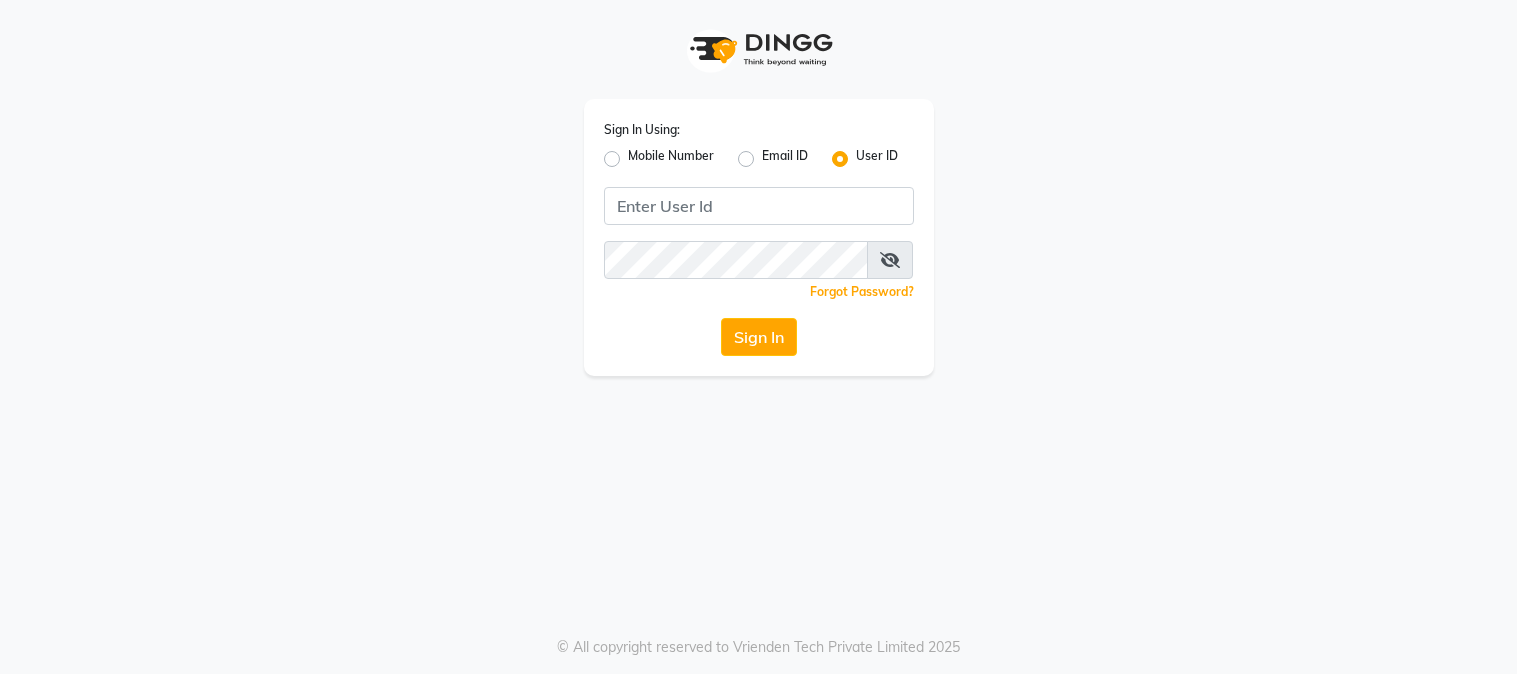 scroll, scrollTop: 0, scrollLeft: 0, axis: both 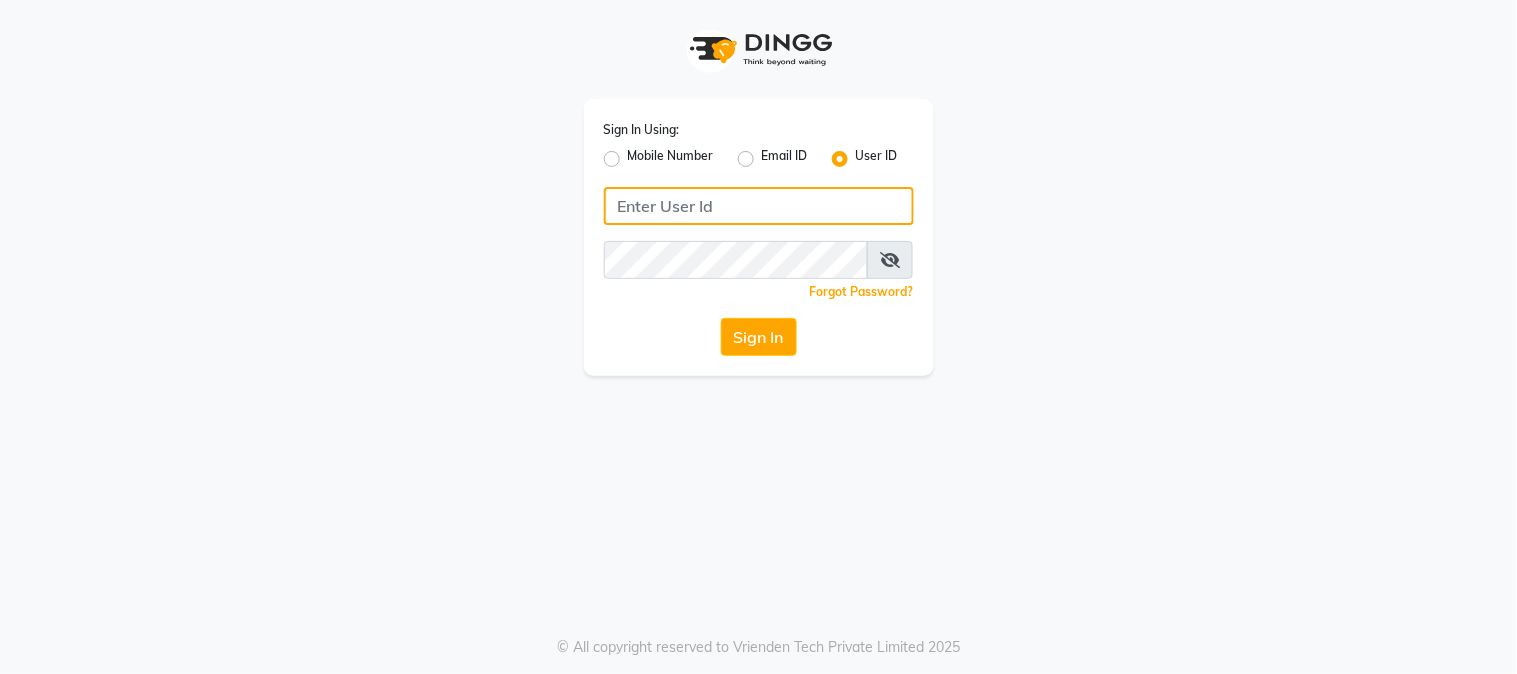 click 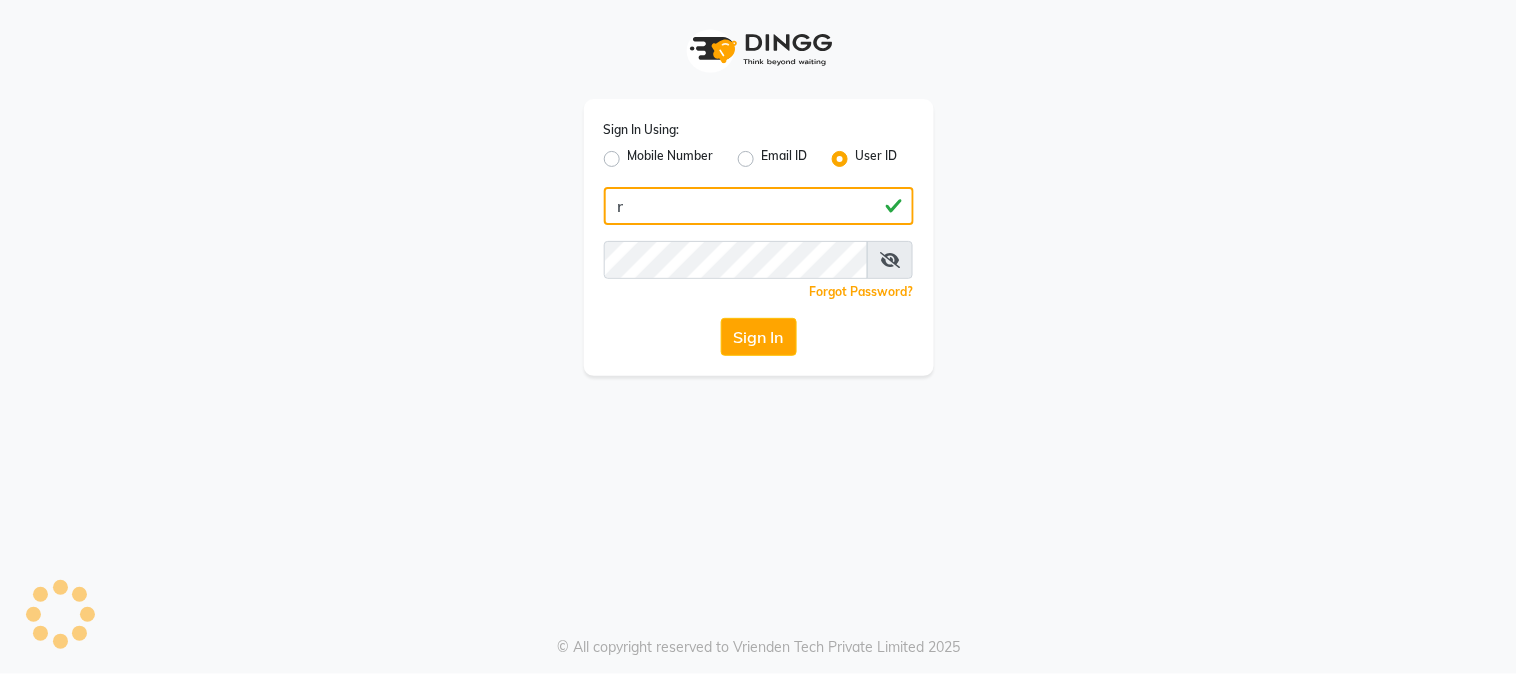 type on "ra" 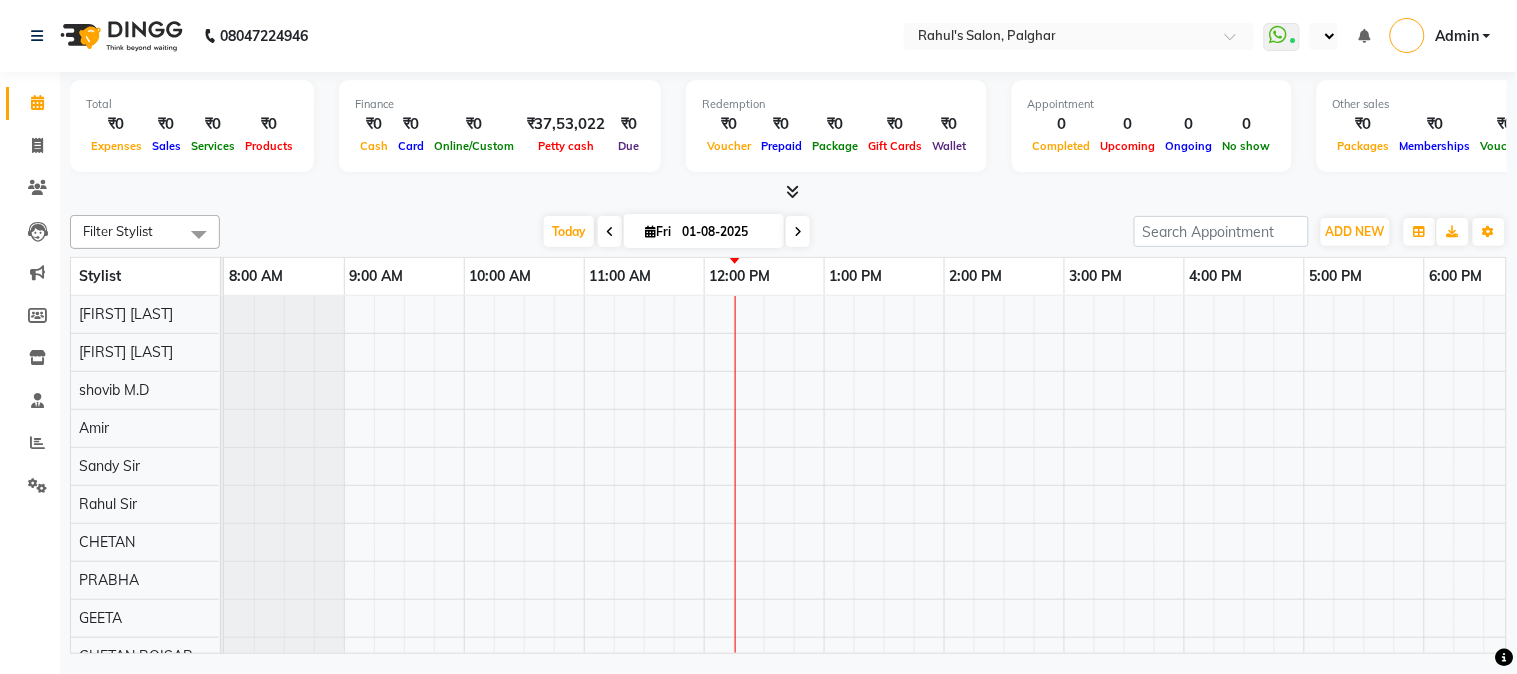 scroll, scrollTop: 0, scrollLeft: 0, axis: both 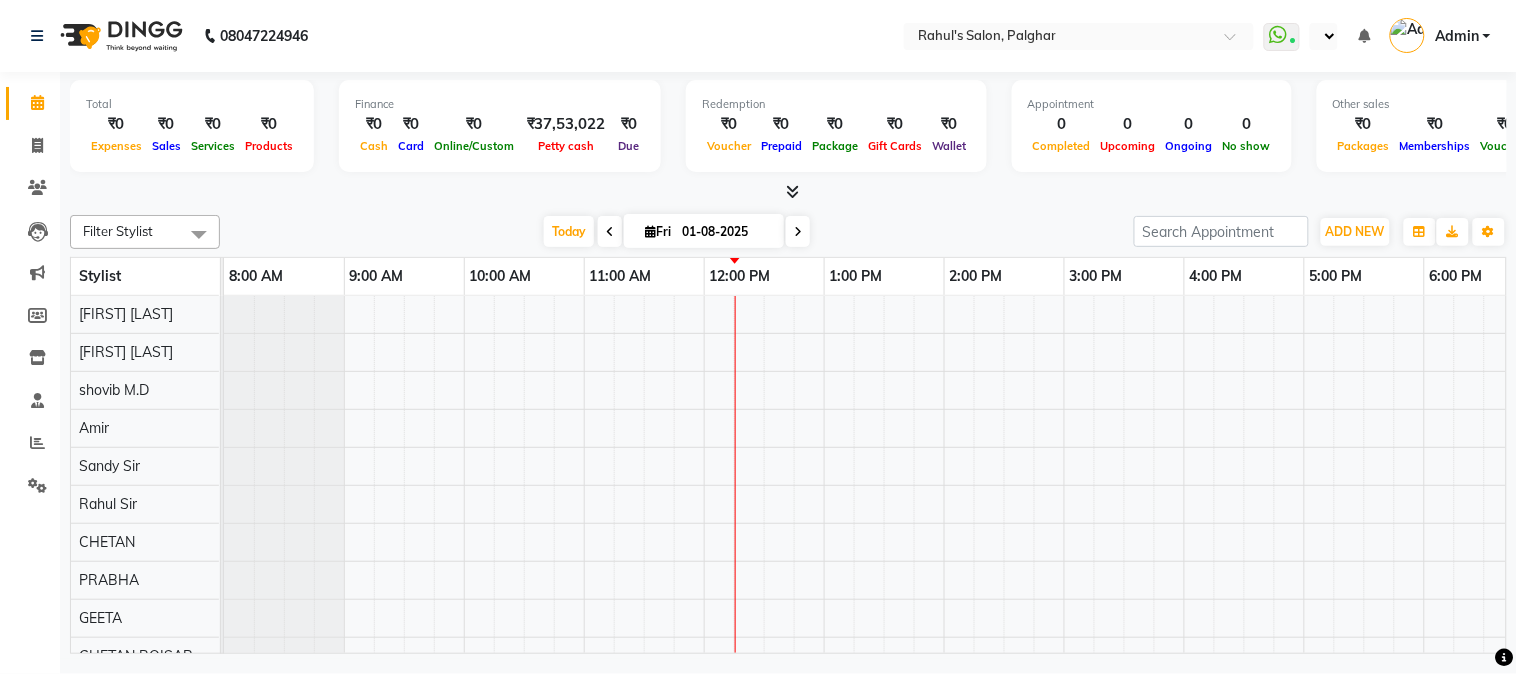select on "en" 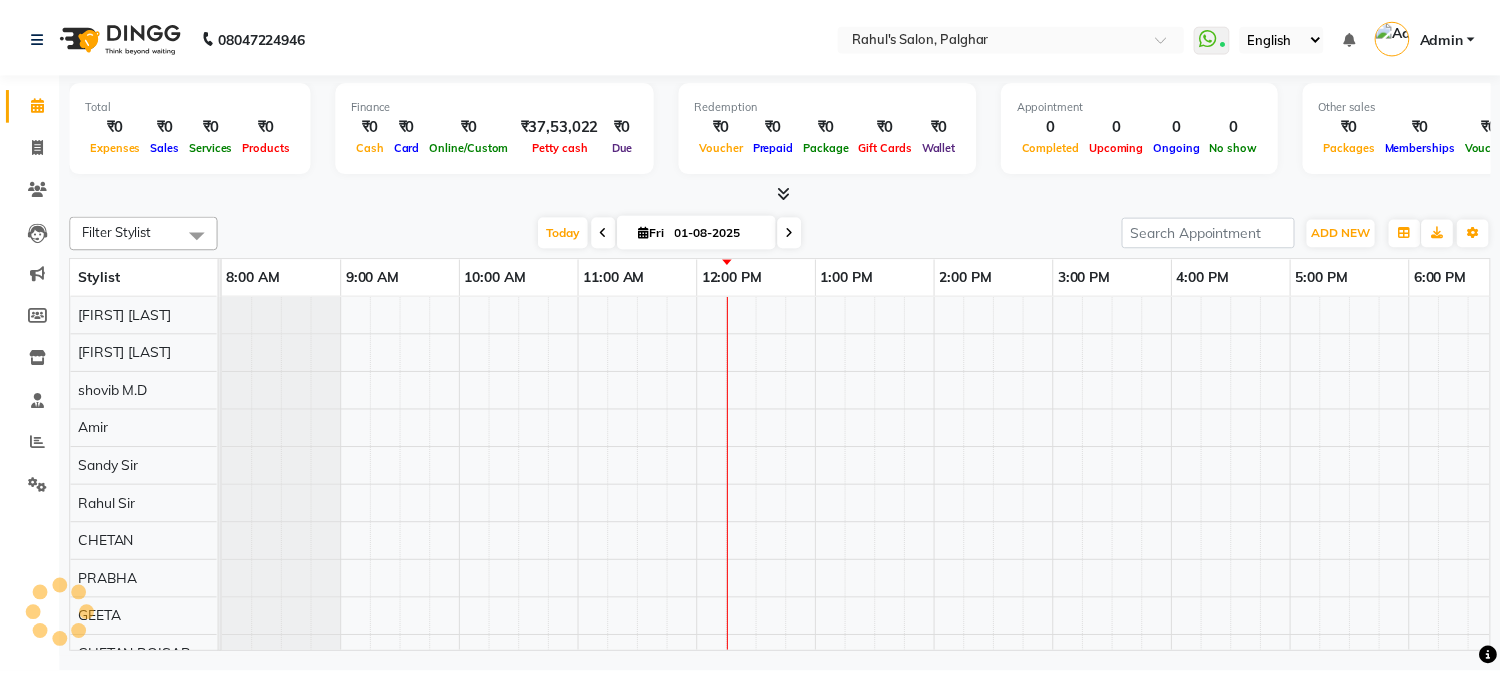 scroll, scrollTop: 0, scrollLeft: 0, axis: both 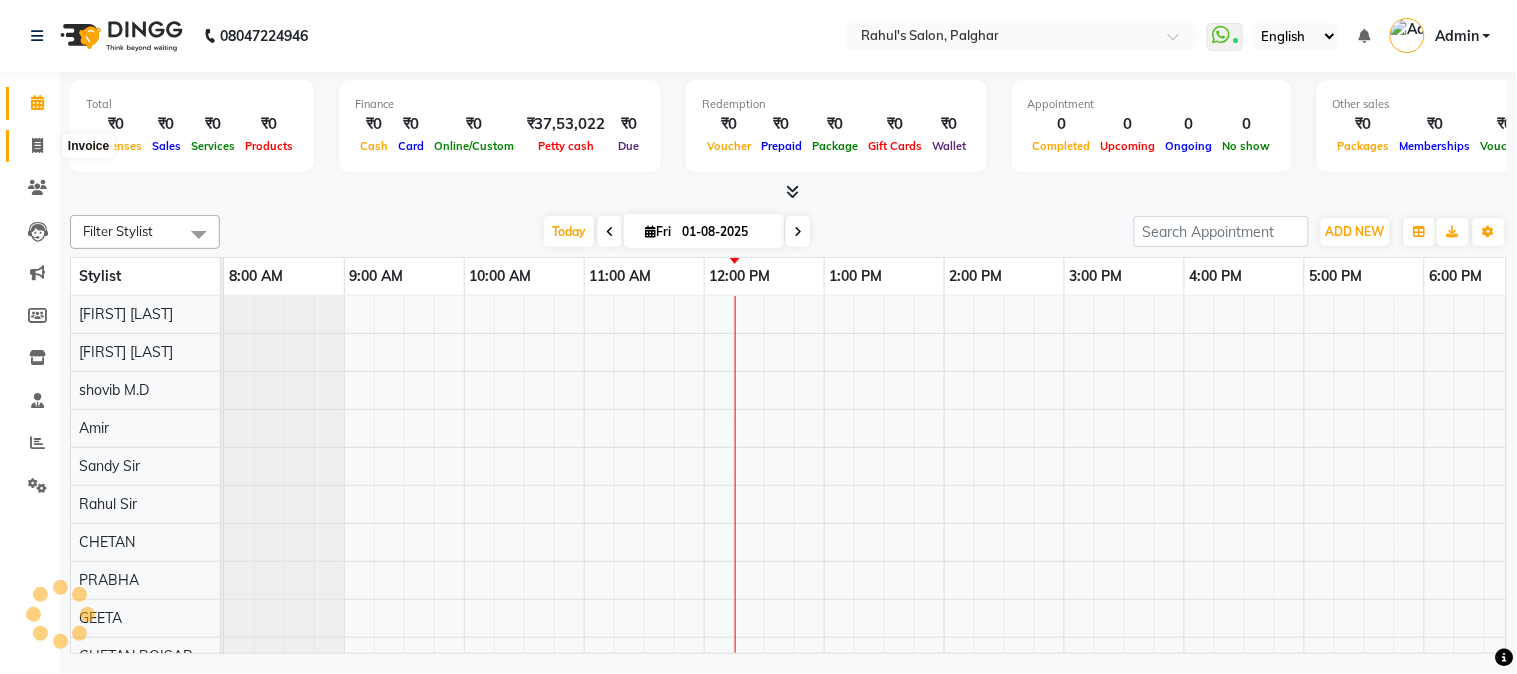 click 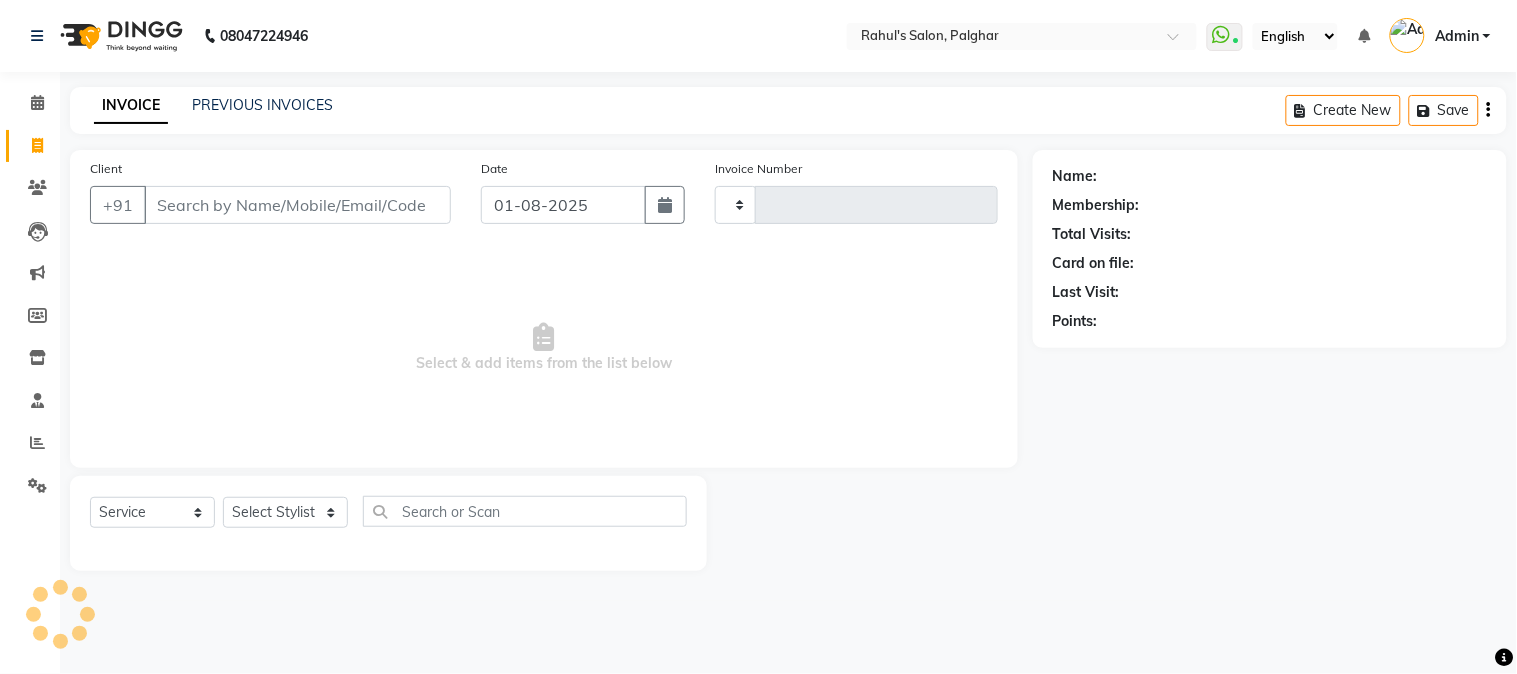 type on "0433" 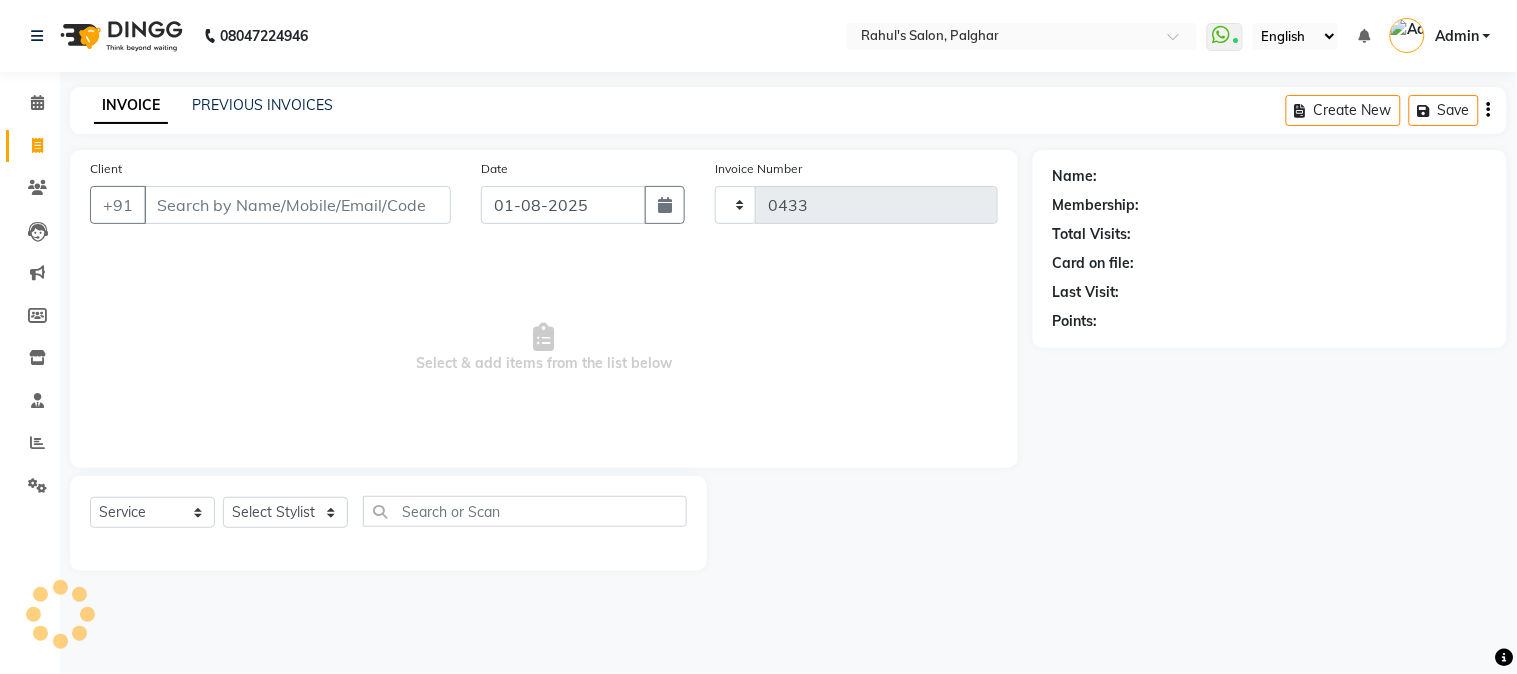 select on "4166" 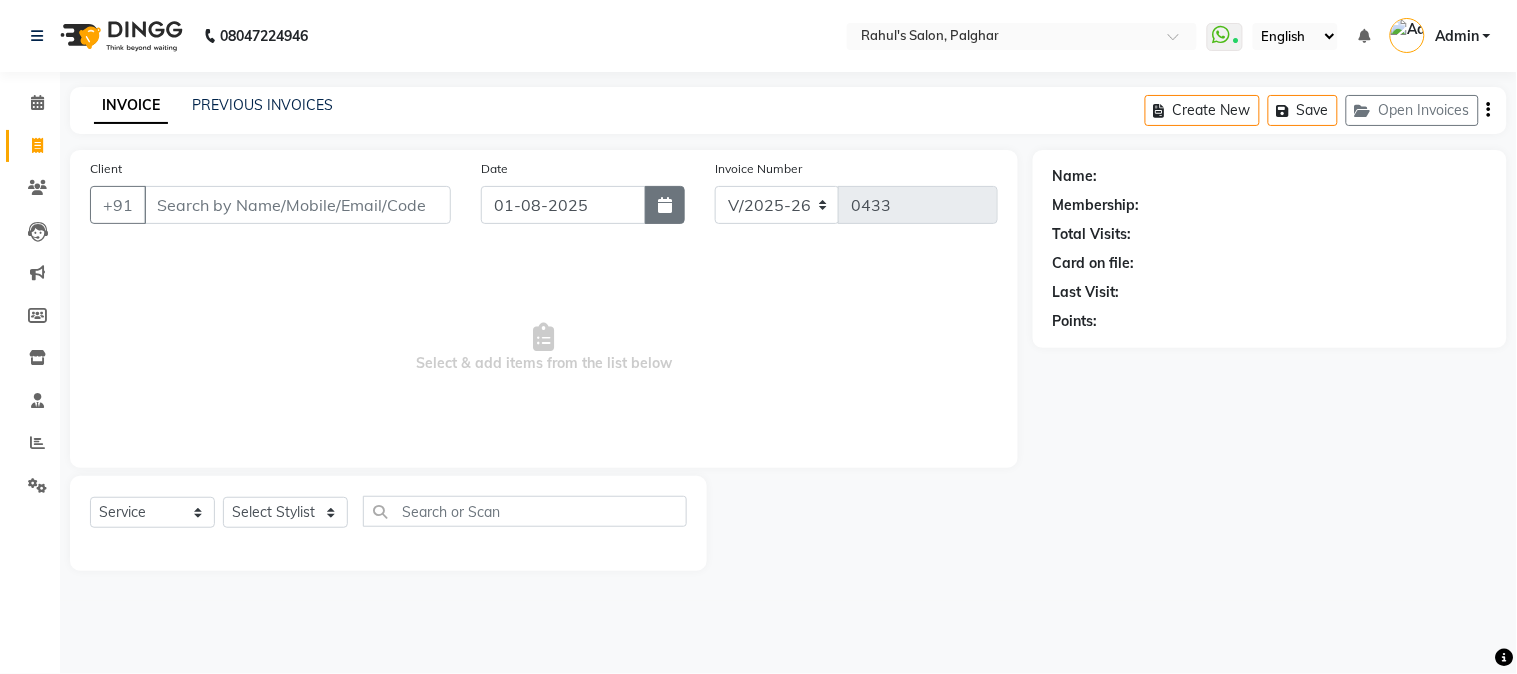 click 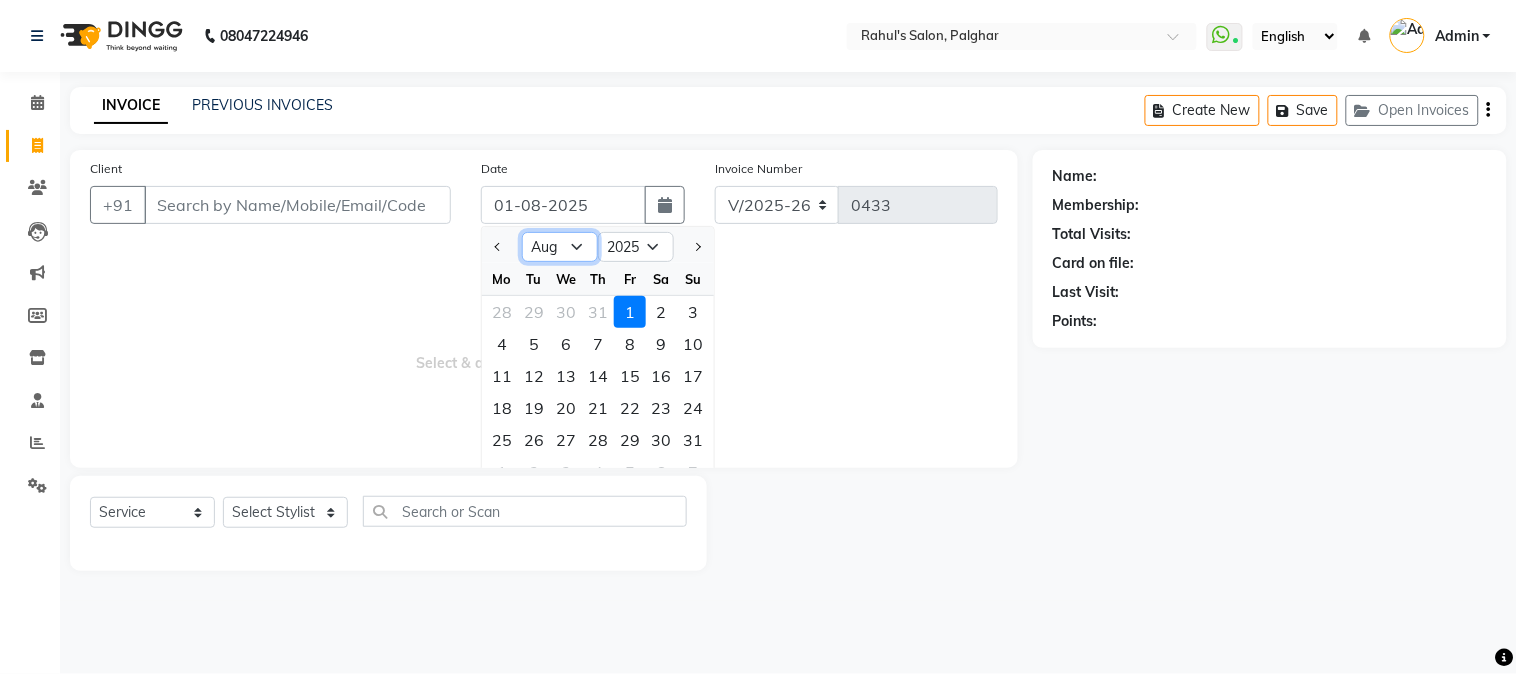click on "Jan Feb Mar Apr May Jun Jul Aug Sep Oct Nov Dec" 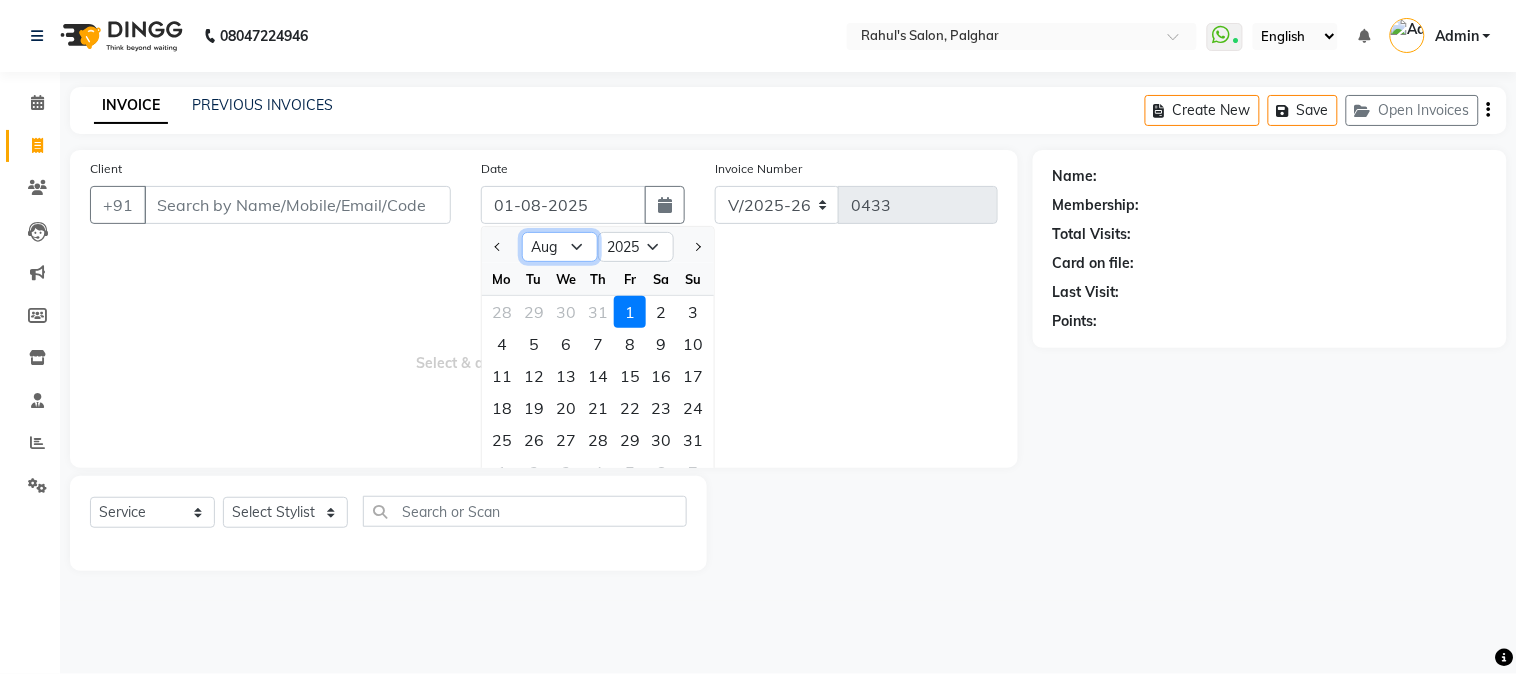 select on "7" 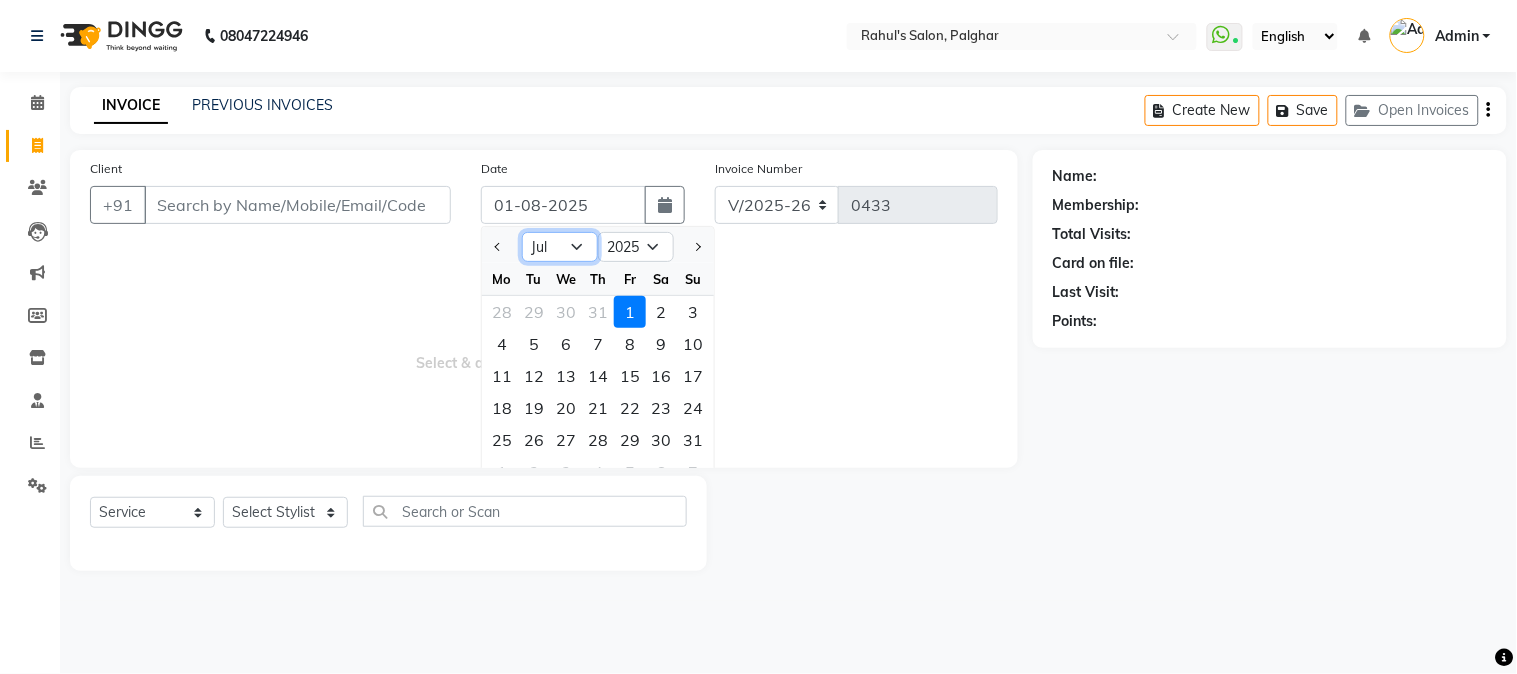 click on "Jan Feb Mar Apr May Jun Jul Aug Sep Oct Nov Dec" 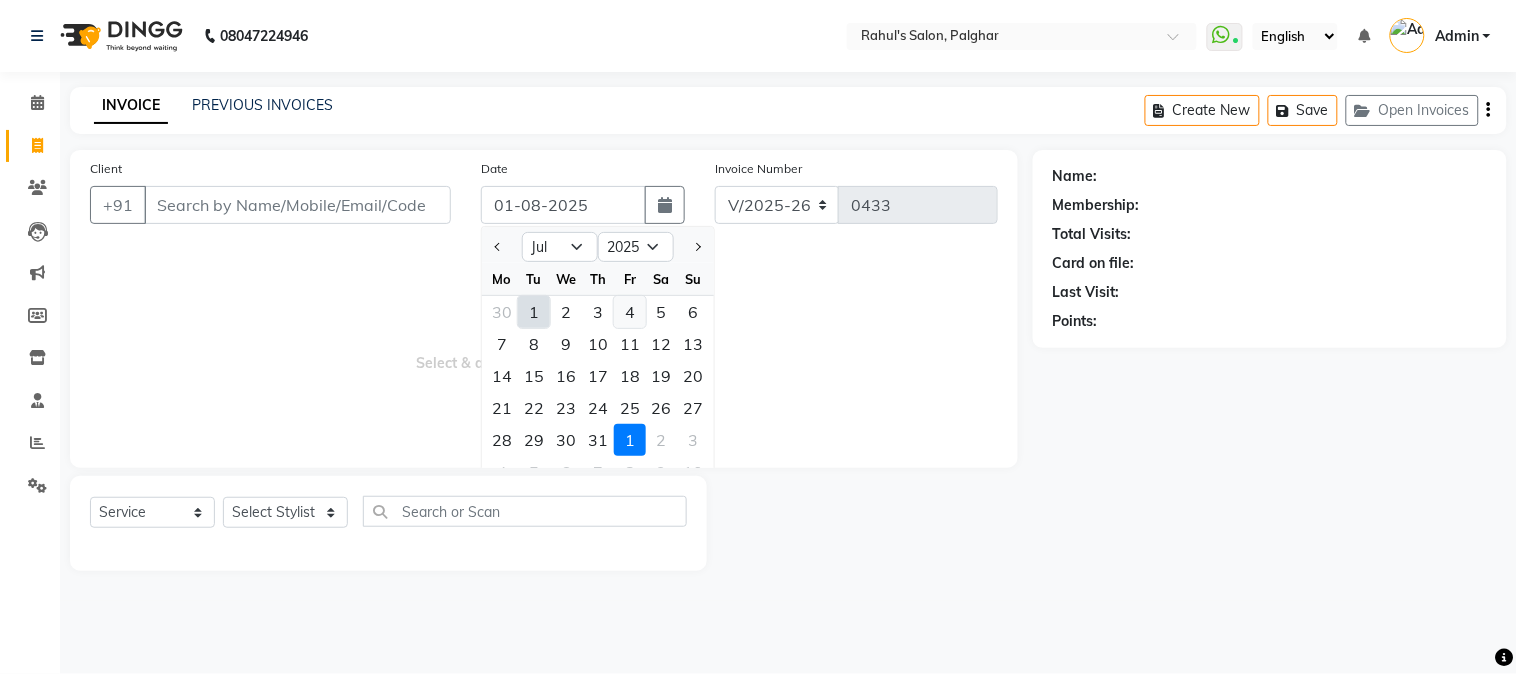 click on "4" 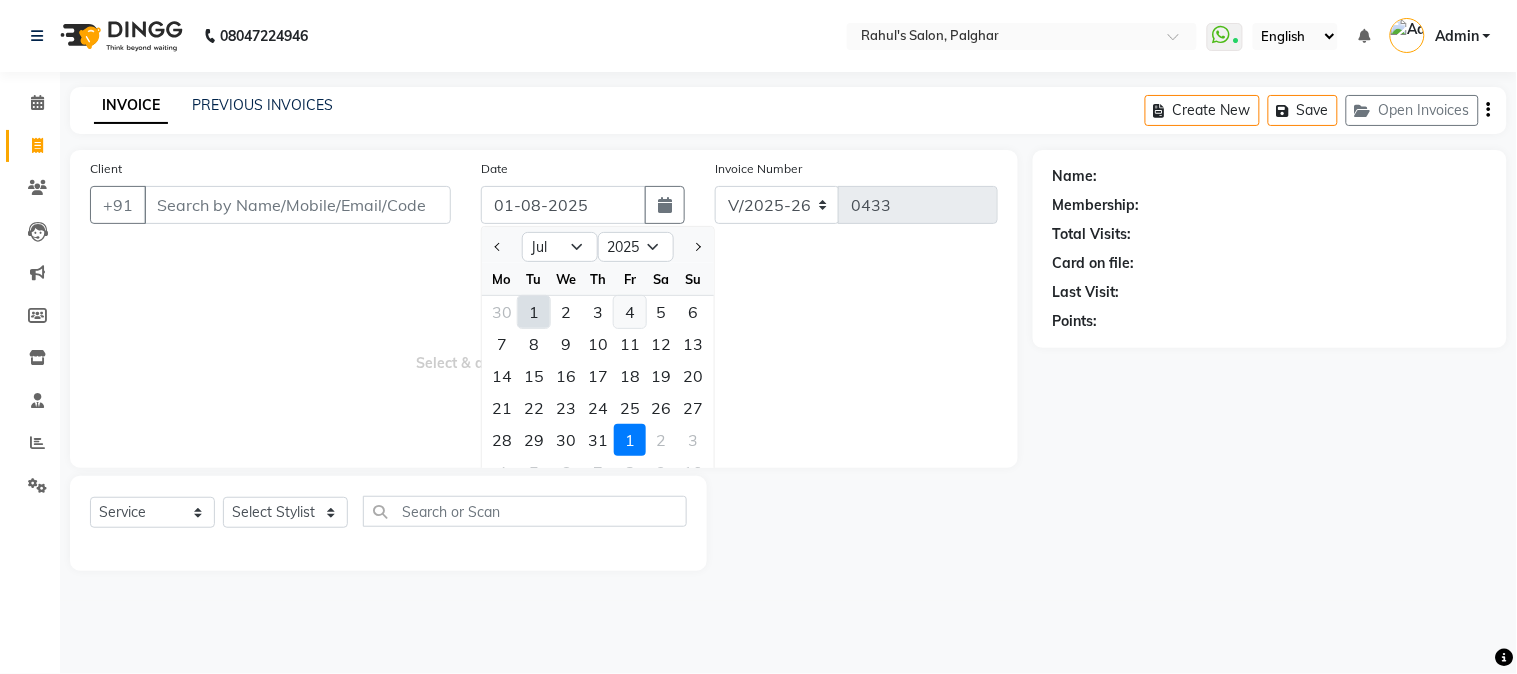 type on "04-07-2025" 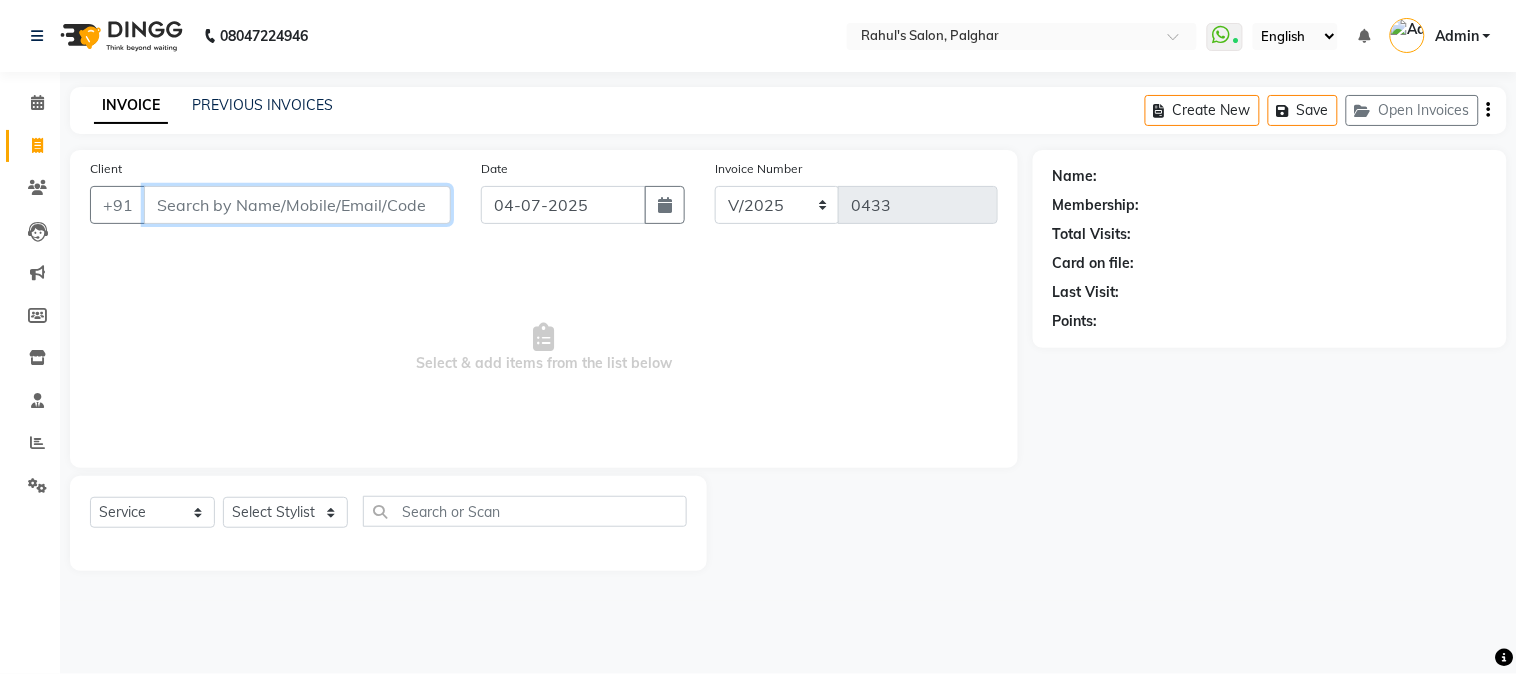click on "Client" at bounding box center (297, 205) 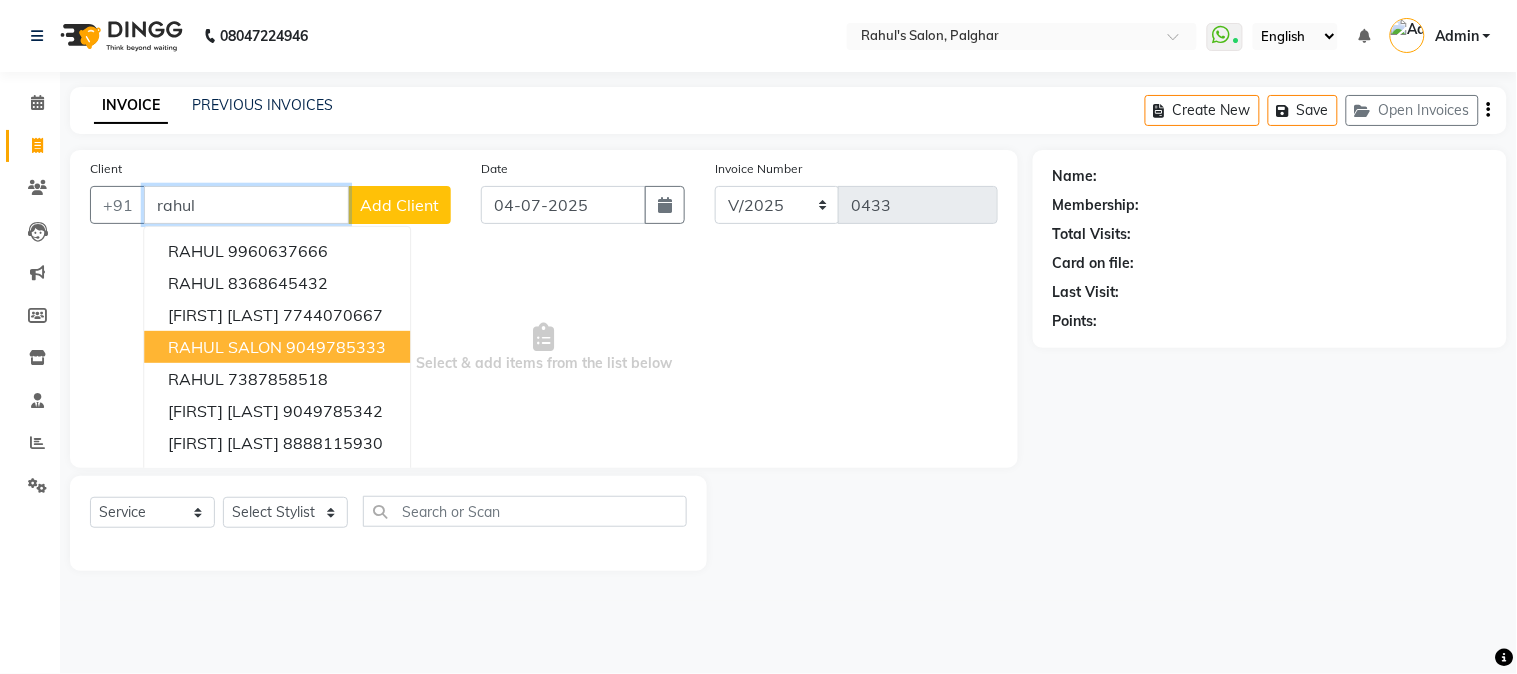 click on "RAHUL SALON" at bounding box center (225, 347) 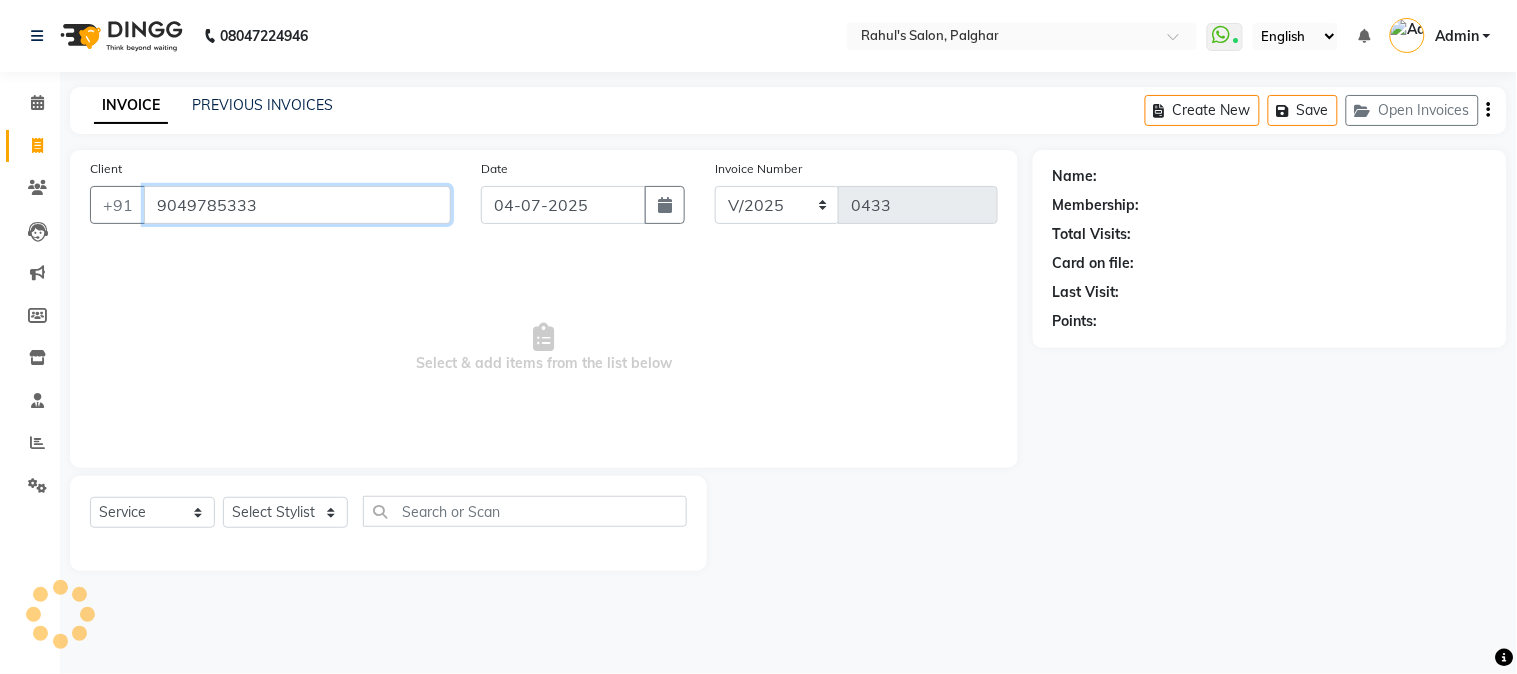 type on "9049785333" 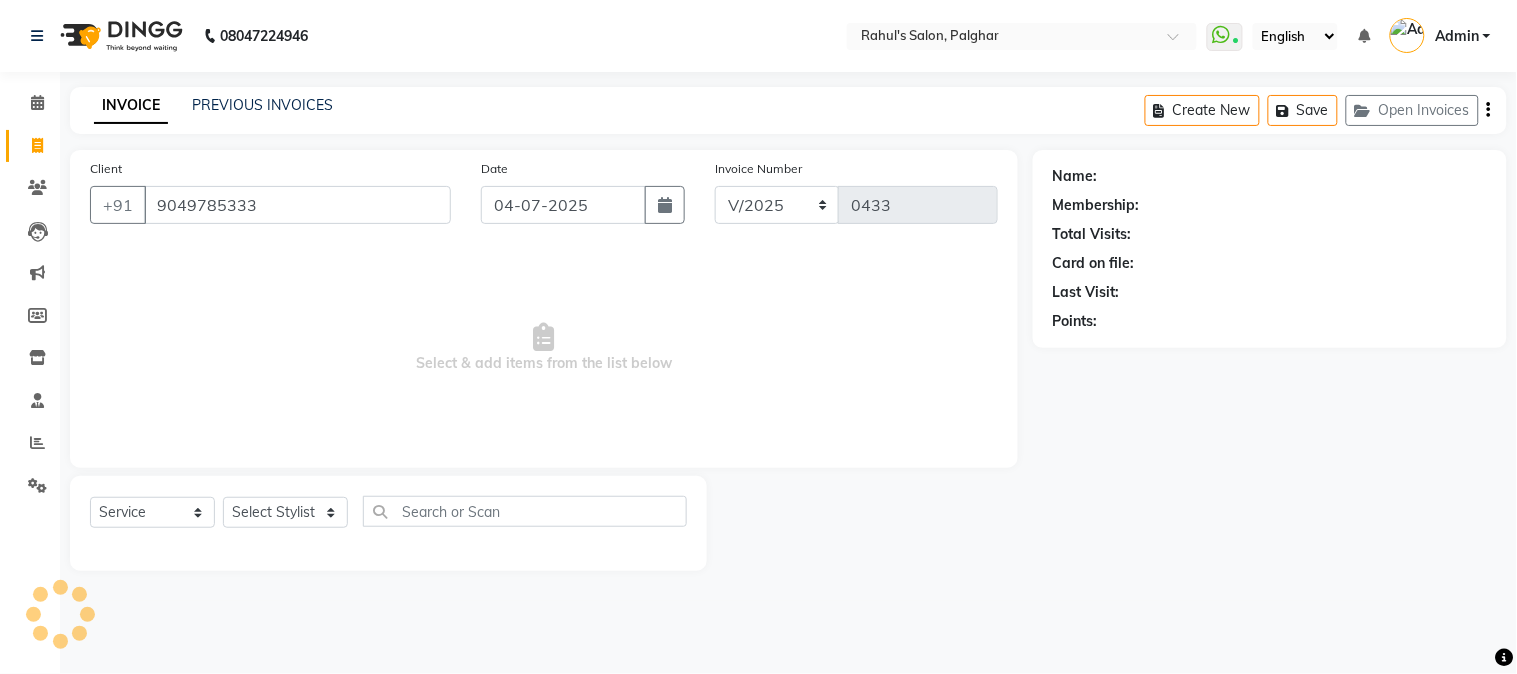 select on "1: Object" 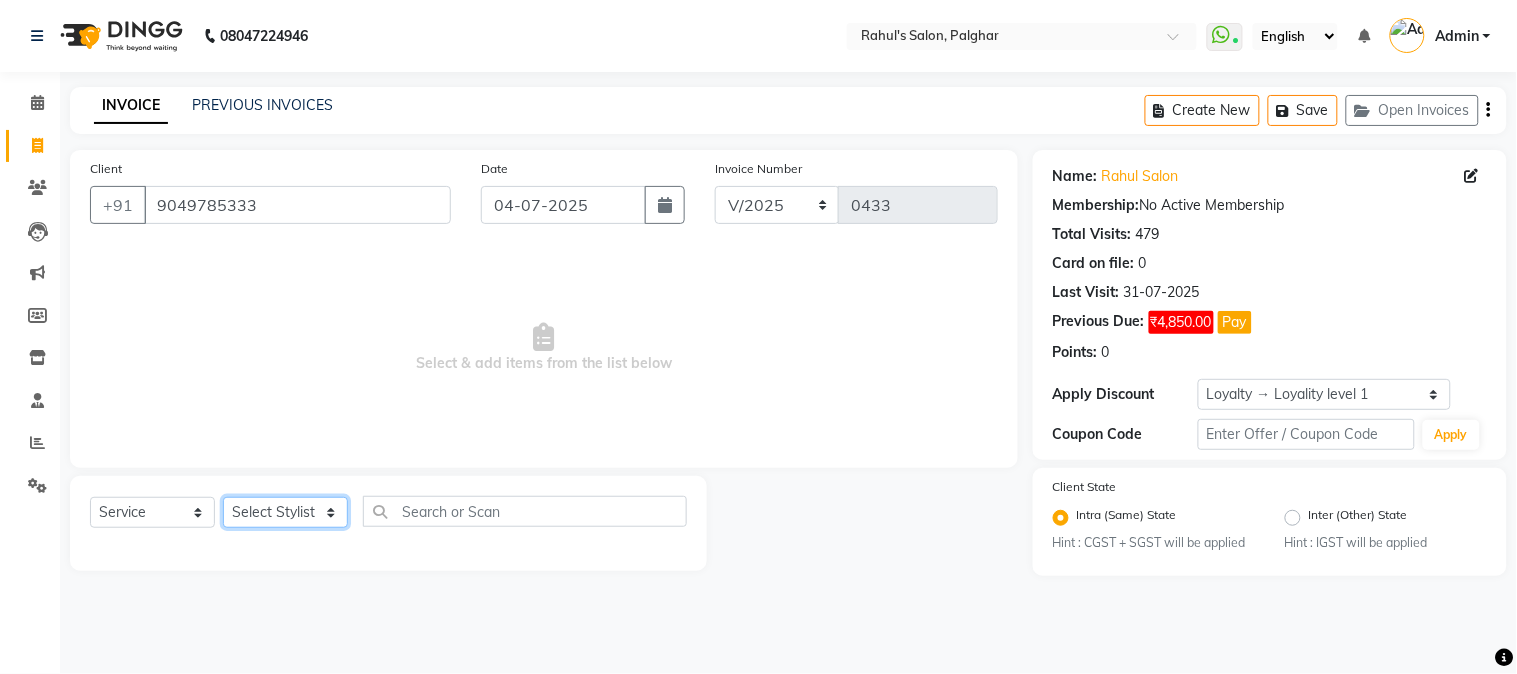 click on "Select Stylist AARMAN AAYUSHI SHARMA Akruti AMAN  Amir Arbaz Asif Ansari BABLU Bandana BHAGYESH CHETAN CHETAN BOISAR furkan GEETA KISHOR KISHOR JAMBHULKAR kunal mushahid  [muddu] Nilam NIRANJAN Nisha Parmar PRABHA  PUNAM Rahul Sir RAVI  RIMA Rohit Tandel SALONI Sandy Sir sarfaraz shovib M.D shreya ZOYA" 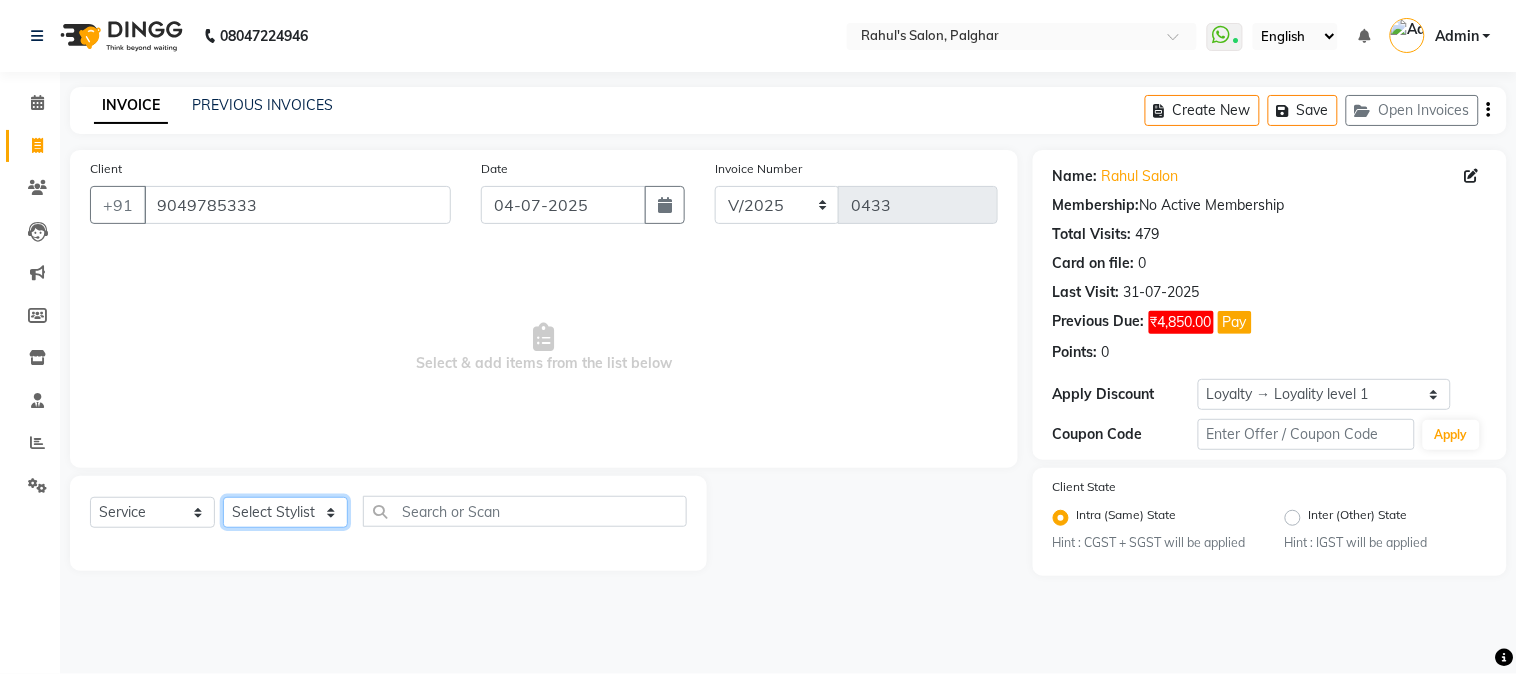select on "50715" 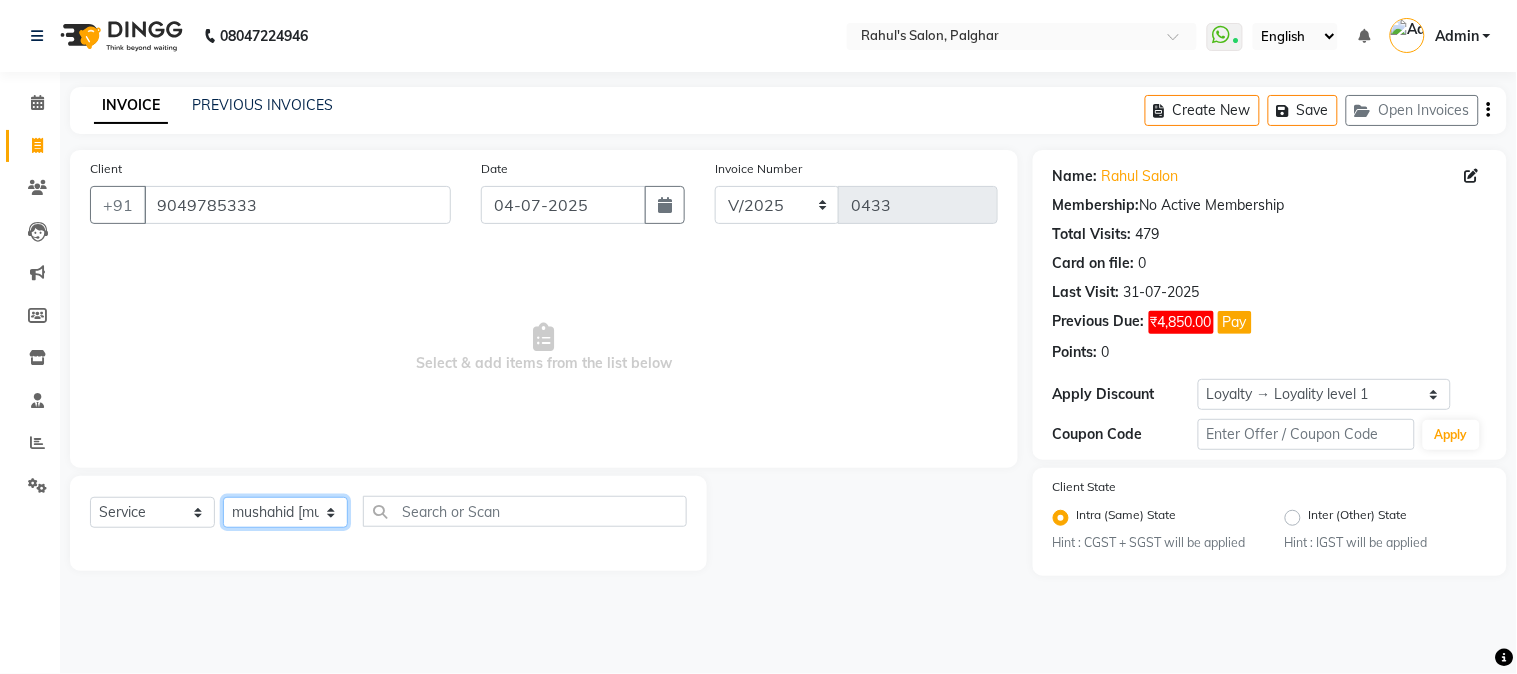 click on "Select Stylist AARMAN AAYUSHI SHARMA Akruti AMAN  Amir Arbaz Asif Ansari BABLU Bandana BHAGYESH CHETAN CHETAN BOISAR furkan GEETA KISHOR KISHOR JAMBHULKAR kunal mushahid  [muddu] Nilam NIRANJAN Nisha Parmar PRABHA  PUNAM Rahul Sir RAVI  RIMA Rohit Tandel SALONI Sandy Sir sarfaraz shovib M.D shreya ZOYA" 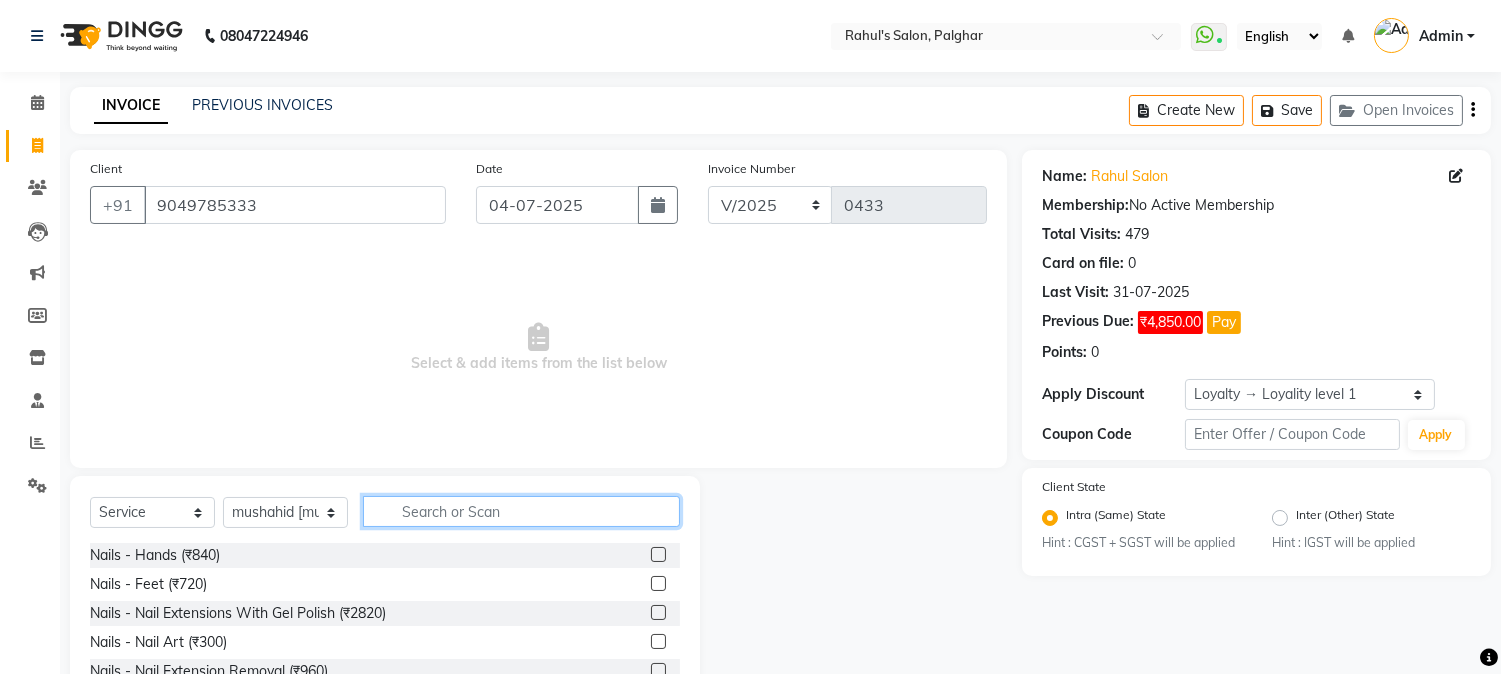 click 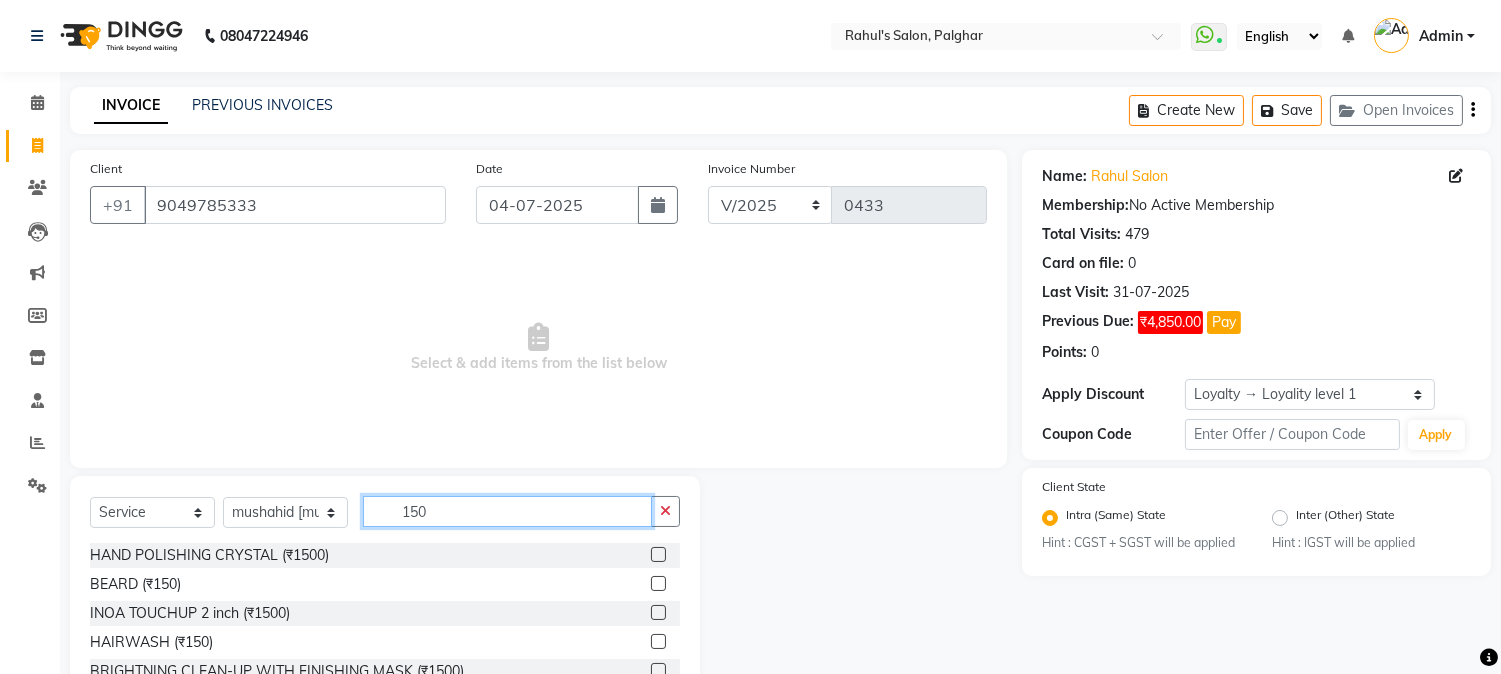 type on "150" 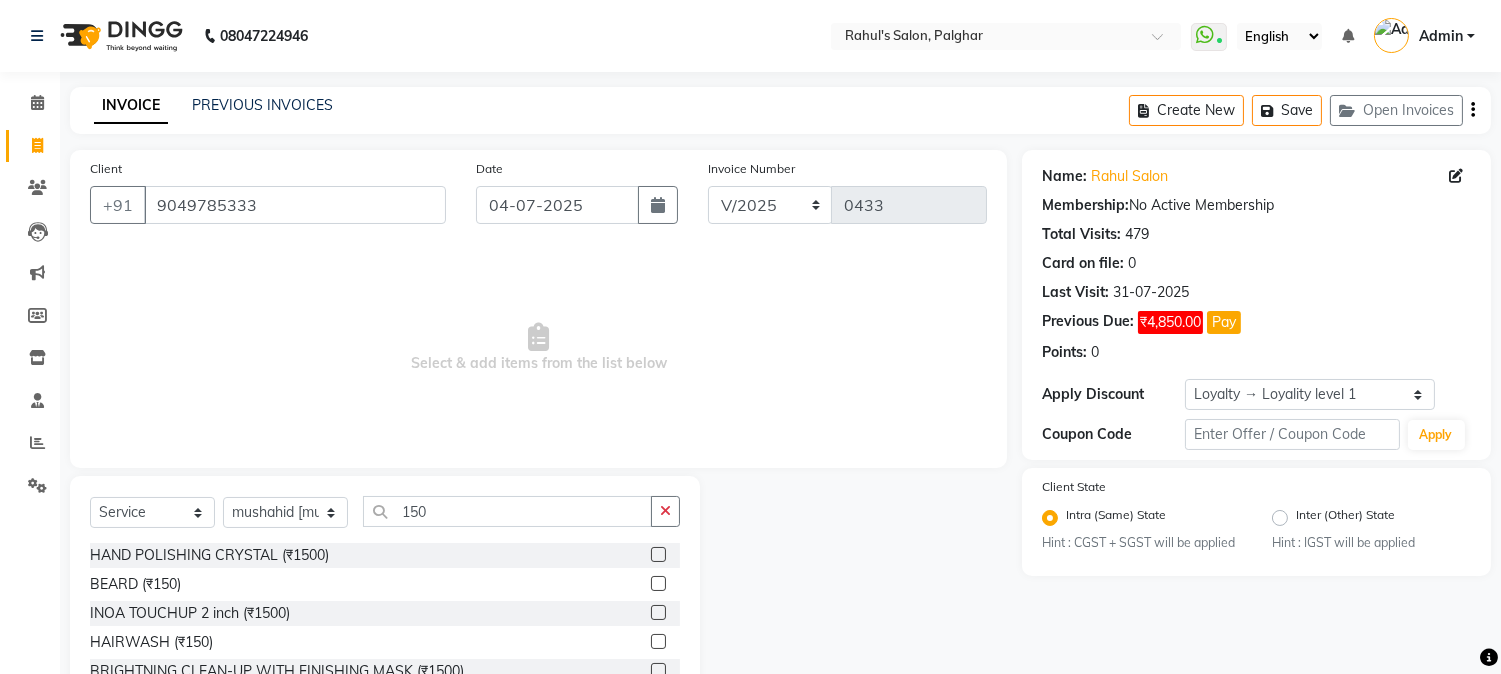 click 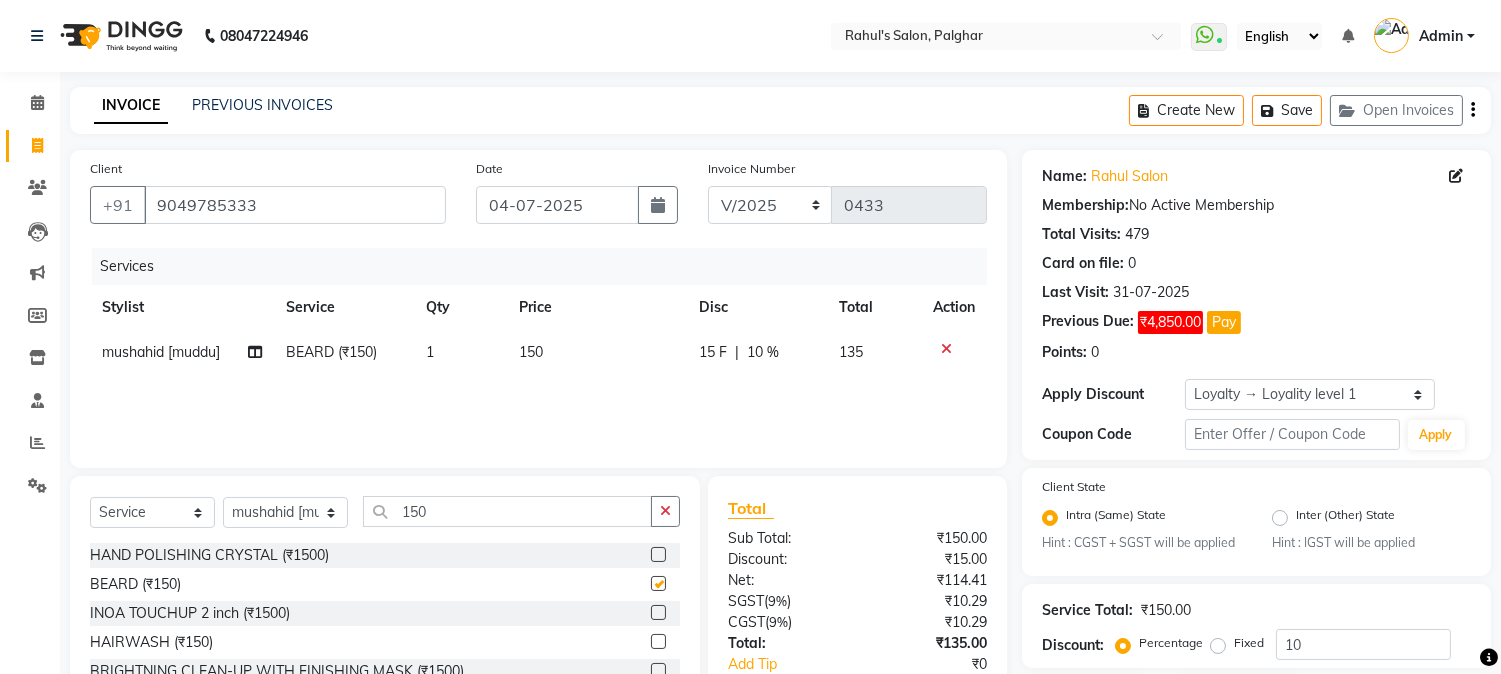 checkbox on "false" 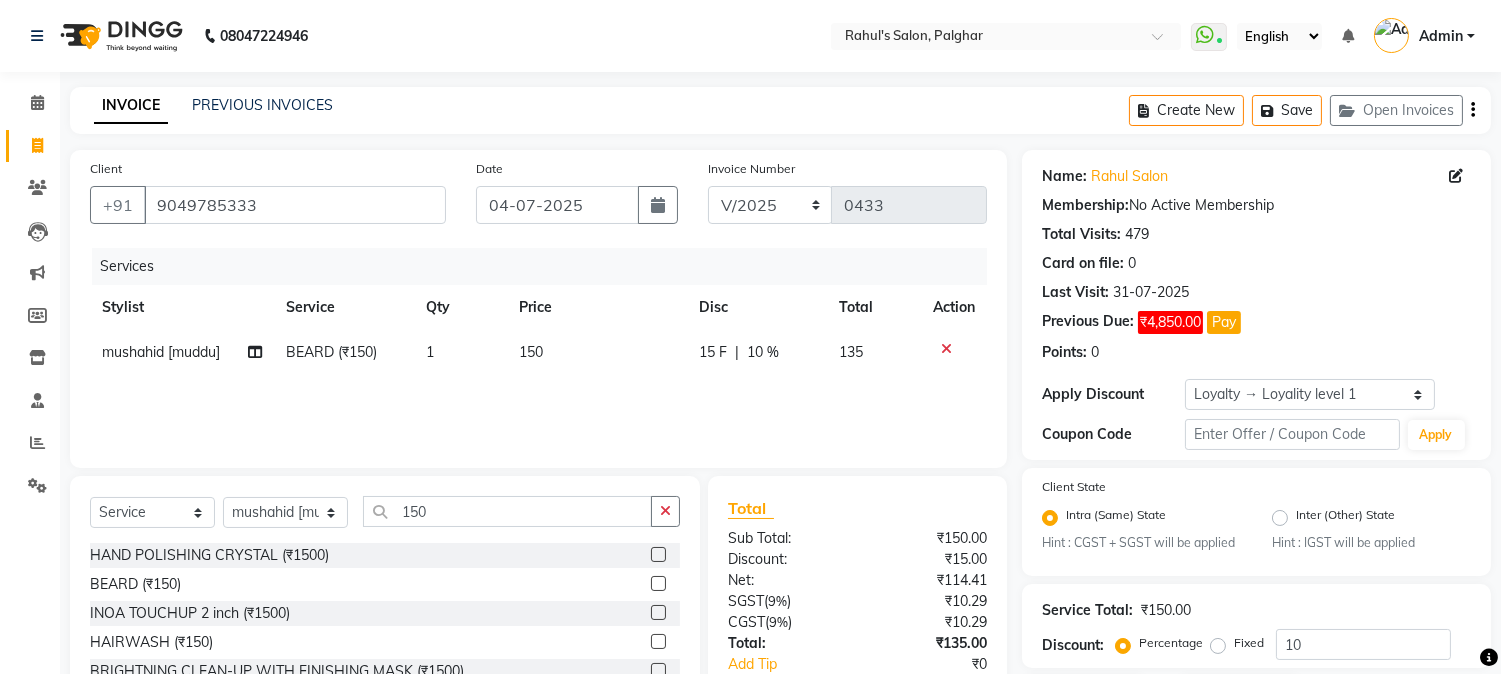 click on "15 F" 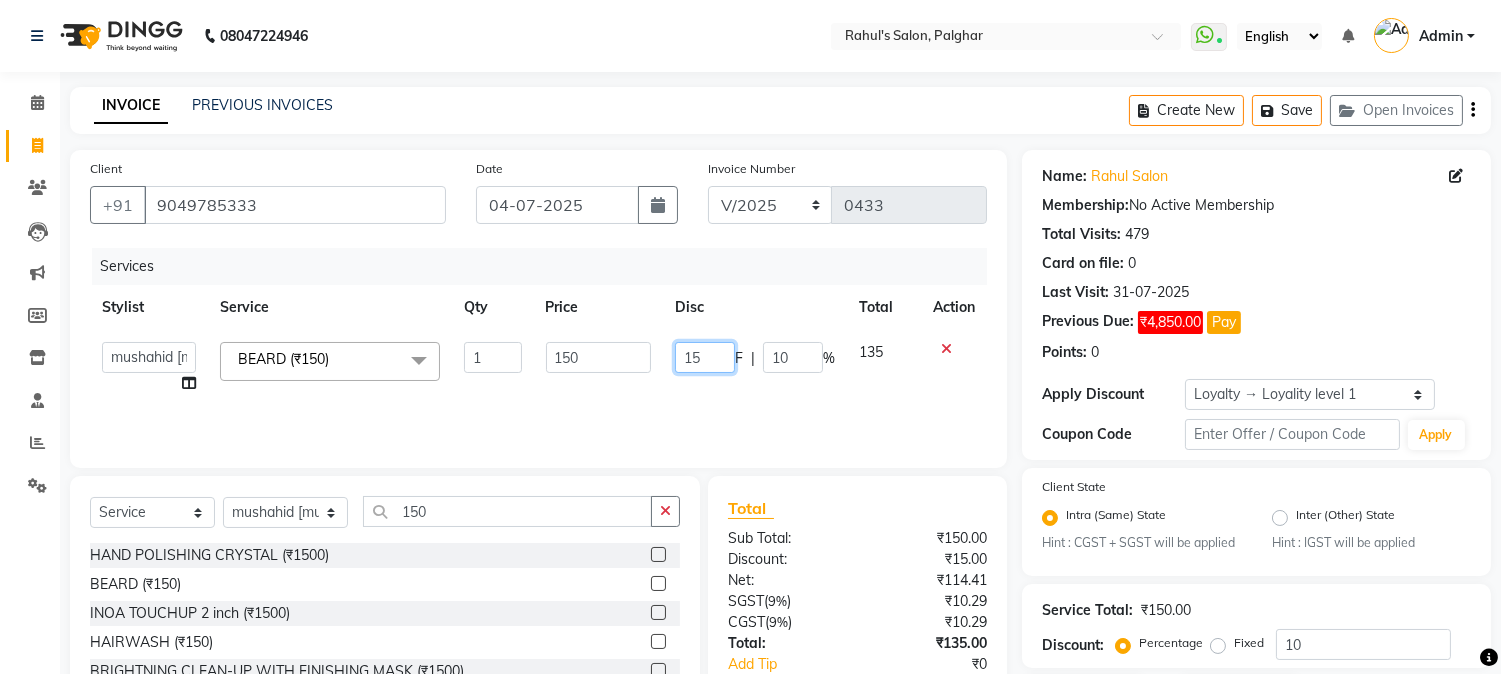 drag, startPoint x: 698, startPoint y: 355, endPoint x: 706, endPoint y: 364, distance: 12.0415945 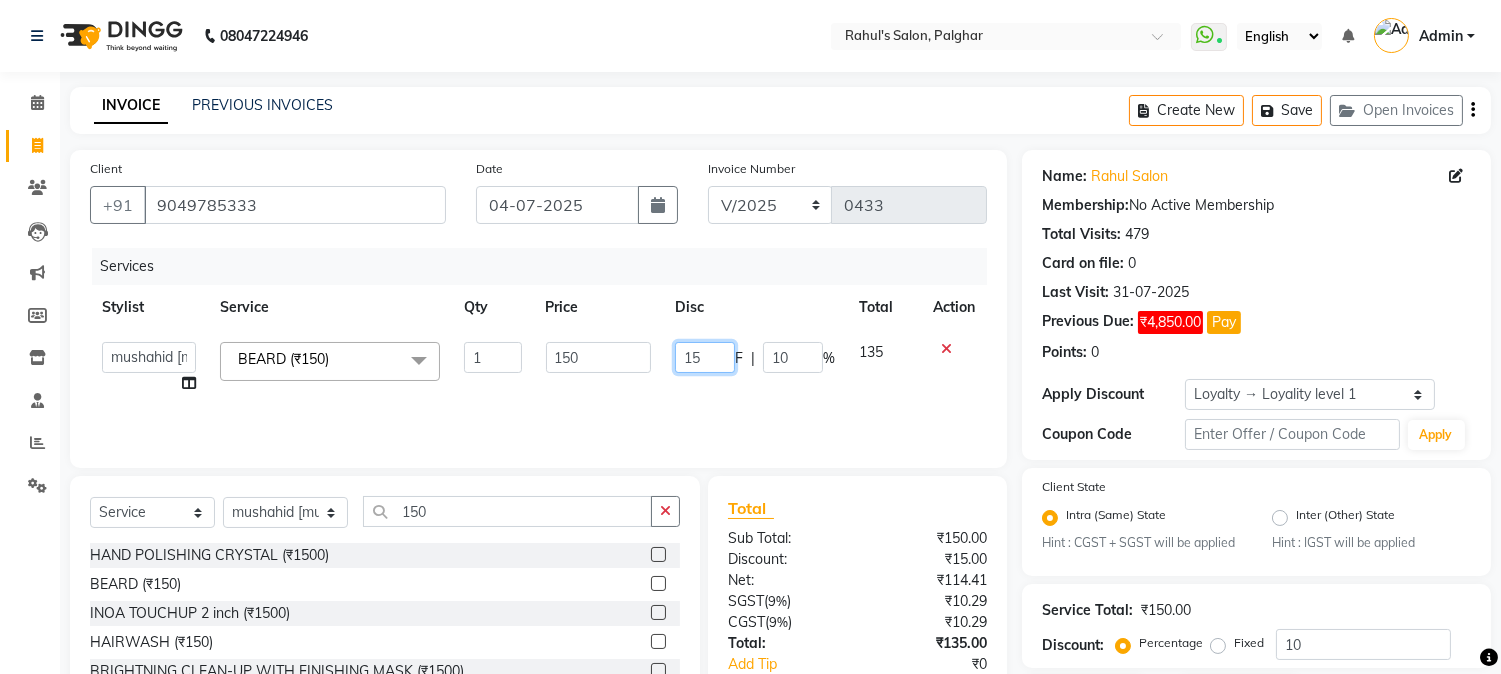 click on "15" 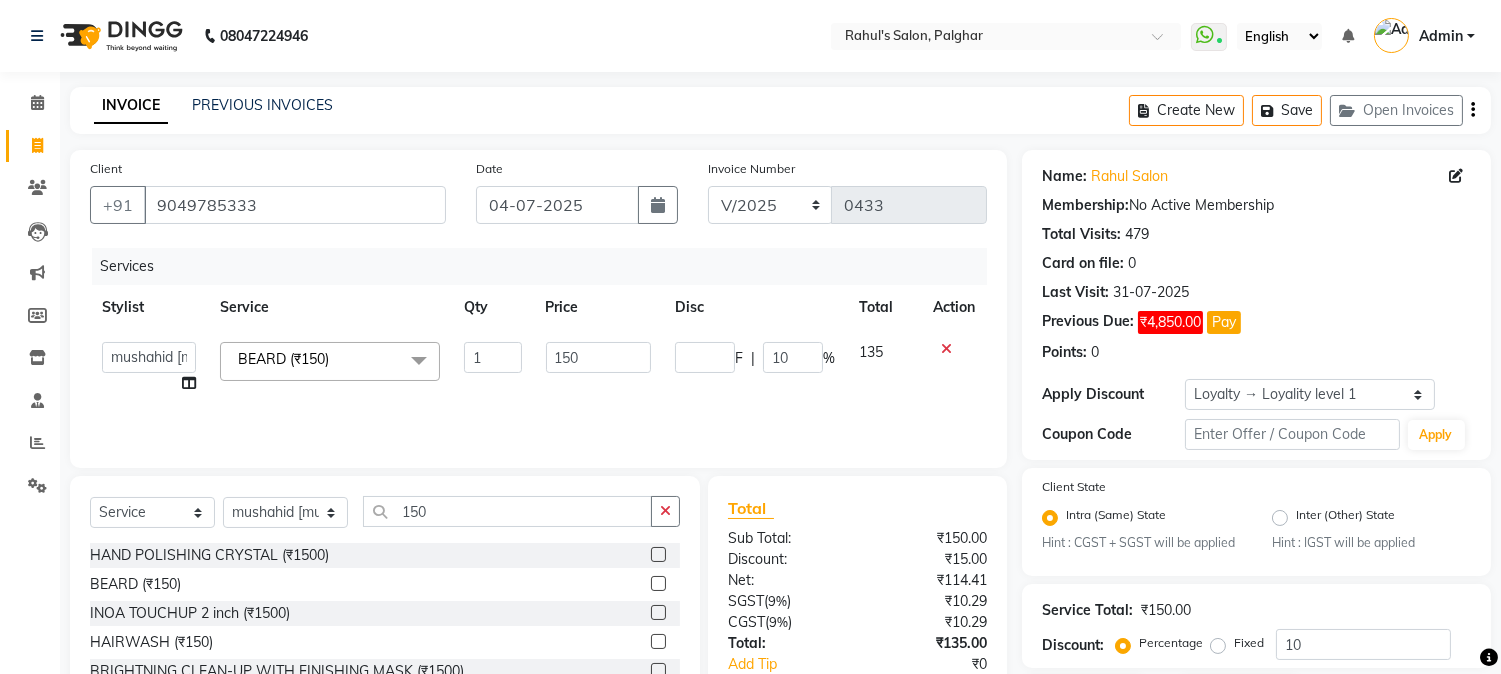 click on "Services Stylist Service Qty Price Disc Total Action  AARMAN   AAYUSHI SHARMA   Akruti   AMAN    Amir   Arbaz   Asif Ansari   BABLU   Bandana   BHAGYESH   CHETAN   CHETAN BOISAR   furkan   GEETA   KISHOR   KISHOR JAMBHULKAR   kunal   mushahid  [muddu]   Nilam   NIRANJAN   Nisha Parmar   PRABHA    PUNAM   Rahul Sir   RAVI    RIMA   Rohit Tandel   SALONI   Sandy Sir   sarfaraz   shovib M.D   shreya   ZOYA  BEARD (₹150)  x Nails -  Hands (₹840) Nails -  Feet (₹720) Nails - Nail Extensions With Gel Polish (₹2820) Nails - Nail Art (₹300) Nails - Nail Extension Removal (₹960) Nails - Gel Polish Removal (₹420) MOLE (₹600) PUMING (₹4000) CRYSTAL PEDICURE (MEMBERSHIP) (₹1400) HIAR SPA ABOVE SHOULDER (MEMBERSHIP) (₹900) HAIR SPA ABOVE SHOULDER (NON-MEMBER) (₹1080) HAIR SPA BELOW SHOULDER(MEMBERSHIP) (₹1200) HAIR SPA BELOW SHOULDER(NON-MEMBER) (₹1440) HAIR SPA UPTO WAIST(MEMBERSHIP) (₹1400) HAIR SPA UPTO WAIST(NON-MEMBER) (₹1680) HAIR SPA BELOW WAIST(MEMBERSHIP) (₹1700) BEARD (₹150)" 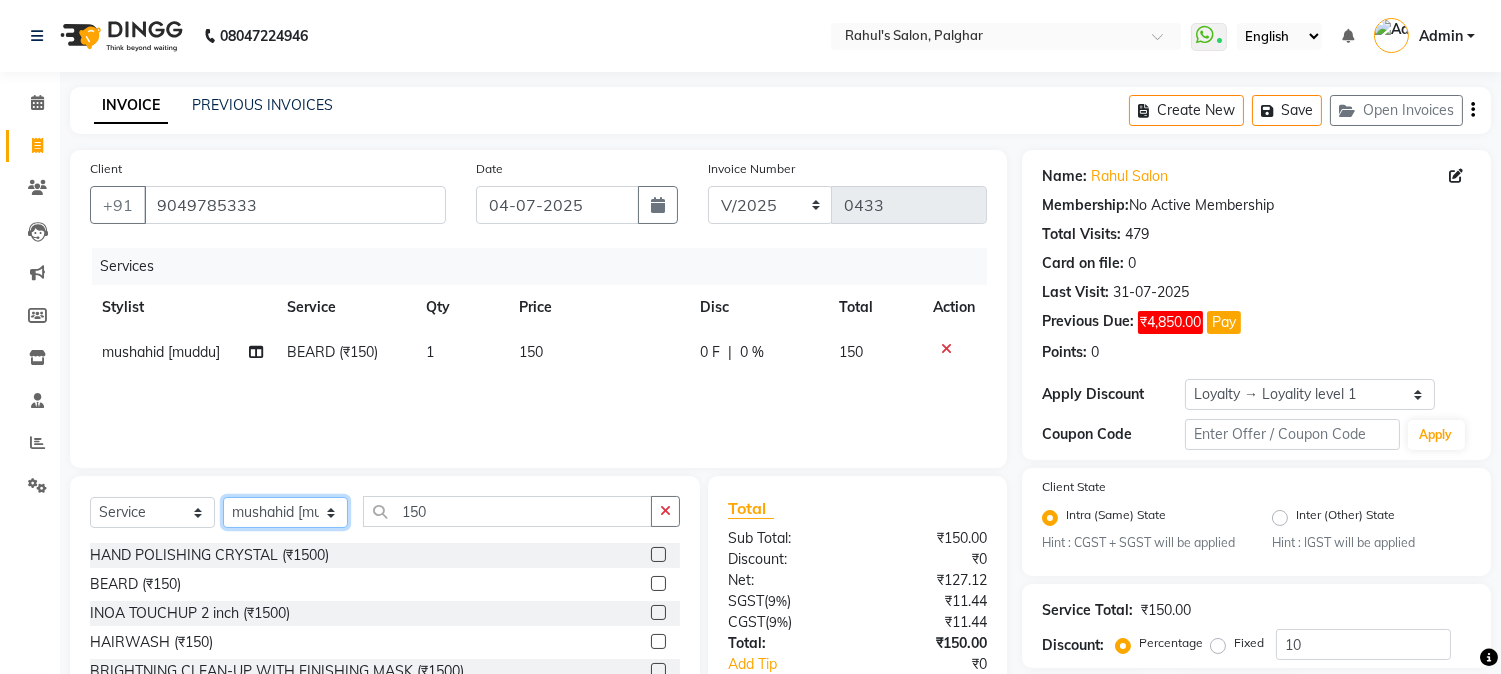 click on "Select Stylist AARMAN AAYUSHI SHARMA Akruti AMAN  Amir Arbaz Asif Ansari BABLU Bandana BHAGYESH CHETAN CHETAN BOISAR furkan GEETA KISHOR KISHOR JAMBHULKAR kunal mushahid  [muddu] Nilam NIRANJAN Nisha Parmar PRABHA  PUNAM Rahul Sir RAVI  RIMA Rohit Tandel SALONI Sandy Sir sarfaraz shovib M.D shreya ZOYA" 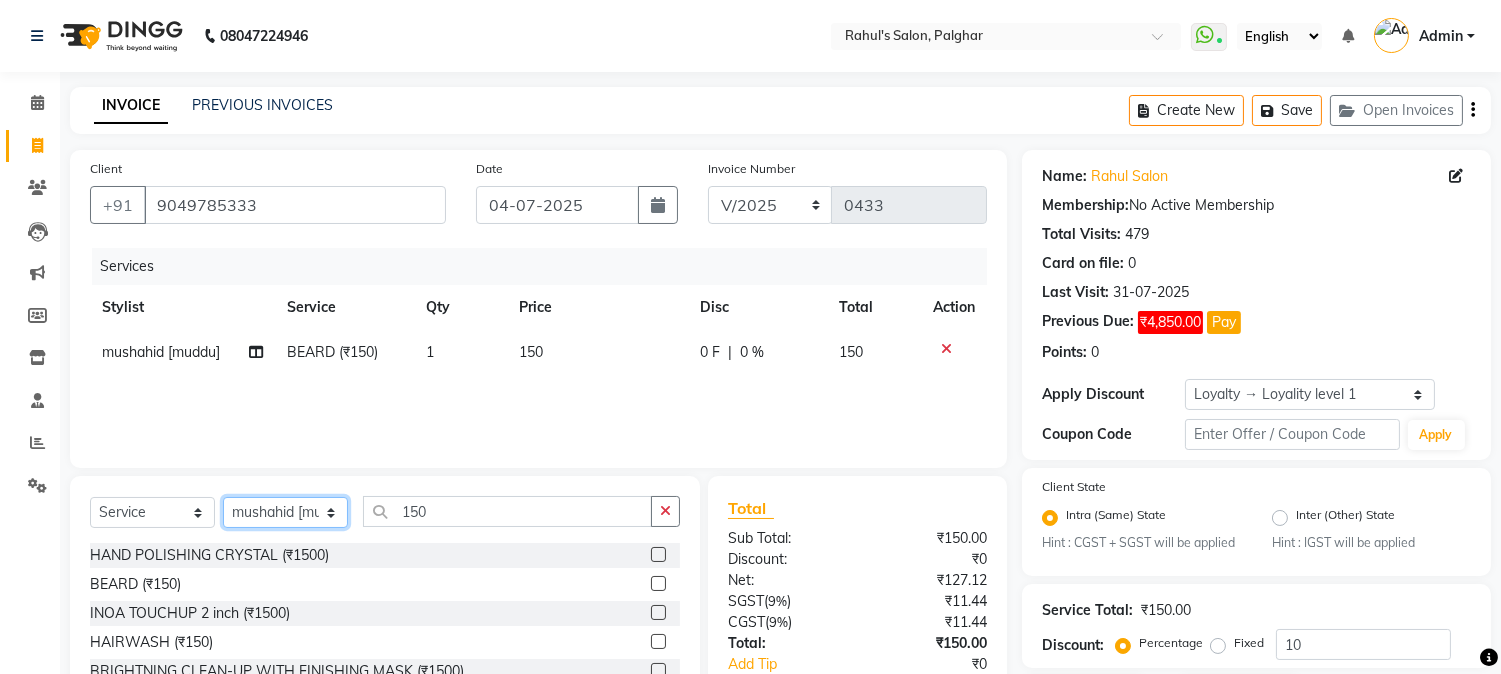select on "27305" 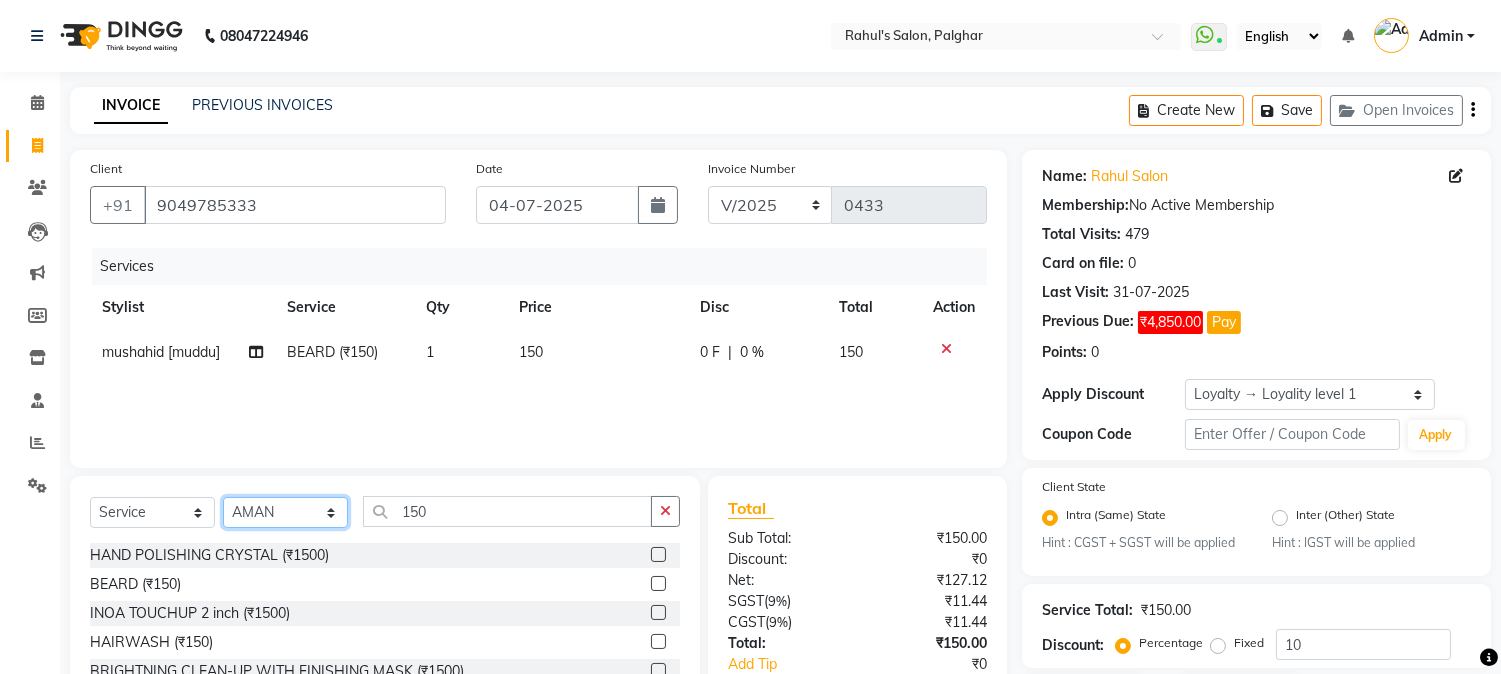 click on "Select Stylist AARMAN AAYUSHI SHARMA Akruti AMAN  Amir Arbaz Asif Ansari BABLU Bandana BHAGYESH CHETAN CHETAN BOISAR furkan GEETA KISHOR KISHOR JAMBHULKAR kunal mushahid  [muddu] Nilam NIRANJAN Nisha Parmar PRABHA  PUNAM Rahul Sir RAVI  RIMA Rohit Tandel SALONI Sandy Sir sarfaraz shovib M.D shreya ZOYA" 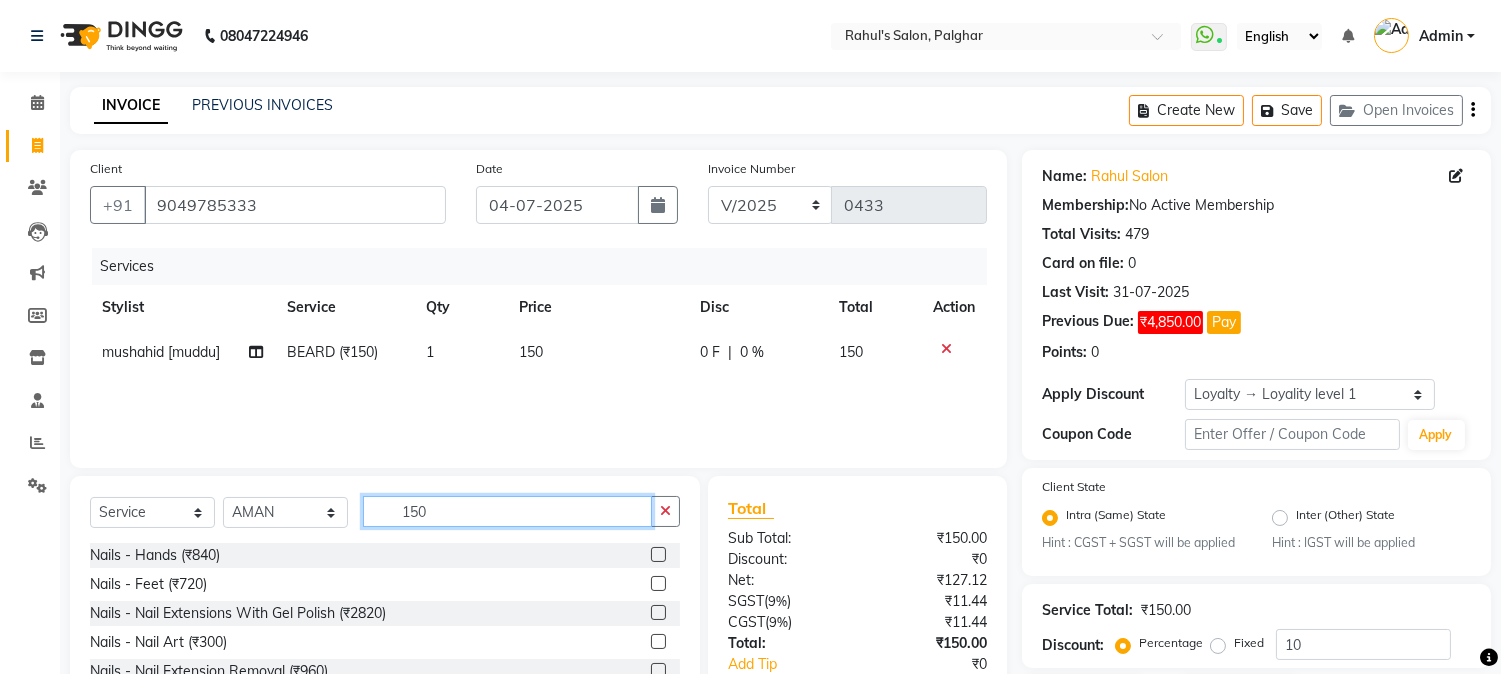 drag, startPoint x: 390, startPoint y: 508, endPoint x: 448, endPoint y: 501, distance: 58.420887 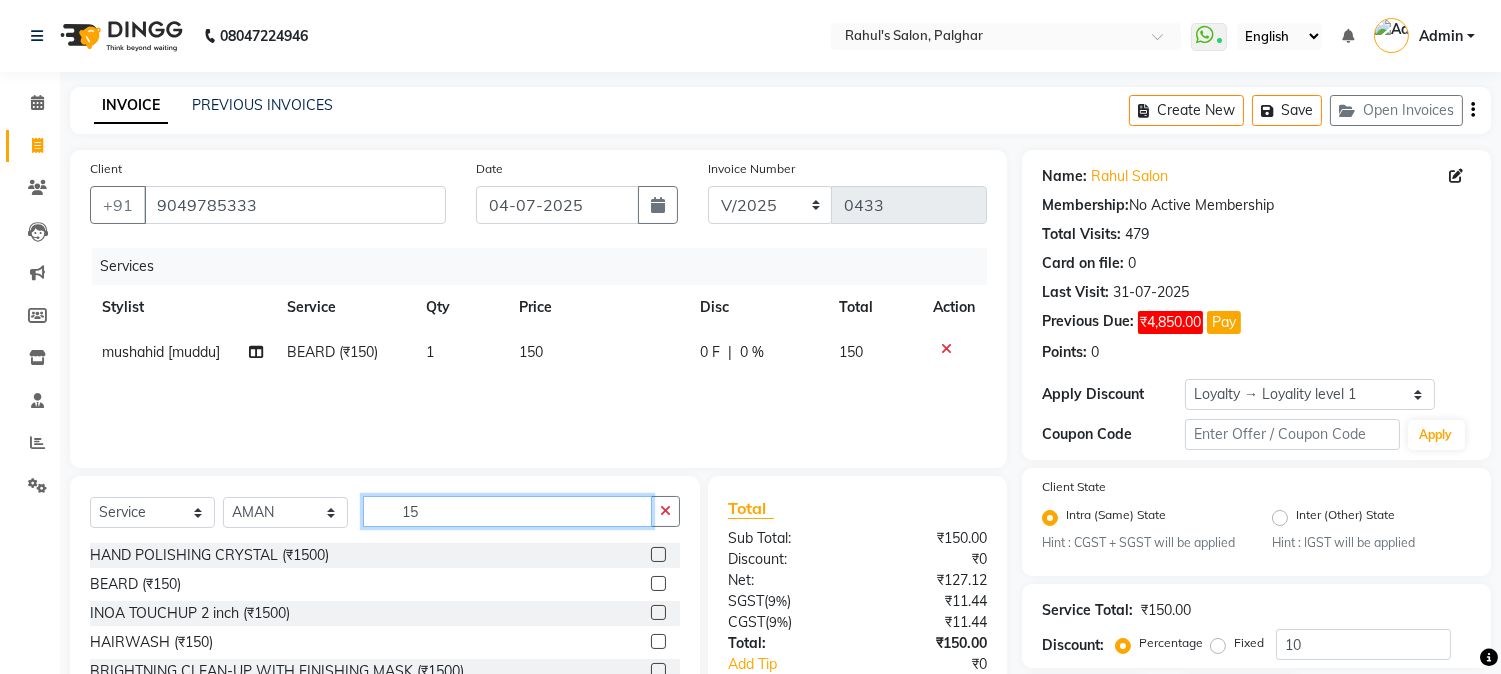 type on "150" 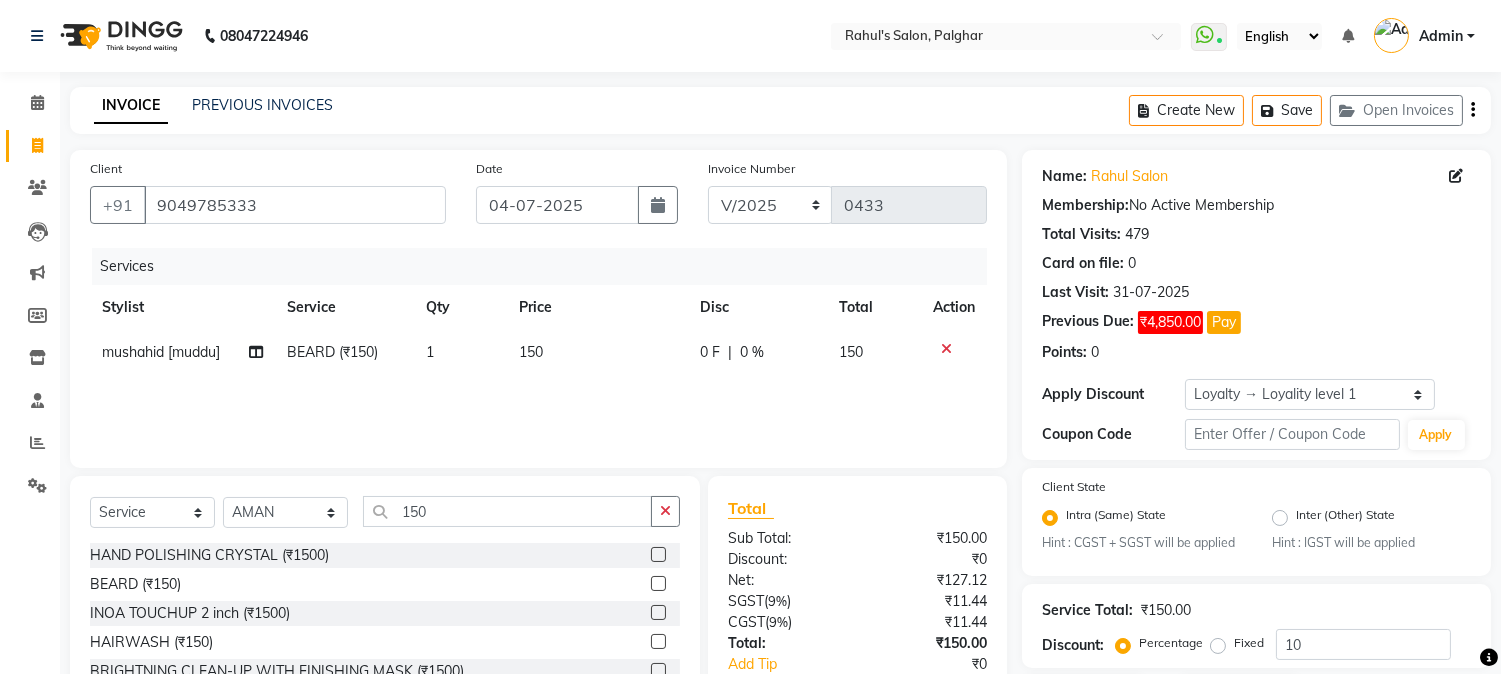 click 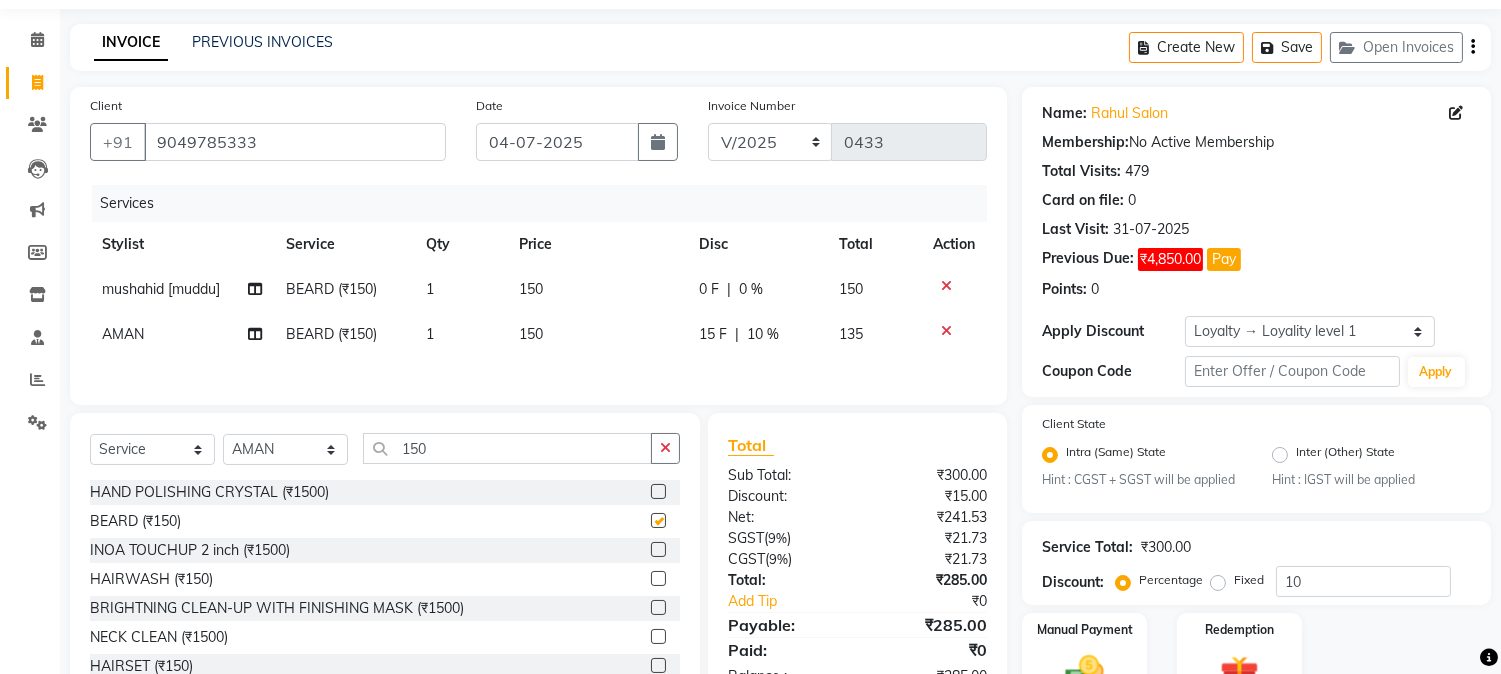checkbox on "false" 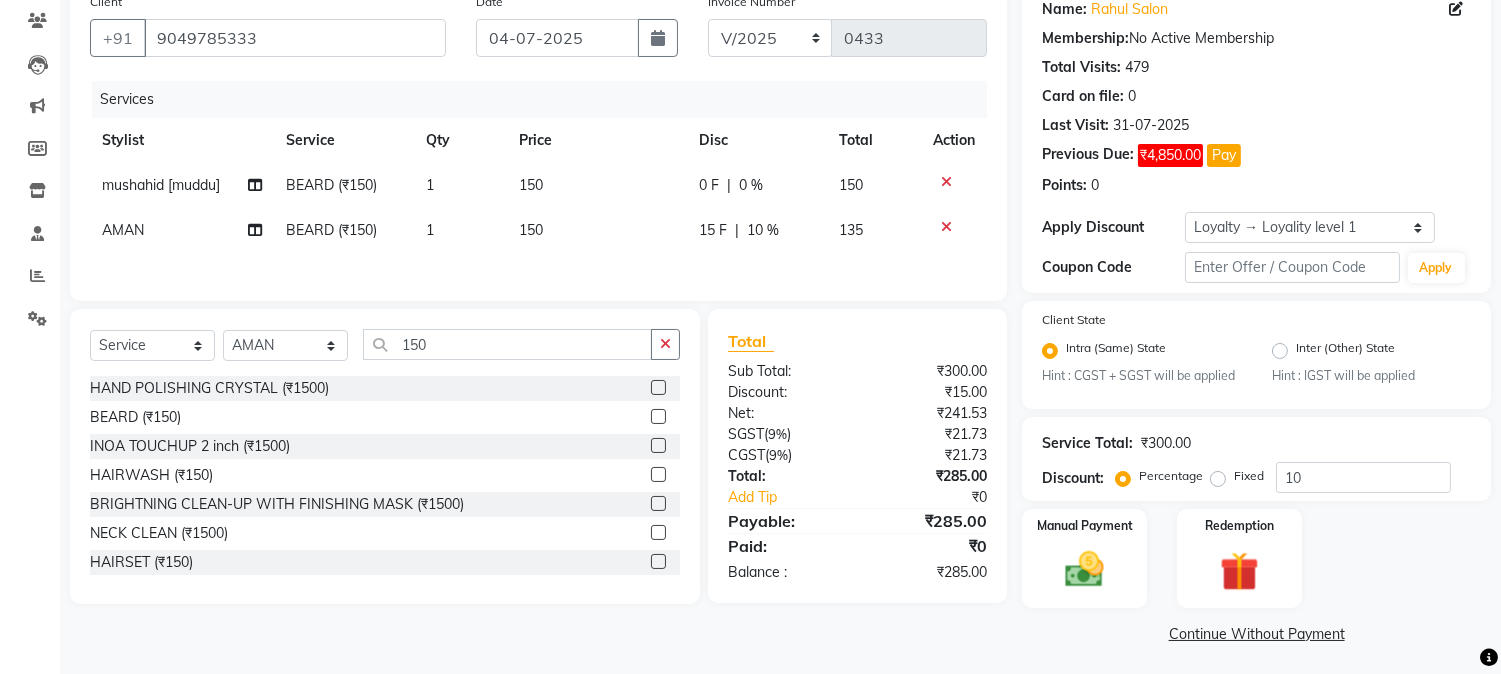 scroll, scrollTop: 172, scrollLeft: 0, axis: vertical 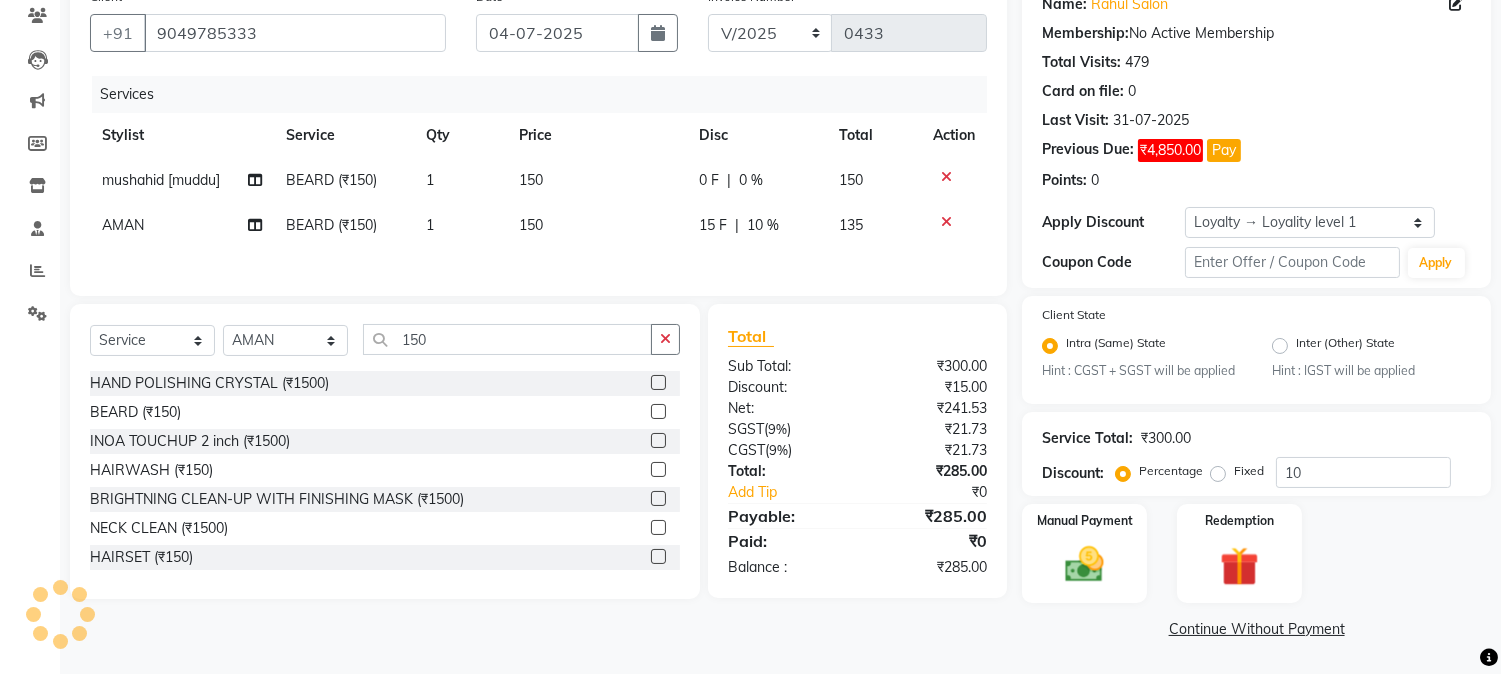 click on "15 F" 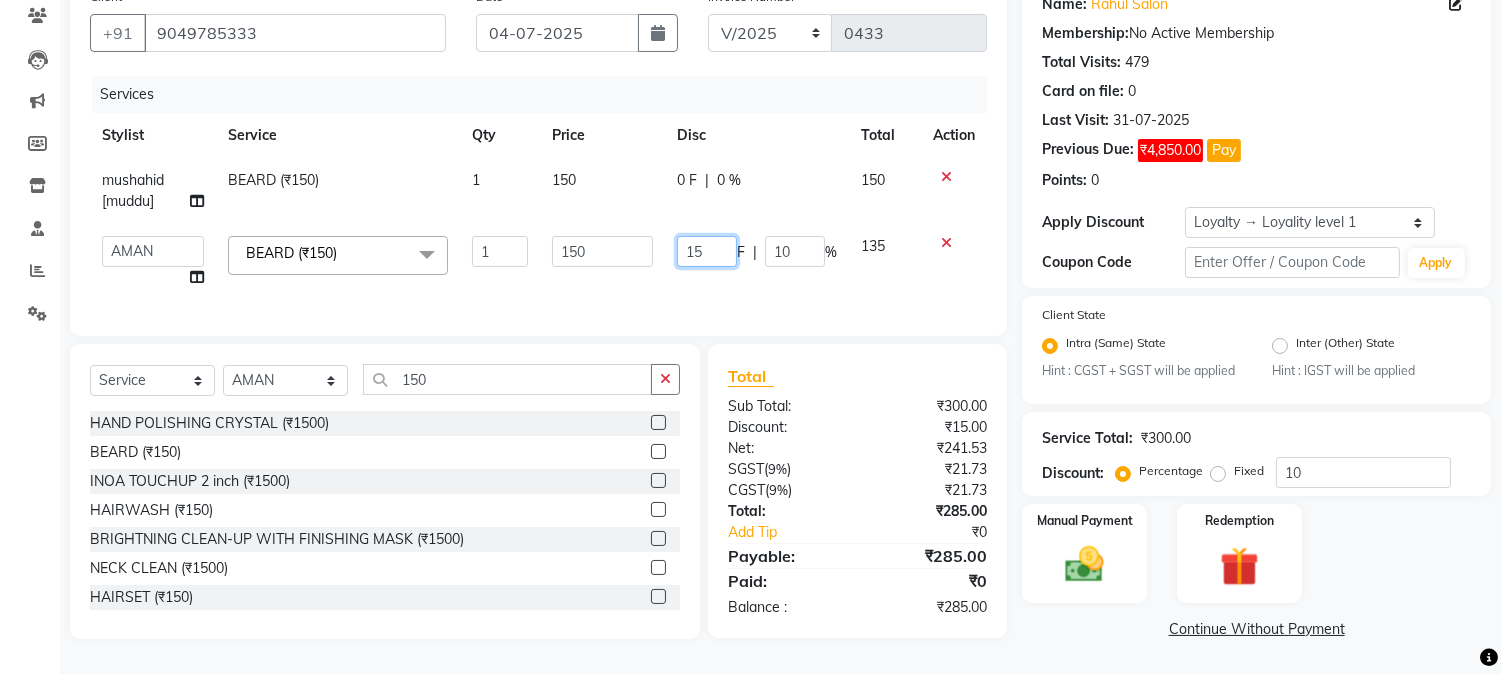 drag, startPoint x: 682, startPoint y: 252, endPoint x: 723, endPoint y: 244, distance: 41.773197 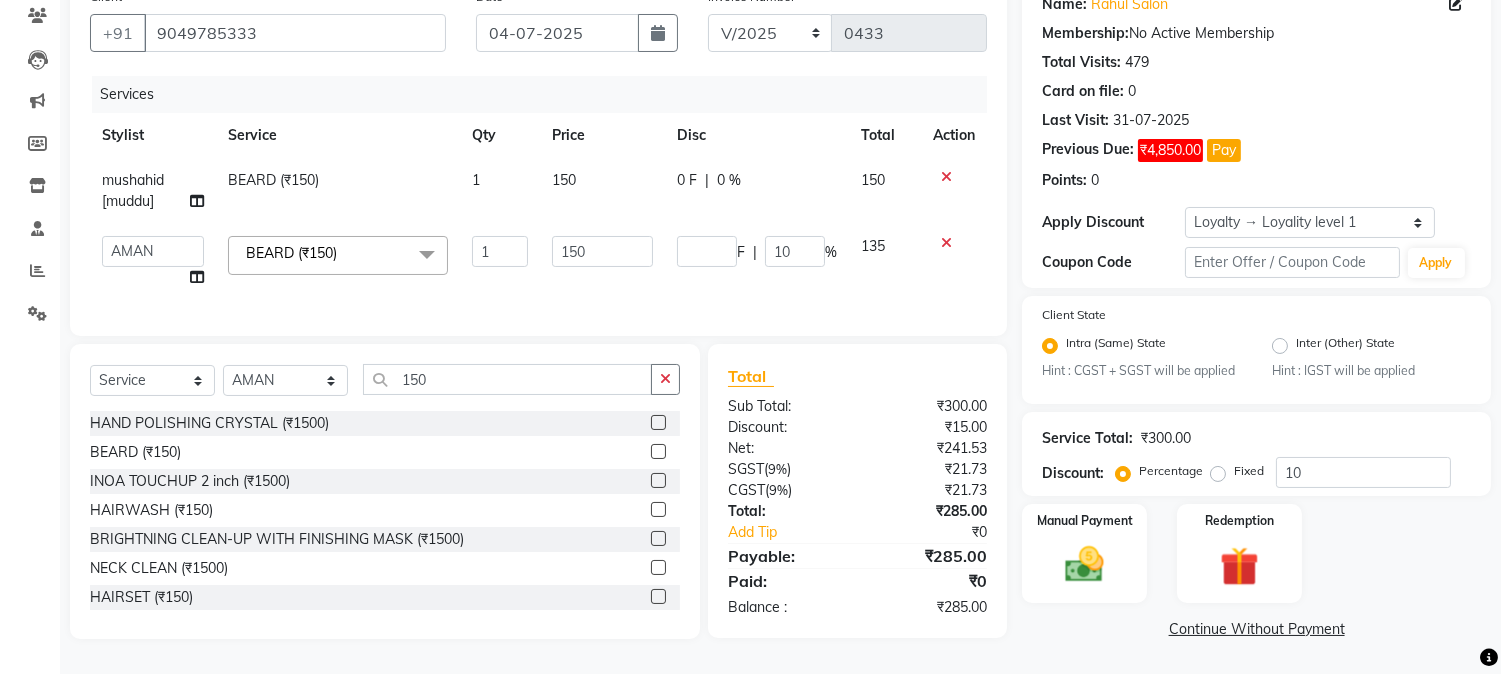 click on "Services Stylist Service Qty Price Disc Total Action mushahid  [muddu] BEARD (₹150) 1 150 0 F | 0 % 150  AARMAN   AAYUSHI SHARMA   Akruti   AMAN    Amir   Arbaz   Asif Ansari   BABLU   Bandana   BHAGYESH   CHETAN   CHETAN BOISAR   furkan   GEETA   KISHOR   KISHOR JAMBHULKAR   kunal   mushahid  [muddu]   Nilam   NIRANJAN   Nisha Parmar   PRABHA    PUNAM   Rahul Sir   RAVI    RIMA   Rohit Tandel   SALONI   Sandy Sir   sarfaraz   shovib M.D   shreya   ZOYA  BEARD (₹150)  x Nails -  Hands (₹840) Nails -  Feet (₹720) Nails - Nail Extensions With Gel Polish (₹2820) Nails - Nail Art (₹300) Nails - Nail Extension Removal (₹960) Nails - Gel Polish Removal (₹420) MOLE (₹600) PUMING (₹4000) CRYSTAL PEDICURE (MEMBERSHIP) (₹1400) HIAR SPA ABOVE SHOULDER (MEMBERSHIP) (₹900) HAIR SPA ABOVE SHOULDER (NON-MEMBER) (₹1080) HAIR SPA BELOW SHOULDER(MEMBERSHIP) (₹1200) HAIR SPA BELOW SHOULDER(NON-MEMBER) (₹1440) HAIR SPA UPTO WAIST(MEMBERSHIP) (₹1400) HAIR SPA UPTO WAIST(NON-MEMBER) (₹1680) 1 150" 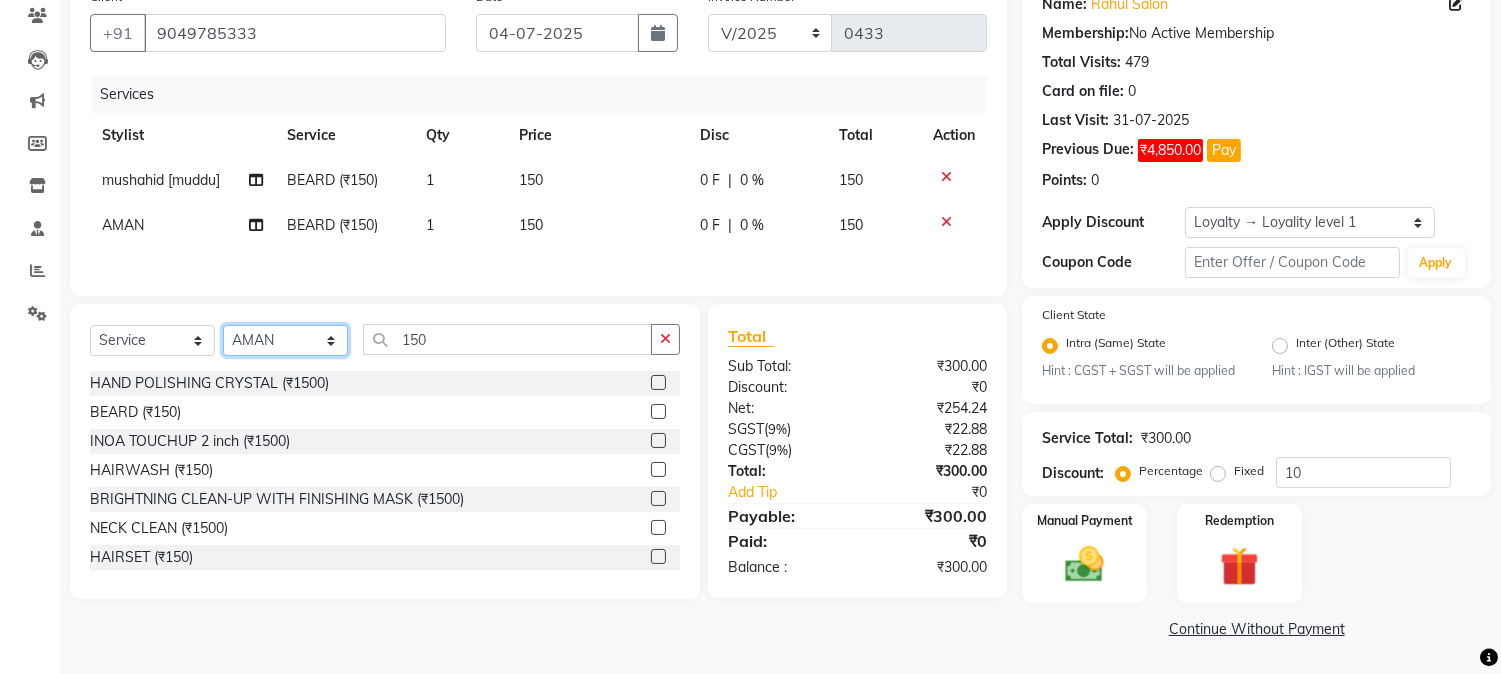 click on "Select Stylist AARMAN AAYUSHI SHARMA Akruti AMAN  Amir Arbaz Asif Ansari BABLU Bandana BHAGYESH CHETAN CHETAN BOISAR furkan GEETA KISHOR KISHOR JAMBHULKAR kunal mushahid  [muddu] Nilam NIRANJAN Nisha Parmar PRABHA  PUNAM Rahul Sir RAVI  RIMA Rohit Tandel SALONI Sandy Sir sarfaraz shovib M.D shreya ZOYA" 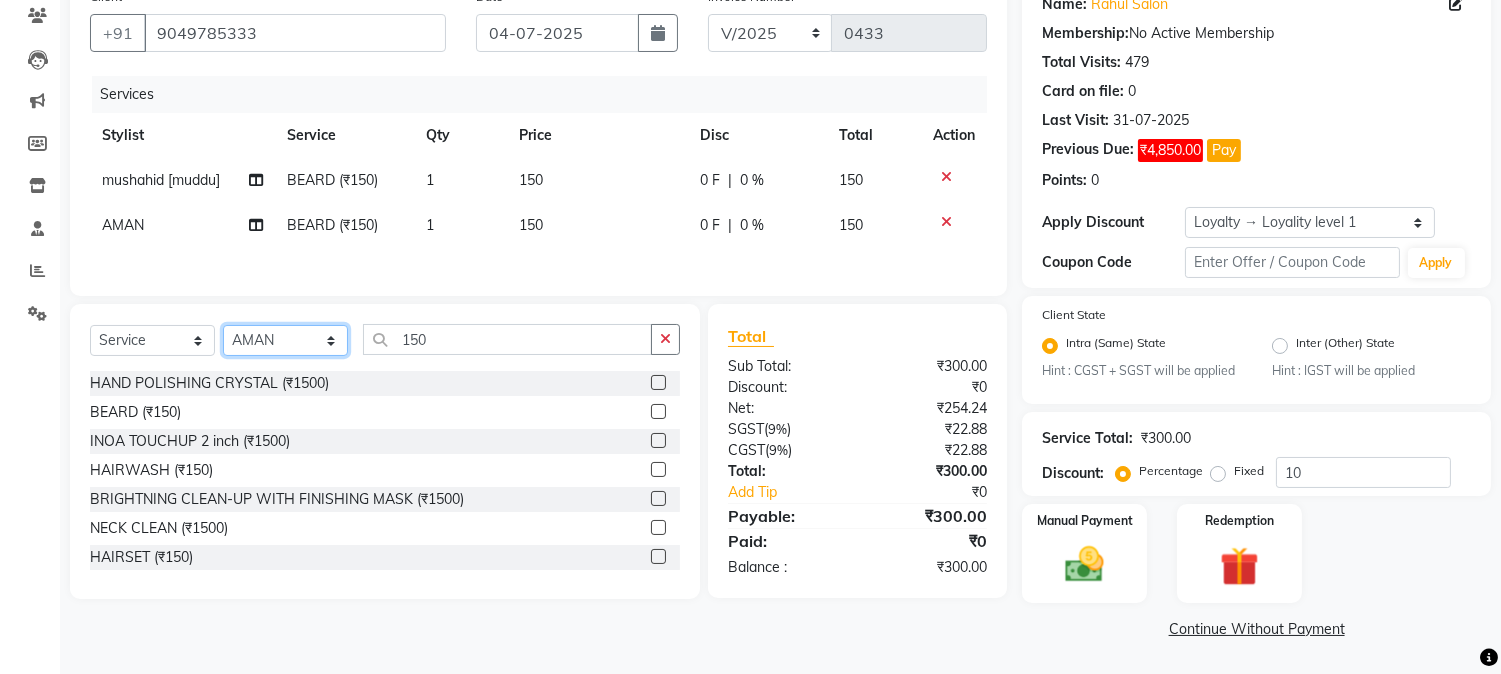 select on "61696" 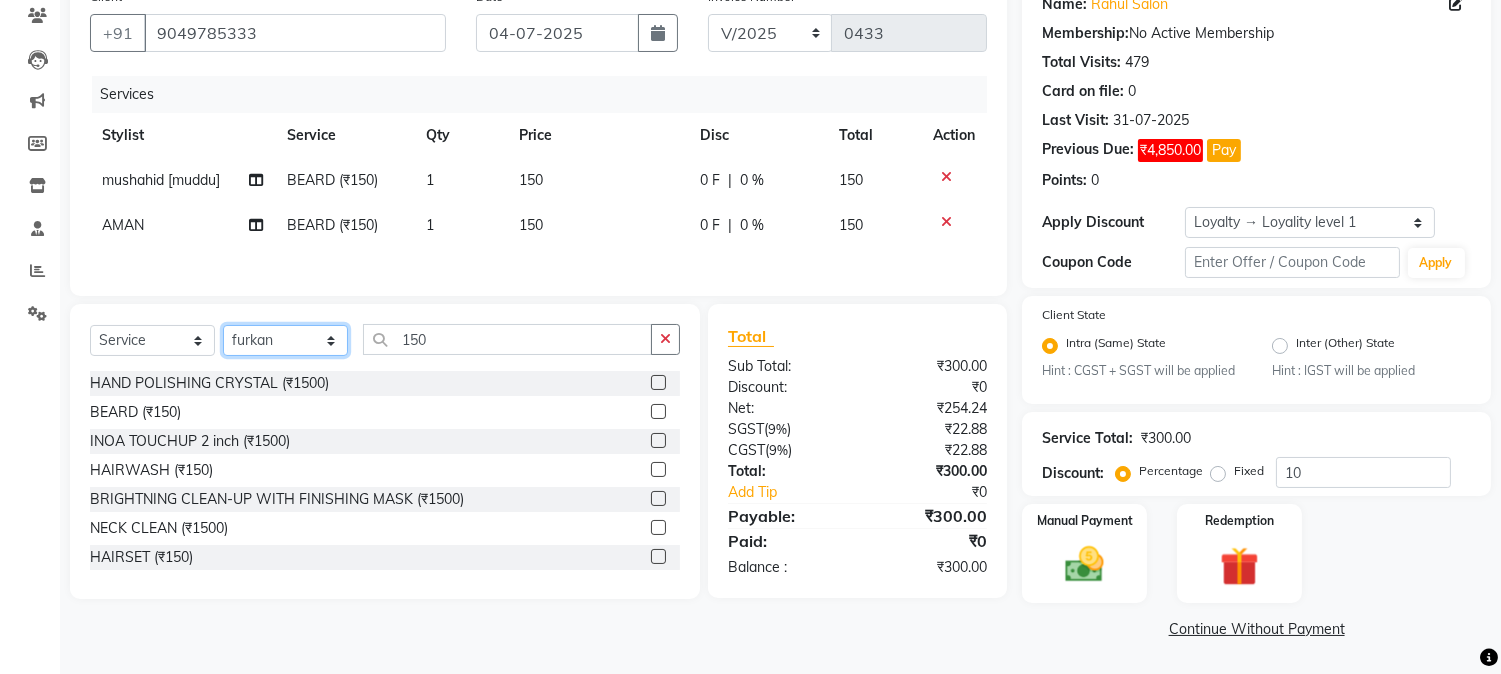 click on "Select Stylist AARMAN AAYUSHI SHARMA Akruti AMAN  Amir Arbaz Asif Ansari BABLU Bandana BHAGYESH CHETAN CHETAN BOISAR furkan GEETA KISHOR KISHOR JAMBHULKAR kunal mushahid  [muddu] Nilam NIRANJAN Nisha Parmar PRABHA  PUNAM Rahul Sir RAVI  RIMA Rohit Tandel SALONI Sandy Sir sarfaraz shovib M.D shreya ZOYA" 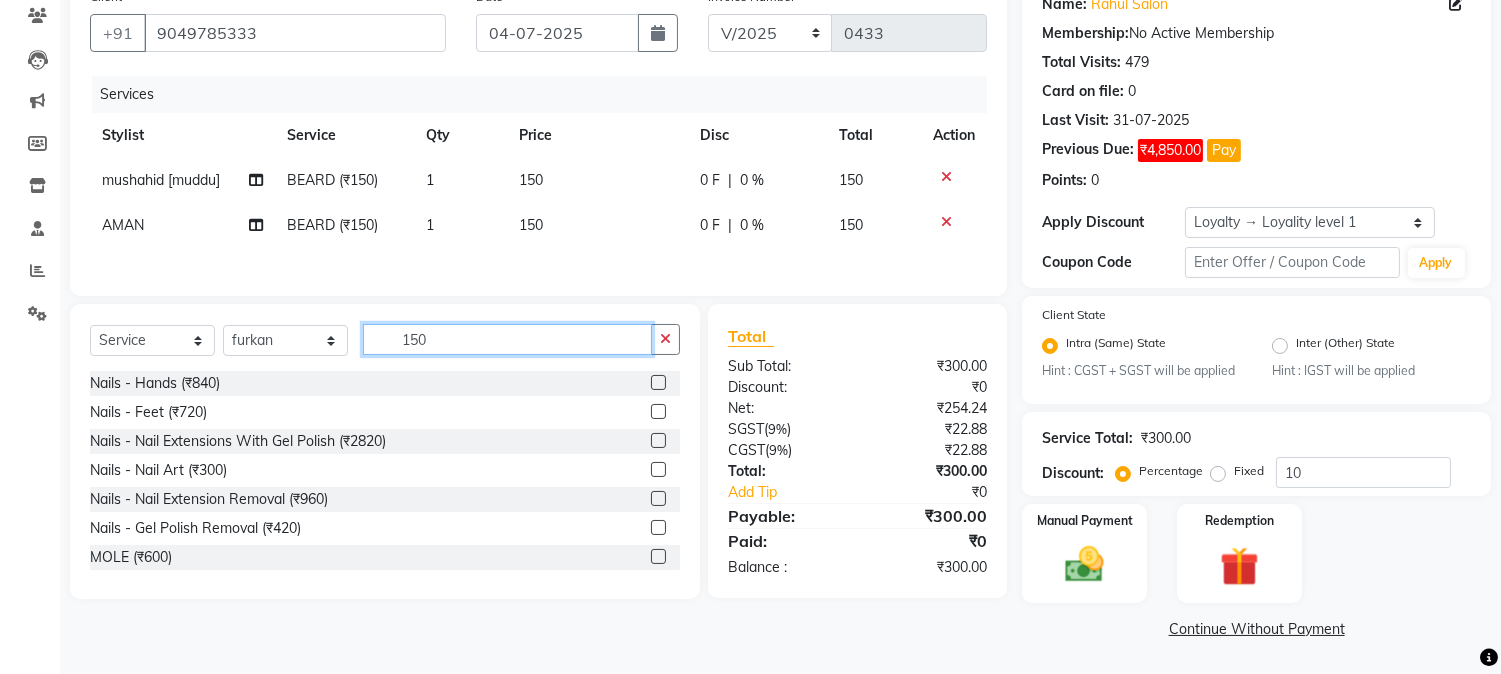 drag, startPoint x: 397, startPoint y: 346, endPoint x: 514, endPoint y: 347, distance: 117.00427 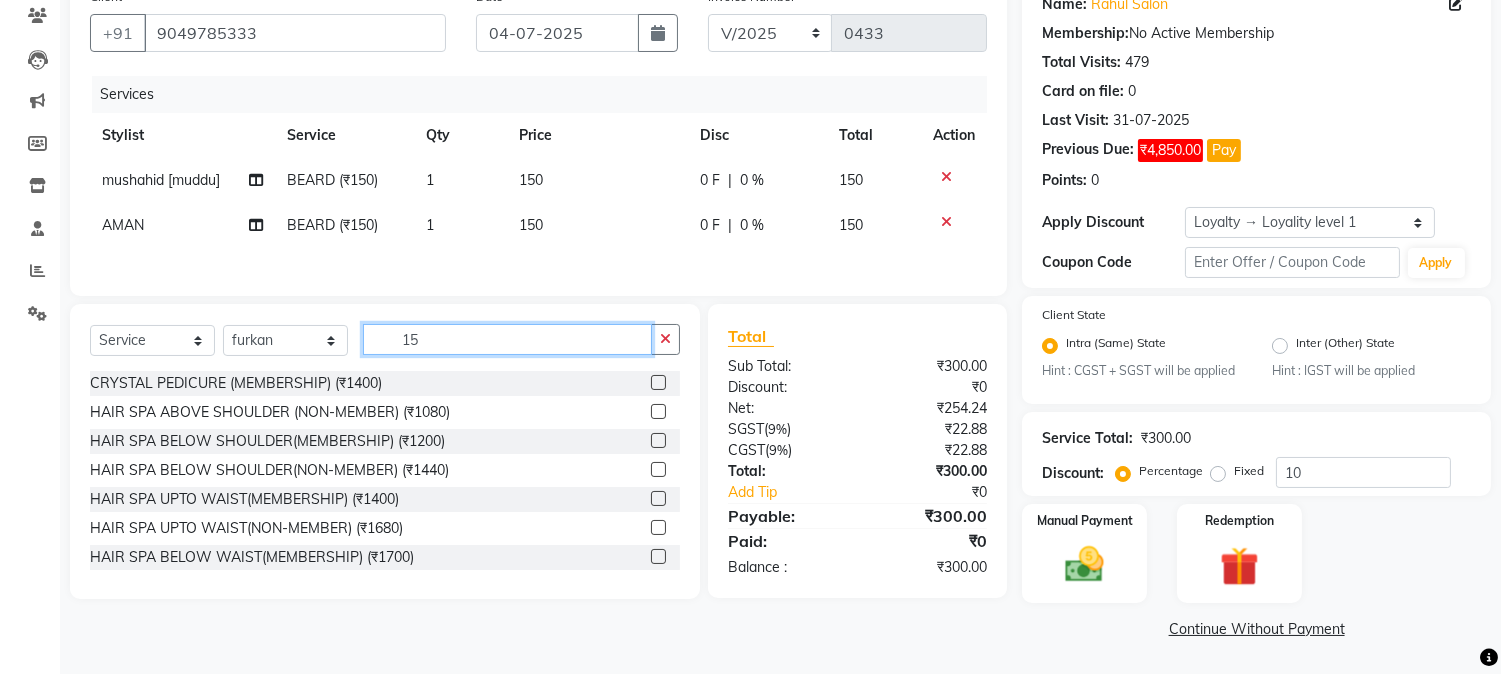 type on "150" 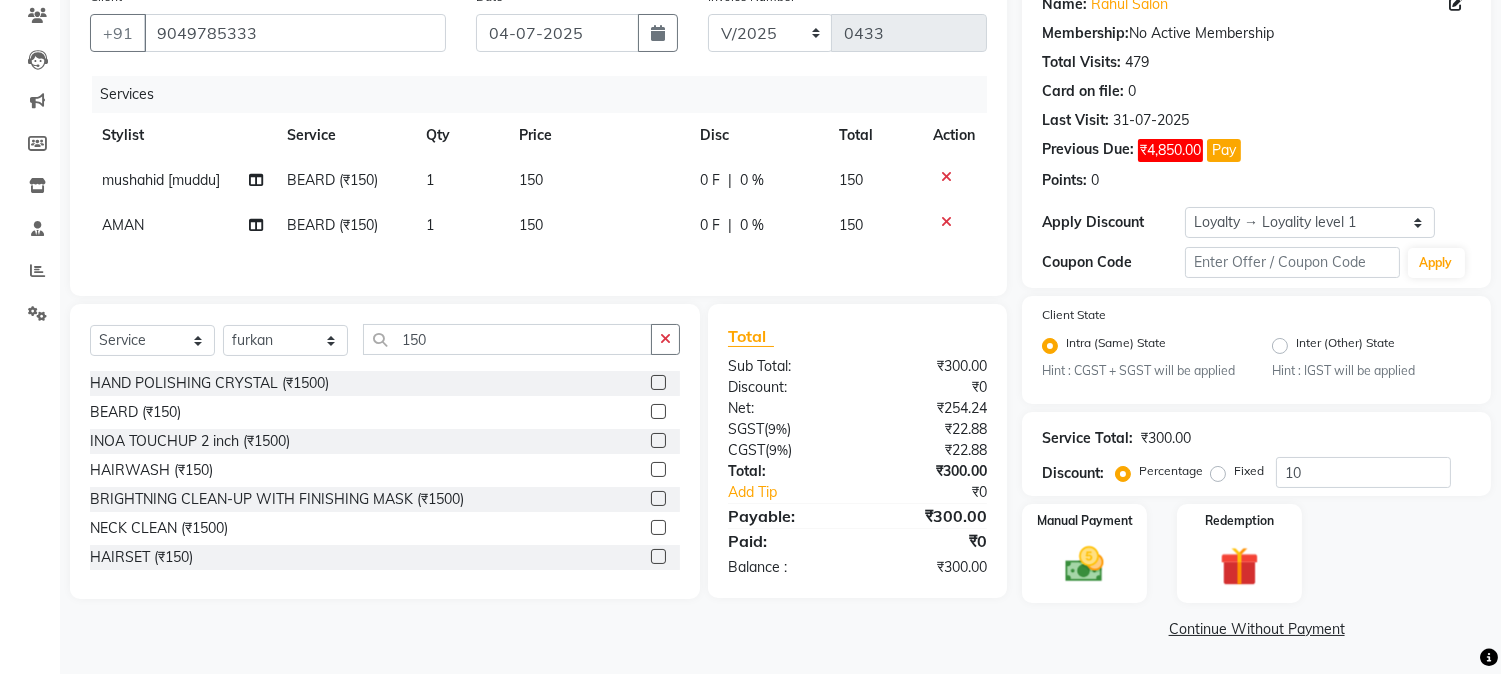 click 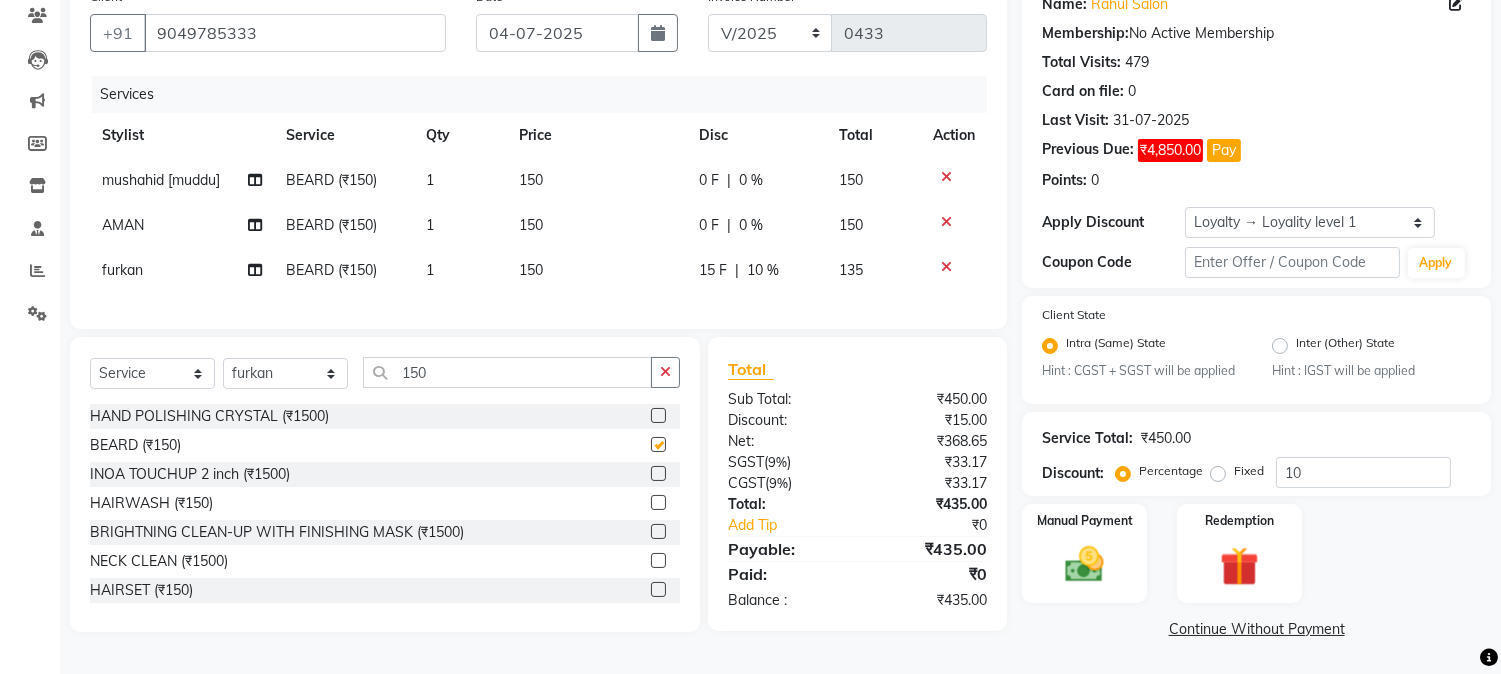 checkbox on "false" 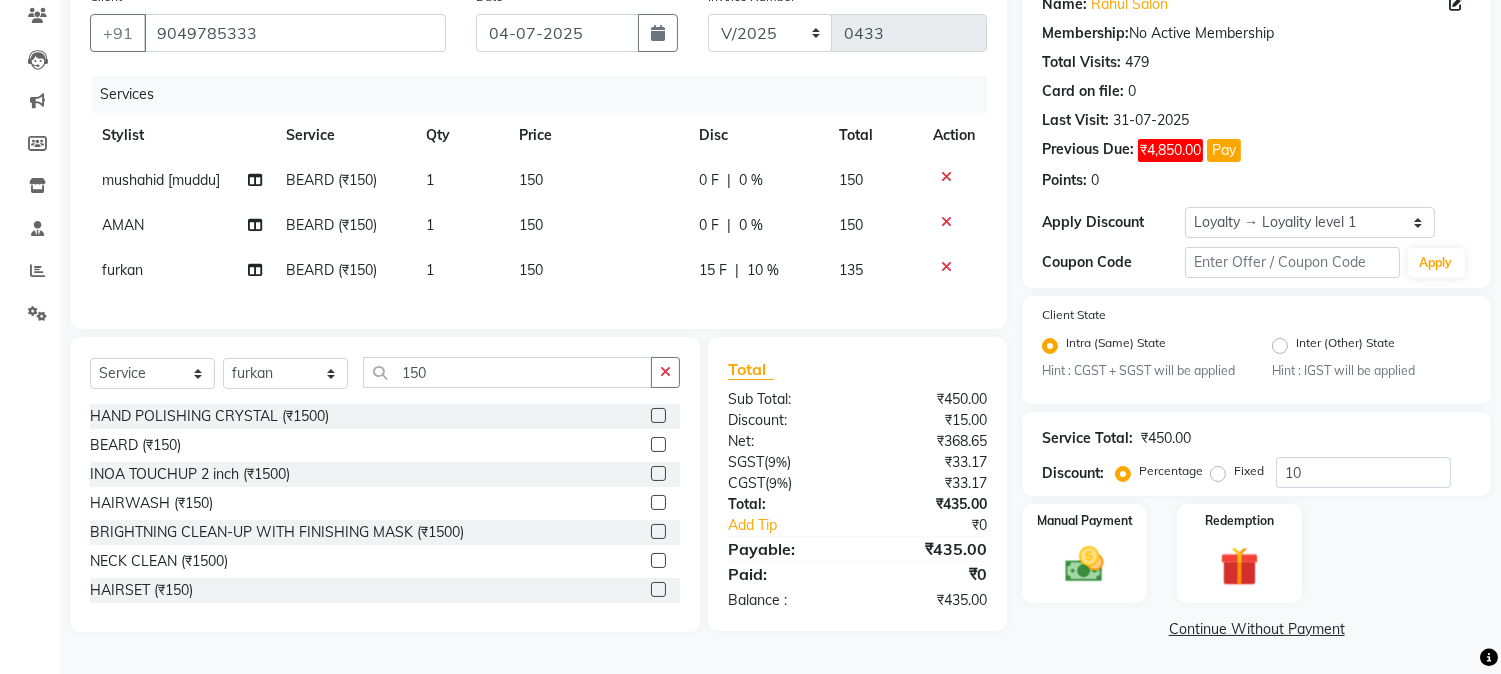 scroll, scrollTop: 176, scrollLeft: 0, axis: vertical 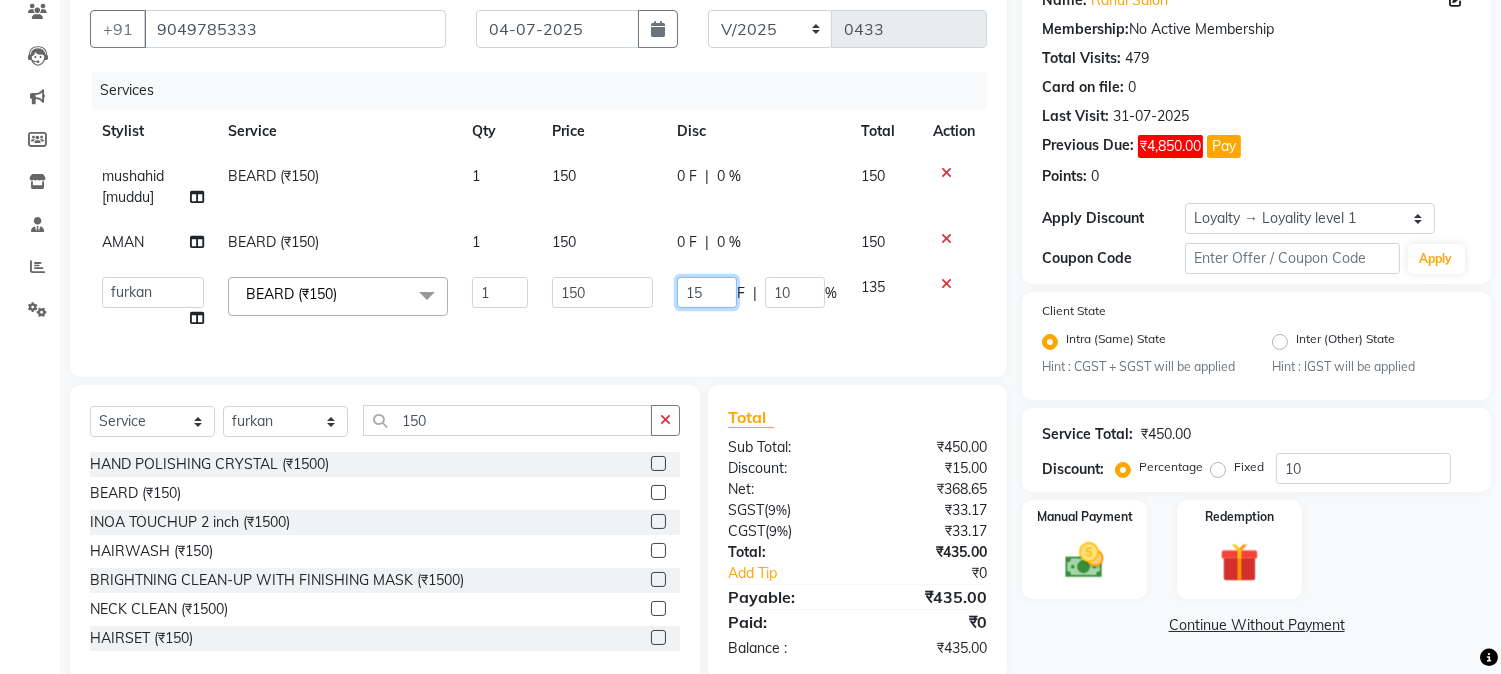 drag, startPoint x: 678, startPoint y: 288, endPoint x: 711, endPoint y: 287, distance: 33.01515 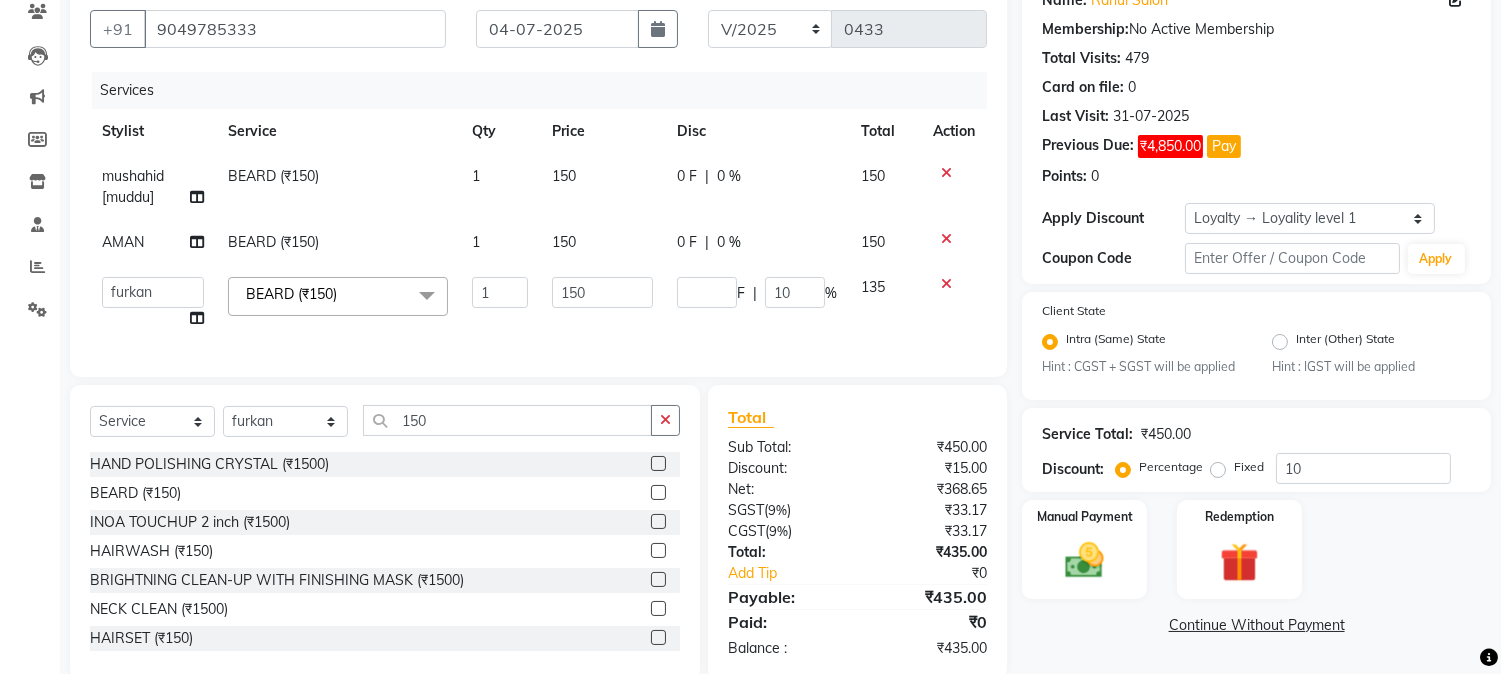 click on "Client +91 9049785333 Date 04-07-2025 Invoice Number V/2025 V/2025-26 0433 Services Stylist Service Qty Price Disc Total Action mushahid  [muddu] BEARD (₹150) 1 150 0 F | 0 % 150 AMAN  BEARD (₹150) 1 150 0 F | 0 % 150  AARMAN   AAYUSHI SHARMA   Akruti   AMAN    Amir   Arbaz   Asif Ansari   BABLU   Bandana   BHAGYESH   CHETAN   CHETAN BOISAR   furkan   GEETA   KISHOR   KISHOR JAMBHULKAR   kunal   mushahid  [muddu]   Nilam   NIRANJAN   Nisha Parmar   PRABHA    PUNAM   Rahul Sir   RAVI    RIMA   Rohit Tandel   SALONI   Sandy Sir   sarfaraz   shovib M.D   shreya   ZOYA  BEARD (₹150)  x Nails -  Hands (₹840) Nails -  Feet (₹720) Nails - Nail Extensions With Gel Polish (₹2820) Nails - Nail Art (₹300) Nails - Nail Extension Removal (₹960) Nails - Gel Polish Removal (₹420) MOLE (₹600) PUMING (₹4000) CRYSTAL PEDICURE (MEMBERSHIP) (₹1400) HIAR SPA ABOVE SHOULDER (MEMBERSHIP) (₹900) HAIR SPA ABOVE SHOULDER (NON-MEMBER) (₹1080) HAIR SPA BELOW SHOULDER(MEMBERSHIP) (₹1200) nailpaint (₹200)" 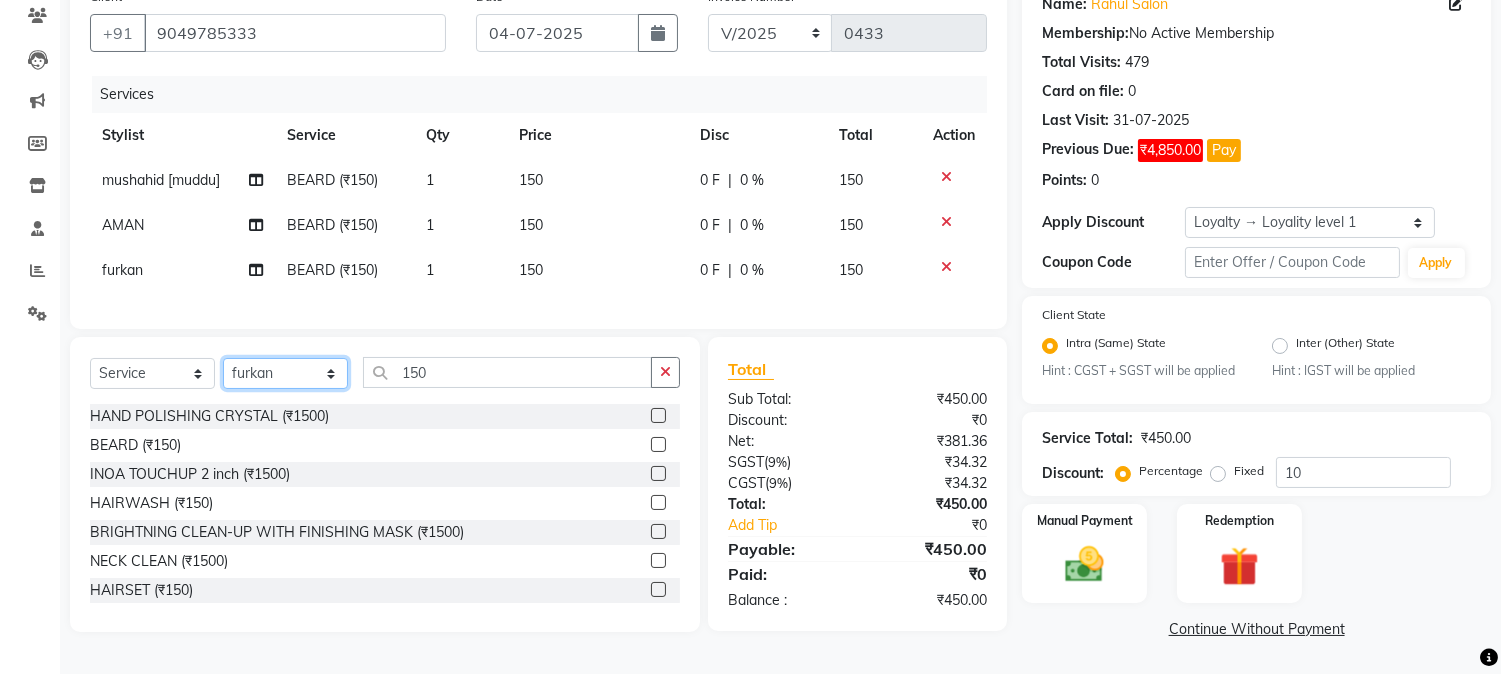 click on "Select Stylist AARMAN AAYUSHI SHARMA Akruti AMAN  Amir Arbaz Asif Ansari BABLU Bandana BHAGYESH CHETAN CHETAN BOISAR furkan GEETA KISHOR KISHOR JAMBHULKAR kunal mushahid  [muddu] Nilam NIRANJAN Nisha Parmar PRABHA  PUNAM Rahul Sir RAVI  RIMA Rohit Tandel SALONI Sandy Sir sarfaraz shovib M.D shreya ZOYA" 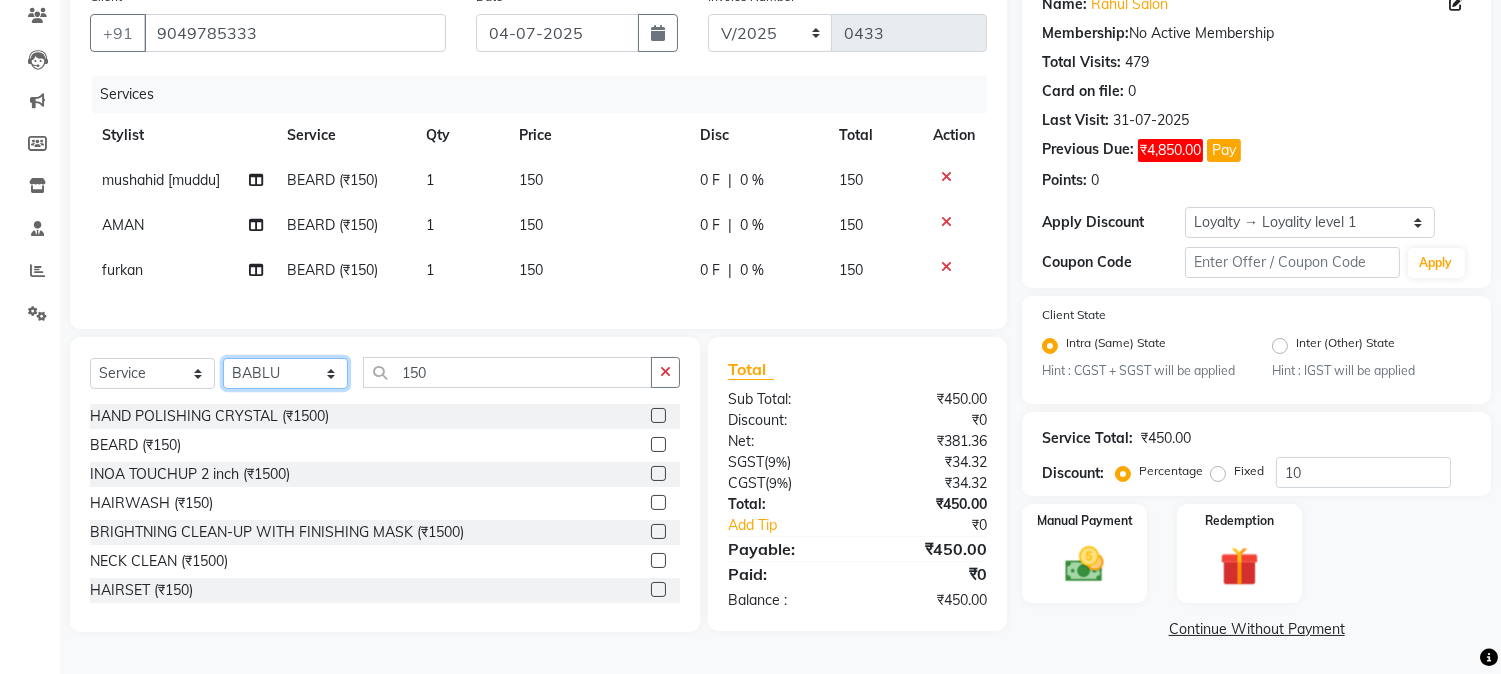 click on "Select Stylist AARMAN AAYUSHI SHARMA Akruti AMAN  Amir Arbaz Asif Ansari BABLU Bandana BHAGYESH CHETAN CHETAN BOISAR furkan GEETA KISHOR KISHOR JAMBHULKAR kunal mushahid  [muddu] Nilam NIRANJAN Nisha Parmar PRABHA  PUNAM Rahul Sir RAVI  RIMA Rohit Tandel SALONI Sandy Sir sarfaraz shovib M.D shreya ZOYA" 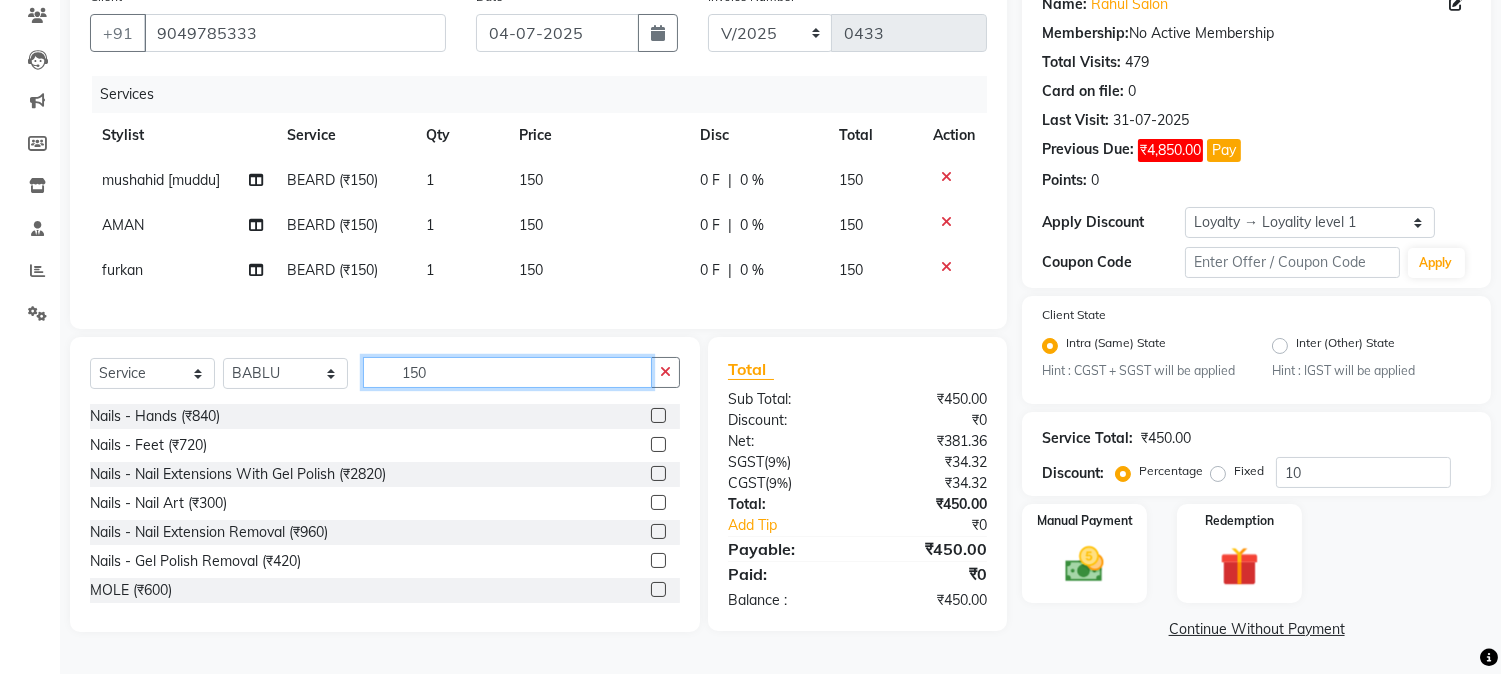 drag, startPoint x: 396, startPoint y: 381, endPoint x: 517, endPoint y: 380, distance: 121.004135 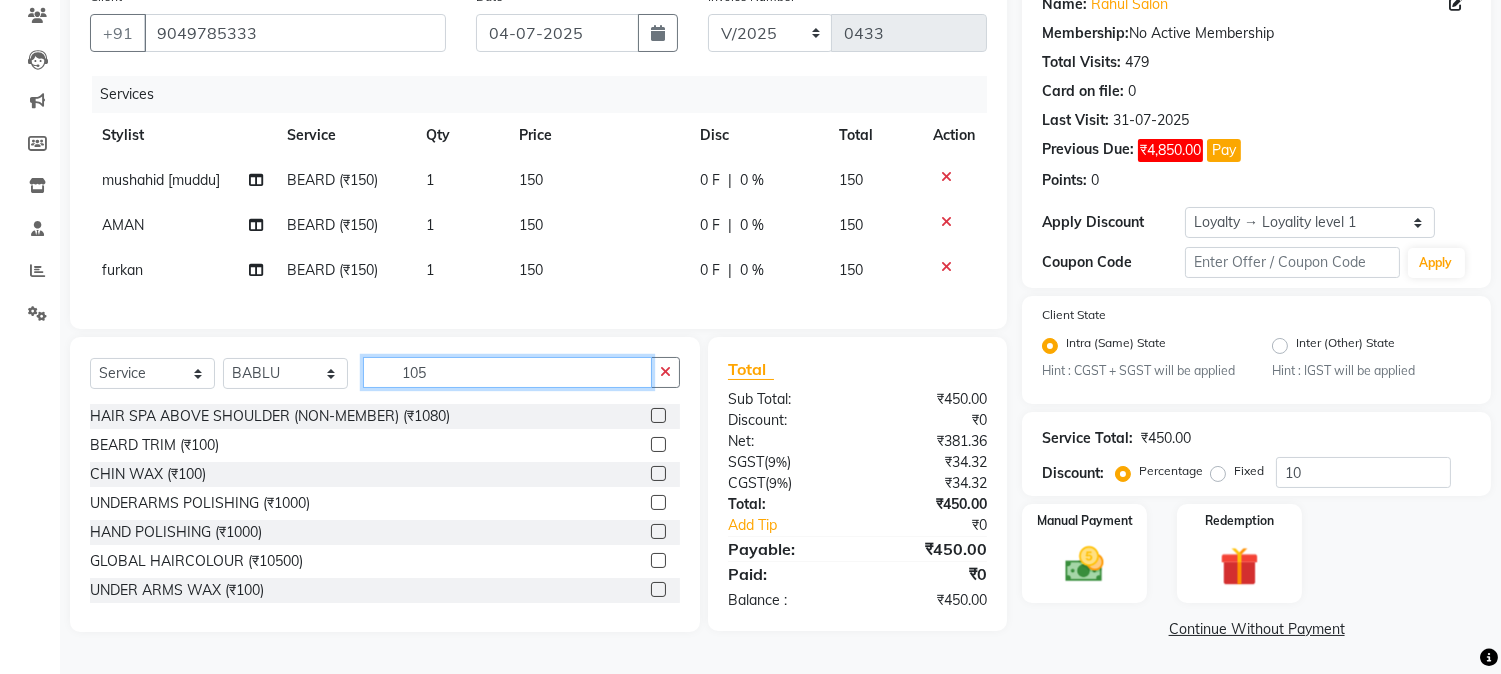 scroll, scrollTop: 175, scrollLeft: 0, axis: vertical 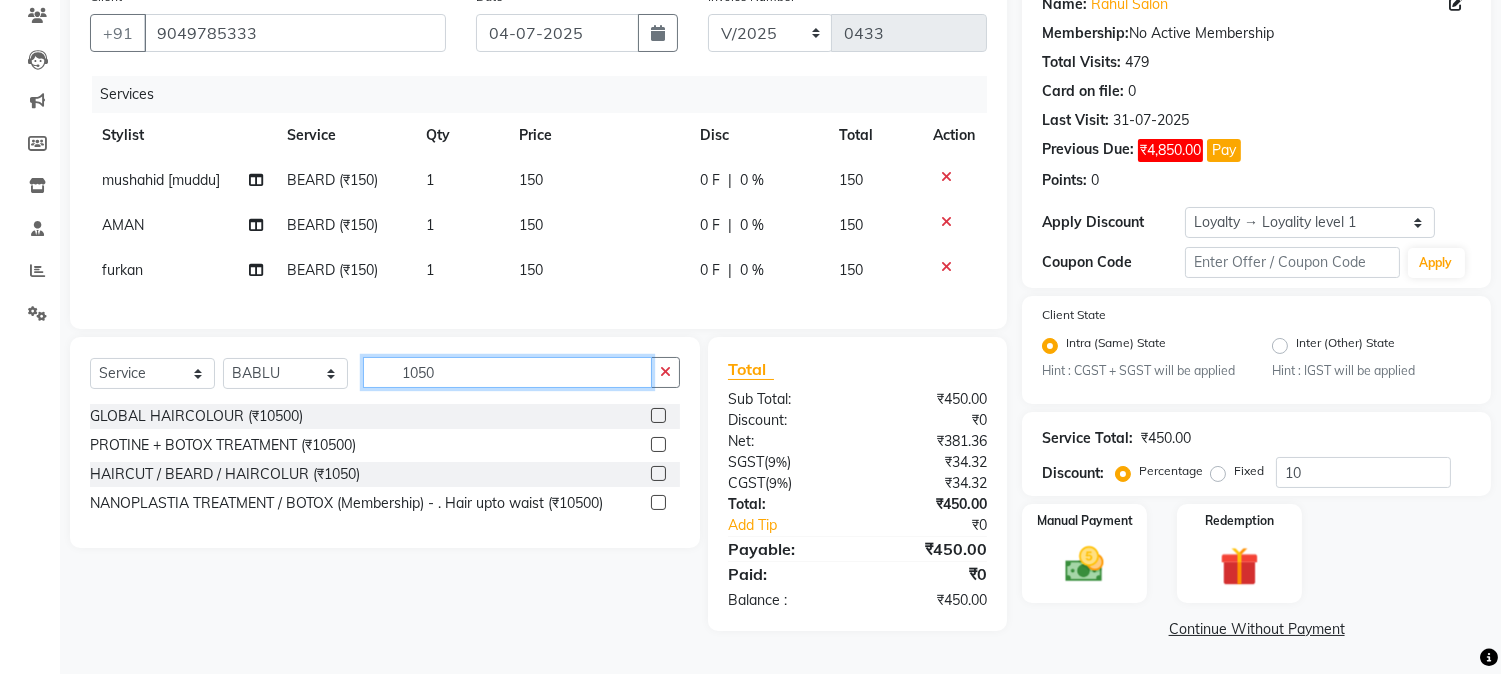type on "1050" 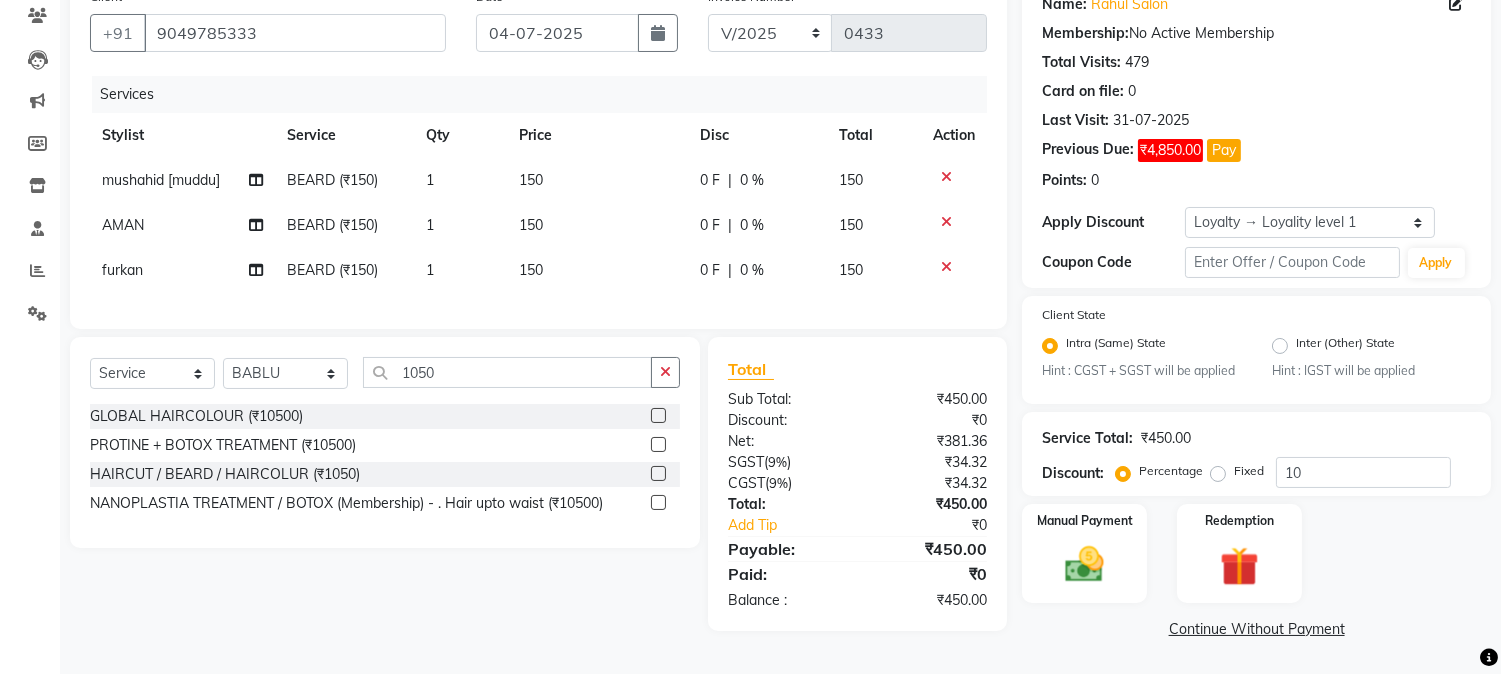 click 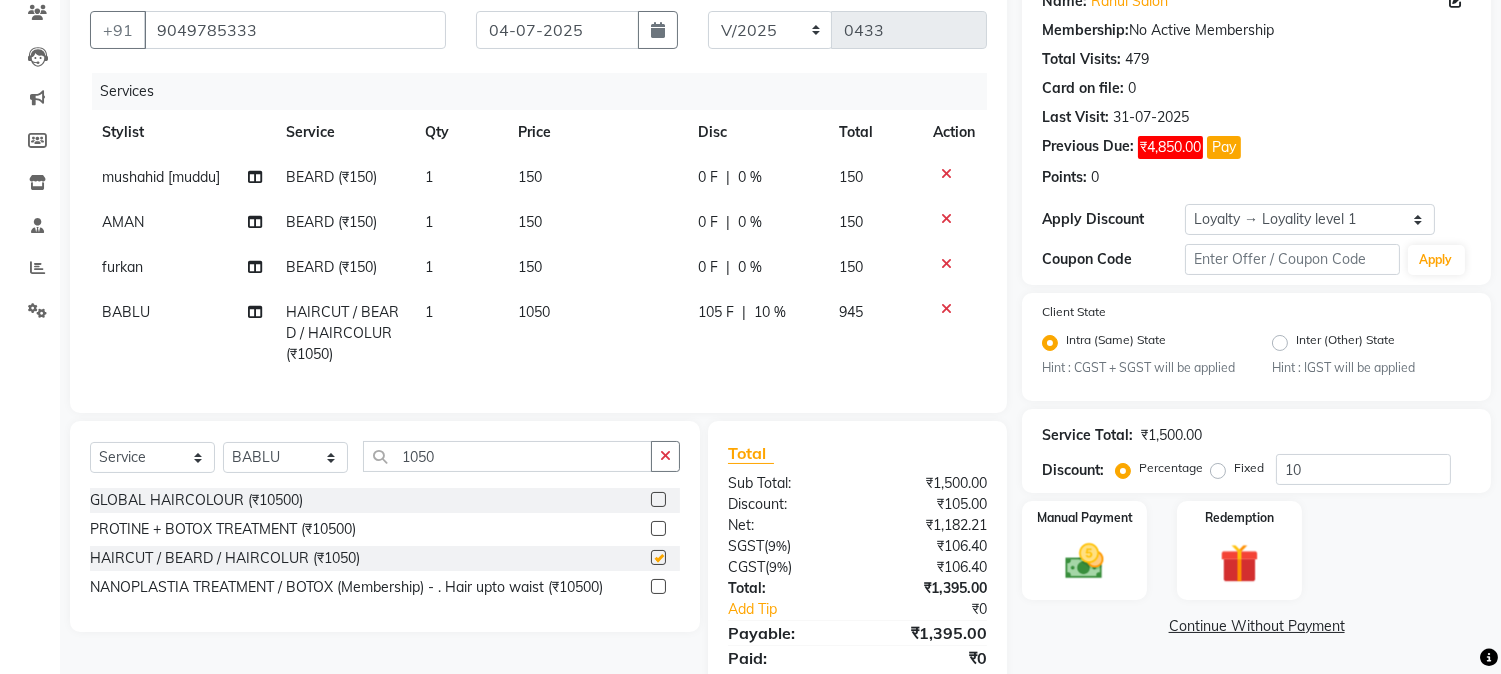 checkbox on "false" 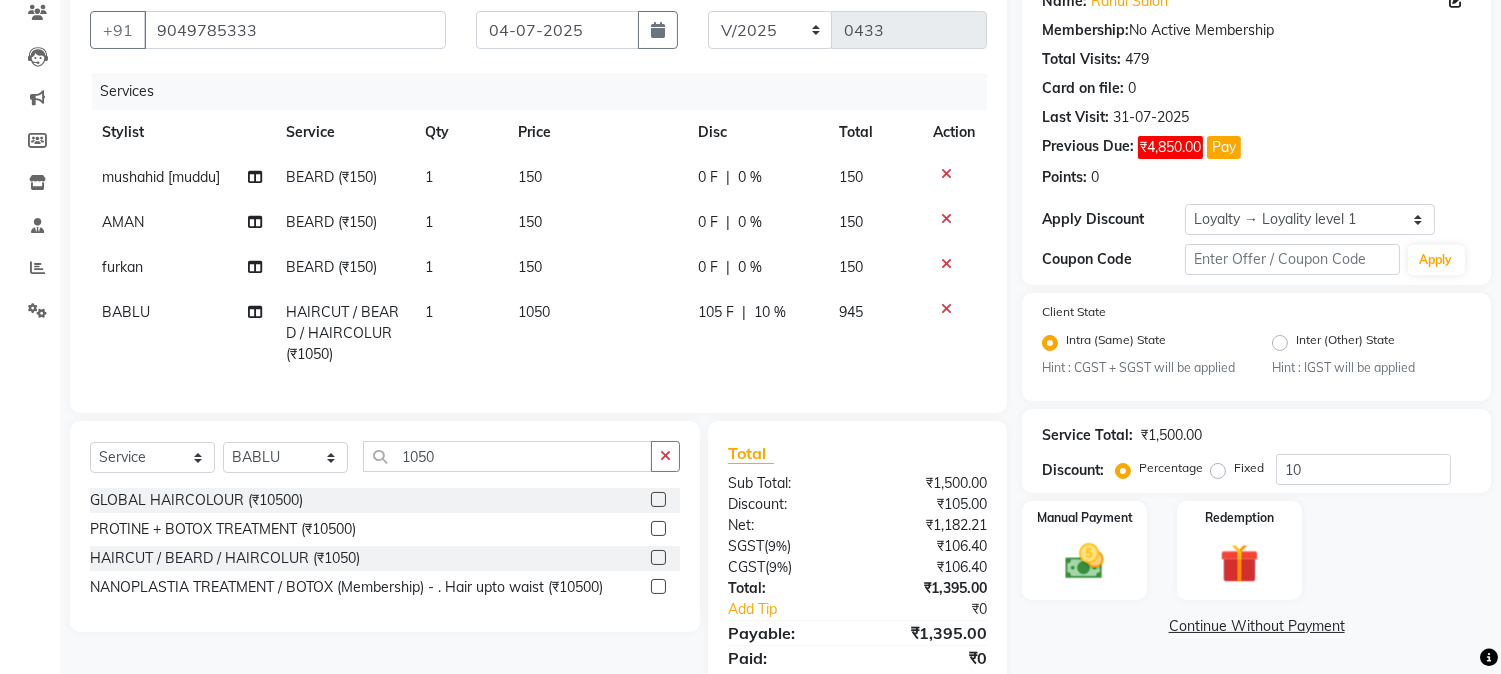 click on "105 F | 10 %" 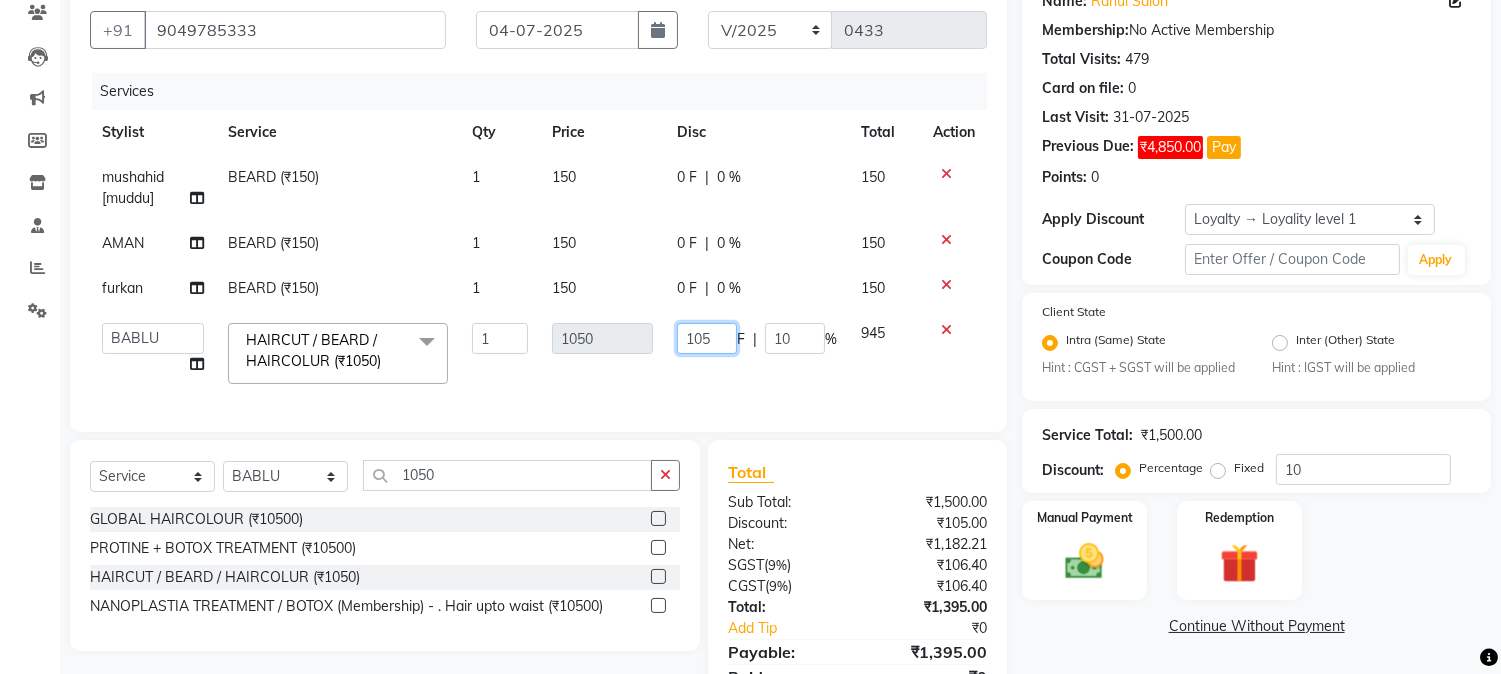 drag, startPoint x: 685, startPoint y: 334, endPoint x: 756, endPoint y: 340, distance: 71.25307 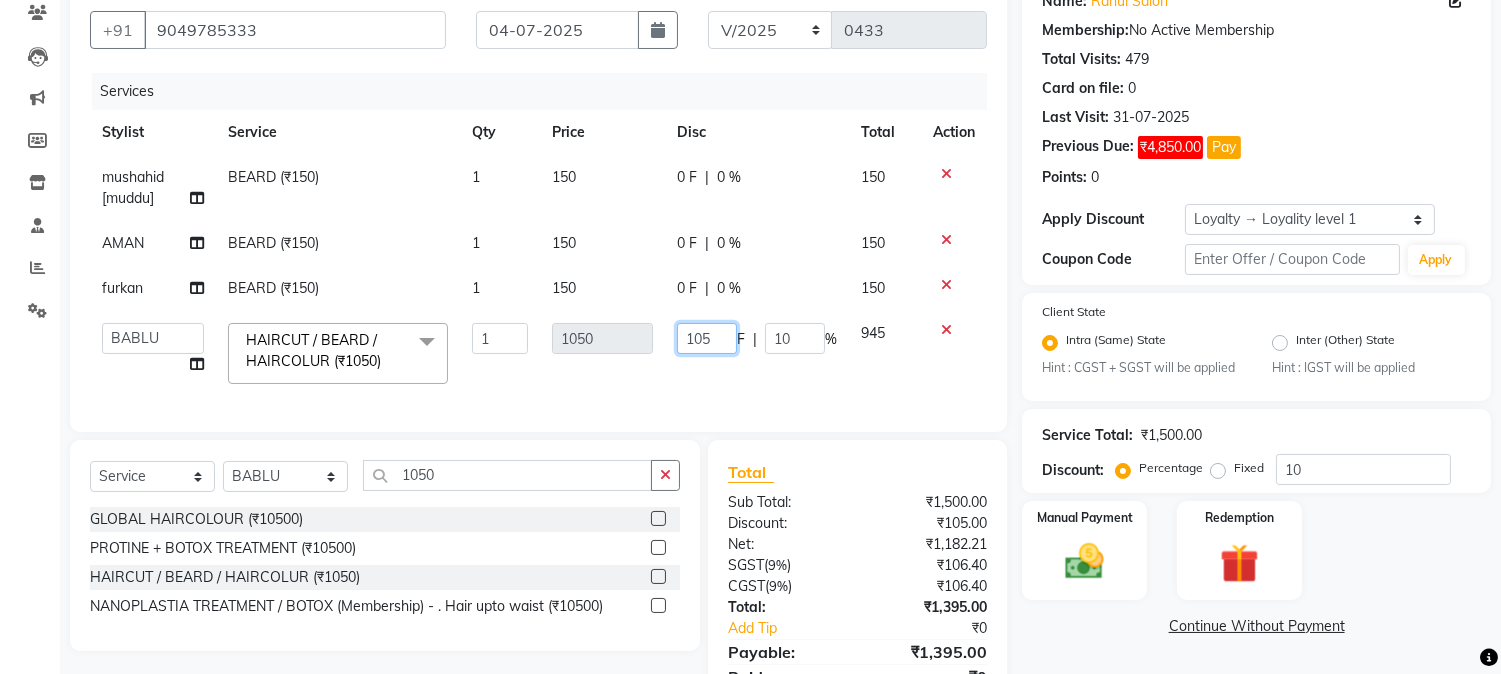 type 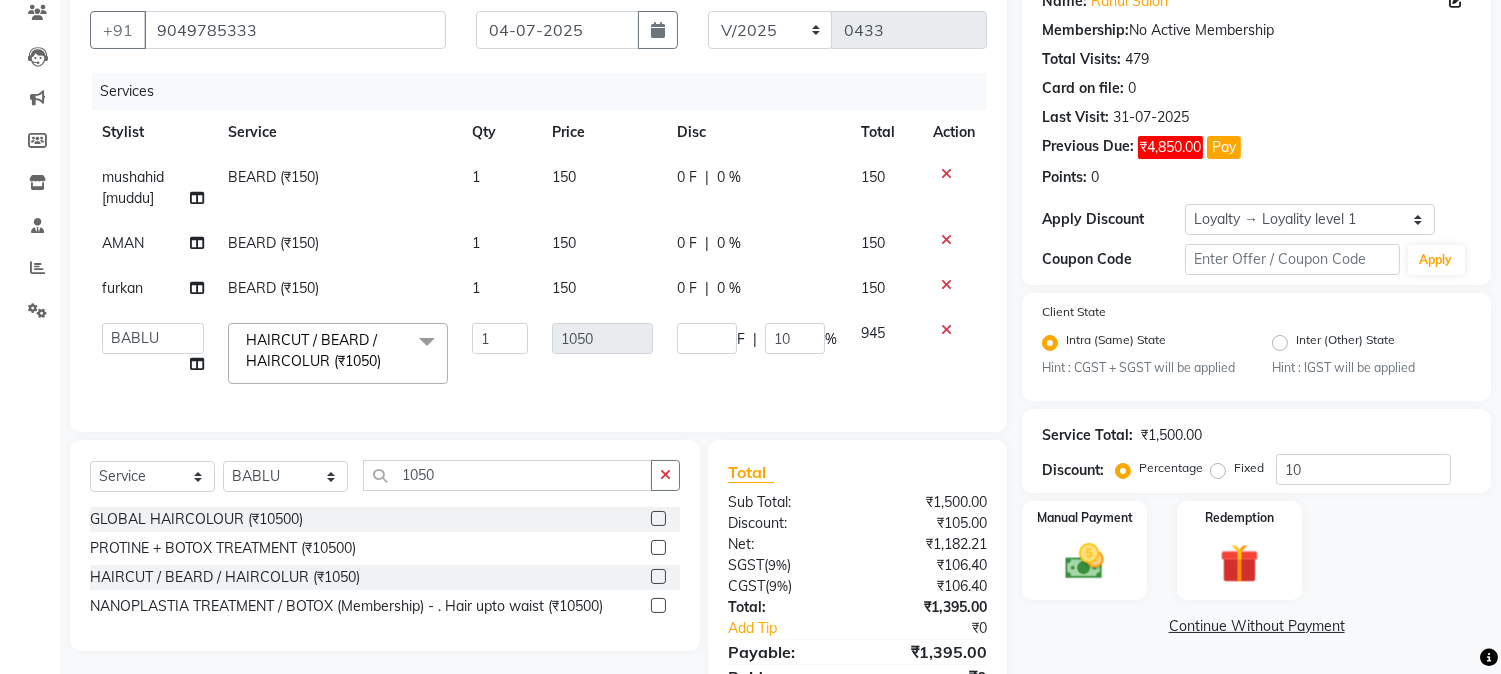 click on "Services Stylist Service Qty Price Disc Total Action mushahid  [muddu] BEARD (₹150) 1 150 0 F | 0 % 150 AMAN  BEARD (₹150) 1 150 0 F | 0 % 150 furkan BEARD (₹150) 1 150 0 F | 0 % 150  AARMAN   AAYUSHI SHARMA   Akruti   AMAN    Amir   Arbaz   Asif Ansari   BABLU   Bandana   BHAGYESH   CHETAN   CHETAN BOISAR   furkan   GEETA   KISHOR   KISHOR JAMBHULKAR   kunal   mushahid  [muddu]   Nilam   NIRANJAN   Nisha Parmar   PRABHA    PUNAM   Rahul Sir   RAVI    RIMA   Rohit Tandel   SALONI   Sandy Sir   sarfaraz   shovib M.D   shreya   ZOYA  HAIRCUT / BEARD / HAIRCOLUR  (₹1050)  x Nails -  Hands (₹840) Nails -  Feet (₹720) Nails - Nail Extensions With Gel Polish (₹2820) Nails - Nail Art (₹300) Nails - Nail Extension Removal (₹960) Nails - Gel Polish Removal (₹420) MOLE (₹600) PUMING (₹4000) CRYSTAL PEDICURE (MEMBERSHIP) (₹1400) HIAR SPA ABOVE SHOULDER (MEMBERSHIP) (₹900) HAIR SPA ABOVE SHOULDER (NON-MEMBER) (₹1080) HAIR SPA BELOW SHOULDER(MEMBERSHIP) (₹1200) PATCH TEST  (₹500) 1 1050" 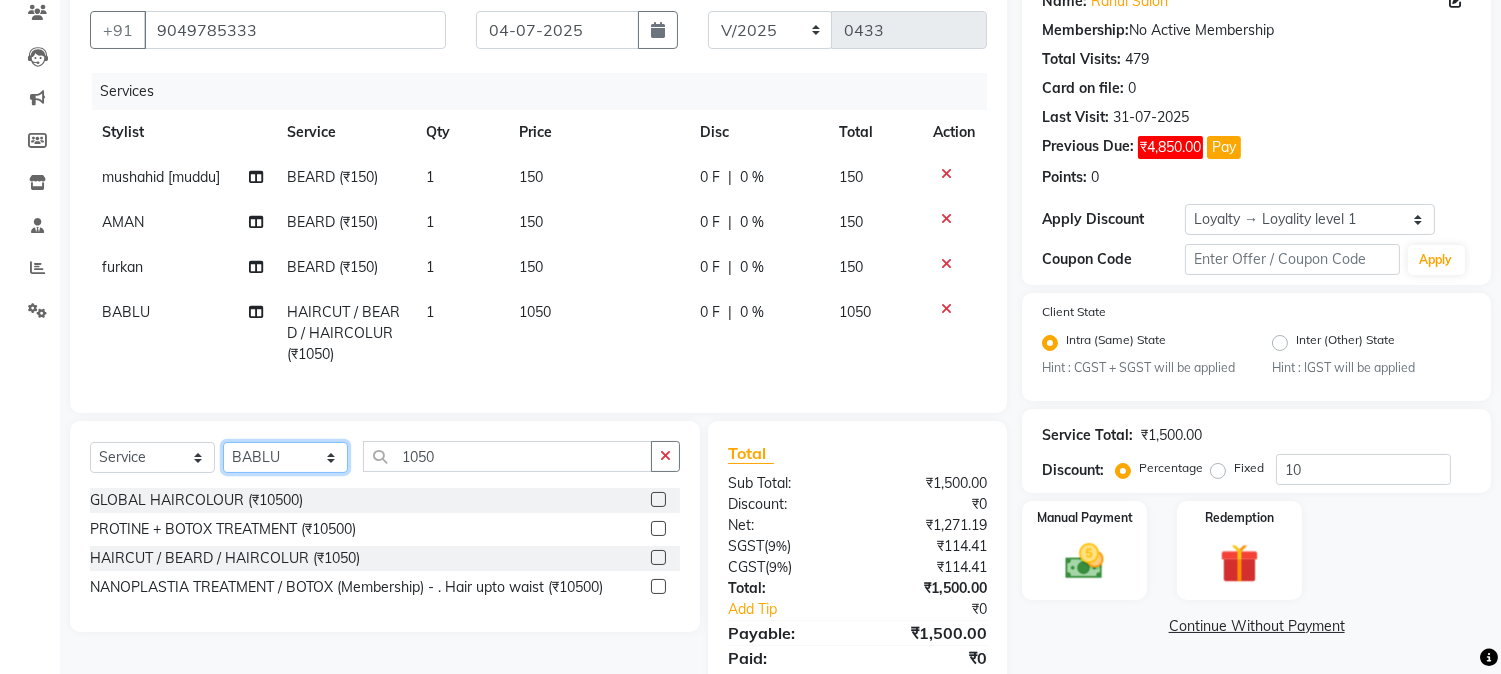 click on "Select Stylist AARMAN AAYUSHI SHARMA Akruti AMAN  Amir Arbaz Asif Ansari BABLU Bandana BHAGYESH CHETAN CHETAN BOISAR furkan GEETA KISHOR KISHOR JAMBHULKAR kunal mushahid  [muddu] Nilam NIRANJAN Nisha Parmar PRABHA  PUNAM Rahul Sir RAVI  RIMA Rohit Tandel SALONI Sandy Sir sarfaraz shovib M.D shreya ZOYA" 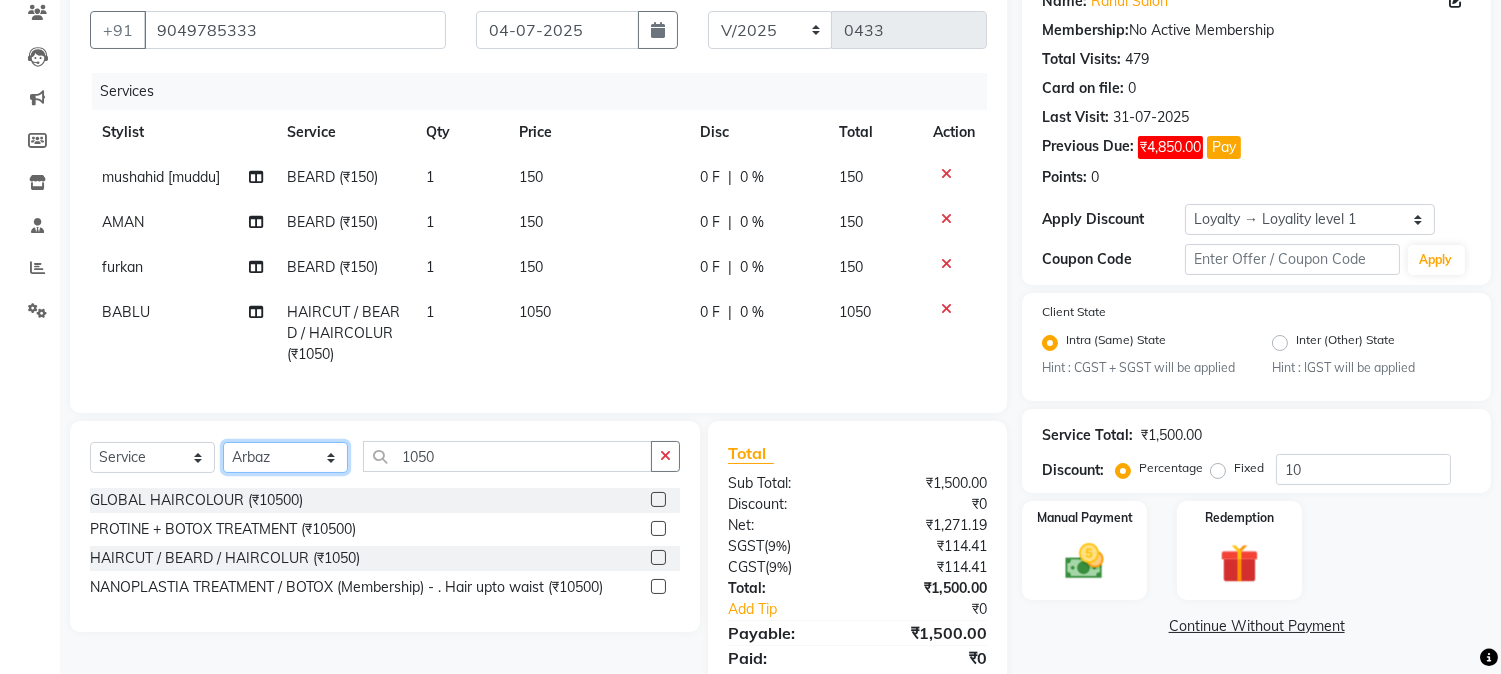 click on "Select Stylist AARMAN AAYUSHI SHARMA Akruti AMAN  Amir Arbaz Asif Ansari BABLU Bandana BHAGYESH CHETAN CHETAN BOISAR furkan GEETA KISHOR KISHOR JAMBHULKAR kunal mushahid  [muddu] Nilam NIRANJAN Nisha Parmar PRABHA  PUNAM Rahul Sir RAVI  RIMA Rohit Tandel SALONI Sandy Sir sarfaraz shovib M.D shreya ZOYA" 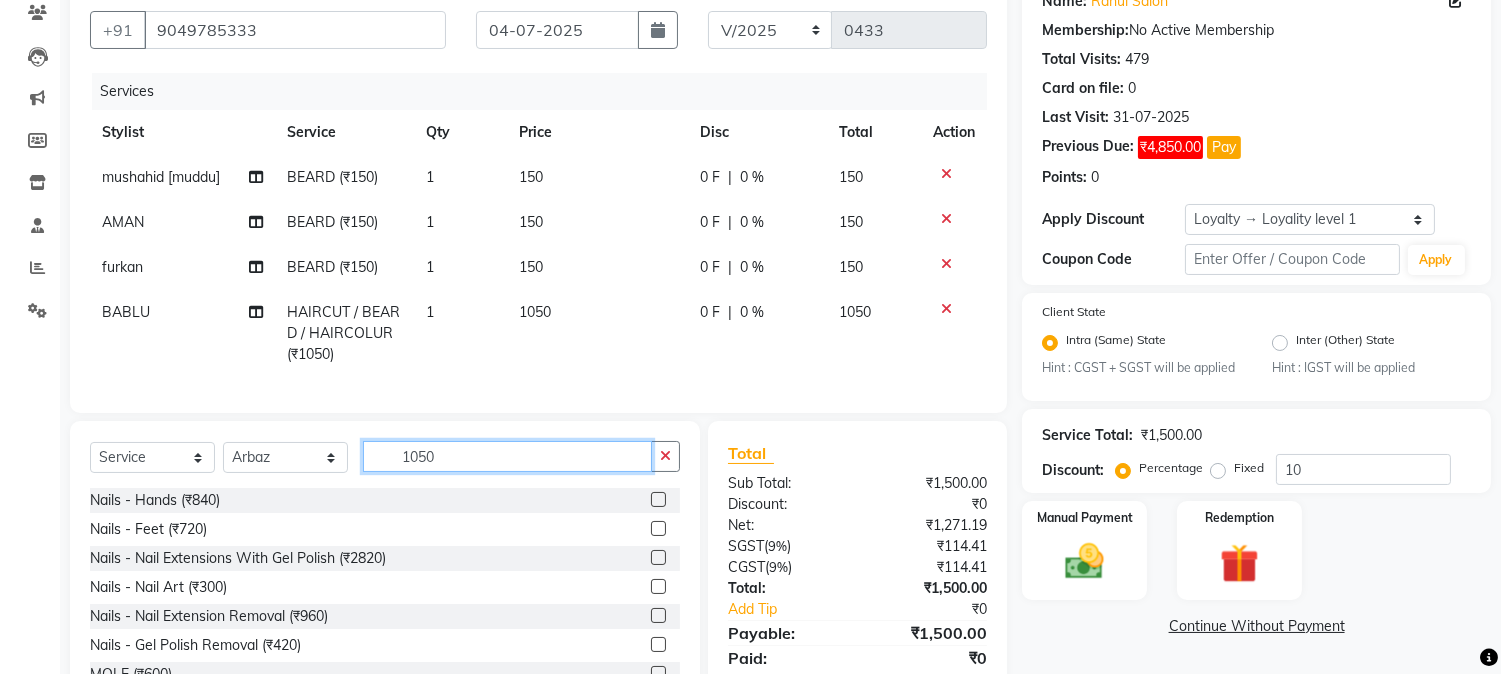 drag, startPoint x: 402, startPoint y: 470, endPoint x: 463, endPoint y: 471, distance: 61.008198 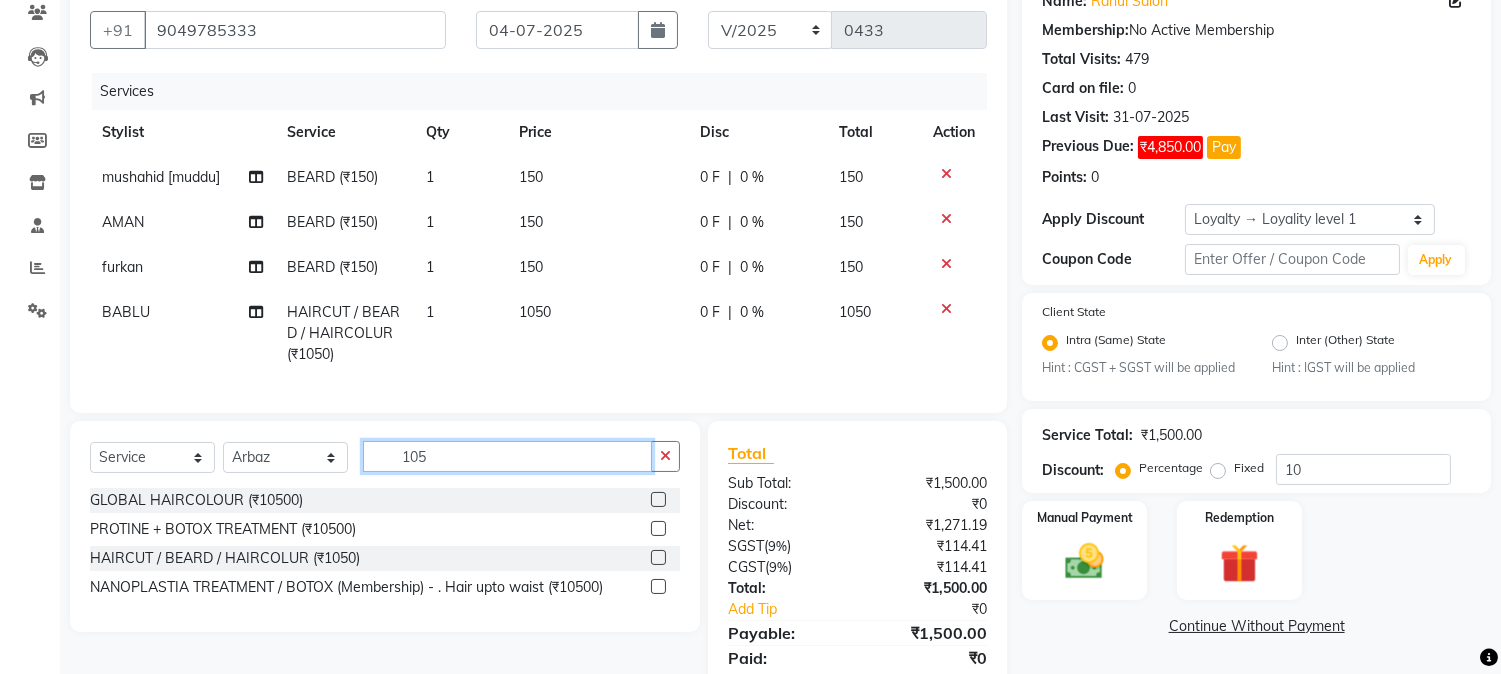 type on "1050" 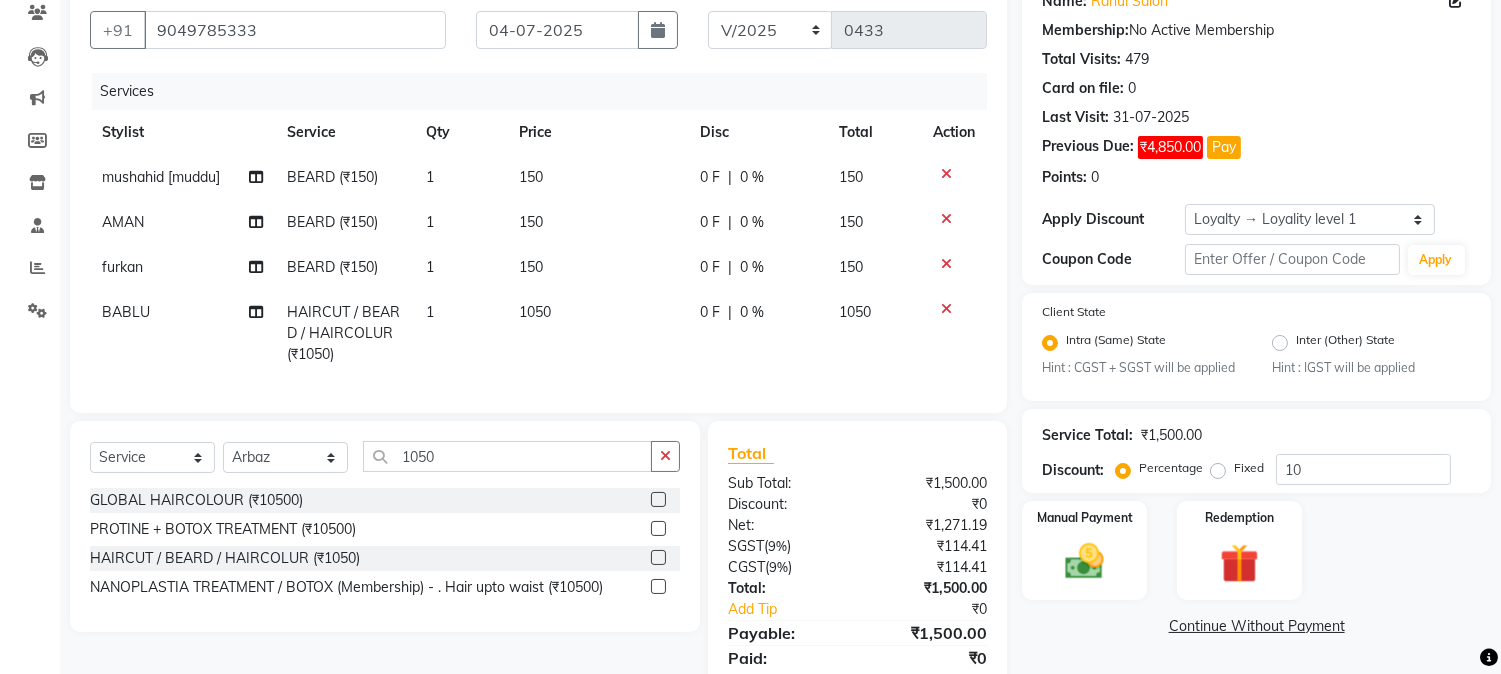 click 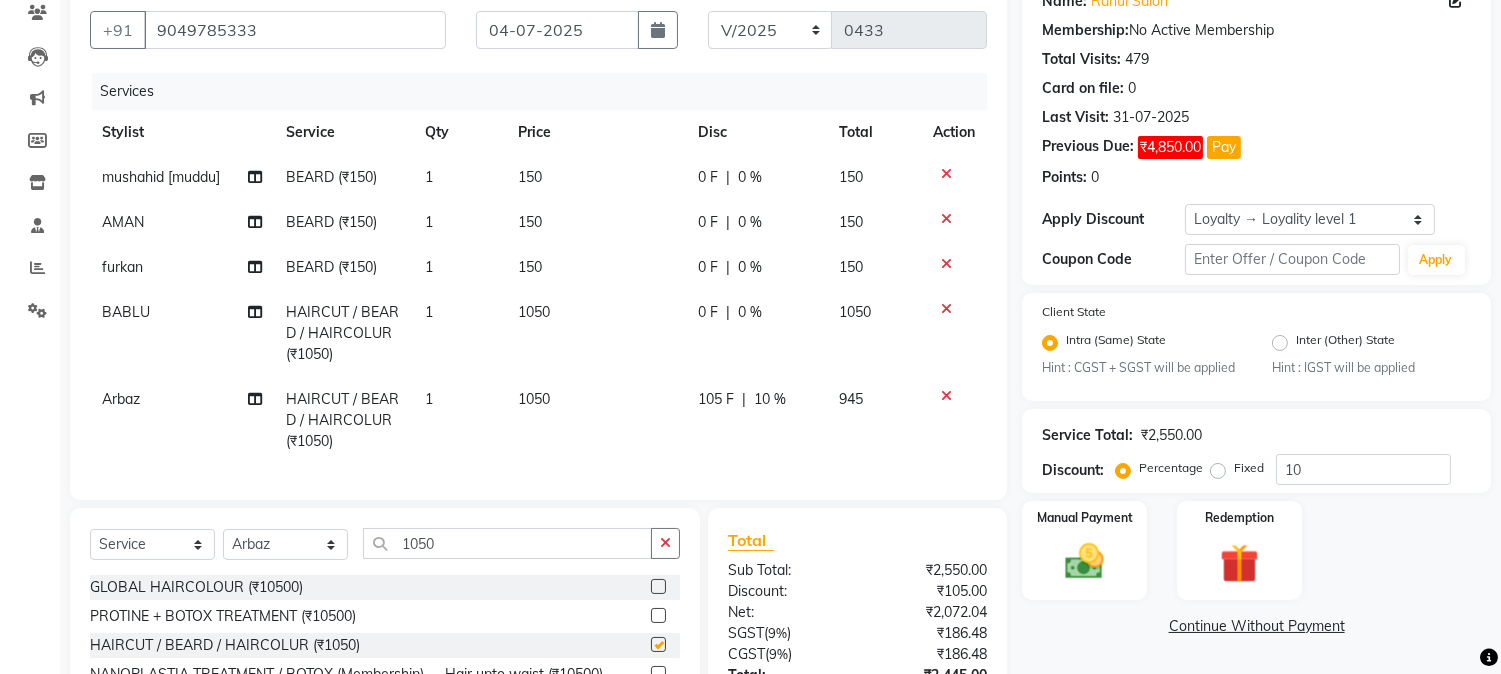 checkbox on "false" 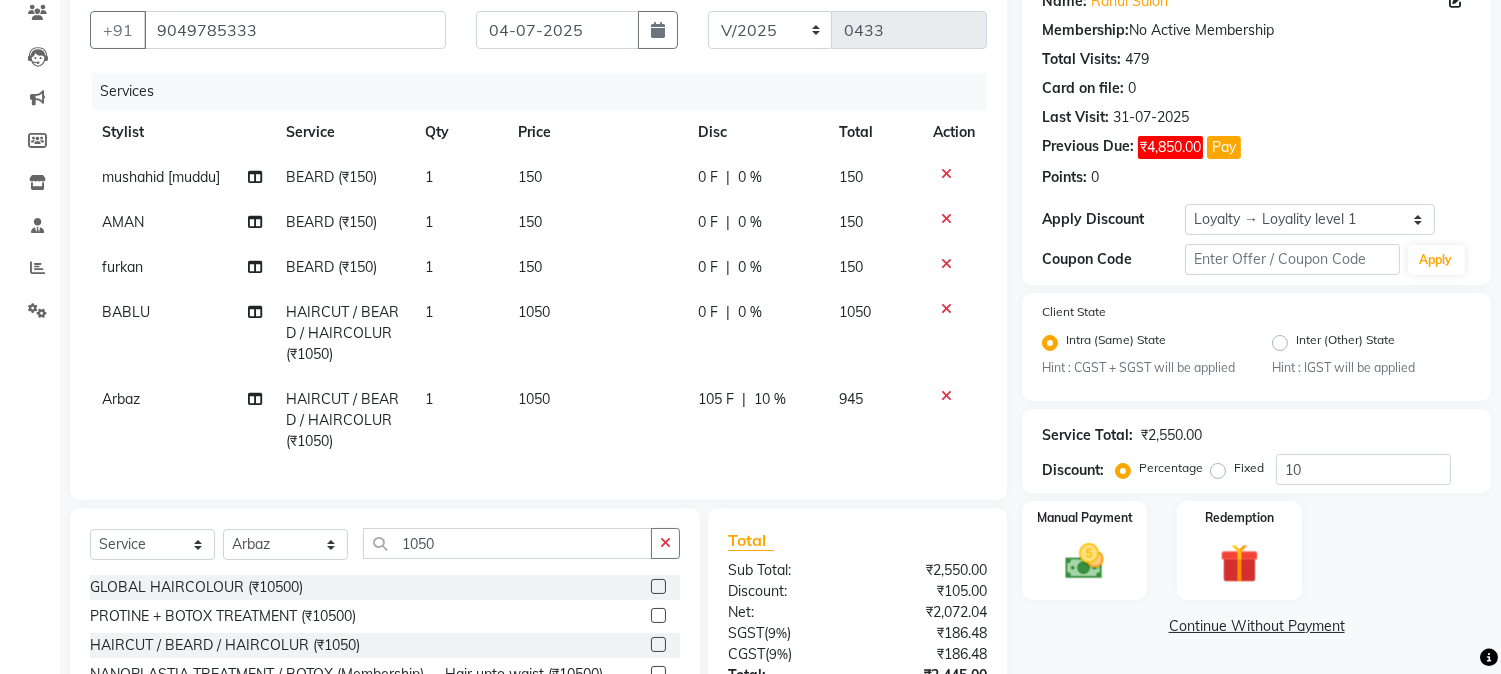click on "105 F | 10 %" 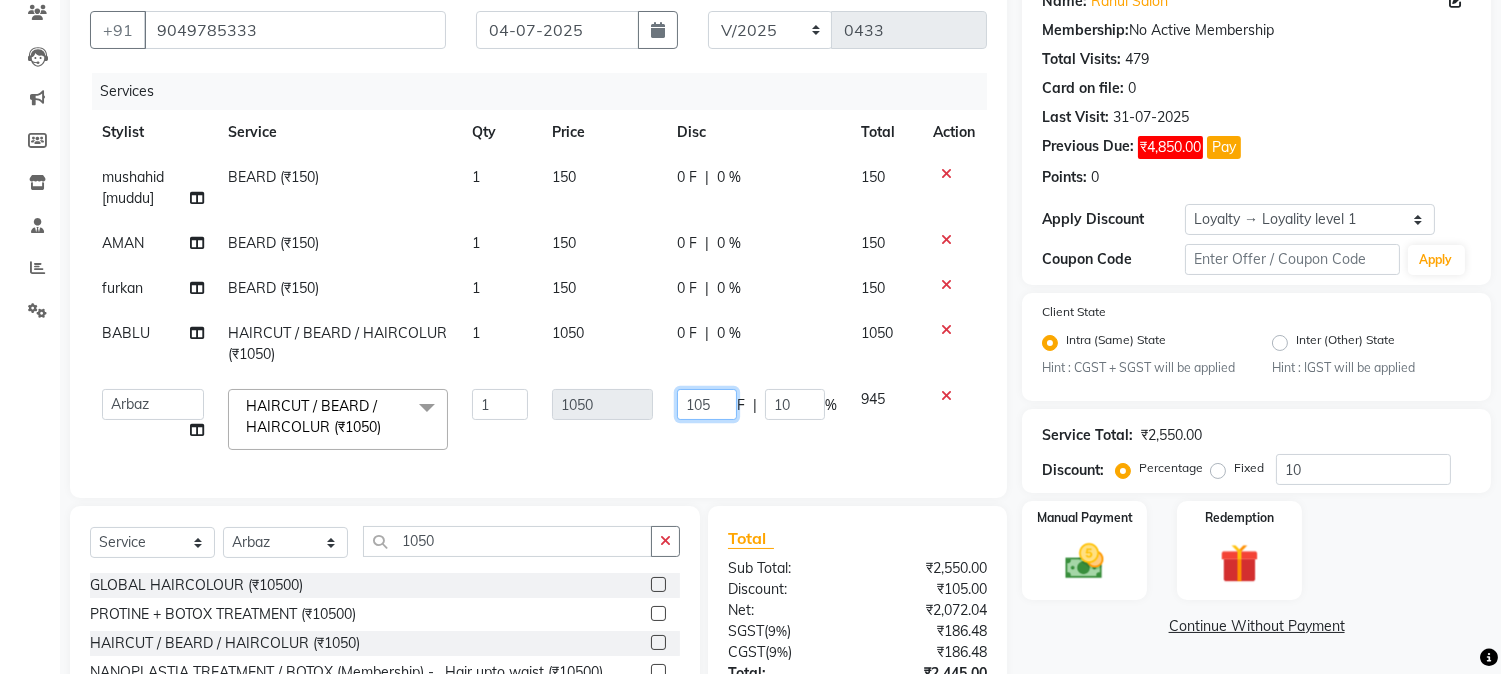 drag, startPoint x: 688, startPoint y: 398, endPoint x: 747, endPoint y: 401, distance: 59.07622 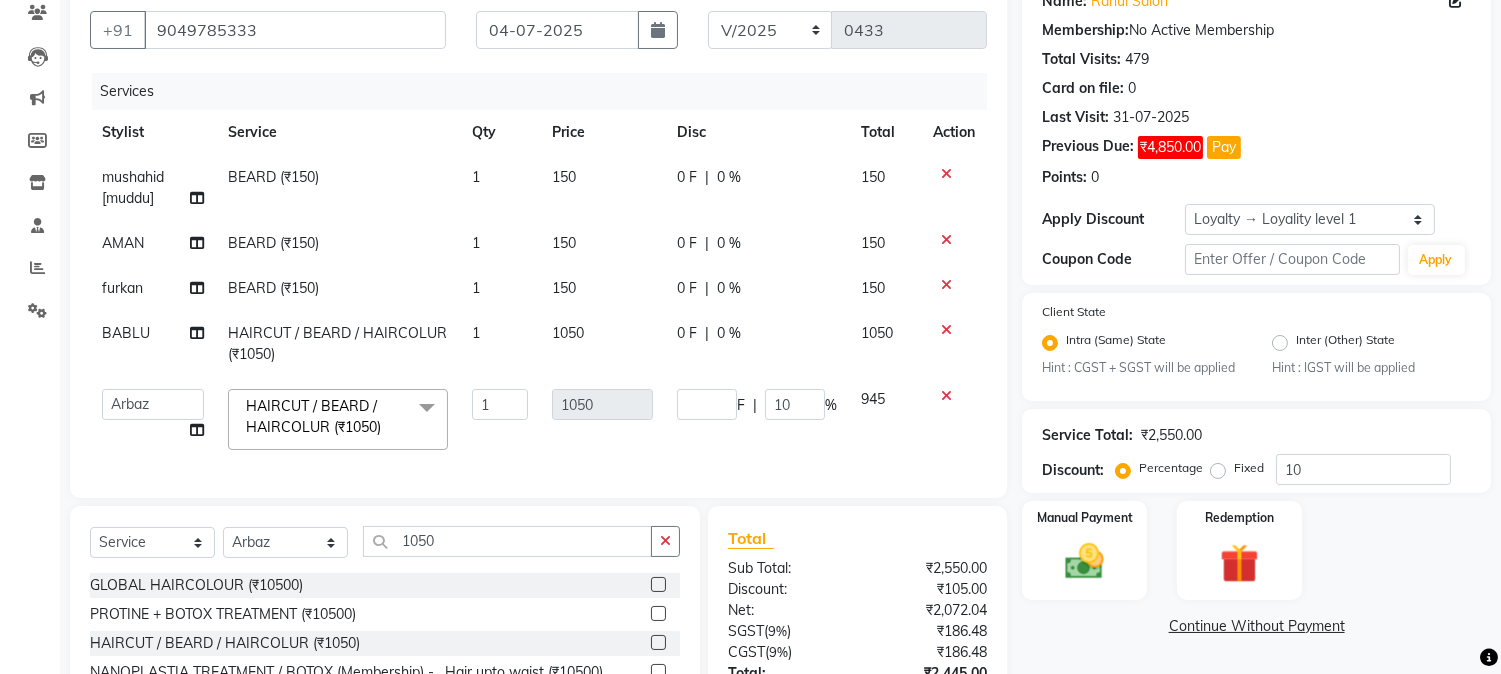 click on "Services Stylist Service Qty Price Disc Total Action mushahid  [muddu] BEARD (₹150) 1 150 0 F | 0 % 150 AMAN  BEARD (₹150) 1 150 0 F | 0 % 150 furkan BEARD (₹150) 1 150 0 F | 0 % 150 BABLU HAIRCUT / BEARD / HAIRCOLUR  (₹1050) 1 1050 0 F | 0 % 1050  AARMAN   AAYUSHI SHARMA   Akruti   AMAN    Amir   Arbaz   Asif Ansari   BABLU   Bandana   BHAGYESH   CHETAN   CHETAN BOISAR   furkan   GEETA   KISHOR   KISHOR JAMBHULKAR   kunal   mushahid  [muddu]   Nilam   NIRANJAN   Nisha Parmar   PRABHA    PUNAM   Rahul Sir   RAVI    RIMA   Rohit Tandel   SALONI   Sandy Sir   sarfaraz   shovib M.D   shreya   ZOYA  HAIRCUT / BEARD / HAIRCOLUR  (₹1050)  x Nails -  Hands (₹840) Nails -  Feet (₹720) Nails - Nail Extensions With Gel Polish (₹2820) Nails - Nail Art (₹300) Nails - Nail Extension Removal (₹960) Nails - Gel Polish Removal (₹420) MOLE (₹600) PUMING (₹4000) CRYSTAL PEDICURE (MEMBERSHIP) (₹1400) HIAR SPA ABOVE SHOULDER (MEMBERSHIP) (₹900) HAIR SPA ABOVE SHOULDER (NON-MEMBER) (₹1080) 1 1050" 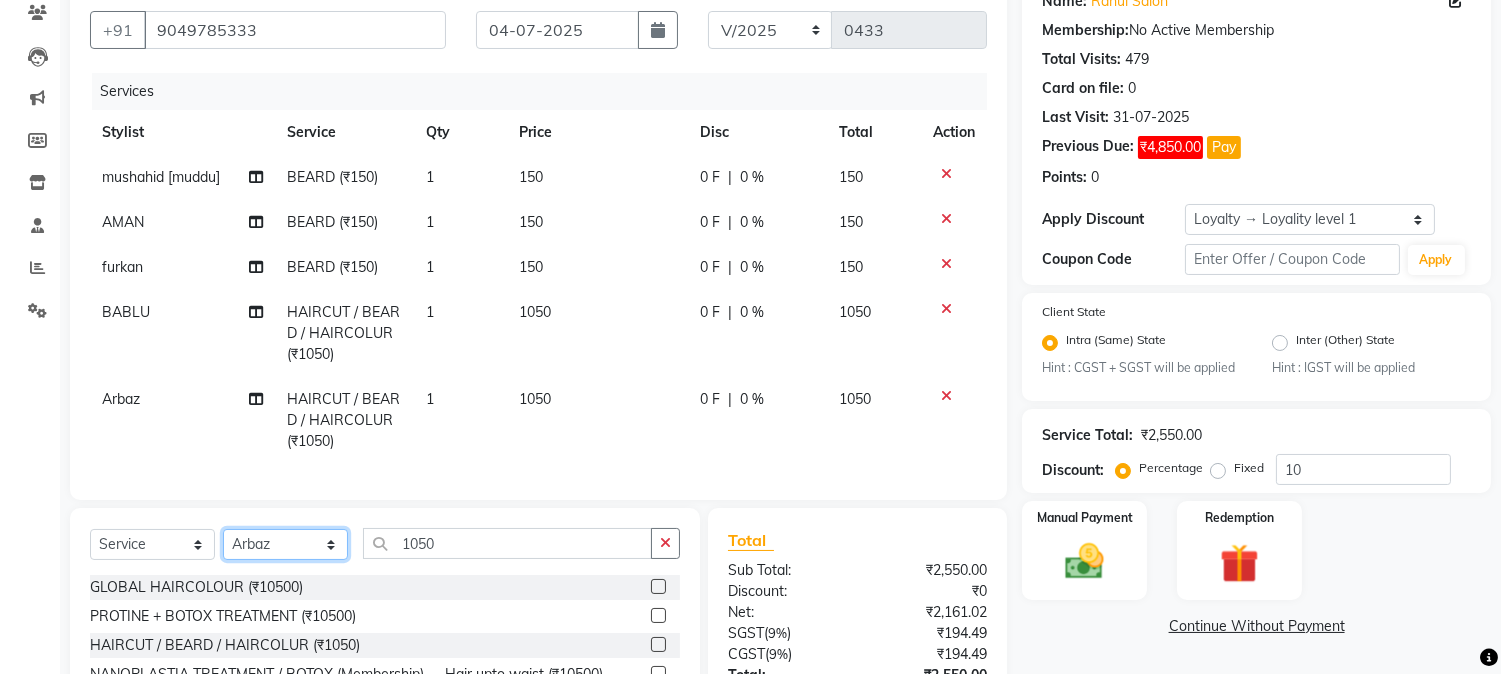 click on "Select Stylist AARMAN AAYUSHI SHARMA Akruti AMAN  Amir Arbaz Asif Ansari BABLU Bandana BHAGYESH CHETAN CHETAN BOISAR furkan GEETA KISHOR KISHOR JAMBHULKAR kunal mushahid  [muddu] Nilam NIRANJAN Nisha Parmar PRABHA  PUNAM Rahul Sir RAVI  RIMA Rohit Tandel SALONI Sandy Sir sarfaraz shovib M.D shreya ZOYA" 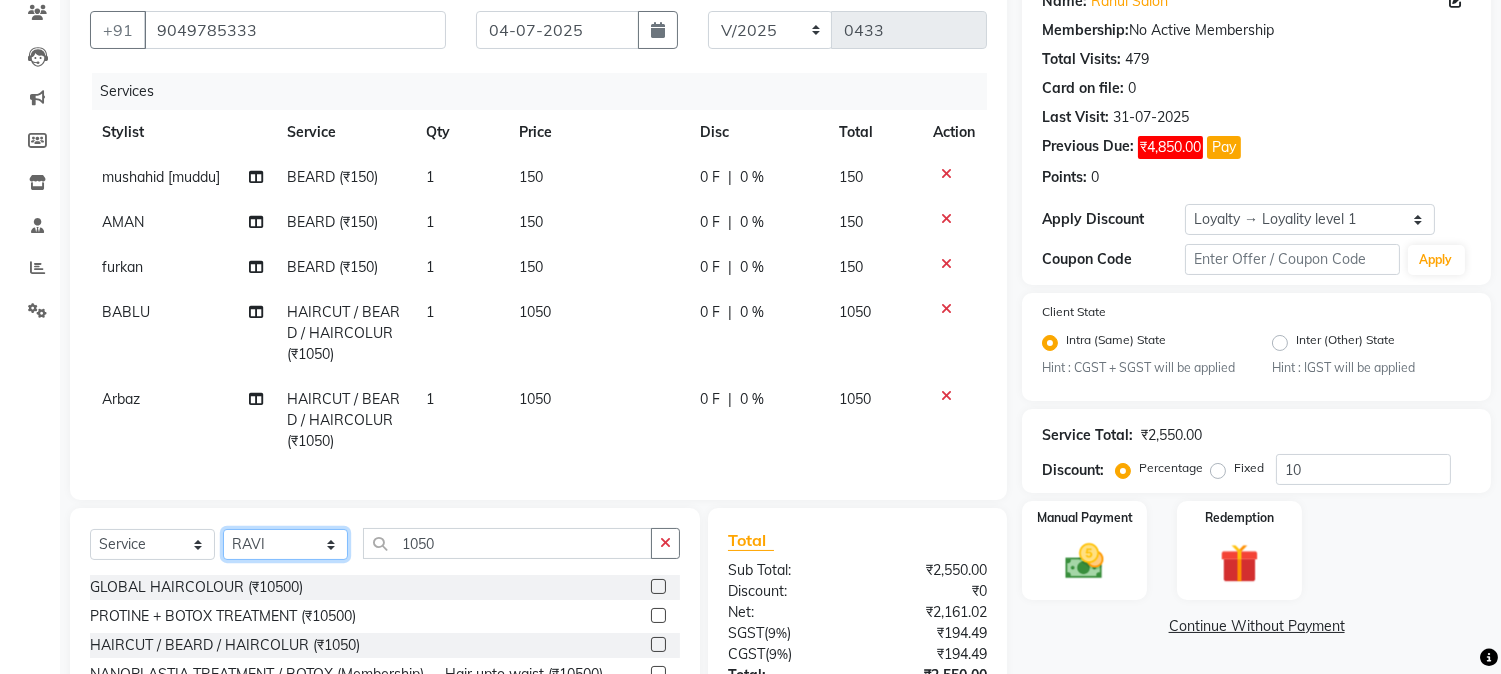 click on "Select Stylist AARMAN AAYUSHI SHARMA Akruti AMAN  Amir Arbaz Asif Ansari BABLU Bandana BHAGYESH CHETAN CHETAN BOISAR furkan GEETA KISHOR KISHOR JAMBHULKAR kunal mushahid  [muddu] Nilam NIRANJAN Nisha Parmar PRABHA  PUNAM Rahul Sir RAVI  RIMA Rohit Tandel SALONI Sandy Sir sarfaraz shovib M.D shreya ZOYA" 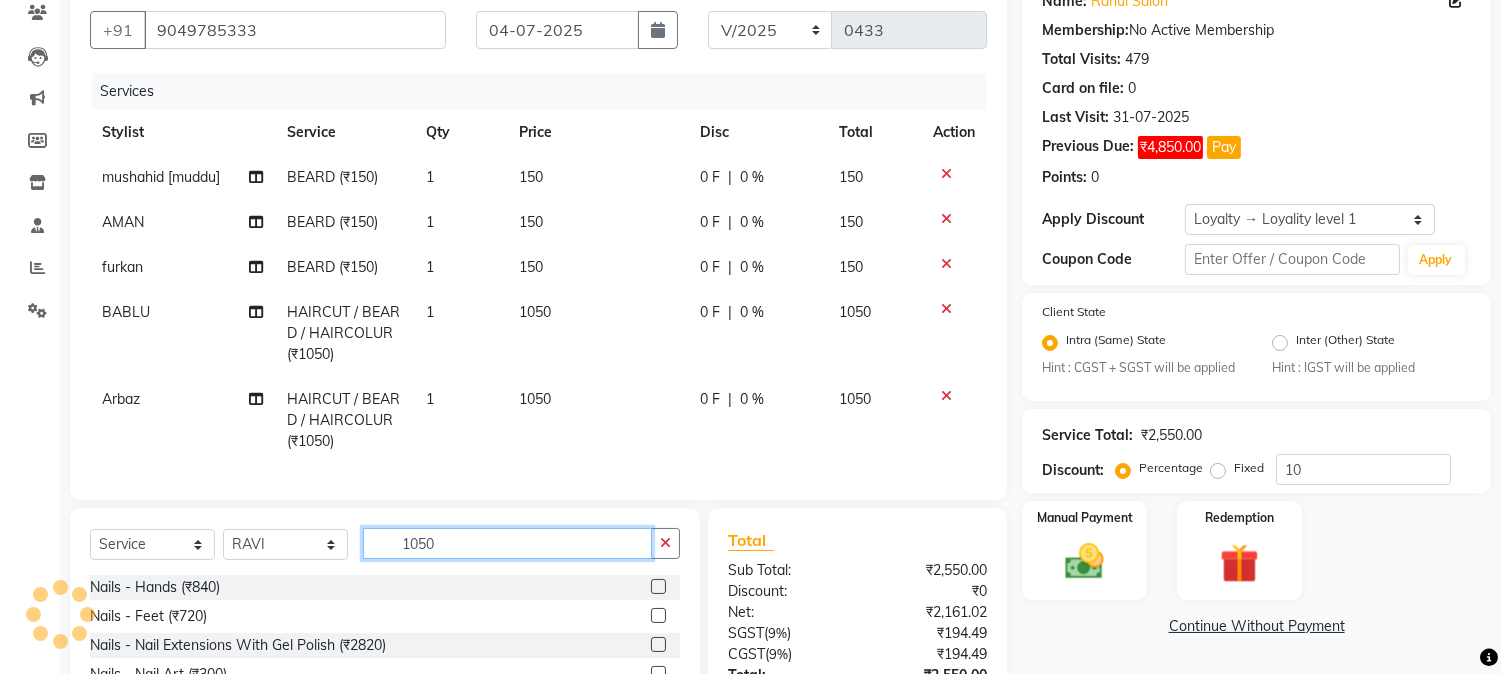 drag, startPoint x: 394, startPoint y: 551, endPoint x: 440, endPoint y: 553, distance: 46.043457 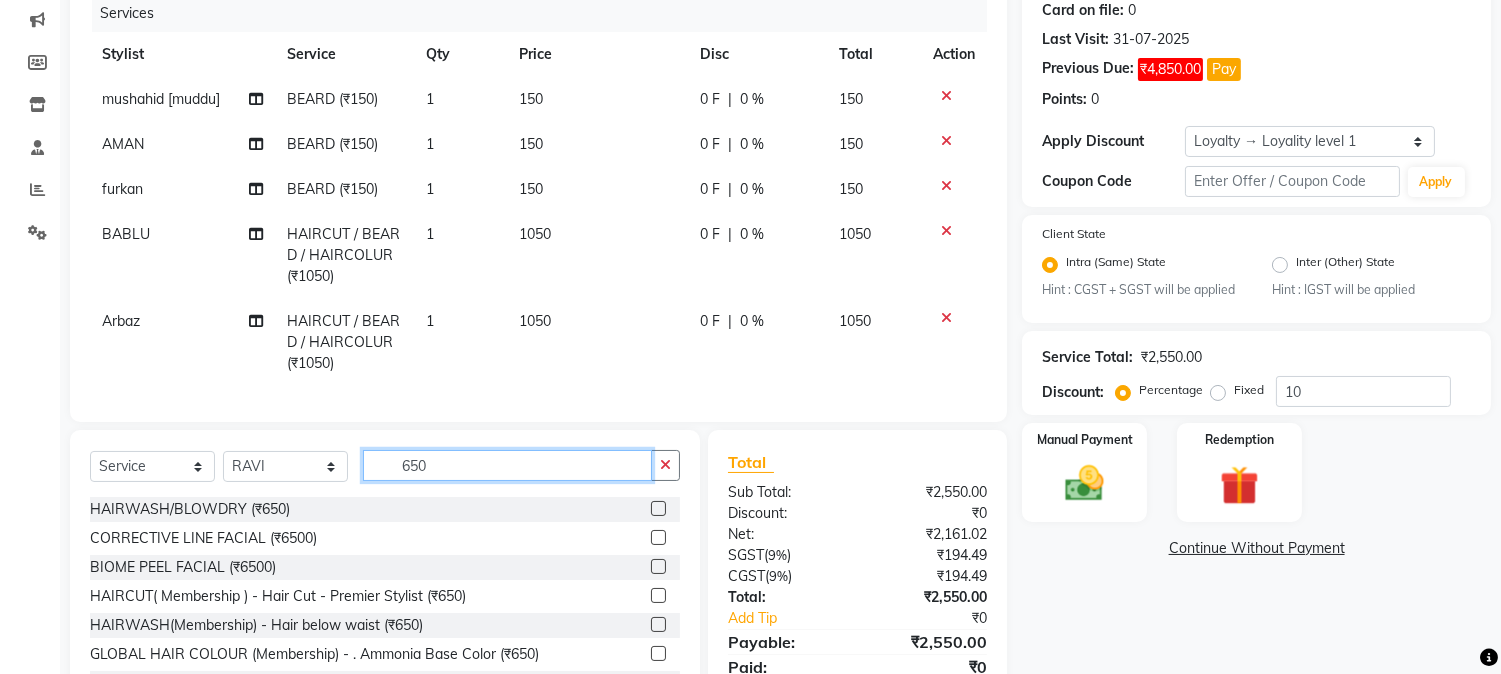 scroll, scrollTop: 350, scrollLeft: 0, axis: vertical 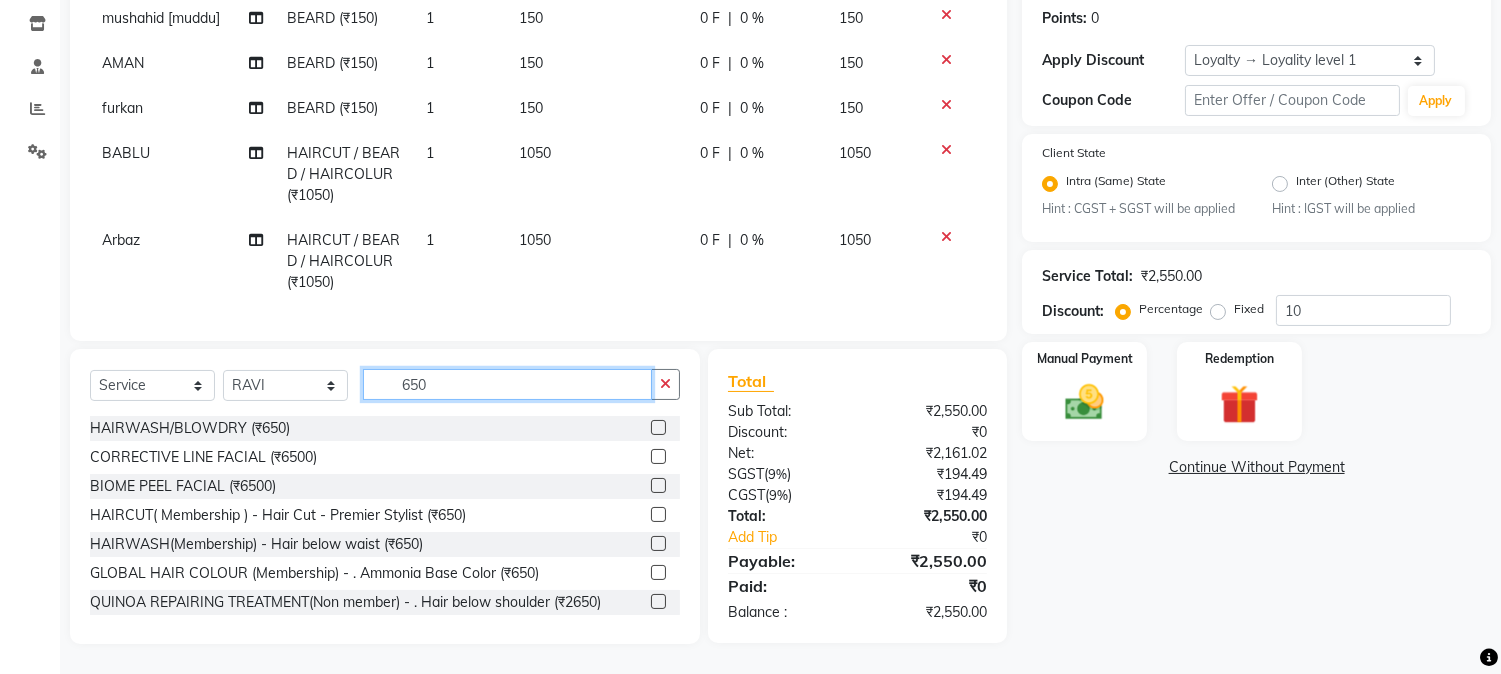 type on "650" 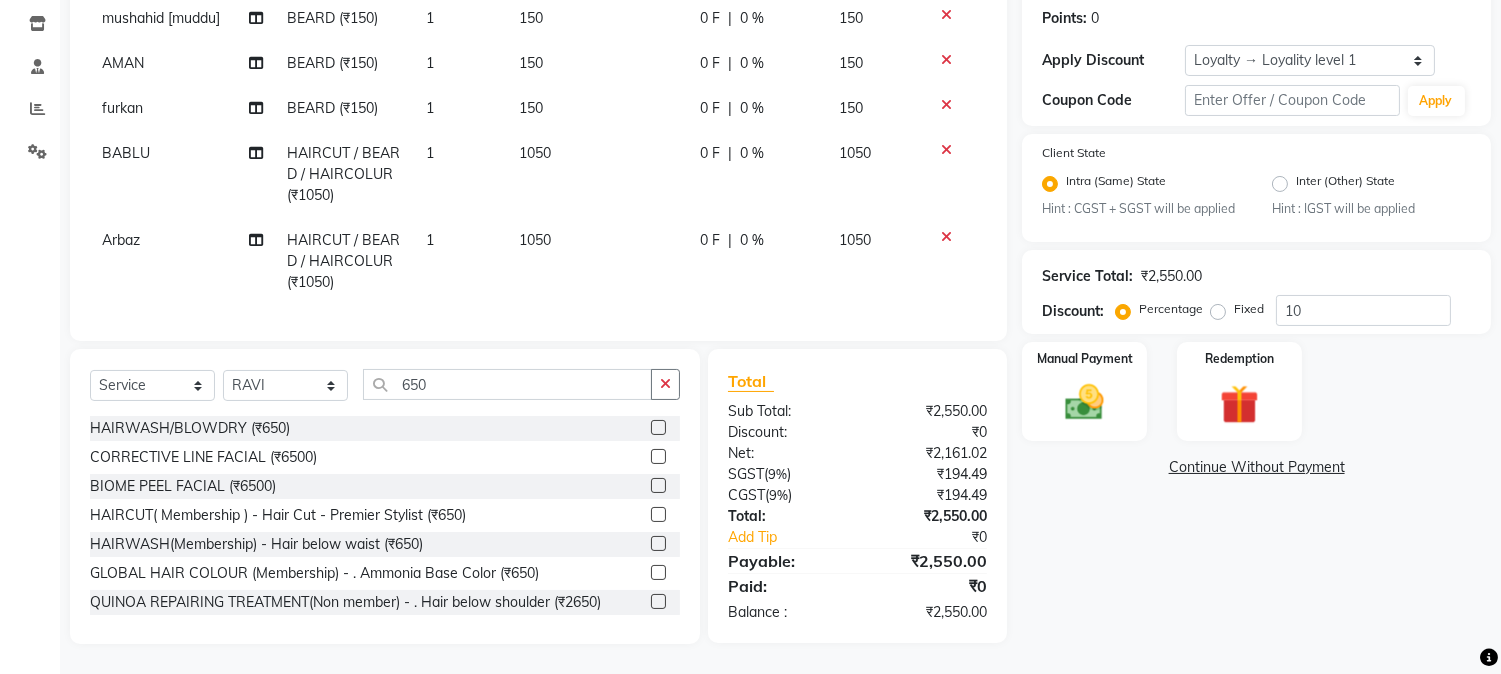 click 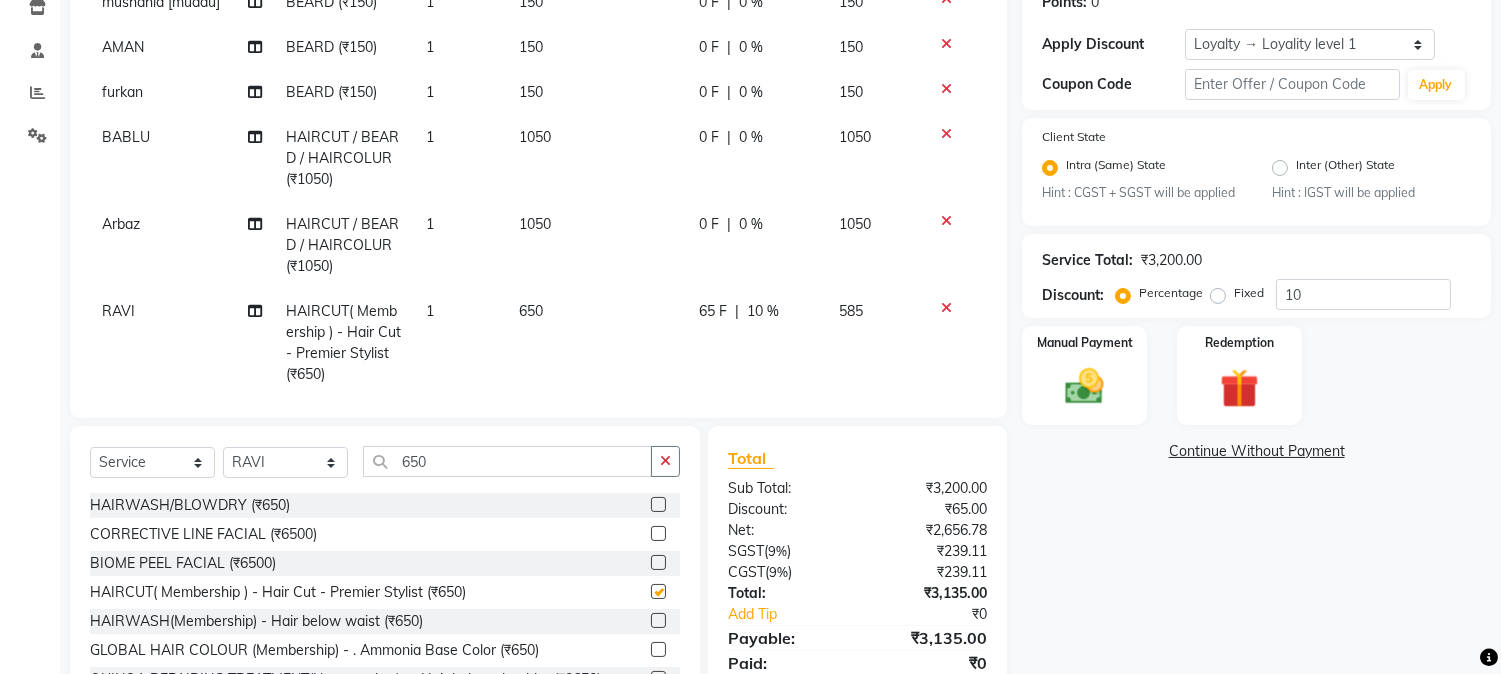scroll, scrollTop: 31, scrollLeft: 0, axis: vertical 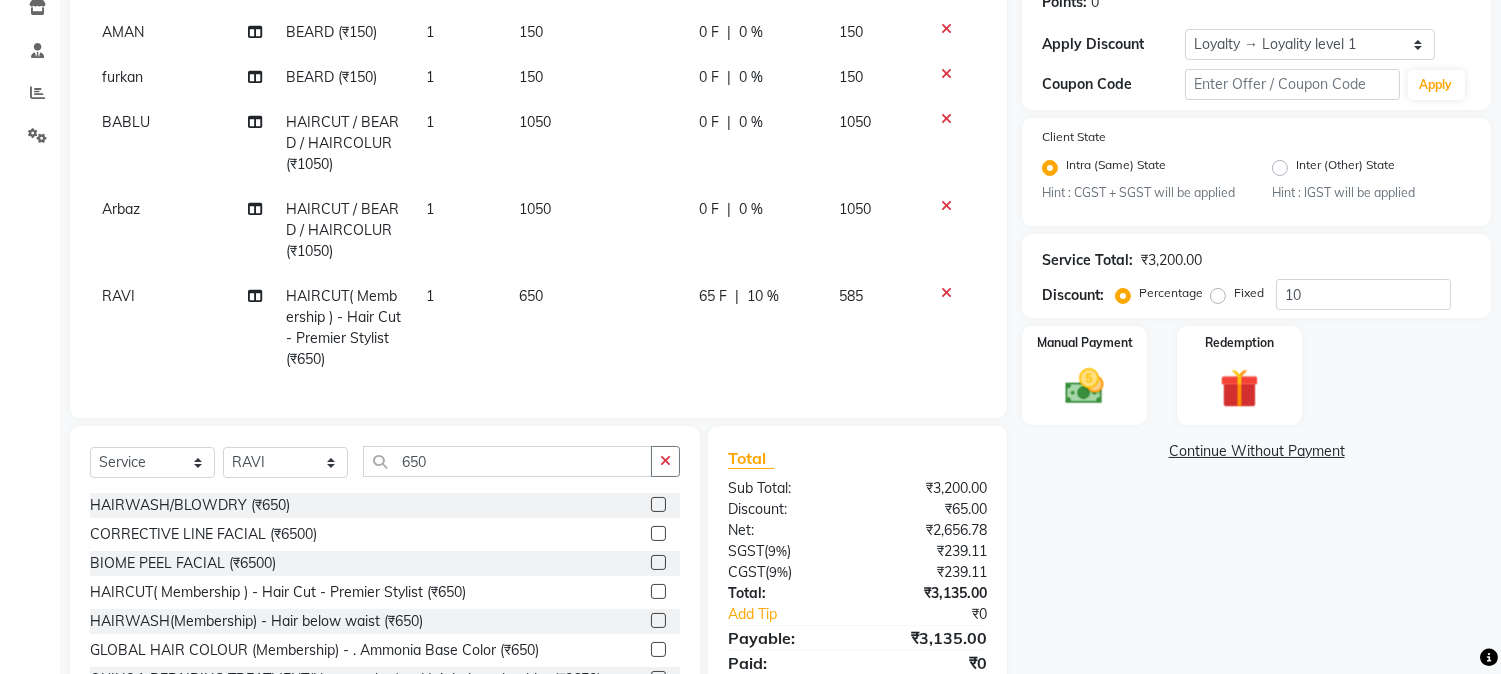 checkbox on "false" 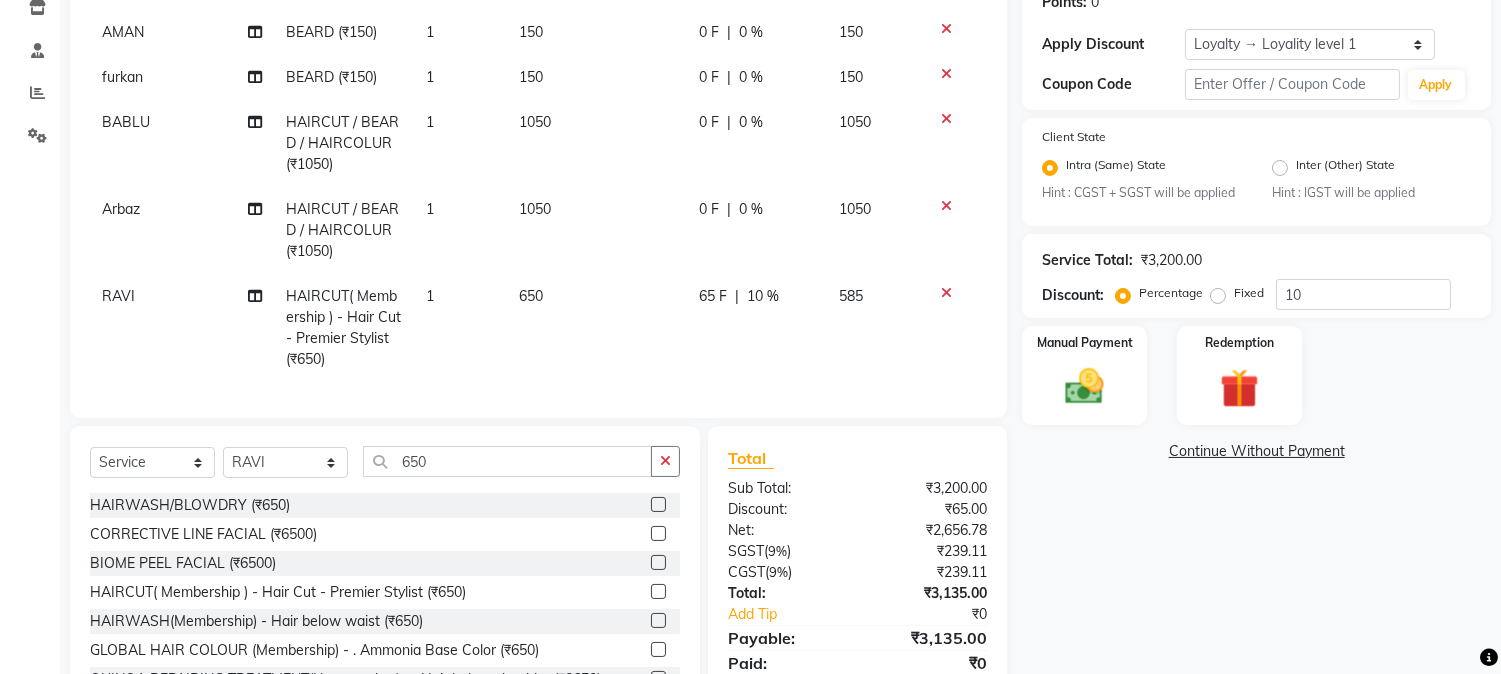 click on "650" 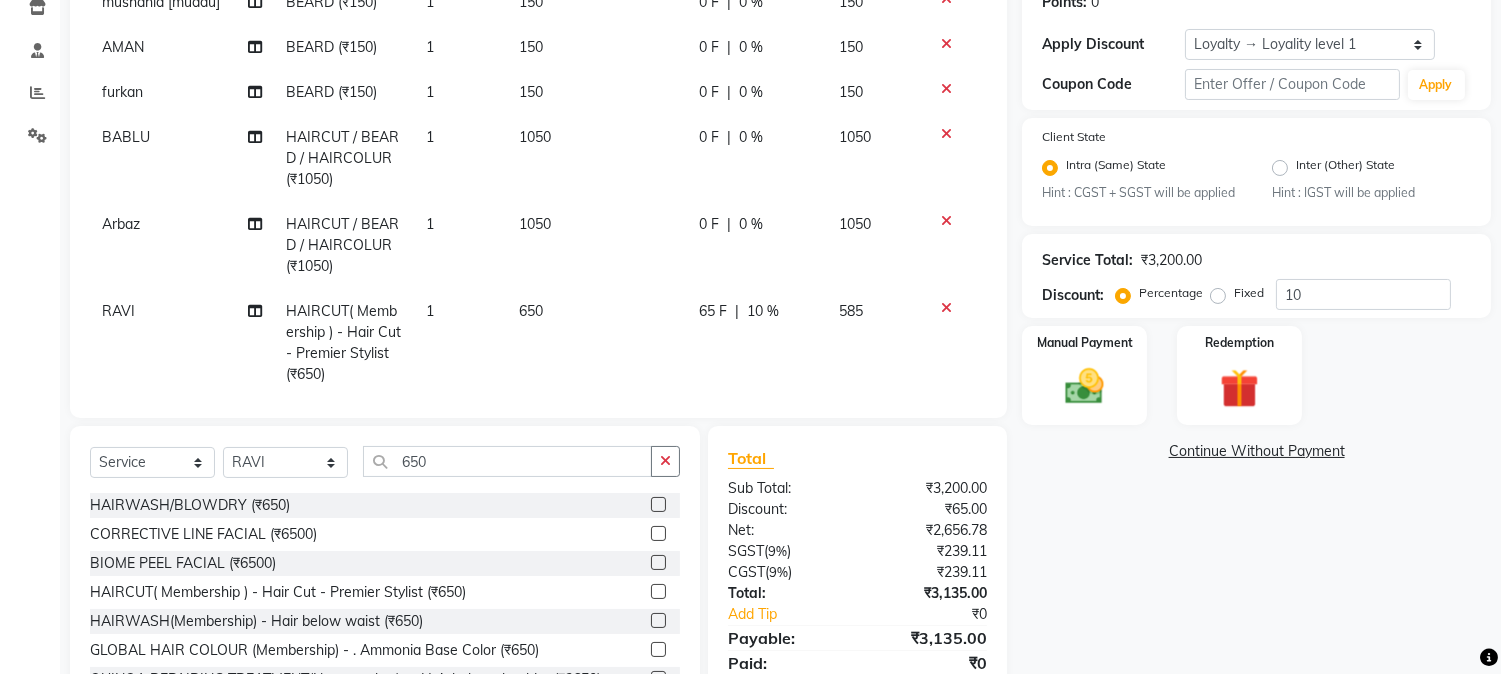 select on "65416" 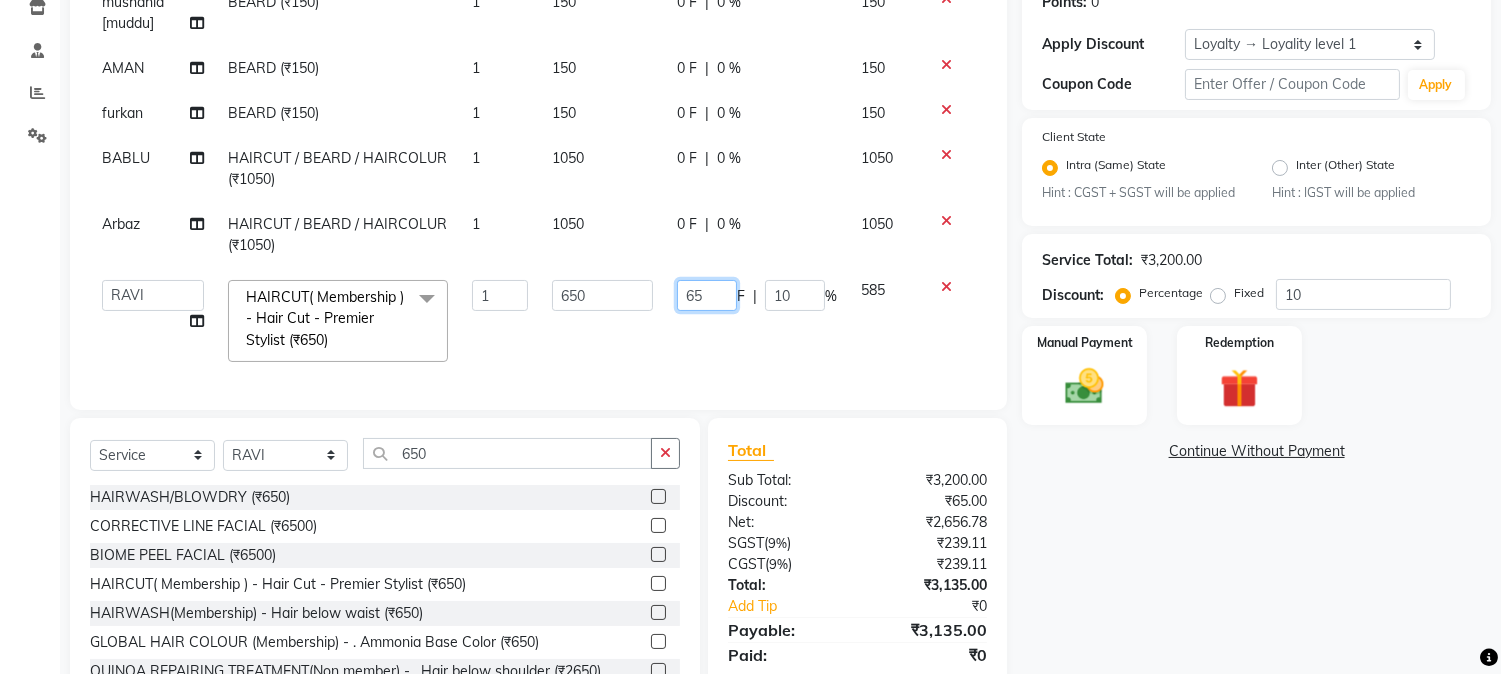 drag, startPoint x: 672, startPoint y: 298, endPoint x: 756, endPoint y: 298, distance: 84 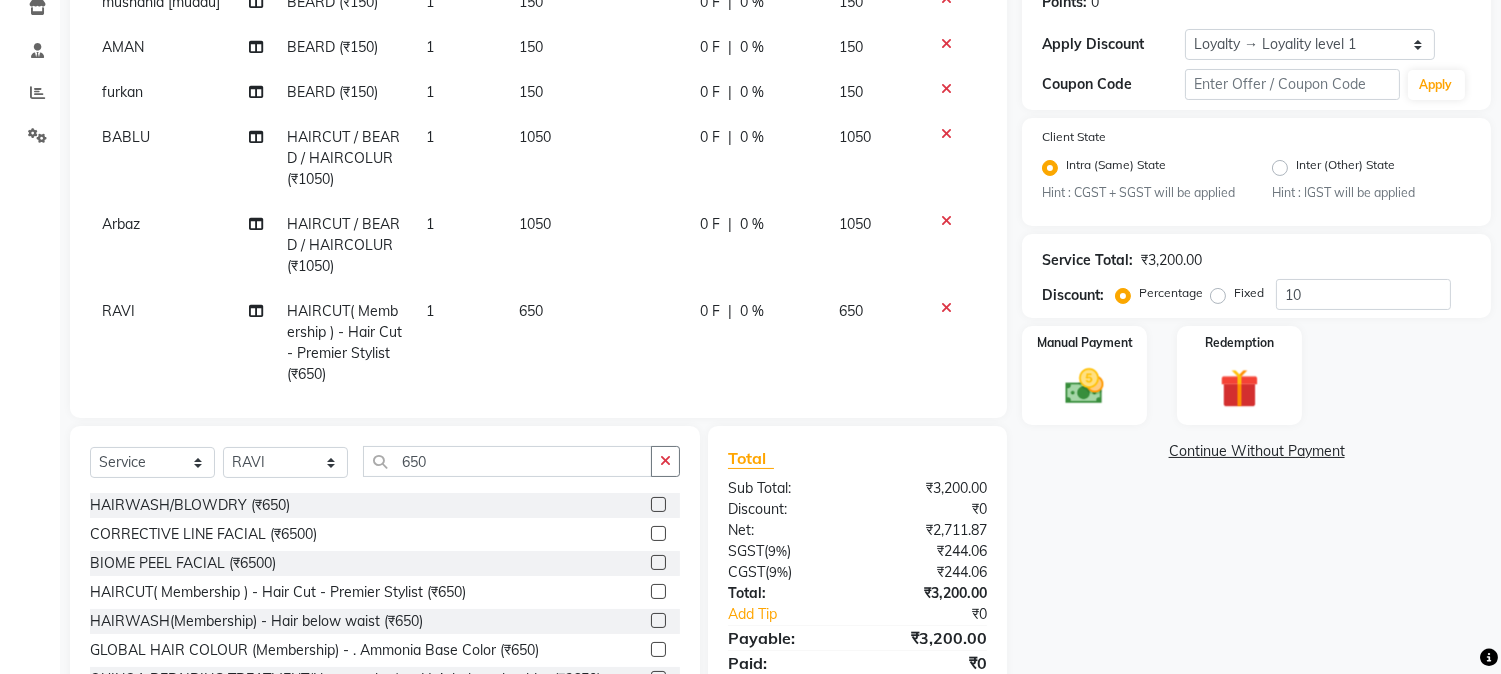 click on "0 F | 0 %" 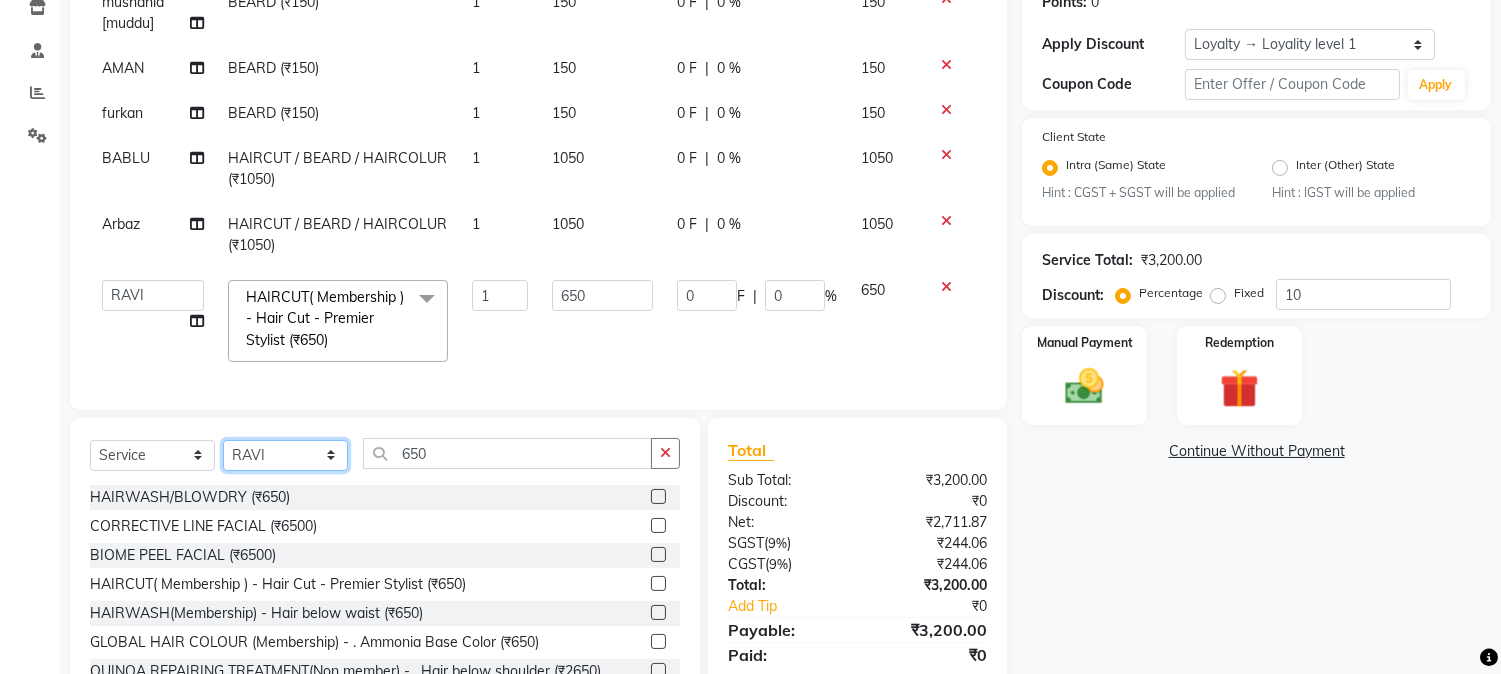 click on "Select Stylist AARMAN AAYUSHI SHARMA Akruti AMAN  Amir Arbaz Asif Ansari BABLU Bandana BHAGYESH CHETAN CHETAN BOISAR furkan GEETA KISHOR KISHOR JAMBHULKAR kunal mushahid  [muddu] Nilam NIRANJAN Nisha Parmar PRABHA  PUNAM Rahul Sir RAVI  RIMA Rohit Tandel SALONI Sandy Sir sarfaraz shovib M.D shreya ZOYA" 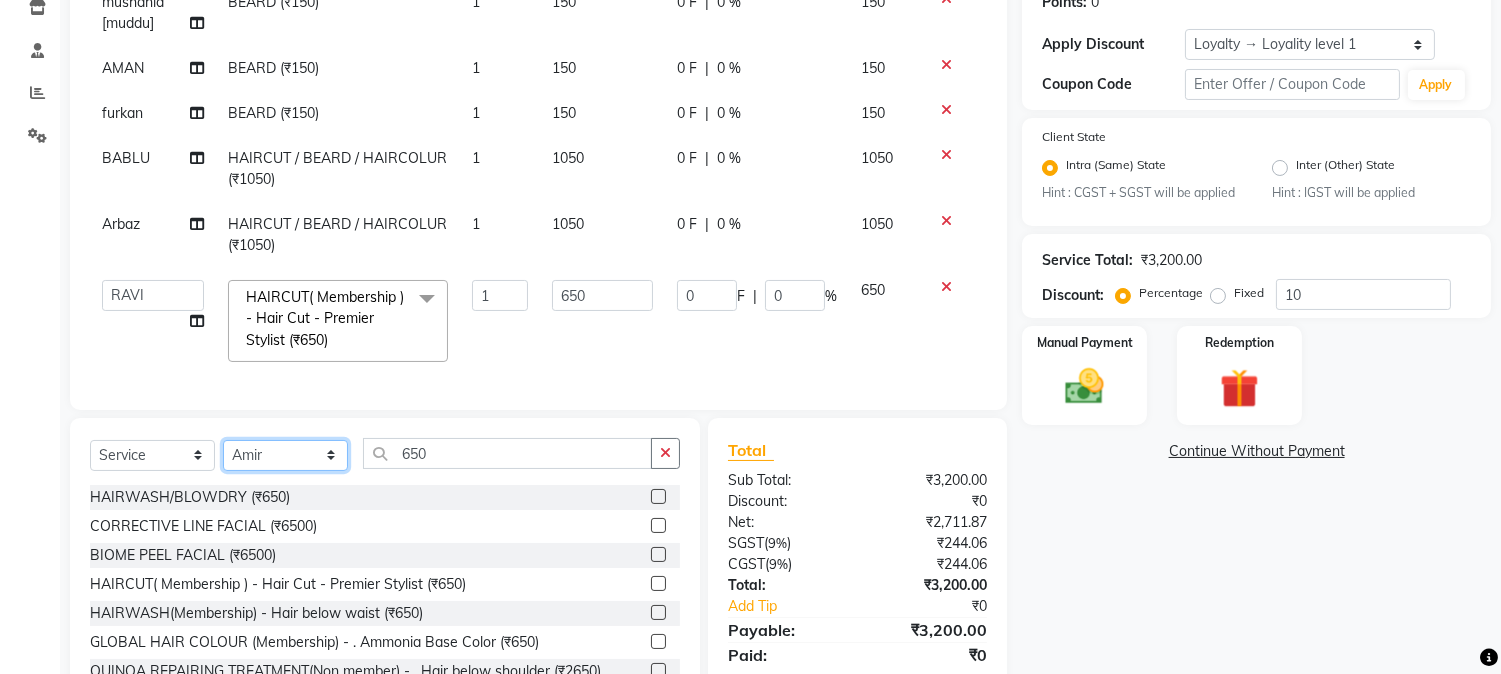click on "Select Stylist AARMAN AAYUSHI SHARMA Akruti AMAN  Amir Arbaz Asif Ansari BABLU Bandana BHAGYESH CHETAN CHETAN BOISAR furkan GEETA KISHOR KISHOR JAMBHULKAR kunal mushahid  [muddu] Nilam NIRANJAN Nisha Parmar PRABHA  PUNAM Rahul Sir RAVI  RIMA Rohit Tandel SALONI Sandy Sir sarfaraz shovib M.D shreya ZOYA" 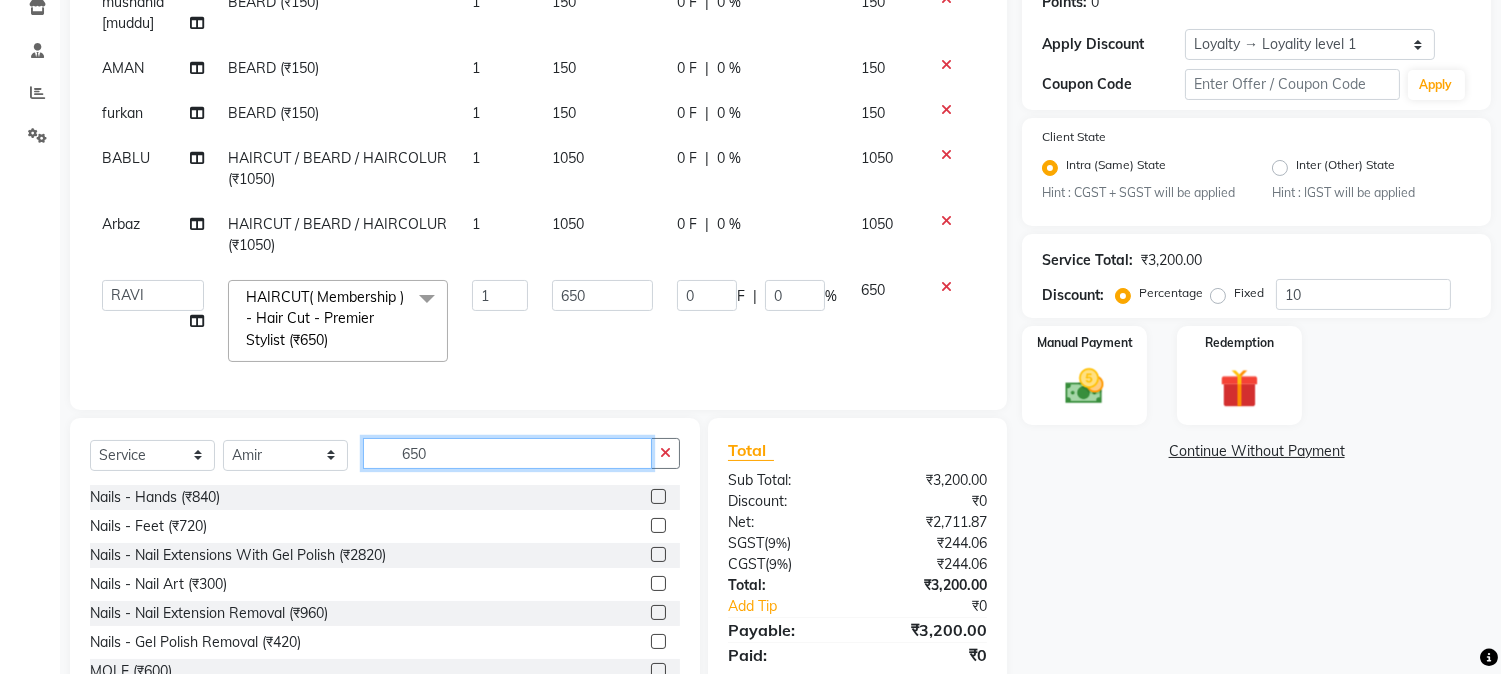 drag, startPoint x: 393, startPoint y: 452, endPoint x: 455, endPoint y: 443, distance: 62.649822 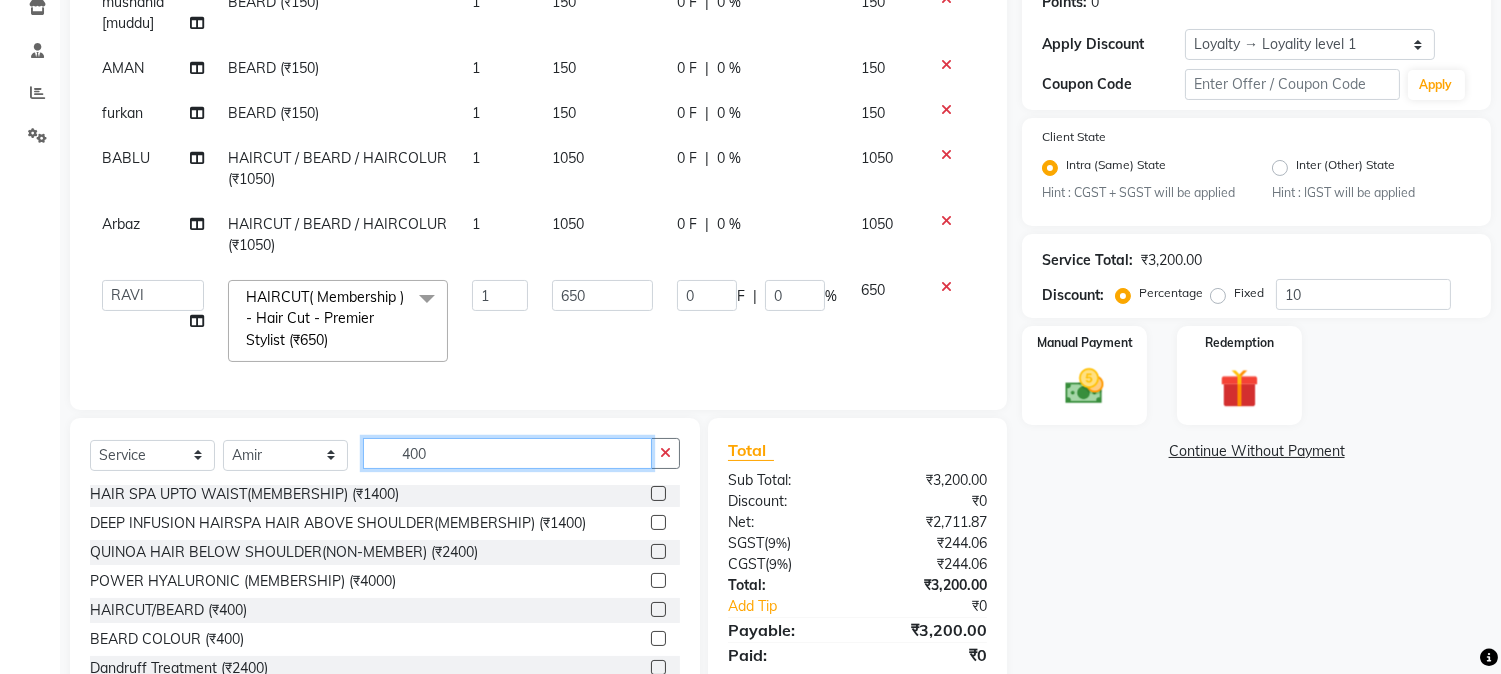 scroll, scrollTop: 111, scrollLeft: 0, axis: vertical 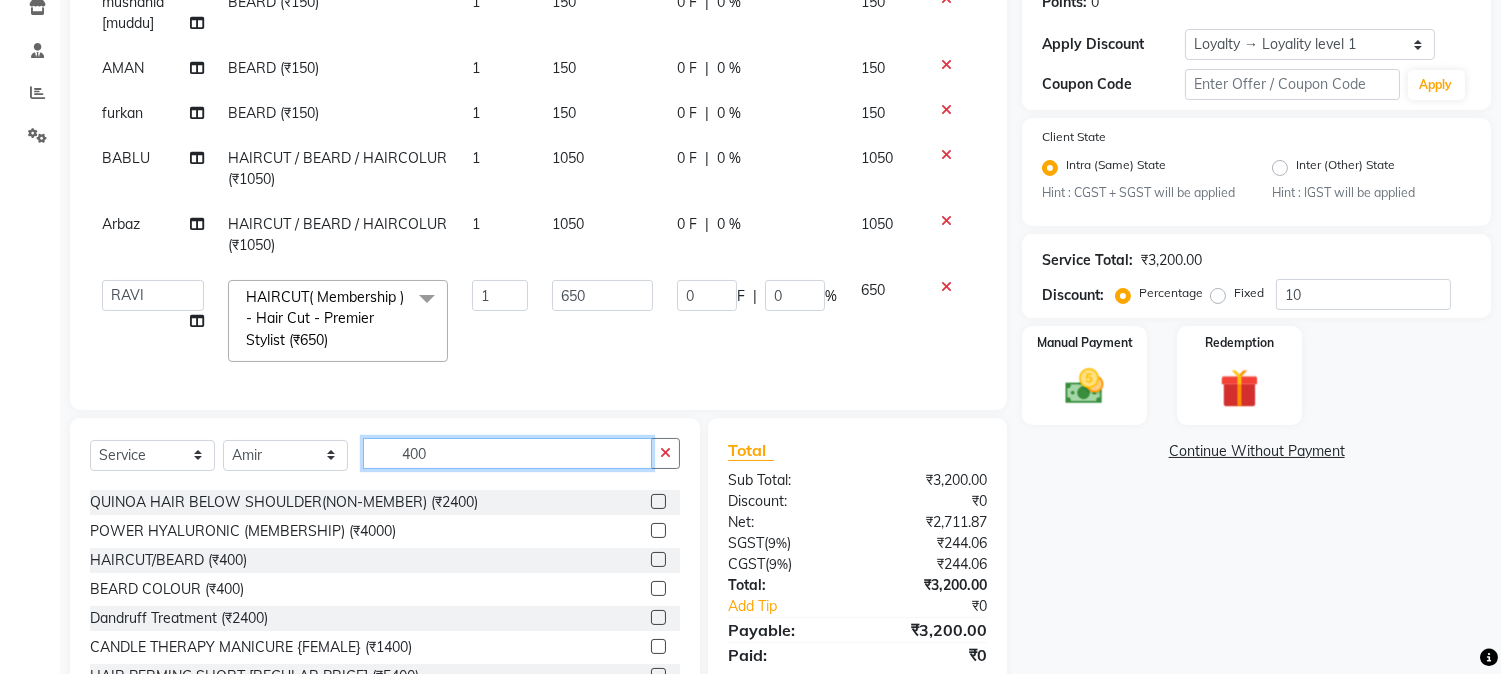 type on "400" 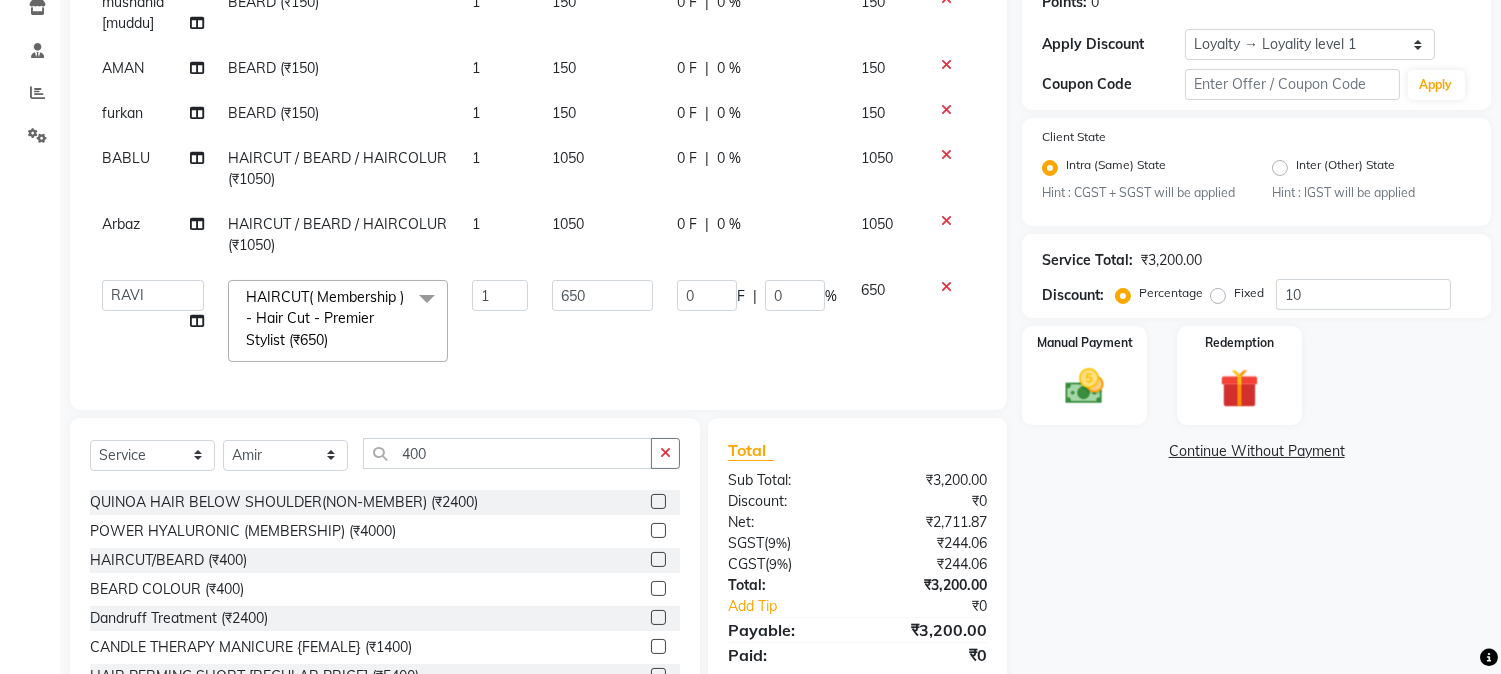 click 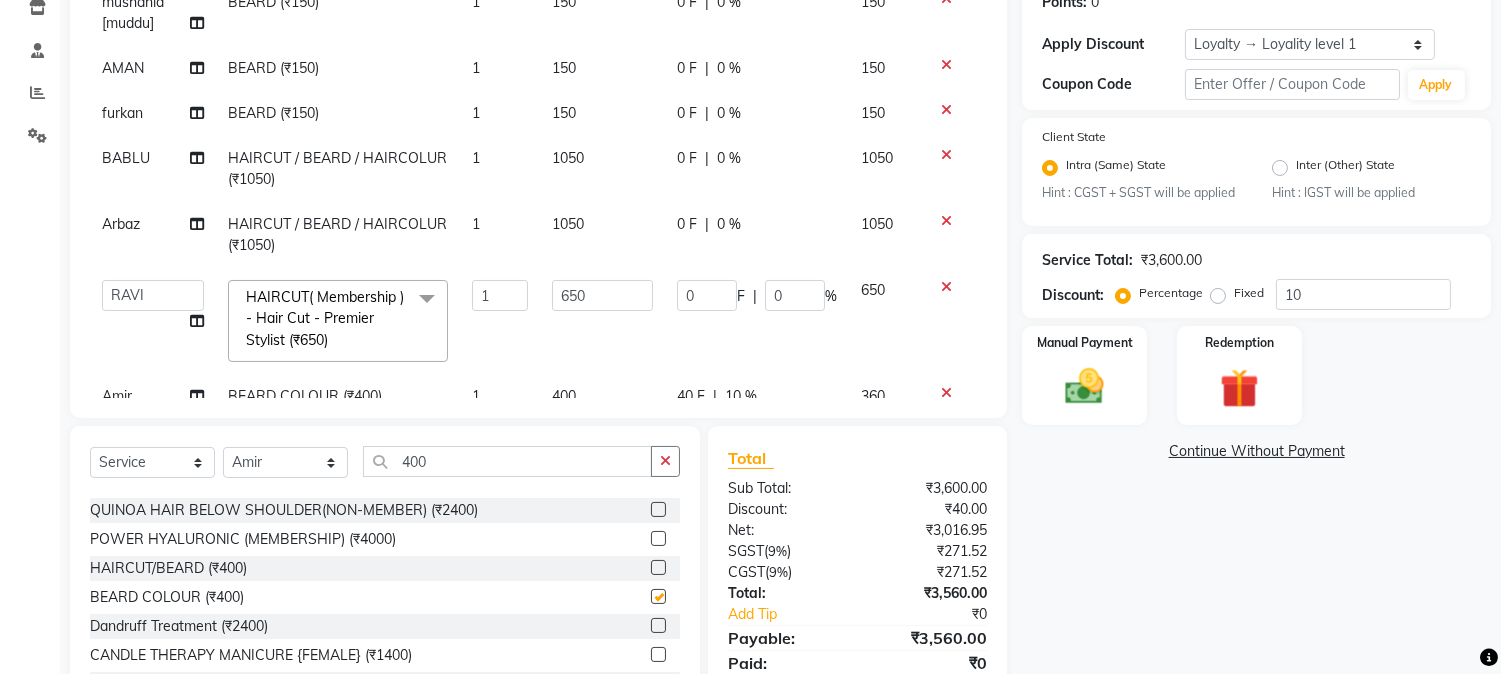 checkbox on "false" 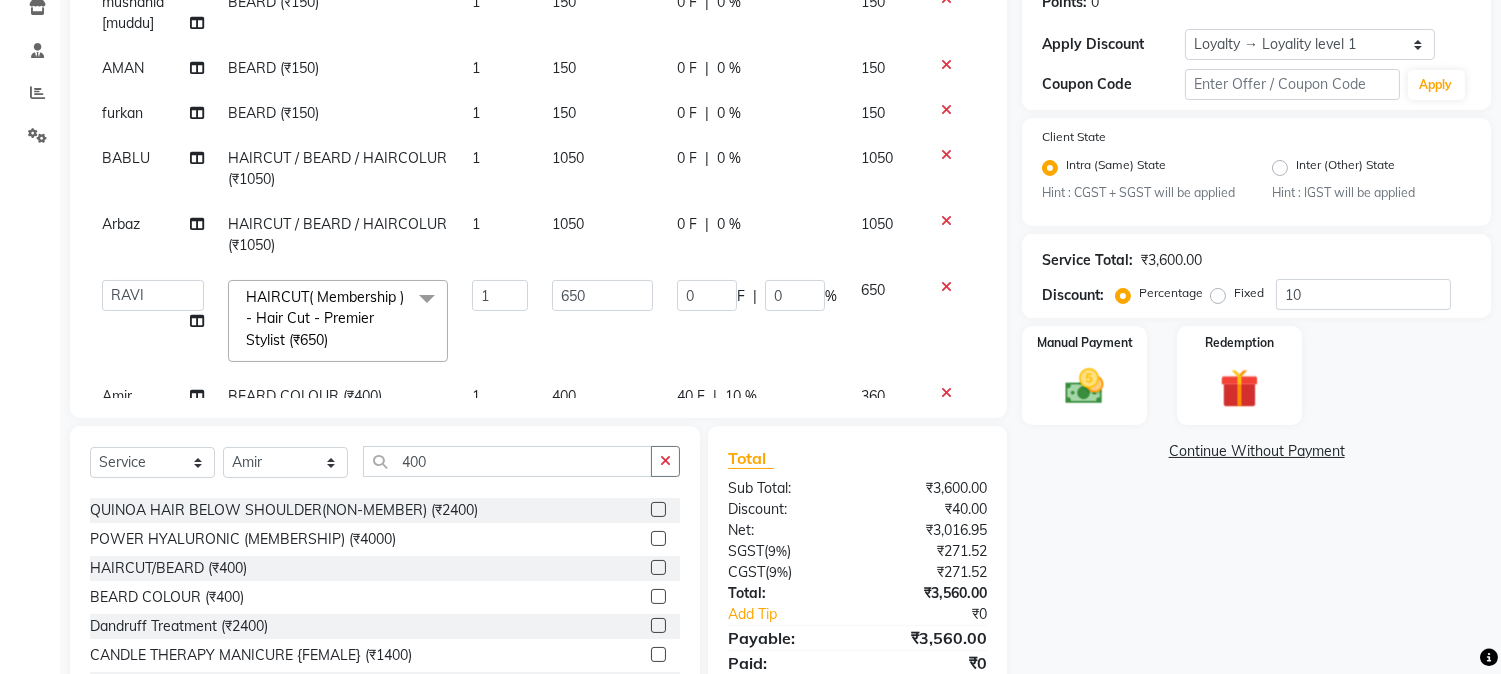 scroll, scrollTop: 53, scrollLeft: 0, axis: vertical 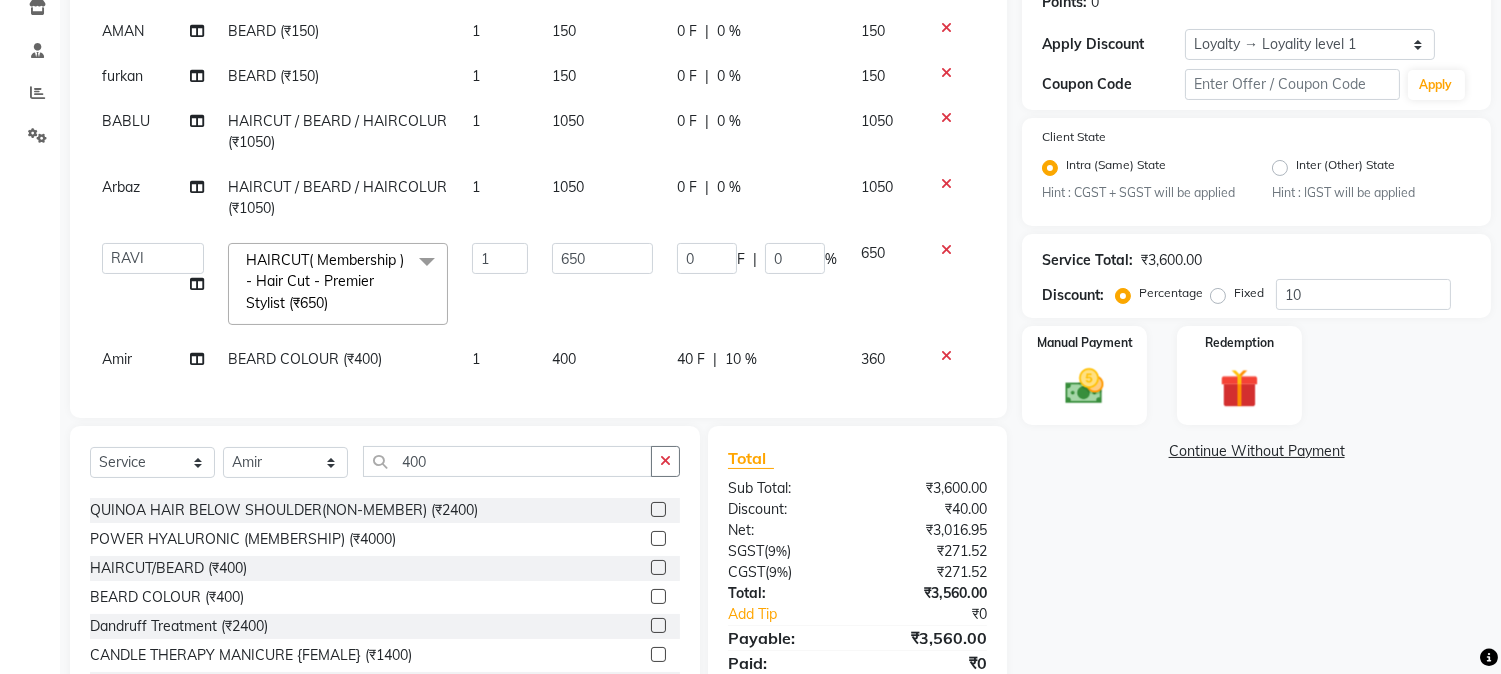 click on "40 F" 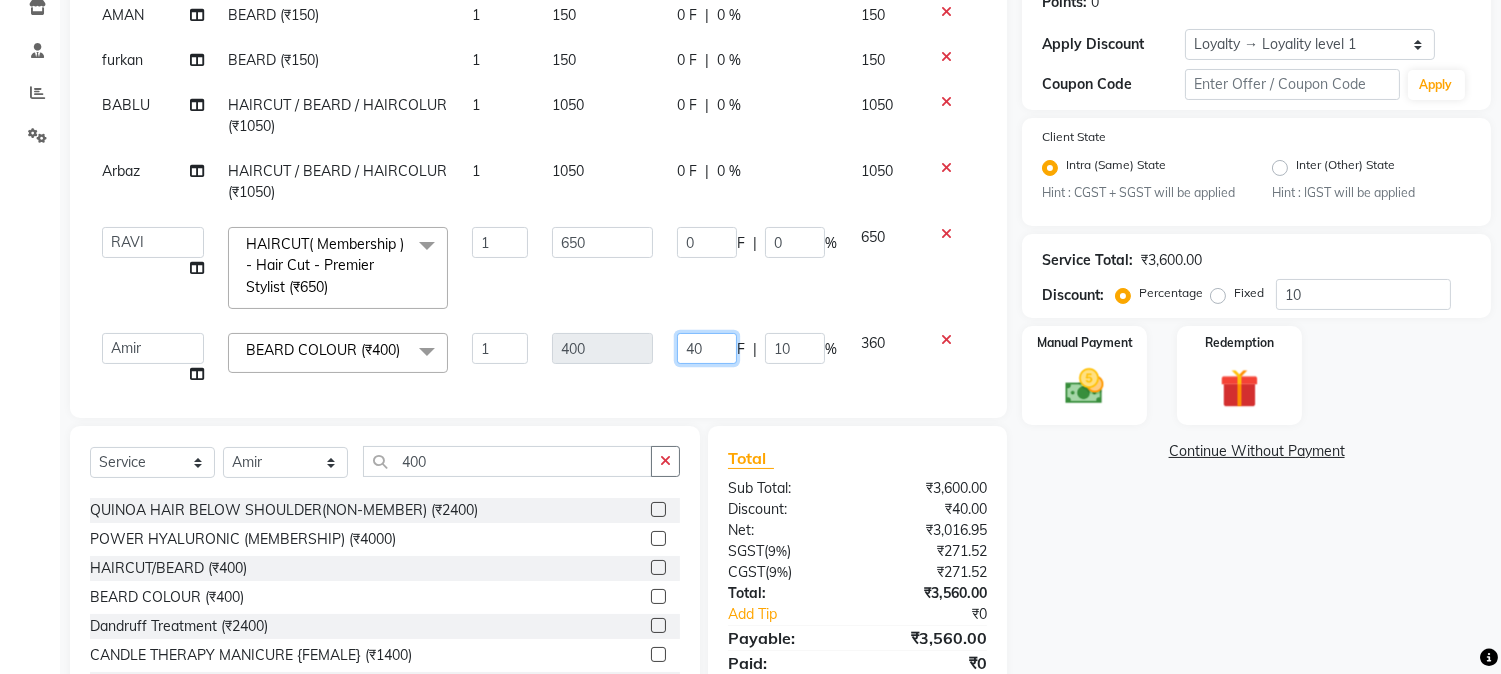 drag, startPoint x: 666, startPoint y: 345, endPoint x: 721, endPoint y: 345, distance: 55 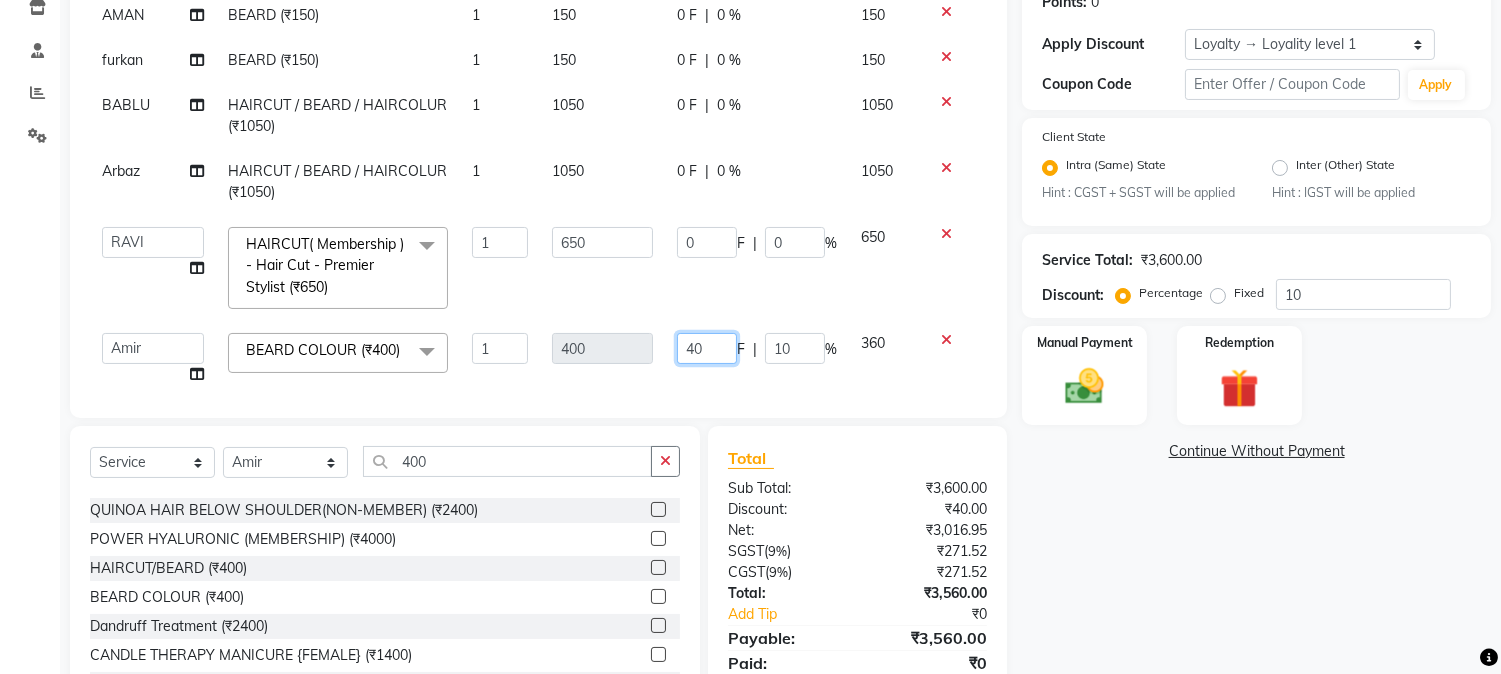 click on "40 F | 10 %" 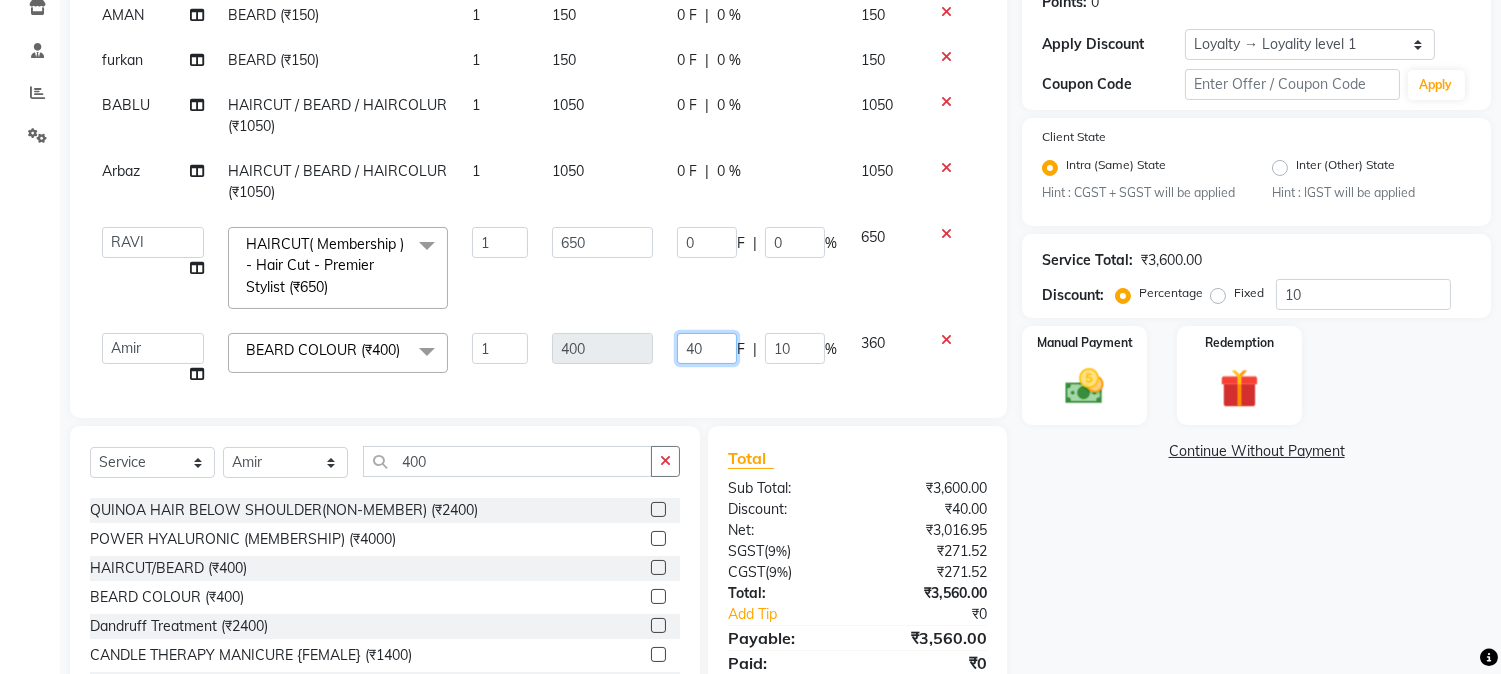 type 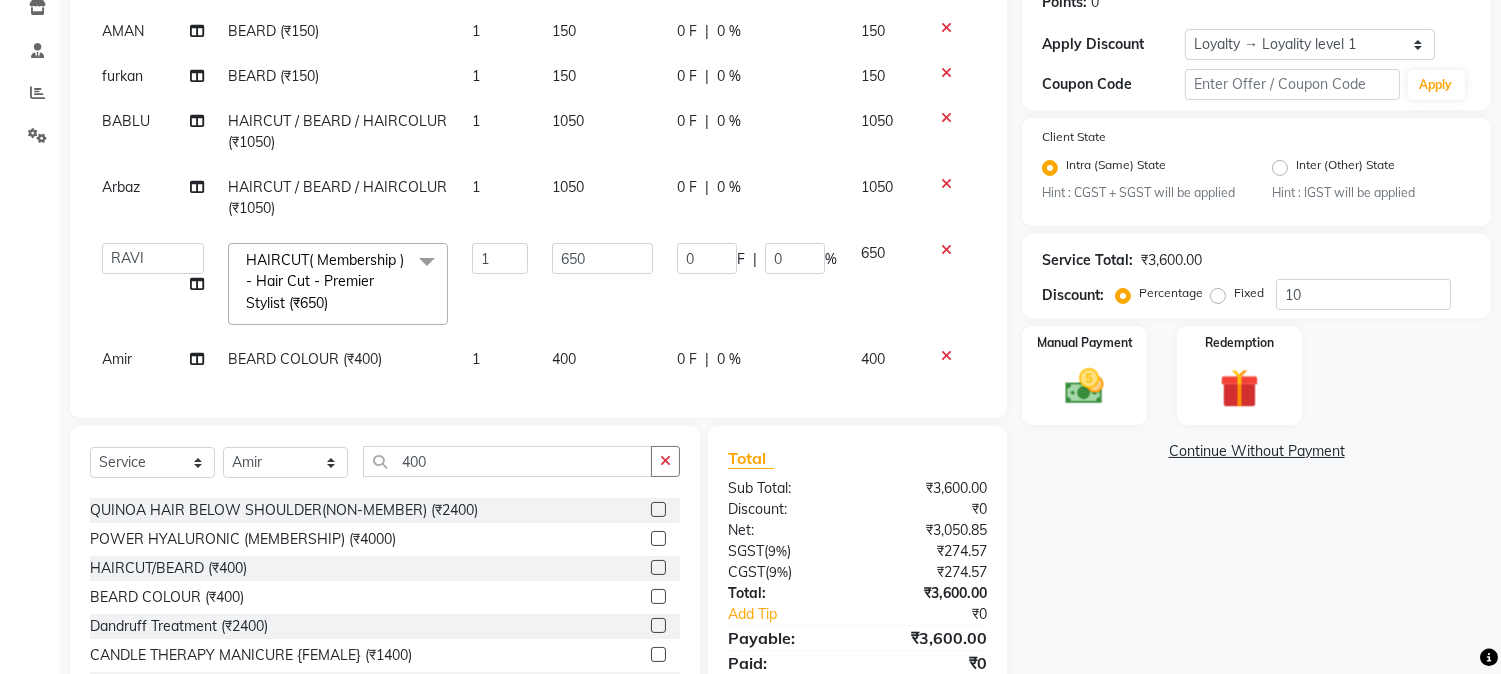 click on "Services Stylist Service Qty Price Disc Total Action mushahid  [muddu] BEARD (₹150) 1 150 0 F | 0 % 150 AMAN  BEARD (₹150) 1 150 0 F | 0 % 150 furkan BEARD (₹150) 1 150 0 F | 0 % 150 BABLU HAIRCUT / BEARD / HAIRCOLUR  (₹1050) 1 1050 0 F | 0 % 1050 Arbaz HAIRCUT / BEARD / HAIRCOLUR  (₹1050) 1 1050 0 F | 0 % 1050  AARMAN   AAYUSHI SHARMA   Akruti   AMAN    Amir   Arbaz   Asif Ansari   BABLU   Bandana   BHAGYESH   CHETAN   CHETAN BOISAR   furkan   GEETA   KISHOR   KISHOR JAMBHULKAR   kunal   mushahid  [muddu]   Nilam   NIRANJAN   Nisha Parmar   PRABHA    PUNAM   Rahul Sir   RAVI    RIMA   Rohit Tandel   SALONI   Sandy Sir   sarfaraz   shovib M.D   shreya   ZOYA  HAIRCUT( Membership )       -        Hair Cut - Premier Stylist (₹650)  x Nails -  Hands (₹840) Nails -  Feet (₹720) Nails - Nail Extensions With Gel Polish (₹2820) Nails - Nail Art (₹300) Nails - Nail Extension Removal (₹960) Nails - Gel Polish Removal (₹420) MOLE (₹600) PUMING (₹4000) CRYSTAL PEDICURE (MEMBERSHIP) (₹1400)" 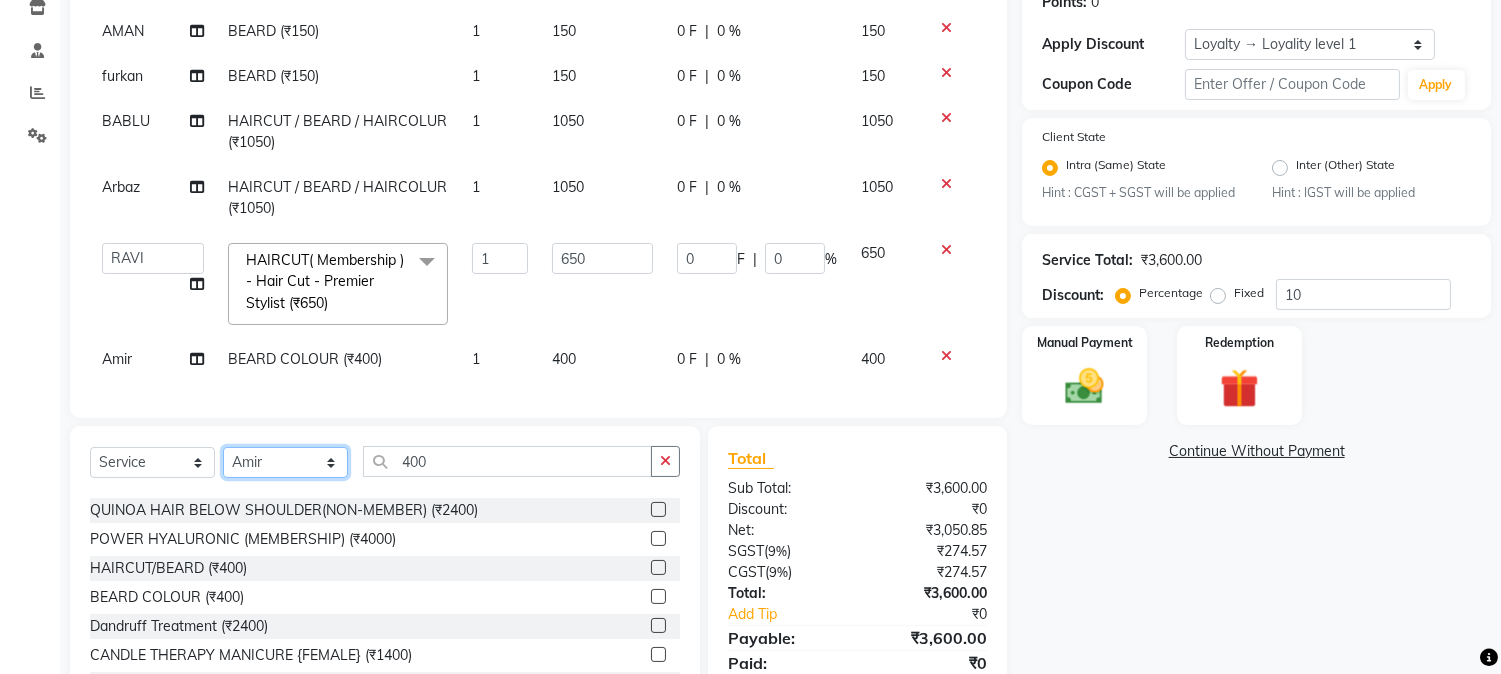 click on "Select Stylist AARMAN AAYUSHI SHARMA Akruti AMAN  Amir Arbaz Asif Ansari BABLU Bandana BHAGYESH CHETAN CHETAN BOISAR furkan GEETA KISHOR KISHOR JAMBHULKAR kunal mushahid  [muddu] Nilam NIRANJAN Nisha Parmar PRABHA  PUNAM Rahul Sir RAVI  RIMA Rohit Tandel SALONI Sandy Sir sarfaraz shovib M.D shreya ZOYA" 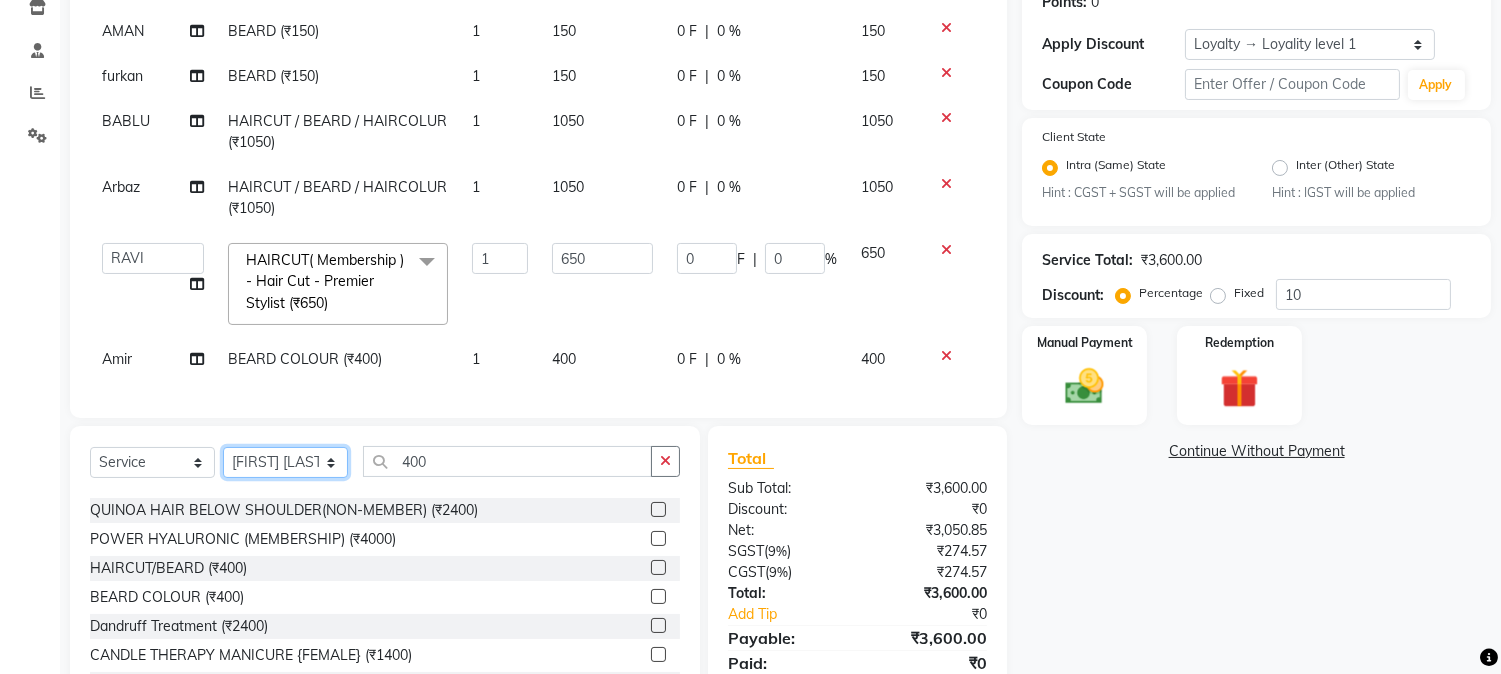 click on "Select Stylist AARMAN AAYUSHI SHARMA Akruti AMAN  Amir Arbaz Asif Ansari BABLU Bandana BHAGYESH CHETAN CHETAN BOISAR furkan GEETA KISHOR KISHOR JAMBHULKAR kunal mushahid  [muddu] Nilam NIRANJAN Nisha Parmar PRABHA  PUNAM Rahul Sir RAVI  RIMA Rohit Tandel SALONI Sandy Sir sarfaraz shovib M.D shreya ZOYA" 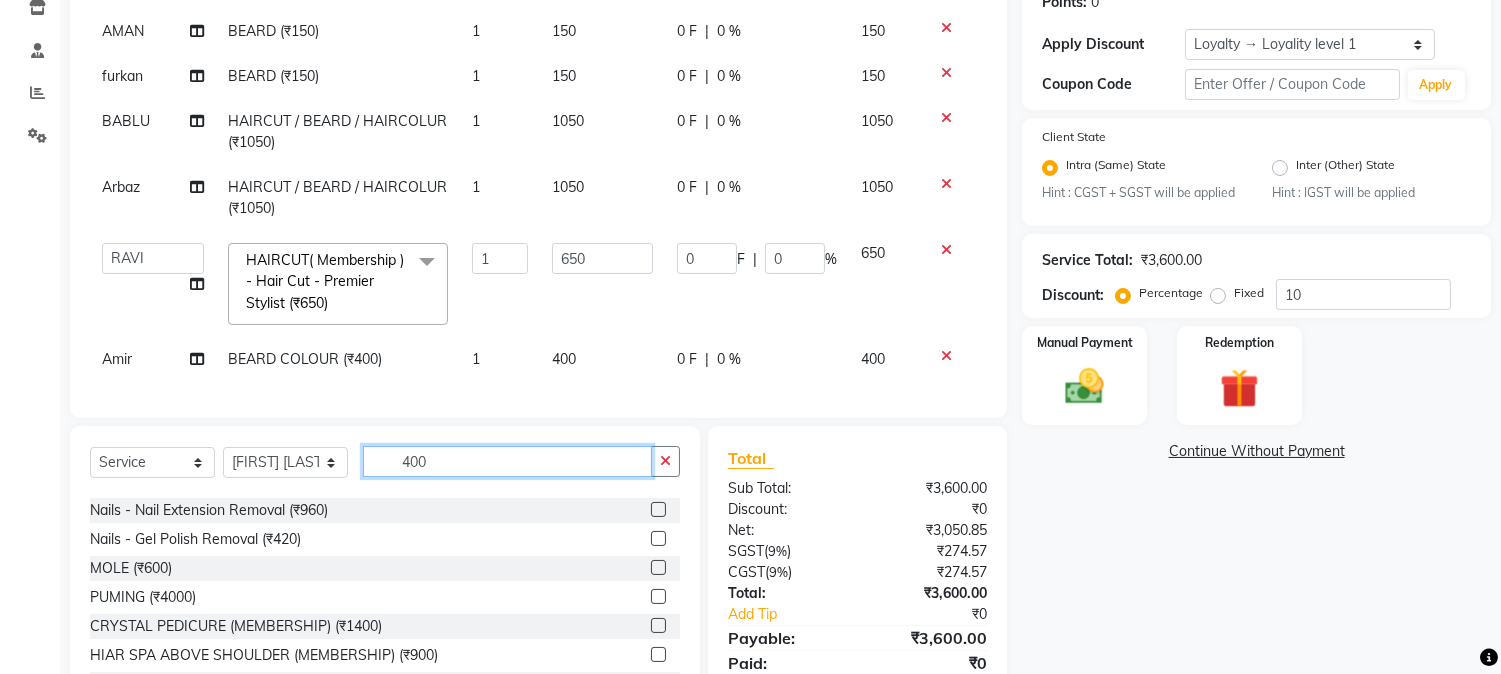 drag, startPoint x: 394, startPoint y: 462, endPoint x: 504, endPoint y: 452, distance: 110.45361 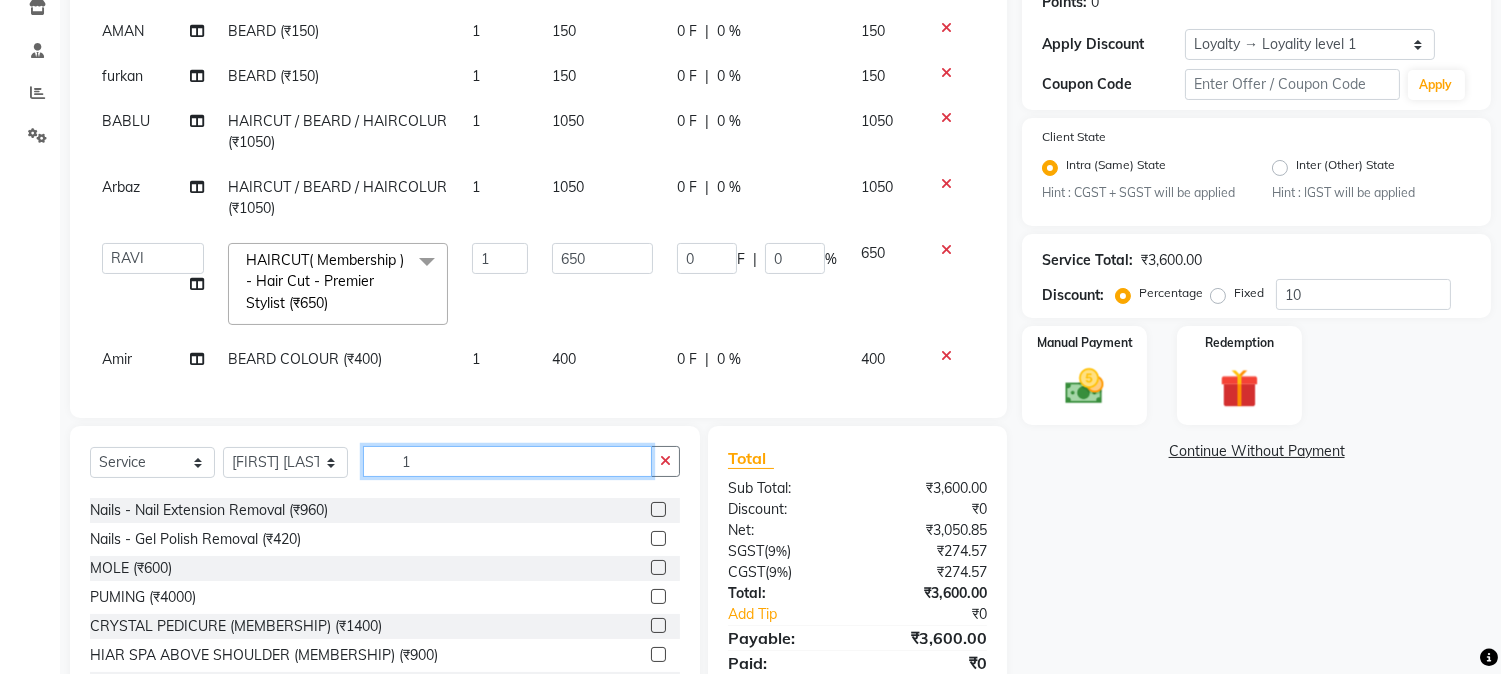 scroll, scrollTop: 0, scrollLeft: 0, axis: both 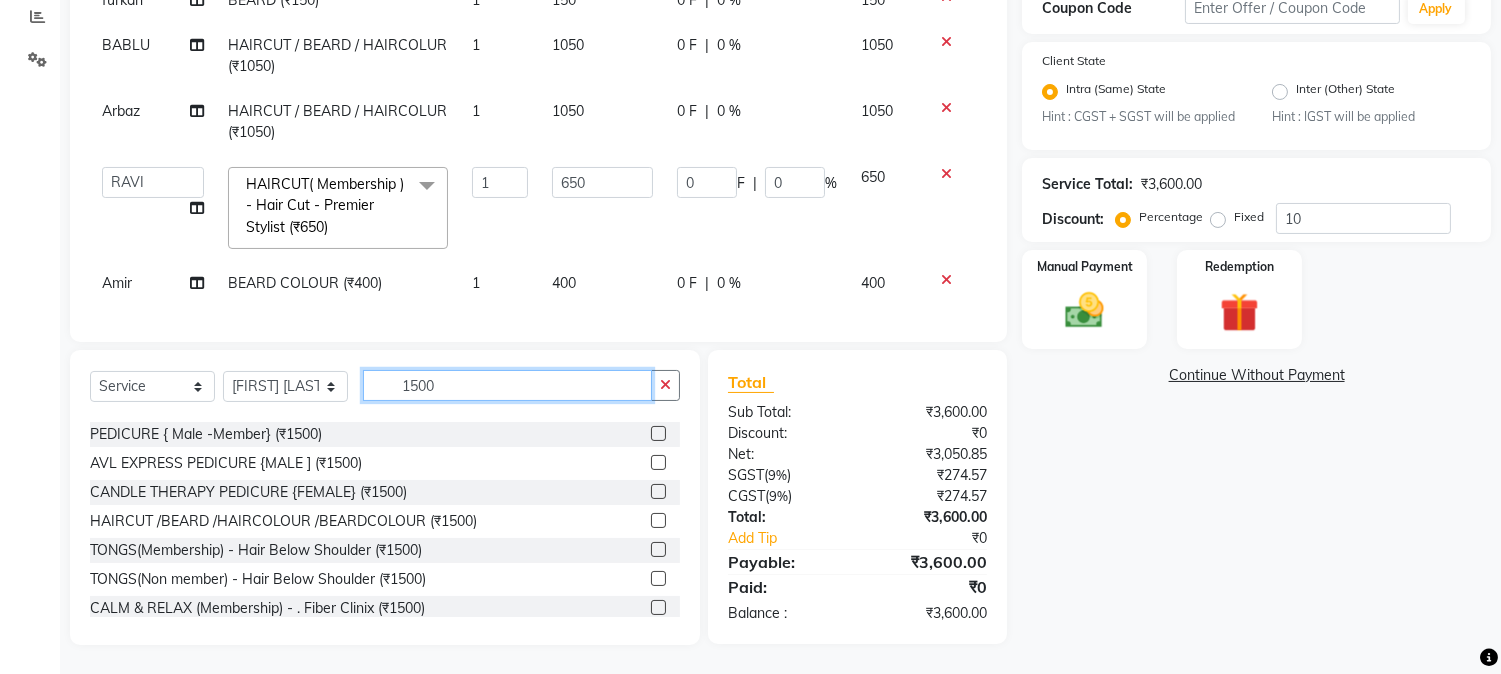 type on "1500" 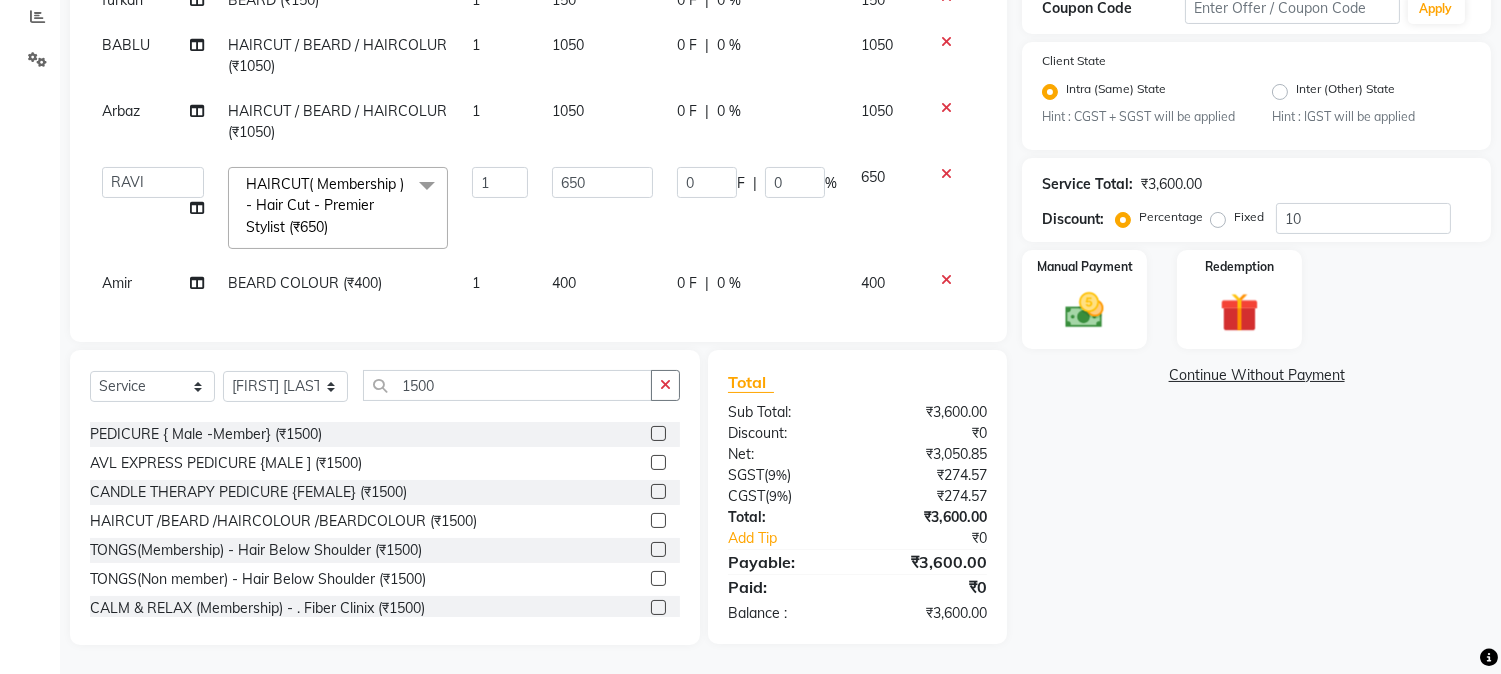 click 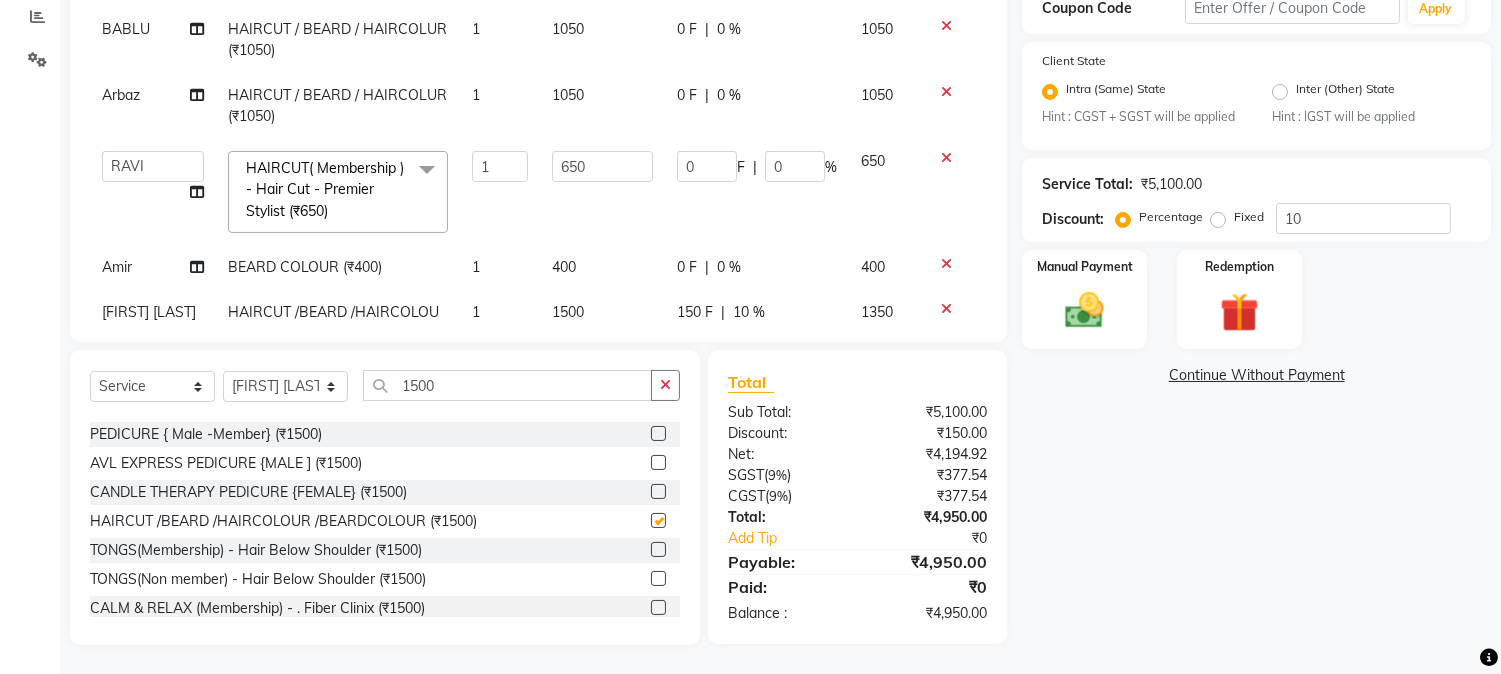 checkbox on "false" 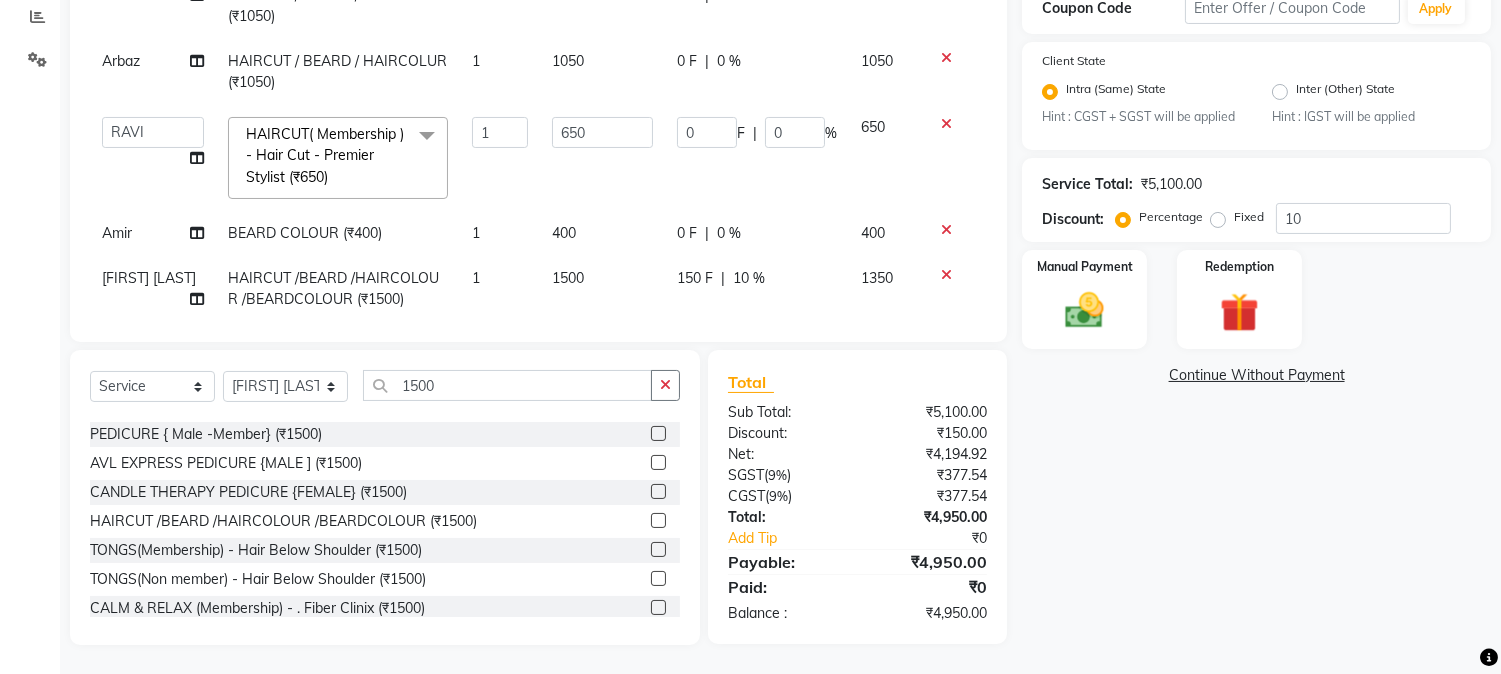 scroll, scrollTop: 120, scrollLeft: 0, axis: vertical 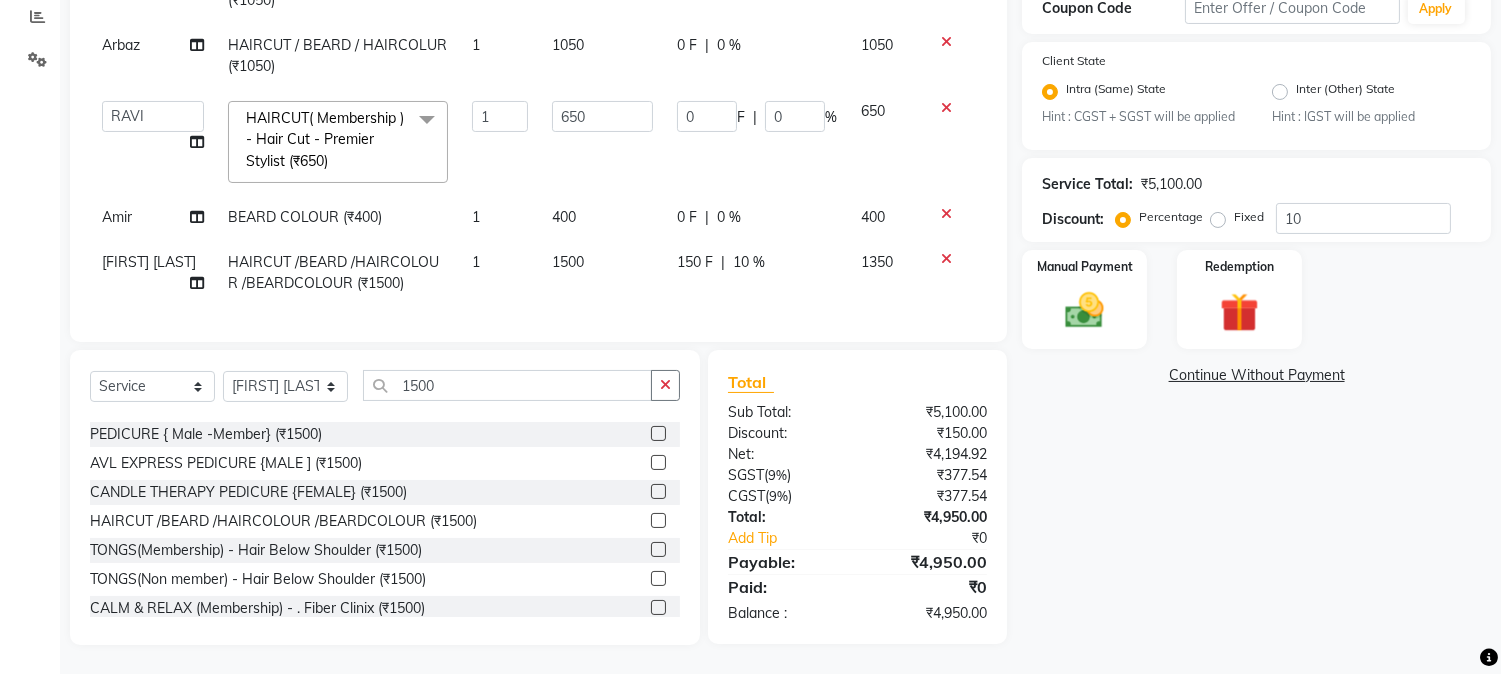click on "1500" 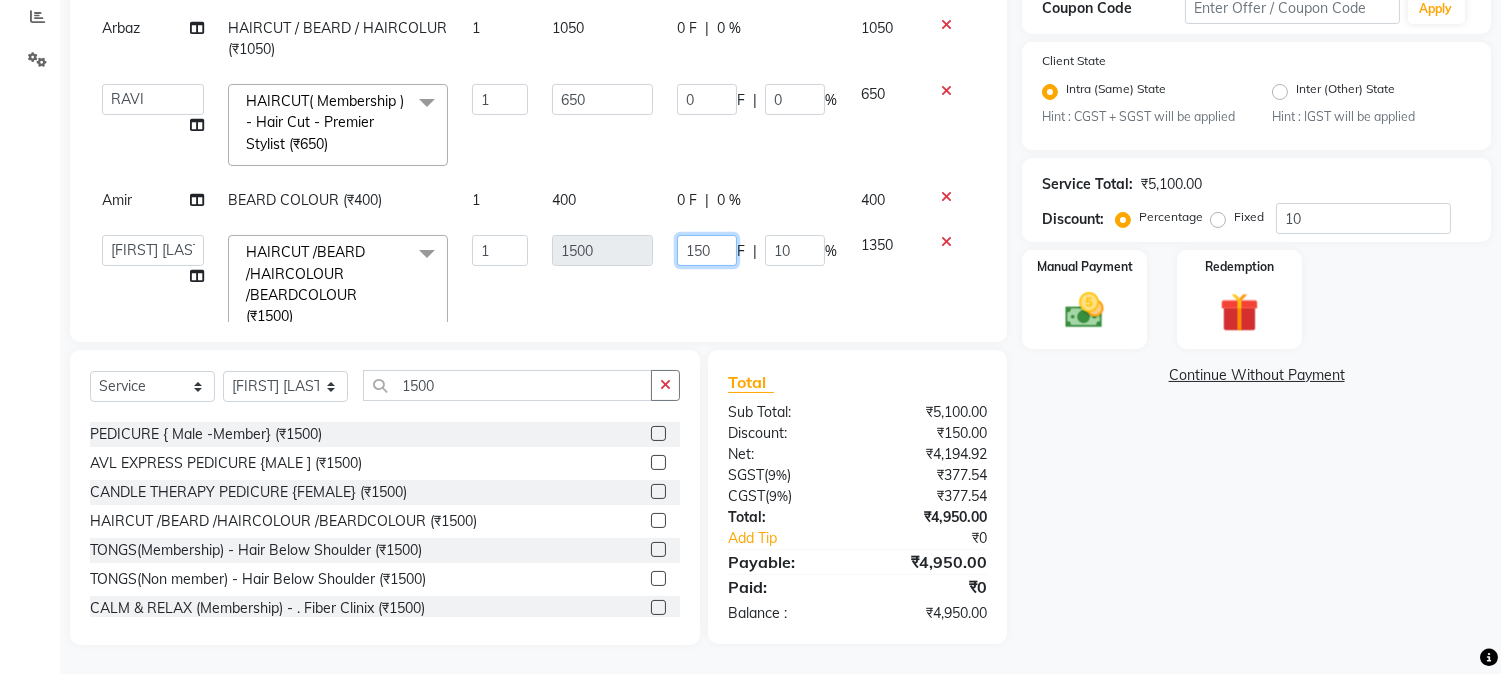 drag, startPoint x: 667, startPoint y: 253, endPoint x: 750, endPoint y: 245, distance: 83.38465 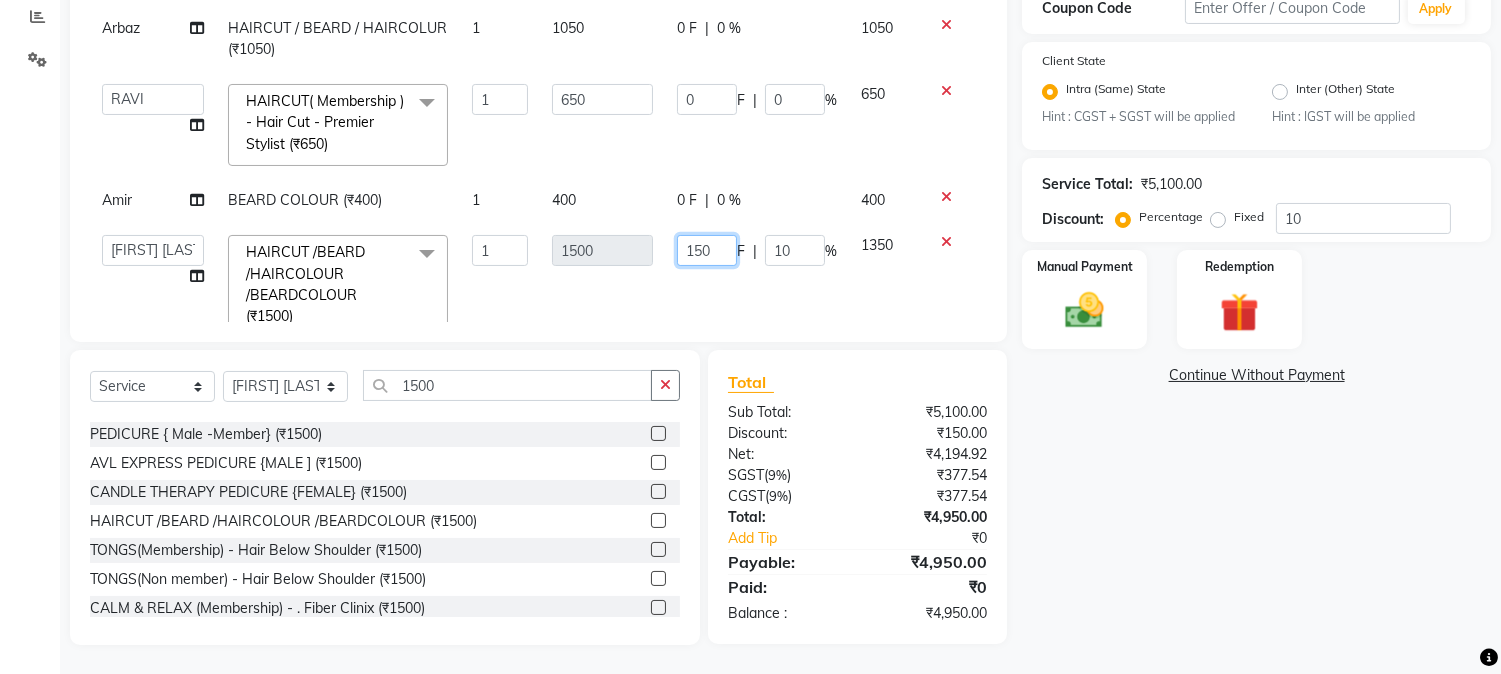 click on "150 F | 10 %" 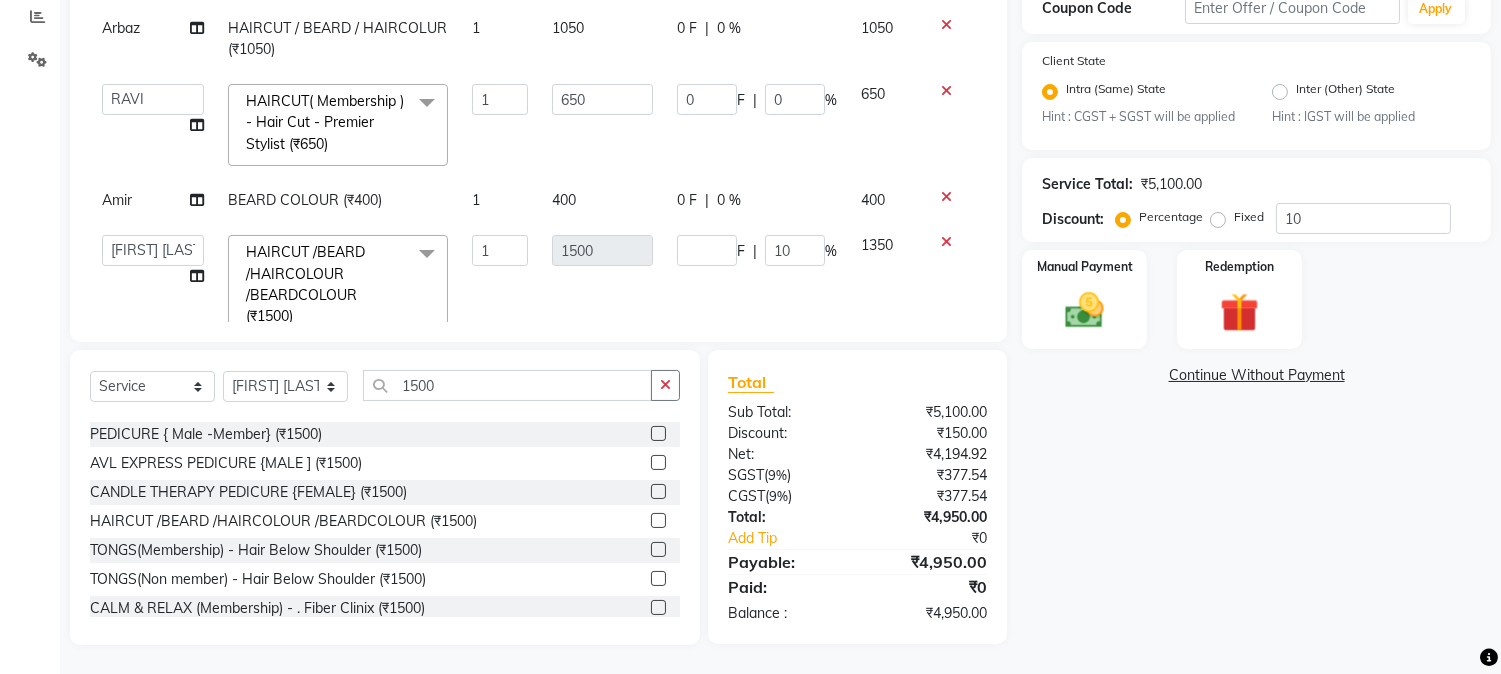 click on "Services Stylist Service Qty Price Disc Total Action mushahid  [muddu] BEARD (₹150) 1 150 0 F | 0 % 150 AMAN  BEARD (₹150) 1 150 0 F | 0 % 150 furkan BEARD (₹150) 1 150 0 F | 0 % 150 BABLU HAIRCUT / BEARD / HAIRCOLUR  (₹1050) 1 1050 0 F | 0 % 1050 Arbaz HAIRCUT / BEARD / HAIRCOLUR  (₹1050) 1 1050 0 F | 0 % 1050  AARMAN   AAYUSHI SHARMA   Akruti   AMAN    Amir   Arbaz   Asif Ansari   BABLU   Bandana   BHAGYESH   CHETAN   CHETAN BOISAR   furkan   GEETA   KISHOR   KISHOR JAMBHULKAR   kunal   mushahid  [muddu]   Nilam   NIRANJAN   Nisha Parmar   PRABHA    PUNAM   Rahul Sir   RAVI    RIMA   Rohit Tandel   SALONI   Sandy Sir   sarfaraz   shovib M.D   shreya   ZOYA  HAIRCUT( Membership )       -        Hair Cut - Premier Stylist (₹650)  x Nails -  Hands (₹840) Nails -  Feet (₹720) Nails - Nail Extensions With Gel Polish (₹2820) Nails - Nail Art (₹300) Nails - Nail Extension Removal (₹960) Nails - Gel Polish Removal (₹420) MOLE (₹600) PUMING (₹4000) CRYSTAL PEDICURE (MEMBERSHIP) (₹1400)" 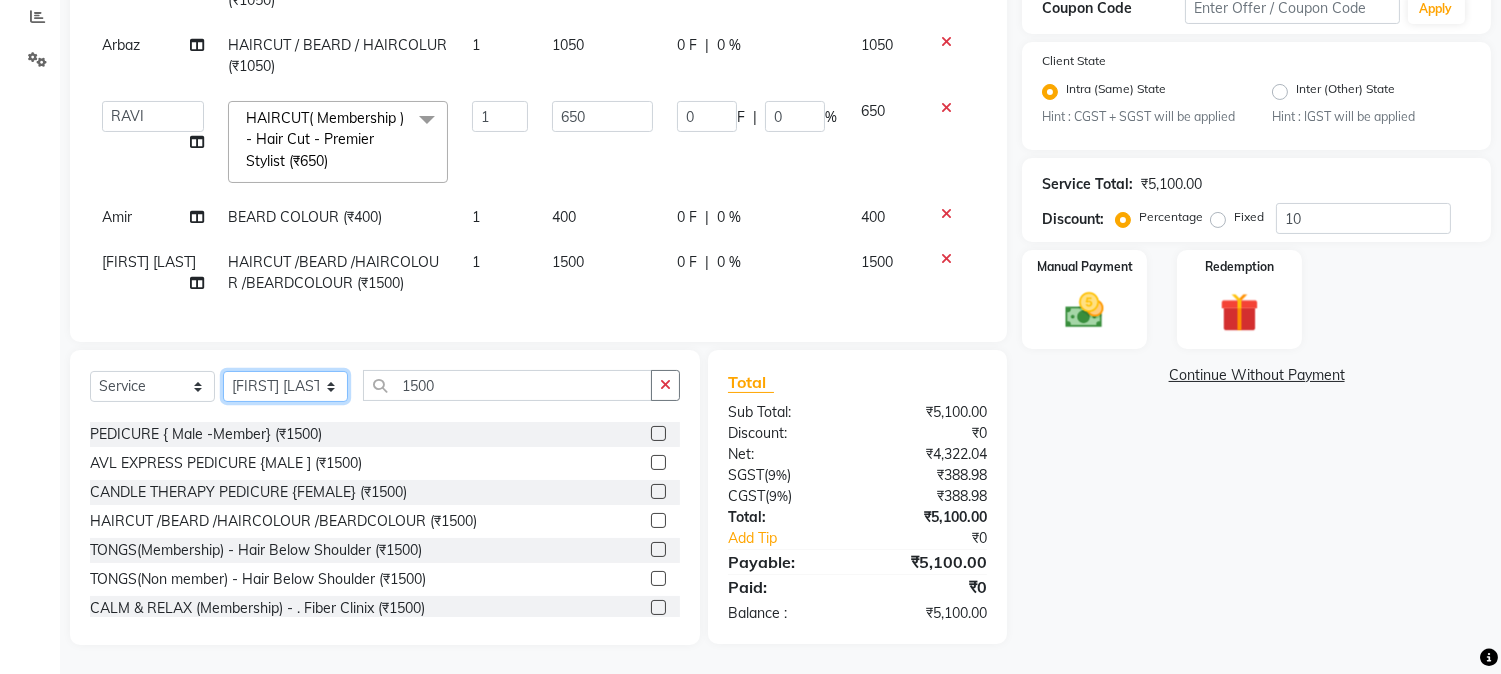 click on "Select Stylist AARMAN AAYUSHI SHARMA Akruti AMAN  Amir Arbaz Asif Ansari BABLU Bandana BHAGYESH CHETAN CHETAN BOISAR furkan GEETA KISHOR KISHOR JAMBHULKAR kunal mushahid  [muddu] Nilam NIRANJAN Nisha Parmar PRABHA  PUNAM Rahul Sir RAVI  RIMA Rohit Tandel SALONI Sandy Sir sarfaraz shovib M.D shreya ZOYA" 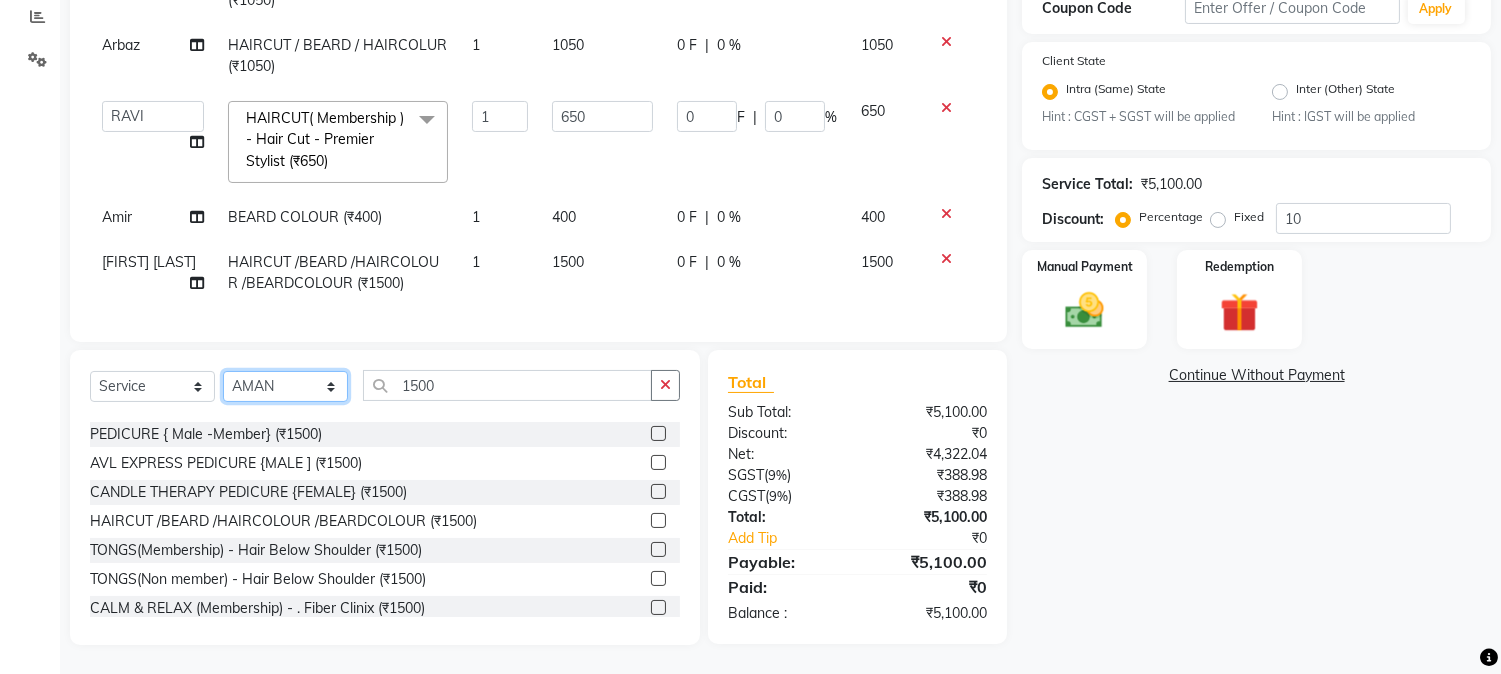 click on "Select Stylist AARMAN AAYUSHI SHARMA Akruti AMAN  Amir Arbaz Asif Ansari BABLU Bandana BHAGYESH CHETAN CHETAN BOISAR furkan GEETA KISHOR KISHOR JAMBHULKAR kunal mushahid  [muddu] Nilam NIRANJAN Nisha Parmar PRABHA  PUNAM Rahul Sir RAVI  RIMA Rohit Tandel SALONI Sandy Sir sarfaraz shovib M.D shreya ZOYA" 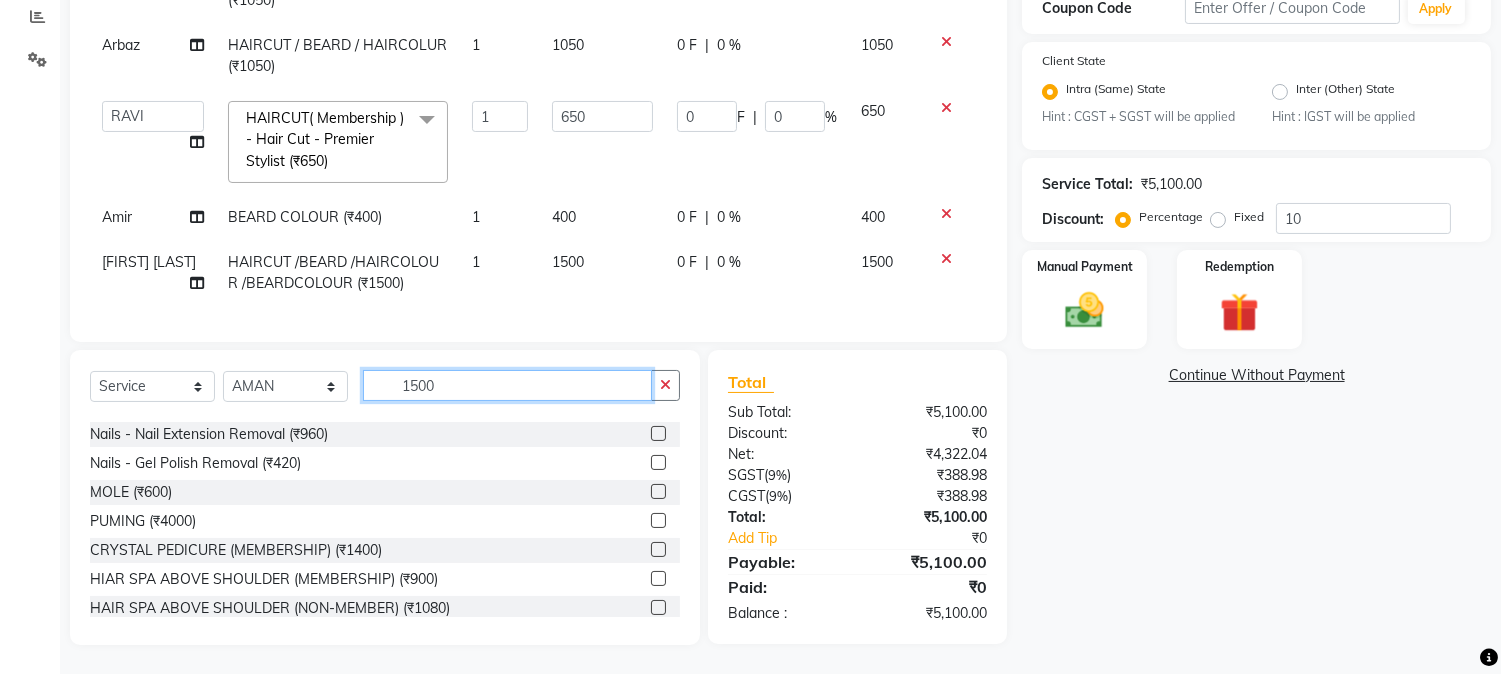 drag, startPoint x: 394, startPoint y: 380, endPoint x: 466, endPoint y: 380, distance: 72 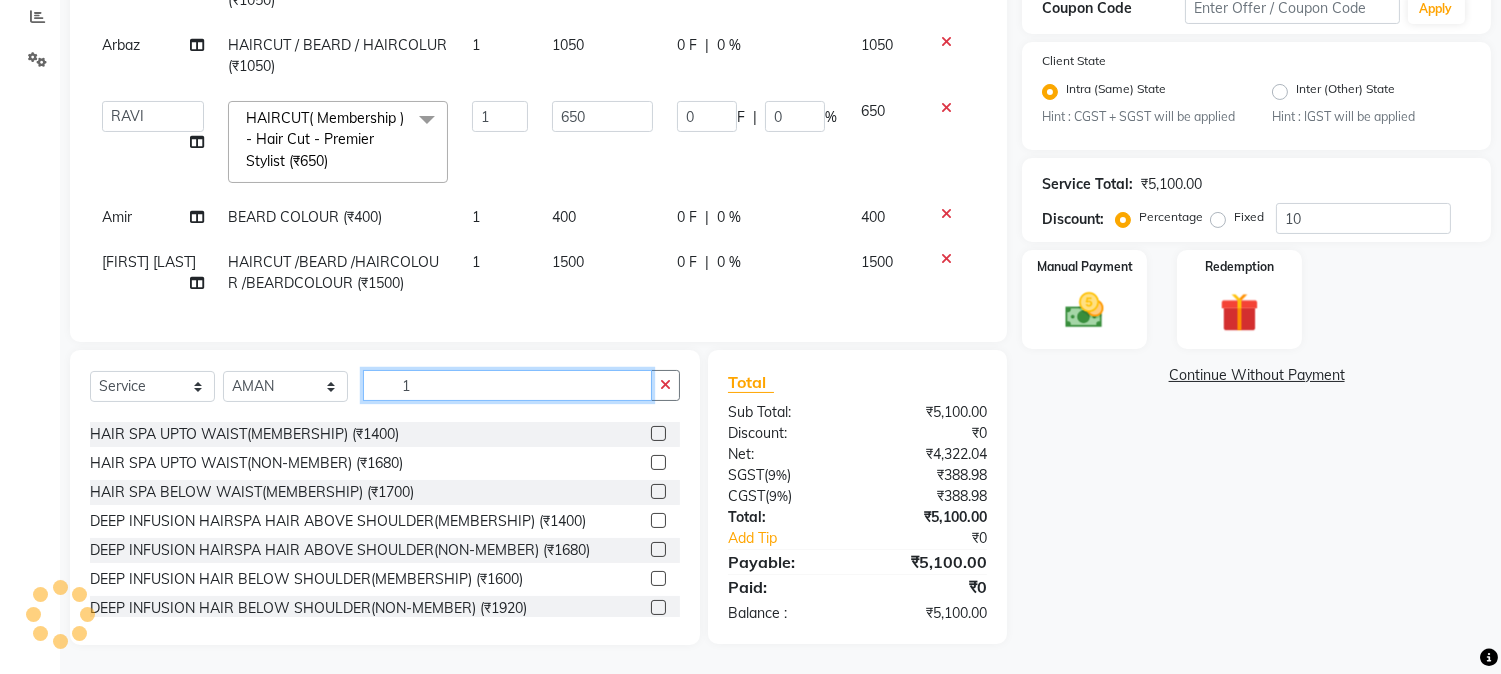 scroll, scrollTop: 0, scrollLeft: 0, axis: both 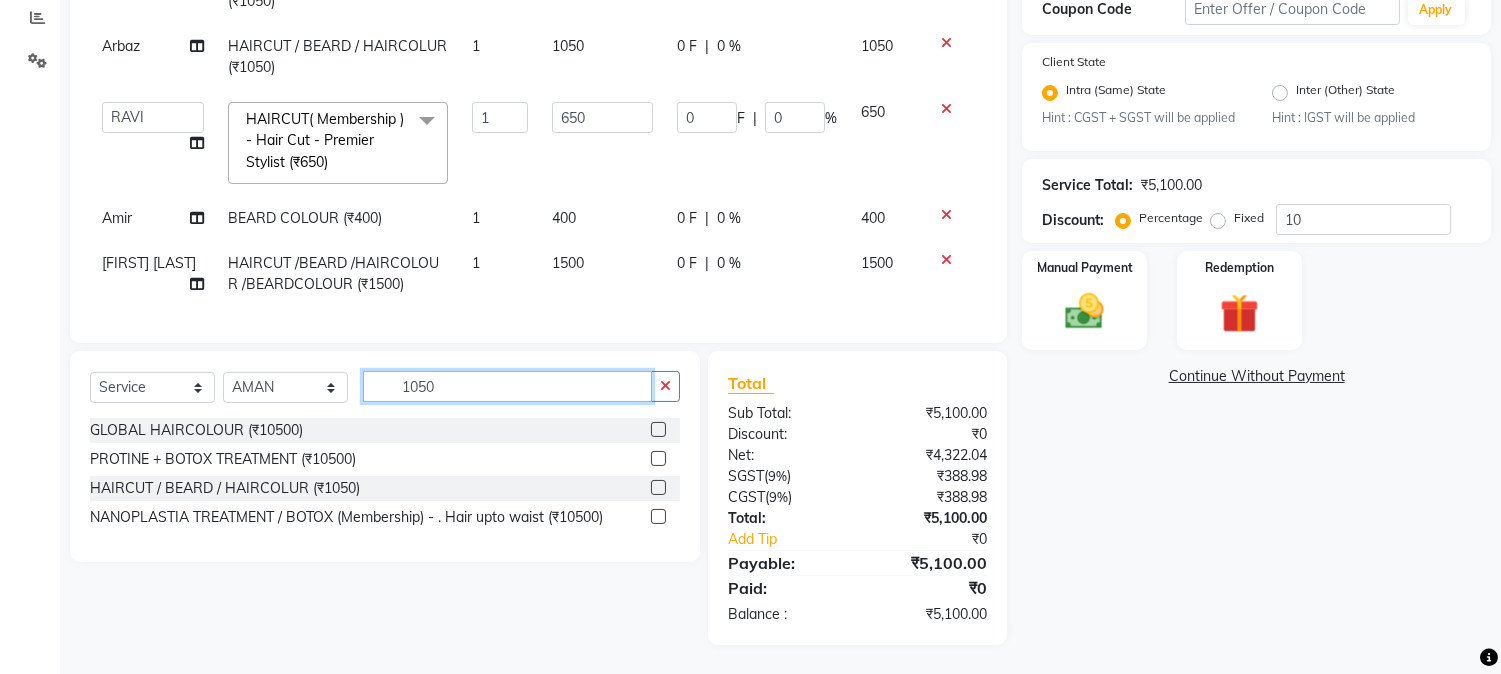 type on "1050" 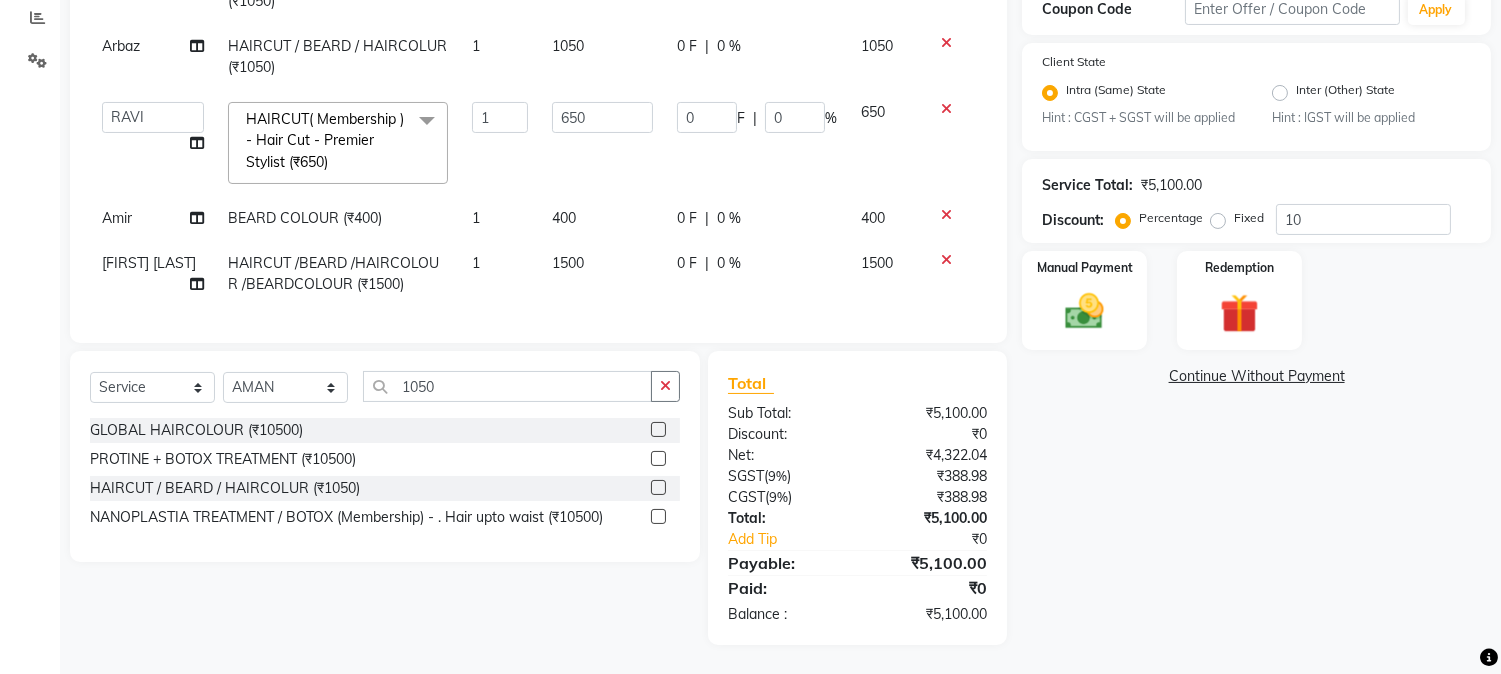 click 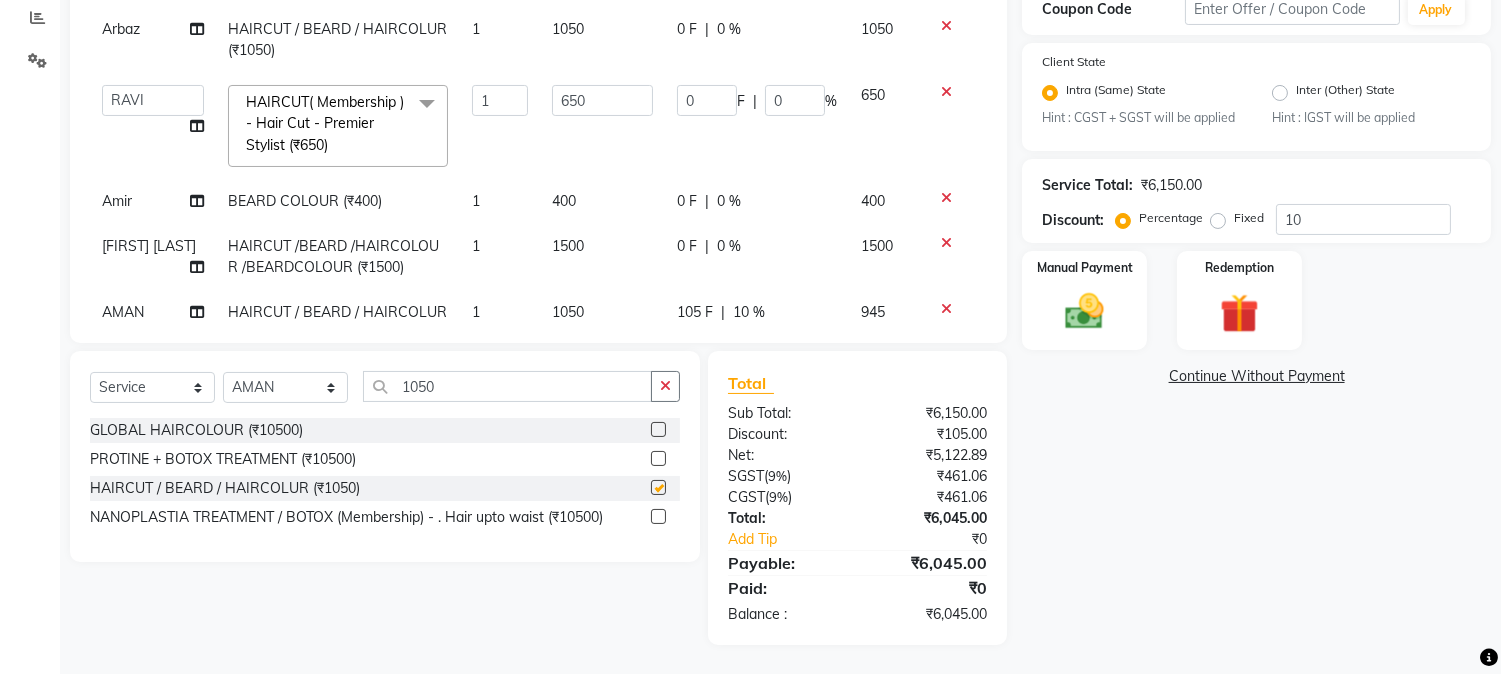 scroll, scrollTop: 185, scrollLeft: 0, axis: vertical 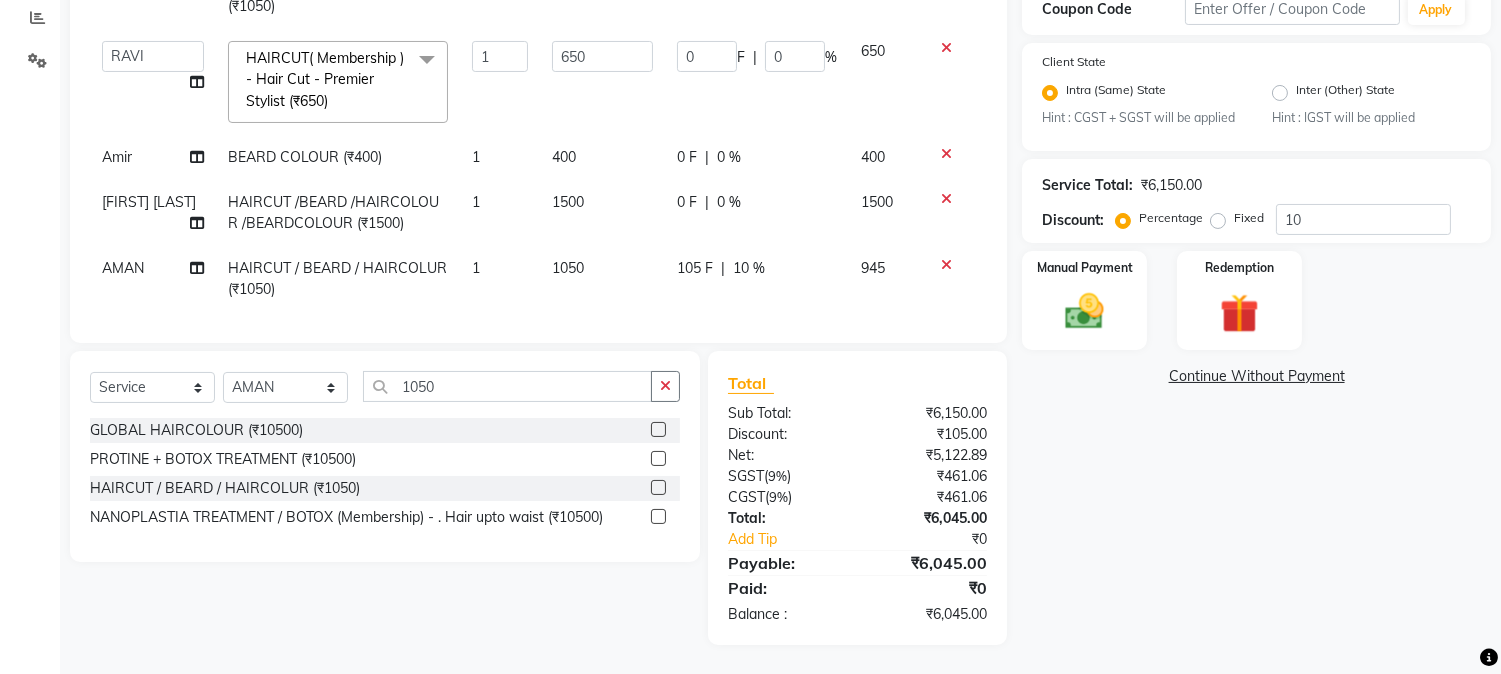 checkbox on "false" 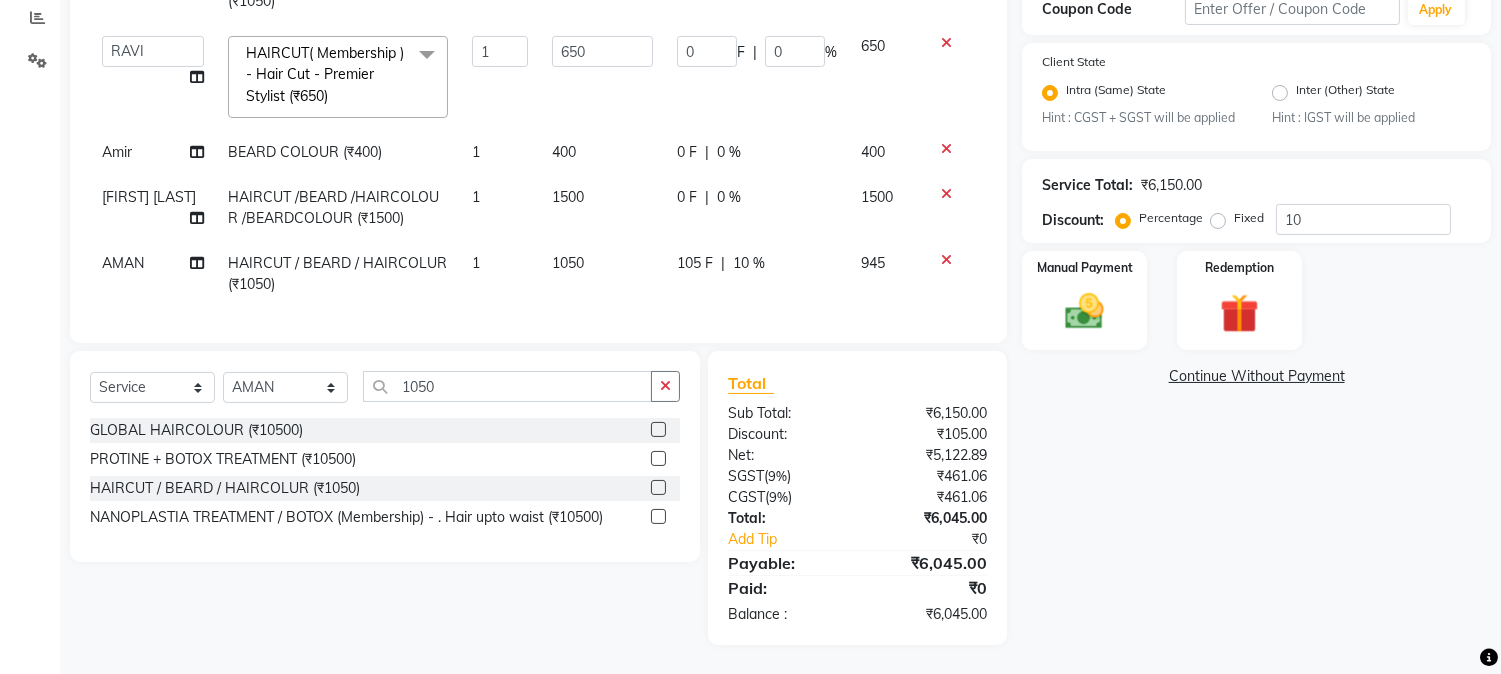click on "105 F" 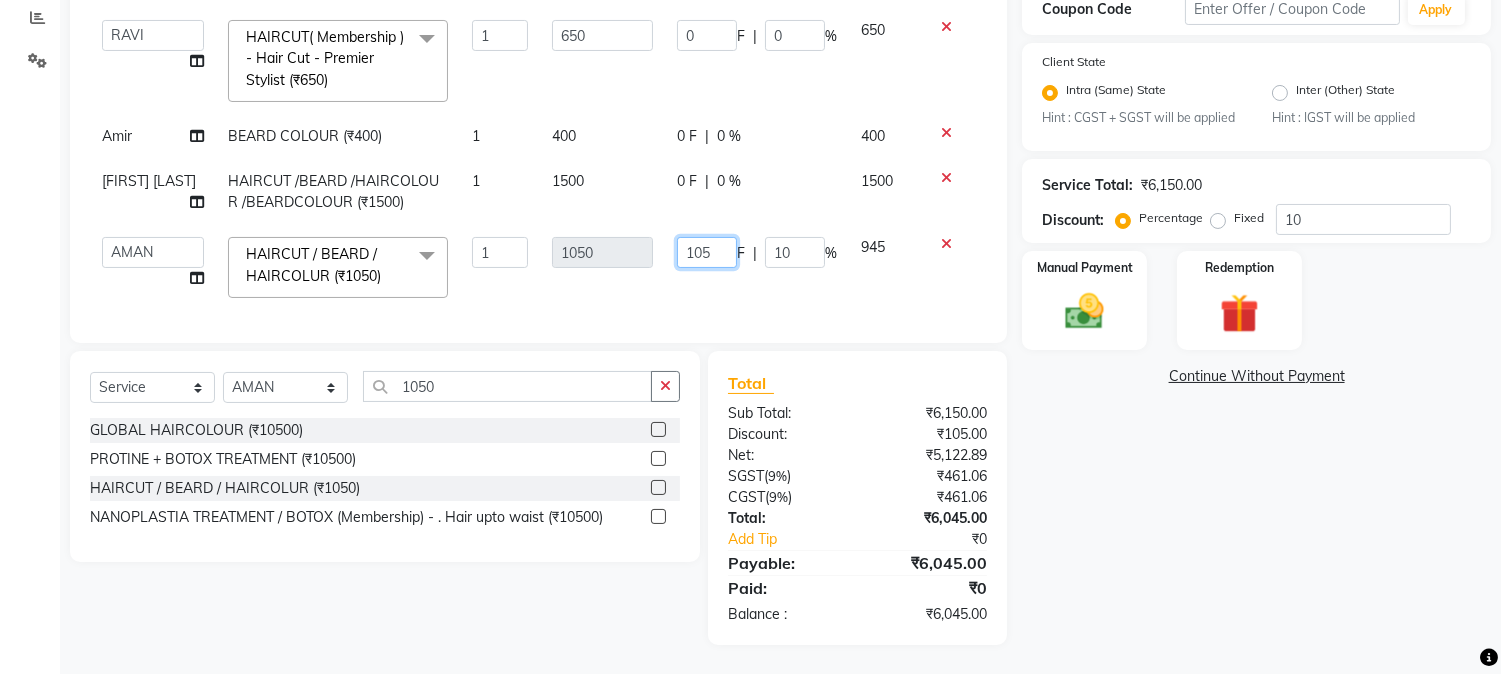 drag, startPoint x: 665, startPoint y: 252, endPoint x: 766, endPoint y: 244, distance: 101.31634 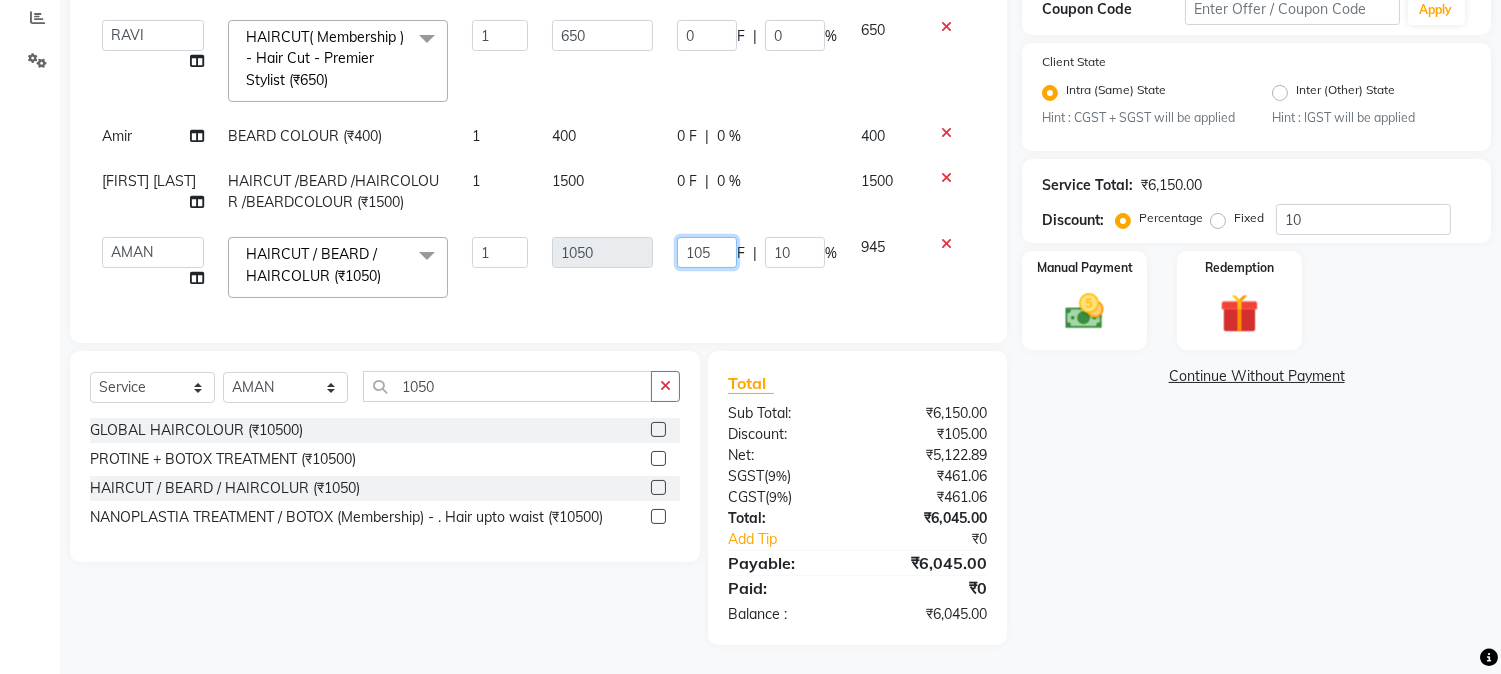 type 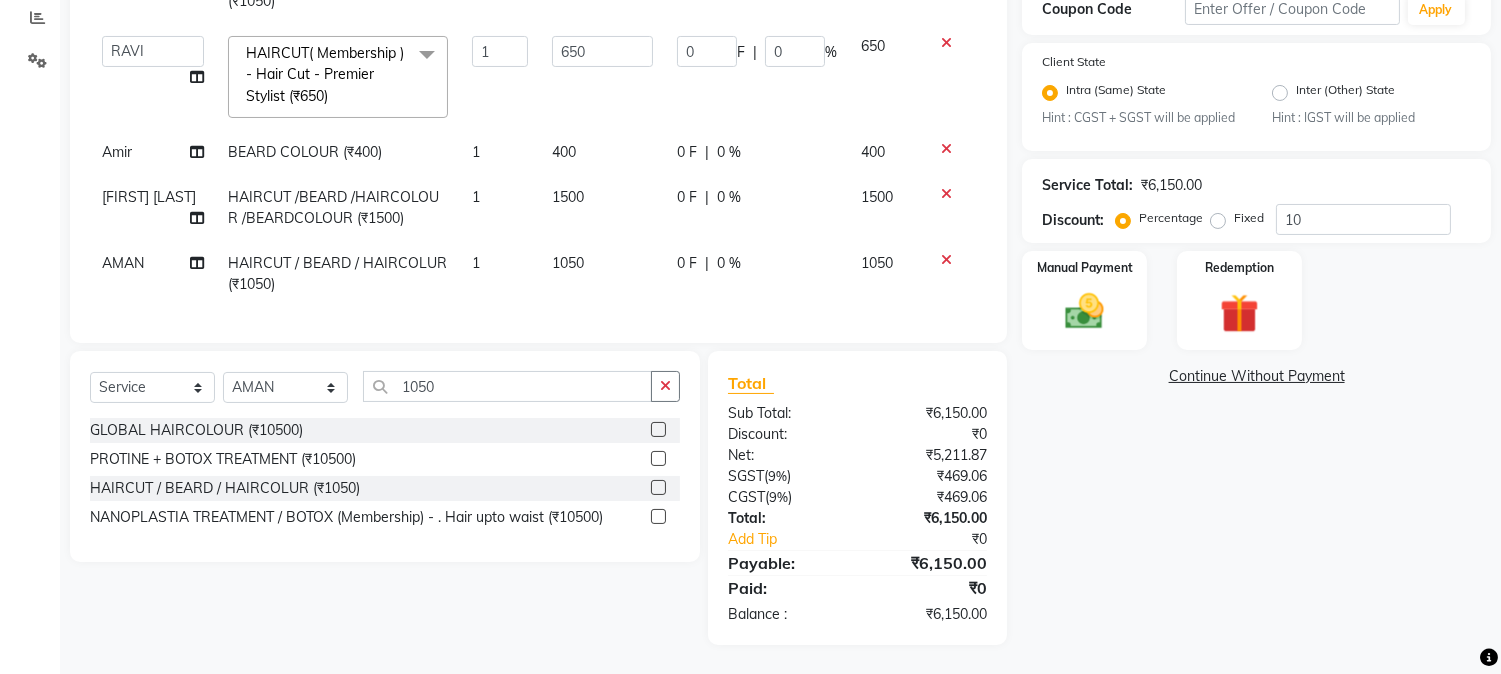 click on "Services Stylist Service Qty Price Disc Total Action mushahid  [muddu] BEARD (₹150) 1 150 0 F | 0 % 150 AMAN  BEARD (₹150) 1 150 0 F | 0 % 150 furkan BEARD (₹150) 1 150 0 F | 0 % 150 BABLU HAIRCUT / BEARD / HAIRCOLUR  (₹1050) 1 1050 0 F | 0 % 1050 Arbaz HAIRCUT / BEARD / HAIRCOLUR  (₹1050) 1 1050 0 F | 0 % 1050  AARMAN   AAYUSHI SHARMA   Akruti   AMAN    Amir   Arbaz   Asif Ansari   BABLU   Bandana   BHAGYESH   CHETAN   CHETAN BOISAR   furkan   GEETA   KISHOR   KISHOR JAMBHULKAR   kunal   mushahid  [muddu]   Nilam   NIRANJAN   Nisha Parmar   PRABHA    PUNAM   Rahul Sir   RAVI    RIMA   Rohit Tandel   SALONI   Sandy Sir   sarfaraz   shovib M.D   shreya   ZOYA  HAIRCUT( Membership )       -        Hair Cut - Premier Stylist (₹650)  x Nails -  Hands (₹840) Nails -  Feet (₹720) Nails - Nail Extensions With Gel Polish (₹2820) Nails - Nail Art (₹300) Nails - Nail Extension Removal (₹960) Nails - Gel Polish Removal (₹420) MOLE (₹600) PUMING (₹4000) CRYSTAL PEDICURE (MEMBERSHIP) (₹1400)" 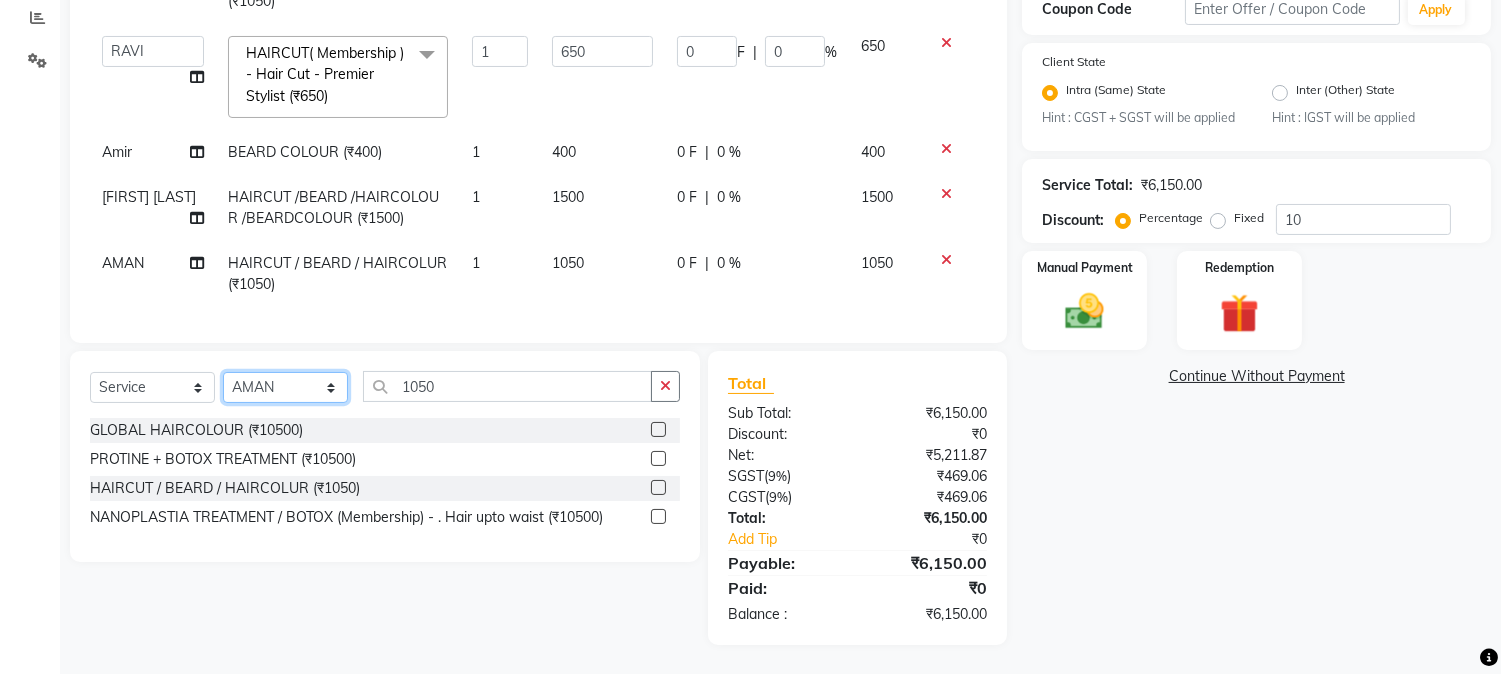 click on "Select Stylist AARMAN AAYUSHI SHARMA Akruti AMAN  Amir Arbaz Asif Ansari BABLU Bandana BHAGYESH CHETAN CHETAN BOISAR furkan GEETA KISHOR KISHOR JAMBHULKAR kunal mushahid  [muddu] Nilam NIRANJAN Nisha Parmar PRABHA  PUNAM Rahul Sir RAVI  RIMA Rohit Tandel SALONI Sandy Sir sarfaraz shovib M.D shreya ZOYA" 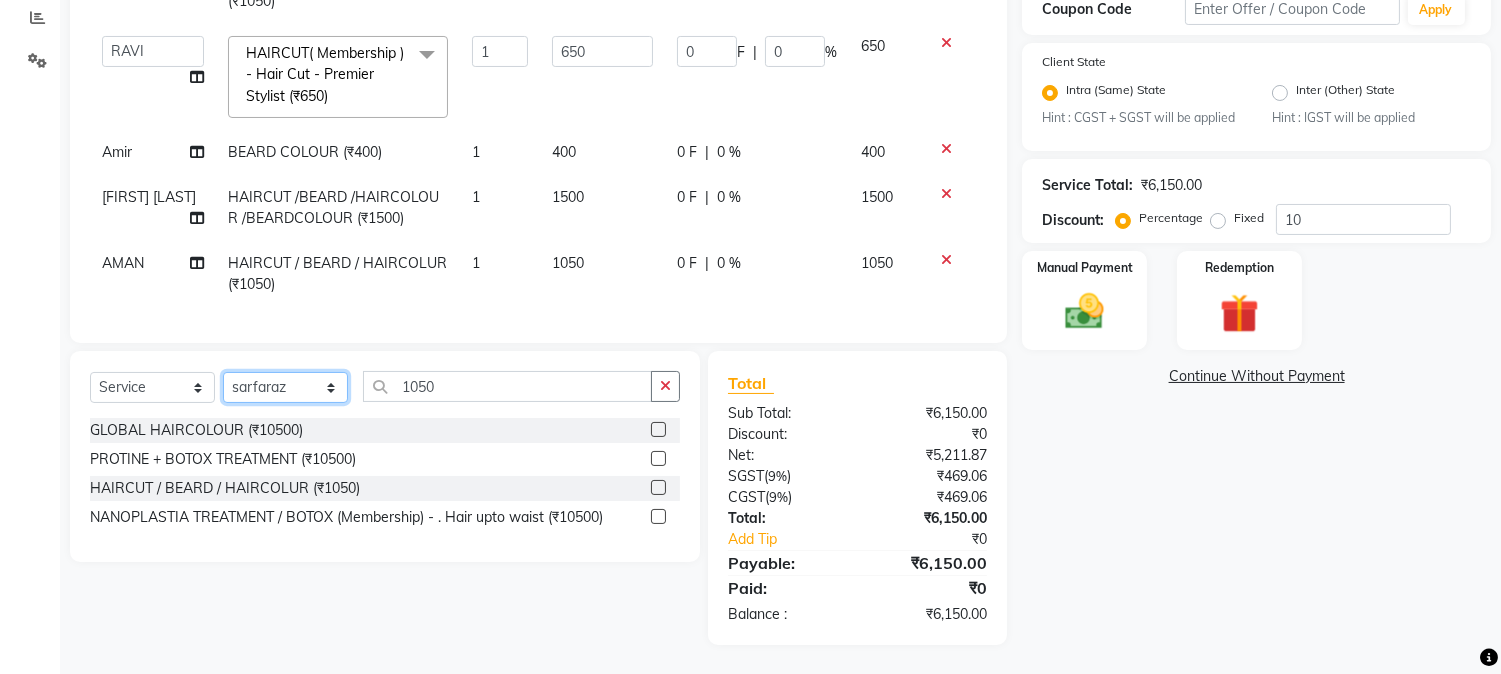 click on "Select Stylist AARMAN AAYUSHI SHARMA Akruti AMAN  Amir Arbaz Asif Ansari BABLU Bandana BHAGYESH CHETAN CHETAN BOISAR furkan GEETA KISHOR KISHOR JAMBHULKAR kunal mushahid  [muddu] Nilam NIRANJAN Nisha Parmar PRABHA  PUNAM Rahul Sir RAVI  RIMA Rohit Tandel SALONI Sandy Sir sarfaraz shovib M.D shreya ZOYA" 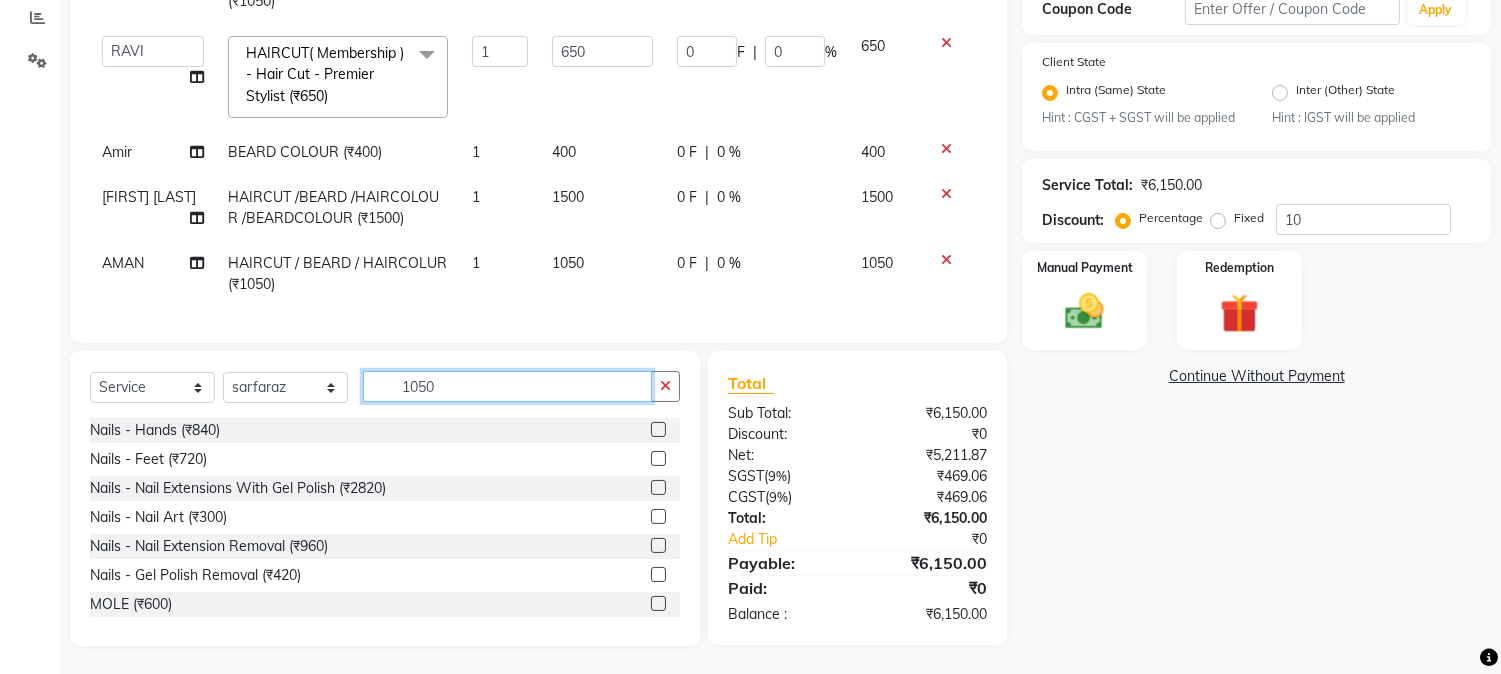 drag, startPoint x: 386, startPoint y: 392, endPoint x: 498, endPoint y: 381, distance: 112.53888 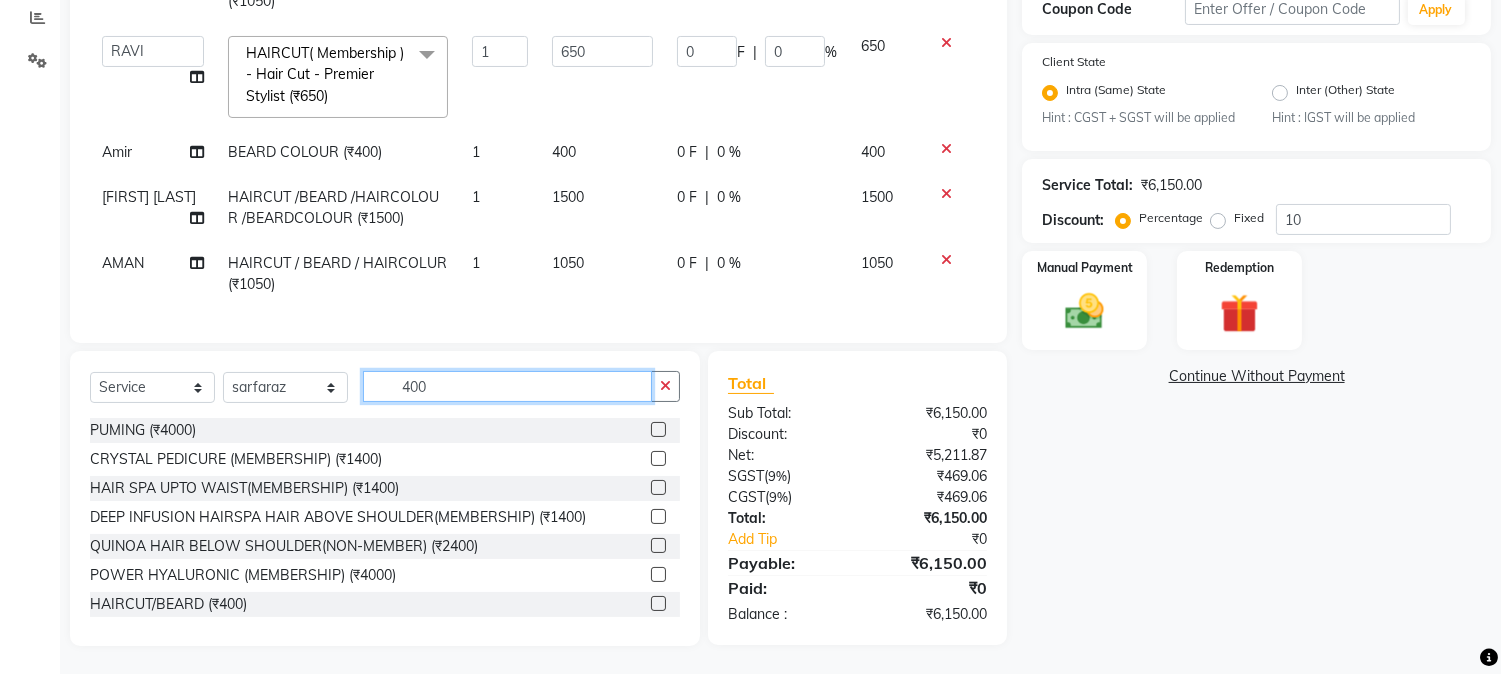 type on "400" 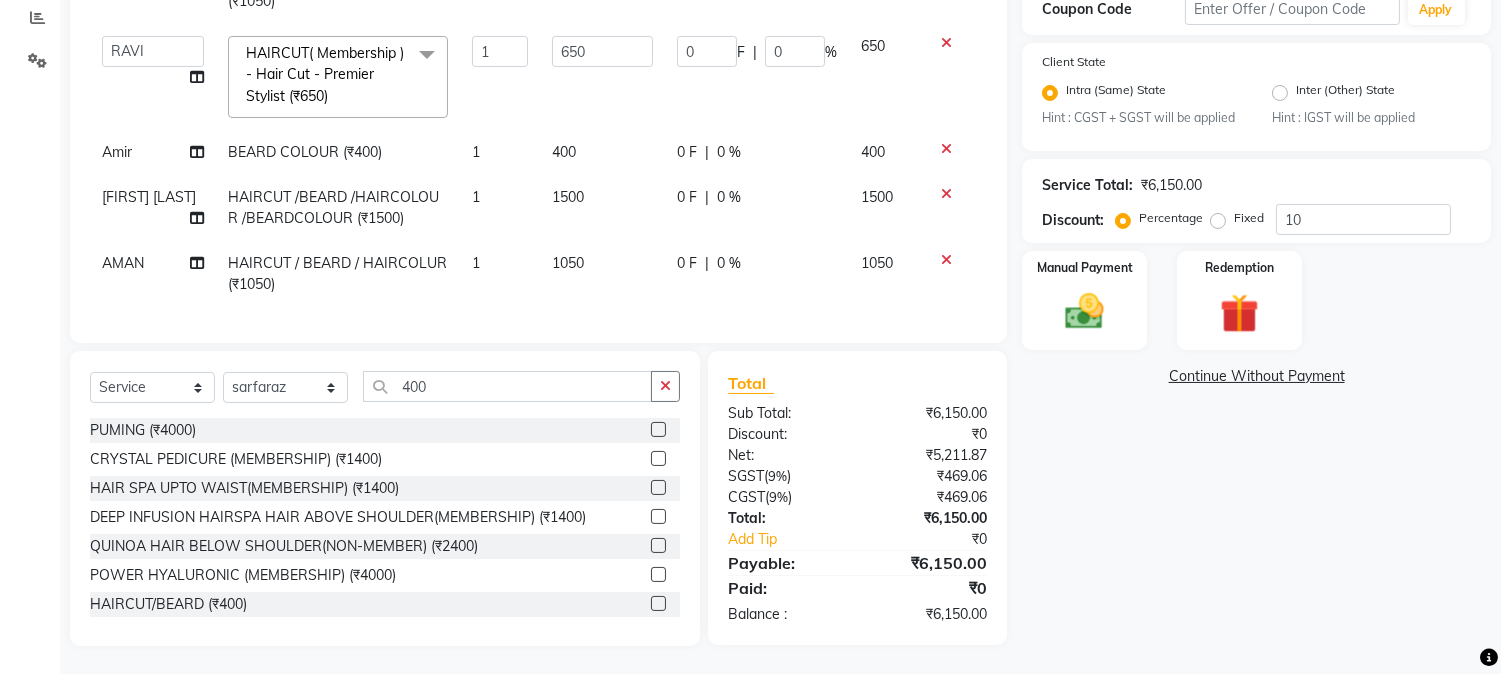 click 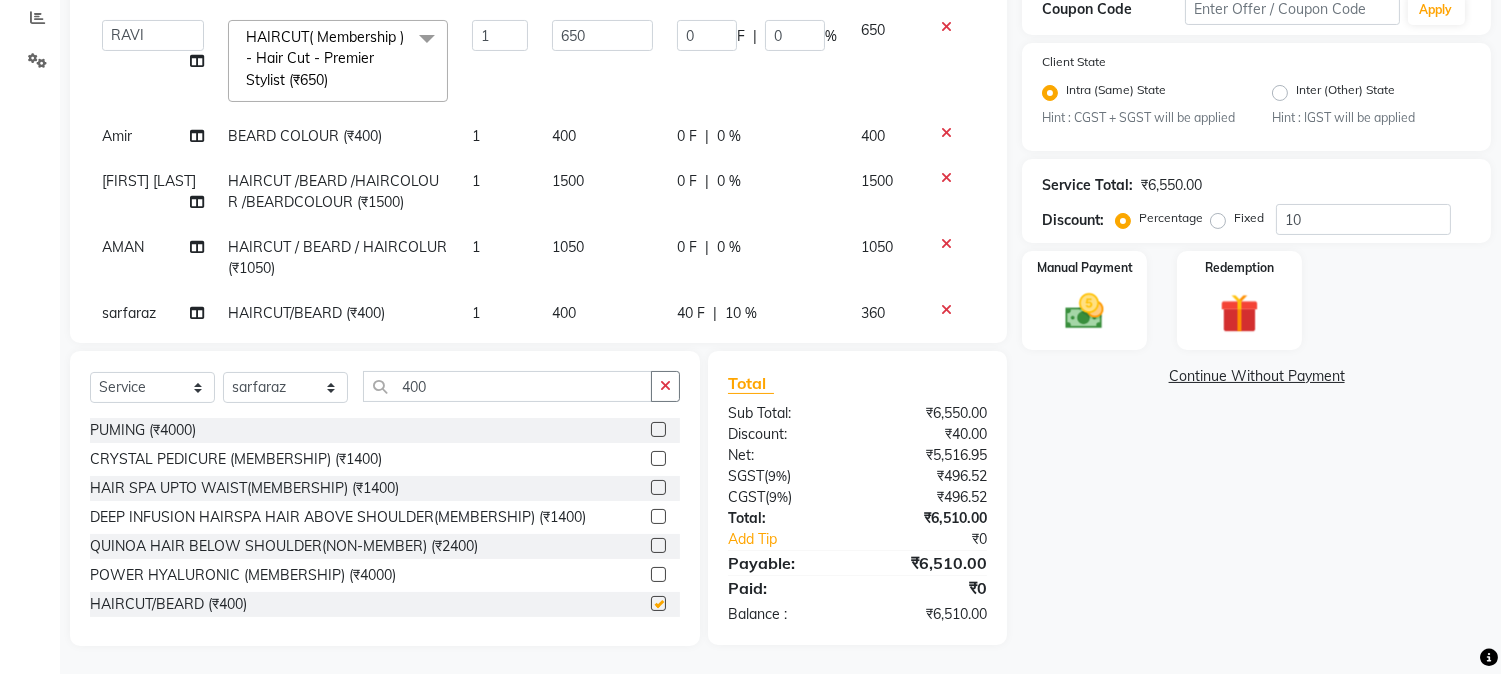 checkbox on "false" 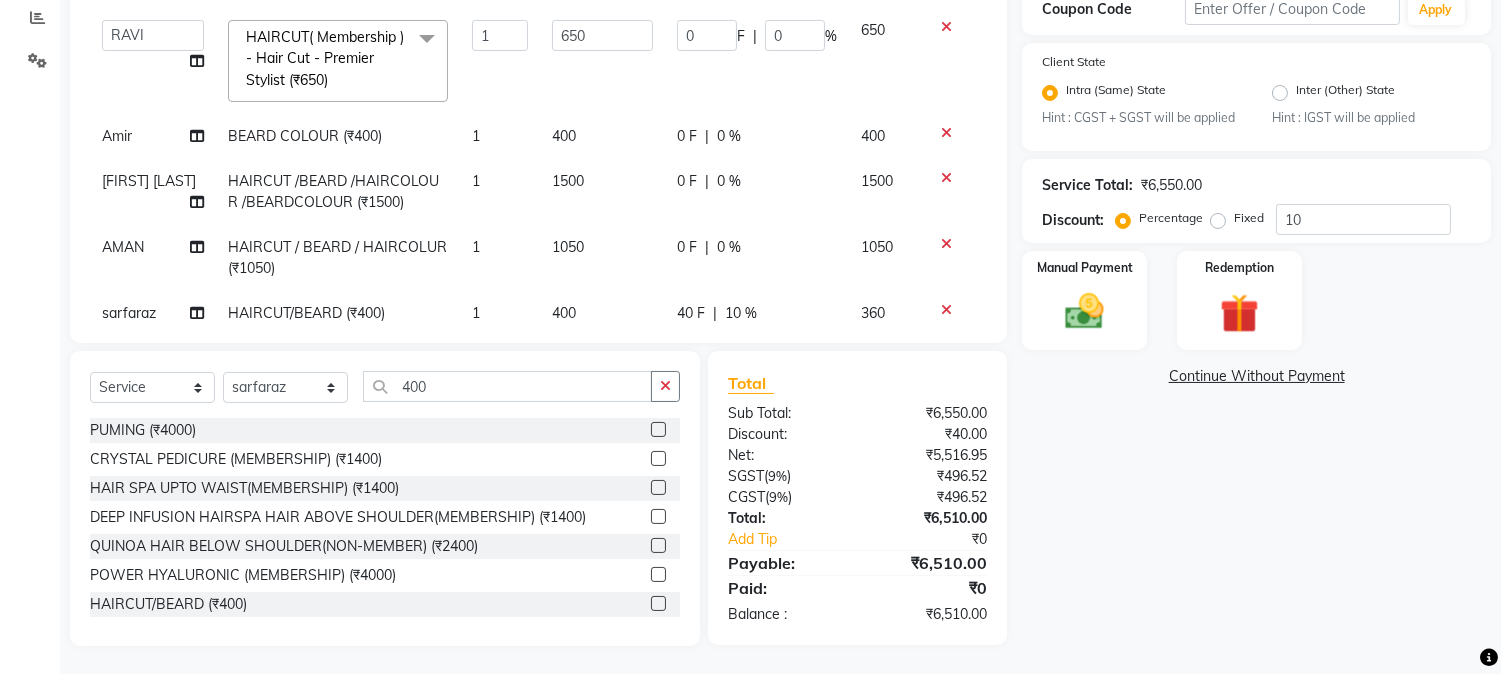 scroll, scrollTop: 231, scrollLeft: 0, axis: vertical 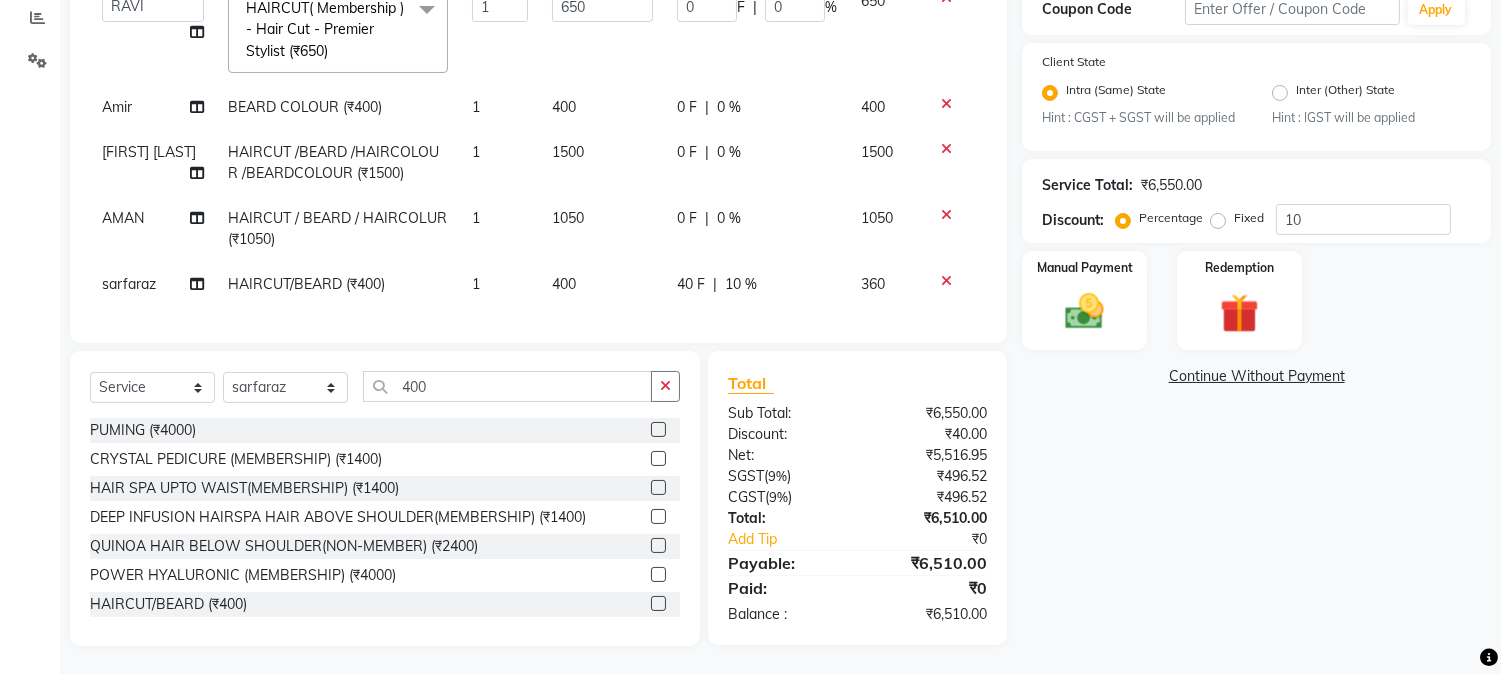click on "40 F" 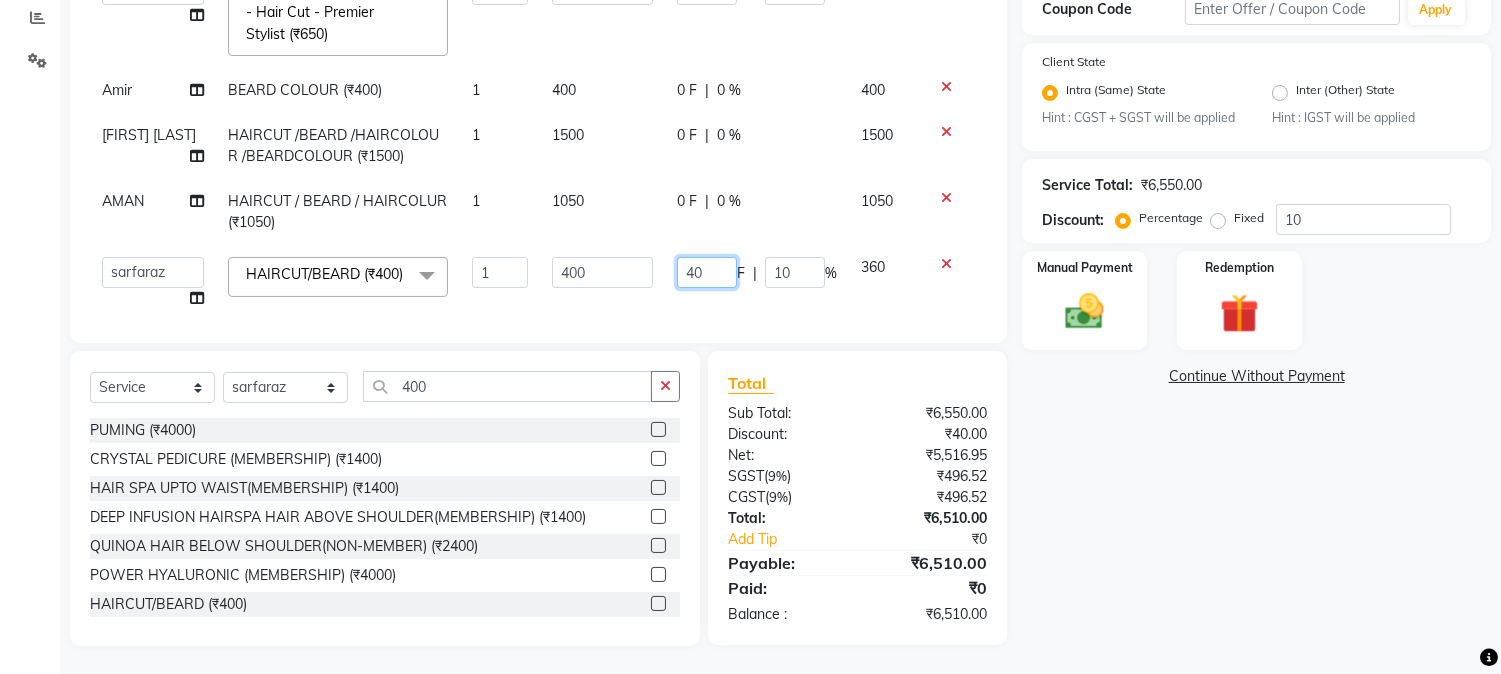 drag, startPoint x: 662, startPoint y: 264, endPoint x: 727, endPoint y: 268, distance: 65.12296 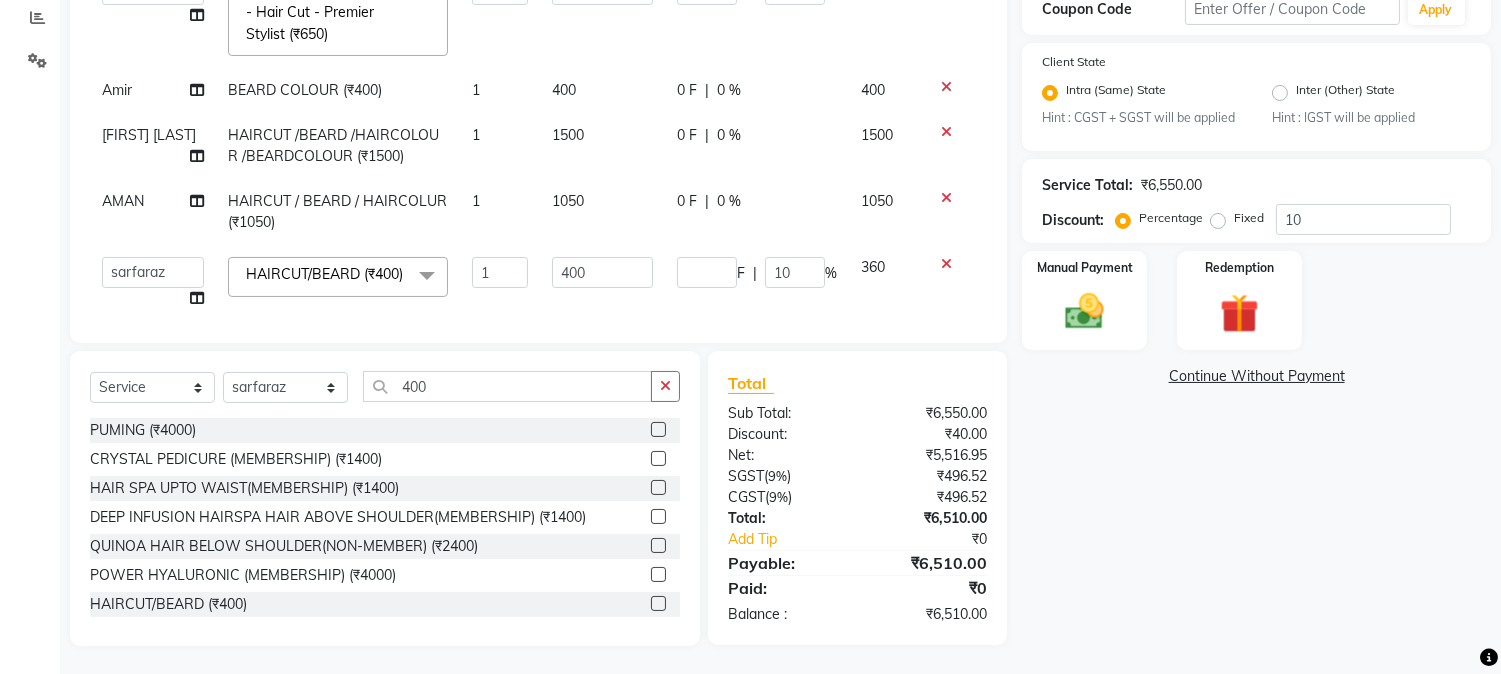 click on "Services Stylist Service Qty Price Disc Total Action mushahid  [muddu] BEARD (₹150) 1 150 0 F | 0 % 150 AMAN  BEARD (₹150) 1 150 0 F | 0 % 150 furkan BEARD (₹150) 1 150 0 F | 0 % 150 BABLU HAIRCUT / BEARD / HAIRCOLUR  (₹1050) 1 1050 0 F | 0 % 1050 Arbaz HAIRCUT / BEARD / HAIRCOLUR  (₹1050) 1 1050 0 F | 0 % 1050  AARMAN   AAYUSHI SHARMA   Akruti   AMAN    Amir   Arbaz   Asif Ansari   BABLU   Bandana   BHAGYESH   CHETAN   CHETAN BOISAR   furkan   GEETA   KISHOR   KISHOR JAMBHULKAR   kunal   mushahid  [muddu]   Nilam   NIRANJAN   Nisha Parmar   PRABHA    PUNAM   Rahul Sir   RAVI    RIMA   Rohit Tandel   SALONI   Sandy Sir   sarfaraz   shovib M.D   shreya   ZOYA  HAIRCUT( Membership )       -        Hair Cut - Premier Stylist (₹650)  x Nails -  Hands (₹840) Nails -  Feet (₹720) Nails - Nail Extensions With Gel Polish (₹2820) Nails - Nail Art (₹300) Nails - Nail Extension Removal (₹960) Nails - Gel Polish Removal (₹420) MOLE (₹600) PUMING (₹4000) CRYSTAL PEDICURE (MEMBERSHIP) (₹1400)" 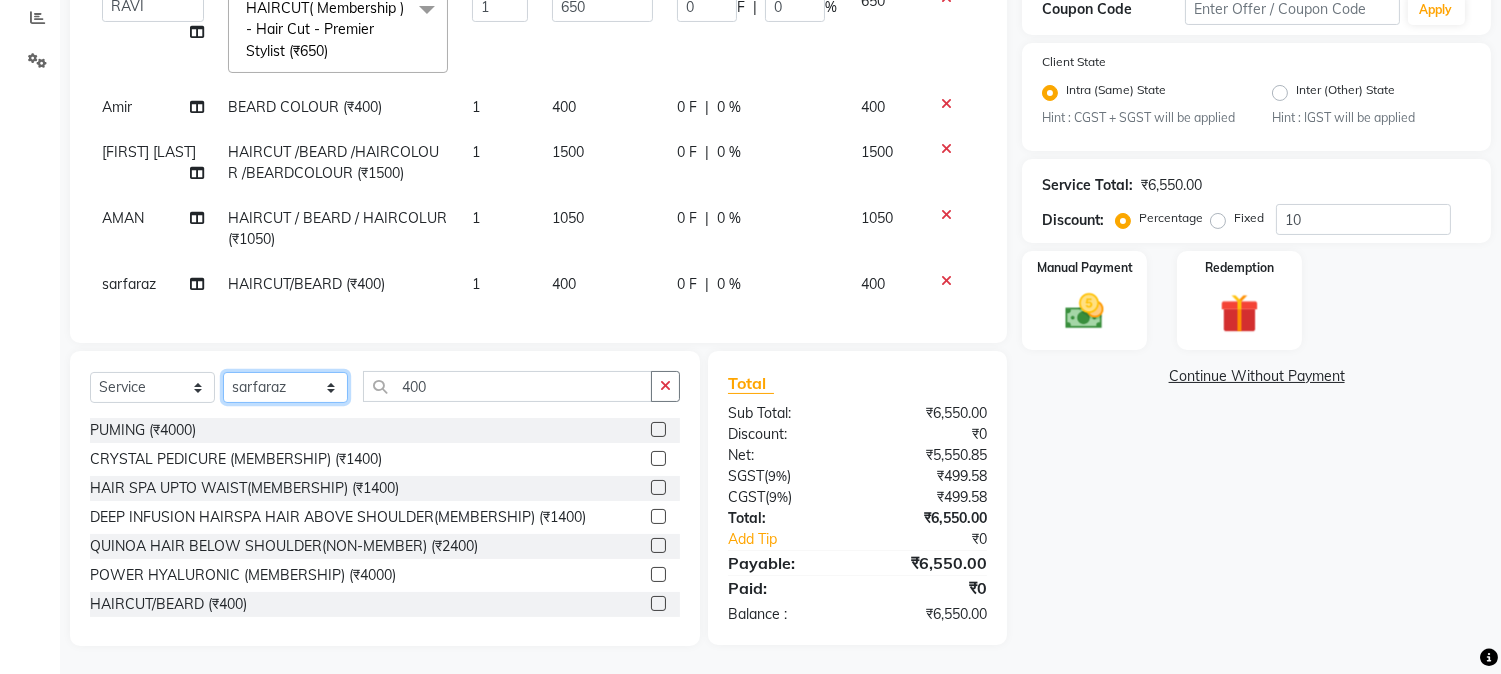 click on "Select Stylist AARMAN AAYUSHI SHARMA Akruti AMAN  Amir Arbaz Asif Ansari BABLU Bandana BHAGYESH CHETAN CHETAN BOISAR furkan GEETA KISHOR KISHOR JAMBHULKAR kunal mushahid  [muddu] Nilam NIRANJAN Nisha Parmar PRABHA  PUNAM Rahul Sir RAVI  RIMA Rohit Tandel SALONI Sandy Sir sarfaraz shovib M.D shreya ZOYA" 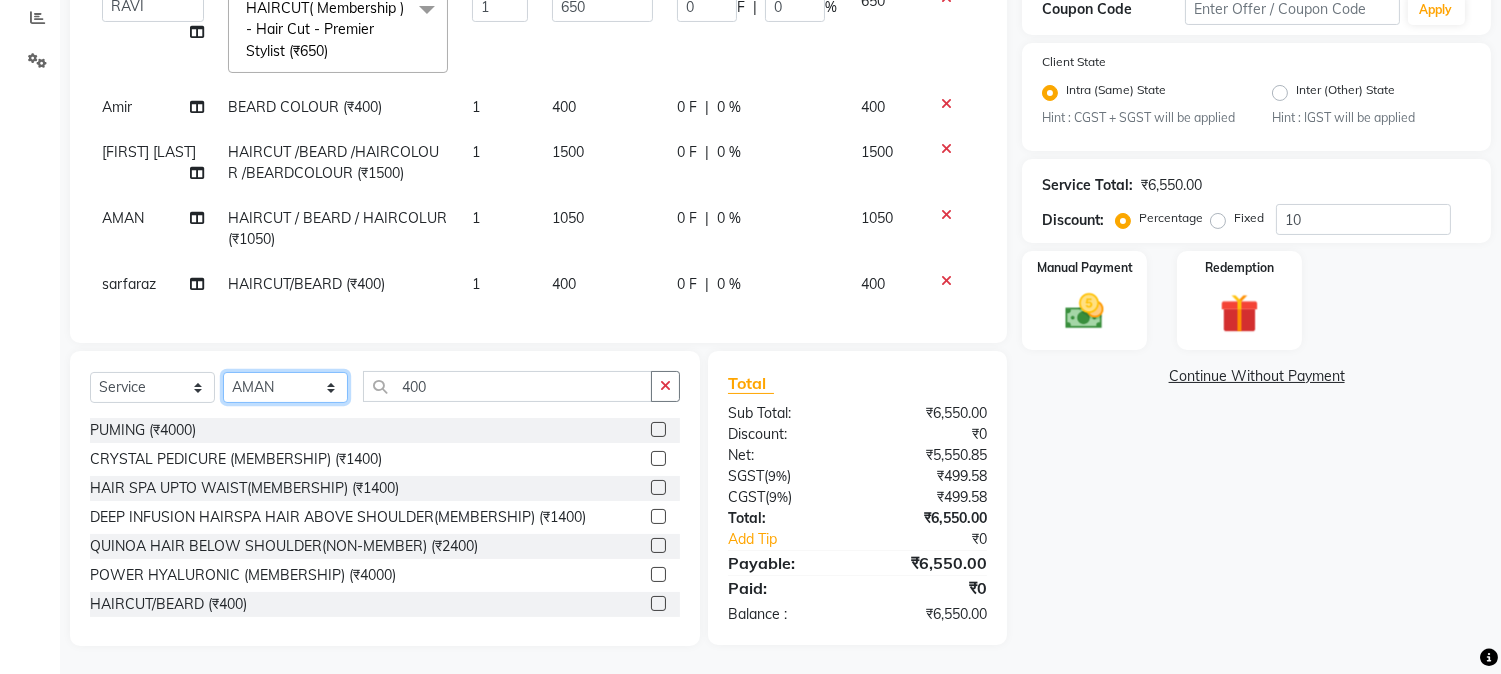 click on "Select Stylist AARMAN AAYUSHI SHARMA Akruti AMAN  Amir Arbaz Asif Ansari BABLU Bandana BHAGYESH CHETAN CHETAN BOISAR furkan GEETA KISHOR KISHOR JAMBHULKAR kunal mushahid  [muddu] Nilam NIRANJAN Nisha Parmar PRABHA  PUNAM Rahul Sir RAVI  RIMA Rohit Tandel SALONI Sandy Sir sarfaraz shovib M.D shreya ZOYA" 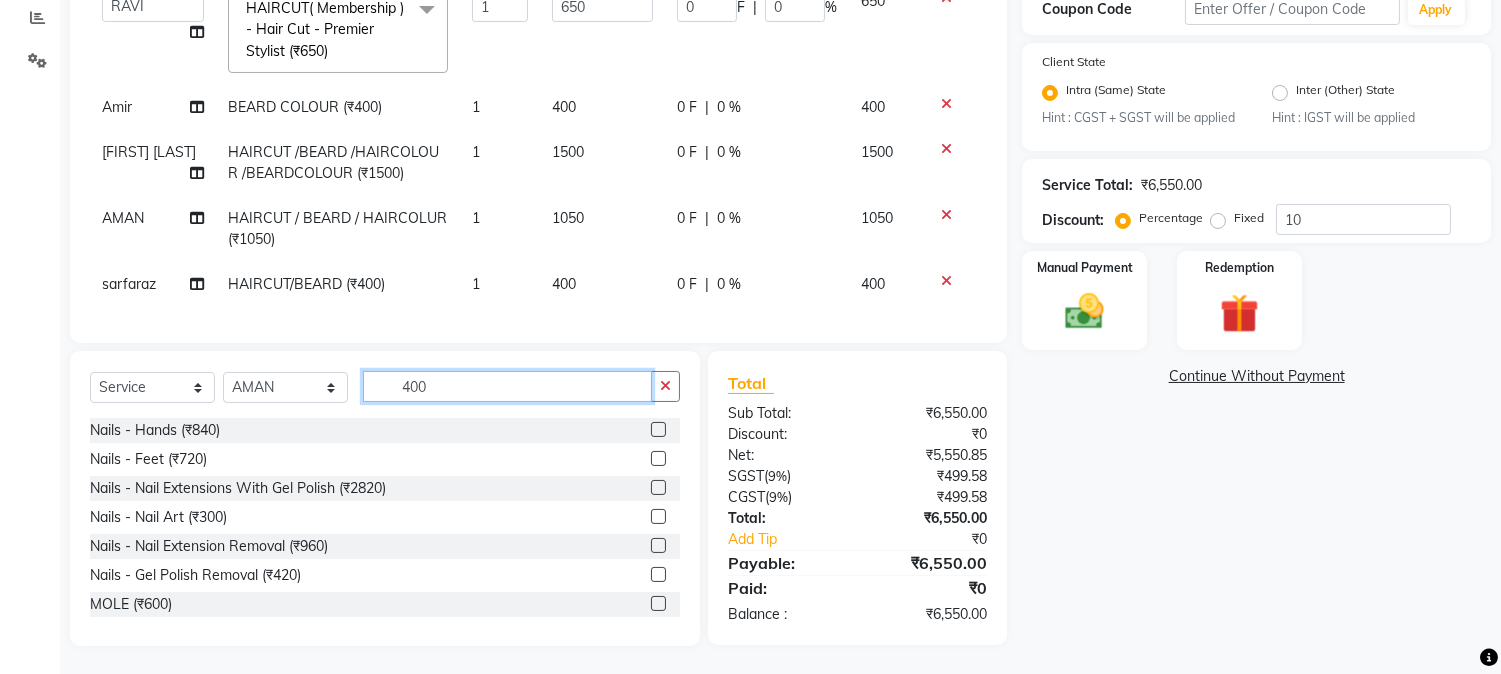 drag, startPoint x: 392, startPoint y: 381, endPoint x: 481, endPoint y: 381, distance: 89 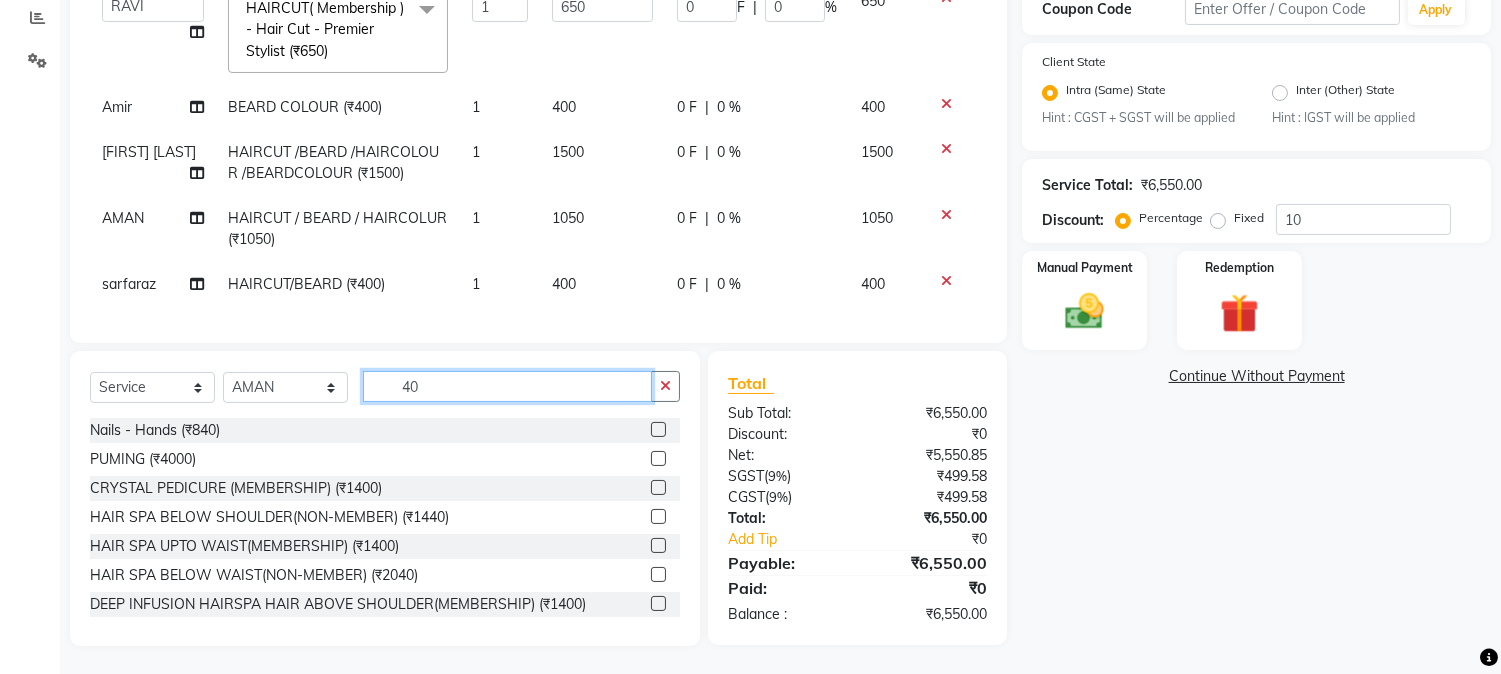 type on "400" 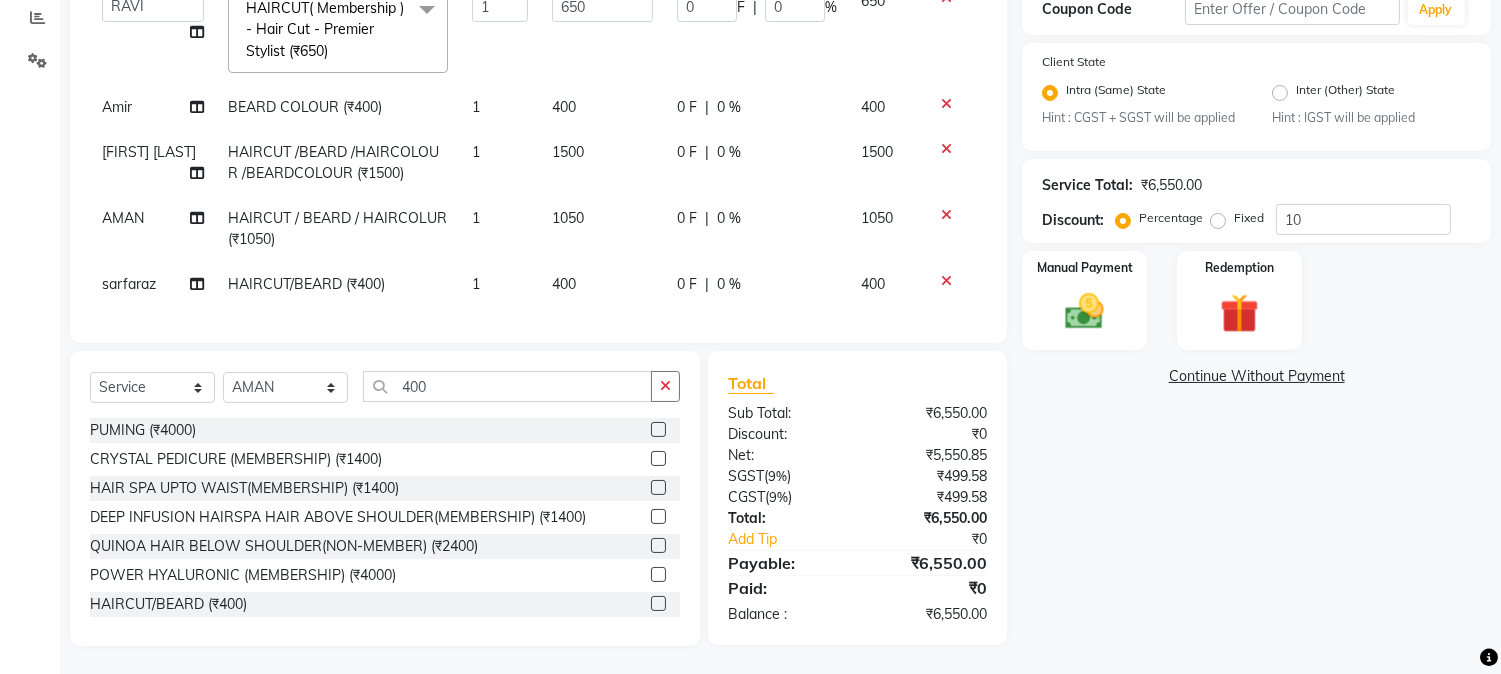 click 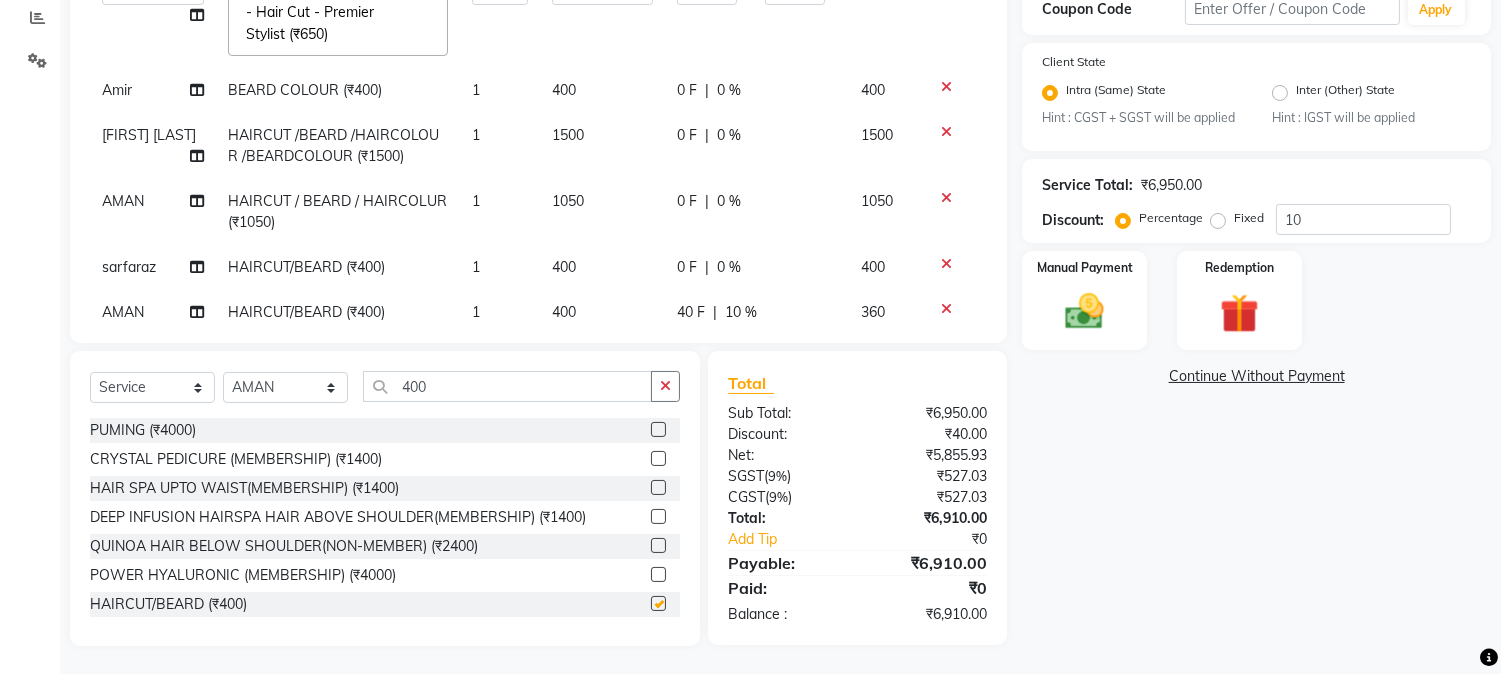 checkbox on "false" 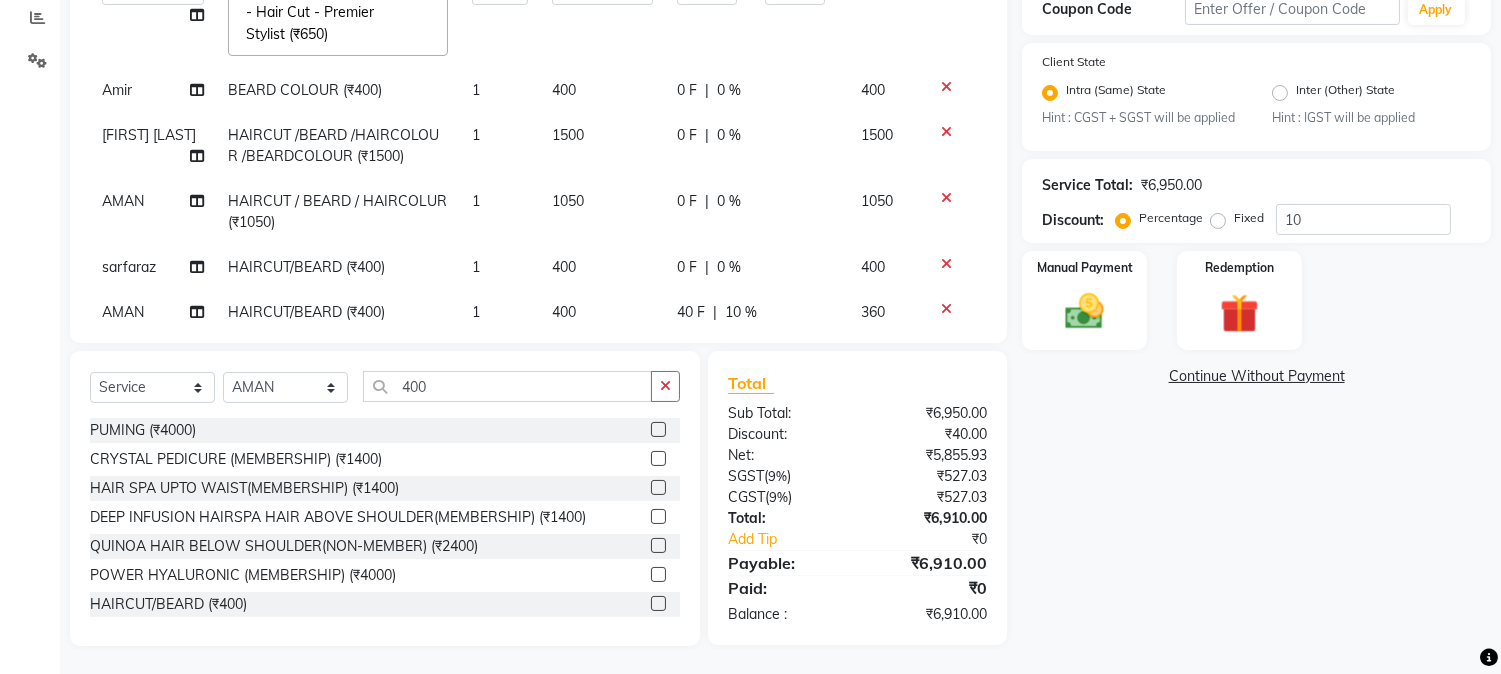 scroll, scrollTop: 275, scrollLeft: 0, axis: vertical 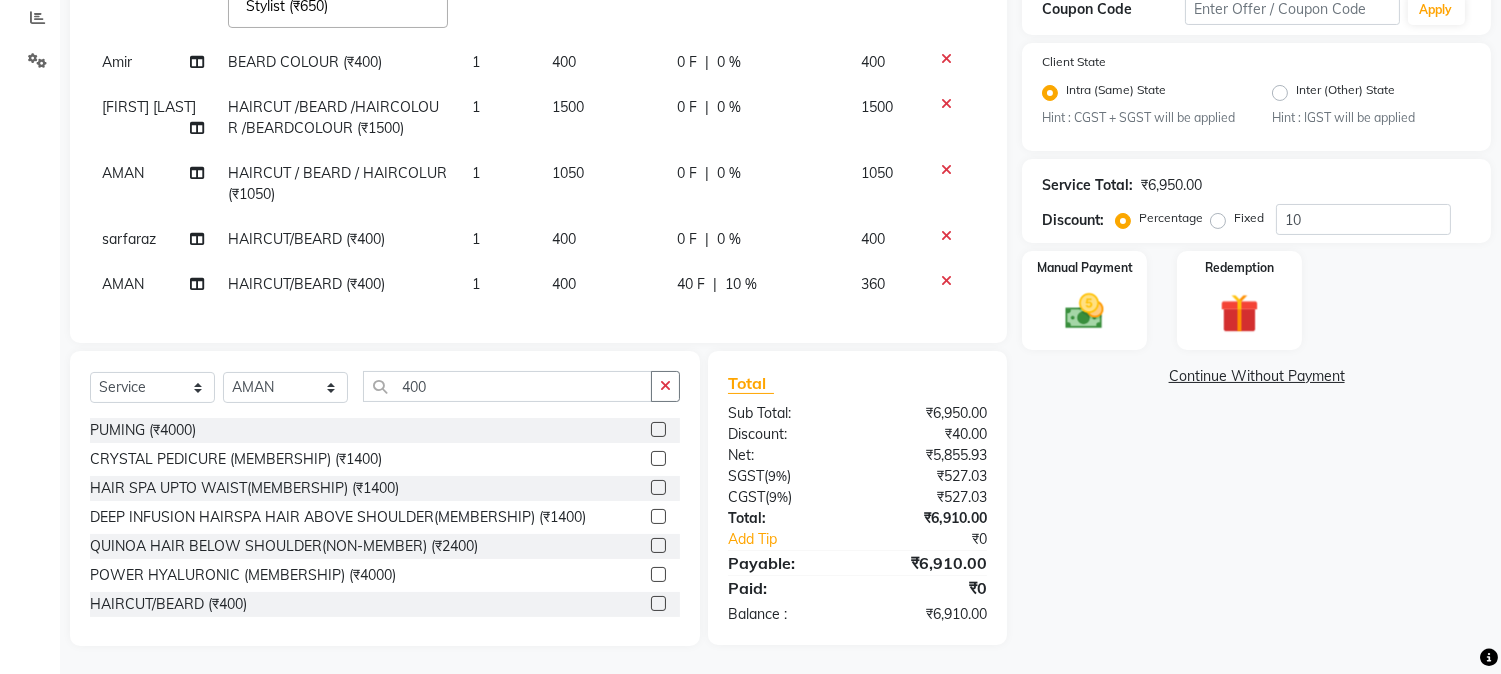 click on "40 F | 10 %" 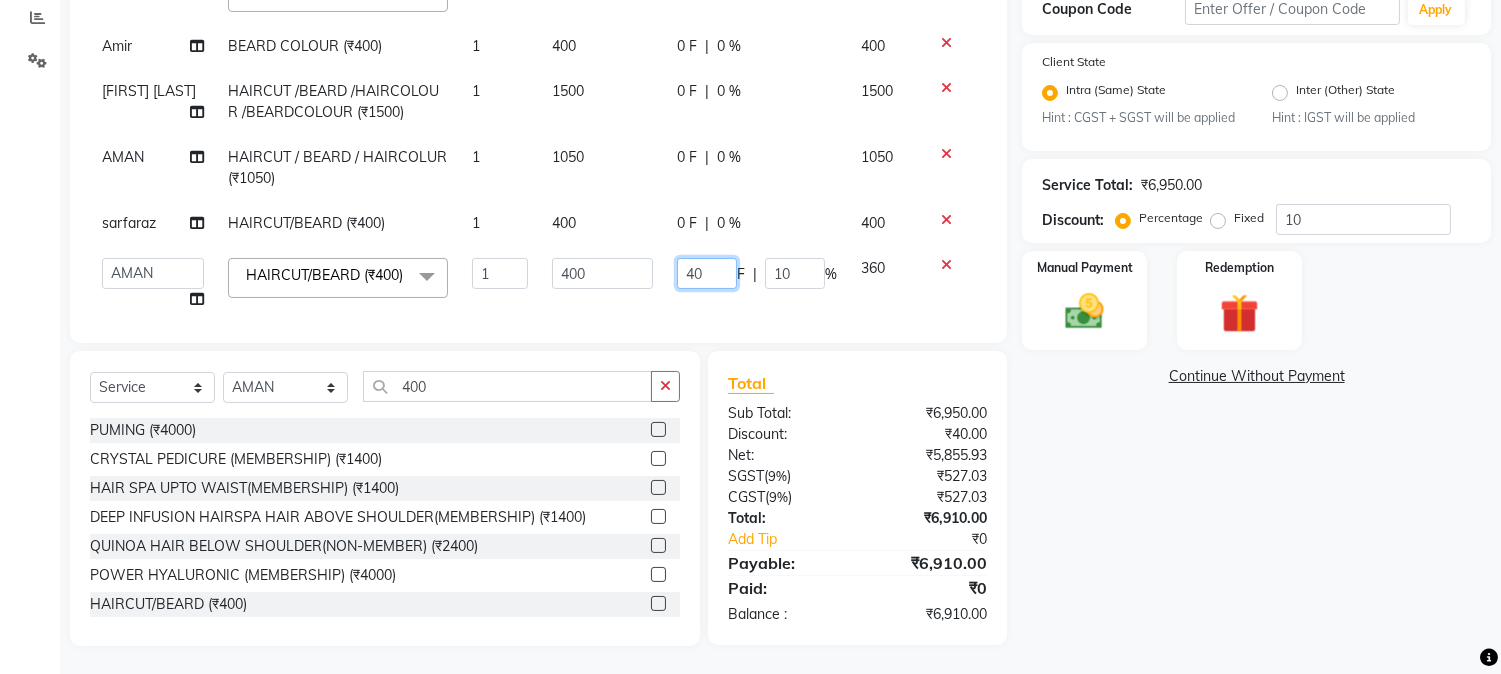 drag, startPoint x: 658, startPoint y: 262, endPoint x: 712, endPoint y: 272, distance: 54.91812 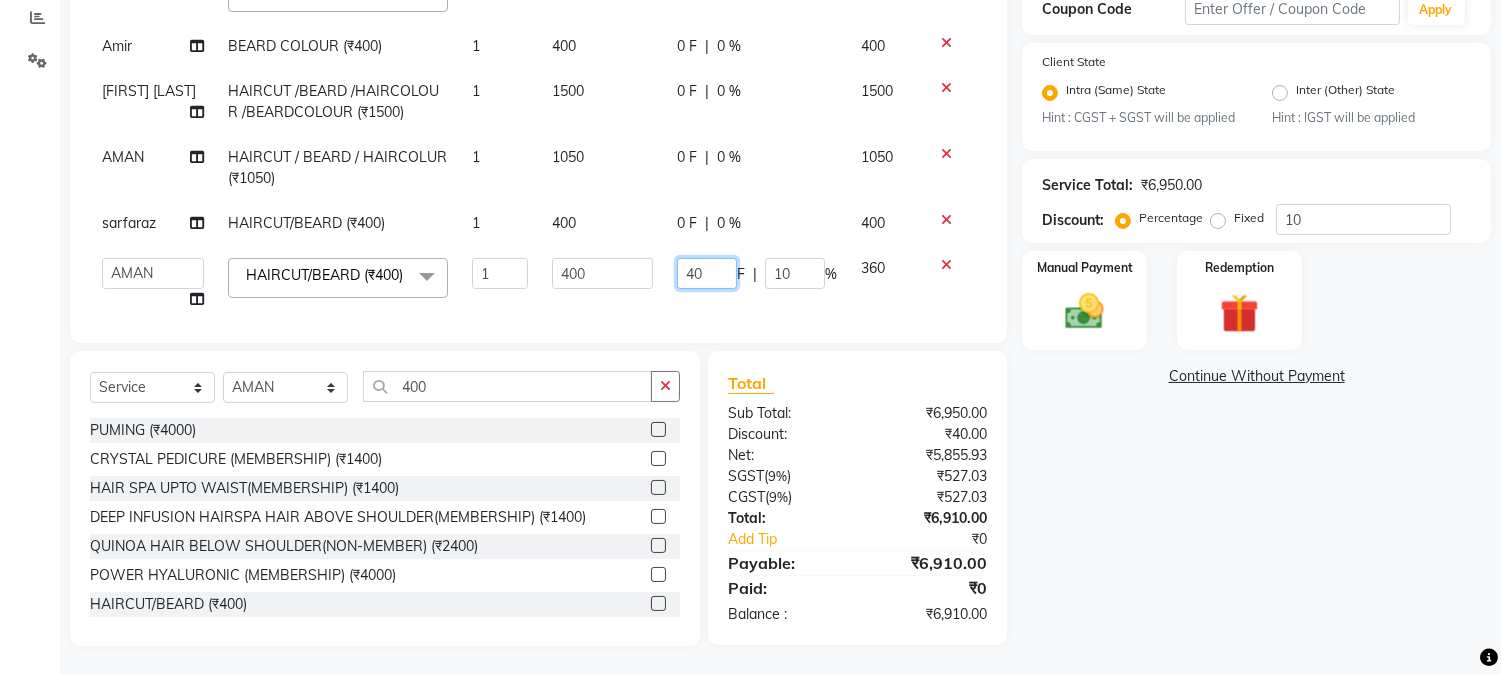 type 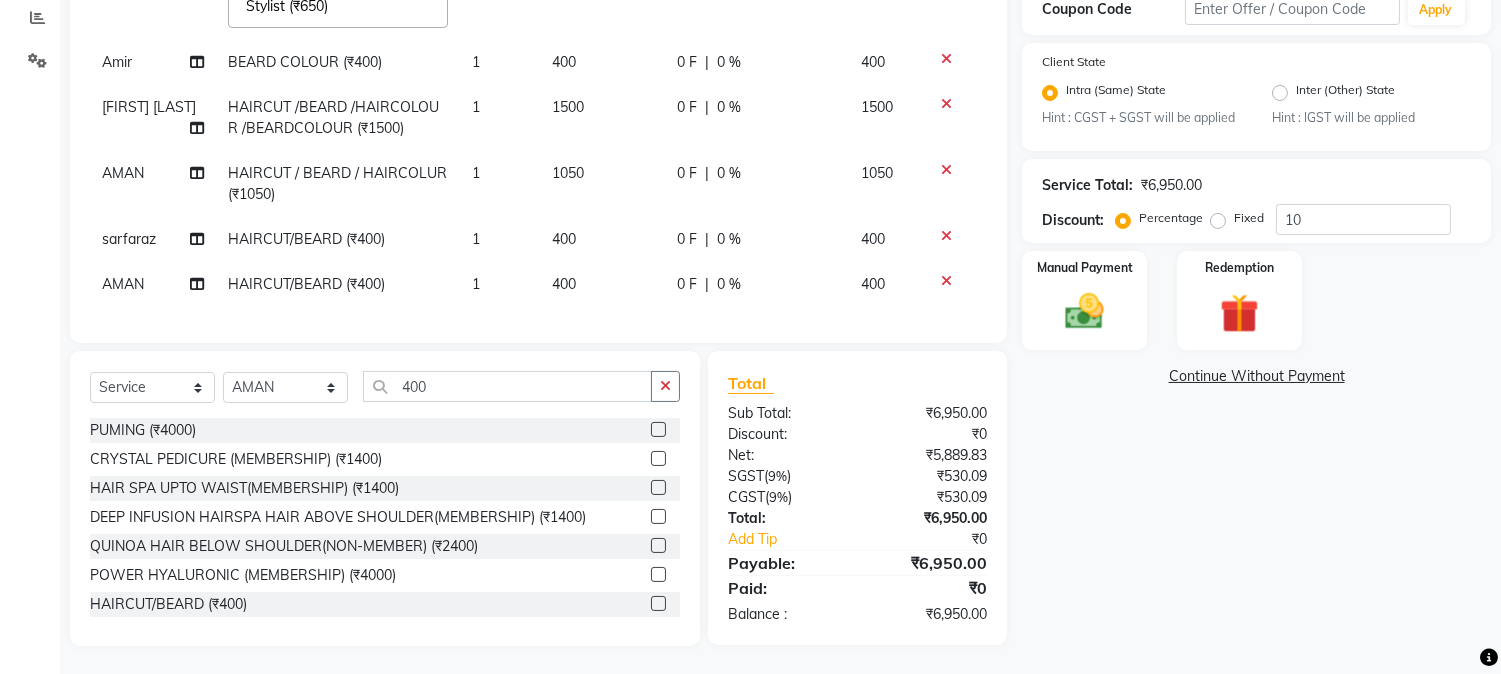 click on "Services Stylist Service Qty Price Disc Total Action mushahid  [muddu] BEARD (₹150) 1 150 0 F | 0 % 150 AMAN  BEARD (₹150) 1 150 0 F | 0 % 150 furkan BEARD (₹150) 1 150 0 F | 0 % 150 BABLU HAIRCUT / BEARD / HAIRCOLUR  (₹1050) 1 1050 0 F | 0 % 1050 Arbaz HAIRCUT / BEARD / HAIRCOLUR  (₹1050) 1 1050 0 F | 0 % 1050  AARMAN   AAYUSHI SHARMA   Akruti   AMAN    Amir   Arbaz   Asif Ansari   BABLU   Bandana   BHAGYESH   CHETAN   CHETAN BOISAR   furkan   GEETA   KISHOR   KISHOR JAMBHULKAR   kunal   mushahid  [muddu]   Nilam   NIRANJAN   Nisha Parmar   PRABHA    PUNAM   Rahul Sir   RAVI    RIMA   Rohit Tandel   SALONI   Sandy Sir   sarfaraz   shovib M.D   shreya   ZOYA  HAIRCUT( Membership )       -        Hair Cut - Premier Stylist (₹650)  x Nails -  Hands (₹840) Nails -  Feet (₹720) Nails - Nail Extensions With Gel Polish (₹2820) Nails - Nail Art (₹300) Nails - Nail Extension Removal (₹960) Nails - Gel Polish Removal (₹420) MOLE (₹600) PUMING (₹4000) CRYSTAL PEDICURE (MEMBERSHIP) (₹1400)" 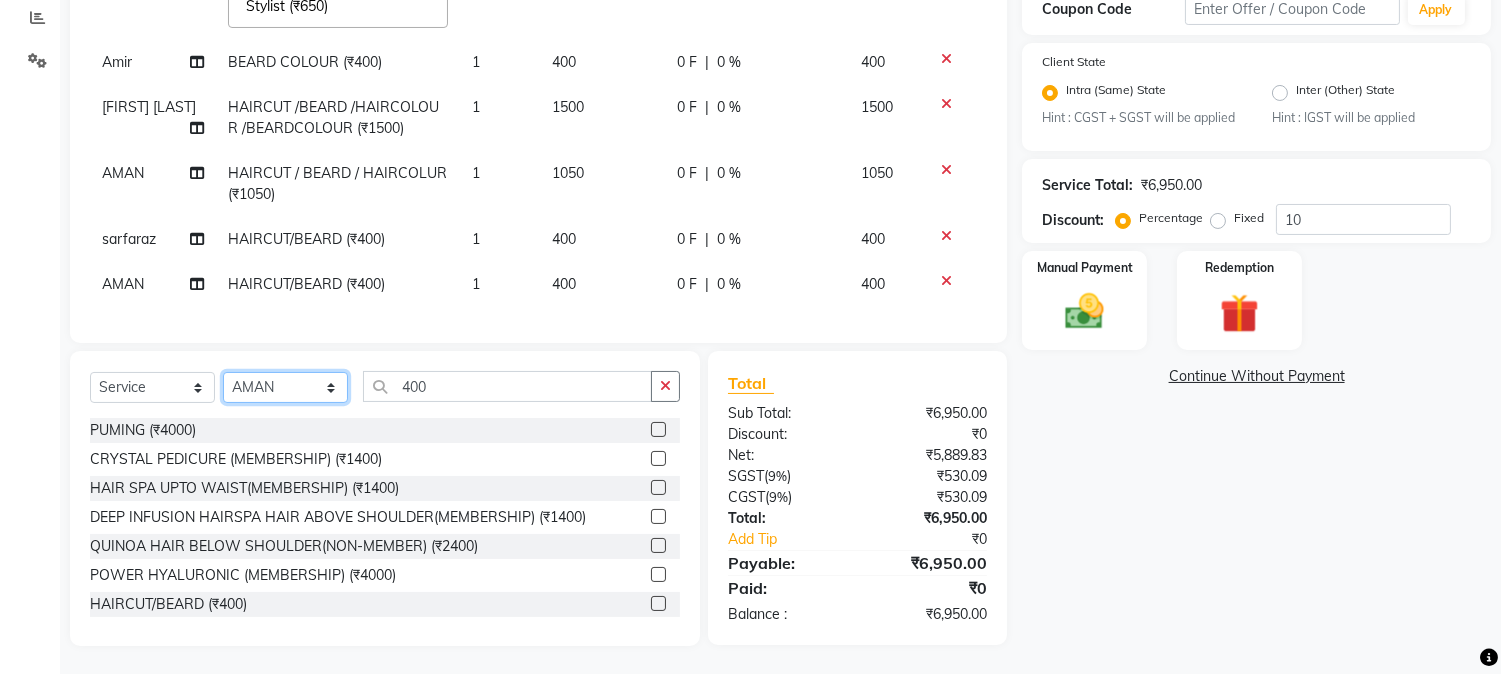 click on "Select Stylist AARMAN AAYUSHI SHARMA Akruti AMAN  Amir Arbaz Asif Ansari BABLU Bandana BHAGYESH CHETAN CHETAN BOISAR furkan GEETA KISHOR KISHOR JAMBHULKAR kunal mushahid  [muddu] Nilam NIRANJAN Nisha Parmar PRABHA  PUNAM Rahul Sir RAVI  RIMA Rohit Tandel SALONI Sandy Sir sarfaraz shovib M.D shreya ZOYA" 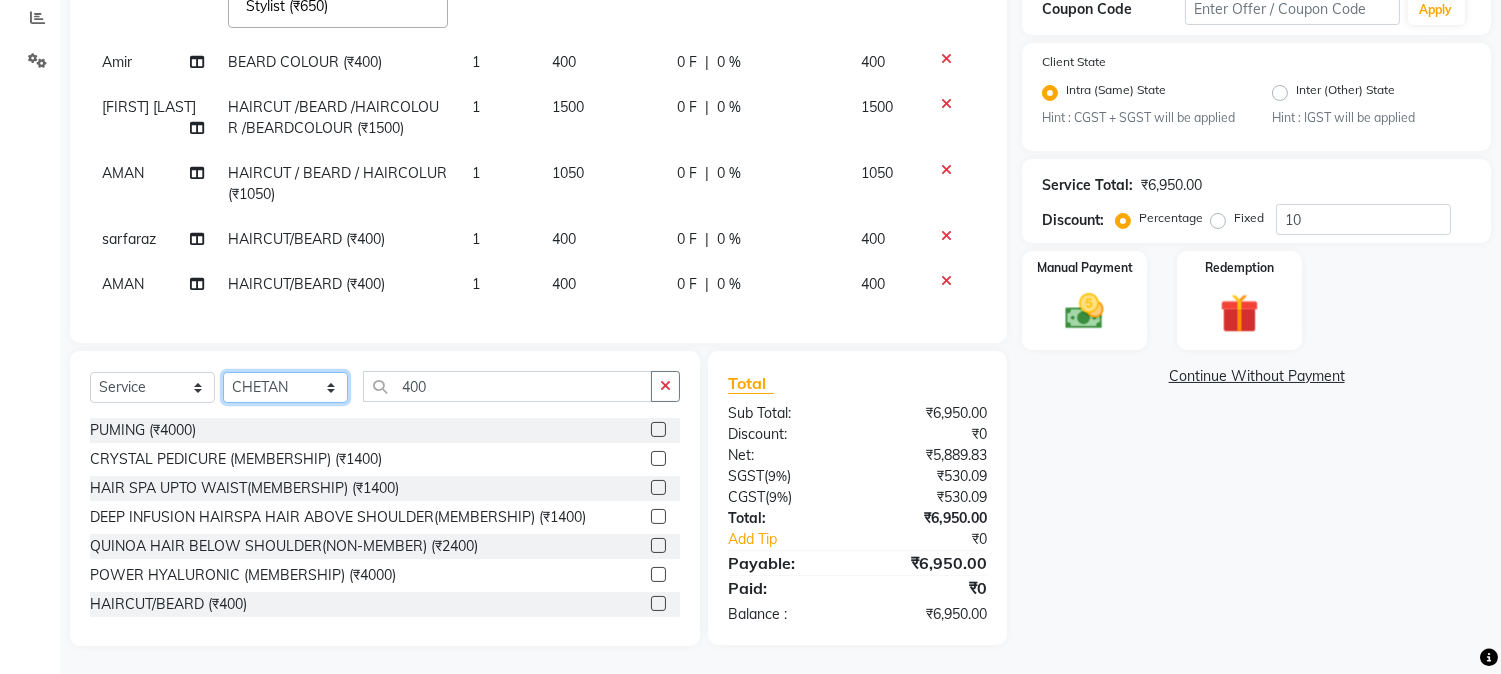 click on "Select Stylist AARMAN AAYUSHI SHARMA Akruti AMAN  Amir Arbaz Asif Ansari BABLU Bandana BHAGYESH CHETAN CHETAN BOISAR furkan GEETA KISHOR KISHOR JAMBHULKAR kunal mushahid  [muddu] Nilam NIRANJAN Nisha Parmar PRABHA  PUNAM Rahul Sir RAVI  RIMA Rohit Tandel SALONI Sandy Sir sarfaraz shovib M.D shreya ZOYA" 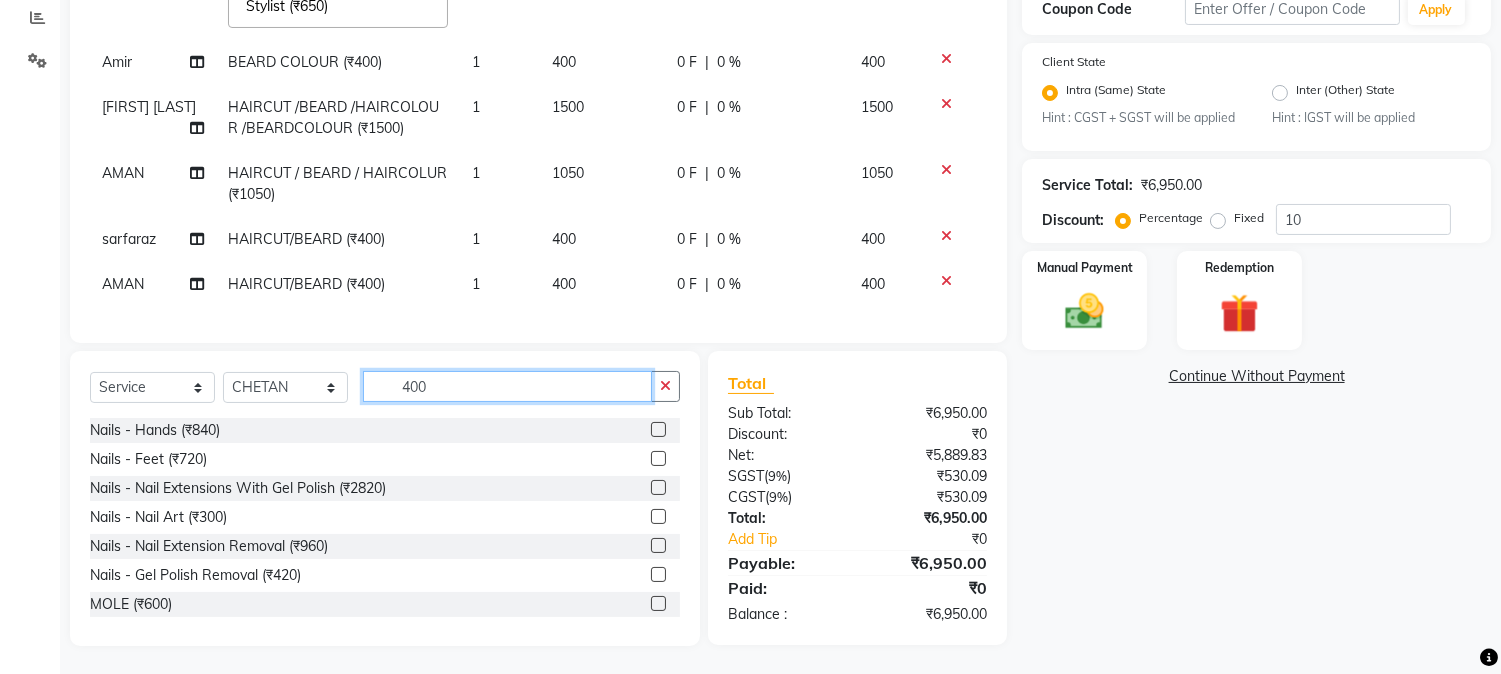 drag, startPoint x: 393, startPoint y: 386, endPoint x: 484, endPoint y: 403, distance: 92.574295 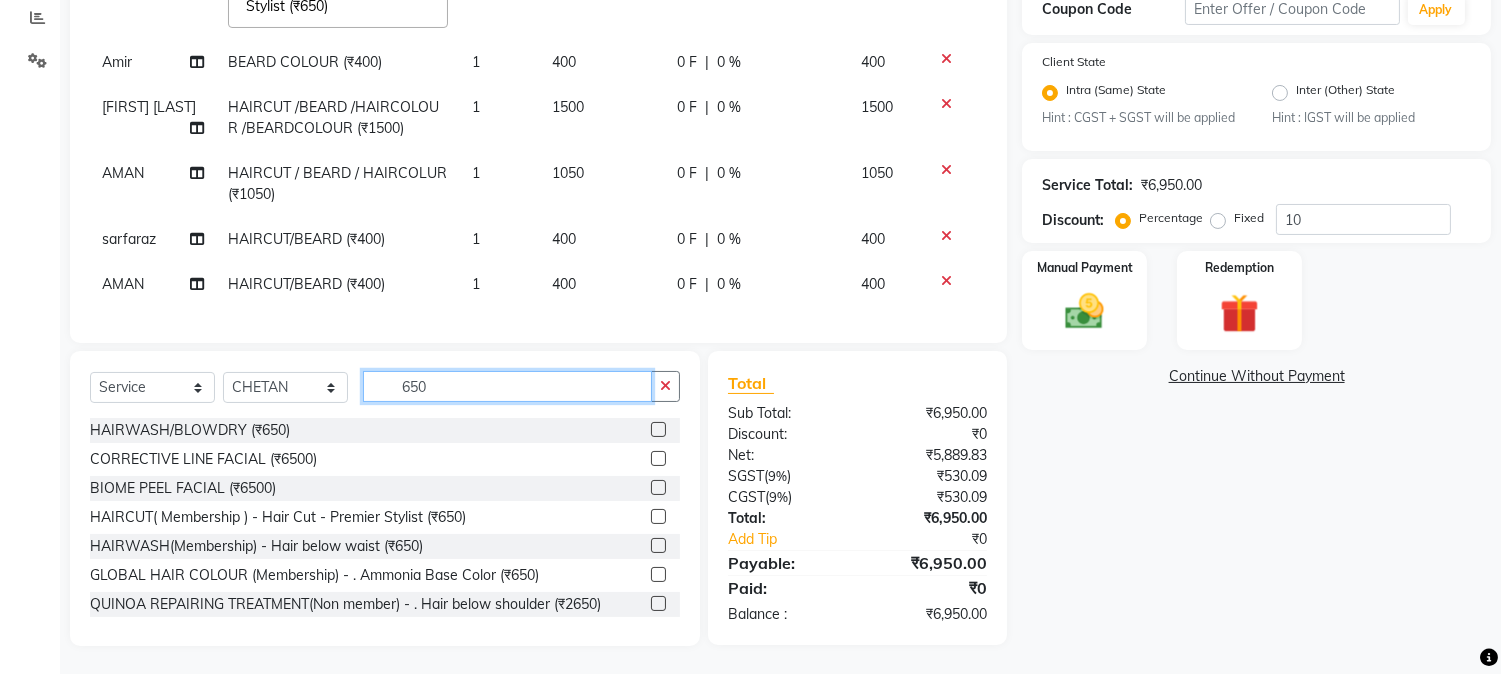 type on "650" 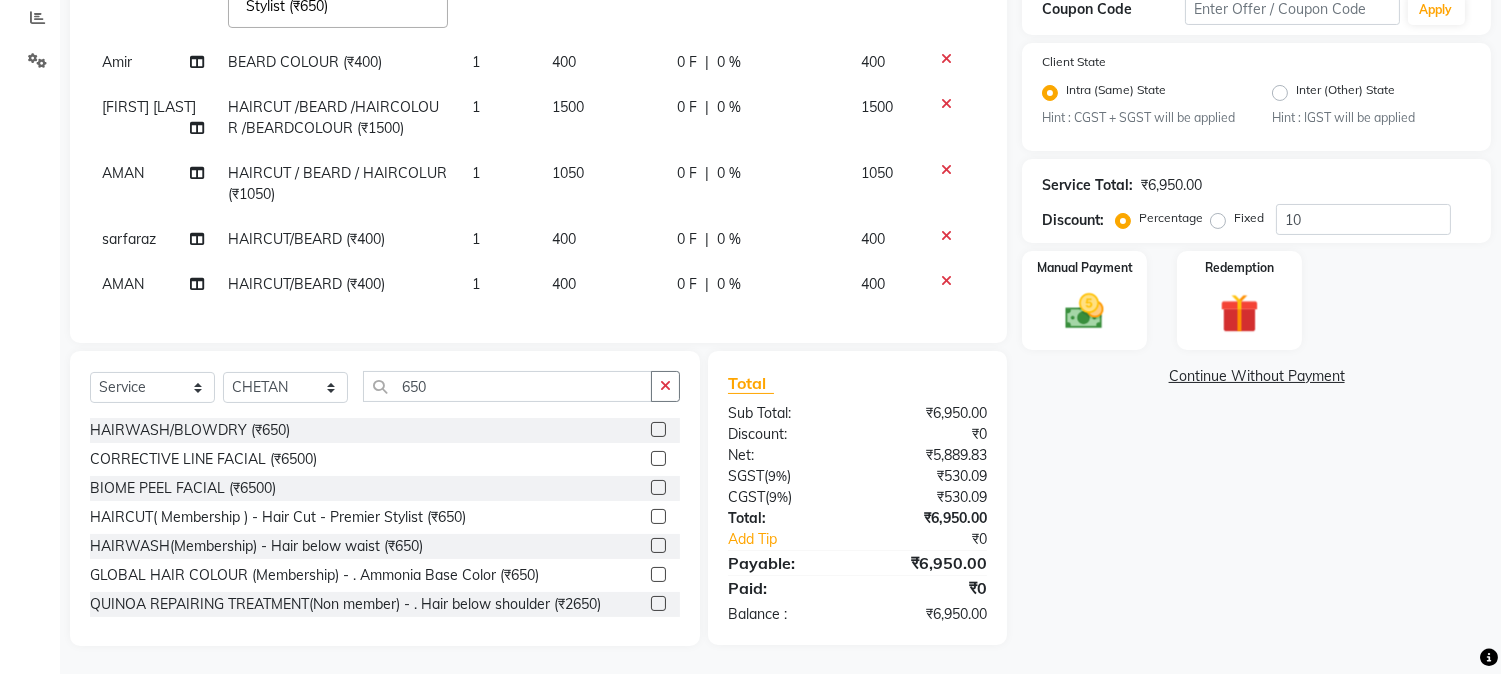 click 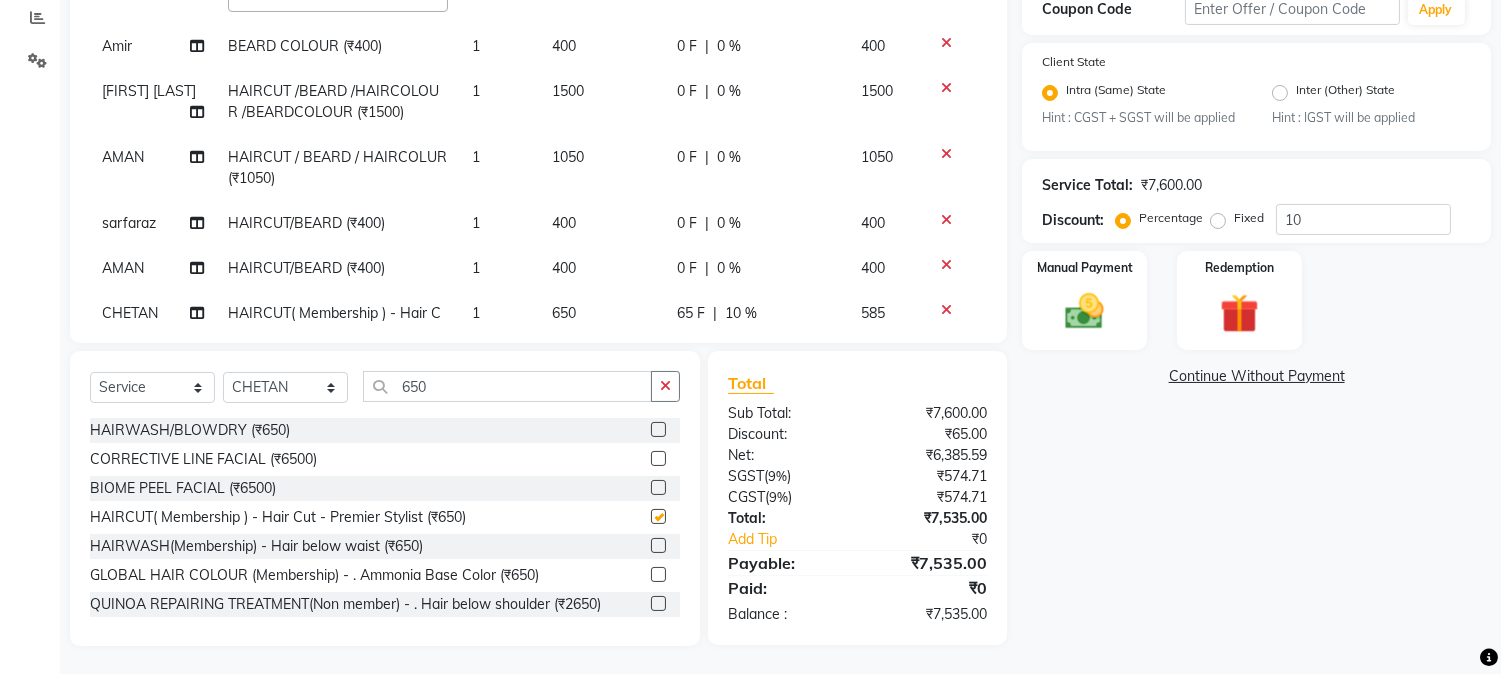 checkbox on "false" 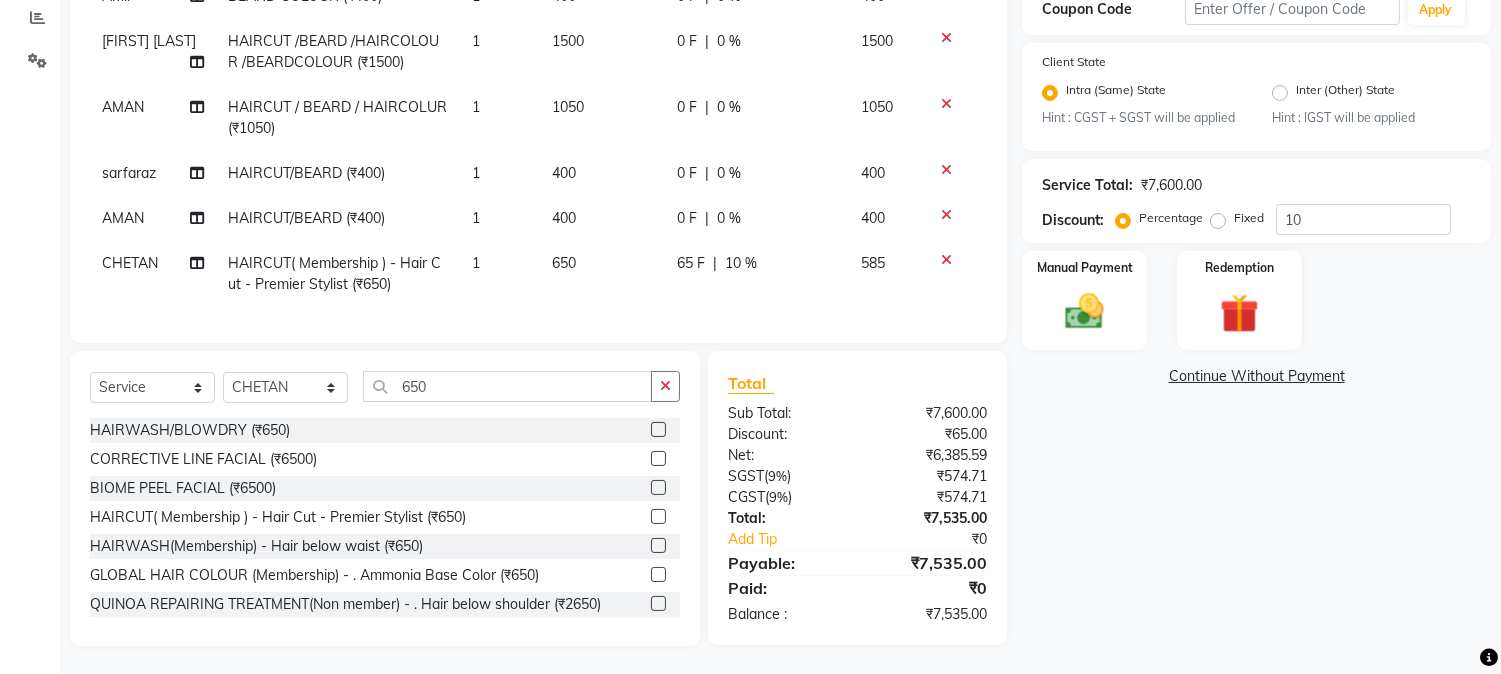 scroll, scrollTop: 342, scrollLeft: 0, axis: vertical 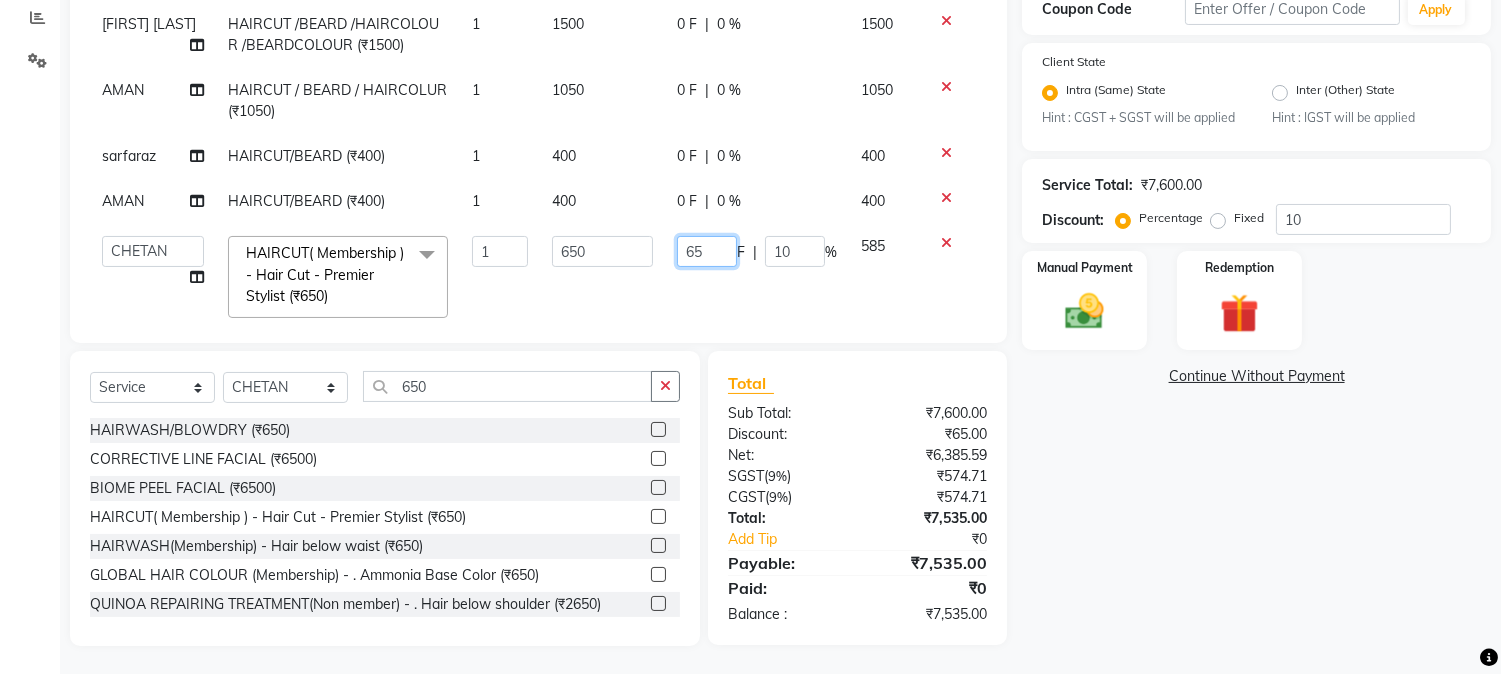 drag, startPoint x: 666, startPoint y: 252, endPoint x: 697, endPoint y: 253, distance: 31.016125 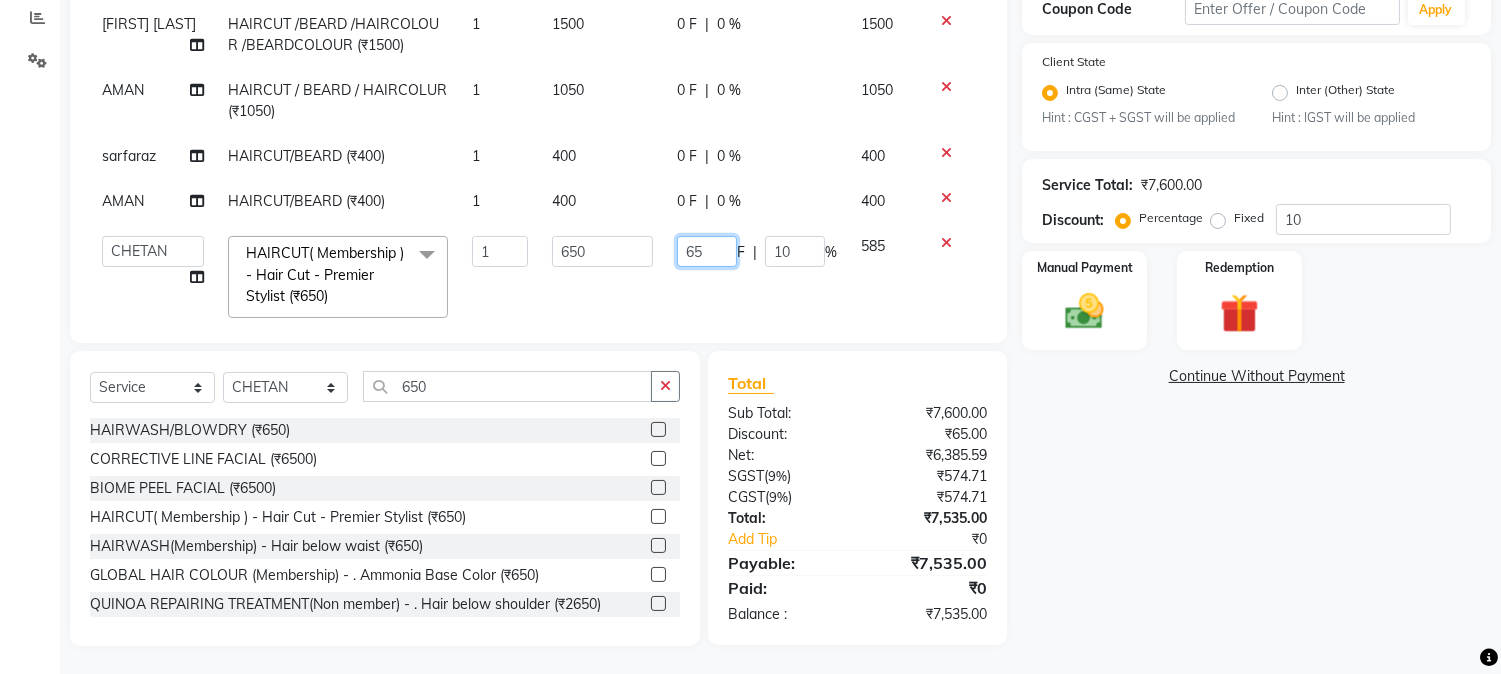 type 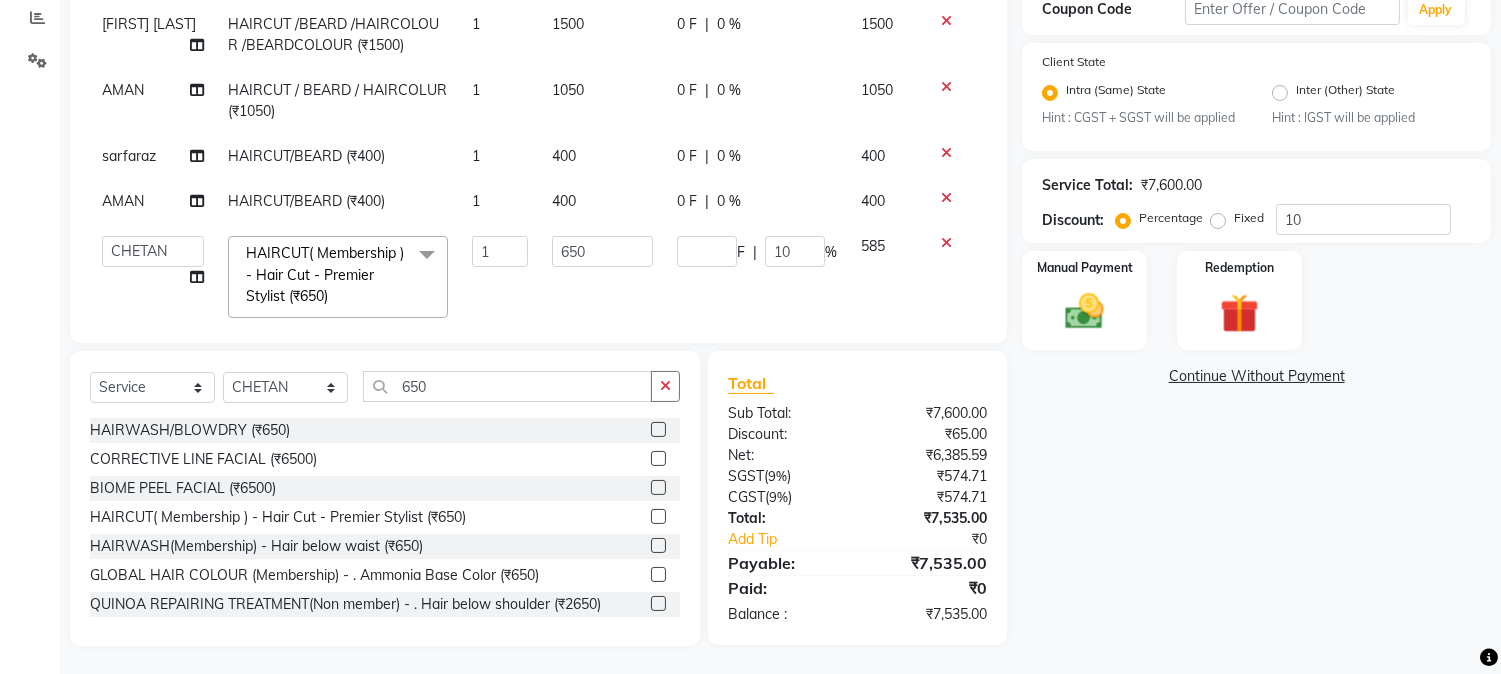 click on "F | 10 %" 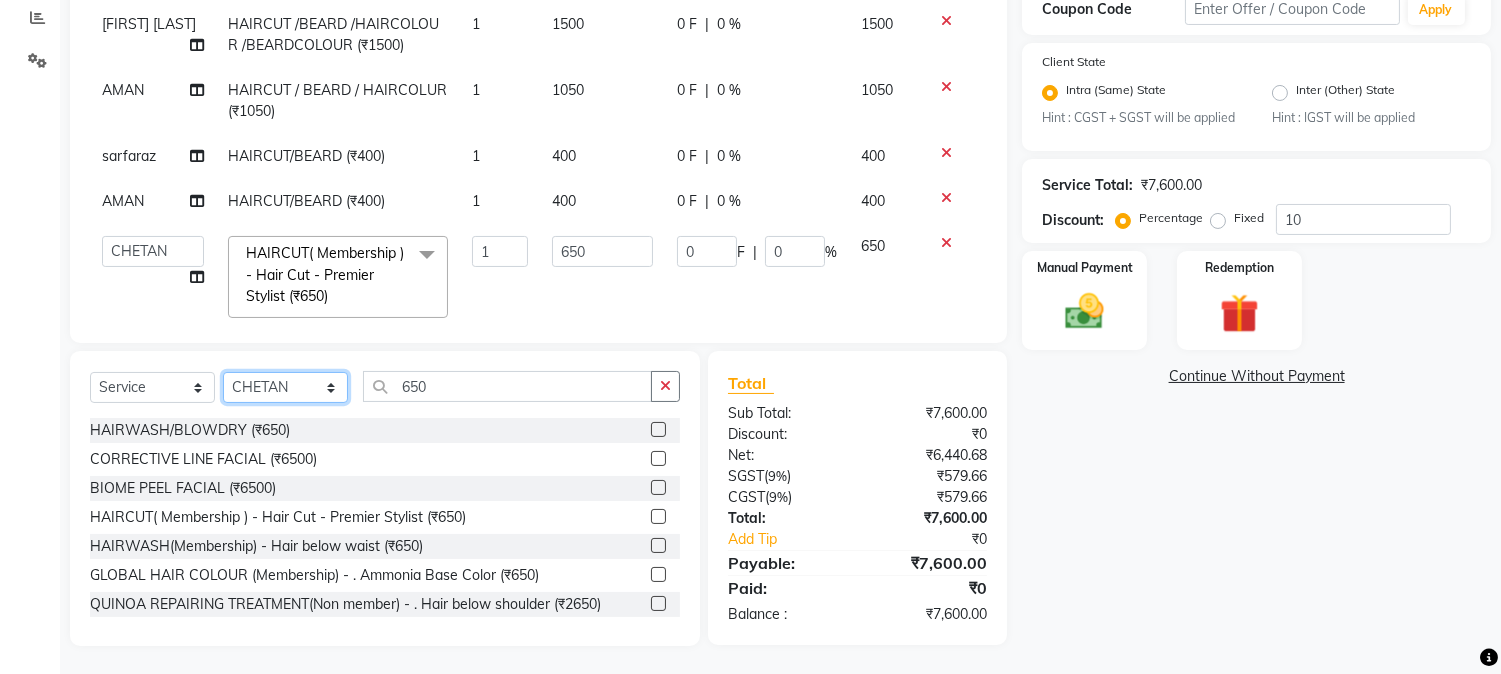 click on "Select Stylist AARMAN AAYUSHI SHARMA Akruti AMAN  Amir Arbaz Asif Ansari BABLU Bandana BHAGYESH CHETAN CHETAN BOISAR furkan GEETA KISHOR KISHOR JAMBHULKAR kunal mushahid  [muddu] Nilam NIRANJAN Nisha Parmar PRABHA  PUNAM Rahul Sir RAVI  RIMA Rohit Tandel SALONI Sandy Sir sarfaraz shovib M.D shreya ZOYA" 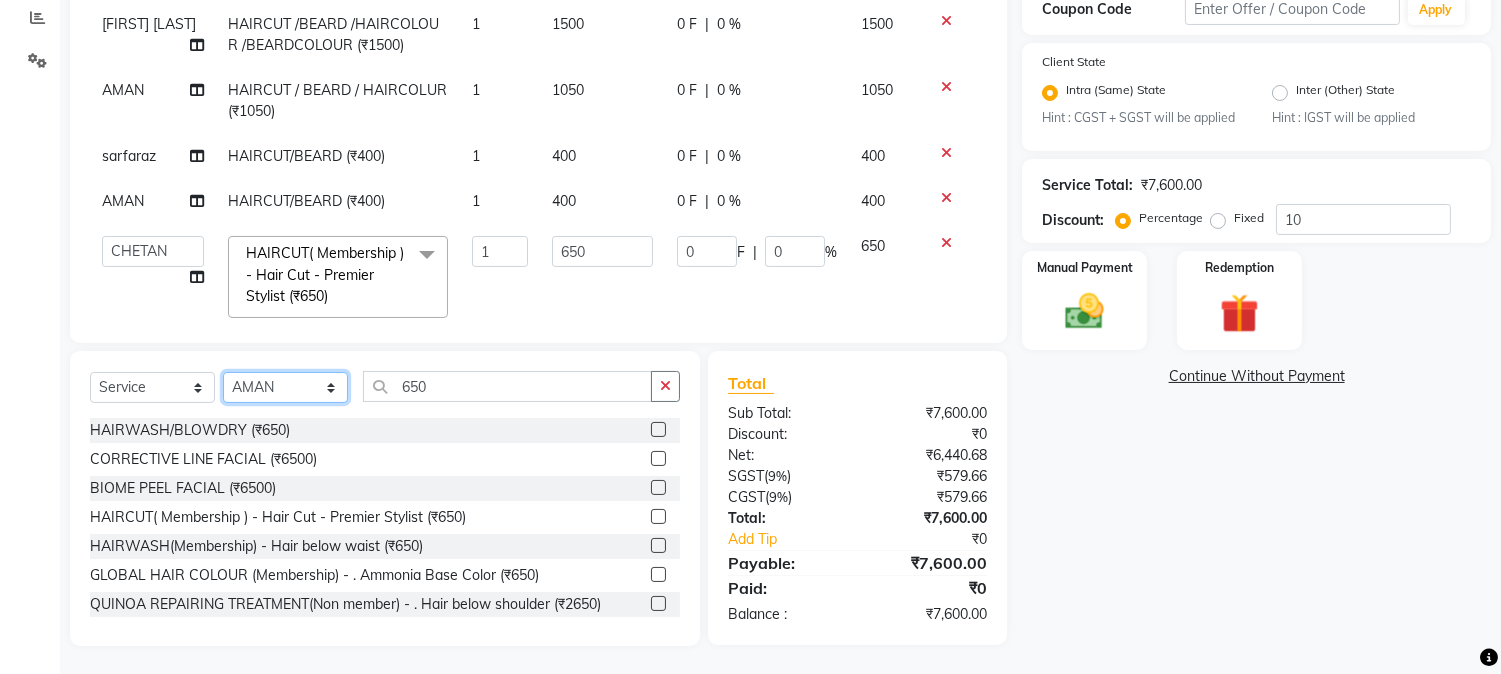 click on "Select Stylist AARMAN AAYUSHI SHARMA Akruti AMAN  Amir Arbaz Asif Ansari BABLU Bandana BHAGYESH CHETAN CHETAN BOISAR furkan GEETA KISHOR KISHOR JAMBHULKAR kunal mushahid  [muddu] Nilam NIRANJAN Nisha Parmar PRABHA  PUNAM Rahul Sir RAVI  RIMA Rohit Tandel SALONI Sandy Sir sarfaraz shovib M.D shreya ZOYA" 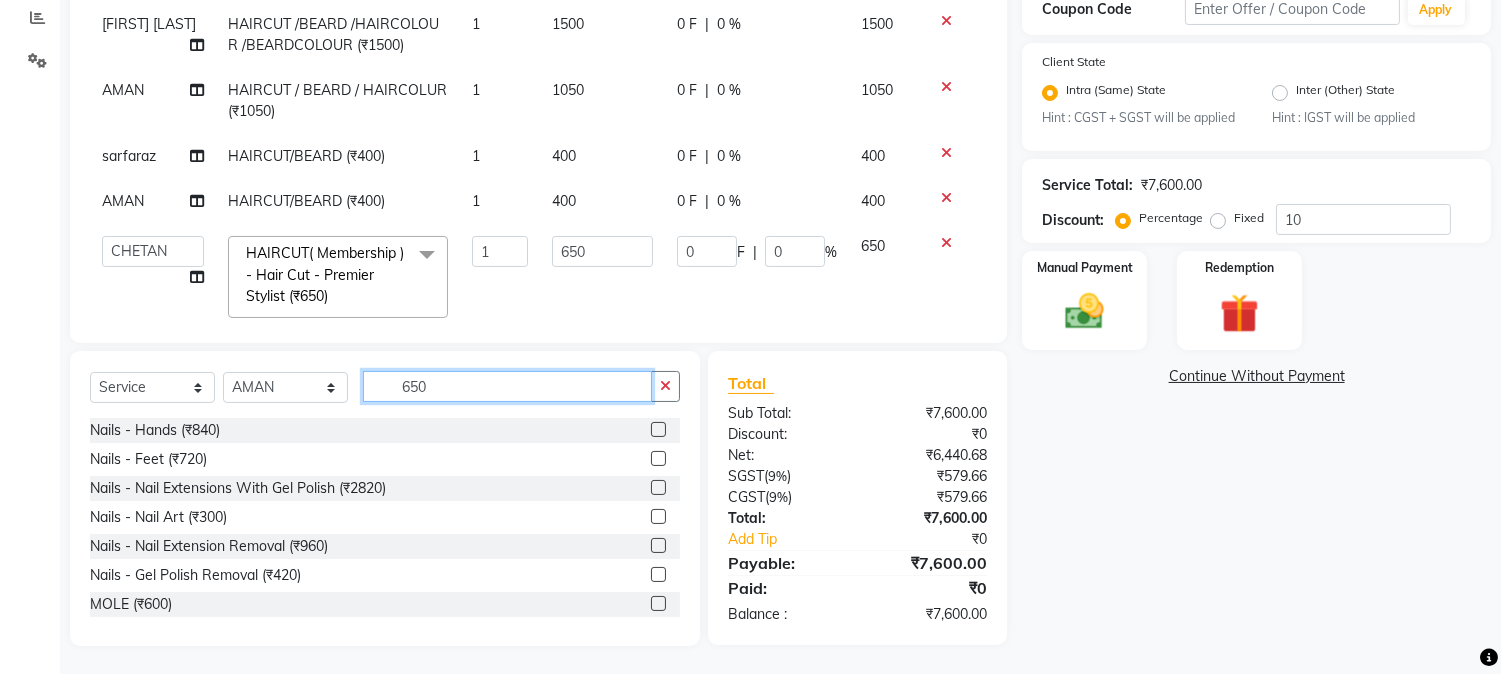 drag, startPoint x: 395, startPoint y: 386, endPoint x: 453, endPoint y: 386, distance: 58 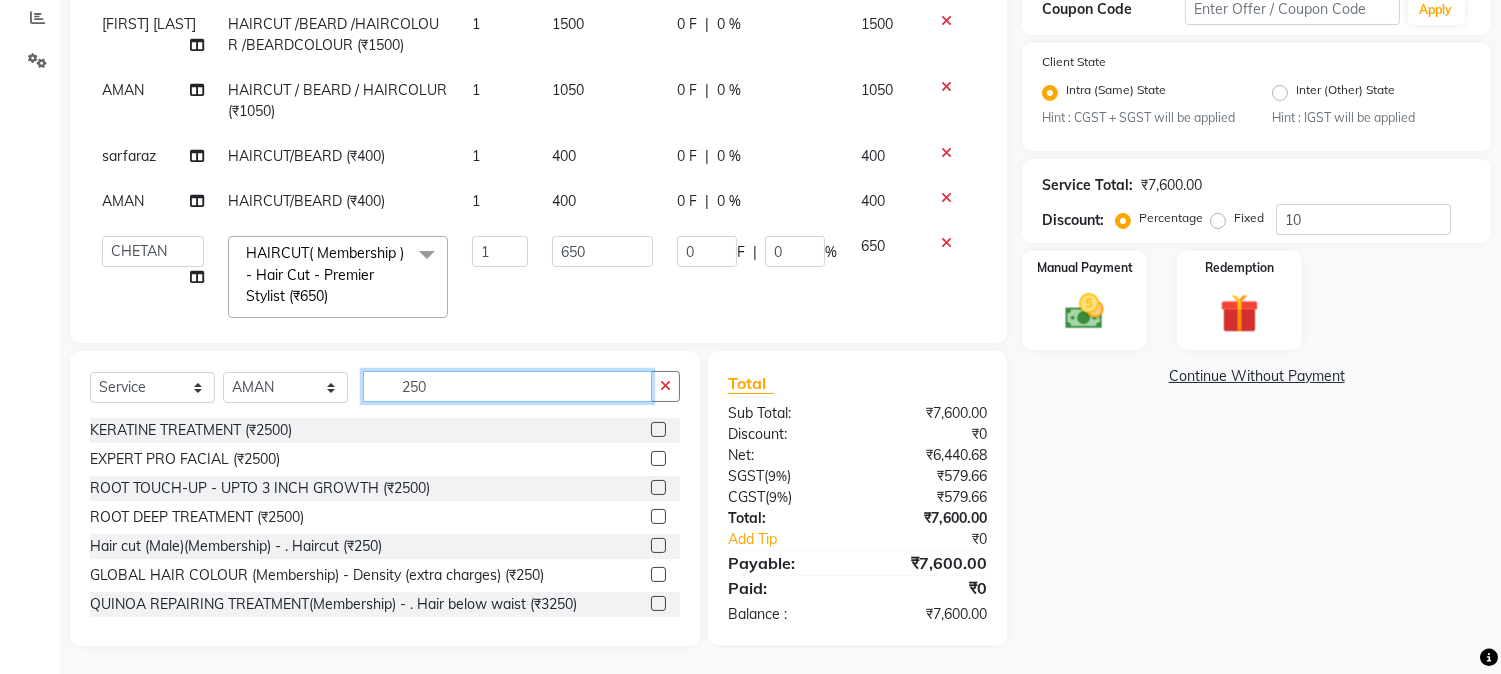 type on "250" 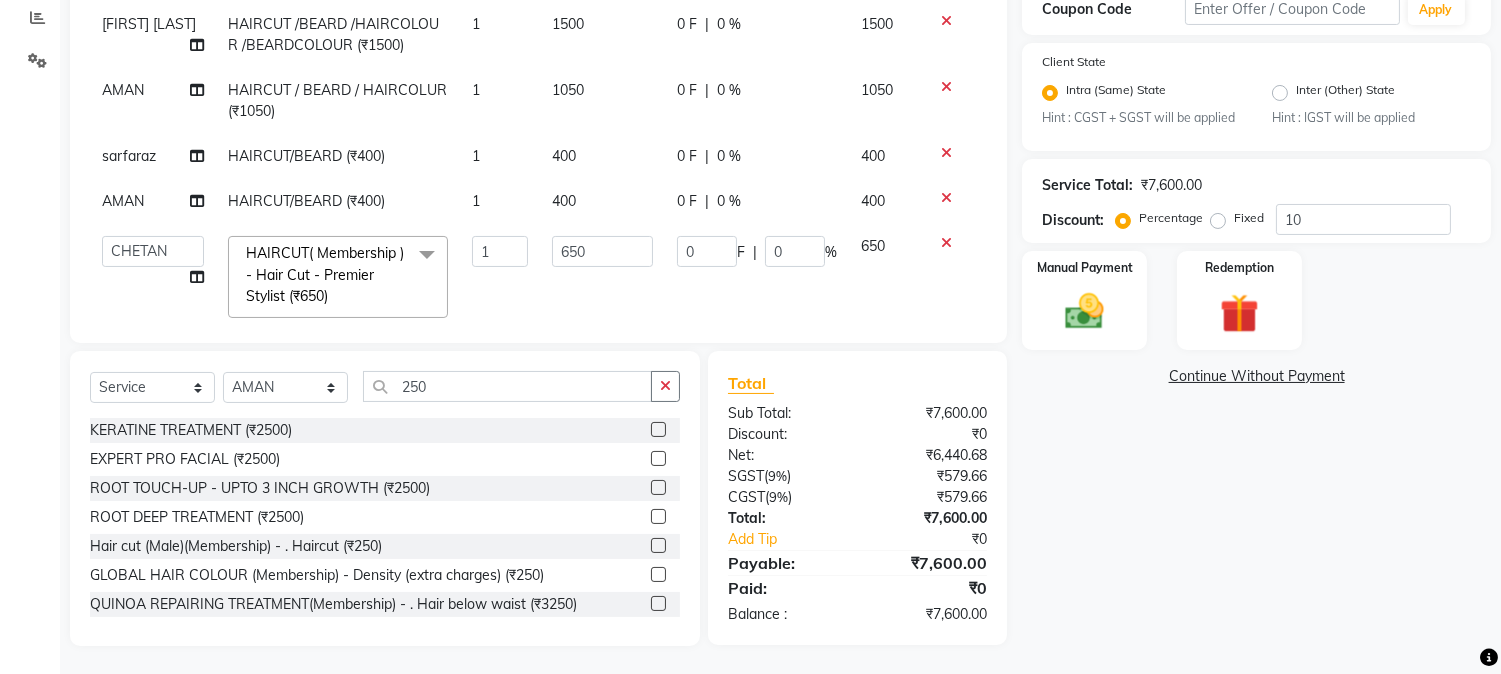click 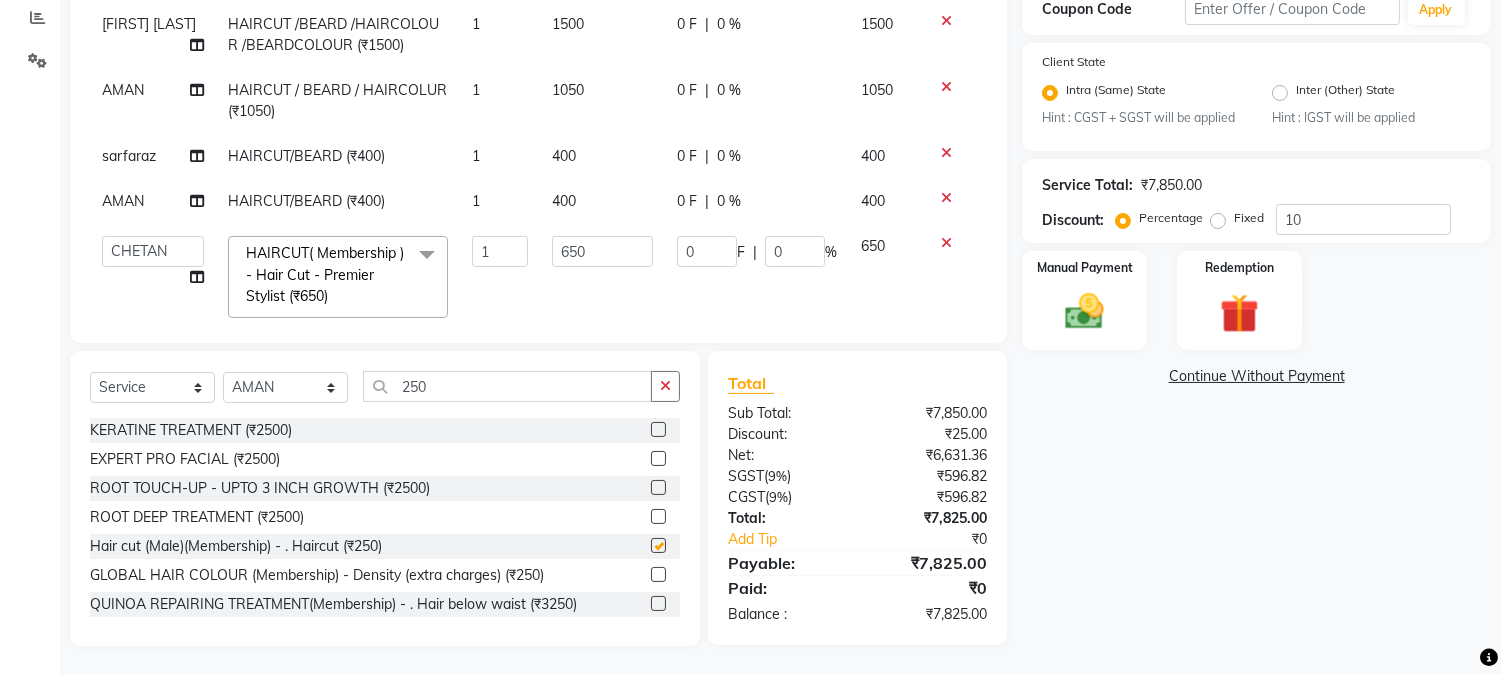 checkbox on "false" 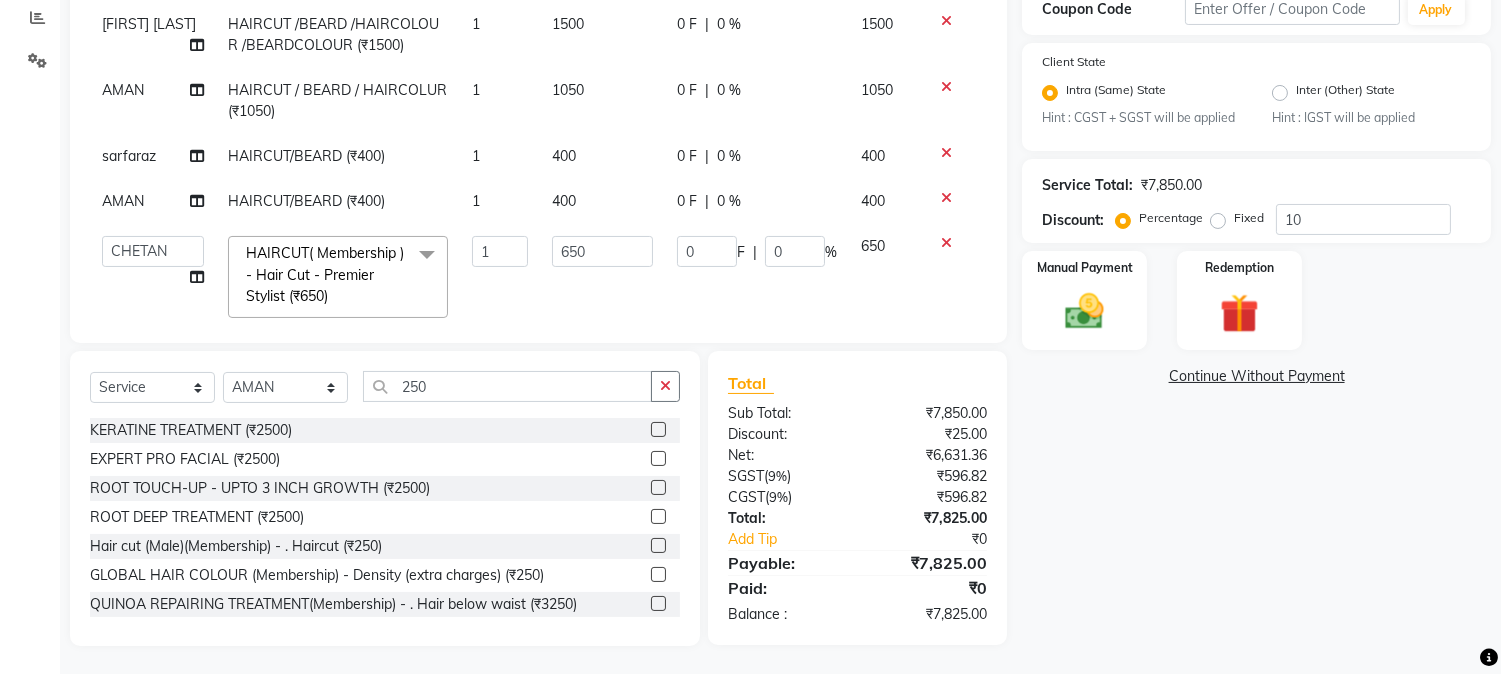 scroll, scrollTop: 447, scrollLeft: 0, axis: vertical 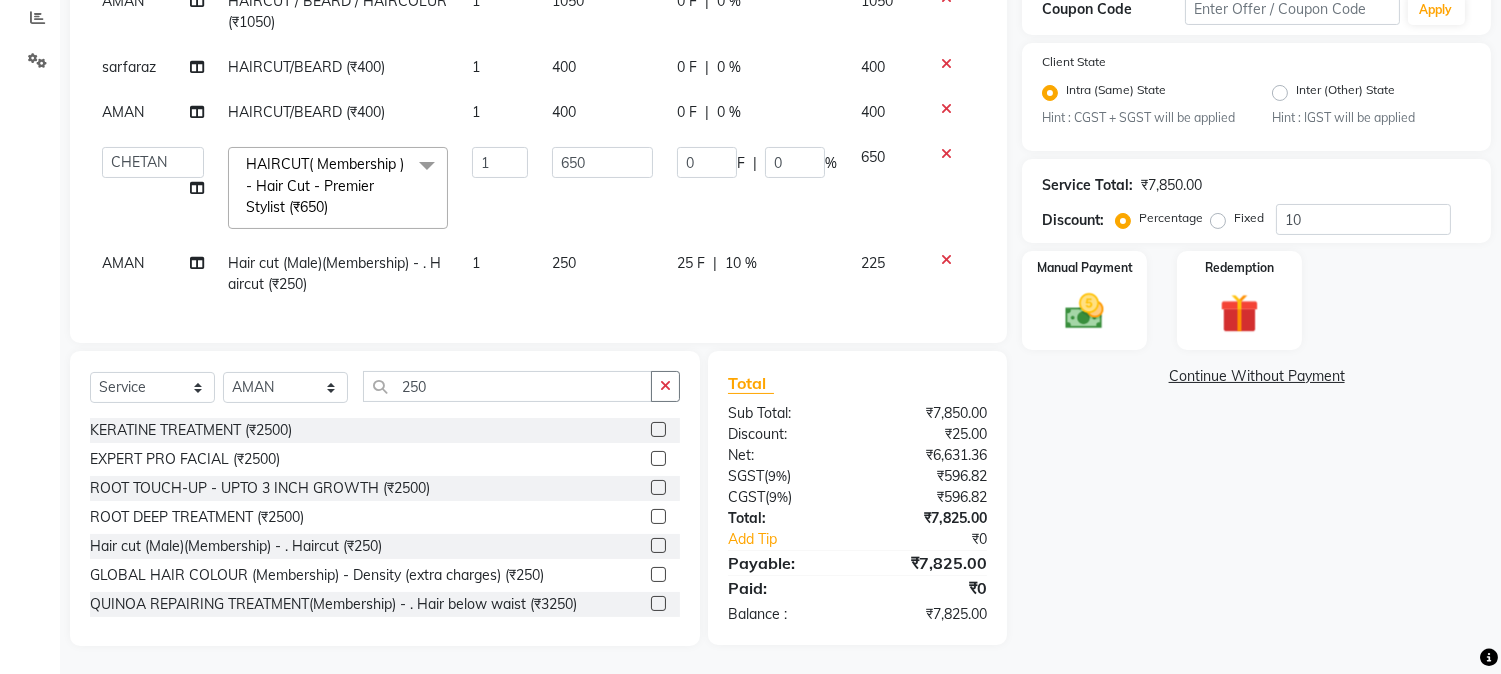 click on "AMAN  Hair cut (Male)(Membership)       -        . Haircut (₹250) 1 250 25 F | 10 % 225" 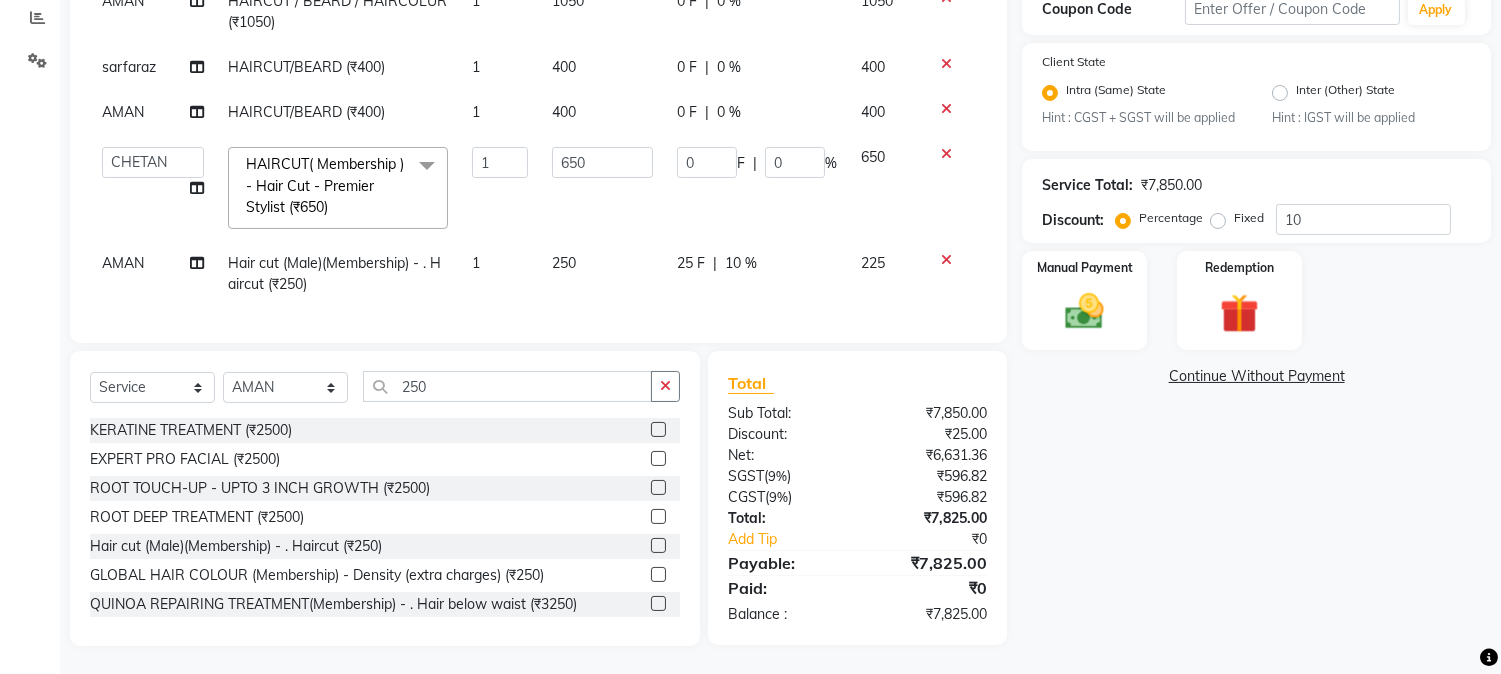 click on "25 F" 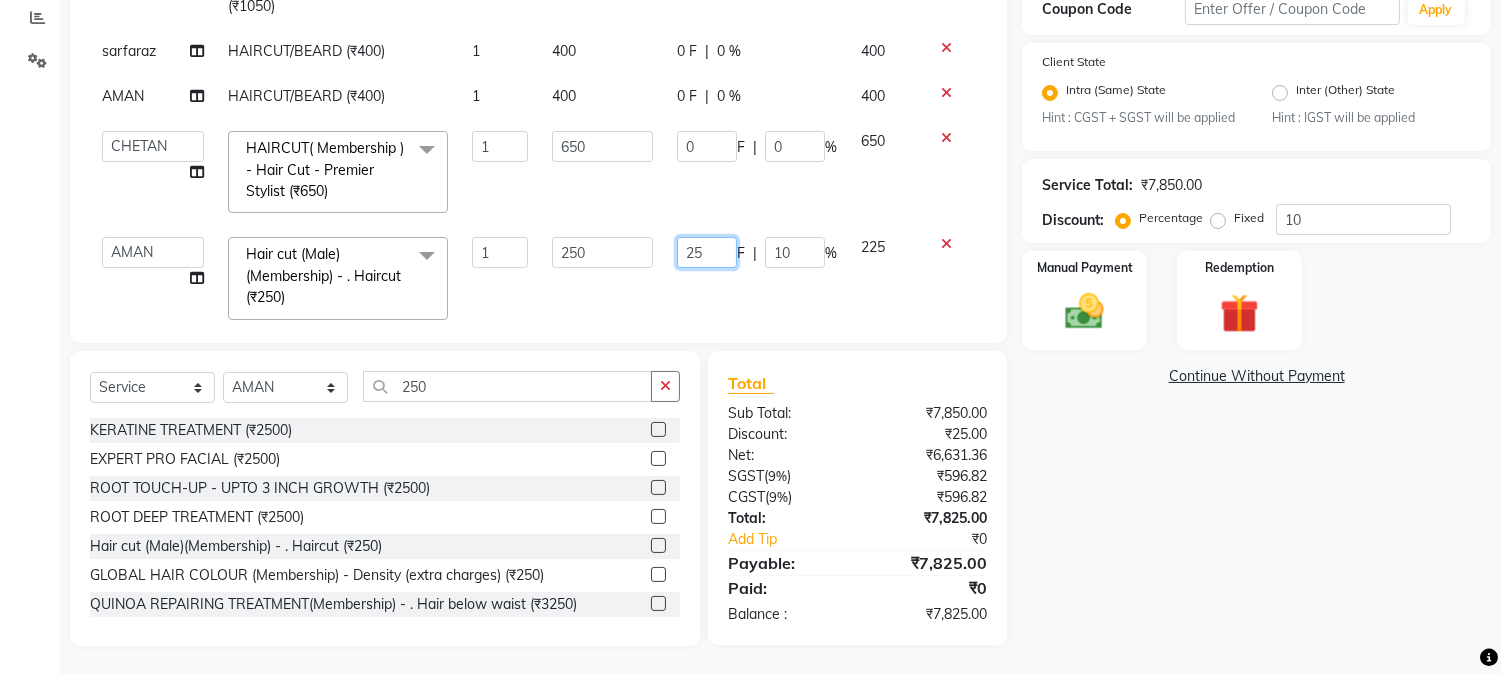drag, startPoint x: 665, startPoint y: 254, endPoint x: 734, endPoint y: 247, distance: 69.354164 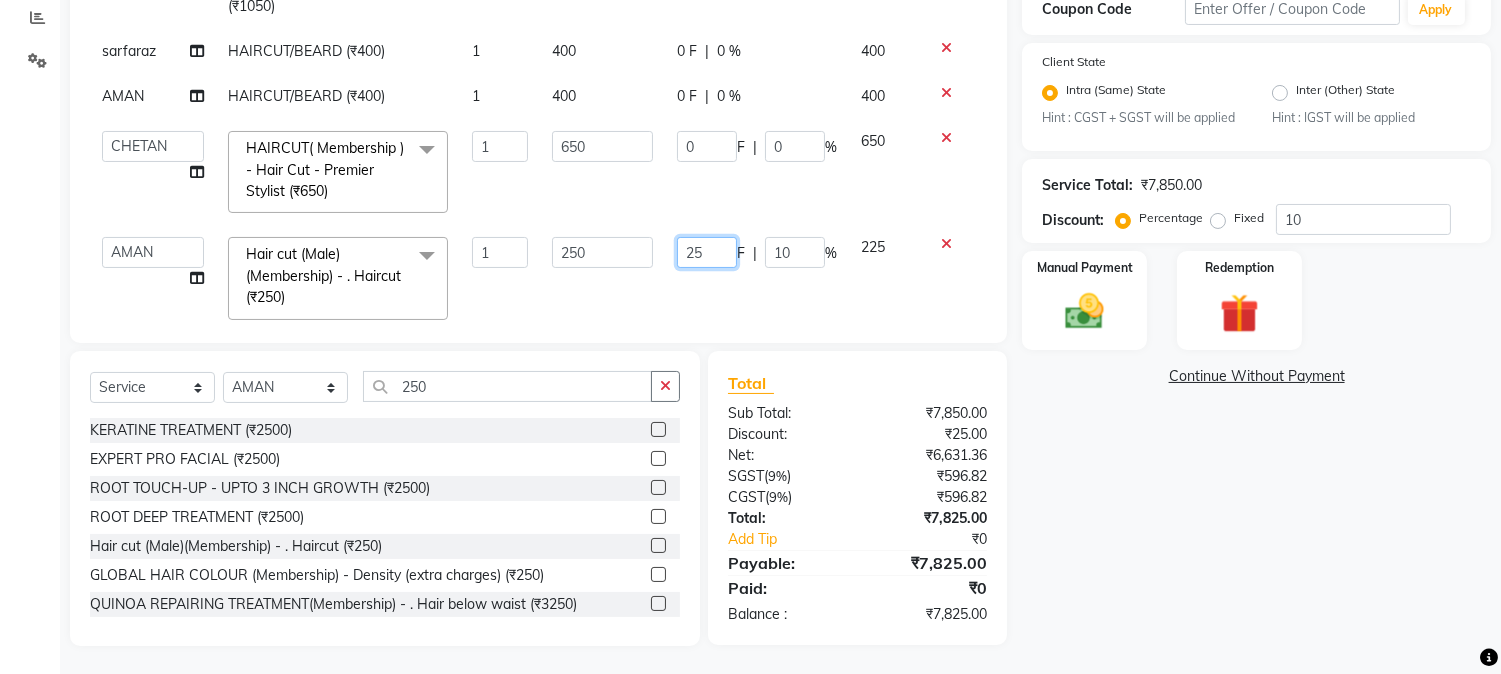 click on "25 F | 10 %" 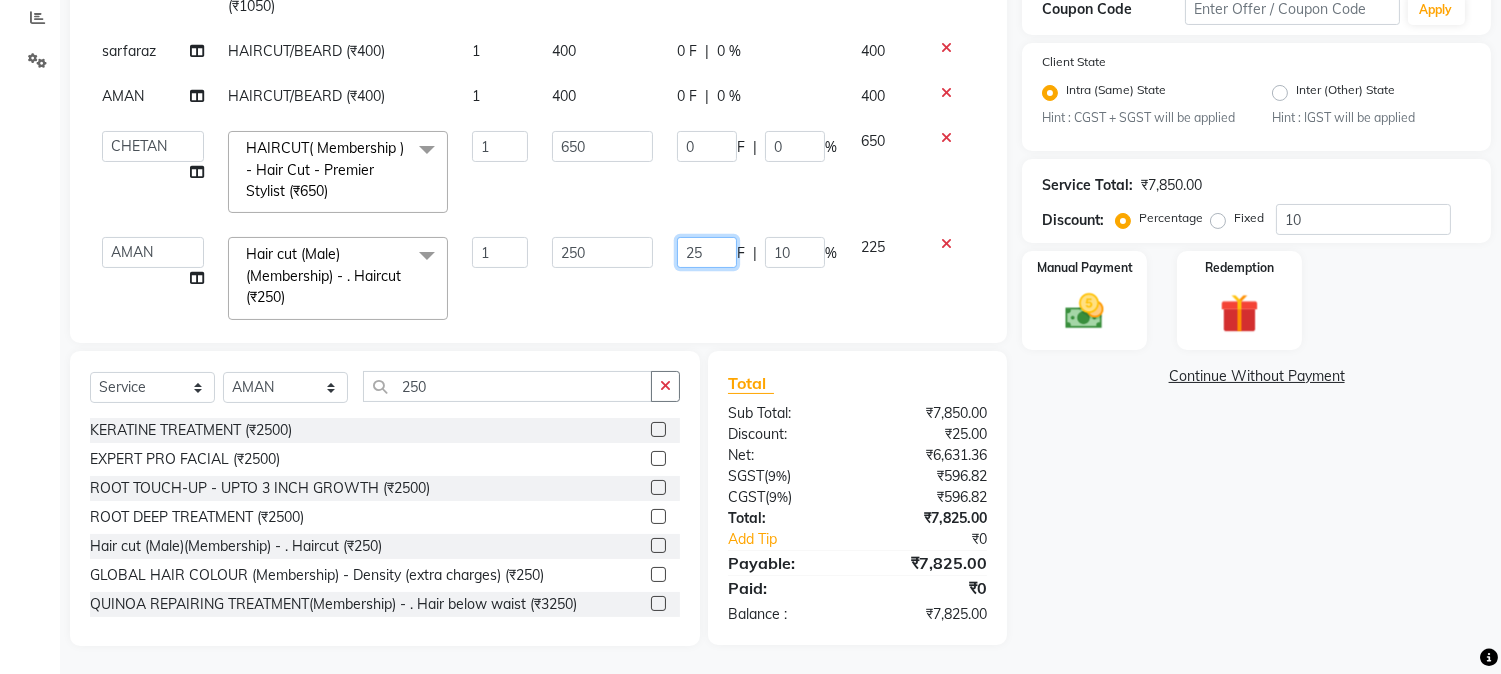type 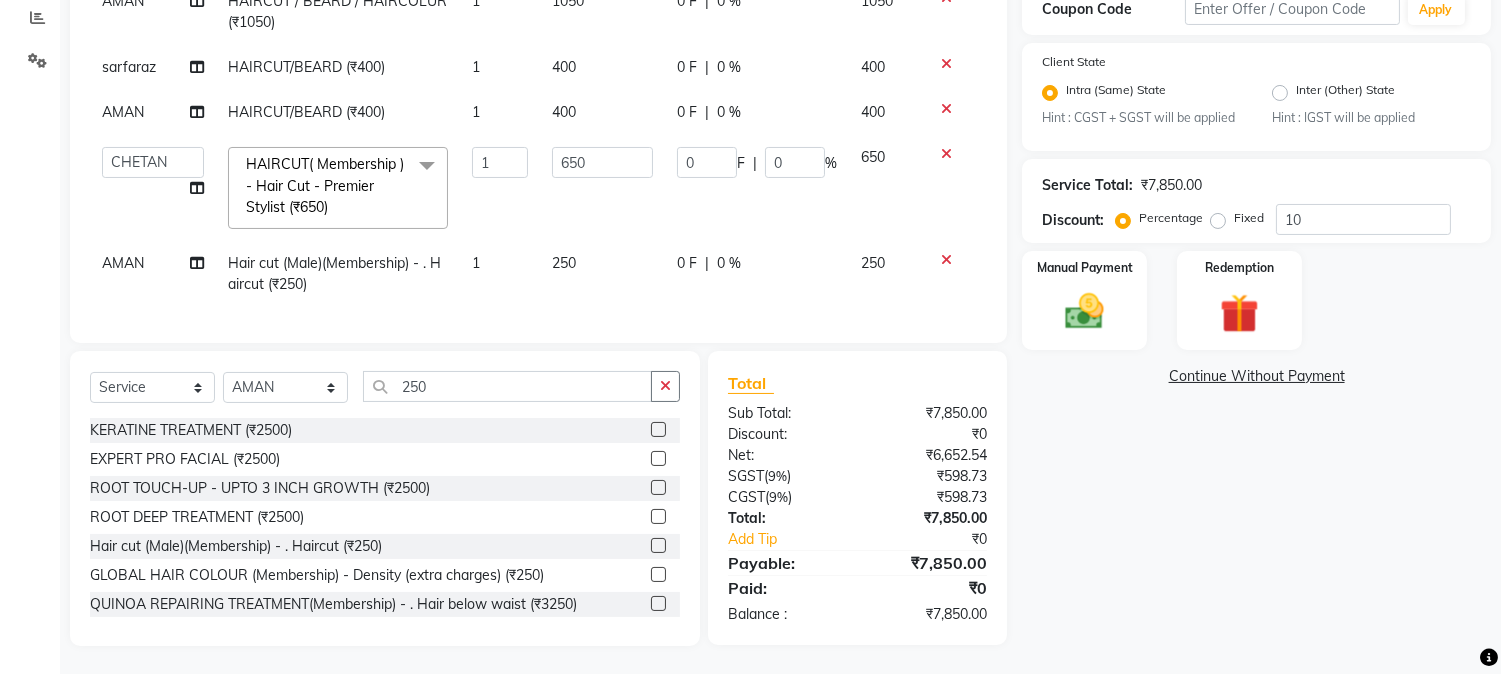 click on "0 F | 0 %" 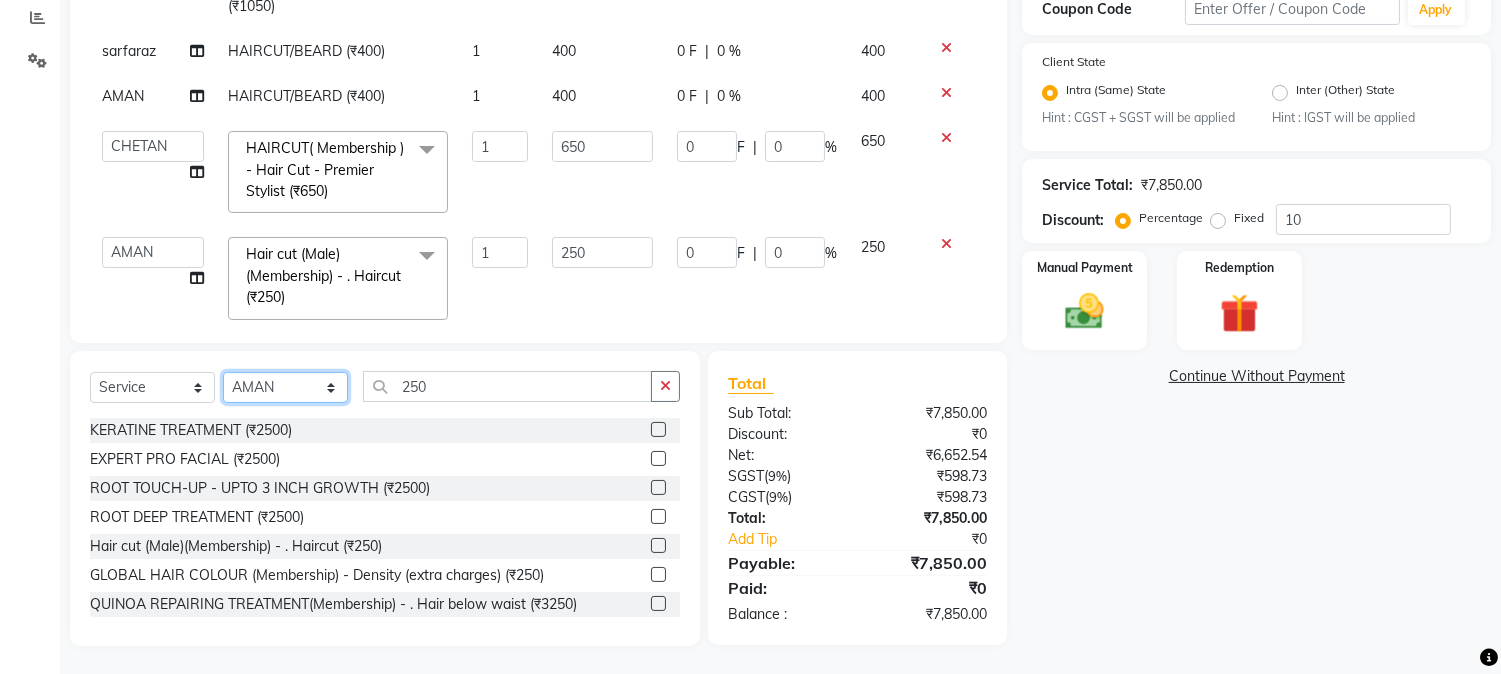 click on "Select Stylist AARMAN AAYUSHI SHARMA Akruti AMAN  Amir Arbaz Asif Ansari BABLU Bandana BHAGYESH CHETAN CHETAN BOISAR furkan GEETA KISHOR KISHOR JAMBHULKAR kunal mushahid  [muddu] Nilam NIRANJAN Nisha Parmar PRABHA  PUNAM Rahul Sir RAVI  RIMA Rohit Tandel SALONI Sandy Sir sarfaraz shovib M.D shreya ZOYA" 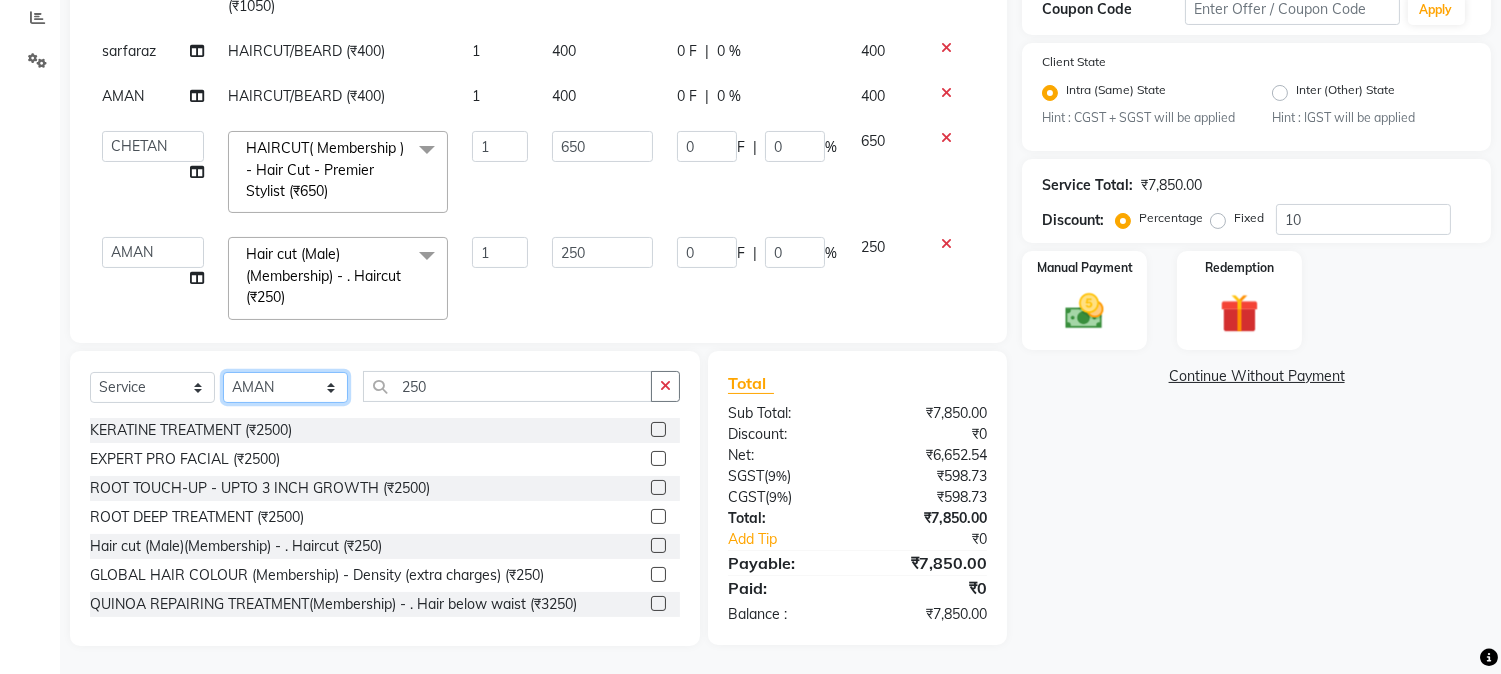 select on "50715" 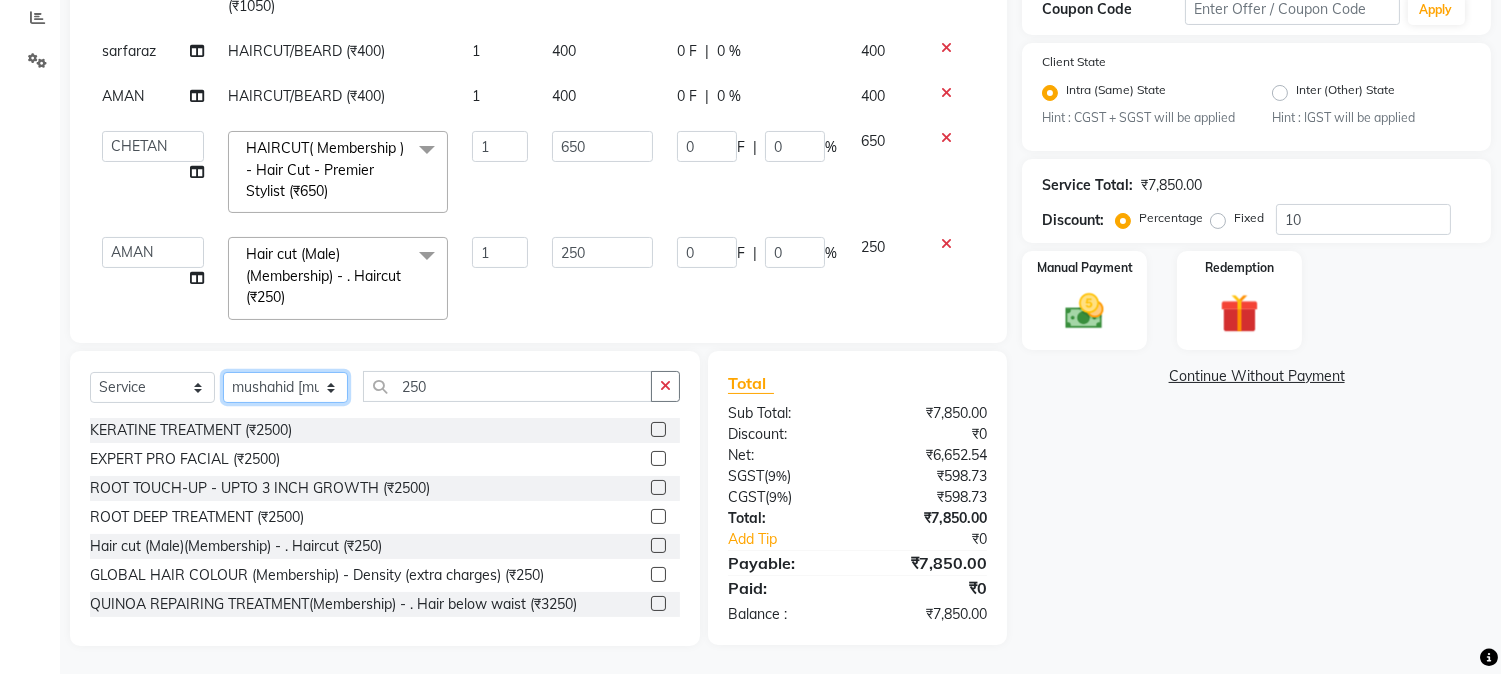 click on "Select Stylist AARMAN AAYUSHI SHARMA Akruti AMAN  Amir Arbaz Asif Ansari BABLU Bandana BHAGYESH CHETAN CHETAN BOISAR furkan GEETA KISHOR KISHOR JAMBHULKAR kunal mushahid  [muddu] Nilam NIRANJAN Nisha Parmar PRABHA  PUNAM Rahul Sir RAVI  RIMA Rohit Tandel SALONI Sandy Sir sarfaraz shovib M.D shreya ZOYA" 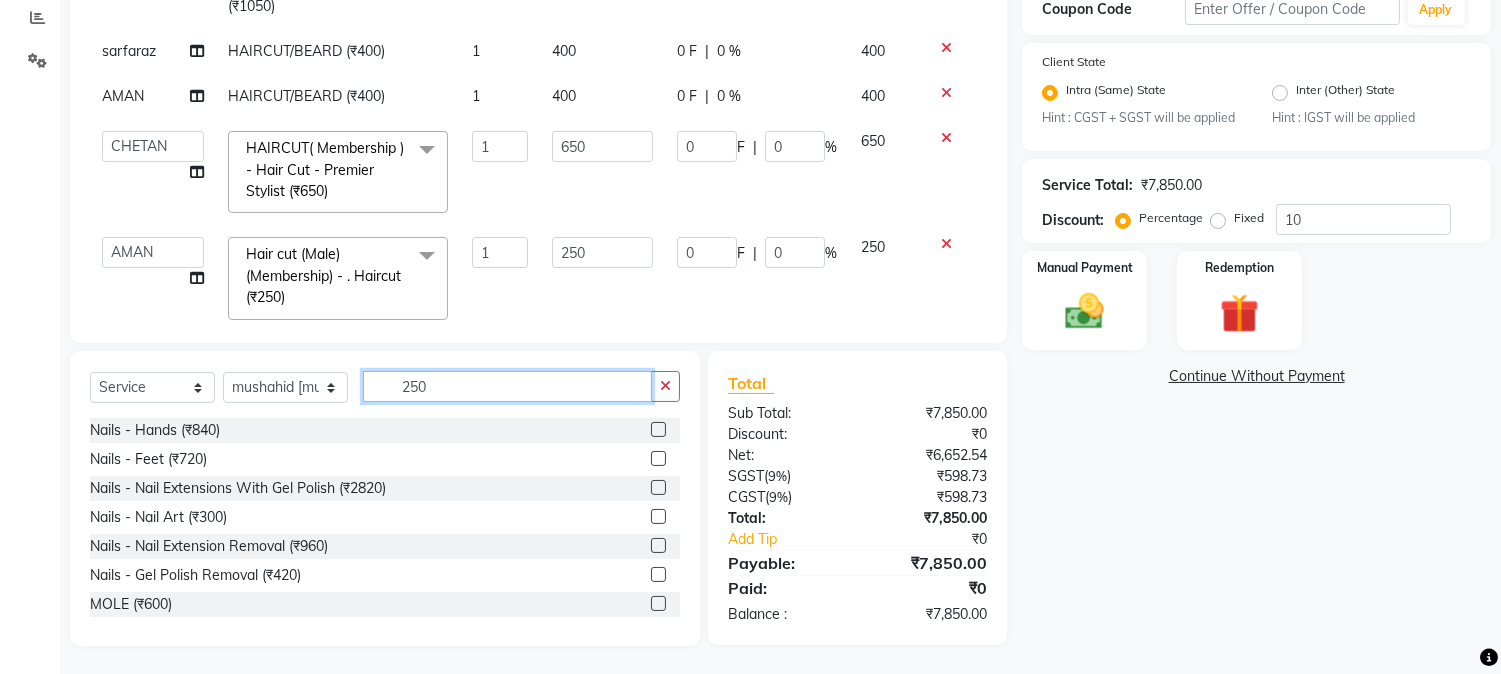 drag, startPoint x: 456, startPoint y: 381, endPoint x: 470, endPoint y: 380, distance: 14.035668 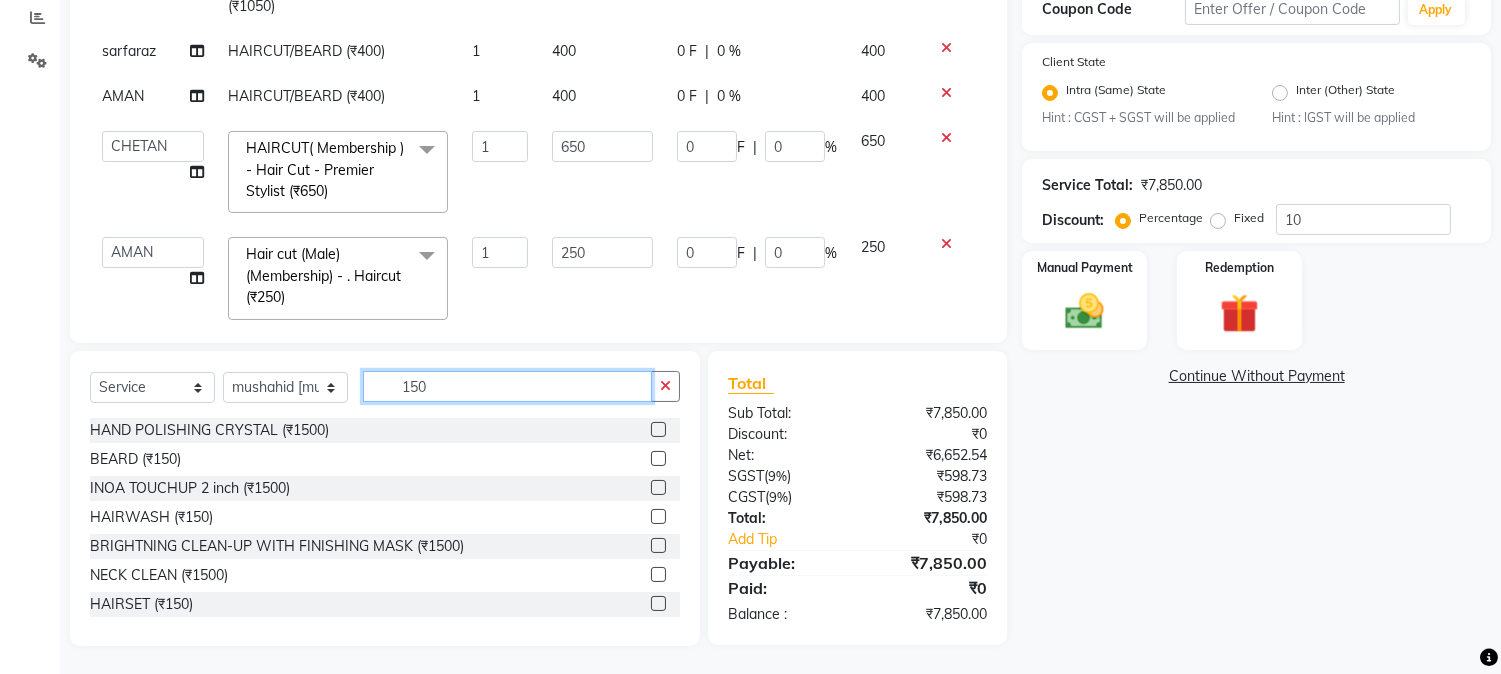 type on "150" 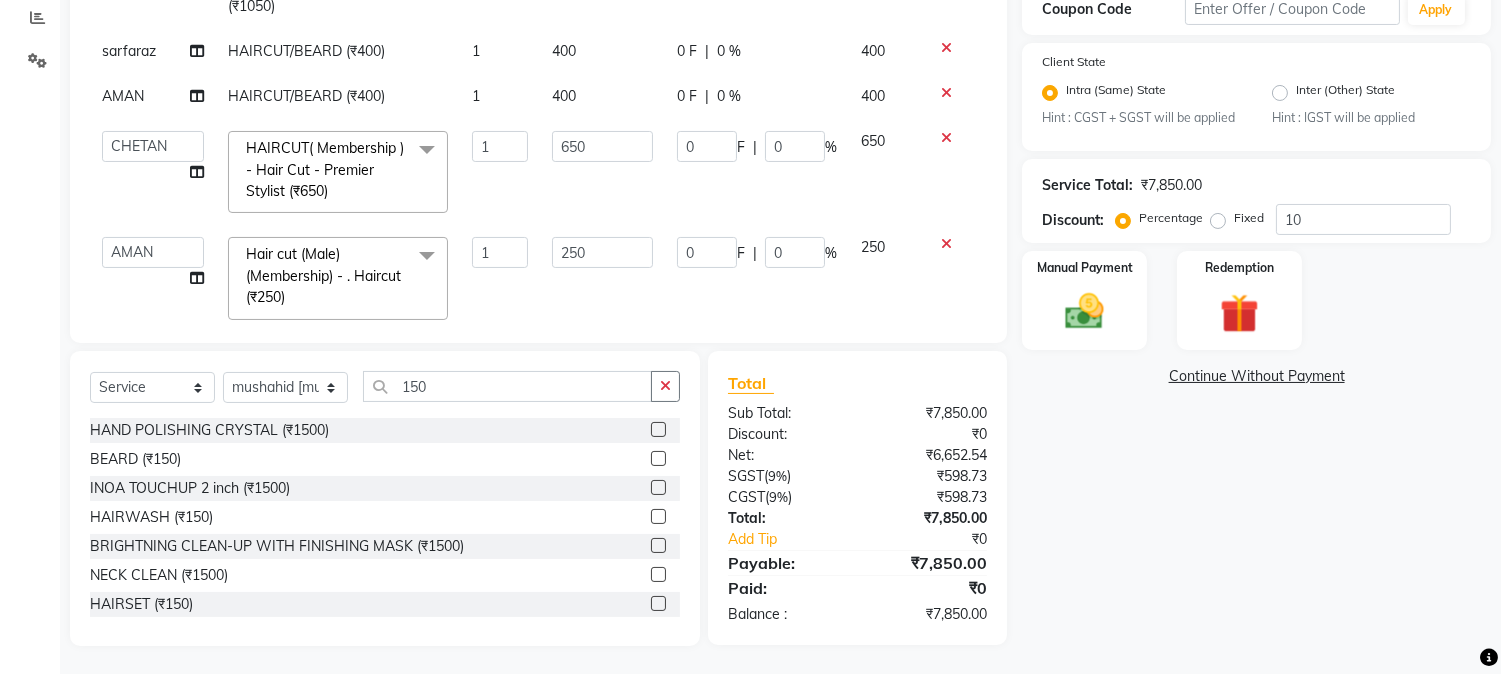 click 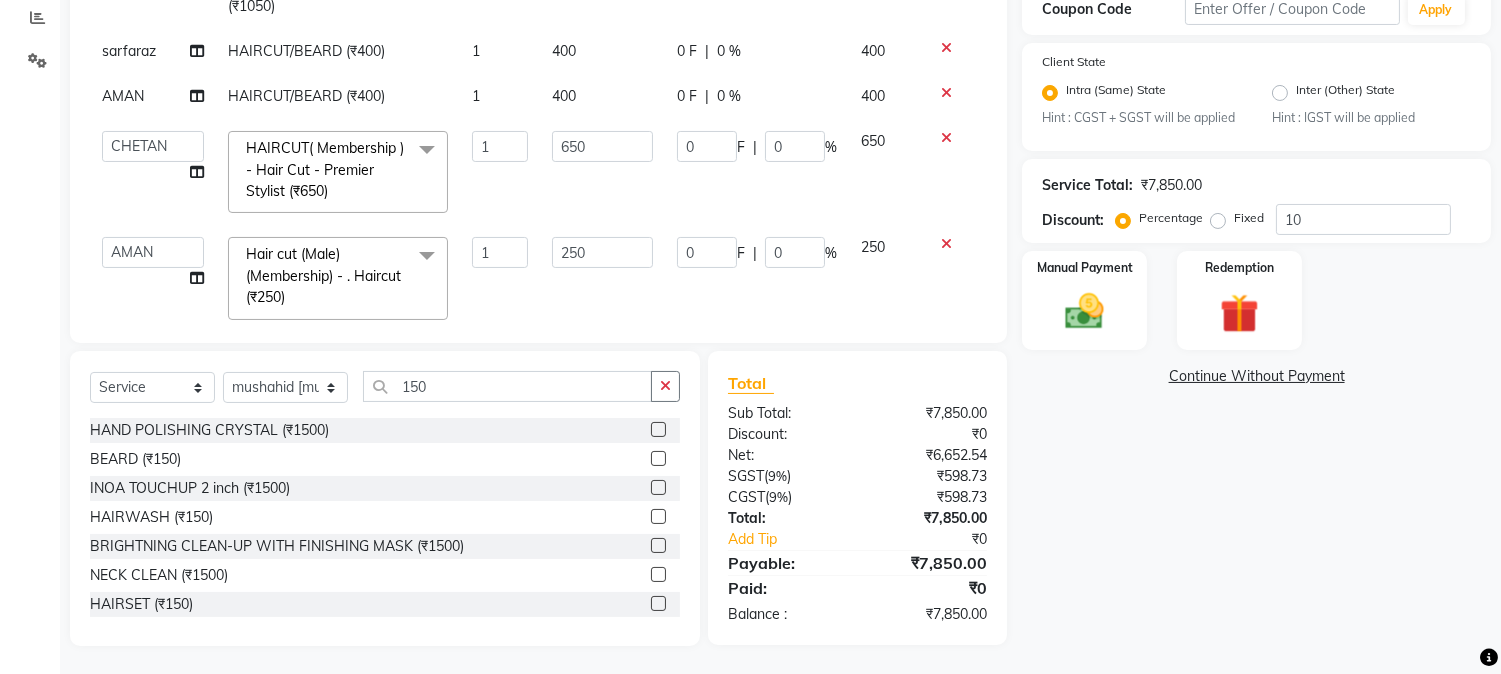 click at bounding box center [657, 459] 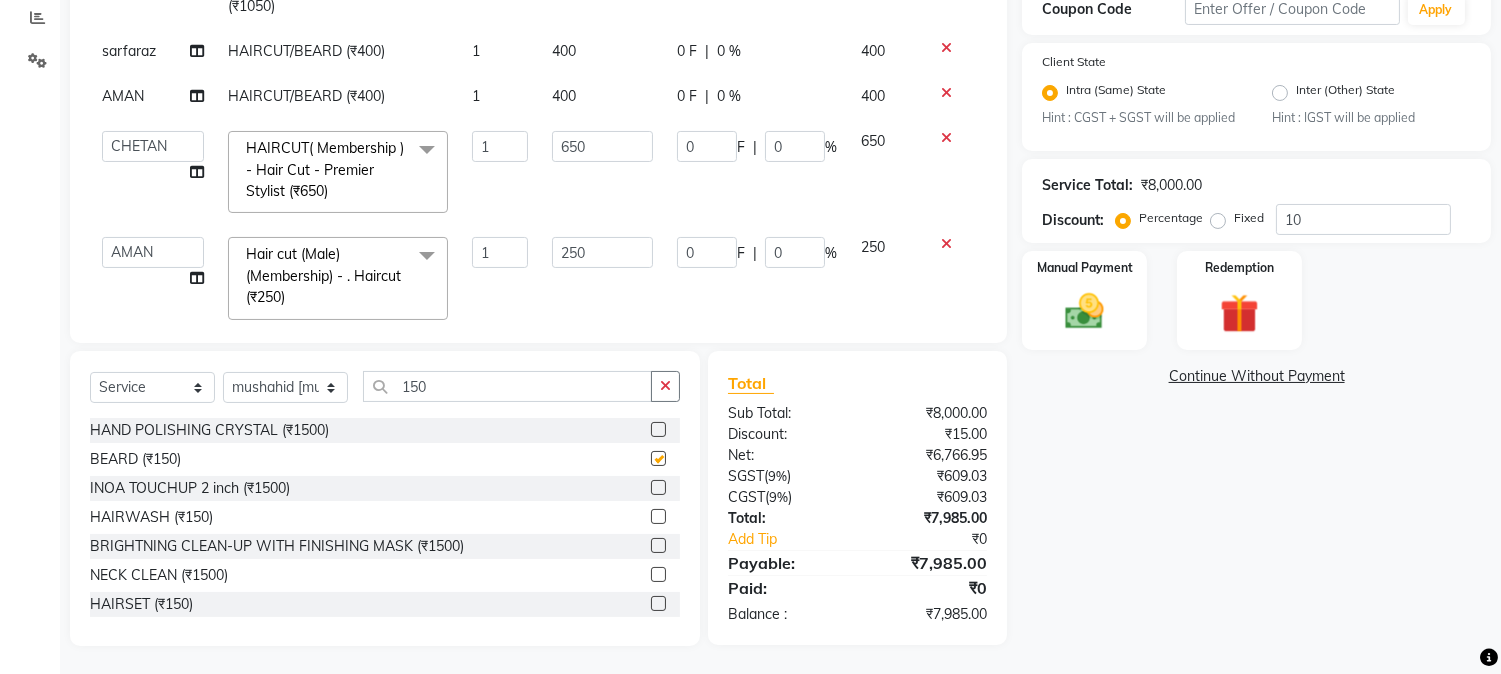 checkbox on "false" 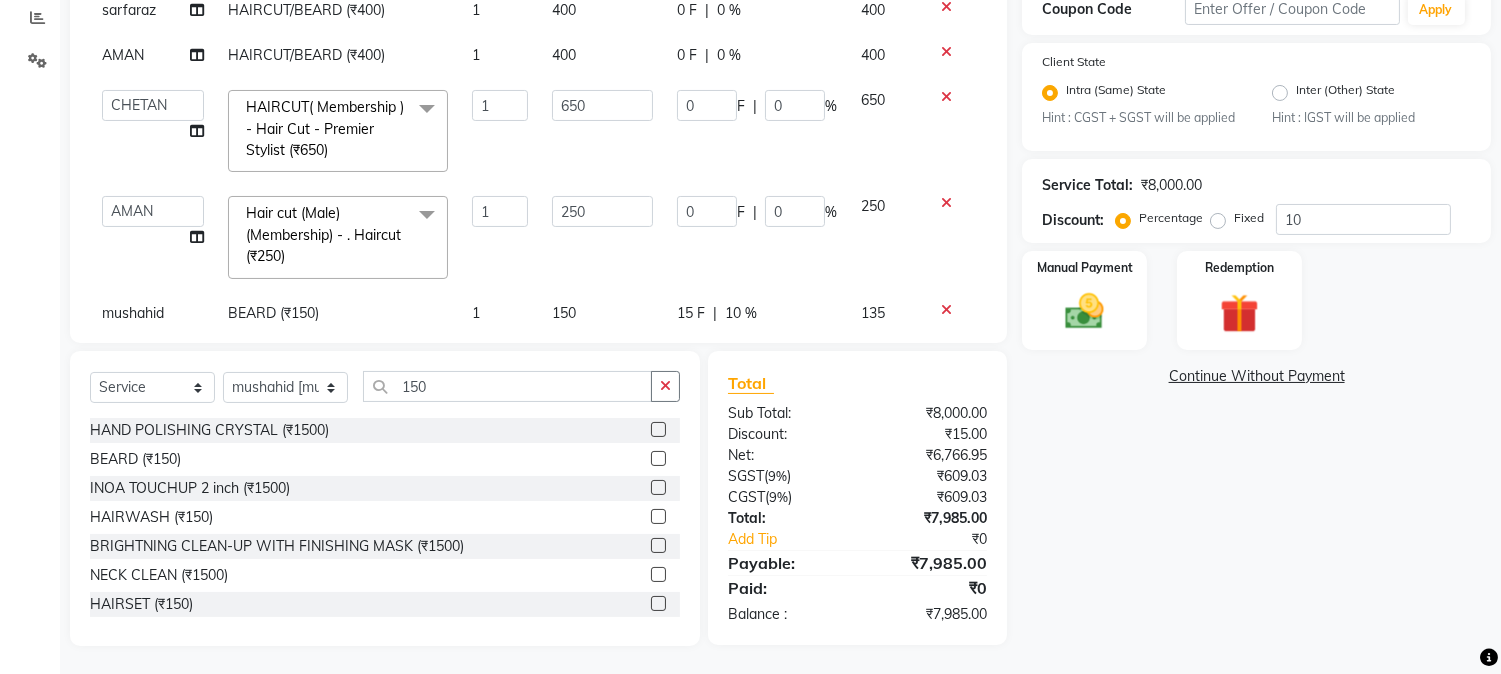 scroll, scrollTop: 554, scrollLeft: 0, axis: vertical 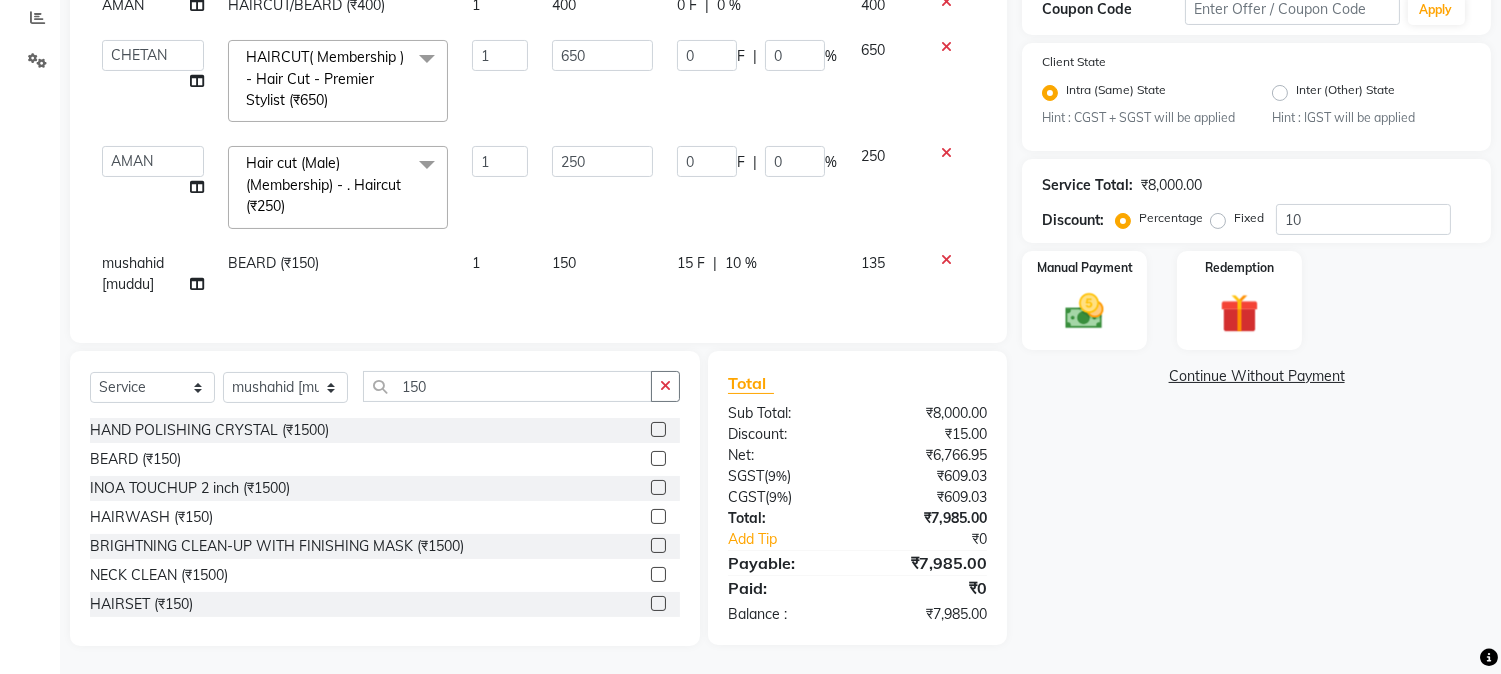 click on "15 F | 10 %" 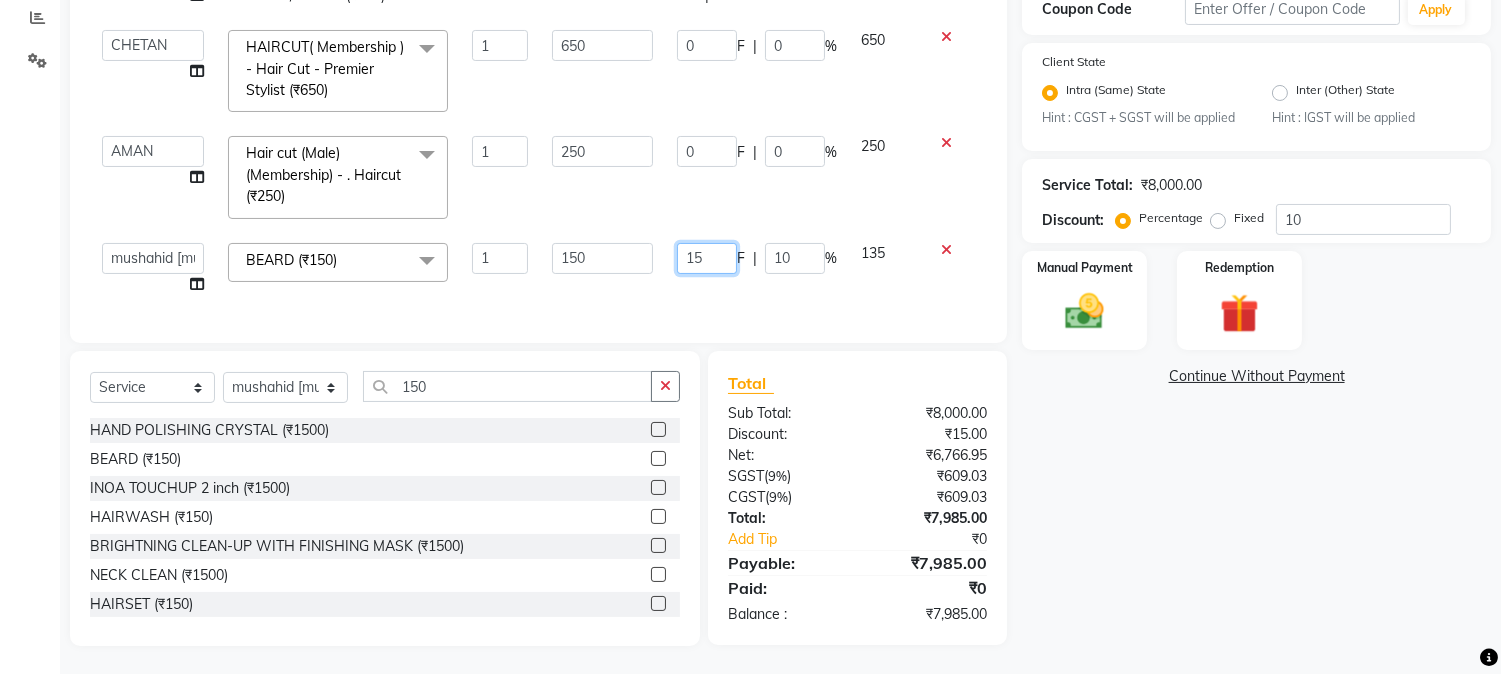drag, startPoint x: 666, startPoint y: 254, endPoint x: 727, endPoint y: 256, distance: 61.03278 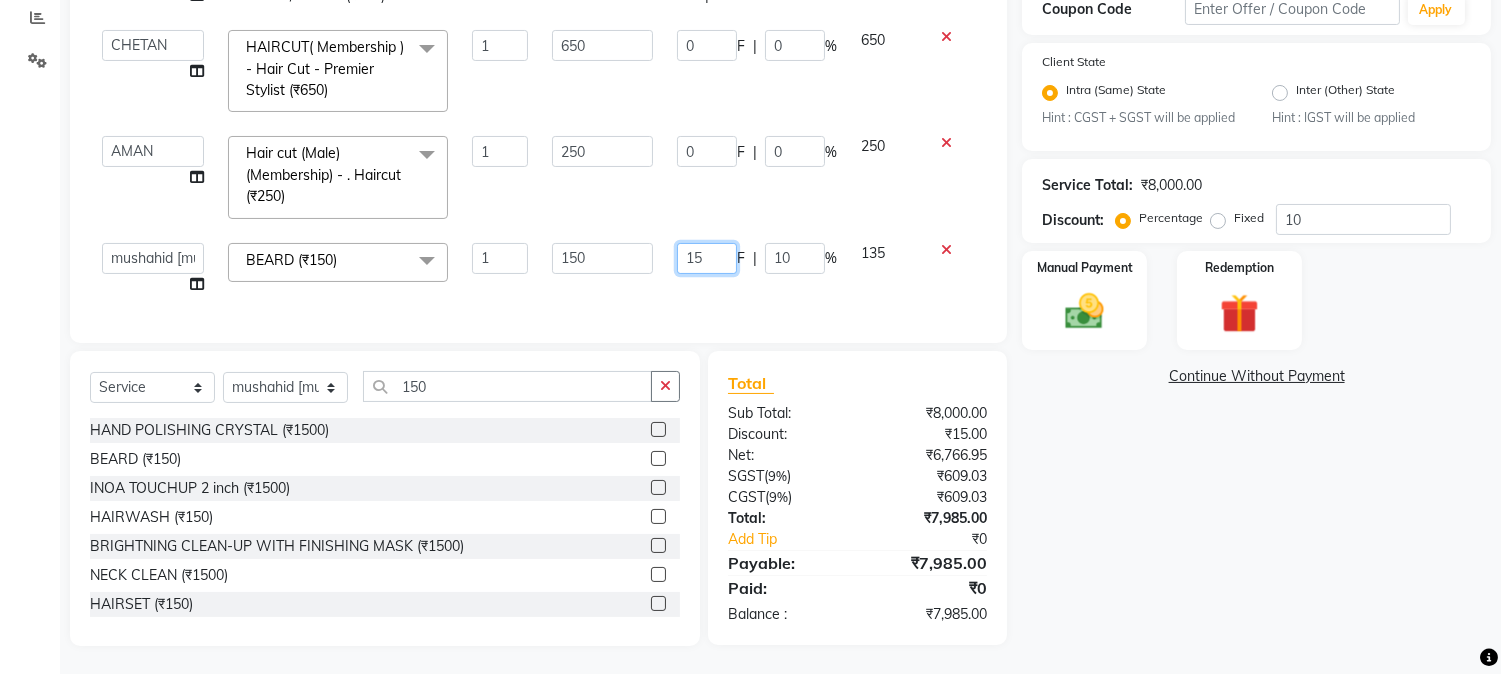 click on "15 F | 10 %" 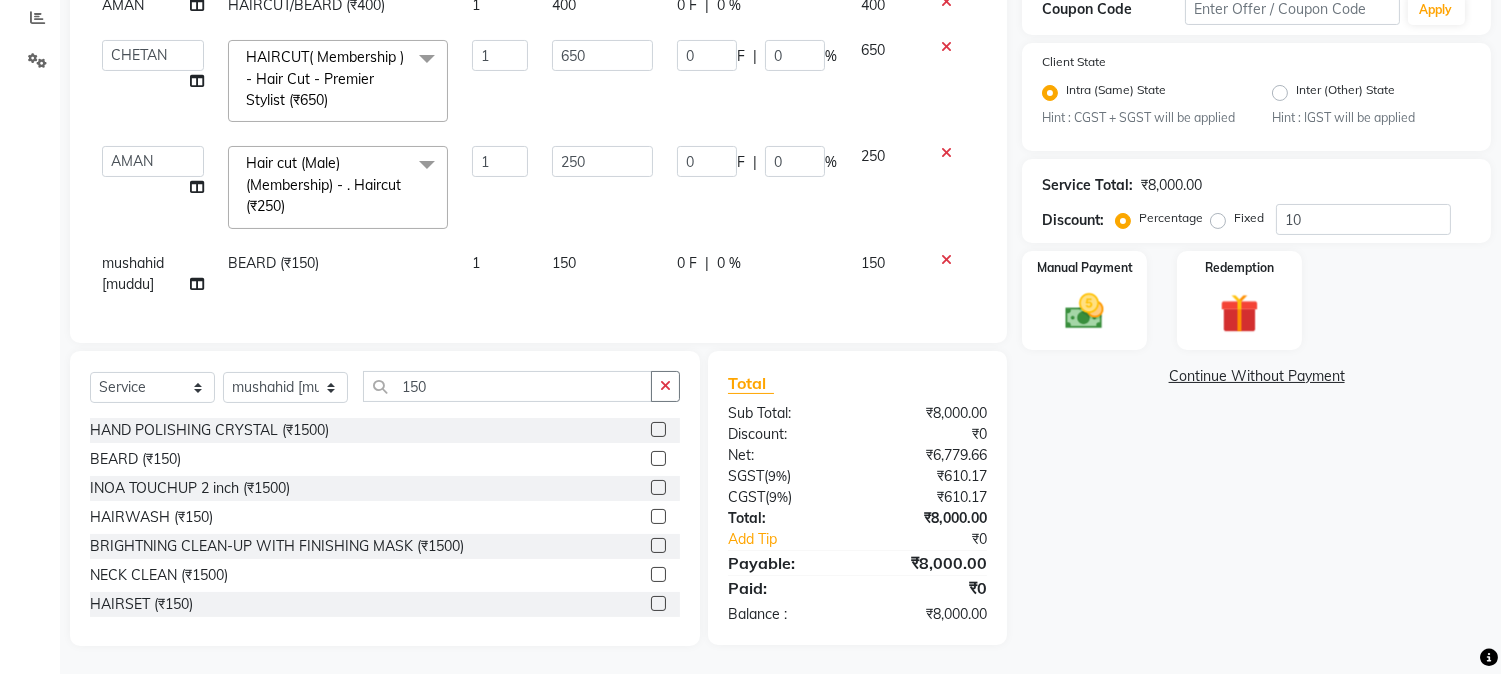 click on "0 F | 0 %" 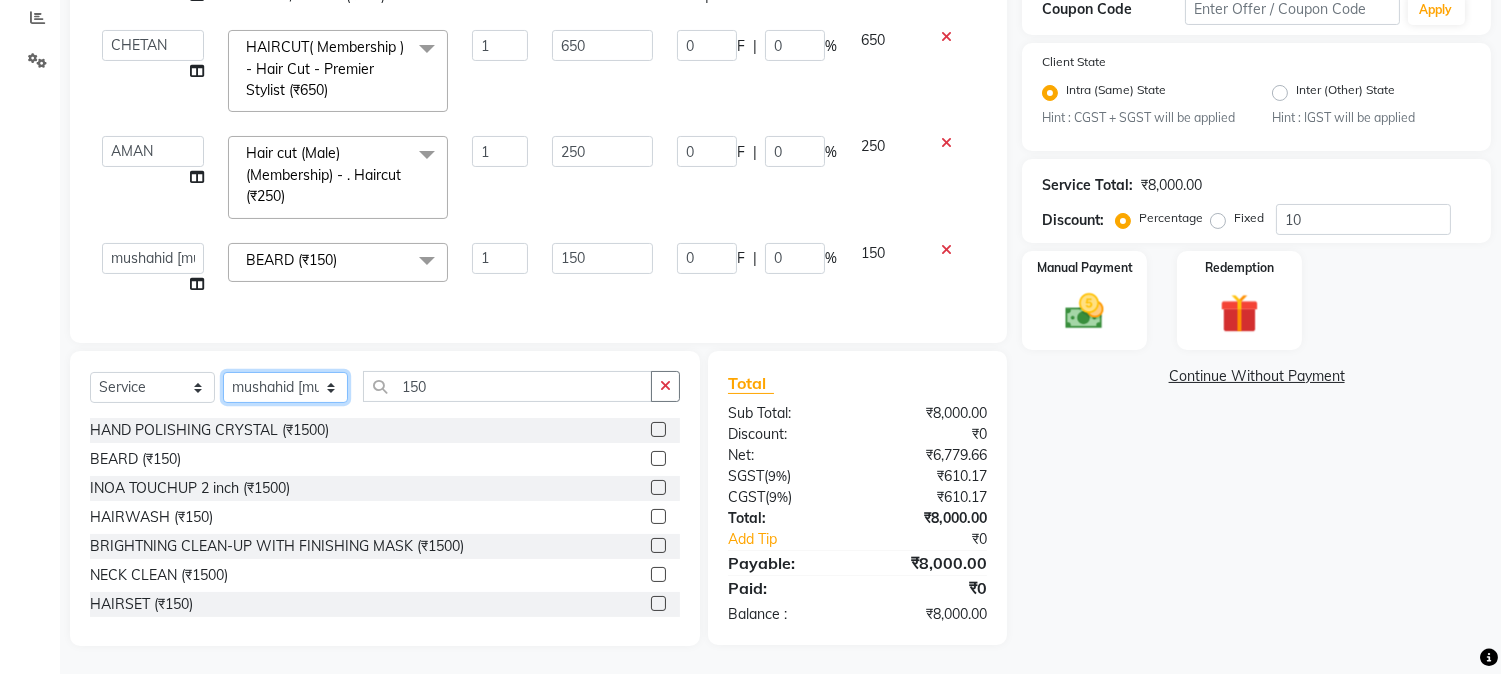 click on "Select Stylist AARMAN AAYUSHI SHARMA Akruti AMAN  Amir Arbaz Asif Ansari BABLU Bandana BHAGYESH CHETAN CHETAN BOISAR furkan GEETA KISHOR KISHOR JAMBHULKAR kunal mushahid  [muddu] Nilam NIRANJAN Nisha Parmar PRABHA  PUNAM Rahul Sir RAVI  RIMA Rohit Tandel SALONI Sandy Sir sarfaraz shovib M.D shreya ZOYA" 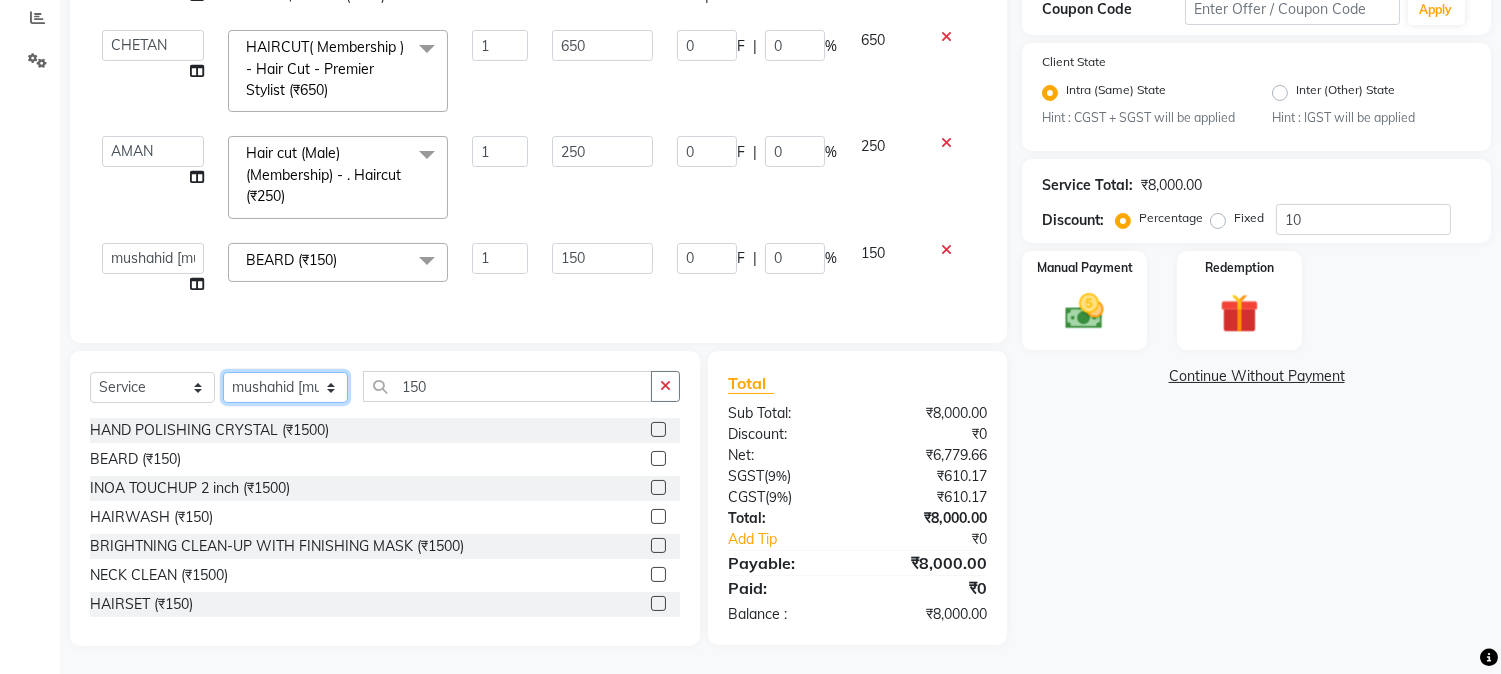 select on "61696" 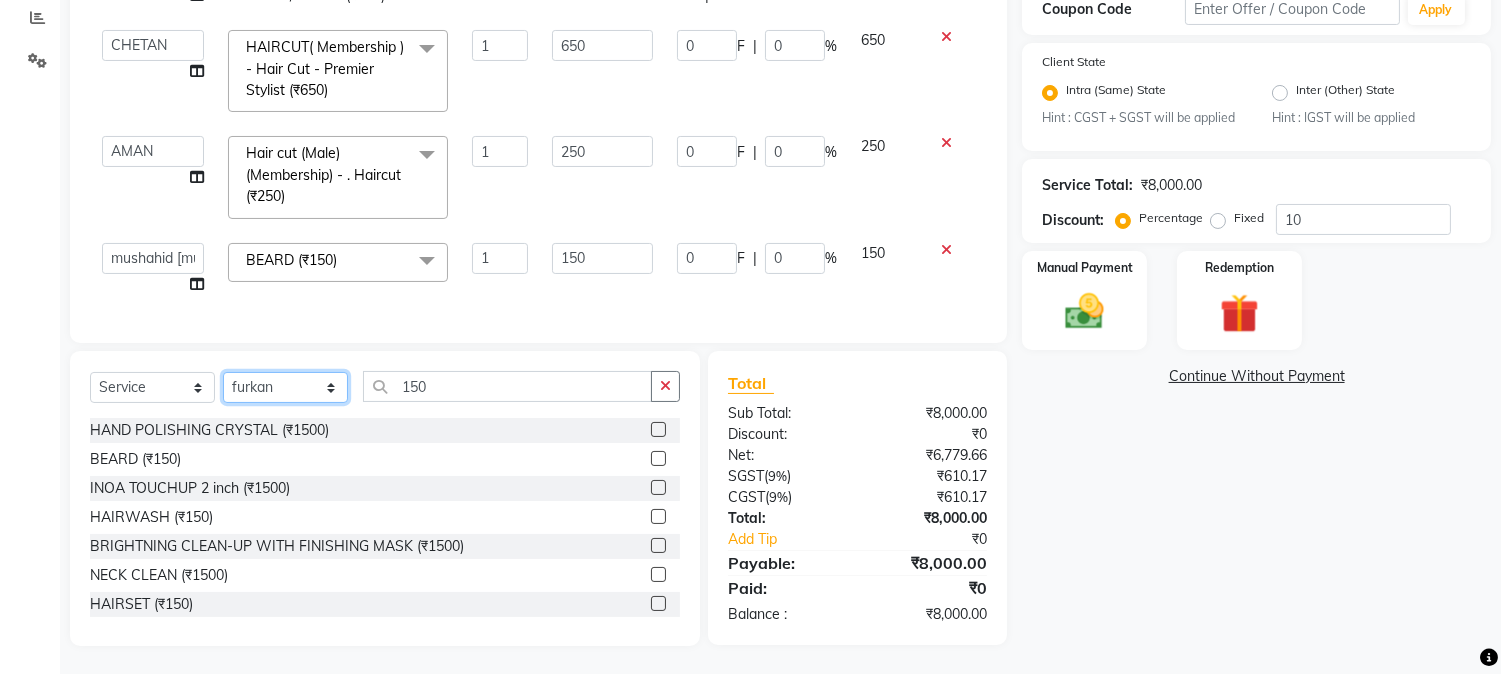 click on "Select Stylist AARMAN AAYUSHI SHARMA Akruti AMAN  Amir Arbaz Asif Ansari BABLU Bandana BHAGYESH CHETAN CHETAN BOISAR furkan GEETA KISHOR KISHOR JAMBHULKAR kunal mushahid  [muddu] Nilam NIRANJAN Nisha Parmar PRABHA  PUNAM Rahul Sir RAVI  RIMA Rohit Tandel SALONI Sandy Sir sarfaraz shovib M.D shreya ZOYA" 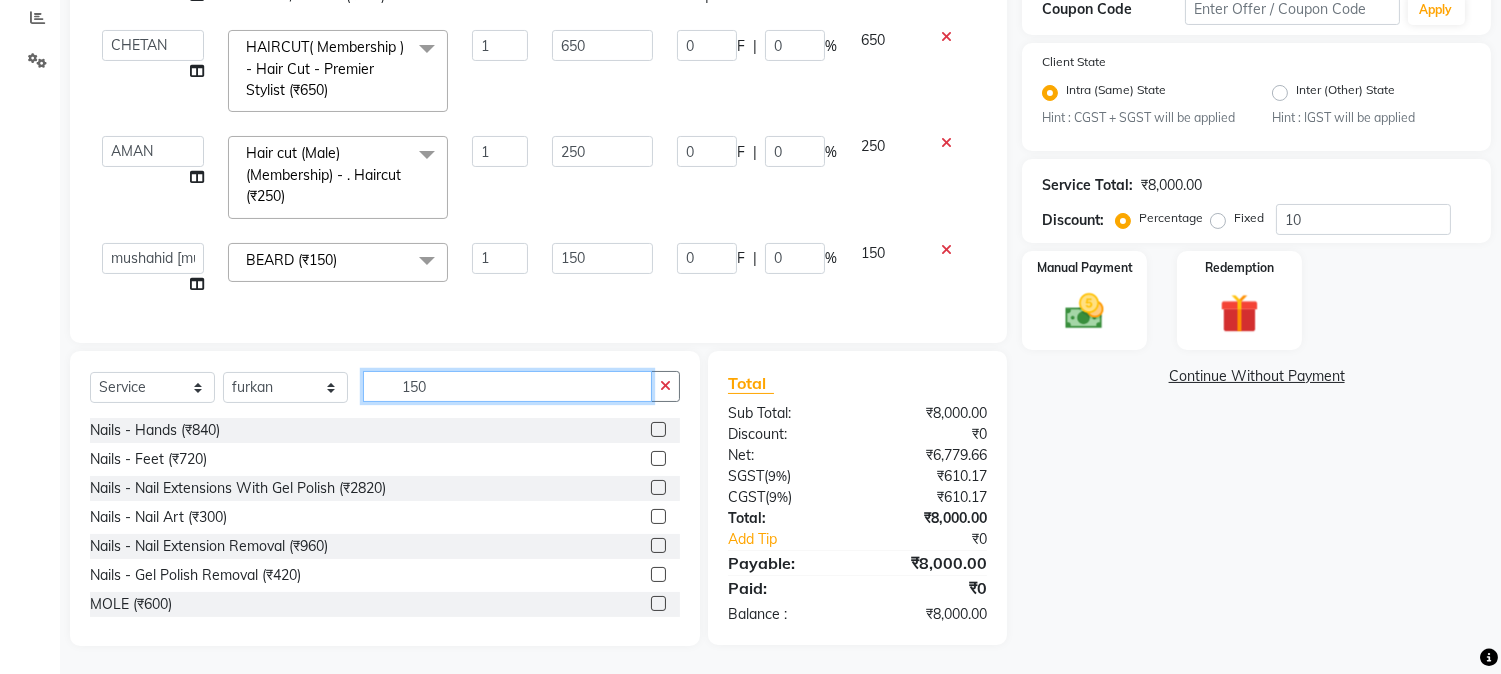 drag, startPoint x: 391, startPoint y: 387, endPoint x: 584, endPoint y: 402, distance: 193.58203 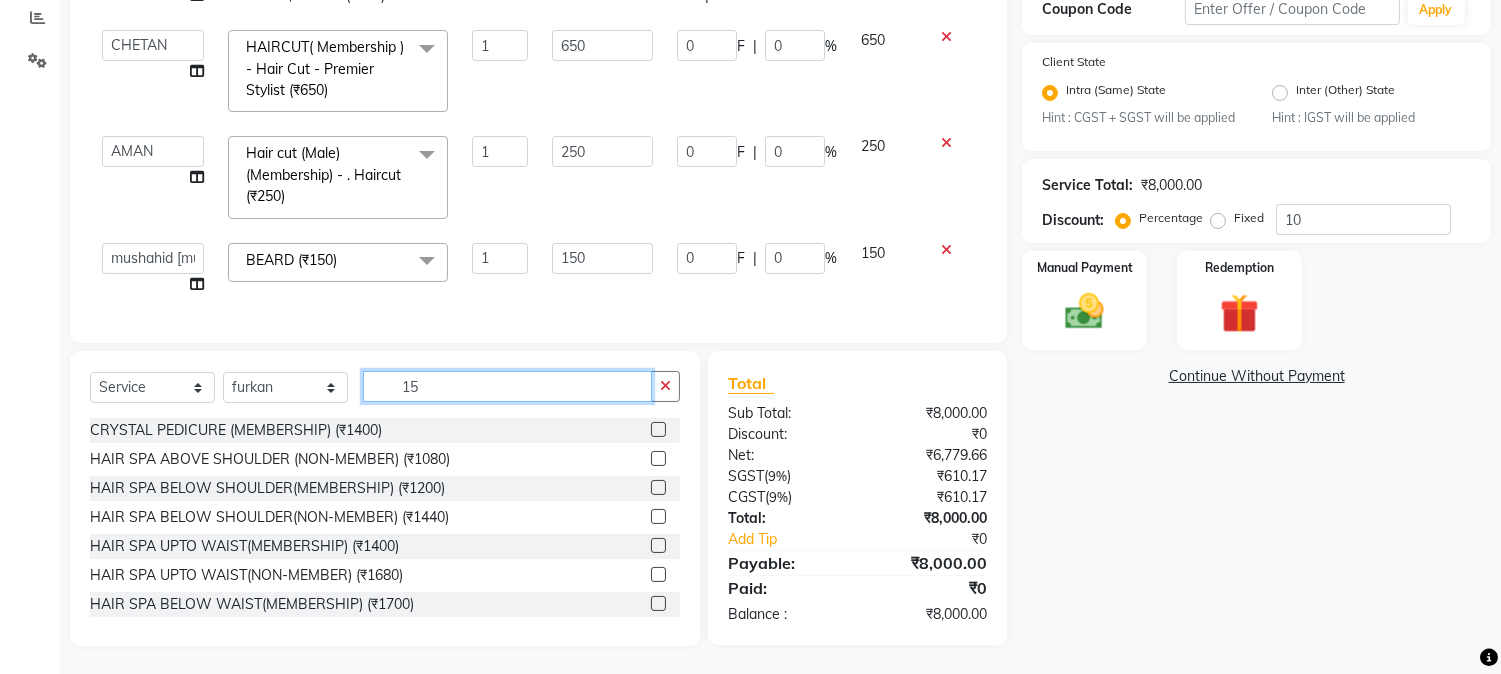 type on "150" 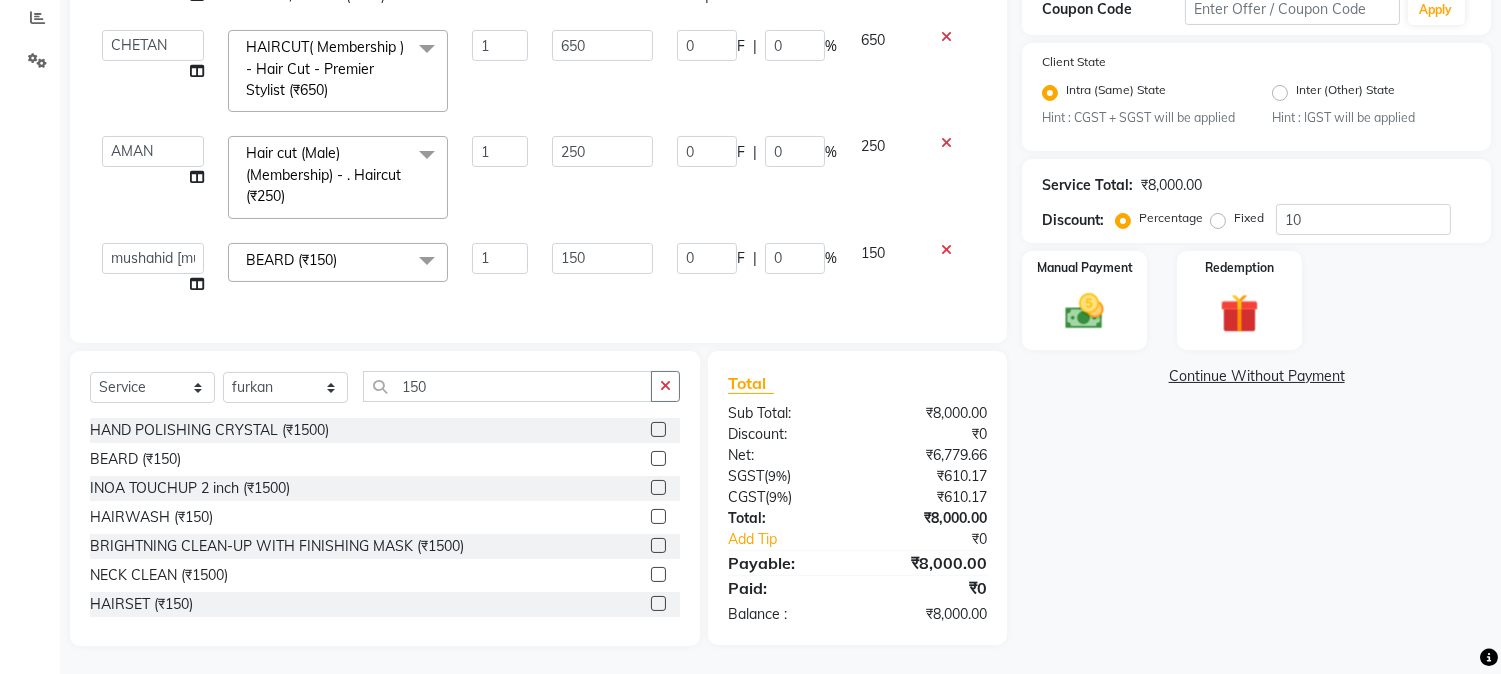 click 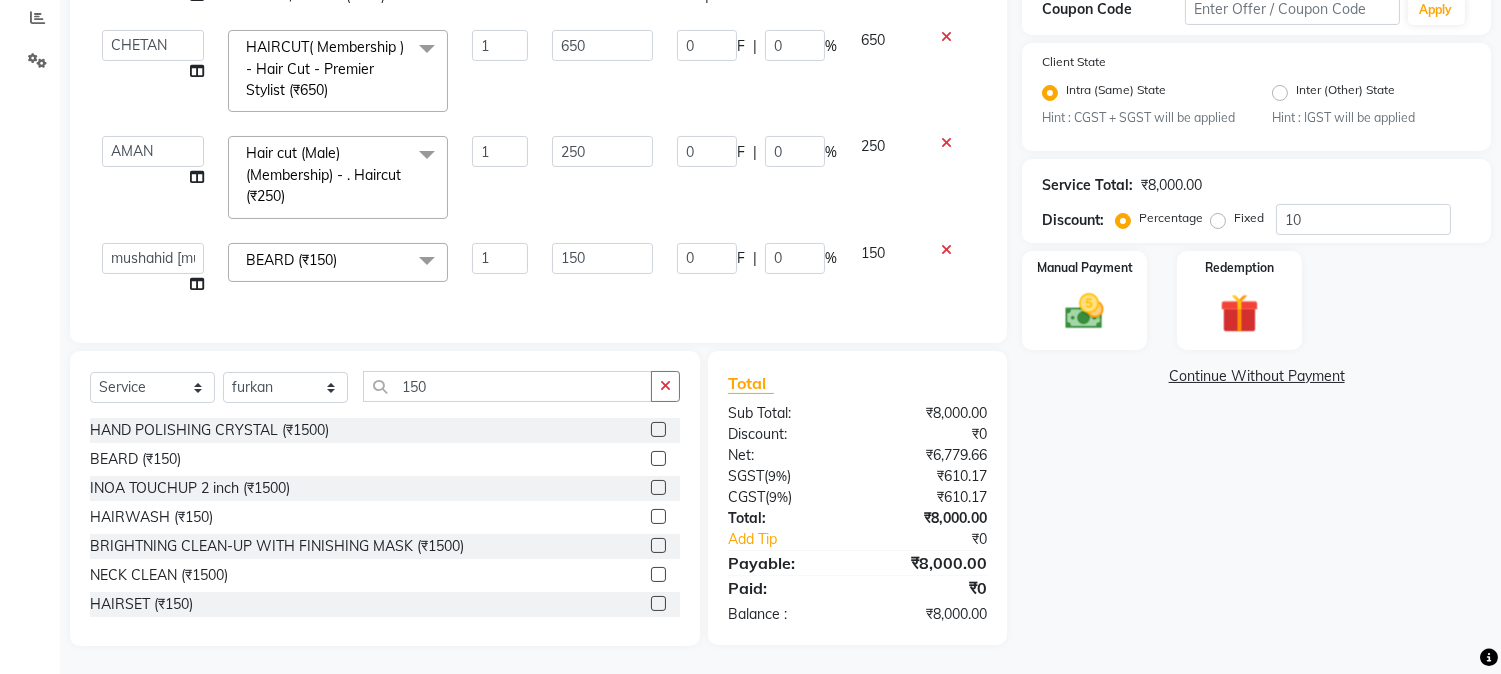 click at bounding box center (657, 459) 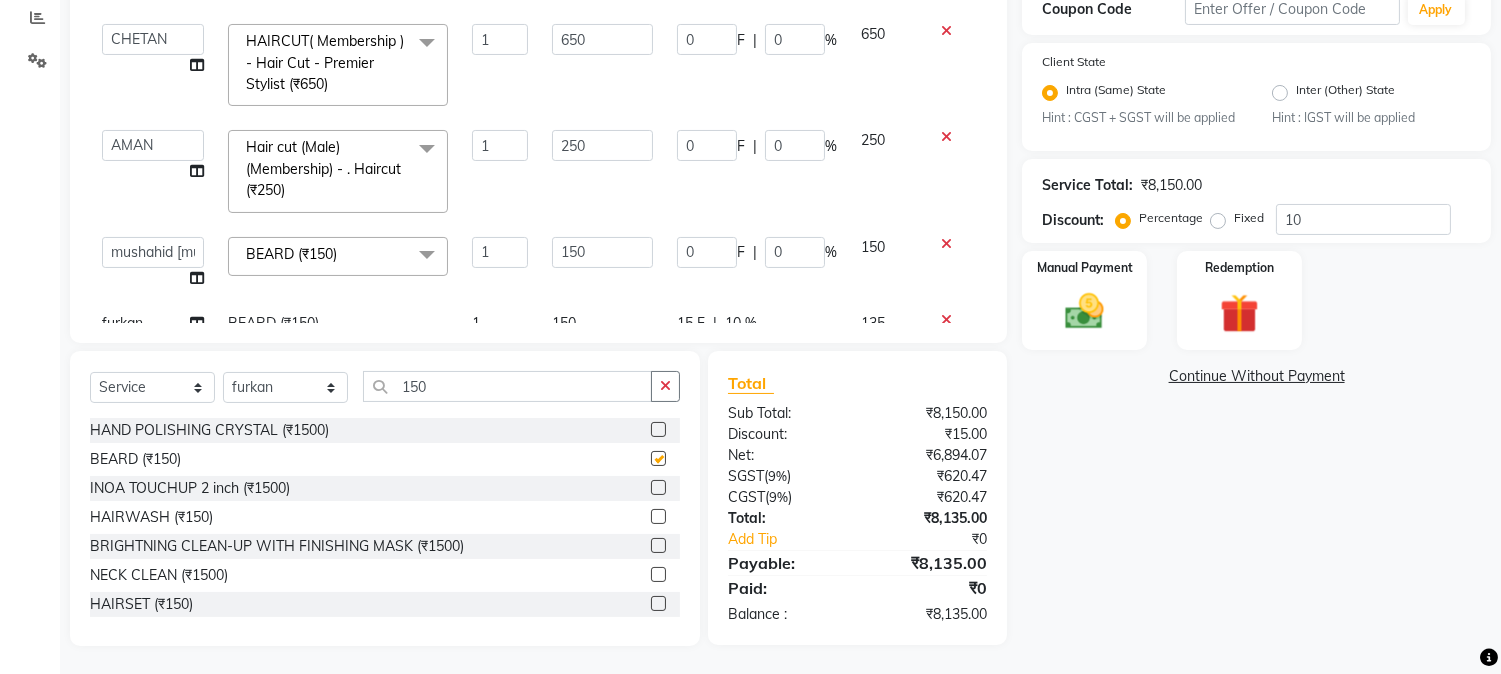 checkbox on "false" 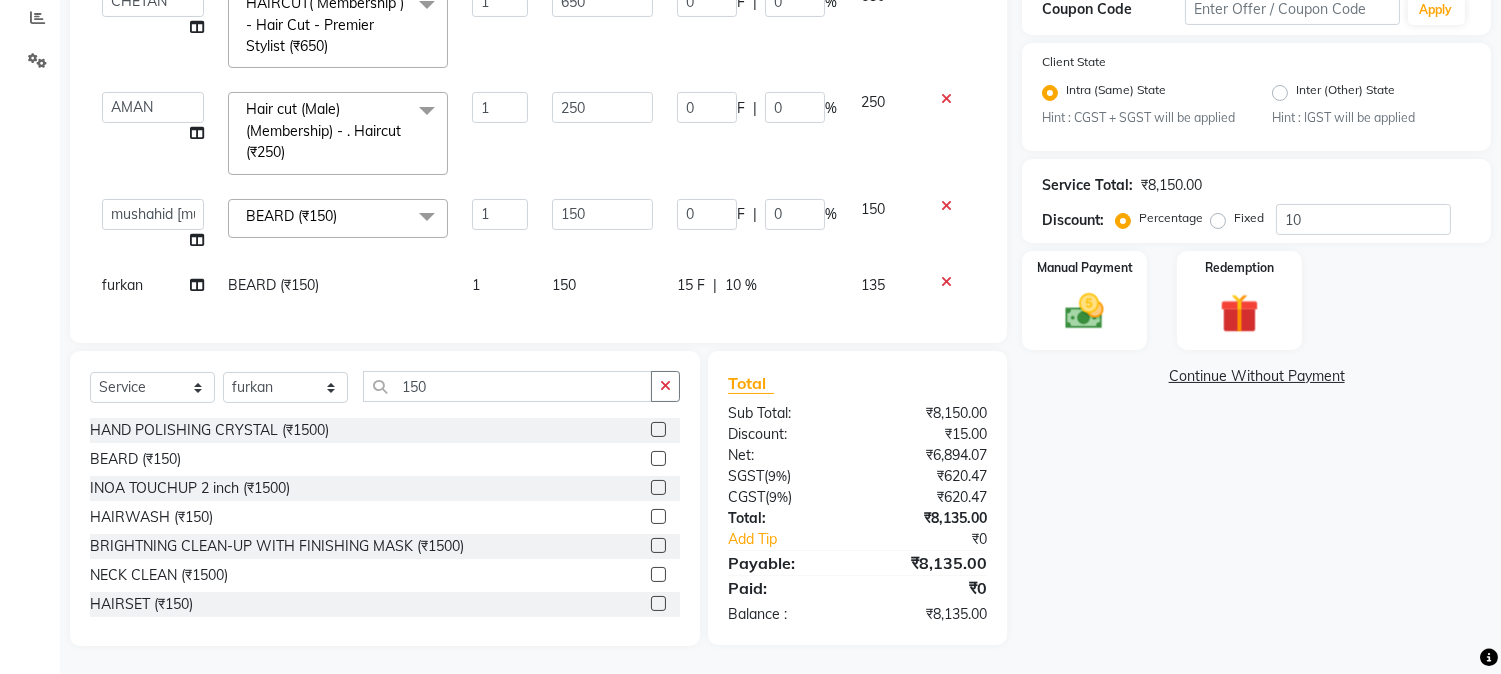 scroll, scrollTop: 608, scrollLeft: 0, axis: vertical 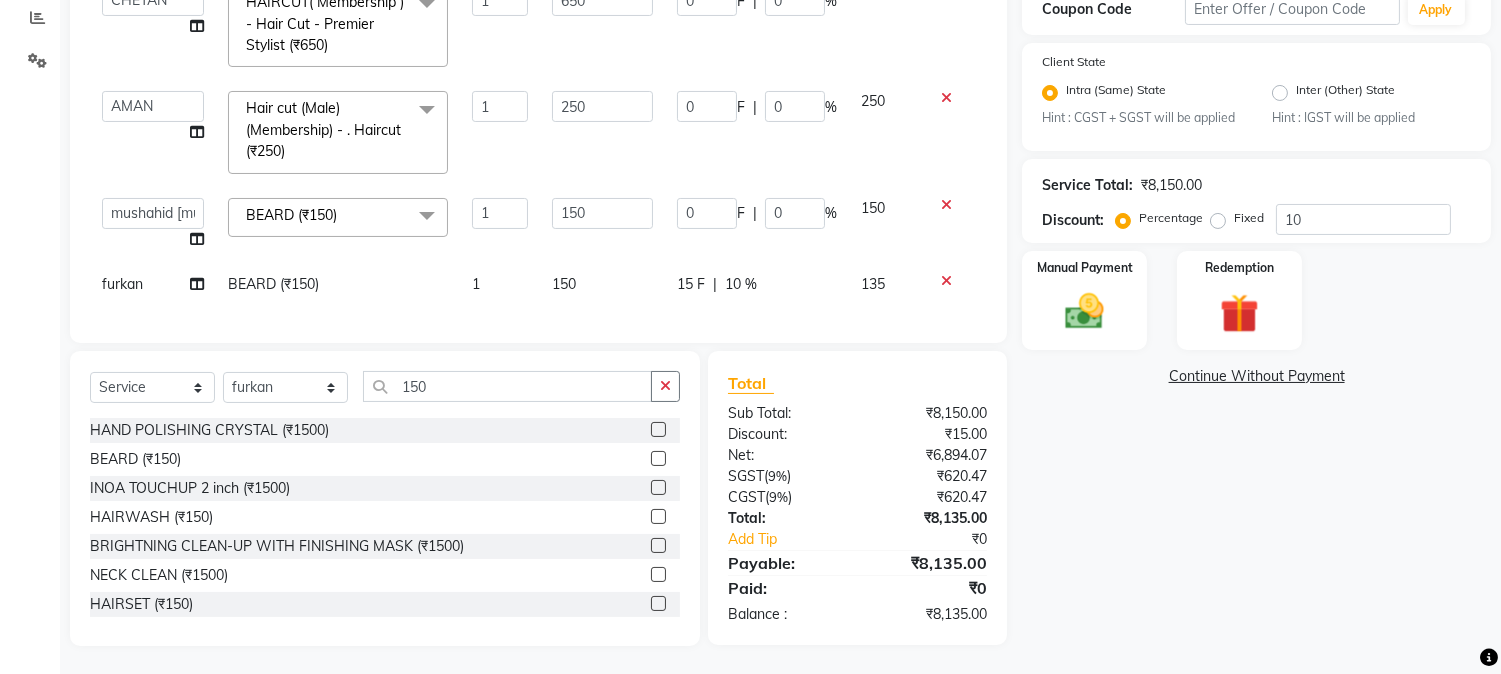 click on "15 F | 10 %" 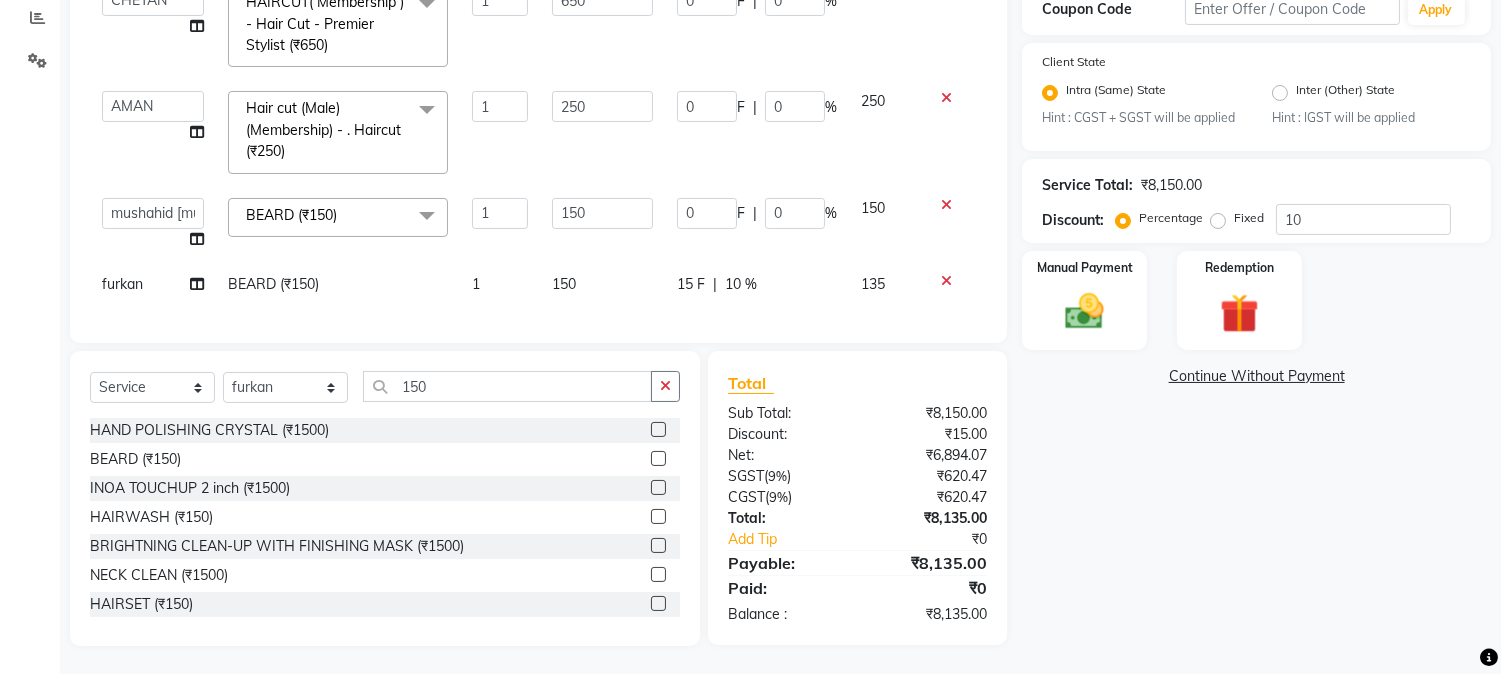select on "61696" 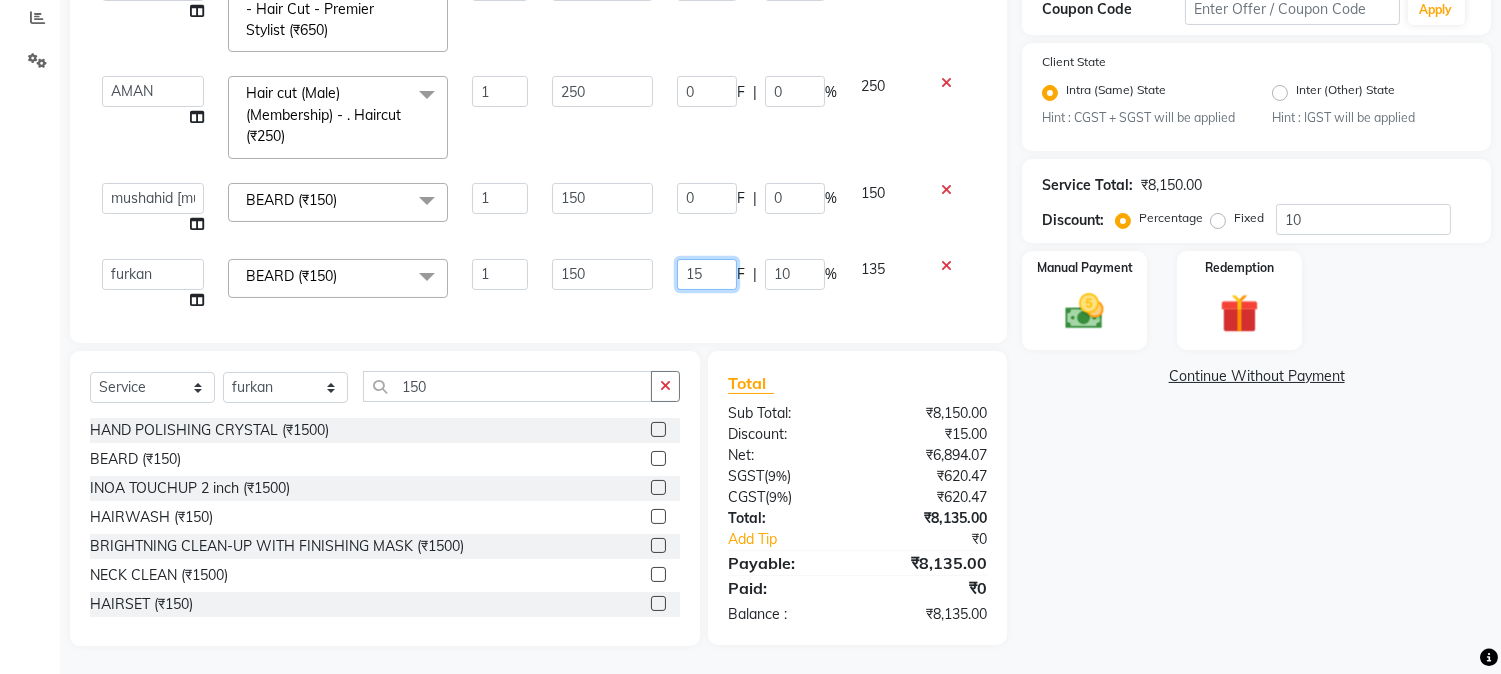drag, startPoint x: 695, startPoint y: 268, endPoint x: 730, endPoint y: 266, distance: 35.057095 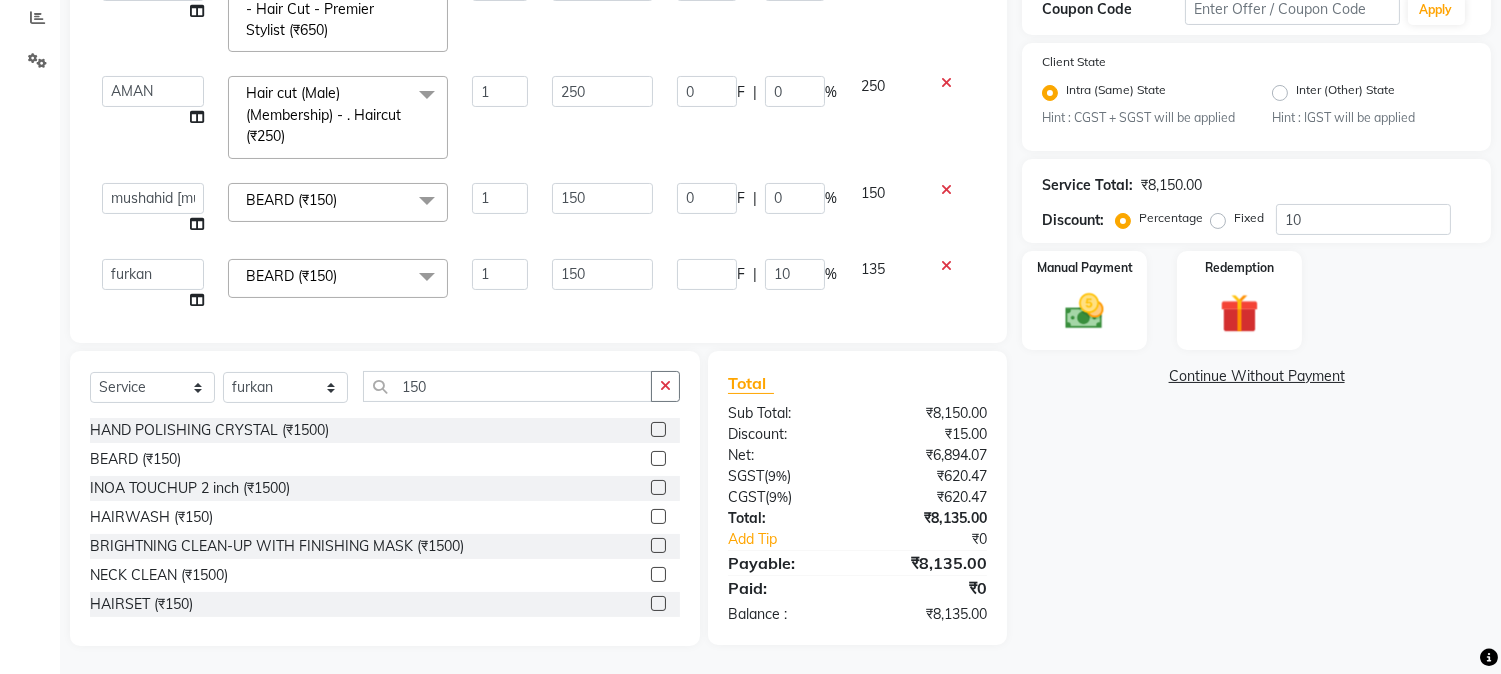 click on "Services Stylist Service Qty Price Disc Total Action mushahid  [muddu] BEARD (₹150) 1 150 0 F | 0 % 150 AMAN  BEARD (₹150) 1 150 0 F | 0 % 150 furkan BEARD (₹150) 1 150 0 F | 0 % 150 BABLU HAIRCUT / BEARD / HAIRCOLUR  (₹1050) 1 1050 0 F | 0 % 1050 Arbaz HAIRCUT / BEARD / HAIRCOLUR  (₹1050) 1 1050 0 F | 0 % 1050  AARMAN   AAYUSHI SHARMA   Akruti   AMAN    Amir   Arbaz   Asif Ansari   BABLU   Bandana   BHAGYESH   CHETAN   CHETAN BOISAR   furkan   GEETA   KISHOR   KISHOR JAMBHULKAR   kunal   mushahid  [muddu]   Nilam   NIRANJAN   Nisha Parmar   PRABHA    PUNAM   Rahul Sir   RAVI    RIMA   Rohit Tandel   SALONI   Sandy Sir   sarfaraz   shovib M.D   shreya   ZOYA  HAIRCUT( Membership )       -        Hair Cut - Premier Stylist (₹650)  x Nails -  Hands (₹840) Nails -  Feet (₹720) Nails - Nail Extensions With Gel Polish (₹2820) Nails - Nail Art (₹300) Nails - Nail Extension Removal (₹960) Nails - Gel Polish Removal (₹420) MOLE (₹600) PUMING (₹4000) CRYSTAL PEDICURE (MEMBERSHIP) (₹1400)" 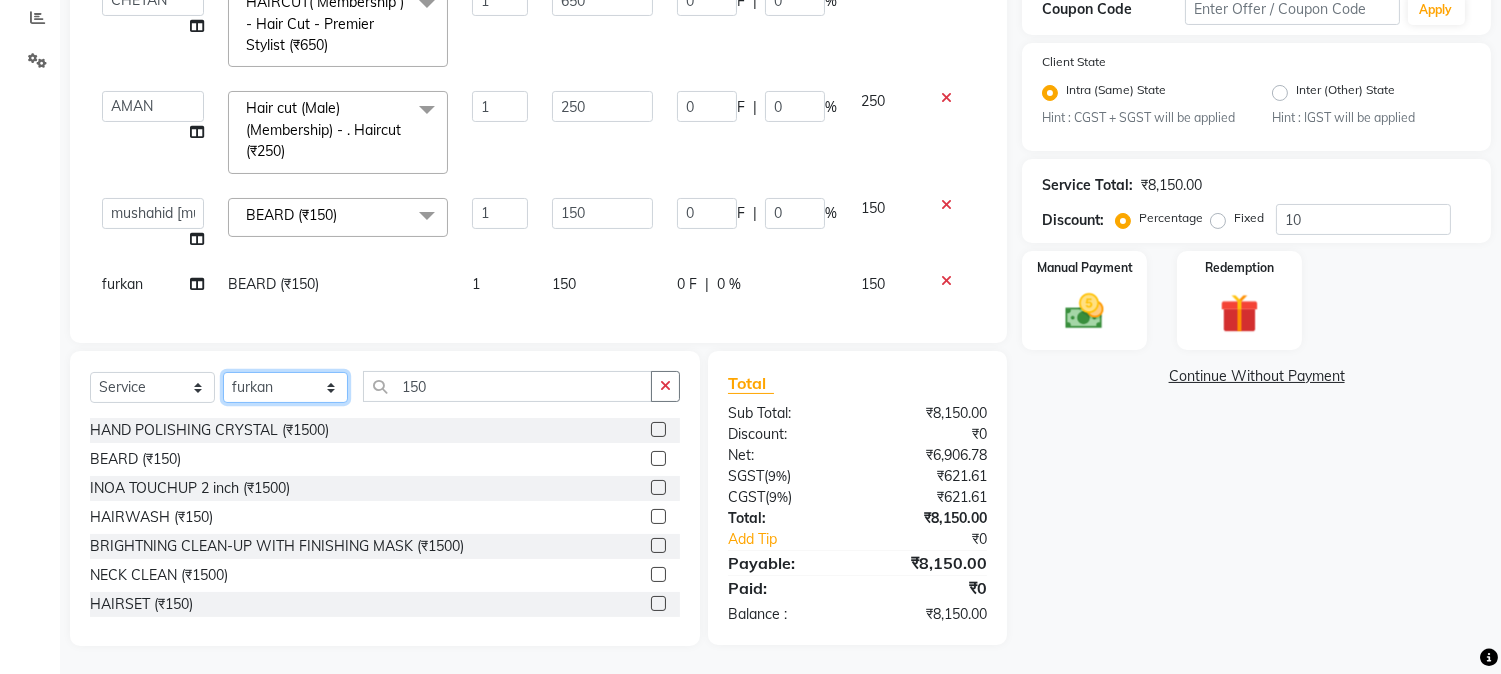 click on "Select Stylist AARMAN AAYUSHI SHARMA Akruti AMAN  Amir Arbaz Asif Ansari BABLU Bandana BHAGYESH CHETAN CHETAN BOISAR furkan GEETA KISHOR KISHOR JAMBHULKAR kunal mushahid  [muddu] Nilam NIRANJAN Nisha Parmar PRABHA  PUNAM Rahul Sir RAVI  RIMA Rohit Tandel SALONI Sandy Sir sarfaraz shovib M.D shreya ZOYA" 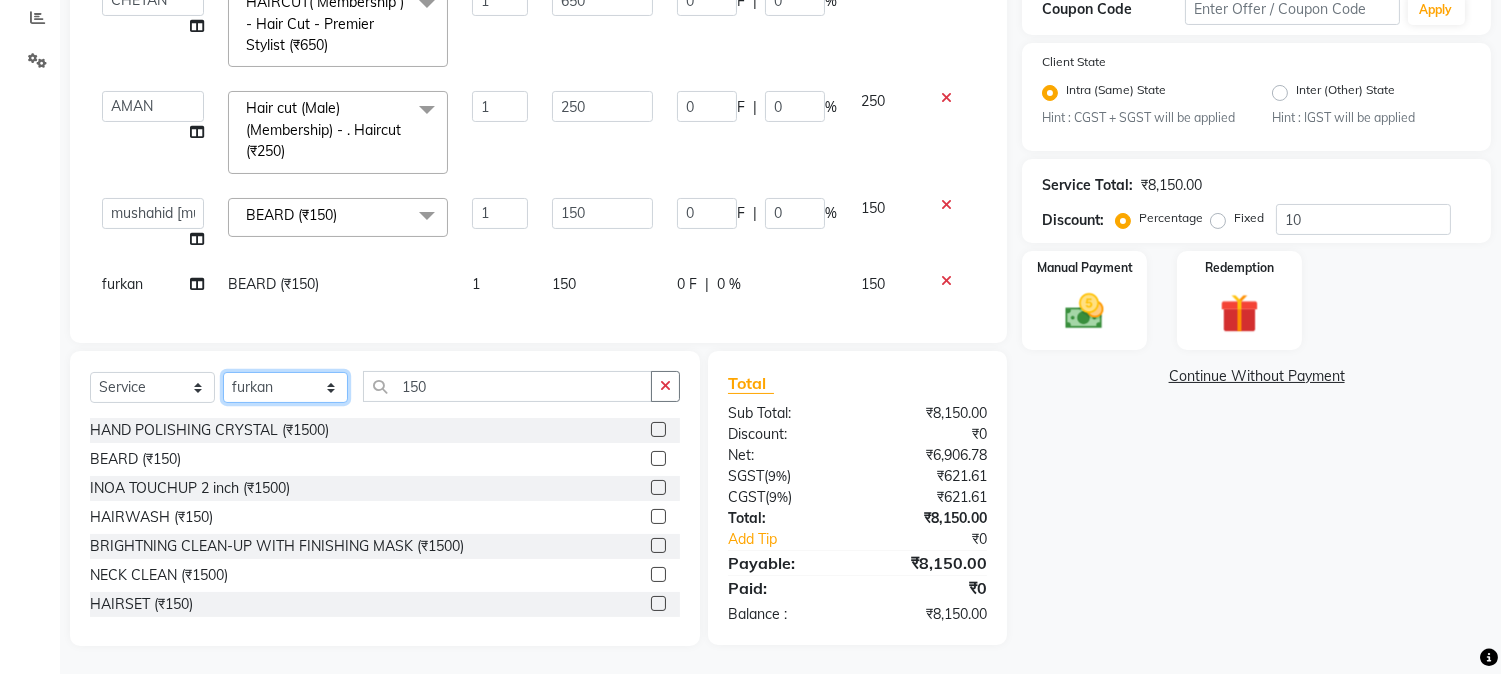 select on "50714" 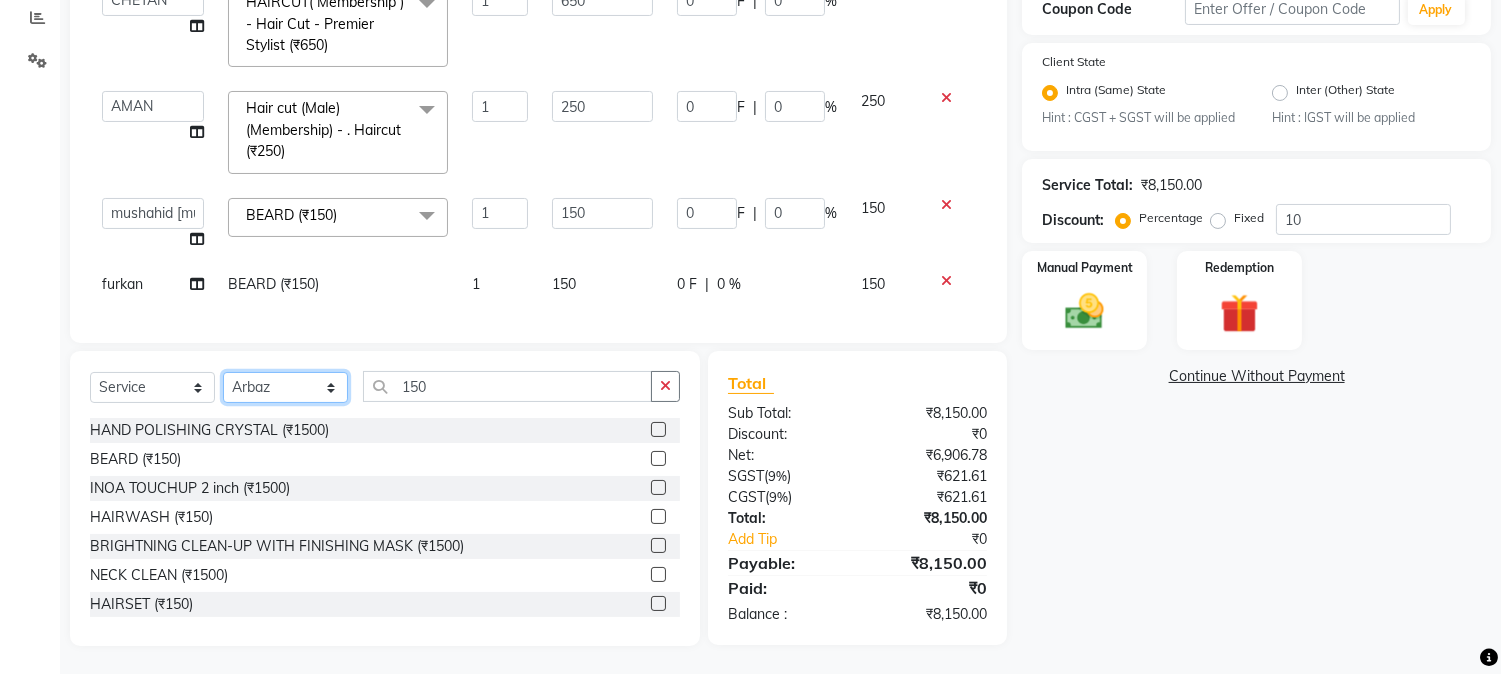 click on "Select Stylist AARMAN AAYUSHI SHARMA Akruti AMAN  Amir Arbaz Asif Ansari BABLU Bandana BHAGYESH CHETAN CHETAN BOISAR furkan GEETA KISHOR KISHOR JAMBHULKAR kunal mushahid  [muddu] Nilam NIRANJAN Nisha Parmar PRABHA  PUNAM Rahul Sir RAVI  RIMA Rohit Tandel SALONI Sandy Sir sarfaraz shovib M.D shreya ZOYA" 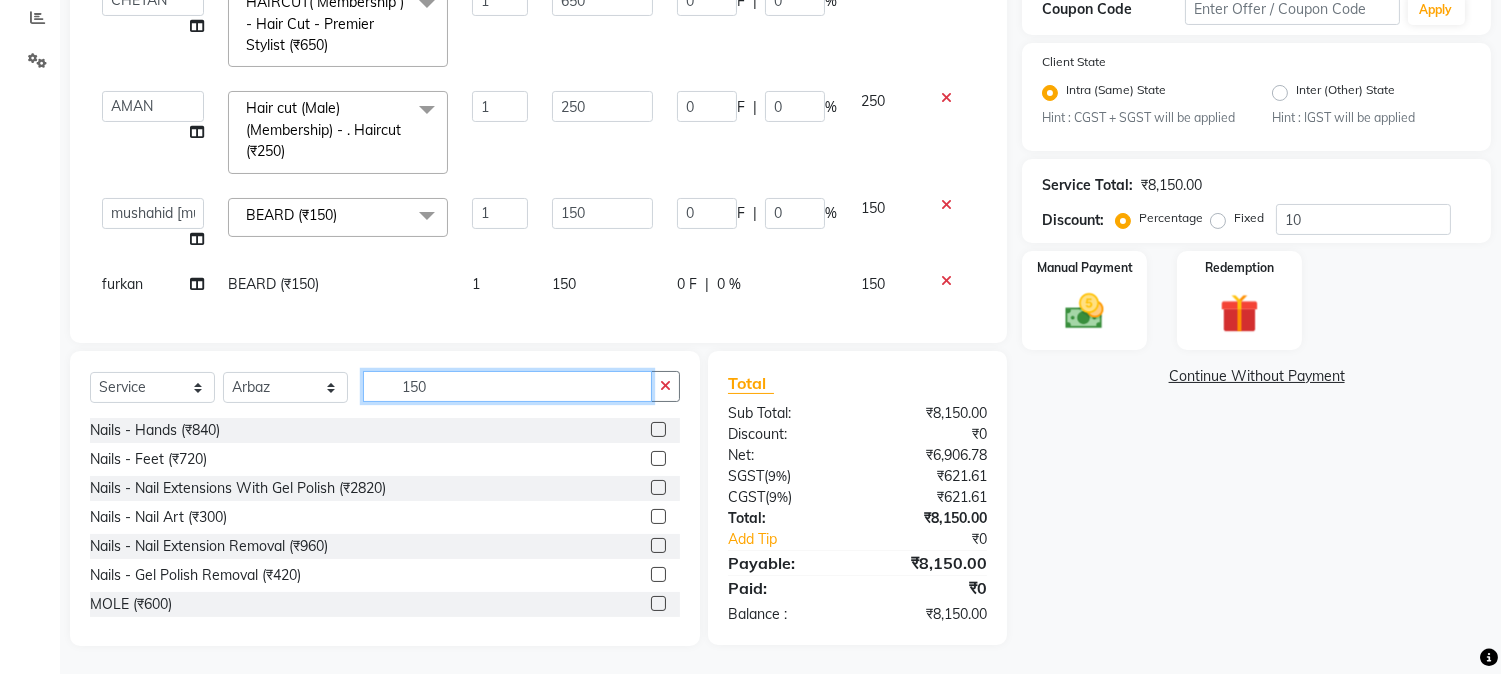drag, startPoint x: 402, startPoint y: 378, endPoint x: 480, endPoint y: 382, distance: 78.10249 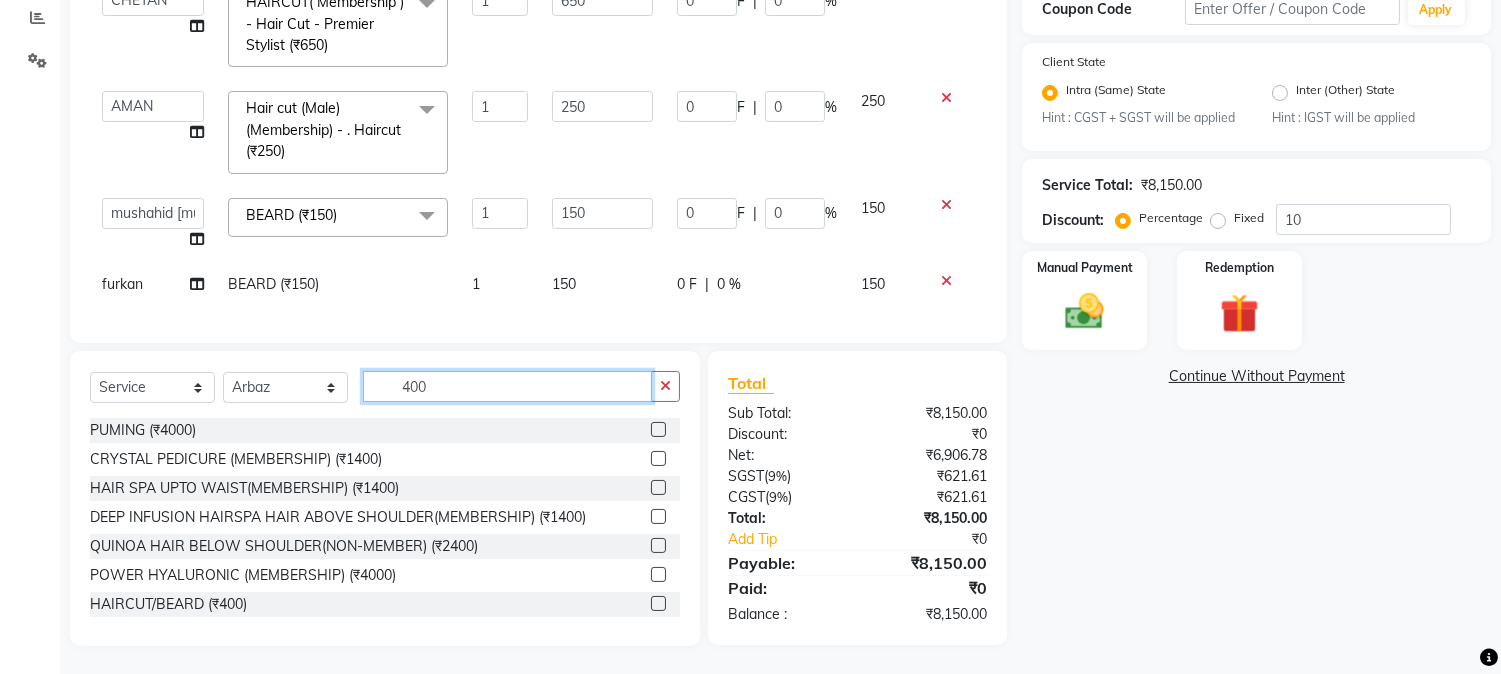 type on "400" 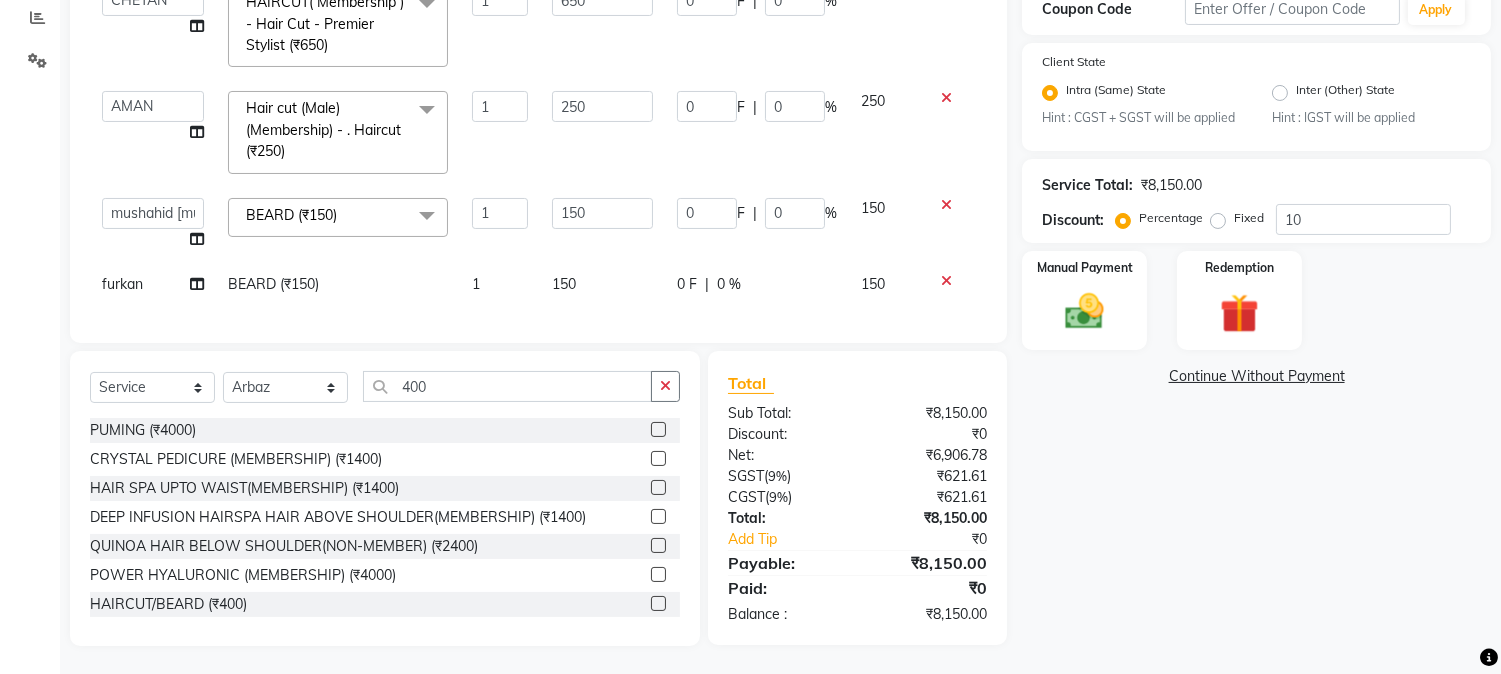 click 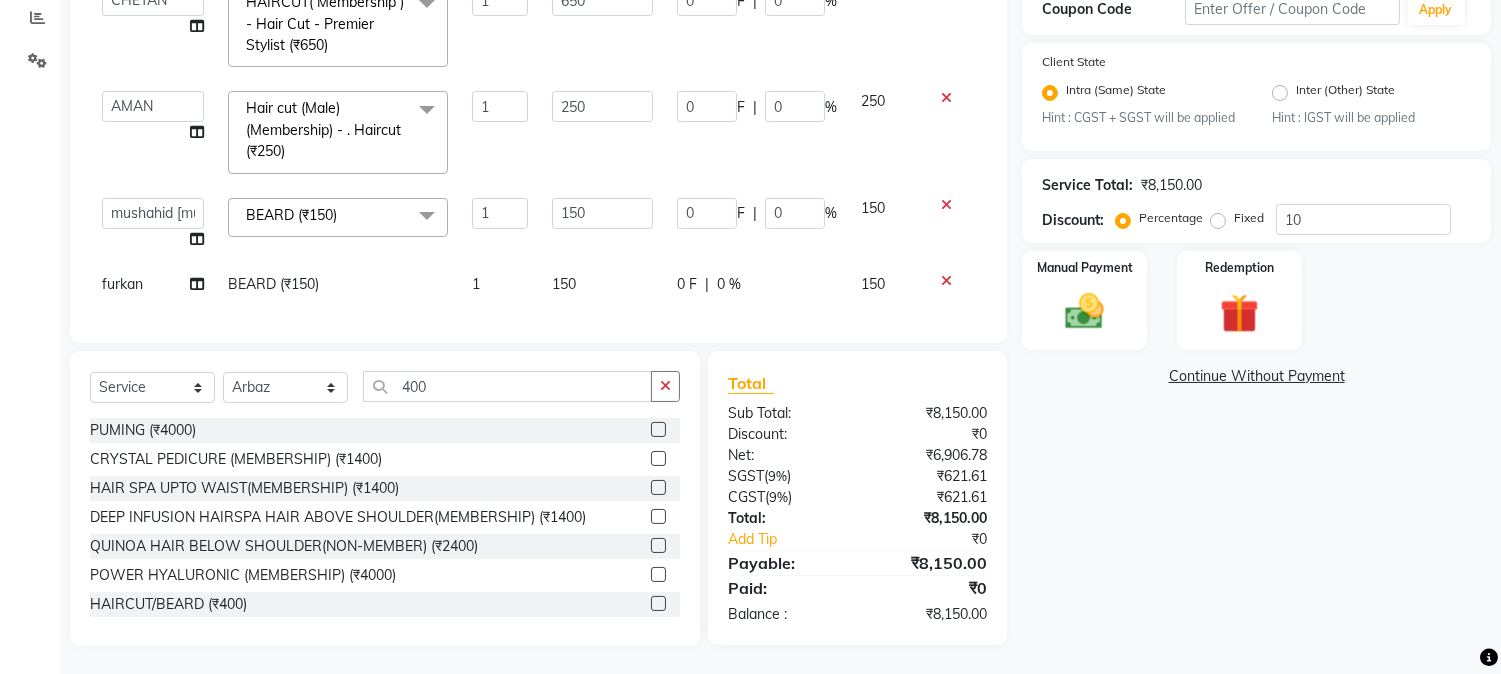 click at bounding box center [657, 604] 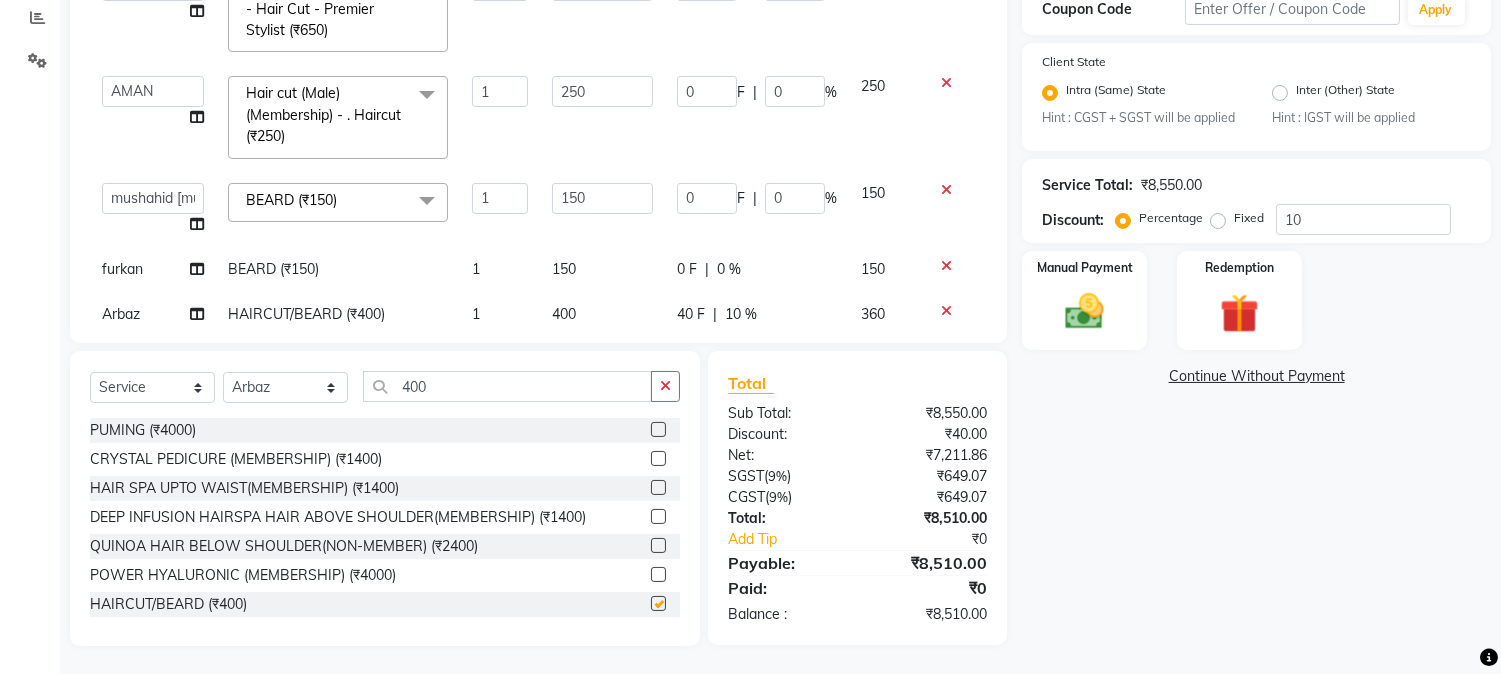 checkbox on "false" 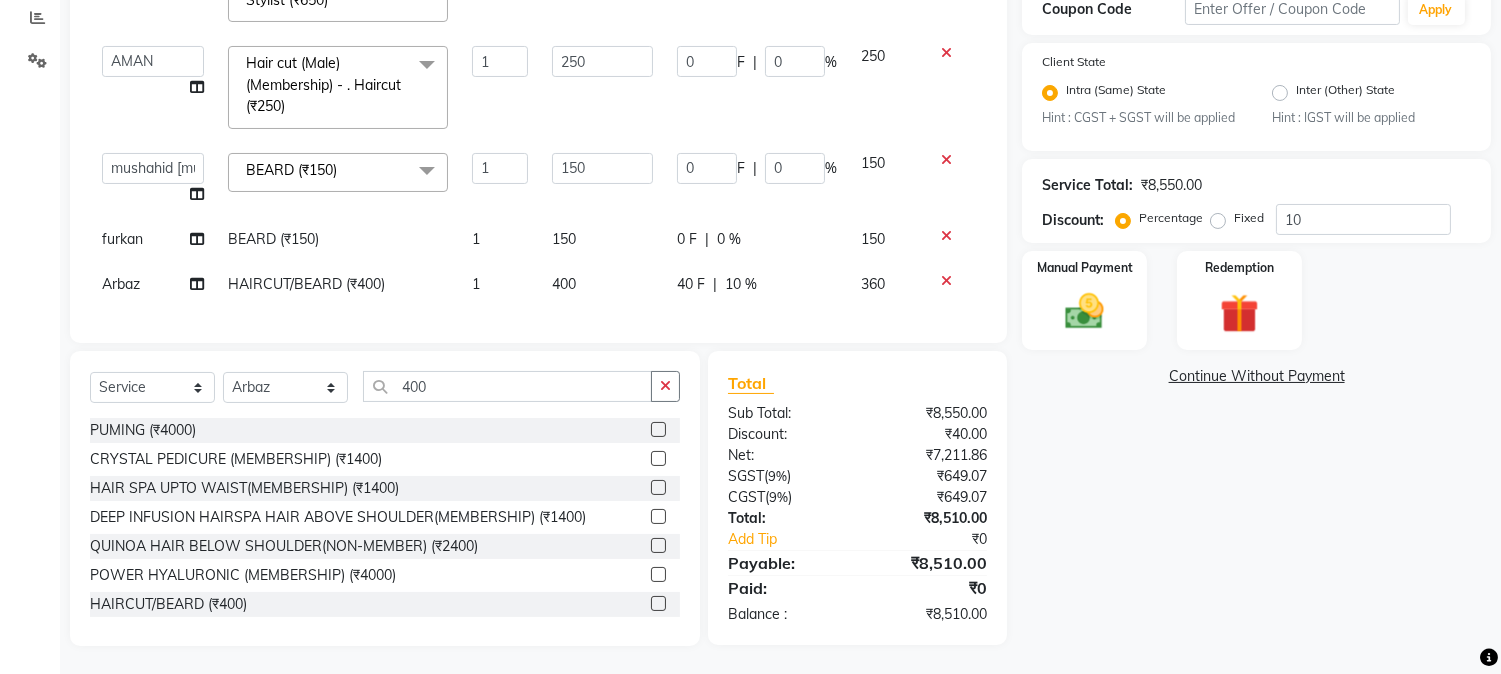 scroll, scrollTop: 654, scrollLeft: 0, axis: vertical 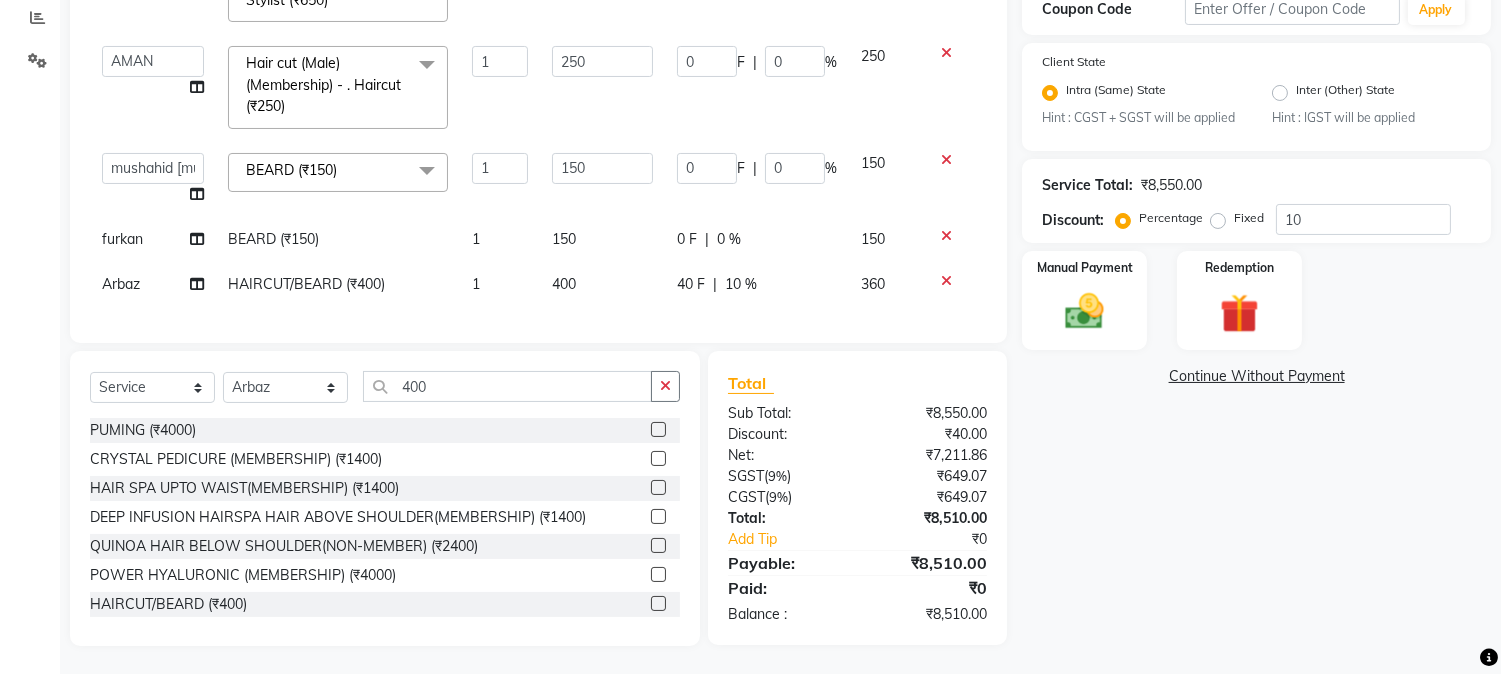 click on "40 F" 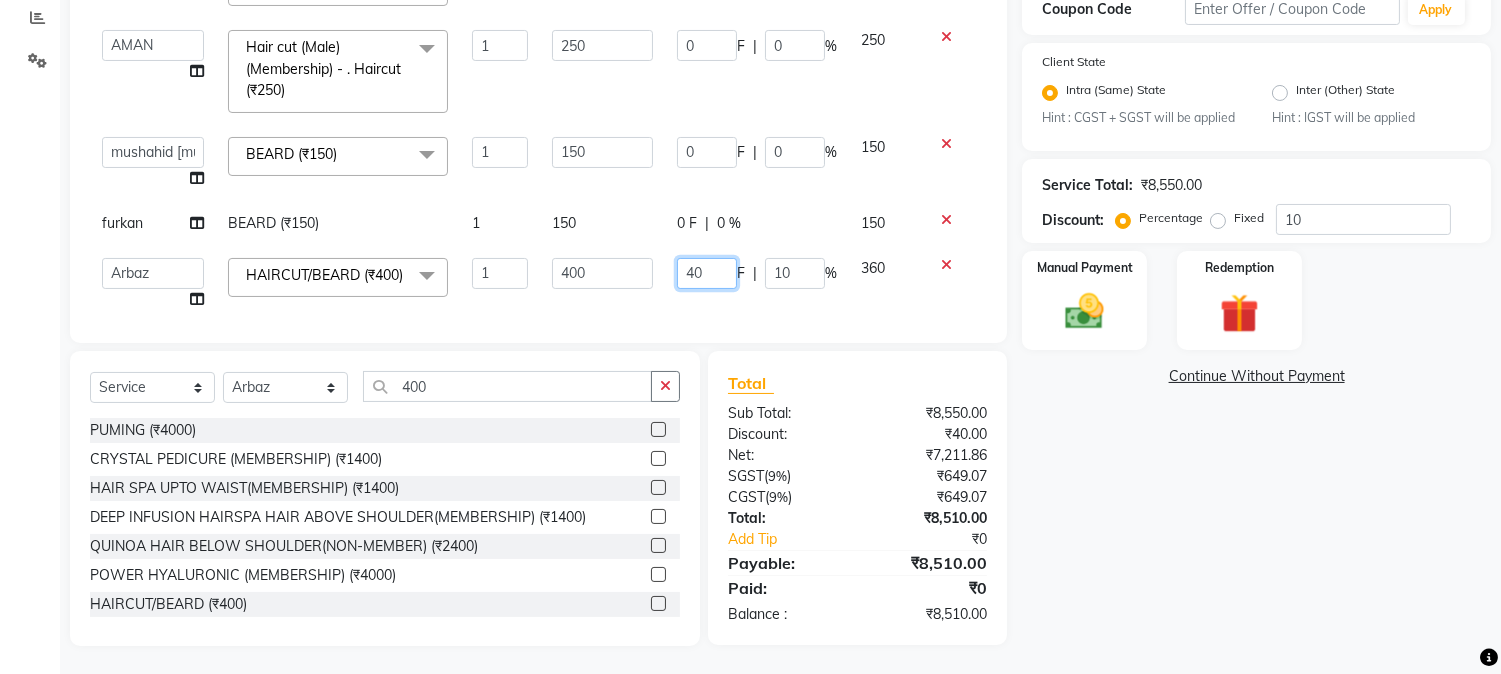 drag, startPoint x: 672, startPoint y: 272, endPoint x: 707, endPoint y: 268, distance: 35.22783 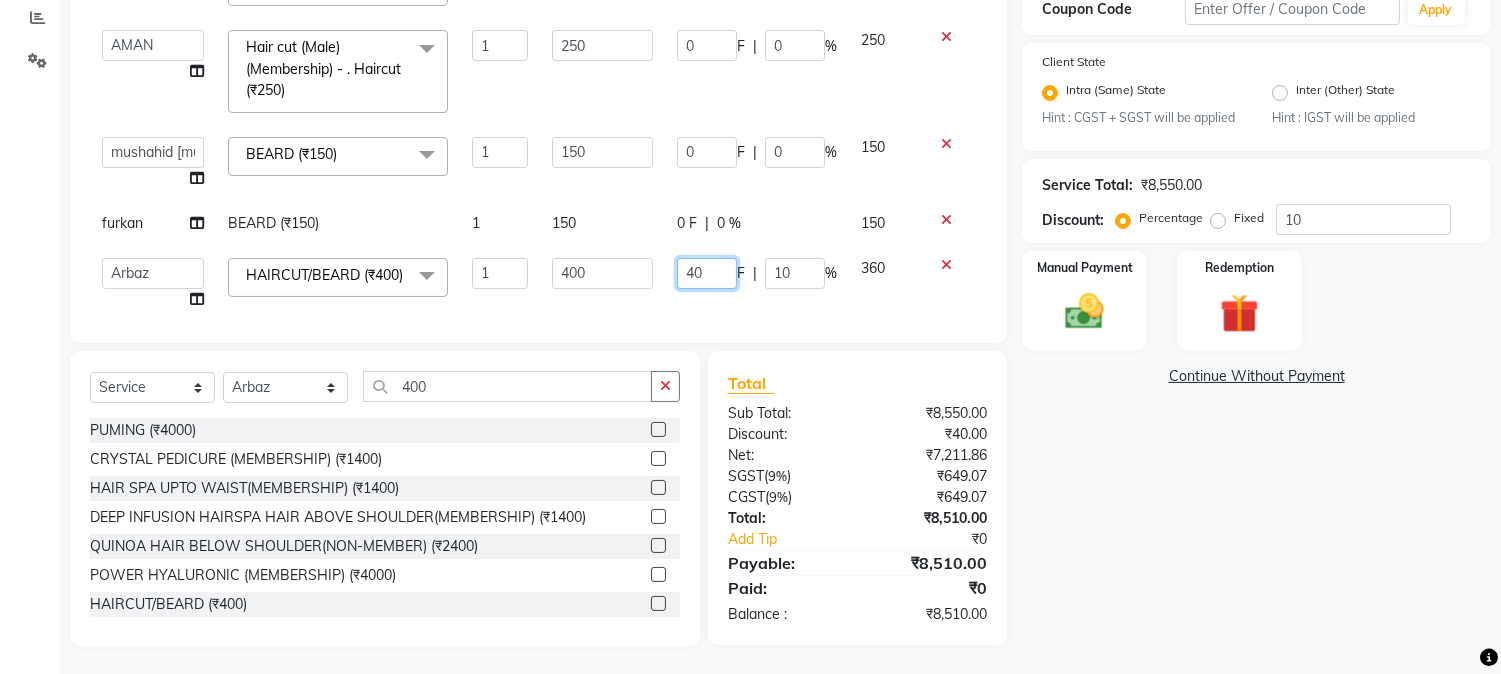 click on "40" 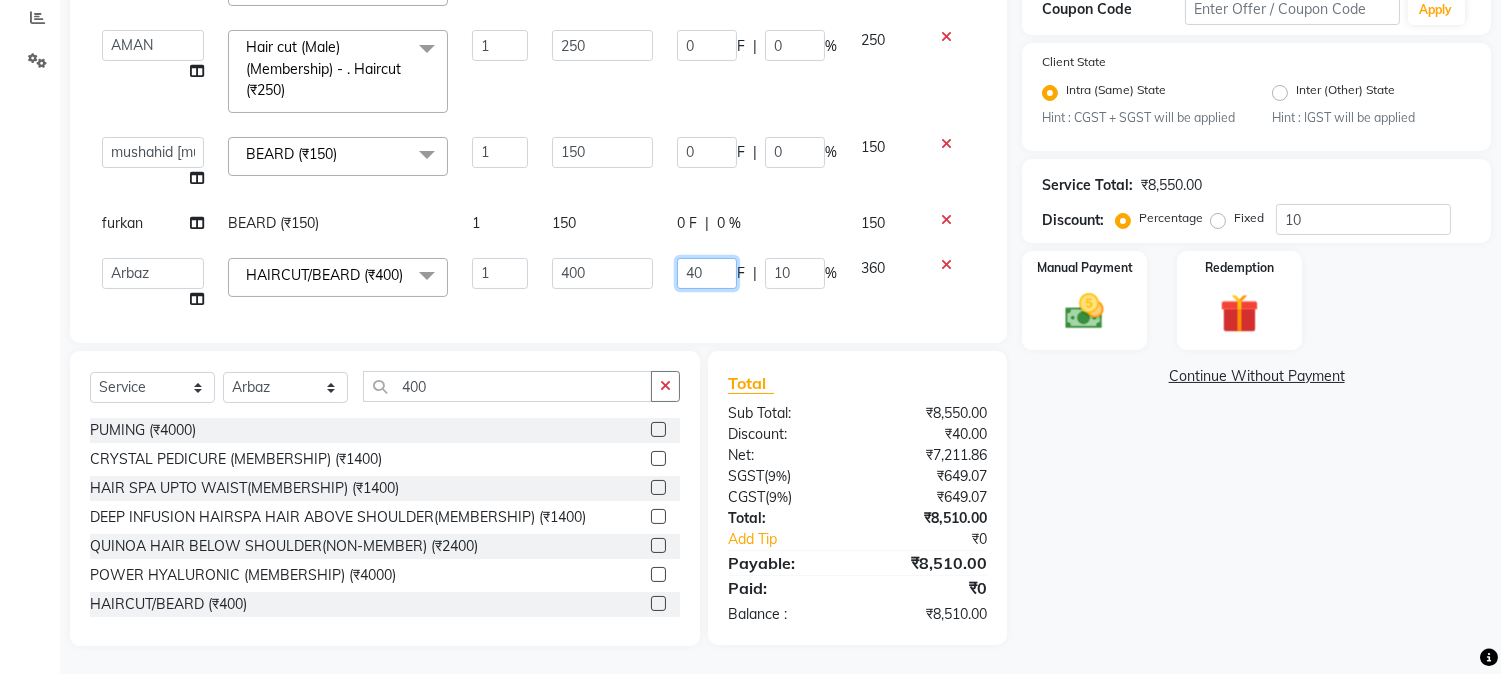 type 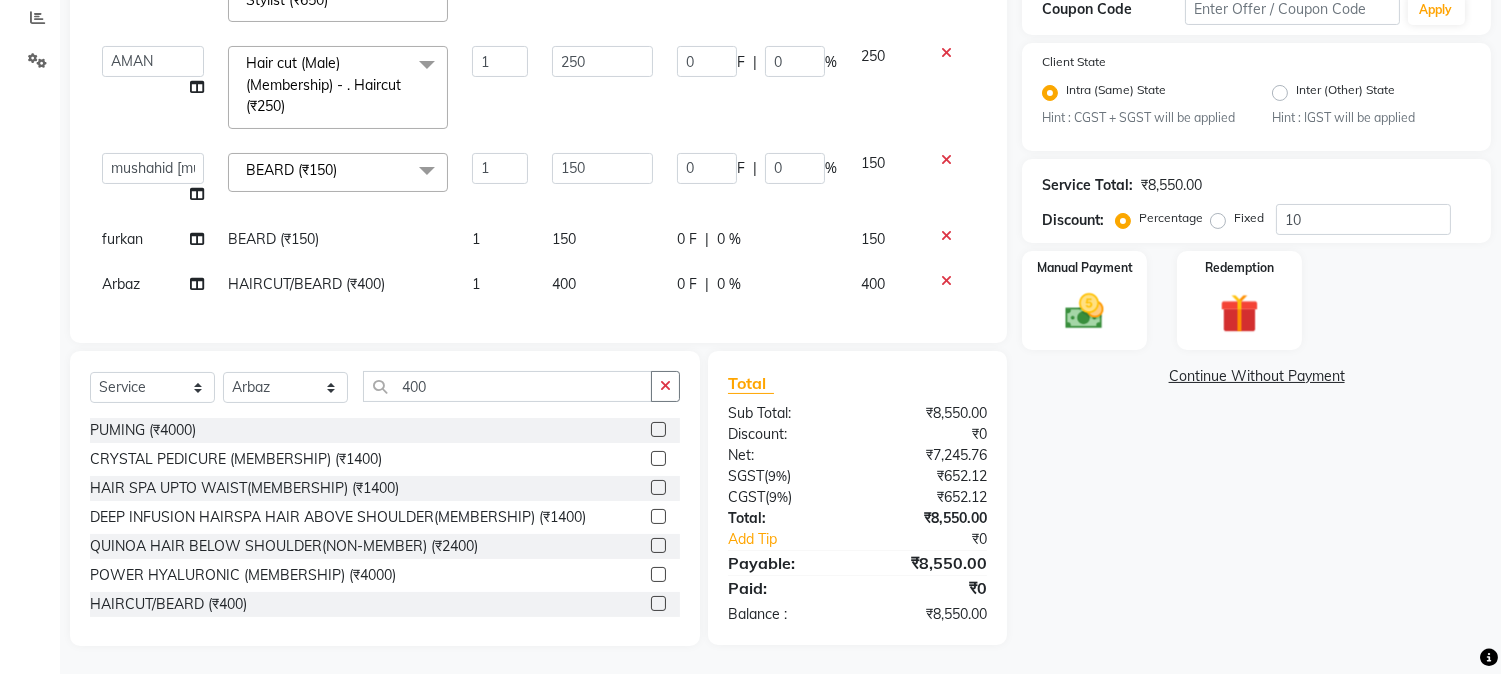 click on "Services Stylist Service Qty Price Disc Total Action mushahid  [muddu] BEARD (₹150) 1 150 0 F | 0 % 150 AMAN  BEARD (₹150) 1 150 0 F | 0 % 150 furkan BEARD (₹150) 1 150 0 F | 0 % 150 BABLU HAIRCUT / BEARD / HAIRCOLUR  (₹1050) 1 1050 0 F | 0 % 1050 Arbaz HAIRCUT / BEARD / HAIRCOLUR  (₹1050) 1 1050 0 F | 0 % 1050  AARMAN   AAYUSHI SHARMA   Akruti   AMAN    Amir   Arbaz   Asif Ansari   BABLU   Bandana   BHAGYESH   CHETAN   CHETAN BOISAR   furkan   GEETA   KISHOR   KISHOR JAMBHULKAR   kunal   mushahid  [muddu]   Nilam   NIRANJAN   Nisha Parmar   PRABHA    PUNAM   Rahul Sir   RAVI    RIMA   Rohit Tandel   SALONI   Sandy Sir   sarfaraz   shovib M.D   shreya   ZOYA  HAIRCUT( Membership )       -        Hair Cut - Premier Stylist (₹650)  x Nails -  Hands (₹840) Nails -  Feet (₹720) Nails - Nail Extensions With Gel Polish (₹2820) Nails - Nail Art (₹300) Nails - Nail Extension Removal (₹960) Nails - Gel Polish Removal (₹420) MOLE (₹600) PUMING (₹4000) CRYSTAL PEDICURE (MEMBERSHIP) (₹1400)" 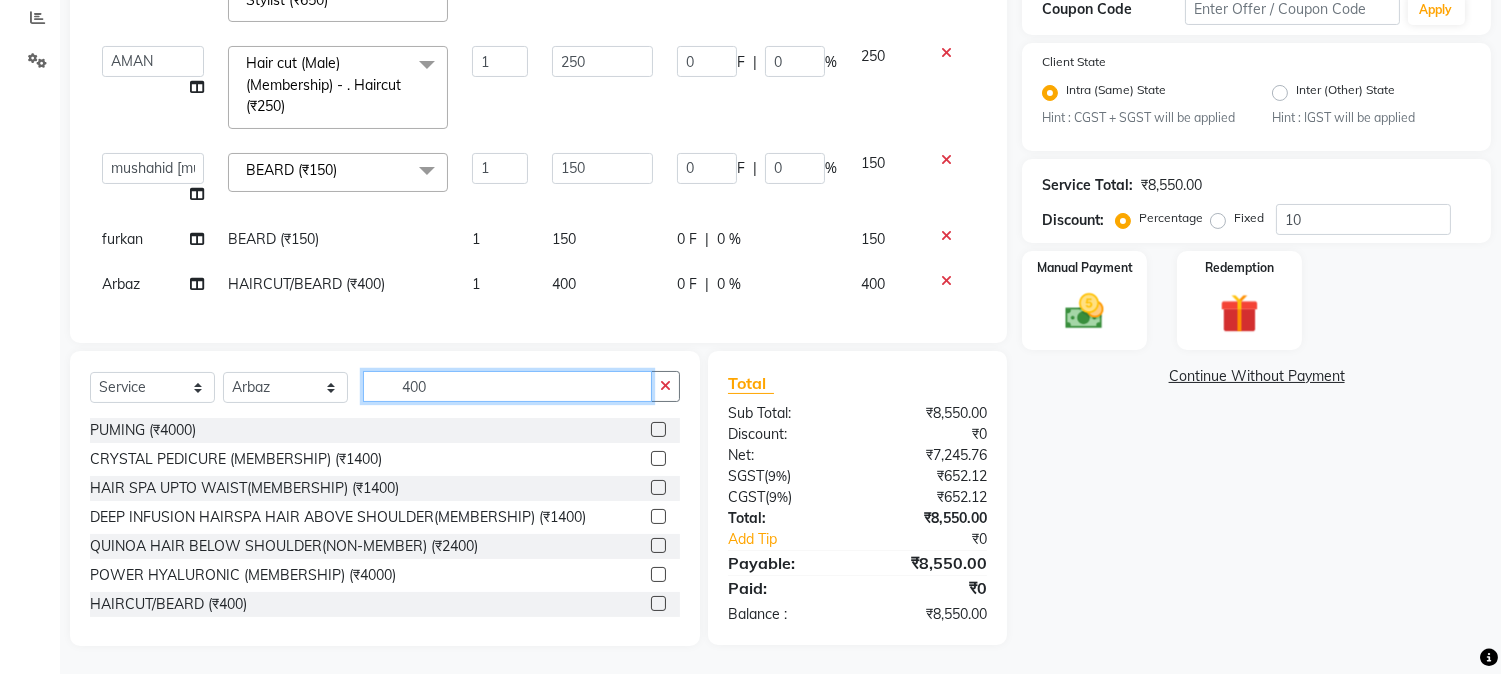 drag, startPoint x: 390, startPoint y: 386, endPoint x: 477, endPoint y: 377, distance: 87.46428 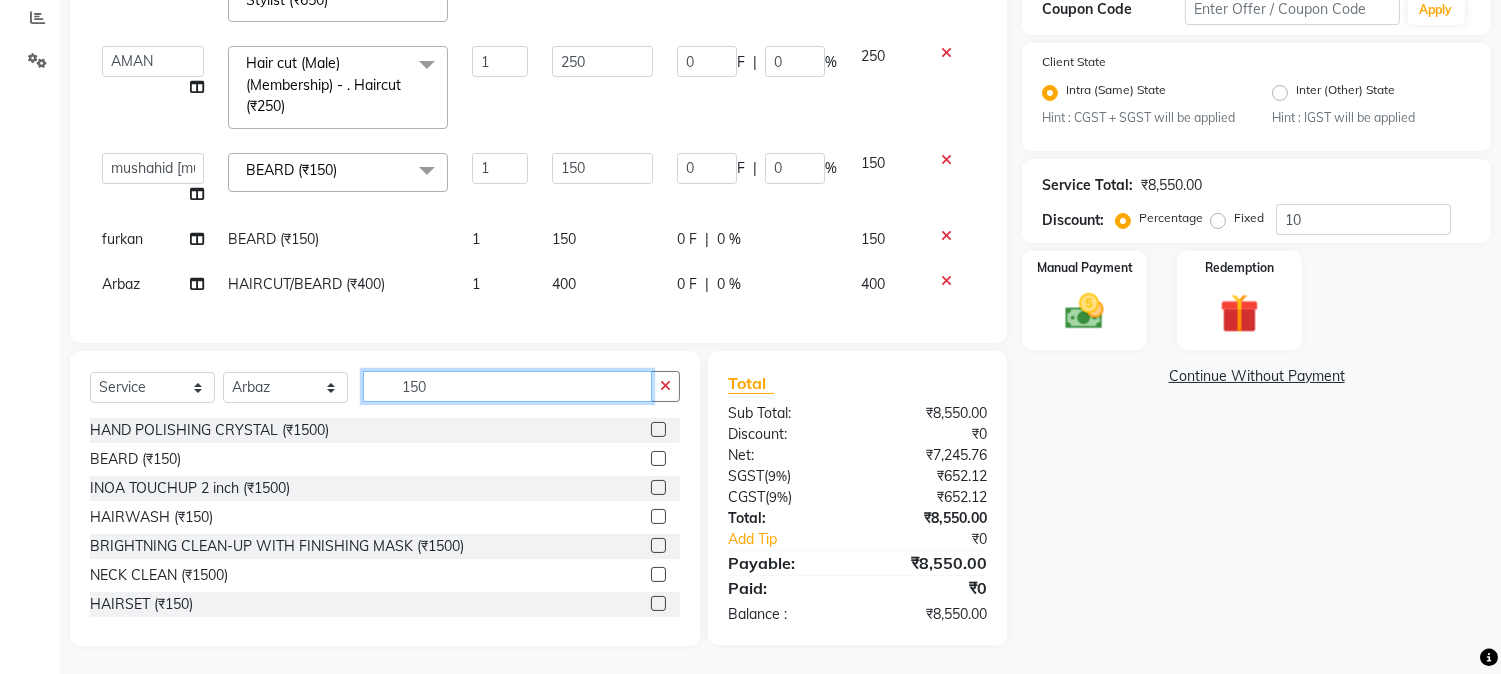 type on "150" 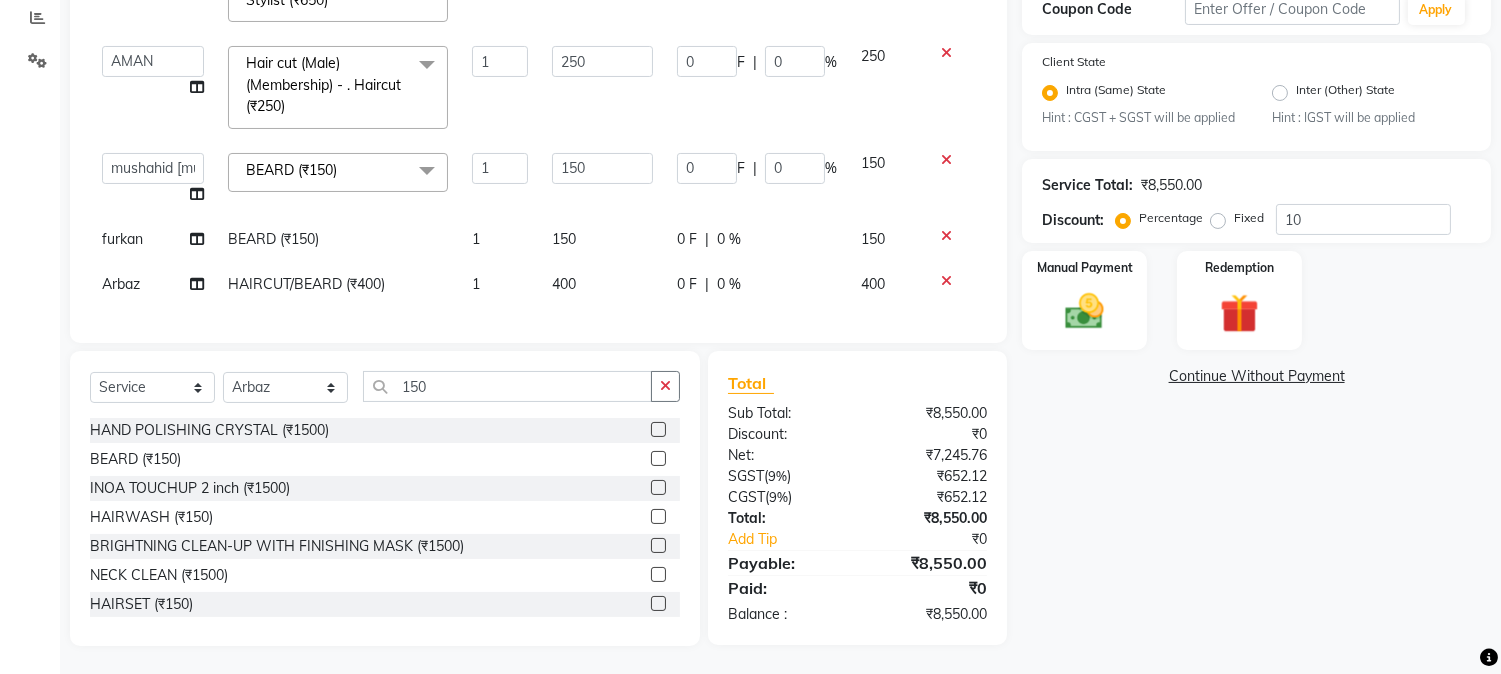 click 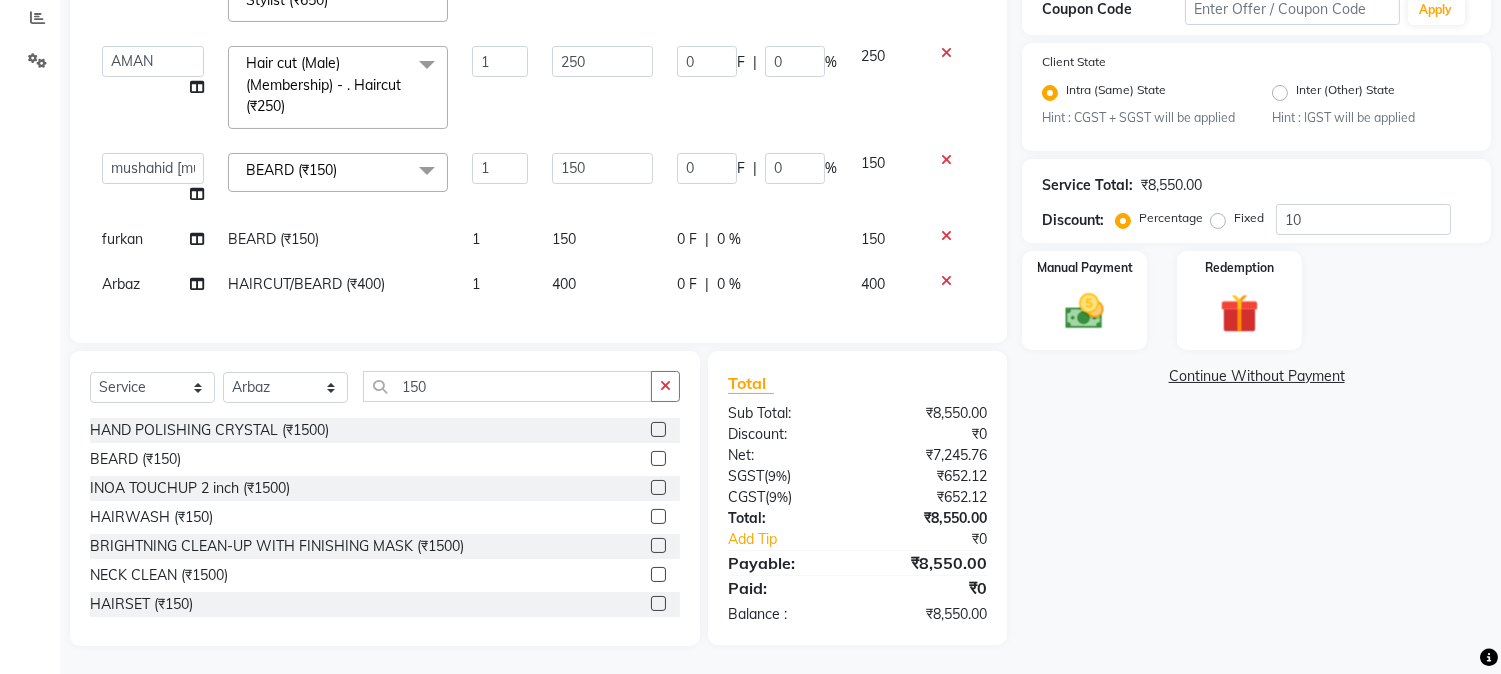 click at bounding box center (657, 517) 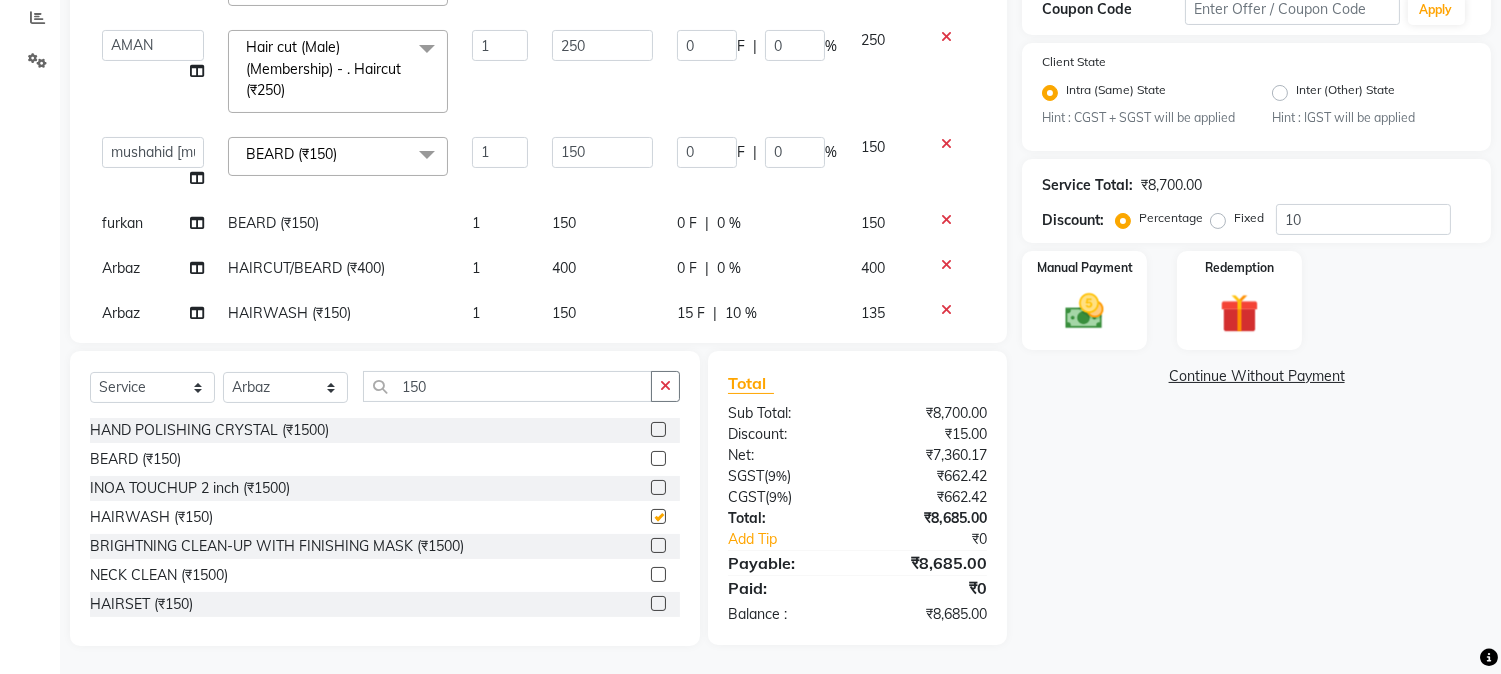 checkbox on "false" 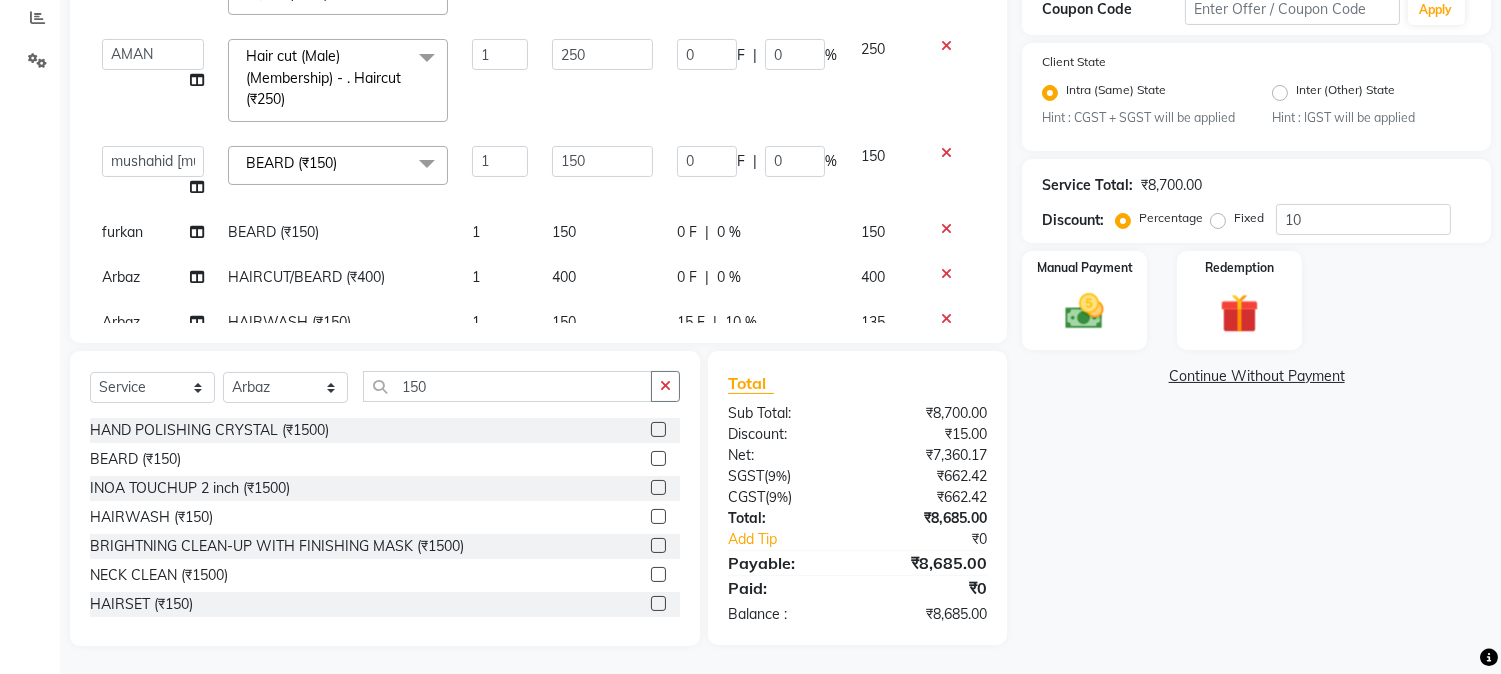scroll, scrollTop: 698, scrollLeft: 0, axis: vertical 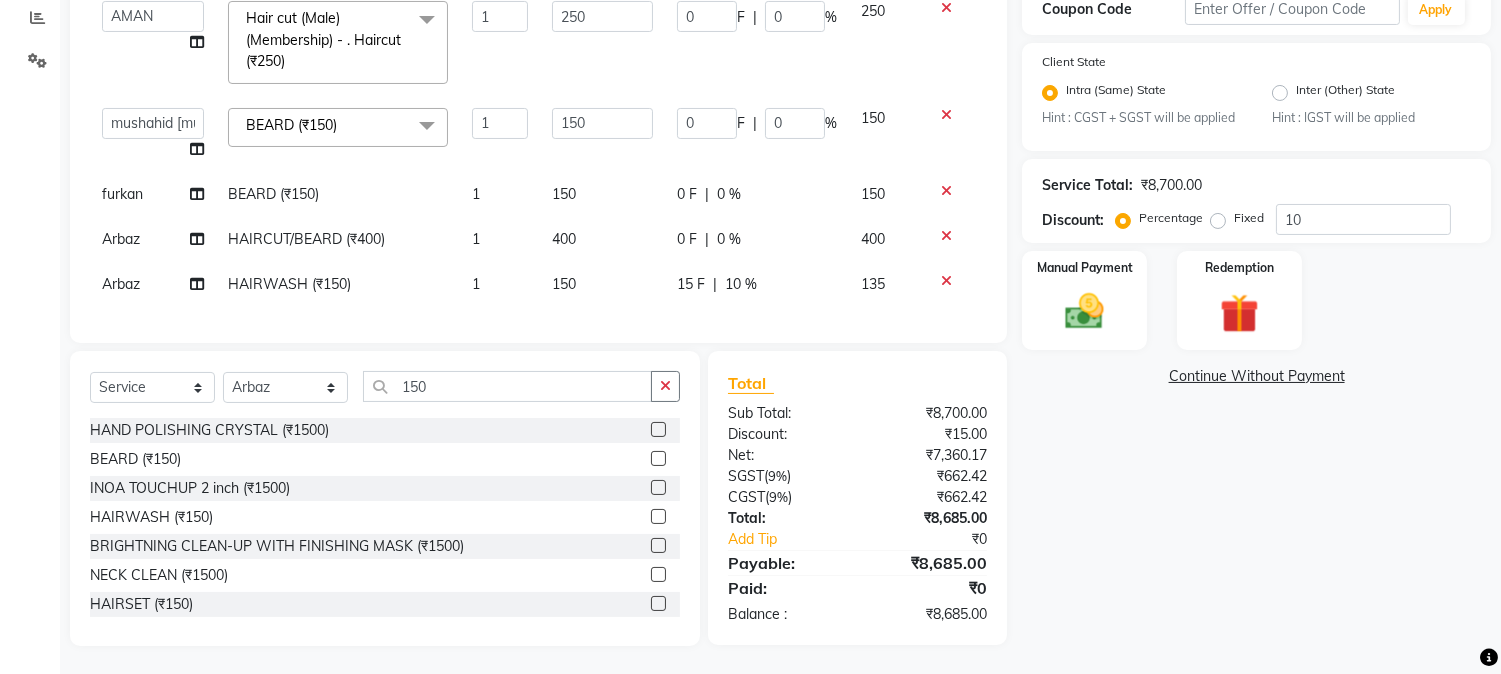 click on "150" 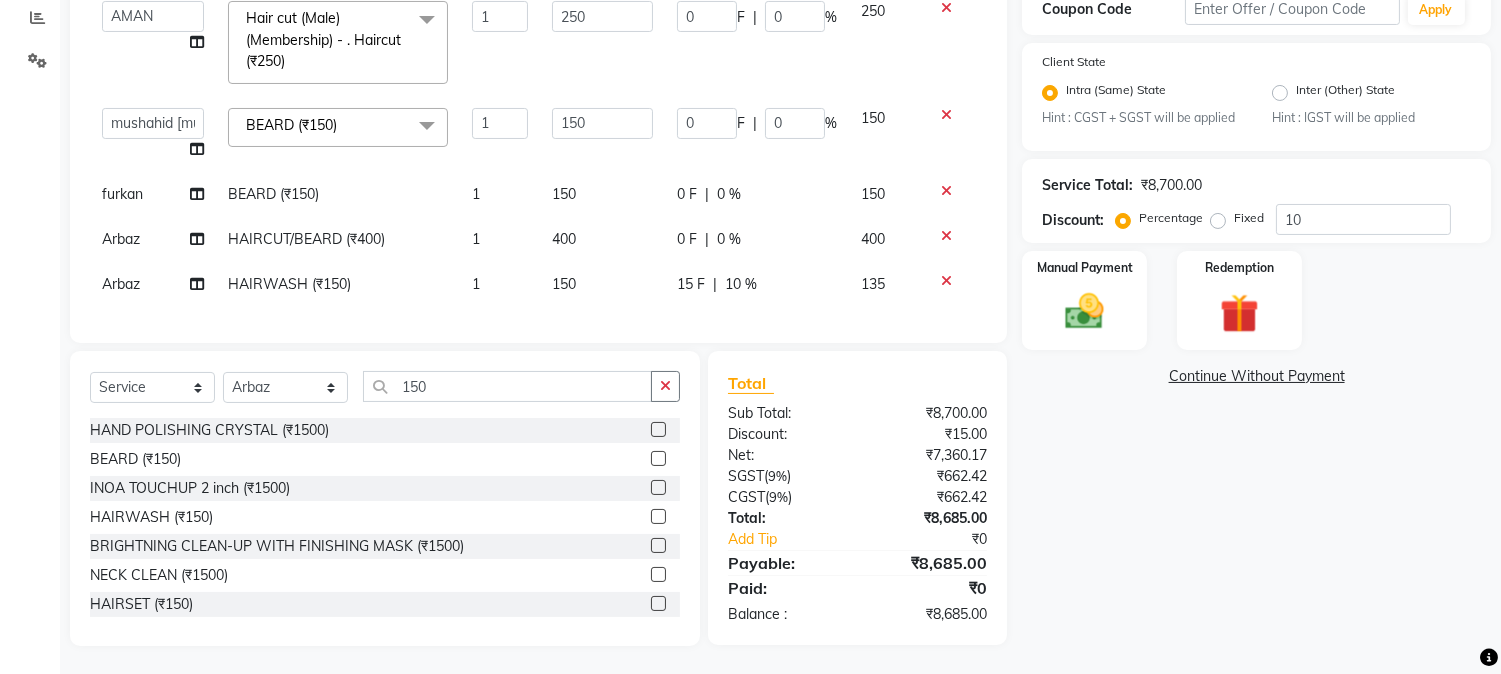 select on "50714" 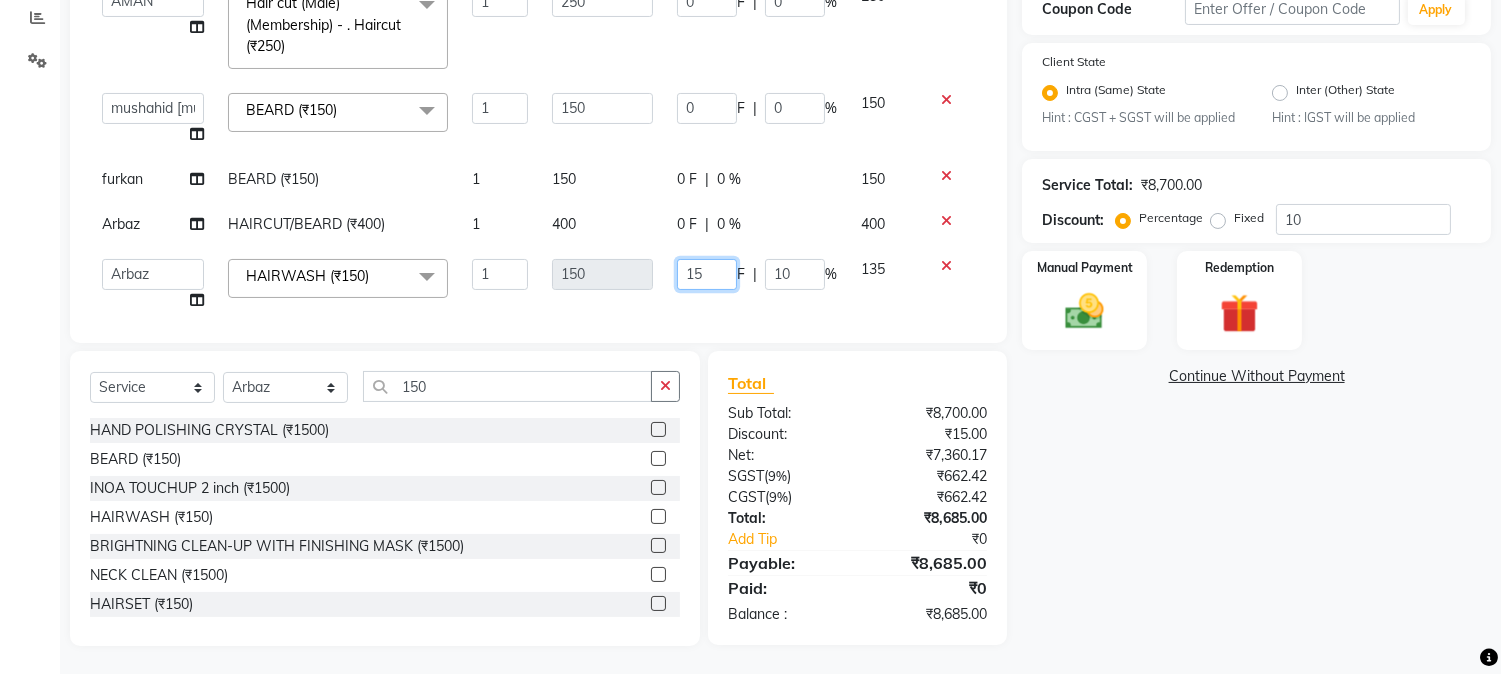 drag, startPoint x: 658, startPoint y: 271, endPoint x: 697, endPoint y: 268, distance: 39.115215 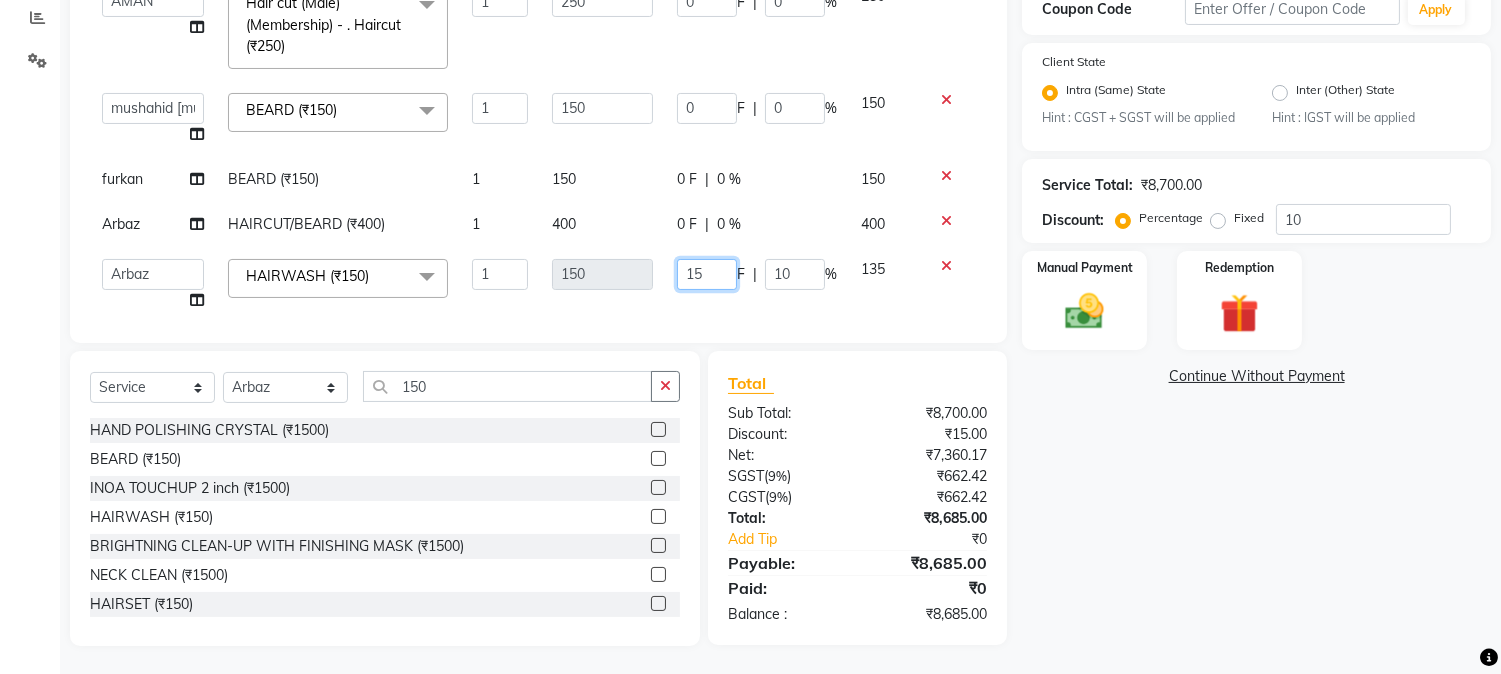 click on "15" 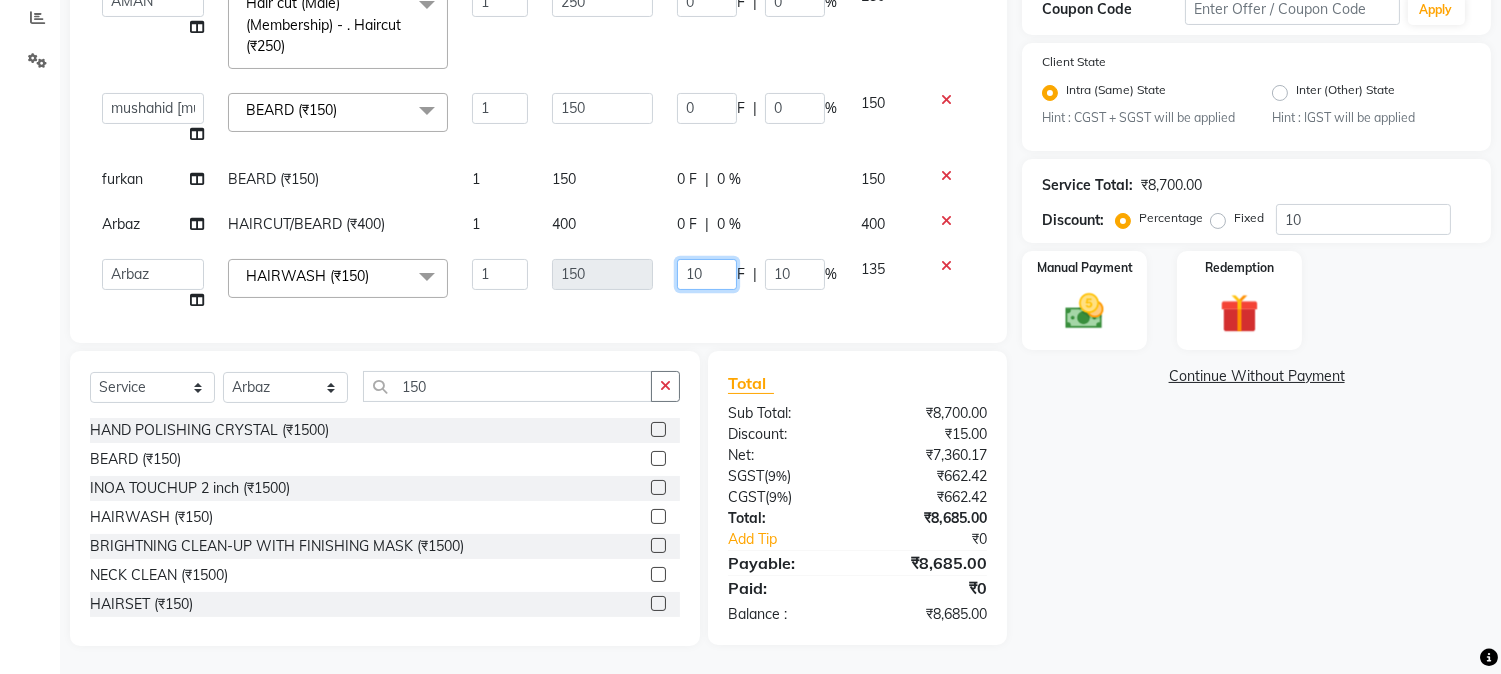 type on "100" 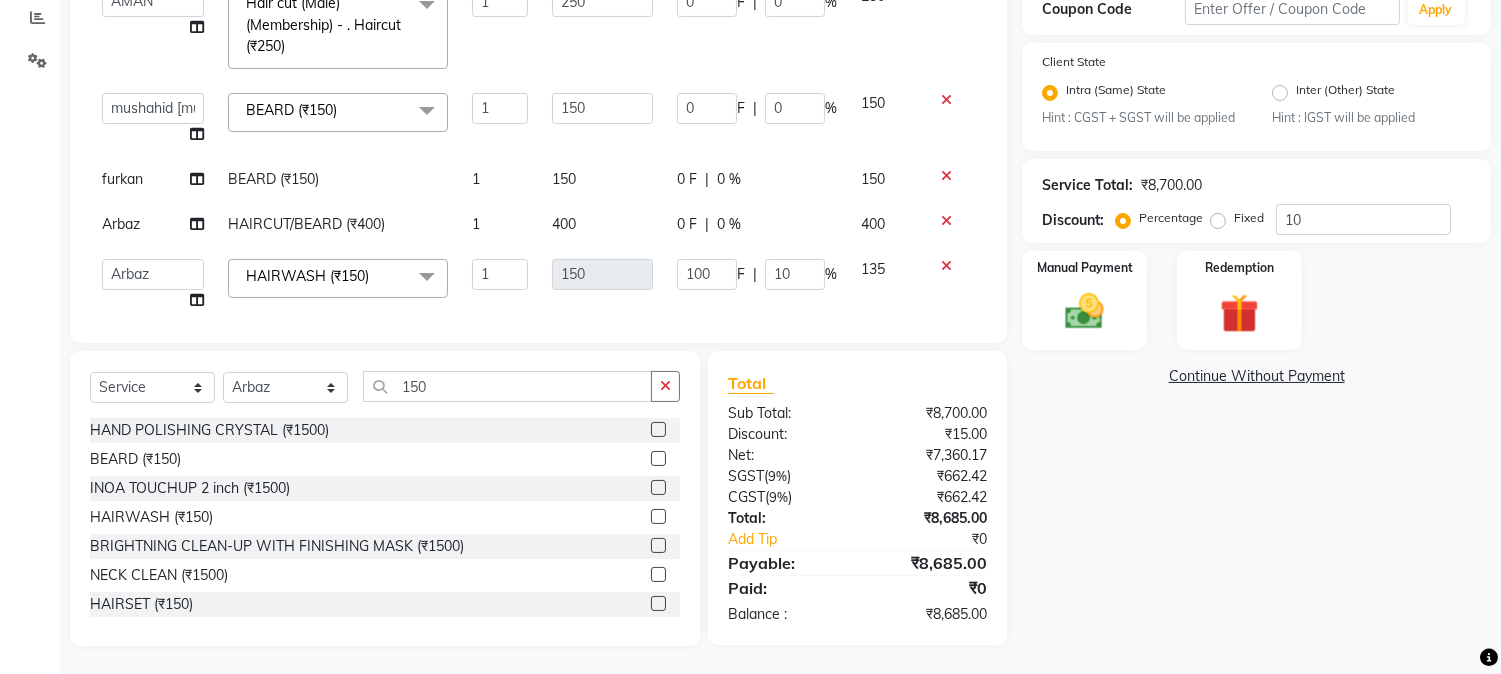click on "Services Stylist Service Qty Price Disc Total Action mushahid  [muddu] BEARD (₹150) 1 150 0 F | 0 % 150 AMAN  BEARD (₹150) 1 150 0 F | 0 % 150 furkan BEARD (₹150) 1 150 0 F | 0 % 150 BABLU HAIRCUT / BEARD / HAIRCOLUR  (₹1050) 1 1050 0 F | 0 % 1050 Arbaz HAIRCUT / BEARD / HAIRCOLUR  (₹1050) 1 1050 0 F | 0 % 1050  AARMAN   AAYUSHI SHARMA   Akruti   AMAN    Amir   Arbaz   Asif Ansari   BABLU   Bandana   BHAGYESH   CHETAN   CHETAN BOISAR   furkan   GEETA   KISHOR   KISHOR JAMBHULKAR   kunal   mushahid  [muddu]   Nilam   NIRANJAN   Nisha Parmar   PRABHA    PUNAM   Rahul Sir   RAVI    RIMA   Rohit Tandel   SALONI   Sandy Sir   sarfaraz   shovib M.D   shreya   ZOYA  HAIRCUT( Membership )       -        Hair Cut - Premier Stylist (₹650)  x Nails -  Hands (₹840) Nails -  Feet (₹720) Nails - Nail Extensions With Gel Polish (₹2820) Nails - Nail Art (₹300) Nails - Nail Extension Removal (₹960) Nails - Gel Polish Removal (₹420) MOLE (₹600) PUMING (₹4000) CRYSTAL PEDICURE (MEMBERSHIP) (₹1400)" 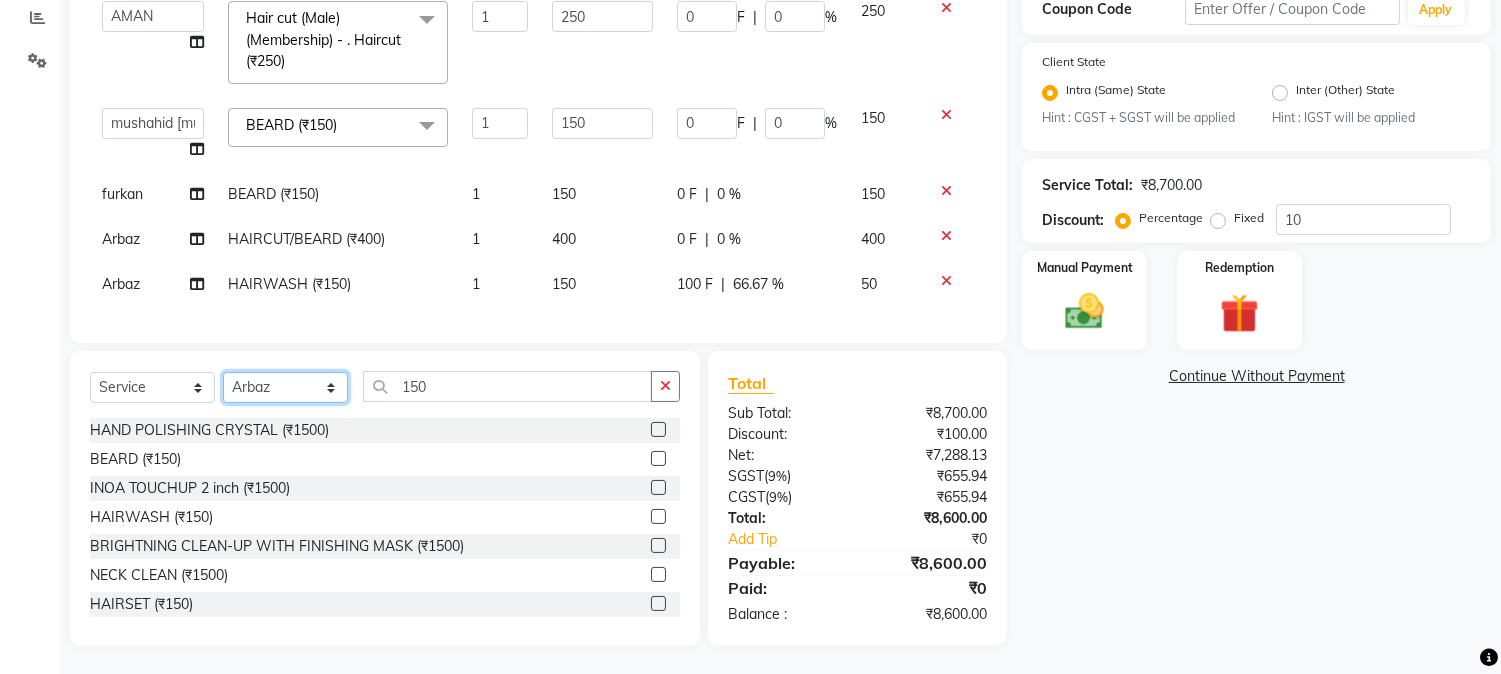 click on "Select Stylist AARMAN AAYUSHI SHARMA Akruti AMAN  Amir Arbaz Asif Ansari BABLU Bandana BHAGYESH CHETAN CHETAN BOISAR furkan GEETA KISHOR KISHOR JAMBHULKAR kunal mushahid  [muddu] Nilam NIRANJAN Nisha Parmar PRABHA  PUNAM Rahul Sir RAVI  RIMA Rohit Tandel SALONI Sandy Sir sarfaraz shovib M.D shreya ZOYA" 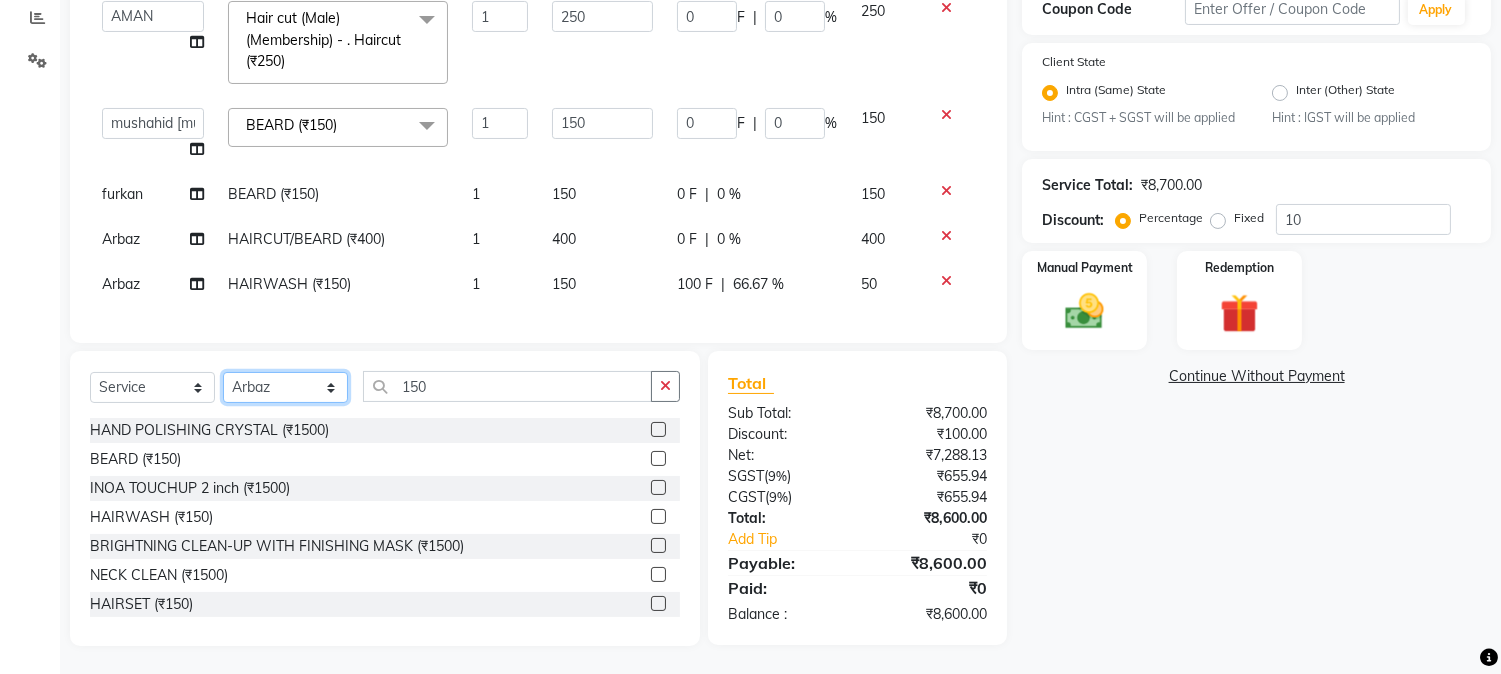 select on "27305" 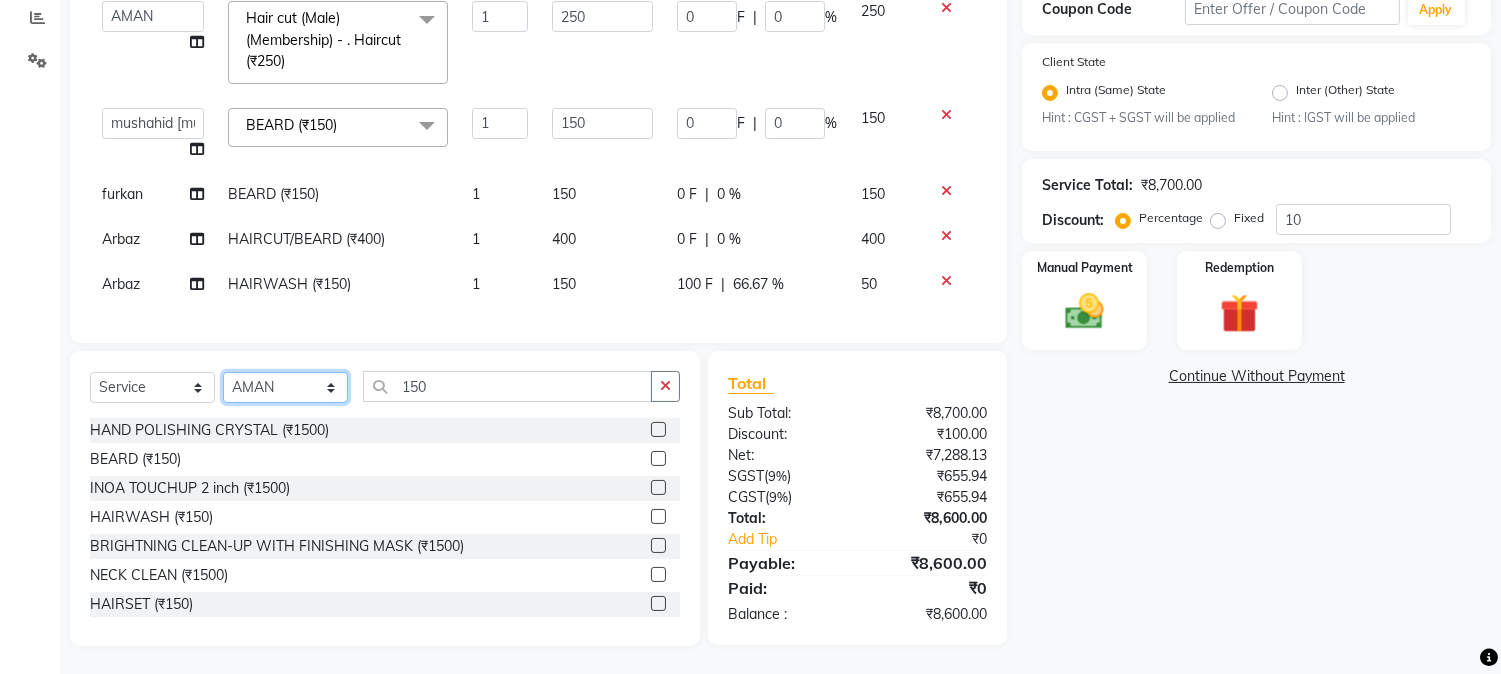 click on "Select Stylist AARMAN AAYUSHI SHARMA Akruti AMAN  Amir Arbaz Asif Ansari BABLU Bandana BHAGYESH CHETAN CHETAN BOISAR furkan GEETA KISHOR KISHOR JAMBHULKAR kunal mushahid  [muddu] Nilam NIRANJAN Nisha Parmar PRABHA  PUNAM Rahul Sir RAVI  RIMA Rohit Tandel SALONI Sandy Sir sarfaraz shovib M.D shreya ZOYA" 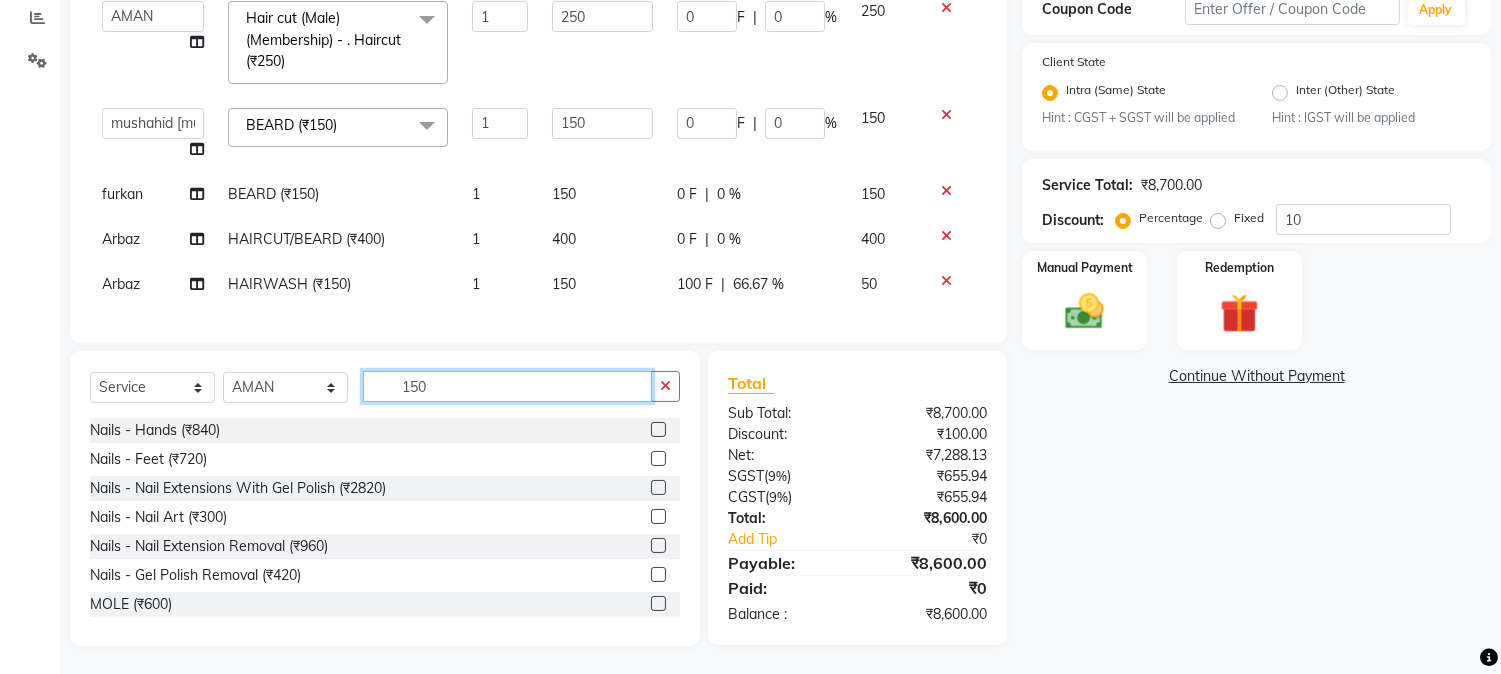 drag, startPoint x: 397, startPoint y: 388, endPoint x: 447, endPoint y: 386, distance: 50.039986 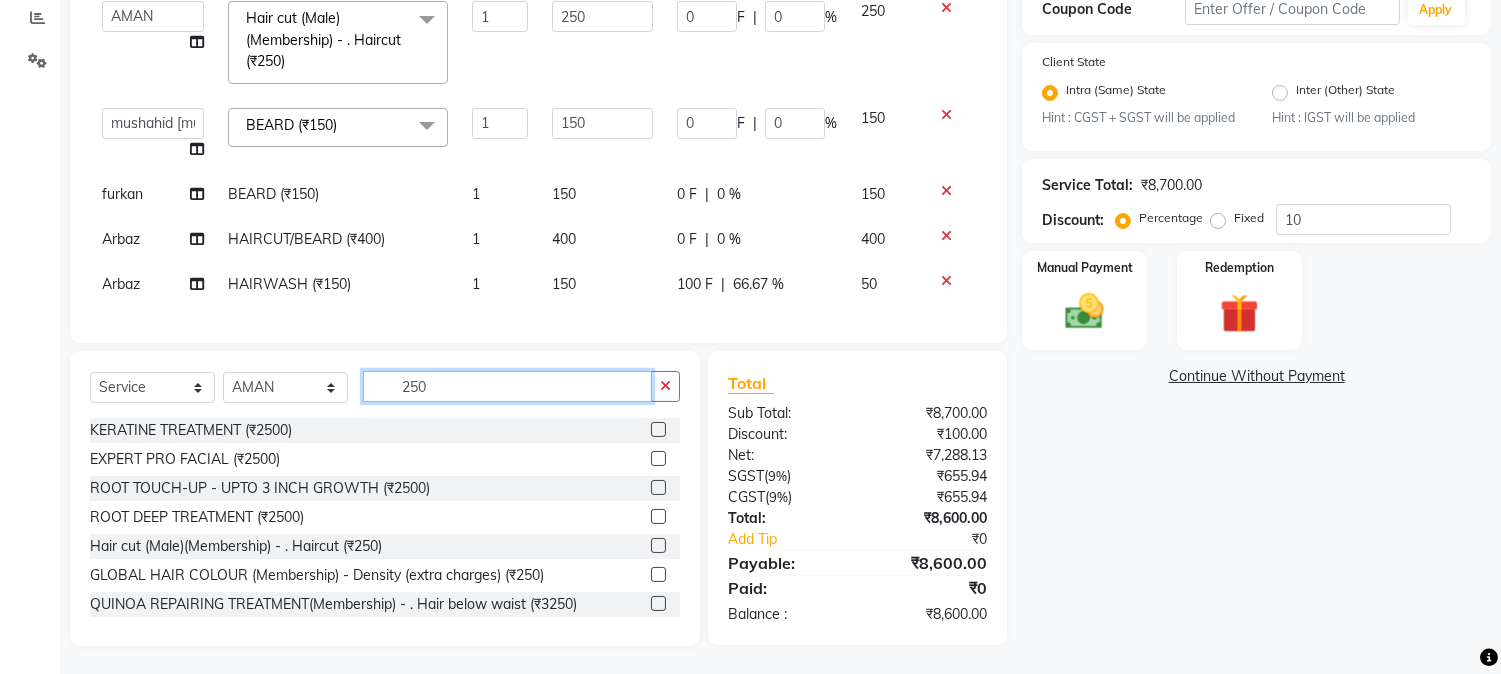 type on "250" 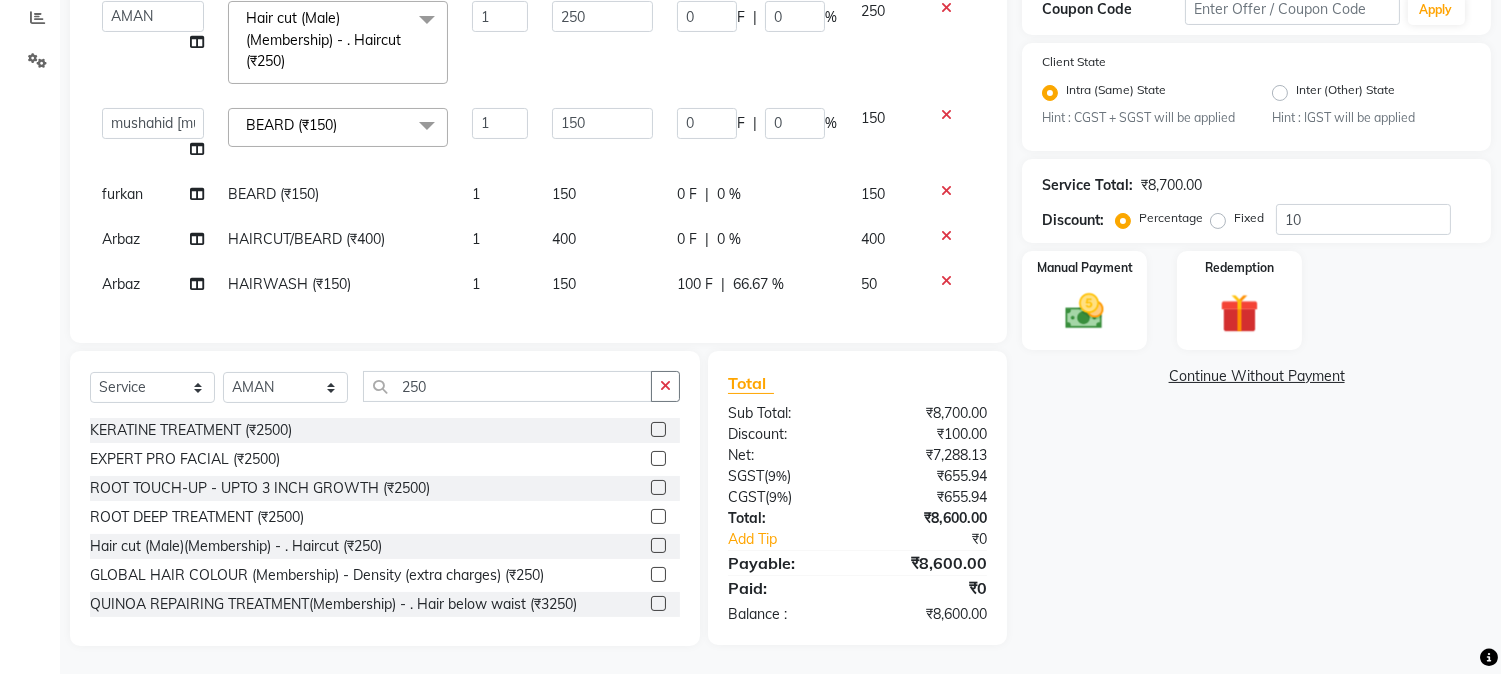 click 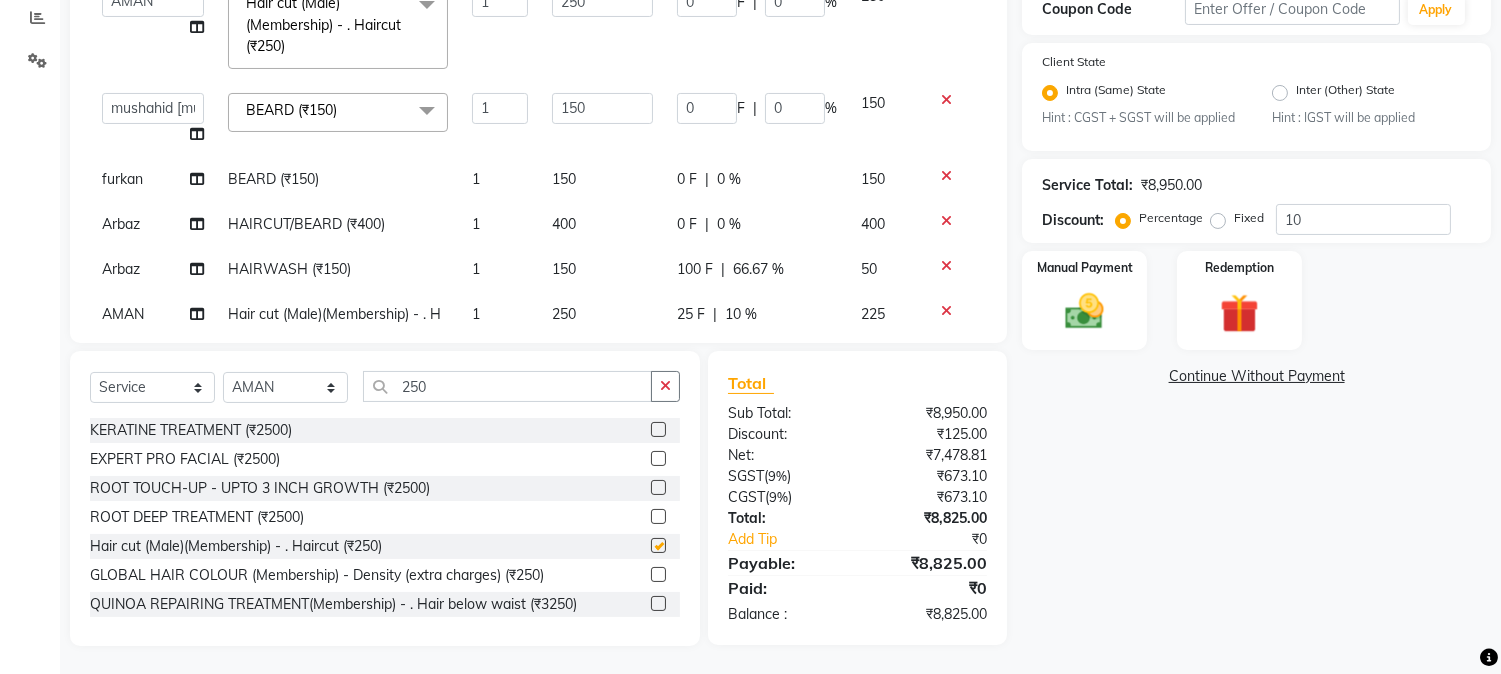 checkbox on "false" 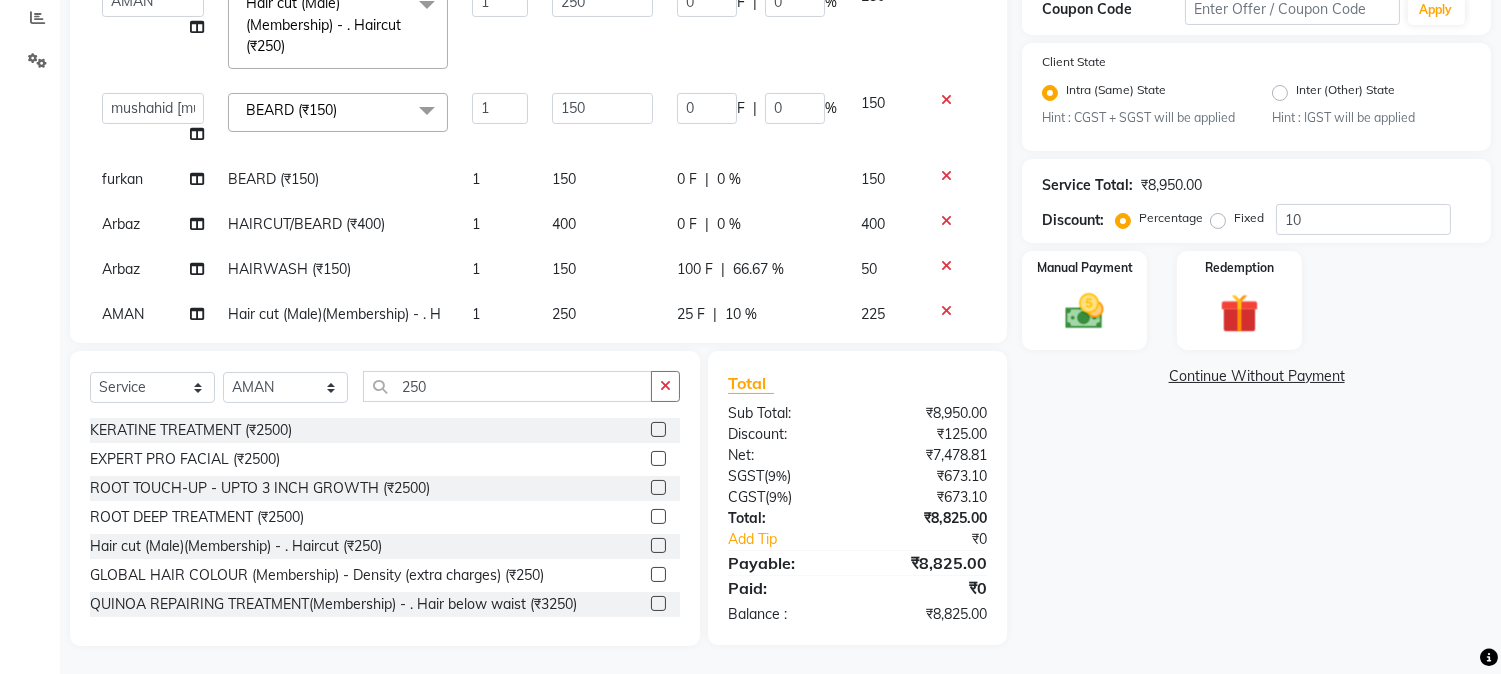 scroll, scrollTop: 765, scrollLeft: 0, axis: vertical 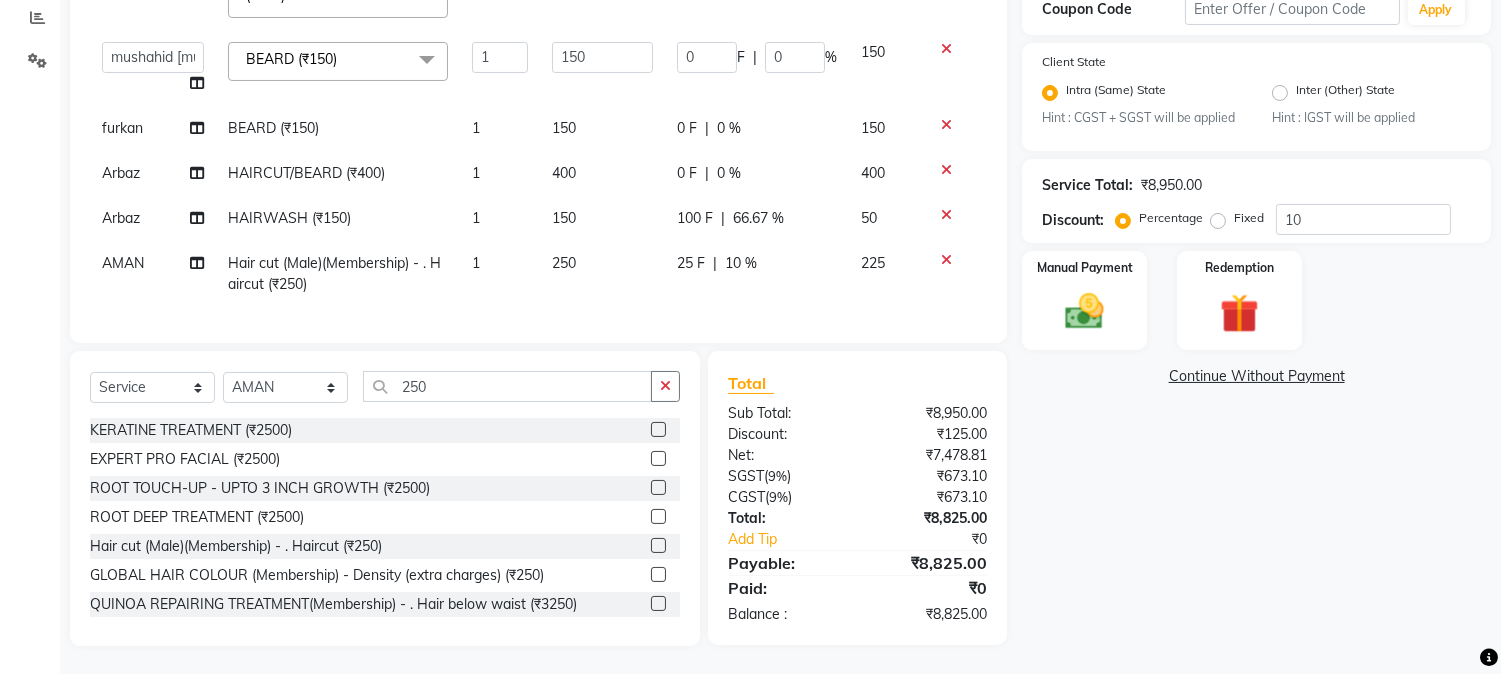 click on "25 F | 10 %" 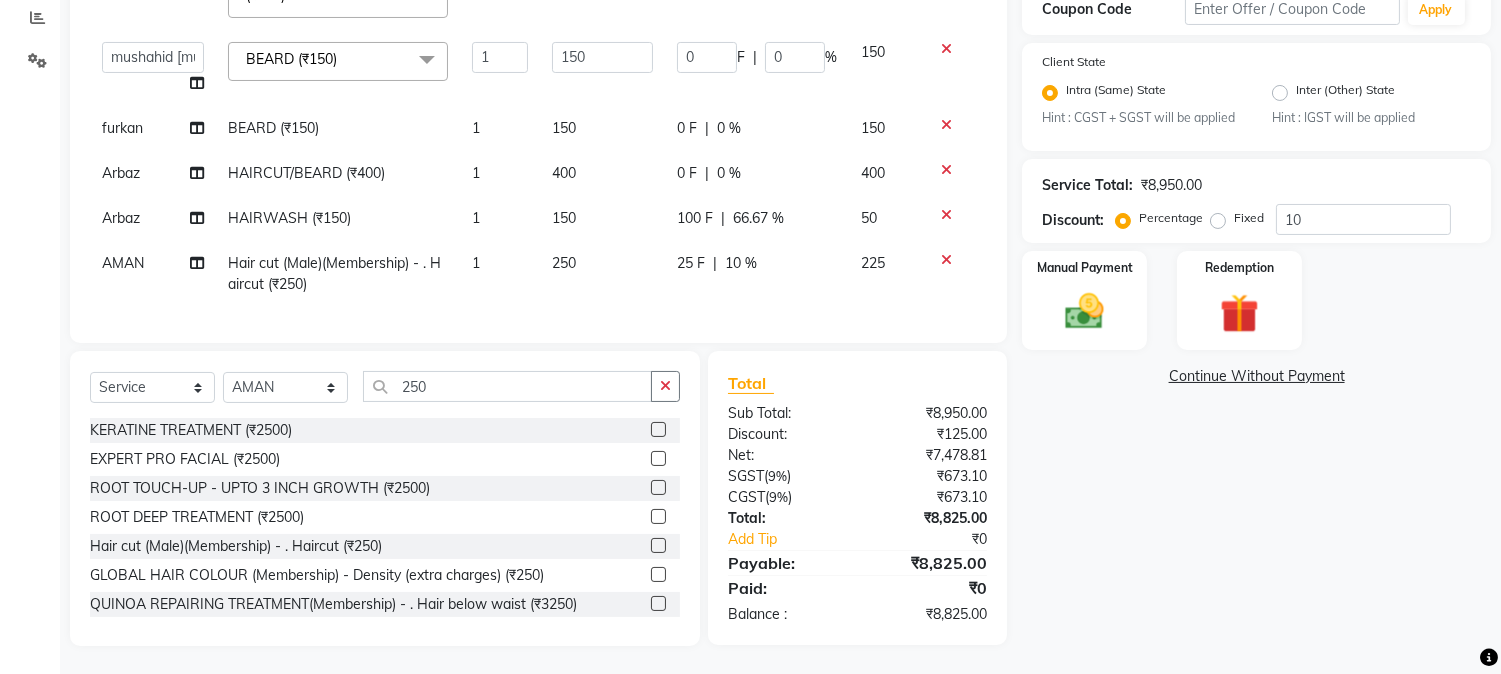 select on "27305" 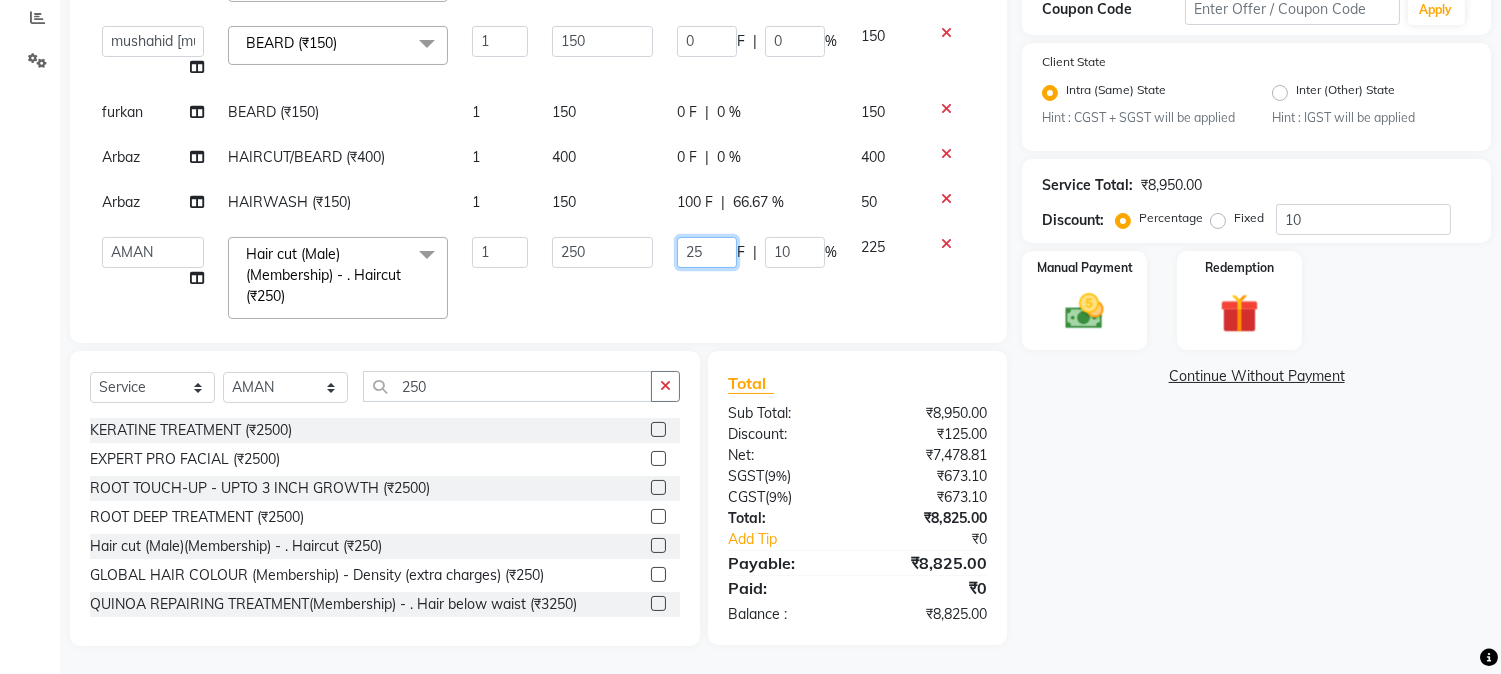 drag, startPoint x: 658, startPoint y: 247, endPoint x: 715, endPoint y: 253, distance: 57.31492 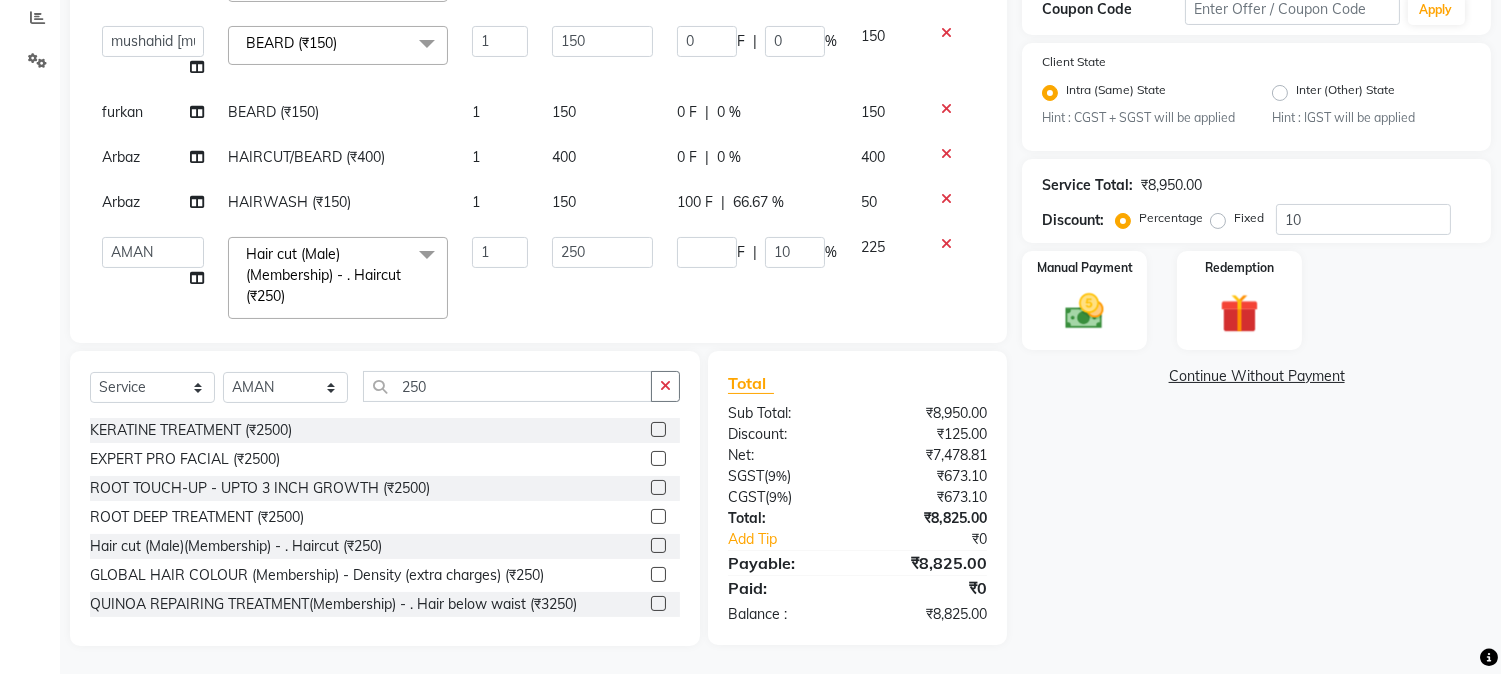 click on "F | 10 %" 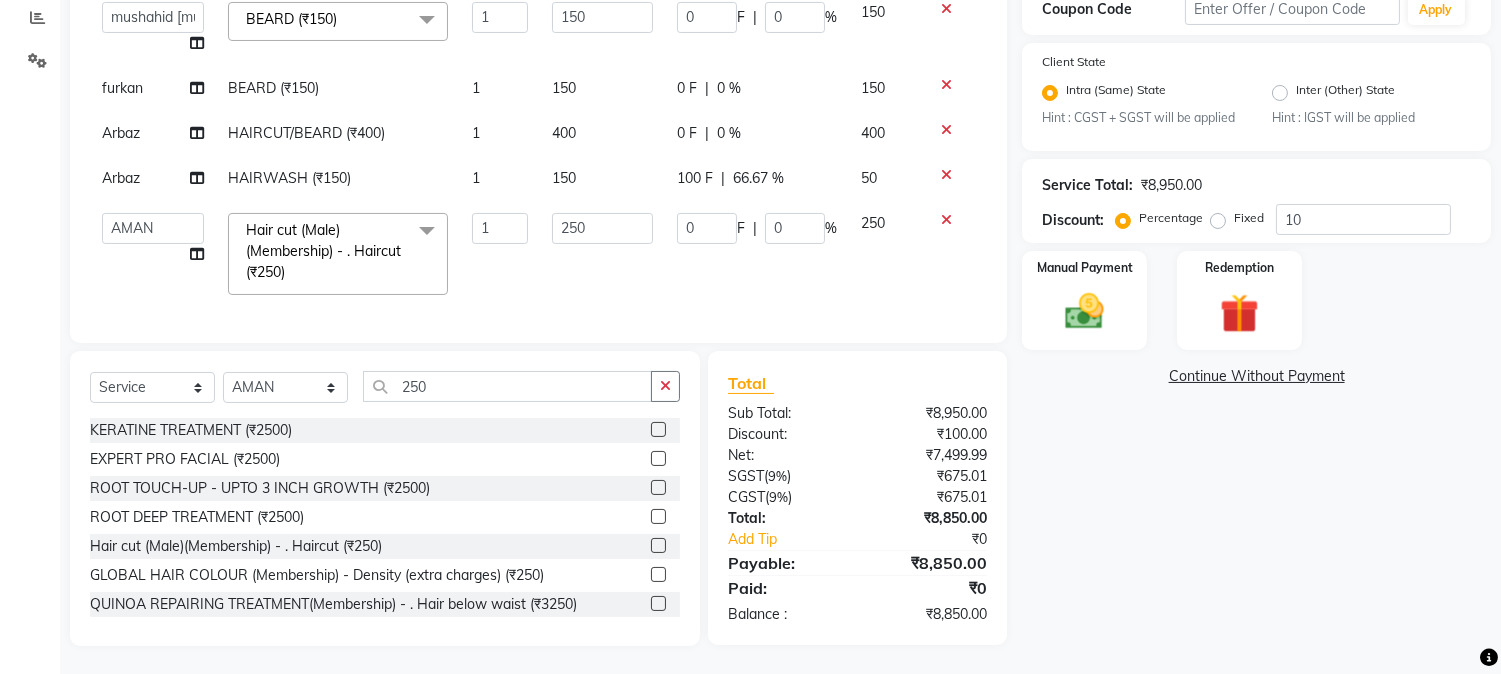 scroll, scrollTop: 805, scrollLeft: 0, axis: vertical 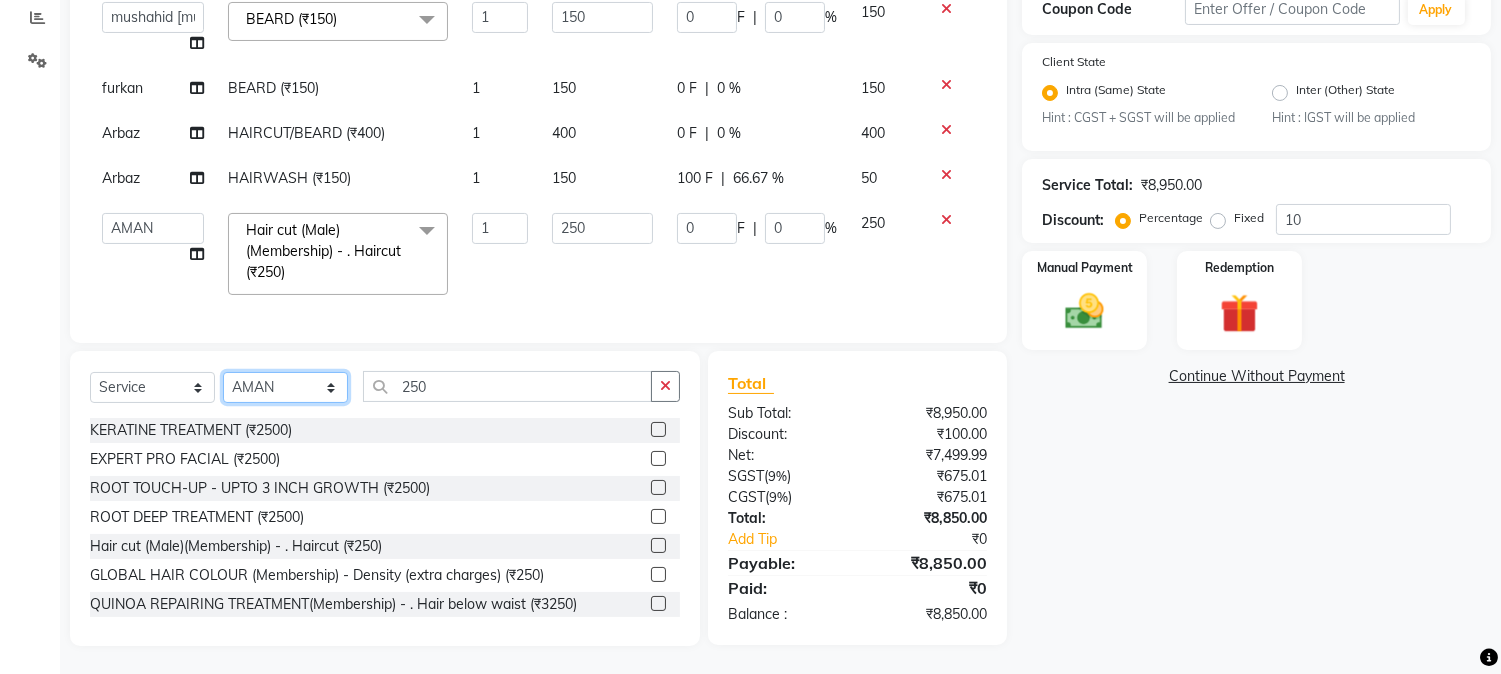 click on "Select Stylist AARMAN AAYUSHI SHARMA Akruti AMAN  Amir Arbaz Asif Ansari BABLU Bandana BHAGYESH CHETAN CHETAN BOISAR furkan GEETA KISHOR KISHOR JAMBHULKAR kunal mushahid  [muddu] Nilam NIRANJAN Nisha Parmar PRABHA  PUNAM Rahul Sir RAVI  RIMA Rohit Tandel SALONI Sandy Sir sarfaraz shovib M.D shreya ZOYA" 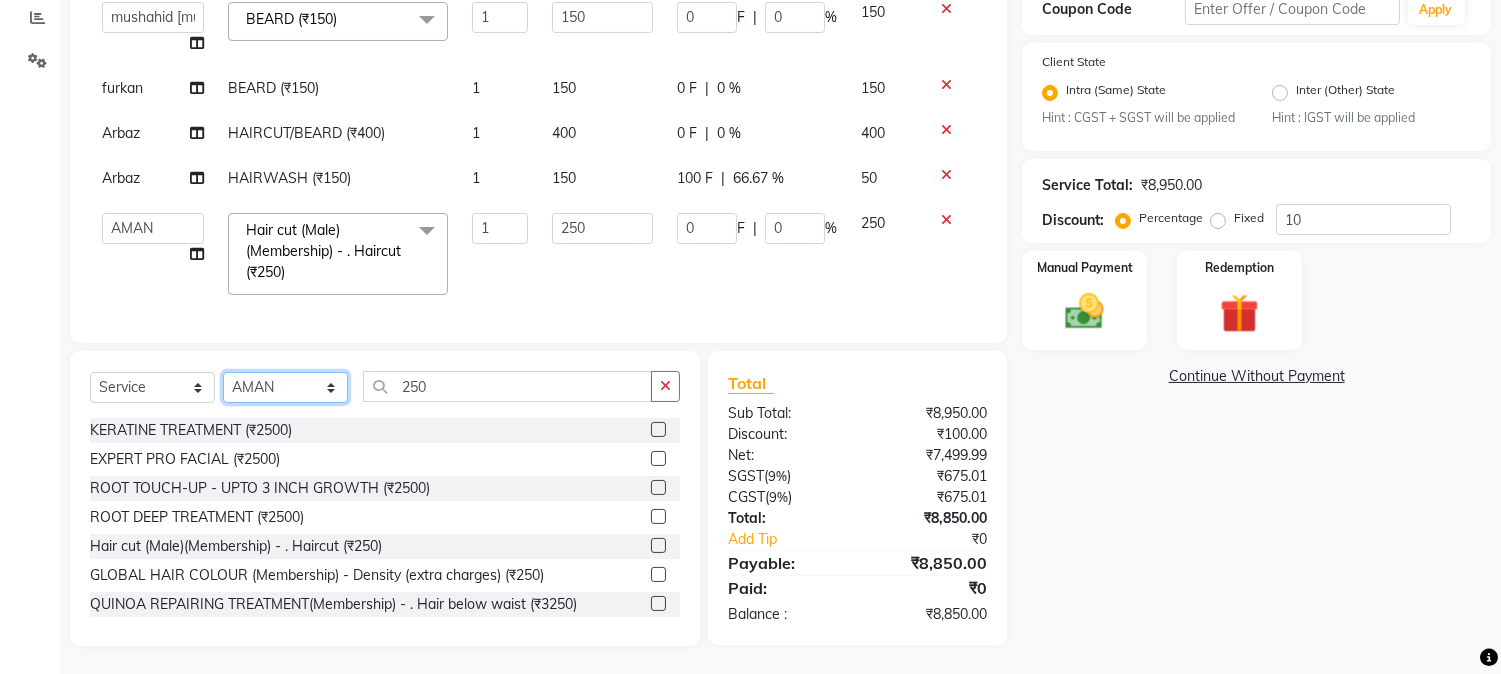 select on "21961" 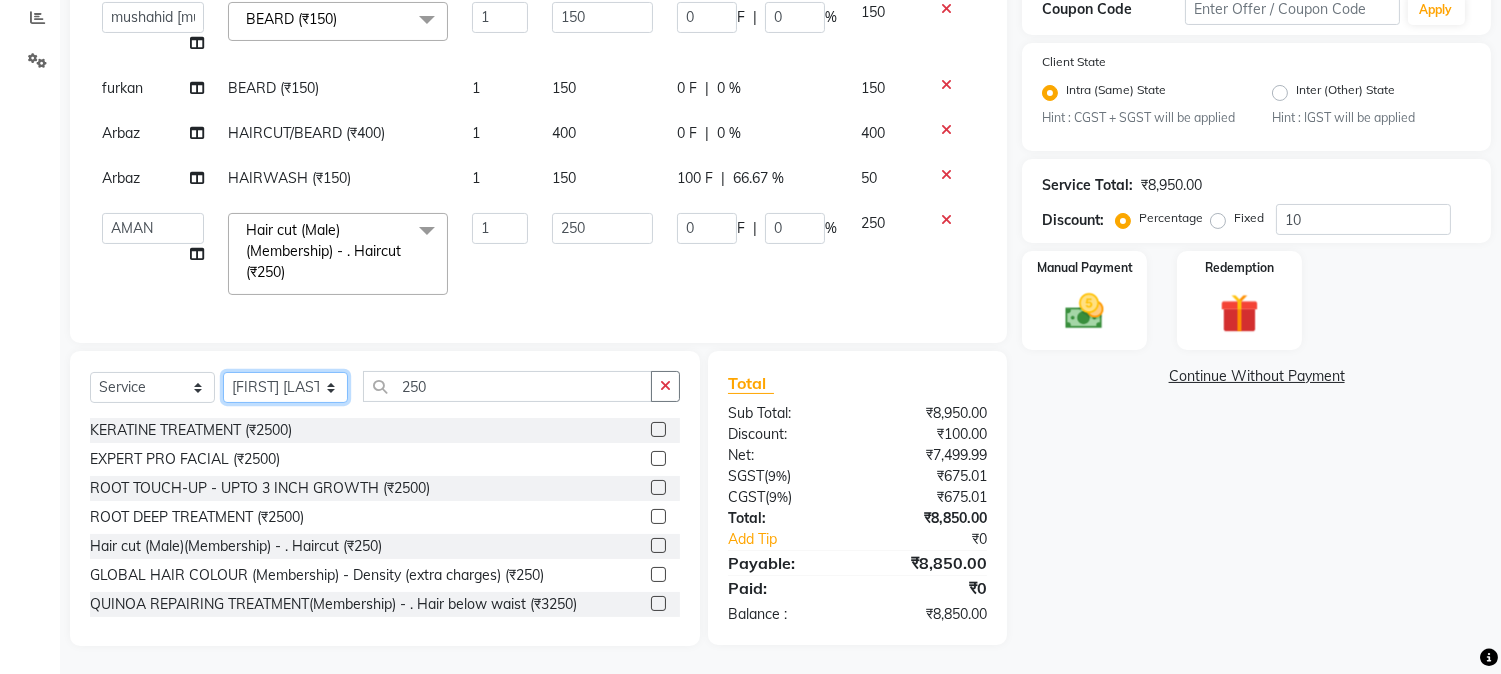 click on "Select Stylist AARMAN AAYUSHI SHARMA Akruti AMAN  Amir Arbaz Asif Ansari BABLU Bandana BHAGYESH CHETAN CHETAN BOISAR furkan GEETA KISHOR KISHOR JAMBHULKAR kunal mushahid  [muddu] Nilam NIRANJAN Nisha Parmar PRABHA  PUNAM Rahul Sir RAVI  RIMA Rohit Tandel SALONI Sandy Sir sarfaraz shovib M.D shreya ZOYA" 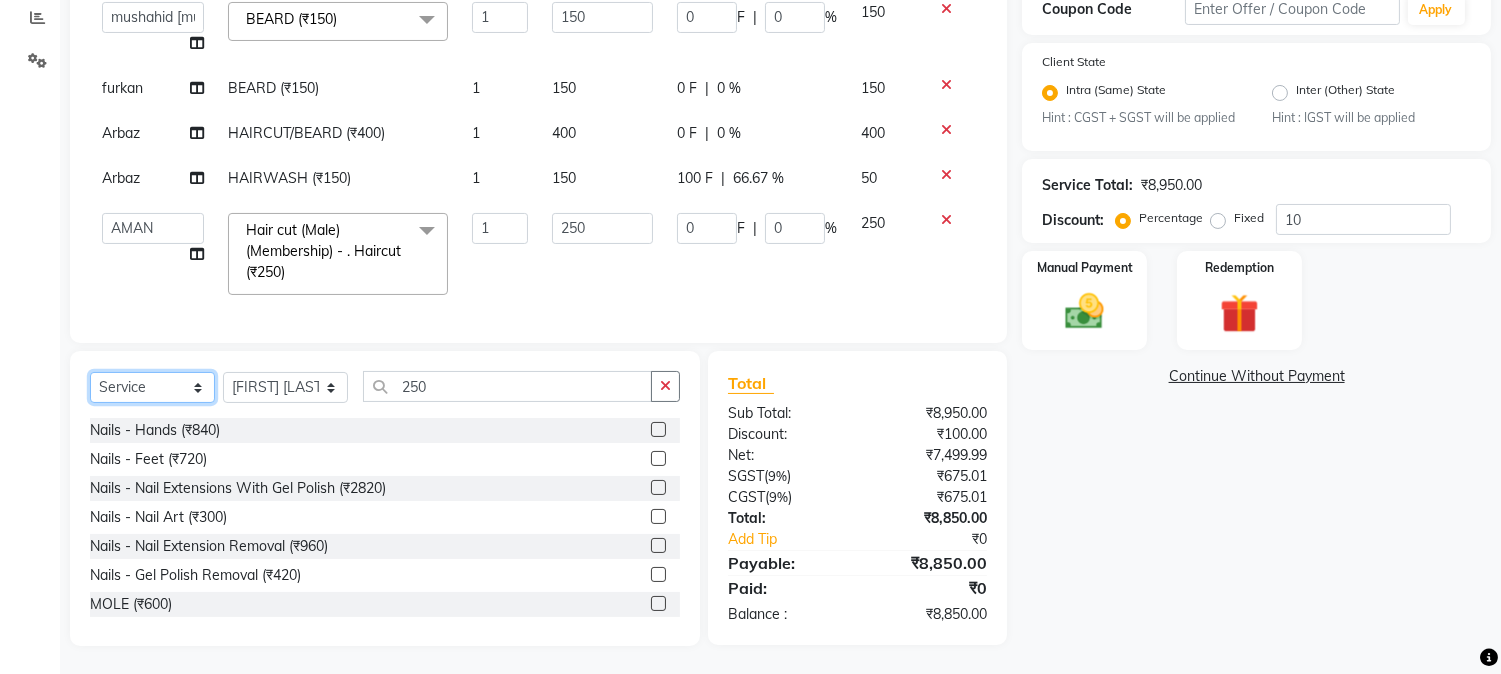 click on "Select  Service  Product  Membership  Package Voucher Prepaid Gift Card" 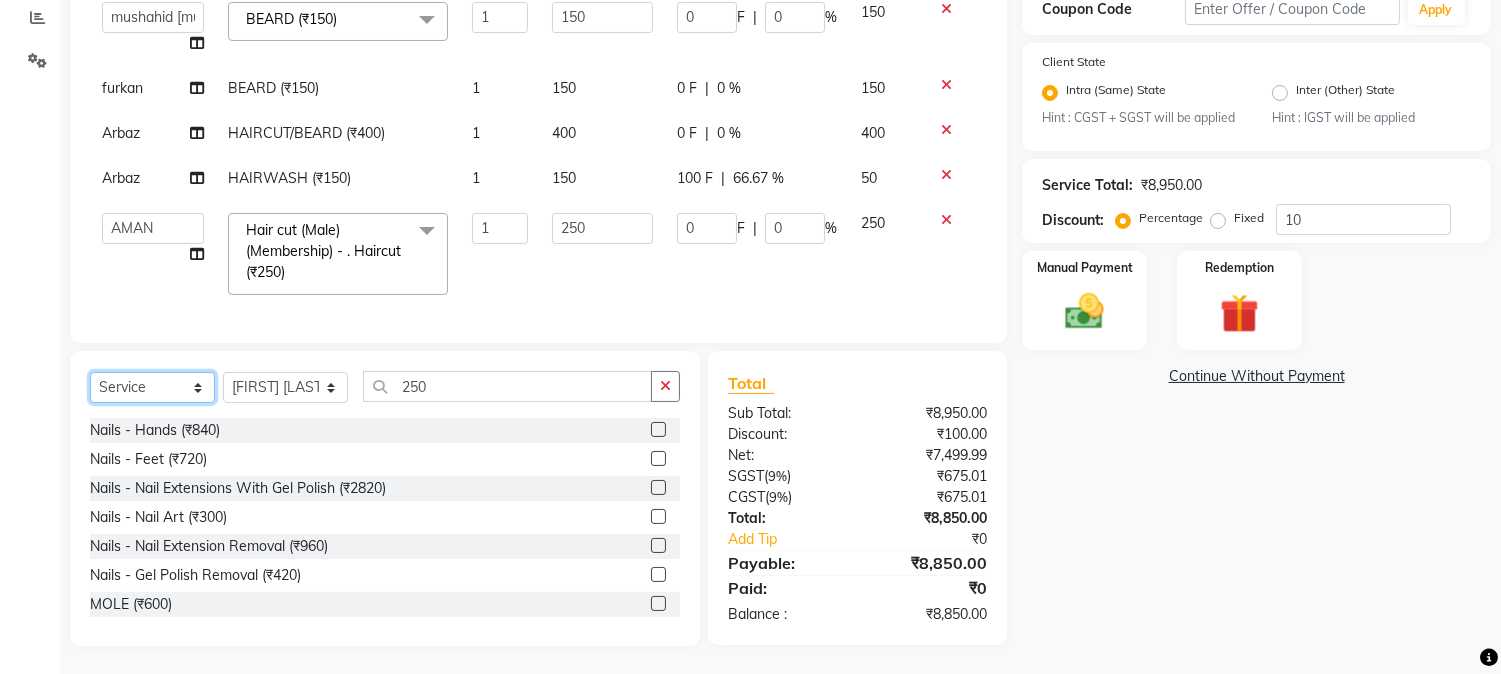 select on "product" 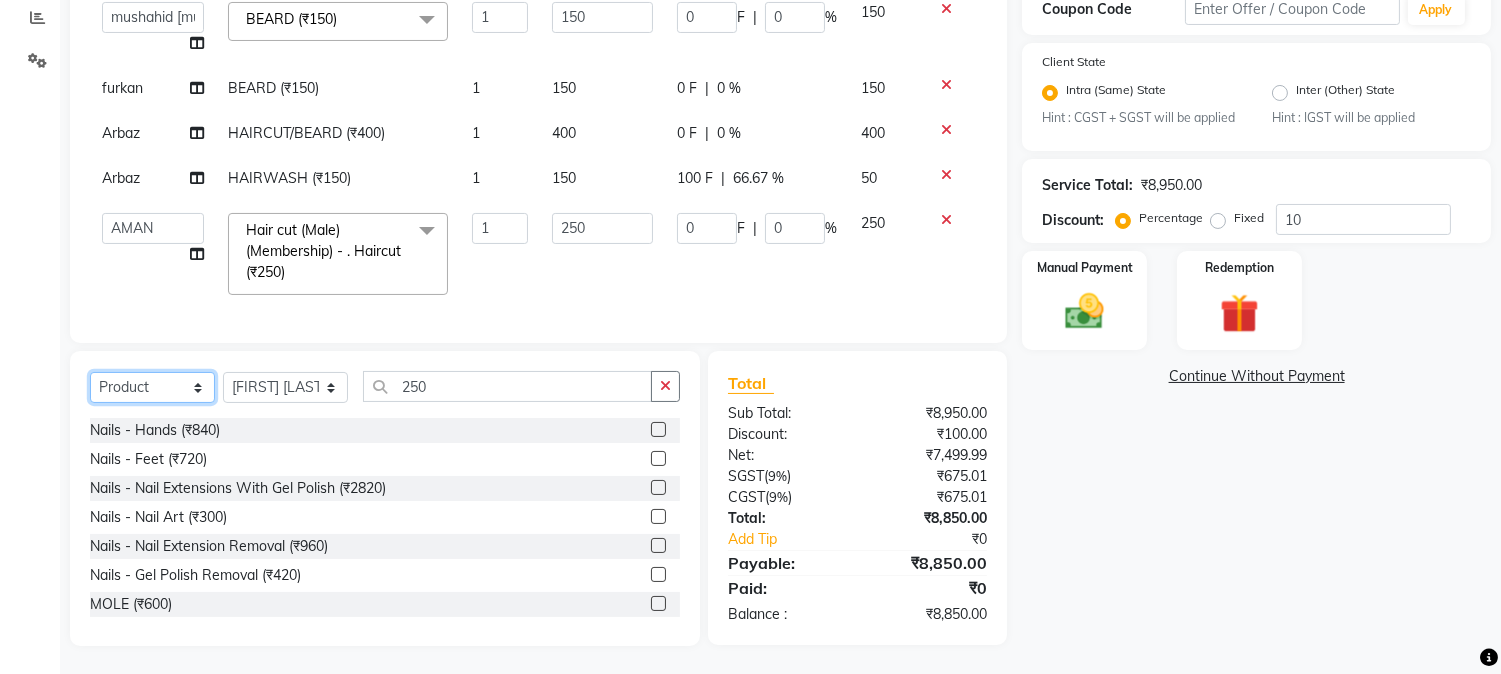 click on "Select  Service  Product  Membership  Package Voucher Prepaid Gift Card" 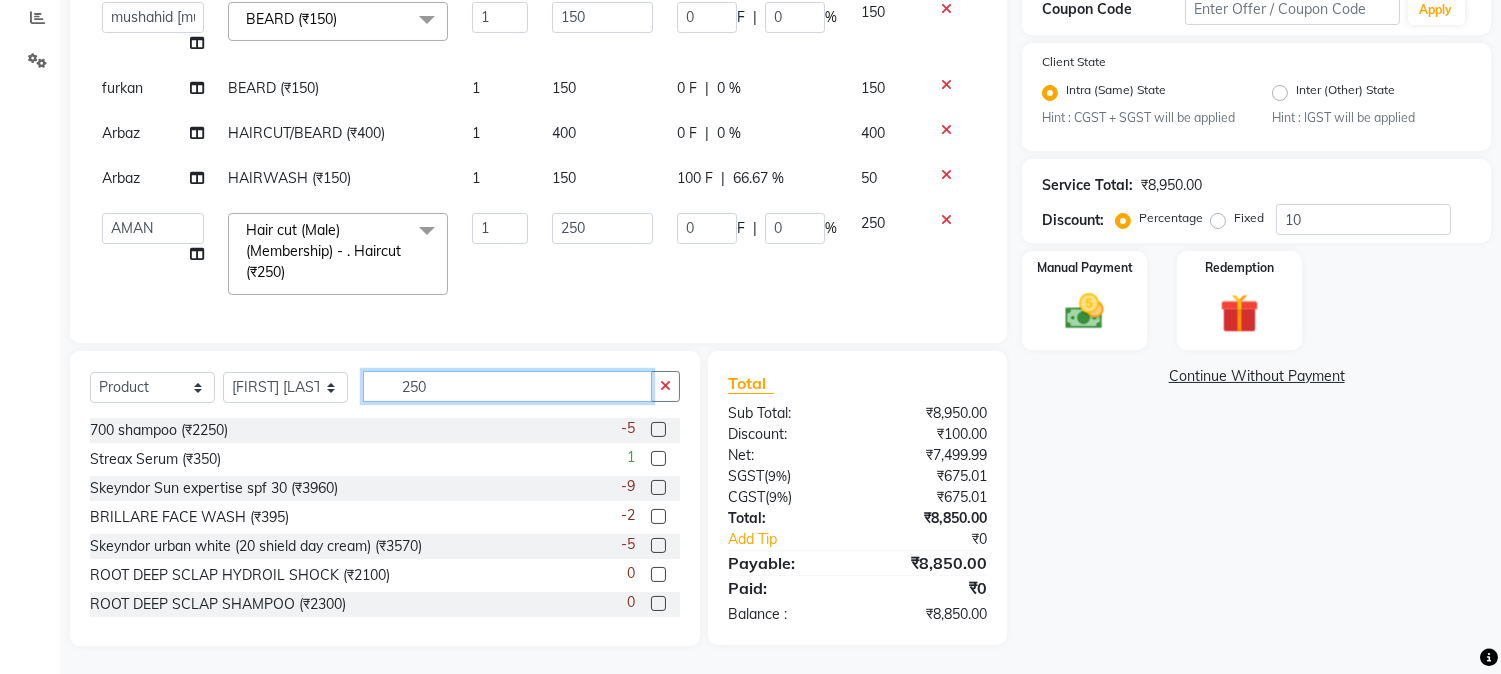 drag, startPoint x: 391, startPoint y: 381, endPoint x: 483, endPoint y: 396, distance: 93.214806 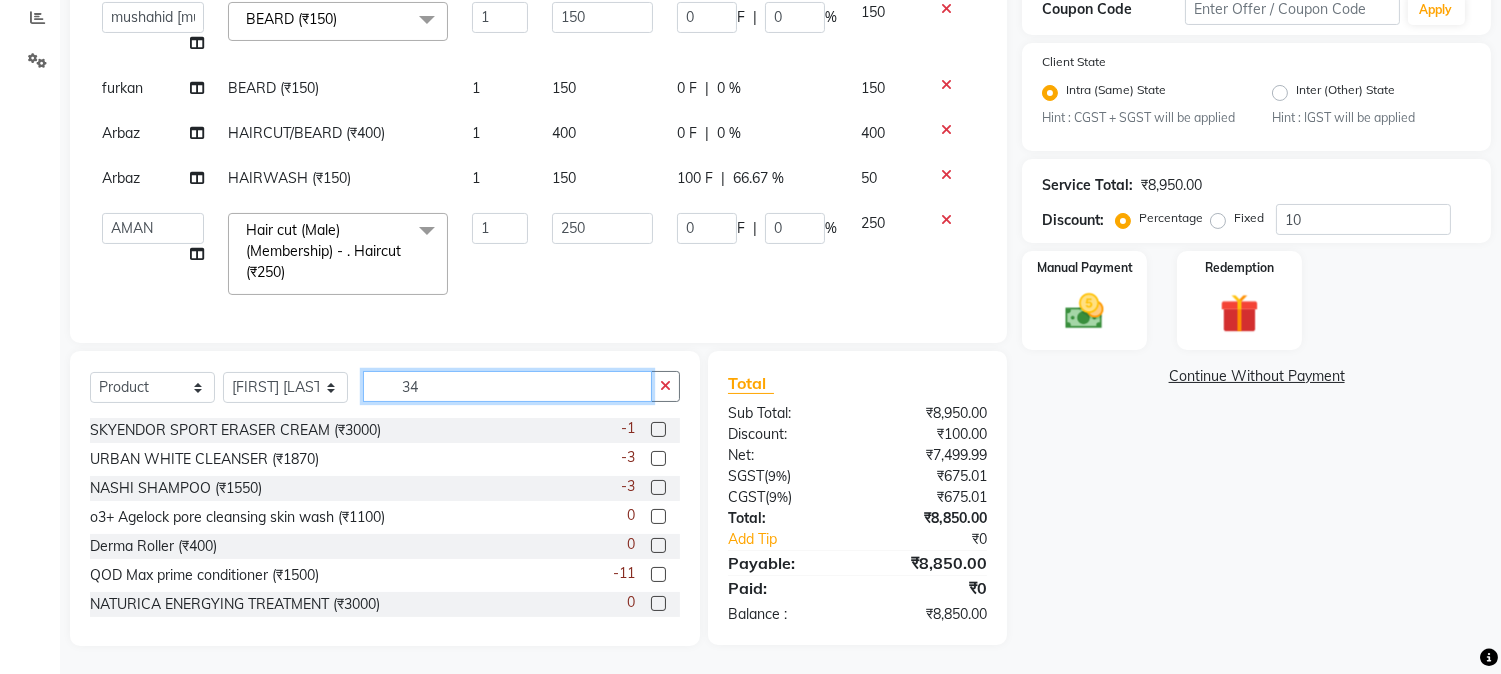 type on "3" 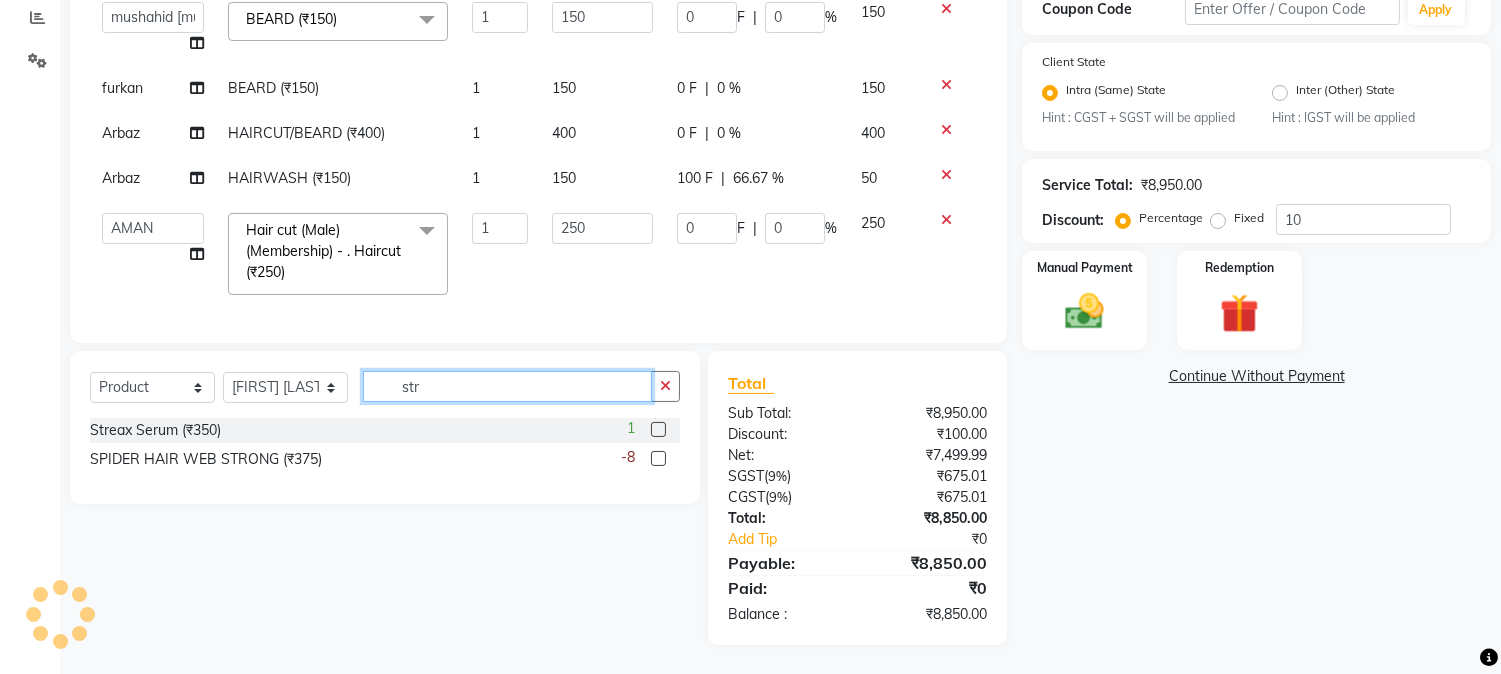 type on "str" 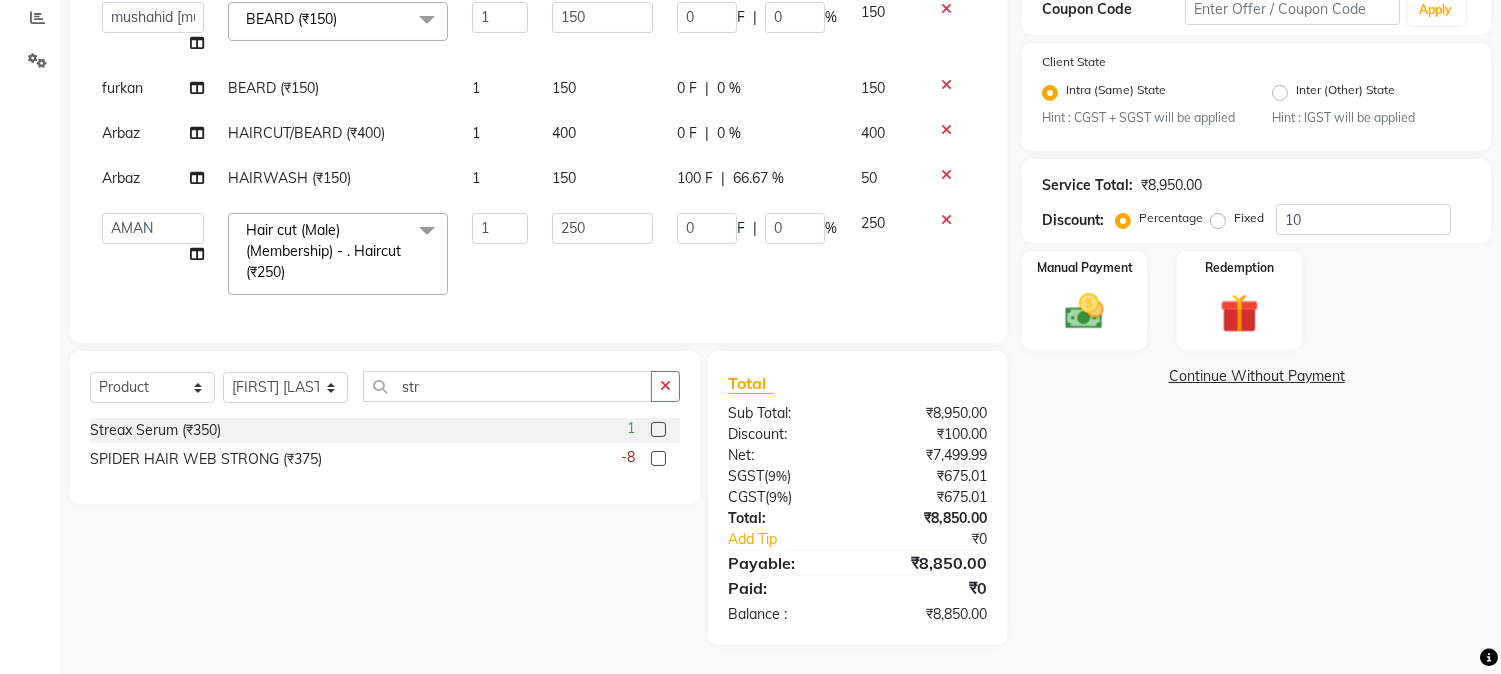 click 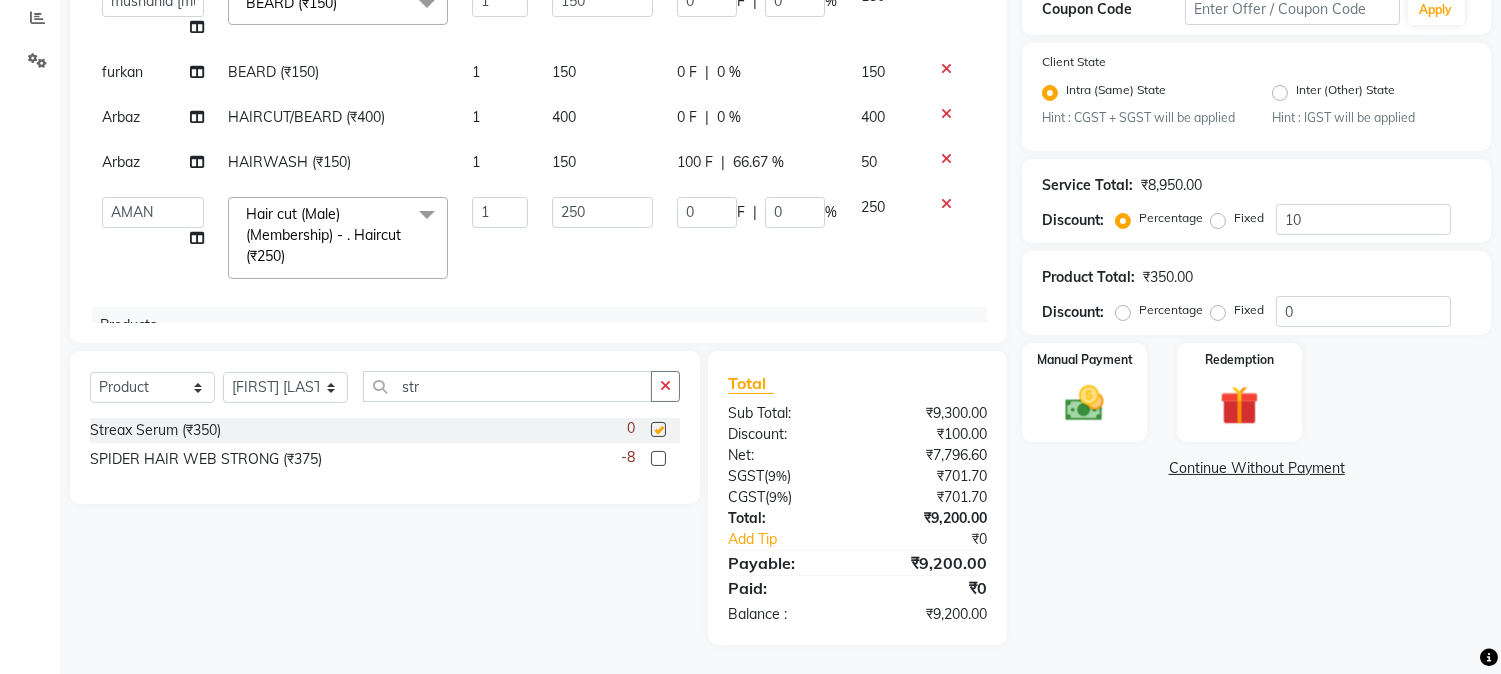 scroll, scrollTop: 948, scrollLeft: 0, axis: vertical 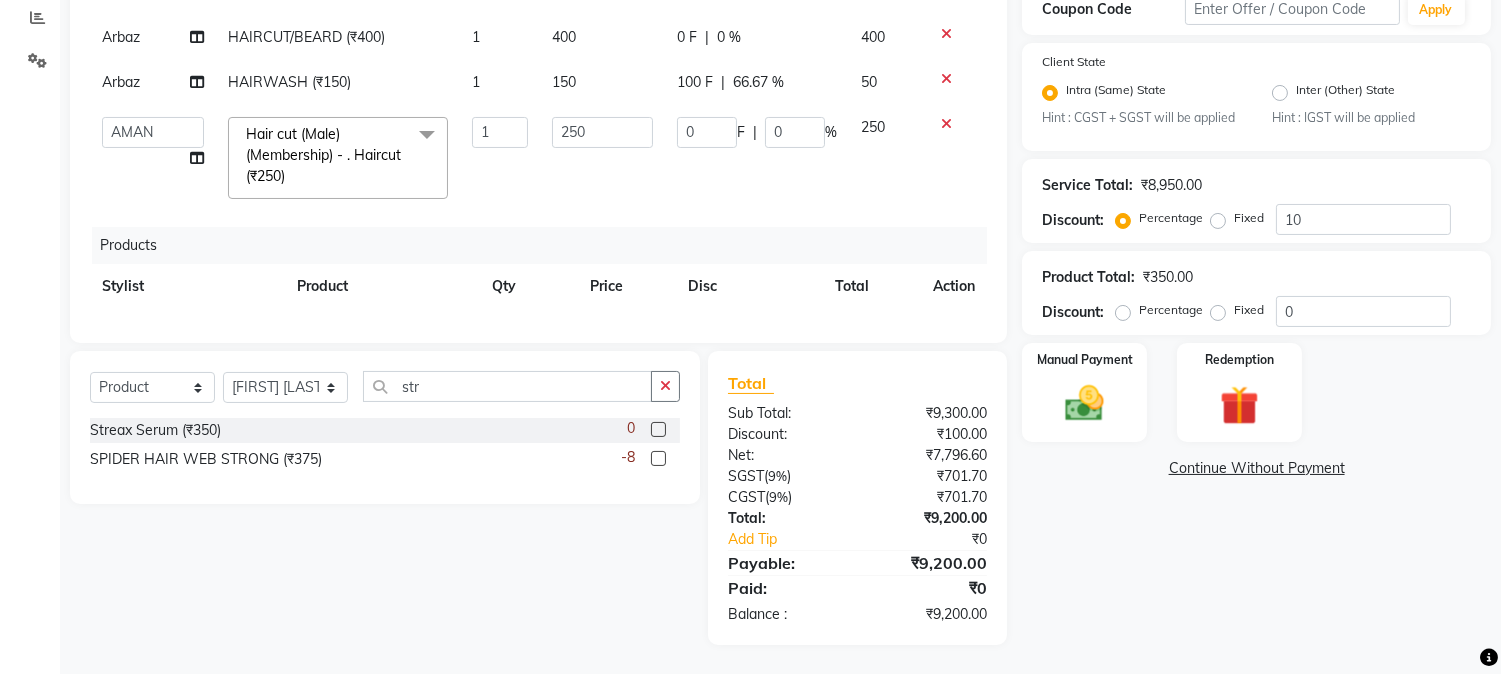 checkbox on "false" 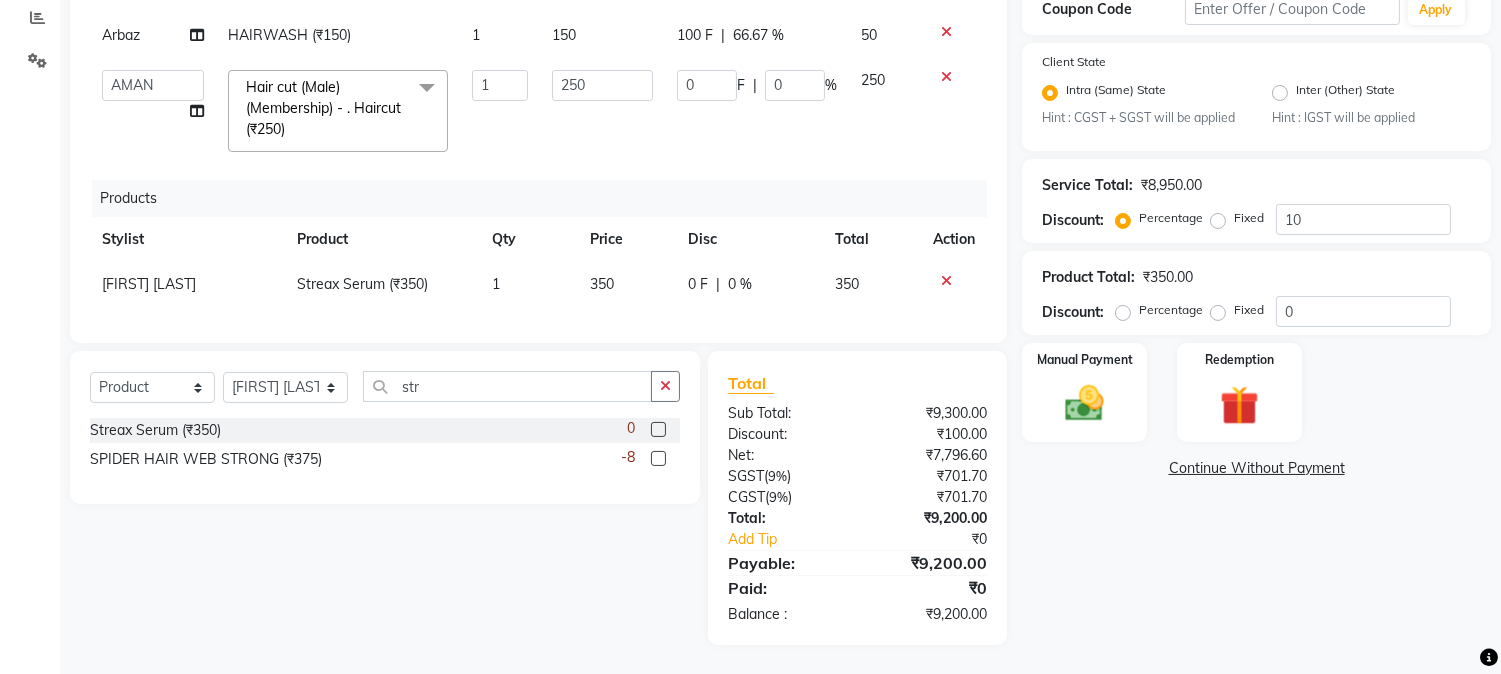 click on "0 F" 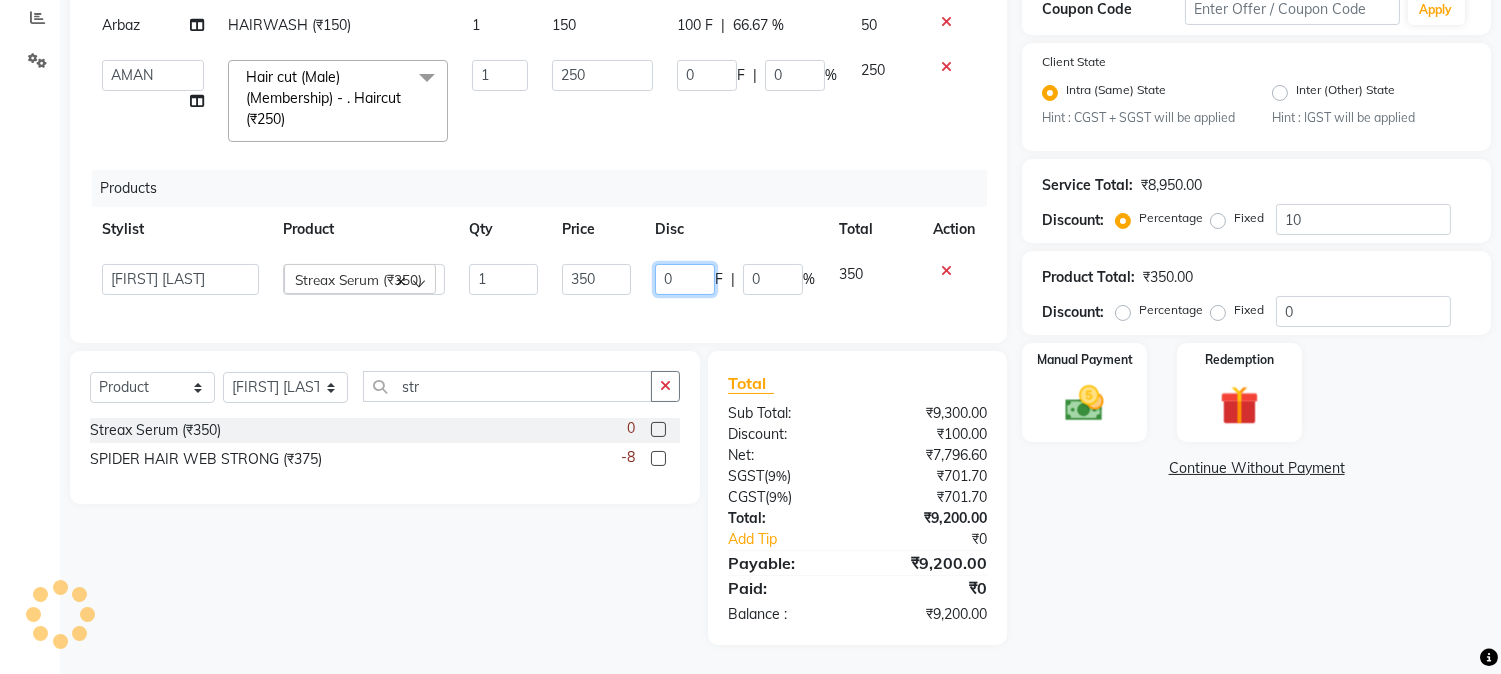 click on "0" 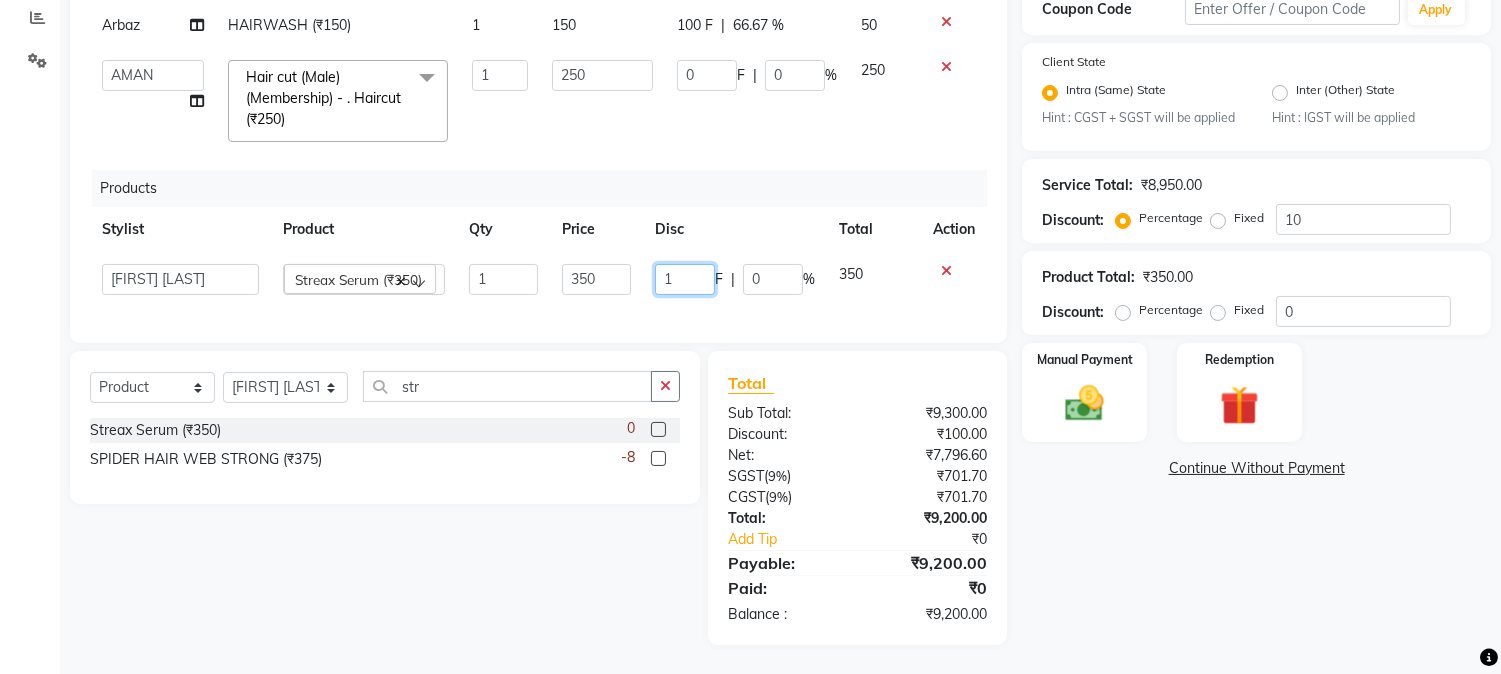 type on "10" 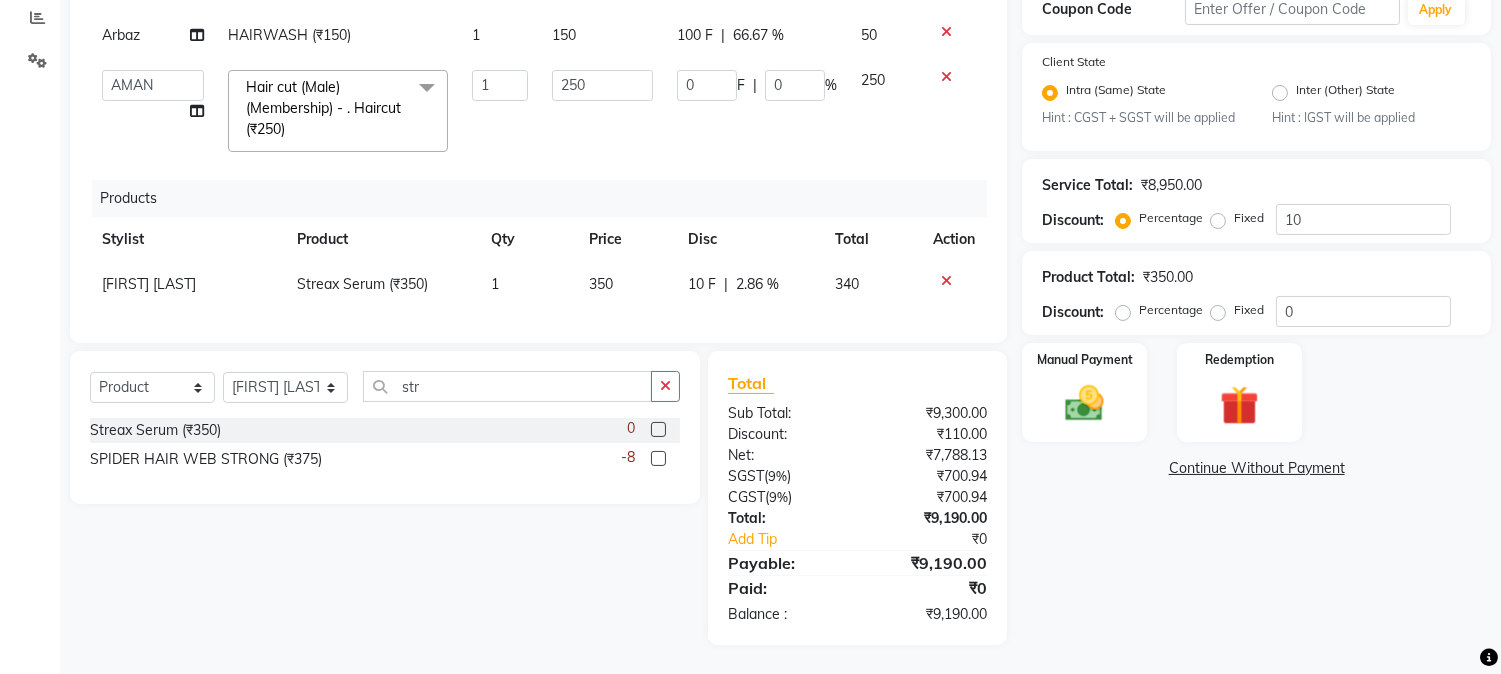 click on "Products" 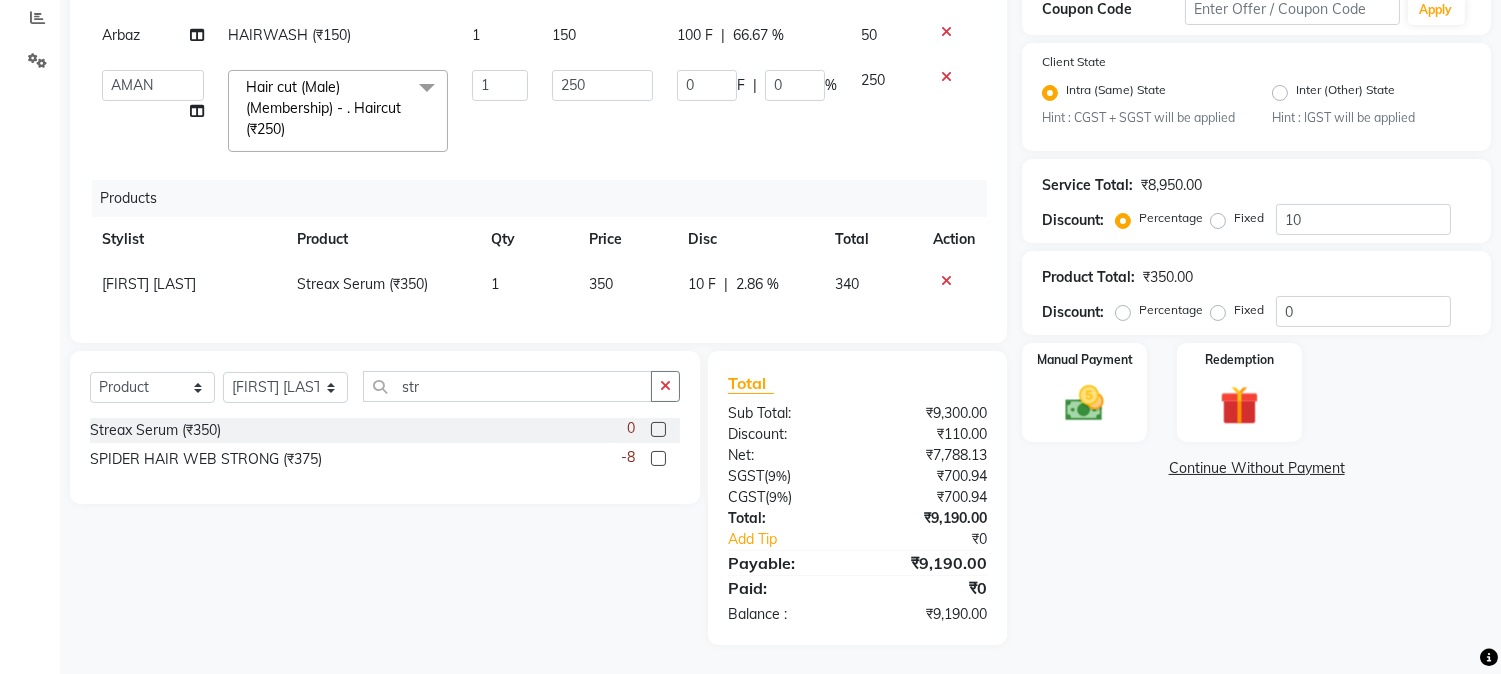 scroll, scrollTop: 948, scrollLeft: 0, axis: vertical 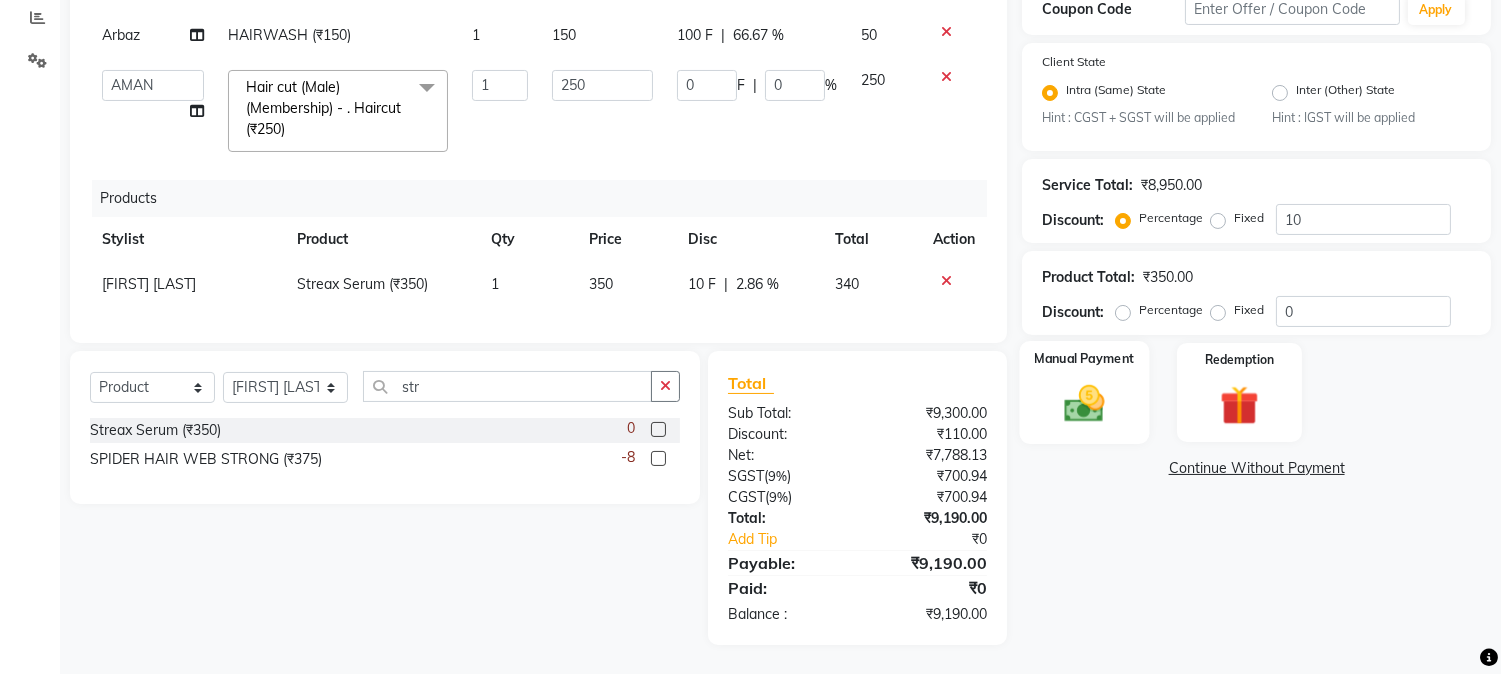 click on "Manual Payment" 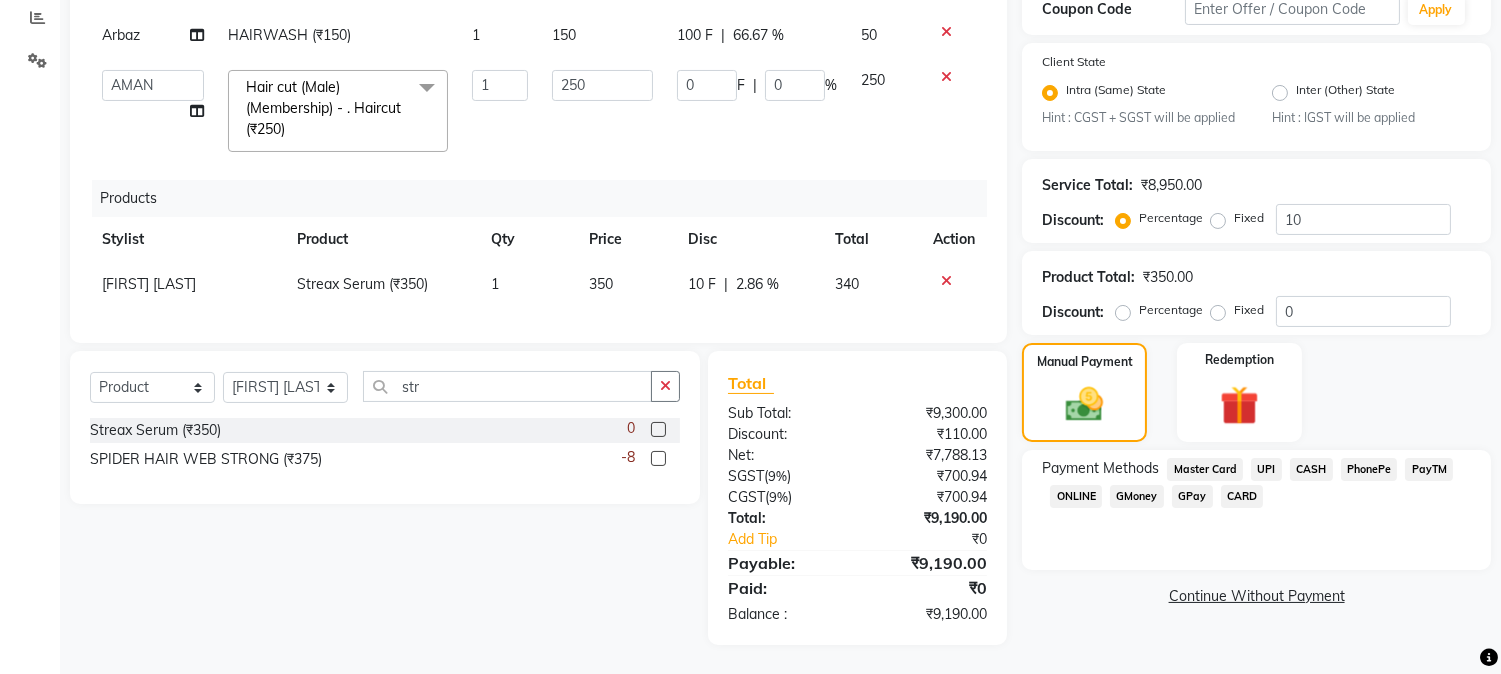 click on "GPay" 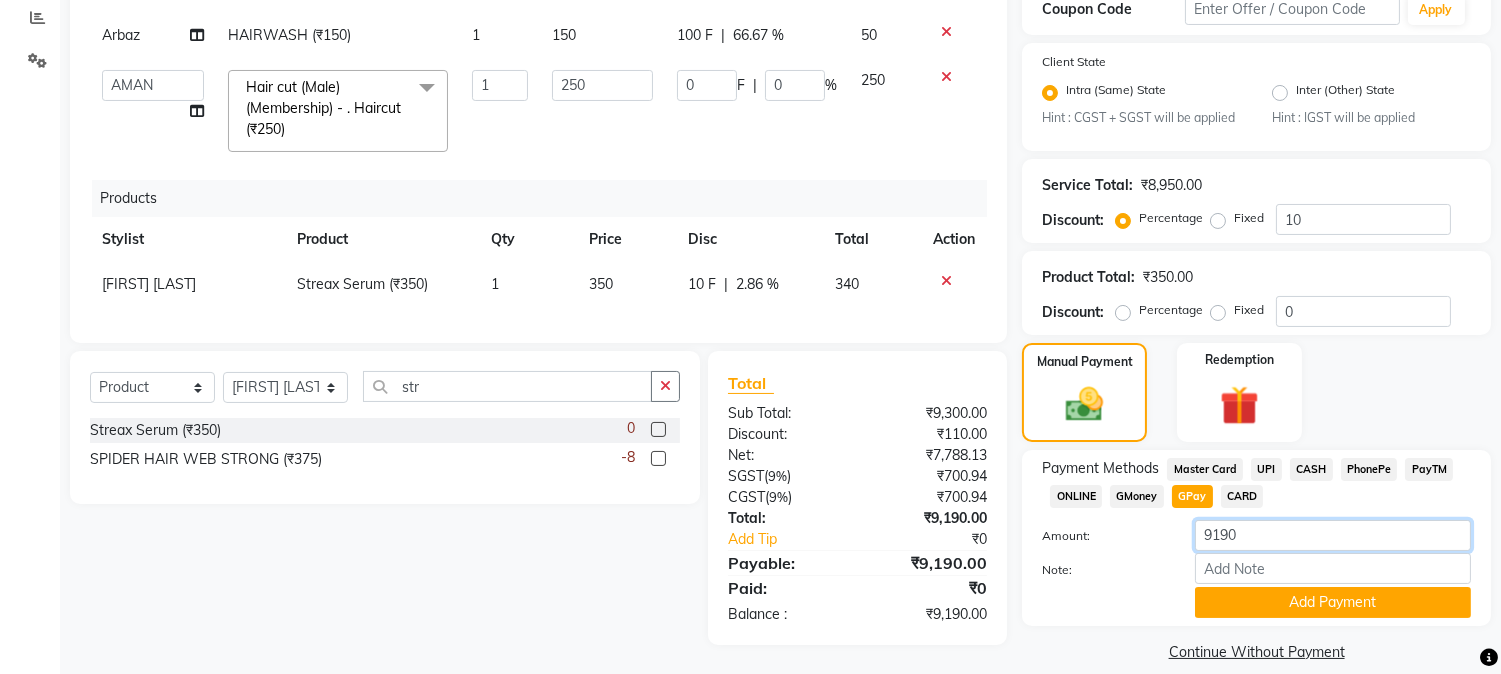 drag, startPoint x: 1198, startPoint y: 535, endPoint x: 1308, endPoint y: 531, distance: 110.0727 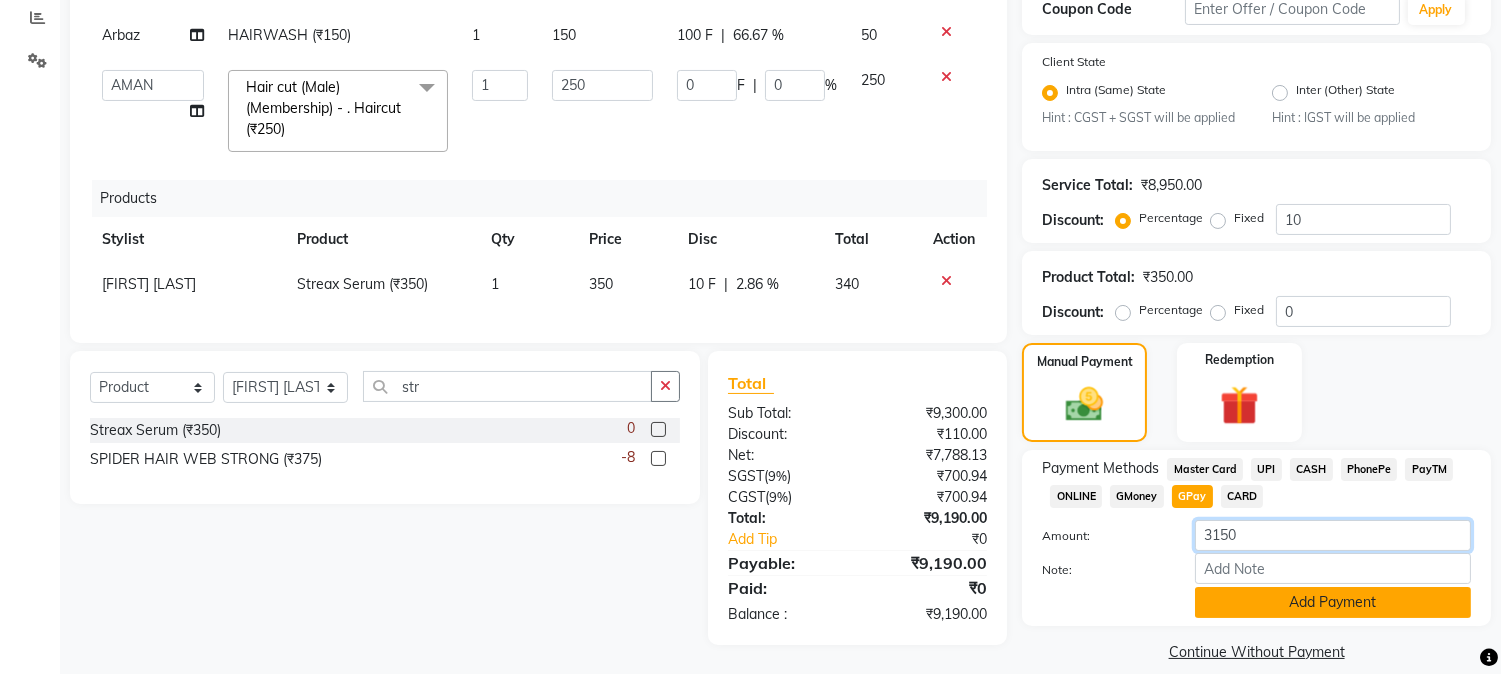 type on "3150" 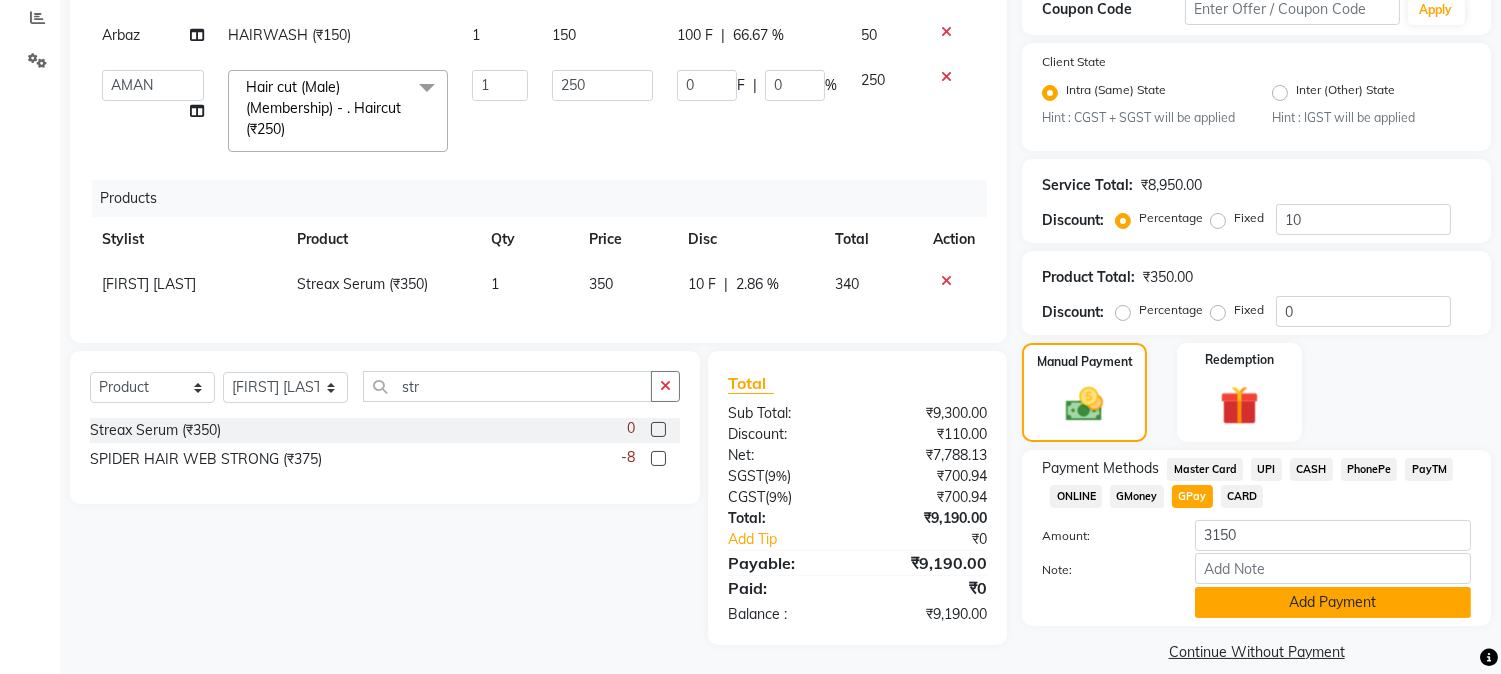 click on "Add Payment" 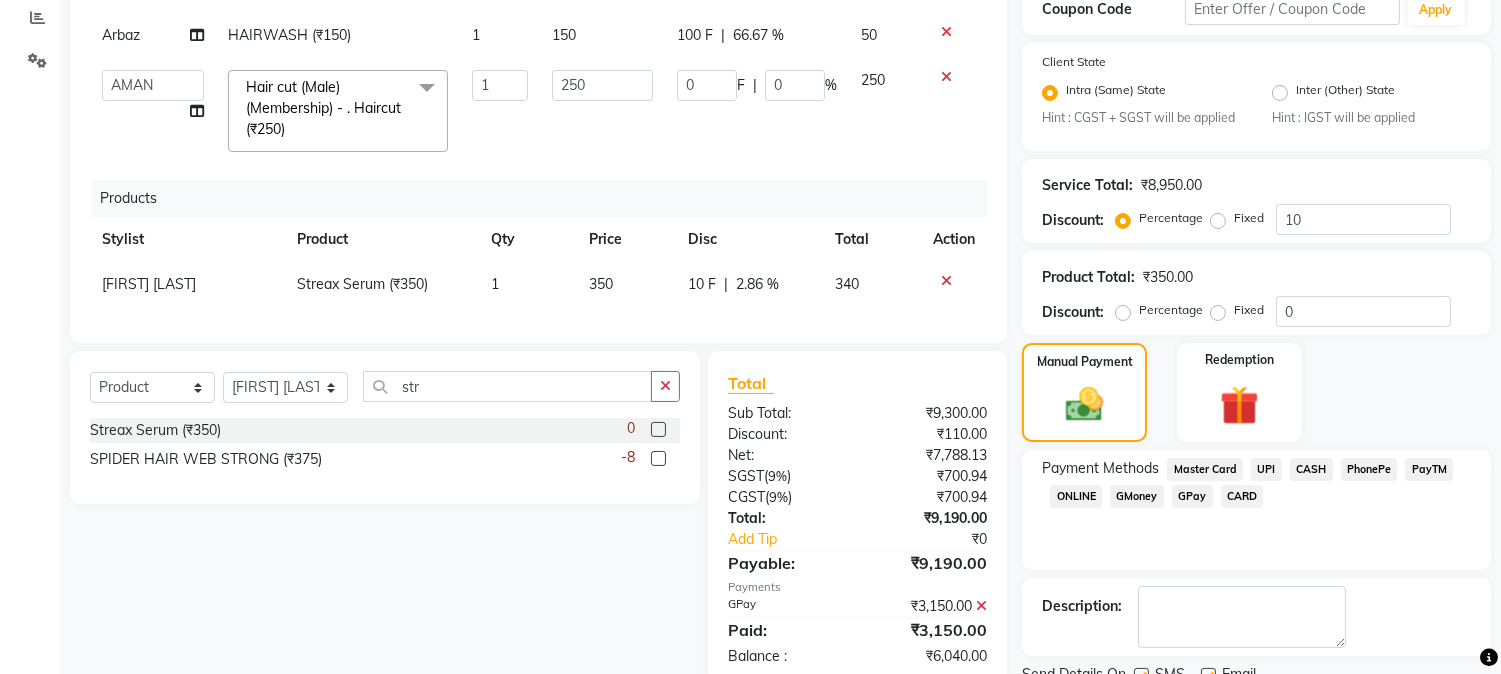 click on "CASH" 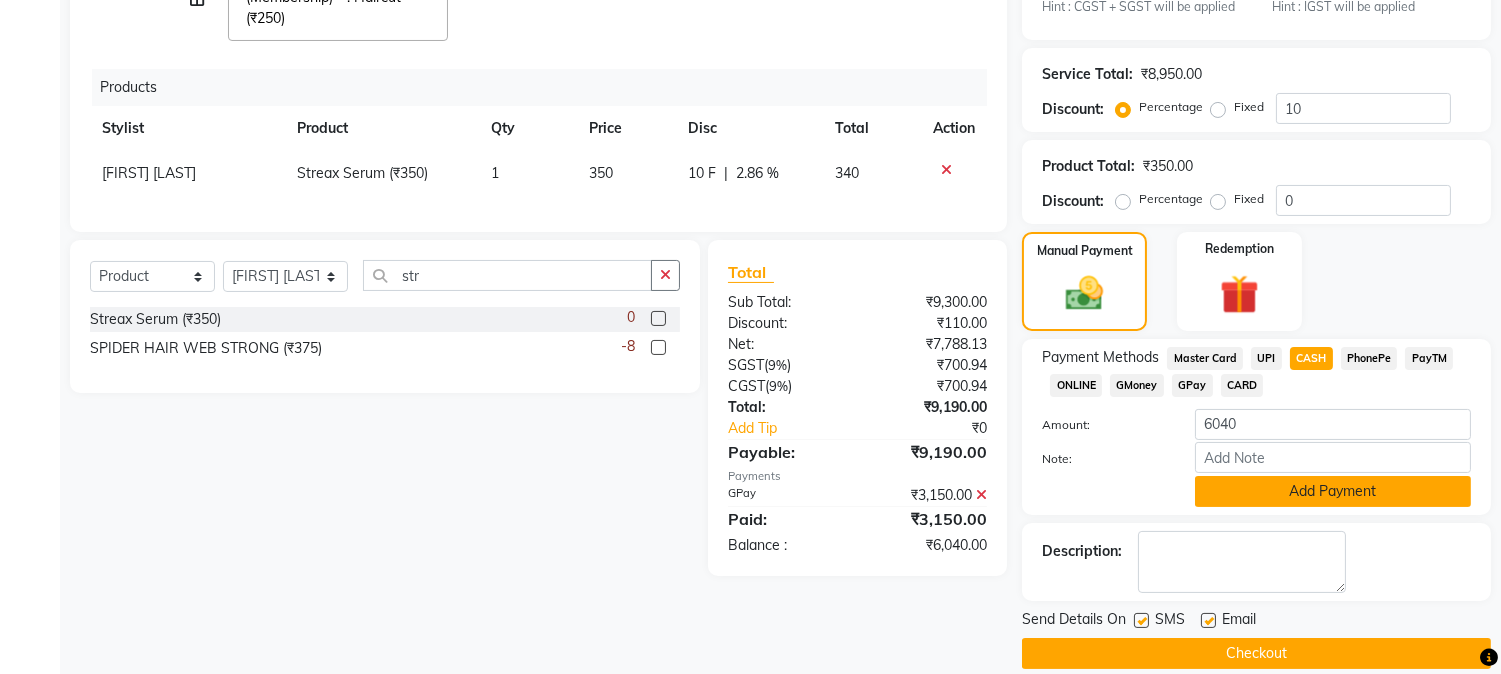 click on "Add Payment" 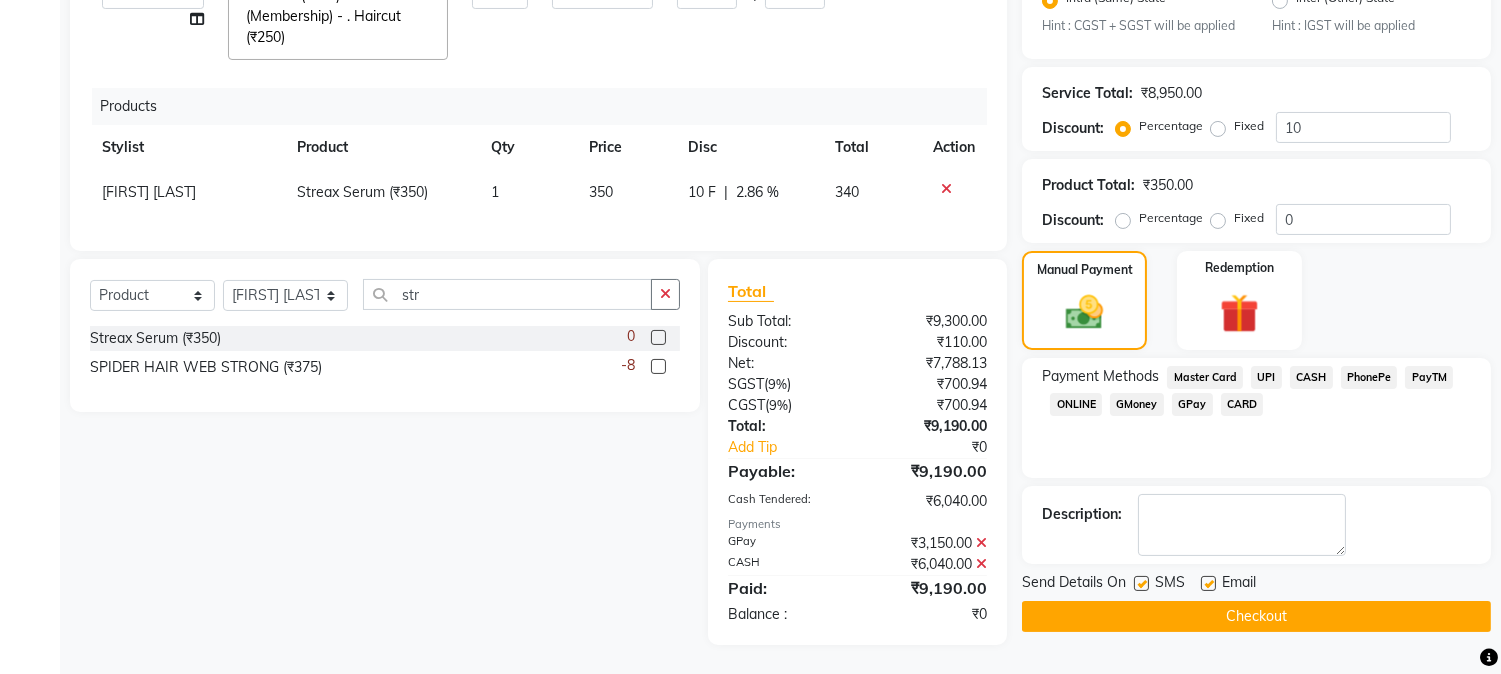 click 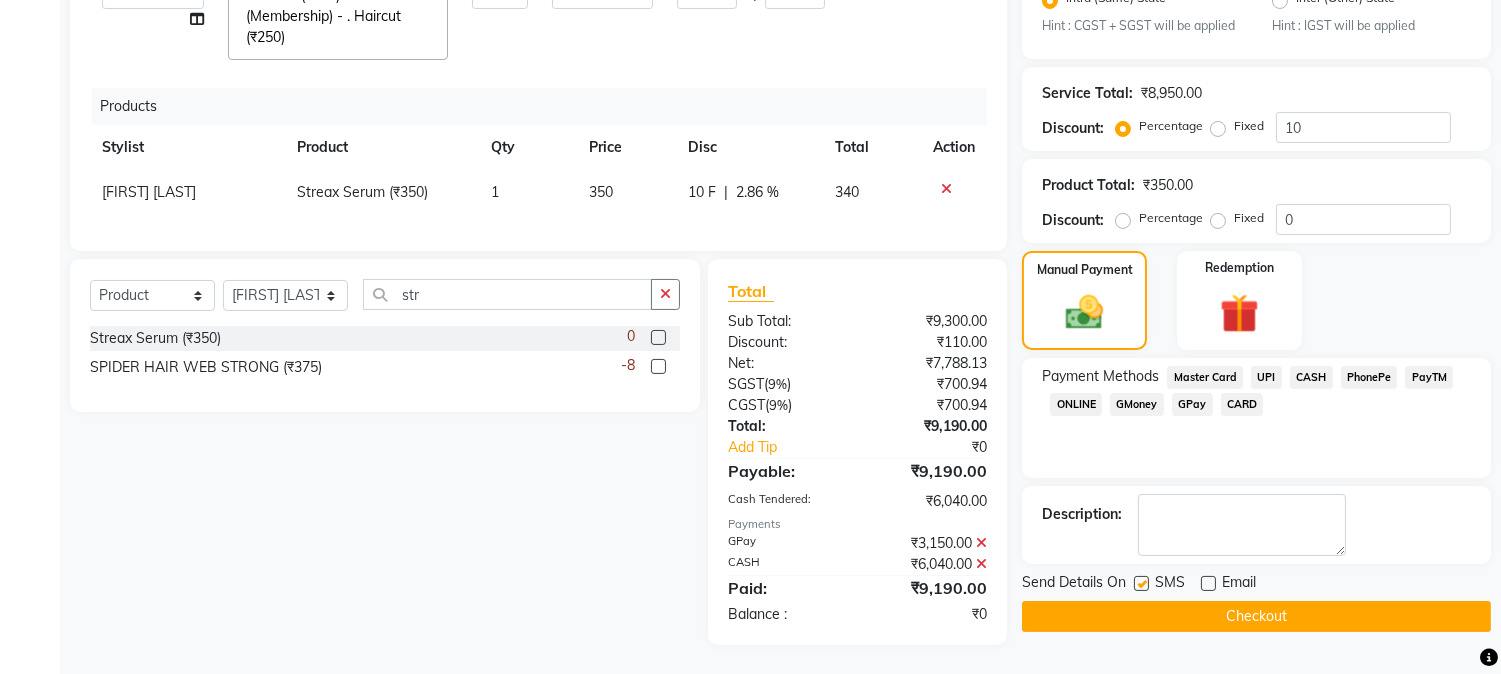 click on "Checkout" 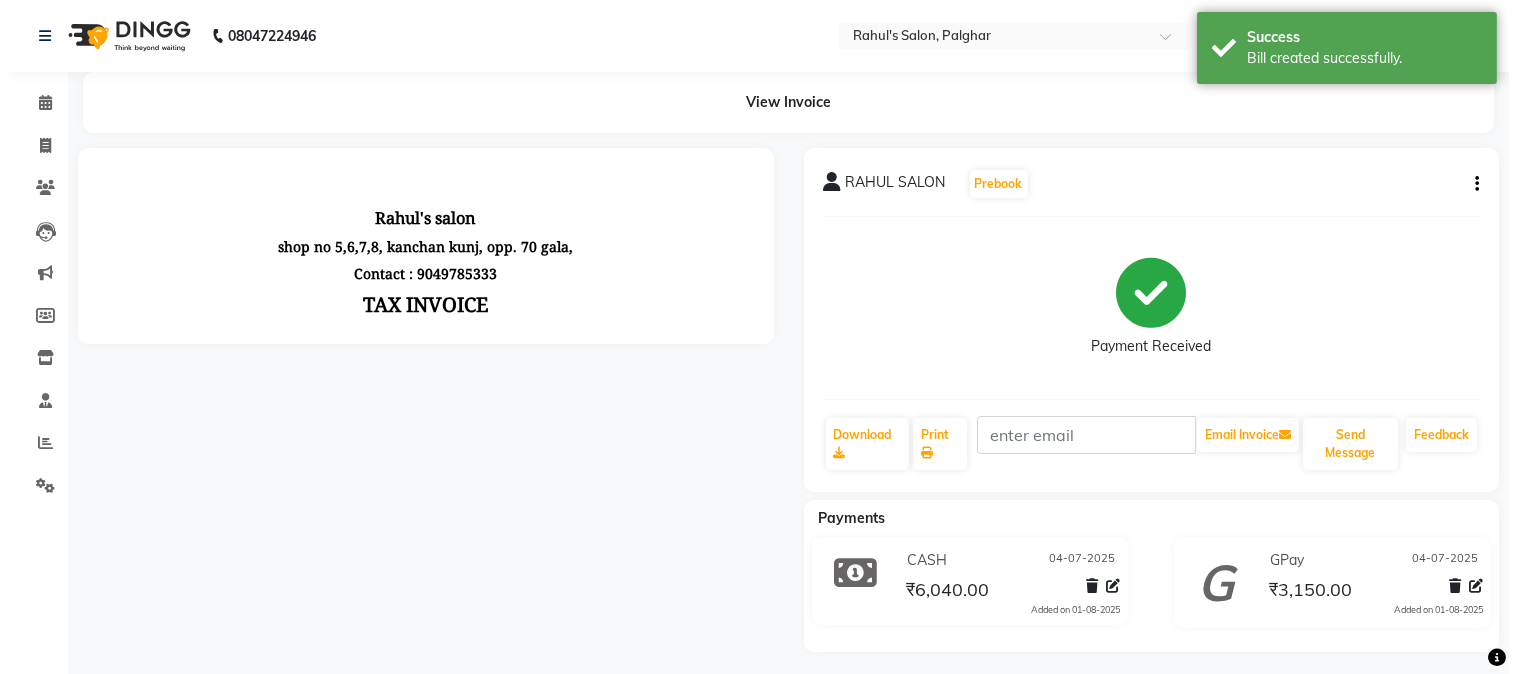 scroll, scrollTop: 0, scrollLeft: 0, axis: both 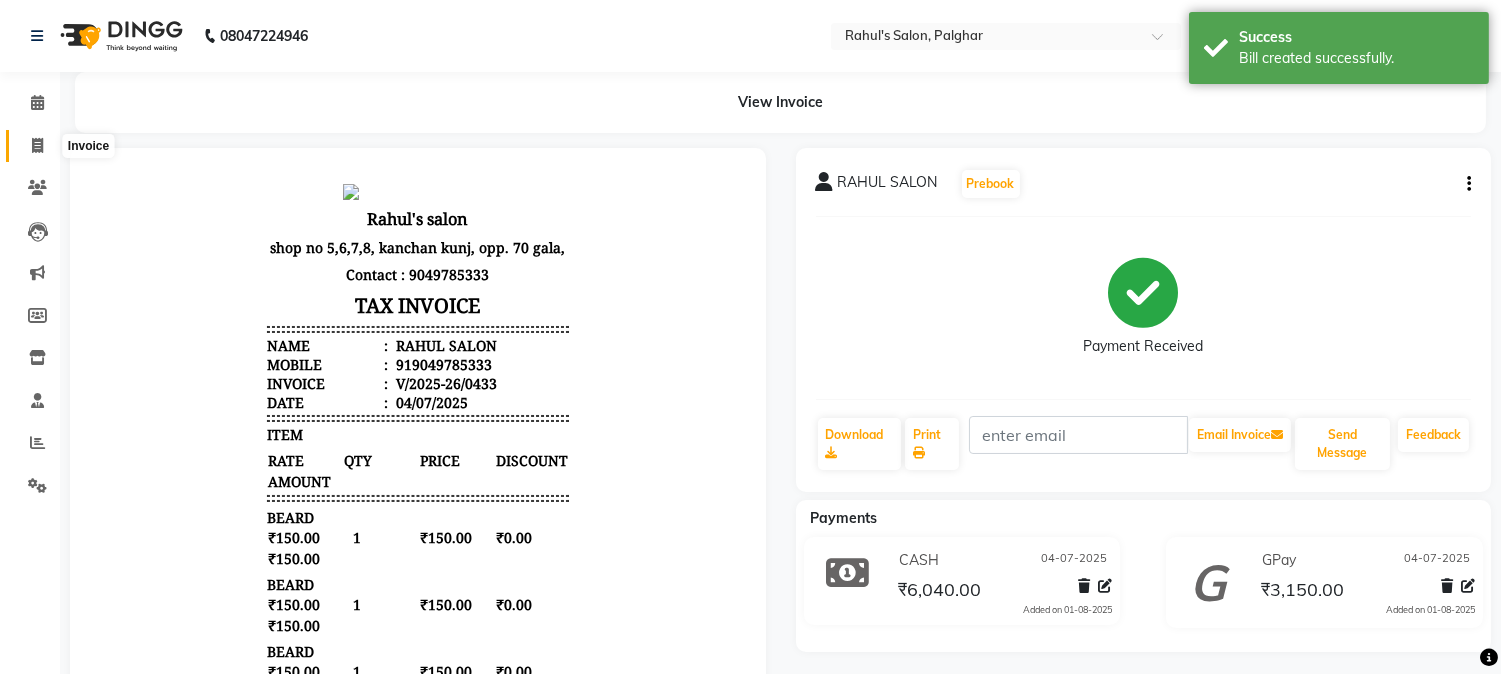 click 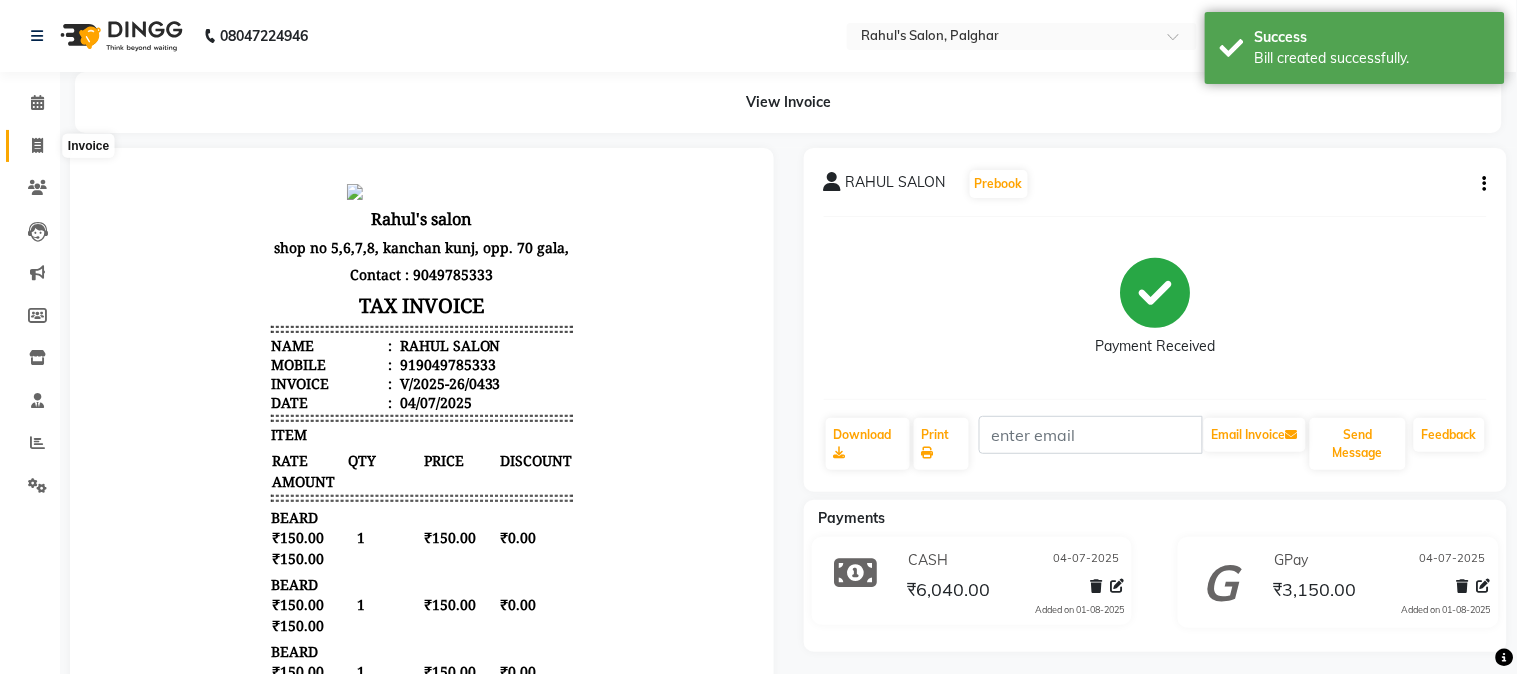 select on "4166" 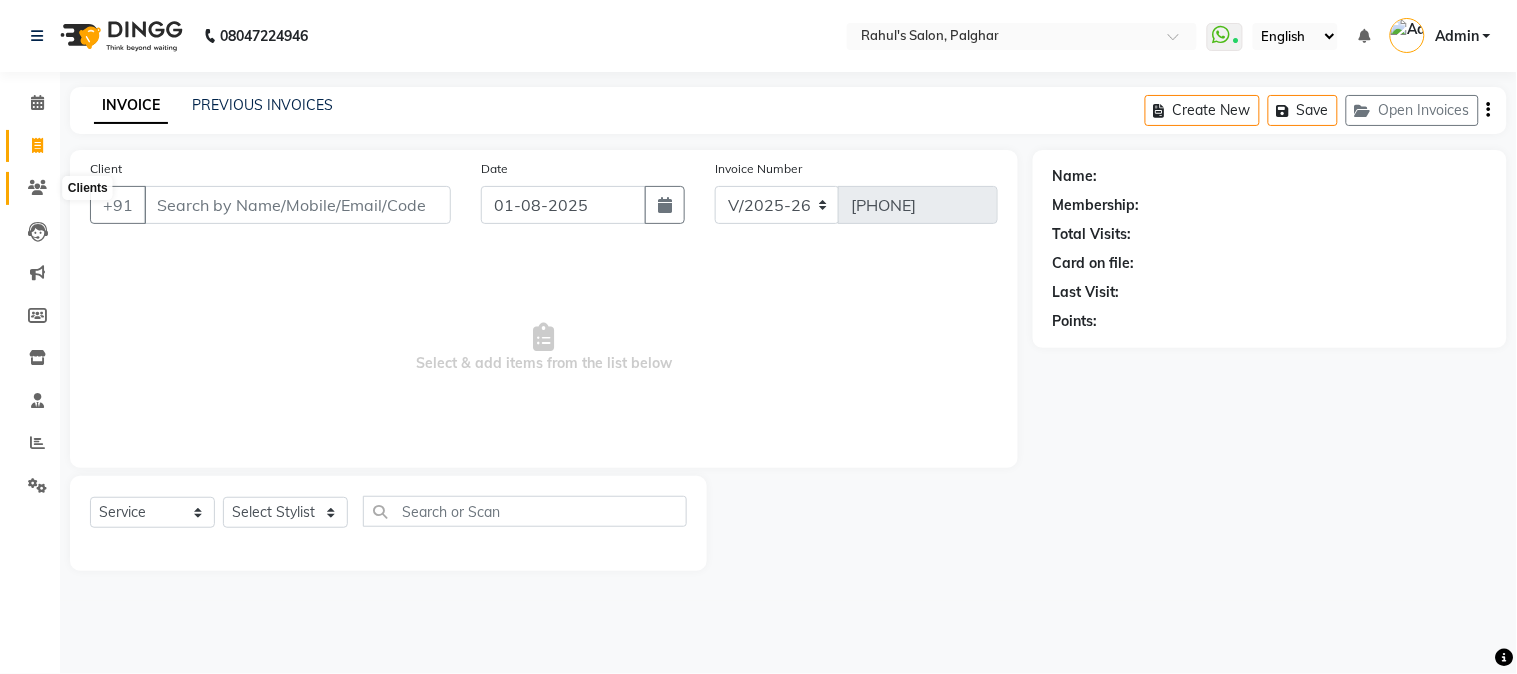 click 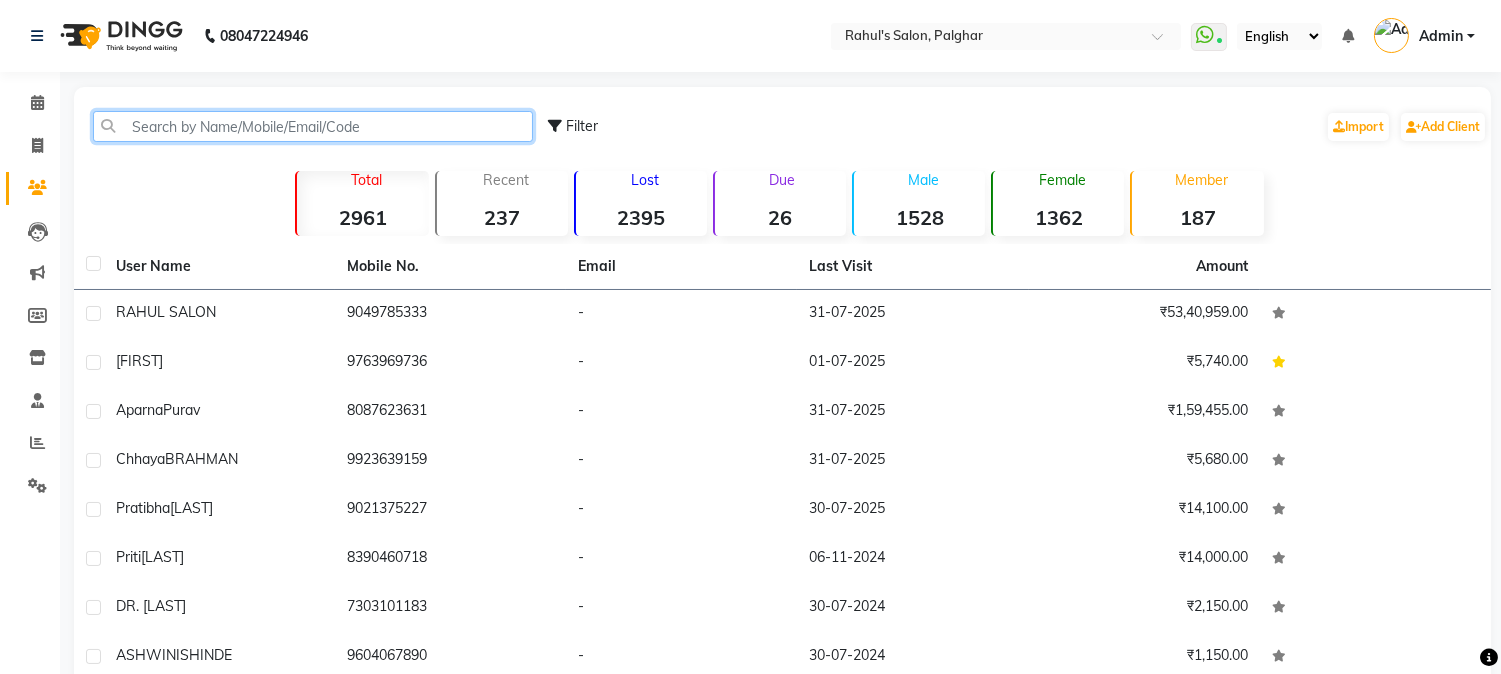 click 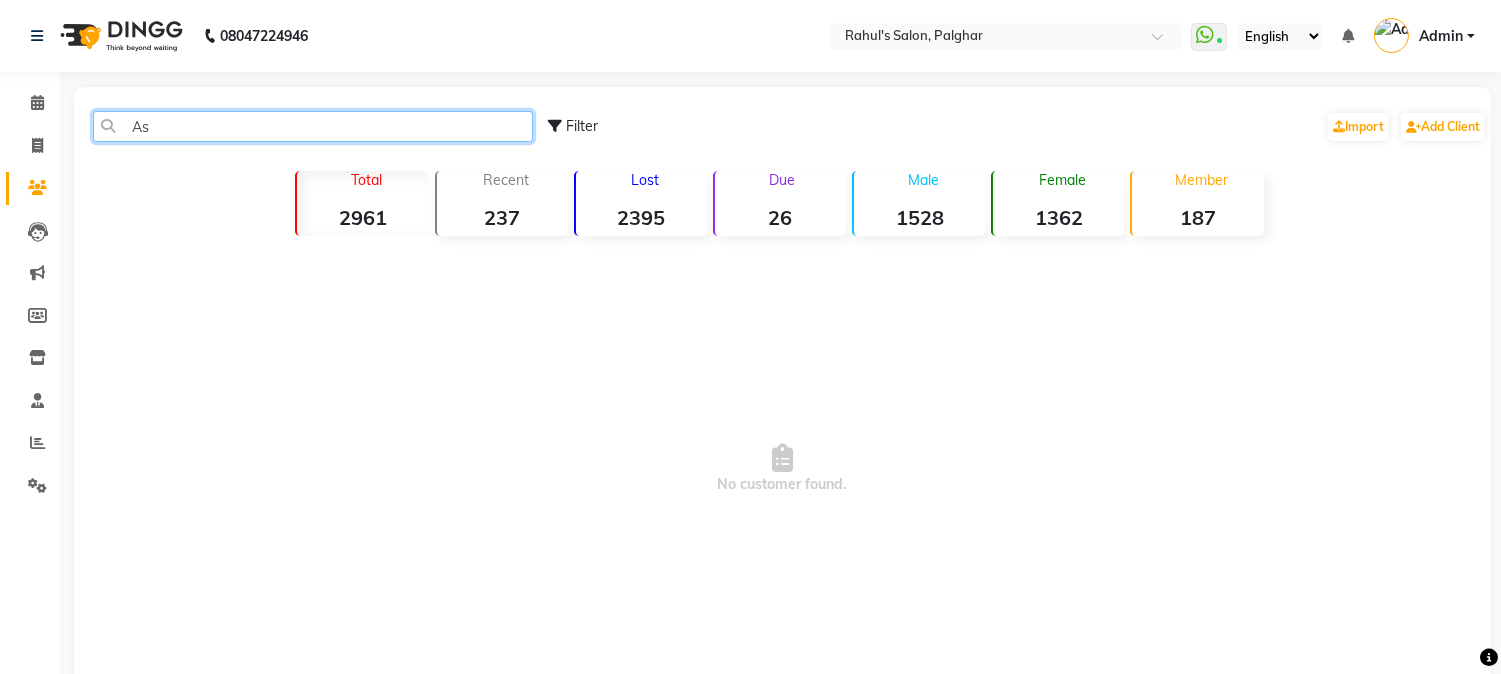 type on "A" 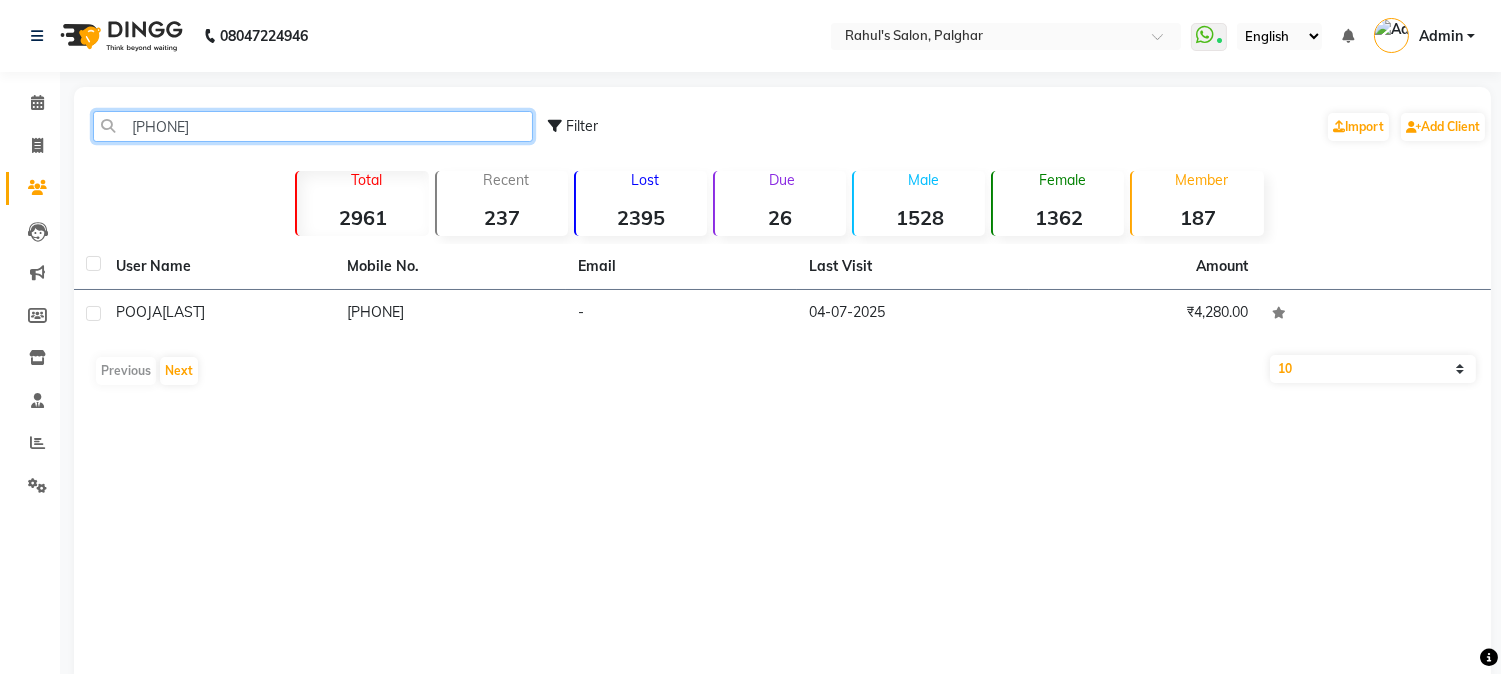 drag, startPoint x: 121, startPoint y: 126, endPoint x: 260, endPoint y: 121, distance: 139.0899 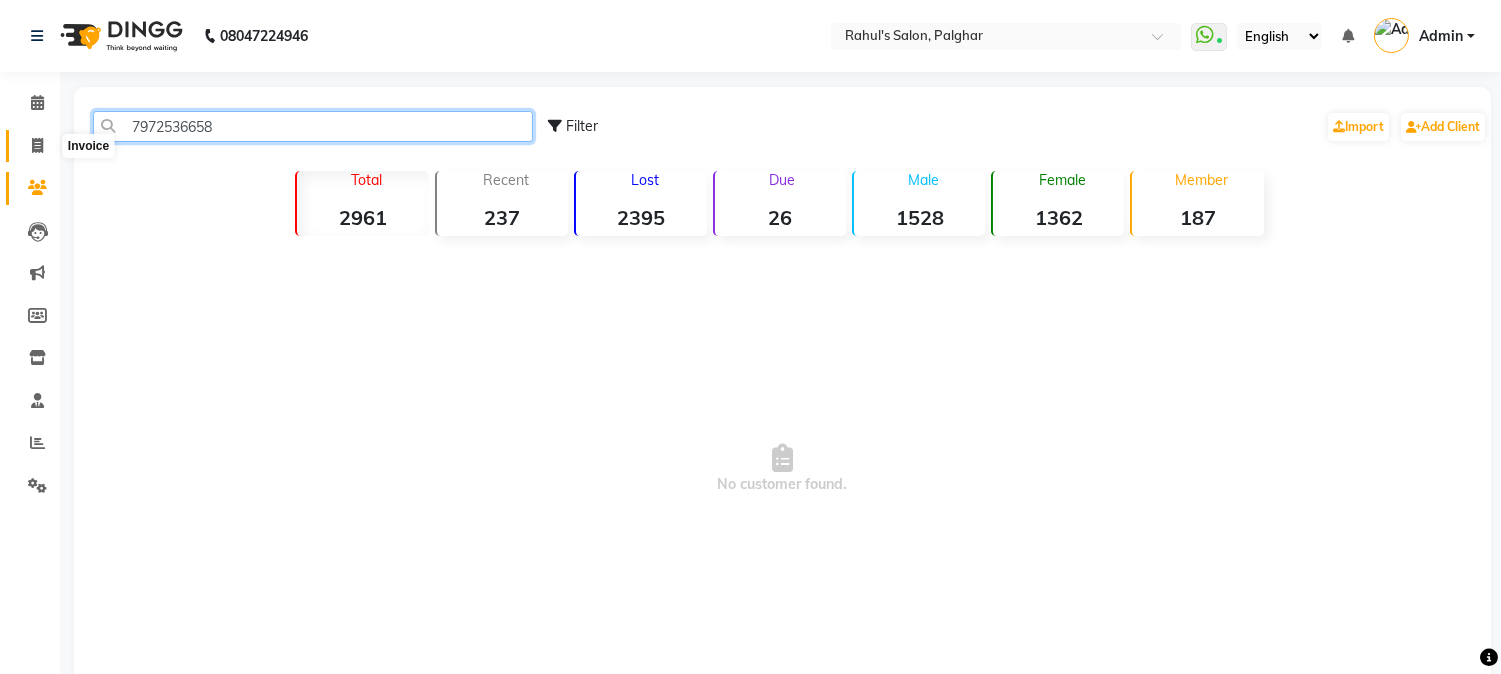 type on "7972536658" 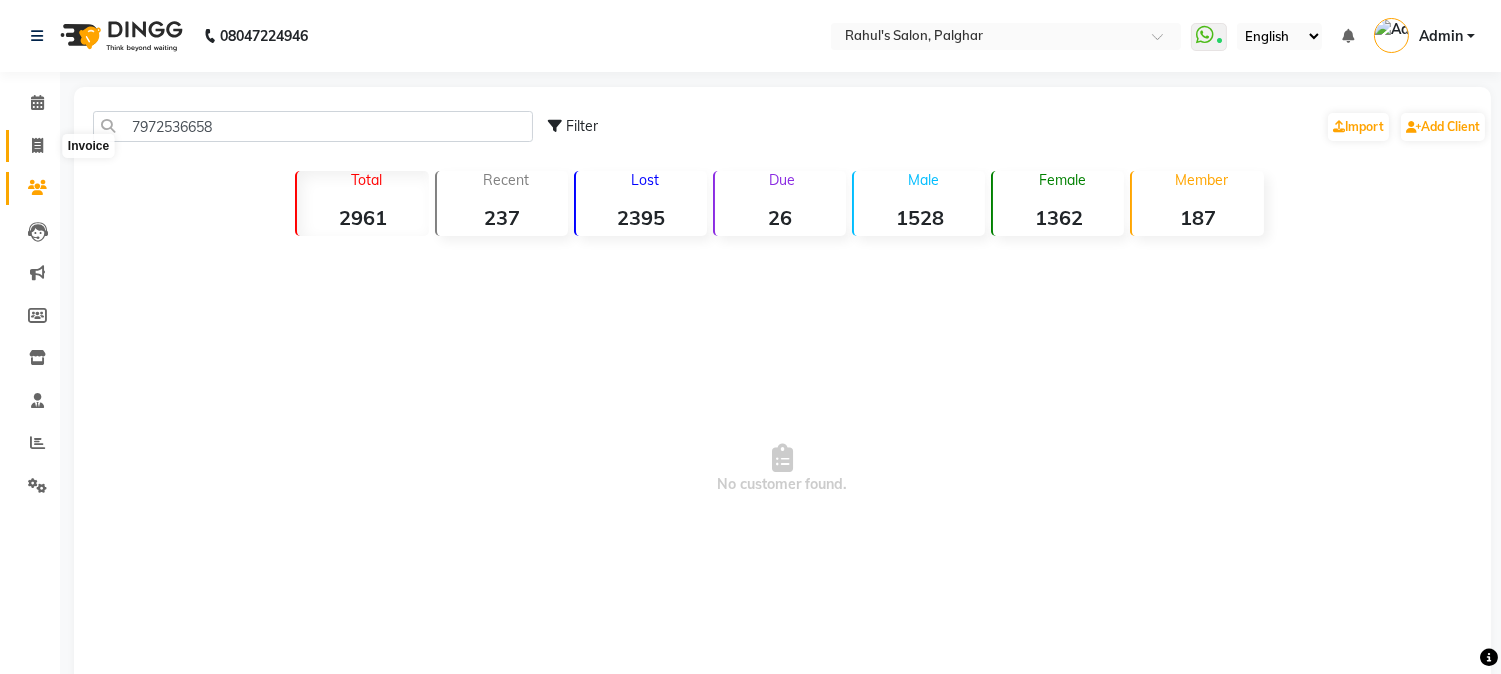 click 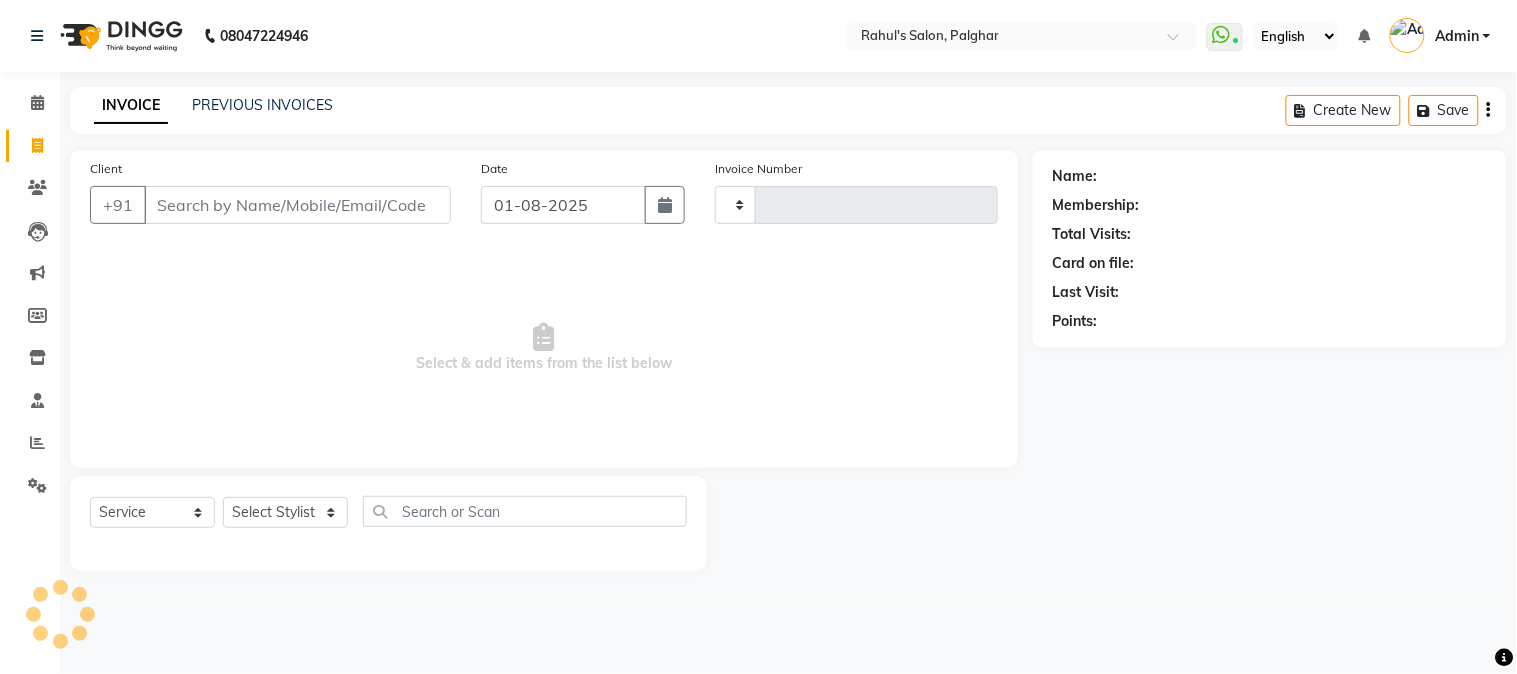 type on "0434" 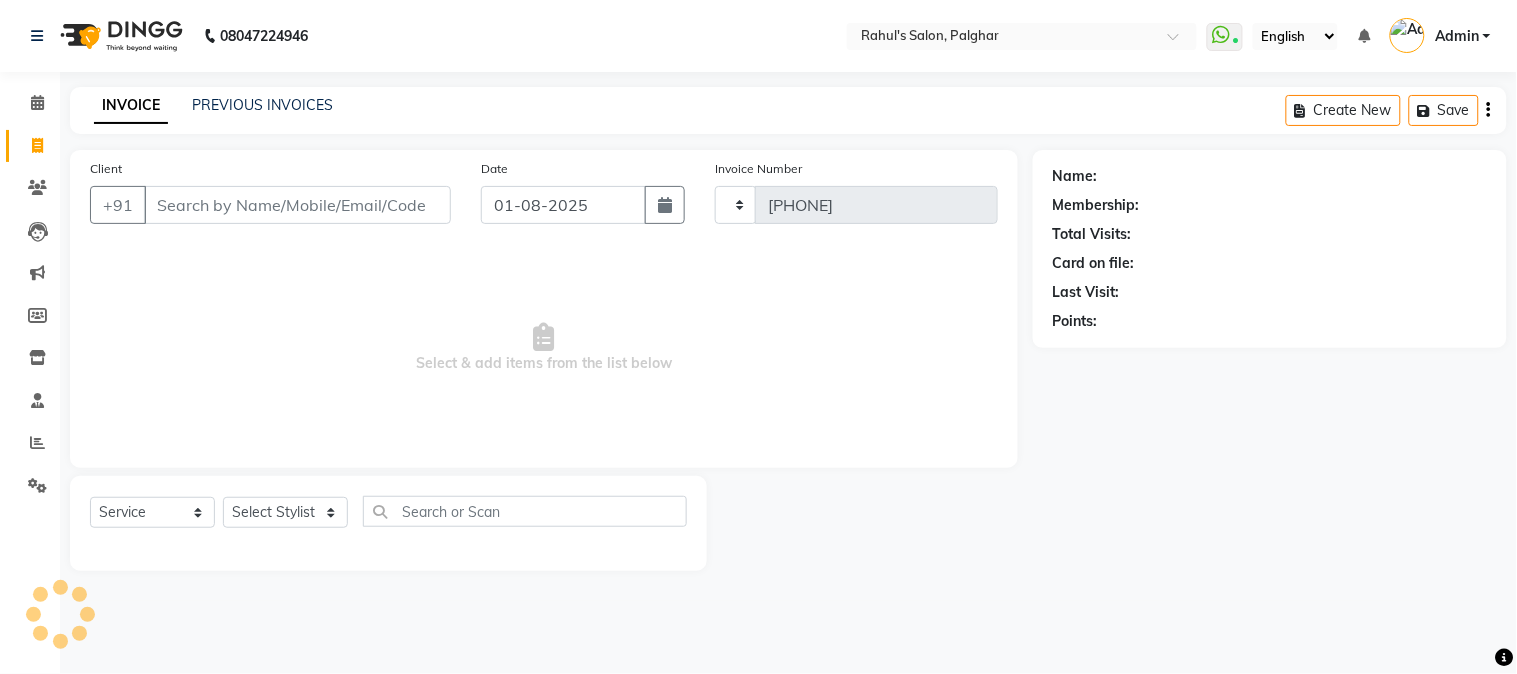 select on "4166" 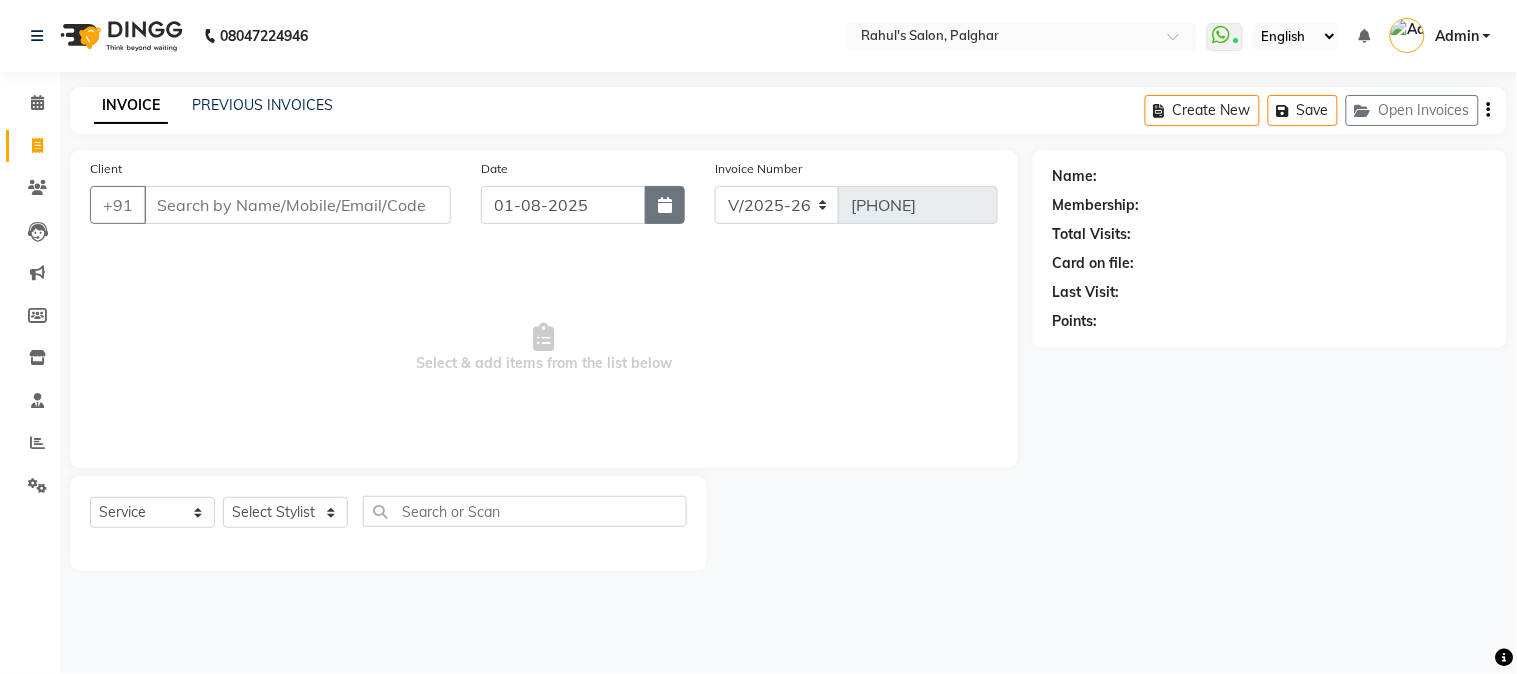 click 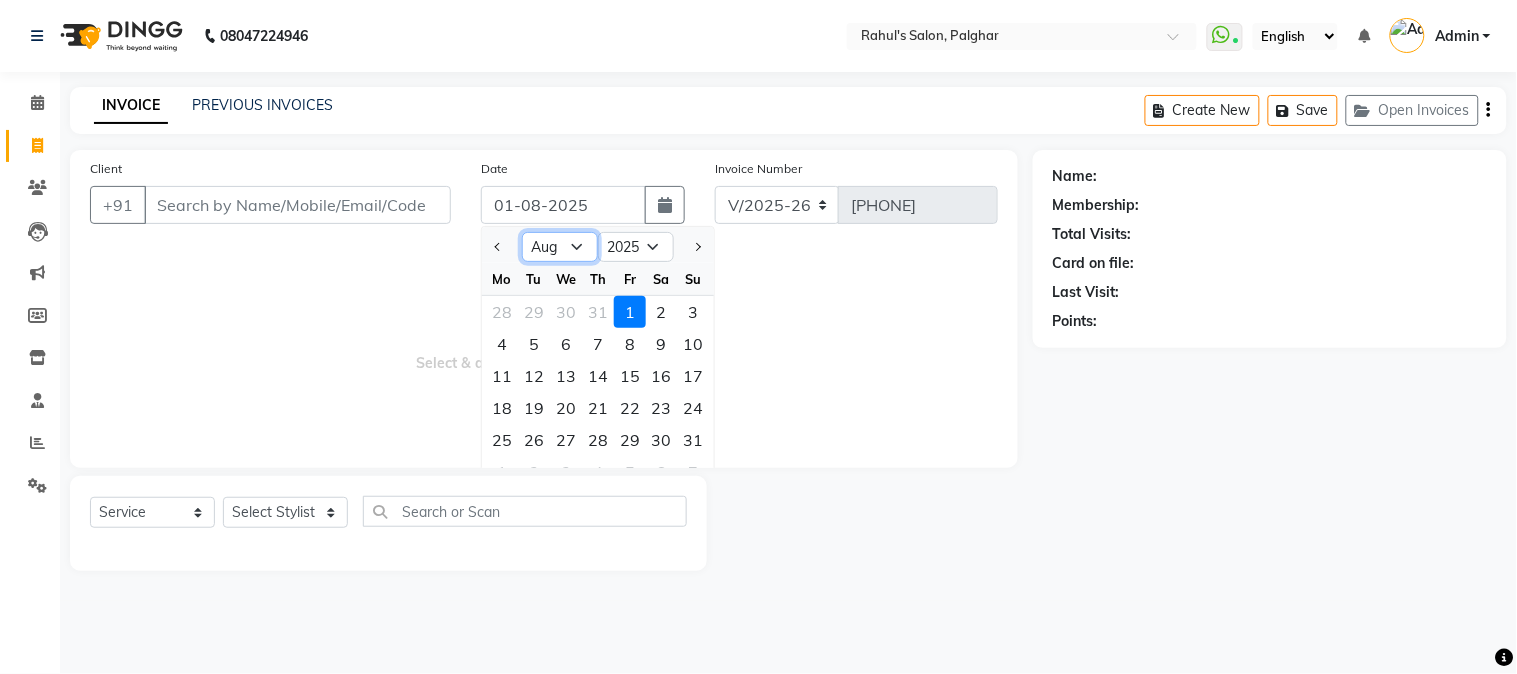 click on "Jan Feb Mar Apr May Jun Jul Aug Sep Oct Nov Dec" 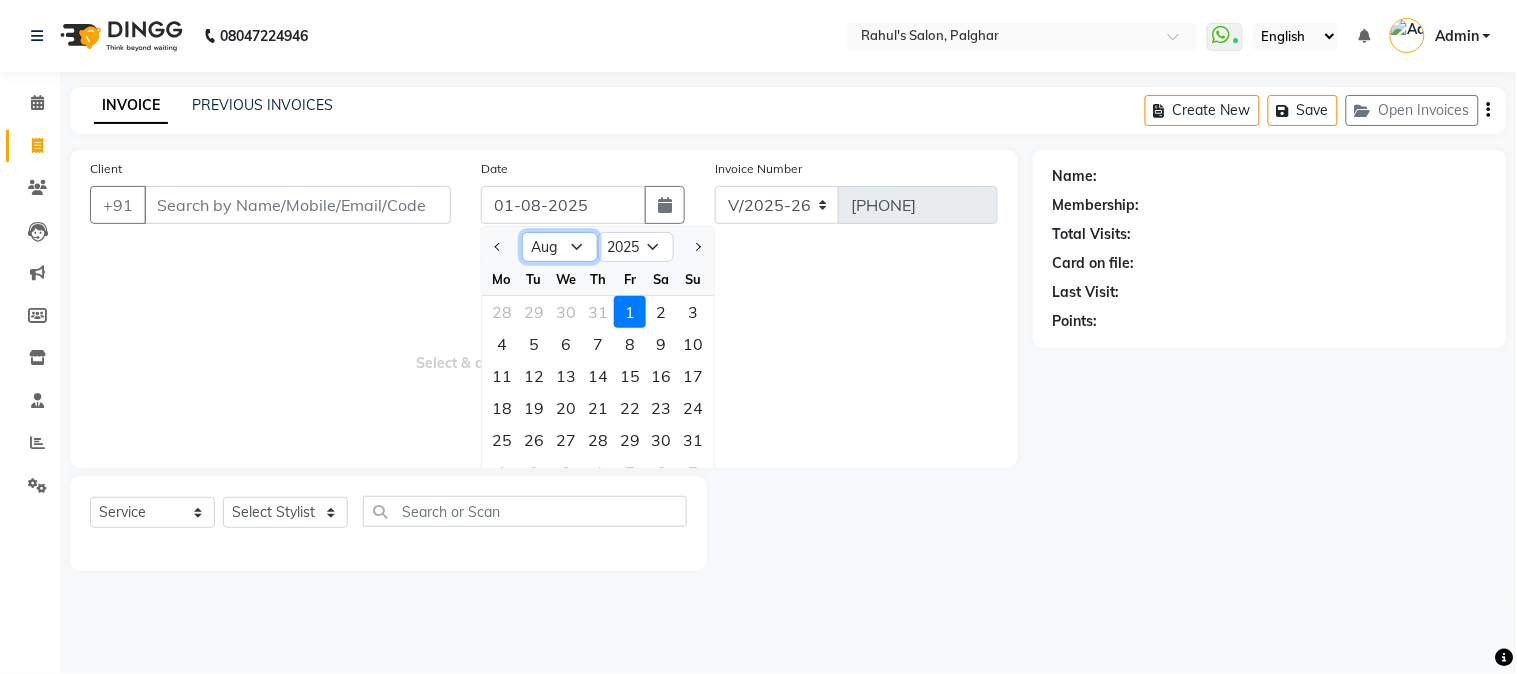 select on "7" 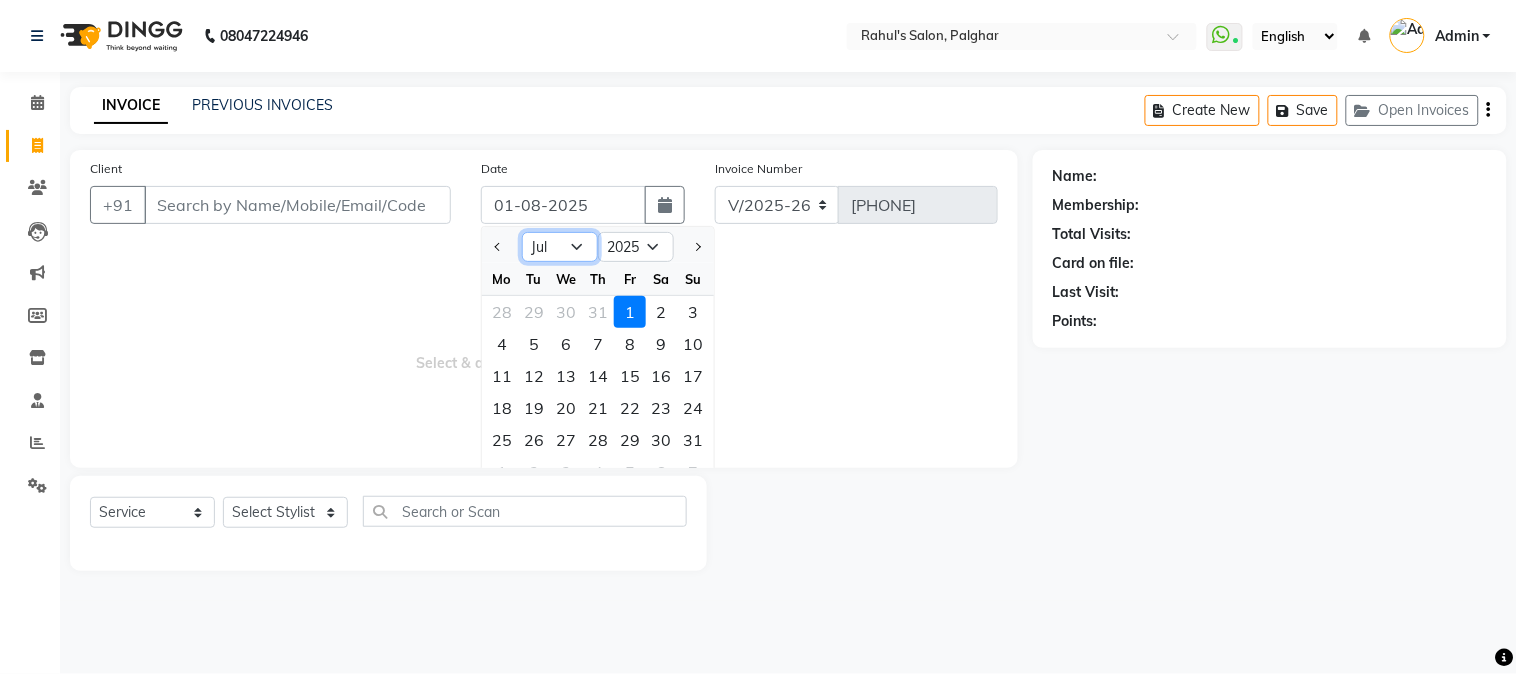 click on "Jan Feb Mar Apr May Jun Jul Aug Sep Oct Nov Dec" 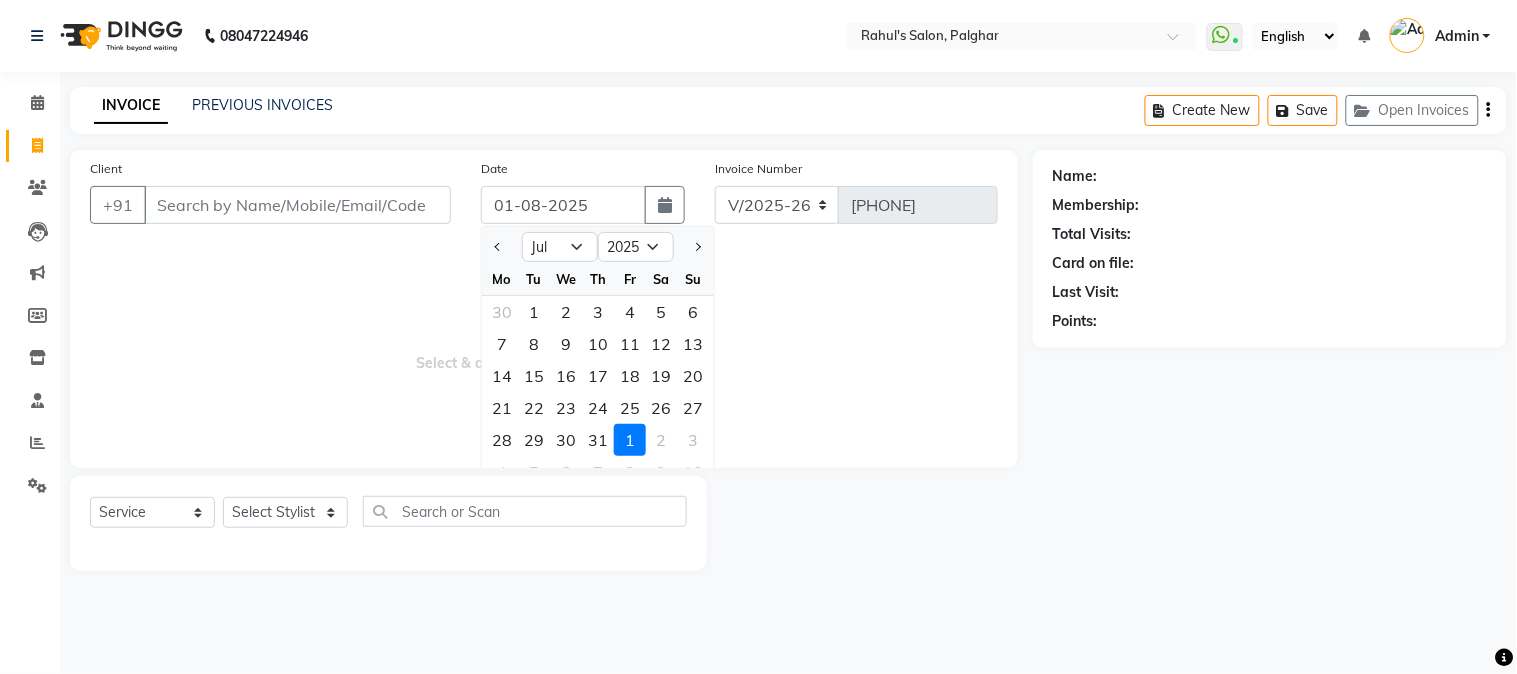 click on "4" 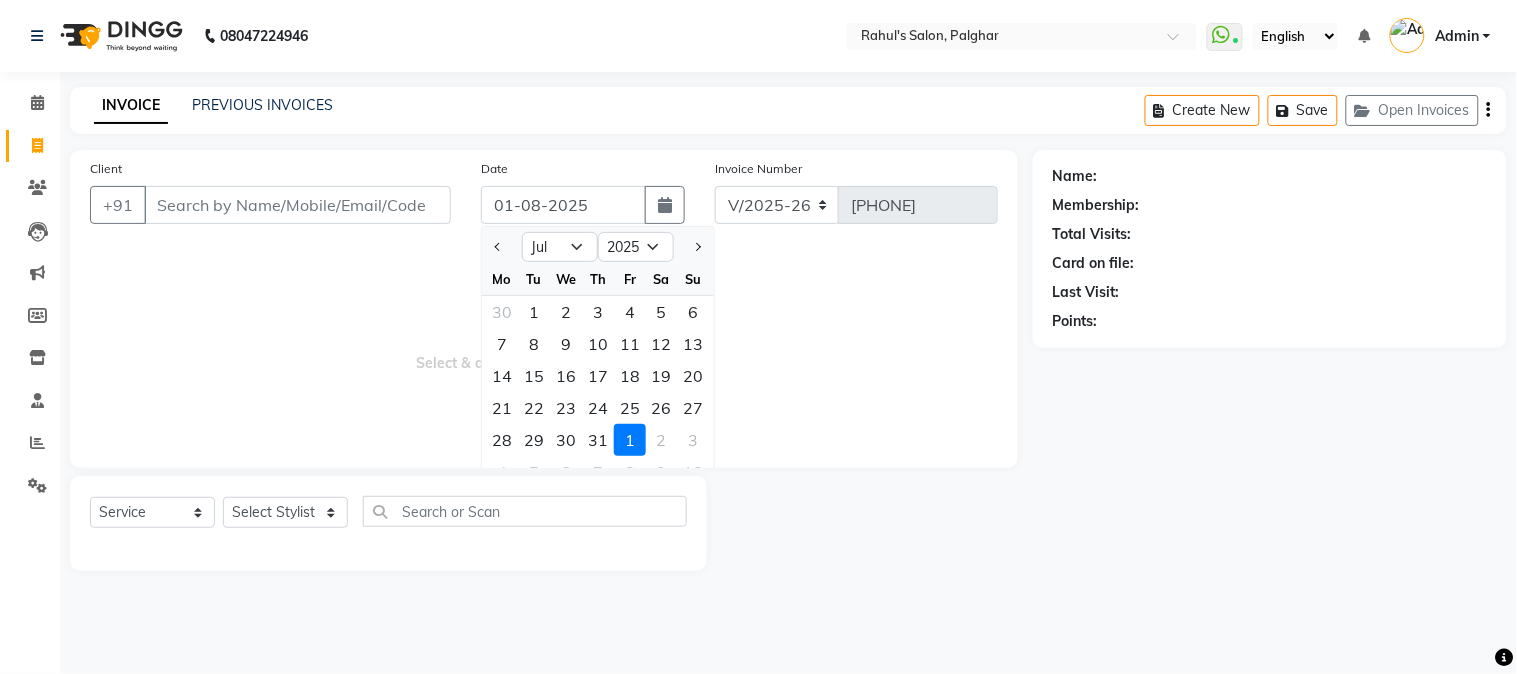 type on "04-07-2025" 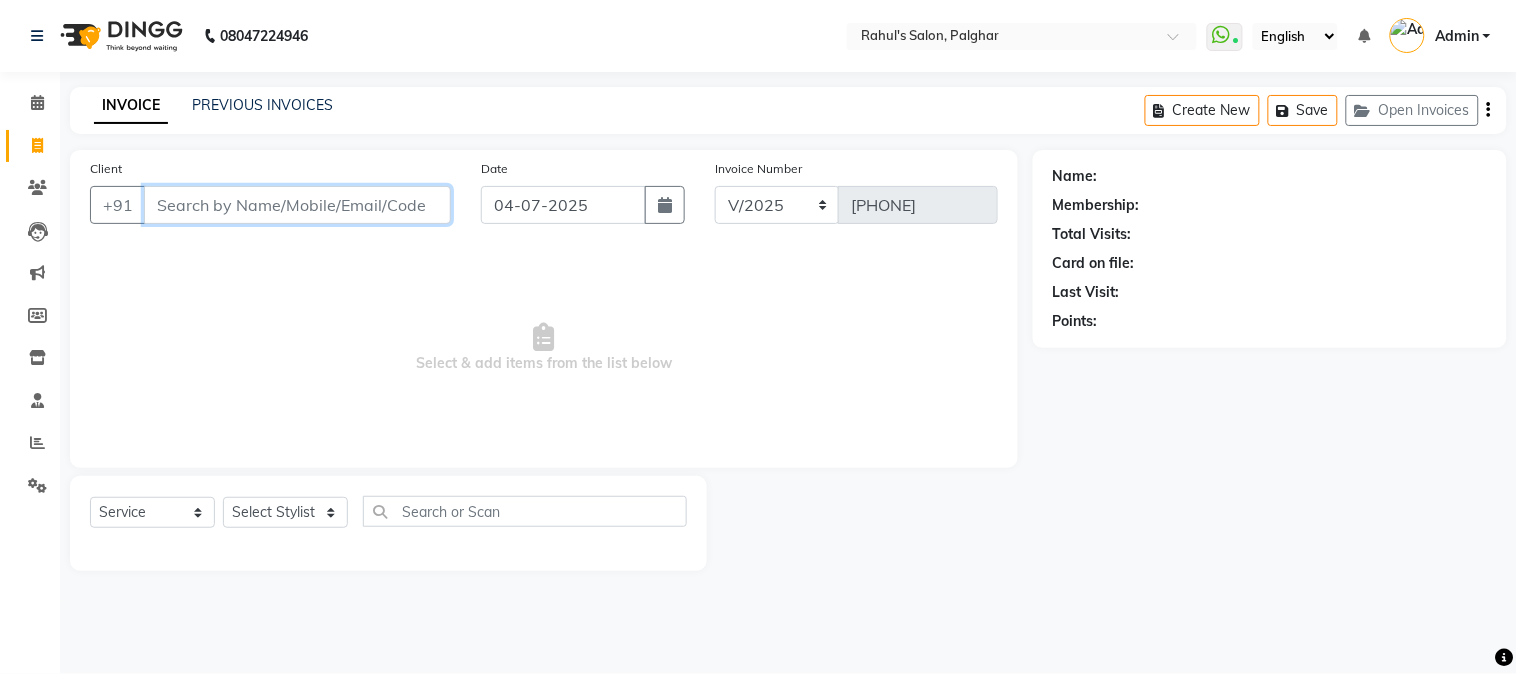 click on "Client" at bounding box center [297, 205] 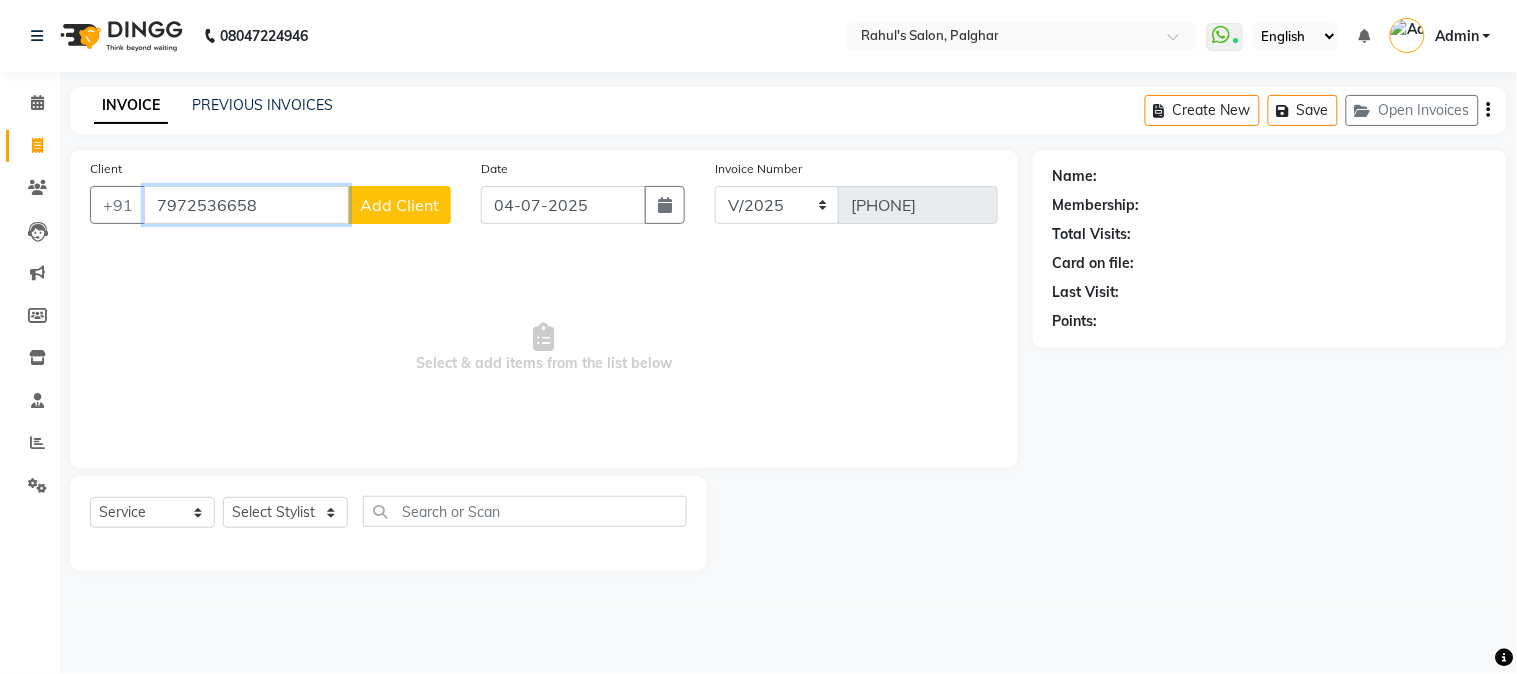 type on "7972536658" 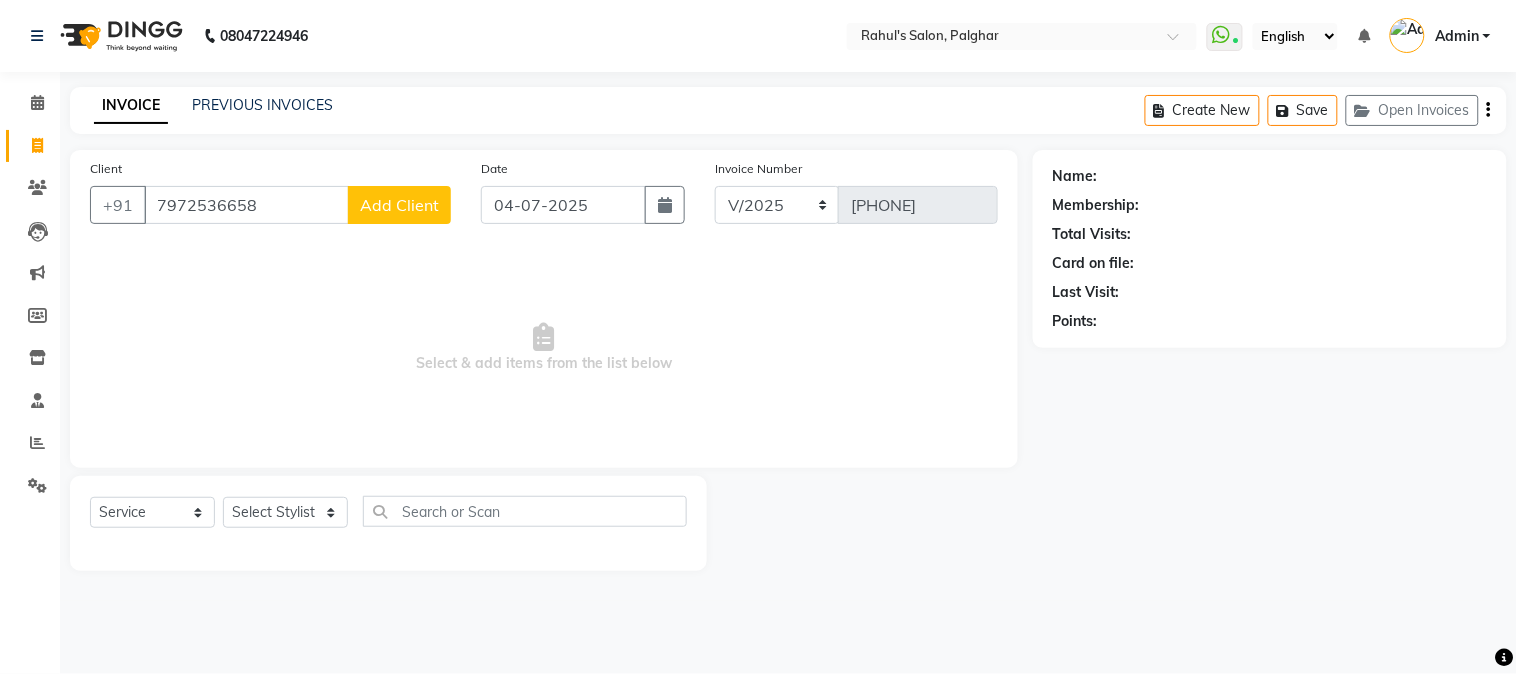 click on "Add Client" 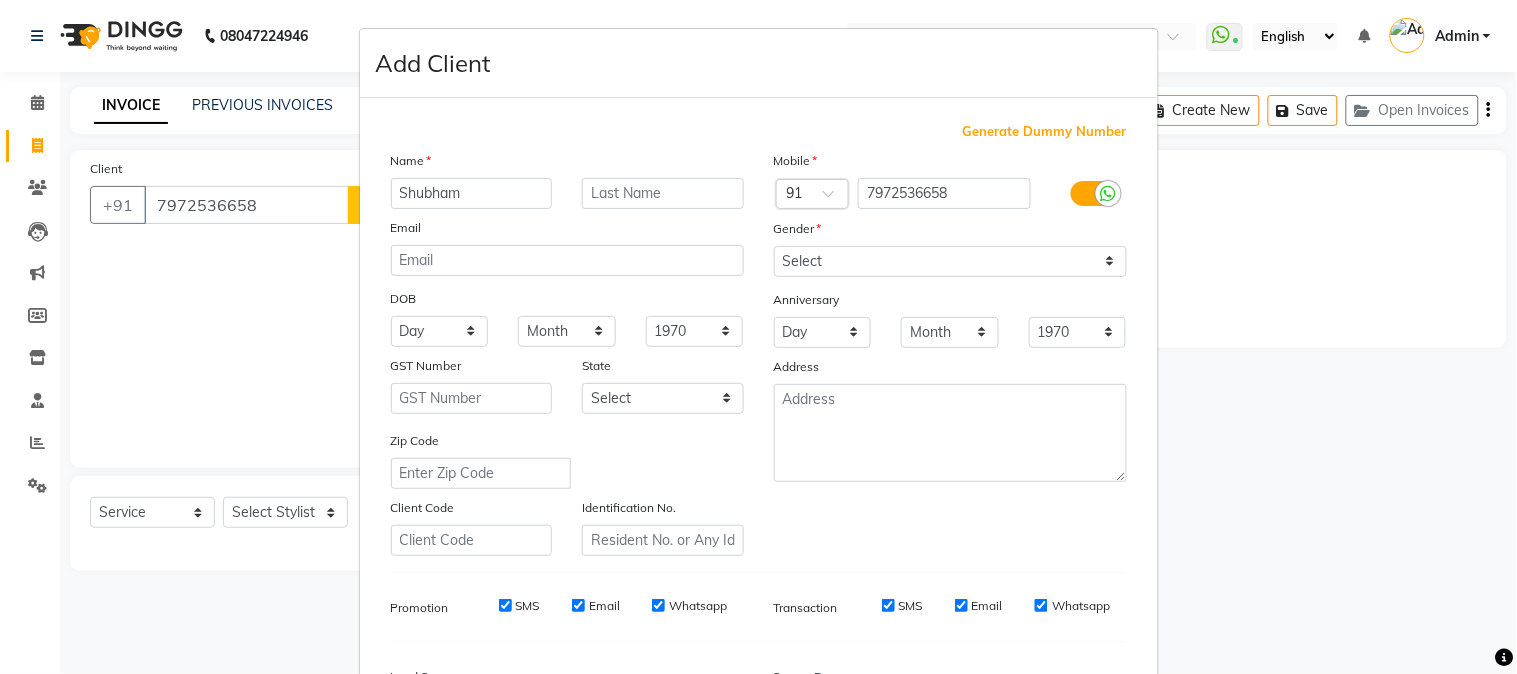 type on "Shubham" 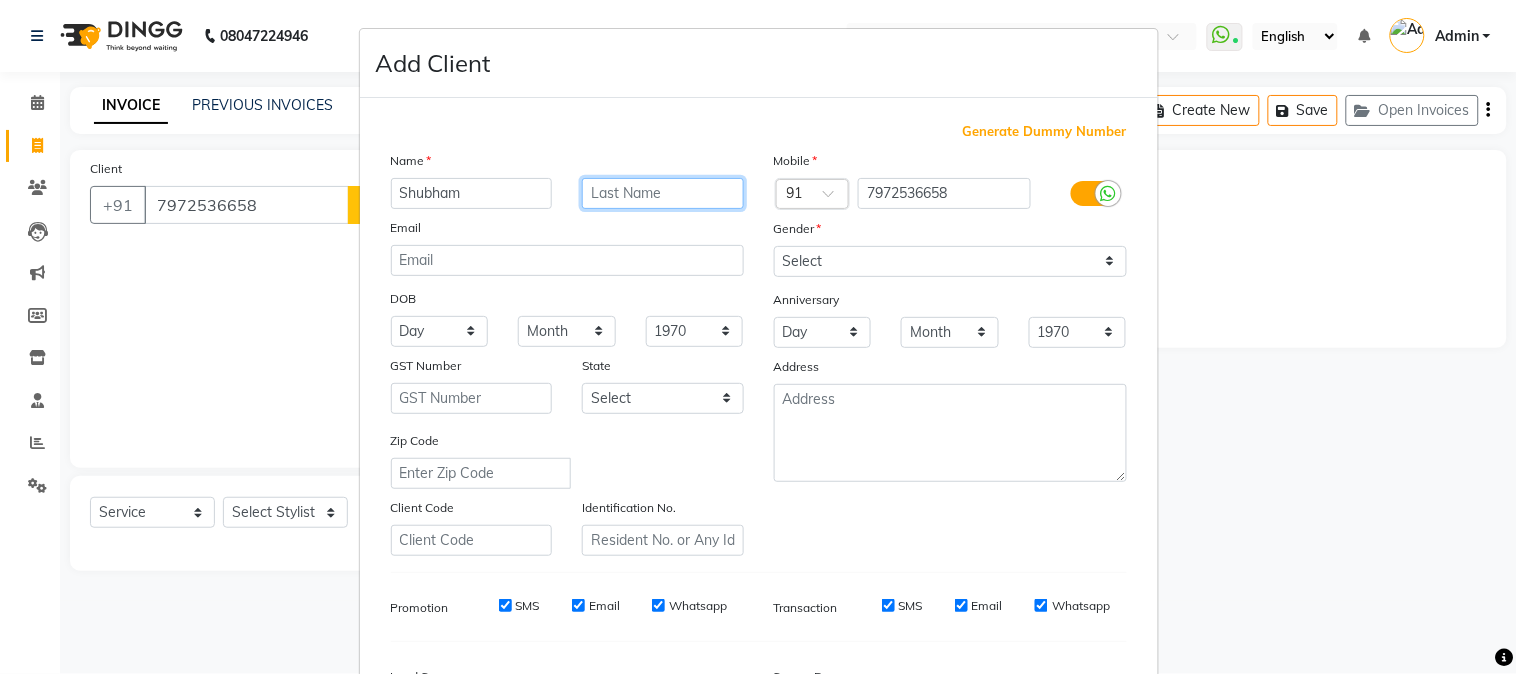 click at bounding box center [663, 193] 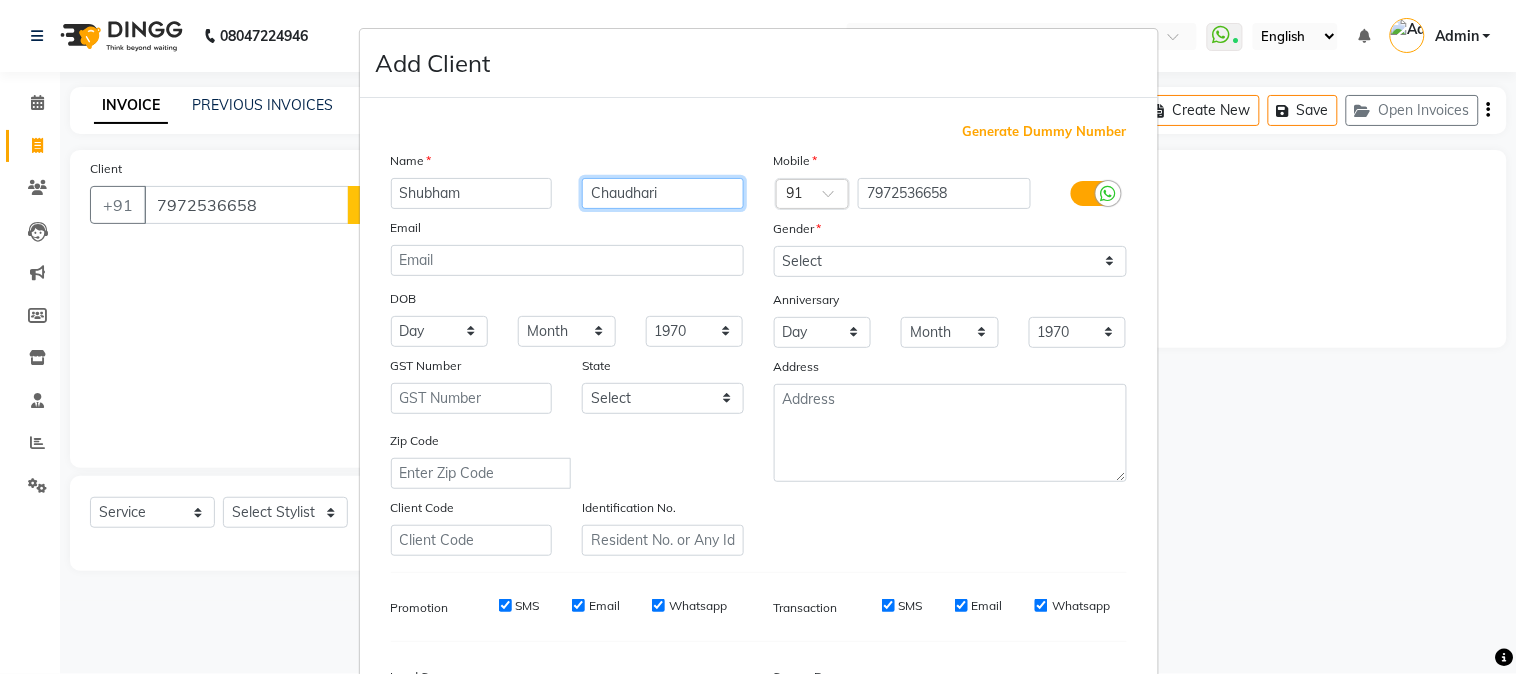 type on "Chaudhari" 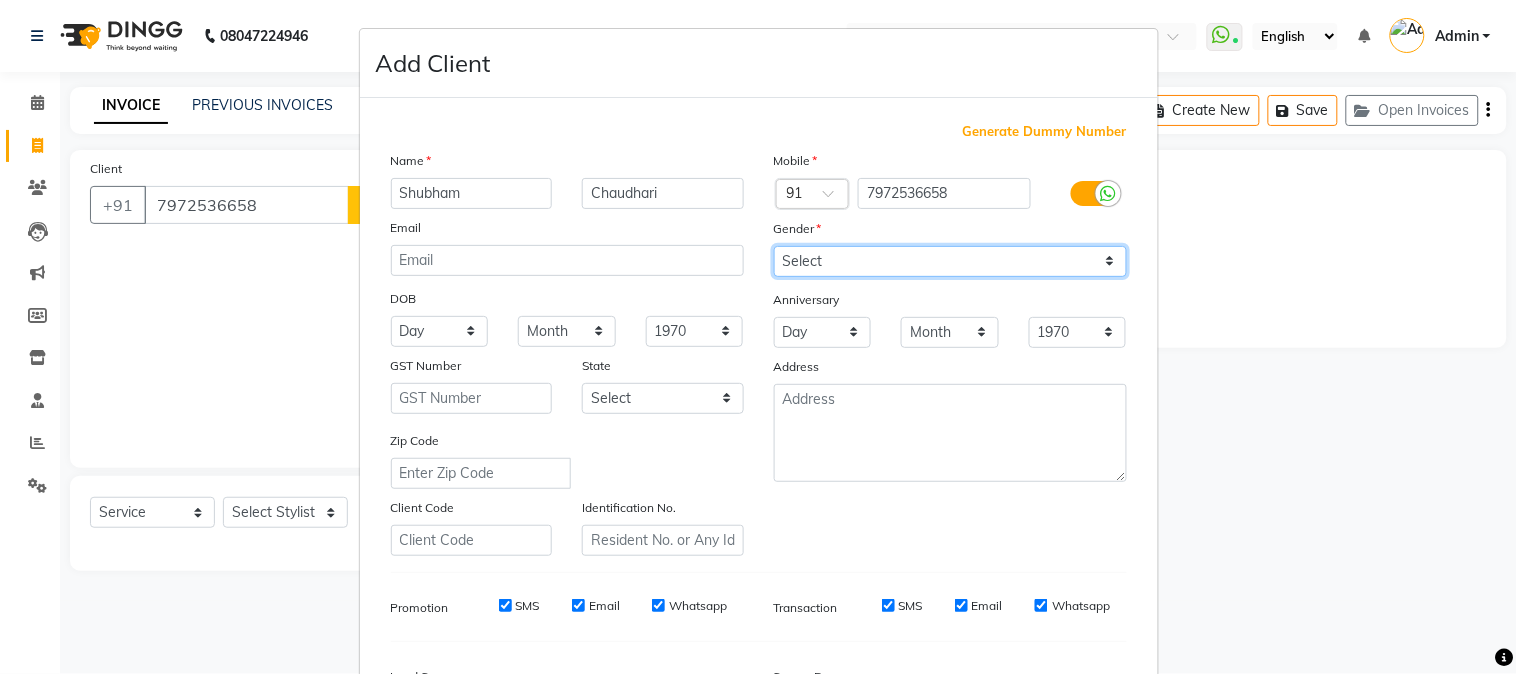 click on "Select Male Female Other Prefer Not To Say" at bounding box center [950, 261] 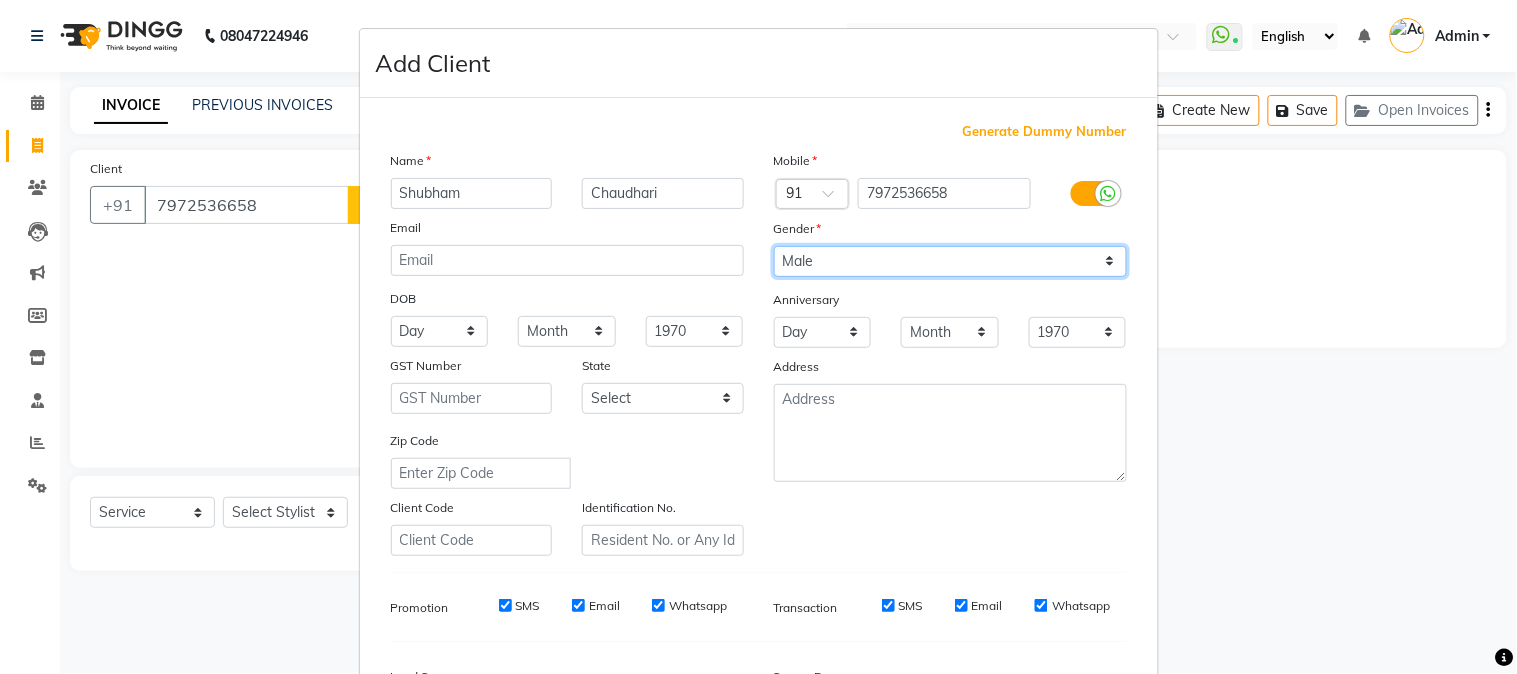 click on "Select Male Female Other Prefer Not To Say" at bounding box center [950, 261] 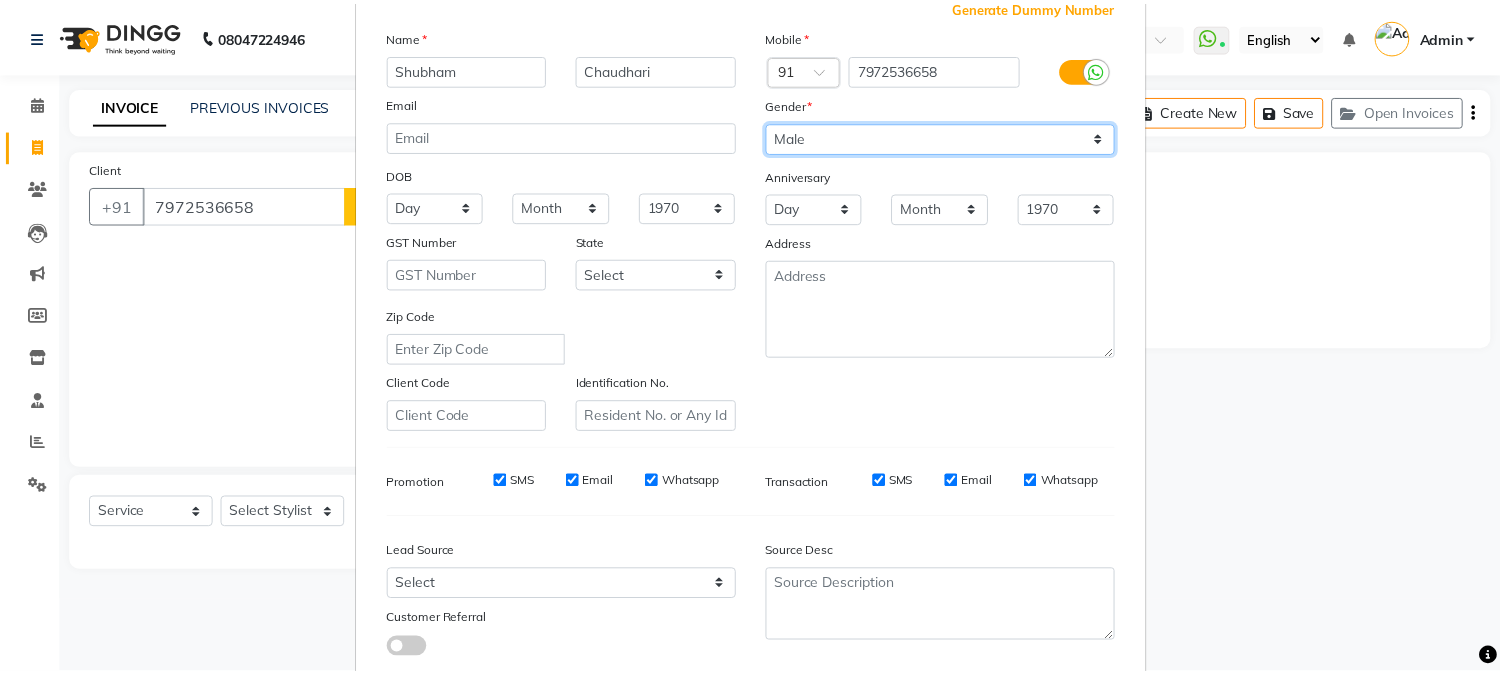scroll, scrollTop: 250, scrollLeft: 0, axis: vertical 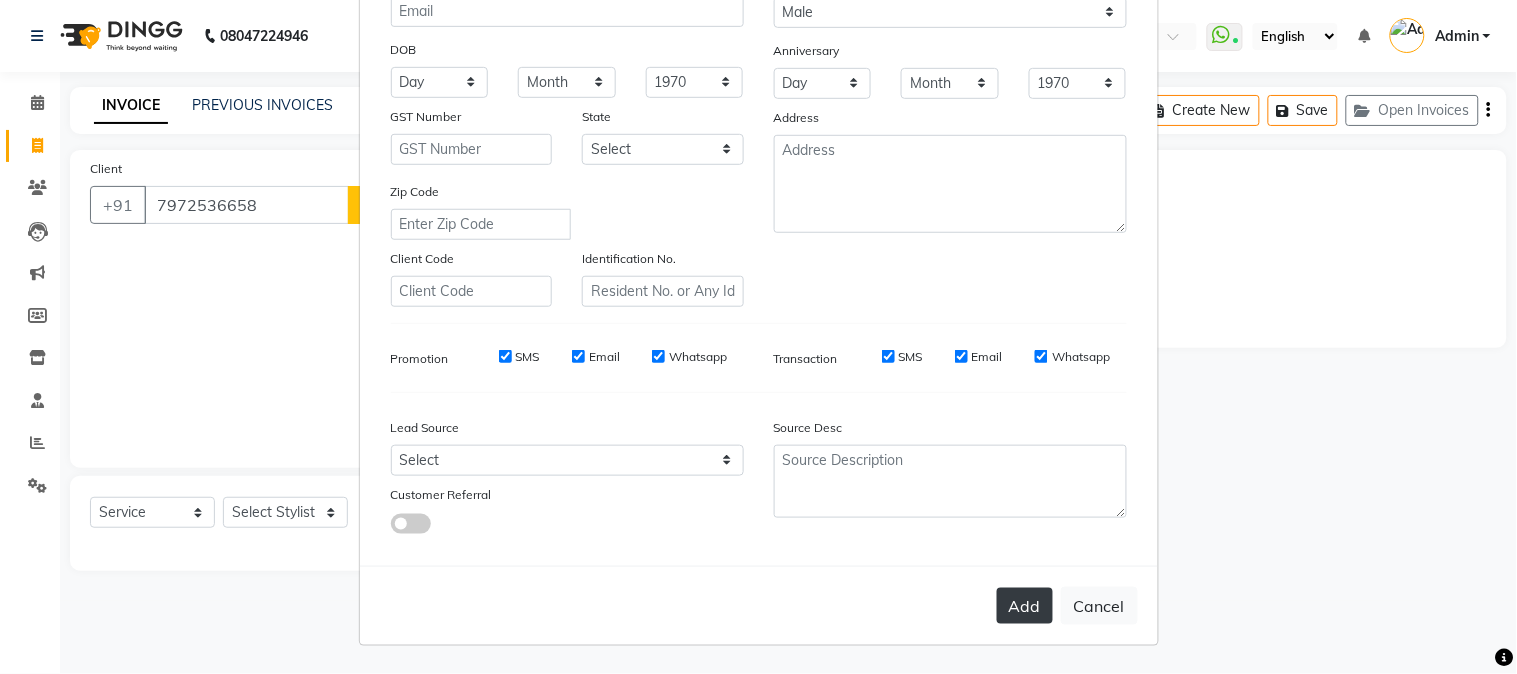 click on "Add" at bounding box center [1025, 606] 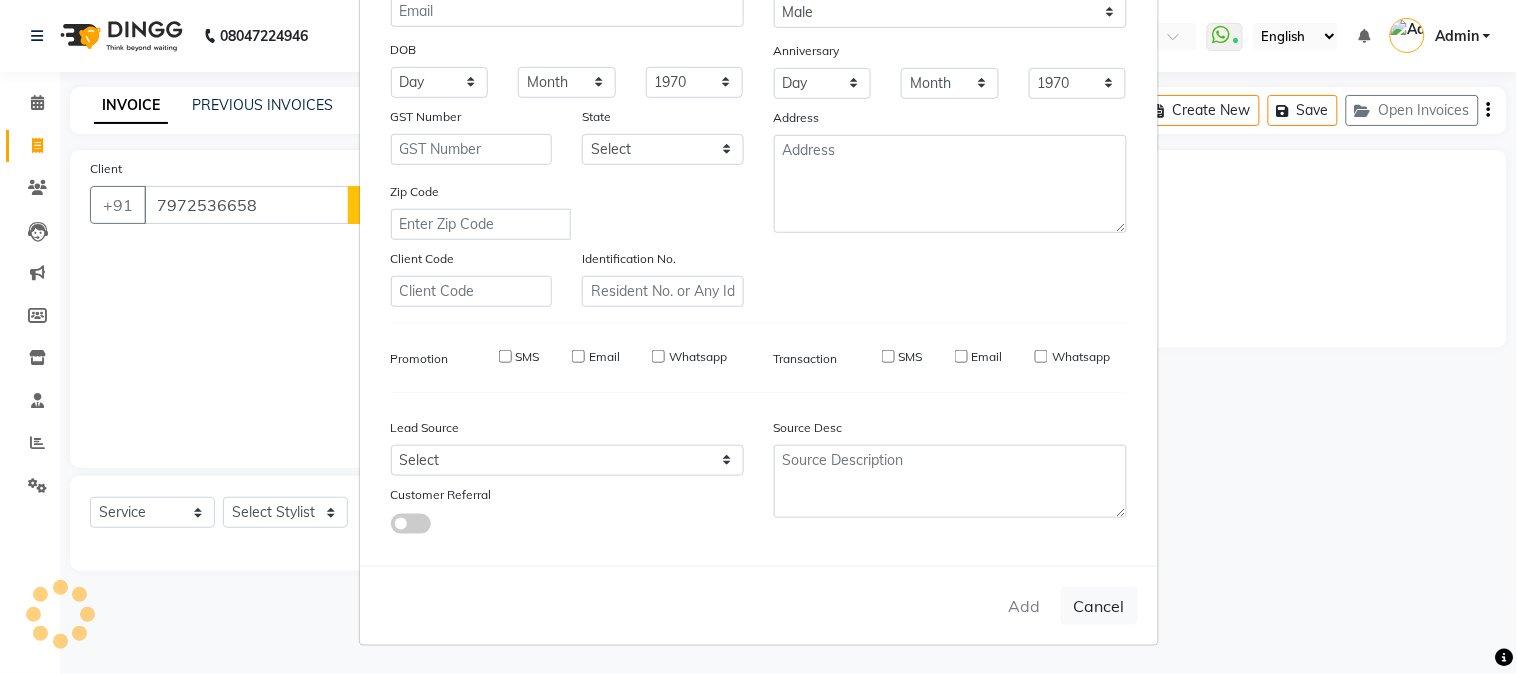 type 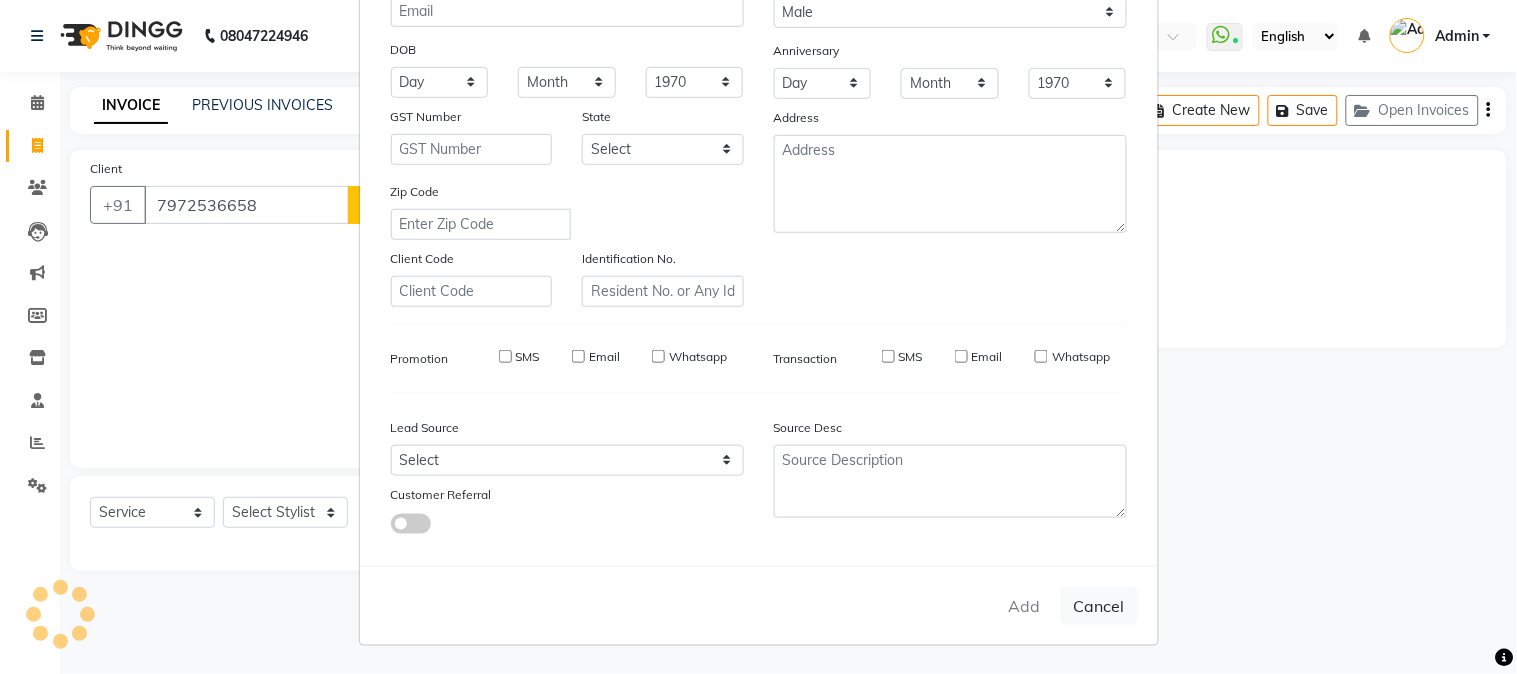 type 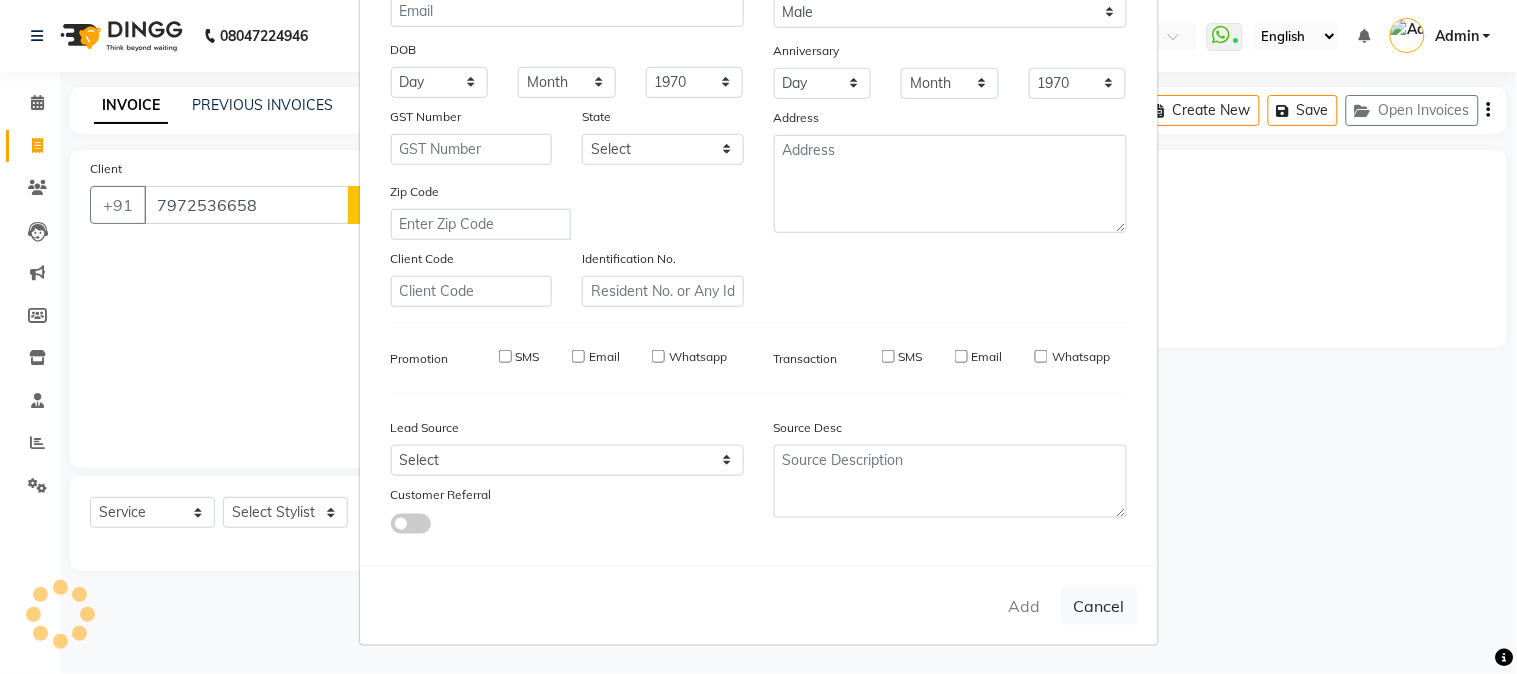 select 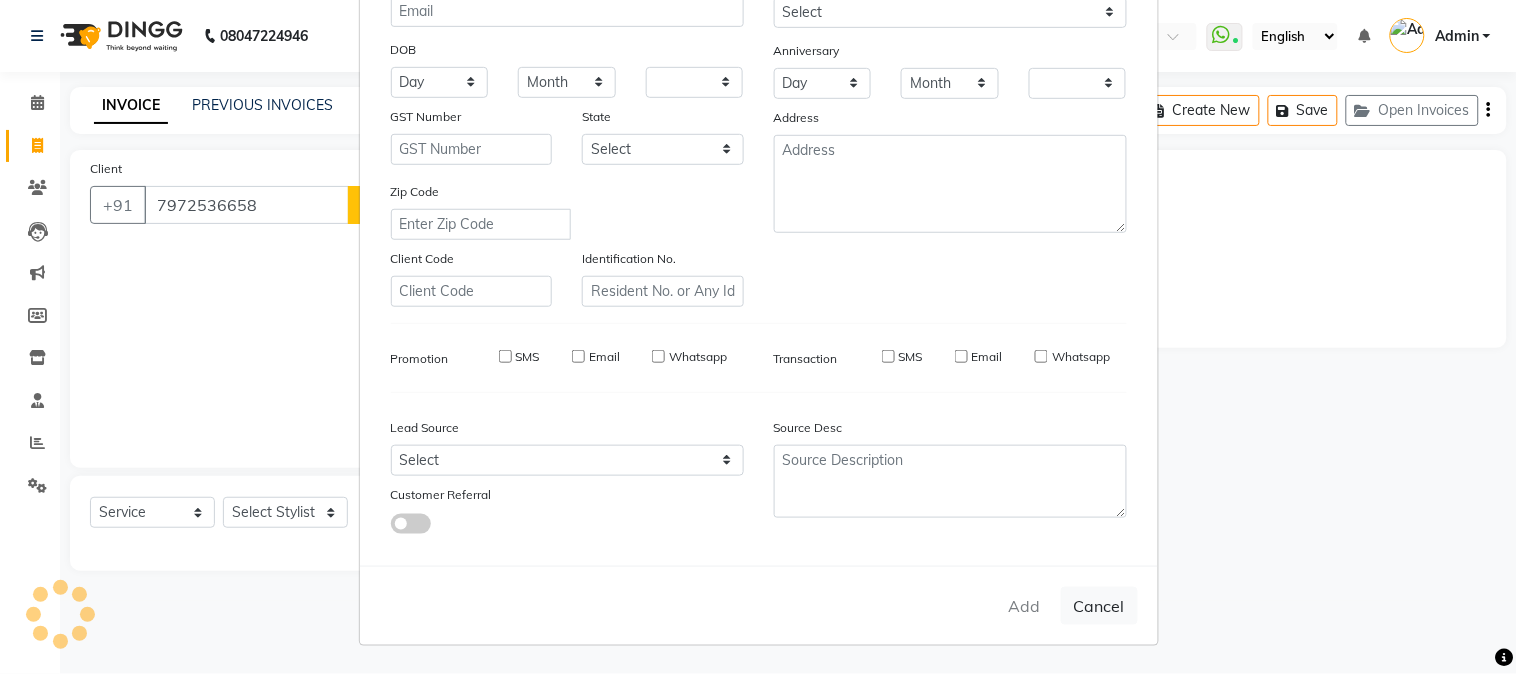 select on "1: Object" 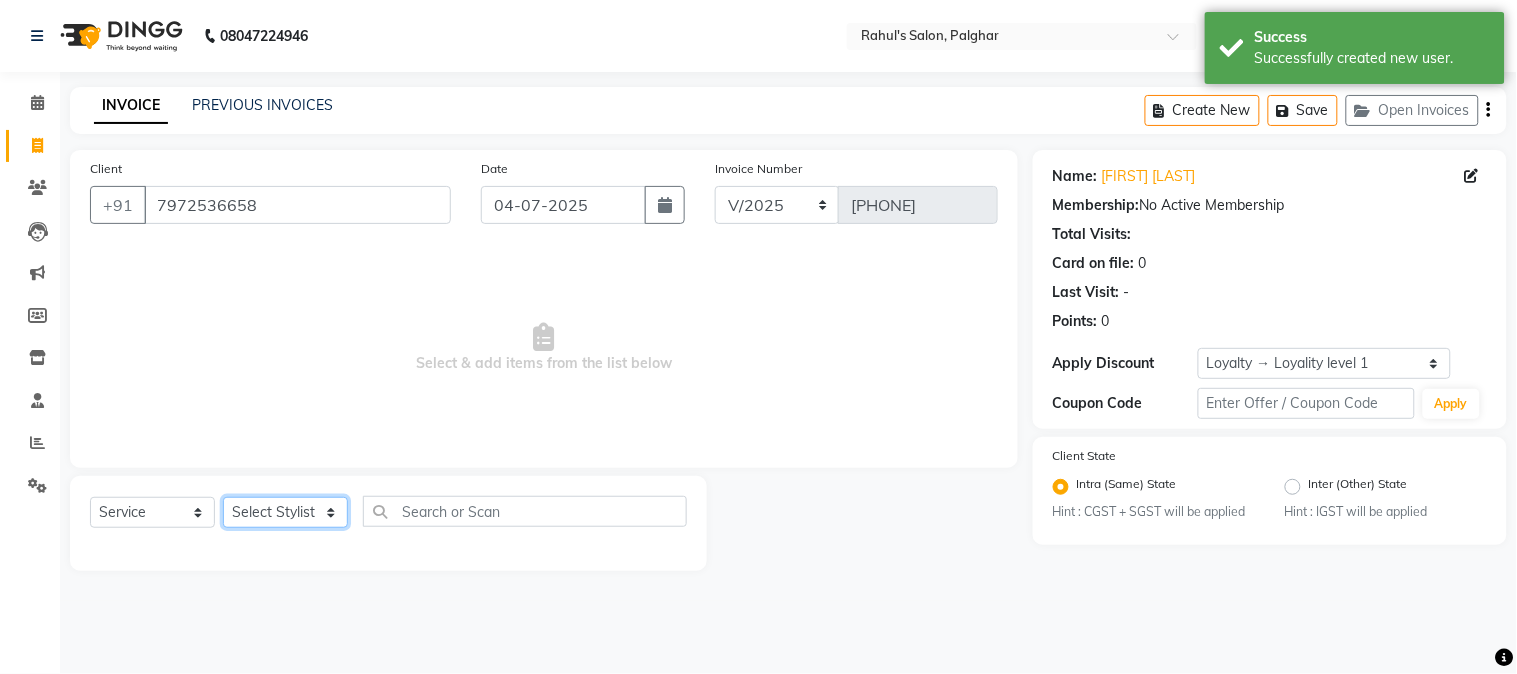 click on "Select Stylist AARMAN AAYUSHI SHARMA Akruti AMAN  Amir Arbaz Asif Ansari BABLU Bandana BHAGYESH CHETAN CHETAN BOISAR furkan GEETA KISHOR KISHOR JAMBHULKAR kunal mushahid  [muddu] Nilam NIRANJAN Nisha Parmar PRABHA  PUNAM Rahul Sir RAVI  RIMA Rohit Tandel SALONI Sandy Sir sarfaraz shovib M.D shreya ZOYA" 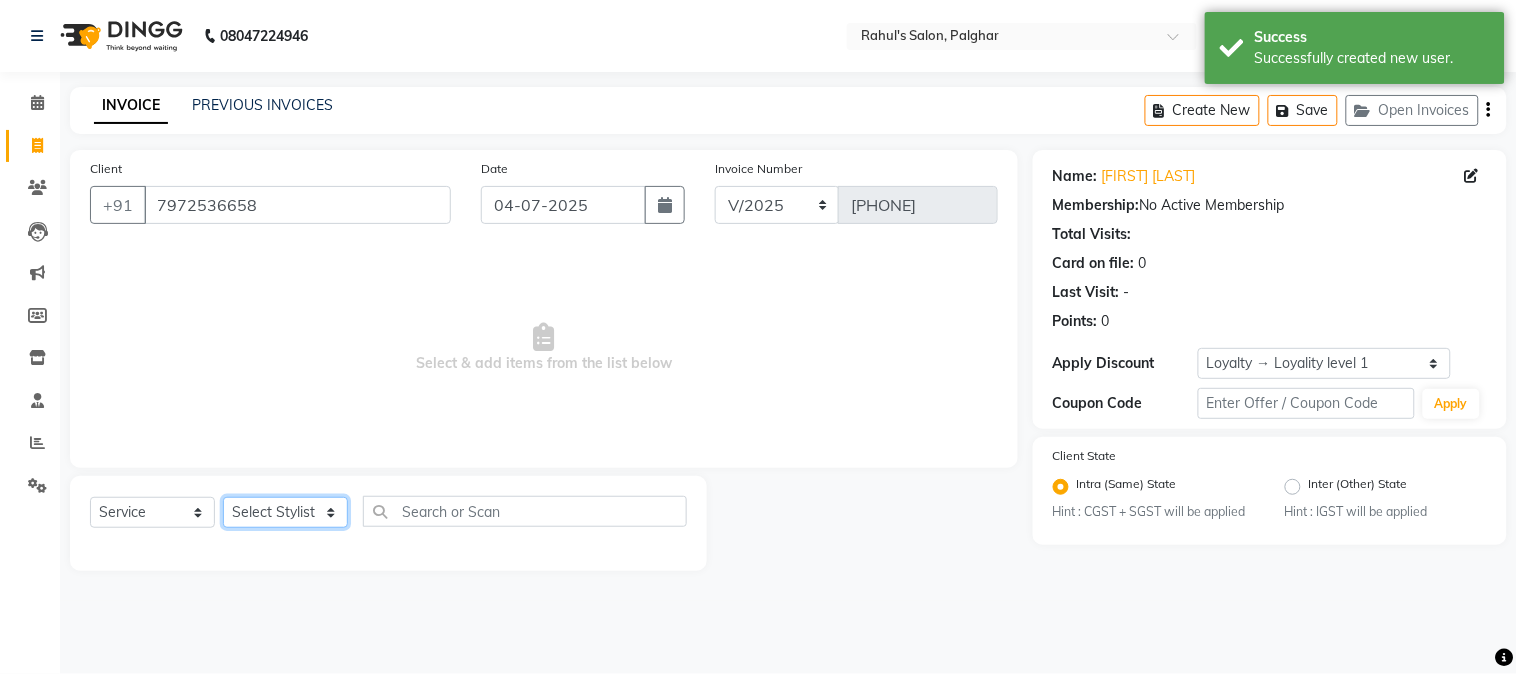select on "27305" 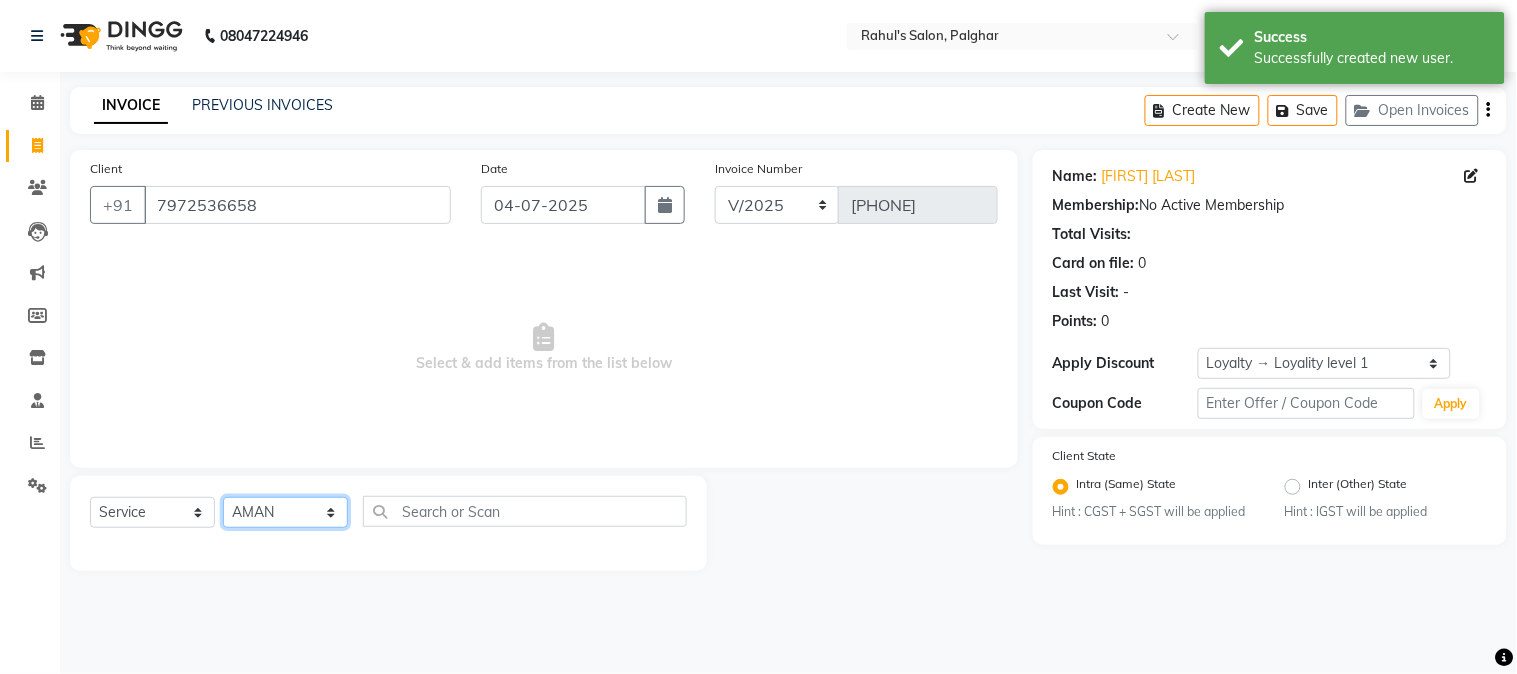 click on "Select Stylist AARMAN AAYUSHI SHARMA Akruti AMAN  Amir Arbaz Asif Ansari BABLU Bandana BHAGYESH CHETAN CHETAN BOISAR furkan GEETA KISHOR KISHOR JAMBHULKAR kunal mushahid  [muddu] Nilam NIRANJAN Nisha Parmar PRABHA  PUNAM Rahul Sir RAVI  RIMA Rohit Tandel SALONI Sandy Sir sarfaraz shovib M.D shreya ZOYA" 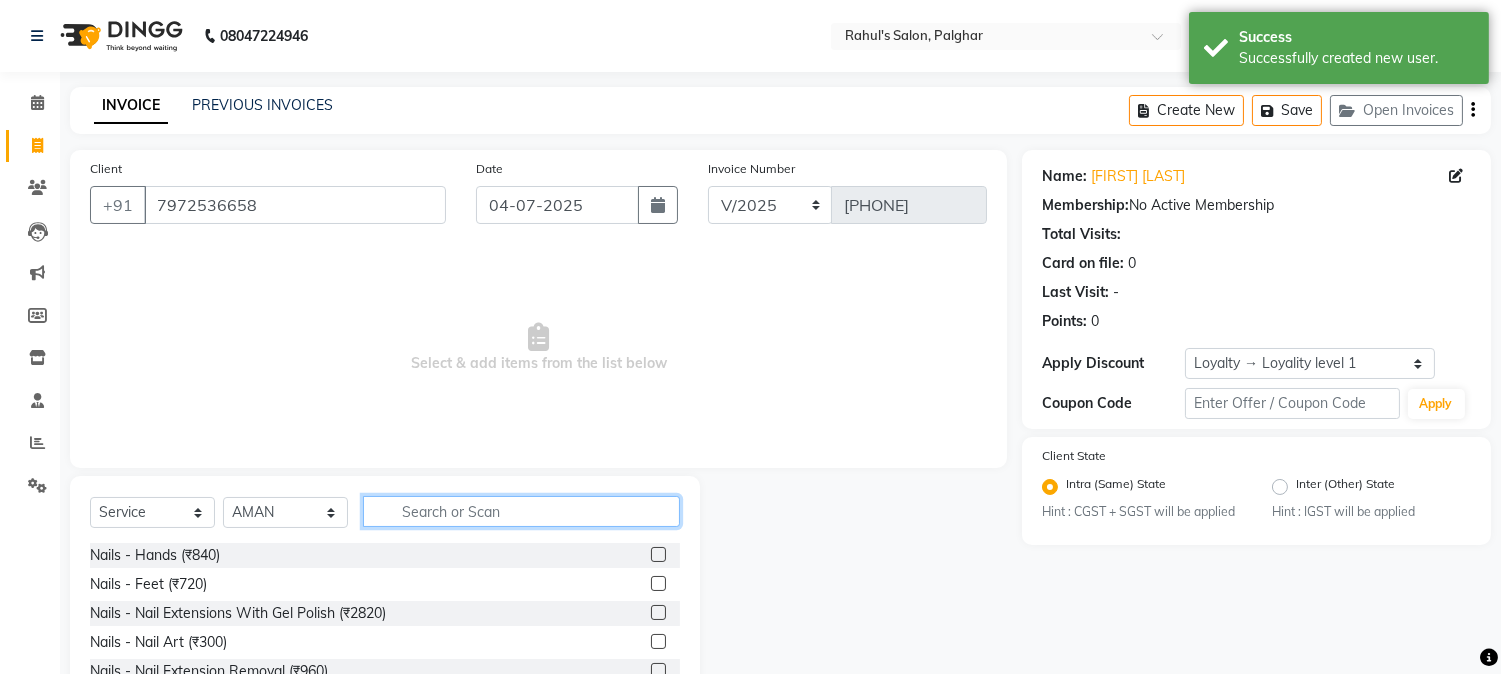 click 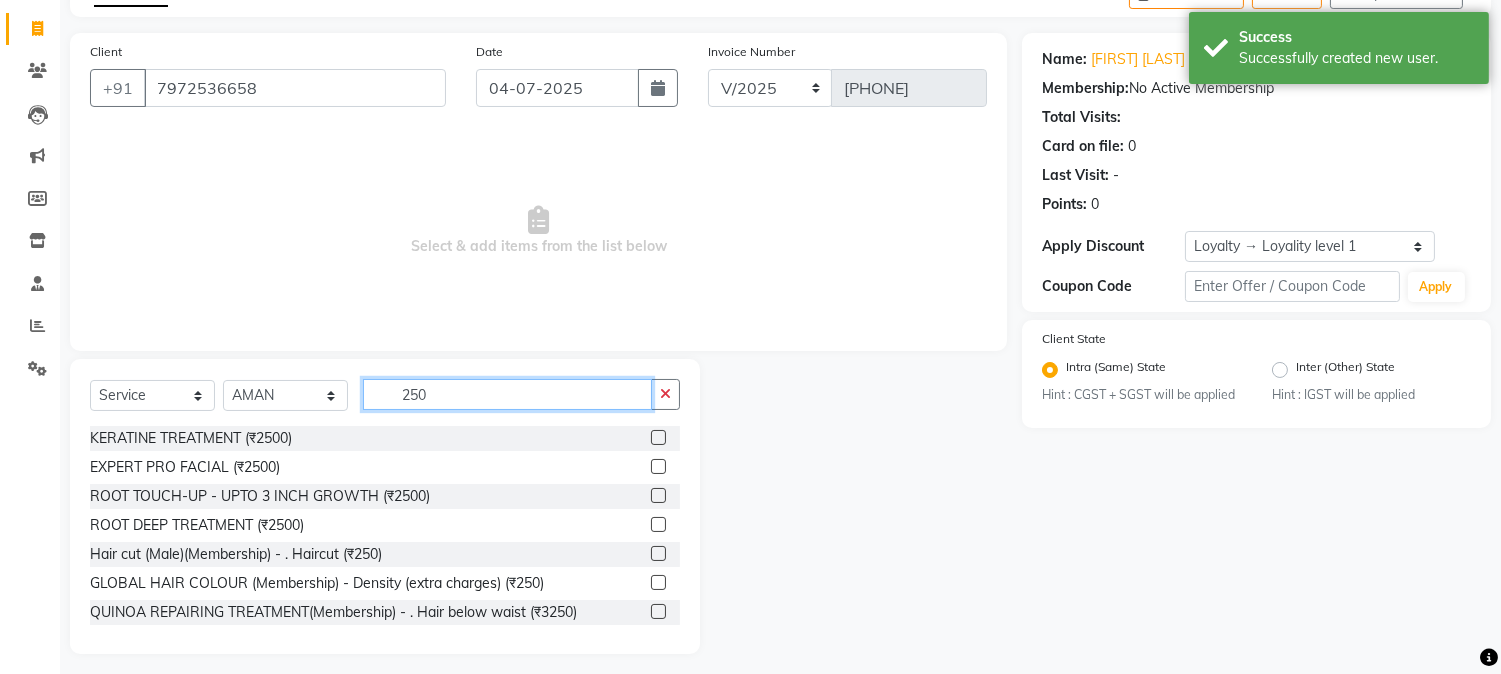 scroll, scrollTop: 126, scrollLeft: 0, axis: vertical 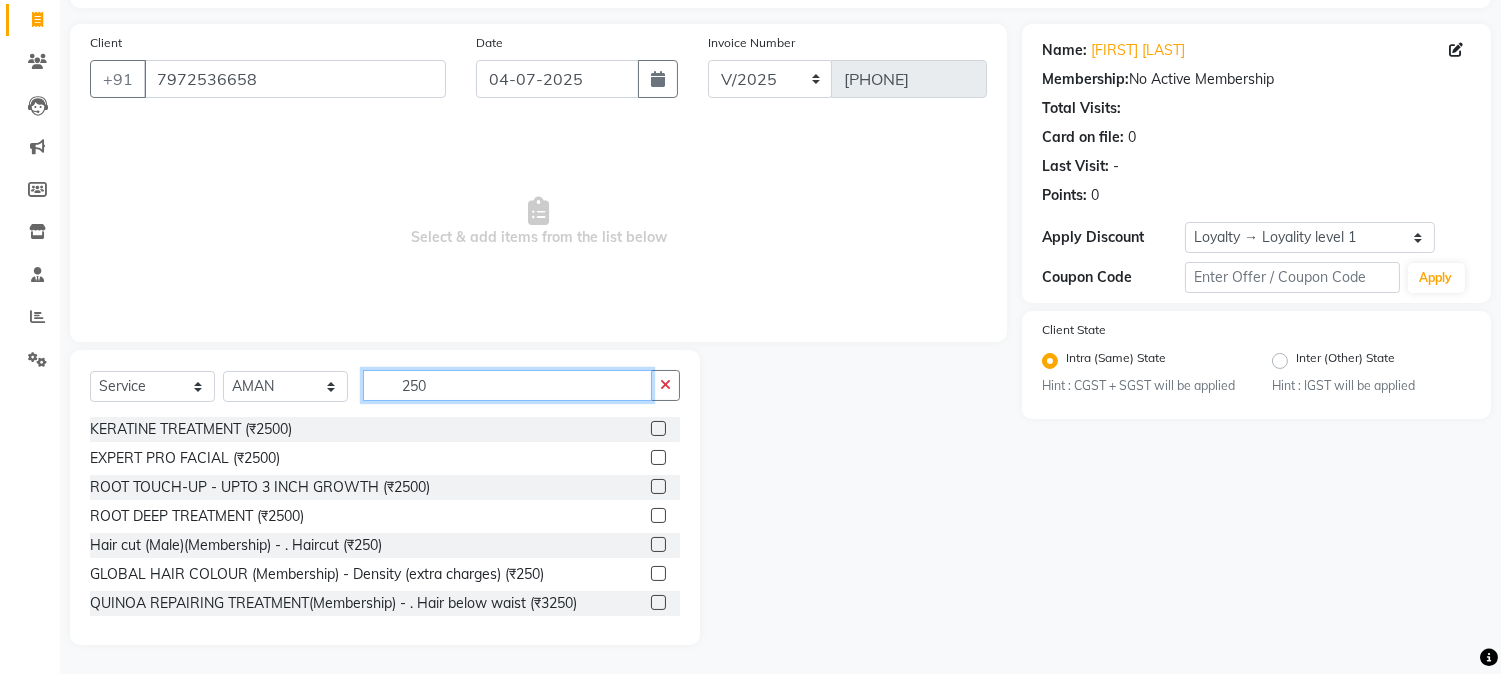 type on "250" 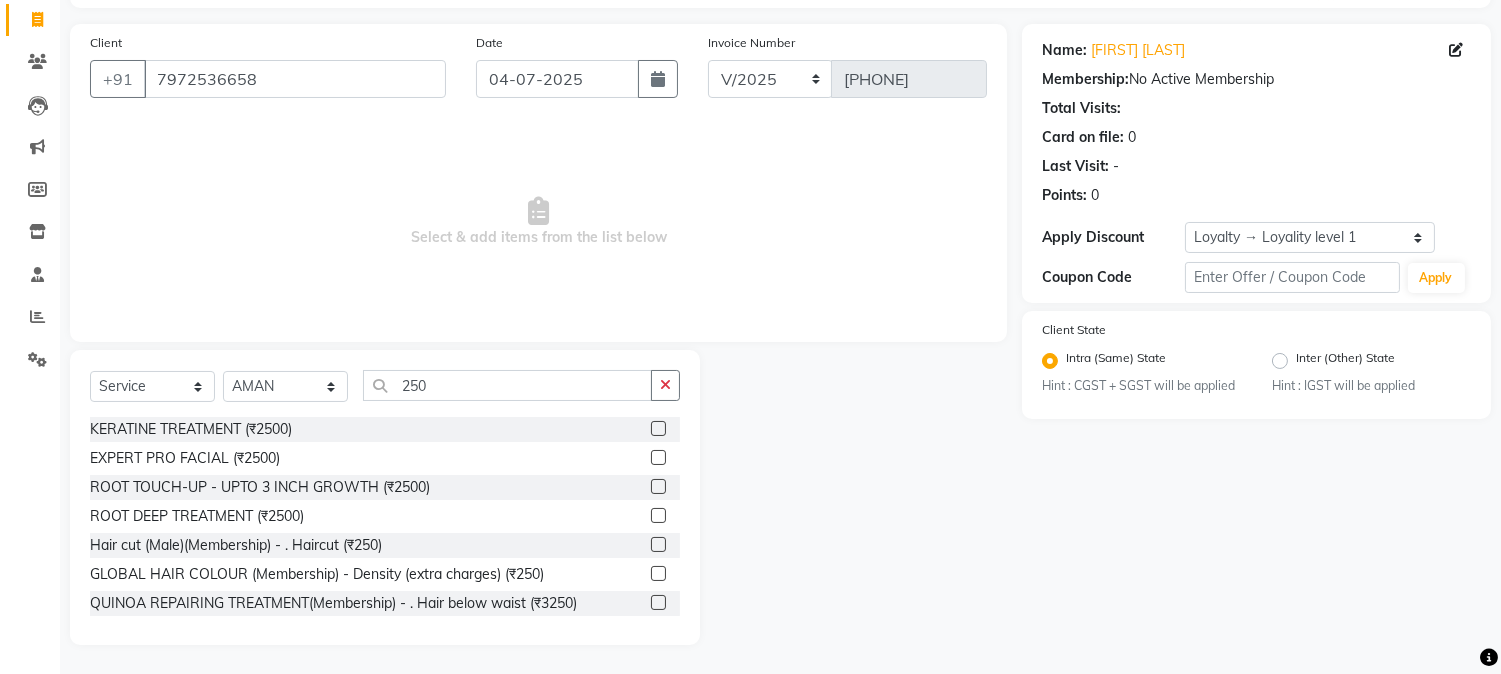 click 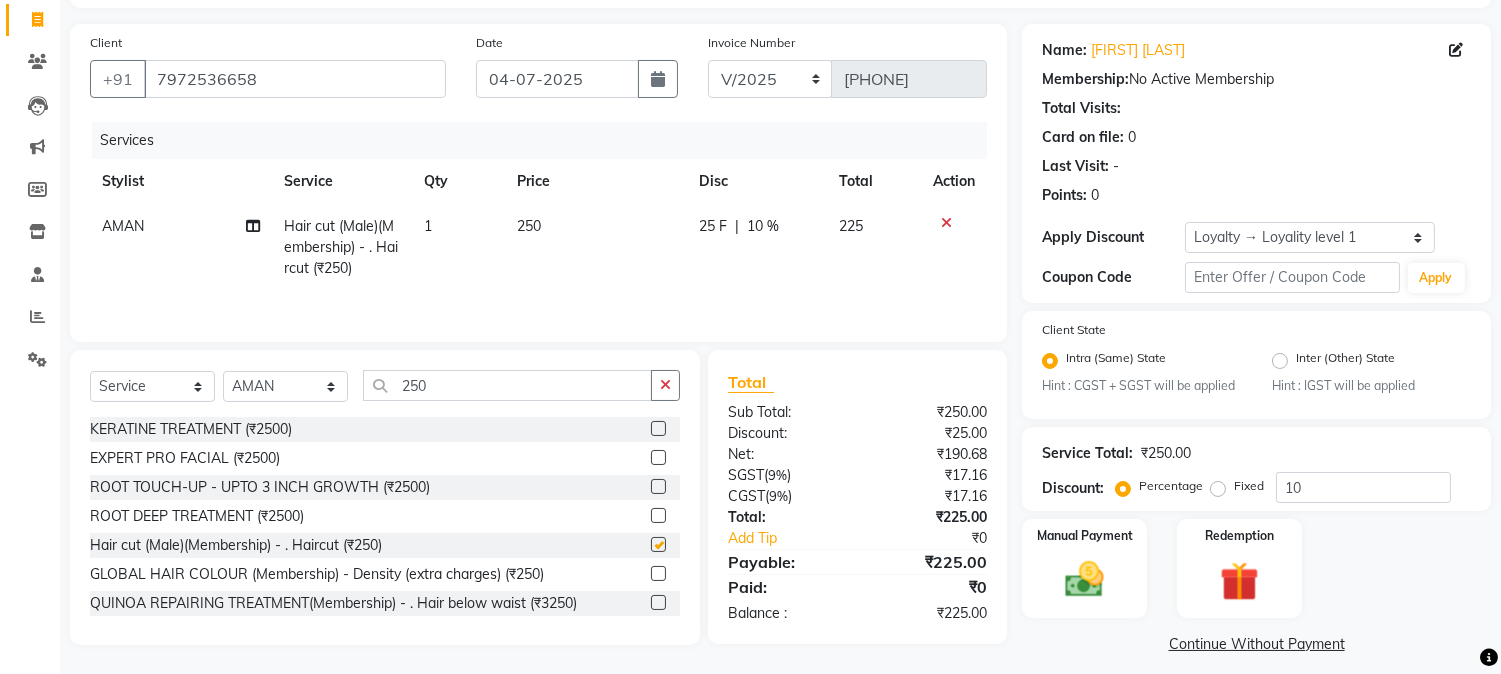 checkbox on "false" 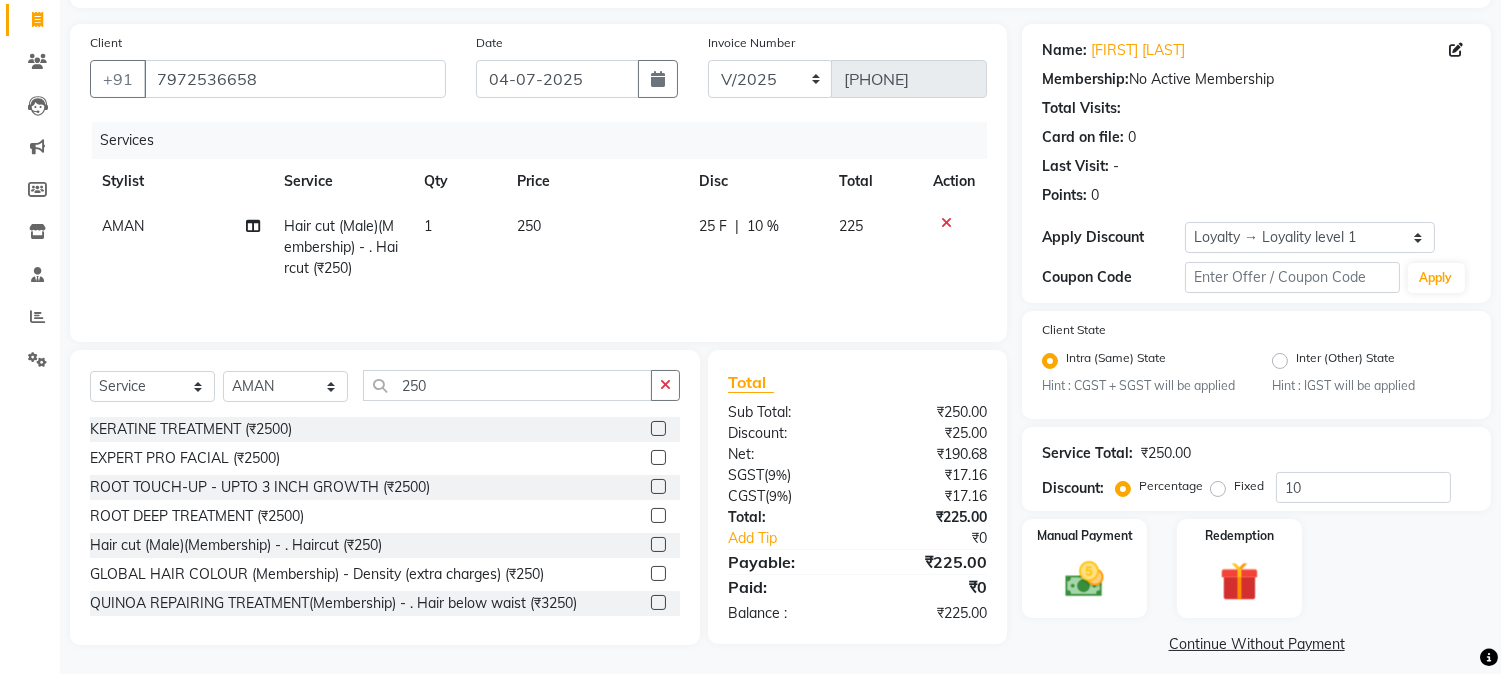 click on "25 F" 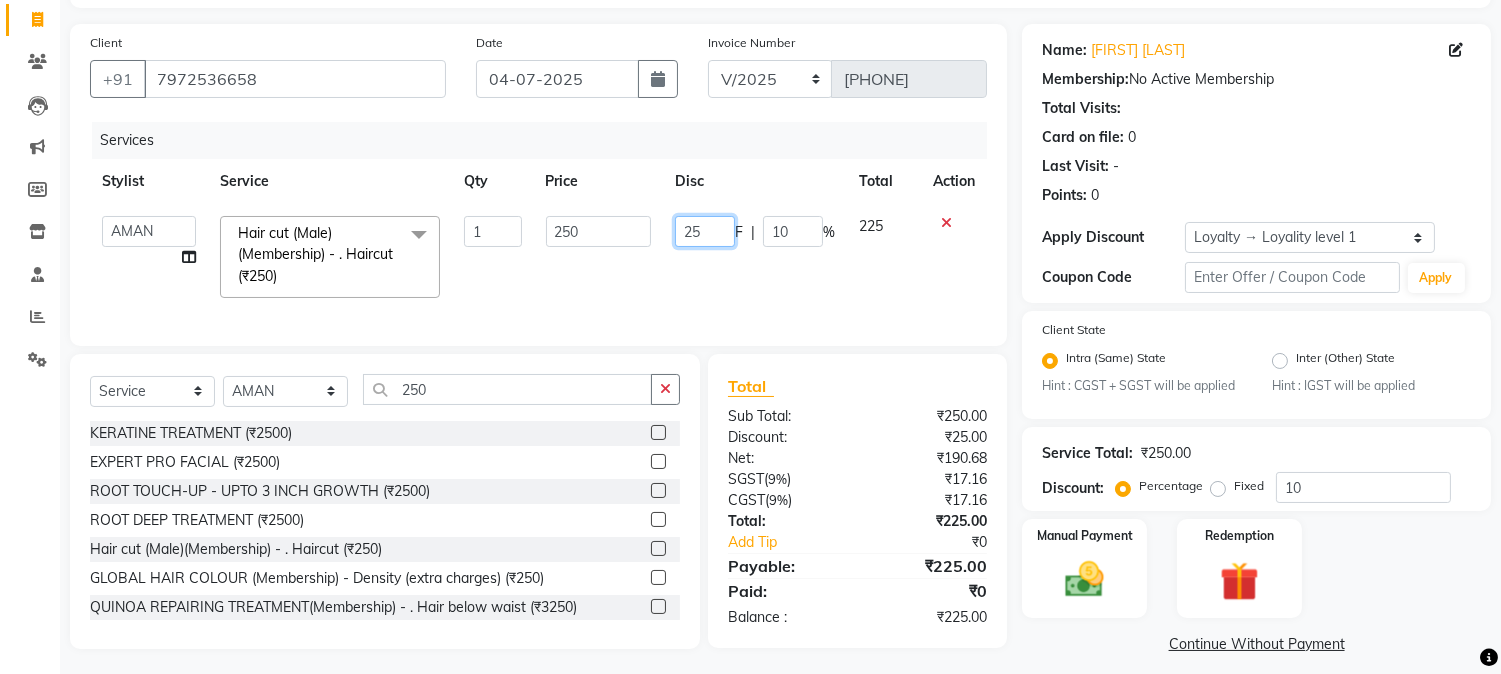 drag, startPoint x: 681, startPoint y: 233, endPoint x: 727, endPoint y: 233, distance: 46 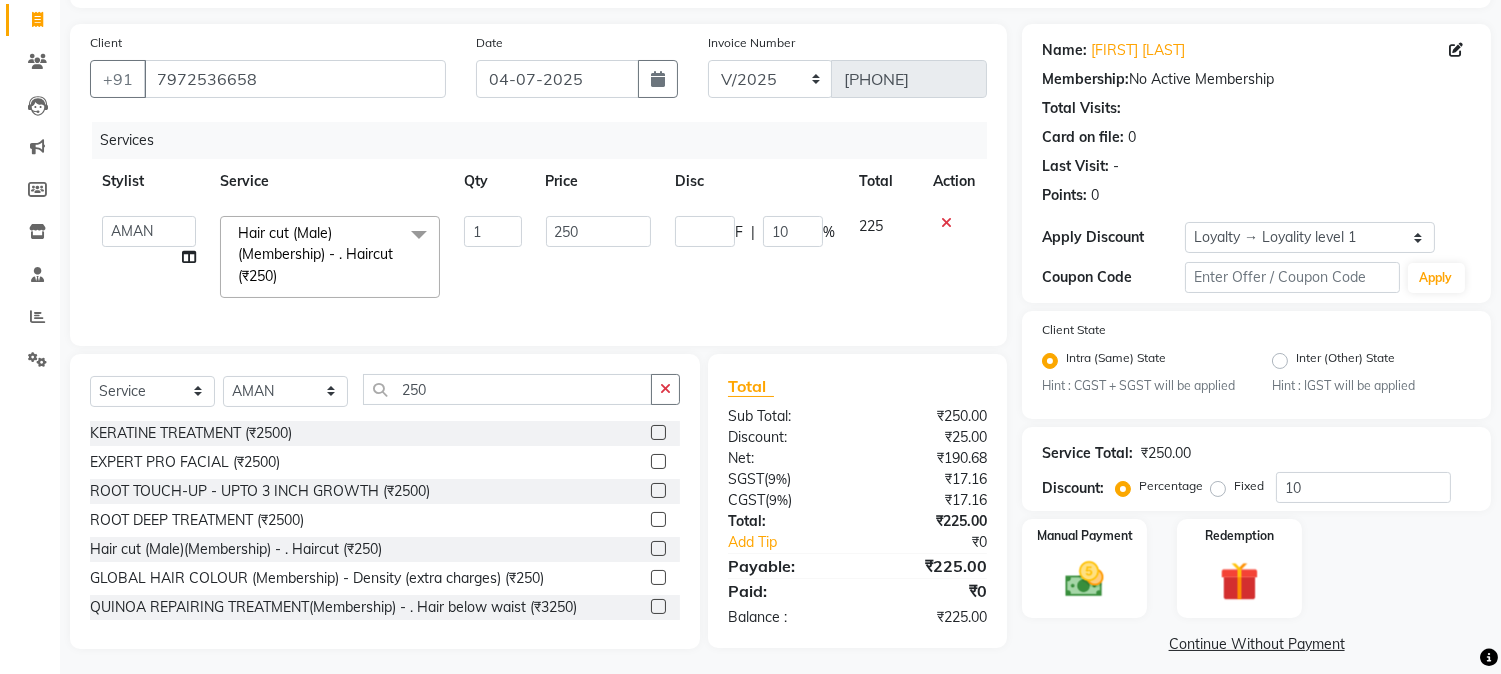 click on "Services Stylist Service Qty Price Disc Total Action  AARMAN   AAYUSHI SHARMA   Akruti   AMAN    Amir   Arbaz   Asif Ansari   BABLU   Bandana   BHAGYESH   CHETAN   CHETAN BOISAR   furkan   GEETA   KISHOR   KISHOR JAMBHULKAR   kunal   mushahid  [muddu]   Nilam   NIRANJAN   Nisha Parmar   PRABHA    PUNAM   Rahul Sir   RAVI    RIMA   Rohit Tandel   SALONI   Sandy Sir   sarfaraz   shovib M.D   shreya   ZOYA  Hair cut (Male)(Membership)       -        . Haircut (₹250)  x Nails -  Hands (₹840) Nails -  Feet (₹720) Nails - Nail Extensions With Gel Polish (₹2820) Nails - Nail Art (₹300) Nails - Nail Extension Removal (₹960) Nails - Gel Polish Removal (₹420) MOLE (₹600) PUMING (₹4000) CRYSTAL PEDICURE (MEMBERSHIP) (₹1400) HIAR SPA ABOVE SHOULDER (MEMBERSHIP) (₹900) HAIR SPA ABOVE SHOULDER (NON-MEMBER) (₹1080) HAIR SPA BELOW SHOULDER(MEMBERSHIP) (₹1200) HAIR SPA BELOW SHOULDER(NON-MEMBER) (₹1440) HAIR SPA UPTO WAIST(MEMBERSHIP) (₹1400) HAIR SPA UPTO WAIST(NON-MEMBER) (₹1680) 1 250 F | %" 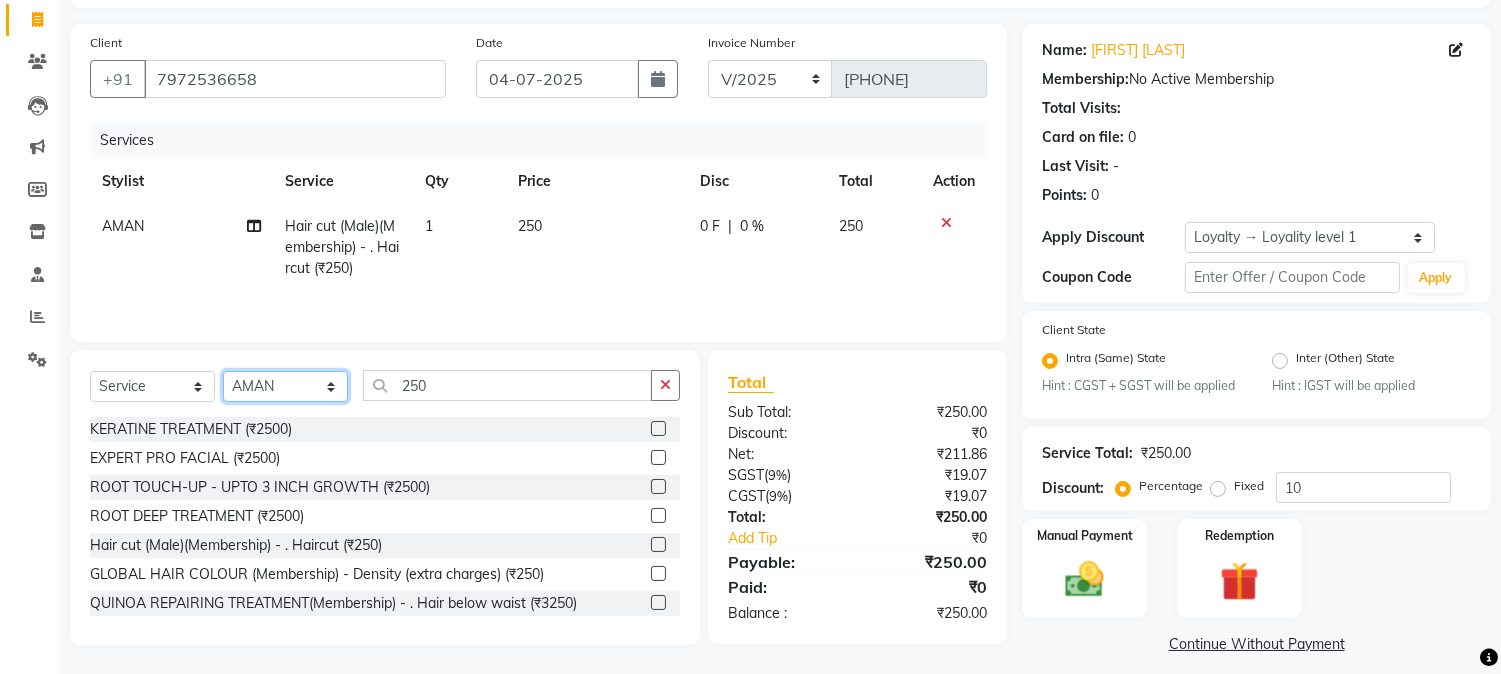 click on "Select Stylist AARMAN AAYUSHI SHARMA Akruti AMAN  Amir Arbaz Asif Ansari BABLU Bandana BHAGYESH CHETAN CHETAN BOISAR furkan GEETA KISHOR KISHOR JAMBHULKAR kunal mushahid  [muddu] Nilam NIRANJAN Nisha Parmar PRABHA  PUNAM Rahul Sir RAVI  RIMA Rohit Tandel SALONI Sandy Sir sarfaraz shovib M.D shreya ZOYA" 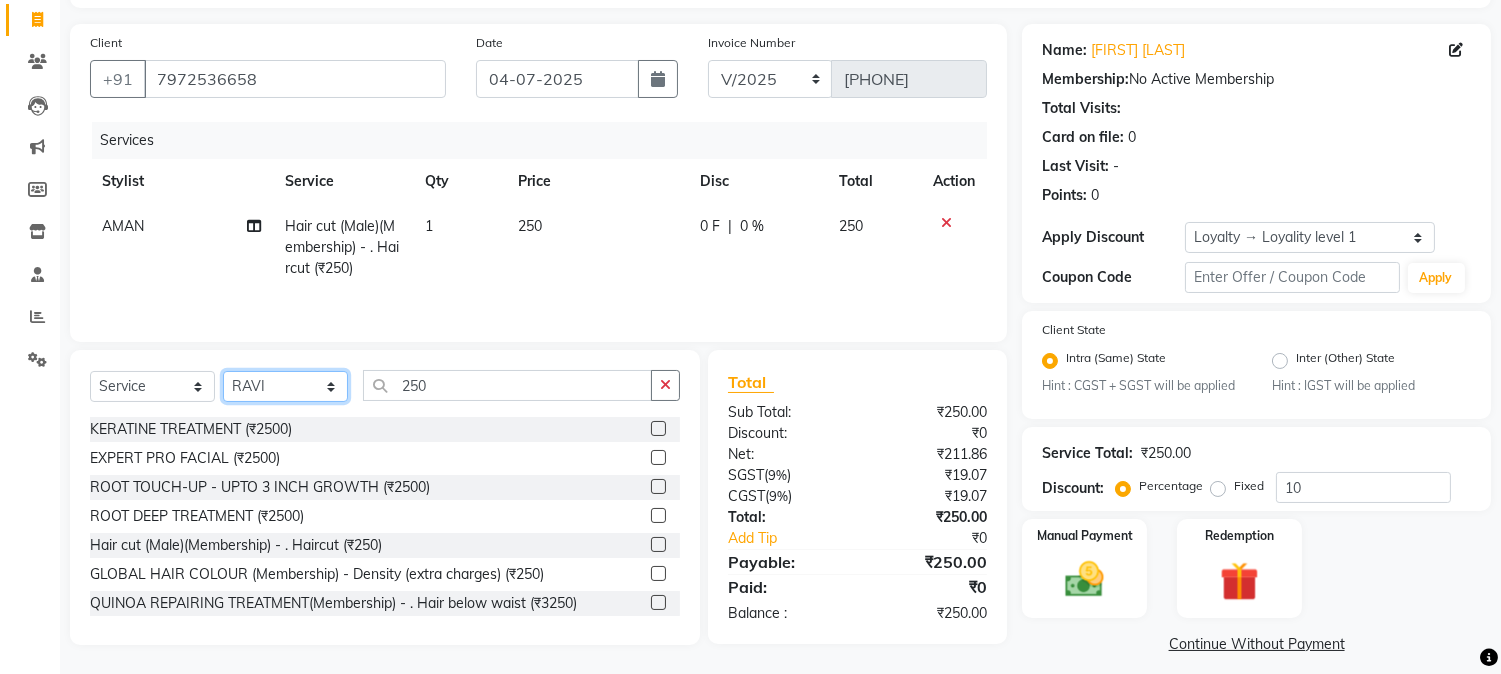 click on "Select Stylist AARMAN AAYUSHI SHARMA Akruti AMAN  Amir Arbaz Asif Ansari BABLU Bandana BHAGYESH CHETAN CHETAN BOISAR furkan GEETA KISHOR KISHOR JAMBHULKAR kunal mushahid  [muddu] Nilam NIRANJAN Nisha Parmar PRABHA  PUNAM Rahul Sir RAVI  RIMA Rohit Tandel SALONI Sandy Sir sarfaraz shovib M.D shreya ZOYA" 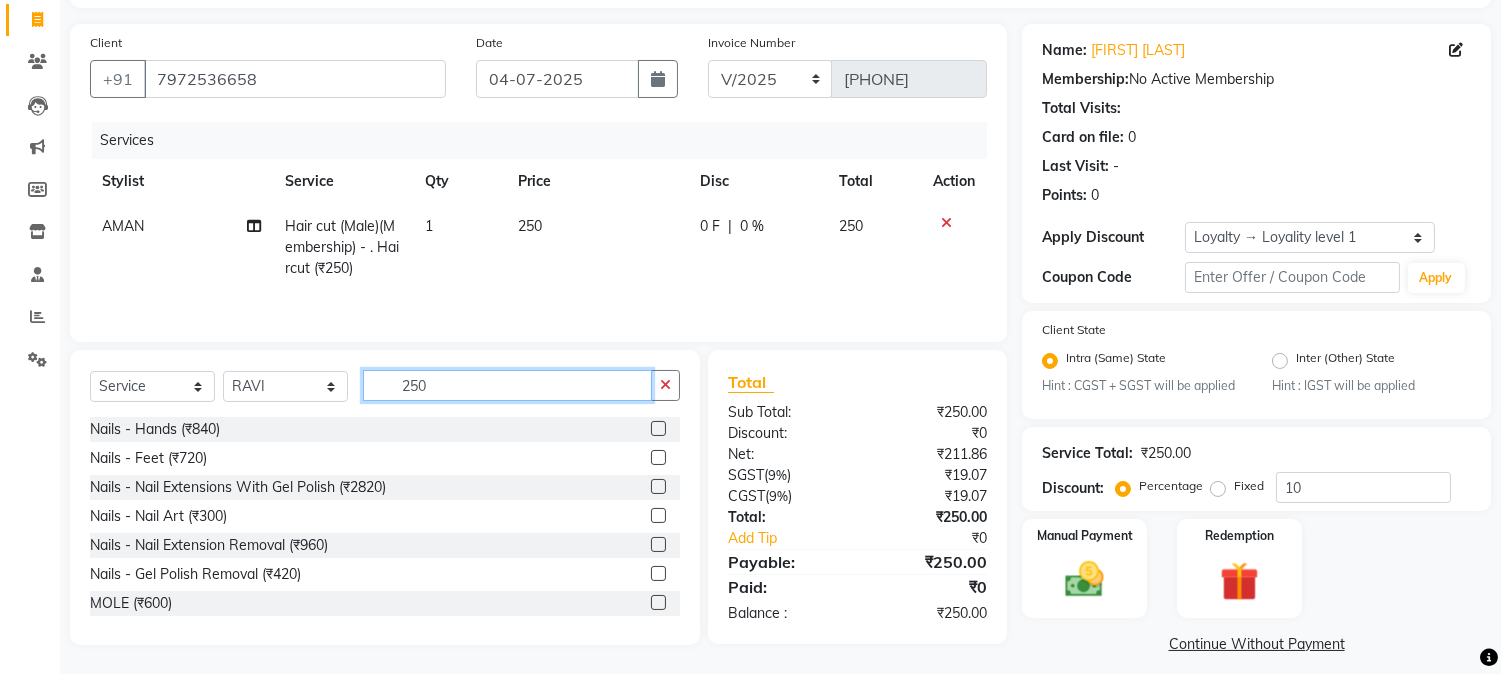 drag, startPoint x: 388, startPoint y: 385, endPoint x: 484, endPoint y: 393, distance: 96.332756 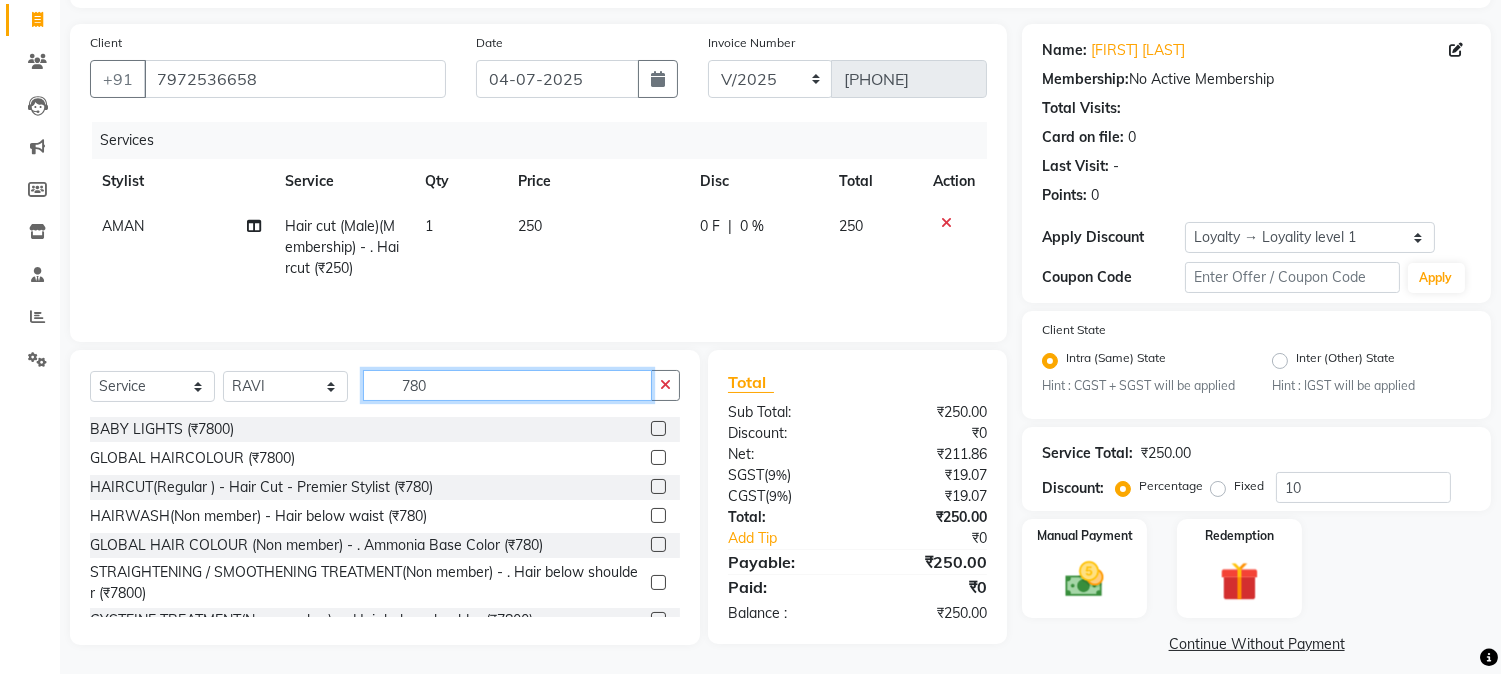 type on "780" 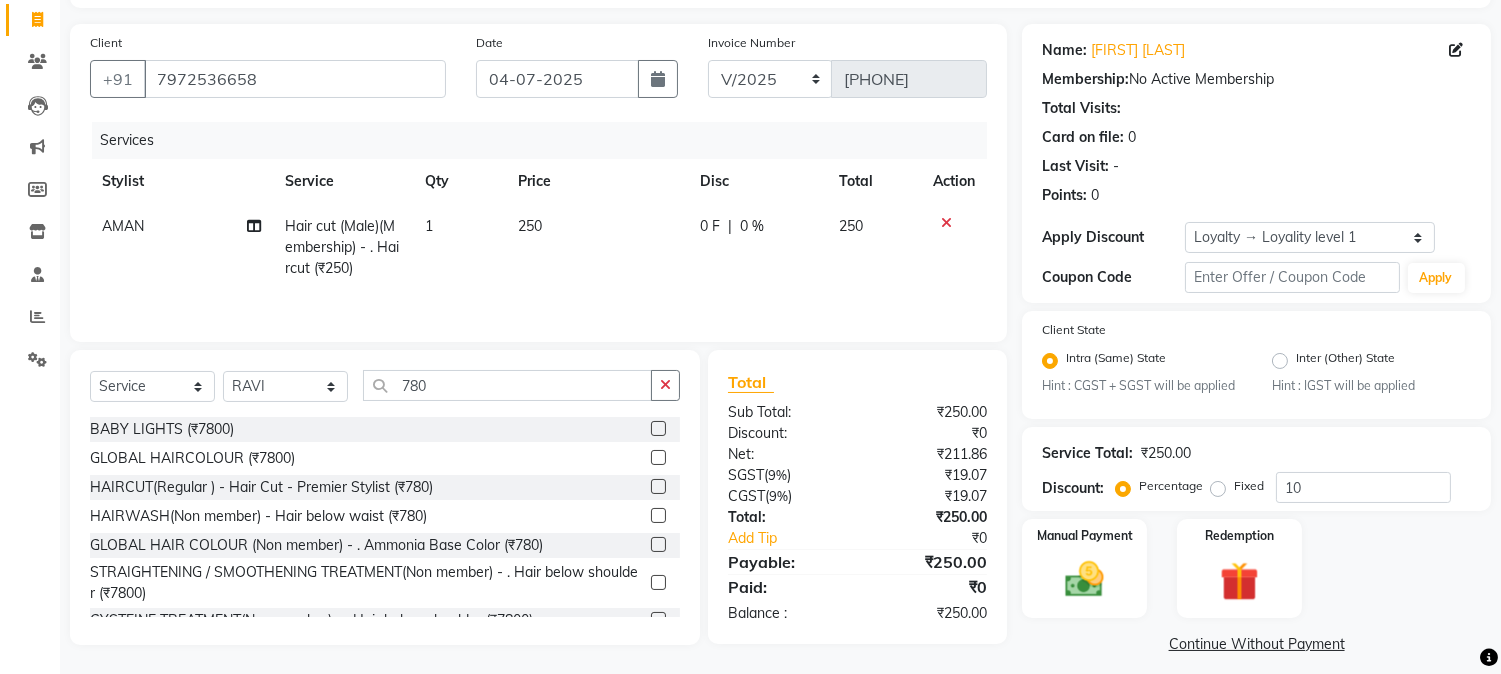 click 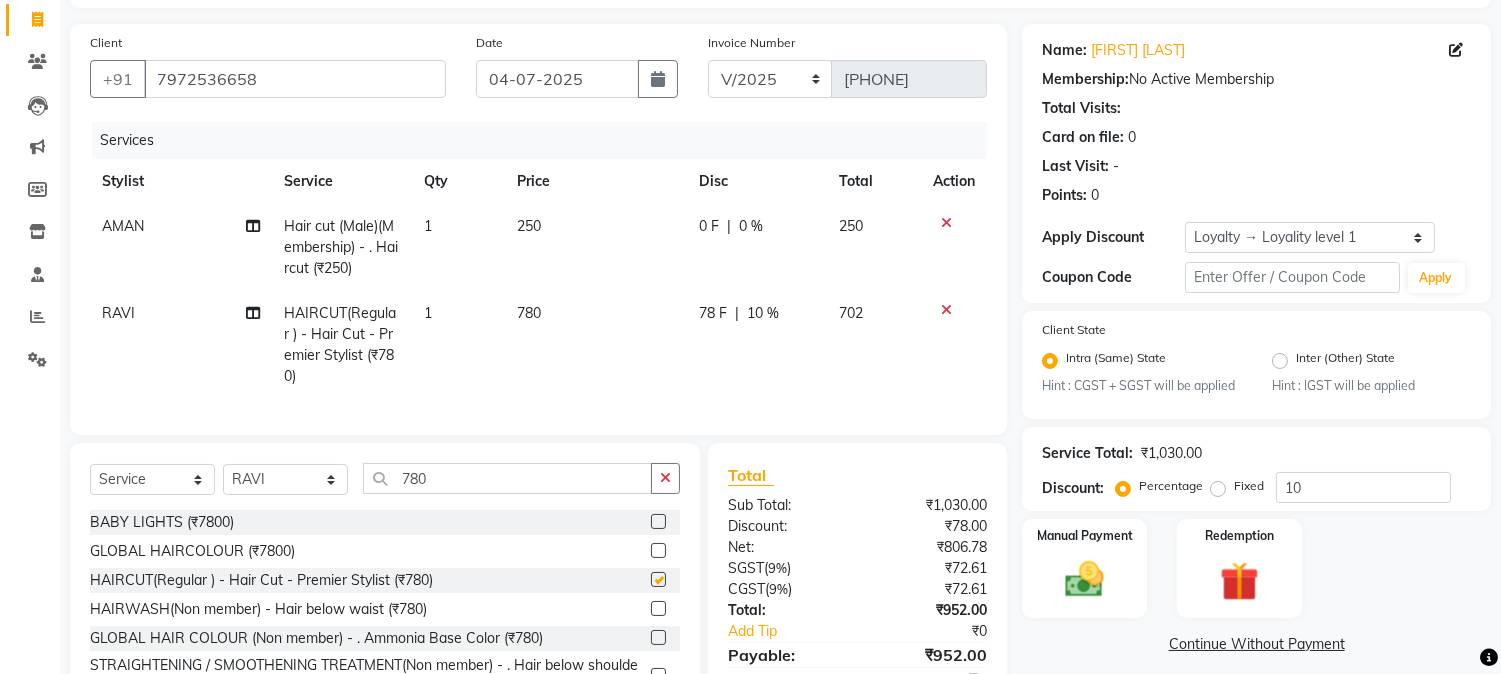 checkbox on "false" 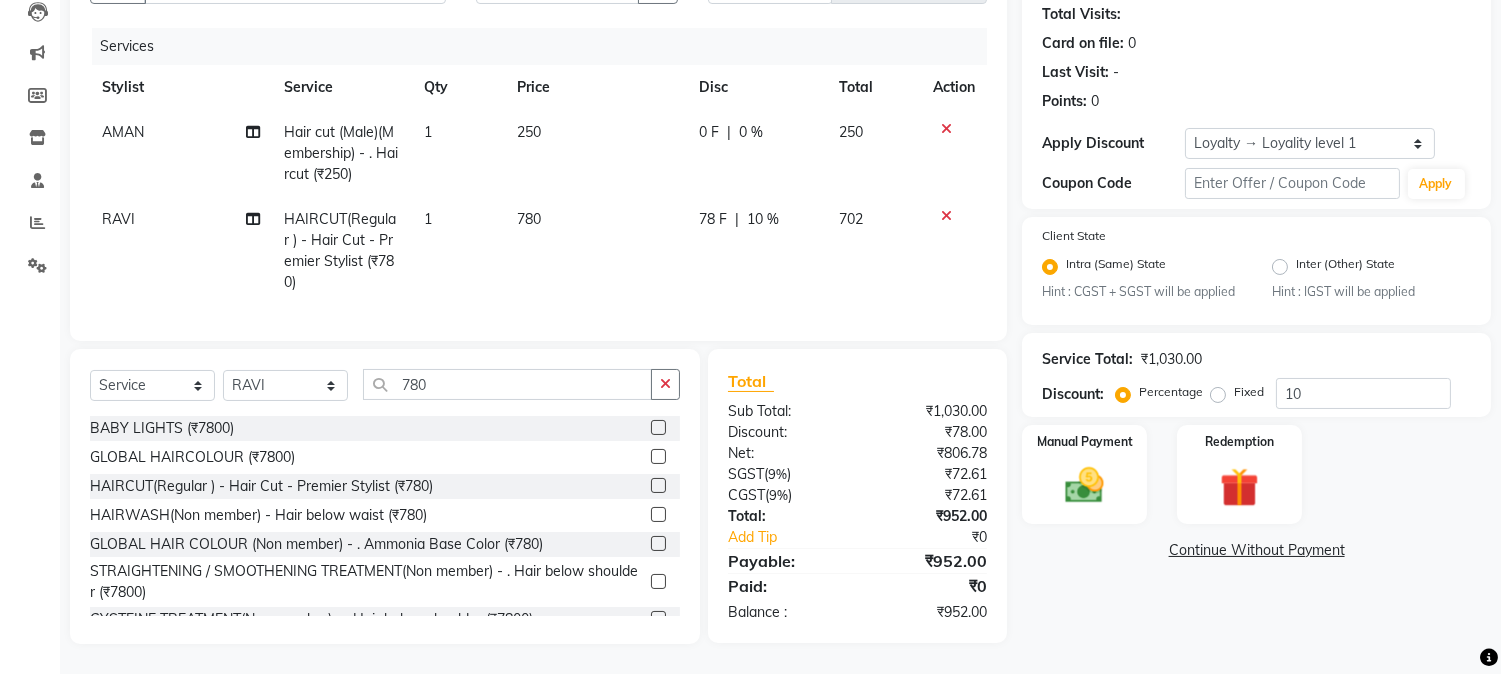 click on "78 F | 10 %" 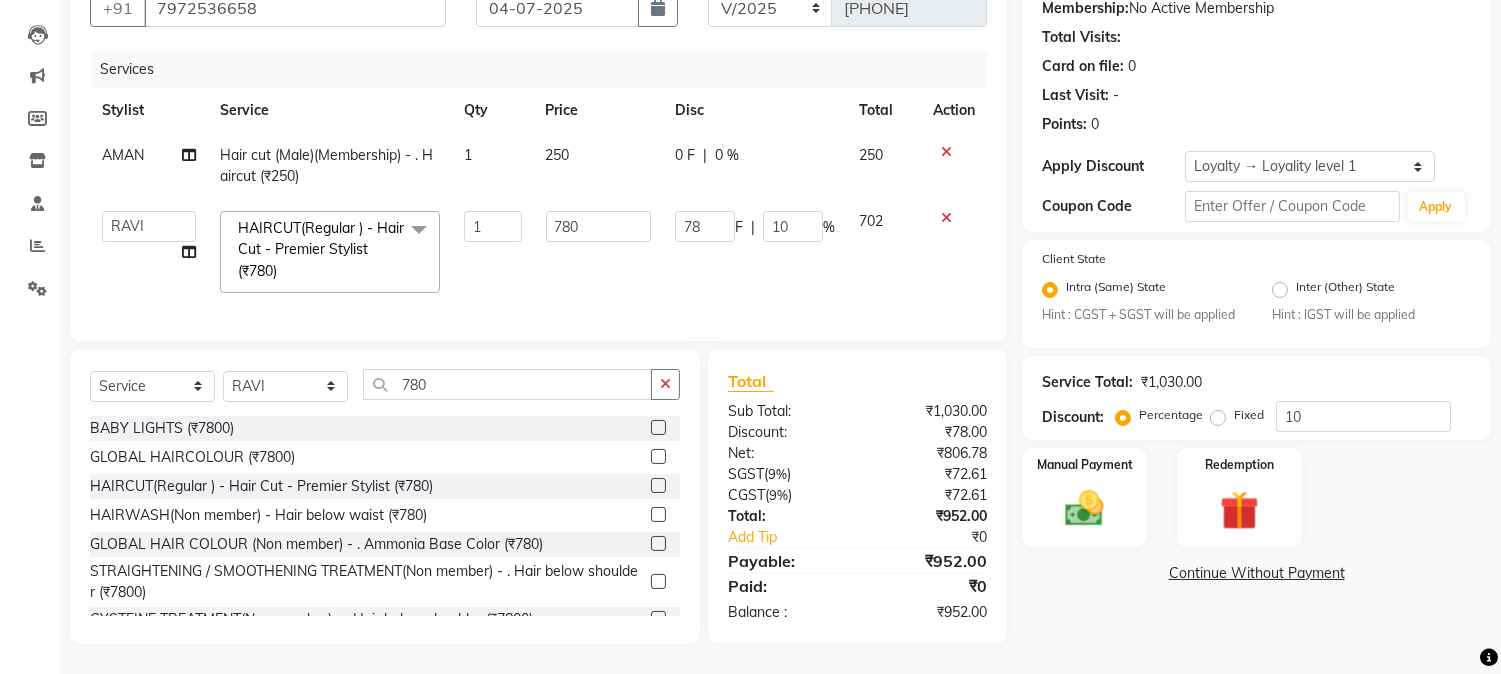 scroll, scrollTop: 214, scrollLeft: 0, axis: vertical 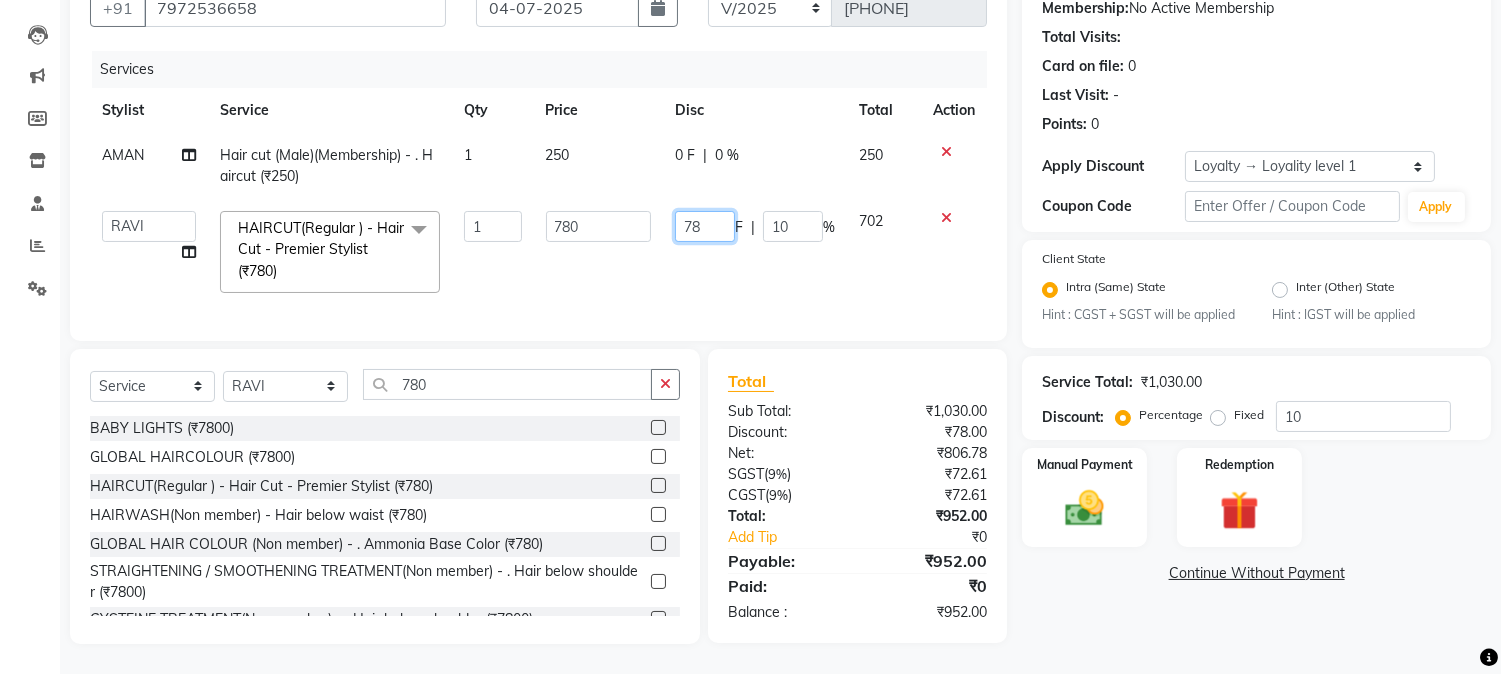 drag, startPoint x: 682, startPoint y: 207, endPoint x: 718, endPoint y: 206, distance: 36.013885 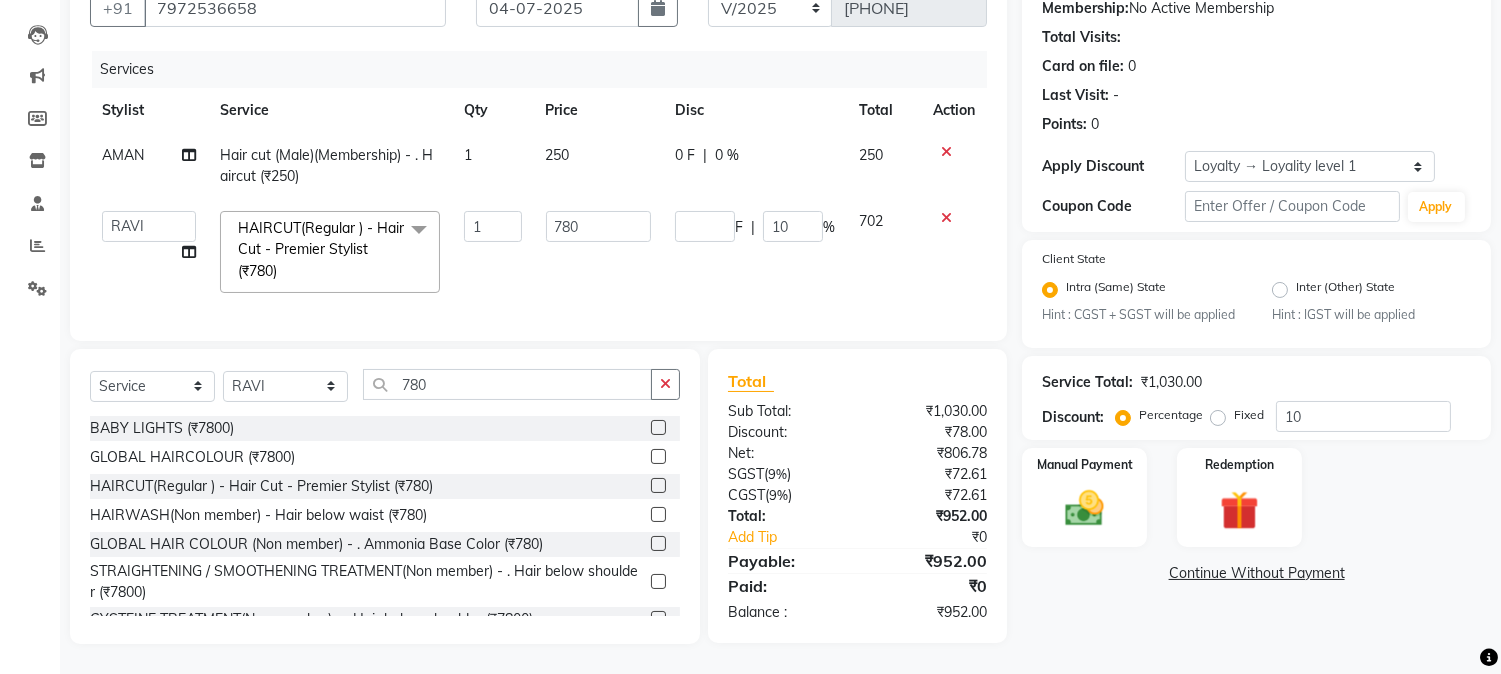 click on "F | 10 %" 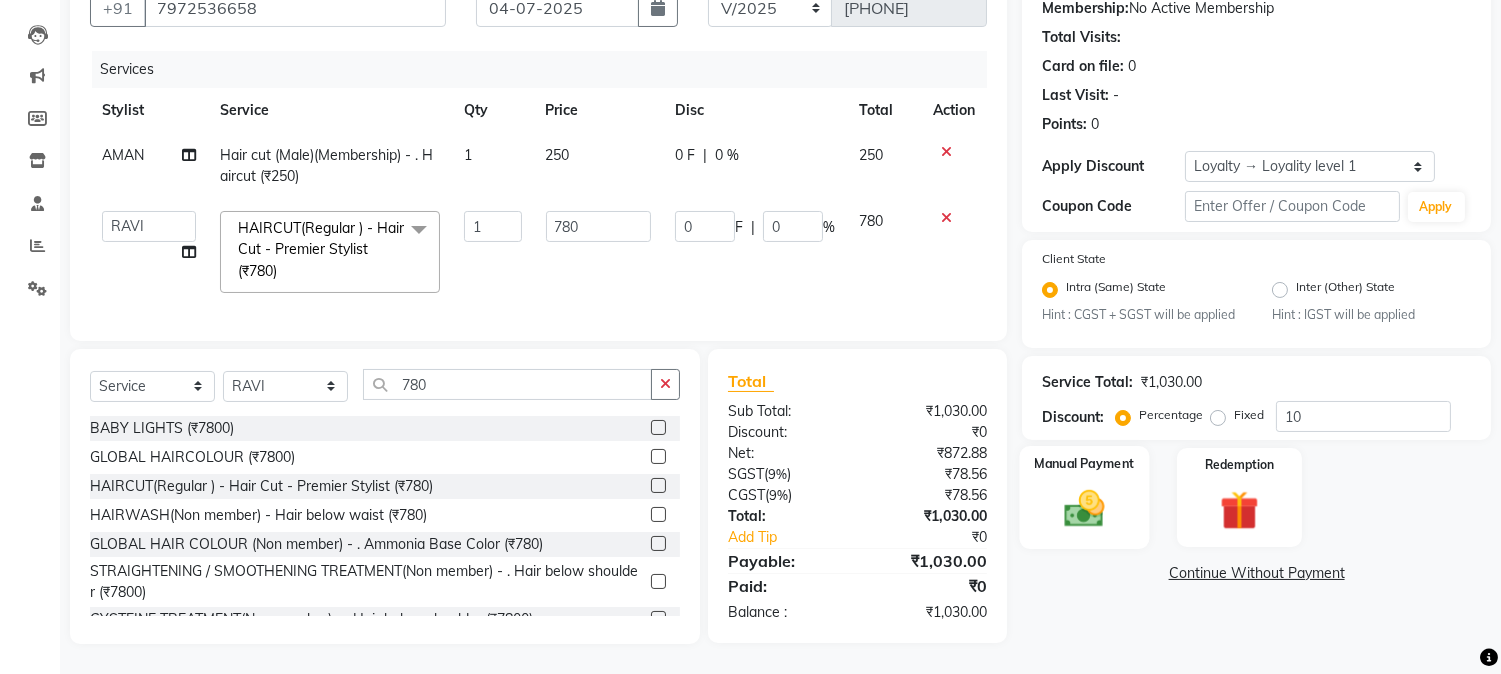 click on "Manual Payment" 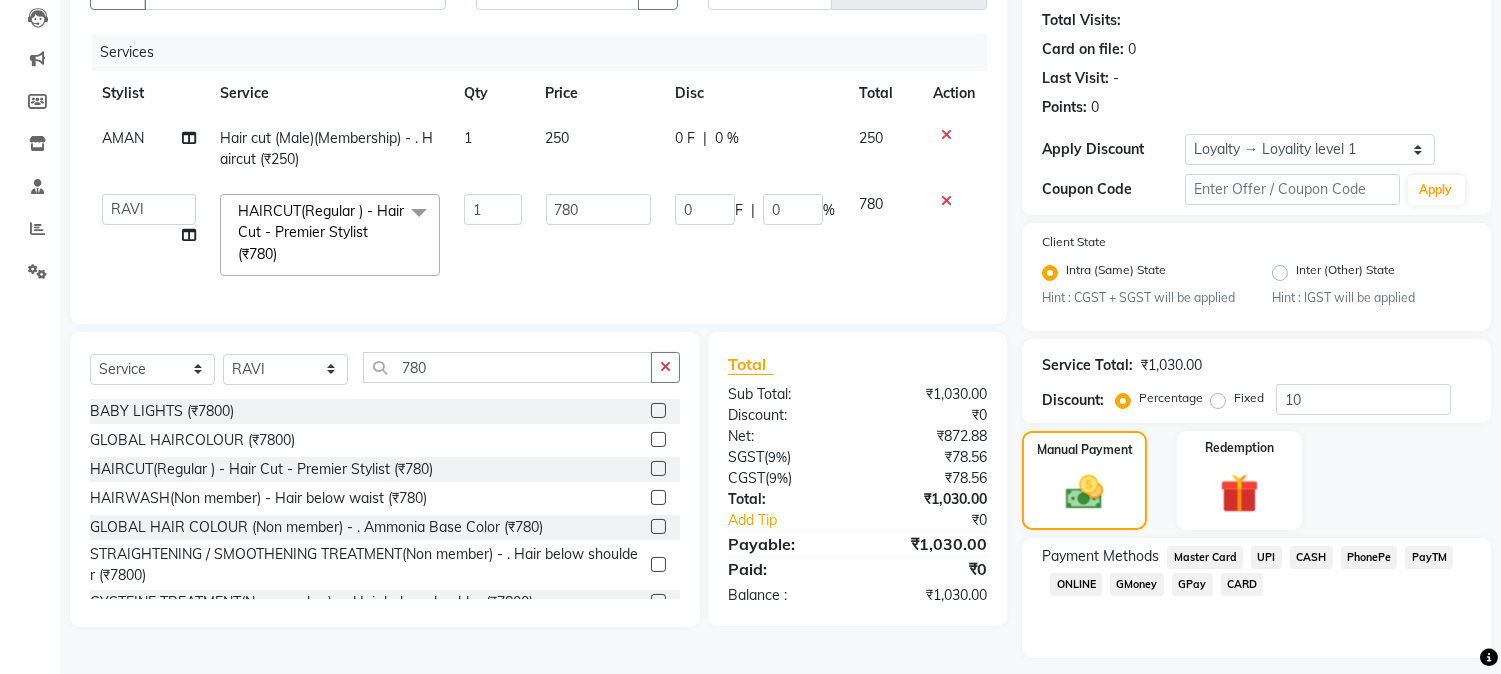 click on "GPay" 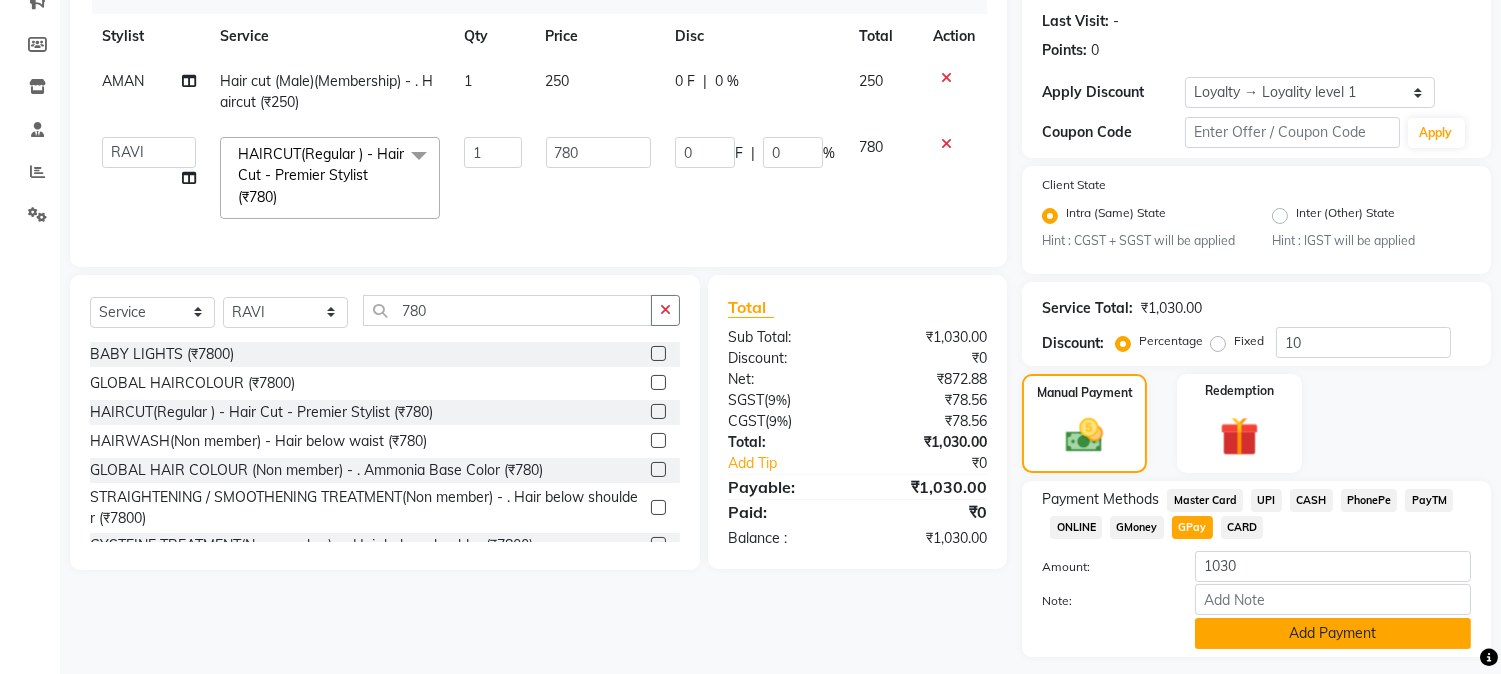 scroll, scrollTop: 325, scrollLeft: 0, axis: vertical 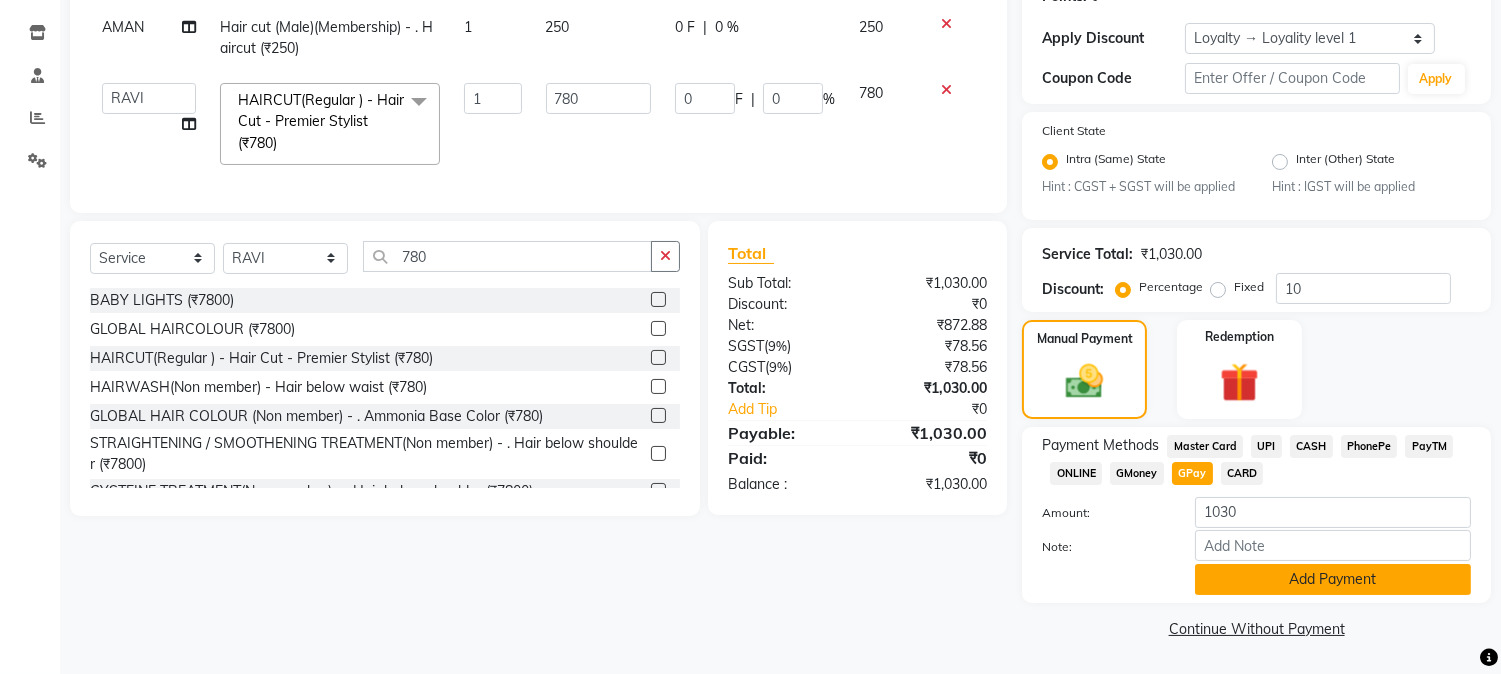 click on "Add Payment" 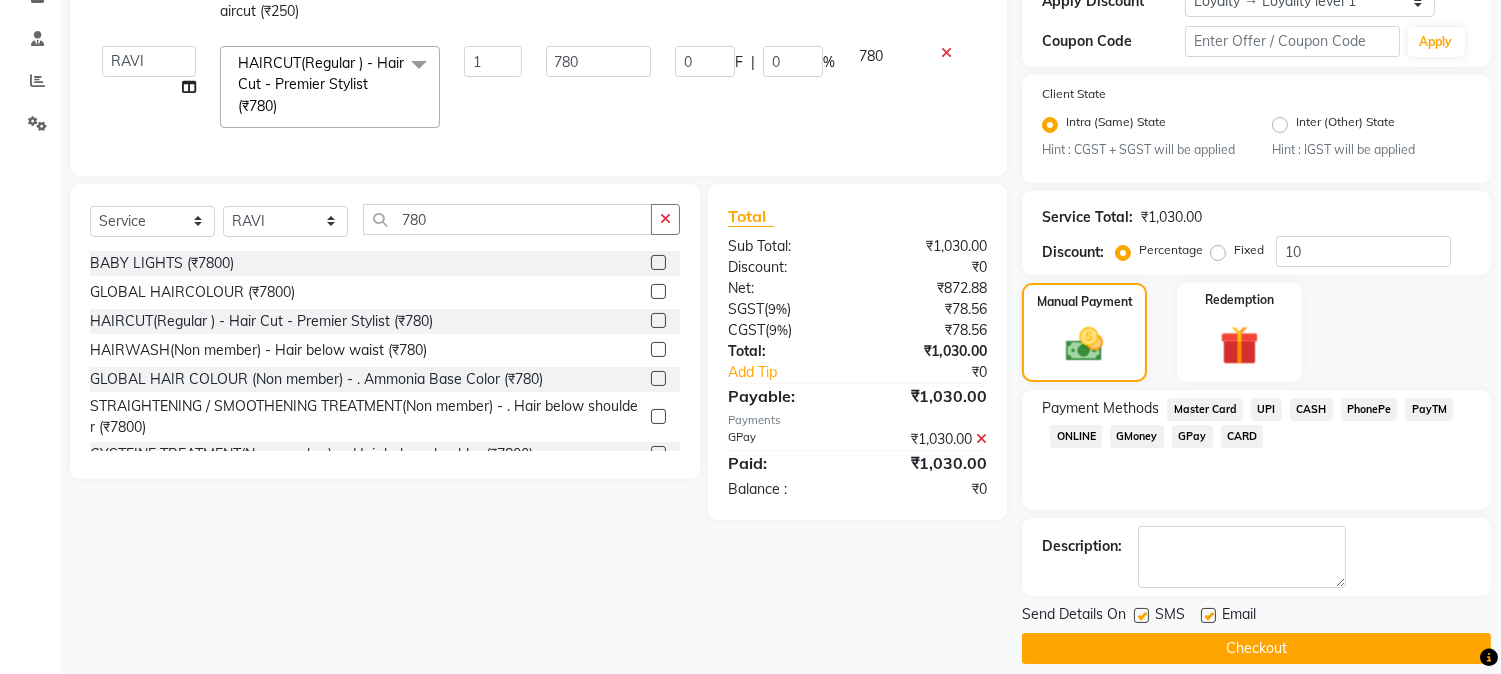 scroll, scrollTop: 382, scrollLeft: 0, axis: vertical 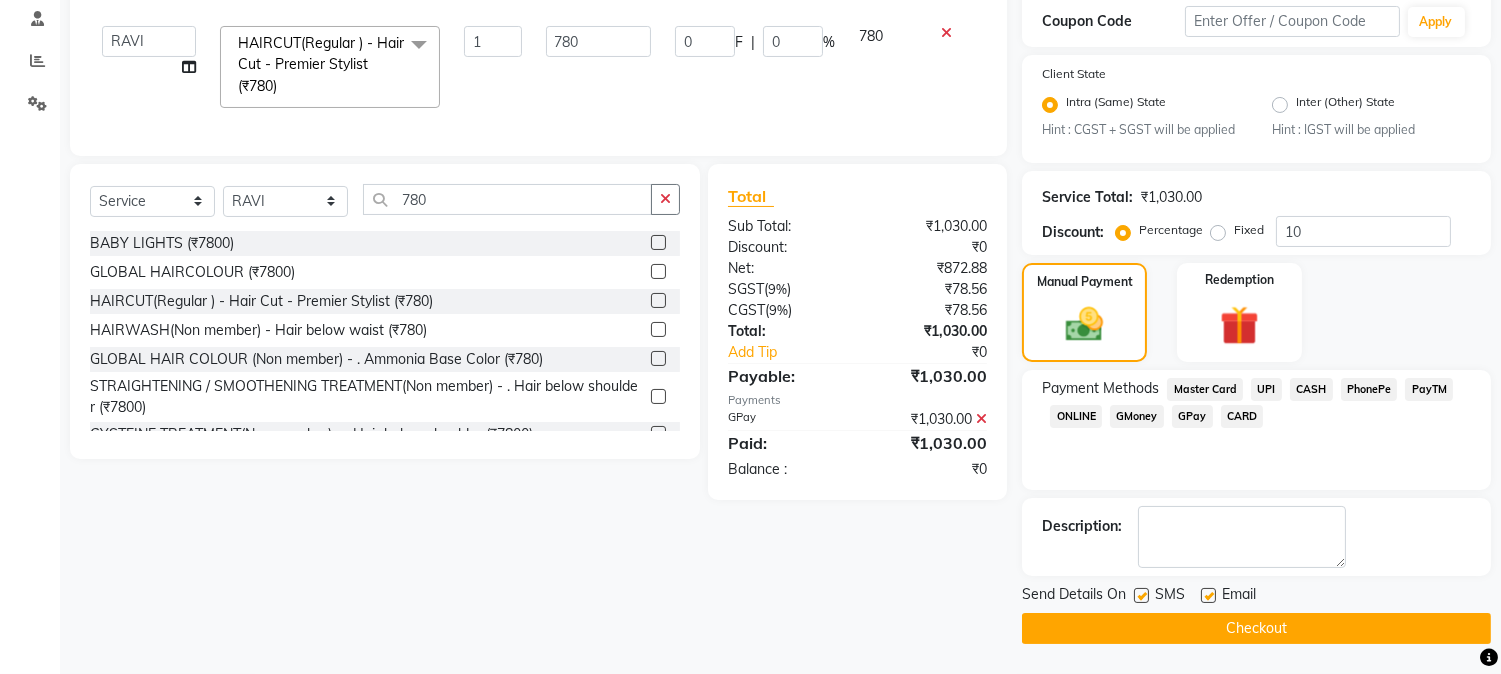 drag, startPoint x: 1207, startPoint y: 593, endPoint x: 1201, endPoint y: 603, distance: 11.661903 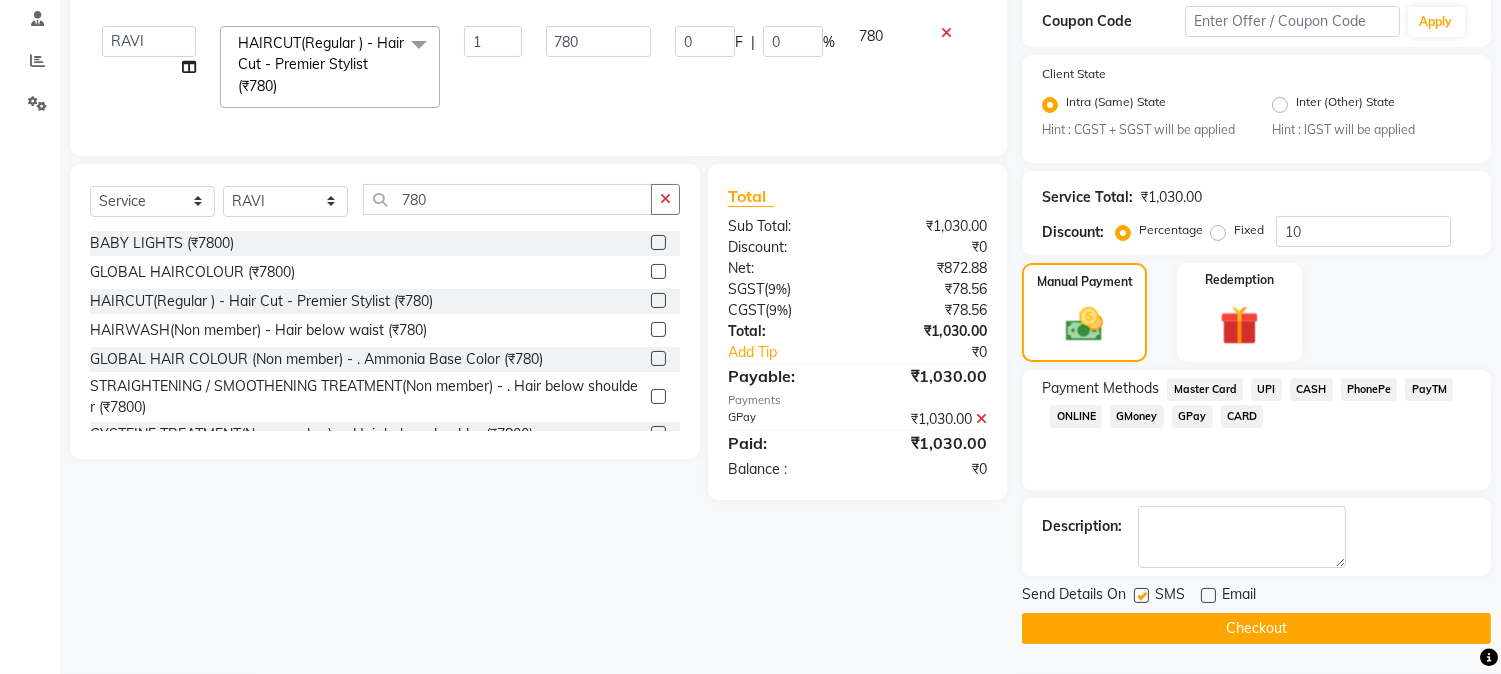 click on "Checkout" 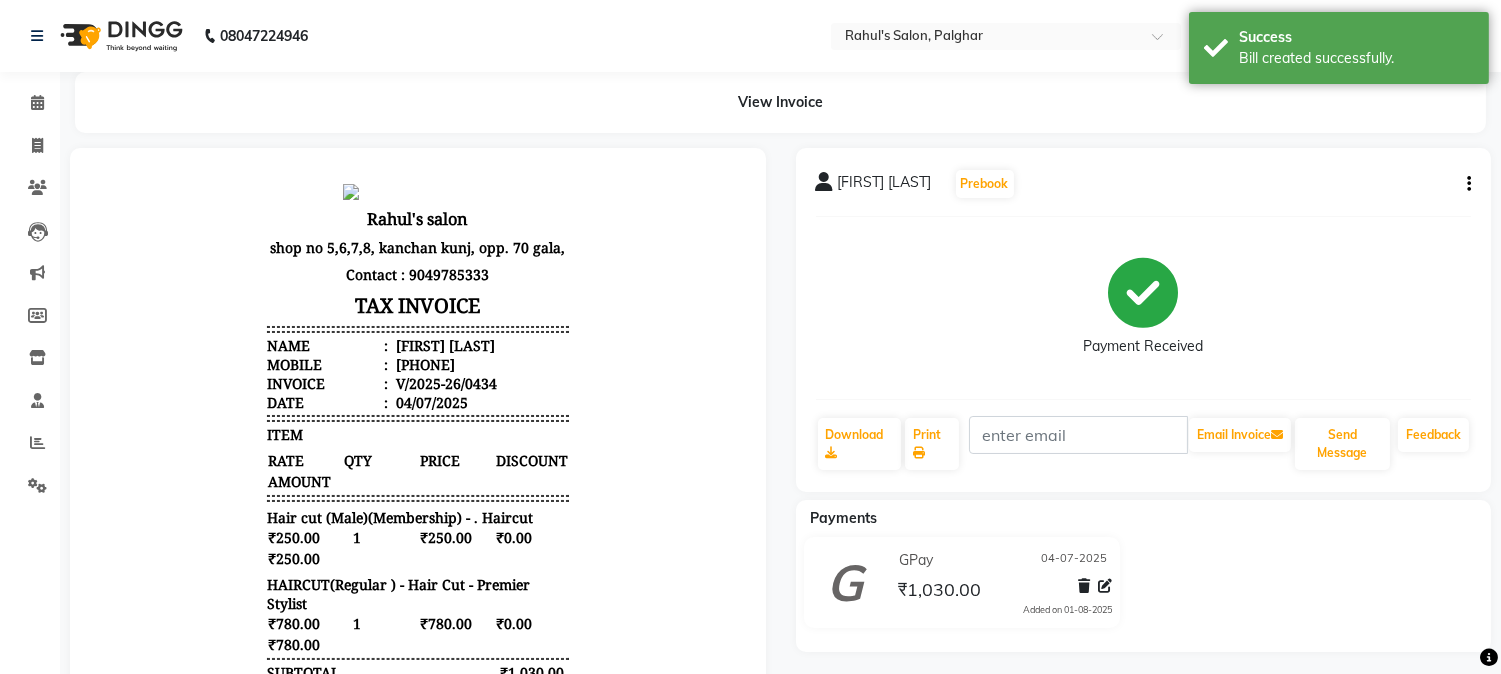 scroll, scrollTop: 0, scrollLeft: 0, axis: both 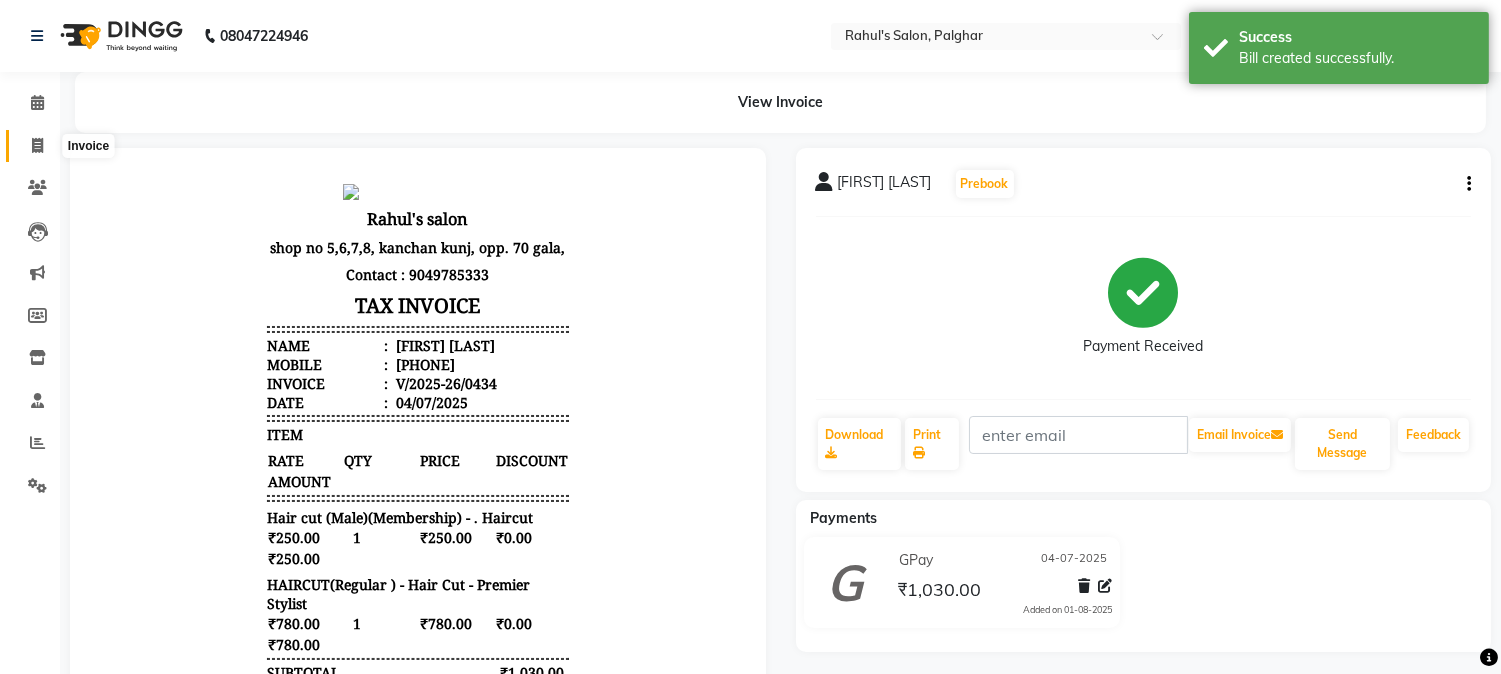 click 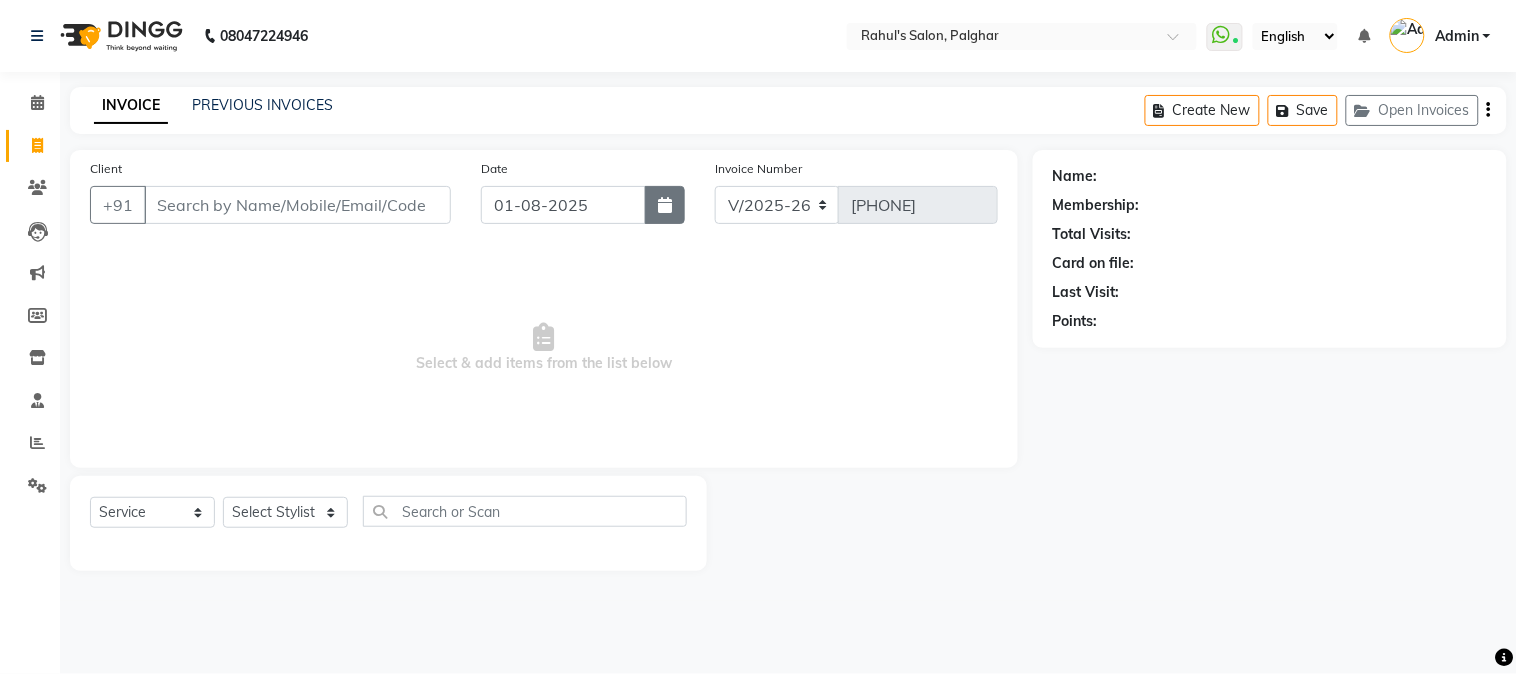 click 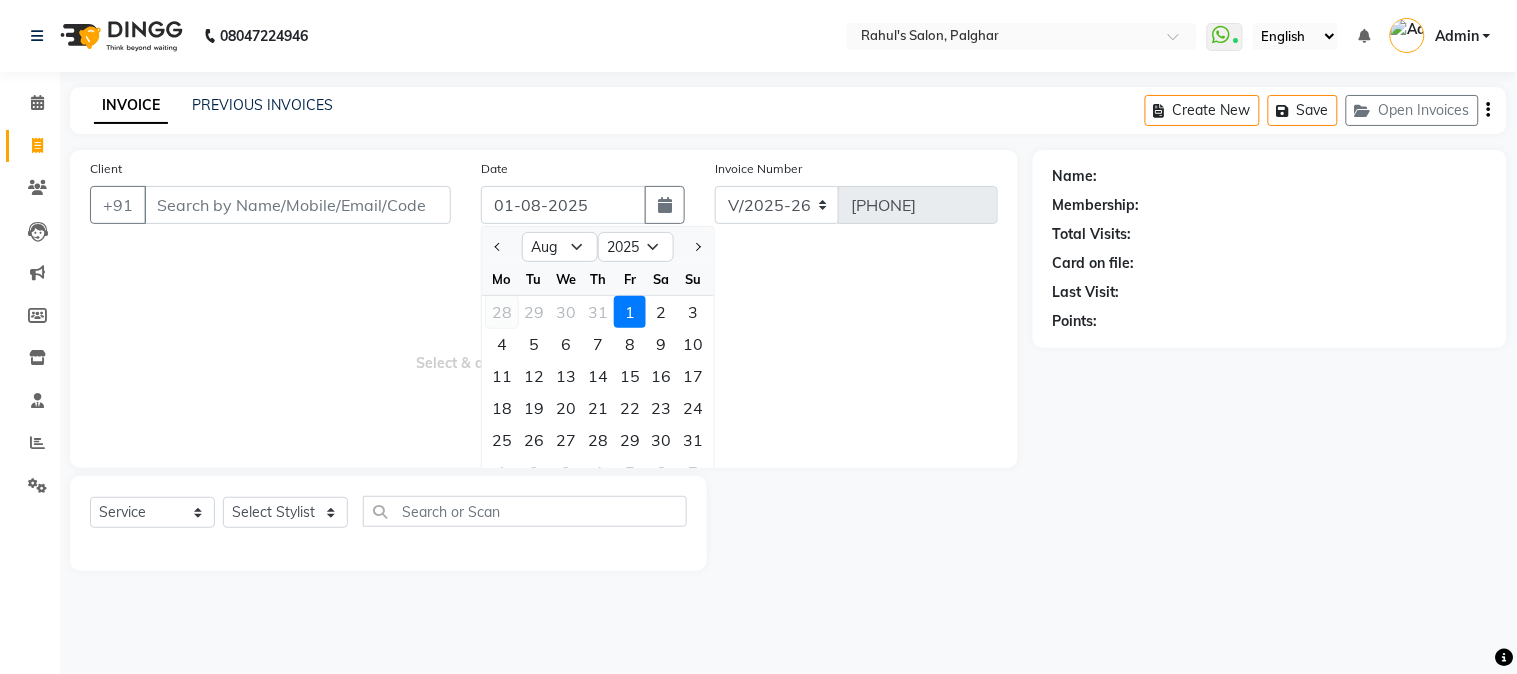 click on "28" 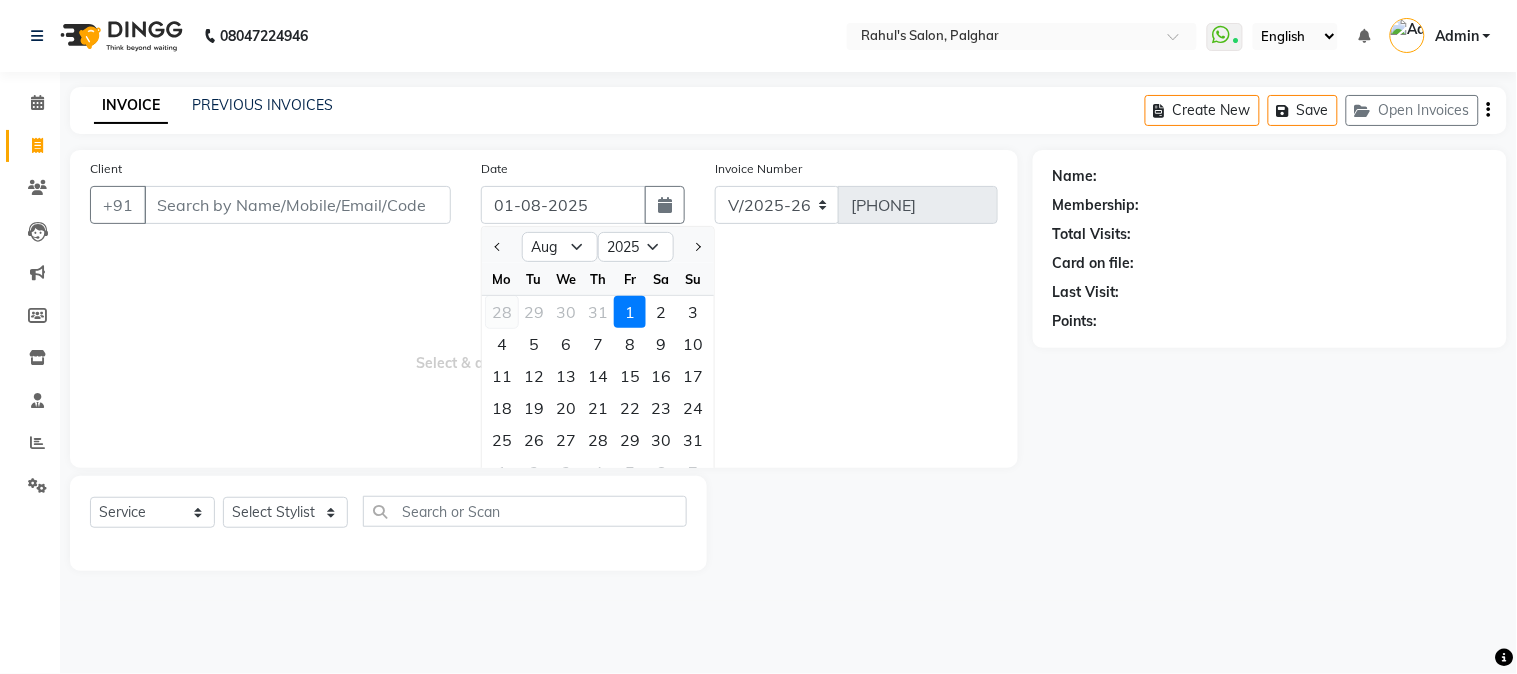 type on "28-07-2025" 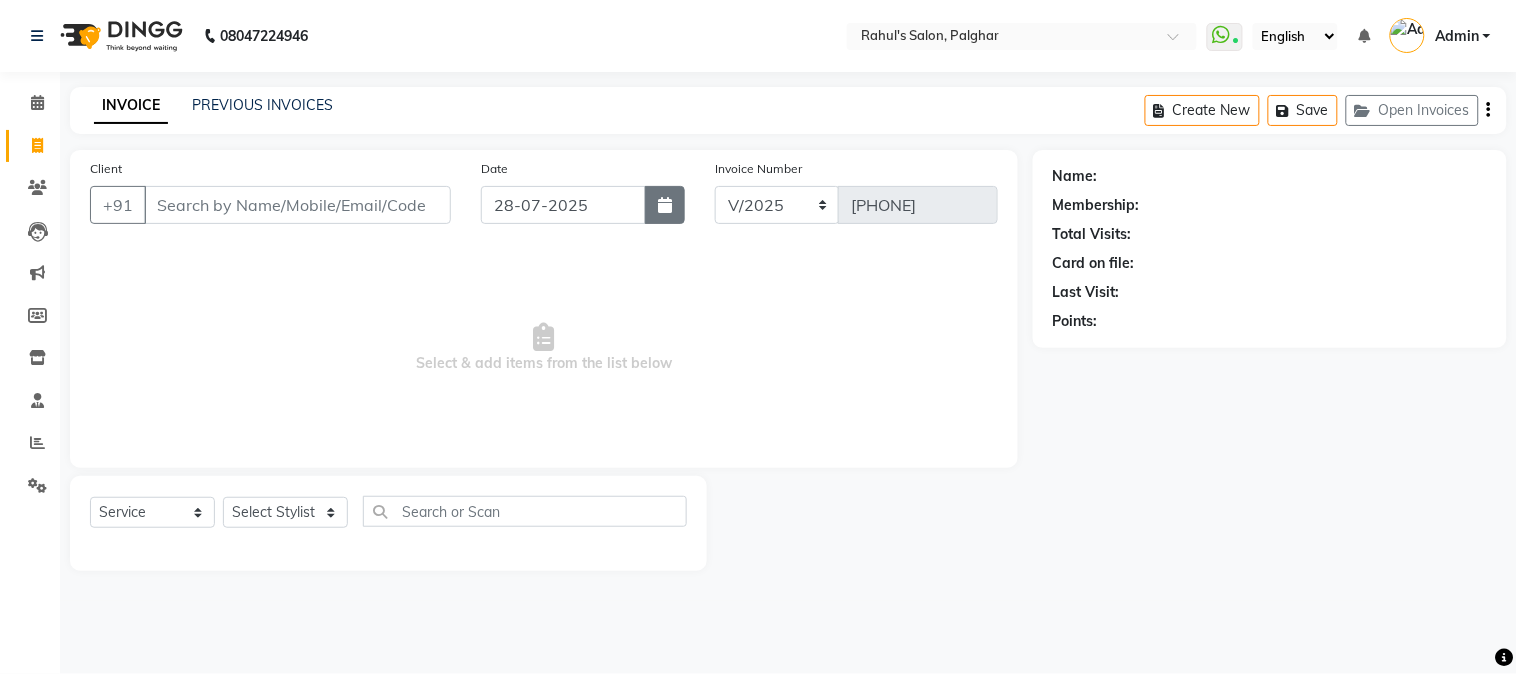 click 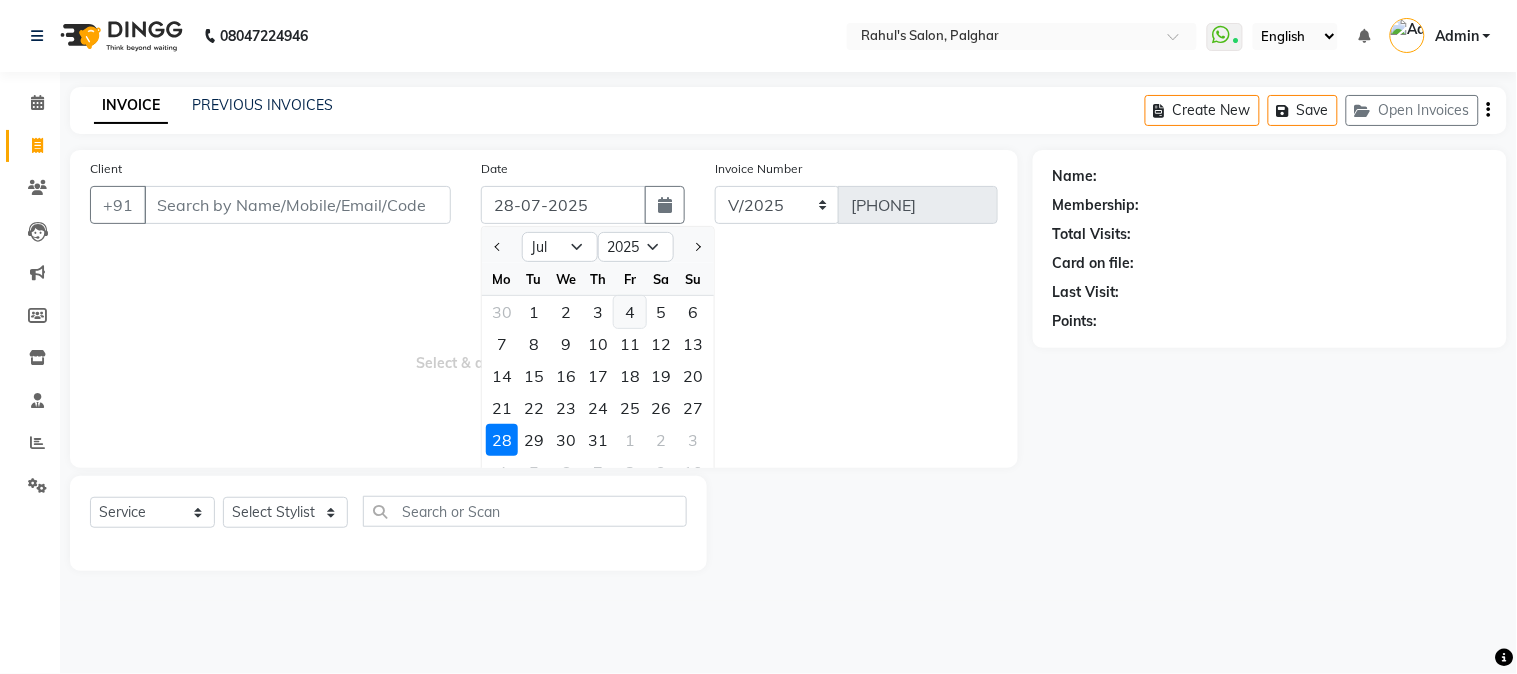 click on "4" 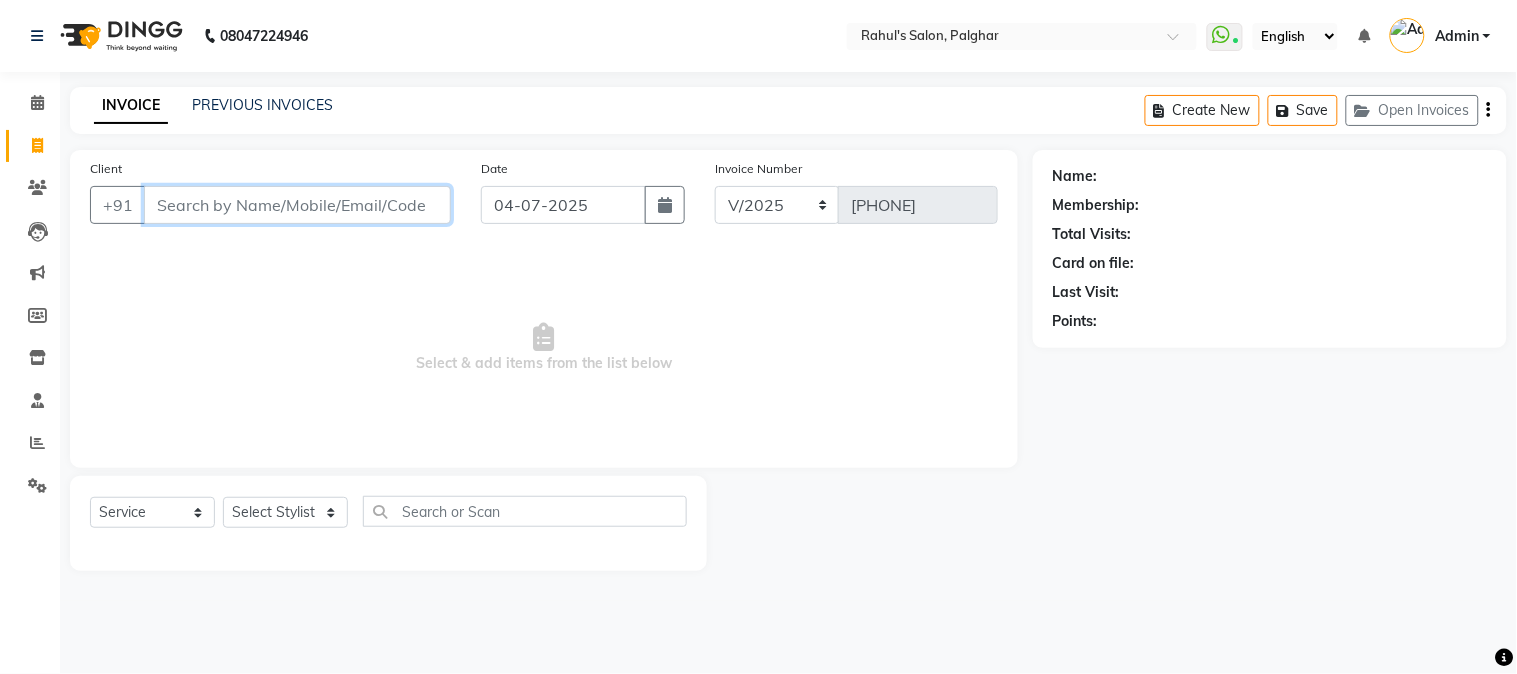 click on "Client" at bounding box center (297, 205) 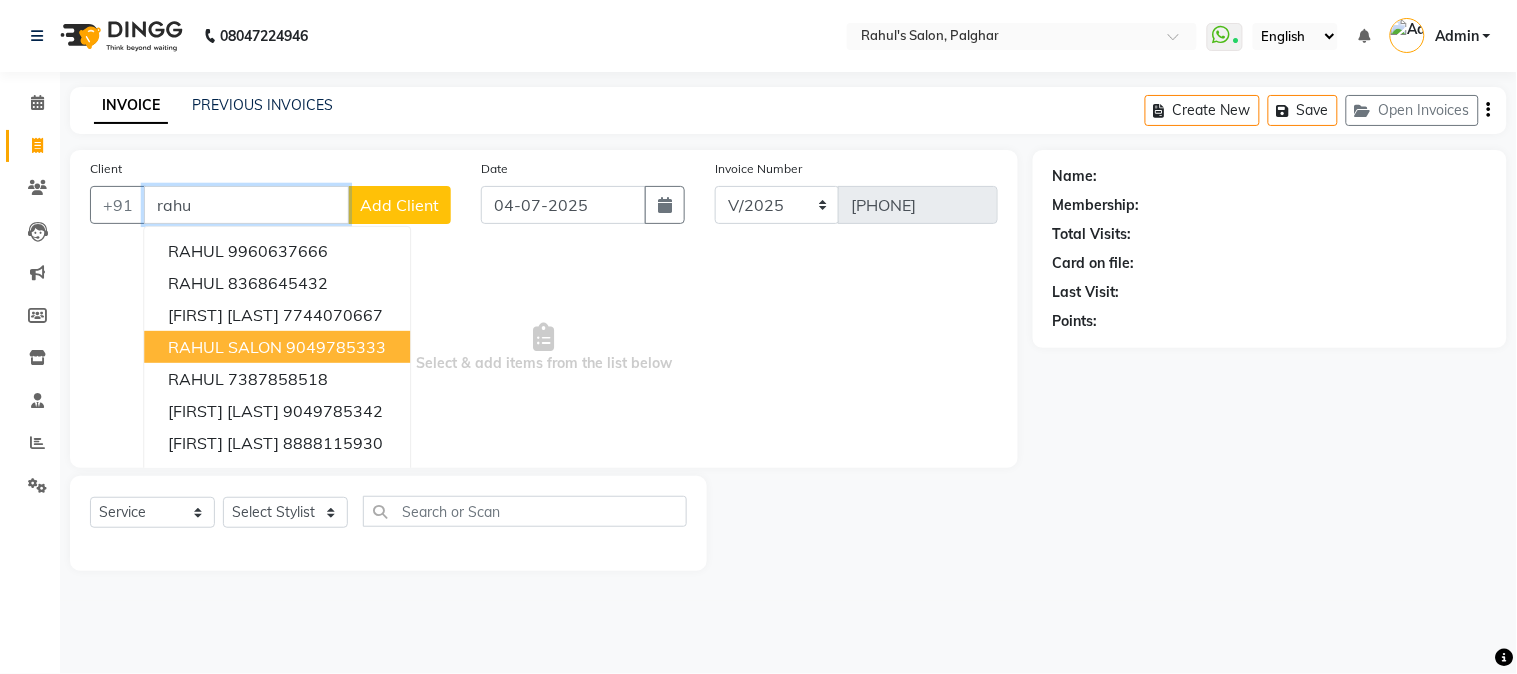 click on "9049785333" at bounding box center [336, 347] 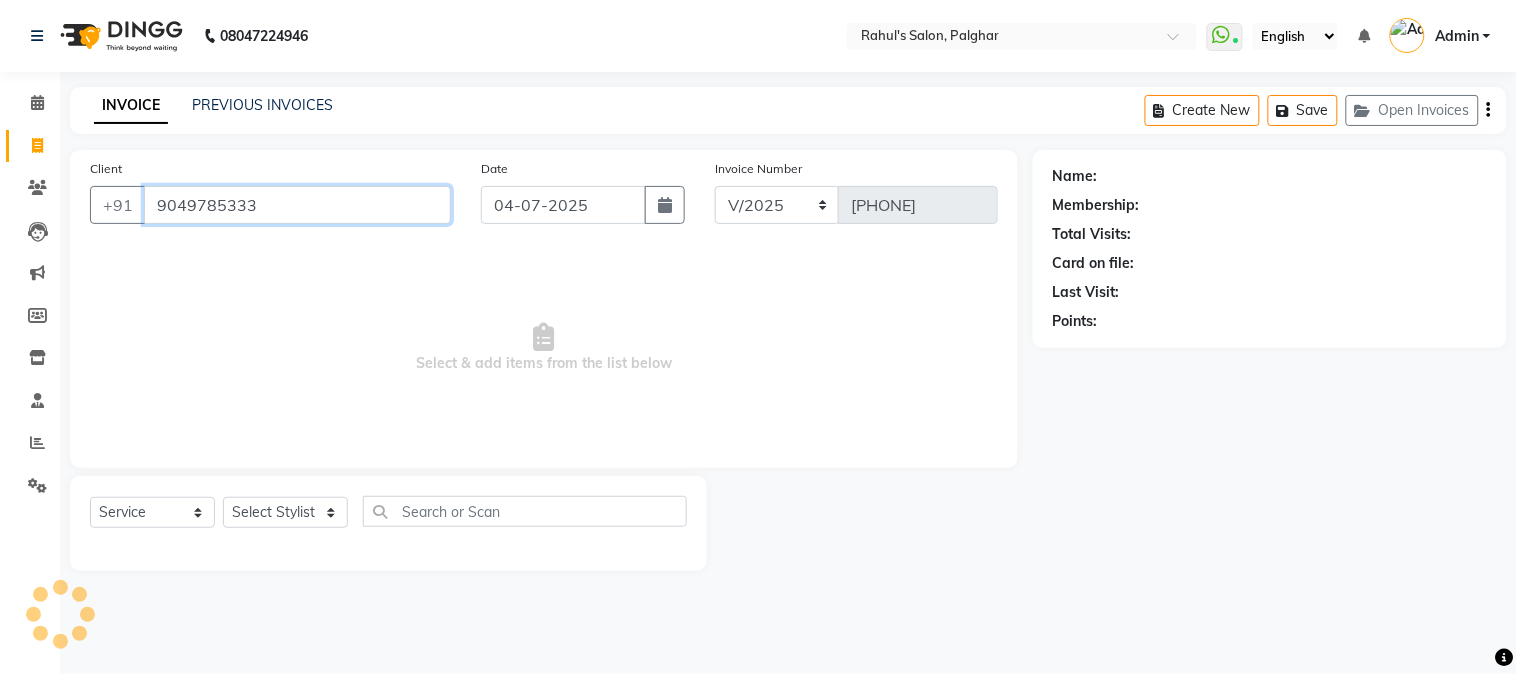 type on "9049785333" 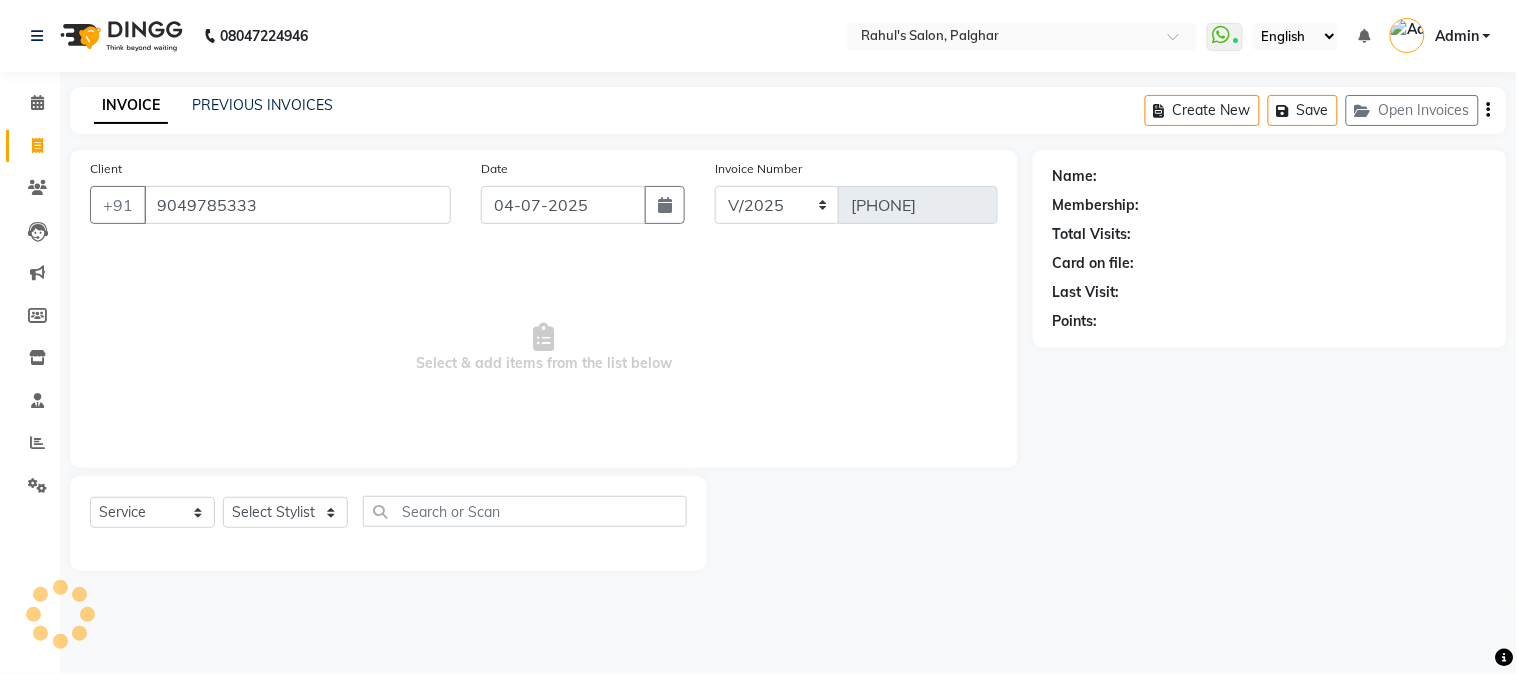 select on "1: Object" 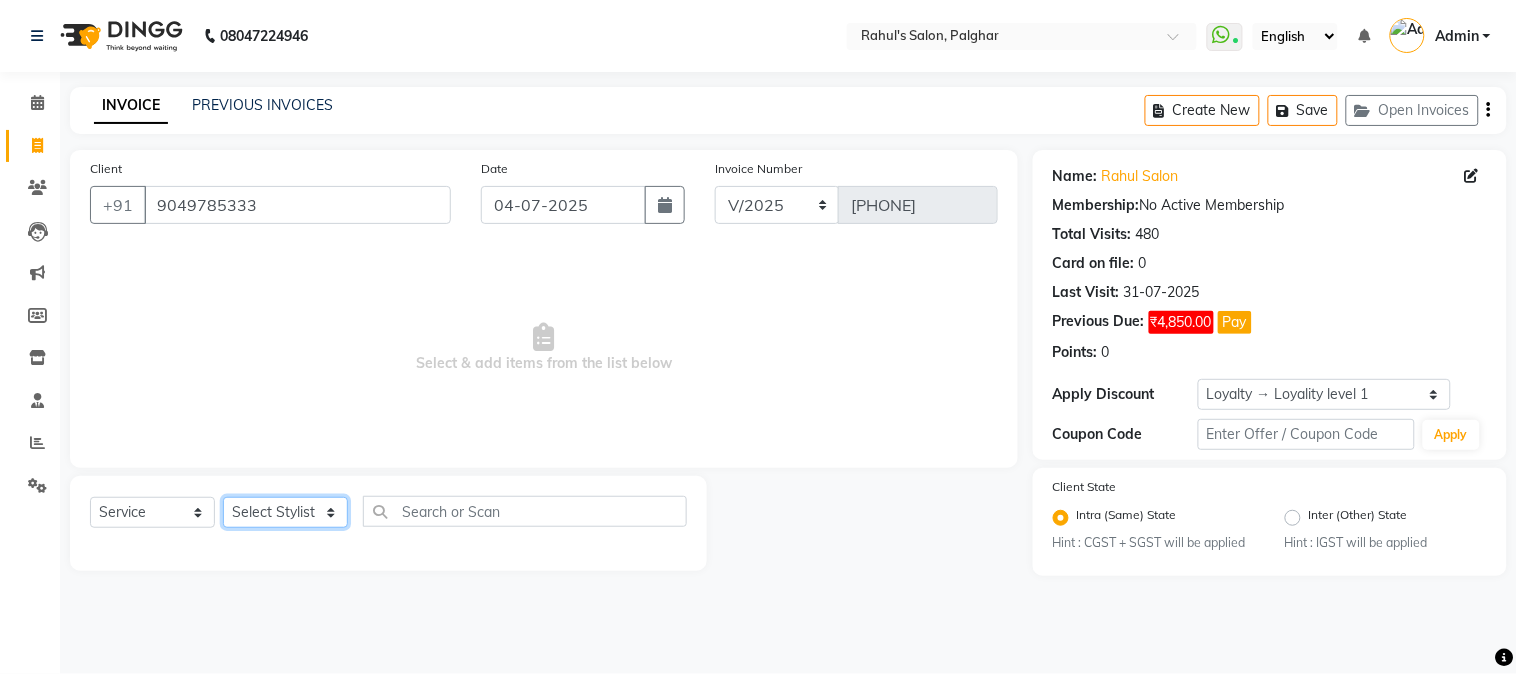 click on "Select Stylist AARMAN AAYUSHI SHARMA Akruti AMAN  Amir Arbaz Asif Ansari BABLU Bandana BHAGYESH CHETAN CHETAN BOISAR furkan GEETA KISHOR KISHOR JAMBHULKAR kunal mushahid  [muddu] Nilam NIRANJAN Nisha Parmar PRABHA  PUNAM Rahul Sir RAVI  RIMA Rohit Tandel SALONI Sandy Sir sarfaraz shovib M.D shreya ZOYA" 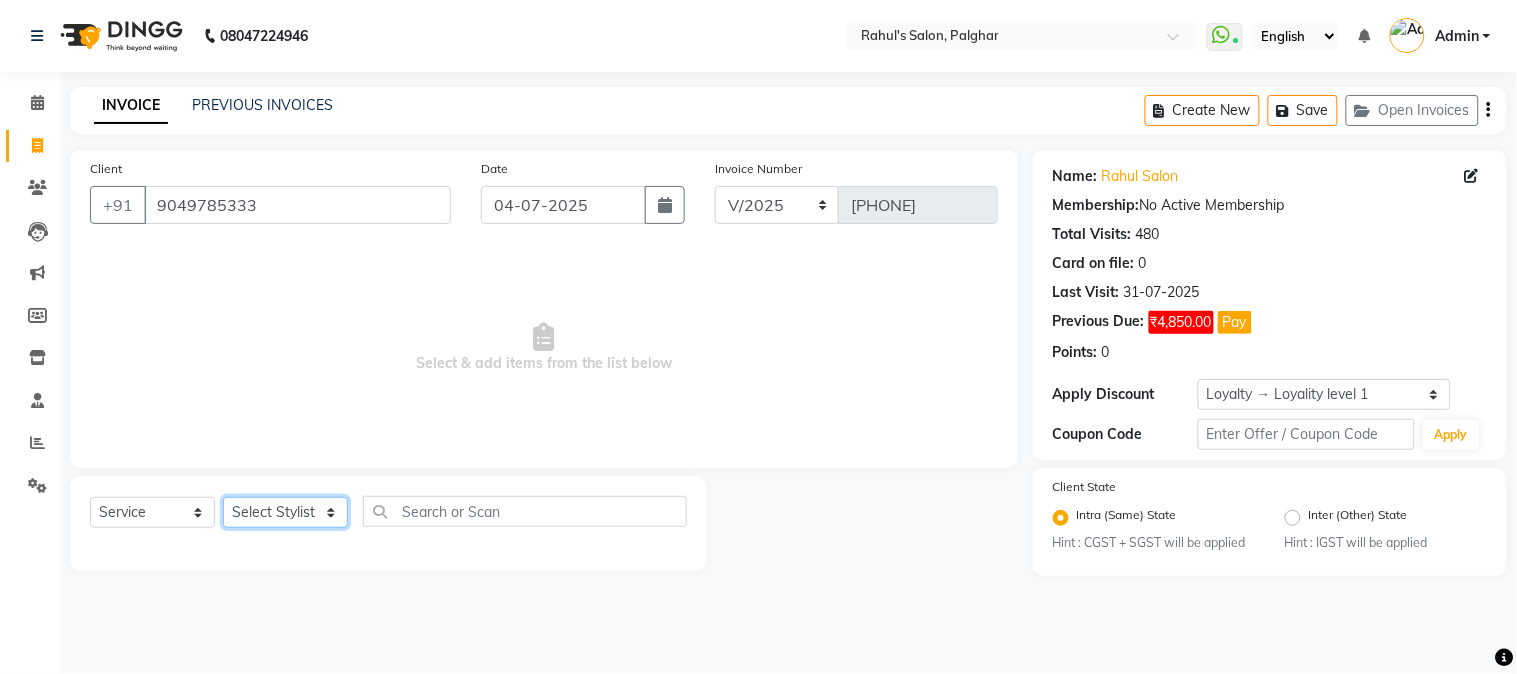 select on "23867" 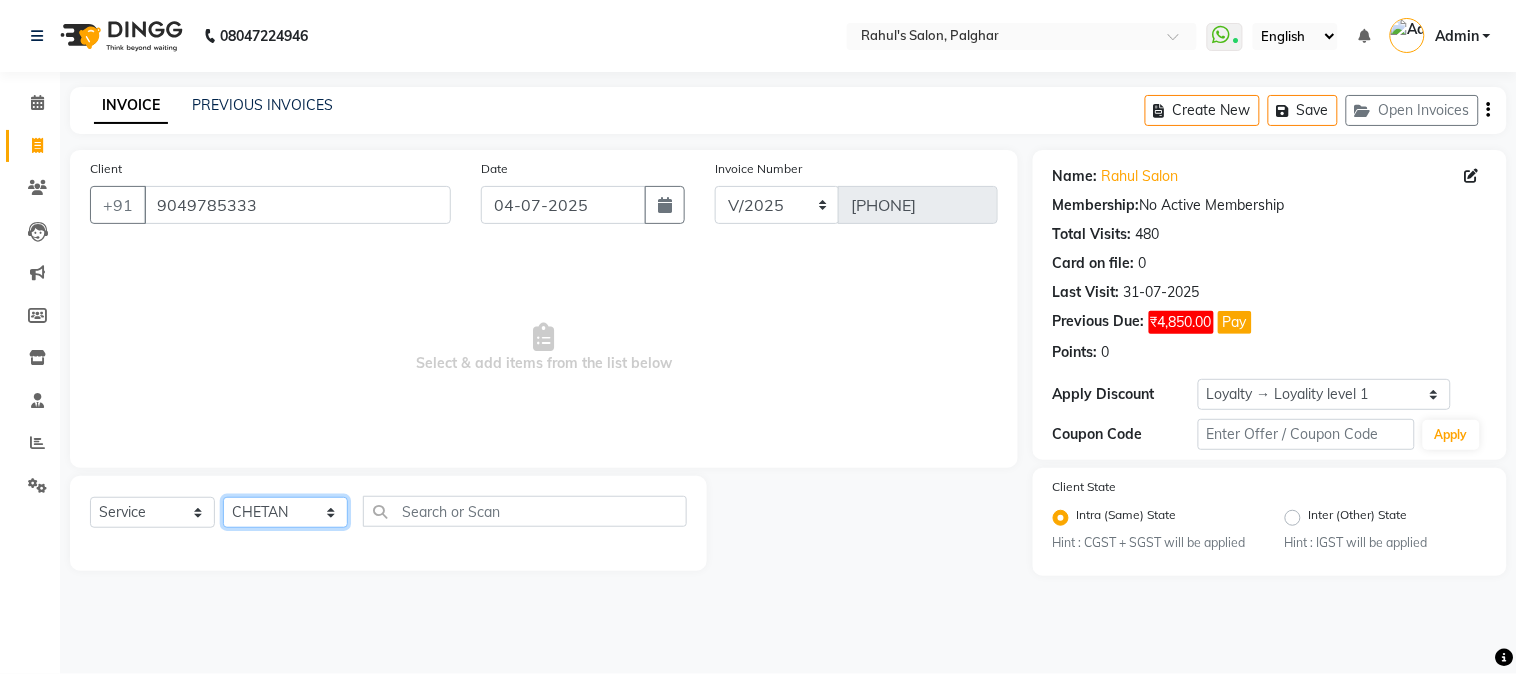 click on "Select Stylist AARMAN AAYUSHI SHARMA Akruti AMAN  Amir Arbaz Asif Ansari BABLU Bandana BHAGYESH CHETAN CHETAN BOISAR furkan GEETA KISHOR KISHOR JAMBHULKAR kunal mushahid  [muddu] Nilam NIRANJAN Nisha Parmar PRABHA  PUNAM Rahul Sir RAVI  RIMA Rohit Tandel SALONI Sandy Sir sarfaraz shovib M.D shreya ZOYA" 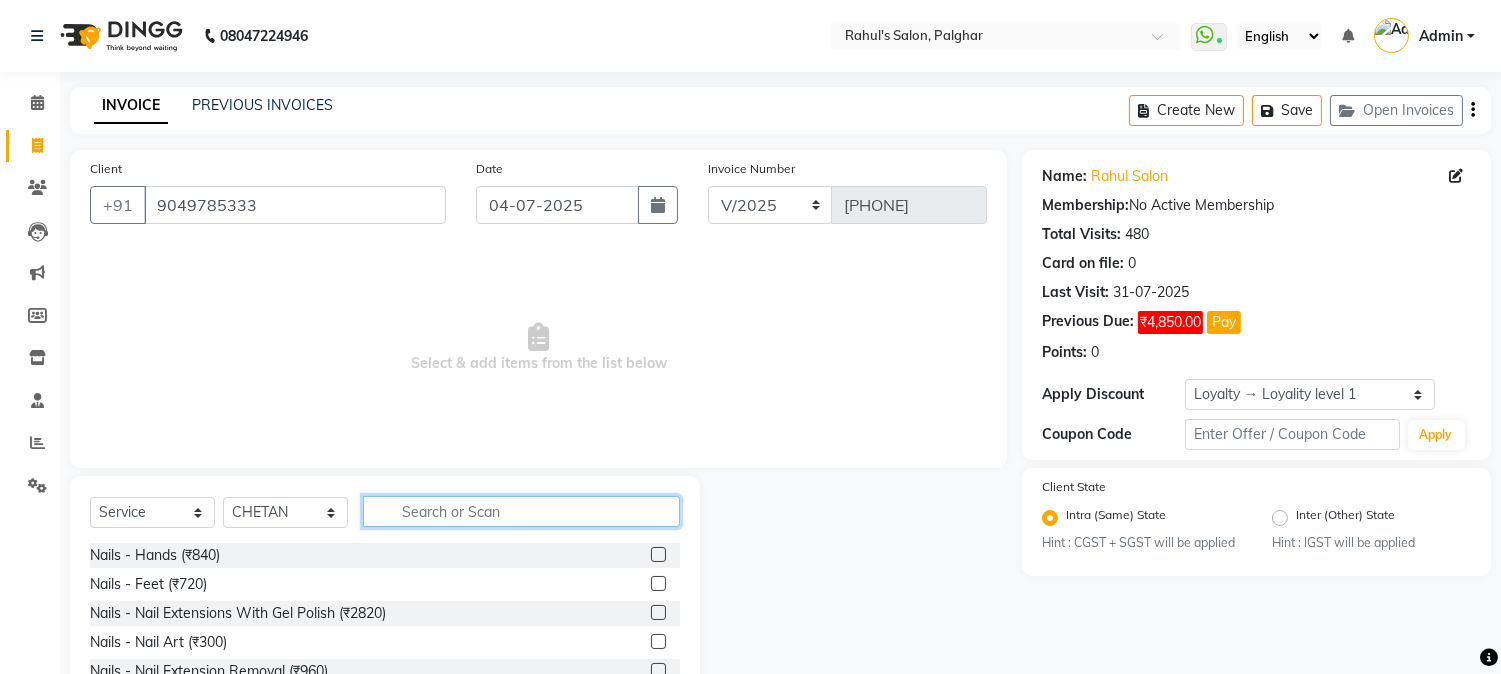 click 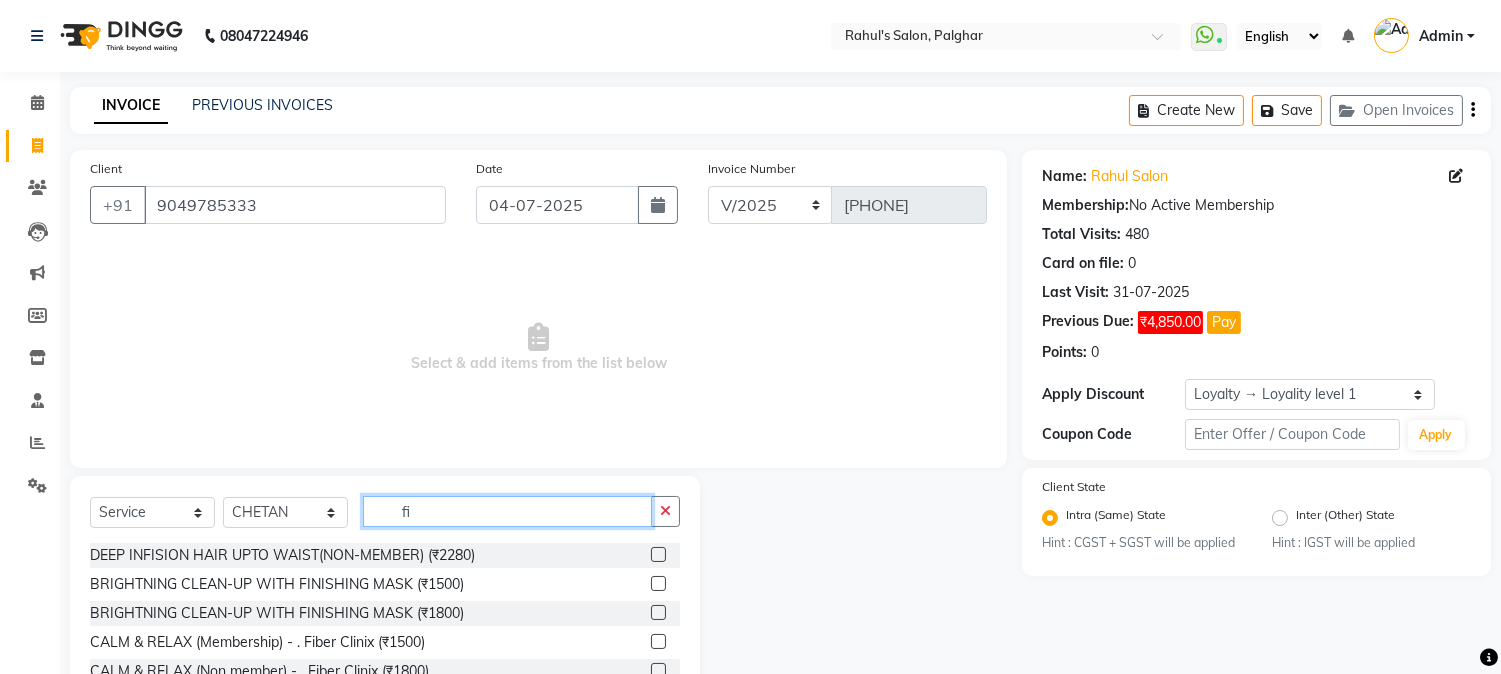 type on "f" 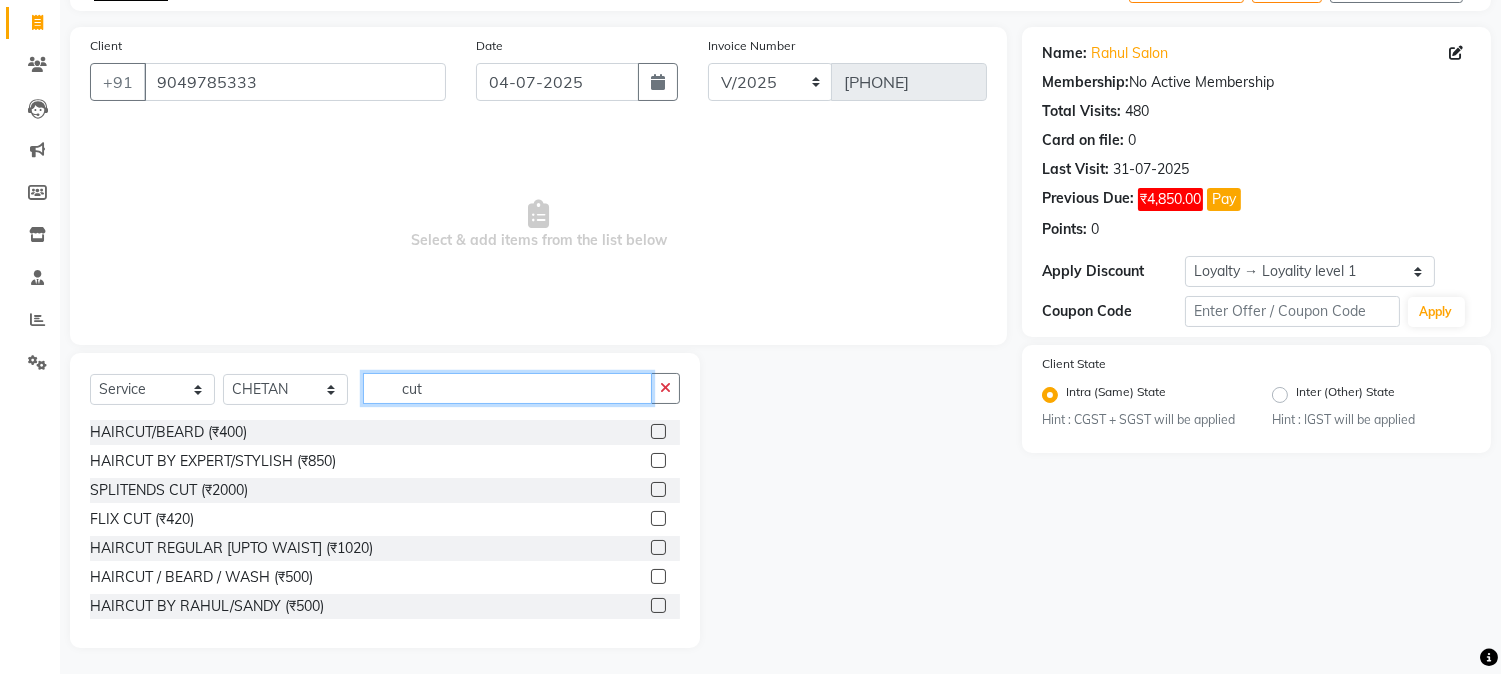 scroll, scrollTop: 126, scrollLeft: 0, axis: vertical 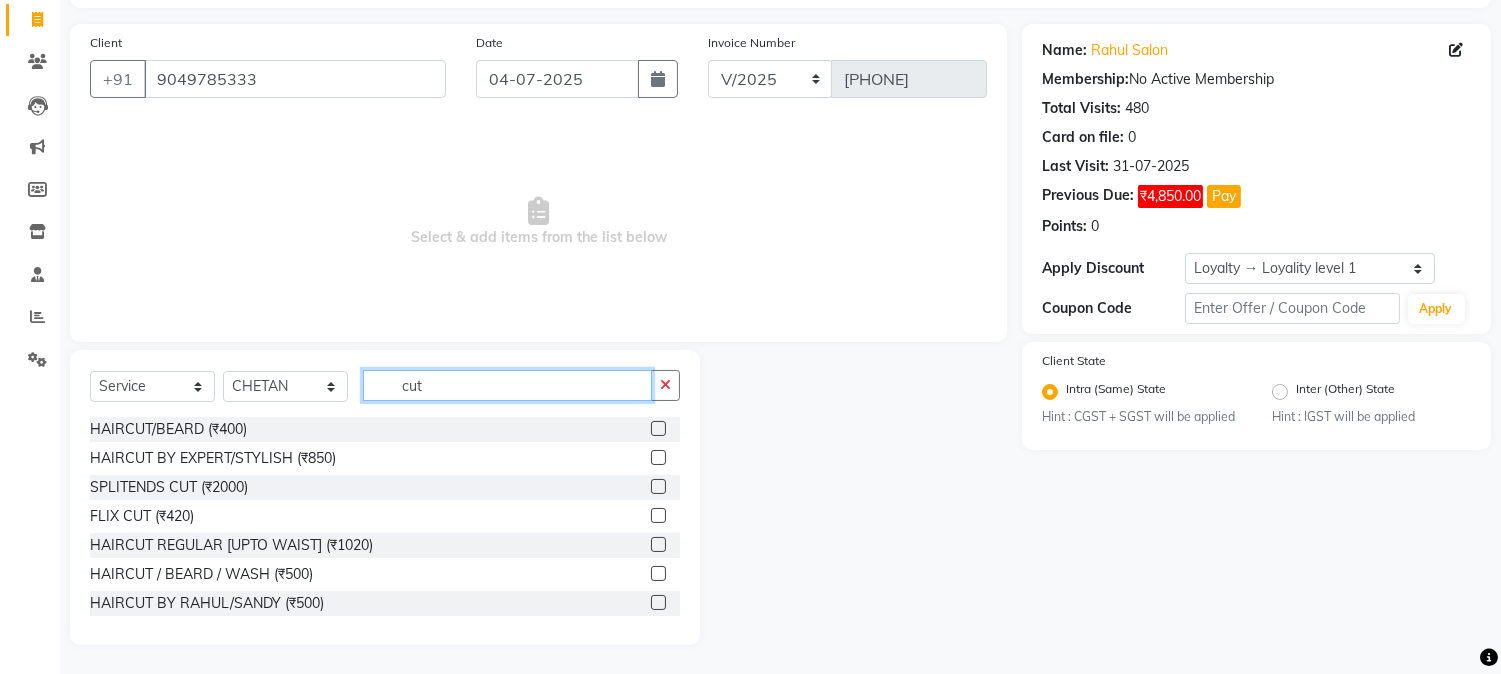 type on "cut" 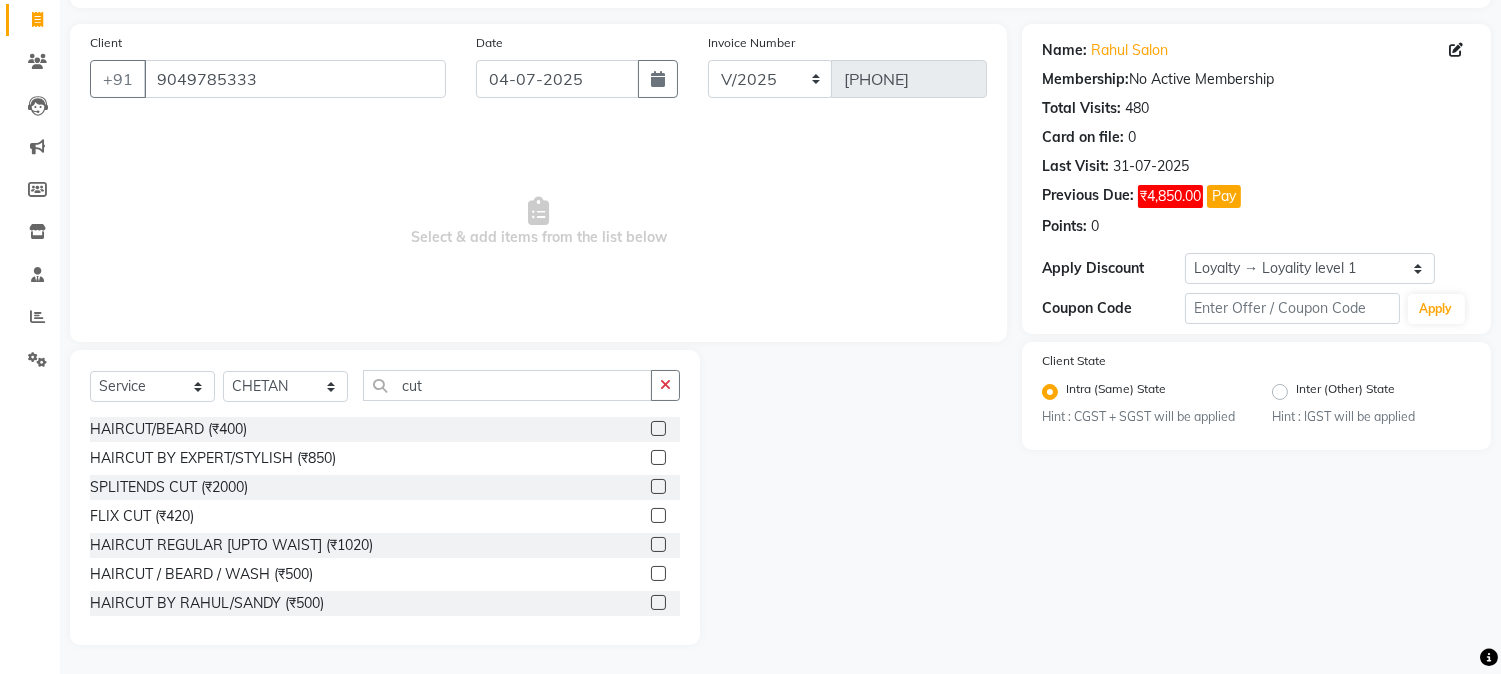 click 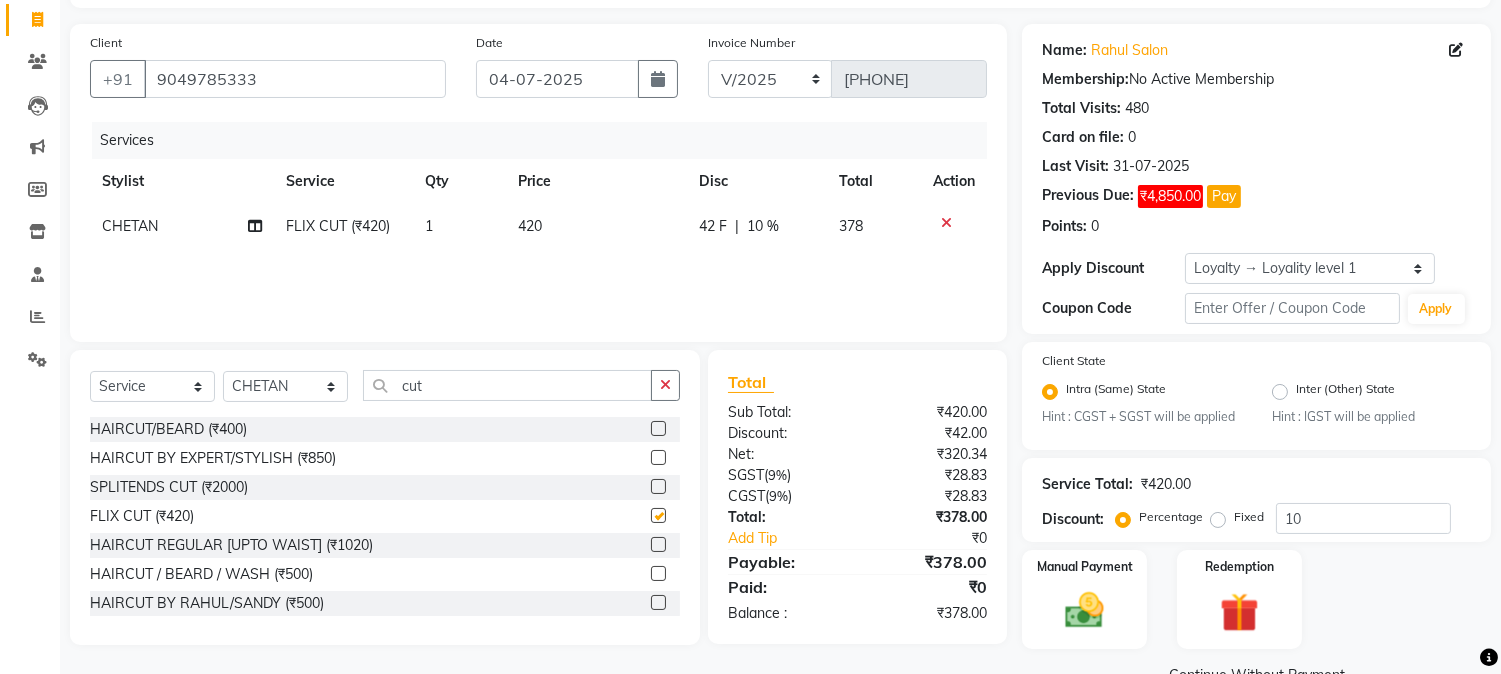 checkbox on "false" 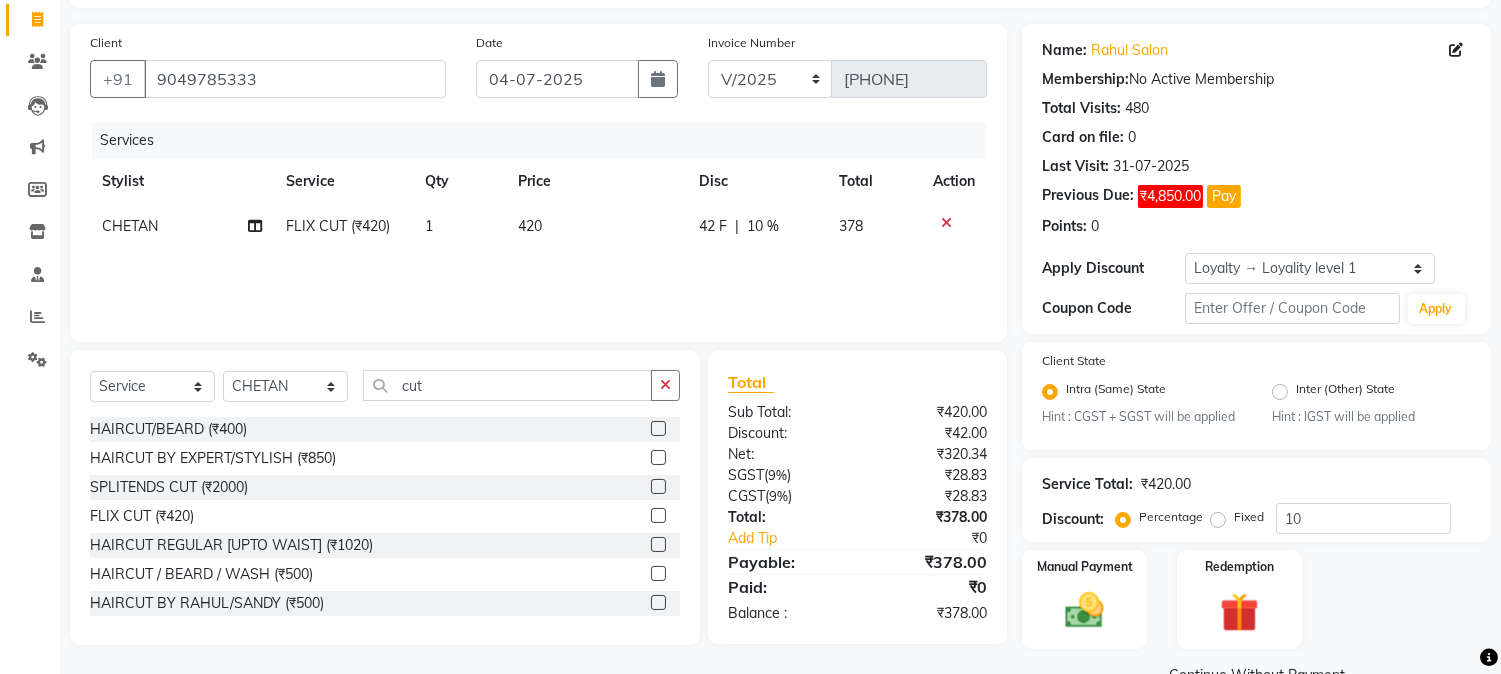 click on "42 F | 10 %" 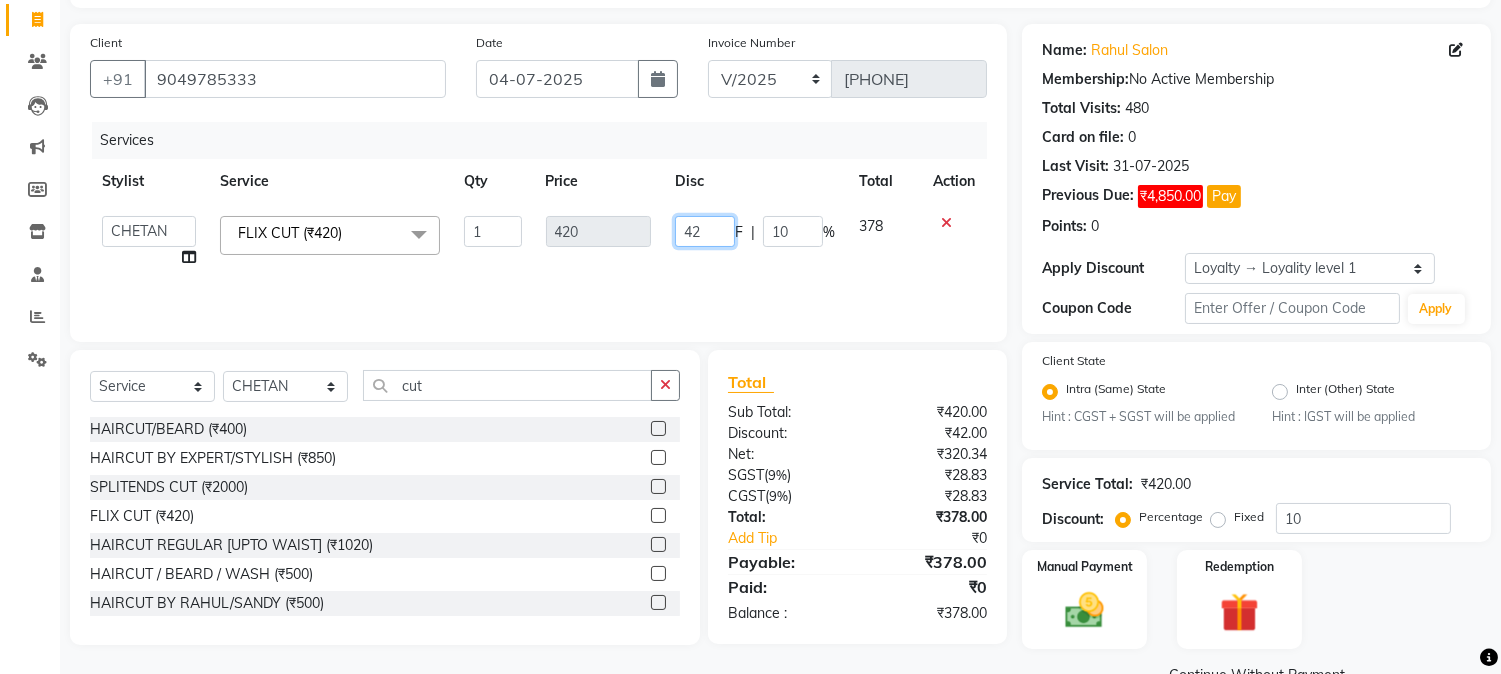 drag, startPoint x: 678, startPoint y: 232, endPoint x: 730, endPoint y: 235, distance: 52.086468 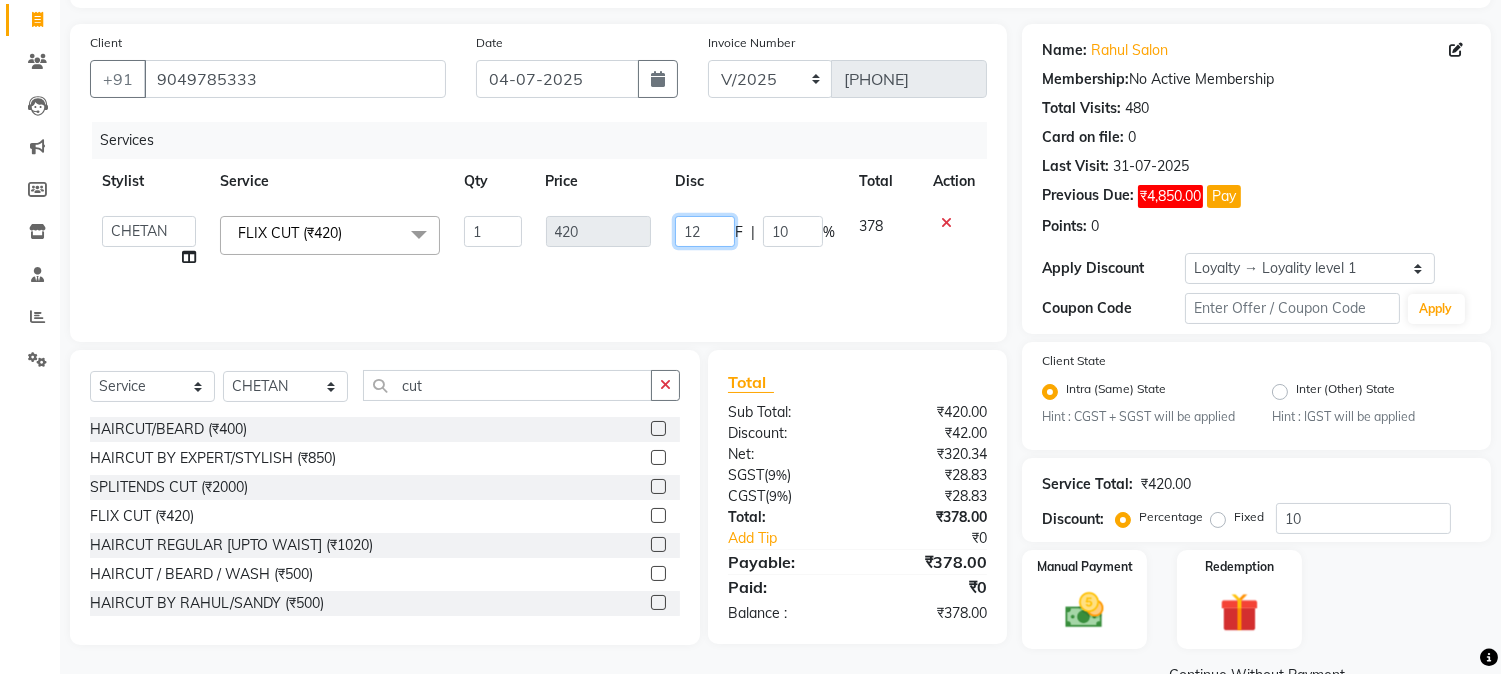 type on "120" 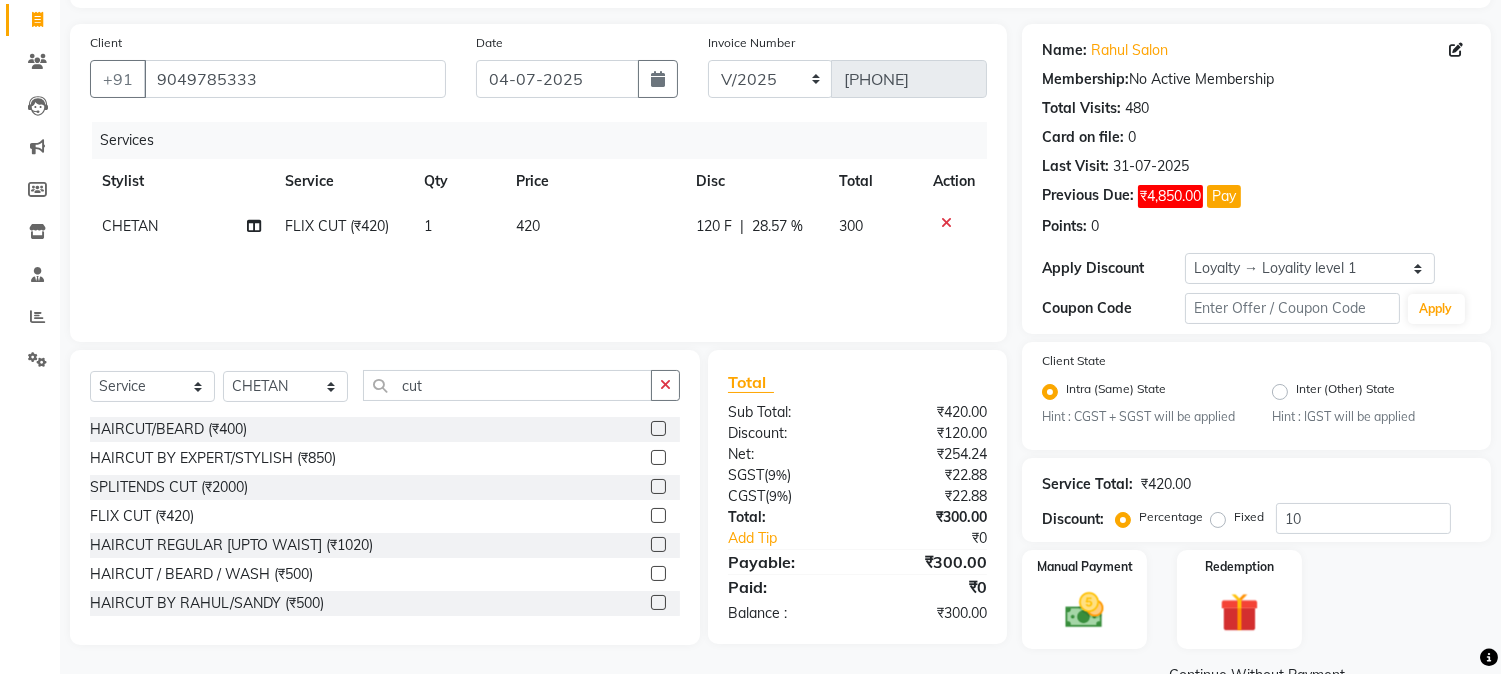 click on "Services Stylist Service Qty Price Disc Total Action CHETAN FLIX CUT (₹420) 1 420 120 F | 28.57 % 300" 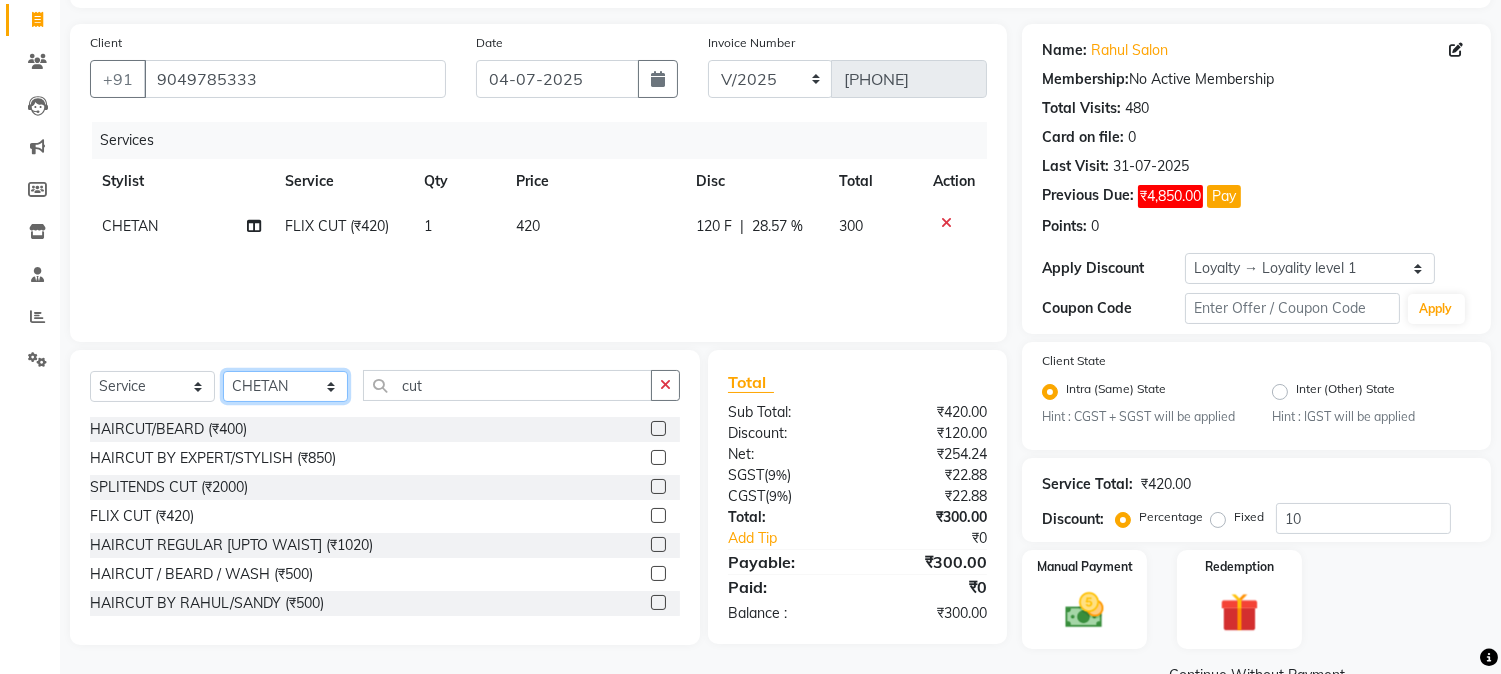 click on "Select Stylist AARMAN AAYUSHI SHARMA Akruti AMAN  Amir Arbaz Asif Ansari BABLU Bandana BHAGYESH CHETAN CHETAN BOISAR furkan GEETA KISHOR KISHOR JAMBHULKAR kunal mushahid  [muddu] Nilam NIRANJAN Nisha Parmar PRABHA  PUNAM Rahul Sir RAVI  RIMA Rohit Tandel SALONI Sandy Sir sarfaraz shovib M.D shreya ZOYA" 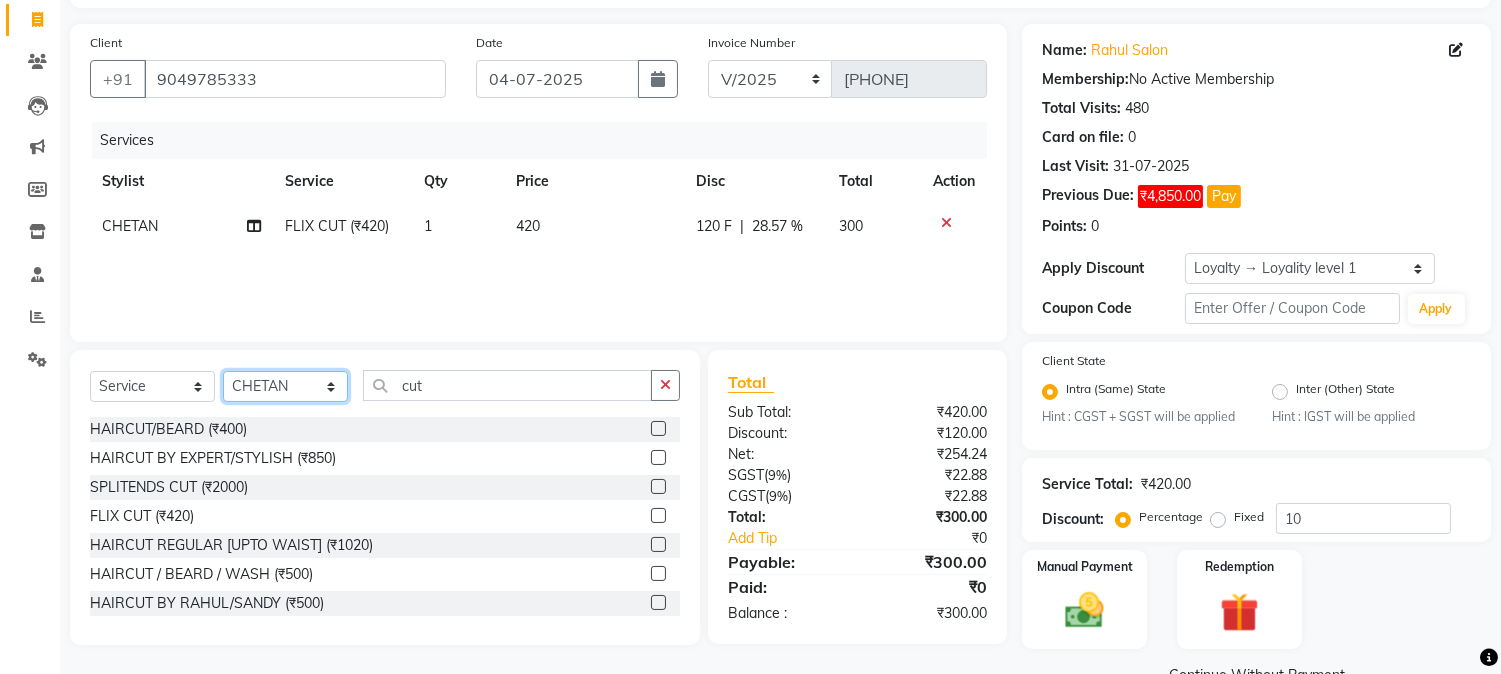 select on "26252" 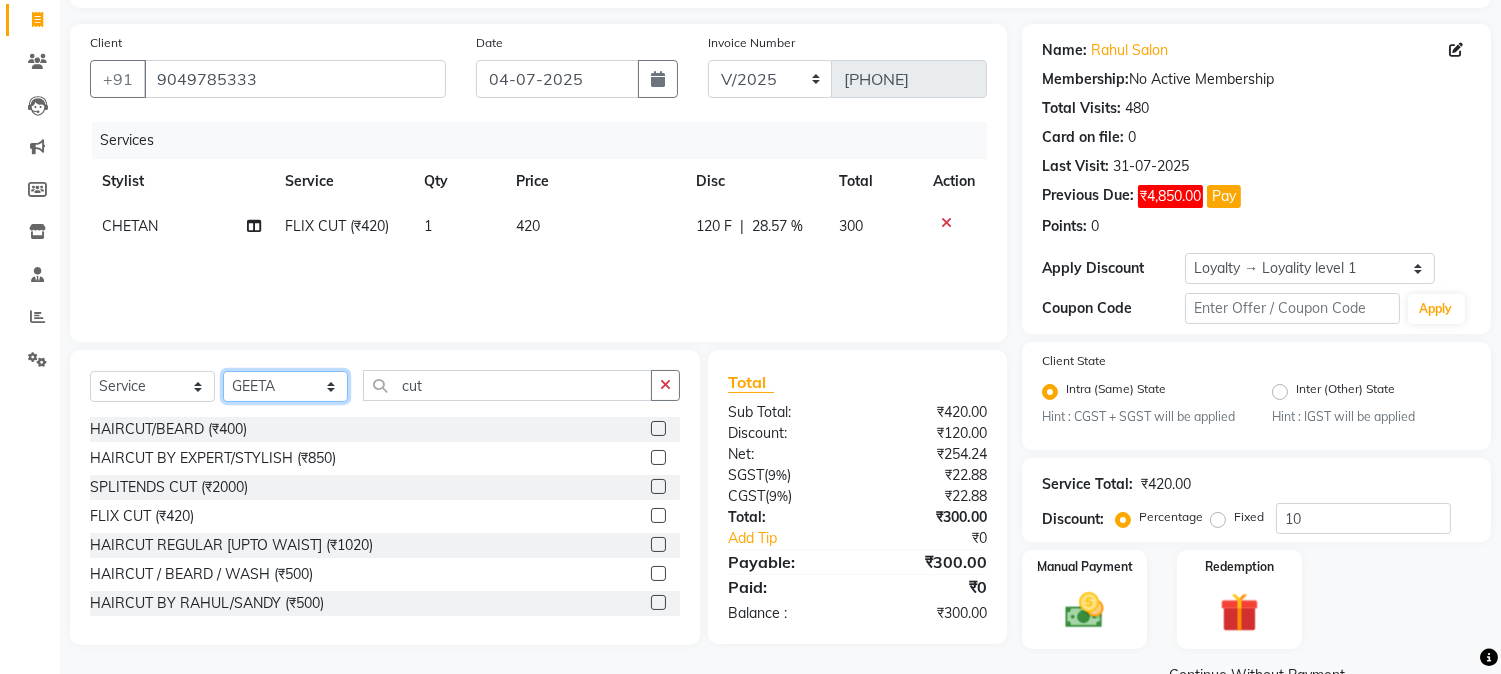 click on "Select Stylist AARMAN AAYUSHI SHARMA Akruti AMAN  Amir Arbaz Asif Ansari BABLU Bandana BHAGYESH CHETAN CHETAN BOISAR furkan GEETA KISHOR KISHOR JAMBHULKAR kunal mushahid  [muddu] Nilam NIRANJAN Nisha Parmar PRABHA  PUNAM Rahul Sir RAVI  RIMA Rohit Tandel SALONI Sandy Sir sarfaraz shovib M.D shreya ZOYA" 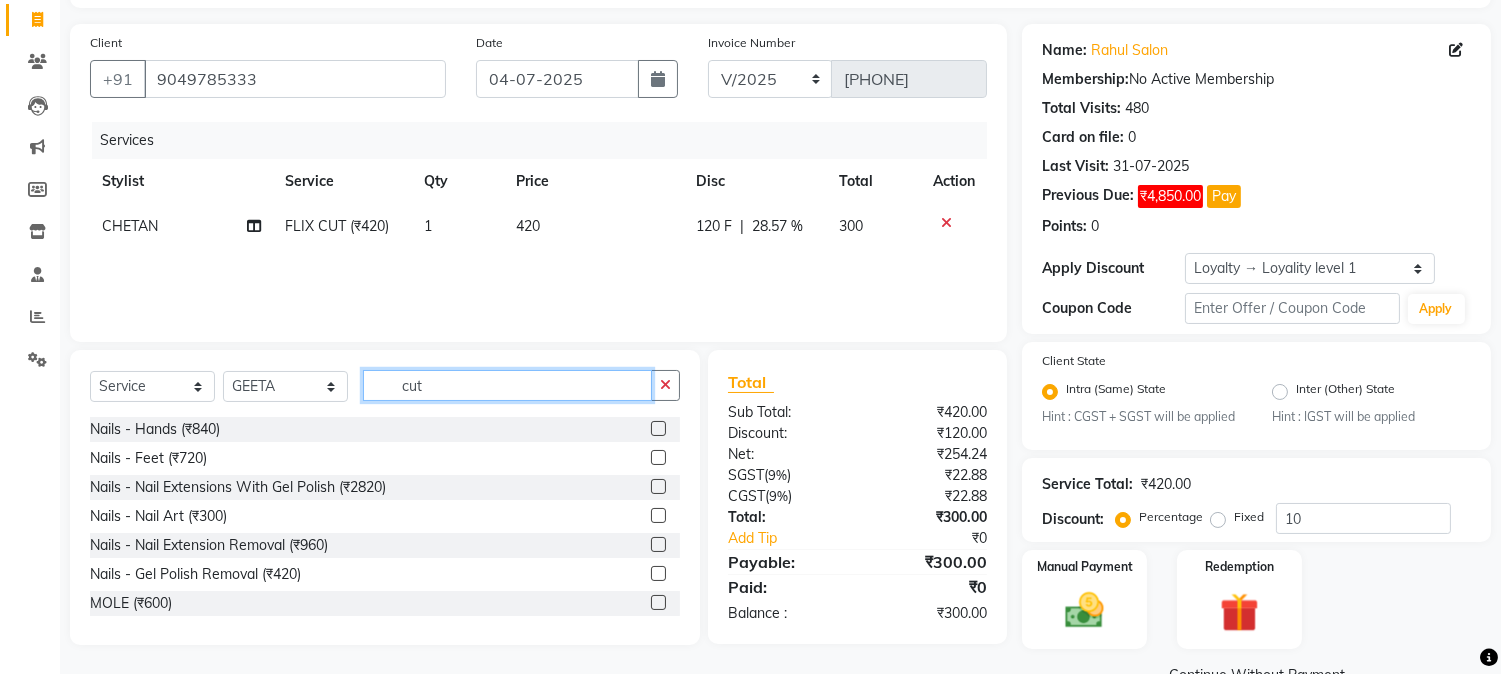 drag, startPoint x: 397, startPoint y: 386, endPoint x: 533, endPoint y: 388, distance: 136.01471 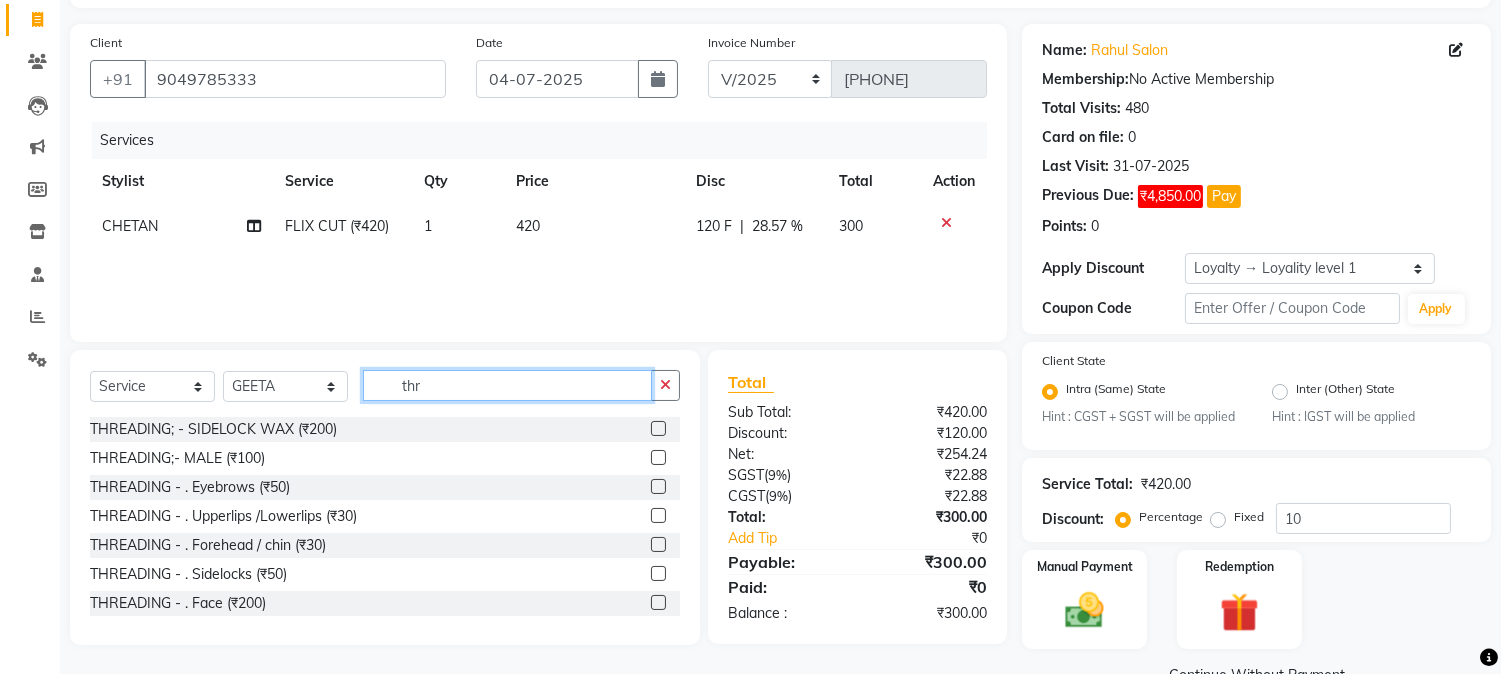 type on "thr" 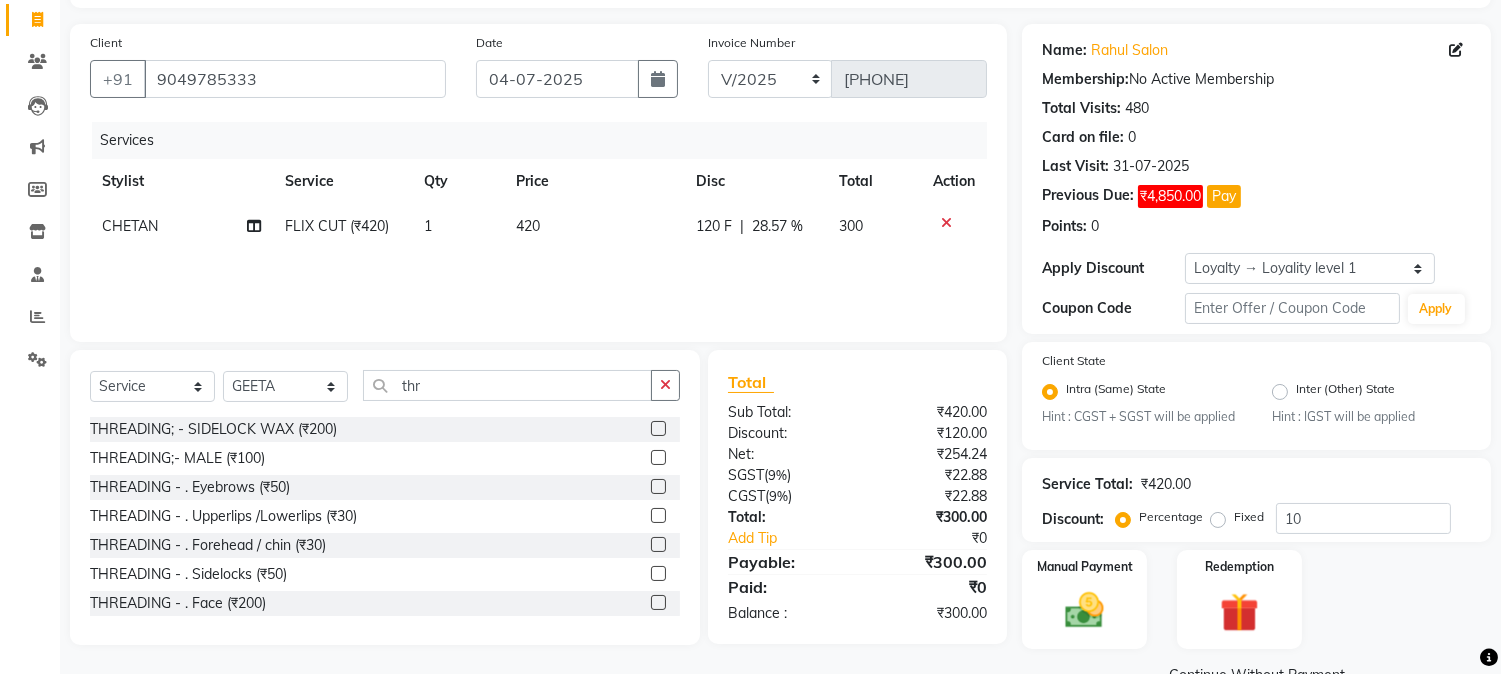 click 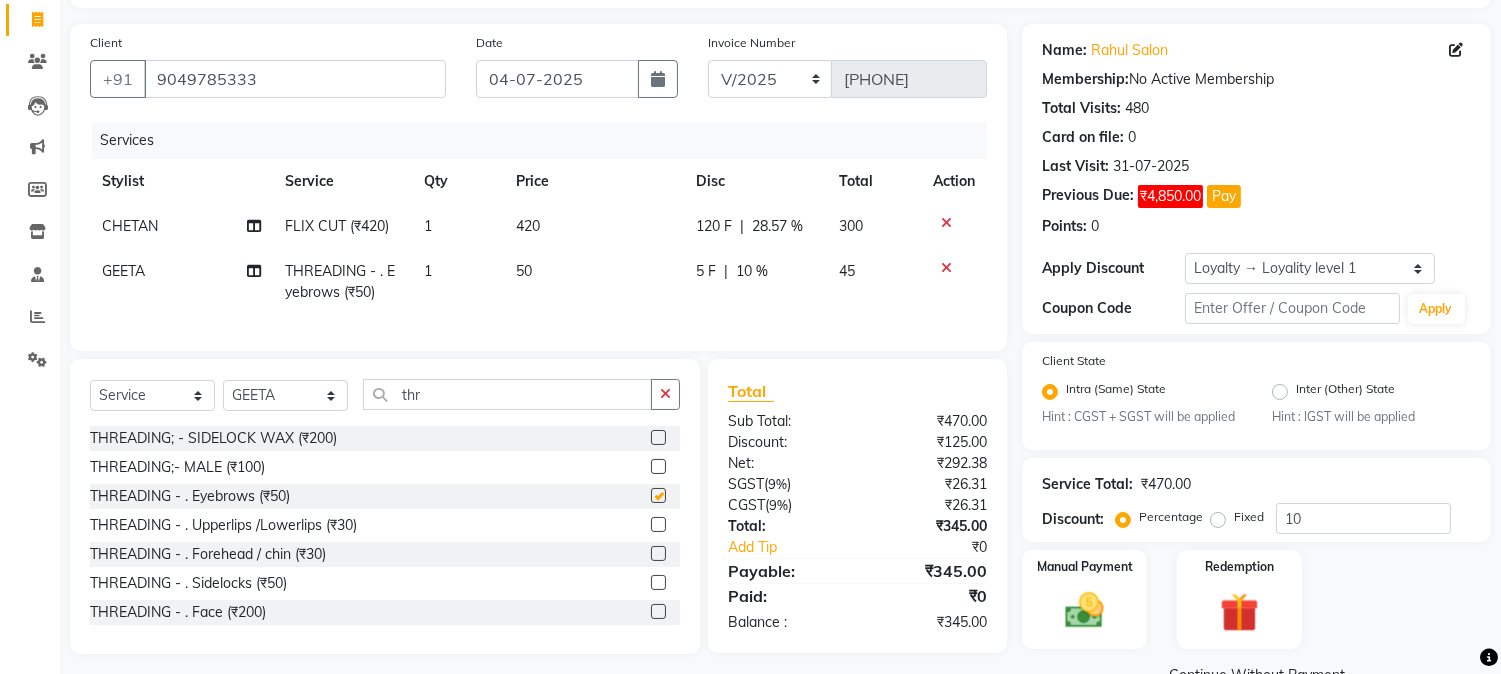 checkbox on "false" 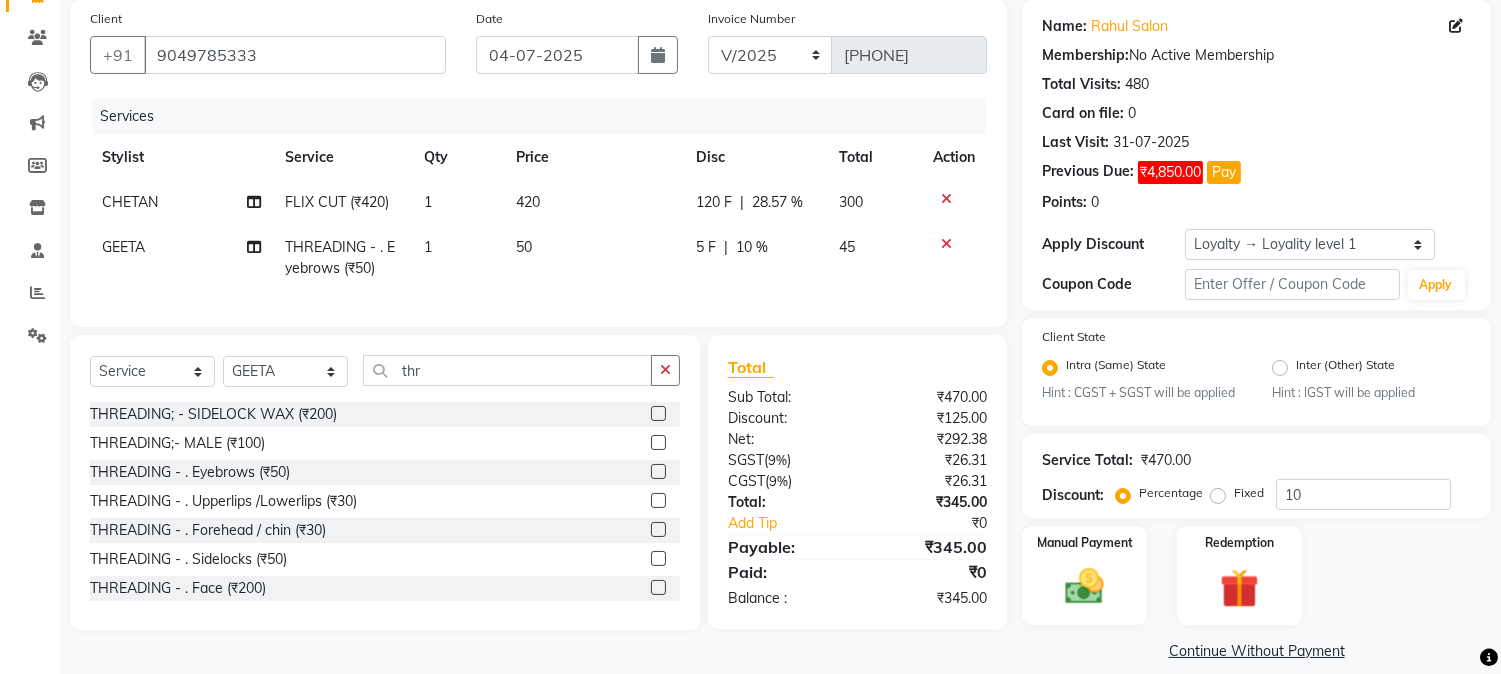scroll, scrollTop: 172, scrollLeft: 0, axis: vertical 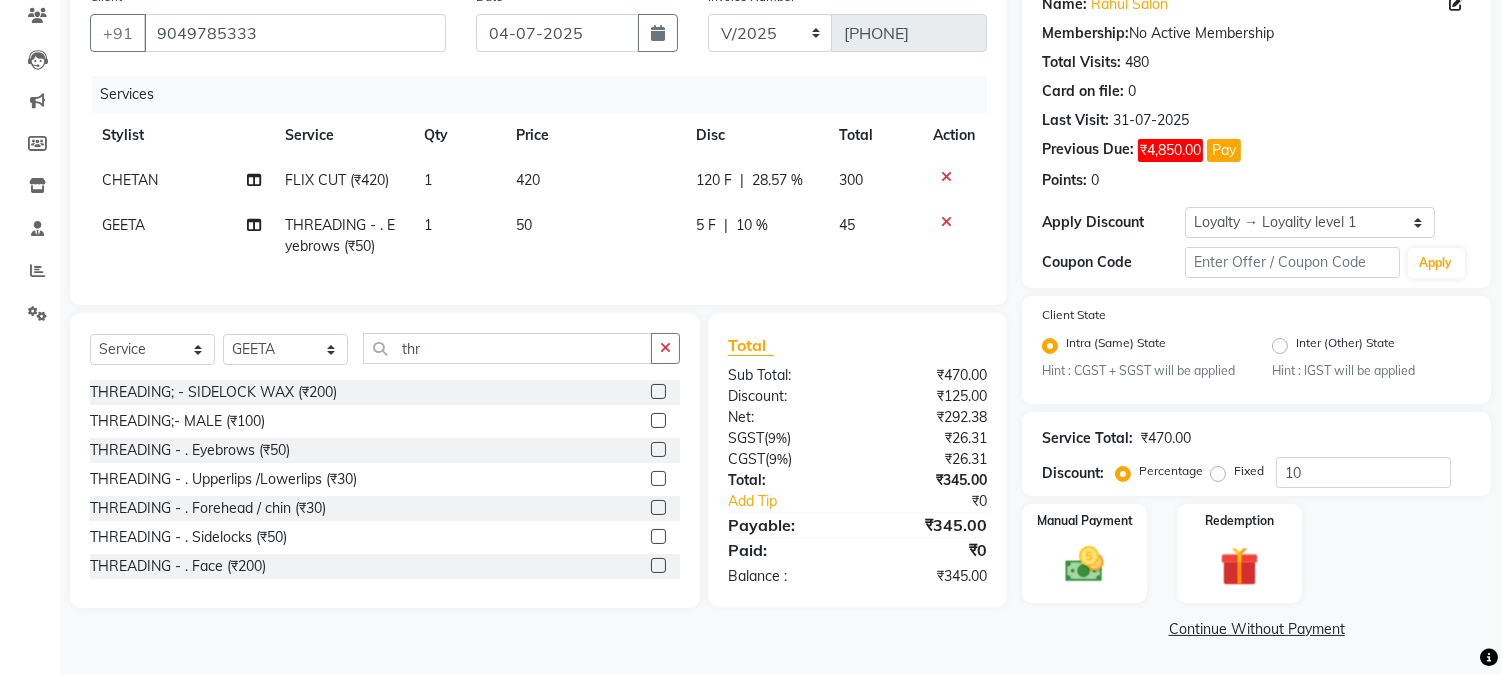 click on "5 F | 10 %" 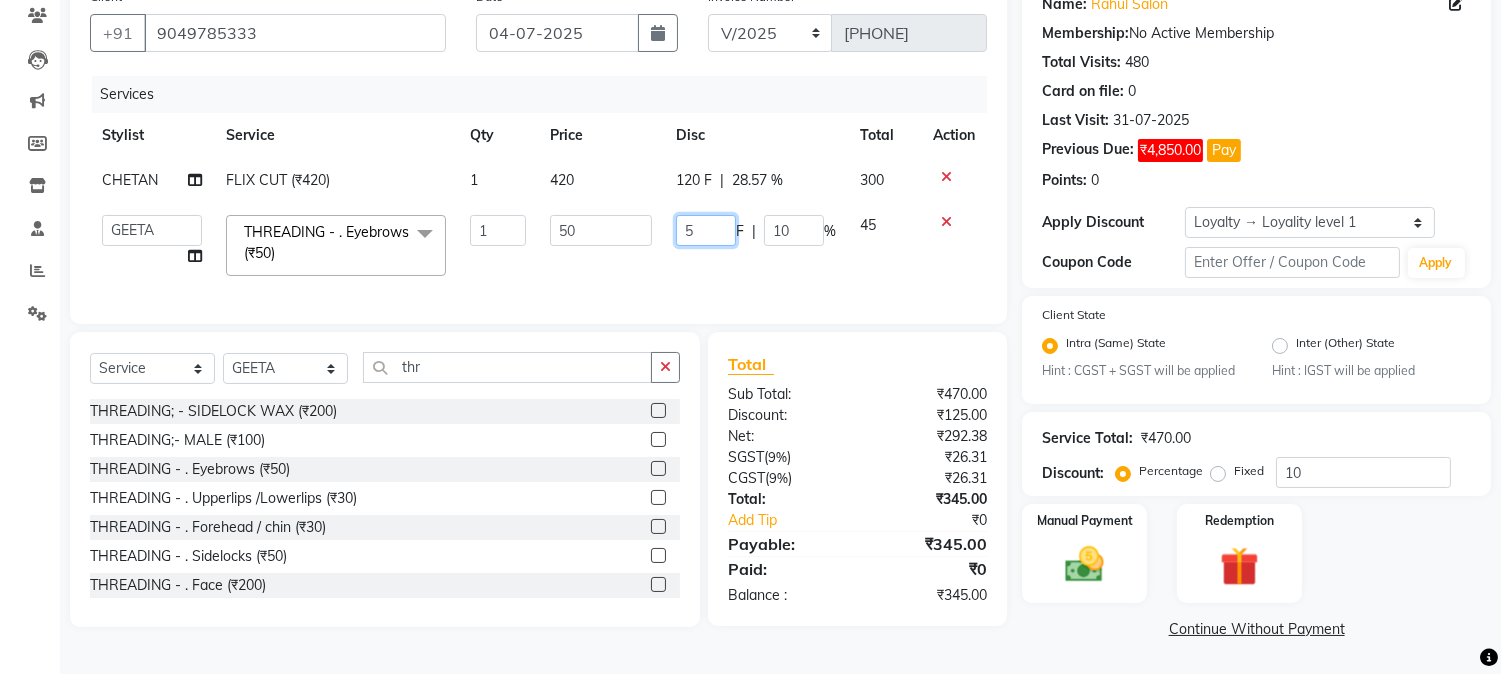 drag, startPoint x: 674, startPoint y: 232, endPoint x: 702, endPoint y: 228, distance: 28.284271 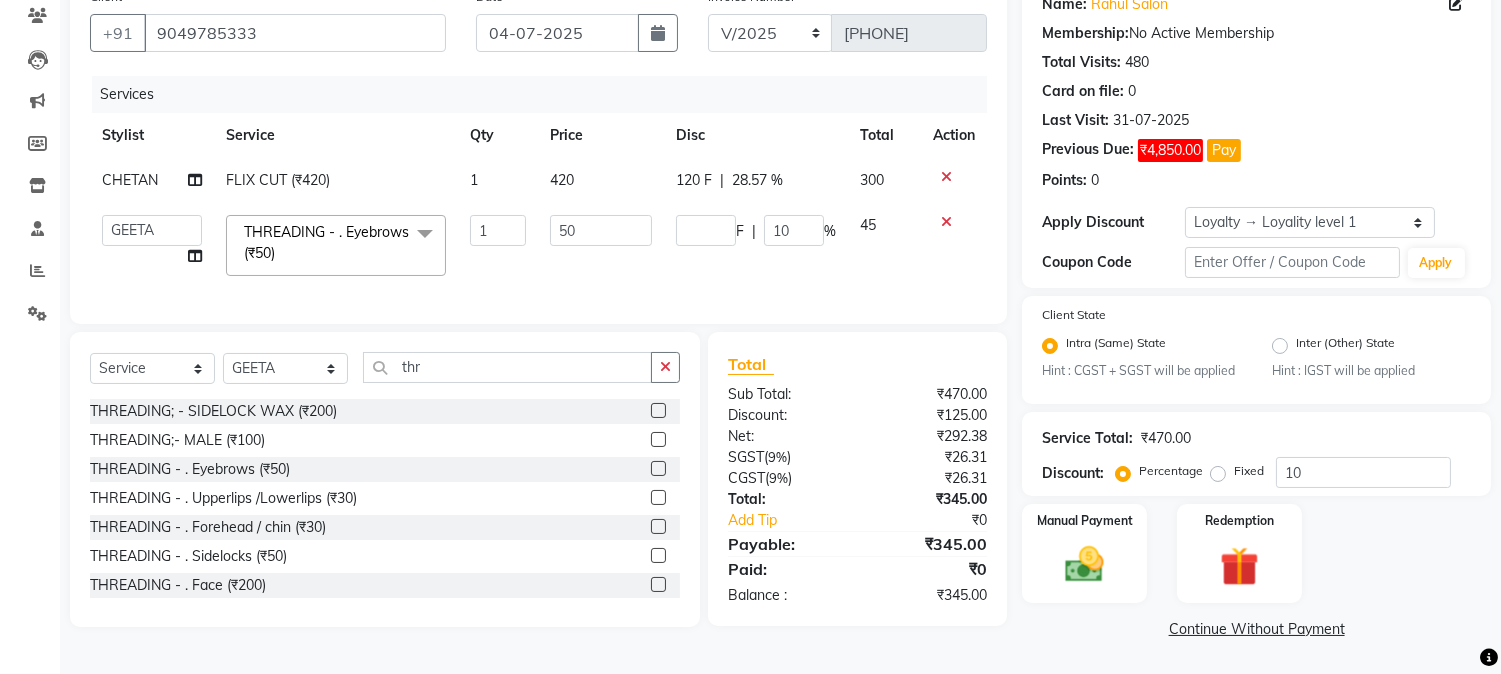click on "Services Stylist Service Qty Price Disc Total Action CHETAN FLIX CUT (₹420) 1 420 120 F | 28.57 % 300  AARMAN   AAYUSHI SHARMA   Akruti   AMAN    Amir   Arbaz   Asif Ansari   BABLU   Bandana   BHAGYESH   CHETAN   CHETAN BOISAR   furkan   GEETA   KISHOR   KISHOR JAMBHULKAR   kunal   mushahid  [muddu]   Nilam   NIRANJAN   Nisha Parmar   PRABHA    PUNAM   Rahul Sir   RAVI    RIMA   Rohit Tandel   SALONI   Sandy Sir   sarfaraz   shovib M.D   shreya   ZOYA  THREADING       -        . Eyebrows (₹50)  x Nails -  Hands (₹840) Nails -  Feet (₹720) Nails - Nail Extensions With Gel Polish (₹2820) Nails - Nail Art (₹300) Nails - Nail Extension Removal (₹960) Nails - Gel Polish Removal (₹420) MOLE (₹600) PUMING (₹4000) CRYSTAL PEDICURE (MEMBERSHIP) (₹1400) HIAR SPA ABOVE SHOULDER (MEMBERSHIP) (₹900) HAIR SPA ABOVE SHOULDER (NON-MEMBER) (₹1080) HAIR SPA BELOW SHOULDER(MEMBERSHIP) (₹1200) HAIR SPA BELOW SHOULDER(NON-MEMBER) (₹1440) HAIR SPA UPTO WAIST(MEMBERSHIP) (₹1400) PATCH TEST  (₹500)" 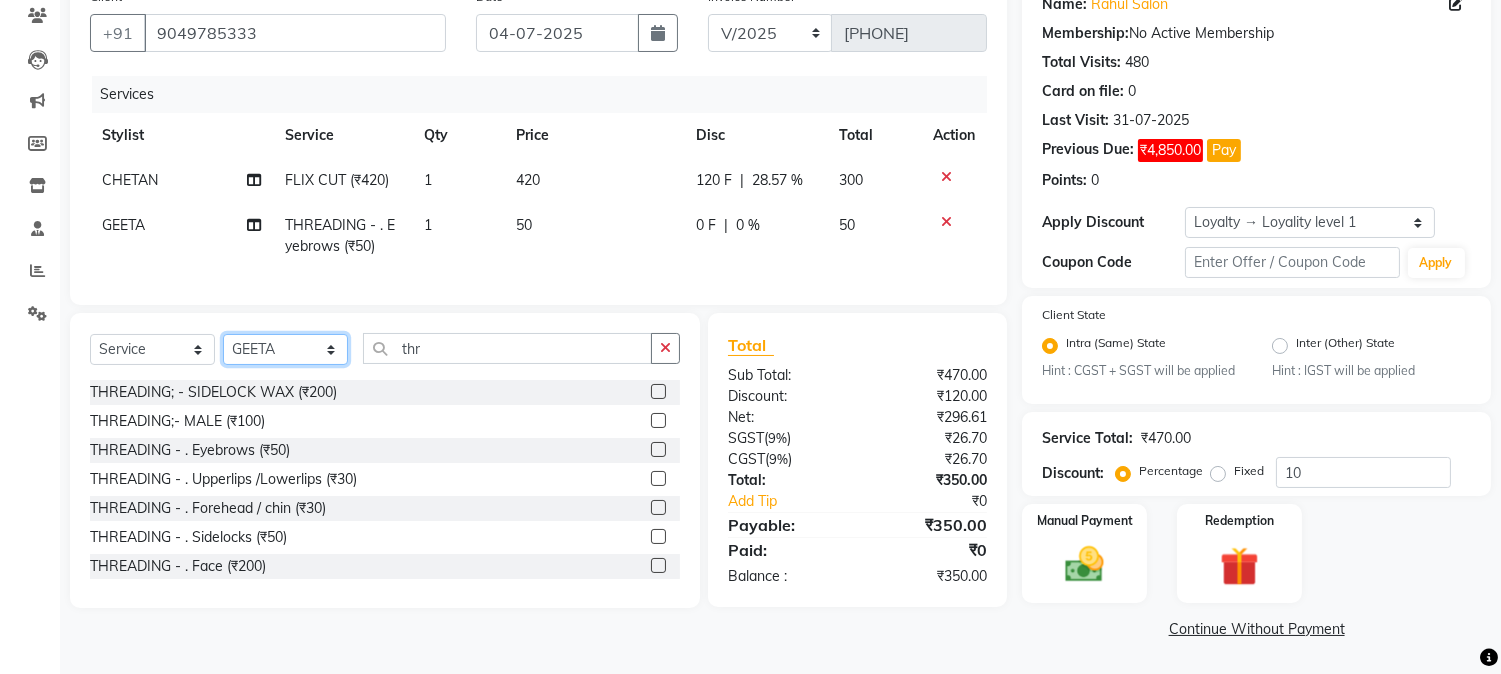 click on "Select Stylist AARMAN AAYUSHI SHARMA Akruti AMAN  Amir Arbaz Asif Ansari BABLU Bandana BHAGYESH CHETAN CHETAN BOISAR furkan GEETA KISHOR KISHOR JAMBHULKAR kunal mushahid  [muddu] Nilam NIRANJAN Nisha Parmar PRABHA  PUNAM Rahul Sir RAVI  RIMA Rohit Tandel SALONI Sandy Sir sarfaraz shovib M.D shreya ZOYA" 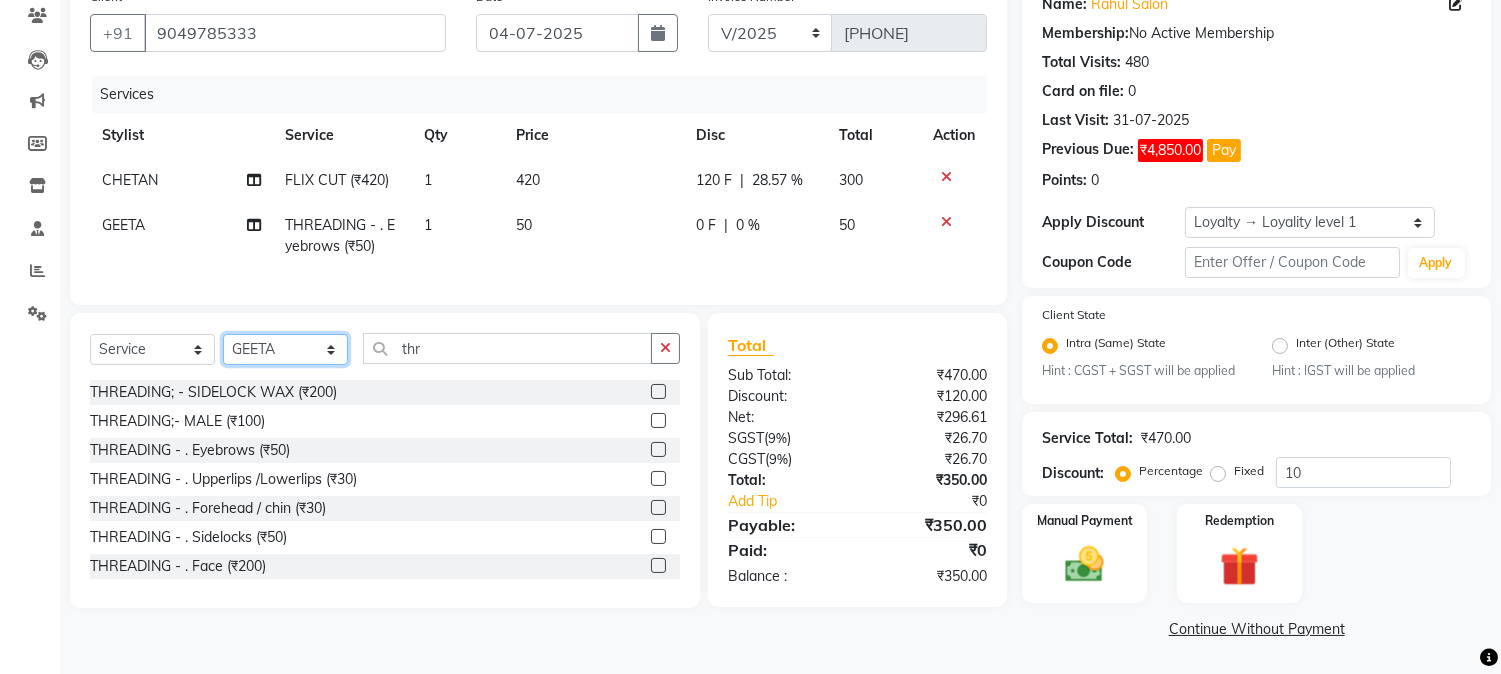 select on "84030" 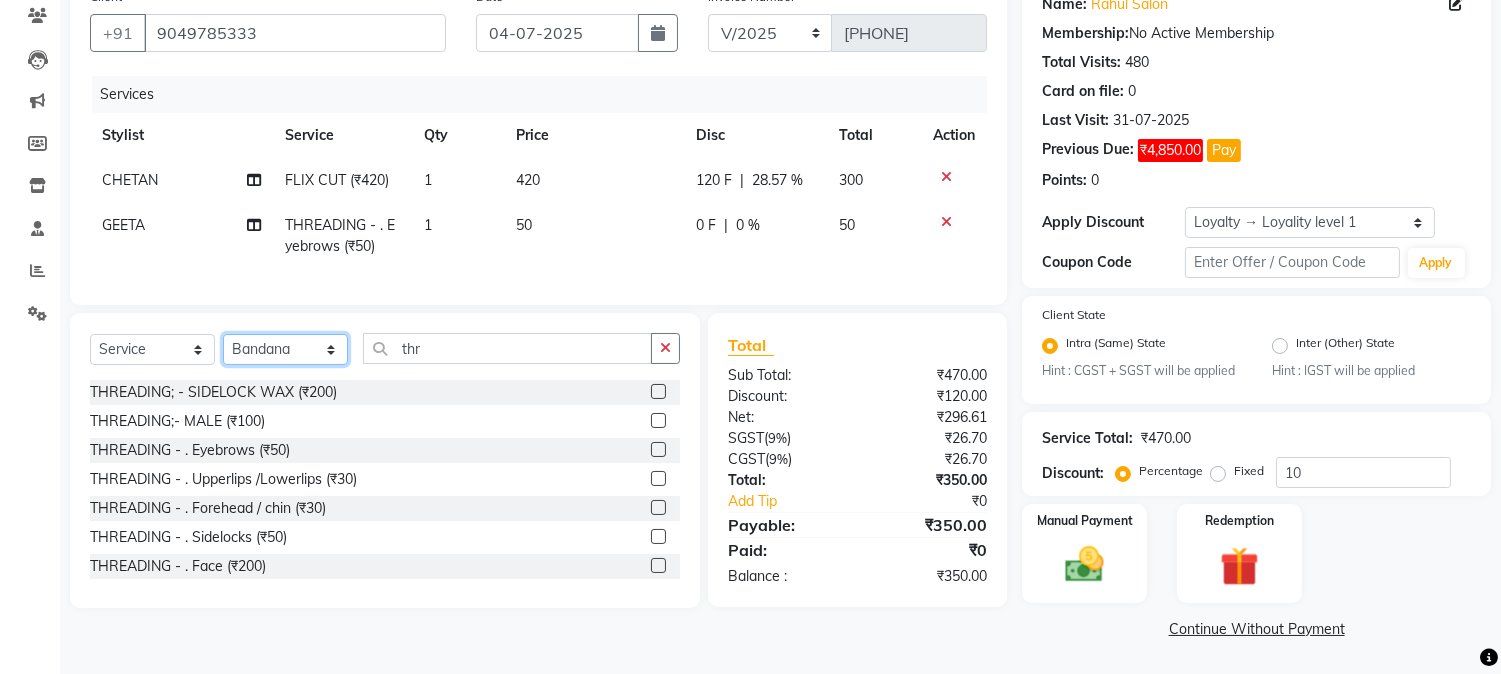 click on "Select Stylist AARMAN AAYUSHI SHARMA Akruti AMAN  Amir Arbaz Asif Ansari BABLU Bandana BHAGYESH CHETAN CHETAN BOISAR furkan GEETA KISHOR KISHOR JAMBHULKAR kunal mushahid  [muddu] Nilam NIRANJAN Nisha Parmar PRABHA  PUNAM Rahul Sir RAVI  RIMA Rohit Tandel SALONI Sandy Sir sarfaraz shovib M.D shreya ZOYA" 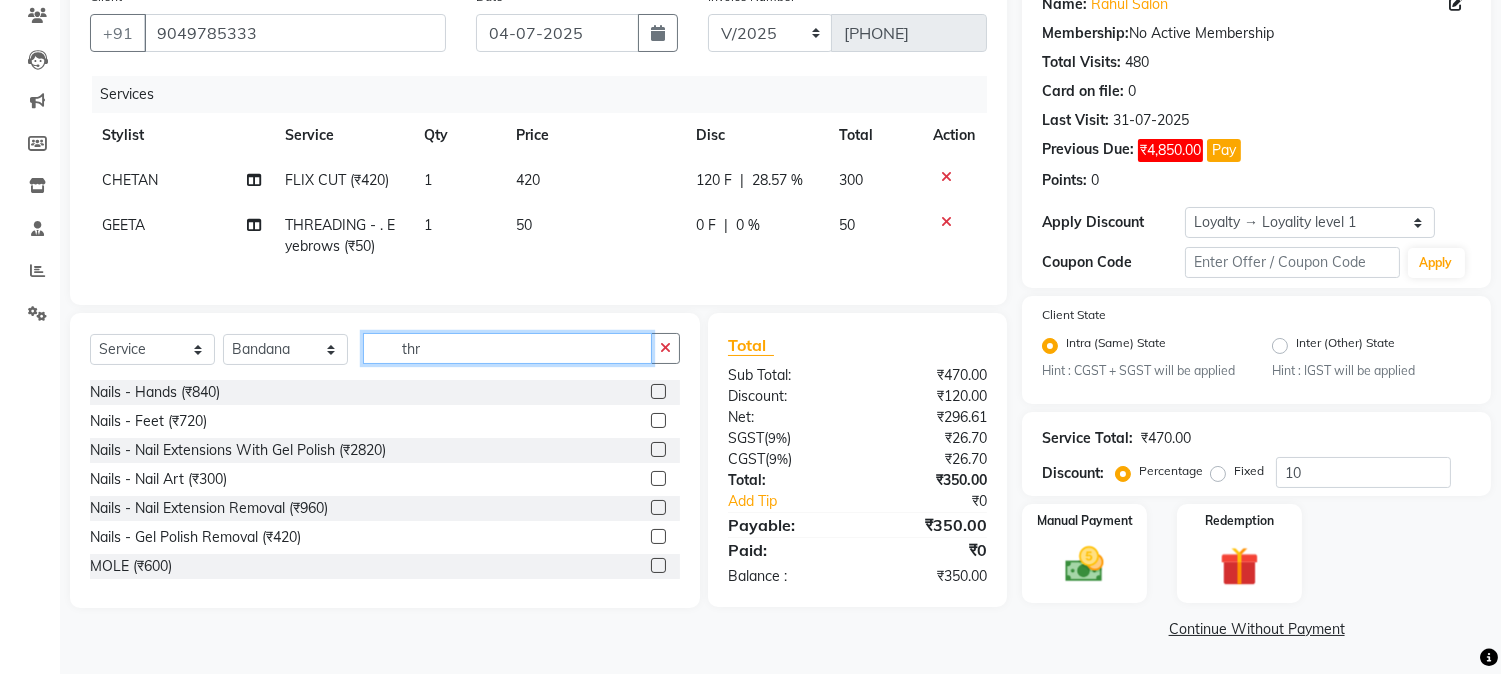 drag, startPoint x: 383, startPoint y: 364, endPoint x: 488, endPoint y: 362, distance: 105.01904 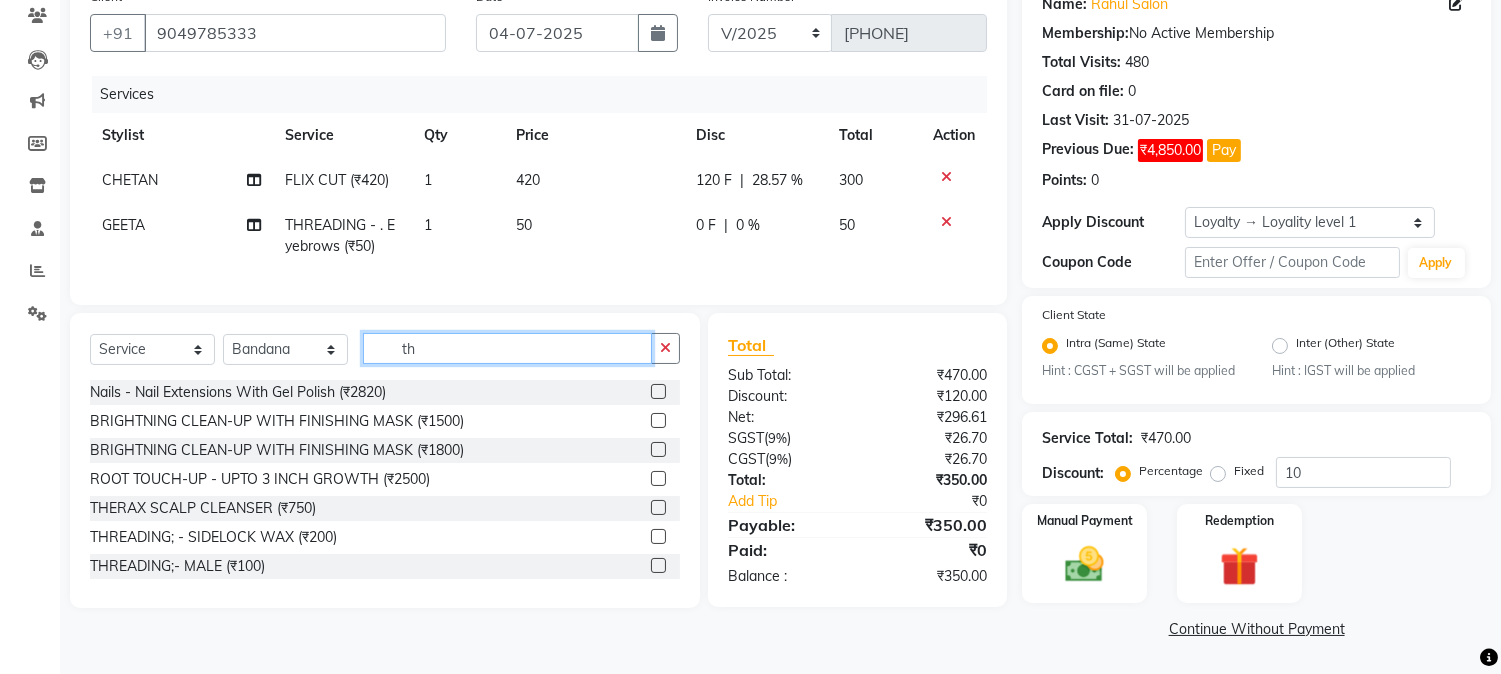 type on "thr" 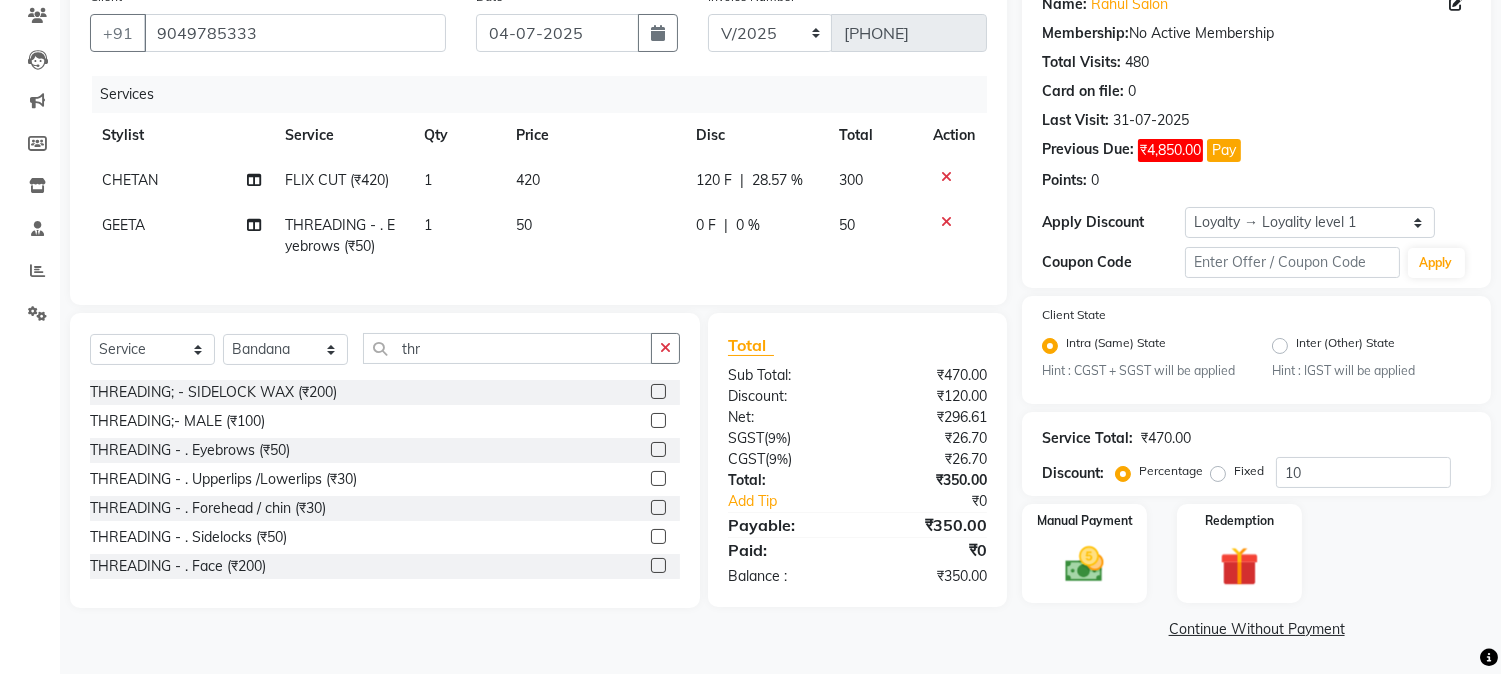 click 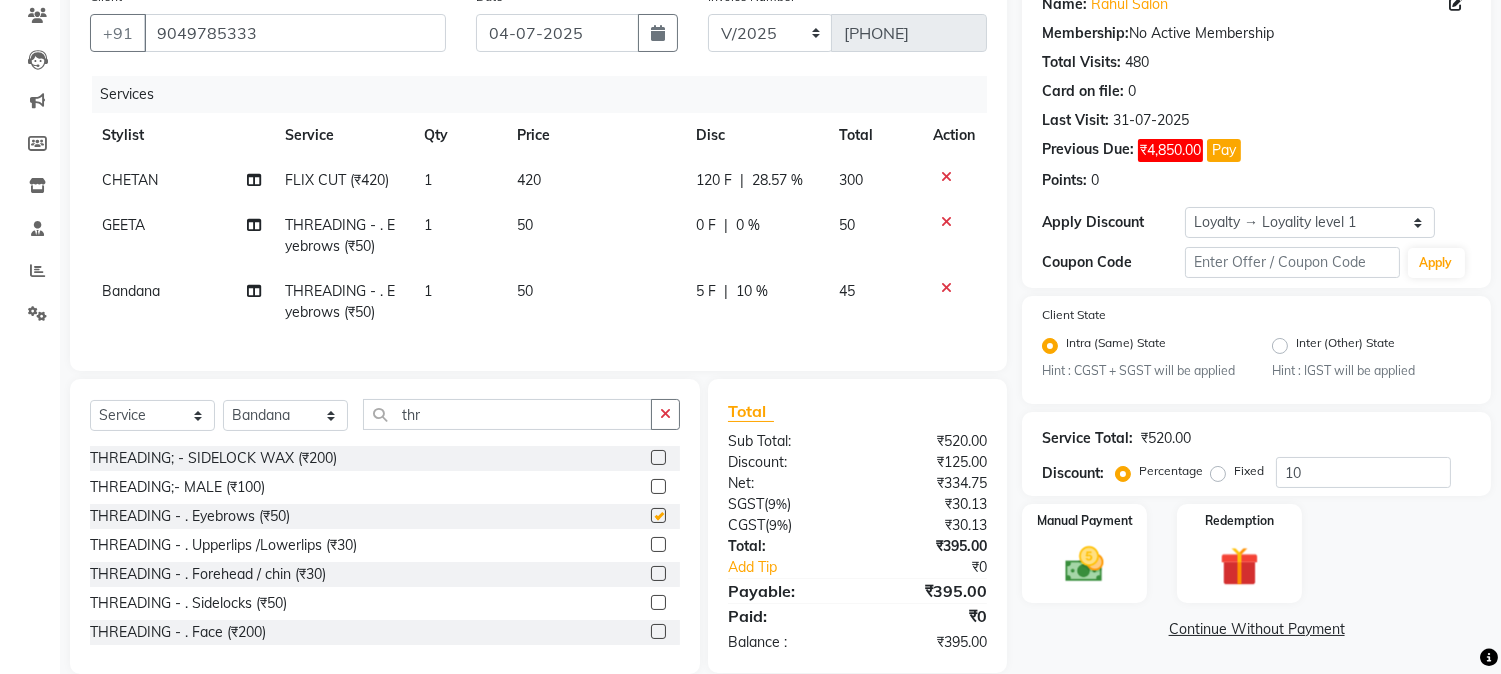 checkbox on "false" 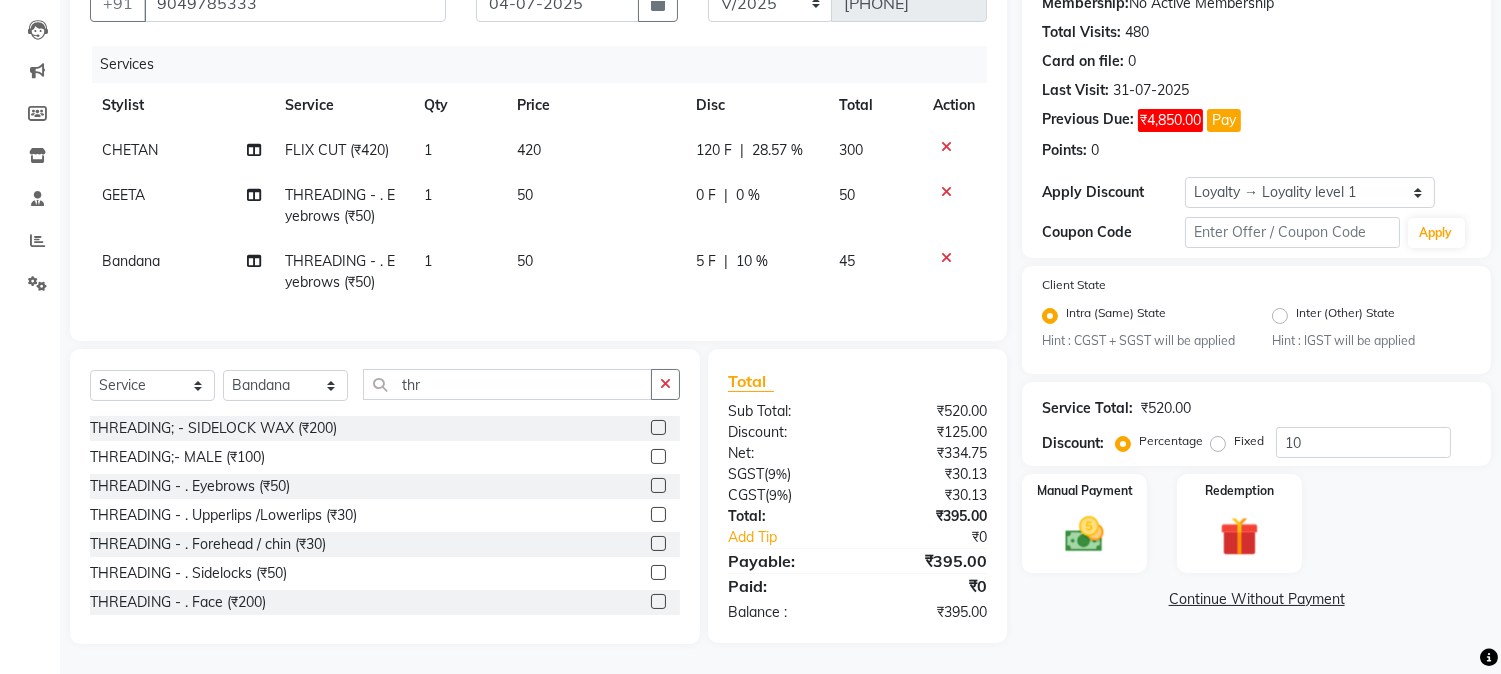 click on "5 F | 10 %" 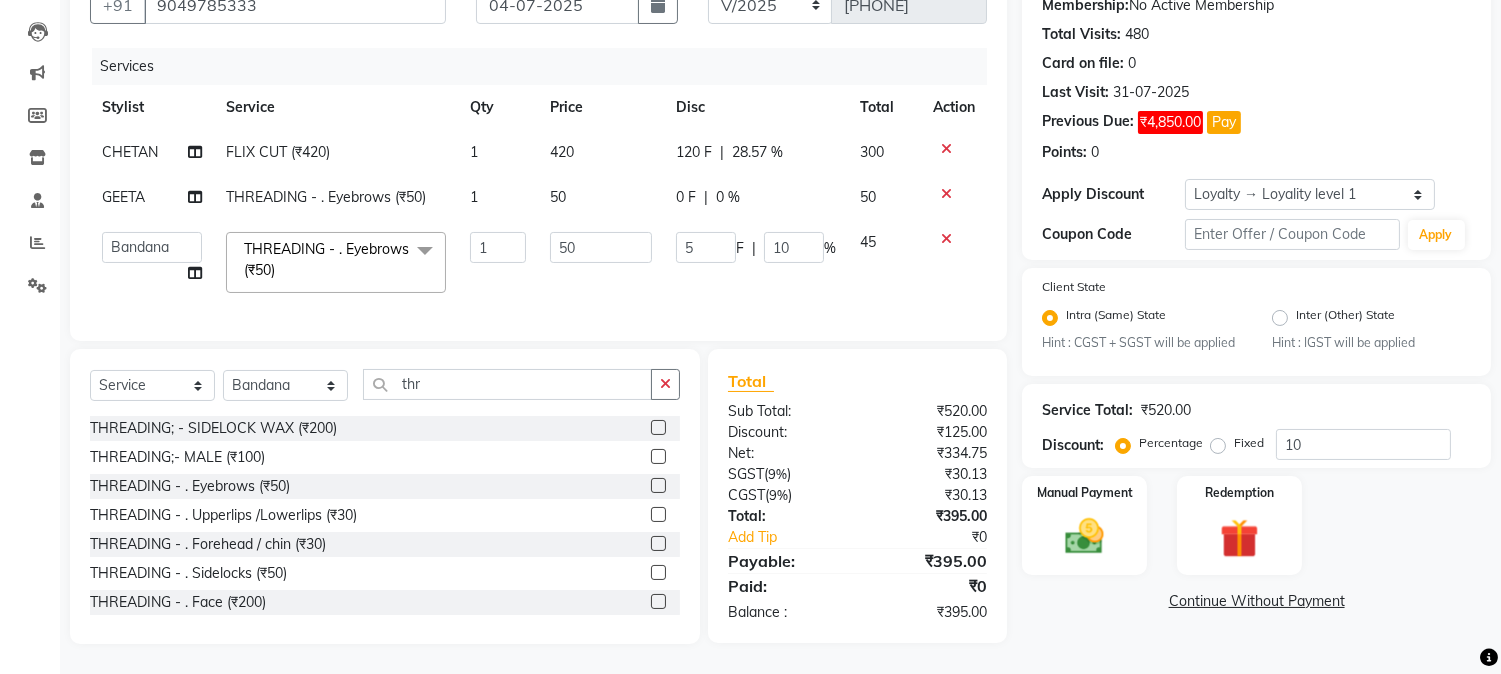 scroll, scrollTop: 216, scrollLeft: 0, axis: vertical 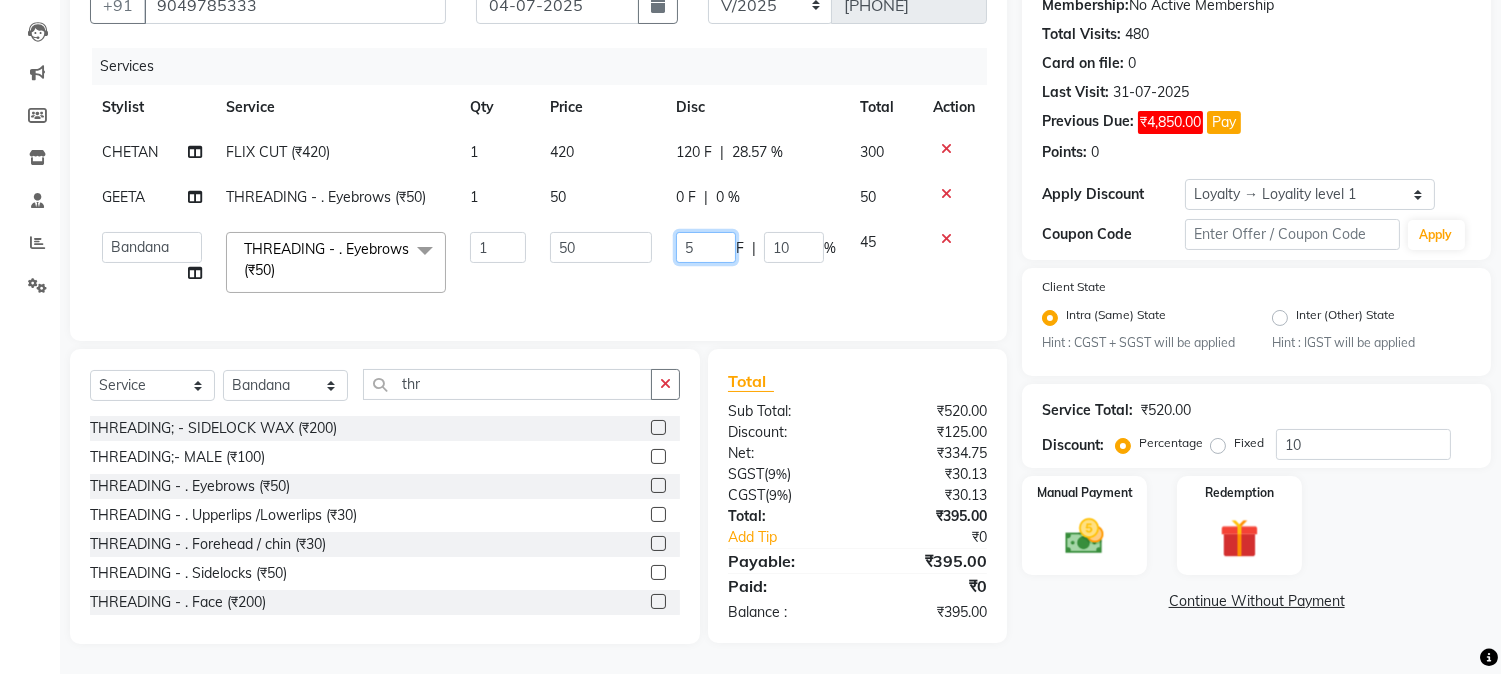 drag, startPoint x: 678, startPoint y: 226, endPoint x: 702, endPoint y: 224, distance: 24.083189 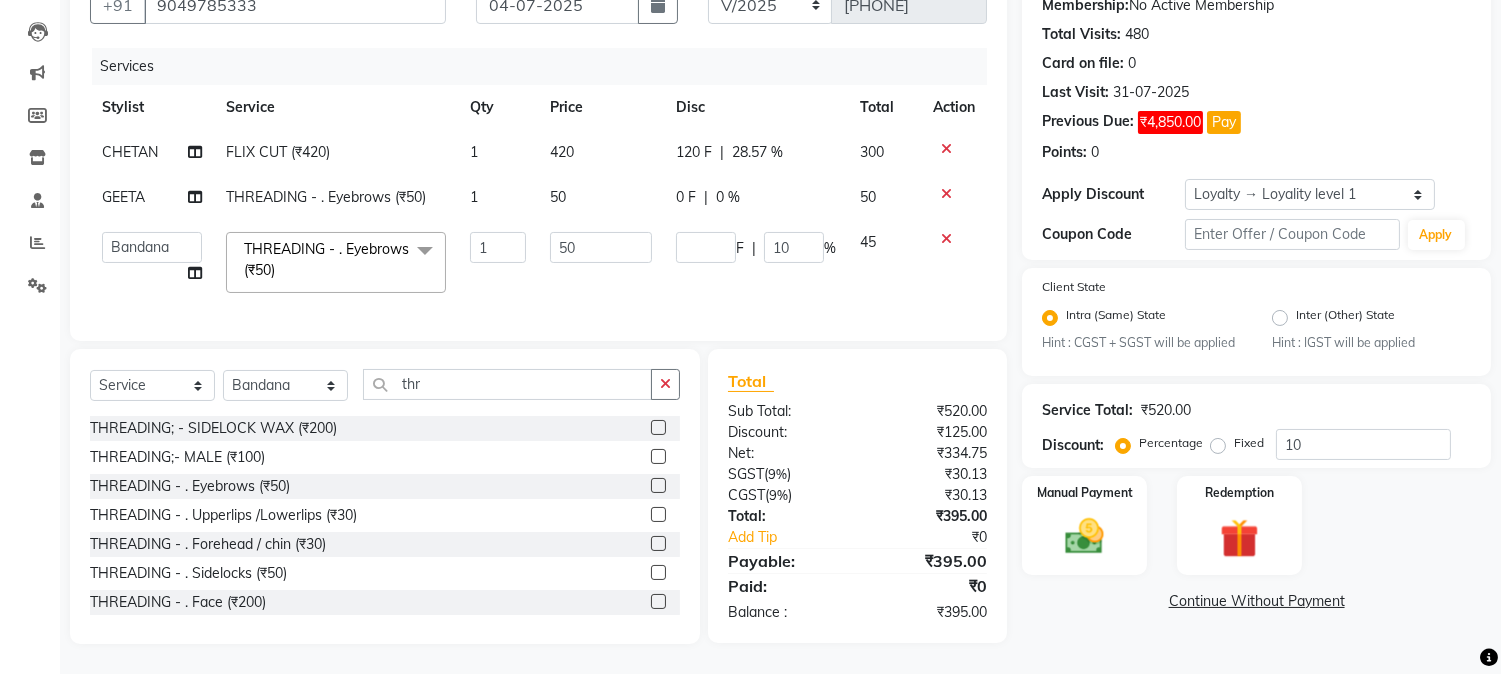 click on "50" 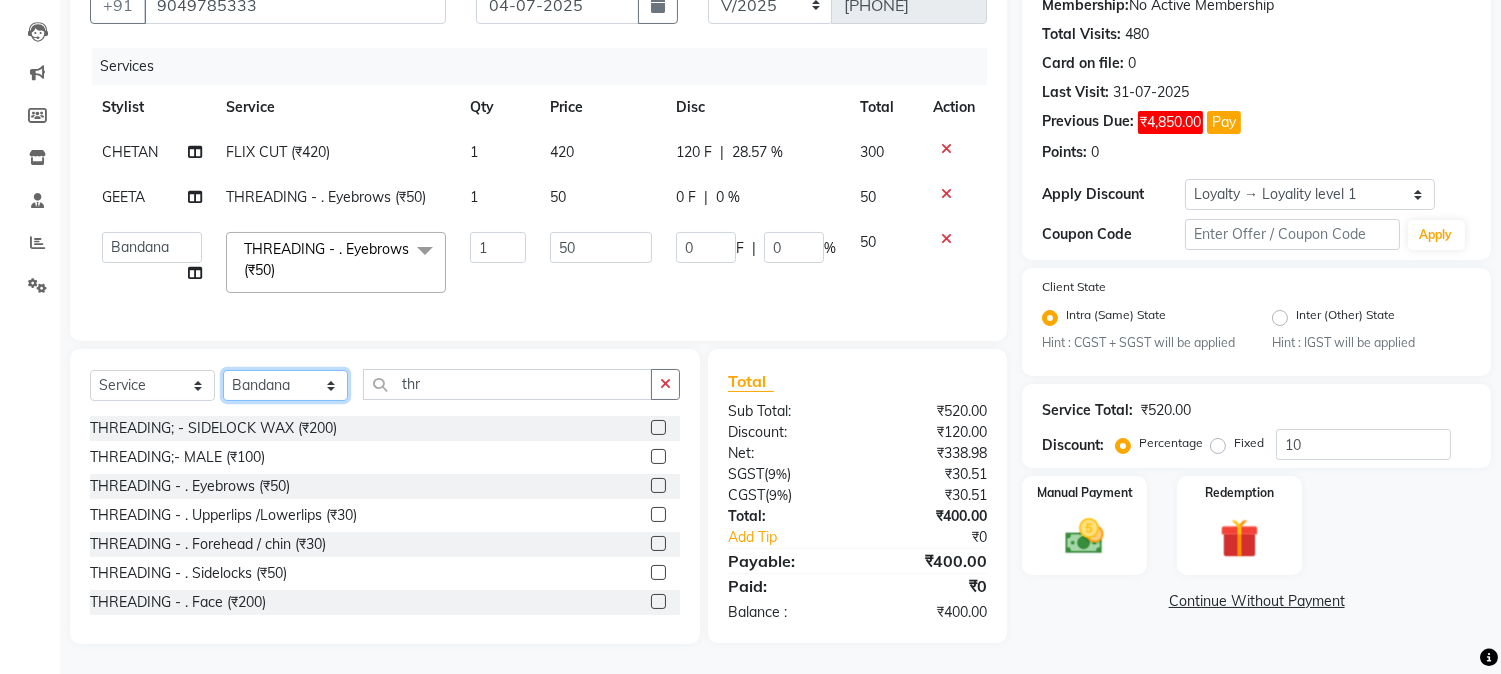 click on "Select Stylist AARMAN AAYUSHI SHARMA Akruti AMAN  Amir Arbaz Asif Ansari BABLU Bandana BHAGYESH CHETAN CHETAN BOISAR furkan GEETA KISHOR KISHOR JAMBHULKAR kunal mushahid  [muddu] Nilam NIRANJAN Nisha Parmar PRABHA  PUNAM Rahul Sir RAVI  RIMA Rohit Tandel SALONI Sandy Sir sarfaraz shovib M.D shreya ZOYA" 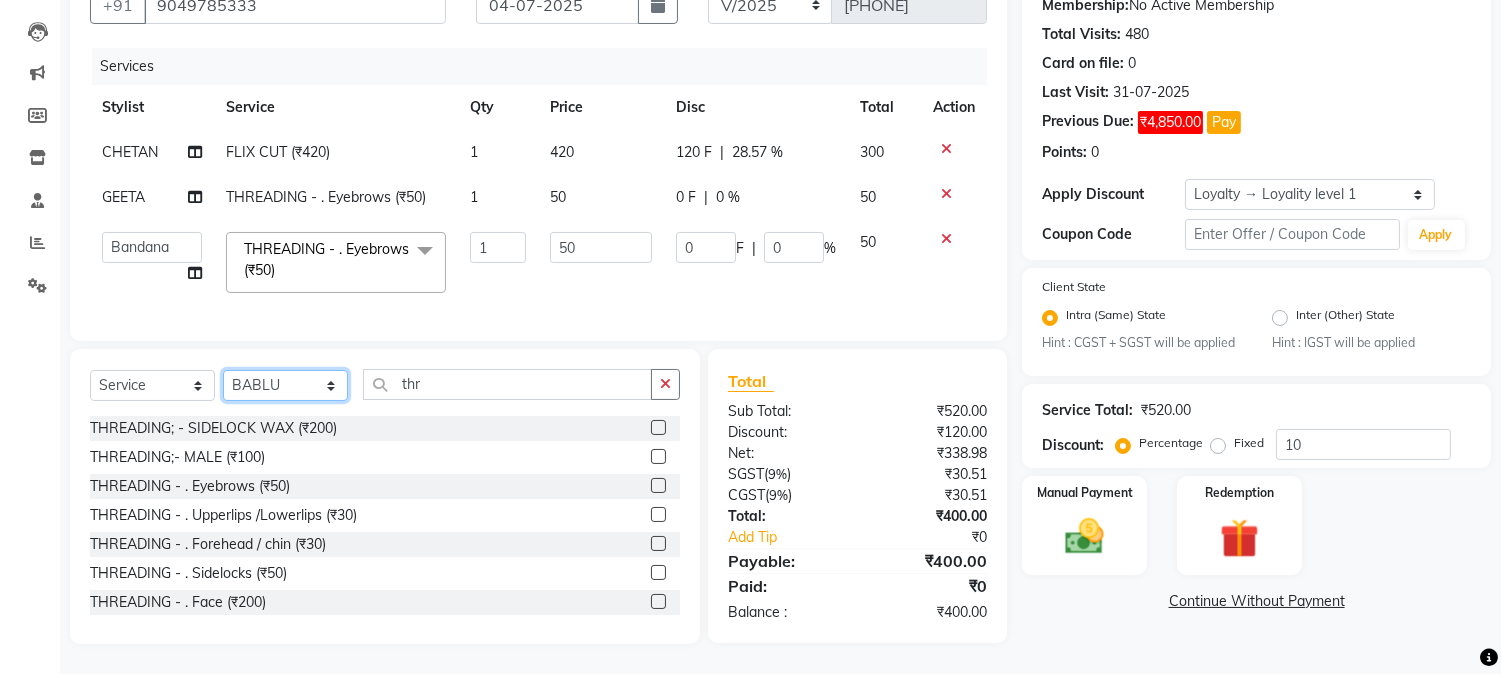 click on "Select Stylist AARMAN AAYUSHI SHARMA Akruti AMAN  Amir Arbaz Asif Ansari BABLU Bandana BHAGYESH CHETAN CHETAN BOISAR furkan GEETA KISHOR KISHOR JAMBHULKAR kunal mushahid  [muddu] Nilam NIRANJAN Nisha Parmar PRABHA  PUNAM Rahul Sir RAVI  RIMA Rohit Tandel SALONI Sandy Sir sarfaraz shovib M.D shreya ZOYA" 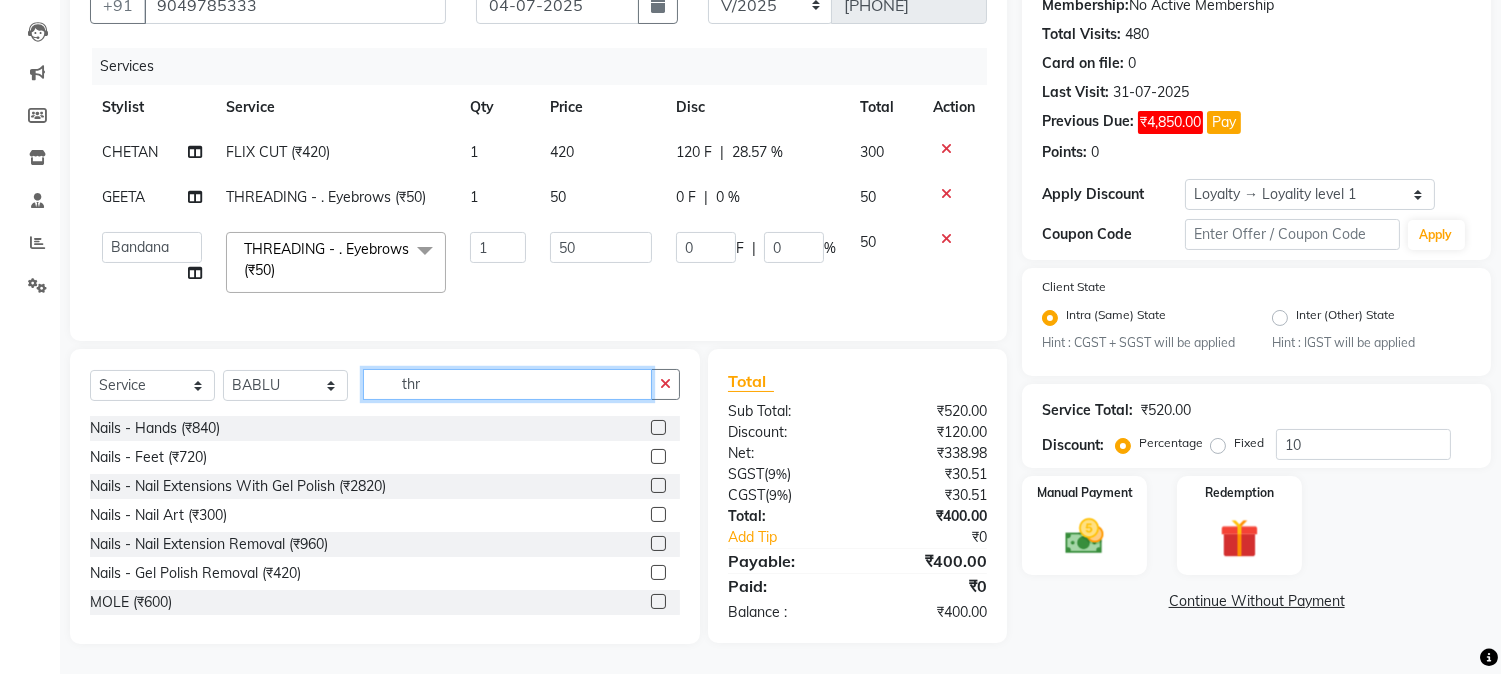 drag, startPoint x: 400, startPoint y: 381, endPoint x: 493, endPoint y: 388, distance: 93.26307 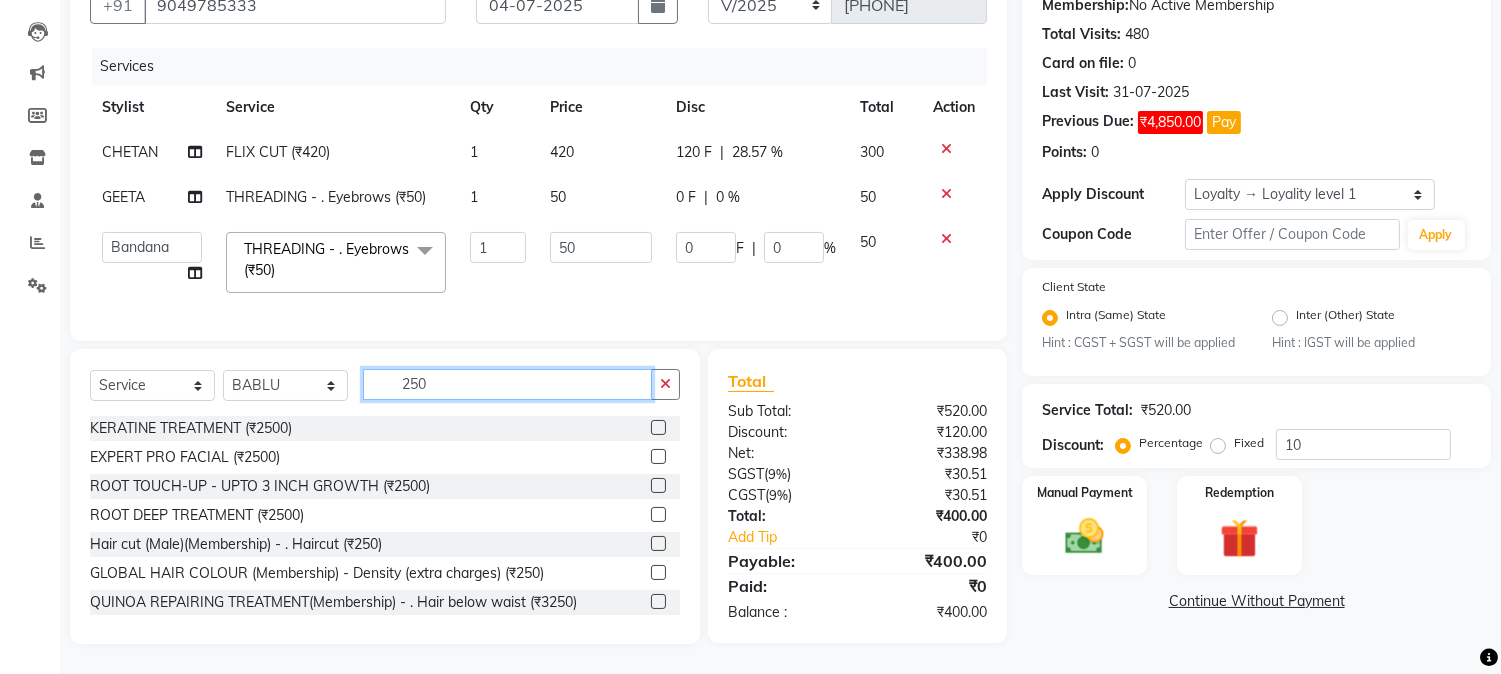 type on "250" 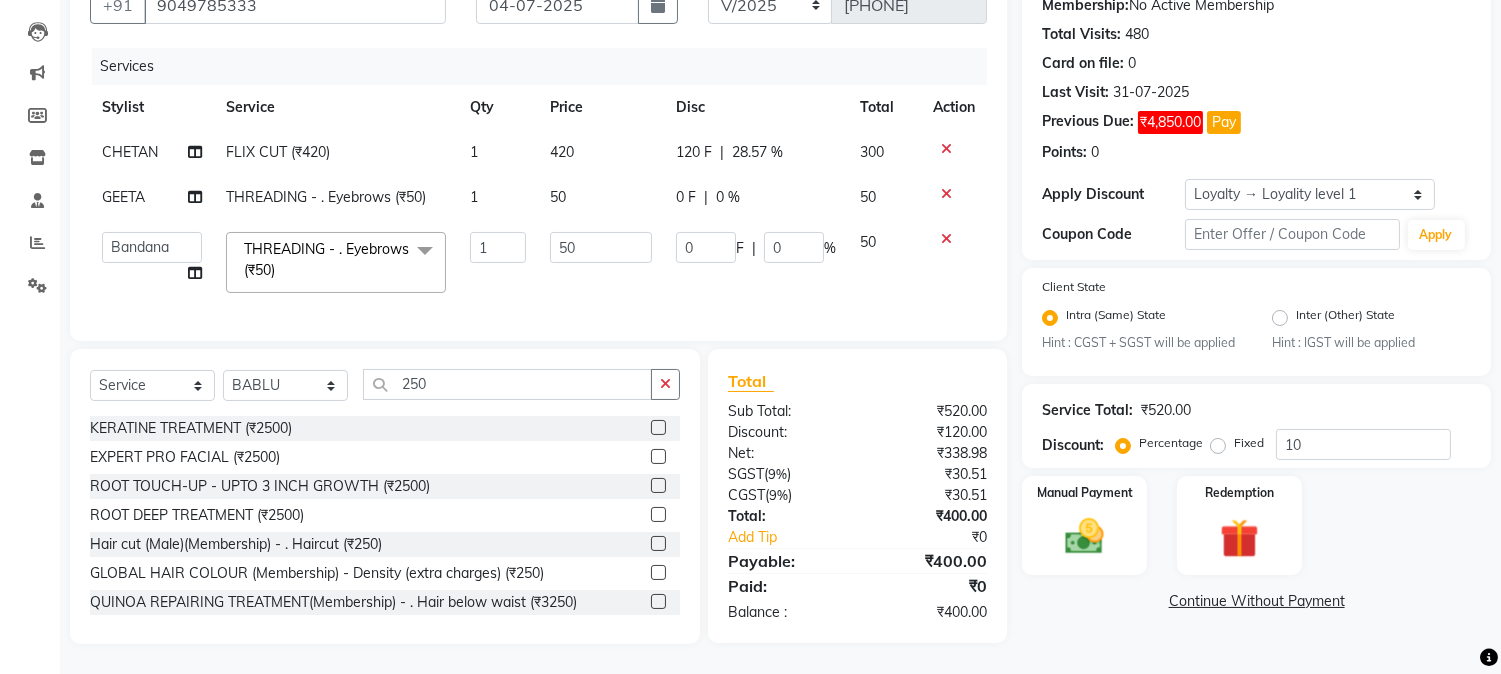 click 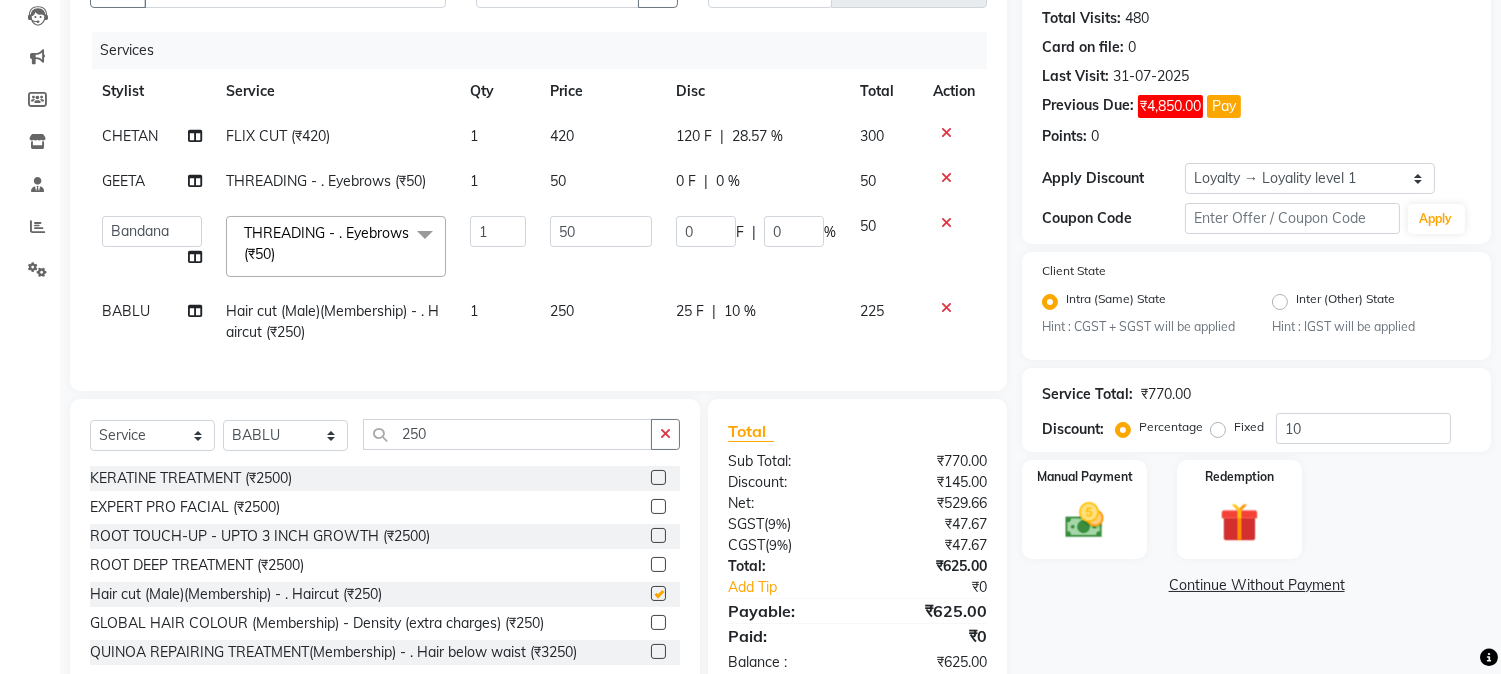 checkbox on "false" 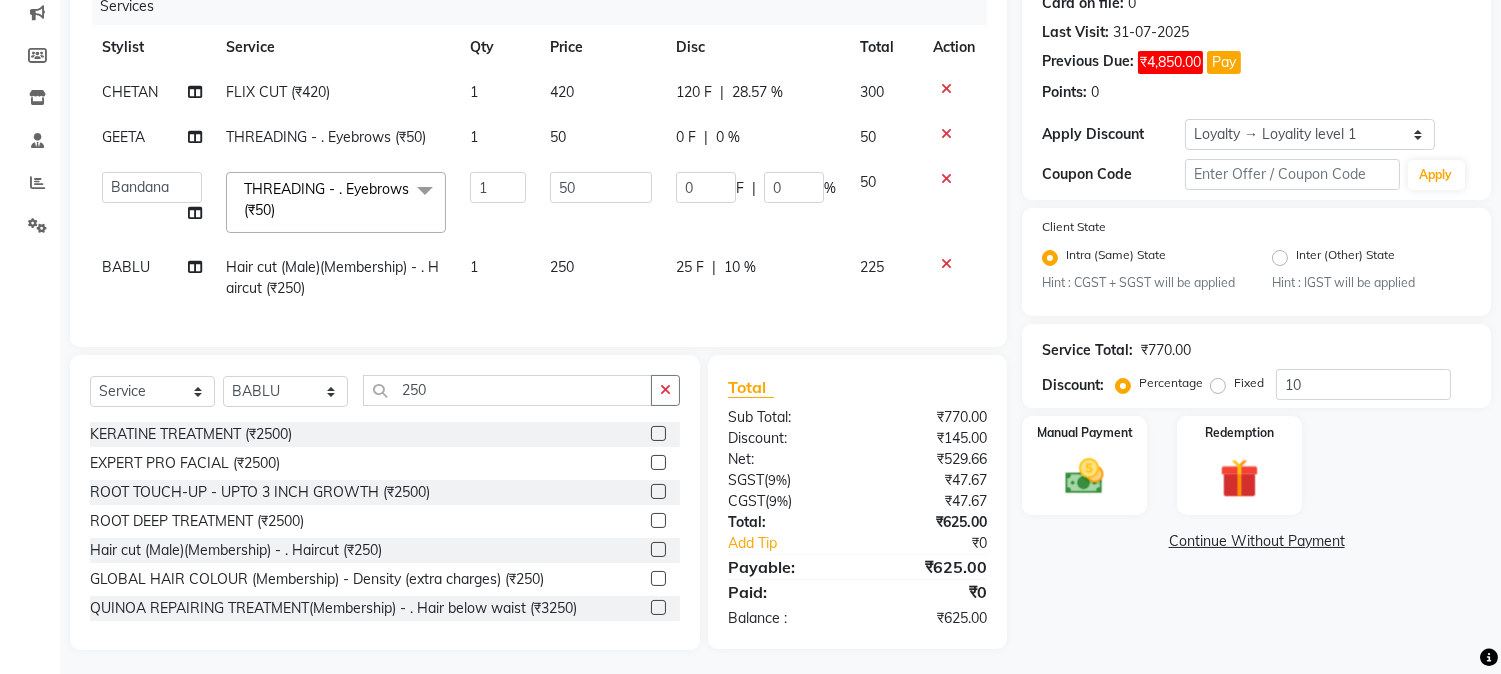 scroll, scrollTop: 282, scrollLeft: 0, axis: vertical 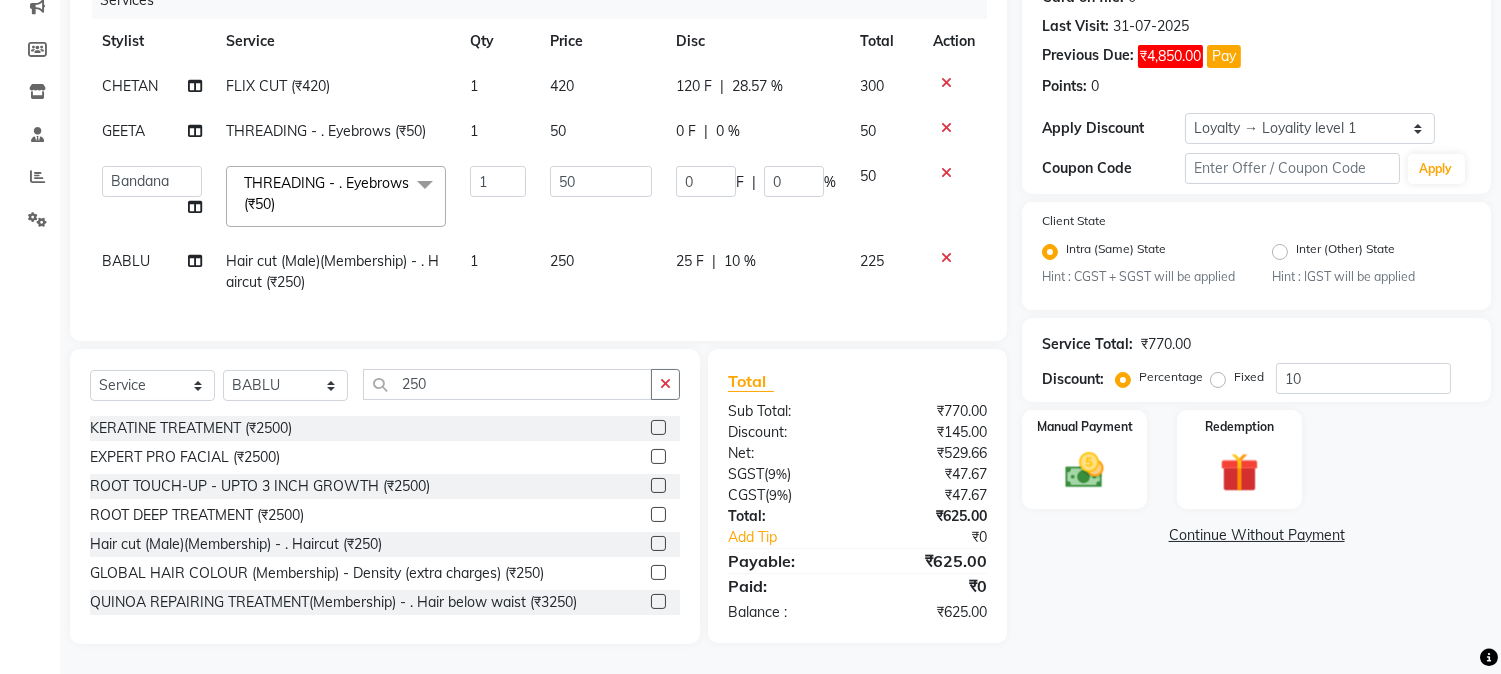 click on "25 F | 10 %" 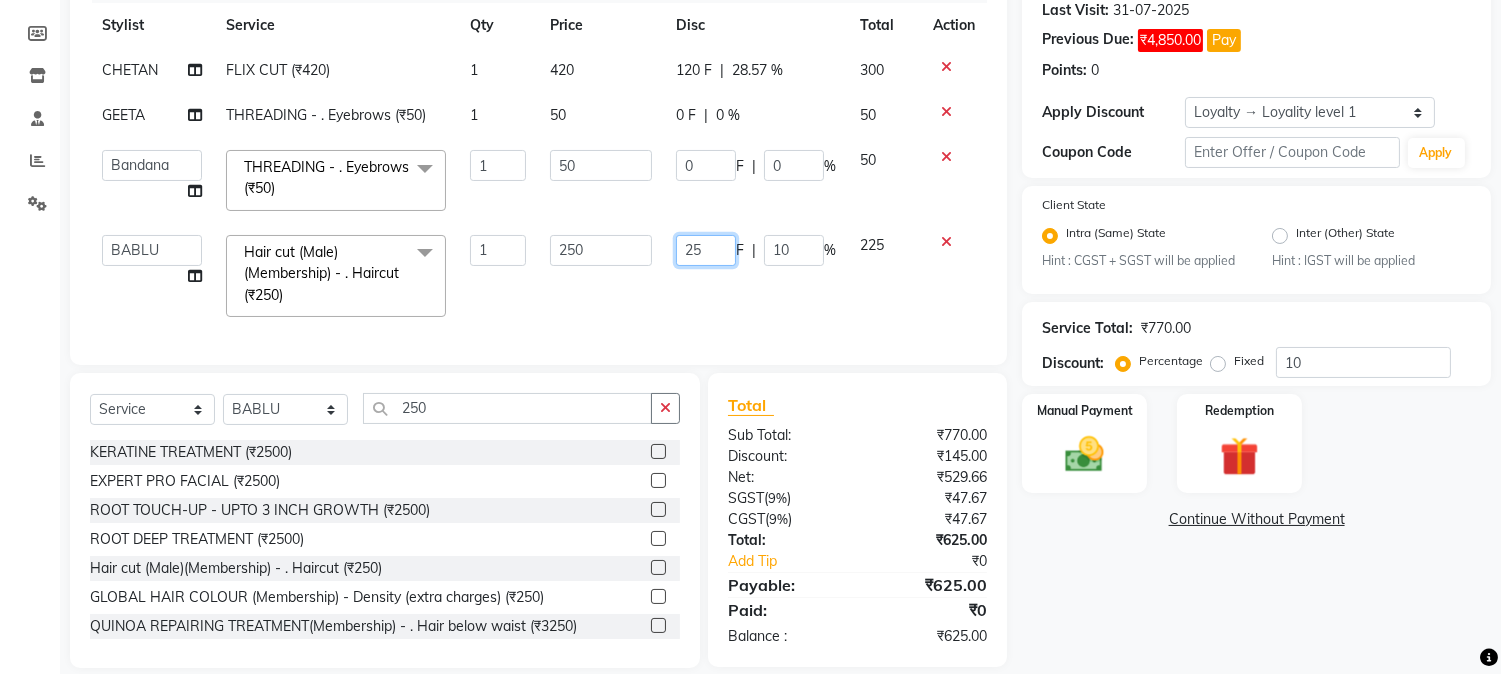 drag, startPoint x: 673, startPoint y: 252, endPoint x: 724, endPoint y: 248, distance: 51.156624 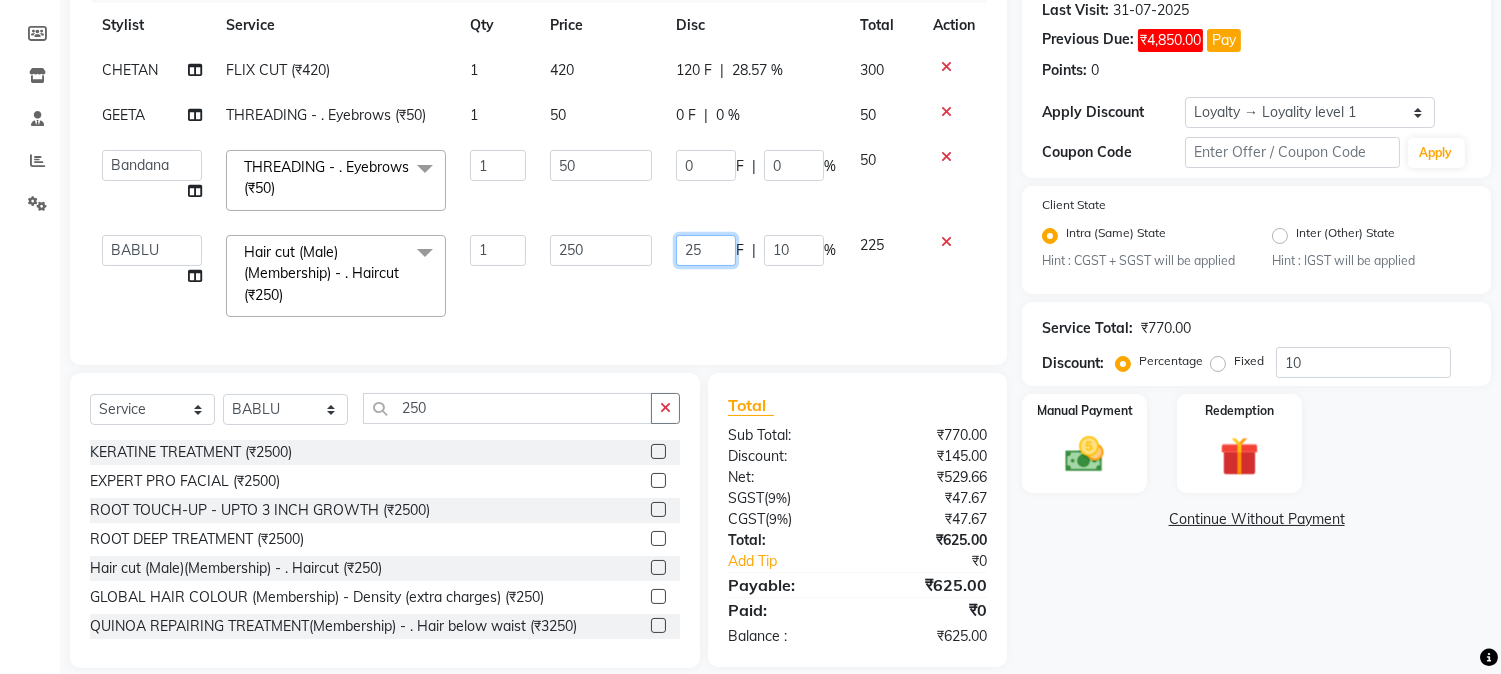 type 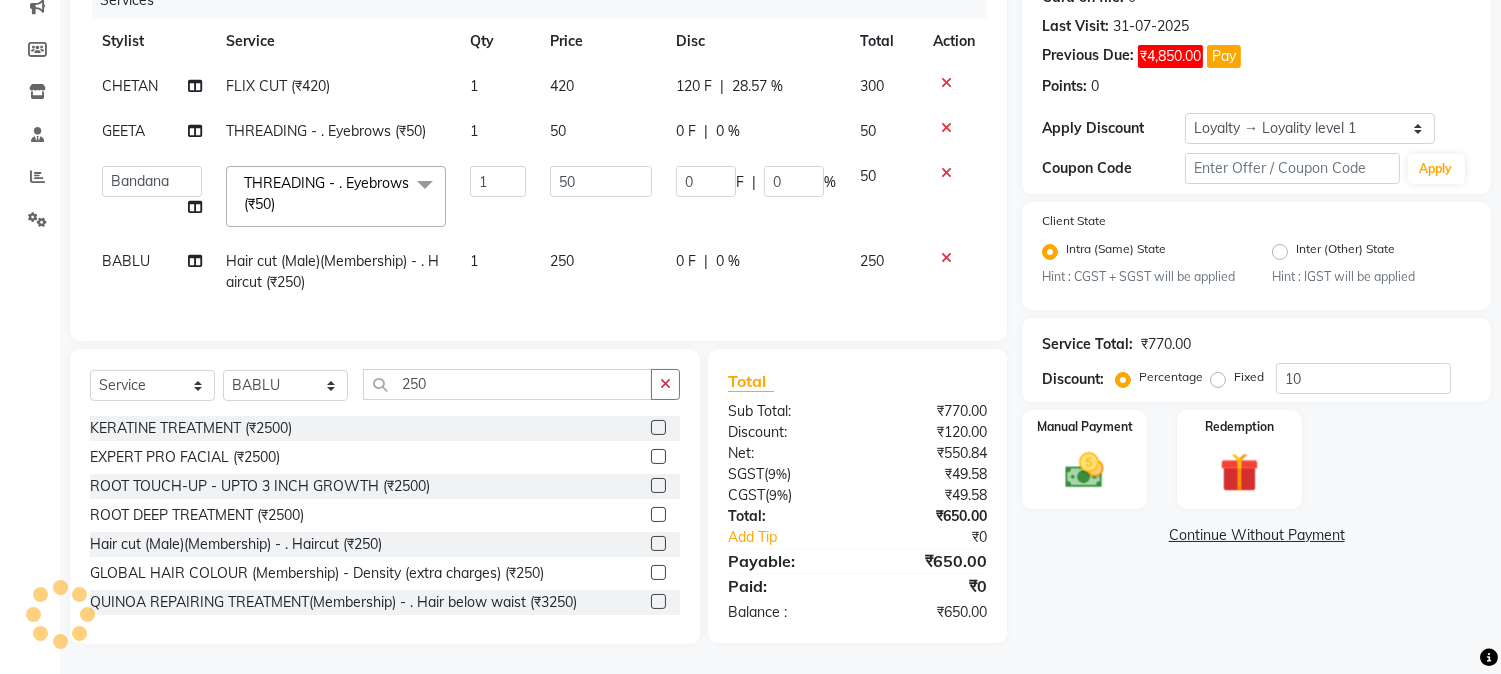 click on "Services Stylist Service Qty Price Disc Total Action CHETAN FLIX CUT (₹420) 1 420 120 F | 28.57 % 300 GEETA THREADING       -        . Eyebrows (₹50) 1 50 0 F | 0 % 50  AARMAN   AAYUSHI SHARMA   Akruti   AMAN    Amir   Arbaz   Asif Ansari   BABLU   Bandana   BHAGYESH   CHETAN   CHETAN BOISAR   furkan   GEETA   KISHOR   KISHOR JAMBHULKAR   kunal   mushahid  [muddu]   Nilam   NIRANJAN   Nisha Parmar   PRABHA    PUNAM   Rahul Sir   RAVI    RIMA   Rohit Tandel   SALONI   Sandy Sir   sarfaraz   shovib M.D   shreya   ZOYA  THREADING       -        . Eyebrows (₹50)  x Nails -  Hands (₹840) Nails -  Feet (₹720) Nails - Nail Extensions With Gel Polish (₹2820) Nails - Nail Art (₹300) Nails - Nail Extension Removal (₹960) Nails - Gel Polish Removal (₹420) MOLE (₹600) PUMING (₹4000) CRYSTAL PEDICURE (MEMBERSHIP) (₹1400) HIAR SPA ABOVE SHOULDER (MEMBERSHIP) (₹900) HAIR SPA ABOVE SHOULDER (NON-MEMBER) (₹1080) HAIR SPA BELOW SHOULDER(MEMBERSHIP) (₹1200) PATCH TEST  (₹500) nailpaint (₹200)" 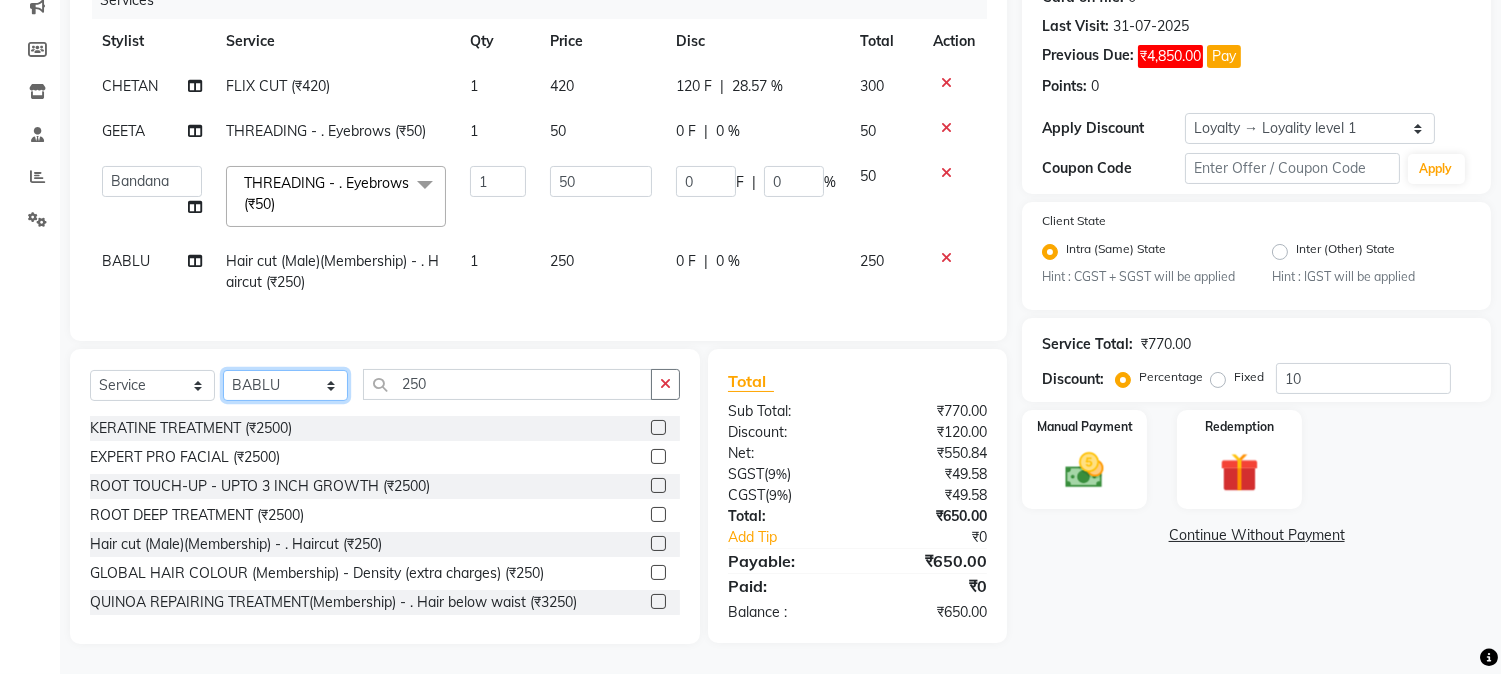 drag, startPoint x: 311, startPoint y: 386, endPoint x: 304, endPoint y: 374, distance: 13.892444 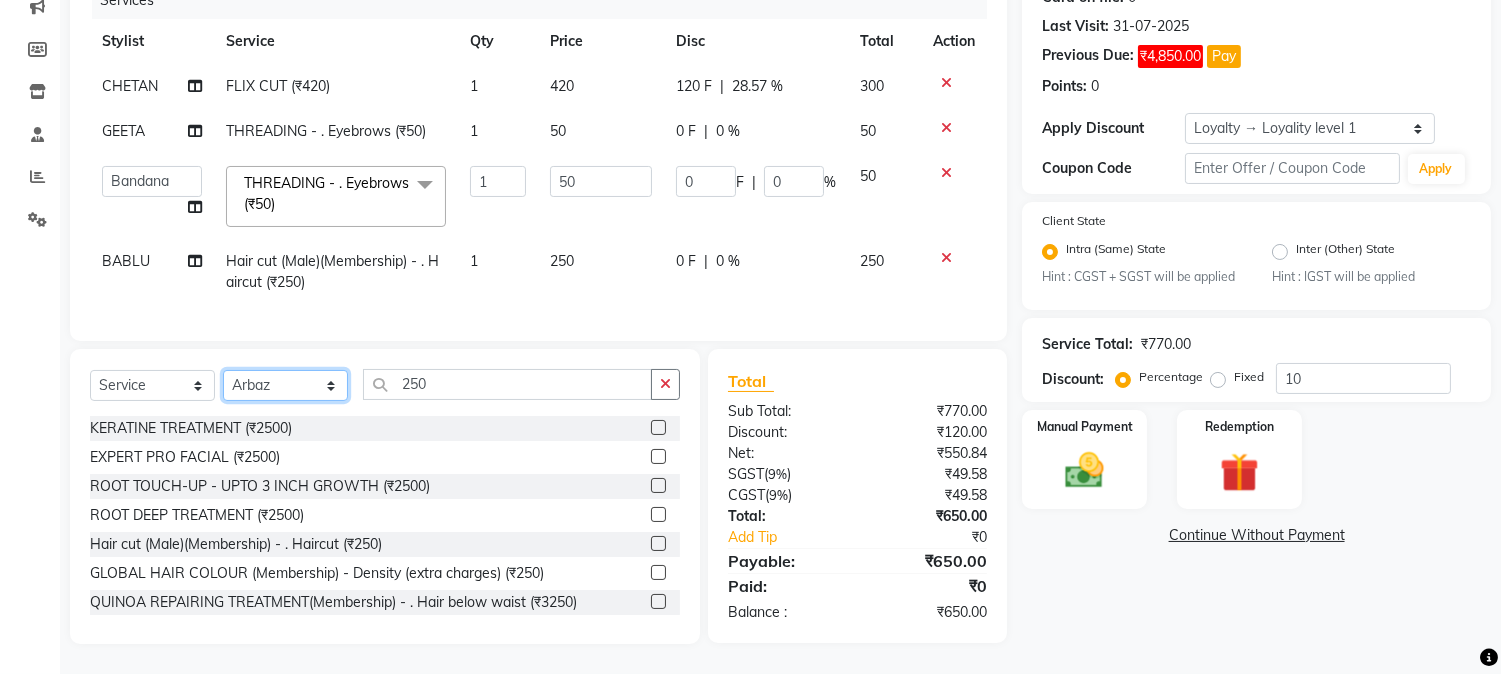 click on "Select Stylist AARMAN AAYUSHI SHARMA Akruti AMAN  Amir Arbaz Asif Ansari BABLU Bandana BHAGYESH CHETAN CHETAN BOISAR furkan GEETA KISHOR KISHOR JAMBHULKAR kunal mushahid  [muddu] Nilam NIRANJAN Nisha Parmar PRABHA  PUNAM Rahul Sir RAVI  RIMA Rohit Tandel SALONI Sandy Sir sarfaraz shovib M.D shreya ZOYA" 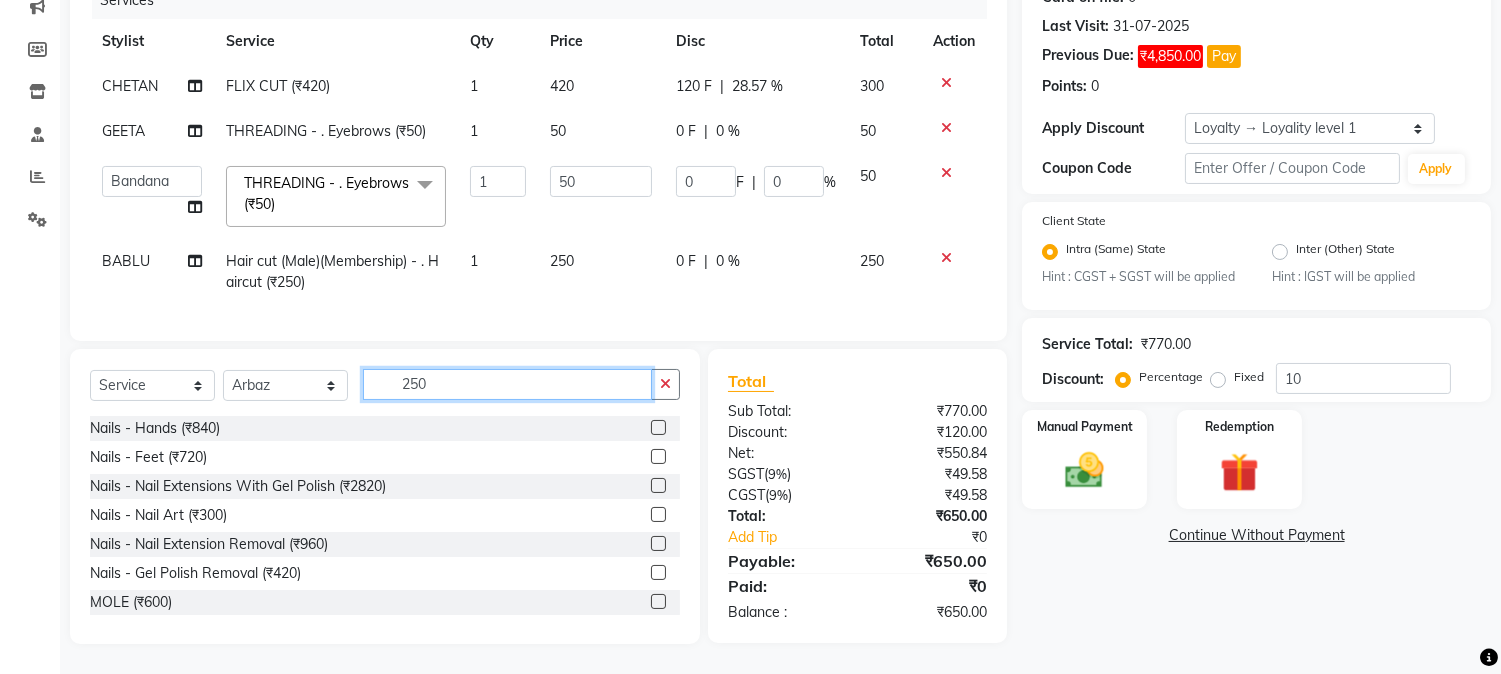 drag, startPoint x: 390, startPoint y: 377, endPoint x: 493, endPoint y: 377, distance: 103 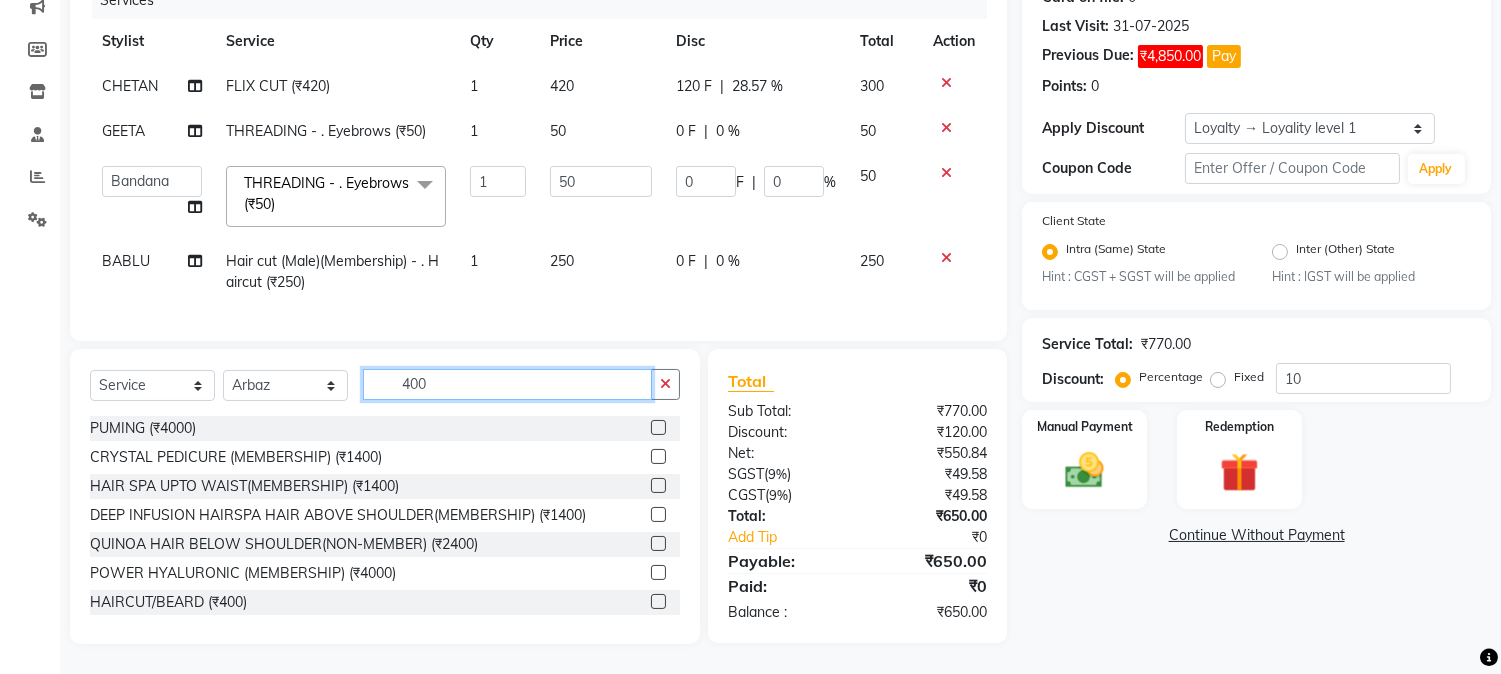 type on "400" 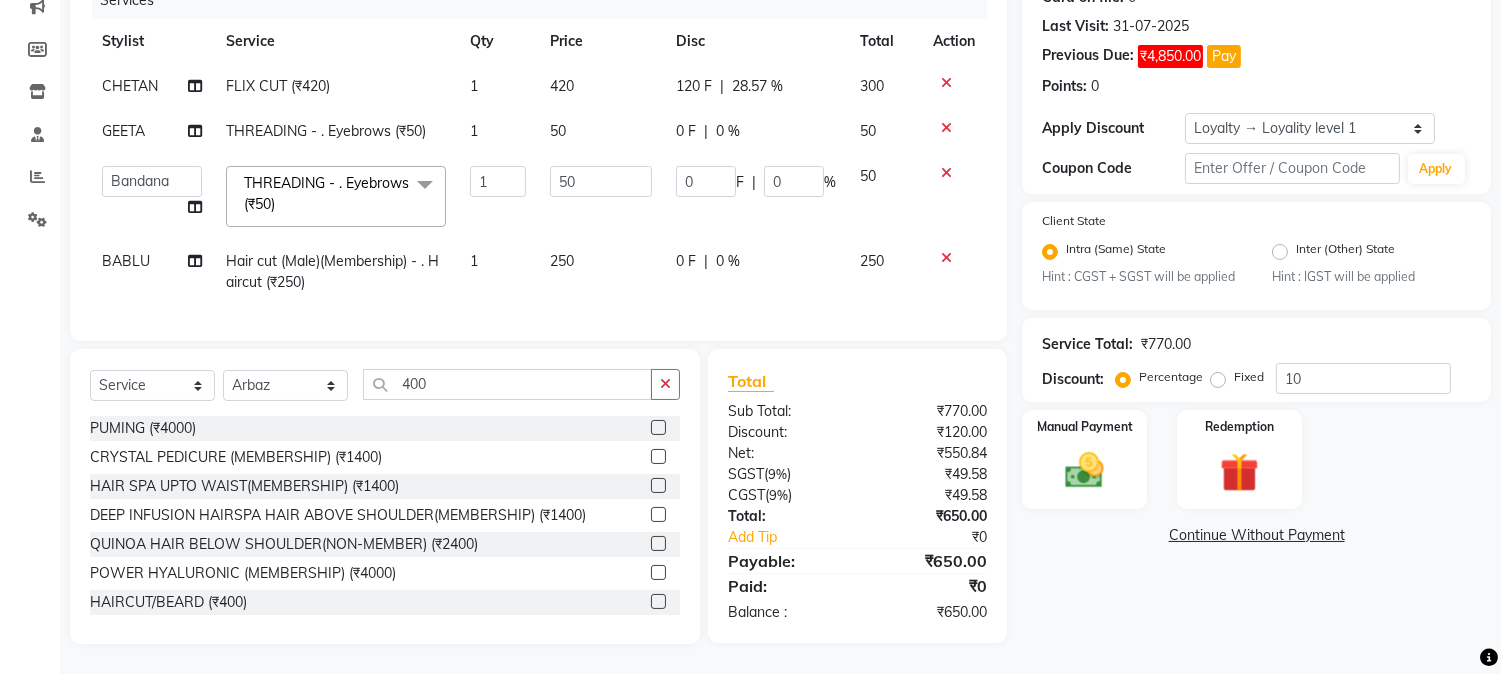 click 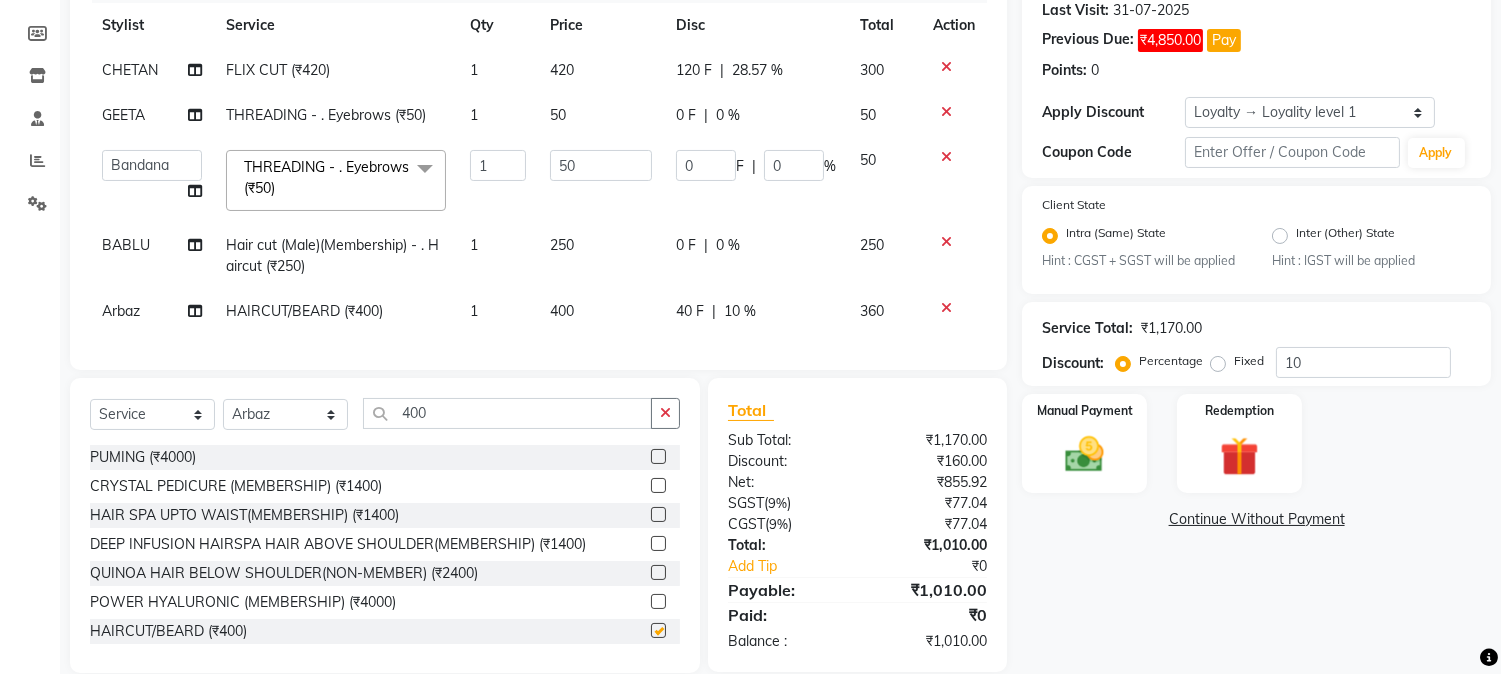 checkbox on "false" 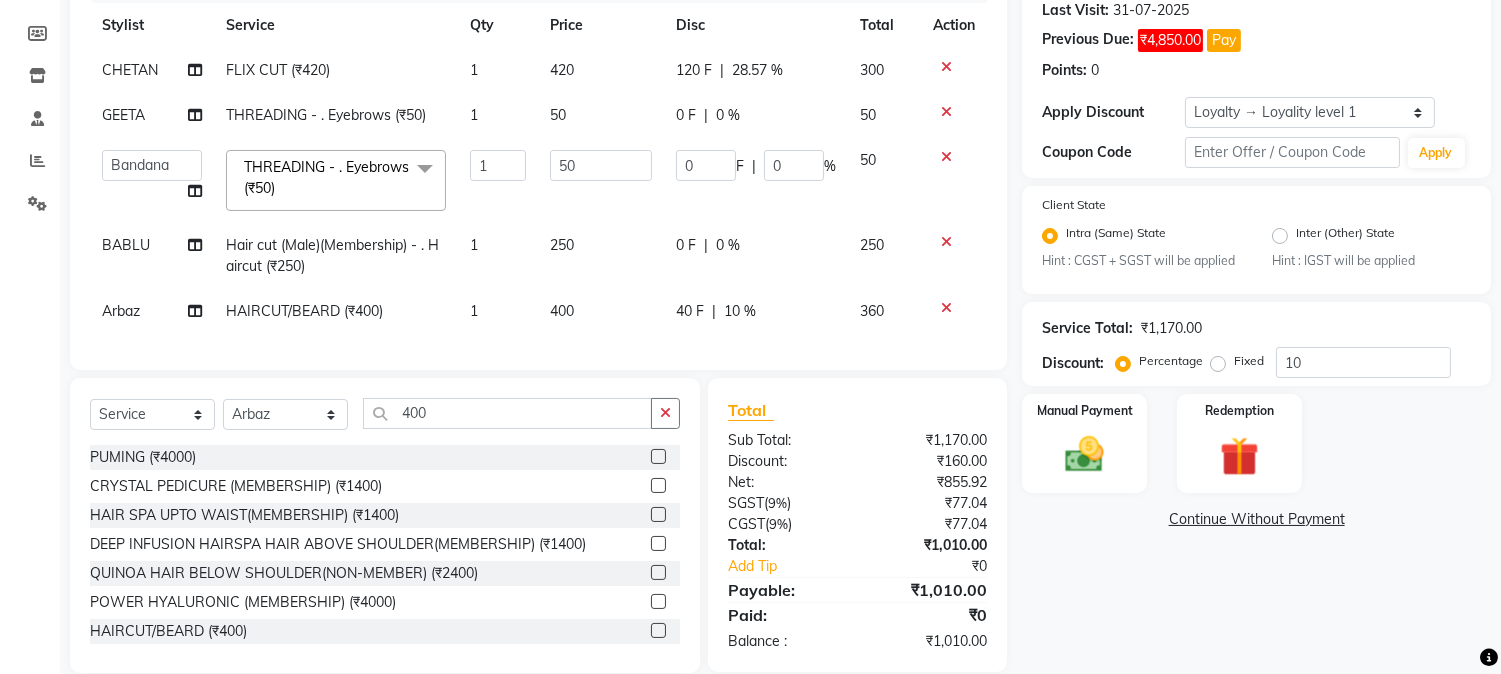 click on "40 F" 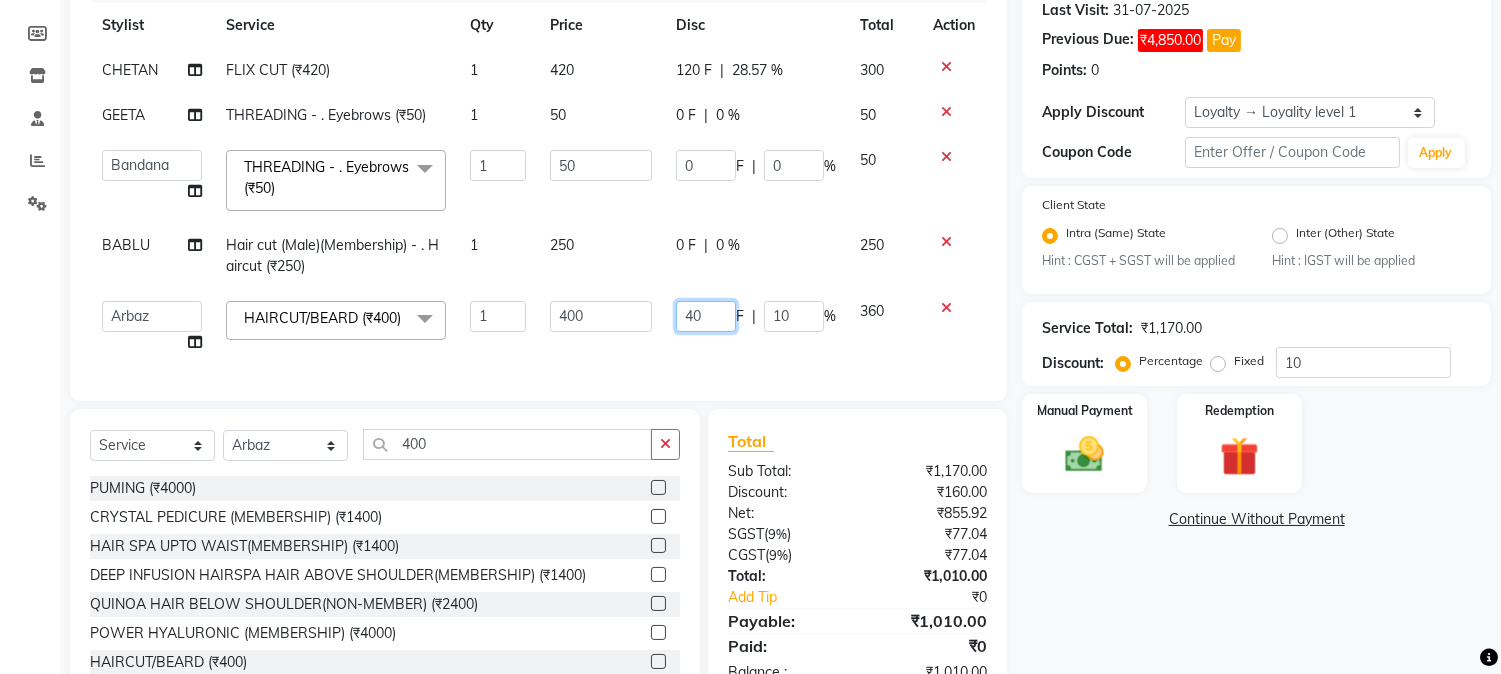 drag, startPoint x: 678, startPoint y: 317, endPoint x: 738, endPoint y: 320, distance: 60.074955 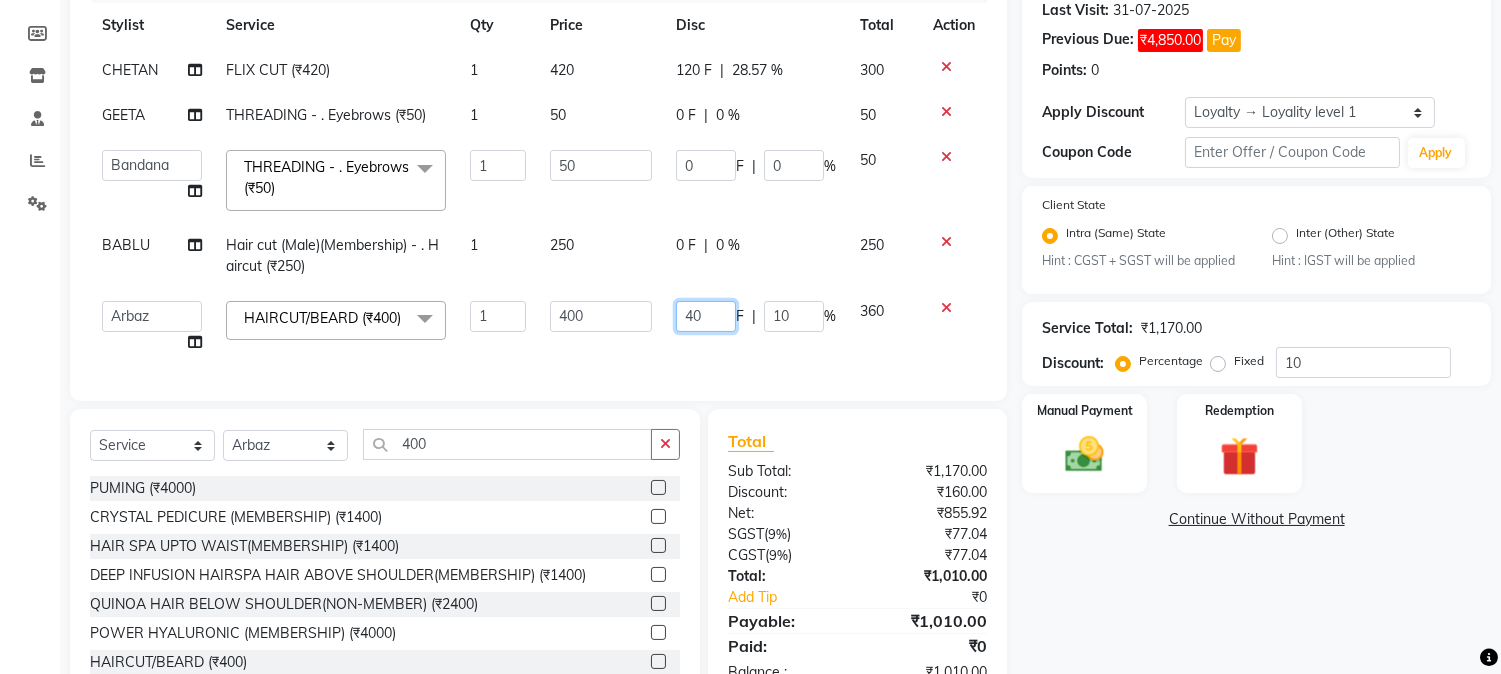 type 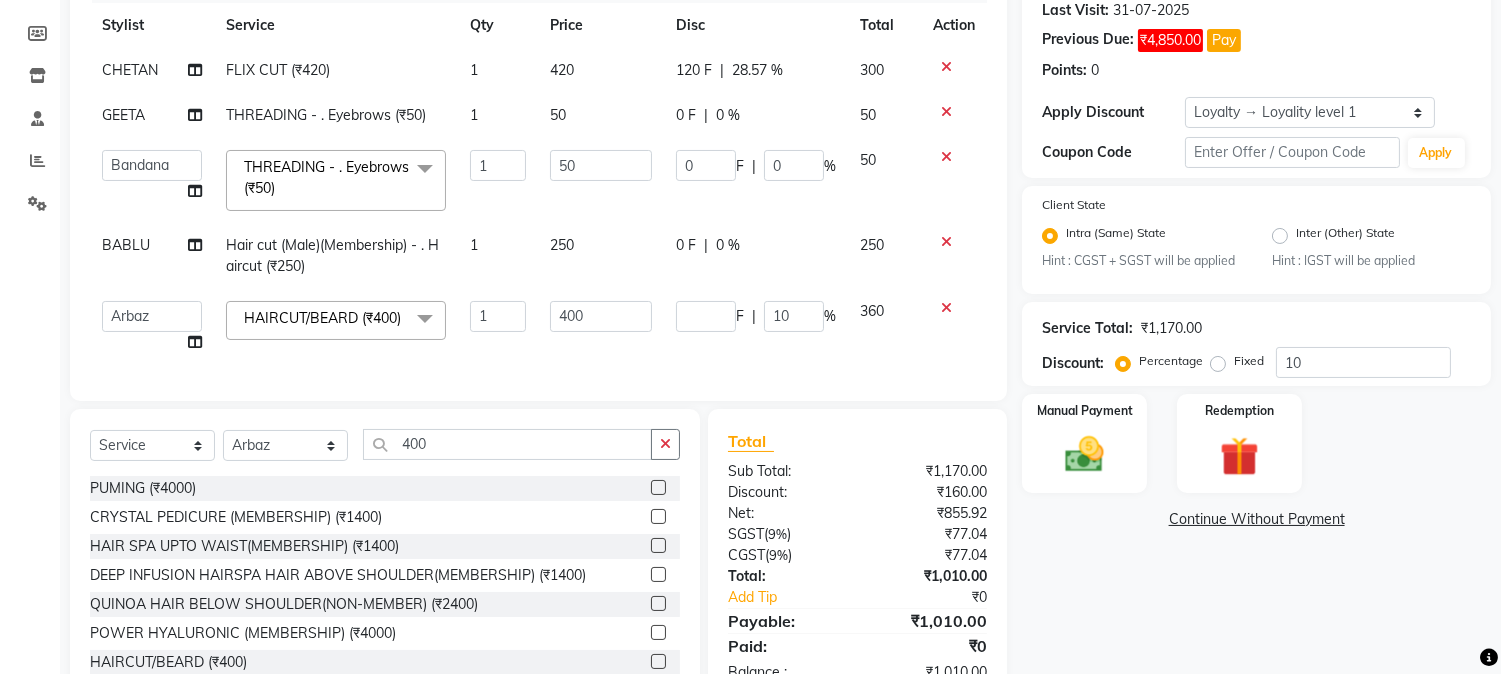 click on "Client +91 9049785333 Date 04-07-2025 Invoice Number V/2025 V/2025-26 0435 Services Stylist Service Qty Price Disc Total Action CHETAN FLIX CUT (₹420) 1 420 120 F | 28.57 % 300 GEETA THREADING       -        . Eyebrows (₹50) 1 50 0 F | 0 % 50  AARMAN   AAYUSHI SHARMA   Akruti   AMAN    Amir   Arbaz   Asif Ansari   BABLU   Bandana   BHAGYESH   CHETAN   CHETAN BOISAR   furkan   GEETA   KISHOR   KISHOR JAMBHULKAR   kunal   mushahid  [muddu]   Nilam   NIRANJAN   Nisha Parmar   PRABHA    PUNAM   Rahul Sir   RAVI    RIMA   Rohit Tandel   SALONI   Sandy Sir   sarfaraz   shovib M.D   shreya   ZOYA  THREADING       -        . Eyebrows (₹50)  x Nails -  Hands (₹840) Nails -  Feet (₹720) Nails - Nail Extensions With Gel Polish (₹2820) Nails - Nail Art (₹300) Nails - Nail Extension Removal (₹960) Nails - Gel Polish Removal (₹420) MOLE (₹600) PUMING (₹4000) CRYSTAL PEDICURE (MEMBERSHIP) (₹1400) HIAR SPA ABOVE SHOULDER (MEMBERSHIP) (₹900) HAIR SPA ABOVE SHOULDER (NON-MEMBER) (₹1080) 1 50 0 F |" 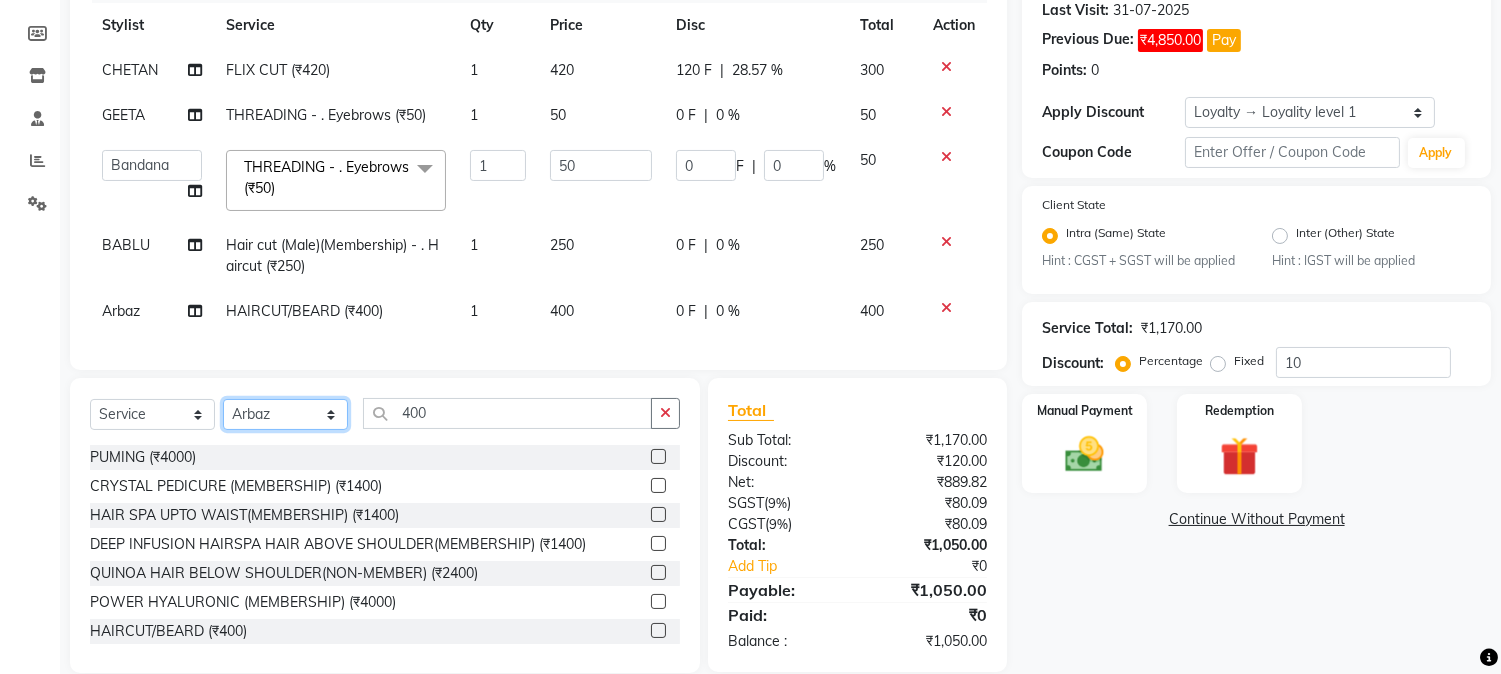 click on "Select Stylist AARMAN AAYUSHI SHARMA Akruti AMAN  Amir Arbaz Asif Ansari BABLU Bandana BHAGYESH CHETAN CHETAN BOISAR furkan GEETA KISHOR KISHOR JAMBHULKAR kunal mushahid  [muddu] Nilam NIRANJAN Nisha Parmar PRABHA  PUNAM Rahul Sir RAVI  RIMA Rohit Tandel SALONI Sandy Sir sarfaraz shovib M.D shreya ZOYA" 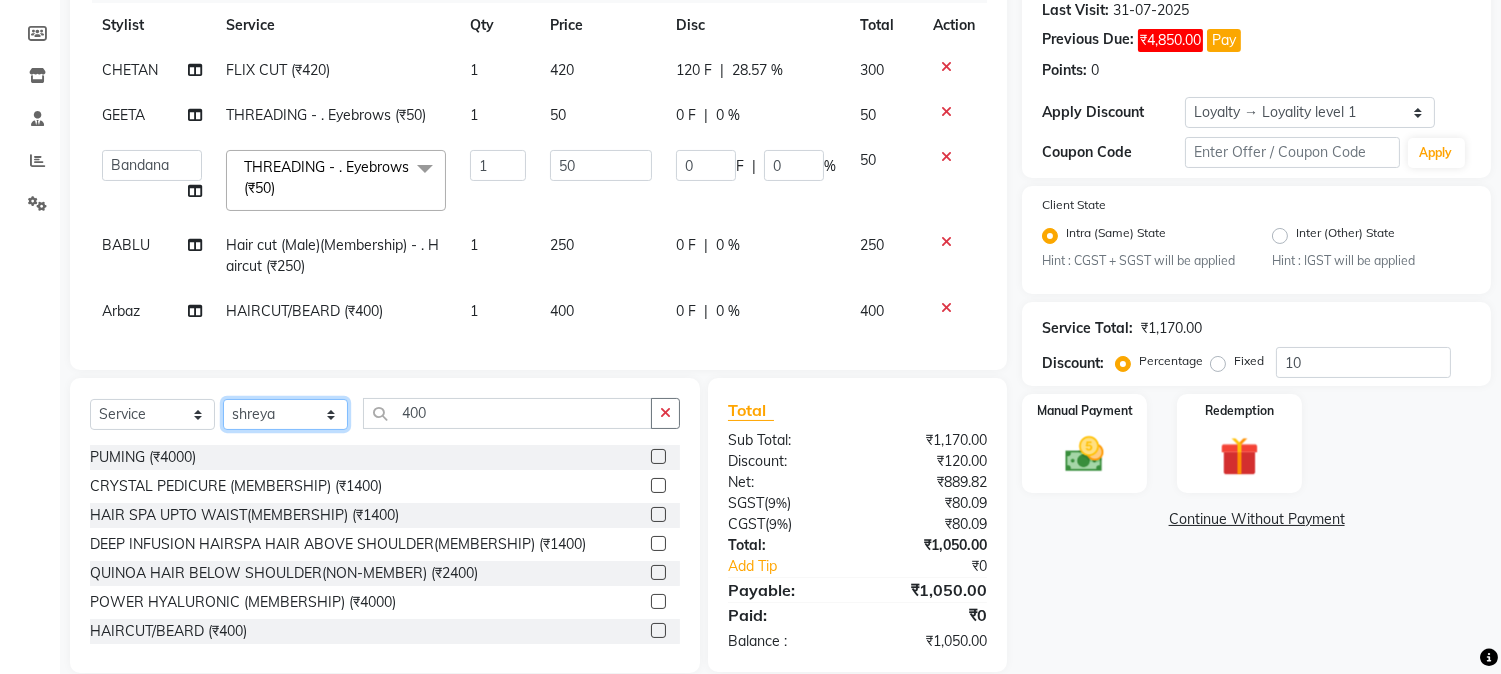 click on "Select Stylist AARMAN AAYUSHI SHARMA Akruti AMAN  Amir Arbaz Asif Ansari BABLU Bandana BHAGYESH CHETAN CHETAN BOISAR furkan GEETA KISHOR KISHOR JAMBHULKAR kunal mushahid  [muddu] Nilam NIRANJAN Nisha Parmar PRABHA  PUNAM Rahul Sir RAVI  RIMA Rohit Tandel SALONI Sandy Sir sarfaraz shovib M.D shreya ZOYA" 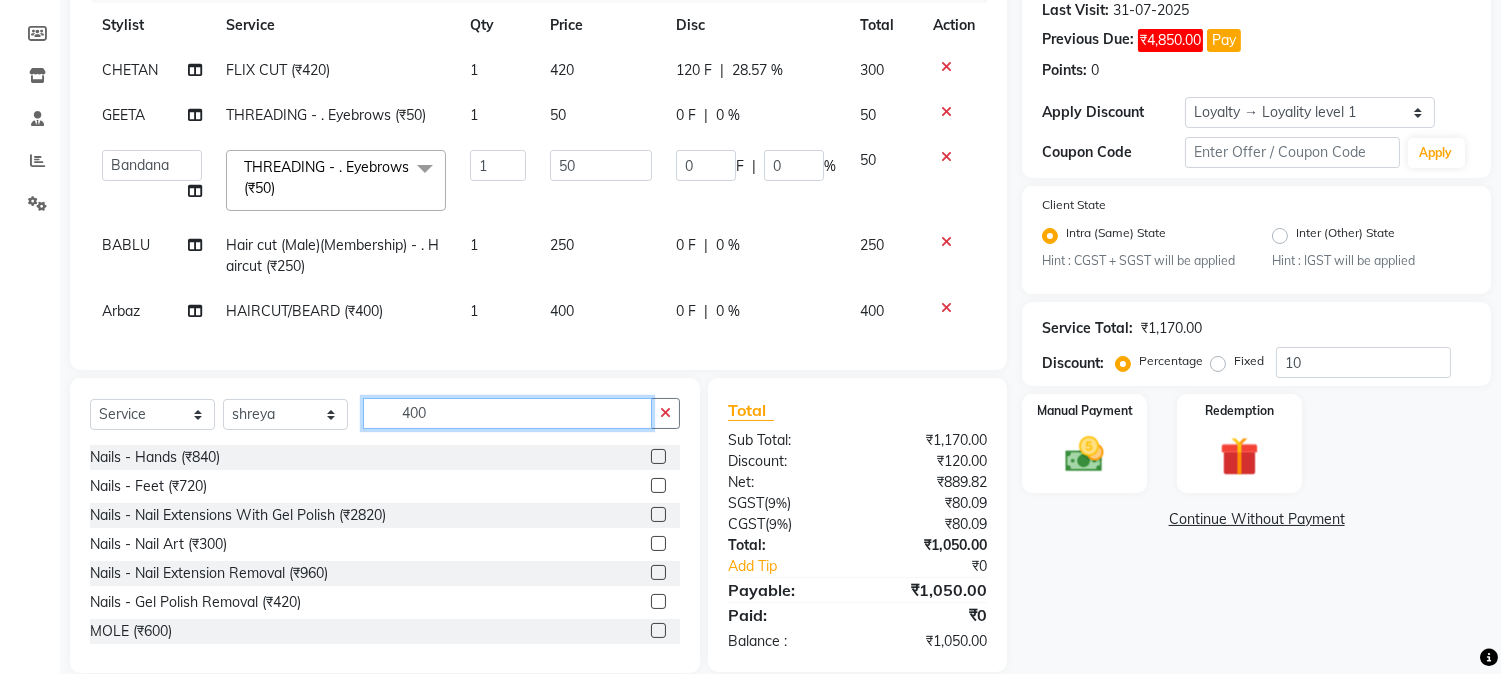 drag, startPoint x: 405, startPoint y: 427, endPoint x: 455, endPoint y: 424, distance: 50.08992 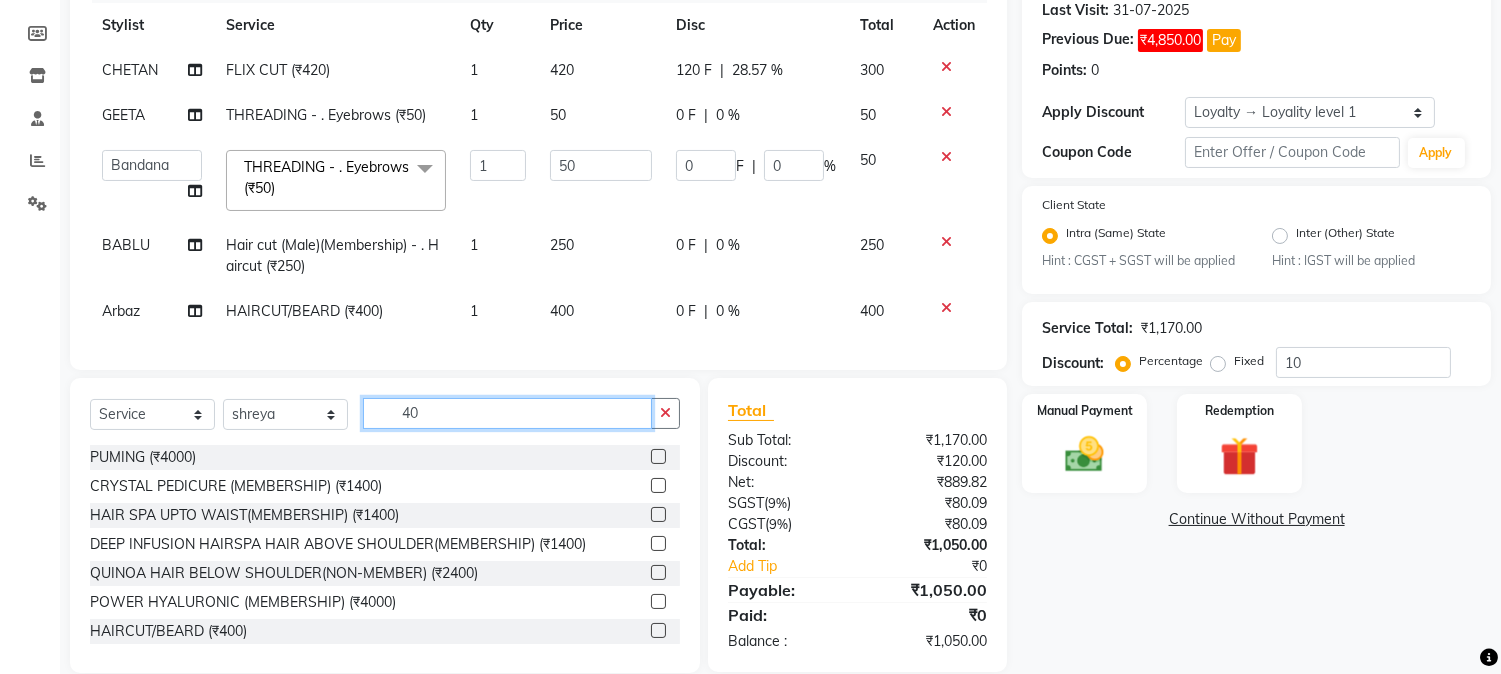 type on "4" 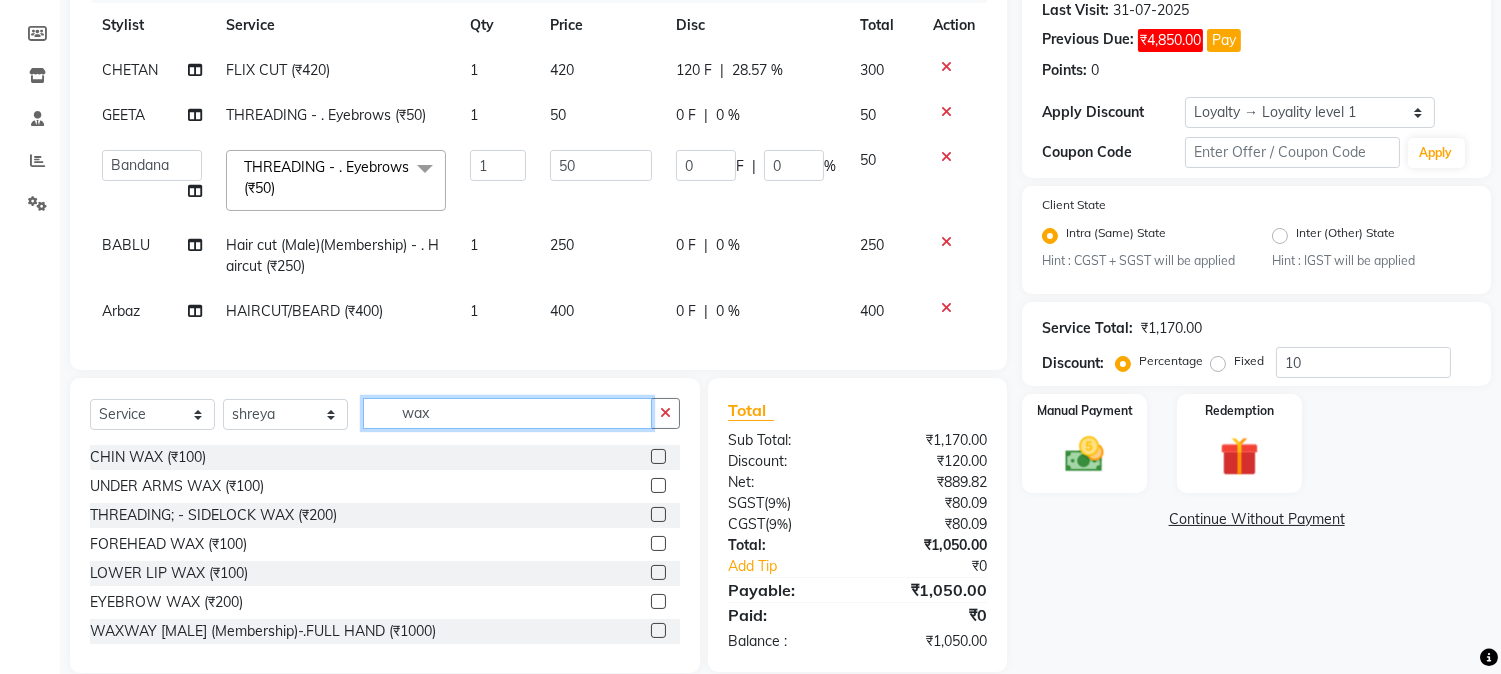 scroll, scrollTop: 111, scrollLeft: 0, axis: vertical 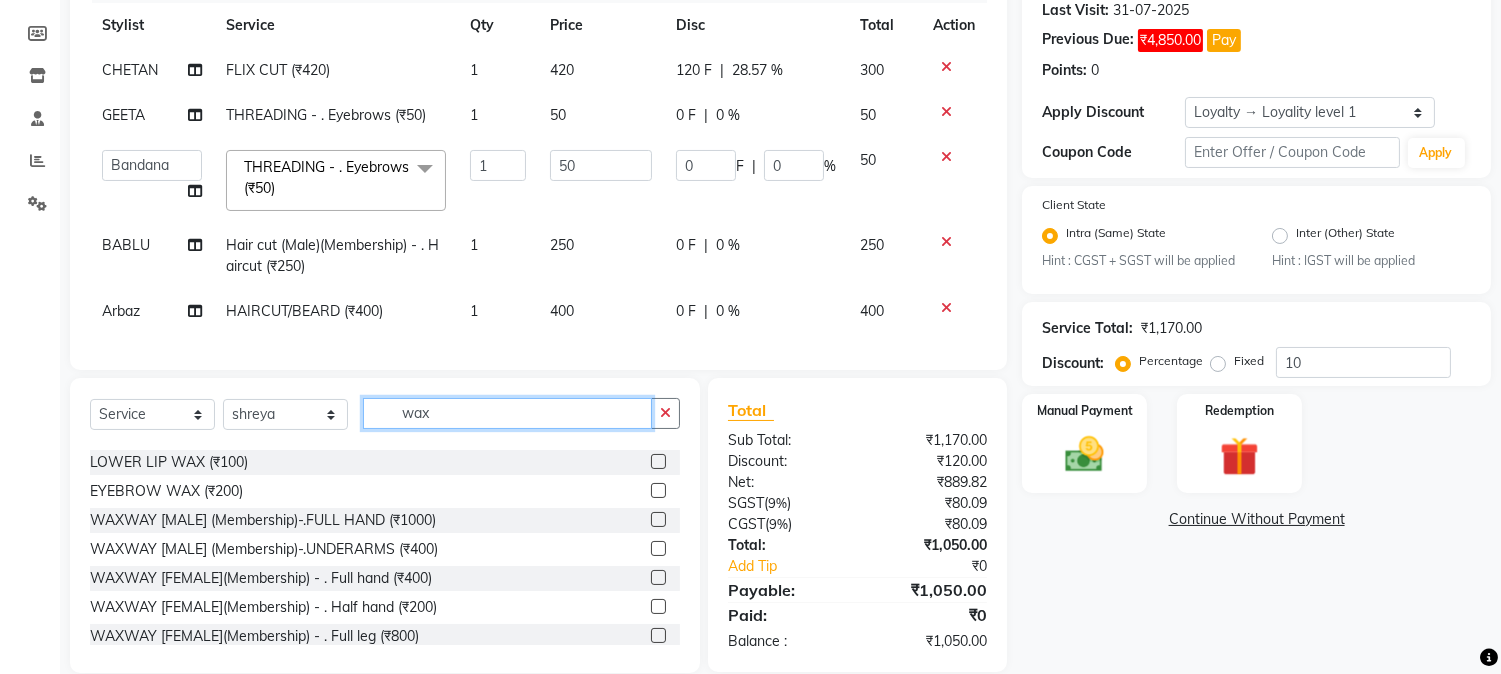 type on "wax" 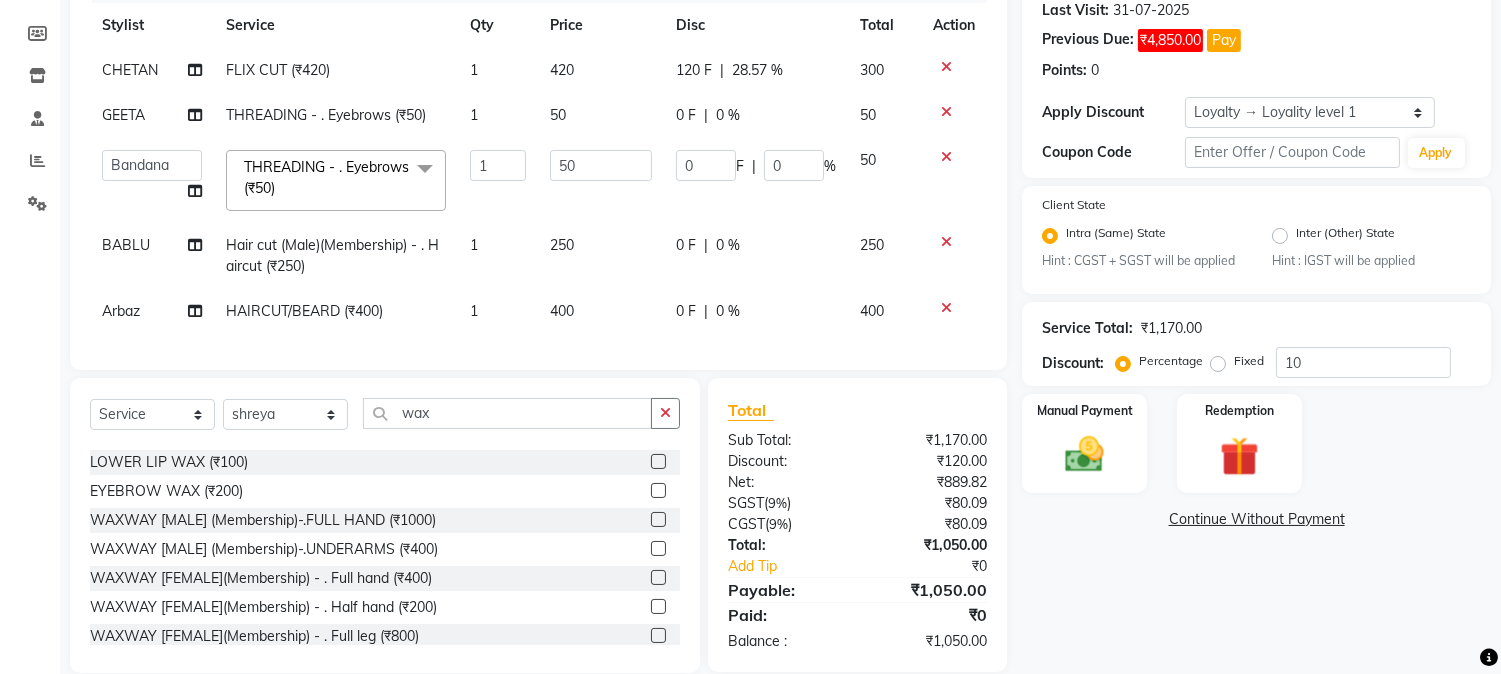 click 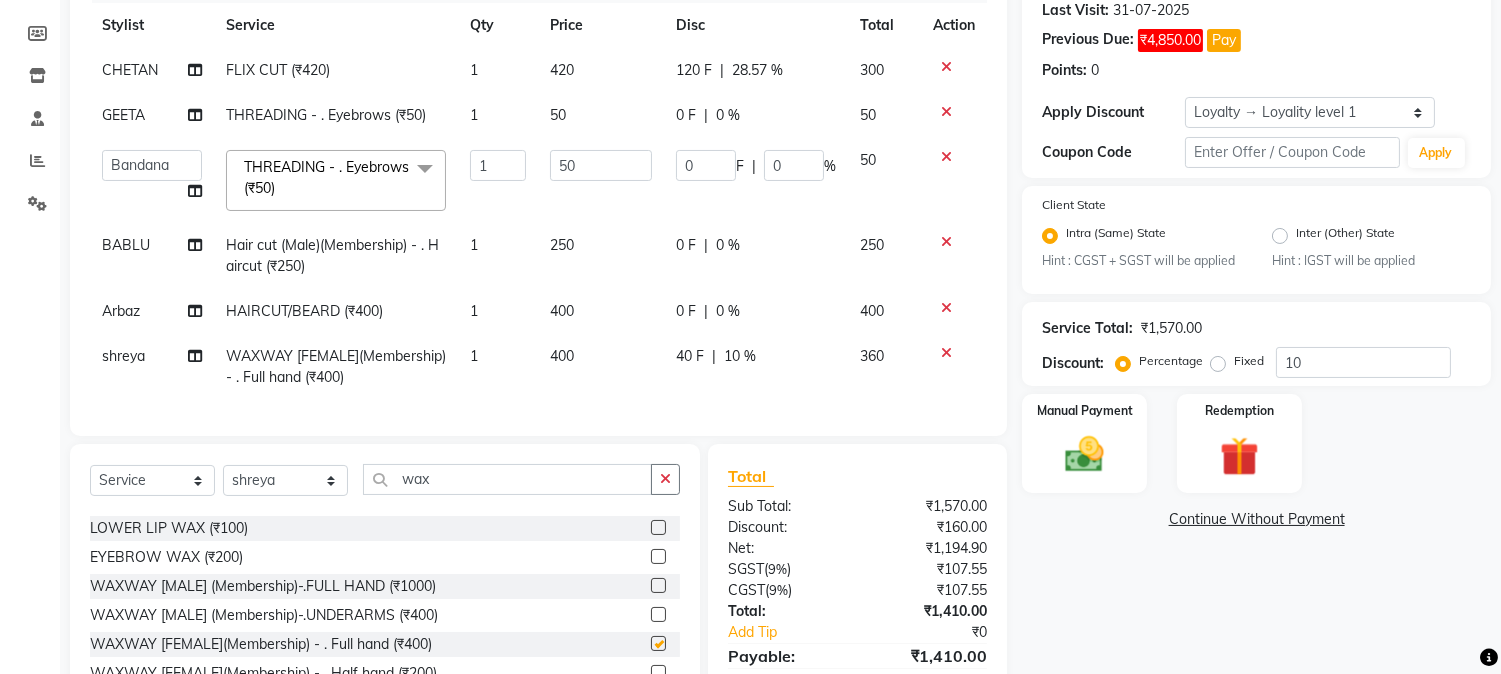 checkbox on "false" 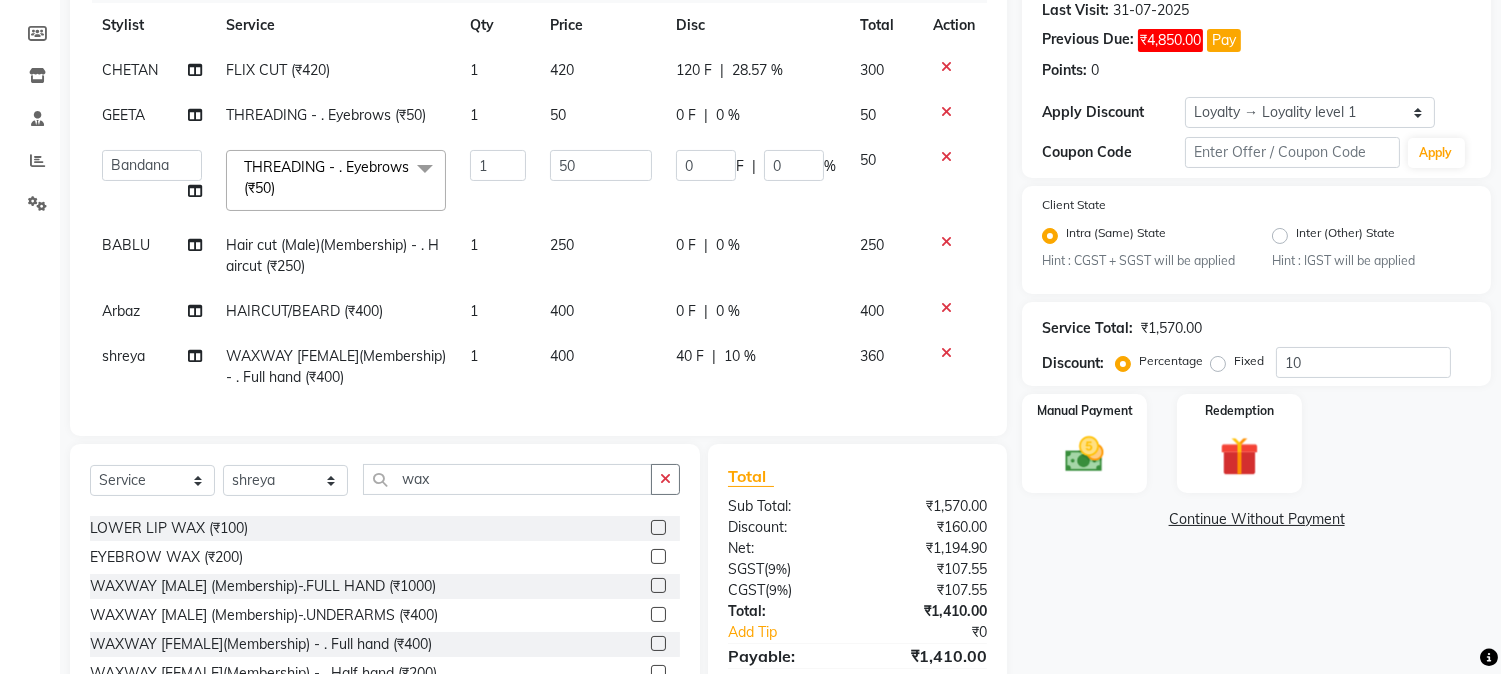 click on "40 F" 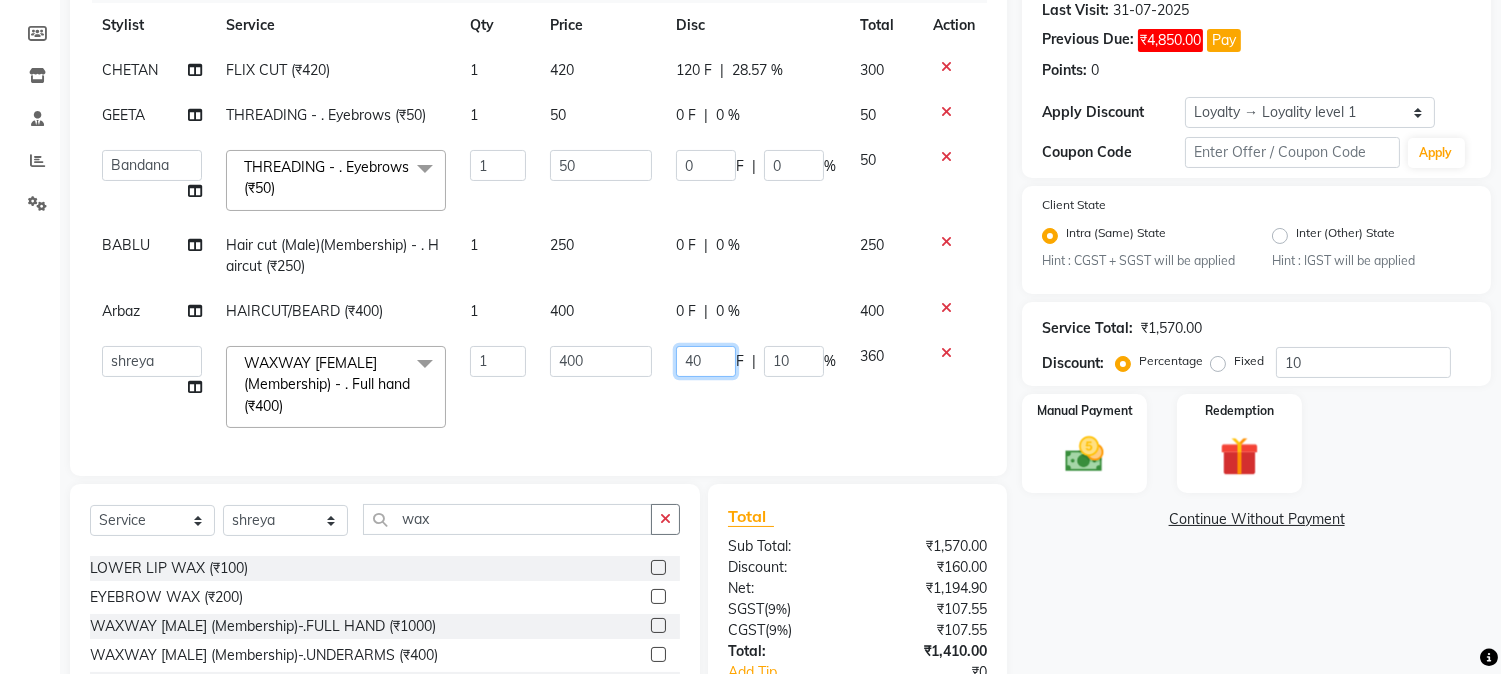 drag, startPoint x: 673, startPoint y: 360, endPoint x: 732, endPoint y: 360, distance: 59 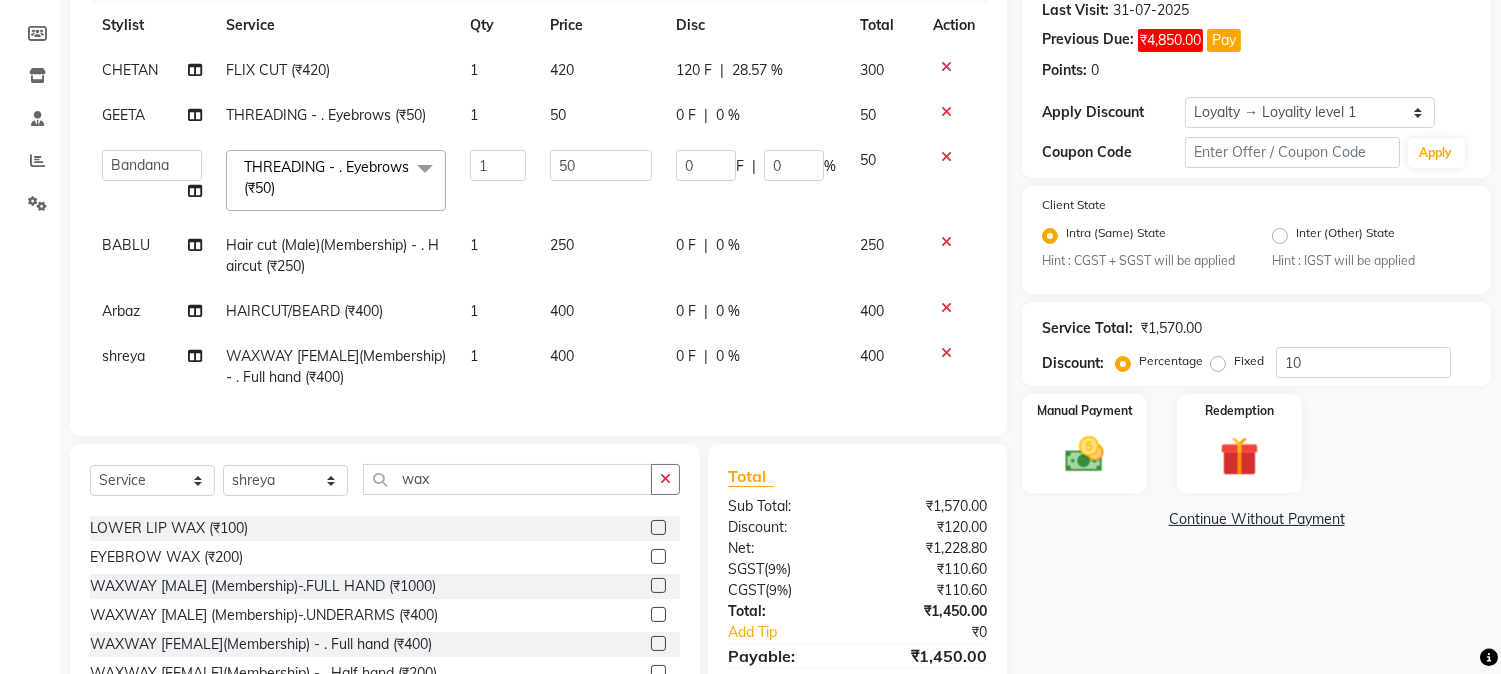 click on "Services Stylist Service Qty Price Disc Total Action CHETAN FLIX CUT (₹420) 1 420 120 F | 28.57 % 300 GEETA THREADING       -        . Eyebrows (₹50) 1 50 0 F | 0 % 50  AARMAN   AAYUSHI SHARMA   Akruti   AMAN    Amir   Arbaz   Asif Ansari   BABLU   Bandana   BHAGYESH   CHETAN   CHETAN BOISAR   furkan   GEETA   KISHOR   KISHOR JAMBHULKAR   kunal   mushahid  [muddu]   Nilam   NIRANJAN   Nisha Parmar   PRABHA    PUNAM   Rahul Sir   RAVI    RIMA   Rohit Tandel   SALONI   Sandy Sir   sarfaraz   shovib M.D   shreya   ZOYA  THREADING       -        . Eyebrows (₹50)  x Nails -  Hands (₹840) Nails -  Feet (₹720) Nails - Nail Extensions With Gel Polish (₹2820) Nails - Nail Art (₹300) Nails - Nail Extension Removal (₹960) Nails - Gel Polish Removal (₹420) MOLE (₹600) PUMING (₹4000) CRYSTAL PEDICURE (MEMBERSHIP) (₹1400) HIAR SPA ABOVE SHOULDER (MEMBERSHIP) (₹900) HAIR SPA ABOVE SHOULDER (NON-MEMBER) (₹1080) HAIR SPA BELOW SHOULDER(MEMBERSHIP) (₹1200) PATCH TEST  (₹500) nailpaint (₹200)" 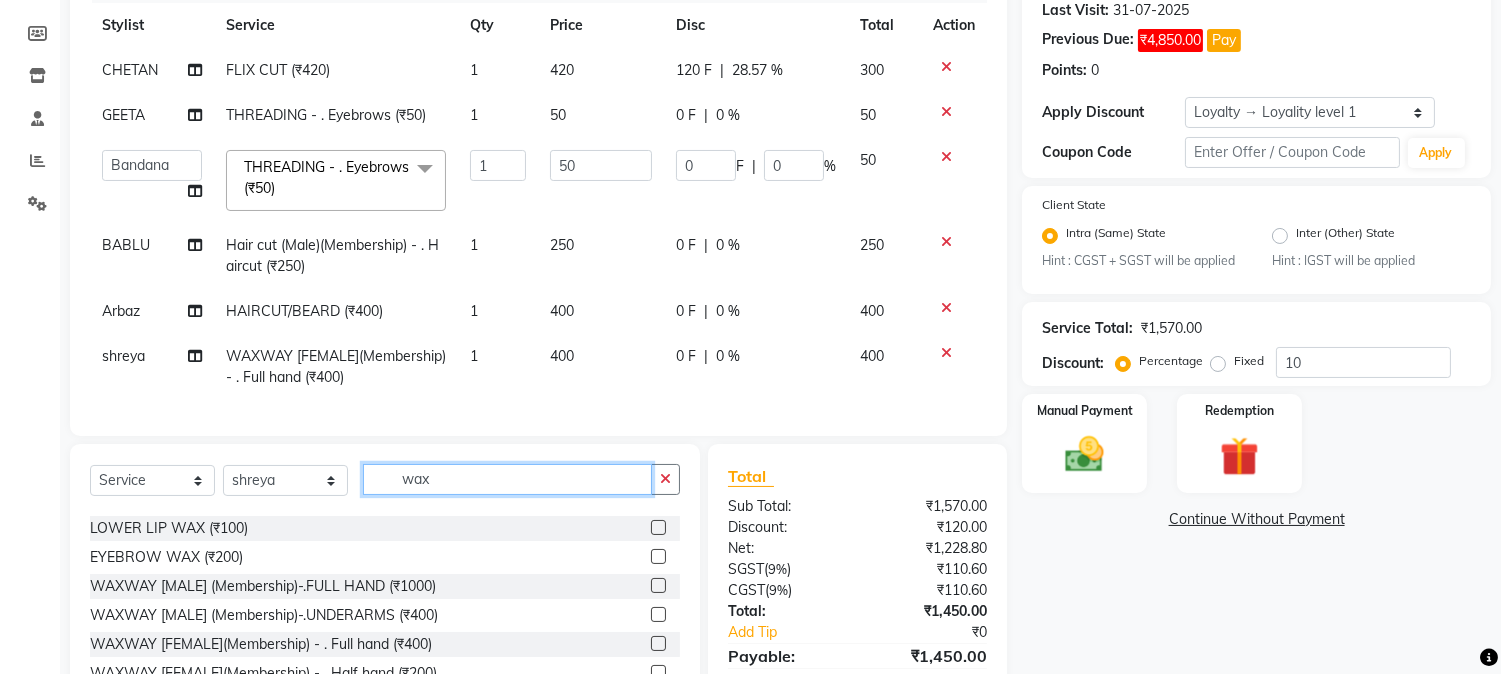 drag, startPoint x: 392, startPoint y: 493, endPoint x: 533, endPoint y: 476, distance: 142.02112 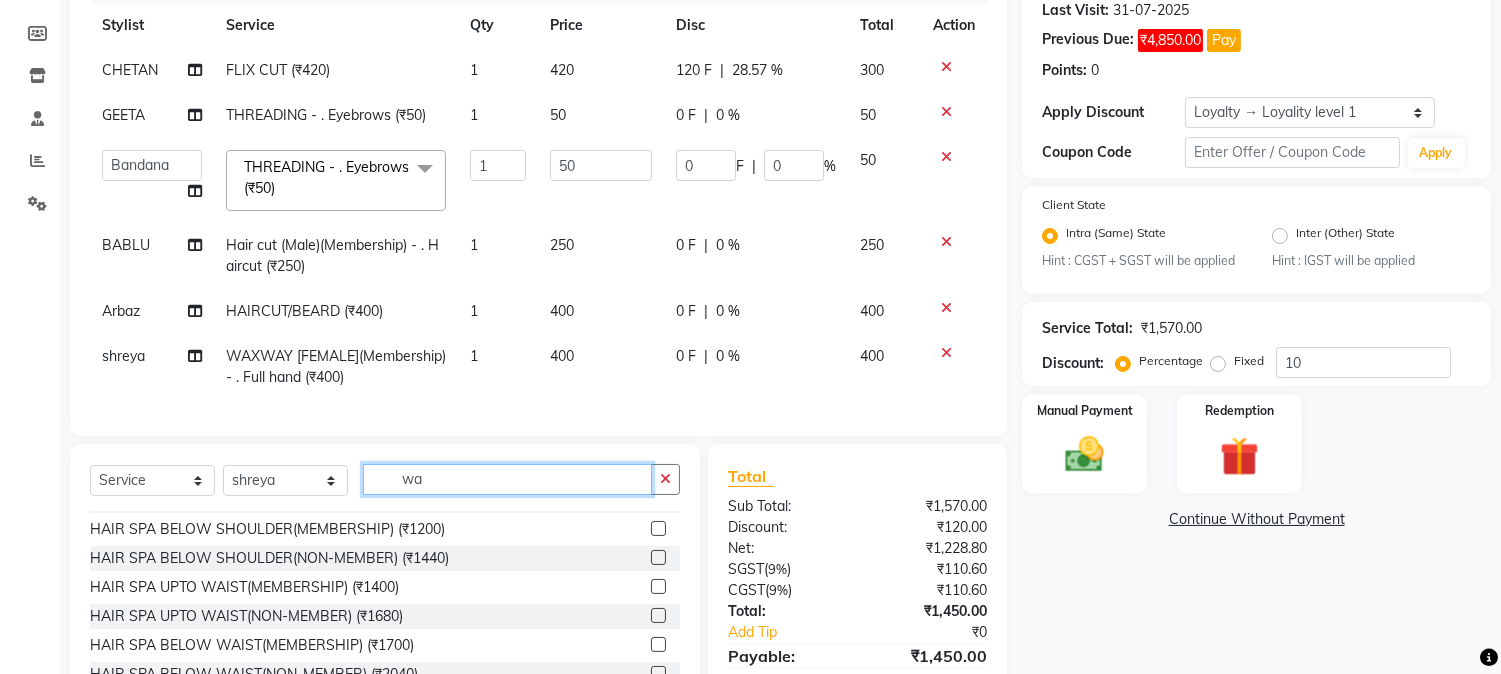 scroll, scrollTop: 0, scrollLeft: 0, axis: both 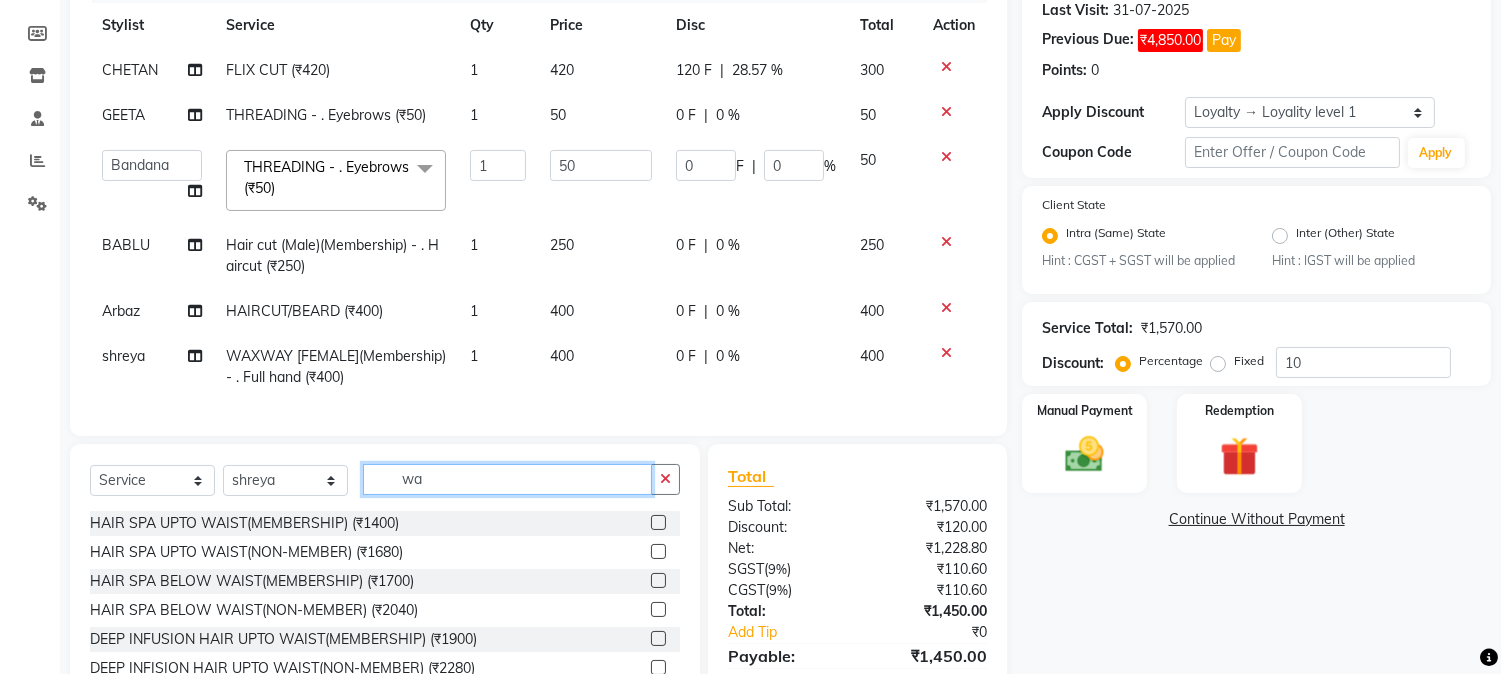 type 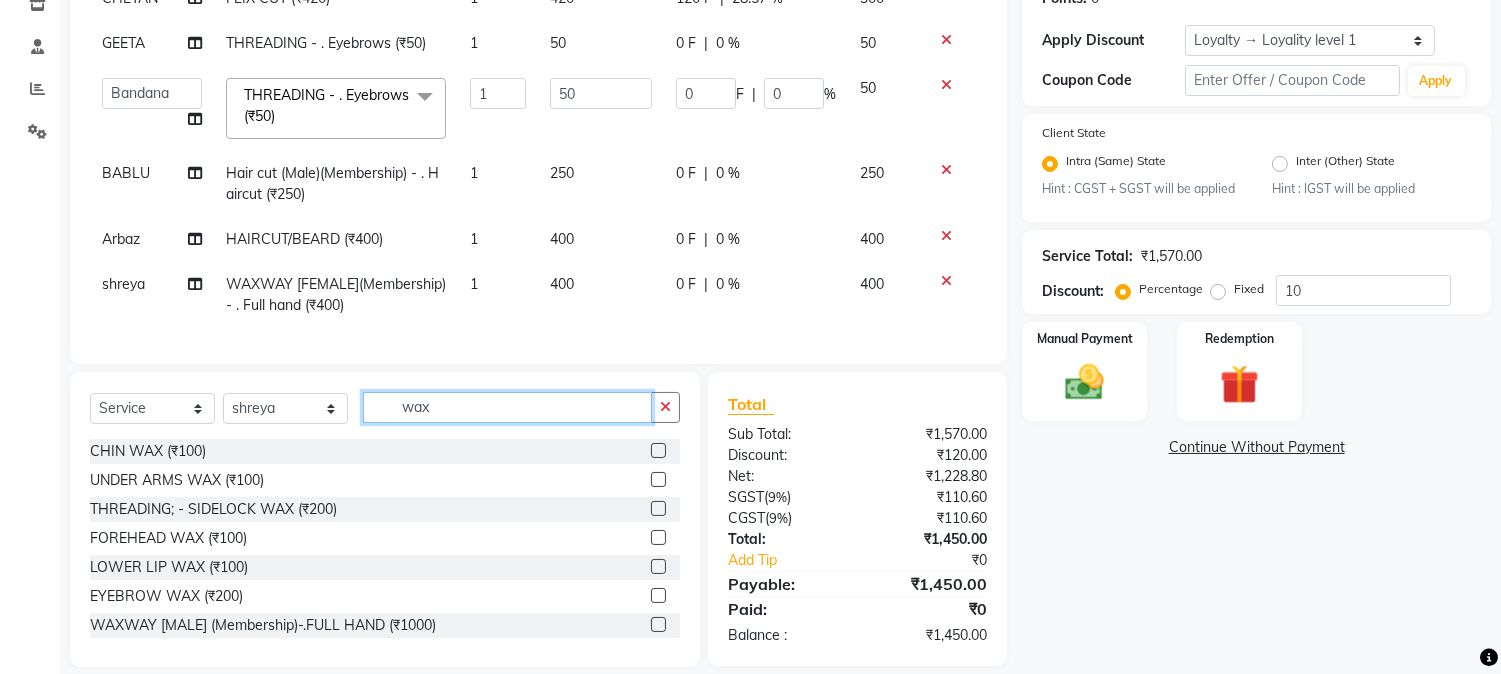 scroll, scrollTop: 393, scrollLeft: 0, axis: vertical 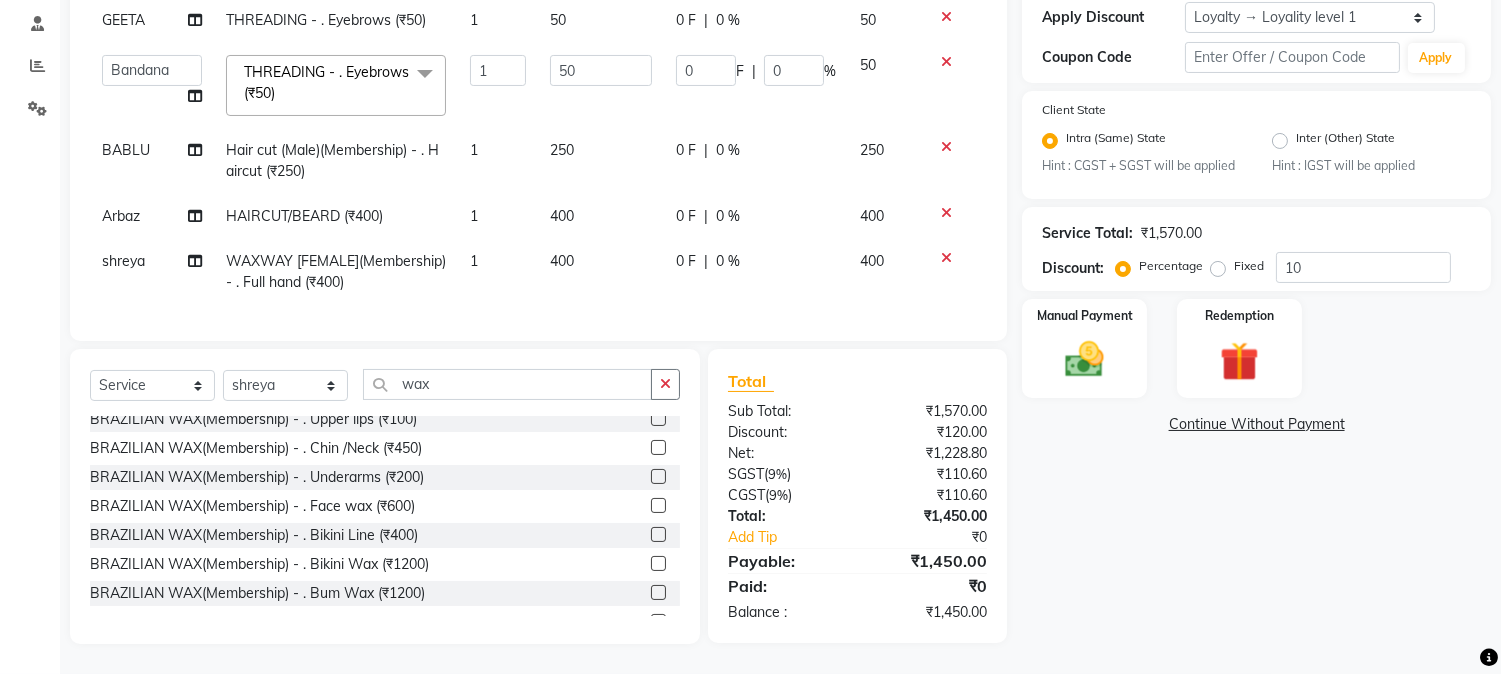 click 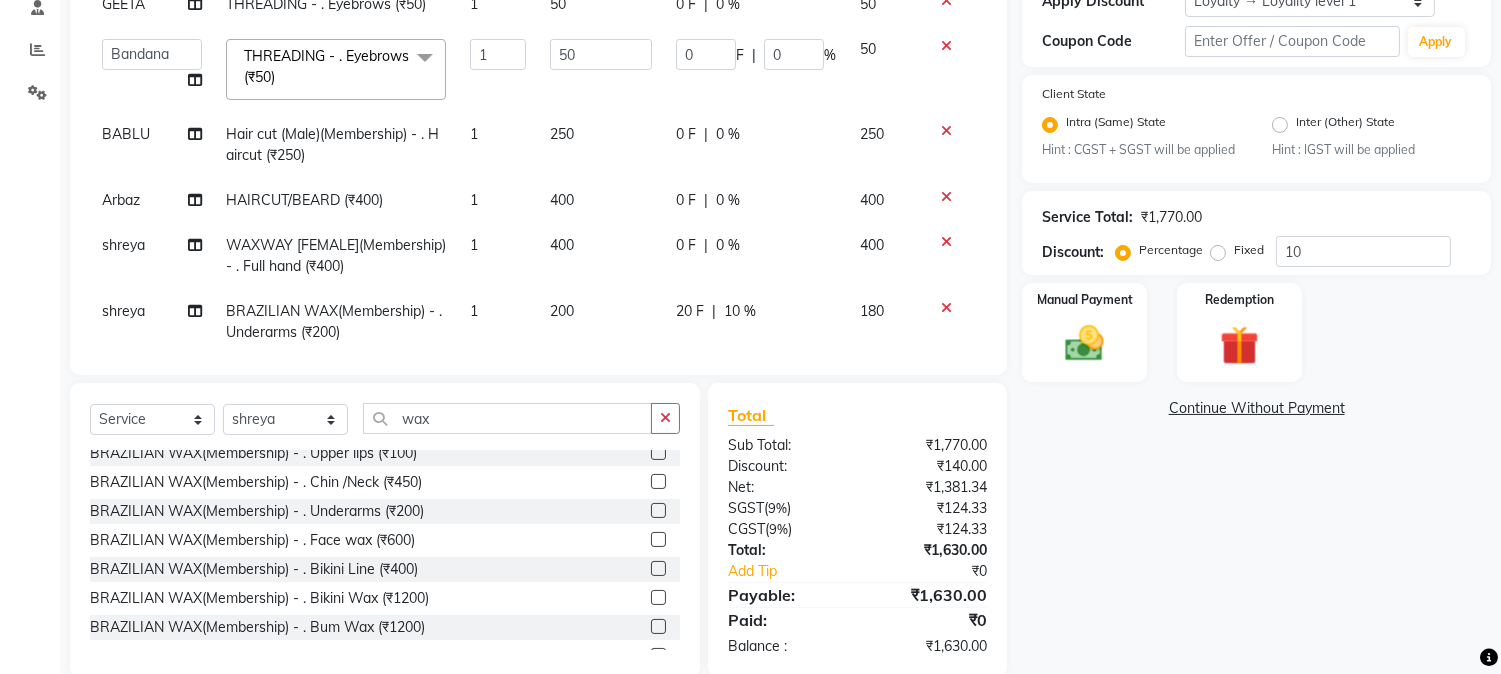 scroll, scrollTop: 32, scrollLeft: 0, axis: vertical 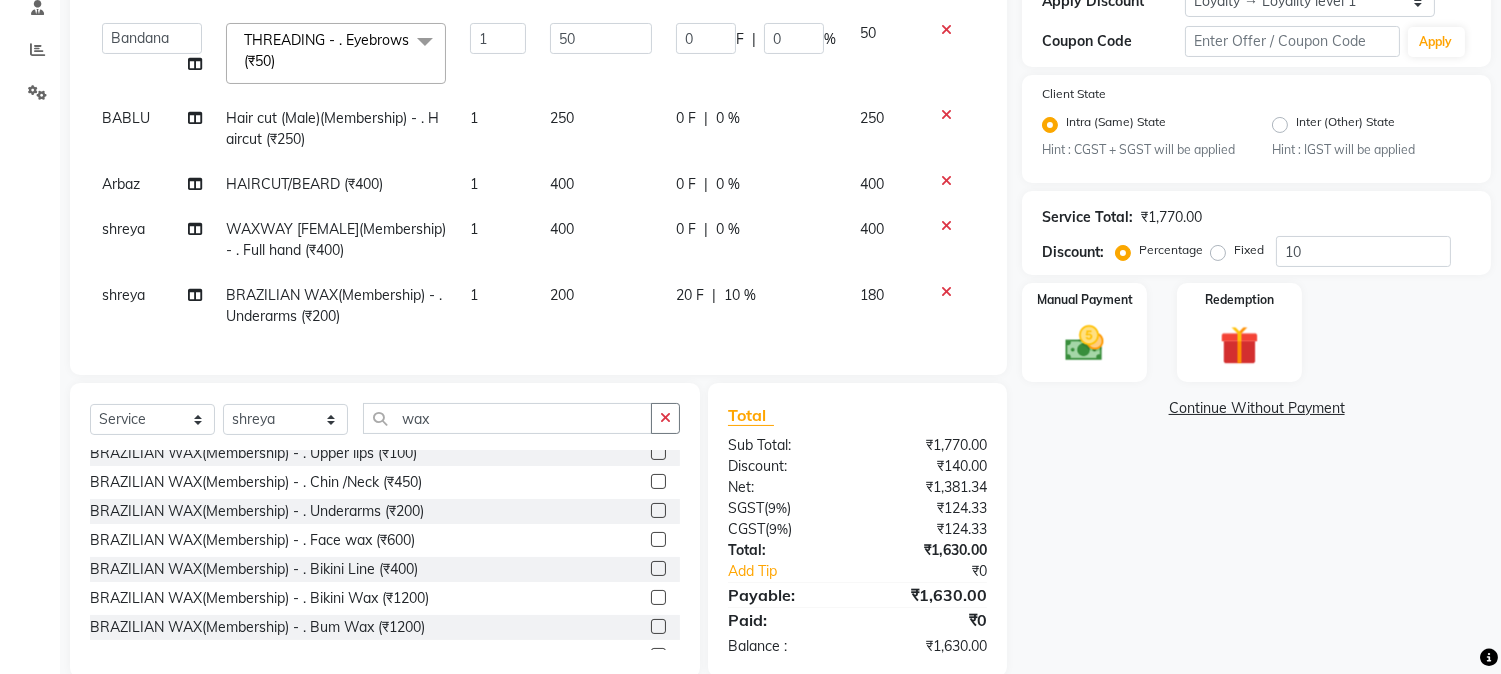 click on "20 F" 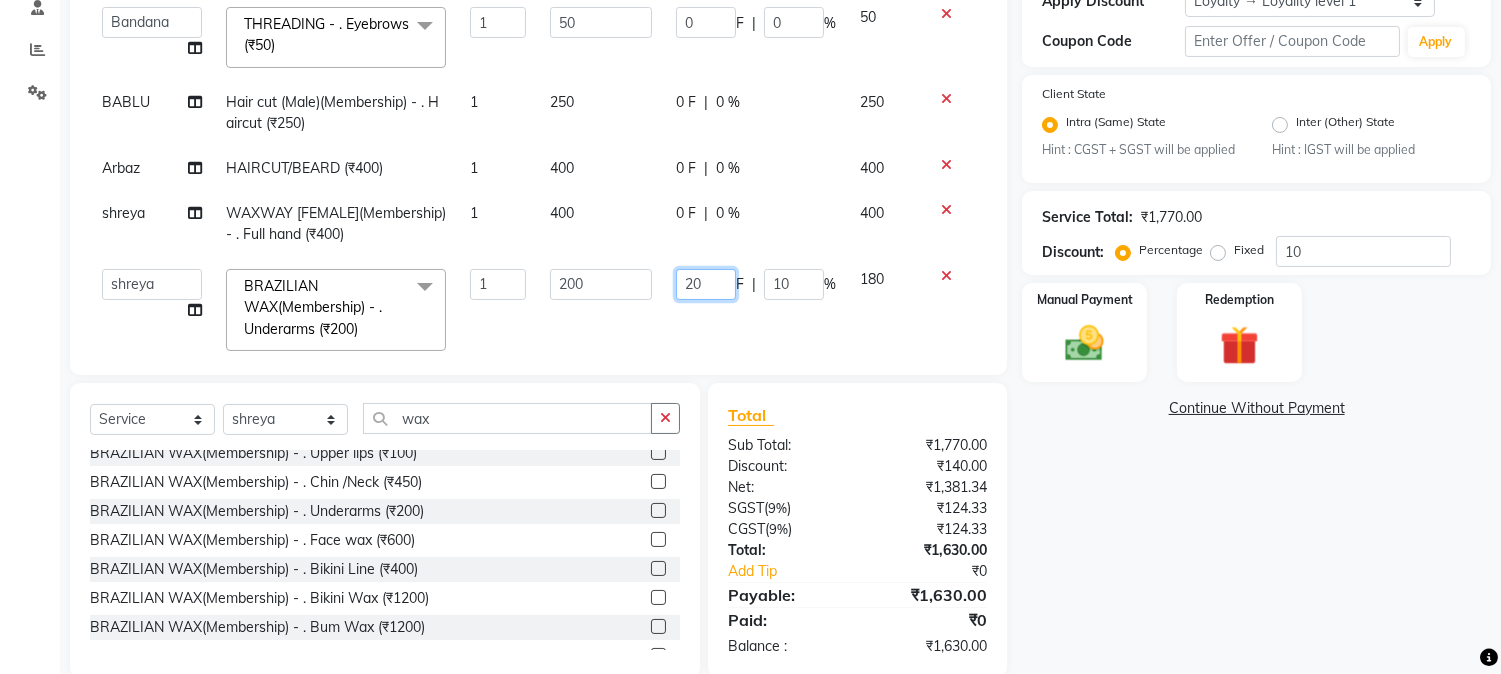 drag, startPoint x: 663, startPoint y: 278, endPoint x: 690, endPoint y: 278, distance: 27 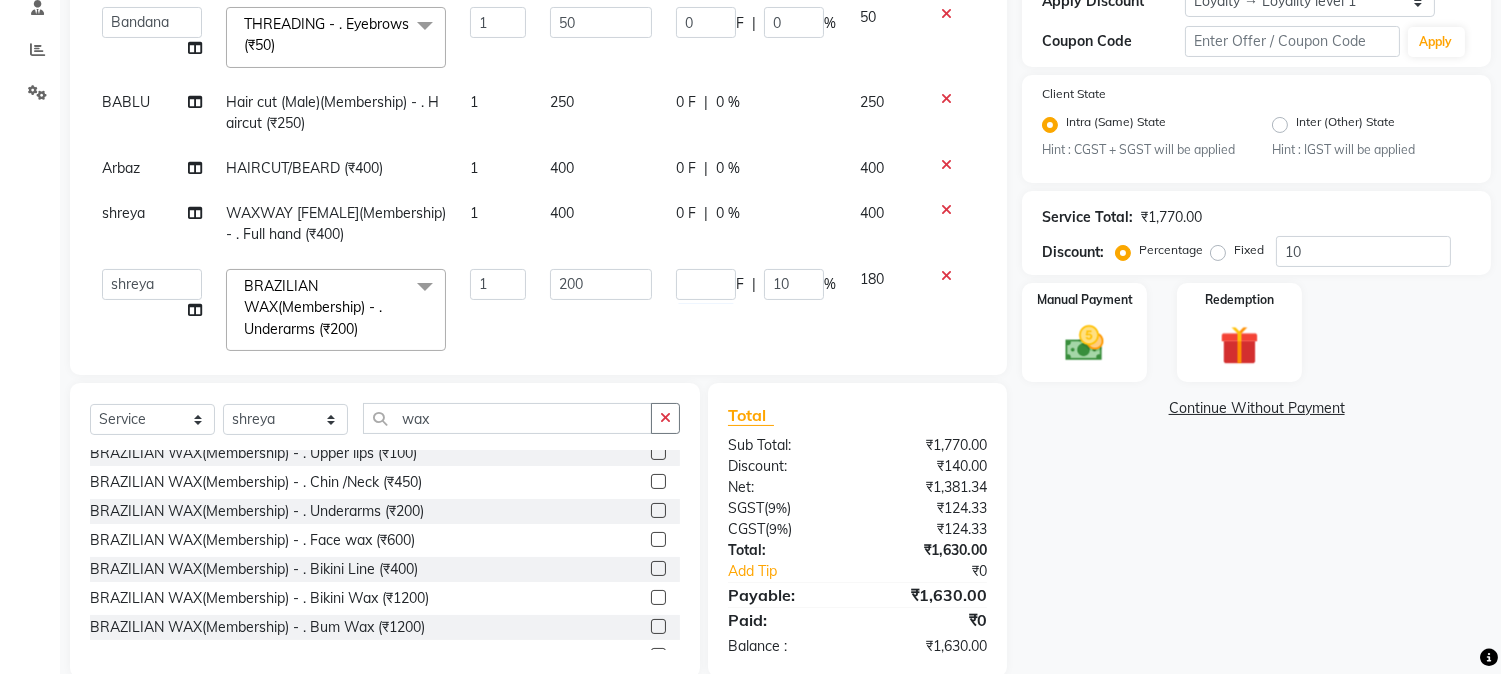 click on "Services Stylist Service Qty Price Disc Total Action CHETAN FLIX CUT (₹420) 1 420 120 F | 28.57 % 300 GEETA THREADING       -        . Eyebrows (₹50) 1 50 0 F | 0 % 50  AARMAN   AAYUSHI SHARMA   Akruti   AMAN    Amir   Arbaz   Asif Ansari   BABLU   Bandana   BHAGYESH   CHETAN   CHETAN BOISAR   furkan   GEETA   KISHOR   KISHOR JAMBHULKAR   kunal   mushahid  [muddu]   Nilam   NIRANJAN   Nisha Parmar   PRABHA    PUNAM   Rahul Sir   RAVI    RIMA   Rohit Tandel   SALONI   Sandy Sir   sarfaraz   shovib M.D   shreya   ZOYA  THREADING       -        . Eyebrows (₹50)  x Nails -  Hands (₹840) Nails -  Feet (₹720) Nails - Nail Extensions With Gel Polish (₹2820) Nails - Nail Art (₹300) Nails - Nail Extension Removal (₹960) Nails - Gel Polish Removal (₹420) MOLE (₹600) PUMING (₹4000) CRYSTAL PEDICURE (MEMBERSHIP) (₹1400) HIAR SPA ABOVE SHOULDER (MEMBERSHIP) (₹900) HAIR SPA ABOVE SHOULDER (NON-MEMBER) (₹1080) HAIR SPA BELOW SHOULDER(MEMBERSHIP) (₹1200) PATCH TEST  (₹500) nailpaint (₹200)" 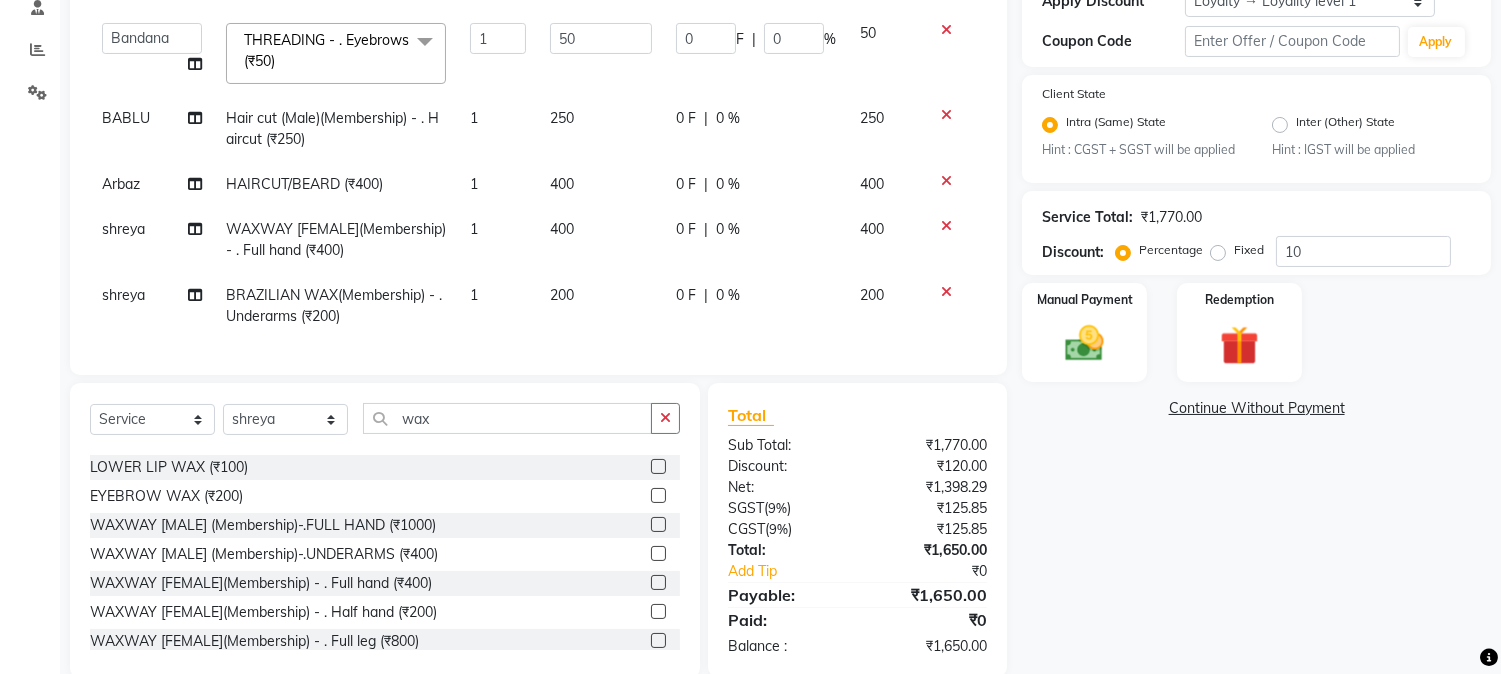 scroll, scrollTop: 222, scrollLeft: 0, axis: vertical 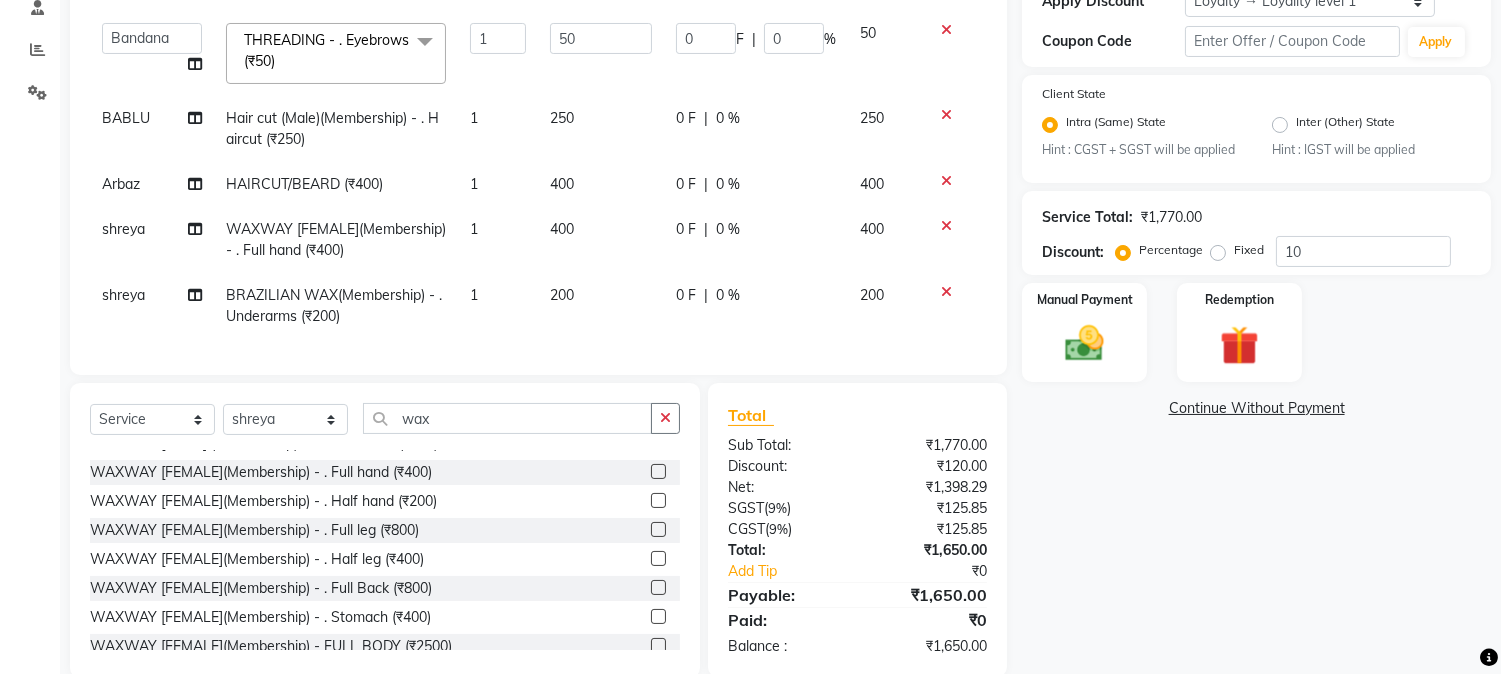 click 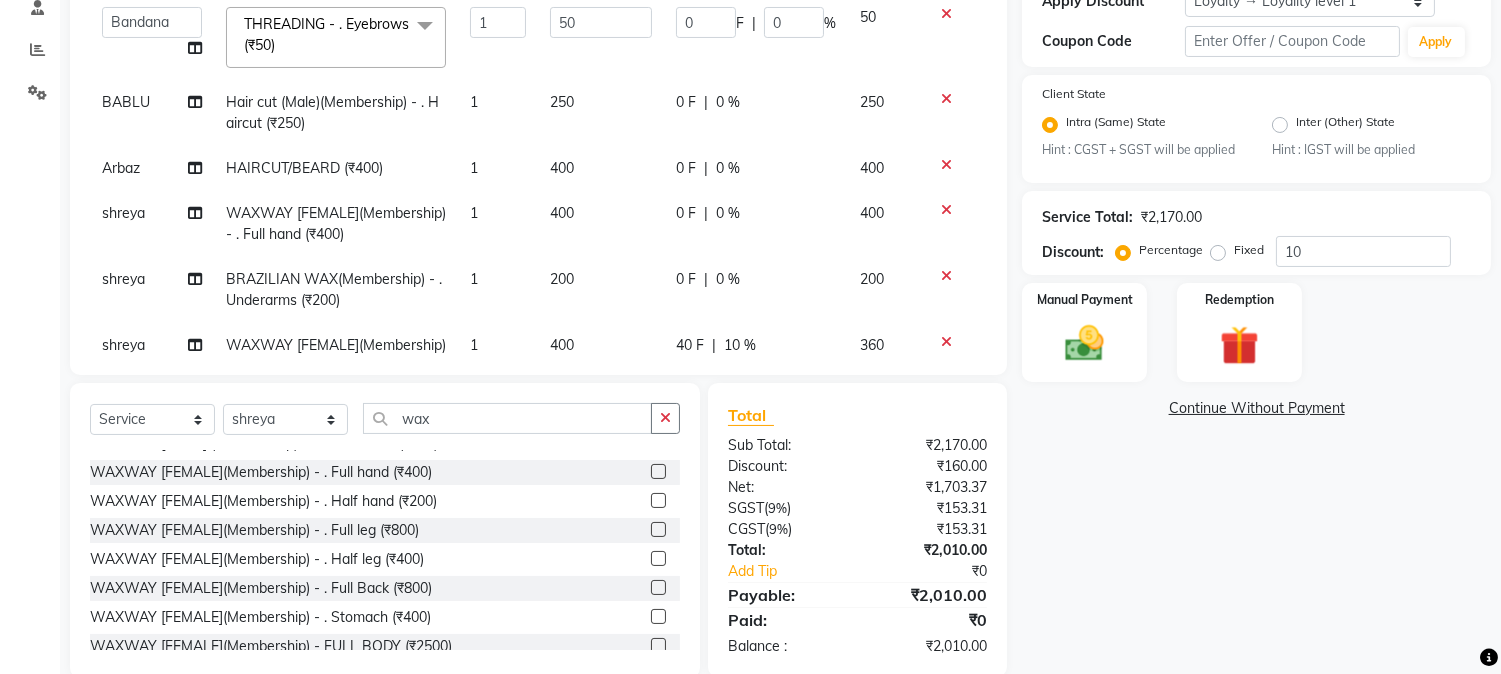 scroll, scrollTop: 98, scrollLeft: 0, axis: vertical 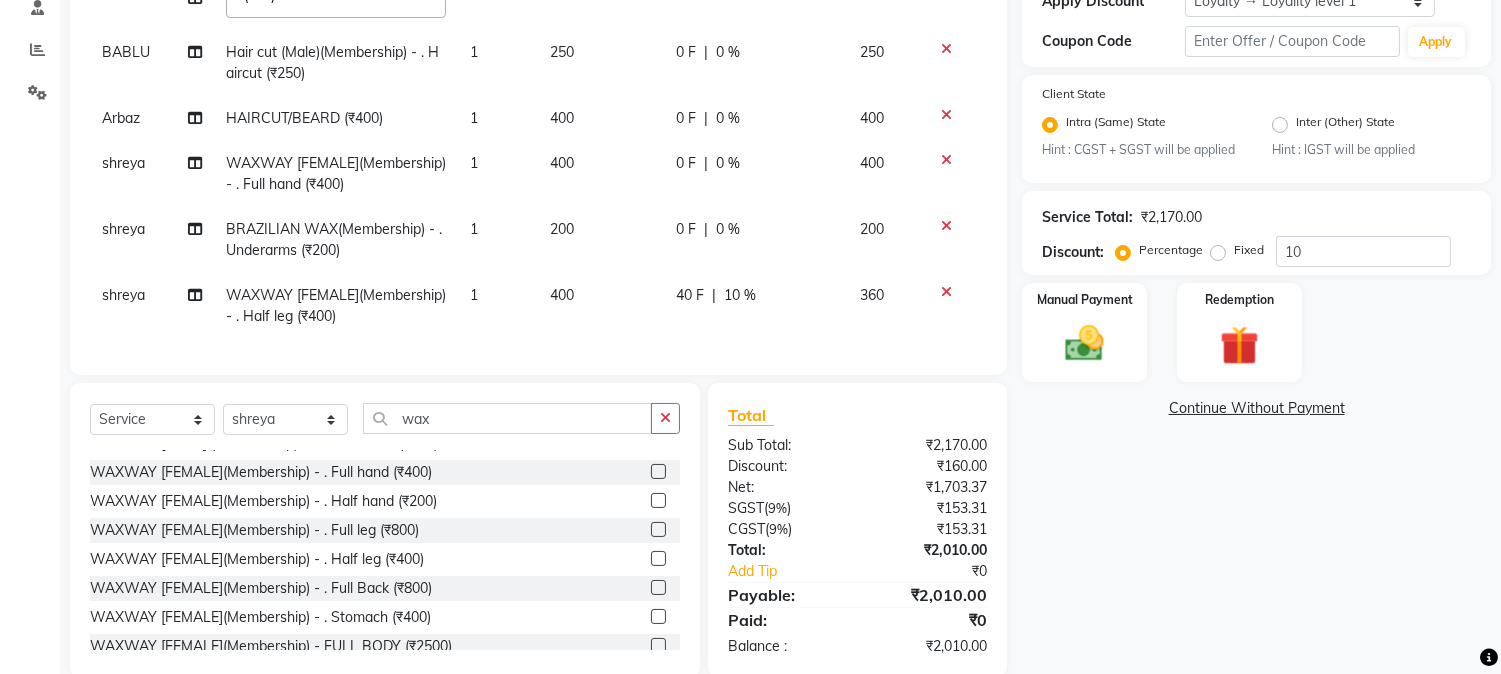 click on "40 F | 10 %" 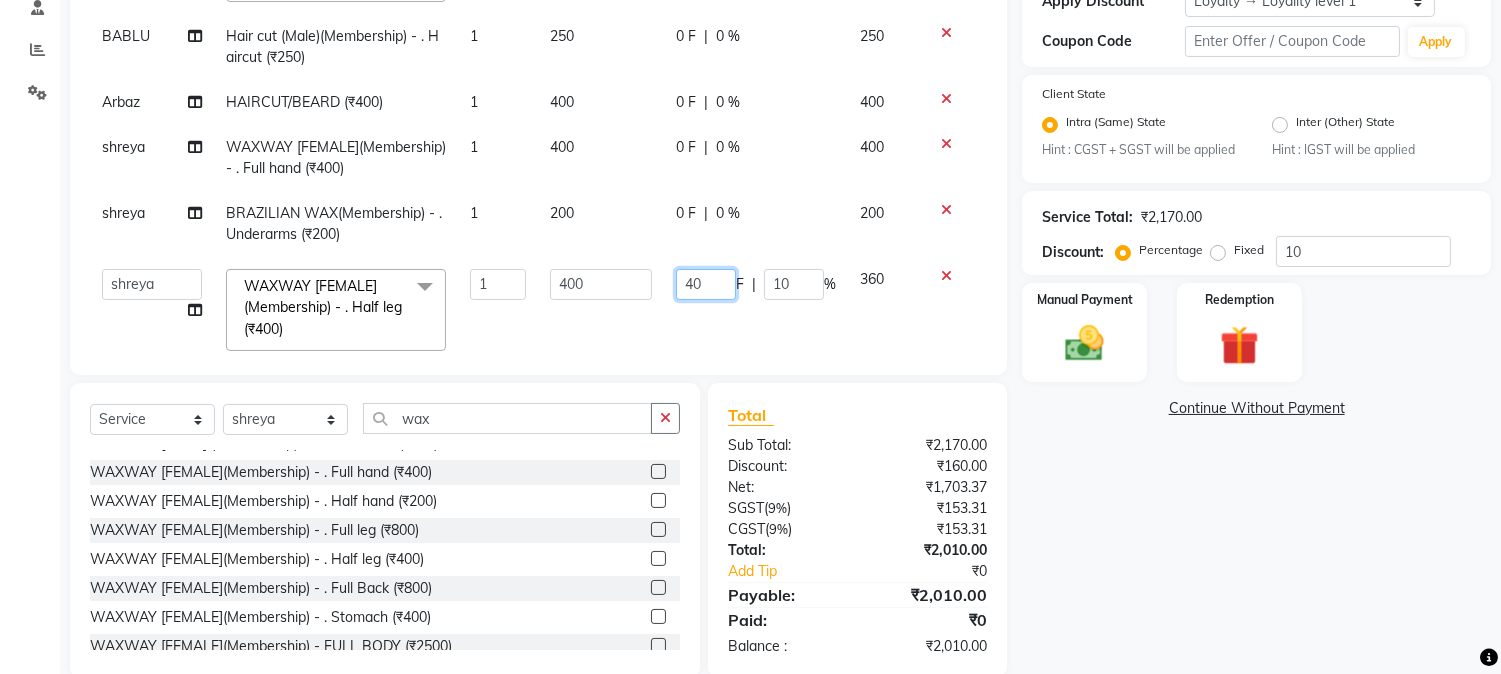 drag, startPoint x: 661, startPoint y: 277, endPoint x: 704, endPoint y: 282, distance: 43.289722 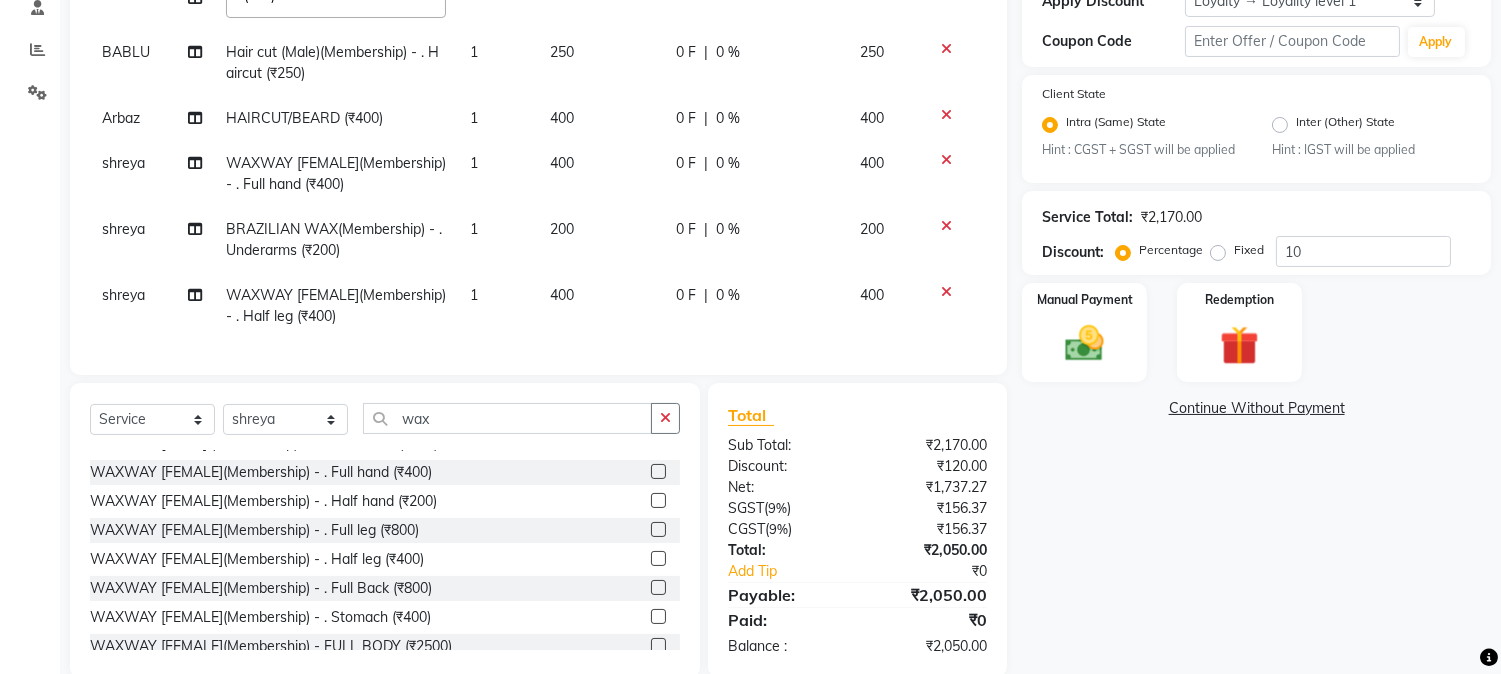 click on "Services Stylist Service Qty Price Disc Total Action CHETAN FLIX CUT (₹420) 1 420 120 F | 28.57 % 300 GEETA THREADING       -        . Eyebrows (₹50) 1 50 0 F | 0 % 50  AARMAN   AAYUSHI SHARMA   Akruti   AMAN    Amir   Arbaz   Asif Ansari   BABLU   Bandana   BHAGYESH   CHETAN   CHETAN BOISAR   furkan   GEETA   KISHOR   KISHOR JAMBHULKAR   kunal   mushahid  [muddu]   Nilam   NIRANJAN   Nisha Parmar   PRABHA    PUNAM   Rahul Sir   RAVI    RIMA   Rohit Tandel   SALONI   Sandy Sir   sarfaraz   shovib M.D   shreya   ZOYA  THREADING       -        . Eyebrows (₹50)  x Nails -  Hands (₹840) Nails -  Feet (₹720) Nails - Nail Extensions With Gel Polish (₹2820) Nails - Nail Art (₹300) Nails - Nail Extension Removal (₹960) Nails - Gel Polish Removal (₹420) MOLE (₹600) PUMING (₹4000) CRYSTAL PEDICURE (MEMBERSHIP) (₹1400) HIAR SPA ABOVE SHOULDER (MEMBERSHIP) (₹900) HAIR SPA ABOVE SHOULDER (NON-MEMBER) (₹1080) HAIR SPA BELOW SHOULDER(MEMBERSHIP) (₹1200) PATCH TEST  (₹500) nailpaint (₹200)" 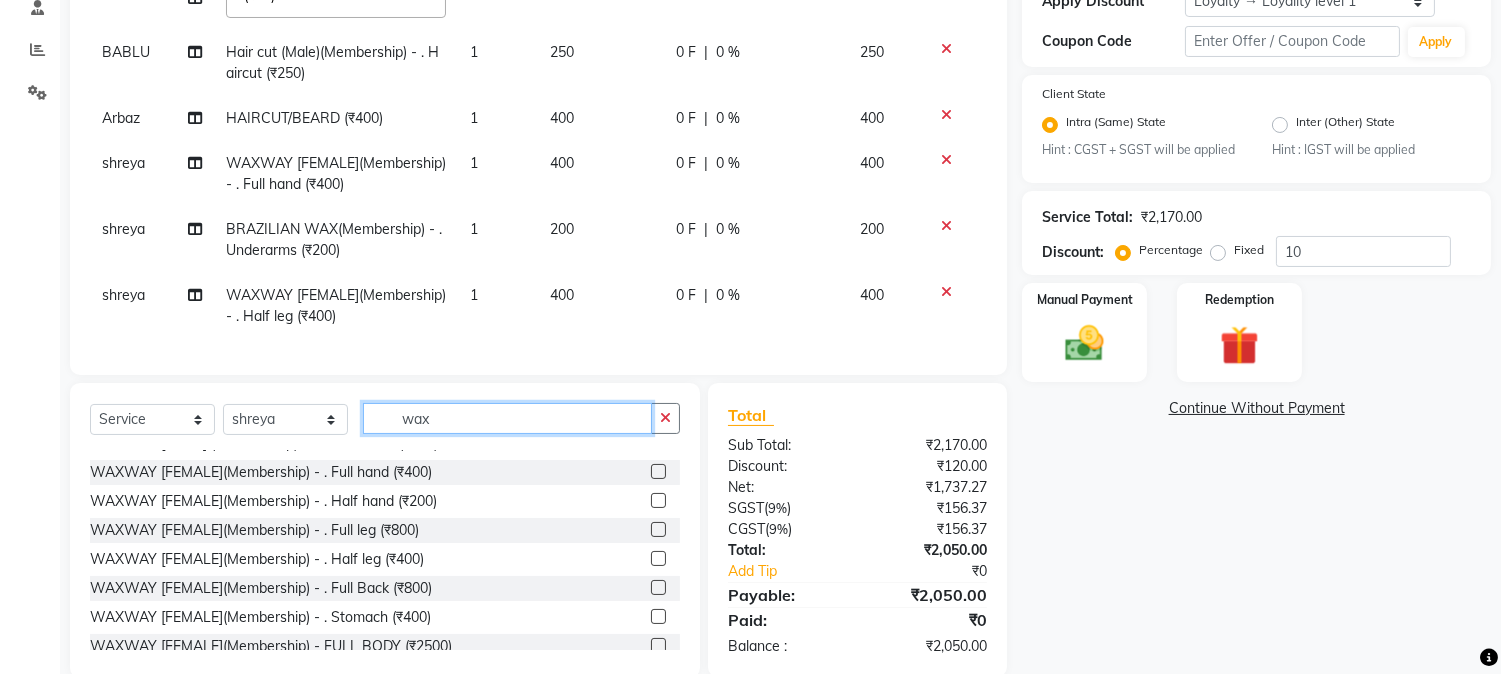 drag, startPoint x: 398, startPoint y: 421, endPoint x: 520, endPoint y: 410, distance: 122.494896 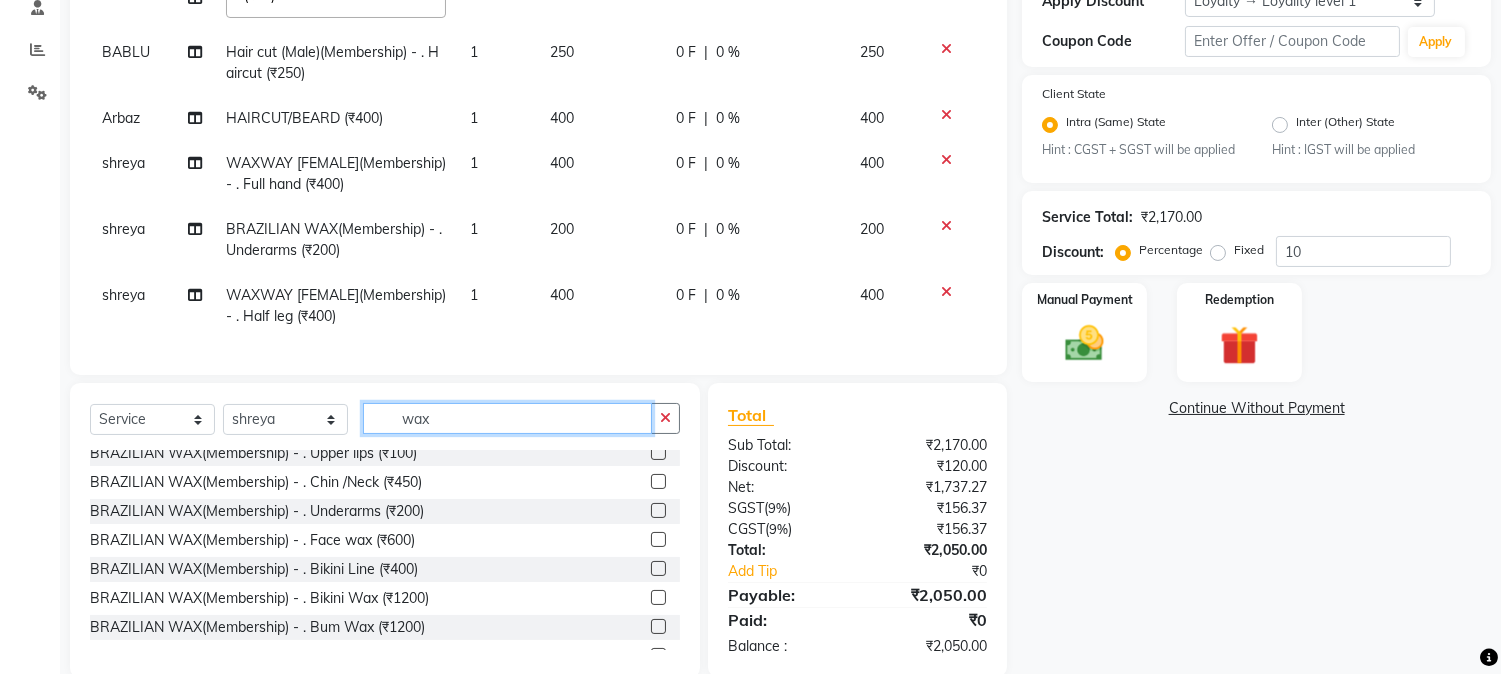 scroll, scrollTop: 1000, scrollLeft: 0, axis: vertical 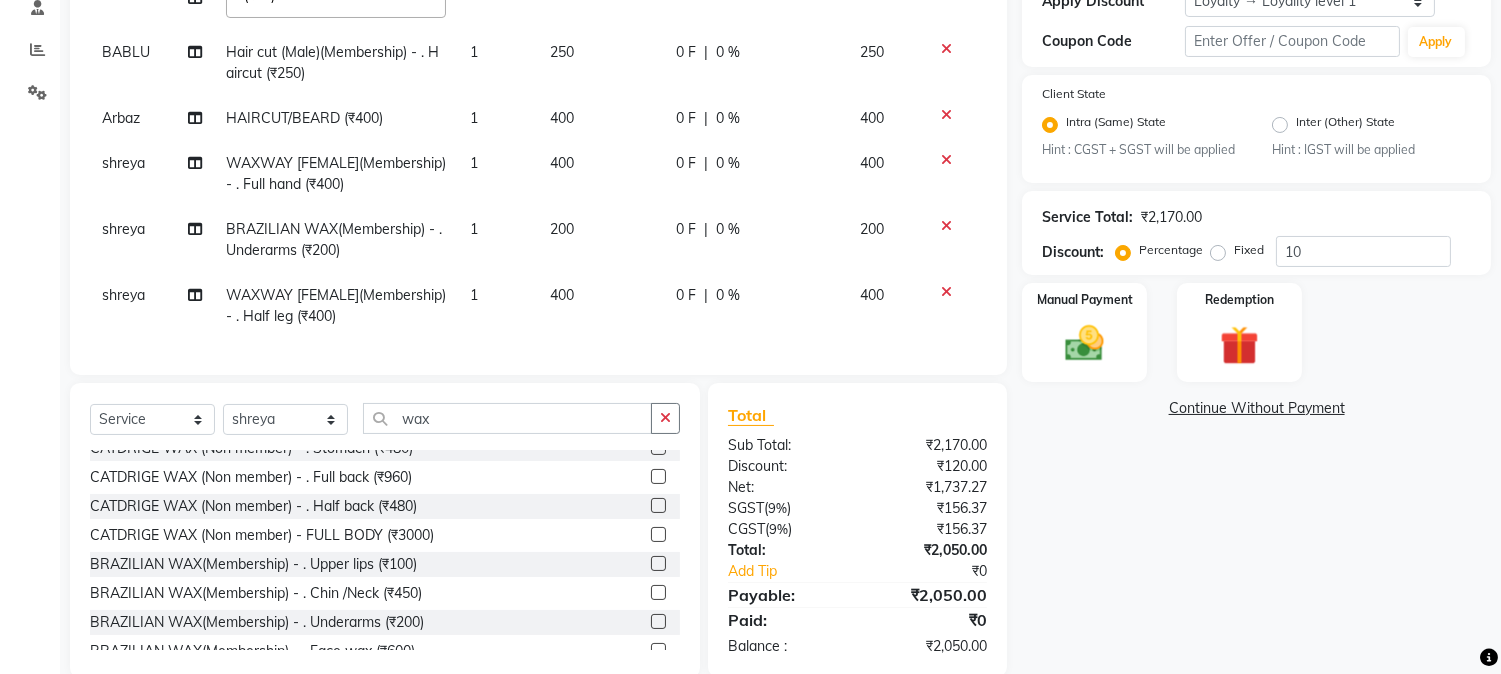 click 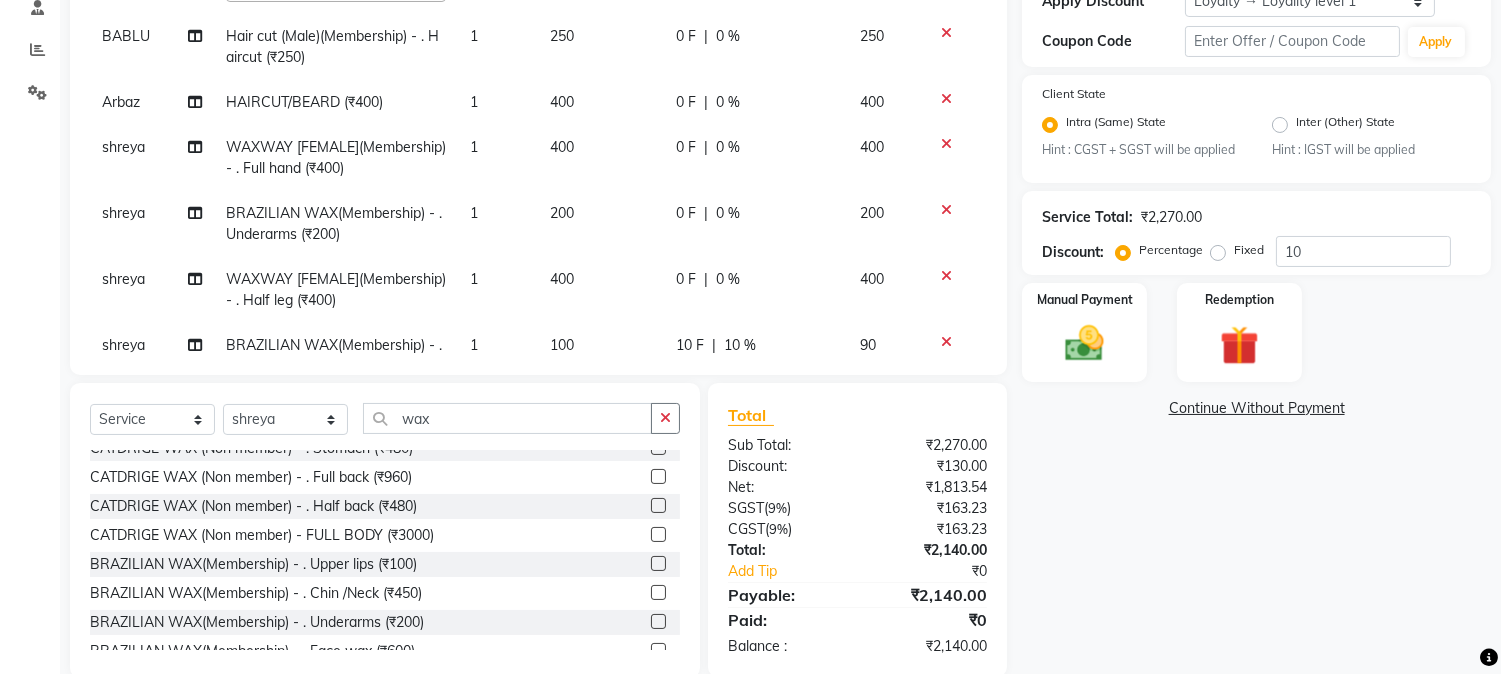 scroll, scrollTop: 164, scrollLeft: 0, axis: vertical 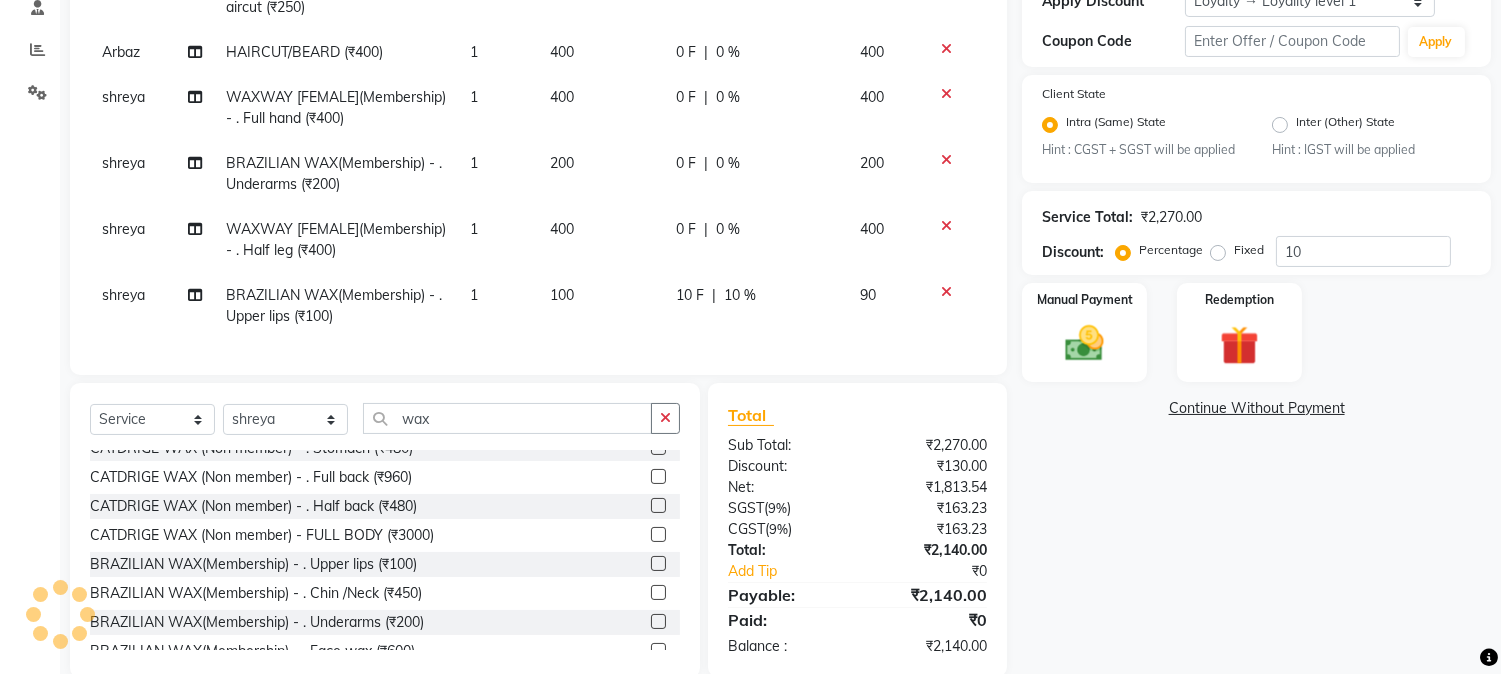 click on "10 F" 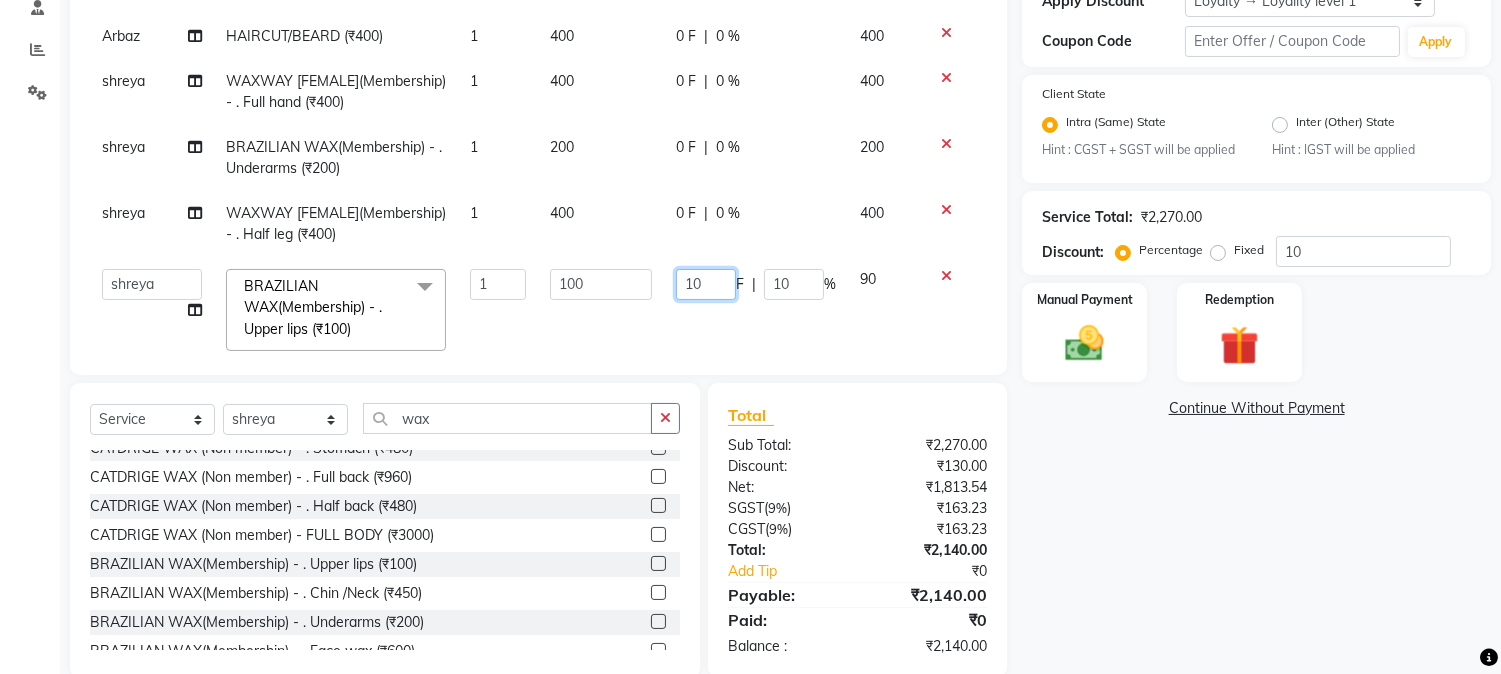 drag, startPoint x: 666, startPoint y: 288, endPoint x: 697, endPoint y: 286, distance: 31.06445 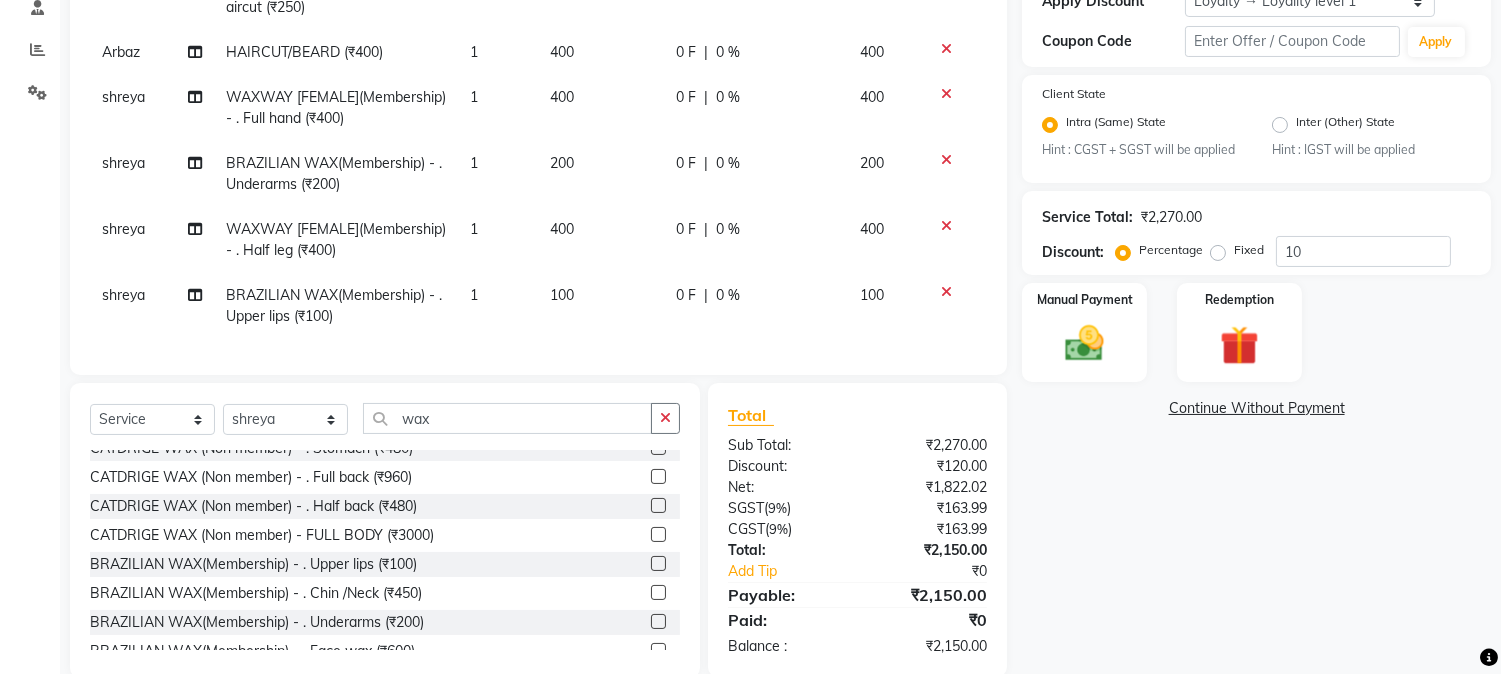 click on "0 F | 0 %" 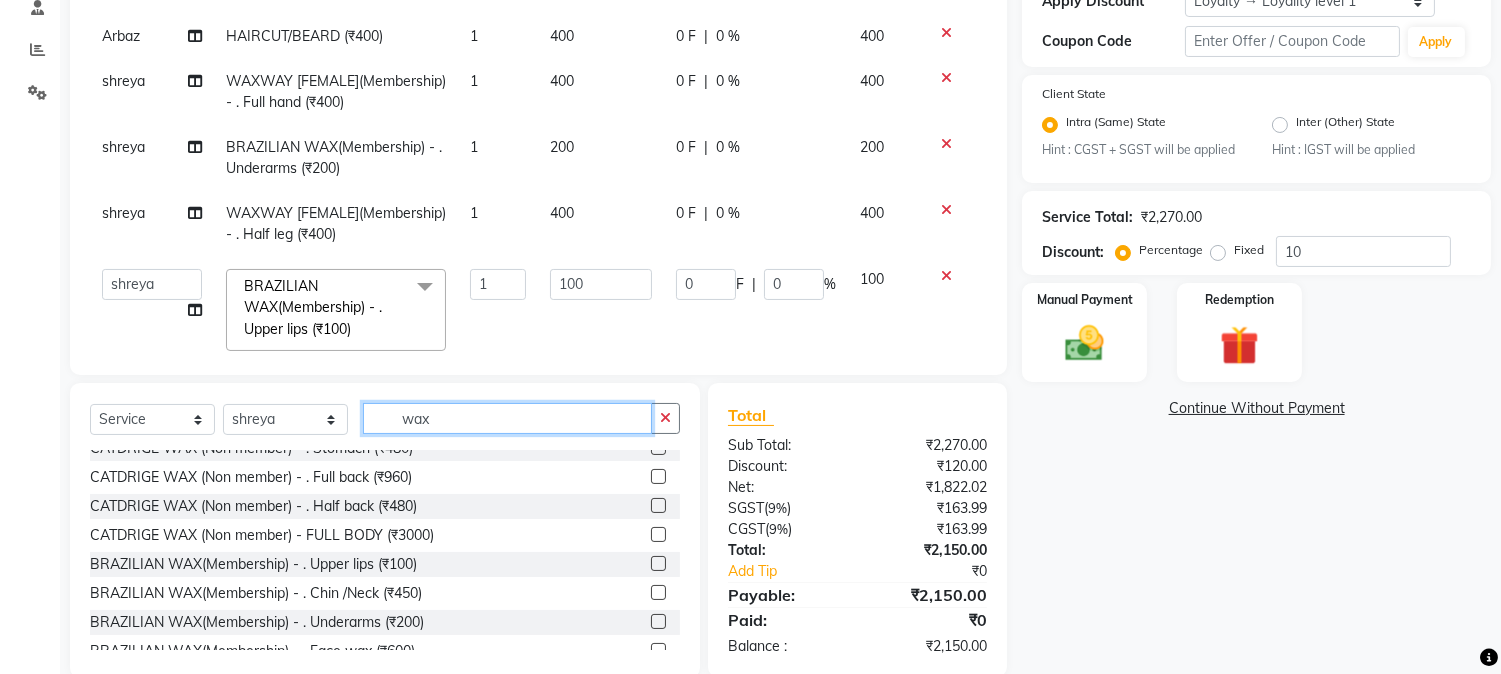 drag, startPoint x: 387, startPoint y: 420, endPoint x: 456, endPoint y: 416, distance: 69.115845 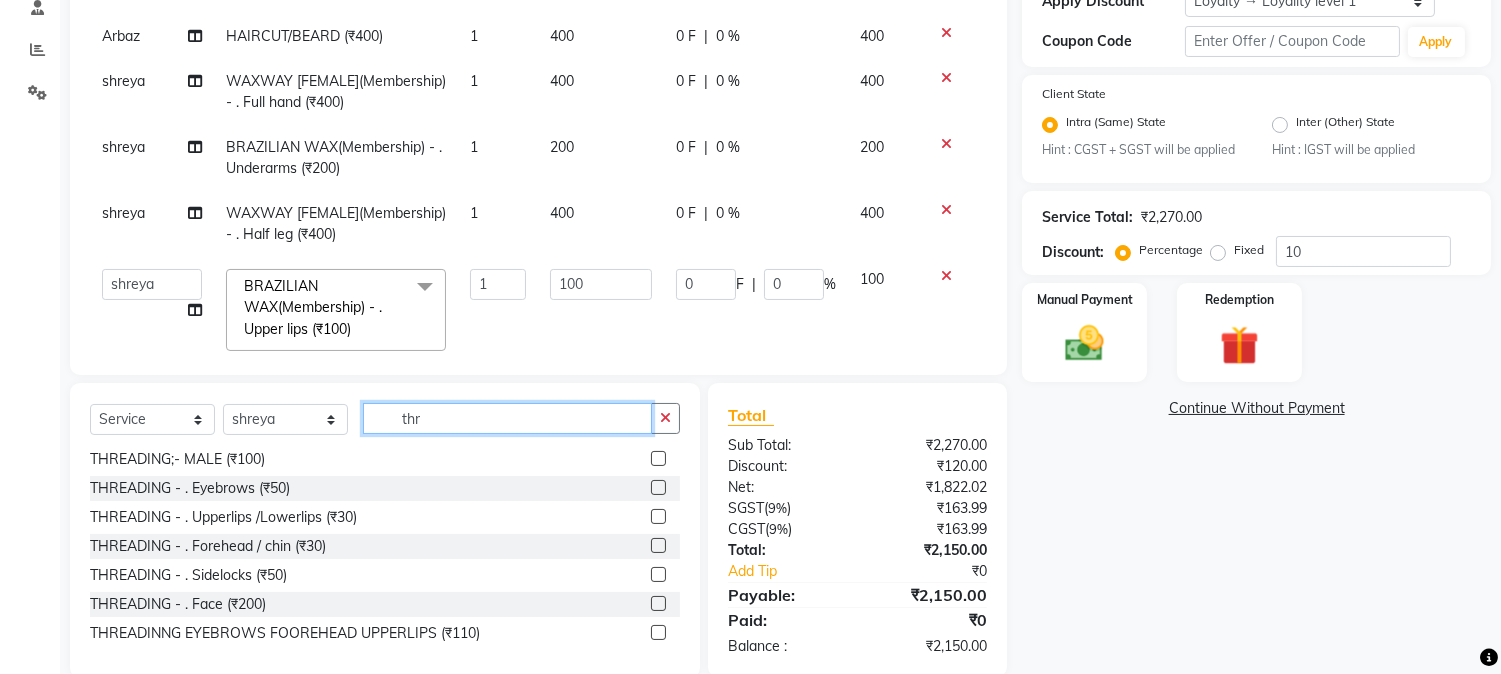 scroll, scrollTop: 0, scrollLeft: 0, axis: both 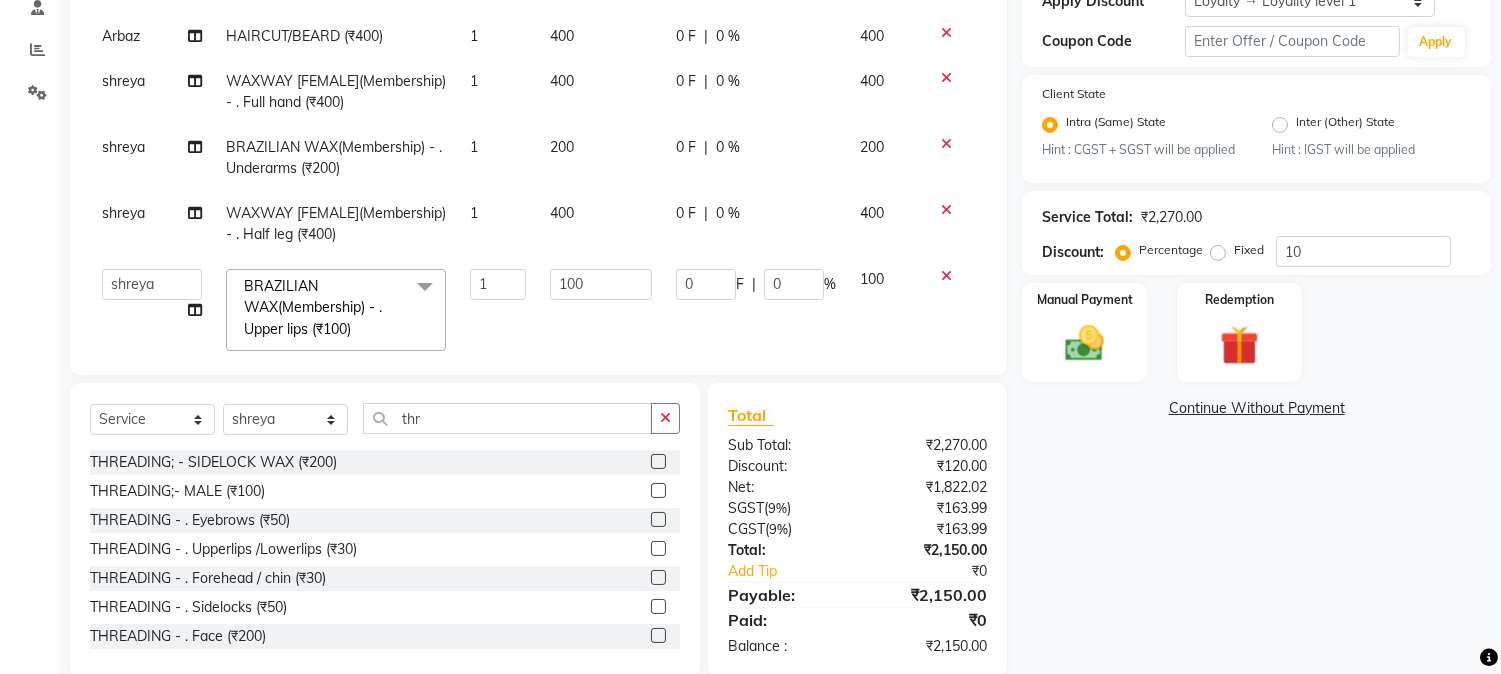 click 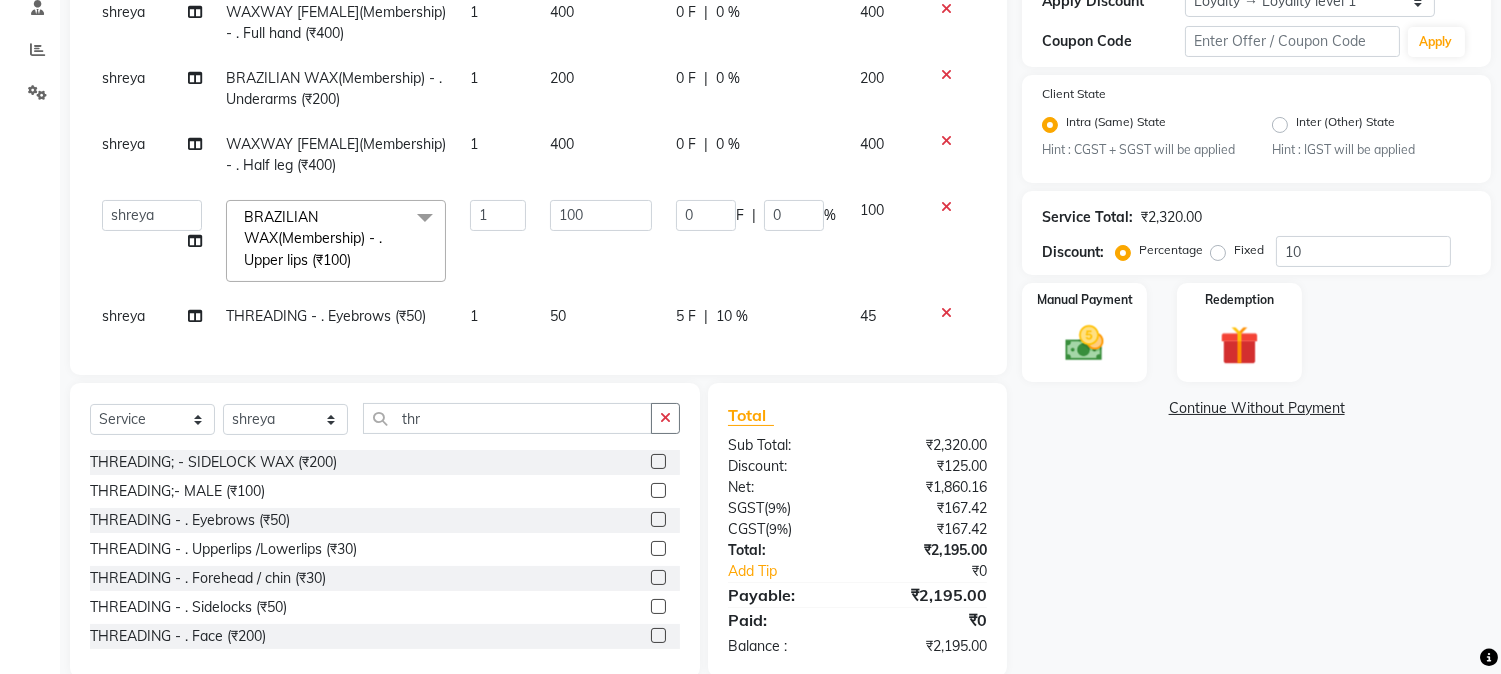 scroll, scrollTop: 250, scrollLeft: 0, axis: vertical 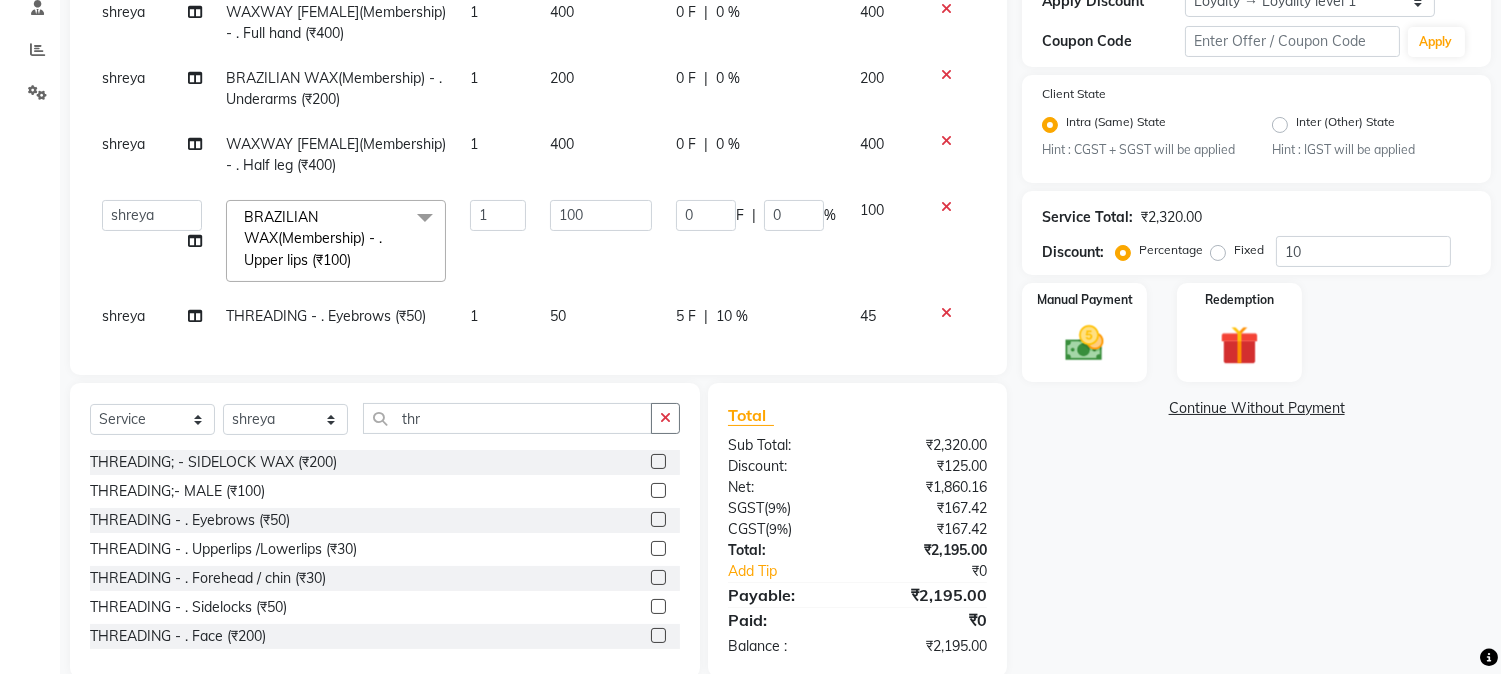 click on "5 F" 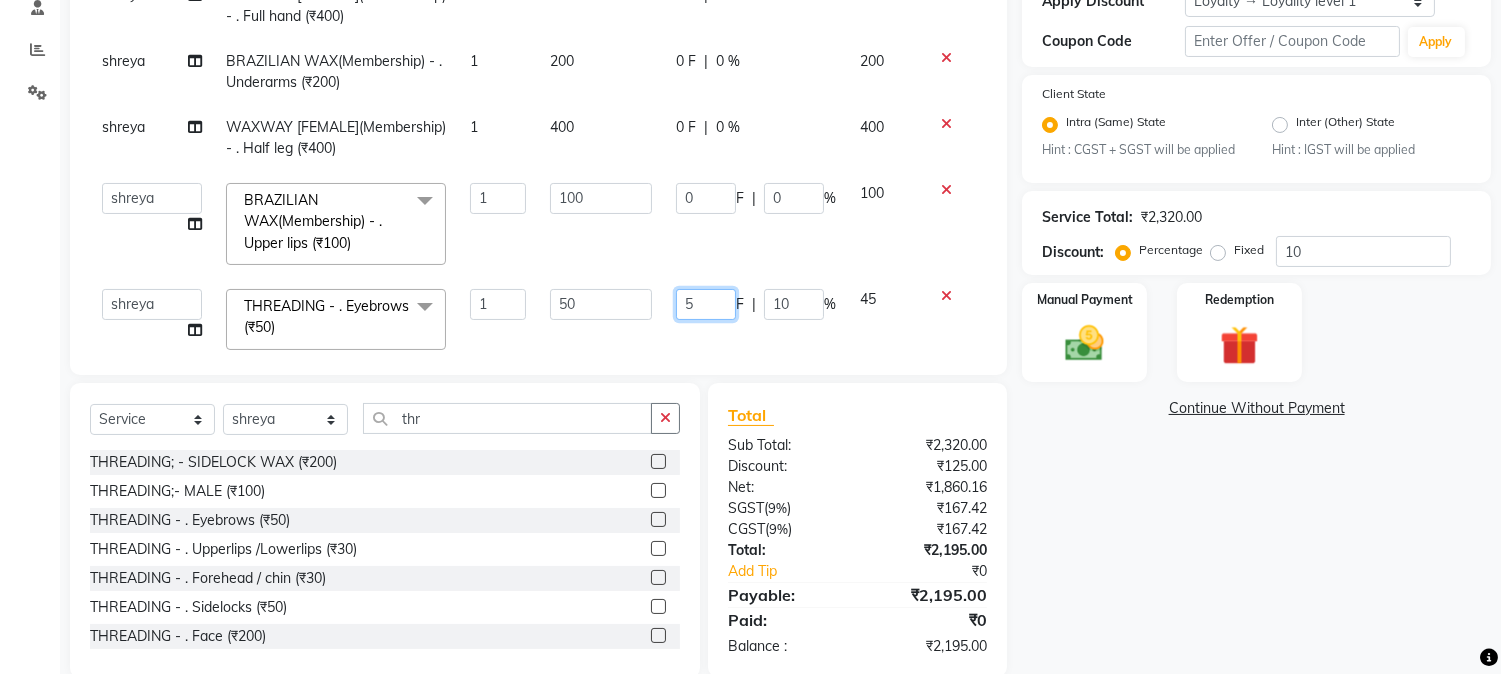 drag, startPoint x: 667, startPoint y: 300, endPoint x: 704, endPoint y: 297, distance: 37.12142 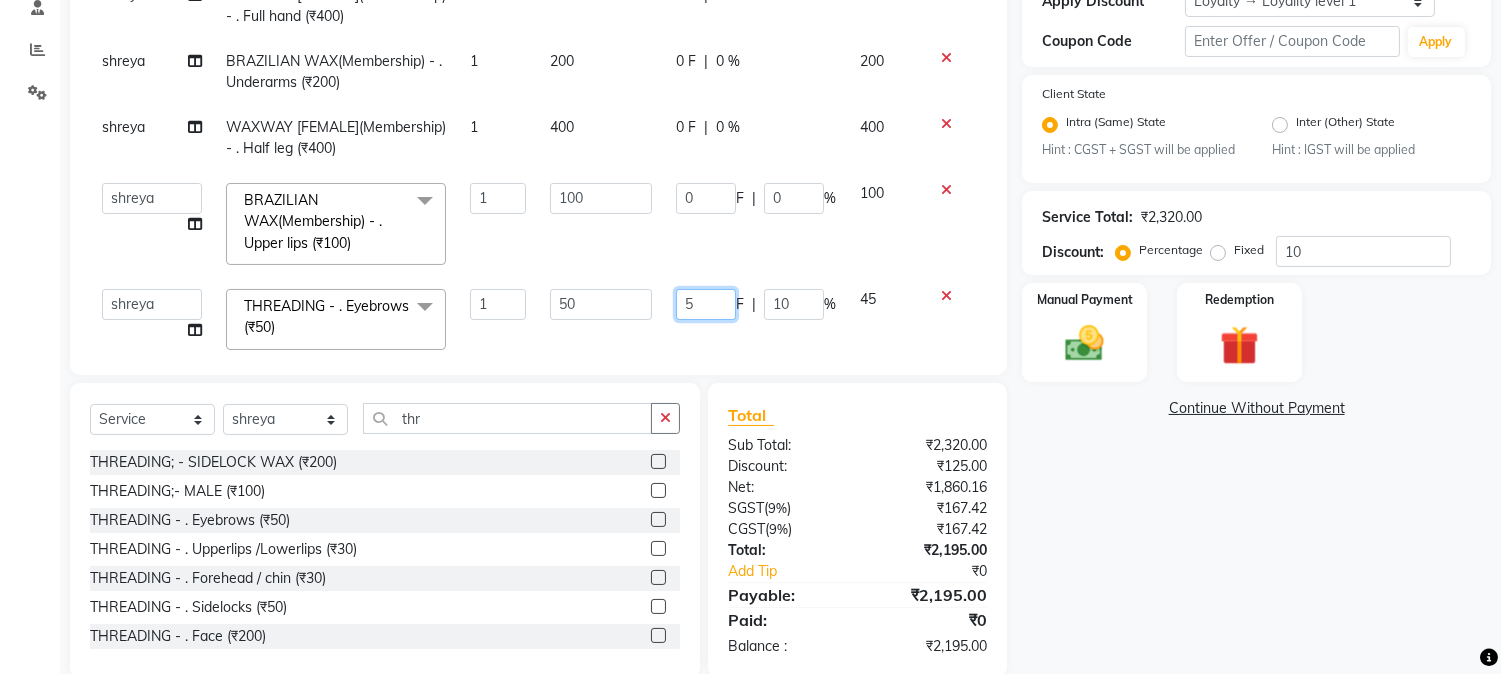 click on "5" 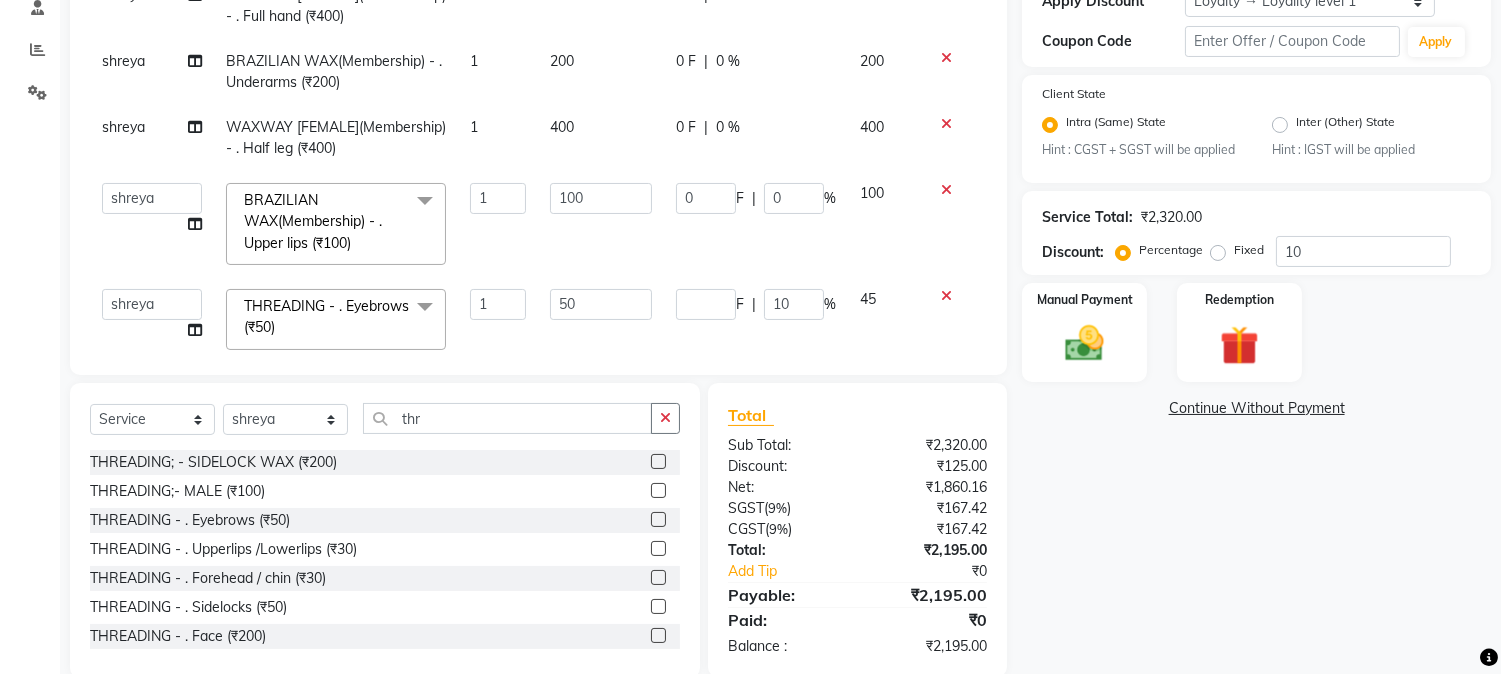 click on "Services Stylist Service Qty Price Disc Total Action CHETAN FLIX CUT (₹420) 1 420 120 F | 28.57 % 300 GEETA THREADING       -        . Eyebrows (₹50) 1 50 0 F | 0 % 50  AARMAN   AAYUSHI SHARMA   Akruti   AMAN    Amir   Arbaz   Asif Ansari   BABLU   Bandana   BHAGYESH   CHETAN   CHETAN BOISAR   furkan   GEETA   KISHOR   KISHOR JAMBHULKAR   kunal   mushahid  [muddu]   Nilam   NIRANJAN   Nisha Parmar   PRABHA    PUNAM   Rahul Sir   RAVI    RIMA   Rohit Tandel   SALONI   Sandy Sir   sarfaraz   shovib M.D   shreya   ZOYA  THREADING       -        . Eyebrows (₹50)  x Nails -  Hands (₹840) Nails -  Feet (₹720) Nails - Nail Extensions With Gel Polish (₹2820) Nails - Nail Art (₹300) Nails - Nail Extension Removal (₹960) Nails - Gel Polish Removal (₹420) MOLE (₹600) PUMING (₹4000) CRYSTAL PEDICURE (MEMBERSHIP) (₹1400) HIAR SPA ABOVE SHOULDER (MEMBERSHIP) (₹900) HAIR SPA ABOVE SHOULDER (NON-MEMBER) (₹1080) HAIR SPA BELOW SHOULDER(MEMBERSHIP) (₹1200) PATCH TEST  (₹500) nailpaint (₹200)" 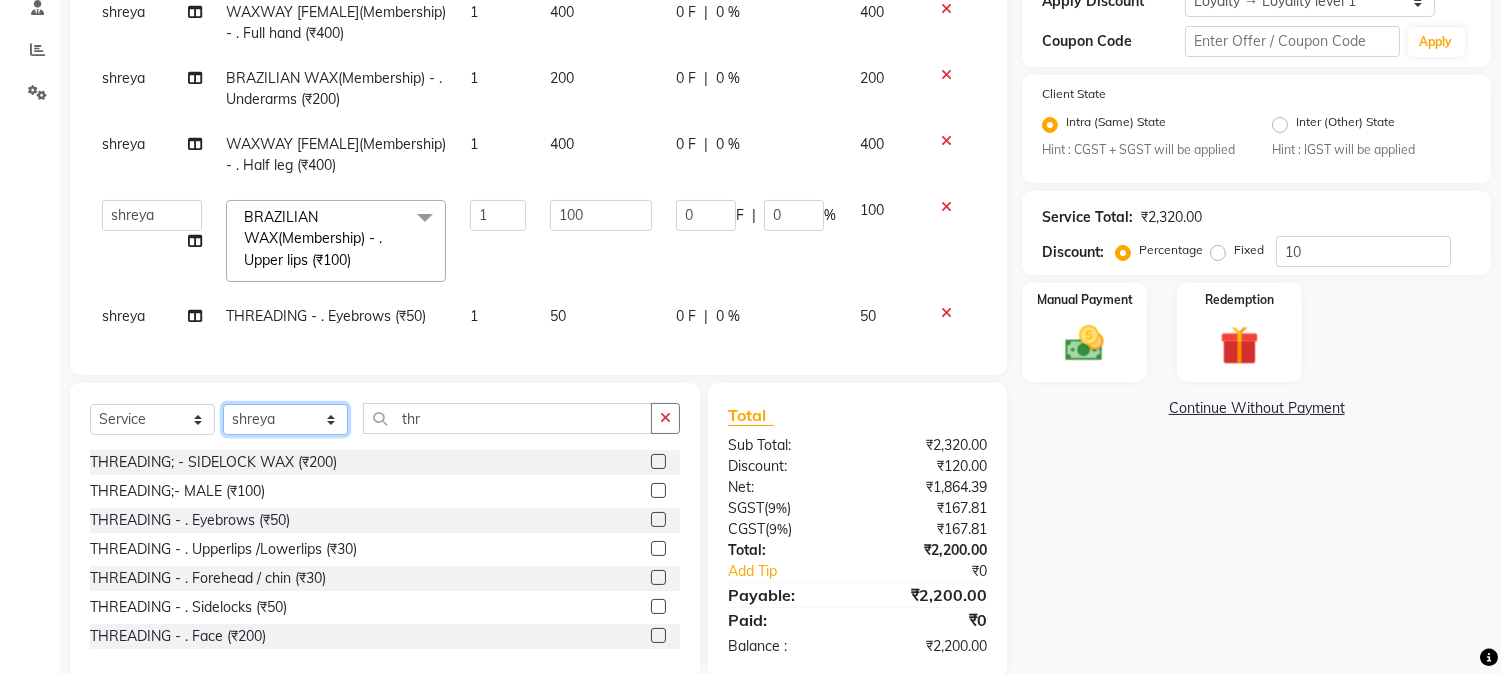 click on "Select Stylist AARMAN AAYUSHI SHARMA Akruti AMAN  Amir Arbaz Asif Ansari BABLU Bandana BHAGYESH CHETAN CHETAN BOISAR furkan GEETA KISHOR KISHOR JAMBHULKAR kunal mushahid  [muddu] Nilam NIRANJAN Nisha Parmar PRABHA  PUNAM Rahul Sir RAVI  RIMA Rohit Tandel SALONI Sandy Sir sarfaraz shovib M.D shreya ZOYA" 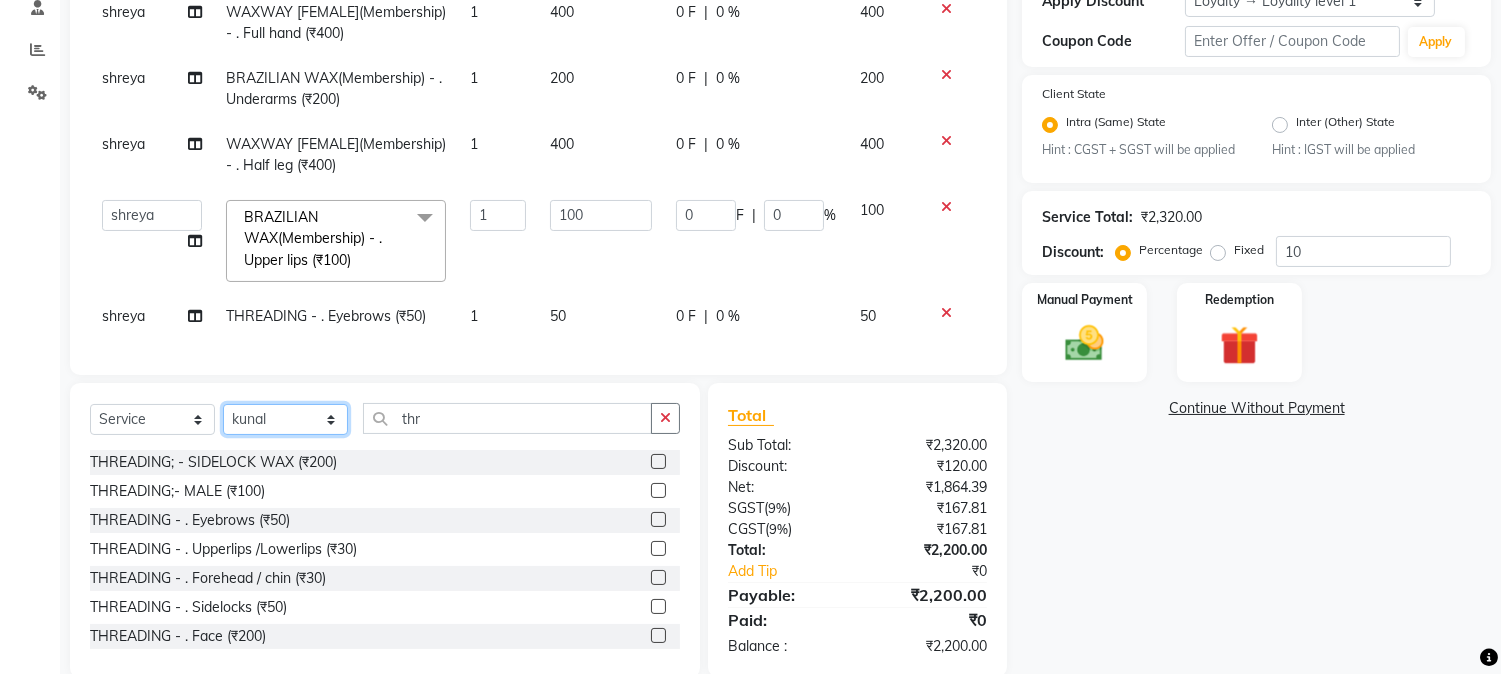 click on "Select Stylist AARMAN AAYUSHI SHARMA Akruti AMAN  Amir Arbaz Asif Ansari BABLU Bandana BHAGYESH CHETAN CHETAN BOISAR furkan GEETA KISHOR KISHOR JAMBHULKAR kunal mushahid  [muddu] Nilam NIRANJAN Nisha Parmar PRABHA  PUNAM Rahul Sir RAVI  RIMA Rohit Tandel SALONI Sandy Sir sarfaraz shovib M.D shreya ZOYA" 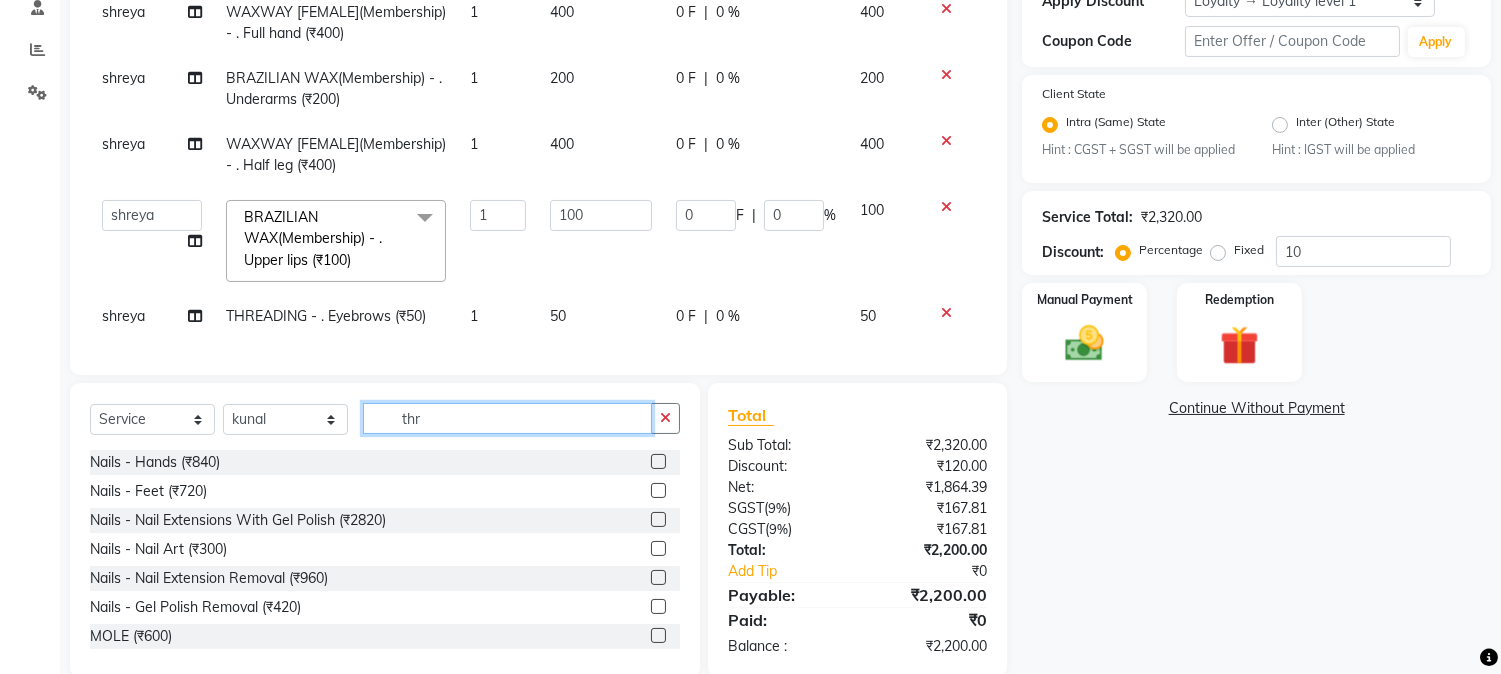 drag, startPoint x: 397, startPoint y: 417, endPoint x: 492, endPoint y: 411, distance: 95.189285 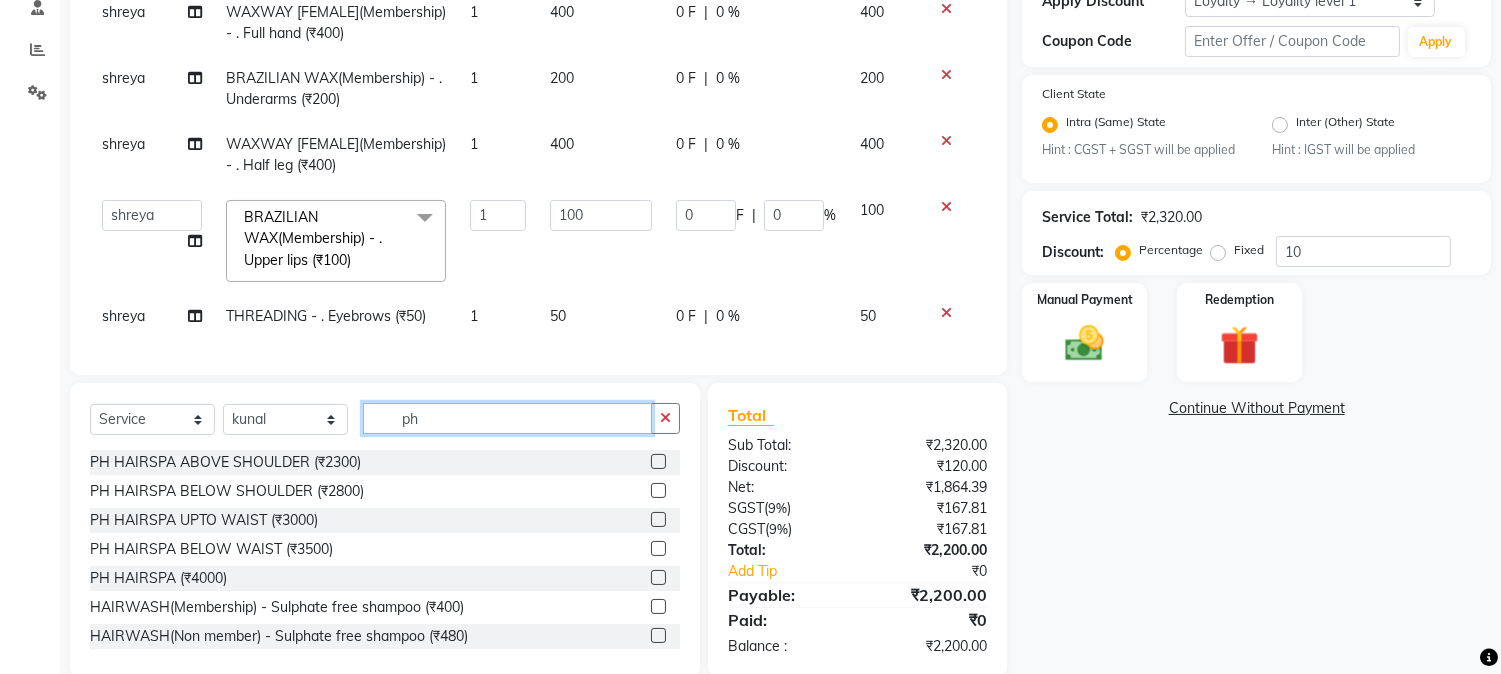 scroll, scrollTop: 426, scrollLeft: 0, axis: vertical 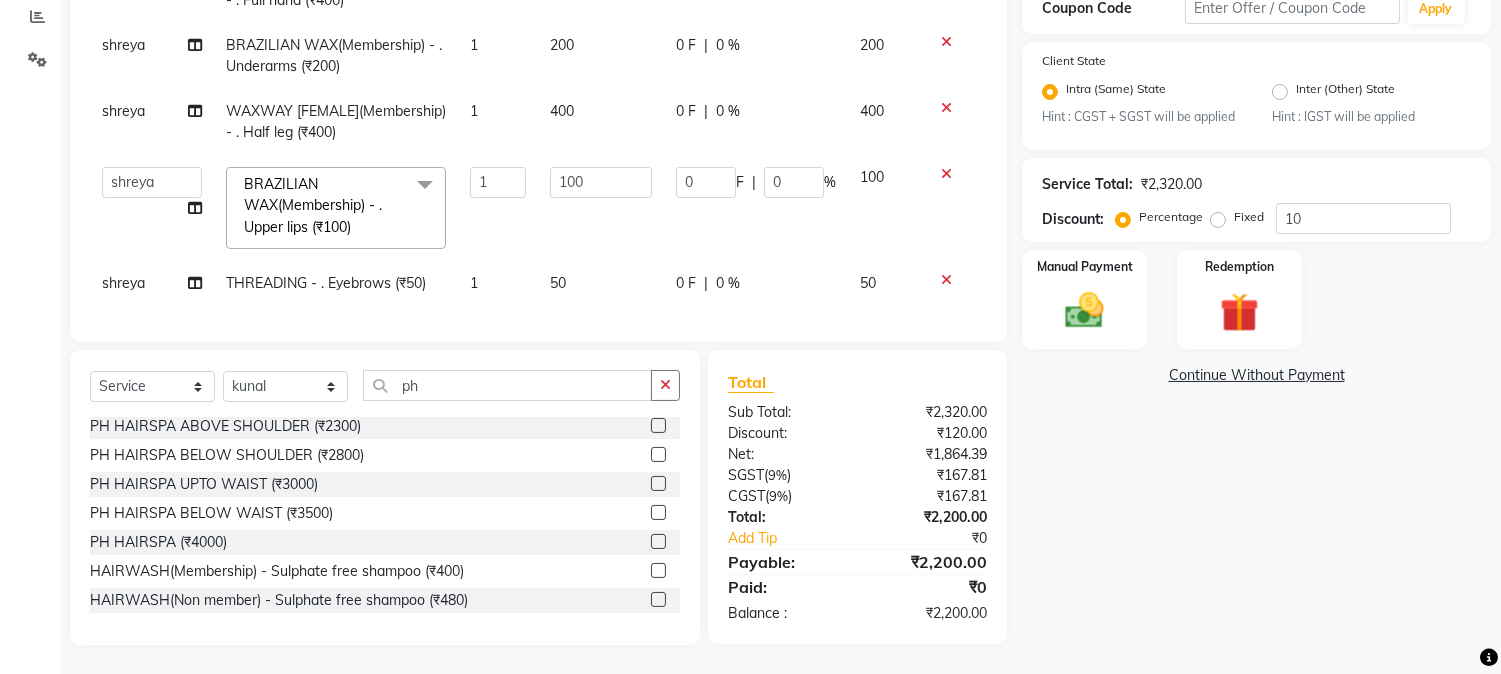 click 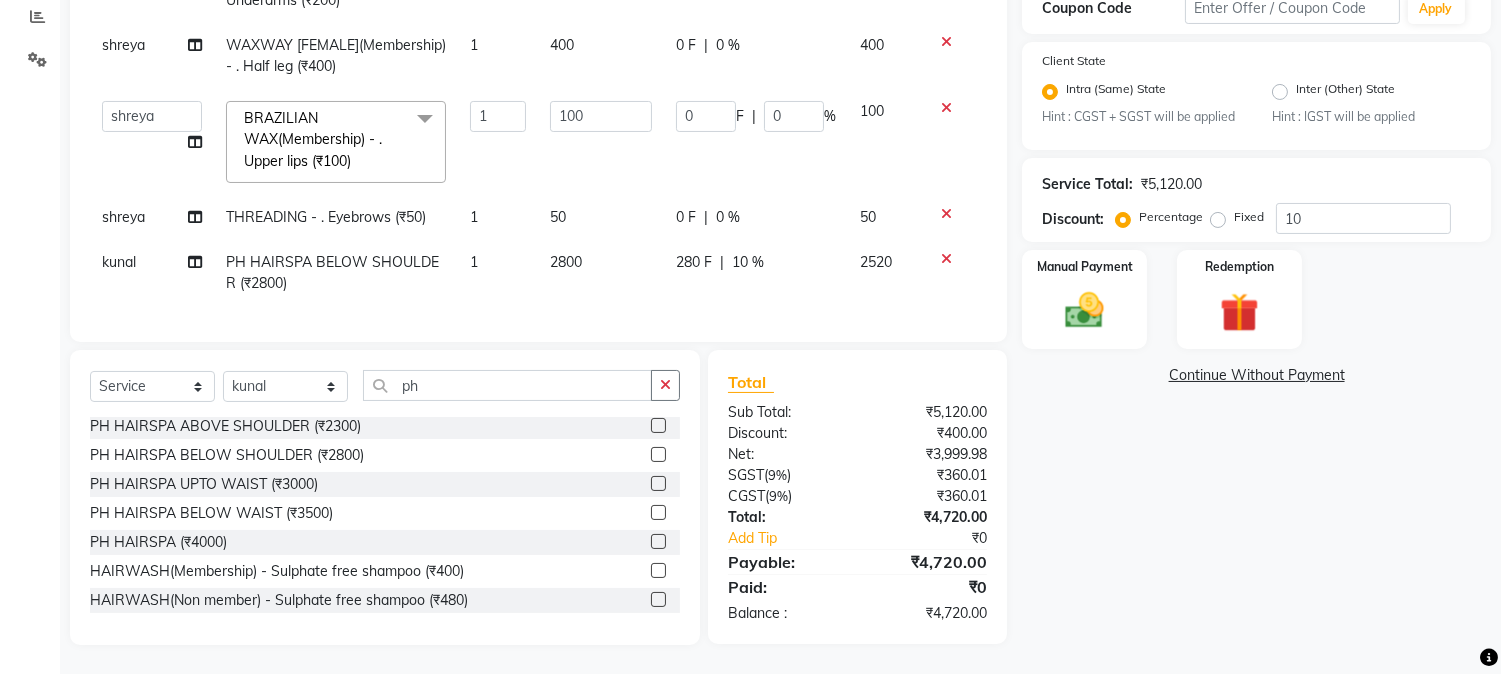 scroll, scrollTop: 315, scrollLeft: 0, axis: vertical 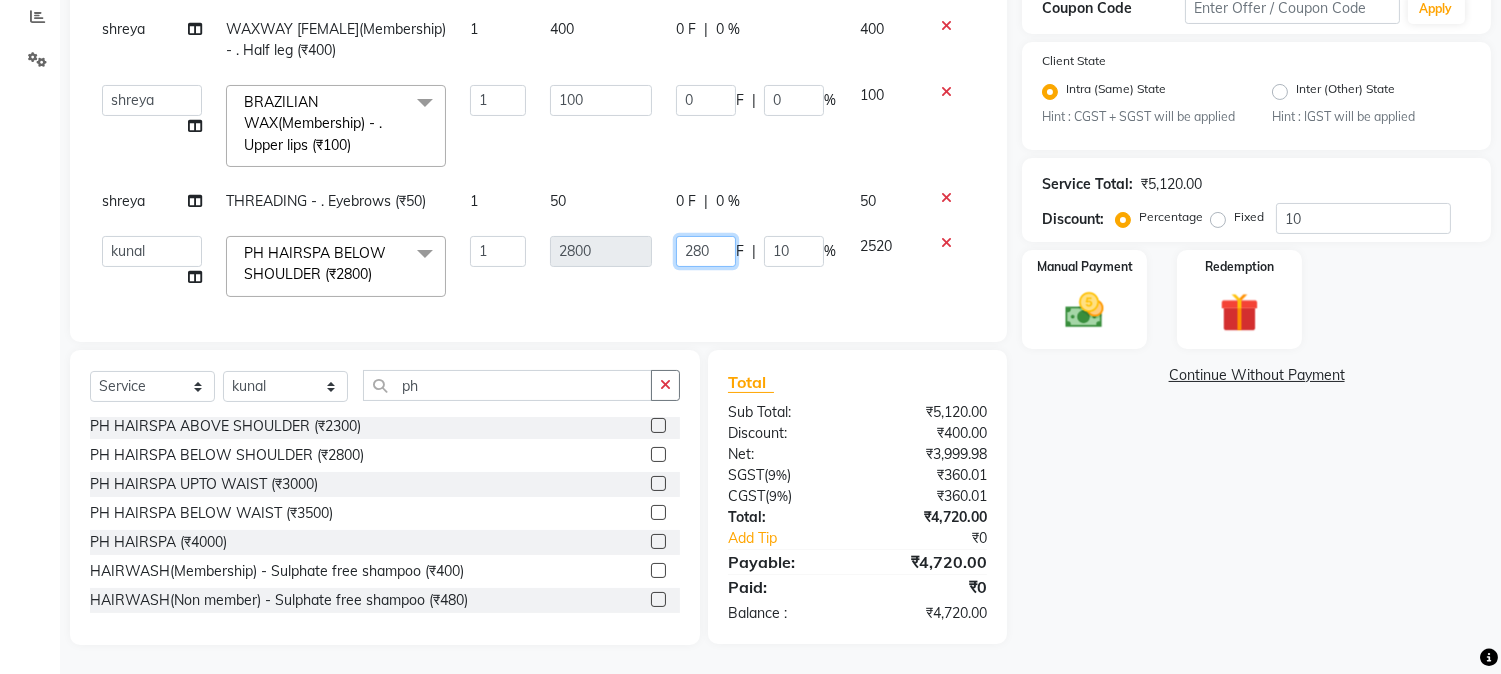 drag, startPoint x: 671, startPoint y: 247, endPoint x: 761, endPoint y: 246, distance: 90.005554 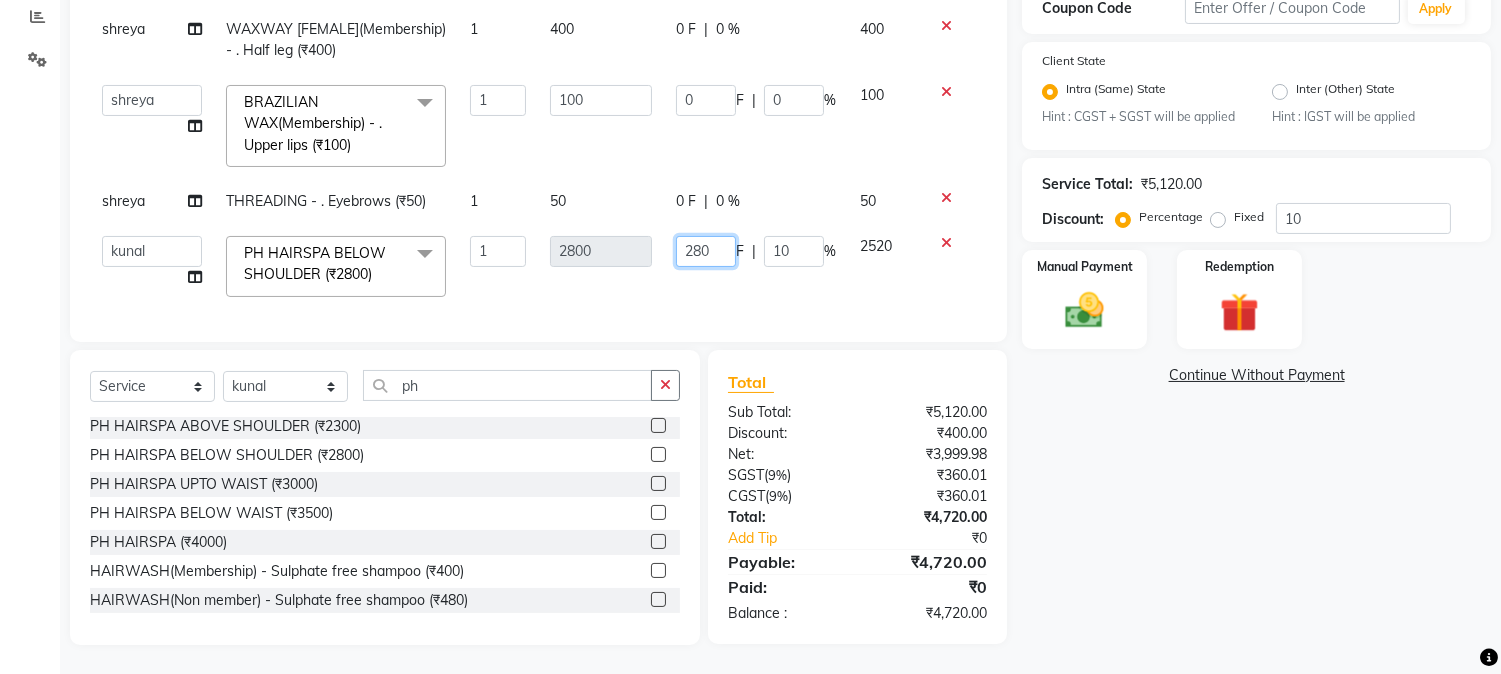 click on "280 F | 10 %" 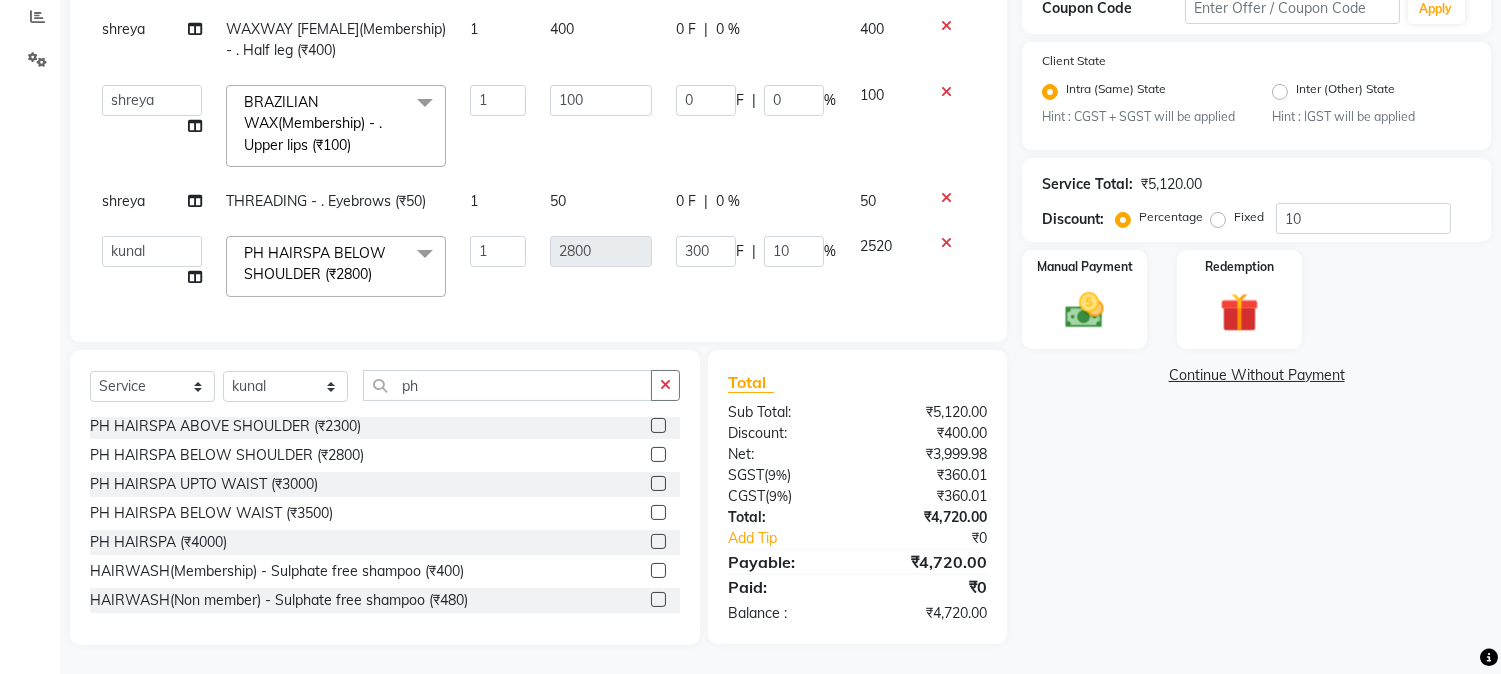click on "Services Stylist Service Qty Price Disc Total Action CHETAN FLIX CUT (₹420) 1 420 120 F | 28.57 % 300 GEETA THREADING       -        . Eyebrows (₹50) 1 50 0 F | 0 % 50  AARMAN   AAYUSHI SHARMA   Akruti   AMAN    Amir   Arbaz   Asif Ansari   BABLU   Bandana   BHAGYESH   CHETAN   CHETAN BOISAR   furkan   GEETA   KISHOR   KISHOR JAMBHULKAR   kunal   mushahid  [muddu]   Nilam   NIRANJAN   Nisha Parmar   PRABHA    PUNAM   Rahul Sir   RAVI    RIMA   Rohit Tandel   SALONI   Sandy Sir   sarfaraz   shovib M.D   shreya   ZOYA  THREADING       -        . Eyebrows (₹50)  x Nails -  Hands (₹840) Nails -  Feet (₹720) Nails - Nail Extensions With Gel Polish (₹2820) Nails - Nail Art (₹300) Nails - Nail Extension Removal (₹960) Nails - Gel Polish Removal (₹420) MOLE (₹600) PUMING (₹4000) CRYSTAL PEDICURE (MEMBERSHIP) (₹1400) HIAR SPA ABOVE SHOULDER (MEMBERSHIP) (₹900) HAIR SPA ABOVE SHOULDER (NON-MEMBER) (₹1080) HAIR SPA BELOW SHOULDER(MEMBERSHIP) (₹1200) PATCH TEST  (₹500) nailpaint (₹200)" 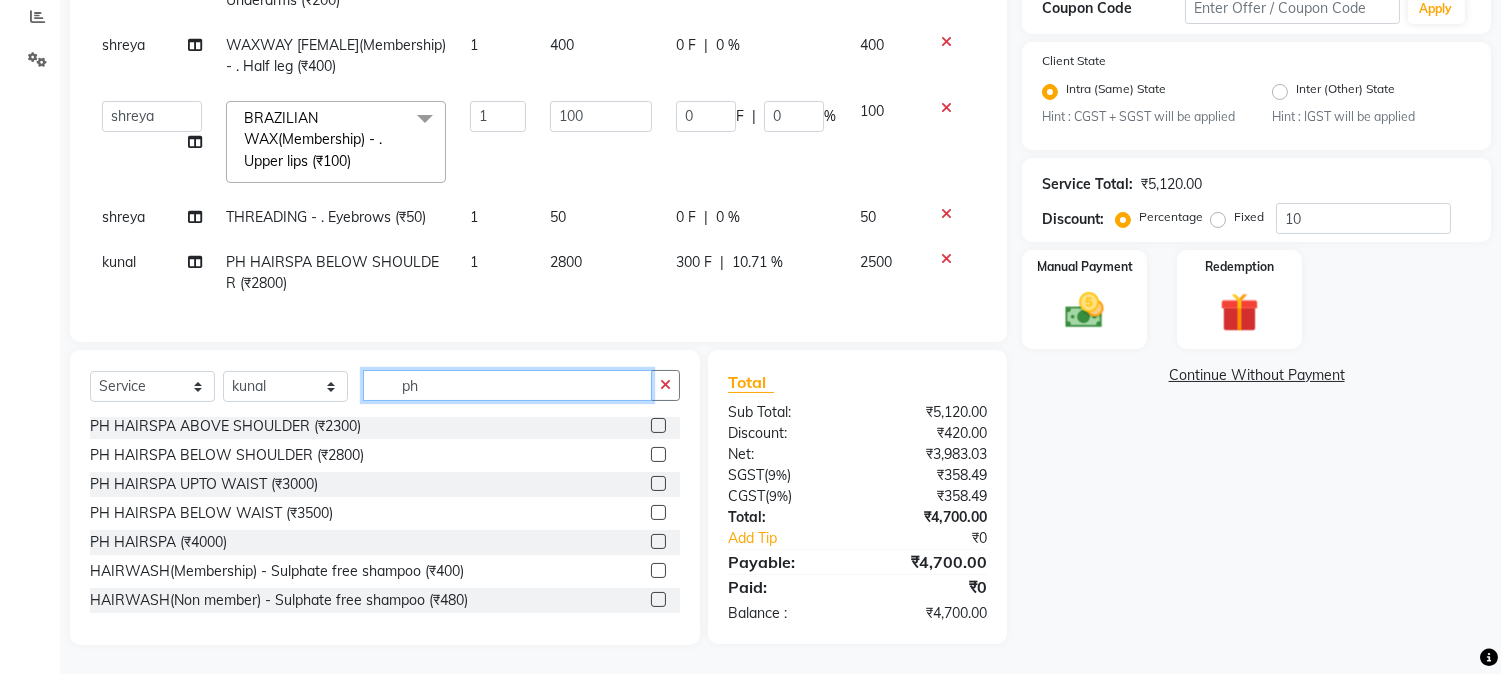 drag, startPoint x: 400, startPoint y: 381, endPoint x: 443, endPoint y: 383, distance: 43.046486 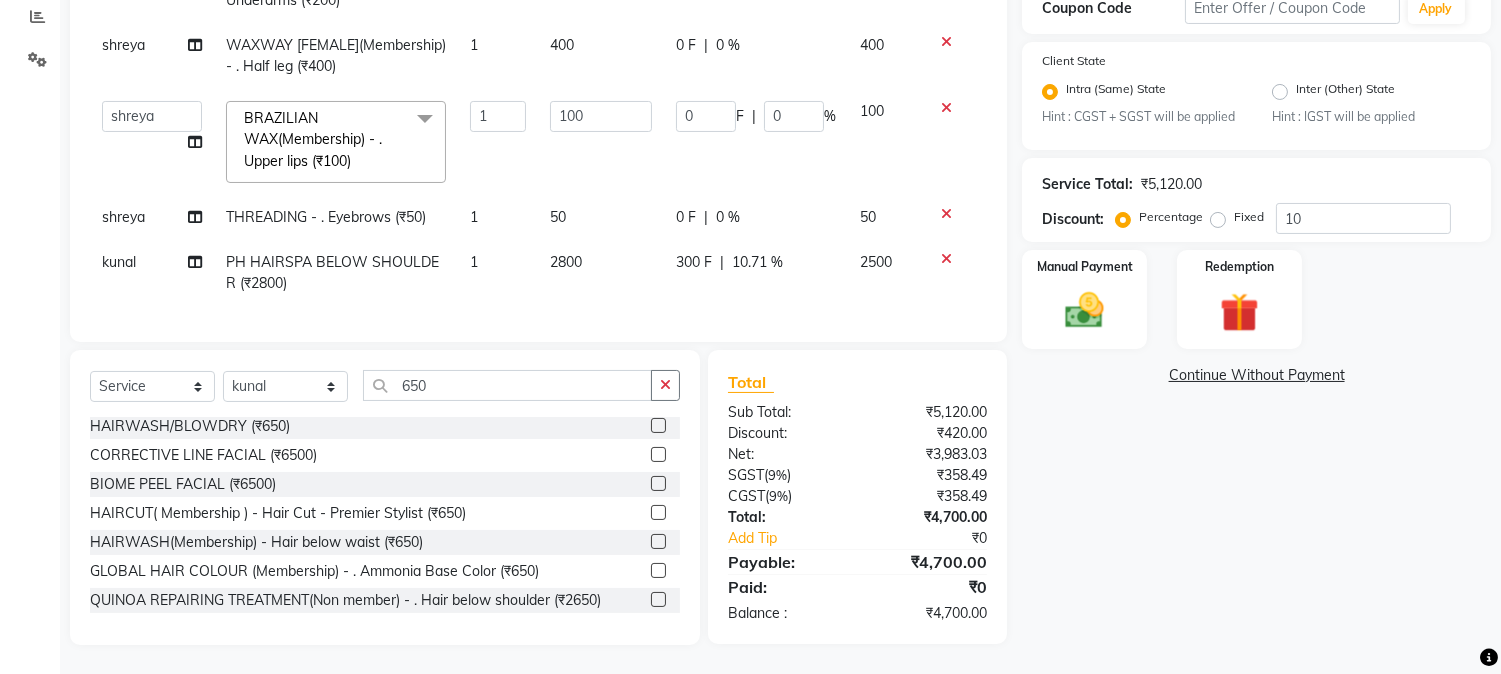 click 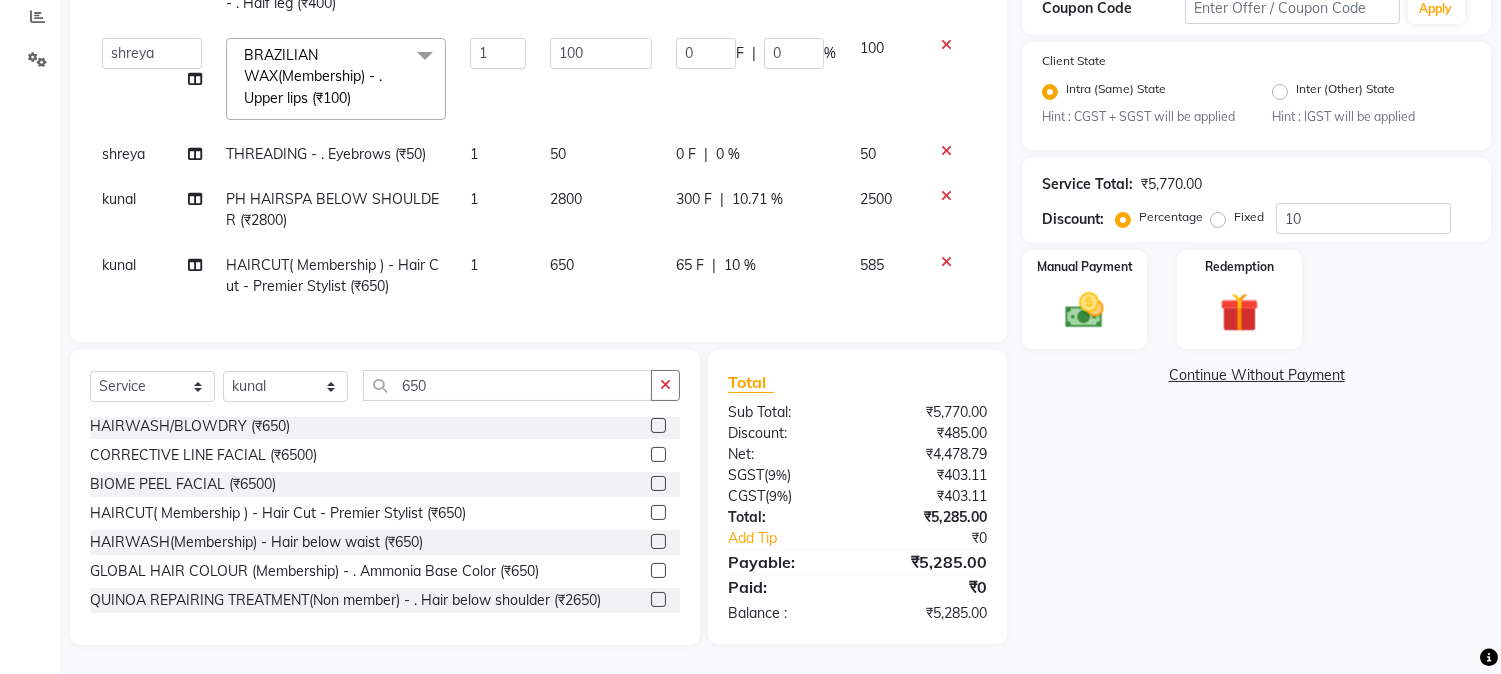 scroll, scrollTop: 382, scrollLeft: 0, axis: vertical 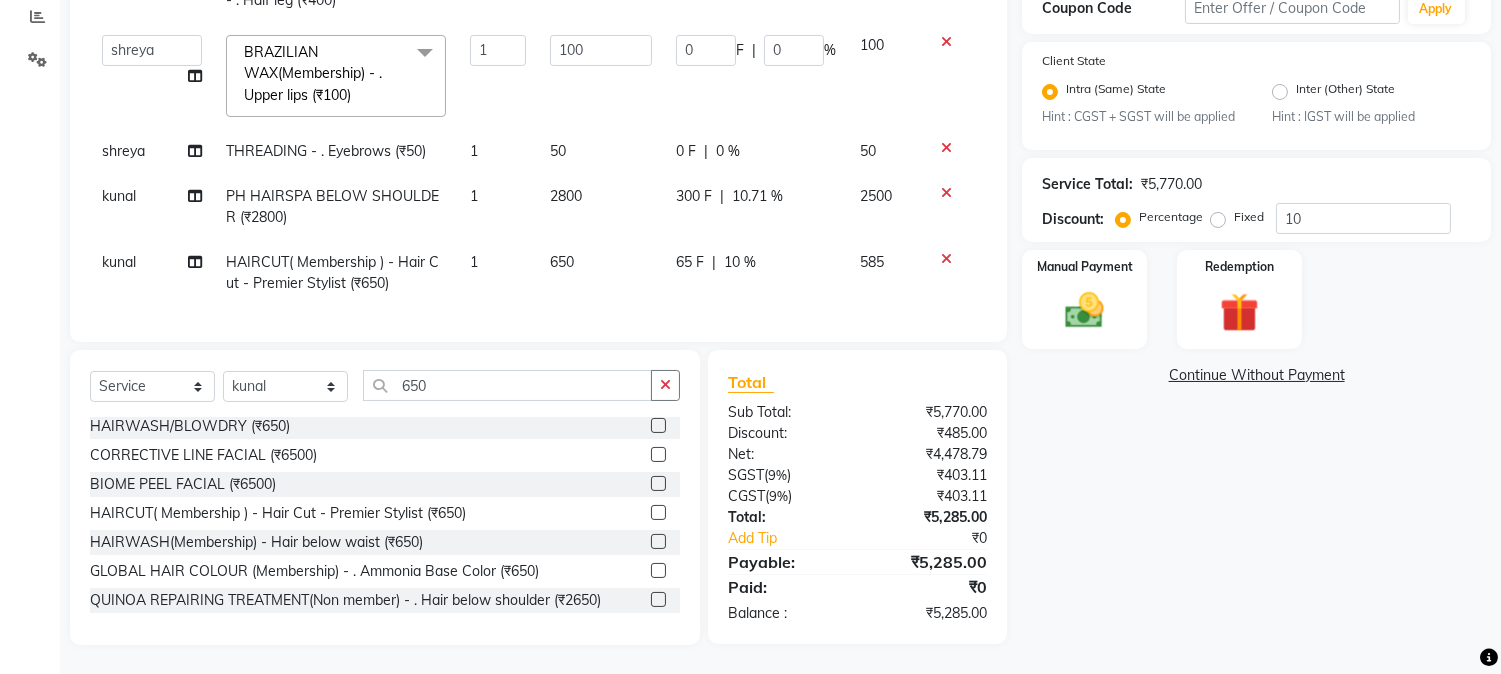 click on "65 F" 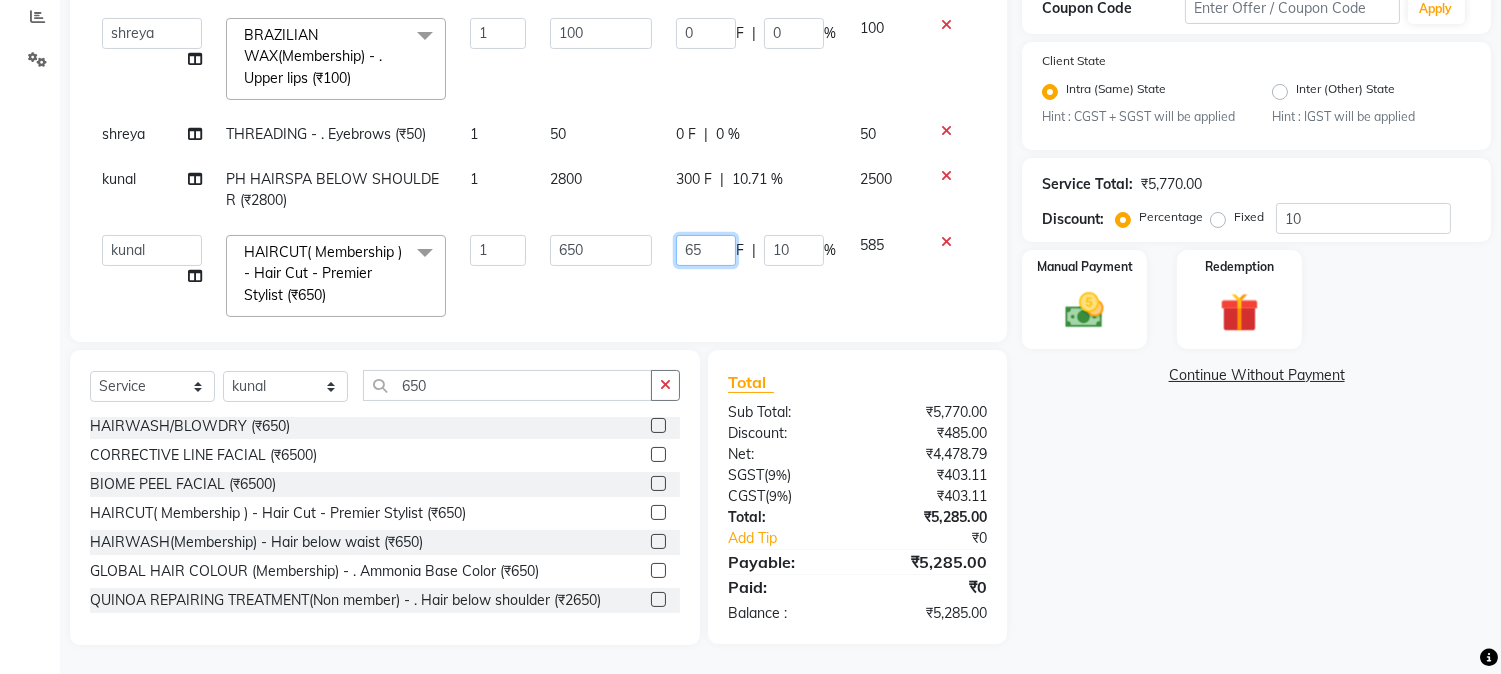 drag, startPoint x: 664, startPoint y: 248, endPoint x: 726, endPoint y: 240, distance: 62.514 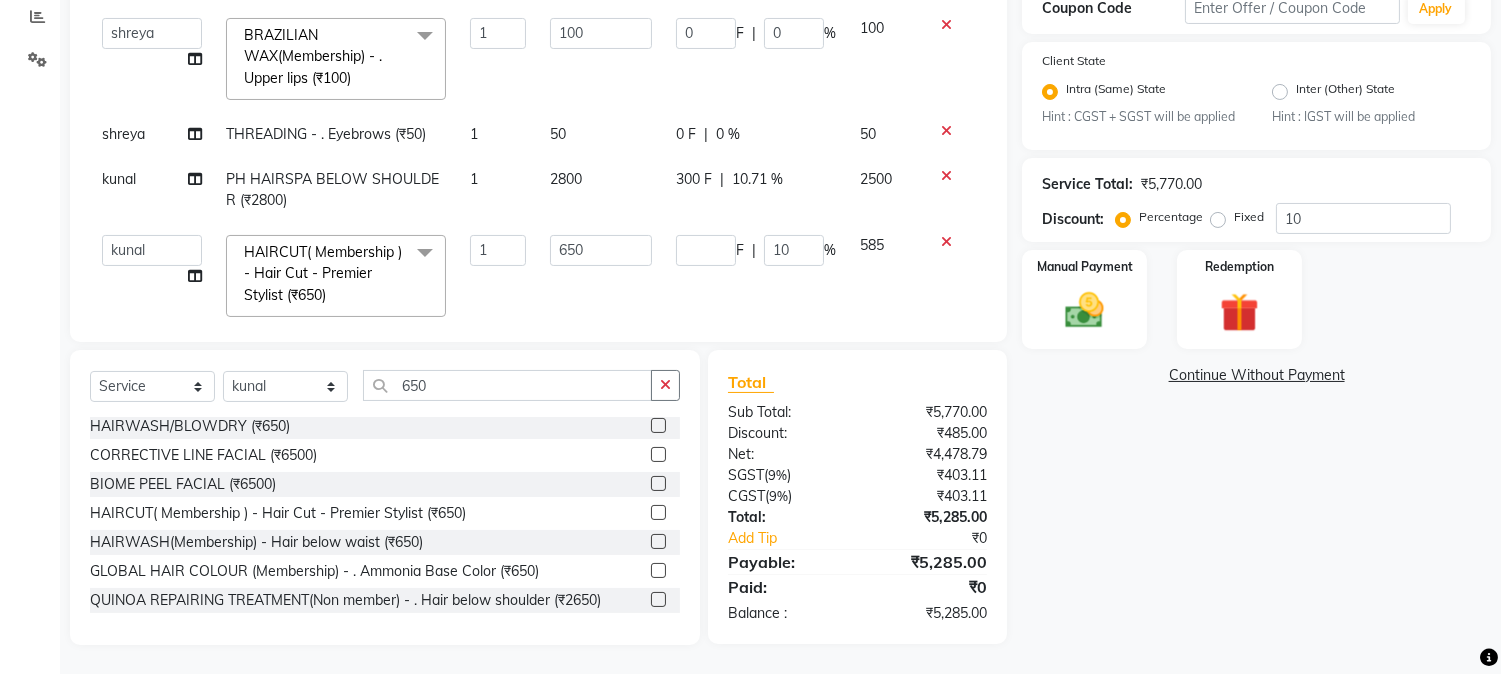click on "Services Stylist Service Qty Price Disc Total Action CHETAN FLIX CUT (₹420) 1 420 120 F | 28.57 % 300 GEETA THREADING       -        . Eyebrows (₹50) 1 50 0 F | 0 % 50  AARMAN   AAYUSHI SHARMA   Akruti   AMAN    Amir   Arbaz   Asif Ansari   BABLU   Bandana   BHAGYESH   CHETAN   CHETAN BOISAR   furkan   GEETA   KISHOR   KISHOR JAMBHULKAR   kunal   mushahid  [muddu]   Nilam   NIRANJAN   Nisha Parmar   PRABHA    PUNAM   Rahul Sir   RAVI    RIMA   Rohit Tandel   SALONI   Sandy Sir   sarfaraz   shovib M.D   shreya   ZOYA  THREADING       -        . Eyebrows (₹50)  x Nails -  Hands (₹840) Nails -  Feet (₹720) Nails - Nail Extensions With Gel Polish (₹2820) Nails - Nail Art (₹300) Nails - Nail Extension Removal (₹960) Nails - Gel Polish Removal (₹420) MOLE (₹600) PUMING (₹4000) CRYSTAL PEDICURE (MEMBERSHIP) (₹1400) HIAR SPA ABOVE SHOULDER (MEMBERSHIP) (₹900) HAIR SPA ABOVE SHOULDER (NON-MEMBER) (₹1080) HAIR SPA BELOW SHOULDER(MEMBERSHIP) (₹1200) PATCH TEST  (₹500) nailpaint (₹200)" 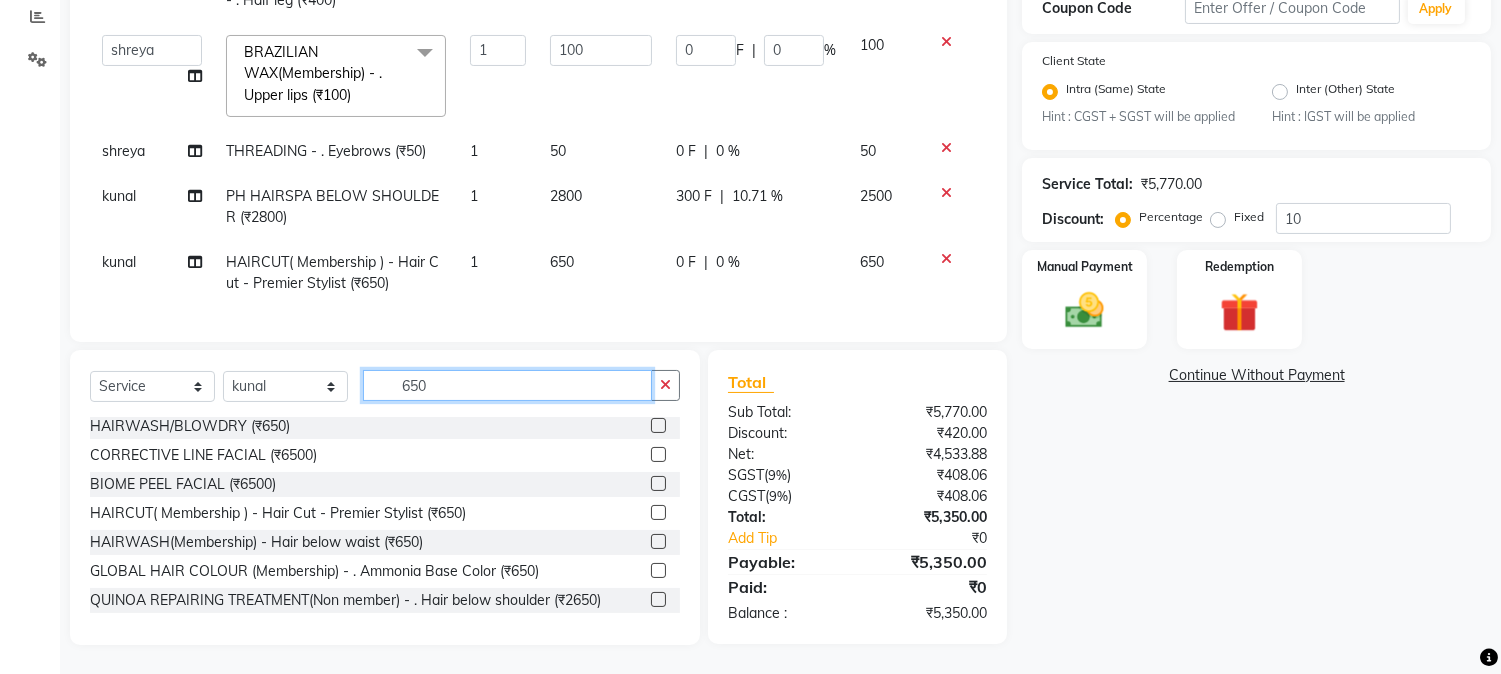 drag, startPoint x: 393, startPoint y: 388, endPoint x: 467, endPoint y: 378, distance: 74.672615 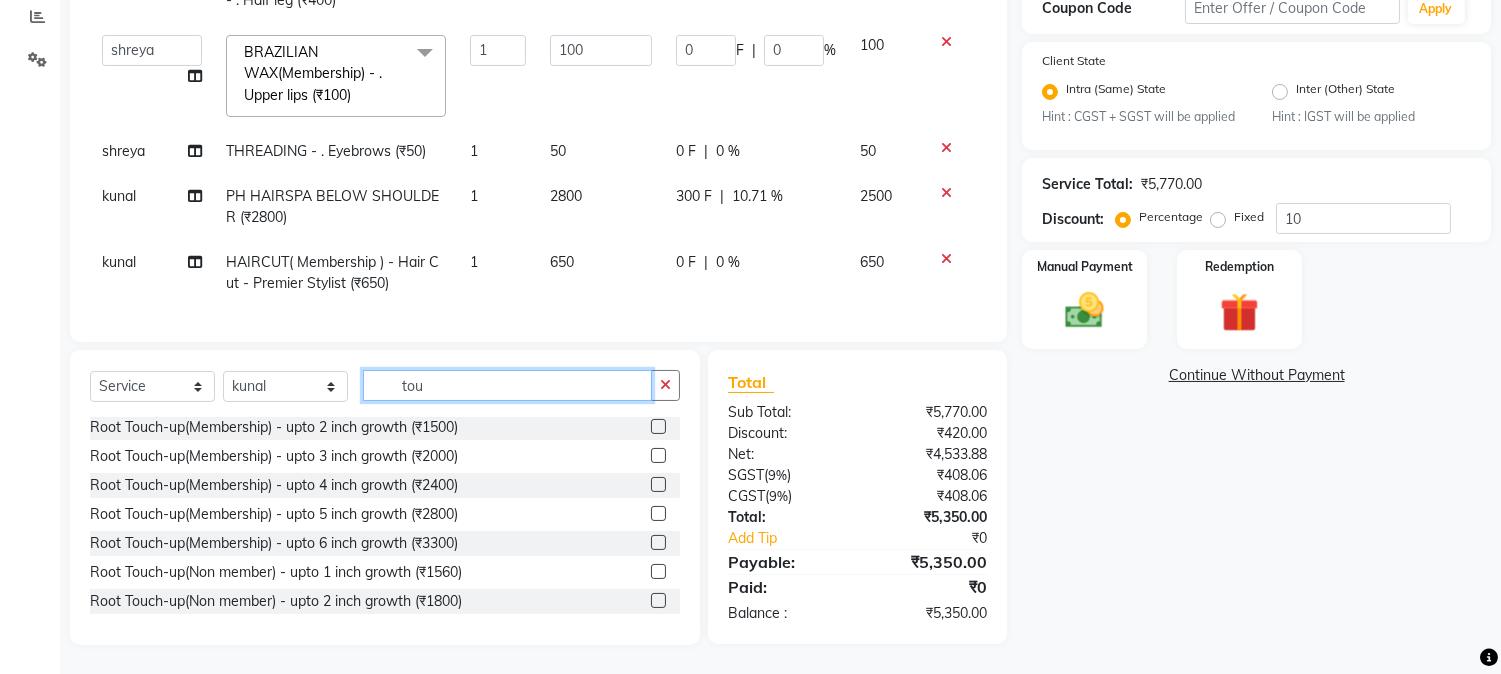 scroll, scrollTop: 0, scrollLeft: 0, axis: both 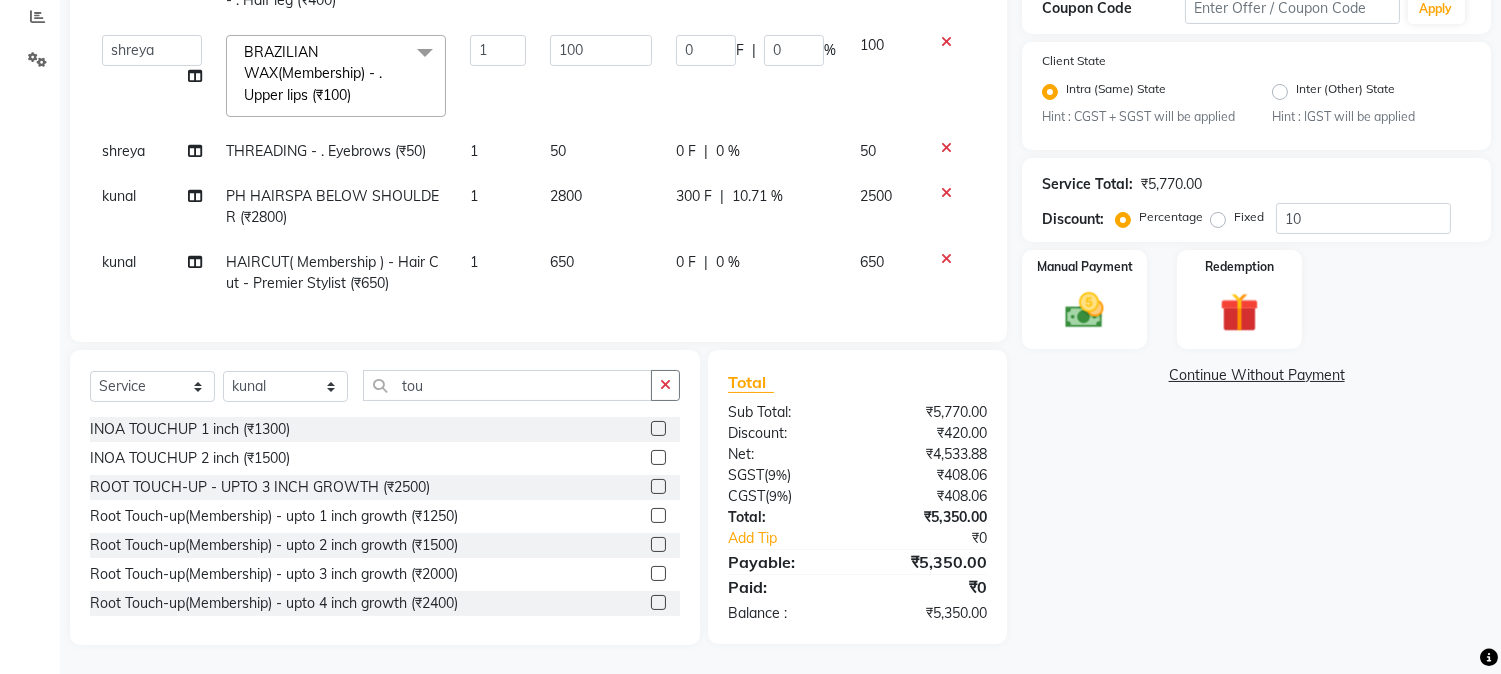 click 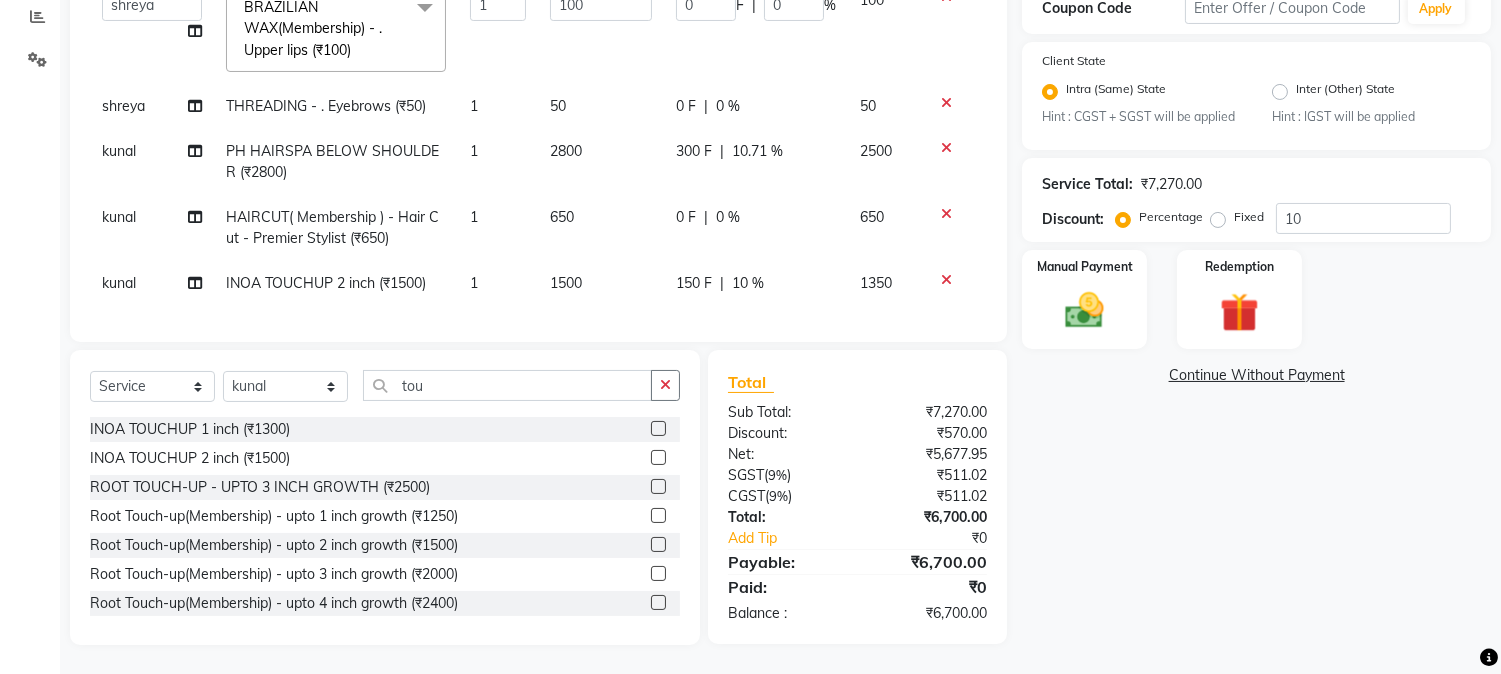 scroll, scrollTop: 426, scrollLeft: 0, axis: vertical 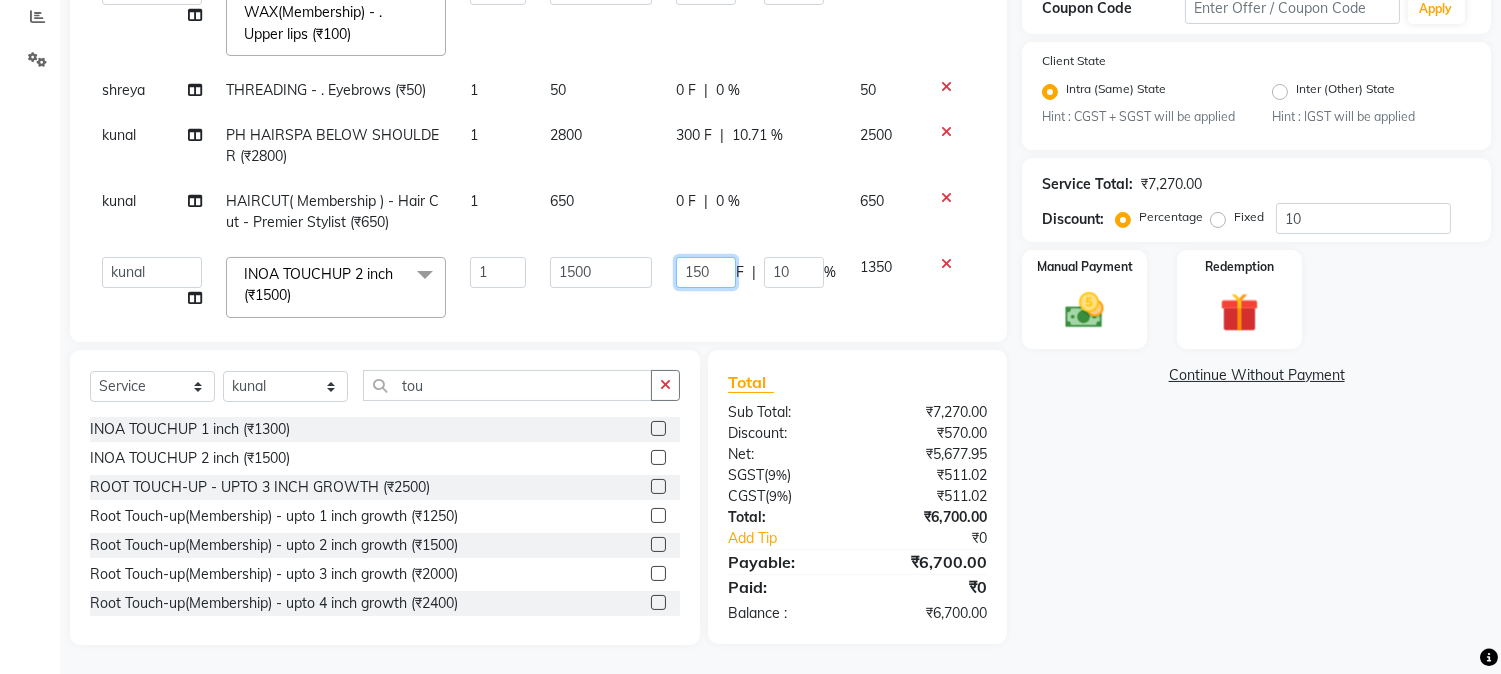 drag, startPoint x: 674, startPoint y: 270, endPoint x: 722, endPoint y: 268, distance: 48.04165 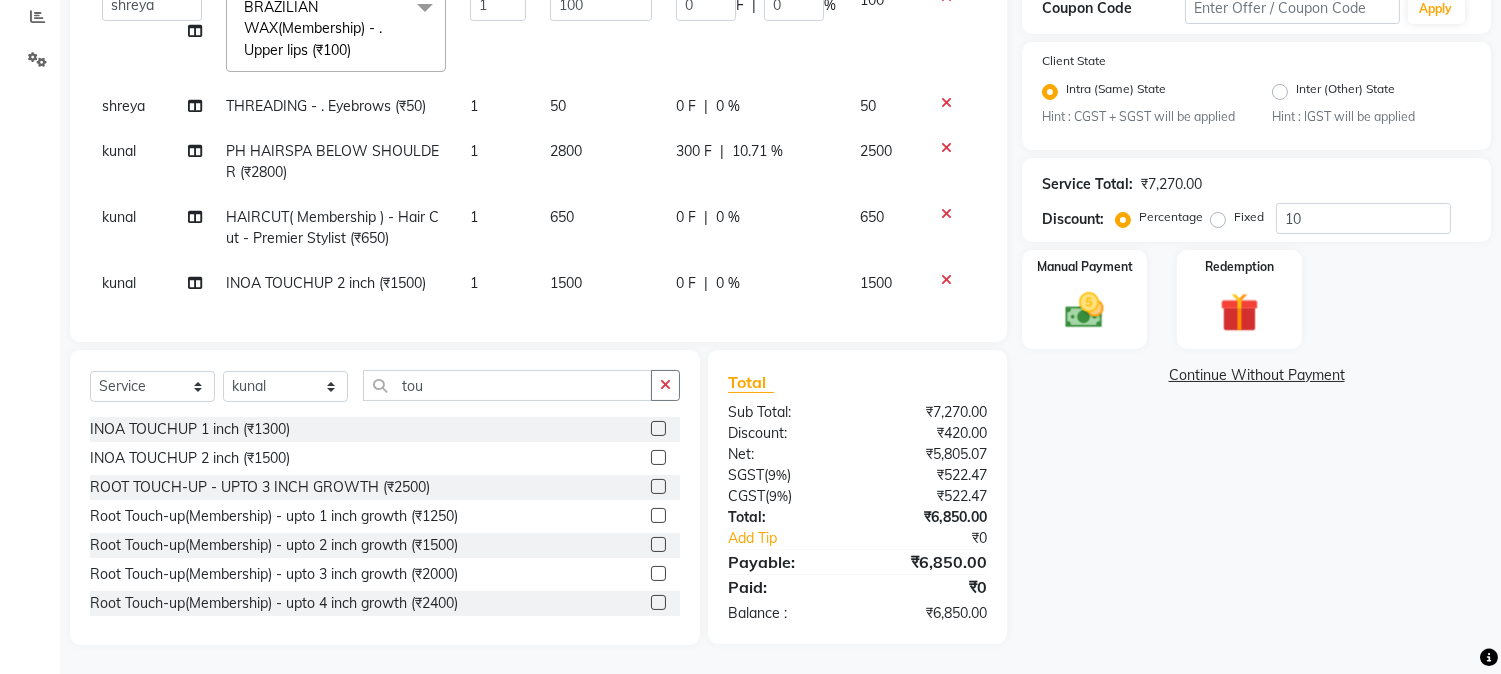 click on "Services Stylist Service Qty Price Disc Total Action CHETAN FLIX CUT (₹420) 1 420 120 F | 28.57 % 300 GEETA THREADING       -        . Eyebrows (₹50) 1 50 0 F | 0 % 50  AARMAN   AAYUSHI SHARMA   Akruti   AMAN    Amir   Arbaz   Asif Ansari   BABLU   Bandana   BHAGYESH   CHETAN   CHETAN BOISAR   furkan   GEETA   KISHOR   KISHOR JAMBHULKAR   kunal   mushahid  [muddu]   Nilam   NIRANJAN   Nisha Parmar   PRABHA    PUNAM   Rahul Sir   RAVI    RIMA   Rohit Tandel   SALONI   Sandy Sir   sarfaraz   shovib M.D   shreya   ZOYA  THREADING       -        . Eyebrows (₹50)  x Nails -  Hands (₹840) Nails -  Feet (₹720) Nails - Nail Extensions With Gel Polish (₹2820) Nails - Nail Art (₹300) Nails - Nail Extension Removal (₹960) Nails - Gel Polish Removal (₹420) MOLE (₹600) PUMING (₹4000) CRYSTAL PEDICURE (MEMBERSHIP) (₹1400) HIAR SPA ABOVE SHOULDER (MEMBERSHIP) (₹900) HAIR SPA ABOVE SHOULDER (NON-MEMBER) (₹1080) HAIR SPA BELOW SHOULDER(MEMBERSHIP) (₹1200) PATCH TEST  (₹500) nailpaint (₹200)" 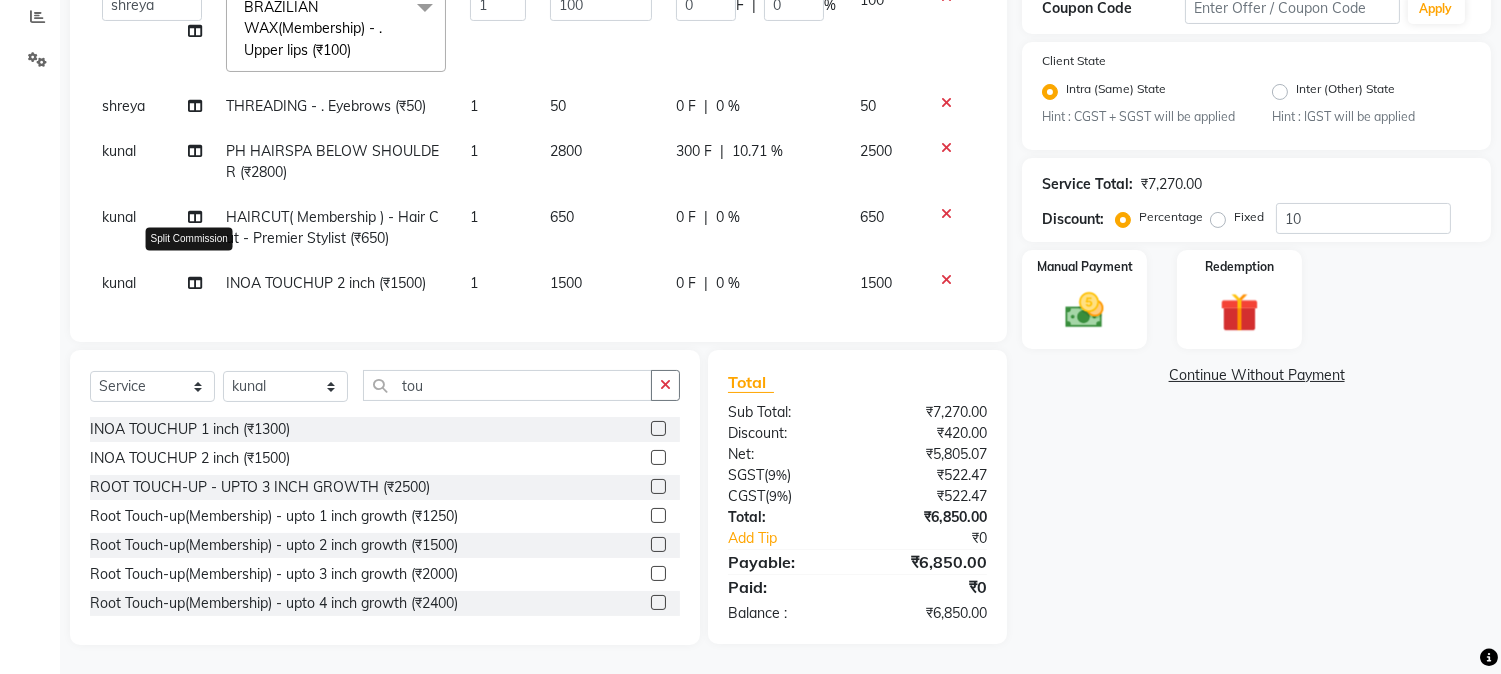 click 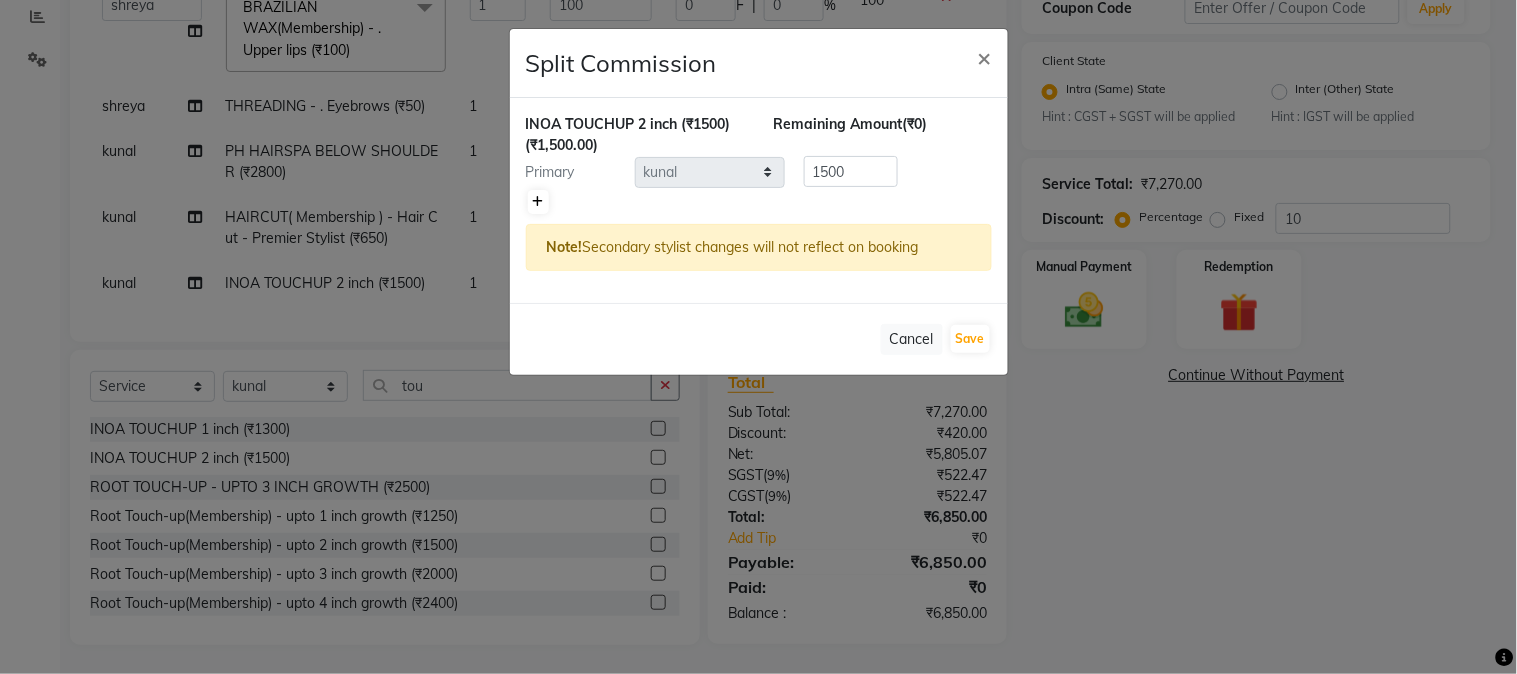 click 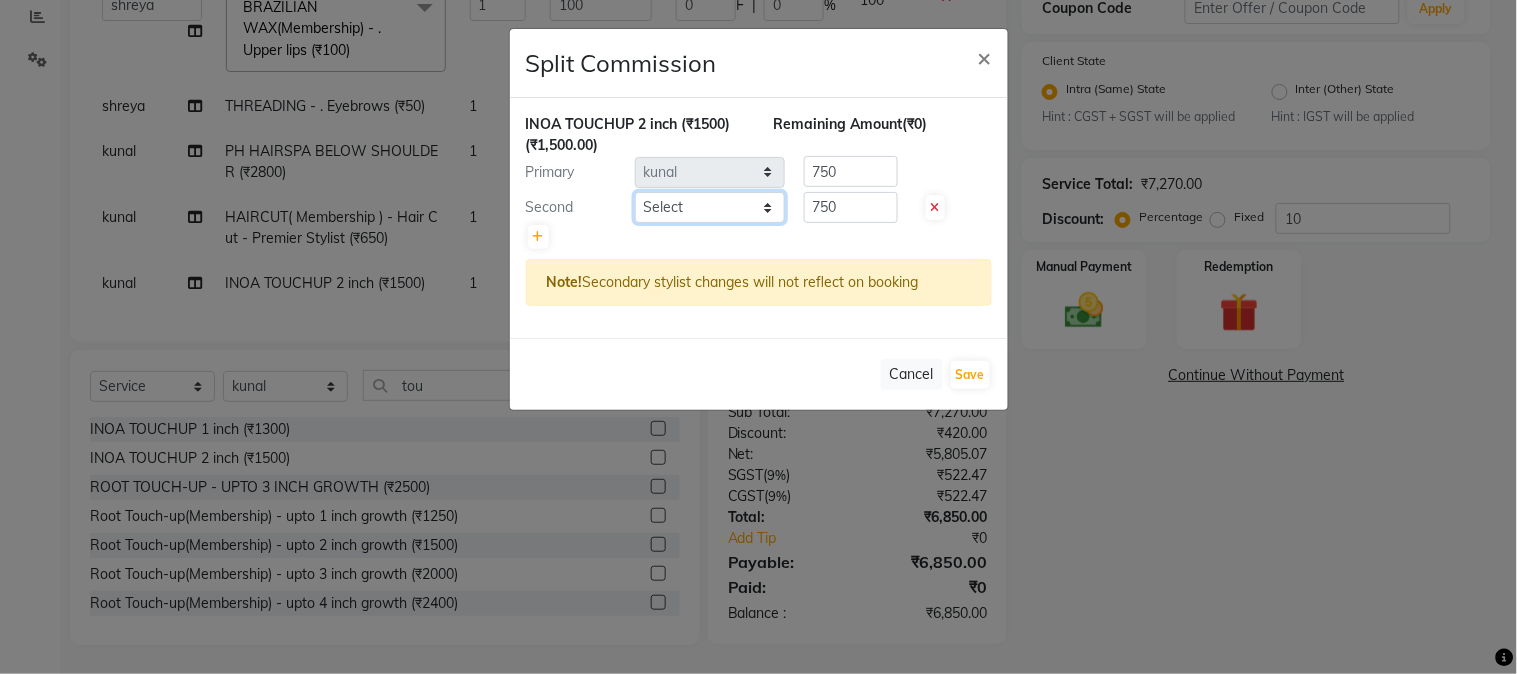 click on "Select  AARMAN   AAYUSHI SHARMA   Akruti   AMAN    Amir   Arbaz   Asif Ansari   BABLU   Bandana   BHAGYESH   CHETAN   CHETAN BOISAR   furkan   GEETA   KISHOR   KISHOR JAMBHULKAR   kunal   mushahid  [muddu]   Nilam   NIRANJAN   Nisha Parmar   PRABHA    PUNAM   Rahul Sir   RAVI    RIMA   Rohit Tandel   SALONI   Sandy Sir   sarfaraz   shovib M.D   shreya   ZOYA" 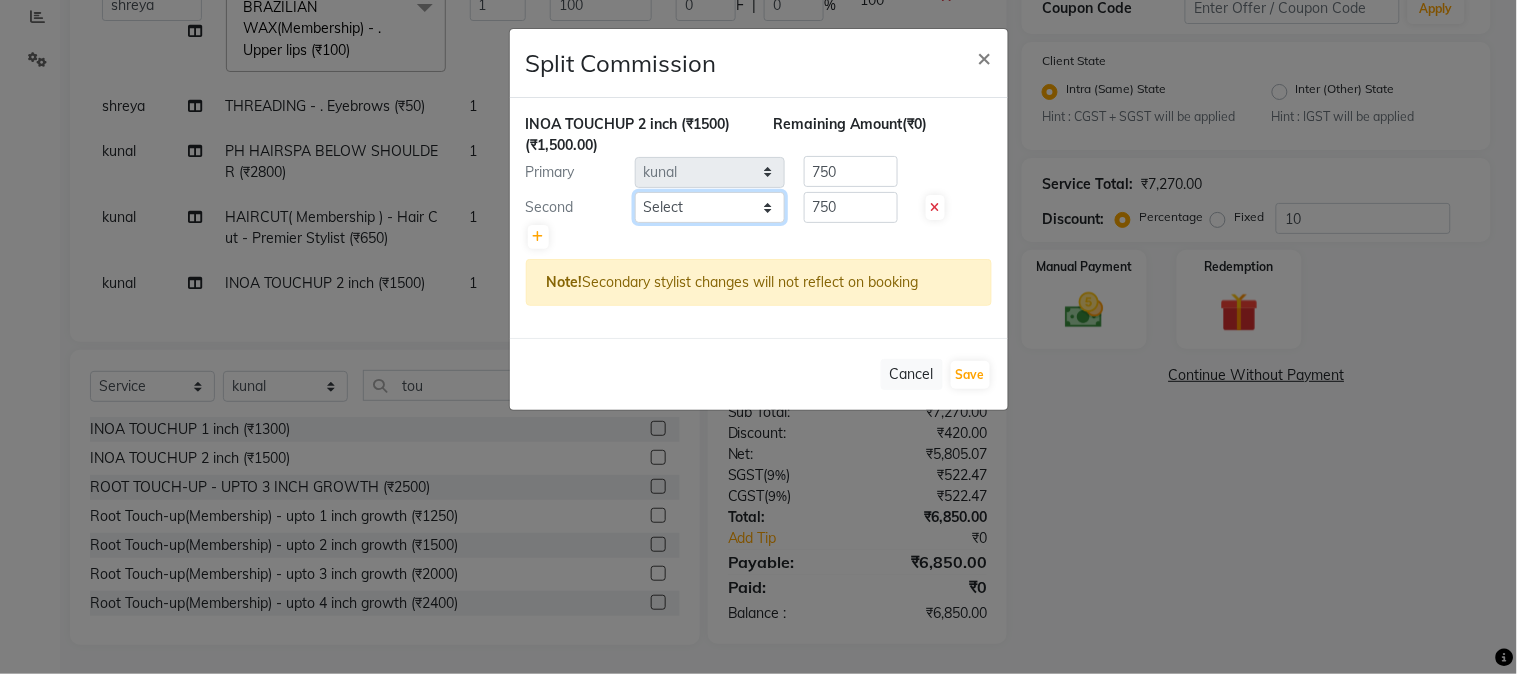 click on "Select  AARMAN   AAYUSHI SHARMA   Akruti   AMAN    Amir   Arbaz   Asif Ansari   BABLU   Bandana   BHAGYESH   CHETAN   CHETAN BOISAR   furkan   GEETA   KISHOR   KISHOR JAMBHULKAR   kunal   mushahid  [muddu]   Nilam   NIRANJAN   Nisha Parmar   PRABHA    PUNAM   Rahul Sir   RAVI    RIMA   Rohit Tandel   SALONI   Sandy Sir   sarfaraz   shovib M.D   shreya   ZOYA" 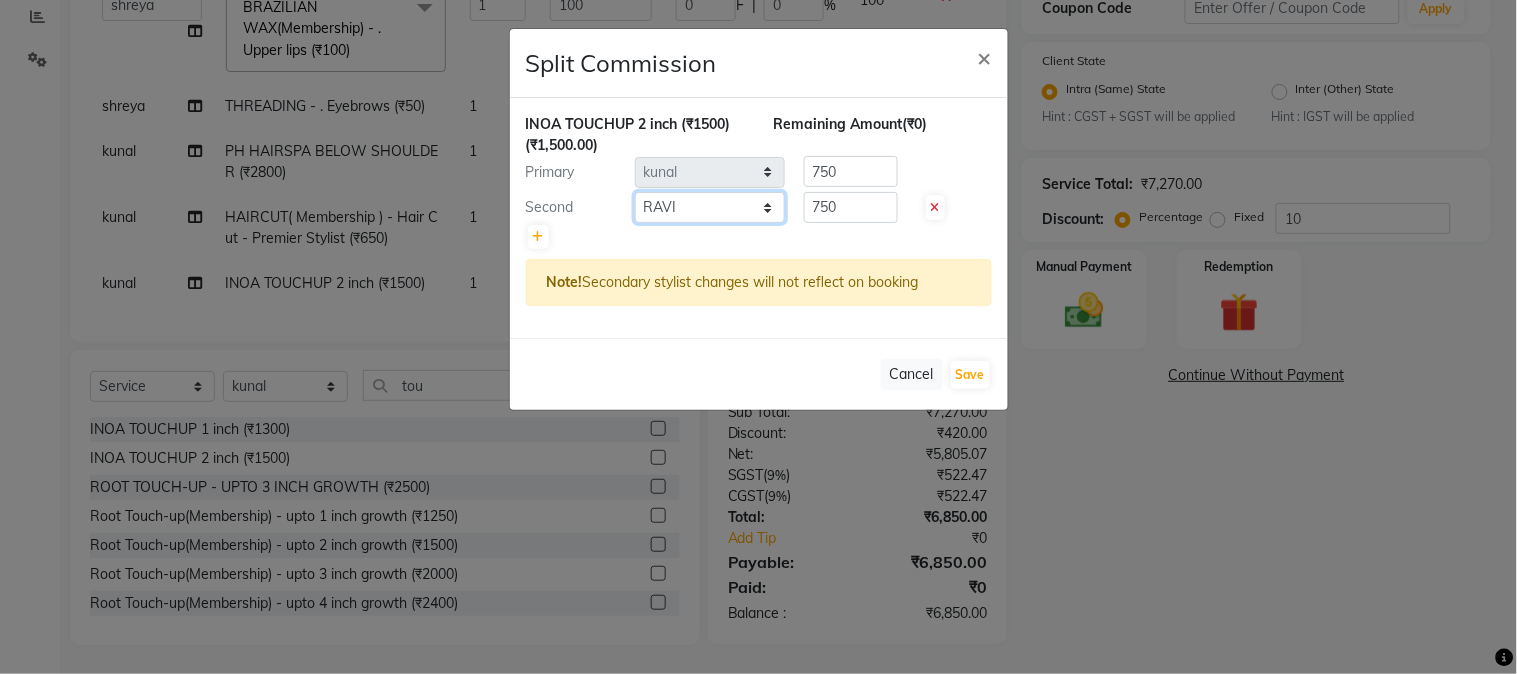click on "Select  AARMAN   AAYUSHI SHARMA   Akruti   AMAN    Amir   Arbaz   Asif Ansari   BABLU   Bandana   BHAGYESH   CHETAN   CHETAN BOISAR   furkan   GEETA   KISHOR   KISHOR JAMBHULKAR   kunal   mushahid  [muddu]   Nilam   NIRANJAN   Nisha Parmar   PRABHA    PUNAM   Rahul Sir   RAVI    RIMA   Rohit Tandel   SALONI   Sandy Sir   sarfaraz   shovib M.D   shreya   ZOYA" 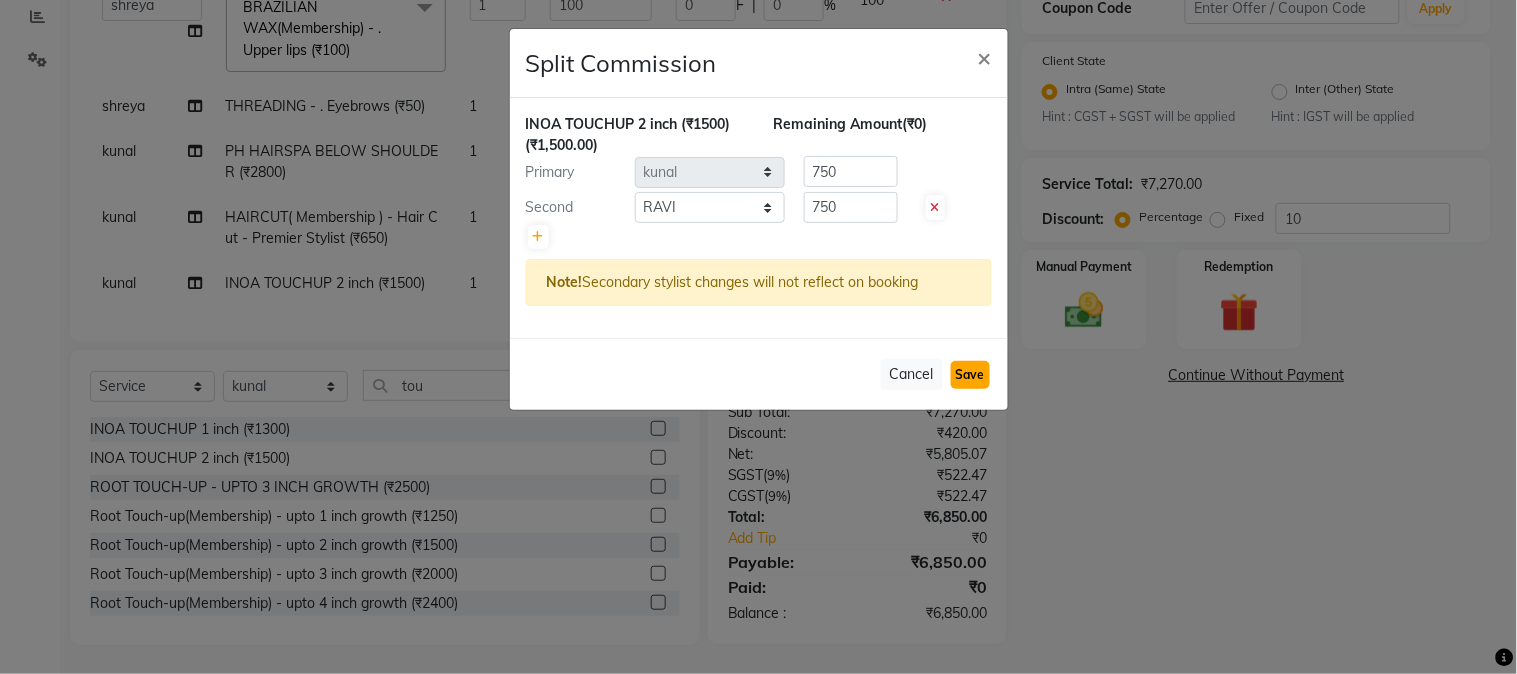click on "Save" 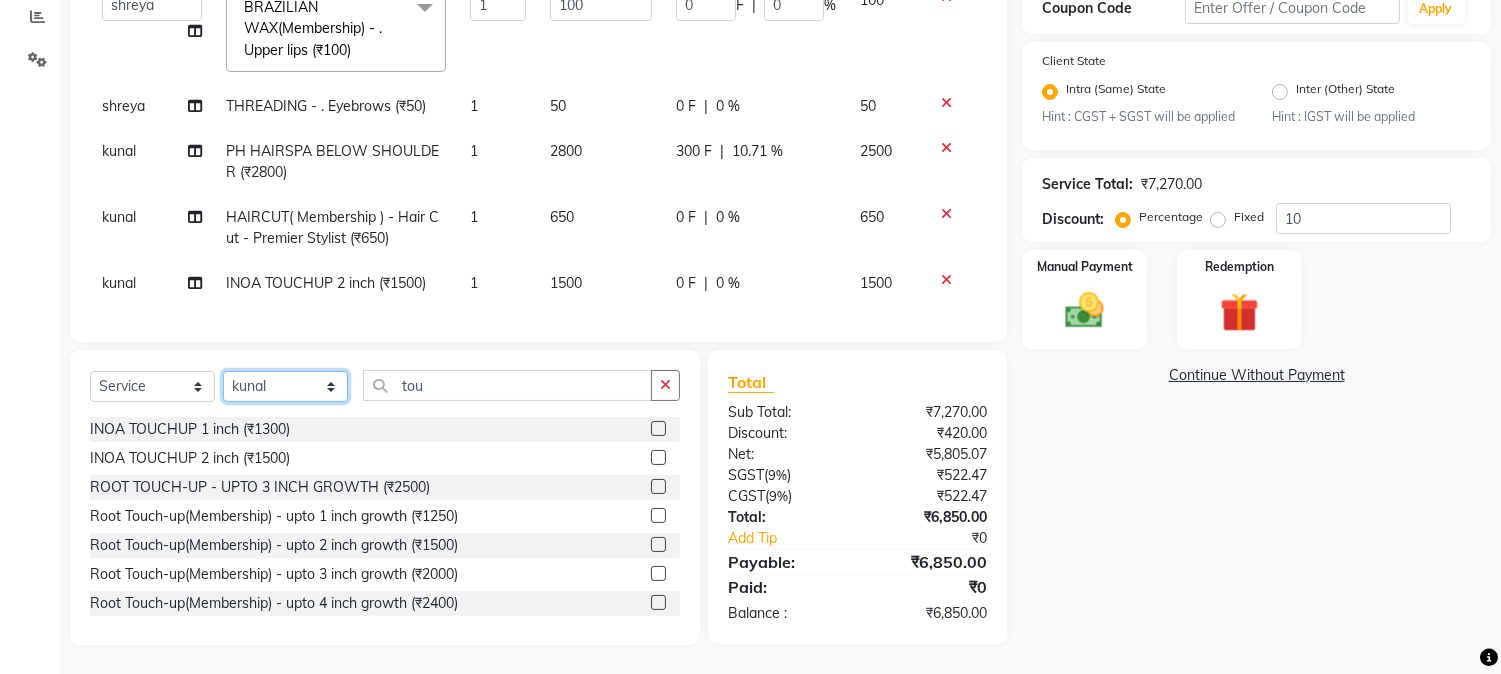 click on "Select Stylist AARMAN AAYUSHI SHARMA Akruti AMAN  Amir Arbaz Asif Ansari BABLU Bandana BHAGYESH CHETAN CHETAN BOISAR furkan GEETA KISHOR KISHOR JAMBHULKAR kunal mushahid  [muddu] Nilam NIRANJAN Nisha Parmar PRABHA  PUNAM Rahul Sir RAVI  RIMA Rohit Tandel SALONI Sandy Sir sarfaraz shovib M.D shreya ZOYA" 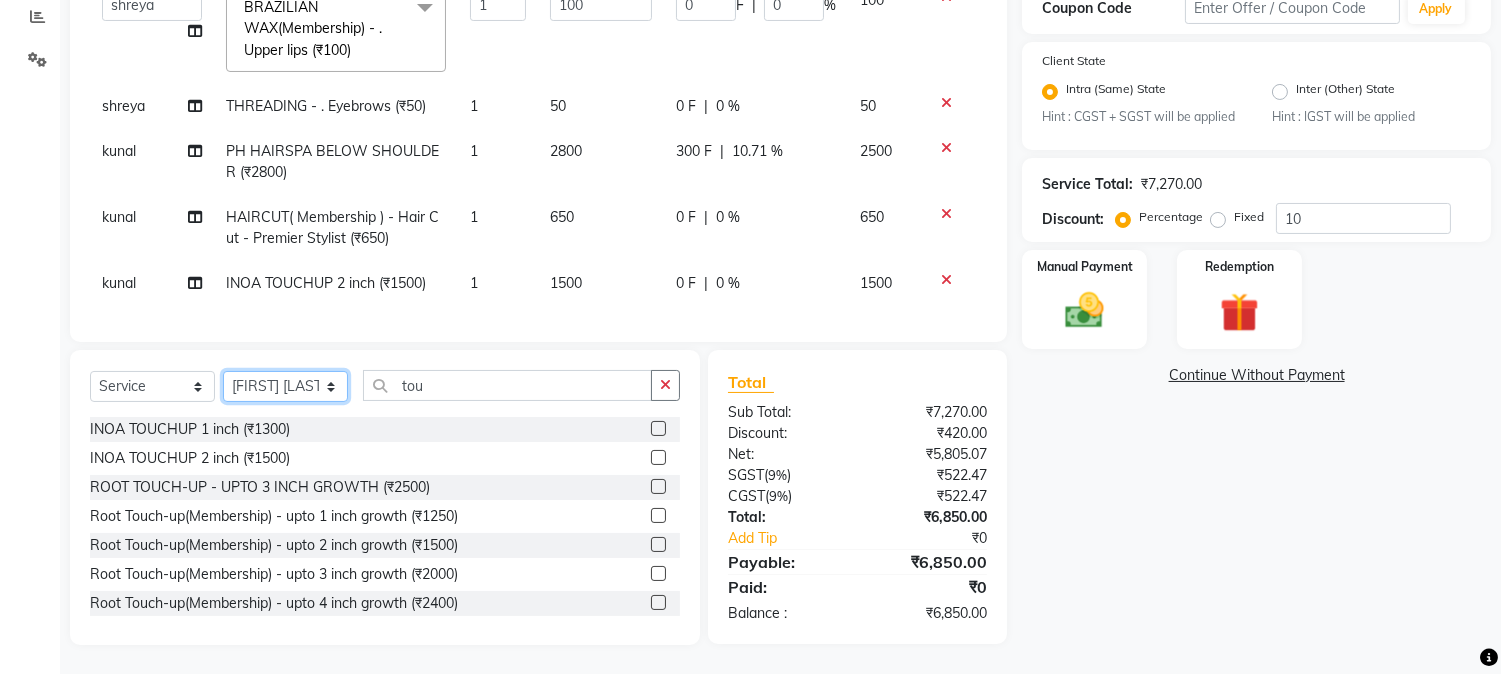 click on "Select Stylist AARMAN AAYUSHI SHARMA Akruti AMAN  Amir Arbaz Asif Ansari BABLU Bandana BHAGYESH CHETAN CHETAN BOISAR furkan GEETA KISHOR KISHOR JAMBHULKAR kunal mushahid  [muddu] Nilam NIRANJAN Nisha Parmar PRABHA  PUNAM Rahul Sir RAVI  RIMA Rohit Tandel SALONI Sandy Sir sarfaraz shovib M.D shreya ZOYA" 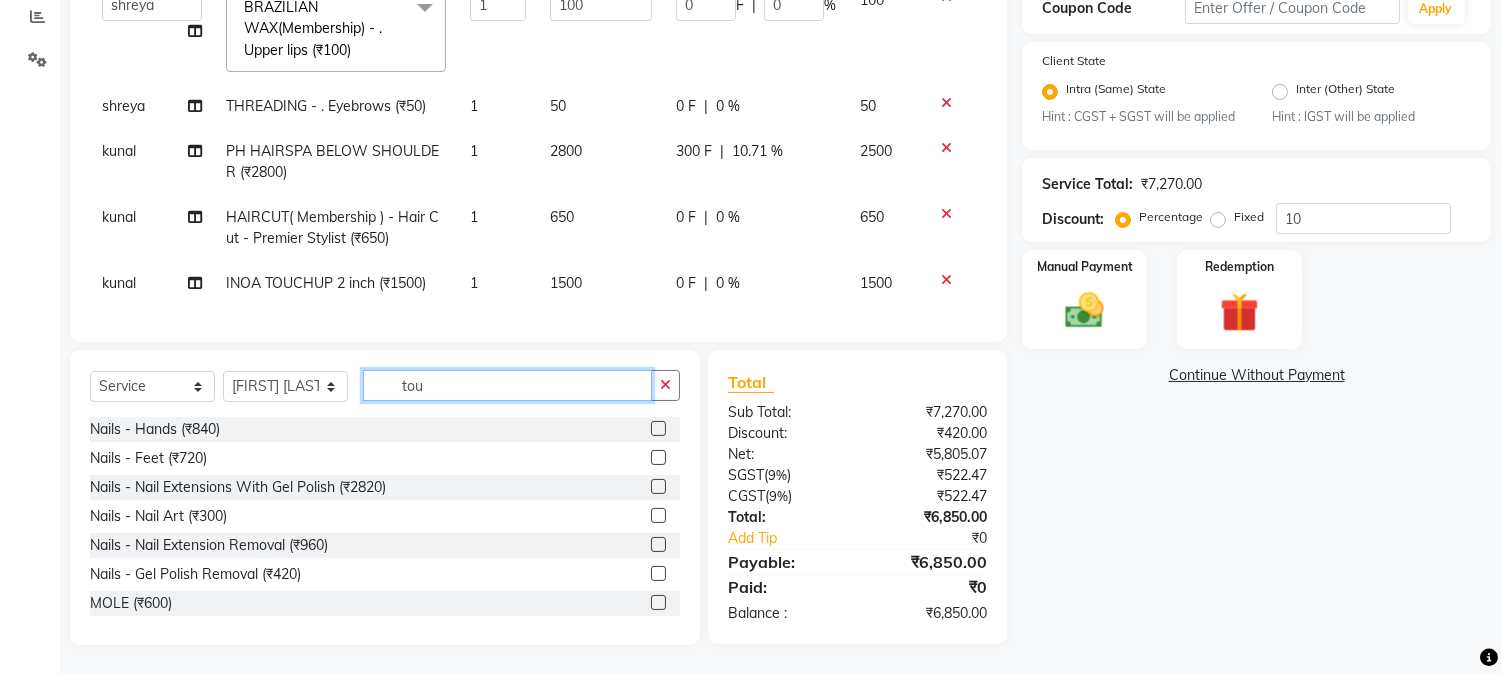 drag, startPoint x: 416, startPoint y: 387, endPoint x: 463, endPoint y: 385, distance: 47.042534 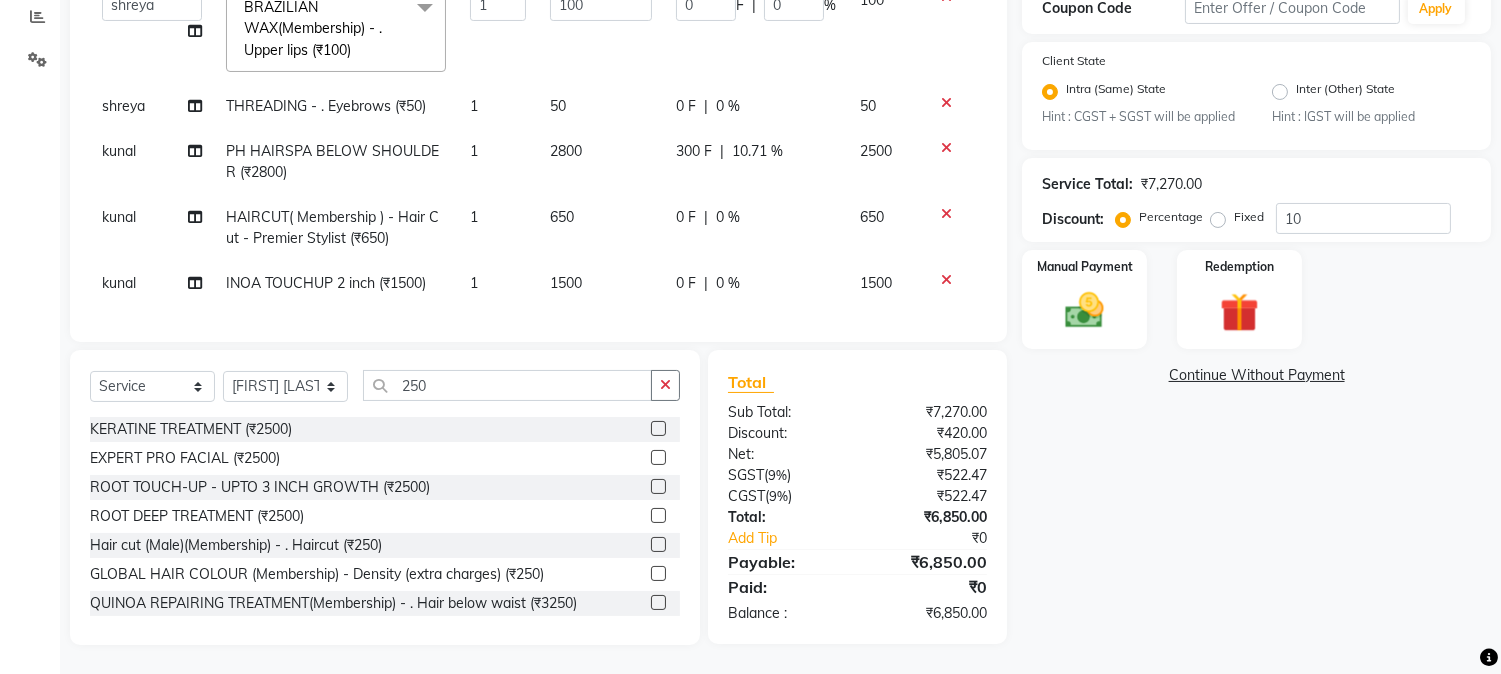 click 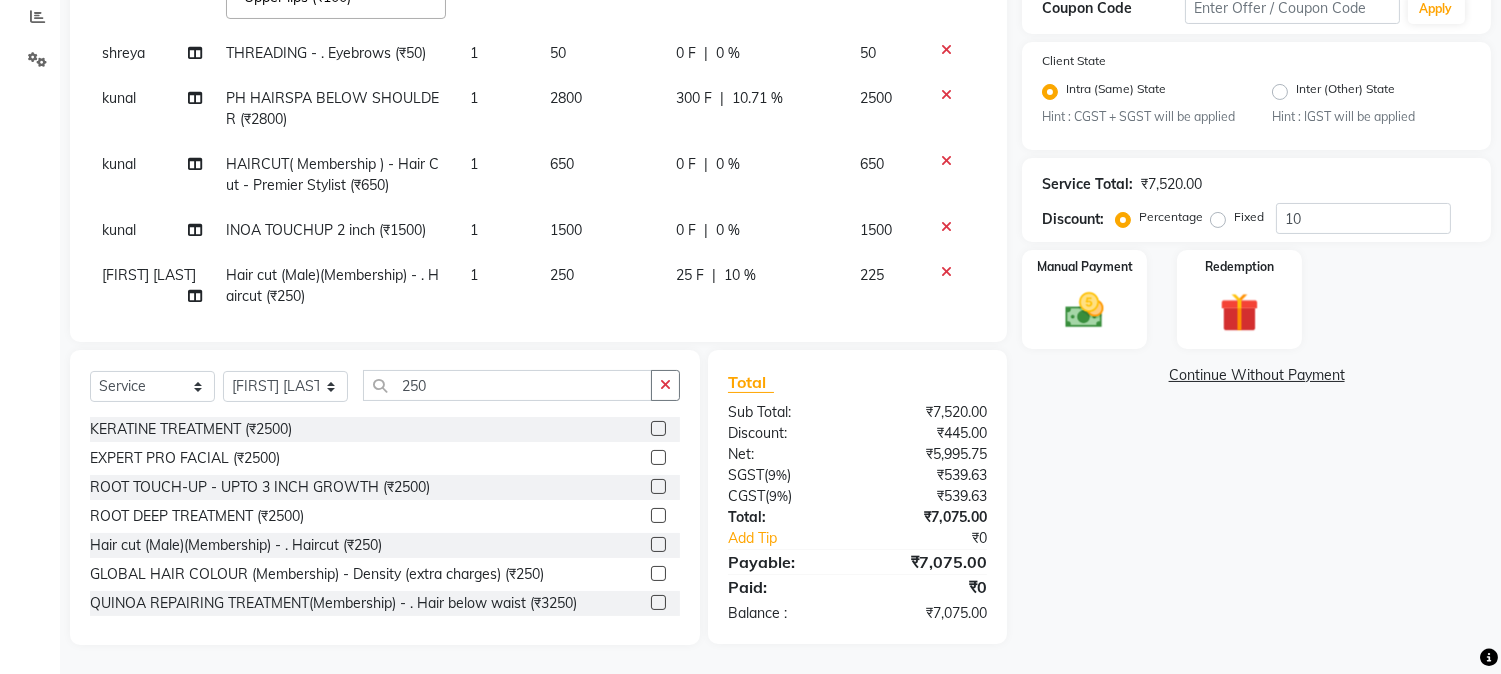 scroll, scrollTop: 492, scrollLeft: 0, axis: vertical 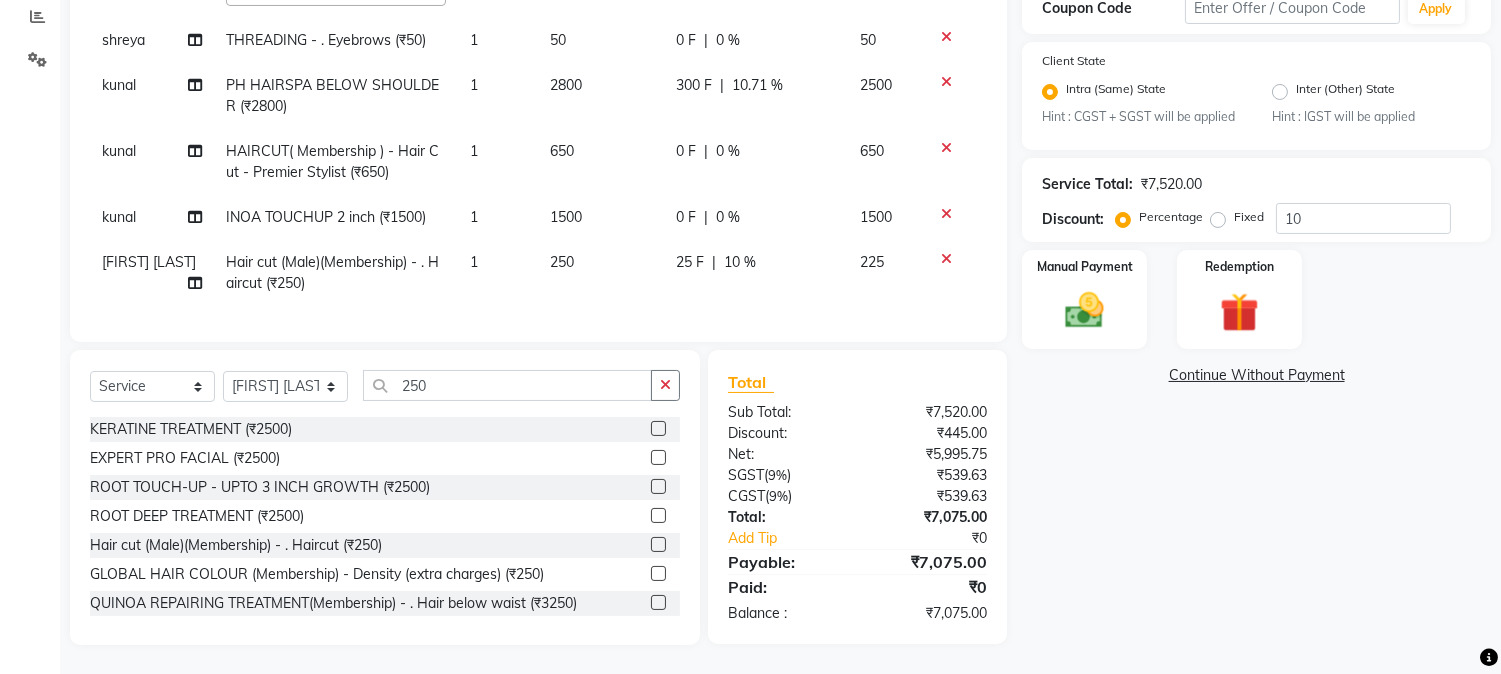 click on "25 F" 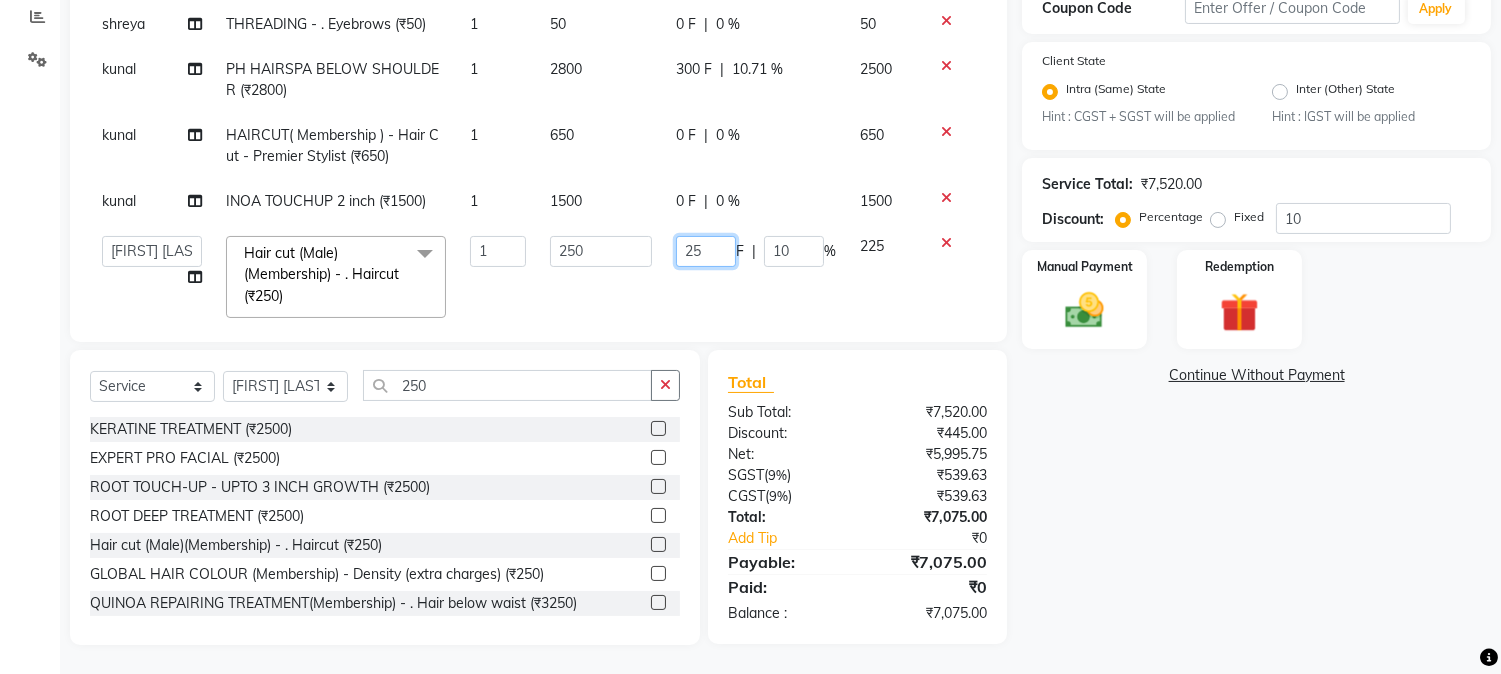 drag, startPoint x: 661, startPoint y: 245, endPoint x: 755, endPoint y: 254, distance: 94.42987 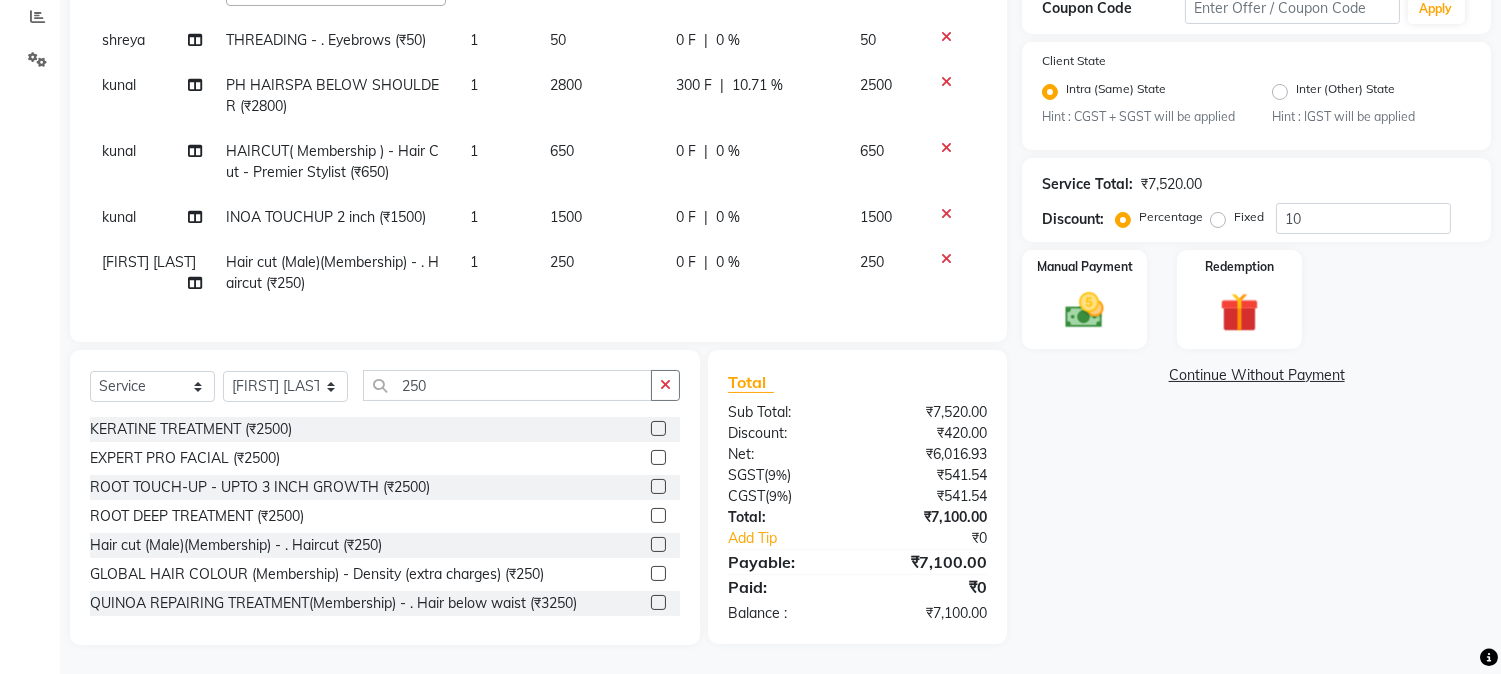 click on "Services Stylist Service Qty Price Disc Total Action CHETAN FLIX CUT (₹420) 1 420 120 F | 28.57 % 300 GEETA THREADING       -        . Eyebrows (₹50) 1 50 0 F | 0 % 50  AARMAN   AAYUSHI SHARMA   Akruti   AMAN    Amir   Arbaz   Asif Ansari   BABLU   Bandana   BHAGYESH   CHETAN   CHETAN BOISAR   furkan   GEETA   KISHOR   KISHOR JAMBHULKAR   kunal   mushahid  [muddu]   Nilam   NIRANJAN   Nisha Parmar   PRABHA    PUNAM   Rahul Sir   RAVI    RIMA   Rohit Tandel   SALONI   Sandy Sir   sarfaraz   shovib M.D   shreya   ZOYA  THREADING       -        . Eyebrows (₹50)  x Nails -  Hands (₹840) Nails -  Feet (₹720) Nails - Nail Extensions With Gel Polish (₹2820) Nails - Nail Art (₹300) Nails - Nail Extension Removal (₹960) Nails - Gel Polish Removal (₹420) MOLE (₹600) PUMING (₹4000) CRYSTAL PEDICURE (MEMBERSHIP) (₹1400) HIAR SPA ABOVE SHOULDER (MEMBERSHIP) (₹900) HAIR SPA ABOVE SHOULDER (NON-MEMBER) (₹1080) HAIR SPA BELOW SHOULDER(MEMBERSHIP) (₹1200) PATCH TEST  (₹500) nailpaint (₹200)" 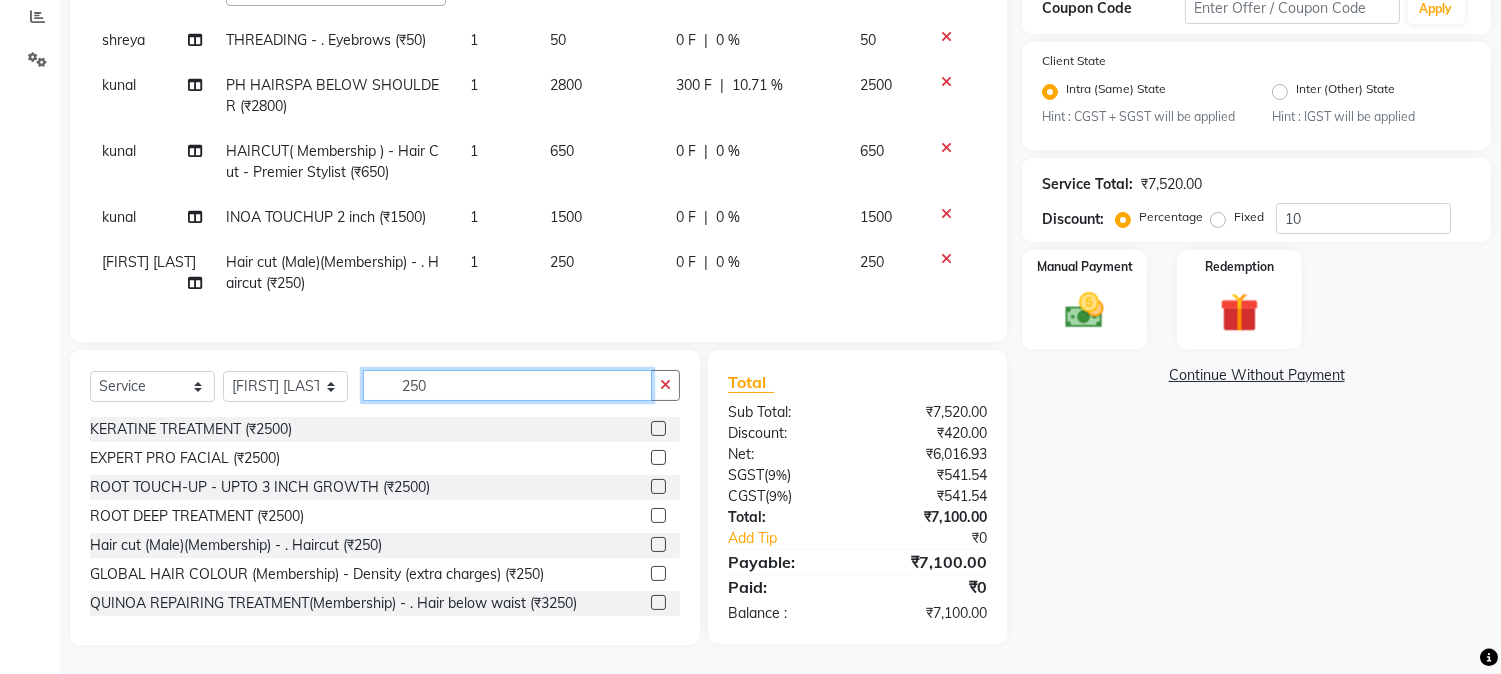 drag, startPoint x: 404, startPoint y: 384, endPoint x: 474, endPoint y: 387, distance: 70.064255 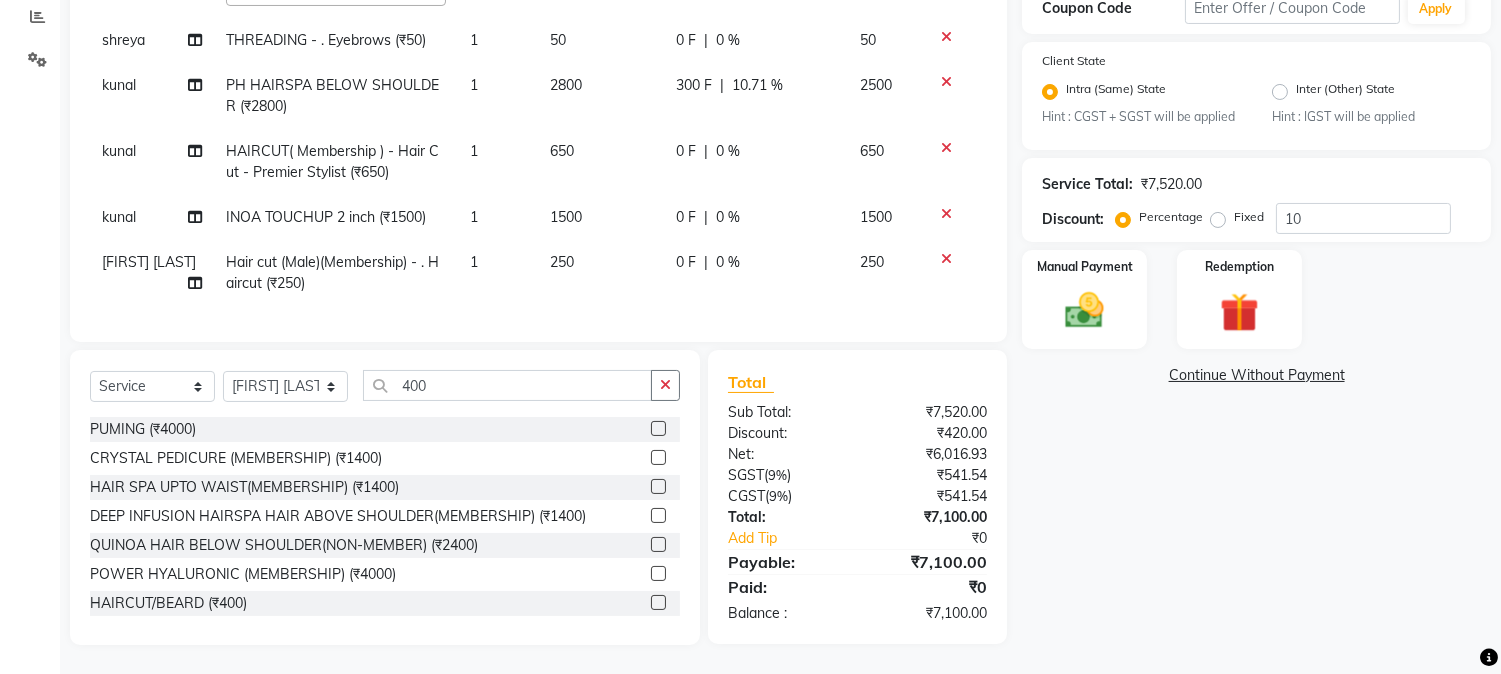 click 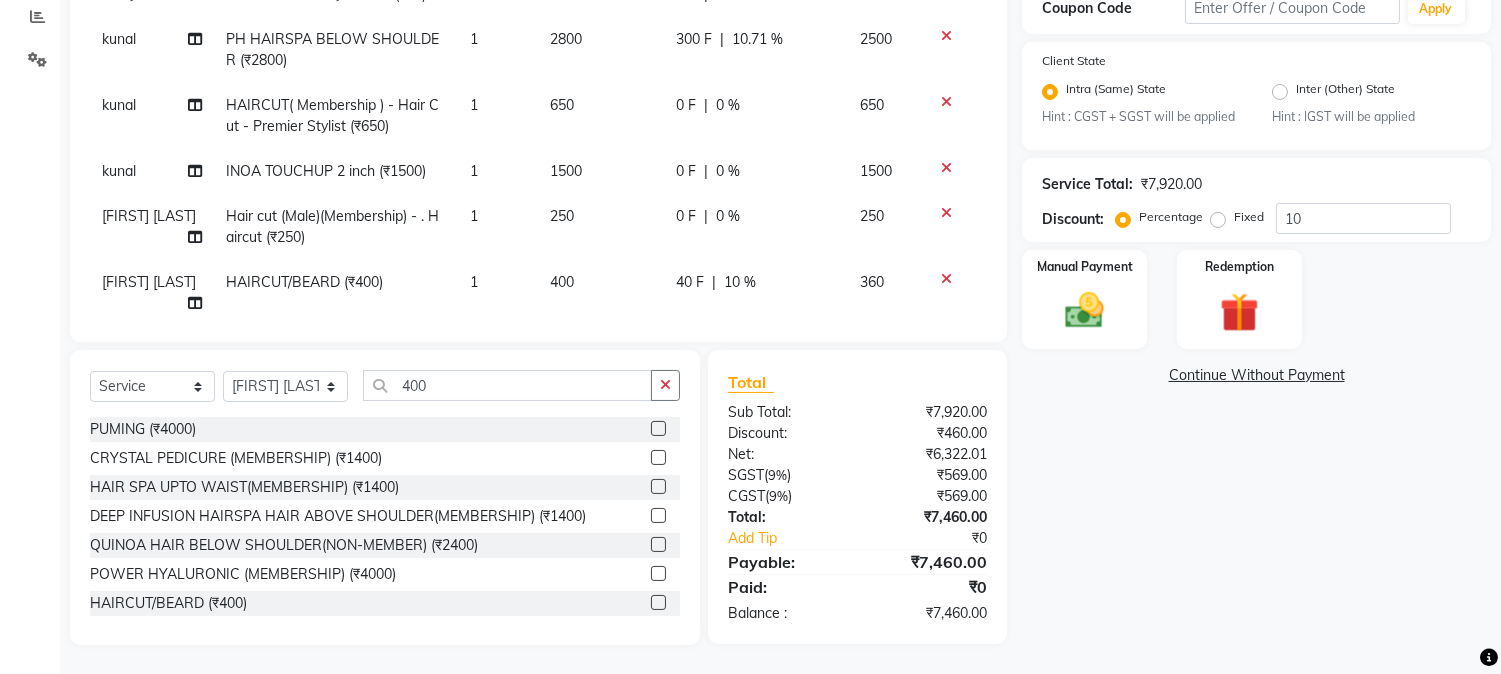 scroll, scrollTop: 537, scrollLeft: 0, axis: vertical 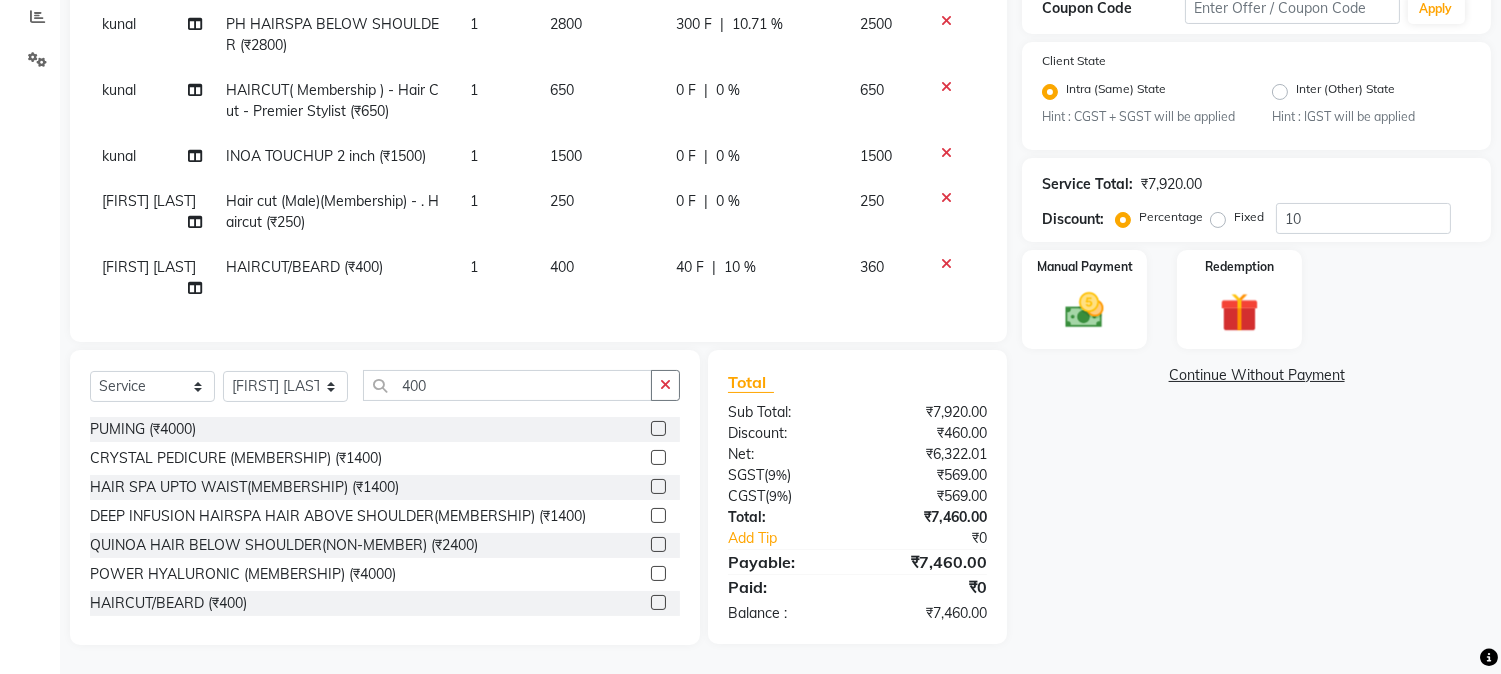 click on "400" 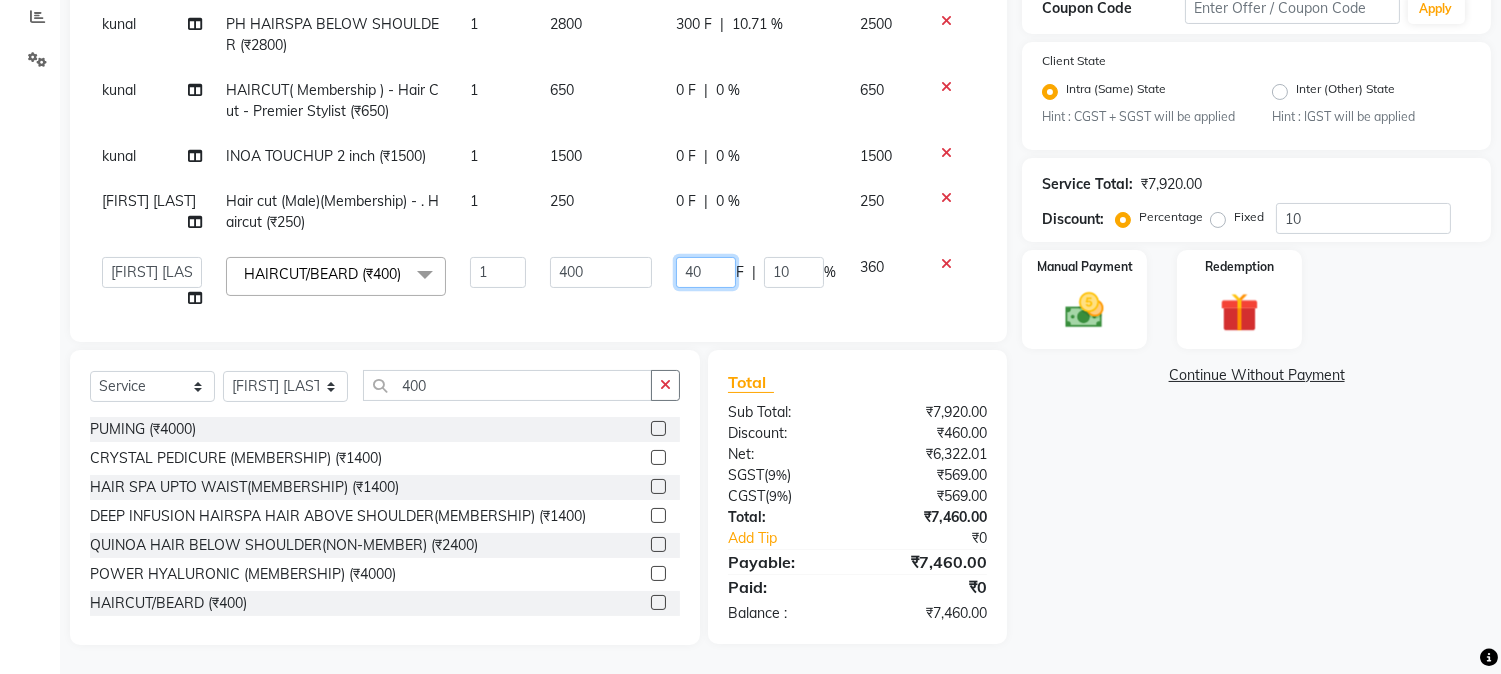 drag, startPoint x: 662, startPoint y: 266, endPoint x: 727, endPoint y: 261, distance: 65.192024 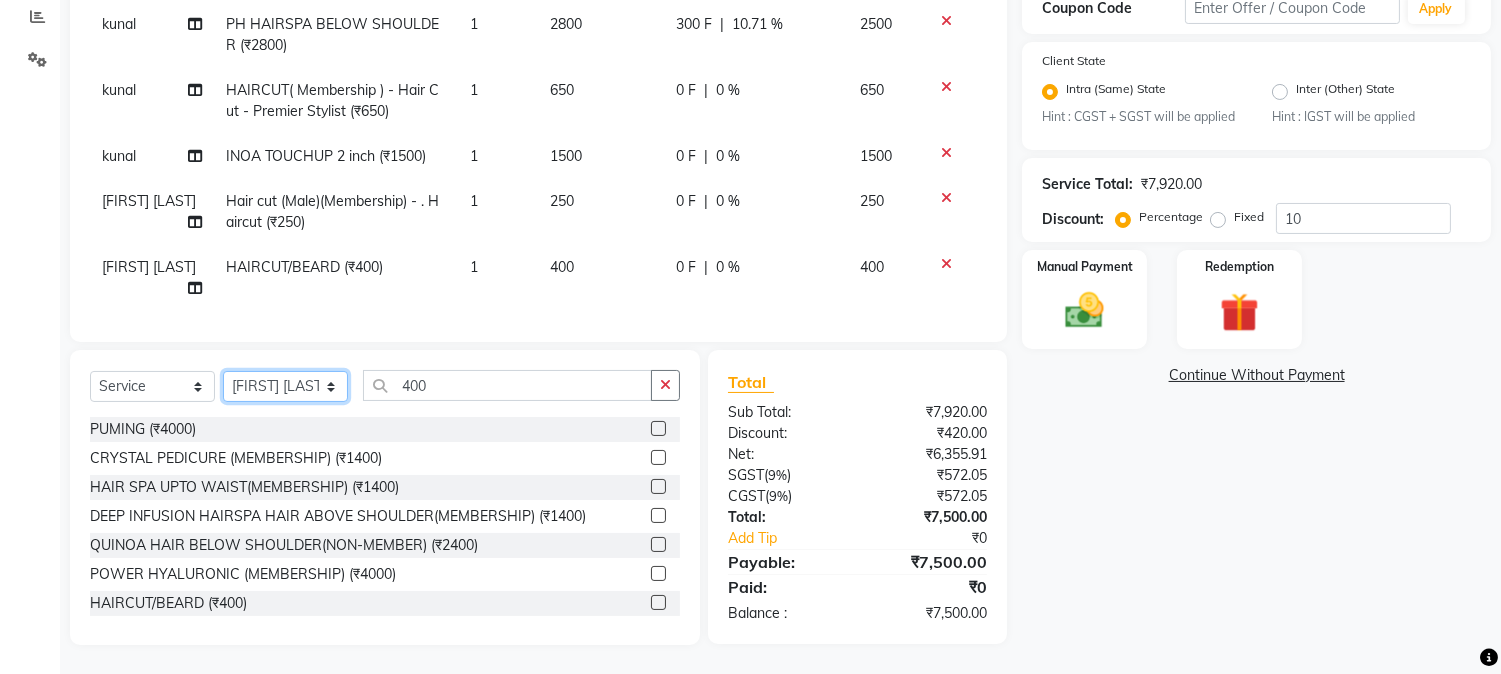 click on "Select Stylist AARMAN AAYUSHI SHARMA Akruti AMAN  Amir Arbaz Asif Ansari BABLU Bandana BHAGYESH CHETAN CHETAN BOISAR furkan GEETA KISHOR KISHOR JAMBHULKAR kunal mushahid  [muddu] Nilam NIRANJAN Nisha Parmar PRABHA  PUNAM Rahul Sir RAVI  RIMA Rohit Tandel SALONI Sandy Sir sarfaraz shovib M.D shreya ZOYA" 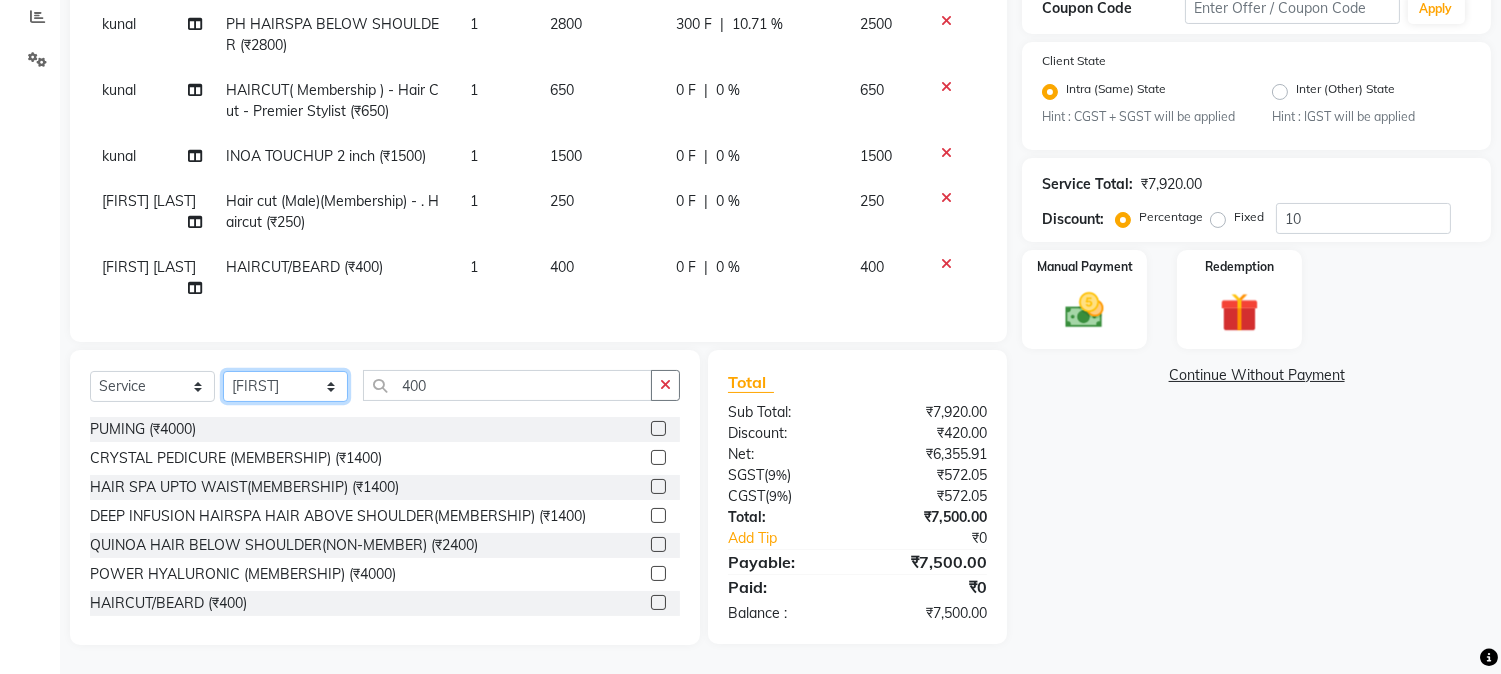 click on "Select Stylist AARMAN AAYUSHI SHARMA Akruti AMAN  Amir Arbaz Asif Ansari BABLU Bandana BHAGYESH CHETAN CHETAN BOISAR furkan GEETA KISHOR KISHOR JAMBHULKAR kunal mushahid  [muddu] Nilam NIRANJAN Nisha Parmar PRABHA  PUNAM Rahul Sir RAVI  RIMA Rohit Tandel SALONI Sandy Sir sarfaraz shovib M.D shreya ZOYA" 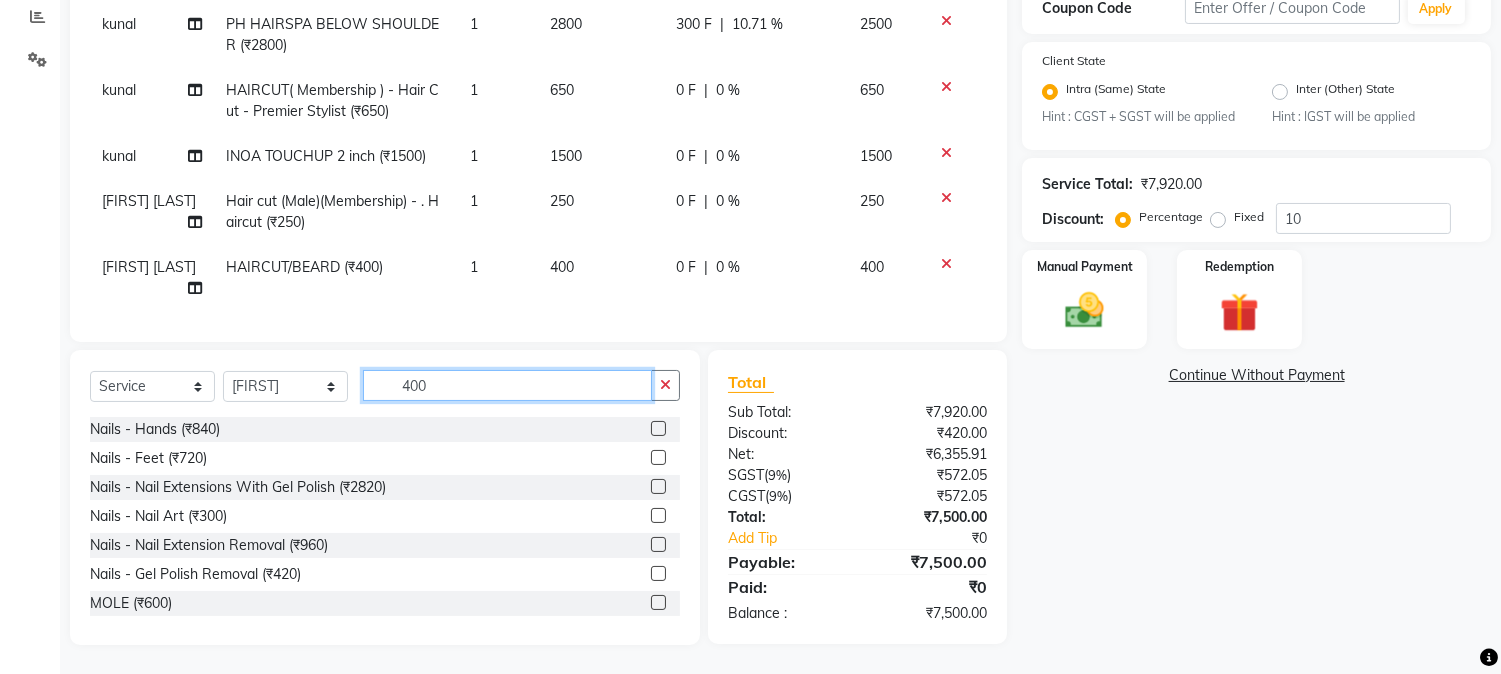 drag, startPoint x: 396, startPoint y: 378, endPoint x: 473, endPoint y: 378, distance: 77 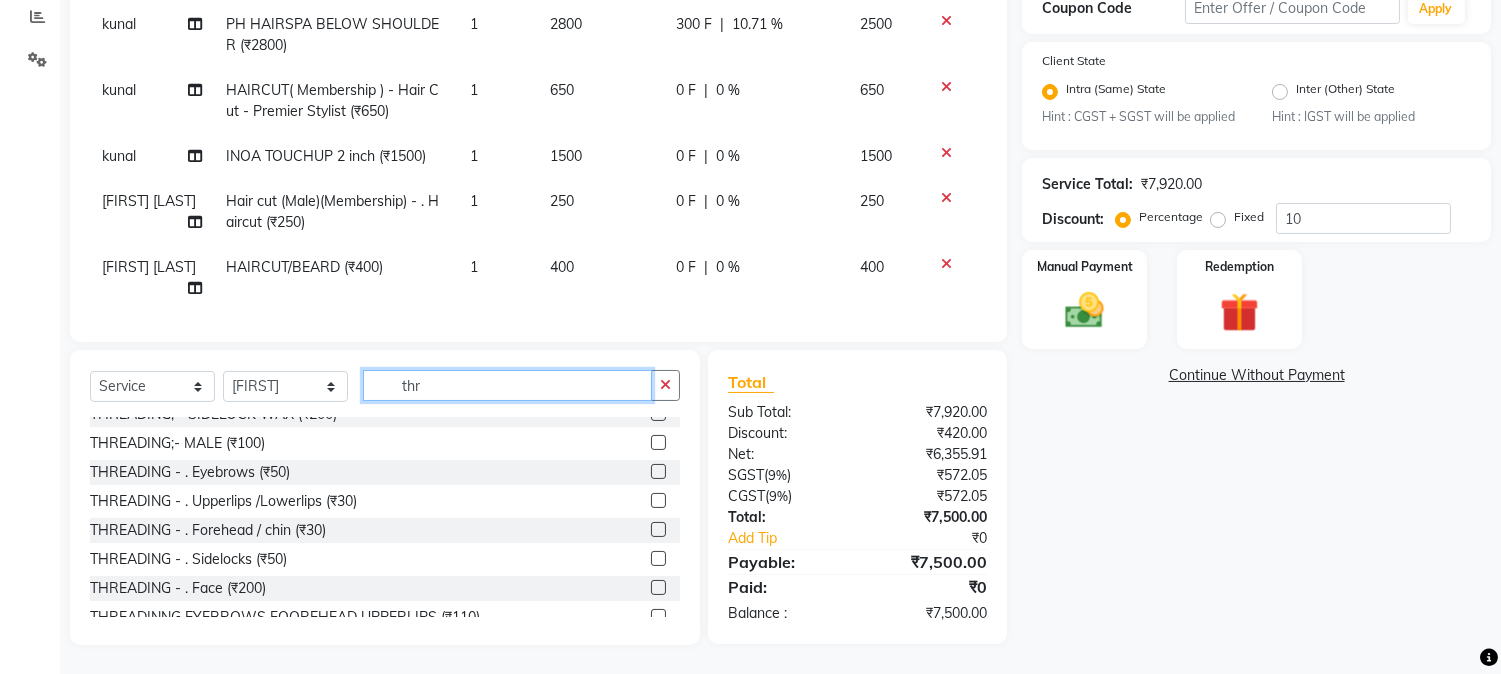 scroll, scrollTop: 32, scrollLeft: 0, axis: vertical 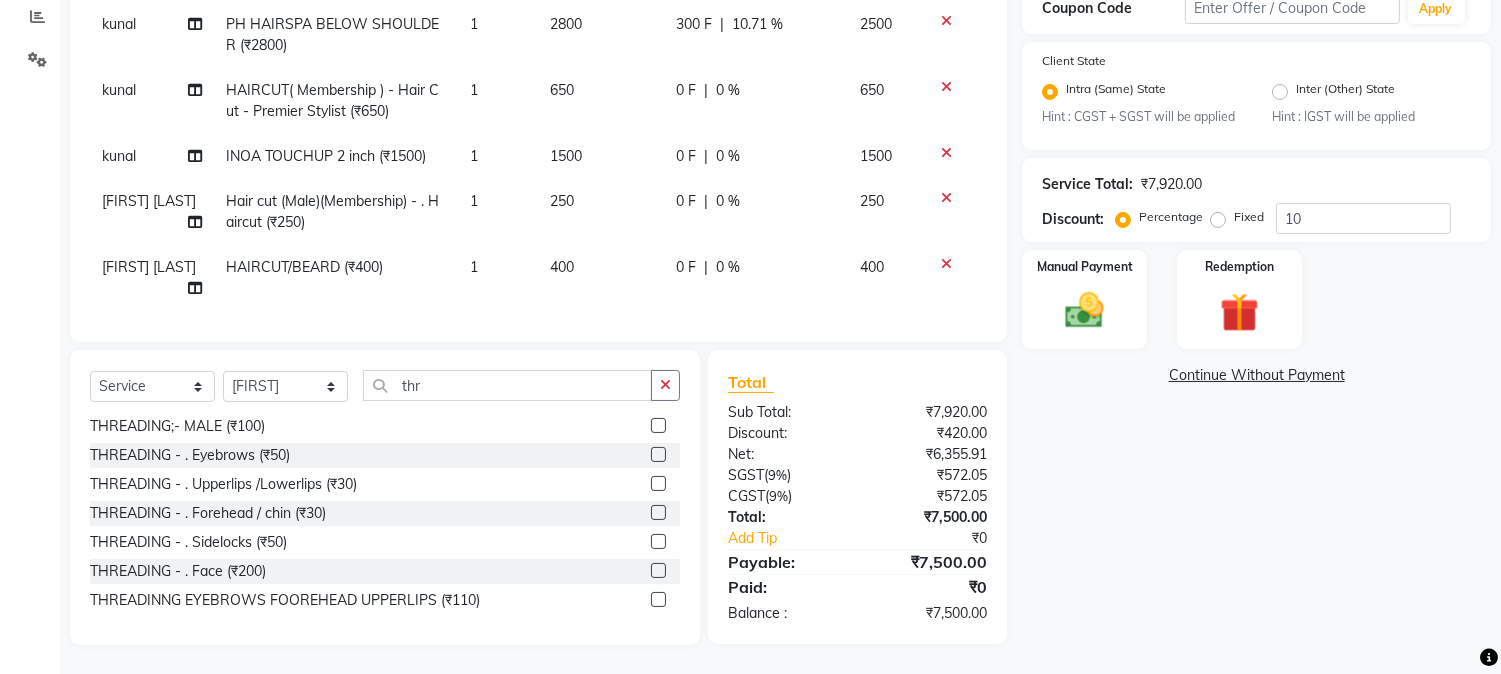 click 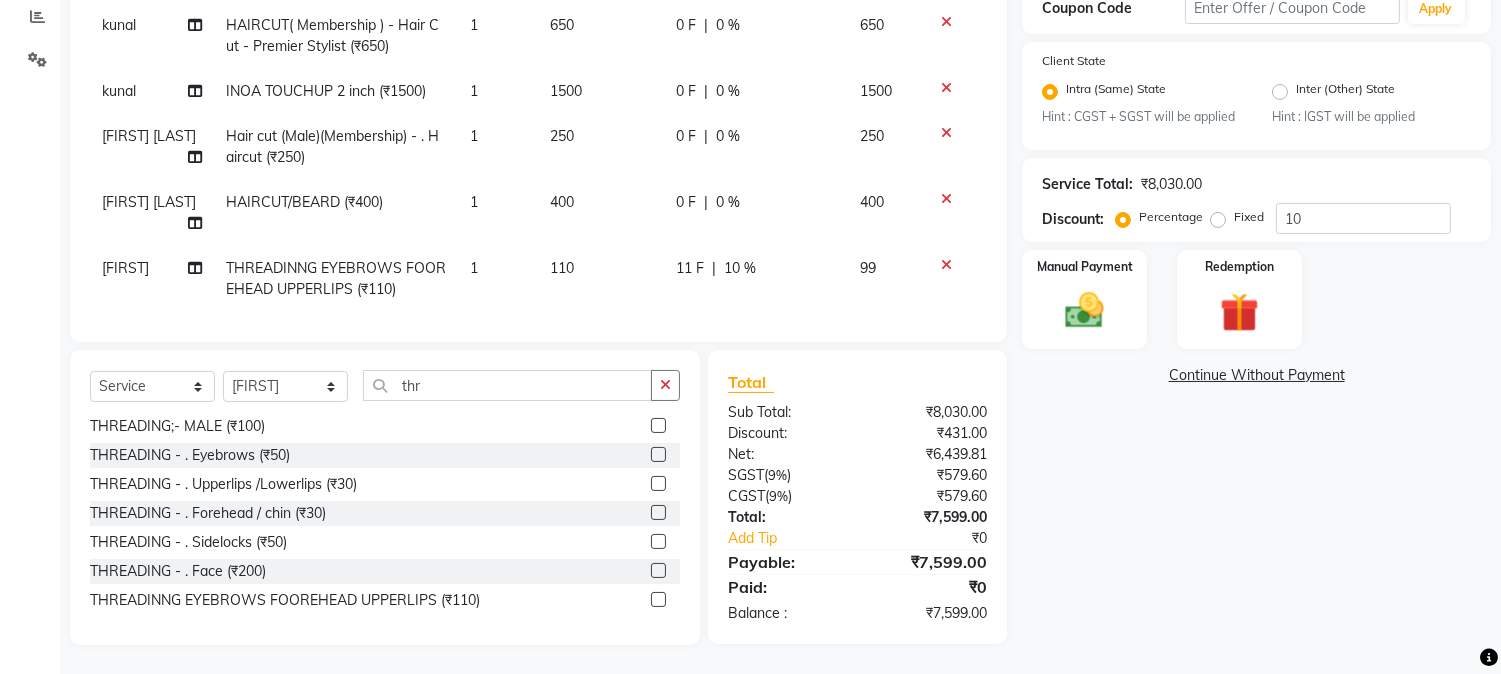 scroll, scrollTop: 603, scrollLeft: 0, axis: vertical 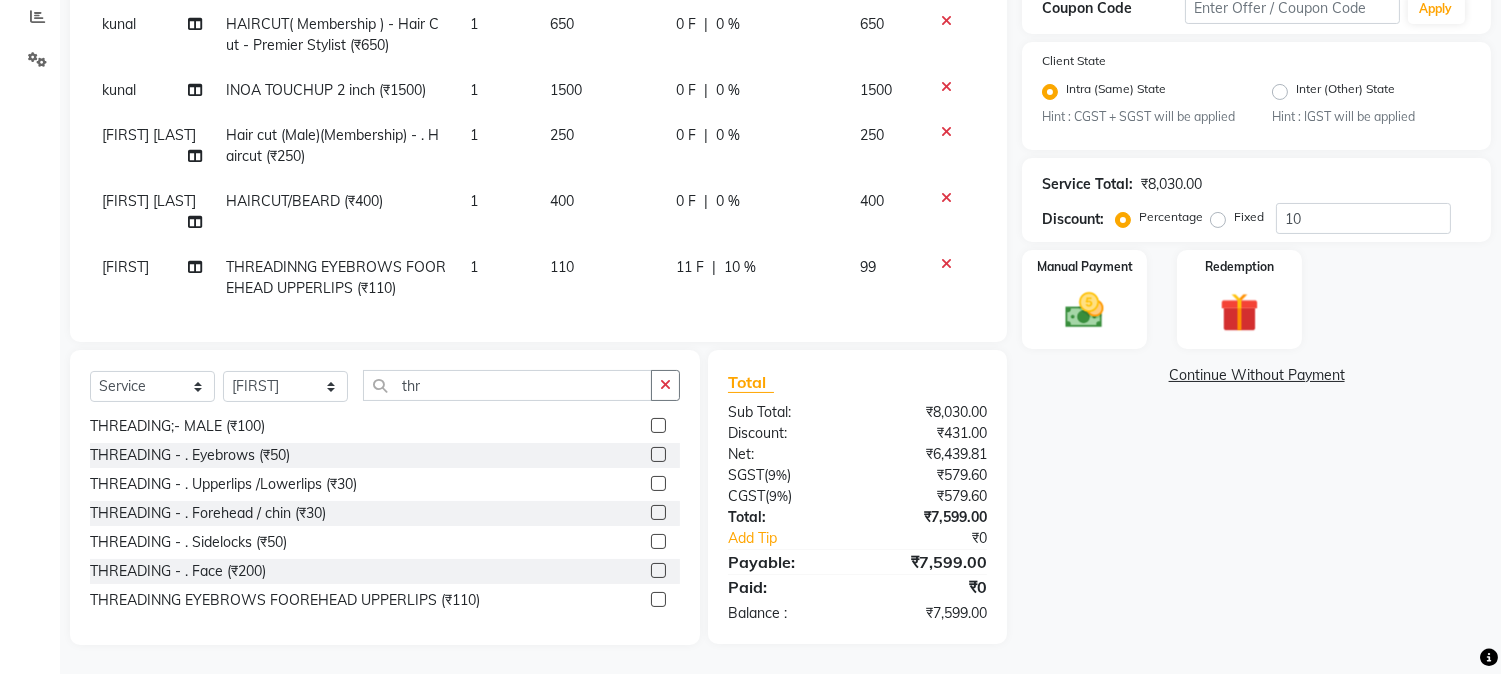 click on "11 F" 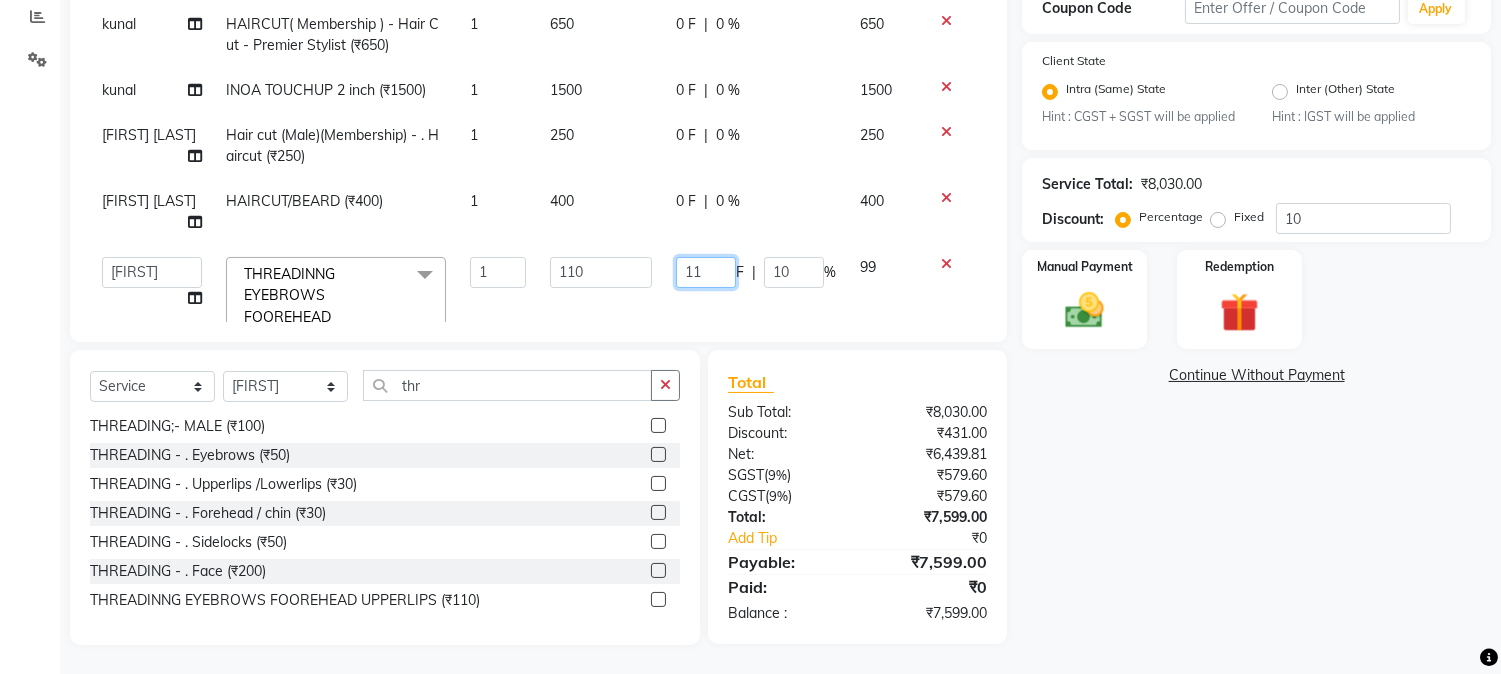 drag, startPoint x: 671, startPoint y: 243, endPoint x: 696, endPoint y: 245, distance: 25.079872 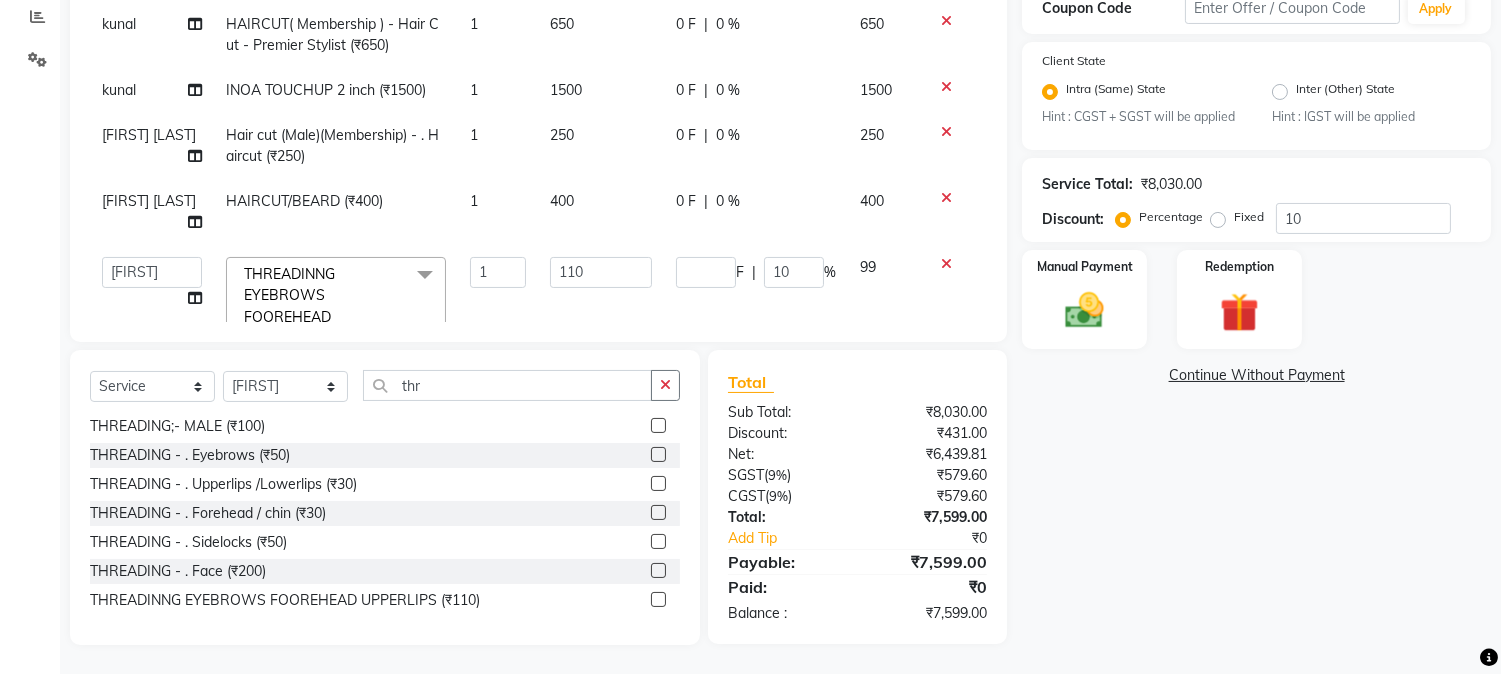 click on "Services Stylist Service Qty Price Disc Total Action CHETAN FLIX CUT (₹420) 1 420 120 F | 28.57 % 300 GEETA THREADING       -        . Eyebrows (₹50) 1 50 0 F | 0 % 50  AARMAN   AAYUSHI SHARMA   Akruti   AMAN    Amir   Arbaz   Asif Ansari   BABLU   Bandana   BHAGYESH   CHETAN   CHETAN BOISAR   furkan   GEETA   KISHOR   KISHOR JAMBHULKAR   kunal   mushahid  [muddu]   Nilam   NIRANJAN   Nisha Parmar   PRABHA    PUNAM   Rahul Sir   RAVI    RIMA   Rohit Tandel   SALONI   Sandy Sir   sarfaraz   shovib M.D   shreya   ZOYA  THREADING       -        . Eyebrows (₹50)  x Nails -  Hands (₹840) Nails -  Feet (₹720) Nails - Nail Extensions With Gel Polish (₹2820) Nails - Nail Art (₹300) Nails - Nail Extension Removal (₹960) Nails - Gel Polish Removal (₹420) MOLE (₹600) PUMING (₹4000) CRYSTAL PEDICURE (MEMBERSHIP) (₹1400) HIAR SPA ABOVE SHOULDER (MEMBERSHIP) (₹900) HAIR SPA ABOVE SHOULDER (NON-MEMBER) (₹1080) HAIR SPA BELOW SHOULDER(MEMBERSHIP) (₹1200) PATCH TEST  (₹500) nailpaint (₹200)" 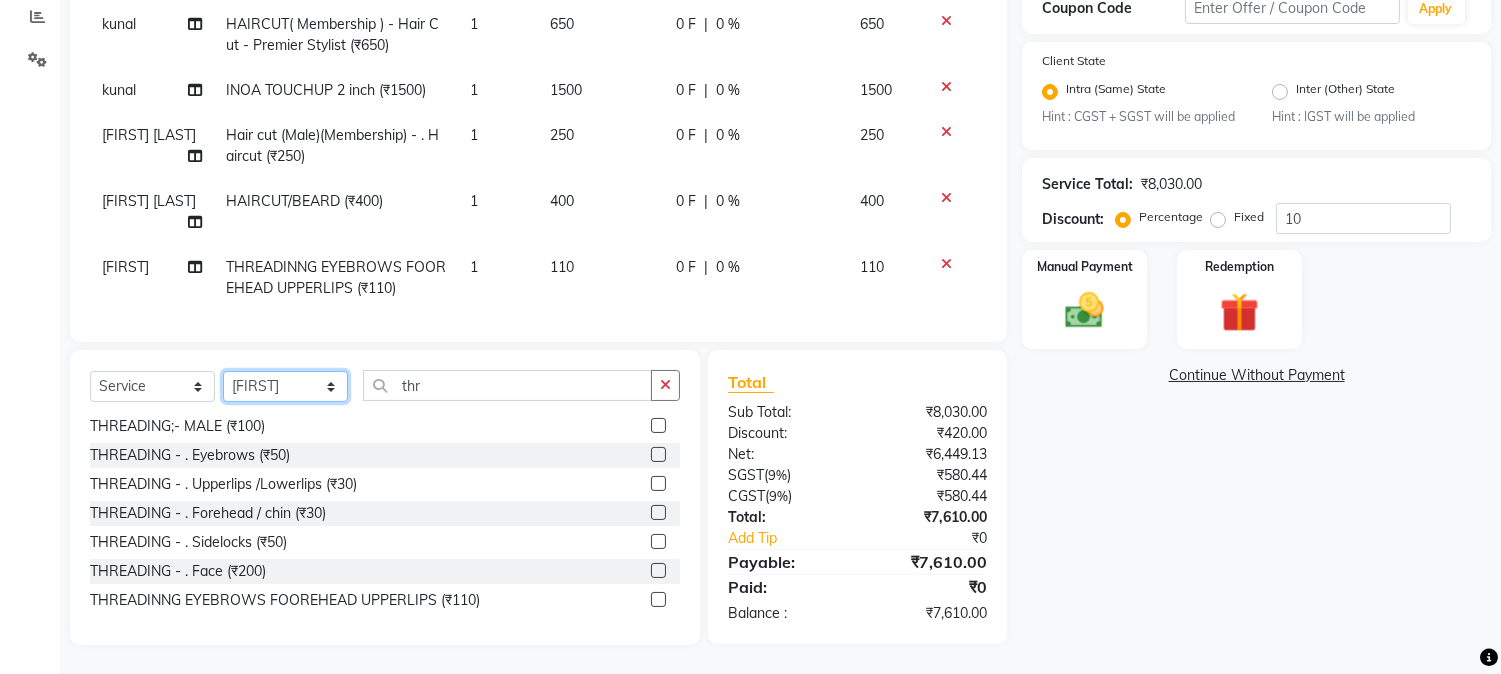 click on "Select Stylist AARMAN AAYUSHI SHARMA Akruti AMAN  Amir Arbaz Asif Ansari BABLU Bandana BHAGYESH CHETAN CHETAN BOISAR furkan GEETA KISHOR KISHOR JAMBHULKAR kunal mushahid  [muddu] Nilam NIRANJAN Nisha Parmar PRABHA  PUNAM Rahul Sir RAVI  RIMA Rohit Tandel SALONI Sandy Sir sarfaraz shovib M.D shreya ZOYA" 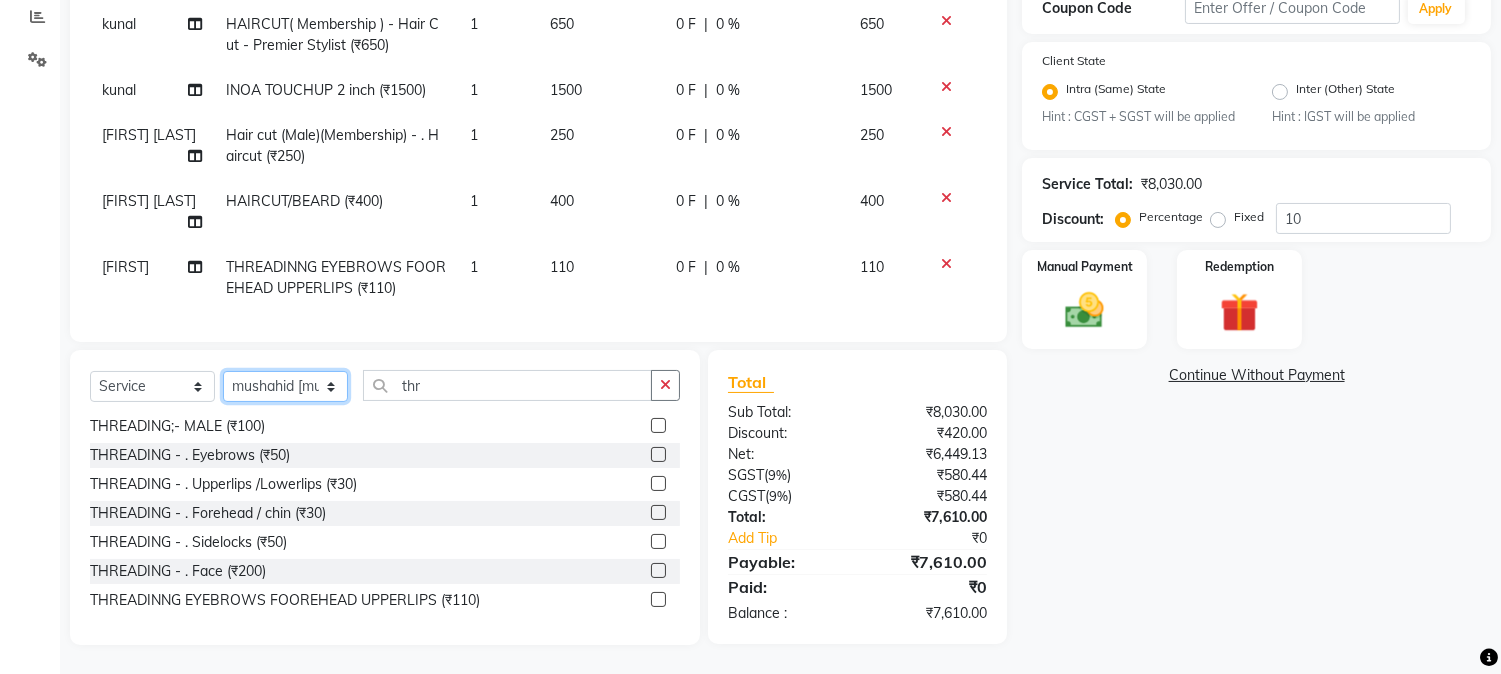 click on "Select Stylist AARMAN AAYUSHI SHARMA Akruti AMAN  Amir Arbaz Asif Ansari BABLU Bandana BHAGYESH CHETAN CHETAN BOISAR furkan GEETA KISHOR KISHOR JAMBHULKAR kunal mushahid  [muddu] Nilam NIRANJAN Nisha Parmar PRABHA  PUNAM Rahul Sir RAVI  RIMA Rohit Tandel SALONI Sandy Sir sarfaraz shovib M.D shreya ZOYA" 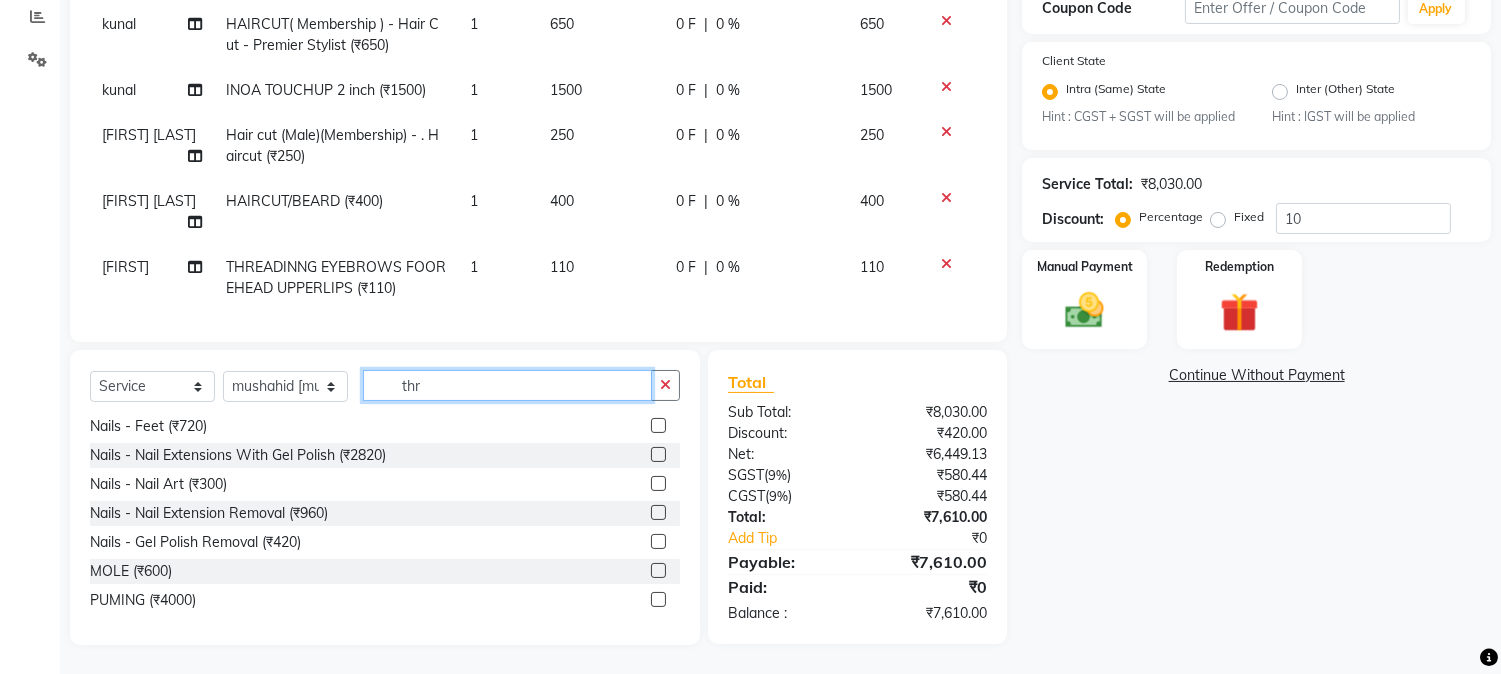 drag, startPoint x: 395, startPoint y: 380, endPoint x: 451, endPoint y: 386, distance: 56.32051 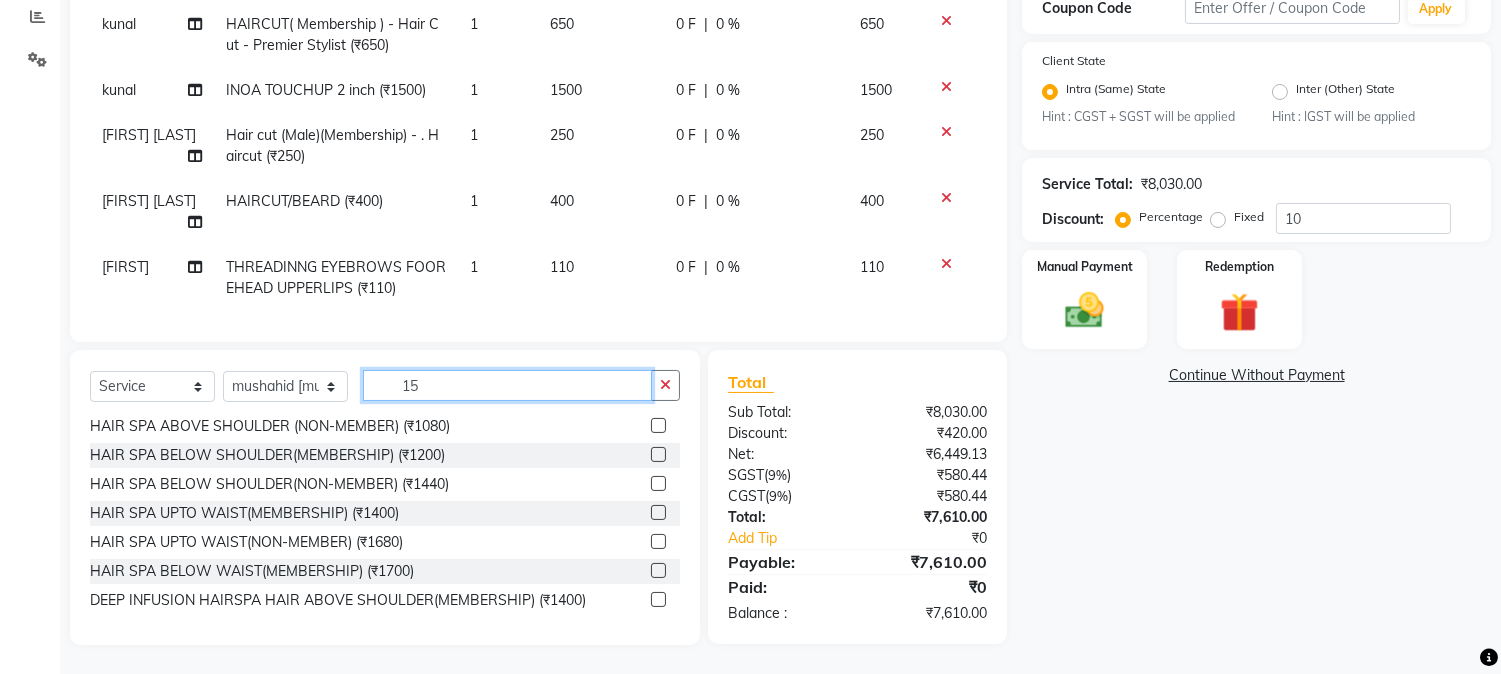 scroll, scrollTop: 0, scrollLeft: 0, axis: both 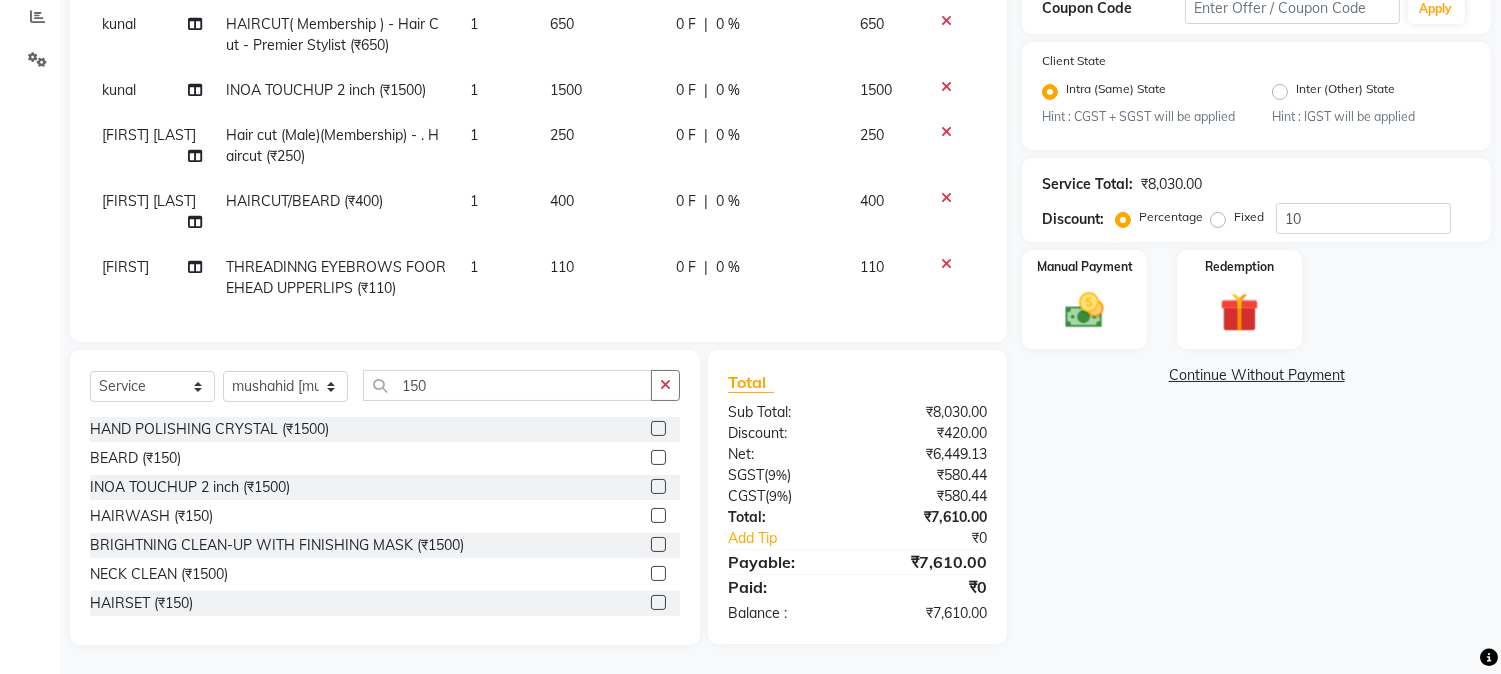 click 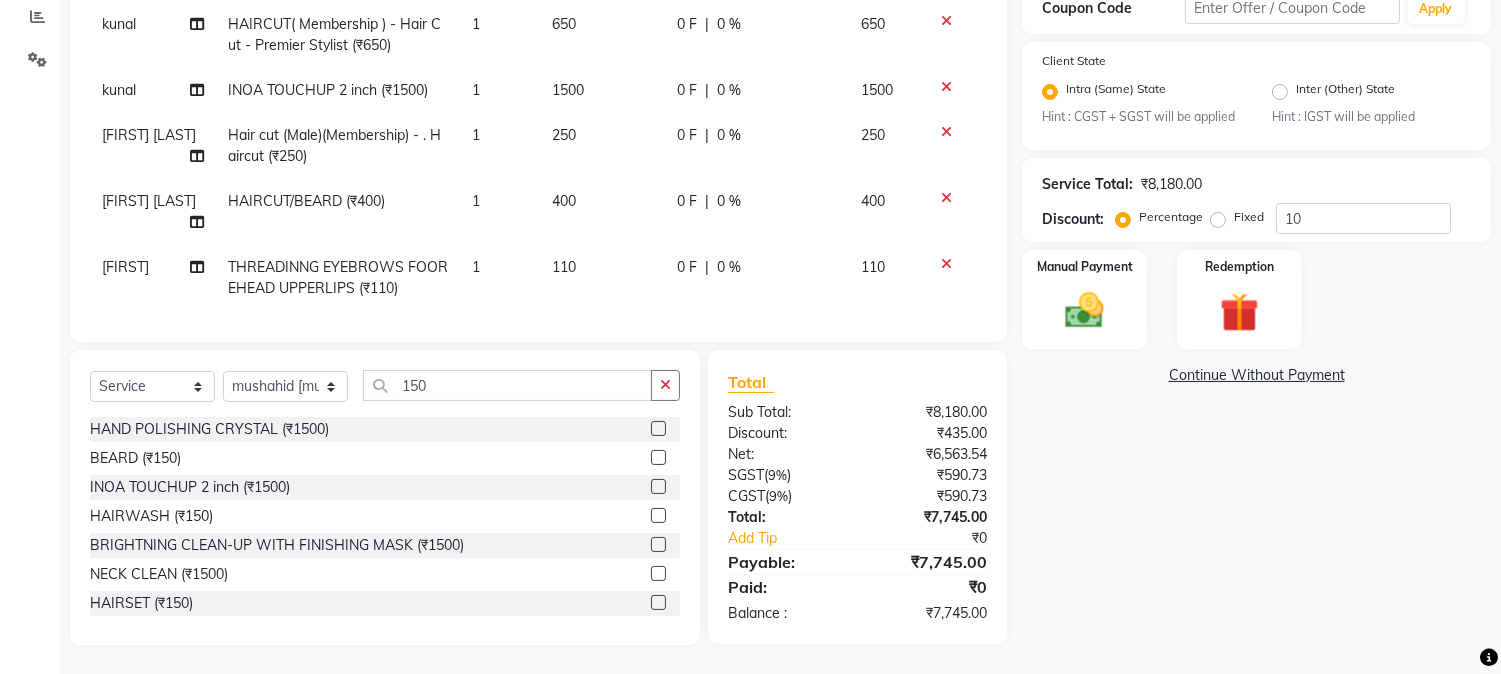 scroll, scrollTop: 670, scrollLeft: 0, axis: vertical 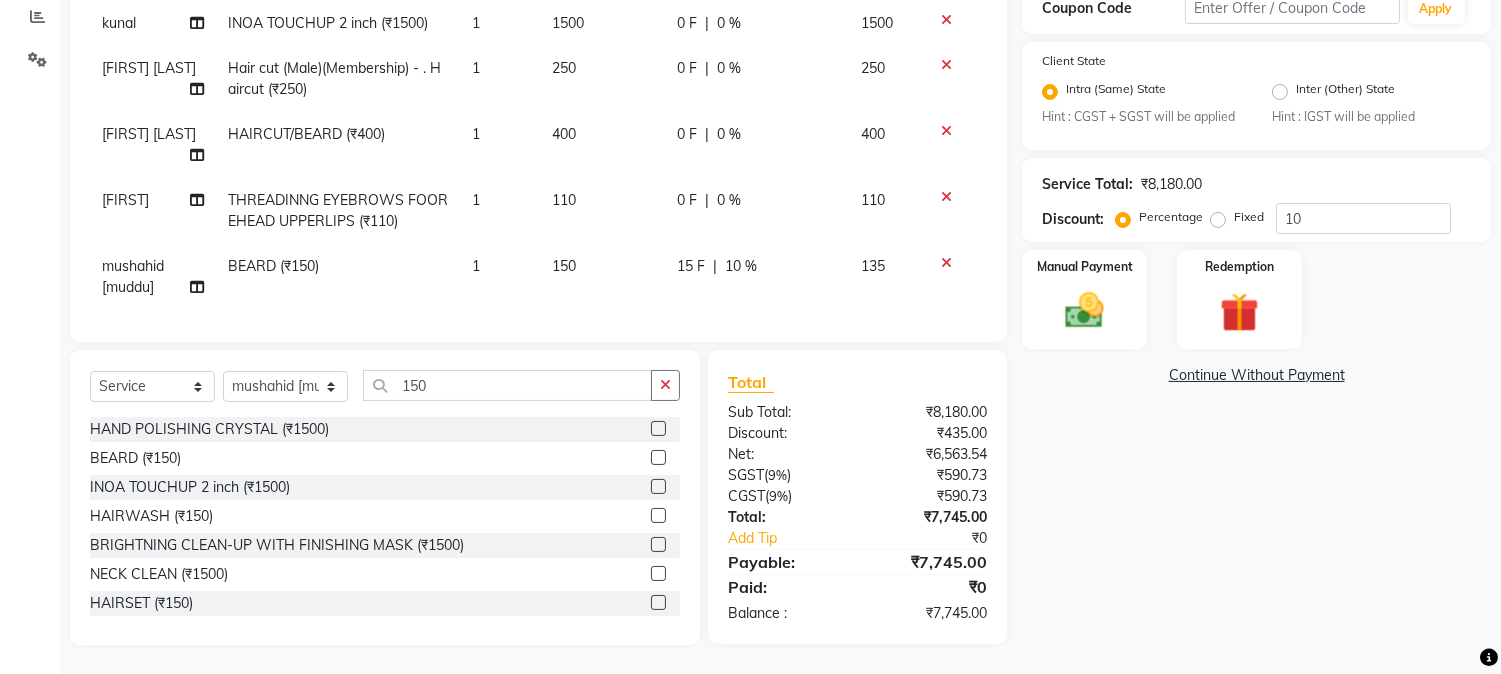 click on "15 F | 10 %" 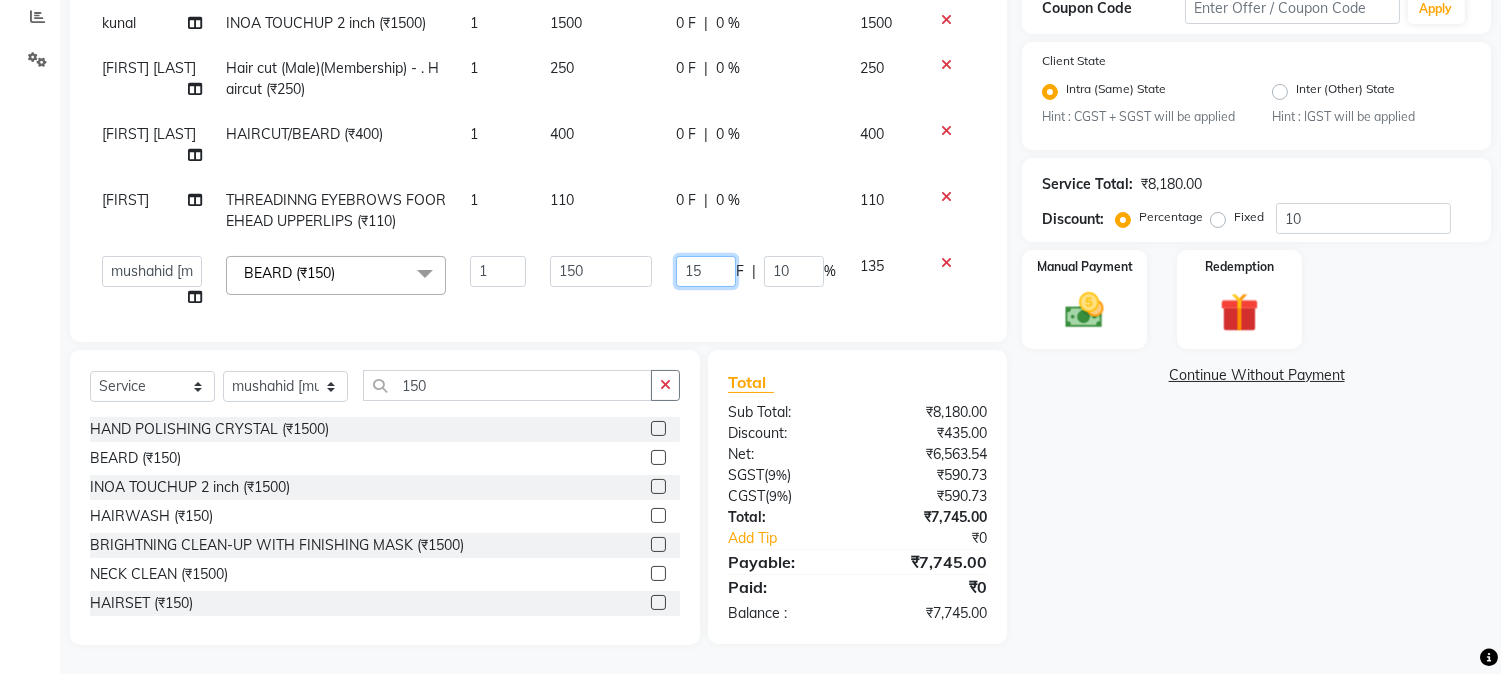 drag, startPoint x: 667, startPoint y: 248, endPoint x: 714, endPoint y: 242, distance: 47.38143 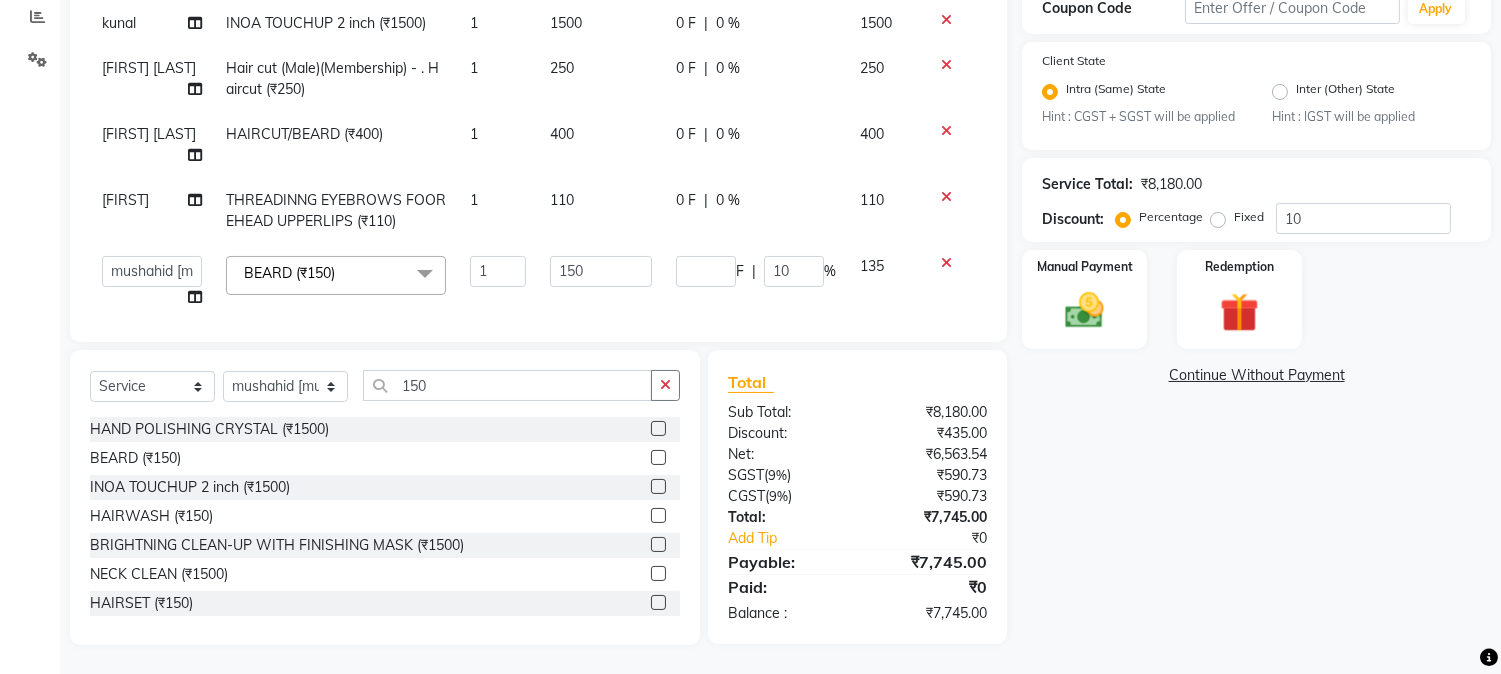 click on "F | 10 %" 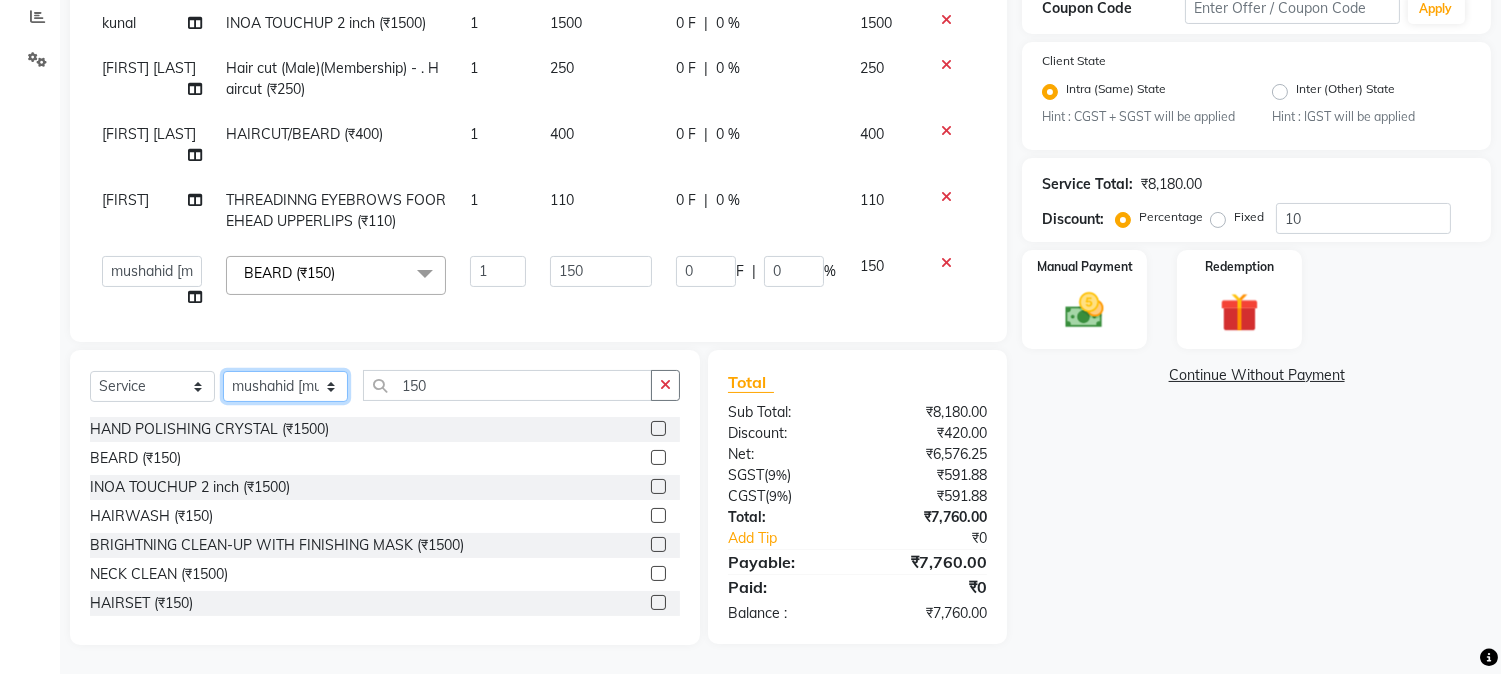 click on "Select Stylist AARMAN AAYUSHI SHARMA Akruti AMAN  Amir Arbaz Asif Ansari BABLU Bandana BHAGYESH CHETAN CHETAN BOISAR furkan GEETA KISHOR KISHOR JAMBHULKAR kunal mushahid  [muddu] Nilam NIRANJAN Nisha Parmar PRABHA  PUNAM Rahul Sir RAVI  RIMA Rohit Tandel SALONI Sandy Sir sarfaraz shovib M.D shreya ZOYA" 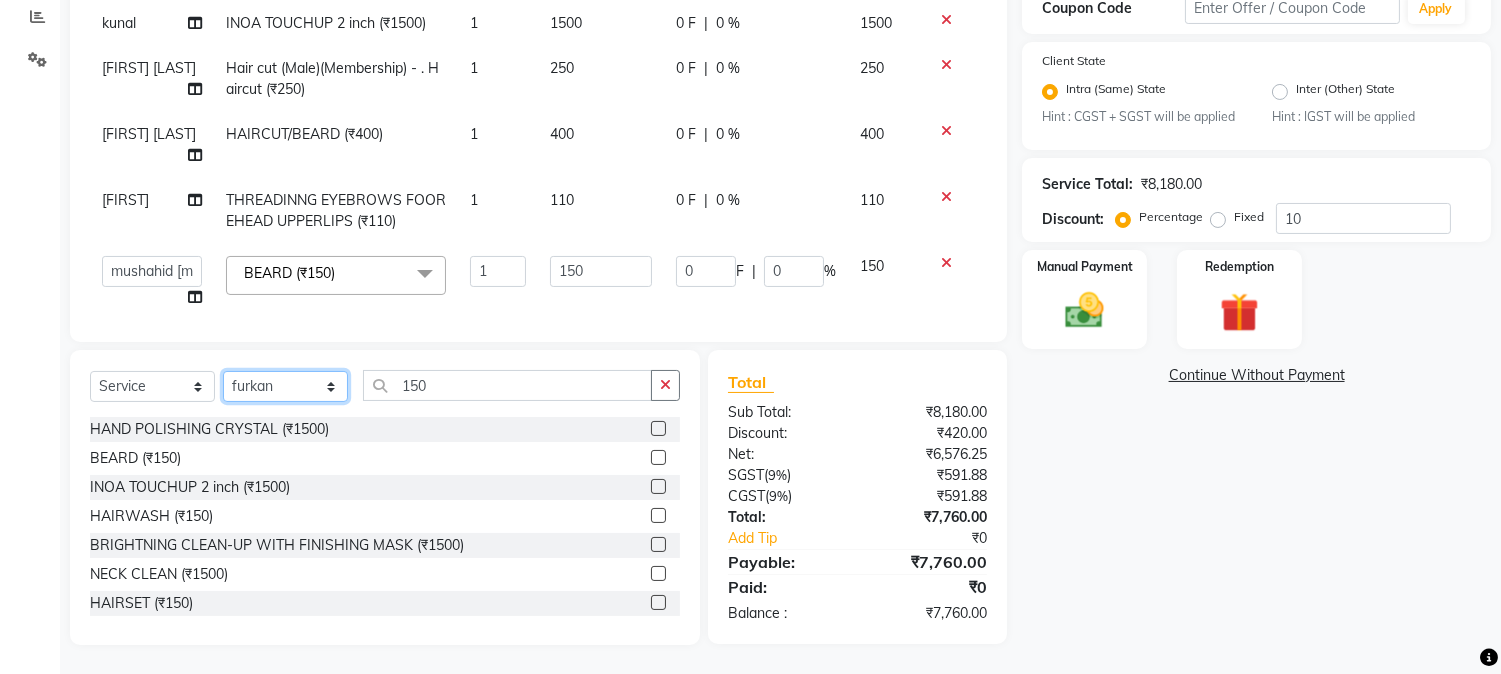 click on "Select Stylist AARMAN AAYUSHI SHARMA Akruti AMAN  Amir Arbaz Asif Ansari BABLU Bandana BHAGYESH CHETAN CHETAN BOISAR furkan GEETA KISHOR KISHOR JAMBHULKAR kunal mushahid  [muddu] Nilam NIRANJAN Nisha Parmar PRABHA  PUNAM Rahul Sir RAVI  RIMA Rohit Tandel SALONI Sandy Sir sarfaraz shovib M.D shreya ZOYA" 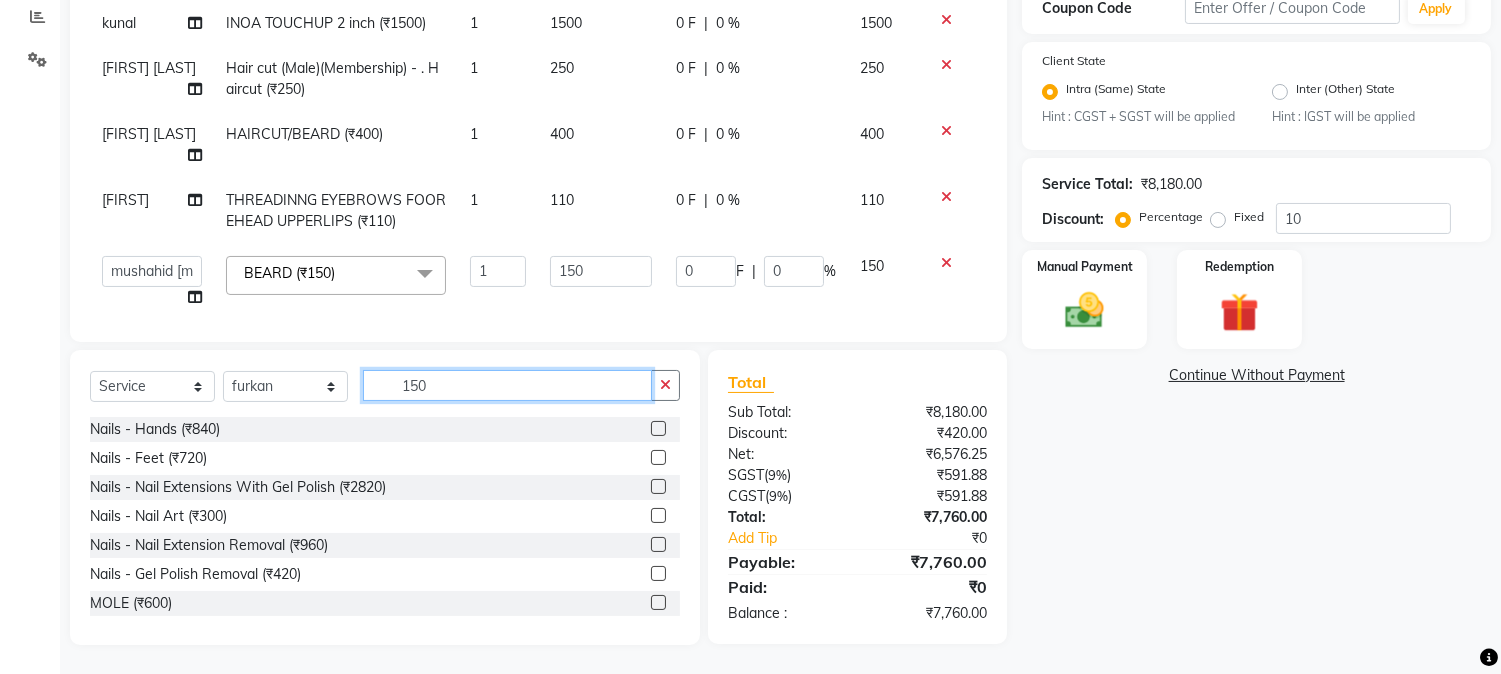 drag, startPoint x: 398, startPoint y: 377, endPoint x: 478, endPoint y: 390, distance: 81.04937 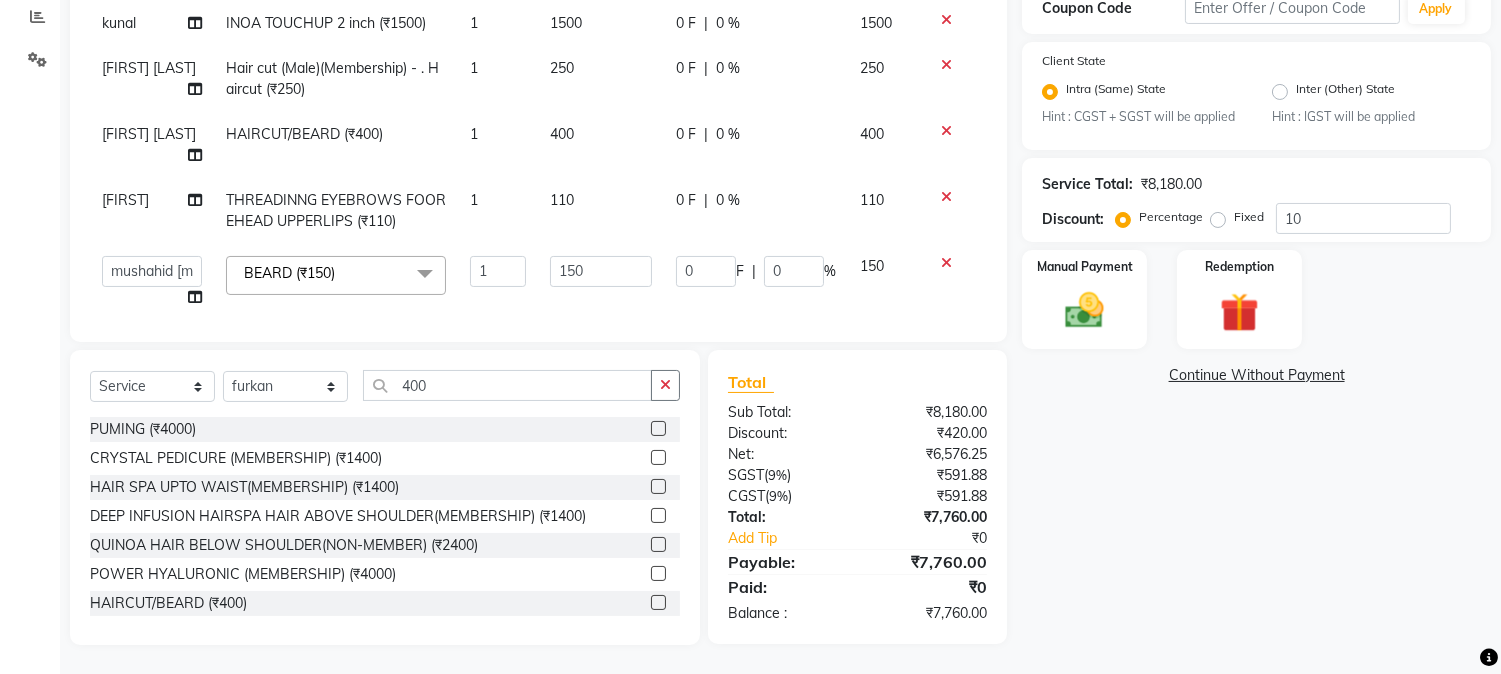 click 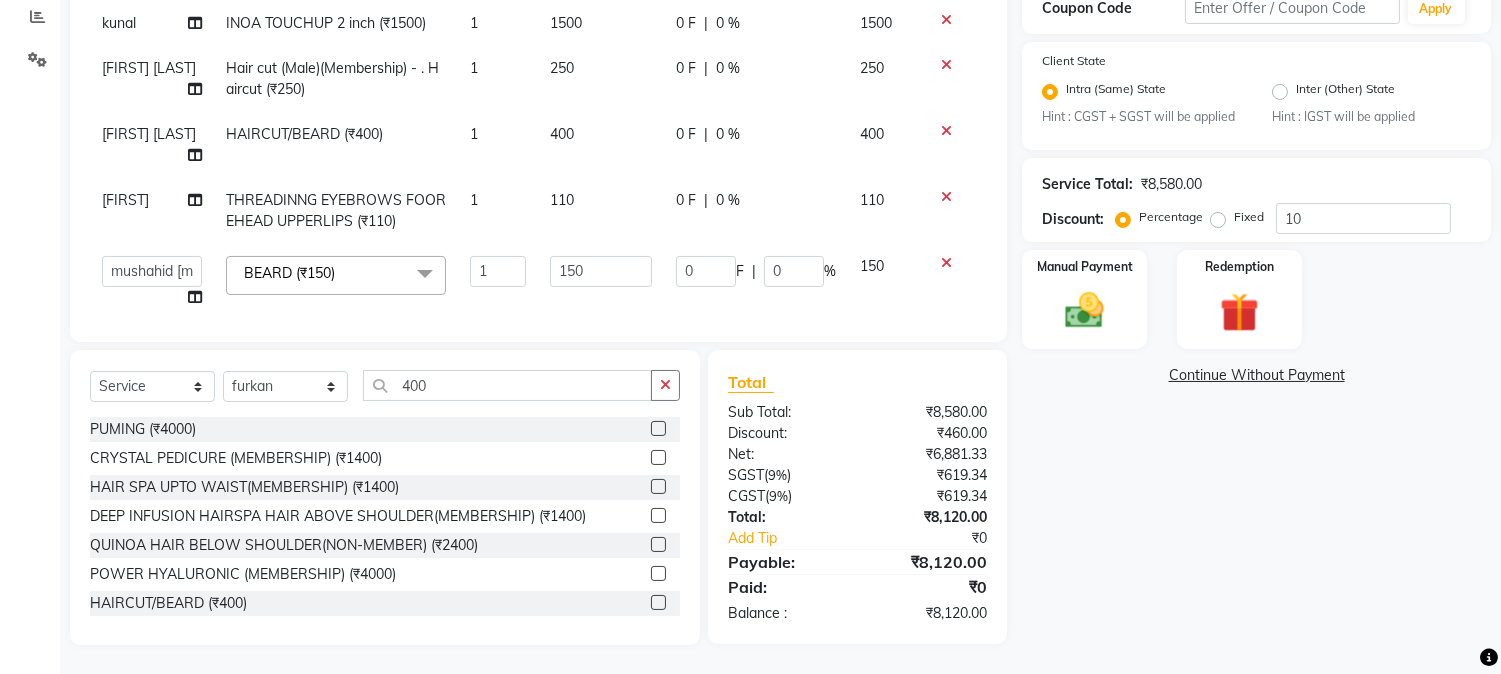 scroll, scrollTop: 724, scrollLeft: 0, axis: vertical 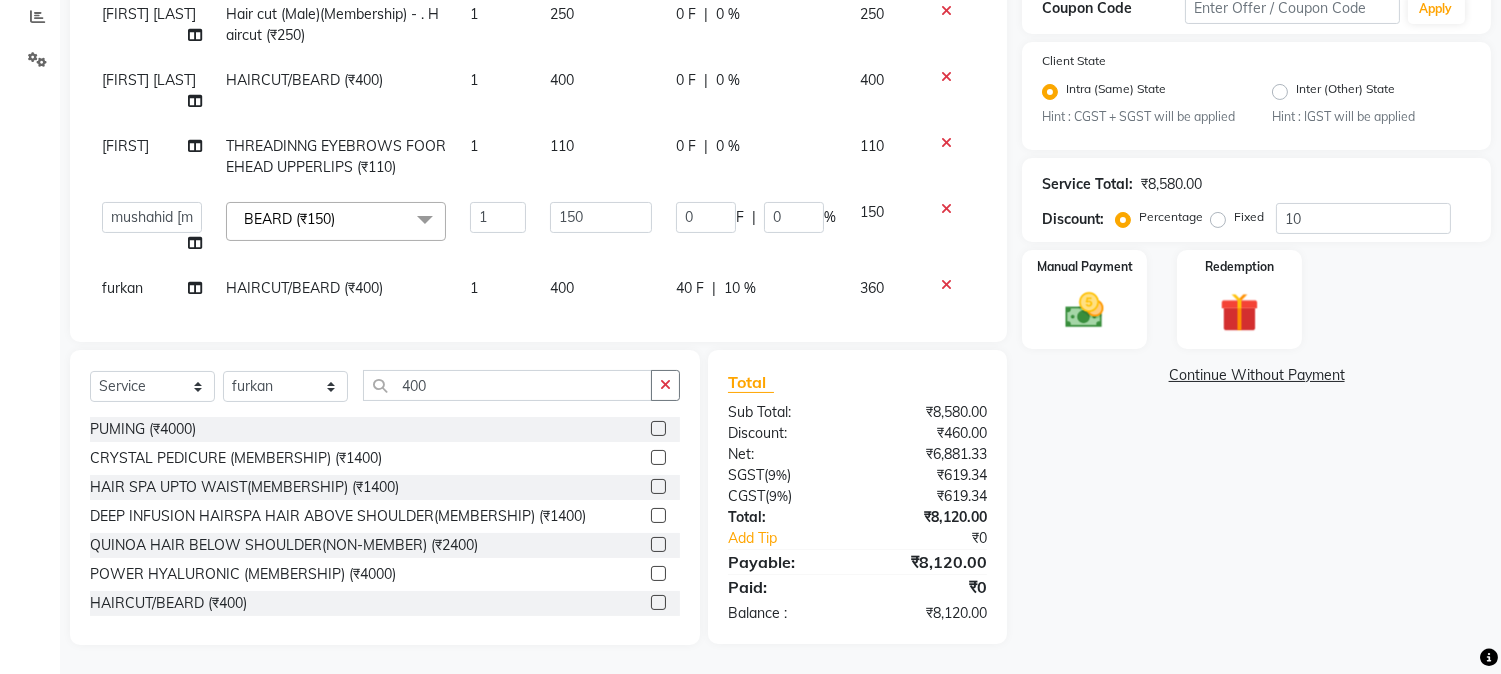 click on "40 F | 10 %" 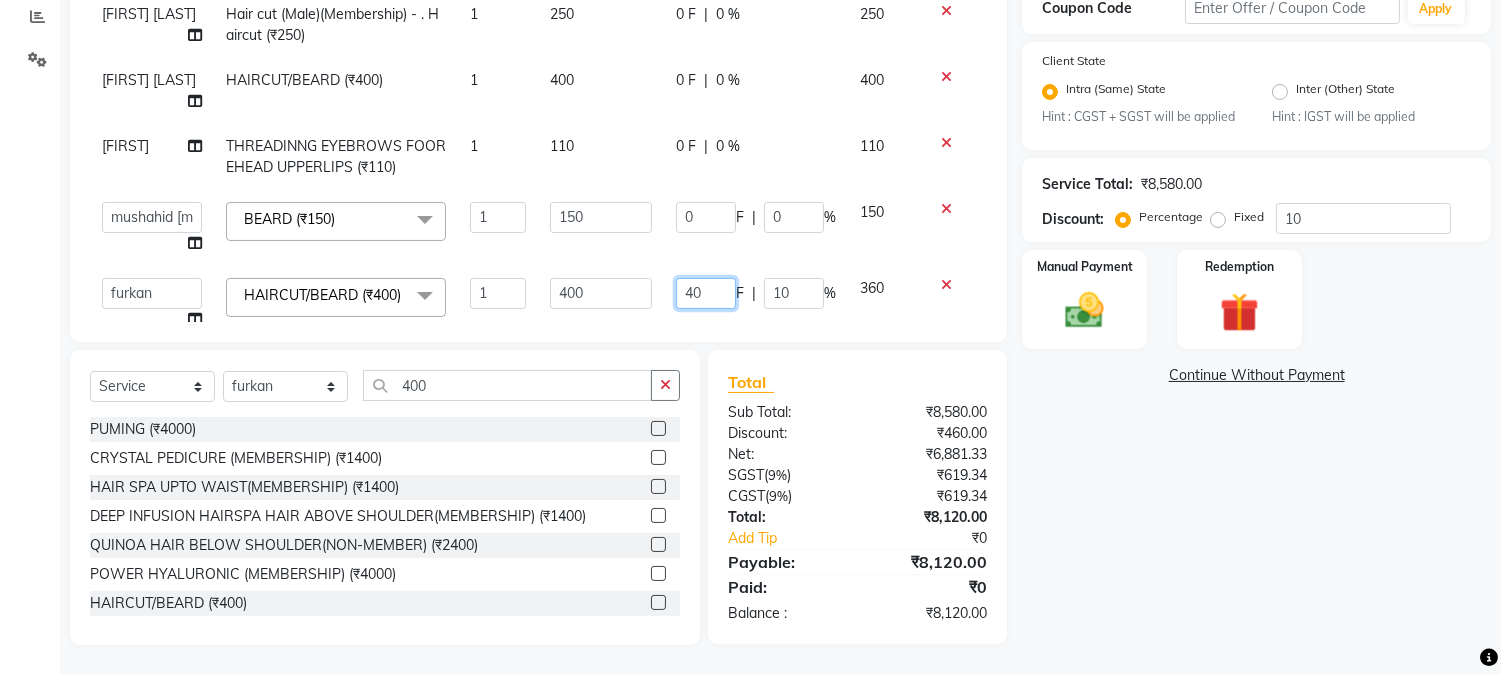 drag, startPoint x: 655, startPoint y: 257, endPoint x: 702, endPoint y: 260, distance: 47.095646 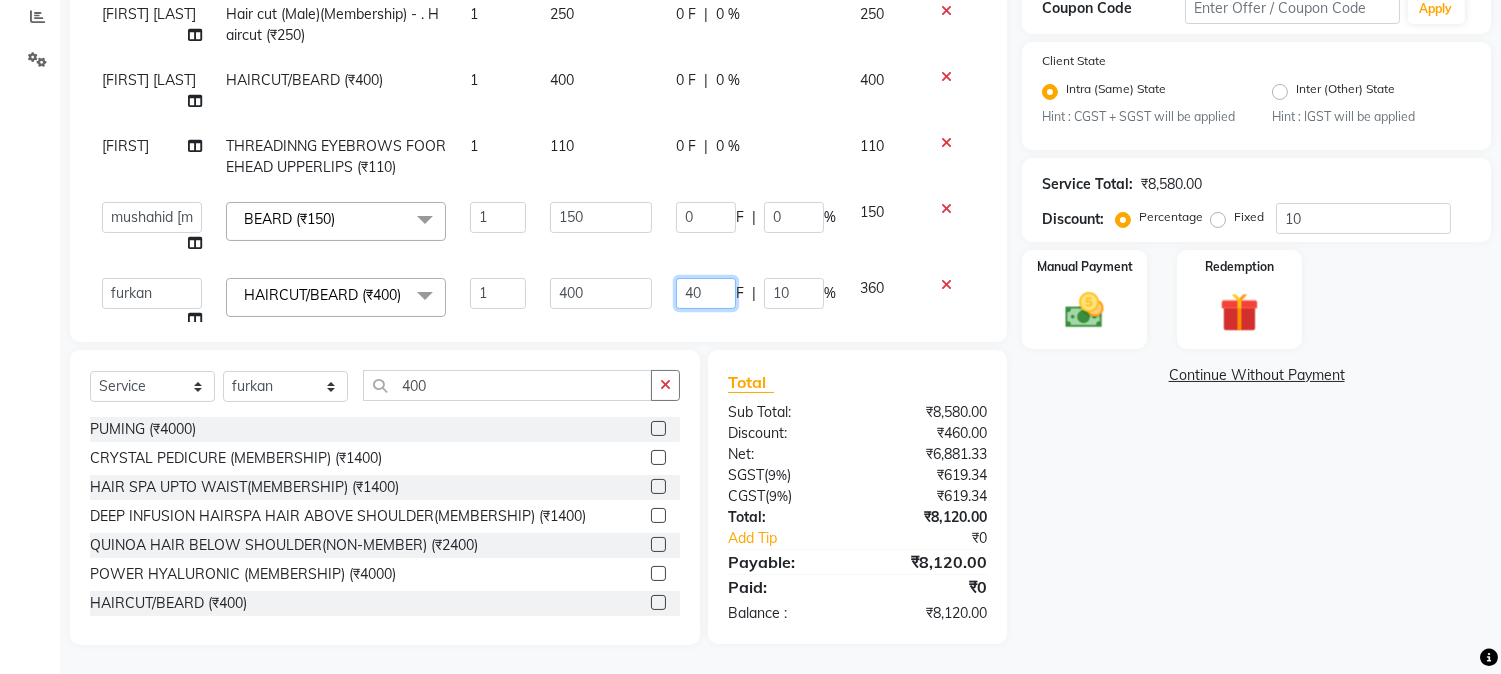 click on "40 F | 10 %" 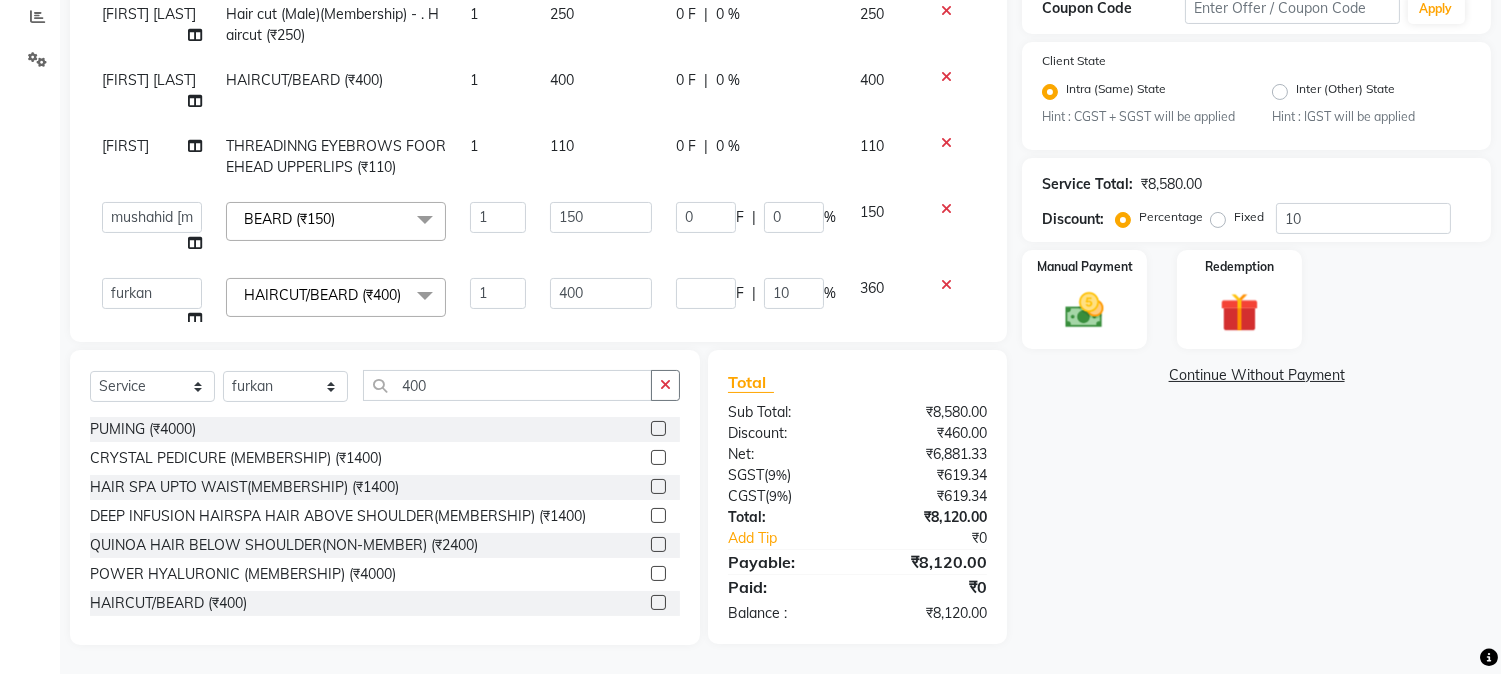 click on "Services Stylist Service Qty Price Disc Total Action CHETAN FLIX CUT (₹420) 1 420 120 F | 28.57 % 300 GEETA THREADING       -        . Eyebrows (₹50) 1 50 0 F | 0 % 50  AARMAN   AAYUSHI SHARMA   Akruti   AMAN    Amir   Arbaz   Asif Ansari   BABLU   Bandana   BHAGYESH   CHETAN   CHETAN BOISAR   furkan   GEETA   KISHOR   KISHOR JAMBHULKAR   kunal   mushahid  [muddu]   Nilam   NIRANJAN   Nisha Parmar   PRABHA    PUNAM   Rahul Sir   RAVI    RIMA   Rohit Tandel   SALONI   Sandy Sir   sarfaraz   shovib M.D   shreya   ZOYA  THREADING       -        . Eyebrows (₹50)  x Nails -  Hands (₹840) Nails -  Feet (₹720) Nails - Nail Extensions With Gel Polish (₹2820) Nails - Nail Art (₹300) Nails - Nail Extension Removal (₹960) Nails - Gel Polish Removal (₹420) MOLE (₹600) PUMING (₹4000) CRYSTAL PEDICURE (MEMBERSHIP) (₹1400) HIAR SPA ABOVE SHOULDER (MEMBERSHIP) (₹900) HAIR SPA ABOVE SHOULDER (NON-MEMBER) (₹1080) HAIR SPA BELOW SHOULDER(MEMBERSHIP) (₹1200) PATCH TEST  (₹500) nailpaint (₹200)" 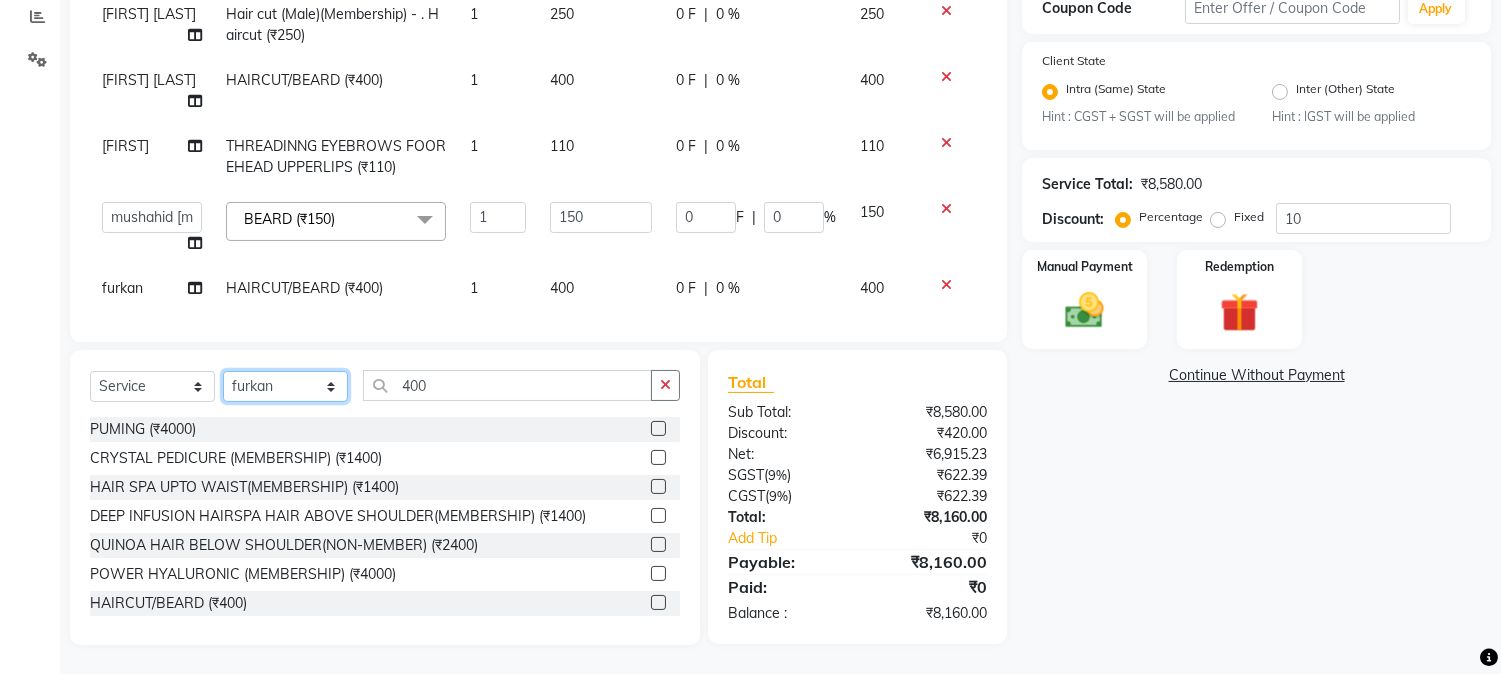 click on "Select Stylist AARMAN AAYUSHI SHARMA Akruti AMAN  Amir Arbaz Asif Ansari BABLU Bandana BHAGYESH CHETAN CHETAN BOISAR furkan GEETA KISHOR KISHOR JAMBHULKAR kunal mushahid  [muddu] Nilam NIRANJAN Nisha Parmar PRABHA  PUNAM Rahul Sir RAVI  RIMA Rohit Tandel SALONI Sandy Sir sarfaraz shovib M.D shreya ZOYA" 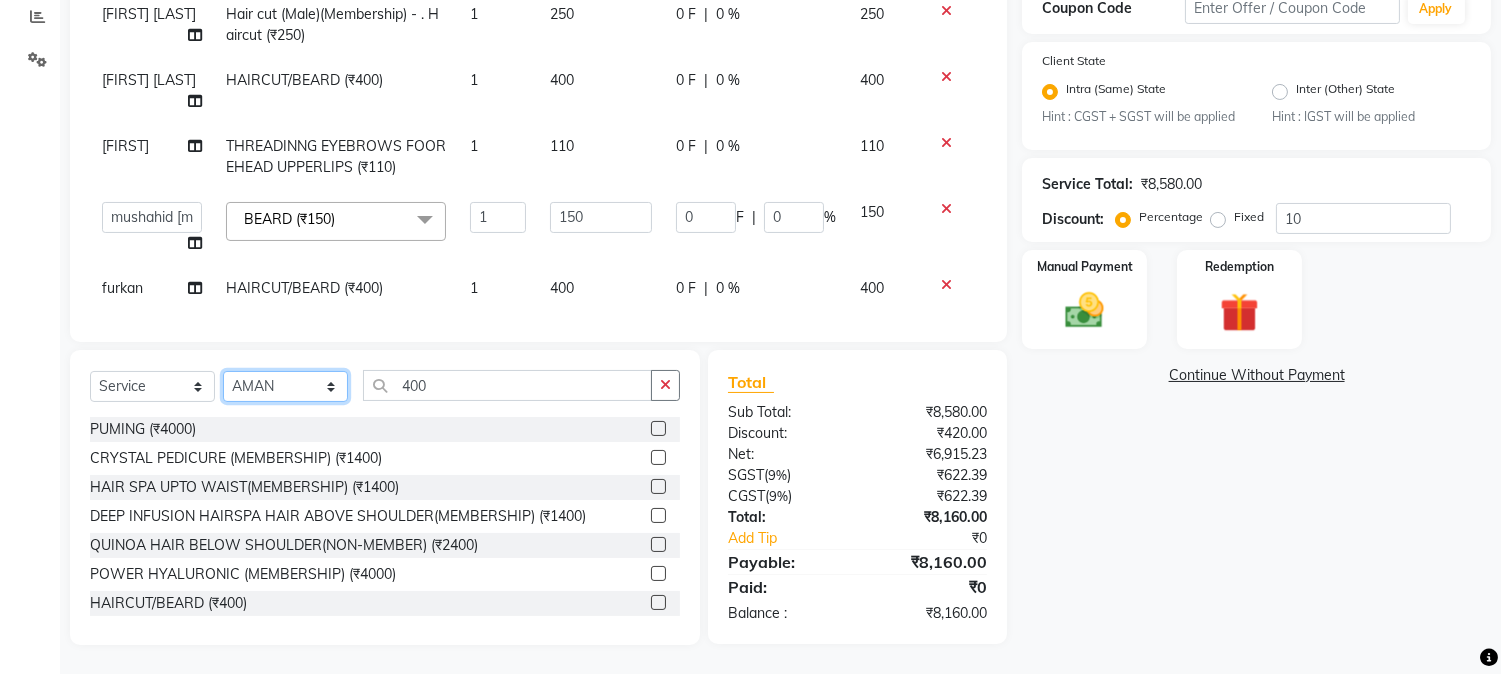 click on "Select Stylist AARMAN AAYUSHI SHARMA Akruti AMAN  Amir Arbaz Asif Ansari BABLU Bandana BHAGYESH CHETAN CHETAN BOISAR furkan GEETA KISHOR KISHOR JAMBHULKAR kunal mushahid  [muddu] Nilam NIRANJAN Nisha Parmar PRABHA  PUNAM Rahul Sir RAVI  RIMA Rohit Tandel SALONI Sandy Sir sarfaraz shovib M.D shreya ZOYA" 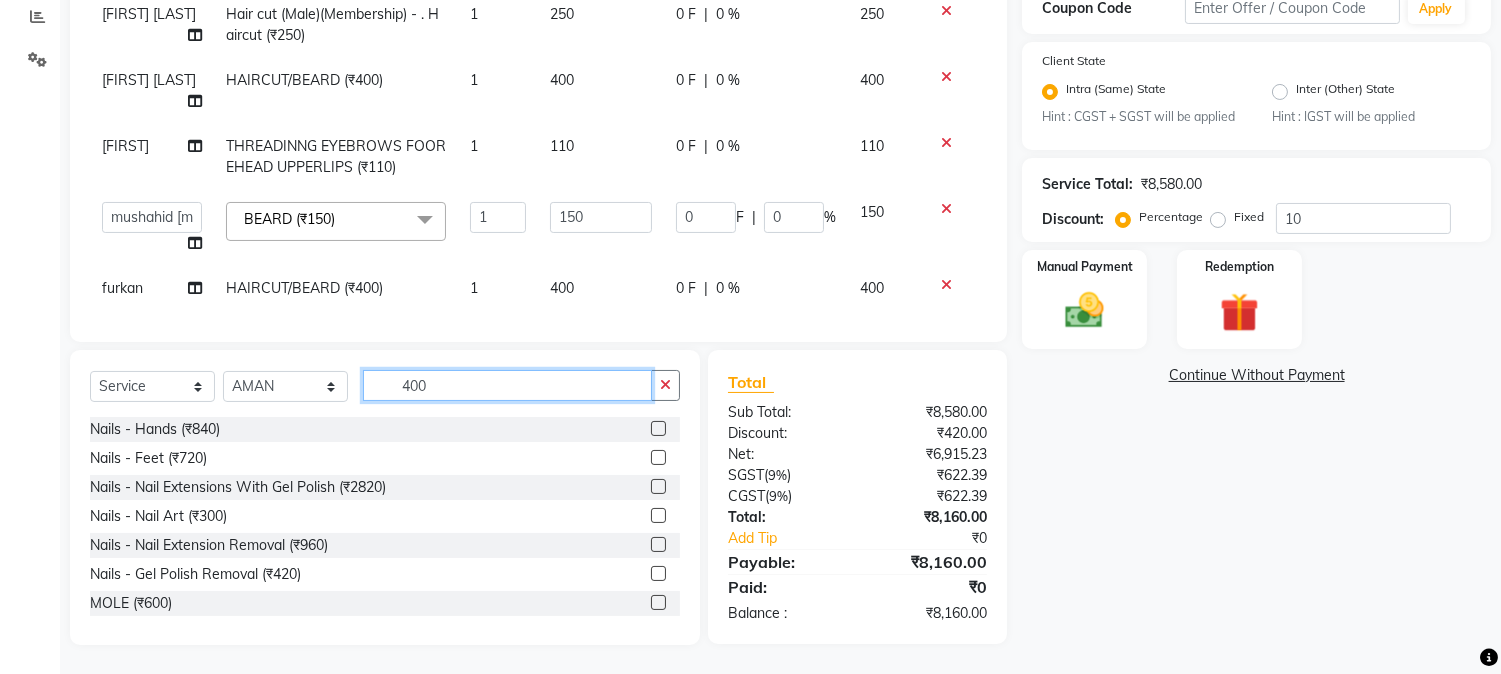 drag, startPoint x: 397, startPoint y: 385, endPoint x: 485, endPoint y: 386, distance: 88.005684 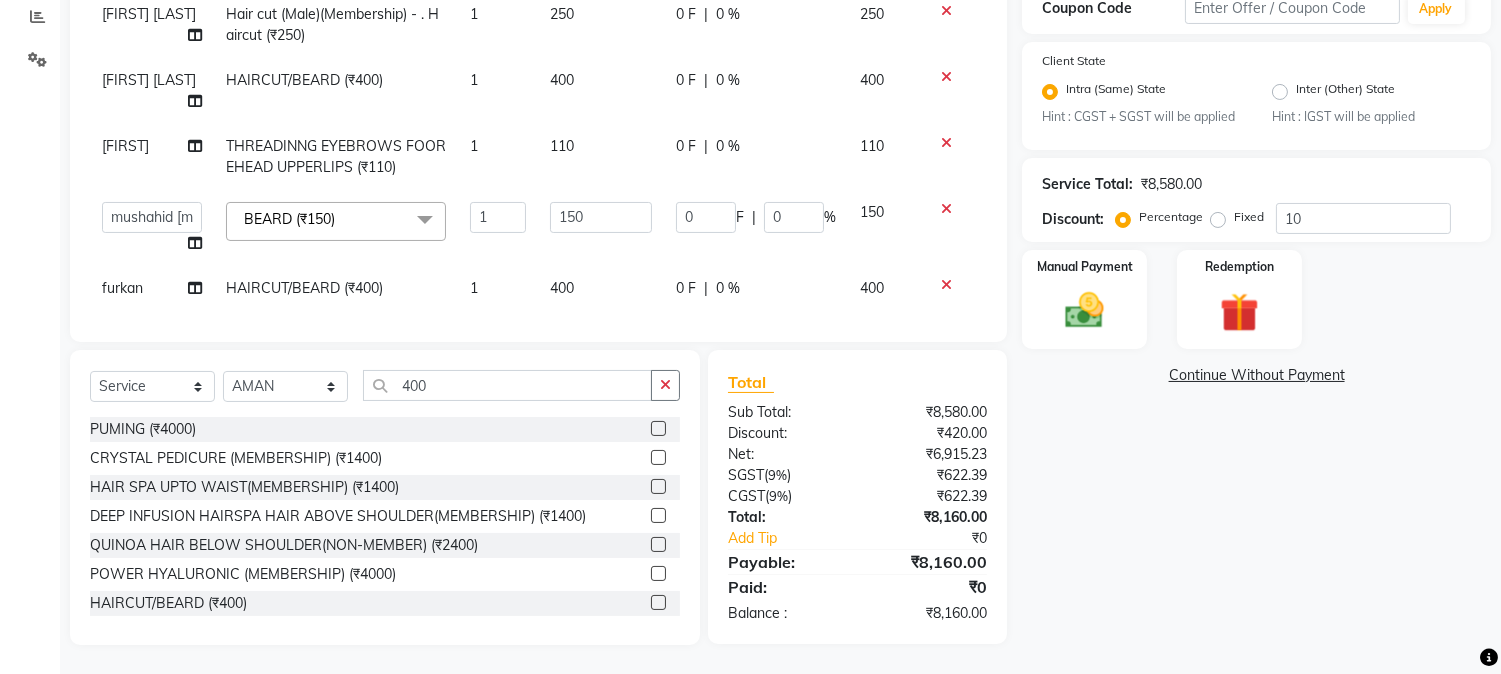 click 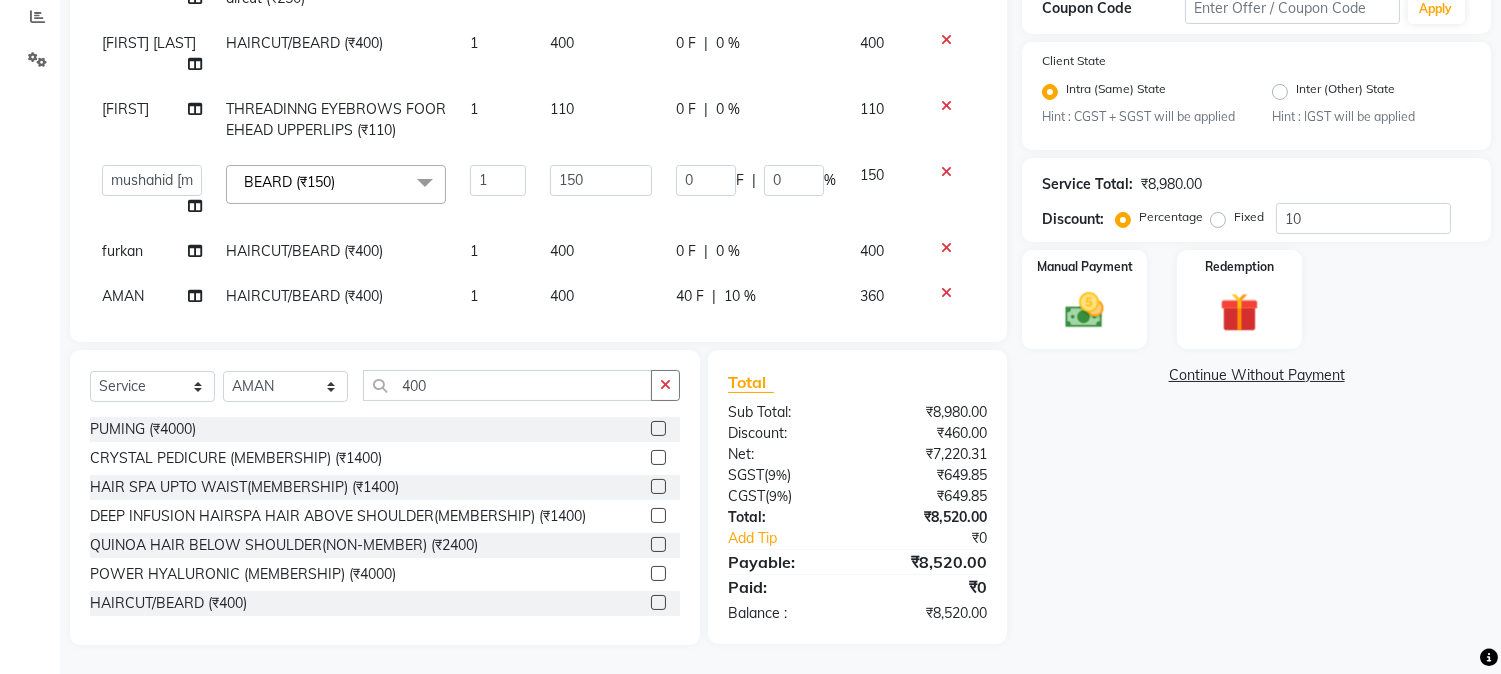 scroll, scrollTop: 770, scrollLeft: 0, axis: vertical 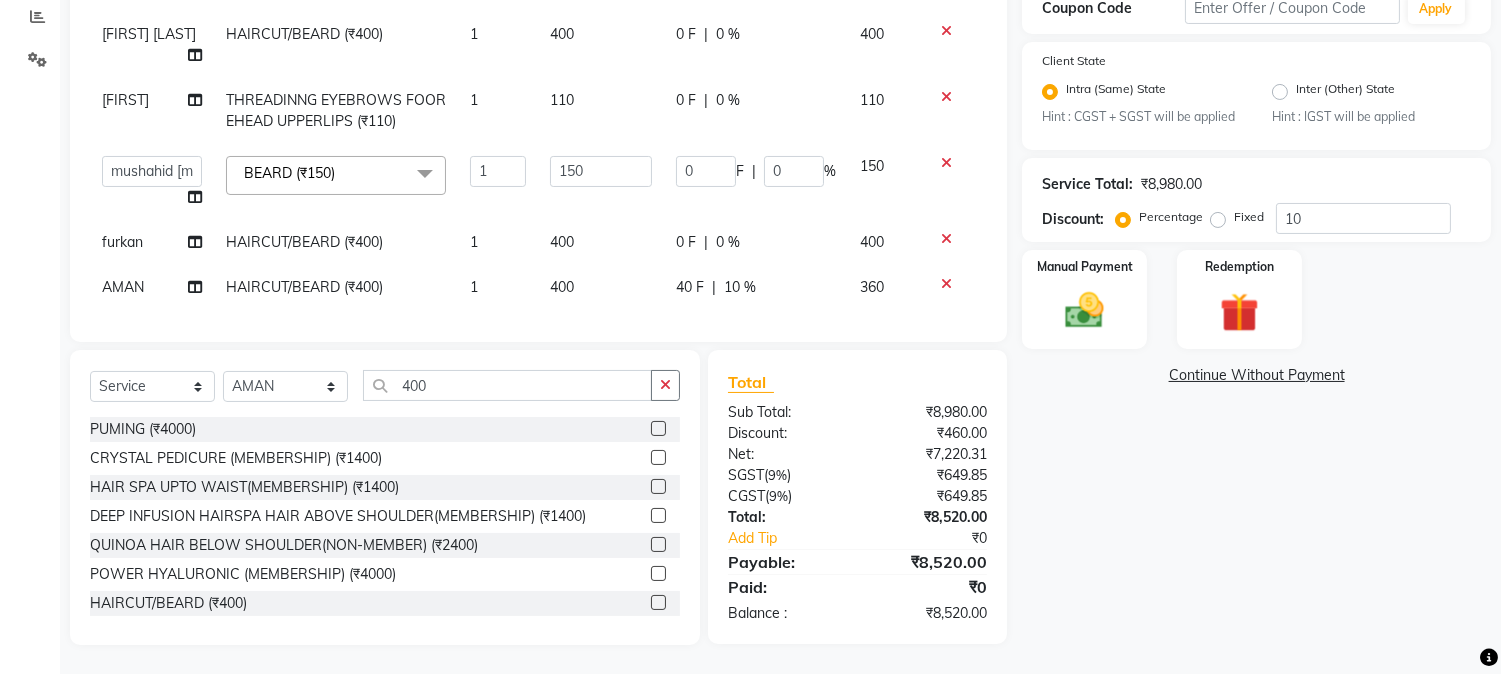 click on "40 F" 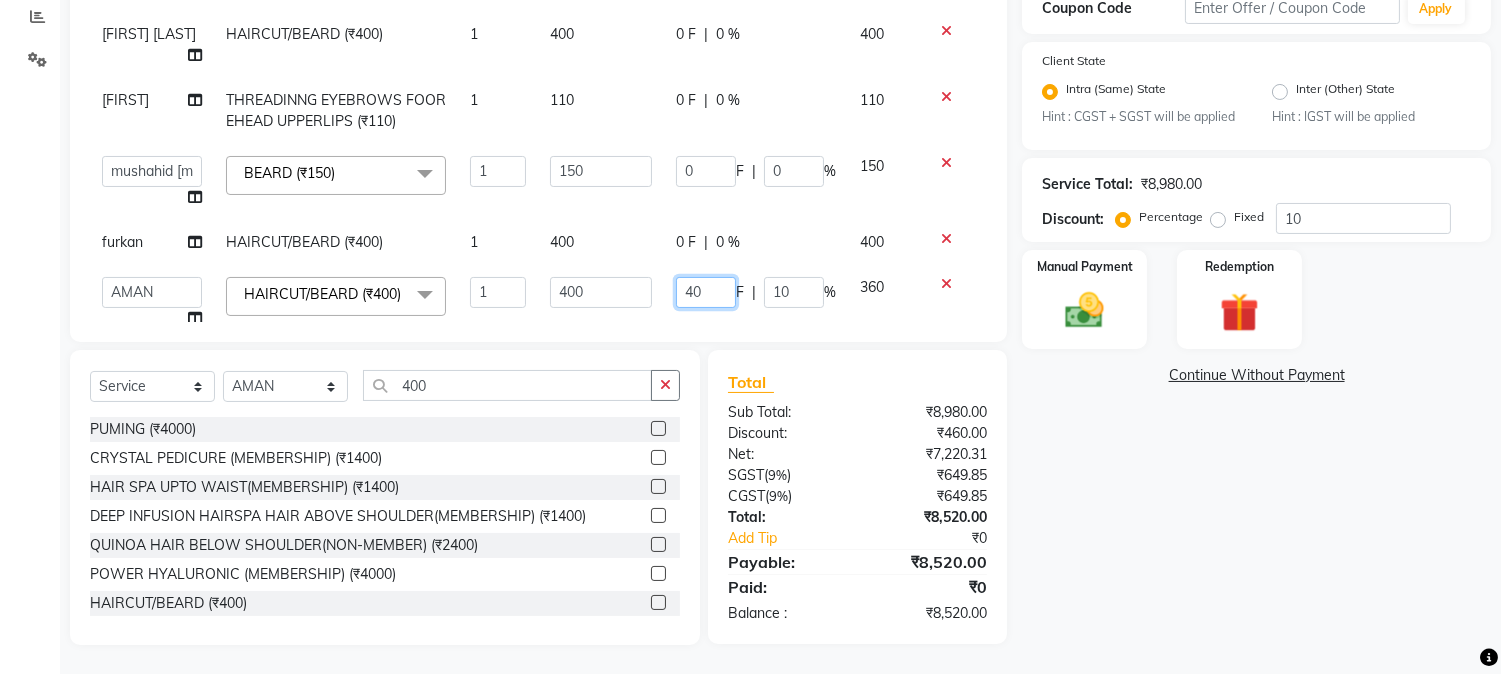drag, startPoint x: 664, startPoint y: 272, endPoint x: 701, endPoint y: 270, distance: 37.054016 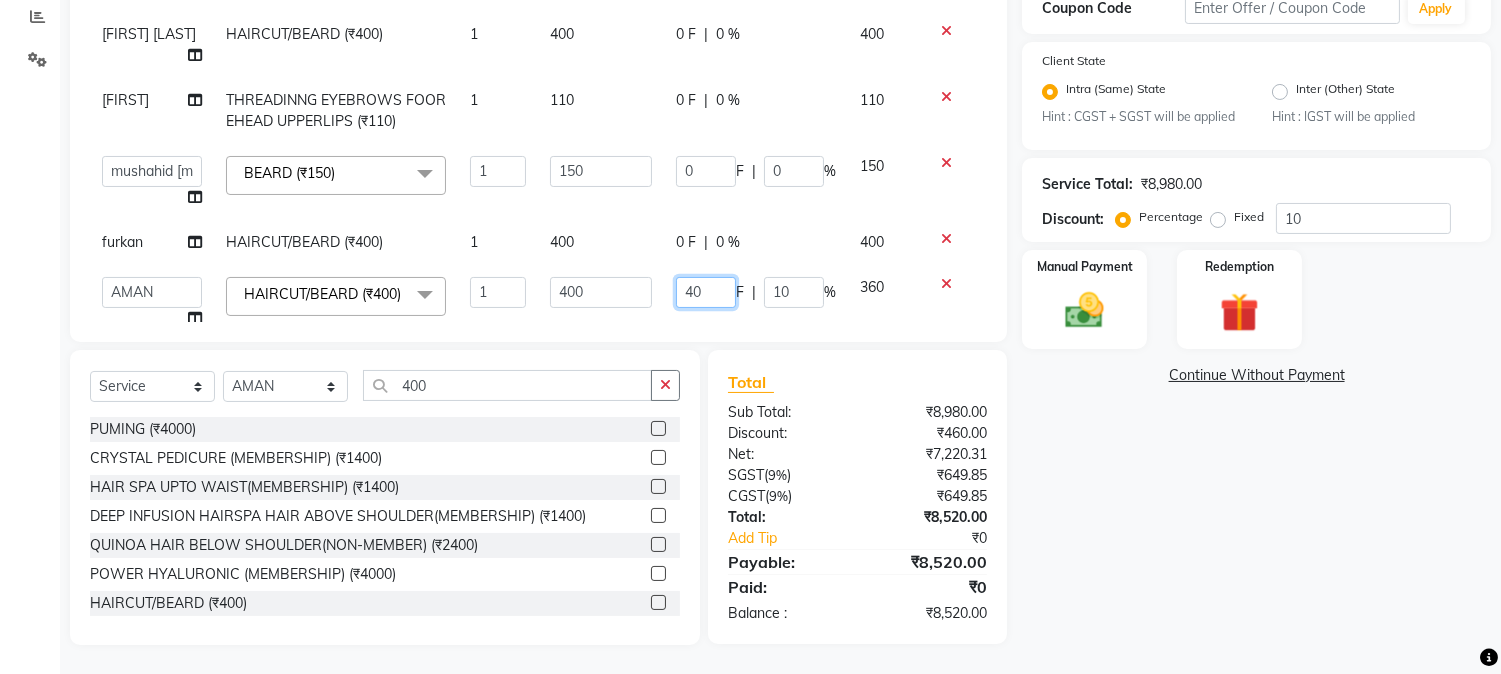 click on "40" 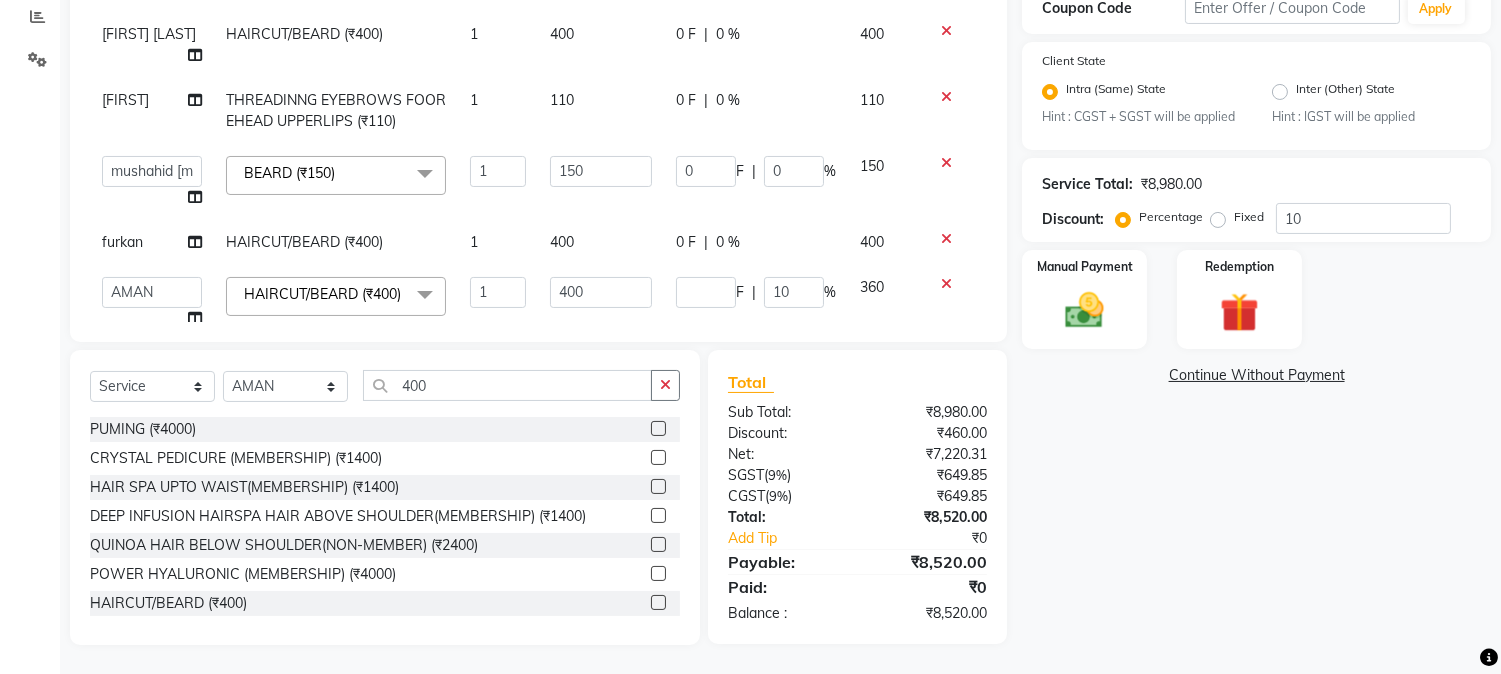 click on "Services Stylist Service Qty Price Disc Total Action CHETAN FLIX CUT (₹420) 1 420 120 F | 28.57 % 300 GEETA THREADING       -        . Eyebrows (₹50) 1 50 0 F | 0 % 50  AARMAN   AAYUSHI SHARMA   Akruti   AMAN    Amir   Arbaz   Asif Ansari   BABLU   Bandana   BHAGYESH   CHETAN   CHETAN BOISAR   furkan   GEETA   KISHOR   KISHOR JAMBHULKAR   kunal   mushahid  [muddu]   Nilam   NIRANJAN   Nisha Parmar   PRABHA    PUNAM   Rahul Sir   RAVI    RIMA   Rohit Tandel   SALONI   Sandy Sir   sarfaraz   shovib M.D   shreya   ZOYA  THREADING       -        . Eyebrows (₹50)  x Nails -  Hands (₹840) Nails -  Feet (₹720) Nails - Nail Extensions With Gel Polish (₹2820) Nails - Nail Art (₹300) Nails - Nail Extension Removal (₹960) Nails - Gel Polish Removal (₹420) MOLE (₹600) PUMING (₹4000) CRYSTAL PEDICURE (MEMBERSHIP) (₹1400) HIAR SPA ABOVE SHOULDER (MEMBERSHIP) (₹900) HAIR SPA ABOVE SHOULDER (NON-MEMBER) (₹1080) HAIR SPA BELOW SHOULDER(MEMBERSHIP) (₹1200) PATCH TEST  (₹500) nailpaint (₹200)" 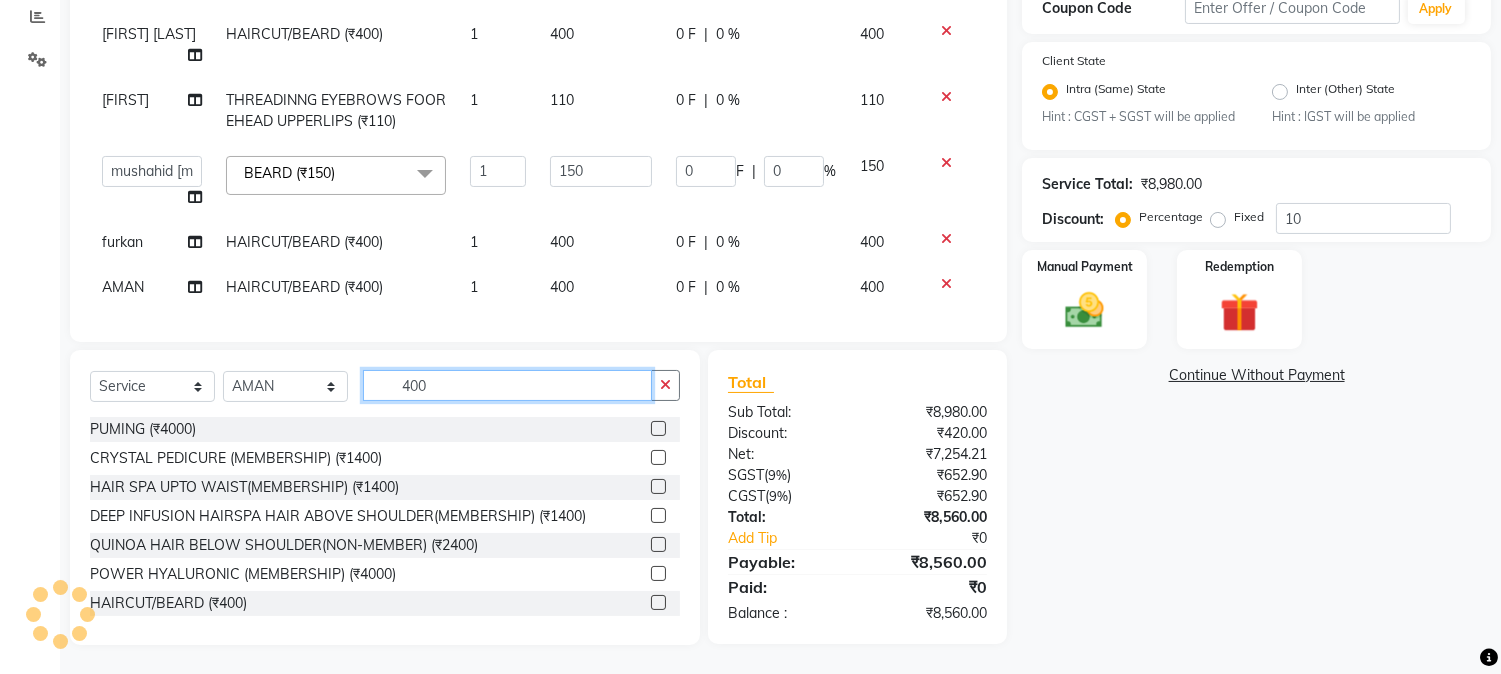 drag, startPoint x: 394, startPoint y: 388, endPoint x: 468, endPoint y: 390, distance: 74.02702 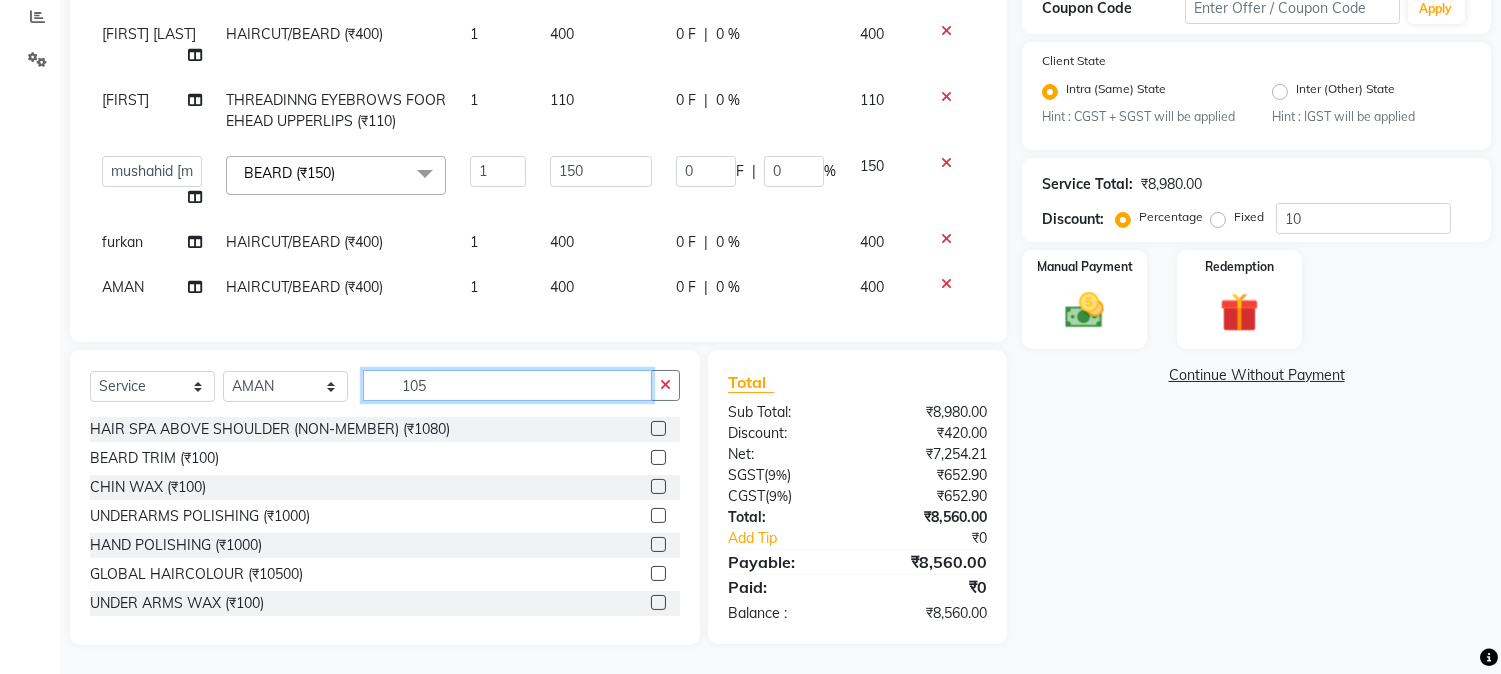 scroll, scrollTop: 425, scrollLeft: 0, axis: vertical 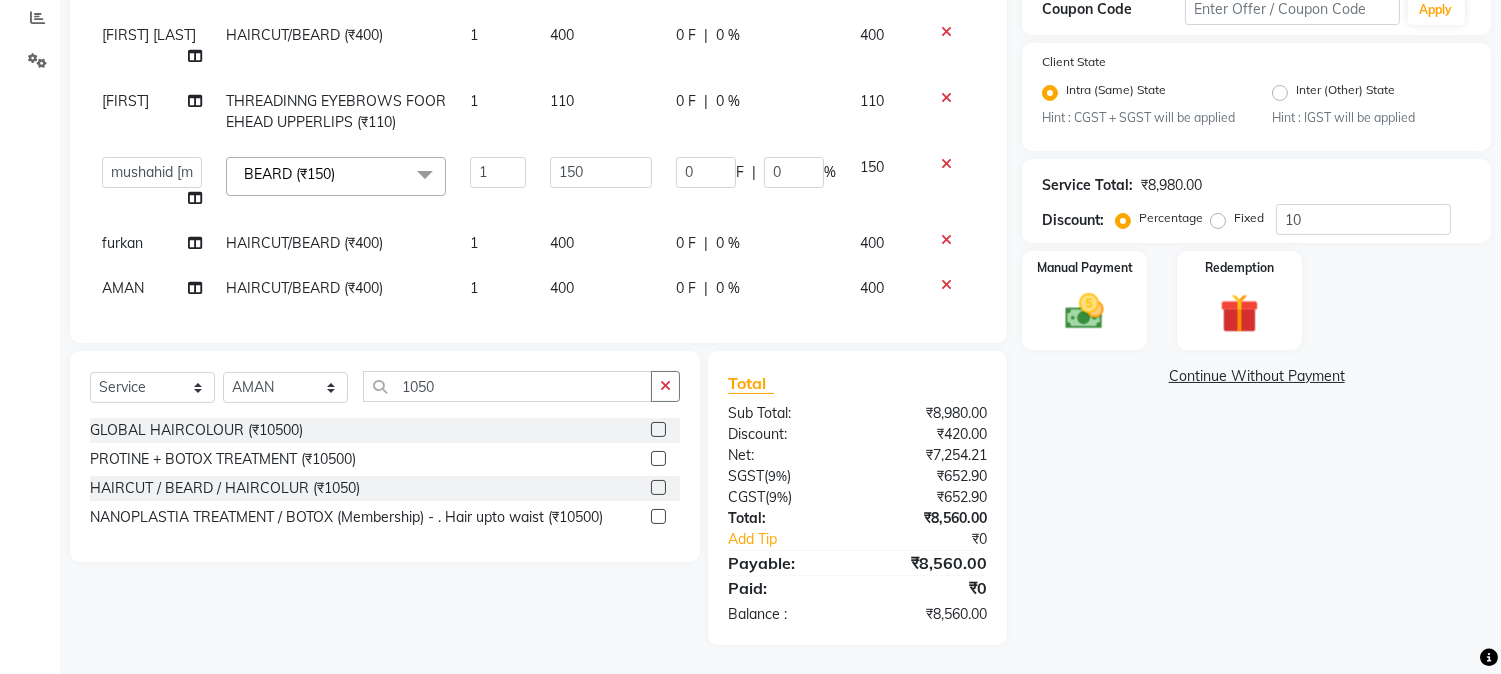 click 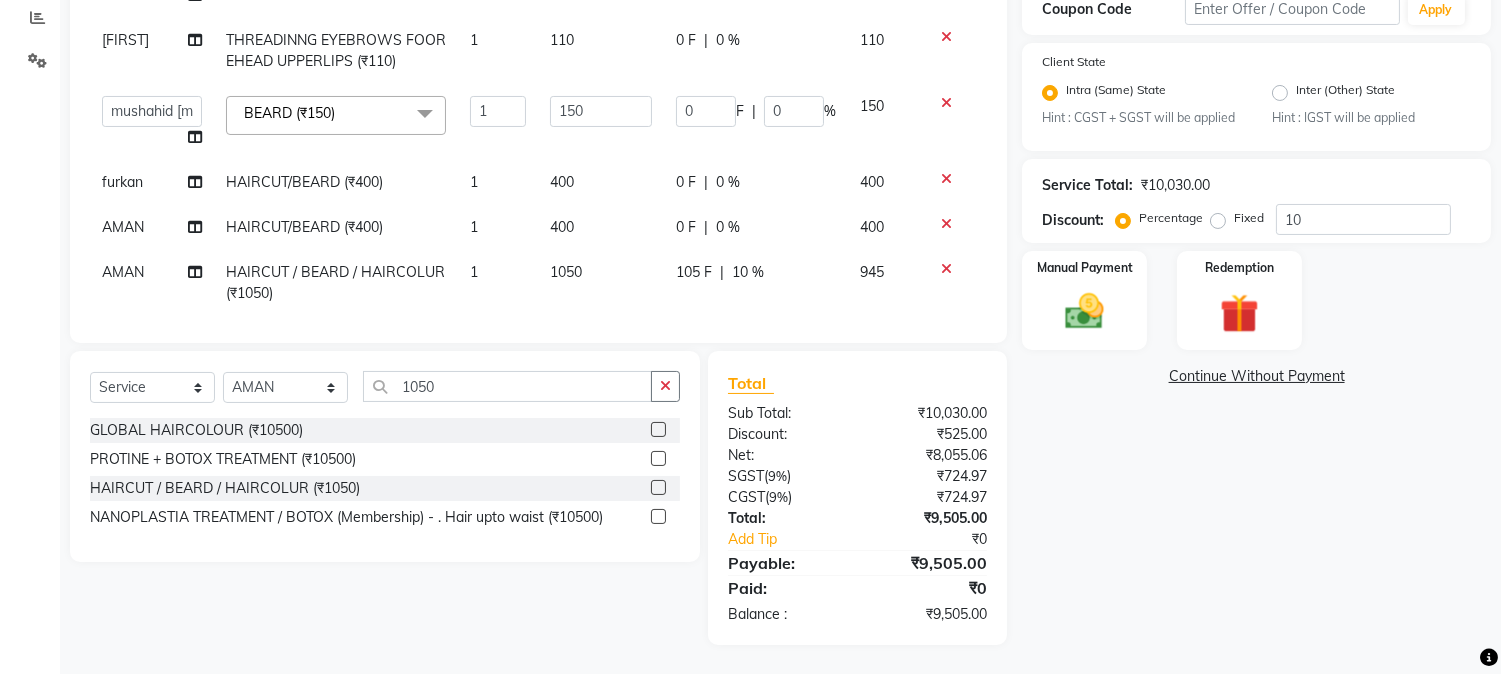 scroll, scrollTop: 835, scrollLeft: 0, axis: vertical 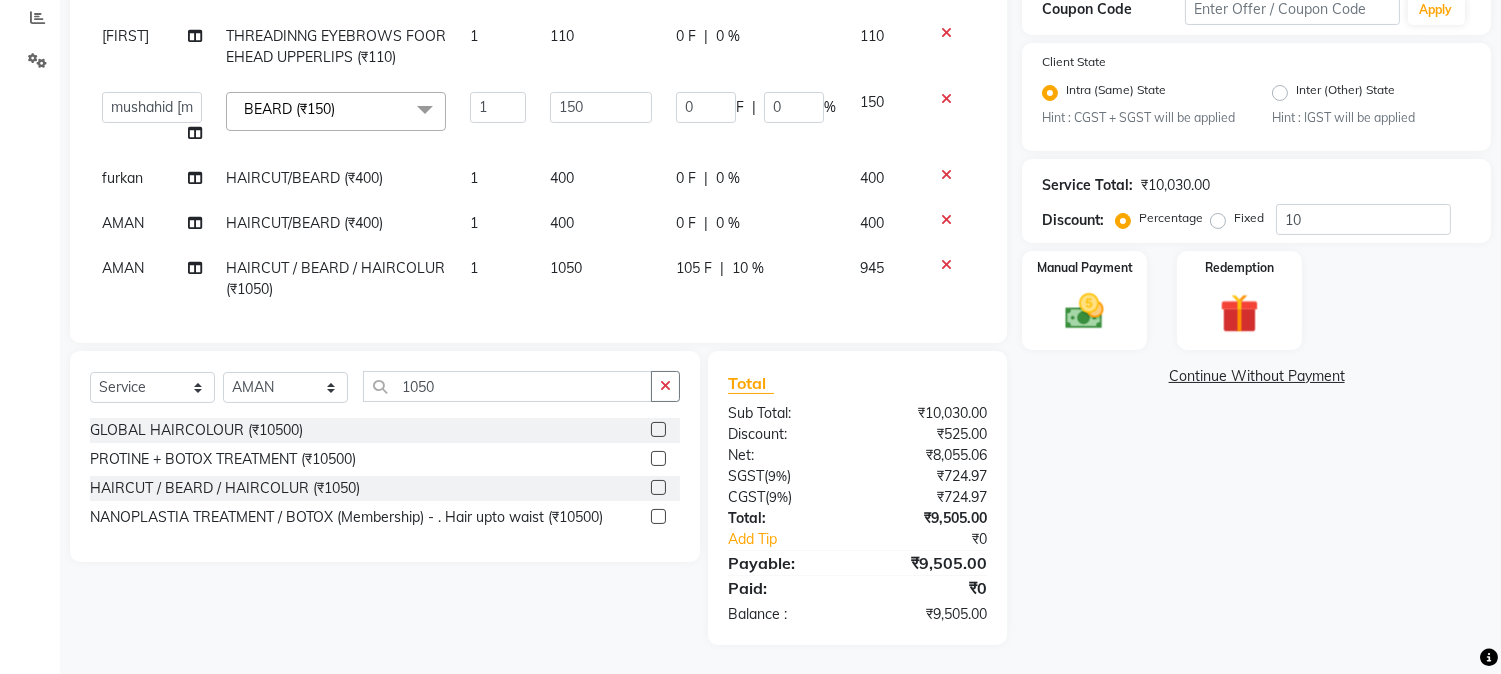 click 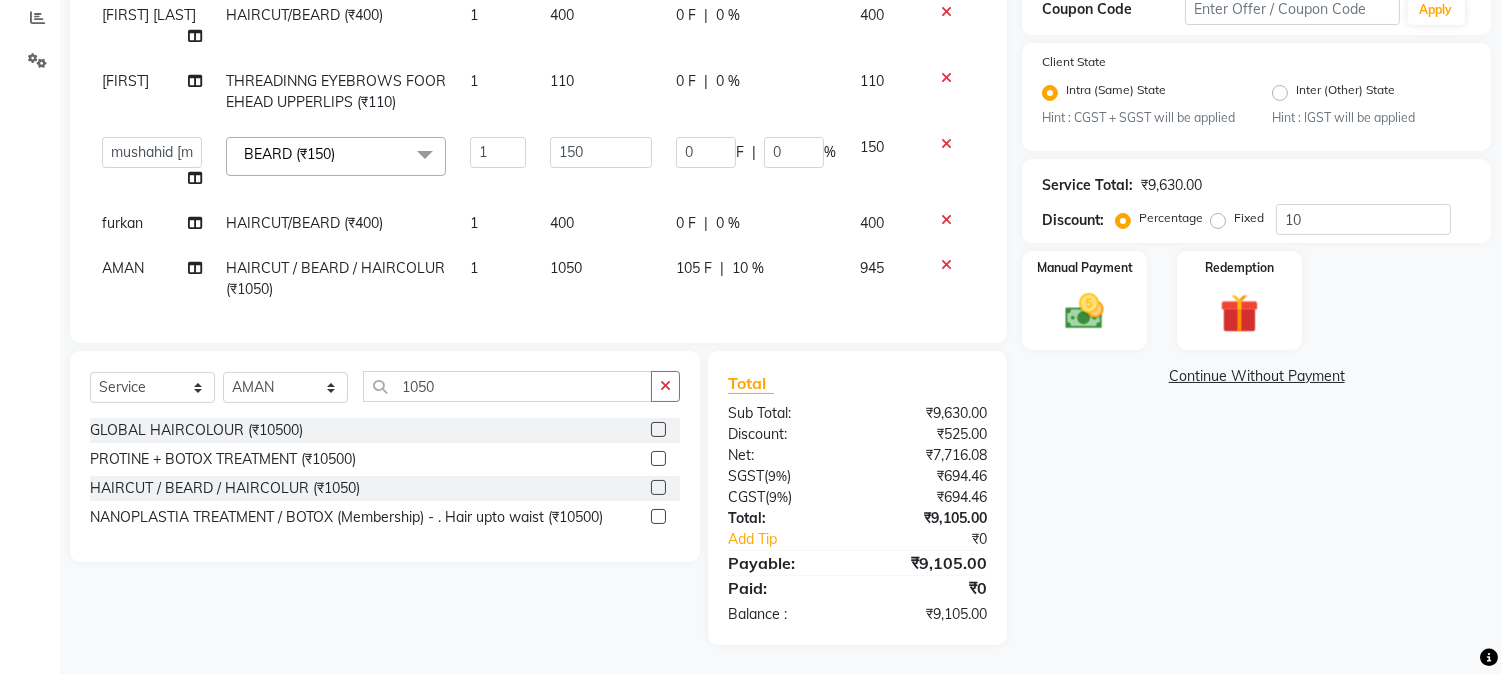 click on "105 F" 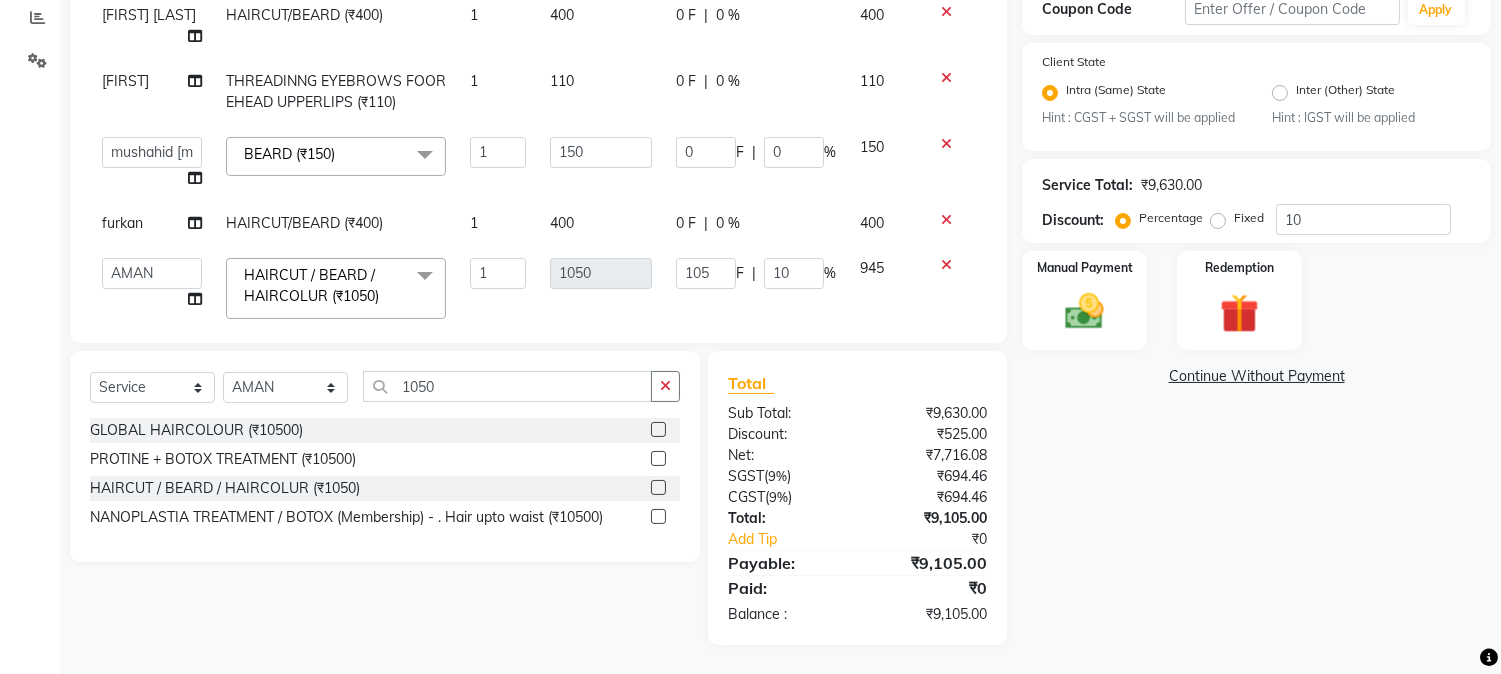 scroll, scrollTop: 810, scrollLeft: 0, axis: vertical 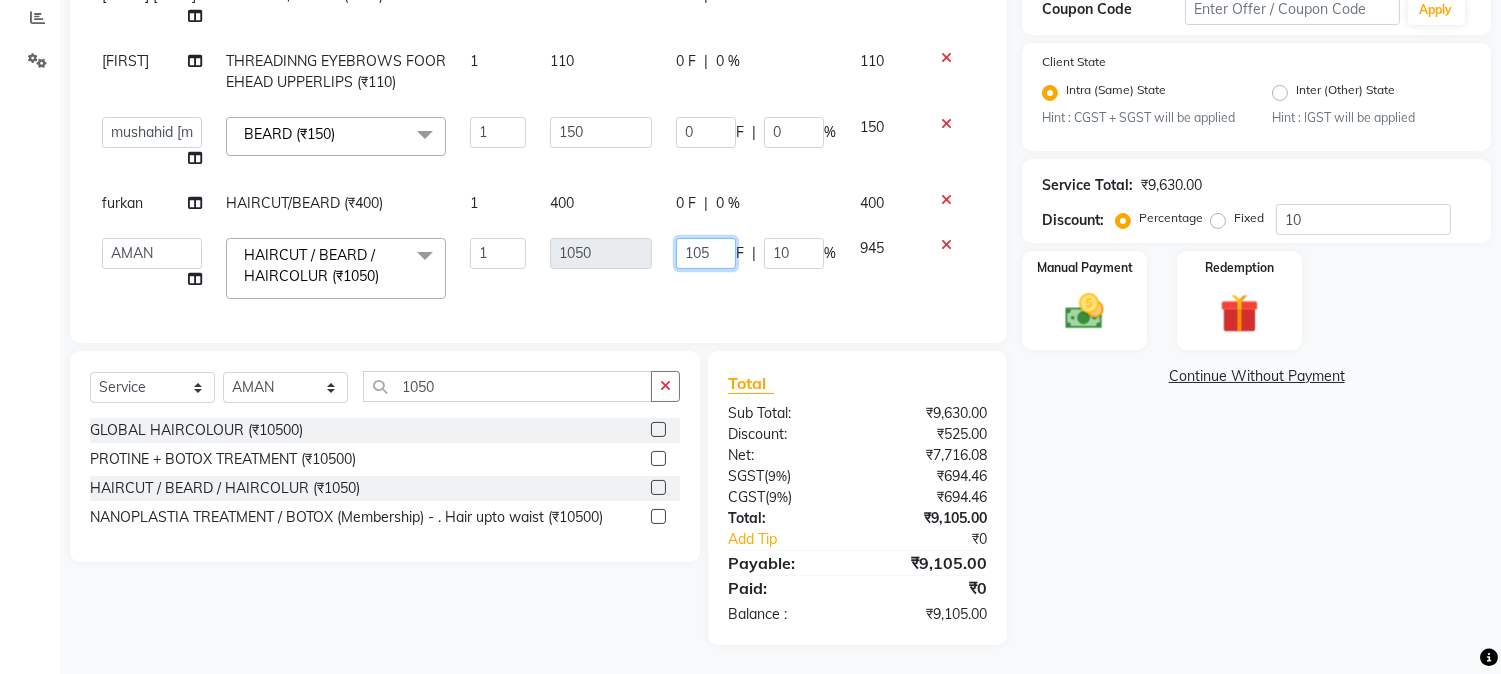 drag, startPoint x: 666, startPoint y: 235, endPoint x: 710, endPoint y: 236, distance: 44.011364 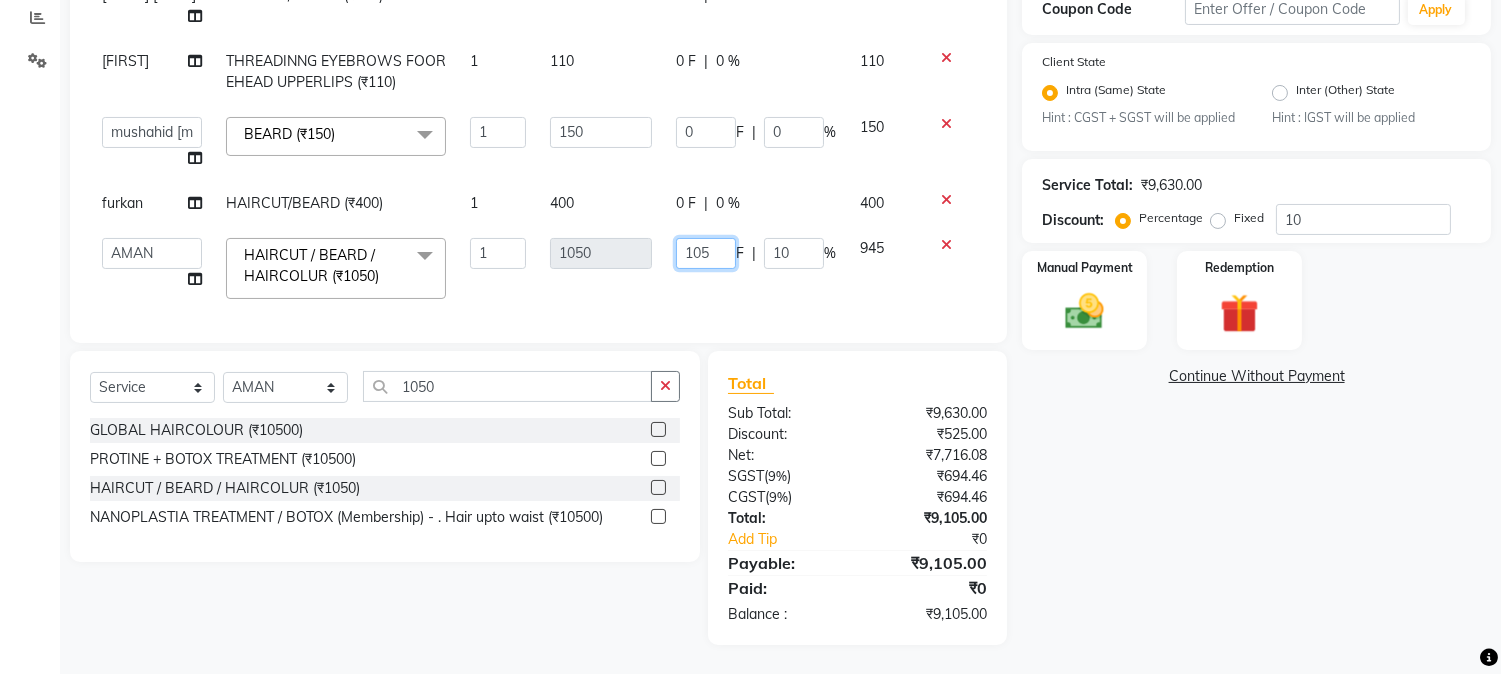 click on "105" 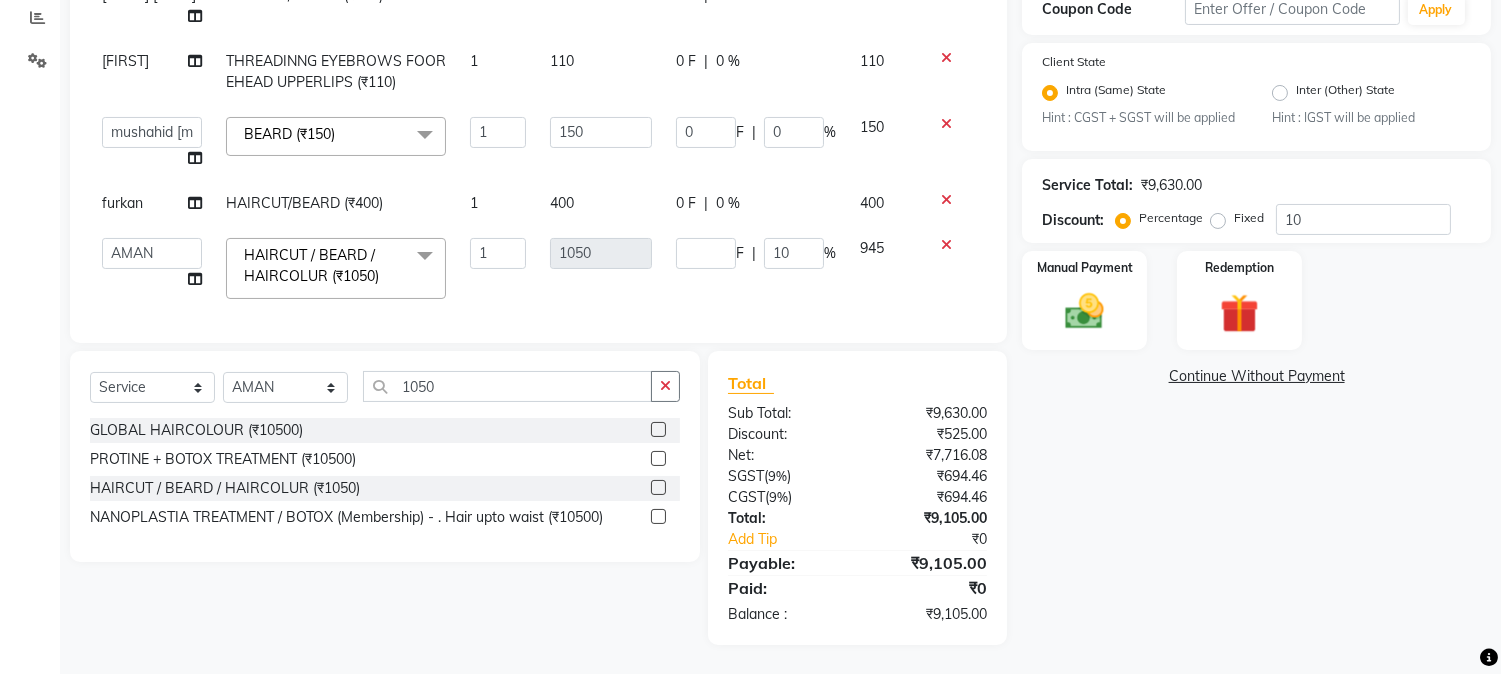 click on "F | 10 %" 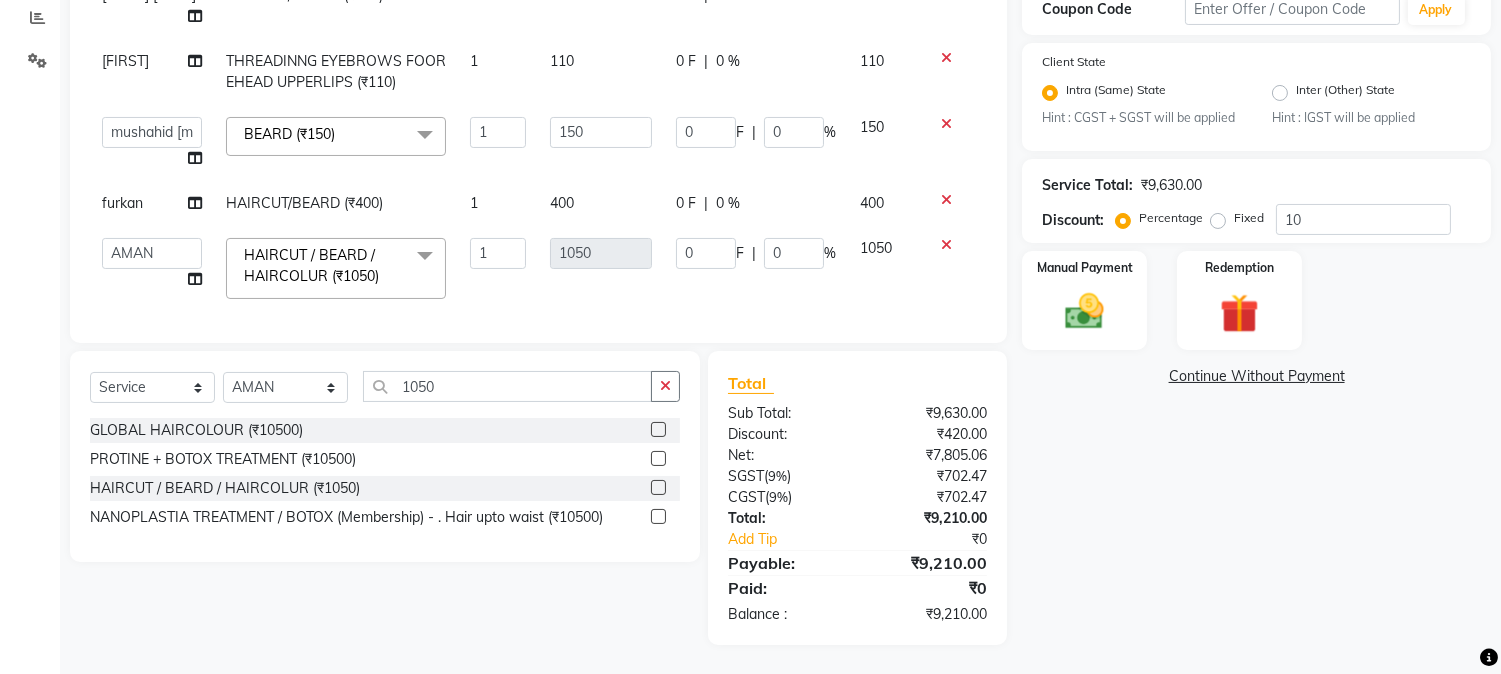 scroll, scrollTop: 810, scrollLeft: 0, axis: vertical 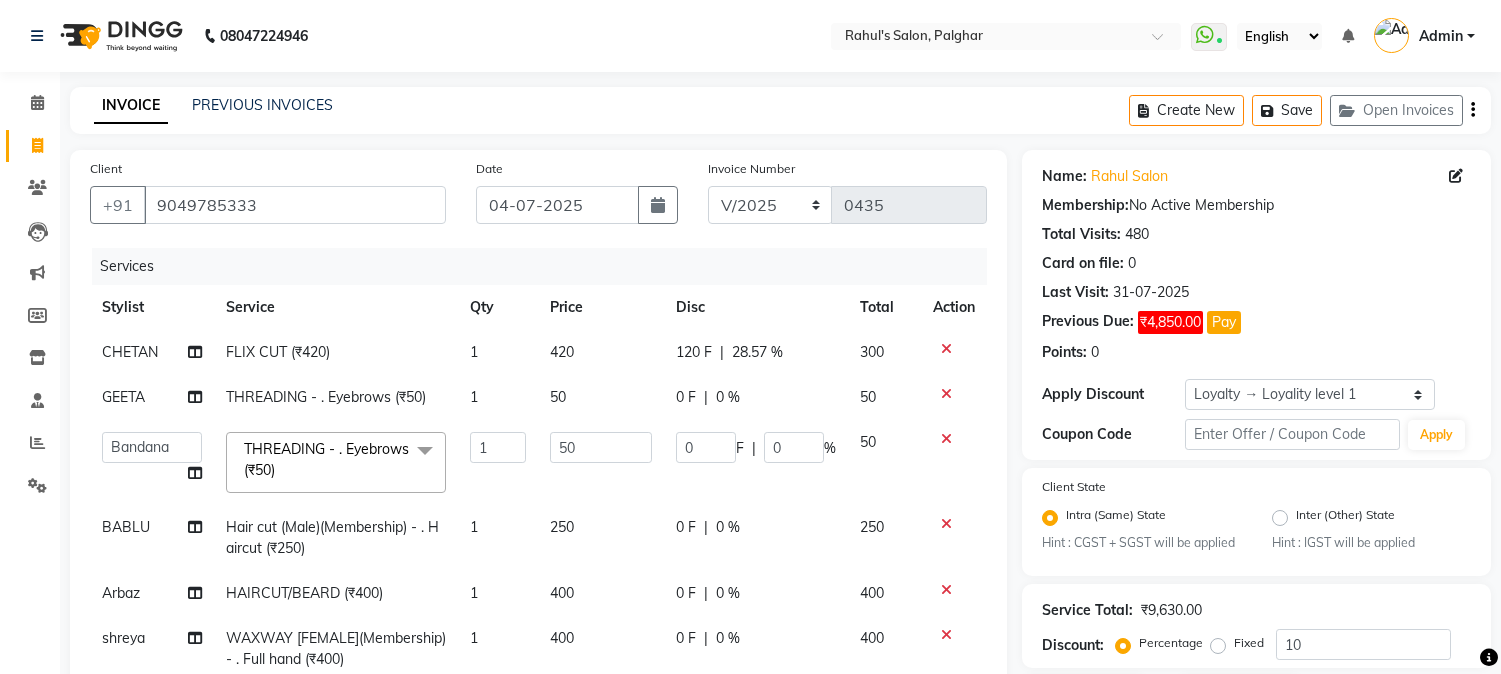 select on "84030" 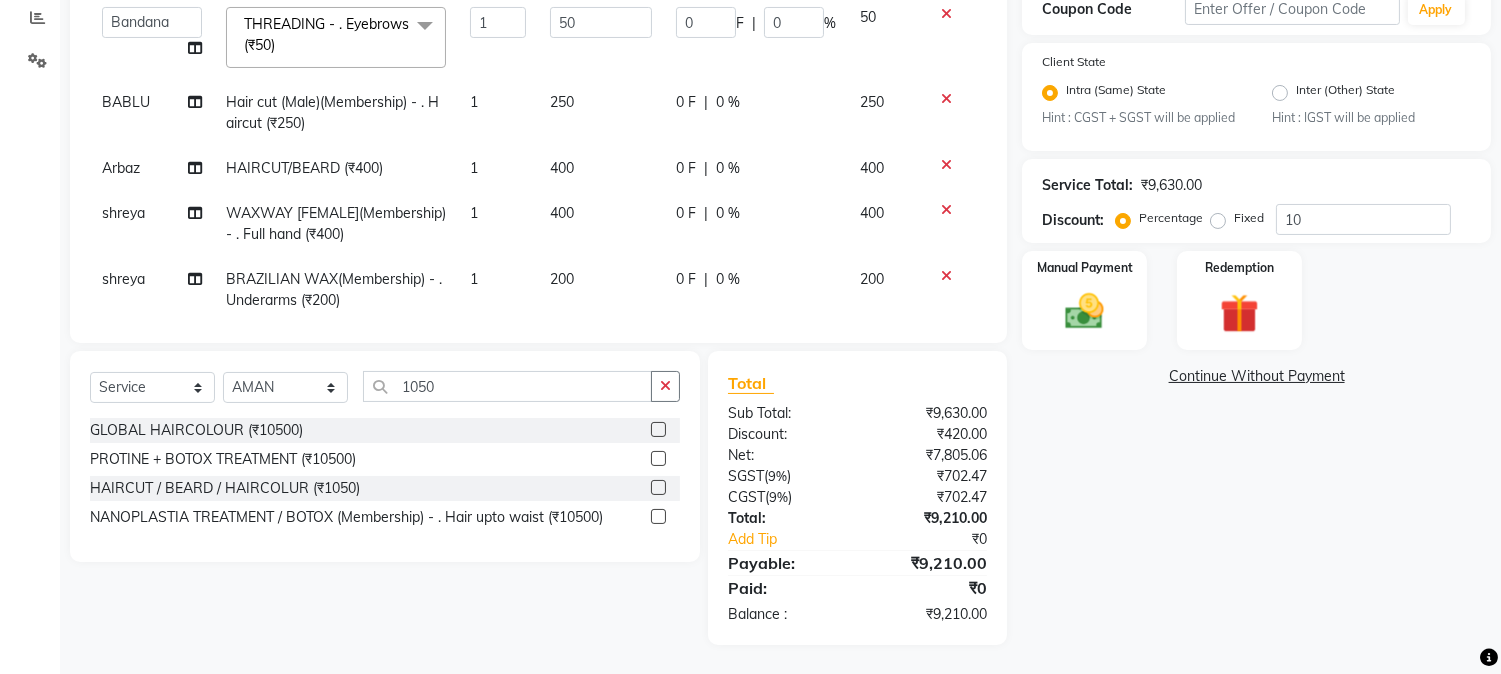 scroll, scrollTop: 0, scrollLeft: 0, axis: both 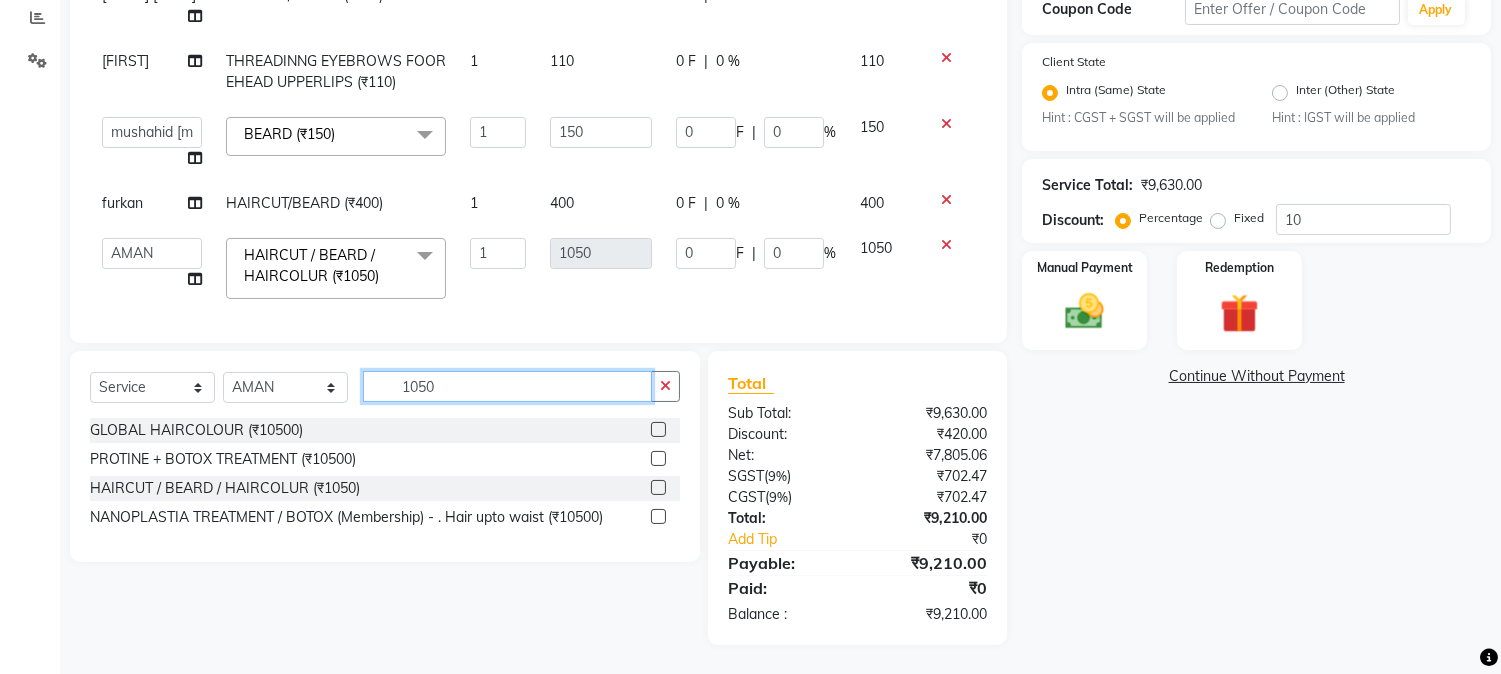 drag, startPoint x: 390, startPoint y: 390, endPoint x: 510, endPoint y: 385, distance: 120.10412 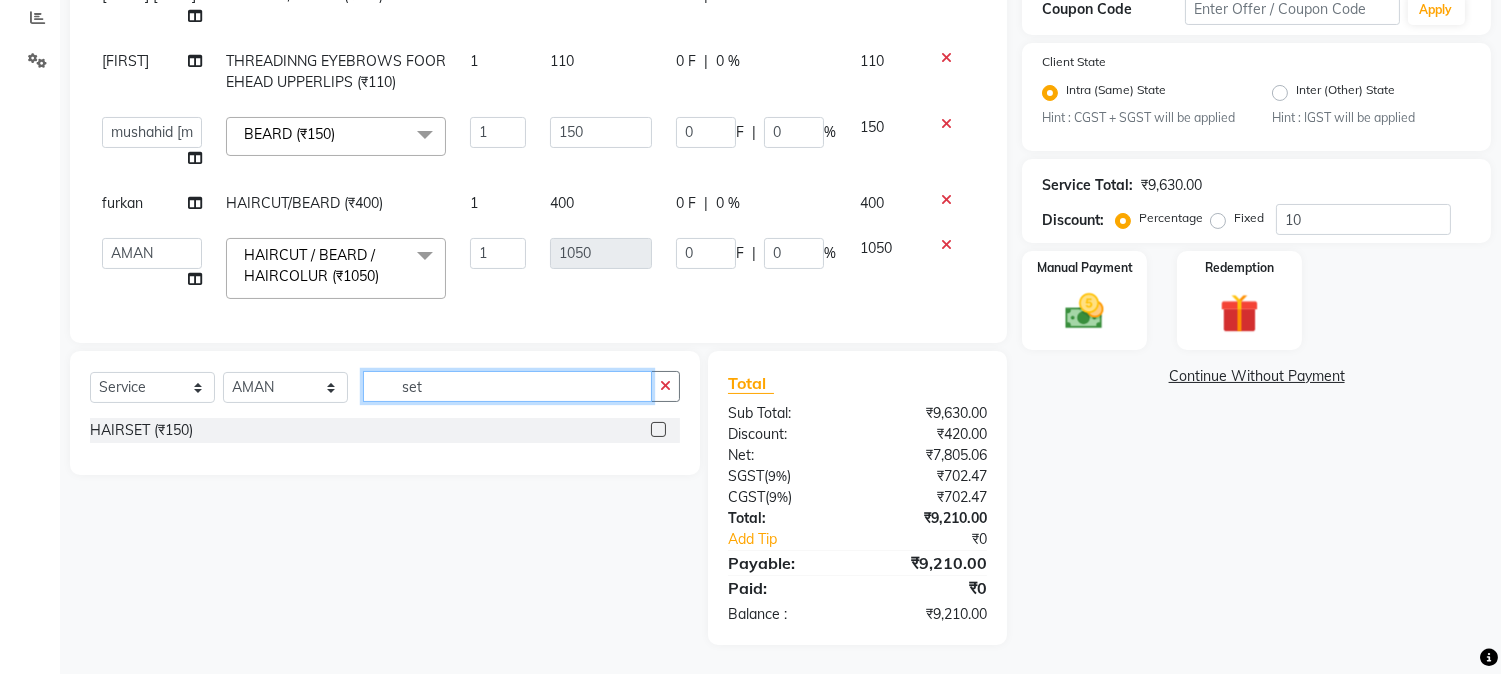 type on "set" 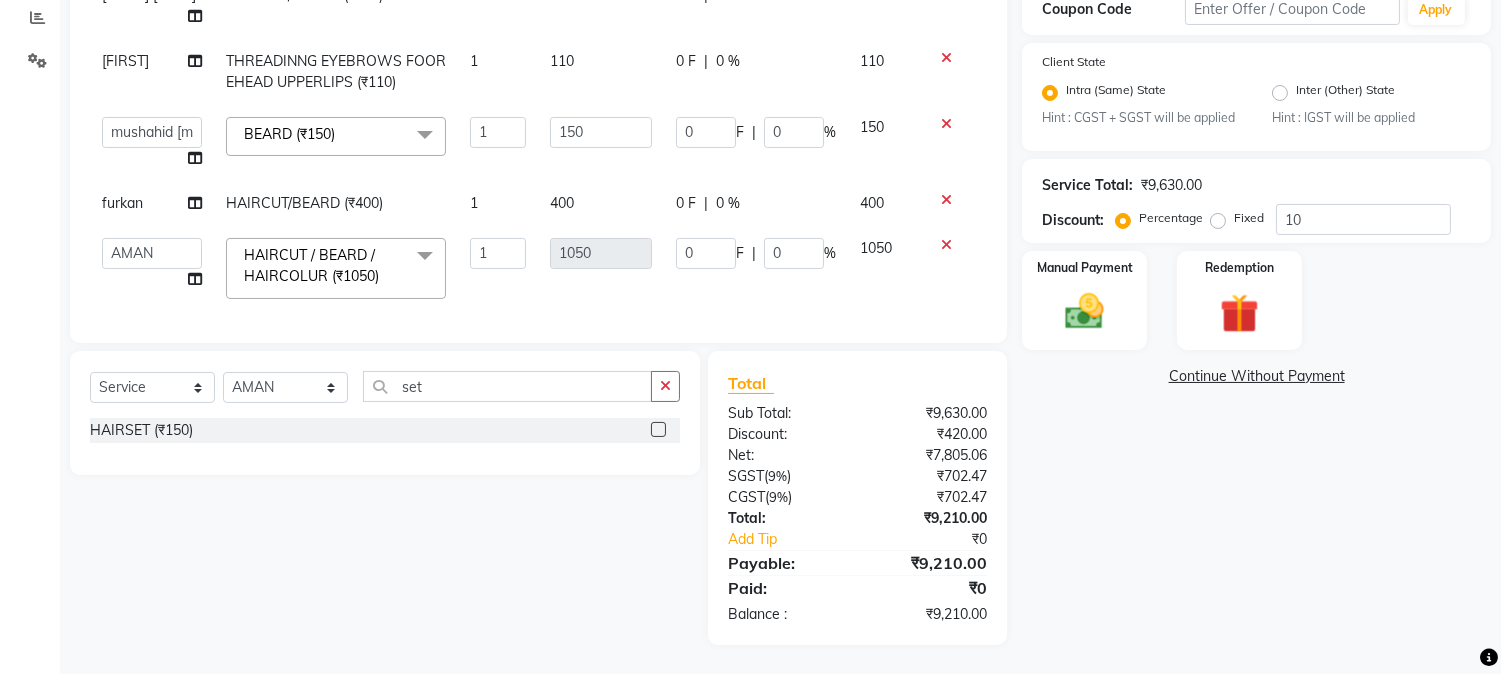 click 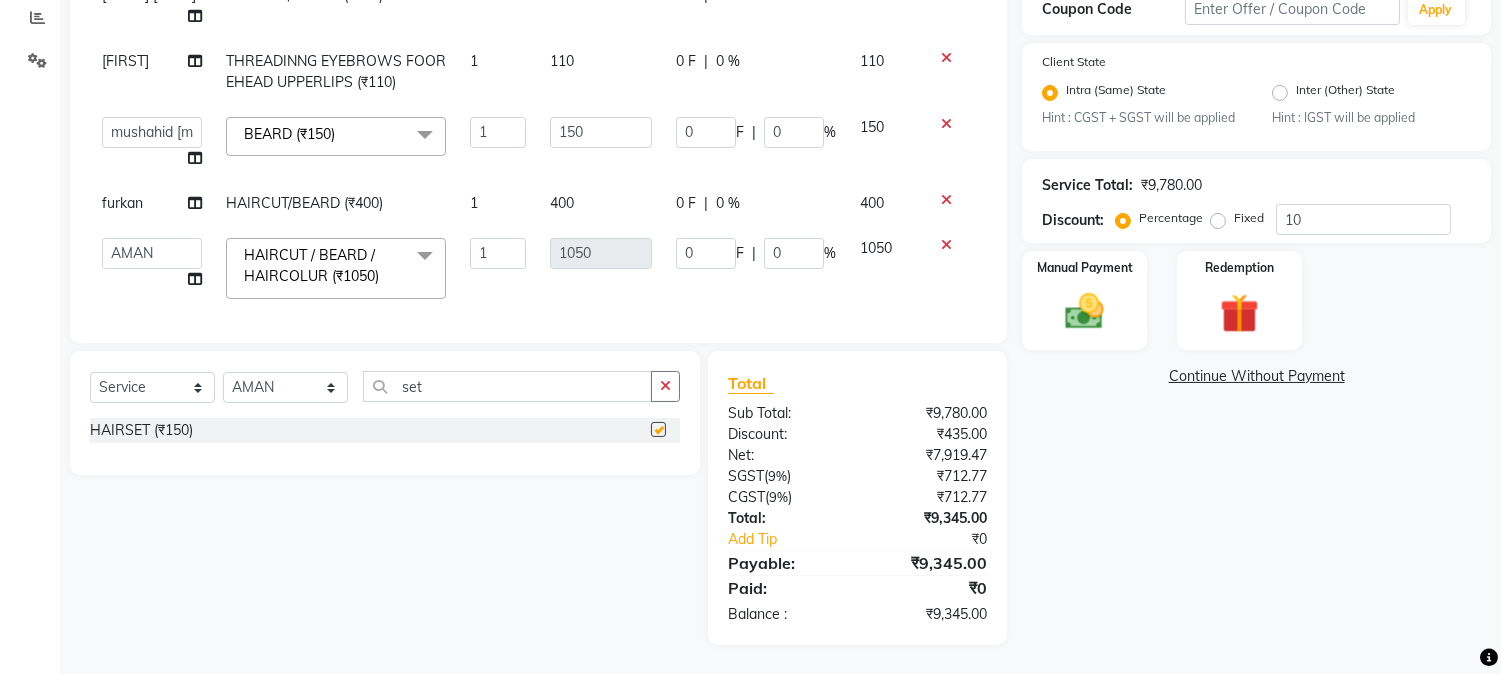 checkbox on "false" 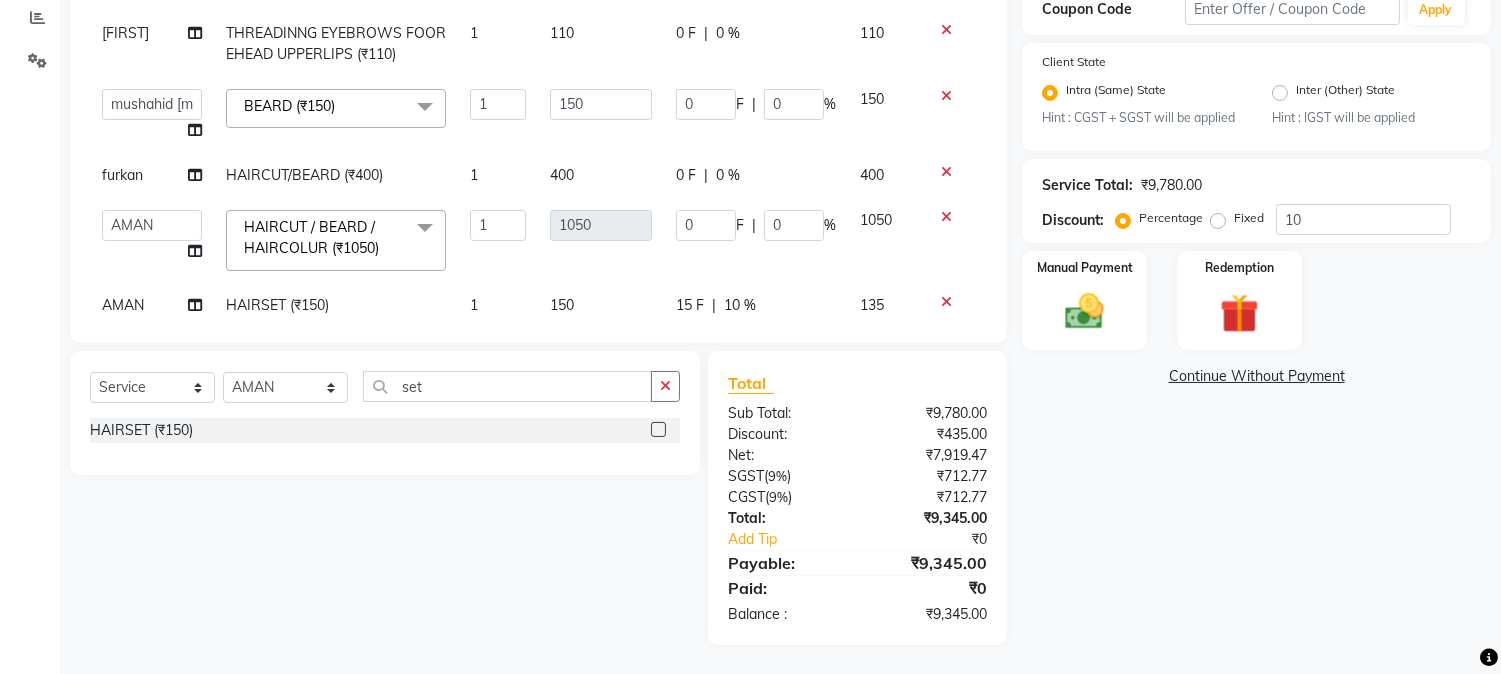 scroll, scrollTop: 854, scrollLeft: 0, axis: vertical 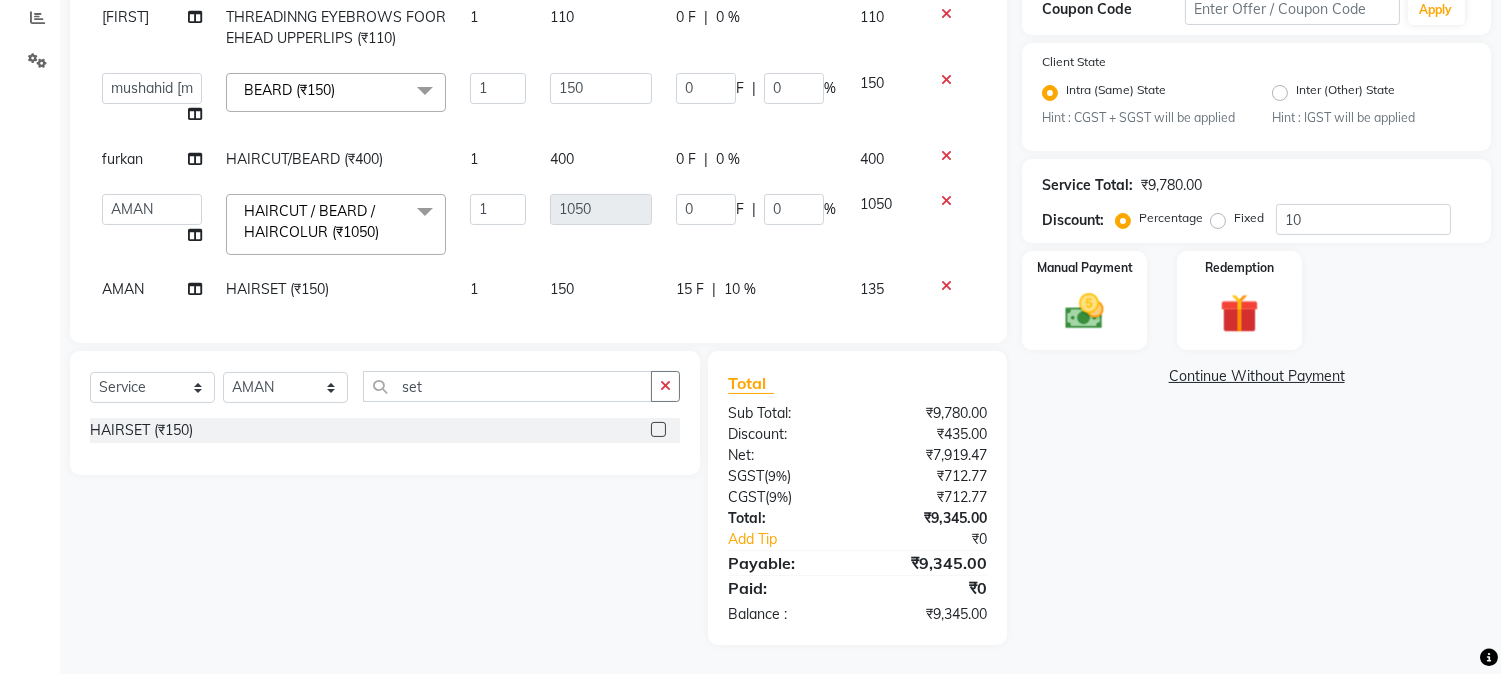 click on "15 F" 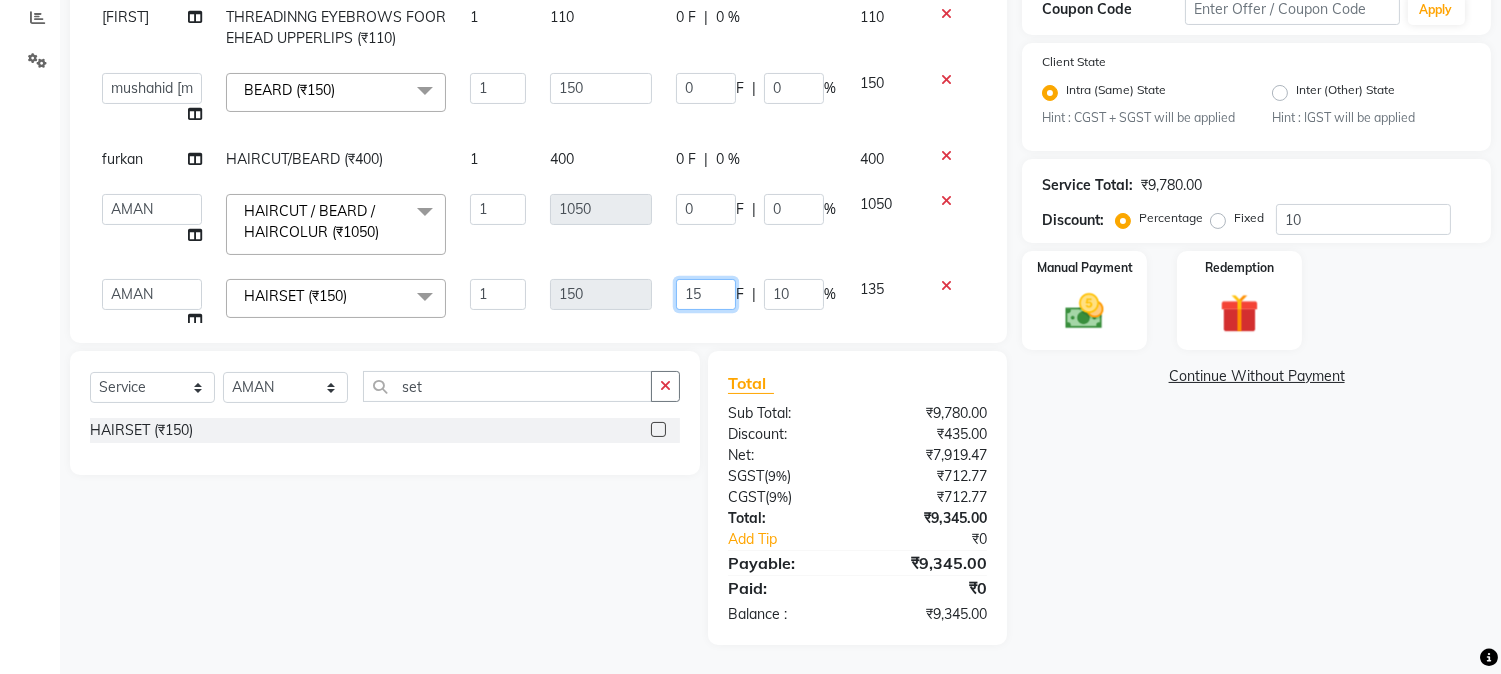 drag, startPoint x: 656, startPoint y: 264, endPoint x: 683, endPoint y: 271, distance: 27.89265 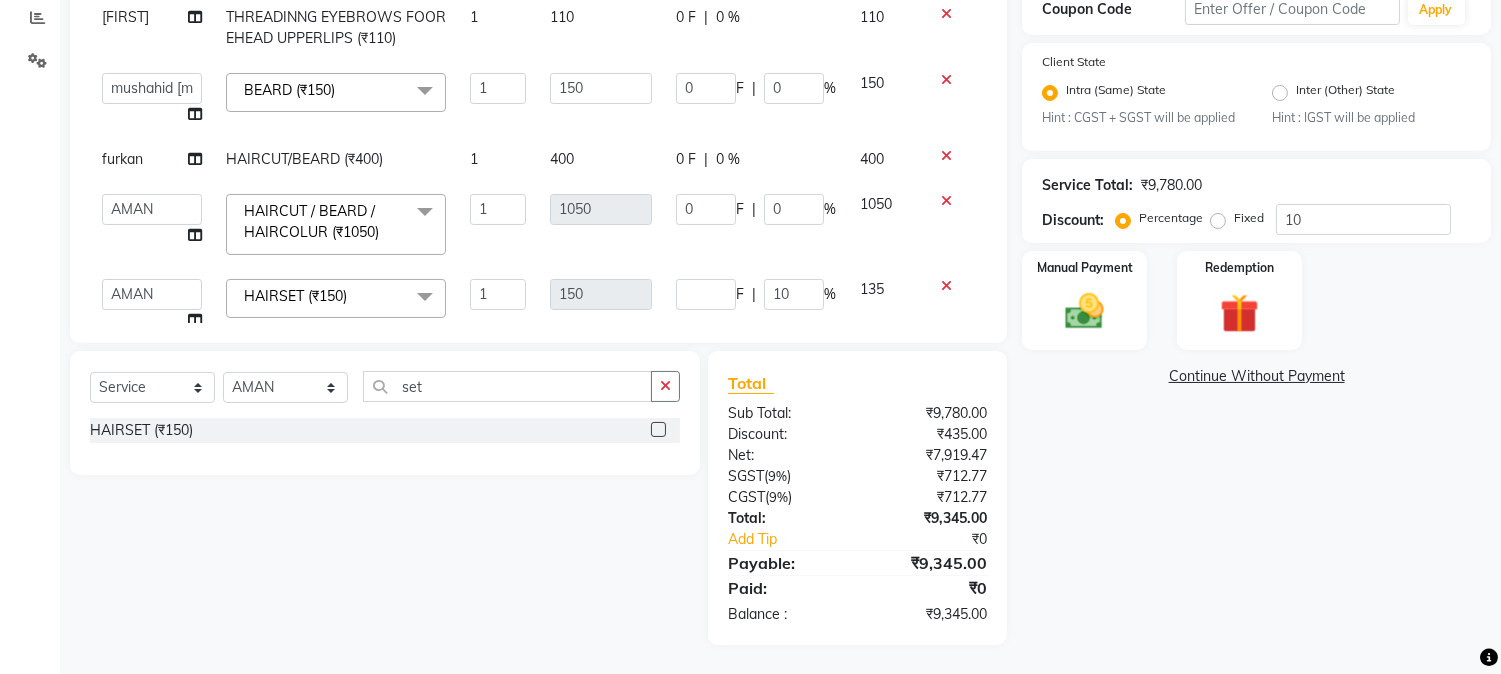 click on "Services Stylist Service Qty Price Disc Total Action CHETAN FLIX CUT (₹420) 1 420 120 F | 28.57 % 300 GEETA THREADING       -        . Eyebrows (₹50) 1 50 0 F | 0 % 50  [FIRST]   [LAST]   [FIRST]   [FIRST]    [FIRST]   [FIRST]   [FIRST] [LAST]   [FIRST]   [FIRST]   [FIRST]   [FIRST]   [FIRST] [FIRST]   [FIRST]   [FIRST]   [FIRST]   [FIRST] [LAST]   [FIRST]   [FIRST]  [FIRST]   [FIRST]   [FIRST] [LAST]   [FIRST]    [FIRST]   [FIRST] Sir   [FIRST]    [FIRST]   [FIRST] [LAST]   [FIRST]   [FIRST] Sir   [FIRST]   [FIRST] [LAST]   [FIRST]  THREADING       -        . Eyebrows (₹50)  x Nails -  Hands (₹840) Nails -  Feet (₹720) Nails - Nail Extensions With Gel Polish (₹2820) Nails - Nail Art (₹300) Nails - Nail Extension Removal (₹960) Nails - Gel Polish Removal (₹420) MOLE (₹600) PUMING (₹4000) CRYSTAL PEDICURE (MEMBERSHIP) (₹1400) HIAR SPA ABOVE SHOULDER (MEMBERSHIP) (₹900) HAIR SPA ABOVE SHOULDER (NON-MEMBER) (₹1080) HAIR SPA BELOW SHOULDER(MEMBERSHIP) (₹1200) PATCH TEST  (₹500) nailpaint (₹200)" 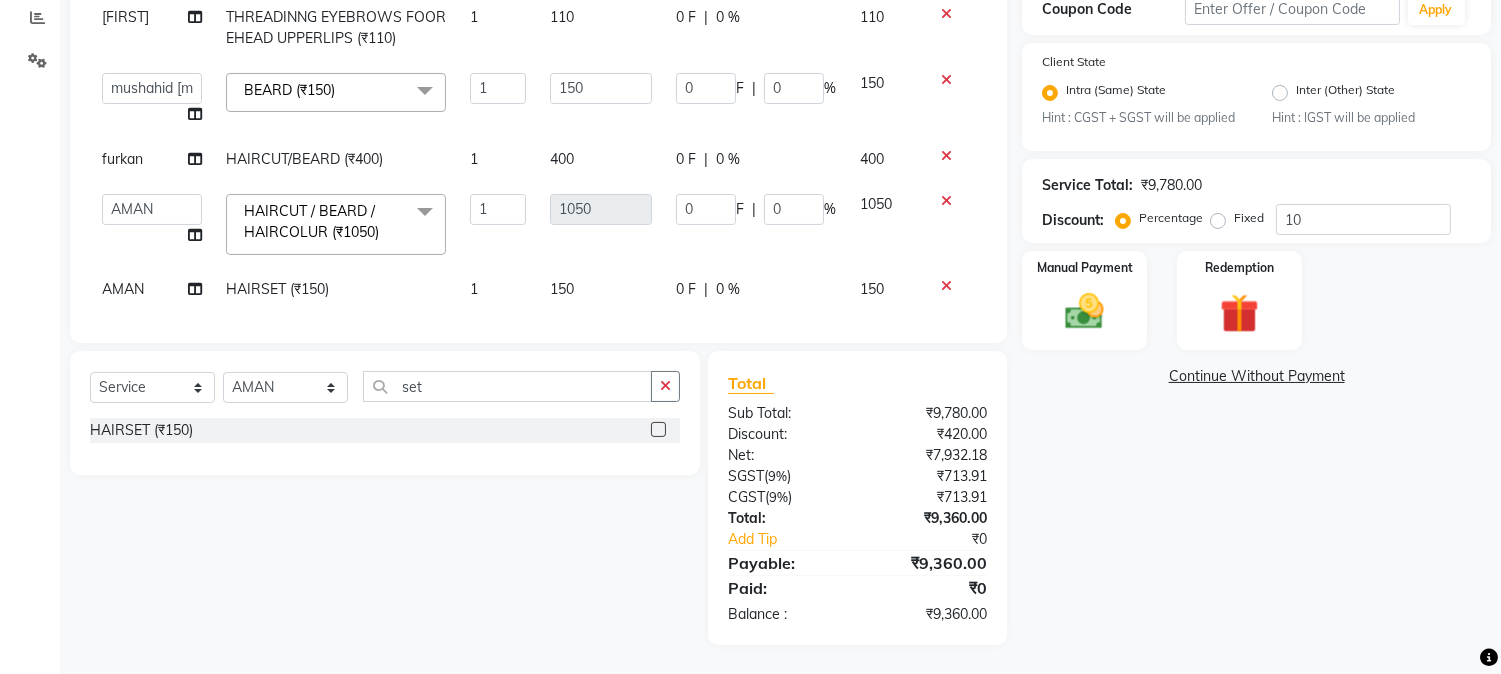 scroll, scrollTop: 854, scrollLeft: 0, axis: vertical 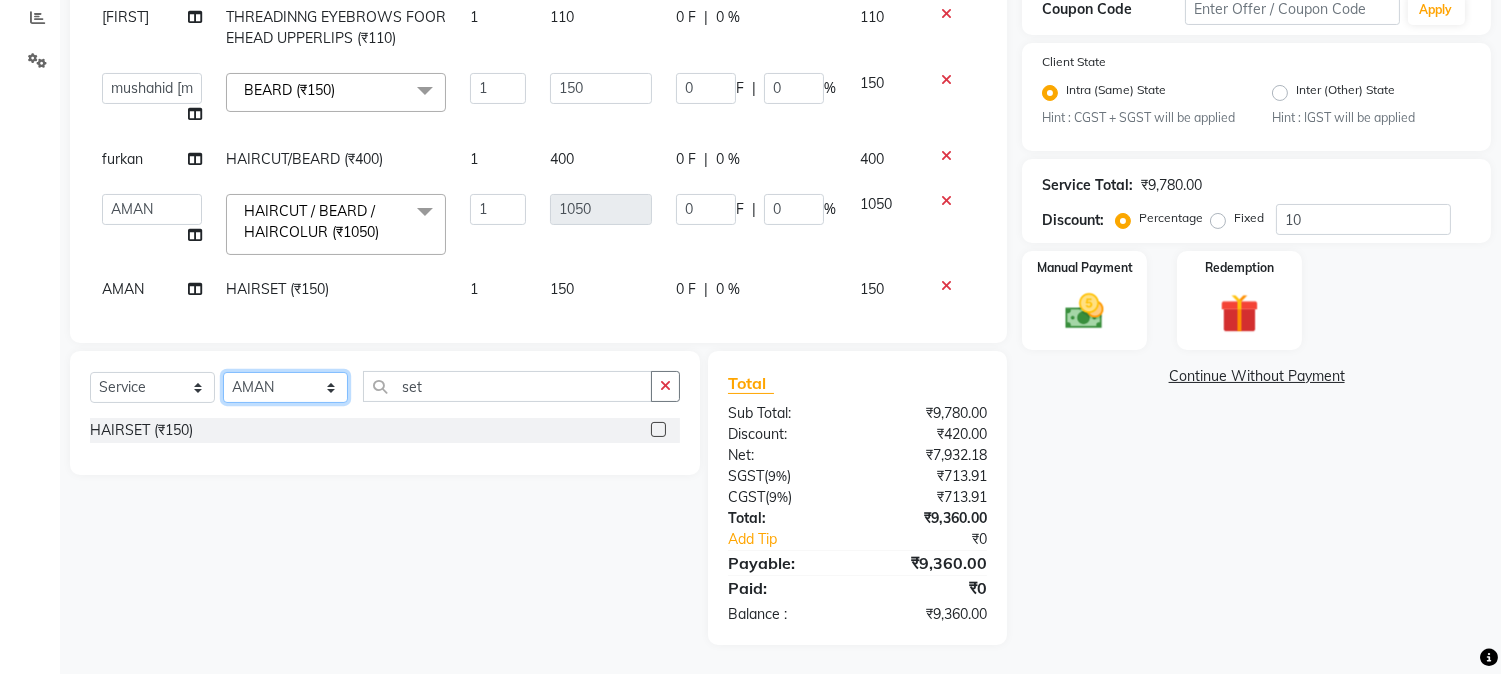 click on "Select Stylist AARMAN AAYUSHI SHARMA Akruti AMAN  Amir Arbaz Asif Ansari BABLU Bandana BHAGYESH CHETAN CHETAN BOISAR furkan GEETA KISHOR KISHOR JAMBHULKAR kunal mushahid  [muddu] Nilam NIRANJAN Nisha Parmar PRABHA  PUNAM Rahul Sir RAVI  RIMA Rohit Tandel SALONI Sandy Sir sarfaraz shovib M.D shreya ZOYA" 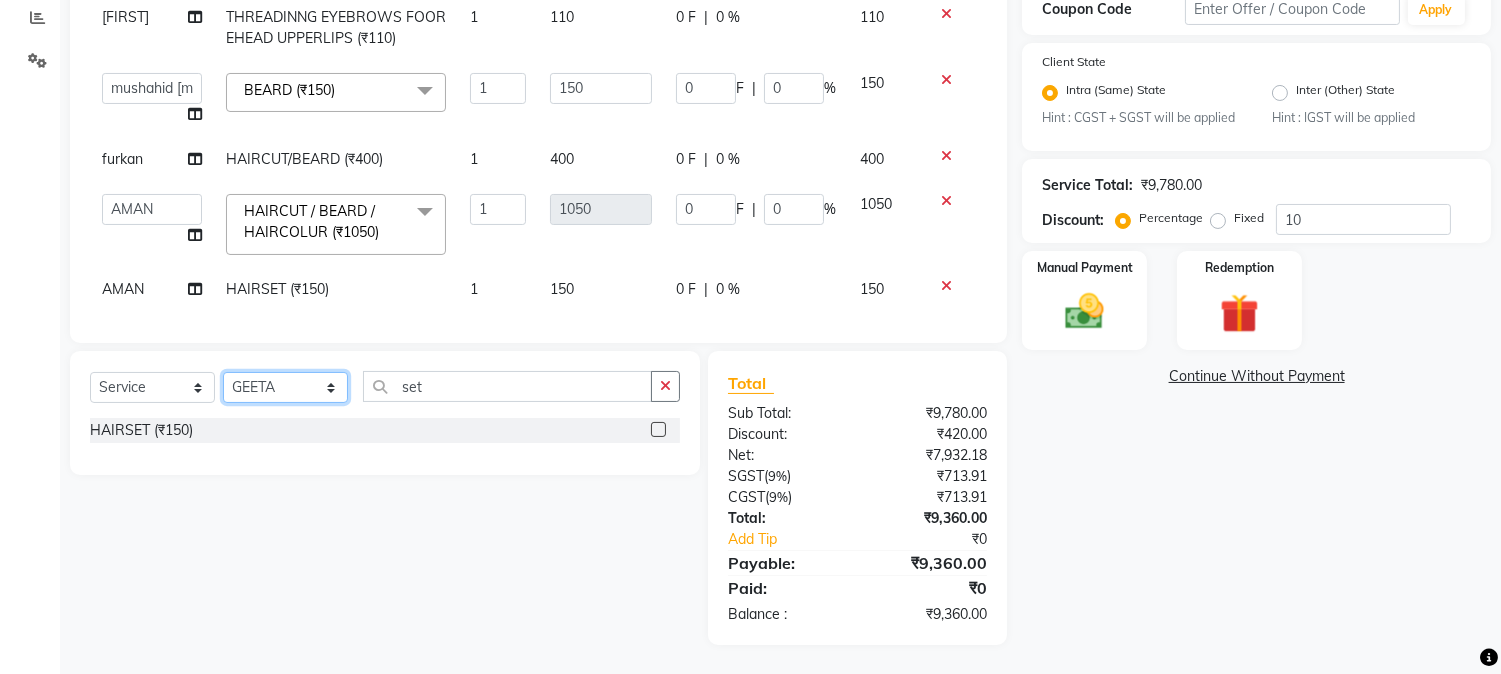 click on "Select Stylist AARMAN AAYUSHI SHARMA Akruti AMAN  Amir Arbaz Asif Ansari BABLU Bandana BHAGYESH CHETAN CHETAN BOISAR furkan GEETA KISHOR KISHOR JAMBHULKAR kunal mushahid  [muddu] Nilam NIRANJAN Nisha Parmar PRABHA  PUNAM Rahul Sir RAVI  RIMA Rohit Tandel SALONI Sandy Sir sarfaraz shovib M.D shreya ZOYA" 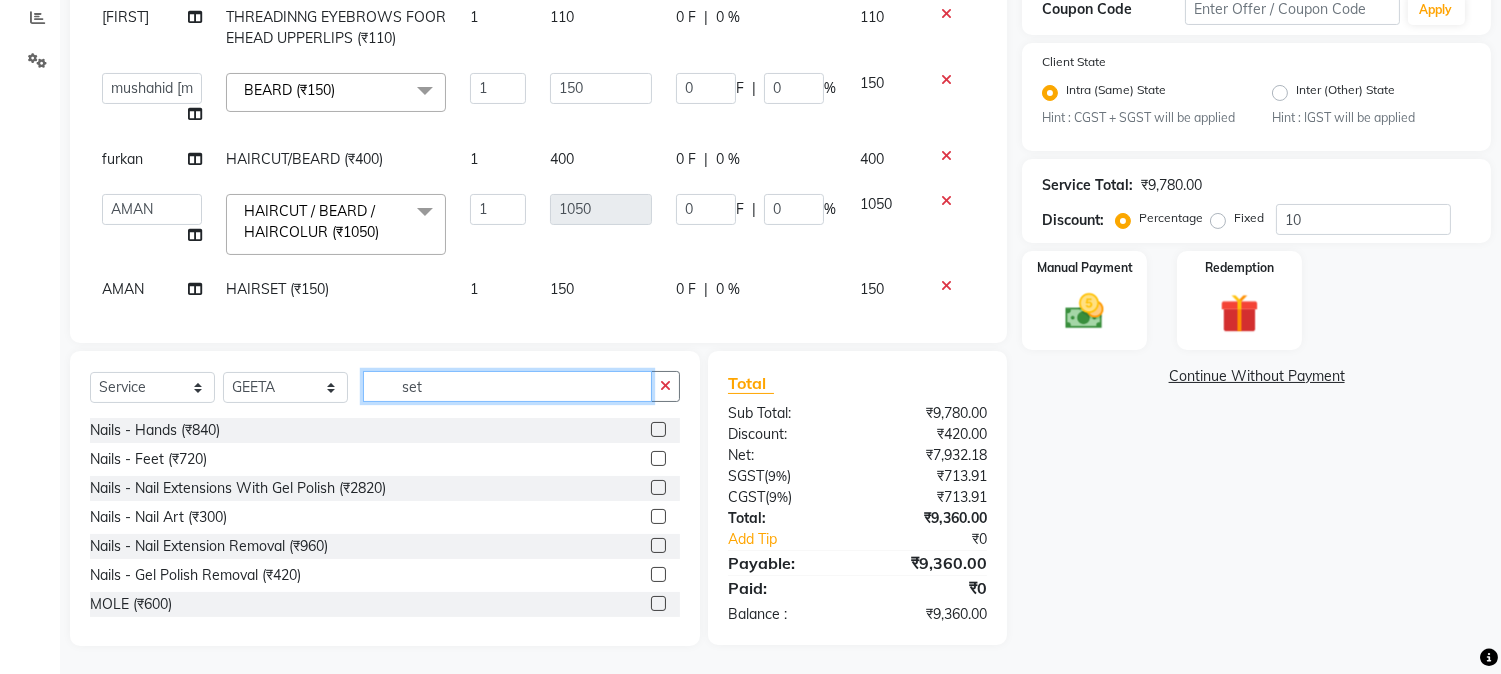 drag, startPoint x: 393, startPoint y: 385, endPoint x: 488, endPoint y: 386, distance: 95.005264 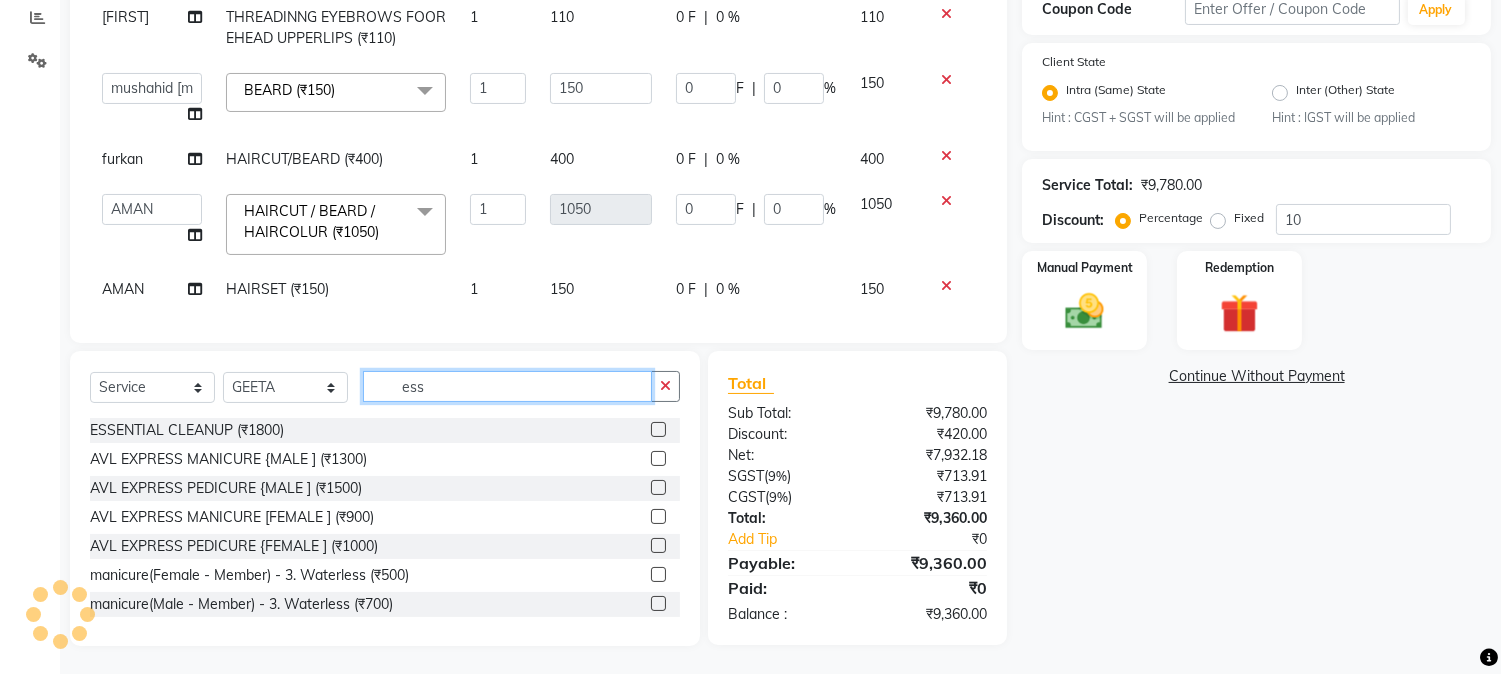 type on "ess" 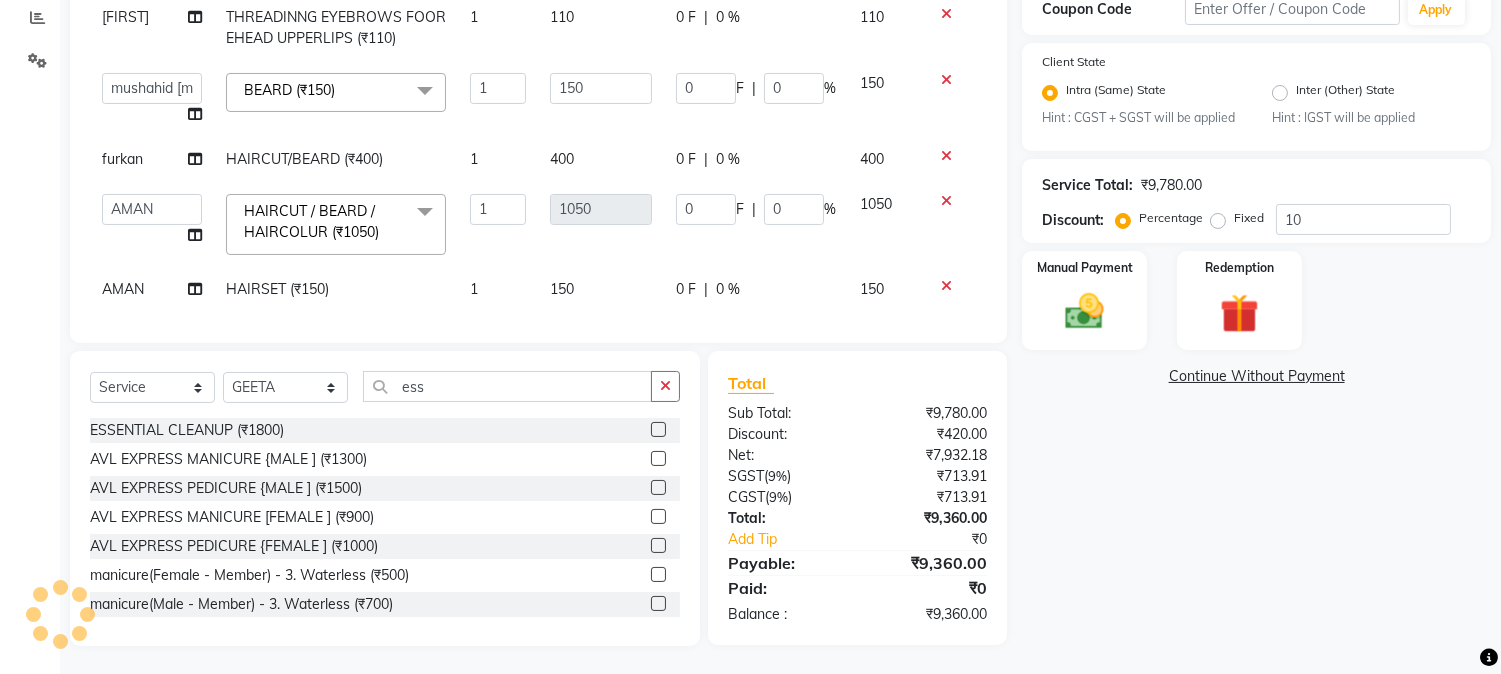 click 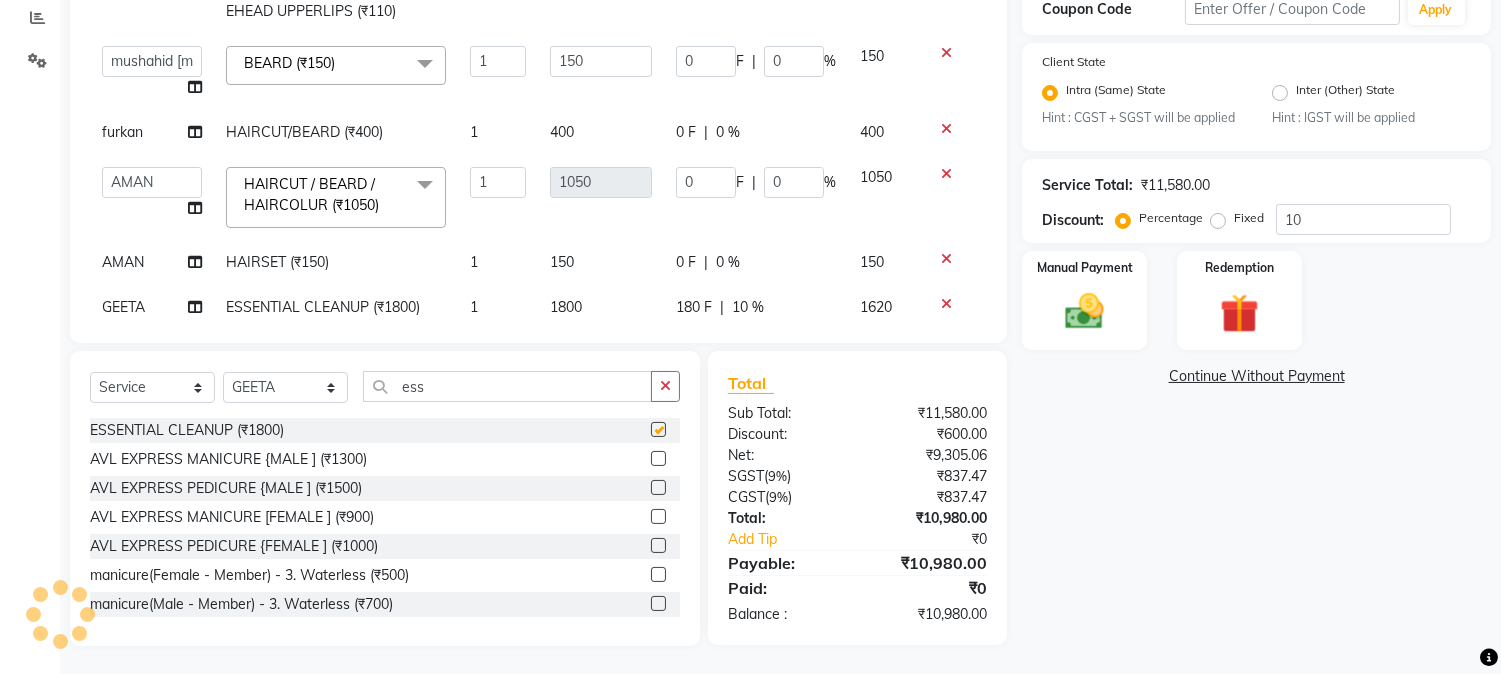 checkbox on "false" 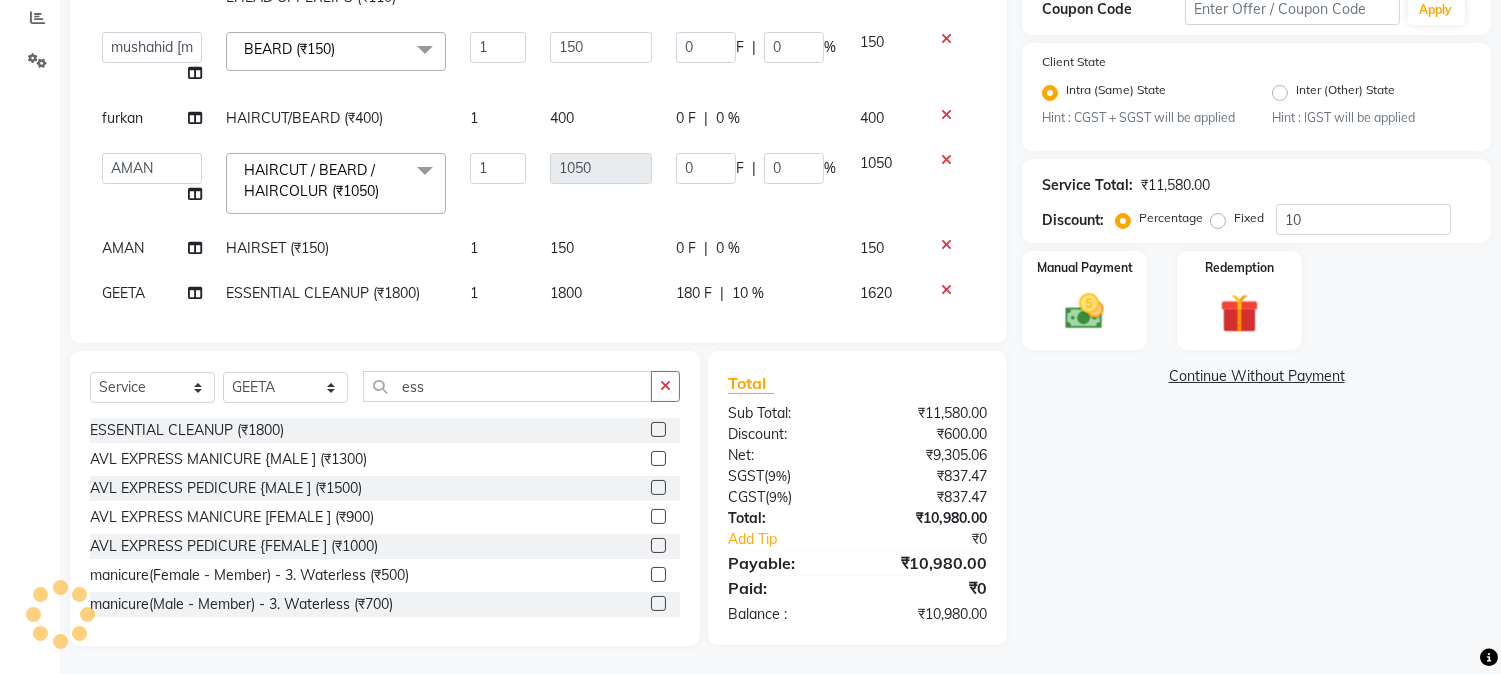 scroll, scrollTop: 900, scrollLeft: 0, axis: vertical 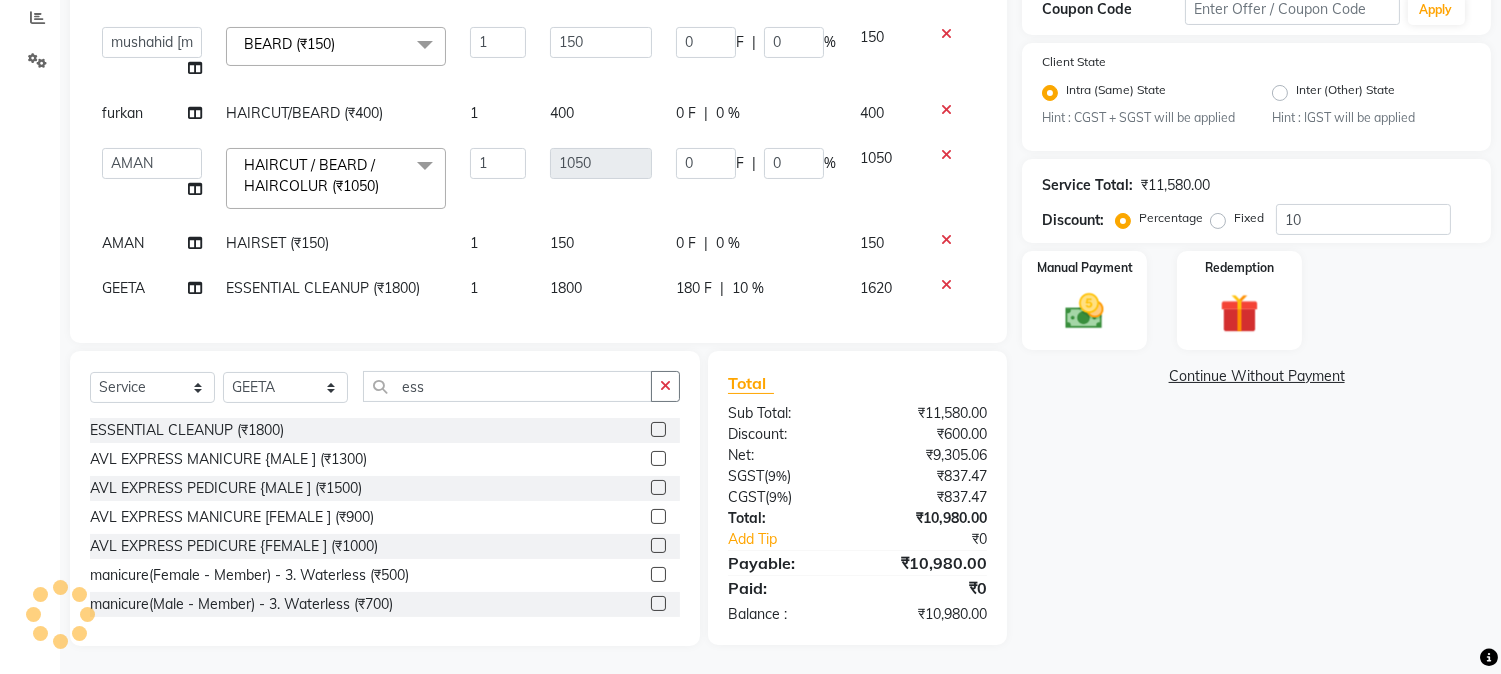 click on "180 F" 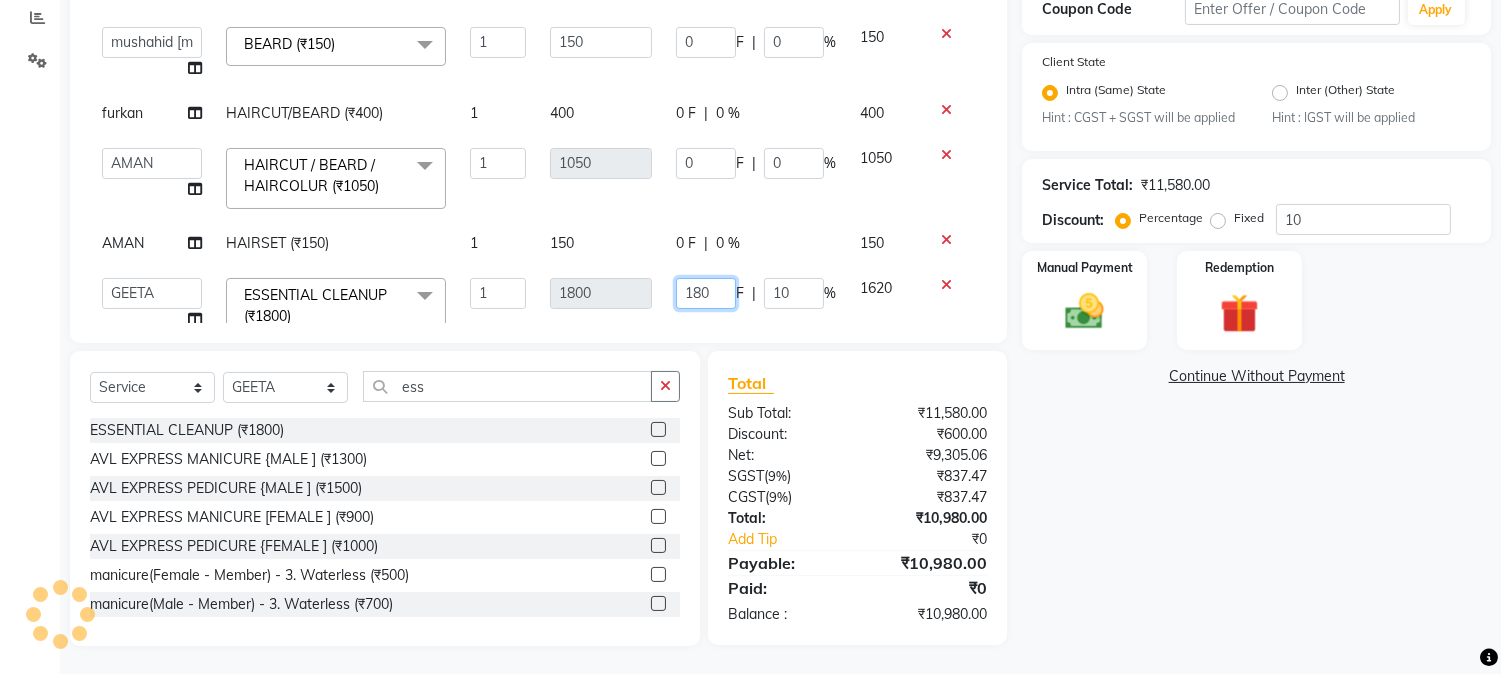 drag, startPoint x: 660, startPoint y: 272, endPoint x: 744, endPoint y: 273, distance: 84.00595 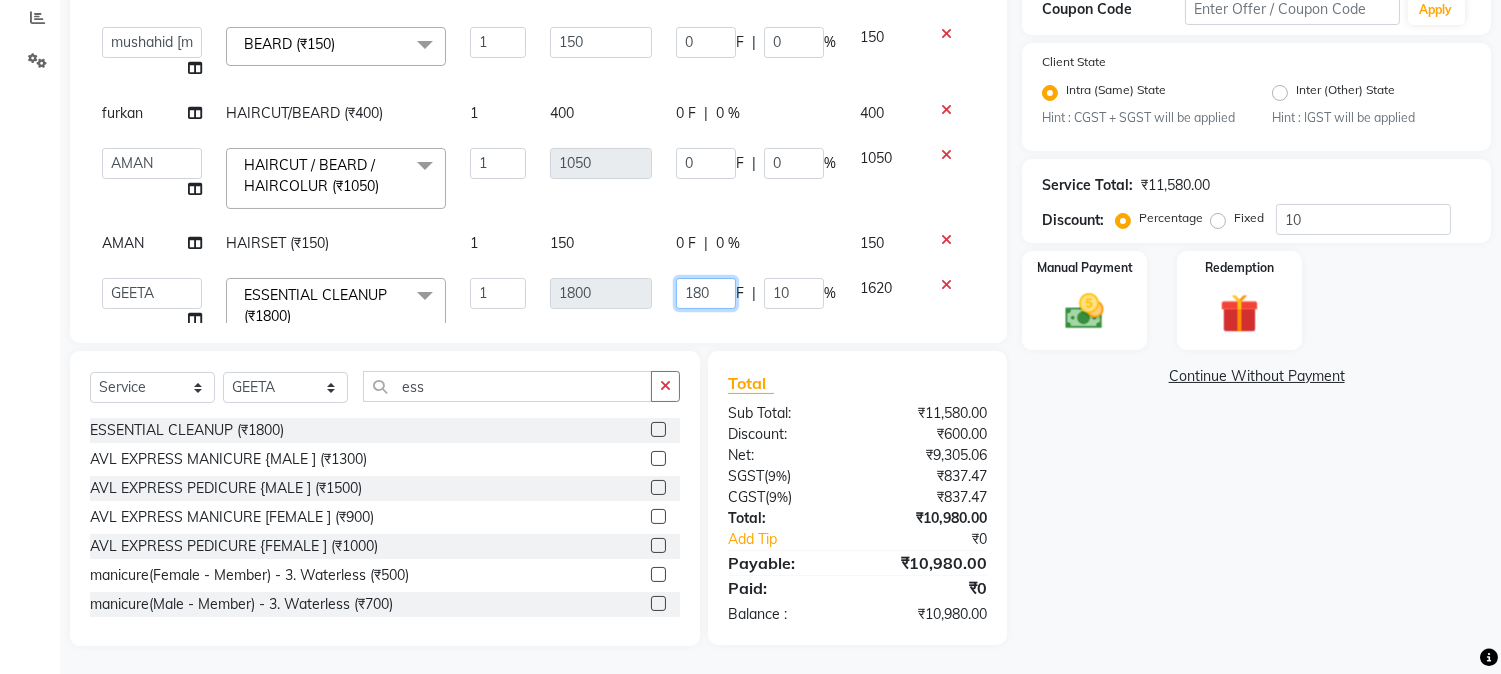 type 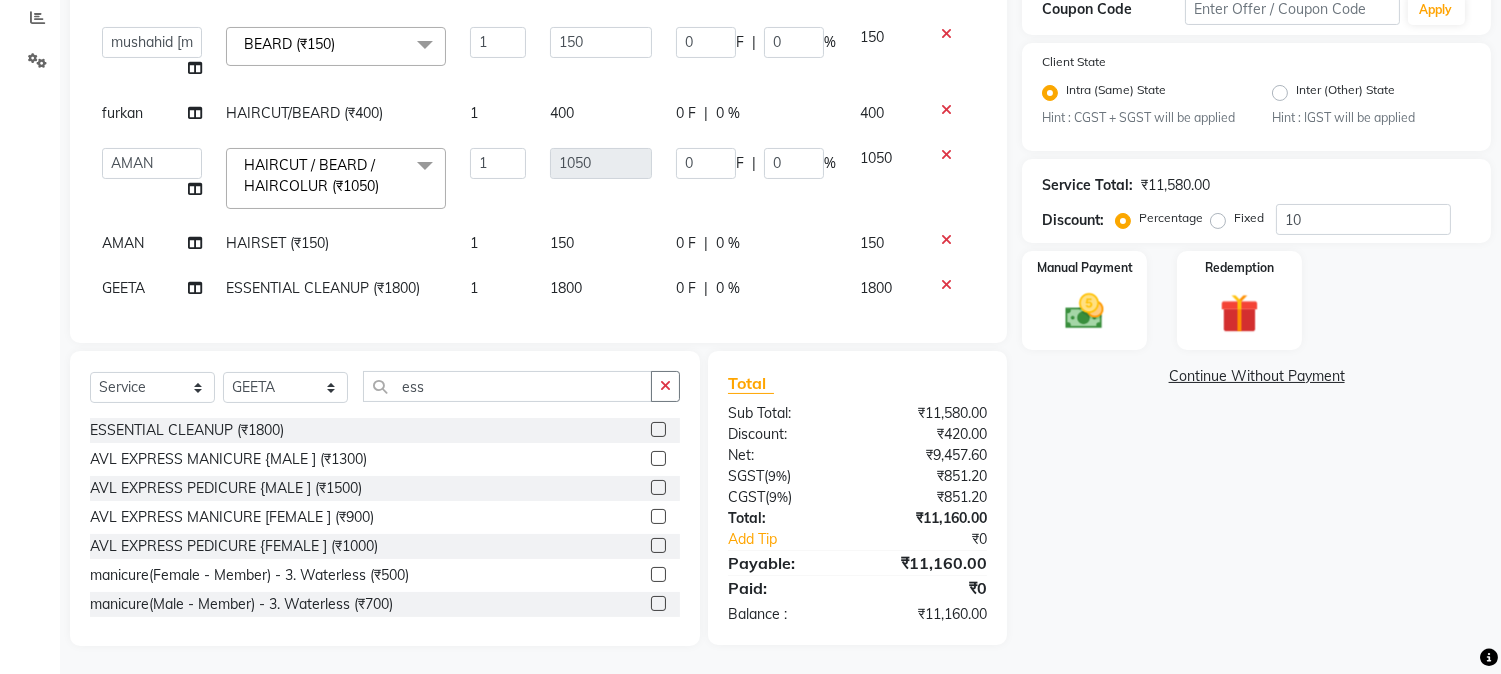 click on "Services Stylist Service Qty Price Disc Total Action CHETAN FLIX CUT (₹420) 1 420 120 F | 28.57 % 300 GEETA THREADING       -        . Eyebrows (₹50) 1 50 0 F | 0 % 50  [FIRST]   [LAST]   [FIRST]   [FIRST]    [FIRST]   [FIRST]   [FIRST] [LAST]   [FIRST]   [FIRST]   [FIRST]   [FIRST]   [FIRST] [FIRST]   [FIRST]   [FIRST]   [FIRST]   [FIRST] [LAST]   [FIRST]   [FIRST]  [FIRST]   [FIRST]   [FIRST] [LAST]   [FIRST]    [FIRST]   [FIRST] Sir   [FIRST]    [FIRST]   [FIRST] [LAST]   [FIRST]   [FIRST] Sir   [FIRST]   [FIRST] [LAST]   [FIRST]  THREADING       -        . Eyebrows (₹50)  x Nails -  Hands (₹840) Nails -  Feet (₹720) Nails - Nail Extensions With Gel Polish (₹2820) Nails - Nail Art (₹300) Nails - Nail Extension Removal (₹960) Nails - Gel Polish Removal (₹420) MOLE (₹600) PUMING (₹4000) CRYSTAL PEDICURE (MEMBERSHIP) (₹1400) HIAR SPA ABOVE SHOULDER (MEMBERSHIP) (₹900) HAIR SPA ABOVE SHOULDER (NON-MEMBER) (₹1080) HAIR SPA BELOW SHOULDER(MEMBERSHIP) (₹1200) PATCH TEST  (₹500) nailpaint (₹200)" 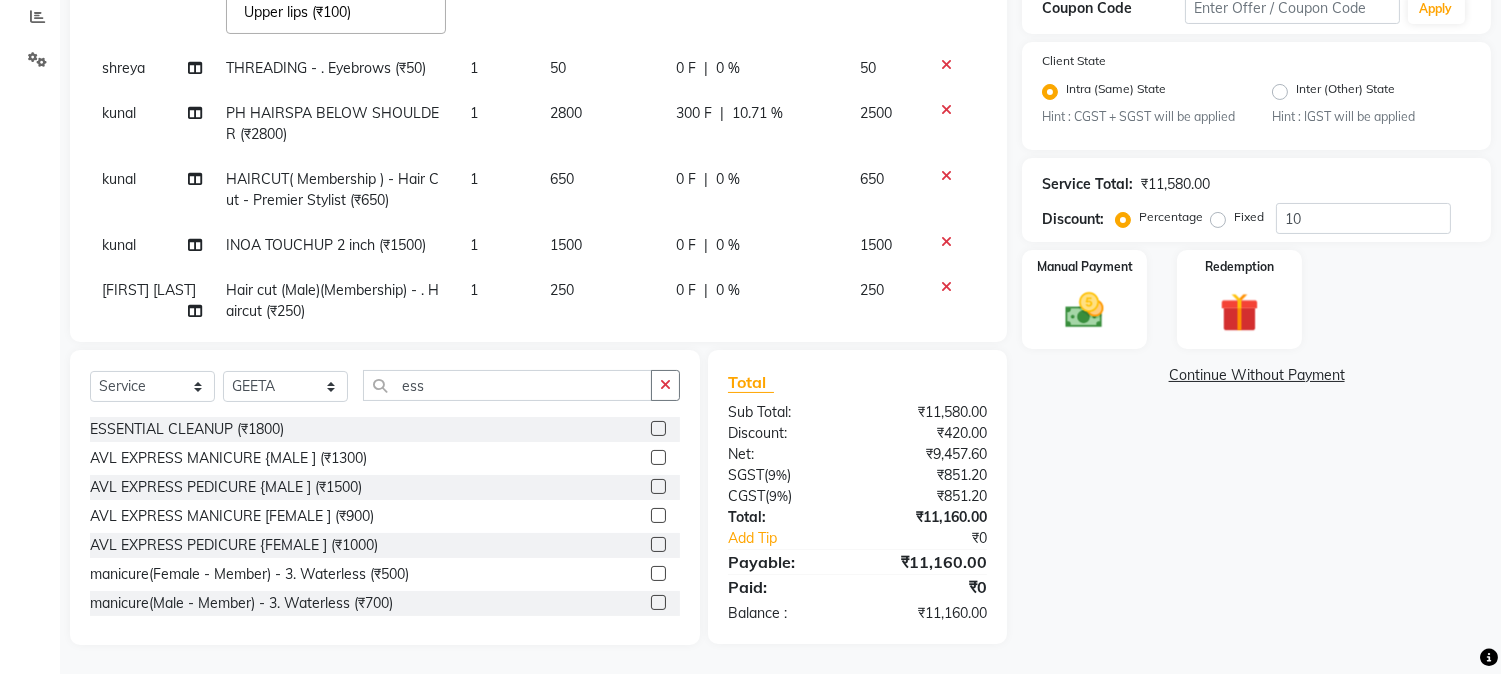 scroll, scrollTop: 233, scrollLeft: 0, axis: vertical 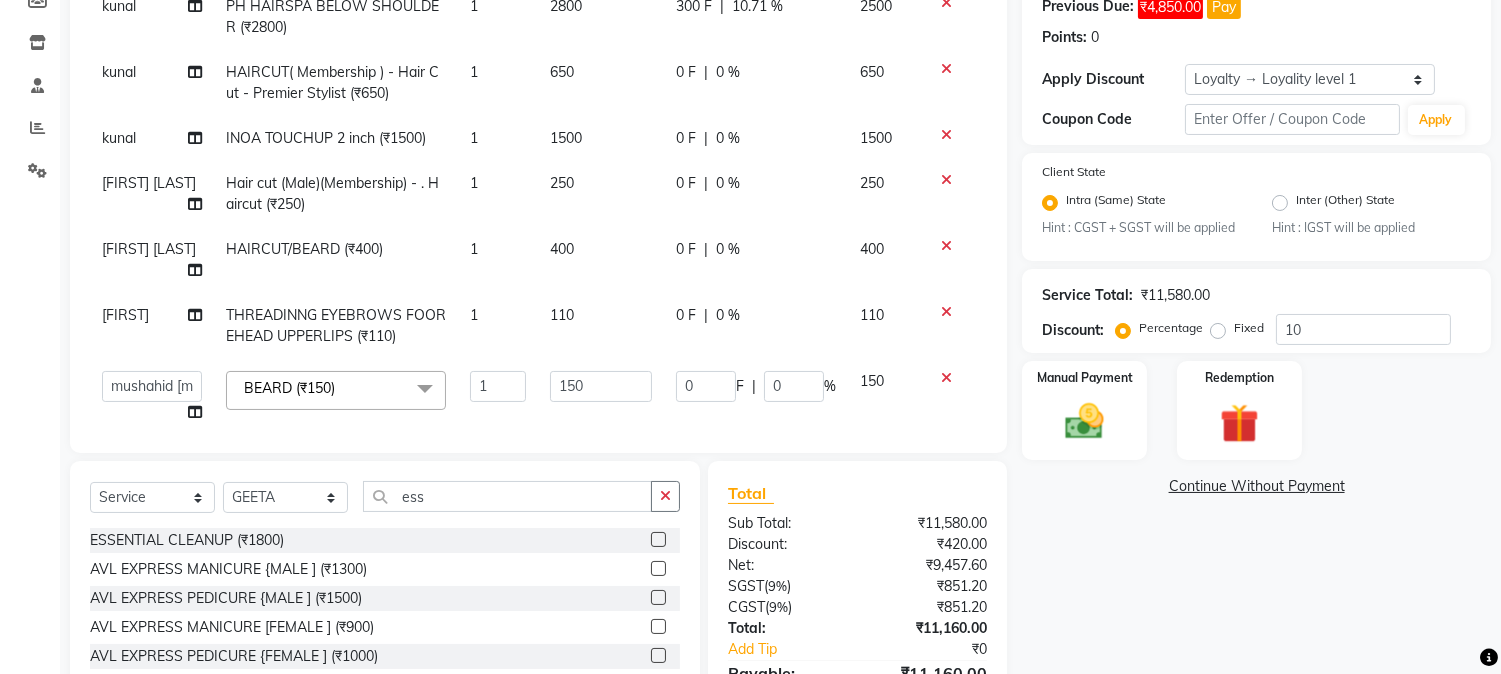 click 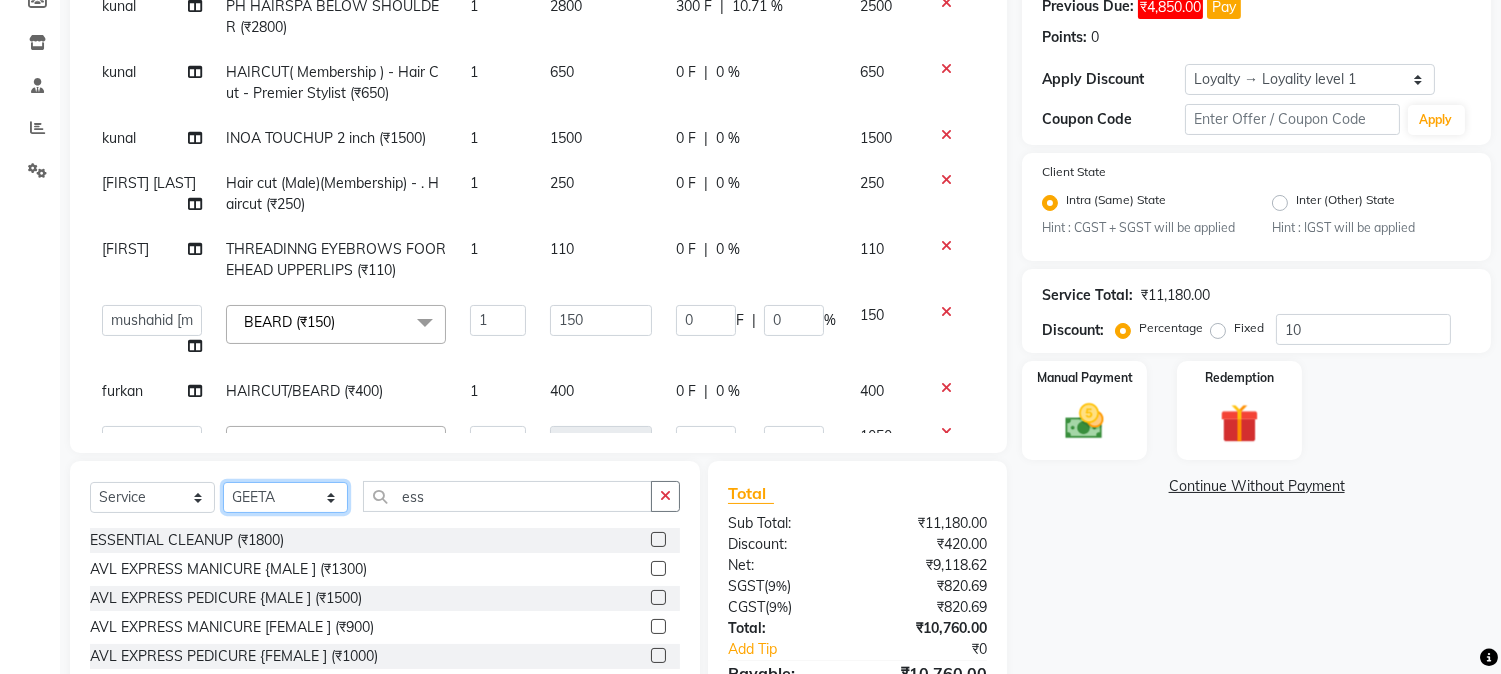 click on "Select Stylist AARMAN AAYUSHI SHARMA Akruti AMAN  Amir Arbaz Asif Ansari BABLU Bandana BHAGYESH CHETAN CHETAN BOISAR furkan GEETA KISHOR KISHOR JAMBHULKAR kunal mushahid  [muddu] Nilam NIRANJAN Nisha Parmar PRABHA  PUNAM Rahul Sir RAVI  RIMA Rohit Tandel SALONI Sandy Sir sarfaraz shovib M.D shreya ZOYA" 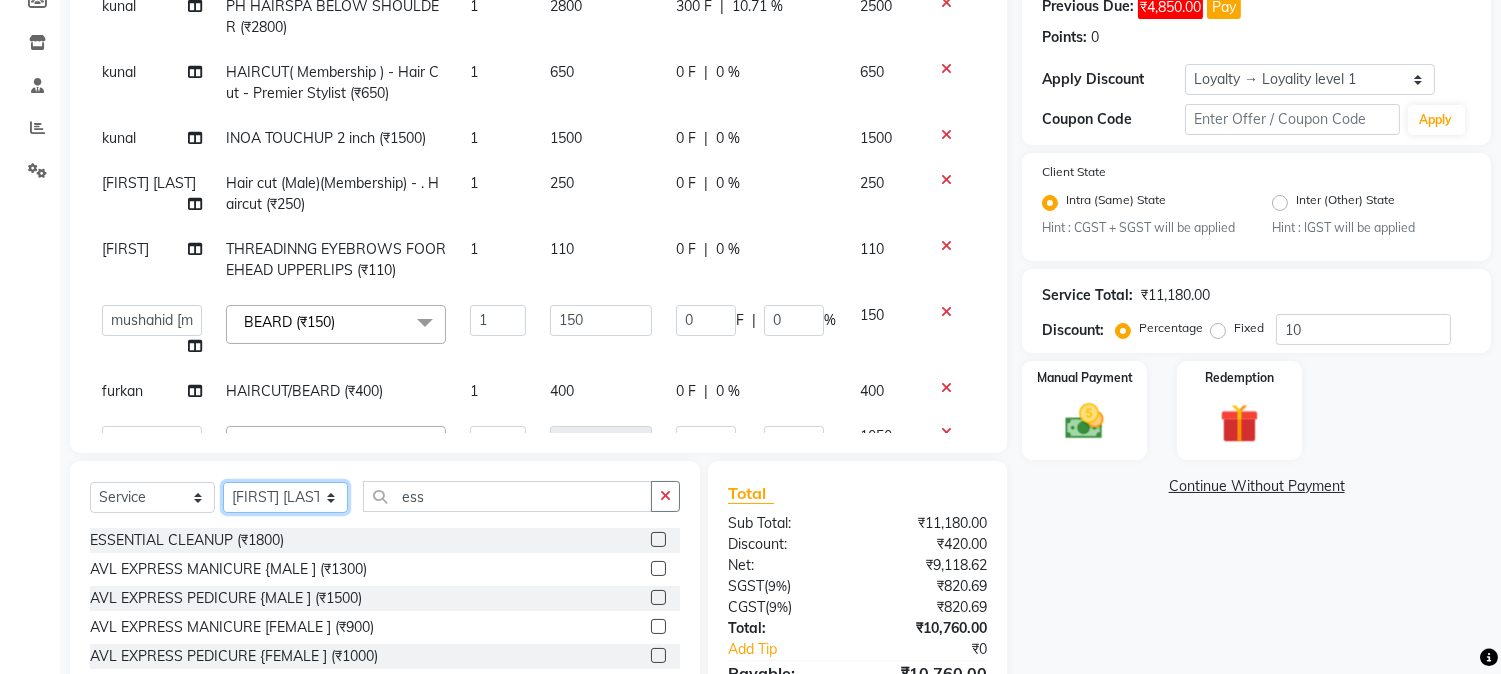 click on "Select Stylist AARMAN AAYUSHI SHARMA Akruti AMAN  Amir Arbaz Asif Ansari BABLU Bandana BHAGYESH CHETAN CHETAN BOISAR furkan GEETA KISHOR KISHOR JAMBHULKAR kunal mushahid  [muddu] Nilam NIRANJAN Nisha Parmar PRABHA  PUNAM Rahul Sir RAVI  RIMA Rohit Tandel SALONI Sandy Sir sarfaraz shovib M.D shreya ZOYA" 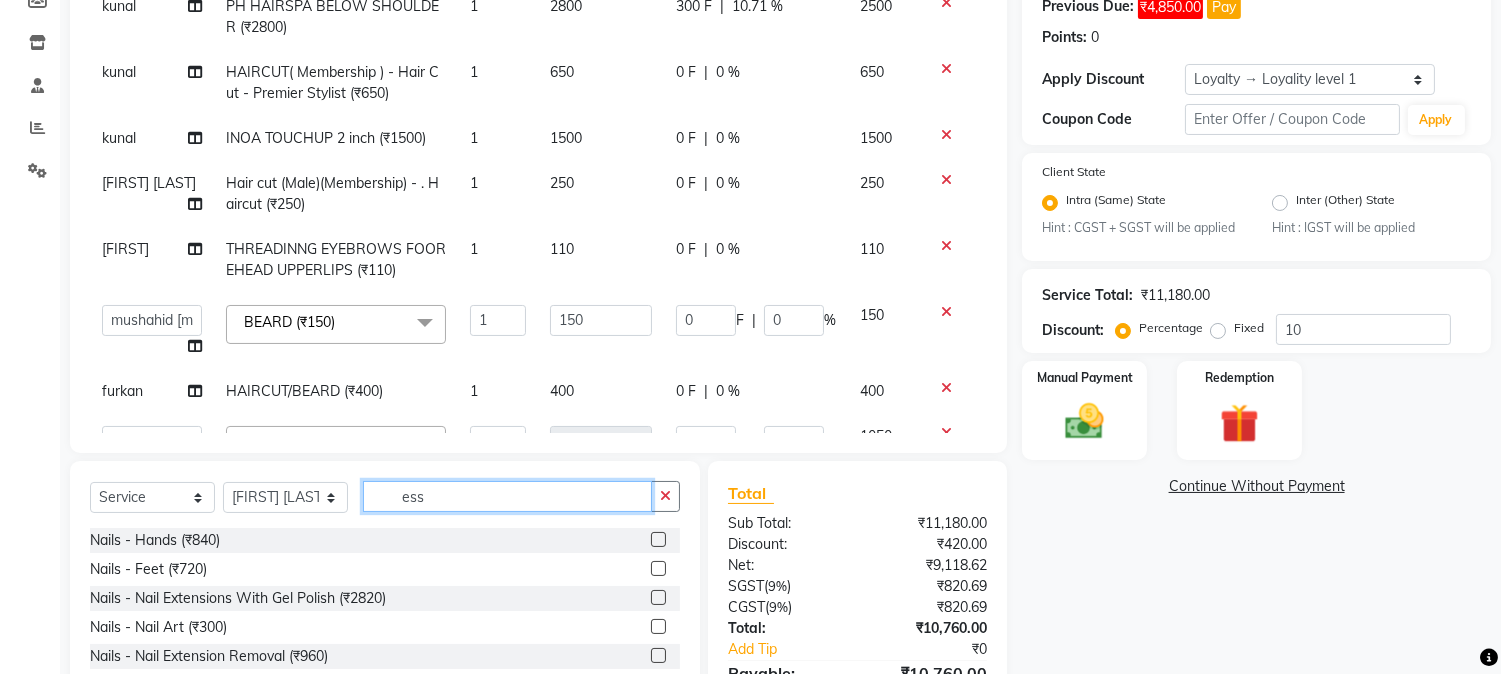 drag, startPoint x: 401, startPoint y: 496, endPoint x: 474, endPoint y: 495, distance: 73.00685 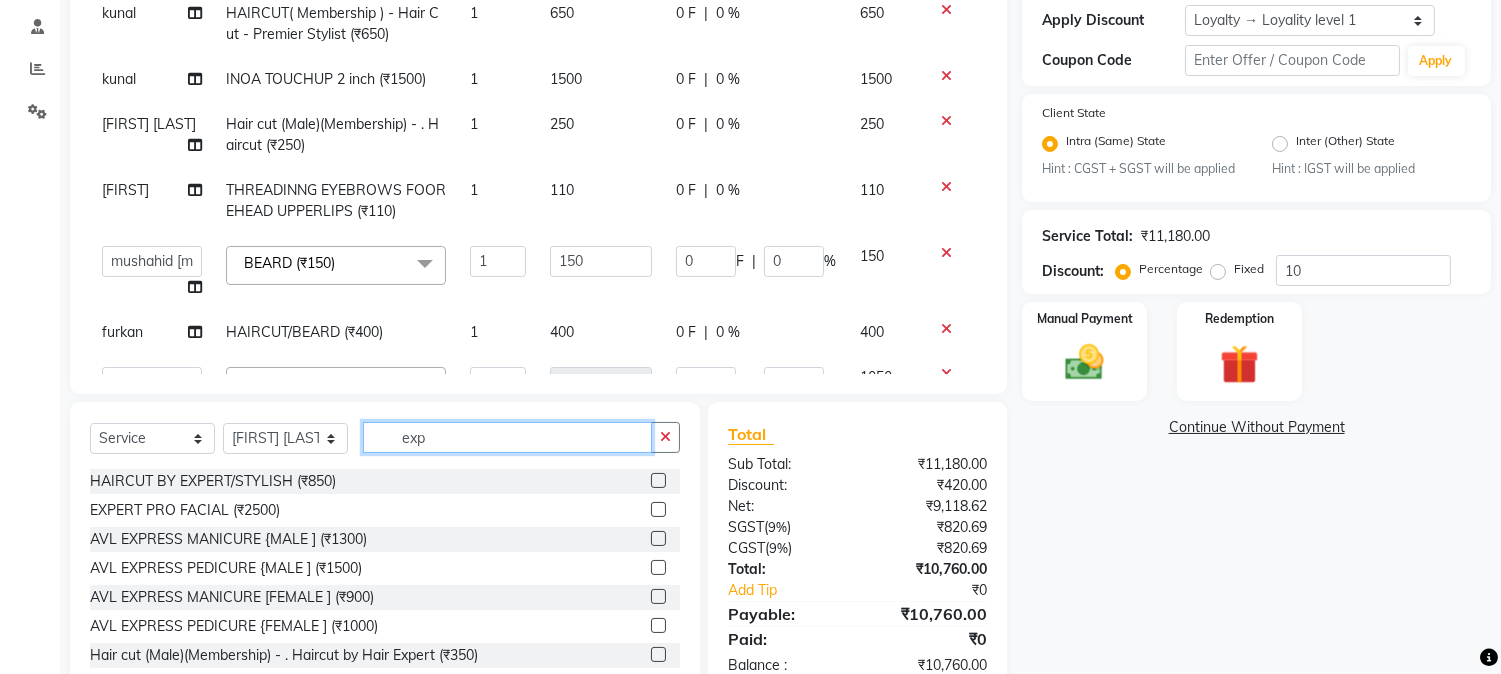 scroll, scrollTop: 426, scrollLeft: 0, axis: vertical 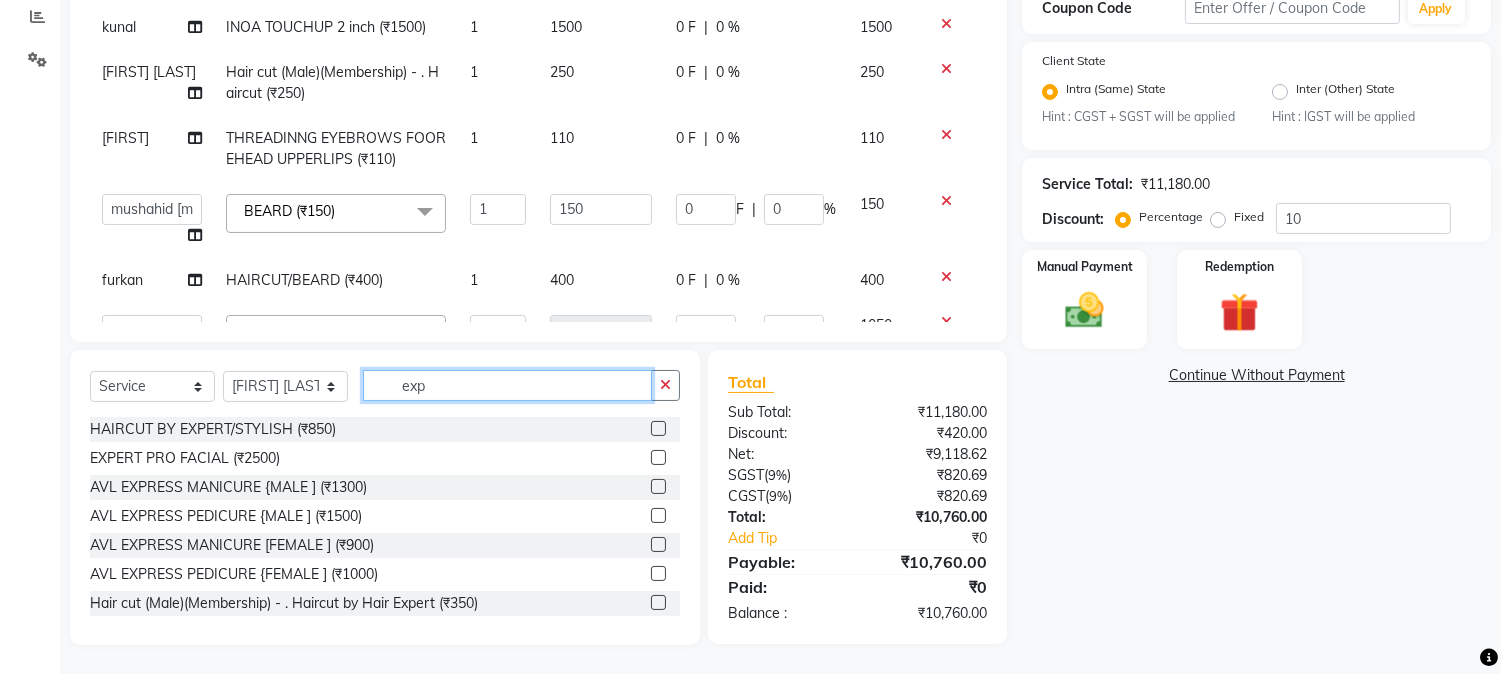 type on "exp" 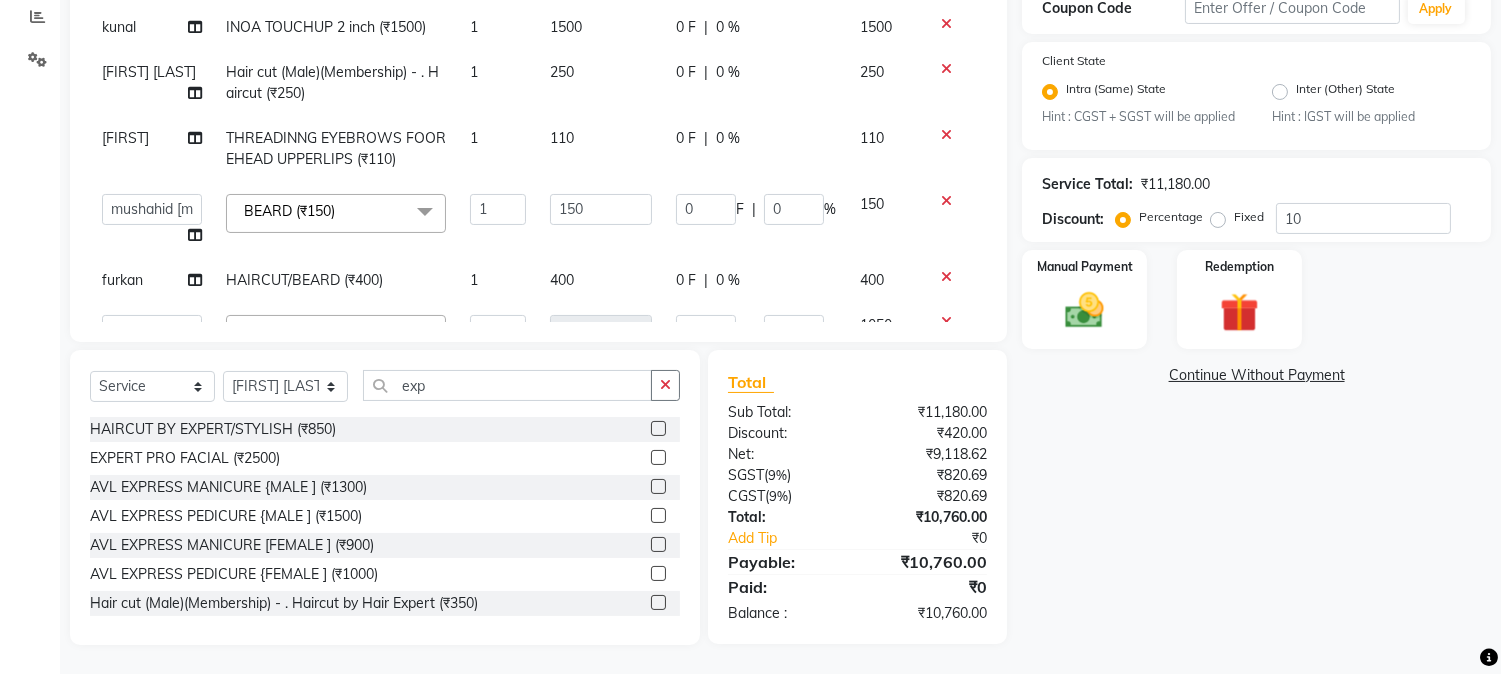 click 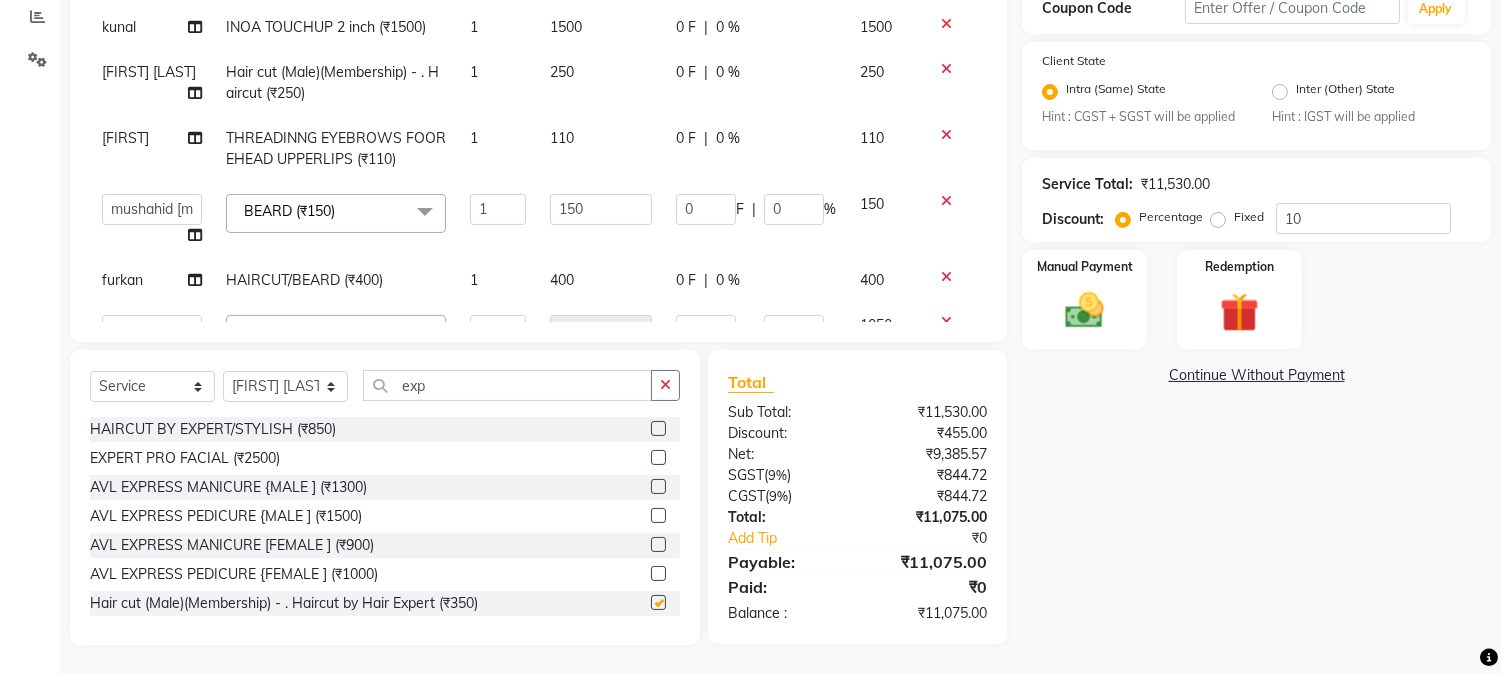 checkbox on "false" 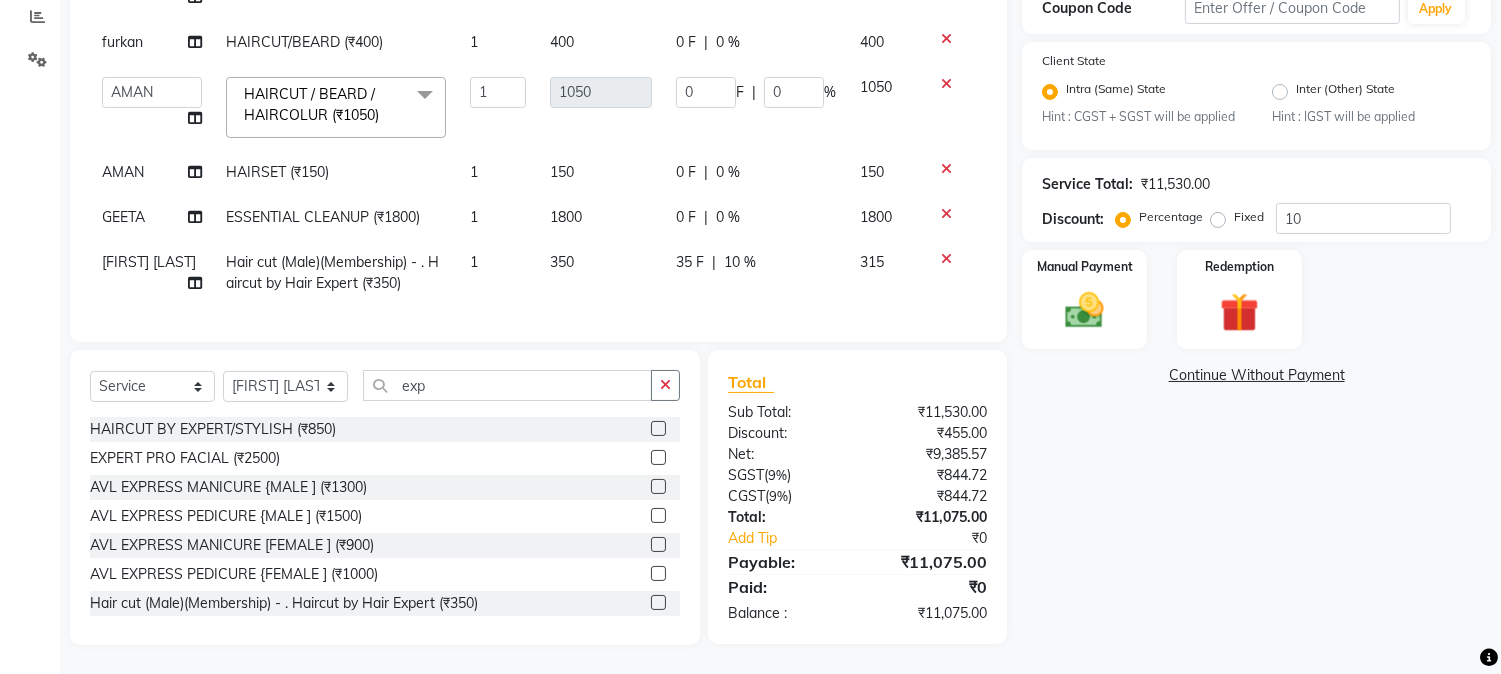 scroll, scrollTop: 920, scrollLeft: 0, axis: vertical 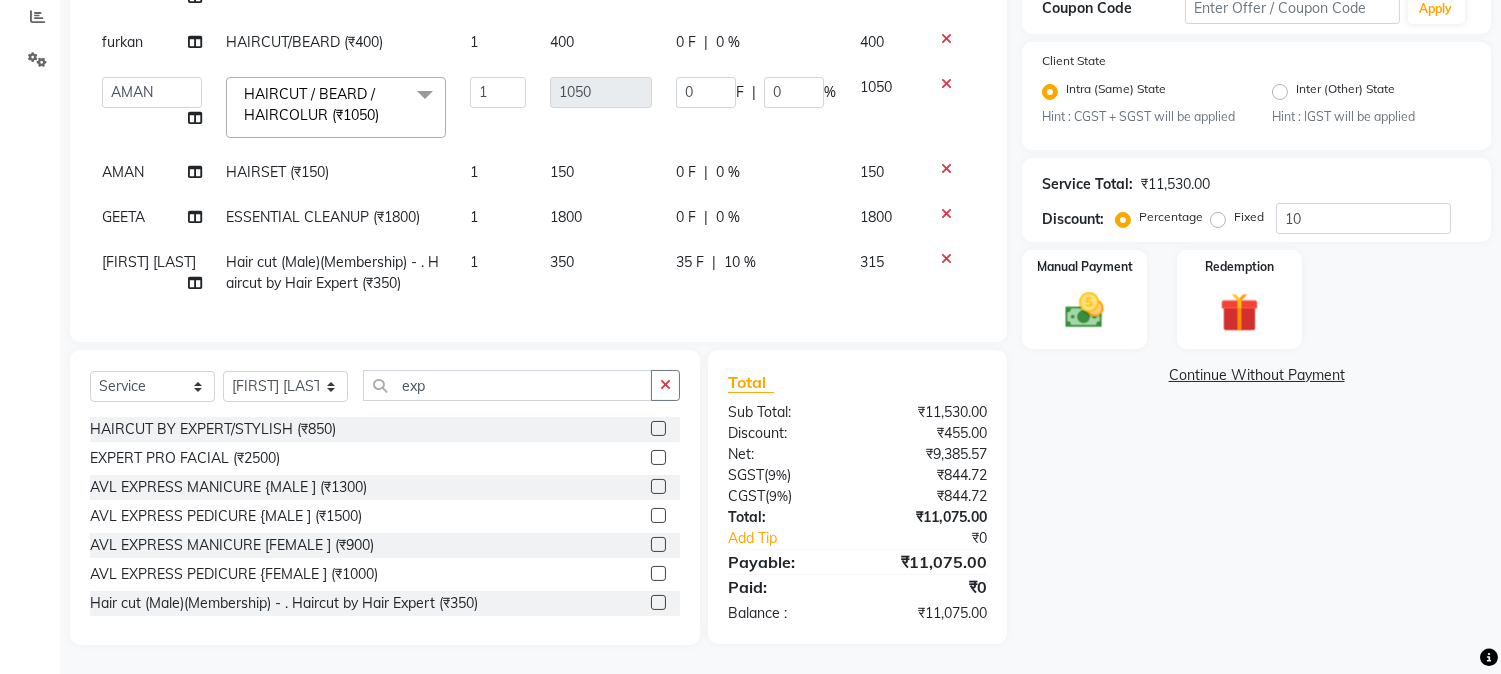 click on "35 F" 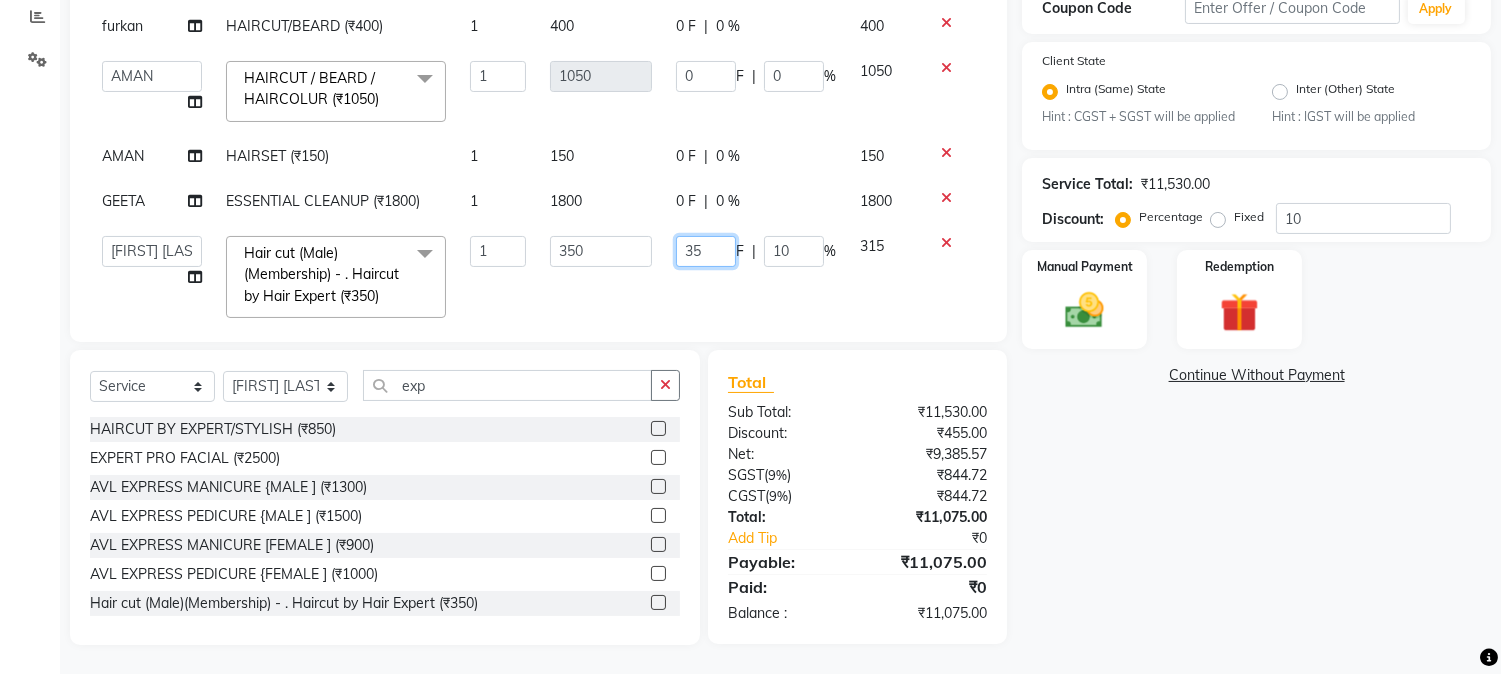 drag, startPoint x: 665, startPoint y: 248, endPoint x: 771, endPoint y: 240, distance: 106.30146 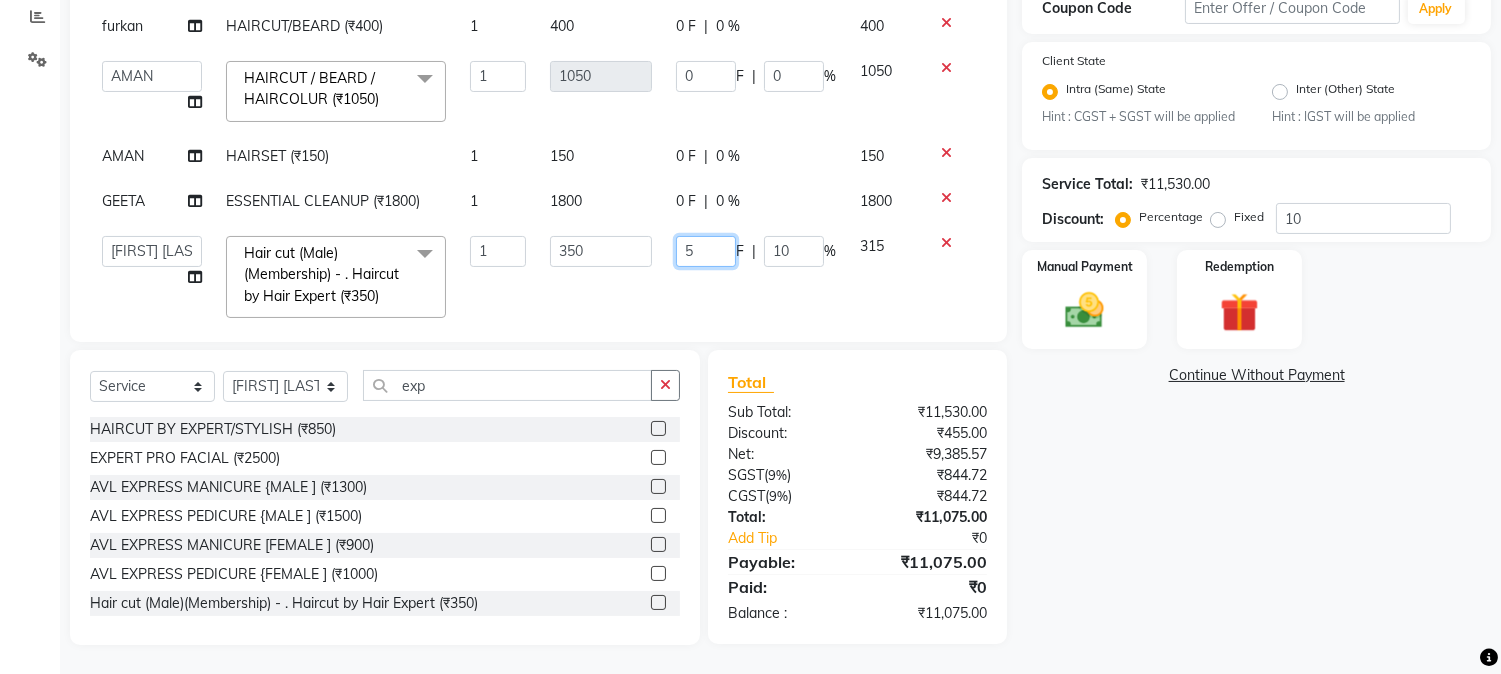 type on "50" 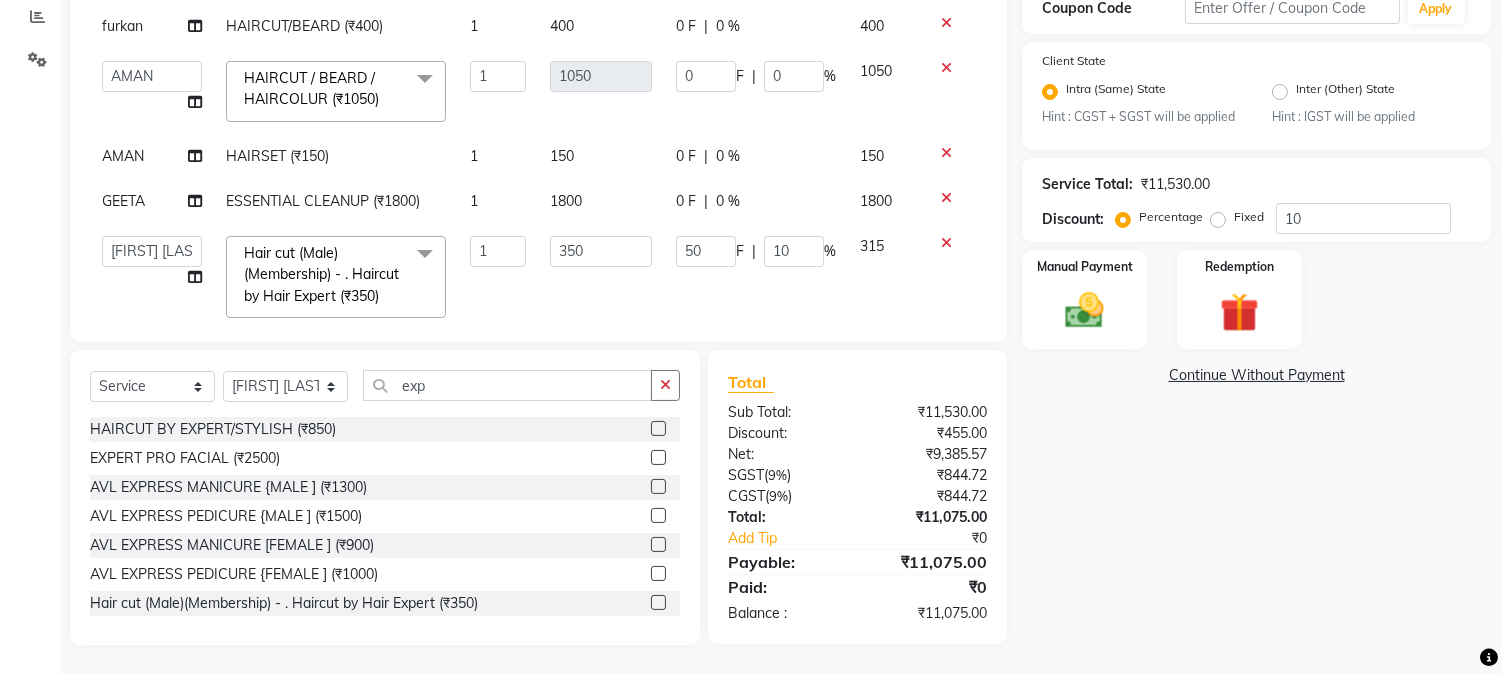 click on "50 F | 10 %" 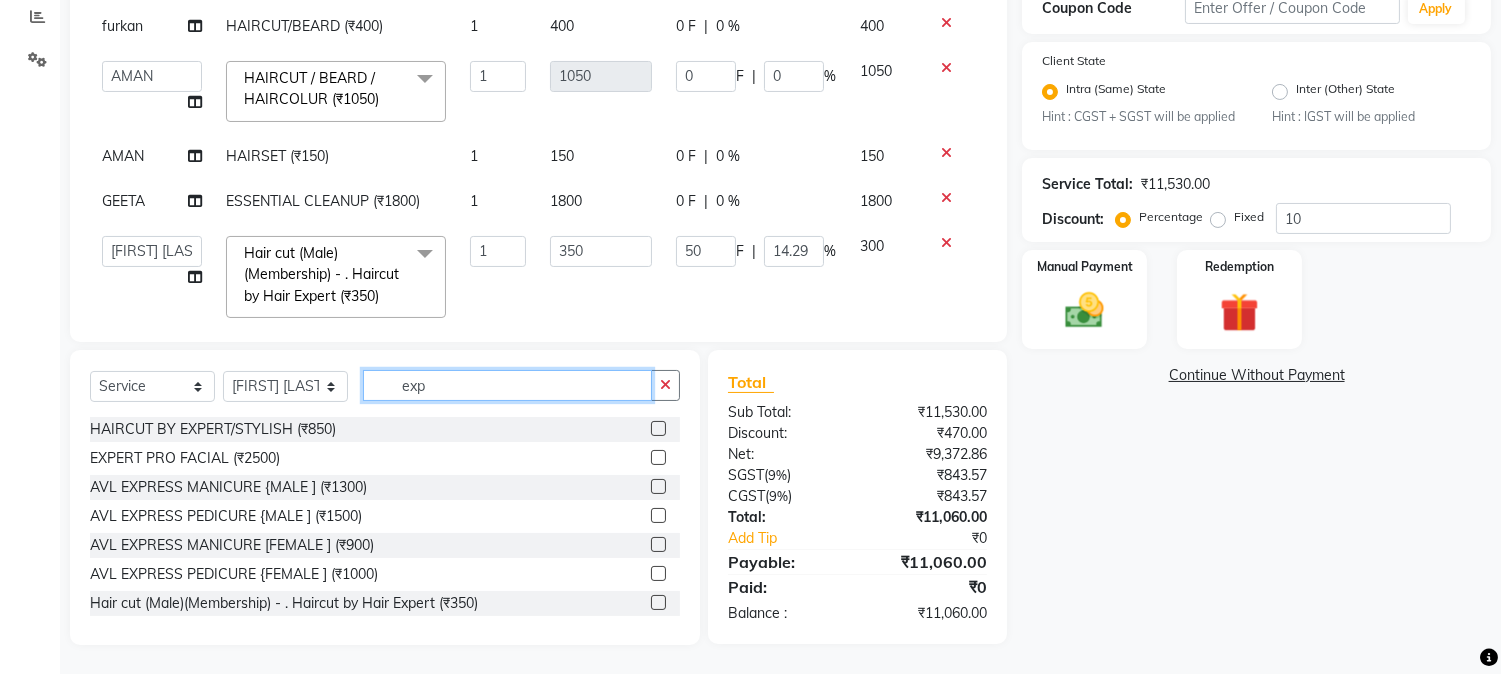 drag, startPoint x: 398, startPoint y: 382, endPoint x: 474, endPoint y: 380, distance: 76.02631 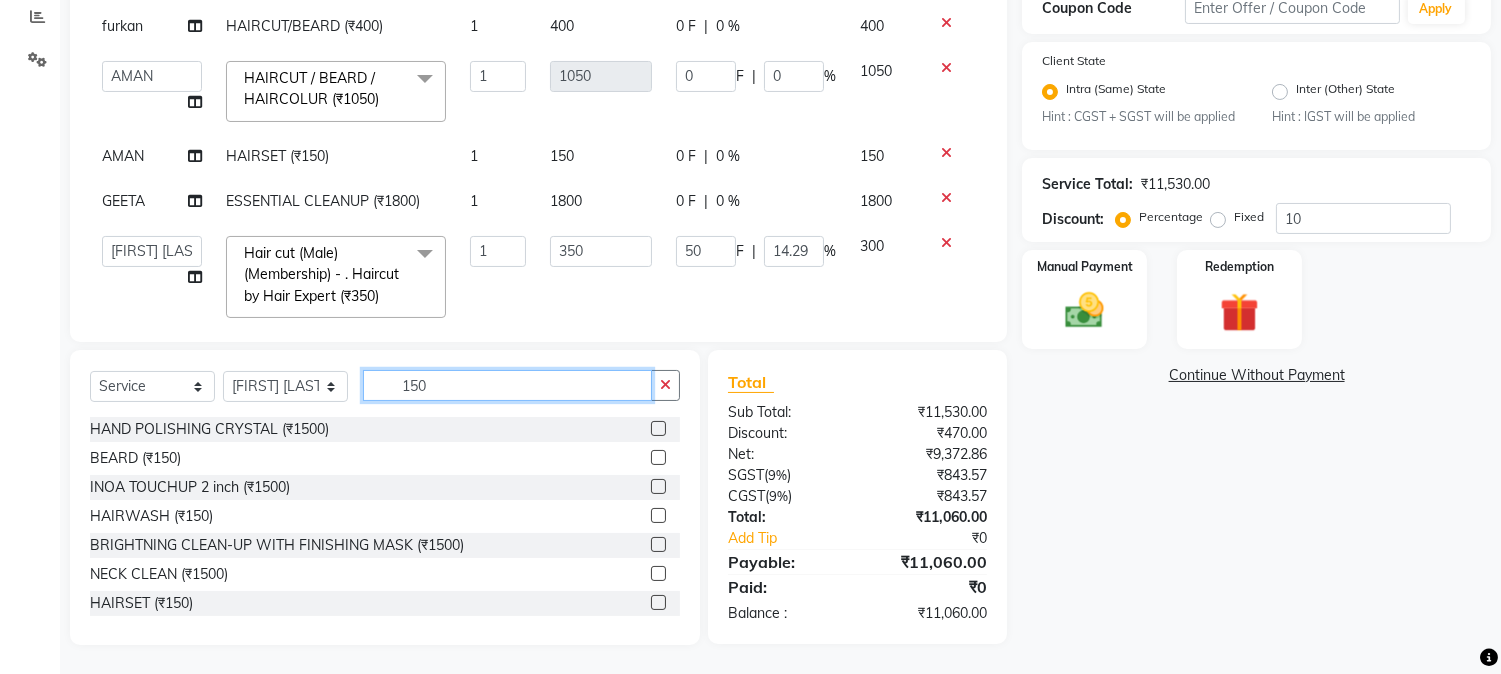 type on "150" 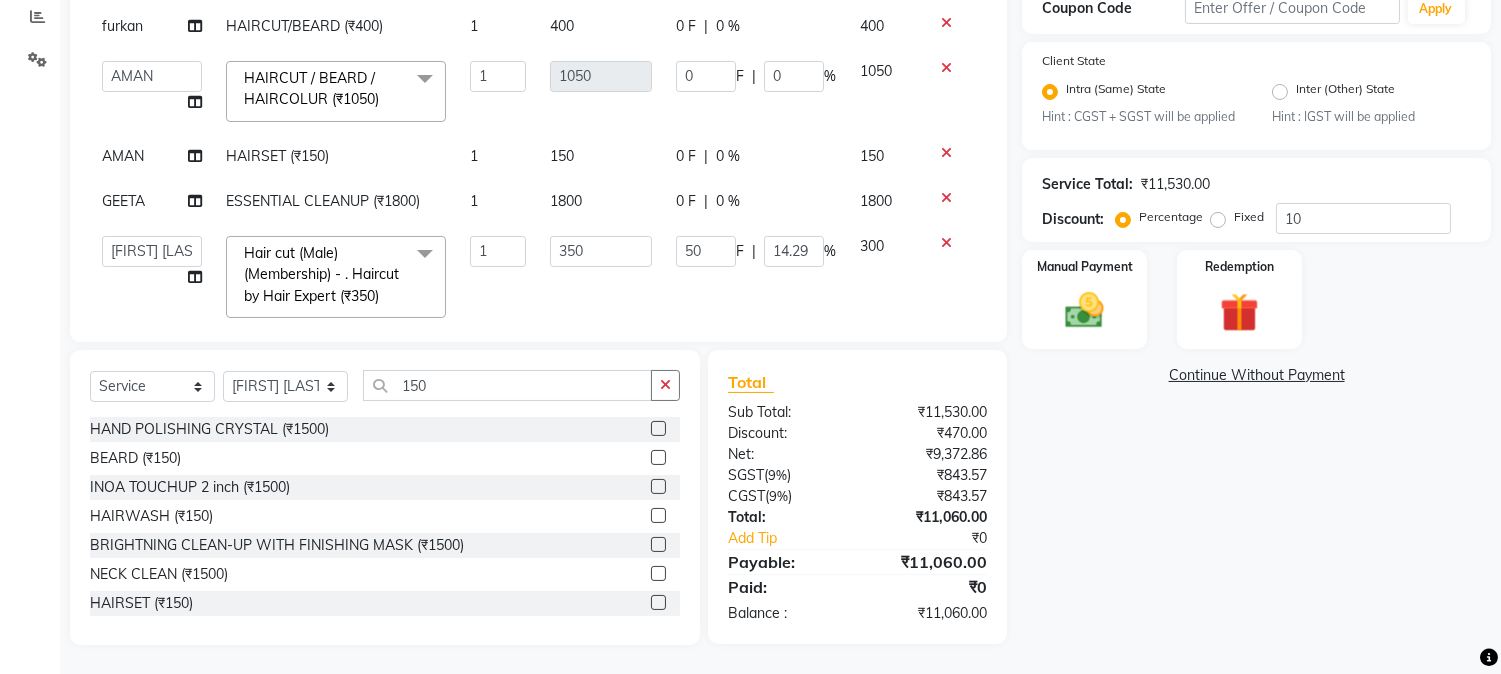 click 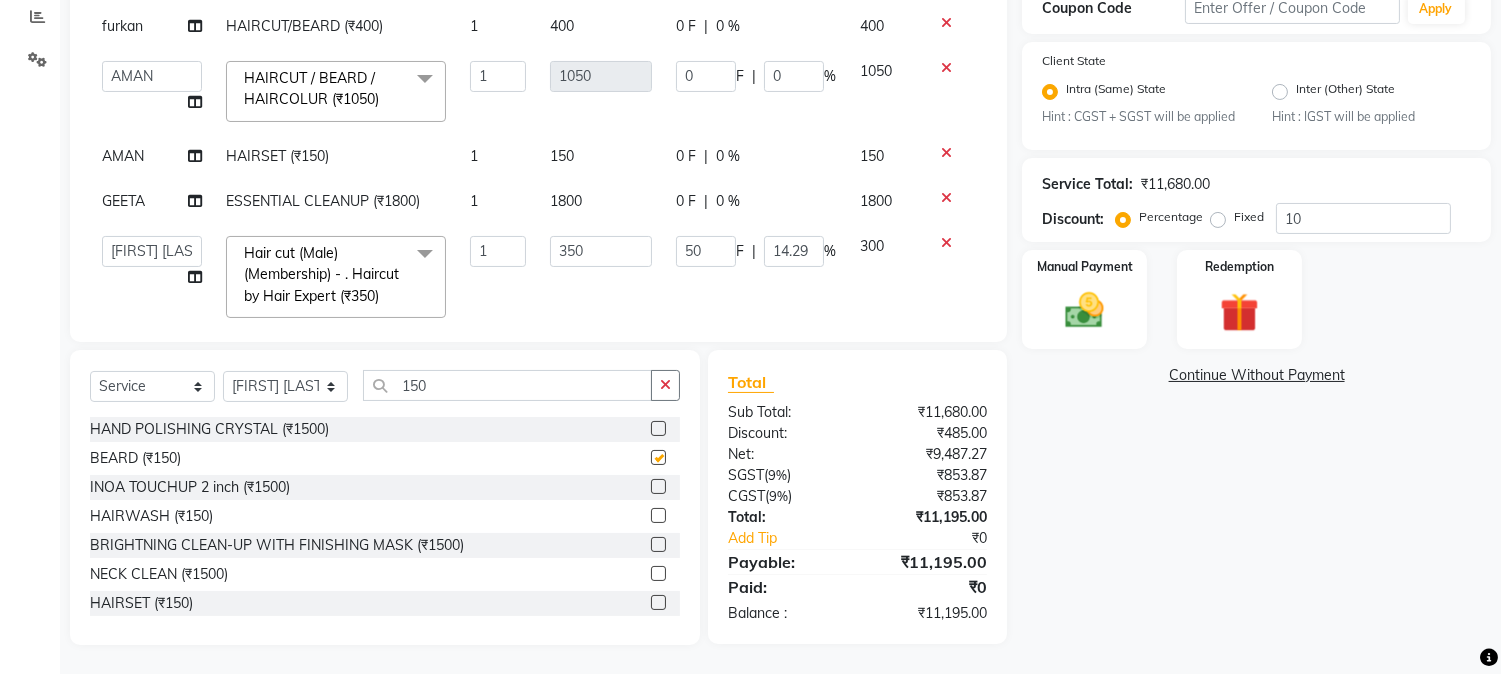 checkbox on "false" 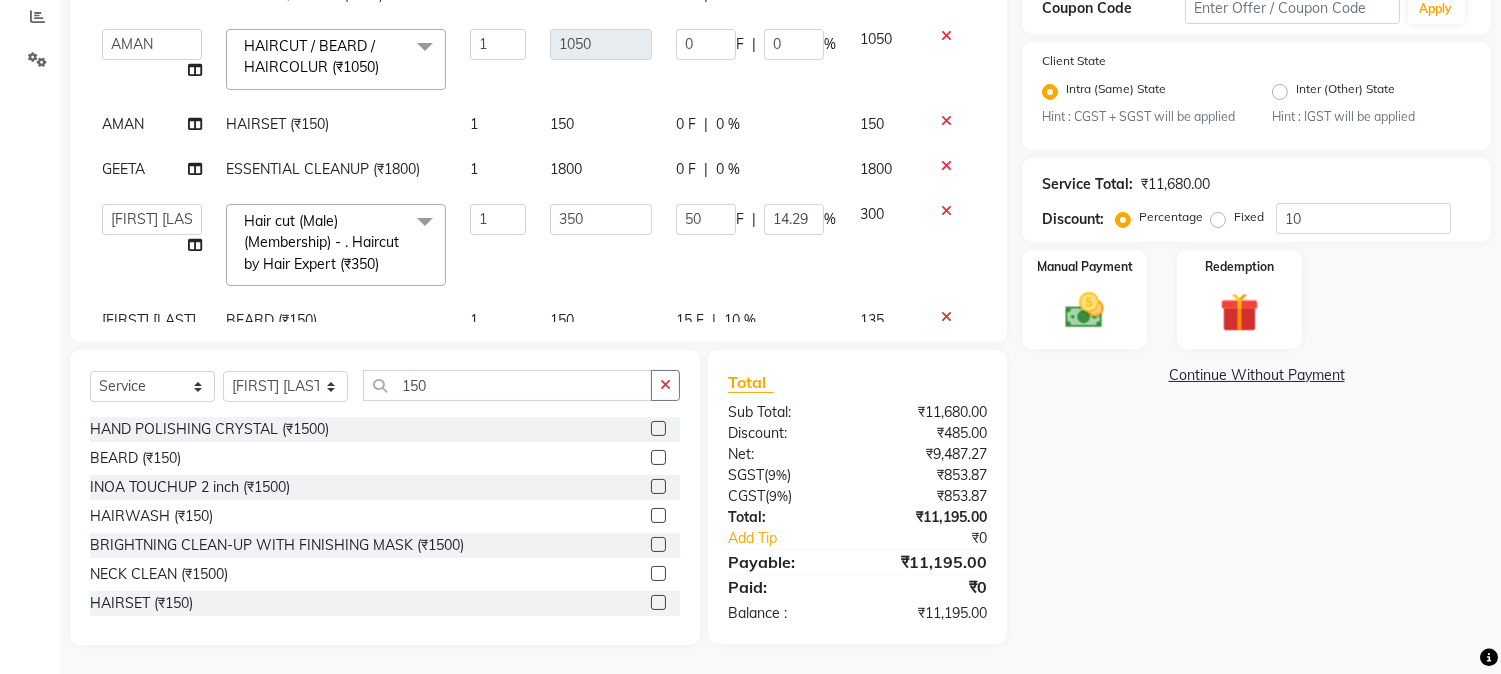 scroll, scrollTop: 1005, scrollLeft: 0, axis: vertical 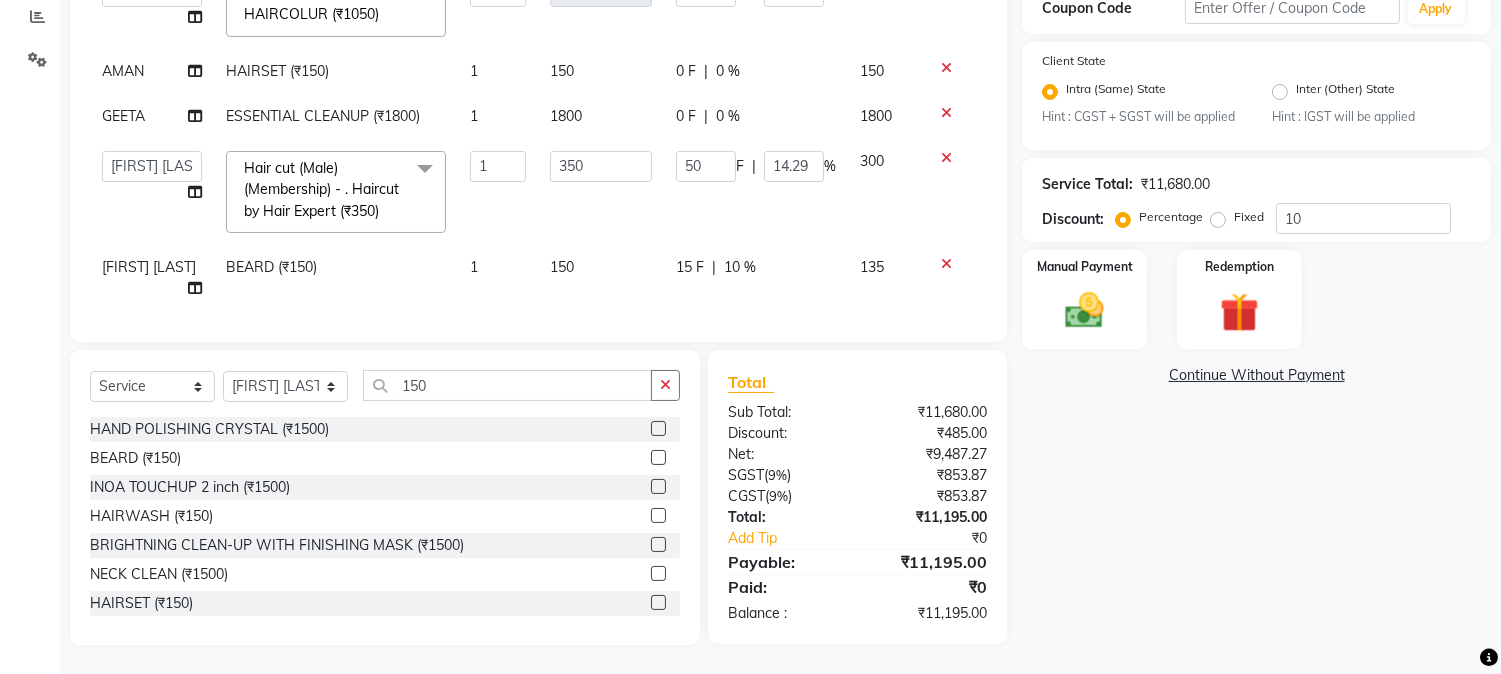 click on "15 F | 10 %" 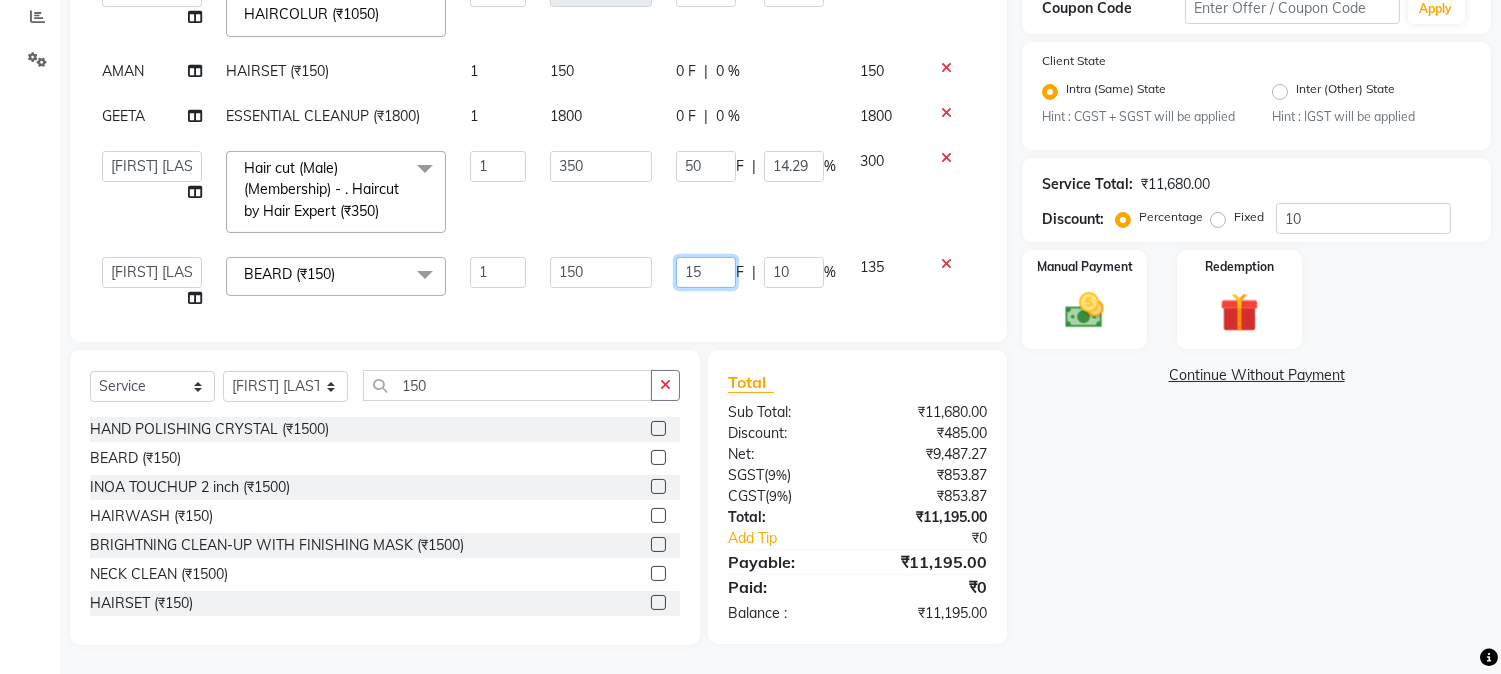 drag, startPoint x: 663, startPoint y: 268, endPoint x: 754, endPoint y: 263, distance: 91.13726 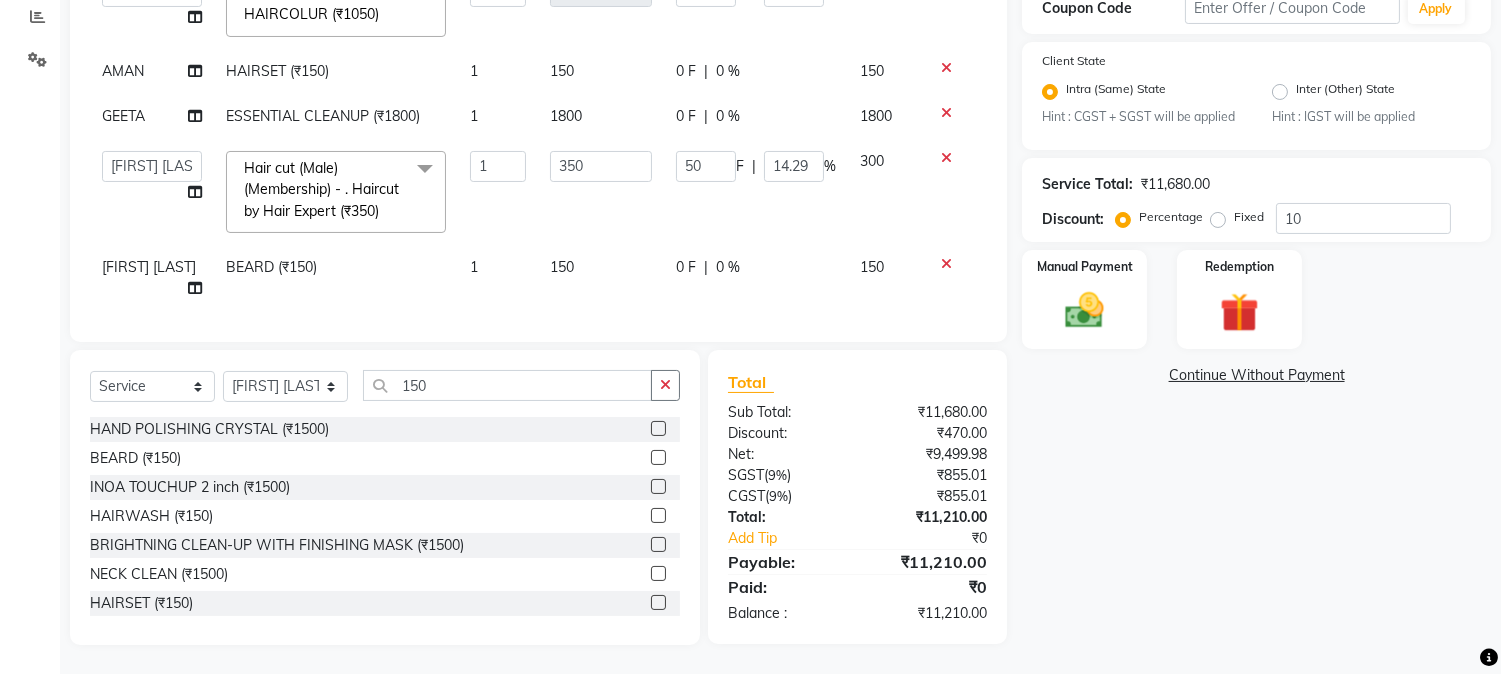 click on "Services Stylist Service Qty Price Disc Total Action CHETAN FLIX CUT (₹420) 1 420 120 F | 28.57 % 300 GEETA THREADING       -        . Eyebrows (₹50) 1 50 0 F | 0 % 50  AARMAN   AAYUSHI SHARMA   Akruti   AMAN    Amir   Arbaz   Asif Ansari   BABLU   Bandana   BHAGYESH   CHETAN   CHETAN BOISAR   furkan   GEETA   KISHOR   KISHOR JAMBHULKAR   kunal   mushahid  [muddu]   Nilam   NIRANJAN   Nisha Parmar   PRABHA    PUNAM   Rahul Sir   RAVI    RIMA   Rohit Tandel   SALONI   Sandy Sir   sarfaraz   shovib M.D   shreya   ZOYA  THREADING       -        . Eyebrows (₹50)  x Nails -  Hands (₹840) Nails -  Feet (₹720) Nails - Nail Extensions With Gel Polish (₹2820) Nails - Nail Art (₹300) Nails - Nail Extension Removal (₹960) Nails - Gel Polish Removal (₹420) MOLE (₹600) PUMING (₹4000) CRYSTAL PEDICURE (MEMBERSHIP) (₹1400) HIAR SPA ABOVE SHOULDER (MEMBERSHIP) (₹900) HAIR SPA ABOVE SHOULDER (NON-MEMBER) (₹1080) HAIR SPA BELOW SHOULDER(MEMBERSHIP) (₹1200) PATCH TEST  (₹500) nailpaint (₹200)" 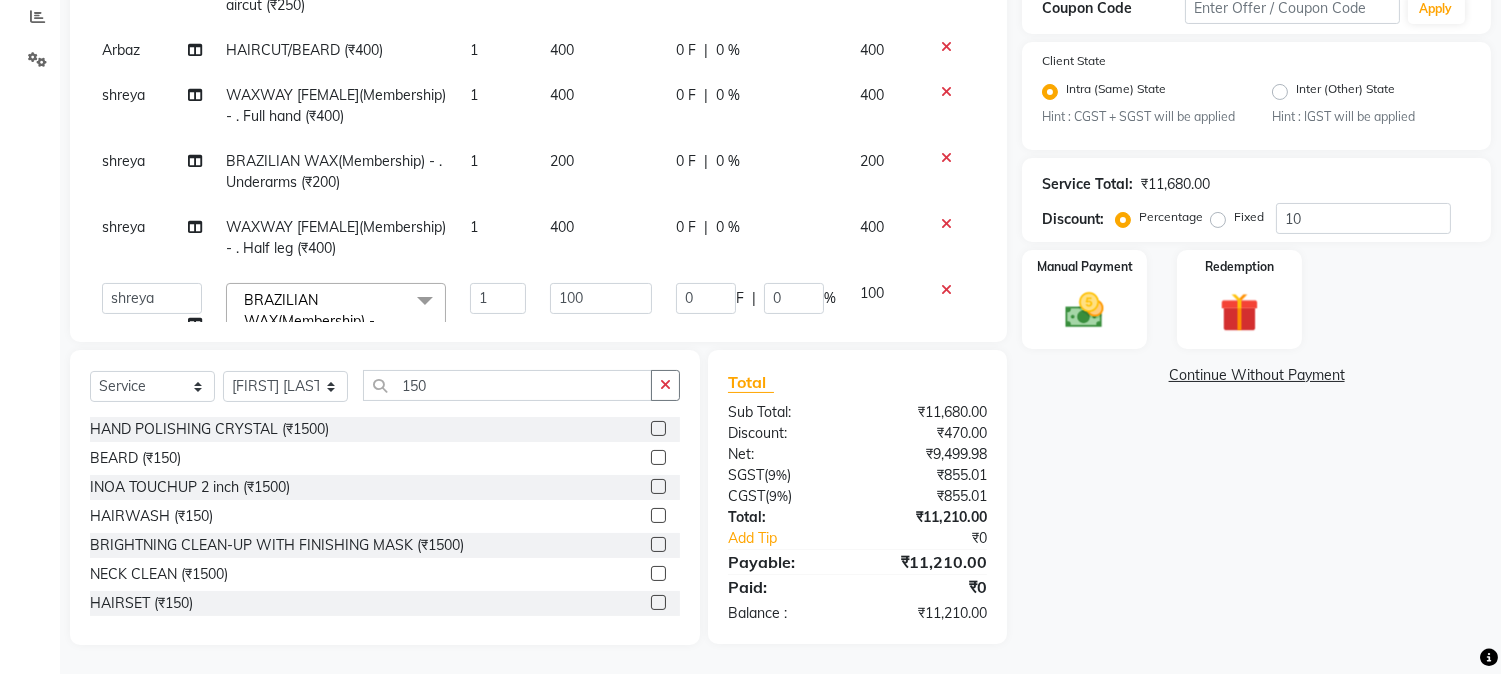 scroll, scrollTop: 116, scrollLeft: 0, axis: vertical 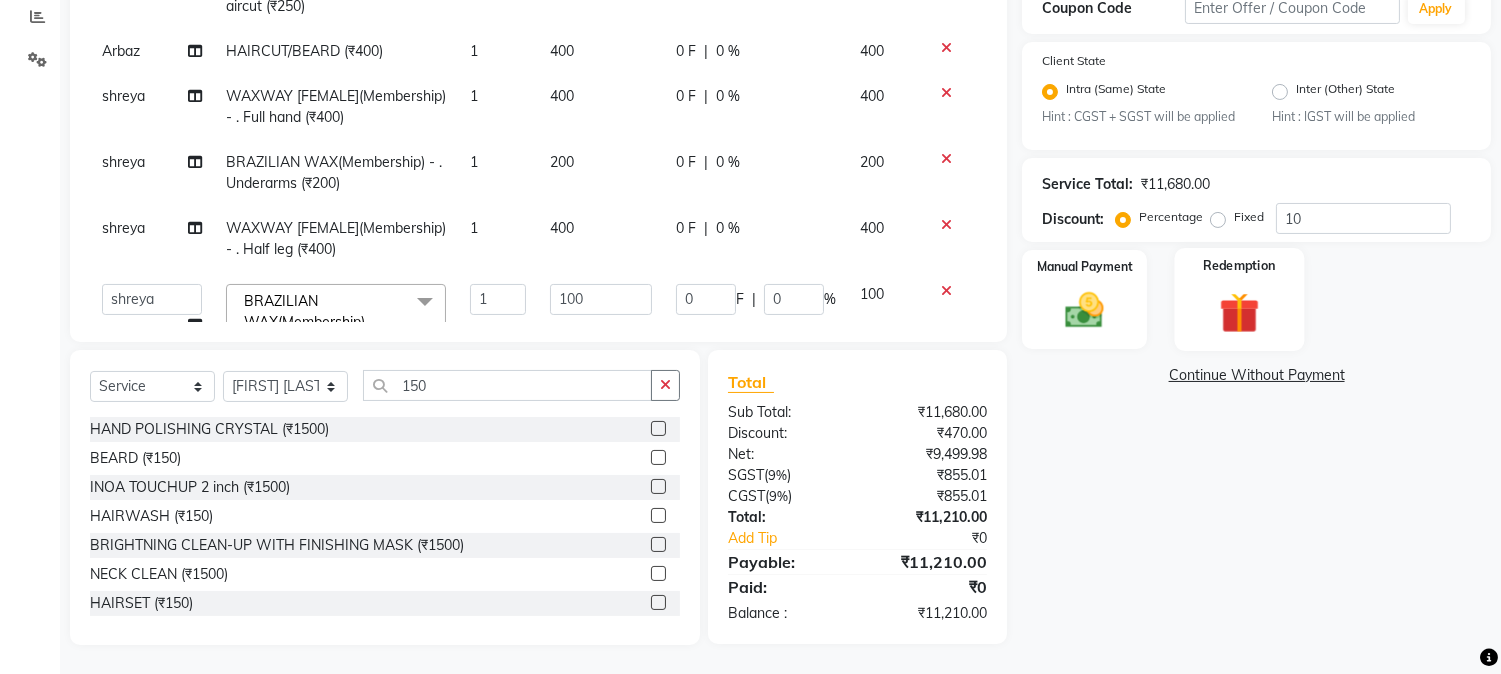 click on "Redemption" 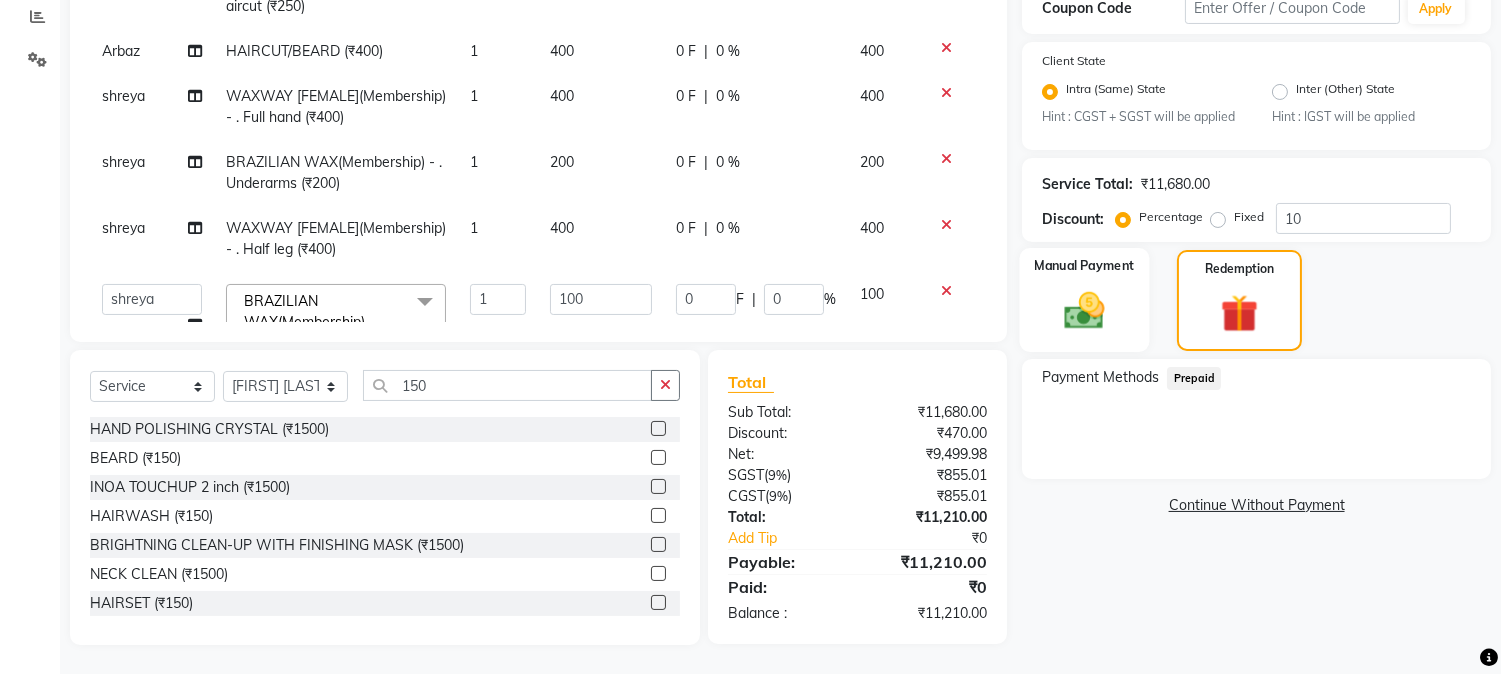 click on "Manual Payment" 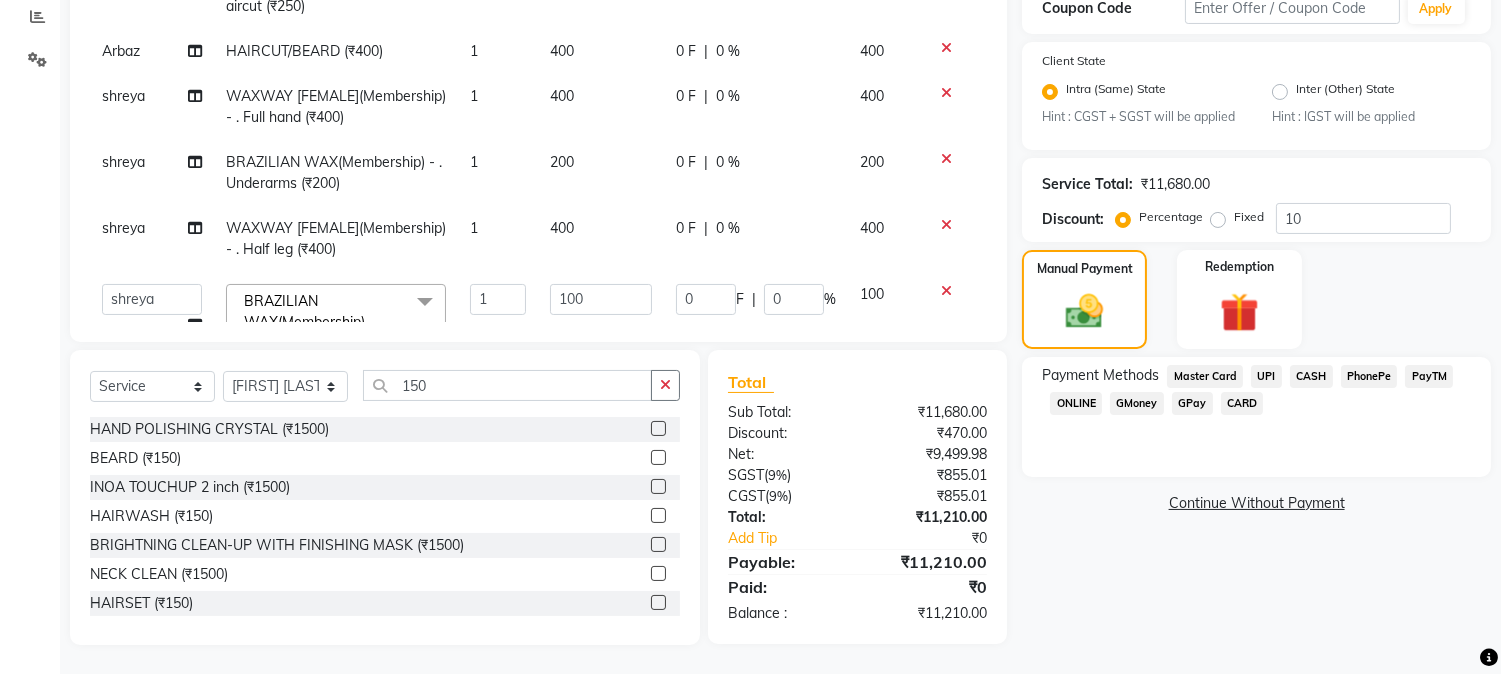 click on "GPay" 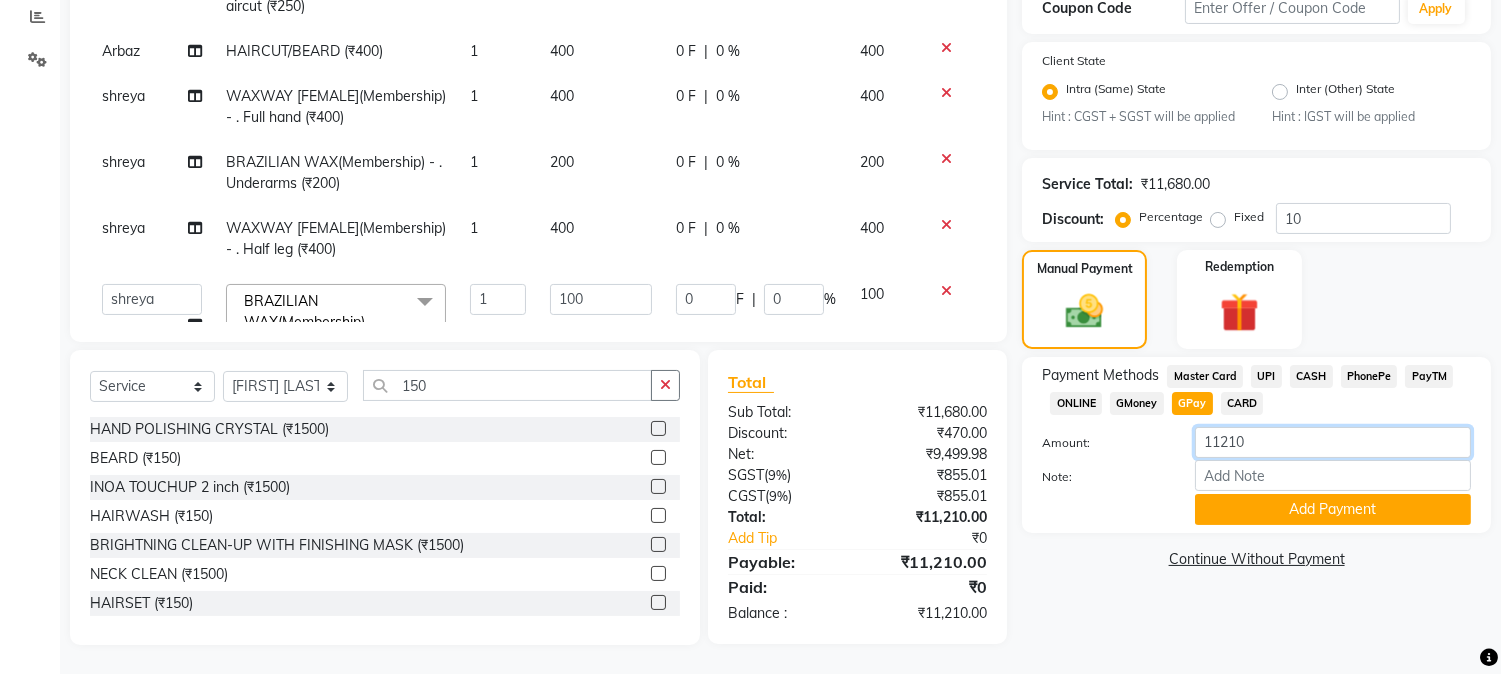 drag, startPoint x: 1205, startPoint y: 442, endPoint x: 1275, endPoint y: 433, distance: 70.5762 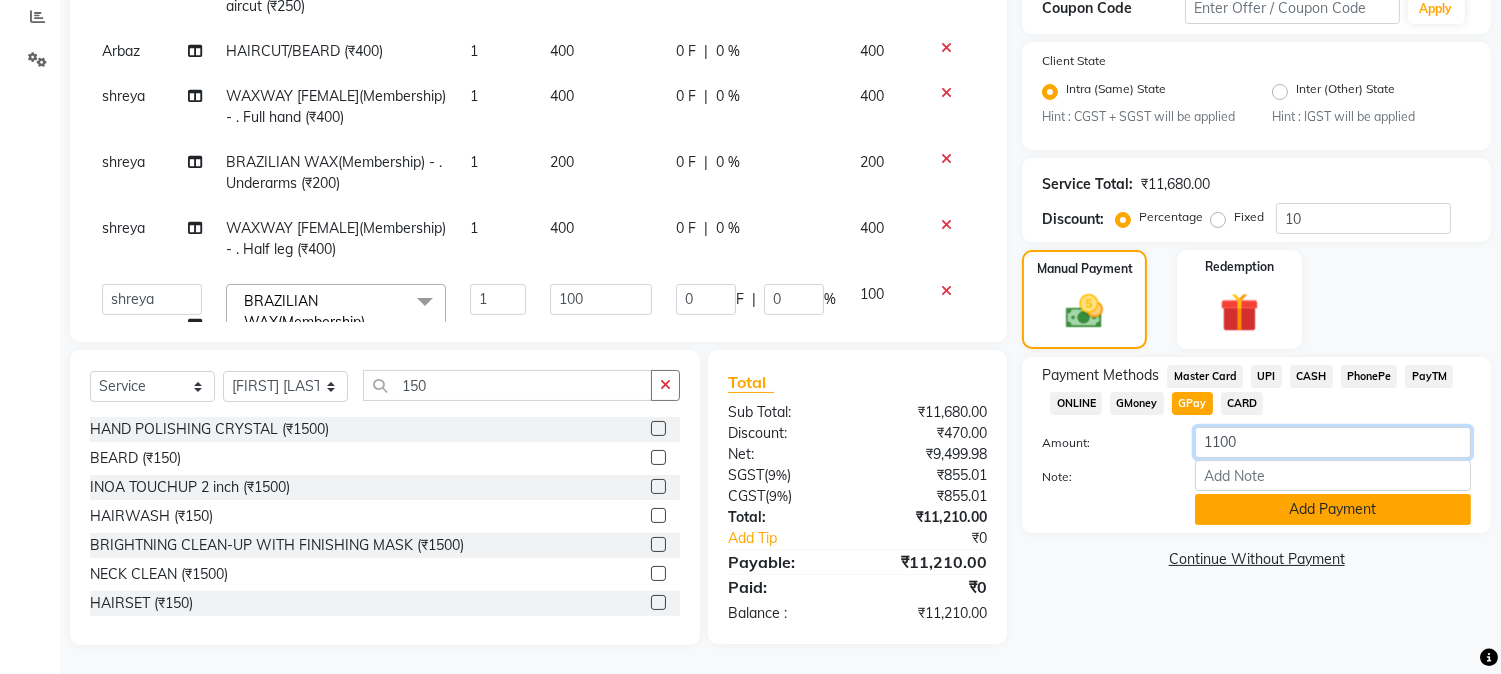 type on "1100" 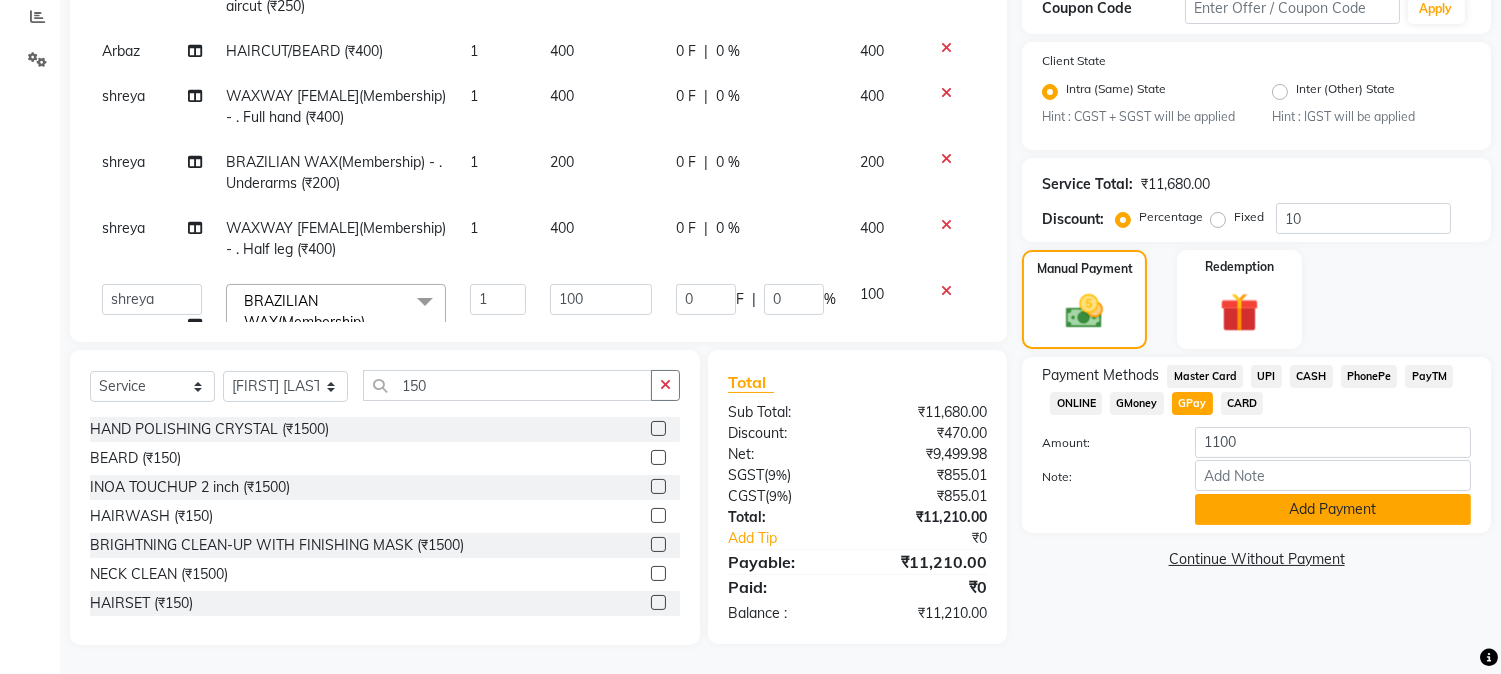 click on "Add Payment" 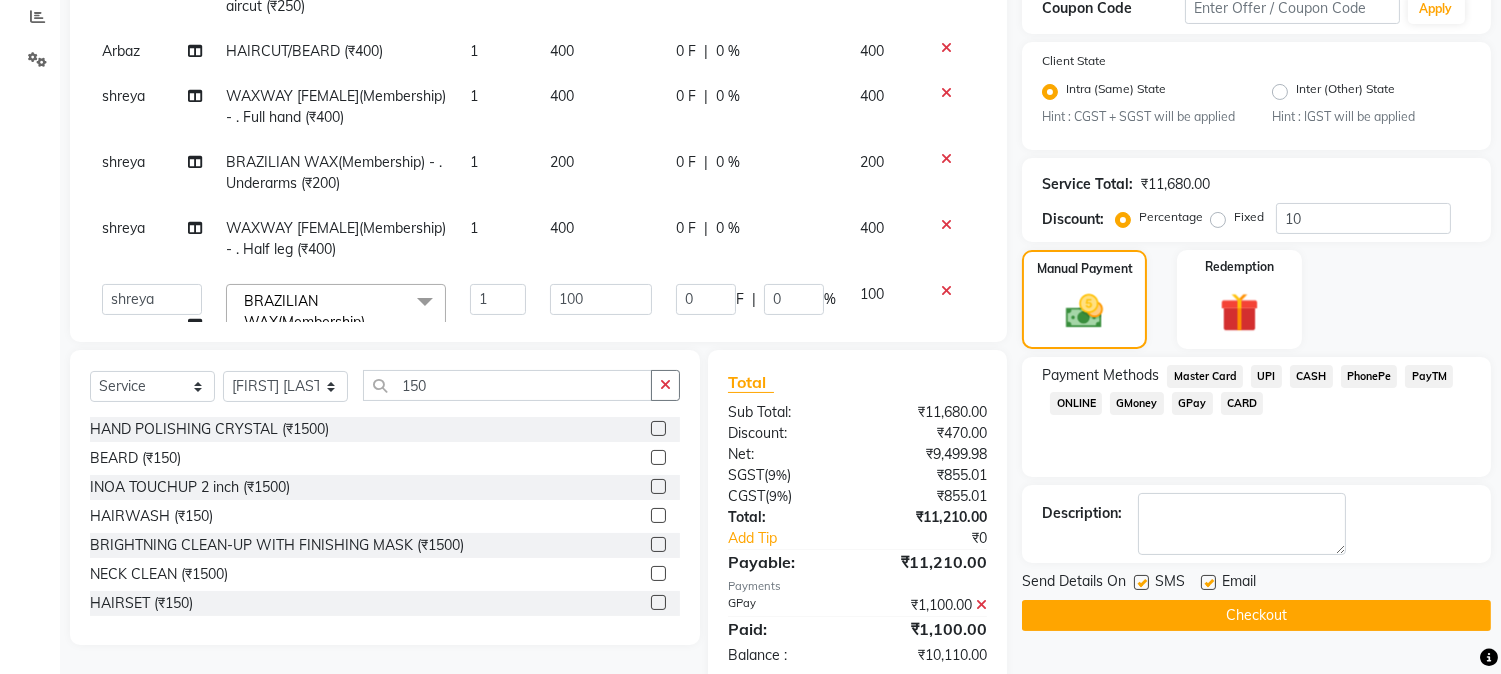 click on "CASH" 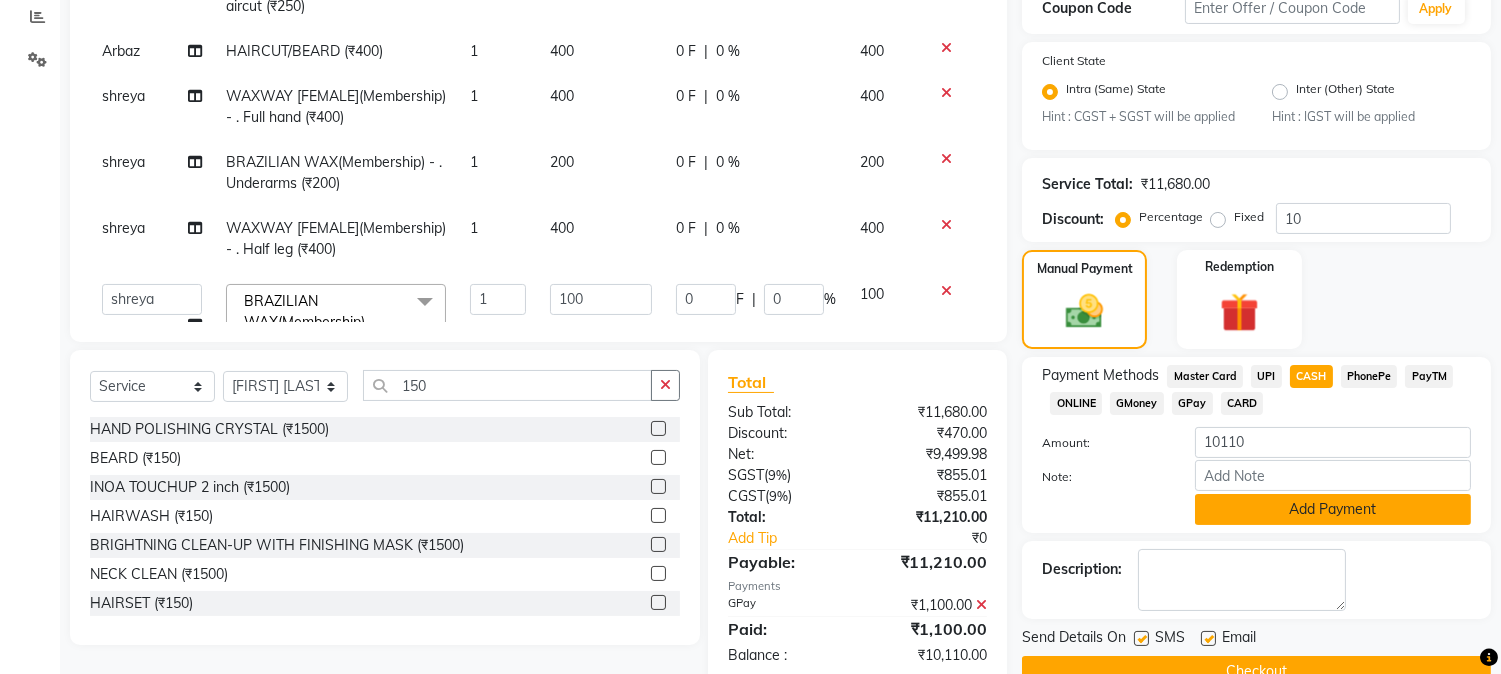 click on "Add Payment" 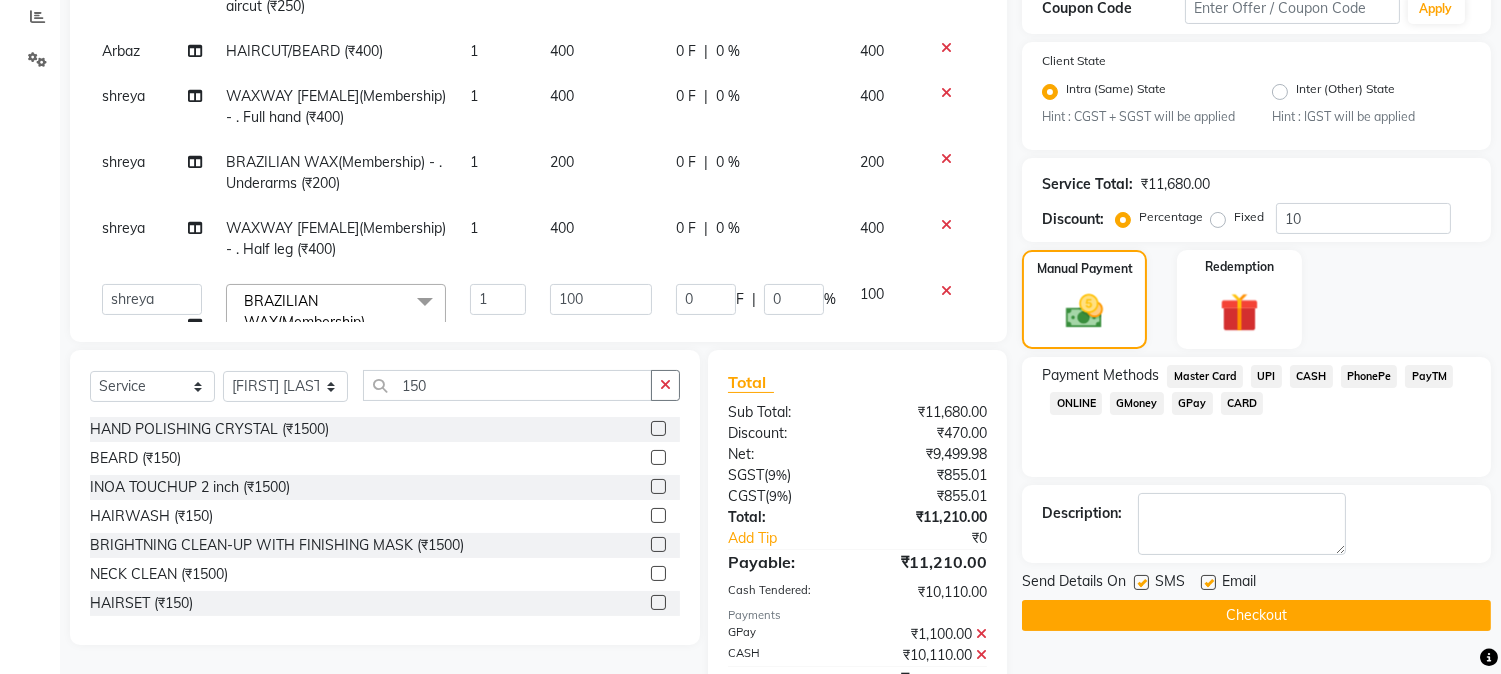 scroll, scrollTop: 517, scrollLeft: 0, axis: vertical 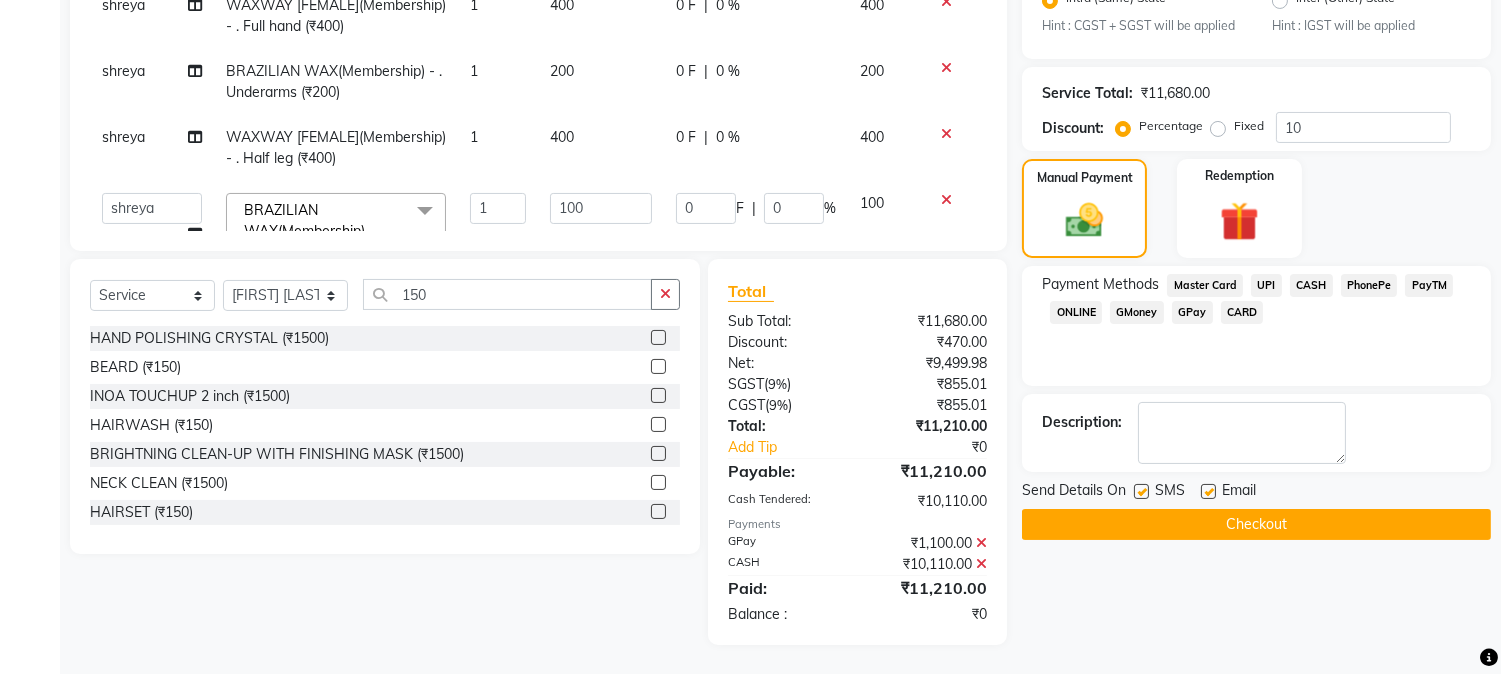 click 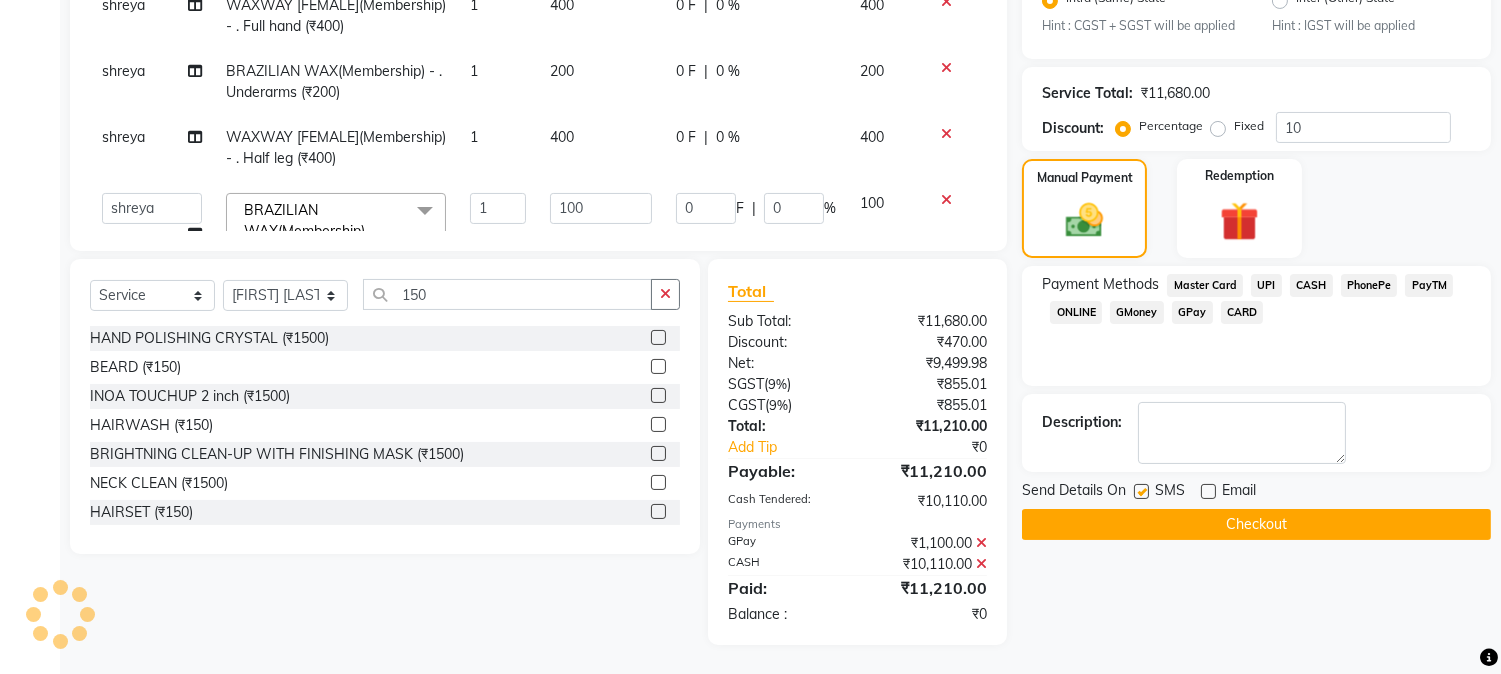 click on "Checkout" 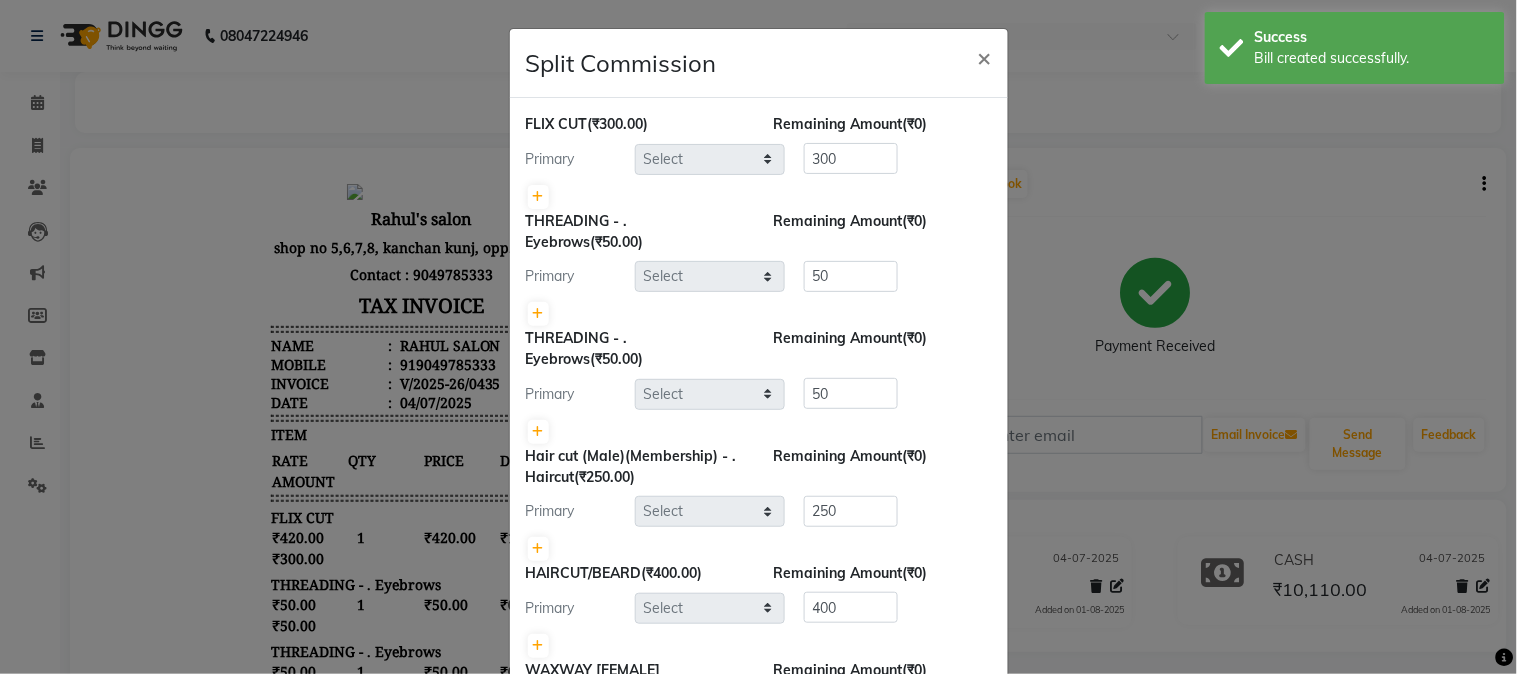 scroll, scrollTop: 0, scrollLeft: 0, axis: both 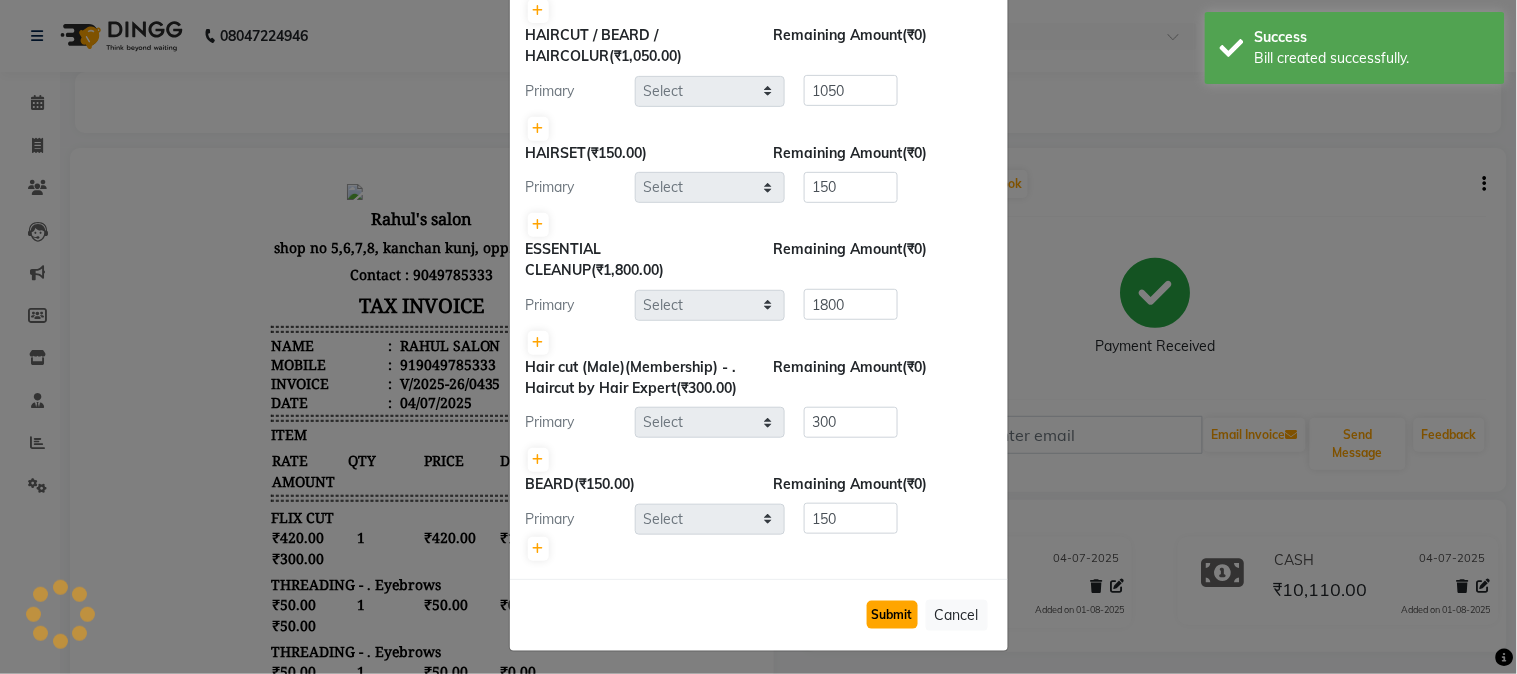 click on "Submit" 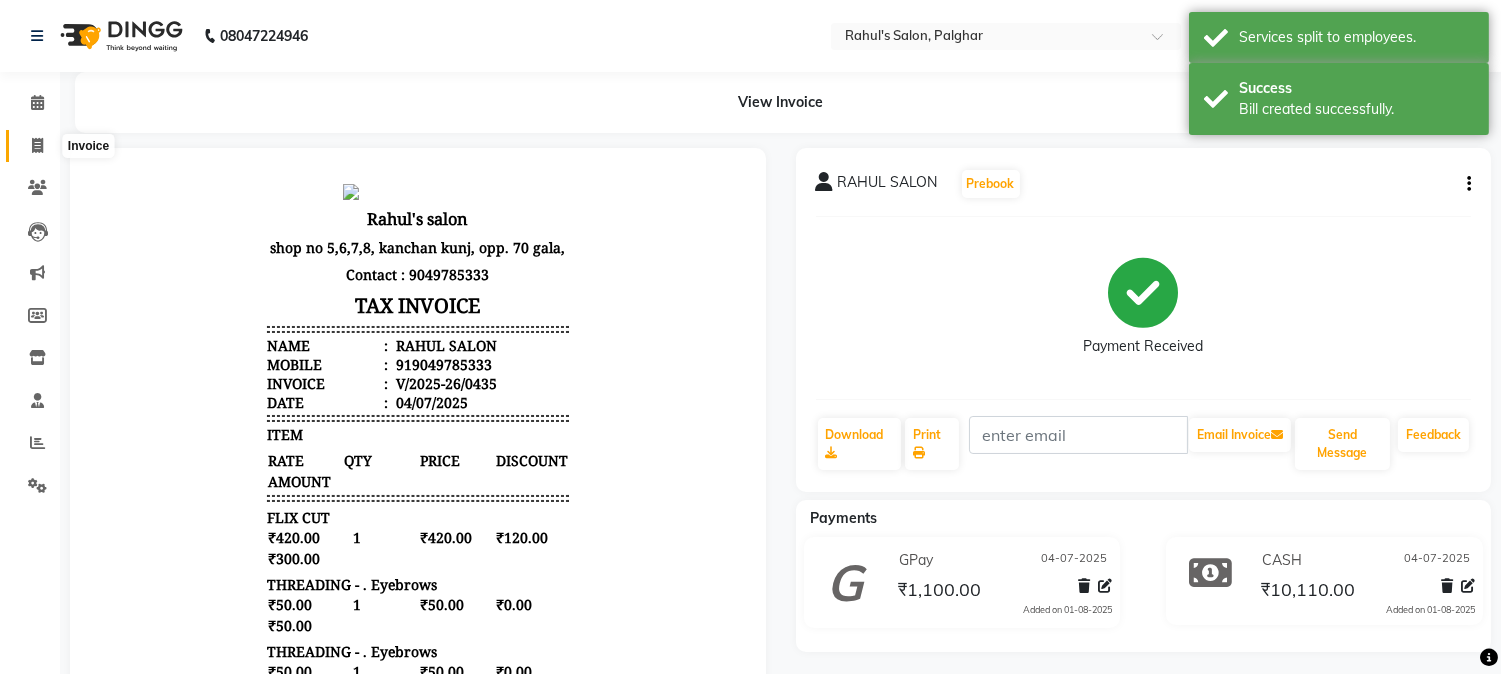 click 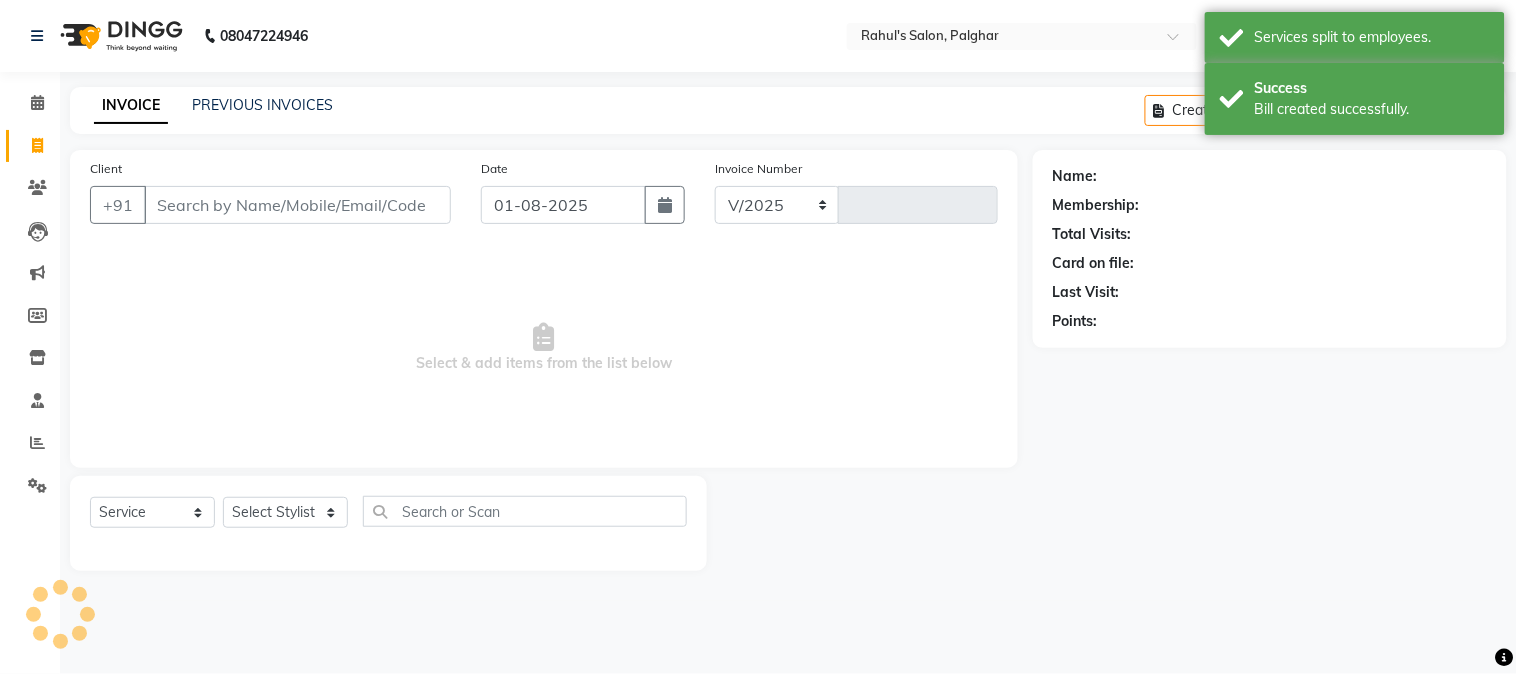 select on "4166" 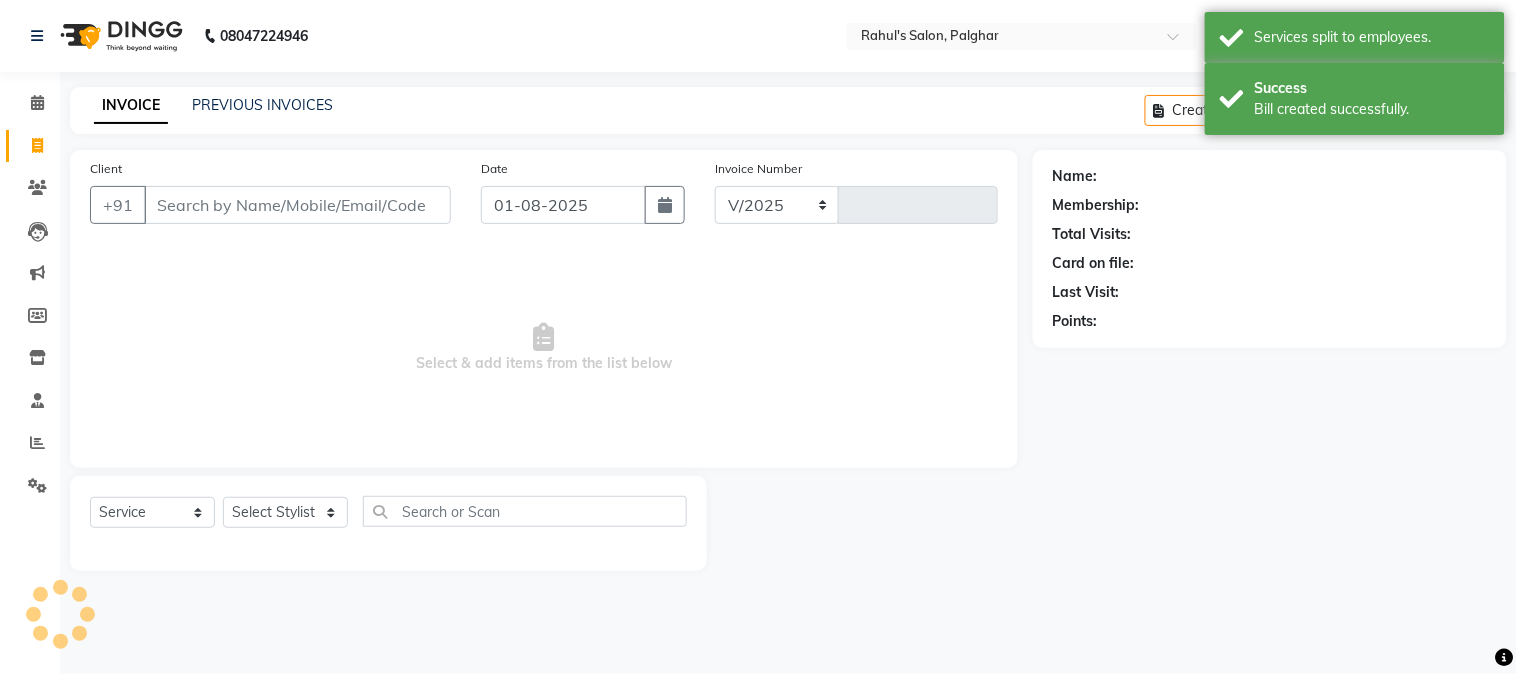 type on "0436" 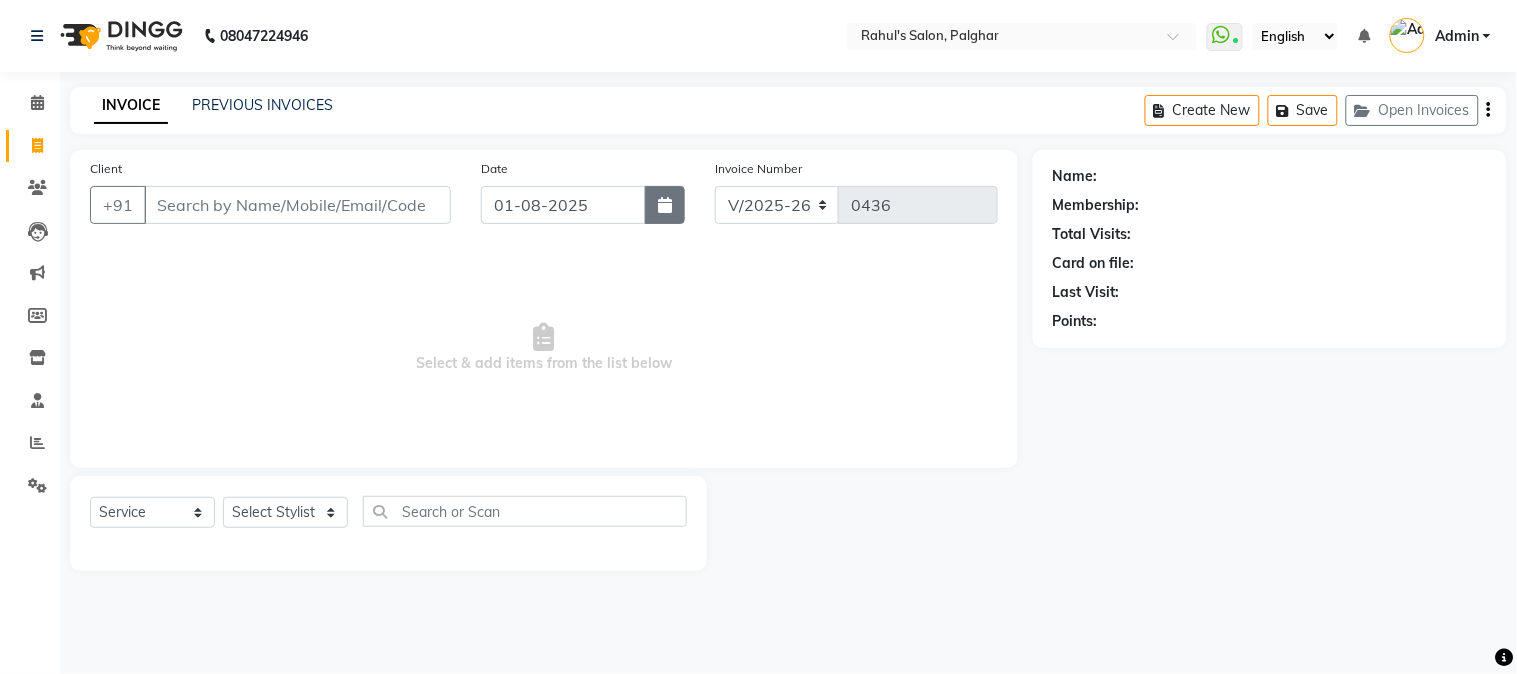 click 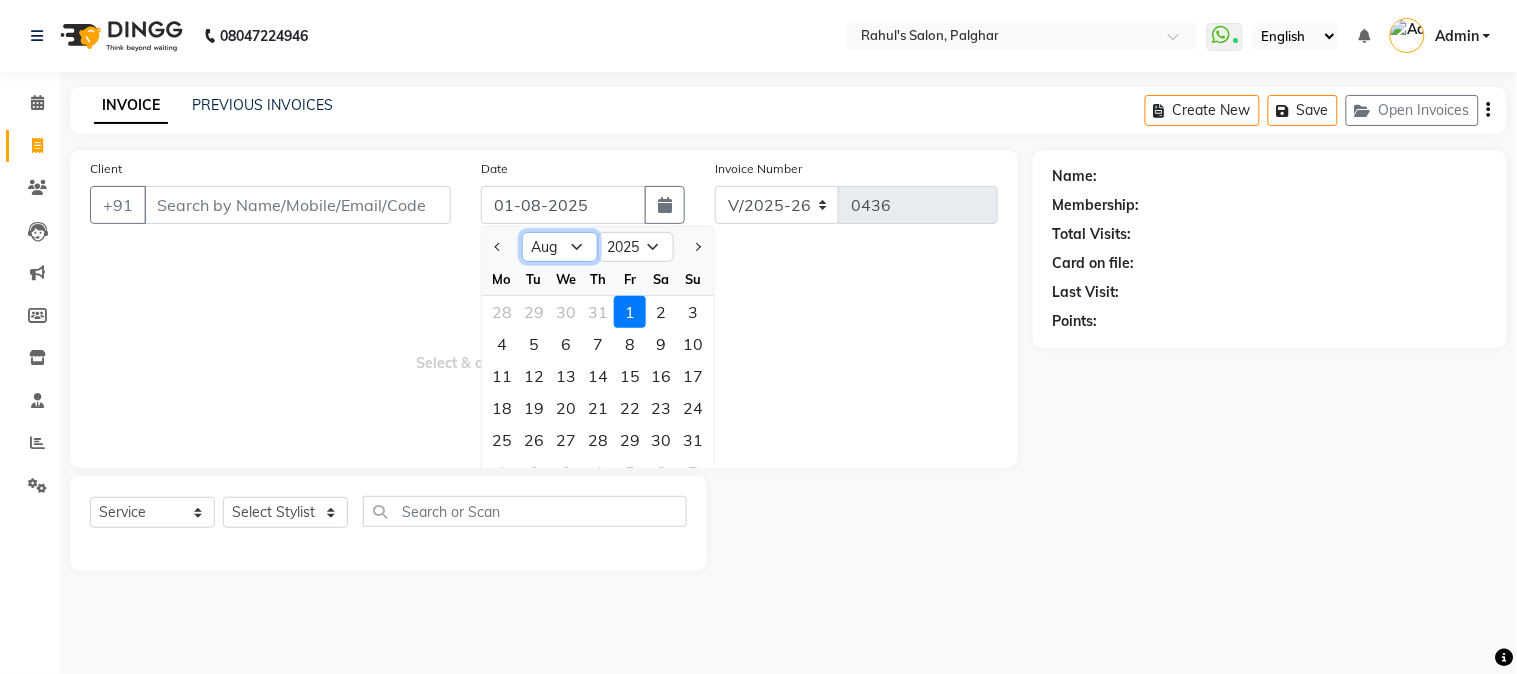 click on "Jan Feb Mar Apr May Jun Jul Aug Sep Oct Nov Dec" 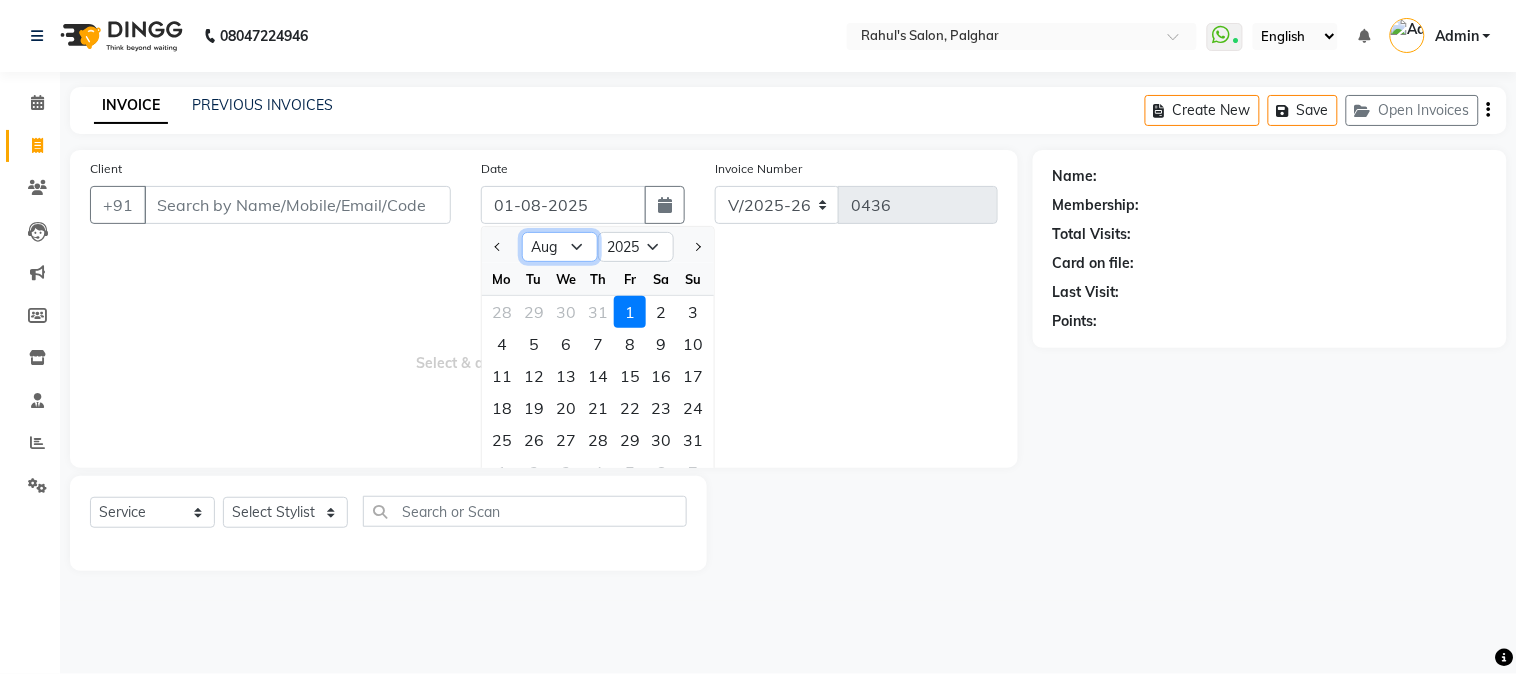 select on "7" 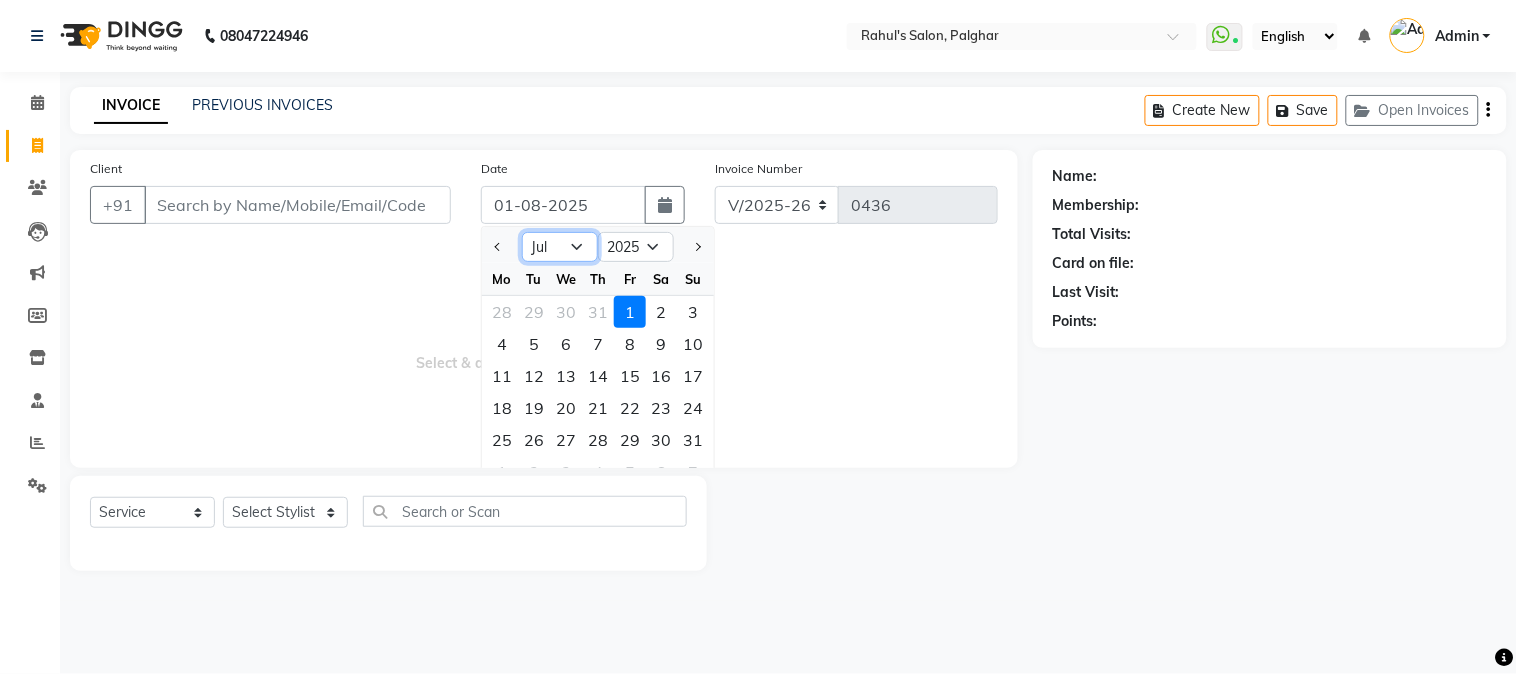 click on "Jan Feb Mar Apr May Jun Jul Aug Sep Oct Nov Dec" 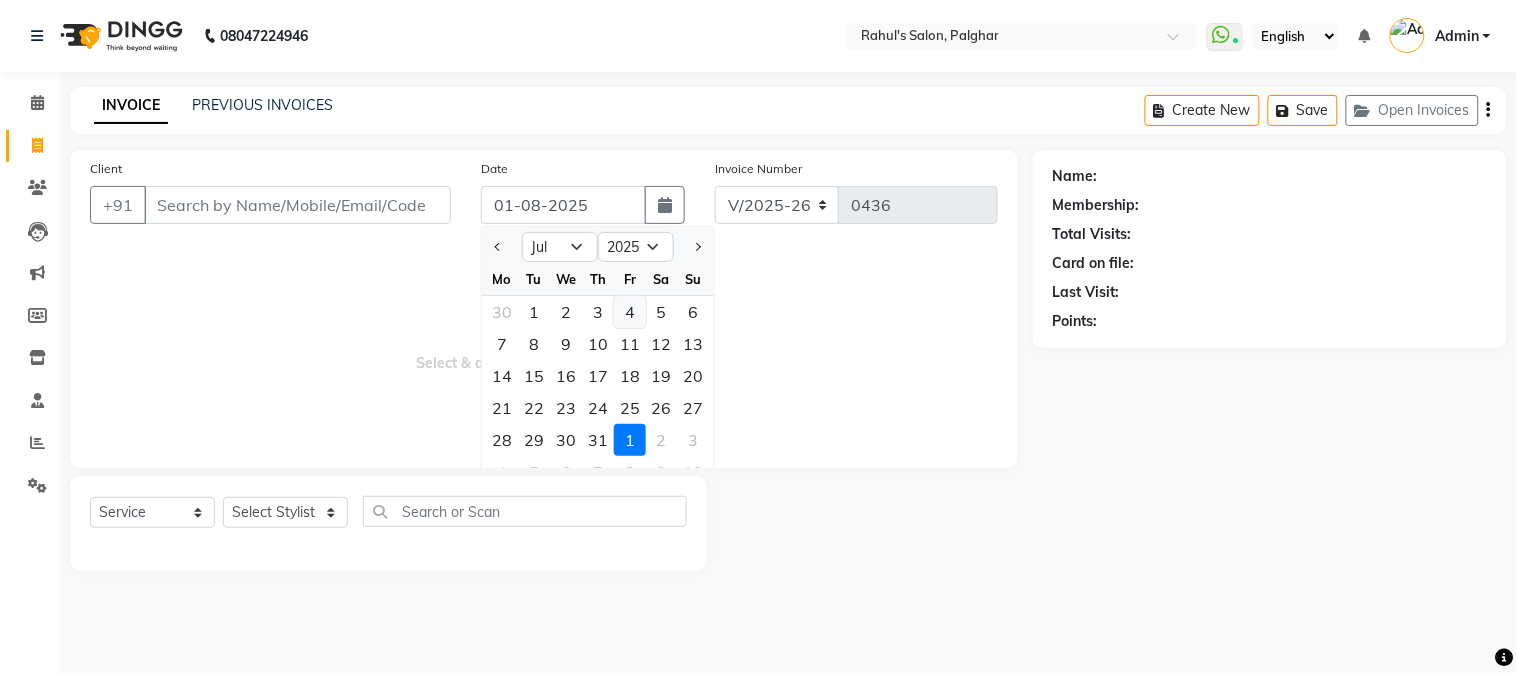 click on "4" 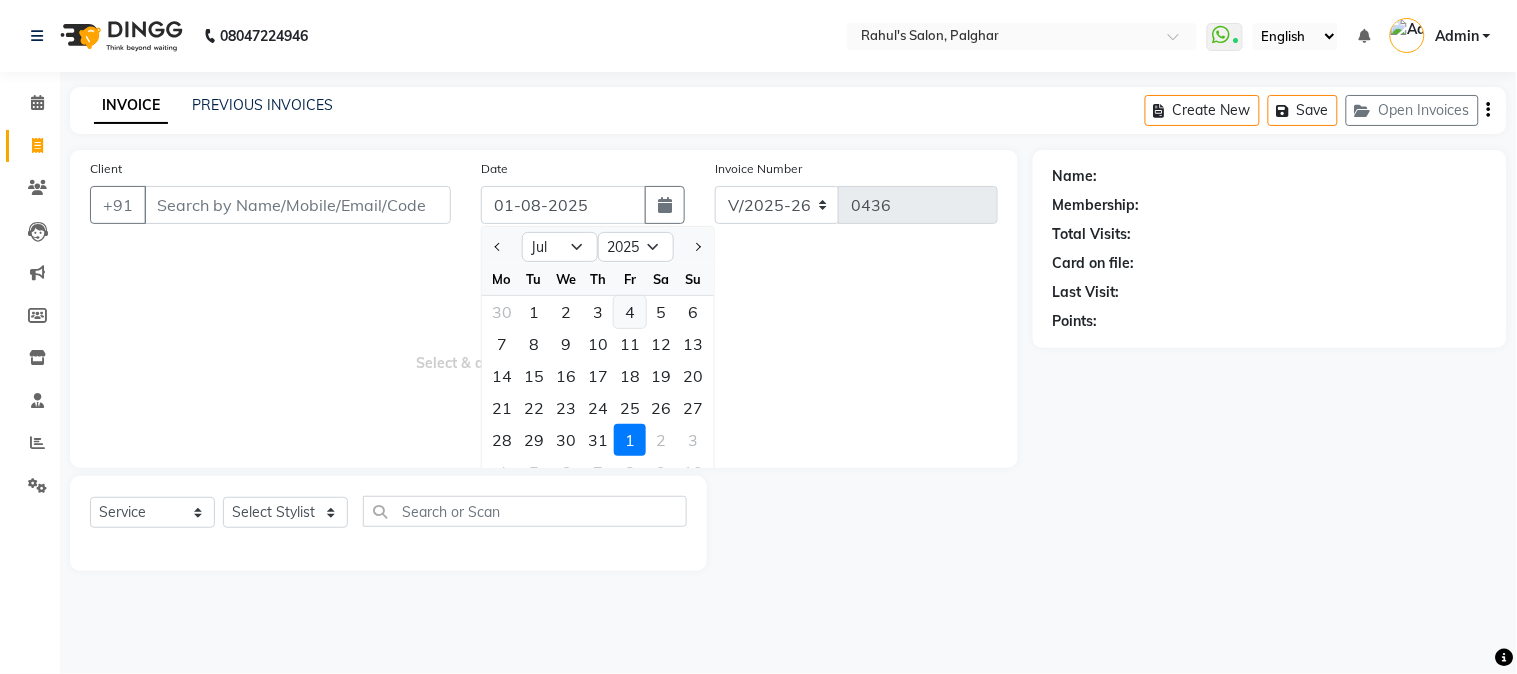 type on "04-07-2025" 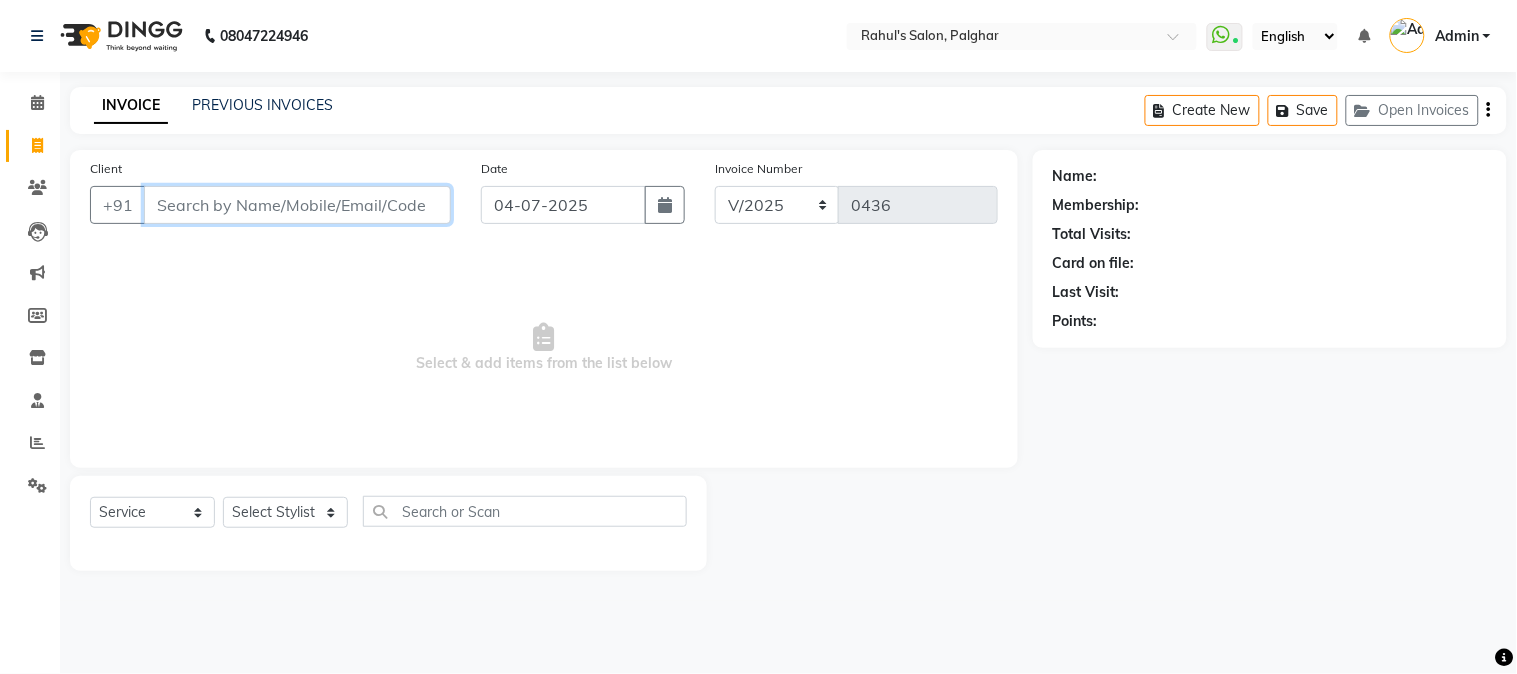 click on "Client" at bounding box center (297, 205) 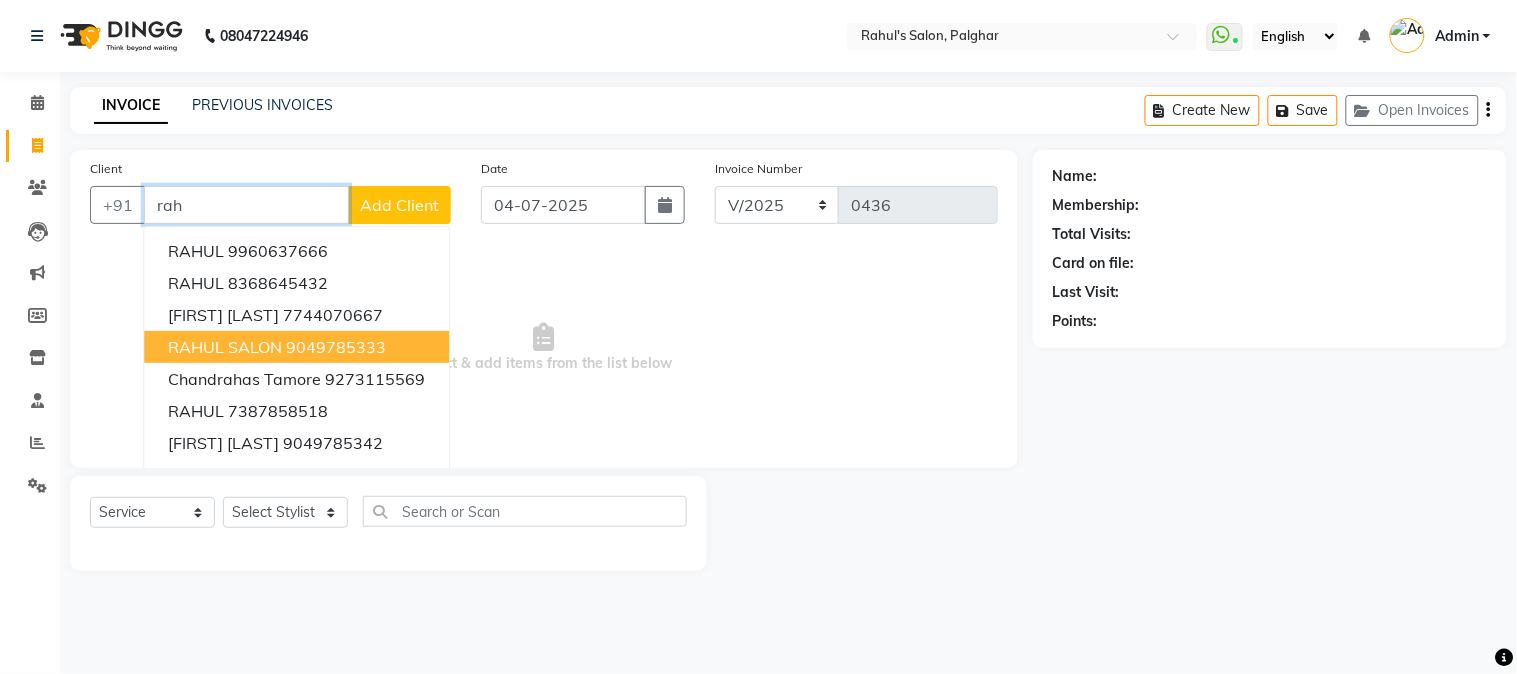 click on "RAHUL SALON" at bounding box center (225, 347) 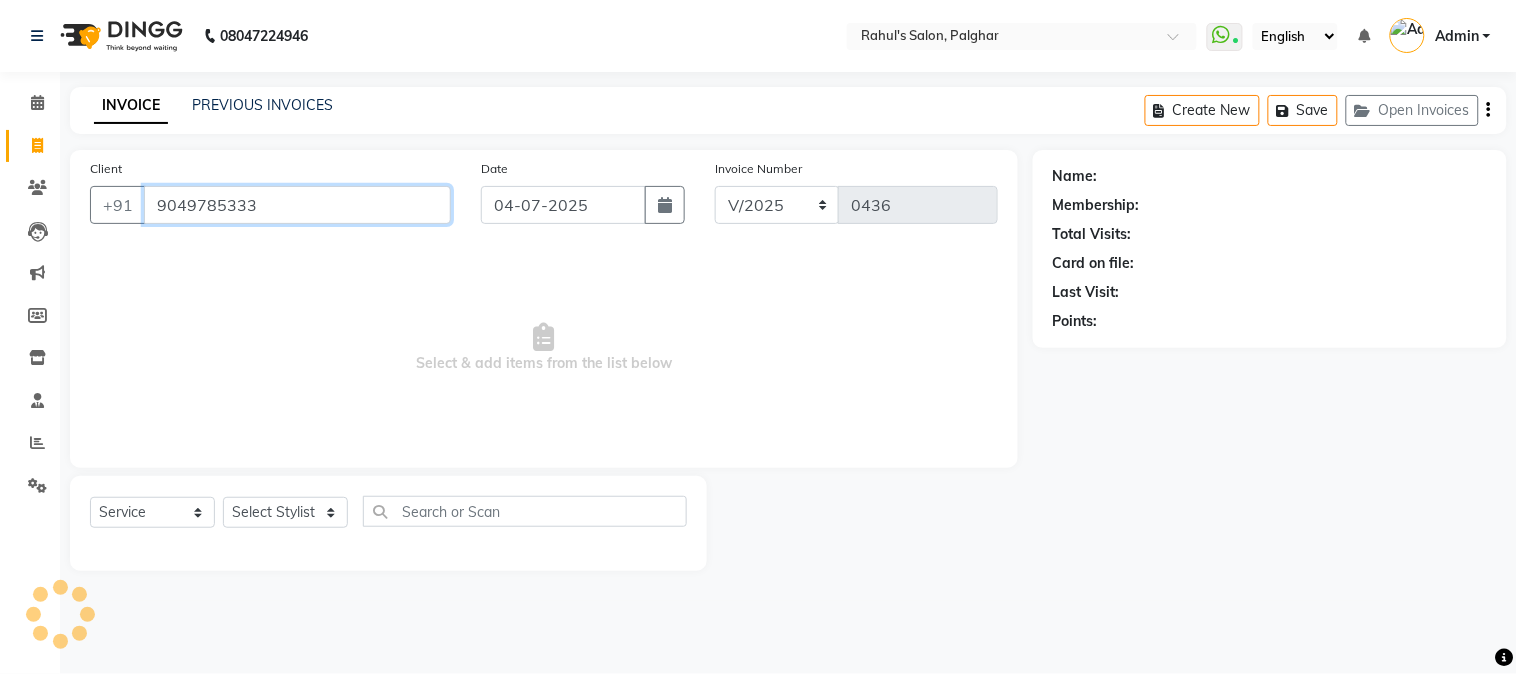 type on "9049785333" 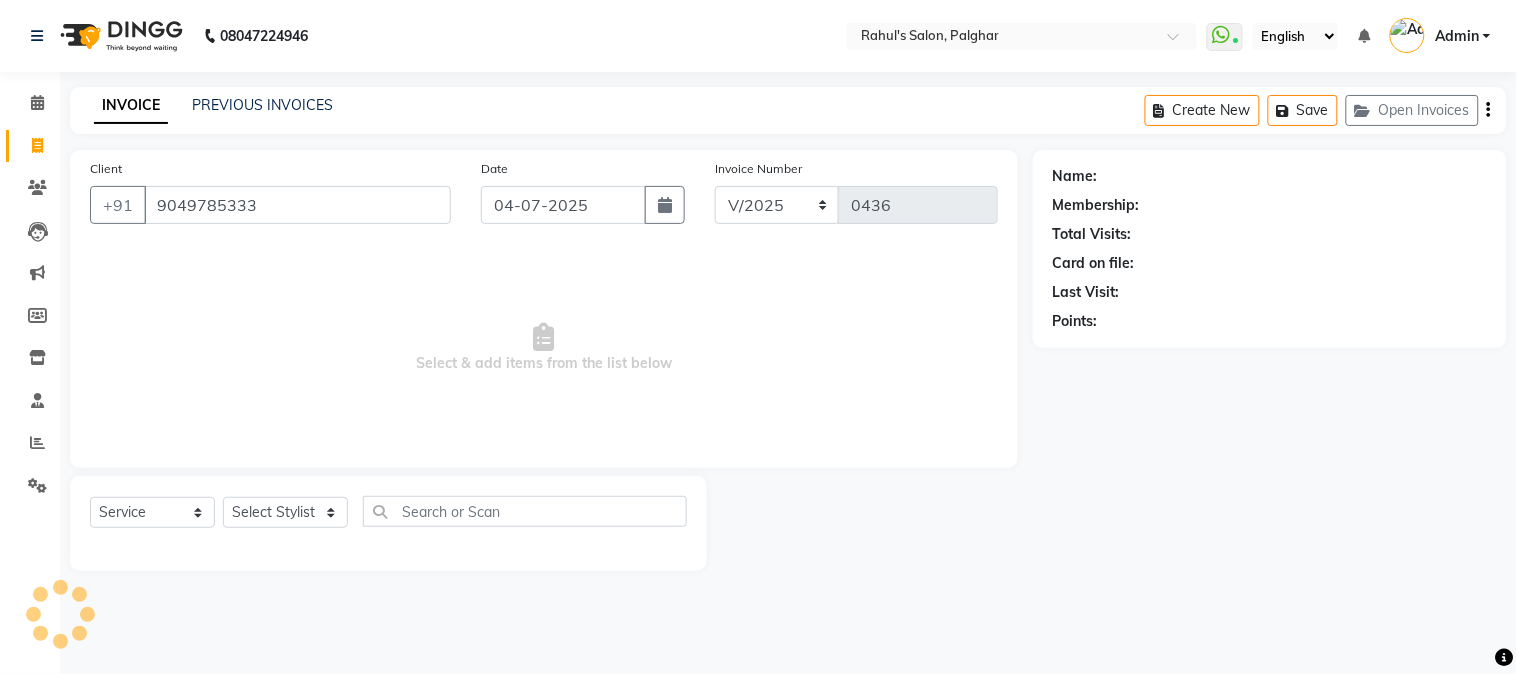 select on "1: Object" 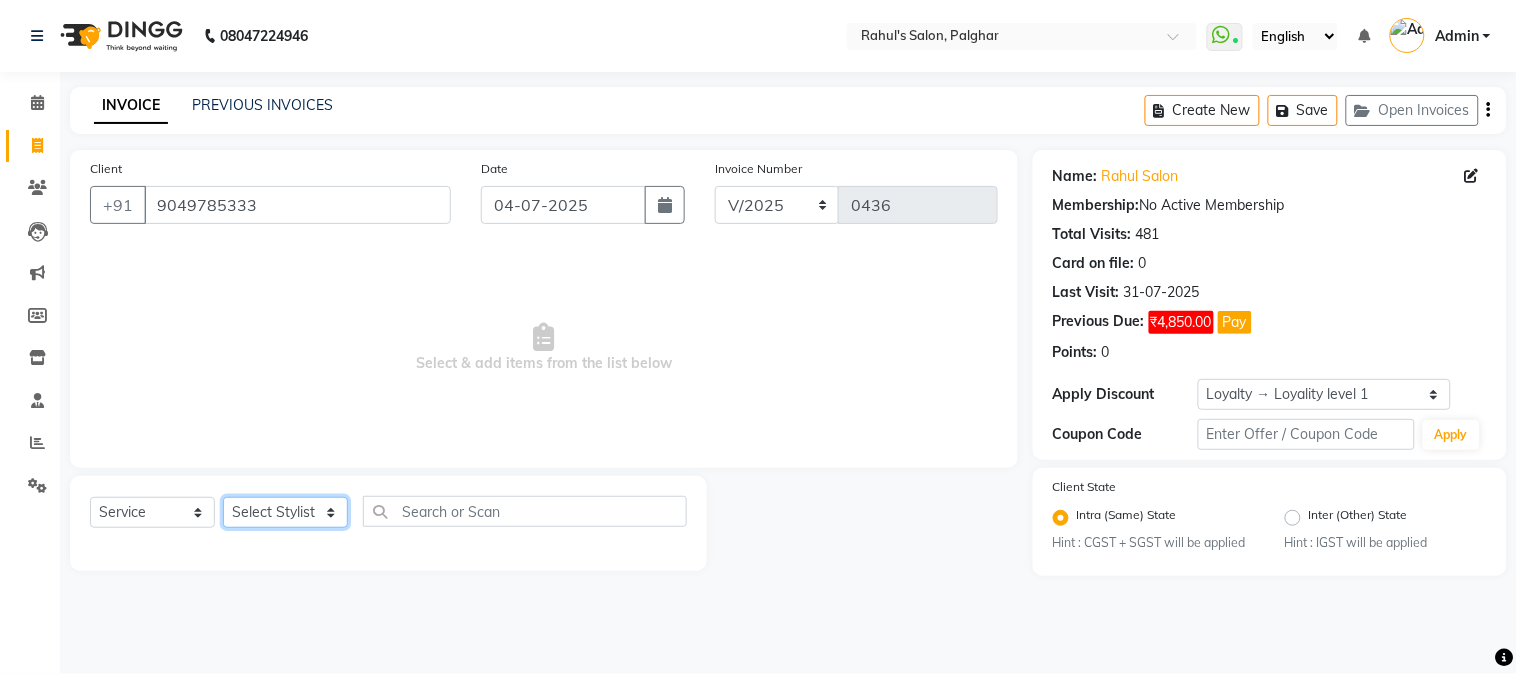 click on "Select Stylist AARMAN AAYUSHI SHARMA Akruti AMAN  Amir Arbaz Asif Ansari BABLU Bandana BHAGYESH CHETAN CHETAN BOISAR furkan GEETA KISHOR KISHOR JAMBHULKAR kunal mushahid  [muddu] Nilam NIRANJAN Nisha Parmar PRABHA  PUNAM Rahul Sir RAVI  RIMA Rohit Tandel SALONI Sandy Sir sarfaraz shovib M.D shreya ZOYA" 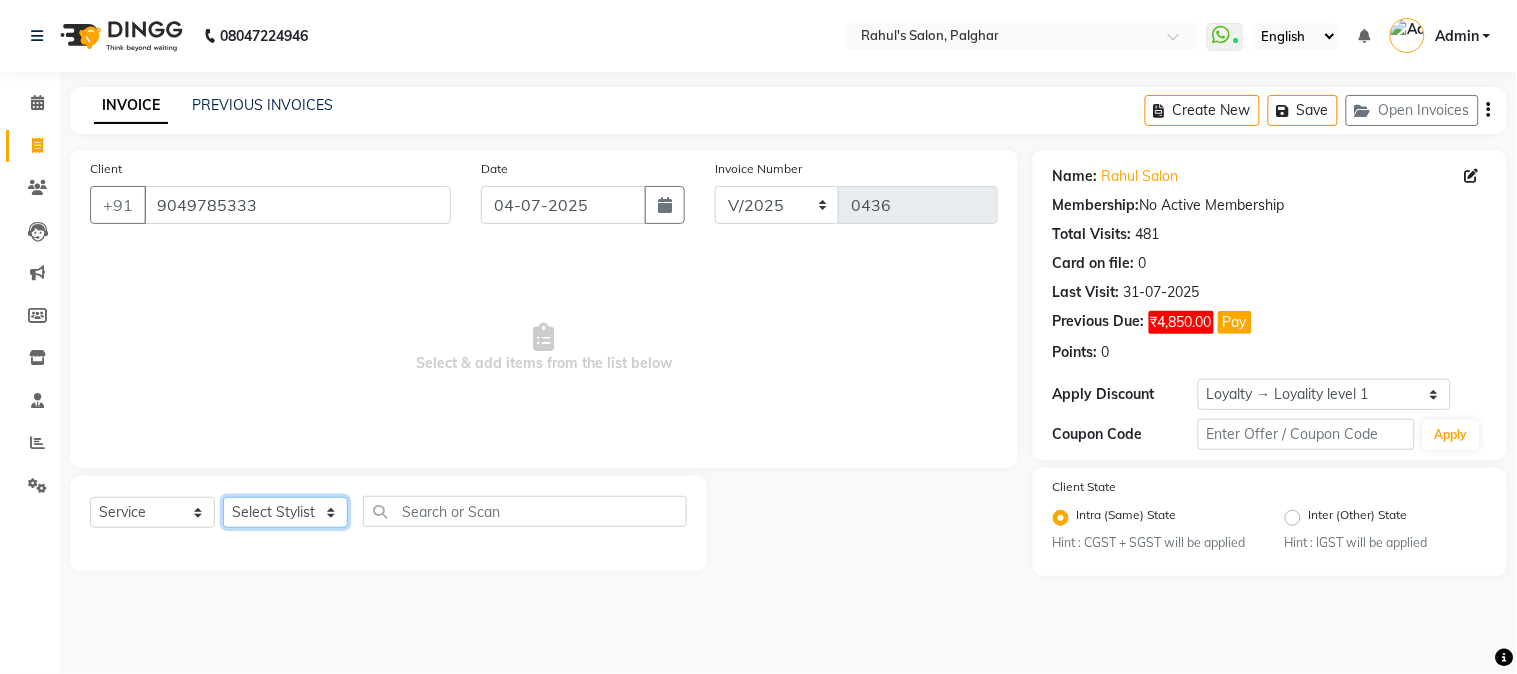 select on "21961" 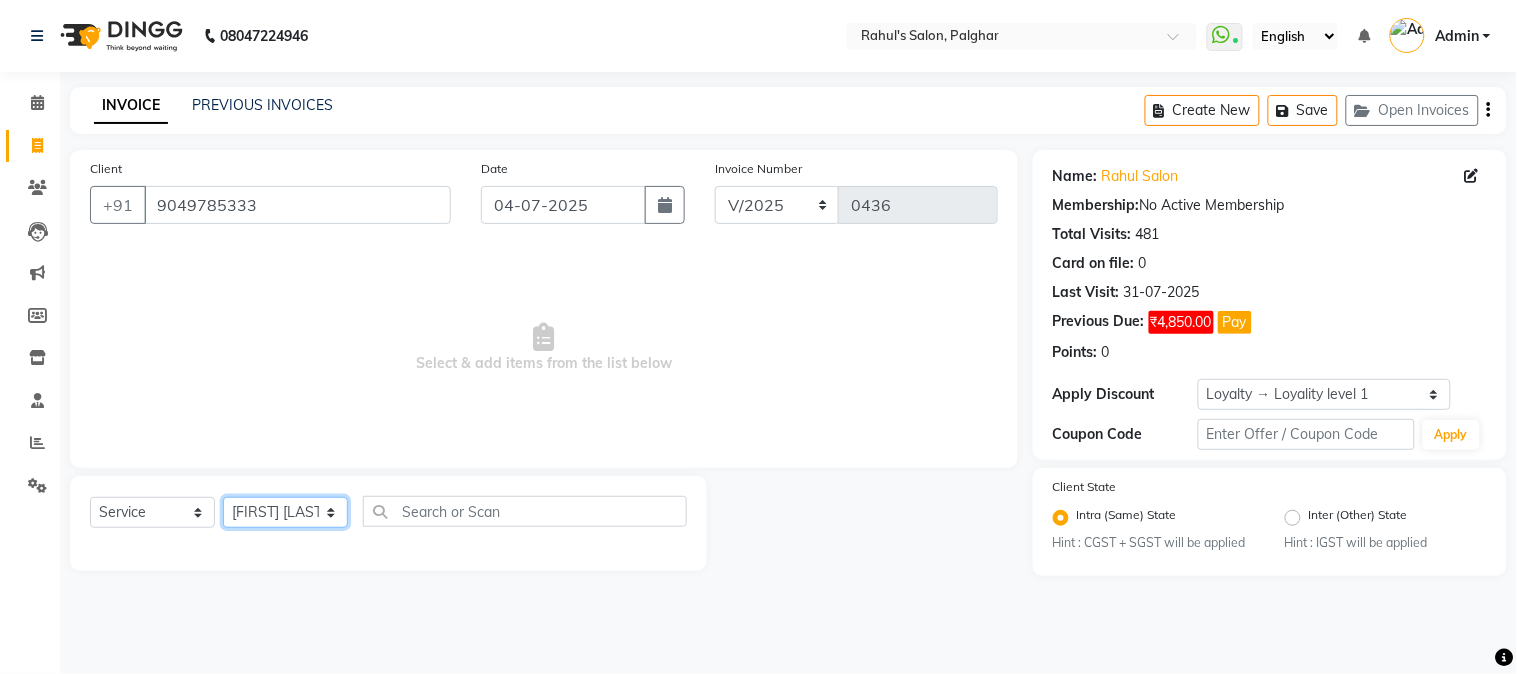 click on "Select Stylist AARMAN AAYUSHI SHARMA Akruti AMAN  Amir Arbaz Asif Ansari BABLU Bandana BHAGYESH CHETAN CHETAN BOISAR furkan GEETA KISHOR KISHOR JAMBHULKAR kunal mushahid  [muddu] Nilam NIRANJAN Nisha Parmar PRABHA  PUNAM Rahul Sir RAVI  RIMA Rohit Tandel SALONI Sandy Sir sarfaraz shovib M.D shreya ZOYA" 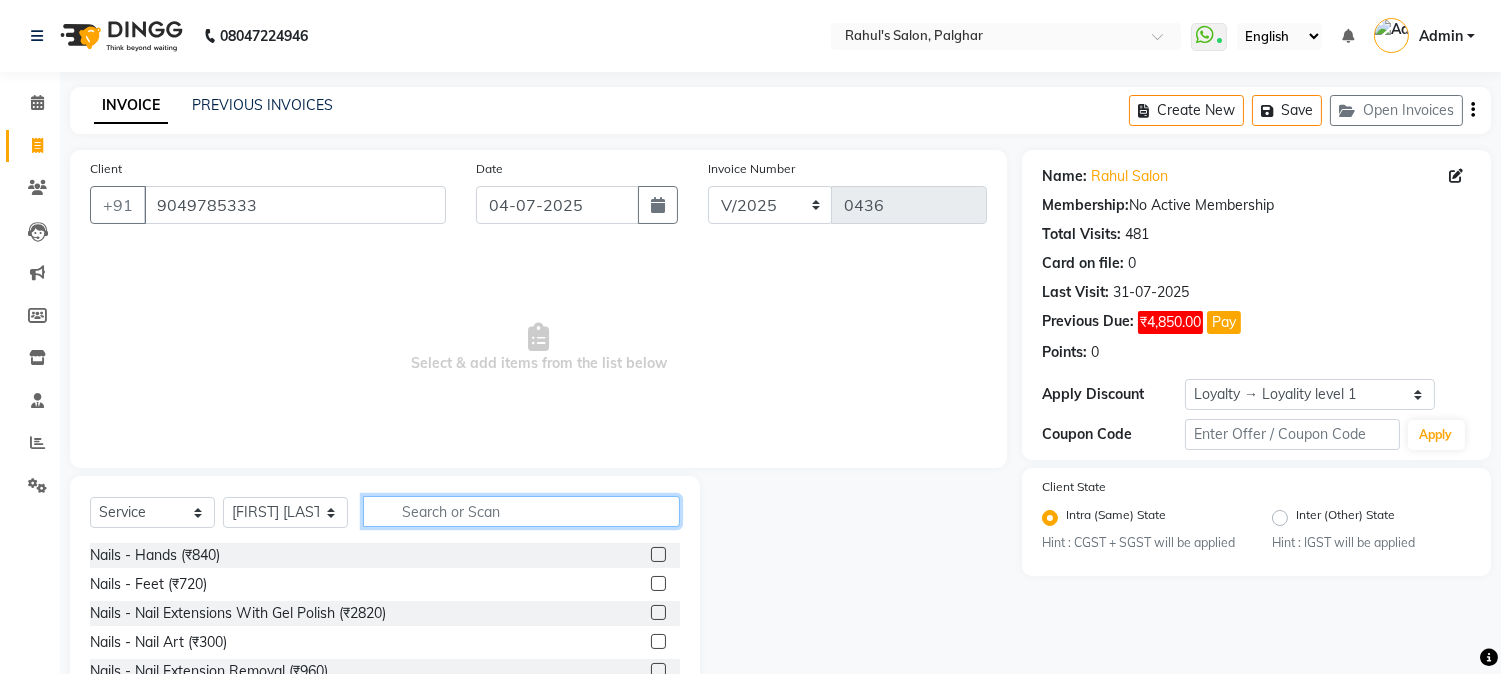 click 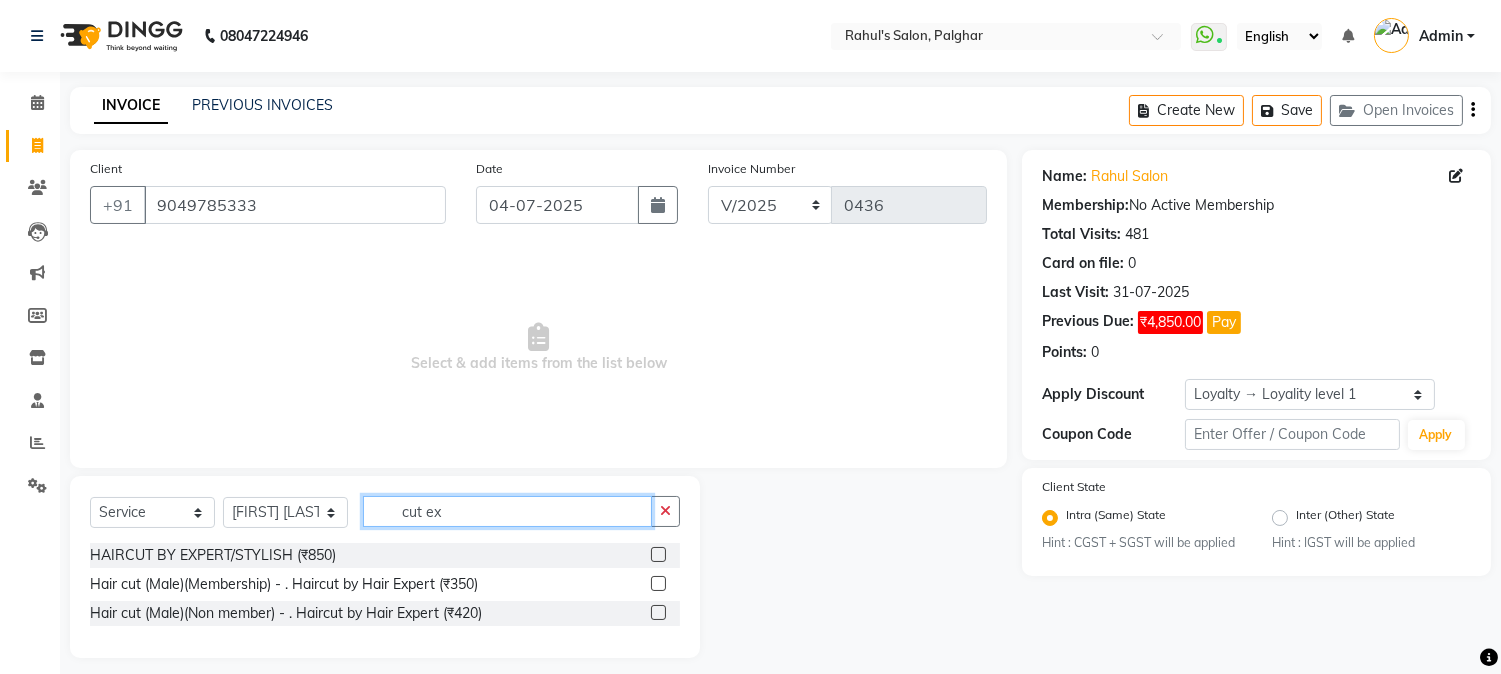 type on "cut ex" 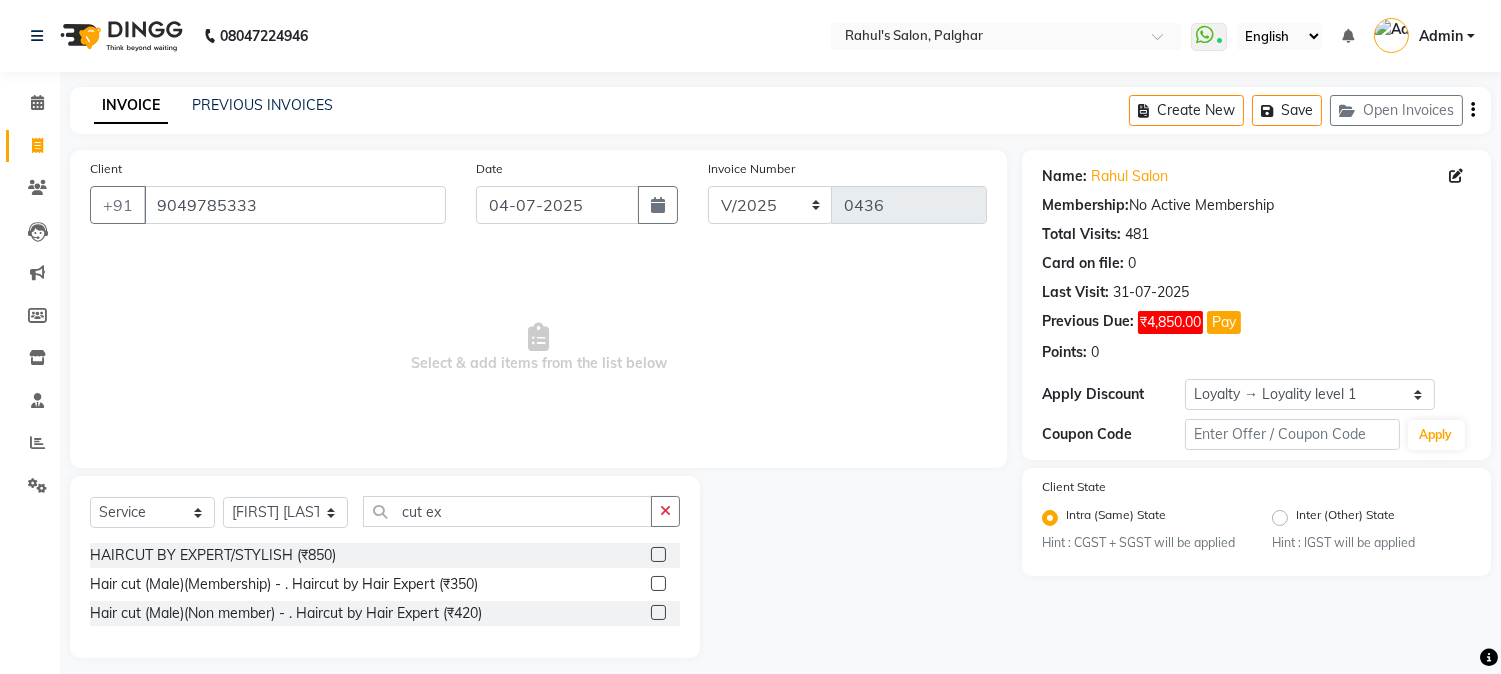 click 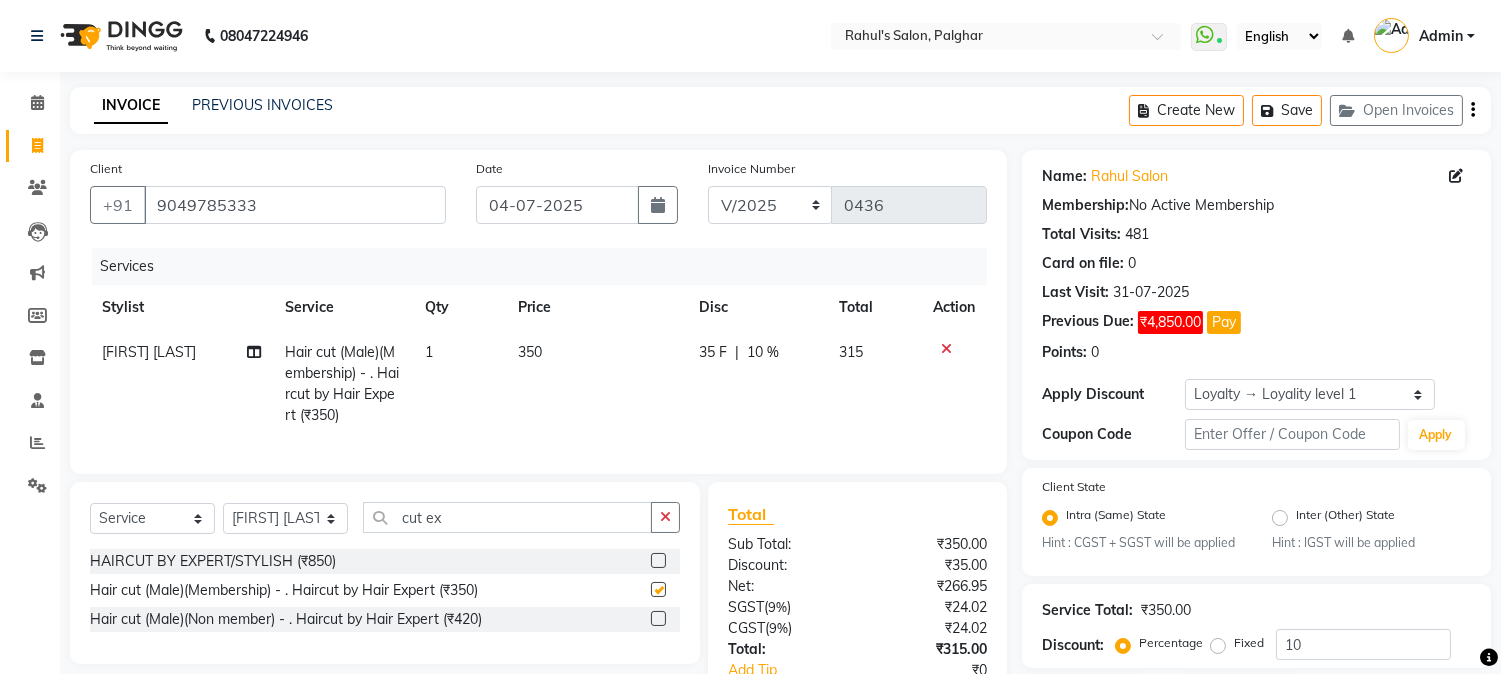 checkbox on "false" 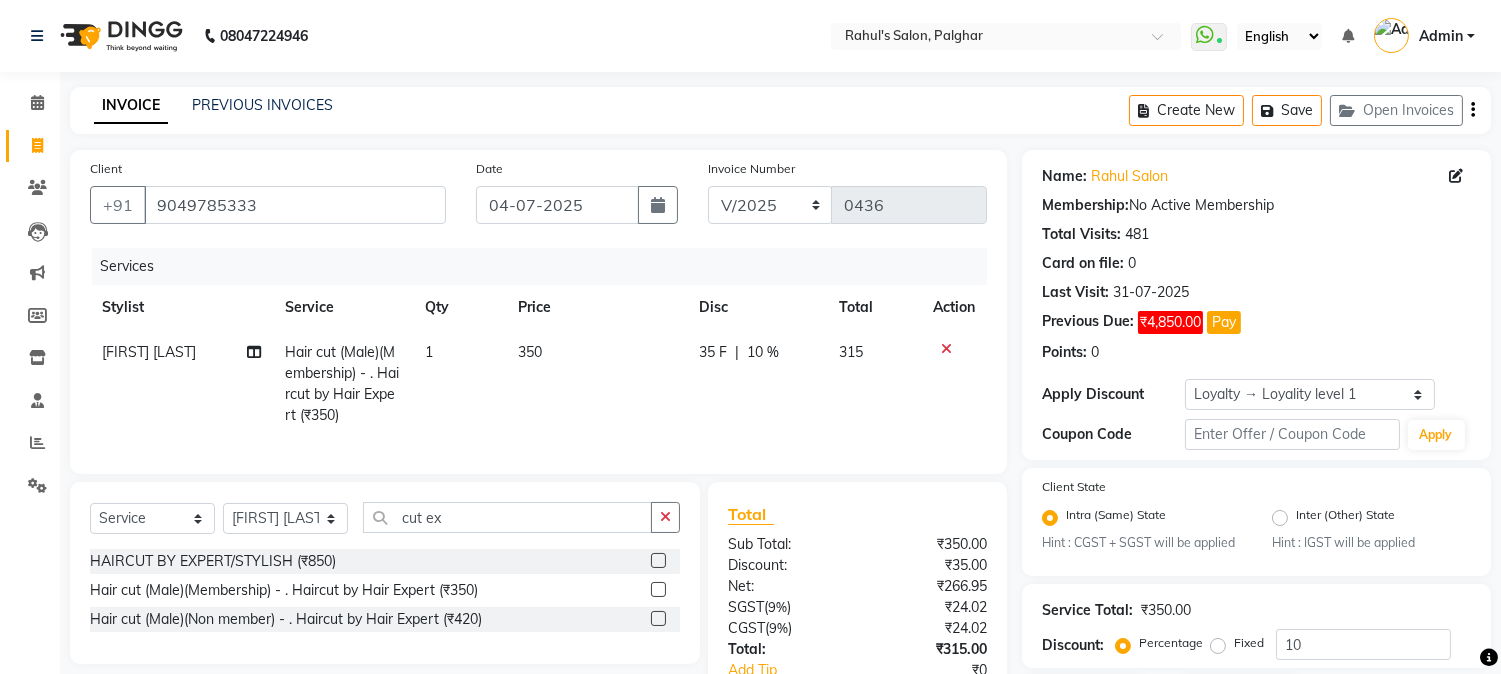 click on "35 F | 10 %" 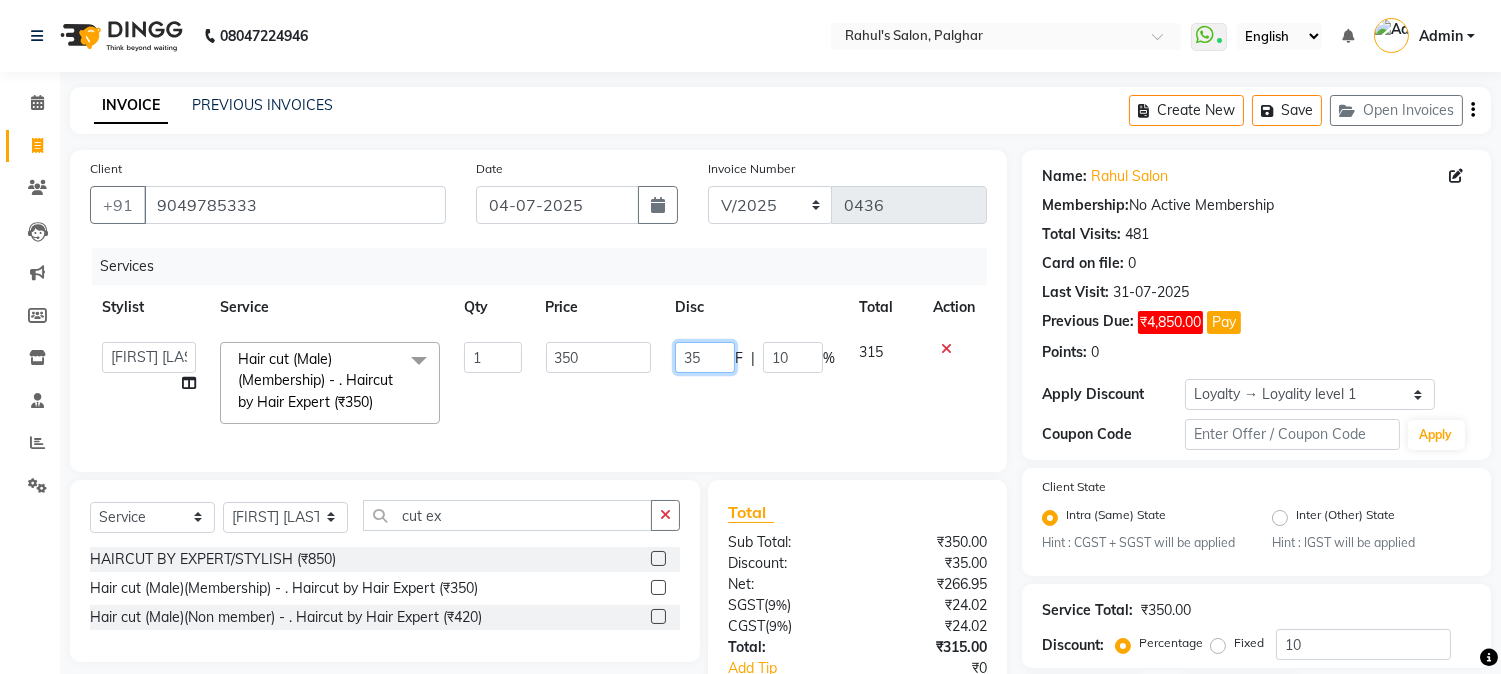 drag, startPoint x: 673, startPoint y: 355, endPoint x: 714, endPoint y: 350, distance: 41.303753 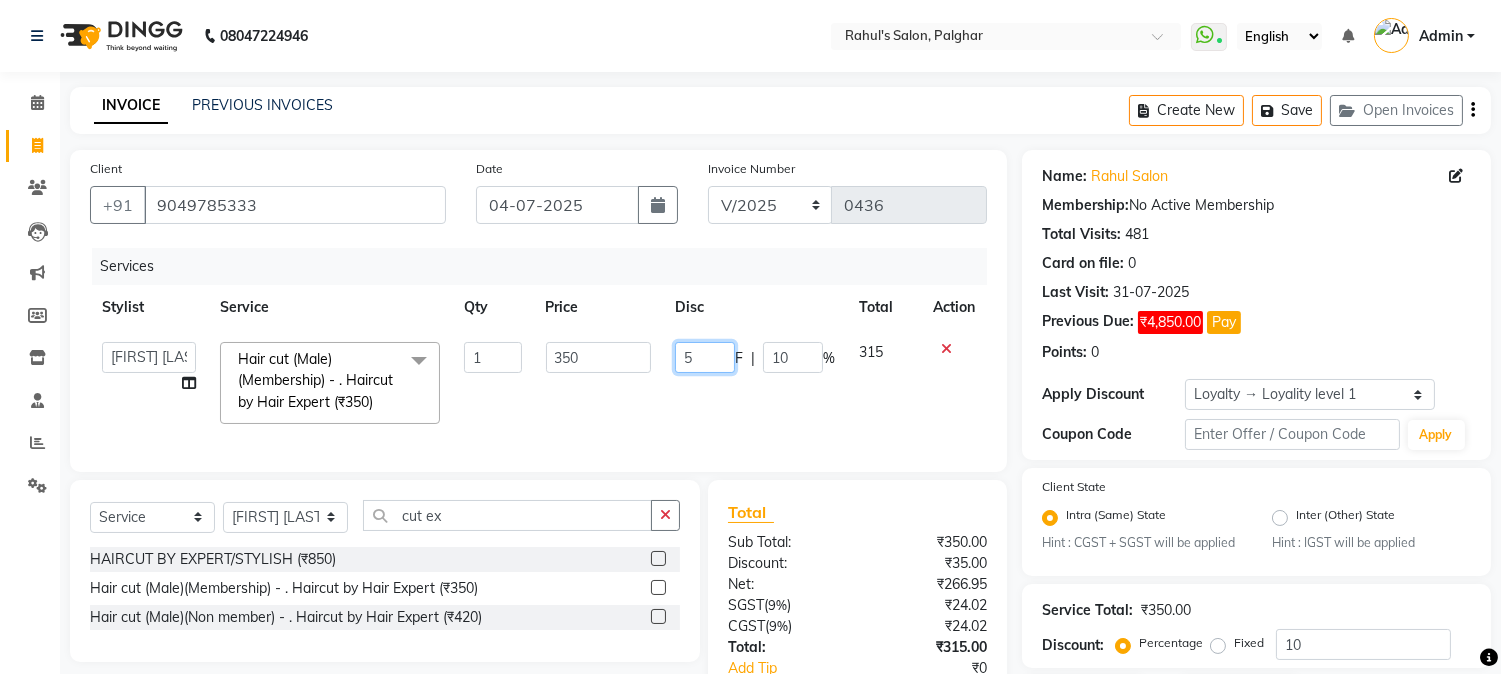 type on "50" 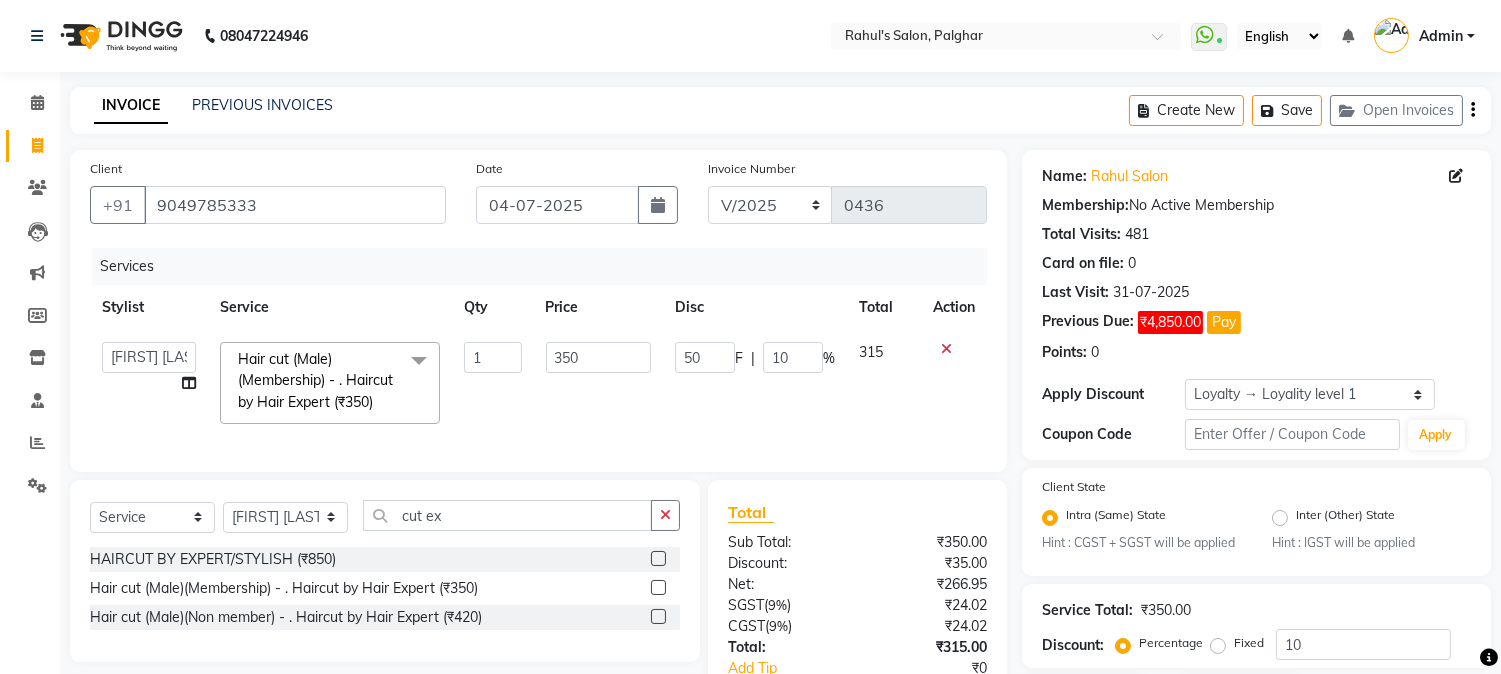 click on "Client +91 9049785333 Date 04-07-2025 Invoice Number V/2025 V/2025-26 0436 Services Stylist Service Qty Price Disc Total Action  AARMAN   AAYUSHI SHARMA   Akruti   AMAN    Amir   Arbaz   Asif Ansari   BABLU   Bandana   BHAGYESH   CHETAN   CHETAN BOISAR   furkan   GEETA   KISHOR   KISHOR JAMBHULKAR   kunal   mushahid  [muddu]   Nilam   NIRANJAN   Nisha Parmar   PRABHA    PUNAM   Rahul Sir   RAVI    RIMA   Rohit Tandel   SALONI   Sandy Sir   sarfaraz   shovib M.D   shreya   ZOYA  Hair cut (Male)(Membership)       -        . Haircut by Hair Expert (₹350)  x Nails -  Hands (₹840) Nails -  Feet (₹720) Nails - Nail Extensions With Gel Polish (₹2820) Nails - Nail Art (₹300) Nails - Nail Extension Removal (₹960) Nails - Gel Polish Removal (₹420) MOLE (₹600) PUMING (₹4000) CRYSTAL PEDICURE (MEMBERSHIP) (₹1400) HIAR SPA ABOVE SHOULDER (MEMBERSHIP) (₹900) HAIR SPA ABOVE SHOULDER (NON-MEMBER) (₹1080) HAIR SPA BELOW SHOULDER(MEMBERSHIP) (₹1200) HAIR SPA BELOW SHOULDER(NON-MEMBER) (₹1440) 1 350" 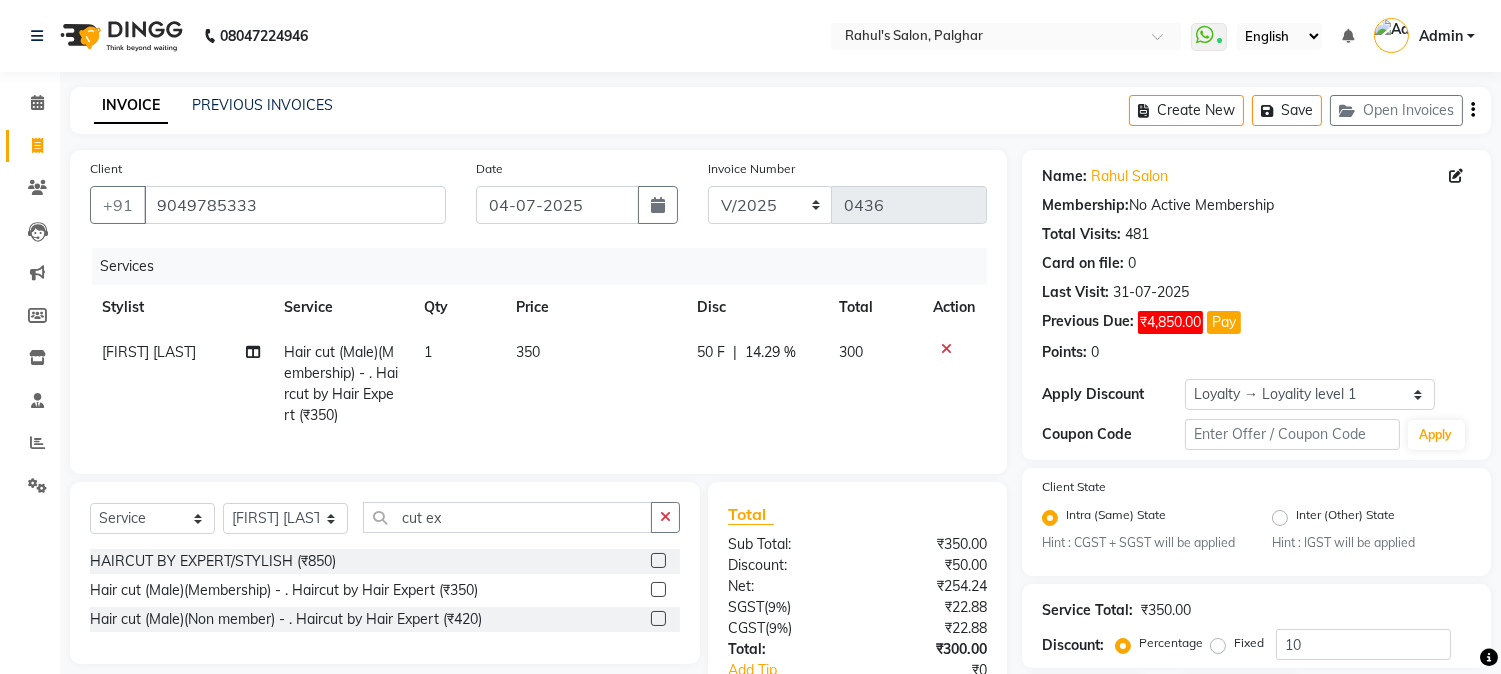 click on "50 F | 14.29 %" 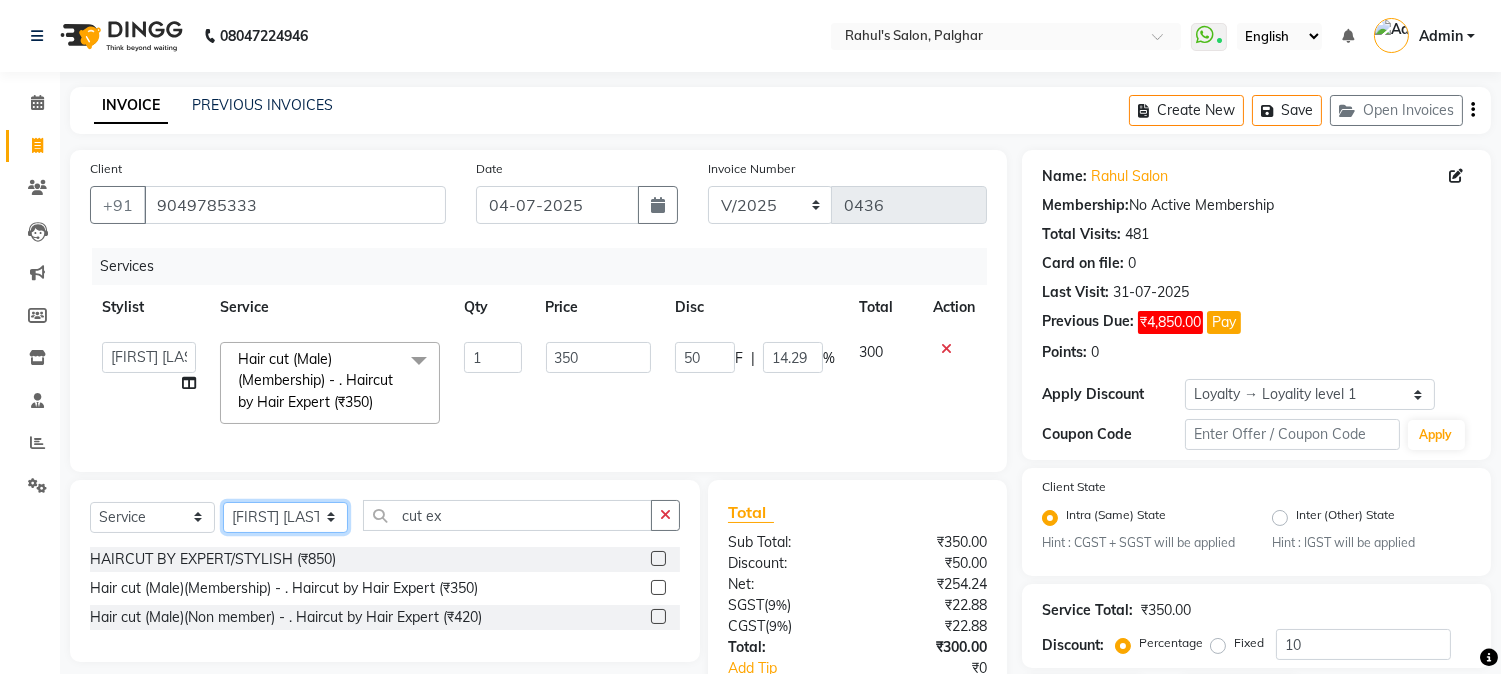 click on "Select Stylist AARMAN AAYUSHI SHARMA Akruti AMAN  Amir Arbaz Asif Ansari BABLU Bandana BHAGYESH CHETAN CHETAN BOISAR furkan GEETA KISHOR KISHOR JAMBHULKAR kunal mushahid  [muddu] Nilam NIRANJAN Nisha Parmar PRABHA  PUNAM Rahul Sir RAVI  RIMA Rohit Tandel SALONI Sandy Sir sarfaraz shovib M.D shreya ZOYA" 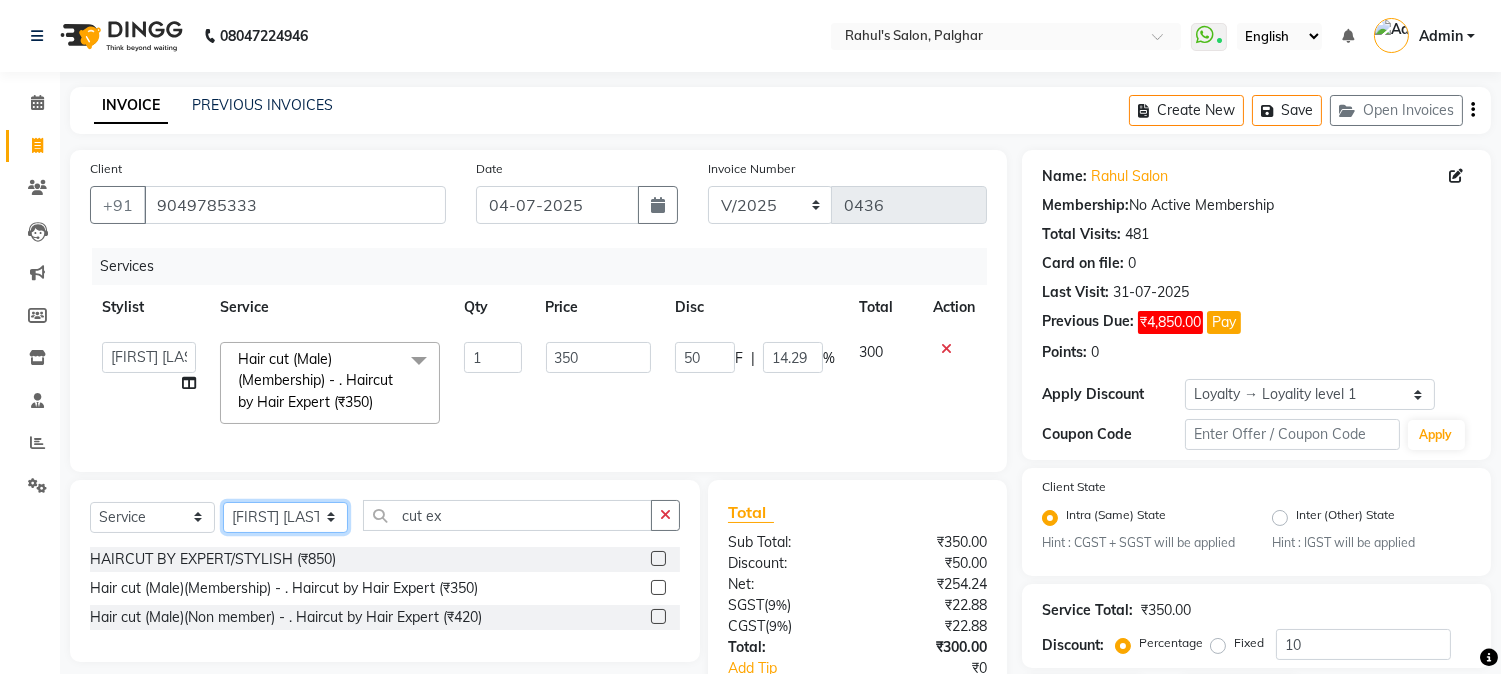 select on "32372" 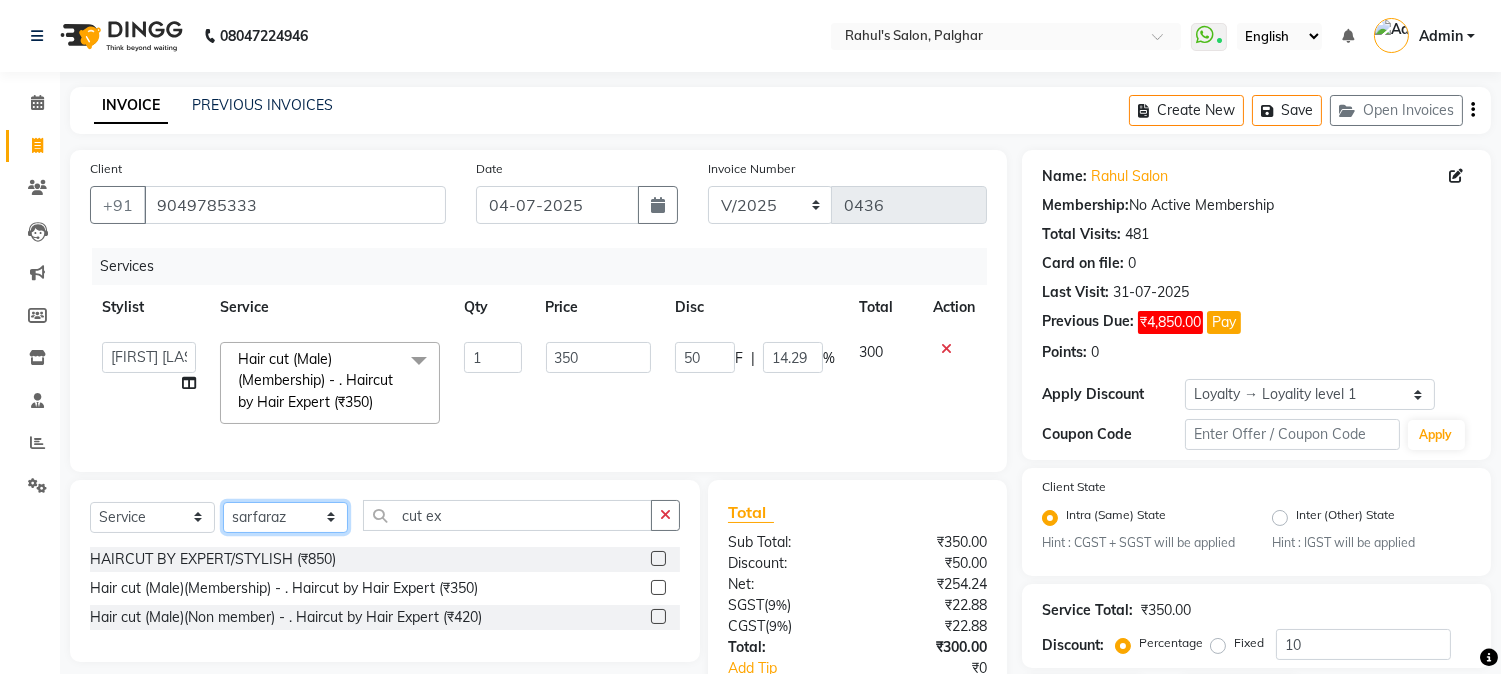 click on "Select Stylist AARMAN AAYUSHI SHARMA Akruti AMAN  Amir Arbaz Asif Ansari BABLU Bandana BHAGYESH CHETAN CHETAN BOISAR furkan GEETA KISHOR KISHOR JAMBHULKAR kunal mushahid  [muddu] Nilam NIRANJAN Nisha Parmar PRABHA  PUNAM Rahul Sir RAVI  RIMA Rohit Tandel SALONI Sandy Sir sarfaraz shovib M.D shreya ZOYA" 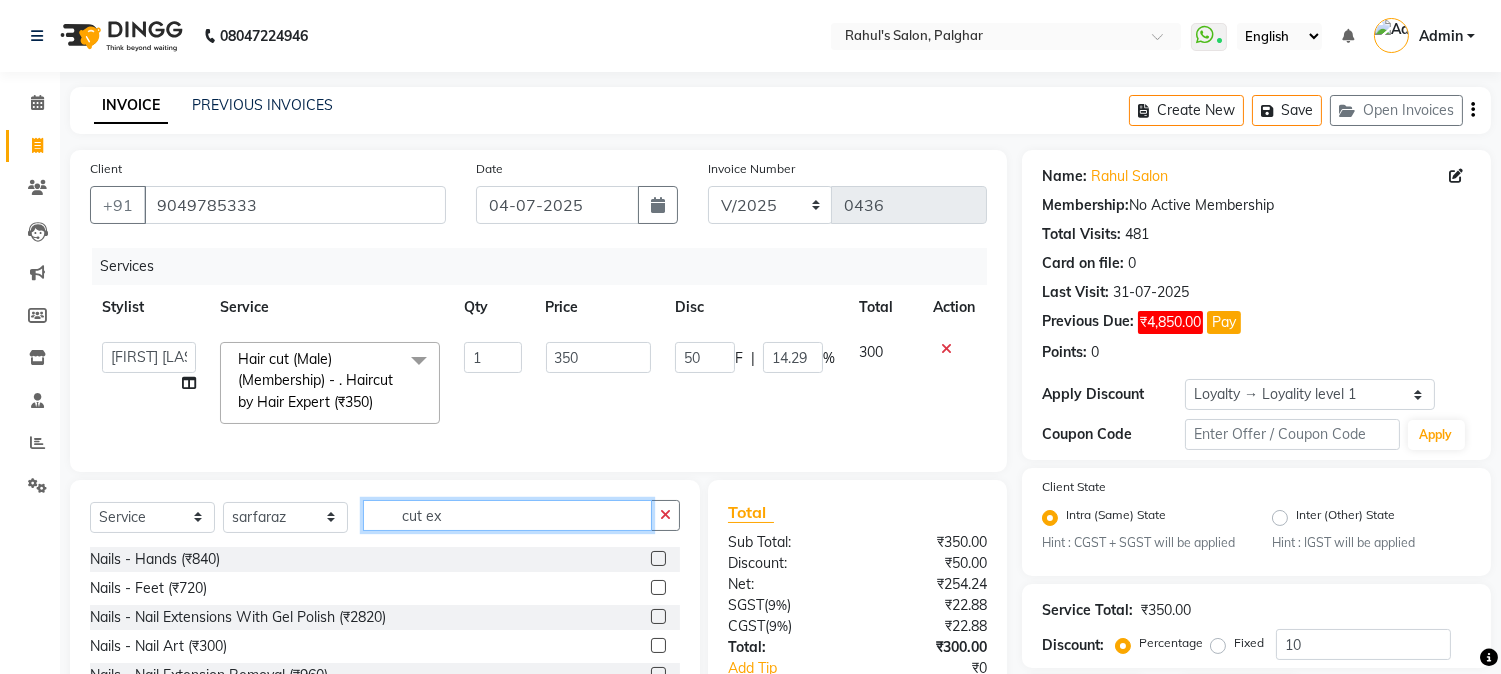 drag, startPoint x: 403, startPoint y: 527, endPoint x: 491, endPoint y: 530, distance: 88.051125 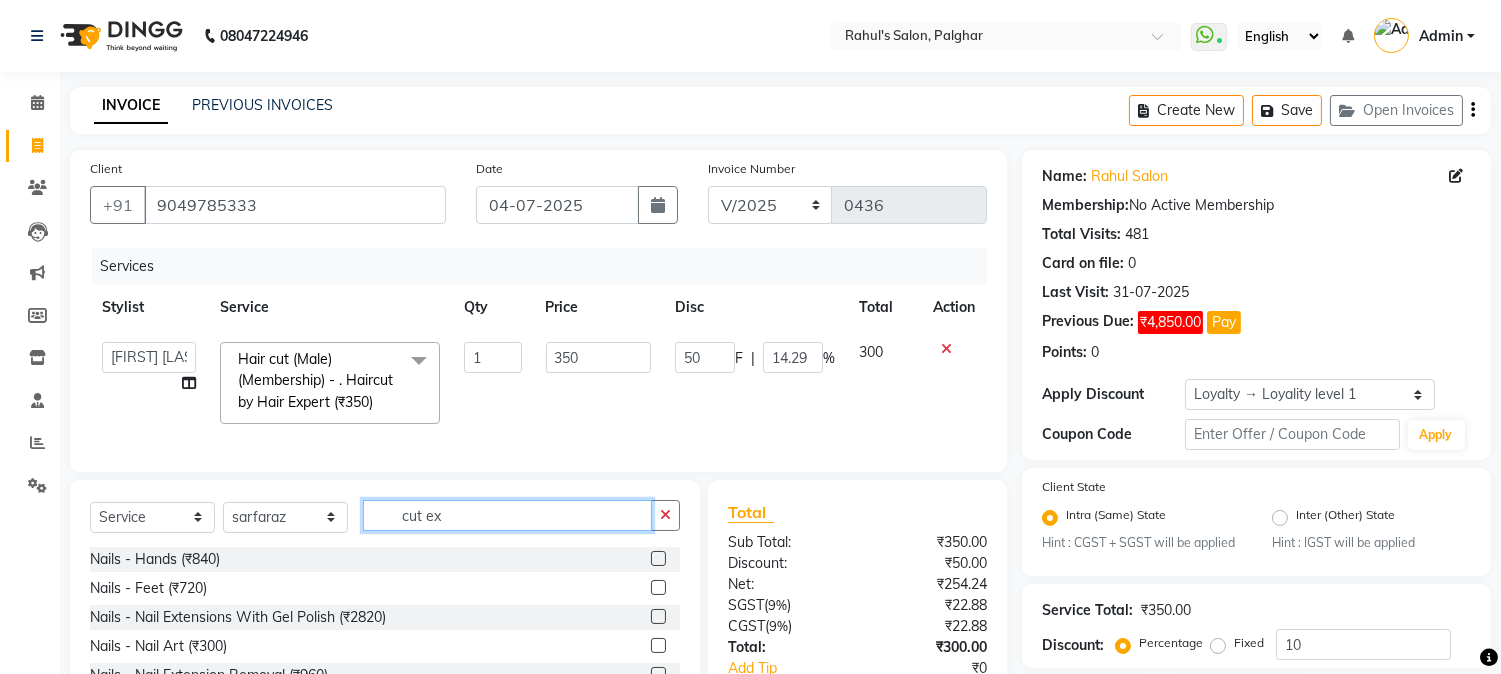 click on "cut ex" 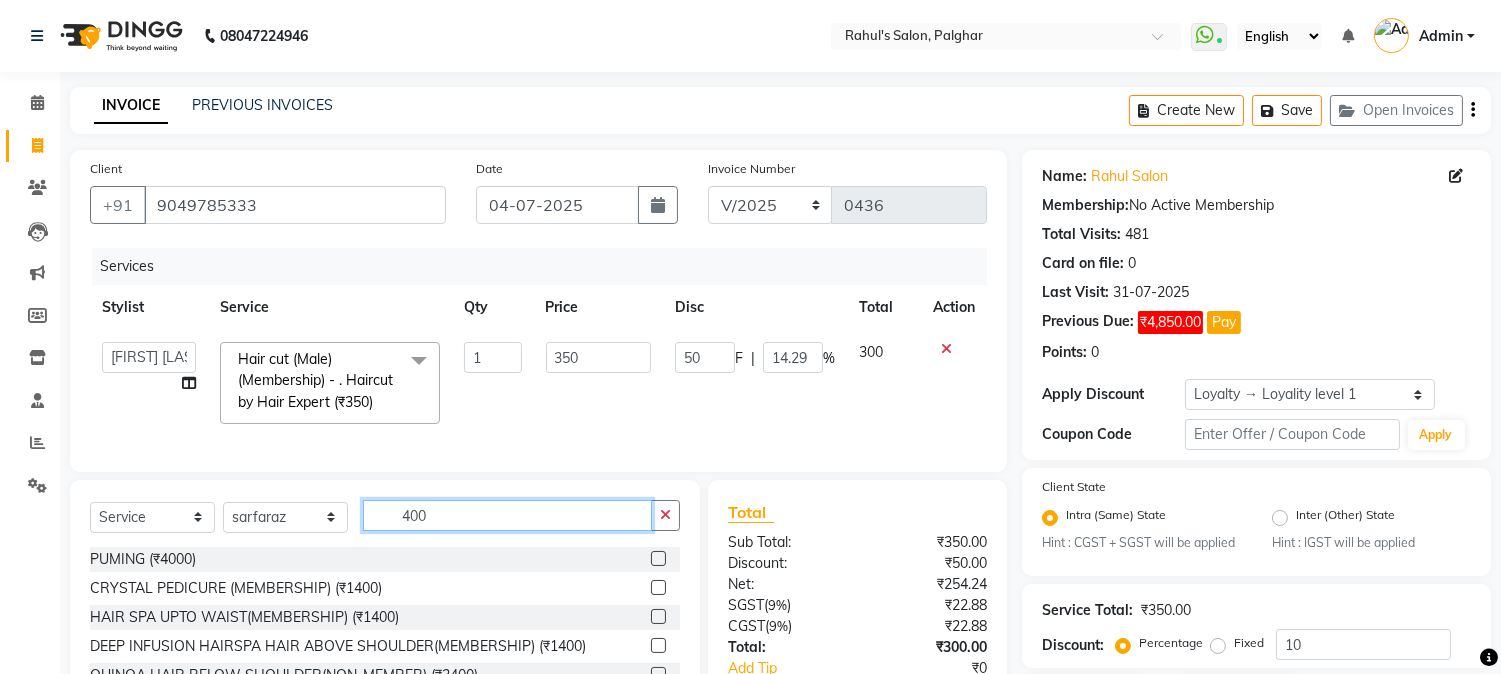 scroll, scrollTop: 172, scrollLeft: 0, axis: vertical 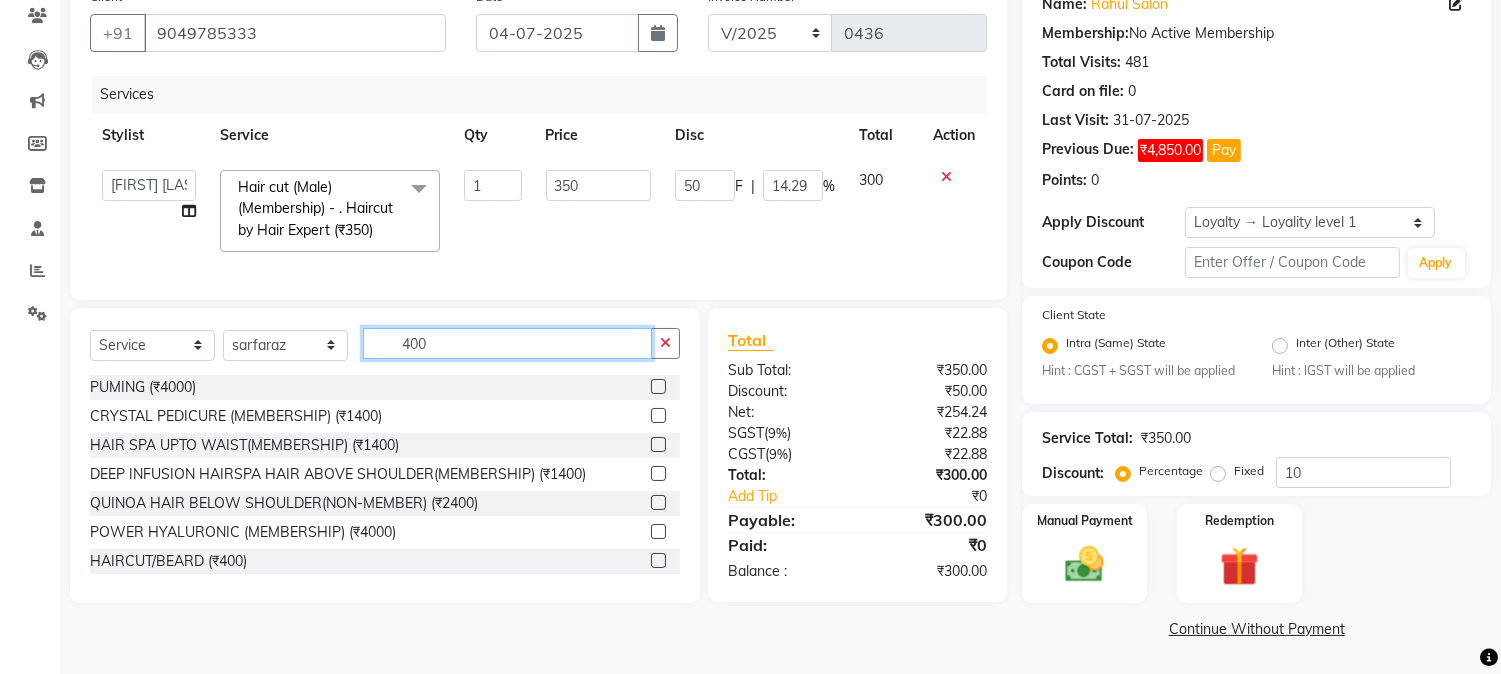 drag, startPoint x: 398, startPoint y: 358, endPoint x: 483, endPoint y: 356, distance: 85.02353 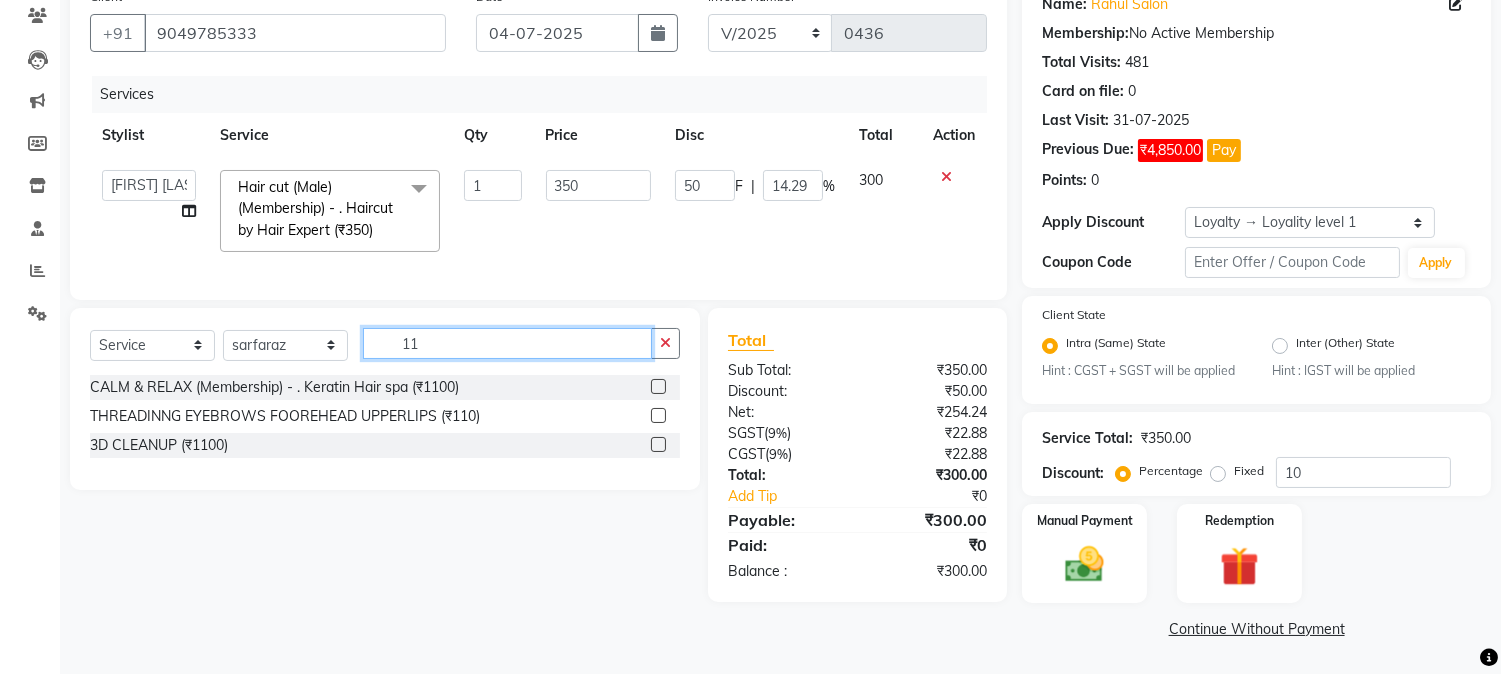 type on "1" 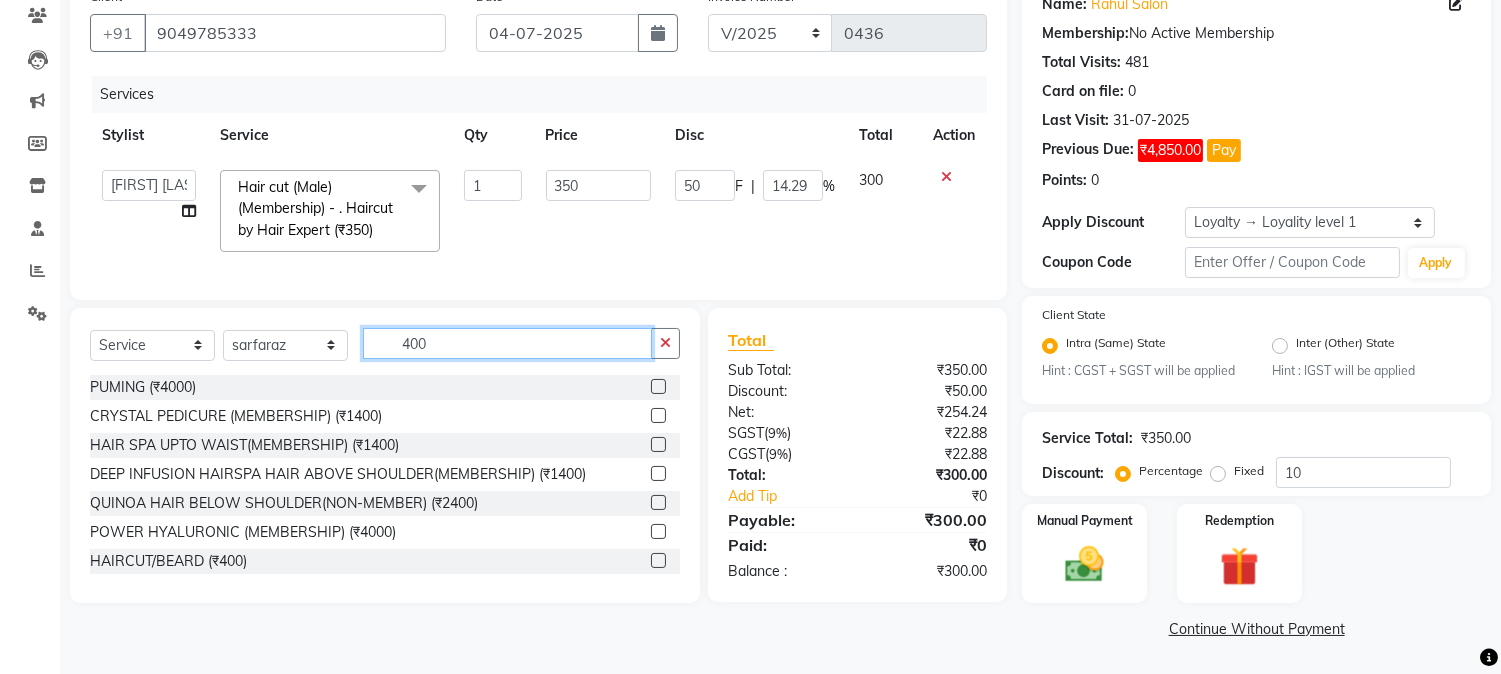type on "400" 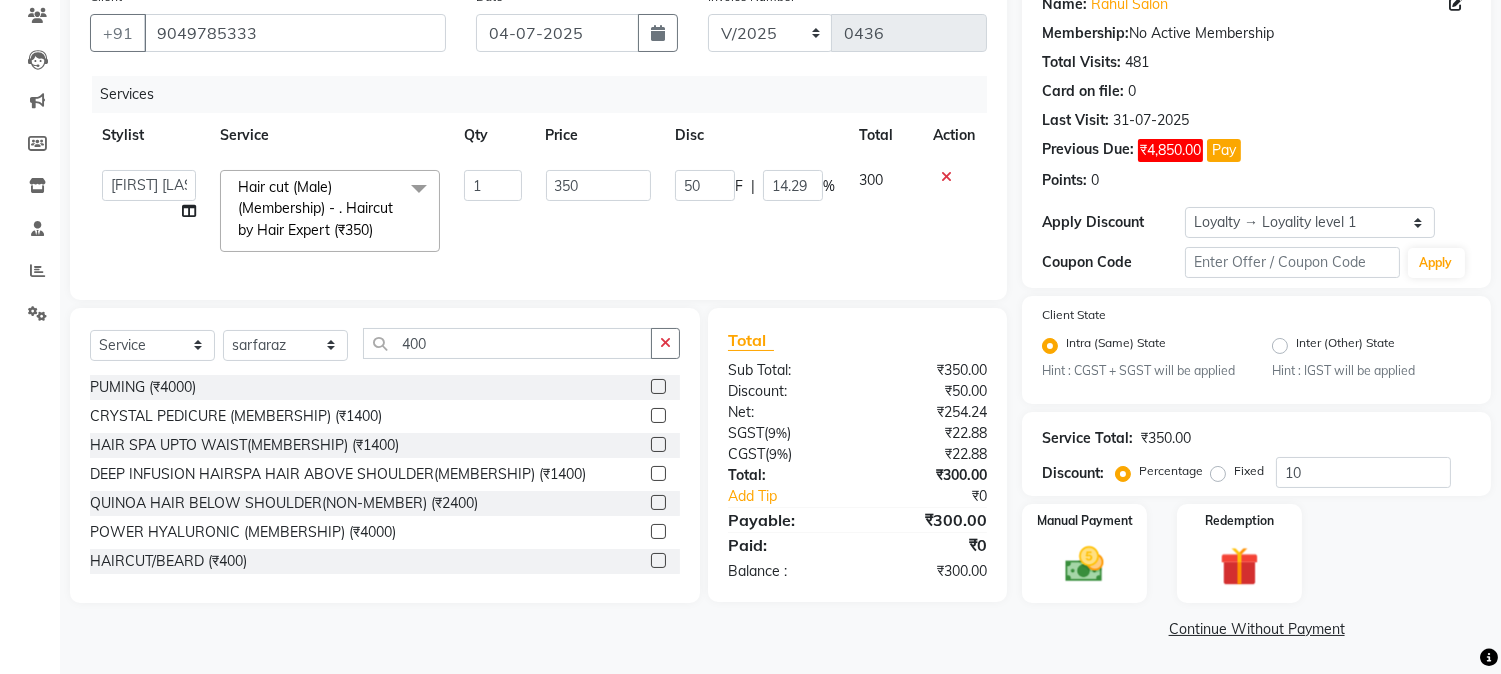 click 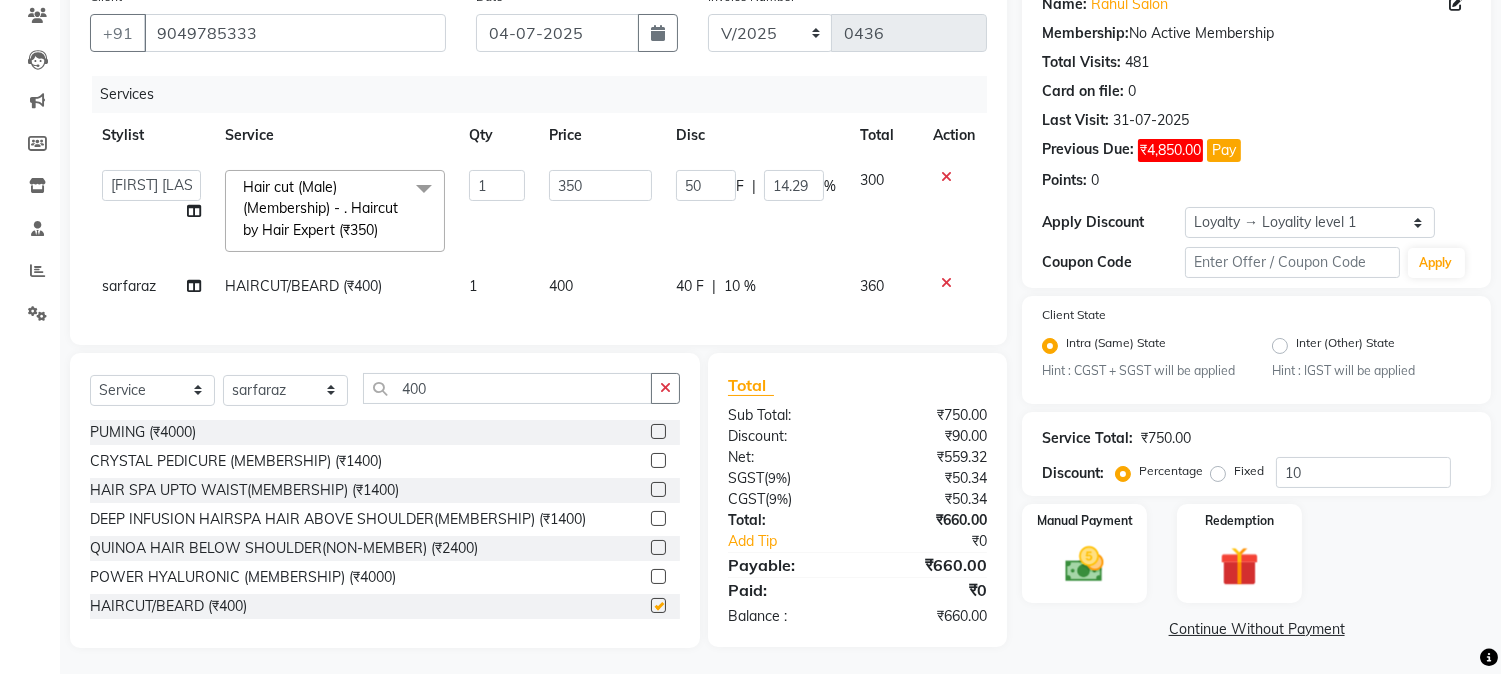checkbox on "false" 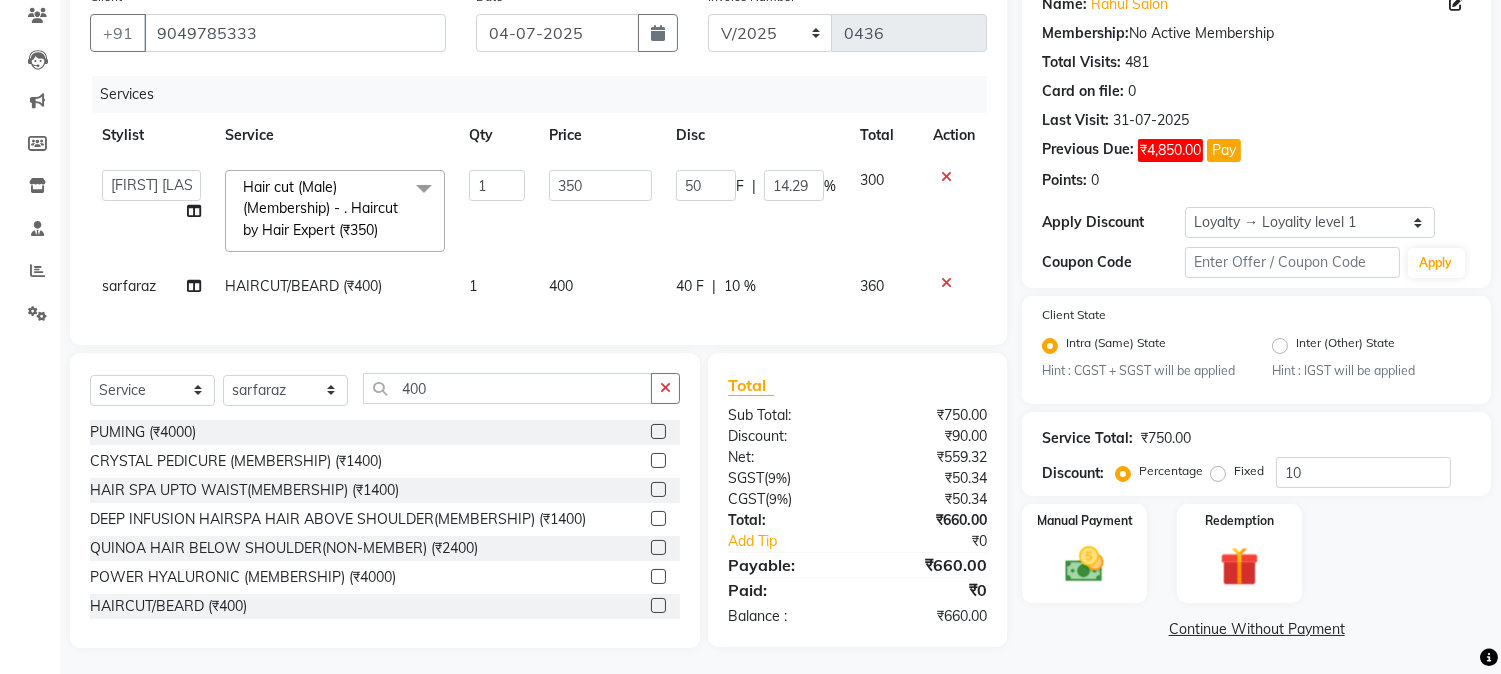 scroll, scrollTop: 193, scrollLeft: 0, axis: vertical 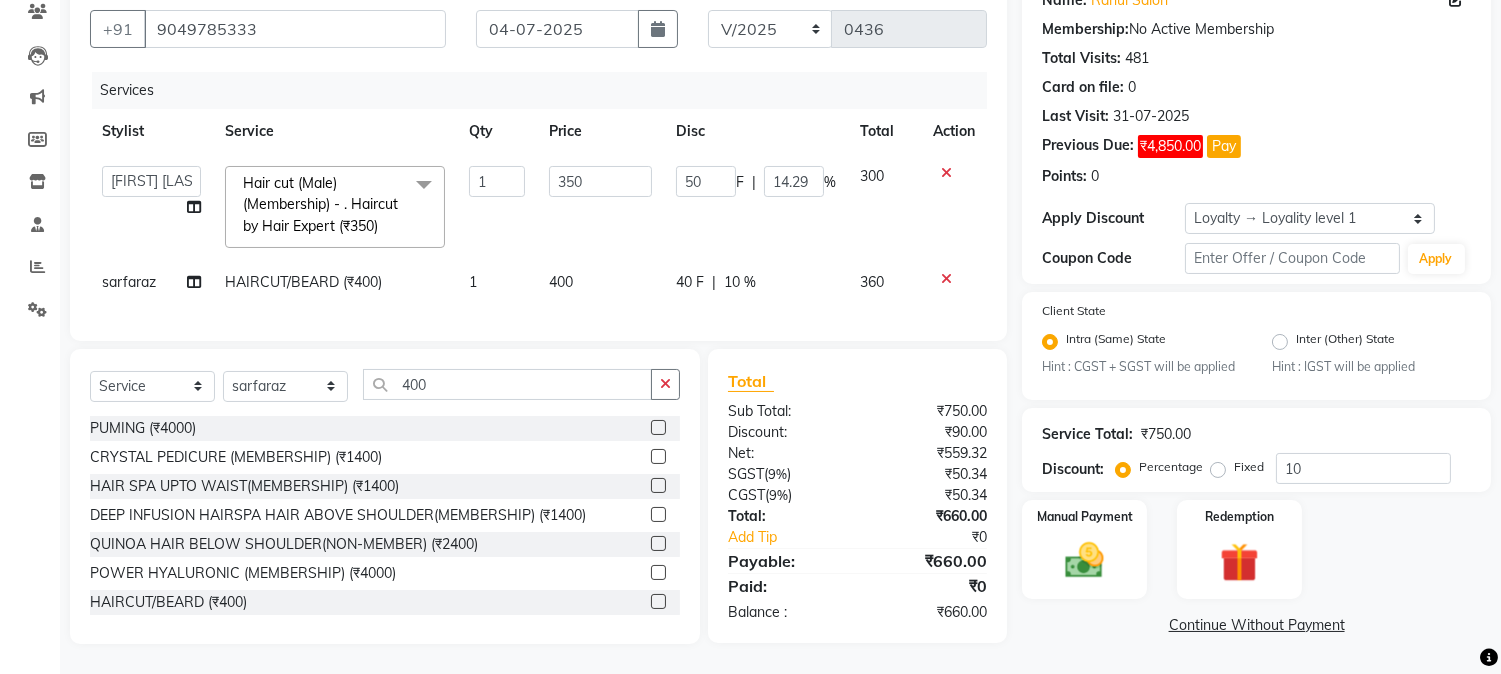 click on "40 F" 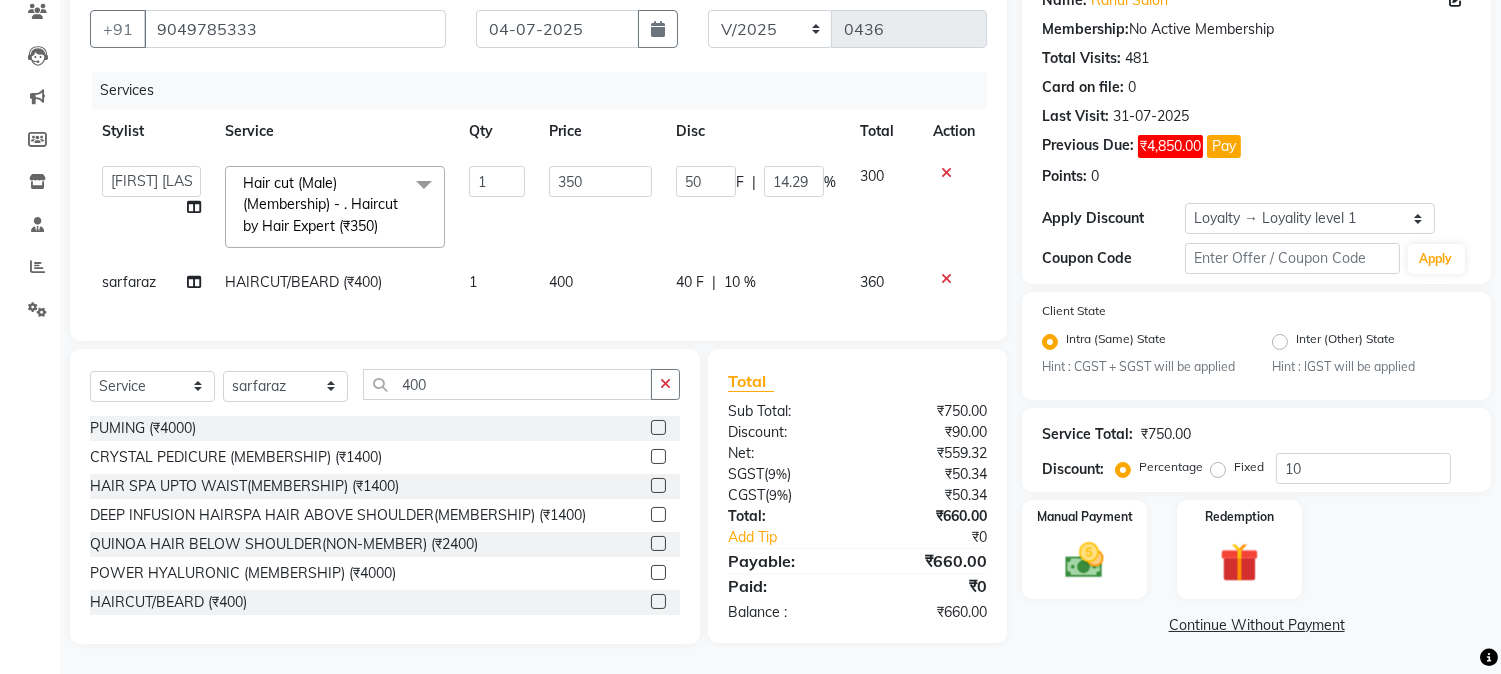 select on "32372" 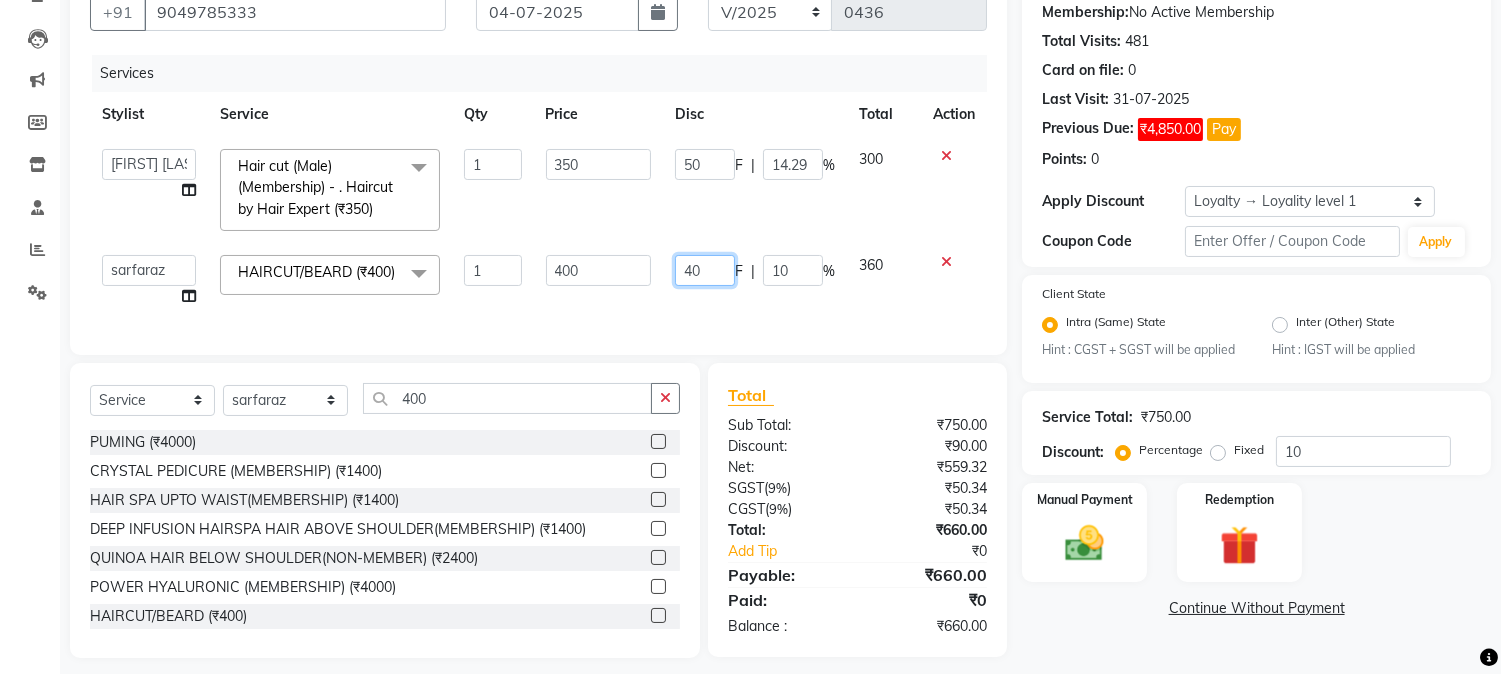 drag, startPoint x: 676, startPoint y: 261, endPoint x: 751, endPoint y: 267, distance: 75.23962 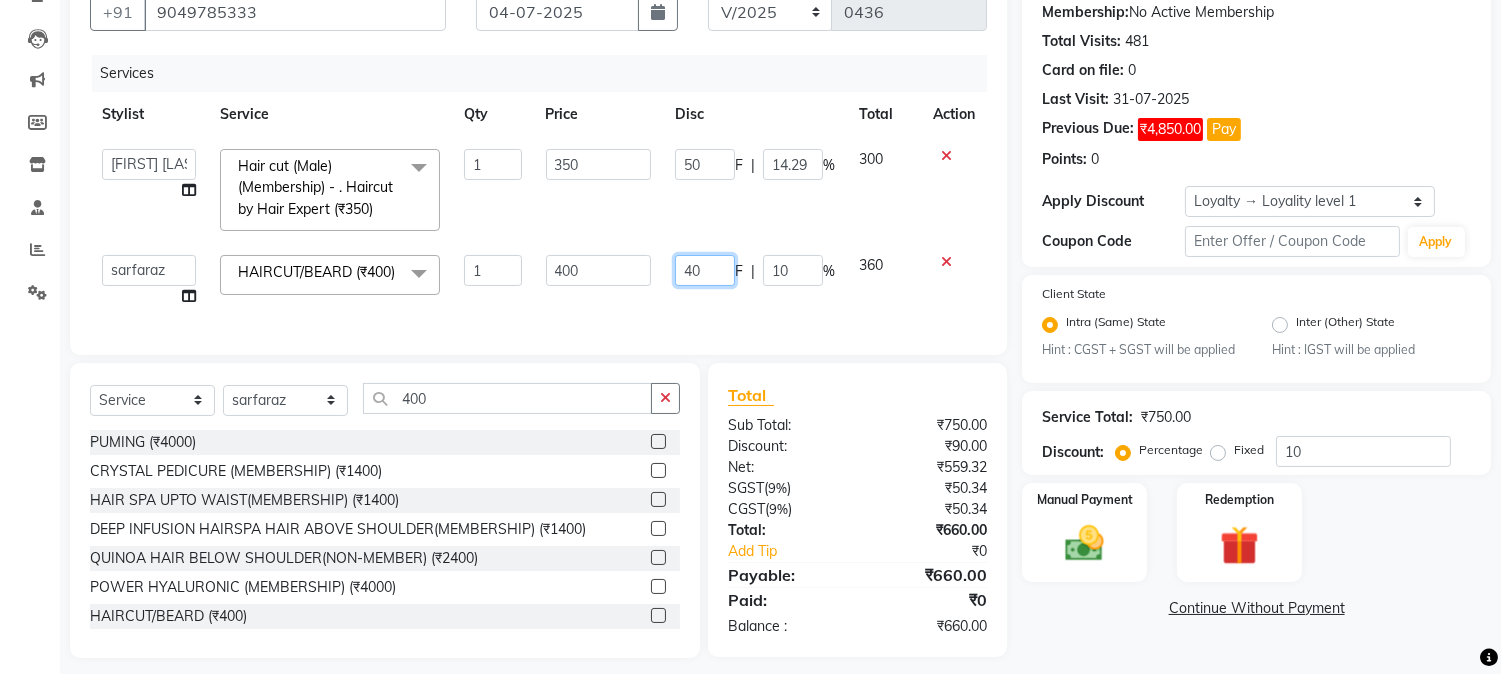 click on "40 F | 10 %" 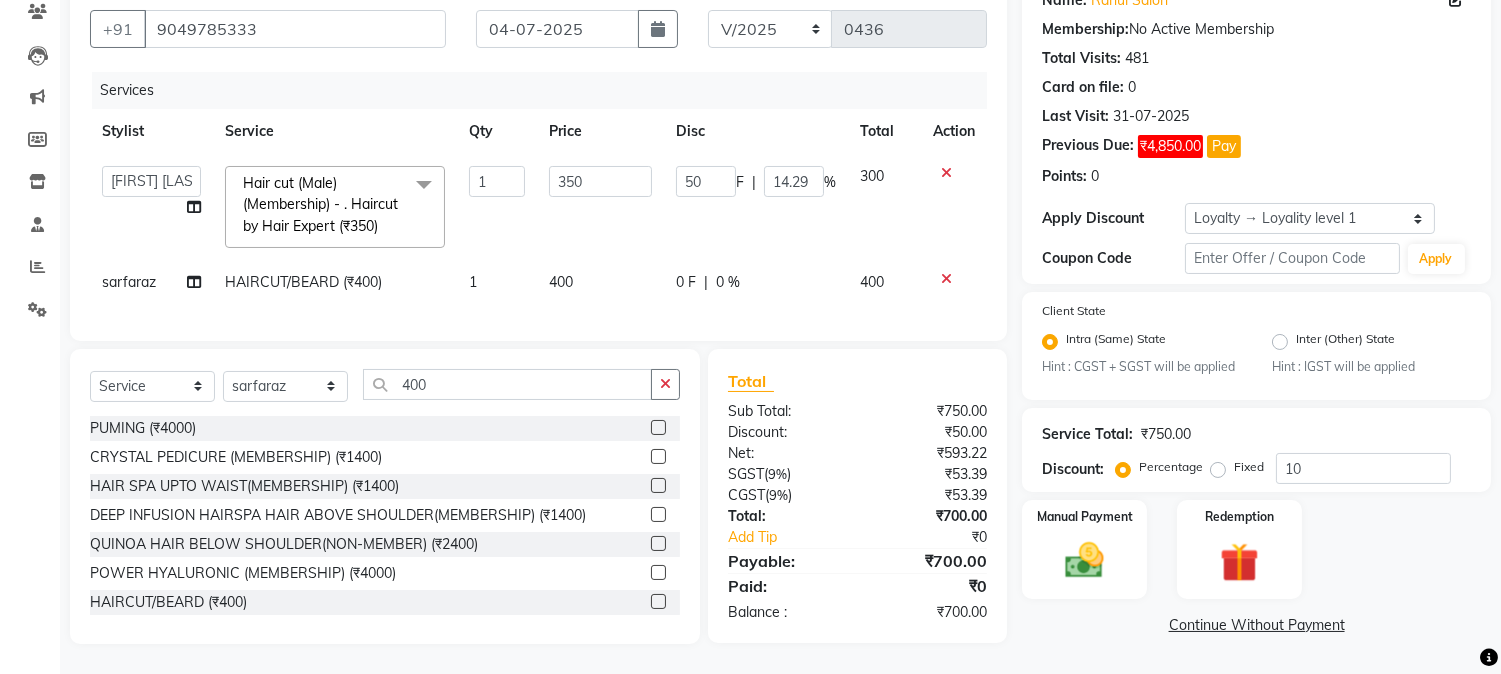 click on "Client +91 9049785333 Date 04-07-2025 Invoice Number V/2025 V/2025-26 0436 Services Stylist Service Qty Price Disc Total Action  AARMAN   AAYUSHI SHARMA   Akruti   AMAN    Amir   Arbaz   Asif Ansari   BABLU   Bandana   BHAGYESH   CHETAN   CHETAN BOISAR   furkan   GEETA   KISHOR   KISHOR JAMBHULKAR   kunal   mushahid  [muddu]   Nilam   NIRANJAN   Nisha Parmar   PRABHA    PUNAM   Rahul Sir   RAVI    RIMA   Rohit Tandel   SALONI   Sandy Sir   sarfaraz   shovib M.D   shreya   ZOYA  Hair cut (Male)(Membership)       -        . Haircut by Hair Expert (₹350)  x Nails -  Hands (₹840) Nails -  Feet (₹720) Nails - Nail Extensions With Gel Polish (₹2820) Nails - Nail Art (₹300) Nails - Nail Extension Removal (₹960) Nails - Gel Polish Removal (₹420) MOLE (₹600) PUMING (₹4000) CRYSTAL PEDICURE (MEMBERSHIP) (₹1400) HIAR SPA ABOVE SHOULDER (MEMBERSHIP) (₹900) HAIR SPA ABOVE SHOULDER (NON-MEMBER) (₹1080) HAIR SPA BELOW SHOULDER(MEMBERSHIP) (₹1200) HAIR SPA BELOW SHOULDER(NON-MEMBER) (₹1440) 1 350" 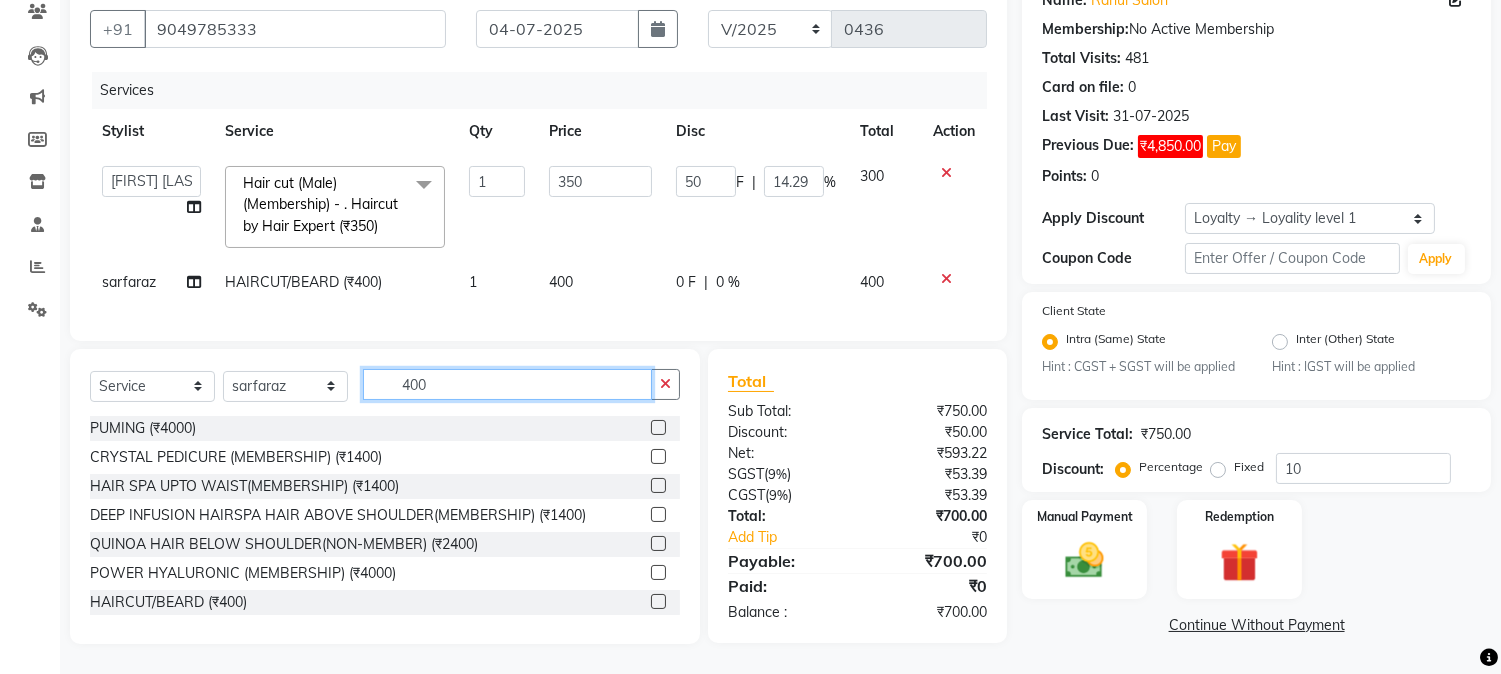 drag, startPoint x: 392, startPoint y: 382, endPoint x: 501, endPoint y: 377, distance: 109.11462 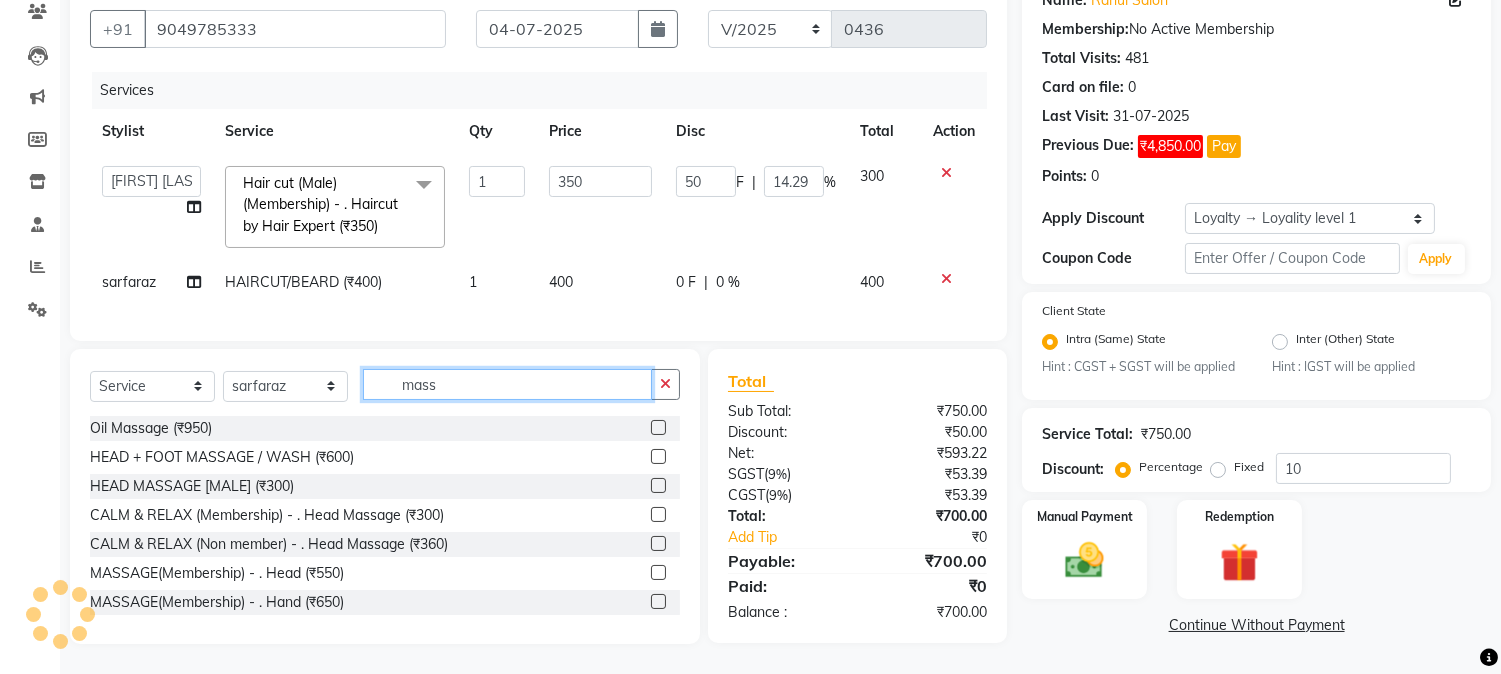type on "mass" 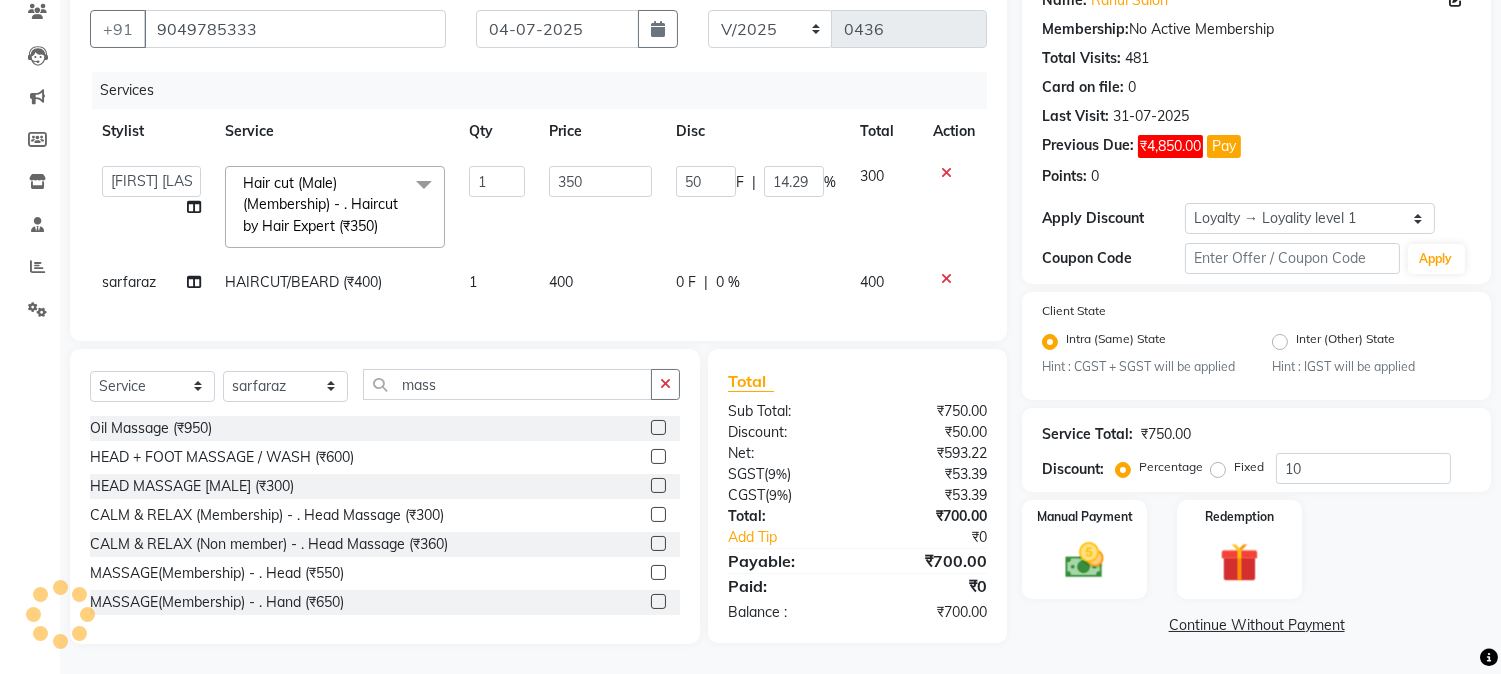 click 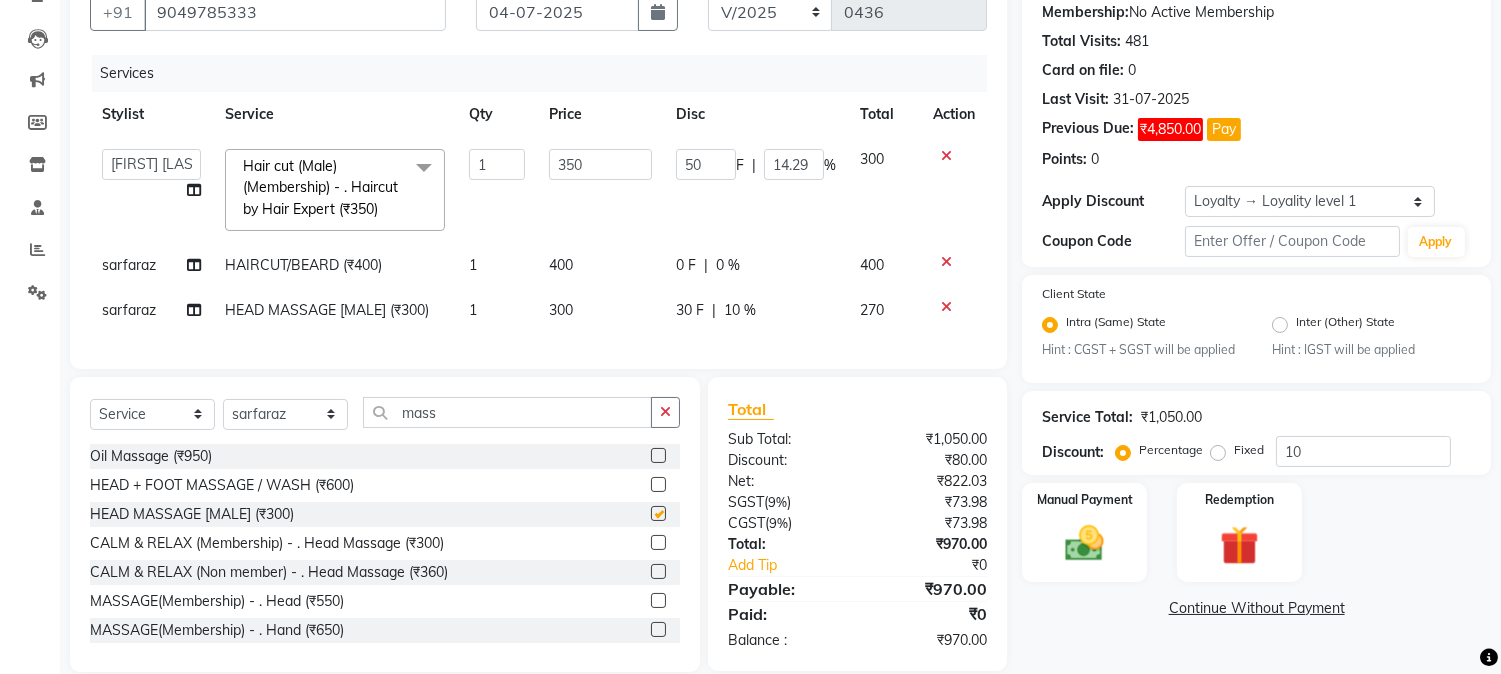checkbox on "false" 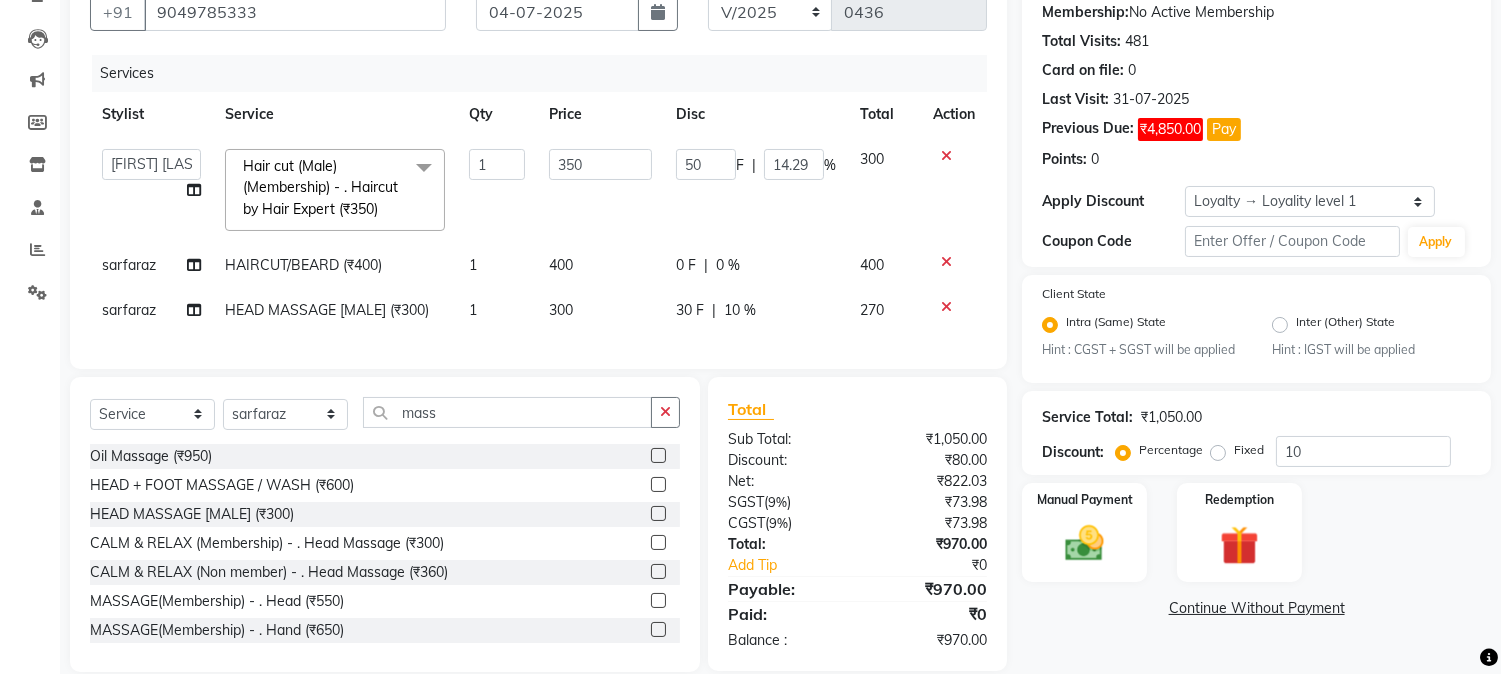 click on "30 F" 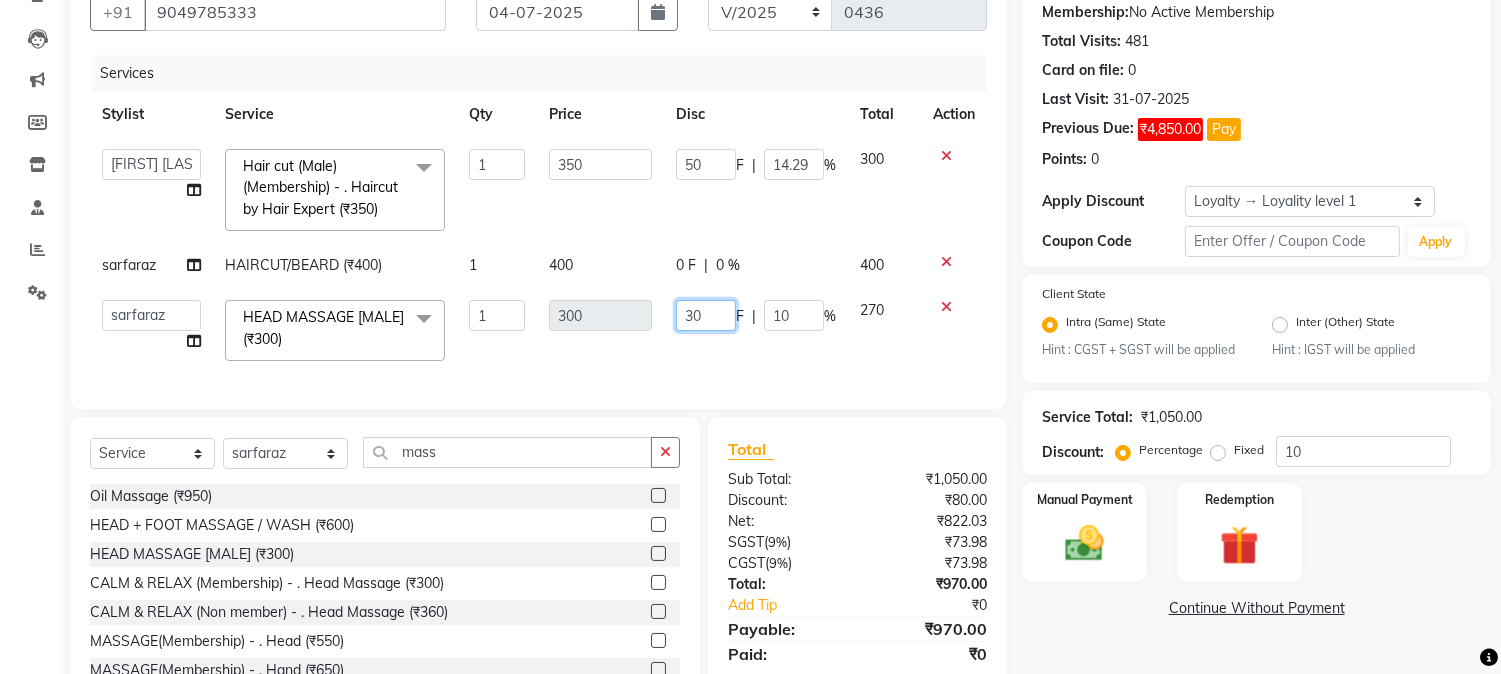 drag, startPoint x: 684, startPoint y: 313, endPoint x: 717, endPoint y: 313, distance: 33 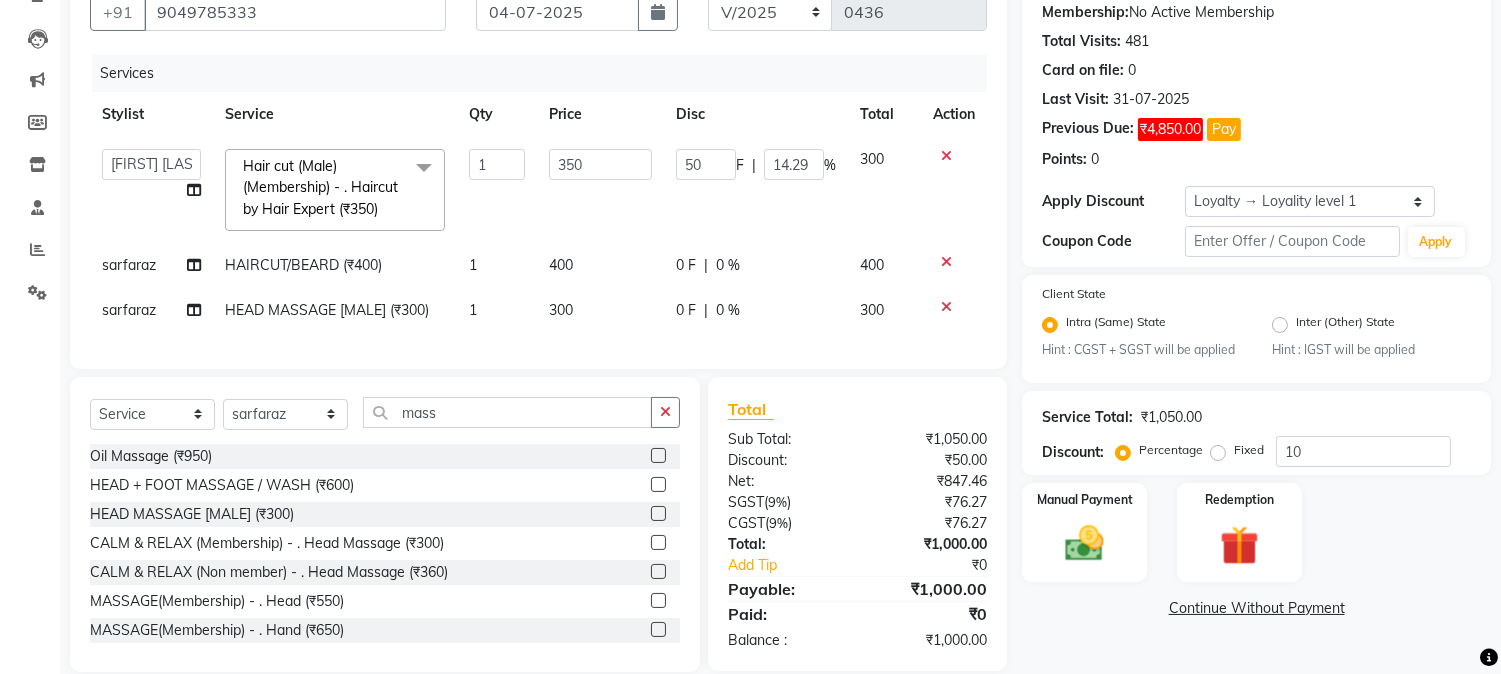 click on "Services Stylist Service Qty Price Disc Total Action  AARMAN   AAYUSHI SHARMA   Akruti   AMAN    Amir   Arbaz   Asif Ansari   BABLU   Bandana   BHAGYESH   CHETAN   CHETAN BOISAR   furkan   GEETA   KISHOR   KISHOR JAMBHULKAR   kunal   mushahid  [muddu]   Nilam   NIRANJAN   Nisha Parmar   PRABHA    PUNAM   Rahul Sir   RAVI    RIMA   Rohit Tandel   SALONI   Sandy Sir   sarfaraz   shovib M.D   shreya   ZOYA  Hair cut (Male)(Membership)       -        . Haircut by Hair Expert (₹350)  x Nails -  Hands (₹840) Nails -  Feet (₹720) Nails - Nail Extensions With Gel Polish (₹2820) Nails - Nail Art (₹300) Nails - Nail Extension Removal (₹960) Nails - Gel Polish Removal (₹420) MOLE (₹600) PUMING (₹4000) CRYSTAL PEDICURE (MEMBERSHIP) (₹1400) HIAR SPA ABOVE SHOULDER (MEMBERSHIP) (₹900) HAIR SPA ABOVE SHOULDER (NON-MEMBER) (₹1080) HAIR SPA BELOW SHOULDER(MEMBERSHIP) (₹1200) HAIR SPA BELOW SHOULDER(NON-MEMBER) (₹1440) HAIR SPA UPTO WAIST(MEMBERSHIP) (₹1400) PATCH TEST  (₹500) BEARD (₹150) 1" 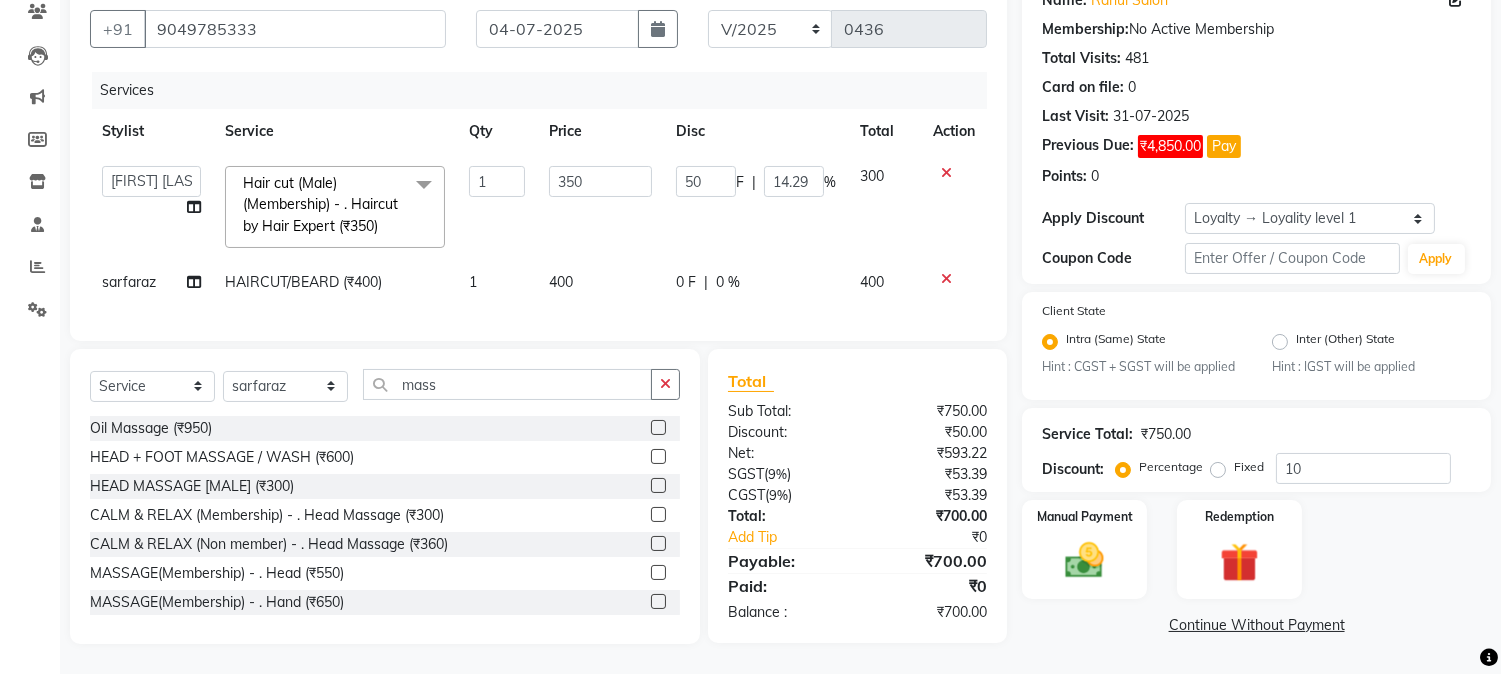click 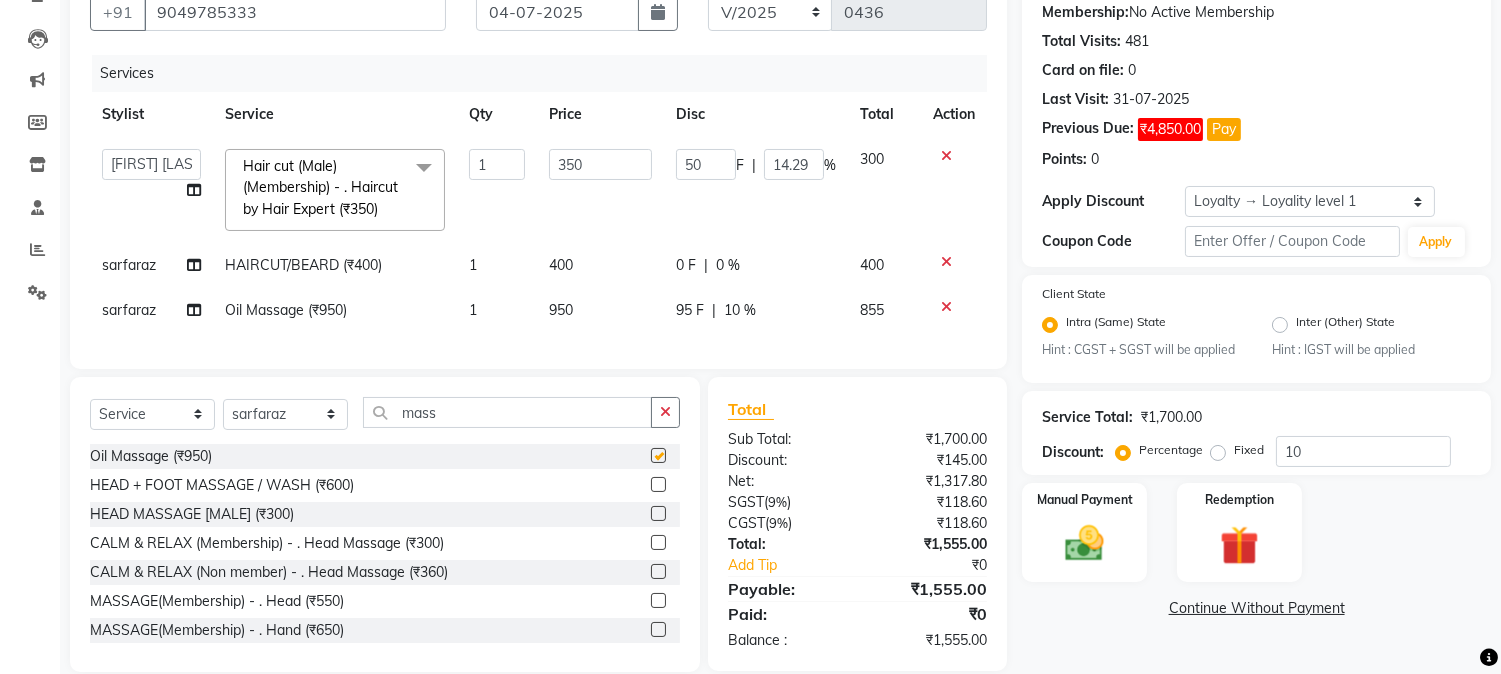 checkbox on "false" 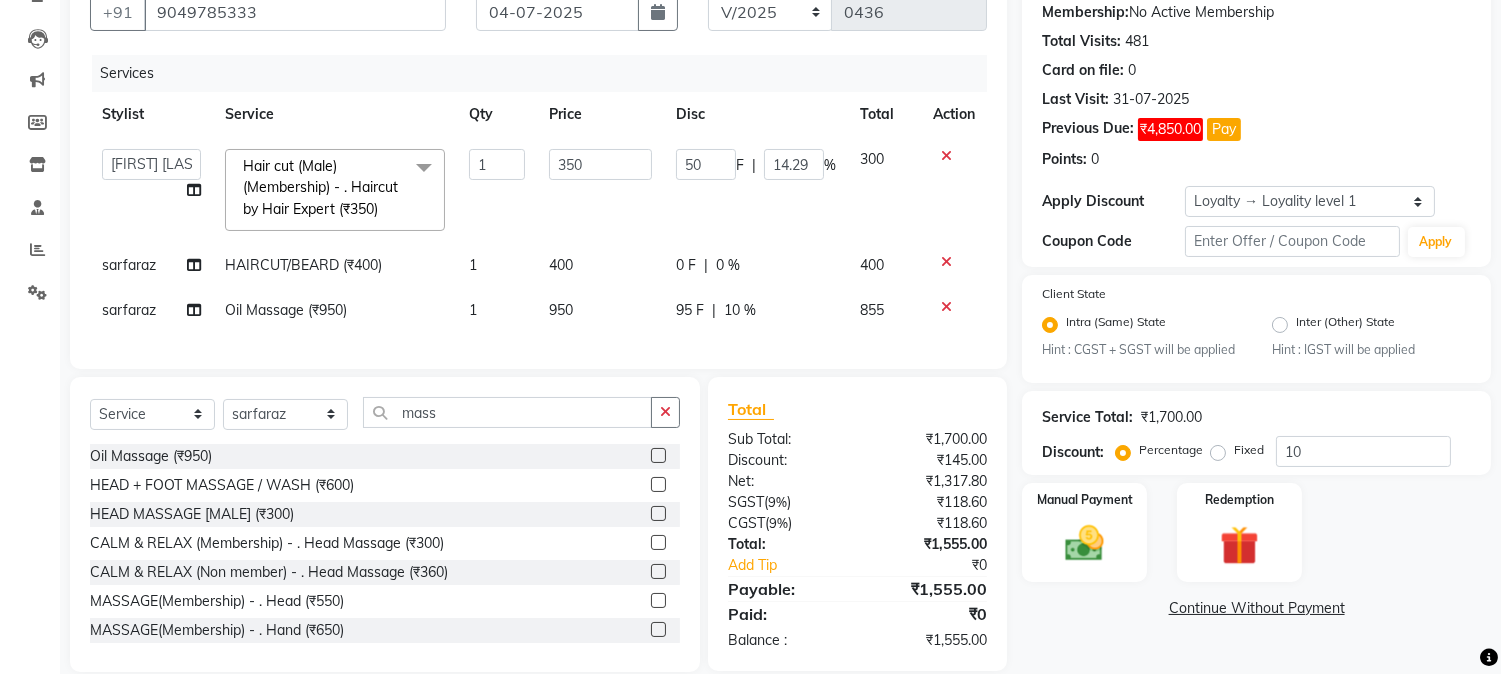 click on "95 F | 10 %" 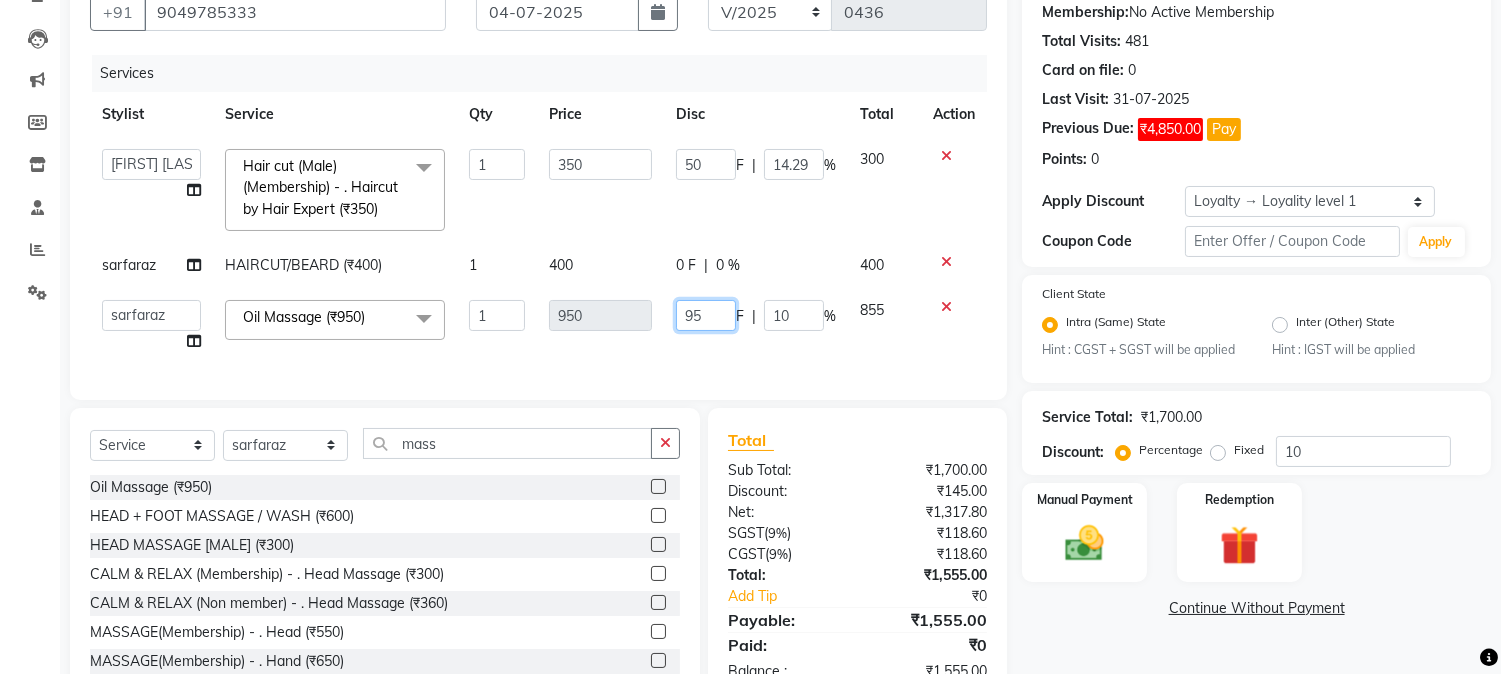 drag, startPoint x: 675, startPoint y: 317, endPoint x: 750, endPoint y: 317, distance: 75 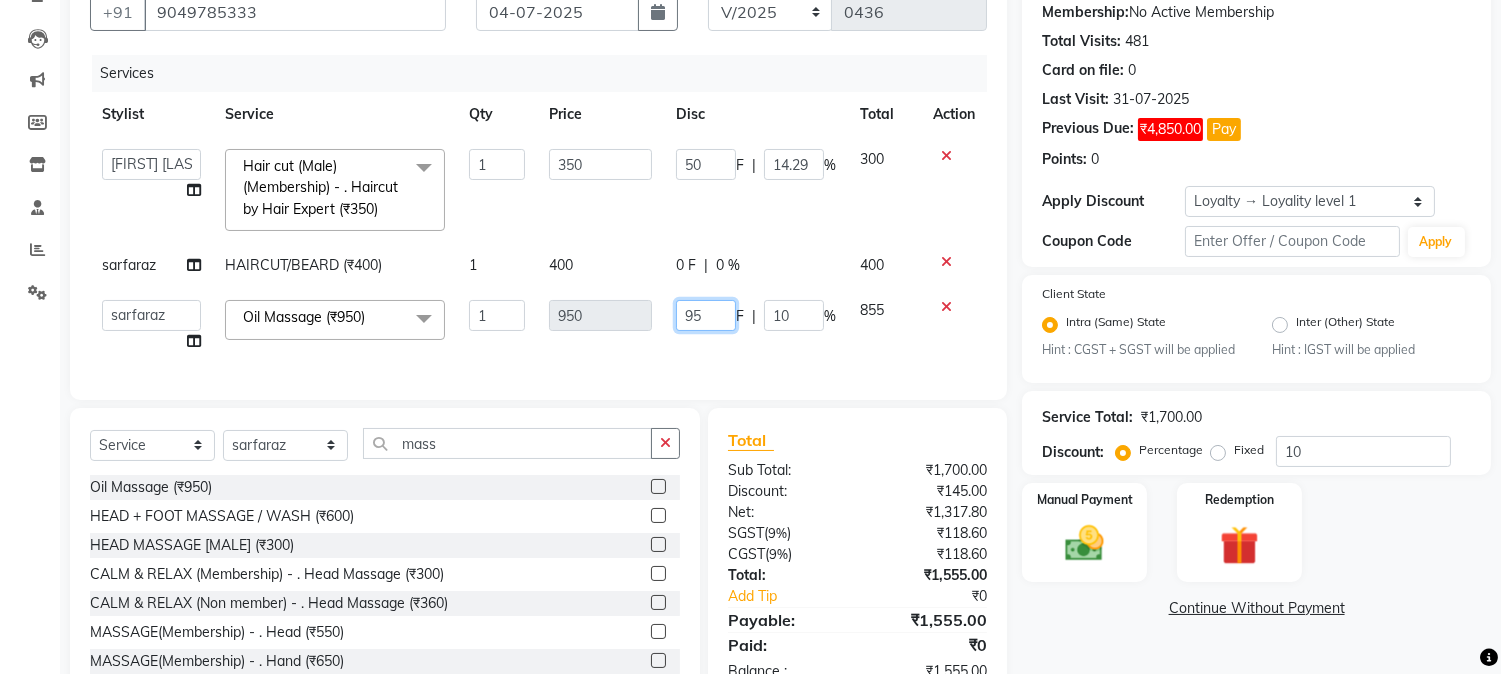 click on "95 F | 10 %" 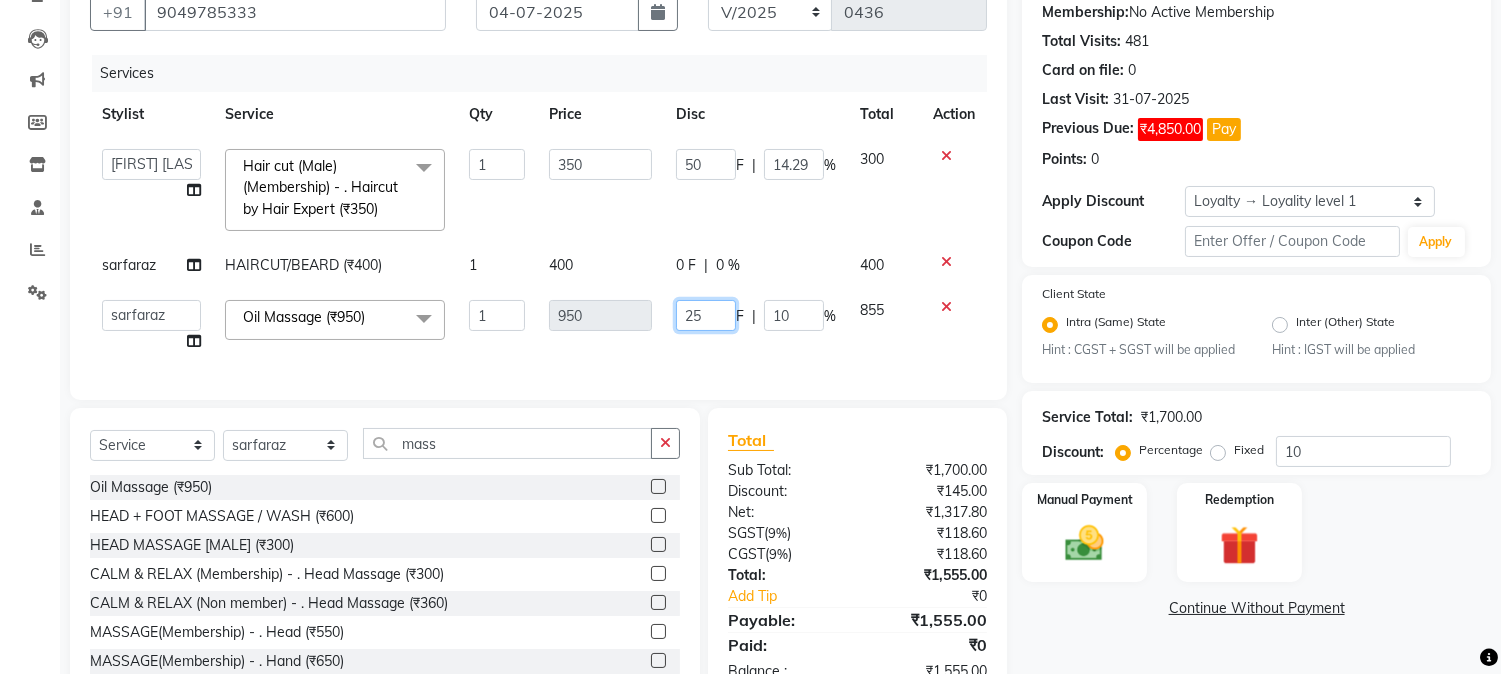 type on "250" 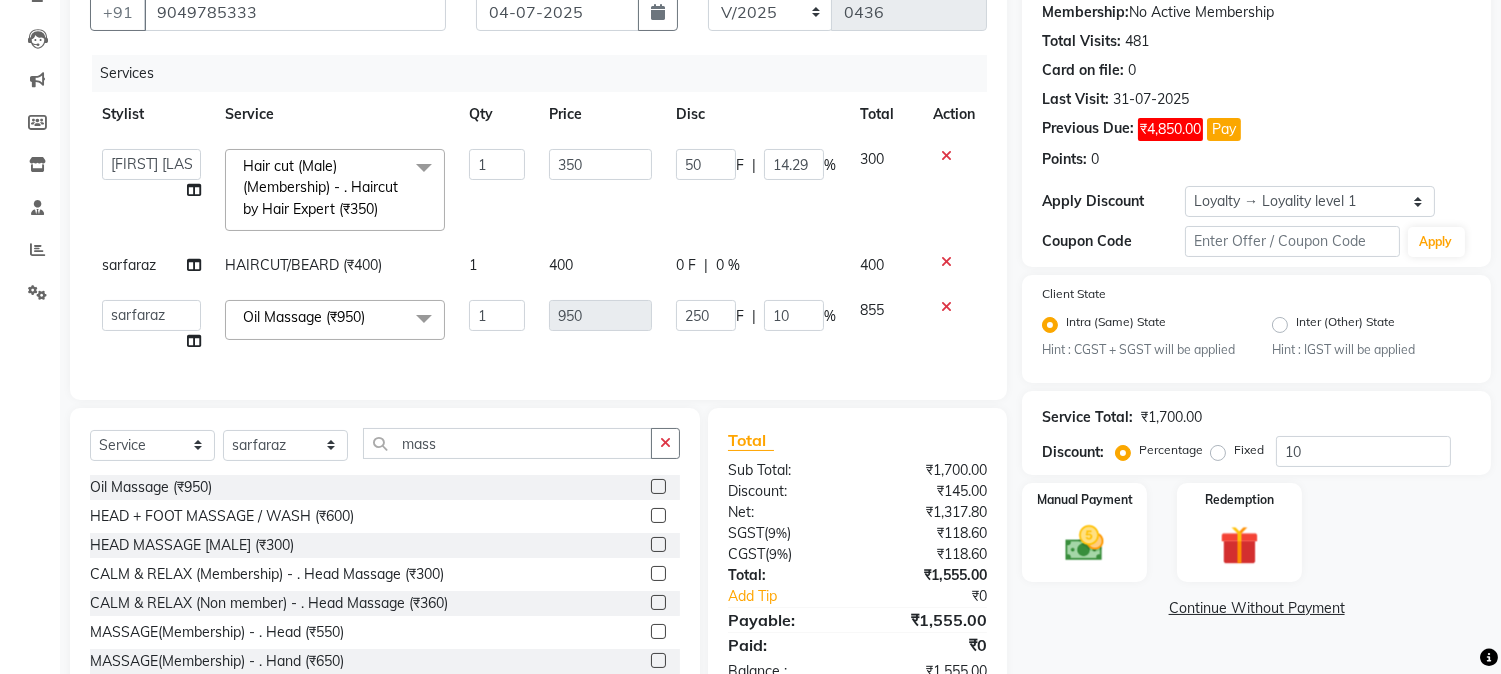 click on "Client +91 9049785333 Date 04-07-2025 Invoice Number V/2025 V/2025-26 0436 Services Stylist Service Qty Price Disc Total Action  AARMAN   AAYUSHI SHARMA   Akruti   AMAN    Amir   Arbaz   Asif Ansari   BABLU   Bandana   BHAGYESH   CHETAN   CHETAN BOISAR   furkan   GEETA   KISHOR   KISHOR JAMBHULKAR   kunal   mushahid  [muddu]   Nilam   NIRANJAN   Nisha Parmar   PRABHA    PUNAM   Rahul Sir   RAVI    RIMA   Rohit Tandel   SALONI   Sandy Sir   sarfaraz   shovib M.D   shreya   ZOYA  Hair cut (Male)(Membership)       -        . Haircut by Hair Expert (₹350)  x Nails -  Hands (₹840) Nails -  Feet (₹720) Nails - Nail Extensions With Gel Polish (₹2820) Nails - Nail Art (₹300) Nails - Nail Extension Removal (₹960) Nails - Gel Polish Removal (₹420) MOLE (₹600) PUMING (₹4000) CRYSTAL PEDICURE (MEMBERSHIP) (₹1400) HIAR SPA ABOVE SHOULDER (MEMBERSHIP) (₹900) HAIR SPA ABOVE SHOULDER (NON-MEMBER) (₹1080) HAIR SPA BELOW SHOULDER(MEMBERSHIP) (₹1200) HAIR SPA BELOW SHOULDER(NON-MEMBER) (₹1440) 1 350" 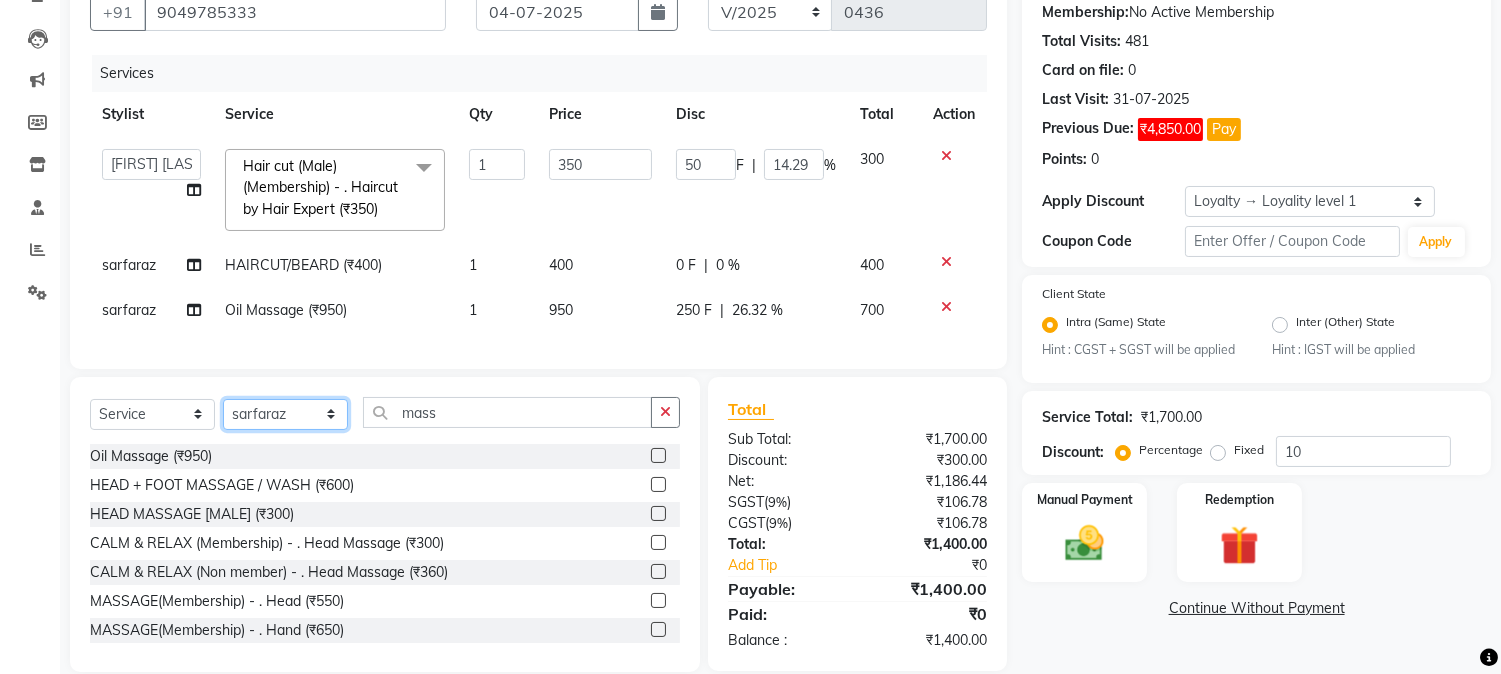 click on "Select Stylist AARMAN AAYUSHI SHARMA Akruti AMAN  Amir Arbaz Asif Ansari BABLU Bandana BHAGYESH CHETAN CHETAN BOISAR furkan GEETA KISHOR KISHOR JAMBHULKAR kunal mushahid  [muddu] Nilam NIRANJAN Nisha Parmar PRABHA  PUNAM Rahul Sir RAVI  RIMA Rohit Tandel SALONI Sandy Sir sarfaraz shovib M.D shreya ZOYA" 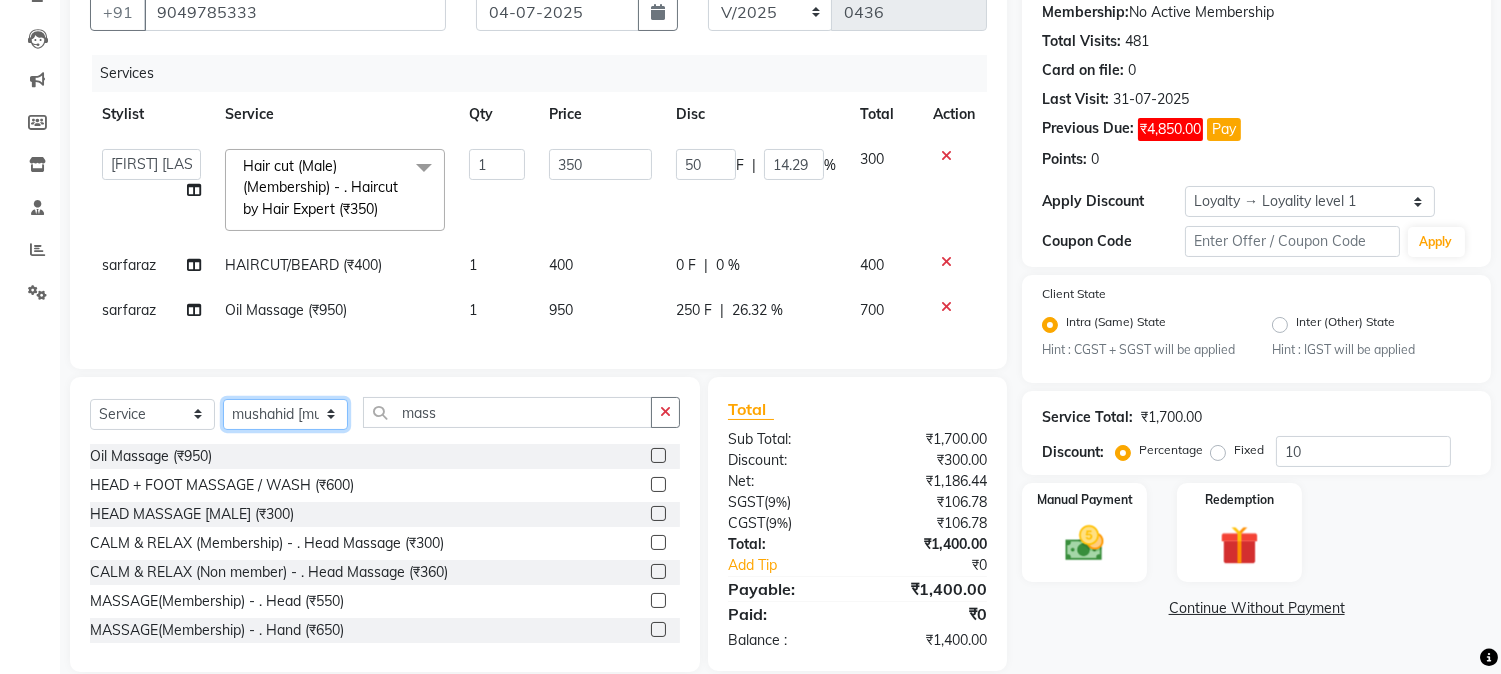 click on "Select Stylist AARMAN AAYUSHI SHARMA Akruti AMAN  Amir Arbaz Asif Ansari BABLU Bandana BHAGYESH CHETAN CHETAN BOISAR furkan GEETA KISHOR KISHOR JAMBHULKAR kunal mushahid  [muddu] Nilam NIRANJAN Nisha Parmar PRABHA  PUNAM Rahul Sir RAVI  RIMA Rohit Tandel SALONI Sandy Sir sarfaraz shovib M.D shreya ZOYA" 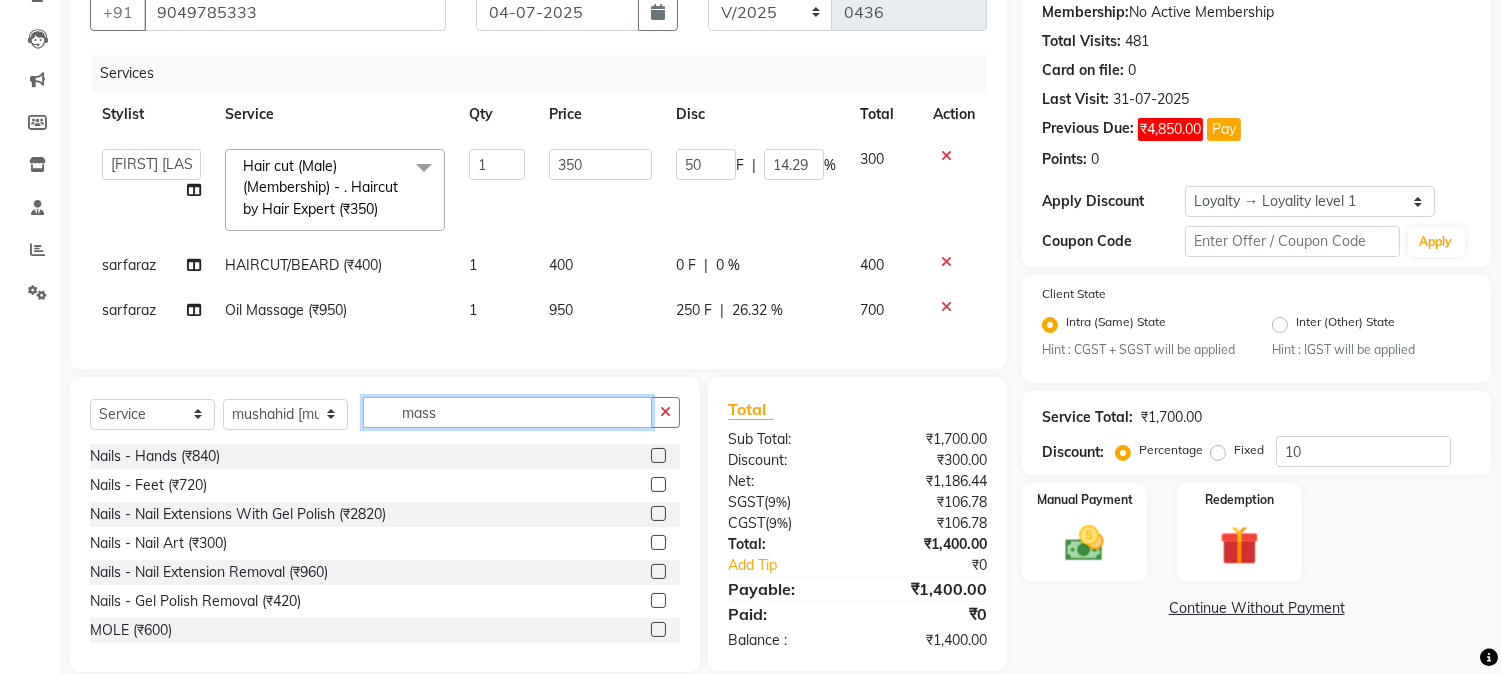 drag, startPoint x: 388, startPoint y: 432, endPoint x: 506, endPoint y: 422, distance: 118.42297 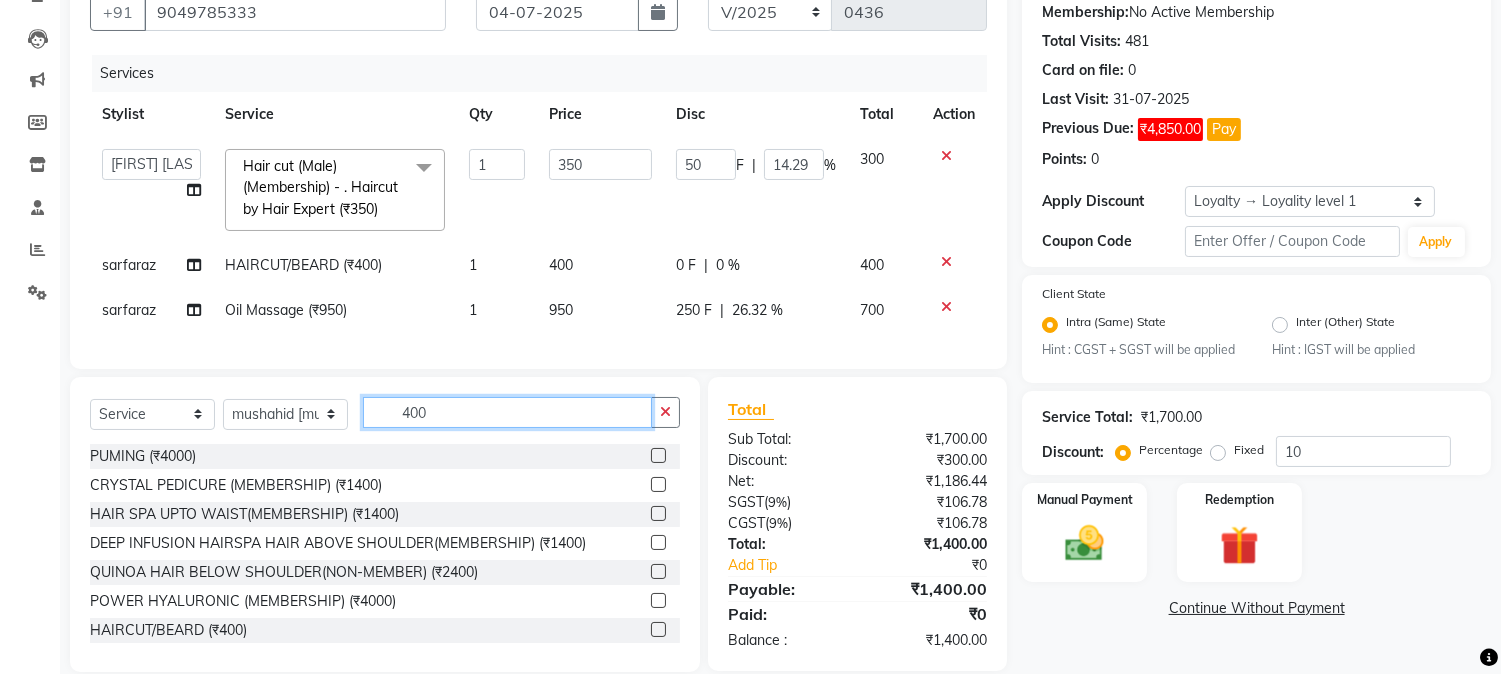 type on "400" 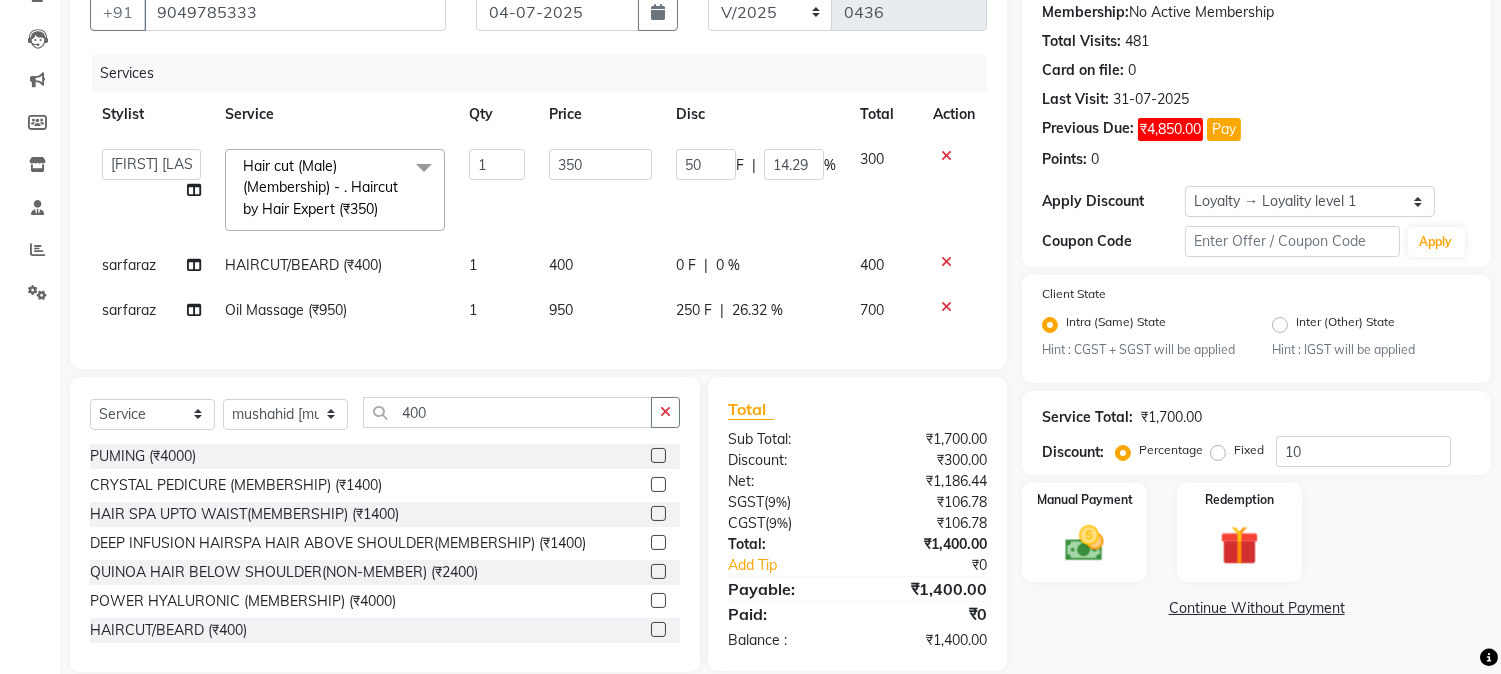 click 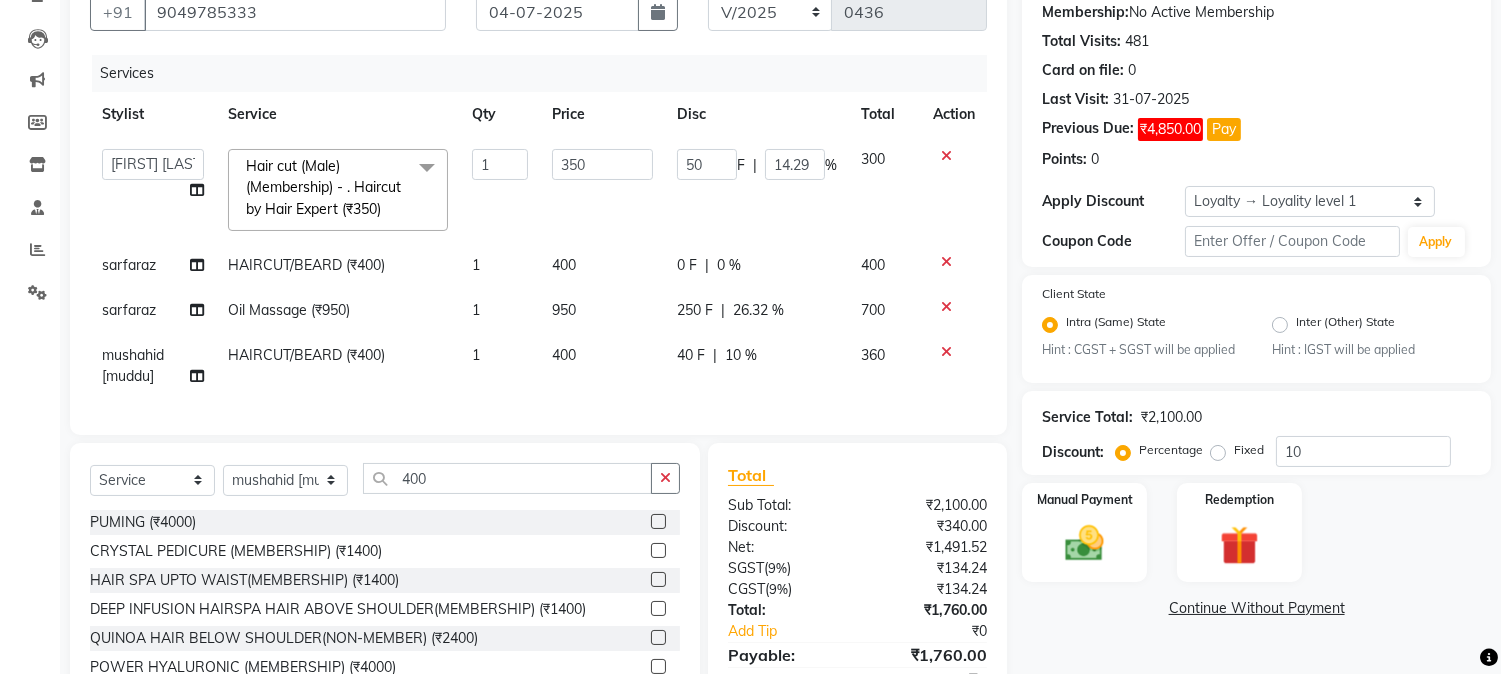 checkbox on "false" 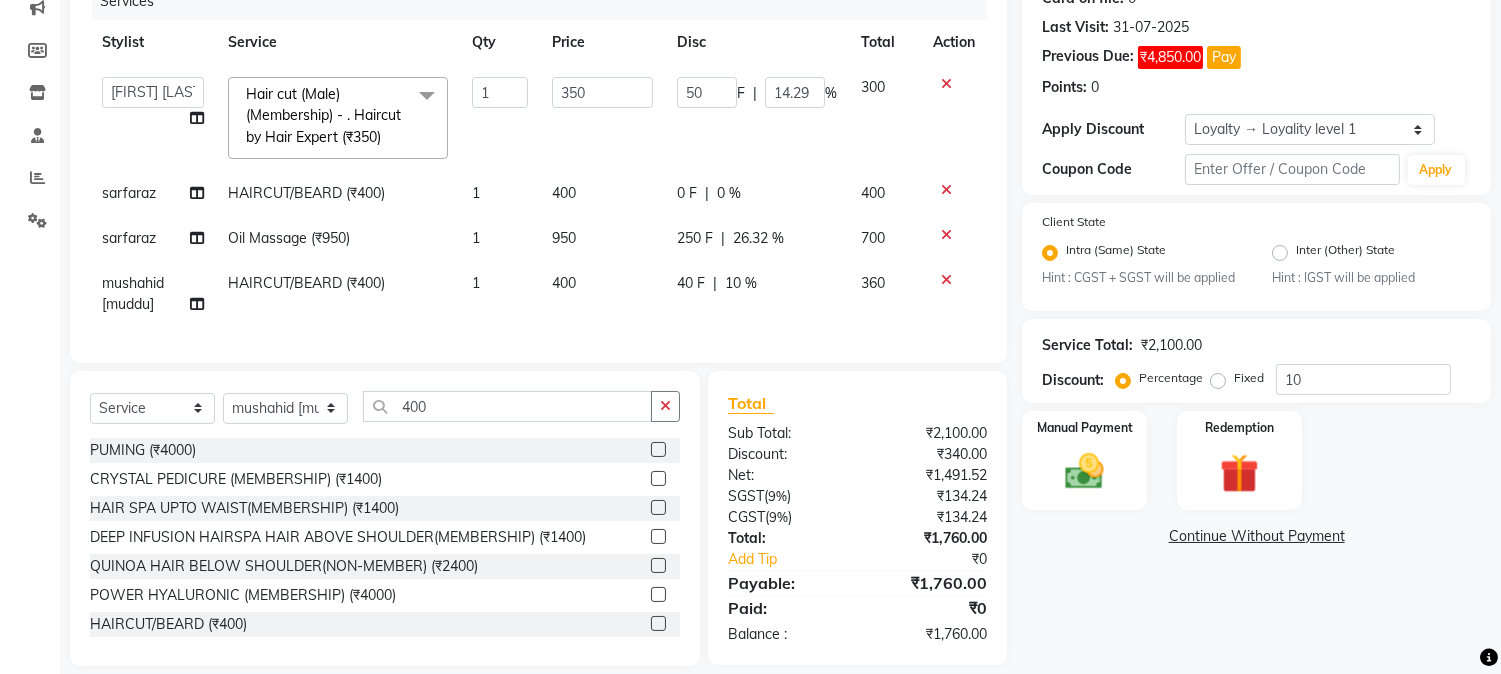 scroll, scrollTop: 303, scrollLeft: 0, axis: vertical 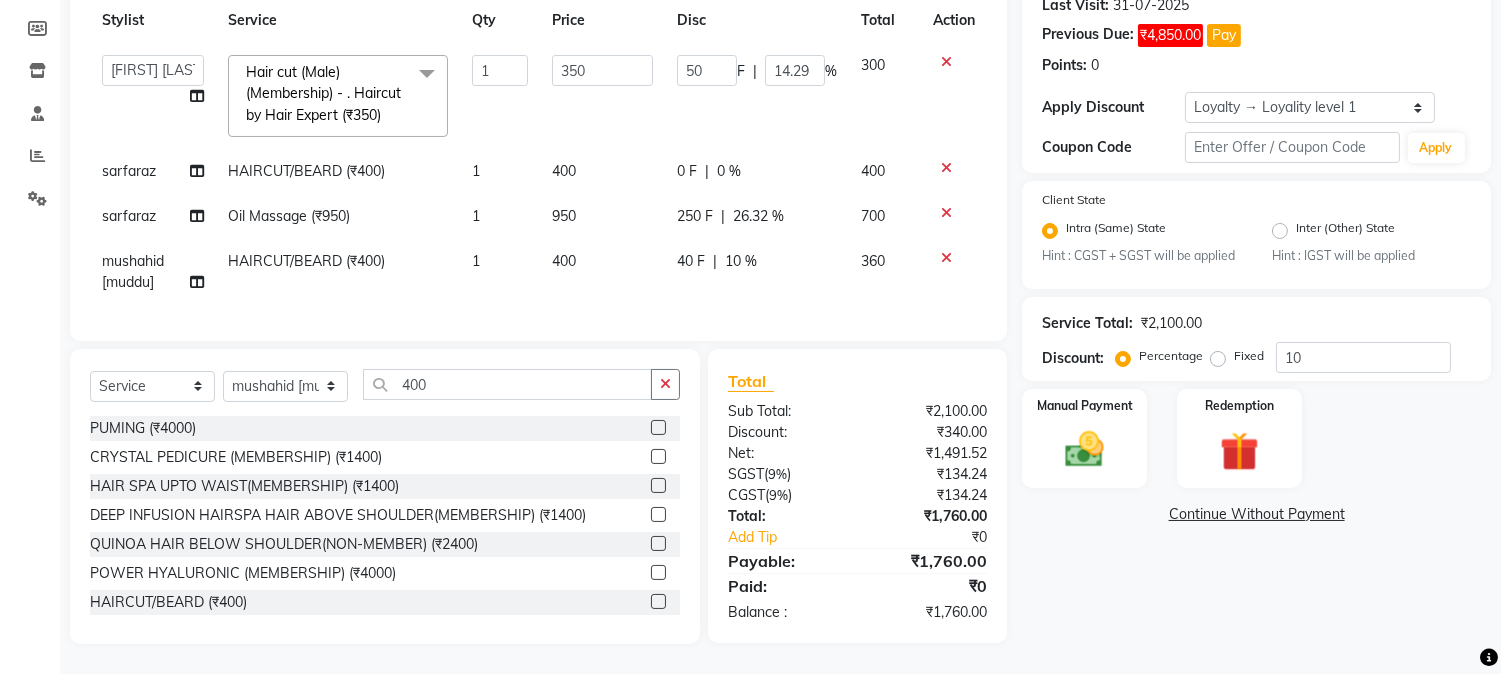 click on "40 F | 10 %" 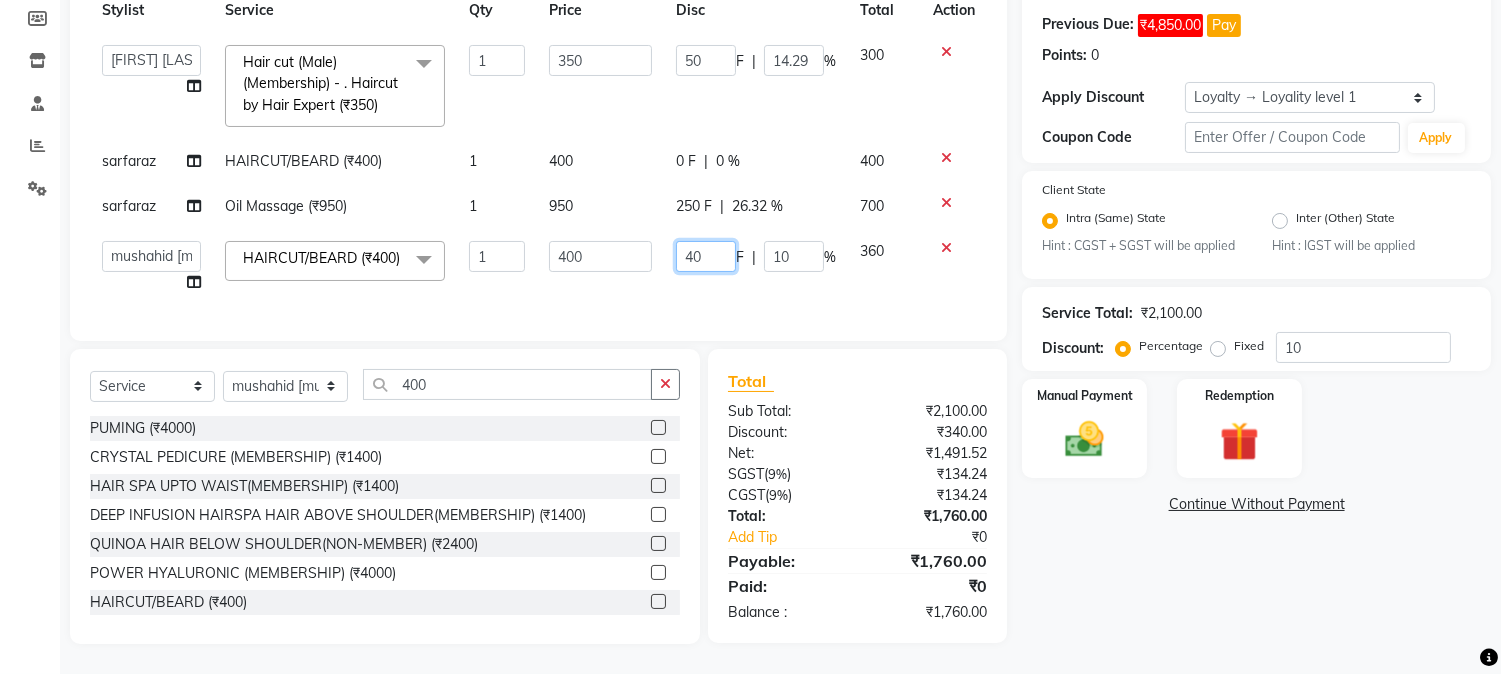 drag, startPoint x: 681, startPoint y: 251, endPoint x: 733, endPoint y: 248, distance: 52.086468 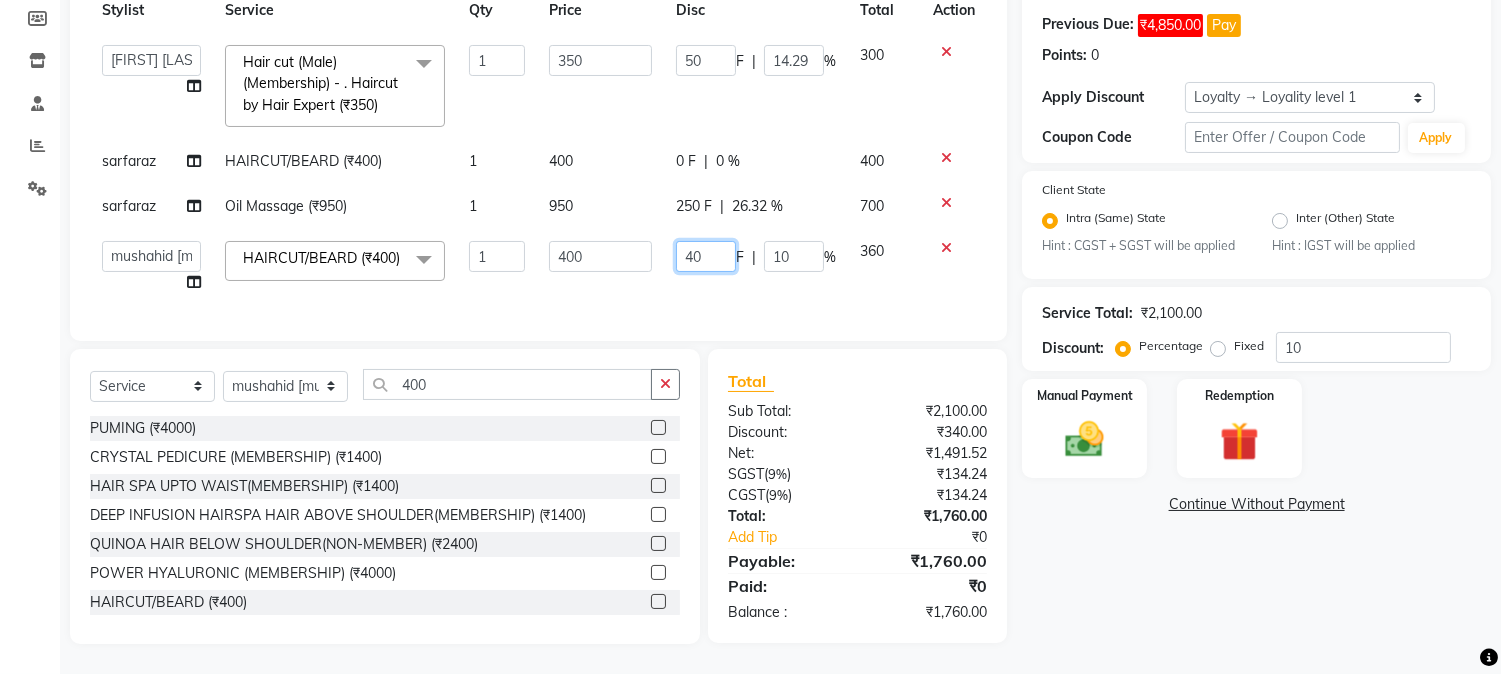 type 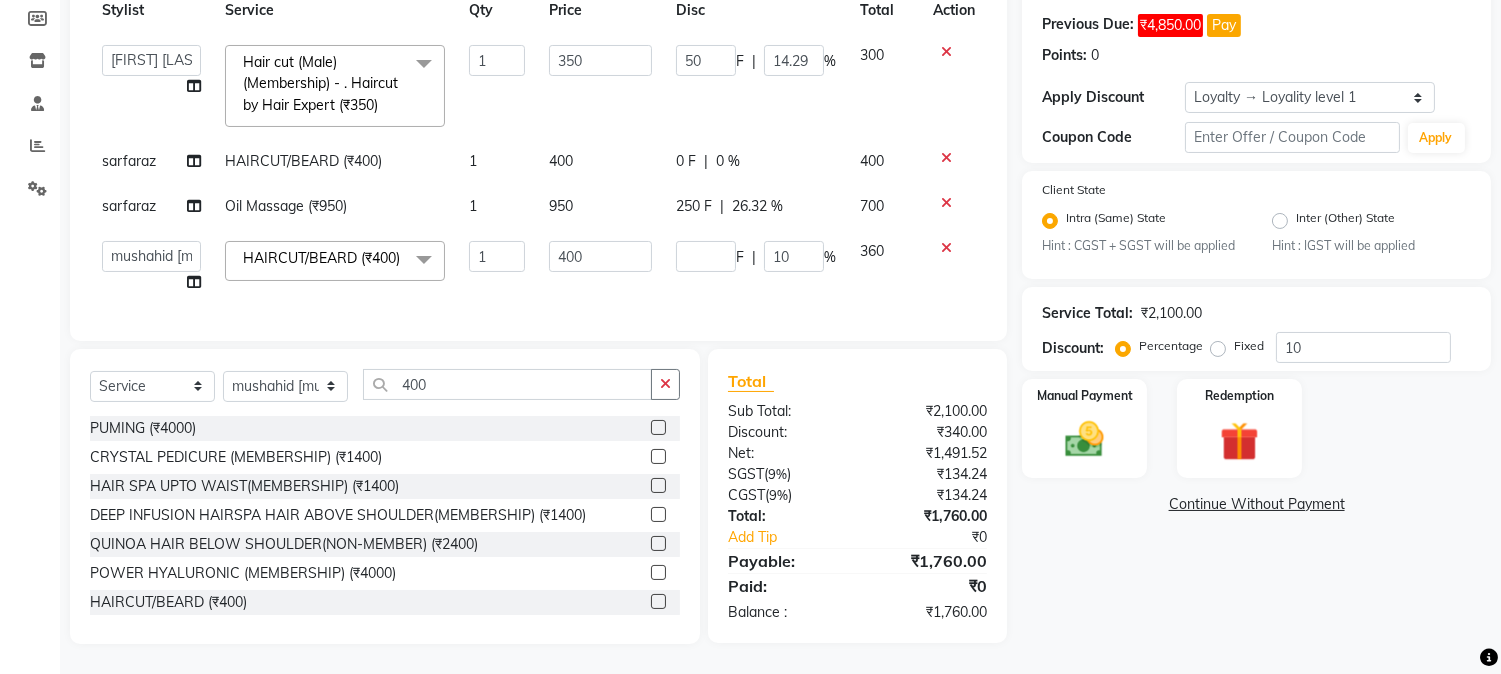 click on "Services Stylist Service Qty Price Disc Total Action  AARMAN   AAYUSHI SHARMA   Akruti   AMAN    Amir   Arbaz   Asif Ansari   BABLU   Bandana   BHAGYESH   CHETAN   CHETAN BOISAR   furkan   GEETA   KISHOR   KISHOR JAMBHULKAR   kunal   mushahid  [muddu]   Nilam   NIRANJAN   Nisha Parmar   PRABHA    PUNAM   Rahul Sir   RAVI    RIMA   Rohit Tandel   SALONI   Sandy Sir   sarfaraz   shovib M.D   shreya   ZOYA  Hair cut (Male)(Membership)       -        . Haircut by Hair Expert (₹350)  x Nails -  Hands (₹840) Nails -  Feet (₹720) Nails - Nail Extensions With Gel Polish (₹2820) Nails - Nail Art (₹300) Nails - Nail Extension Removal (₹960) Nails - Gel Polish Removal (₹420) MOLE (₹600) PUMING (₹4000) CRYSTAL PEDICURE (MEMBERSHIP) (₹1400) HIAR SPA ABOVE SHOULDER (MEMBERSHIP) (₹900) HAIR SPA ABOVE SHOULDER (NON-MEMBER) (₹1080) HAIR SPA BELOW SHOULDER(MEMBERSHIP) (₹1200) HAIR SPA BELOW SHOULDER(NON-MEMBER) (₹1440) HAIR SPA UPTO WAIST(MEMBERSHIP) (₹1400) PATCH TEST  (₹500) BEARD (₹150) 1" 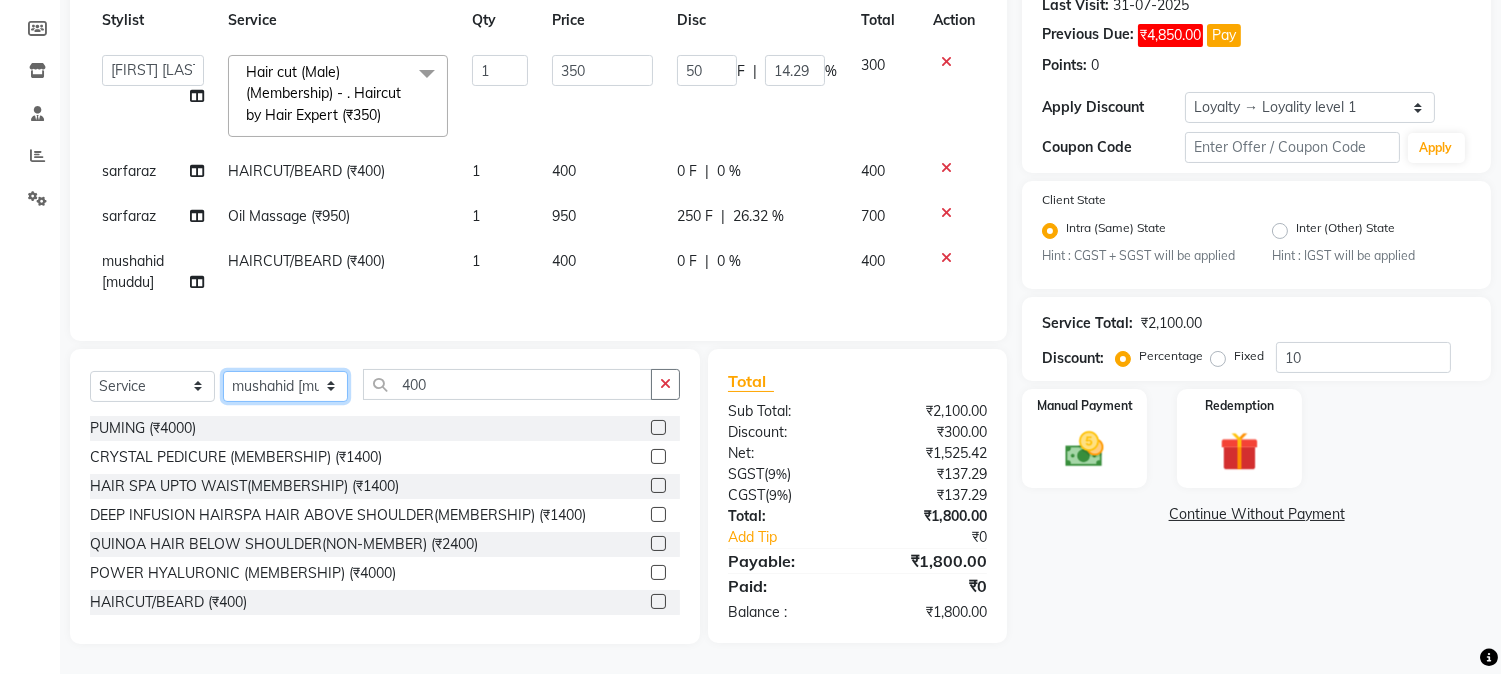 click on "Select Stylist AARMAN AAYUSHI SHARMA Akruti AMAN  Amir Arbaz Asif Ansari BABLU Bandana BHAGYESH CHETAN CHETAN BOISAR furkan GEETA KISHOR KISHOR JAMBHULKAR kunal mushahid  [muddu] Nilam NIRANJAN Nisha Parmar PRABHA  PUNAM Rahul Sir RAVI  RIMA Rohit Tandel SALONI Sandy Sir sarfaraz shovib M.D shreya ZOYA" 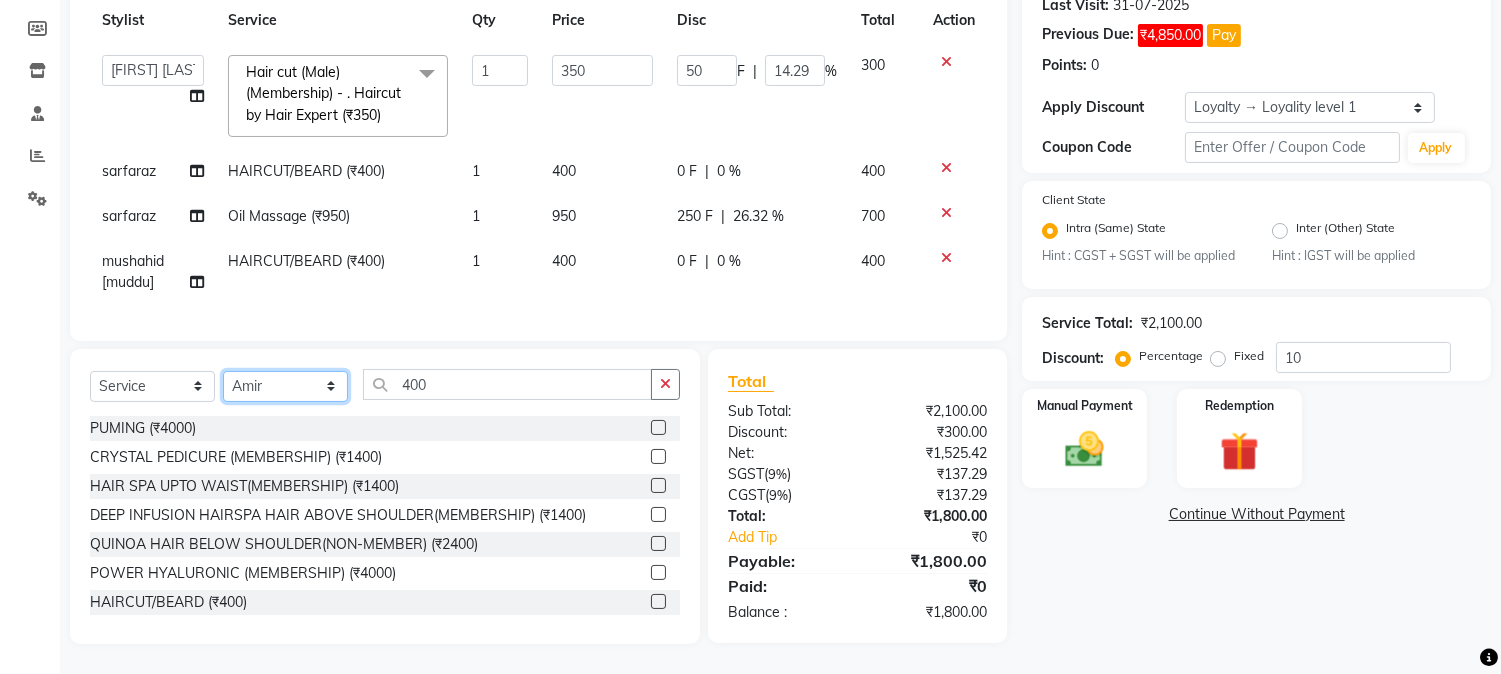 click on "Select Stylist AARMAN AAYUSHI SHARMA Akruti AMAN  Amir Arbaz Asif Ansari BABLU Bandana BHAGYESH CHETAN CHETAN BOISAR furkan GEETA KISHOR KISHOR JAMBHULKAR kunal mushahid  [muddu] Nilam NIRANJAN Nisha Parmar PRABHA  PUNAM Rahul Sir RAVI  RIMA Rohit Tandel SALONI Sandy Sir sarfaraz shovib M.D shreya ZOYA" 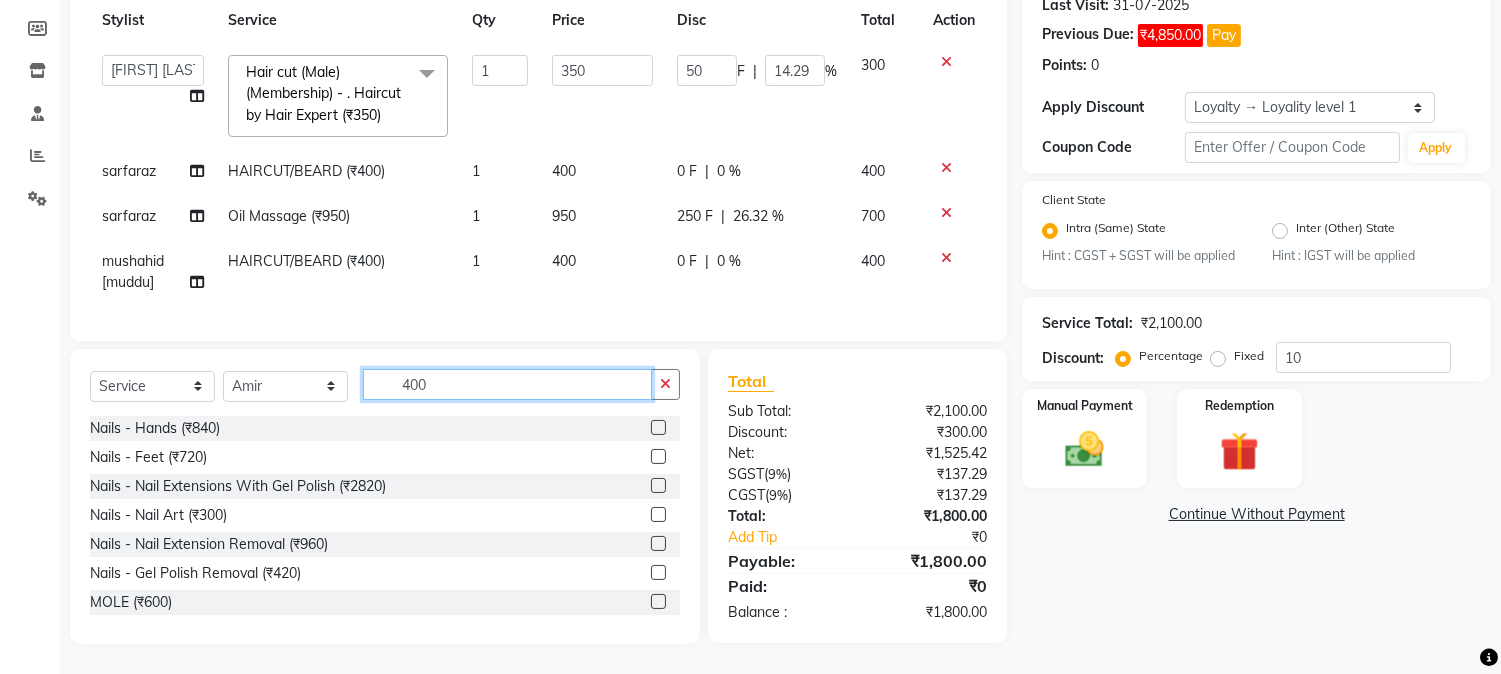 drag, startPoint x: 394, startPoint y: 386, endPoint x: 520, endPoint y: 376, distance: 126.3962 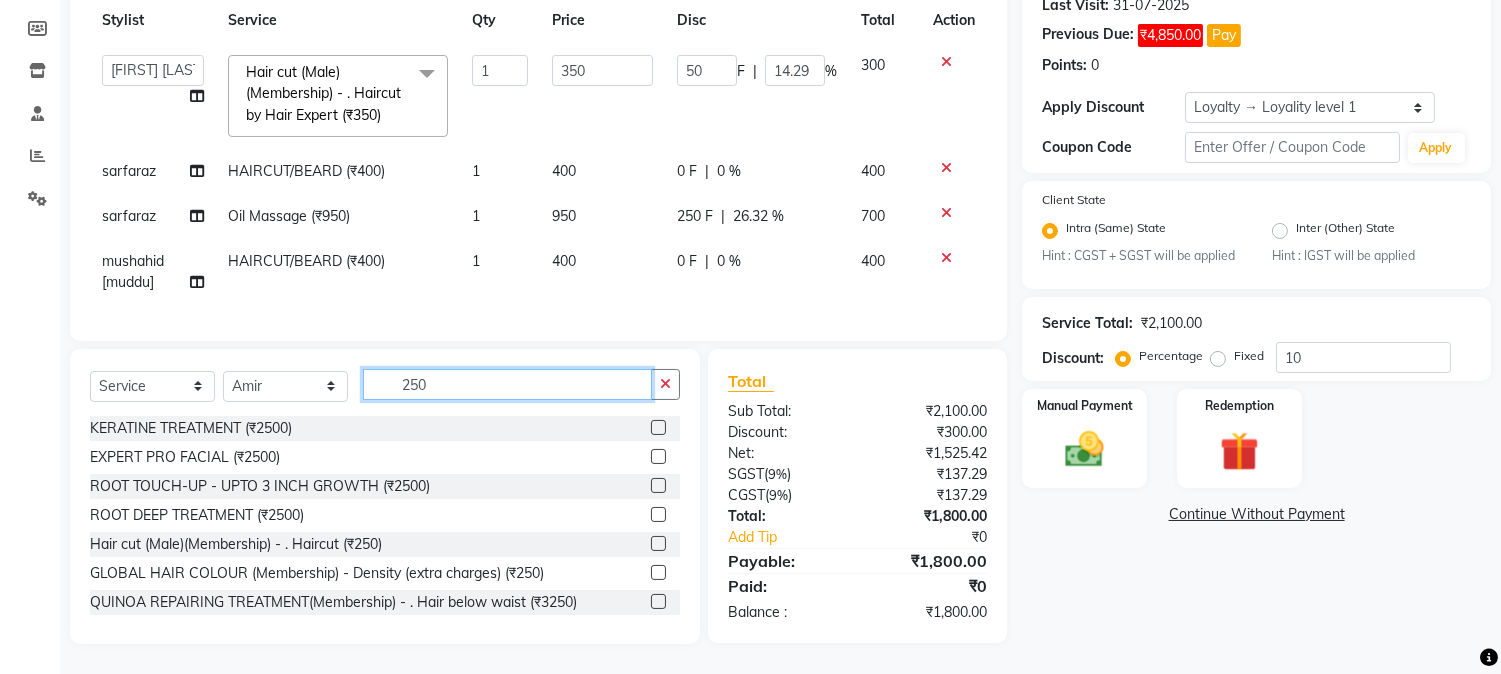 type on "250" 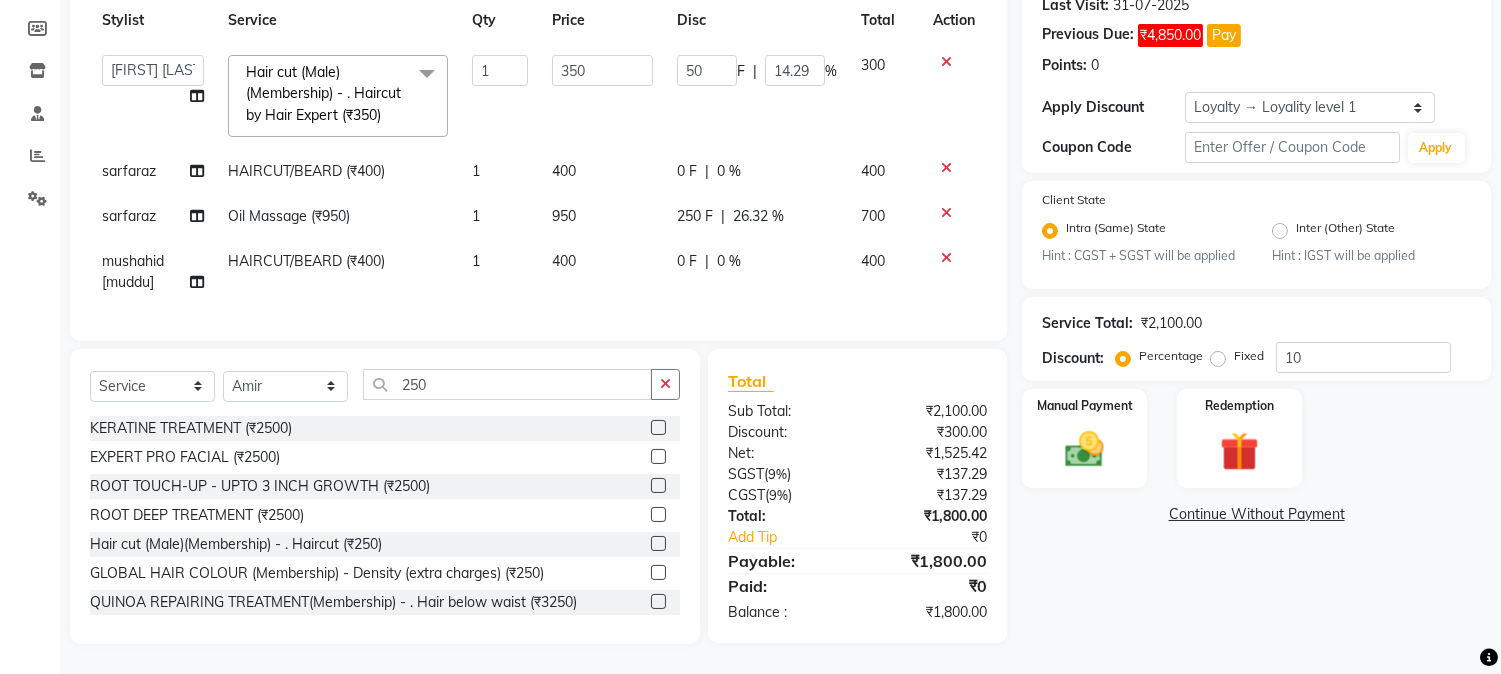 click 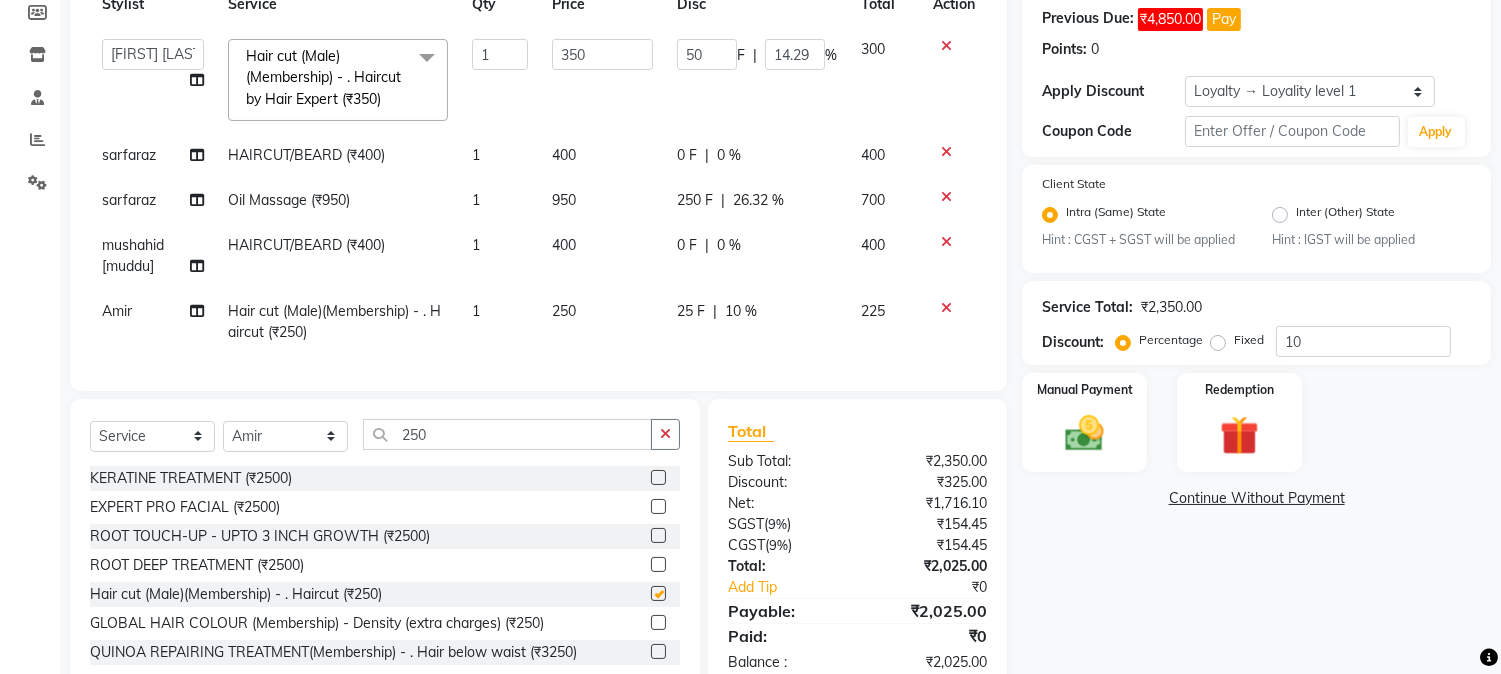 checkbox on "false" 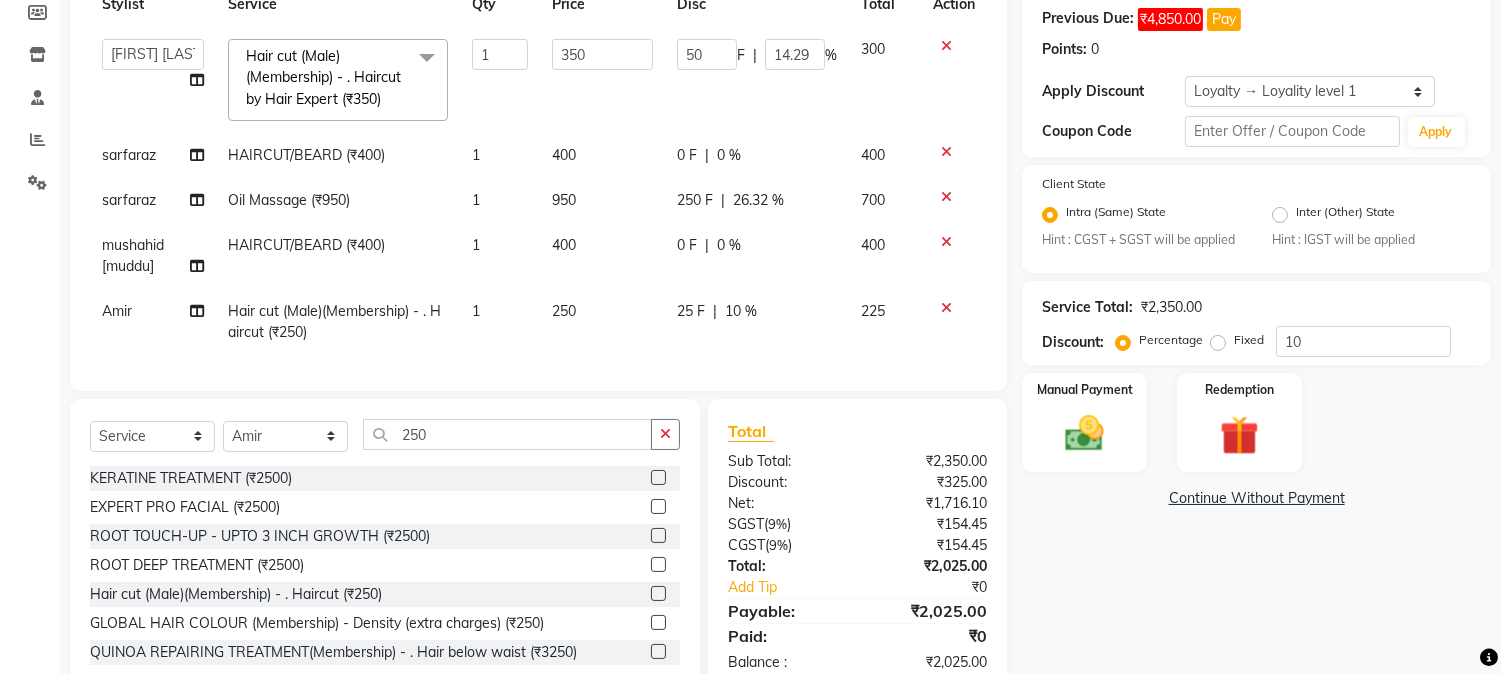 click on "25 F | 10 %" 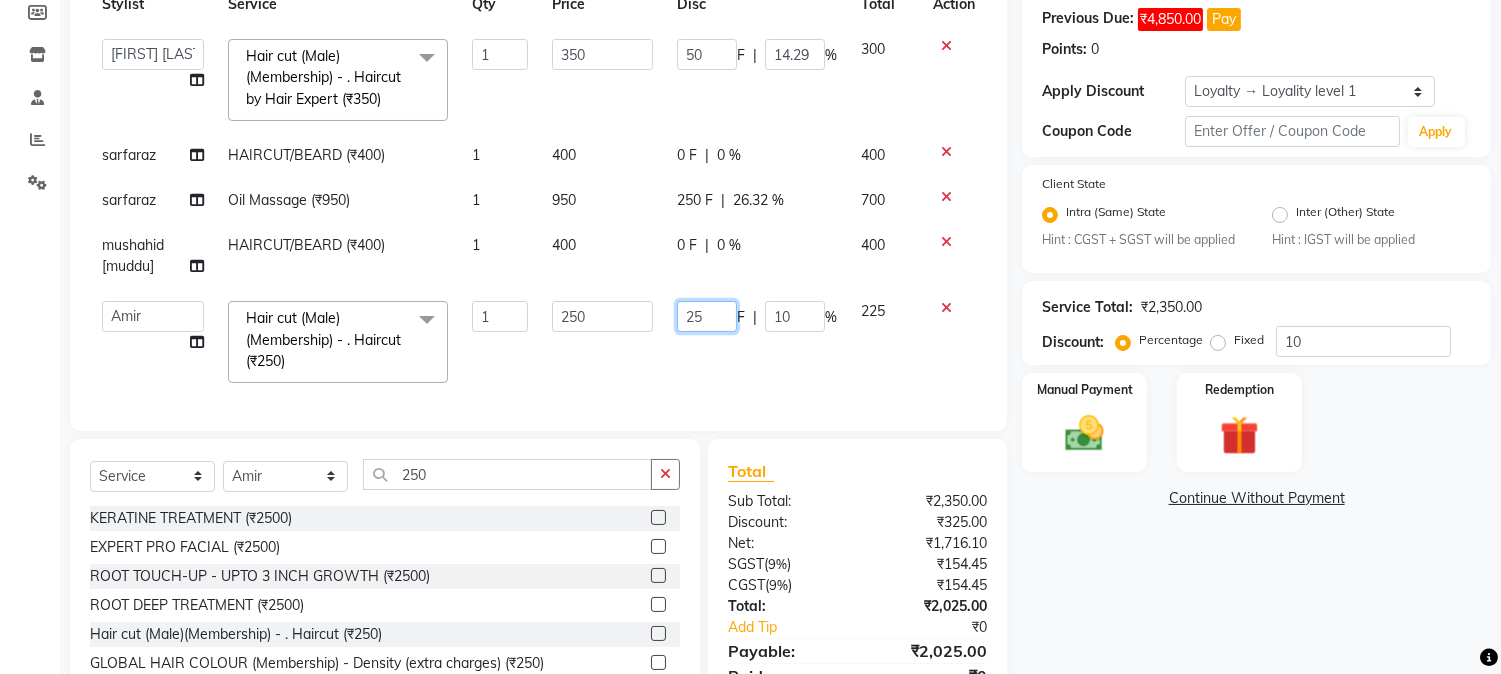 drag, startPoint x: 674, startPoint y: 318, endPoint x: 712, endPoint y: 313, distance: 38.327538 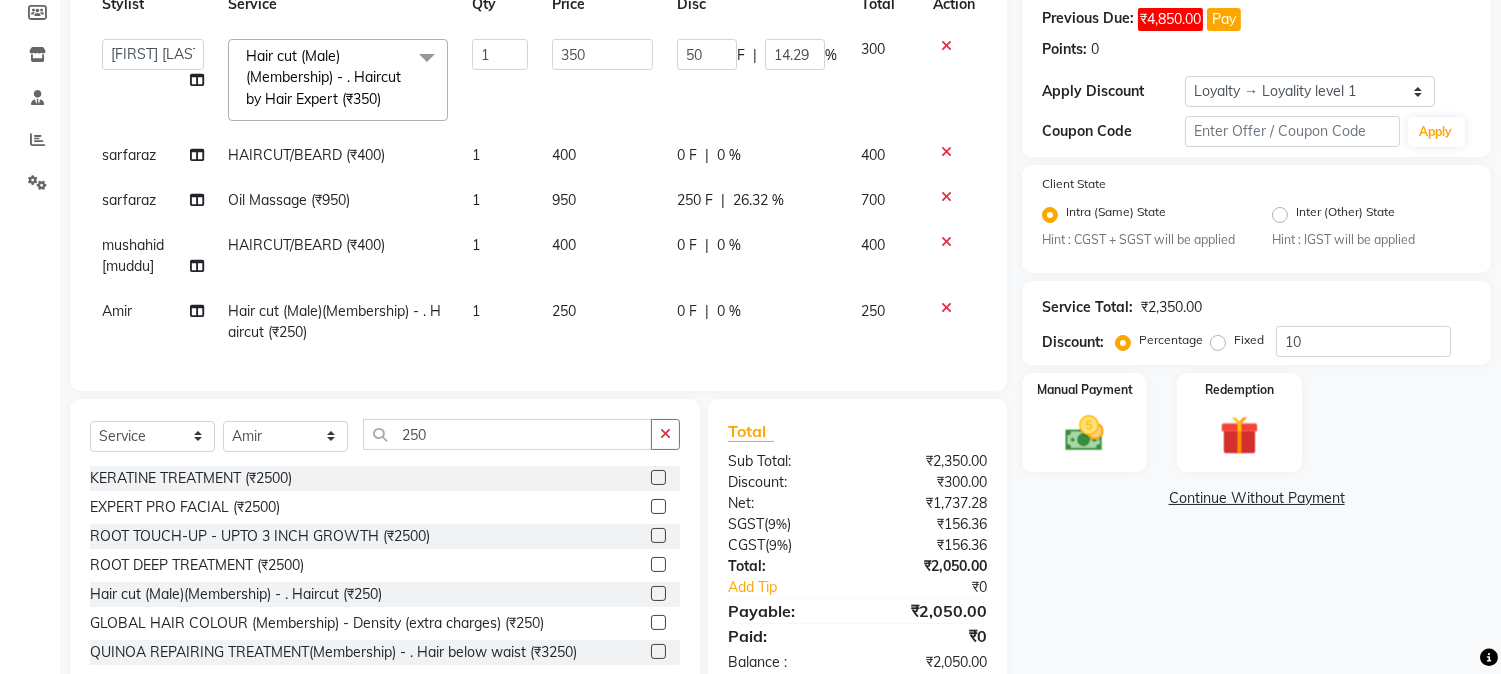 click on "Services Stylist Service Qty Price Disc Total Action  AARMAN   AAYUSHI SHARMA   Akruti   AMAN    Amir   Arbaz   Asif Ansari   BABLU   Bandana   BHAGYESH   CHETAN   CHETAN BOISAR   furkan   GEETA   KISHOR   KISHOR JAMBHULKAR   kunal   mushahid  [muddu]   Nilam   NIRANJAN   Nisha Parmar   PRABHA    PUNAM   Rahul Sir   RAVI    RIMA   Rohit Tandel   SALONI   Sandy Sir   sarfaraz   shovib M.D   shreya   ZOYA  Hair cut (Male)(Membership)       -        . Haircut by Hair Expert (₹350)  x Nails -  Hands (₹840) Nails -  Feet (₹720) Nails - Nail Extensions With Gel Polish (₹2820) Nails - Nail Art (₹300) Nails - Nail Extension Removal (₹960) Nails - Gel Polish Removal (₹420) MOLE (₹600) PUMING (₹4000) CRYSTAL PEDICURE (MEMBERSHIP) (₹1400) HIAR SPA ABOVE SHOULDER (MEMBERSHIP) (₹900) HAIR SPA ABOVE SHOULDER (NON-MEMBER) (₹1080) HAIR SPA BELOW SHOULDER(MEMBERSHIP) (₹1200) HAIR SPA BELOW SHOULDER(NON-MEMBER) (₹1440) HAIR SPA UPTO WAIST(MEMBERSHIP) (₹1400) PATCH TEST  (₹500) BEARD (₹150) 1" 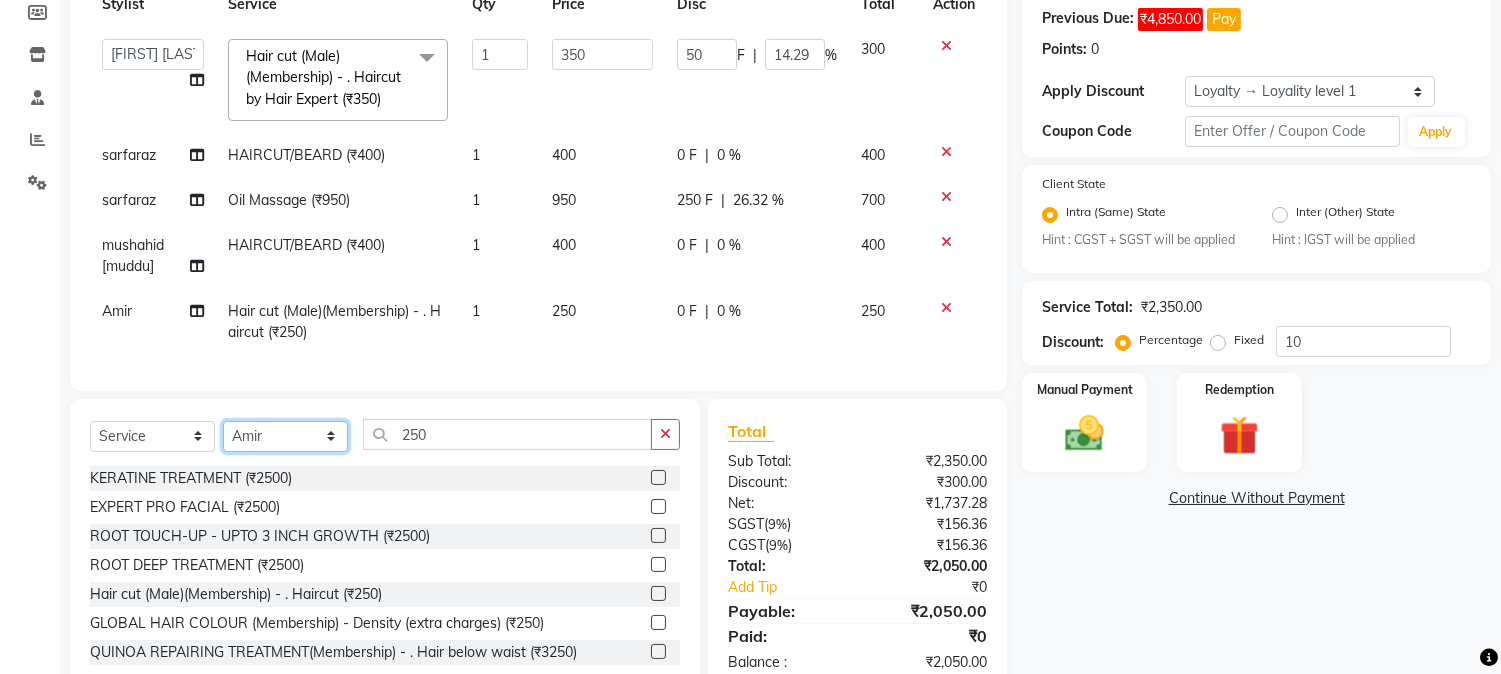 click on "Select Stylist AARMAN AAYUSHI SHARMA Akruti AMAN  Amir Arbaz Asif Ansari BABLU Bandana BHAGYESH CHETAN CHETAN BOISAR furkan GEETA KISHOR KISHOR JAMBHULKAR kunal mushahid  [muddu] Nilam NIRANJAN Nisha Parmar PRABHA  PUNAM Rahul Sir RAVI  RIMA Rohit Tandel SALONI Sandy Sir sarfaraz shovib M.D shreya ZOYA" 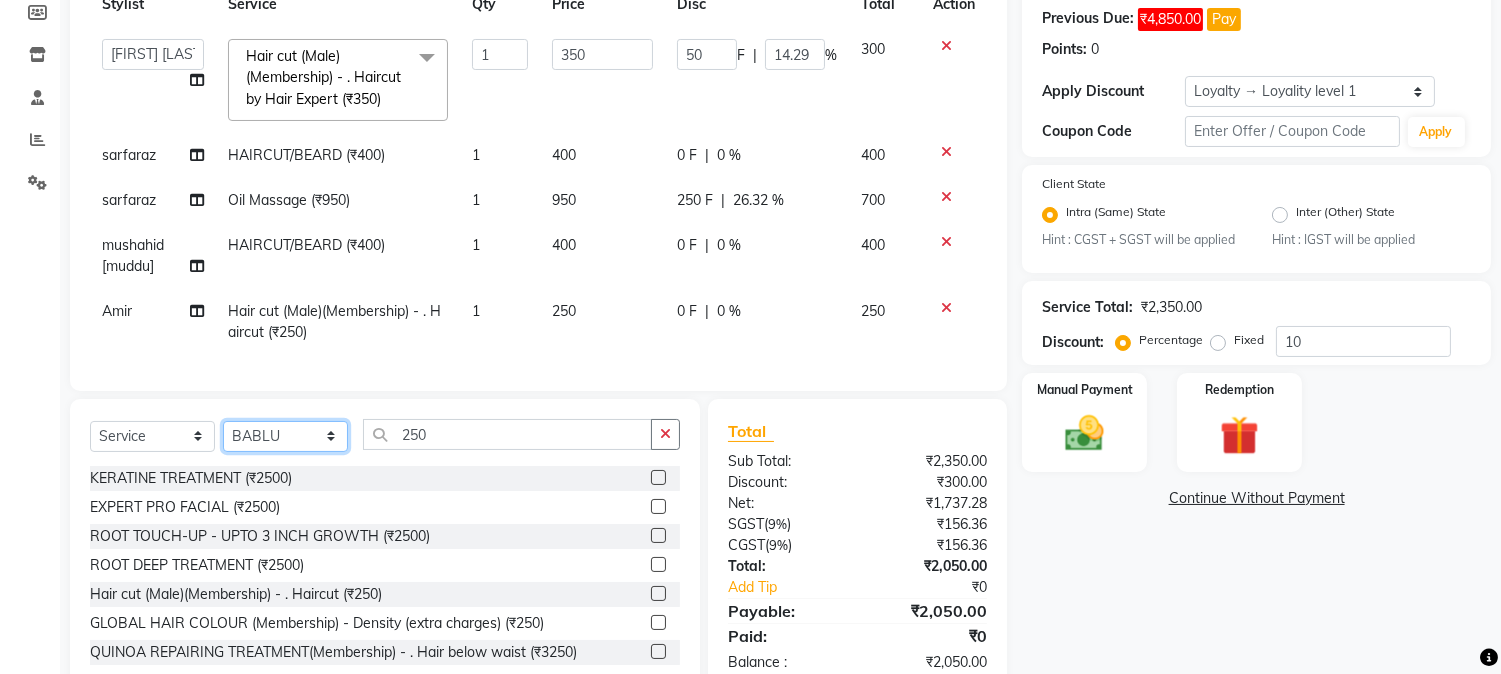click on "Select Stylist AARMAN AAYUSHI SHARMA Akruti AMAN  Amir Arbaz Asif Ansari BABLU Bandana BHAGYESH CHETAN CHETAN BOISAR furkan GEETA KISHOR KISHOR JAMBHULKAR kunal mushahid  [muddu] Nilam NIRANJAN Nisha Parmar PRABHA  PUNAM Rahul Sir RAVI  RIMA Rohit Tandel SALONI Sandy Sir sarfaraz shovib M.D shreya ZOYA" 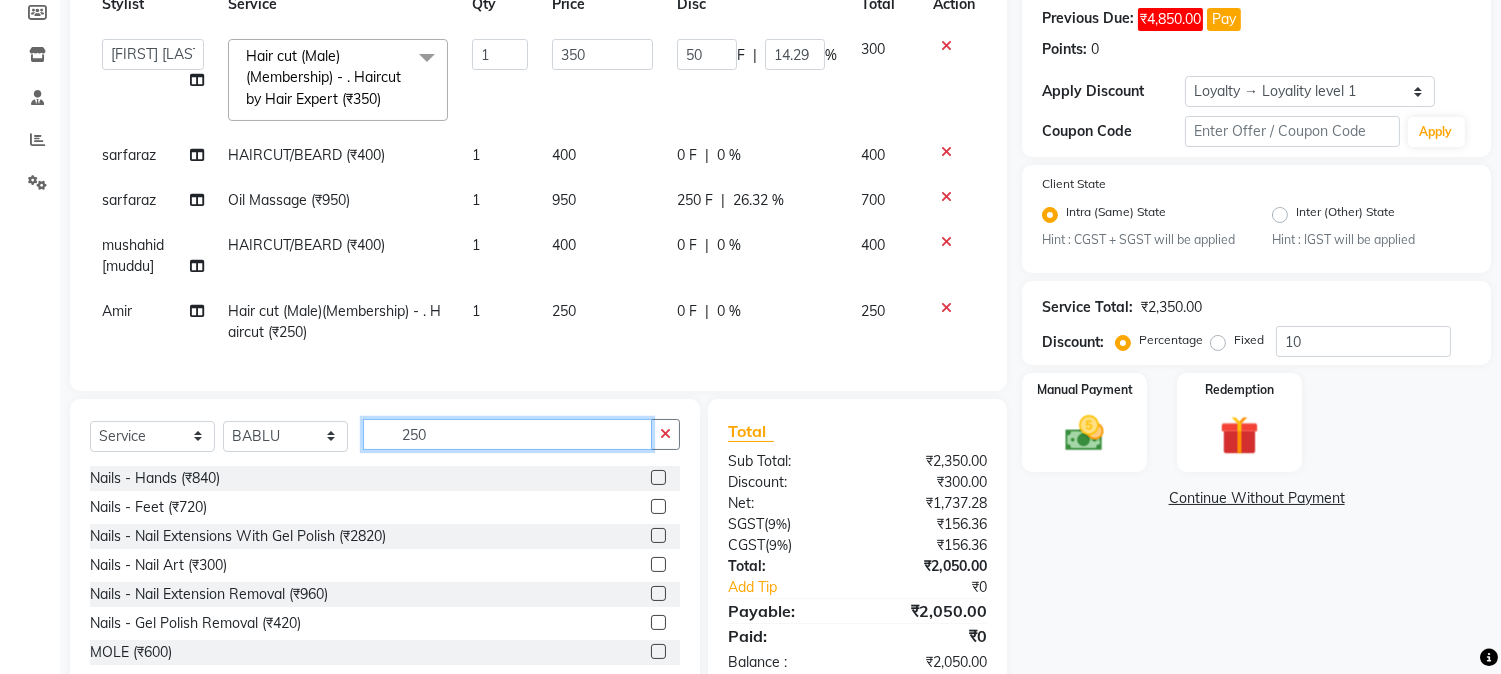 drag, startPoint x: 398, startPoint y: 453, endPoint x: 491, endPoint y: 456, distance: 93.04838 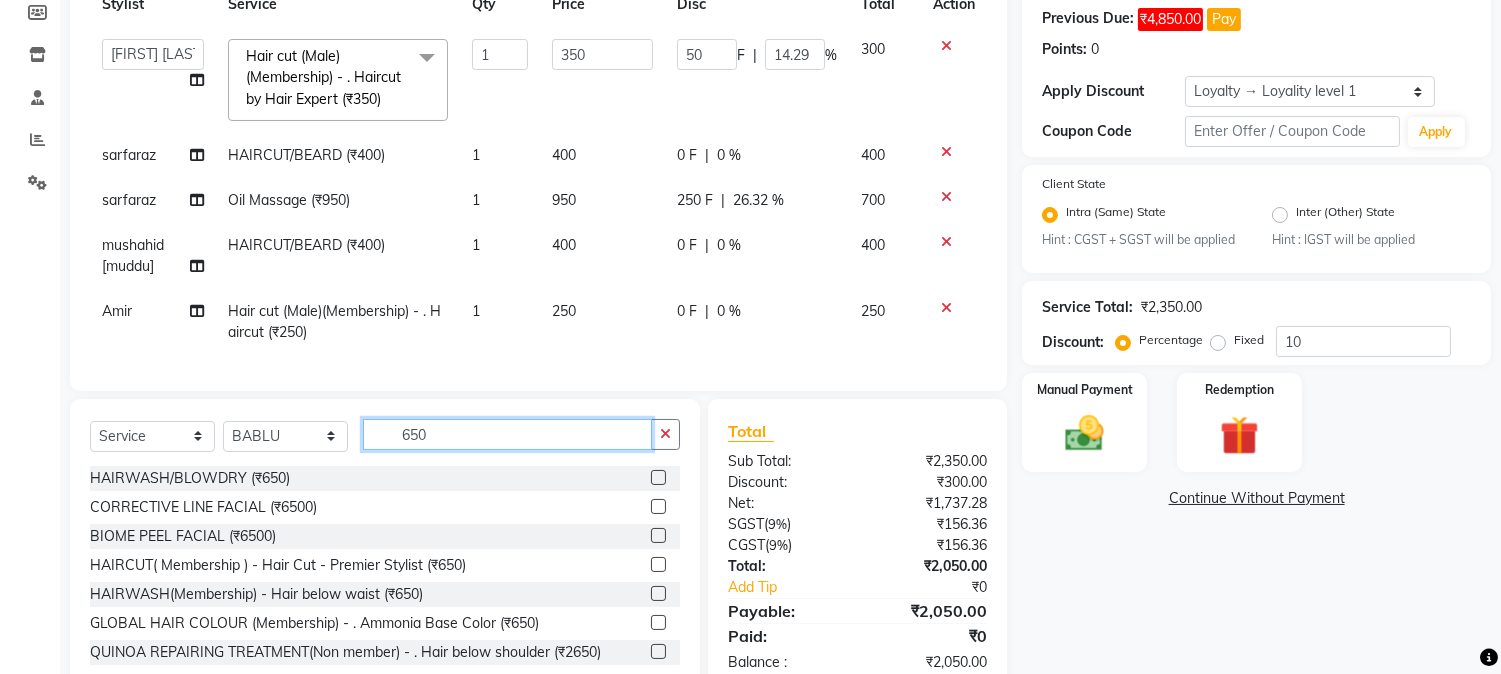 scroll, scrollTop: 370, scrollLeft: 0, axis: vertical 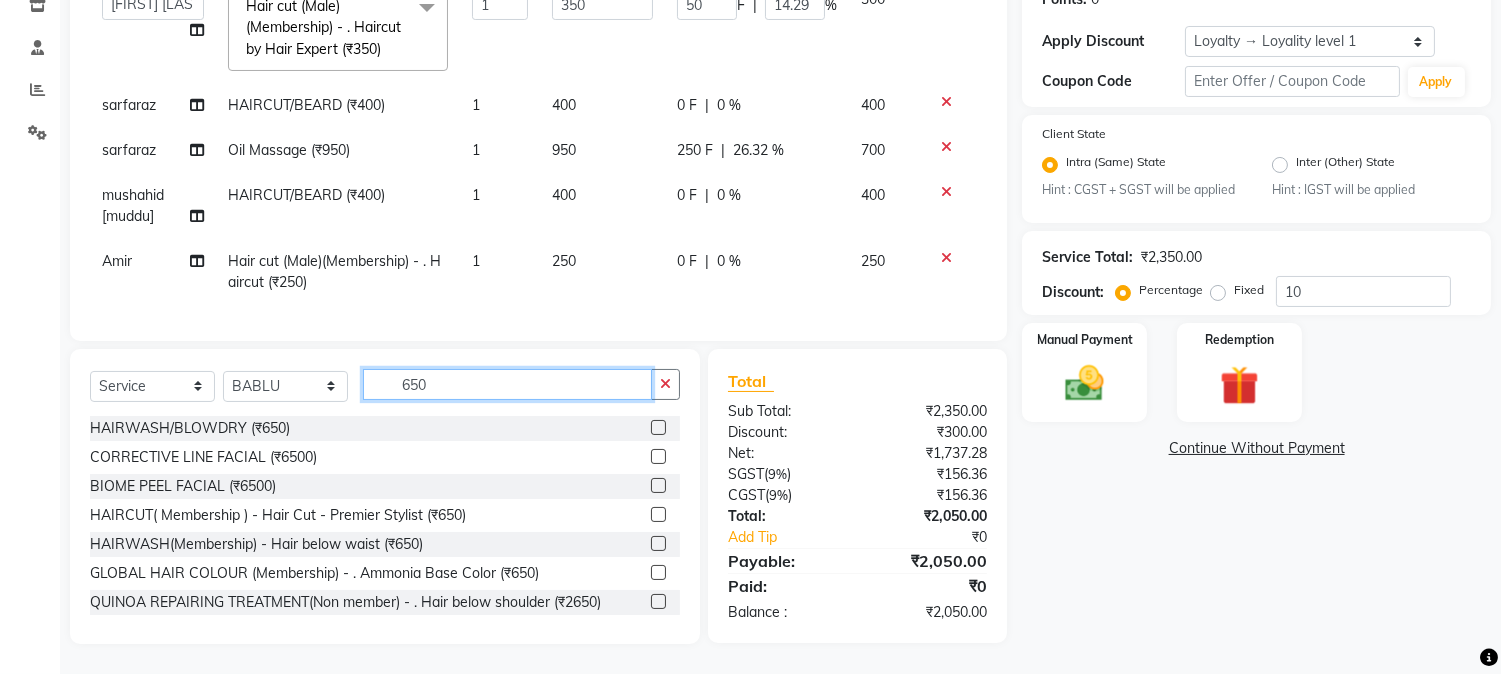 type on "650" 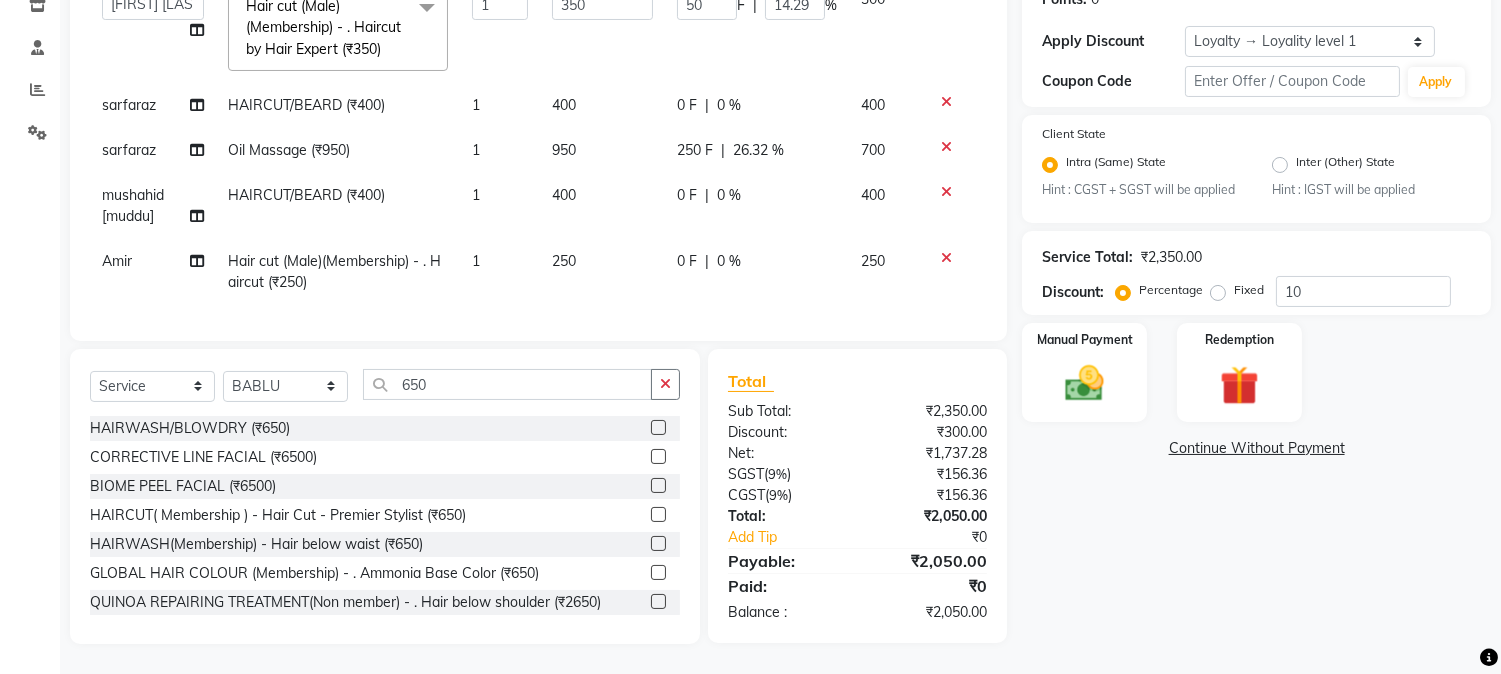 click 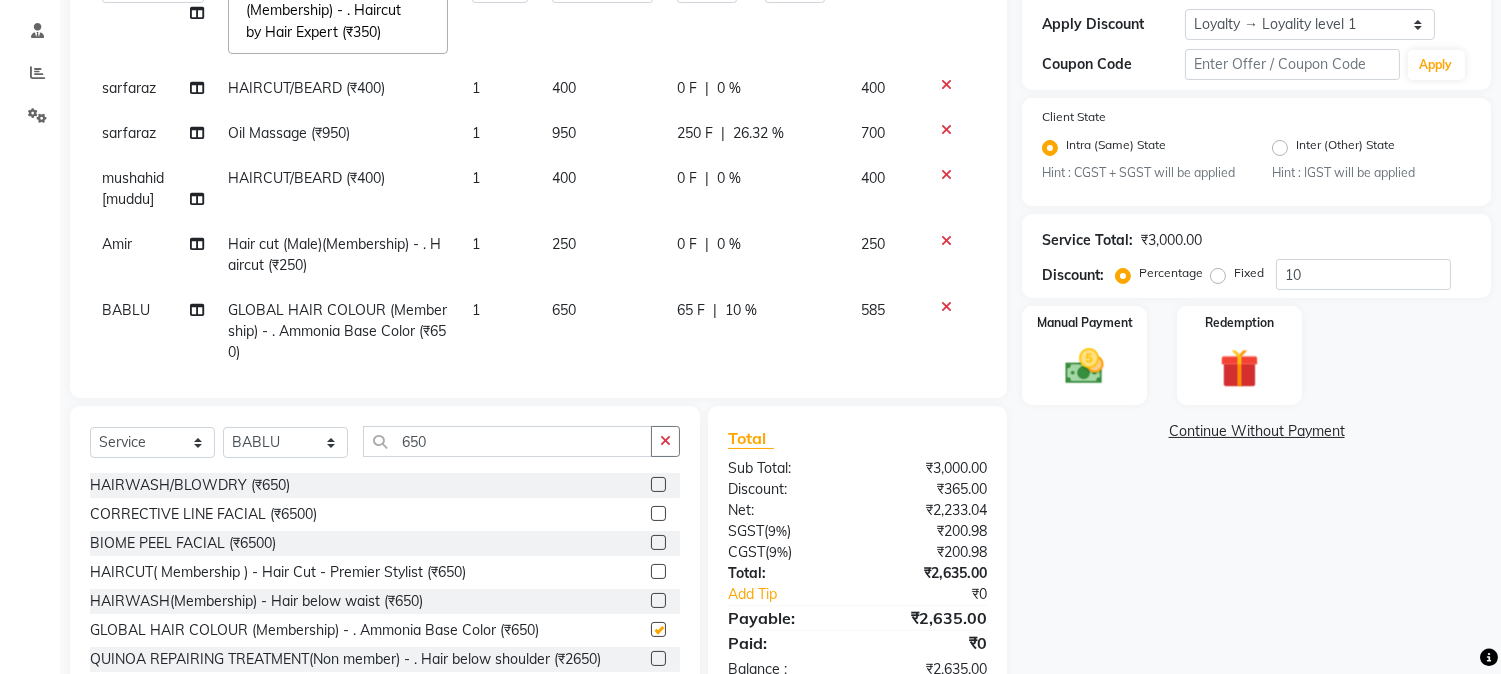 checkbox on "false" 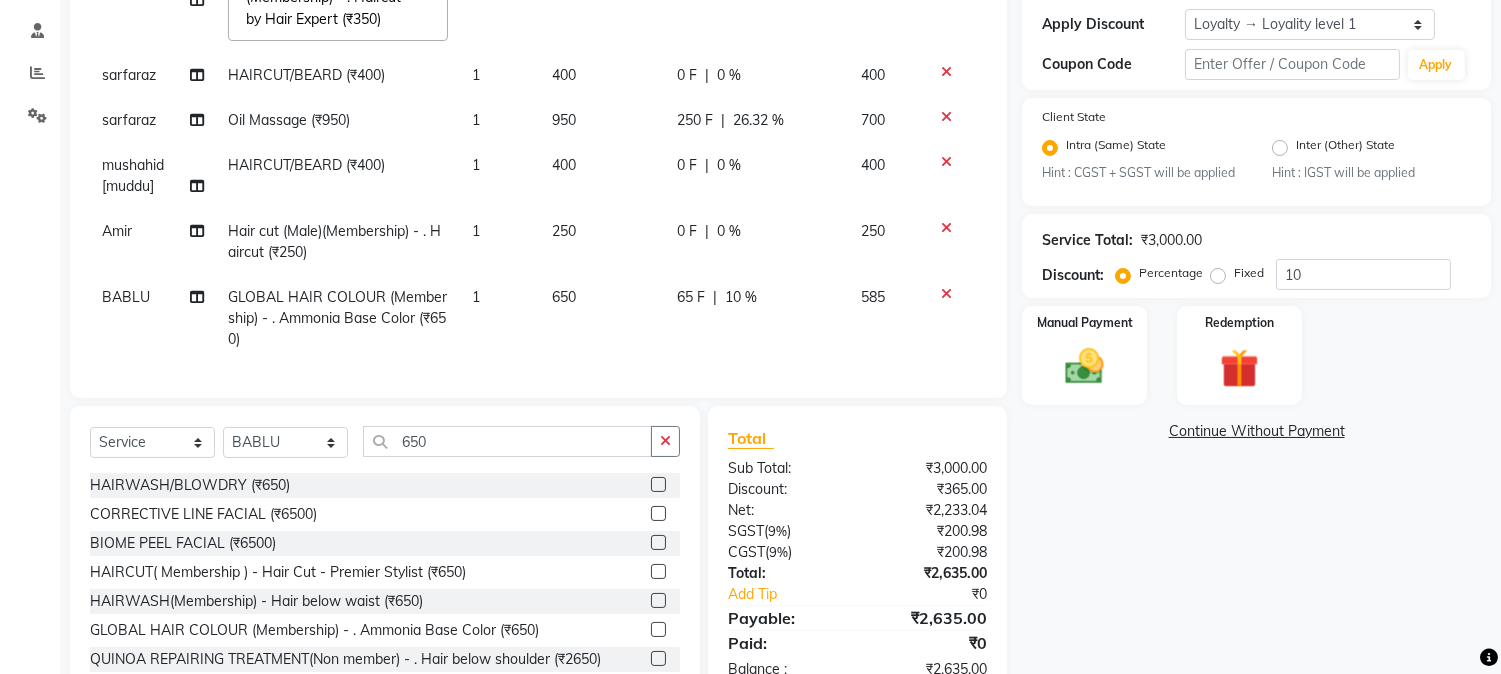 scroll, scrollTop: 30, scrollLeft: 0, axis: vertical 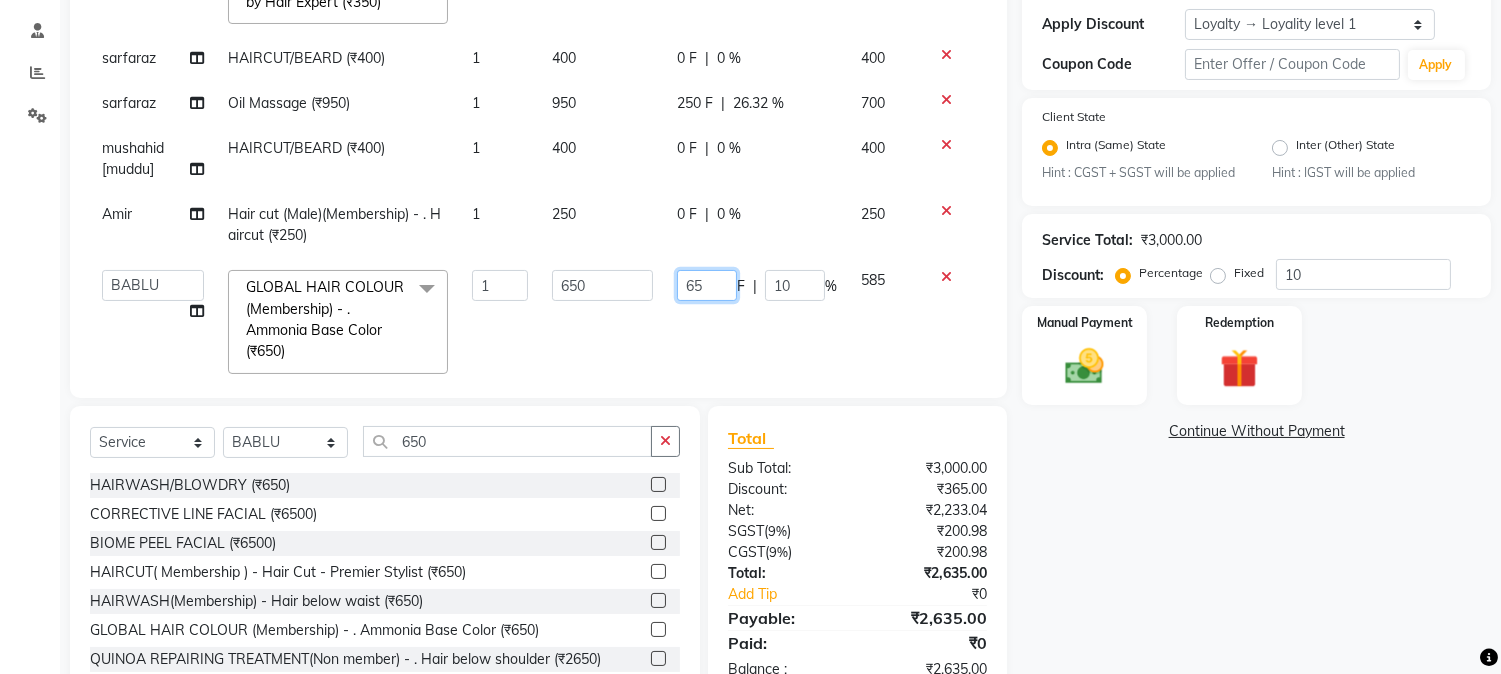 drag, startPoint x: 670, startPoint y: 288, endPoint x: 735, endPoint y: 284, distance: 65.12296 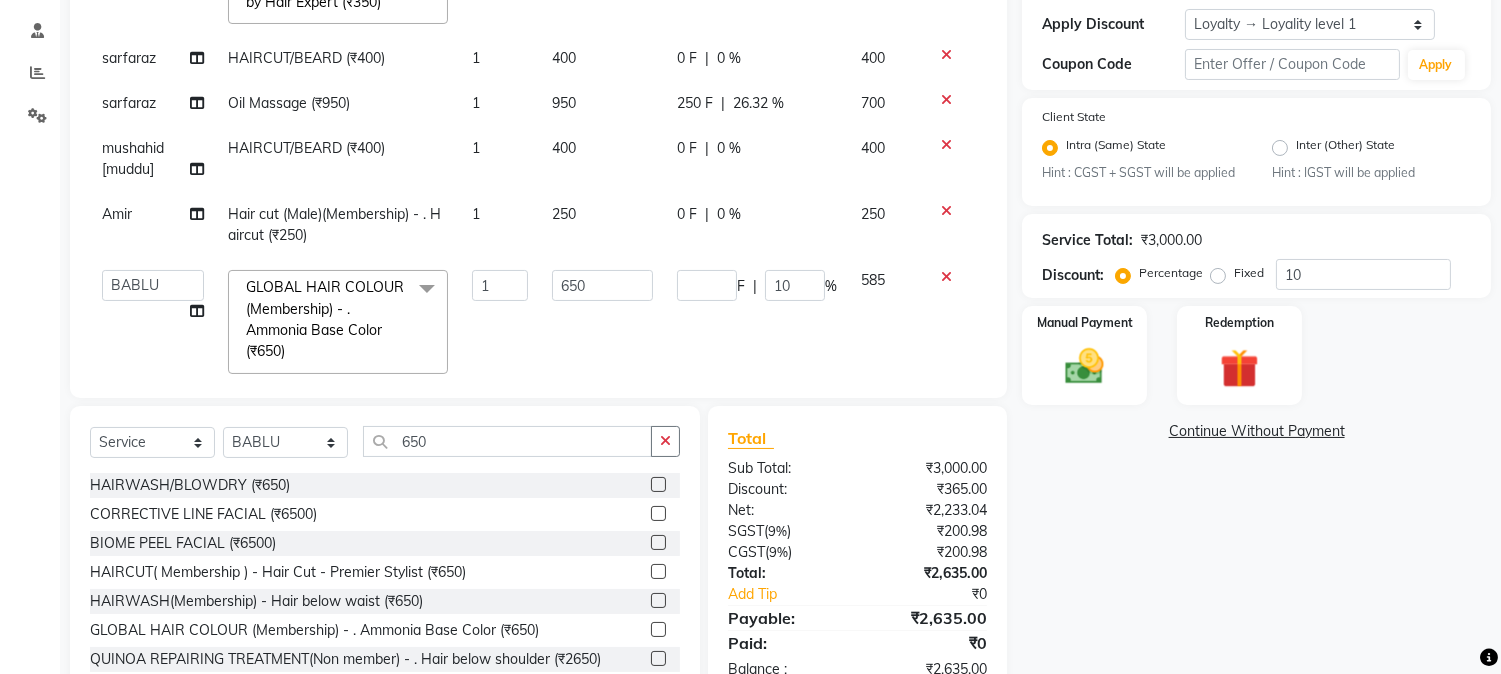 click on "F | 10 %" 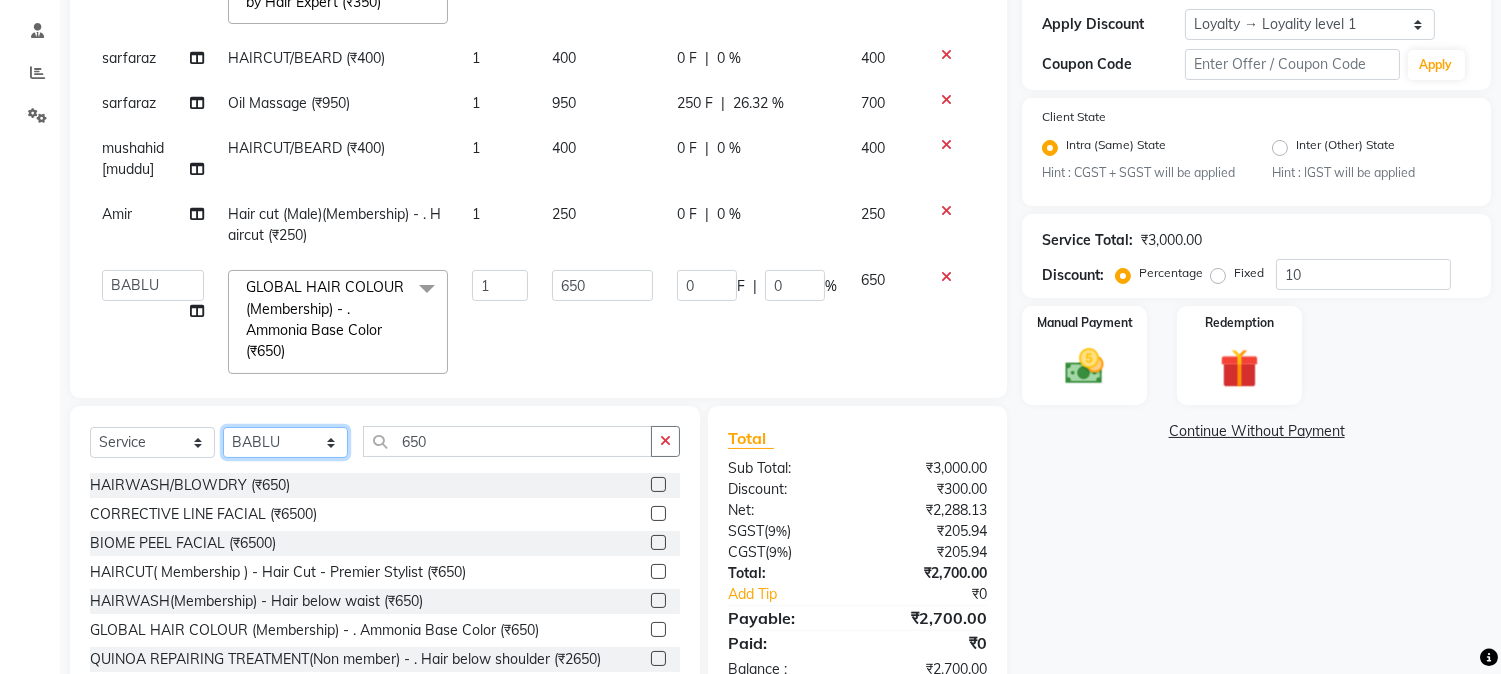 click on "Select Stylist AARMAN AAYUSHI SHARMA Akruti AMAN  Amir Arbaz Asif Ansari BABLU Bandana BHAGYESH CHETAN CHETAN BOISAR furkan GEETA KISHOR KISHOR JAMBHULKAR kunal mushahid  [muddu] Nilam NIRANJAN Nisha Parmar PRABHA  PUNAM Rahul Sir RAVI  RIMA Rohit Tandel SALONI Sandy Sir sarfaraz shovib M.D shreya ZOYA" 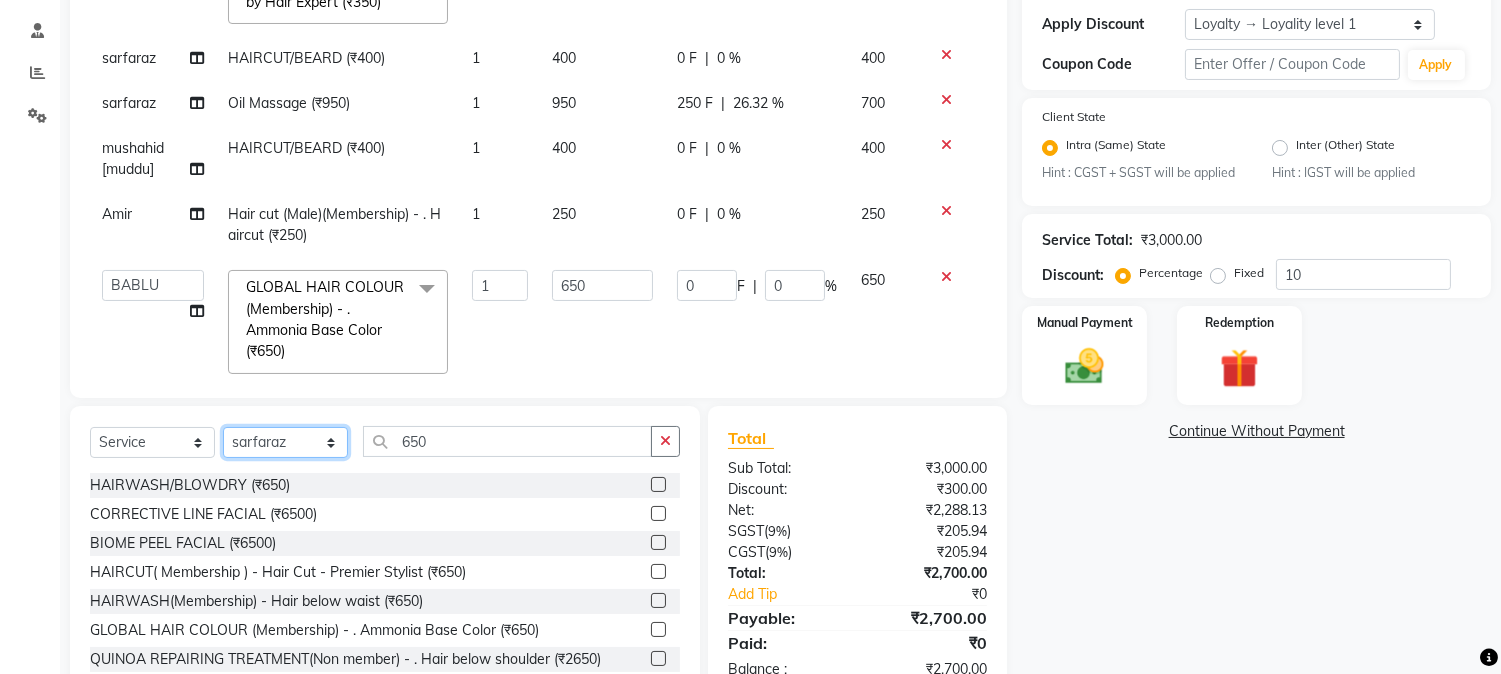 click on "Select Stylist AARMAN AAYUSHI SHARMA Akruti AMAN  Amir Arbaz Asif Ansari BABLU Bandana BHAGYESH CHETAN CHETAN BOISAR furkan GEETA KISHOR KISHOR JAMBHULKAR kunal mushahid  [muddu] Nilam NIRANJAN Nisha Parmar PRABHA  PUNAM Rahul Sir RAVI  RIMA Rohit Tandel SALONI Sandy Sir sarfaraz shovib M.D shreya ZOYA" 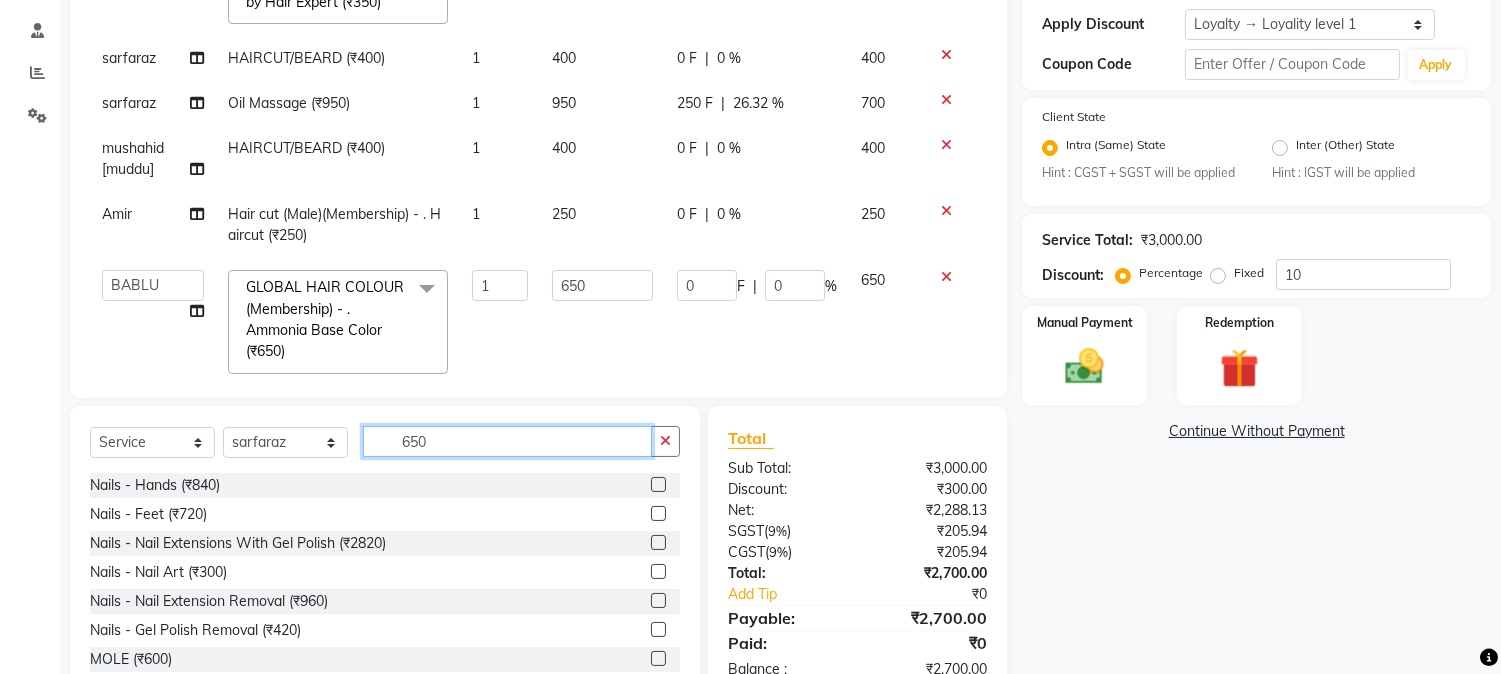 drag, startPoint x: 392, startPoint y: 440, endPoint x: 465, endPoint y: 441, distance: 73.00685 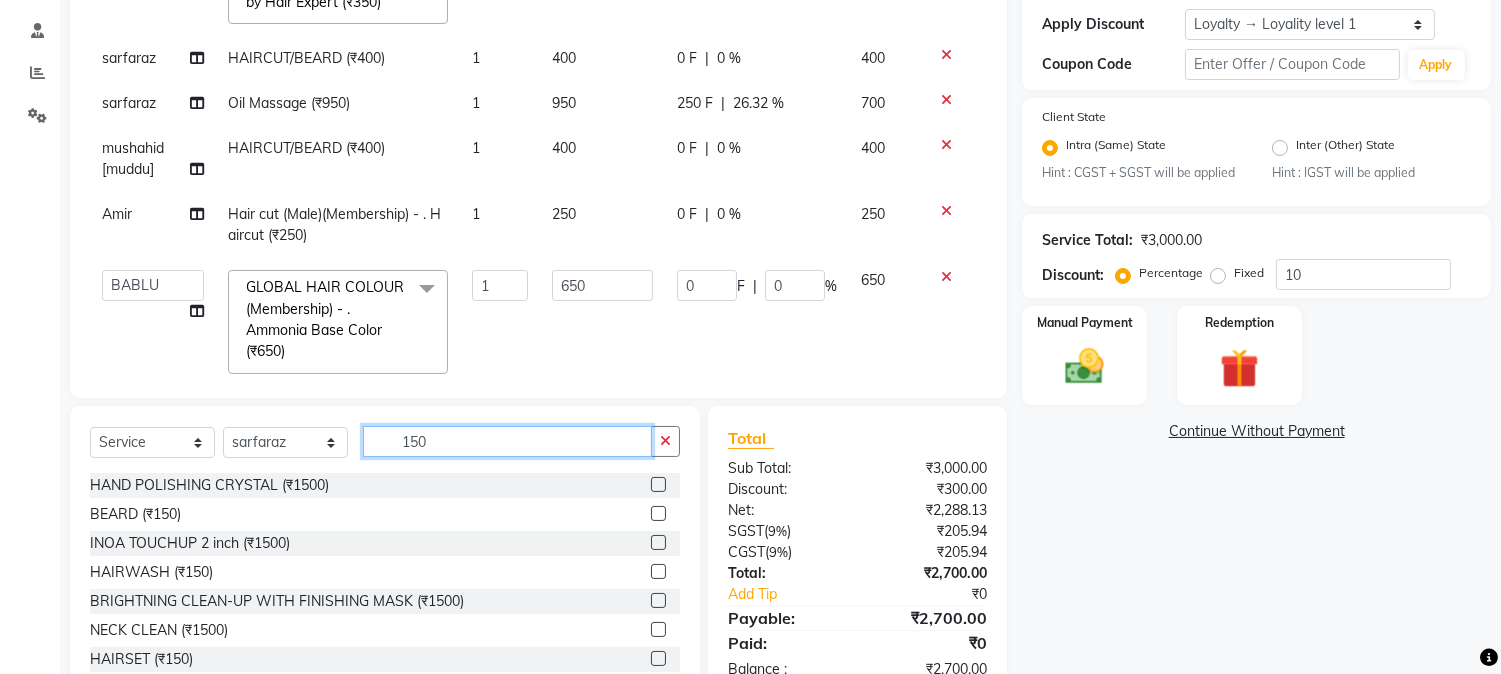 type on "150" 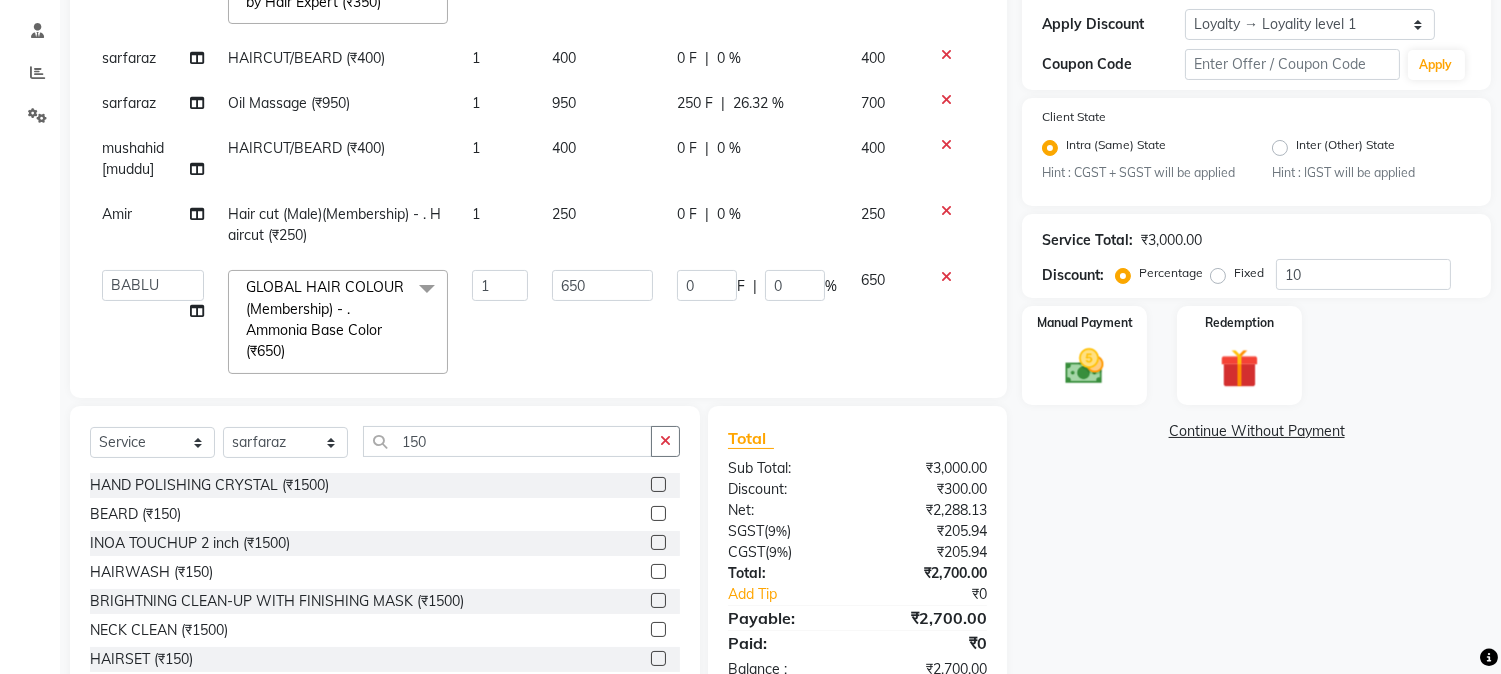 click 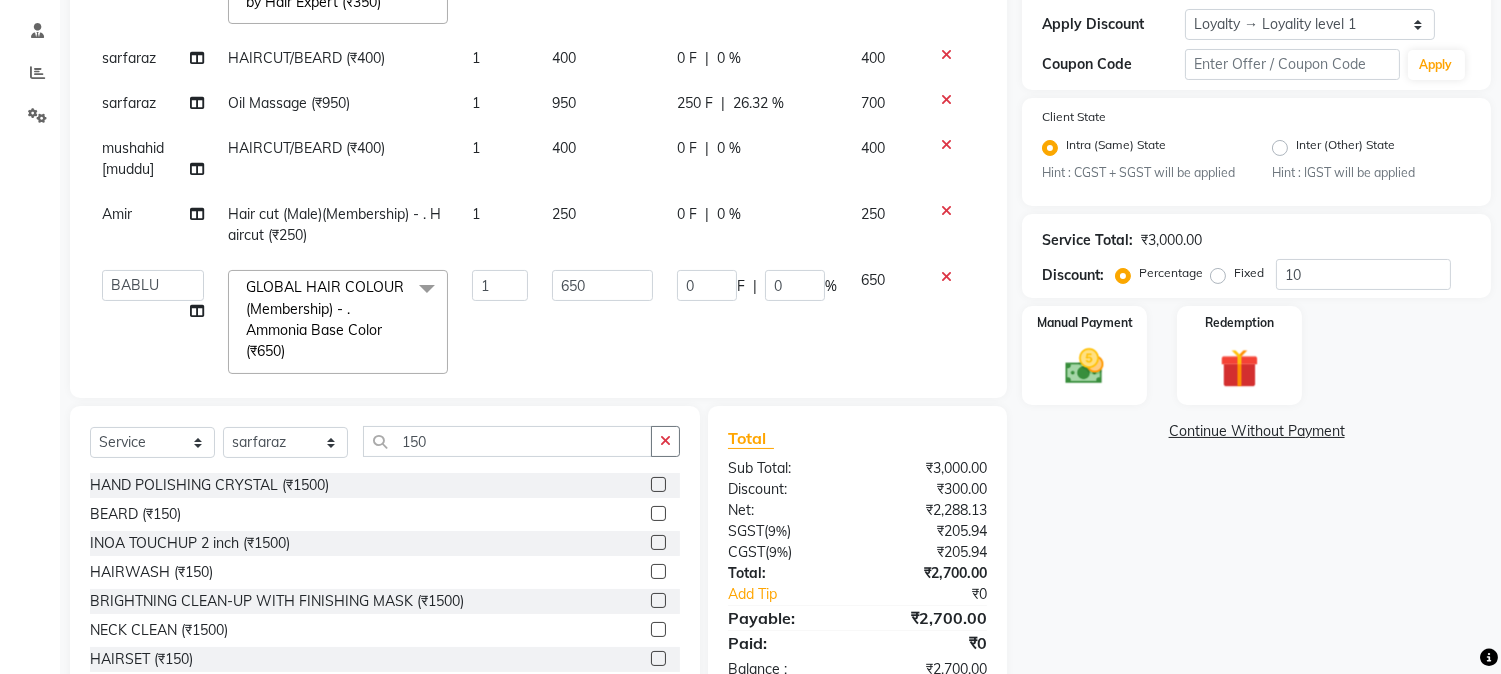 click at bounding box center [657, 514] 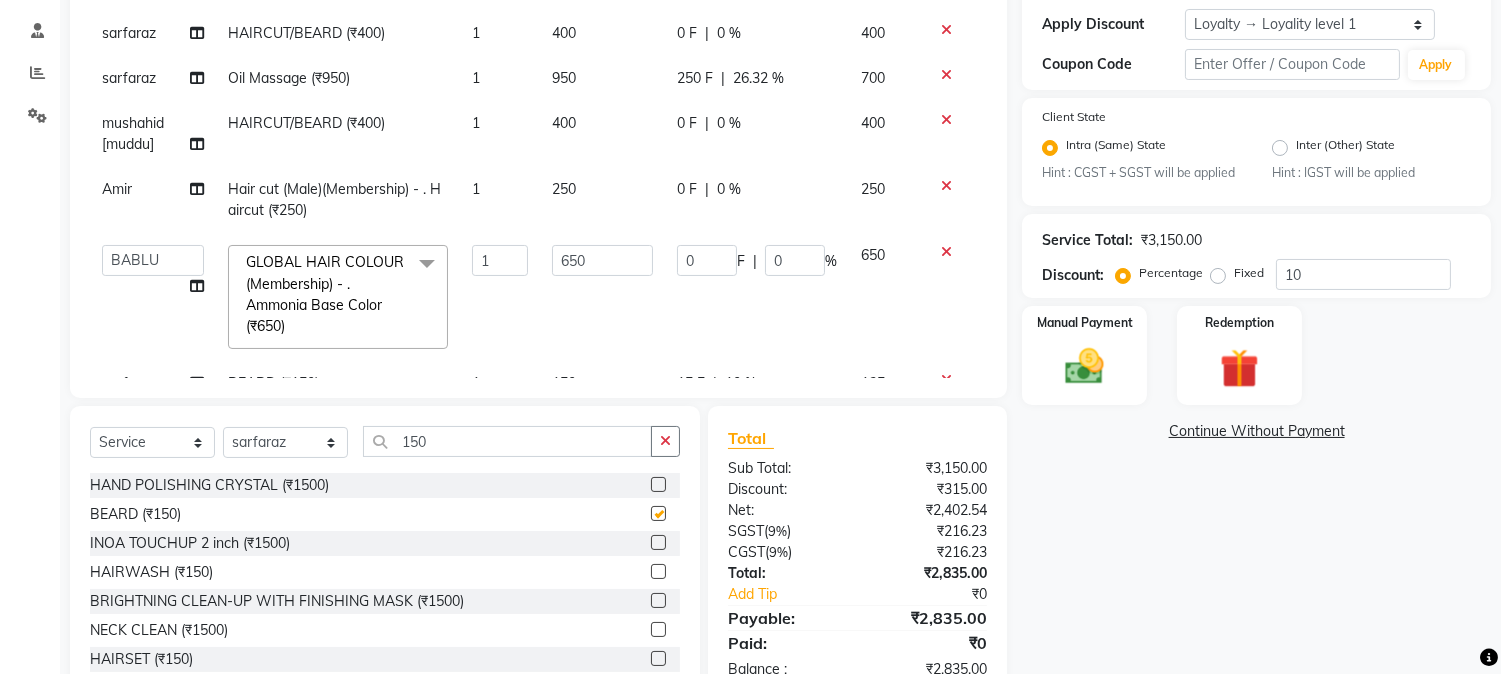 checkbox on "false" 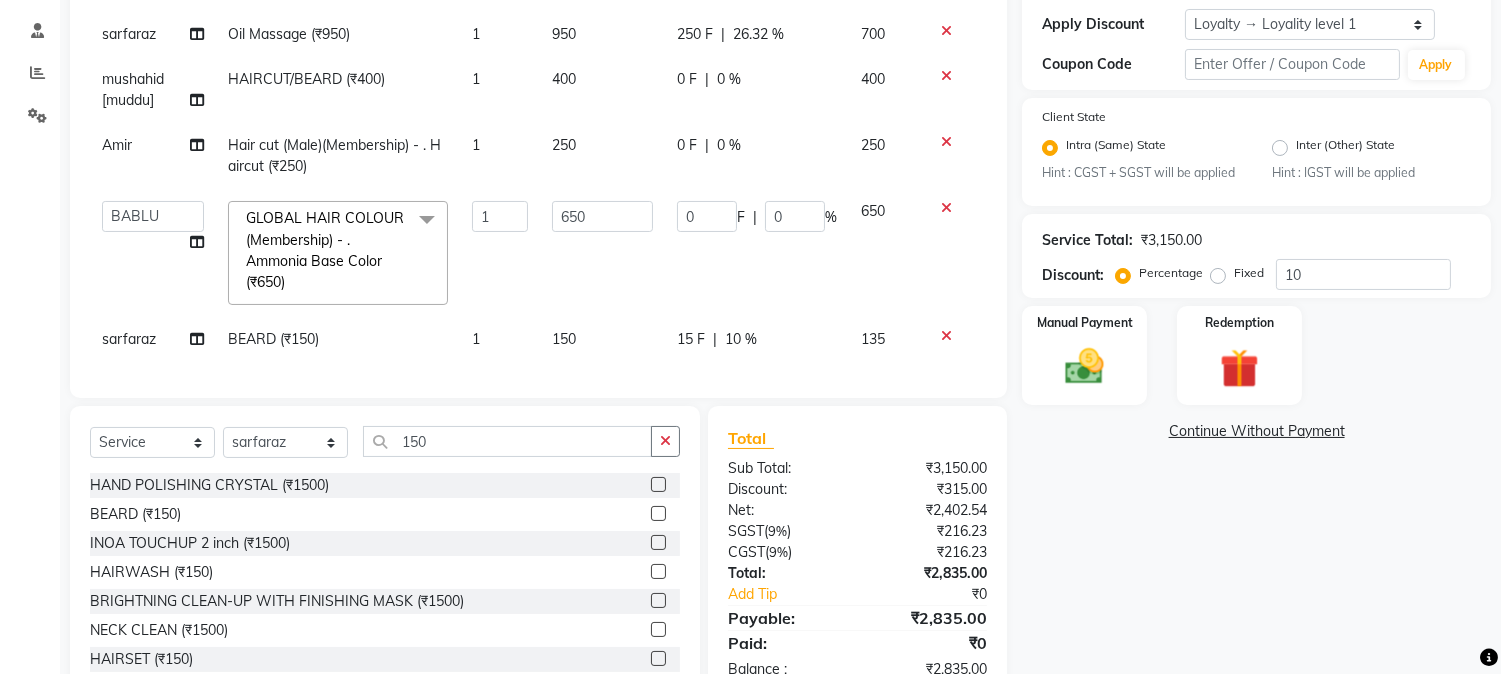 scroll, scrollTop: 115, scrollLeft: 0, axis: vertical 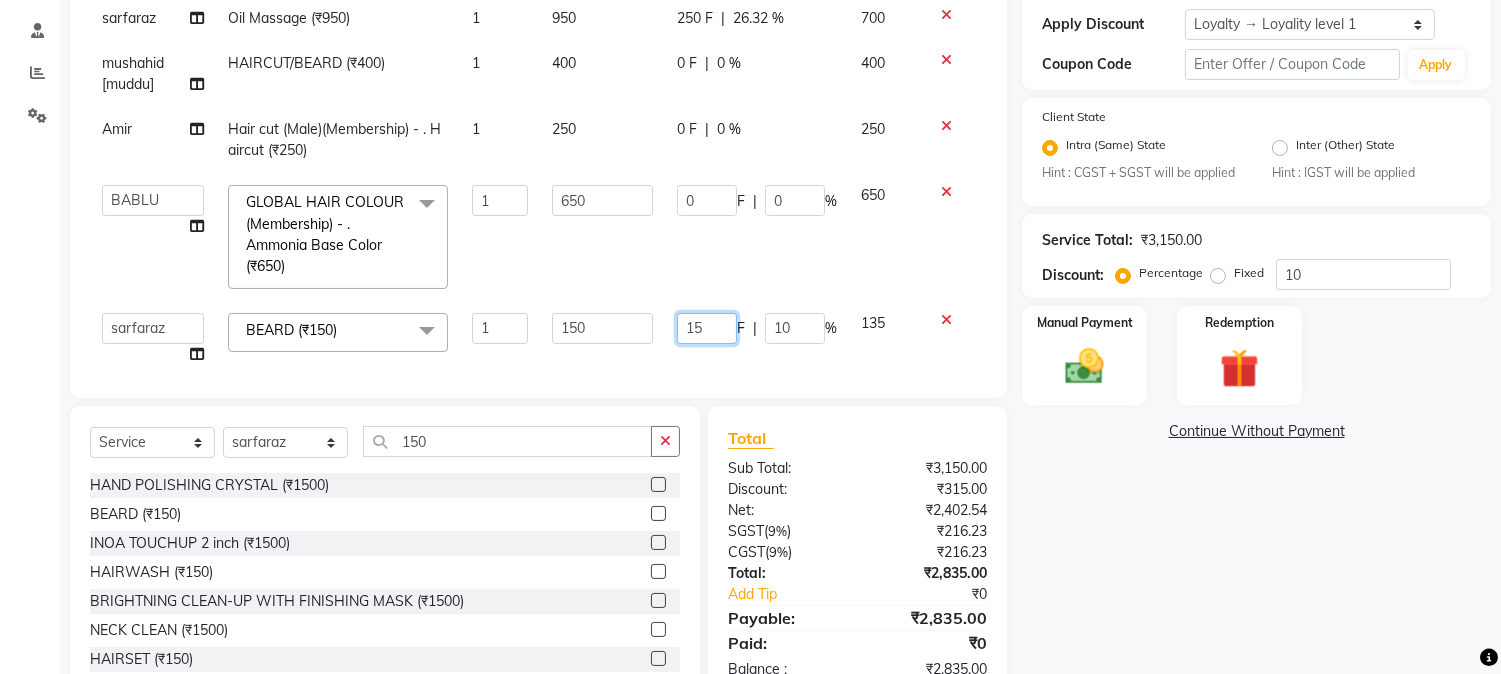 drag, startPoint x: 670, startPoint y: 327, endPoint x: 706, endPoint y: 326, distance: 36.013885 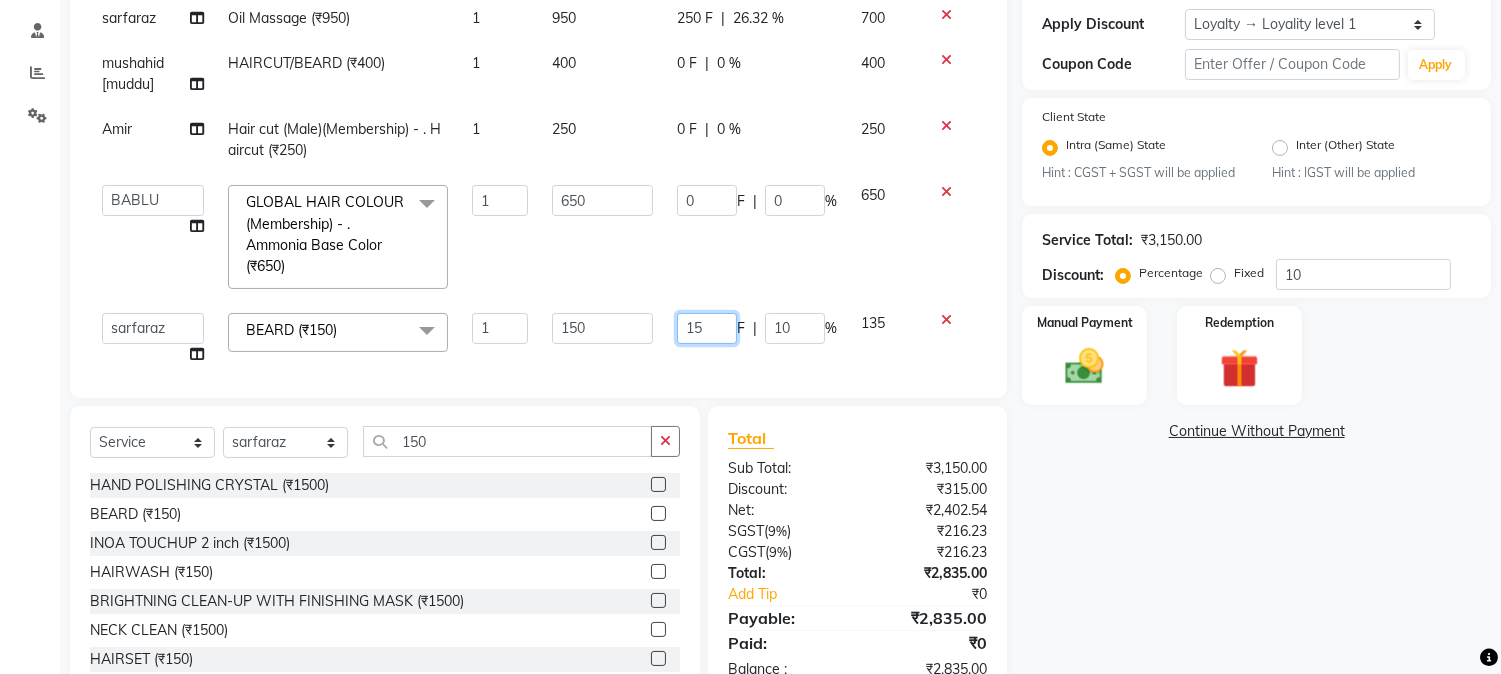 click on "15" 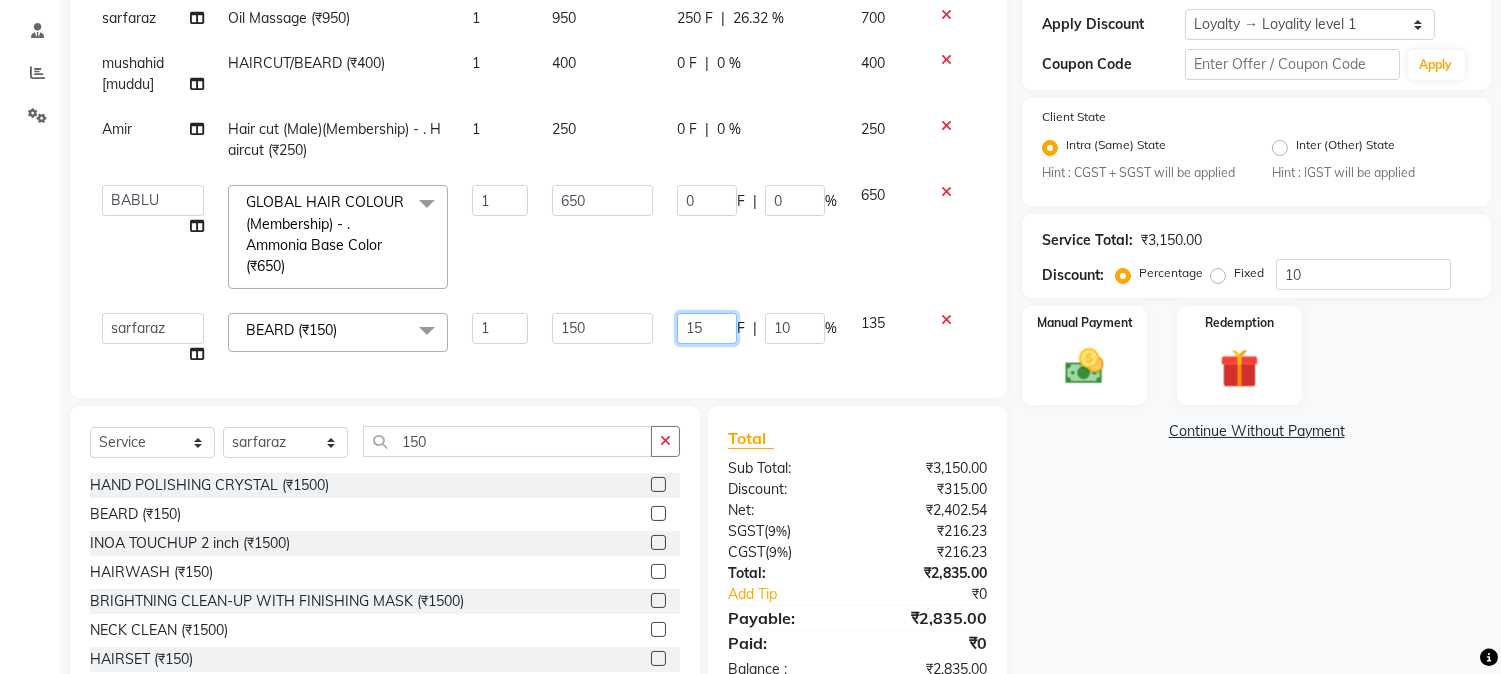 type 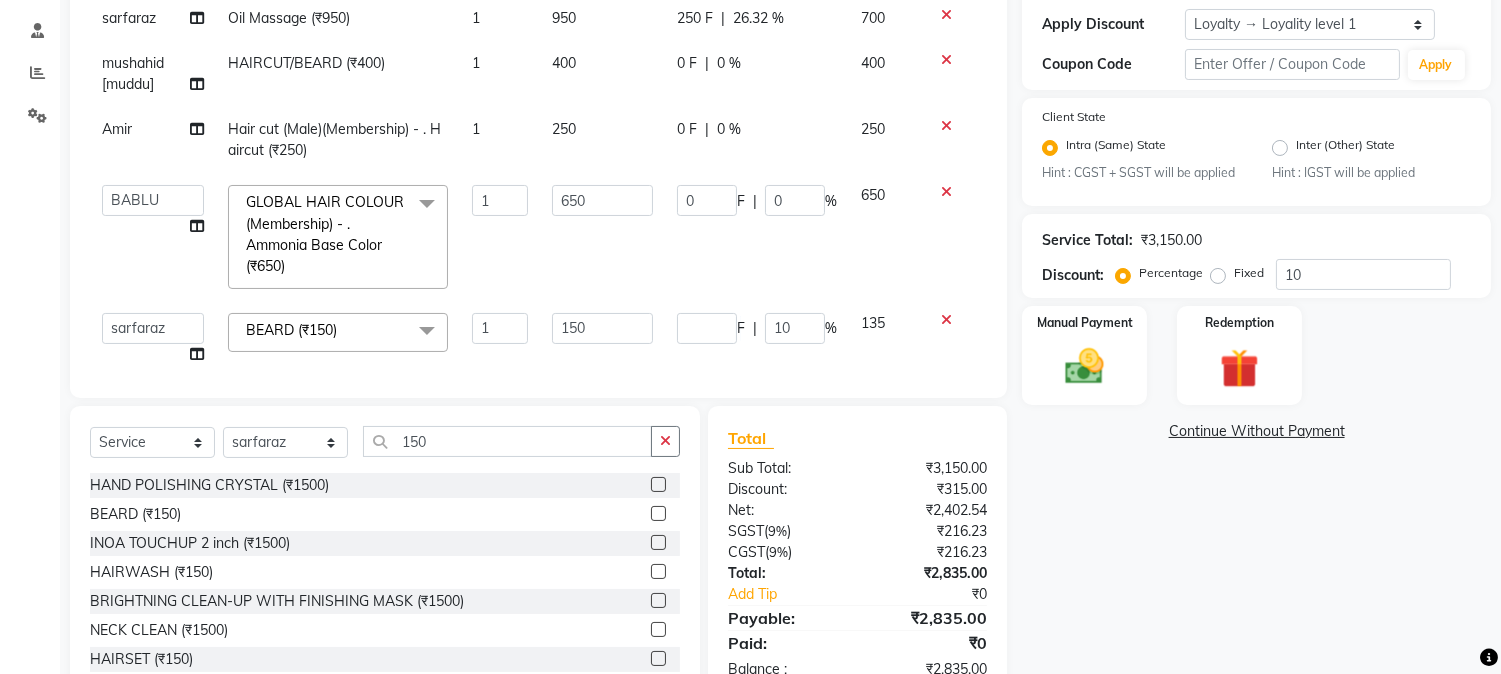 click on "Services Stylist Service Qty Price Disc Total Action  AARMAN   AAYUSHI SHARMA   Akruti   AMAN    Amir   Arbaz   Asif Ansari   BABLU   Bandana   BHAGYESH   CHETAN   CHETAN BOISAR   furkan   GEETA   KISHOR   KISHOR JAMBHULKAR   kunal   mushahid  [muddu]   Nilam   NIRANJAN   Nisha Parmar   PRABHA    PUNAM   Rahul Sir   RAVI    RIMA   Rohit Tandel   SALONI   Sandy Sir   sarfaraz   shovib M.D   shreya   ZOYA  Hair cut (Male)(Membership)       -        . Haircut by Hair Expert (₹350)  x Nails -  Hands (₹840) Nails -  Feet (₹720) Nails - Nail Extensions With Gel Polish (₹2820) Nails - Nail Art (₹300) Nails - Nail Extension Removal (₹960) Nails - Gel Polish Removal (₹420) MOLE (₹600) PUMING (₹4000) CRYSTAL PEDICURE (MEMBERSHIP) (₹1400) HIAR SPA ABOVE SHOULDER (MEMBERSHIP) (₹900) HAIR SPA ABOVE SHOULDER (NON-MEMBER) (₹1080) HAIR SPA BELOW SHOULDER(MEMBERSHIP) (₹1200) HAIR SPA BELOW SHOULDER(NON-MEMBER) (₹1440) HAIR SPA UPTO WAIST(MEMBERSHIP) (₹1400) PATCH TEST  (₹500) BEARD (₹150) 1" 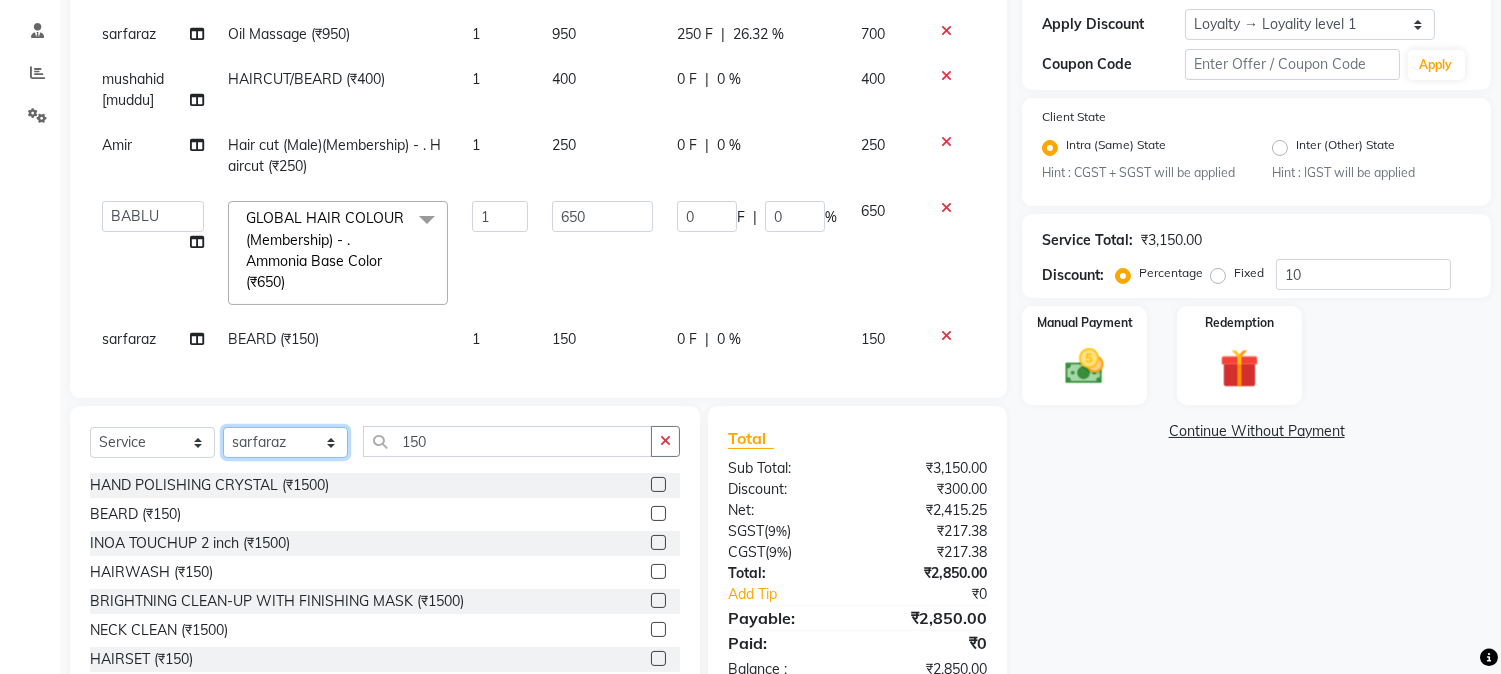 click on "Select Stylist AARMAN AAYUSHI SHARMA Akruti AMAN  Amir Arbaz Asif Ansari BABLU Bandana BHAGYESH CHETAN CHETAN BOISAR furkan GEETA KISHOR KISHOR JAMBHULKAR kunal mushahid  [muddu] Nilam NIRANJAN Nisha Parmar PRABHA  PUNAM Rahul Sir RAVI  RIMA Rohit Tandel SALONI Sandy Sir sarfaraz shovib M.D shreya ZOYA" 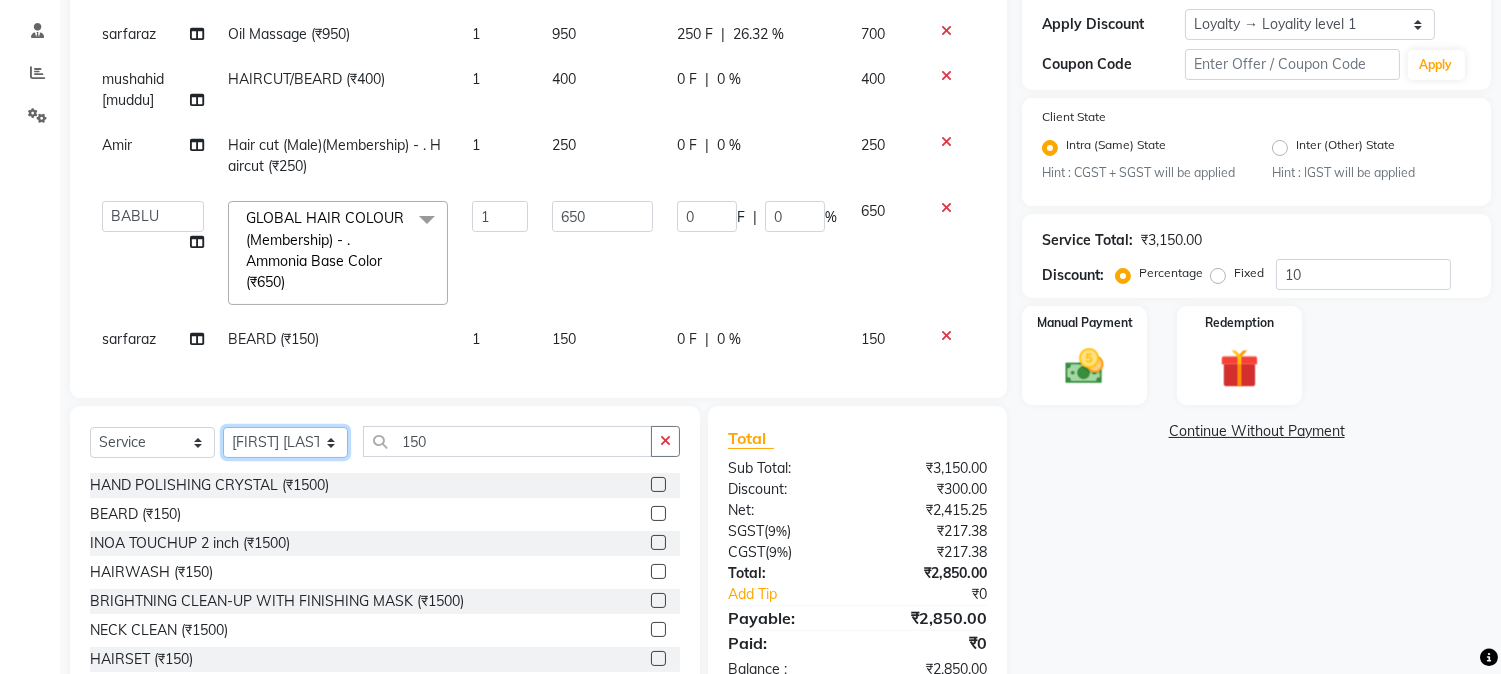 click on "Select Stylist AARMAN AAYUSHI SHARMA Akruti AMAN  Amir Arbaz Asif Ansari BABLU Bandana BHAGYESH CHETAN CHETAN BOISAR furkan GEETA KISHOR KISHOR JAMBHULKAR kunal mushahid  [muddu] Nilam NIRANJAN Nisha Parmar PRABHA  PUNAM Rahul Sir RAVI  RIMA Rohit Tandel SALONI Sandy Sir sarfaraz shovib M.D shreya ZOYA" 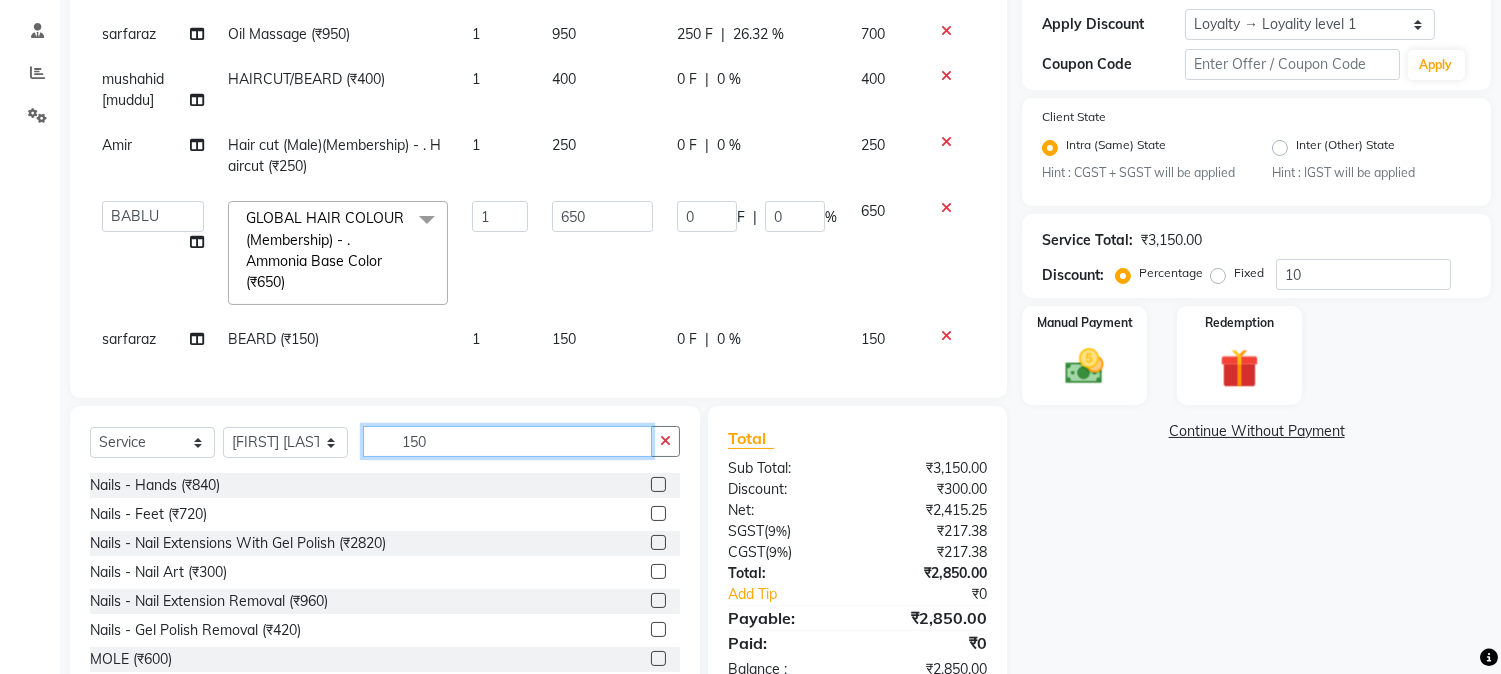 drag, startPoint x: 395, startPoint y: 440, endPoint x: 457, endPoint y: 438, distance: 62.03225 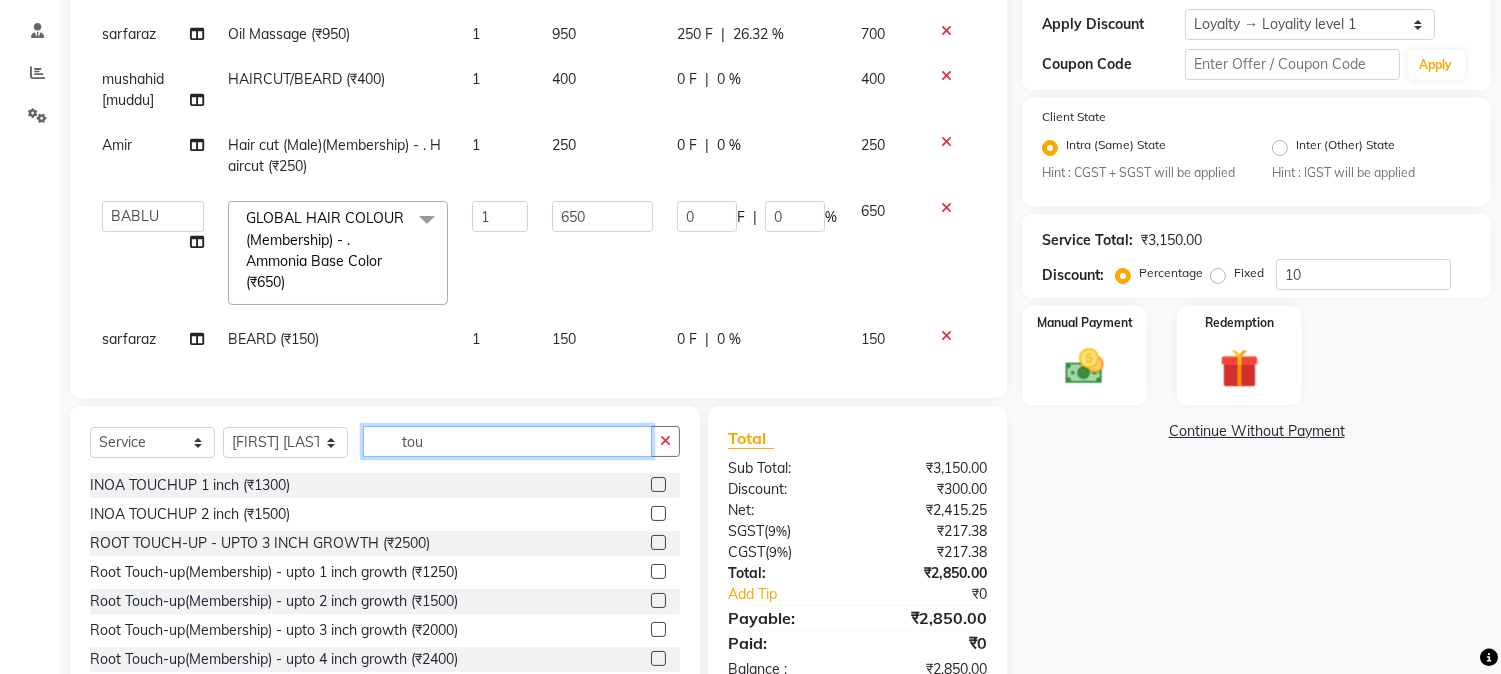 type on "tou" 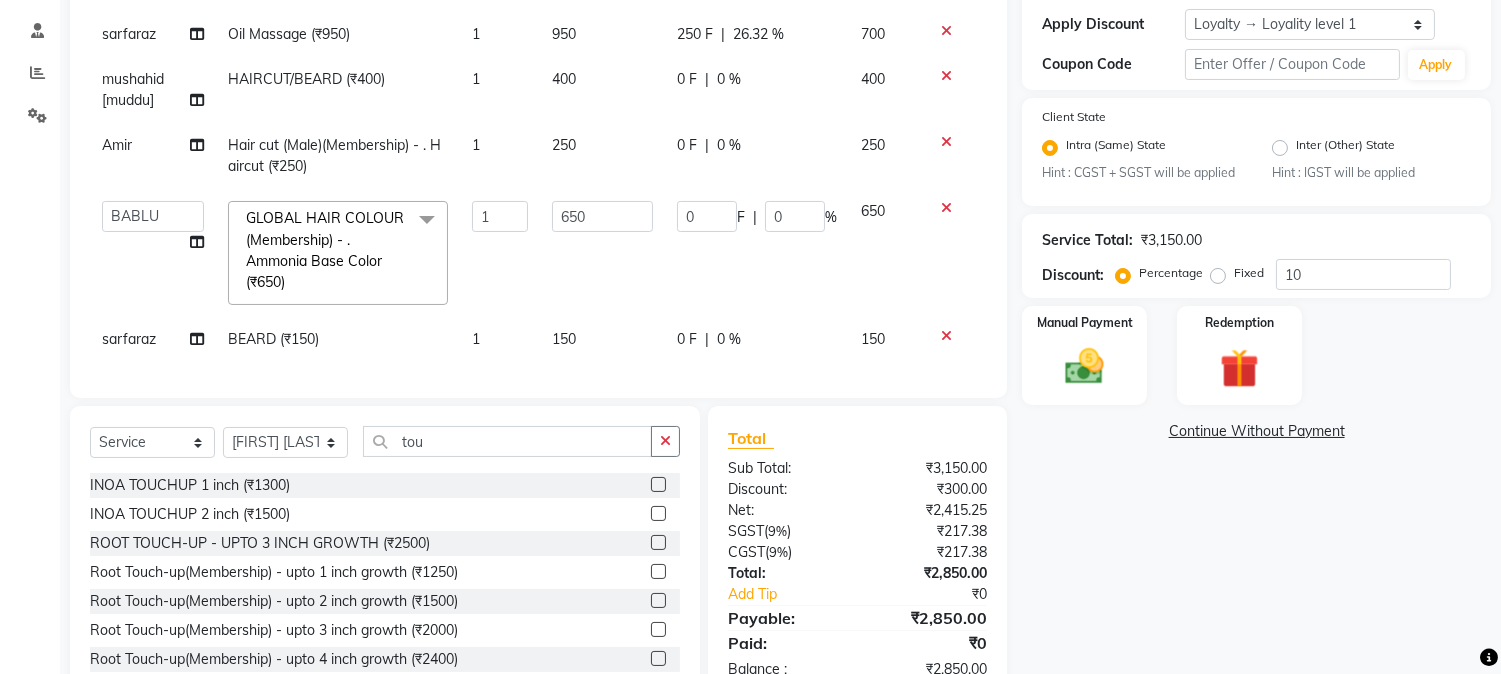 click 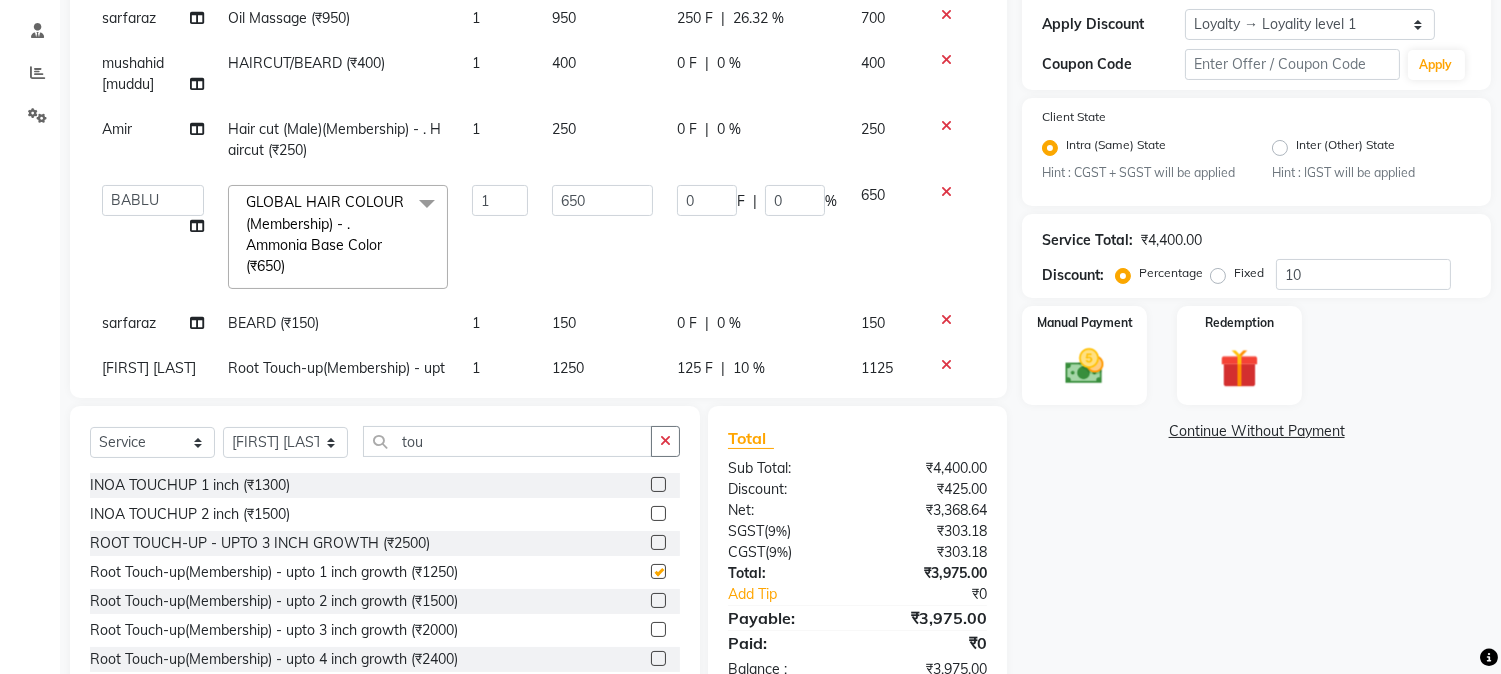 checkbox on "false" 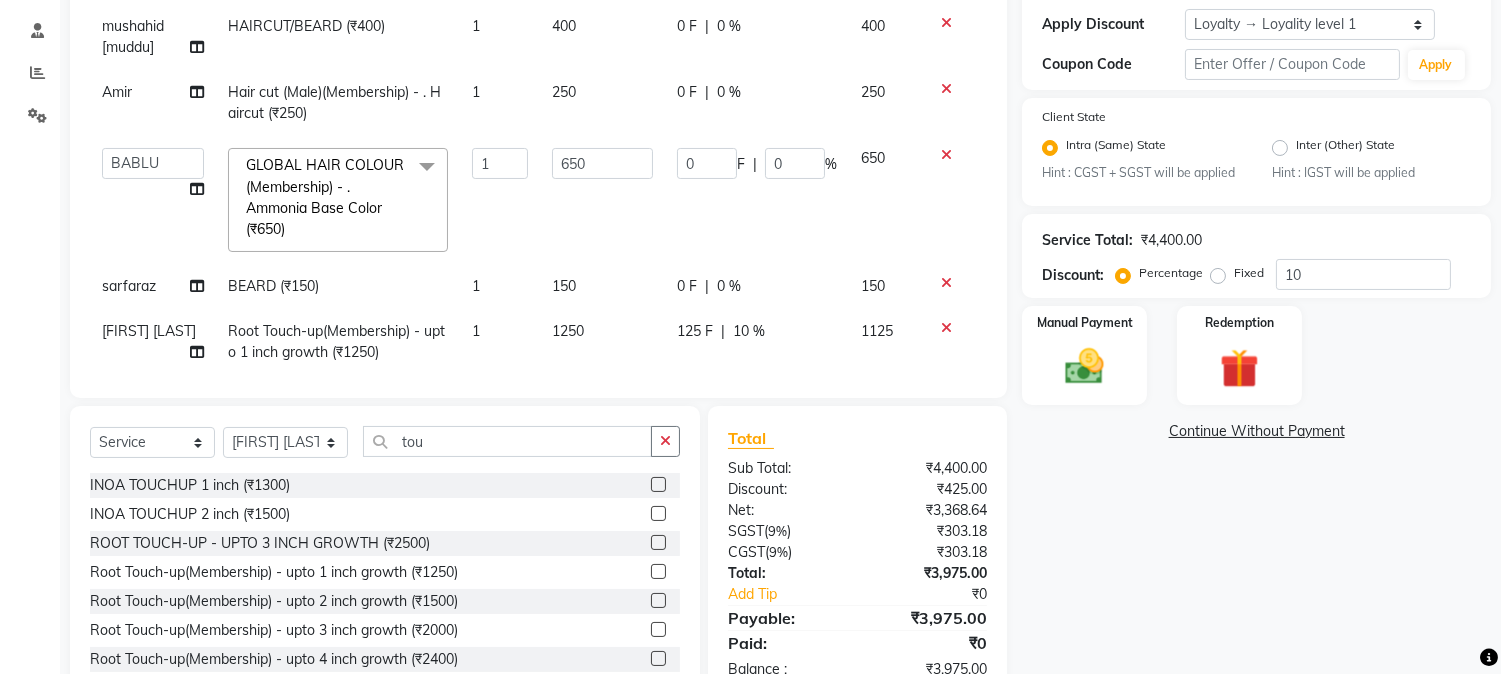 scroll, scrollTop: 181, scrollLeft: 0, axis: vertical 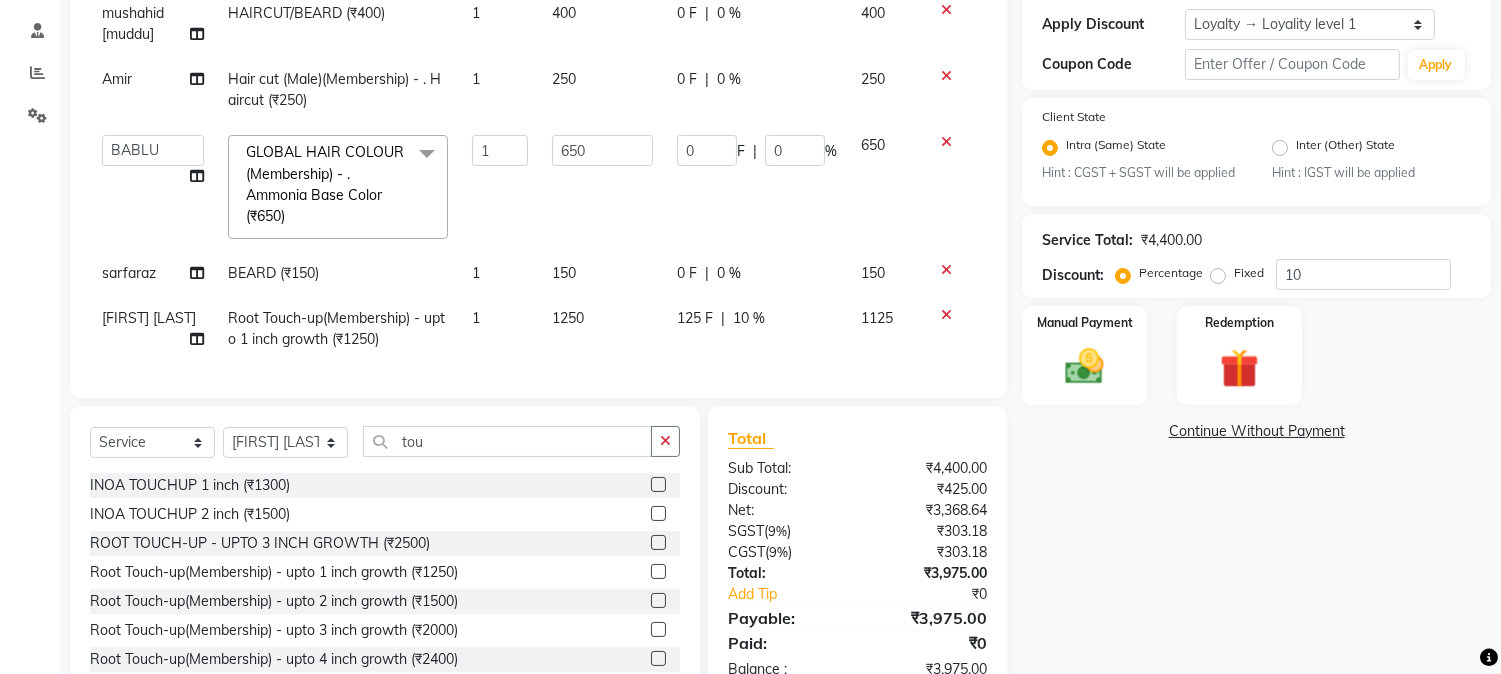 click on "125 F | 10 %" 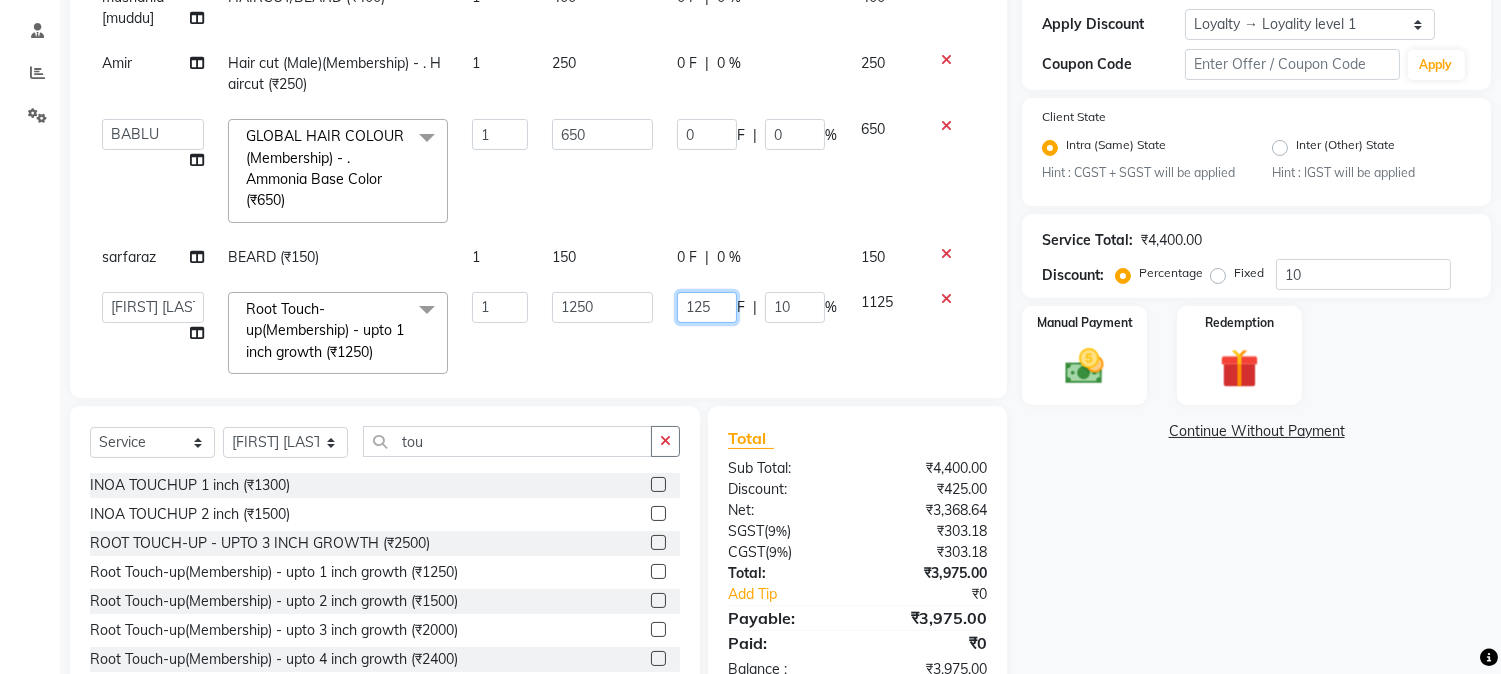drag, startPoint x: 655, startPoint y: 301, endPoint x: 706, endPoint y: 304, distance: 51.088158 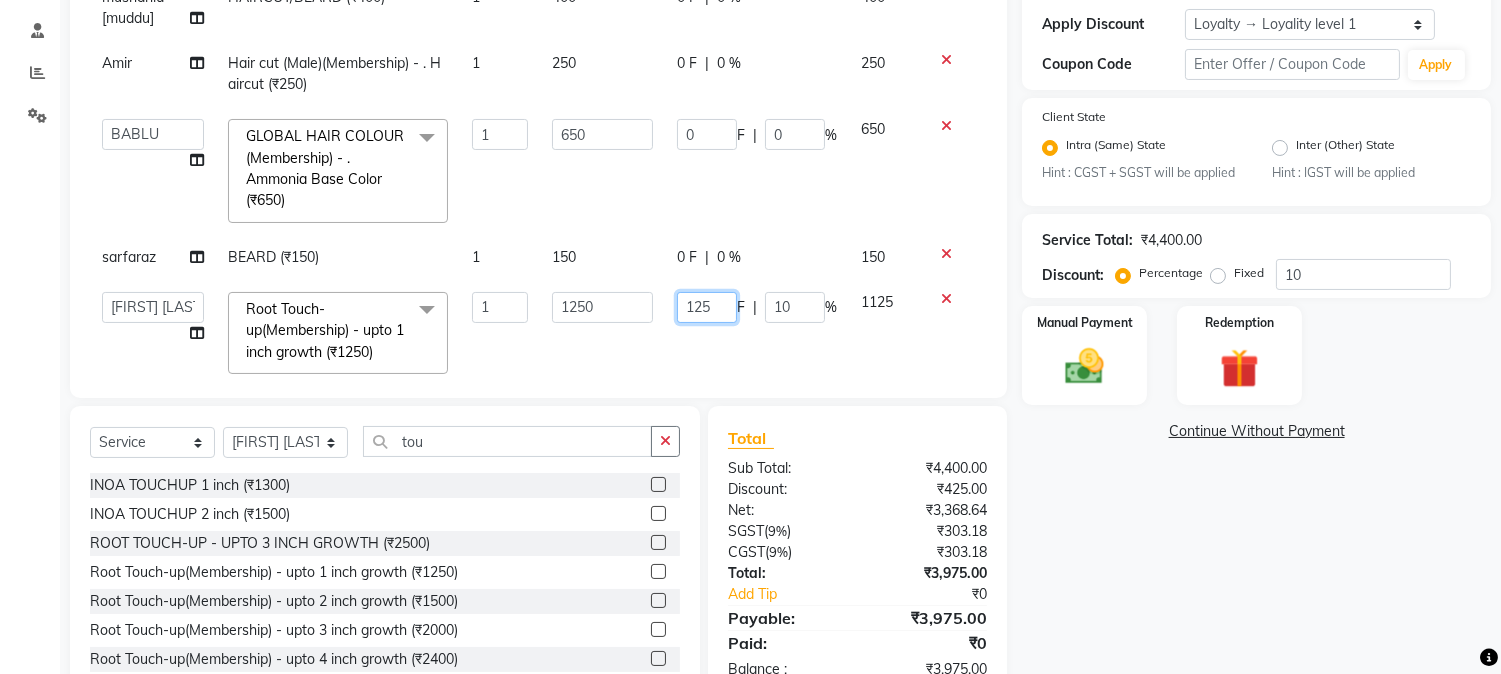click on "125 F | 10 %" 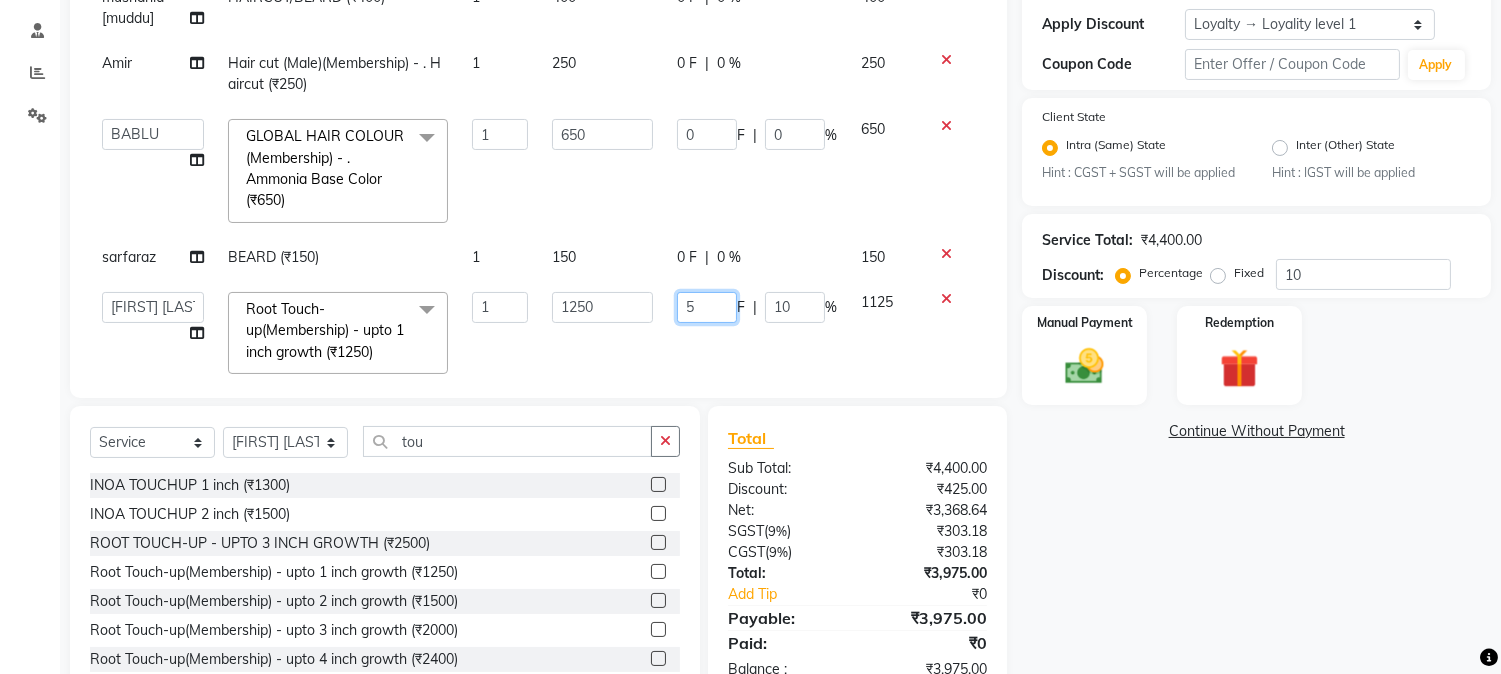 type on "50" 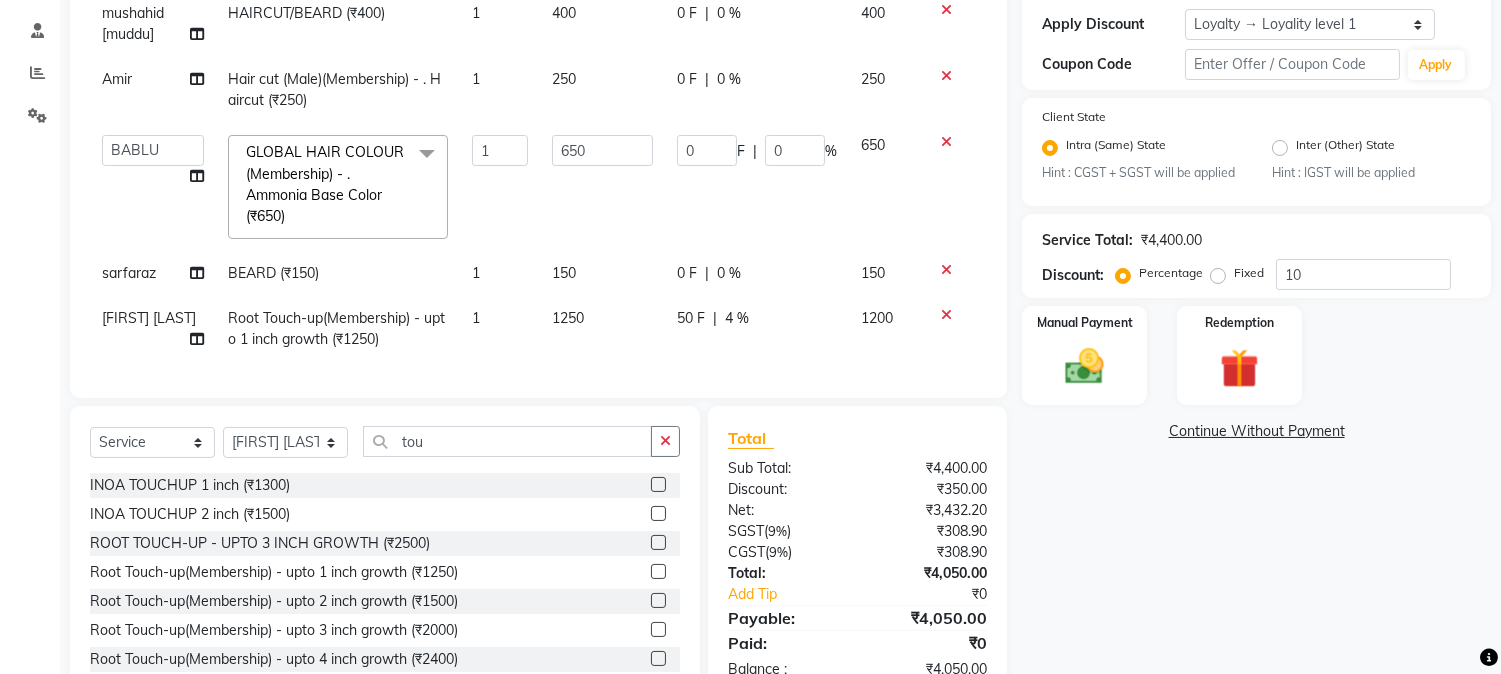 click on "Services Stylist Service Qty Price Disc Total Action  AARMAN   AAYUSHI SHARMA   Akruti   AMAN    Amir   Arbaz   Asif Ansari   BABLU   Bandana   BHAGYESH   CHETAN   CHETAN BOISAR   furkan   GEETA   KISHOR   KISHOR JAMBHULKAR   kunal   mushahid  [muddu]   Nilam   NIRANJAN   Nisha Parmar   PRABHA    PUNAM   Rahul Sir   RAVI    RIMA   Rohit Tandel   SALONI   Sandy Sir   sarfaraz   shovib M.D   shreya   ZOYA  Hair cut (Male)(Membership)       -        . Haircut by Hair Expert (₹350)  x Nails -  Hands (₹840) Nails -  Feet (₹720) Nails - Nail Extensions With Gel Polish (₹2820) Nails - Nail Art (₹300) Nails - Nail Extension Removal (₹960) Nails - Gel Polish Removal (₹420) MOLE (₹600) PUMING (₹4000) CRYSTAL PEDICURE (MEMBERSHIP) (₹1400) HIAR SPA ABOVE SHOULDER (MEMBERSHIP) (₹900) HAIR SPA ABOVE SHOULDER (NON-MEMBER) (₹1080) HAIR SPA BELOW SHOULDER(MEMBERSHIP) (₹1200) HAIR SPA BELOW SHOULDER(NON-MEMBER) (₹1440) HAIR SPA UPTO WAIST(MEMBERSHIP) (₹1400) PATCH TEST  (₹500) BEARD (₹150) 1" 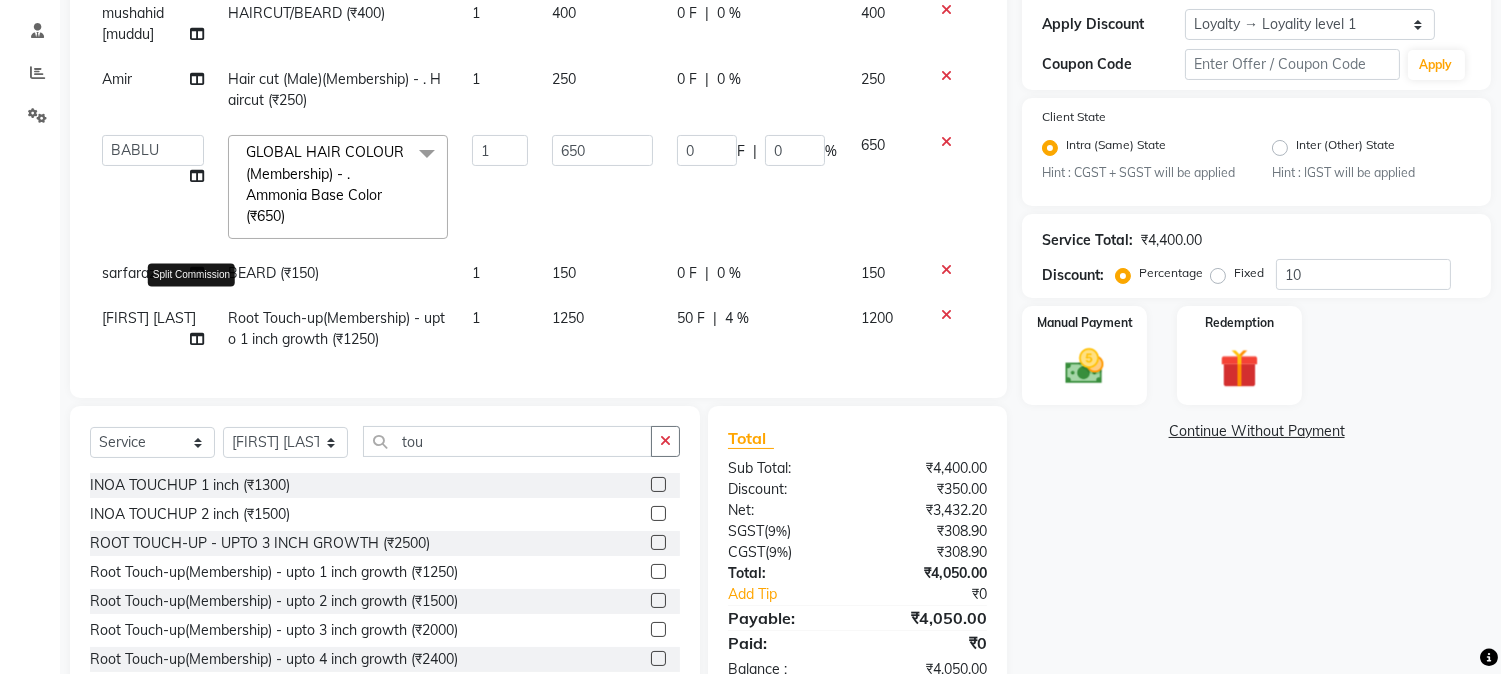 click 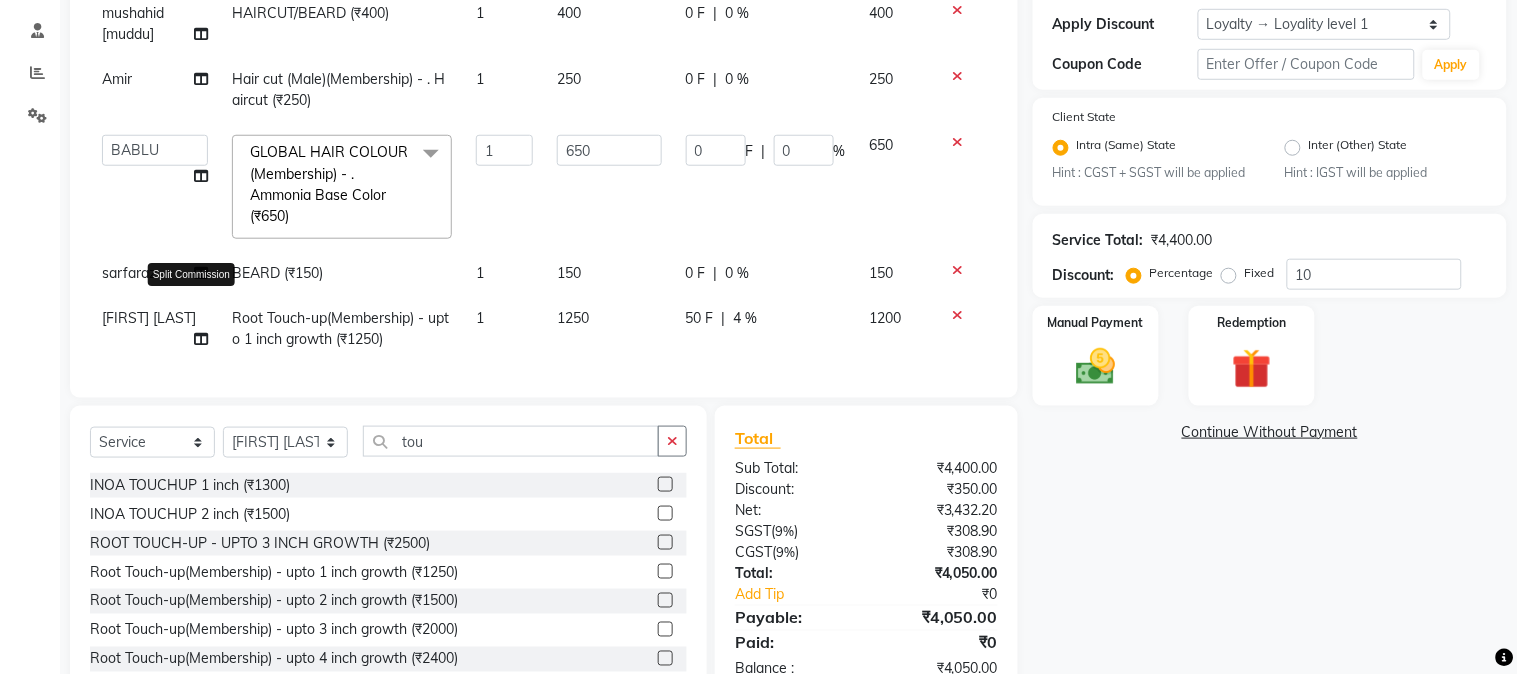 select on "21955" 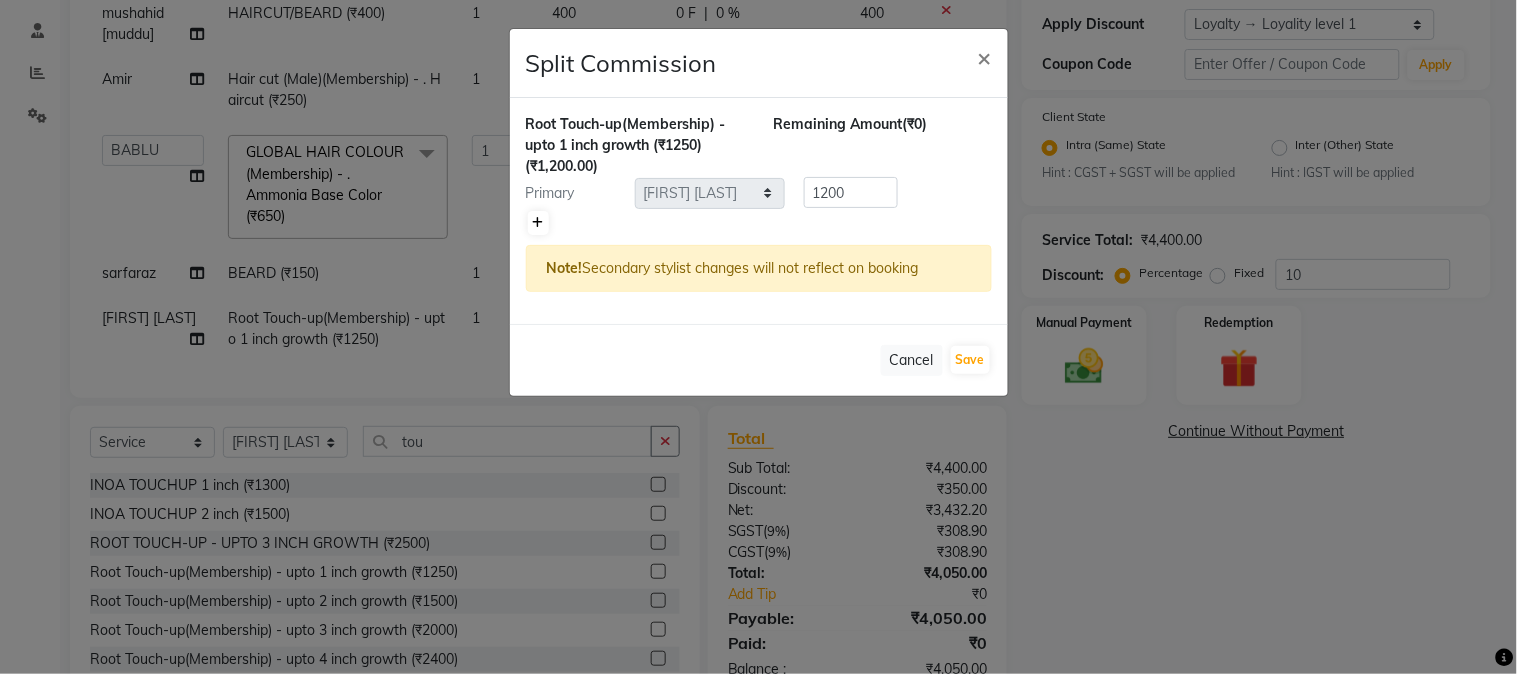 click 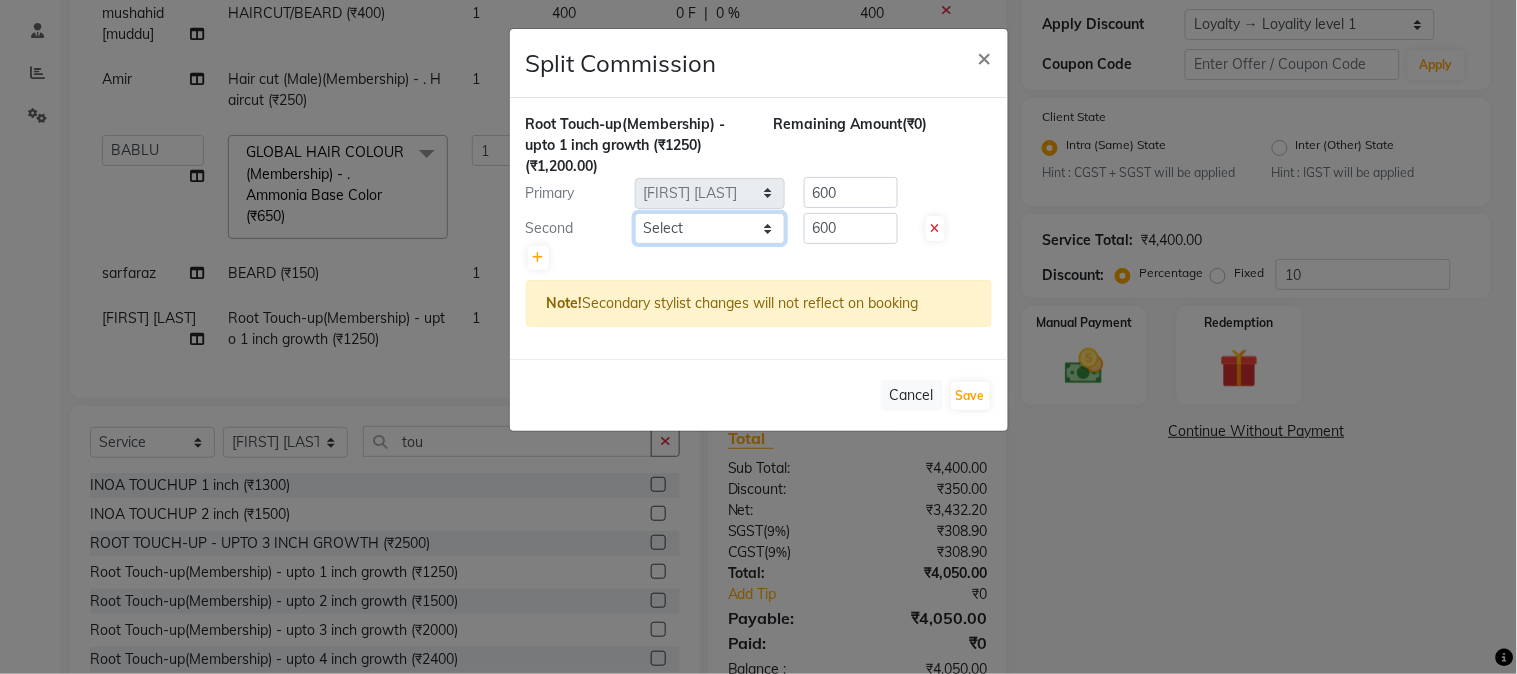 click on "Select  AARMAN   AAYUSHI SHARMA   Akruti   AMAN    Amir   Arbaz   Asif Ansari   BABLU   Bandana   BHAGYESH   CHETAN   CHETAN BOISAR   furkan   GEETA   KISHOR   KISHOR JAMBHULKAR   kunal   mushahid  [muddu]   Nilam   NIRANJAN   Nisha Parmar   PRABHA    PUNAM   Rahul Sir   RAVI    RIMA   Rohit Tandel   SALONI   Sandy Sir   sarfaraz   shovib M.D   shreya   ZOYA" 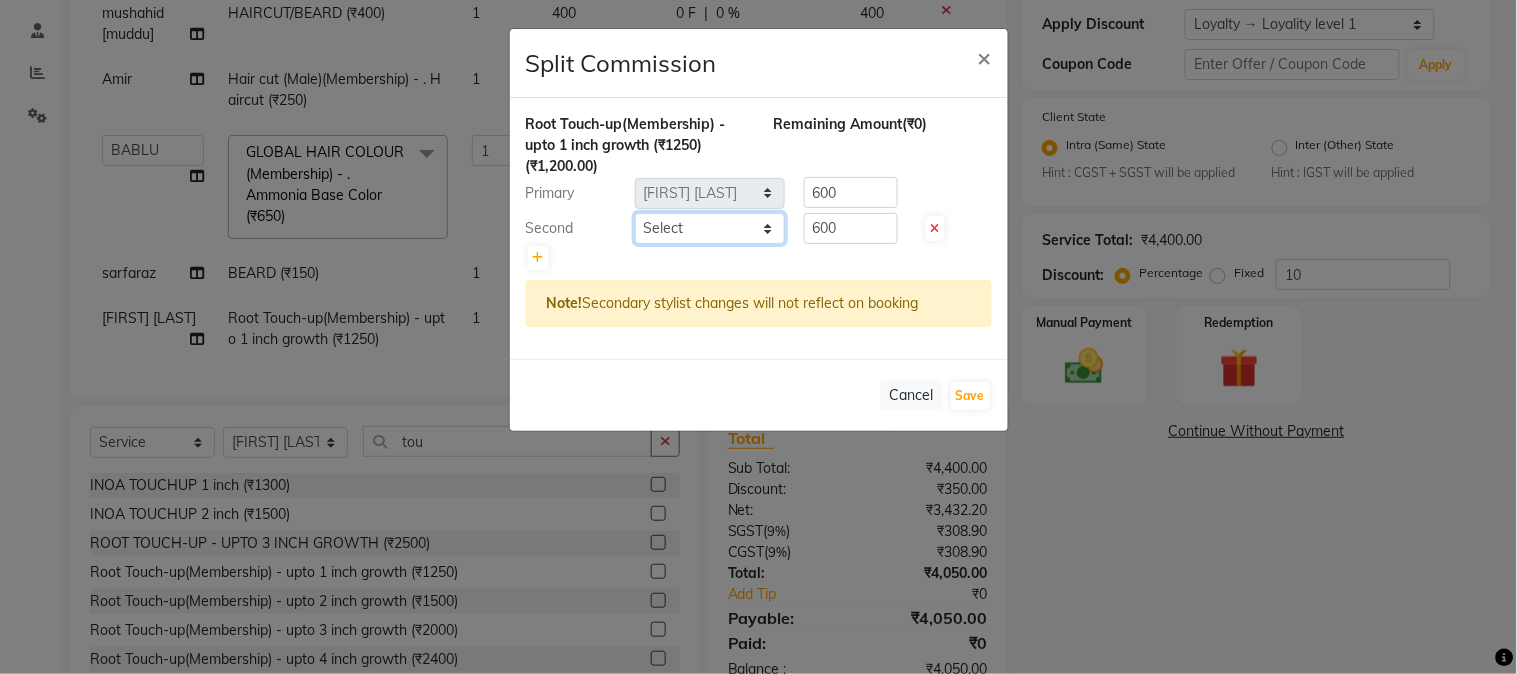 select on "65416" 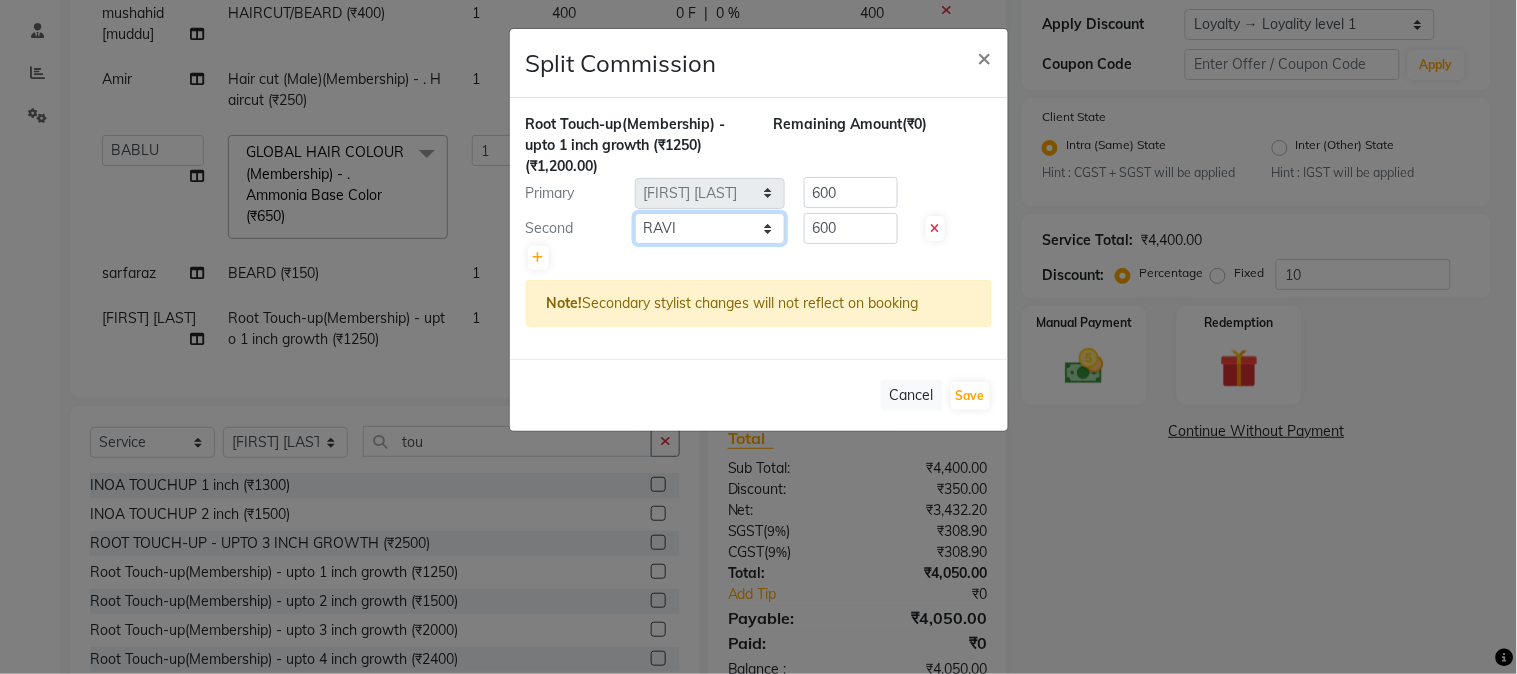 click on "Select  AARMAN   AAYUSHI SHARMA   Akruti   AMAN    Amir   Arbaz   Asif Ansari   BABLU   Bandana   BHAGYESH   CHETAN   CHETAN BOISAR   furkan   GEETA   KISHOR   KISHOR JAMBHULKAR   kunal   mushahid  [muddu]   Nilam   NIRANJAN   Nisha Parmar   PRABHA    PUNAM   Rahul Sir   RAVI    RIMA   Rohit Tandel   SALONI   Sandy Sir   sarfaraz   shovib M.D   shreya   ZOYA" 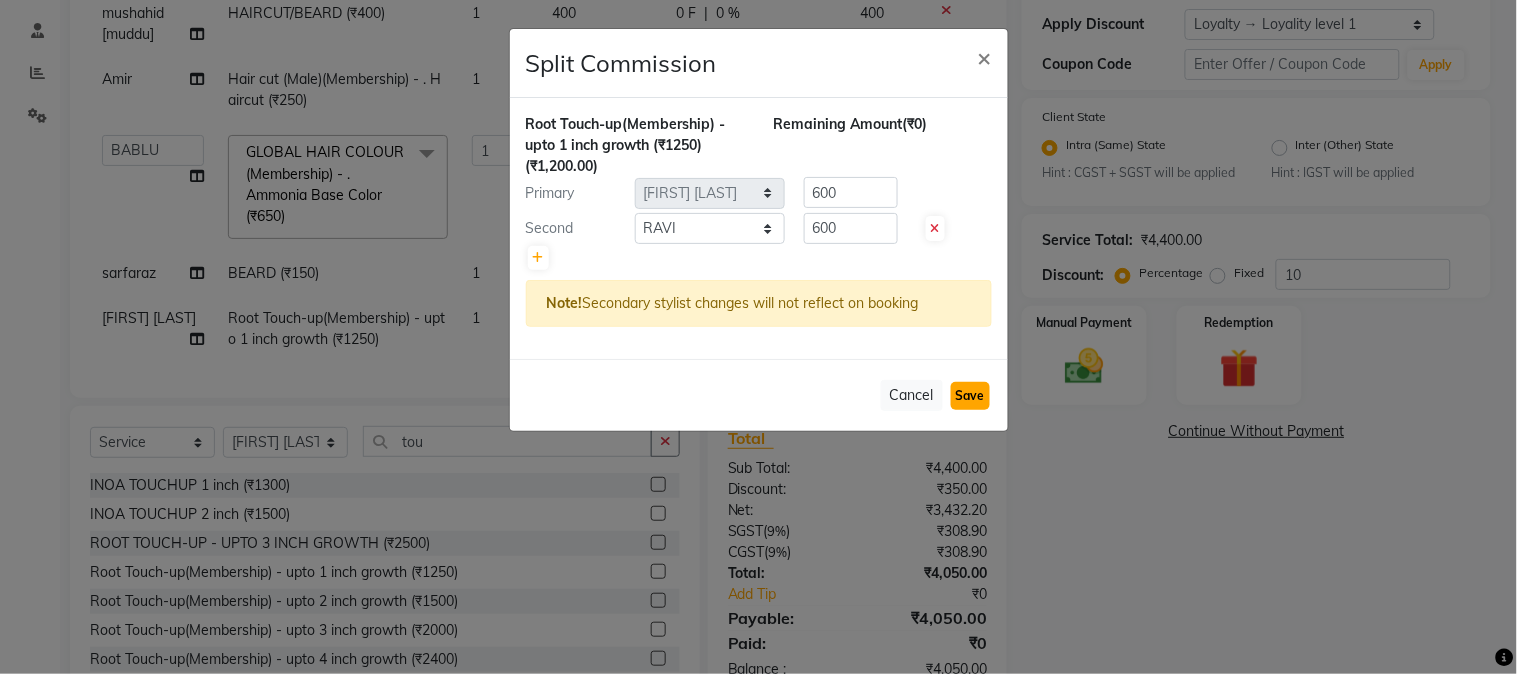 click on "Save" 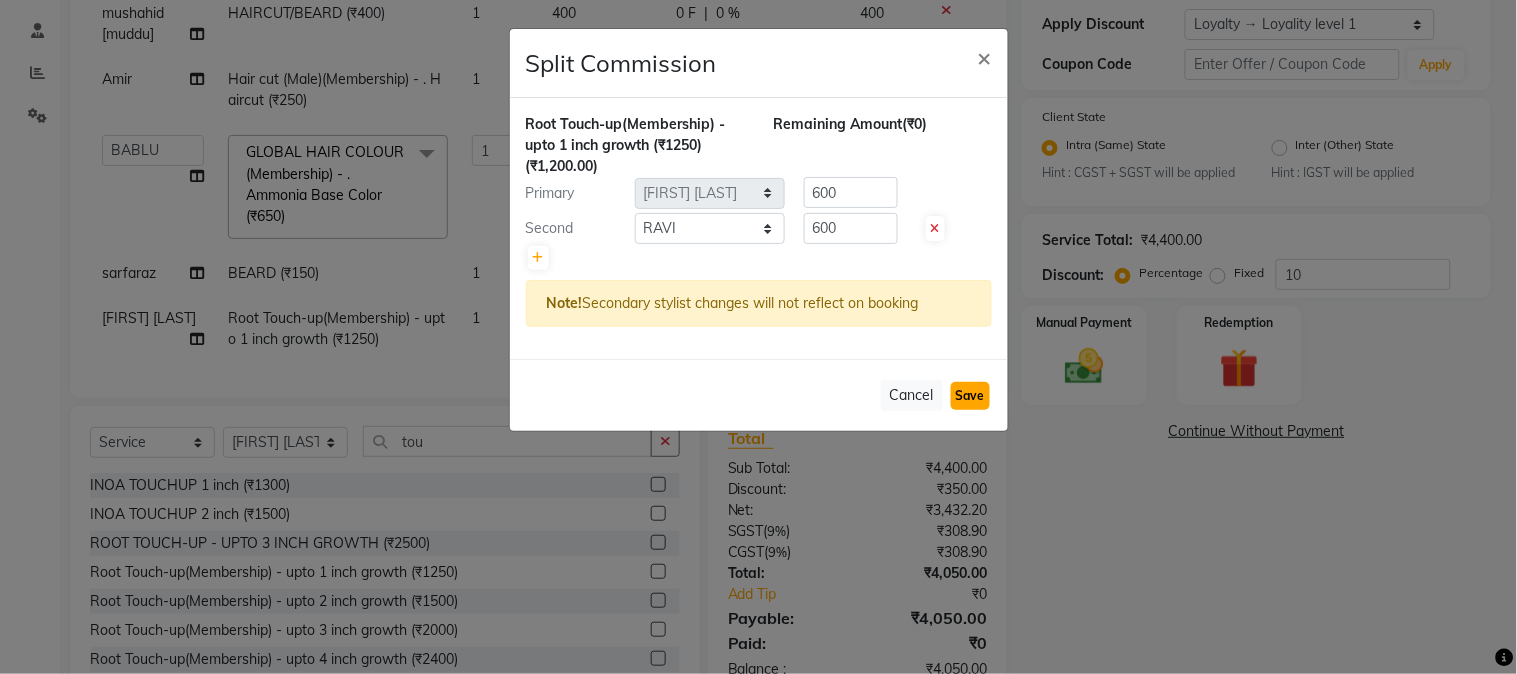 type 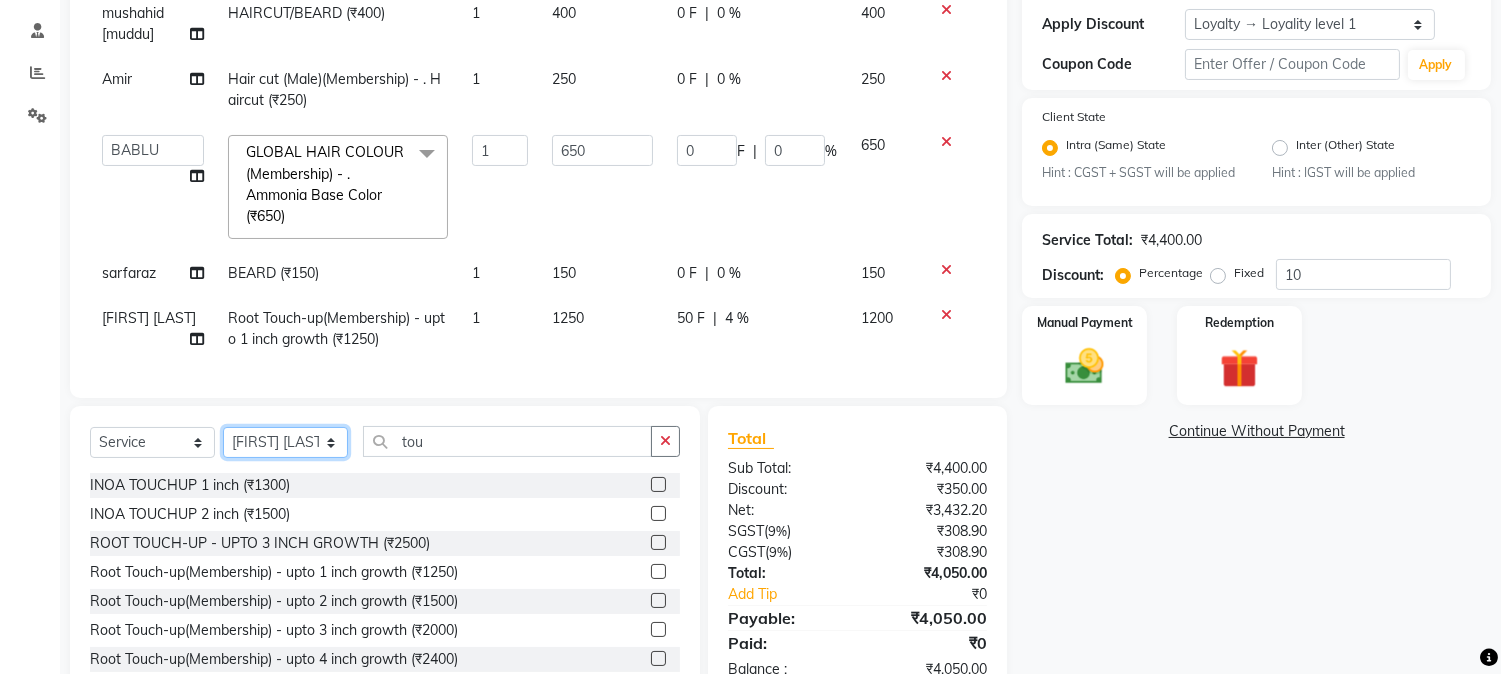drag, startPoint x: 255, startPoint y: 442, endPoint x: 255, endPoint y: 428, distance: 14 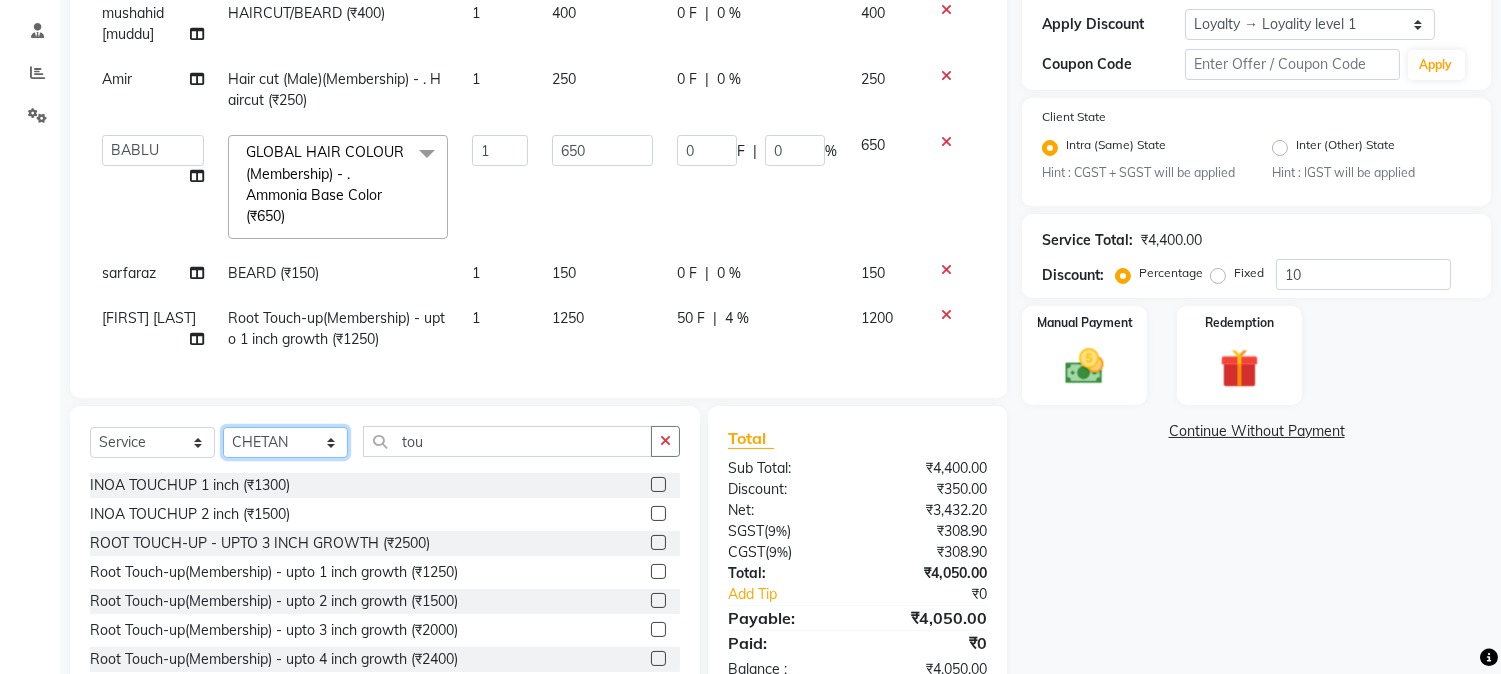click on "Select Stylist AARMAN AAYUSHI SHARMA Akruti AMAN  Amir Arbaz Asif Ansari BABLU Bandana BHAGYESH CHETAN CHETAN BOISAR furkan GEETA KISHOR KISHOR JAMBHULKAR kunal mushahid  [muddu] Nilam NIRANJAN Nisha Parmar PRABHA  PUNAM Rahul Sir RAVI  RIMA Rohit Tandel SALONI Sandy Sir sarfaraz shovib M.D shreya ZOYA" 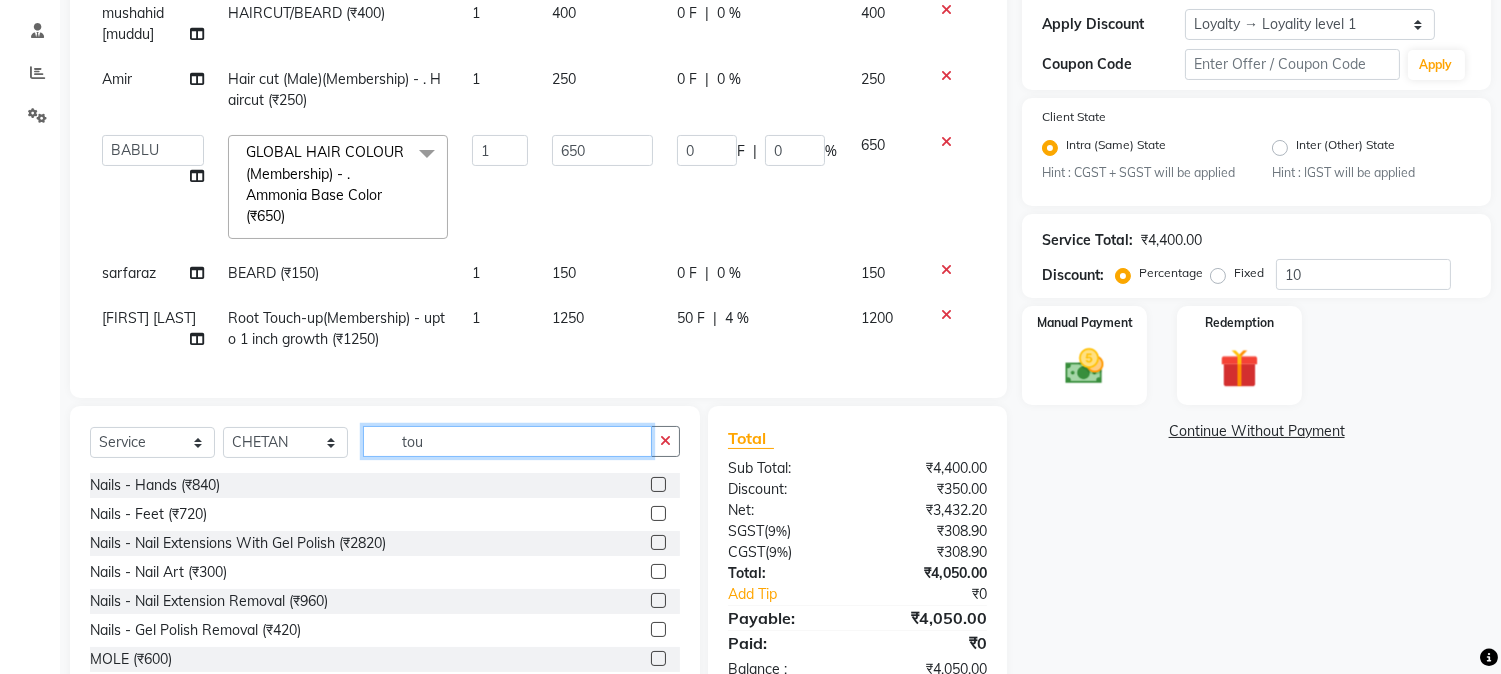 drag, startPoint x: 392, startPoint y: 443, endPoint x: 484, endPoint y: 447, distance: 92.086914 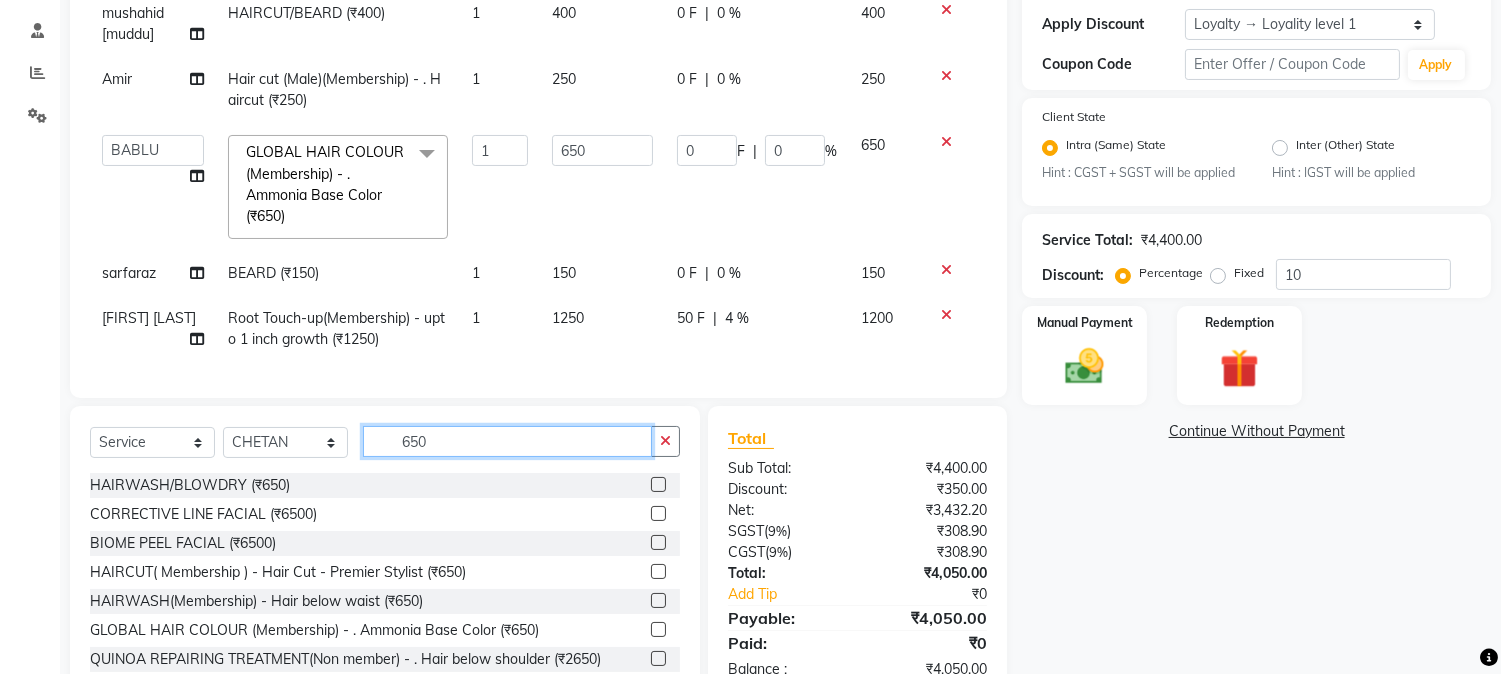 scroll, scrollTop: 426, scrollLeft: 0, axis: vertical 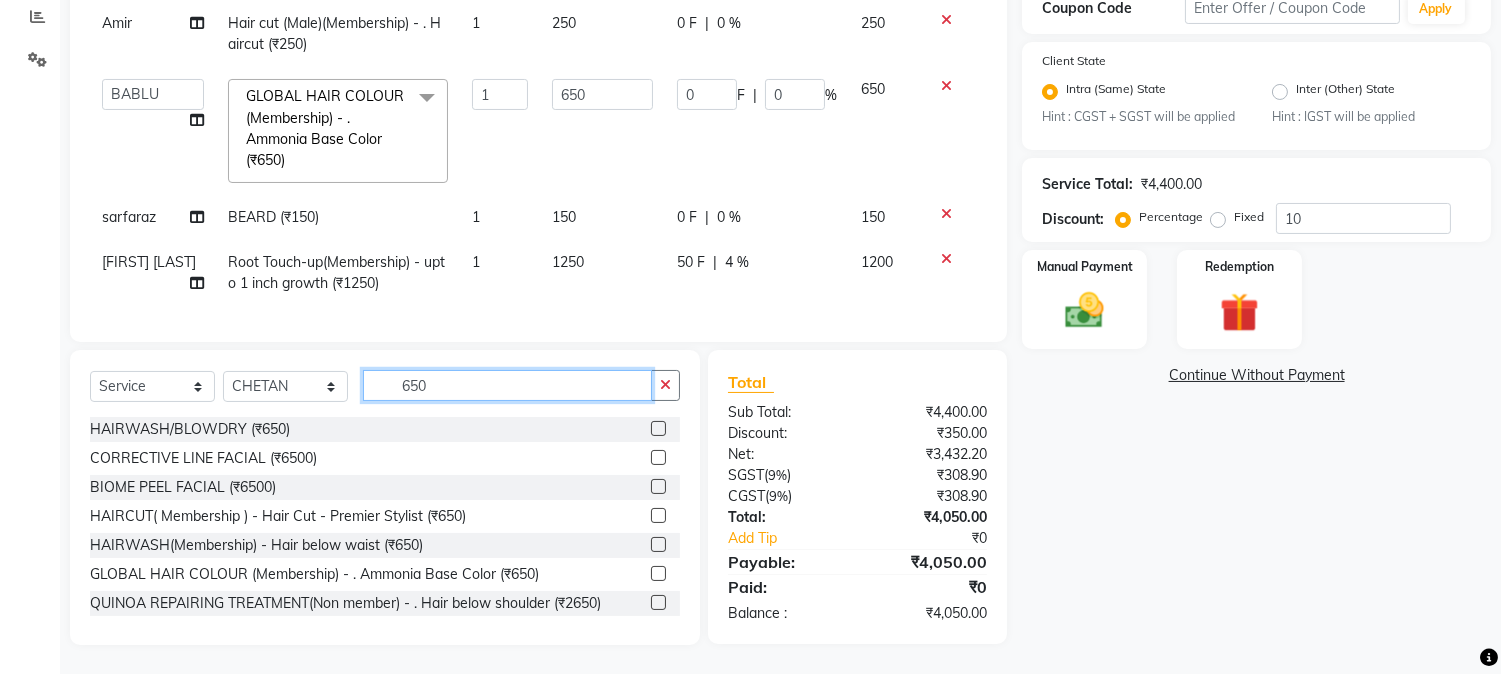 type on "650" 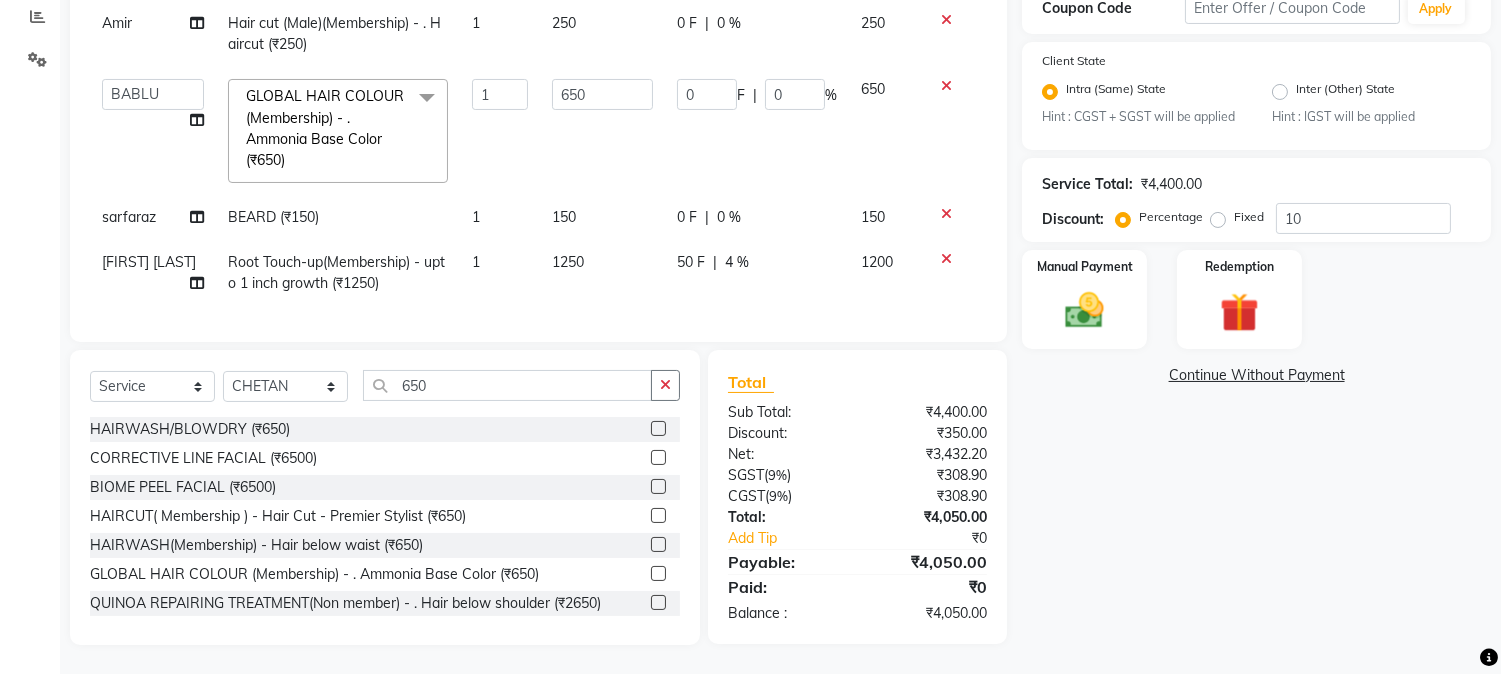 click 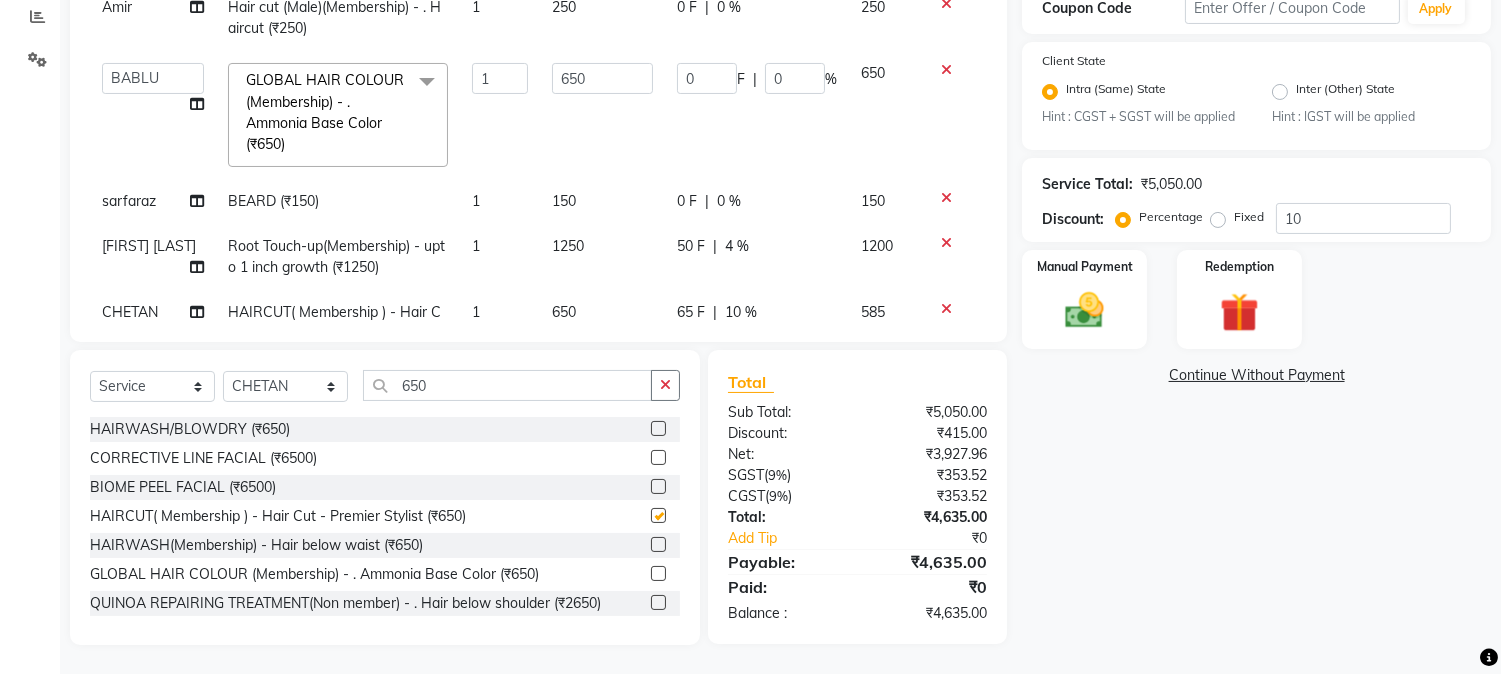checkbox on "false" 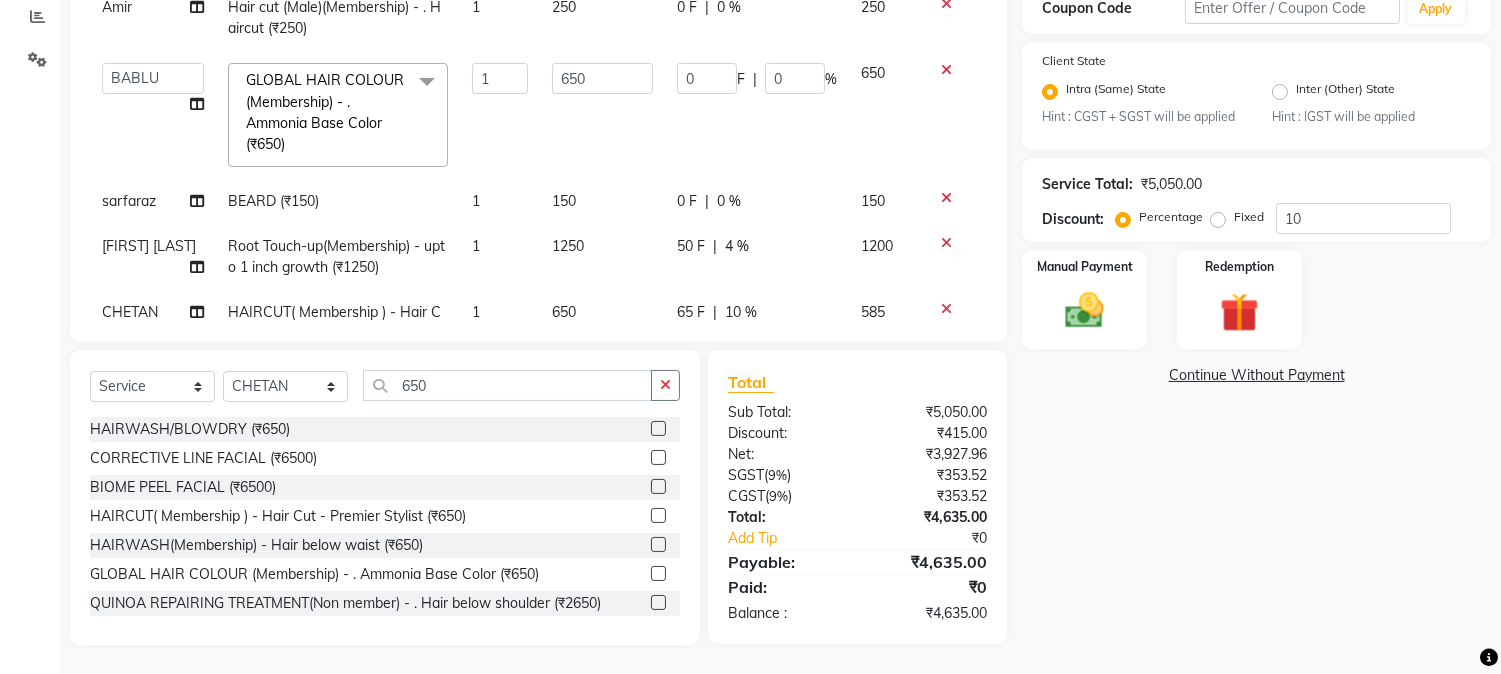 scroll, scrollTop: 247, scrollLeft: 0, axis: vertical 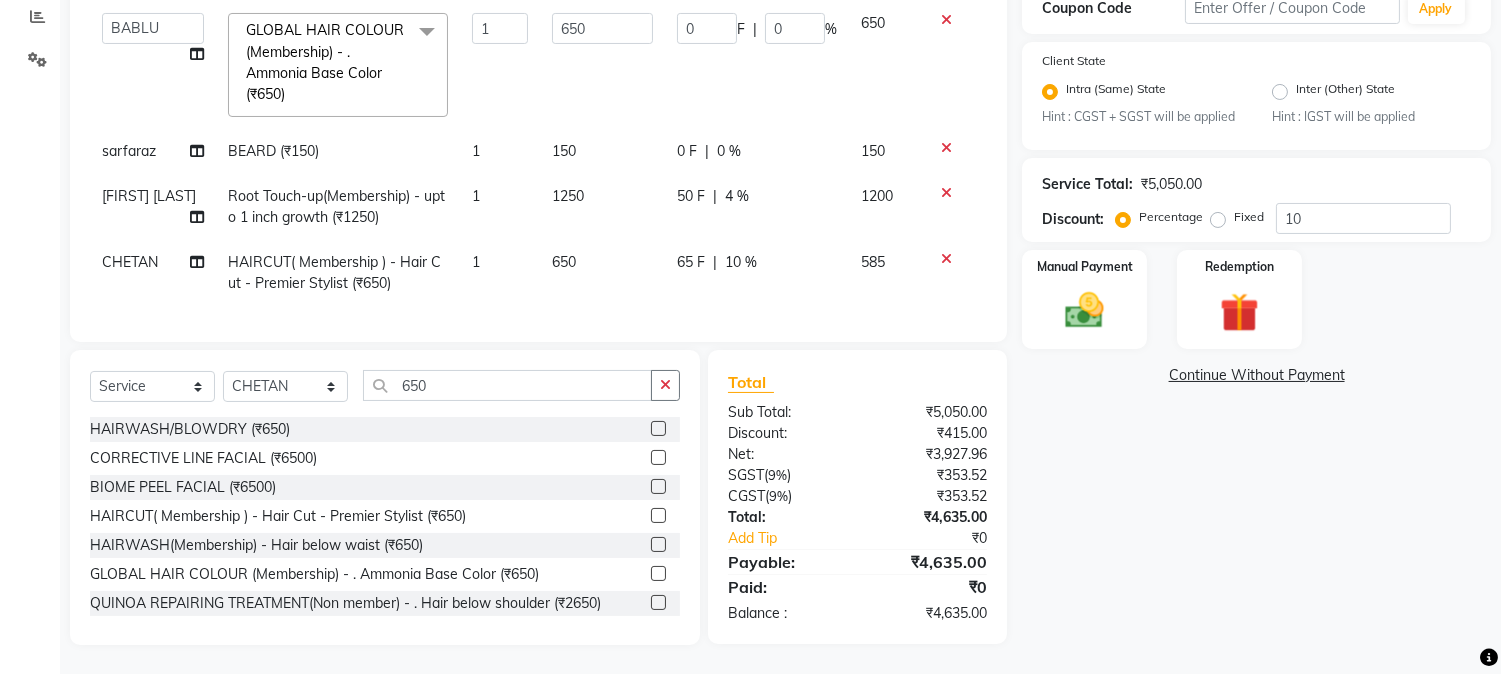 click on "65 F | 10 %" 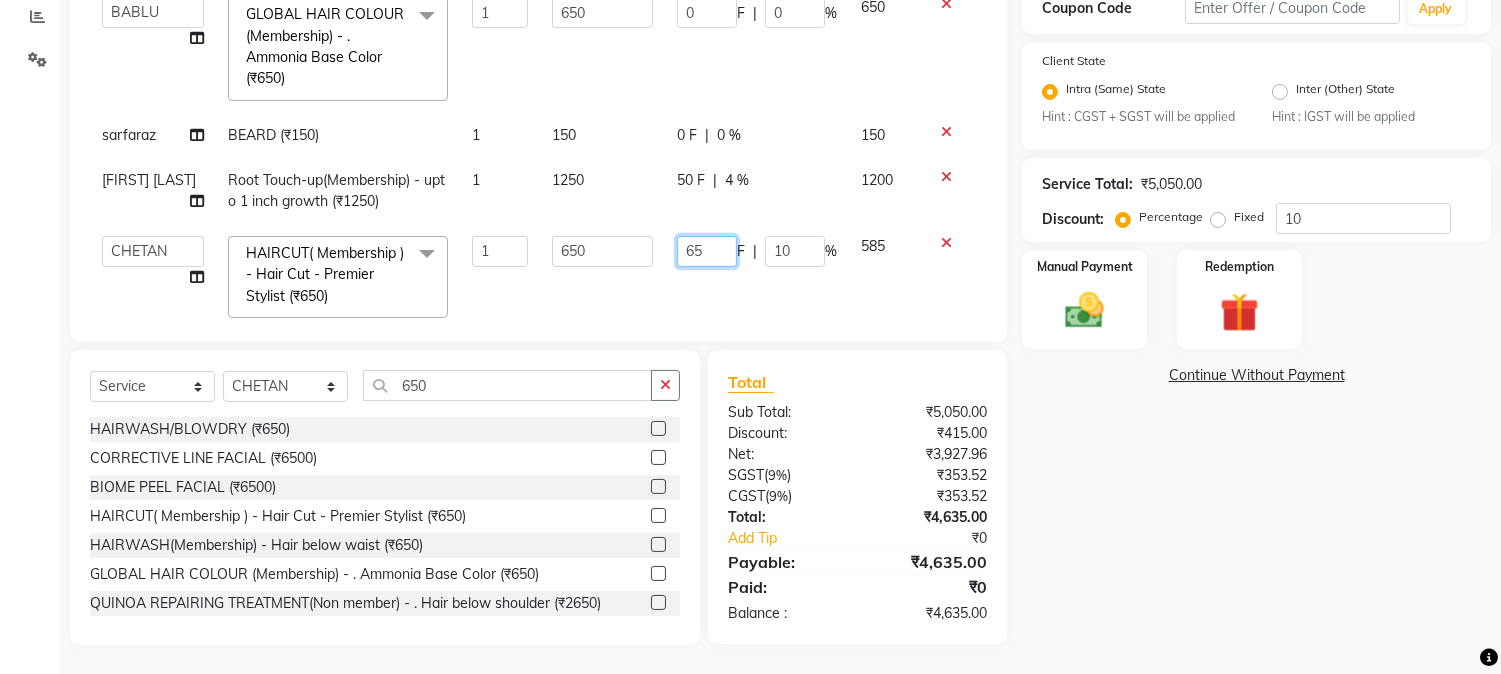 drag, startPoint x: 664, startPoint y: 247, endPoint x: 711, endPoint y: 251, distance: 47.169907 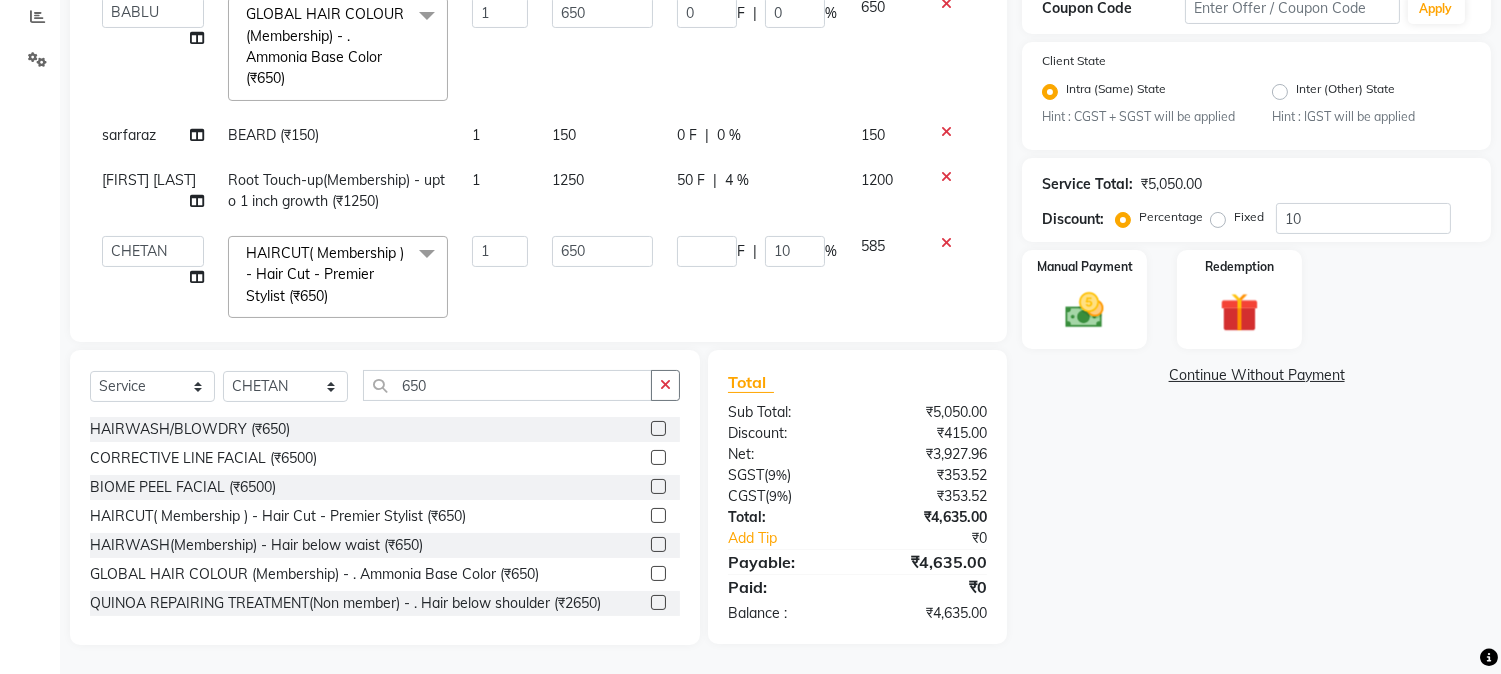 click on "Services Stylist Service Qty Price Disc Total Action  AARMAN   AAYUSHI SHARMA   Akruti   AMAN    Amir   Arbaz   Asif Ansari   BABLU   Bandana   BHAGYESH   CHETAN   CHETAN BOISAR   furkan   GEETA   KISHOR   KISHOR JAMBHULKAR   kunal   mushahid  [muddu]   Nilam   NIRANJAN   Nisha Parmar   PRABHA    PUNAM   Rahul Sir   RAVI    RIMA   Rohit Tandel   SALONI   Sandy Sir   sarfaraz   shovib M.D   shreya   ZOYA  Hair cut (Male)(Membership)       -        . Haircut by Hair Expert (₹350)  x Nails -  Hands (₹840) Nails -  Feet (₹720) Nails - Nail Extensions With Gel Polish (₹2820) Nails - Nail Art (₹300) Nails - Nail Extension Removal (₹960) Nails - Gel Polish Removal (₹420) MOLE (₹600) PUMING (₹4000) CRYSTAL PEDICURE (MEMBERSHIP) (₹1400) HIAR SPA ABOVE SHOULDER (MEMBERSHIP) (₹900) HAIR SPA ABOVE SHOULDER (NON-MEMBER) (₹1080) HAIR SPA BELOW SHOULDER(MEMBERSHIP) (₹1200) HAIR SPA BELOW SHOULDER(NON-MEMBER) (₹1440) HAIR SPA UPTO WAIST(MEMBERSHIP) (₹1400) PATCH TEST  (₹500) BEARD (₹150) 1" 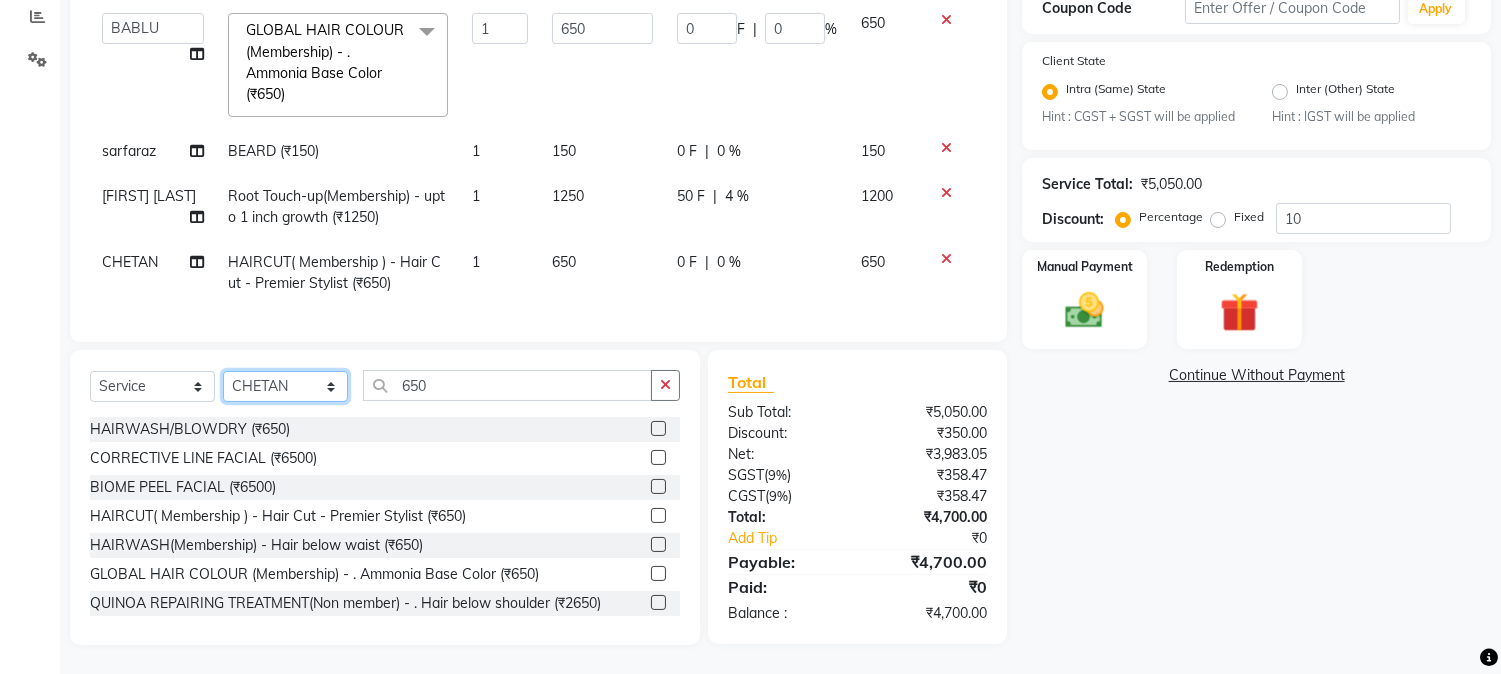 click on "Select Stylist AARMAN AAYUSHI SHARMA Akruti AMAN  Amir Arbaz Asif Ansari BABLU Bandana BHAGYESH CHETAN CHETAN BOISAR furkan GEETA KISHOR KISHOR JAMBHULKAR kunal mushahid  [muddu] Nilam NIRANJAN Nisha Parmar PRABHA  PUNAM Rahul Sir RAVI  RIMA Rohit Tandel SALONI Sandy Sir sarfaraz shovib M.D shreya ZOYA" 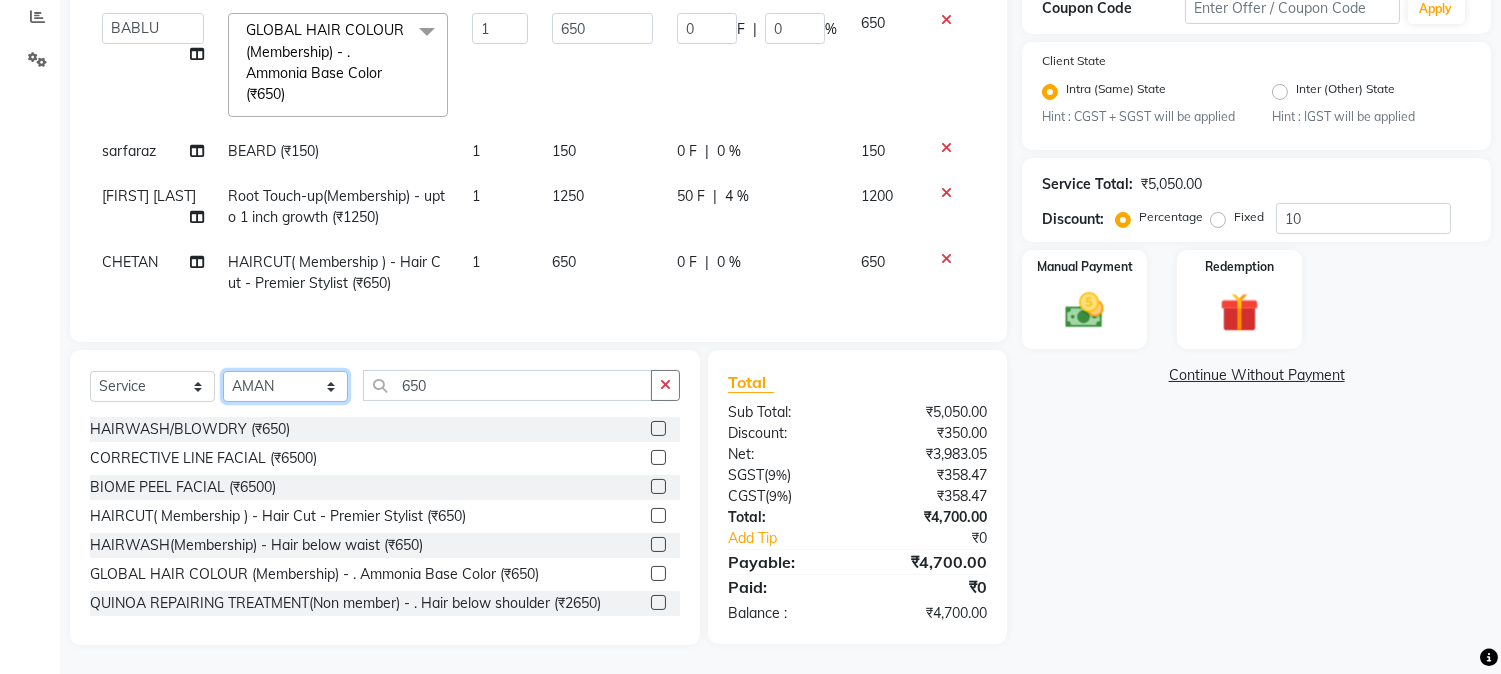click on "Select Stylist AARMAN AAYUSHI SHARMA Akruti AMAN  Amir Arbaz Asif Ansari BABLU Bandana BHAGYESH CHETAN CHETAN BOISAR furkan GEETA KISHOR KISHOR JAMBHULKAR kunal mushahid  [muddu] Nilam NIRANJAN Nisha Parmar PRABHA  PUNAM Rahul Sir RAVI  RIMA Rohit Tandel SALONI Sandy Sir sarfaraz shovib M.D shreya ZOYA" 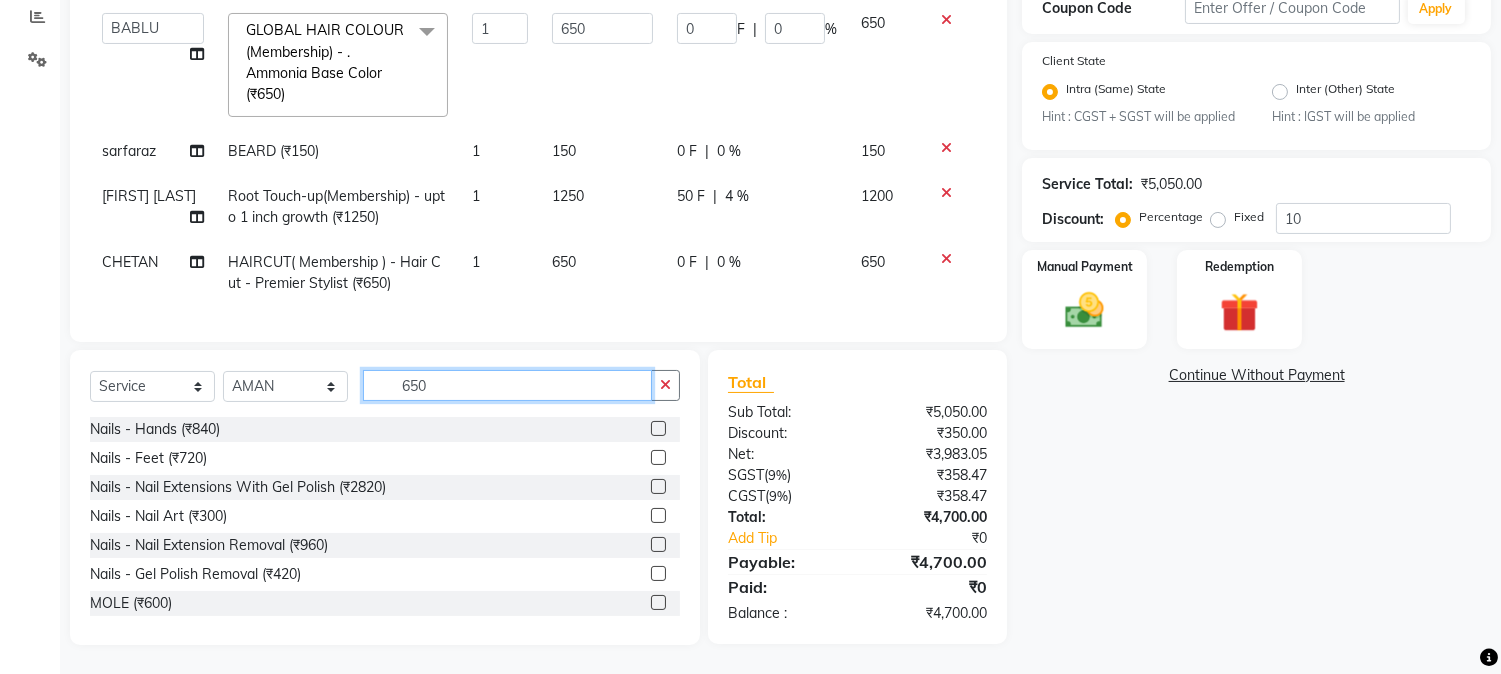 drag, startPoint x: 404, startPoint y: 384, endPoint x: 464, endPoint y: 383, distance: 60.00833 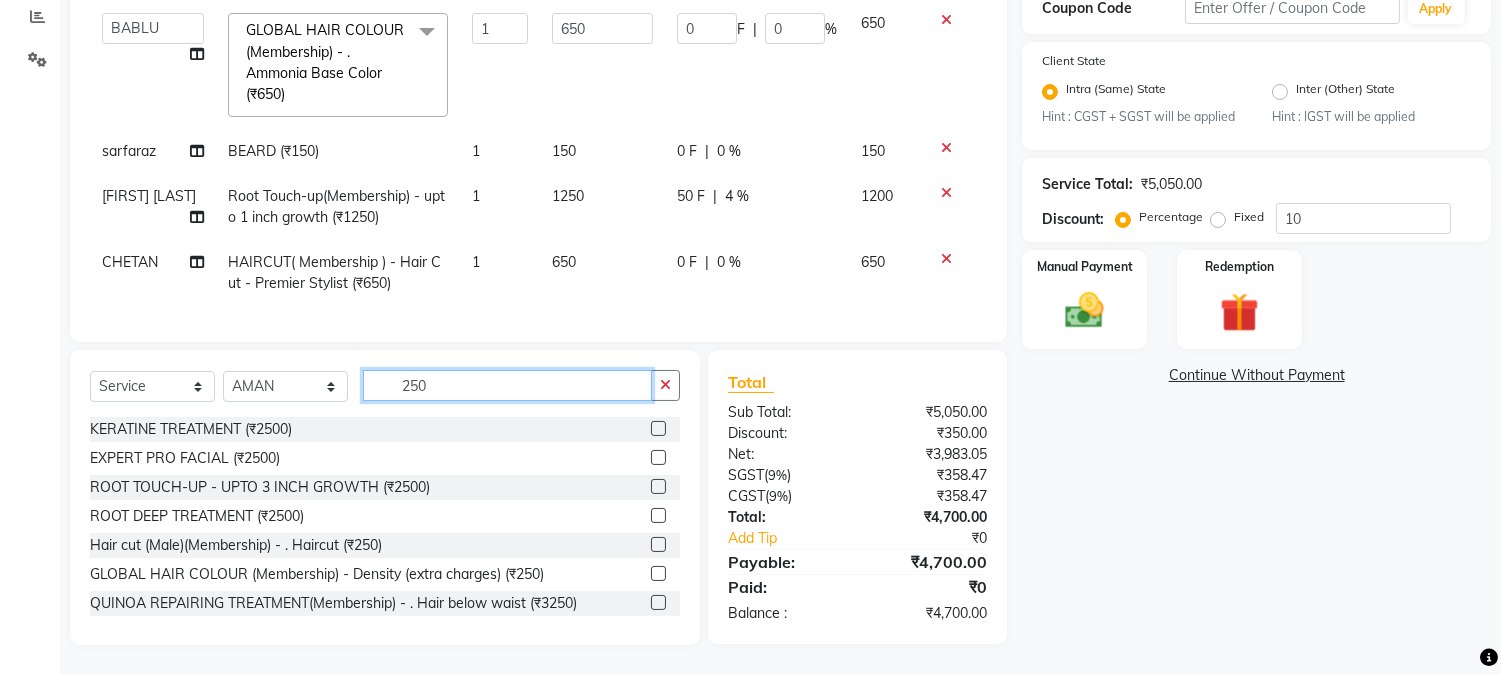 type on "250" 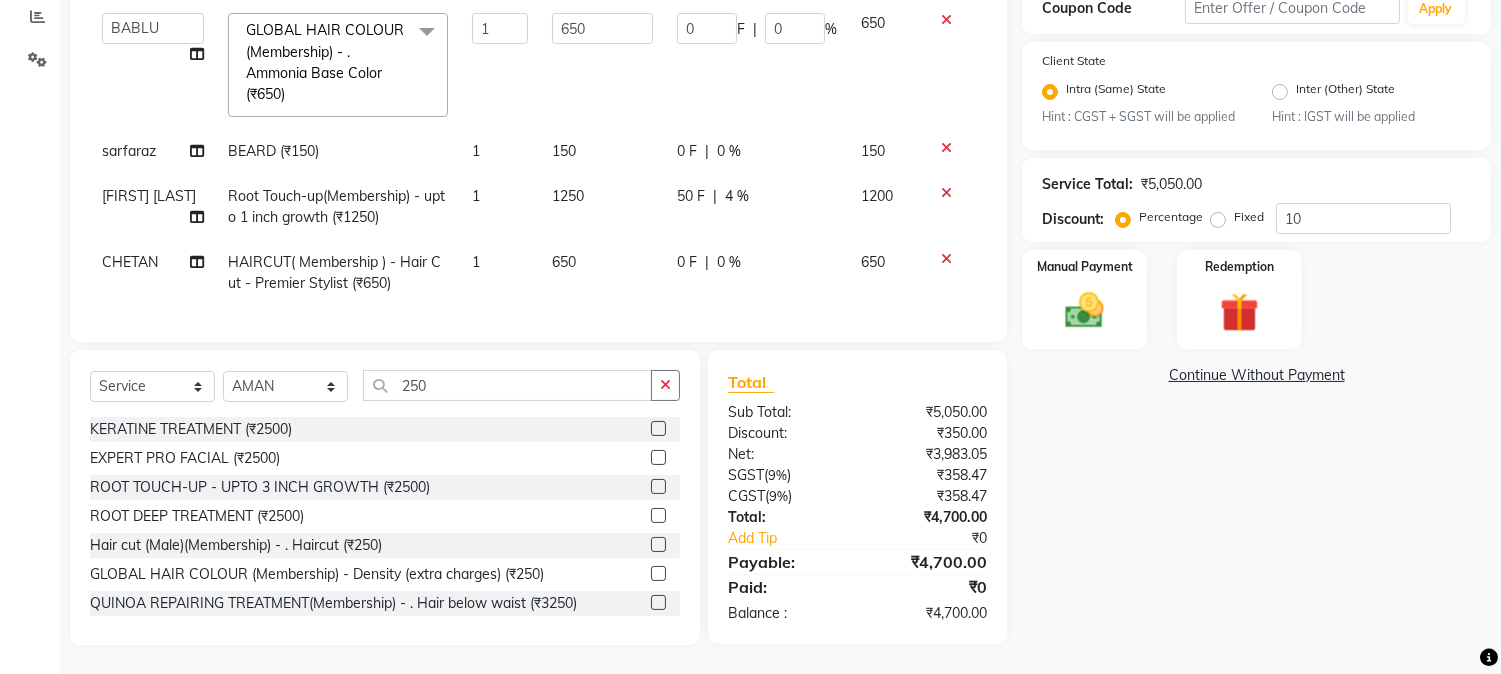 click 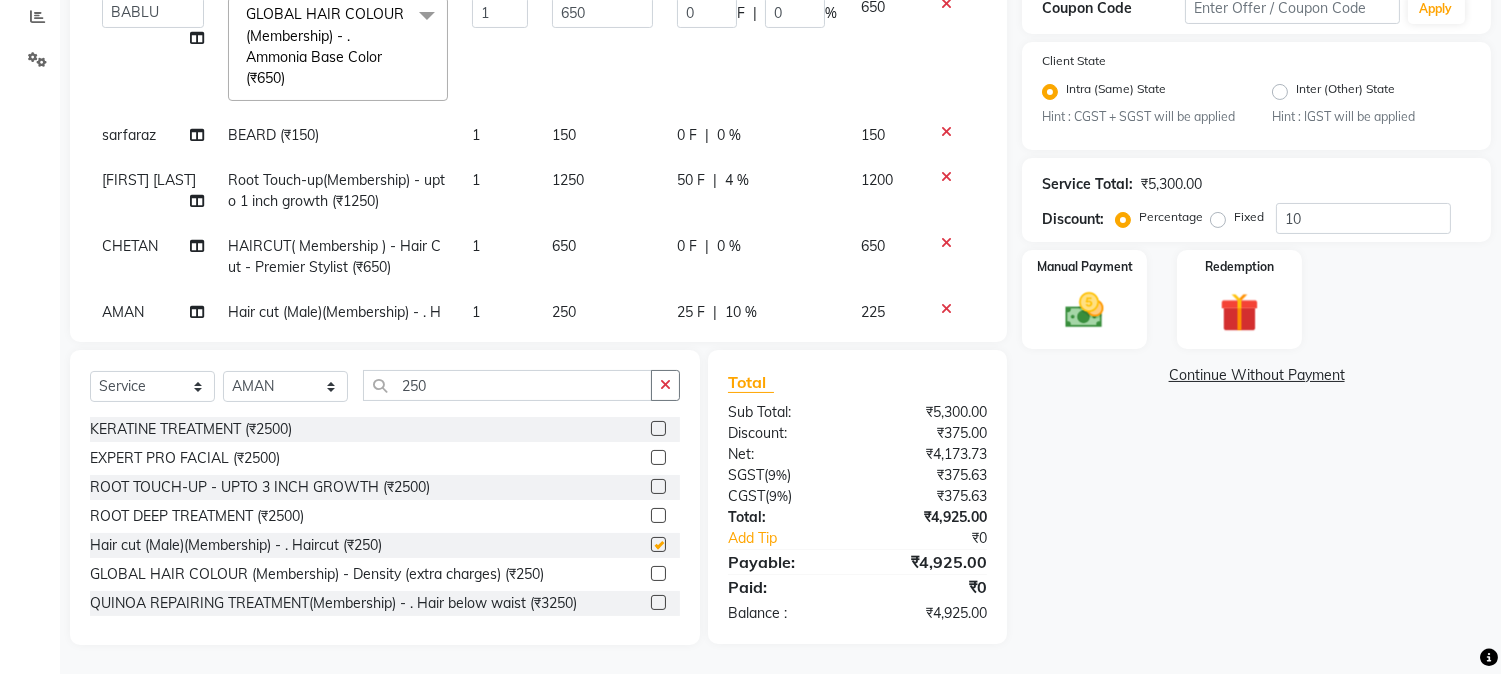 checkbox on "false" 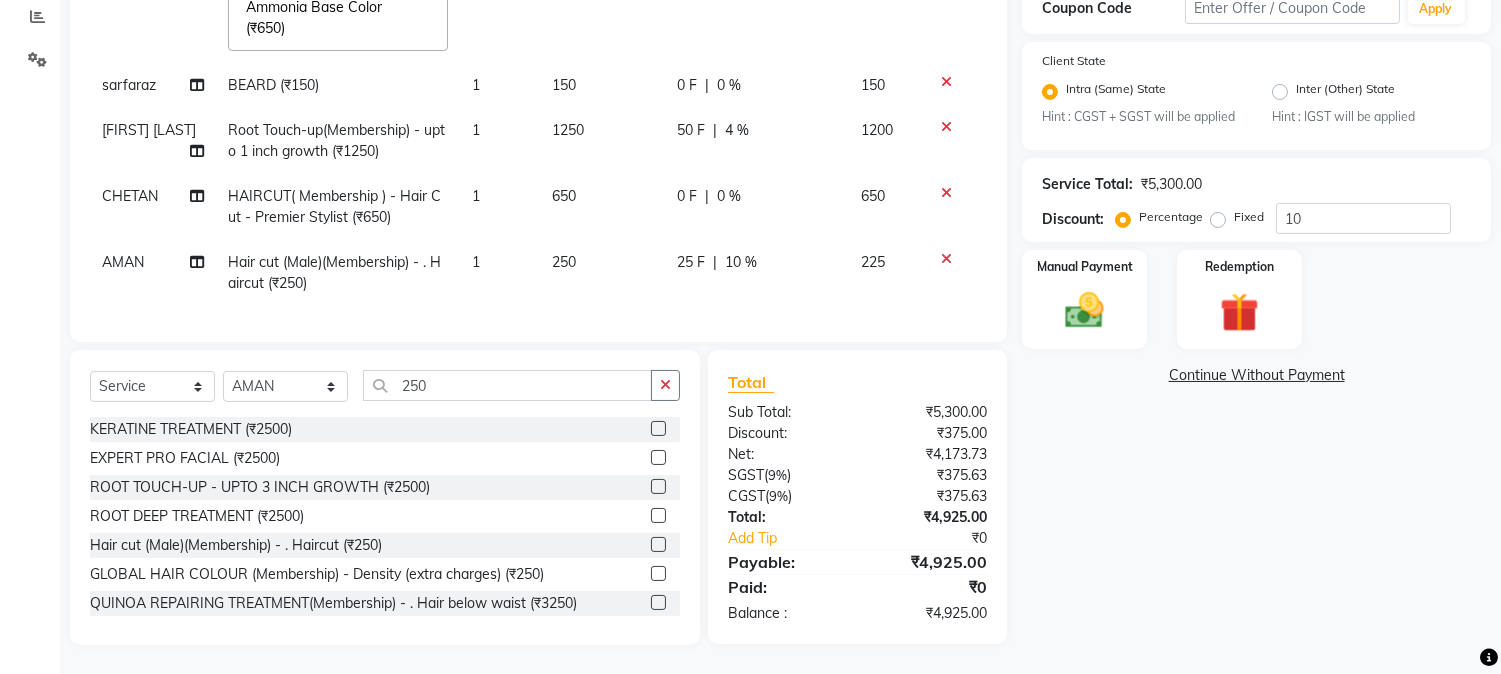 scroll, scrollTop: 313, scrollLeft: 0, axis: vertical 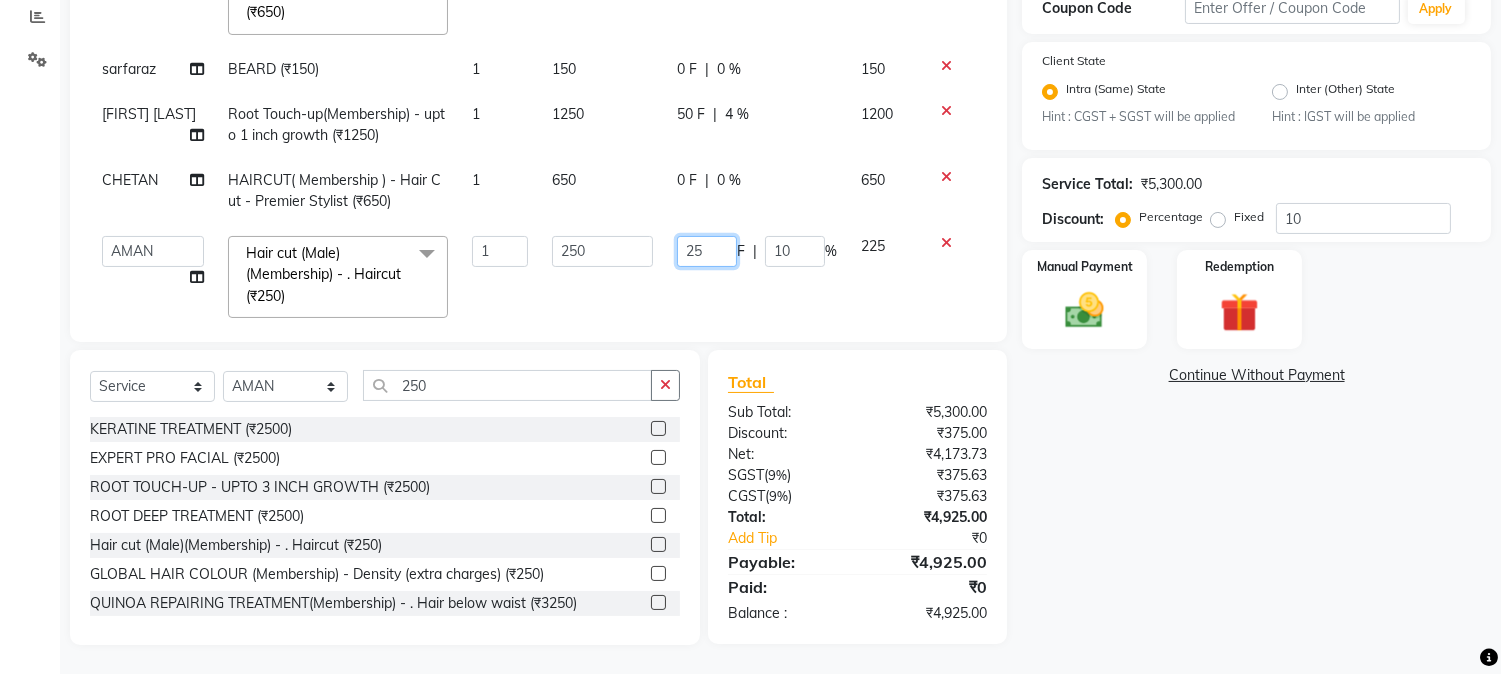 drag, startPoint x: 664, startPoint y: 256, endPoint x: 694, endPoint y: 256, distance: 30 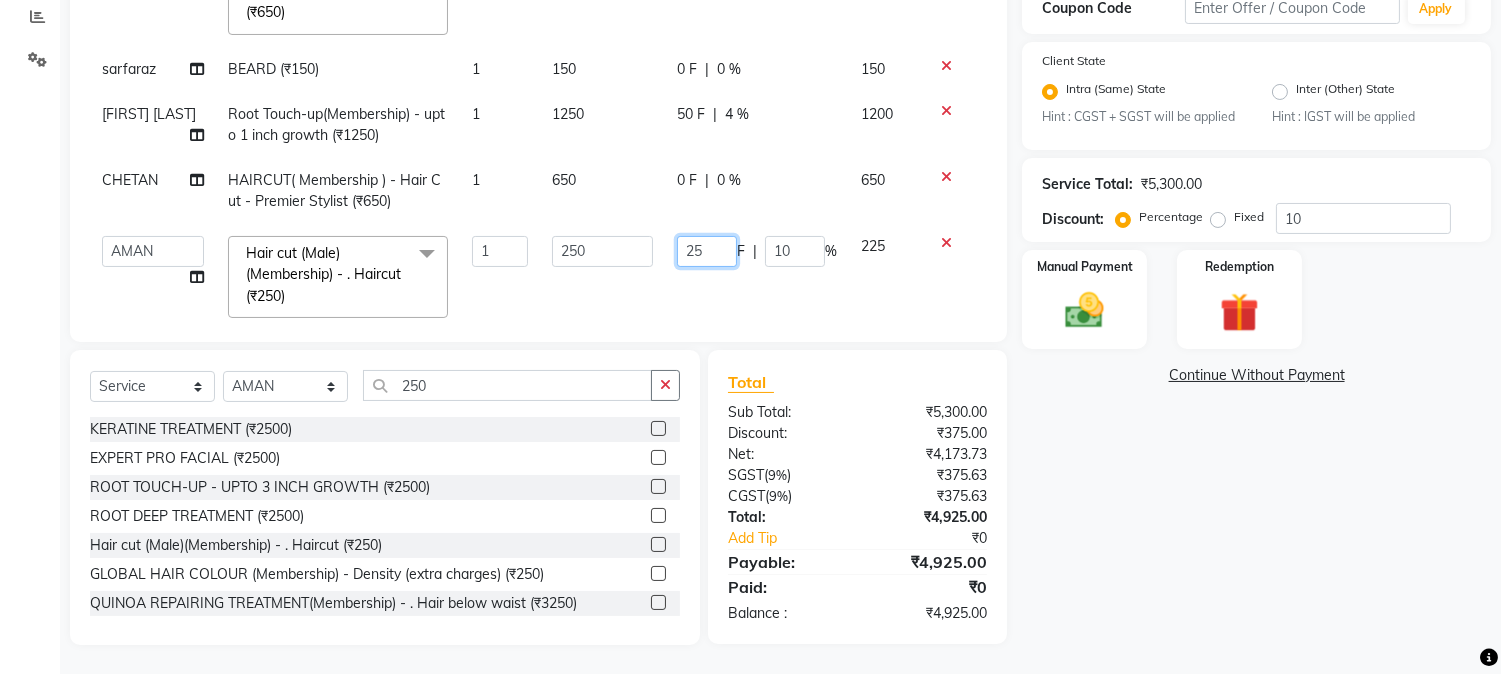 type 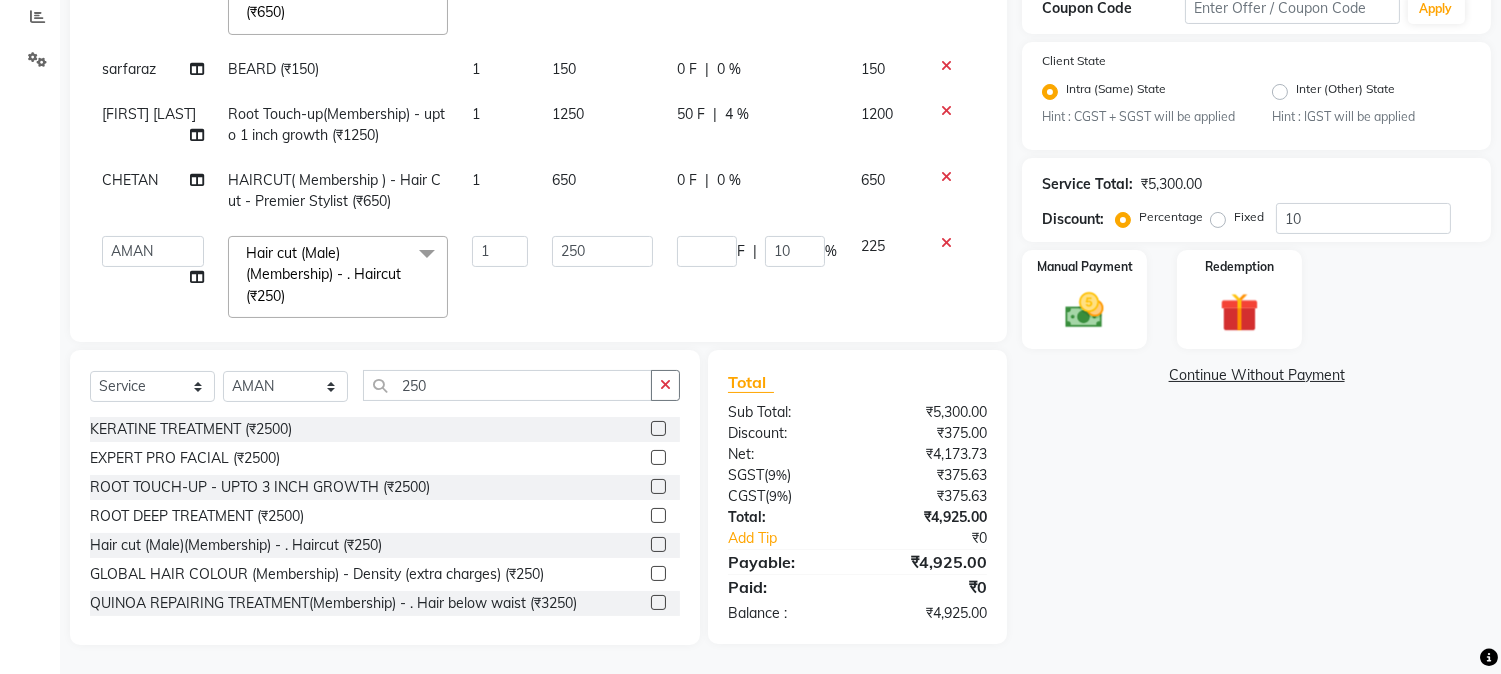 click on "F | 10 %" 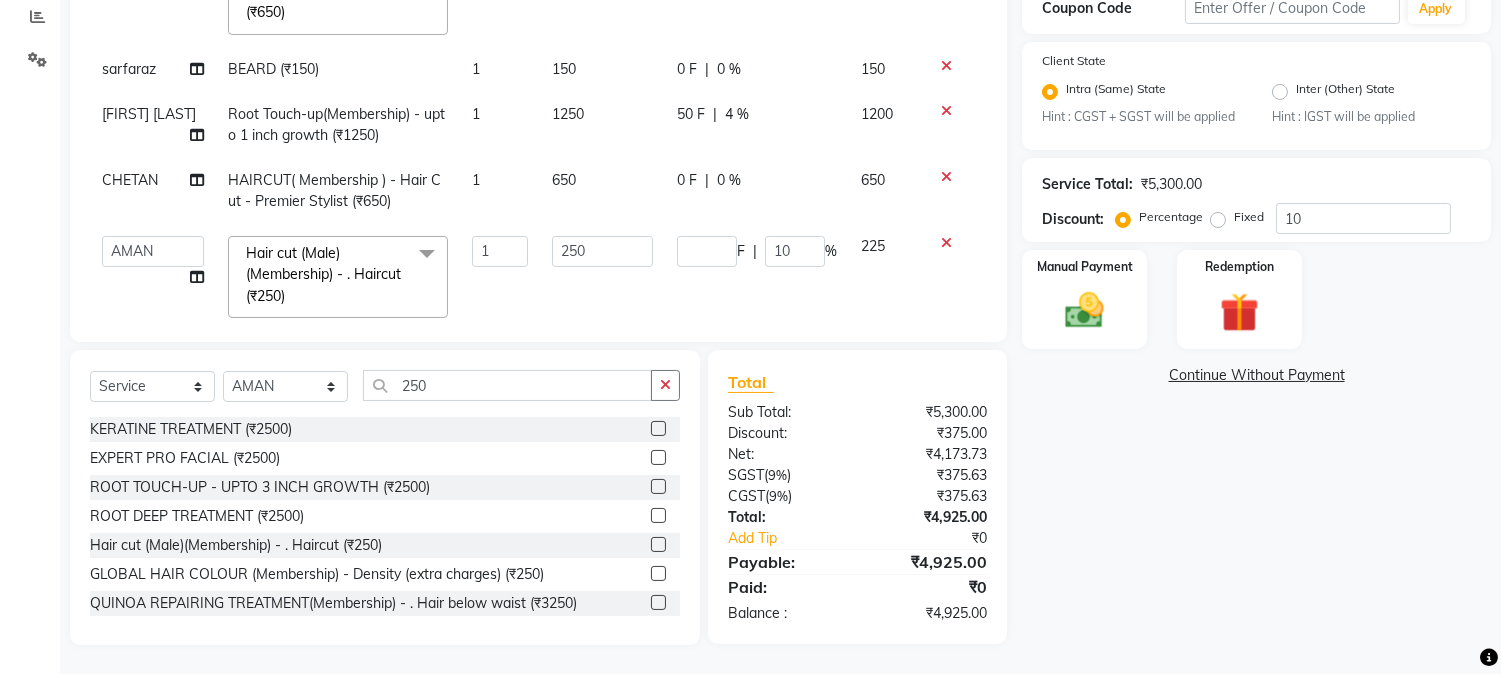 select on "27305" 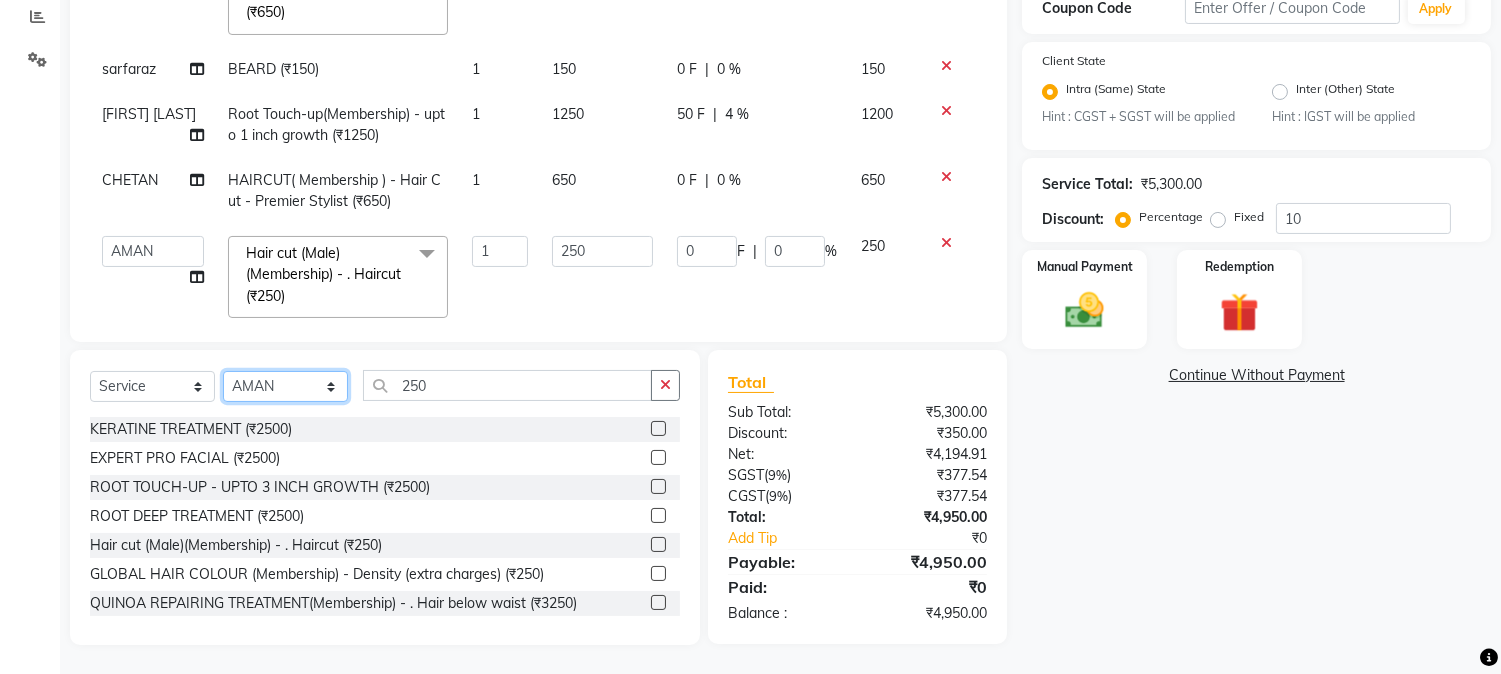 drag, startPoint x: 280, startPoint y: 385, endPoint x: 277, endPoint y: 375, distance: 10.440307 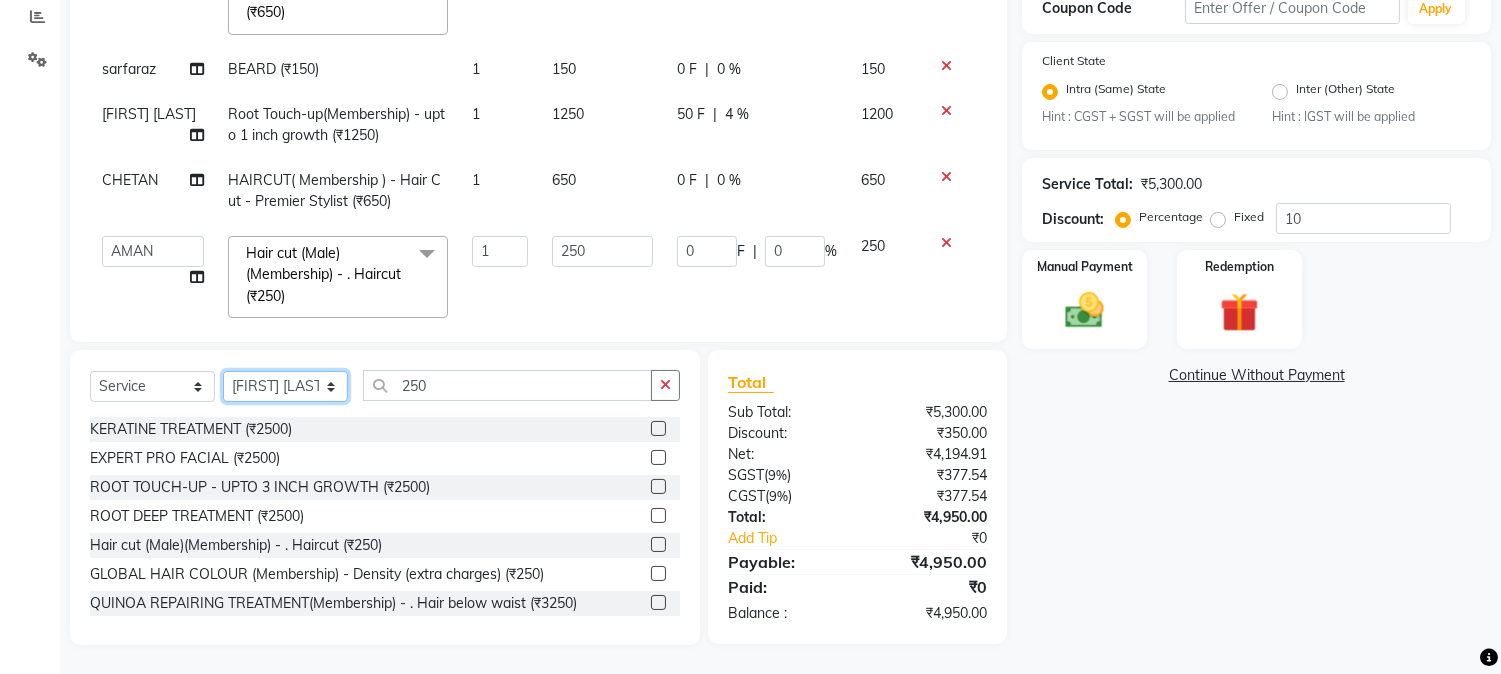 click on "Select Stylist AARMAN AAYUSHI SHARMA Akruti AMAN  Amir Arbaz Asif Ansari BABLU Bandana BHAGYESH CHETAN CHETAN BOISAR furkan GEETA KISHOR KISHOR JAMBHULKAR kunal mushahid  [muddu] Nilam NIRANJAN Nisha Parmar PRABHA  PUNAM Rahul Sir RAVI  RIMA Rohit Tandel SALONI Sandy Sir sarfaraz shovib M.D shreya ZOYA" 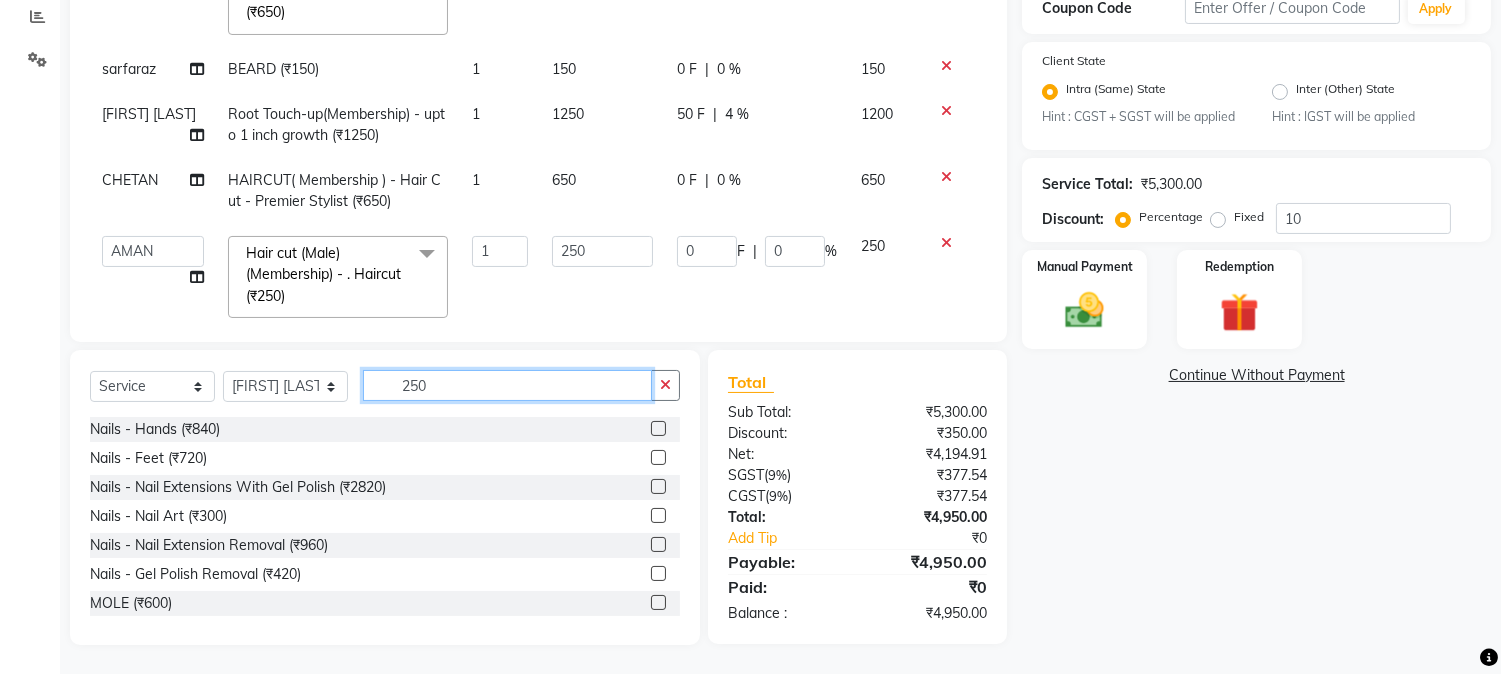 drag, startPoint x: 400, startPoint y: 378, endPoint x: 453, endPoint y: 378, distance: 53 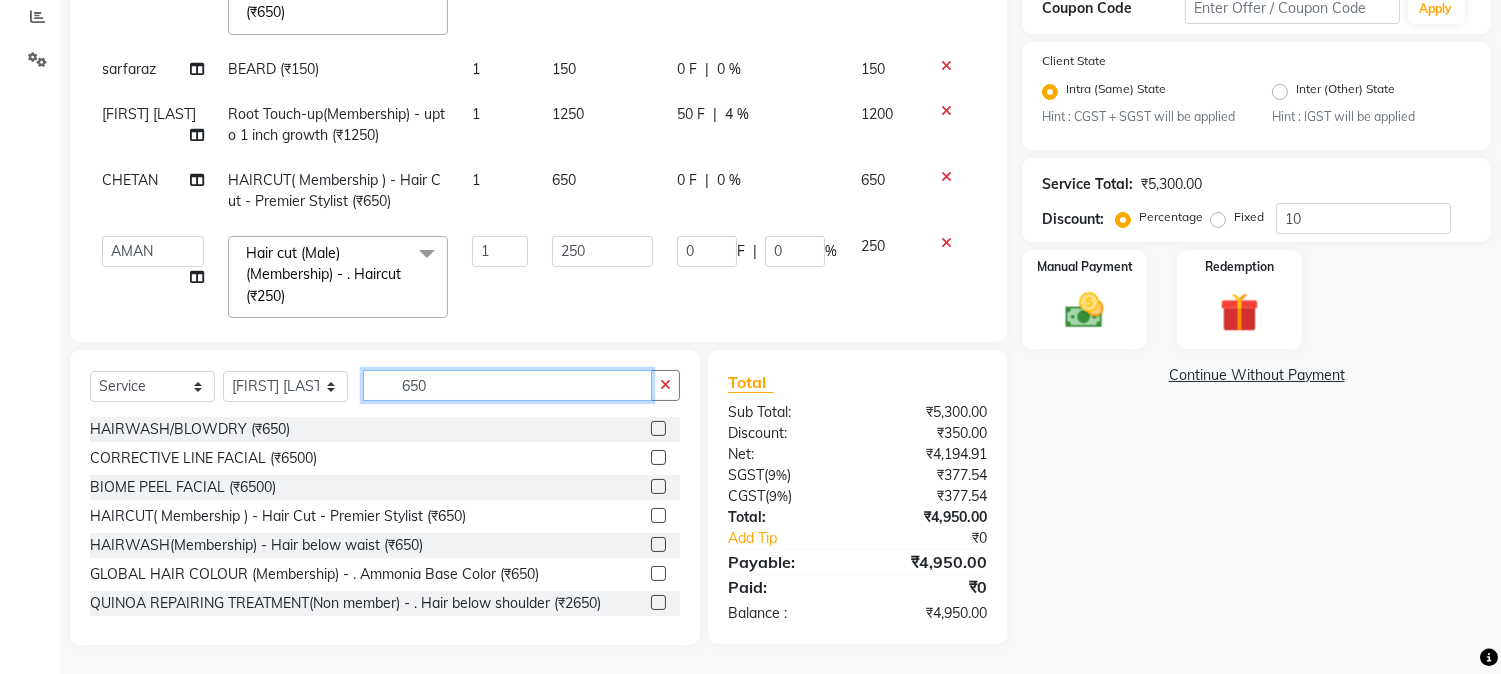 type on "650" 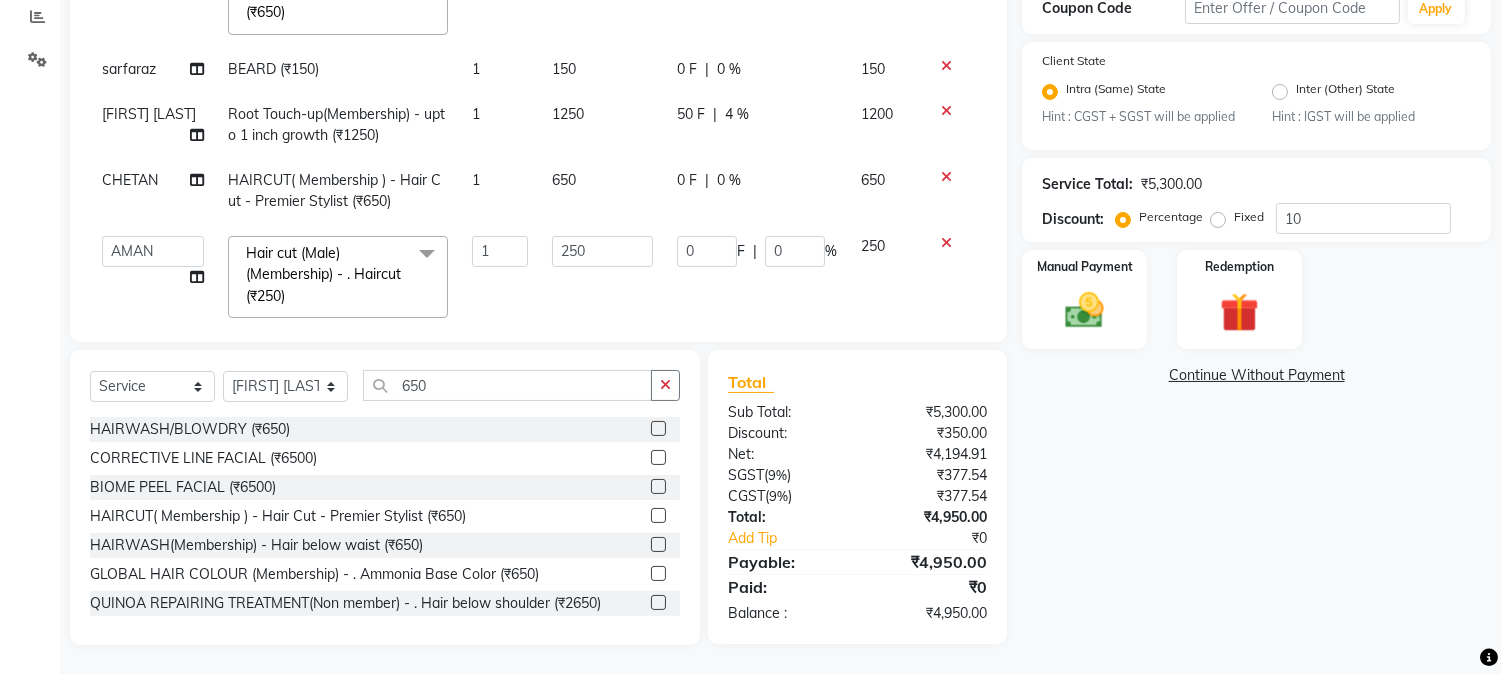 click 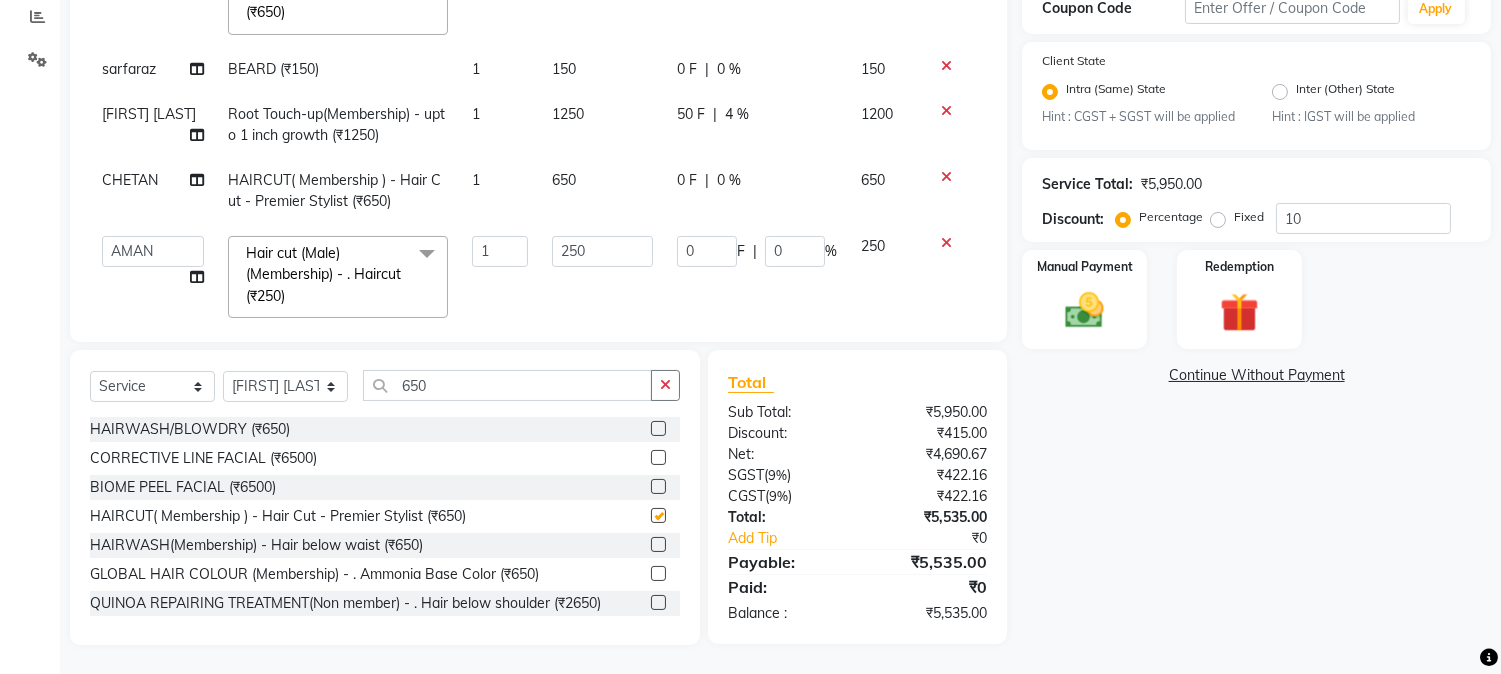 checkbox on "false" 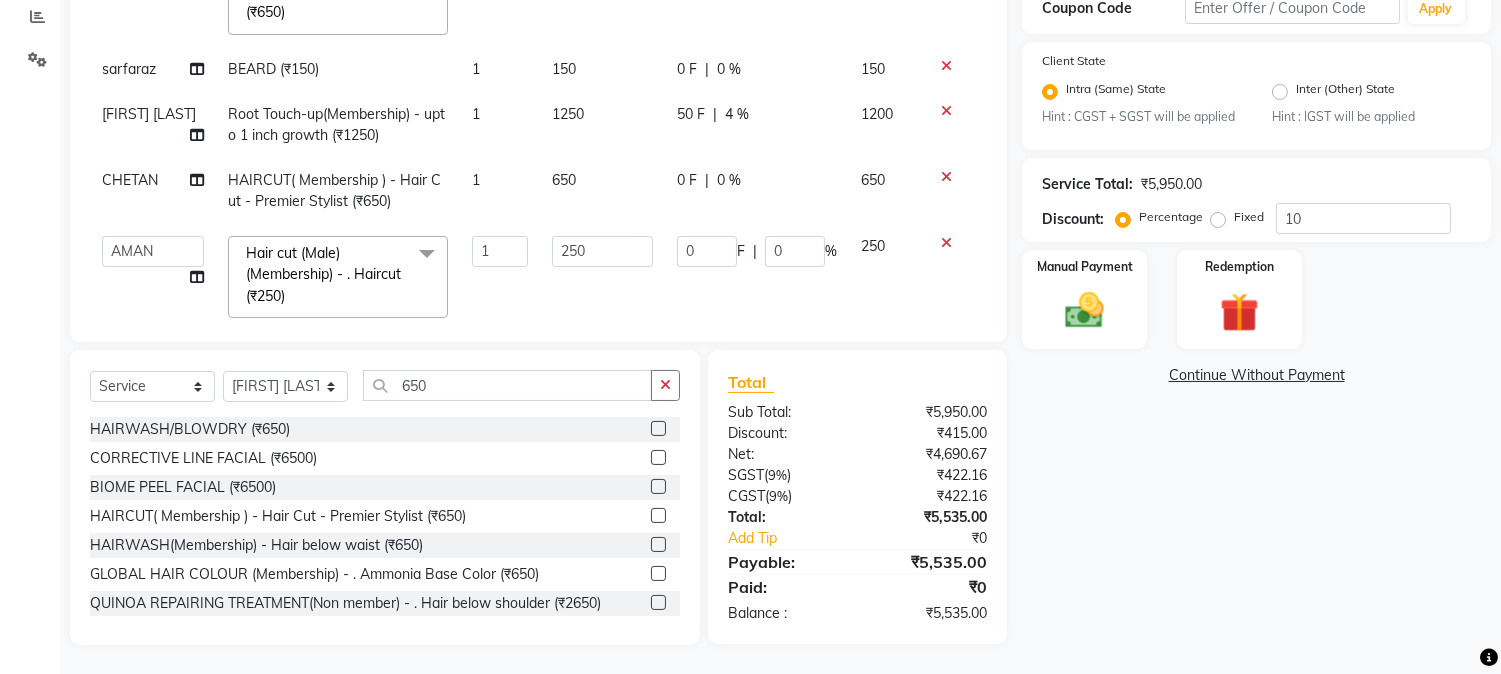 scroll, scrollTop: 420, scrollLeft: 0, axis: vertical 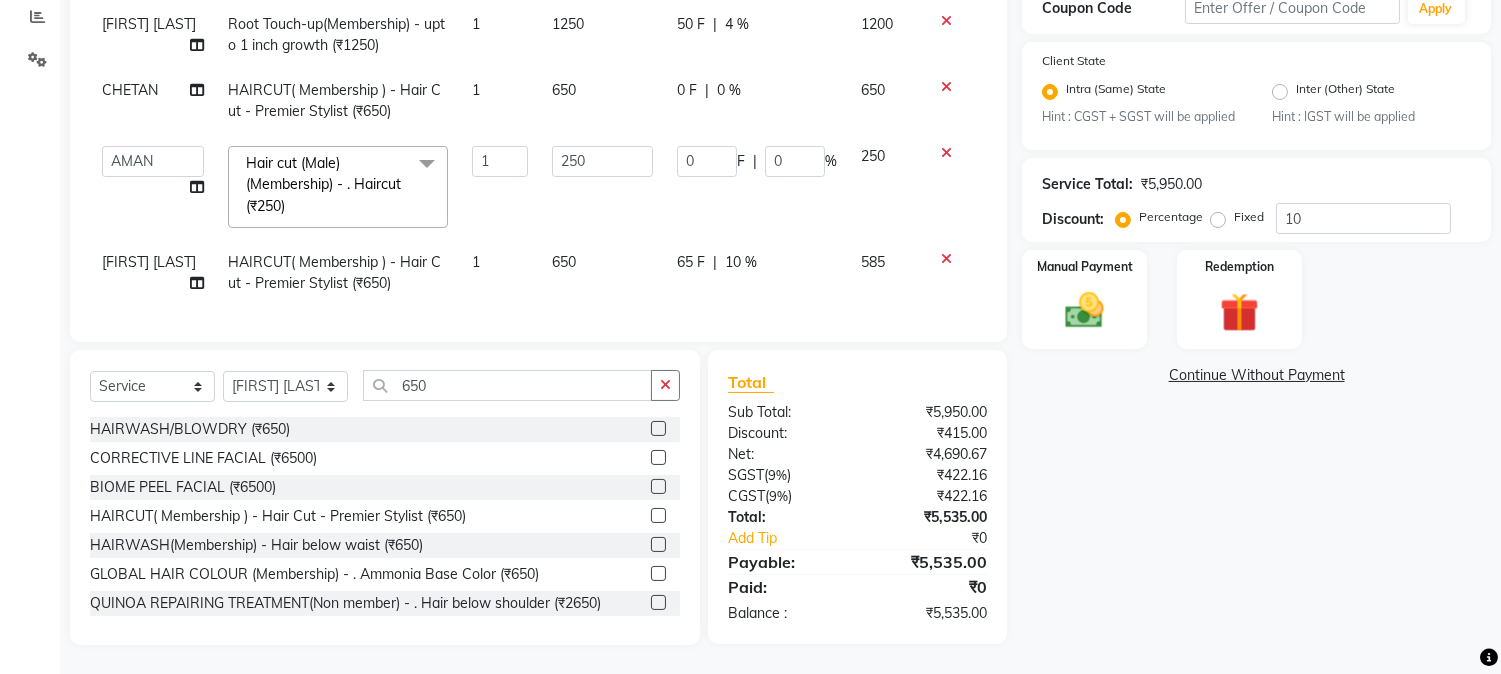 click on "650" 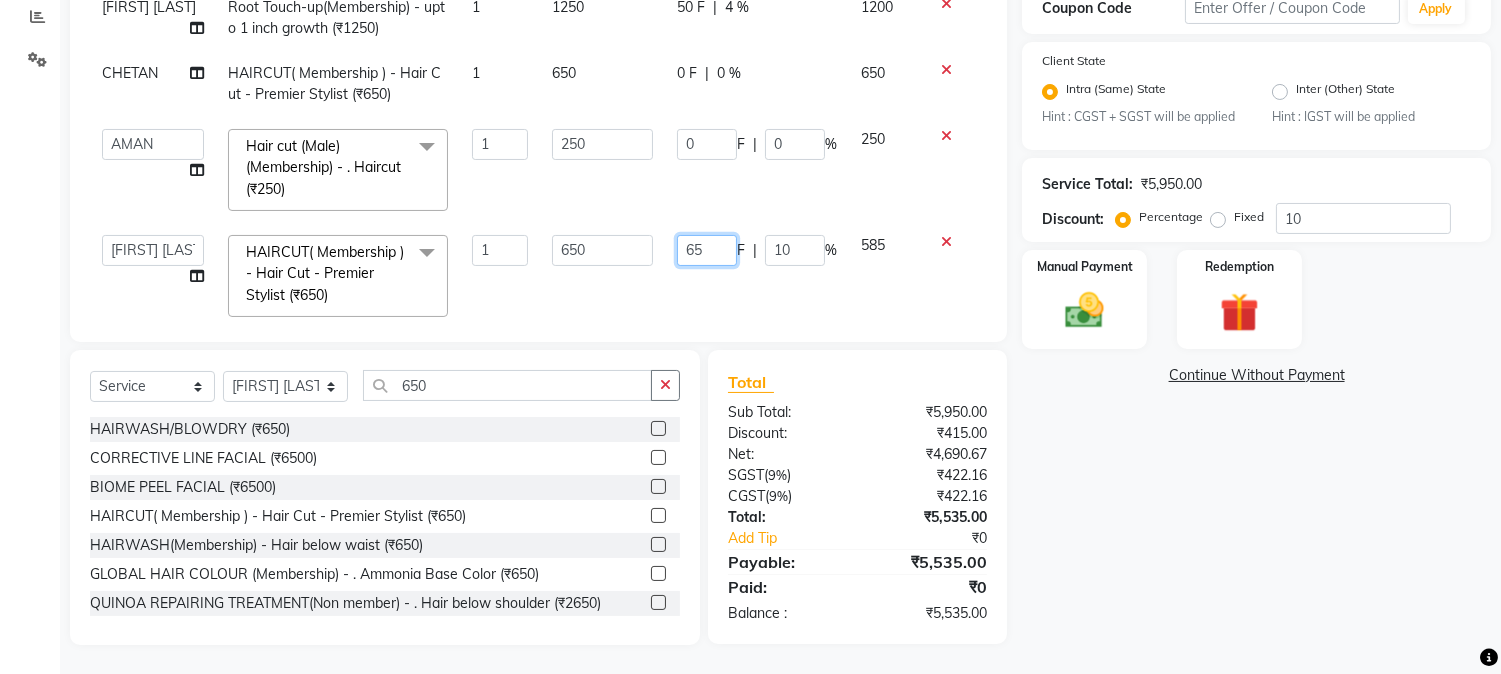 drag, startPoint x: 658, startPoint y: 245, endPoint x: 705, endPoint y: 248, distance: 47.095646 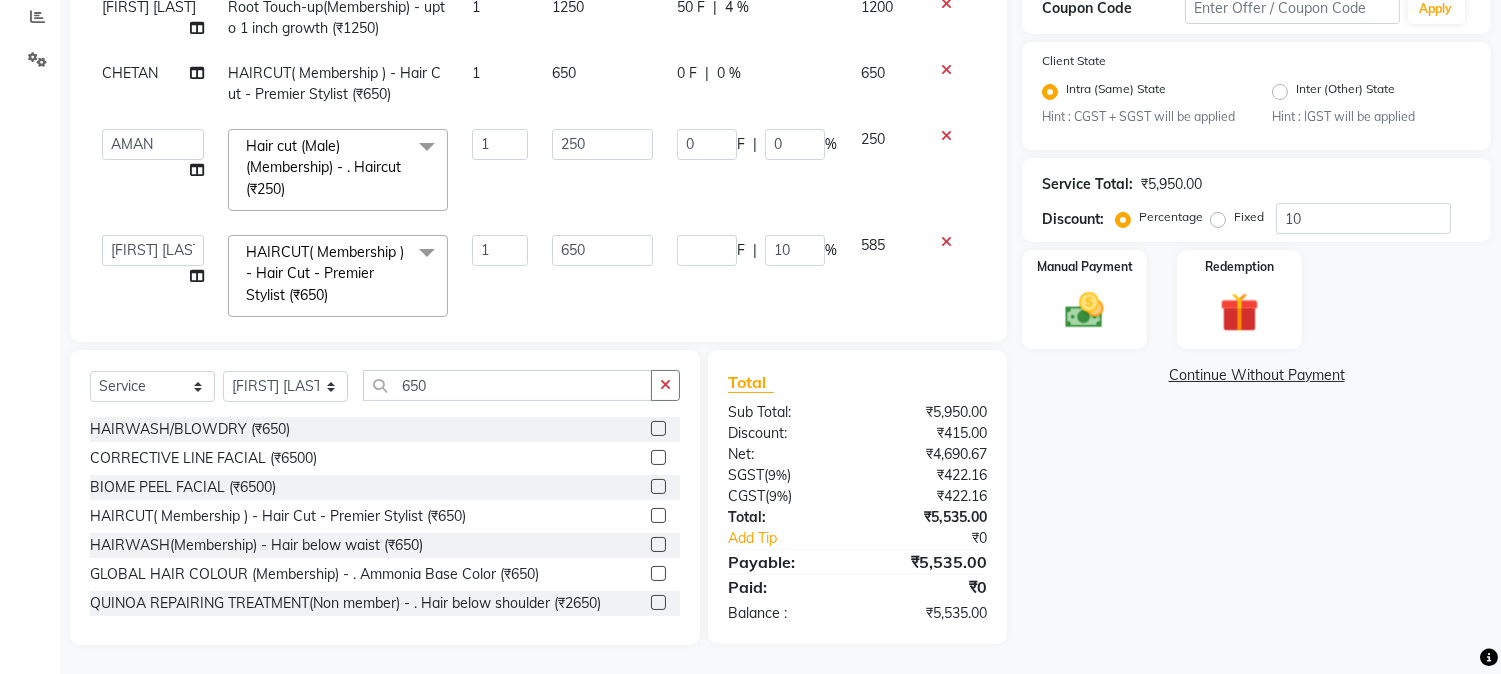 click on "Services Stylist Service Qty Price Disc Total Action  AARMAN   AAYUSHI SHARMA   Akruti   AMAN    Amir   Arbaz   Asif Ansari   BABLU   Bandana   BHAGYESH   CHETAN   CHETAN BOISAR   furkan   GEETA   KISHOR   KISHOR JAMBHULKAR   kunal   mushahid  [muddu]   Nilam   NIRANJAN   Nisha Parmar   PRABHA    PUNAM   Rahul Sir   RAVI    RIMA   Rohit Tandel   SALONI   Sandy Sir   sarfaraz   shovib M.D   shreya   ZOYA  Hair cut (Male)(Membership)       -        . Haircut by Hair Expert (₹350)  x Nails -  Hands (₹840) Nails -  Feet (₹720) Nails - Nail Extensions With Gel Polish (₹2820) Nails - Nail Art (₹300) Nails - Nail Extension Removal (₹960) Nails - Gel Polish Removal (₹420) MOLE (₹600) PUMING (₹4000) CRYSTAL PEDICURE (MEMBERSHIP) (₹1400) HIAR SPA ABOVE SHOULDER (MEMBERSHIP) (₹900) HAIR SPA ABOVE SHOULDER (NON-MEMBER) (₹1080) HAIR SPA BELOW SHOULDER(MEMBERSHIP) (₹1200) HAIR SPA BELOW SHOULDER(NON-MEMBER) (₹1440) HAIR SPA UPTO WAIST(MEMBERSHIP) (₹1400) PATCH TEST  (₹500) BEARD (₹150) 1" 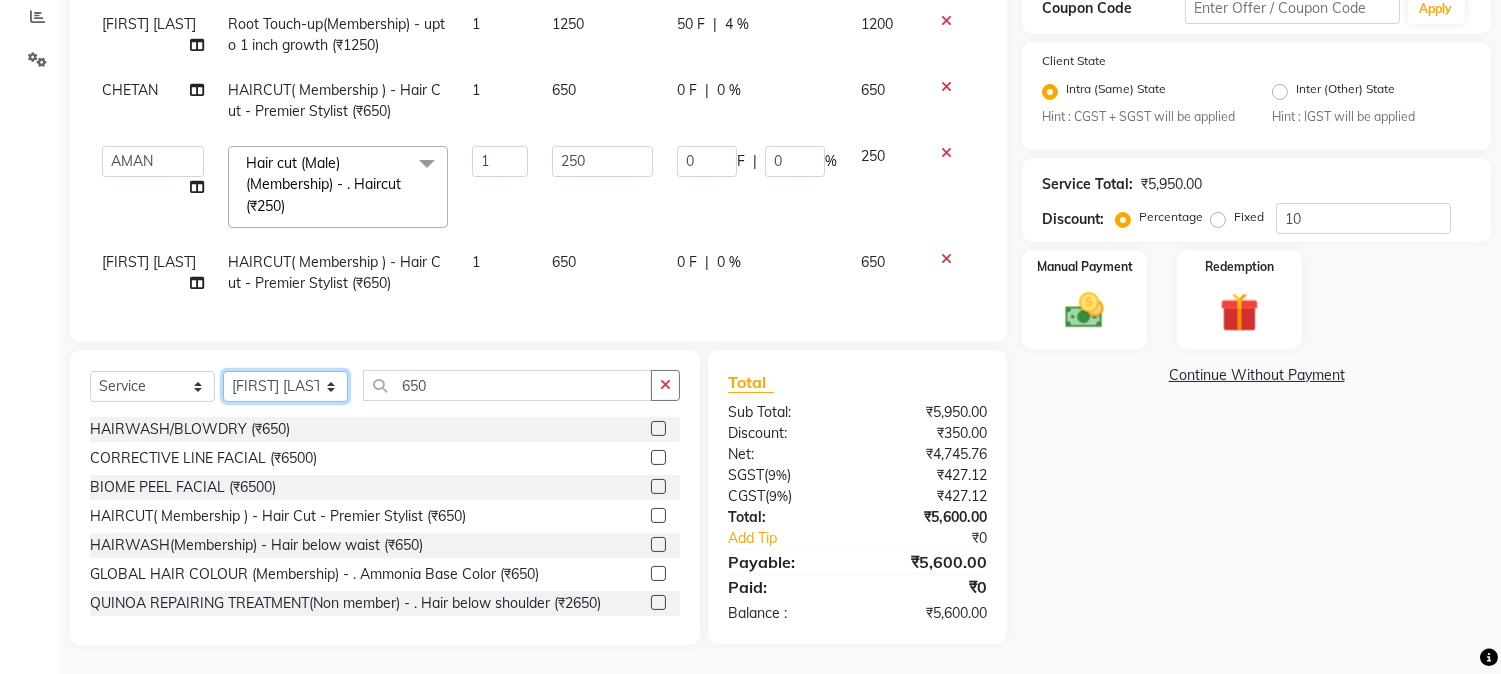 click on "Select Stylist AARMAN AAYUSHI SHARMA Akruti AMAN  Amir Arbaz Asif Ansari BABLU Bandana BHAGYESH CHETAN CHETAN BOISAR furkan GEETA KISHOR KISHOR JAMBHULKAR kunal mushahid  [muddu] Nilam NIRANJAN Nisha Parmar PRABHA  PUNAM Rahul Sir RAVI  RIMA Rohit Tandel SALONI Sandy Sir sarfaraz shovib M.D shreya ZOYA" 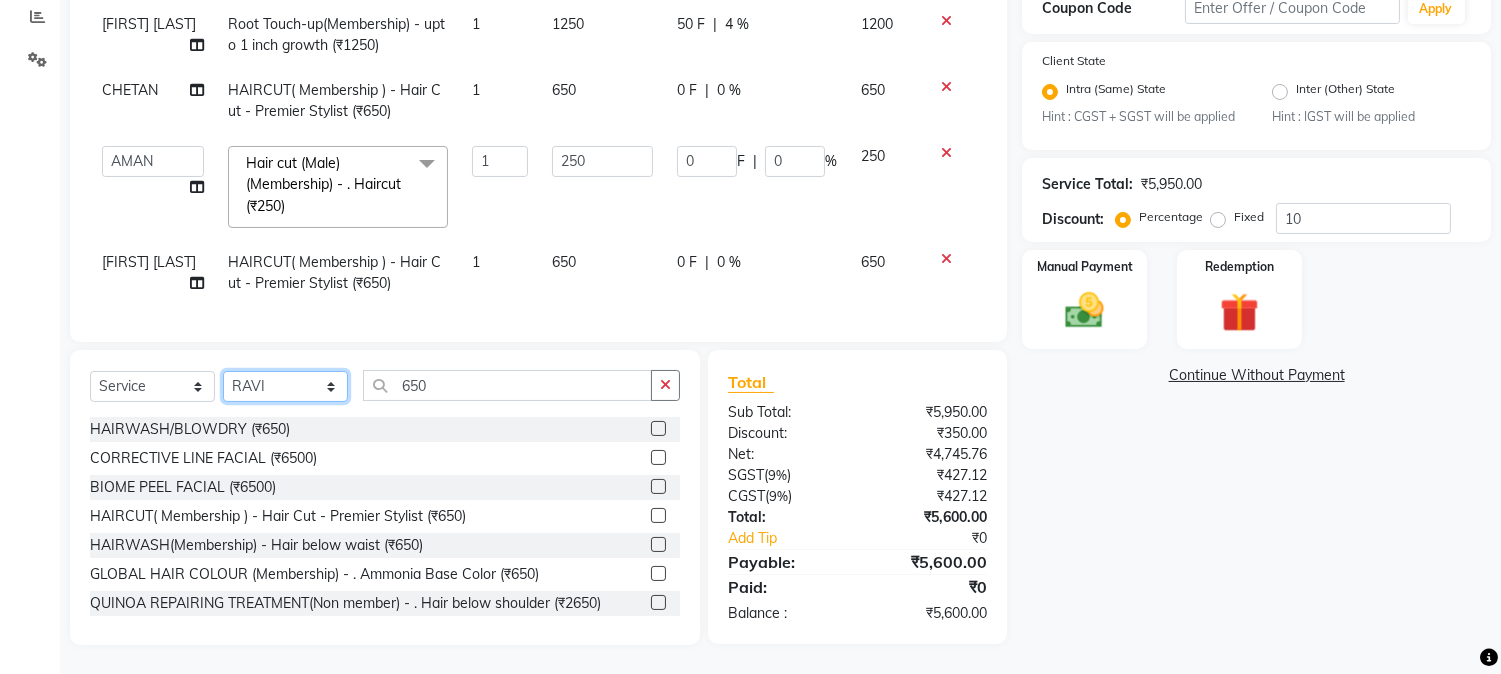 click on "Select Stylist AARMAN AAYUSHI SHARMA Akruti AMAN  Amir Arbaz Asif Ansari BABLU Bandana BHAGYESH CHETAN CHETAN BOISAR furkan GEETA KISHOR KISHOR JAMBHULKAR kunal mushahid  [muddu] Nilam NIRANJAN Nisha Parmar PRABHA  PUNAM Rahul Sir RAVI  RIMA Rohit Tandel SALONI Sandy Sir sarfaraz shovib M.D shreya ZOYA" 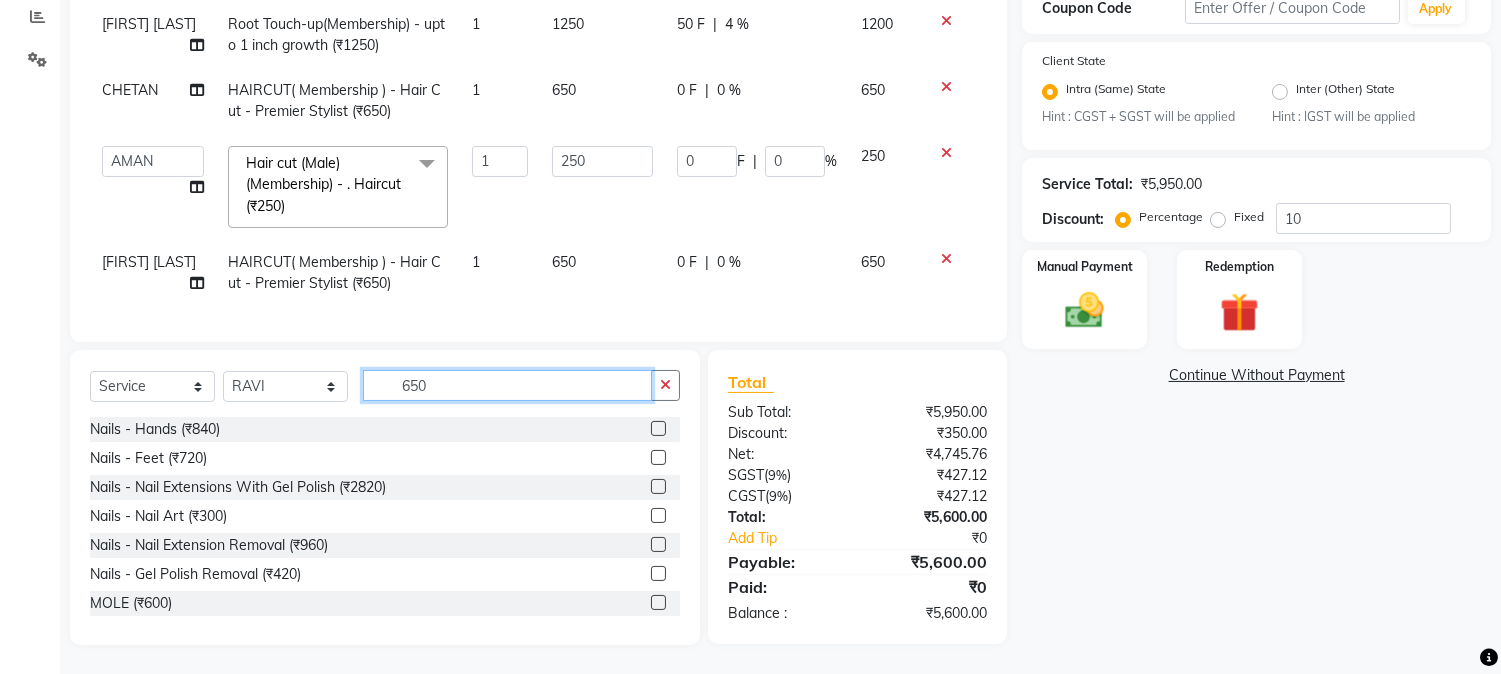 drag, startPoint x: 396, startPoint y: 384, endPoint x: 482, endPoint y: 384, distance: 86 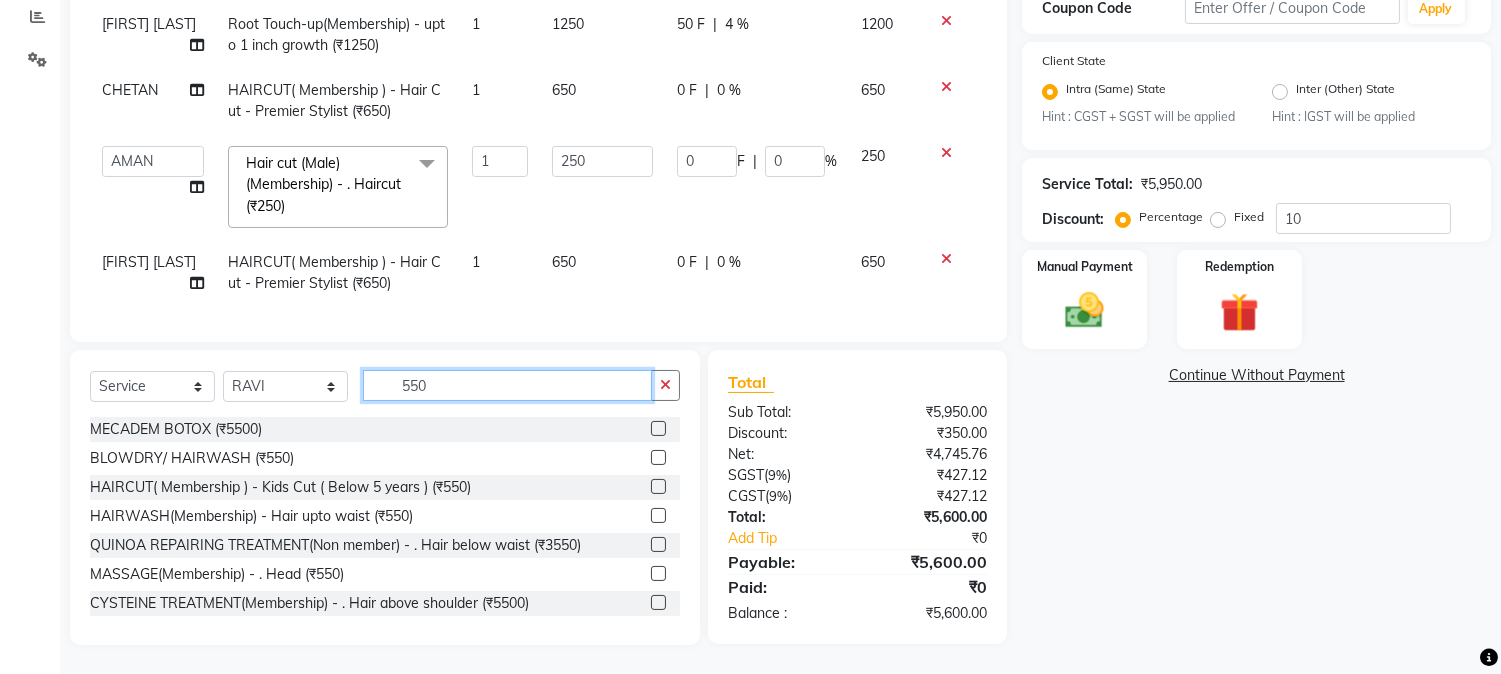 type on "550" 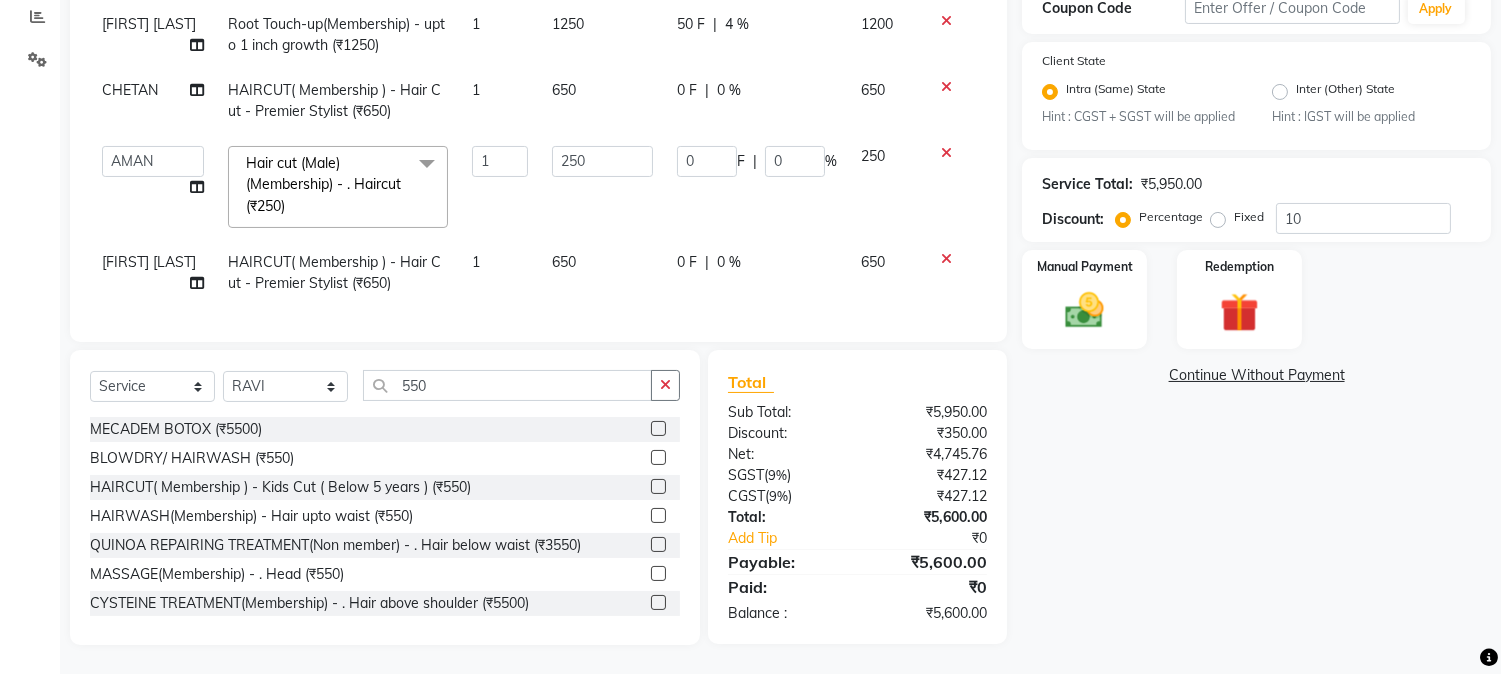 click 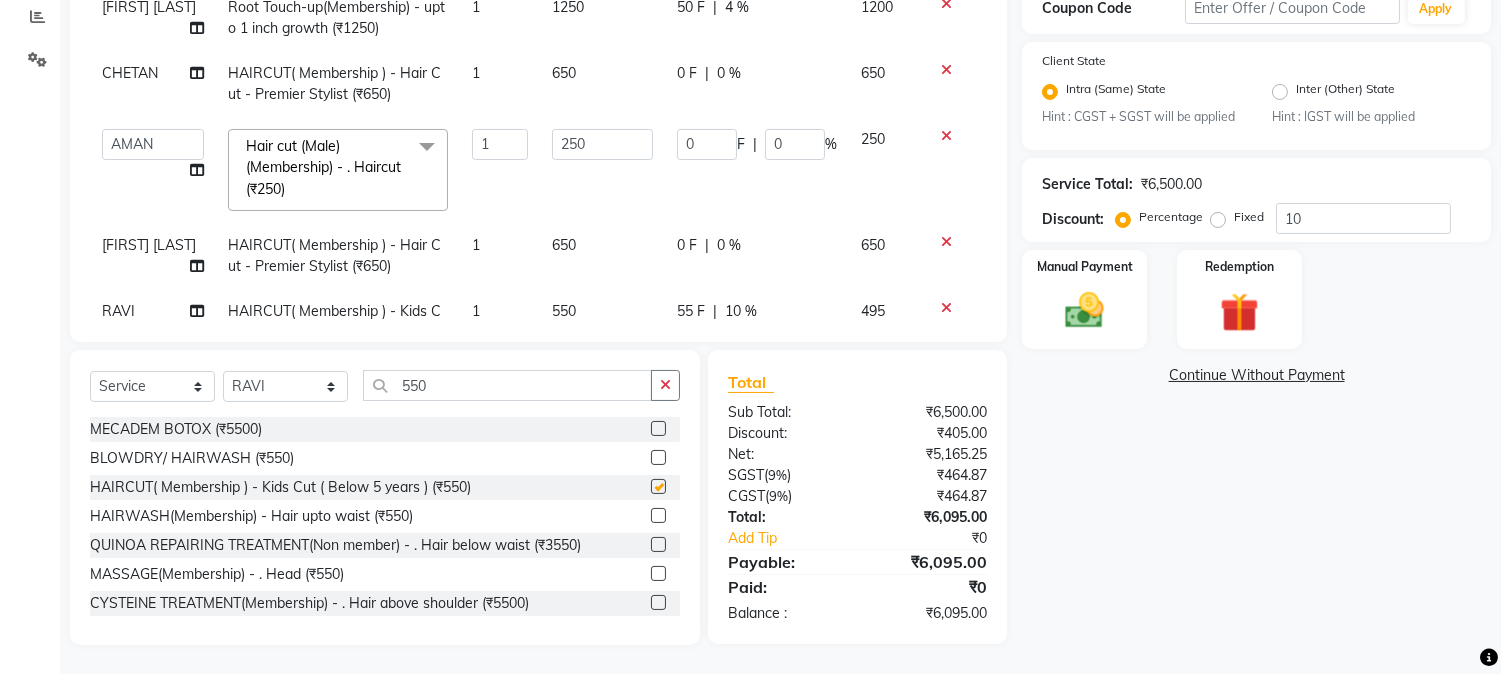 checkbox on "false" 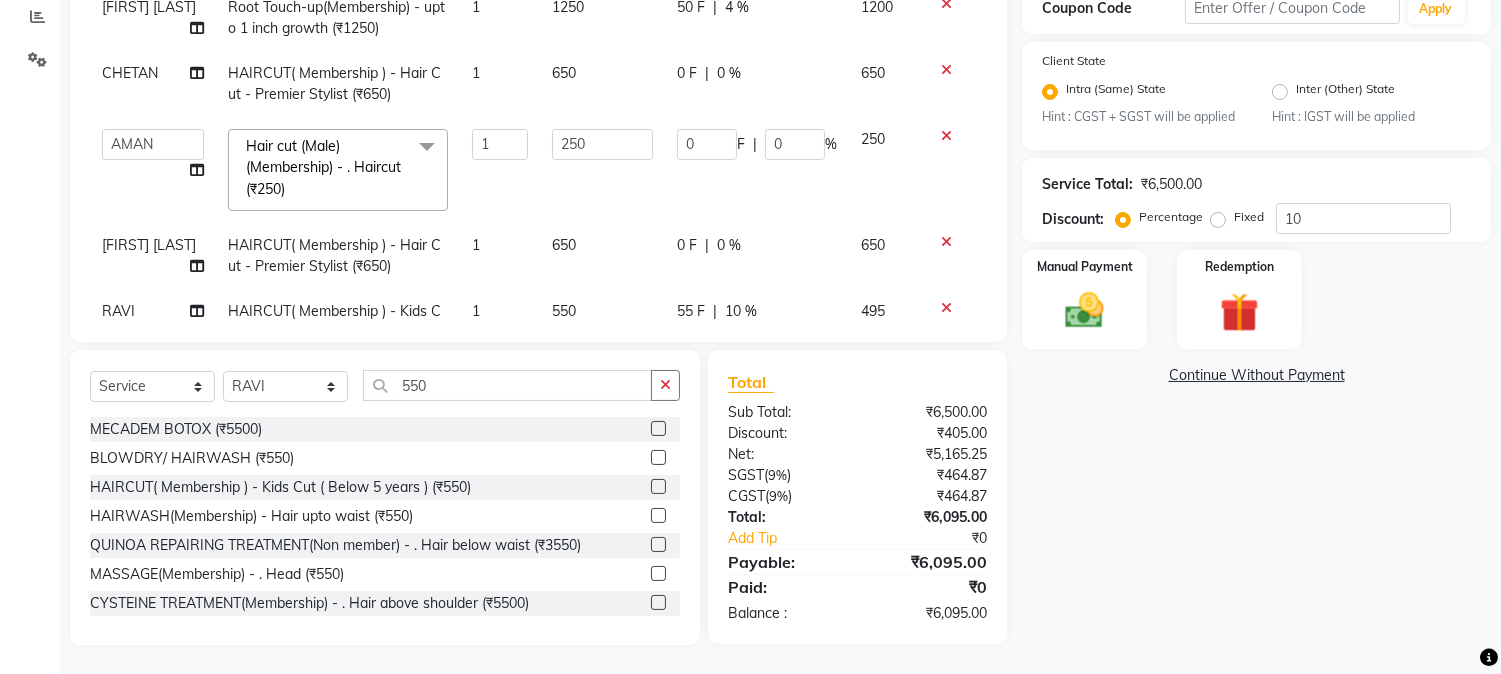 scroll, scrollTop: 485, scrollLeft: 0, axis: vertical 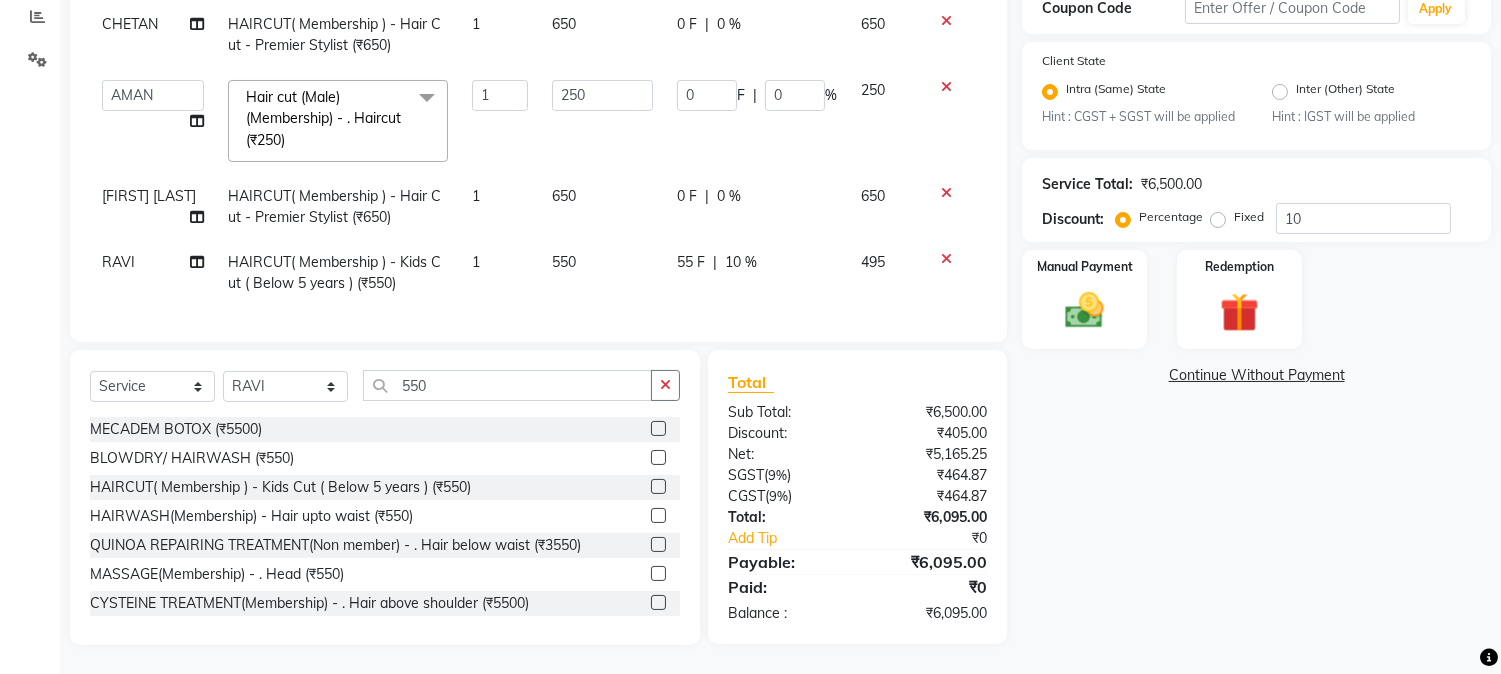 click on "55 F" 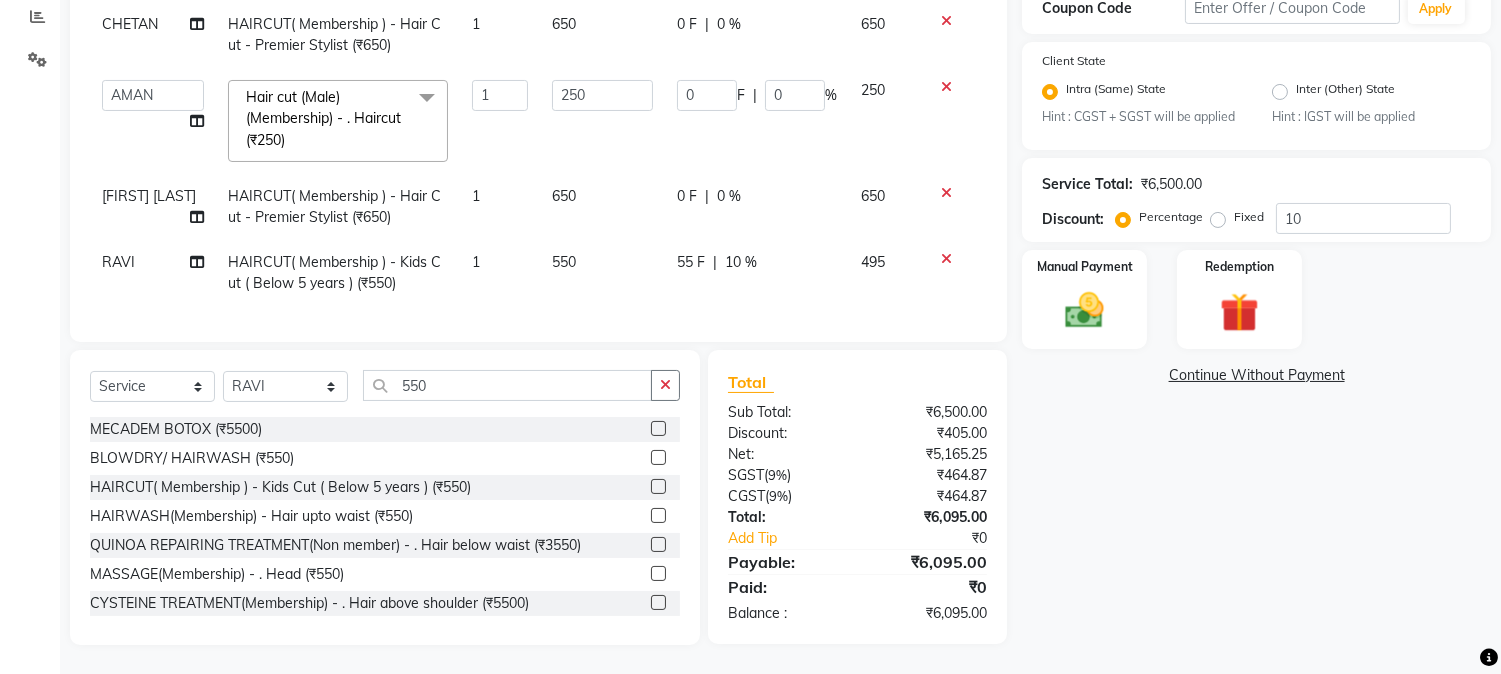 select on "65416" 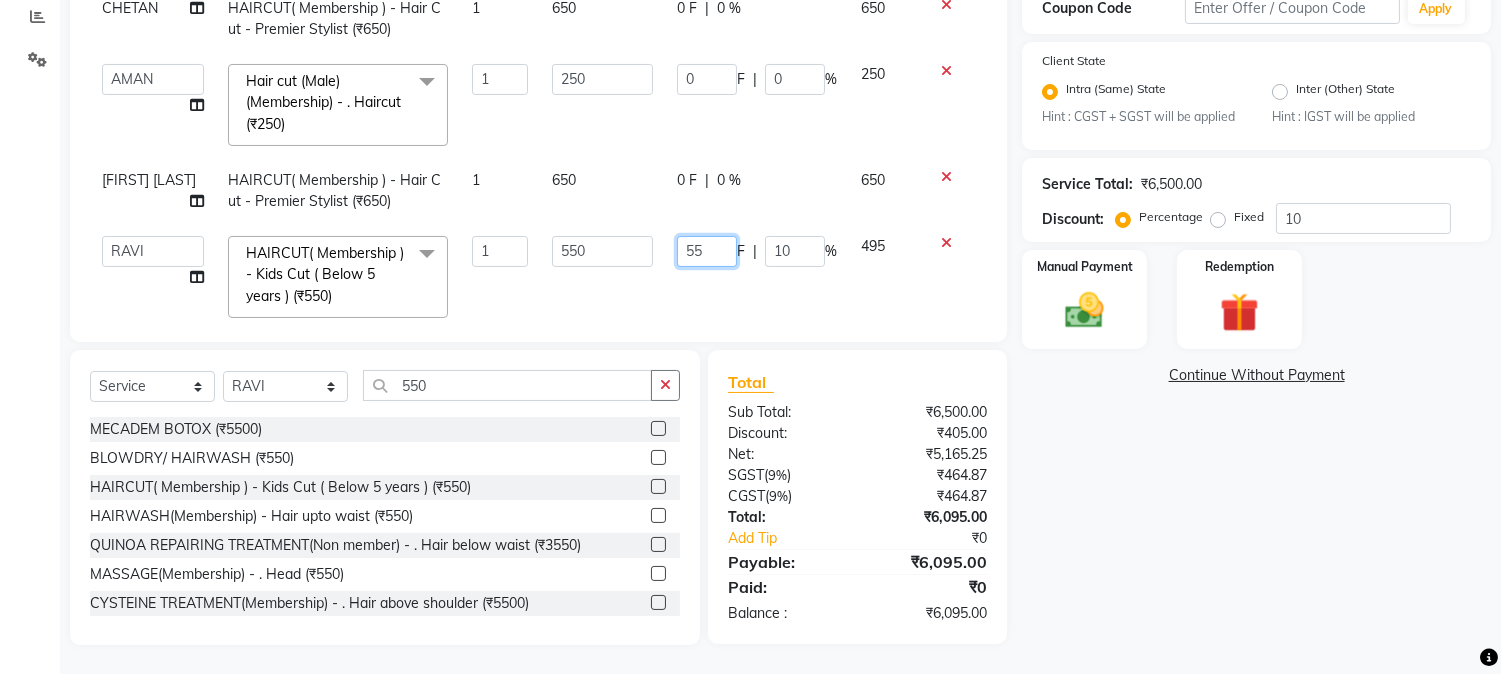 drag, startPoint x: 670, startPoint y: 240, endPoint x: 717, endPoint y: 253, distance: 48.76474 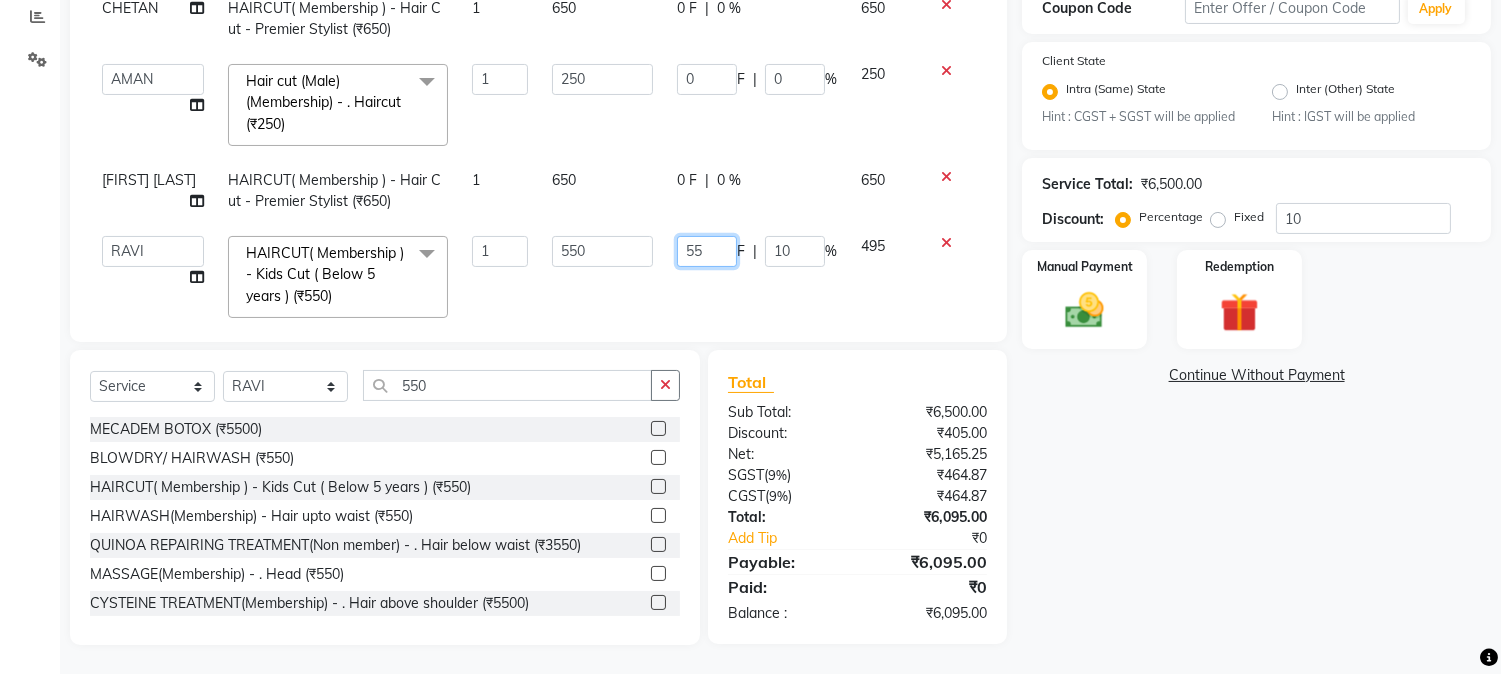 click on "55" 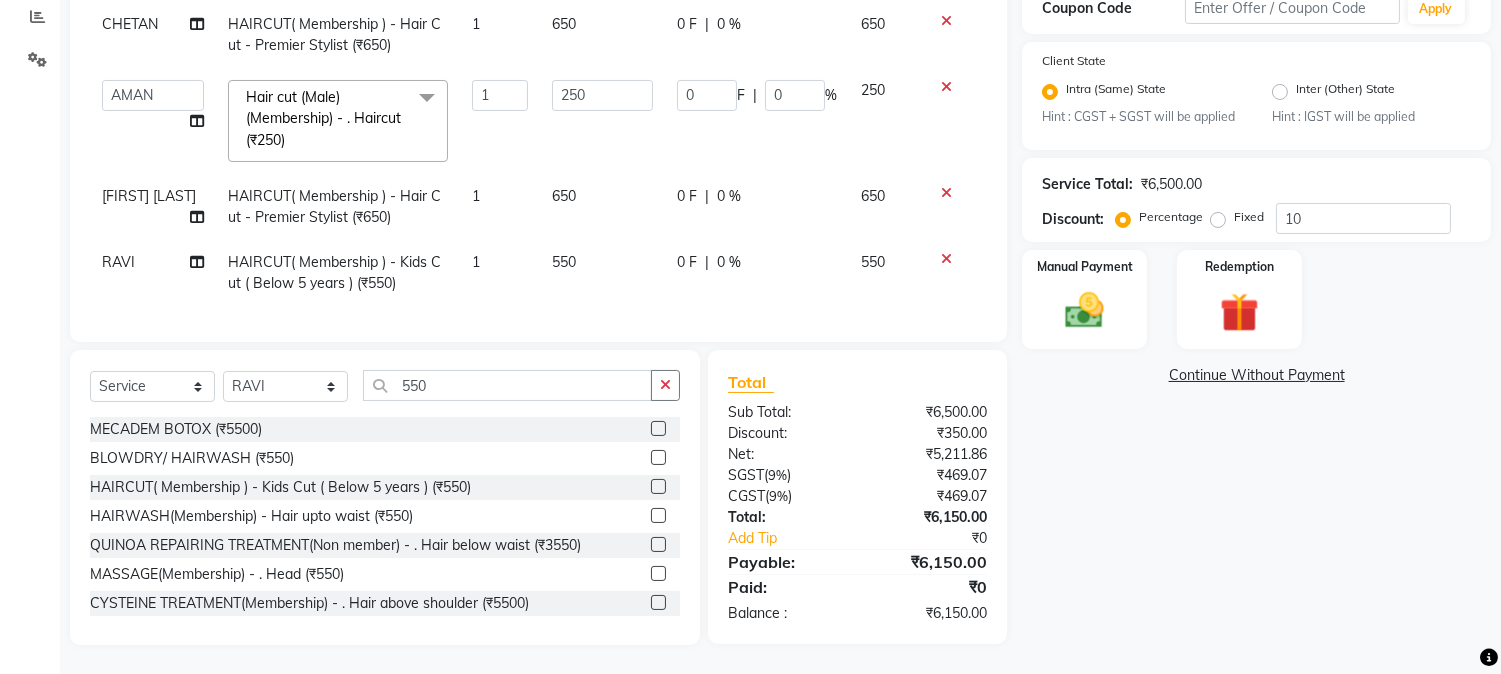 click on "0 F | 0 %" 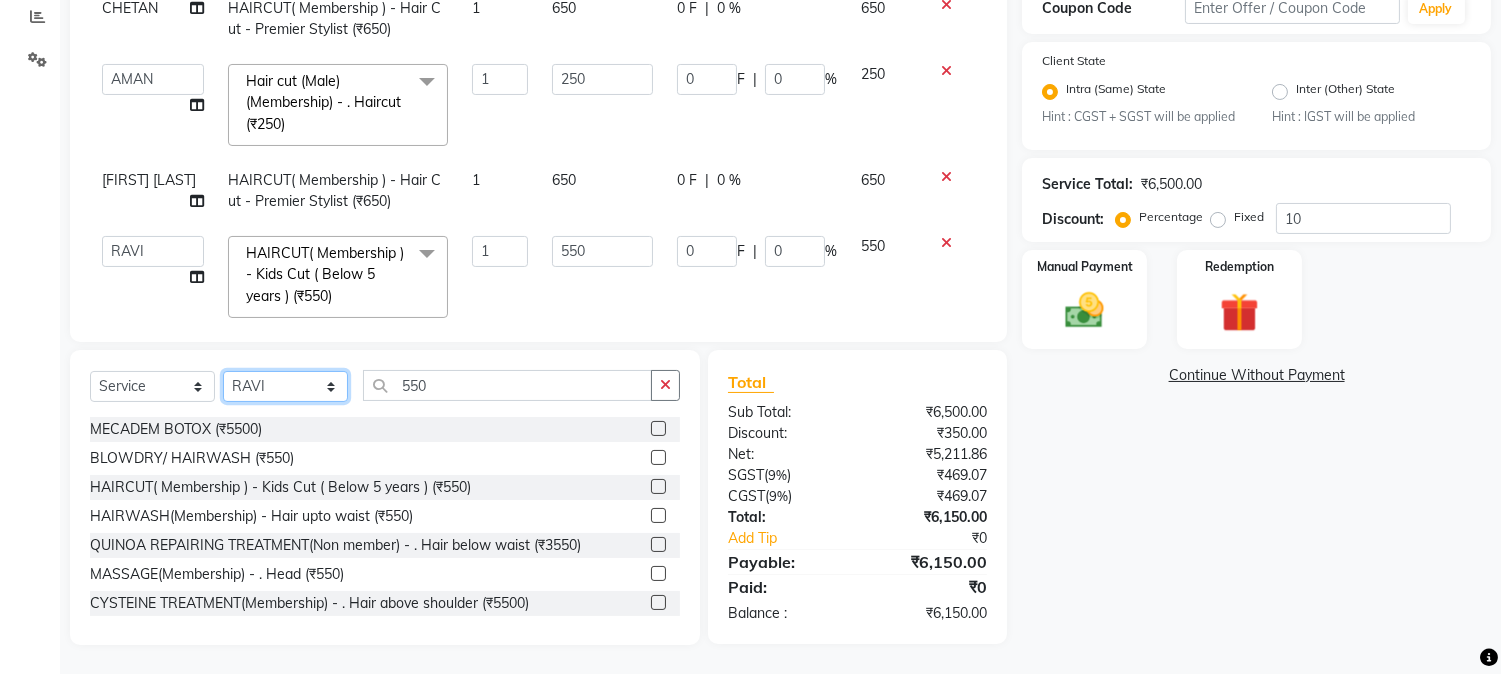 click on "Select Stylist AARMAN AAYUSHI SHARMA Akruti AMAN  Amir Arbaz Asif Ansari BABLU Bandana BHAGYESH CHETAN CHETAN BOISAR furkan GEETA KISHOR KISHOR JAMBHULKAR kunal mushahid  [muddu] Nilam NIRANJAN Nisha Parmar PRABHA  PUNAM Rahul Sir RAVI  RIMA Rohit Tandel SALONI Sandy Sir sarfaraz shovib M.D shreya ZOYA" 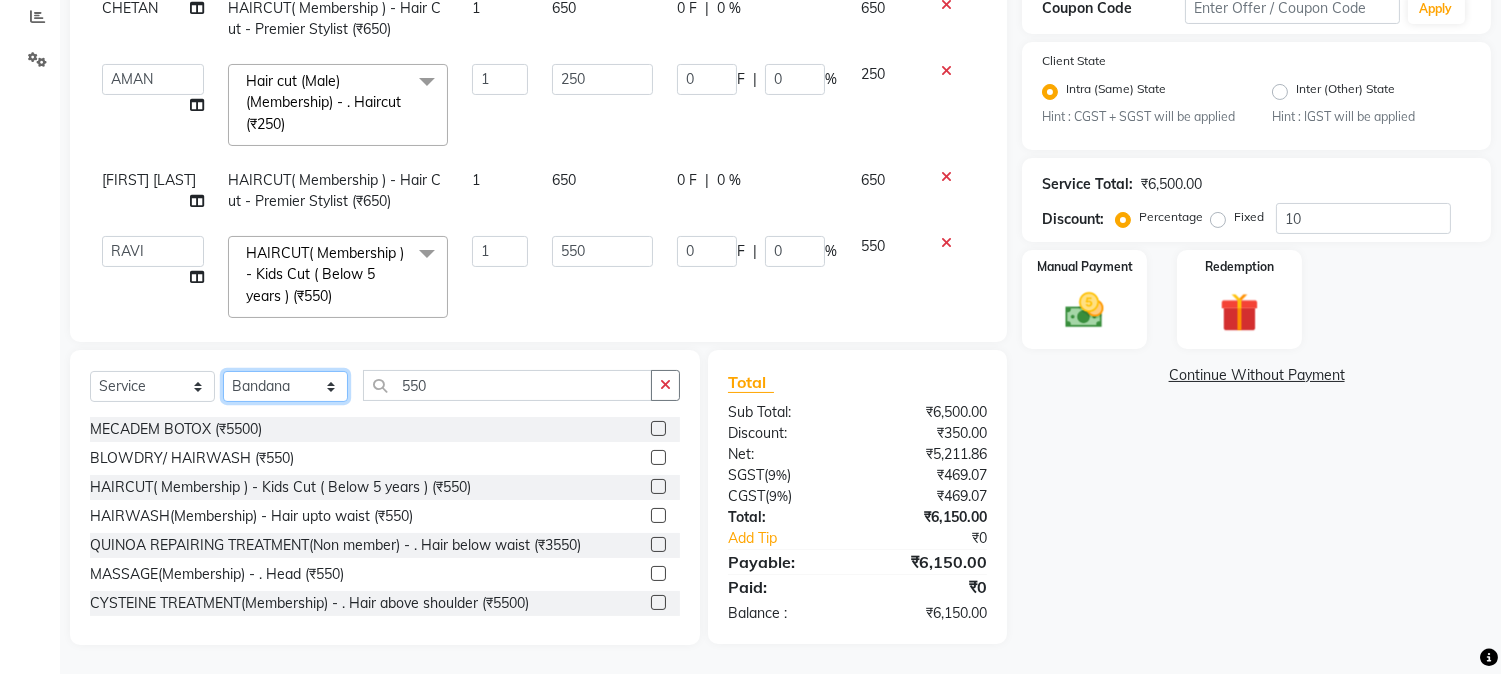 click on "Select Stylist AARMAN AAYUSHI SHARMA Akruti AMAN  Amir Arbaz Asif Ansari BABLU Bandana BHAGYESH CHETAN CHETAN BOISAR furkan GEETA KISHOR KISHOR JAMBHULKAR kunal mushahid  [muddu] Nilam NIRANJAN Nisha Parmar PRABHA  PUNAM Rahul Sir RAVI  RIMA Rohit Tandel SALONI Sandy Sir sarfaraz shovib M.D shreya ZOYA" 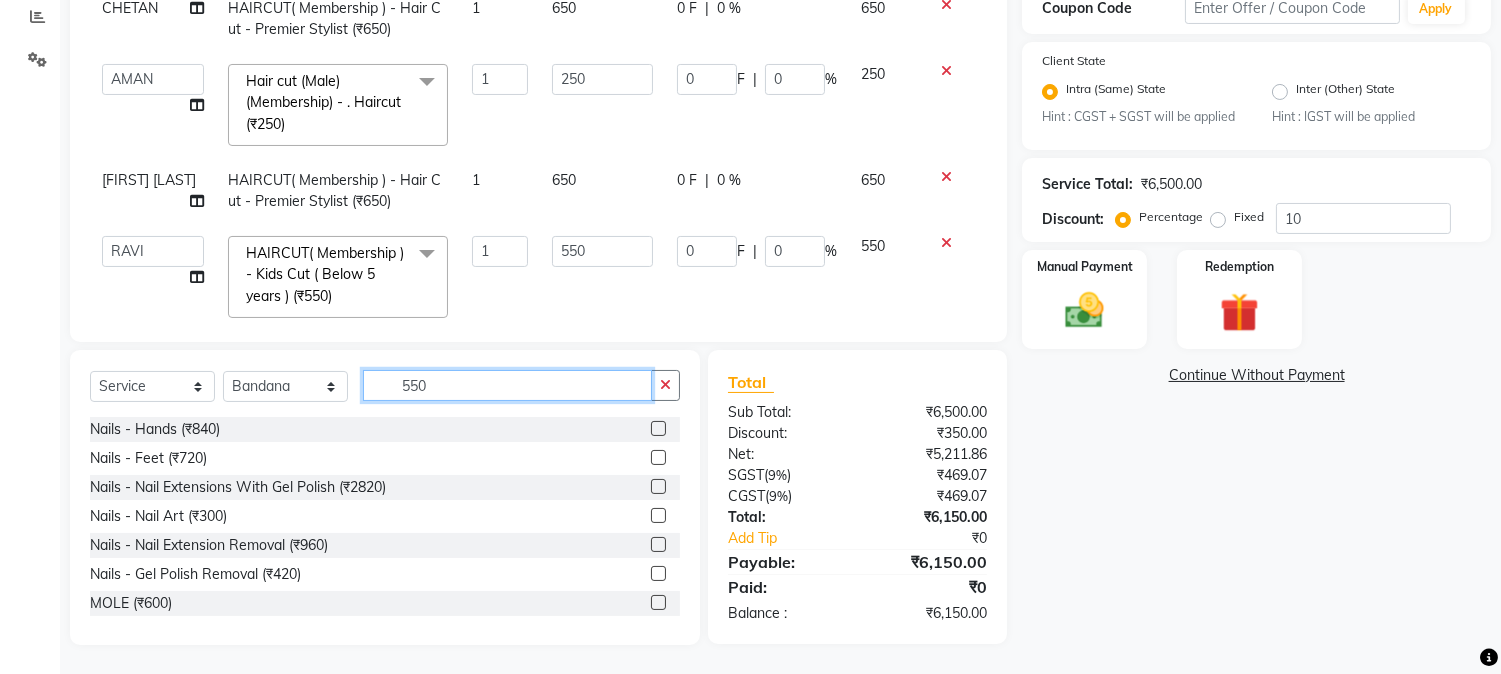 drag, startPoint x: 390, startPoint y: 381, endPoint x: 477, endPoint y: 382, distance: 87.005745 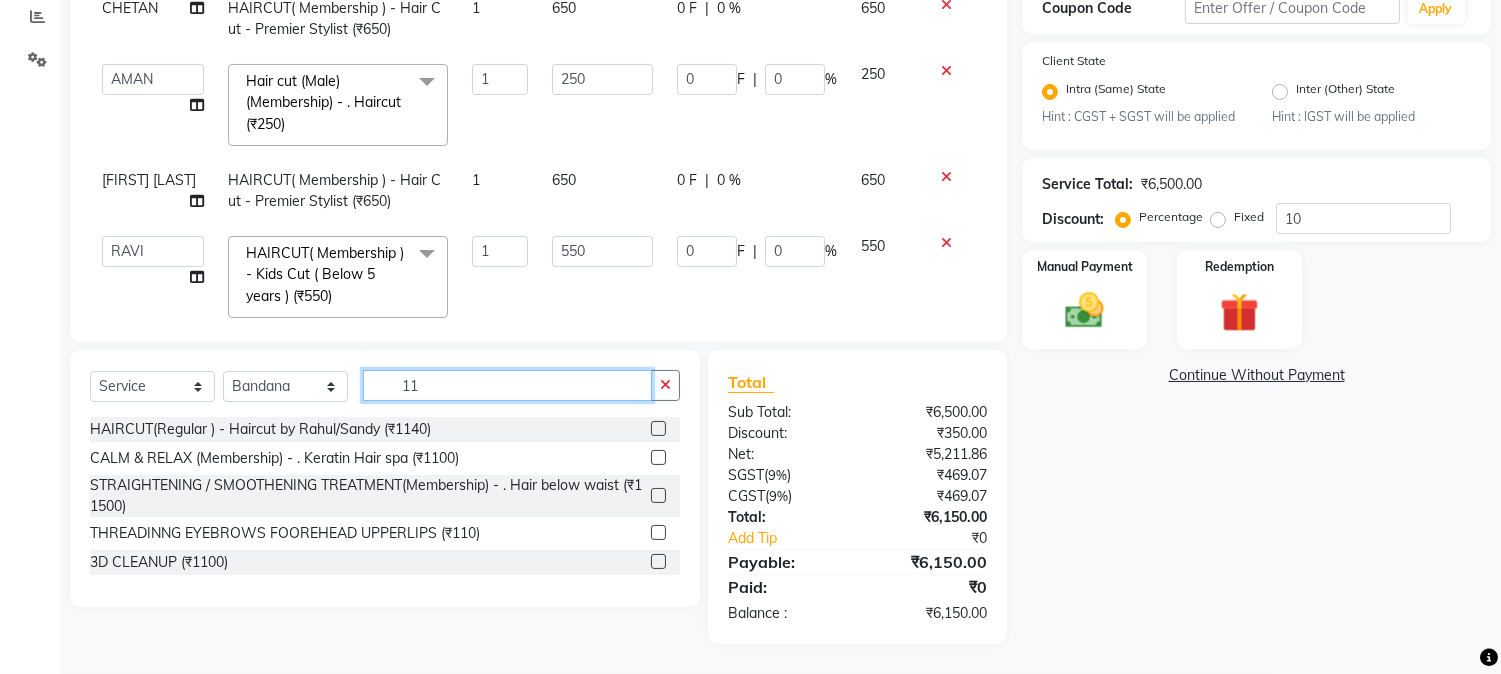 scroll, scrollTop: 425, scrollLeft: 0, axis: vertical 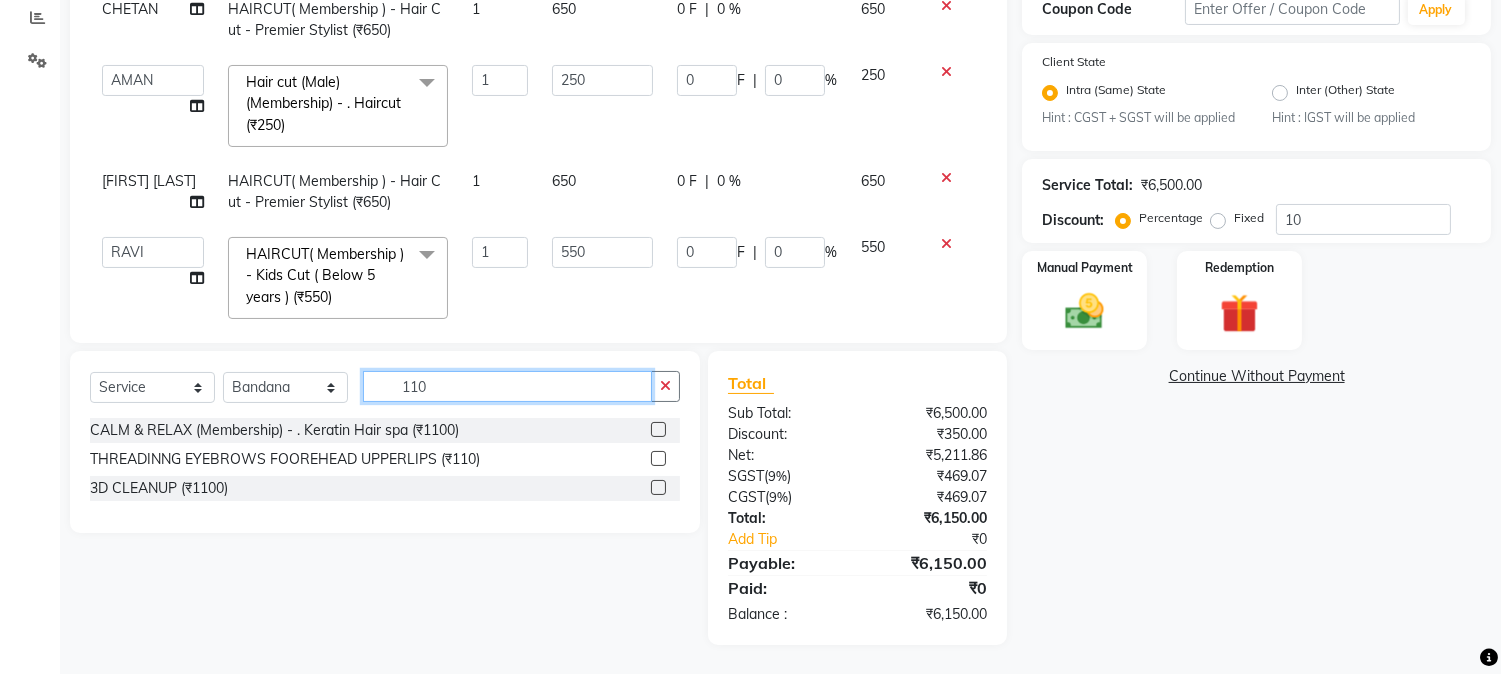 type on "110" 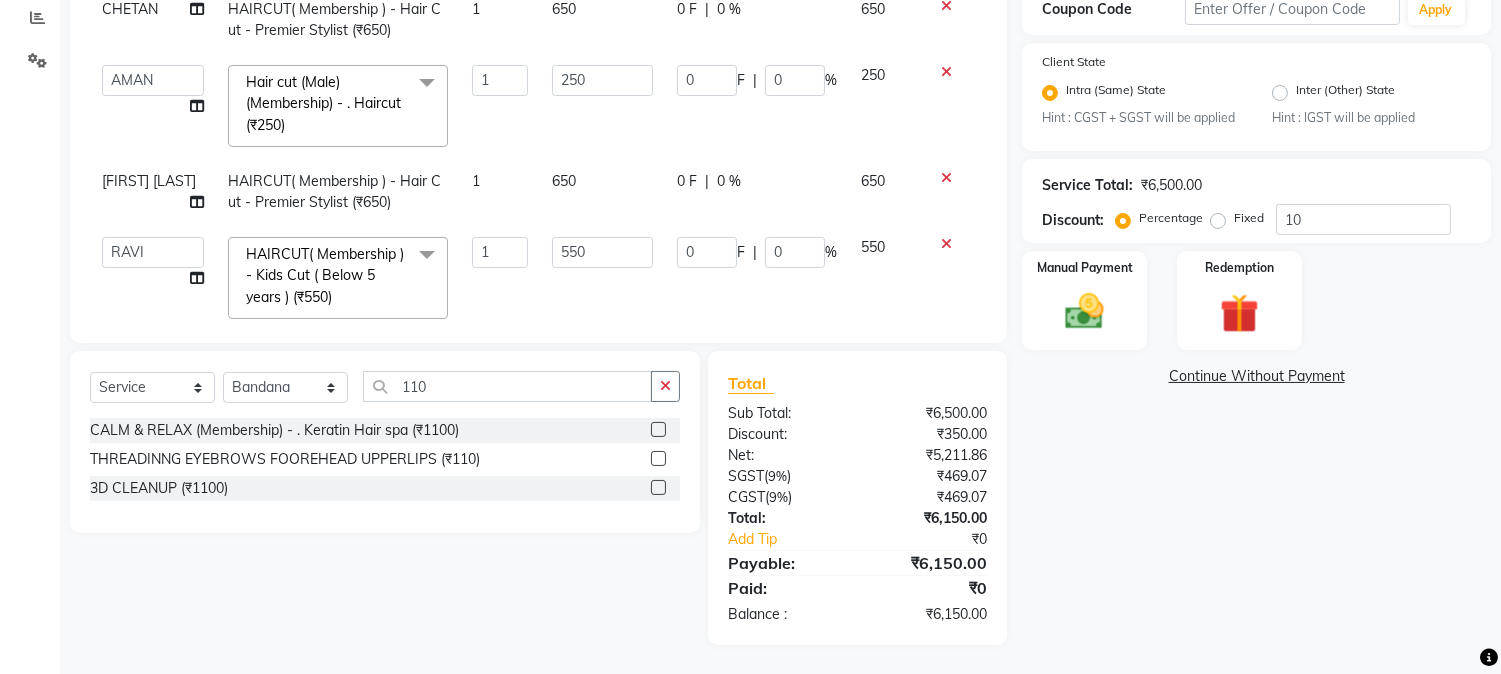 click 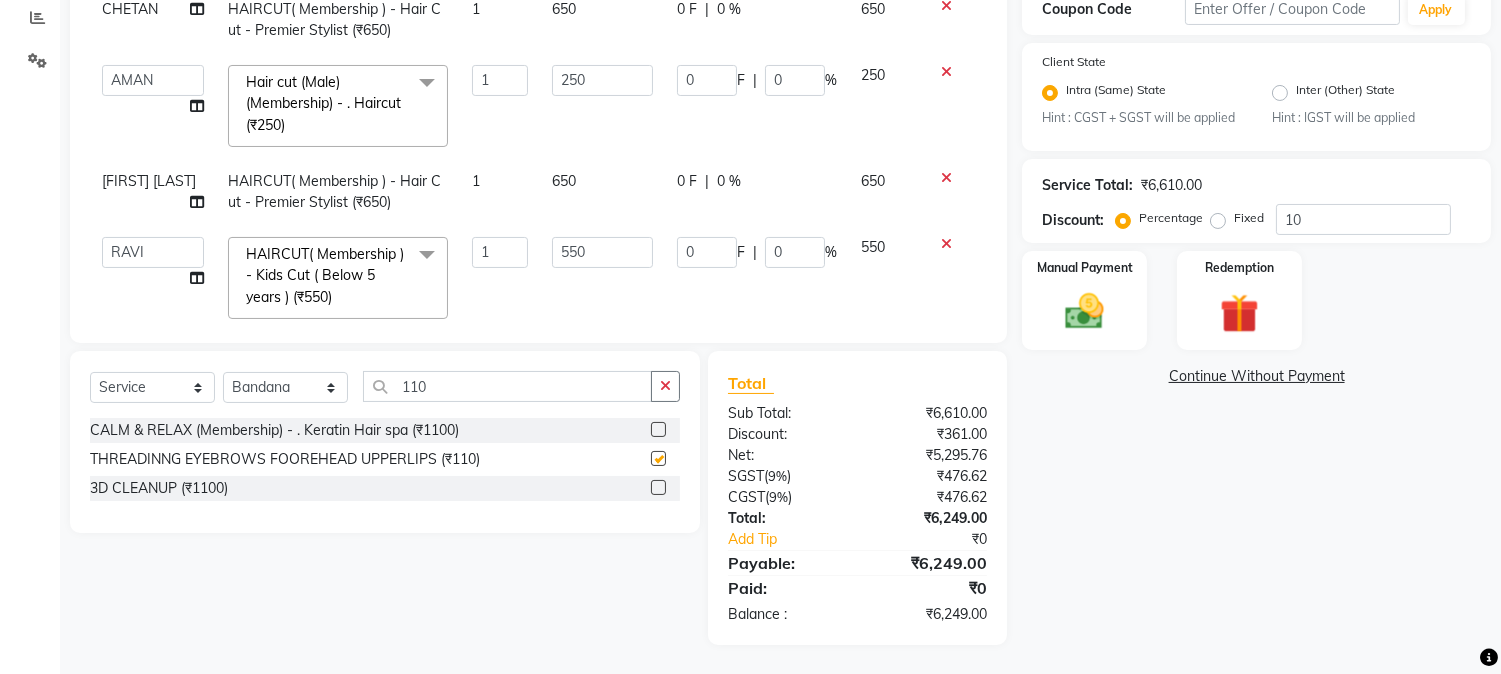 checkbox on "false" 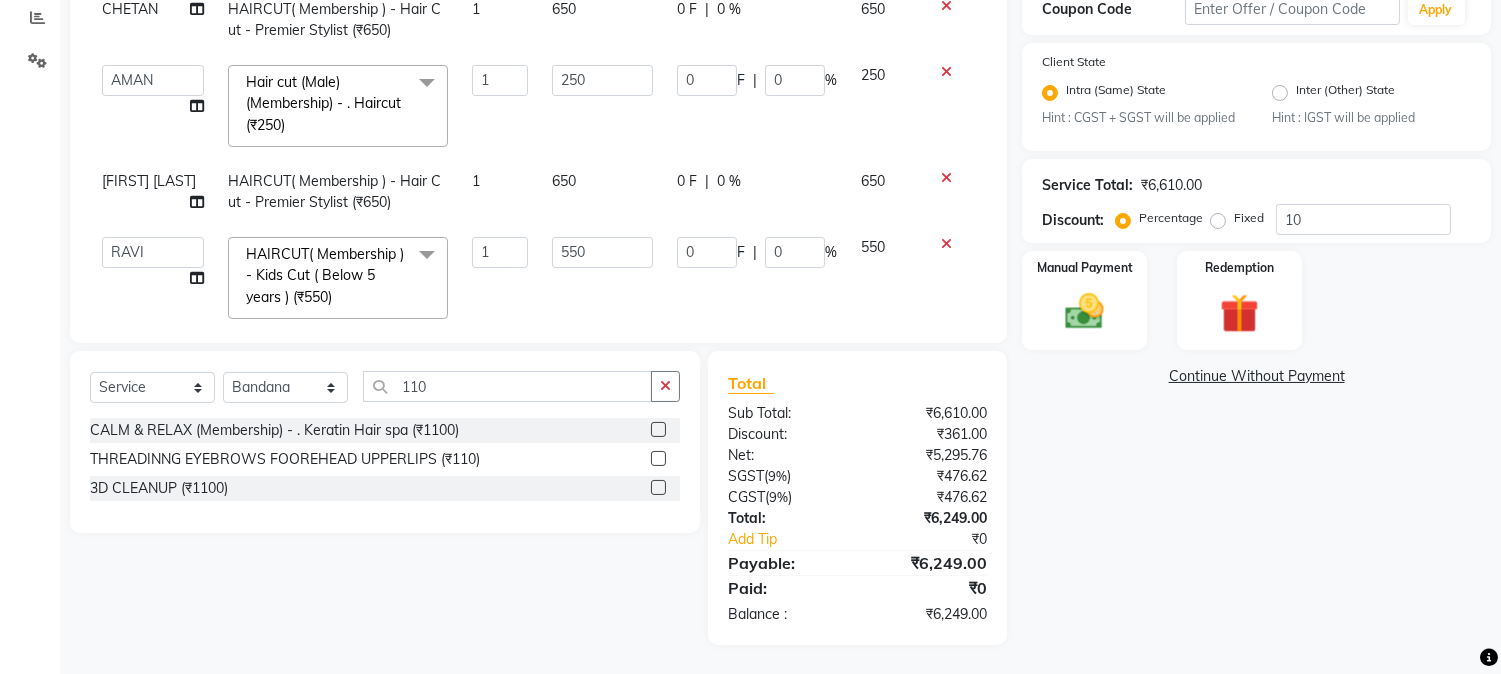 scroll, scrollTop: 592, scrollLeft: 0, axis: vertical 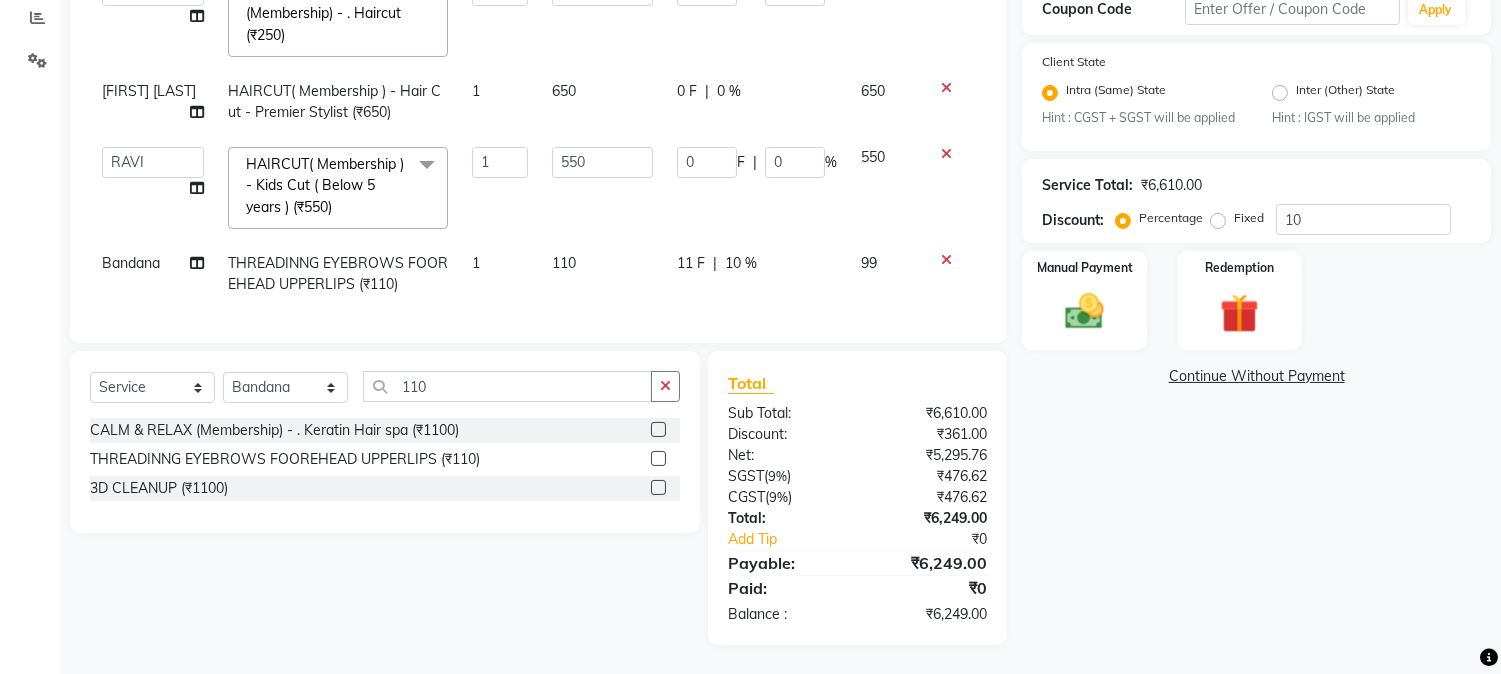 click on "11 F | 10 %" 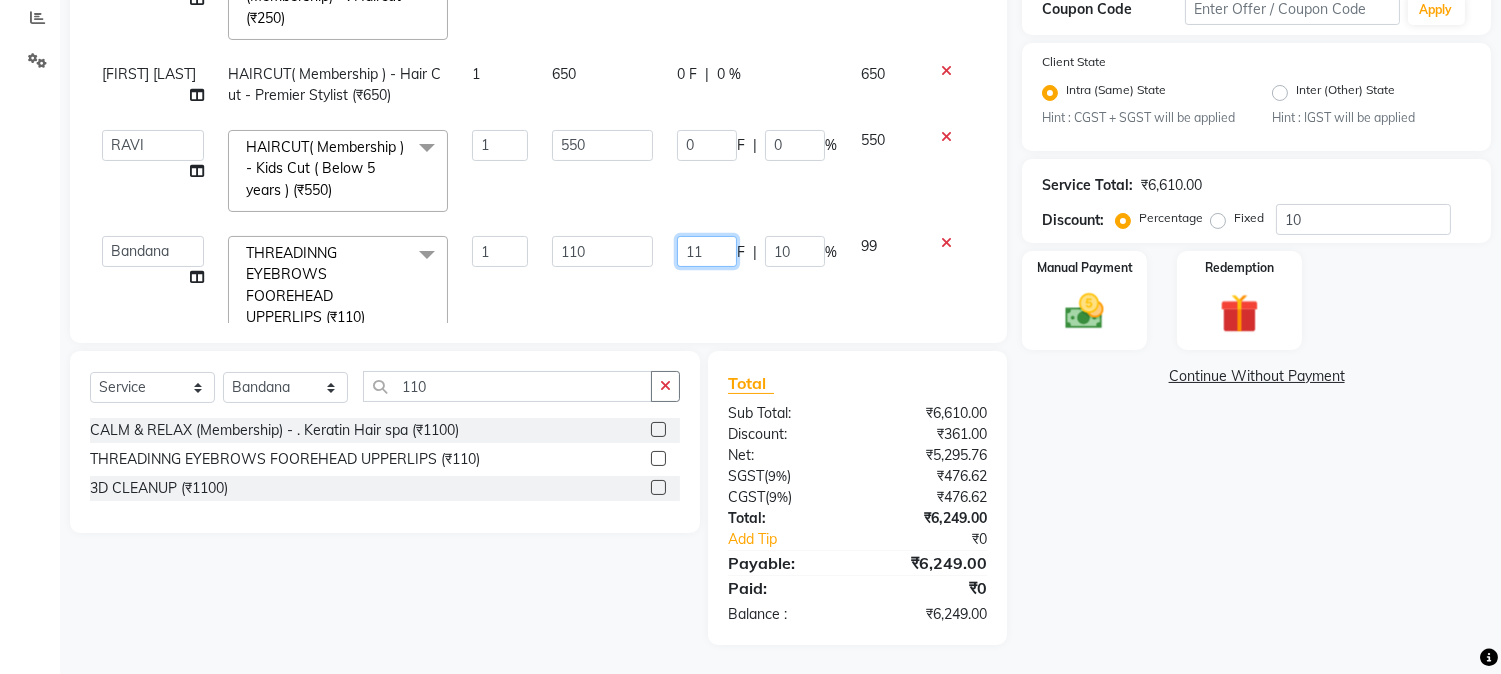 drag, startPoint x: 658, startPoint y: 245, endPoint x: 706, endPoint y: 255, distance: 49.0306 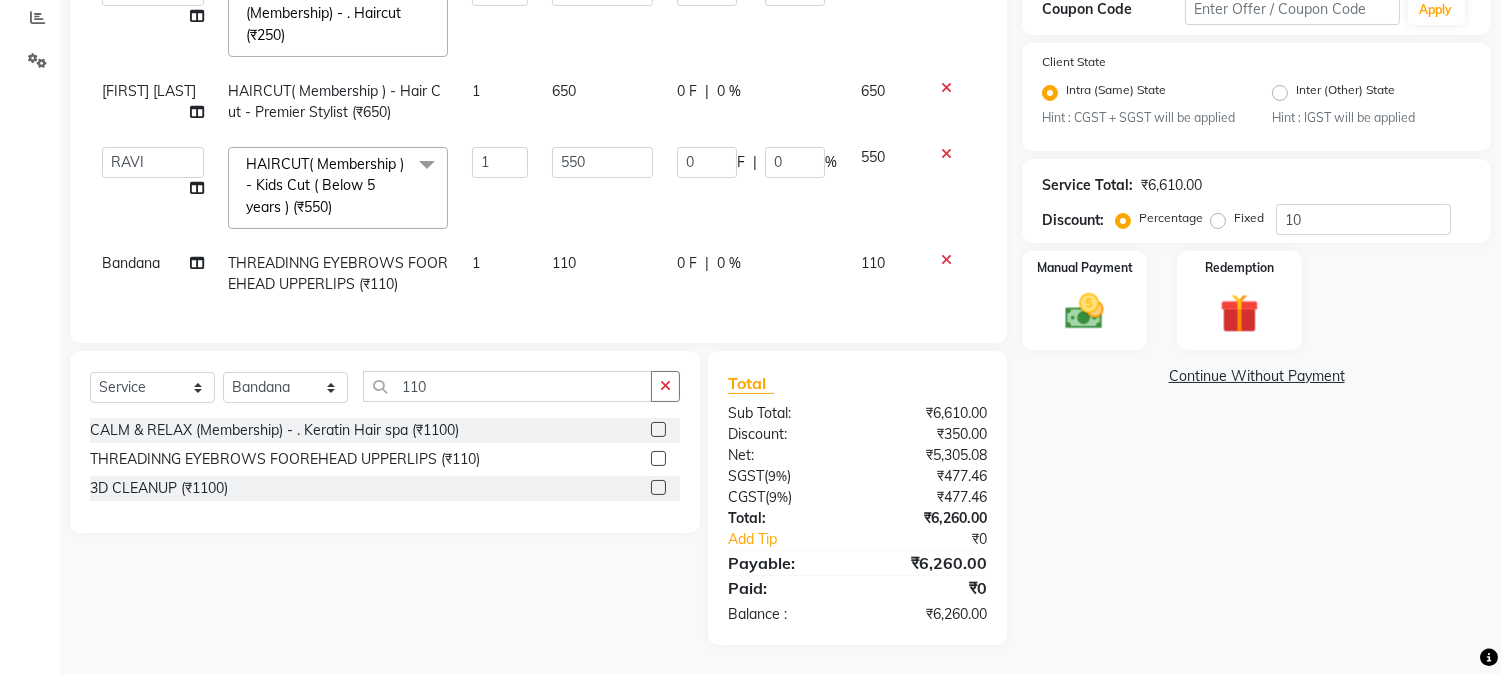 click on "0 F | 0 %" 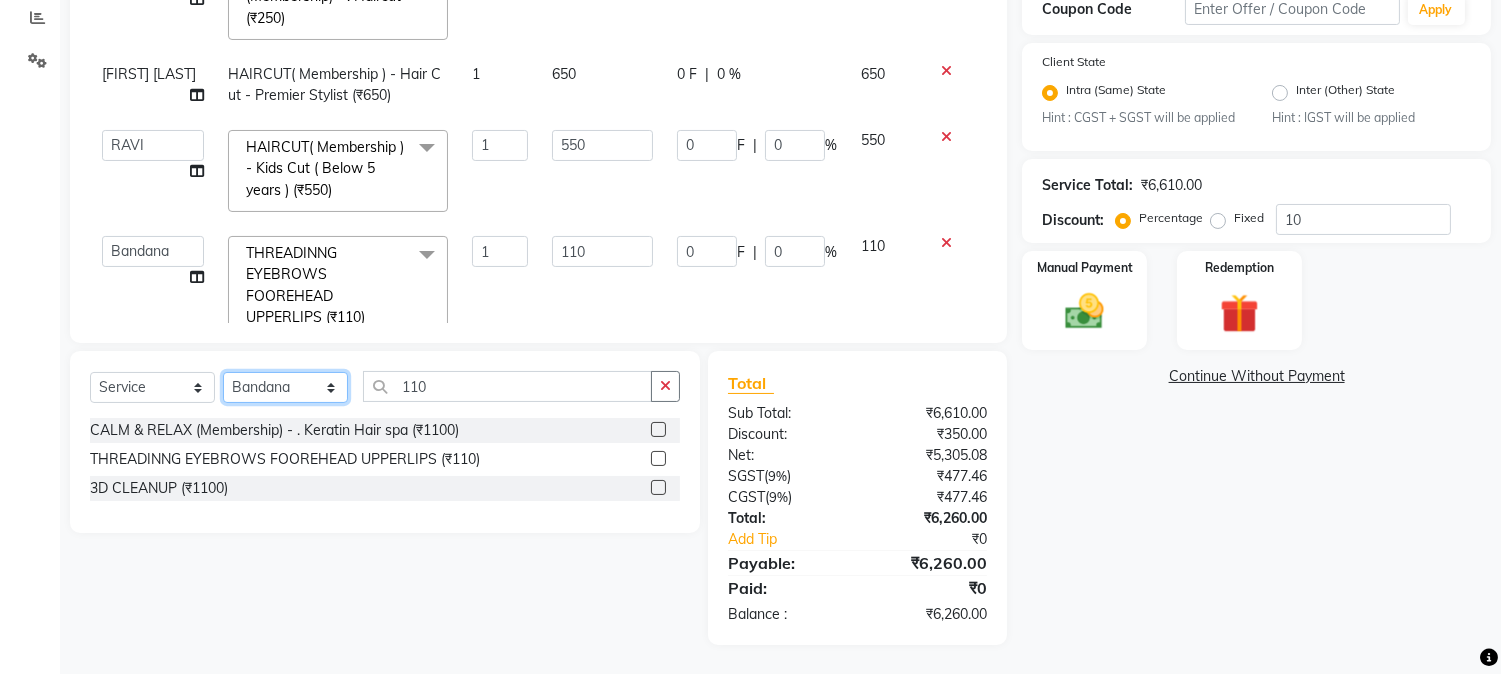 click on "Select Stylist AARMAN AAYUSHI SHARMA Akruti AMAN  Amir Arbaz Asif Ansari BABLU Bandana BHAGYESH CHETAN CHETAN BOISAR furkan GEETA KISHOR KISHOR JAMBHULKAR kunal mushahid  [muddu] Nilam NIRANJAN Nisha Parmar PRABHA  PUNAM Rahul Sir RAVI  RIMA Rohit Tandel SALONI Sandy Sir sarfaraz shovib M.D shreya ZOYA" 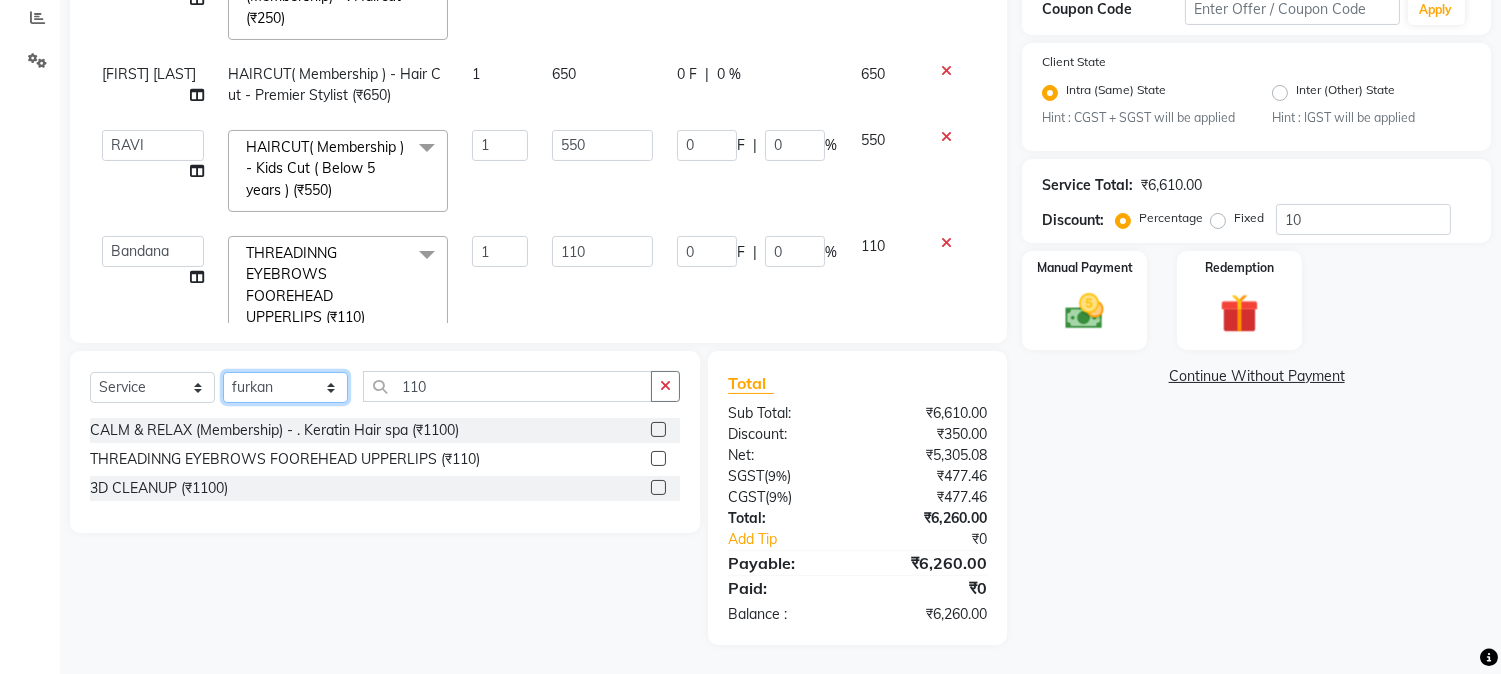 click on "Select Stylist AARMAN AAYUSHI SHARMA Akruti AMAN  Amir Arbaz Asif Ansari BABLU Bandana BHAGYESH CHETAN CHETAN BOISAR furkan GEETA KISHOR KISHOR JAMBHULKAR kunal mushahid  [muddu] Nilam NIRANJAN Nisha Parmar PRABHA  PUNAM Rahul Sir RAVI  RIMA Rohit Tandel SALONI Sandy Sir sarfaraz shovib M.D shreya ZOYA" 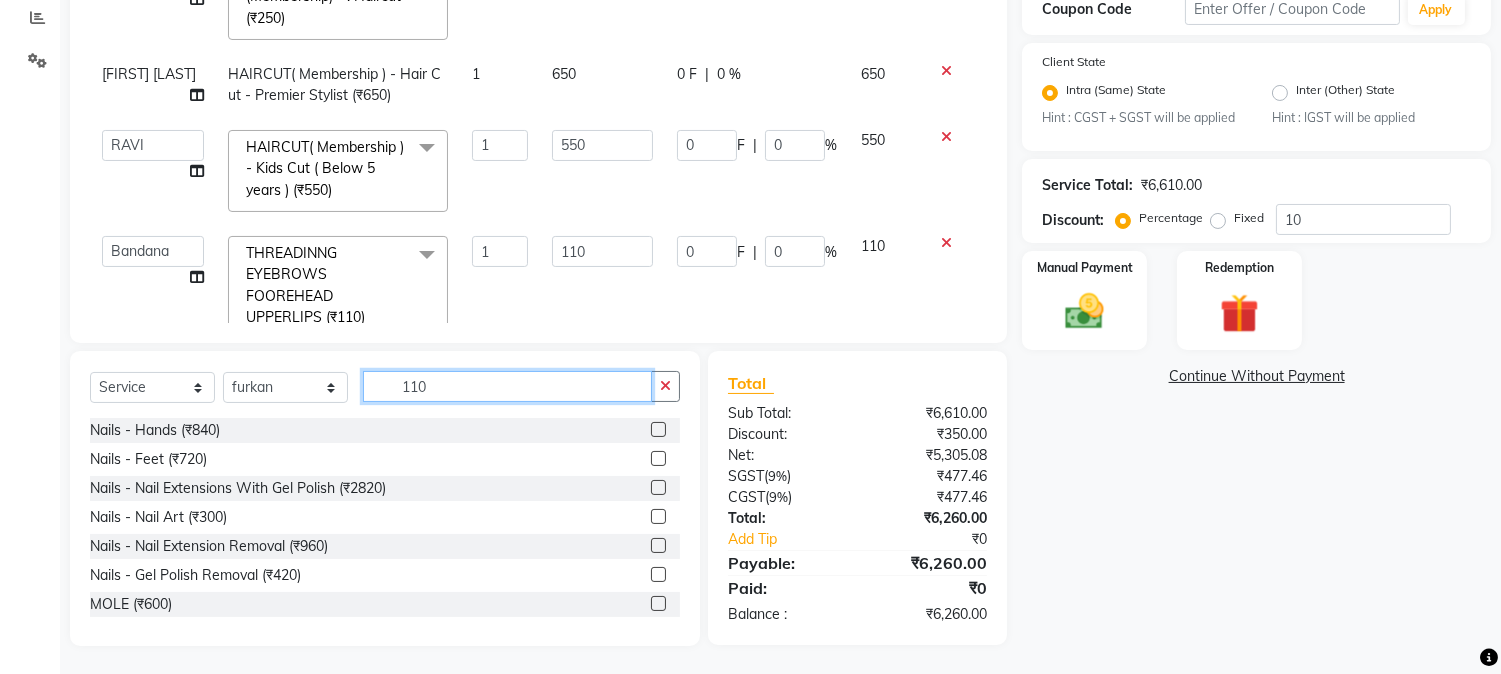 drag, startPoint x: 400, startPoint y: 388, endPoint x: 432, endPoint y: 386, distance: 32.06244 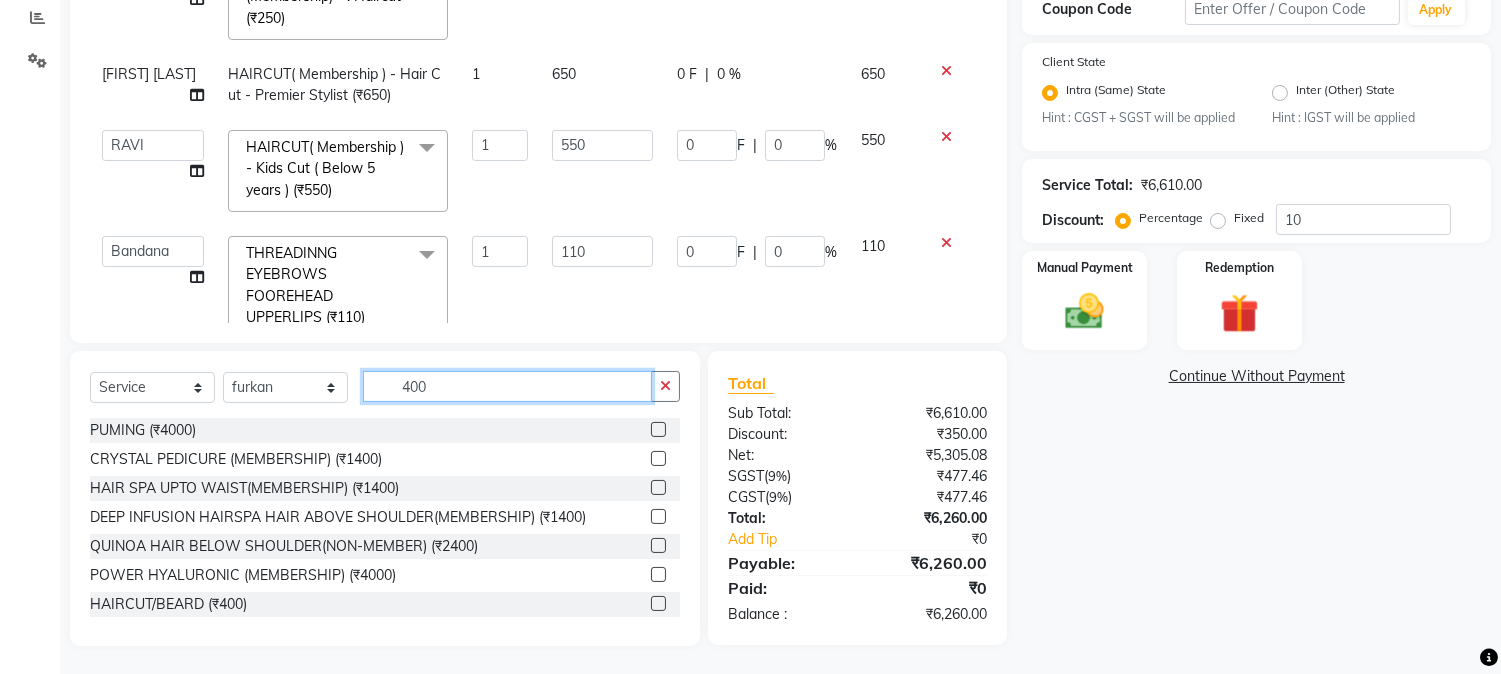 type on "400" 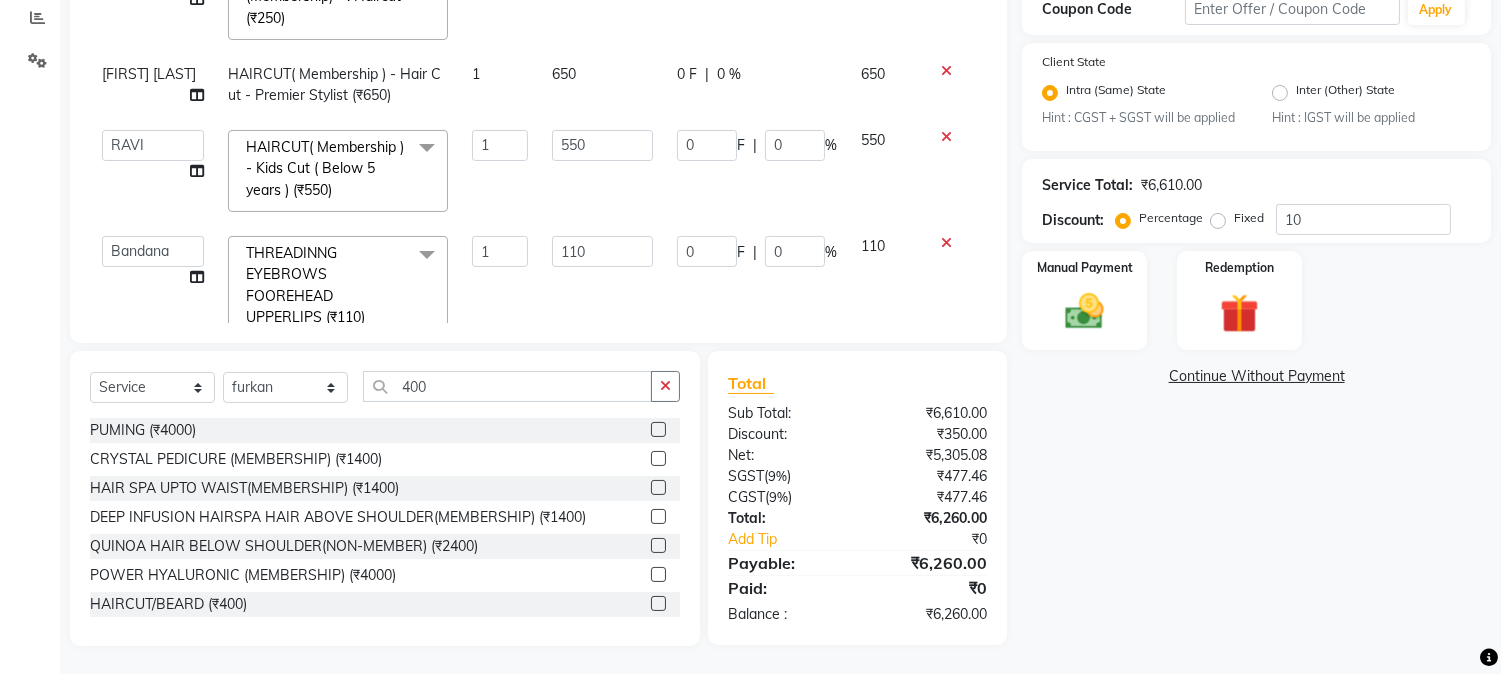 click 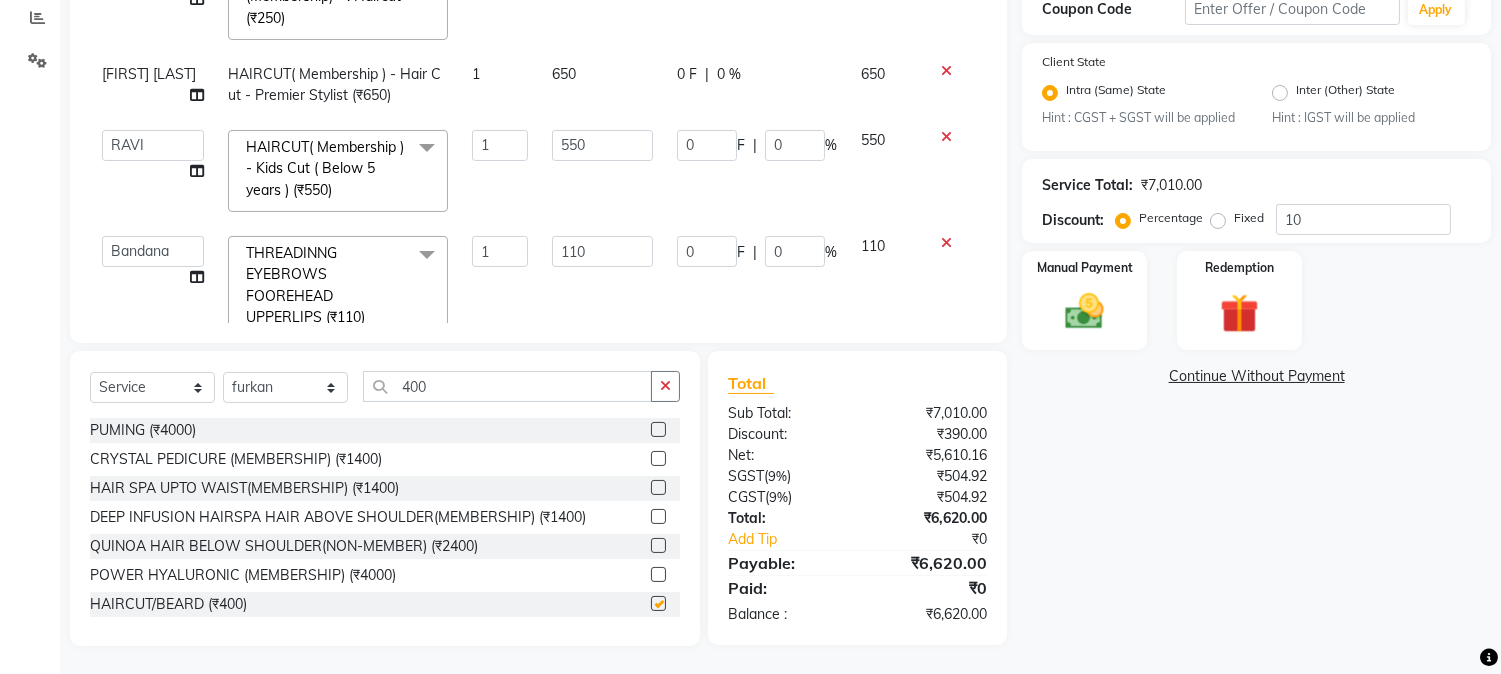 checkbox on "false" 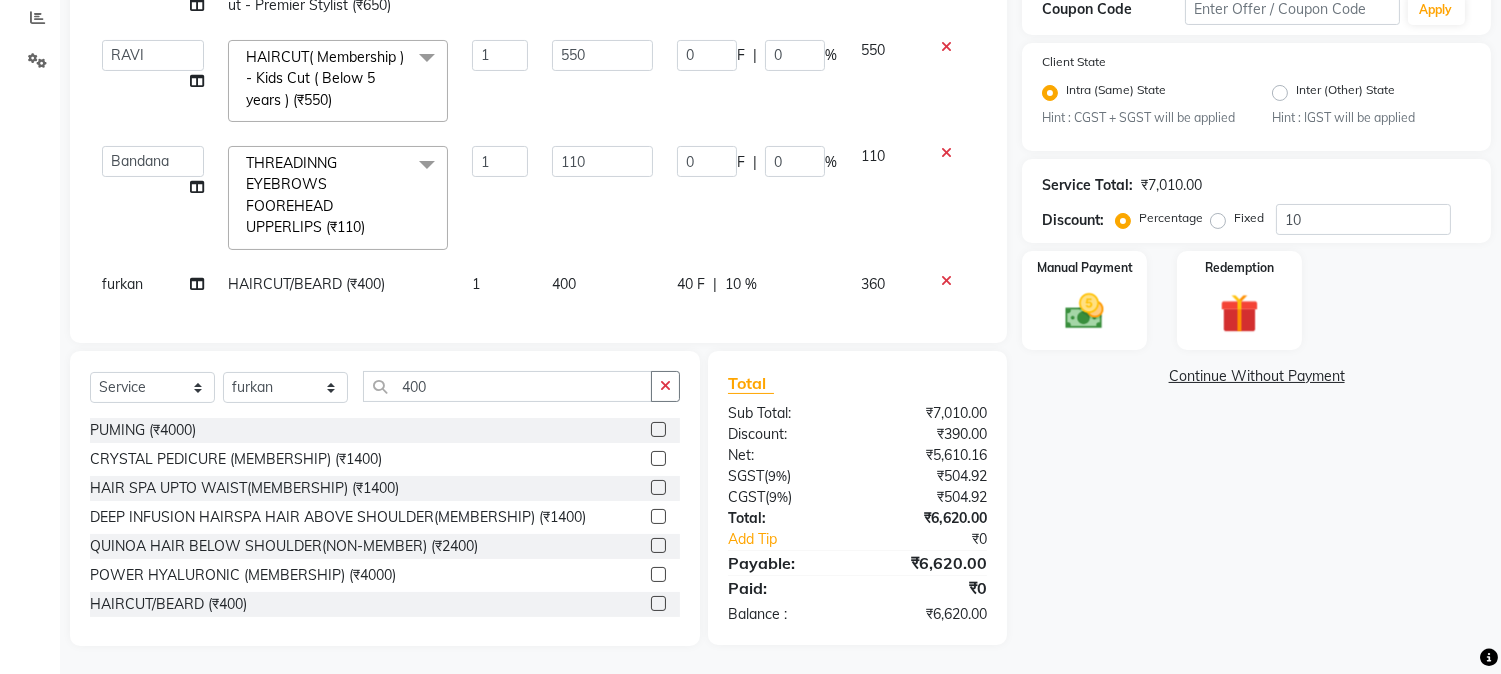 scroll, scrollTop: 698, scrollLeft: 0, axis: vertical 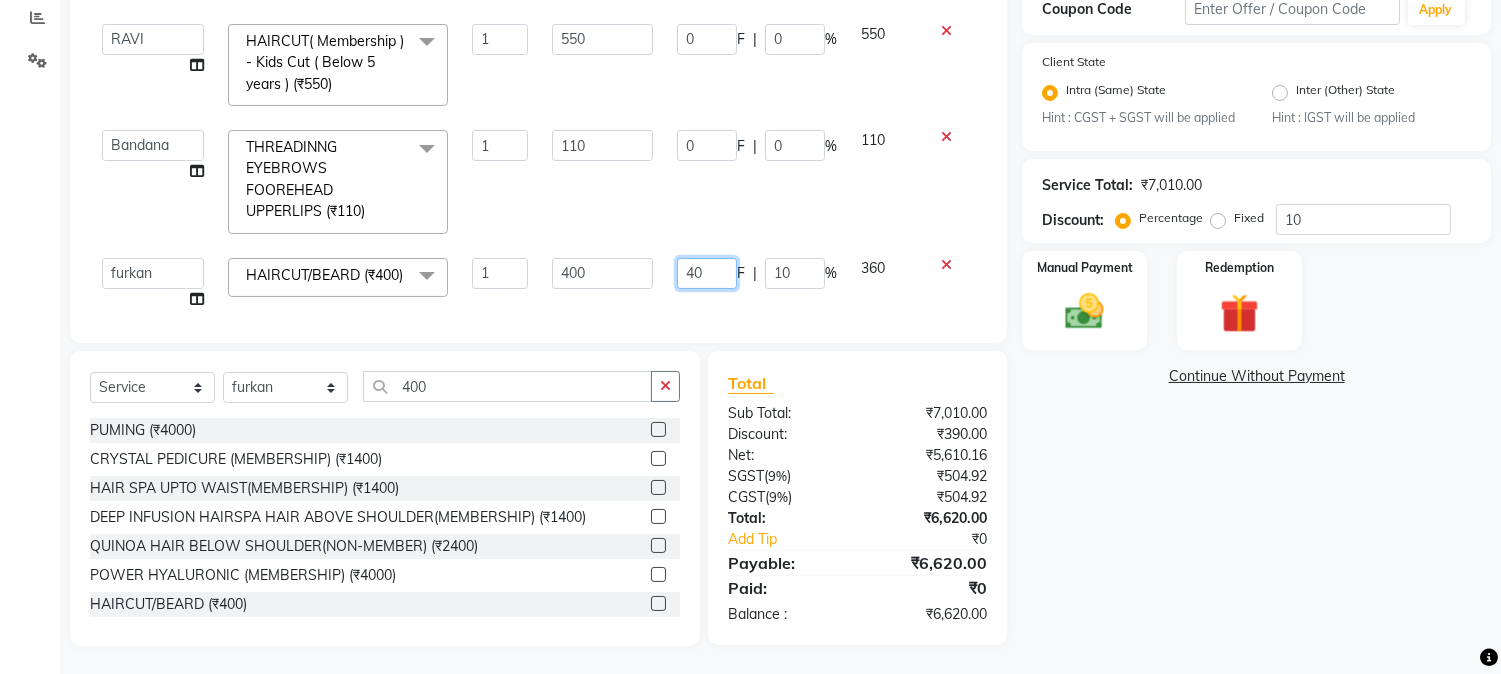 drag, startPoint x: 661, startPoint y: 275, endPoint x: 693, endPoint y: 268, distance: 32.75668 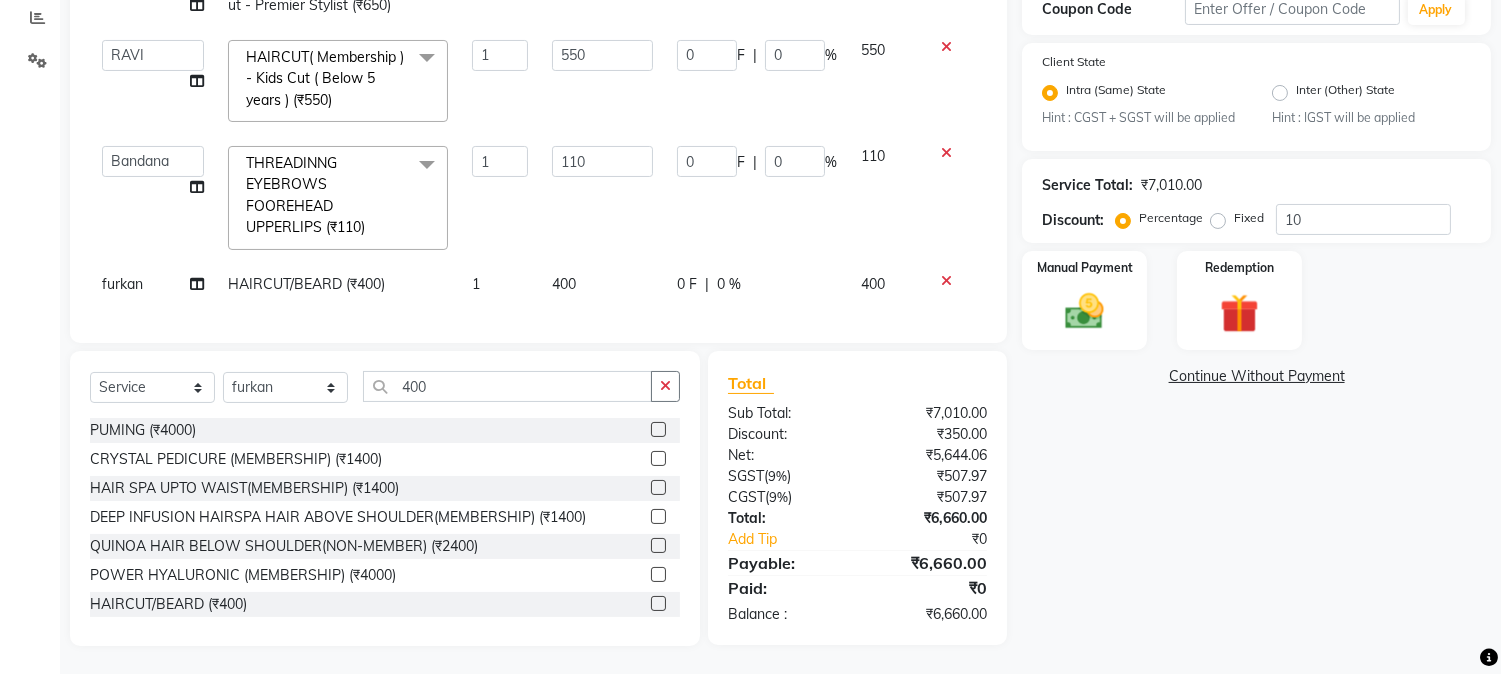 click on "Services Stylist Service Qty Price Disc Total Action  AARMAN   AAYUSHI SHARMA   Akruti   AMAN    Amir   Arbaz   Asif Ansari   BABLU   Bandana   BHAGYESH   CHETAN   CHETAN BOISAR   furkan   GEETA   KISHOR   KISHOR JAMBHULKAR   kunal   mushahid  [muddu]   Nilam   NIRANJAN   Nisha Parmar   PRABHA    PUNAM   Rahul Sir   RAVI    RIMA   Rohit Tandel   SALONI   Sandy Sir   sarfaraz   shovib M.D   shreya   ZOYA  Hair cut (Male)(Membership)       -        . Haircut by Hair Expert (₹350)  x Nails -  Hands (₹840) Nails -  Feet (₹720) Nails - Nail Extensions With Gel Polish (₹2820) Nails - Nail Art (₹300) Nails - Nail Extension Removal (₹960) Nails - Gel Polish Removal (₹420) MOLE (₹600) PUMING (₹4000) CRYSTAL PEDICURE (MEMBERSHIP) (₹1400) HIAR SPA ABOVE SHOULDER (MEMBERSHIP) (₹900) HAIR SPA ABOVE SHOULDER (NON-MEMBER) (₹1080) HAIR SPA BELOW SHOULDER(MEMBERSHIP) (₹1200) HAIR SPA BELOW SHOULDER(NON-MEMBER) (₹1440) HAIR SPA UPTO WAIST(MEMBERSHIP) (₹1400) PATCH TEST  (₹500) BEARD (₹150) 1" 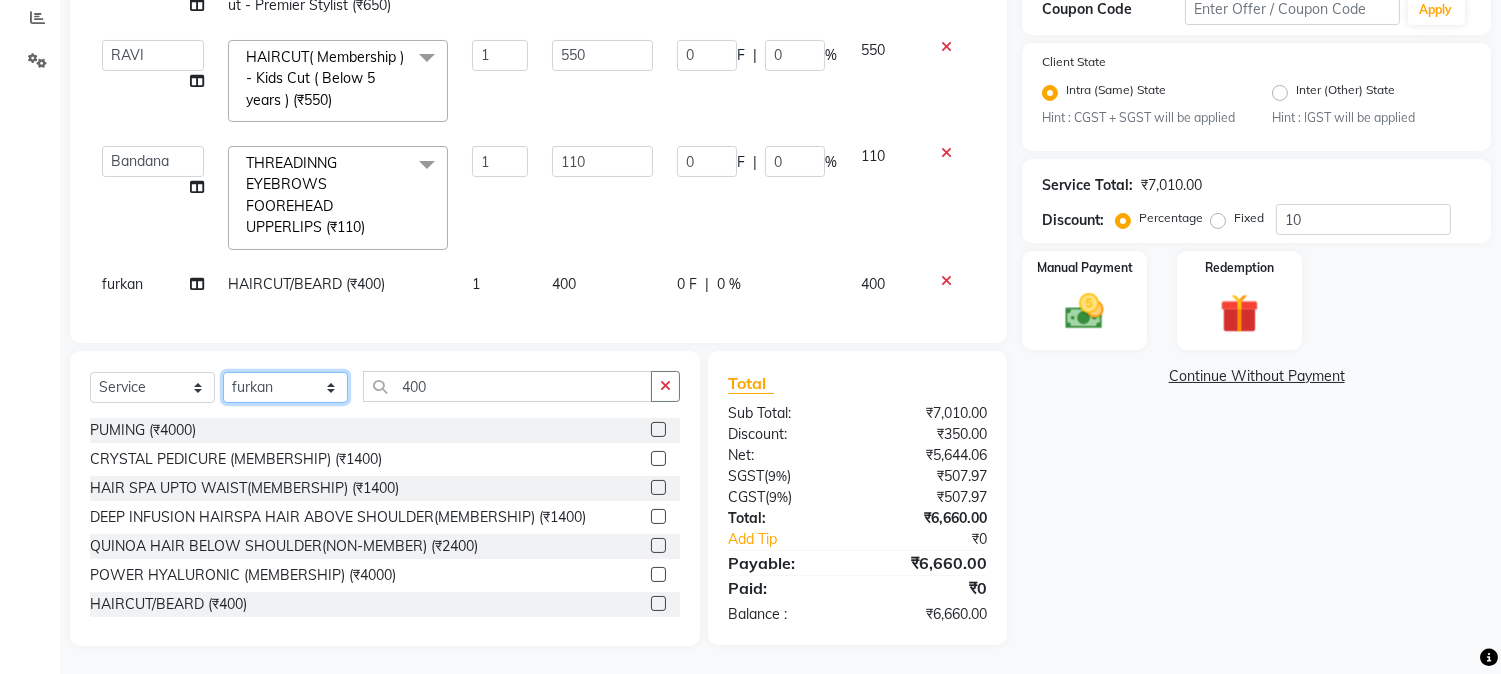 click on "Select Stylist AARMAN AAYUSHI SHARMA Akruti AMAN  Amir Arbaz Asif Ansari BABLU Bandana BHAGYESH CHETAN CHETAN BOISAR furkan GEETA KISHOR KISHOR JAMBHULKAR kunal mushahid  [muddu] Nilam NIRANJAN Nisha Parmar PRABHA  PUNAM Rahul Sir RAVI  RIMA Rohit Tandel SALONI Sandy Sir sarfaraz shovib M.D shreya ZOYA" 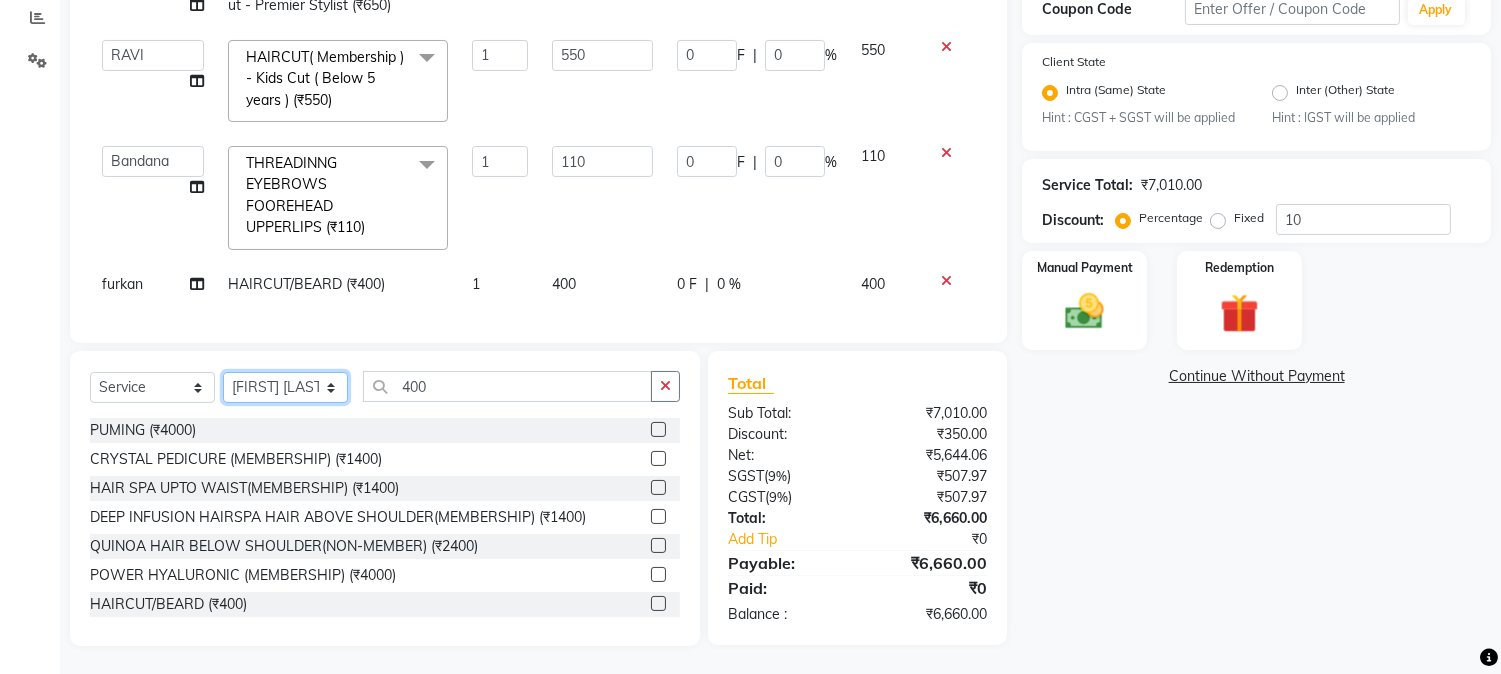 click on "Select Stylist AARMAN AAYUSHI SHARMA Akruti AMAN  Amir Arbaz Asif Ansari BABLU Bandana BHAGYESH CHETAN CHETAN BOISAR furkan GEETA KISHOR KISHOR JAMBHULKAR kunal mushahid  [muddu] Nilam NIRANJAN Nisha Parmar PRABHA  PUNAM Rahul Sir RAVI  RIMA Rohit Tandel SALONI Sandy Sir sarfaraz shovib M.D shreya ZOYA" 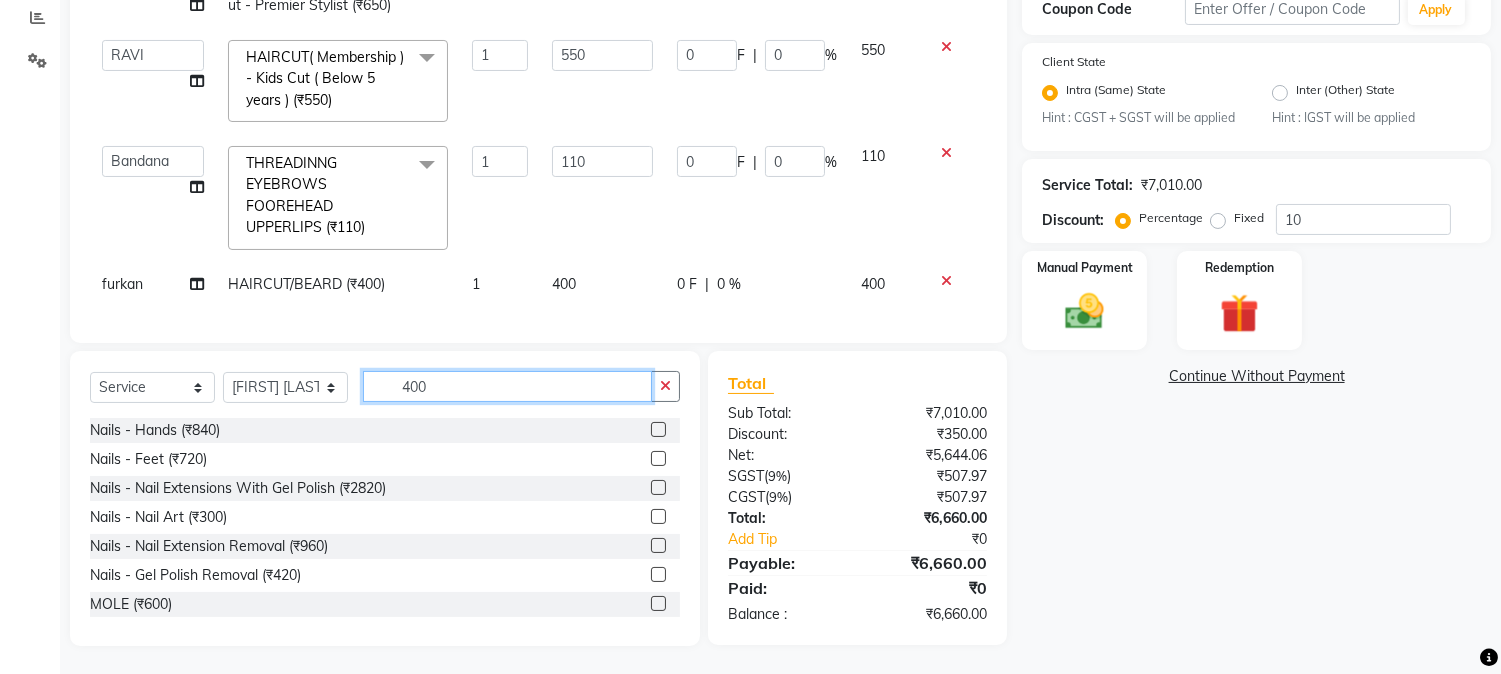 drag, startPoint x: 393, startPoint y: 390, endPoint x: 486, endPoint y: 384, distance: 93.193344 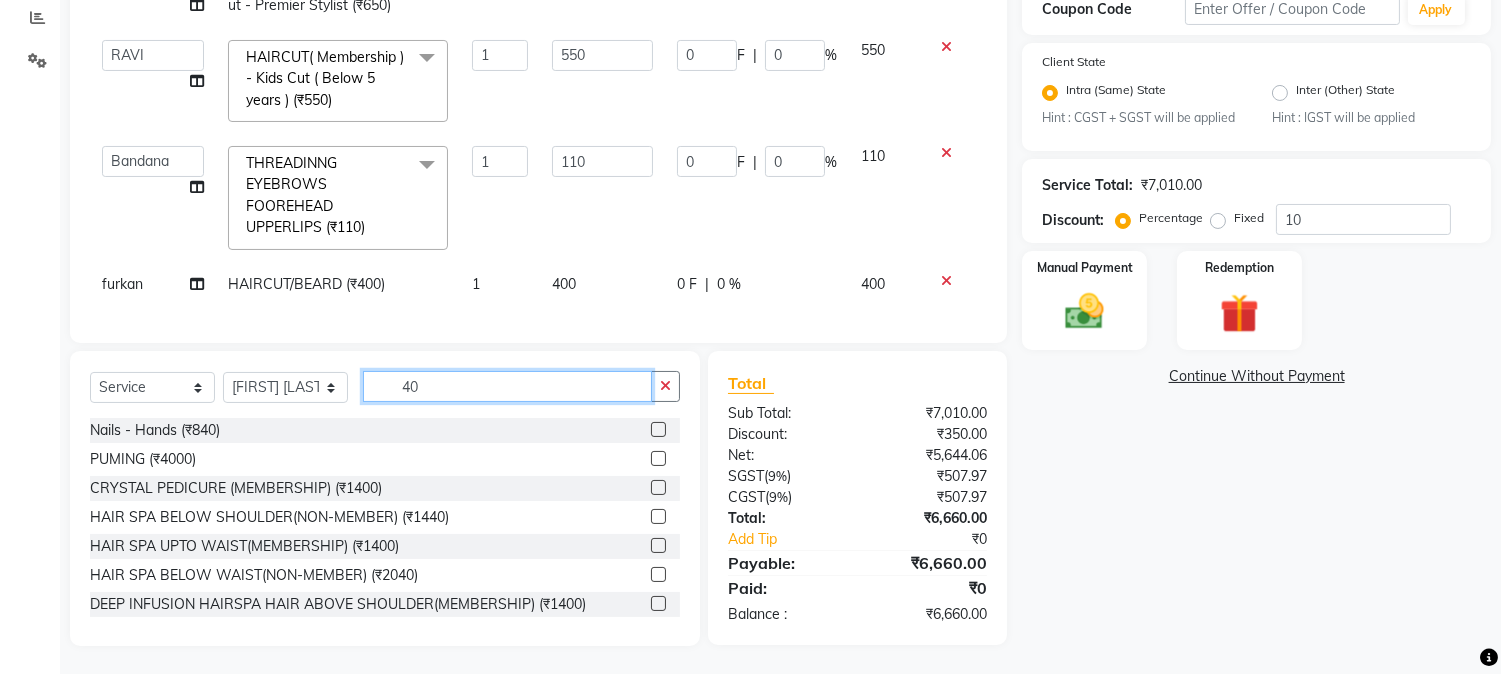 type on "400" 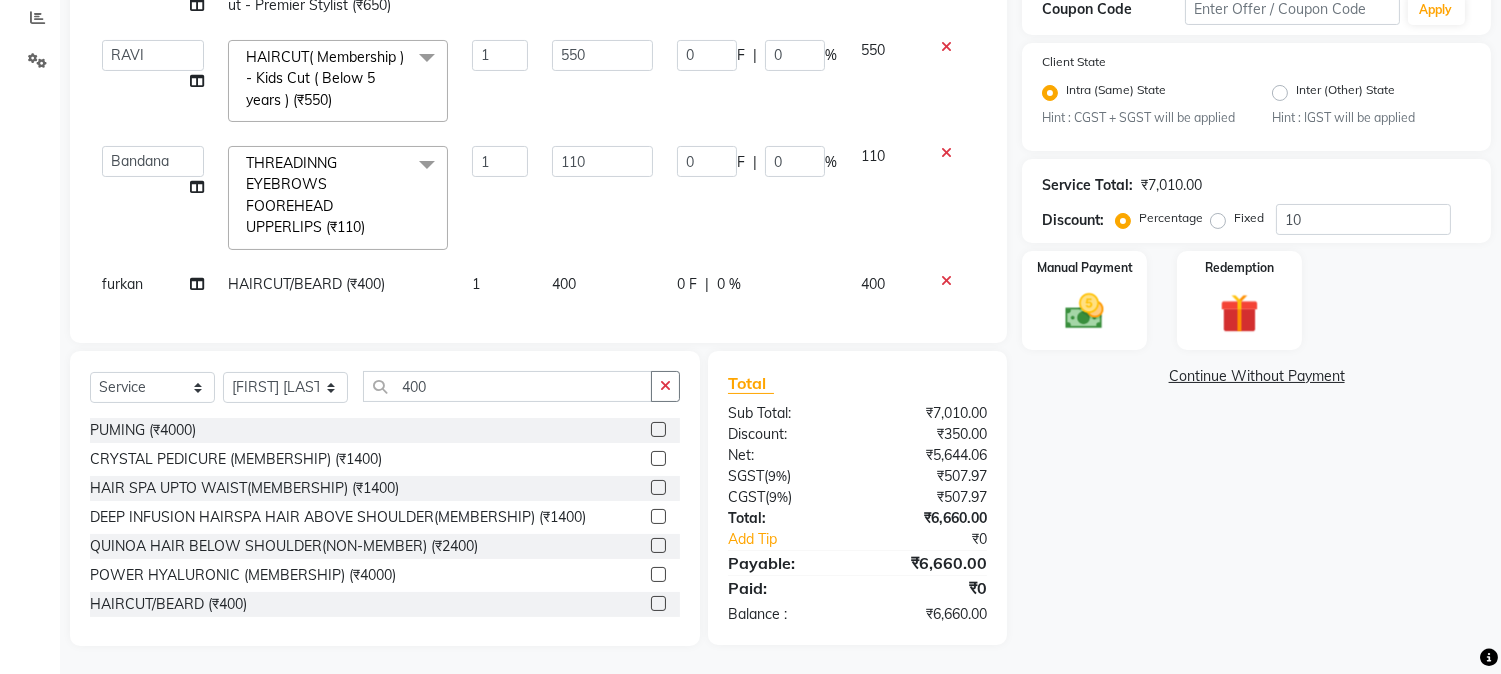 click 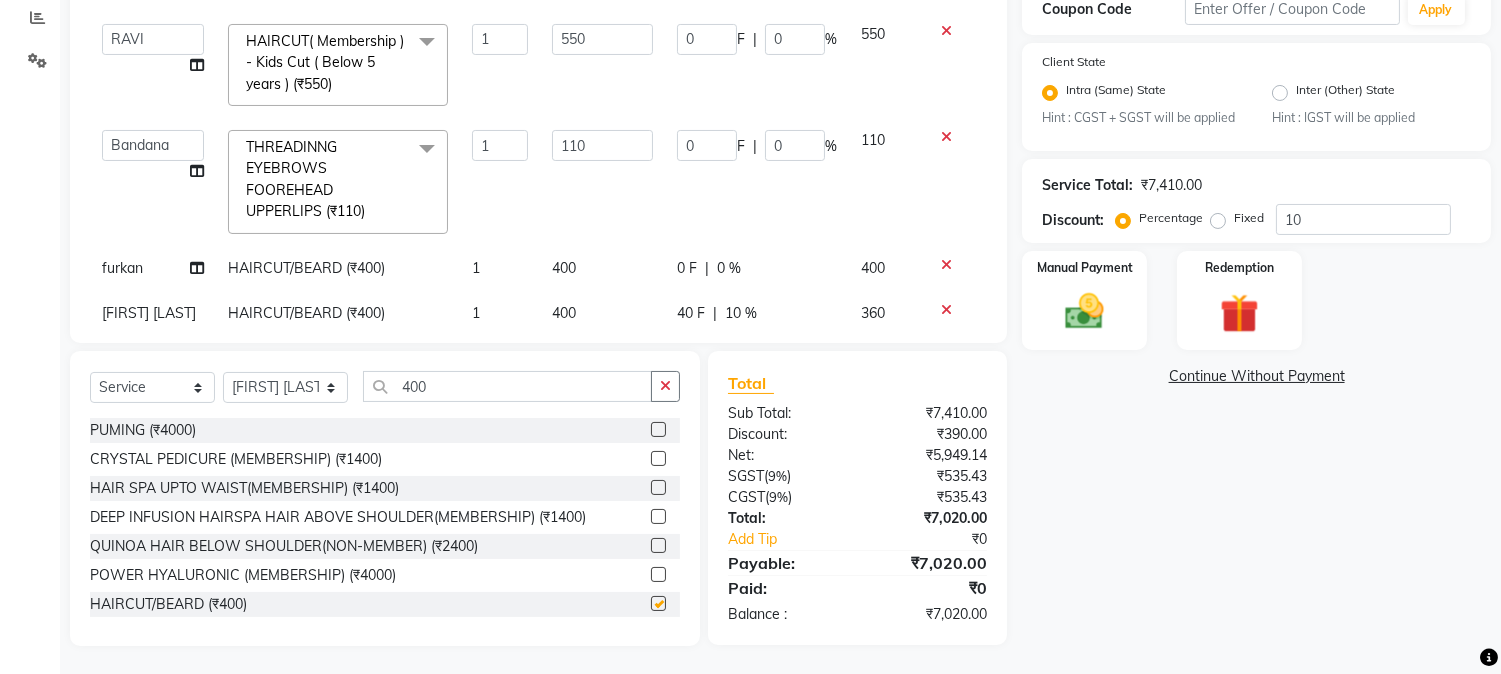 checkbox on "false" 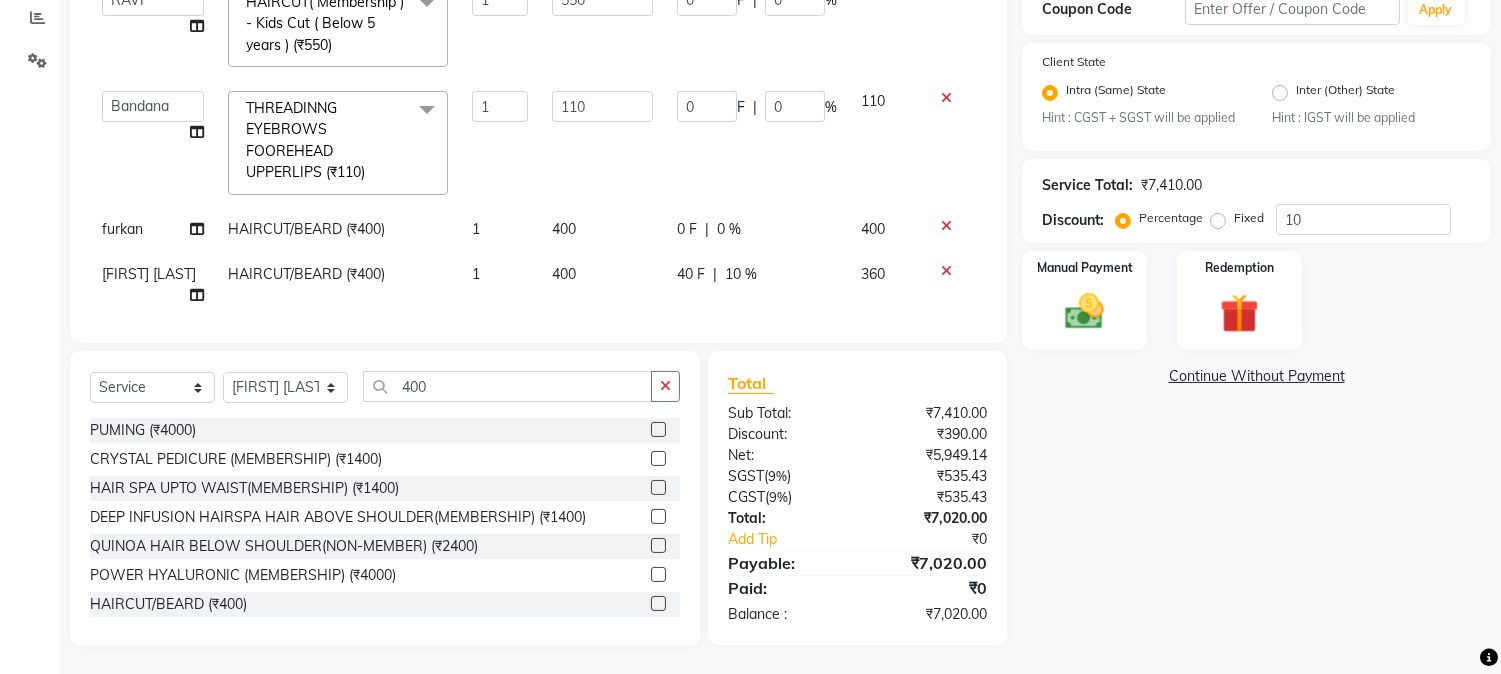scroll, scrollTop: 744, scrollLeft: 0, axis: vertical 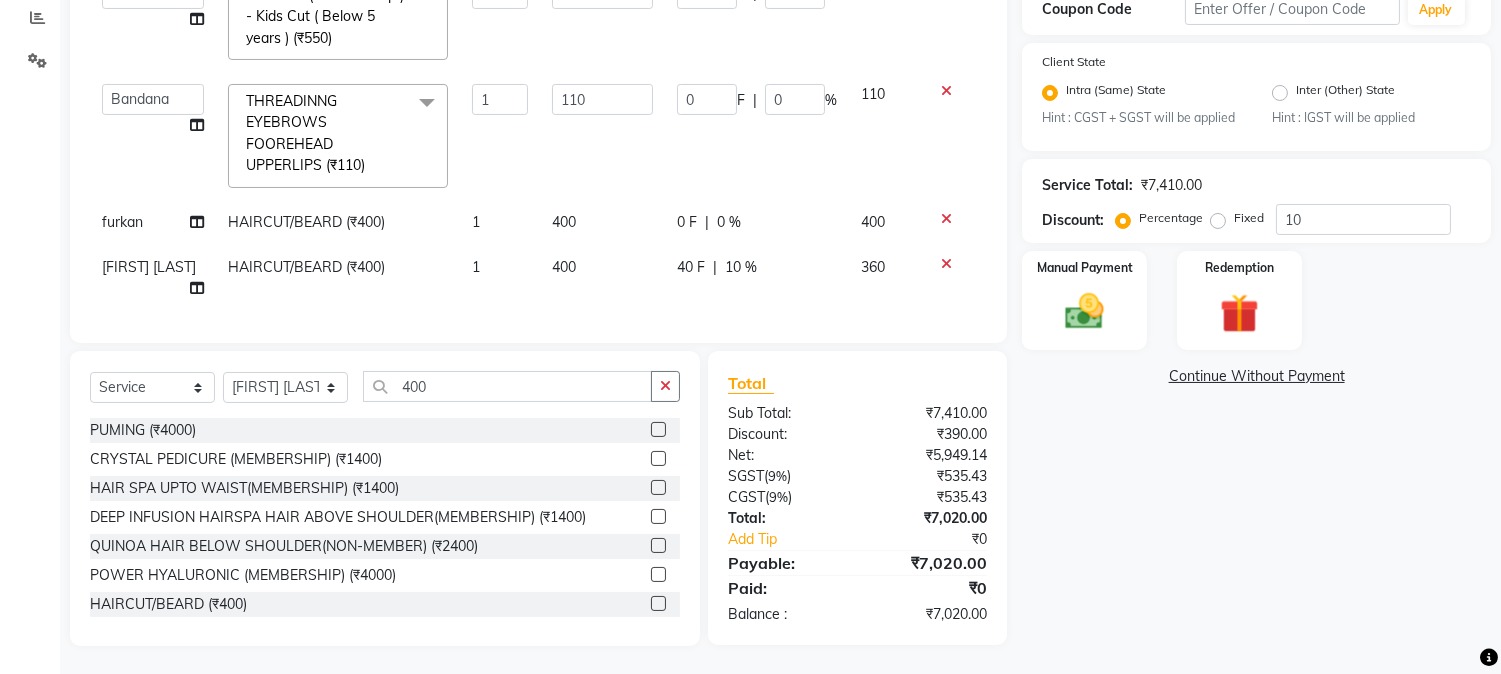 click on "40 F" 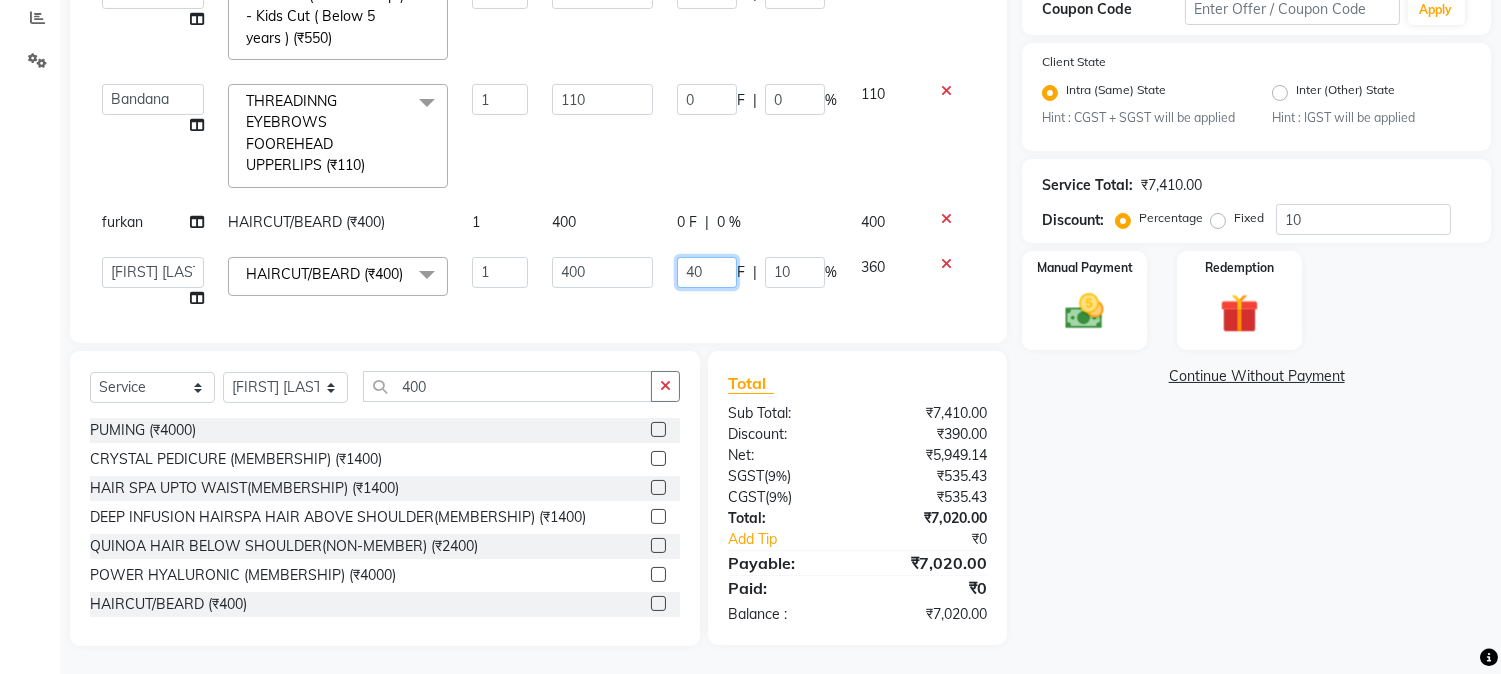 drag, startPoint x: 672, startPoint y: 270, endPoint x: 725, endPoint y: 268, distance: 53.037724 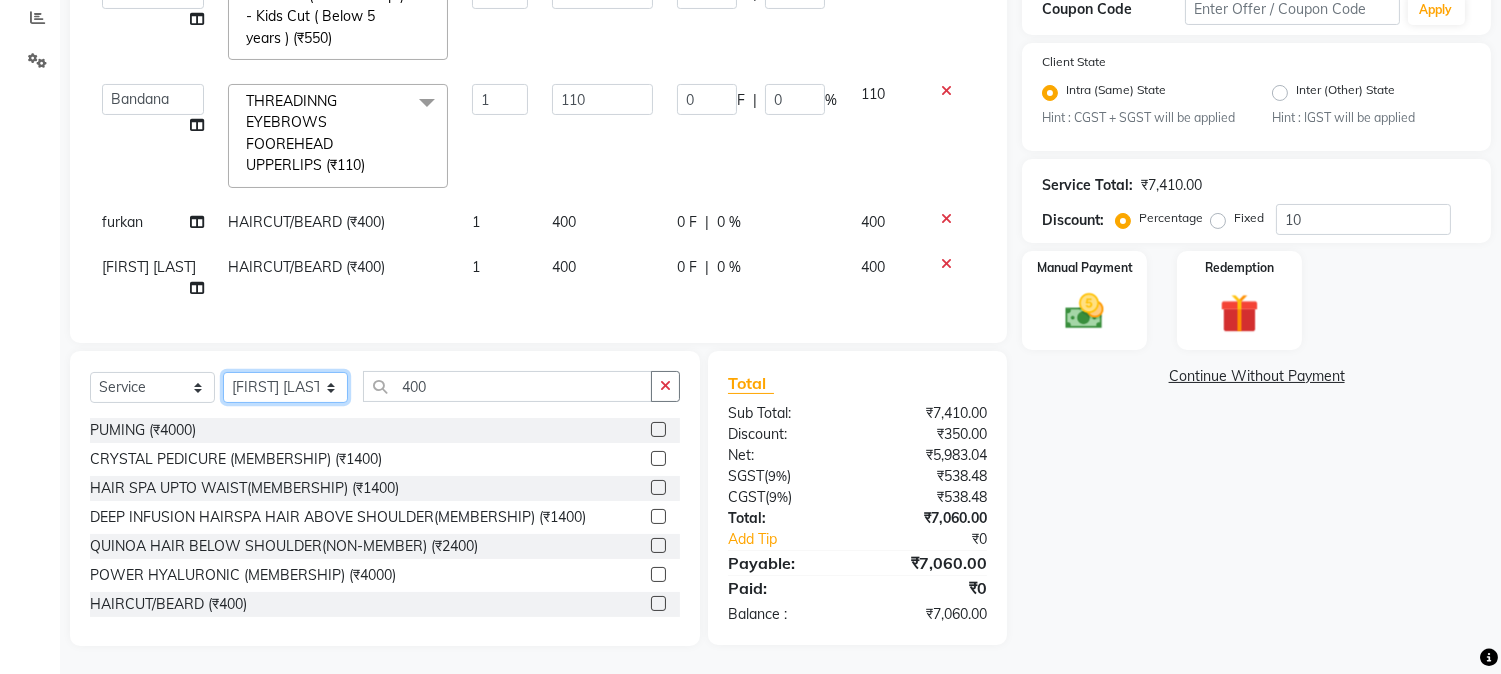 click on "Select Stylist AARMAN AAYUSHI SHARMA Akruti AMAN  Amir Arbaz Asif Ansari BABLU Bandana BHAGYESH CHETAN CHETAN BOISAR furkan GEETA KISHOR KISHOR JAMBHULKAR kunal mushahid  [muddu] Nilam NIRANJAN Nisha Parmar PRABHA  PUNAM Rahul Sir RAVI  RIMA Rohit Tandel SALONI Sandy Sir sarfaraz shovib M.D shreya ZOYA" 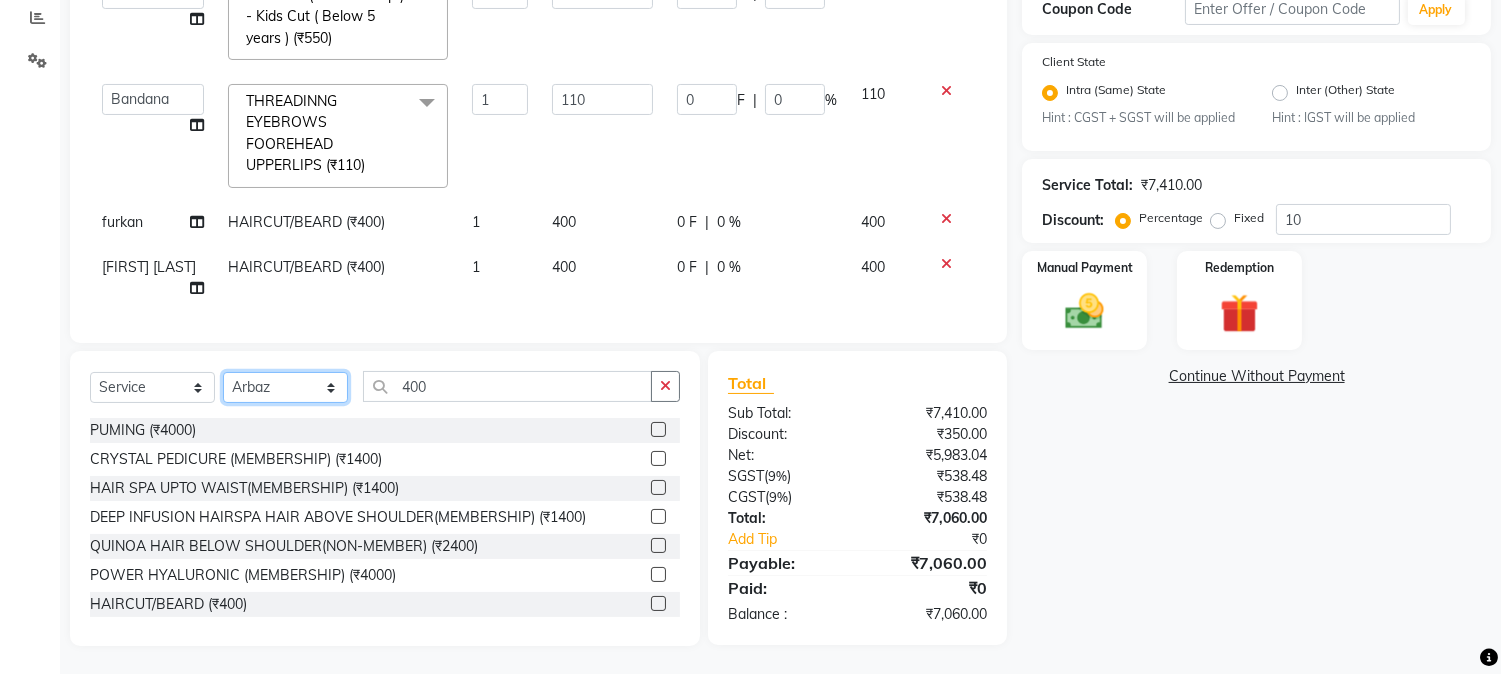 click on "Select Stylist AARMAN AAYUSHI SHARMA Akruti AMAN  Amir Arbaz Asif Ansari BABLU Bandana BHAGYESH CHETAN CHETAN BOISAR furkan GEETA KISHOR KISHOR JAMBHULKAR kunal mushahid  [muddu] Nilam NIRANJAN Nisha Parmar PRABHA  PUNAM Rahul Sir RAVI  RIMA Rohit Tandel SALONI Sandy Sir sarfaraz shovib M.D shreya ZOYA" 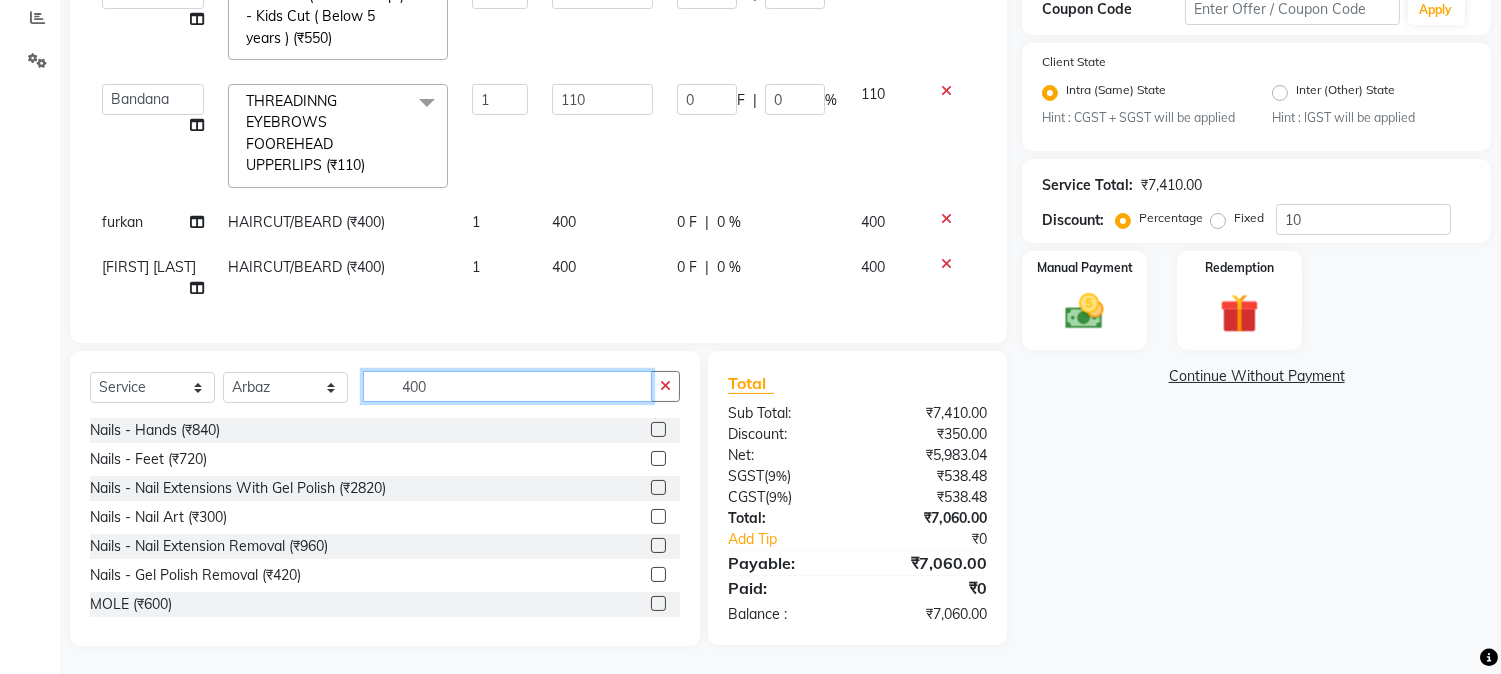 drag, startPoint x: 390, startPoint y: 384, endPoint x: 438, endPoint y: 382, distance: 48.04165 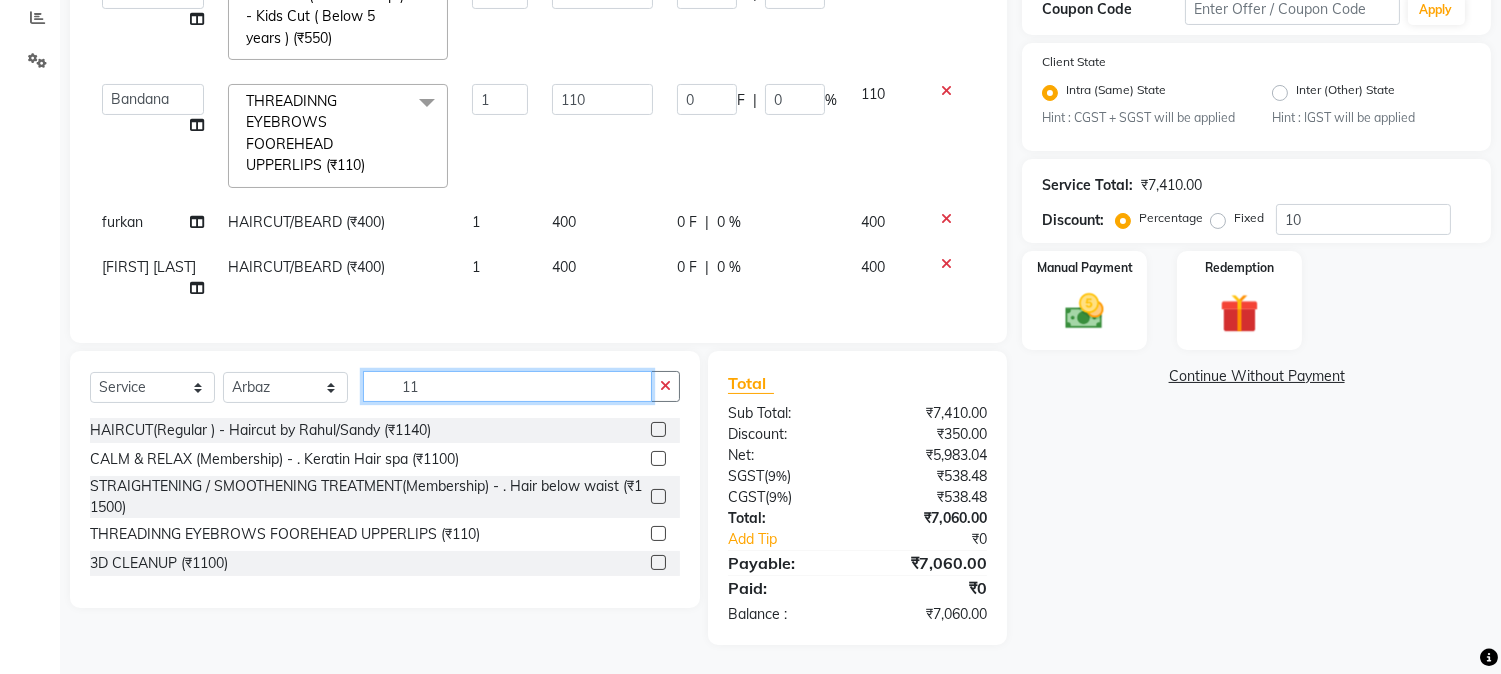 type on "1" 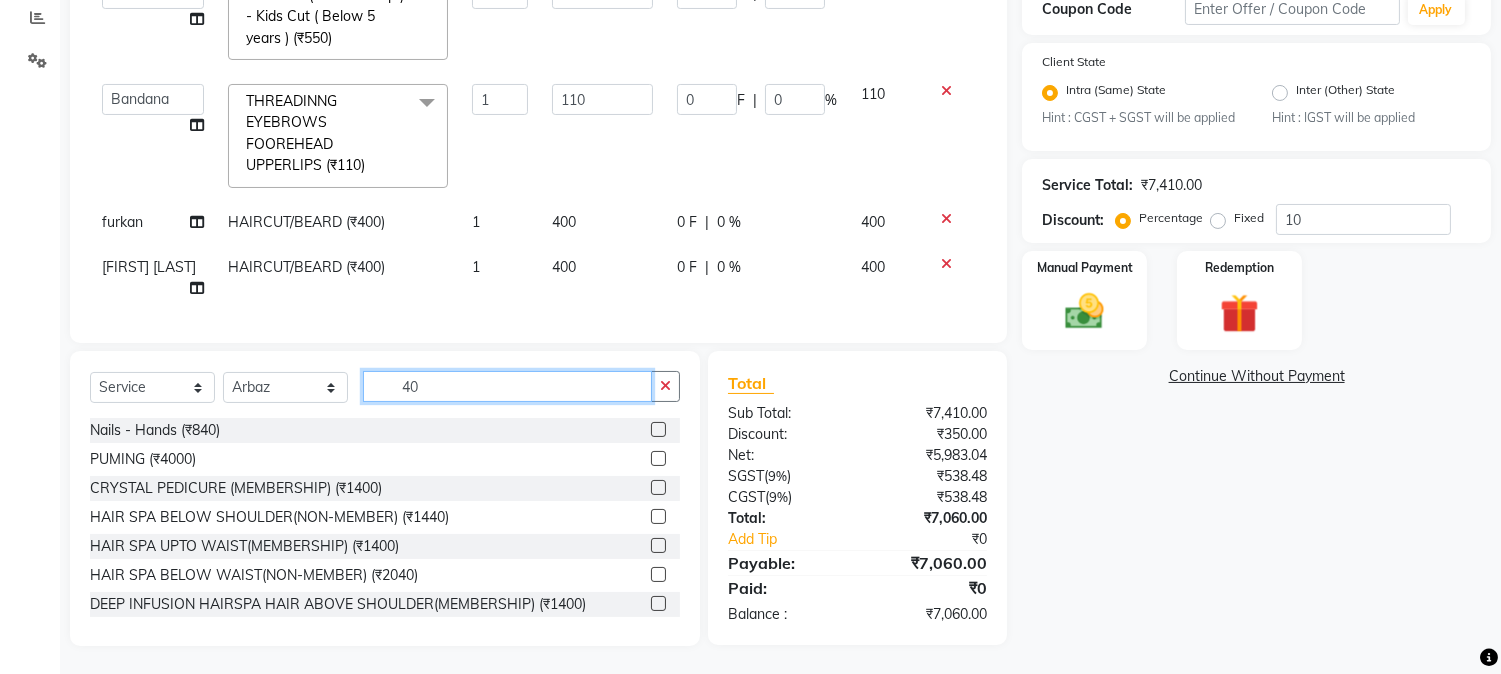 type on "400" 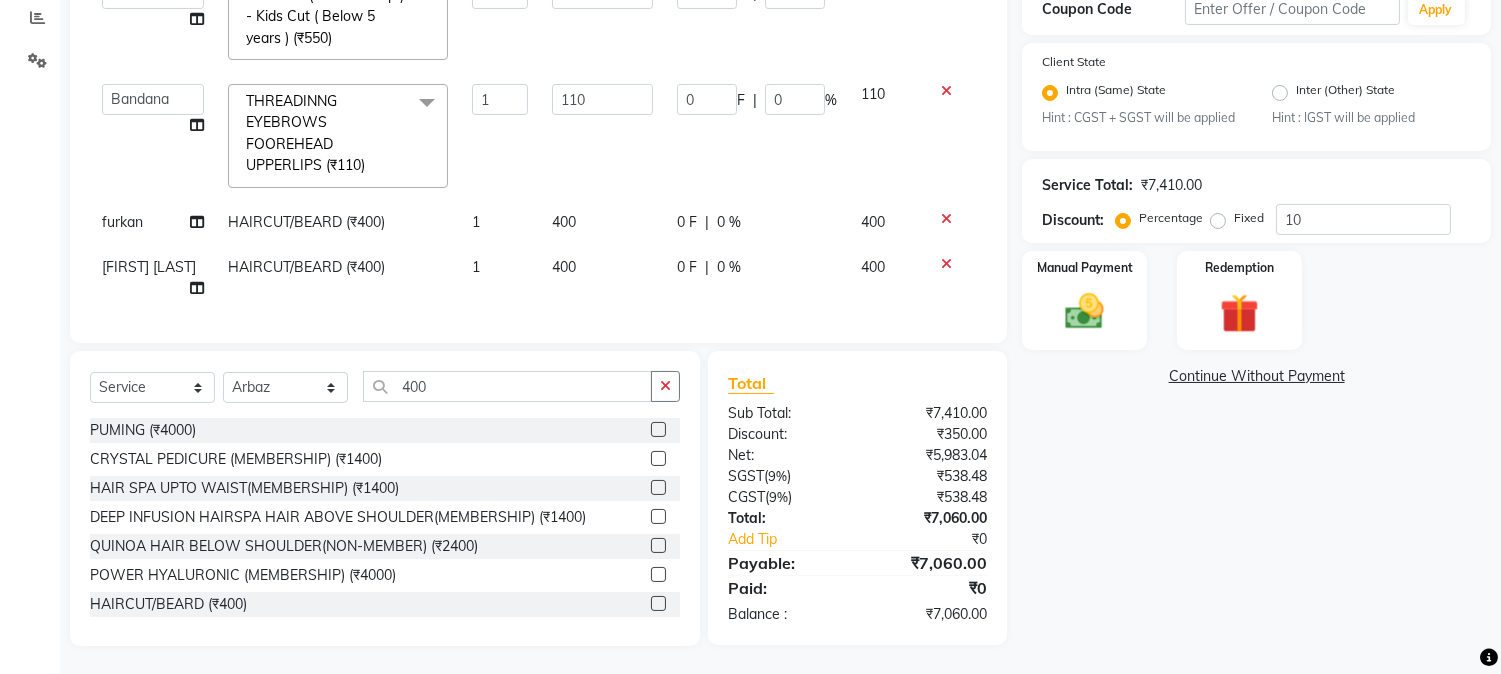 click 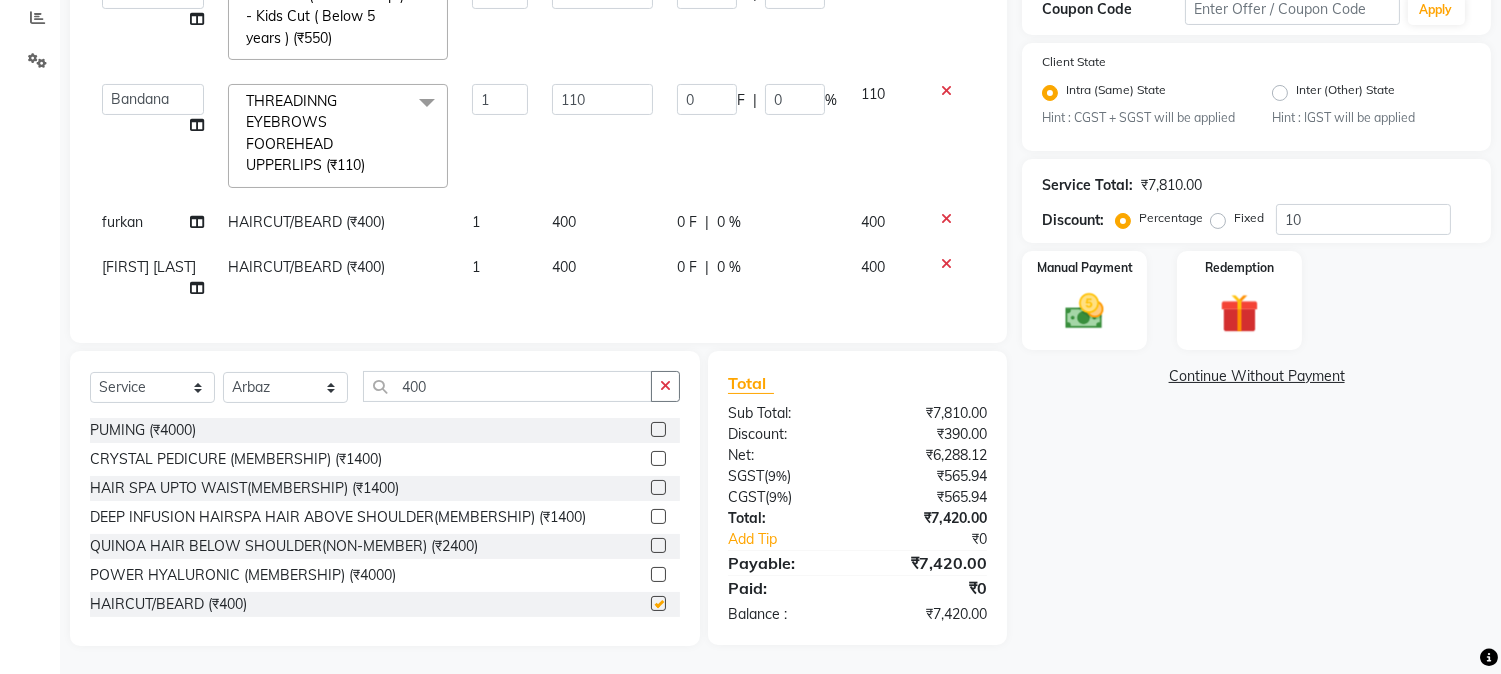 checkbox on "false" 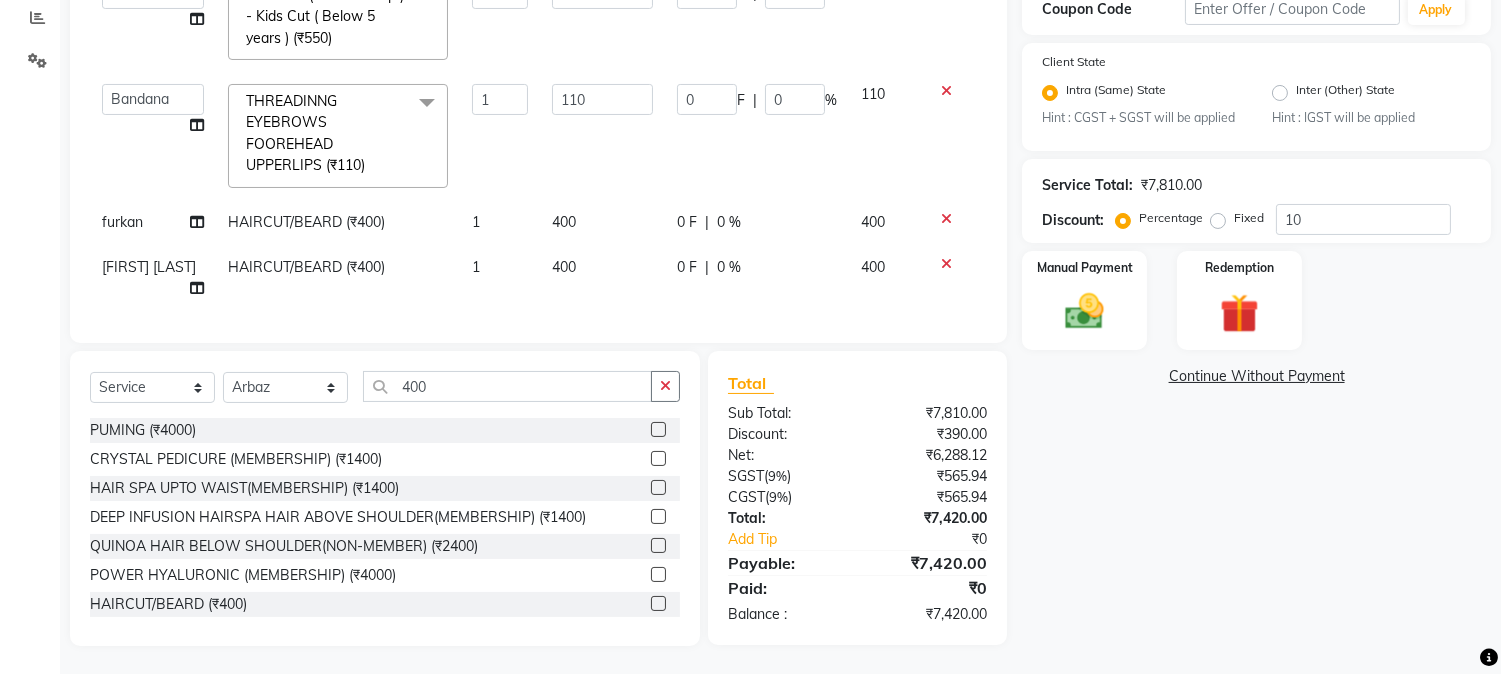 scroll, scrollTop: 788, scrollLeft: 0, axis: vertical 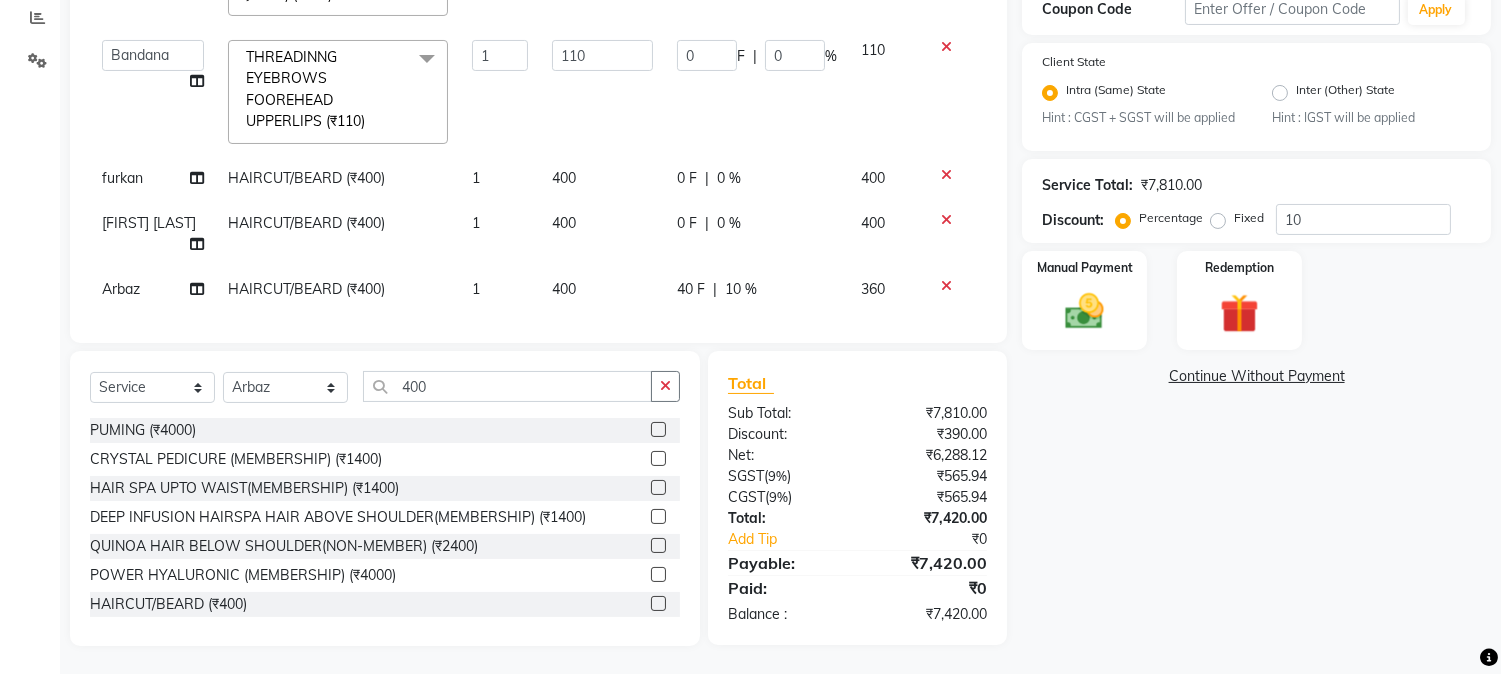 click on "40 F" 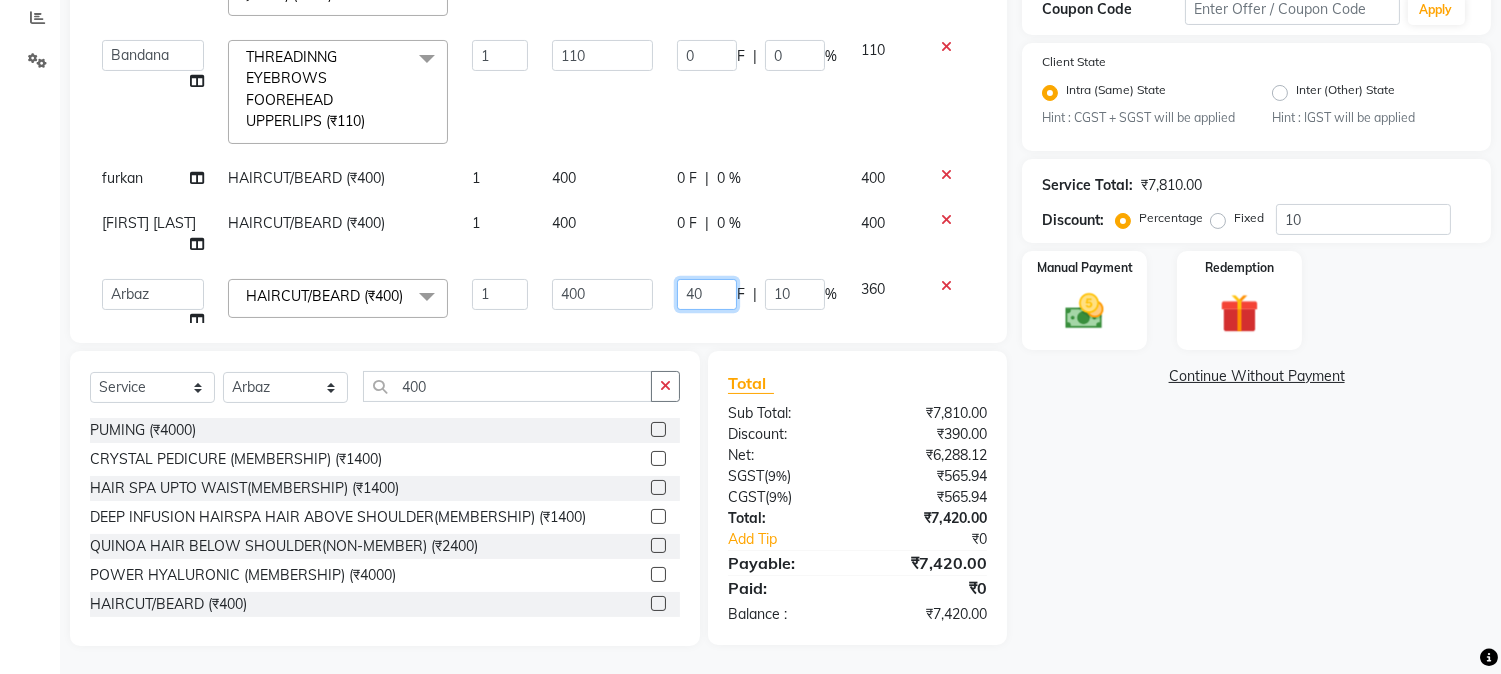 drag, startPoint x: 661, startPoint y: 281, endPoint x: 754, endPoint y: 277, distance: 93.08598 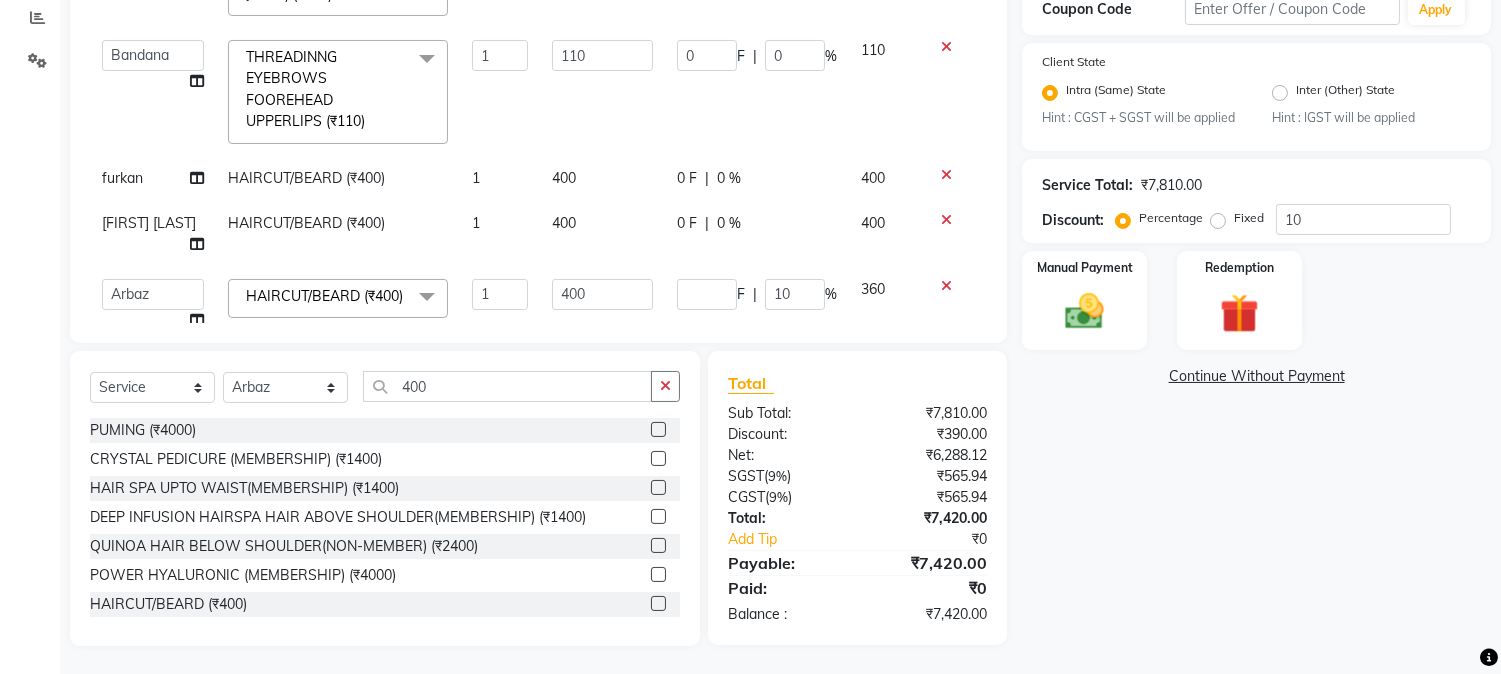 click on "Services Stylist Service Qty Price Disc Total Action  AARMAN   AAYUSHI SHARMA   Akruti   AMAN    Amir   Arbaz   Asif Ansari   BABLU   Bandana   BHAGYESH   CHETAN   CHETAN BOISAR   furkan   GEETA   KISHOR   KISHOR JAMBHULKAR   kunal   mushahid  [muddu]   Nilam   NIRANJAN   Nisha Parmar   PRABHA    PUNAM   Rahul Sir   RAVI    RIMA   Rohit Tandel   SALONI   Sandy Sir   sarfaraz   shovib M.D   shreya   ZOYA  Hair cut (Male)(Membership)       -        . Haircut by Hair Expert (₹350)  x Nails -  Hands (₹840) Nails -  Feet (₹720) Nails - Nail Extensions With Gel Polish (₹2820) Nails - Nail Art (₹300) Nails - Nail Extension Removal (₹960) Nails - Gel Polish Removal (₹420) MOLE (₹600) PUMING (₹4000) CRYSTAL PEDICURE (MEMBERSHIP) (₹1400) HIAR SPA ABOVE SHOULDER (MEMBERSHIP) (₹900) HAIR SPA ABOVE SHOULDER (NON-MEMBER) (₹1080) HAIR SPA BELOW SHOULDER(MEMBERSHIP) (₹1200) HAIR SPA BELOW SHOULDER(NON-MEMBER) (₹1440) HAIR SPA UPTO WAIST(MEMBERSHIP) (₹1400) PATCH TEST  (₹500) BEARD (₹150) 1" 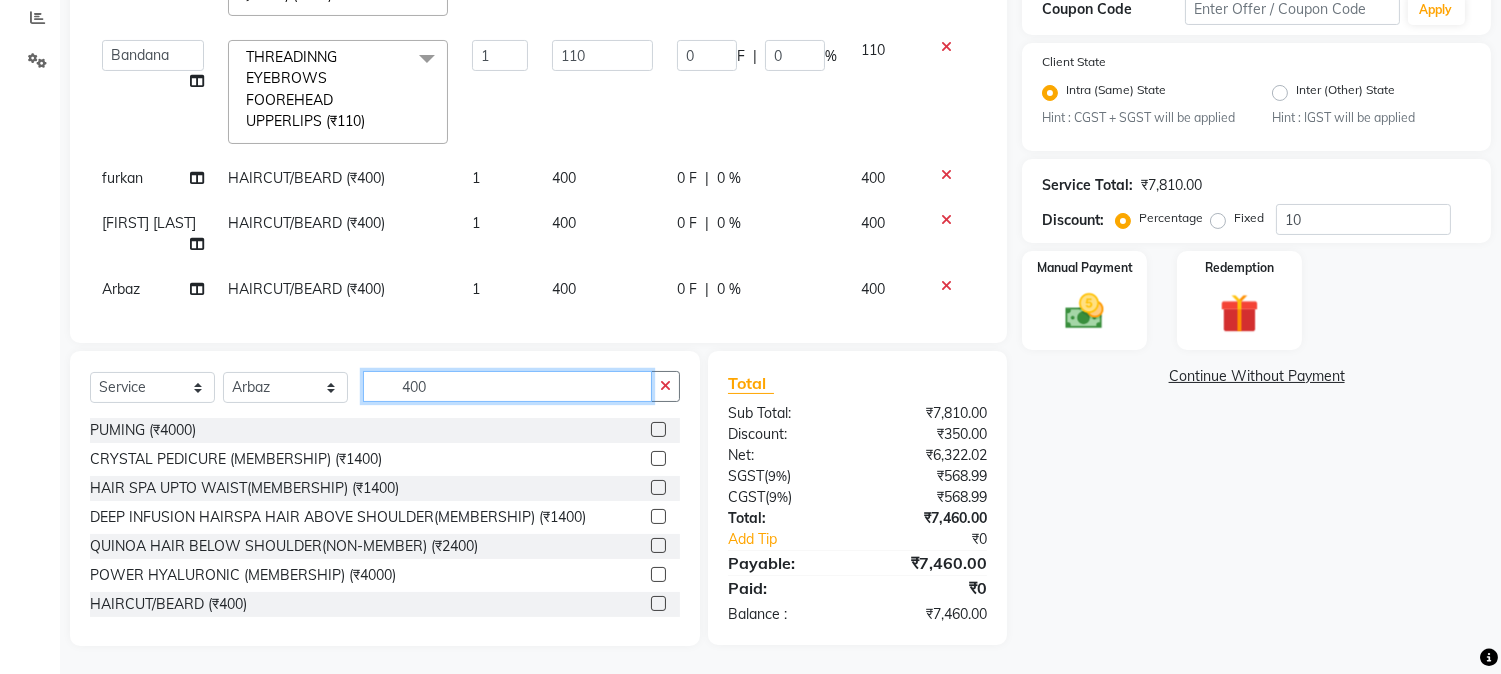 drag, startPoint x: 391, startPoint y: 390, endPoint x: 464, endPoint y: 378, distance: 73.97973 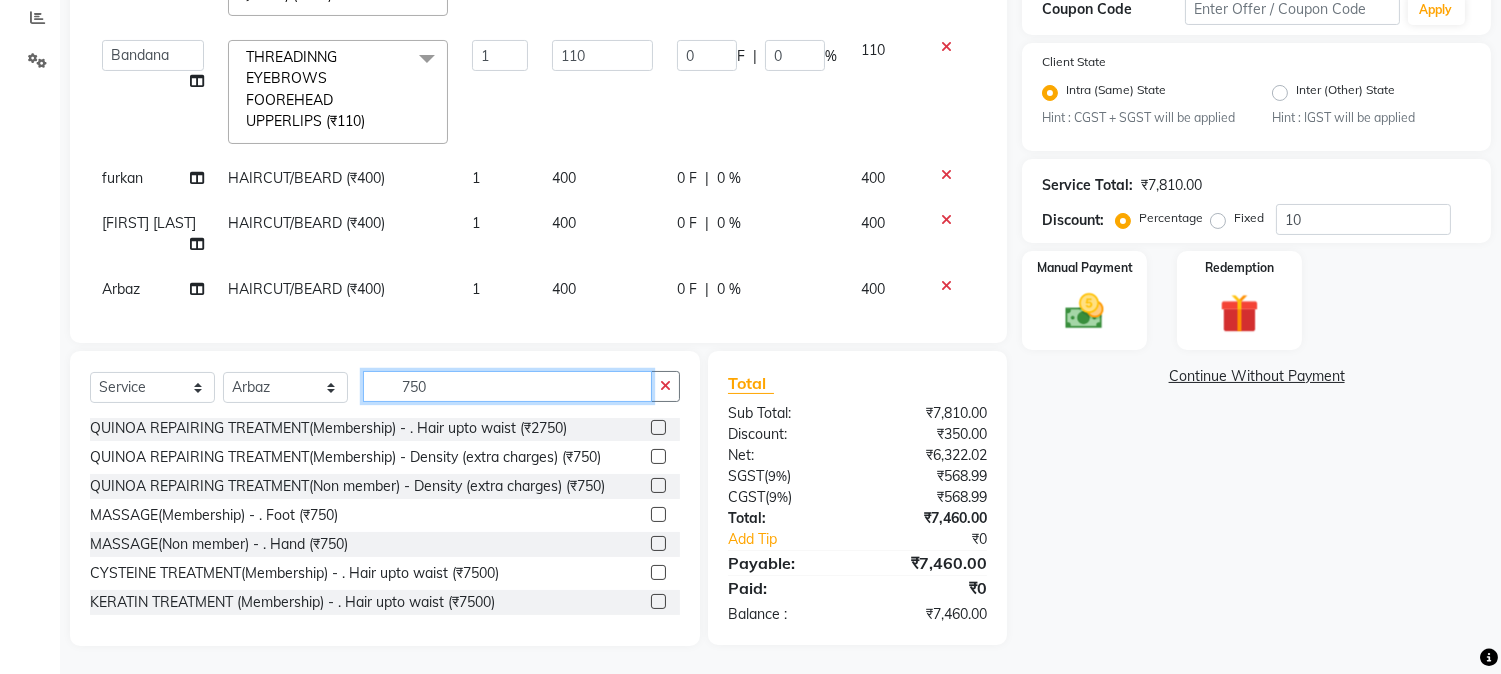 scroll, scrollTop: 7, scrollLeft: 0, axis: vertical 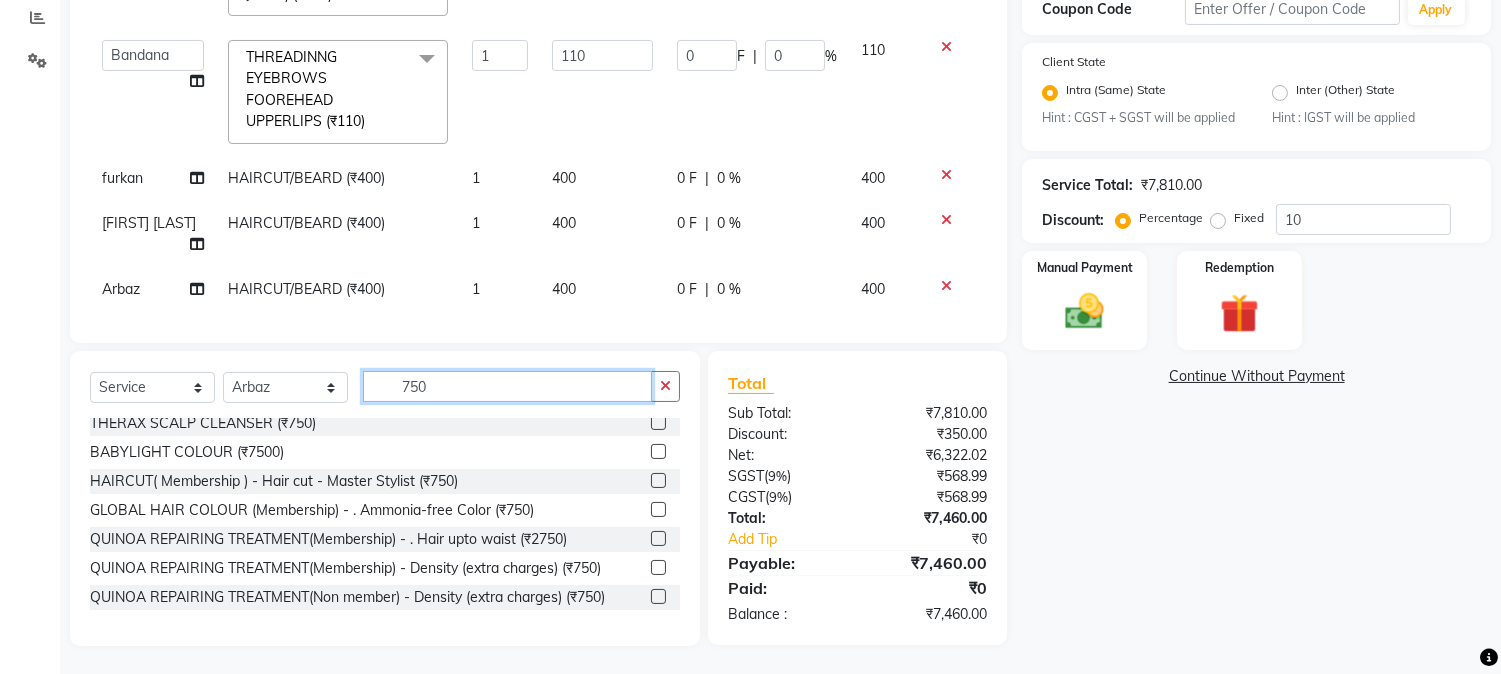 drag, startPoint x: 397, startPoint y: 390, endPoint x: 481, endPoint y: 385, distance: 84.14868 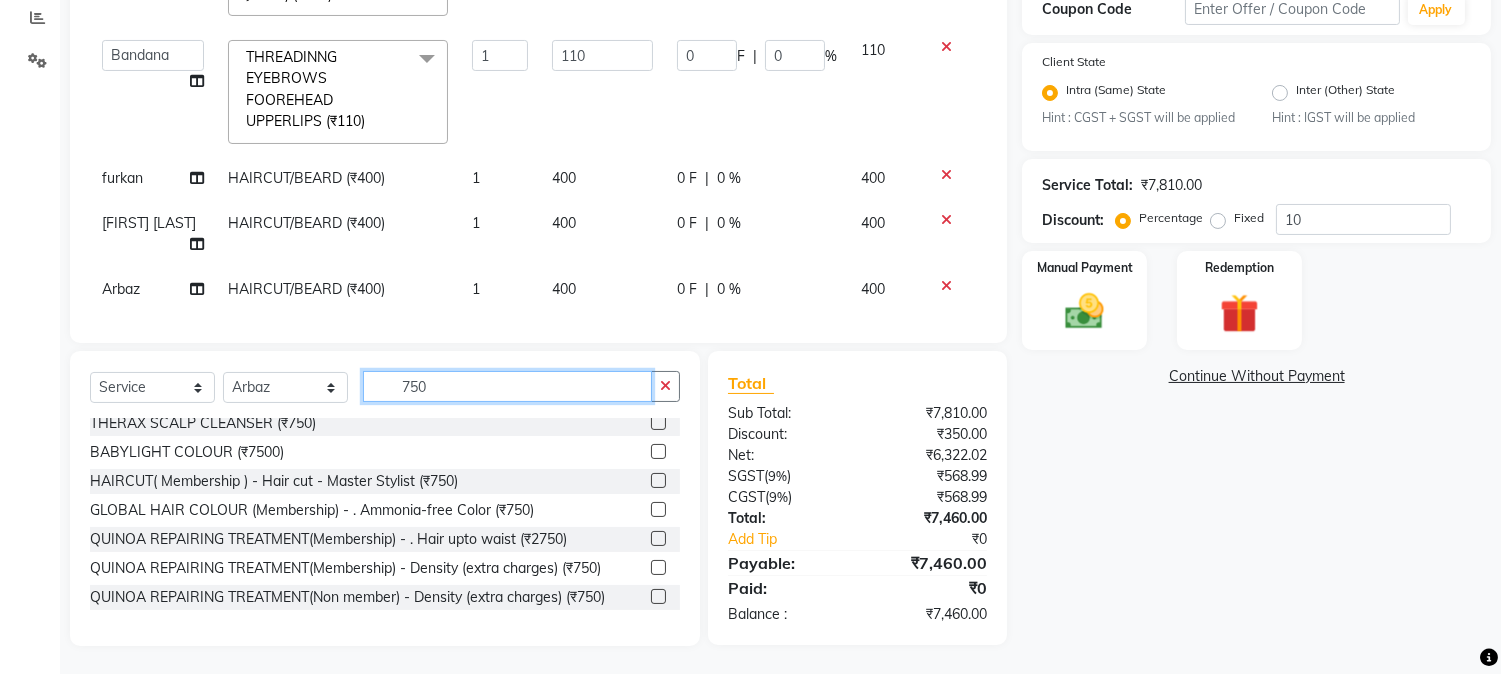 click on "750" 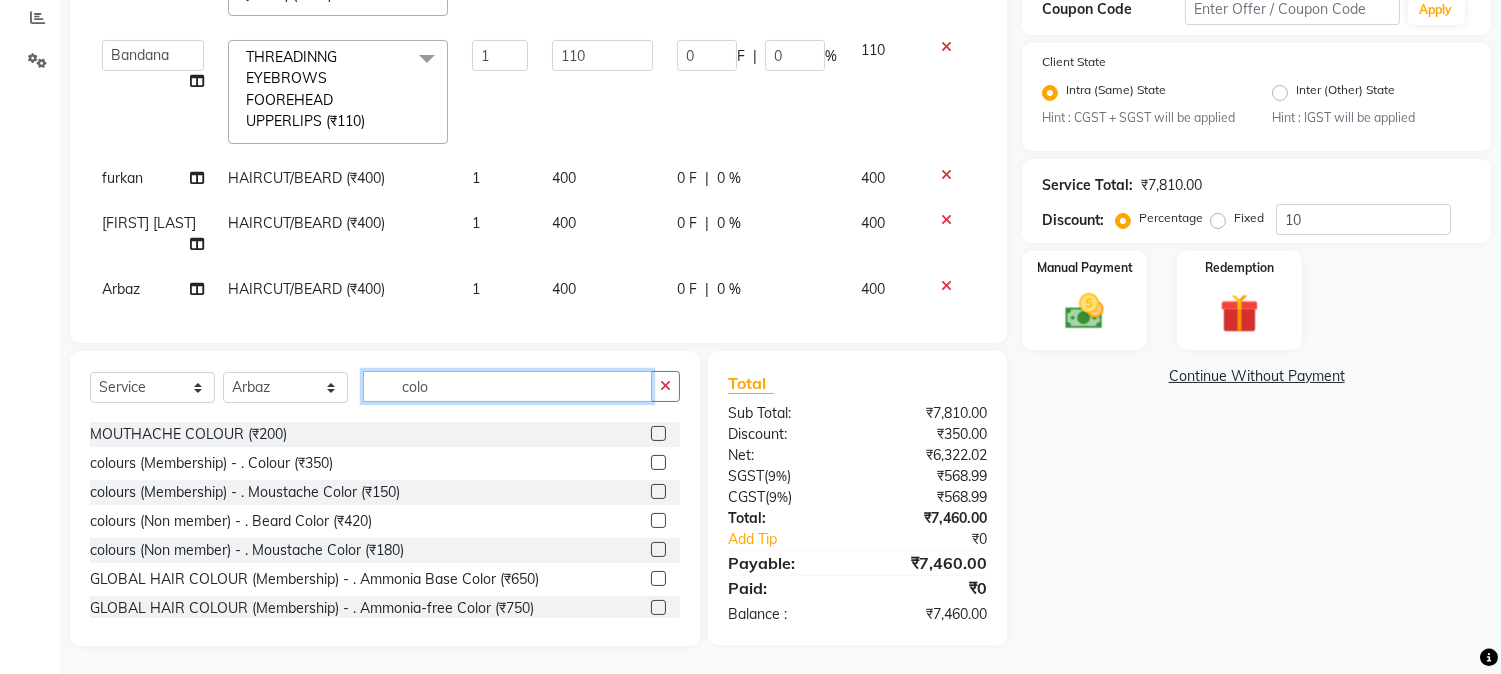 scroll, scrollTop: 340, scrollLeft: 0, axis: vertical 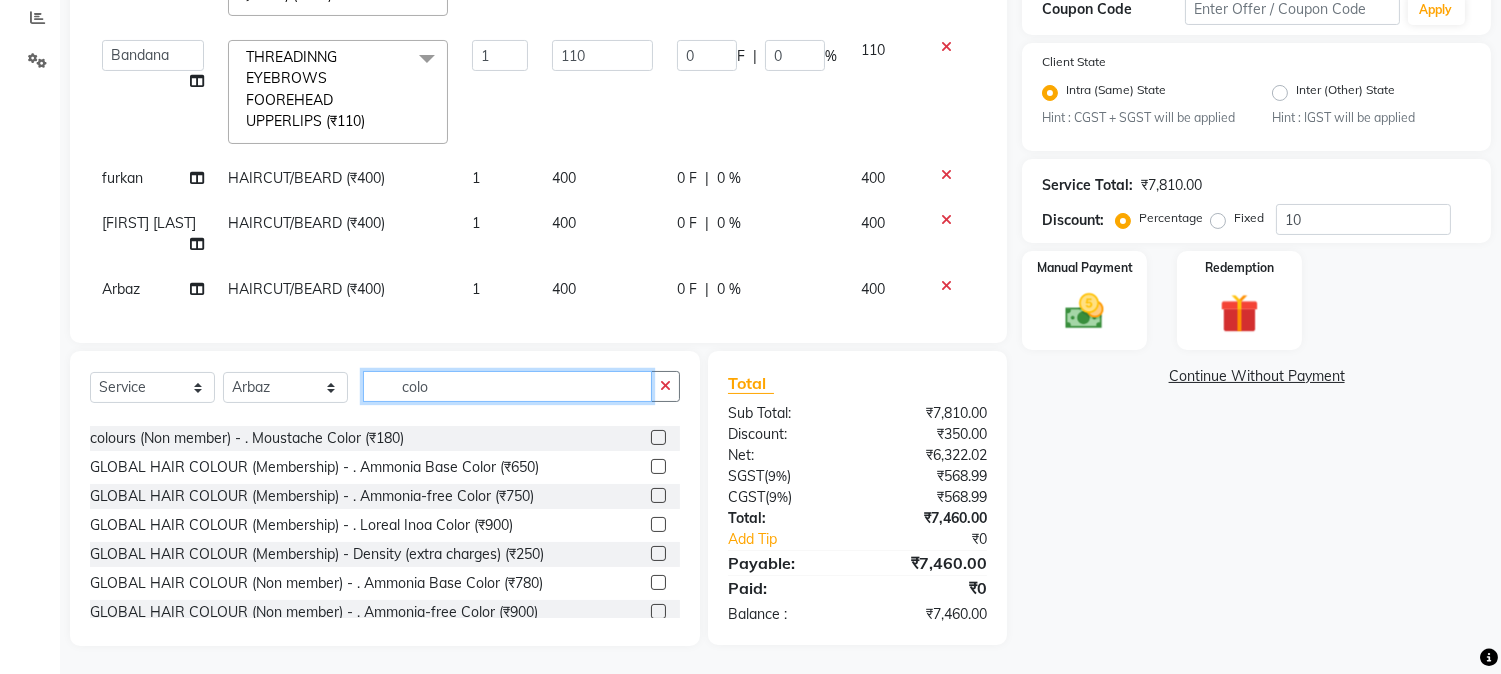 type on "colo" 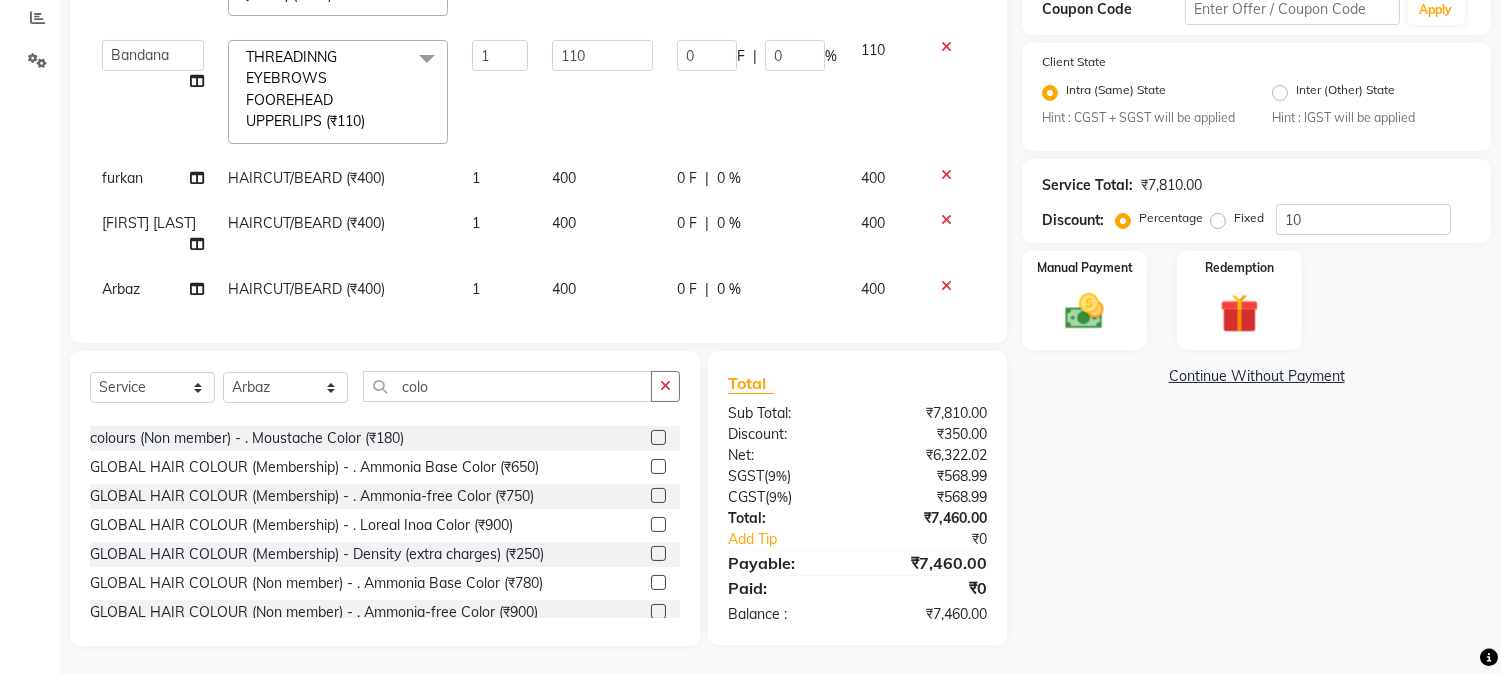 click 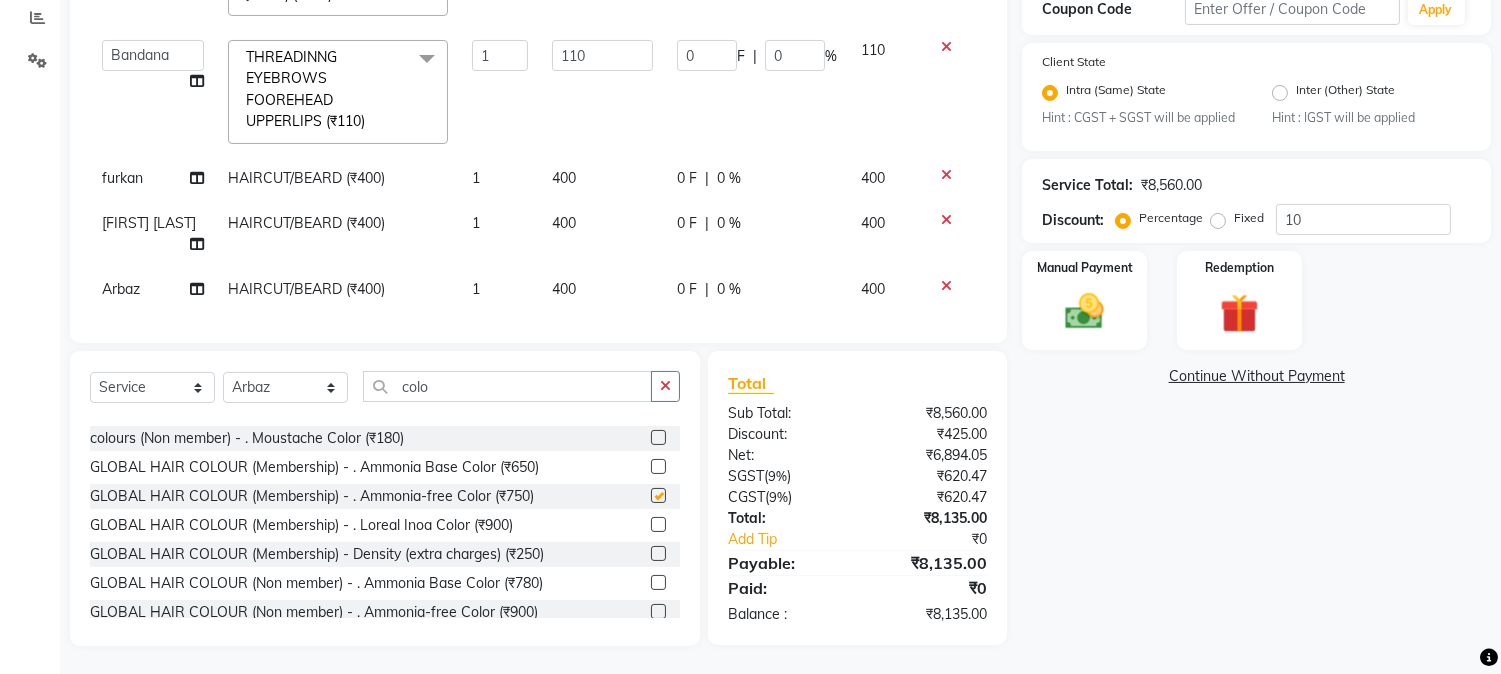 checkbox on "false" 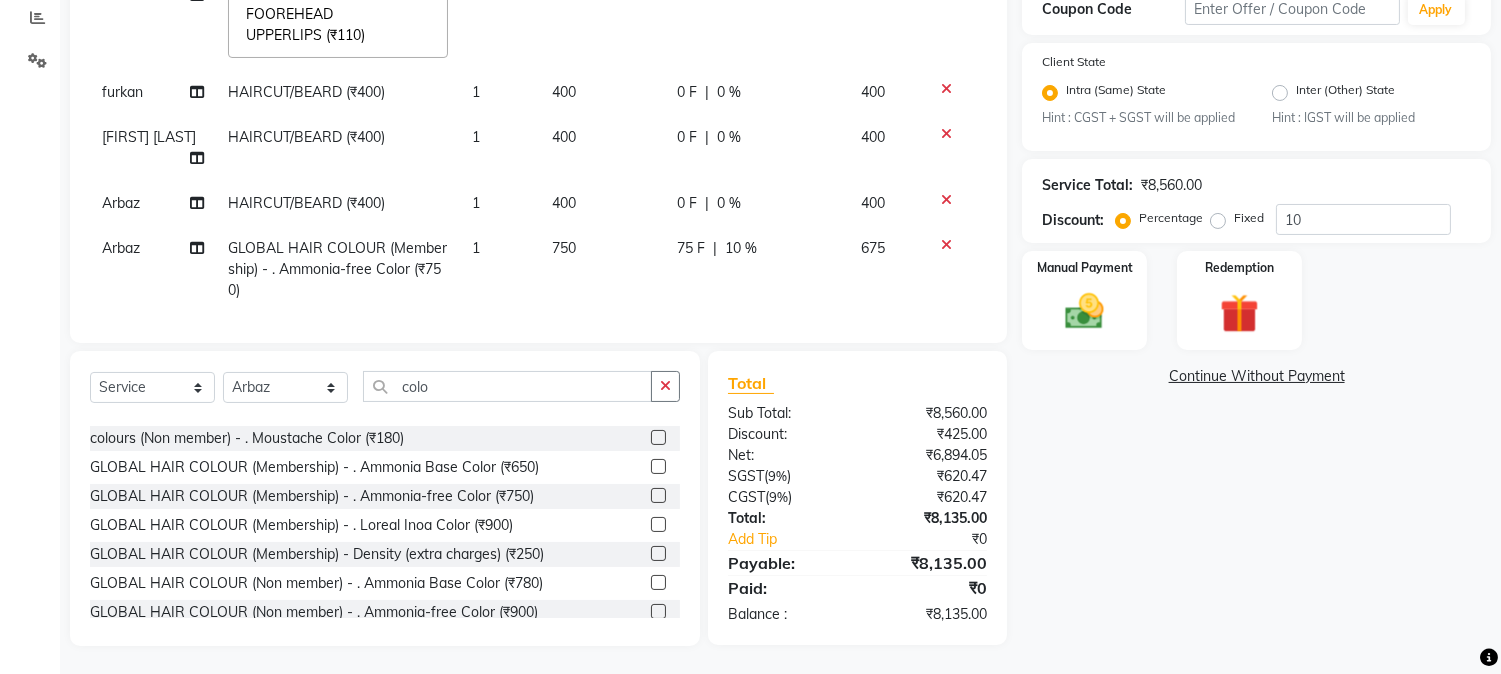 scroll, scrollTop: 875, scrollLeft: 0, axis: vertical 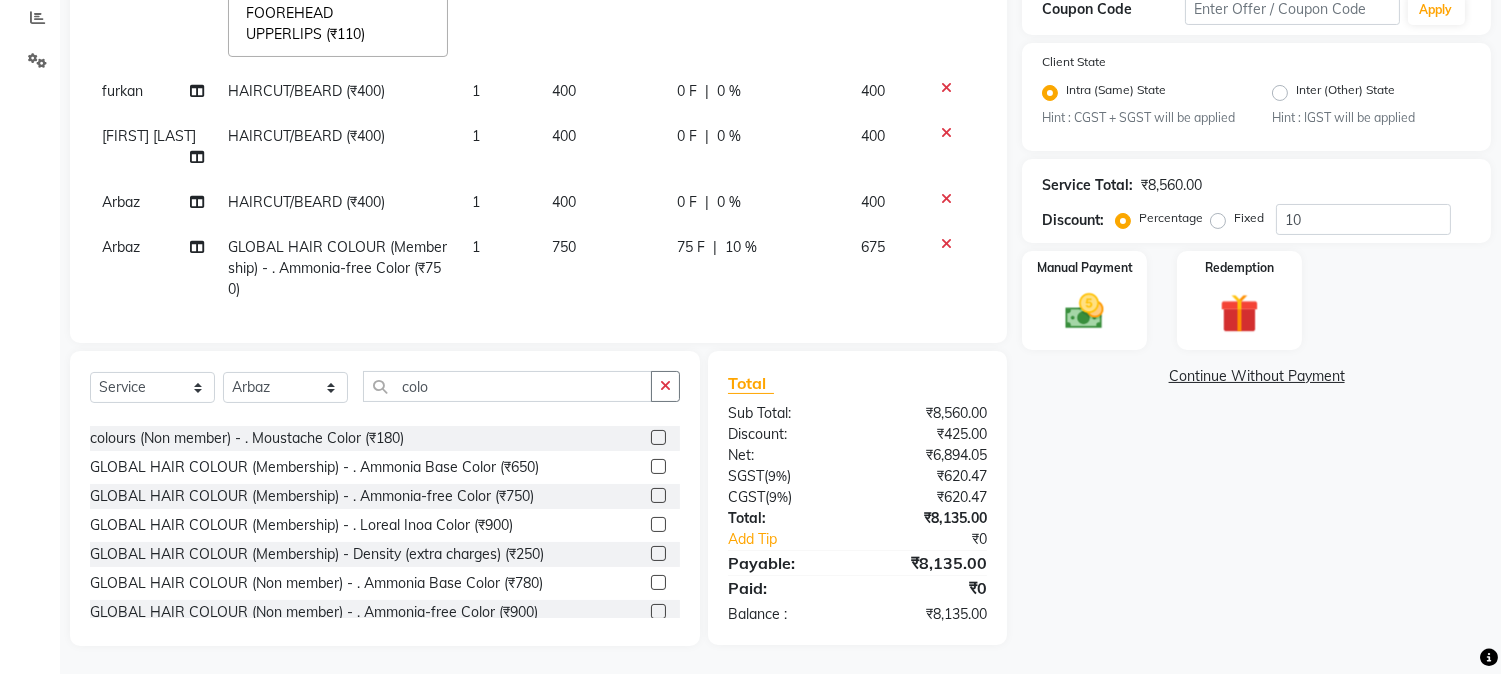 click on "75 F | 10 %" 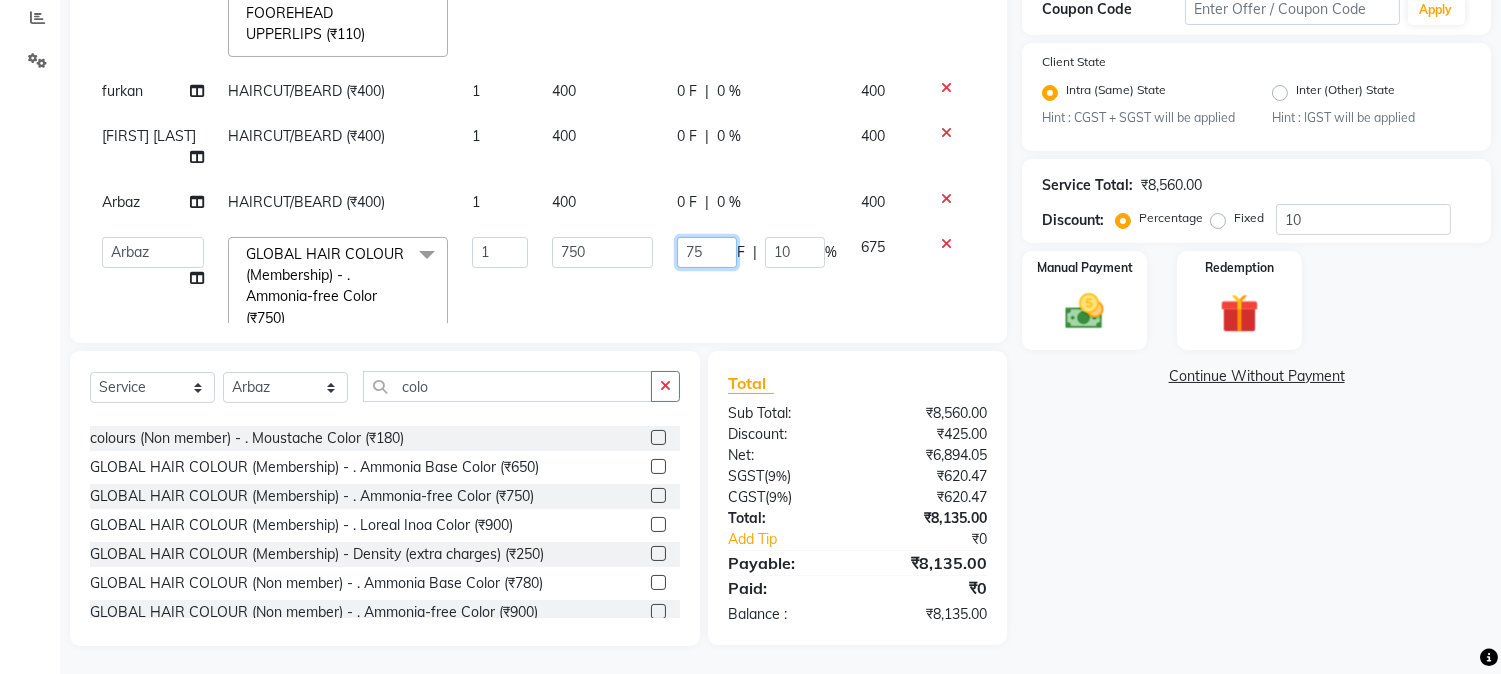 drag, startPoint x: 666, startPoint y: 230, endPoint x: 755, endPoint y: 237, distance: 89.27486 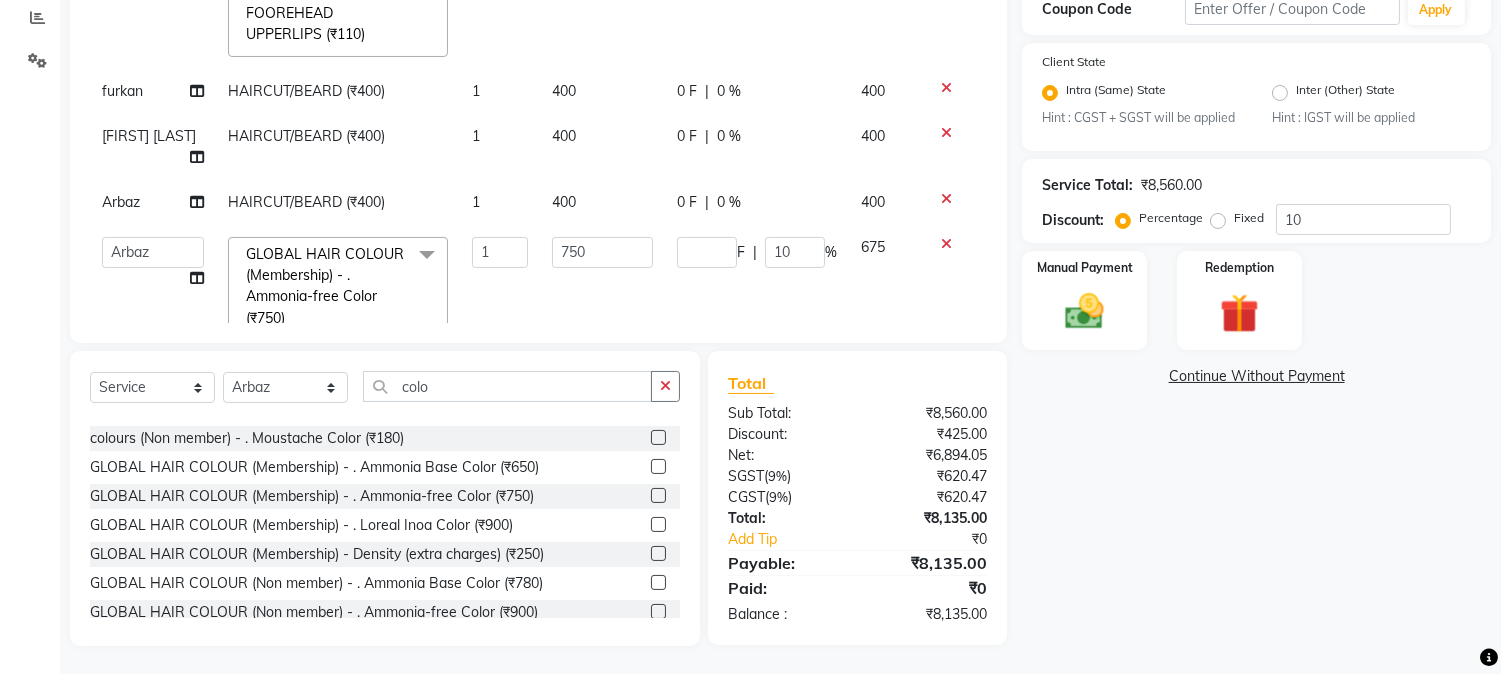 click on "F | 10 %" 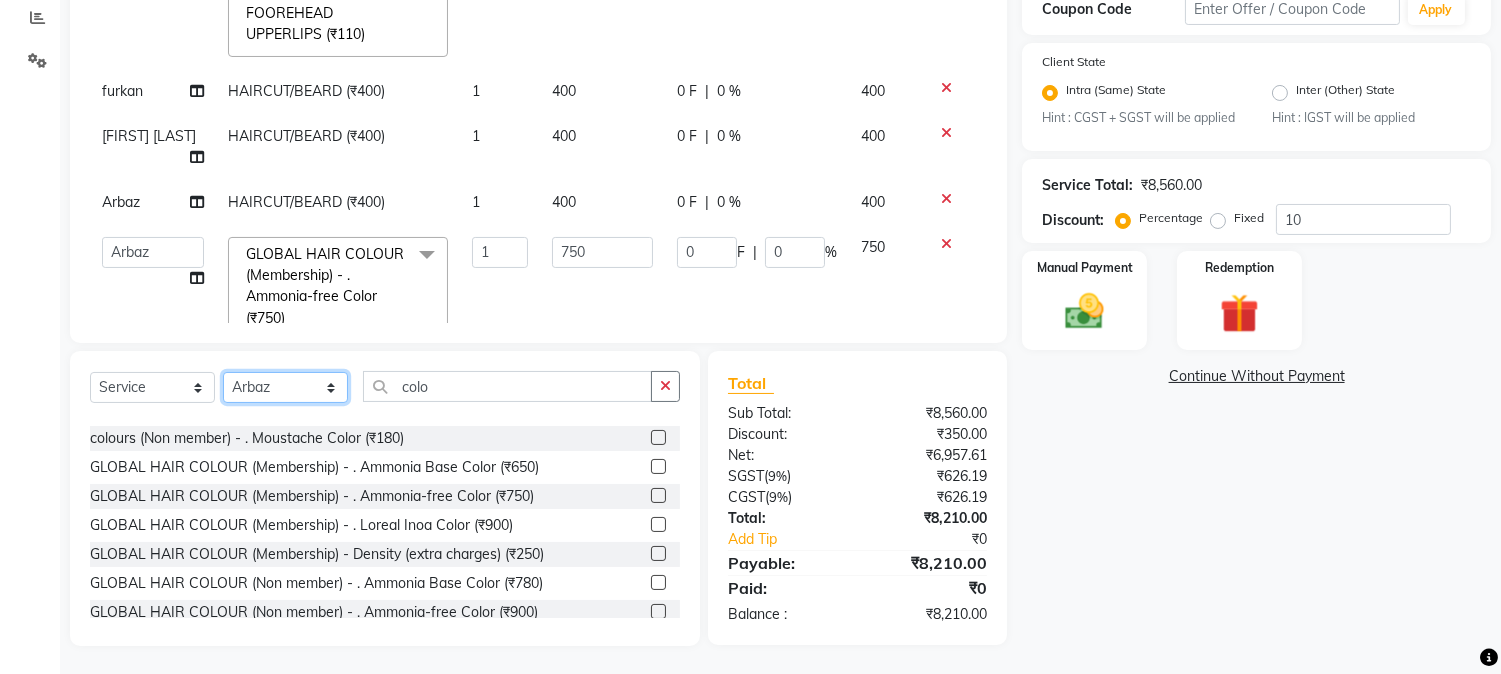 click on "Select Stylist AARMAN AAYUSHI SHARMA Akruti AMAN  Amir Arbaz Asif Ansari BABLU Bandana BHAGYESH CHETAN CHETAN BOISAR furkan GEETA KISHOR KISHOR JAMBHULKAR kunal mushahid  [muddu] Nilam NIRANJAN Nisha Parmar PRABHA  PUNAM Rahul Sir RAVI  RIMA Rohit Tandel SALONI Sandy Sir sarfaraz shovib M.D shreya ZOYA" 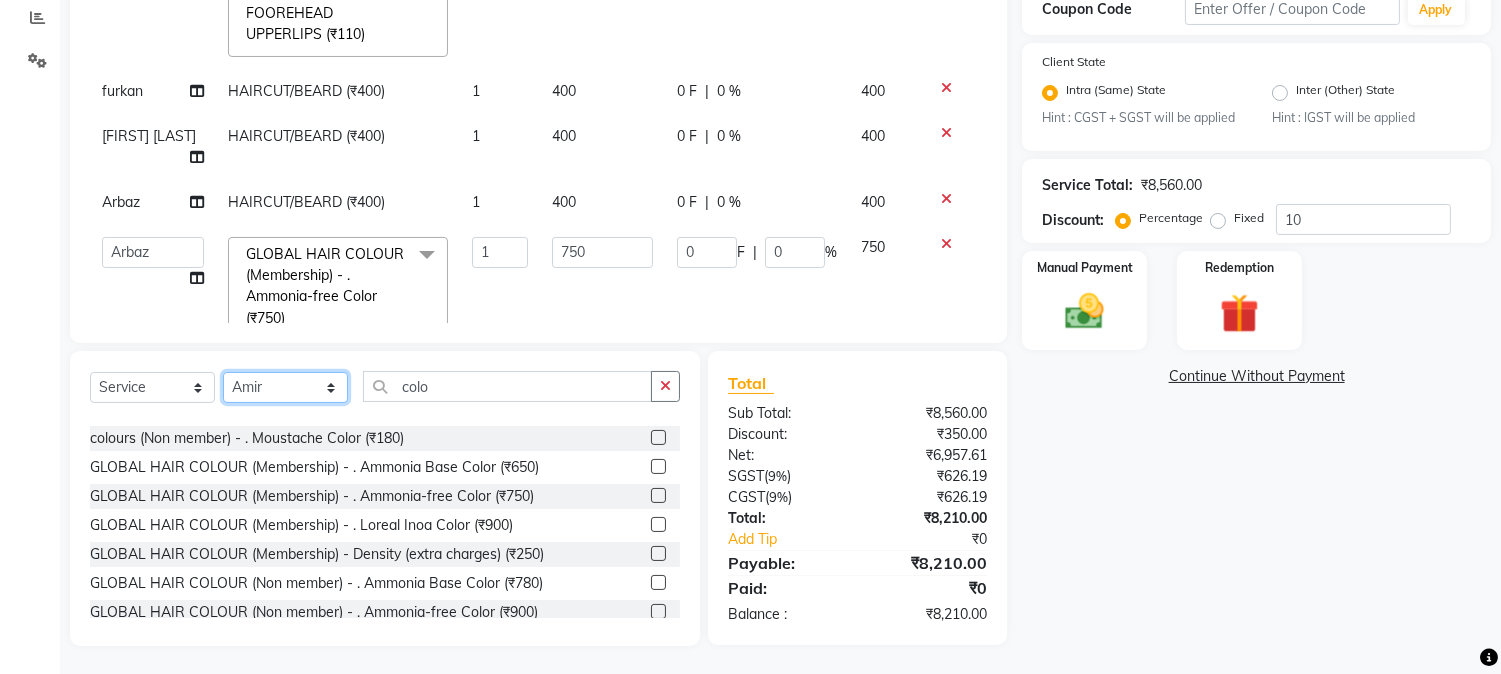 click on "Select Stylist AARMAN AAYUSHI SHARMA Akruti AMAN  Amir Arbaz Asif Ansari BABLU Bandana BHAGYESH CHETAN CHETAN BOISAR furkan GEETA KISHOR KISHOR JAMBHULKAR kunal mushahid  [muddu] Nilam NIRANJAN Nisha Parmar PRABHA  PUNAM Rahul Sir RAVI  RIMA Rohit Tandel SALONI Sandy Sir sarfaraz shovib M.D shreya ZOYA" 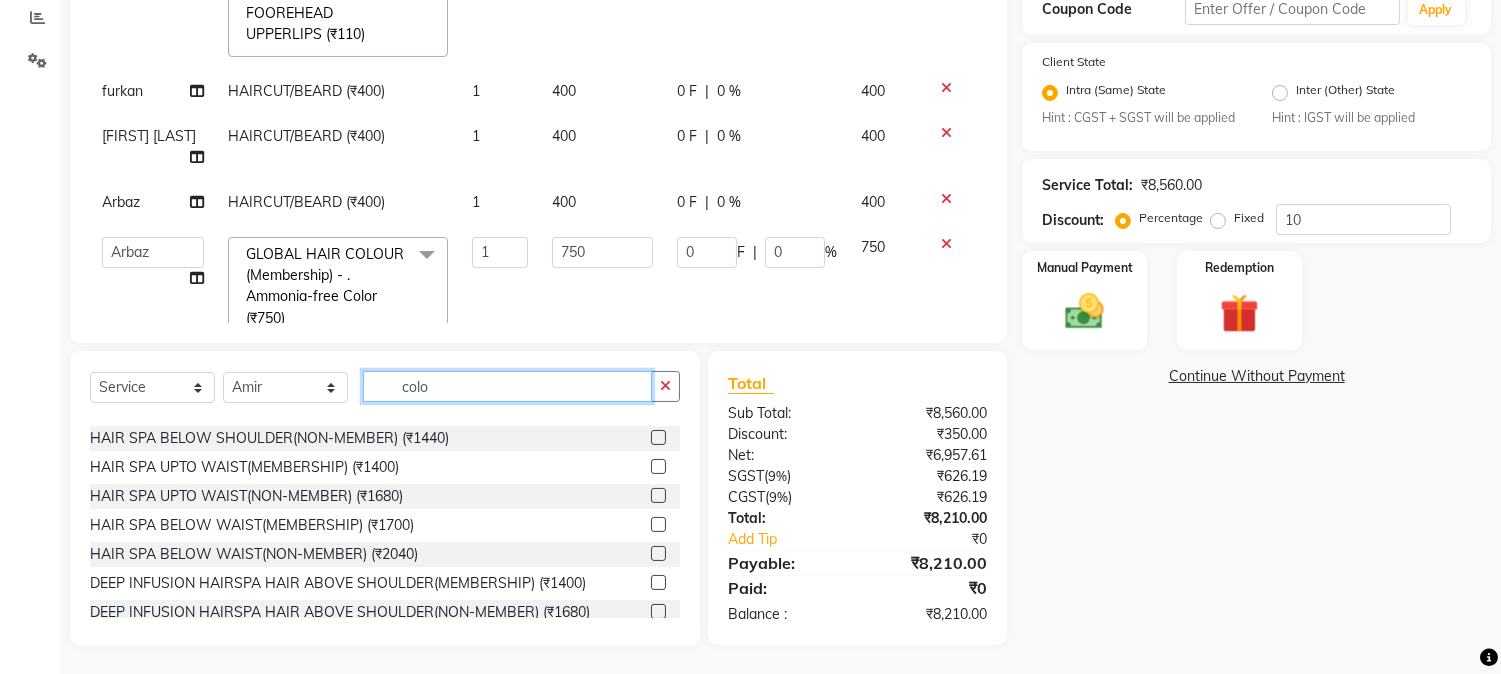 drag, startPoint x: 401, startPoint y: 390, endPoint x: 440, endPoint y: 381, distance: 40.024994 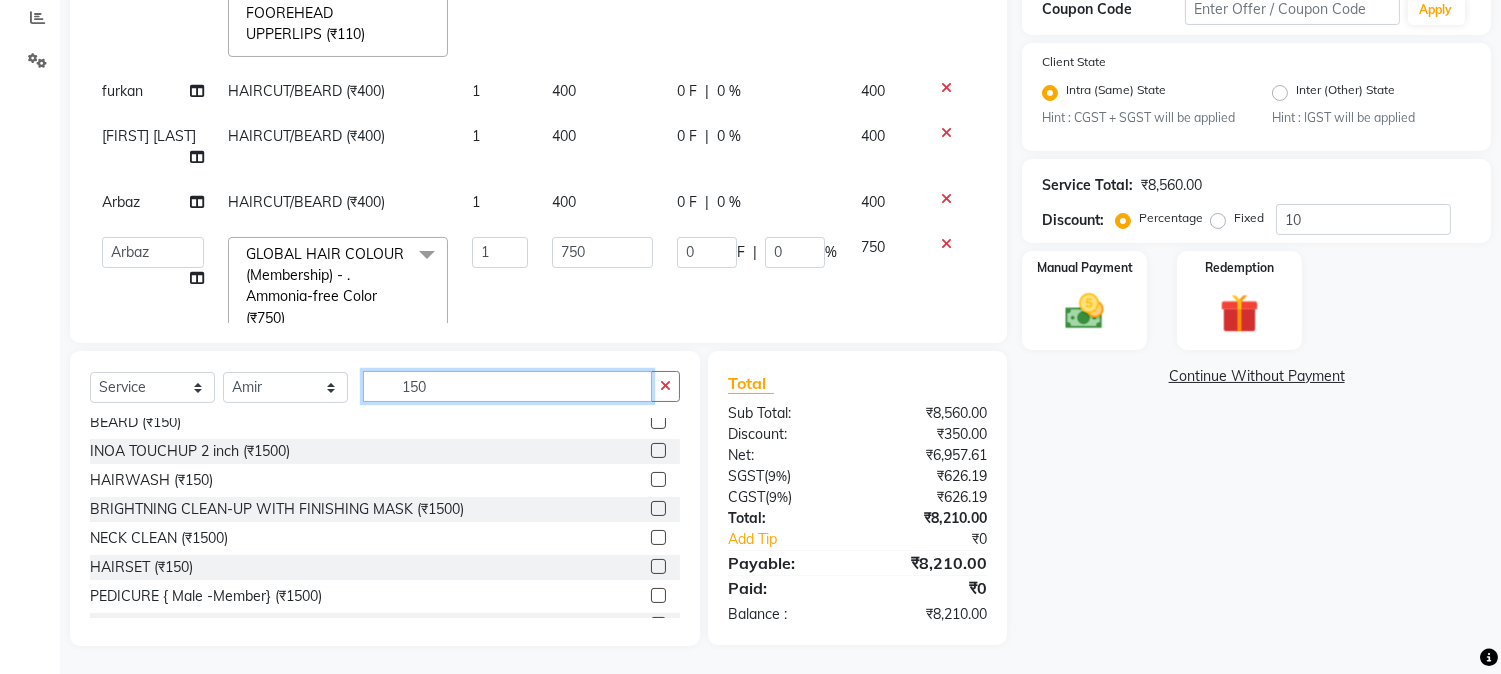 scroll, scrollTop: 0, scrollLeft: 0, axis: both 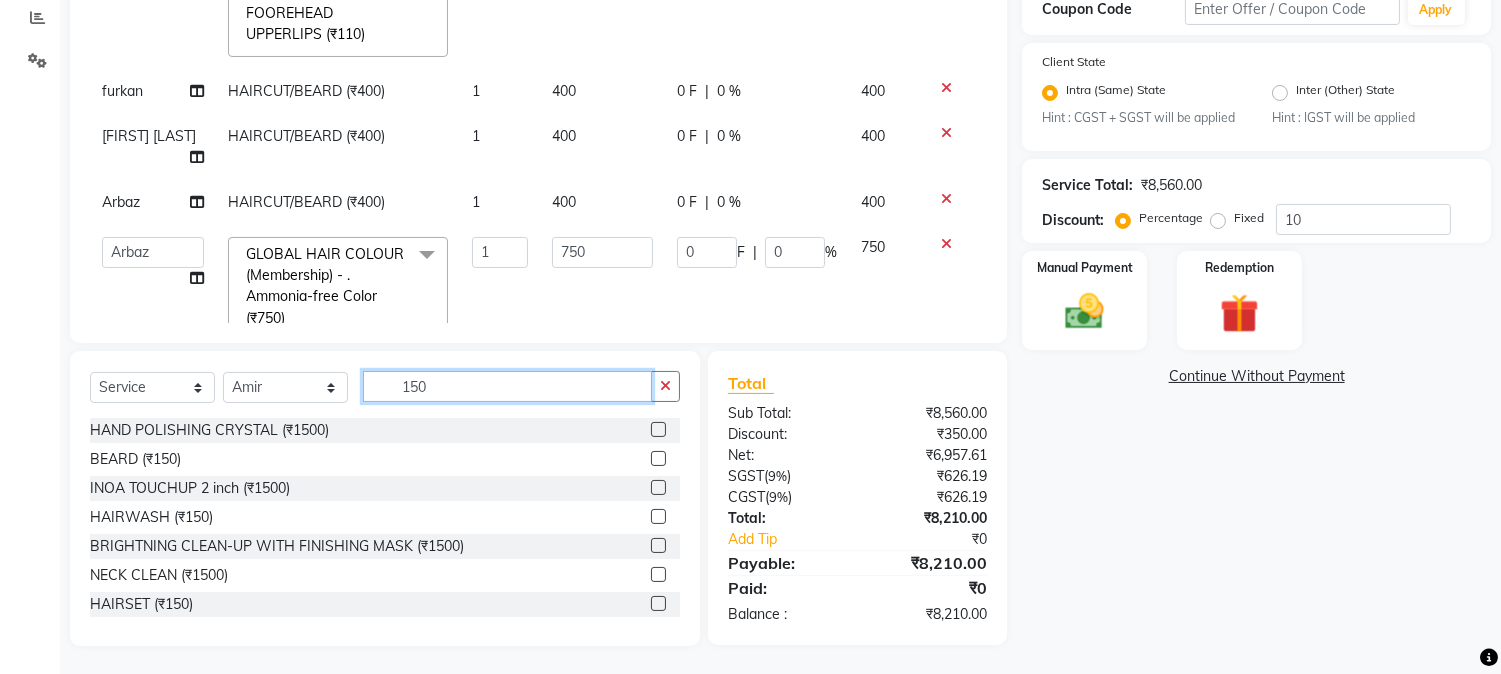 type on "150" 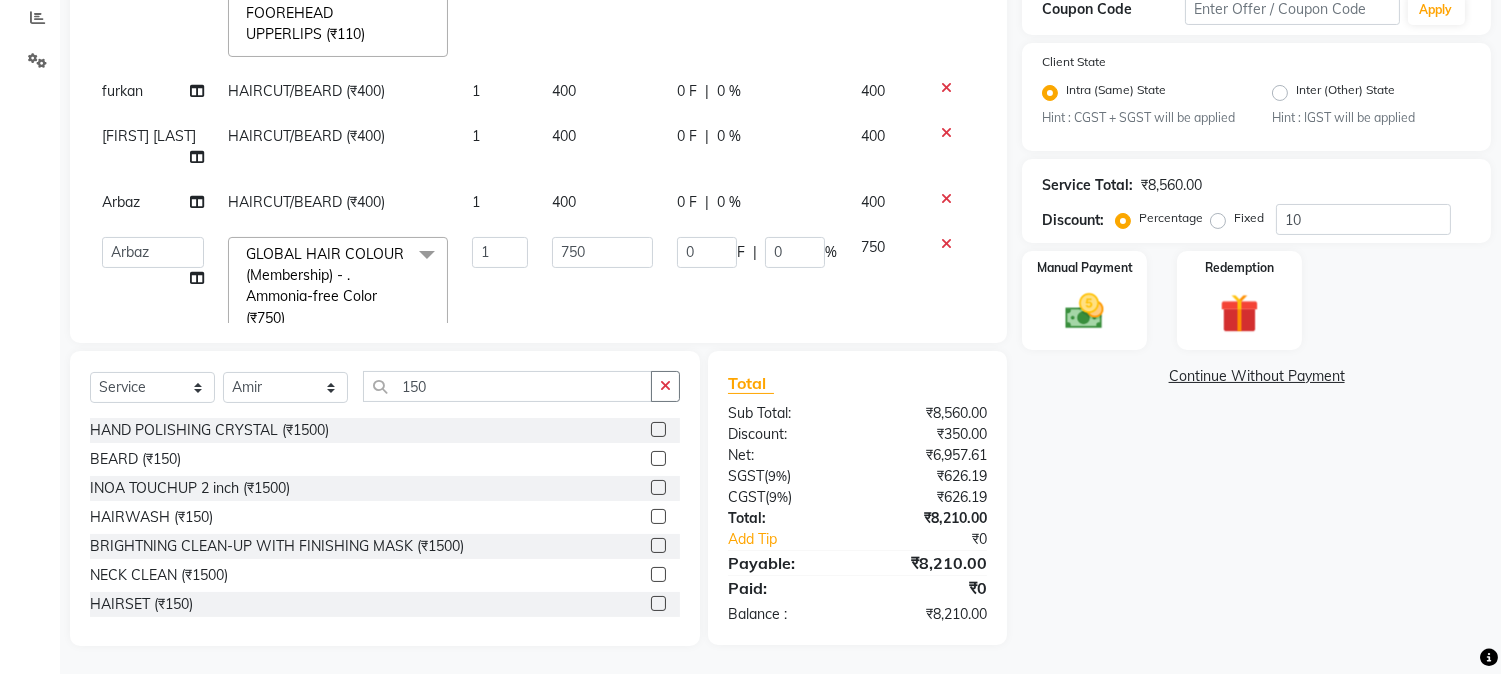 click 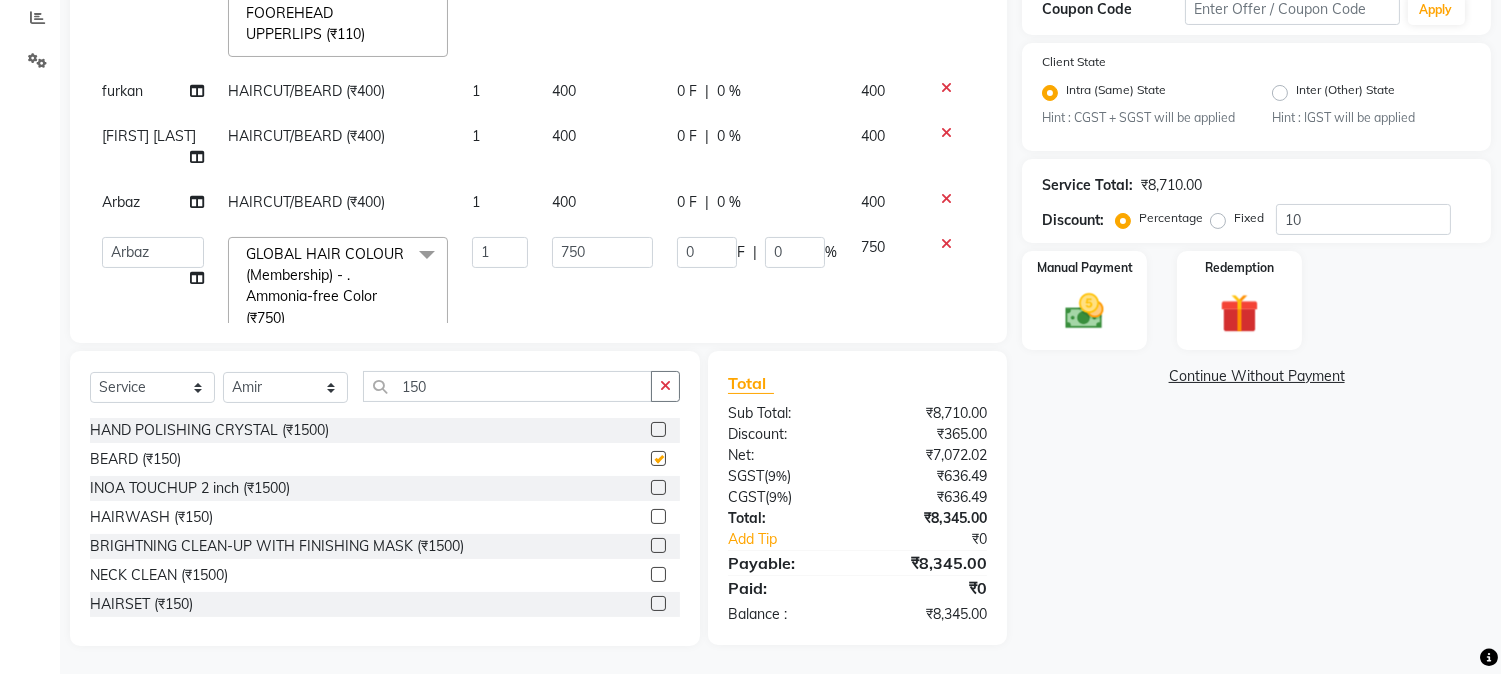 checkbox on "false" 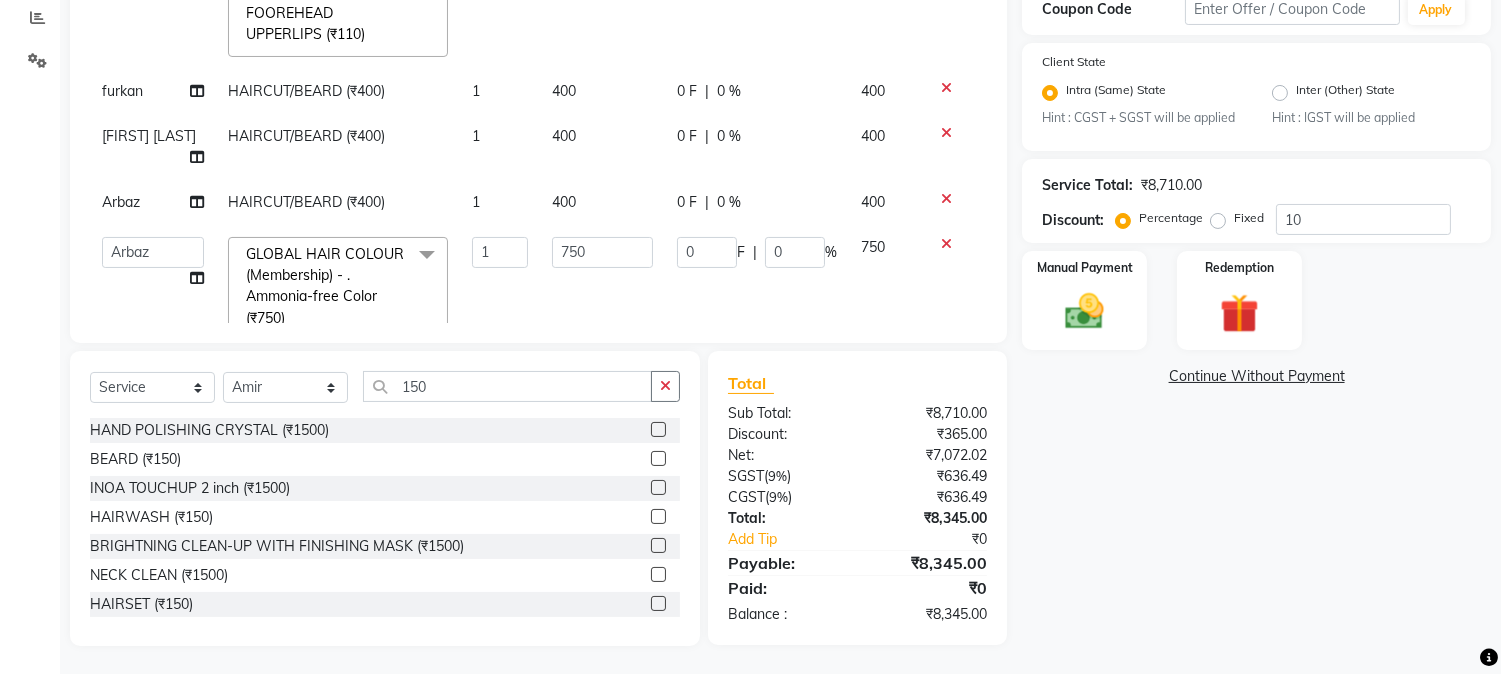 scroll, scrollTop: 961, scrollLeft: 0, axis: vertical 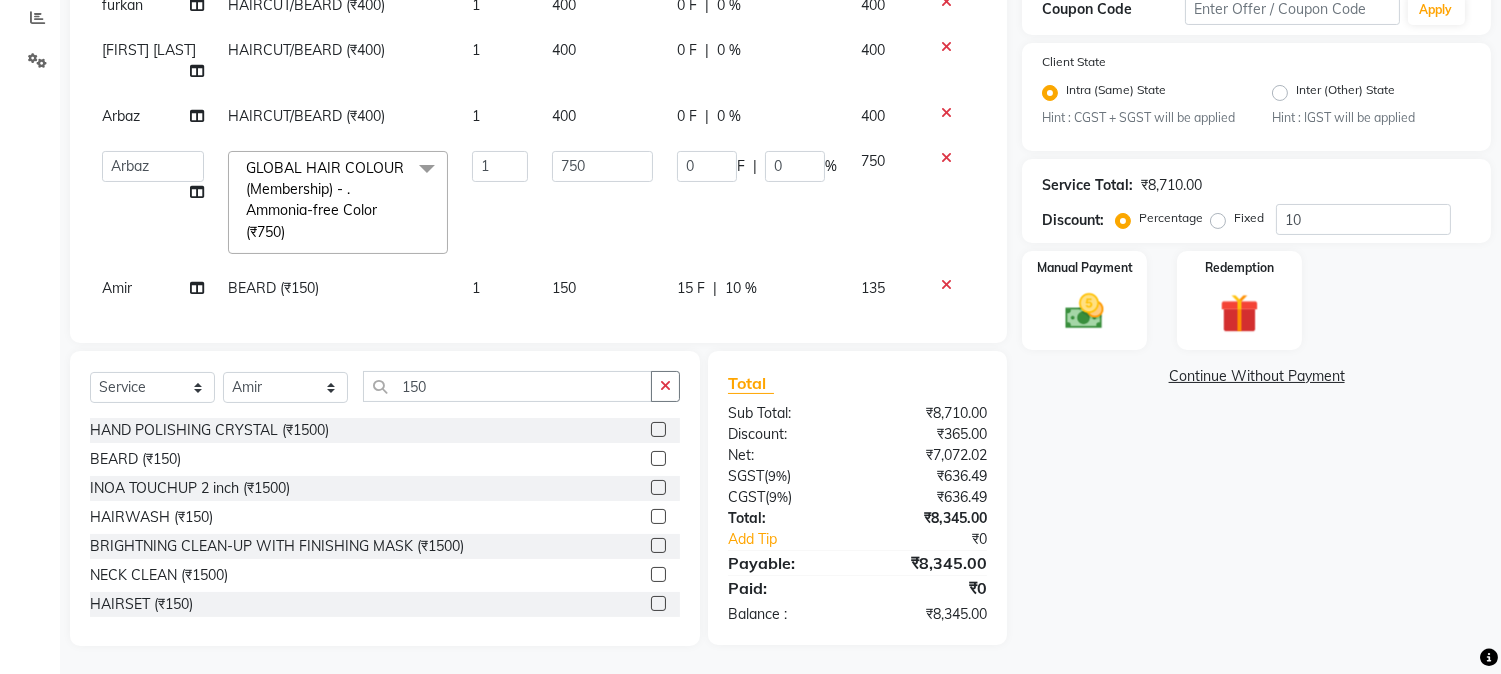 click on "15 F" 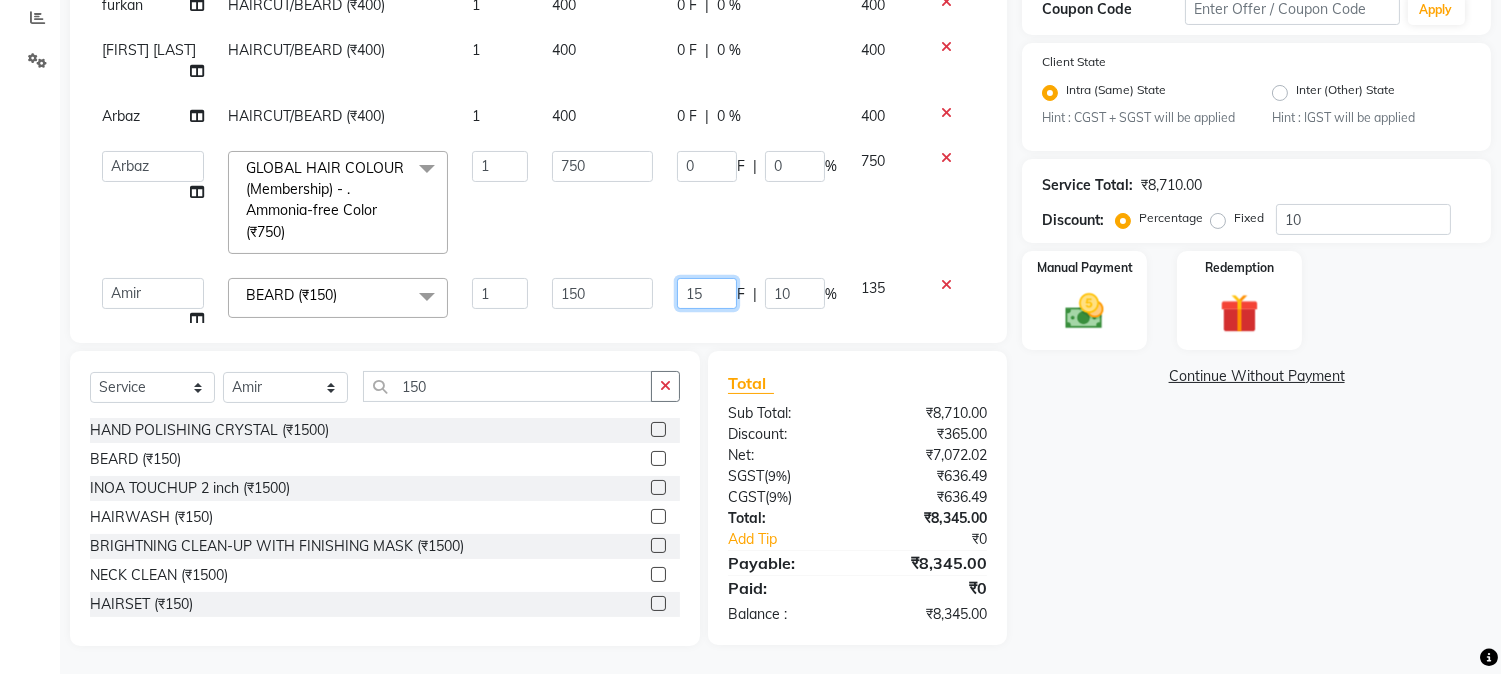 drag, startPoint x: 670, startPoint y: 274, endPoint x: 746, endPoint y: 274, distance: 76 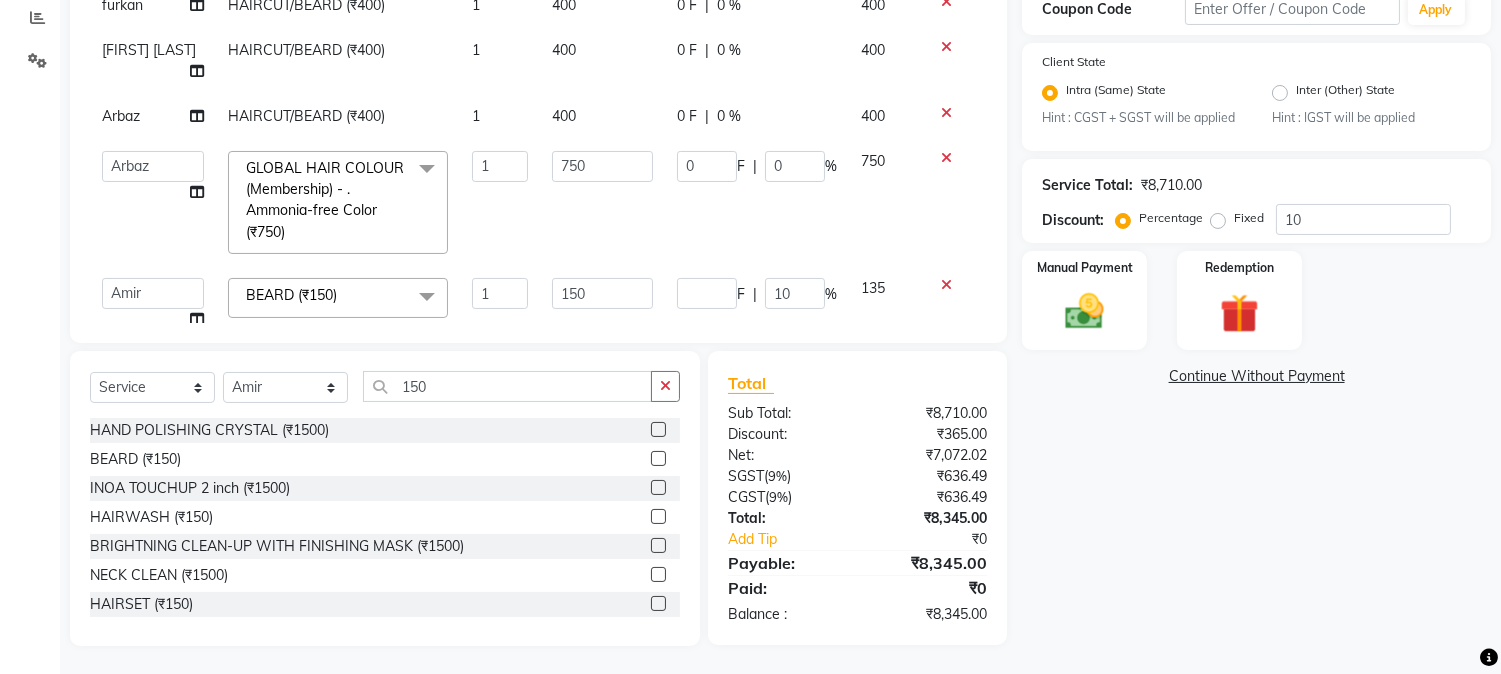 click on "Services Stylist Service Qty Price Disc Total Action  AARMAN   AAYUSHI SHARMA   Akruti   AMAN    Amir   Arbaz   Asif Ansari   BABLU   Bandana   BHAGYESH   CHETAN   CHETAN BOISAR   furkan   GEETA   KISHOR   KISHOR JAMBHULKAR   kunal   mushahid  [muddu]   Nilam   NIRANJAN   Nisha Parmar   PRABHA    PUNAM   Rahul Sir   RAVI    RIMA   Rohit Tandel   SALONI   Sandy Sir   sarfaraz   shovib M.D   shreya   ZOYA  Hair cut (Male)(Membership)       -        . Haircut by Hair Expert (₹350)  x Nails -  Hands (₹840) Nails -  Feet (₹720) Nails - Nail Extensions With Gel Polish (₹2820) Nails - Nail Art (₹300) Nails - Nail Extension Removal (₹960) Nails - Gel Polish Removal (₹420) MOLE (₹600) PUMING (₹4000) CRYSTAL PEDICURE (MEMBERSHIP) (₹1400) HIAR SPA ABOVE SHOULDER (MEMBERSHIP) (₹900) HAIR SPA ABOVE SHOULDER (NON-MEMBER) (₹1080) HAIR SPA BELOW SHOULDER(MEMBERSHIP) (₹1200) HAIR SPA BELOW SHOULDER(NON-MEMBER) (₹1440) HAIR SPA UPTO WAIST(MEMBERSHIP) (₹1400) PATCH TEST  (₹500) BEARD (₹150) 1" 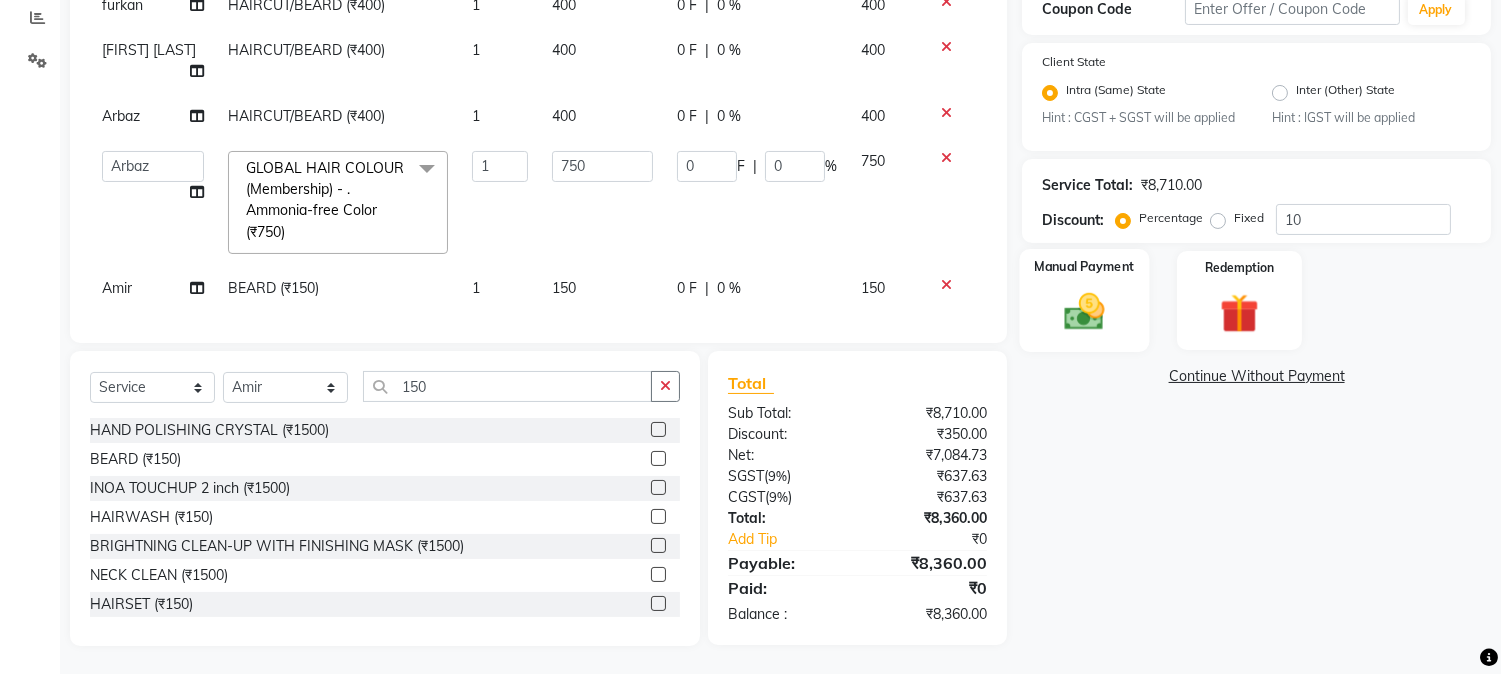 click 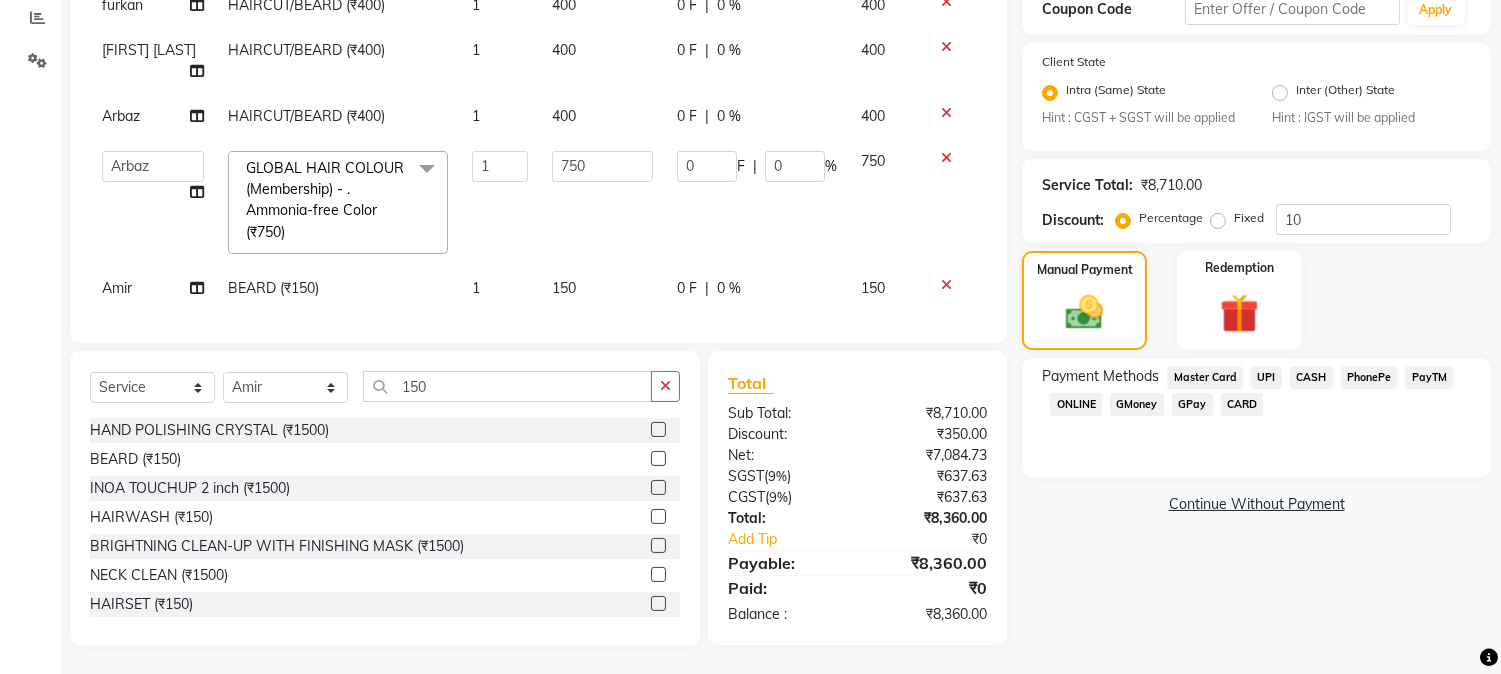 click on "GPay" 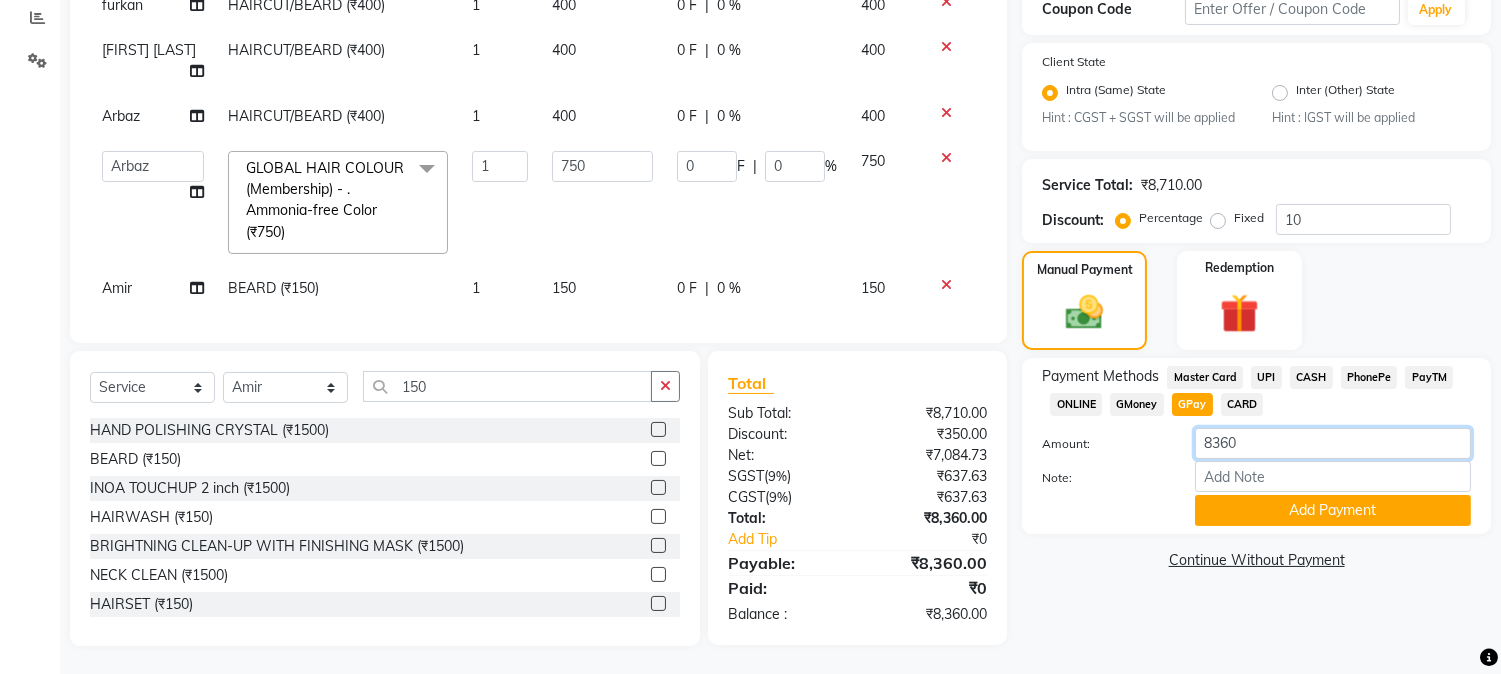 drag, startPoint x: 1196, startPoint y: 442, endPoint x: 1274, endPoint y: 431, distance: 78.77182 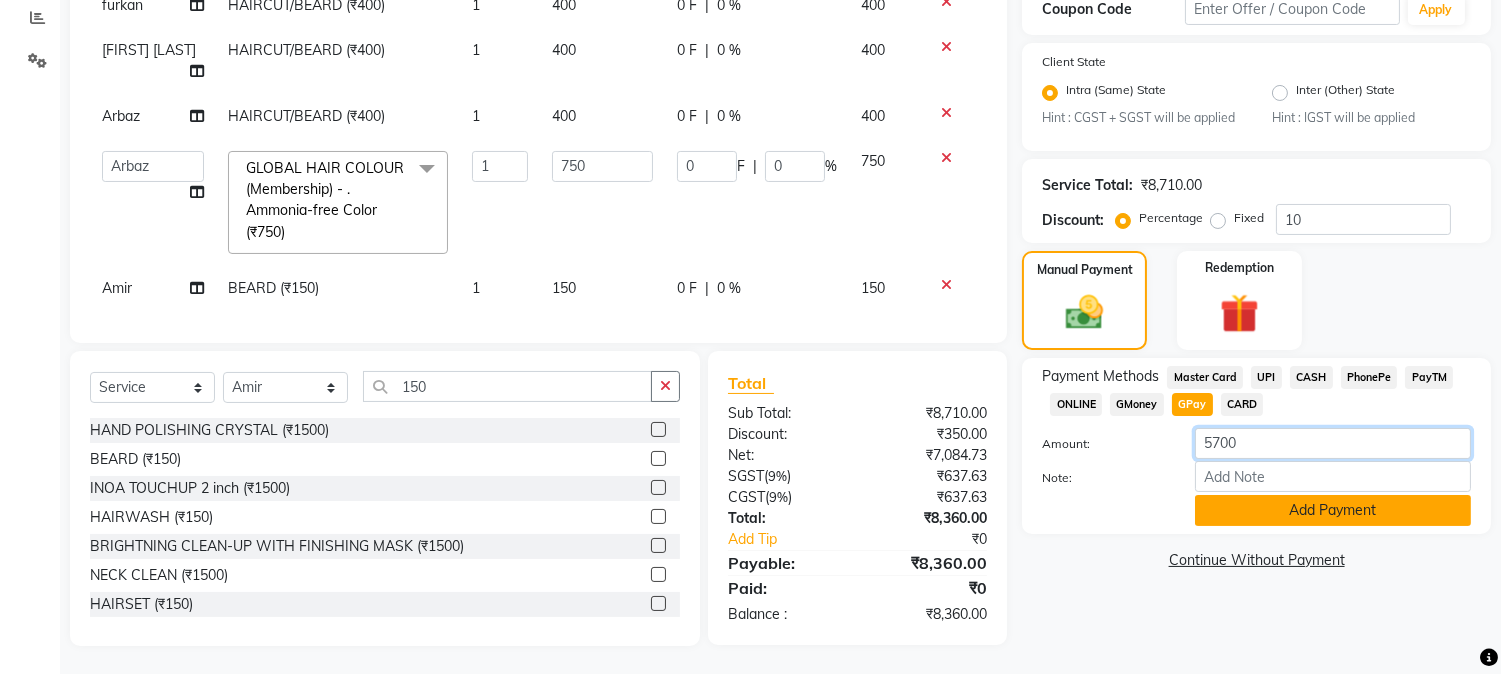type on "5700" 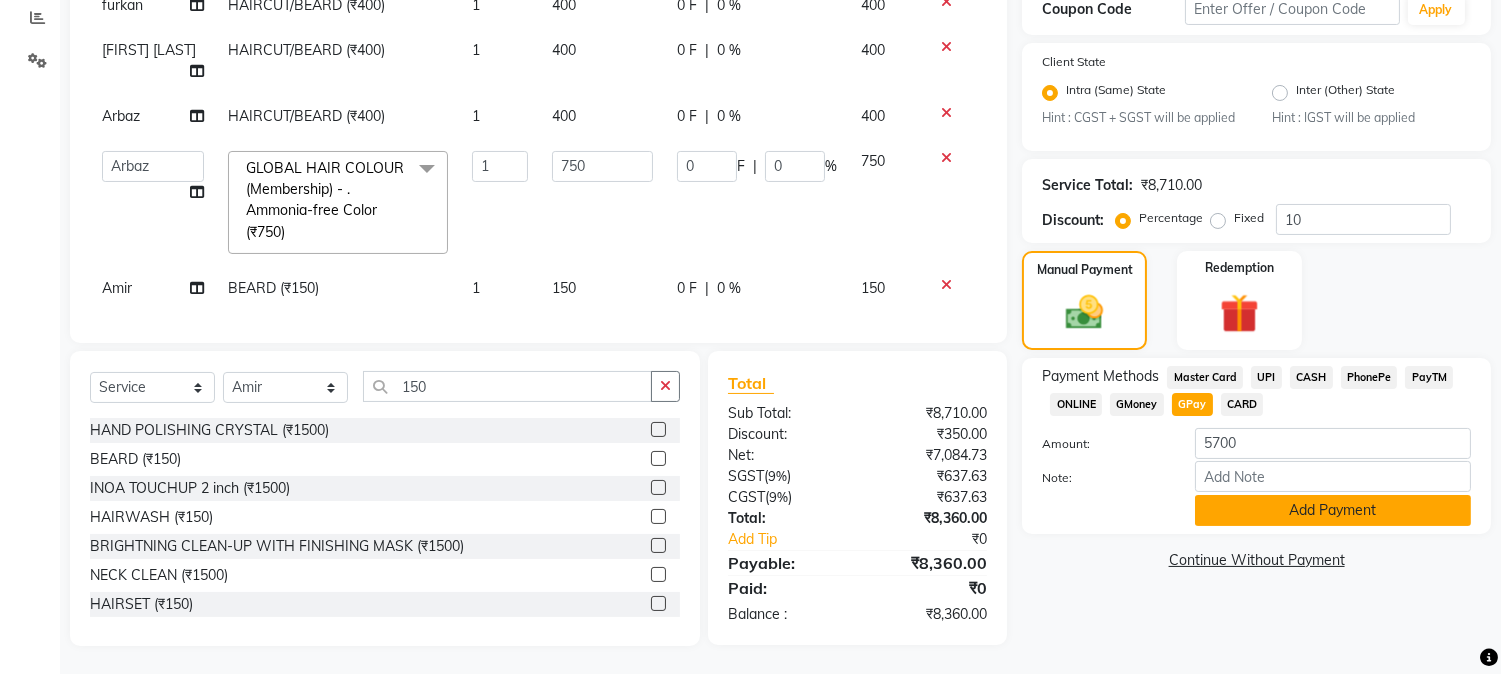 click on "Add Payment" 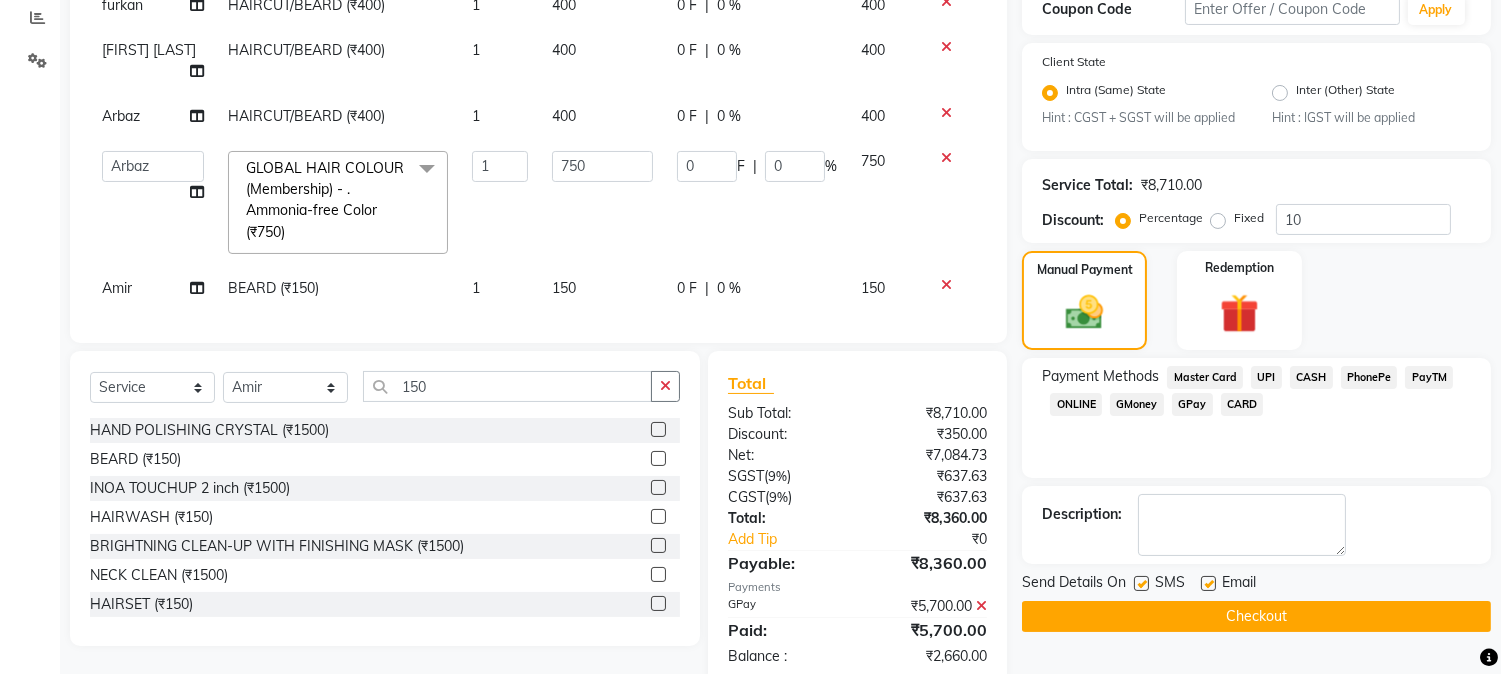 click on "CASH" 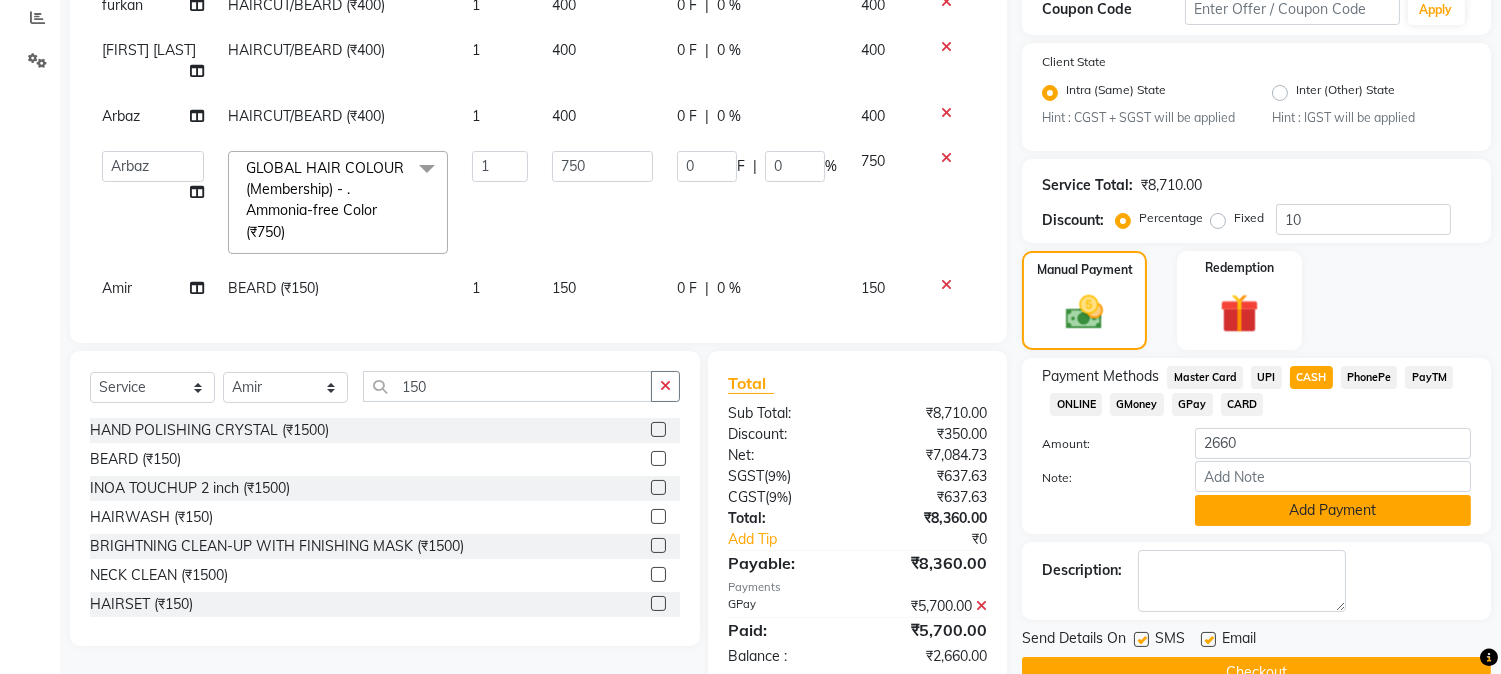 click on "Add Payment" 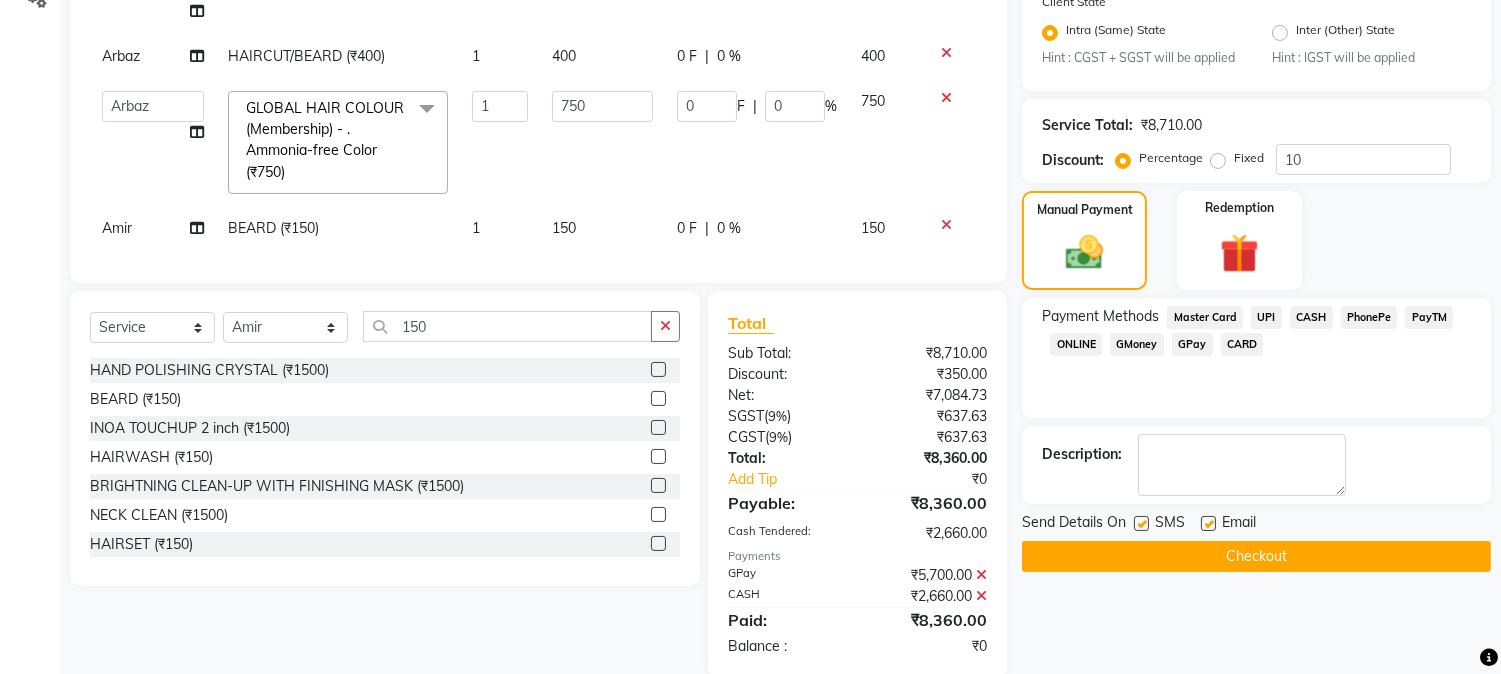 scroll, scrollTop: 517, scrollLeft: 0, axis: vertical 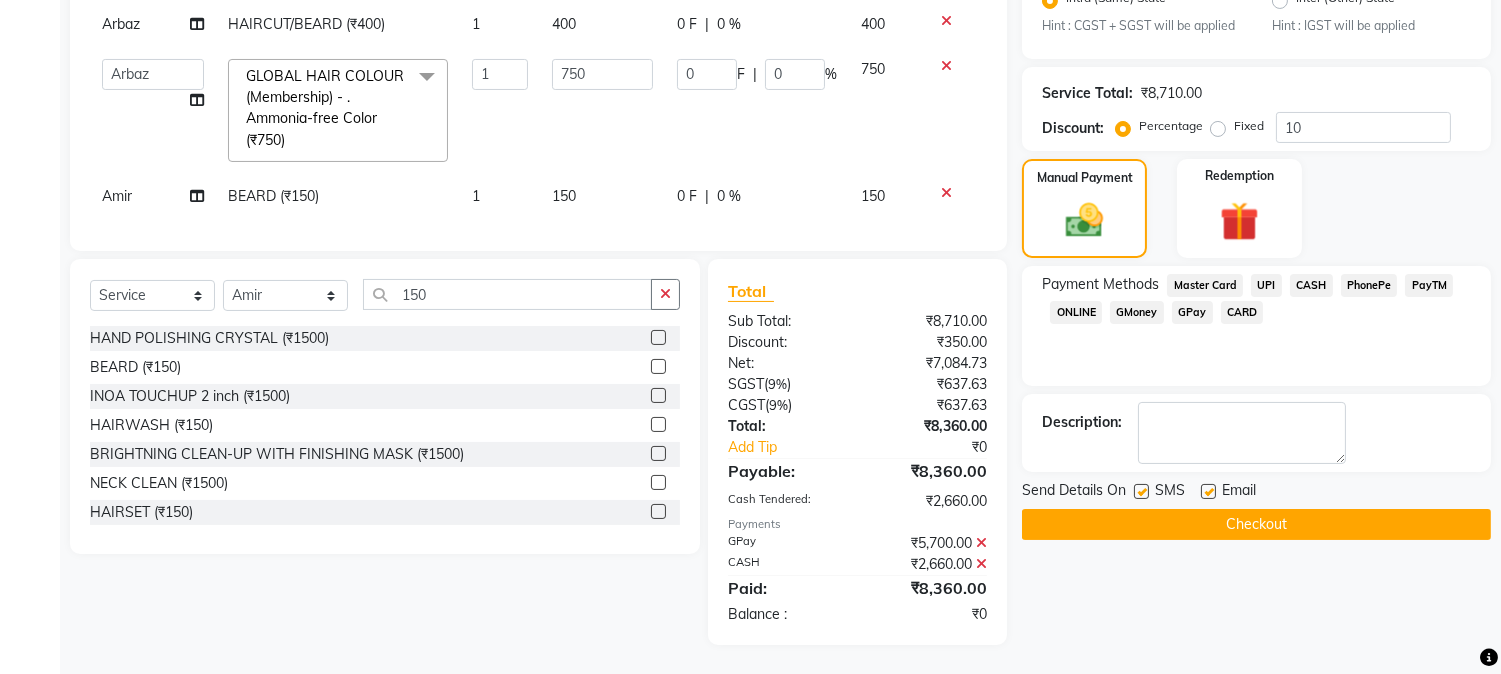 click 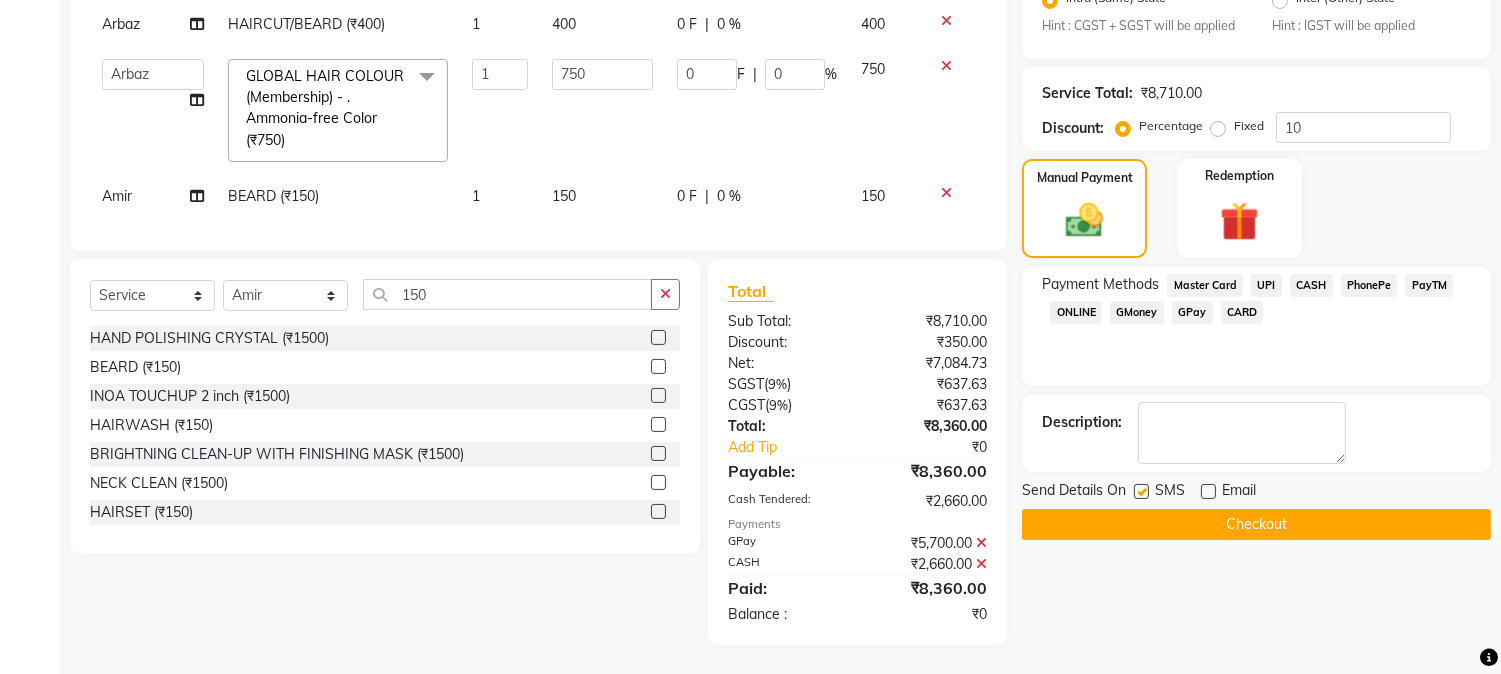 click on "Checkout" 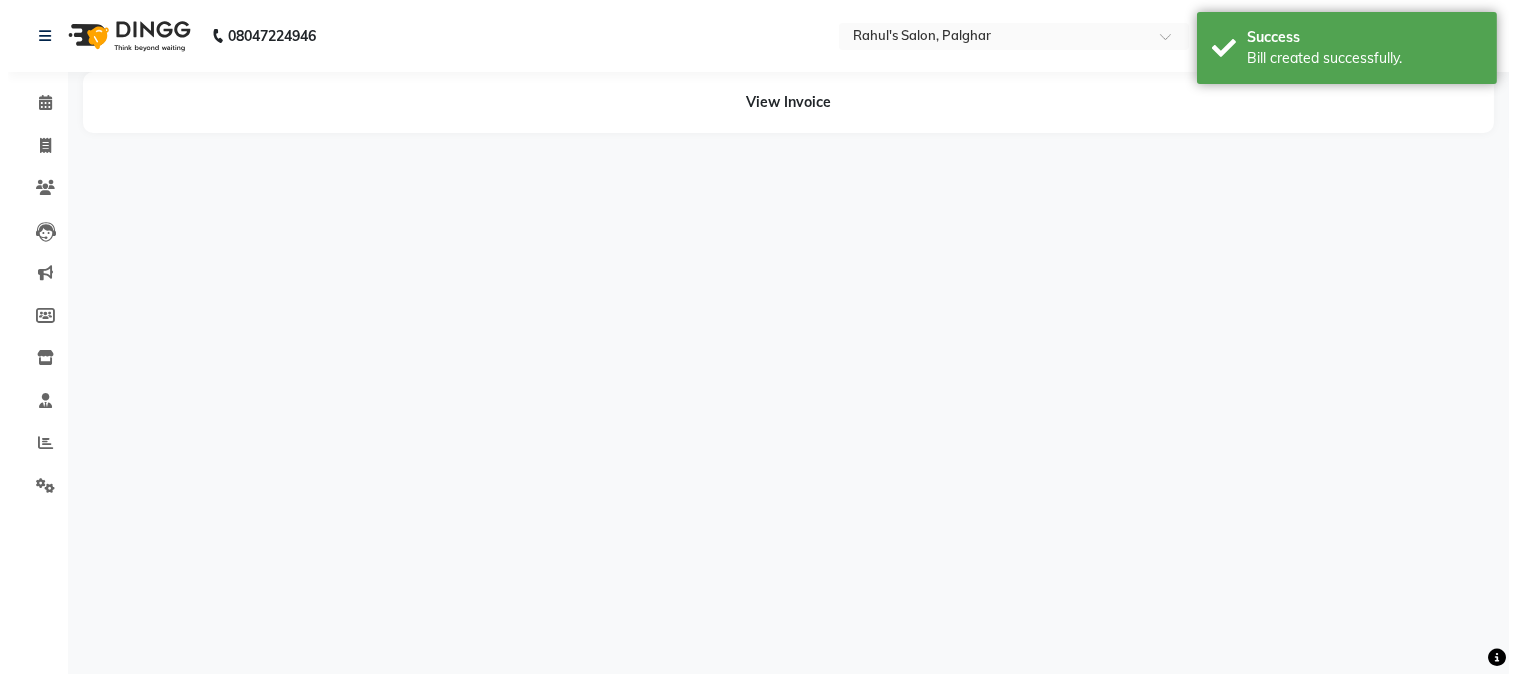 scroll, scrollTop: 0, scrollLeft: 0, axis: both 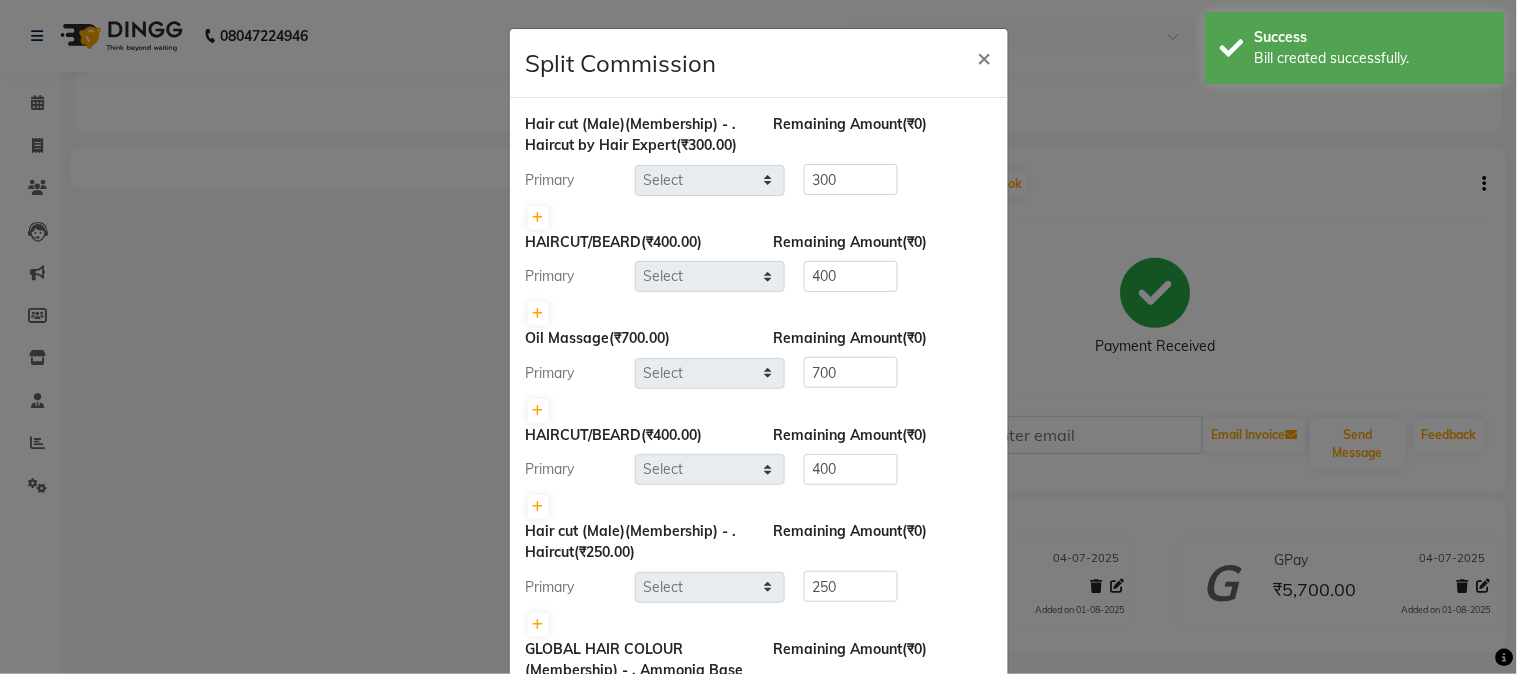 select on "21961" 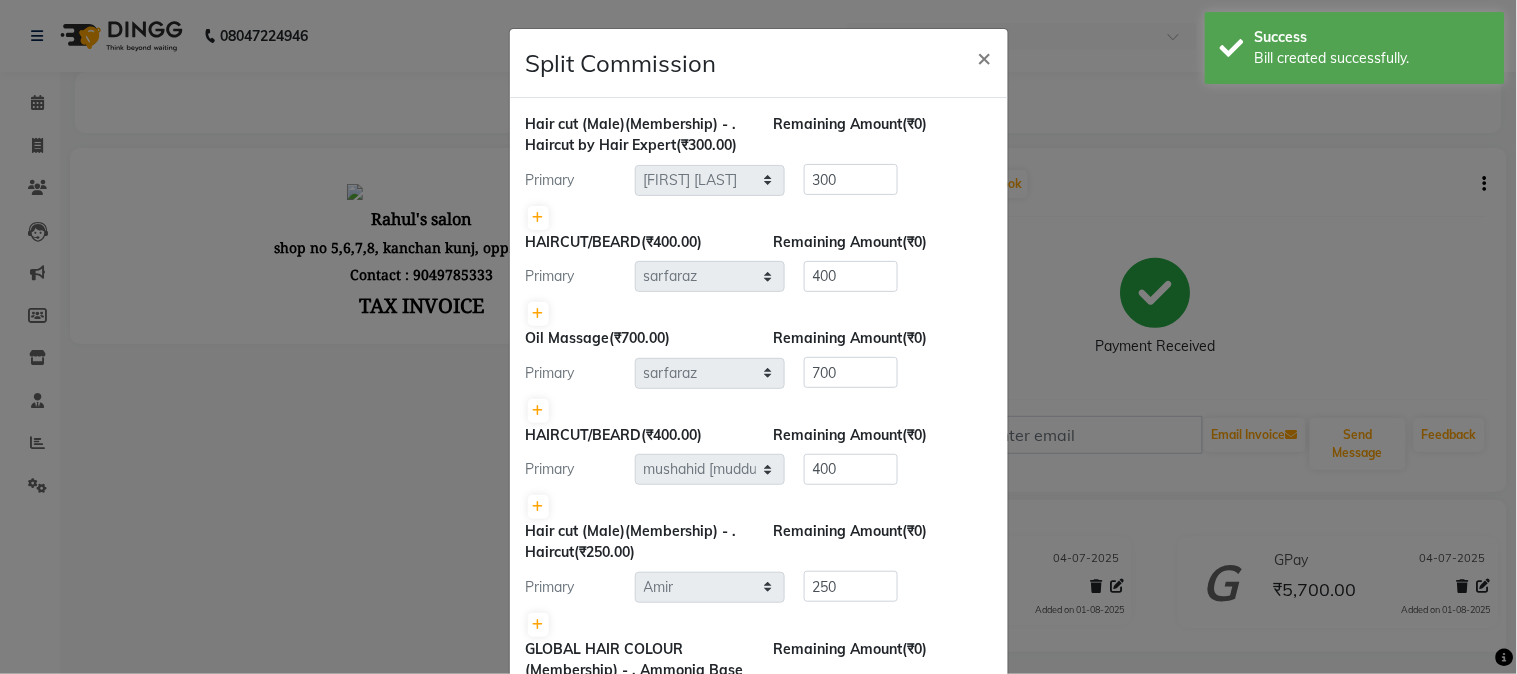 scroll, scrollTop: 0, scrollLeft: 0, axis: both 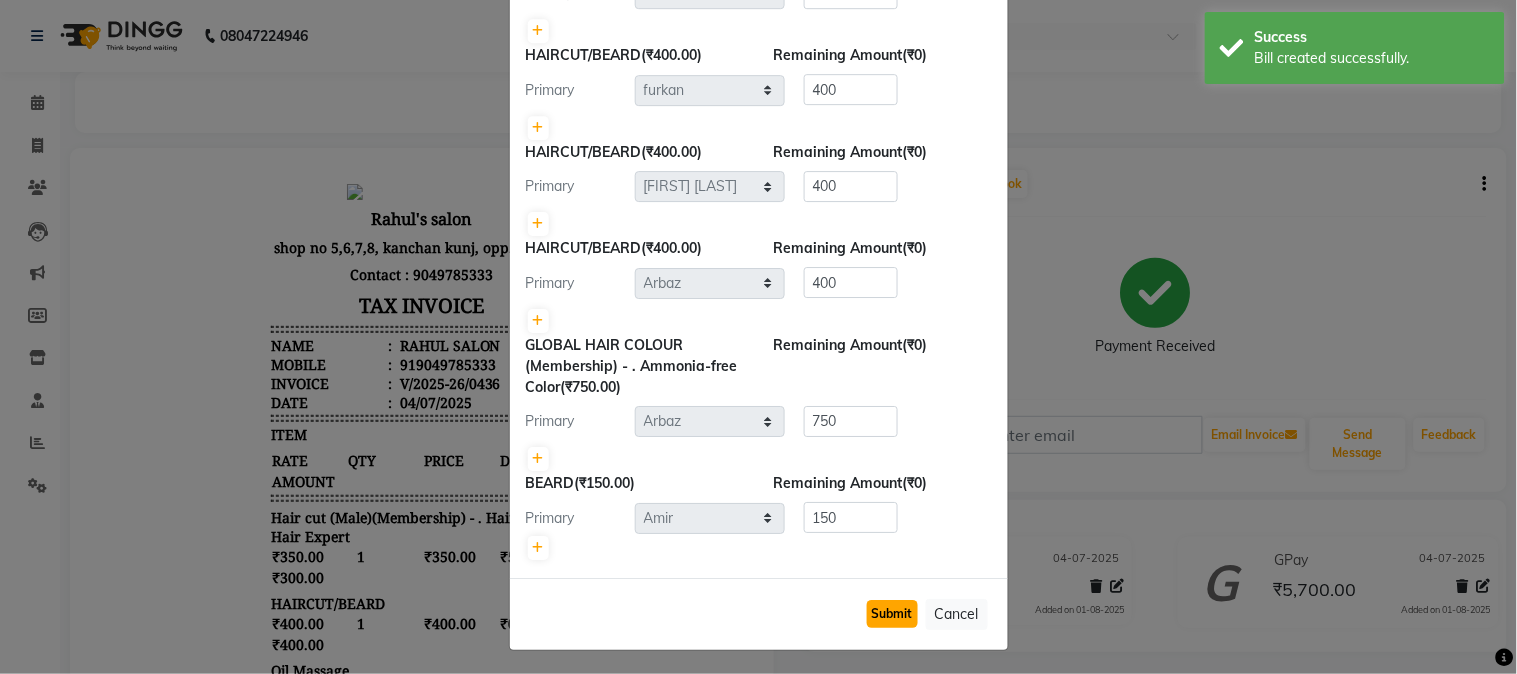 click on "Submit" 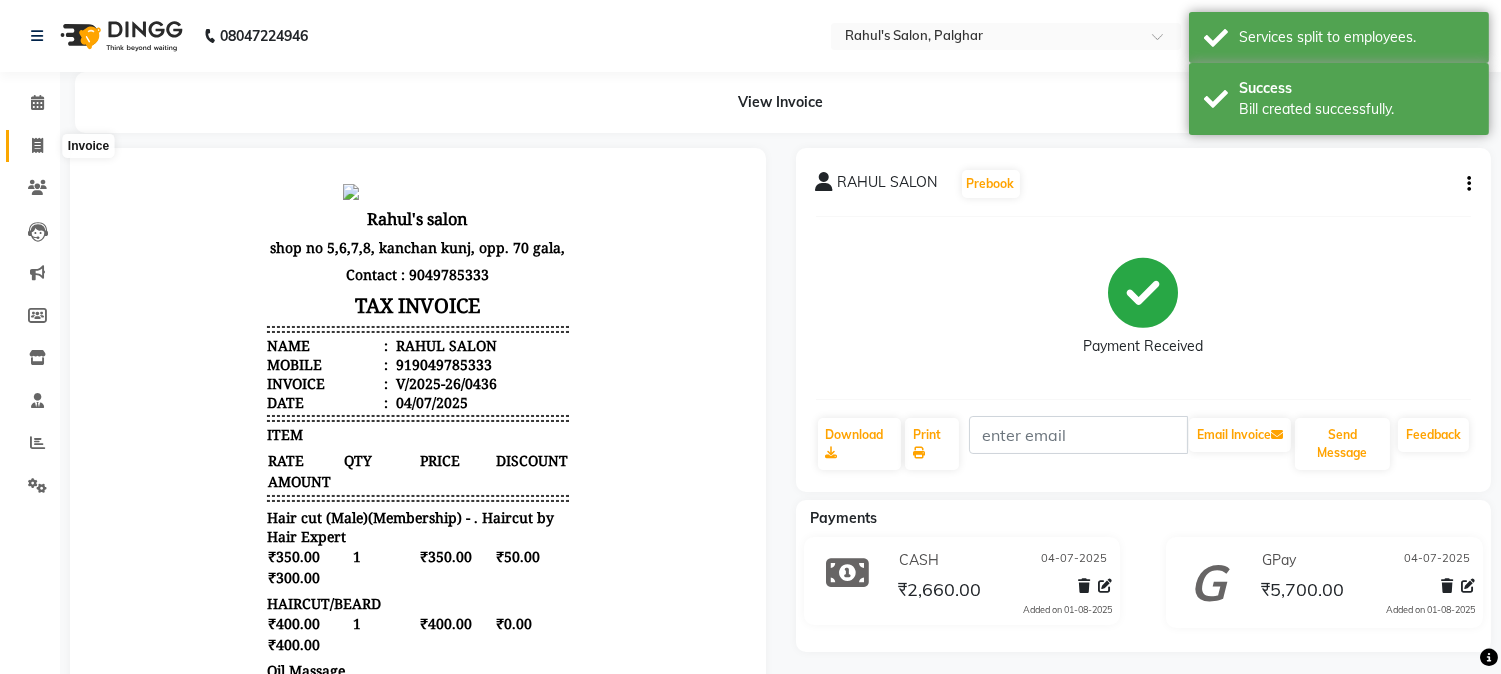 click 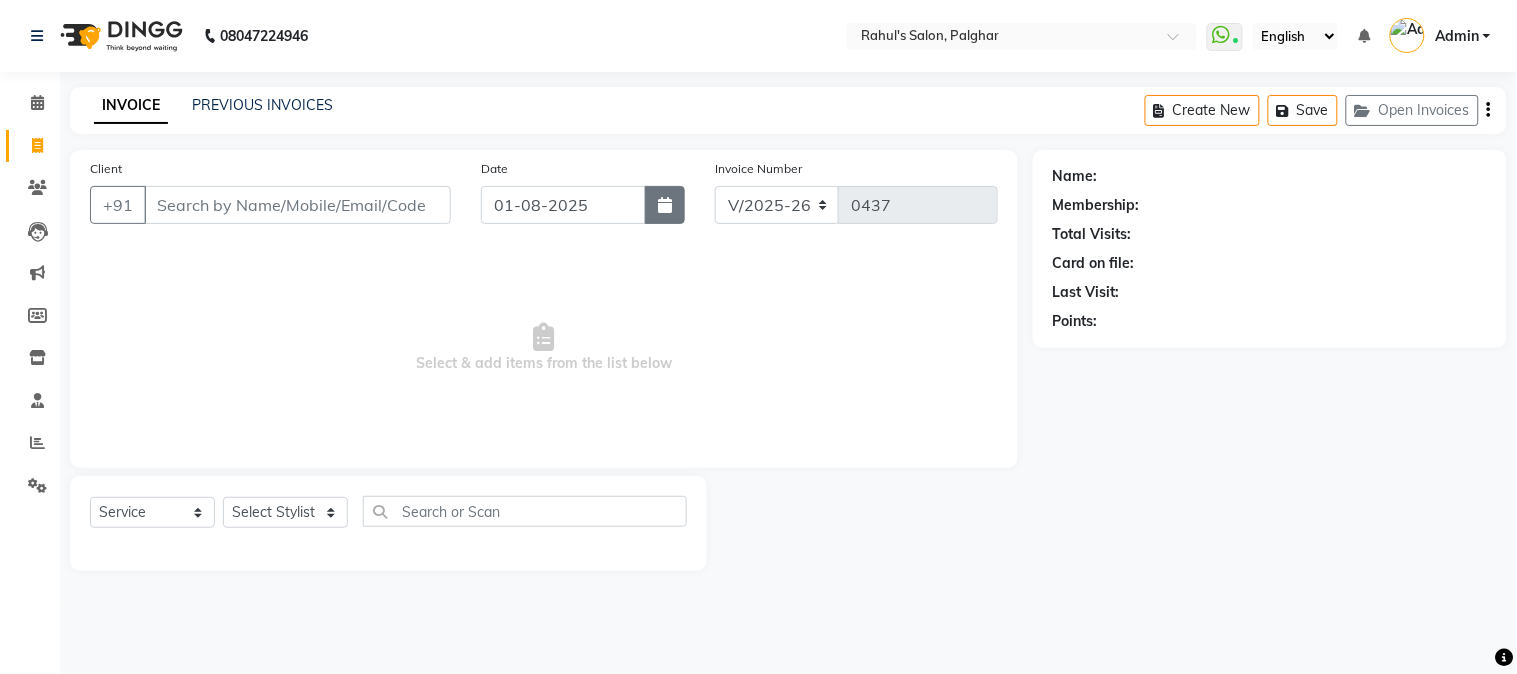 click 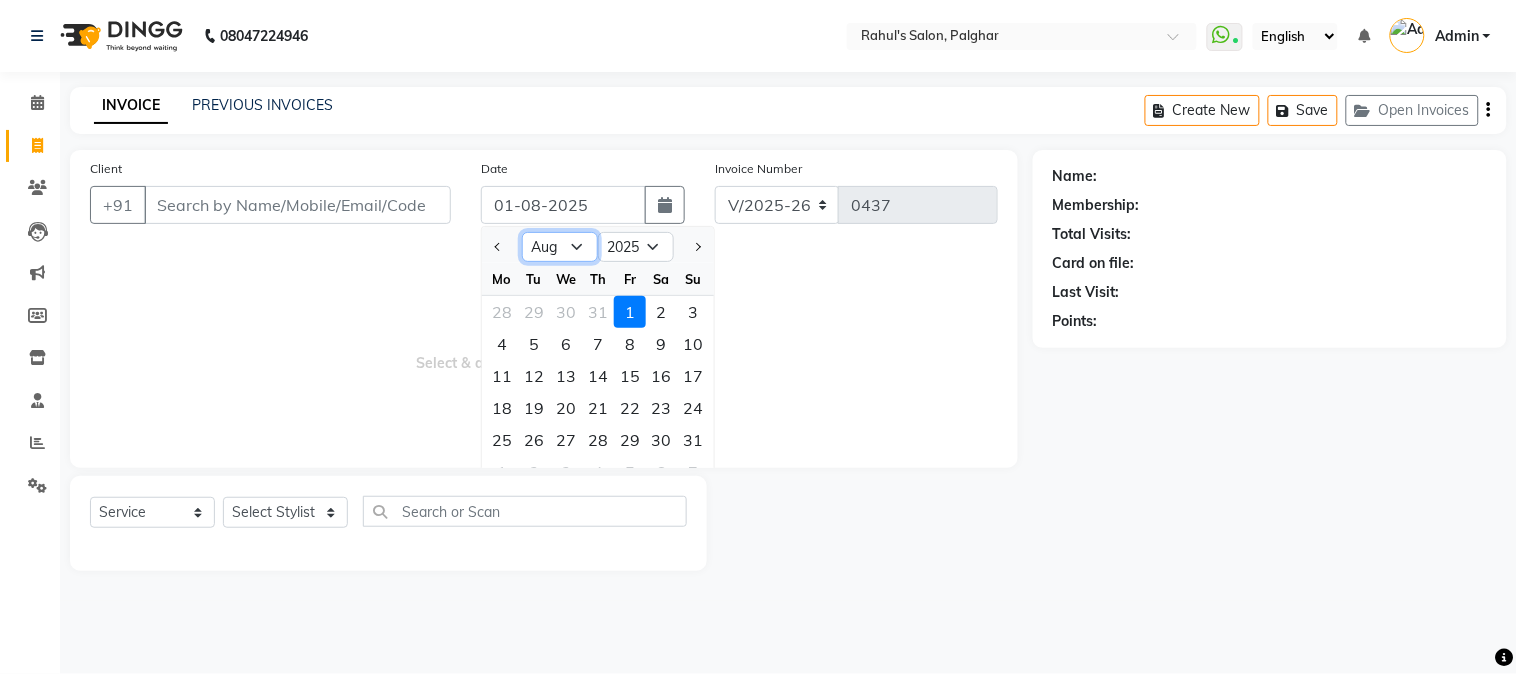click on "Jan Feb Mar Apr May Jun Jul Aug Sep Oct Nov Dec" 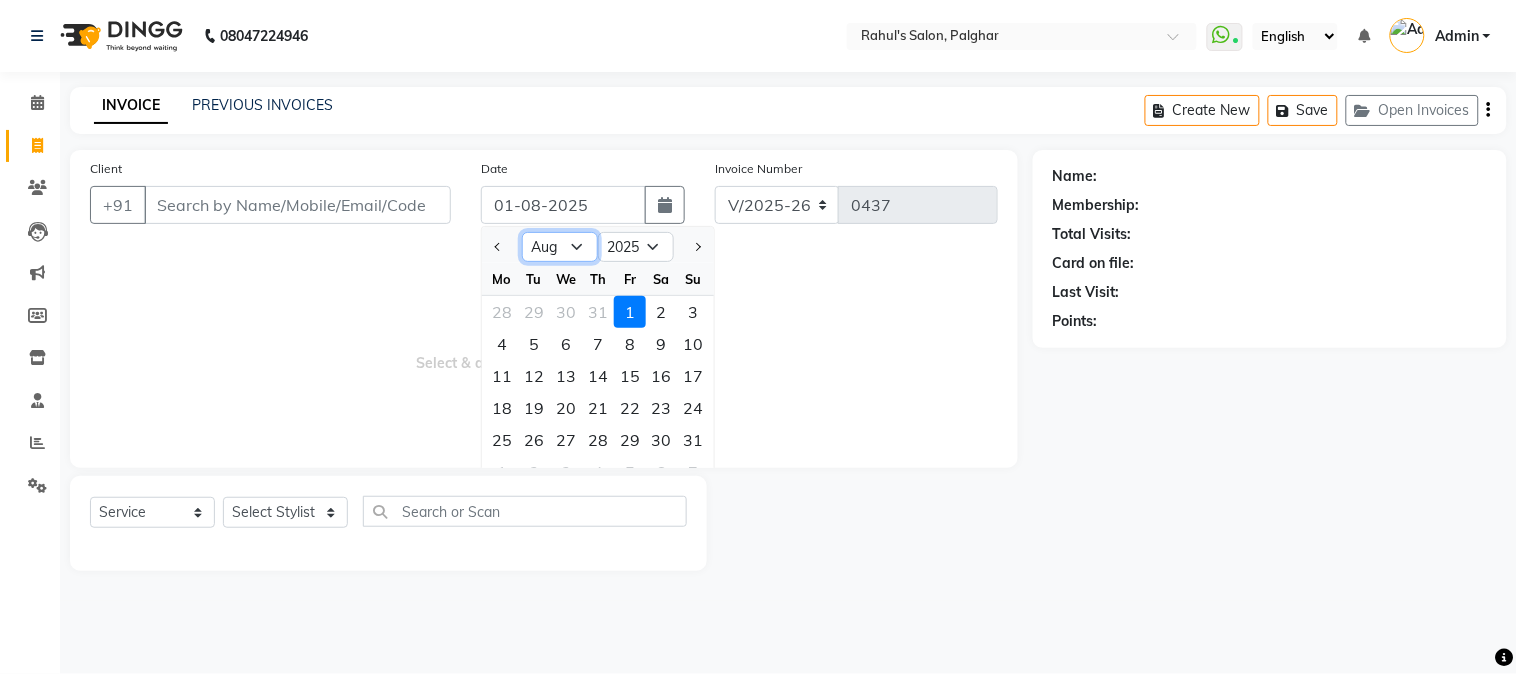 select on "7" 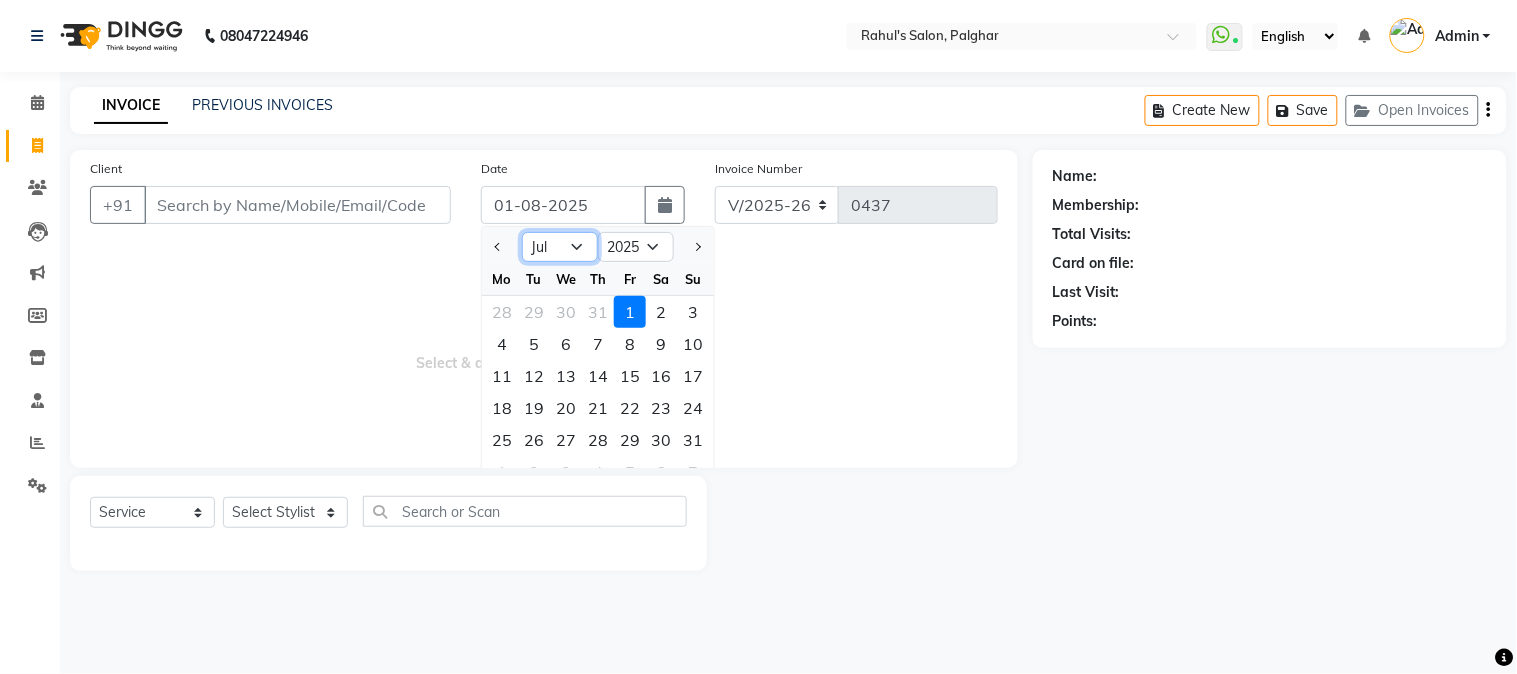 click on "Jan Feb Mar Apr May Jun Jul Aug Sep Oct Nov Dec" 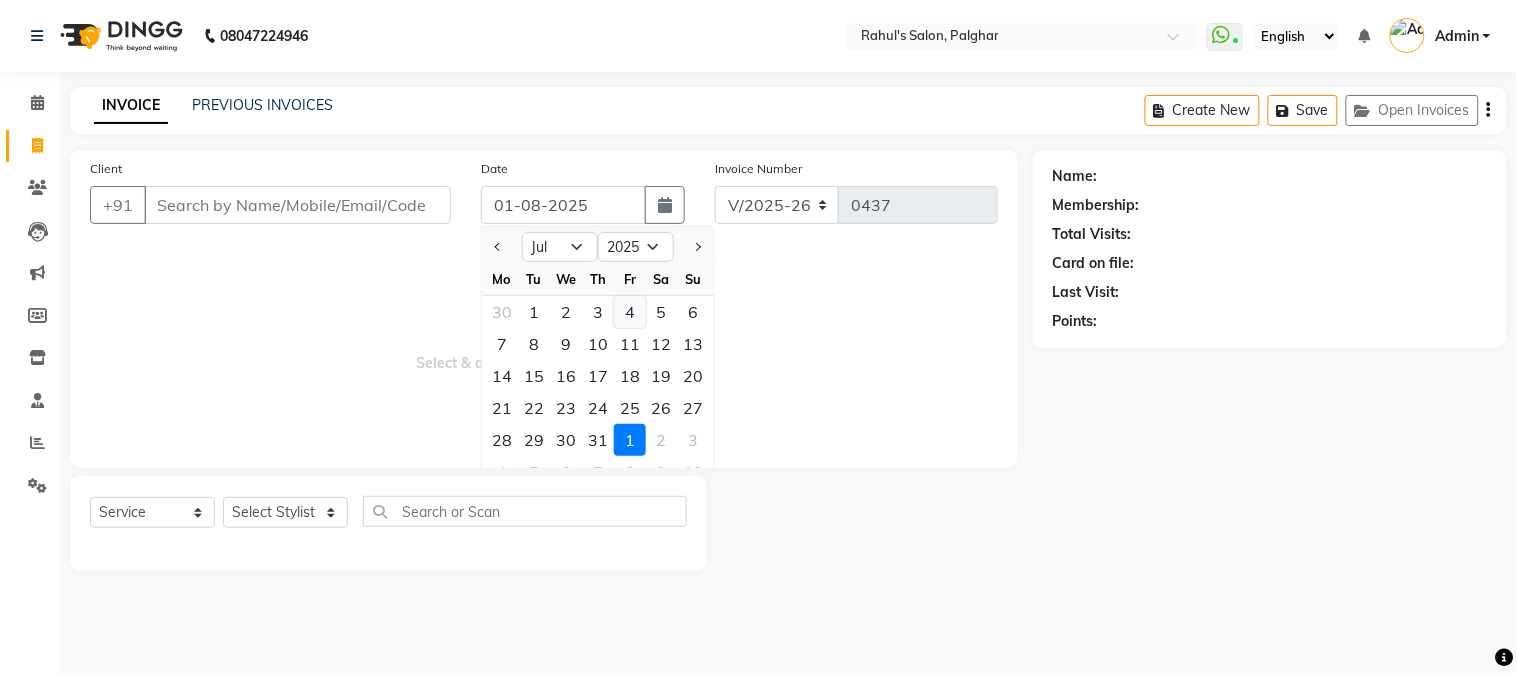 click on "4" 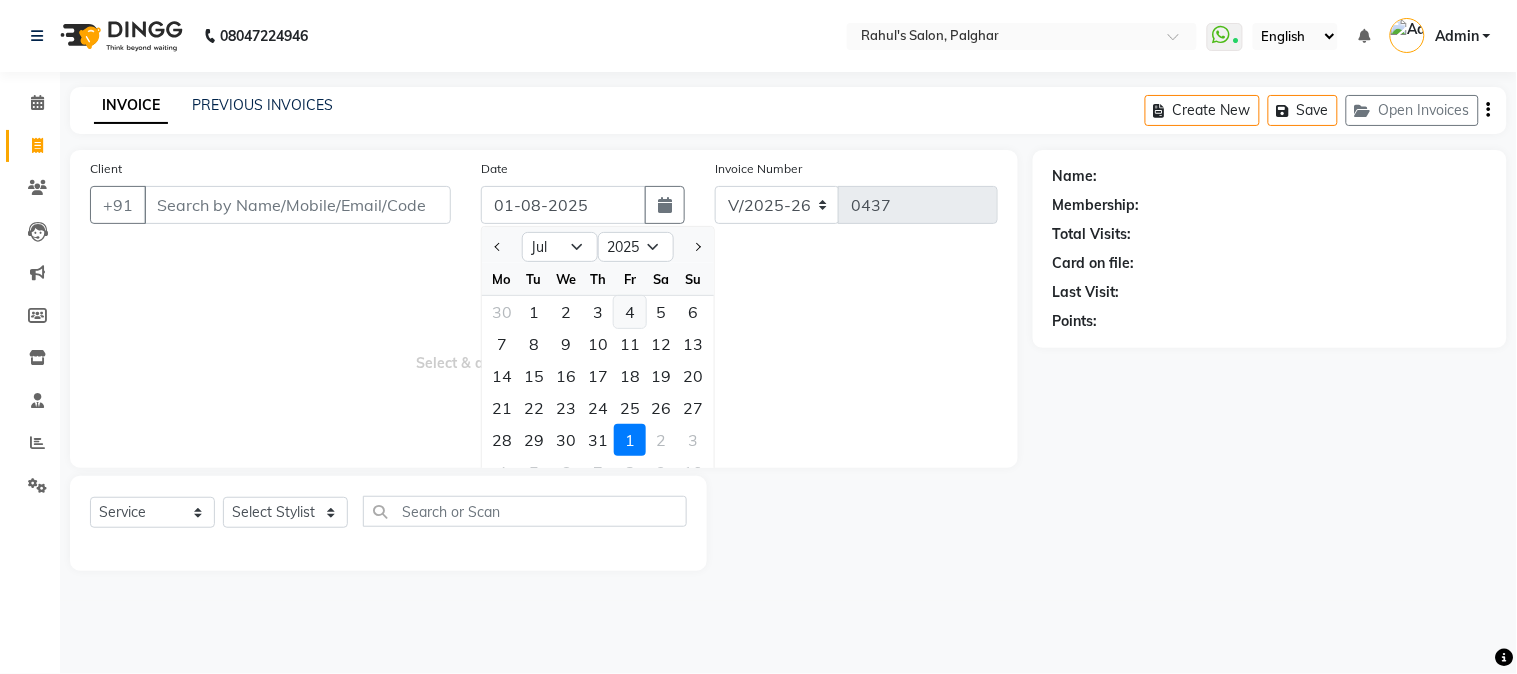 type on "04-07-2025" 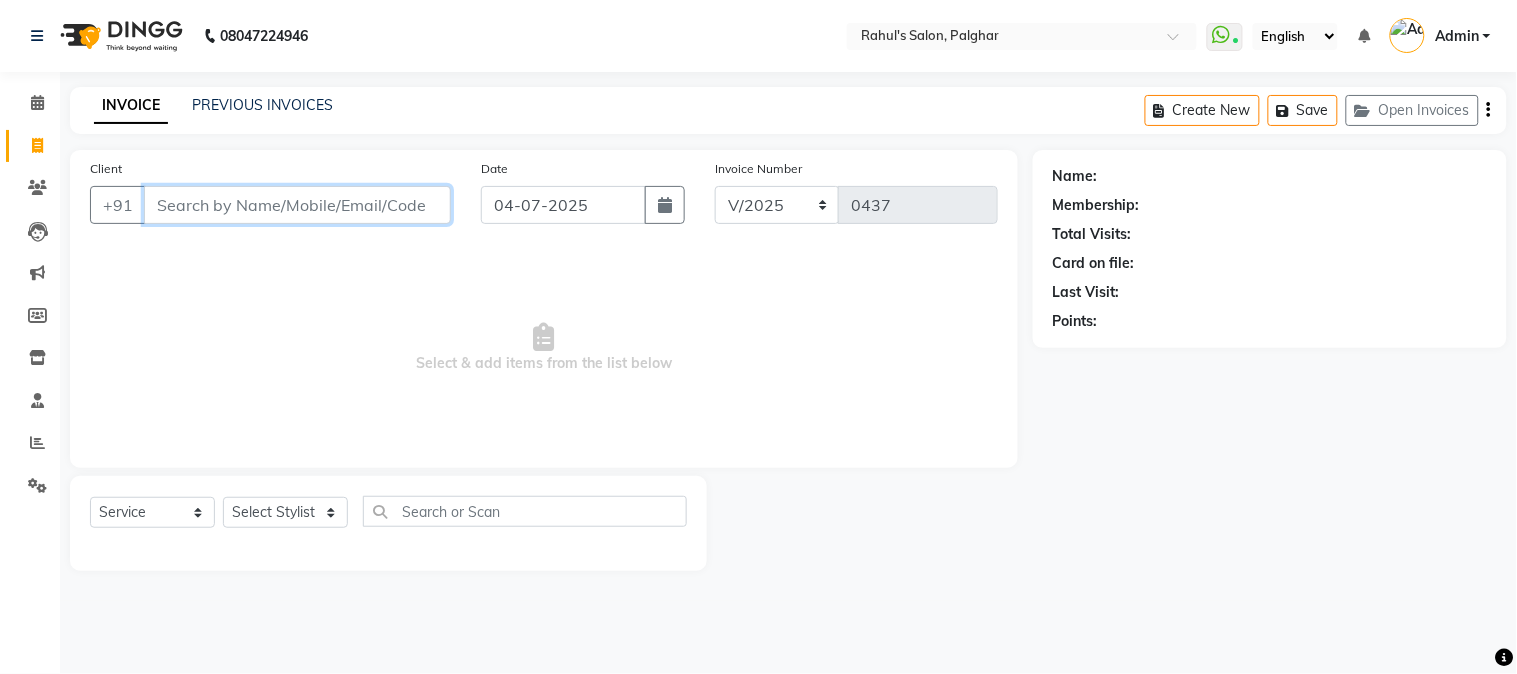 click on "Client" at bounding box center (297, 205) 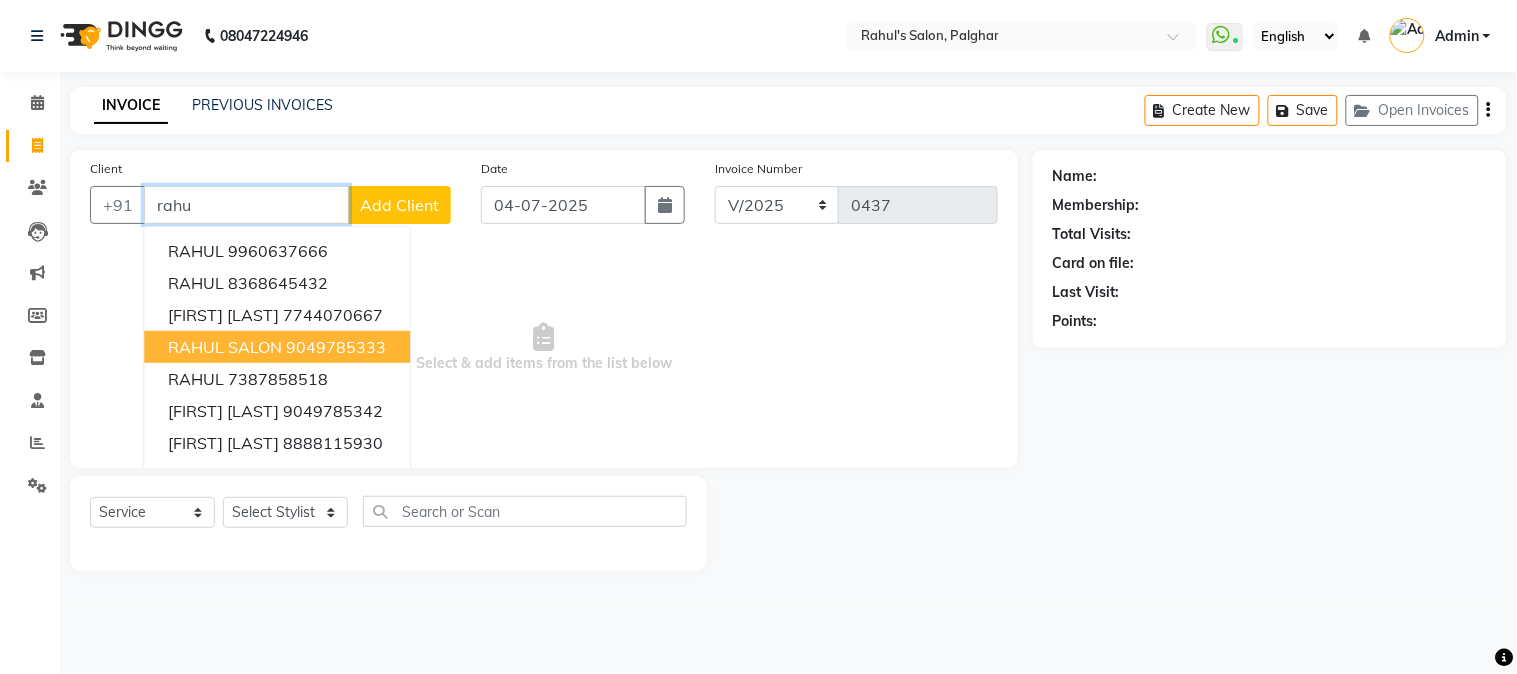 click on "9049785333" at bounding box center (336, 347) 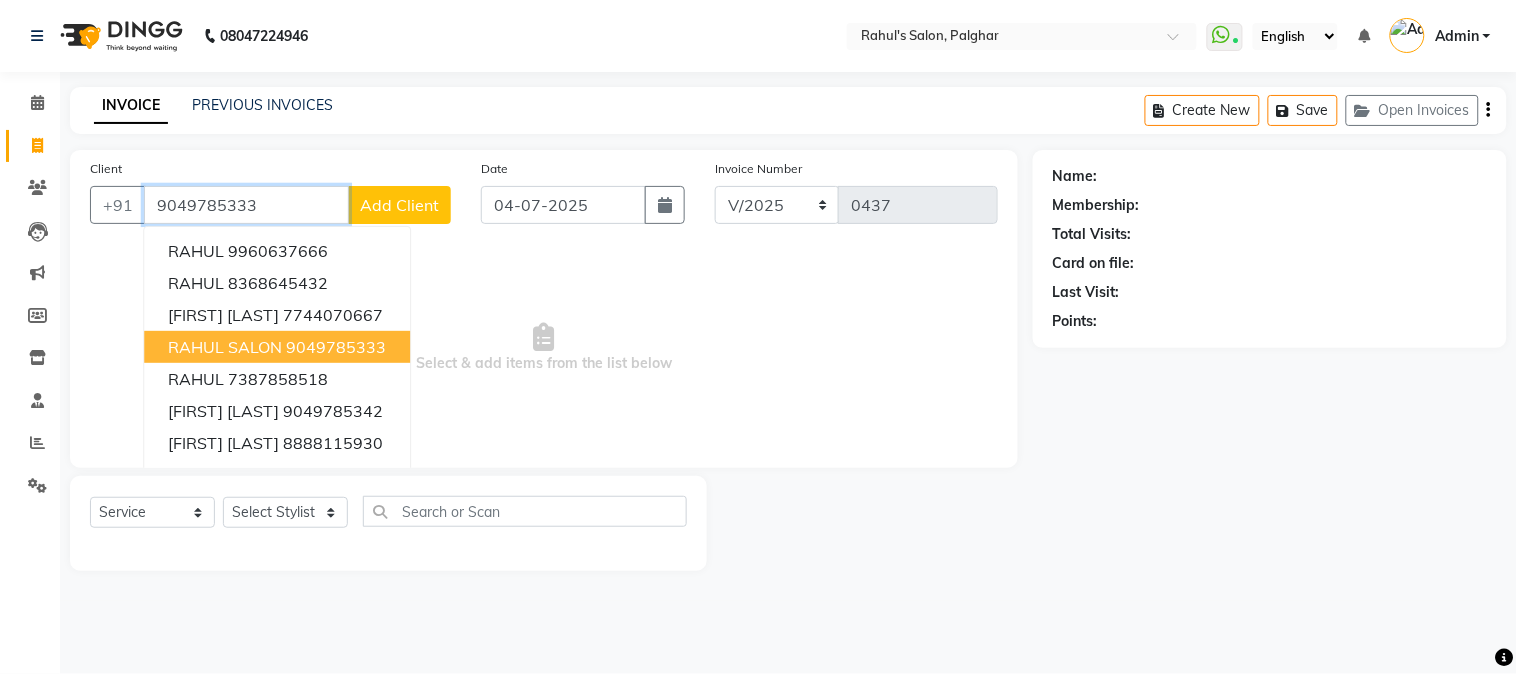 type on "9049785333" 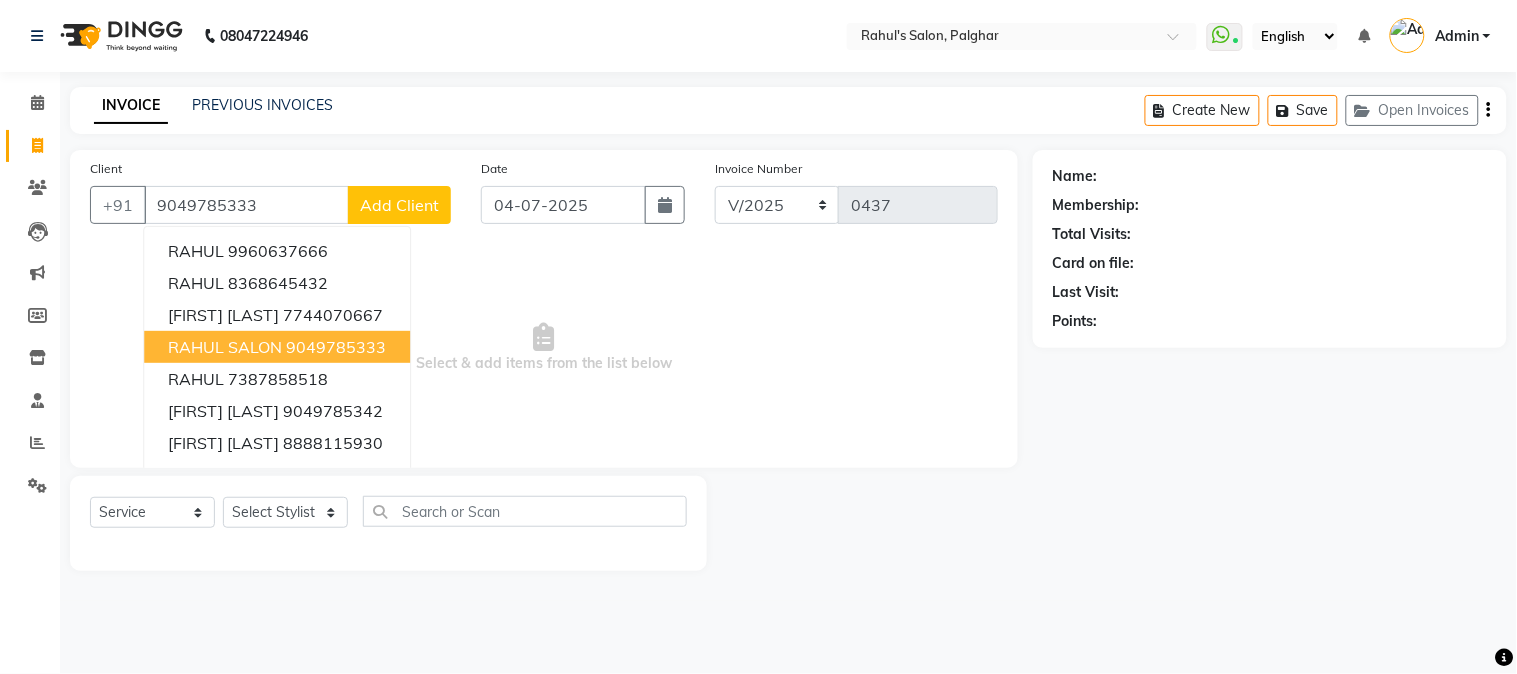 select on "1: Object" 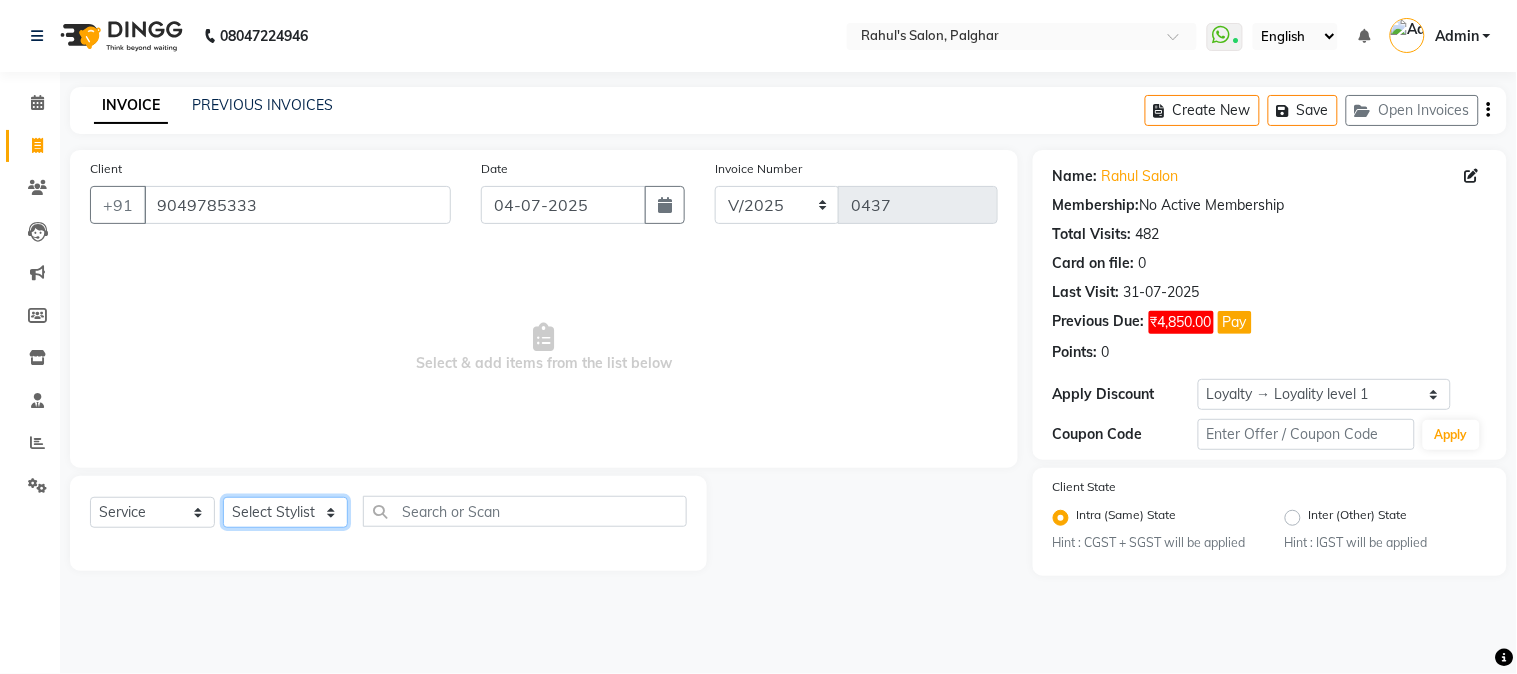 click on "Select Stylist AARMAN AAYUSHI SHARMA Akruti AMAN  Amir Arbaz Asif Ansari BABLU Bandana BHAGYESH CHETAN CHETAN BOISAR furkan GEETA KISHOR KISHOR JAMBHULKAR kunal mushahid  [muddu] Nilam NIRANJAN Nisha Parmar PRABHA  PUNAM Rahul Sir RAVI  RIMA Rohit Tandel SALONI Sandy Sir sarfaraz shovib M.D shreya ZOYA" 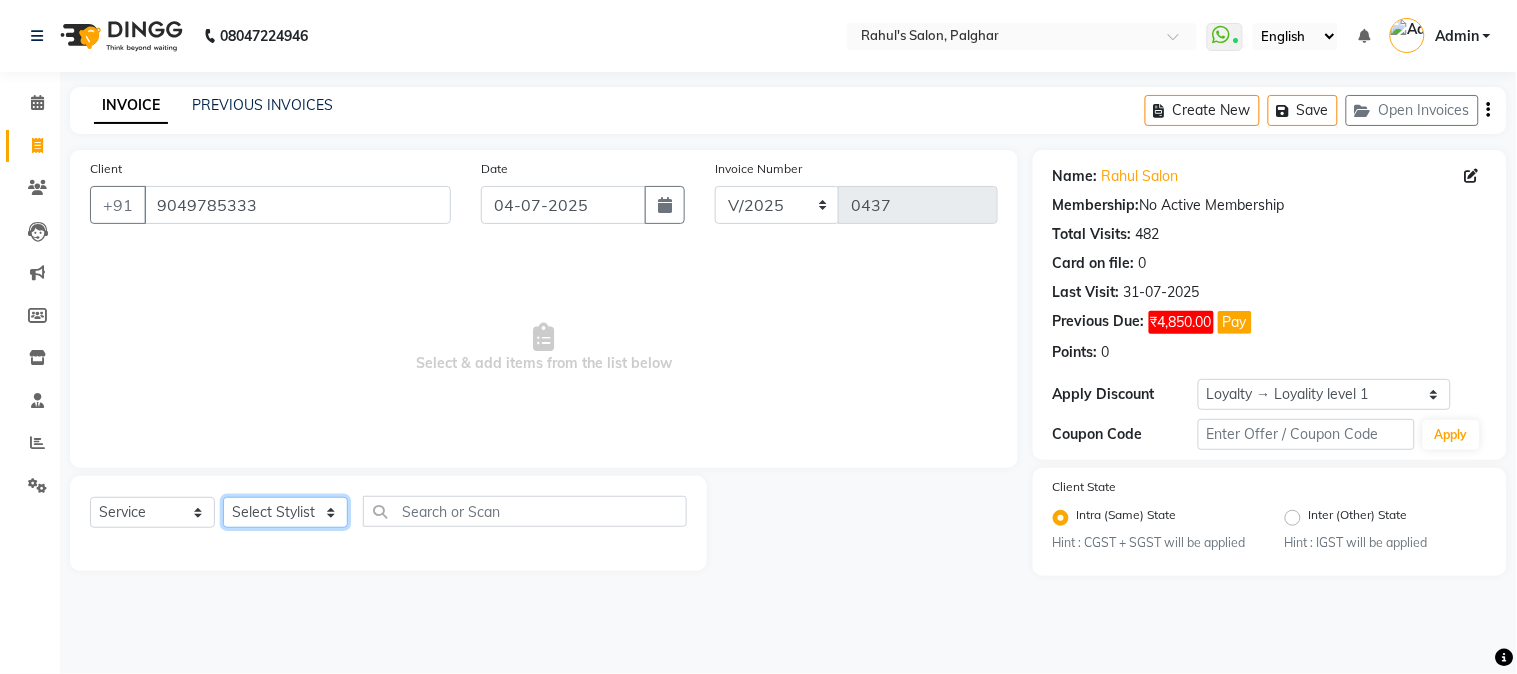 select on "50715" 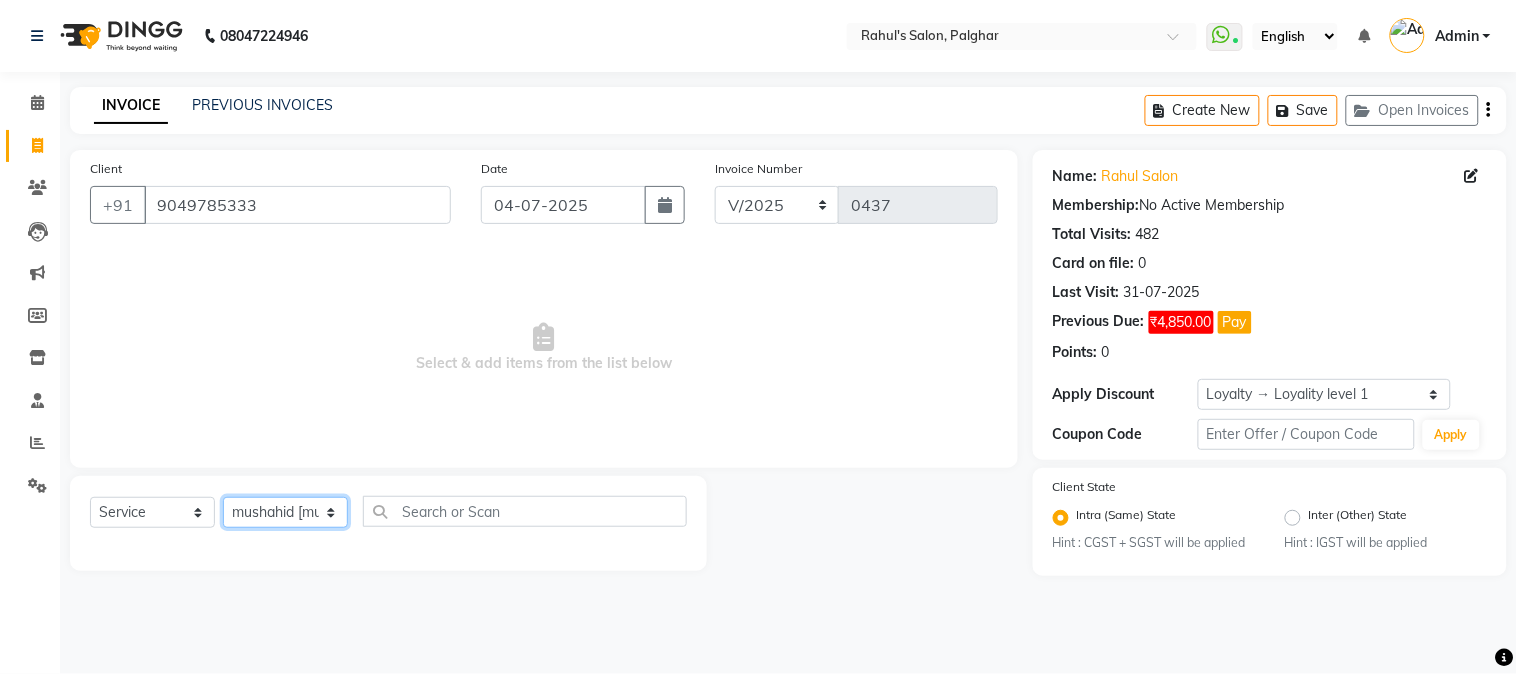 click on "Select Stylist AARMAN AAYUSHI SHARMA Akruti AMAN  Amir Arbaz Asif Ansari BABLU Bandana BHAGYESH CHETAN CHETAN BOISAR furkan GEETA KISHOR KISHOR JAMBHULKAR kunal mushahid  [muddu] Nilam NIRANJAN Nisha Parmar PRABHA  PUNAM Rahul Sir RAVI  RIMA Rohit Tandel SALONI Sandy Sir sarfaraz shovib M.D shreya ZOYA" 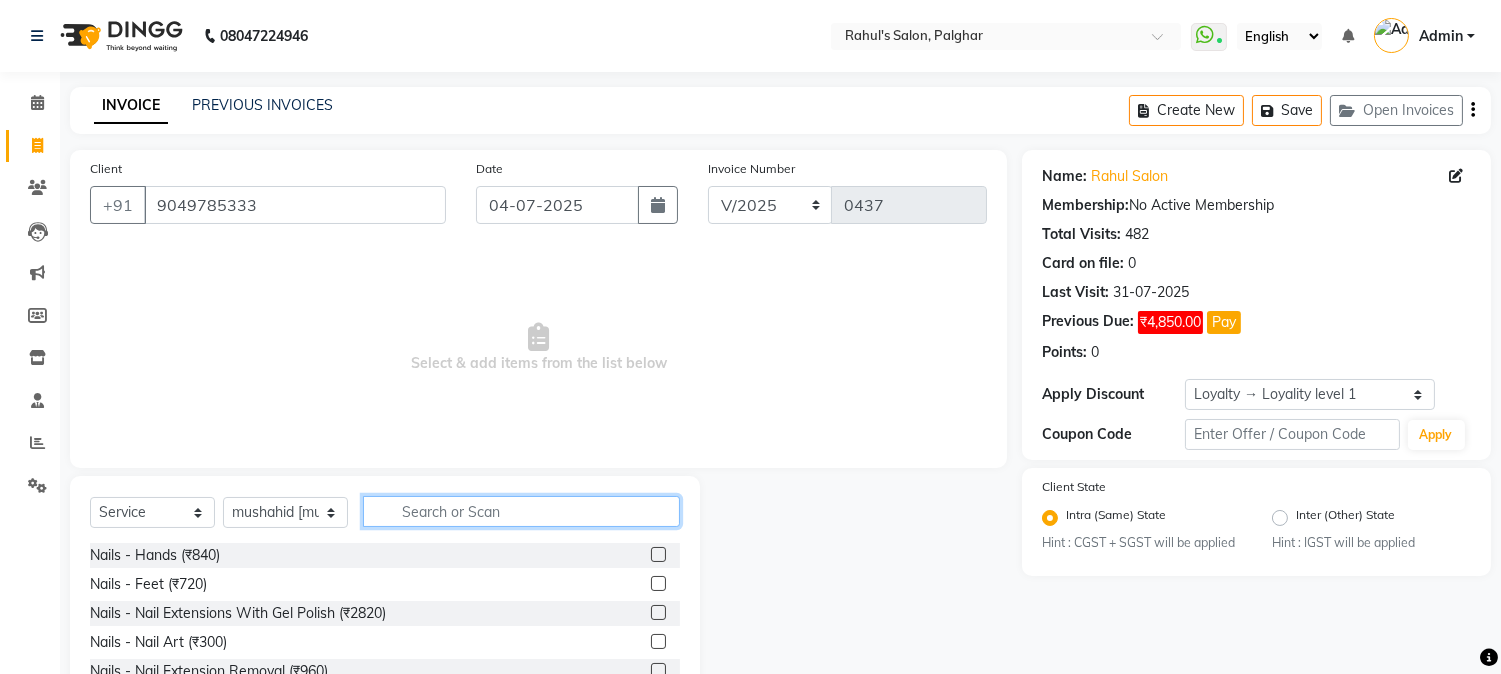 click 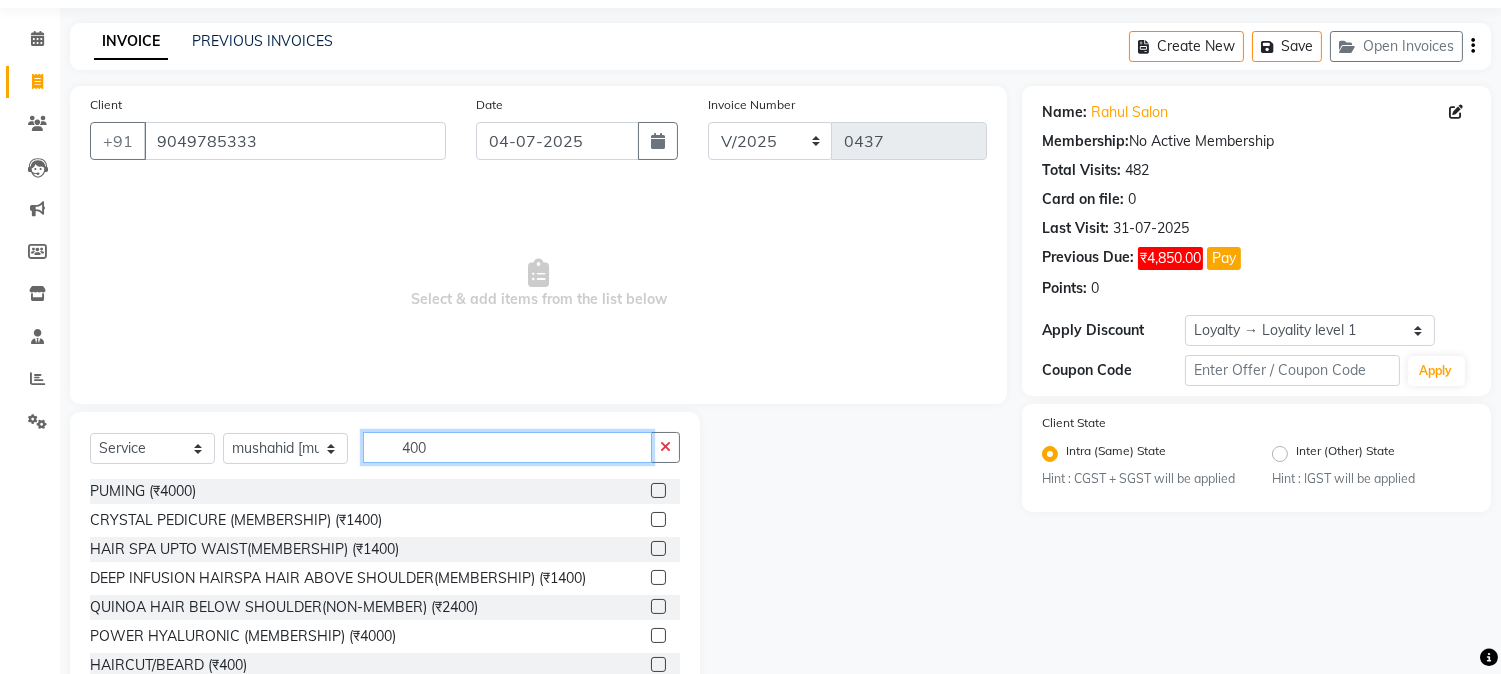 scroll, scrollTop: 126, scrollLeft: 0, axis: vertical 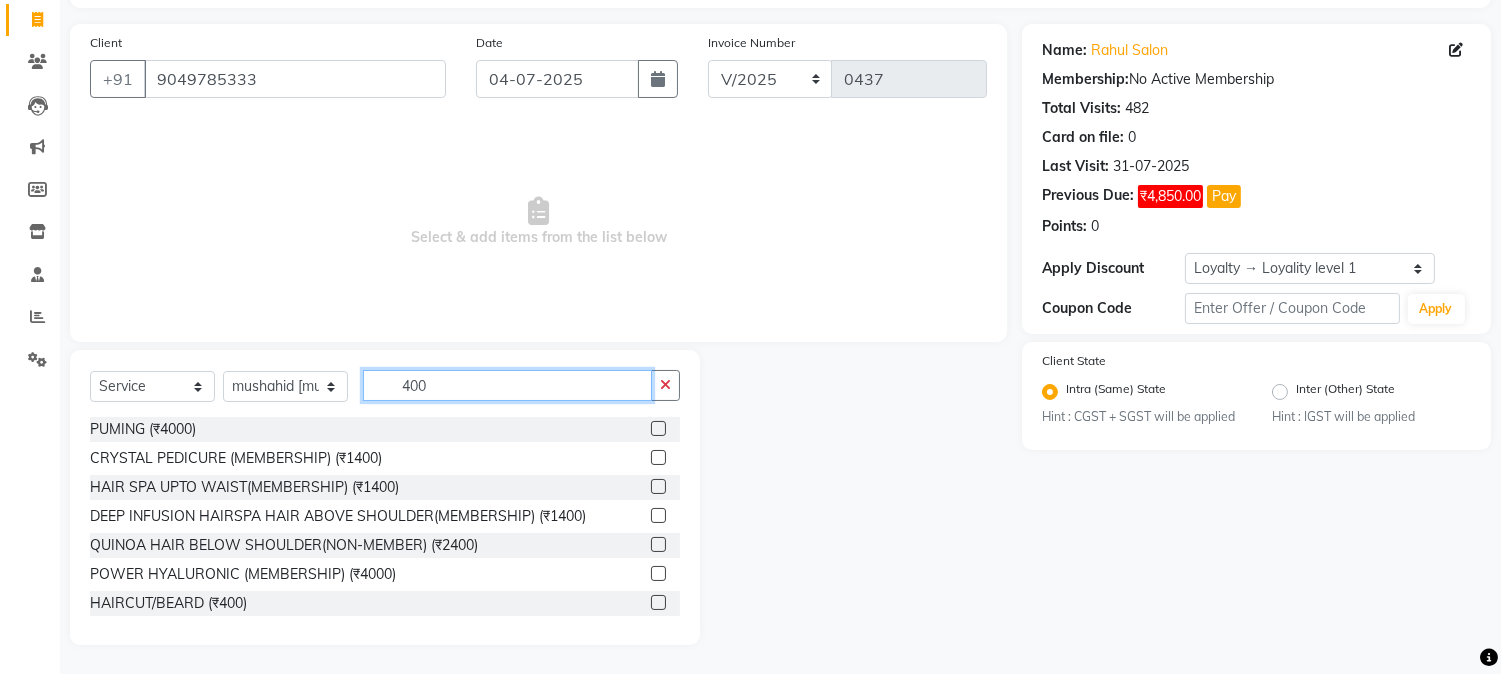 type on "400" 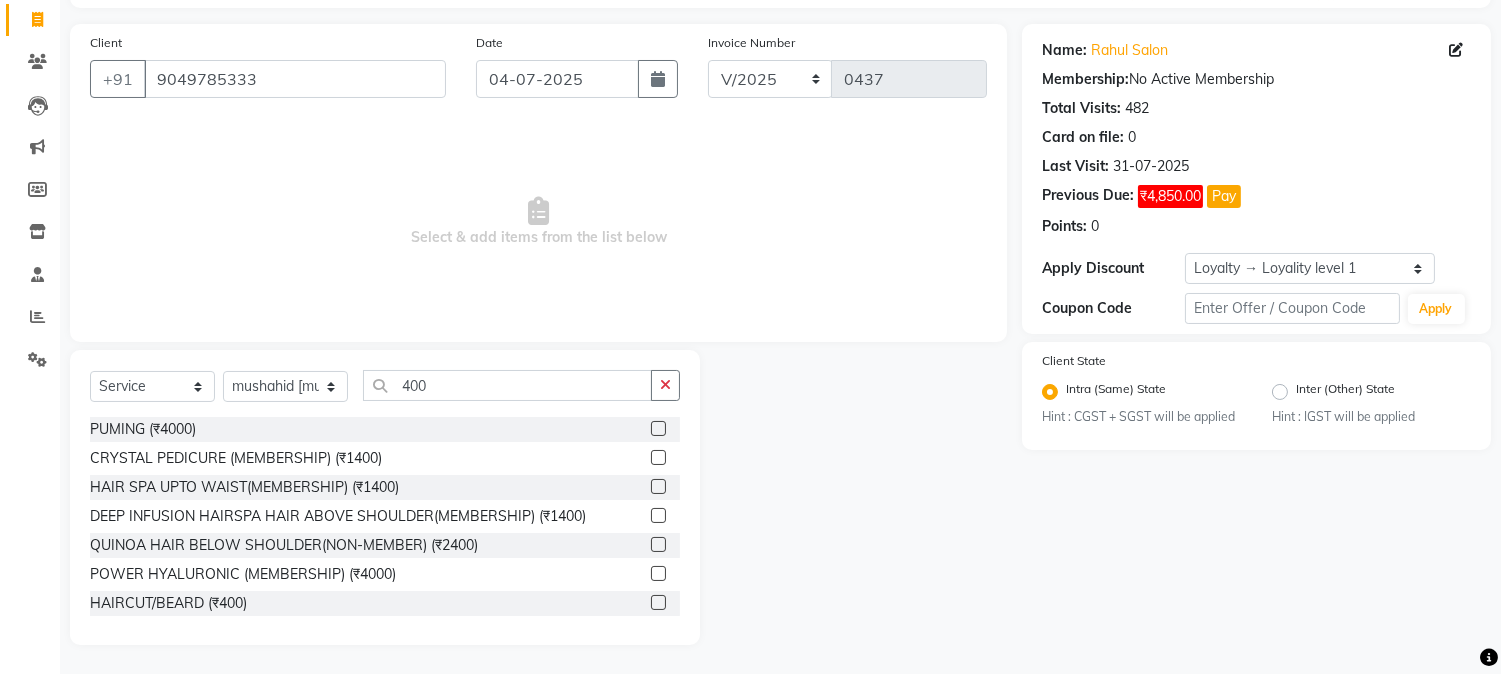 click 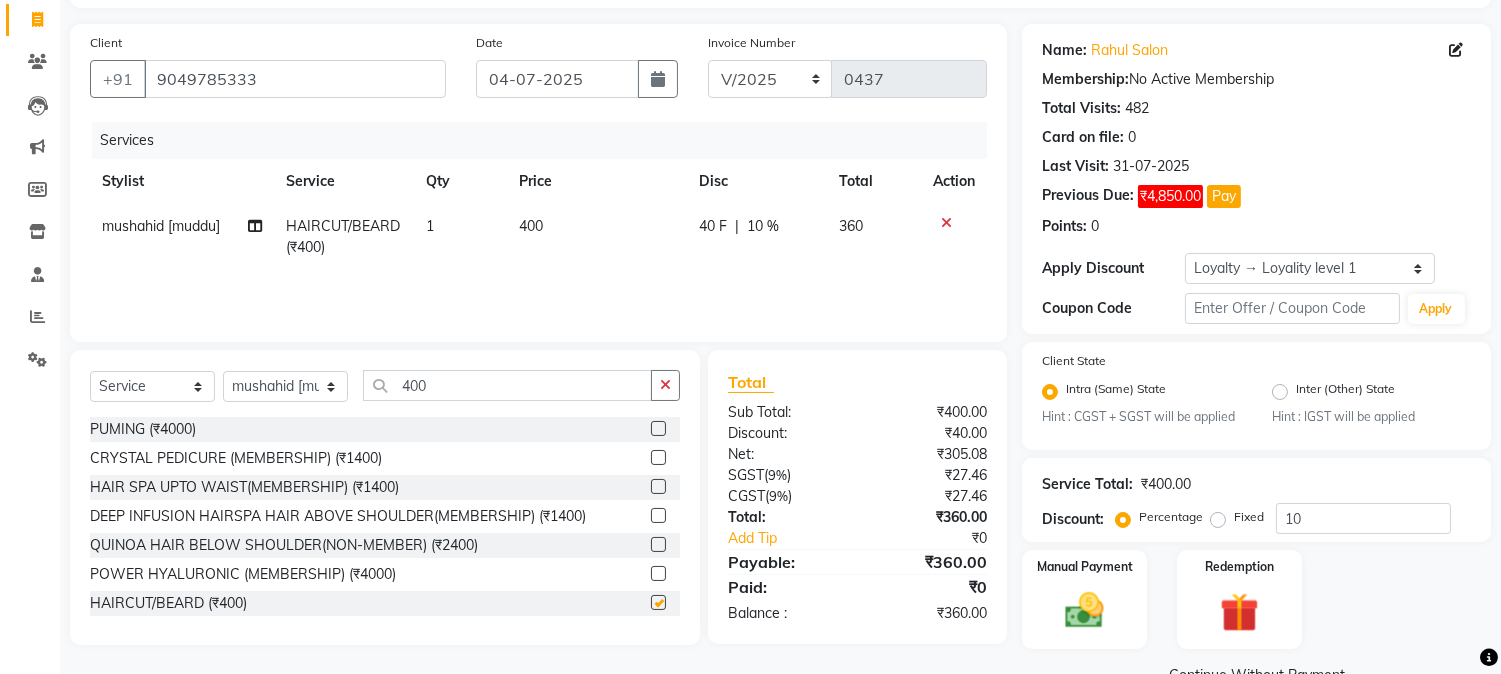checkbox on "false" 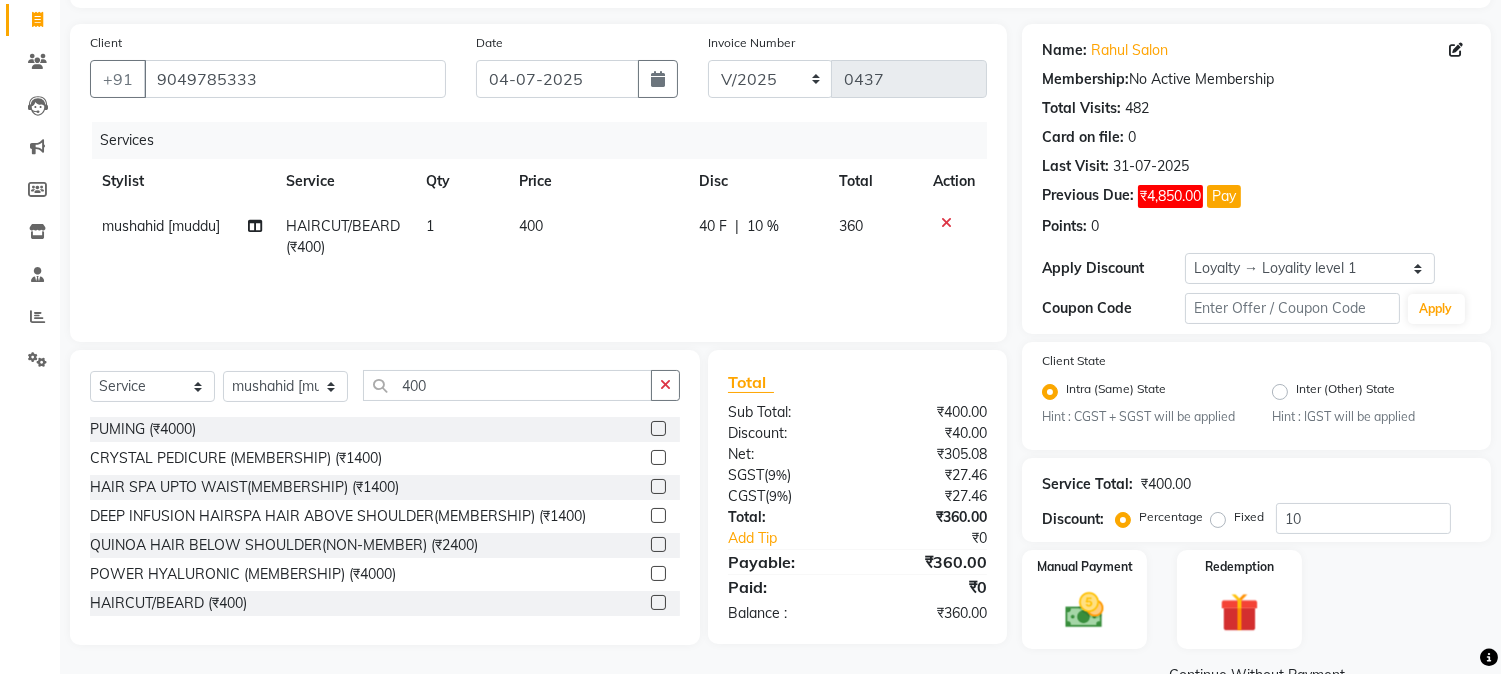 click on "40 F | 10 %" 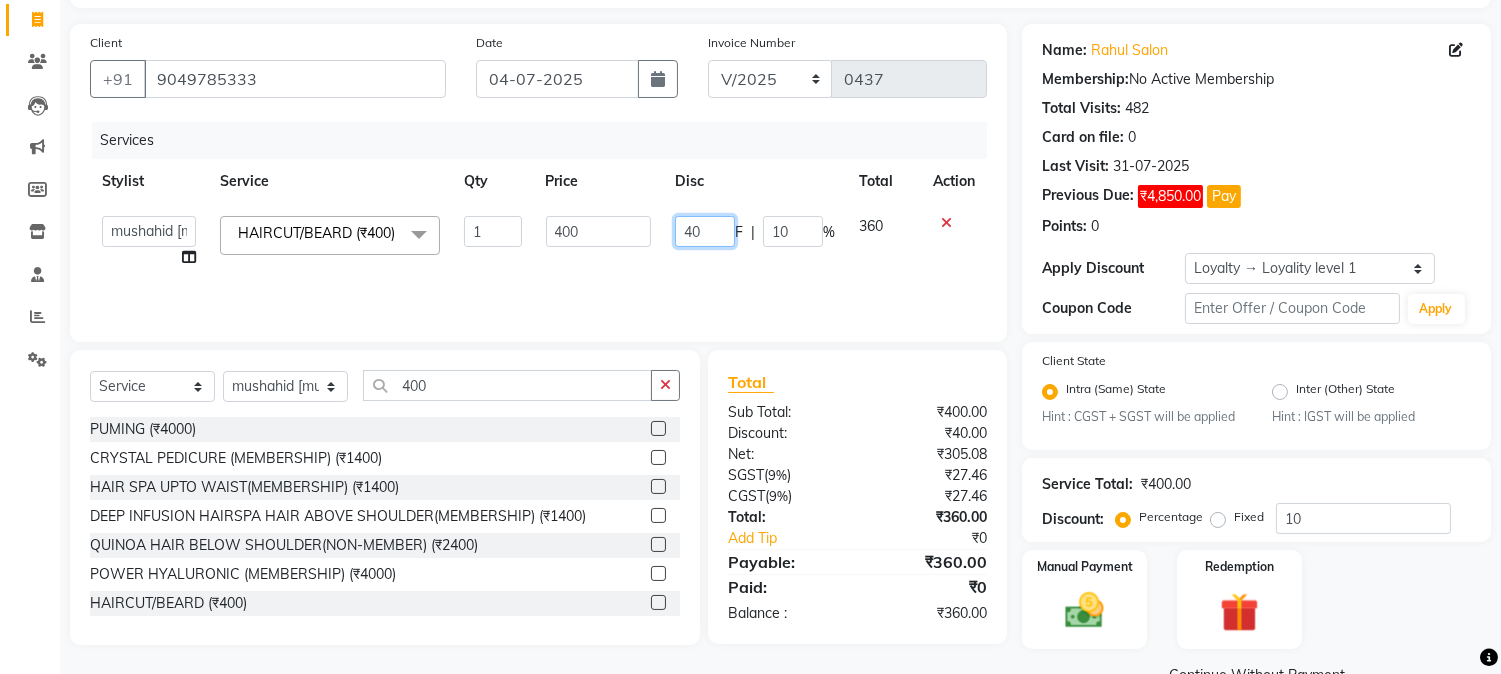 drag, startPoint x: 686, startPoint y: 227, endPoint x: 725, endPoint y: 231, distance: 39.20459 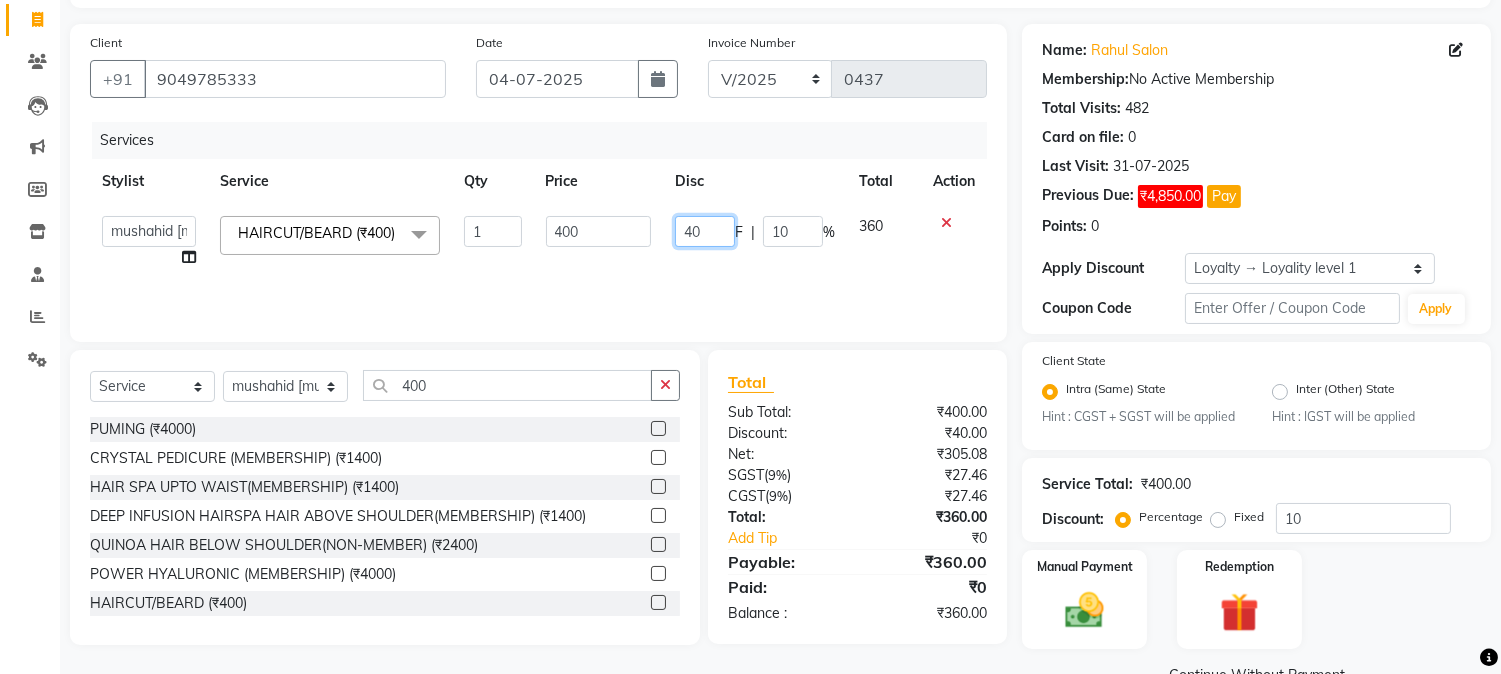 click on "40" 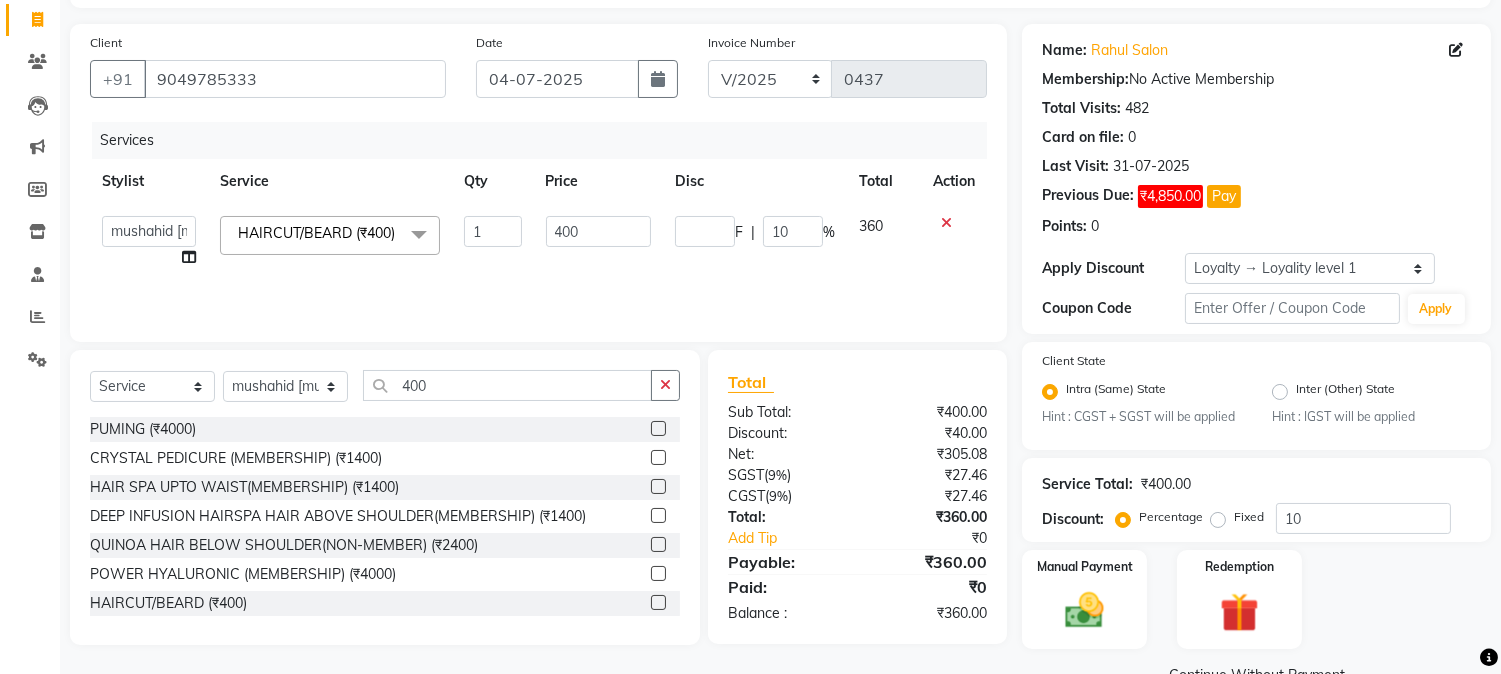 click on "Services Stylist Service Qty Price Disc Total Action  AARMAN   AAYUSHI SHARMA   Akruti   AMAN    Amir   Arbaz   Asif Ansari   BABLU   Bandana   BHAGYESH   CHETAN   CHETAN BOISAR   furkan   GEETA   KISHOR   KISHOR JAMBHULKAR   kunal   mushahid  [muddu]   Nilam   NIRANJAN   Nisha Parmar   PRABHA    PUNAM   Rahul Sir   RAVI    RIMA   Rohit Tandel   SALONI   Sandy Sir   sarfaraz   shovib M.D   shreya   ZOYA  HAIRCUT/BEARD (₹400)  x Nails -  Hands (₹840) Nails -  Feet (₹720) Nails - Nail Extensions With Gel Polish (₹2820) Nails - Nail Art (₹300) Nails - Nail Extension Removal (₹960) Nails - Gel Polish Removal (₹420) MOLE (₹600) PUMING (₹4000) CRYSTAL PEDICURE (MEMBERSHIP) (₹1400) HIAR SPA ABOVE SHOULDER (MEMBERSHIP) (₹900) HAIR SPA ABOVE SHOULDER (NON-MEMBER) (₹1080) HAIR SPA BELOW SHOULDER(MEMBERSHIP) (₹1200) HAIR SPA BELOW SHOULDER(NON-MEMBER) (₹1440) HAIR SPA UPTO WAIST(MEMBERSHIP) (₹1400) HAIR SPA UPTO WAIST(NON-MEMBER) (₹1680) HAIR SPA BELOW WAIST(MEMBERSHIP) (₹1700) 1 400 F" 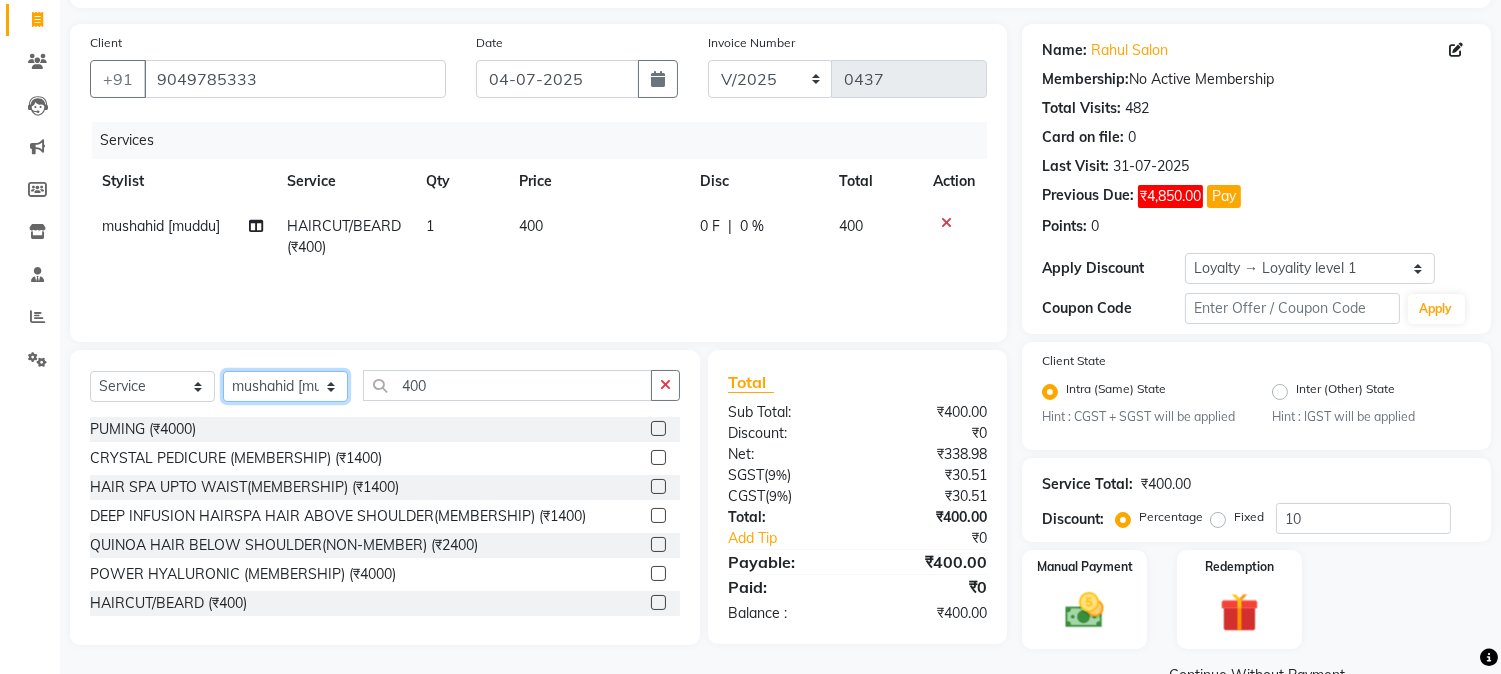 drag, startPoint x: 275, startPoint y: 390, endPoint x: 272, endPoint y: 374, distance: 16.27882 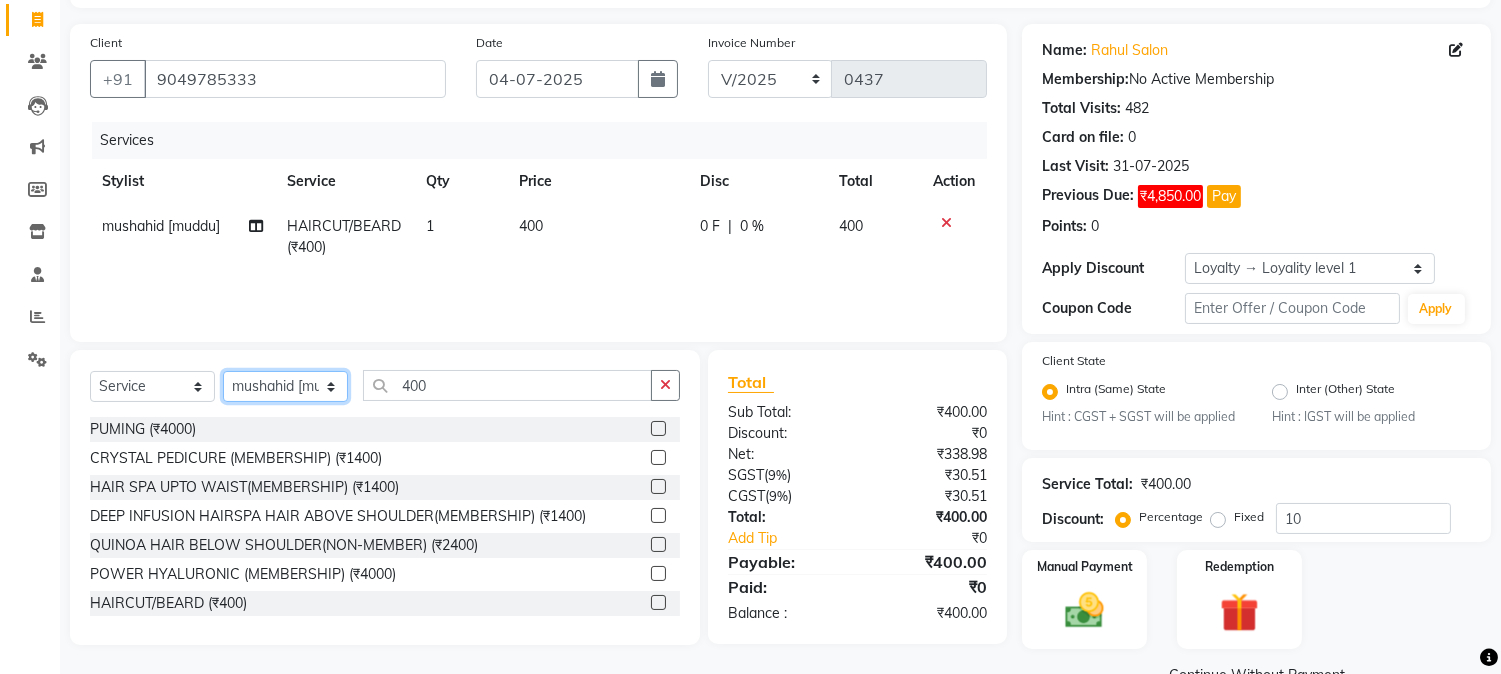 select on "85361" 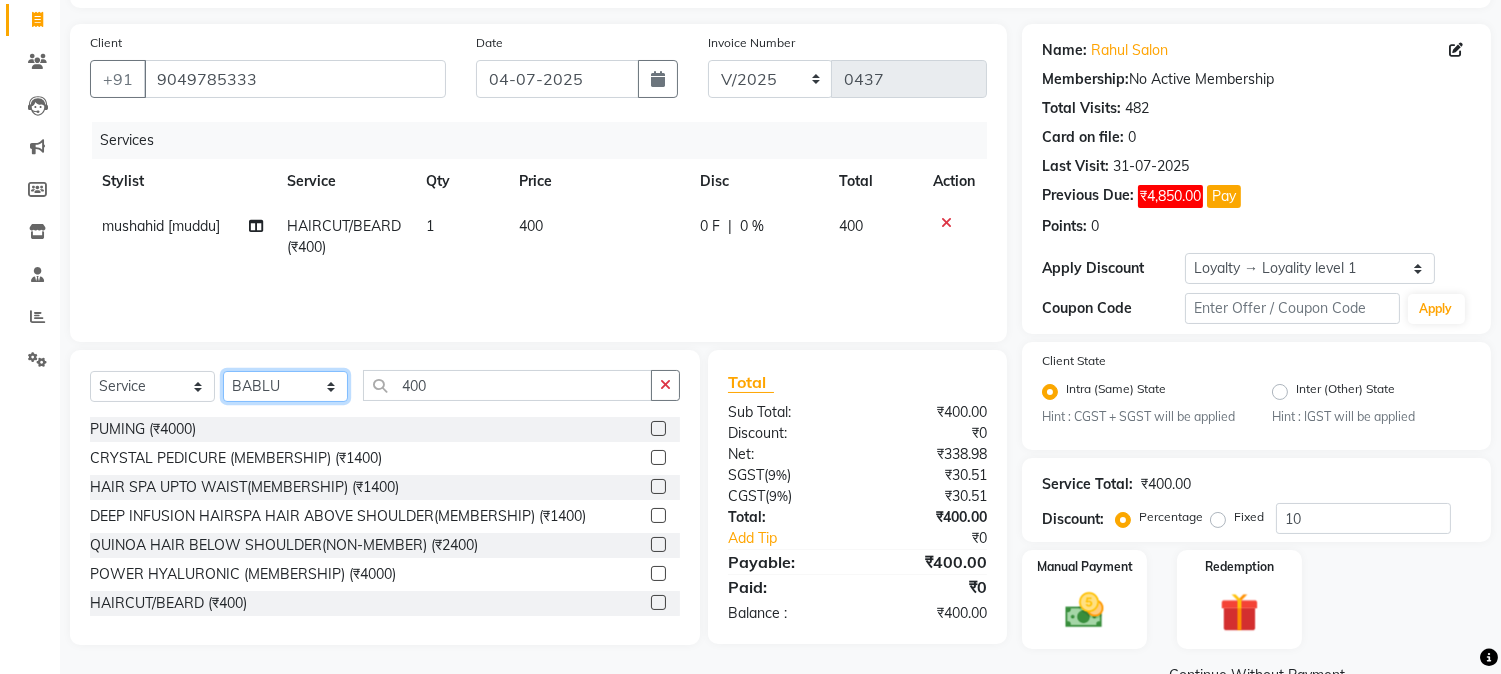 click on "Select Stylist AARMAN AAYUSHI SHARMA Akruti AMAN  Amir Arbaz Asif Ansari BABLU Bandana BHAGYESH CHETAN CHETAN BOISAR furkan GEETA KISHOR KISHOR JAMBHULKAR kunal mushahid  [muddu] Nilam NIRANJAN Nisha Parmar PRABHA  PUNAM Rahul Sir RAVI  RIMA Rohit Tandel SALONI Sandy Sir sarfaraz shovib M.D shreya ZOYA" 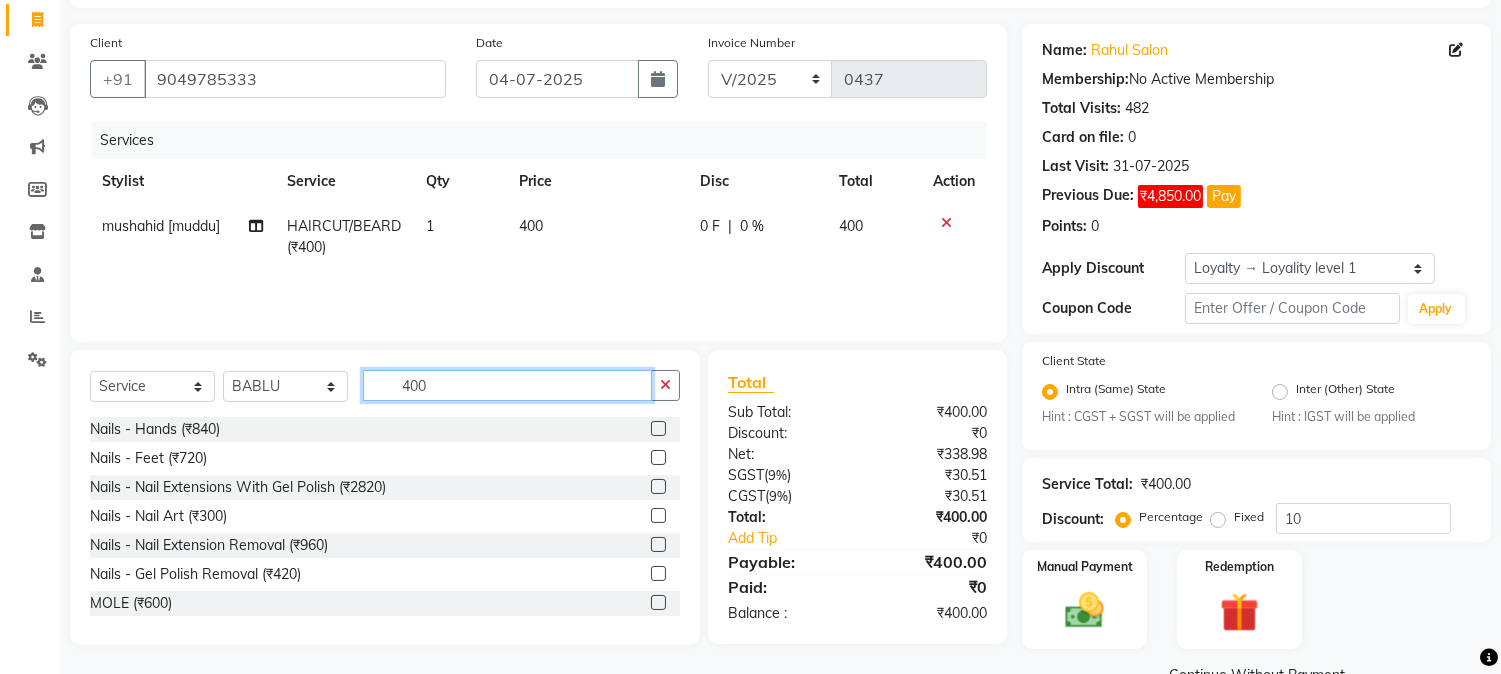 drag, startPoint x: 391, startPoint y: 384, endPoint x: 495, endPoint y: 384, distance: 104 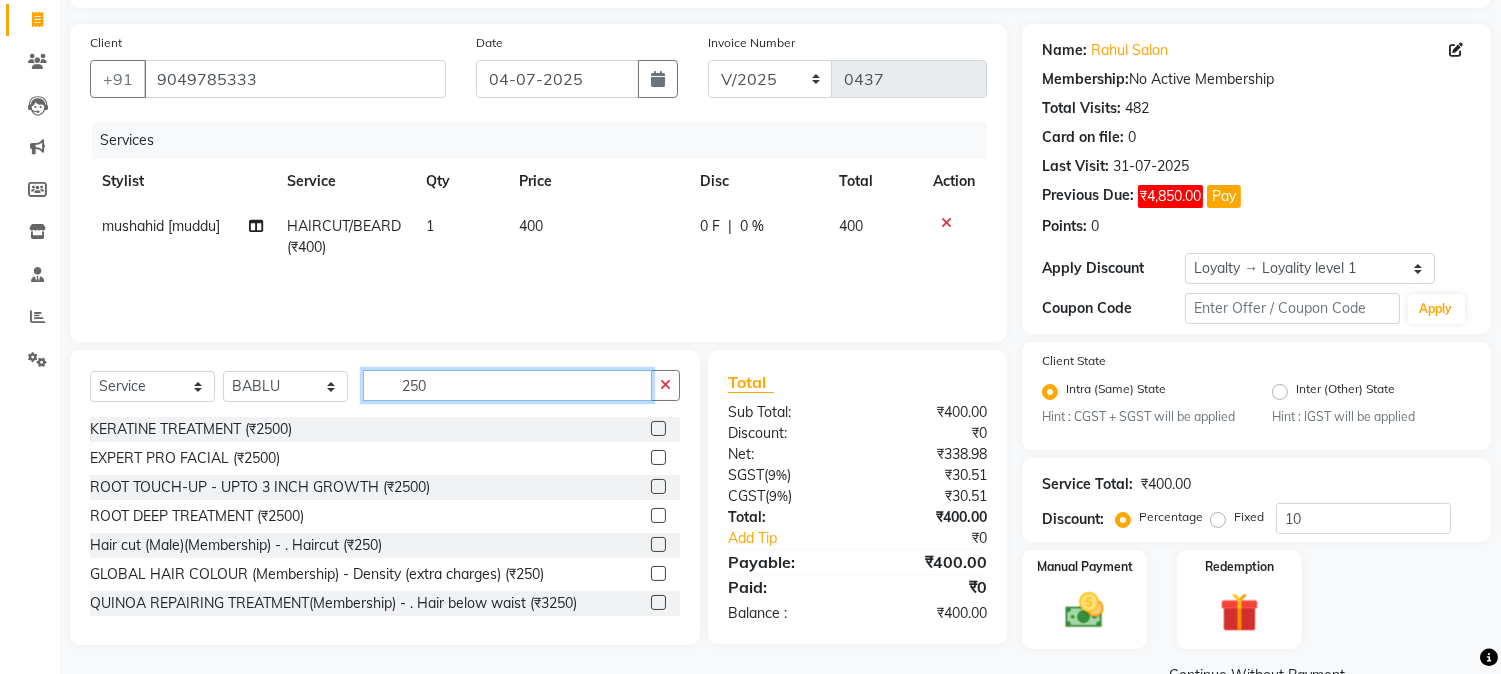 type on "250" 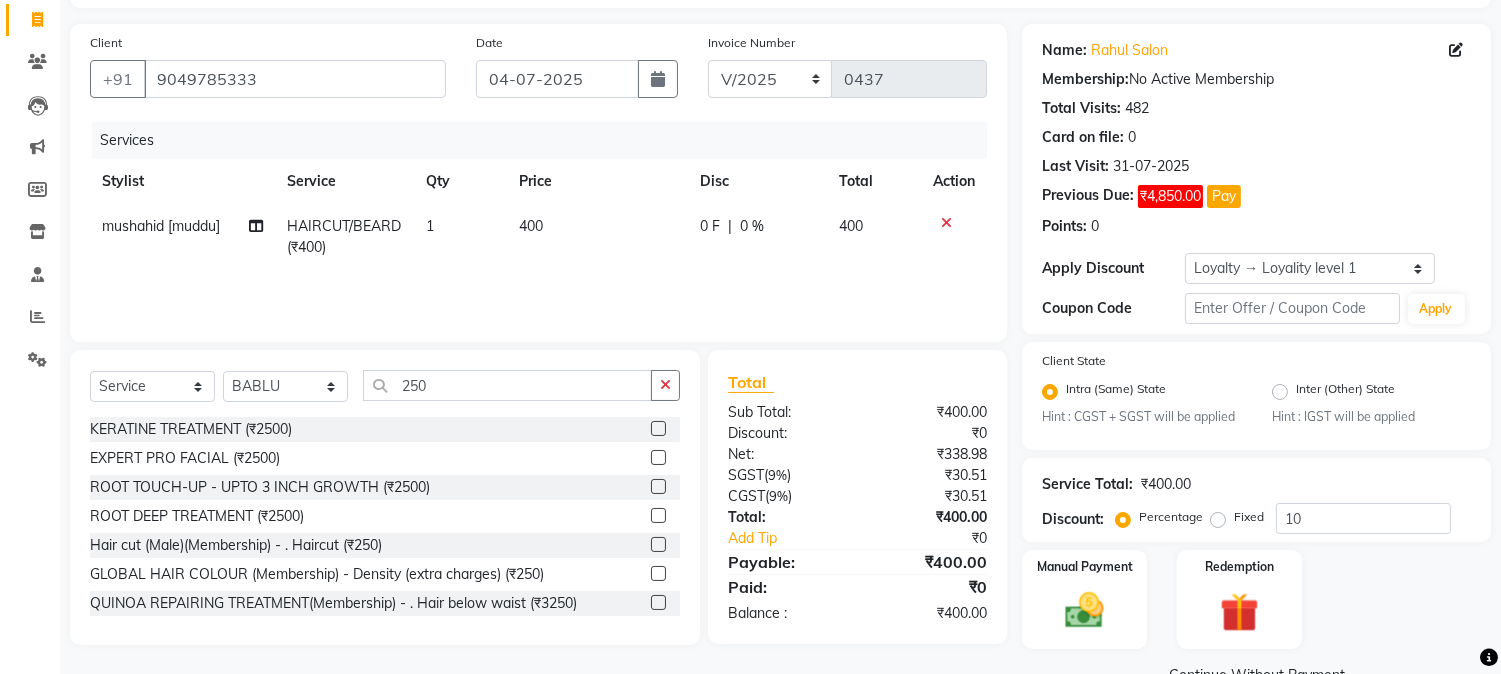 click 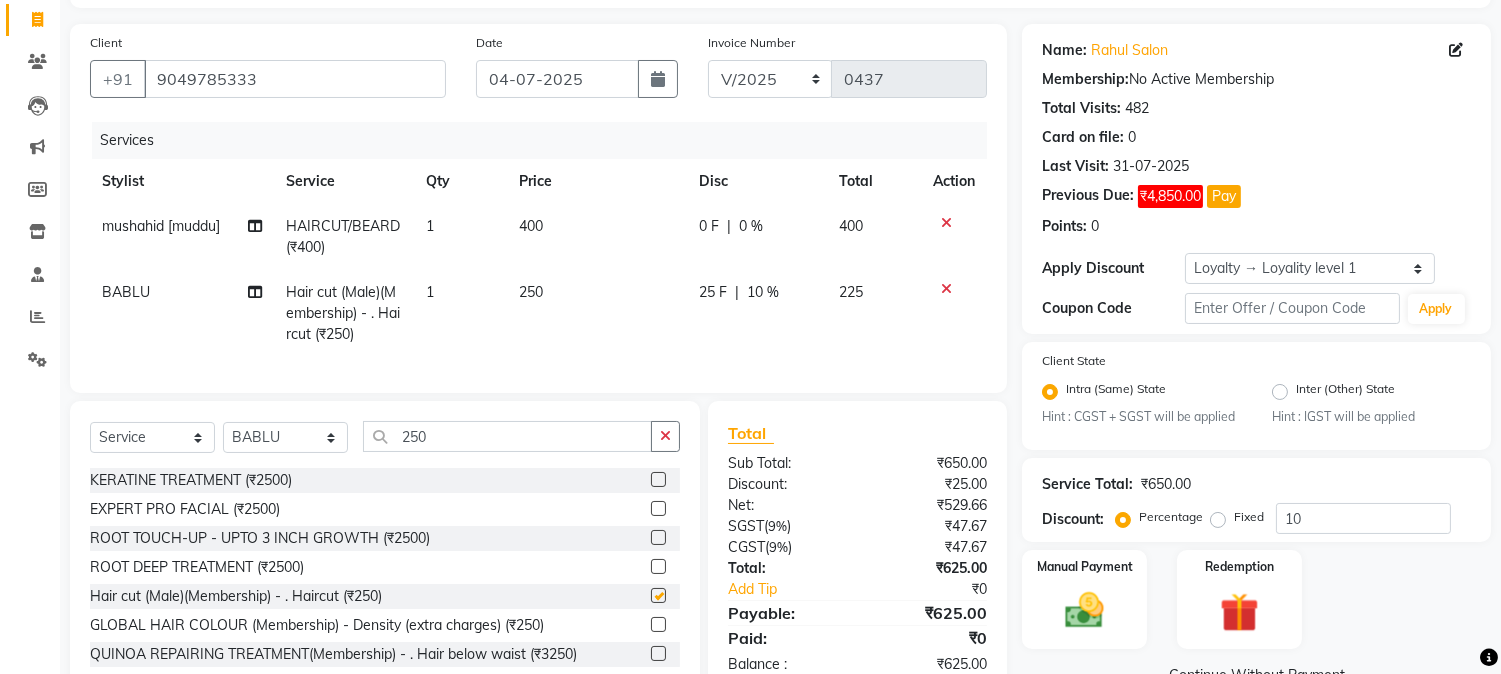 type 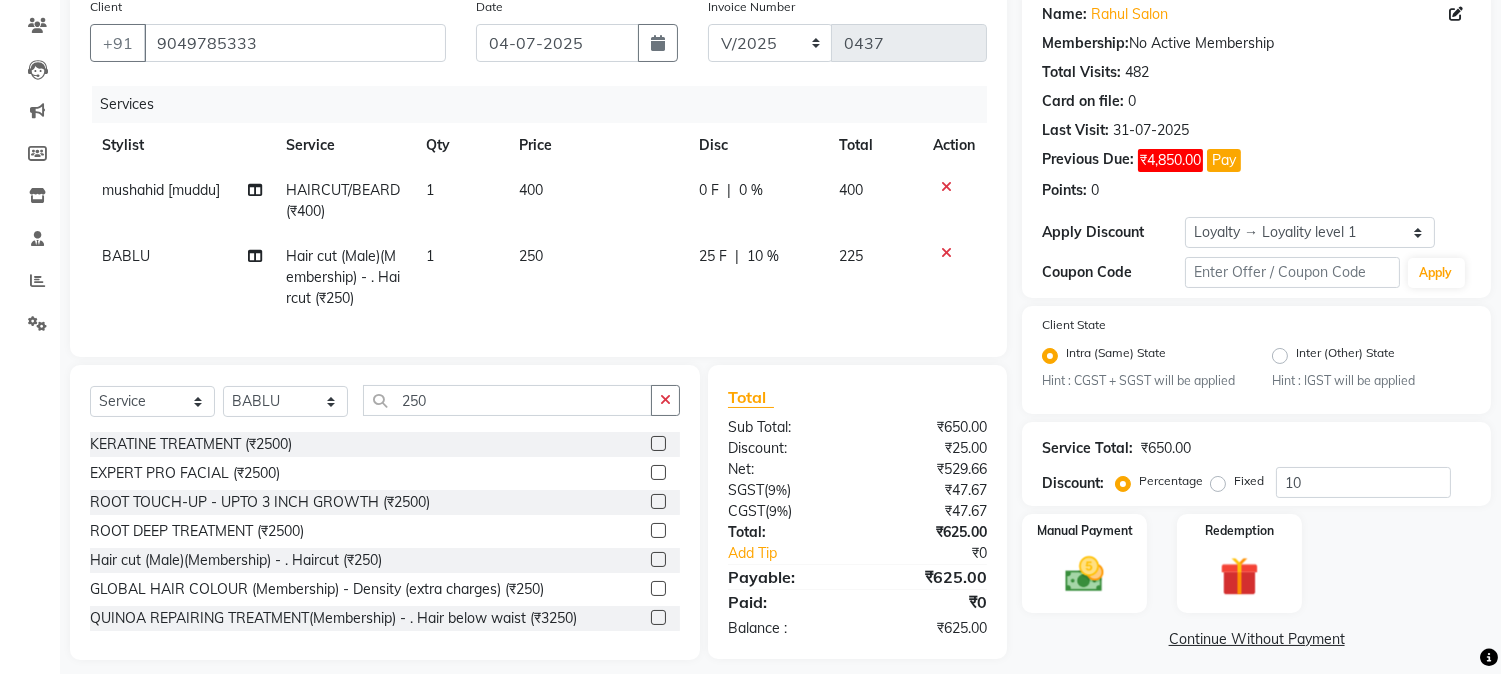 scroll, scrollTop: 194, scrollLeft: 0, axis: vertical 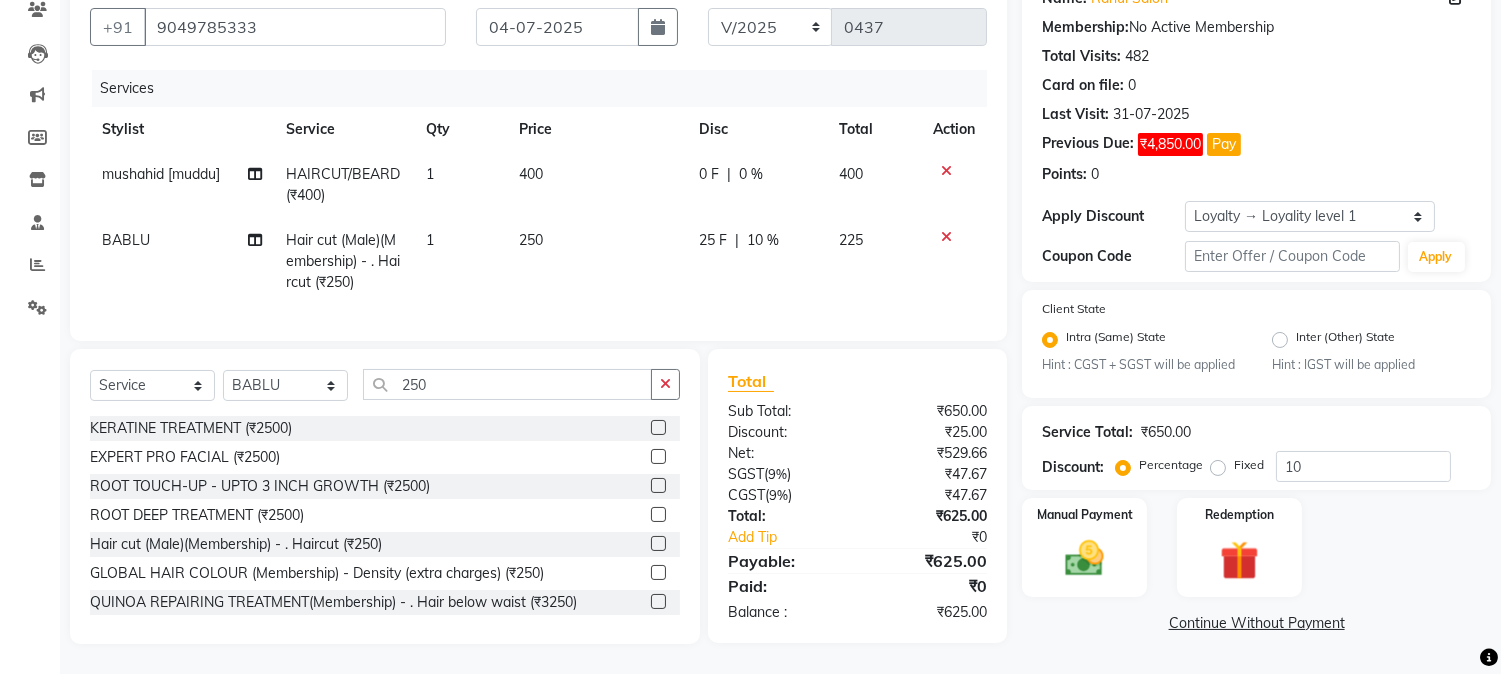 click on "25 F" 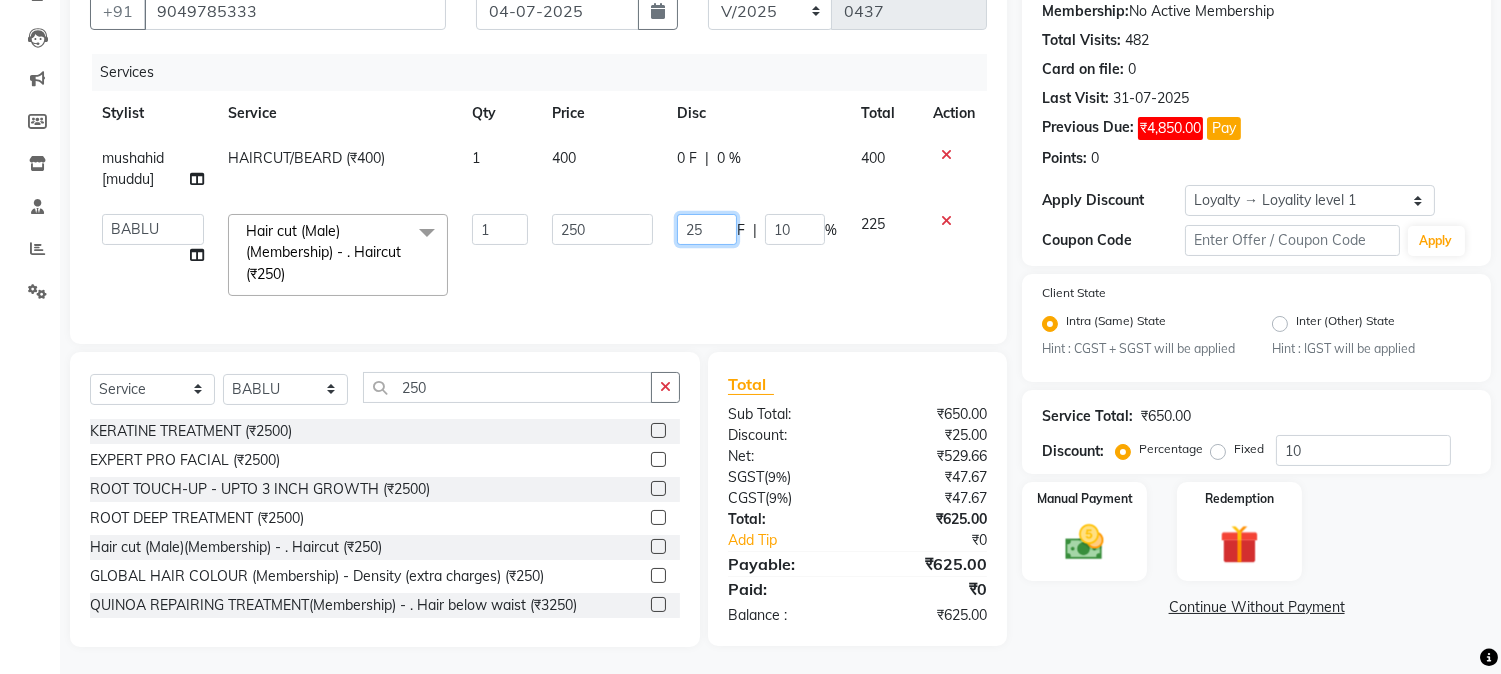 drag, startPoint x: 683, startPoint y: 227, endPoint x: 715, endPoint y: 227, distance: 32 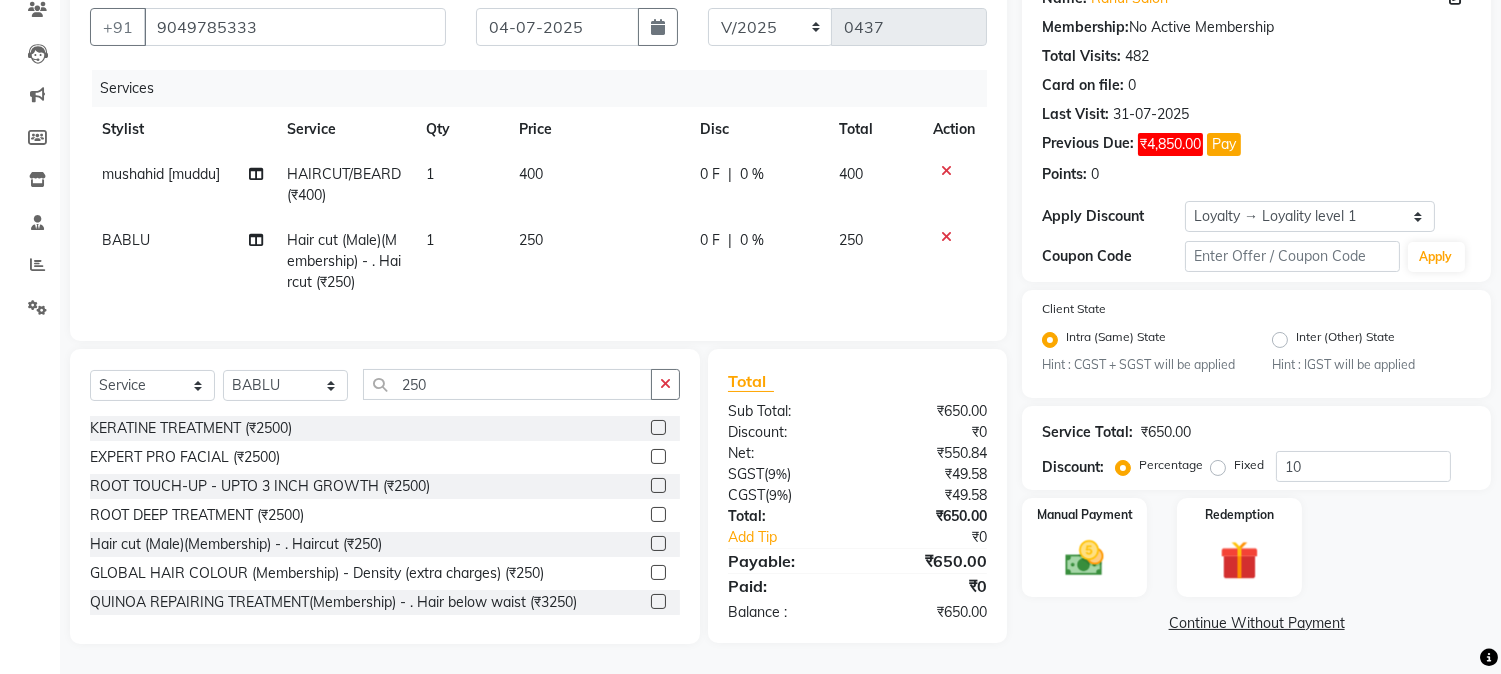 click on "Services Stylist Service Qty Price Disc Total Action mushahid  [muddu] HAIRCUT/BEARD (₹400) 1 400 0 F | 0 % 400 BABLU Hair cut (Male)(Membership)       -        . Haircut (₹250) 1 250 0 F | 0 % 250" 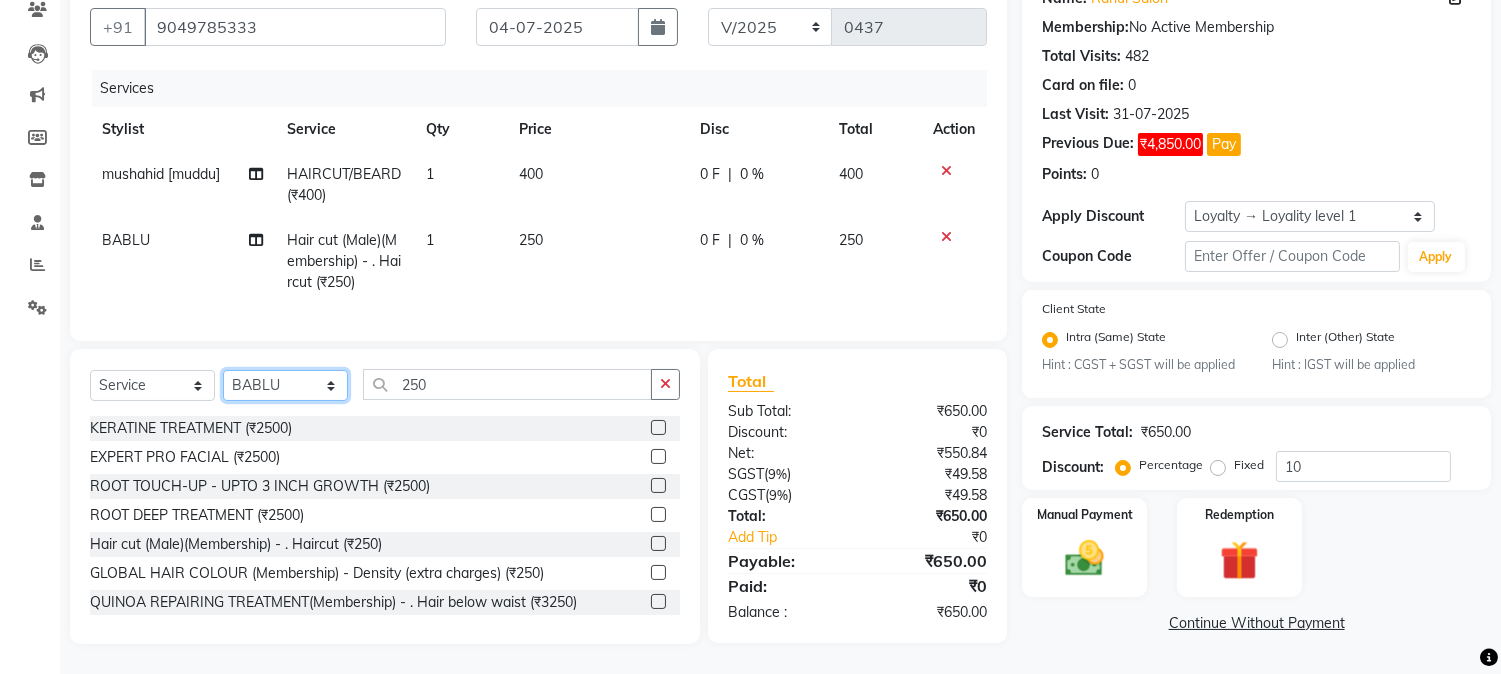 click on "Select Stylist AARMAN AAYUSHI SHARMA Akruti AMAN  Amir Arbaz Asif Ansari BABLU Bandana BHAGYESH CHETAN CHETAN BOISAR furkan GEETA KISHOR KISHOR JAMBHULKAR kunal mushahid  [muddu] Nilam NIRANJAN Nisha Parmar PRABHA  PUNAM Rahul Sir RAVI  RIMA Rohit Tandel SALONI Sandy Sir sarfaraz shovib M.D shreya ZOYA" 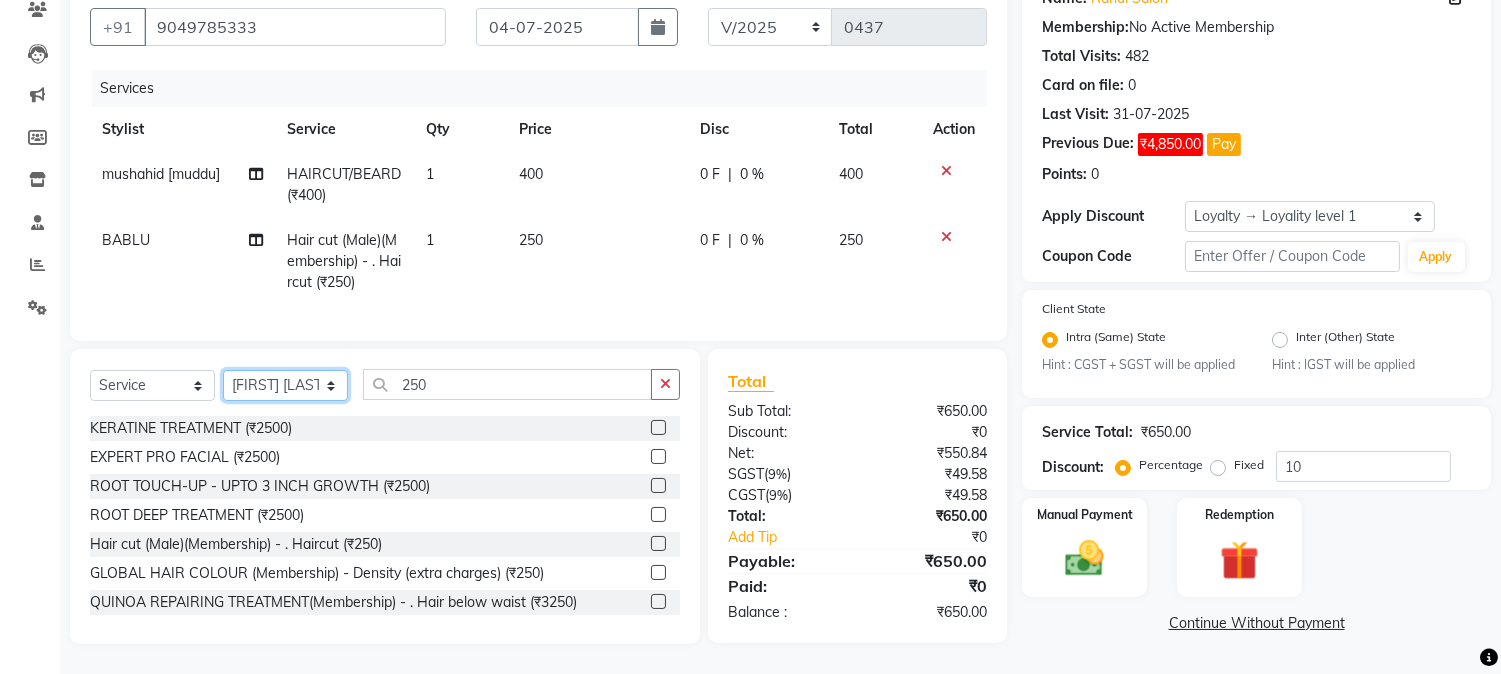 click on "Select Stylist AARMAN AAYUSHI SHARMA Akruti AMAN  Amir Arbaz Asif Ansari BABLU Bandana BHAGYESH CHETAN CHETAN BOISAR furkan GEETA KISHOR KISHOR JAMBHULKAR kunal mushahid  [muddu] Nilam NIRANJAN Nisha Parmar PRABHA  PUNAM Rahul Sir RAVI  RIMA Rohit Tandel SALONI Sandy Sir sarfaraz shovib M.D shreya ZOYA" 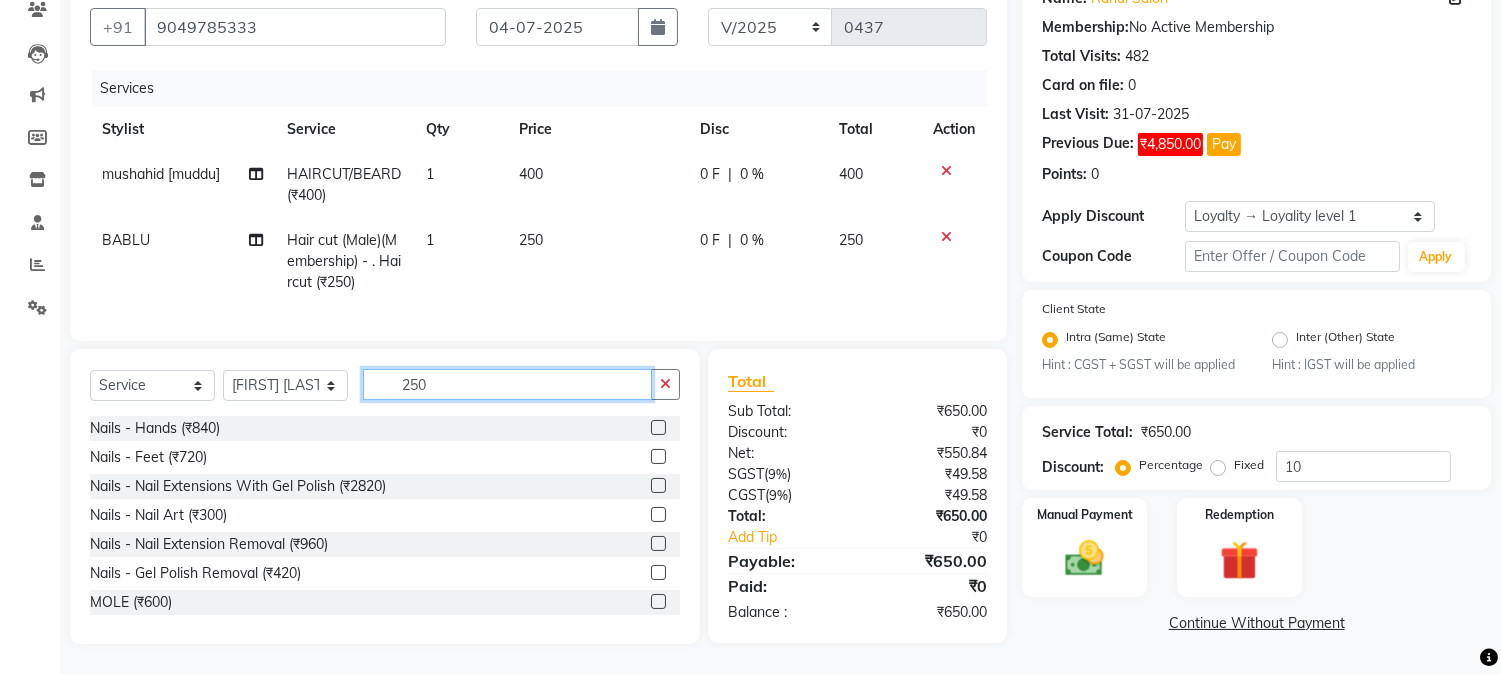 drag, startPoint x: 394, startPoint y: 382, endPoint x: 503, endPoint y: 382, distance: 109 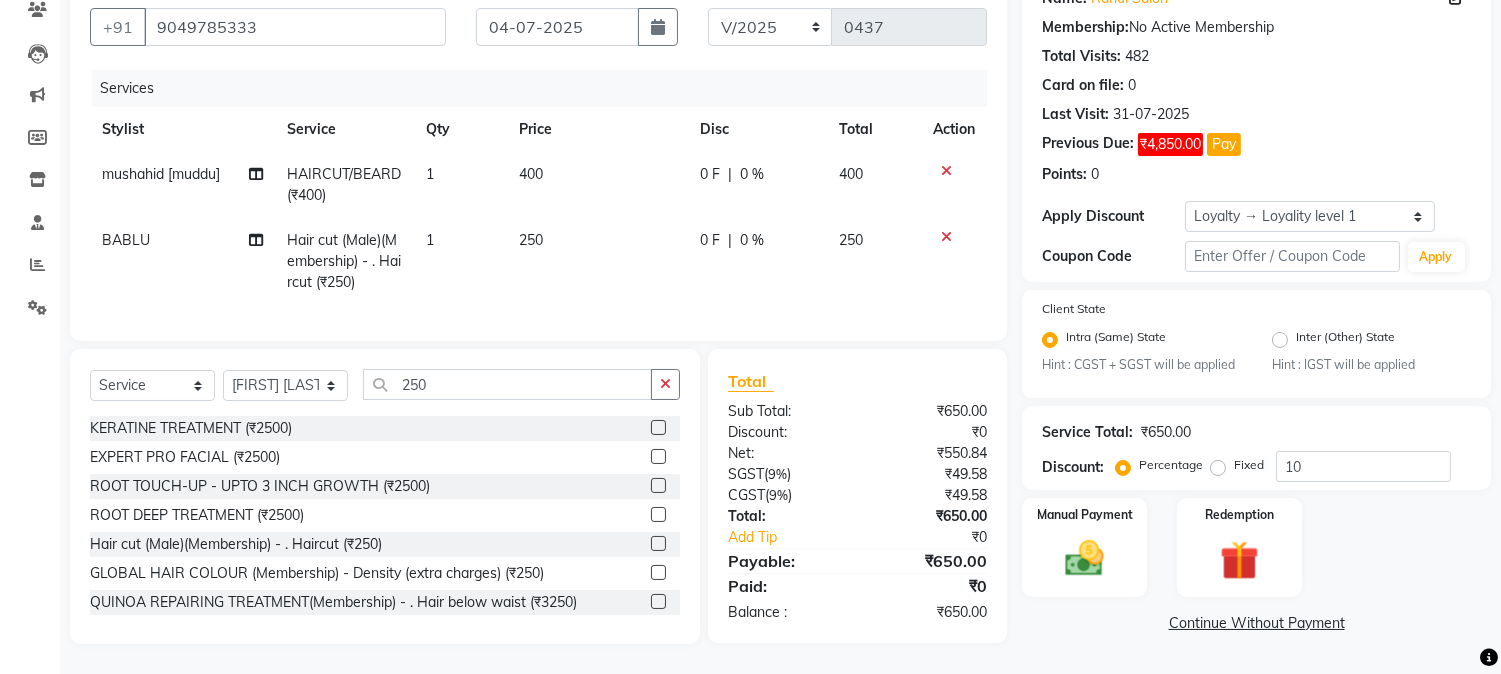 click 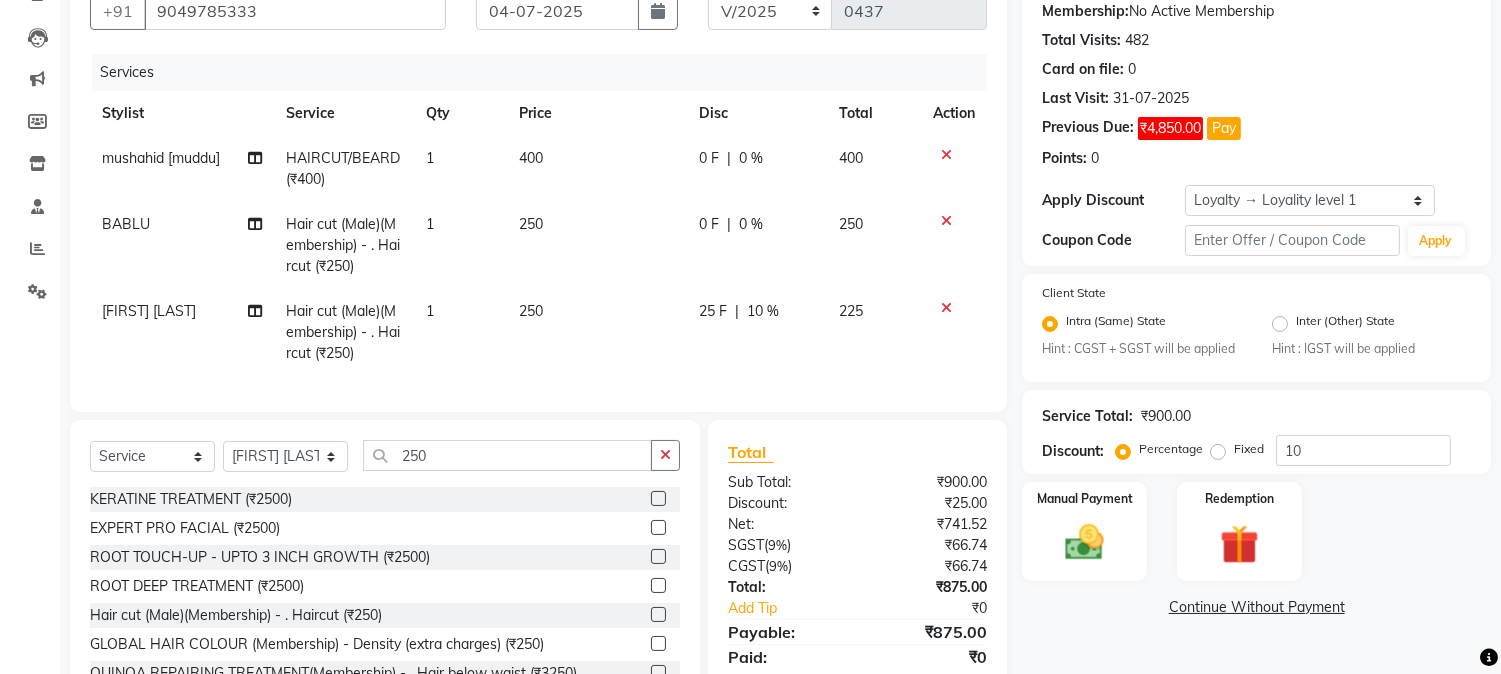 drag, startPoint x: 681, startPoint y: 310, endPoint x: 701, endPoint y: 312, distance: 20.09975 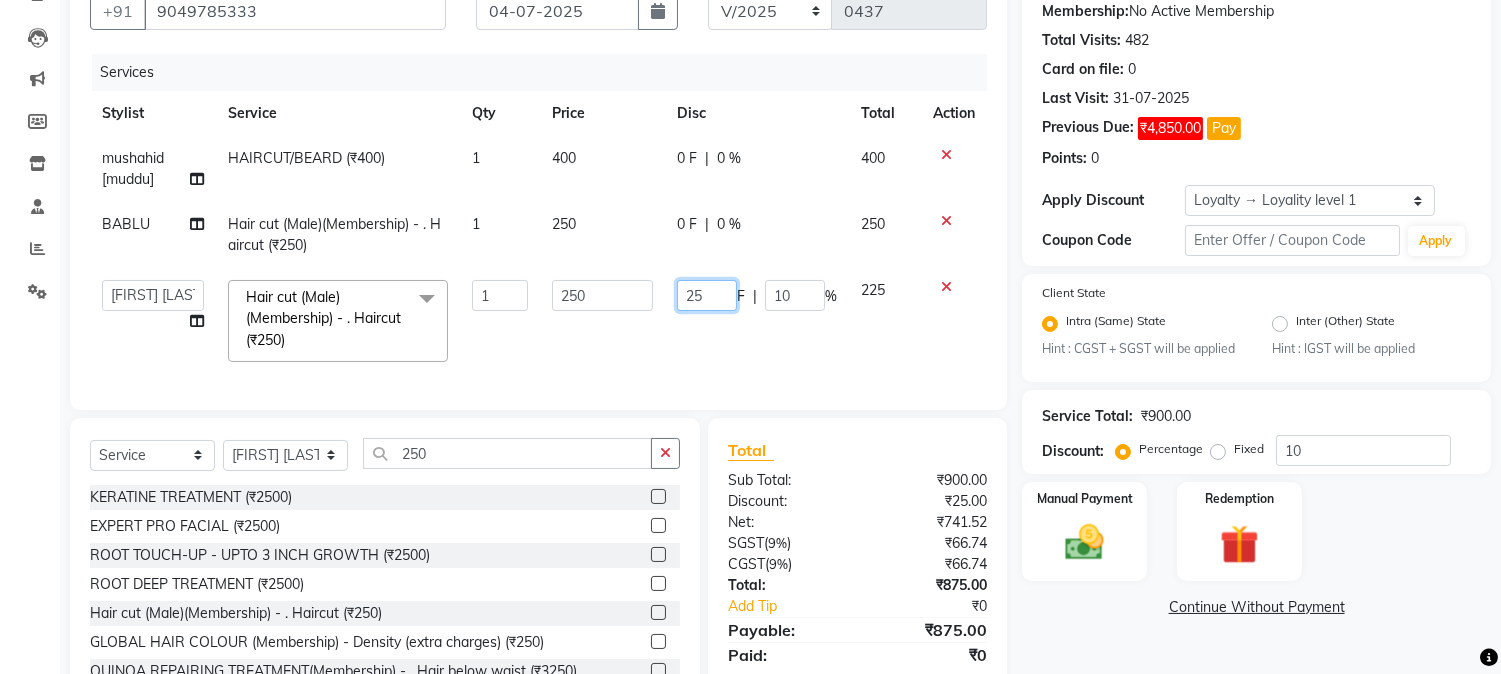 drag, startPoint x: 678, startPoint y: 288, endPoint x: 724, endPoint y: 285, distance: 46.09772 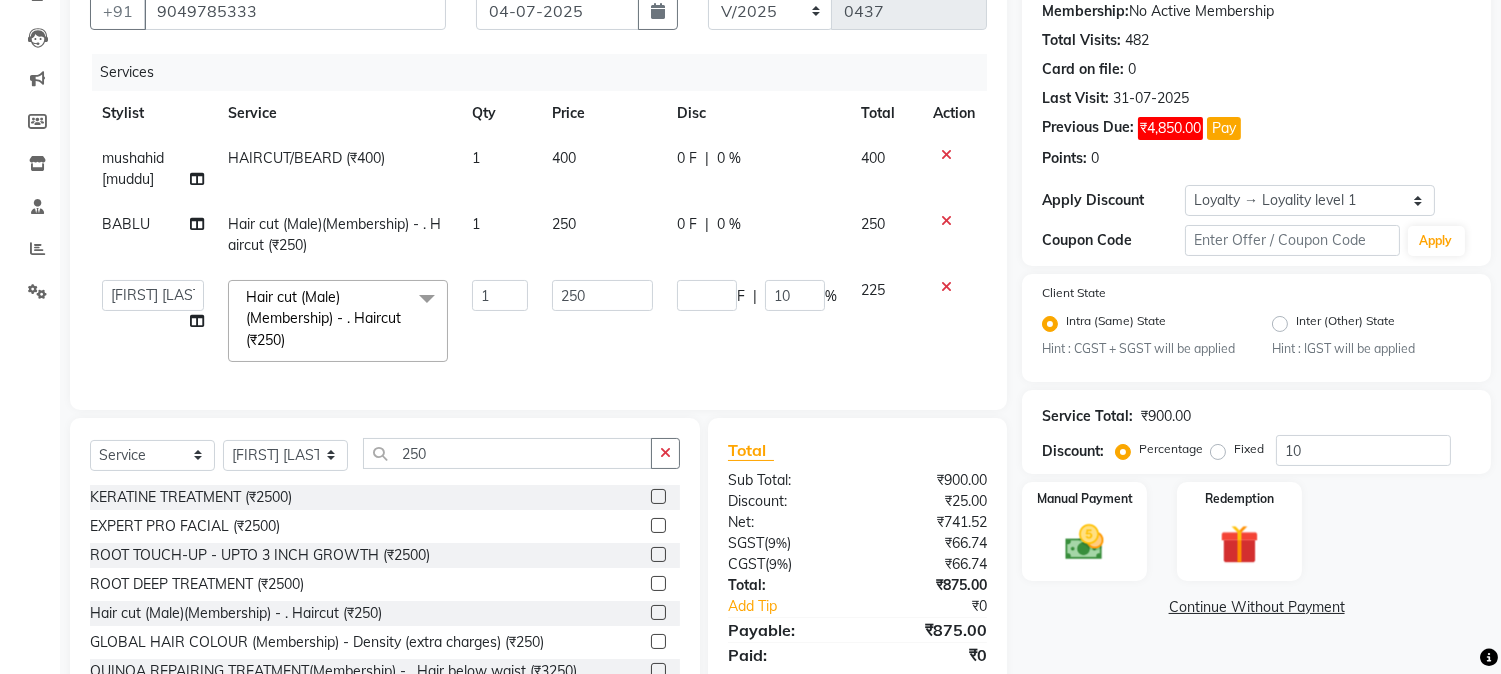 click on "F | 10 %" 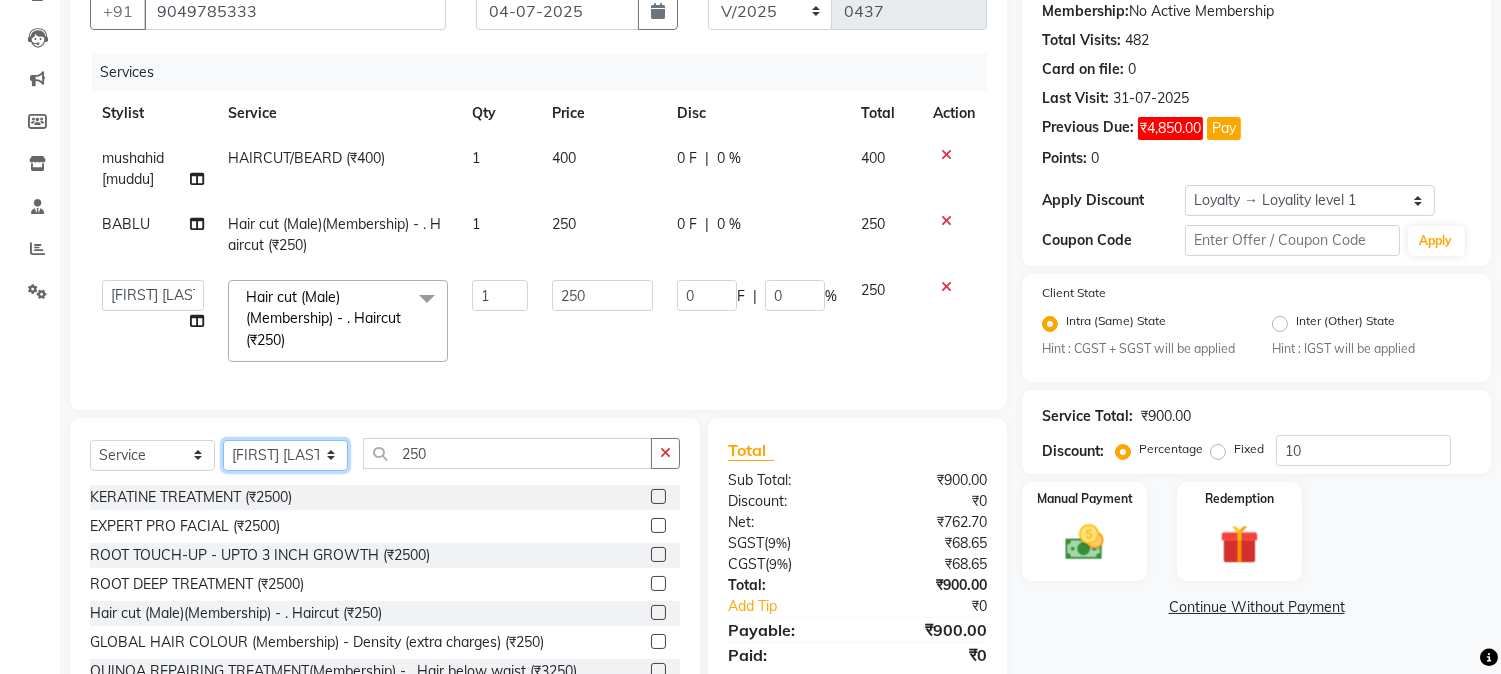 click on "Select Stylist AARMAN AAYUSHI SHARMA Akruti AMAN  Amir Arbaz Asif Ansari BABLU Bandana BHAGYESH CHETAN CHETAN BOISAR furkan GEETA KISHOR KISHOR JAMBHULKAR kunal mushahid  [muddu] Nilam NIRANJAN Nisha Parmar PRABHA  PUNAM Rahul Sir RAVI  RIMA Rohit Tandel SALONI Sandy Sir sarfaraz shovib M.D shreya ZOYA" 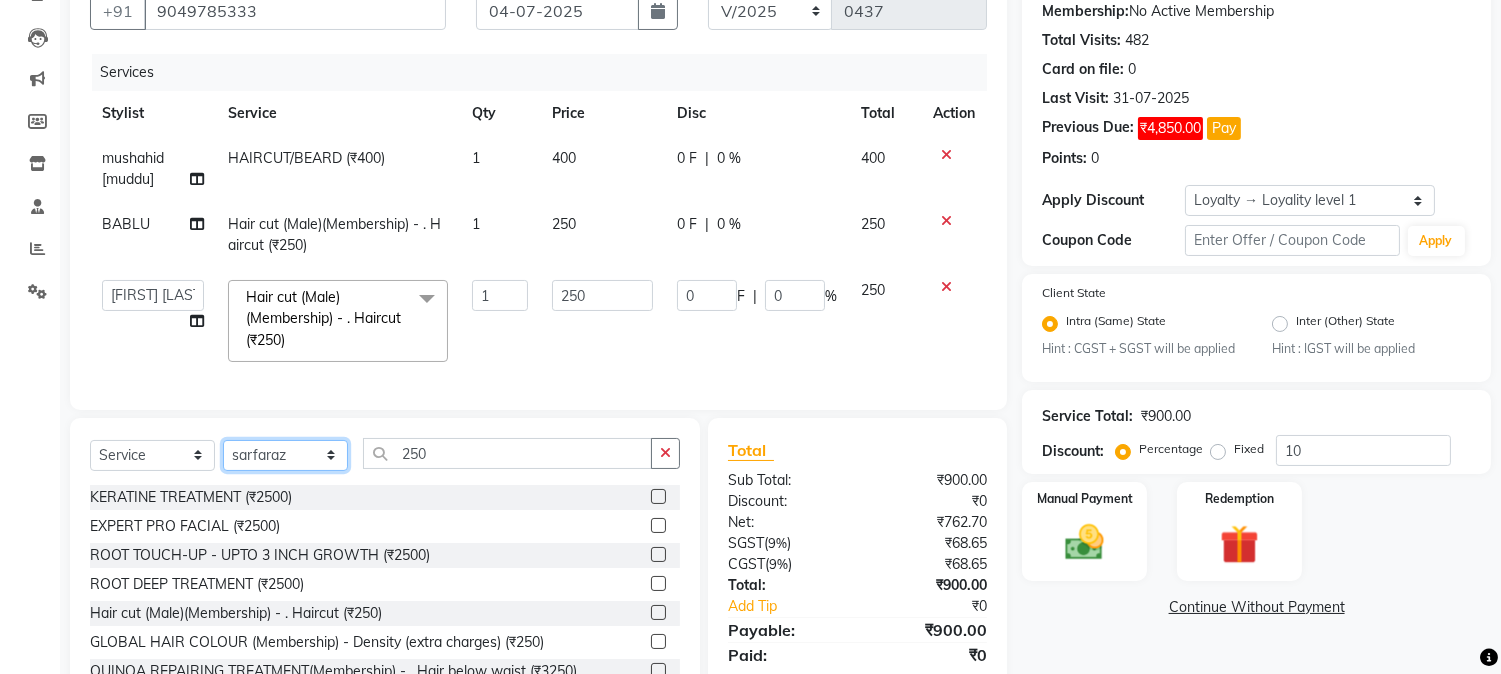 click on "Select Stylist AARMAN AAYUSHI SHARMA Akruti AMAN  Amir Arbaz Asif Ansari BABLU Bandana BHAGYESH CHETAN CHETAN BOISAR furkan GEETA KISHOR KISHOR JAMBHULKAR kunal mushahid  [muddu] Nilam NIRANJAN Nisha Parmar PRABHA  PUNAM Rahul Sir RAVI  RIMA Rohit Tandel SALONI Sandy Sir sarfaraz shovib M.D shreya ZOYA" 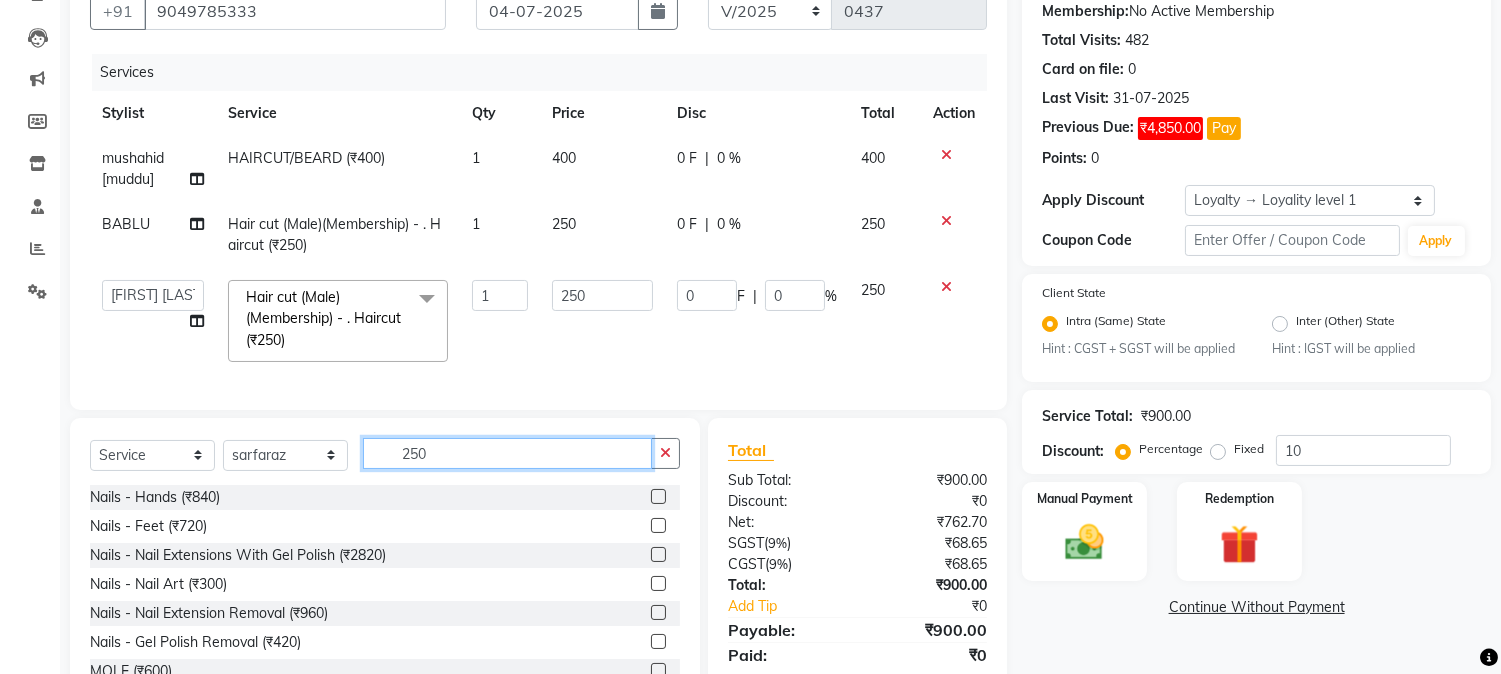 drag, startPoint x: 408, startPoint y: 470, endPoint x: 463, endPoint y: 463, distance: 55.443665 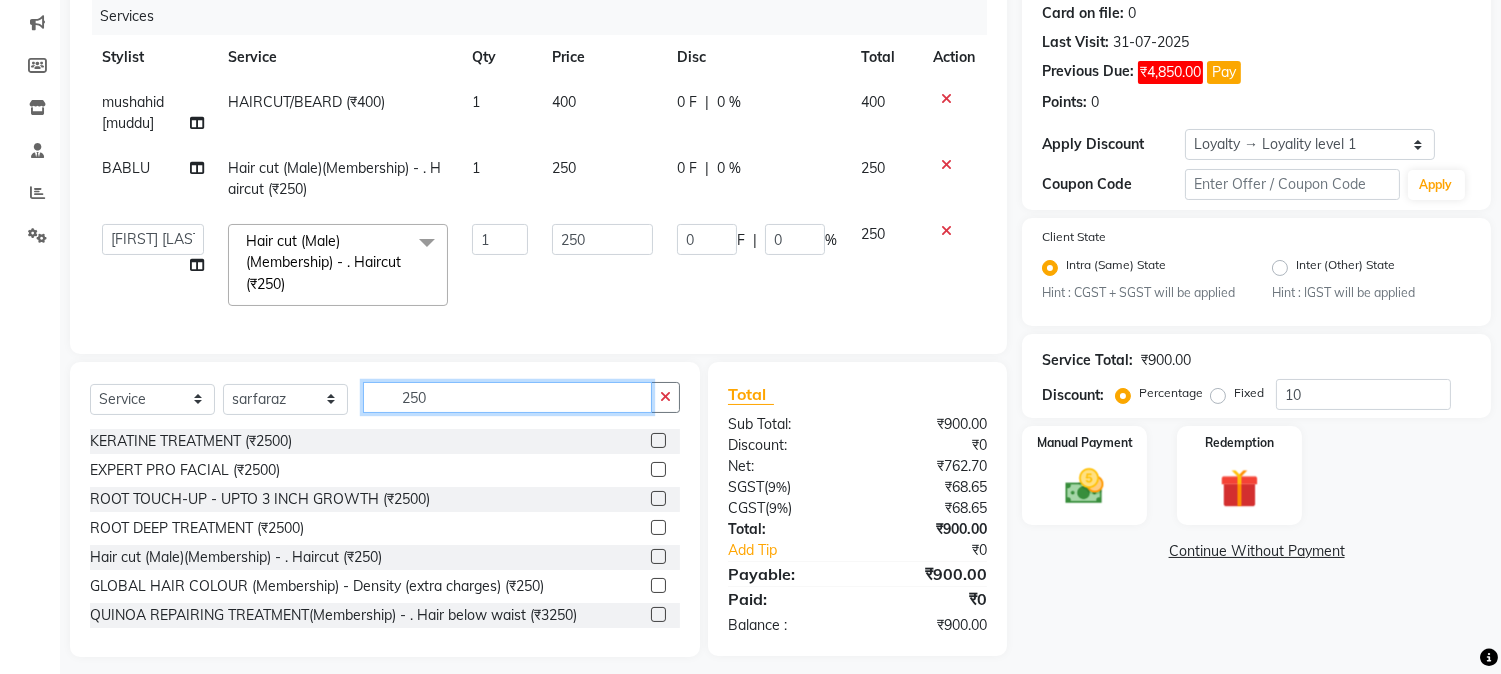 scroll, scrollTop: 280, scrollLeft: 0, axis: vertical 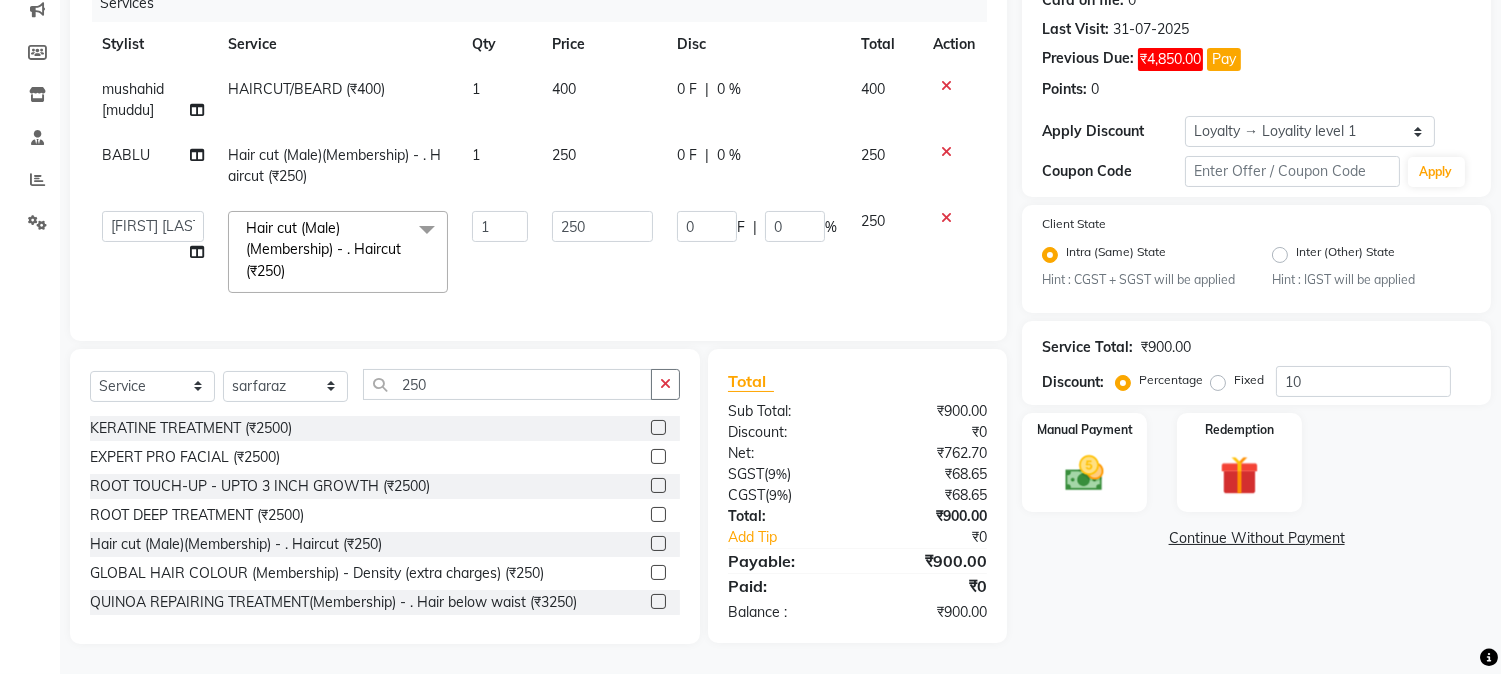 click 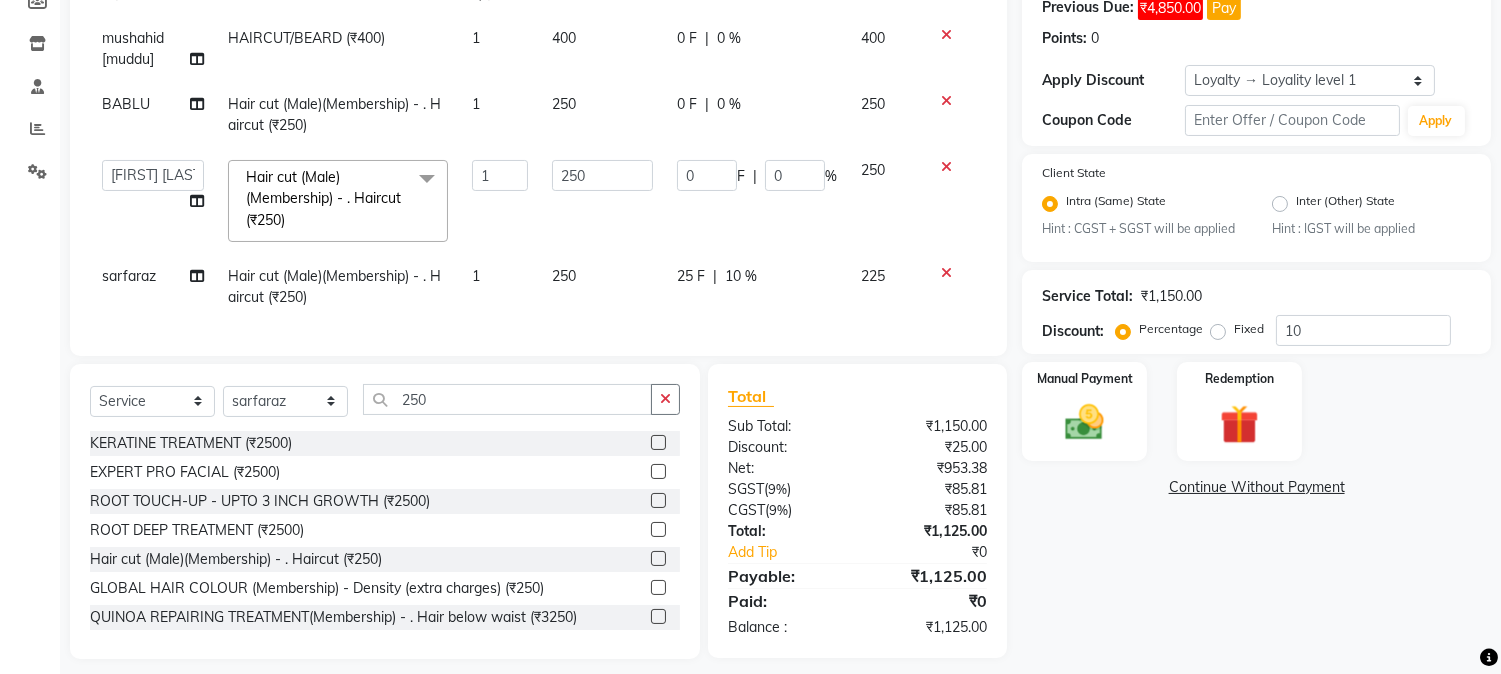 scroll, scrollTop: 345, scrollLeft: 0, axis: vertical 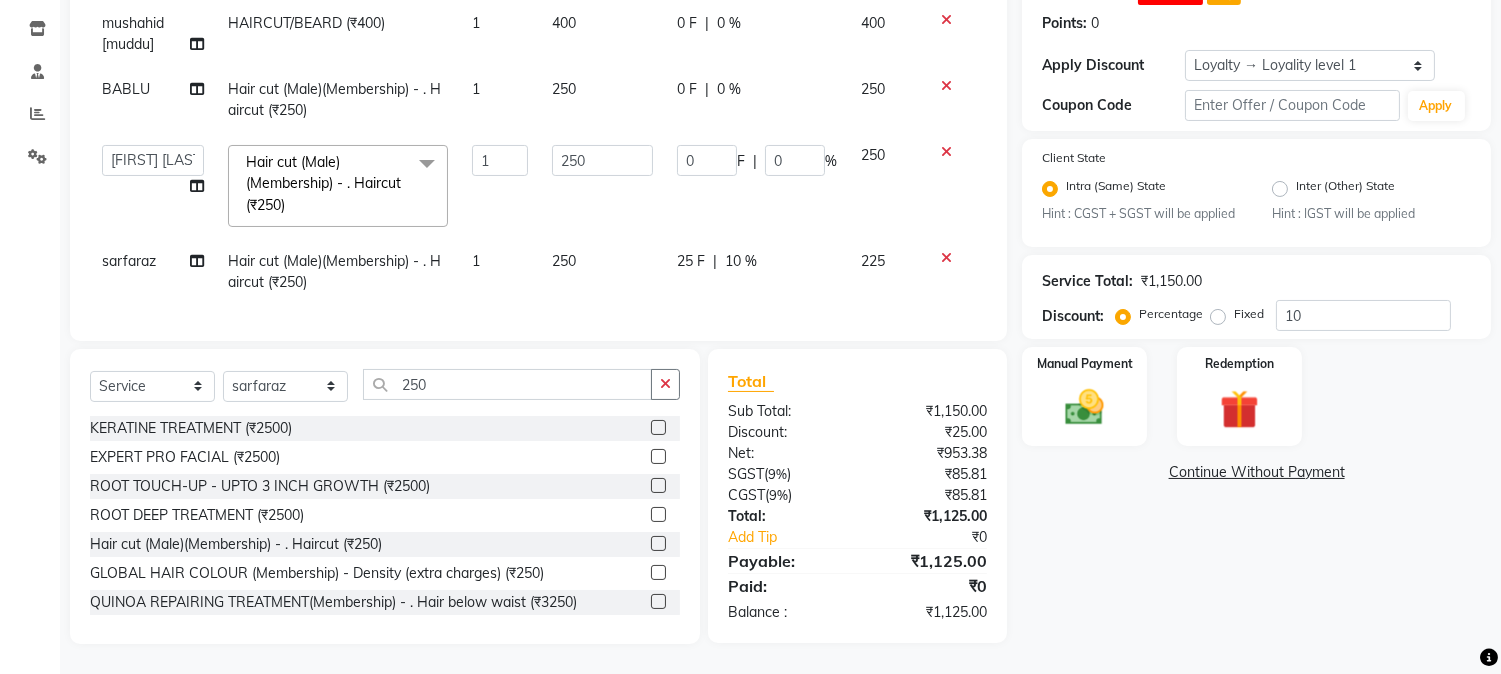 click on "25 F | 10 %" 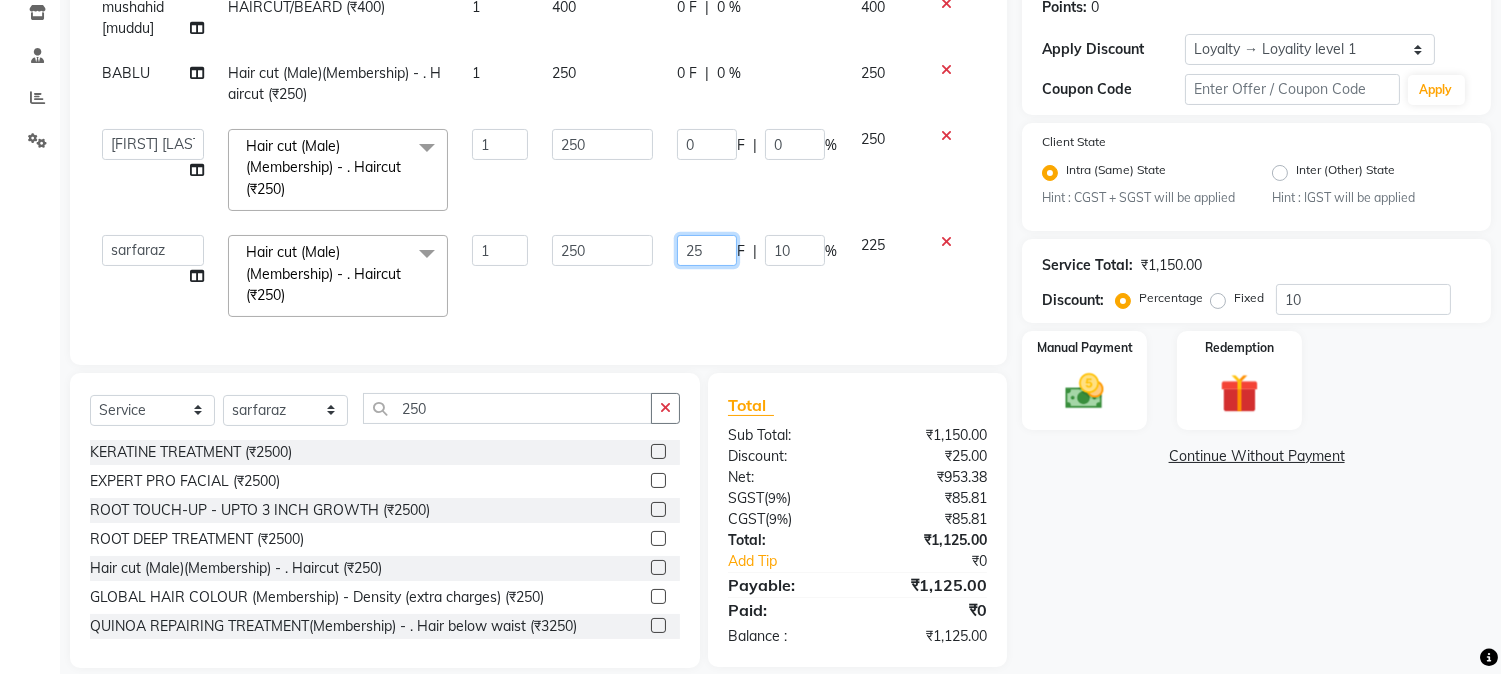 drag, startPoint x: 680, startPoint y: 248, endPoint x: 715, endPoint y: 247, distance: 35.014282 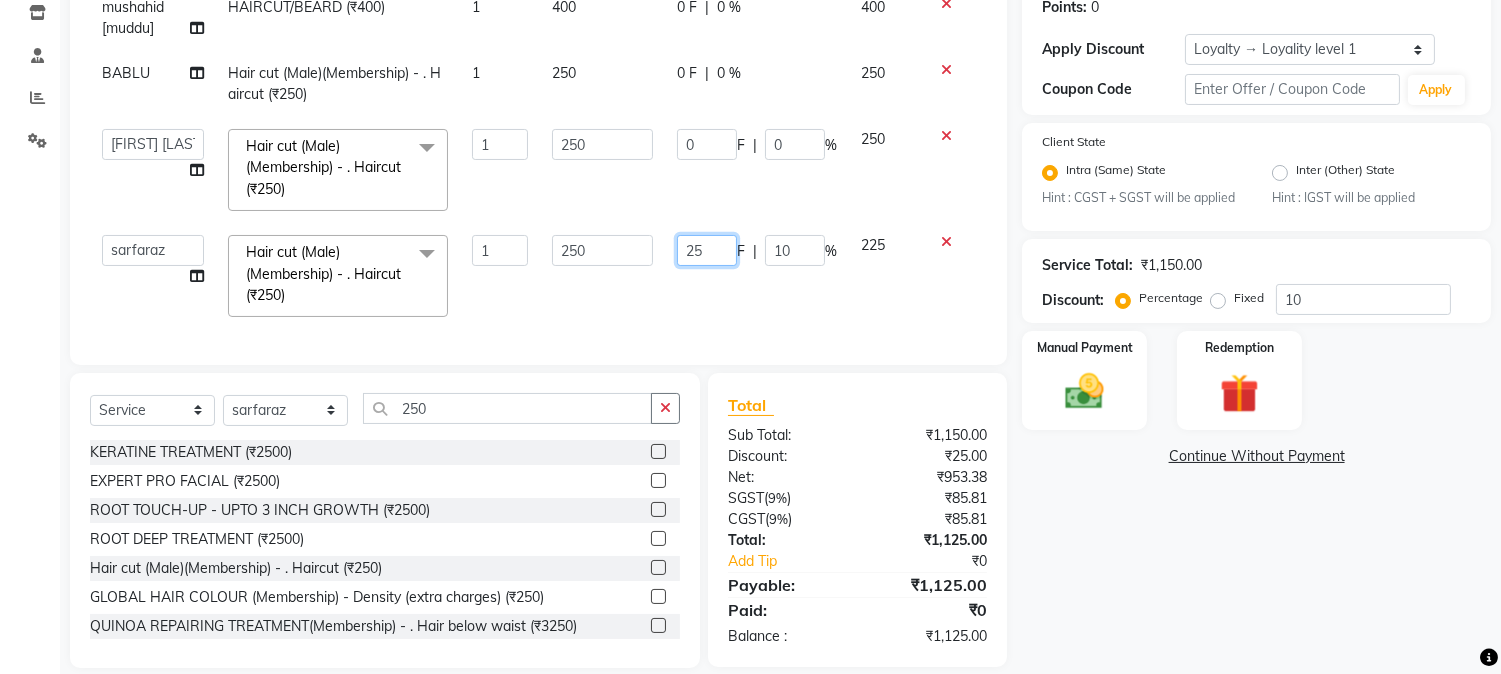 click on "25" 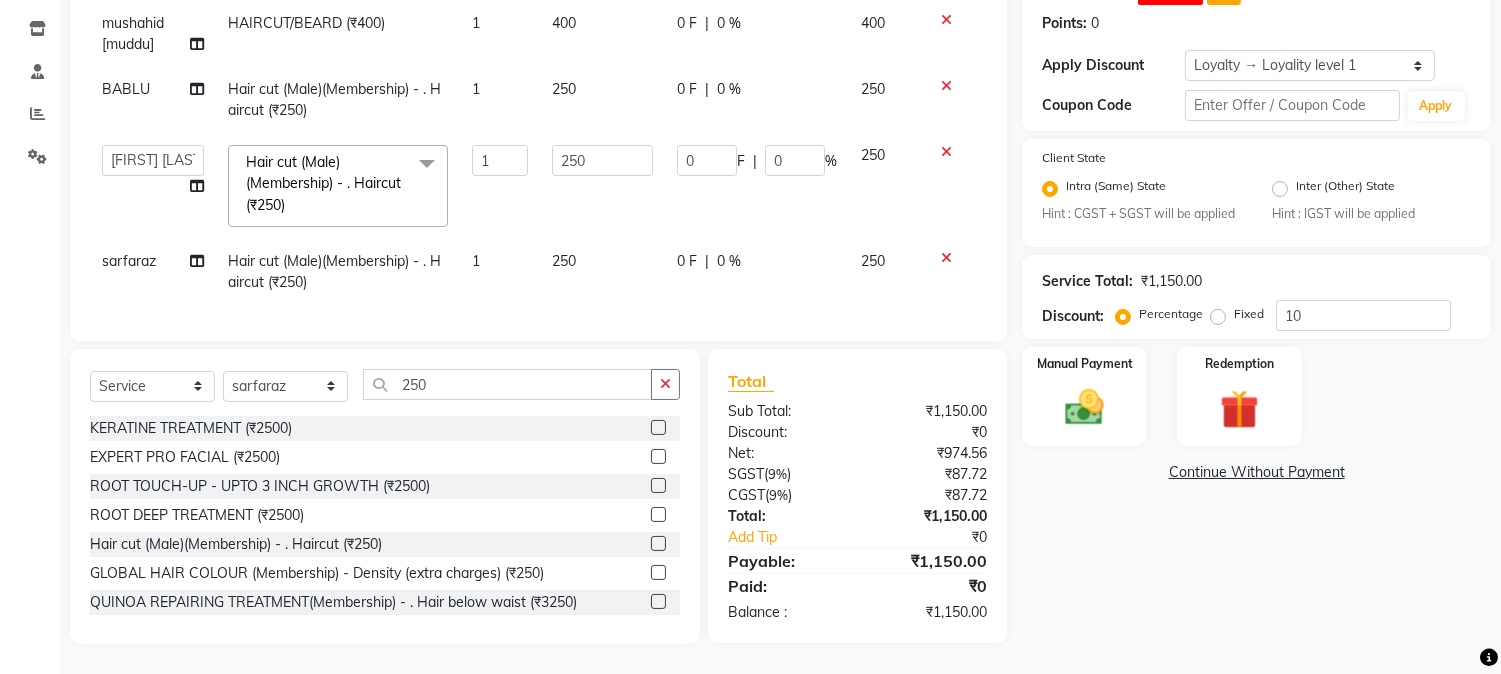 click on "Services Stylist Service Qty Price Disc Total Action mushahid  [muddu] HAIRCUT/BEARD (₹400) 1 400 0 F | 0 % 400 BABLU Hair cut (Male)(Membership)       -        . Haircut (₹250) 1 250 0 F | 0 % 250  AARMAN   AAYUSHI SHARMA   Akruti   AMAN    Amir   Arbaz   Asif Ansari   BABLU   Bandana   BHAGYESH   CHETAN   CHETAN BOISAR   furkan   GEETA   KISHOR   KISHOR JAMBHULKAR   kunal   mushahid  [muddu]   Nilam   NIRANJAN   Nisha Parmar   PRABHA    PUNAM   Rahul Sir   RAVI    RIMA   Rohit Tandel   SALONI   Sandy Sir   sarfaraz   shovib M.D   shreya   ZOYA  Hair cut (Male)(Membership)       -        . Haircut (₹250)  x Nails -  Hands (₹840) Nails -  Feet (₹720) Nails - Nail Extensions With Gel Polish (₹2820) Nails - Nail Art (₹300) Nails - Nail Extension Removal (₹960) Nails - Gel Polish Removal (₹420) MOLE (₹600) PUMING (₹4000) CRYSTAL PEDICURE (MEMBERSHIP) (₹1400) HIAR SPA ABOVE SHOULDER (MEMBERSHIP) (₹900) HAIR SPA ABOVE SHOULDER (NON-MEMBER) (₹1080) PATCH TEST  (₹500) BEARD (₹150) 1" 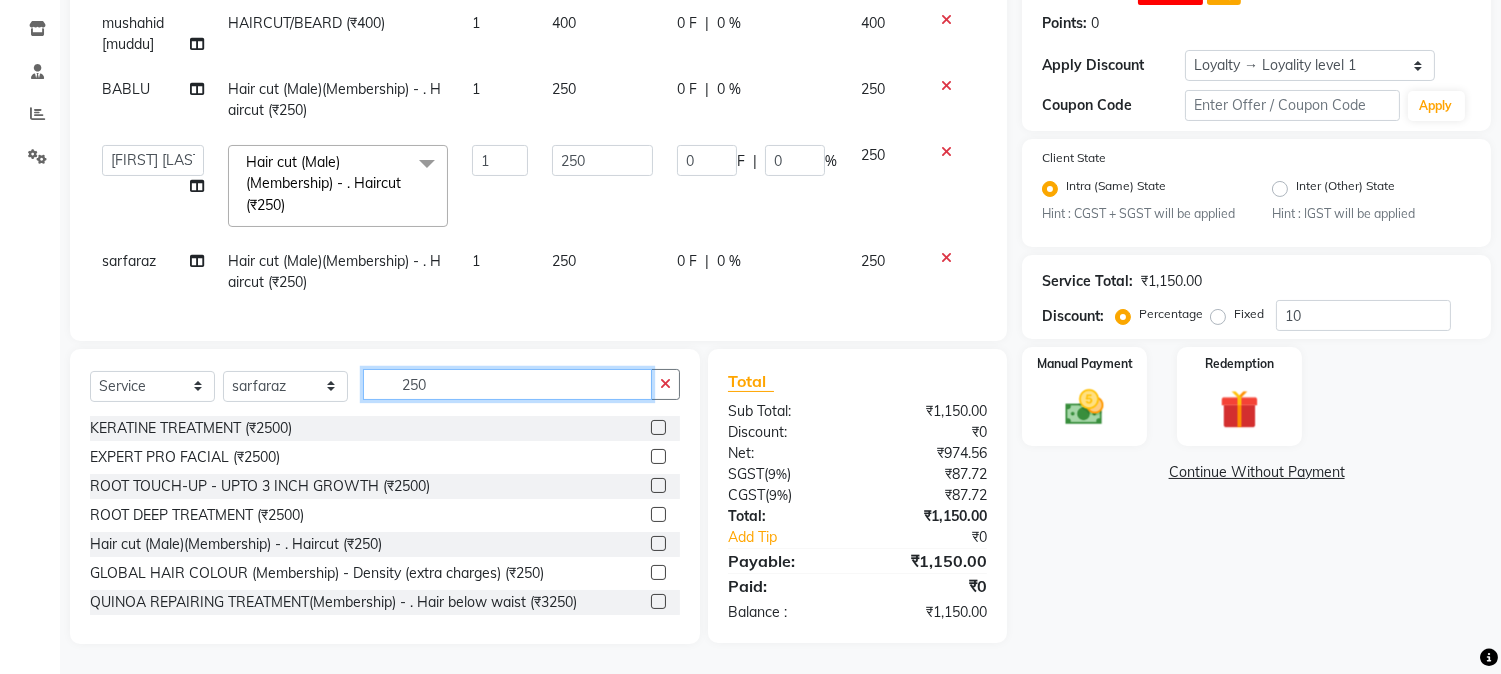 drag, startPoint x: 396, startPoint y: 391, endPoint x: 493, endPoint y: 386, distance: 97.128784 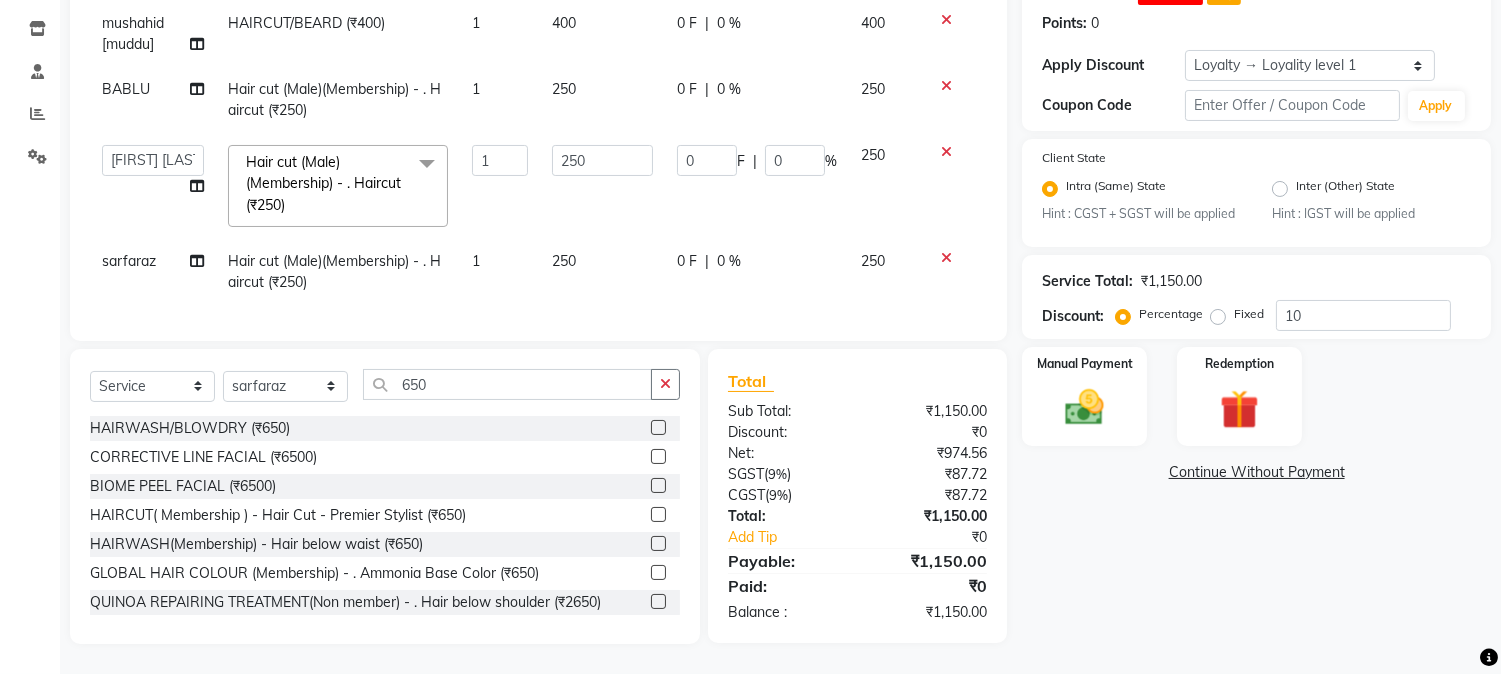 click 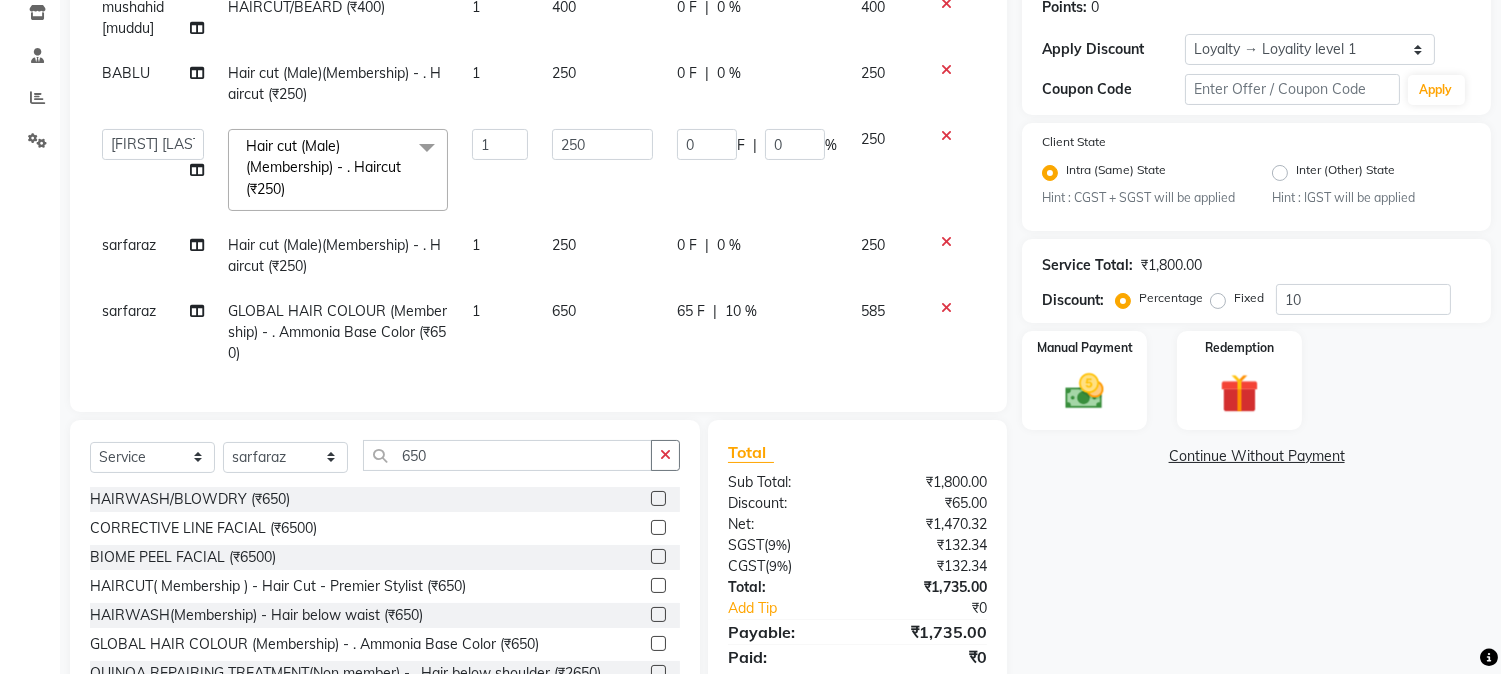 click on "650" 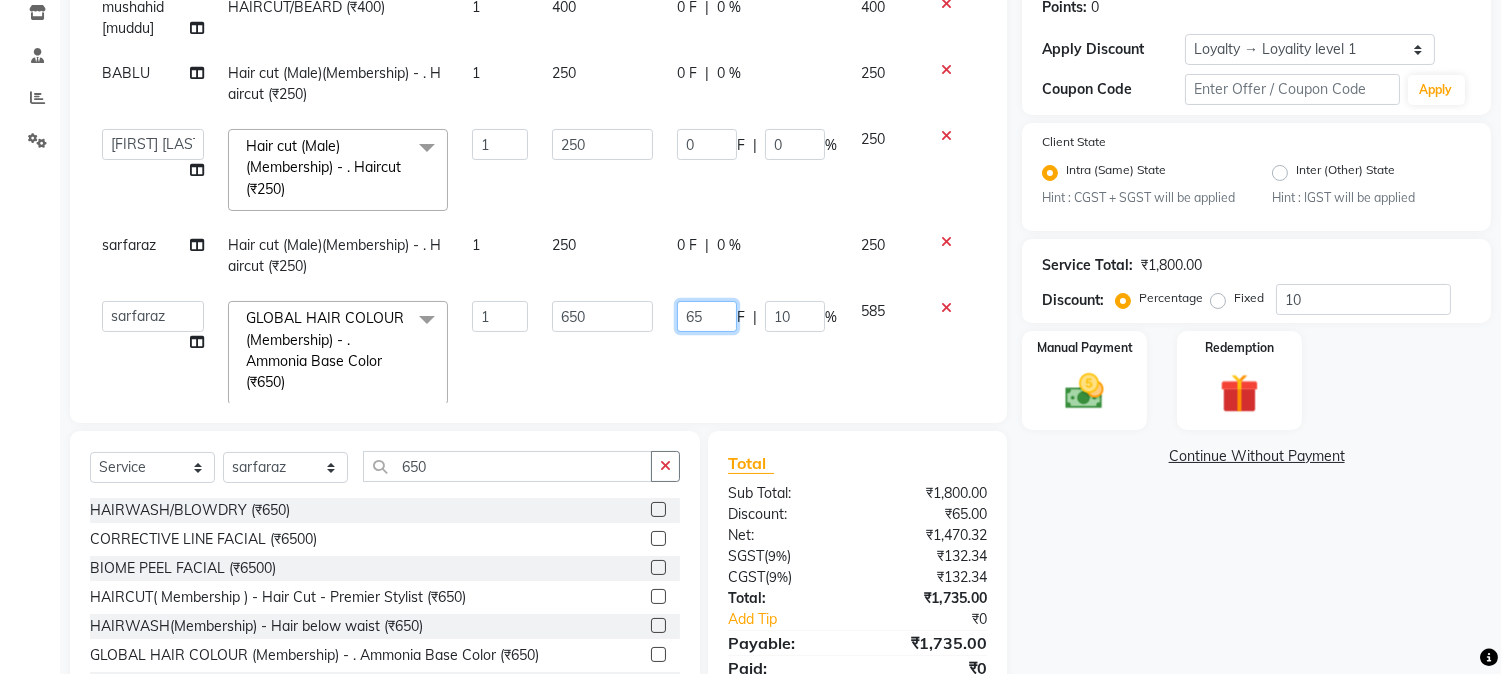 drag, startPoint x: 670, startPoint y: 314, endPoint x: 744, endPoint y: 314, distance: 74 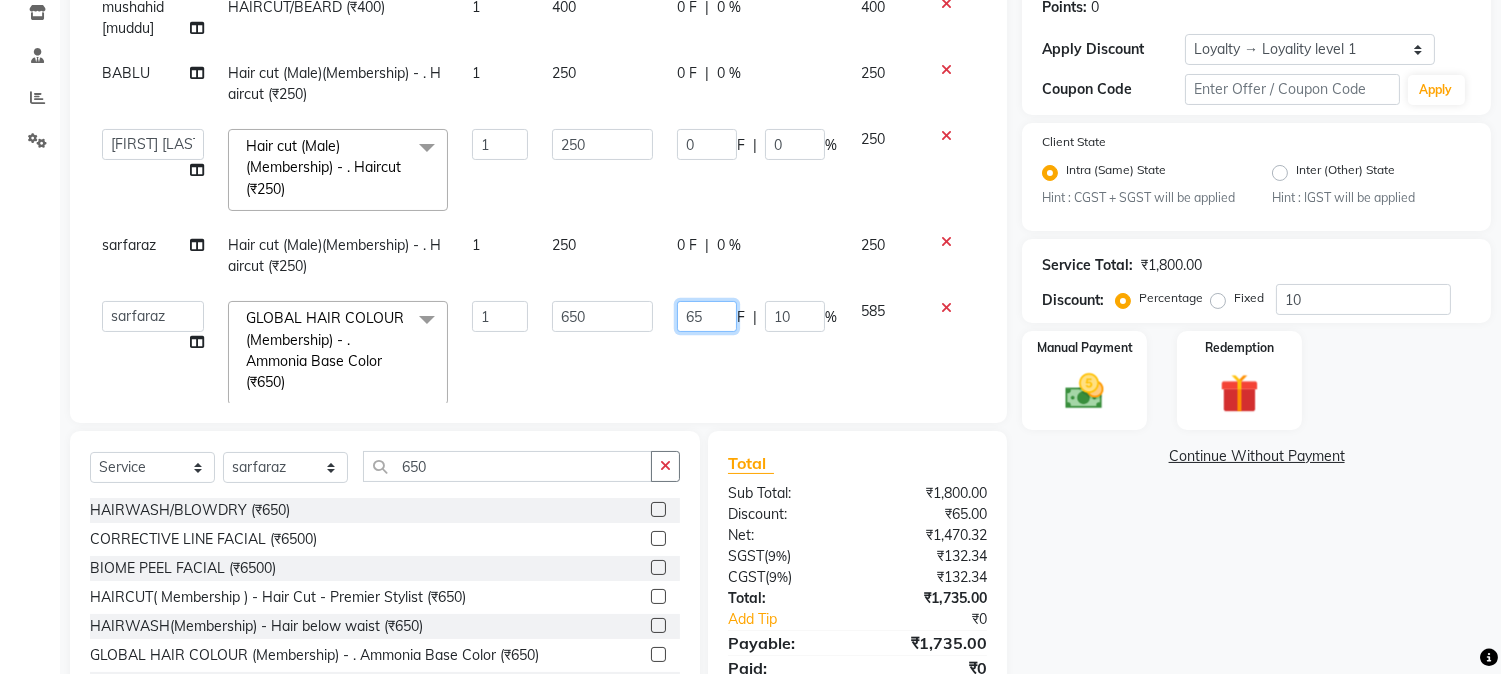 click on "65 F | 10 %" 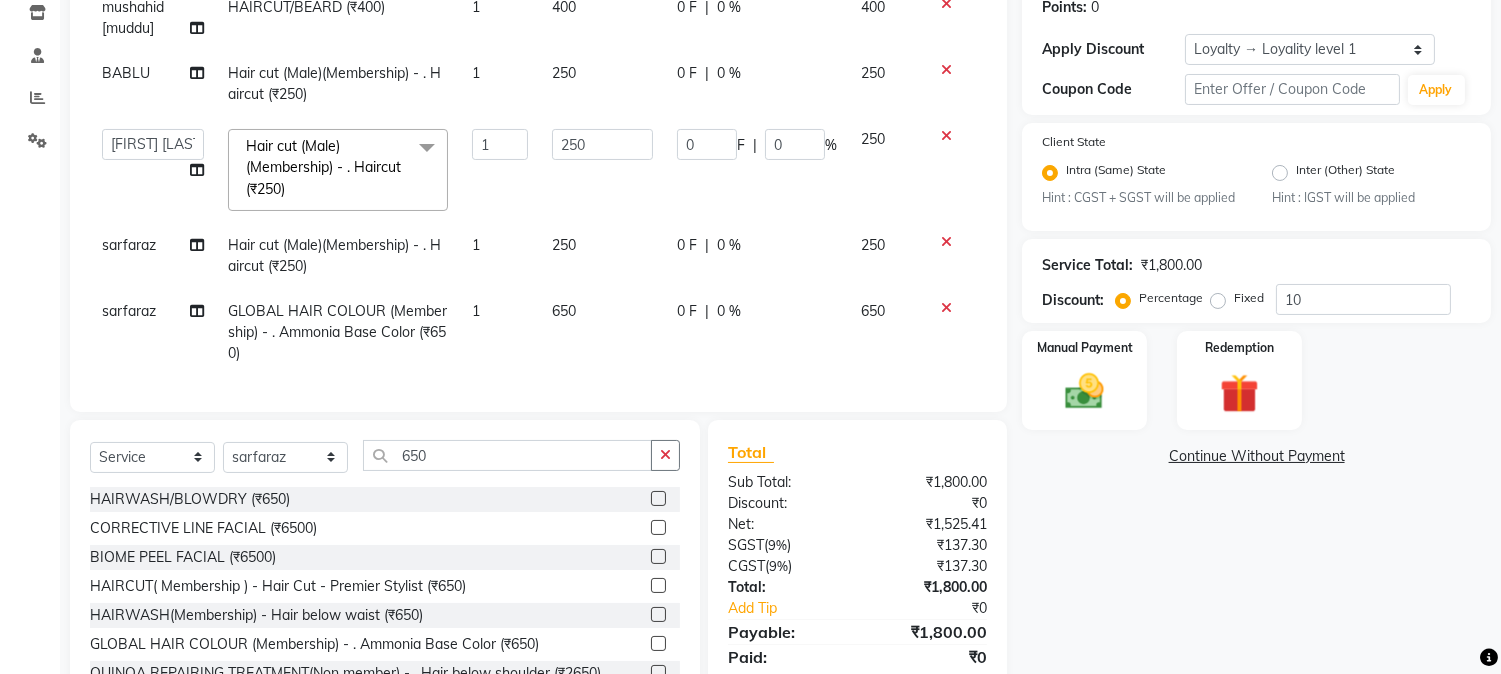 click on "0 F | 0 %" 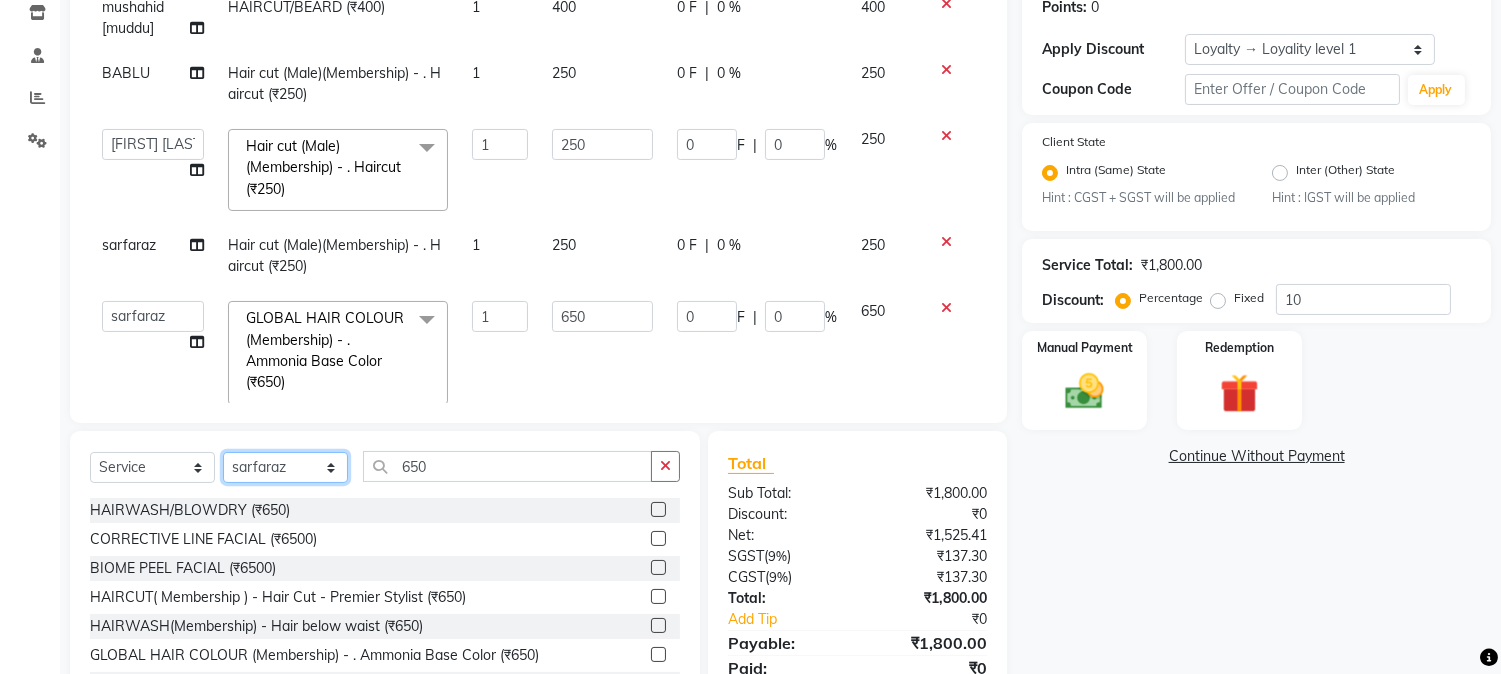 click on "Select Stylist AARMAN AAYUSHI SHARMA Akruti AMAN  Amir Arbaz Asif Ansari BABLU Bandana BHAGYESH CHETAN CHETAN BOISAR furkan GEETA KISHOR KISHOR JAMBHULKAR kunal mushahid  [muddu] Nilam NIRANJAN Nisha Parmar PRABHA  PUNAM Rahul Sir RAVI  RIMA Rohit Tandel SALONI Sandy Sir sarfaraz shovib M.D shreya ZOYA" 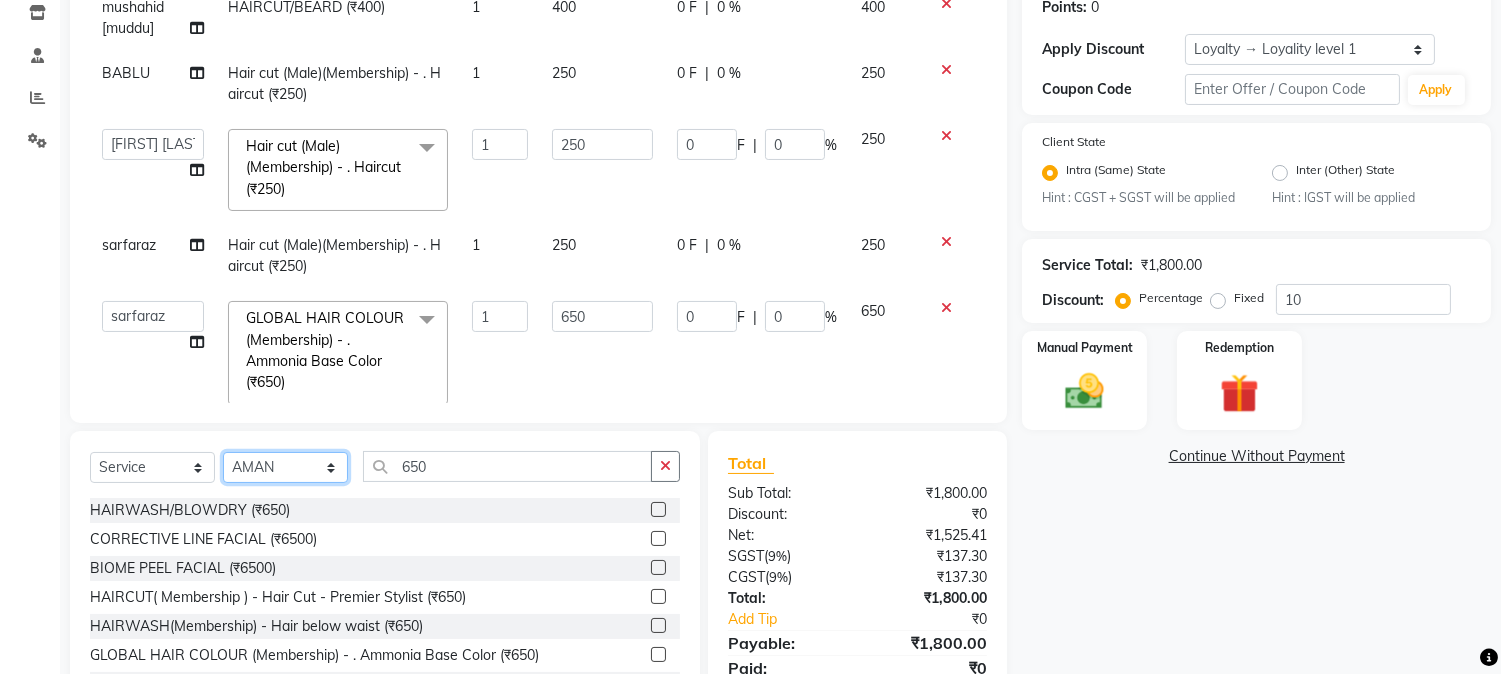 click on "Select Stylist AARMAN AAYUSHI SHARMA Akruti AMAN  Amir Arbaz Asif Ansari BABLU Bandana BHAGYESH CHETAN CHETAN BOISAR furkan GEETA KISHOR KISHOR JAMBHULKAR kunal mushahid  [muddu] Nilam NIRANJAN Nisha Parmar PRABHA  PUNAM Rahul Sir RAVI  RIMA Rohit Tandel SALONI Sandy Sir sarfaraz shovib M.D shreya ZOYA" 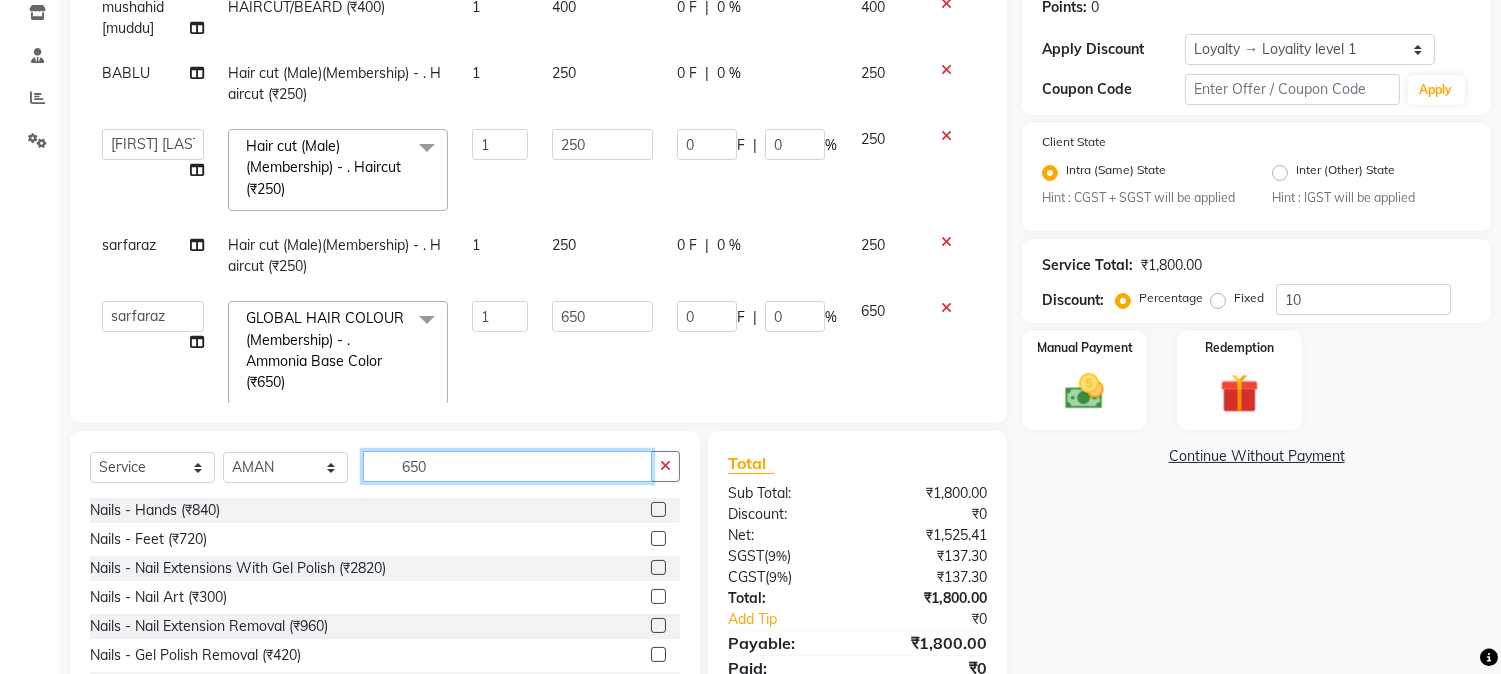 drag, startPoint x: 401, startPoint y: 470, endPoint x: 461, endPoint y: 470, distance: 60 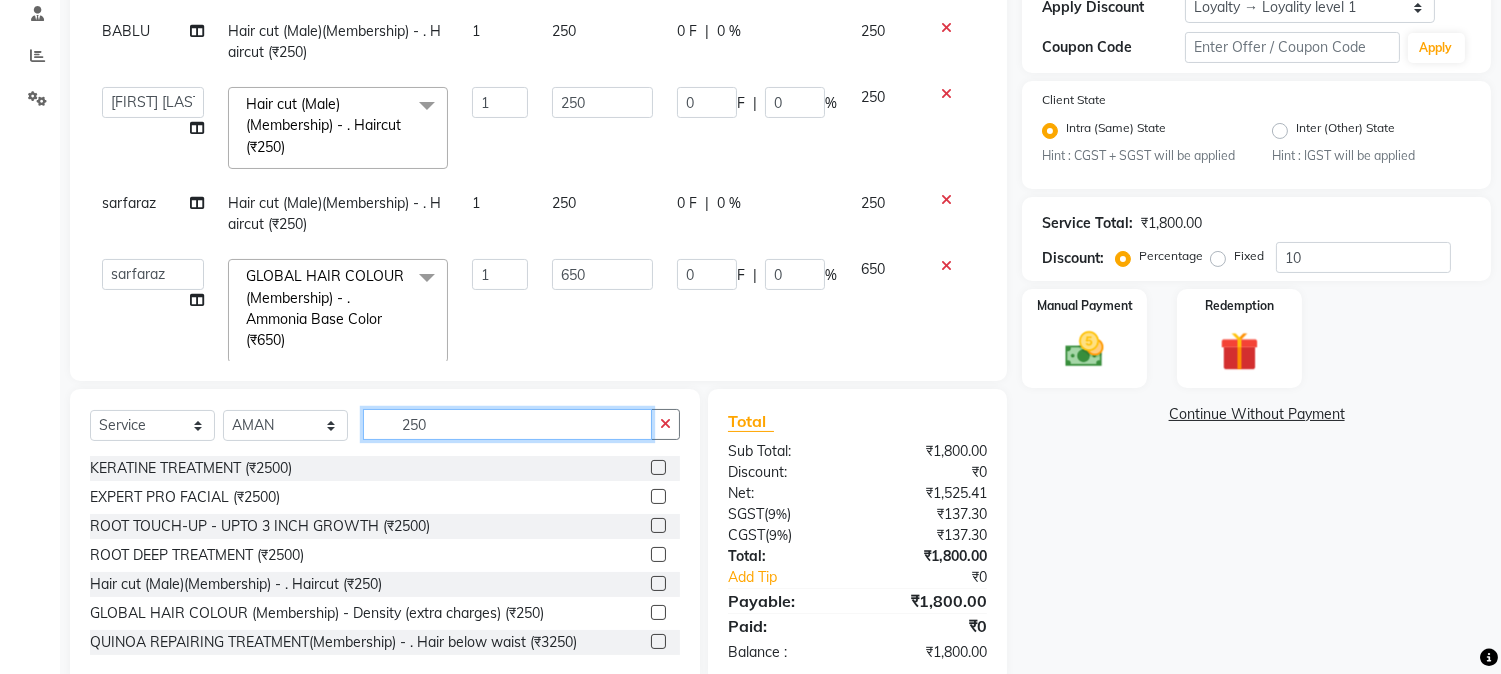 scroll, scrollTop: 426, scrollLeft: 0, axis: vertical 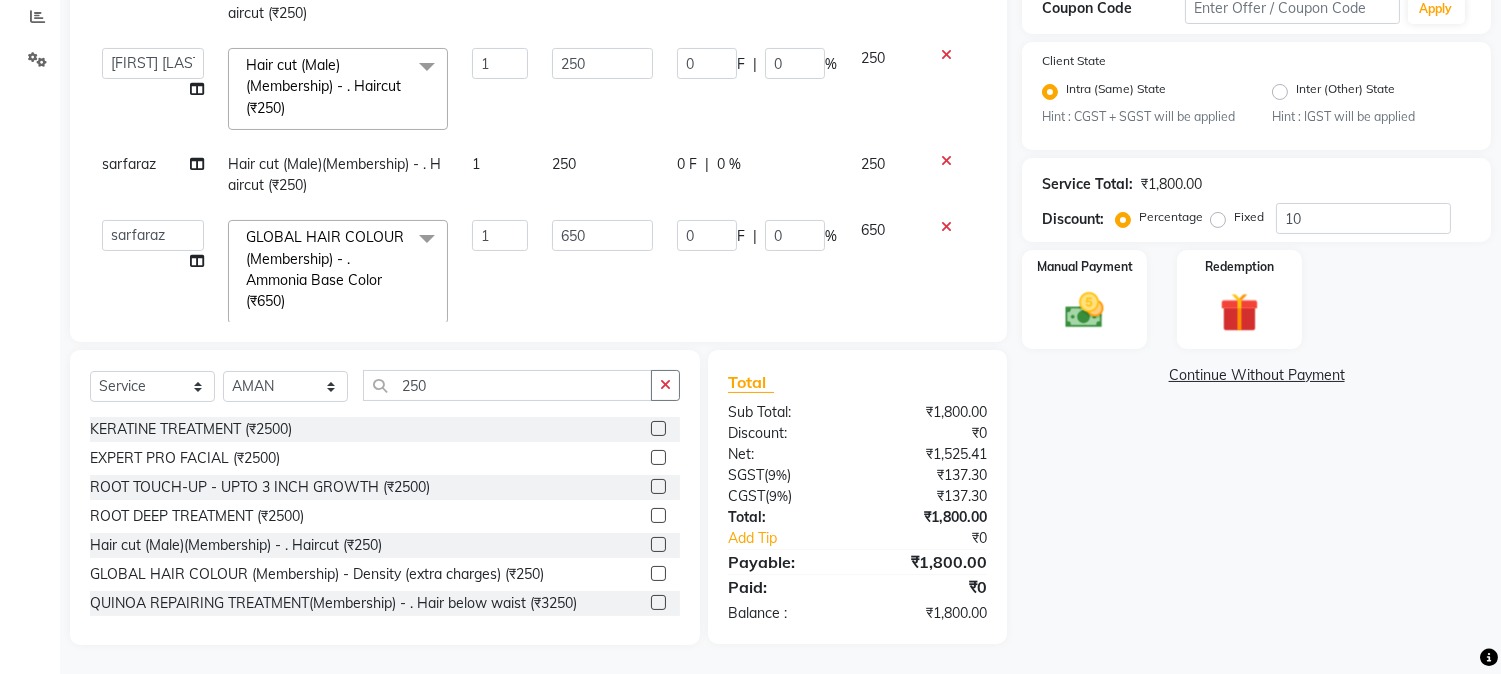 click 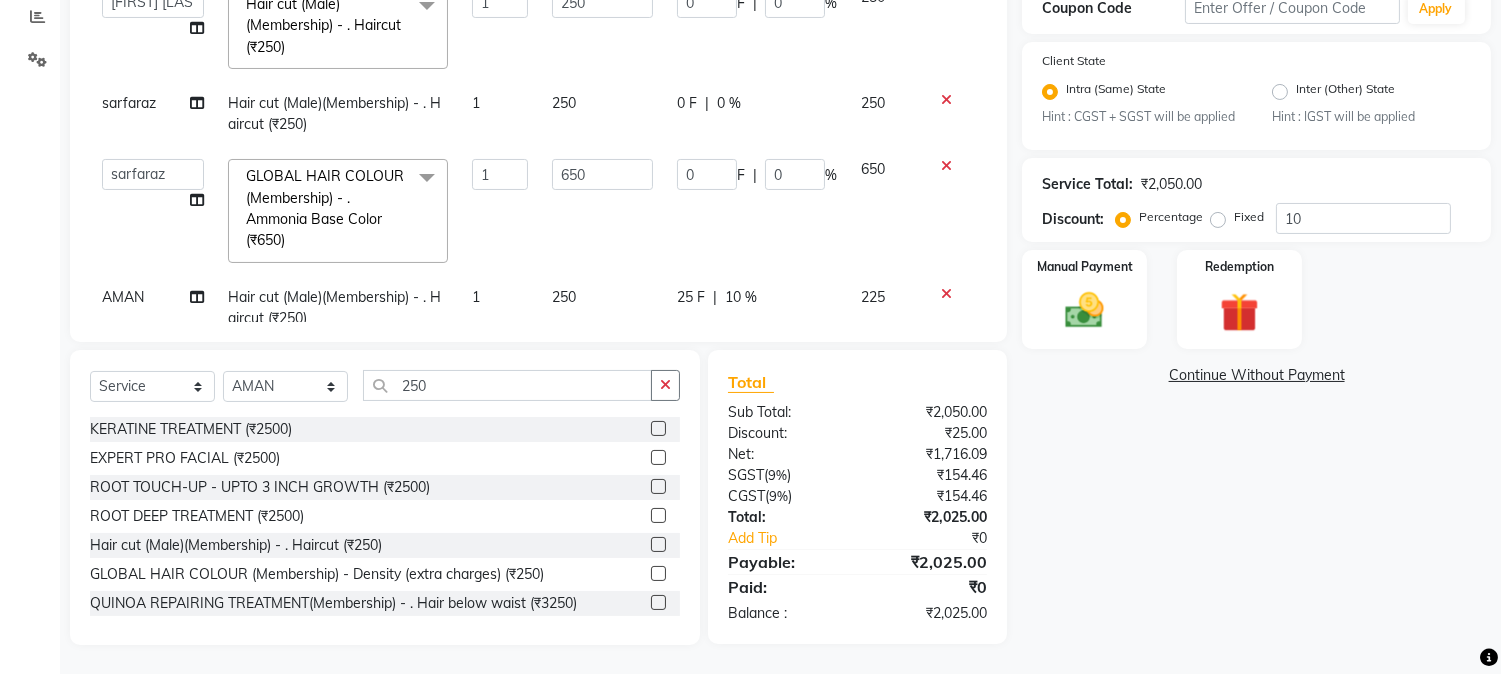 scroll, scrollTop: 112, scrollLeft: 0, axis: vertical 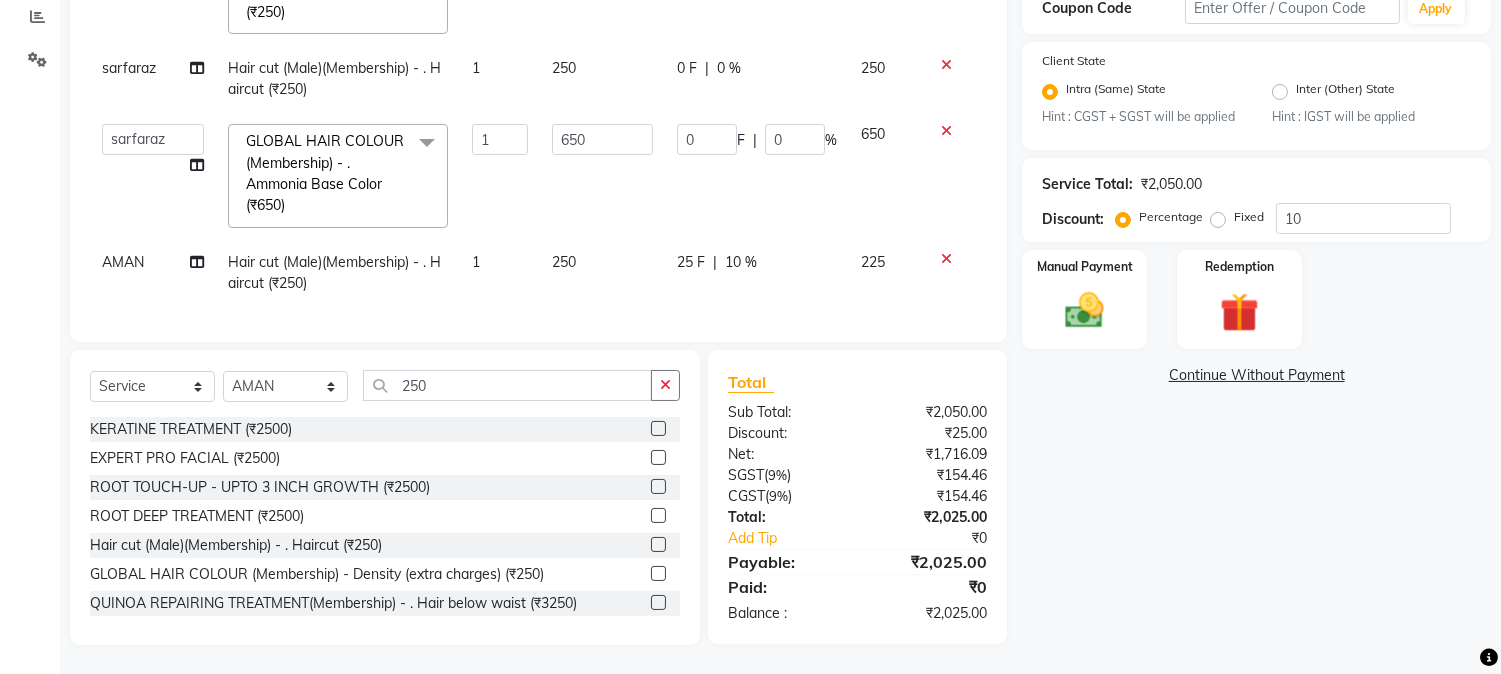 click on "25 F | 10 %" 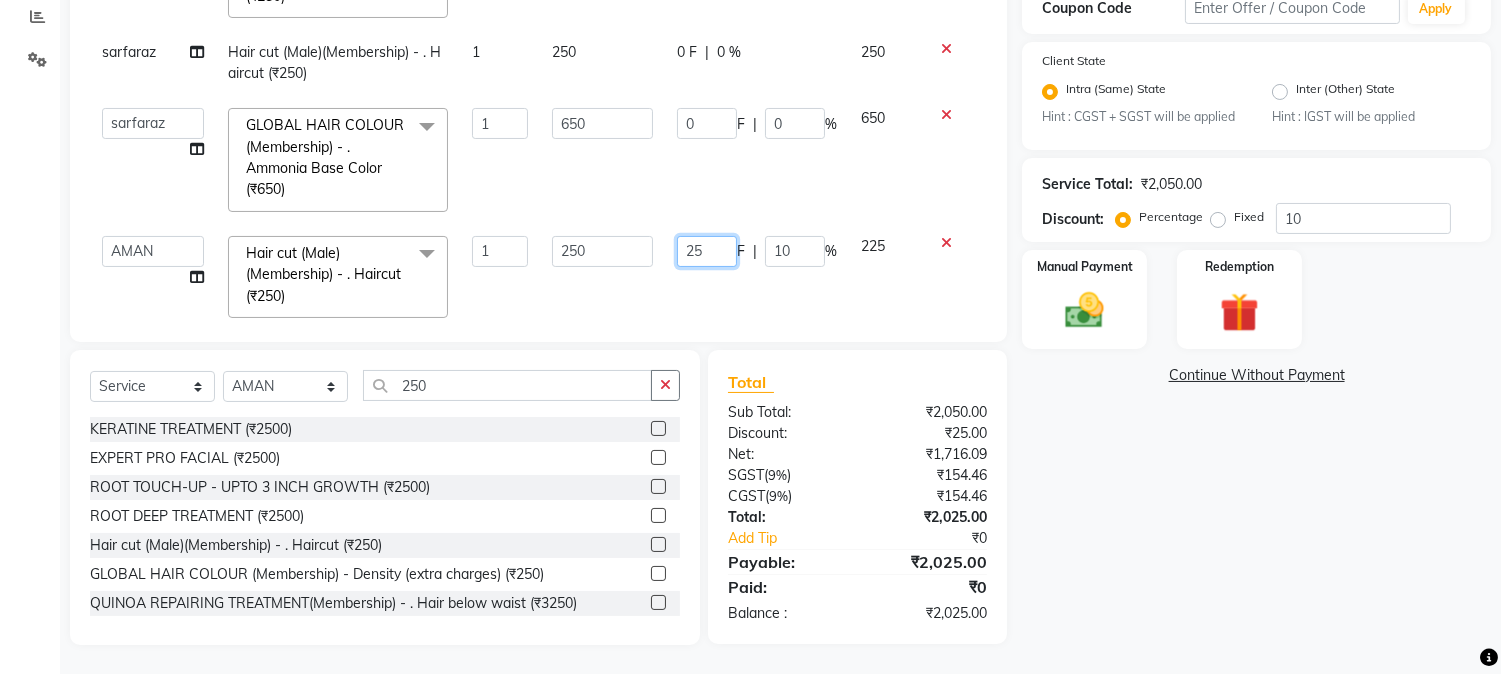 drag, startPoint x: 698, startPoint y: 253, endPoint x: 717, endPoint y: 255, distance: 19.104973 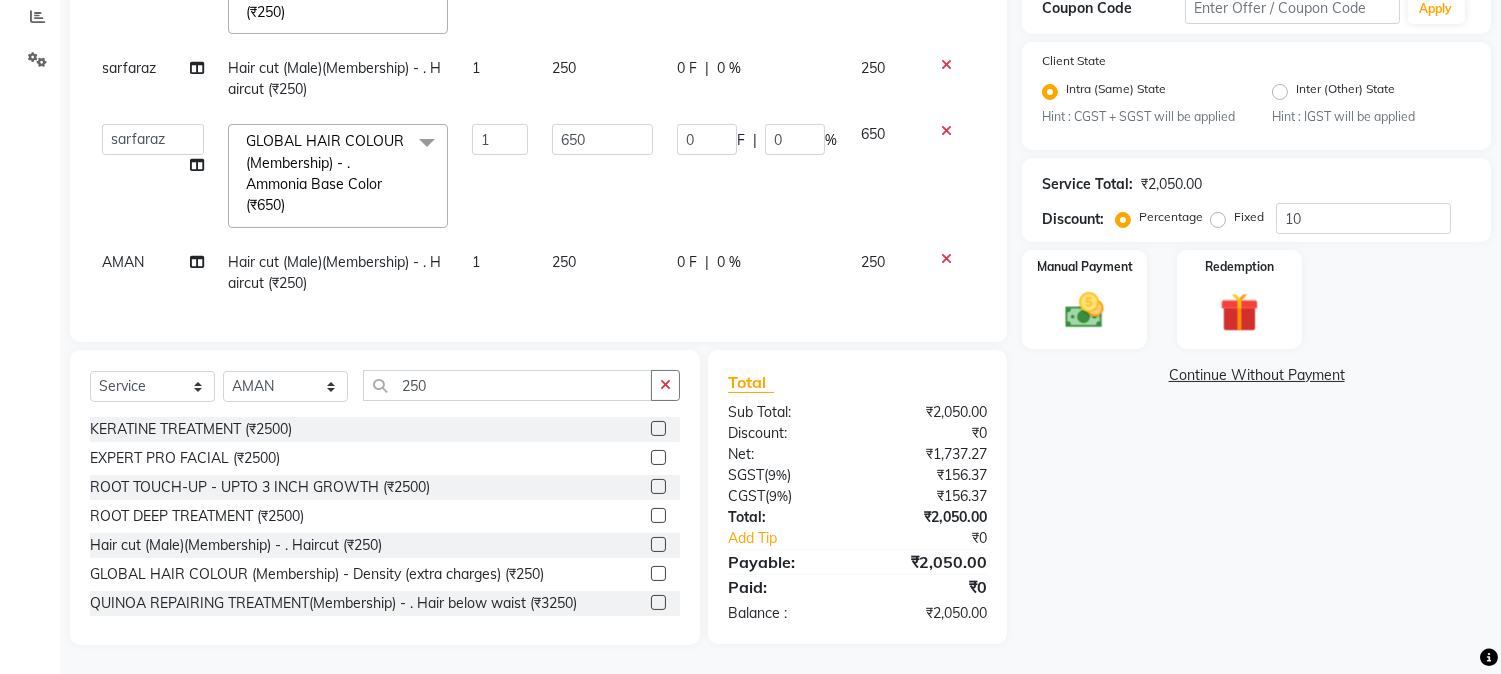 click on "0 F | 0 %" 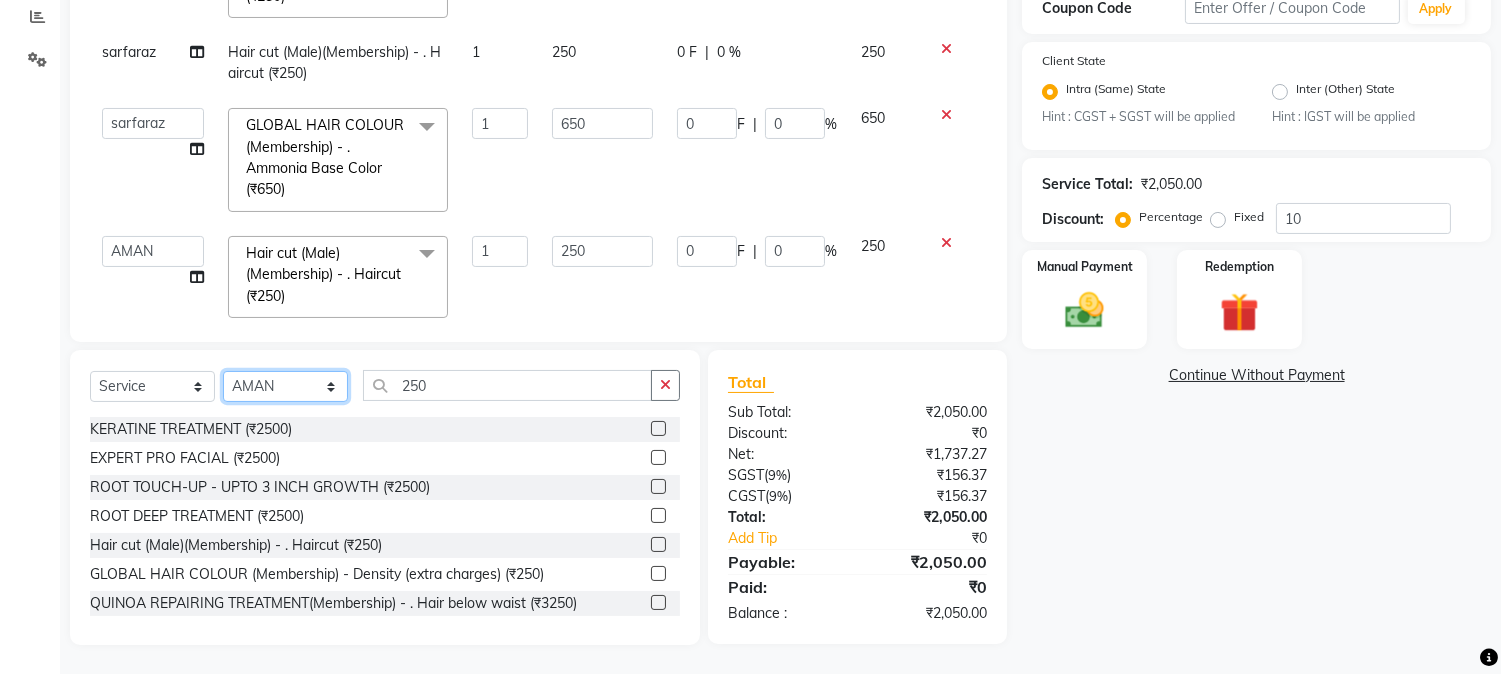 click on "Select Stylist AARMAN AAYUSHI SHARMA Akruti AMAN  Amir Arbaz Asif Ansari BABLU Bandana BHAGYESH CHETAN CHETAN BOISAR furkan GEETA KISHOR KISHOR JAMBHULKAR kunal mushahid  [muddu] Nilam NIRANJAN Nisha Parmar PRABHA  PUNAM Rahul Sir RAVI  RIMA Rohit Tandel SALONI Sandy Sir sarfaraz shovib M.D shreya ZOYA" 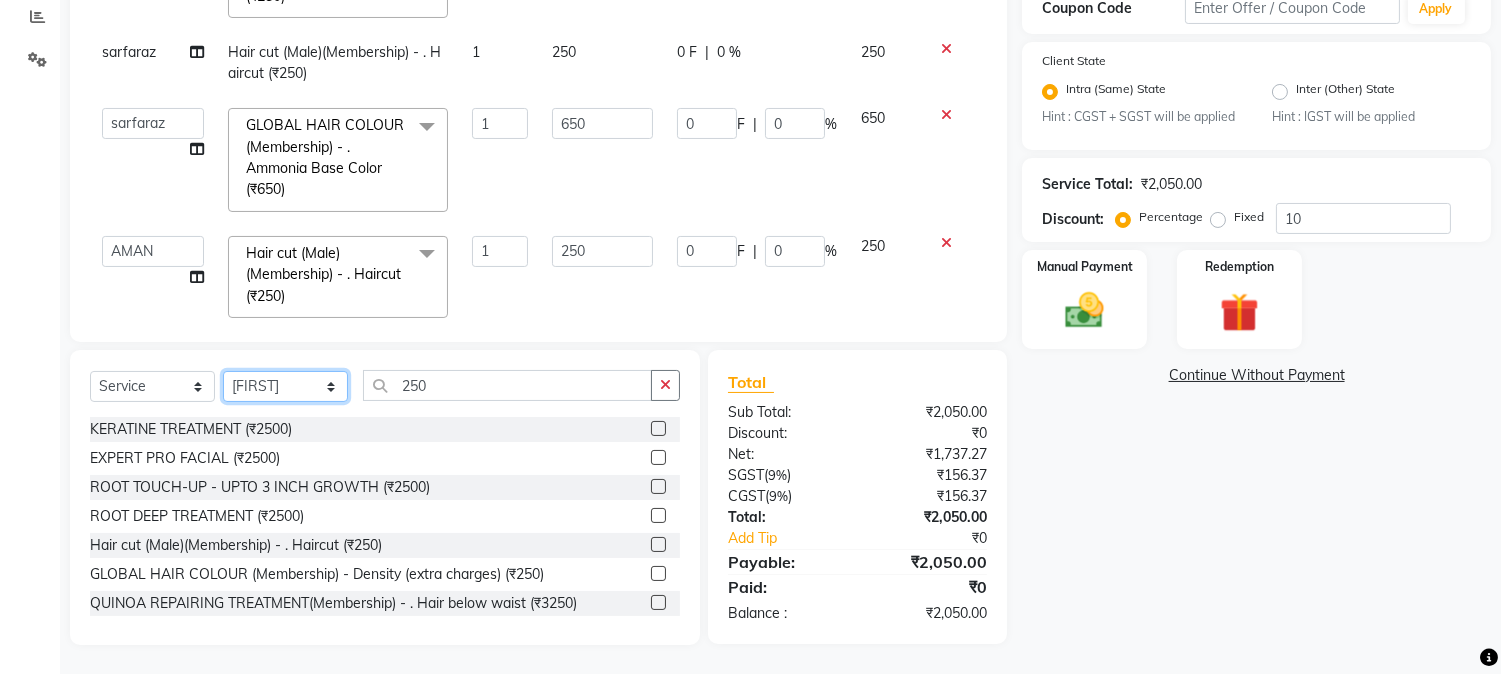 click on "Select Stylist AARMAN AAYUSHI SHARMA Akruti AMAN  Amir Arbaz Asif Ansari BABLU Bandana BHAGYESH CHETAN CHETAN BOISAR furkan GEETA KISHOR KISHOR JAMBHULKAR kunal mushahid  [muddu] Nilam NIRANJAN Nisha Parmar PRABHA  PUNAM Rahul Sir RAVI  RIMA Rohit Tandel SALONI Sandy Sir sarfaraz shovib M.D shreya ZOYA" 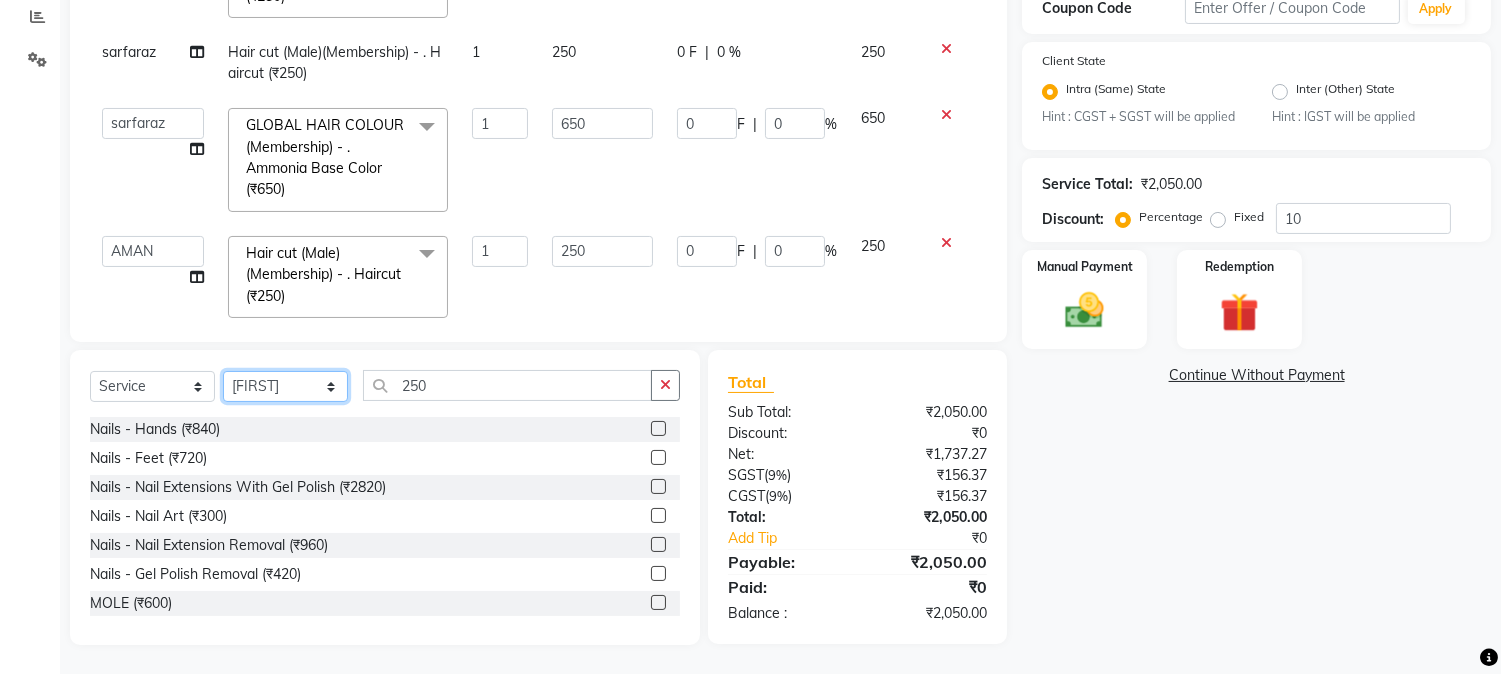 click on "Select Stylist AARMAN AAYUSHI SHARMA Akruti AMAN  Amir Arbaz Asif Ansari BABLU Bandana BHAGYESH CHETAN CHETAN BOISAR furkan GEETA KISHOR KISHOR JAMBHULKAR kunal mushahid  [muddu] Nilam NIRANJAN Nisha Parmar PRABHA  PUNAM Rahul Sir RAVI  RIMA Rohit Tandel SALONI Sandy Sir sarfaraz shovib M.D shreya ZOYA" 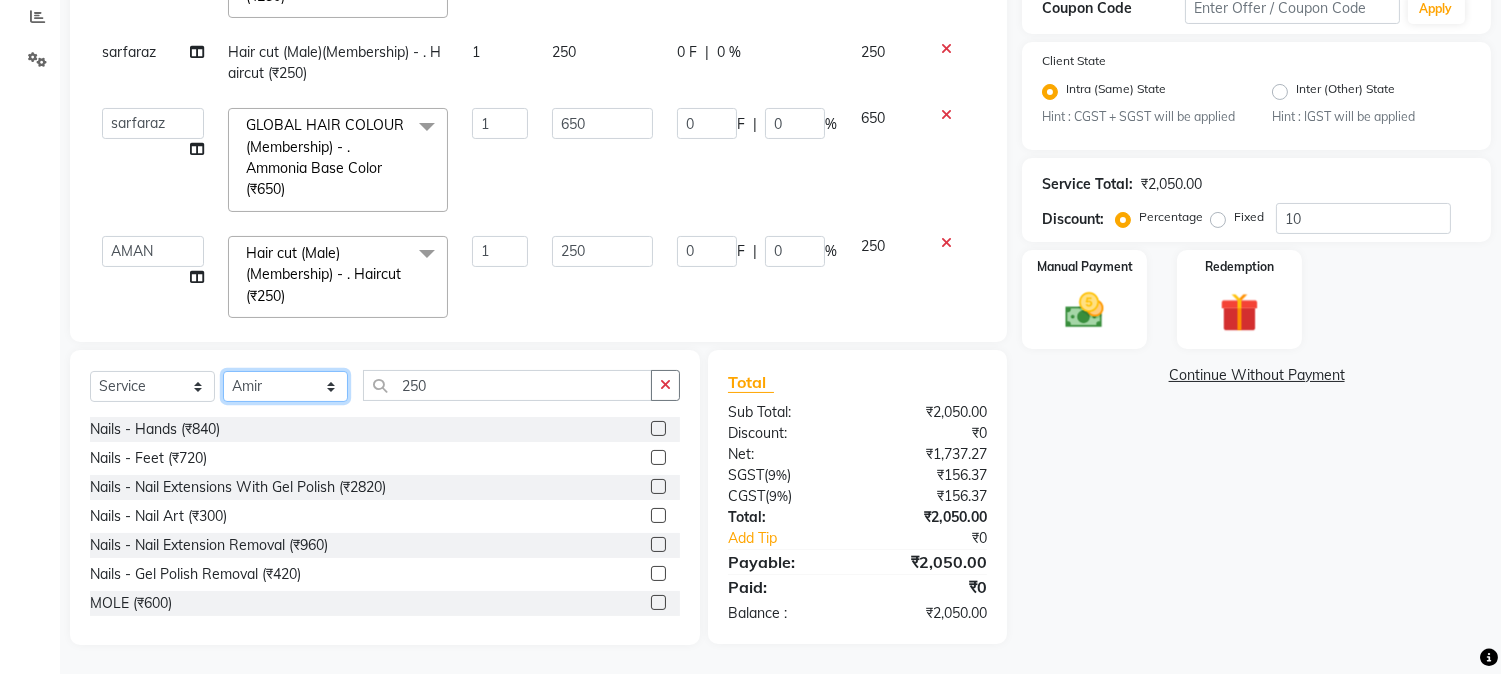 click on "Select Stylist AARMAN AAYUSHI SHARMA Akruti AMAN  Amir Arbaz Asif Ansari BABLU Bandana BHAGYESH CHETAN CHETAN BOISAR furkan GEETA KISHOR KISHOR JAMBHULKAR kunal mushahid  [muddu] Nilam NIRANJAN Nisha Parmar PRABHA  PUNAM Rahul Sir RAVI  RIMA Rohit Tandel SALONI Sandy Sir sarfaraz shovib M.D shreya ZOYA" 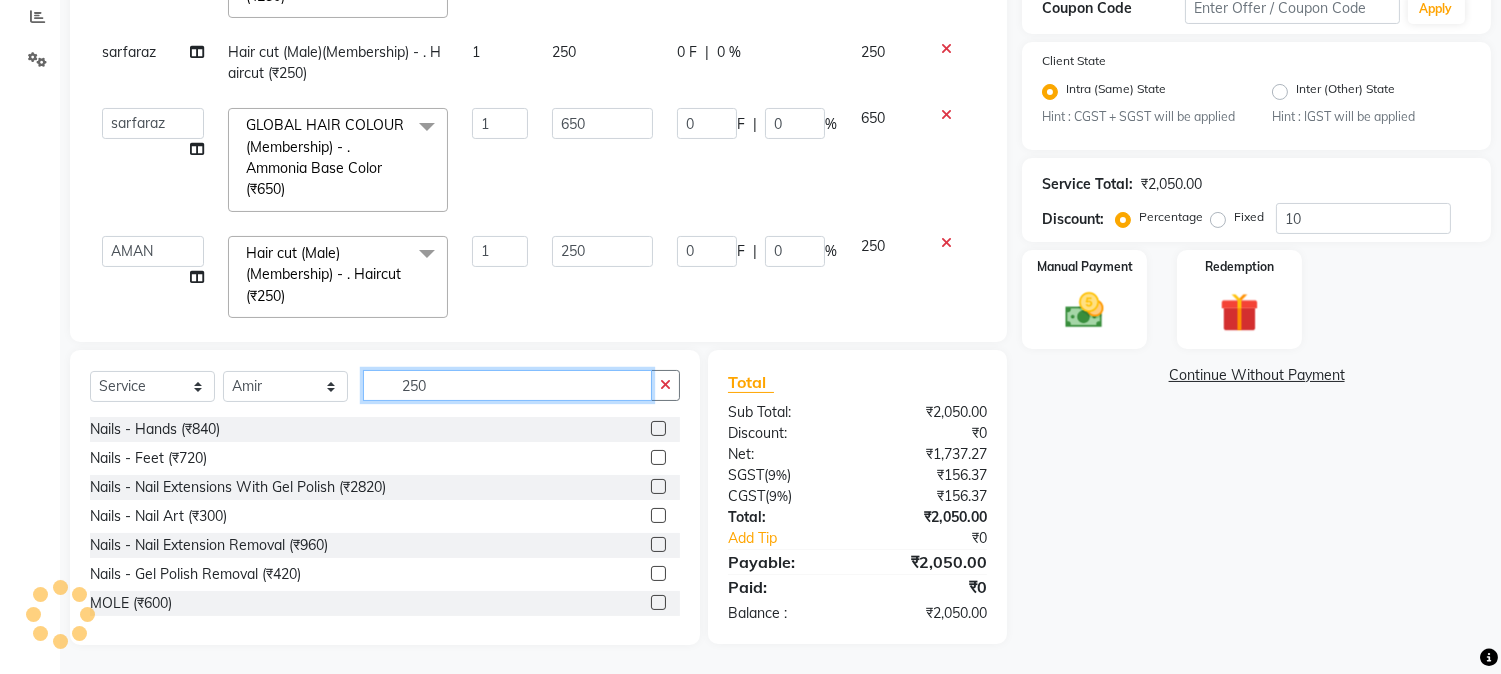drag, startPoint x: 395, startPoint y: 392, endPoint x: 464, endPoint y: 386, distance: 69.260376 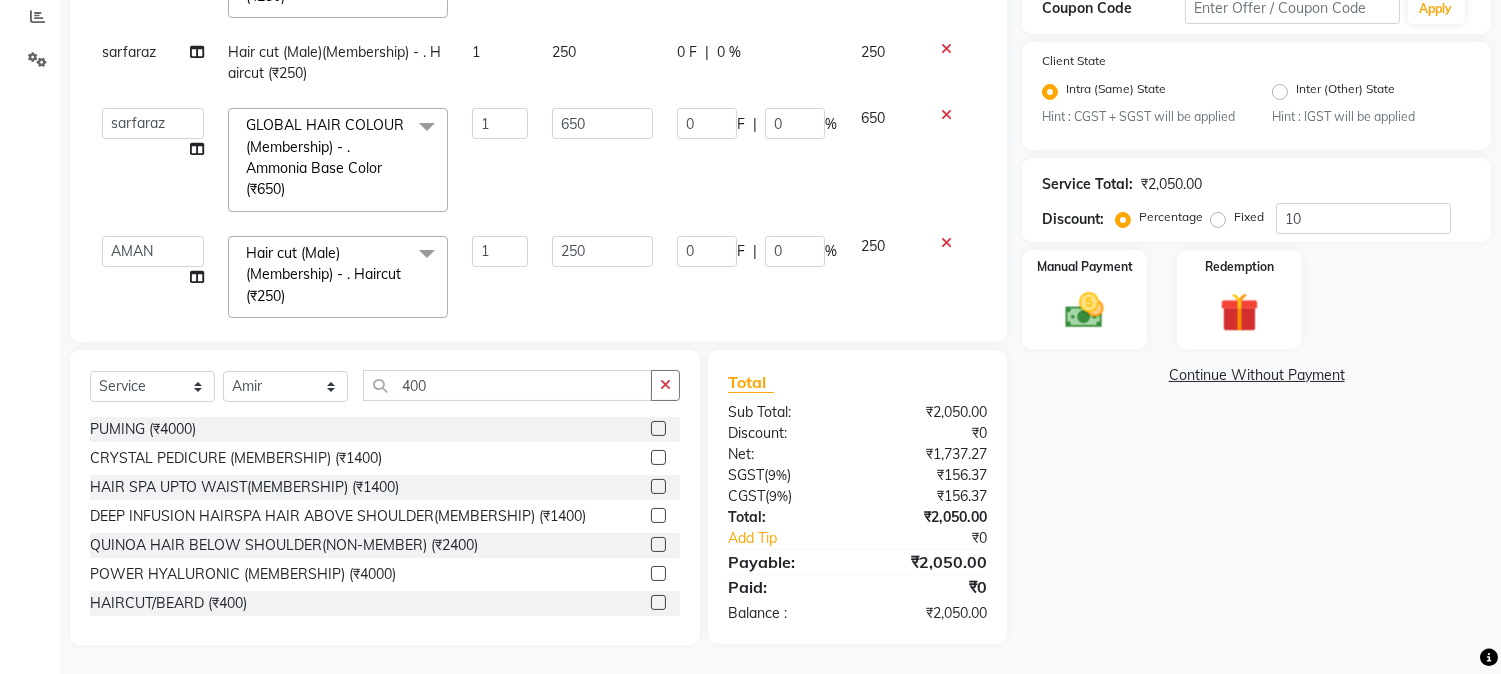click 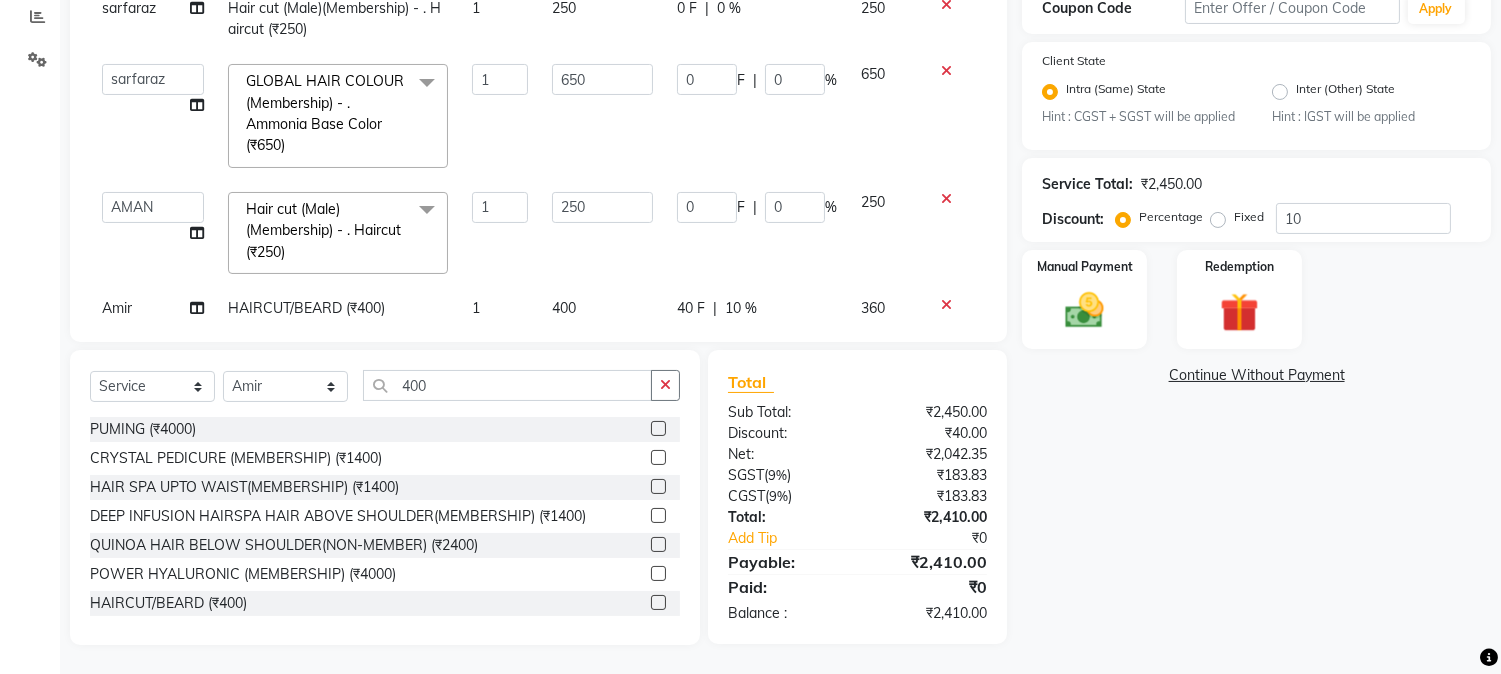 scroll, scrollTop: 197, scrollLeft: 0, axis: vertical 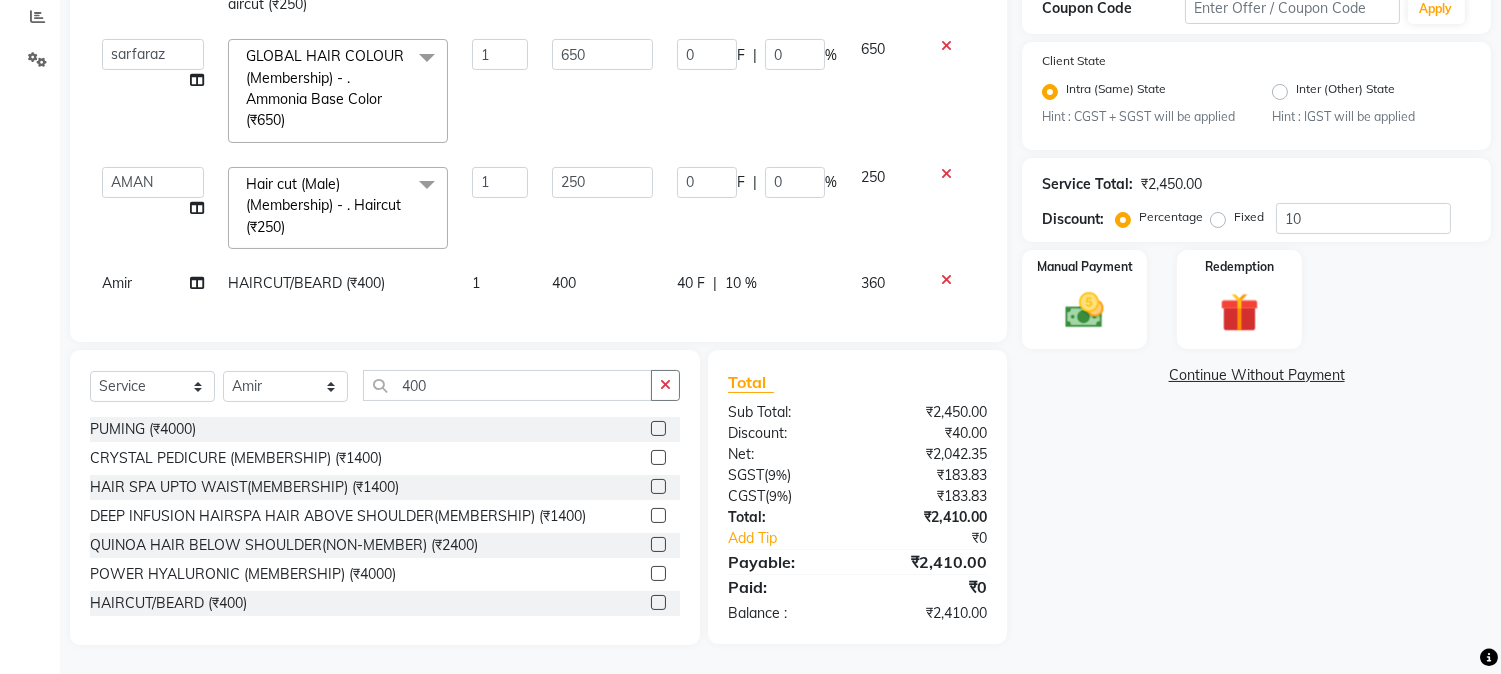 click on "40 F | 10 %" 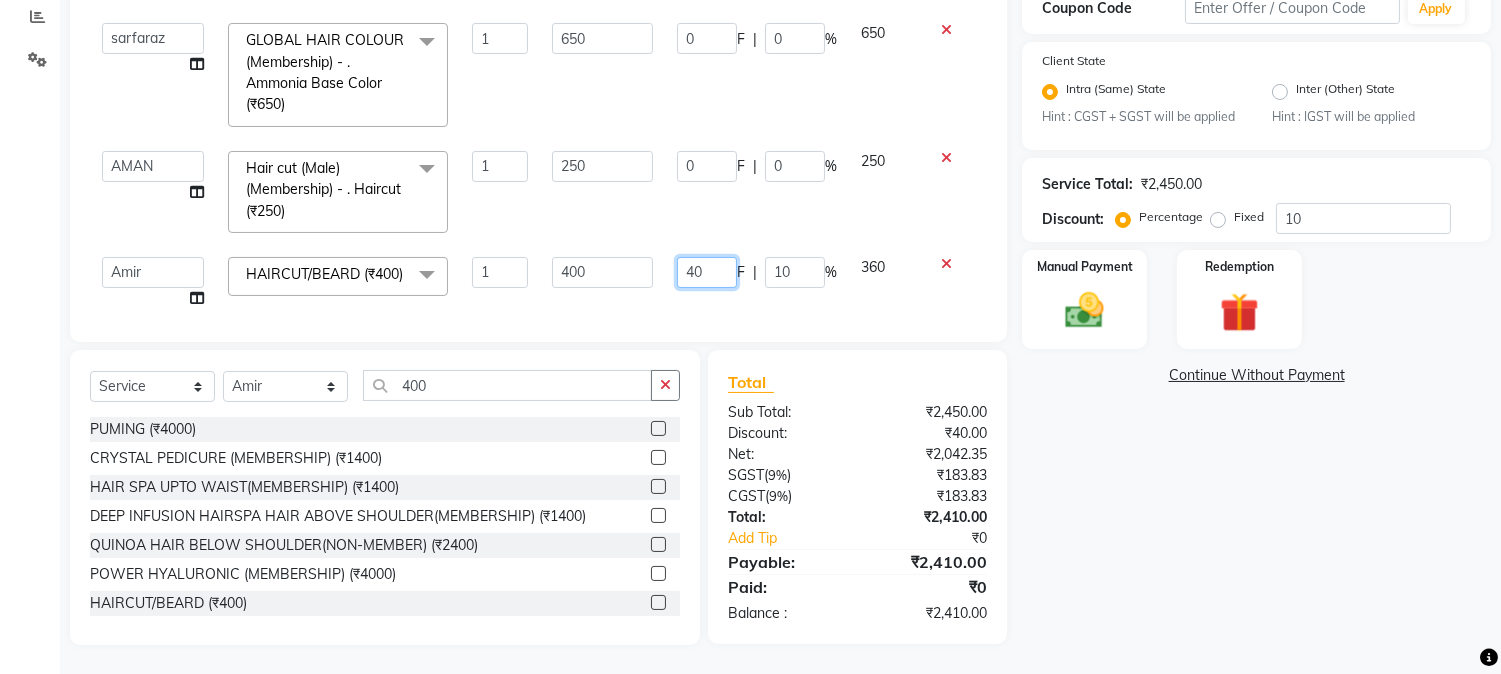 drag, startPoint x: 658, startPoint y: 262, endPoint x: 730, endPoint y: 272, distance: 72.691124 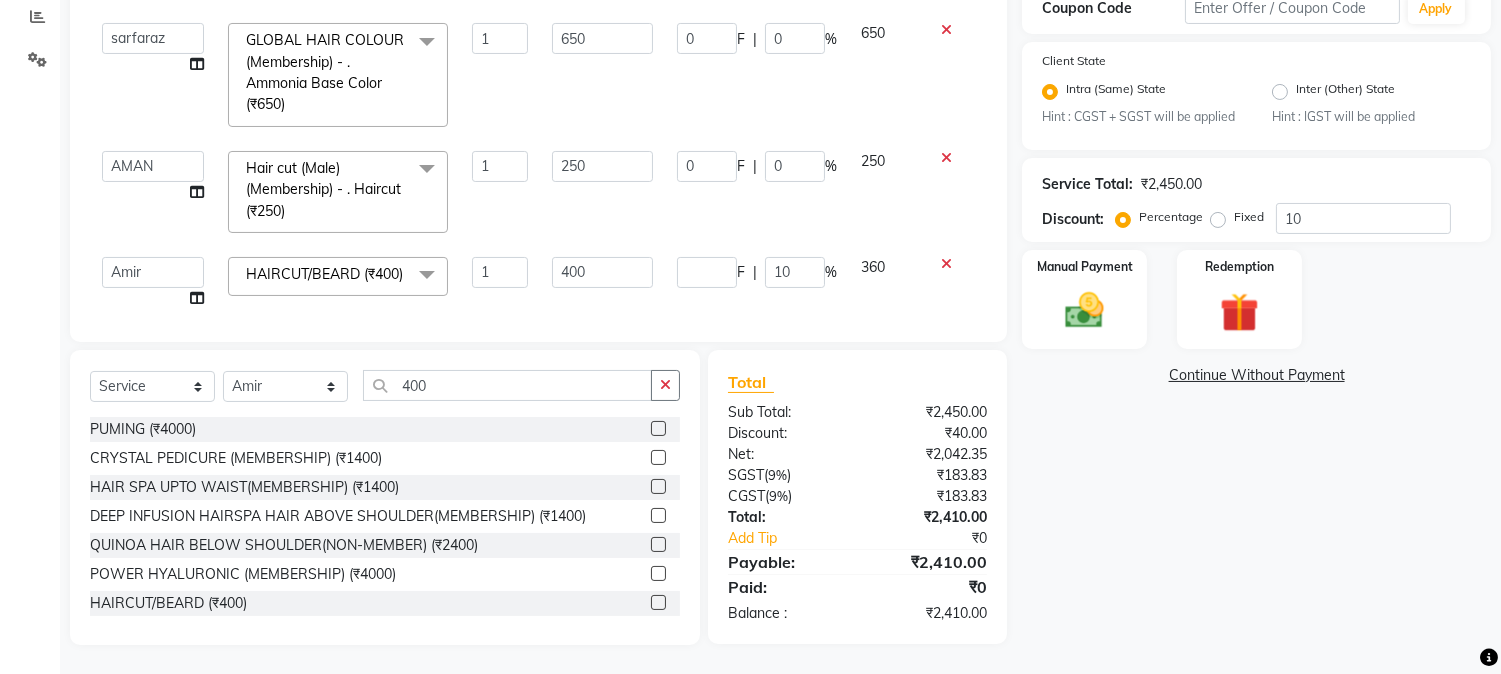 click on "Services Stylist Service Qty Price Disc Total Action mushahid  [muddu] HAIRCUT/BEARD (₹400) 1 400 0 F | 0 % 400 BABLU Hair cut (Male)(Membership)       -        . Haircut (₹250) 1 250 0 F | 0 % 250  AARMAN   AAYUSHI SHARMA   Akruti   AMAN    Amir   Arbaz   Asif Ansari   BABLU   Bandana   BHAGYESH   CHETAN   CHETAN BOISAR   furkan   GEETA   KISHOR   KISHOR JAMBHULKAR   kunal   mushahid  [muddu]   Nilam   NIRANJAN   Nisha Parmar   PRABHA    PUNAM   Rahul Sir   RAVI    RIMA   Rohit Tandel   SALONI   Sandy Sir   sarfaraz   shovib M.D   shreya   ZOYA  Hair cut (Male)(Membership)       -        . Haircut (₹250)  x Nails -  Hands (₹840) Nails -  Feet (₹720) Nails - Nail Extensions With Gel Polish (₹2820) Nails - Nail Art (₹300) Nails - Nail Extension Removal (₹960) Nails - Gel Polish Removal (₹420) MOLE (₹600) PUMING (₹4000) CRYSTAL PEDICURE (MEMBERSHIP) (₹1400) HIAR SPA ABOVE SHOULDER (MEMBERSHIP) (₹900) HAIR SPA ABOVE SHOULDER (NON-MEMBER) (₹1080) PATCH TEST  (₹500) BEARD (₹150) 1" 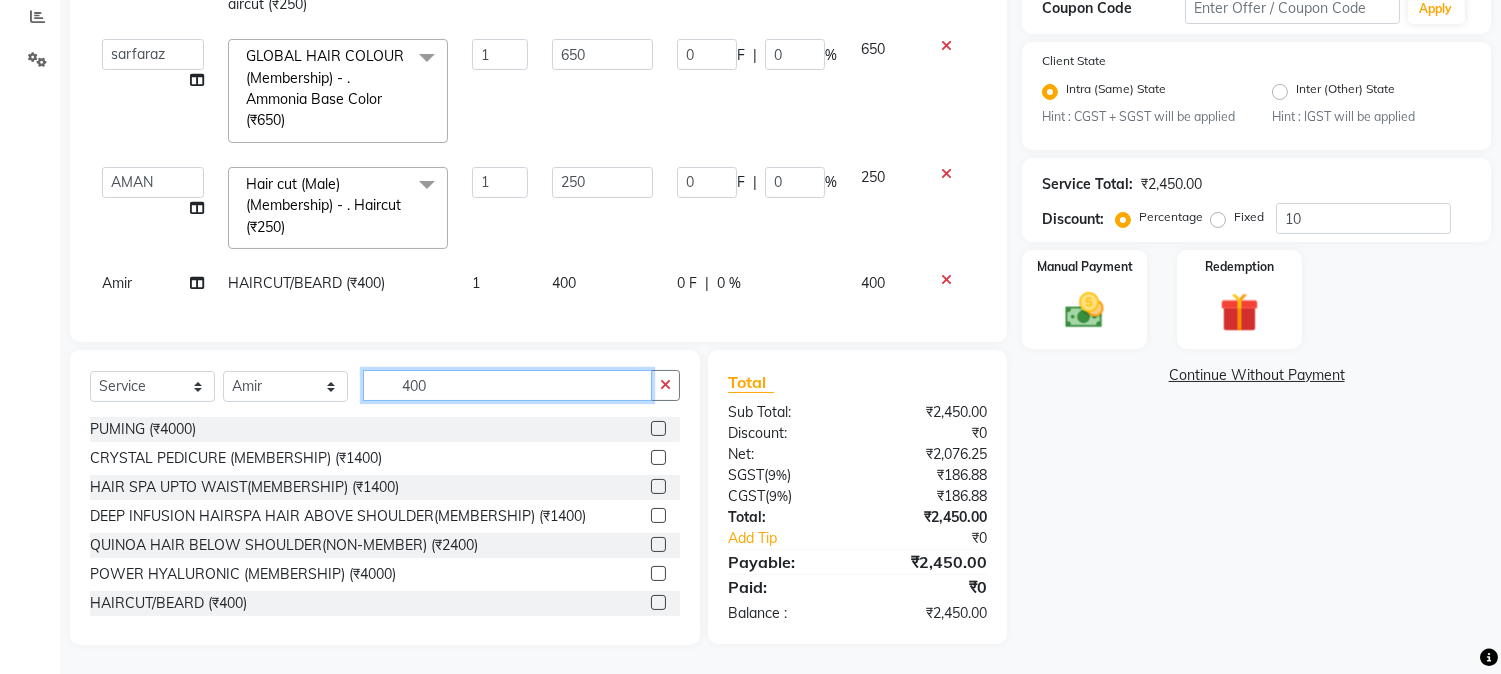 drag, startPoint x: 394, startPoint y: 386, endPoint x: 450, endPoint y: 386, distance: 56 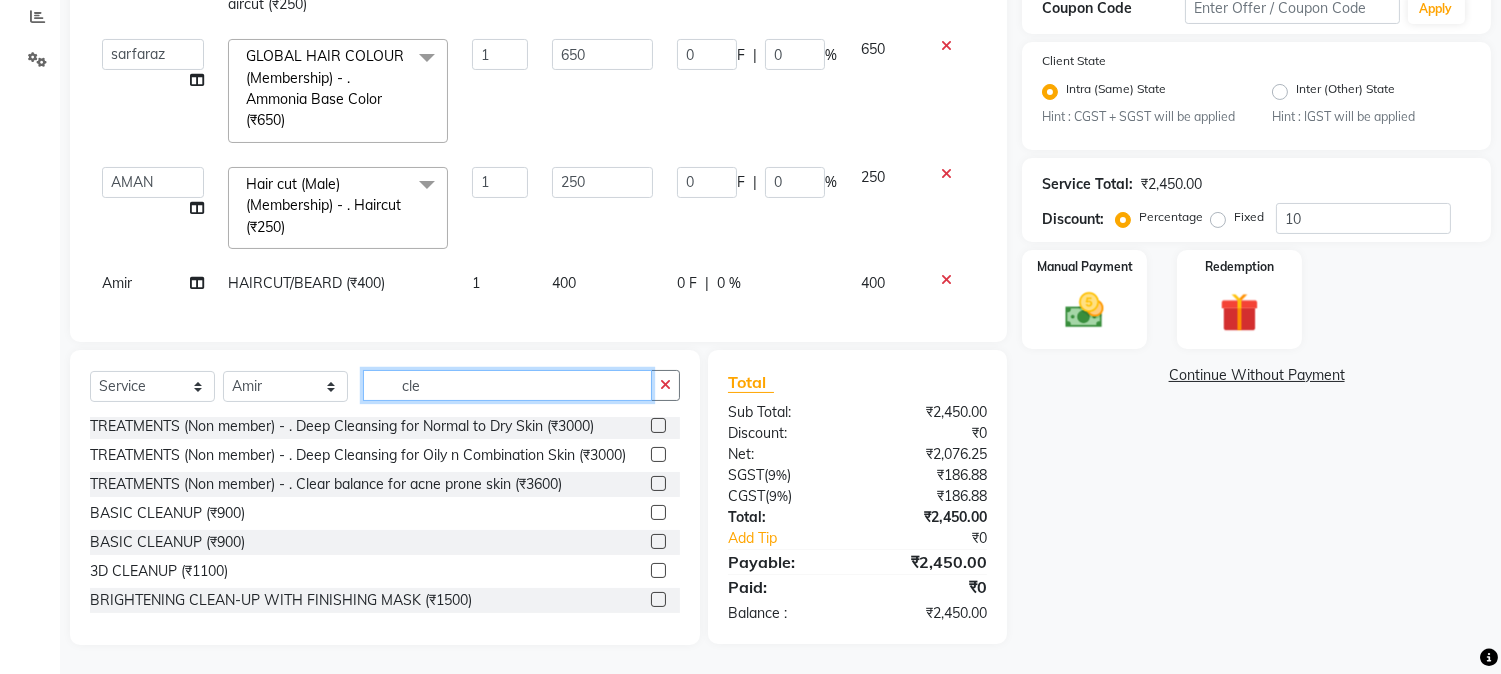 scroll, scrollTop: 500, scrollLeft: 0, axis: vertical 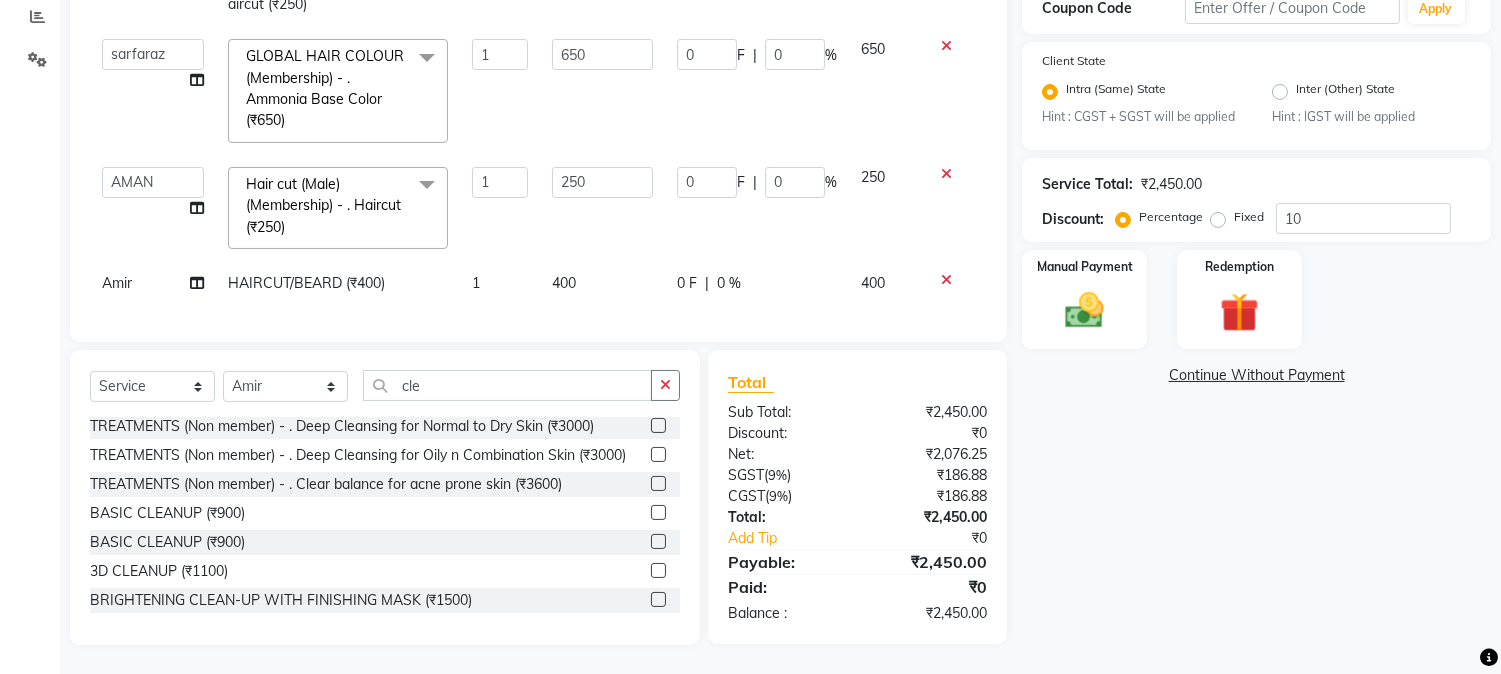 click 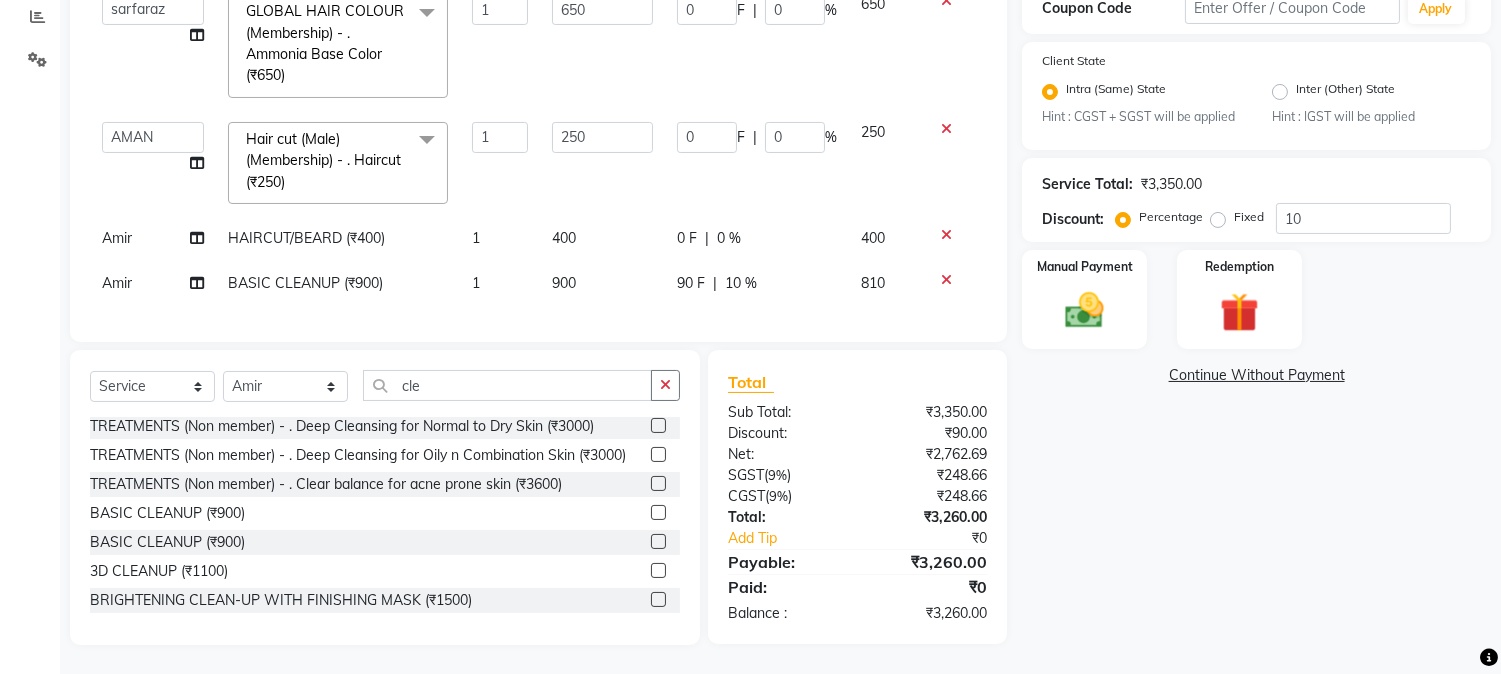 scroll, scrollTop: 243, scrollLeft: 0, axis: vertical 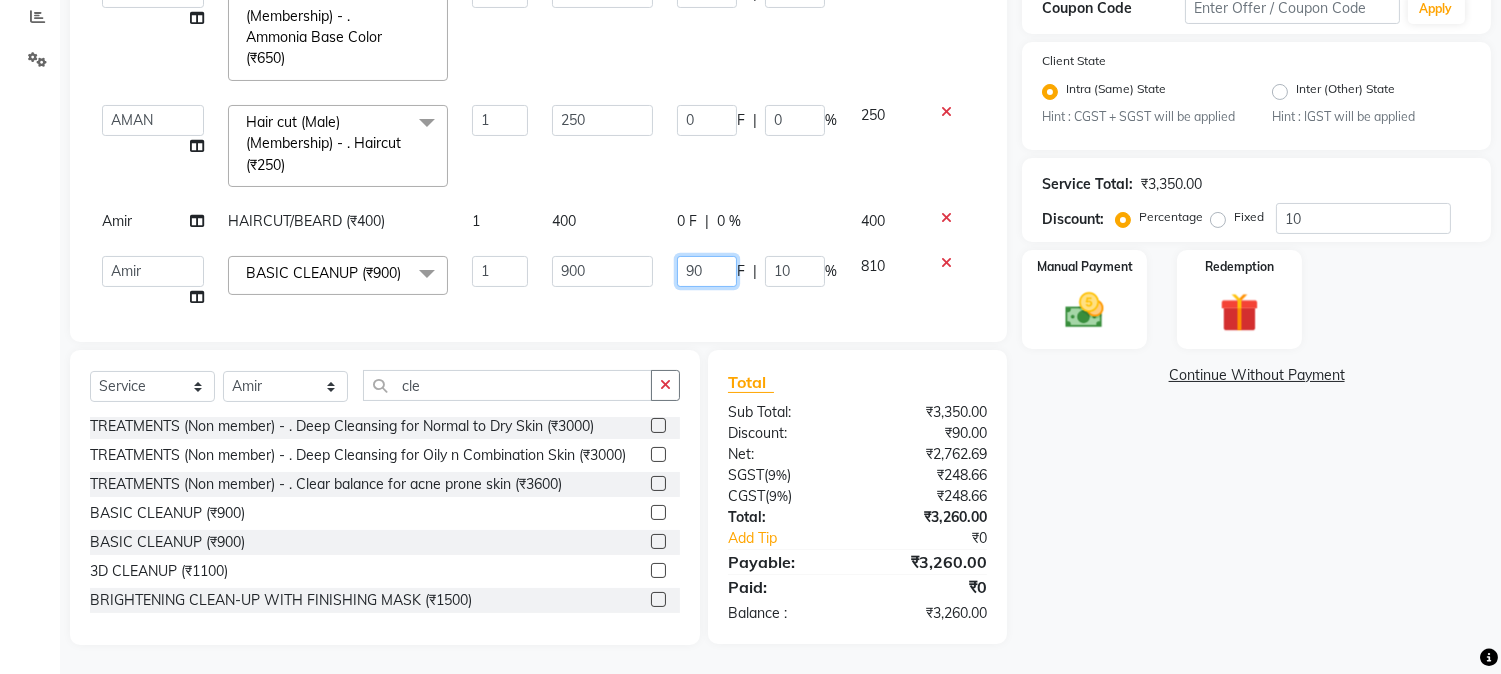 drag, startPoint x: 677, startPoint y: 273, endPoint x: 762, endPoint y: 274, distance: 85.00588 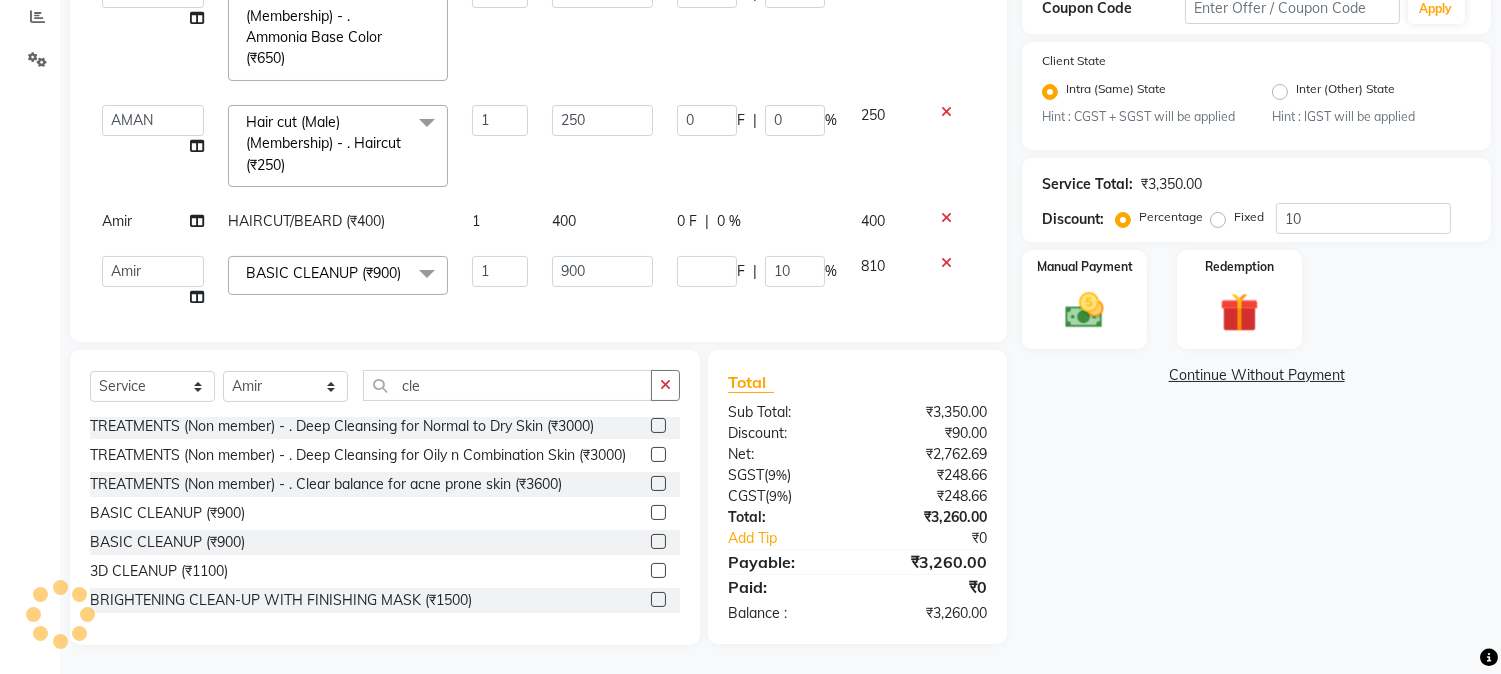 click on "Services Stylist Service Qty Price Disc Total Action mushahid  [muddu] HAIRCUT/BEARD (₹400) 1 400 0 F | 0 % 400 BABLU Hair cut (Male)(Membership)       -        . Haircut (₹250) 1 250 0 F | 0 % 250  AARMAN   AAYUSHI SHARMA   Akruti   AMAN    Amir   Arbaz   Asif Ansari   BABLU   Bandana   BHAGYESH   CHETAN   CHETAN BOISAR   furkan   GEETA   KISHOR   KISHOR JAMBHULKAR   kunal   mushahid  [muddu]   Nilam   NIRANJAN   Nisha Parmar   PRABHA    PUNAM   Rahul Sir   RAVI    RIMA   Rohit Tandel   SALONI   Sandy Sir   sarfaraz   shovib M.D   shreya   ZOYA  Hair cut (Male)(Membership)       -        . Haircut (₹250)  x Nails -  Hands (₹840) Nails -  Feet (₹720) Nails - Nail Extensions With Gel Polish (₹2820) Nails - Nail Art (₹300) Nails - Nail Extension Removal (₹960) Nails - Gel Polish Removal (₹420) MOLE (₹600) PUMING (₹4000) CRYSTAL PEDICURE (MEMBERSHIP) (₹1400) HIAR SPA ABOVE SHOULDER (MEMBERSHIP) (₹900) HAIR SPA ABOVE SHOULDER (NON-MEMBER) (₹1080) PATCH TEST  (₹500) BEARD (₹150) 1" 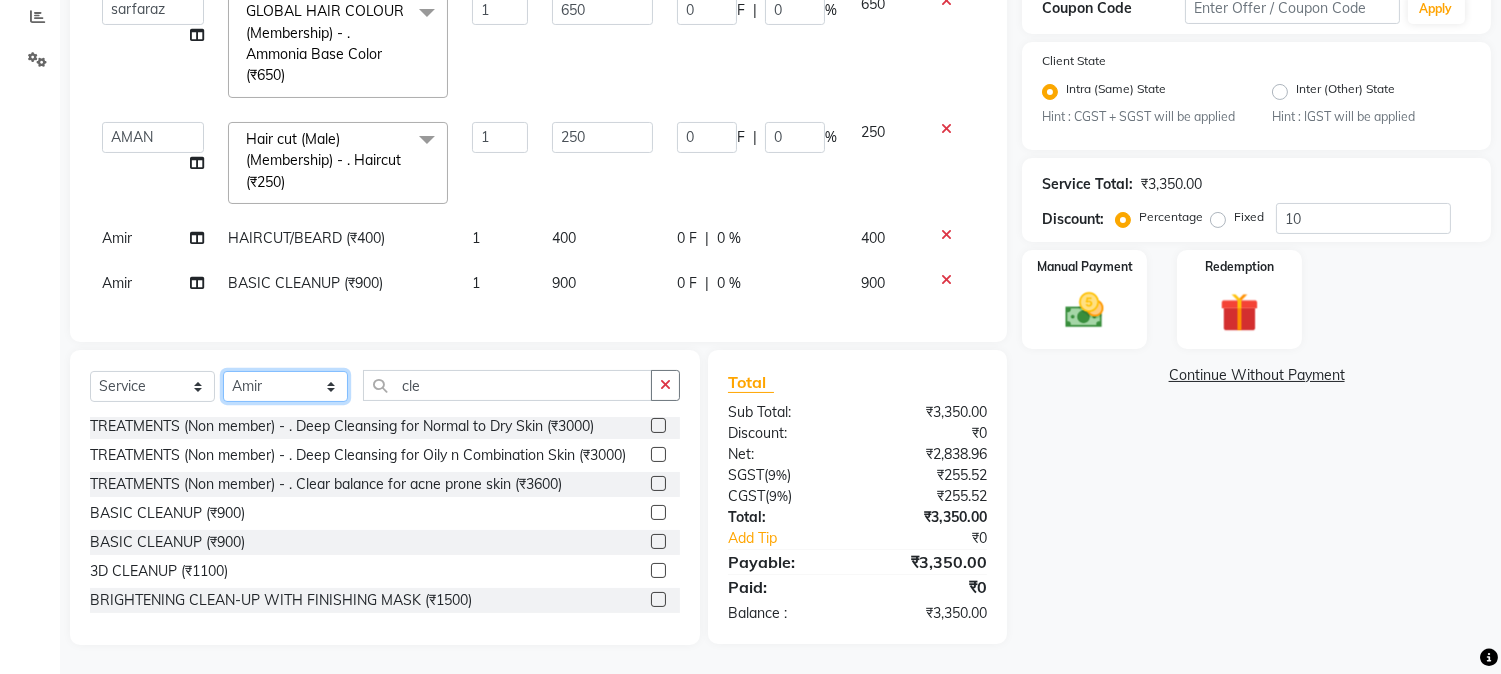 click on "Select Stylist AARMAN AAYUSHI SHARMA Akruti AMAN  Amir Arbaz Asif Ansari BABLU Bandana BHAGYESH CHETAN CHETAN BOISAR furkan GEETA KISHOR KISHOR JAMBHULKAR kunal mushahid  [muddu] Nilam NIRANJAN Nisha Parmar PRABHA  PUNAM Rahul Sir RAVI  RIMA Rohit Tandel SALONI Sandy Sir sarfaraz shovib M.D shreya ZOYA" 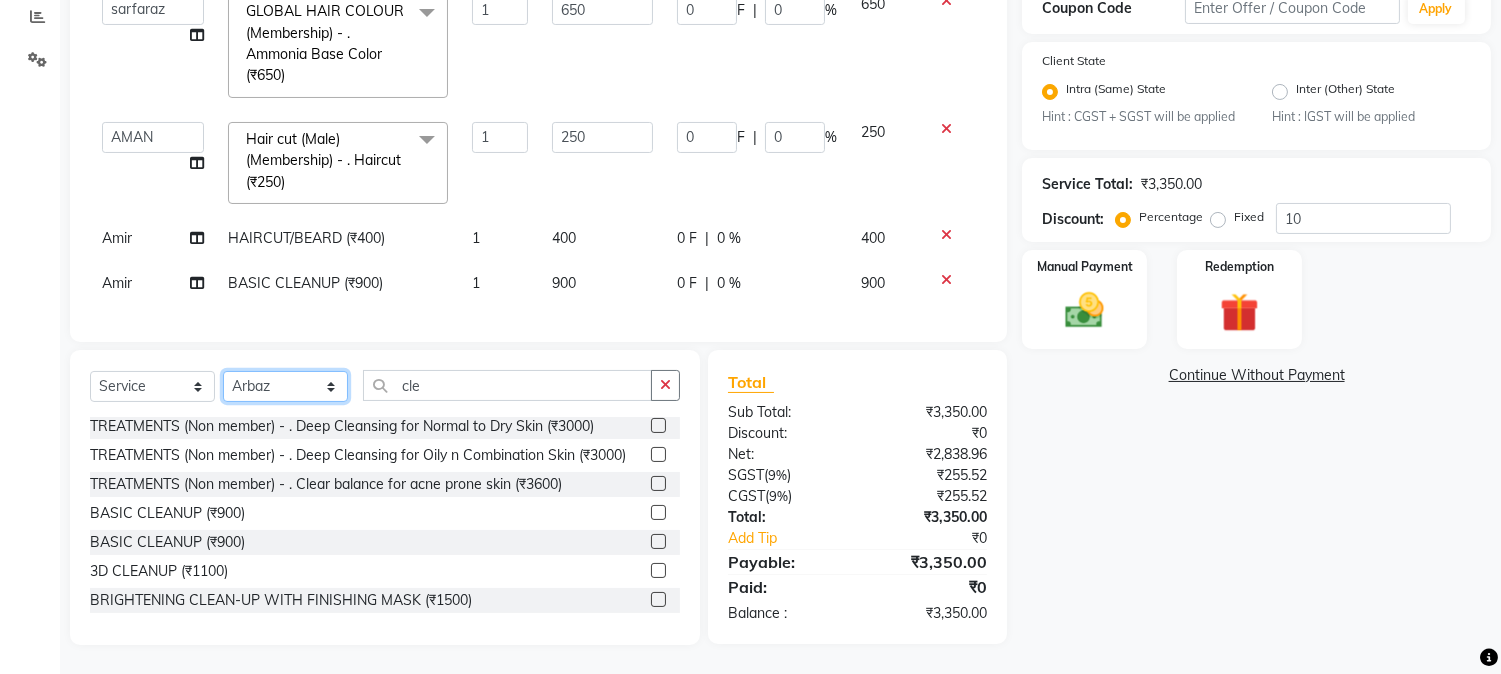click on "Select Stylist AARMAN AAYUSHI SHARMA Akruti AMAN  Amir Arbaz Asif Ansari BABLU Bandana BHAGYESH CHETAN CHETAN BOISAR furkan GEETA KISHOR KISHOR JAMBHULKAR kunal mushahid  [muddu] Nilam NIRANJAN Nisha Parmar PRABHA  PUNAM Rahul Sir RAVI  RIMA Rohit Tandel SALONI Sandy Sir sarfaraz shovib M.D shreya ZOYA" 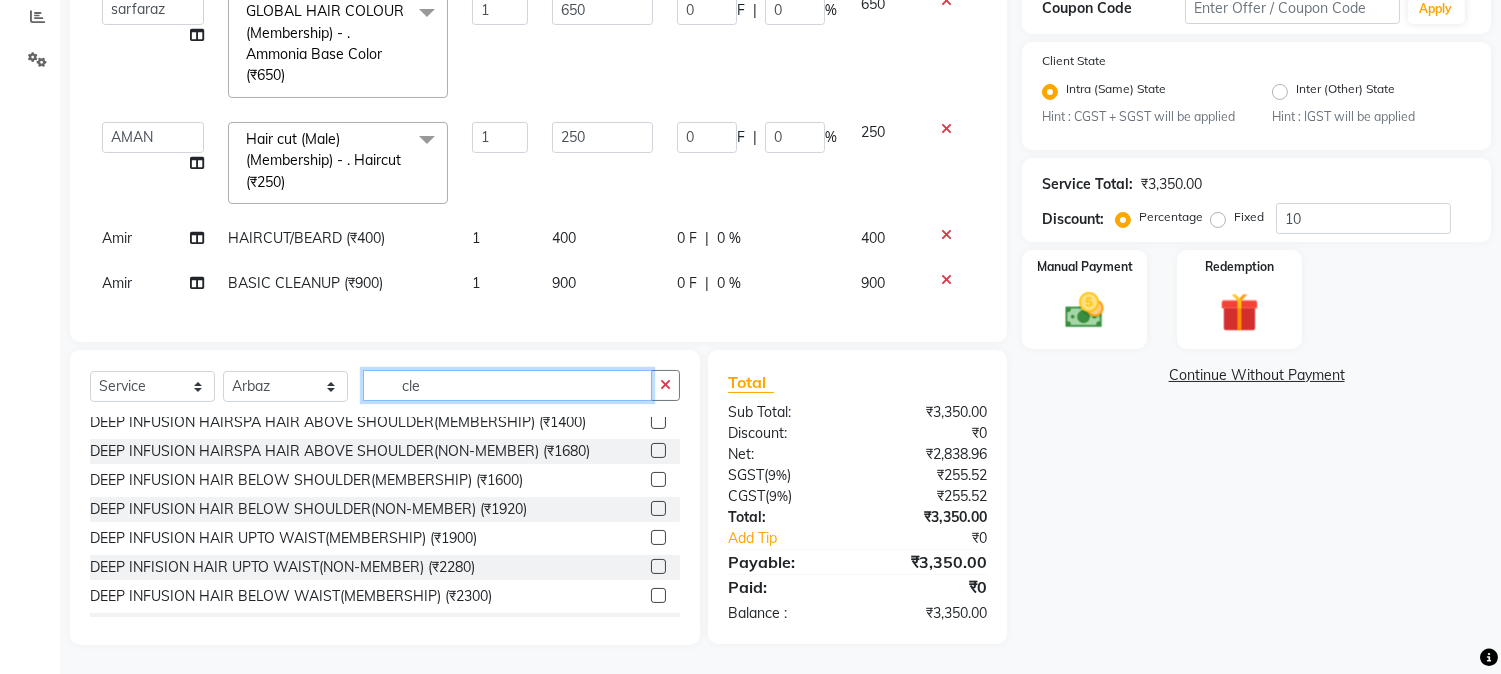 drag, startPoint x: 400, startPoint y: 376, endPoint x: 496, endPoint y: 368, distance: 96.332756 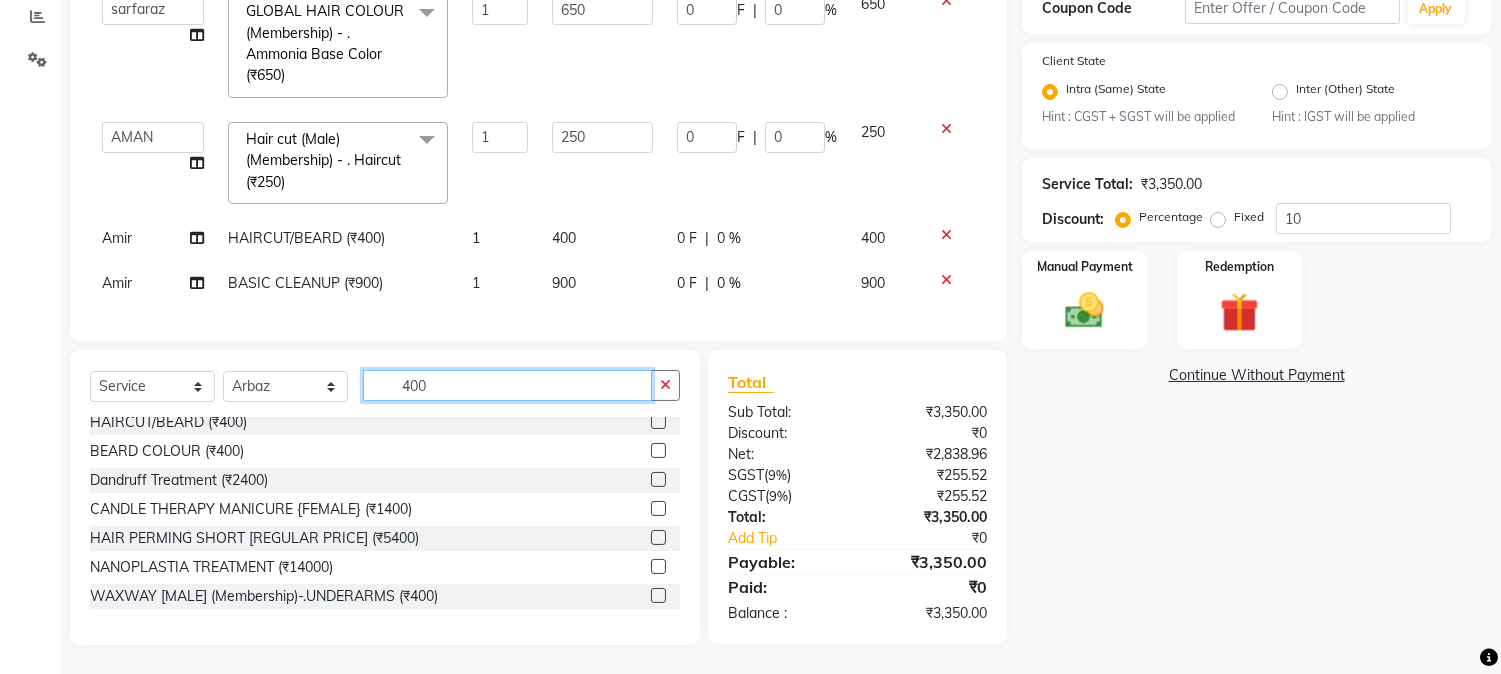scroll, scrollTop: 94, scrollLeft: 0, axis: vertical 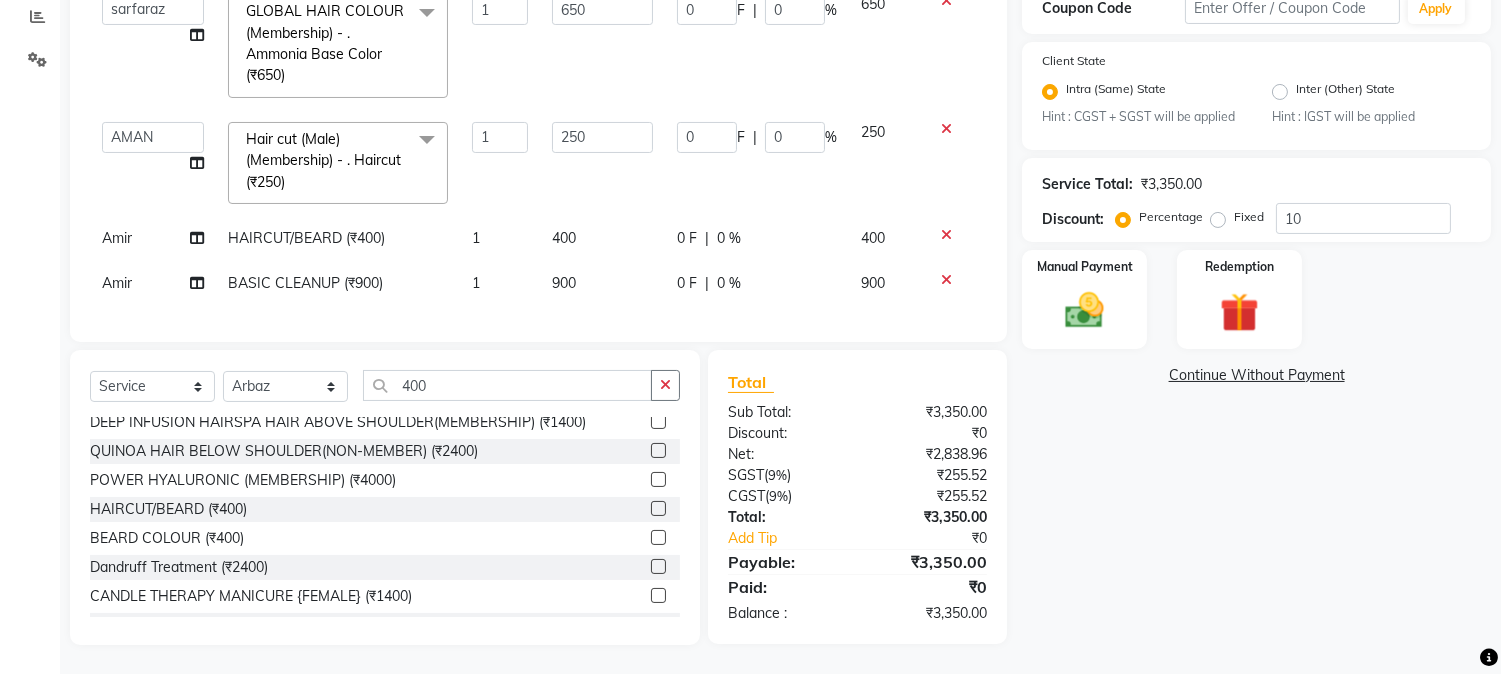 click 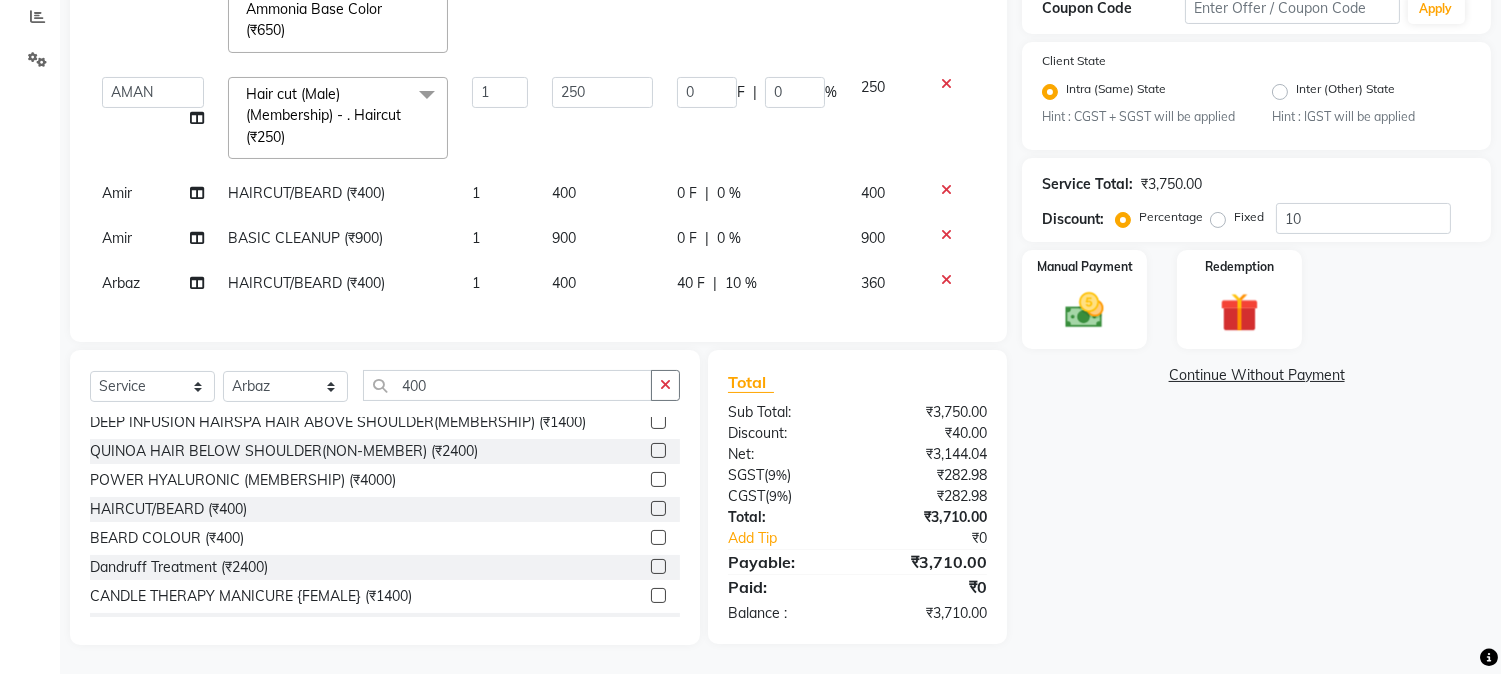 scroll, scrollTop: 287, scrollLeft: 0, axis: vertical 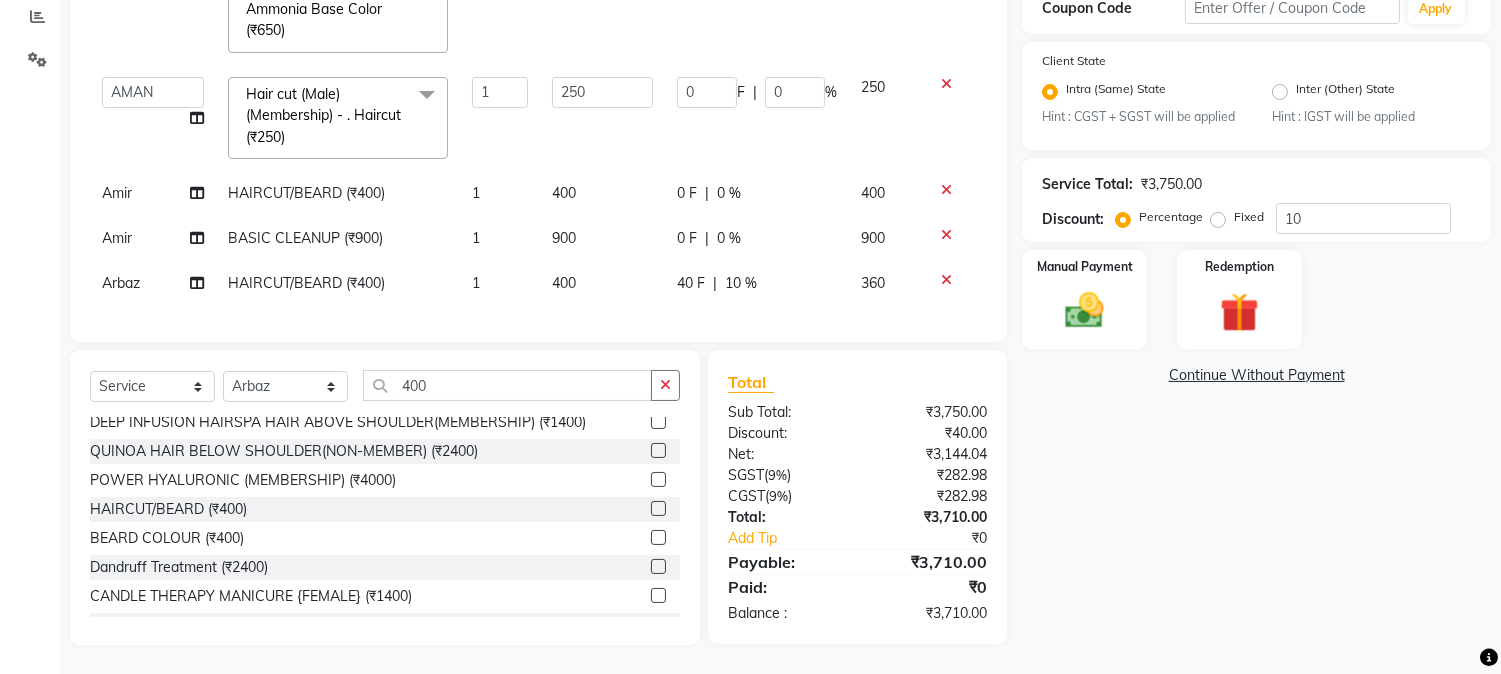 click on "40 F | 10 %" 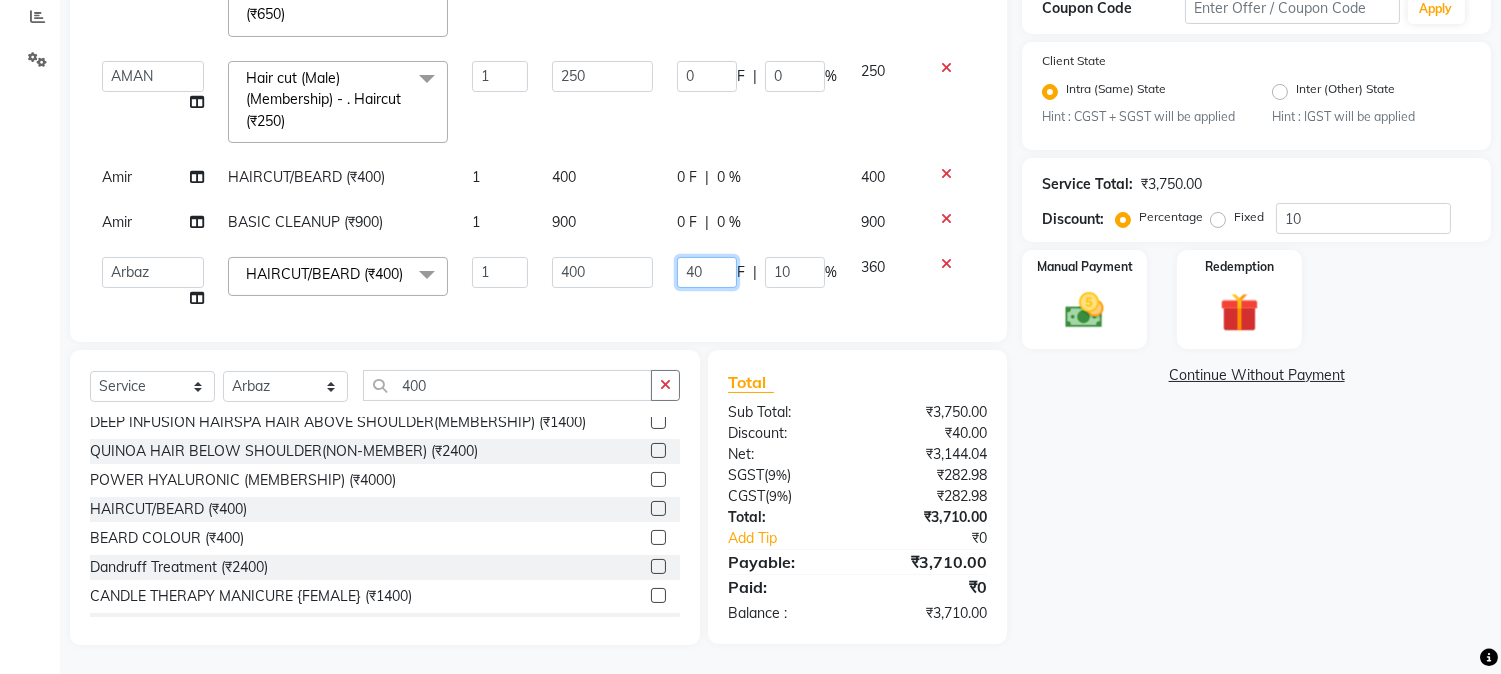 drag, startPoint x: 670, startPoint y: 280, endPoint x: 734, endPoint y: 268, distance: 65.11528 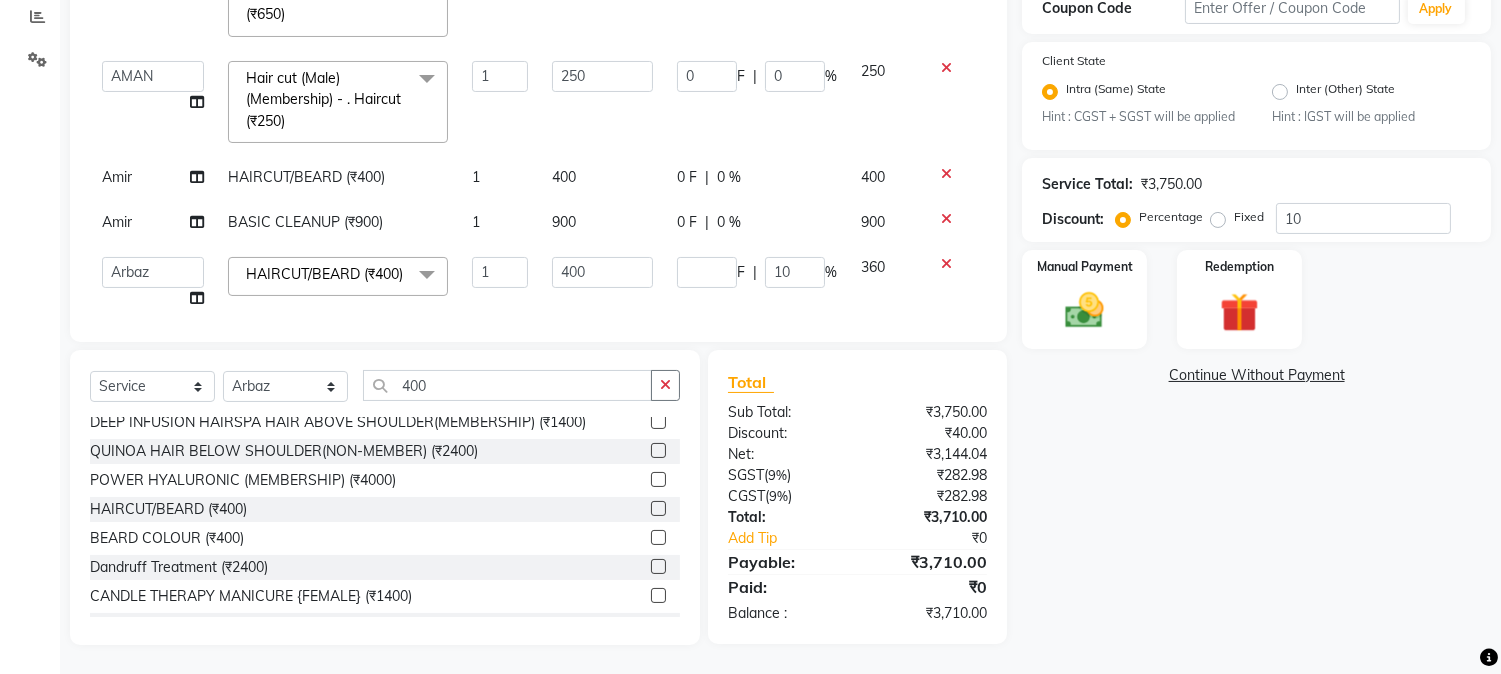 click on "Services Stylist Service Qty Price Disc Total Action mushahid  [muddu] HAIRCUT/BEARD (₹400) 1 400 0 F | 0 % 400 BABLU Hair cut (Male)(Membership)       -        . Haircut (₹250) 1 250 0 F | 0 % 250  AARMAN   AAYUSHI SHARMA   Akruti   AMAN    Amir   Arbaz   Asif Ansari   BABLU   Bandana   BHAGYESH   CHETAN   CHETAN BOISAR   furkan   GEETA   KISHOR   KISHOR JAMBHULKAR   kunal   mushahid  [muddu]   Nilam   NIRANJAN   Nisha Parmar   PRABHA    PUNAM   Rahul Sir   RAVI    RIMA   Rohit Tandel   SALONI   Sandy Sir   sarfaraz   shovib M.D   shreya   ZOYA  Hair cut (Male)(Membership)       -        . Haircut (₹250)  x Nails -  Hands (₹840) Nails -  Feet (₹720) Nails - Nail Extensions With Gel Polish (₹2820) Nails - Nail Art (₹300) Nails - Nail Extension Removal (₹960) Nails - Gel Polish Removal (₹420) MOLE (₹600) PUMING (₹4000) CRYSTAL PEDICURE (MEMBERSHIP) (₹1400) HIAR SPA ABOVE SHOULDER (MEMBERSHIP) (₹900) HAIR SPA ABOVE SHOULDER (NON-MEMBER) (₹1080) PATCH TEST  (₹500) BEARD (₹150) 1" 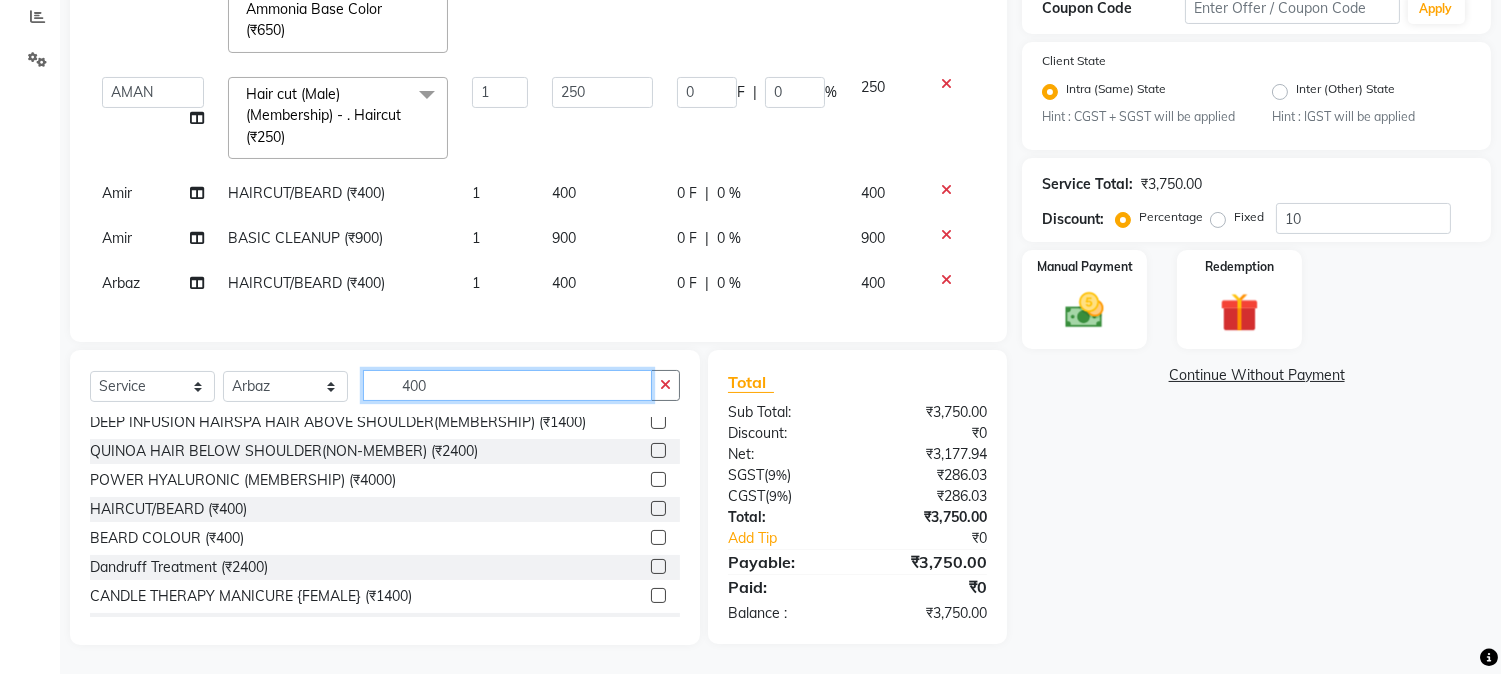 drag, startPoint x: 404, startPoint y: 386, endPoint x: 452, endPoint y: 386, distance: 48 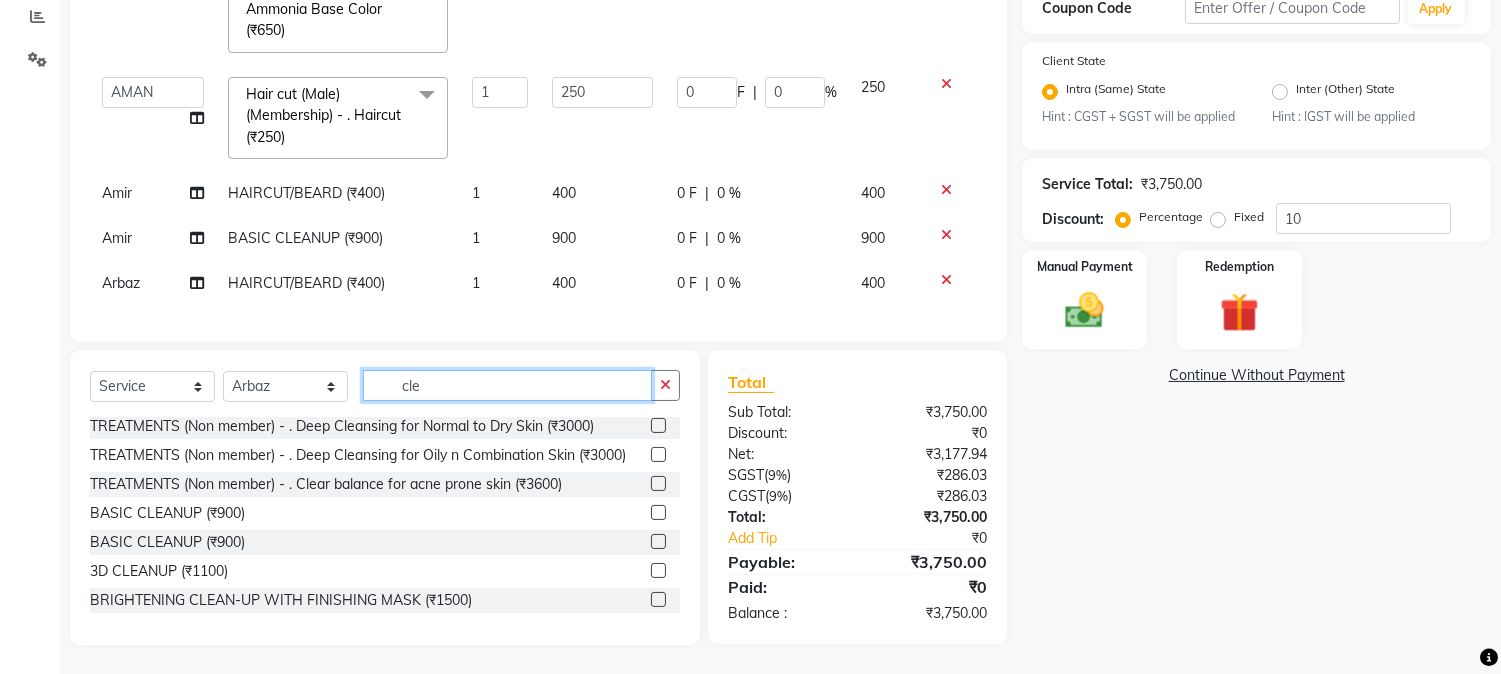 scroll, scrollTop: 500, scrollLeft: 0, axis: vertical 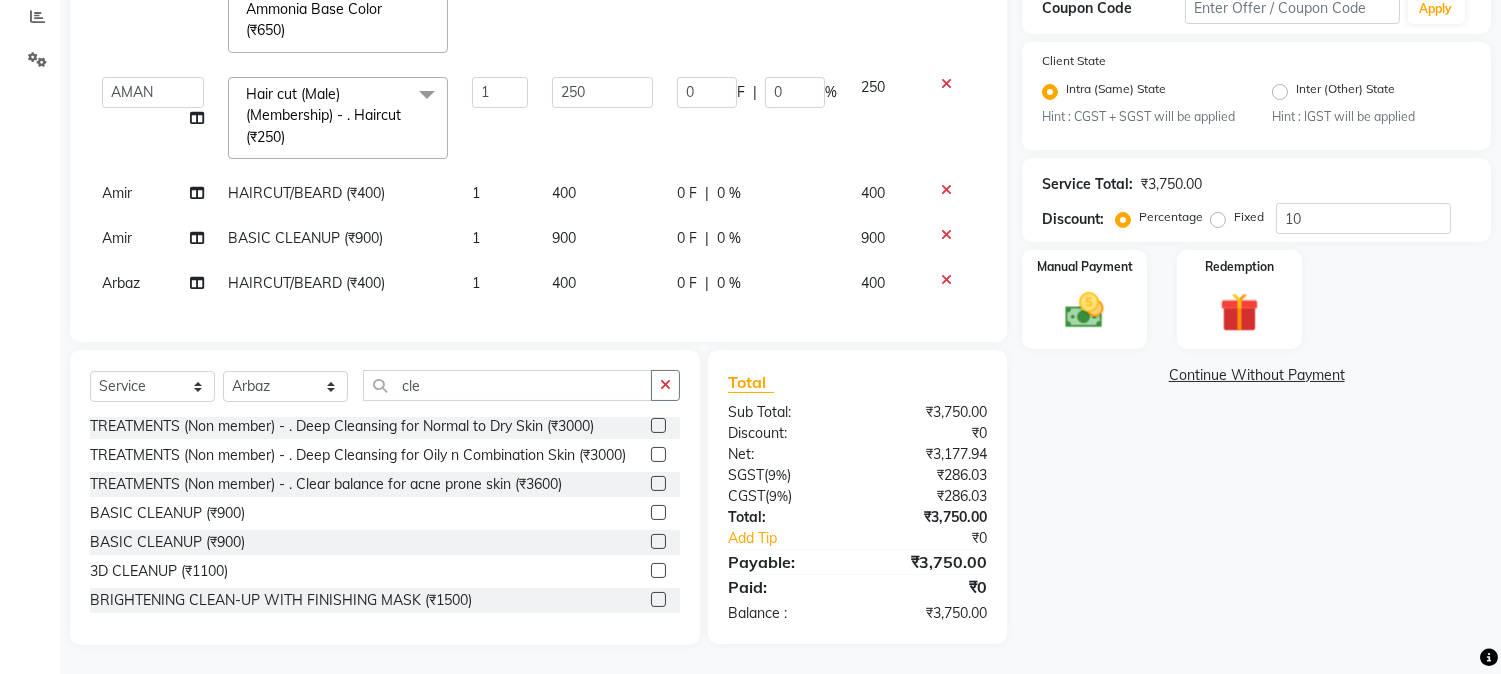 click 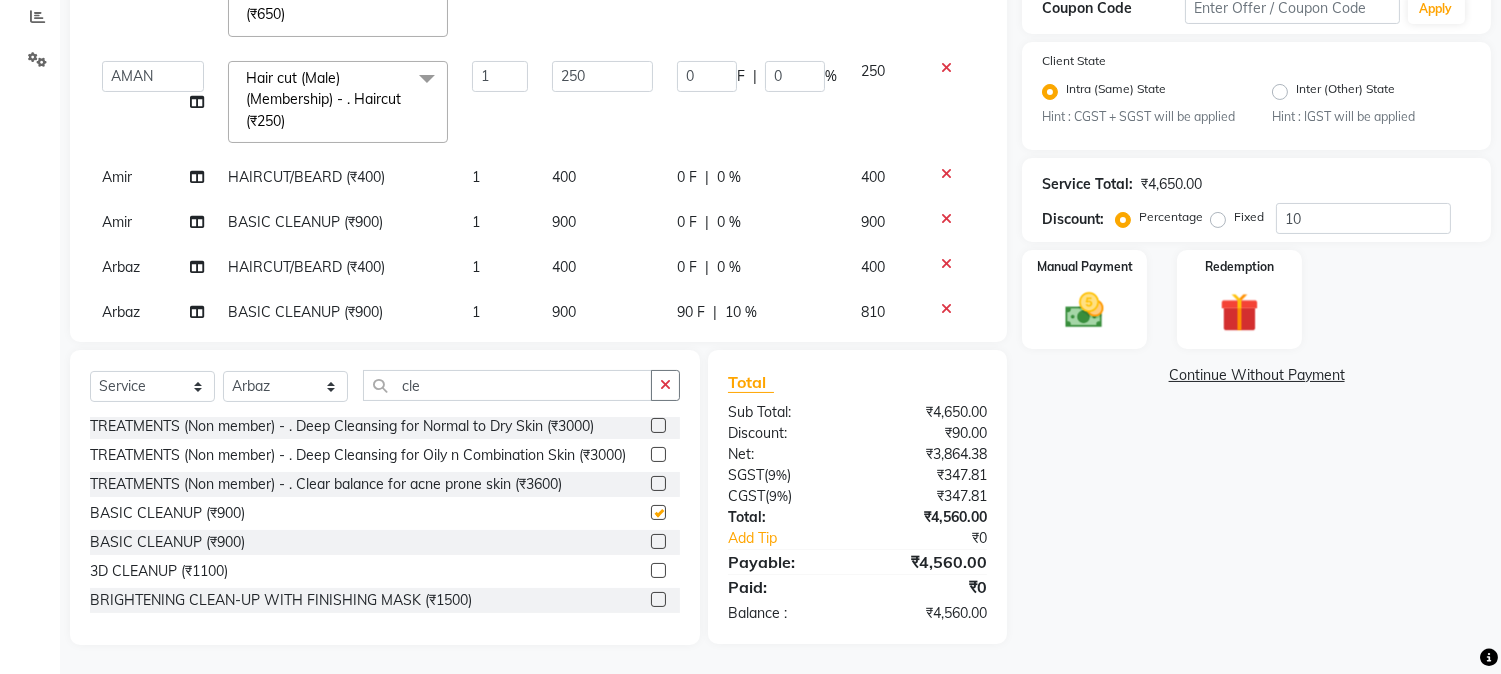 scroll, scrollTop: 333, scrollLeft: 0, axis: vertical 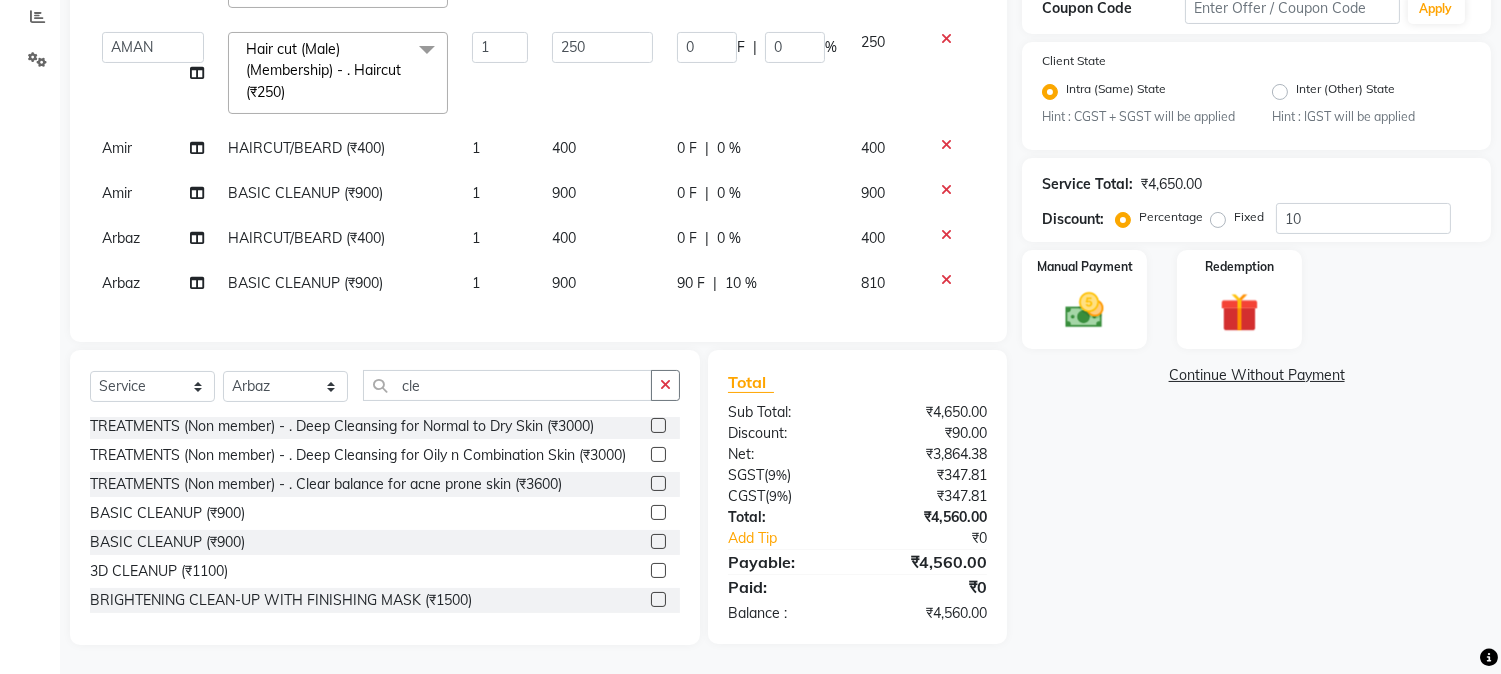 click on "90 F" 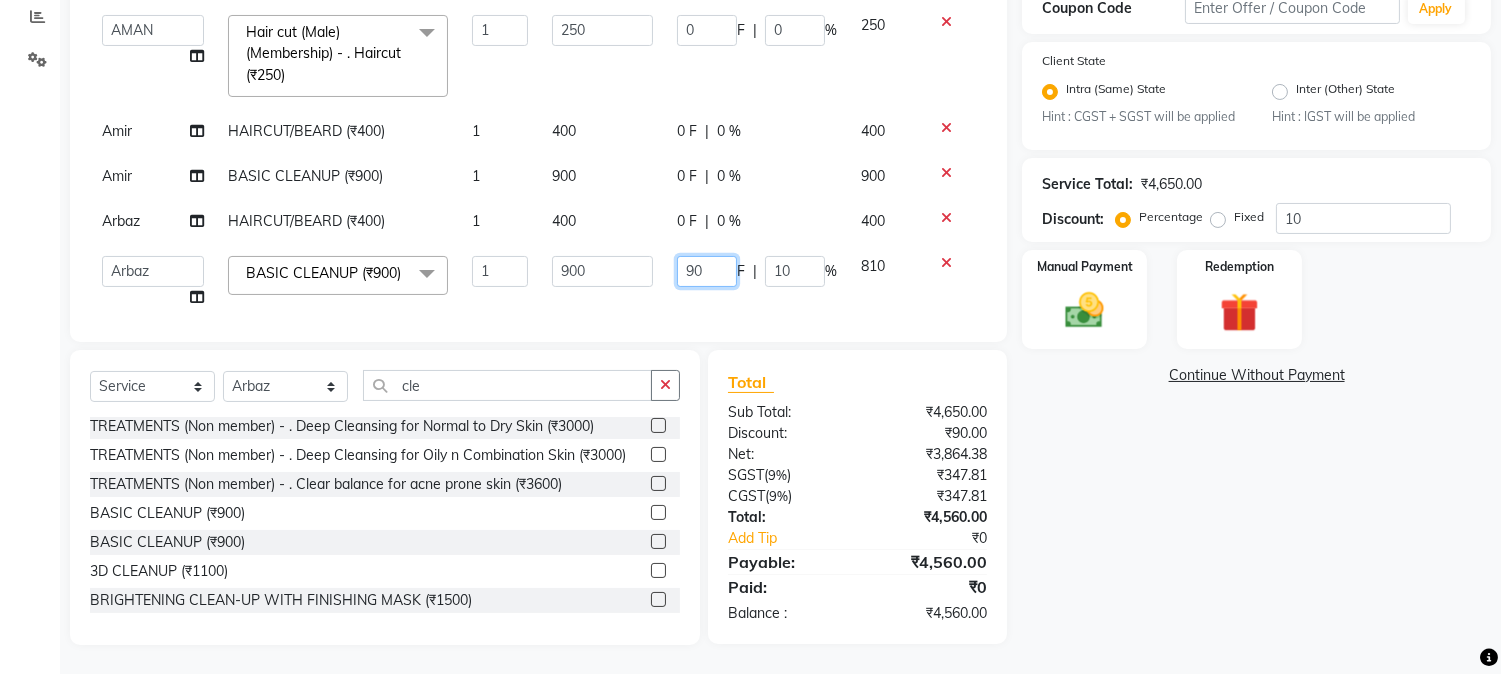 drag, startPoint x: 658, startPoint y: 272, endPoint x: 716, endPoint y: 265, distance: 58.420887 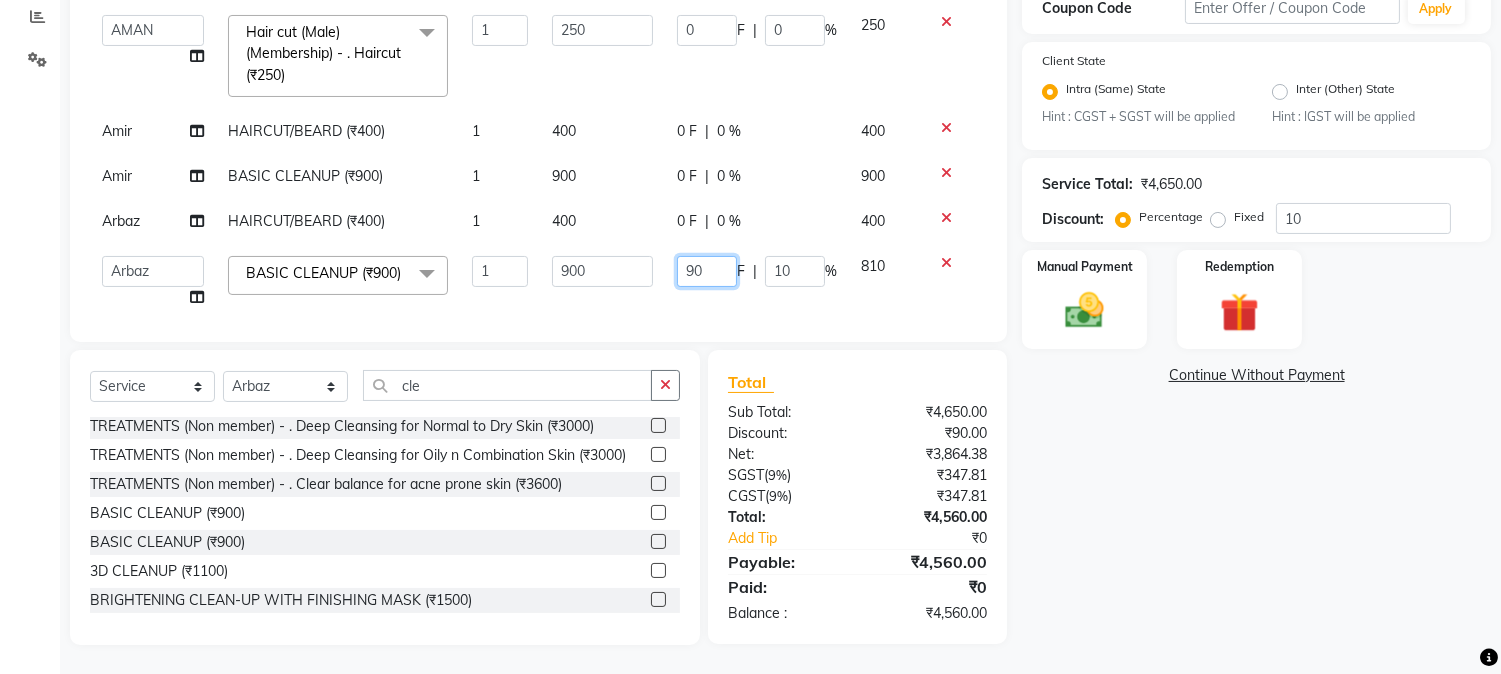click on "90 F | 10 %" 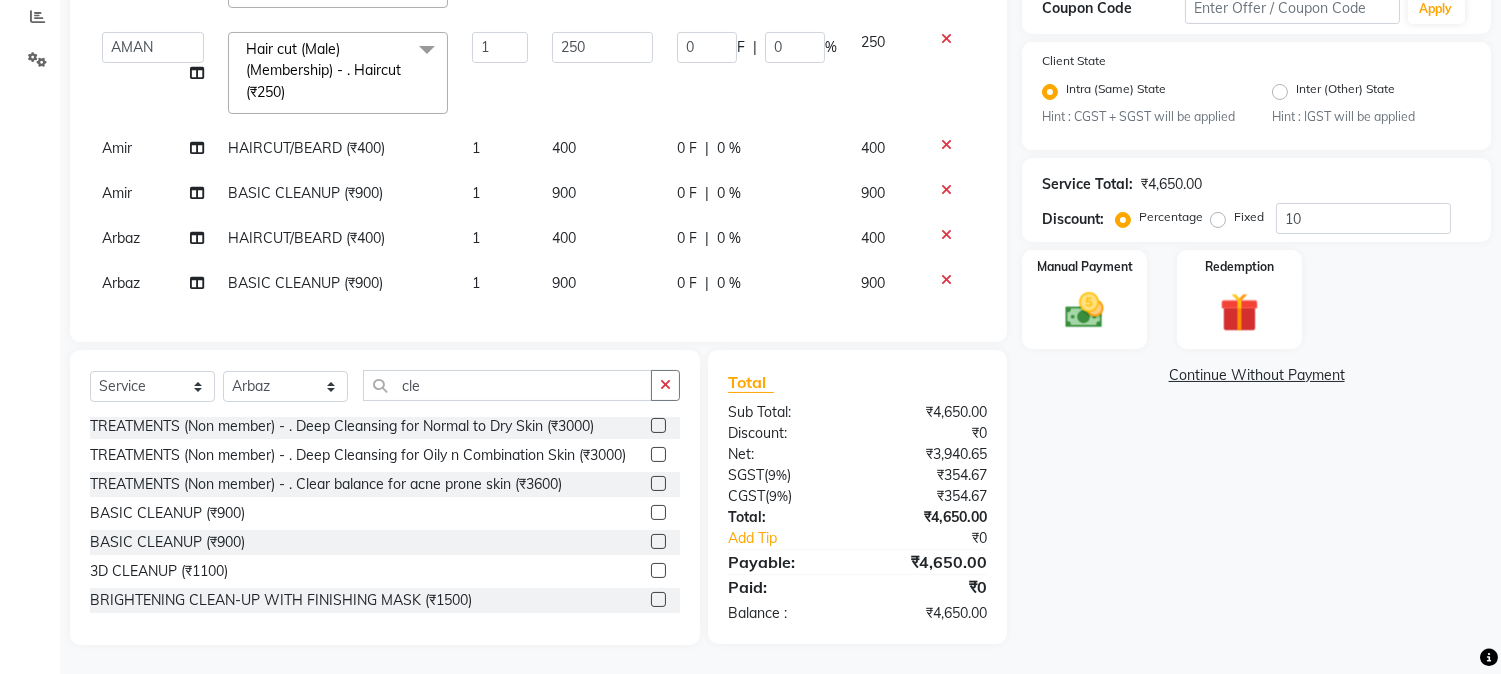 click on "Services Stylist Service Qty Price Disc Total Action mushahid  [muddu] HAIRCUT/BEARD (₹400) 1 400 0 F | 0 % 400 BABLU Hair cut (Male)(Membership)       -        . Haircut (₹250) 1 250 0 F | 0 % 250  AARMAN   AAYUSHI SHARMA   Akruti   AMAN    Amir   Arbaz   Asif Ansari   BABLU   Bandana   BHAGYESH   CHETAN   CHETAN BOISAR   furkan   GEETA   KISHOR   KISHOR JAMBHULKAR   kunal   mushahid  [muddu]   Nilam   NIRANJAN   Nisha Parmar   PRABHA    PUNAM   Rahul Sir   RAVI    RIMA   Rohit Tandel   SALONI   Sandy Sir   sarfaraz   shovib M.D   shreya   ZOYA  Hair cut (Male)(Membership)       -        . Haircut (₹250)  x Nails -  Hands (₹840) Nails -  Feet (₹720) Nails - Nail Extensions With Gel Polish (₹2820) Nails - Nail Art (₹300) Nails - Nail Extension Removal (₹960) Nails - Gel Polish Removal (₹420) MOLE (₹600) PUMING (₹4000) CRYSTAL PEDICURE (MEMBERSHIP) (₹1400) HIAR SPA ABOVE SHOULDER (MEMBERSHIP) (₹900) HAIR SPA ABOVE SHOULDER (NON-MEMBER) (₹1080) PATCH TEST  (₹500) BEARD (₹150) 1" 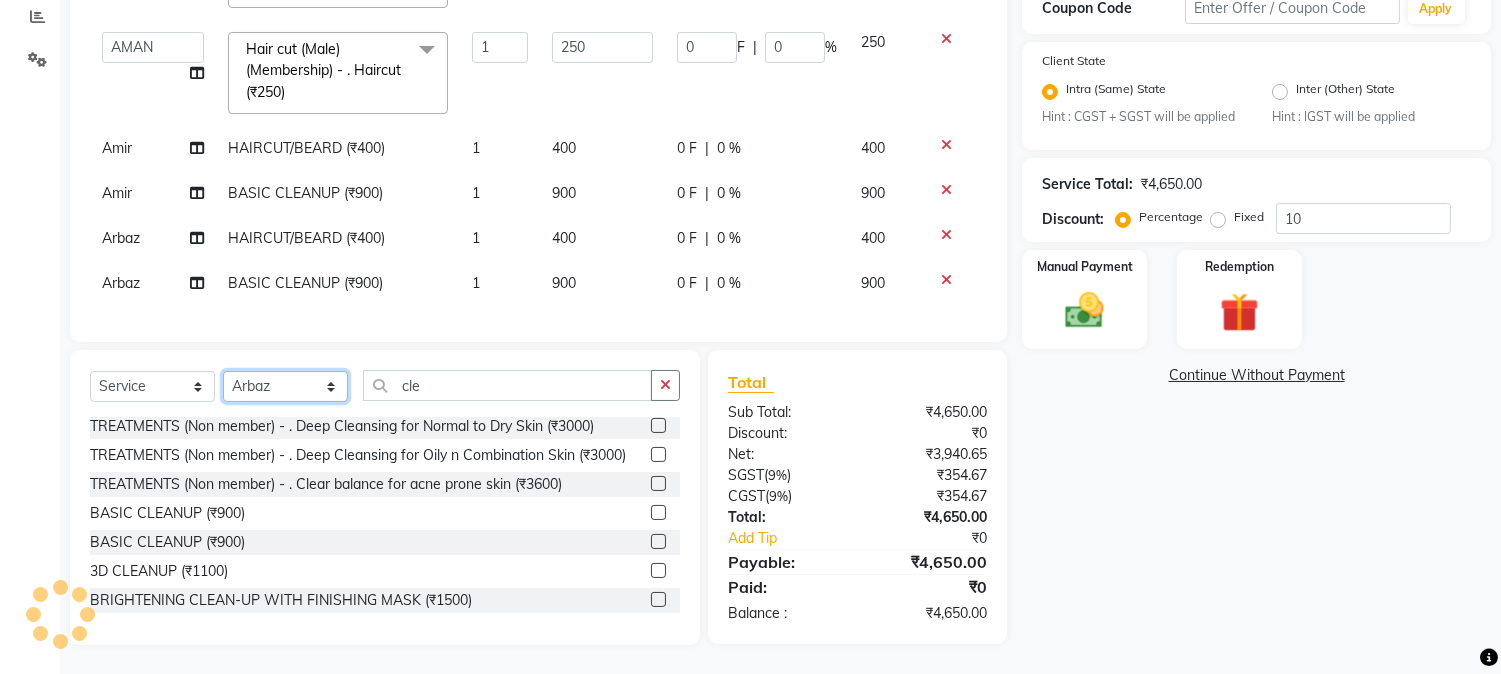 click on "Select Stylist AARMAN AAYUSHI SHARMA Akruti AMAN  Amir Arbaz Asif Ansari BABLU Bandana BHAGYESH CHETAN CHETAN BOISAR furkan GEETA KISHOR KISHOR JAMBHULKAR kunal mushahid  [muddu] Nilam NIRANJAN Nisha Parmar PRABHA  PUNAM Rahul Sir RAVI  RIMA Rohit Tandel SALONI Sandy Sir sarfaraz shovib M.D shreya ZOYA" 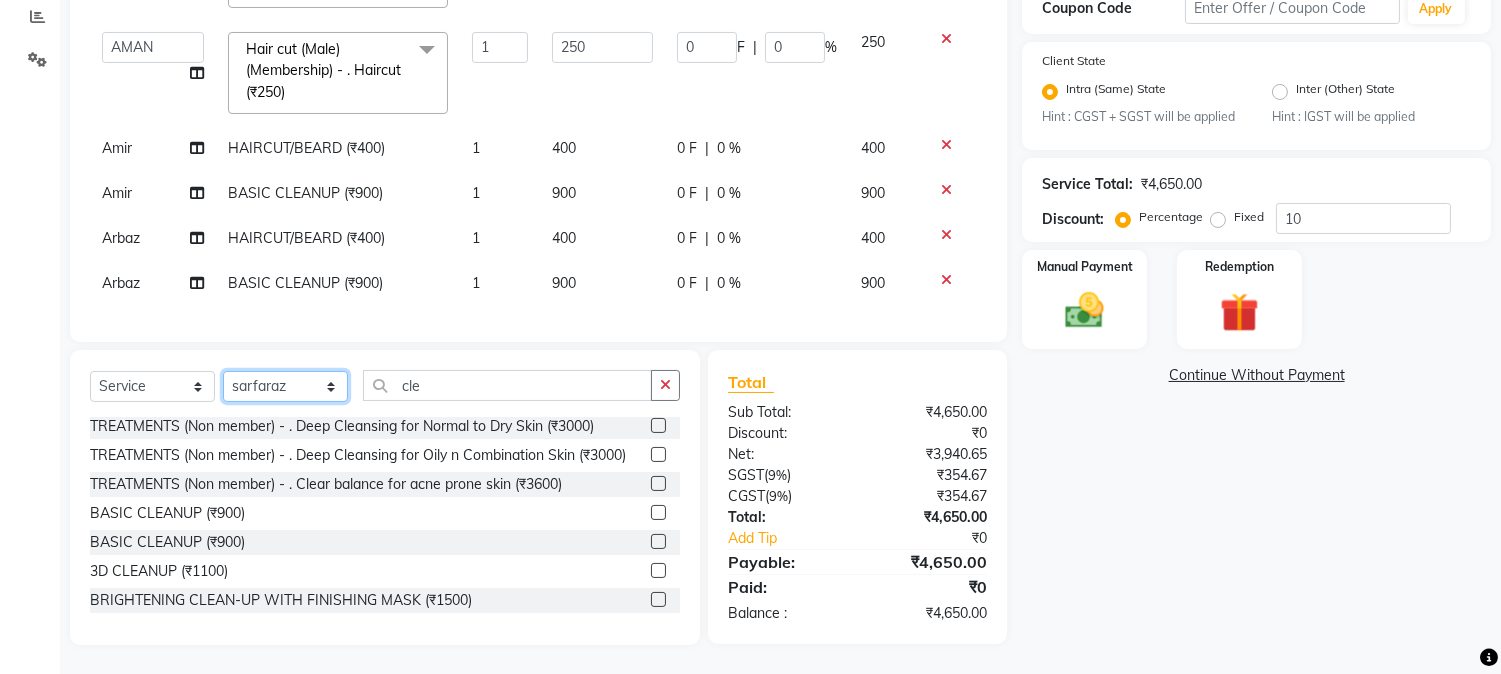 click on "Select Stylist AARMAN AAYUSHI SHARMA Akruti AMAN  Amir Arbaz Asif Ansari BABLU Bandana BHAGYESH CHETAN CHETAN BOISAR furkan GEETA KISHOR KISHOR JAMBHULKAR kunal mushahid  [muddu] Nilam NIRANJAN Nisha Parmar PRABHA  PUNAM Rahul Sir RAVI  RIMA Rohit Tandel SALONI Sandy Sir sarfaraz shovib M.D shreya ZOYA" 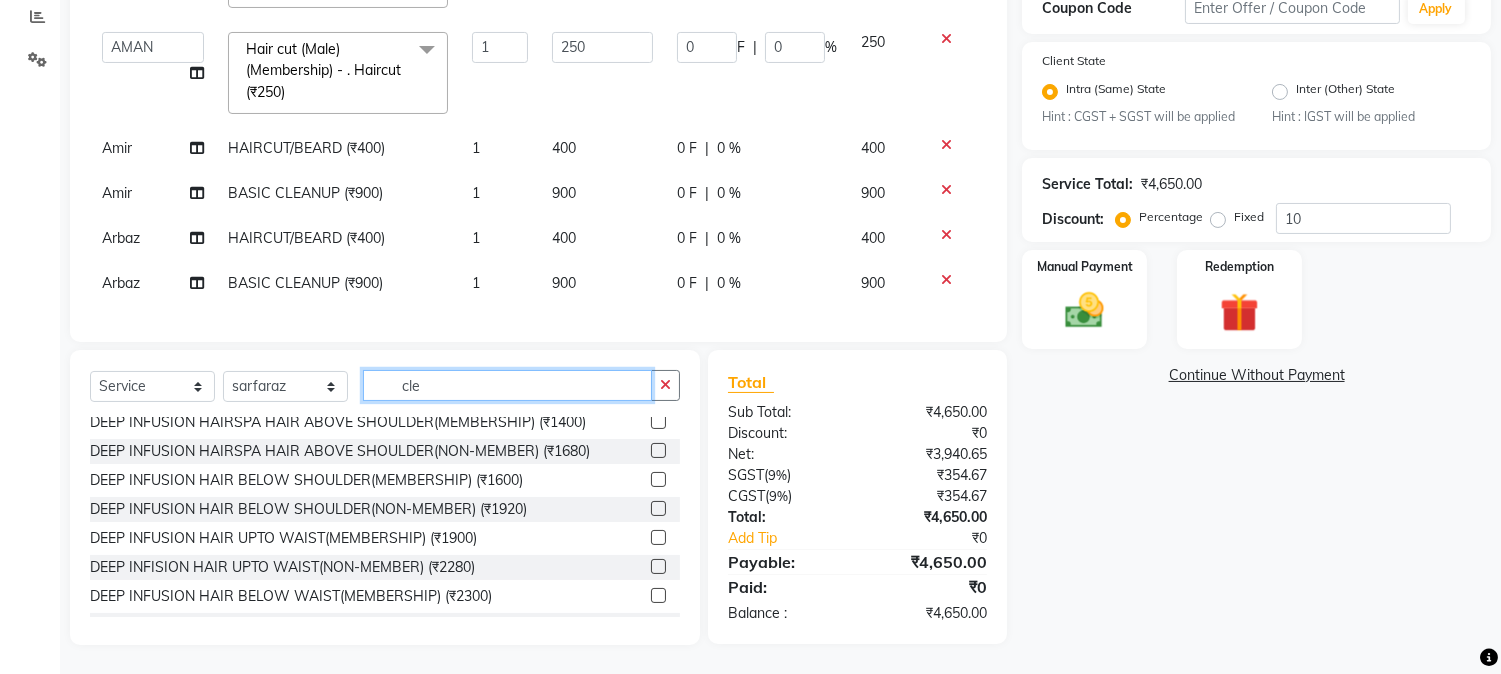 drag, startPoint x: 393, startPoint y: 387, endPoint x: 464, endPoint y: 390, distance: 71.063354 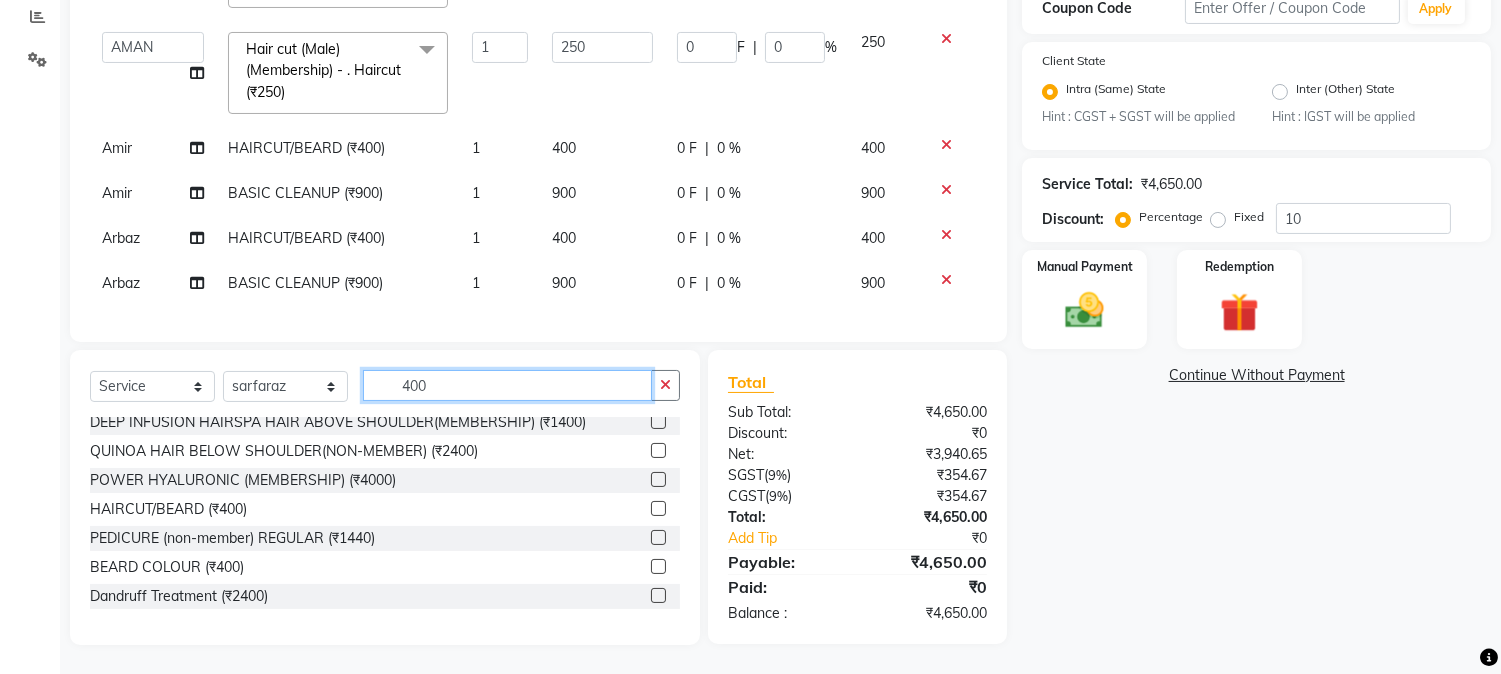 scroll, scrollTop: 94, scrollLeft: 0, axis: vertical 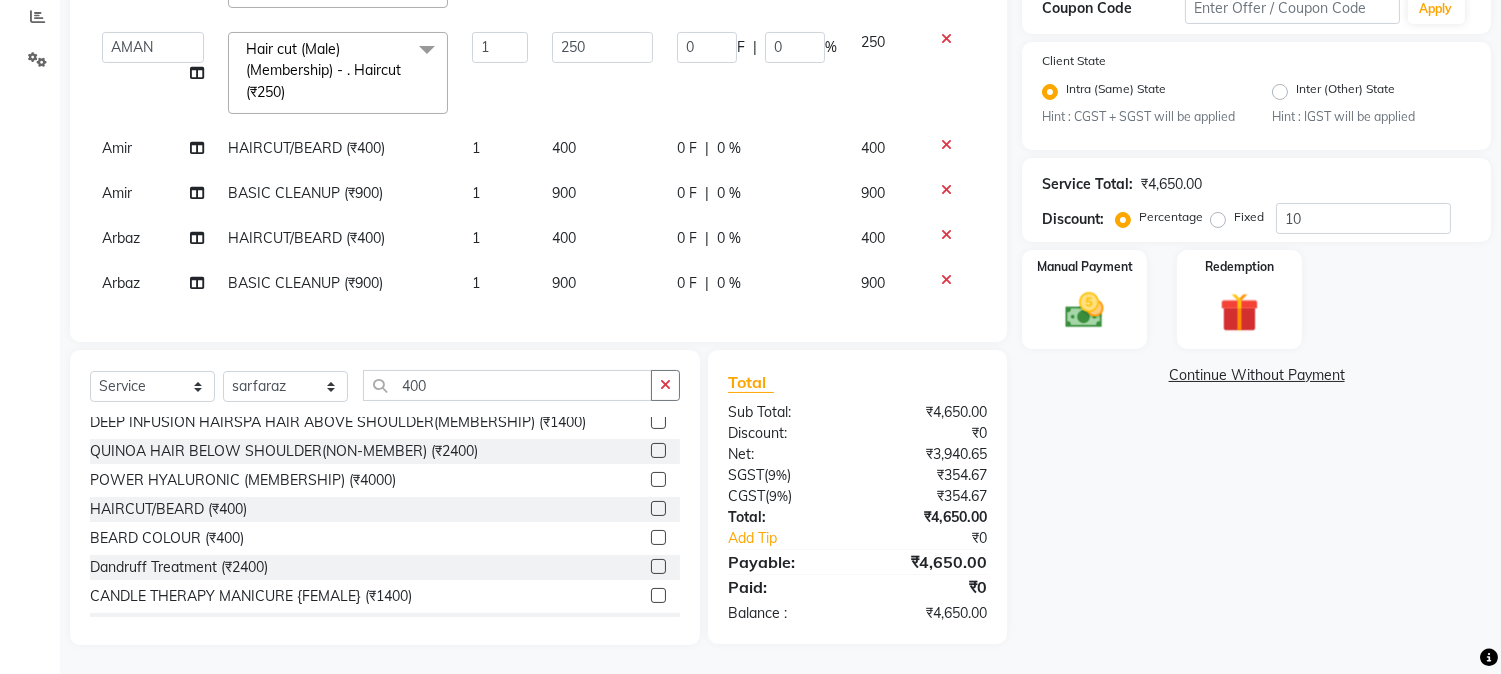 click 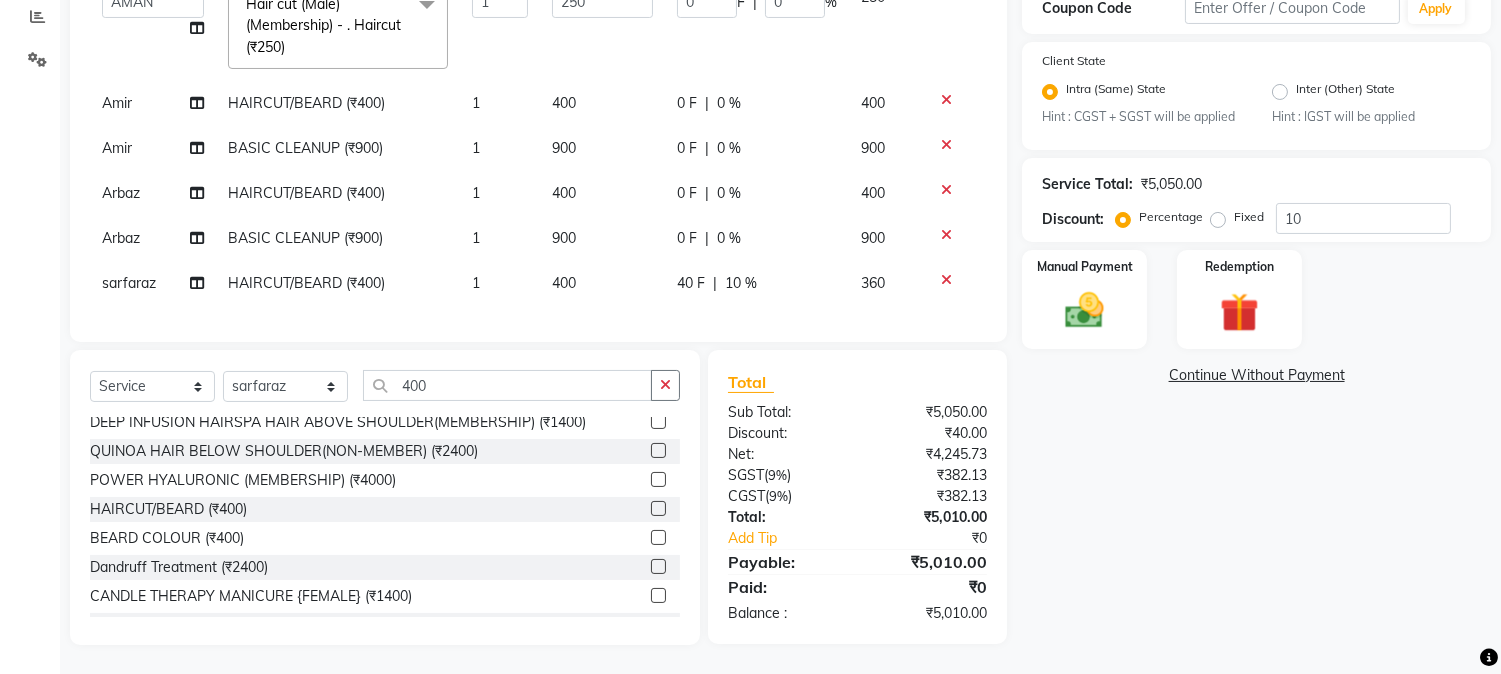 scroll, scrollTop: 377, scrollLeft: 0, axis: vertical 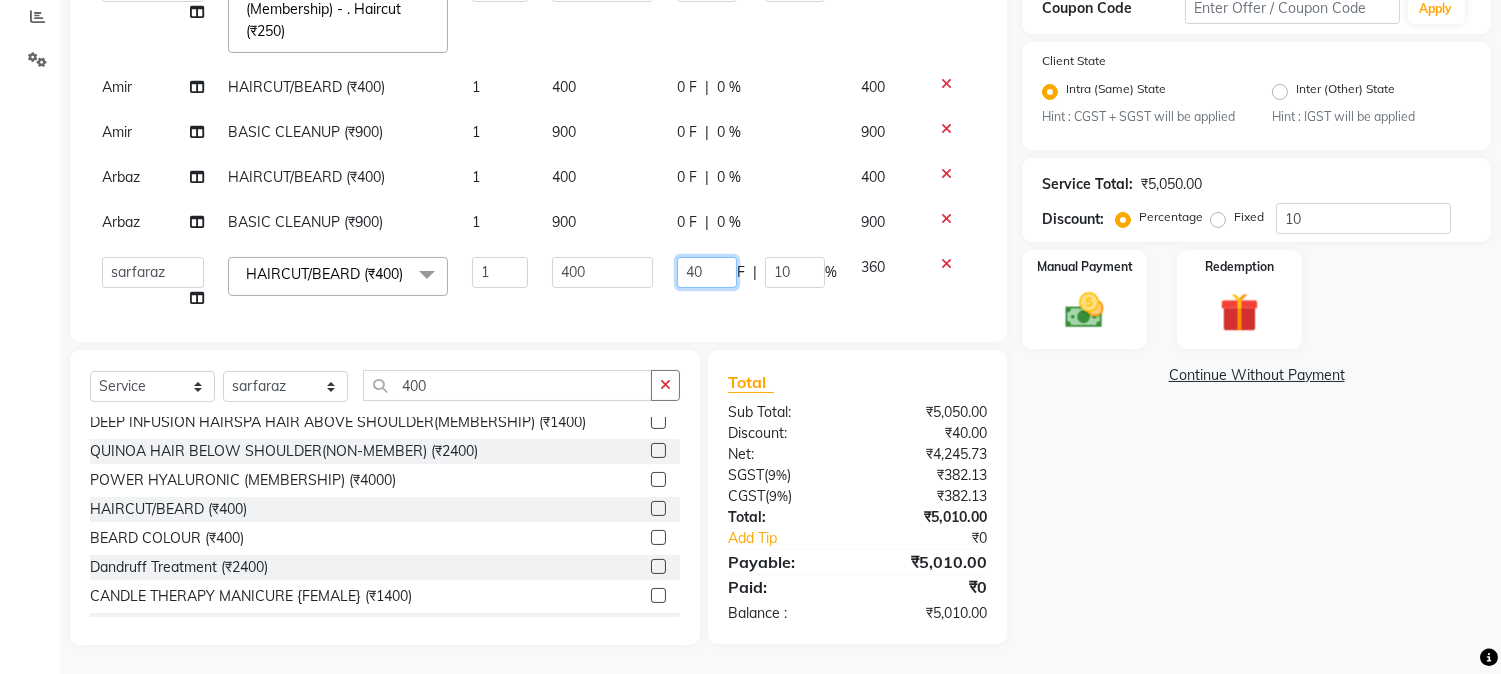 drag, startPoint x: 673, startPoint y: 265, endPoint x: 720, endPoint y: 264, distance: 47.010635 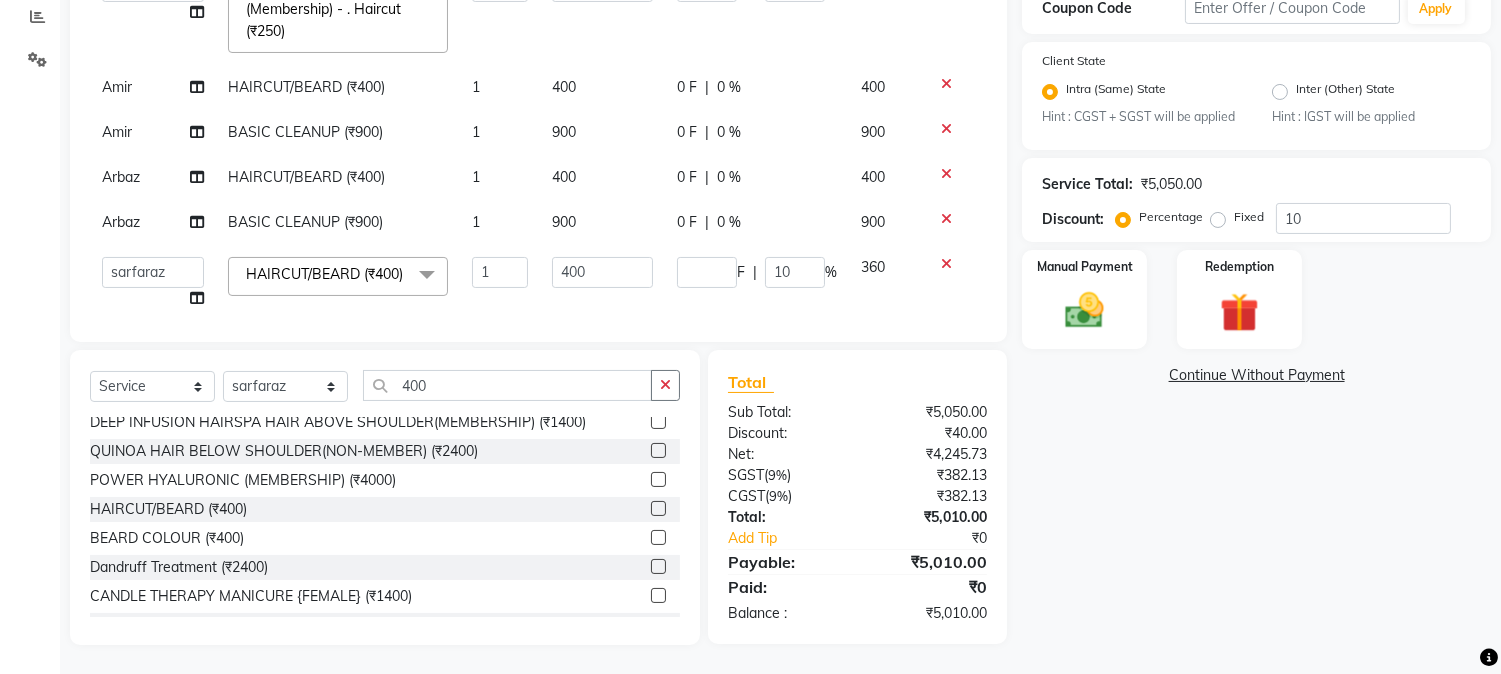 click on "Services Stylist Service Qty Price Disc Total Action mushahid  [muddu] HAIRCUT/BEARD (₹400) 1 400 0 F | 0 % 400 BABLU Hair cut (Male)(Membership)       -        . Haircut (₹250) 1 250 0 F | 0 % 250  AARMAN   AAYUSHI SHARMA   Akruti   AMAN    Amir   Arbaz   Asif Ansari   BABLU   Bandana   BHAGYESH   CHETAN   CHETAN BOISAR   furkan   GEETA   KISHOR   KISHOR JAMBHULKAR   kunal   mushahid  [muddu]   Nilam   NIRANJAN   Nisha Parmar   PRABHA    PUNAM   Rahul Sir   RAVI    RIMA   Rohit Tandel   SALONI   Sandy Sir   sarfaraz   shovib M.D   shreya   ZOYA  Hair cut (Male)(Membership)       -        . Haircut (₹250)  x Nails -  Hands (₹840) Nails -  Feet (₹720) Nails - Nail Extensions With Gel Polish (₹2820) Nails - Nail Art (₹300) Nails - Nail Extension Removal (₹960) Nails - Gel Polish Removal (₹420) MOLE (₹600) PUMING (₹4000) CRYSTAL PEDICURE (MEMBERSHIP) (₹1400) HIAR SPA ABOVE SHOULDER (MEMBERSHIP) (₹900) HAIR SPA ABOVE SHOULDER (NON-MEMBER) (₹1080) PATCH TEST  (₹500) BEARD (₹150) 1" 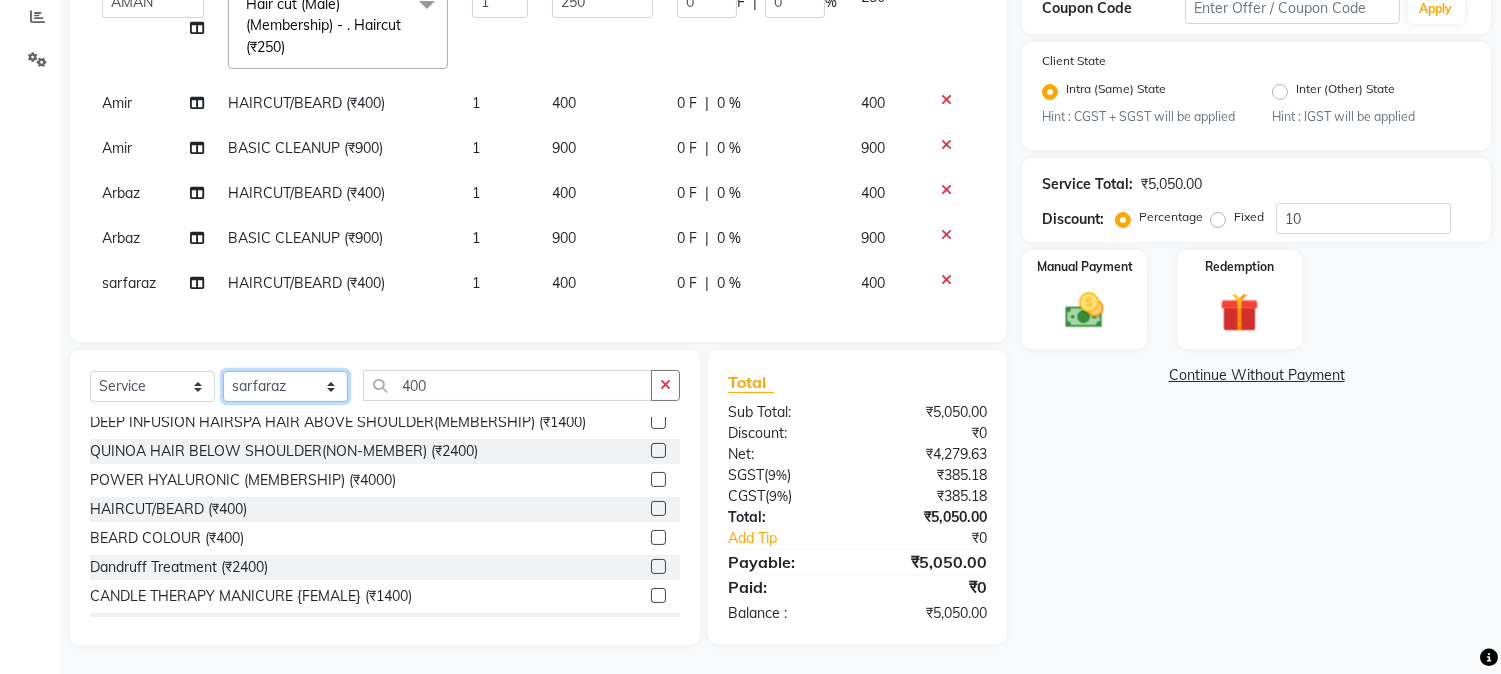 drag, startPoint x: 275, startPoint y: 393, endPoint x: 281, endPoint y: 371, distance: 22.803509 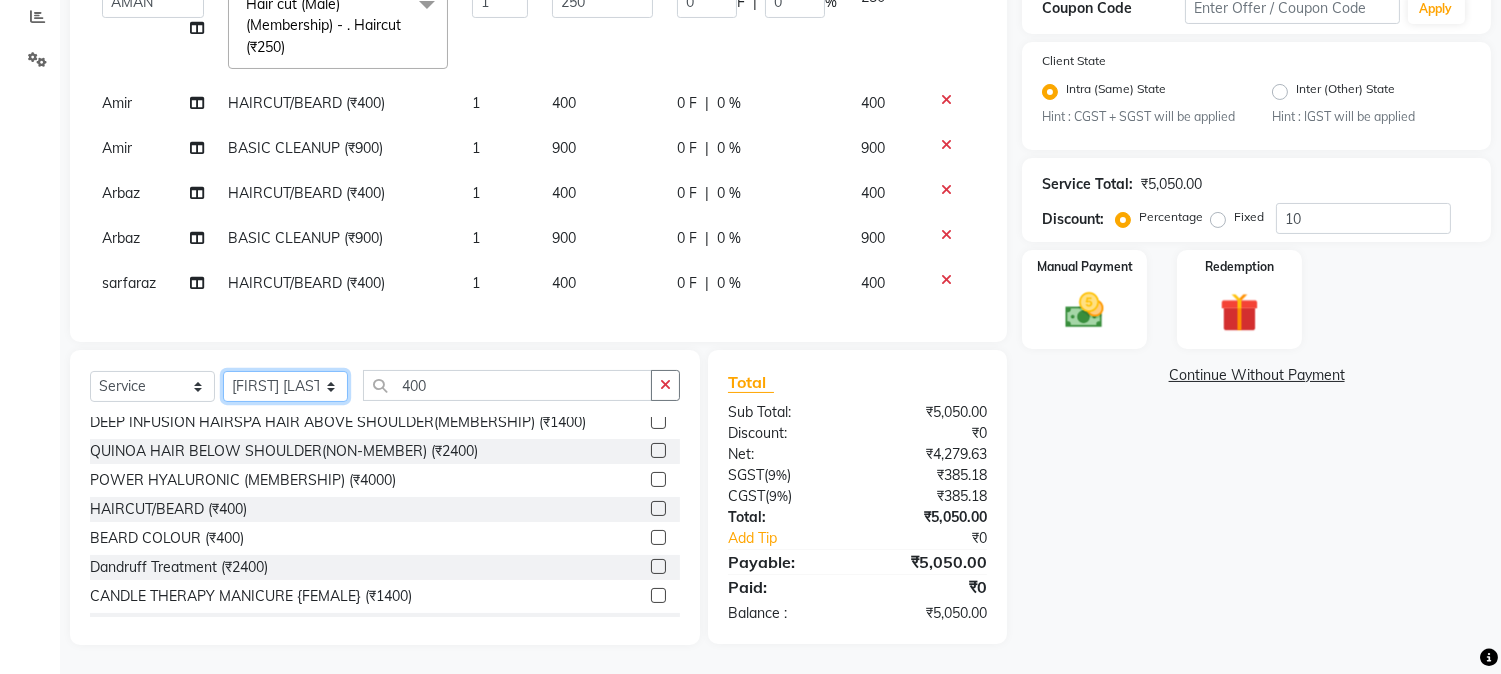 click on "Select Stylist AARMAN AAYUSHI SHARMA Akruti AMAN  Amir Arbaz Asif Ansari BABLU Bandana BHAGYESH CHETAN CHETAN BOISAR furkan GEETA KISHOR KISHOR JAMBHULKAR kunal mushahid  [muddu] Nilam NIRANJAN Nisha Parmar PRABHA  PUNAM Rahul Sir RAVI  RIMA Rohit Tandel SALONI Sandy Sir sarfaraz shovib M.D shreya ZOYA" 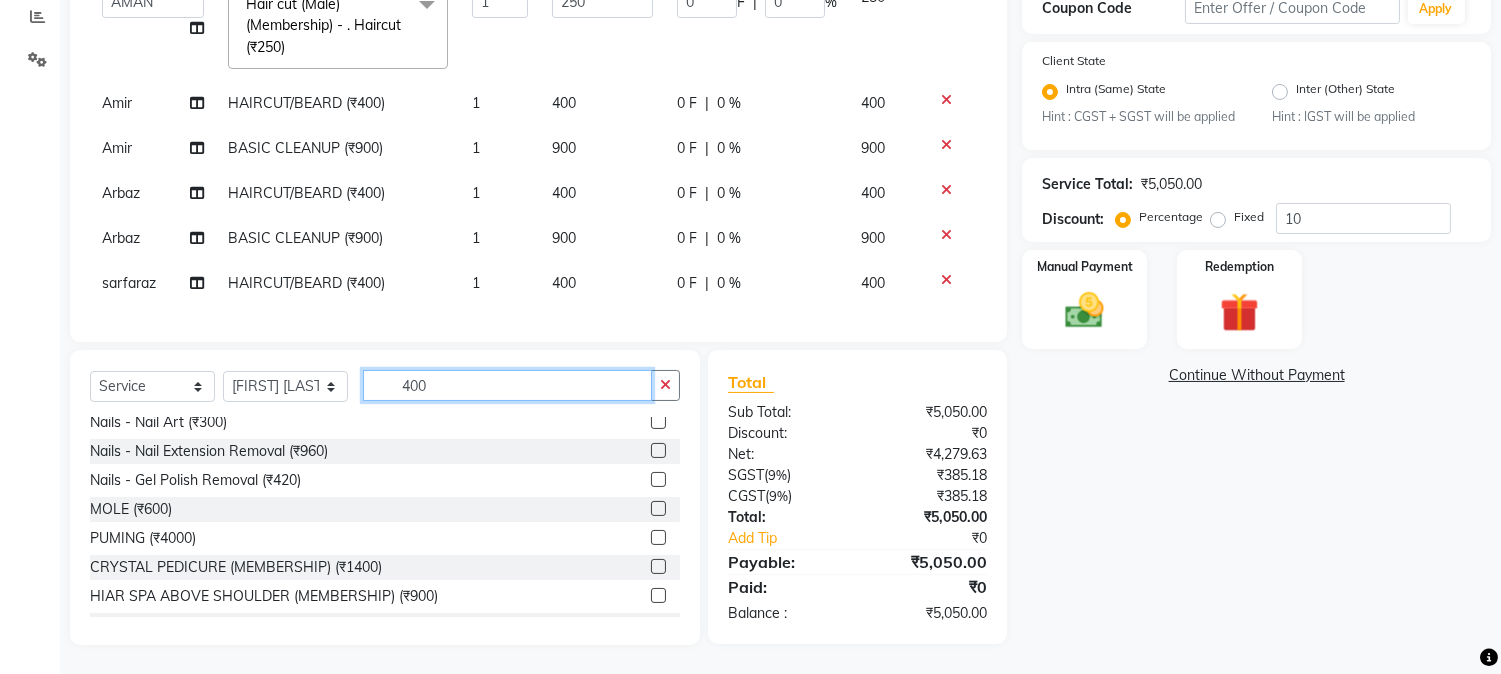drag, startPoint x: 400, startPoint y: 381, endPoint x: 474, endPoint y: 383, distance: 74.02702 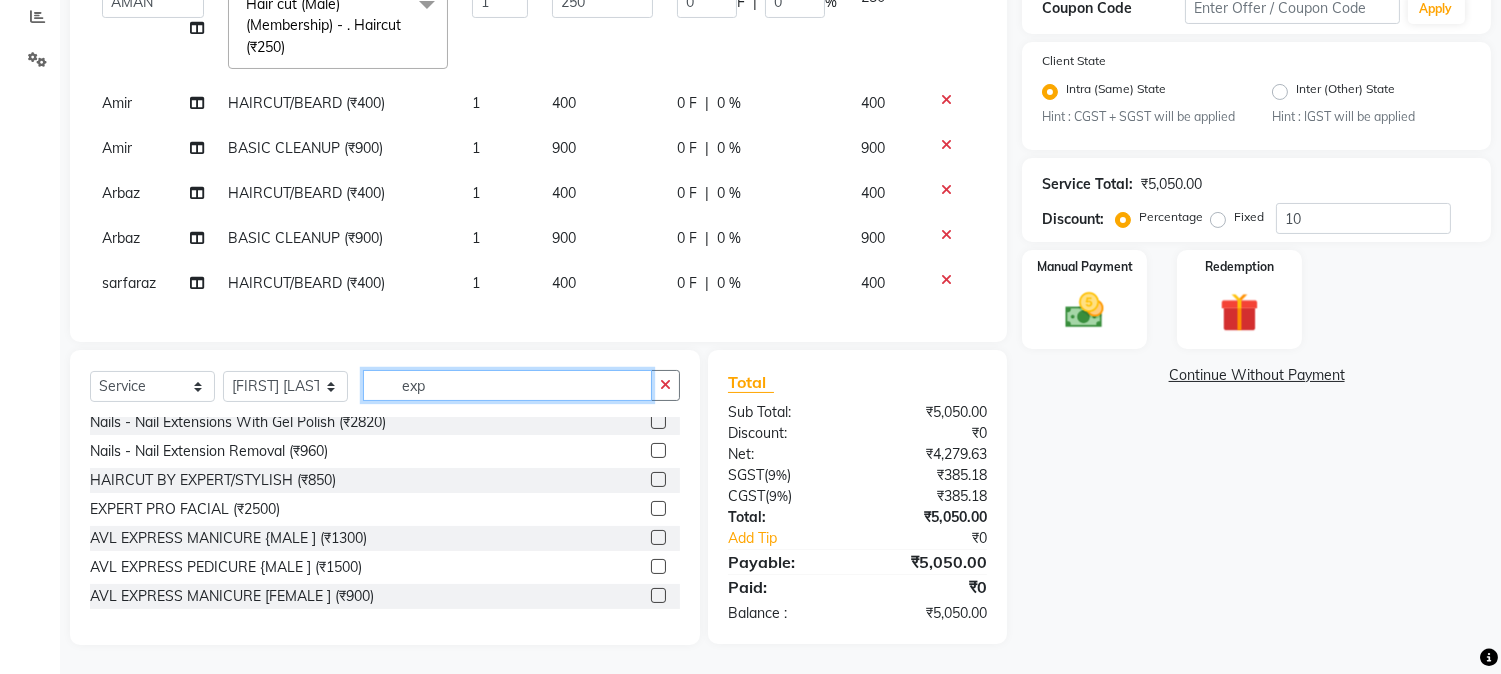 scroll, scrollTop: 0, scrollLeft: 0, axis: both 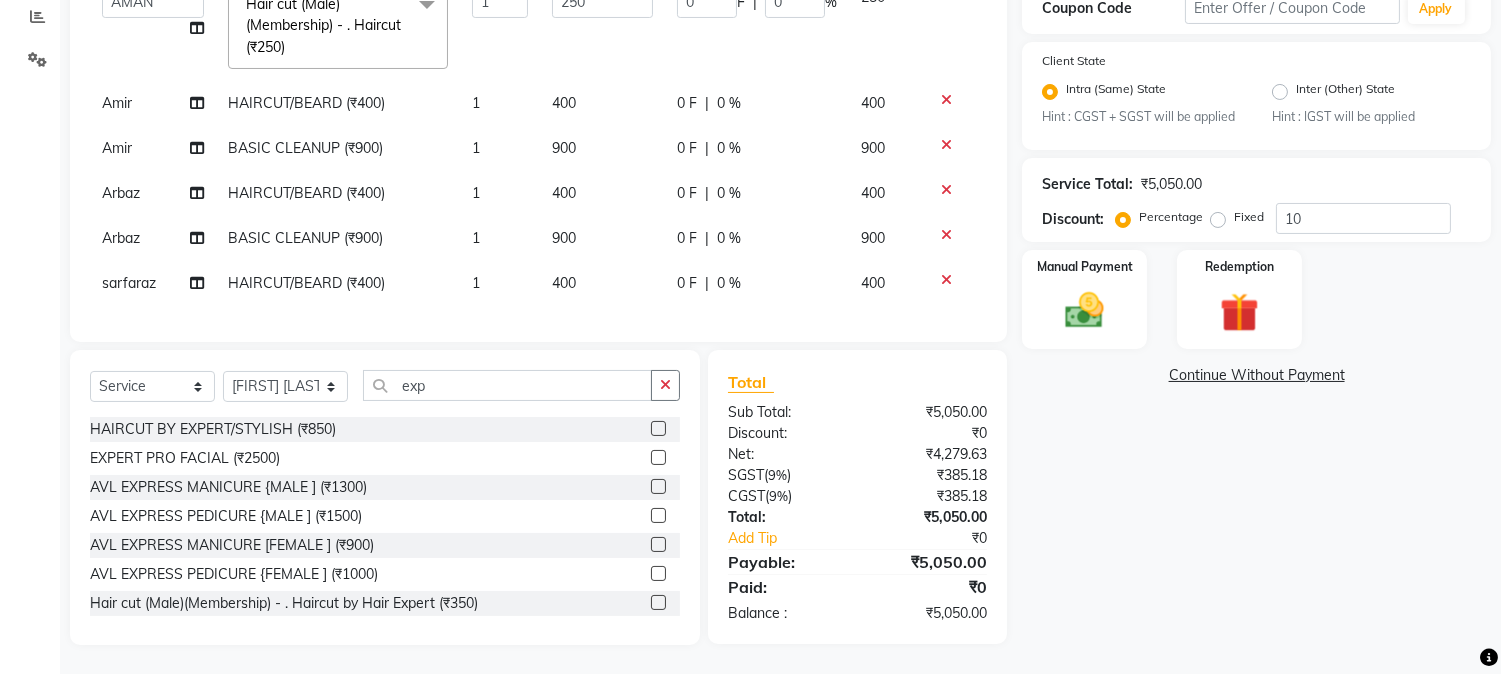 click 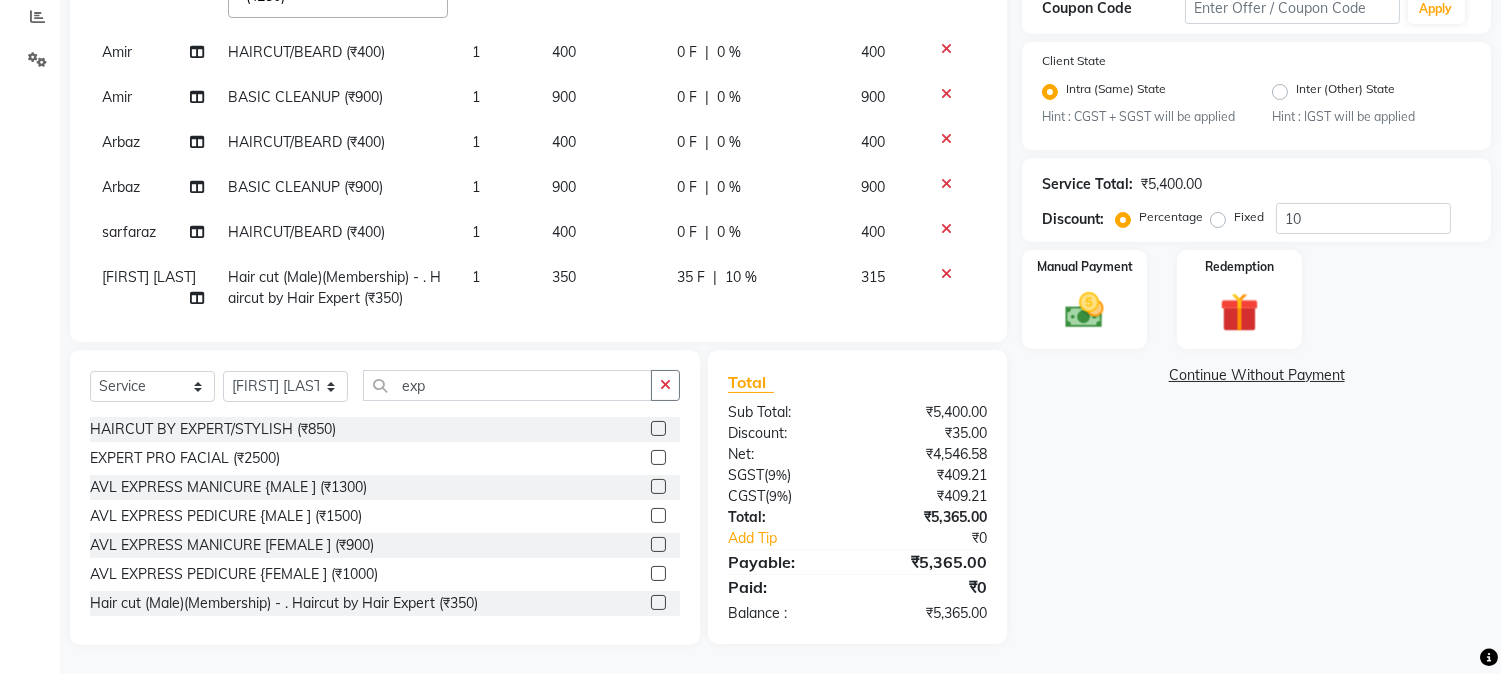 scroll, scrollTop: 443, scrollLeft: 0, axis: vertical 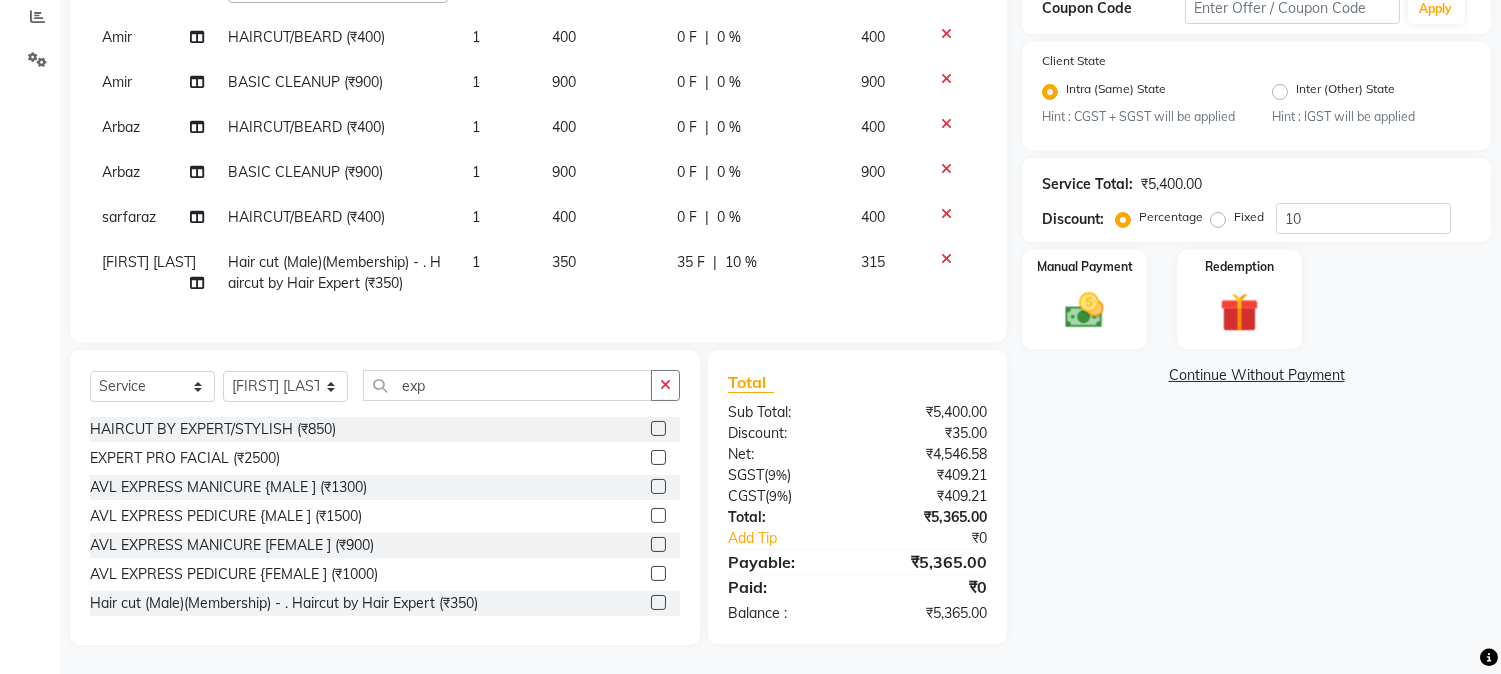 click on "35 F | 10 %" 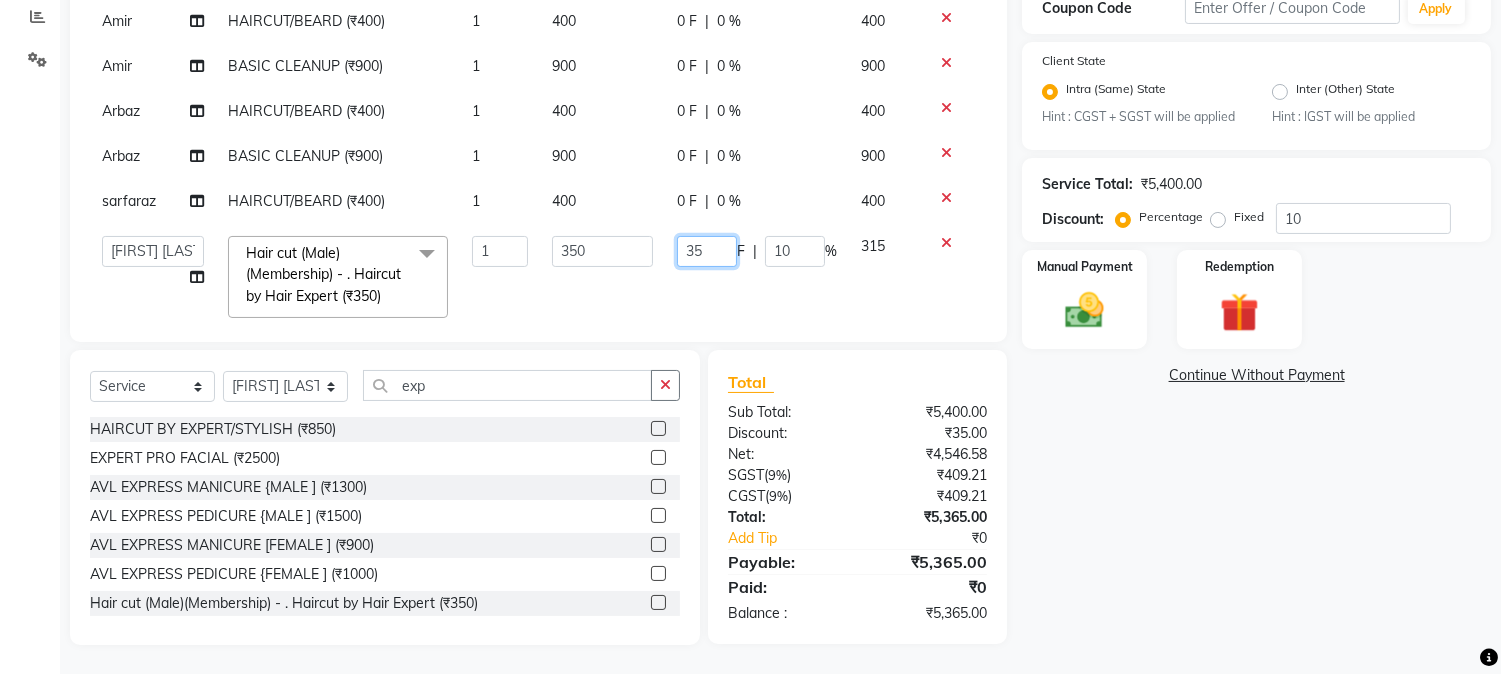 drag, startPoint x: 666, startPoint y: 247, endPoint x: 713, endPoint y: 251, distance: 47.169907 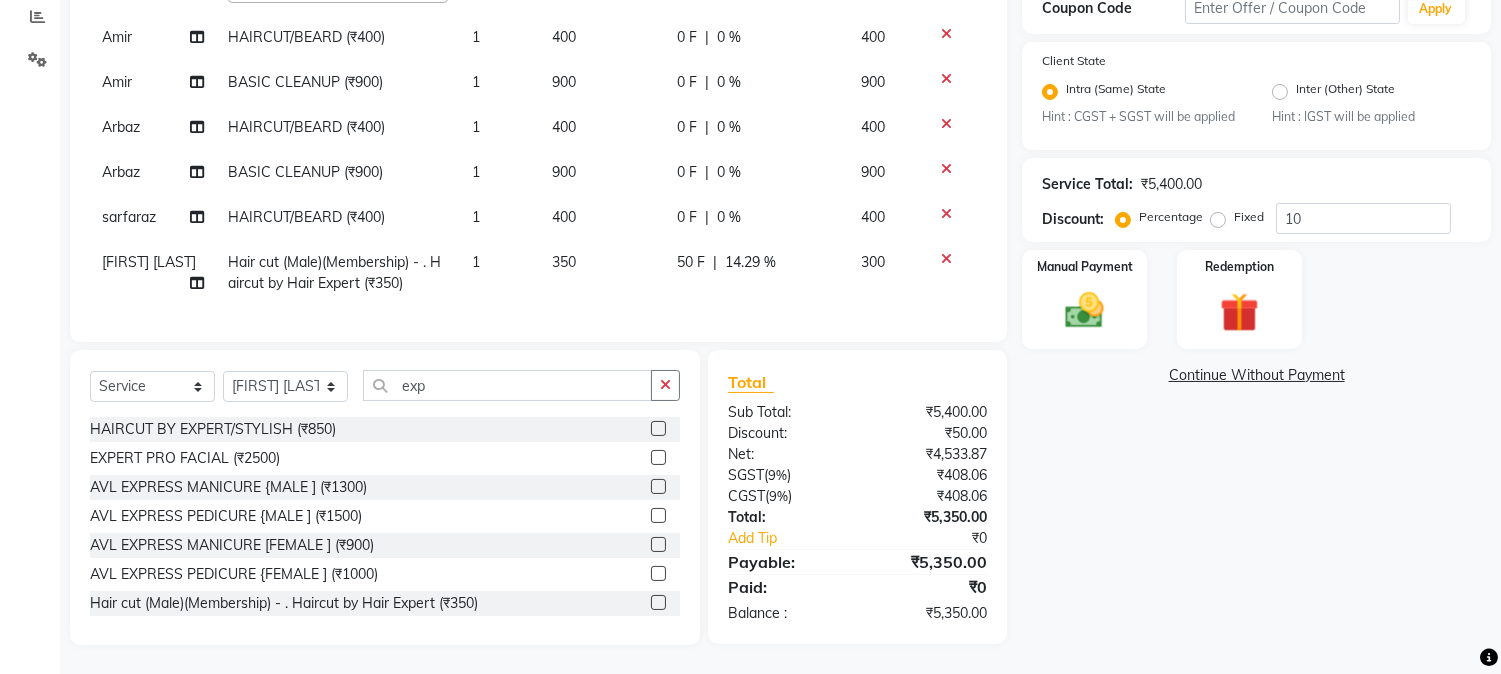 click on "Services Stylist Service Qty Price Disc Total Action mushahid  [muddu] HAIRCUT/BEARD (₹400) 1 400 0 F | 0 % 400 BABLU Hair cut (Male)(Membership)       -        . Haircut (₹250) 1 250 0 F | 0 % 250  AARMAN   AAYUSHI SHARMA   Akruti   AMAN    Amir   Arbaz   Asif Ansari   BABLU   Bandana   BHAGYESH   CHETAN   CHETAN BOISAR   furkan   GEETA   KISHOR   KISHOR JAMBHULKAR   kunal   mushahid  [muddu]   Nilam   NIRANJAN   Nisha Parmar   PRABHA    PUNAM   Rahul Sir   RAVI    RIMA   Rohit Tandel   SALONI   Sandy Sir   sarfaraz   shovib M.D   shreya   ZOYA  Hair cut (Male)(Membership)       -        . Haircut (₹250)  x Nails -  Hands (₹840) Nails -  Feet (₹720) Nails - Nail Extensions With Gel Polish (₹2820) Nails - Nail Art (₹300) Nails - Nail Extension Removal (₹960) Nails - Gel Polish Removal (₹420) MOLE (₹600) PUMING (₹4000) CRYSTAL PEDICURE (MEMBERSHIP) (₹1400) HIAR SPA ABOVE SHOULDER (MEMBERSHIP) (₹900) HAIR SPA ABOVE SHOULDER (NON-MEMBER) (₹1080) PATCH TEST  (₹500) BEARD (₹150) 1" 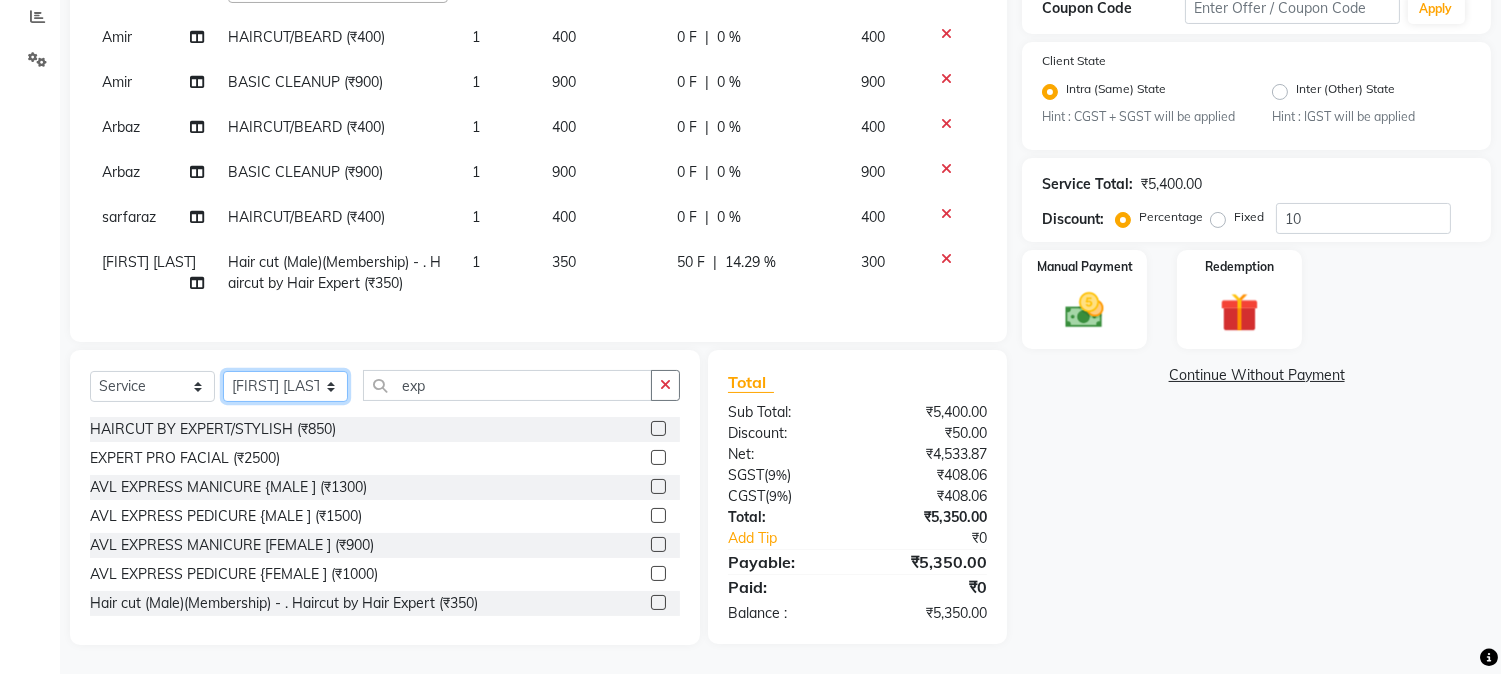 click on "Select Stylist AARMAN AAYUSHI SHARMA Akruti AMAN  Amir Arbaz Asif Ansari BABLU Bandana BHAGYESH CHETAN CHETAN BOISAR furkan GEETA KISHOR KISHOR JAMBHULKAR kunal mushahid  [muddu] Nilam NIRANJAN Nisha Parmar PRABHA  PUNAM Rahul Sir RAVI  RIMA Rohit Tandel SALONI Sandy Sir sarfaraz shovib M.D shreya ZOYA" 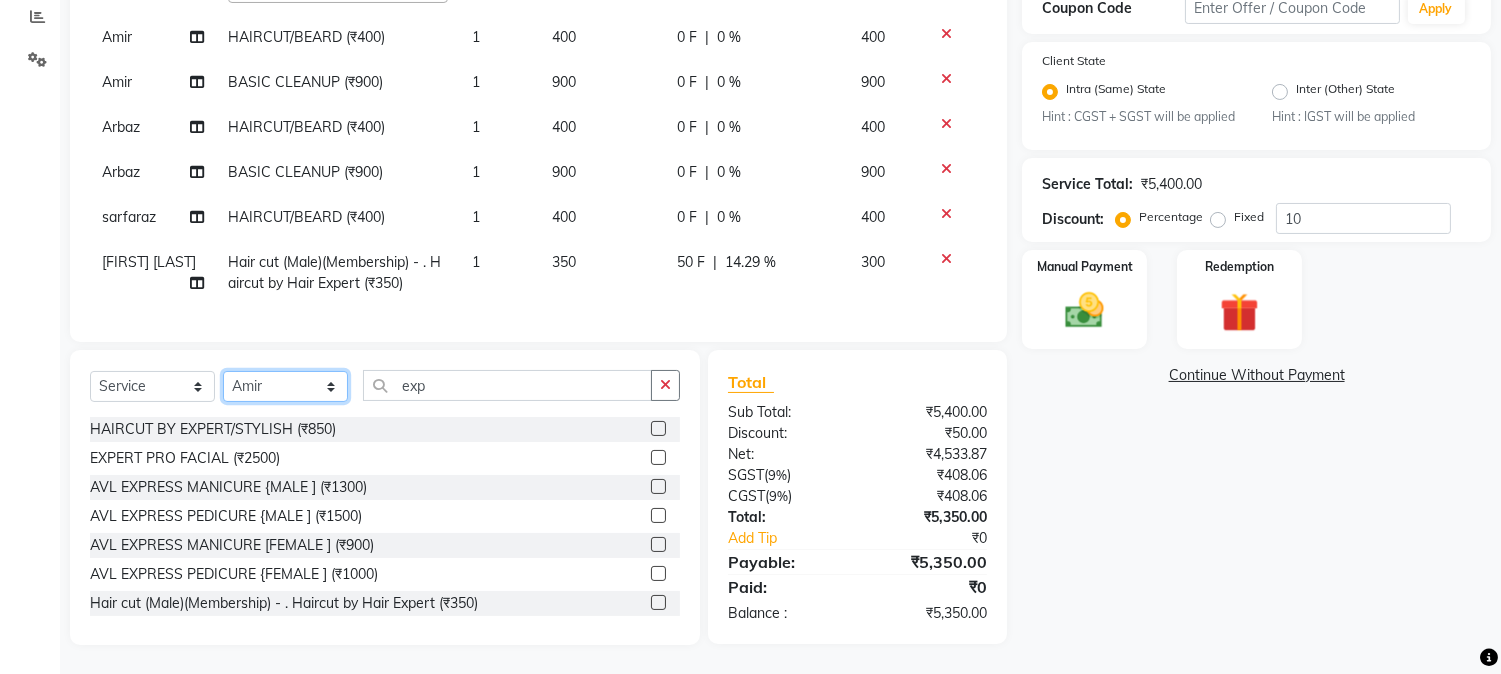 click on "Select Stylist AARMAN AAYUSHI SHARMA Akruti AMAN  Amir Arbaz Asif Ansari BABLU Bandana BHAGYESH CHETAN CHETAN BOISAR furkan GEETA KISHOR KISHOR JAMBHULKAR kunal mushahid  [muddu] Nilam NIRANJAN Nisha Parmar PRABHA  PUNAM Rahul Sir RAVI  RIMA Rohit Tandel SALONI Sandy Sir sarfaraz shovib M.D shreya ZOYA" 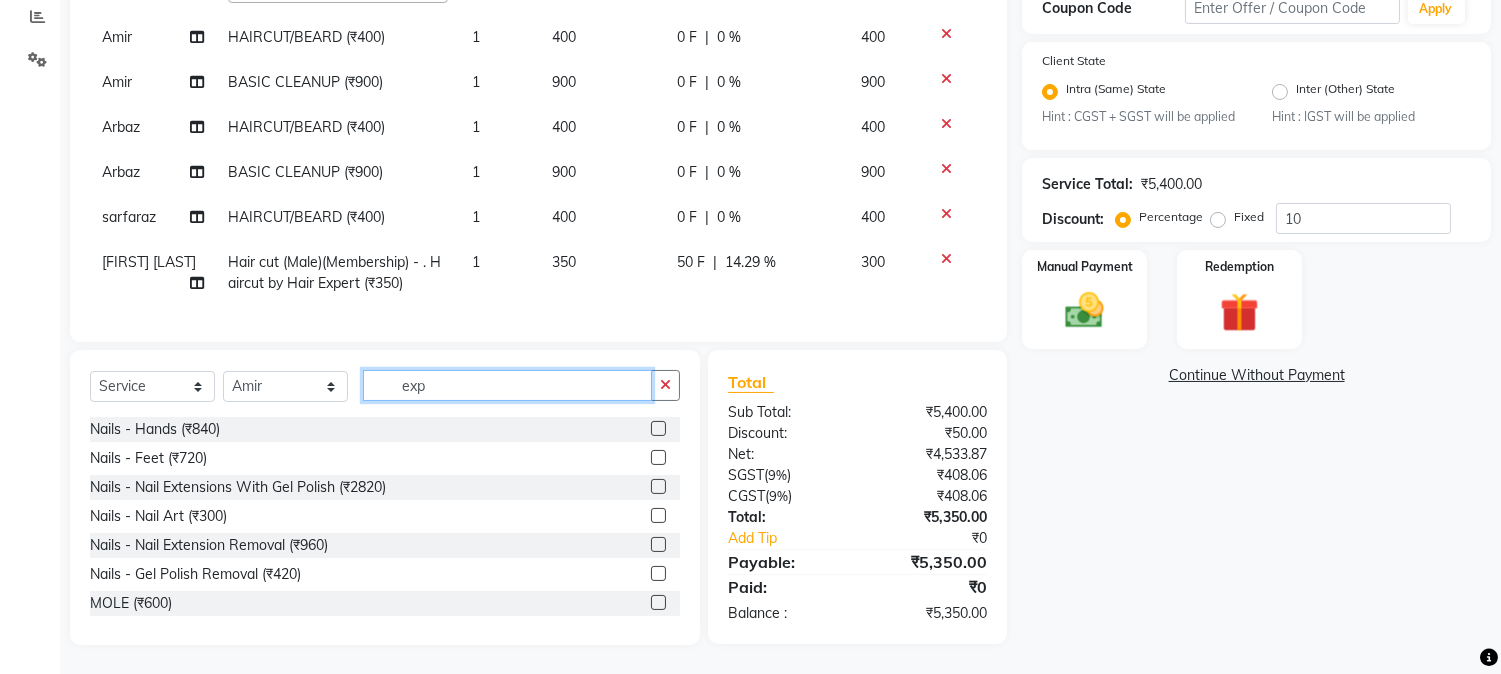 drag, startPoint x: 396, startPoint y: 383, endPoint x: 487, endPoint y: 384, distance: 91.00549 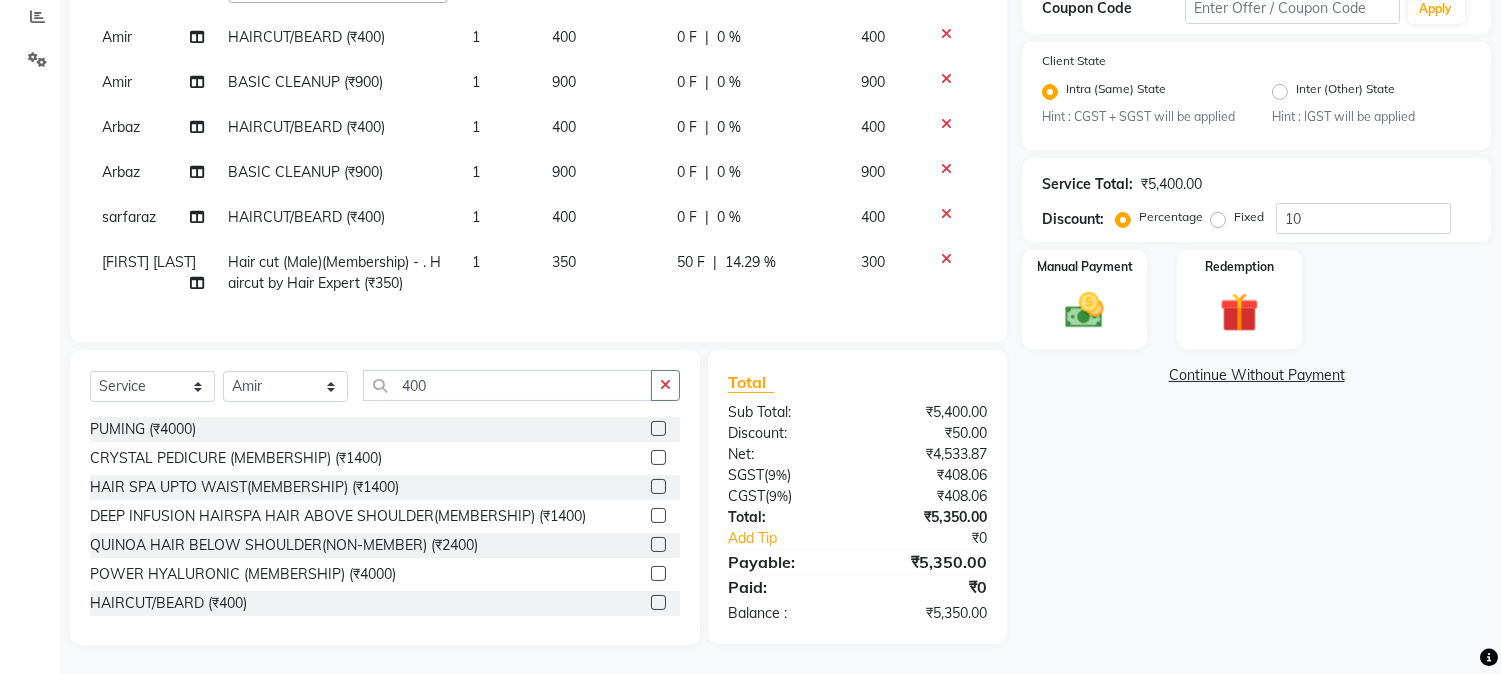click 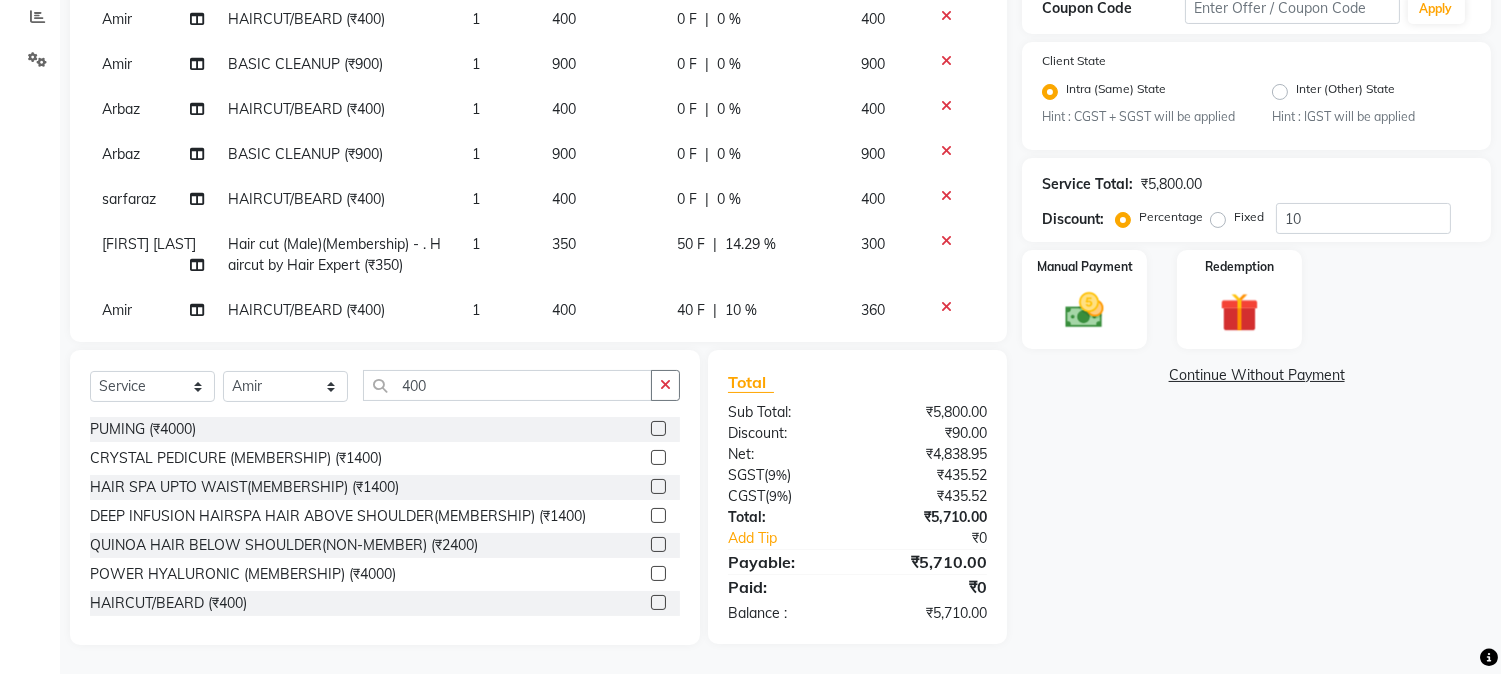 scroll, scrollTop: 488, scrollLeft: 0, axis: vertical 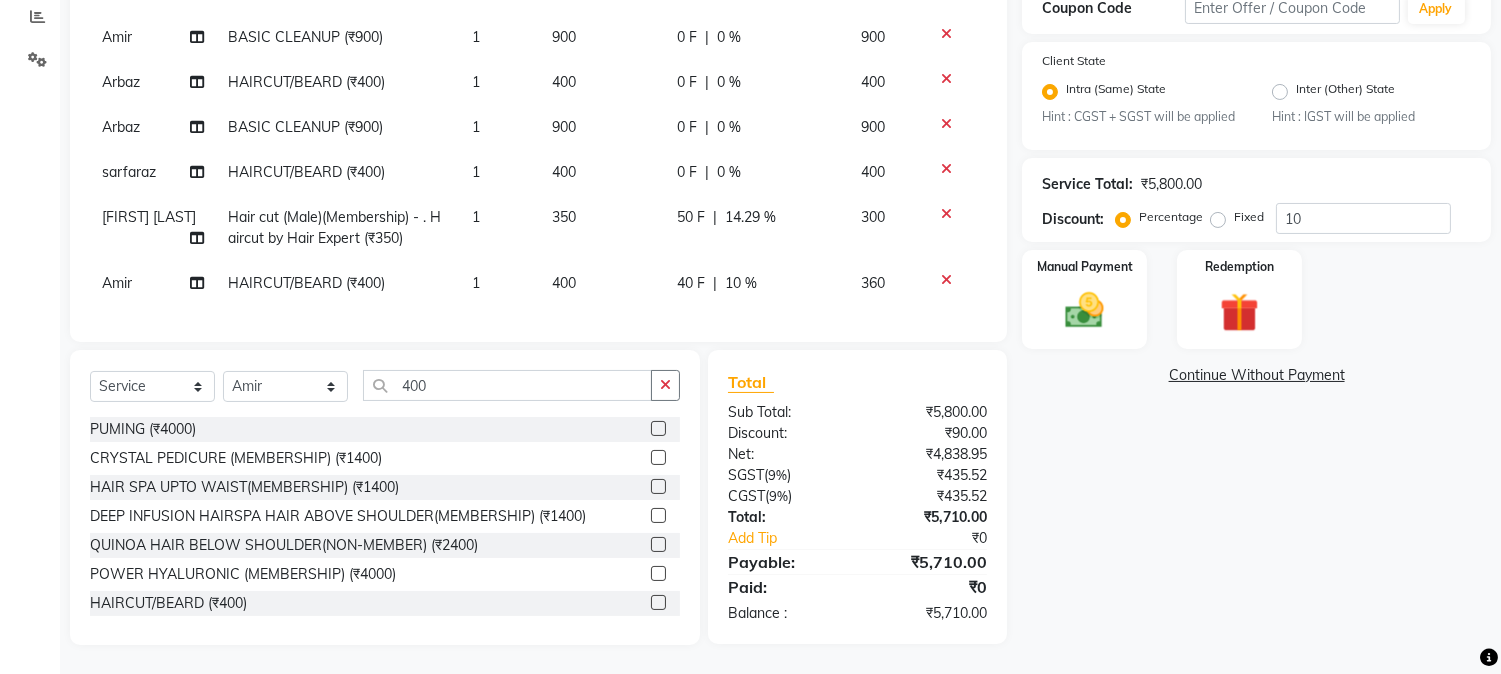 click on "40 F" 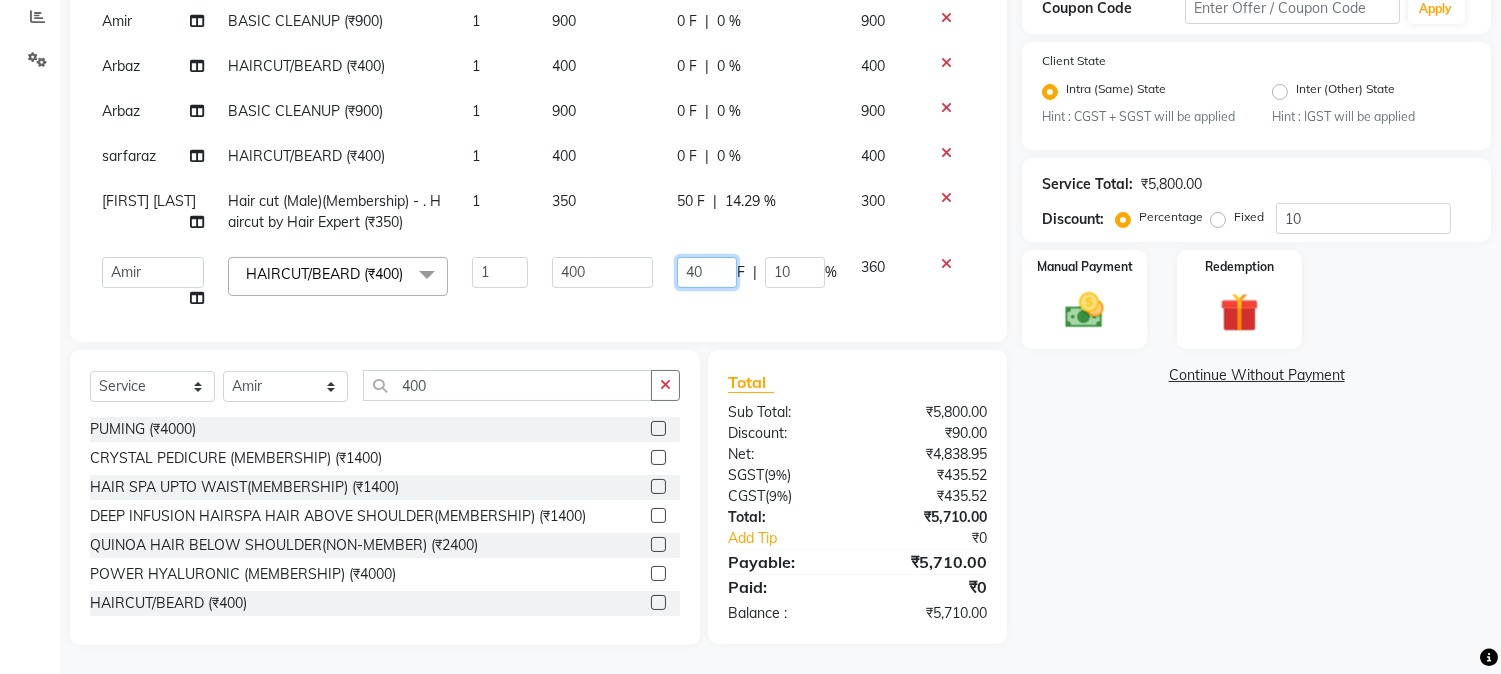 drag, startPoint x: 671, startPoint y: 271, endPoint x: 753, endPoint y: 274, distance: 82.05486 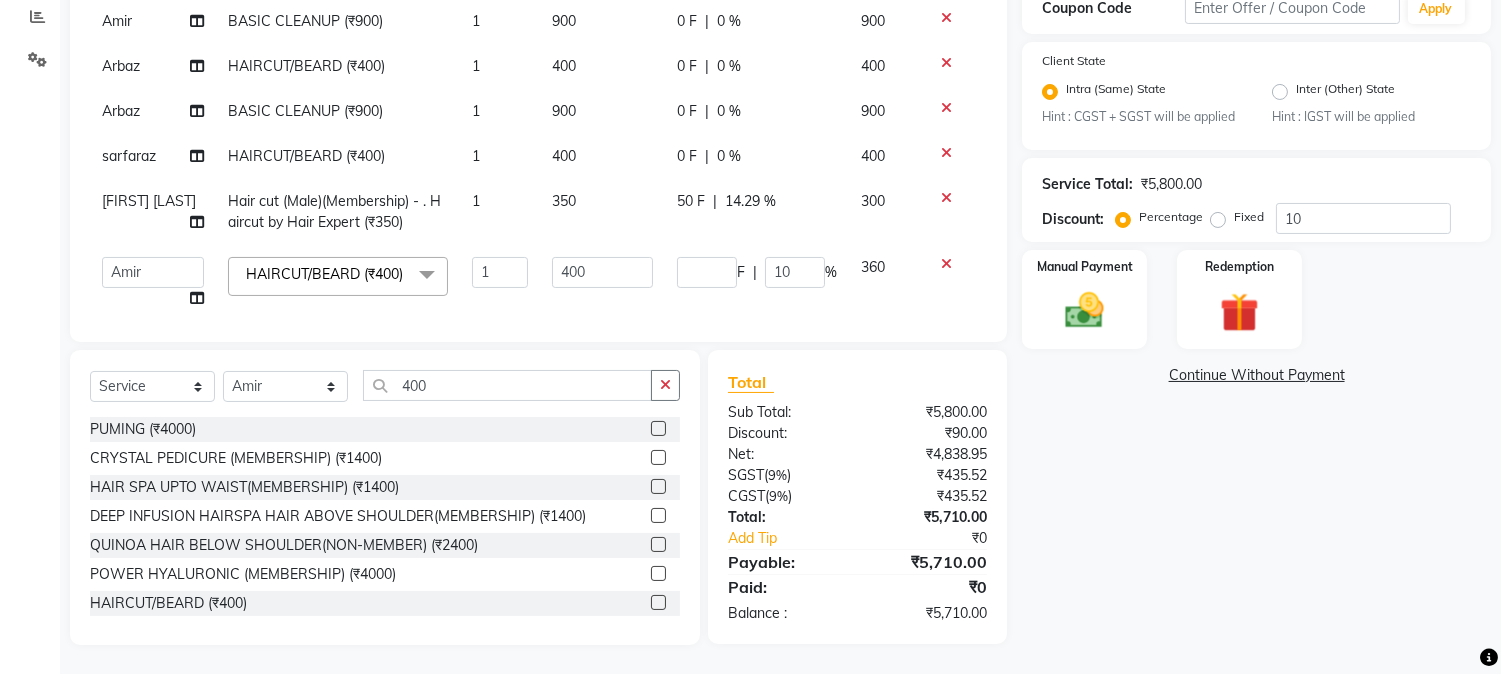 click on "Services Stylist Service Qty Price Disc Total Action mushahid  [muddu] HAIRCUT/BEARD (₹400) 1 400 0 F | 0 % 400 BABLU Hair cut (Male)(Membership)       -        . Haircut (₹250) 1 250 0 F | 0 % 250  AARMAN   AAYUSHI SHARMA   Akruti   AMAN    Amir   Arbaz   Asif Ansari   BABLU   Bandana   BHAGYESH   CHETAN   CHETAN BOISAR   furkan   GEETA   KISHOR   KISHOR JAMBHULKAR   kunal   mushahid  [muddu]   Nilam   NIRANJAN   Nisha Parmar   PRABHA    PUNAM   Rahul Sir   RAVI    RIMA   Rohit Tandel   SALONI   Sandy Sir   sarfaraz   shovib M.D   shreya   ZOYA  Hair cut (Male)(Membership)       -        . Haircut (₹250)  x Nails -  Hands (₹840) Nails -  Feet (₹720) Nails - Nail Extensions With Gel Polish (₹2820) Nails - Nail Art (₹300) Nails - Nail Extension Removal (₹960) Nails - Gel Polish Removal (₹420) MOLE (₹600) PUMING (₹4000) CRYSTAL PEDICURE (MEMBERSHIP) (₹1400) HIAR SPA ABOVE SHOULDER (MEMBERSHIP) (₹900) HAIR SPA ABOVE SHOULDER (NON-MEMBER) (₹1080) PATCH TEST  (₹500) BEARD (₹150) 1" 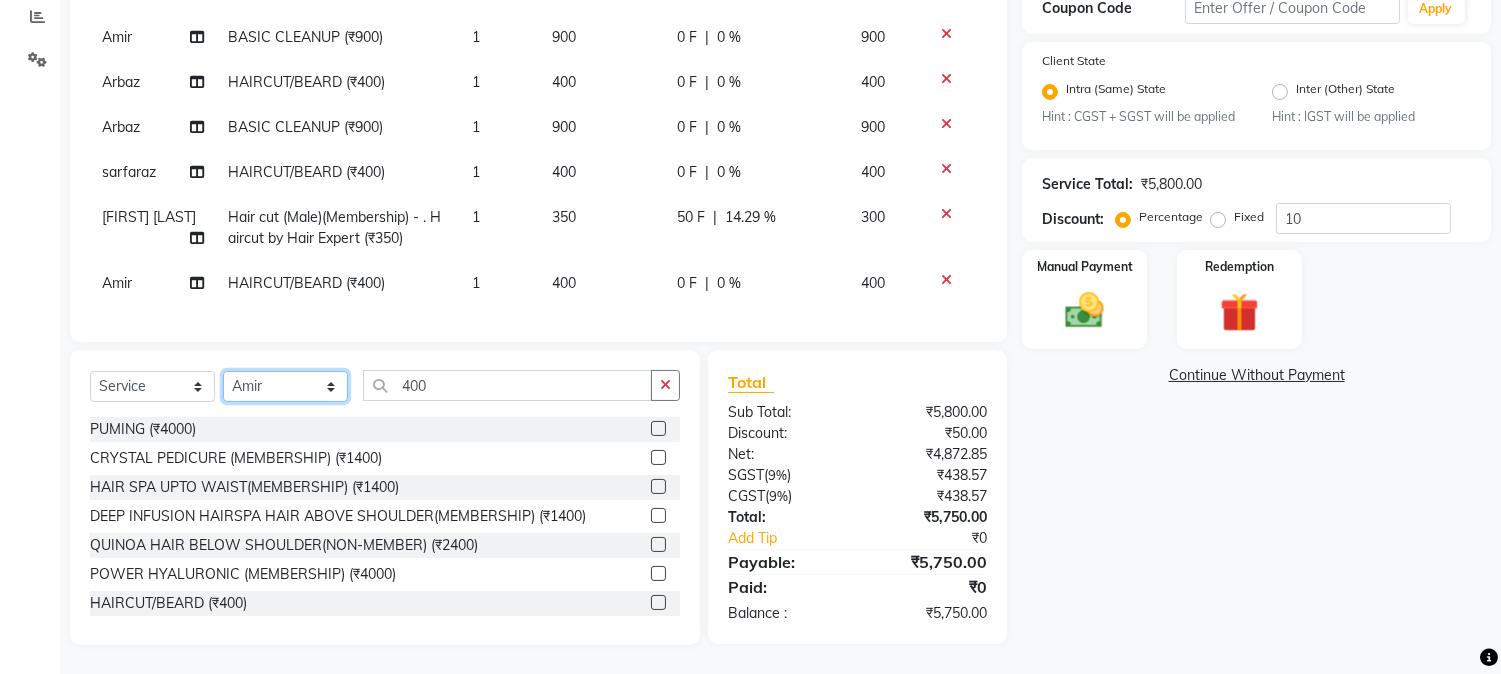 drag, startPoint x: 305, startPoint y: 381, endPoint x: 304, endPoint y: 371, distance: 10.049875 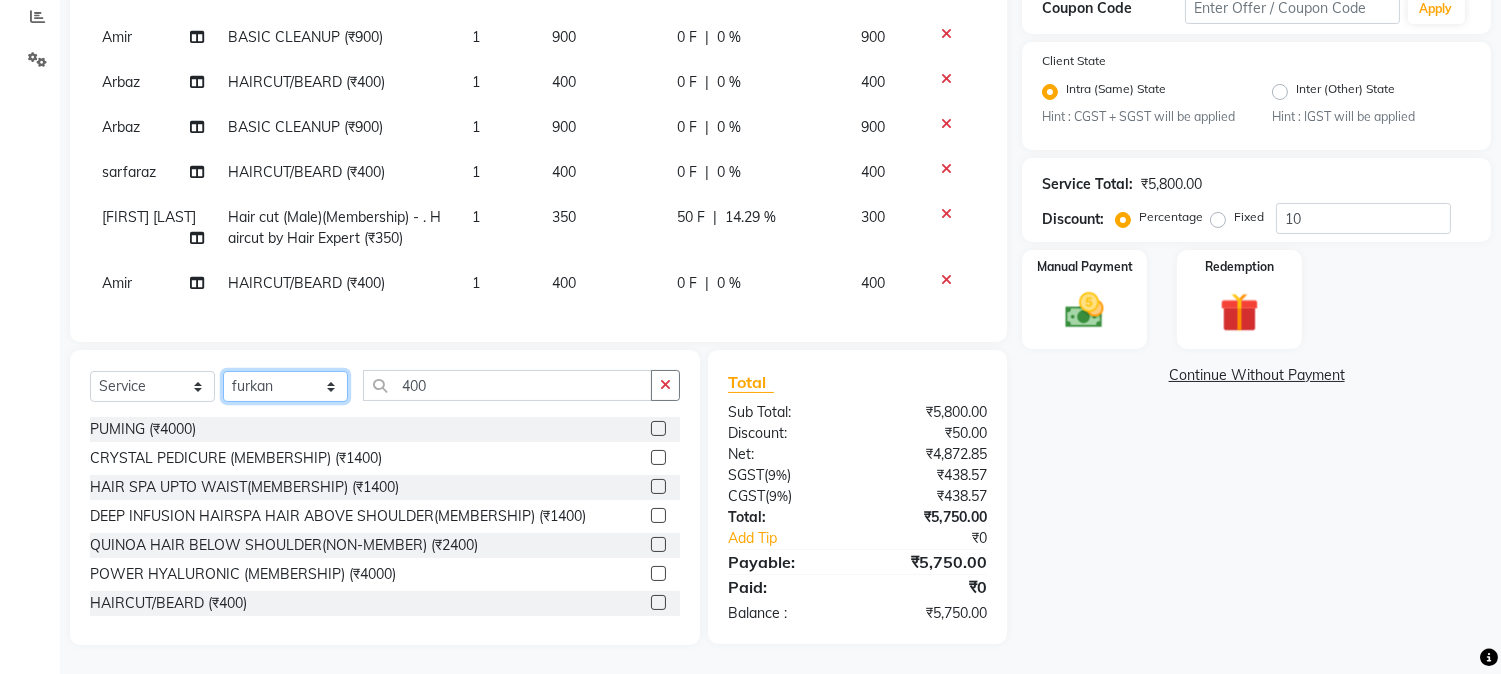 click on "Select Stylist AARMAN AAYUSHI SHARMA Akruti AMAN  Amir Arbaz Asif Ansari BABLU Bandana BHAGYESH CHETAN CHETAN BOISAR furkan GEETA KISHOR KISHOR JAMBHULKAR kunal mushahid  [muddu] Nilam NIRANJAN Nisha Parmar PRABHA  PUNAM Rahul Sir RAVI  RIMA Rohit Tandel SALONI Sandy Sir sarfaraz shovib M.D shreya ZOYA" 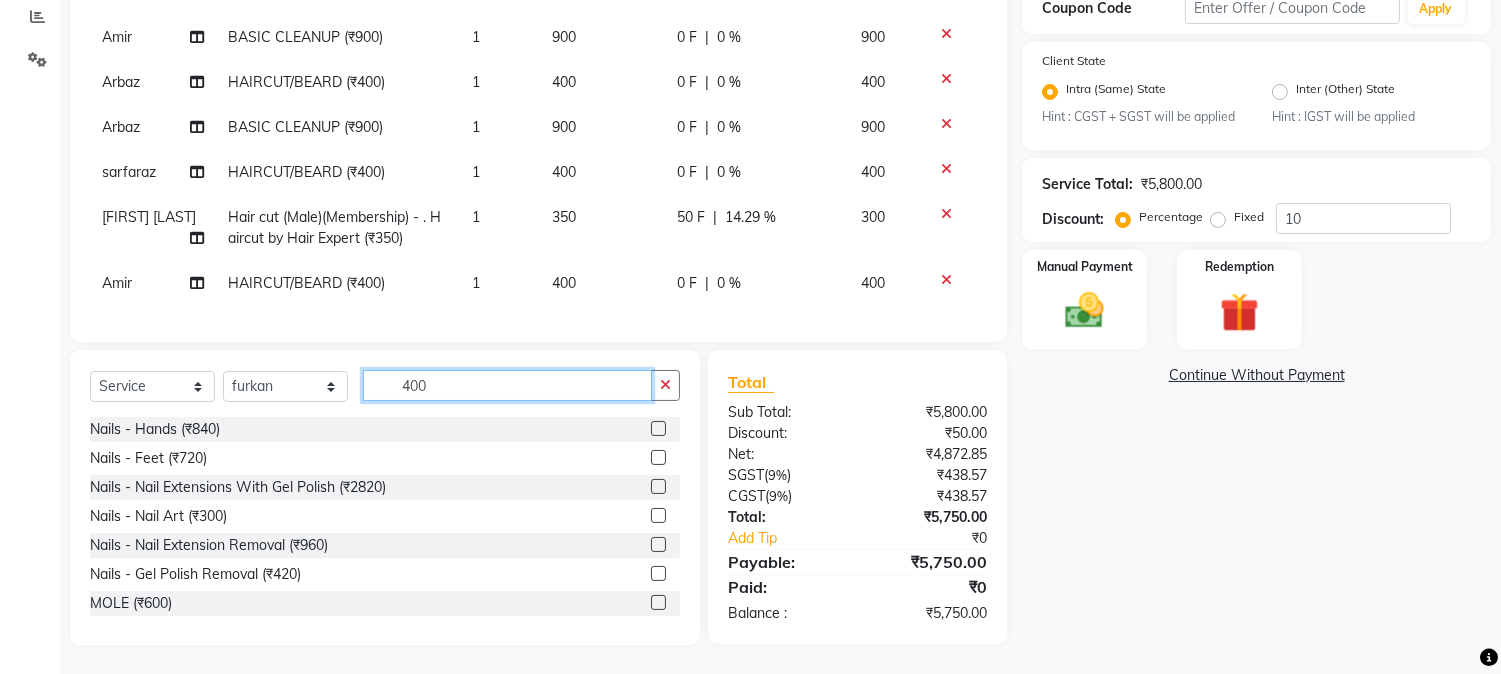 drag, startPoint x: 394, startPoint y: 387, endPoint x: 514, endPoint y: 392, distance: 120.10412 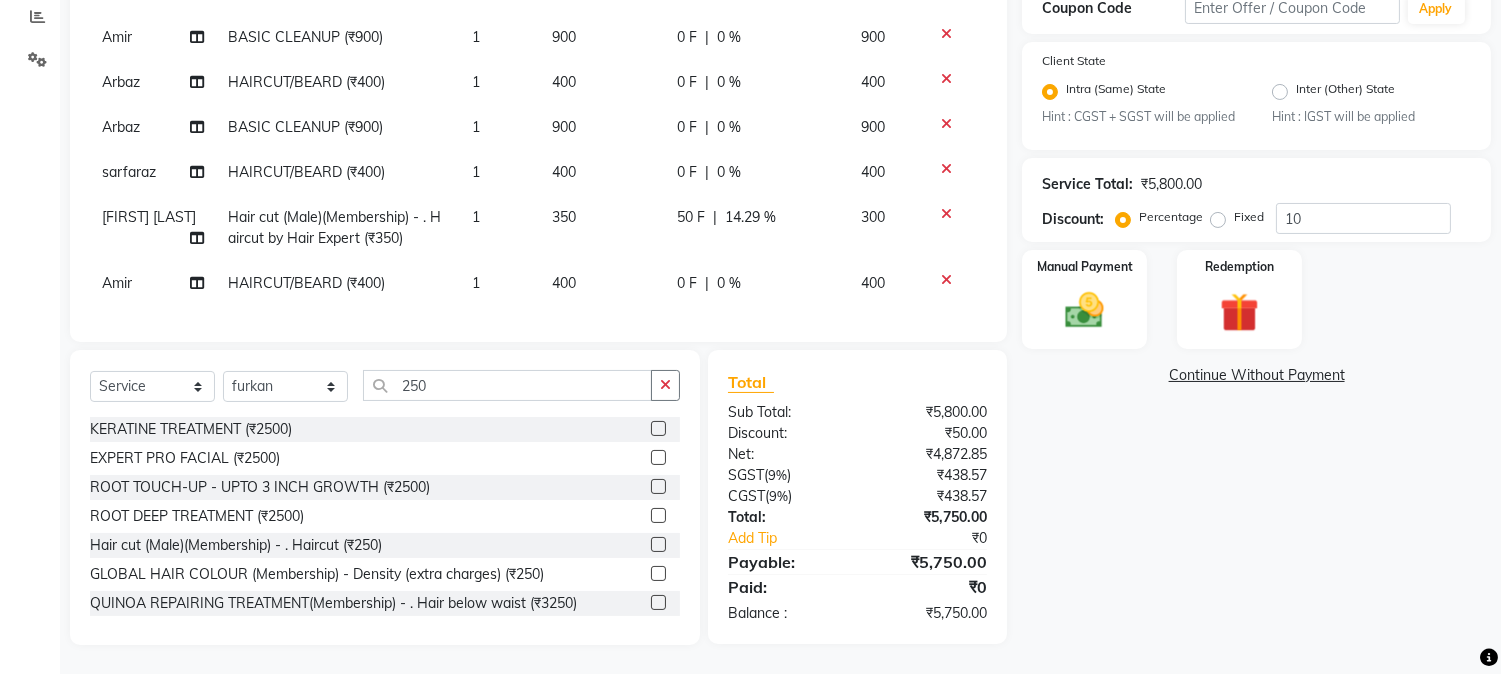 click 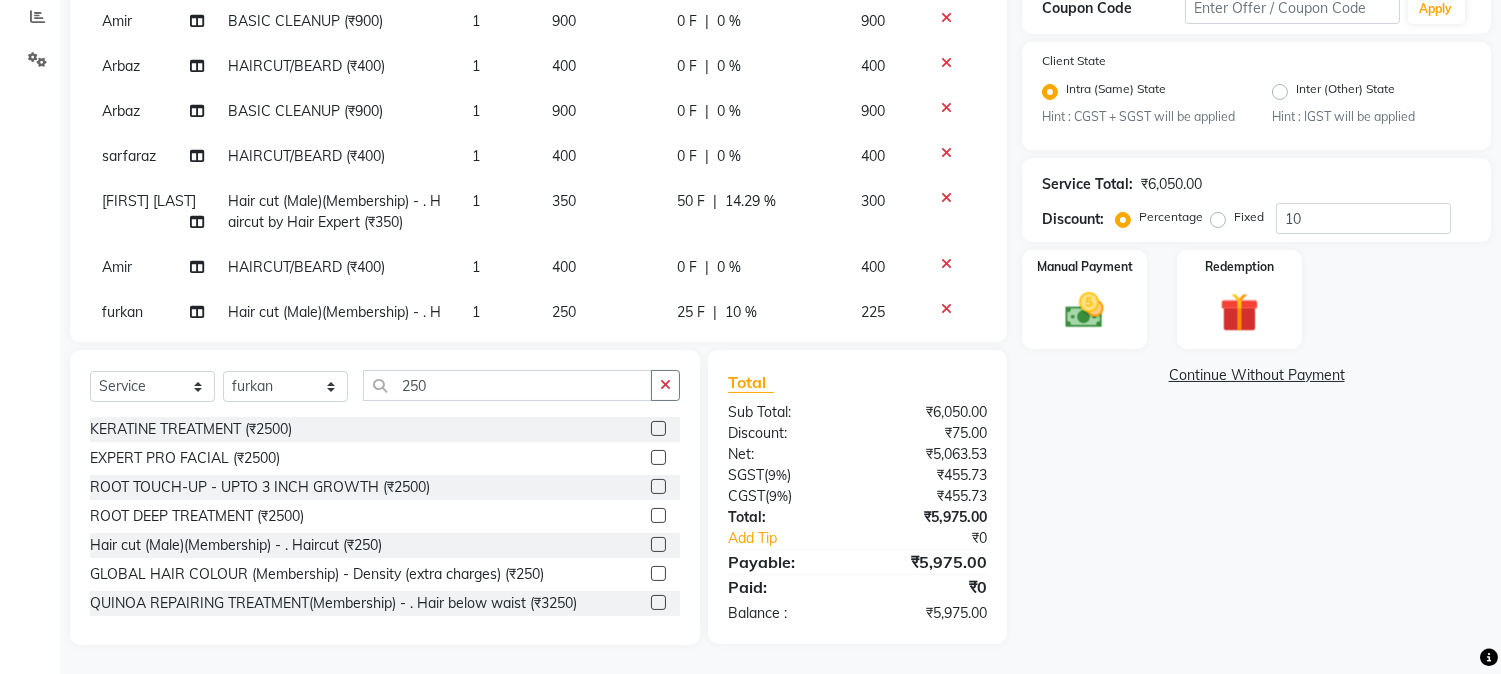 scroll, scrollTop: 554, scrollLeft: 0, axis: vertical 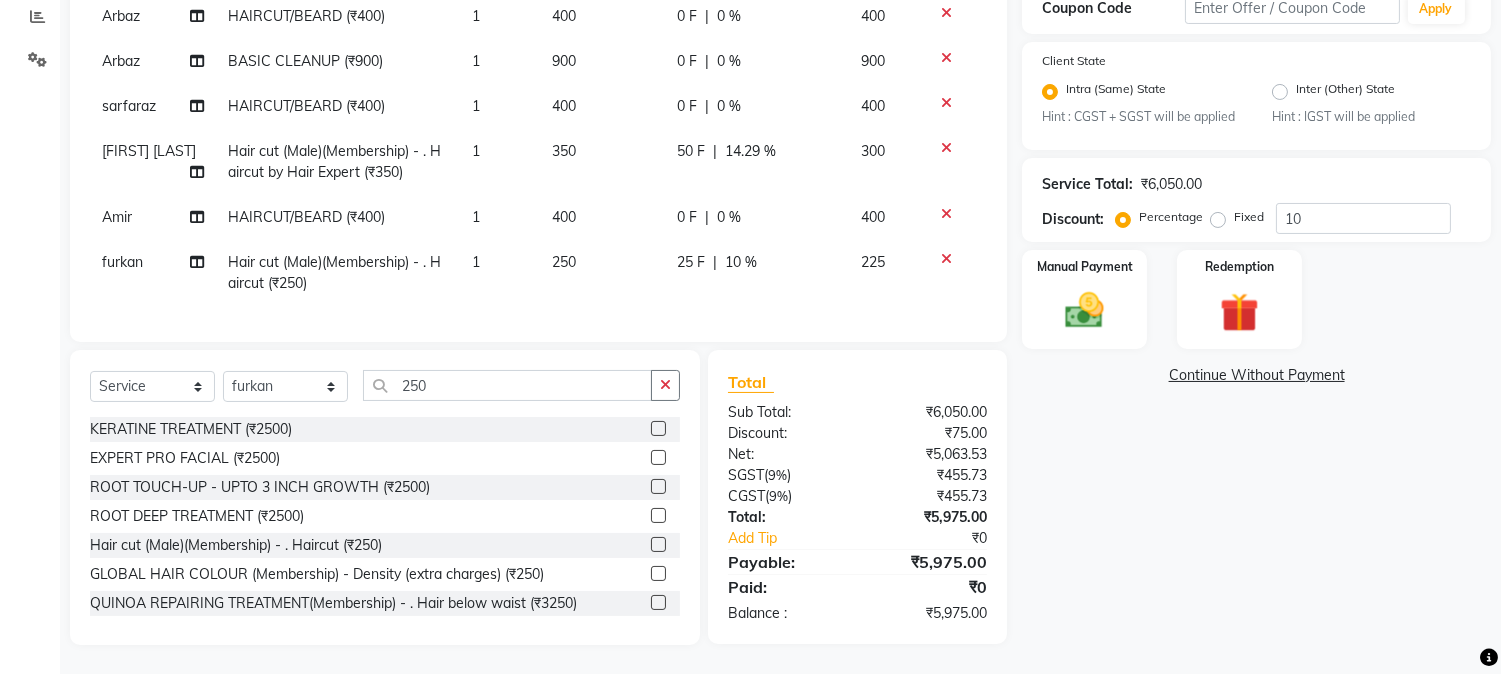click on "25 F" 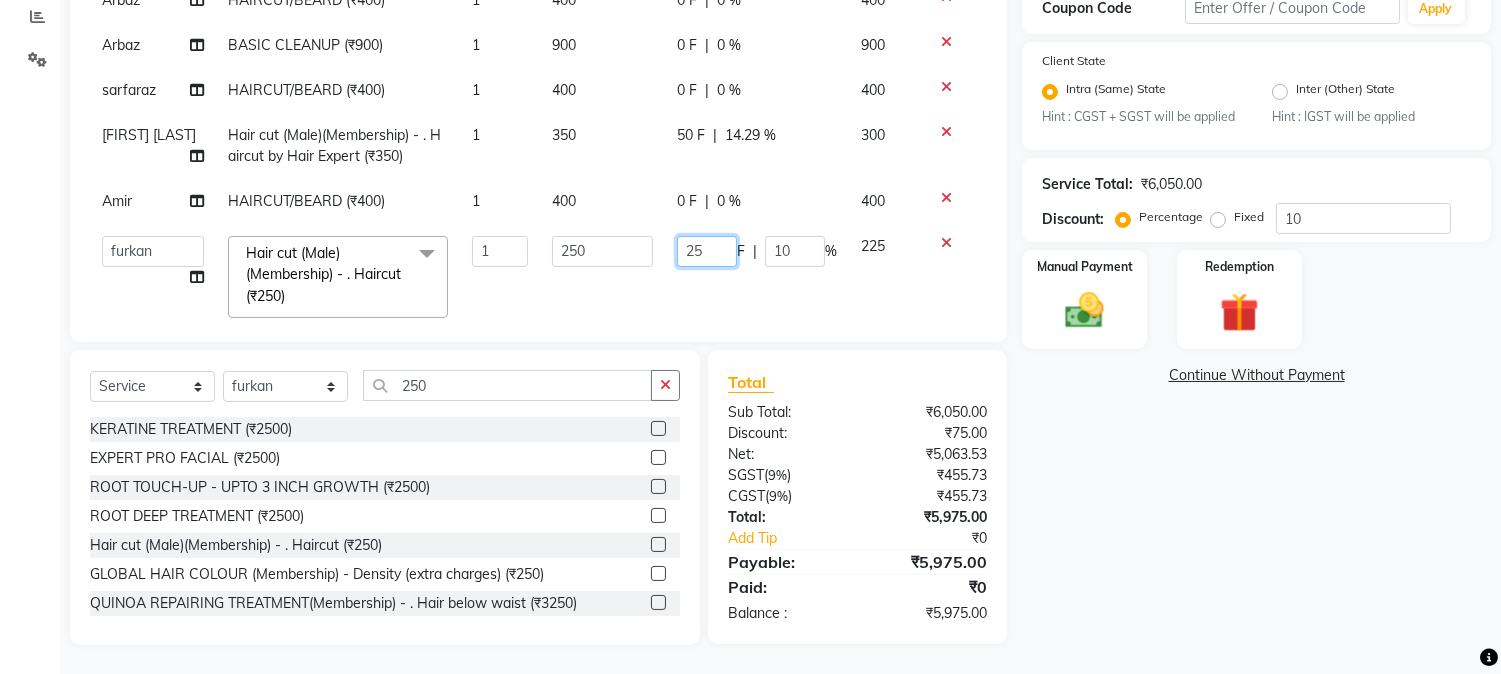 drag, startPoint x: 670, startPoint y: 250, endPoint x: 723, endPoint y: 250, distance: 53 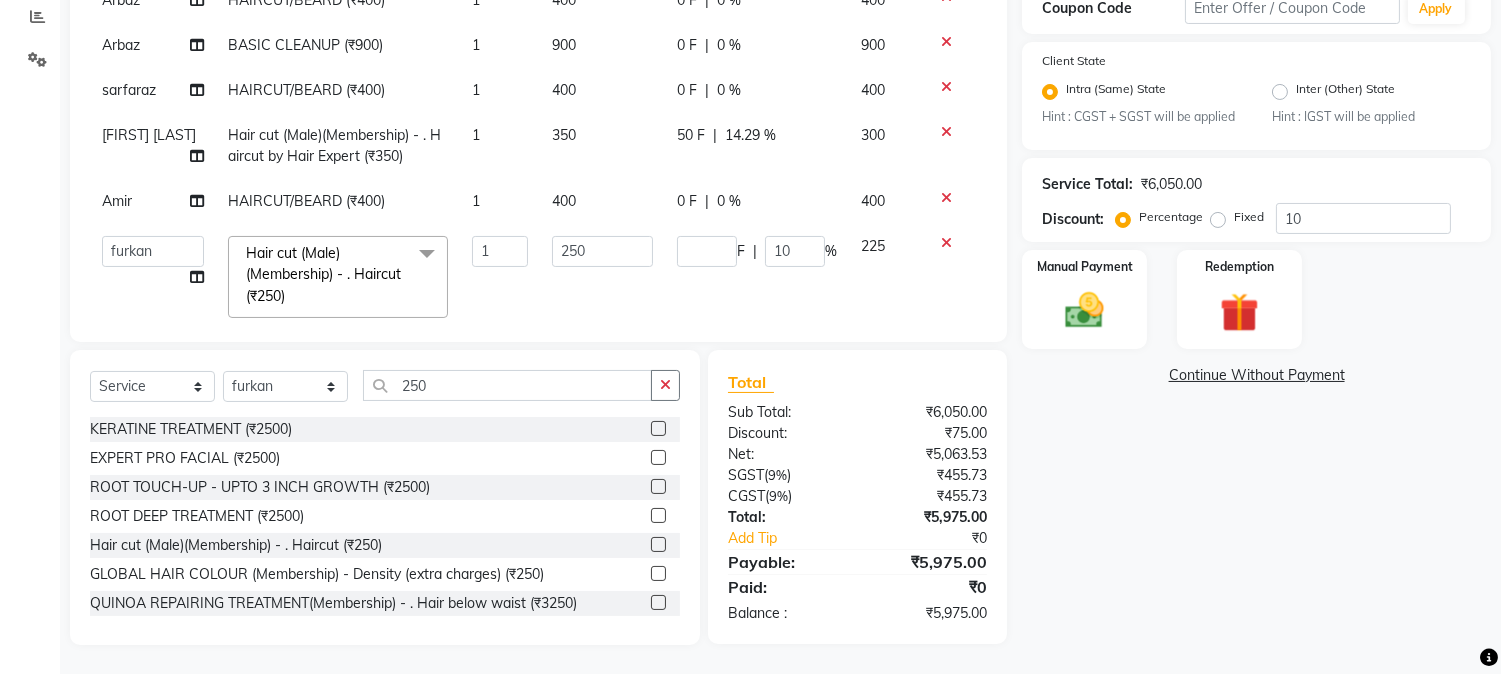 click on "F | 10 %" 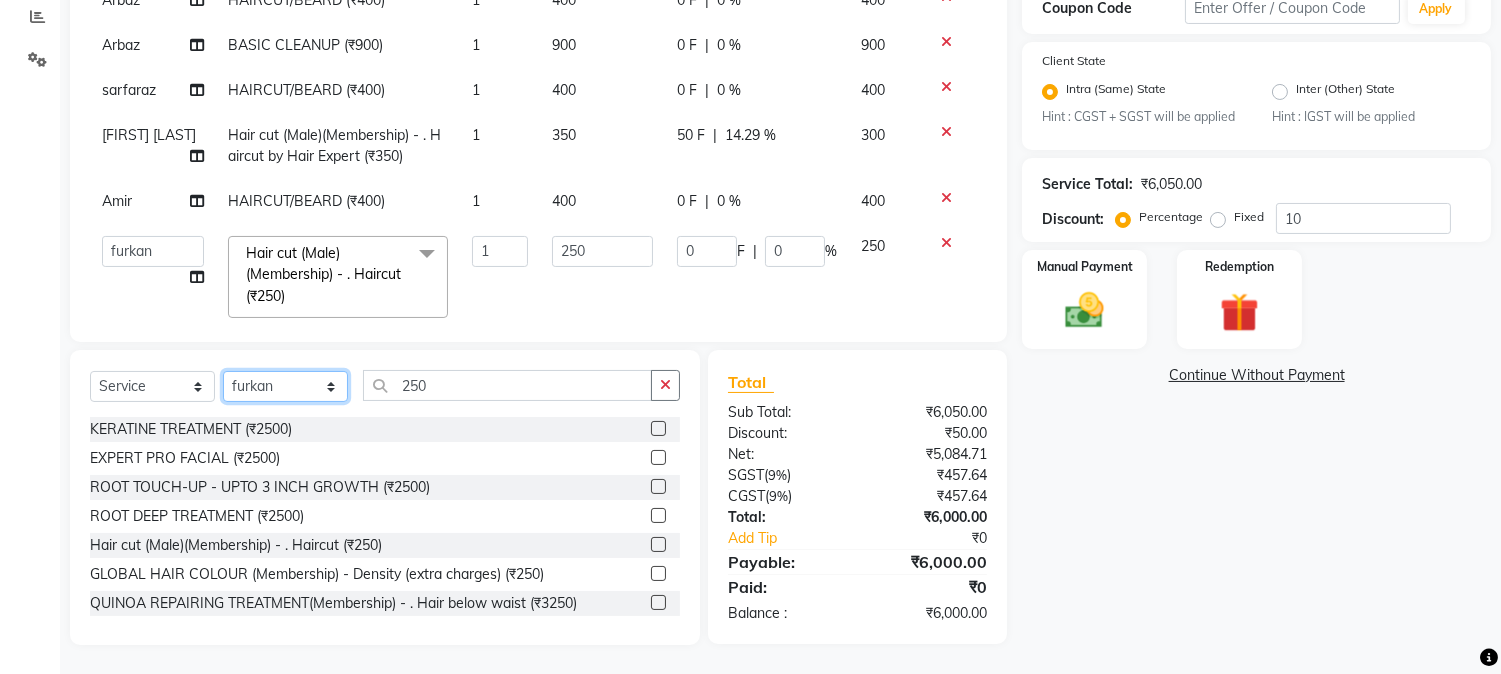 drag, startPoint x: 291, startPoint y: 382, endPoint x: 288, endPoint y: 371, distance: 11.401754 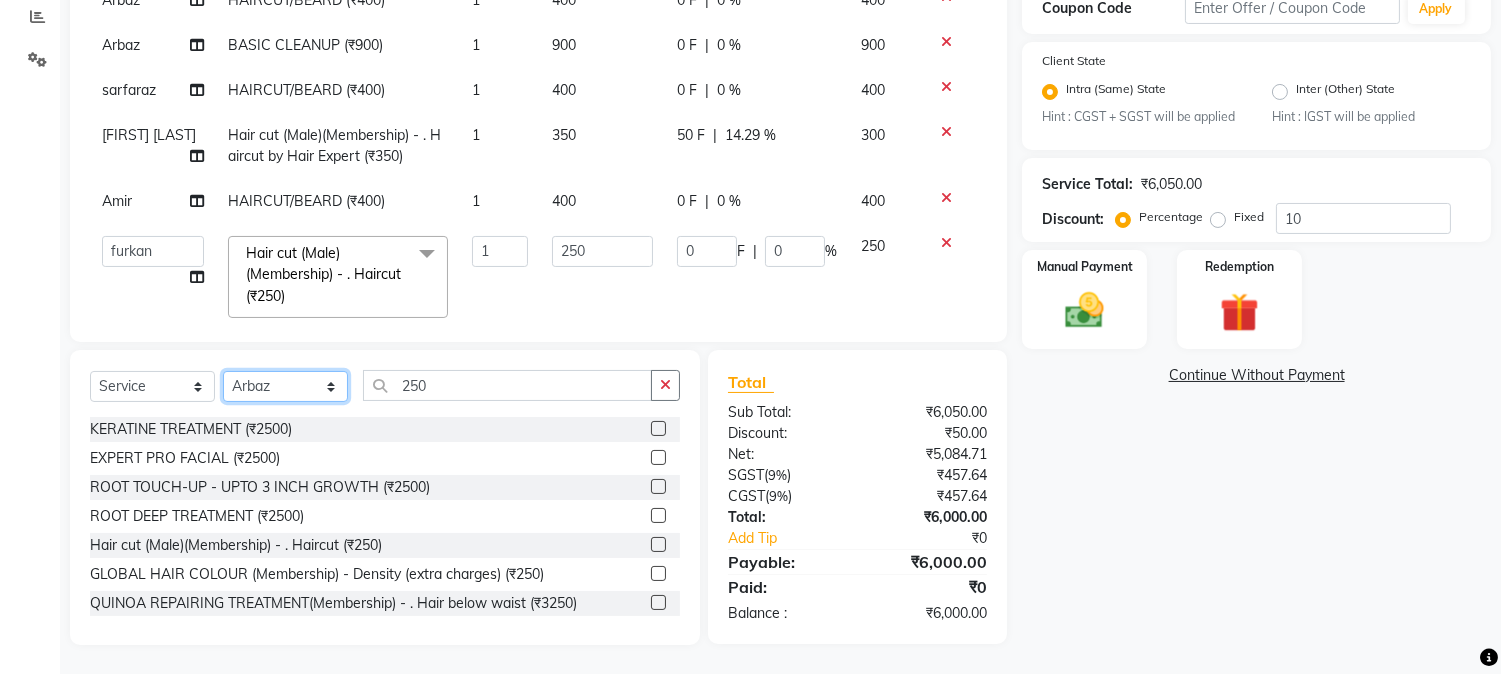 click on "Select Stylist AARMAN AAYUSHI SHARMA Akruti AMAN  Amir Arbaz Asif Ansari BABLU Bandana BHAGYESH CHETAN CHETAN BOISAR furkan GEETA KISHOR KISHOR JAMBHULKAR kunal mushahid  [muddu] Nilam NIRANJAN Nisha Parmar PRABHA  PUNAM Rahul Sir RAVI  RIMA Rohit Tandel SALONI Sandy Sir sarfaraz shovib M.D shreya ZOYA" 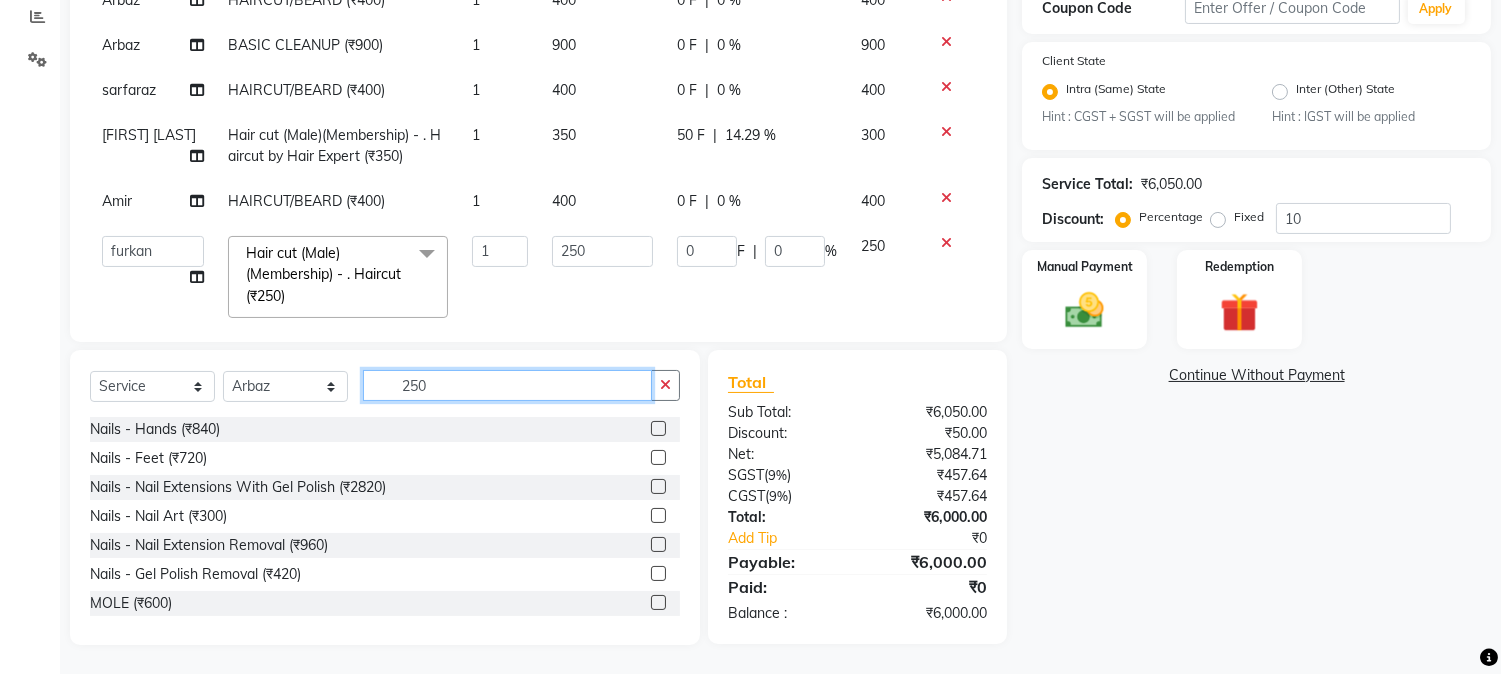 click on "250" 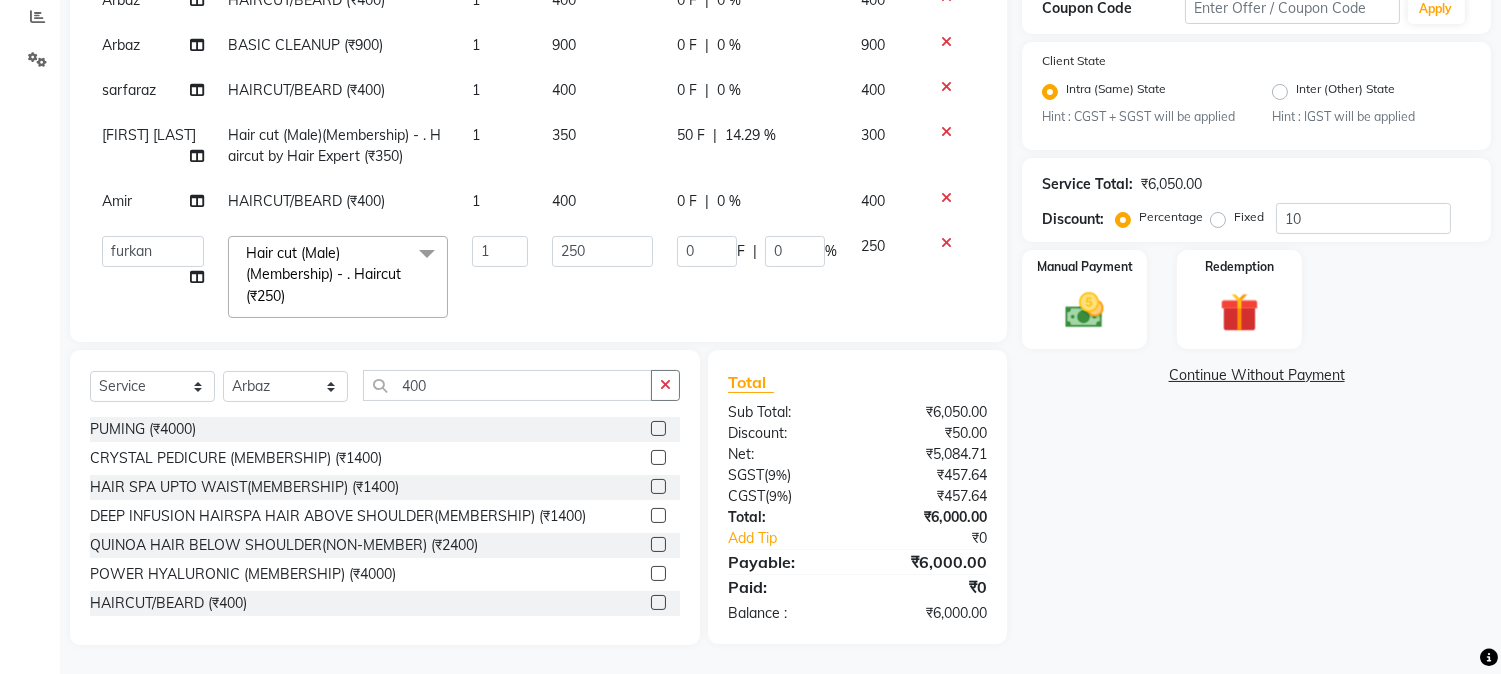 click 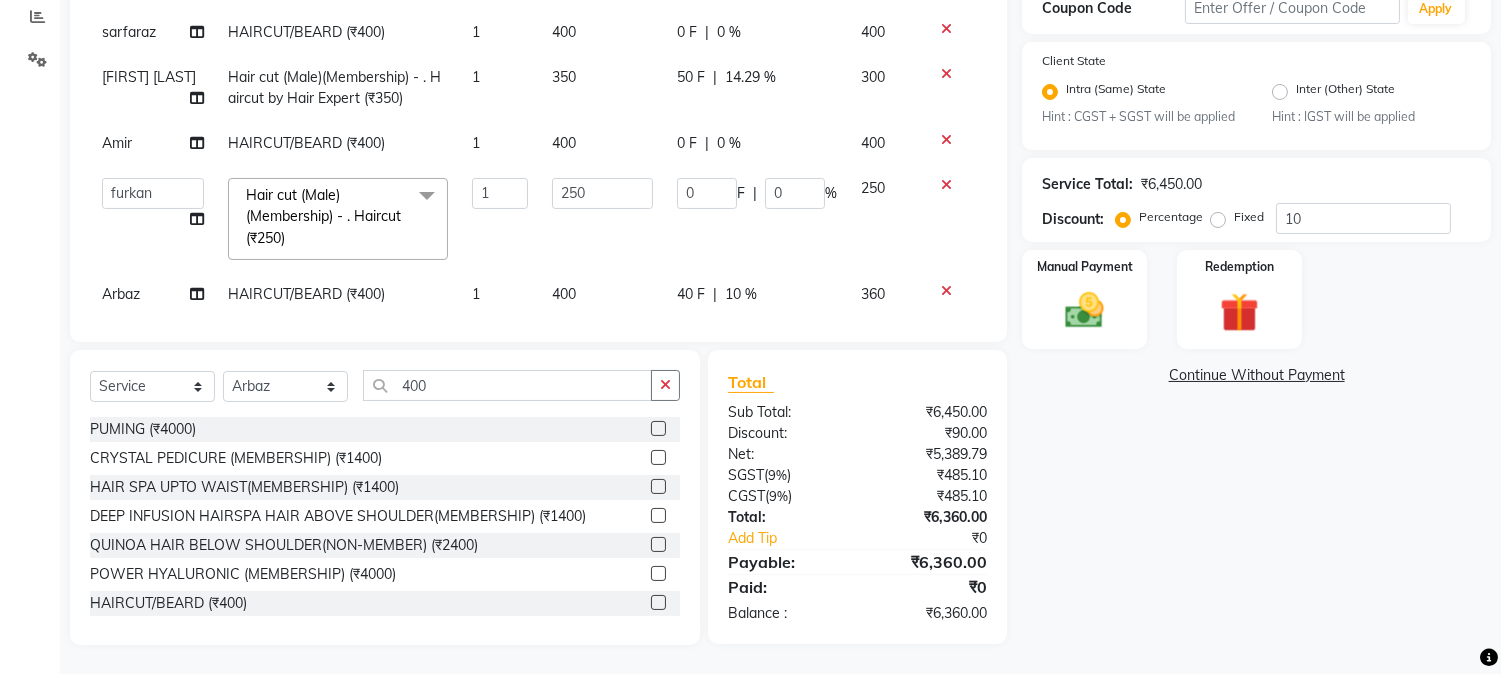 scroll, scrollTop: 640, scrollLeft: 0, axis: vertical 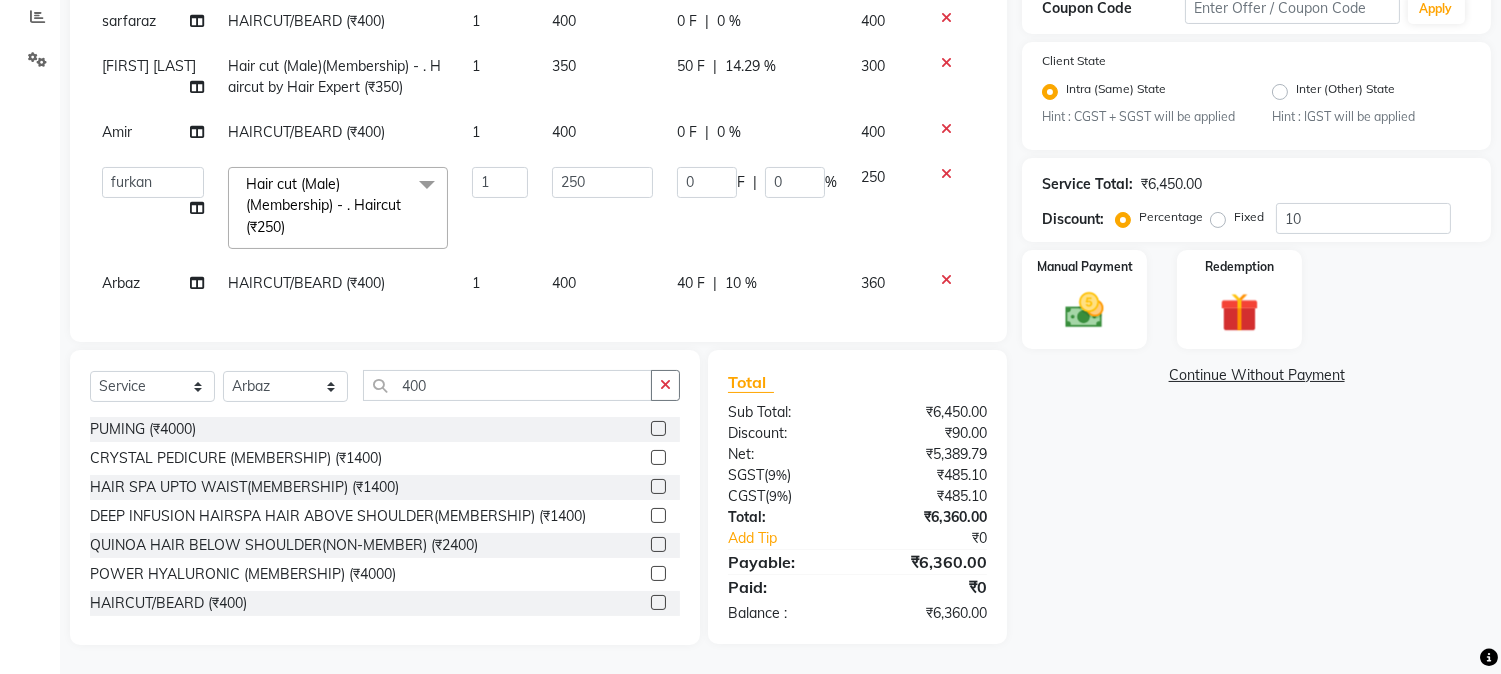 click on "40 F" 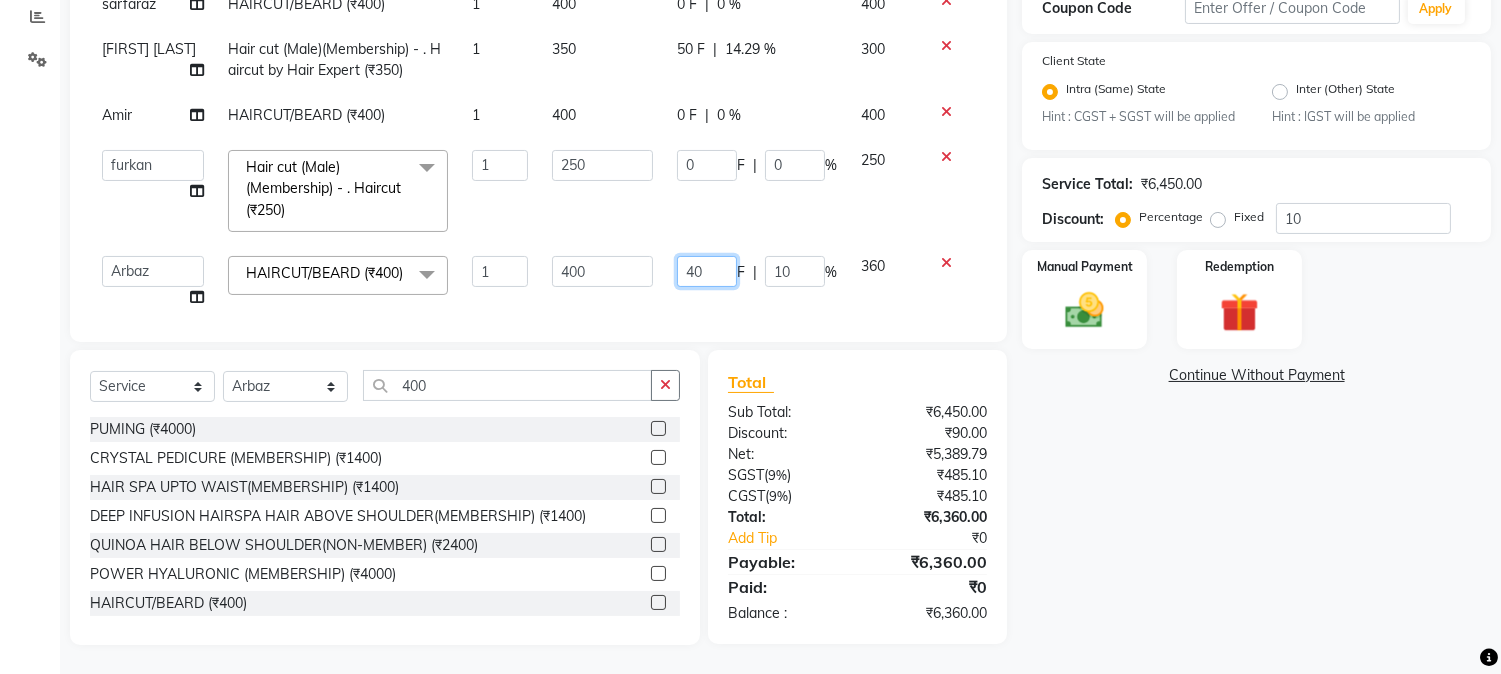 drag, startPoint x: 665, startPoint y: 274, endPoint x: 718, endPoint y: 274, distance: 53 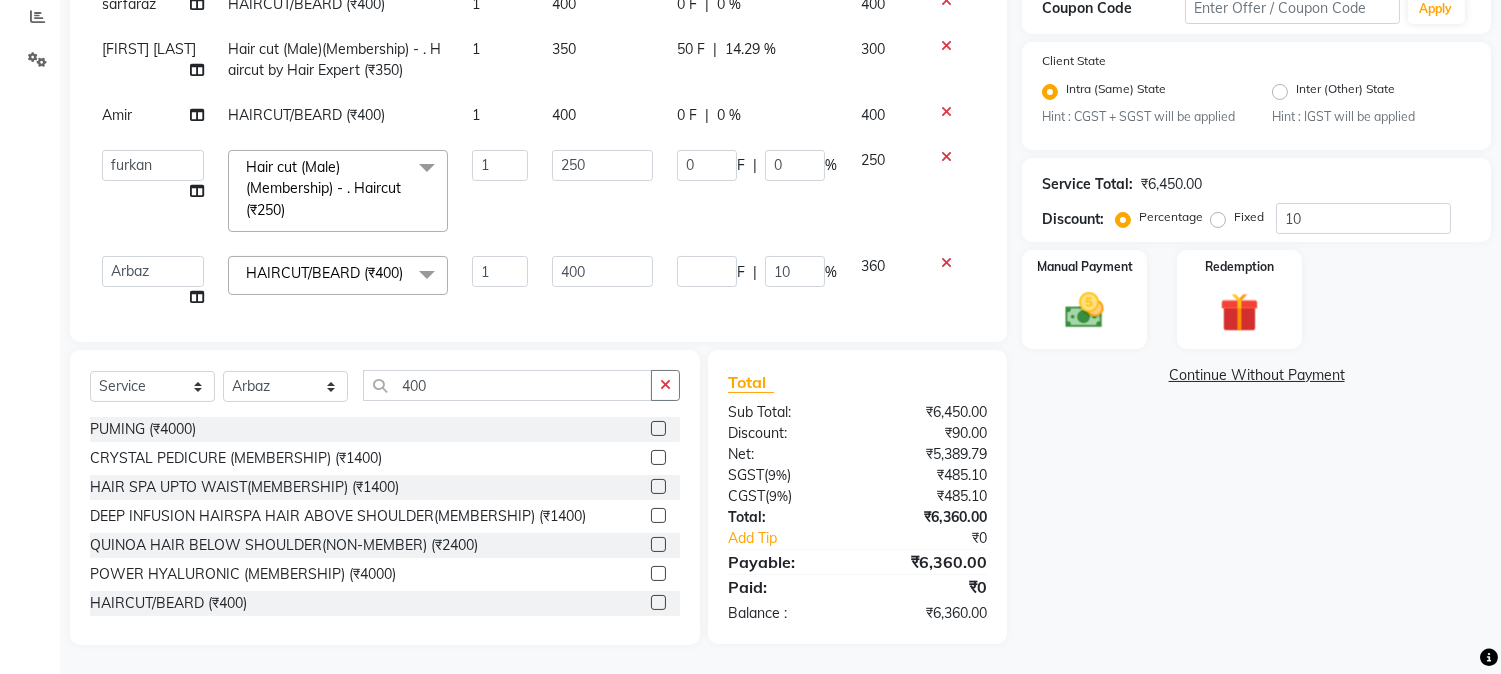 click on "Services Stylist Service Qty Price Disc Total Action mushahid  [muddu] HAIRCUT/BEARD (₹400) 1 400 0 F | 0 % 400 BABLU Hair cut (Male)(Membership)       -        . Haircut (₹250) 1 250 0 F | 0 % 250  AARMAN   AAYUSHI SHARMA   Akruti   AMAN    Amir   Arbaz   Asif Ansari   BABLU   Bandana   BHAGYESH   CHETAN   CHETAN BOISAR   furkan   GEETA   KISHOR   KISHOR JAMBHULKAR   kunal   mushahid  [muddu]   Nilam   NIRANJAN   Nisha Parmar   PRABHA    PUNAM   Rahul Sir   RAVI    RIMA   Rohit Tandel   SALONI   Sandy Sir   sarfaraz   shovib M.D   shreya   ZOYA  Hair cut (Male)(Membership)       -        . Haircut (₹250)  x Nails -  Hands (₹840) Nails -  Feet (₹720) Nails - Nail Extensions With Gel Polish (₹2820) Nails - Nail Art (₹300) Nails - Nail Extension Removal (₹960) Nails - Gel Polish Removal (₹420) MOLE (₹600) PUMING (₹4000) CRYSTAL PEDICURE (MEMBERSHIP) (₹1400) HIAR SPA ABOVE SHOULDER (MEMBERSHIP) (₹900) HAIR SPA ABOVE SHOULDER (NON-MEMBER) (₹1080) PATCH TEST  (₹500) BEARD (₹150) 1" 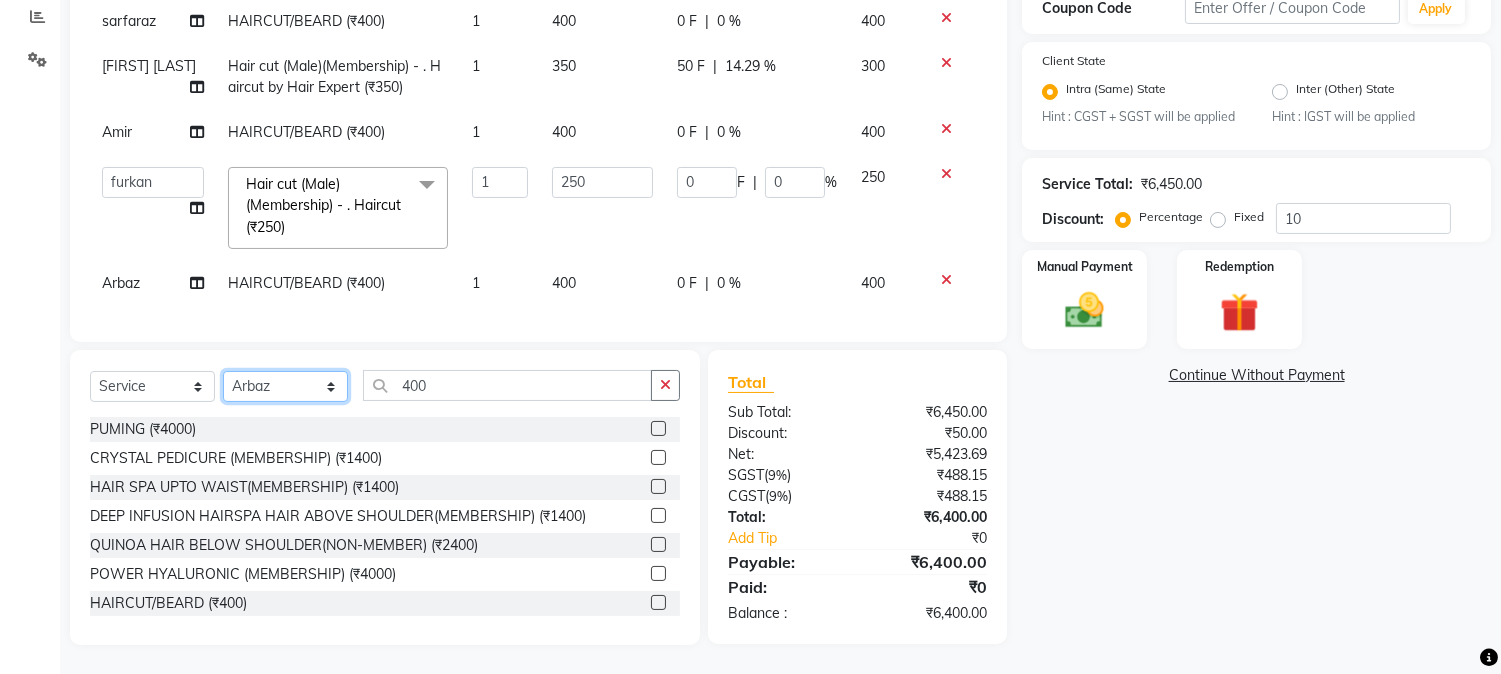 click on "Select Stylist AARMAN AAYUSHI SHARMA Akruti AMAN  Amir Arbaz Asif Ansari BABLU Bandana BHAGYESH CHETAN CHETAN BOISAR furkan GEETA KISHOR KISHOR JAMBHULKAR kunal mushahid  [muddu] Nilam NIRANJAN Nisha Parmar PRABHA  PUNAM Rahul Sir RAVI  RIMA Rohit Tandel SALONI Sandy Sir sarfaraz shovib M.D shreya ZOYA" 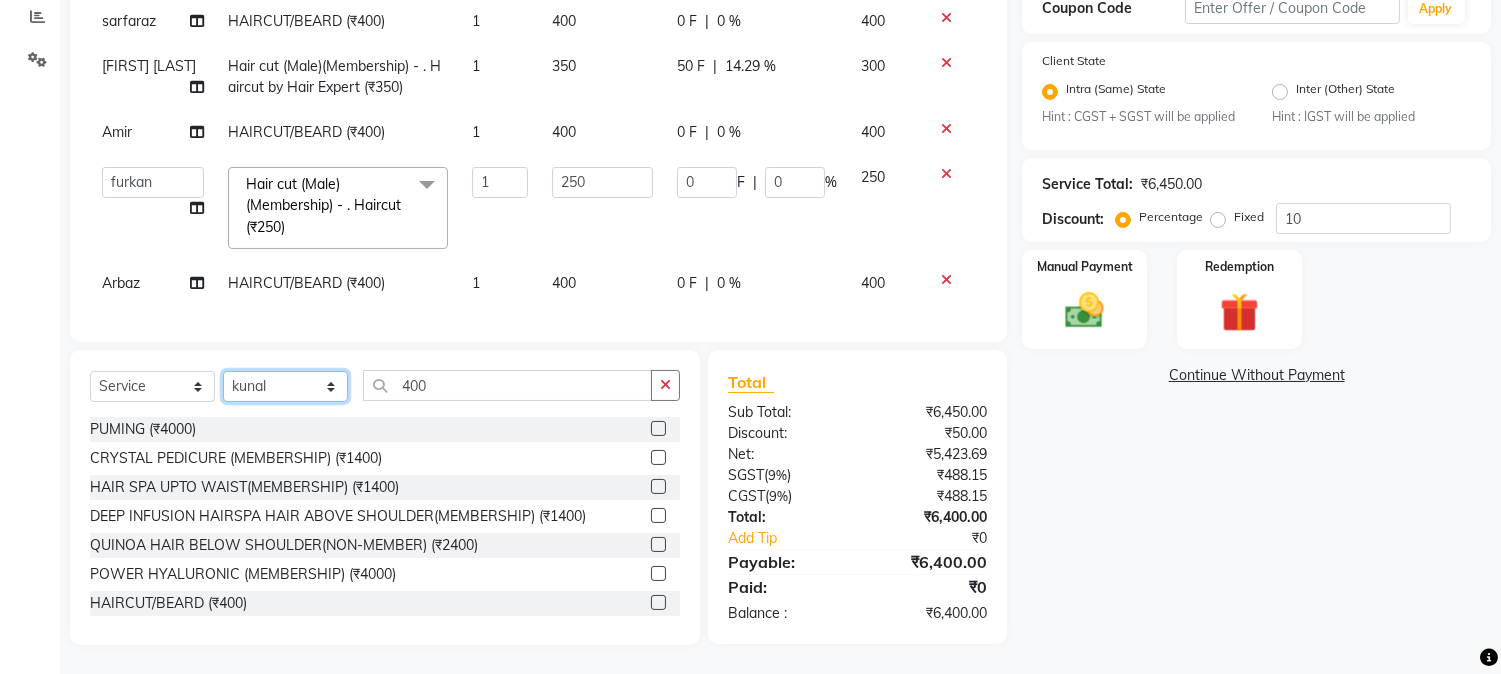 click on "Select Stylist AARMAN AAYUSHI SHARMA Akruti AMAN  Amir Arbaz Asif Ansari BABLU Bandana BHAGYESH CHETAN CHETAN BOISAR furkan GEETA KISHOR KISHOR JAMBHULKAR kunal mushahid  [muddu] Nilam NIRANJAN Nisha Parmar PRABHA  PUNAM Rahul Sir RAVI  RIMA Rohit Tandel SALONI Sandy Sir sarfaraz shovib M.D shreya ZOYA" 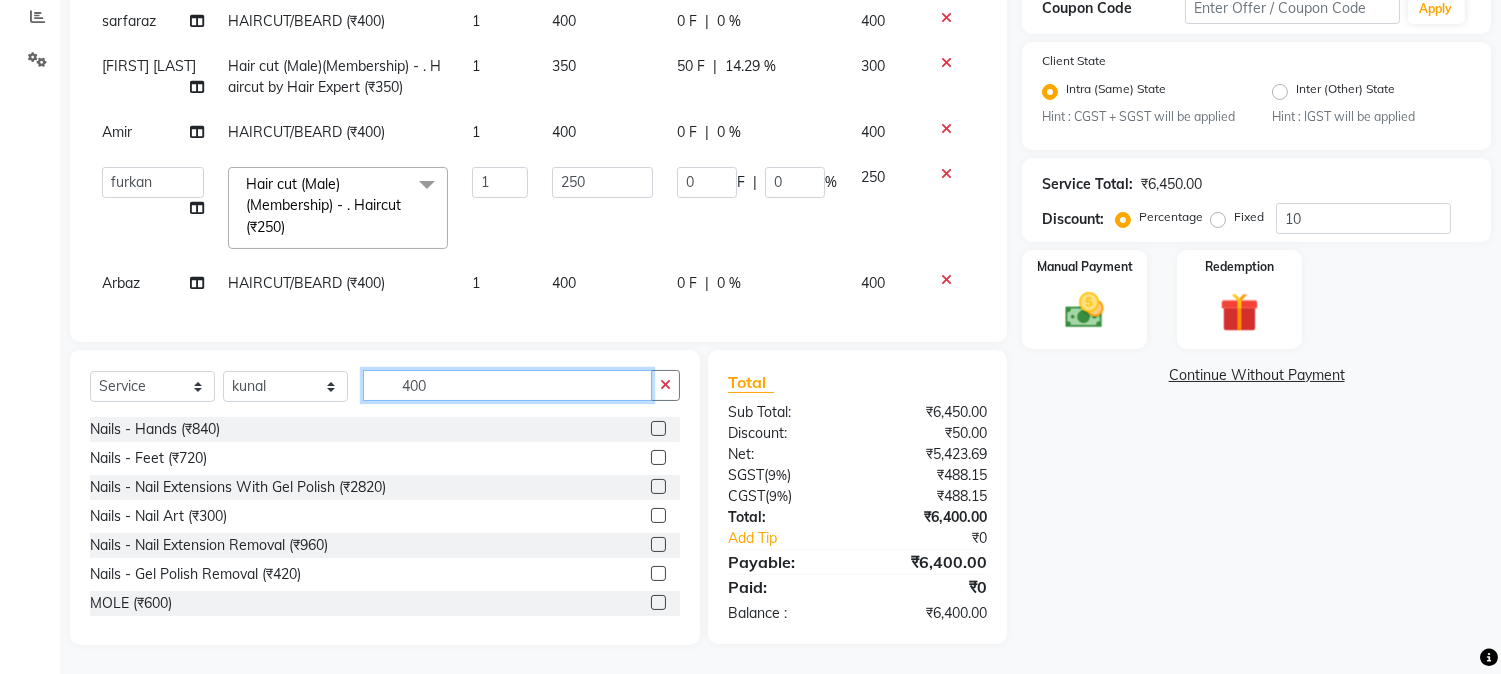 drag, startPoint x: 402, startPoint y: 377, endPoint x: 455, endPoint y: 385, distance: 53.600372 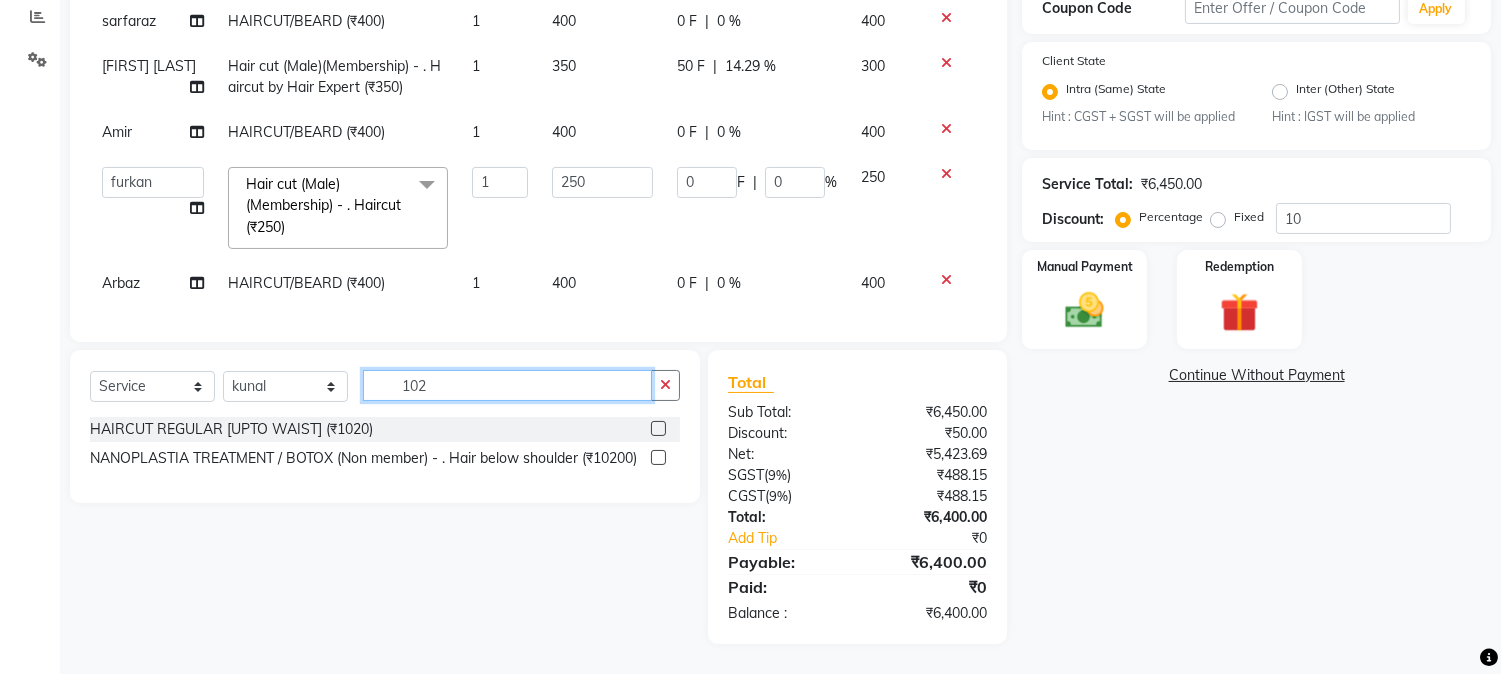 scroll, scrollTop: 425, scrollLeft: 0, axis: vertical 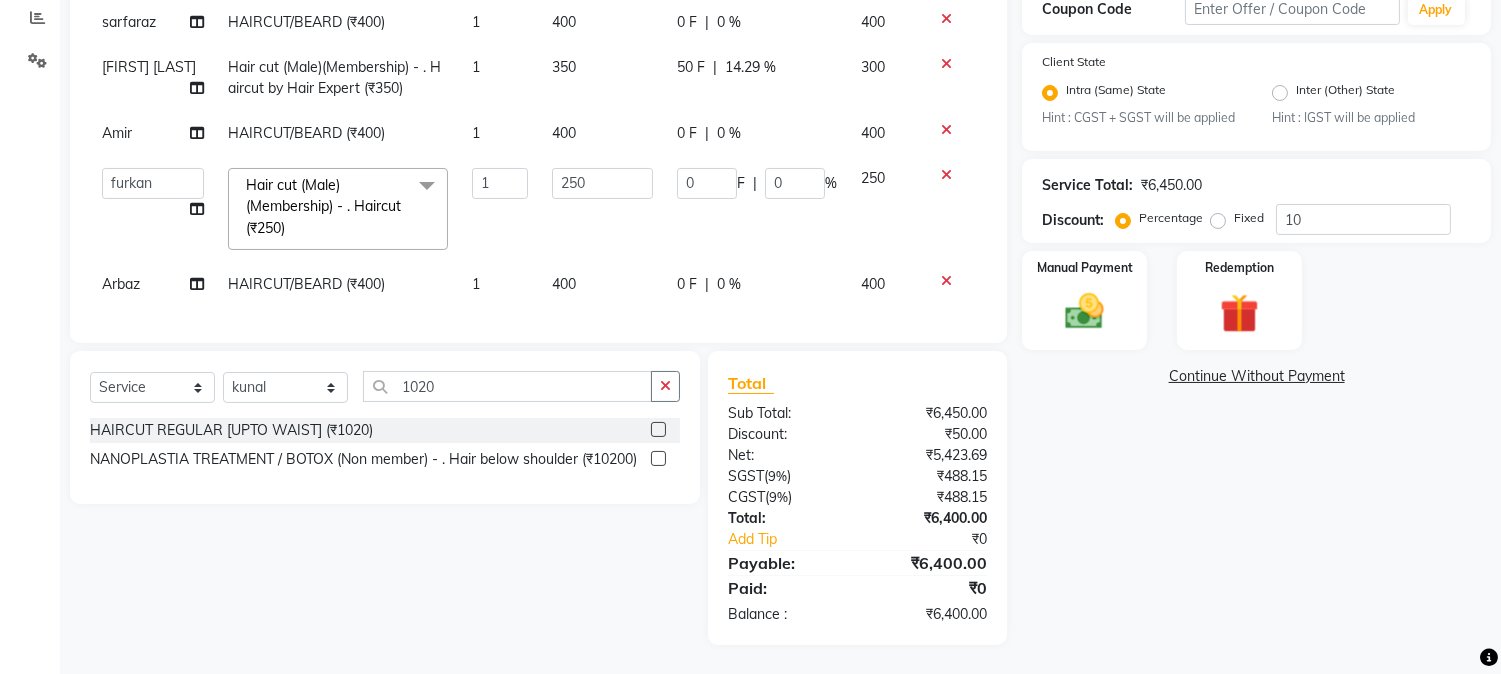 click 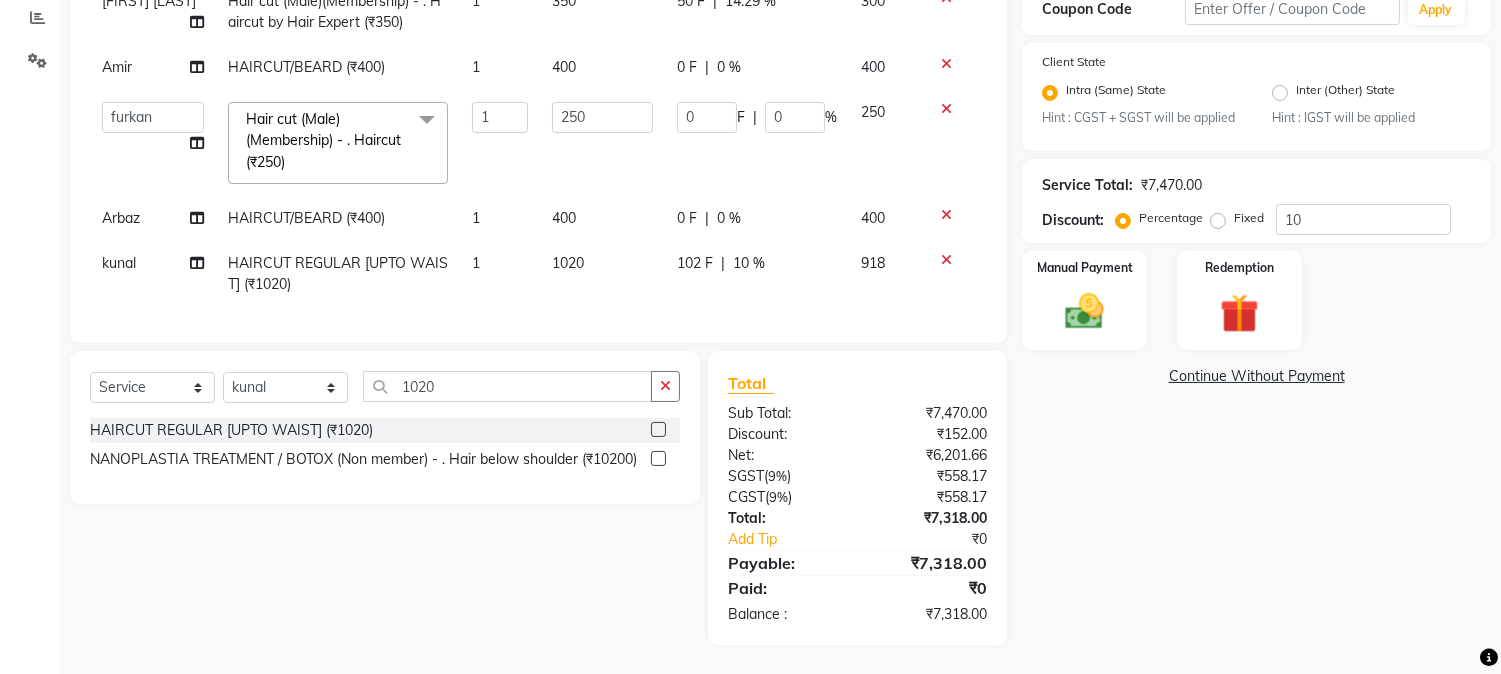 scroll, scrollTop: 706, scrollLeft: 0, axis: vertical 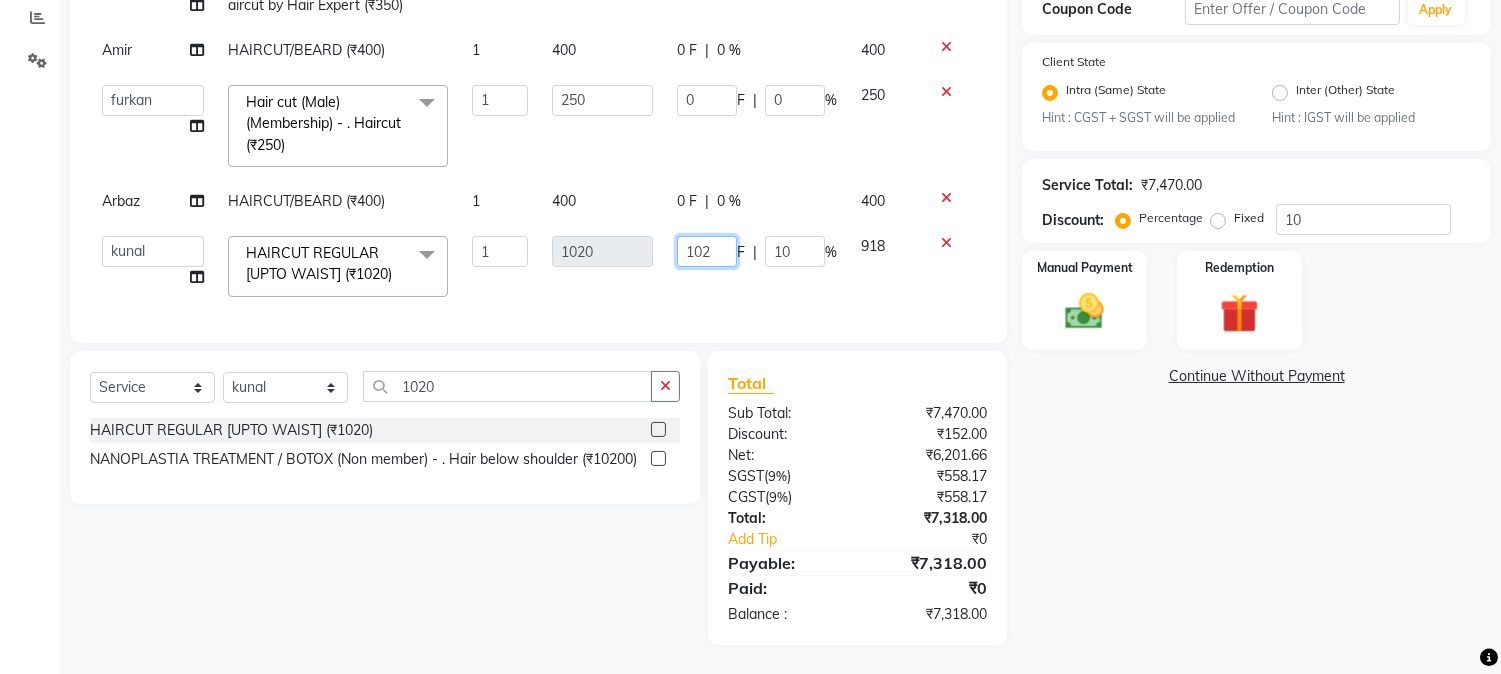 drag, startPoint x: 671, startPoint y: 248, endPoint x: 731, endPoint y: 256, distance: 60.530983 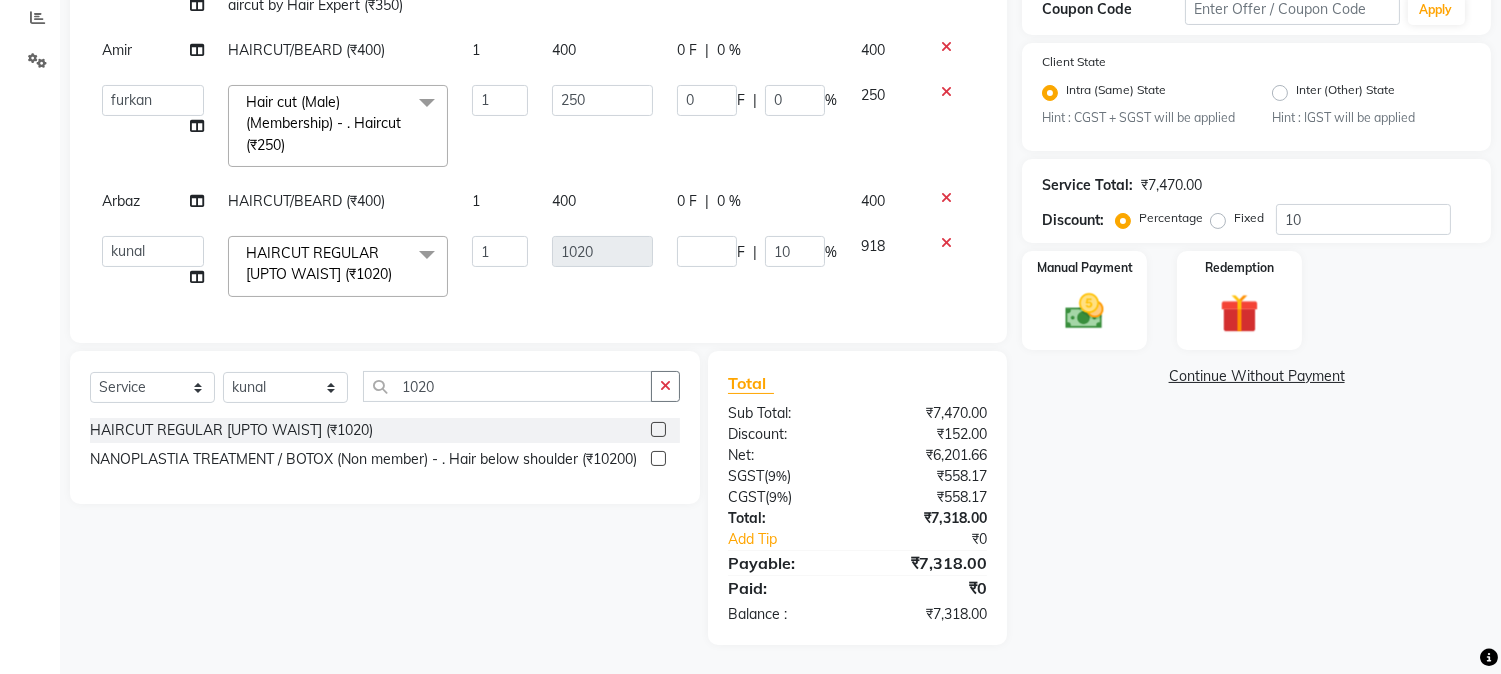 click on "Services Stylist Service Qty Price Disc Total Action mushahid  [muddu] HAIRCUT/BEARD (₹400) 1 400 0 F | 0 % 400 BABLU Hair cut (Male)(Membership)       -        . Haircut (₹250) 1 250 0 F | 0 % 250  AARMAN   AAYUSHI SHARMA   Akruti   AMAN    Amir   Arbaz   Asif Ansari   BABLU   Bandana   BHAGYESH   CHETAN   CHETAN BOISAR   furkan   GEETA   KISHOR   KISHOR JAMBHULKAR   kunal   mushahid  [muddu]   Nilam   NIRANJAN   Nisha Parmar   PRABHA    PUNAM   Rahul Sir   RAVI    RIMA   Rohit Tandel   SALONI   Sandy Sir   sarfaraz   shovib M.D   shreya   ZOYA  Hair cut (Male)(Membership)       -        . Haircut (₹250)  x Nails -  Hands (₹840) Nails -  Feet (₹720) Nails - Nail Extensions With Gel Polish (₹2820) Nails - Nail Art (₹300) Nails - Nail Extension Removal (₹960) Nails - Gel Polish Removal (₹420) MOLE (₹600) PUMING (₹4000) CRYSTAL PEDICURE (MEMBERSHIP) (₹1400) HIAR SPA ABOVE SHOULDER (MEMBERSHIP) (₹900) HAIR SPA ABOVE SHOULDER (NON-MEMBER) (₹1080) PATCH TEST  (₹500) BEARD (₹150) 1" 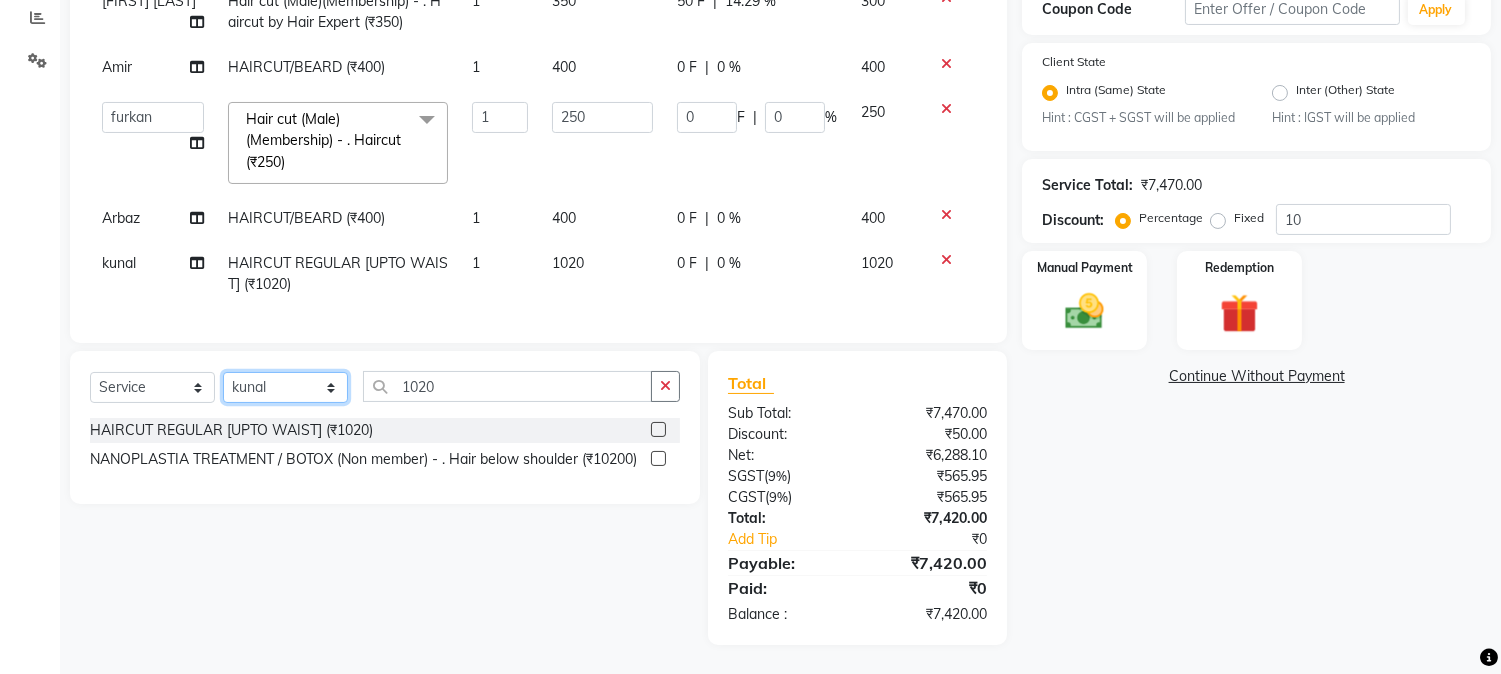 click on "Select Stylist AARMAN AAYUSHI SHARMA Akruti AMAN  Amir Arbaz Asif Ansari BABLU Bandana BHAGYESH CHETAN CHETAN BOISAR furkan GEETA KISHOR KISHOR JAMBHULKAR kunal mushahid  [muddu] Nilam NIRANJAN Nisha Parmar PRABHA  PUNAM Rahul Sir RAVI  RIMA Rohit Tandel SALONI Sandy Sir sarfaraz shovib M.D shreya ZOYA" 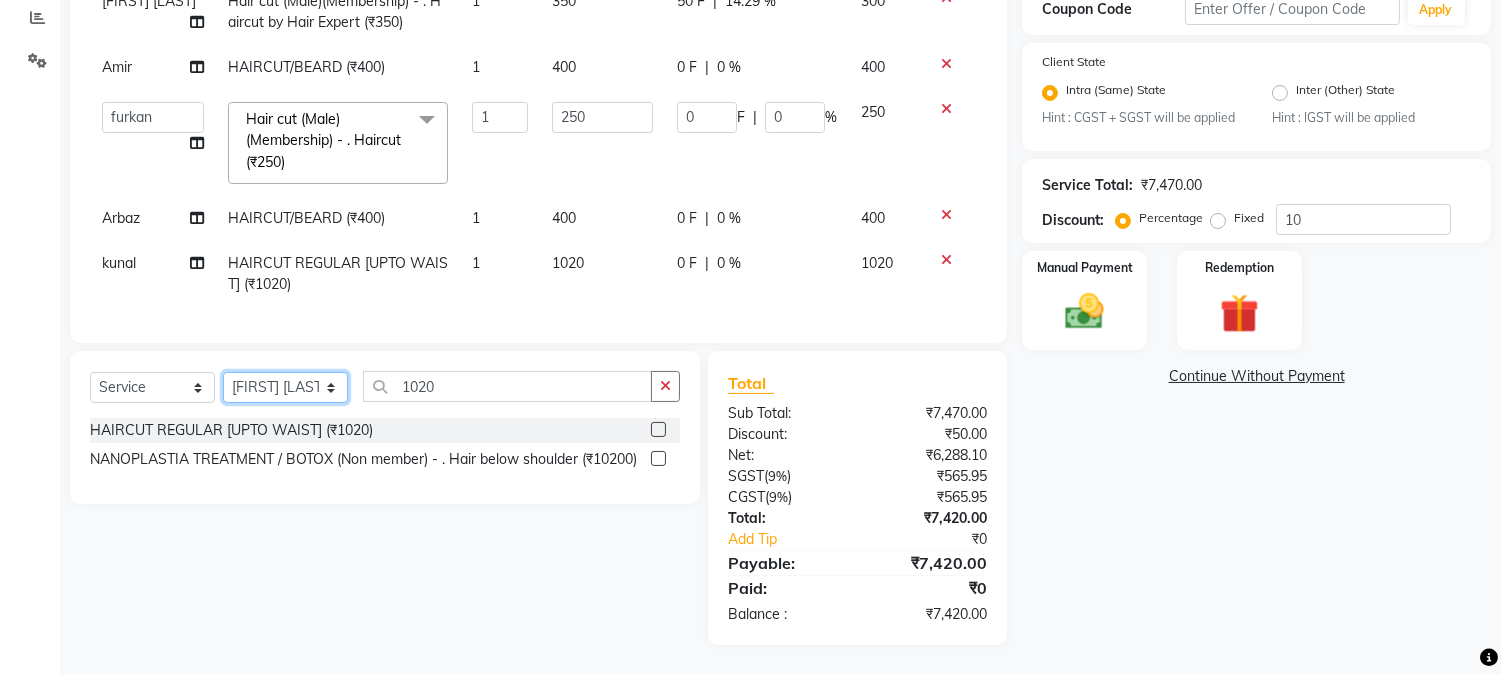 click on "Select Stylist AARMAN AAYUSHI SHARMA Akruti AMAN  Amir Arbaz Asif Ansari BABLU Bandana BHAGYESH CHETAN CHETAN BOISAR furkan GEETA KISHOR KISHOR JAMBHULKAR kunal mushahid  [muddu] Nilam NIRANJAN Nisha Parmar PRABHA  PUNAM Rahul Sir RAVI  RIMA Rohit Tandel SALONI Sandy Sir sarfaraz shovib M.D shreya ZOYA" 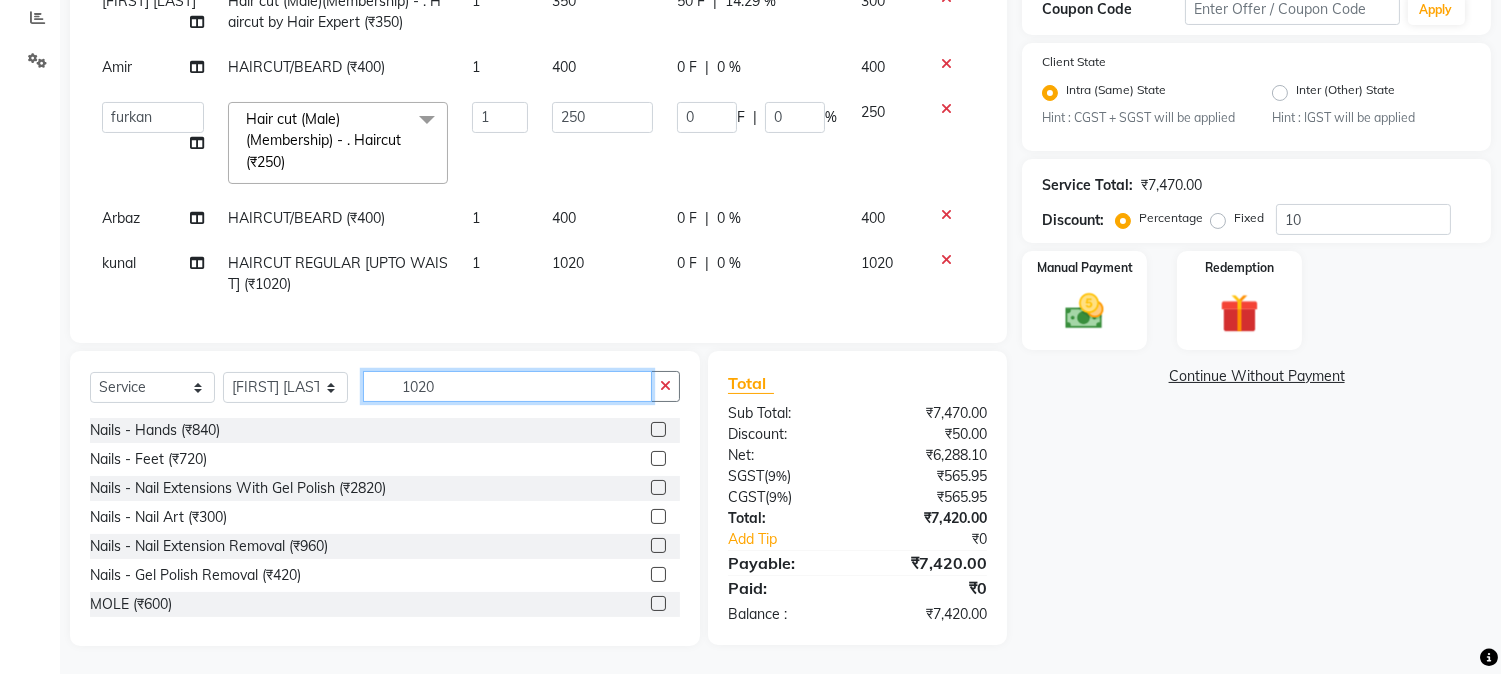 drag, startPoint x: 402, startPoint y: 384, endPoint x: 468, endPoint y: 382, distance: 66.0303 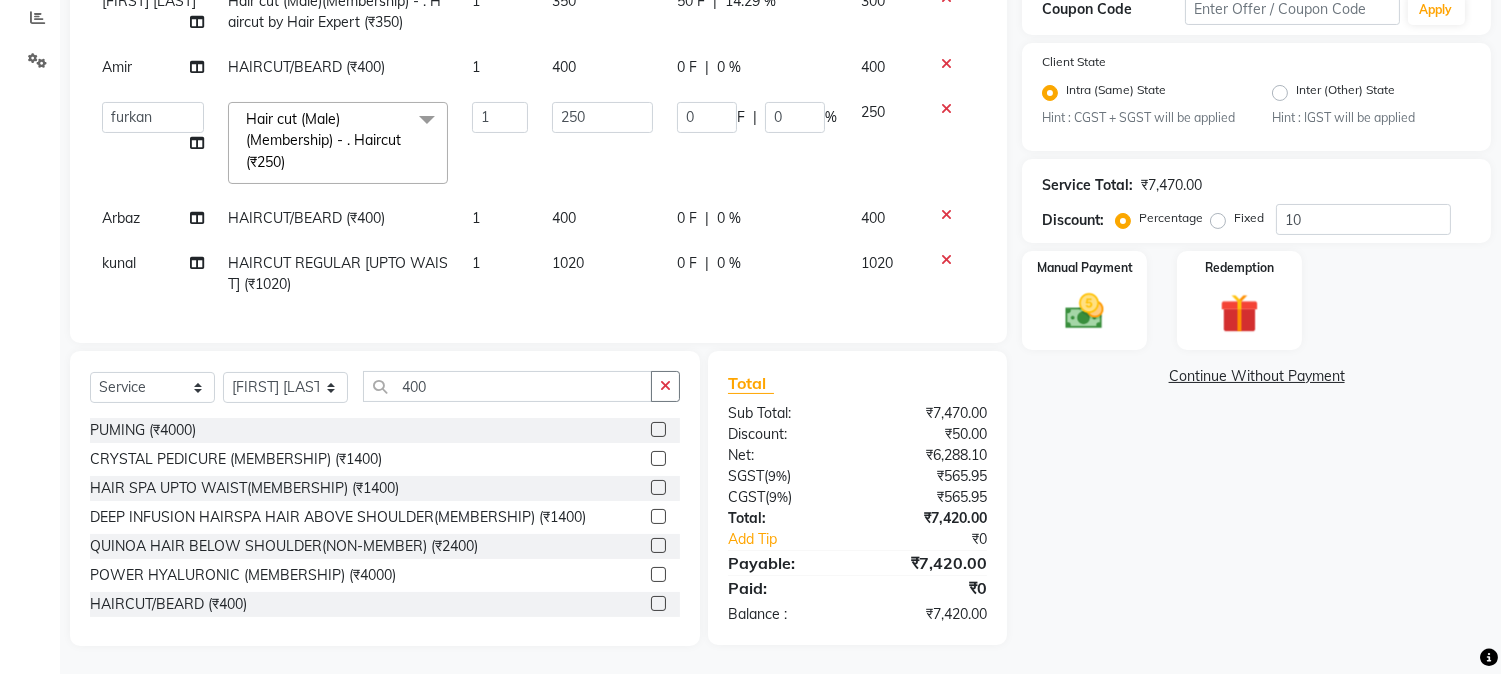 click 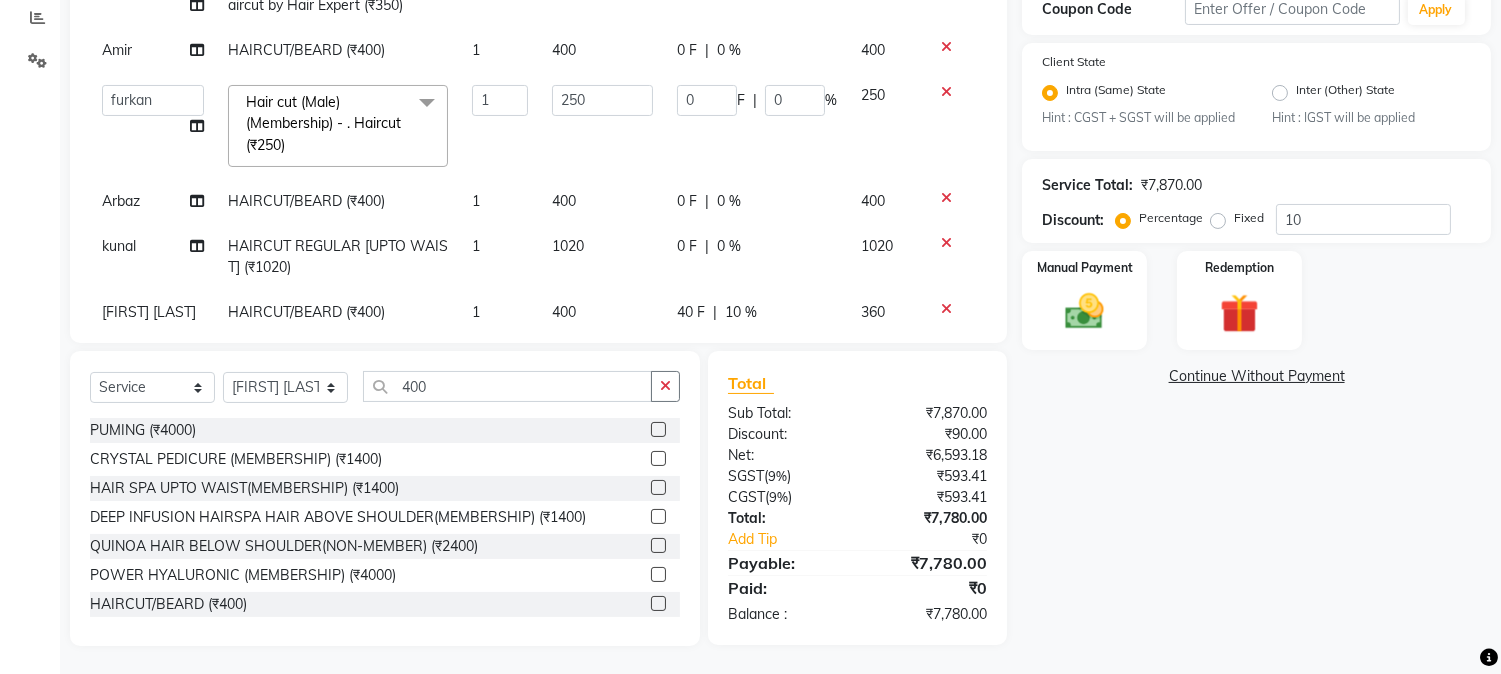 scroll, scrollTop: 751, scrollLeft: 0, axis: vertical 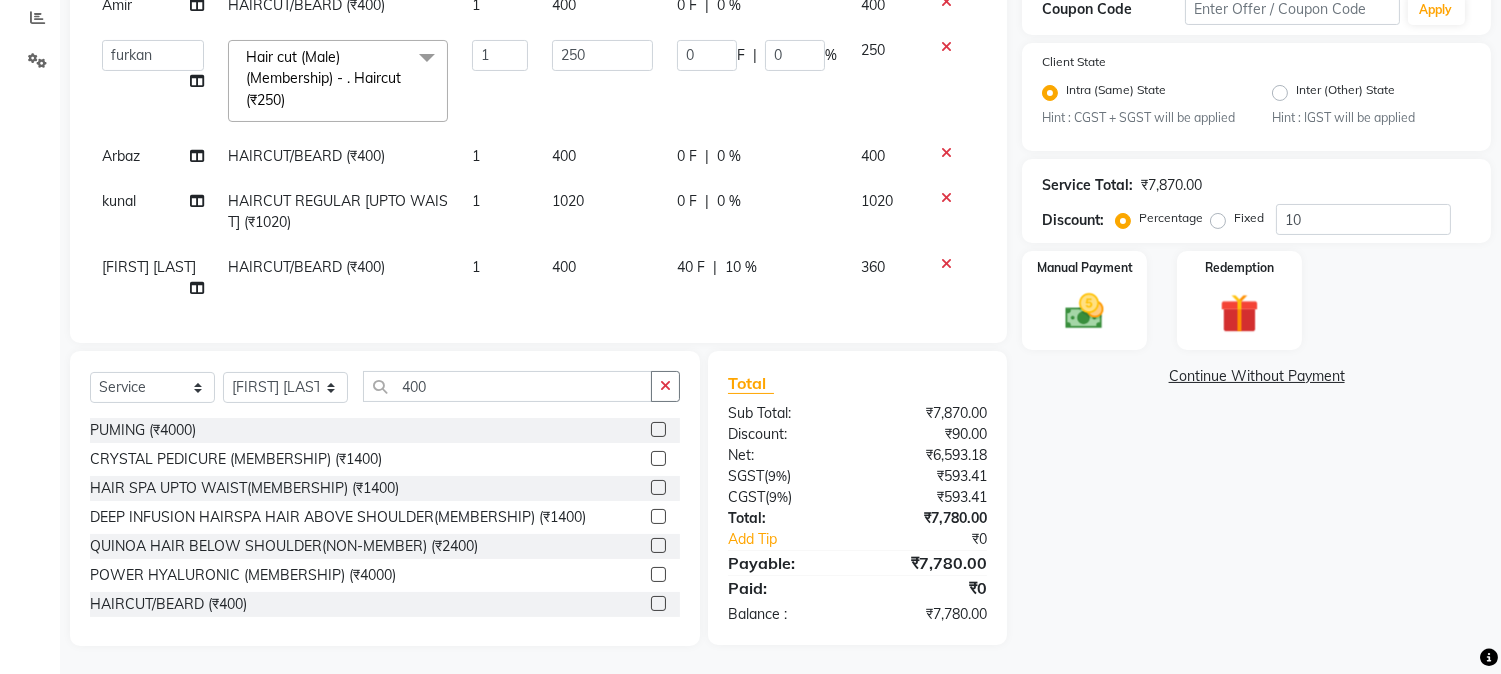 click on "40 F" 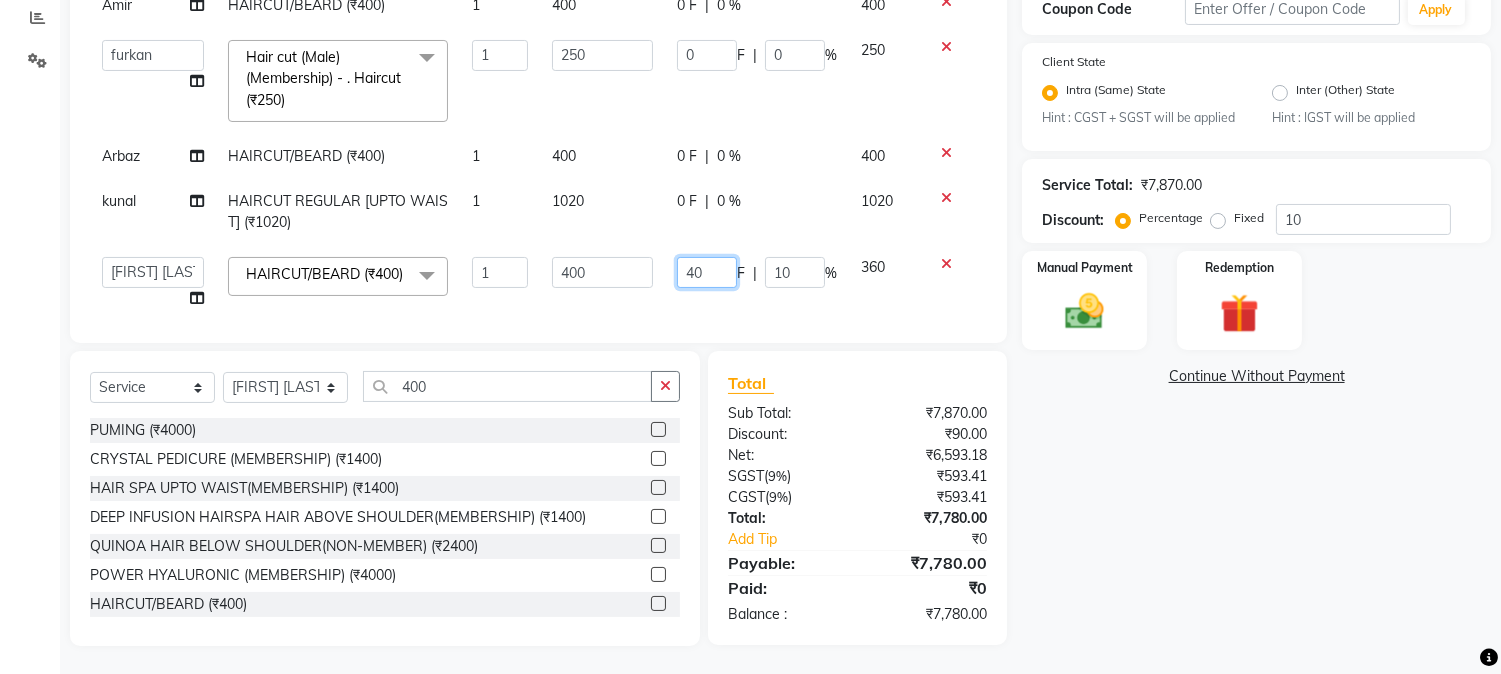 drag, startPoint x: 663, startPoint y: 268, endPoint x: 750, endPoint y: 267, distance: 87.005745 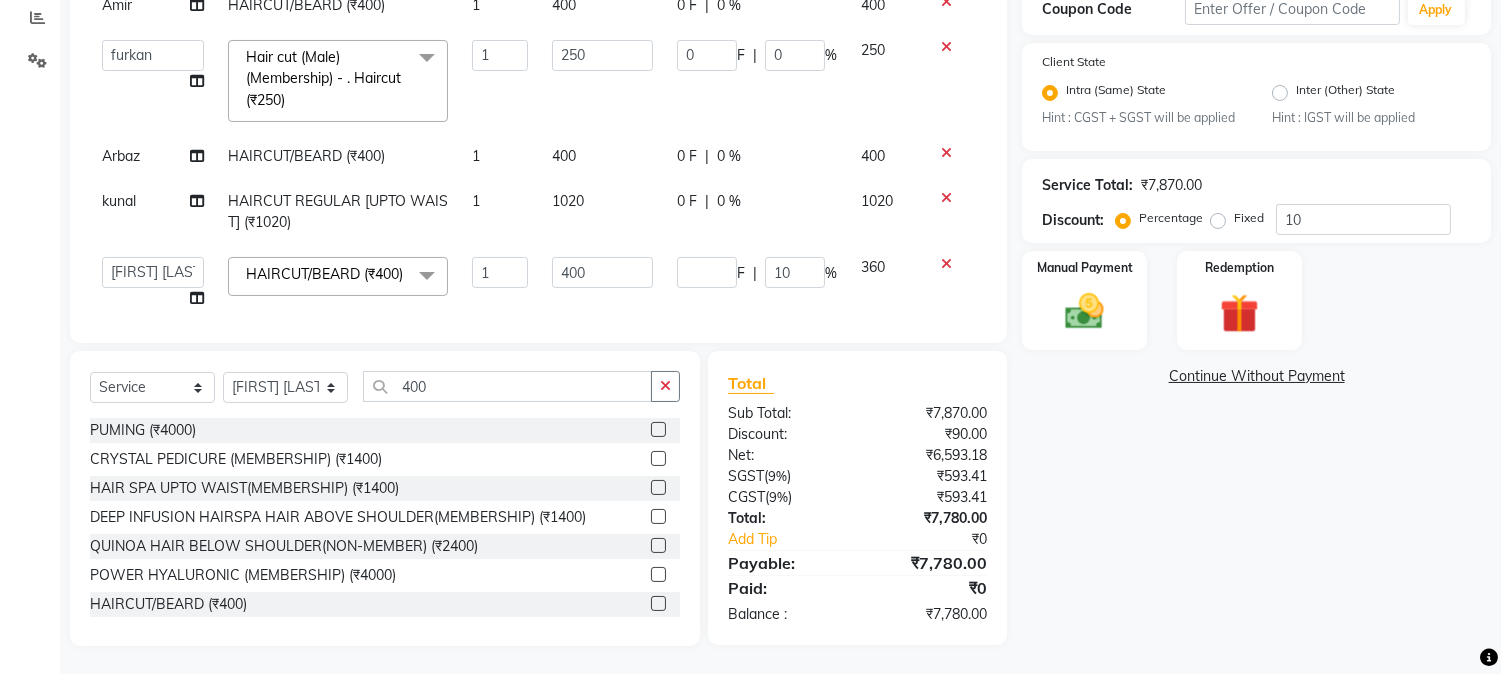 click on "Services Stylist Service Qty Price Disc Total Action mushahid  [muddu] HAIRCUT/BEARD (₹400) 1 400 0 F | 0 % 400 BABLU Hair cut (Male)(Membership)       -        . Haircut (₹250) 1 250 0 F | 0 % 250  AARMAN   AAYUSHI SHARMA   Akruti   AMAN    Amir   Arbaz   Asif Ansari   BABLU   Bandana   BHAGYESH   CHETAN   CHETAN BOISAR   furkan   GEETA   KISHOR   KISHOR JAMBHULKAR   kunal   mushahid  [muddu]   Nilam   NIRANJAN   Nisha Parmar   PRABHA    PUNAM   Rahul Sir   RAVI    RIMA   Rohit Tandel   SALONI   Sandy Sir   sarfaraz   shovib M.D   shreya   ZOYA  Hair cut (Male)(Membership)       -        . Haircut (₹250)  x Nails -  Hands (₹840) Nails -  Feet (₹720) Nails - Nail Extensions With Gel Polish (₹2820) Nails - Nail Art (₹300) Nails - Nail Extension Removal (₹960) Nails - Gel Polish Removal (₹420) MOLE (₹600) PUMING (₹4000) CRYSTAL PEDICURE (MEMBERSHIP) (₹1400) HIAR SPA ABOVE SHOULDER (MEMBERSHIP) (₹900) HAIR SPA ABOVE SHOULDER (NON-MEMBER) (₹1080) PATCH TEST  (₹500) BEARD (₹150) 1" 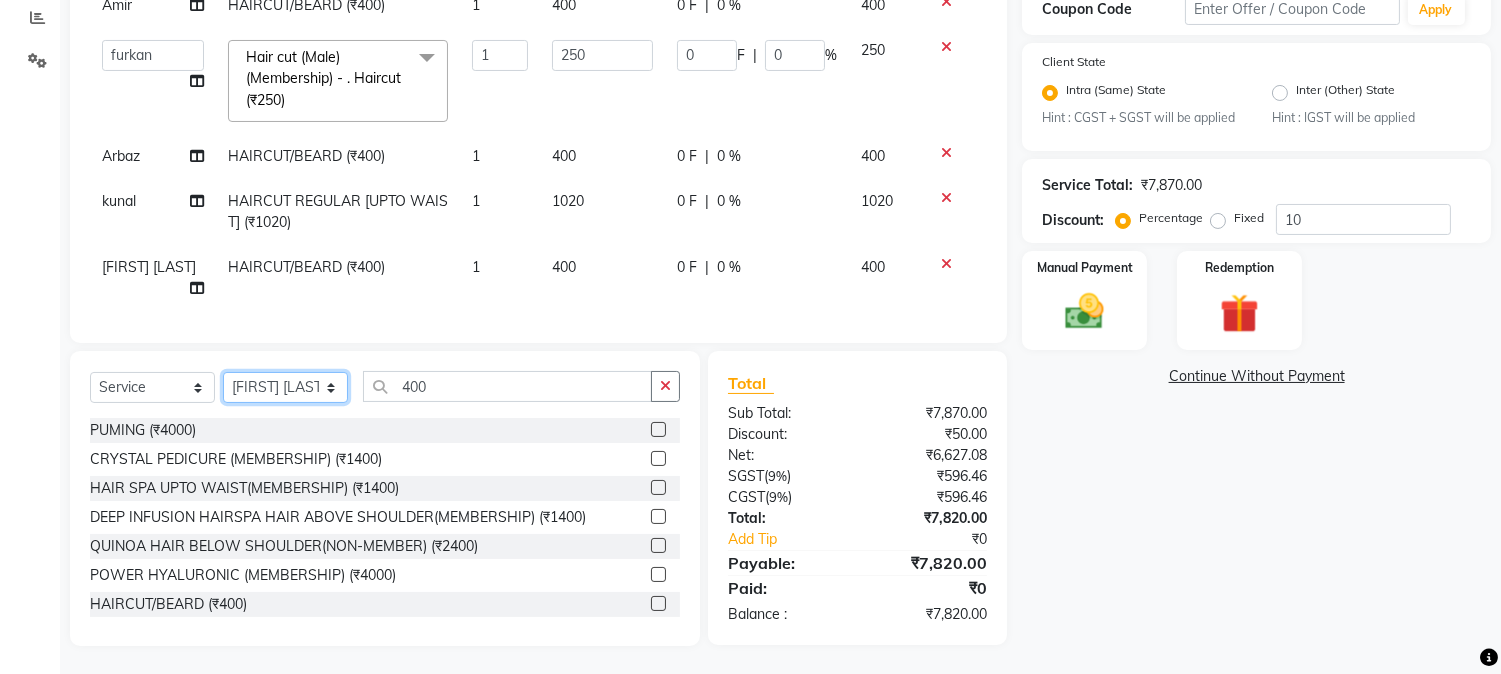 click on "Select Stylist AARMAN AAYUSHI SHARMA Akruti AMAN  Amir Arbaz Asif Ansari BABLU Bandana BHAGYESH CHETAN CHETAN BOISAR furkan GEETA KISHOR KISHOR JAMBHULKAR kunal mushahid  [muddu] Nilam NIRANJAN Nisha Parmar PRABHA  PUNAM Rahul Sir RAVI  RIMA Rohit Tandel SALONI Sandy Sir sarfaraz shovib M.D shreya ZOYA" 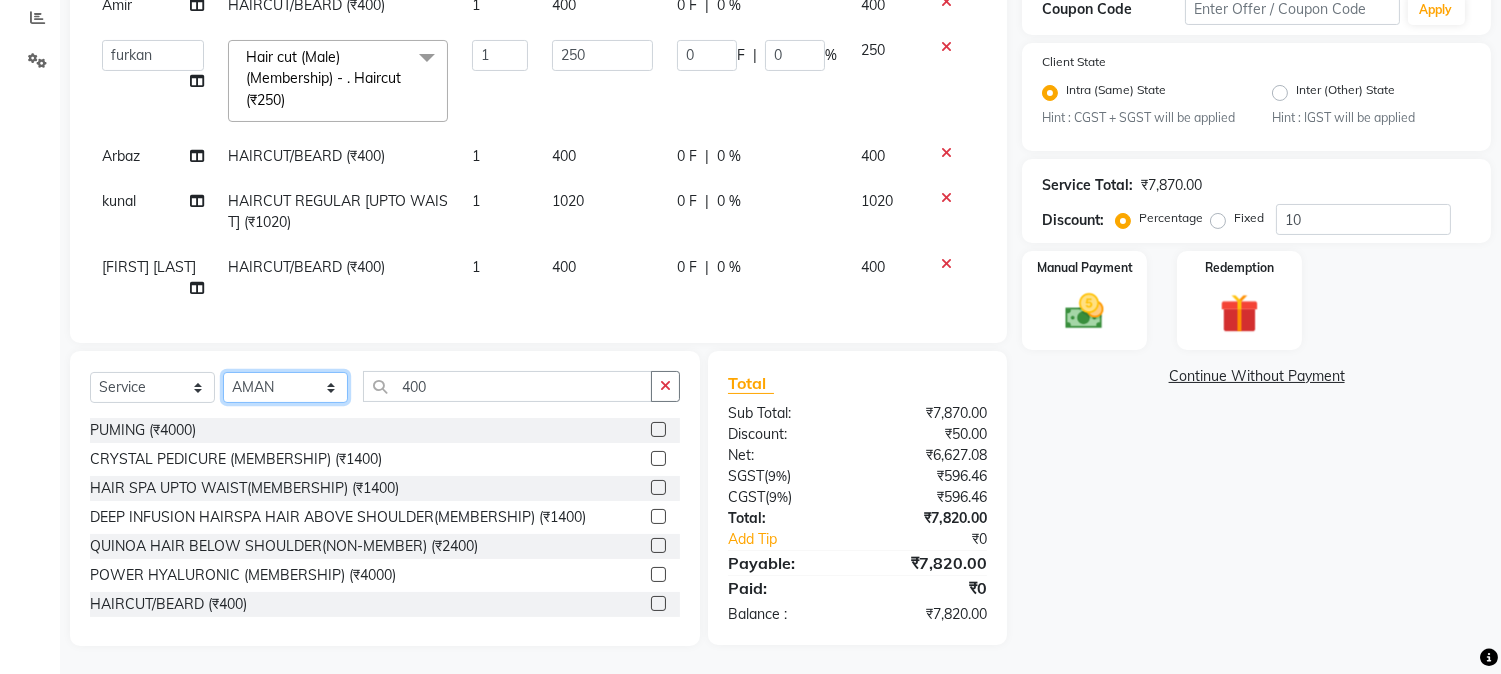 click on "Select Stylist AARMAN AAYUSHI SHARMA Akruti AMAN  Amir Arbaz Asif Ansari BABLU Bandana BHAGYESH CHETAN CHETAN BOISAR furkan GEETA KISHOR KISHOR JAMBHULKAR kunal mushahid  [muddu] Nilam NIRANJAN Nisha Parmar PRABHA  PUNAM Rahul Sir RAVI  RIMA Rohit Tandel SALONI Sandy Sir sarfaraz shovib M.D shreya ZOYA" 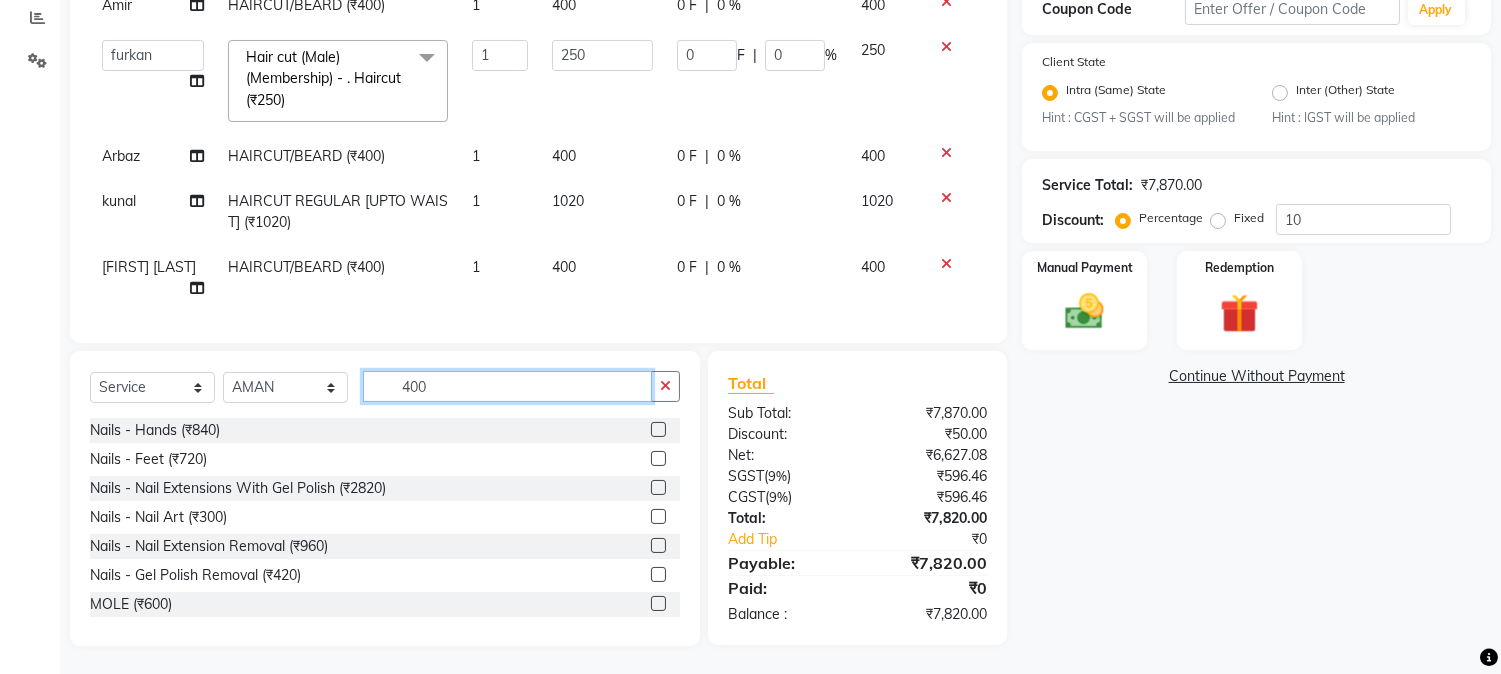 drag, startPoint x: 387, startPoint y: 382, endPoint x: 443, endPoint y: 393, distance: 57.070133 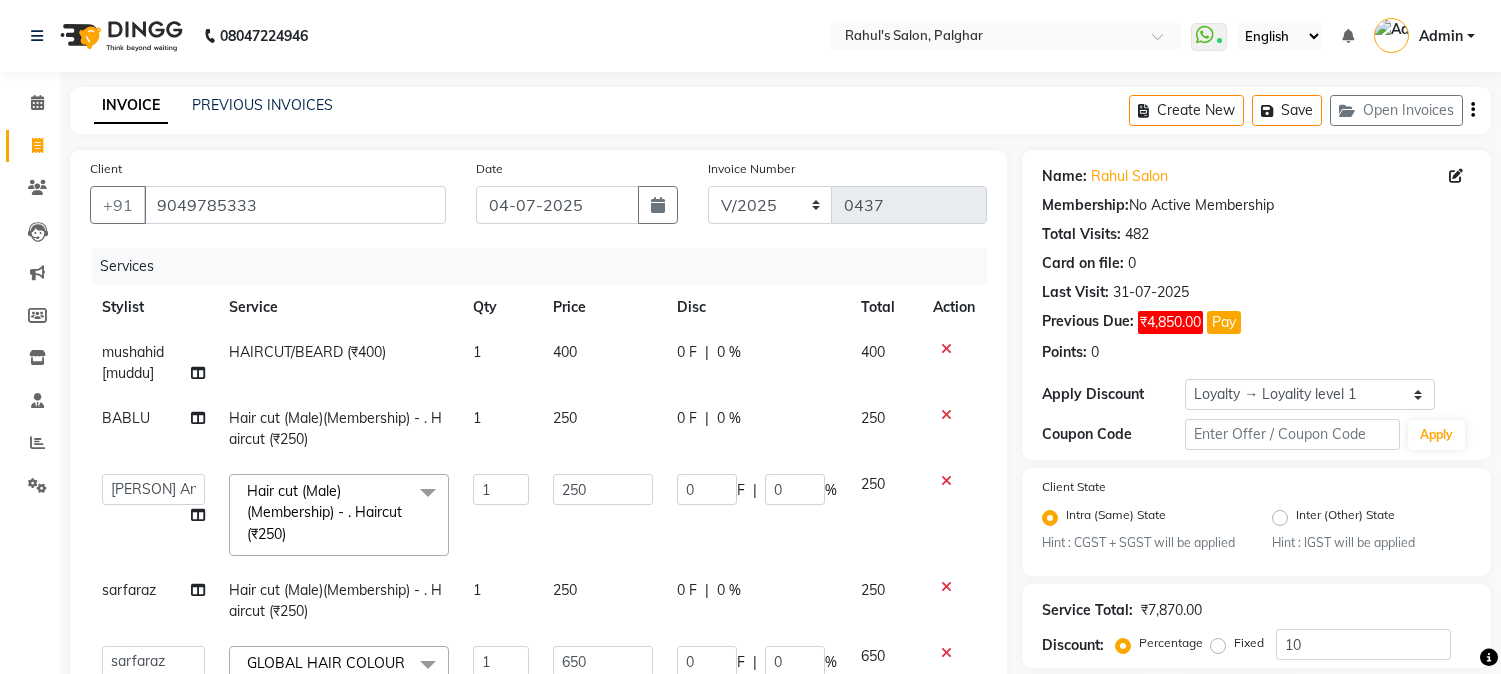 select on "21961" 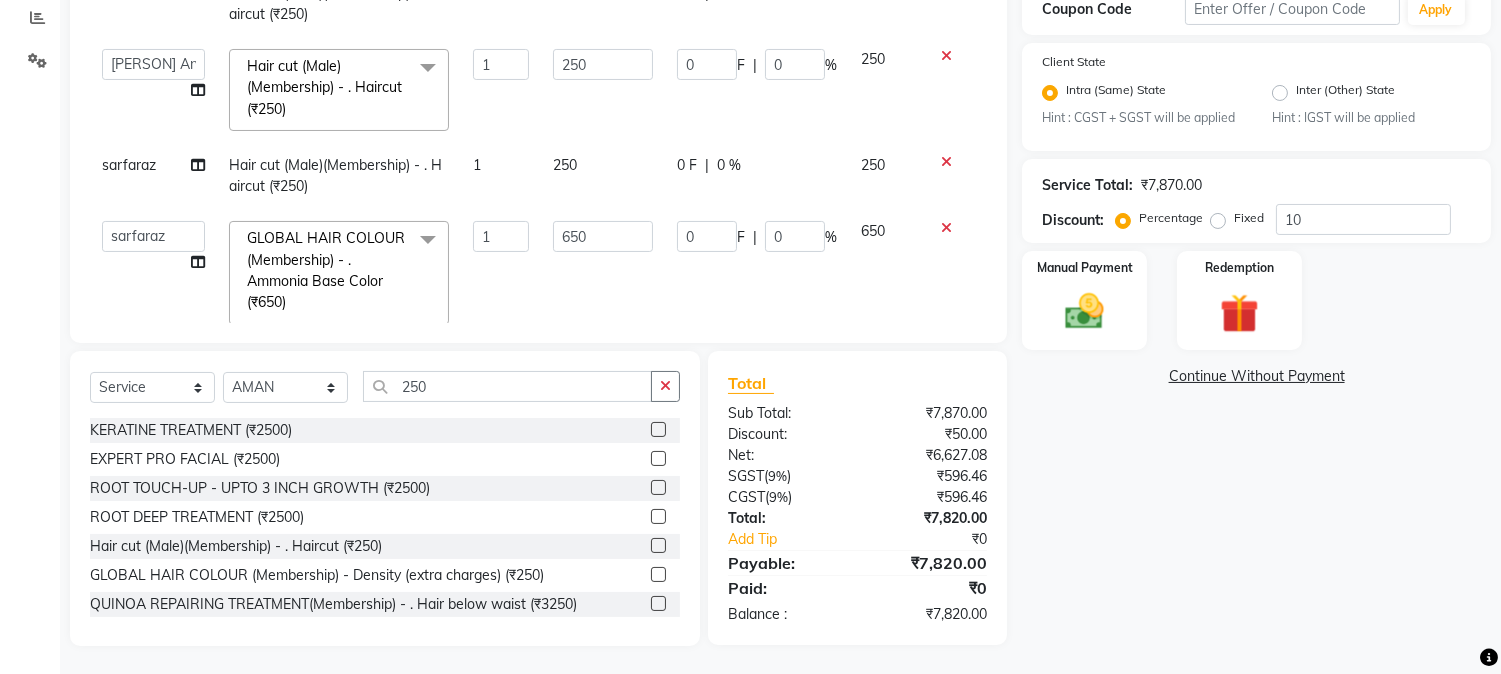scroll, scrollTop: 0, scrollLeft: 0, axis: both 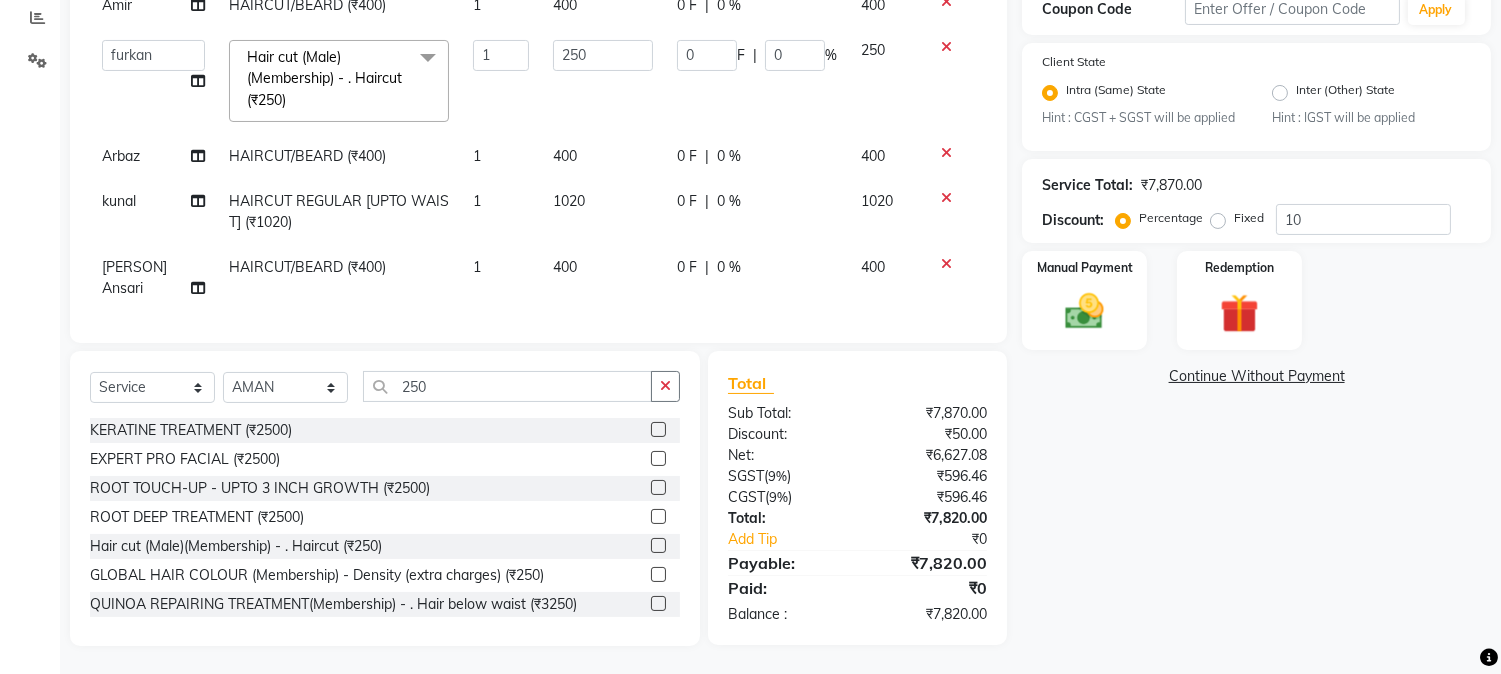 type on "250" 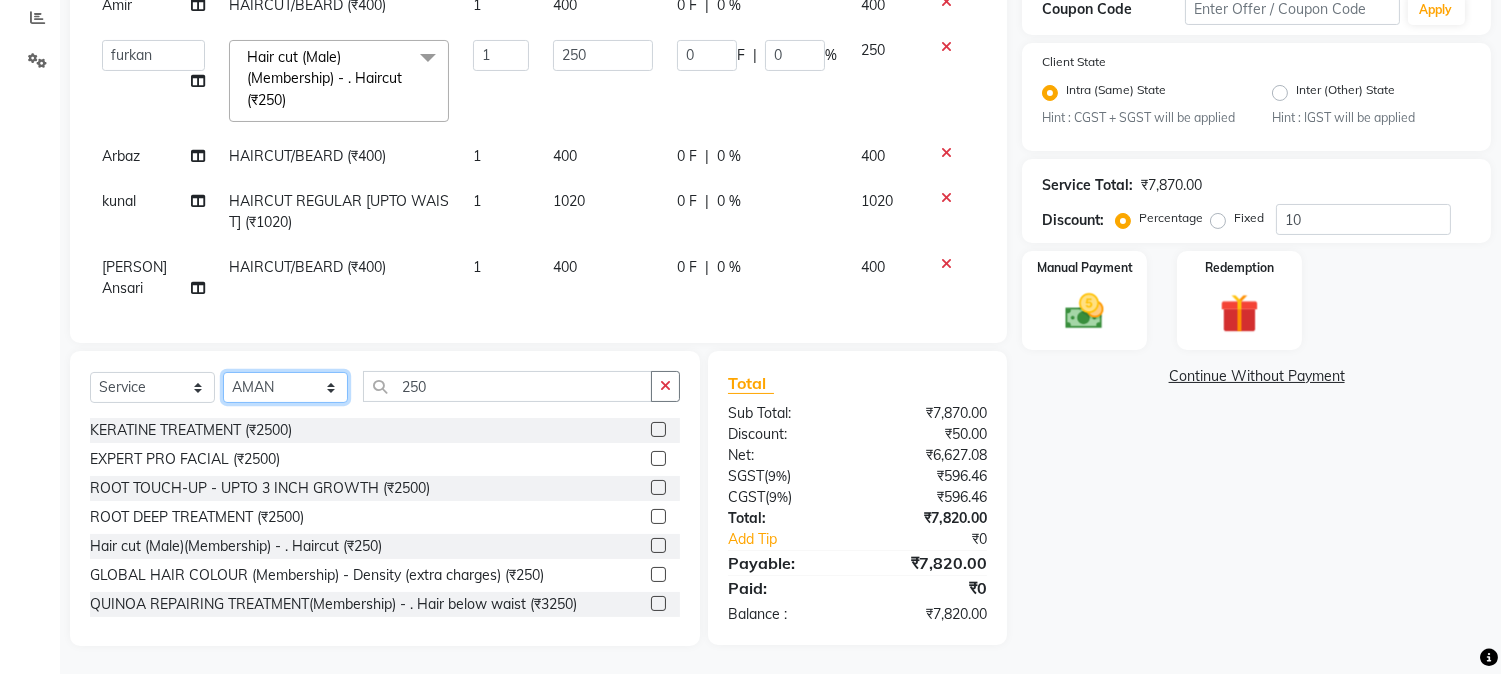 click on "Select Stylist AARMAN AAYUSHI SHARMA Akruti AMAN  Amir Arbaz Asif Ansari BABLU Bandana BHAGYESH CHETAN CHETAN BOISAR furkan GEETA KISHOR KISHOR JAMBHULKAR kunal mushahid  [muddu] Nilam NIRANJAN Nisha Parmar PRABHA  PUNAM Rahul Sir RAVI  RIMA Rohit Tandel SALONI Sandy Sir sarfaraz shovib M.D shreya ZOYA" 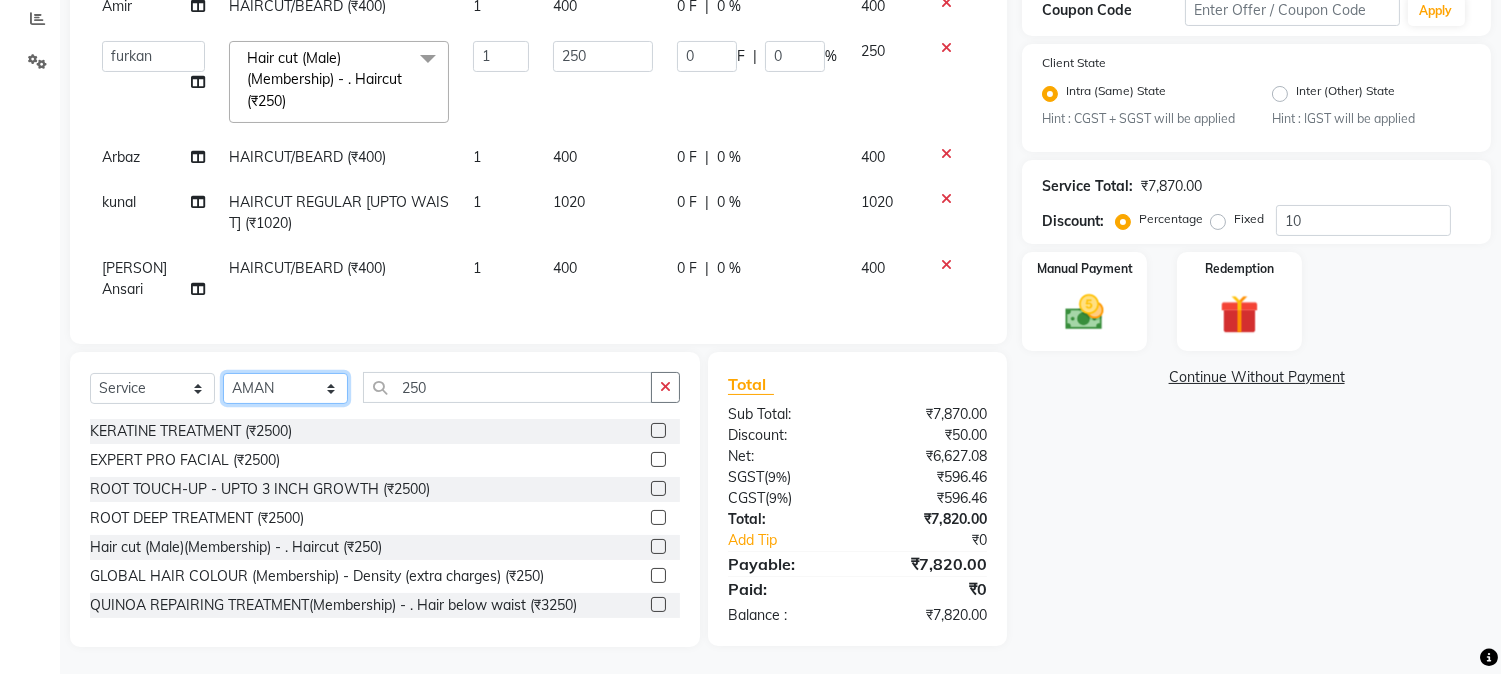 scroll, scrollTop: 426, scrollLeft: 0, axis: vertical 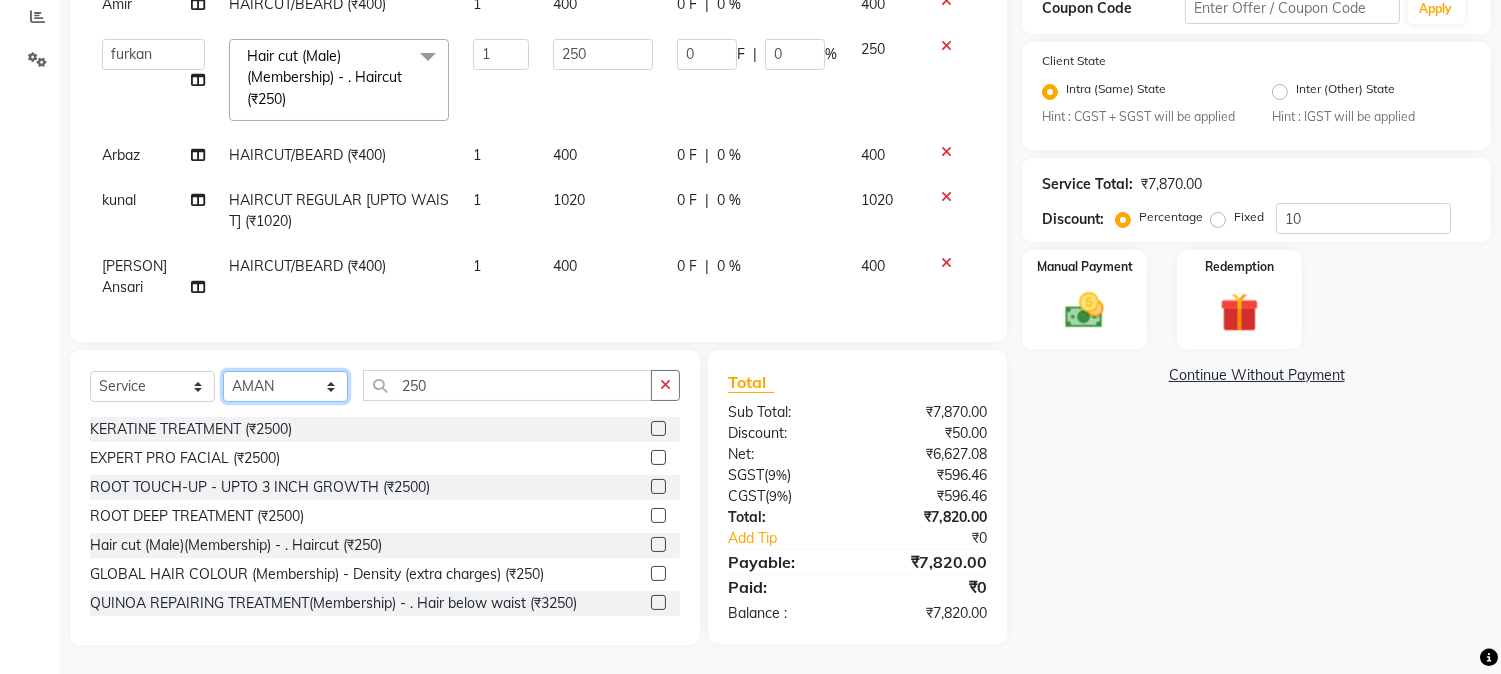 drag, startPoint x: 300, startPoint y: 396, endPoint x: 296, endPoint y: 374, distance: 22.36068 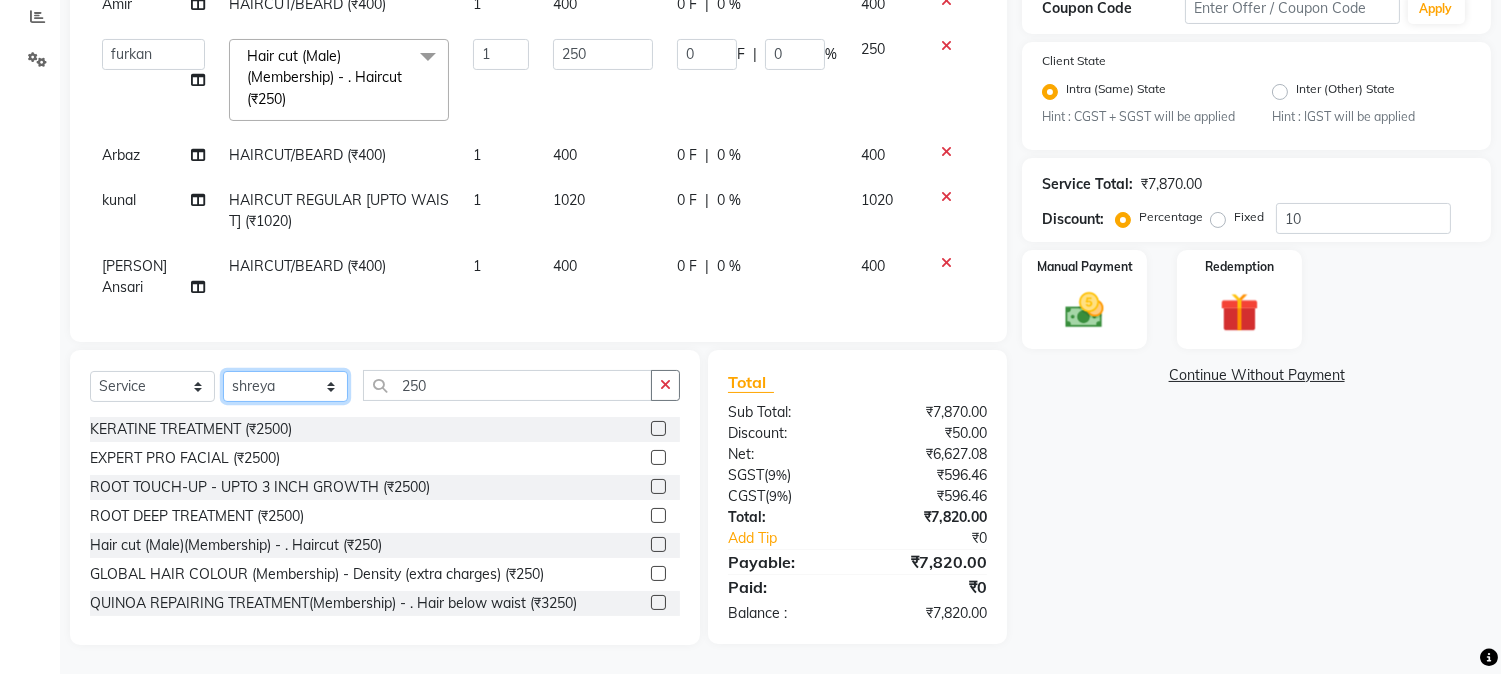 click on "Select Stylist AARMAN AAYUSHI SHARMA Akruti AMAN  Amir Arbaz Asif Ansari BABLU Bandana BHAGYESH CHETAN CHETAN BOISAR furkan GEETA KISHOR KISHOR JAMBHULKAR kunal mushahid  [muddu] Nilam NIRANJAN Nisha Parmar PRABHA  PUNAM Rahul Sir RAVI  RIMA Rohit Tandel SALONI Sandy Sir sarfaraz shovib M.D shreya ZOYA" 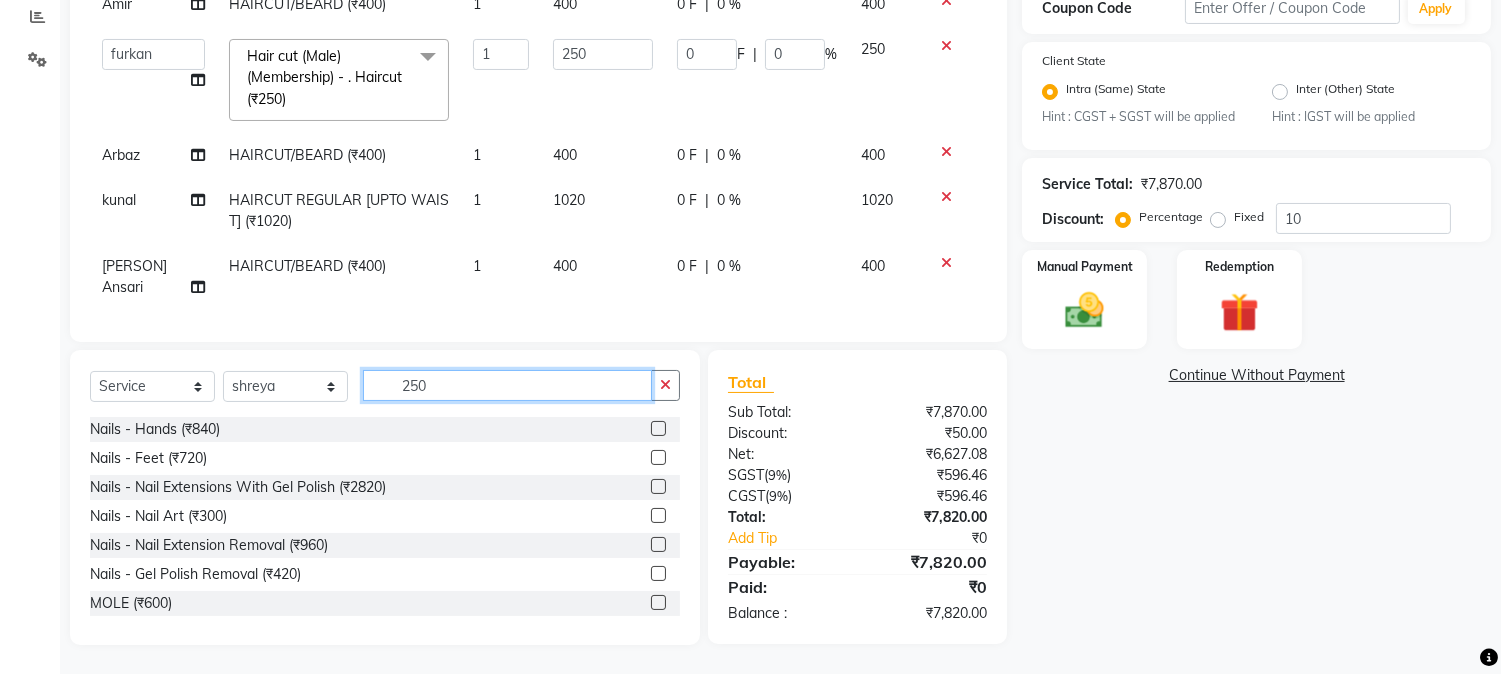 drag, startPoint x: 385, startPoint y: 390, endPoint x: 484, endPoint y: 394, distance: 99.08077 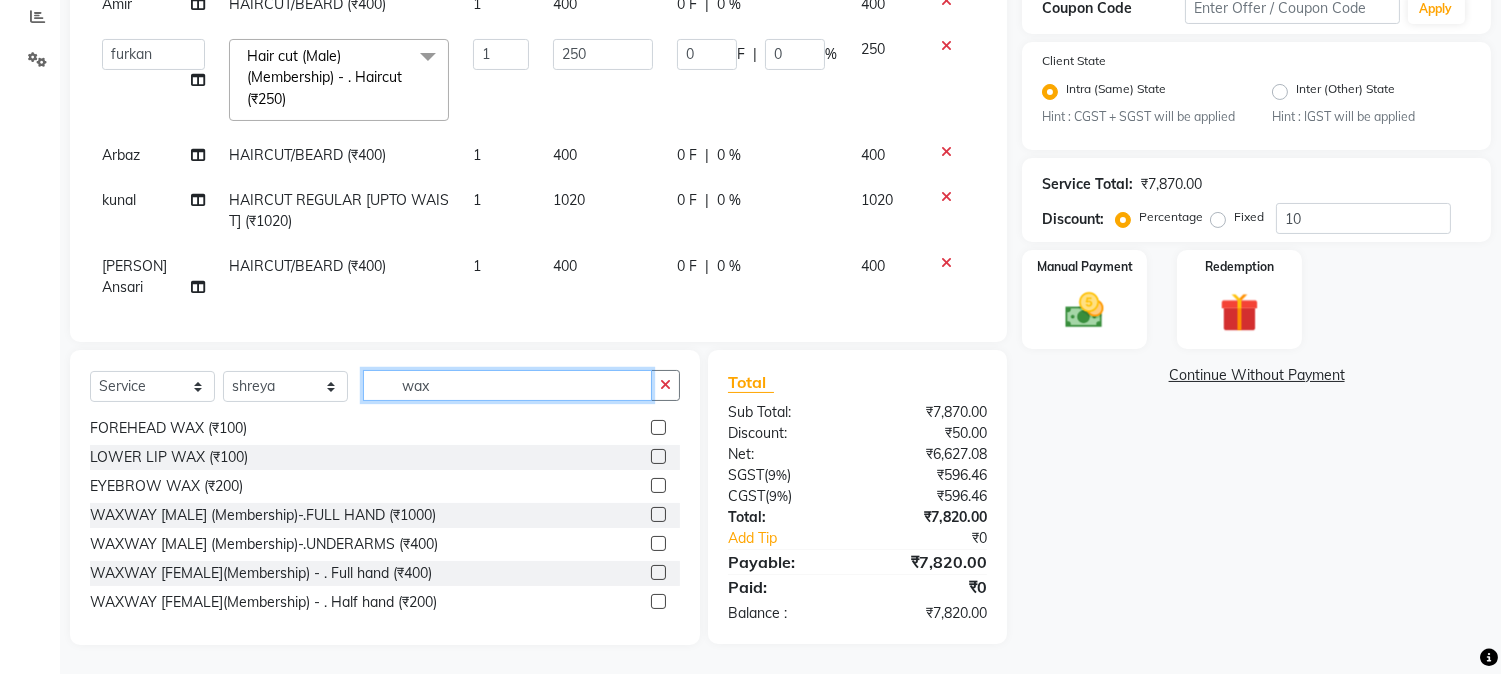 scroll, scrollTop: 222, scrollLeft: 0, axis: vertical 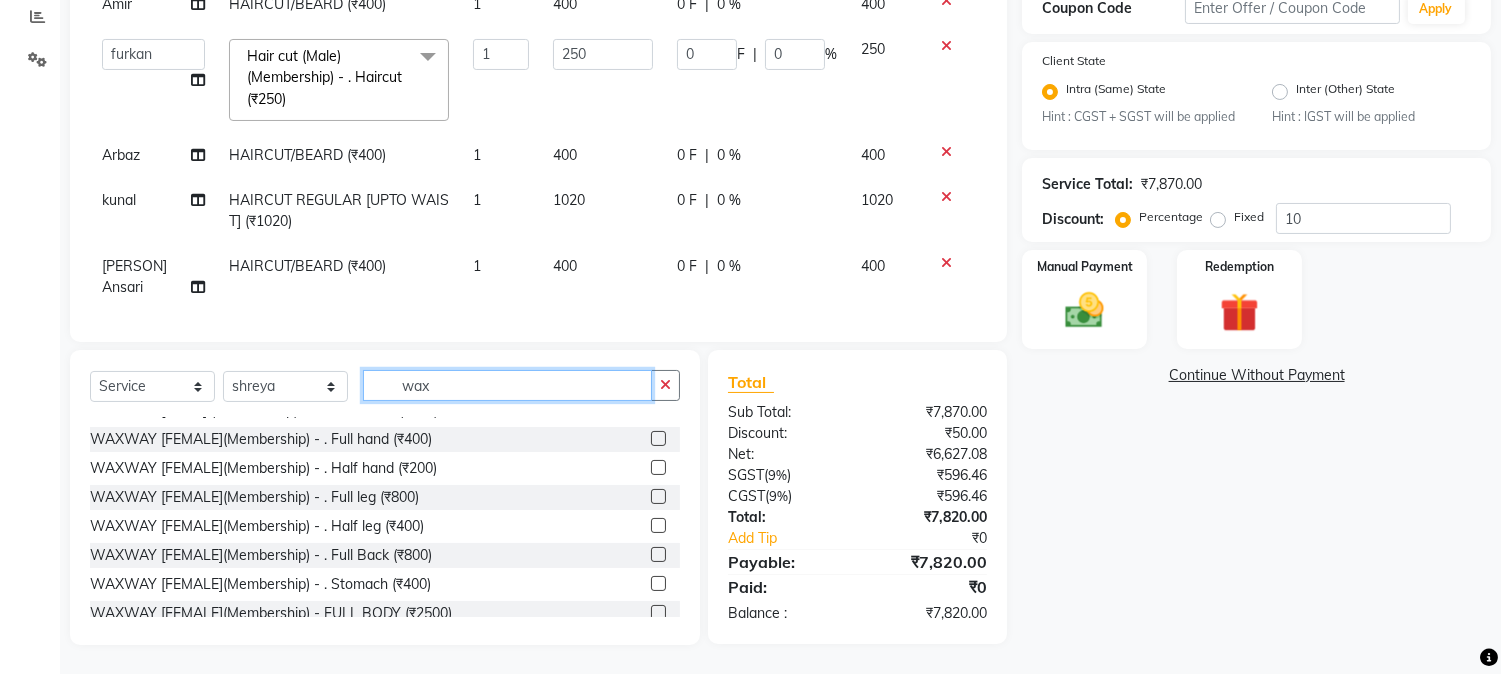type on "wax" 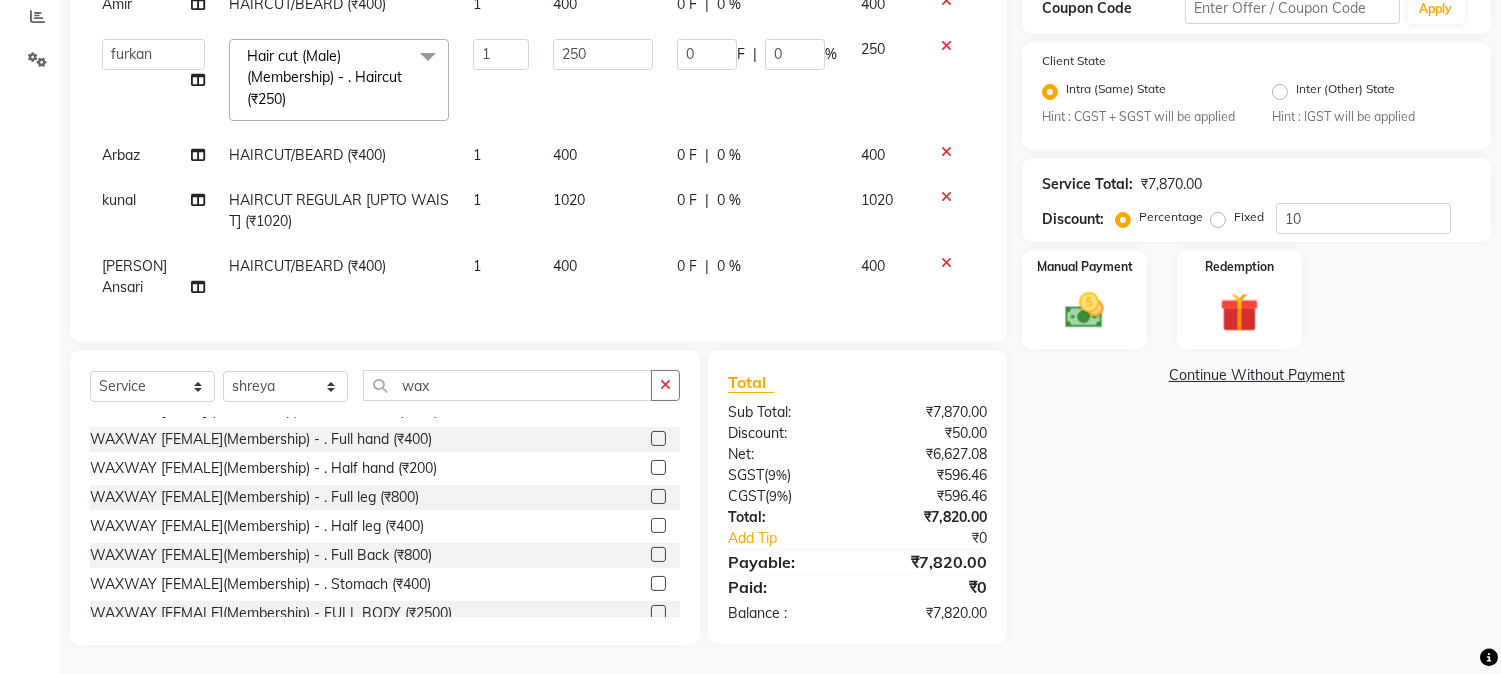 click 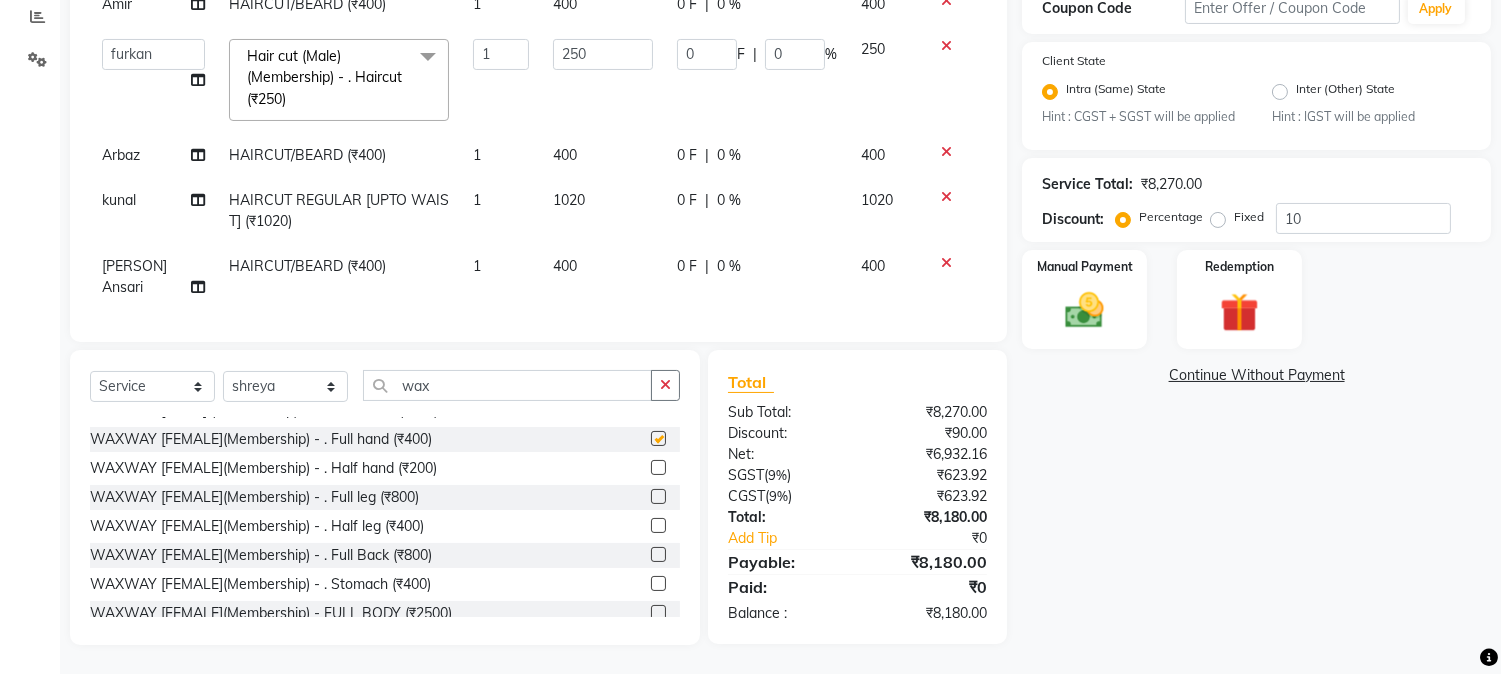 checkbox on "false" 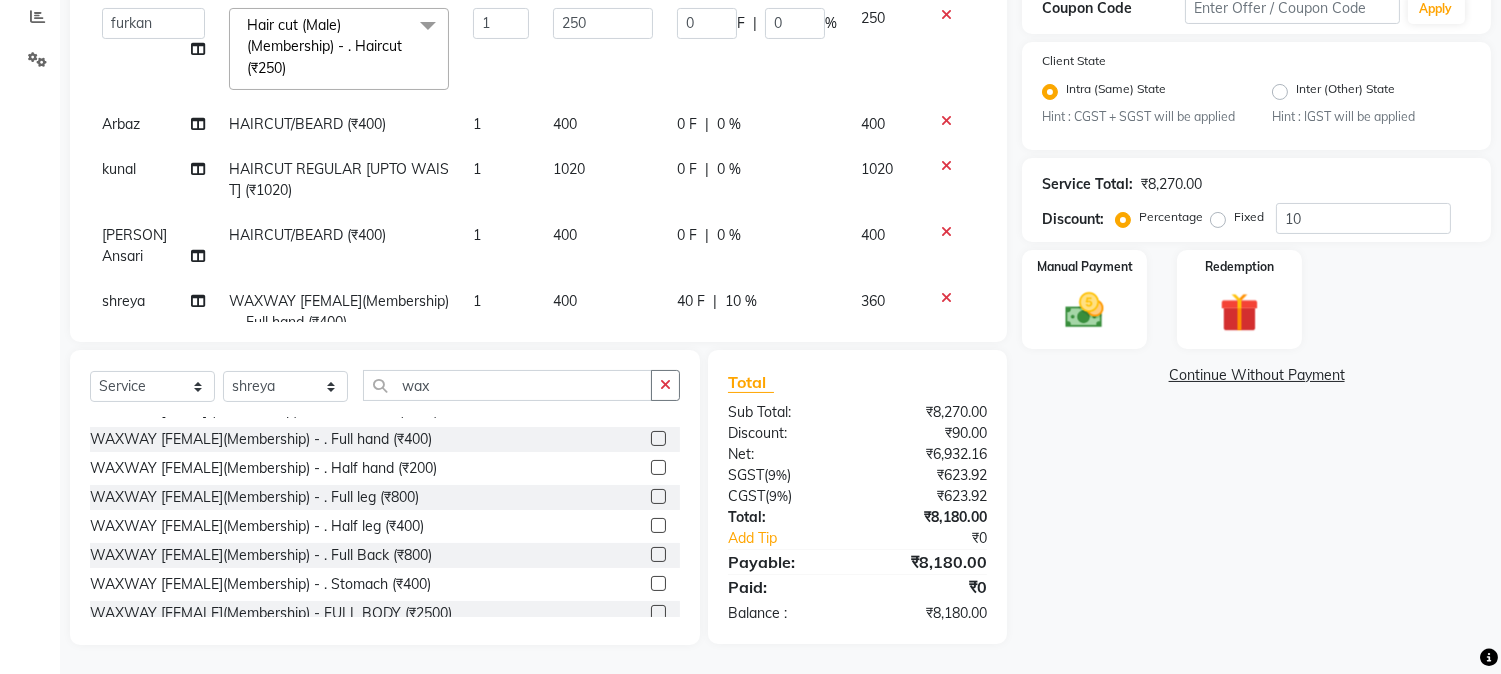 scroll, scrollTop: 816, scrollLeft: 0, axis: vertical 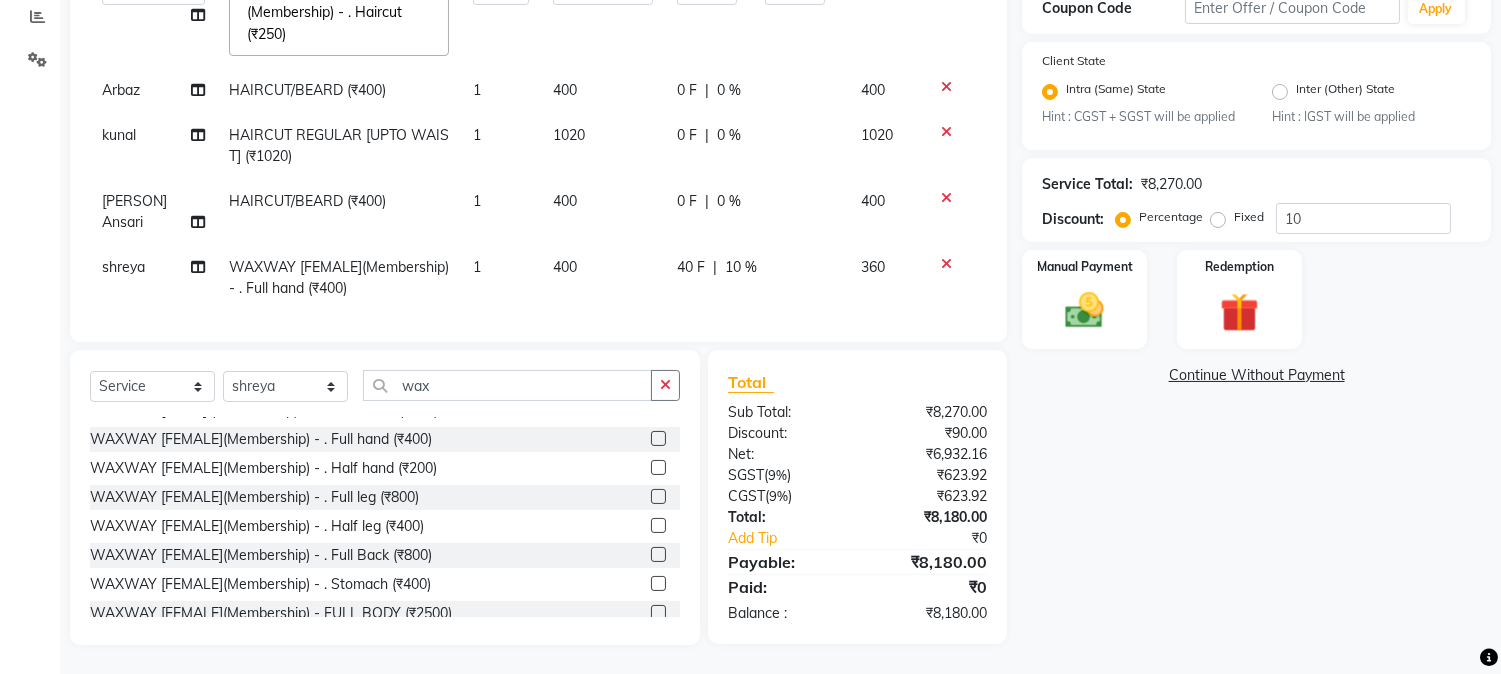 click on "40 F | 10 %" 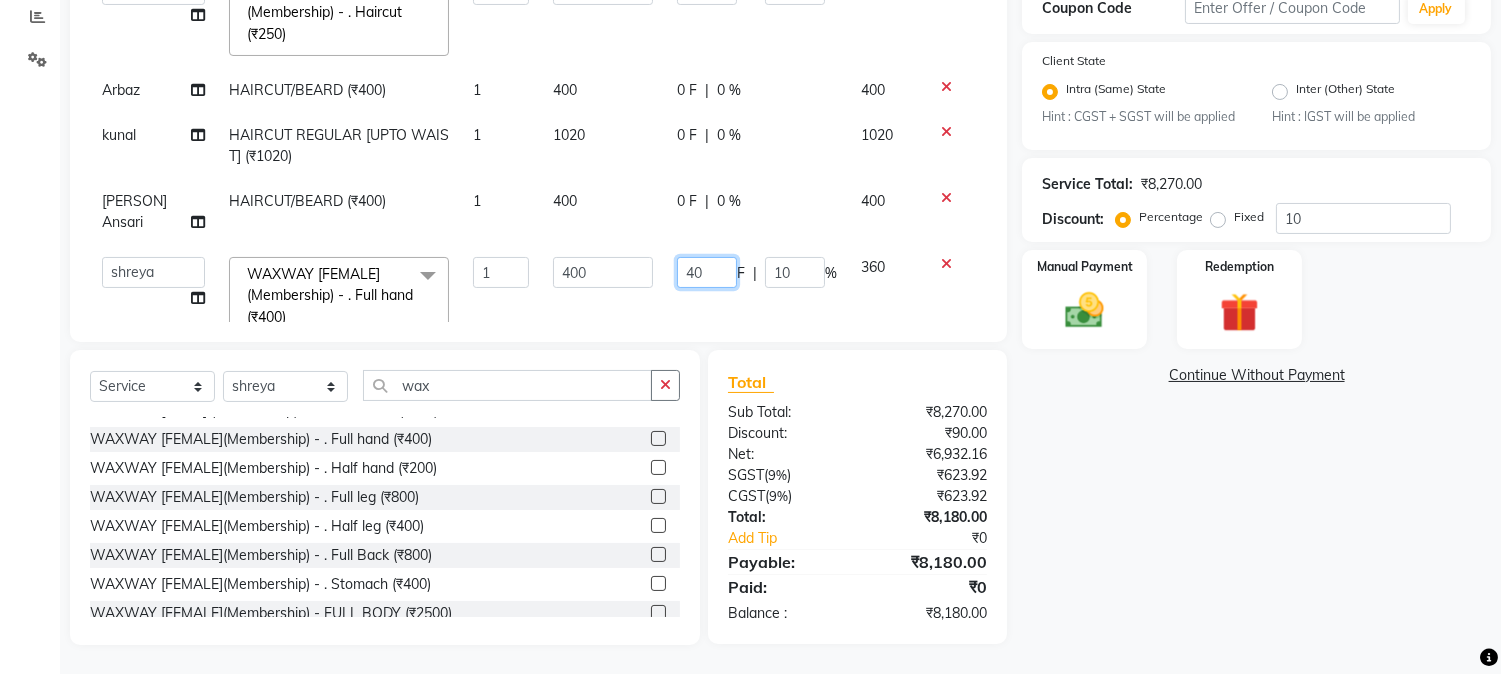 drag, startPoint x: 663, startPoint y: 244, endPoint x: 712, endPoint y: 244, distance: 49 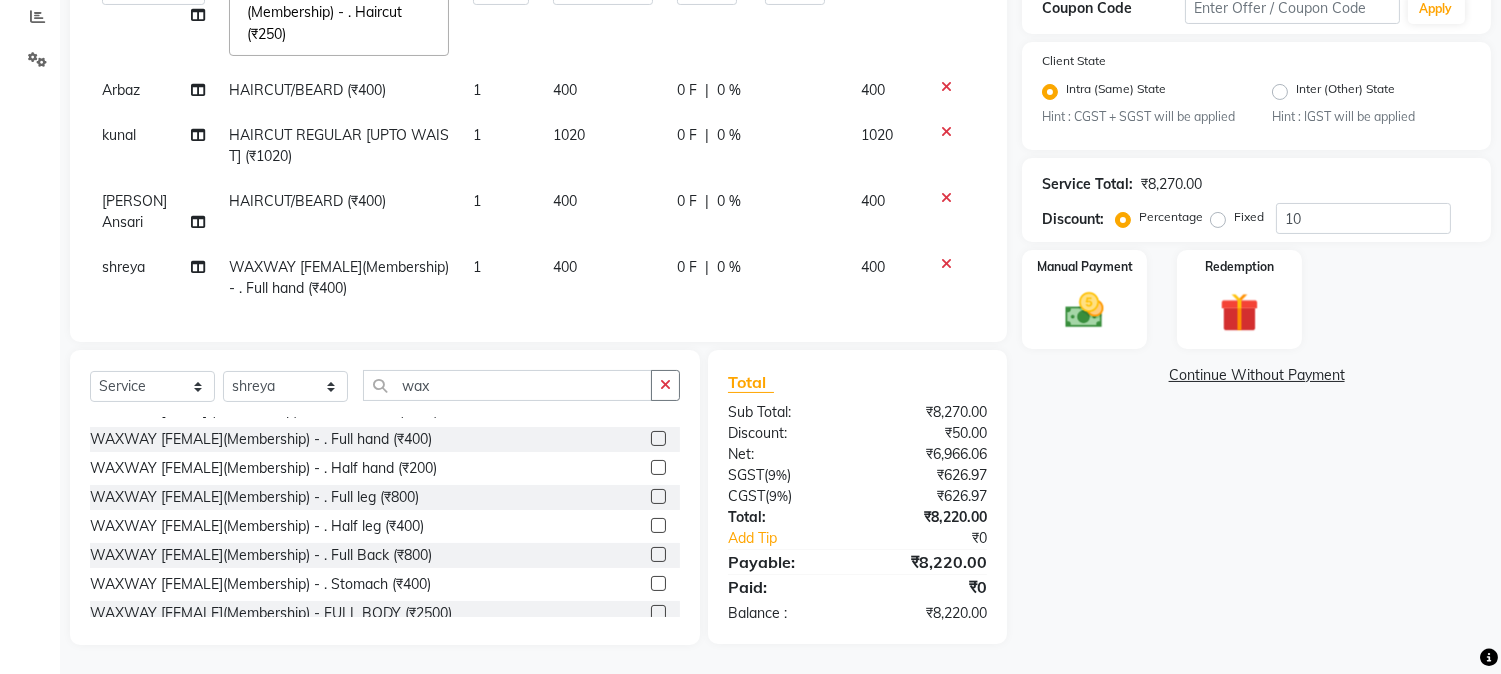 click on "0 F | 0 %" 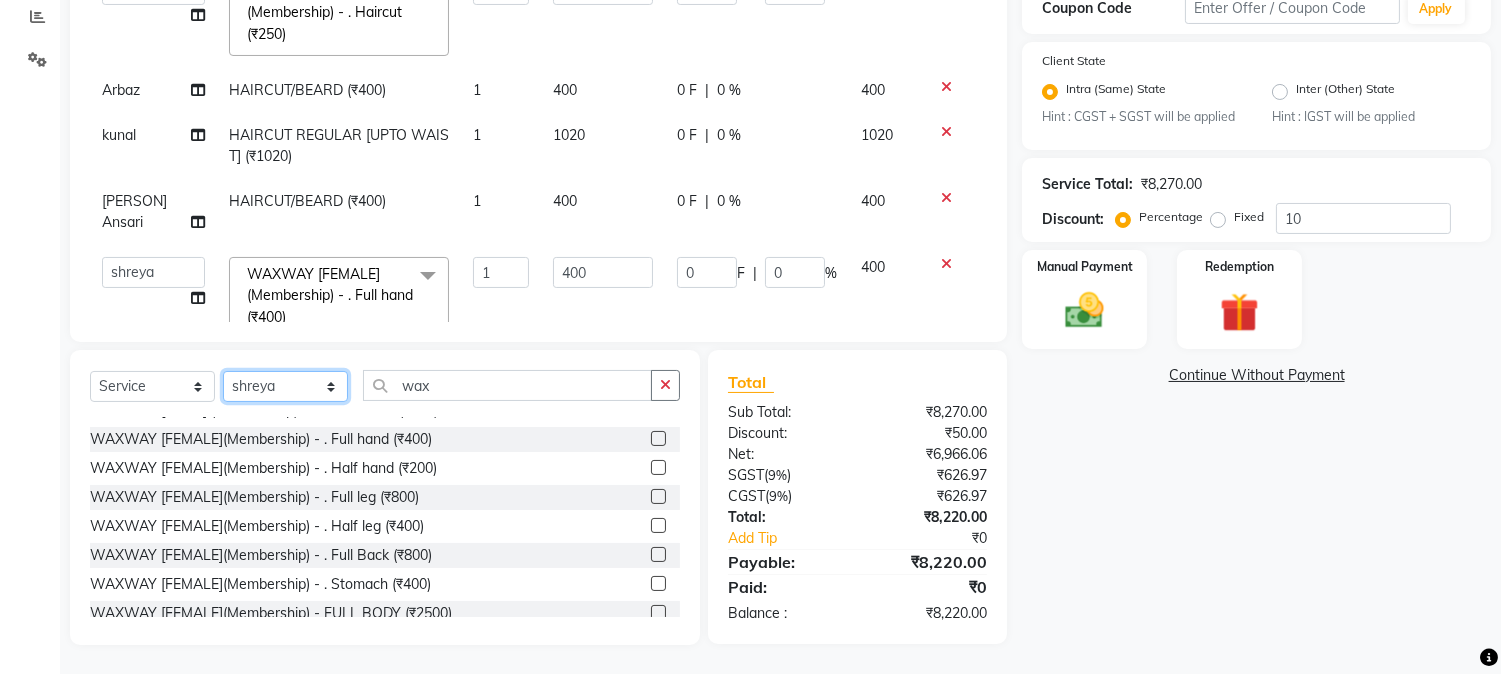 click on "Select Stylist AARMAN AAYUSHI SHARMA Akruti AMAN  Amir Arbaz Asif Ansari BABLU Bandana BHAGYESH CHETAN CHETAN BOISAR furkan GEETA KISHOR KISHOR JAMBHULKAR kunal mushahid  [muddu] Nilam NIRANJAN Nisha Parmar PRABHA  PUNAM Rahul Sir RAVI  RIMA Rohit Tandel SALONI Sandy Sir sarfaraz shovib M.D shreya ZOYA" 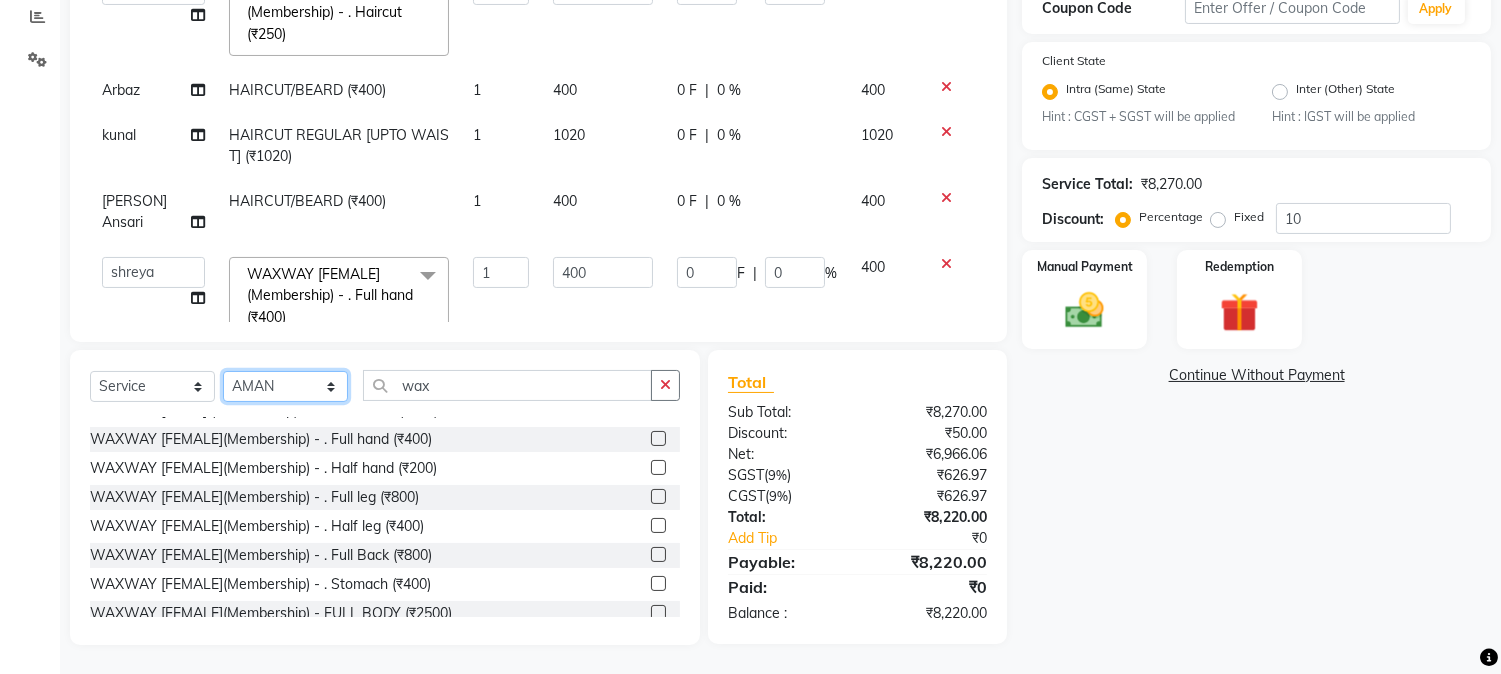 click on "Select Stylist AARMAN AAYUSHI SHARMA Akruti AMAN  Amir Arbaz Asif Ansari BABLU Bandana BHAGYESH CHETAN CHETAN BOISAR furkan GEETA KISHOR KISHOR JAMBHULKAR kunal mushahid  [muddu] Nilam NIRANJAN Nisha Parmar PRABHA  PUNAM Rahul Sir RAVI  RIMA Rohit Tandel SALONI Sandy Sir sarfaraz shovib M.D shreya ZOYA" 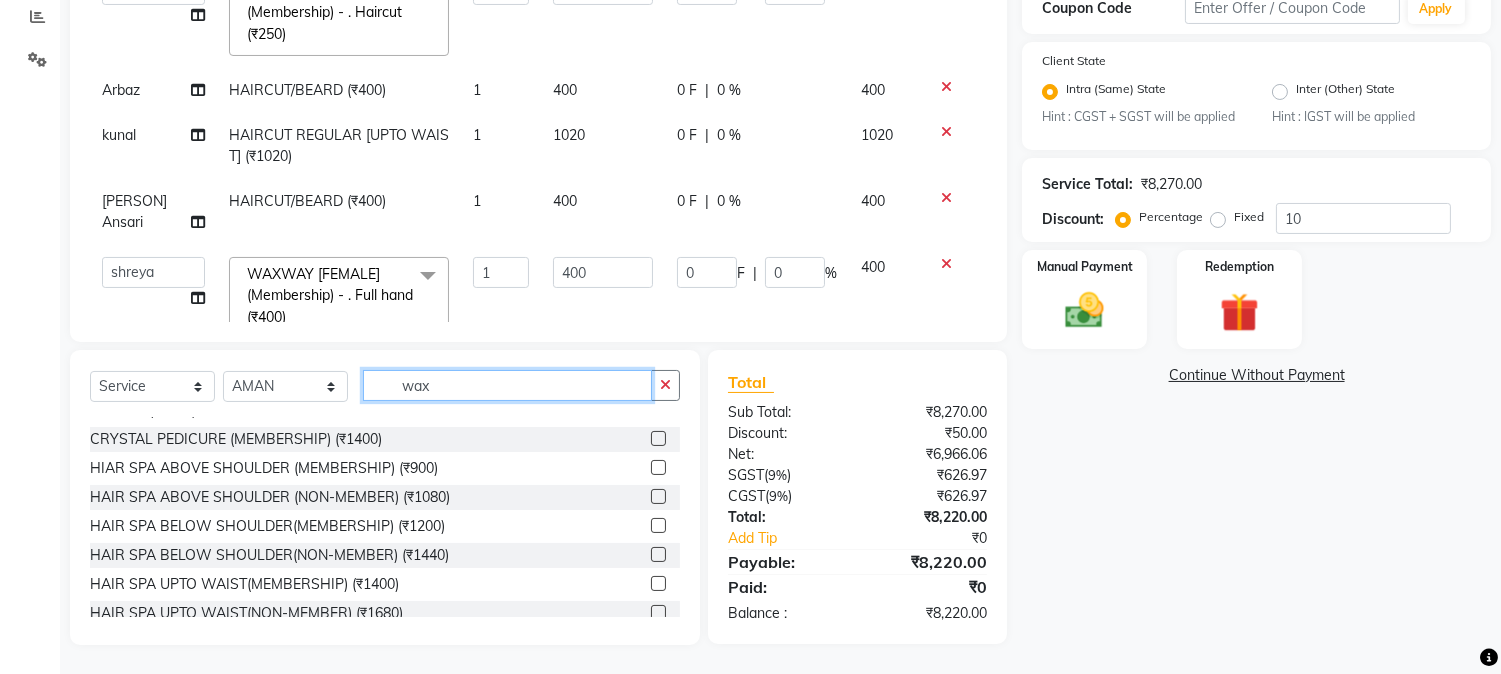 drag, startPoint x: 402, startPoint y: 378, endPoint x: 480, endPoint y: 387, distance: 78.51752 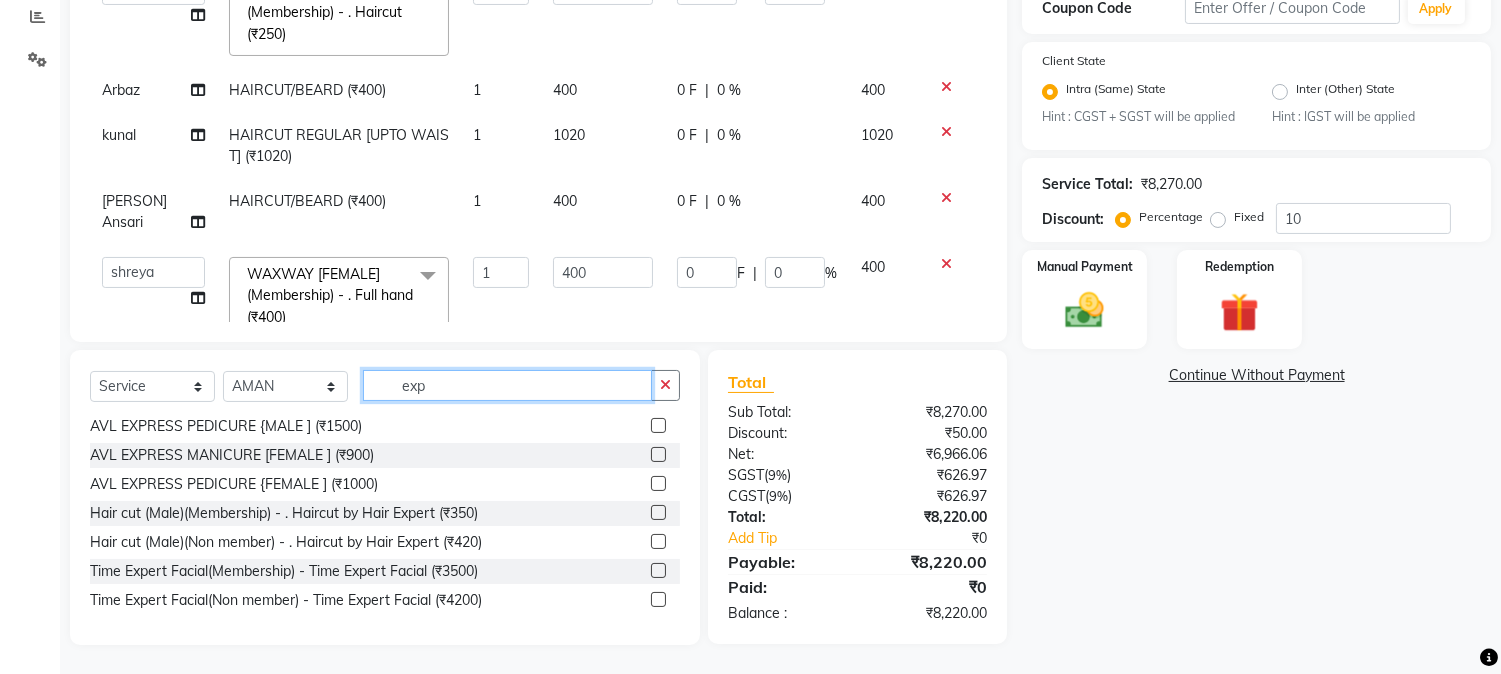 scroll, scrollTop: 76, scrollLeft: 0, axis: vertical 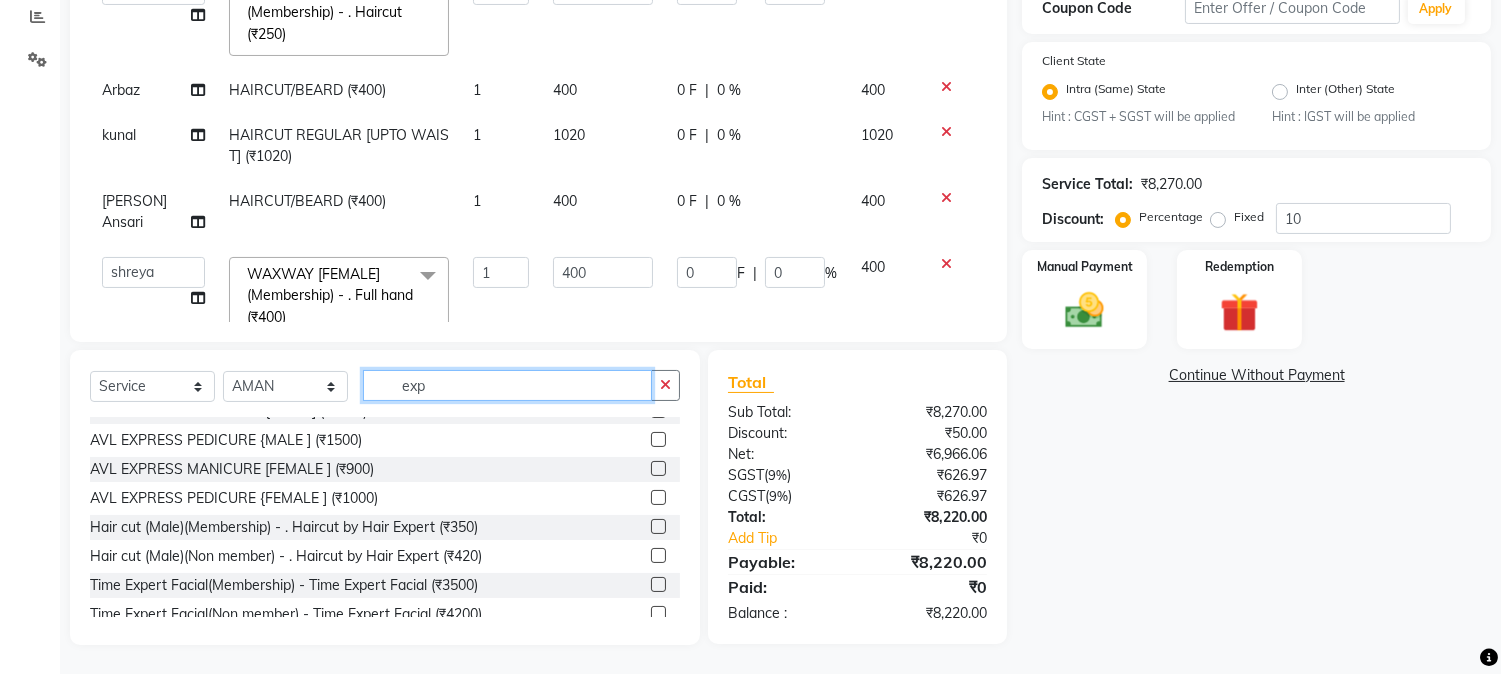 type on "exp" 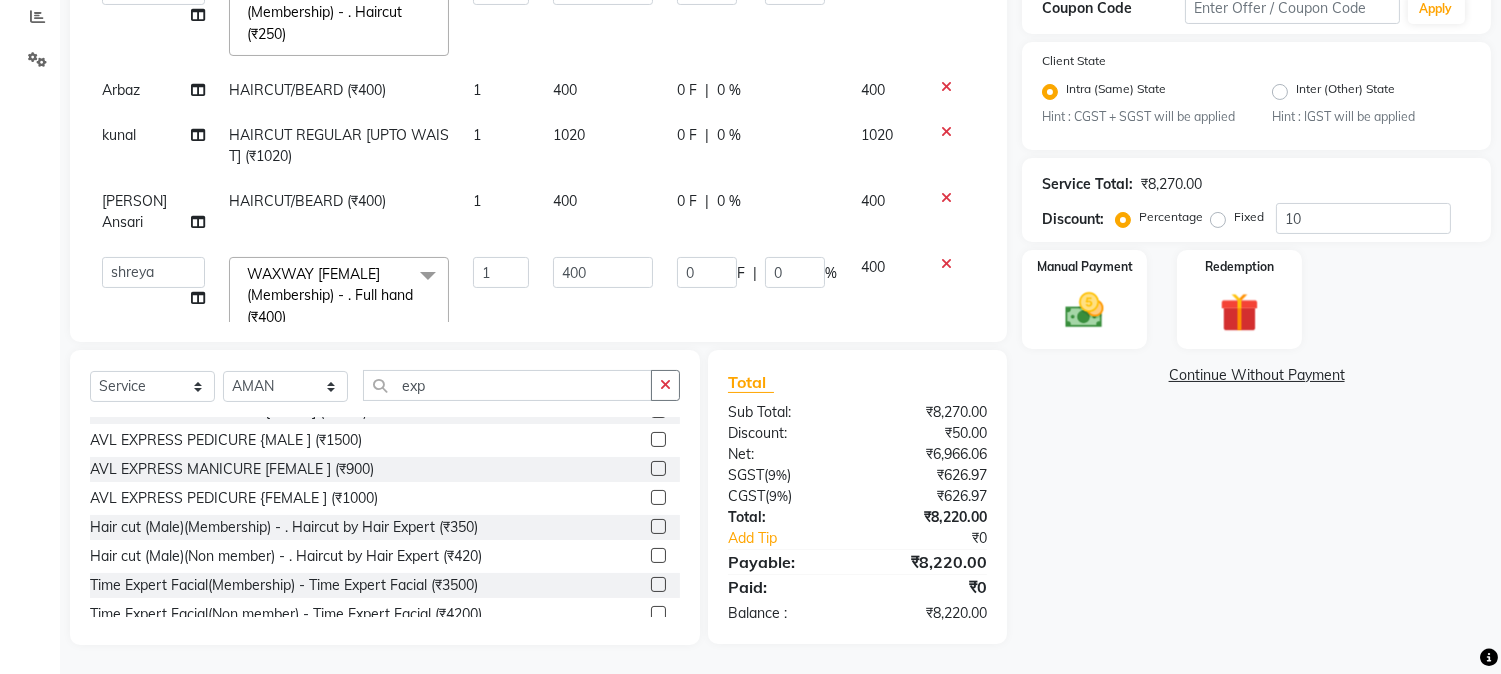click 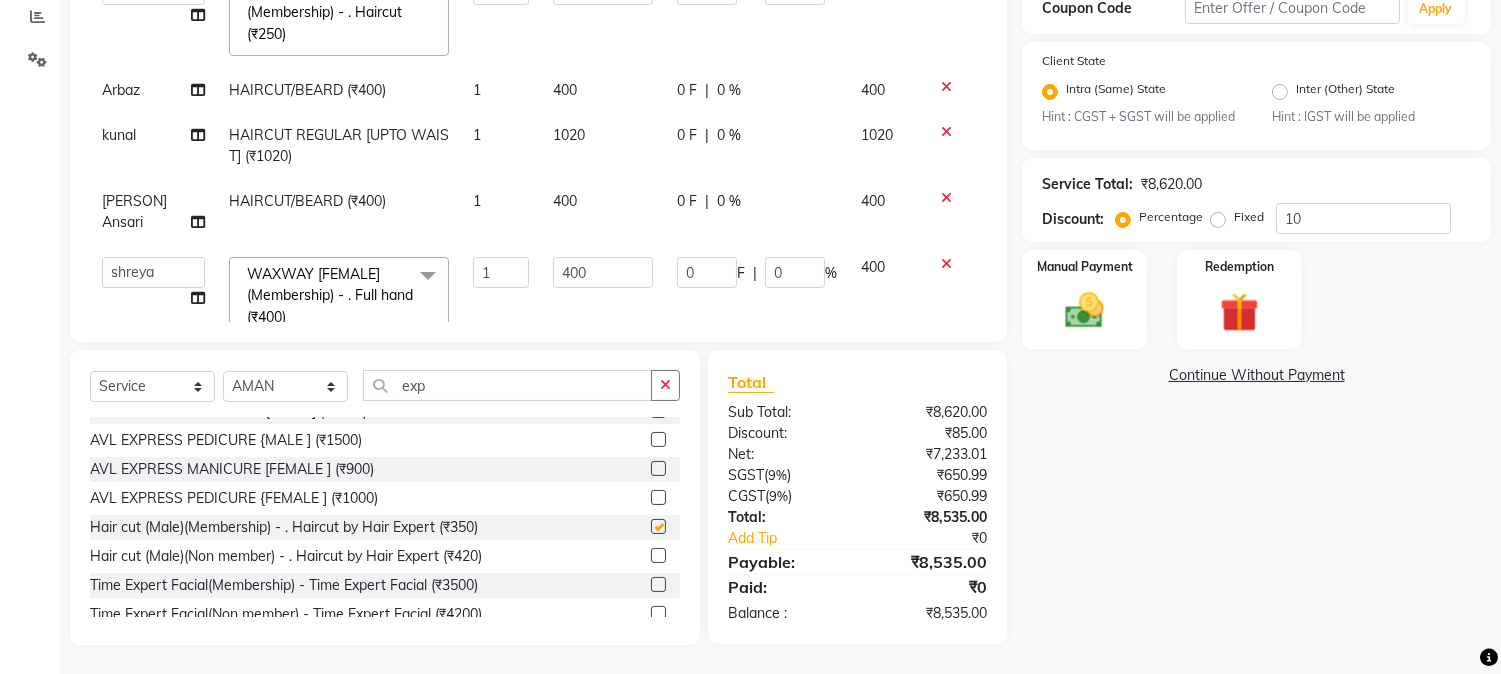 checkbox on "false" 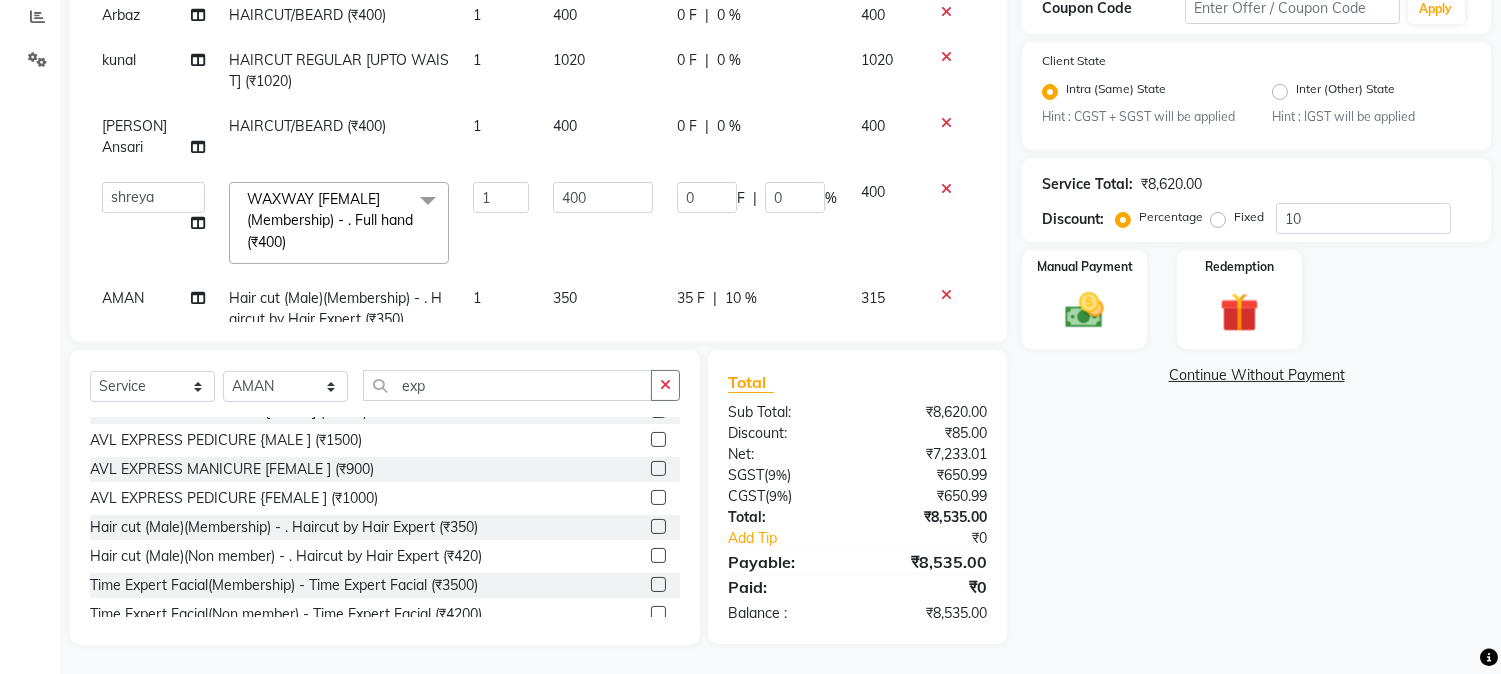scroll, scrollTop: 923, scrollLeft: 0, axis: vertical 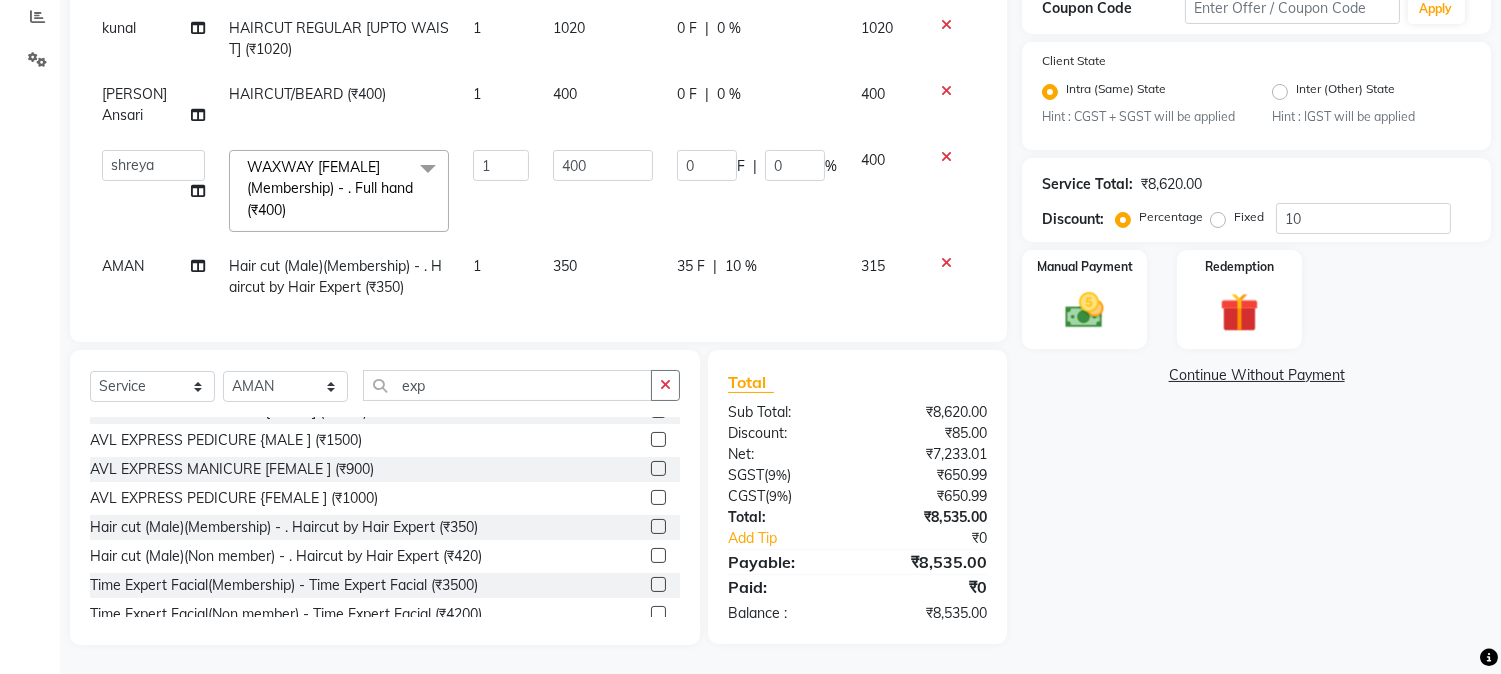 click on "|" 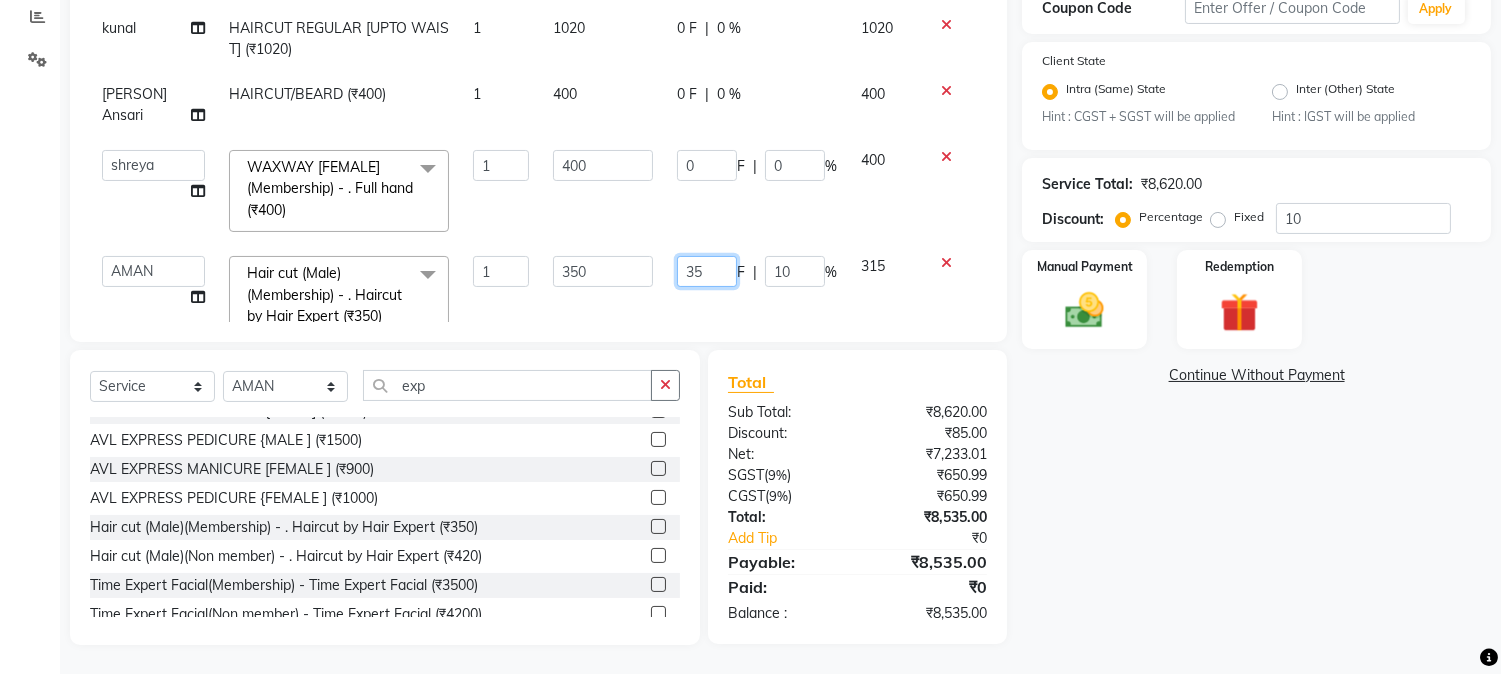 drag, startPoint x: 665, startPoint y: 246, endPoint x: 741, endPoint y: 254, distance: 76.41989 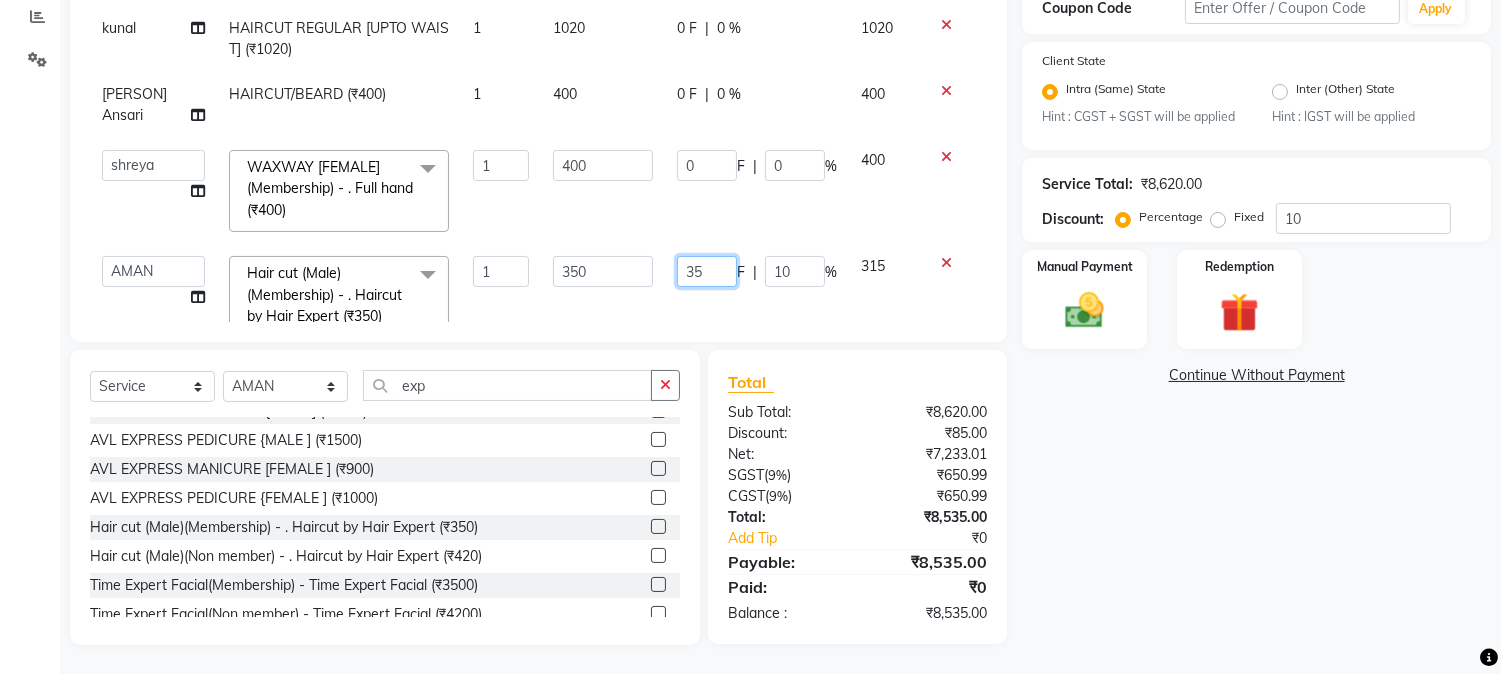 click on "35 F | 10 %" 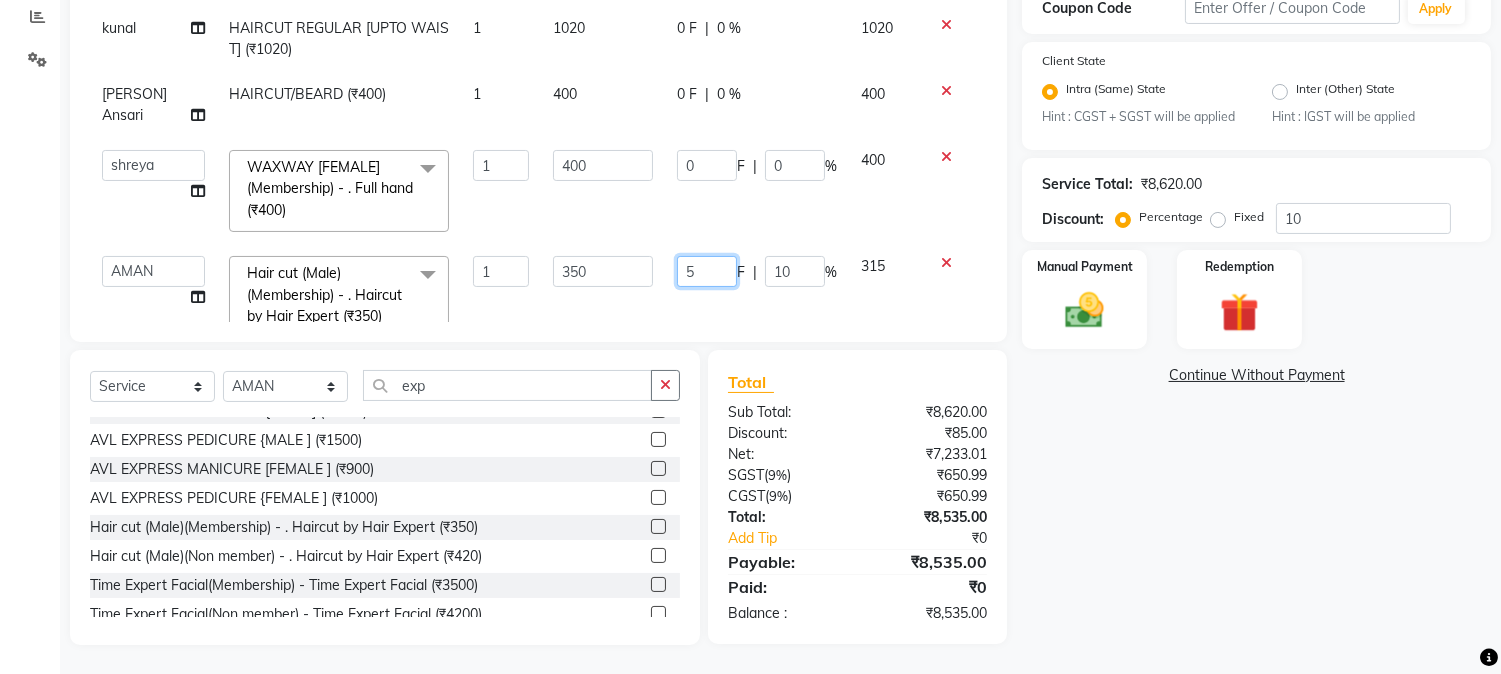 type on "50" 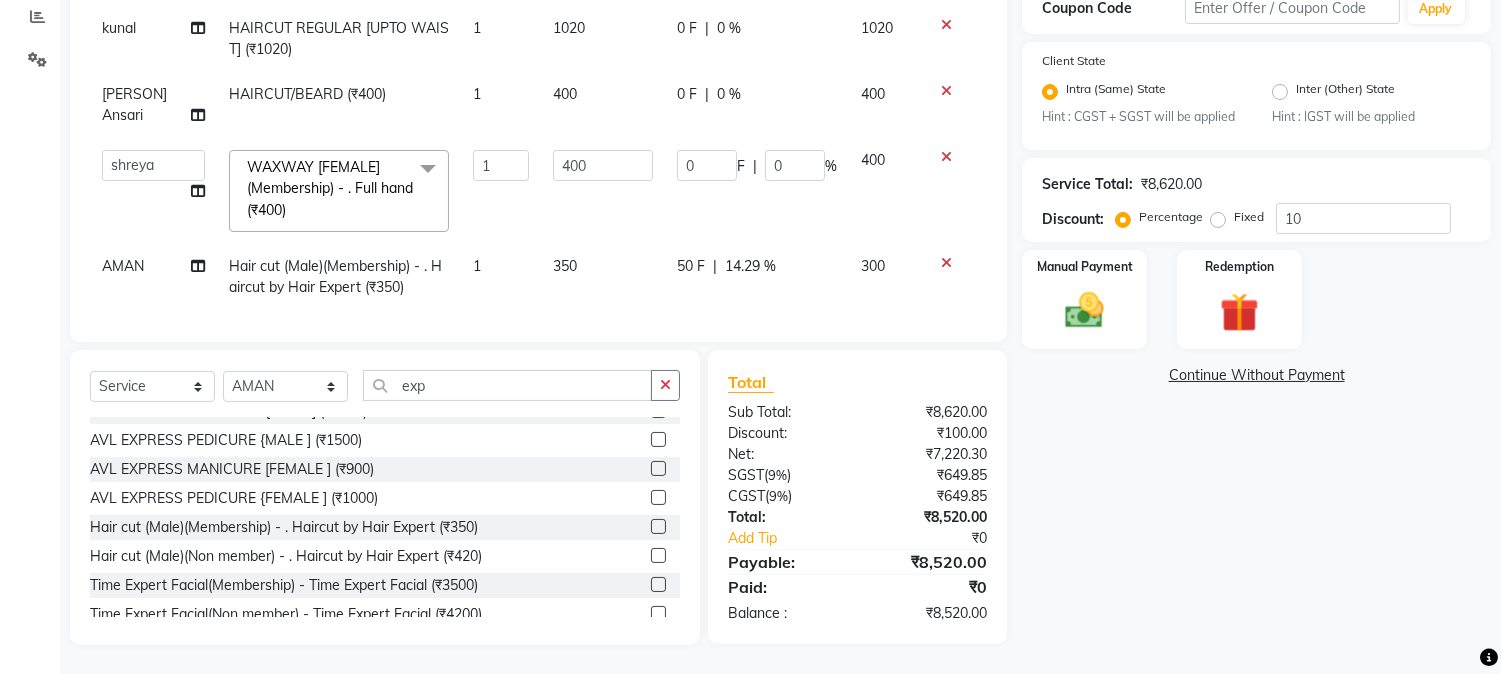 click on "Services Stylist Service Qty Price Disc Total Action [FIRST]  [LAST] HAIRCUT/BEARD (₹400) 1 400 0 F | 0 % 400 [FIRST] Hair cut (Male)(Membership)       -        . Haircut (₹250) 1 250 0 F | 0 % 250  [FIRST]   [LAST]   [FIRST]   [FIRST]    [FIRST]   [FIRST]   [FIRST] [LAST]   [FIRST]   [FIRST]   [FIRST]   [FIRST]   [FIRST] [FIRST]   [FIRST]   [FIRST]   [FIRST]   [FIRST] [LAST]   [FIRST]   [FIRST]  [FIRST]   [FIRST]   [FIRST] [LAST]   [FIRST]    [FIRST]   [FIRST] Sir   [FIRST]    [FIRST]   [FIRST] [LAST]   [FIRST]   [FIRST] Sir   [FIRST]   [FIRST] [LAST]   [FIRST]  Hair cut (Male)(Membership)       -        . Haircut (₹250)  x Nails -  Hands (₹840) Nails -  Feet (₹720) Nails - Nail Extensions With Gel Polish (₹2820) Nails - Nail Art (₹300) Nails - Nail Extension Removal (₹960) Nails - Gel Polish Removal (₹420) MOLE (₹600) PUMING (₹4000) CRYSTAL PEDICURE (MEMBERSHIP) (₹1400) HIAR SPA ABOVE SHOULDER (MEMBERSHIP) (₹900) PATCH TEST  (₹500) BEARD (₹150) 1" 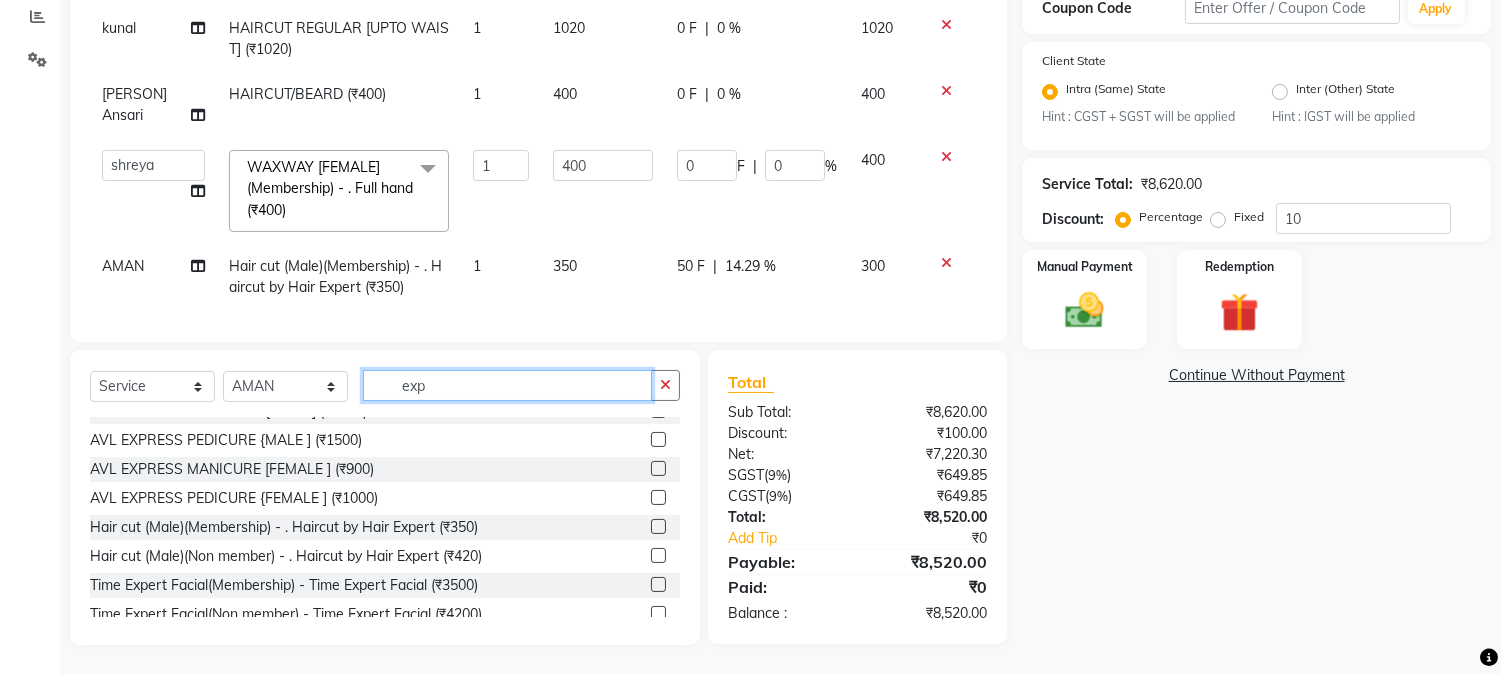 drag, startPoint x: 384, startPoint y: 386, endPoint x: 535, endPoint y: 390, distance: 151.05296 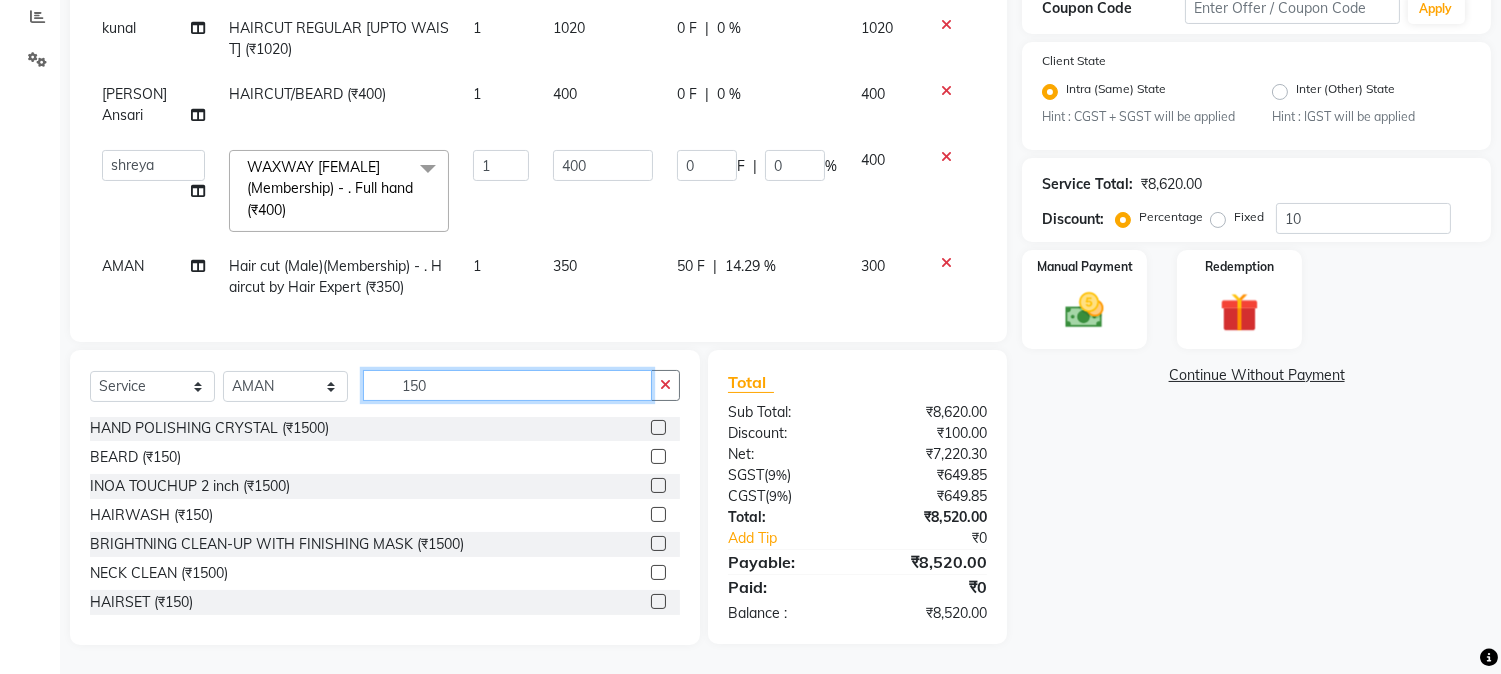 scroll, scrollTop: 0, scrollLeft: 0, axis: both 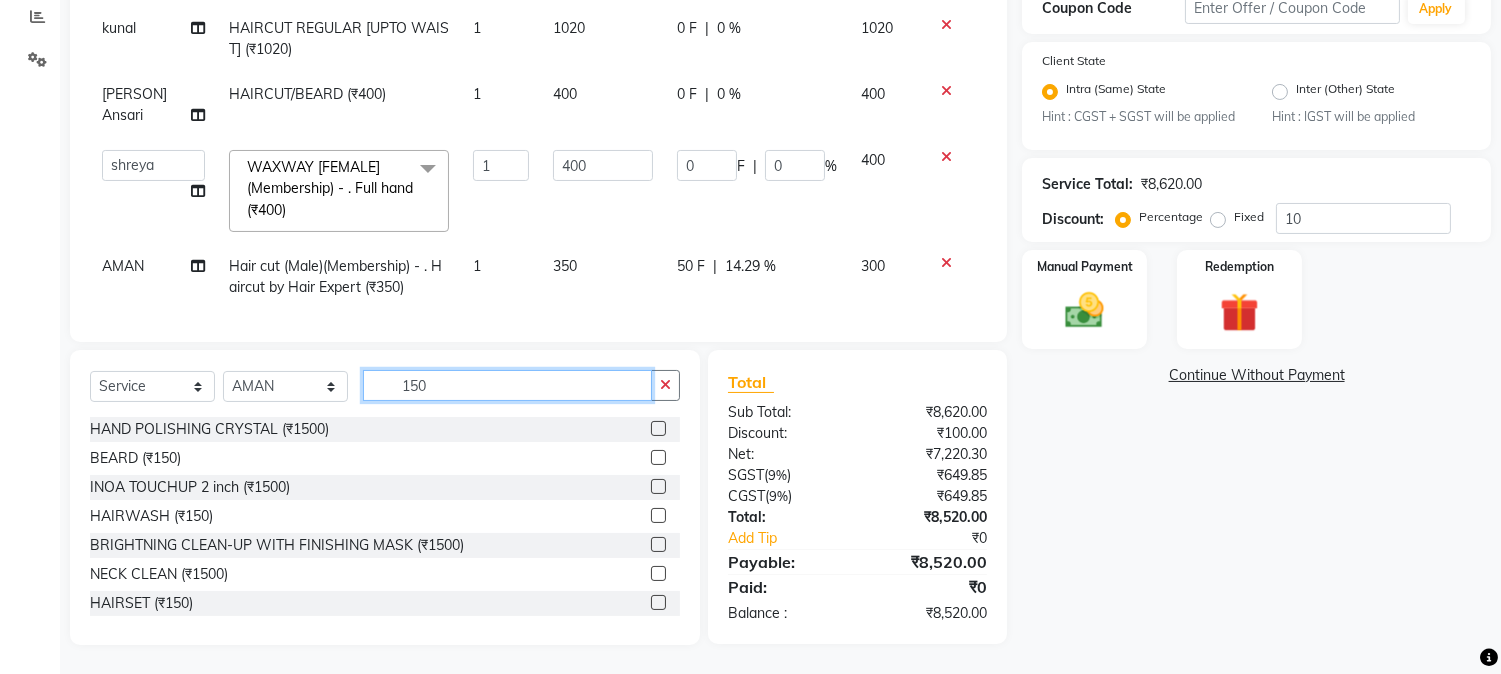 type on "150" 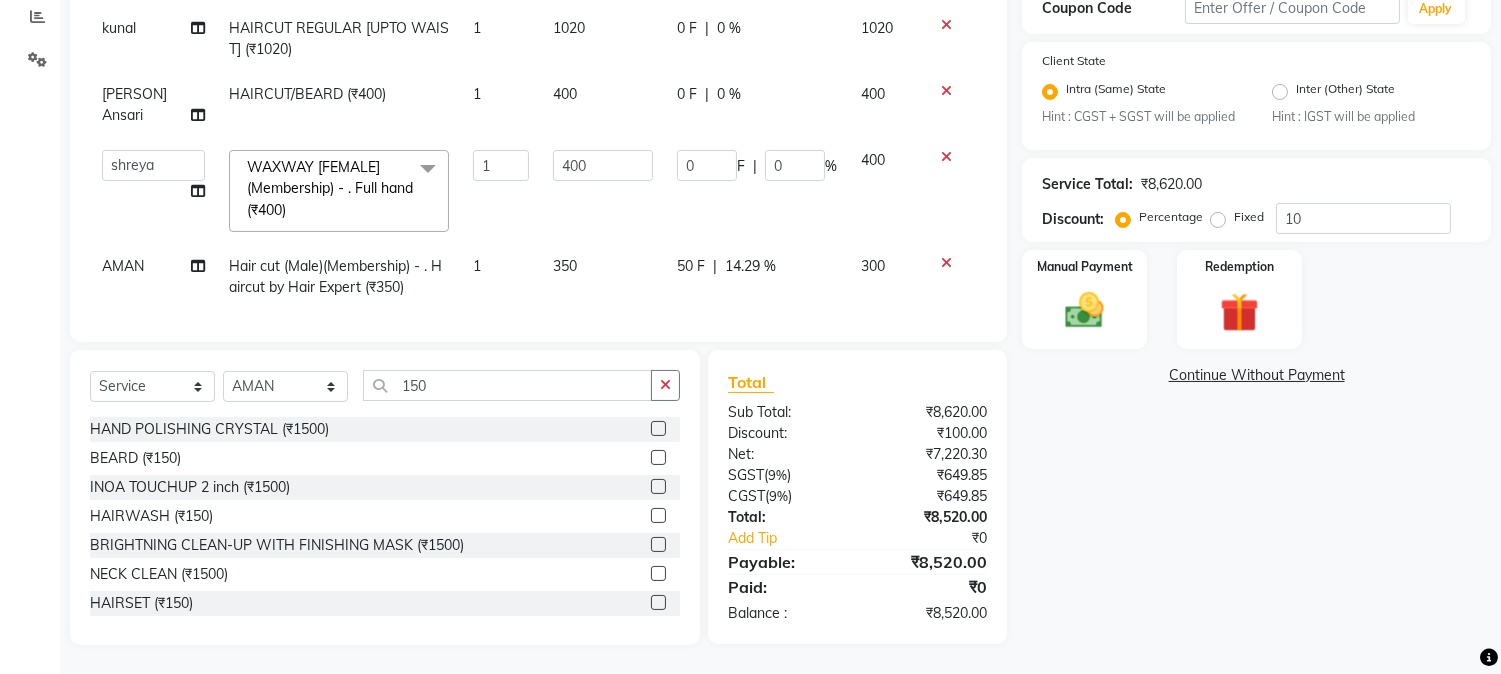 click 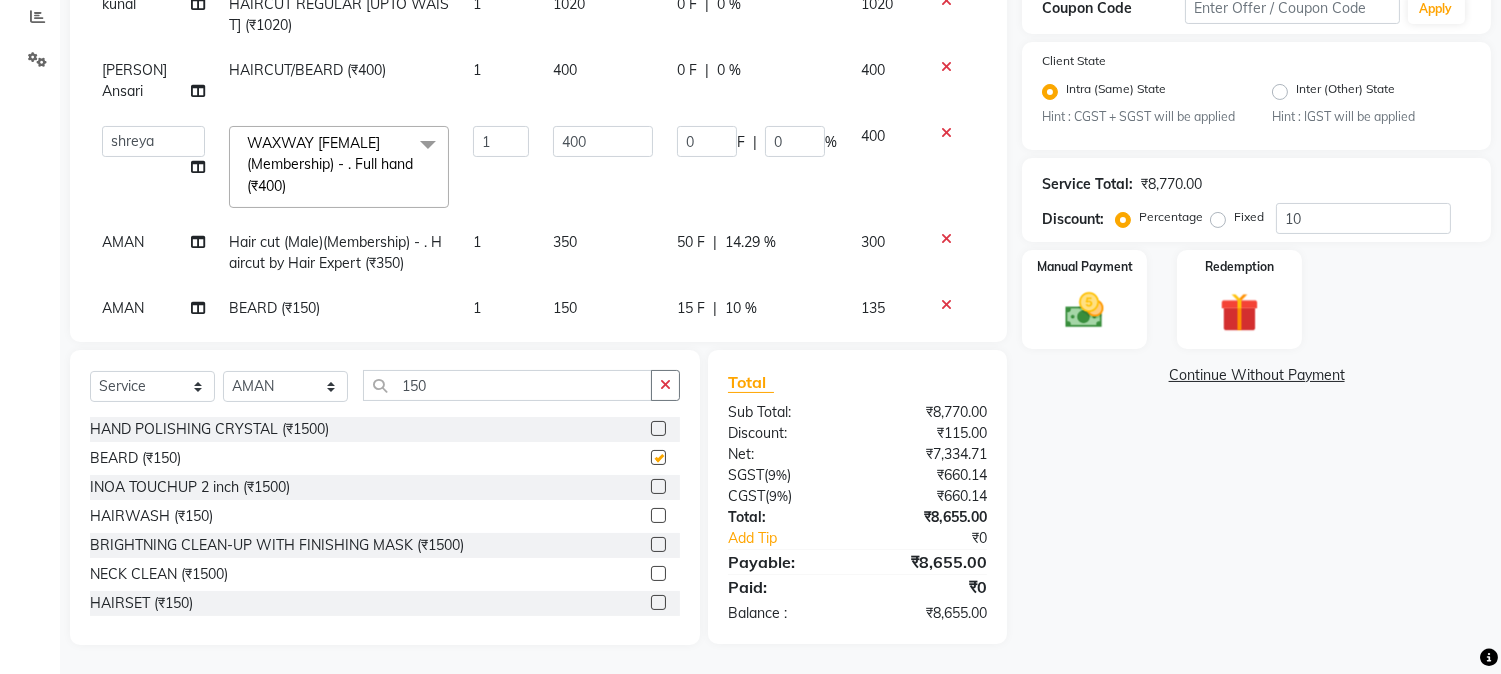checkbox on "false" 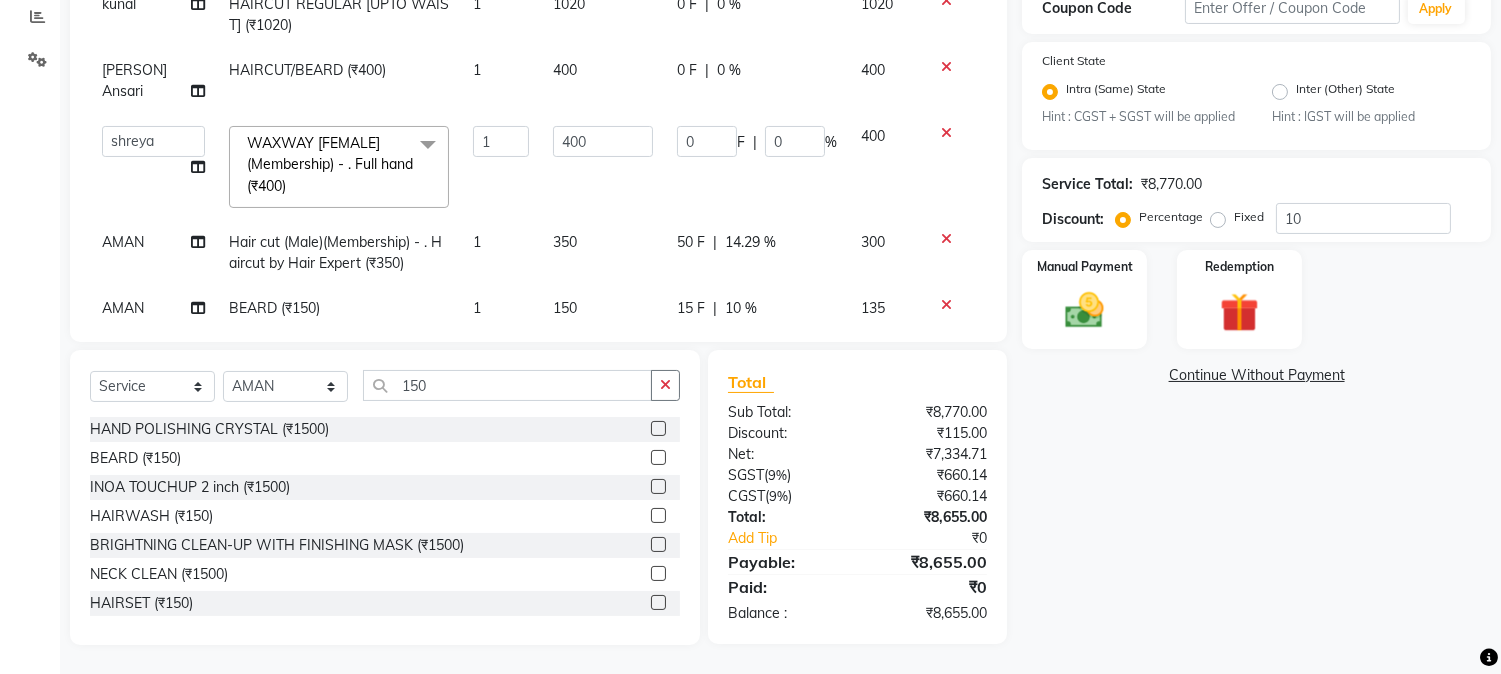 scroll, scrollTop: 968, scrollLeft: 0, axis: vertical 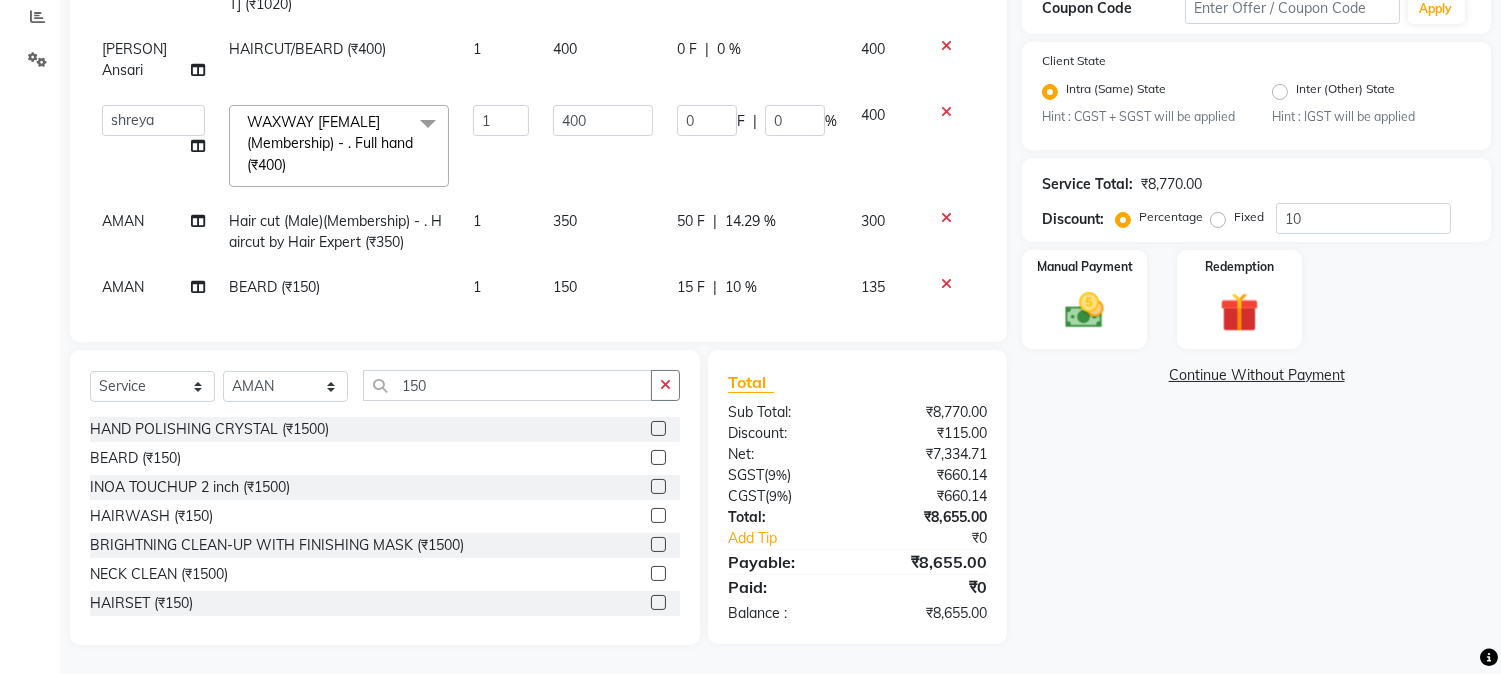 click on "|" 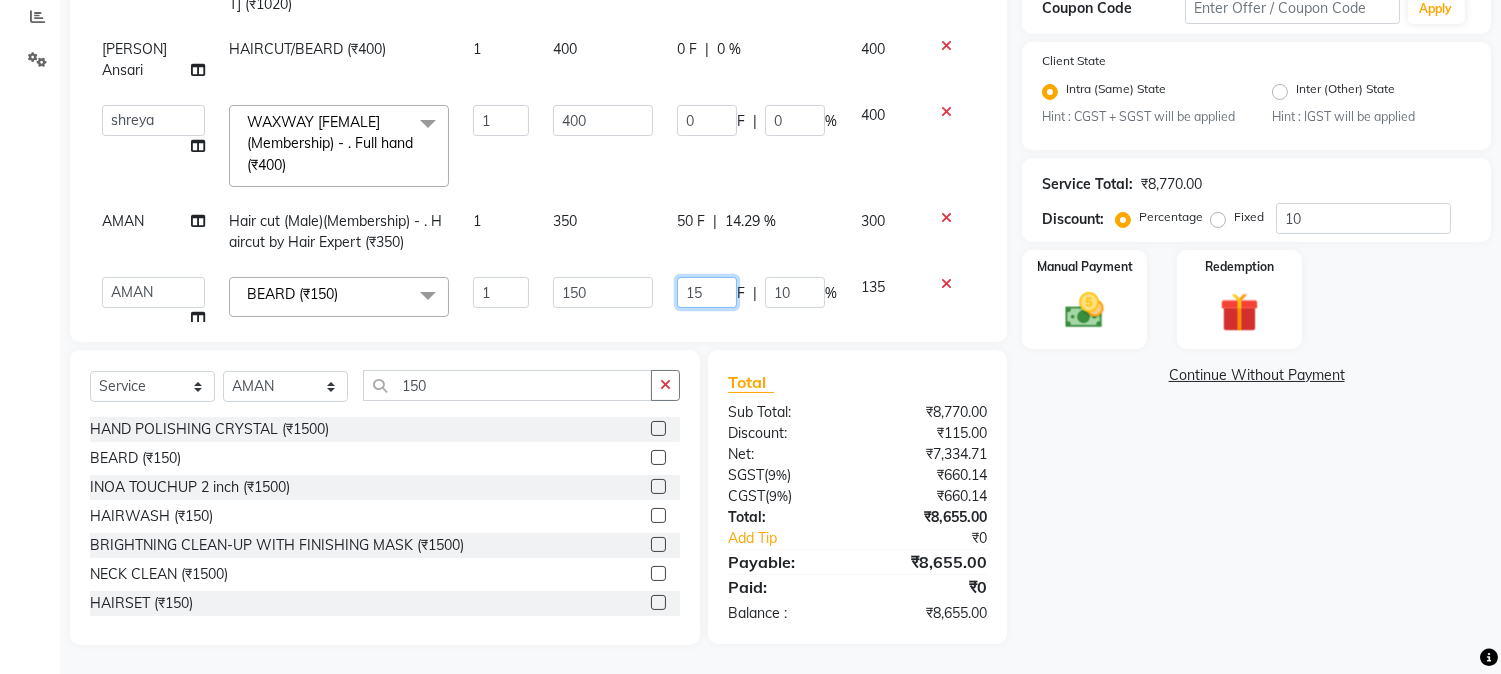 drag, startPoint x: 654, startPoint y: 265, endPoint x: 695, endPoint y: 272, distance: 41.59327 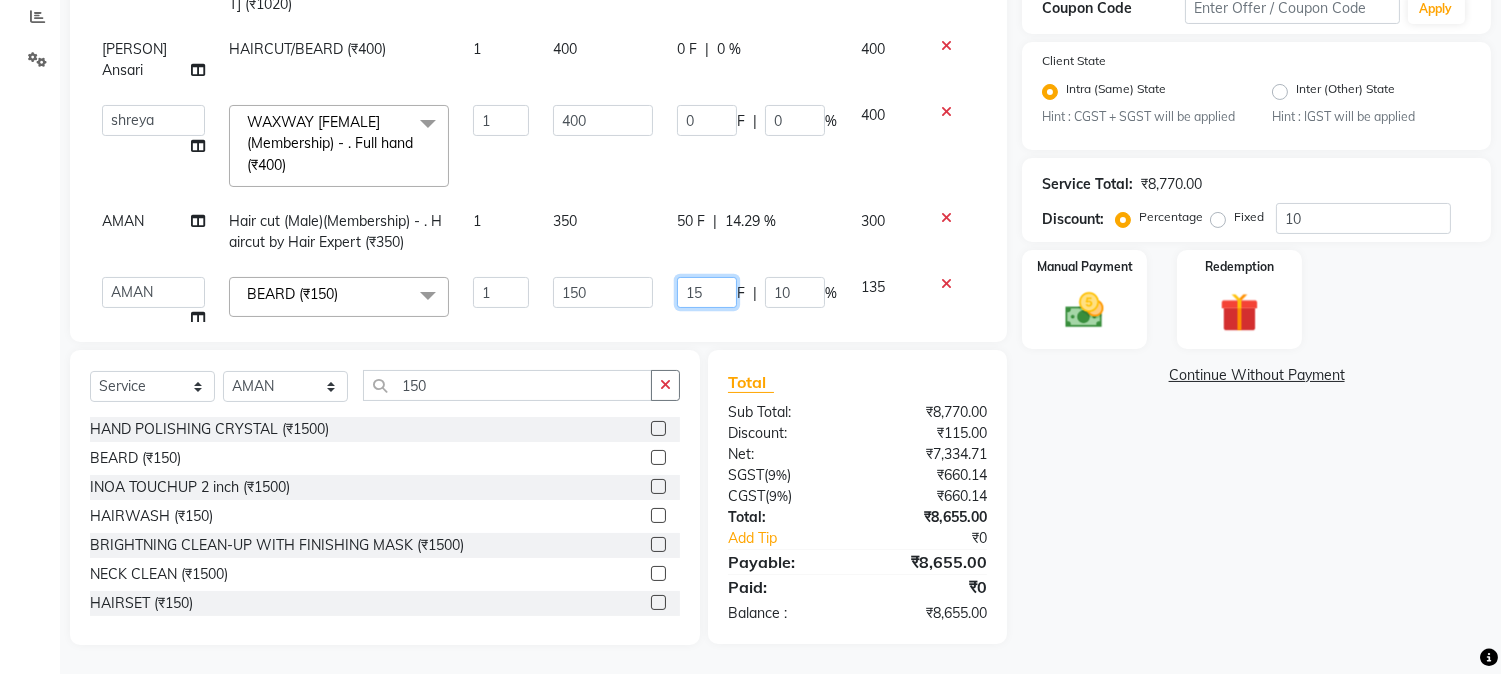 click on "15 F | 10 %" 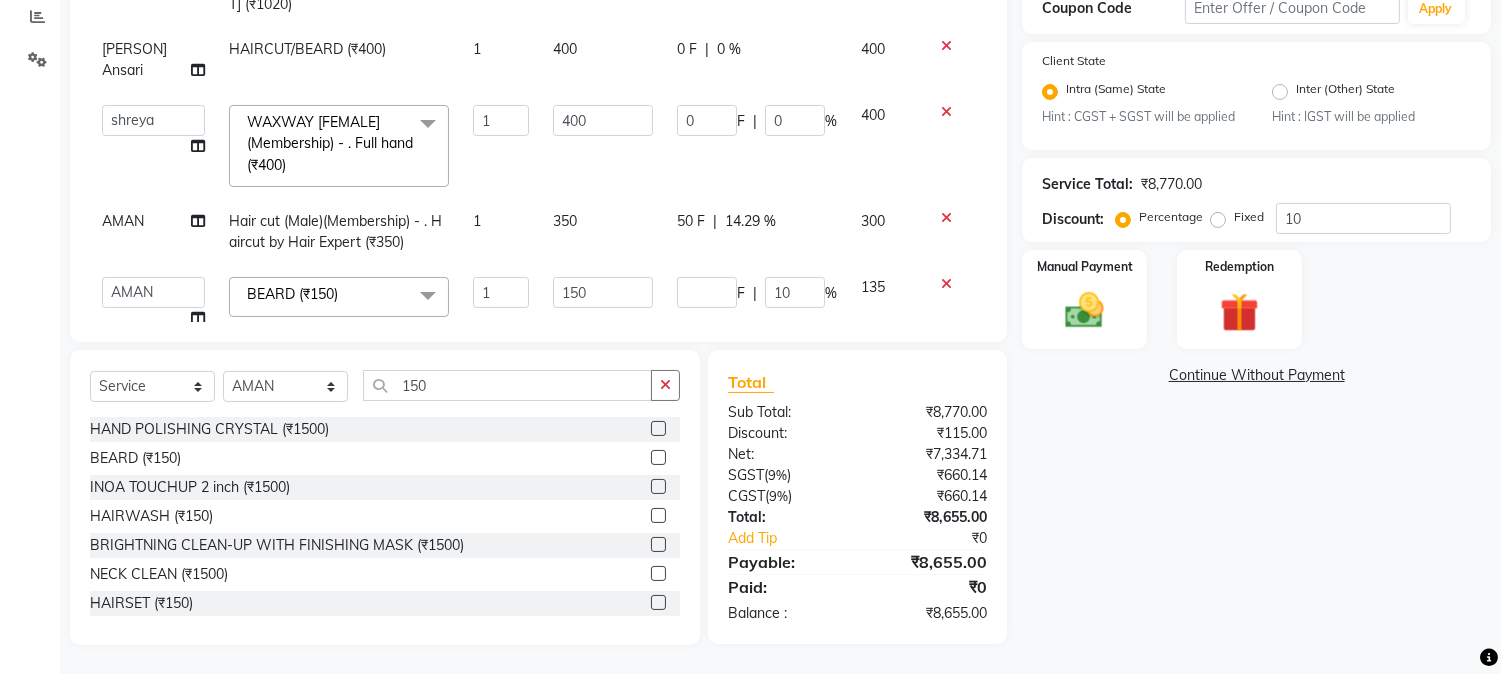 click on "Services Stylist Service Qty Price Disc Total Action [FIRST]  [LAST] HAIRCUT/BEARD (₹400) 1 400 0 F | 0 % 400 [FIRST] Hair cut (Male)(Membership)       -        . Haircut (₹250) 1 250 0 F | 0 % 250  [FIRST]   [LAST]   [FIRST]   [FIRST]    [FIRST]   [FIRST]   [FIRST] [LAST]   [FIRST]   [FIRST]   [FIRST]   [FIRST]   [FIRST] [FIRST]   [FIRST]   [FIRST]   [FIRST]   [FIRST] [LAST]   [FIRST]   [FIRST]  [FIRST]   [FIRST]   [FIRST] [LAST]   [FIRST]    [FIRST]   [FIRST] Sir   [FIRST]    [FIRST]   [FIRST] [LAST]   [FIRST]   [FIRST] Sir   [FIRST]   [FIRST] [LAST]   [FIRST]  Hair cut (Male)(Membership)       -        . Haircut (₹250)  x Nails -  Hands (₹840) Nails -  Feet (₹720) Nails - Nail Extensions With Gel Polish (₹2820) Nails - Nail Art (₹300) Nails - Nail Extension Removal (₹960) Nails - Gel Polish Removal (₹420) MOLE (₹600) PUMING (₹4000) CRYSTAL PEDICURE (MEMBERSHIP) (₹1400) HIAR SPA ABOVE SHOULDER (MEMBERSHIP) (₹900) PATCH TEST  (₹500) BEARD (₹150) 1" 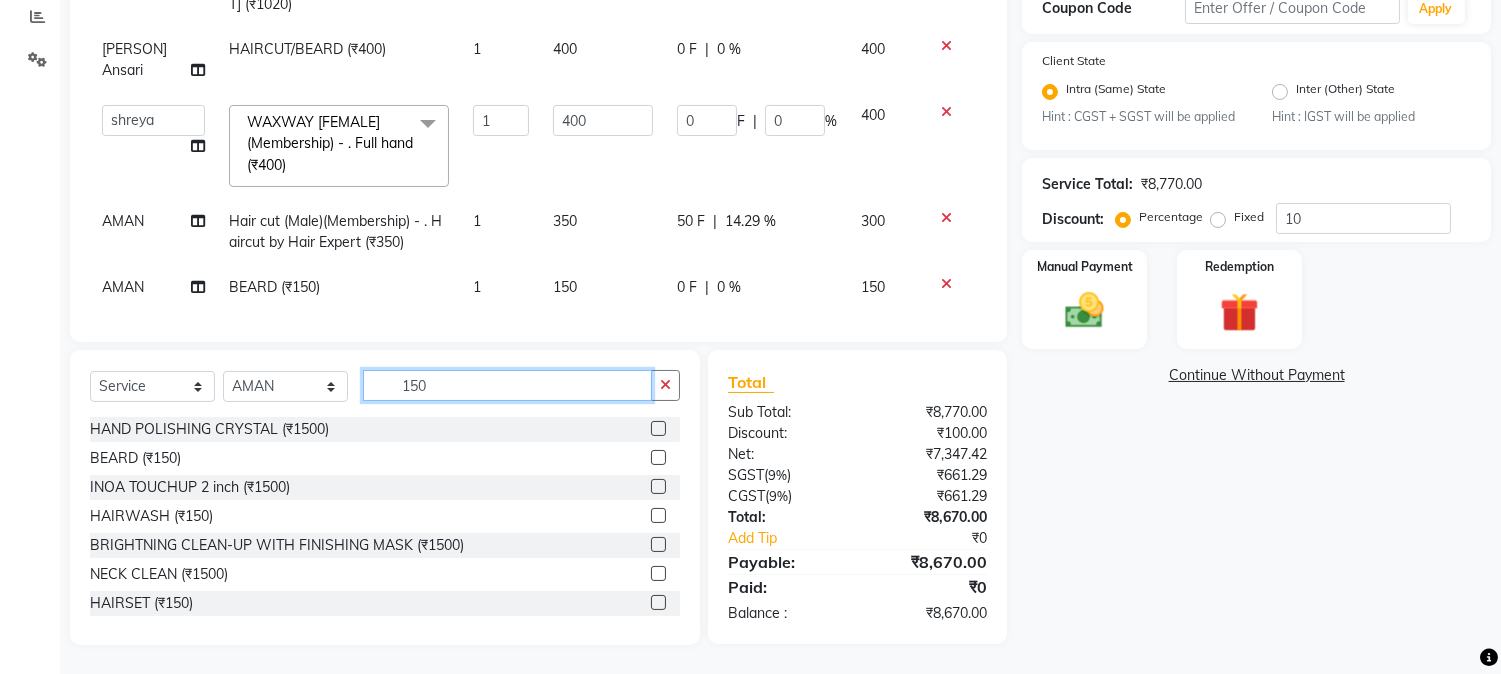 drag, startPoint x: 397, startPoint y: 382, endPoint x: 501, endPoint y: 405, distance: 106.51291 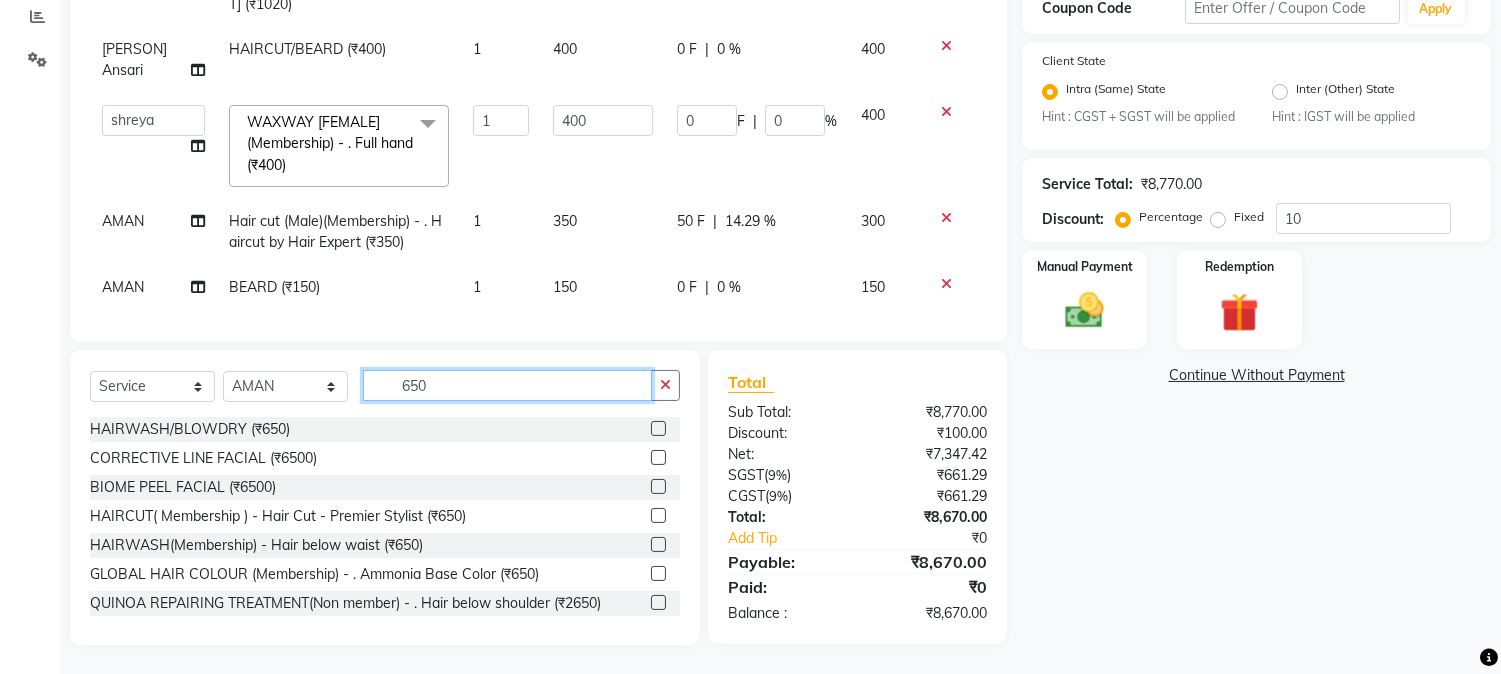 type on "650" 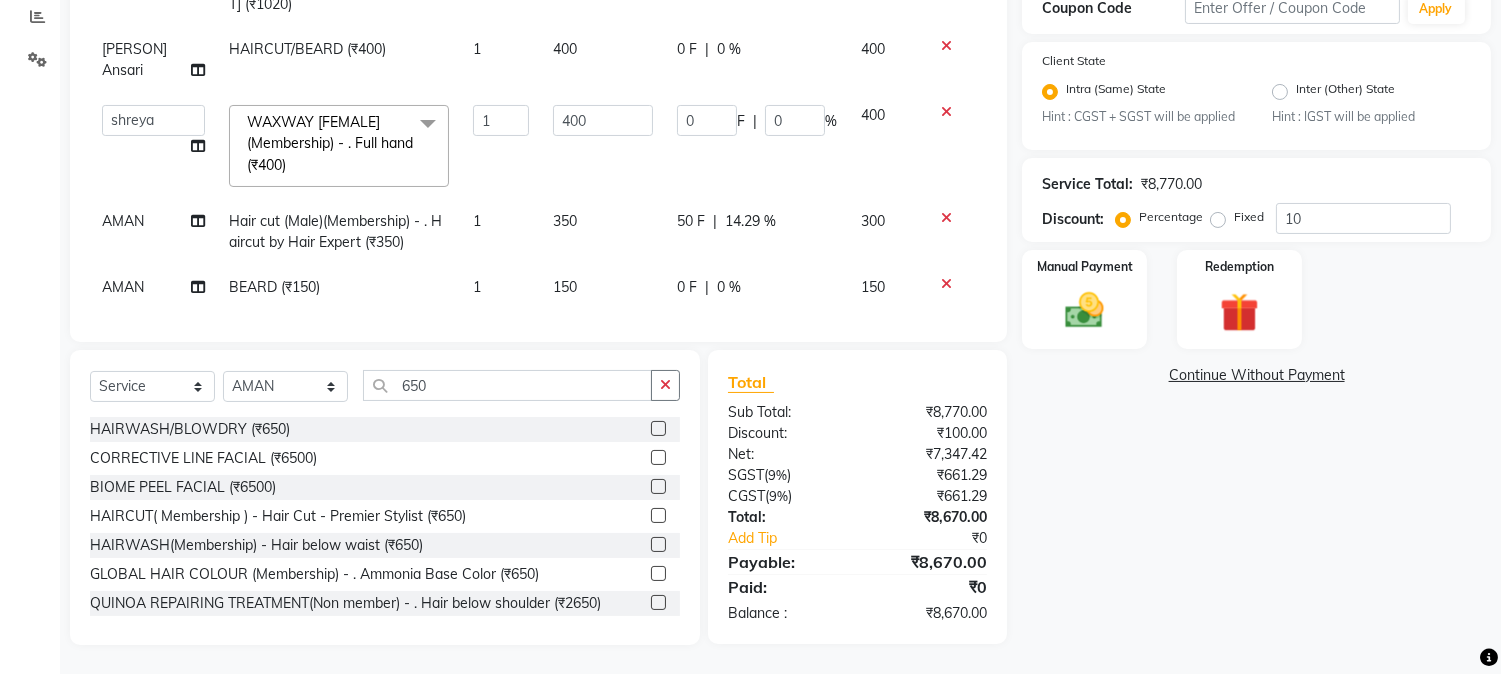 click 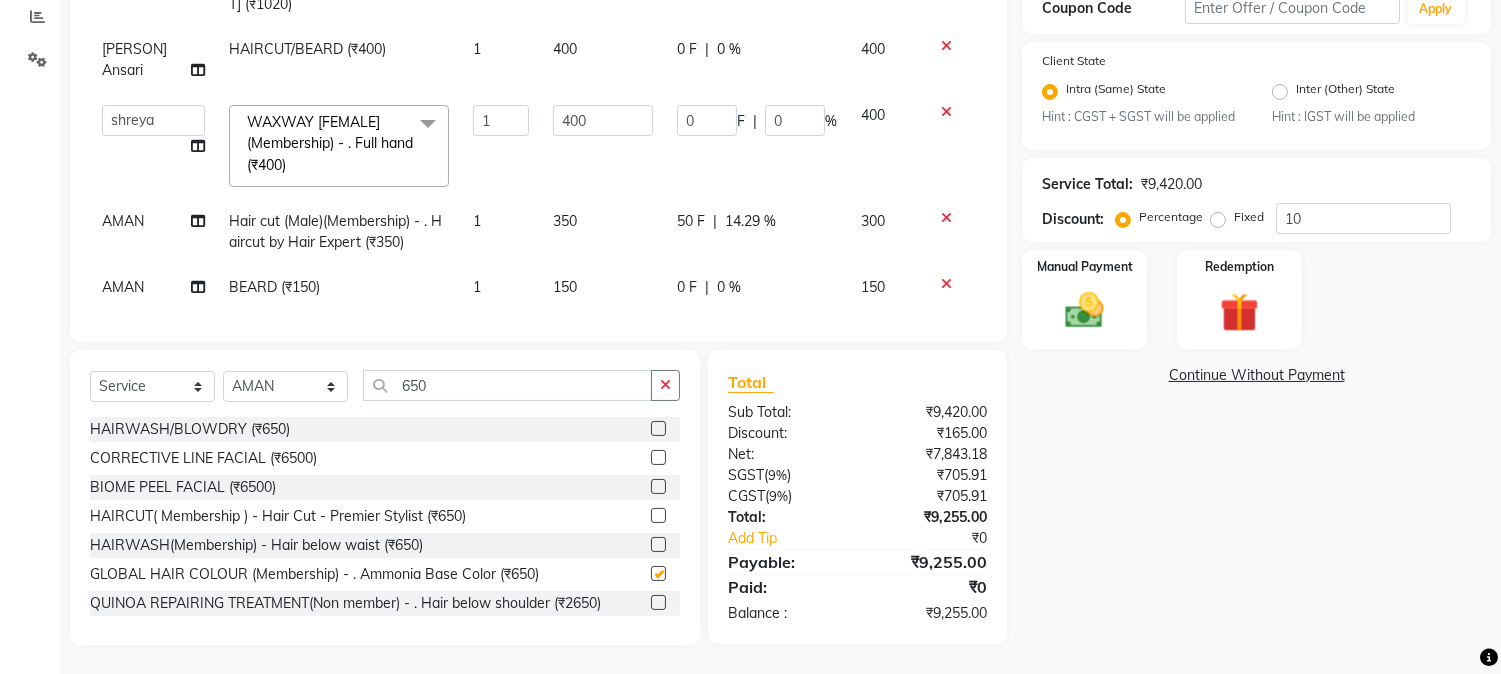 checkbox on "false" 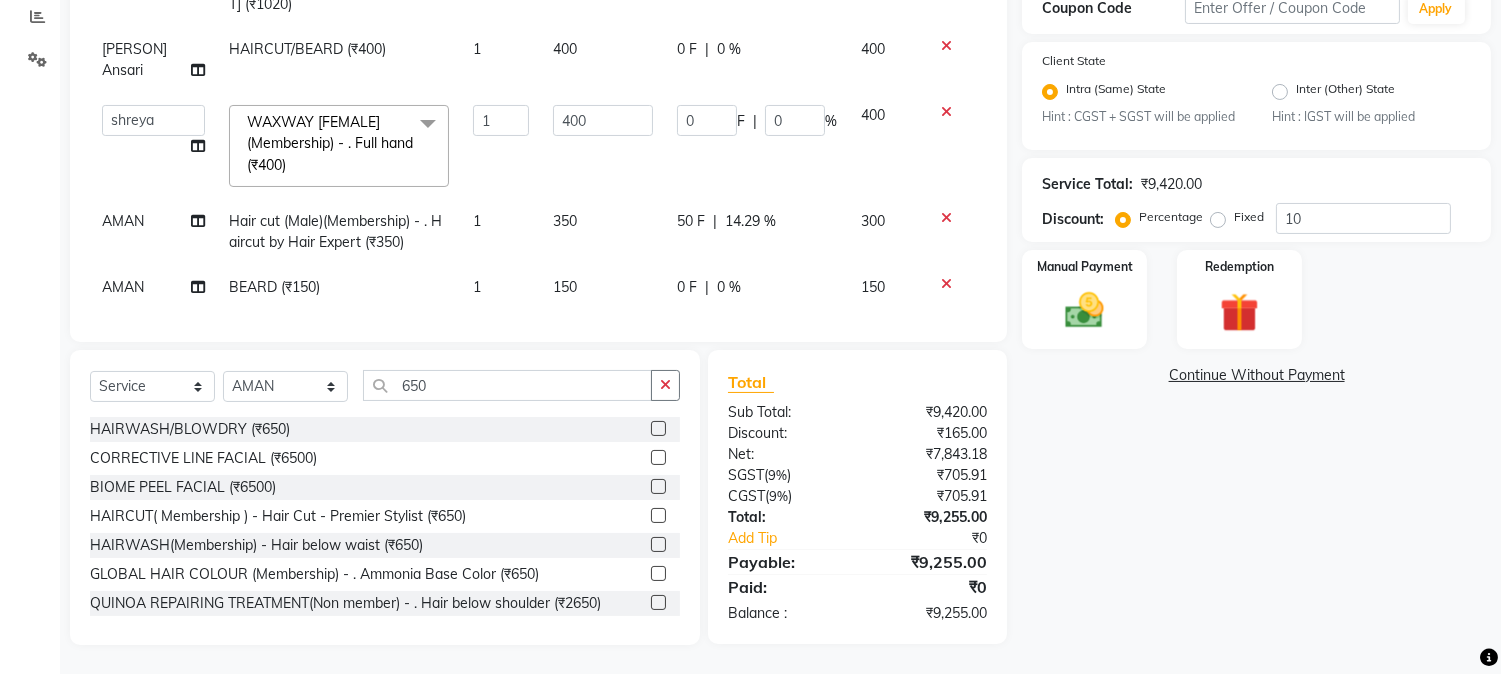 scroll, scrollTop: 1055, scrollLeft: 0, axis: vertical 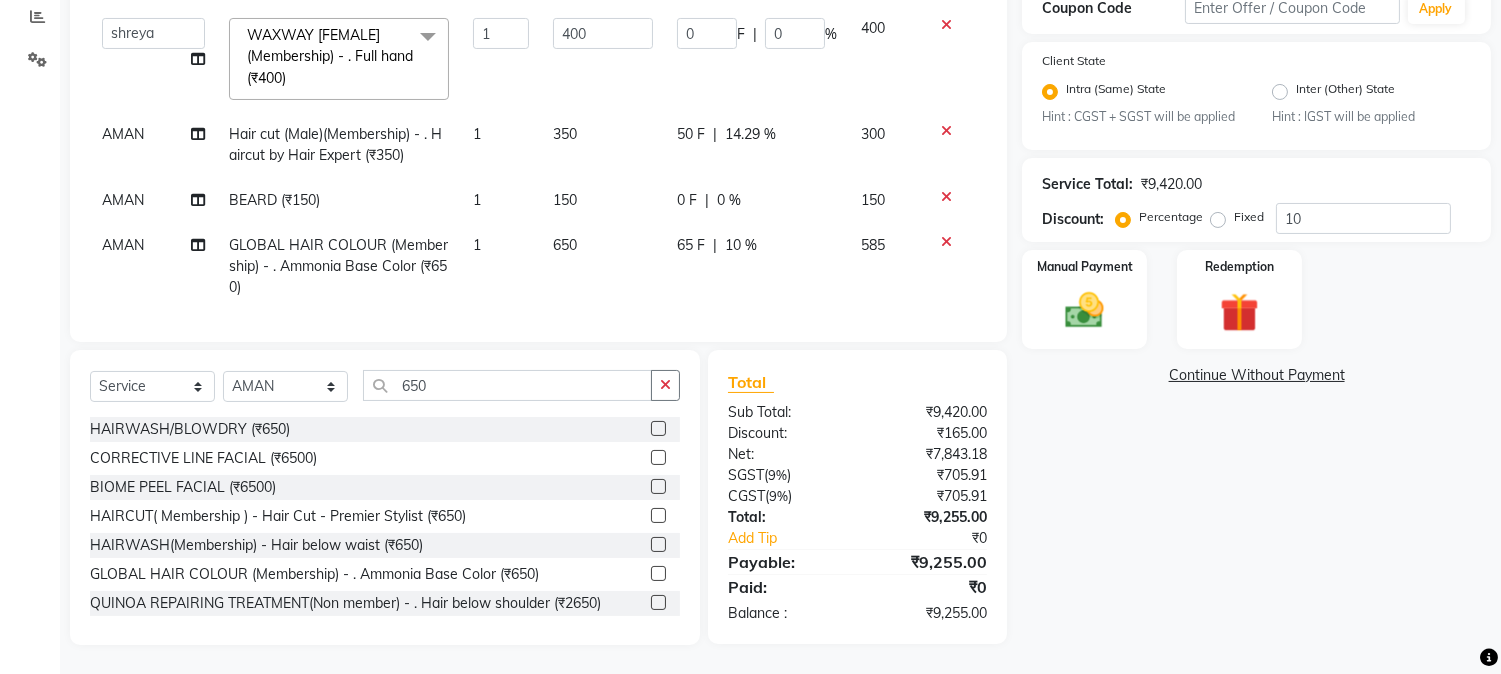 click on "65 F | 10 %" 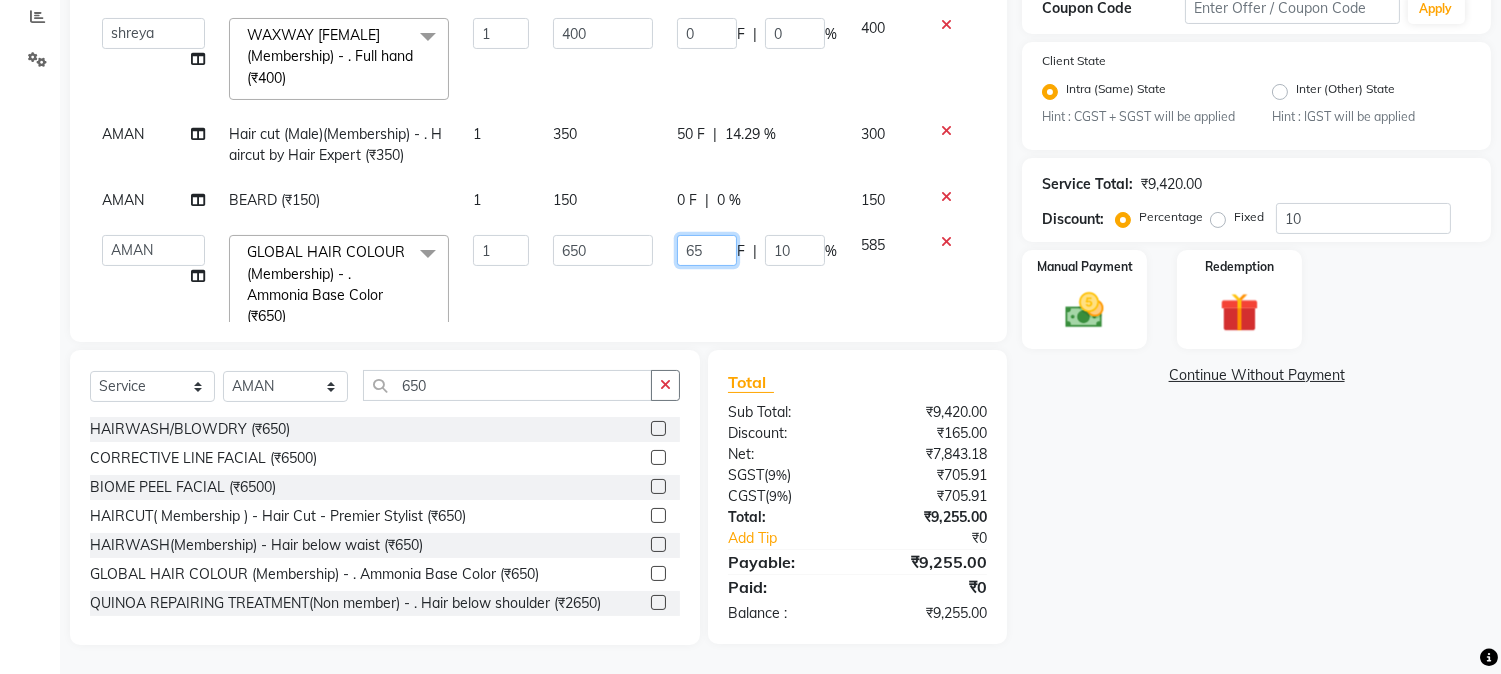 drag, startPoint x: 667, startPoint y: 220, endPoint x: 696, endPoint y: 231, distance: 31.016125 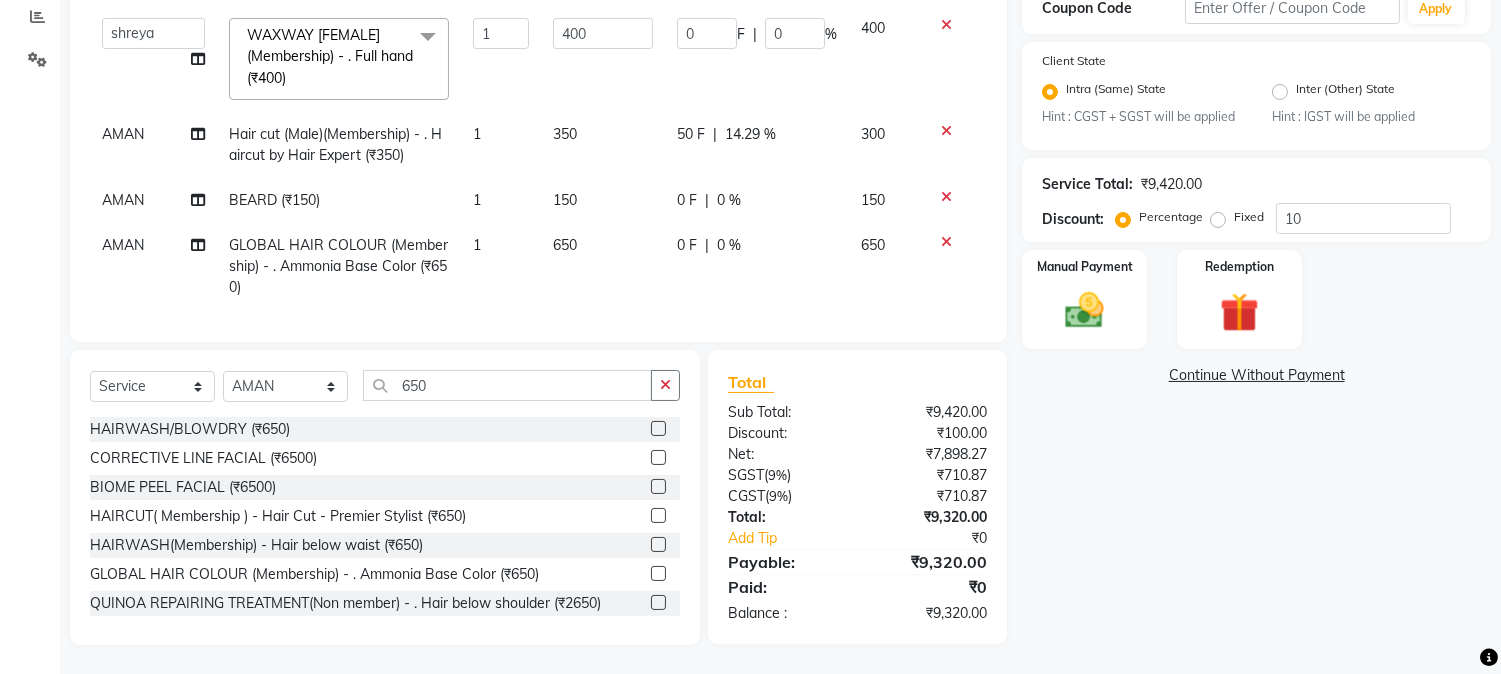 click on "0 F | 0 %" 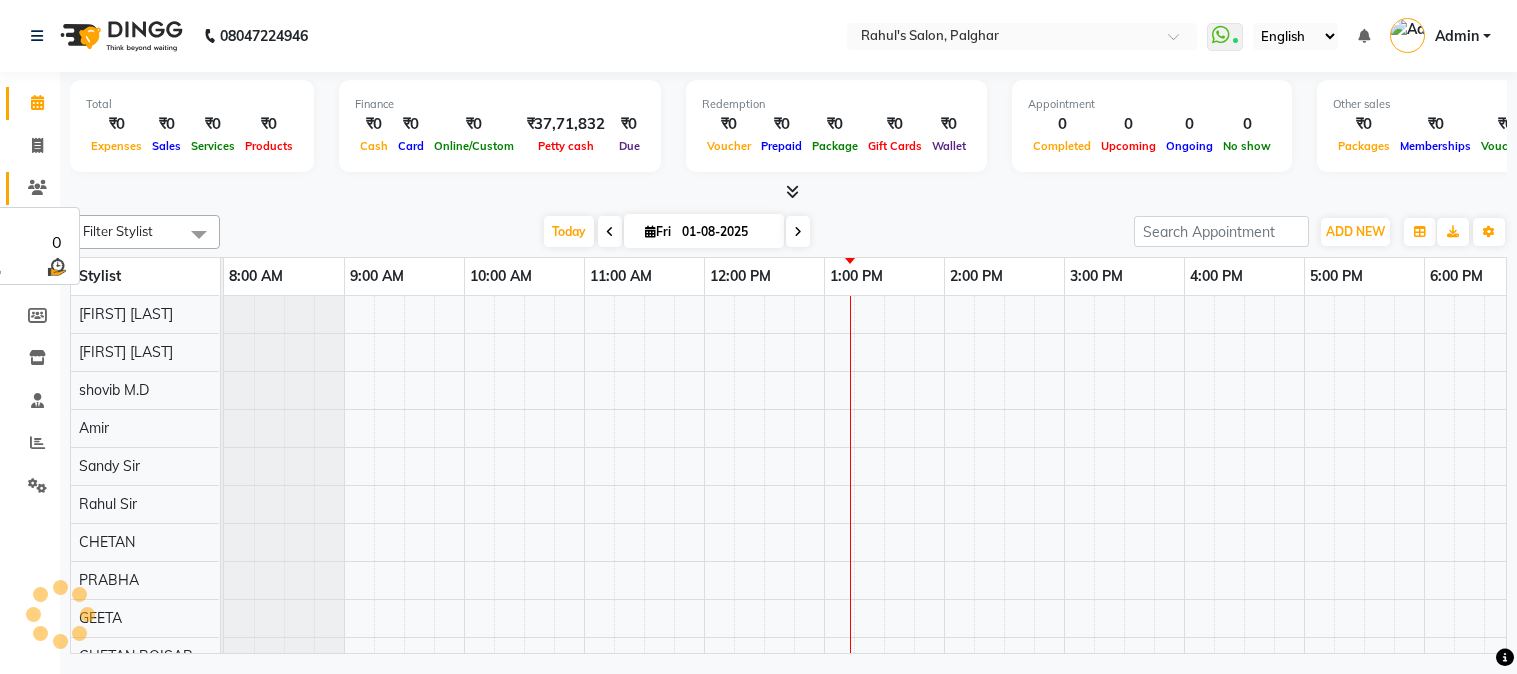 scroll, scrollTop: 0, scrollLeft: 0, axis: both 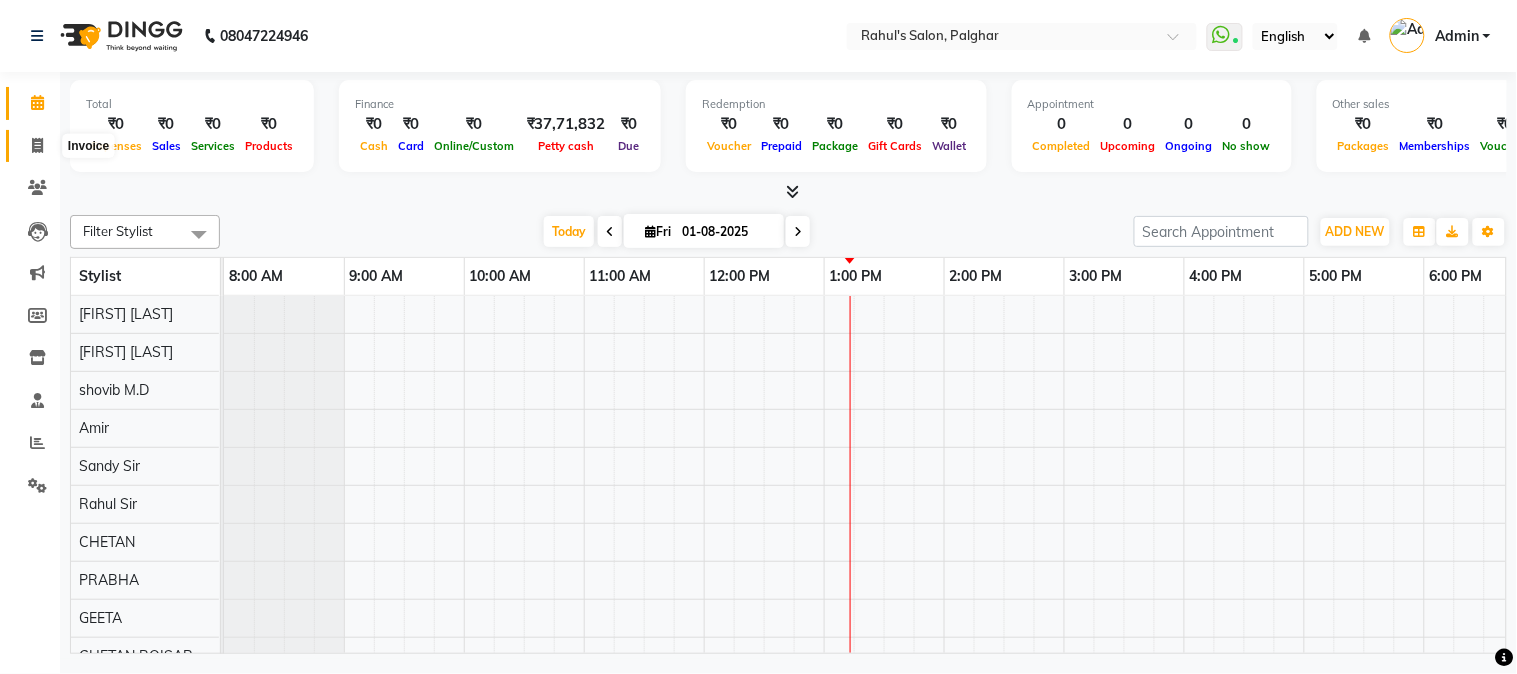 click 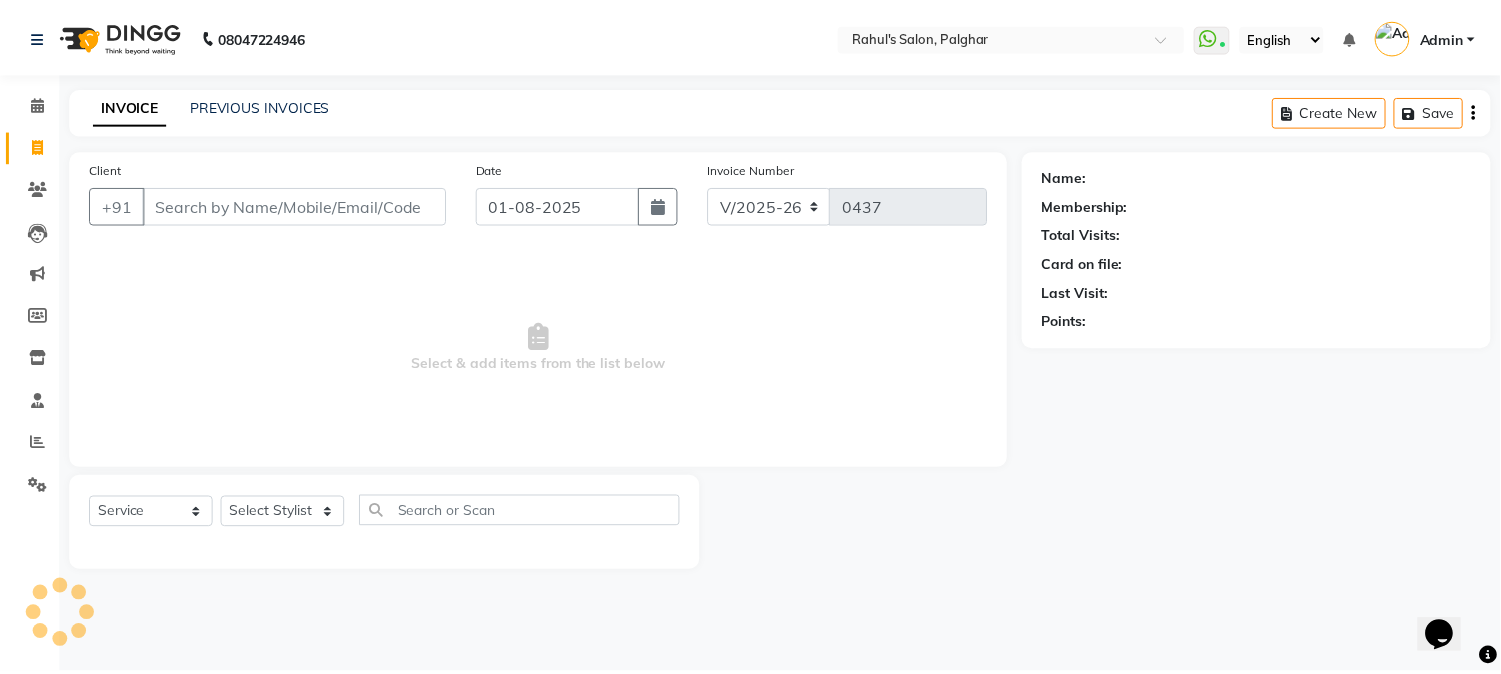 scroll, scrollTop: 0, scrollLeft: 0, axis: both 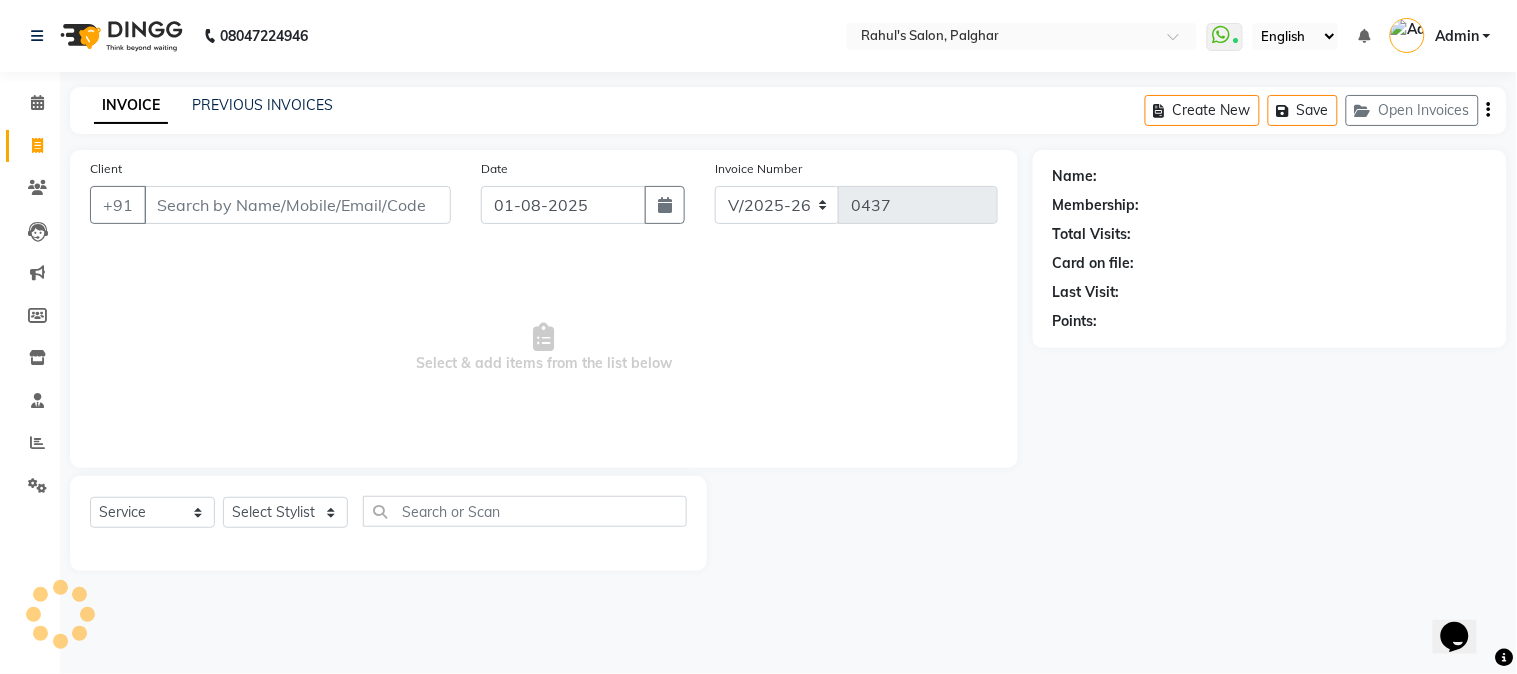 click on "Client" at bounding box center (297, 205) 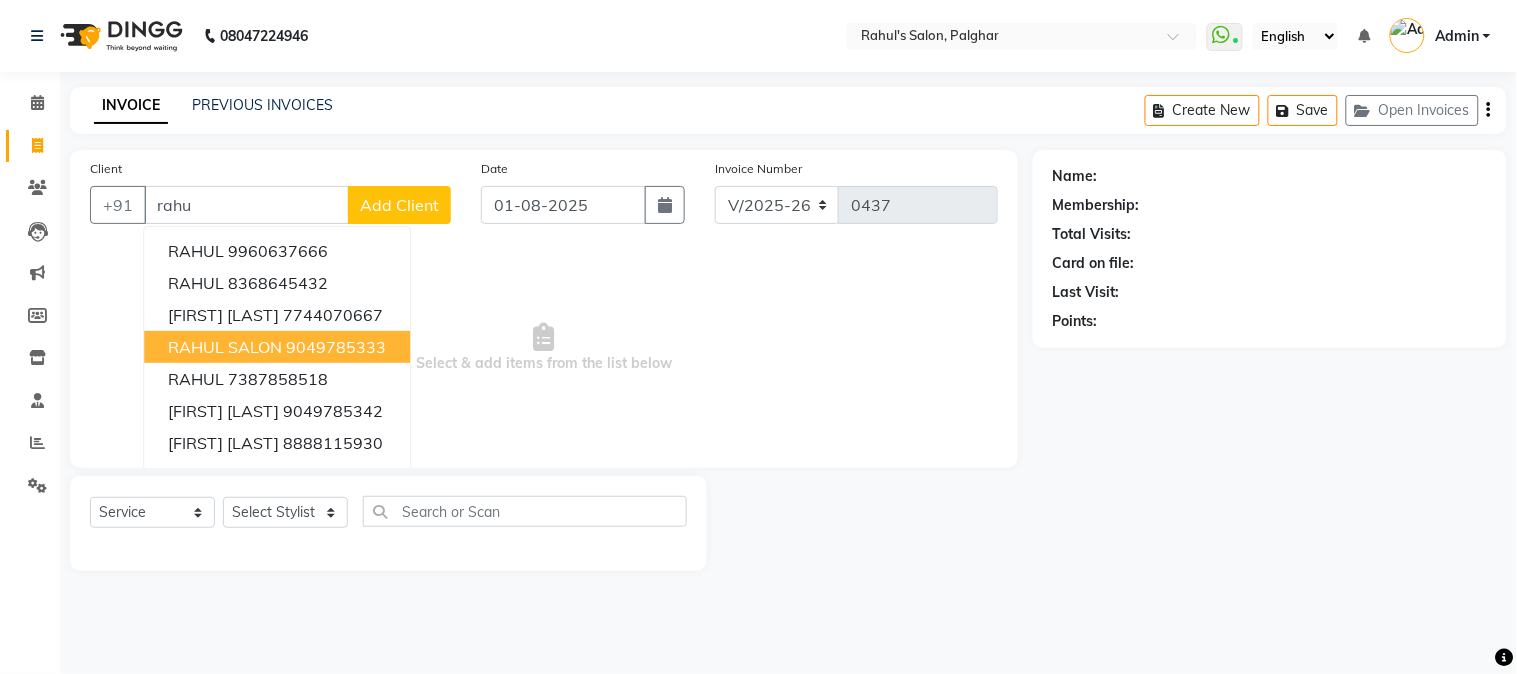 click on "9049785333" at bounding box center [336, 347] 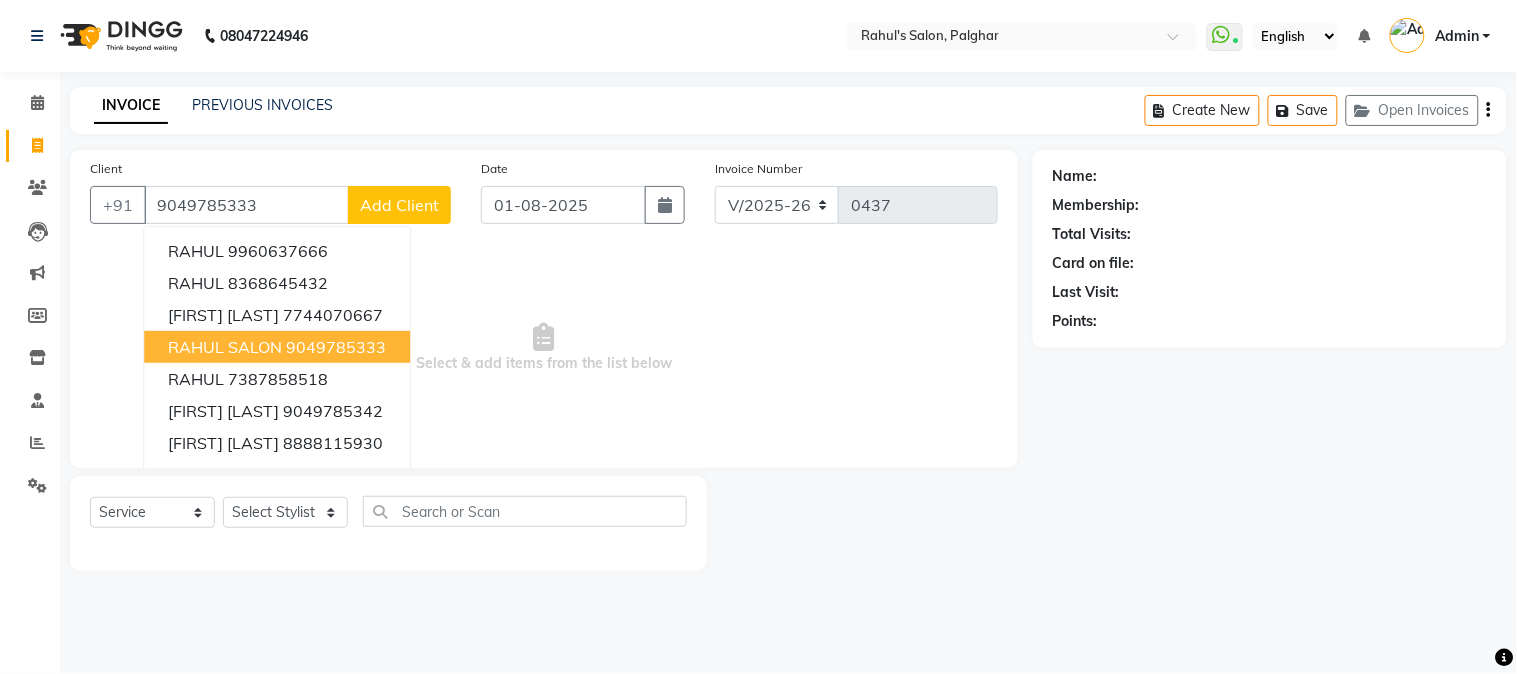 type on "9049785333" 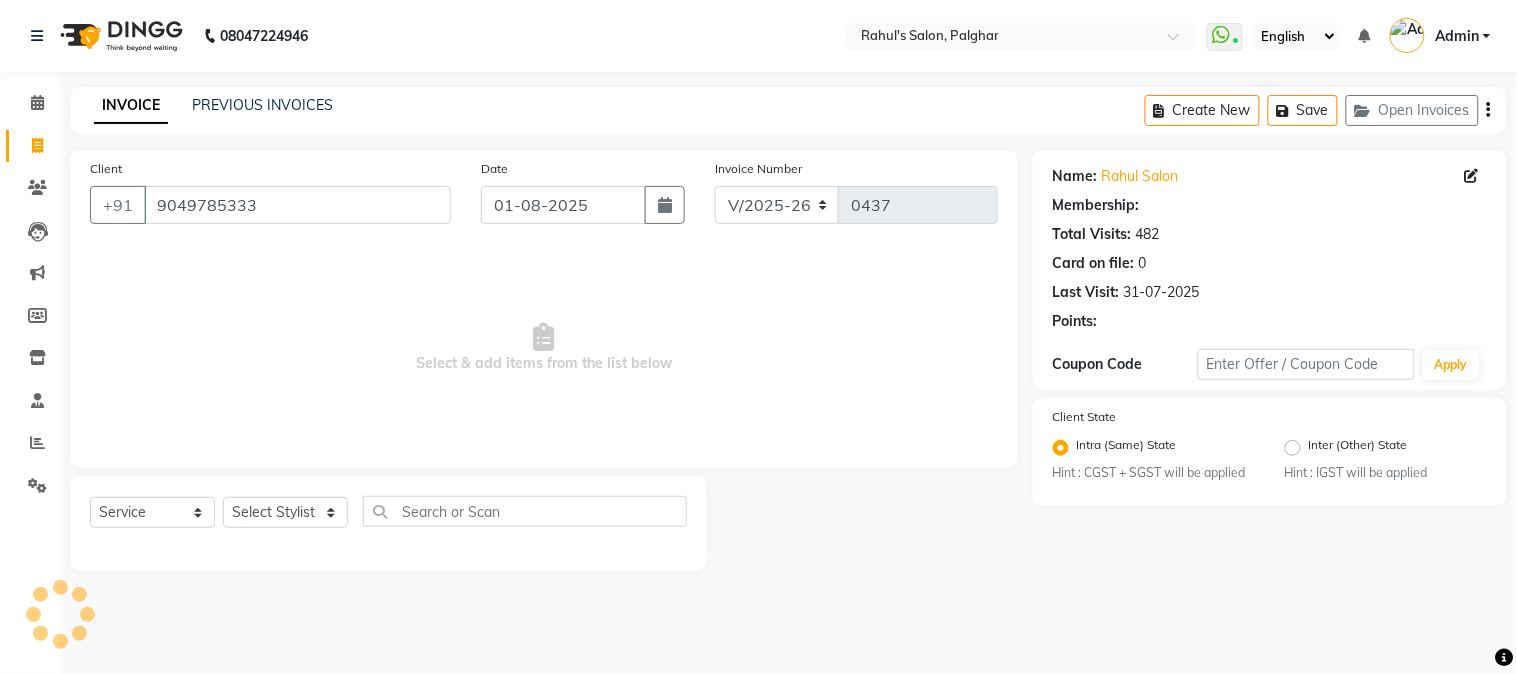 select on "1: Object" 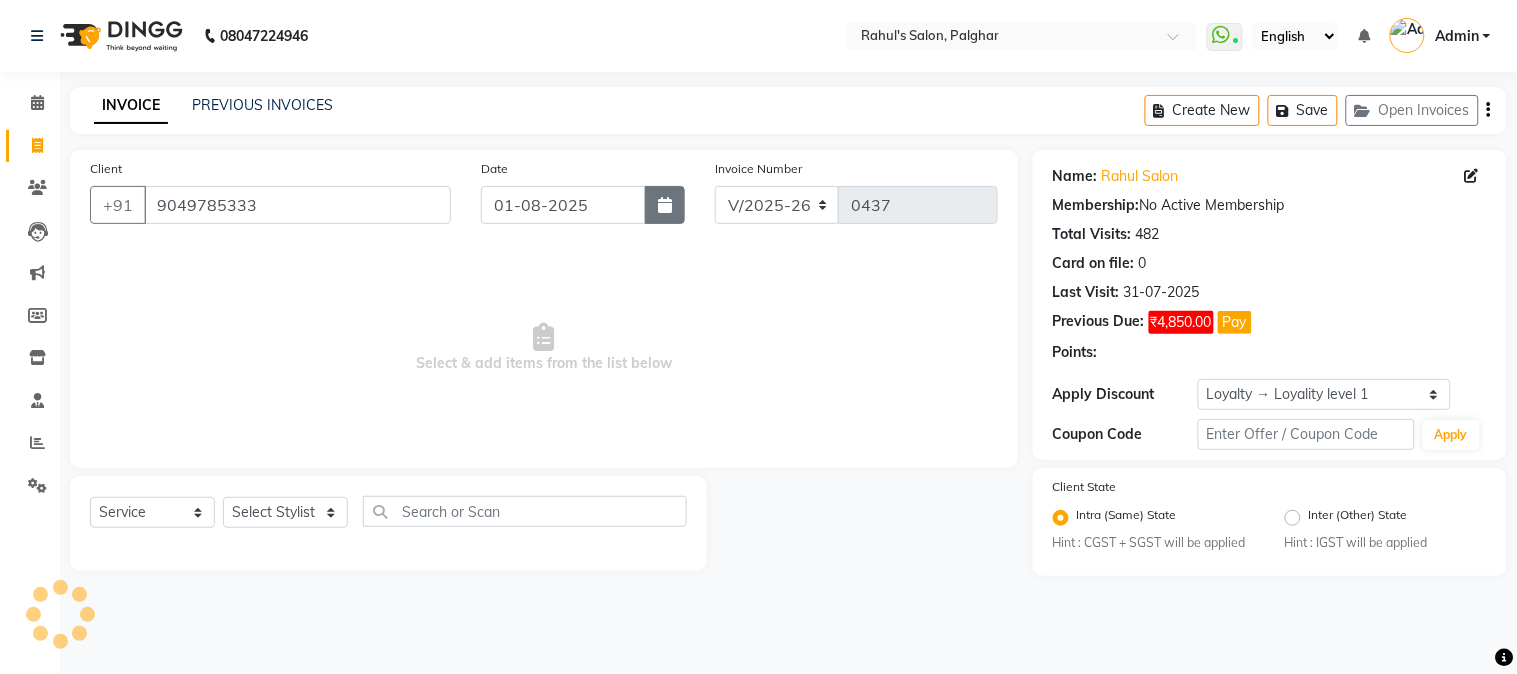 click 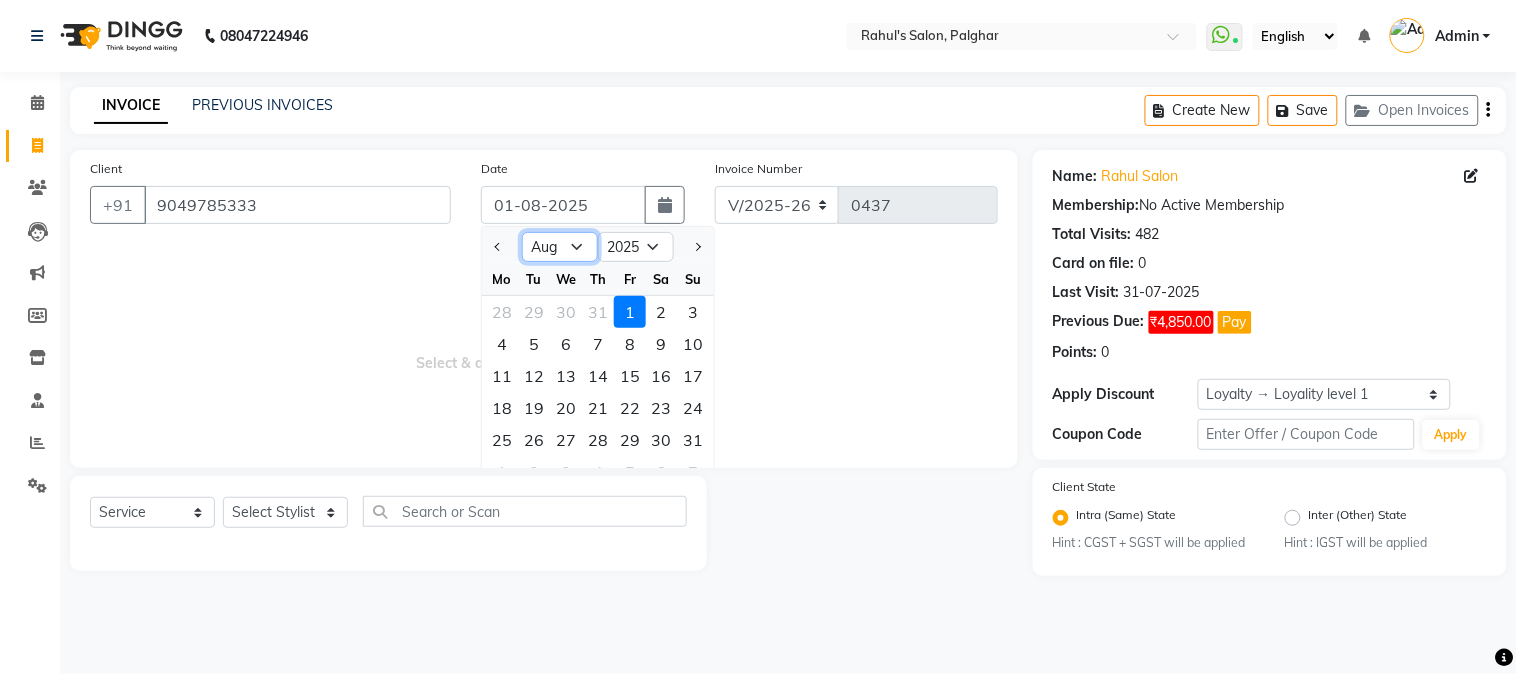 click on "Jan Feb Mar Apr May Jun Jul Aug Sep Oct Nov Dec" 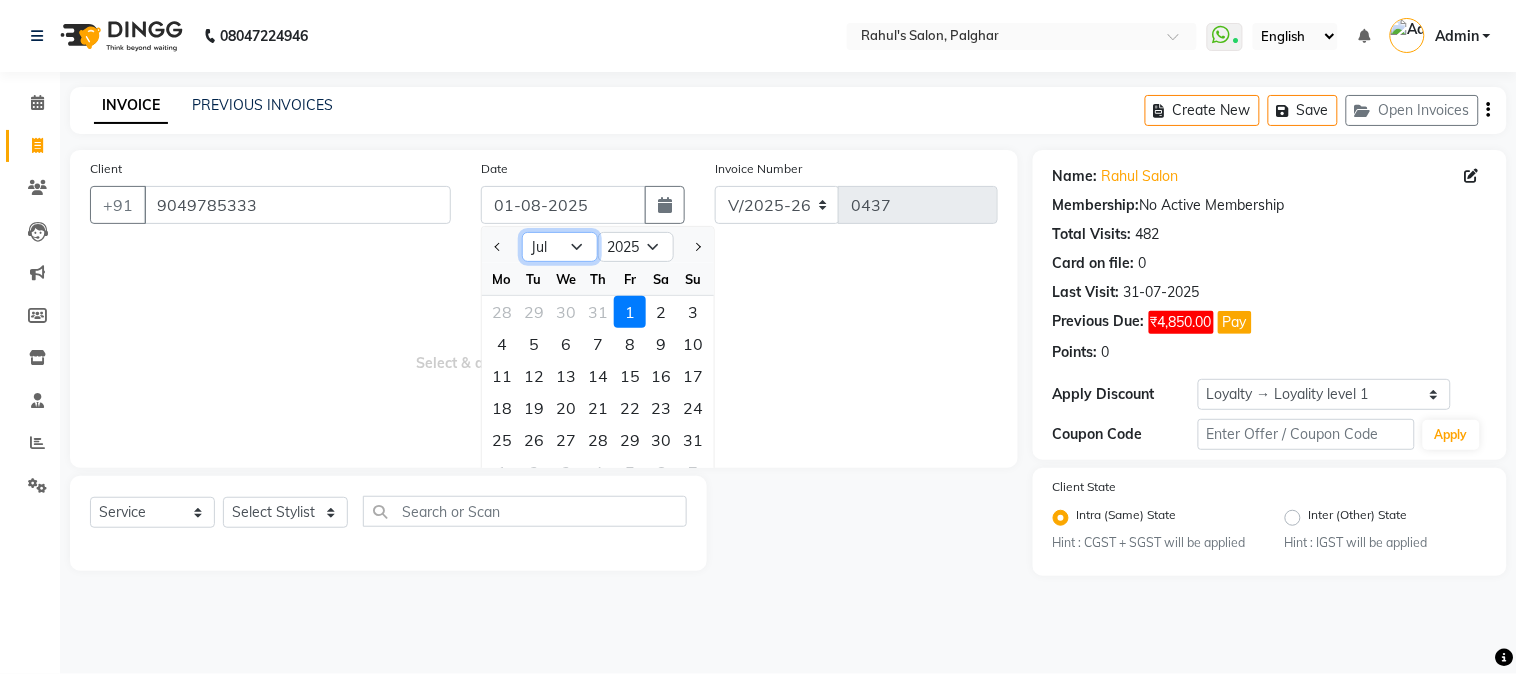 click on "Jan Feb Mar Apr May Jun Jul Aug Sep Oct Nov Dec" 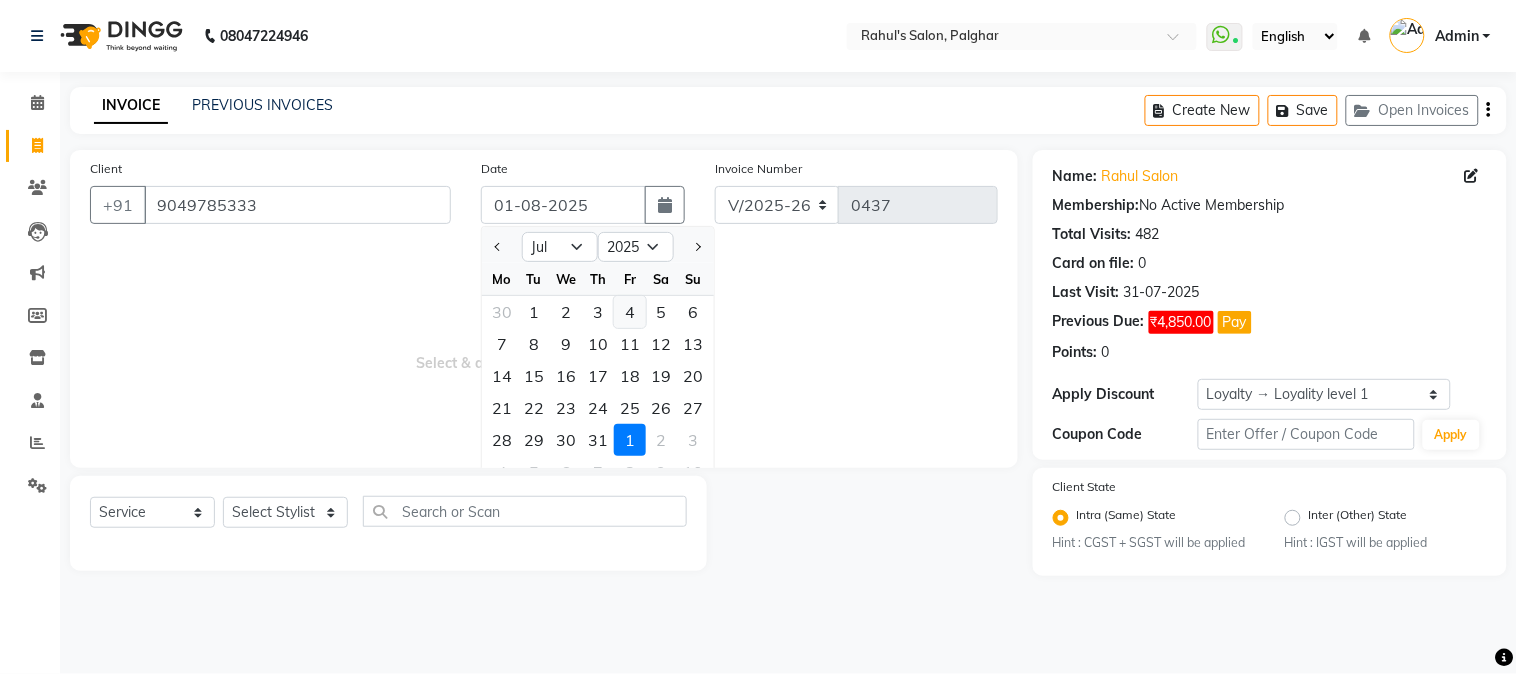 click on "4" 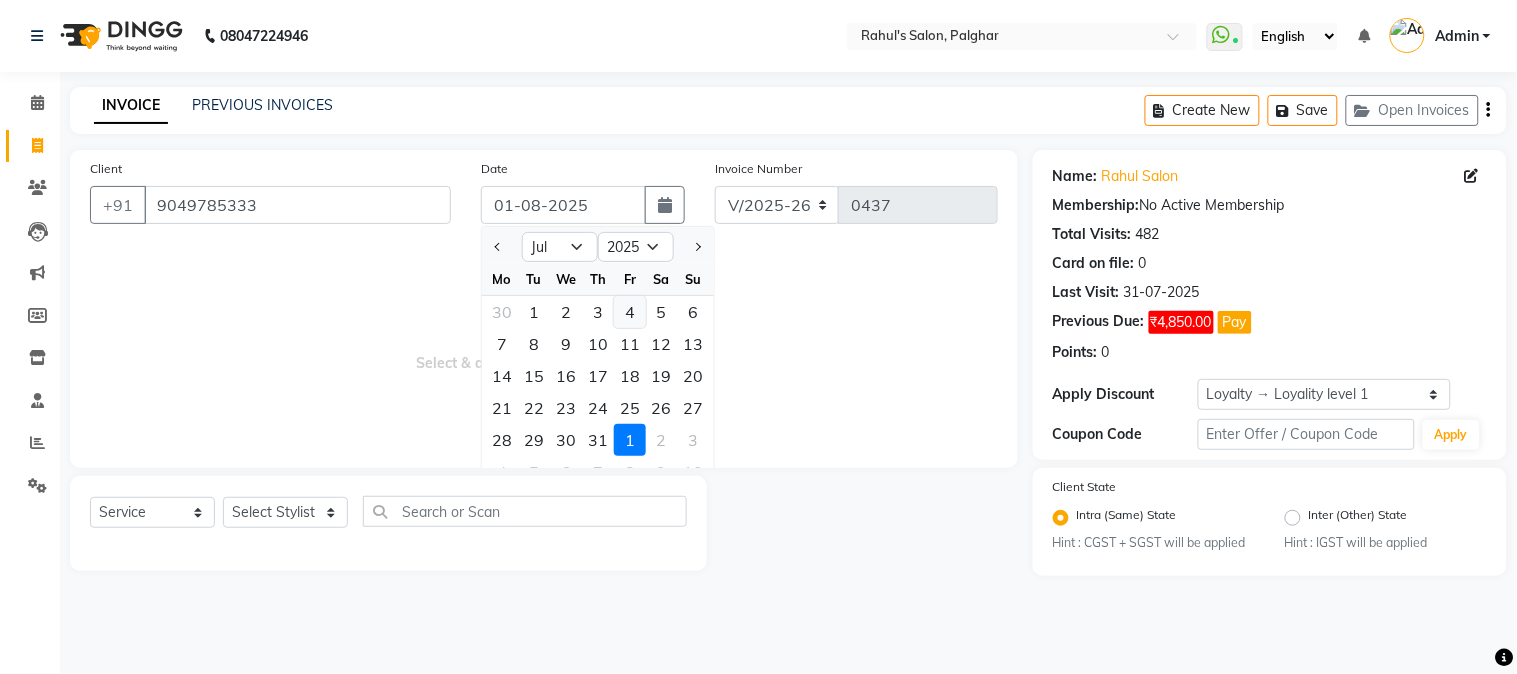 type on "04-07-2025" 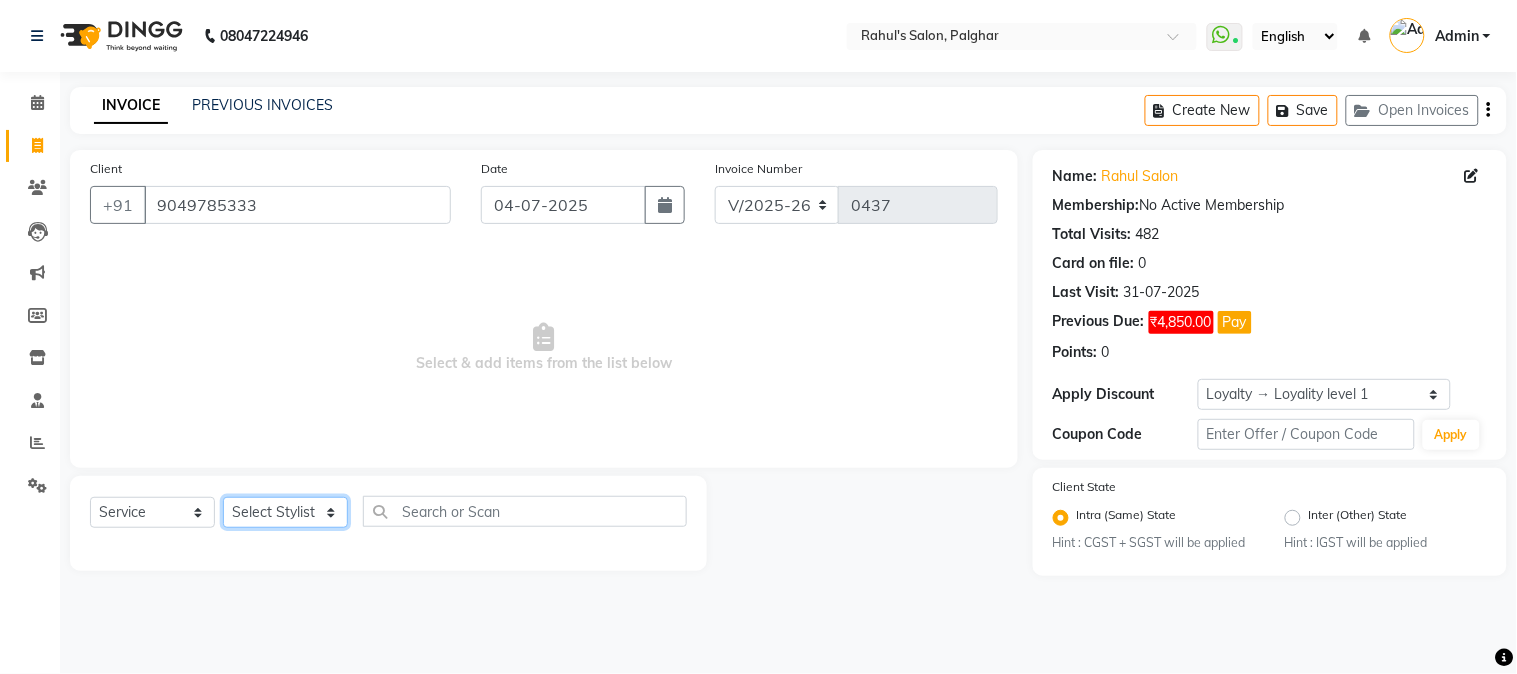 click on "Select Stylist AARMAN AAYUSHI SHARMA Akruti AMAN  Amir Arbaz Asif Ansari BABLU Bandana BHAGYESH CHETAN CHETAN BOISAR furkan GEETA KISHOR KISHOR JAMBHULKAR kunal mushahid  [muddu] Nilam NIRANJAN Nisha Parmar PRABHA  PUNAM Rahul Sir RAVI  RIMA Rohit Tandel SALONI Sandy Sir sarfaraz shovib M.D shreya ZOYA" 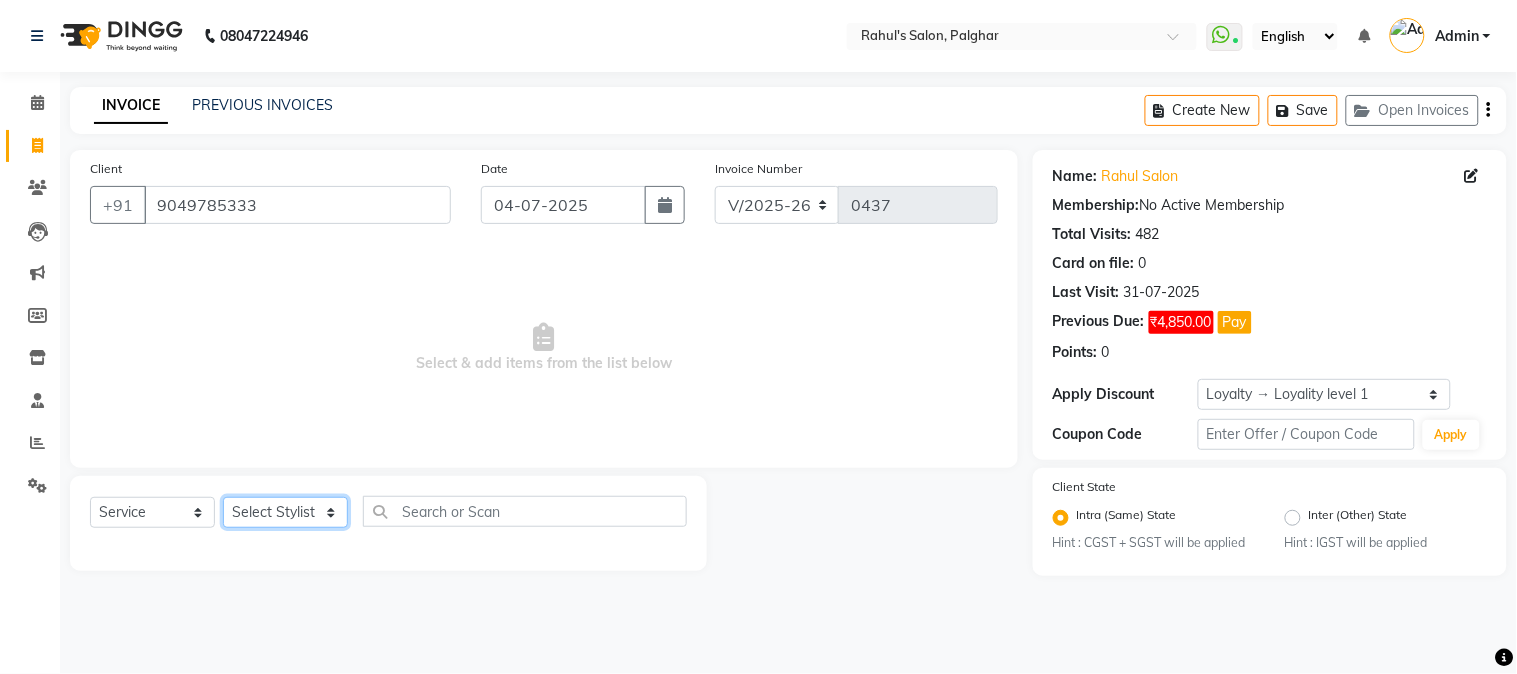 select on "50715" 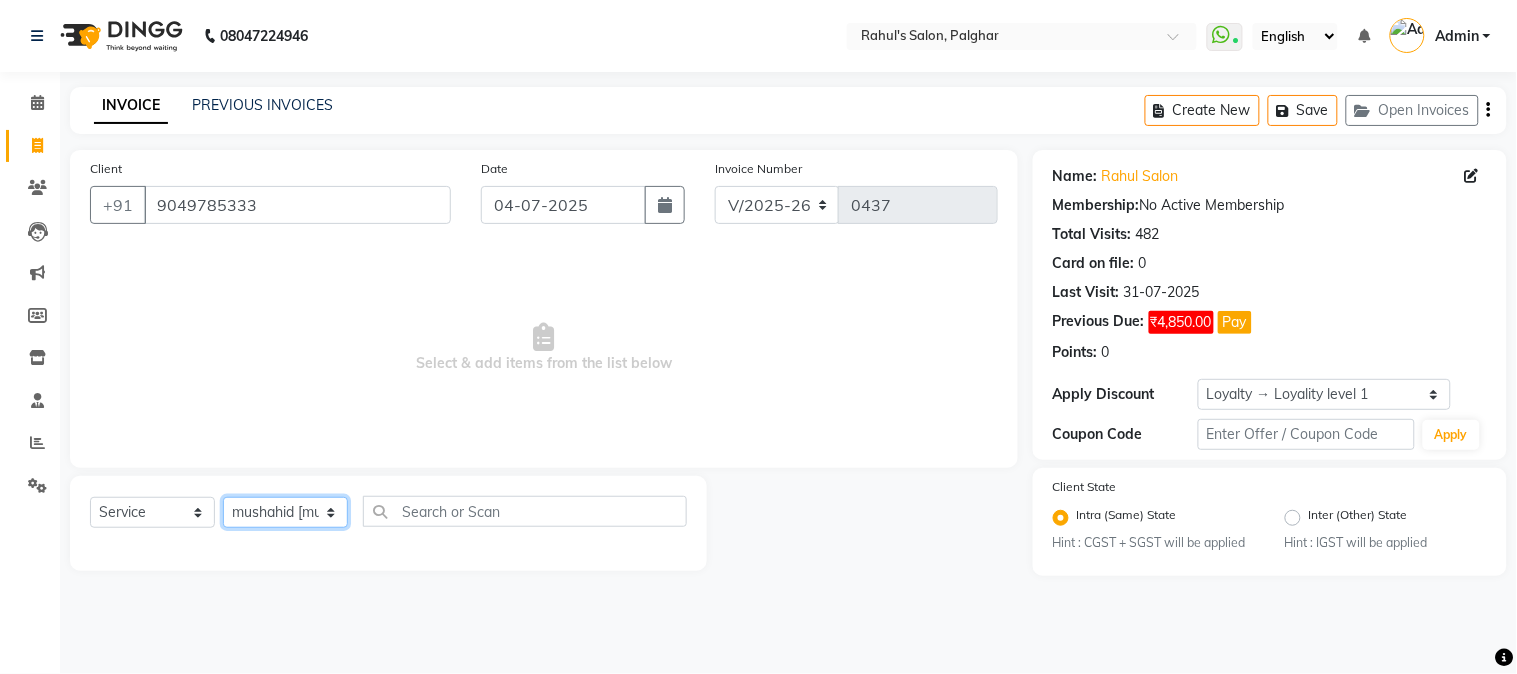 click on "Select Stylist AARMAN AAYUSHI SHARMA Akruti AMAN  Amir Arbaz Asif Ansari BABLU Bandana BHAGYESH CHETAN CHETAN BOISAR furkan GEETA KISHOR KISHOR JAMBHULKAR kunal mushahid  [muddu] Nilam NIRANJAN Nisha Parmar PRABHA  PUNAM Rahul Sir RAVI  RIMA Rohit Tandel SALONI Sandy Sir sarfaraz shovib M.D shreya ZOYA" 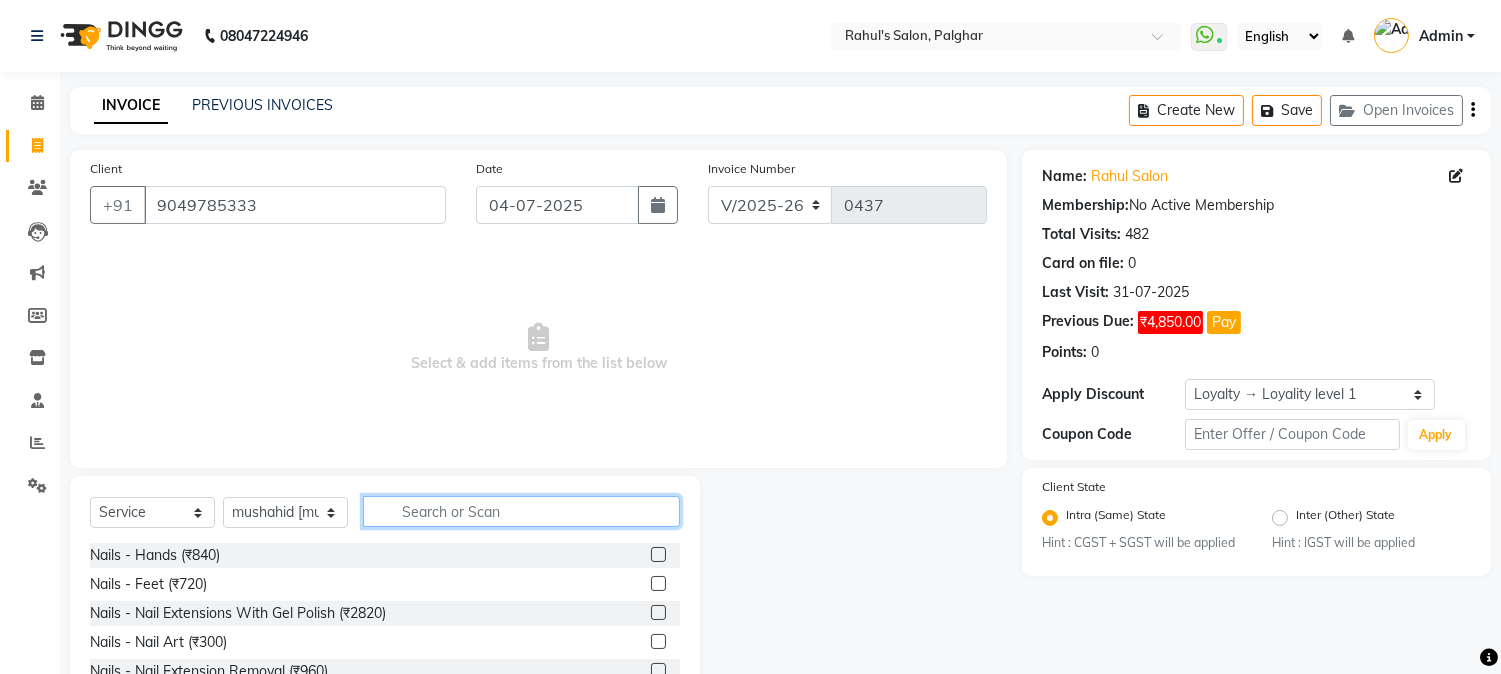 click 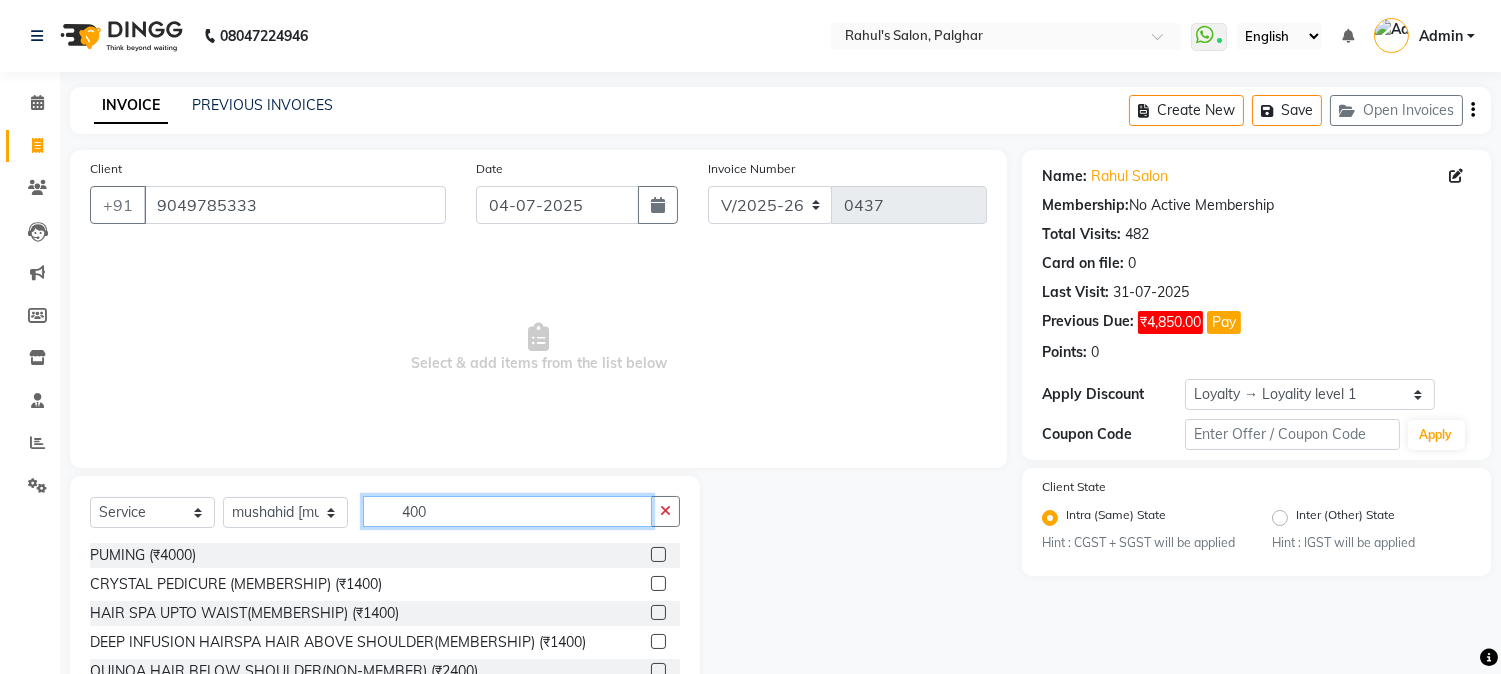scroll, scrollTop: 126, scrollLeft: 0, axis: vertical 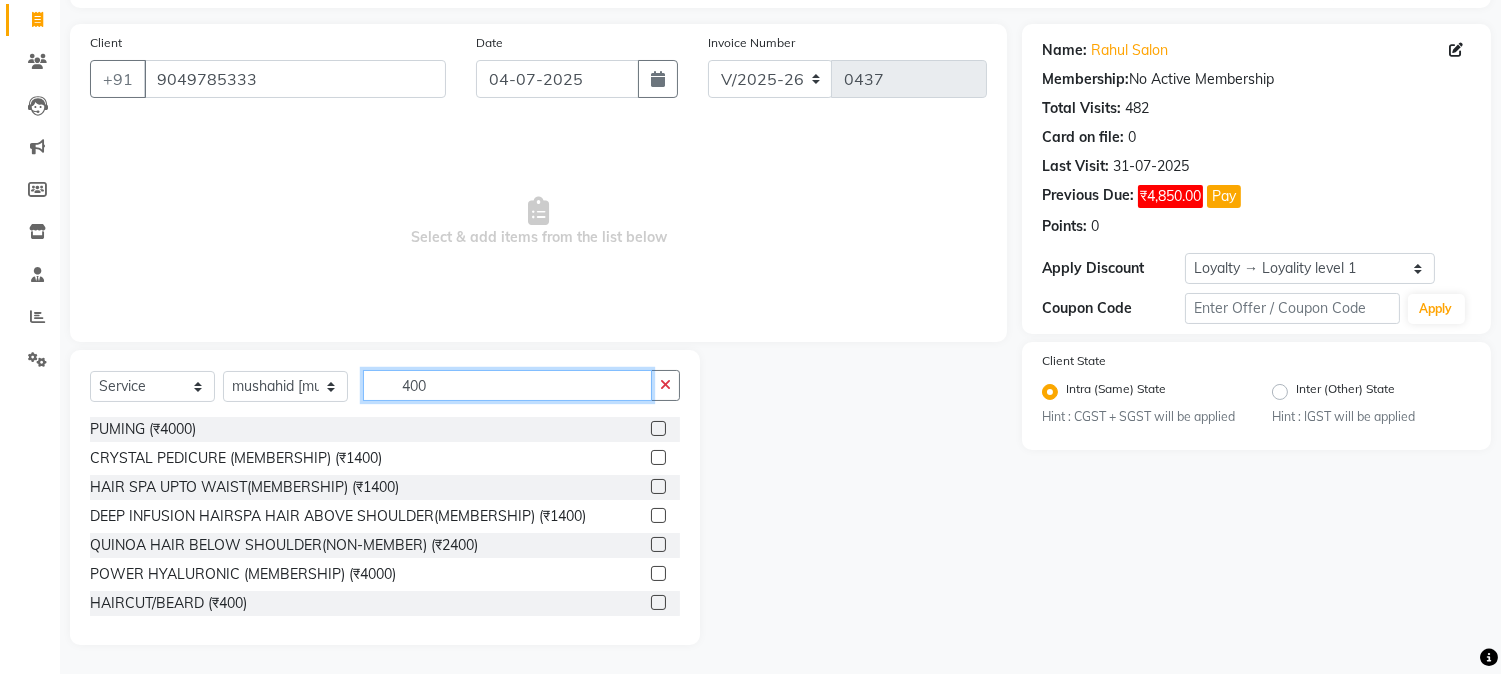type on "400" 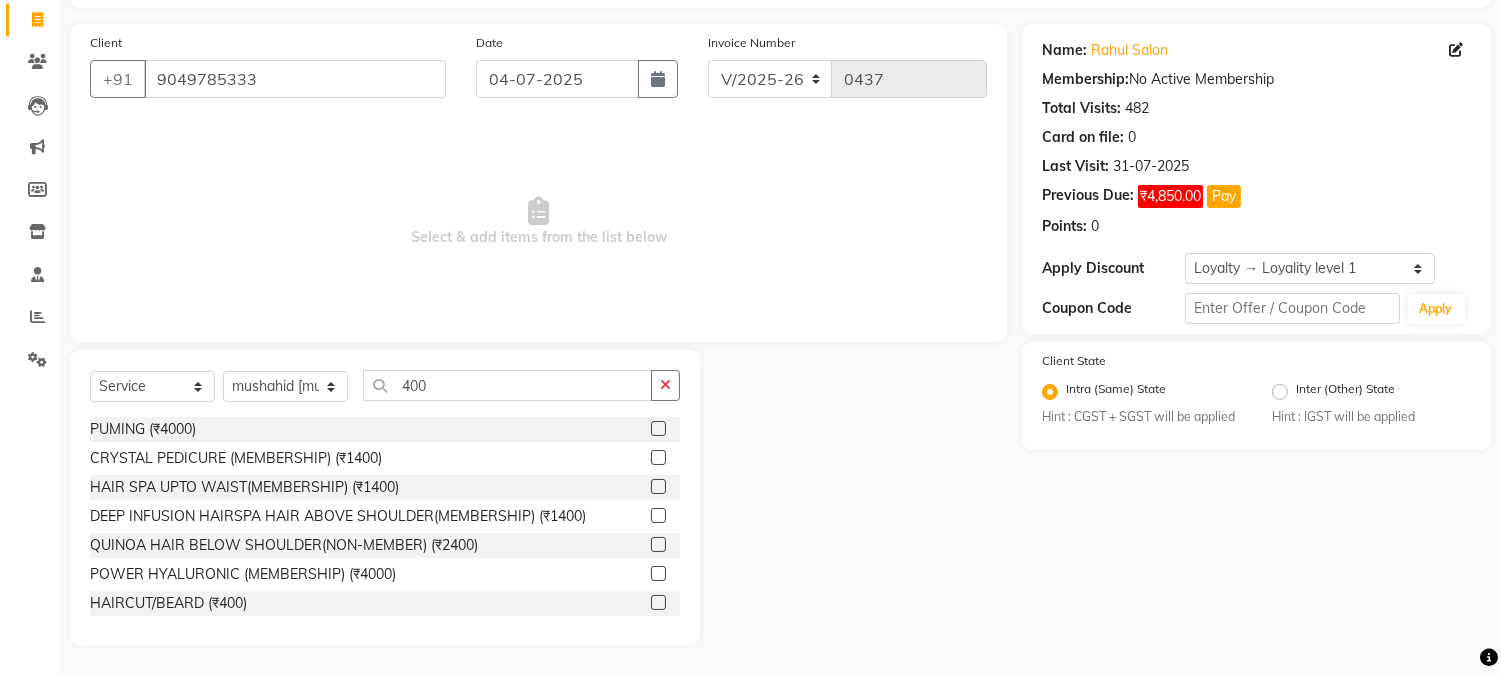 click 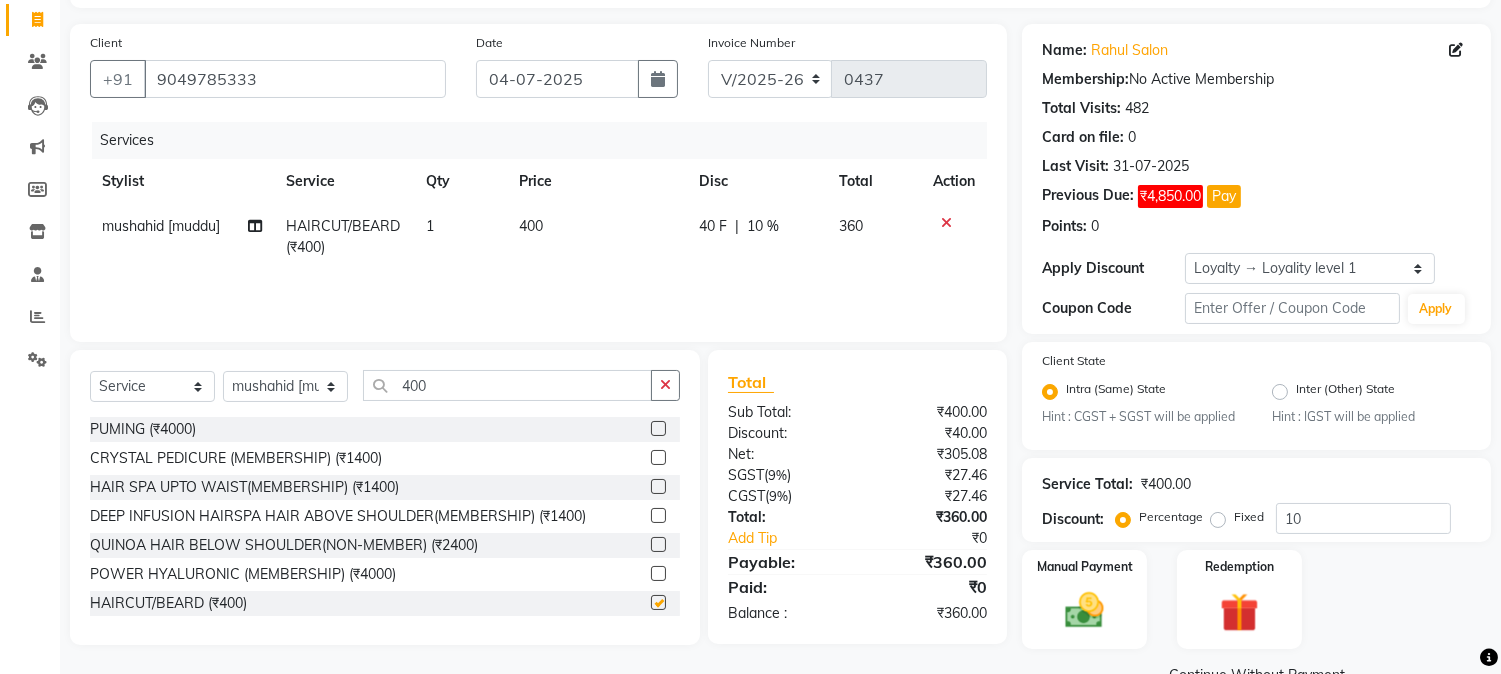 checkbox on "false" 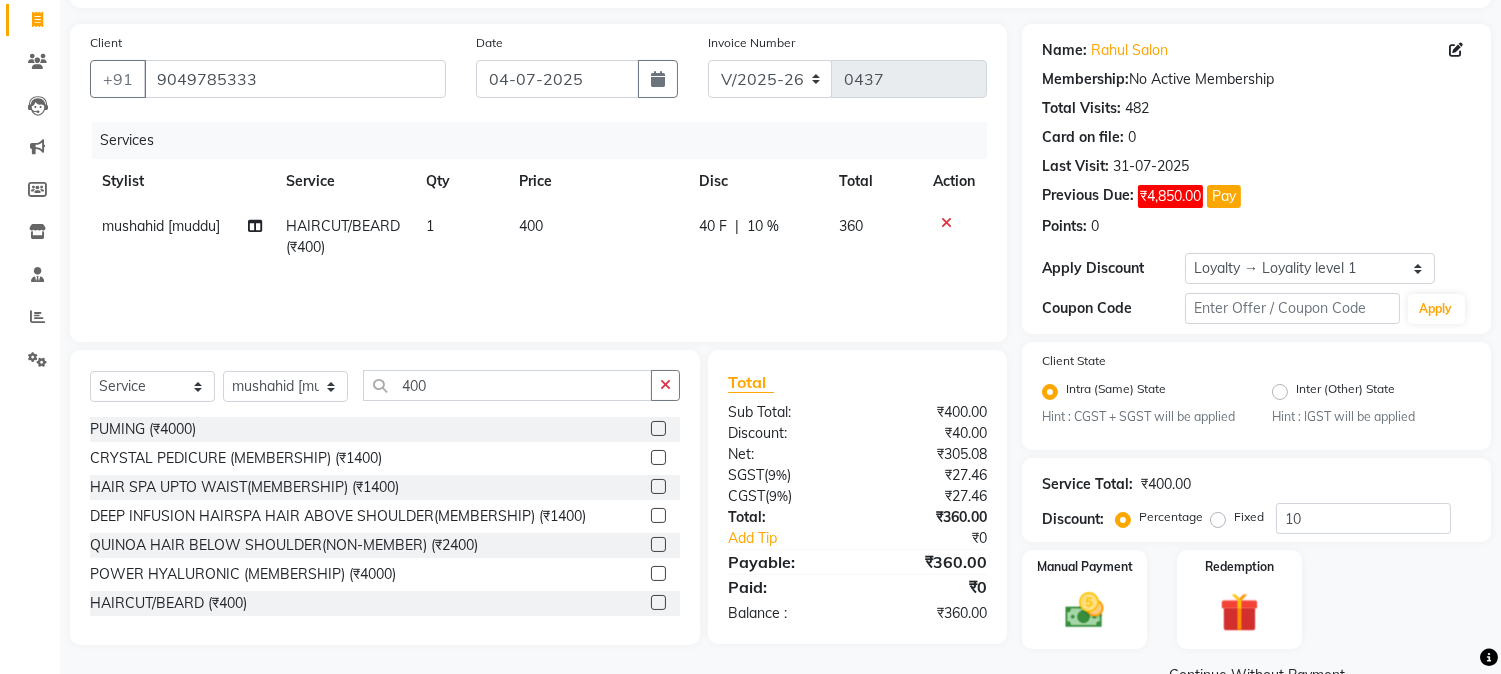 click on "40 F | 10 %" 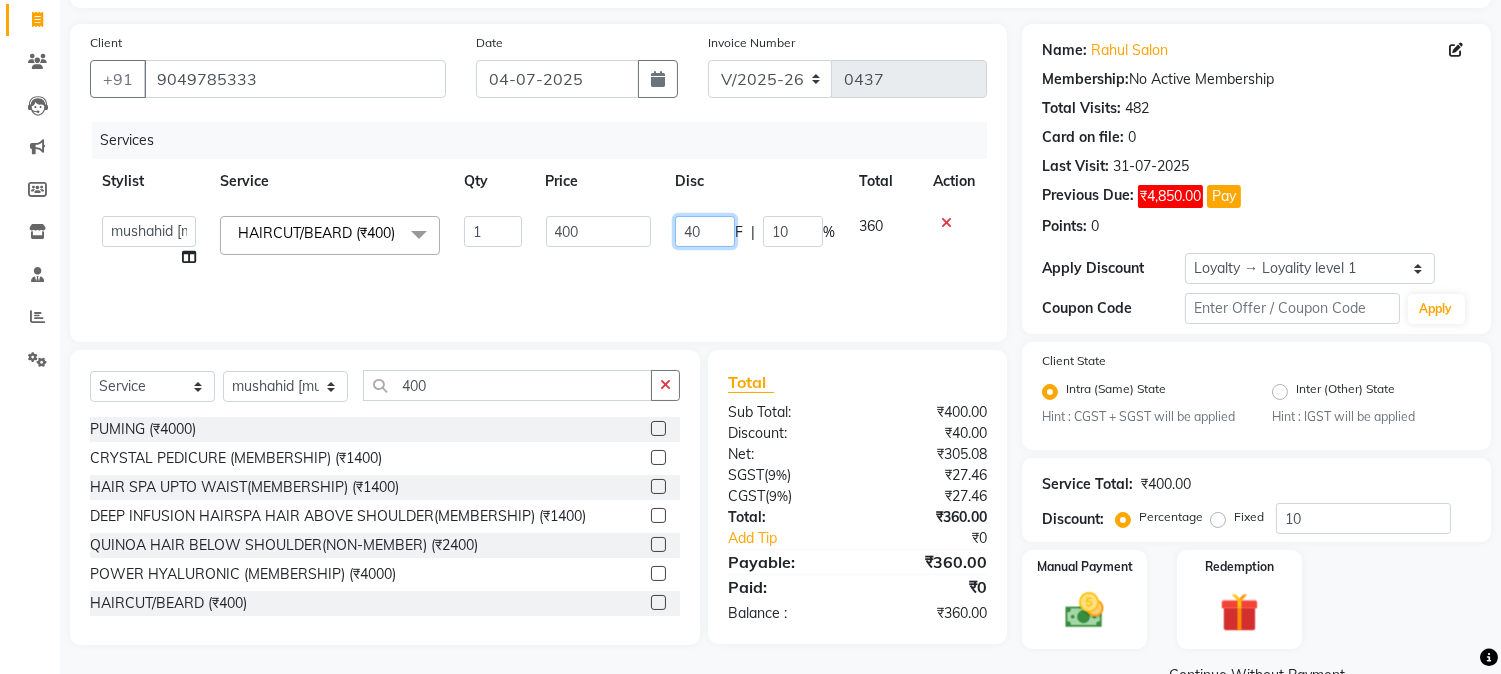 drag, startPoint x: 688, startPoint y: 230, endPoint x: 716, endPoint y: 231, distance: 28.01785 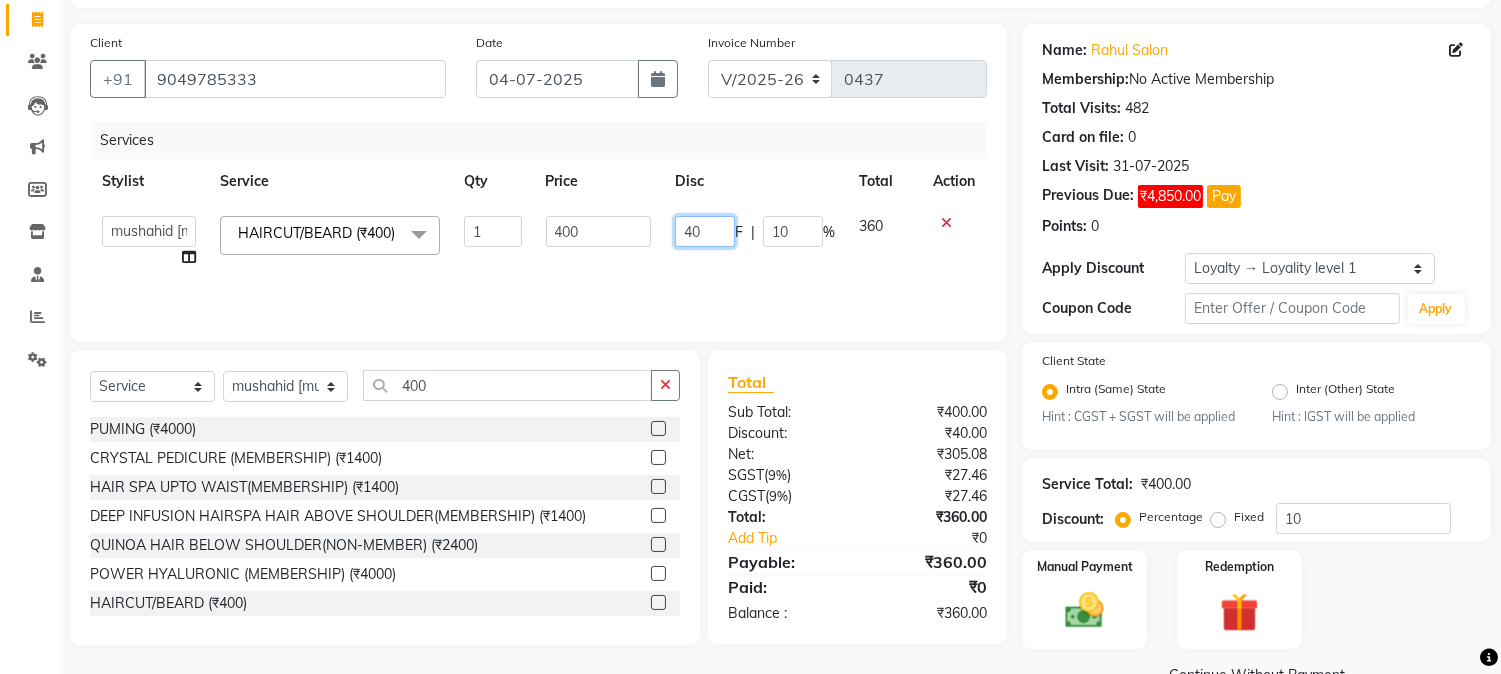 click on "40" 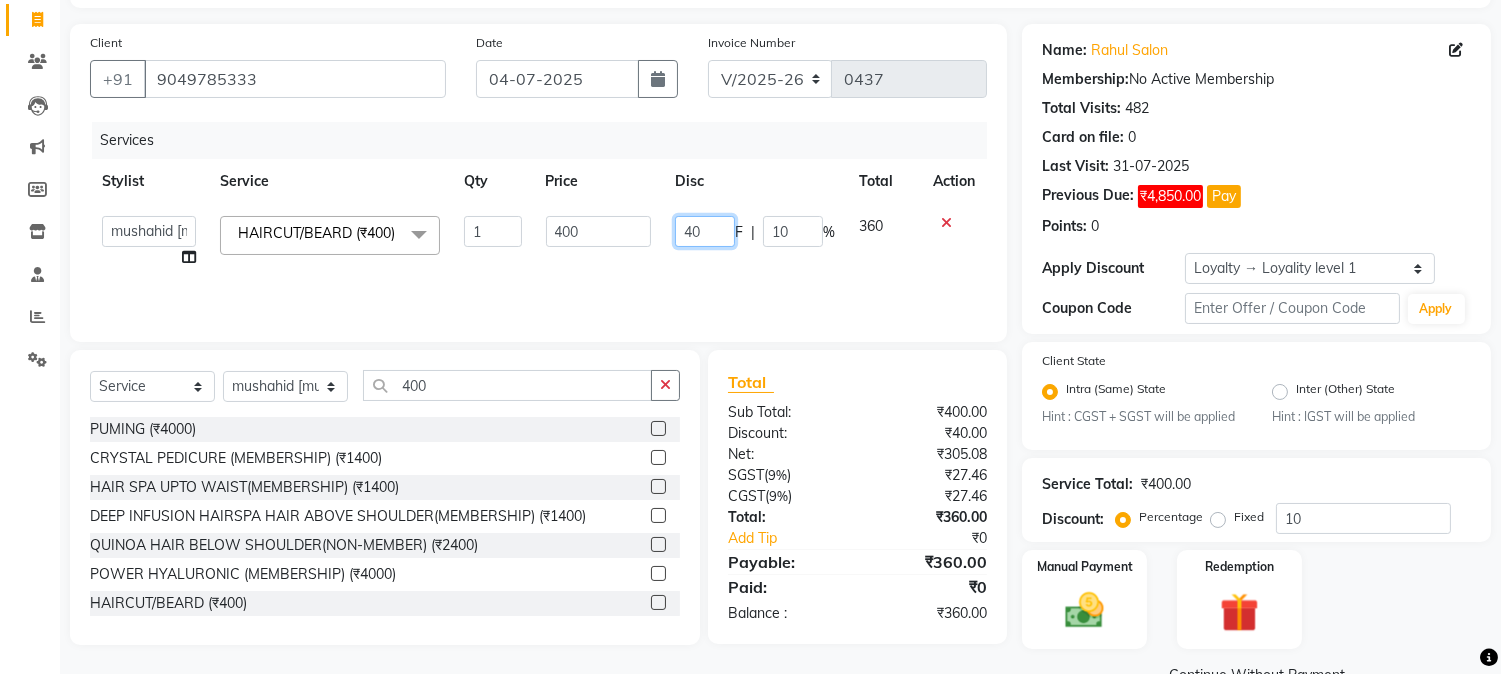 type 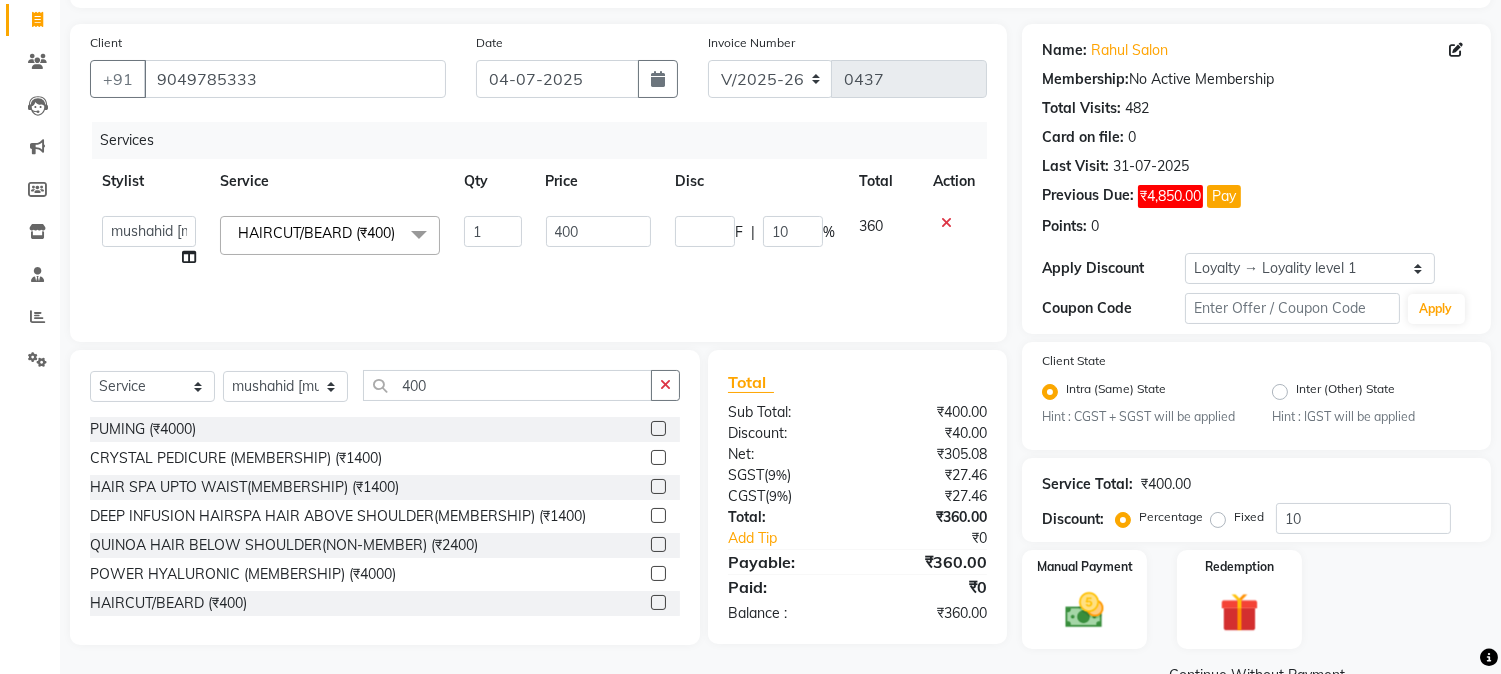 click on "Services Stylist Service Qty Price Disc Total Action  AARMAN   AAYUSHI SHARMA   Akruti   AMAN    Amir   Arbaz   Asif Ansari   BABLU   Bandana   BHAGYESH   CHETAN   CHETAN BOISAR   furkan   GEETA   KISHOR   KISHOR JAMBHULKAR   kunal   mushahid  [muddu]   Nilam   NIRANJAN   Nisha Parmar   PRABHA    PUNAM   Rahul Sir   RAVI    RIMA   Rohit Tandel   SALONI   Sandy Sir   sarfaraz   shovib M.D   shreya   ZOYA  HAIRCUT/BEARD (₹400)  x Nails -  Hands (₹840) Nails -  Feet (₹720) Nails - Nail Extensions With Gel Polish (₹2820) Nails - Nail Art (₹300) Nails - Nail Extension Removal (₹960) Nails - Gel Polish Removal (₹420) MOLE (₹600) PUMING (₹4000) CRYSTAL PEDICURE (MEMBERSHIP) (₹1400) HIAR SPA ABOVE SHOULDER (MEMBERSHIP) (₹900) HAIR SPA ABOVE SHOULDER (NON-MEMBER) (₹1080) HAIR SPA BELOW SHOULDER(MEMBERSHIP) (₹1200) HAIR SPA BELOW SHOULDER(NON-MEMBER) (₹1440) HAIR SPA UPTO WAIST(MEMBERSHIP) (₹1400) HAIR SPA UPTO WAIST(NON-MEMBER) (₹1680) HAIR SPA BELOW WAIST(MEMBERSHIP) (₹1700) 1 400 F" 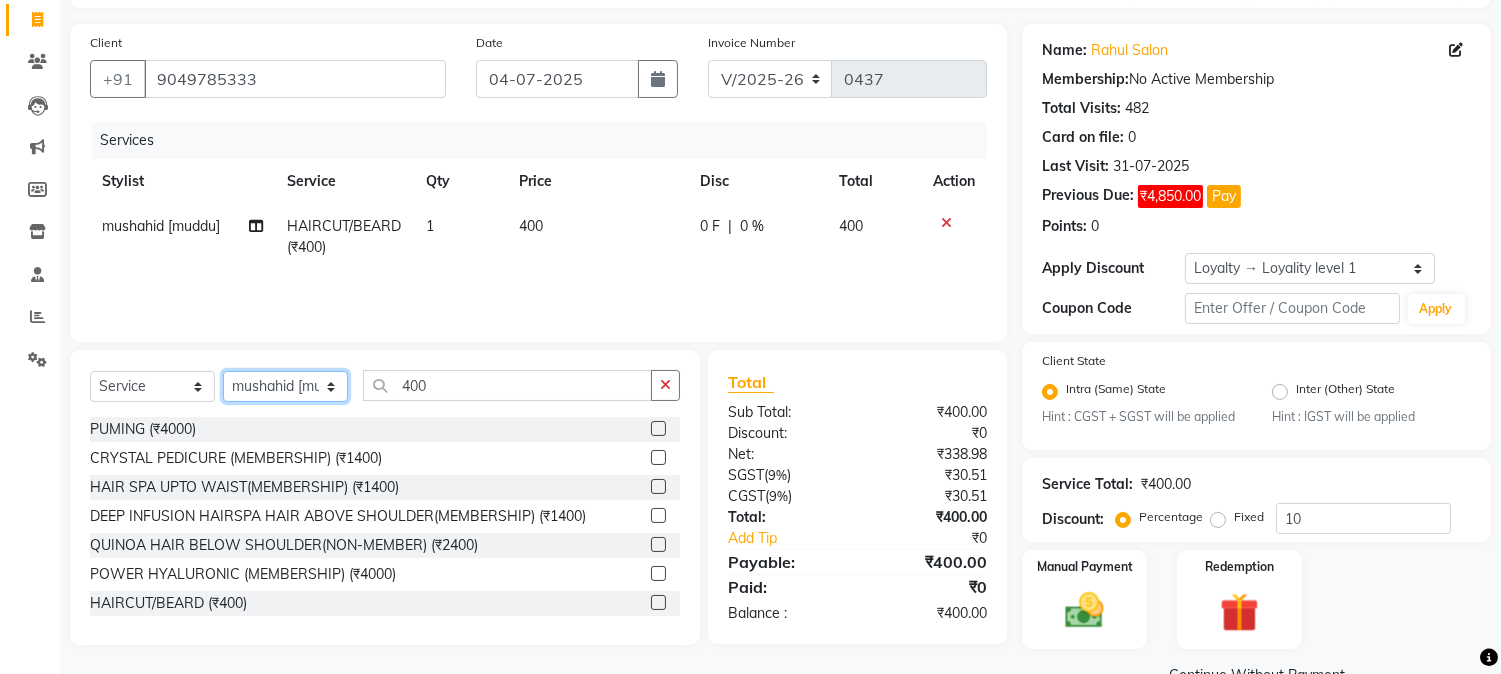 click on "Select Stylist AARMAN AAYUSHI SHARMA Akruti AMAN  Amir Arbaz Asif Ansari BABLU Bandana BHAGYESH CHETAN CHETAN BOISAR furkan GEETA KISHOR KISHOR JAMBHULKAR kunal mushahid  [muddu] Nilam NIRANJAN Nisha Parmar PRABHA  PUNAM Rahul Sir RAVI  RIMA Rohit Tandel SALONI Sandy Sir sarfaraz shovib M.D shreya ZOYA" 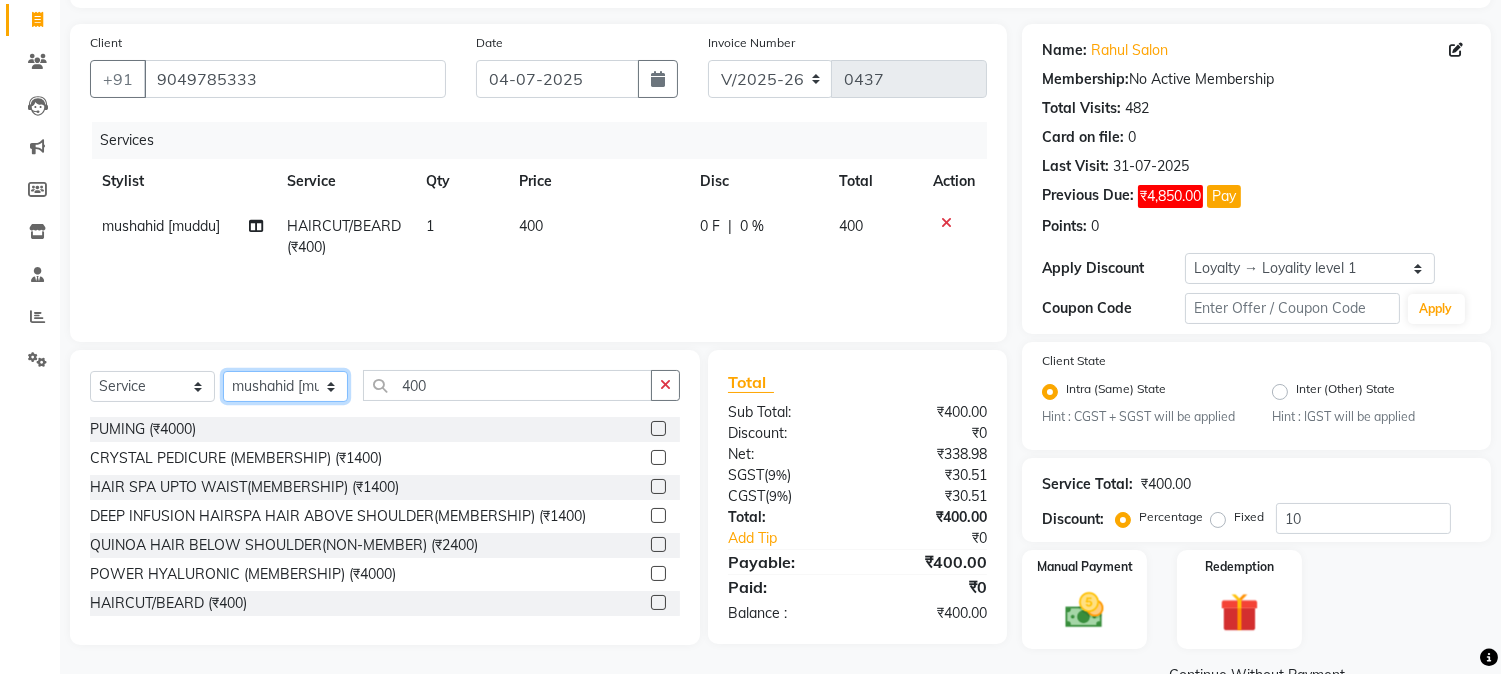 select on "85361" 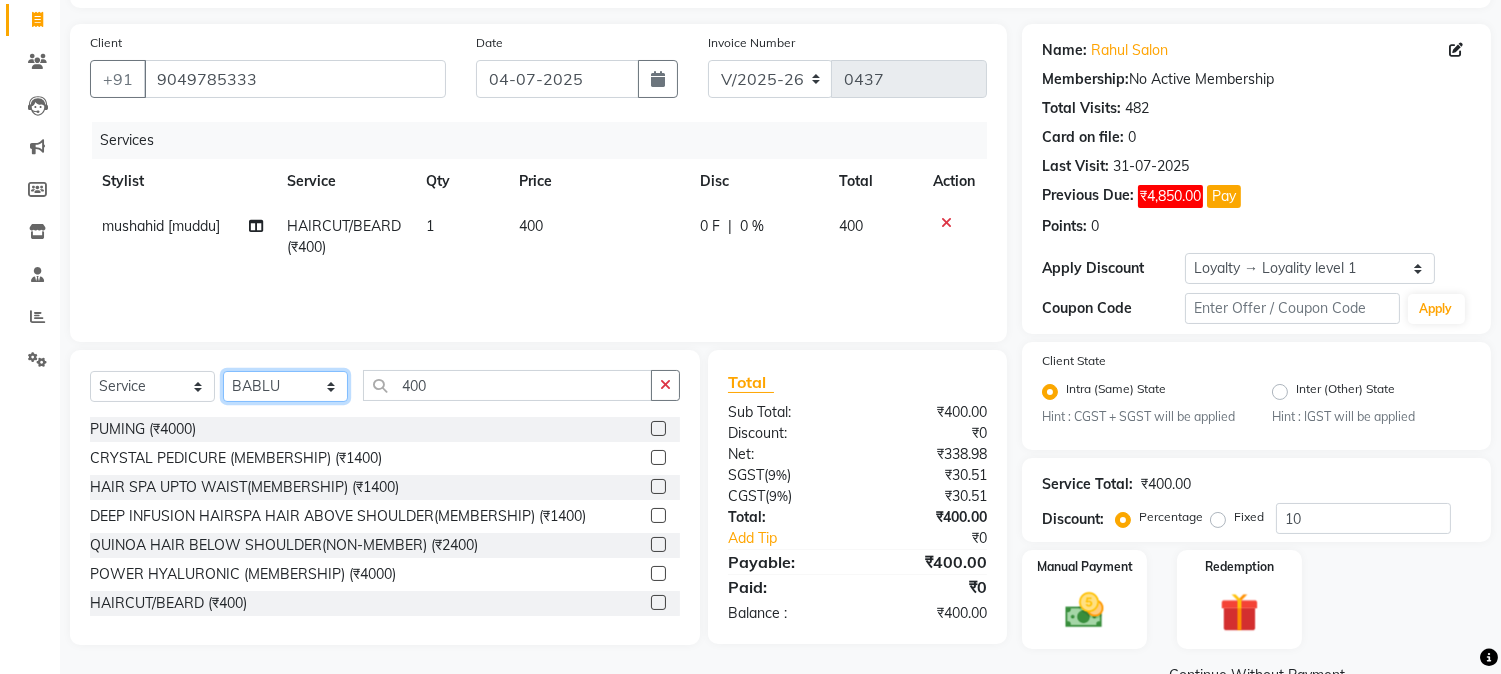 click on "Select Stylist AARMAN AAYUSHI SHARMA Akruti AMAN  Amir Arbaz Asif Ansari BABLU Bandana BHAGYESH CHETAN CHETAN BOISAR furkan GEETA KISHOR KISHOR JAMBHULKAR kunal mushahid  [muddu] Nilam NIRANJAN Nisha Parmar PRABHA  PUNAM Rahul Sir RAVI  RIMA Rohit Tandel SALONI Sandy Sir sarfaraz shovib M.D shreya ZOYA" 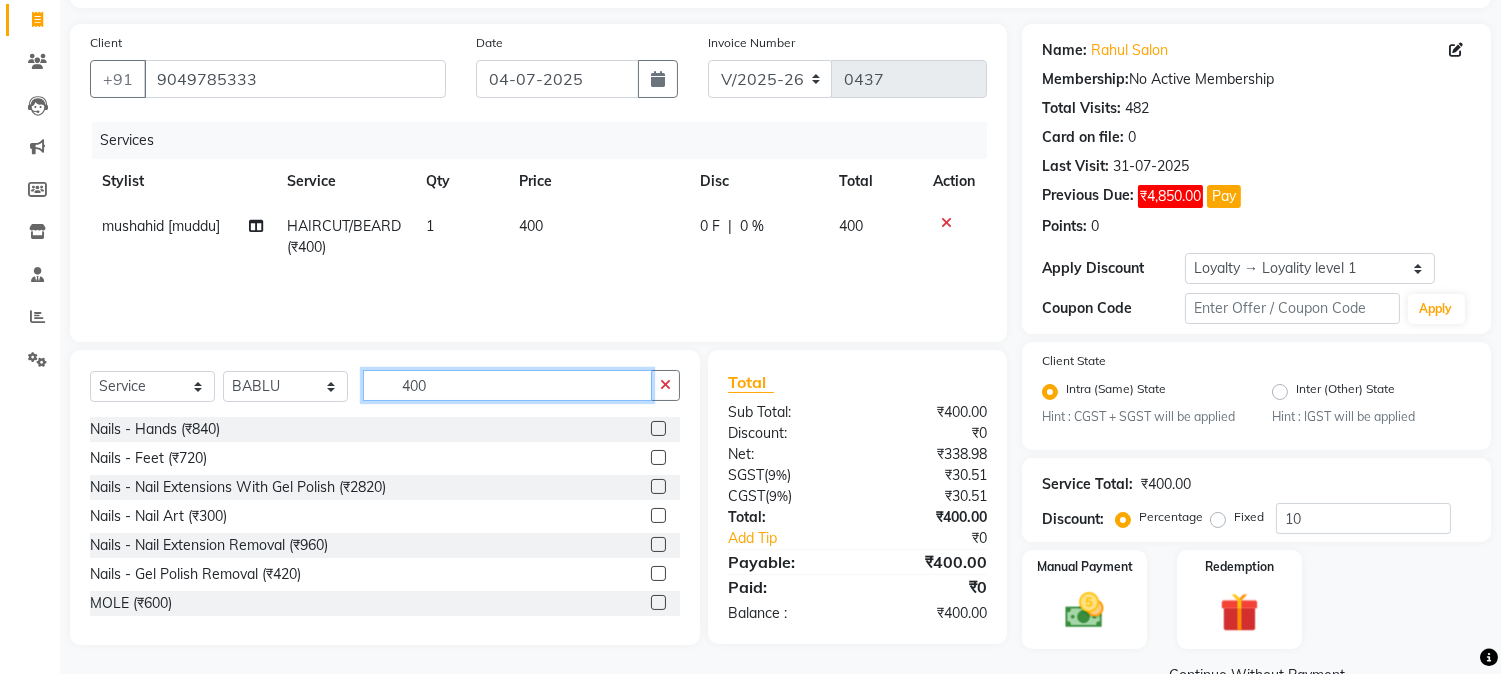 drag, startPoint x: 390, startPoint y: 394, endPoint x: 467, endPoint y: 396, distance: 77.02597 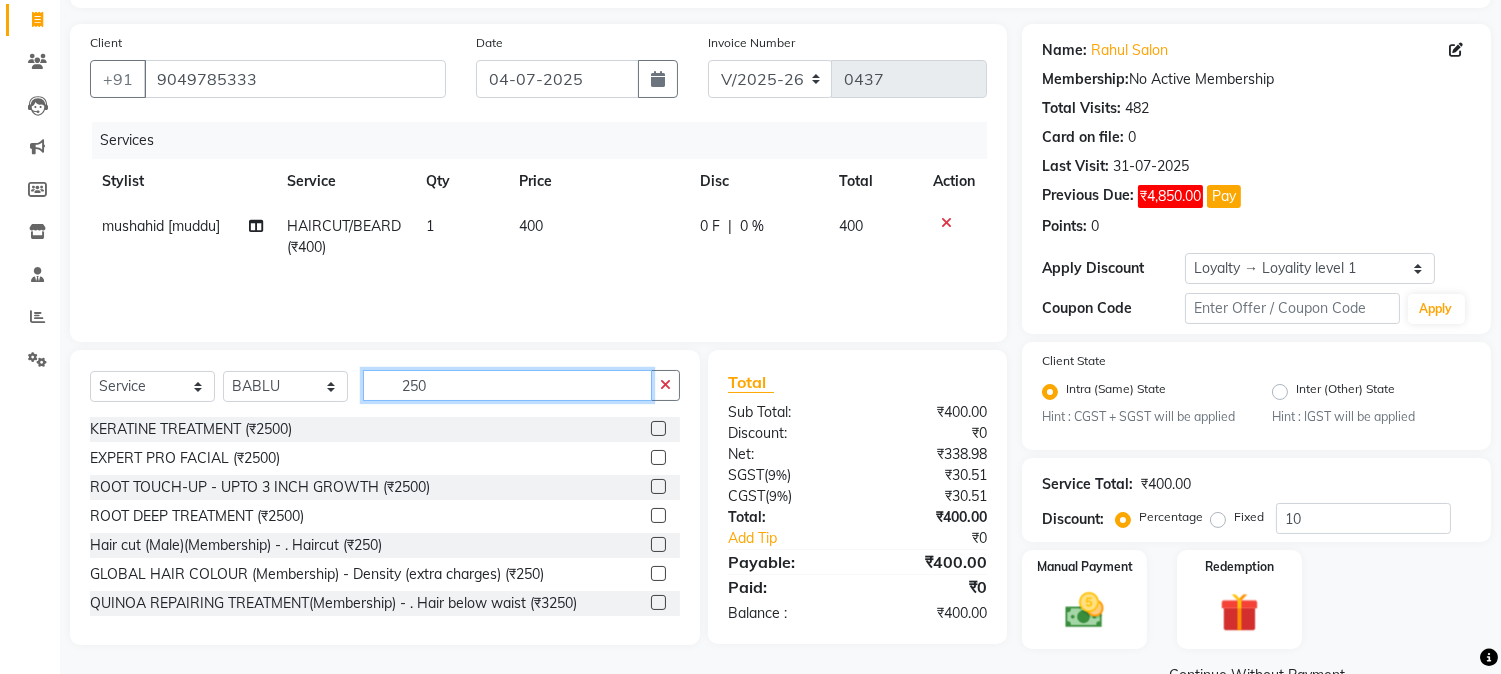 type on "250" 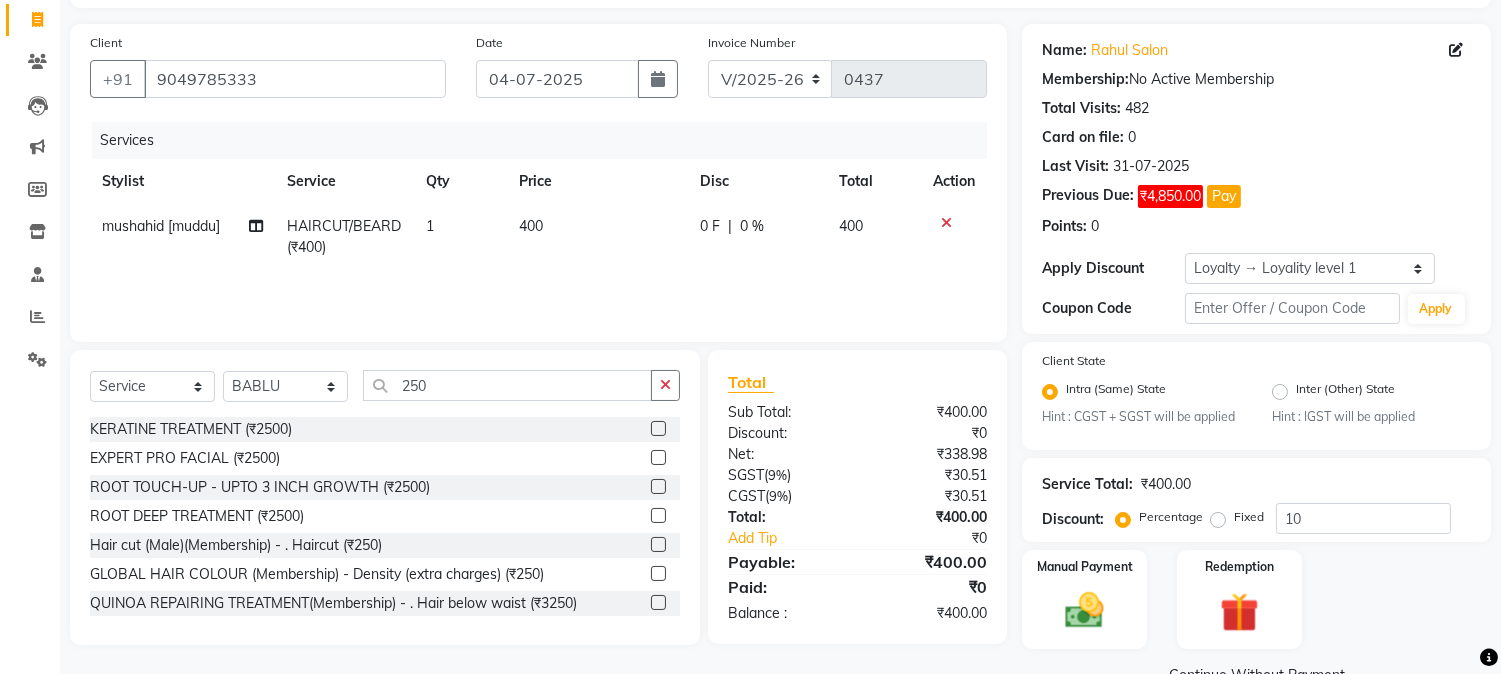 click 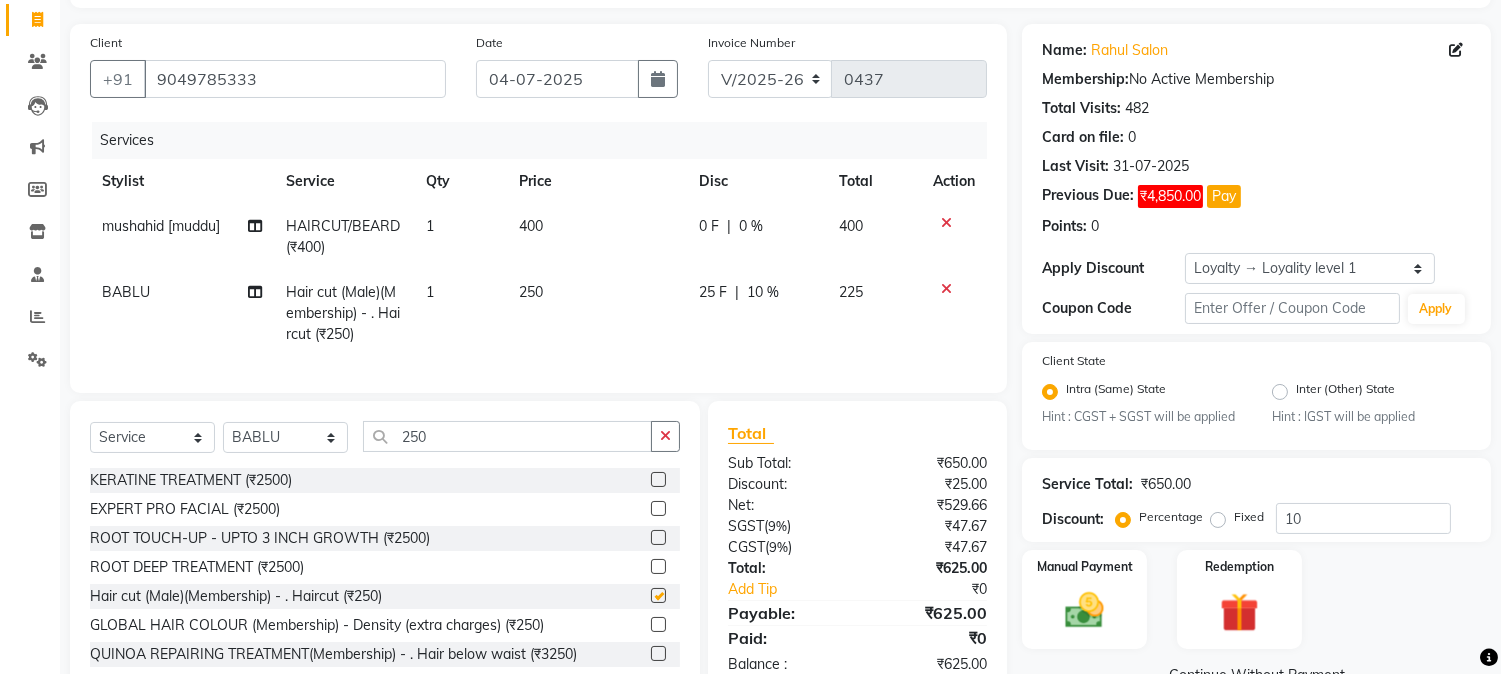 checkbox on "false" 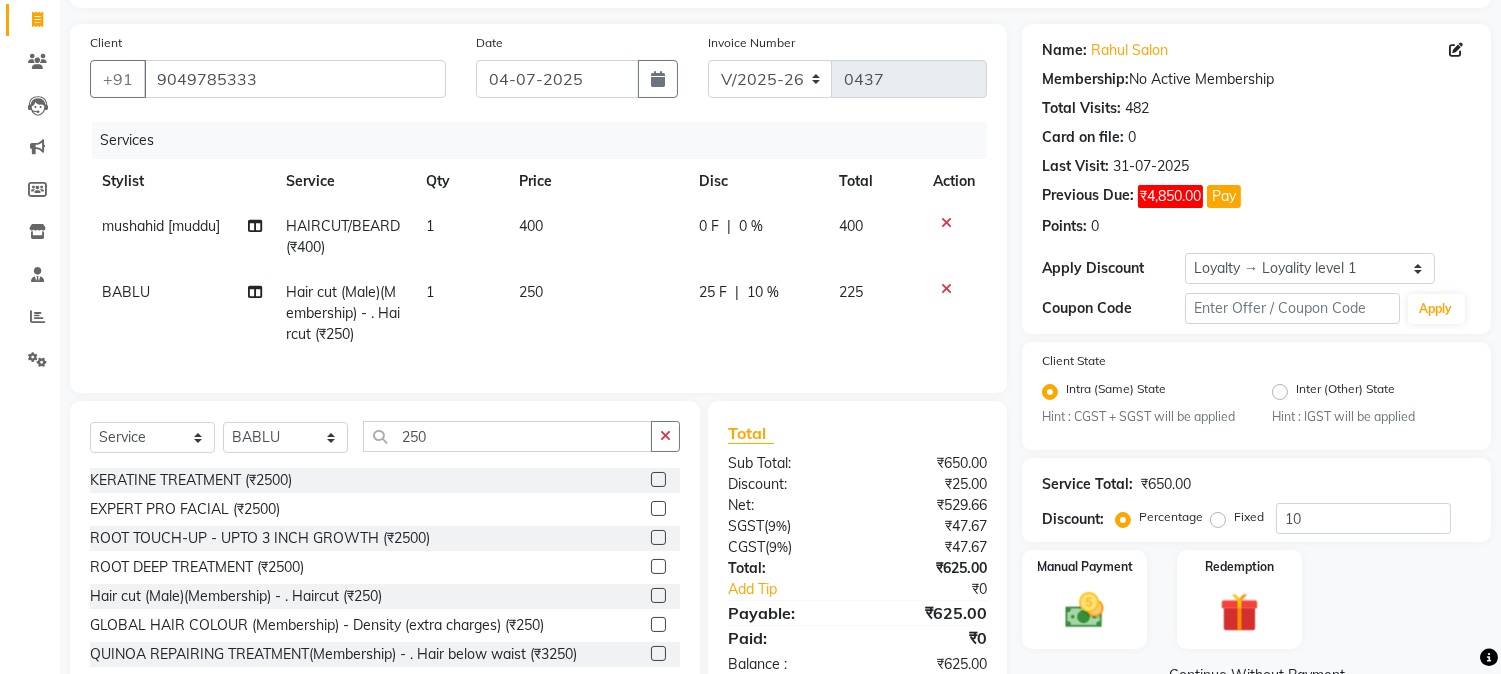click on "25 F" 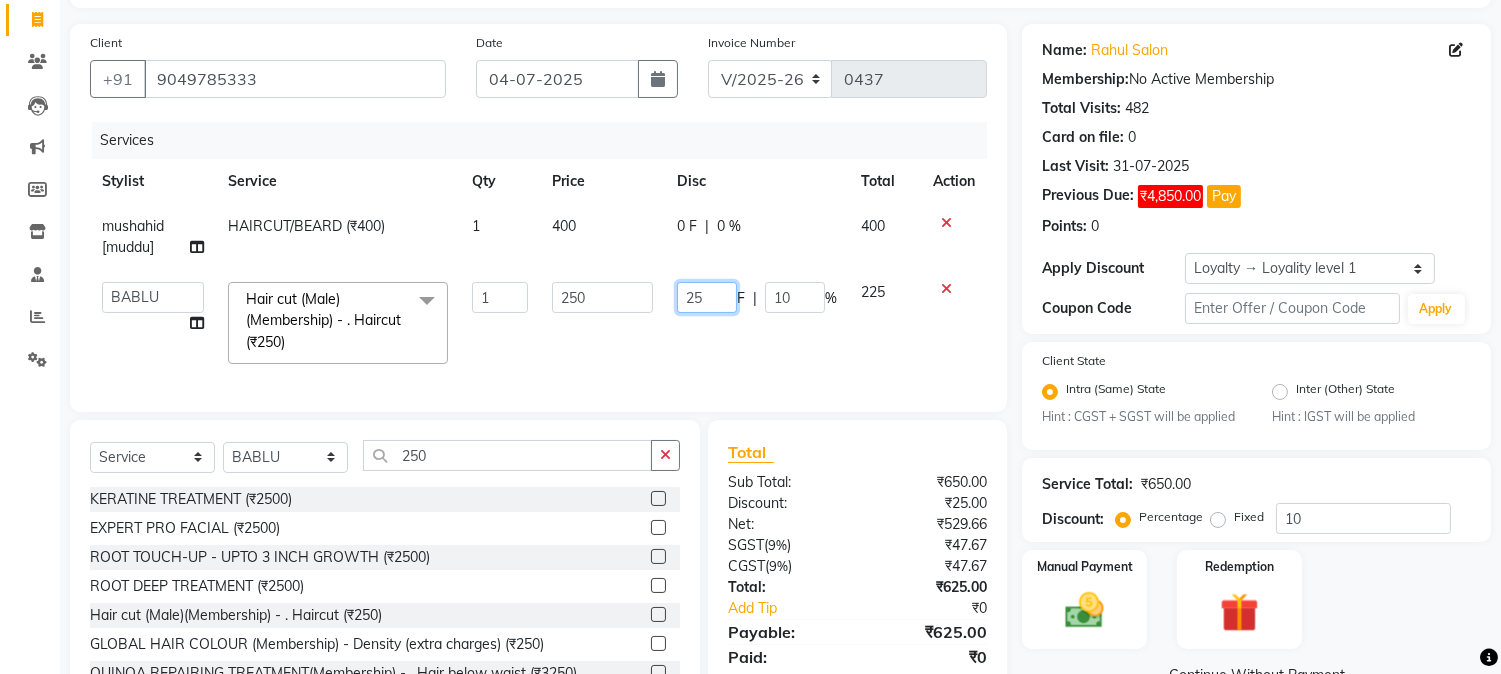 drag, startPoint x: 676, startPoint y: 295, endPoint x: 730, endPoint y: 293, distance: 54.037025 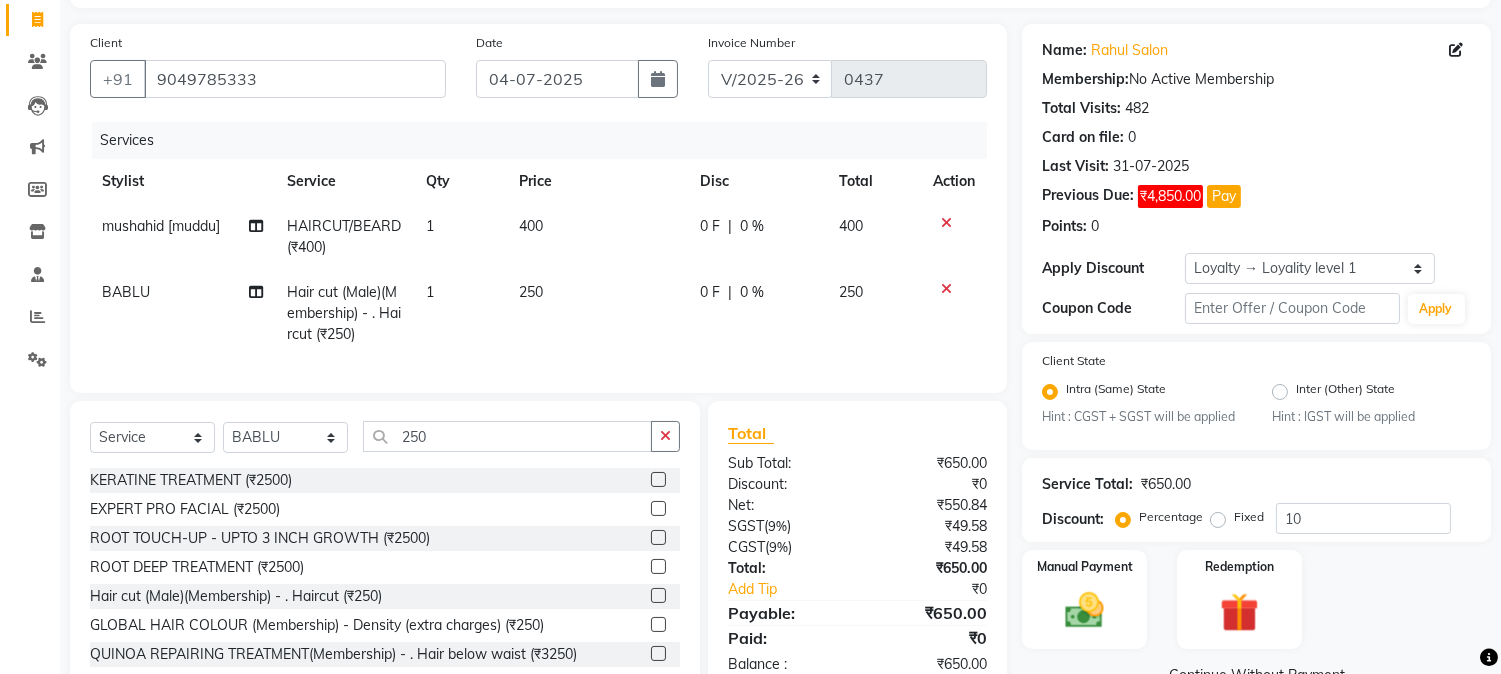 click on "0 F | 0 %" 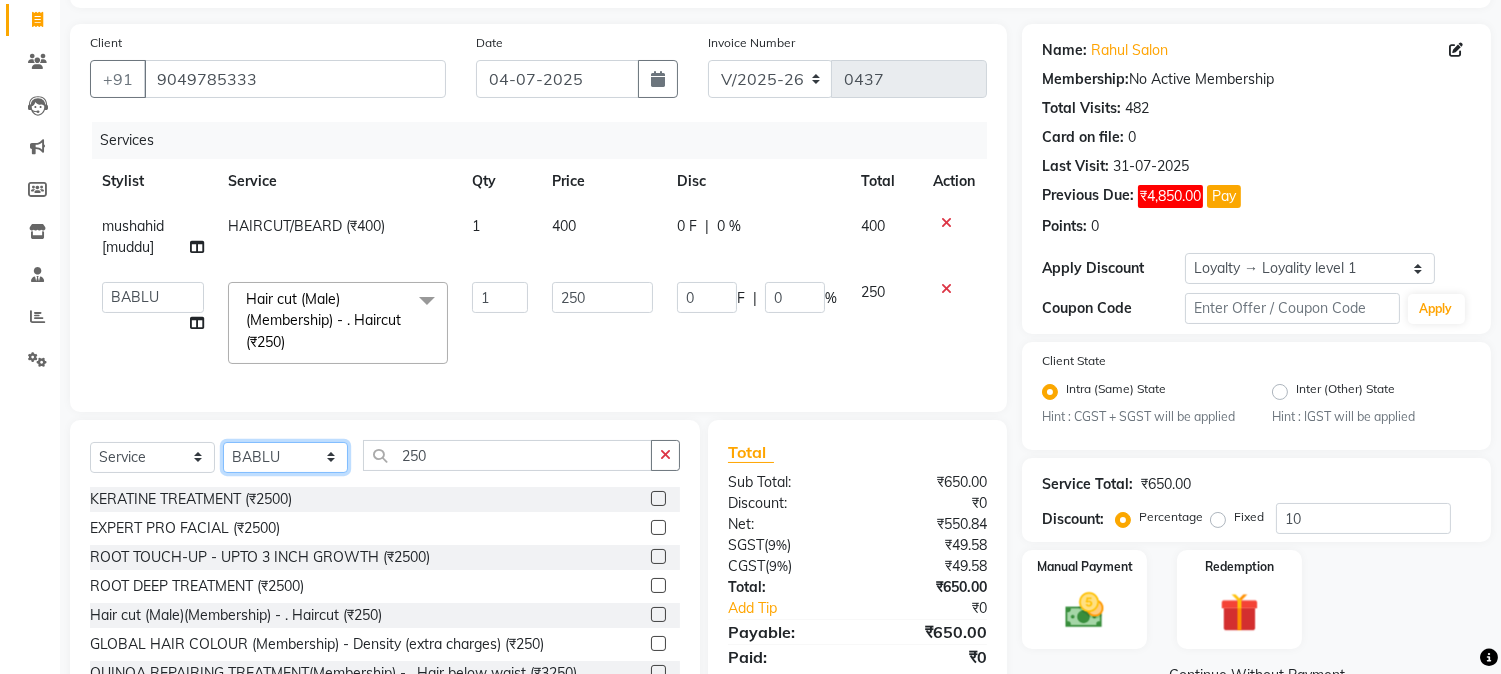 click on "Select Stylist AARMAN AAYUSHI SHARMA Akruti AMAN  Amir Arbaz Asif Ansari BABLU Bandana BHAGYESH CHETAN CHETAN BOISAR furkan GEETA KISHOR KISHOR JAMBHULKAR kunal mushahid  [muddu] Nilam NIRANJAN Nisha Parmar PRABHA  PUNAM Rahul Sir RAVI  RIMA Rohit Tandel SALONI Sandy Sir sarfaraz shovib M.D shreya ZOYA" 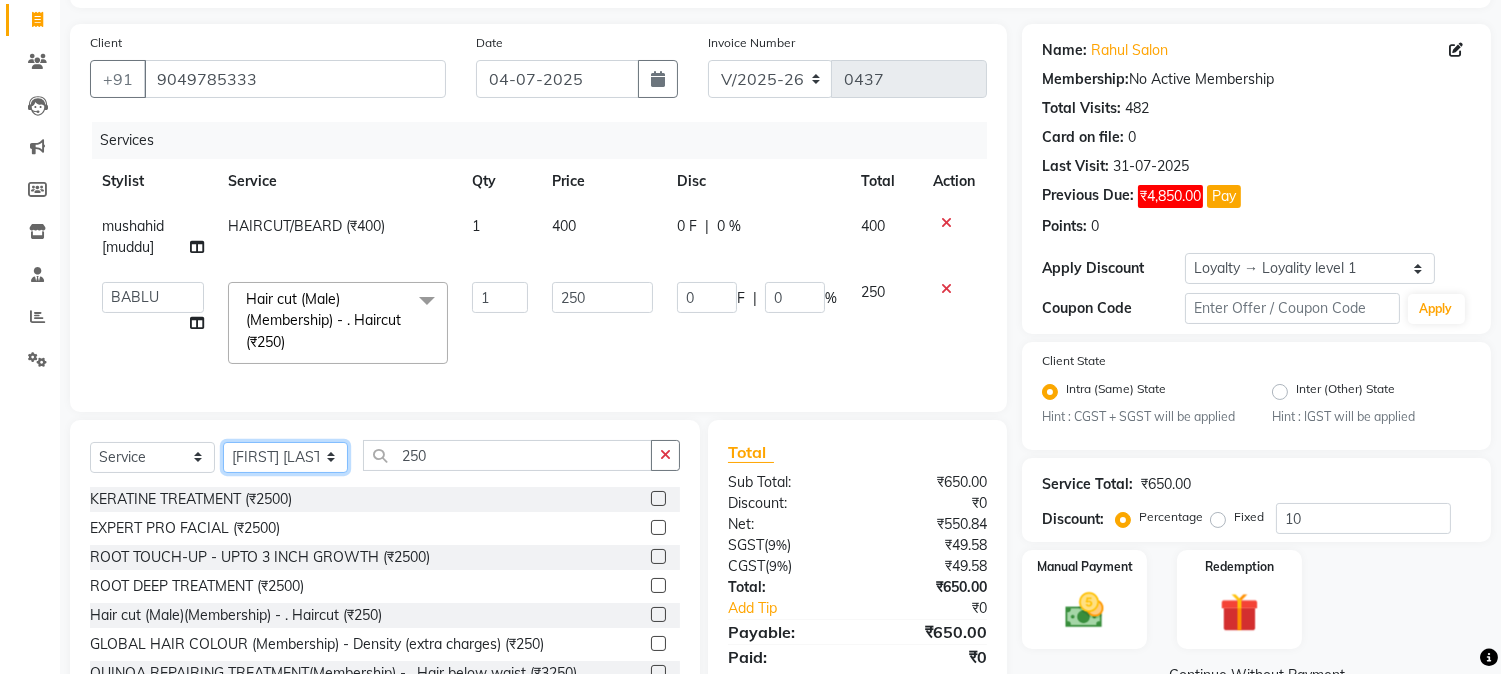 click on "Select Stylist AARMAN AAYUSHI SHARMA Akruti AMAN  Amir Arbaz Asif Ansari BABLU Bandana BHAGYESH CHETAN CHETAN BOISAR furkan GEETA KISHOR KISHOR JAMBHULKAR kunal mushahid  [muddu] Nilam NIRANJAN Nisha Parmar PRABHA  PUNAM Rahul Sir RAVI  RIMA Rohit Tandel SALONI Sandy Sir sarfaraz shovib M.D shreya ZOYA" 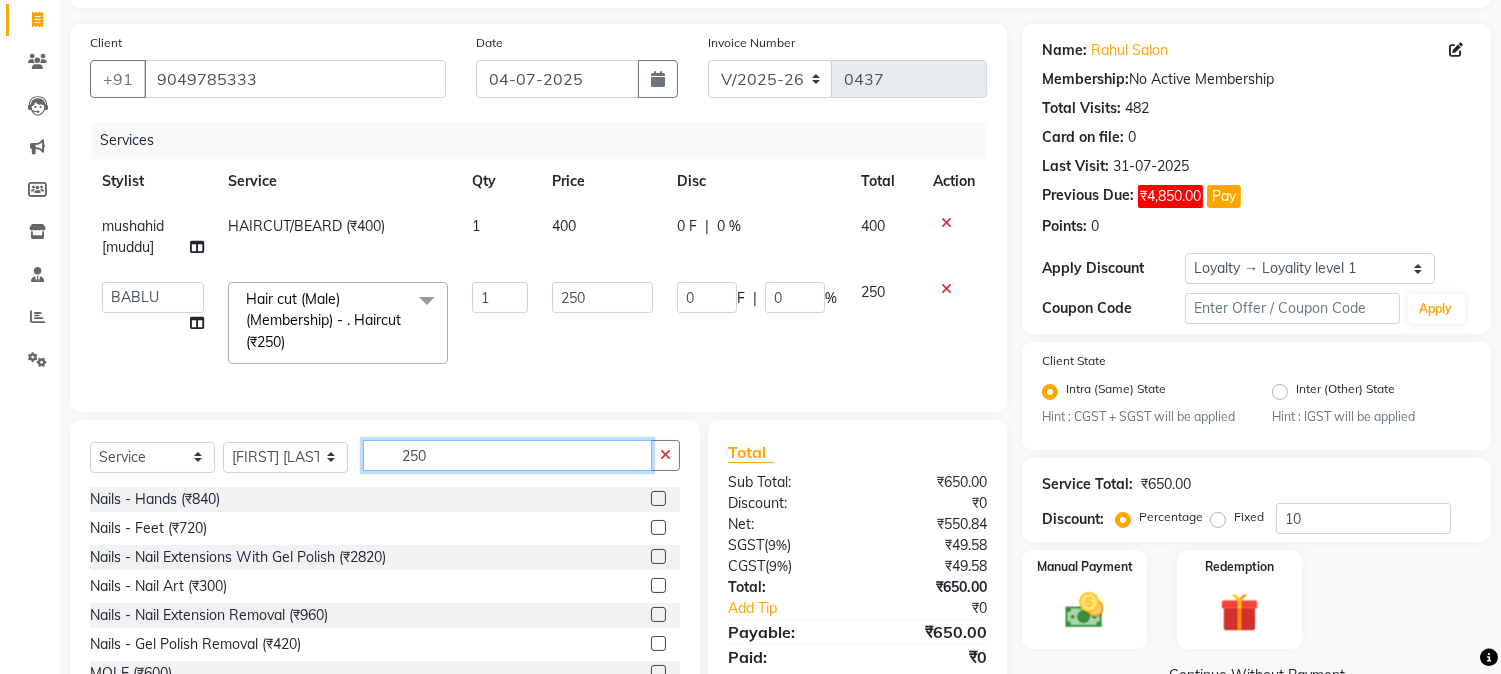 drag, startPoint x: 394, startPoint y: 471, endPoint x: 451, endPoint y: 462, distance: 57.706154 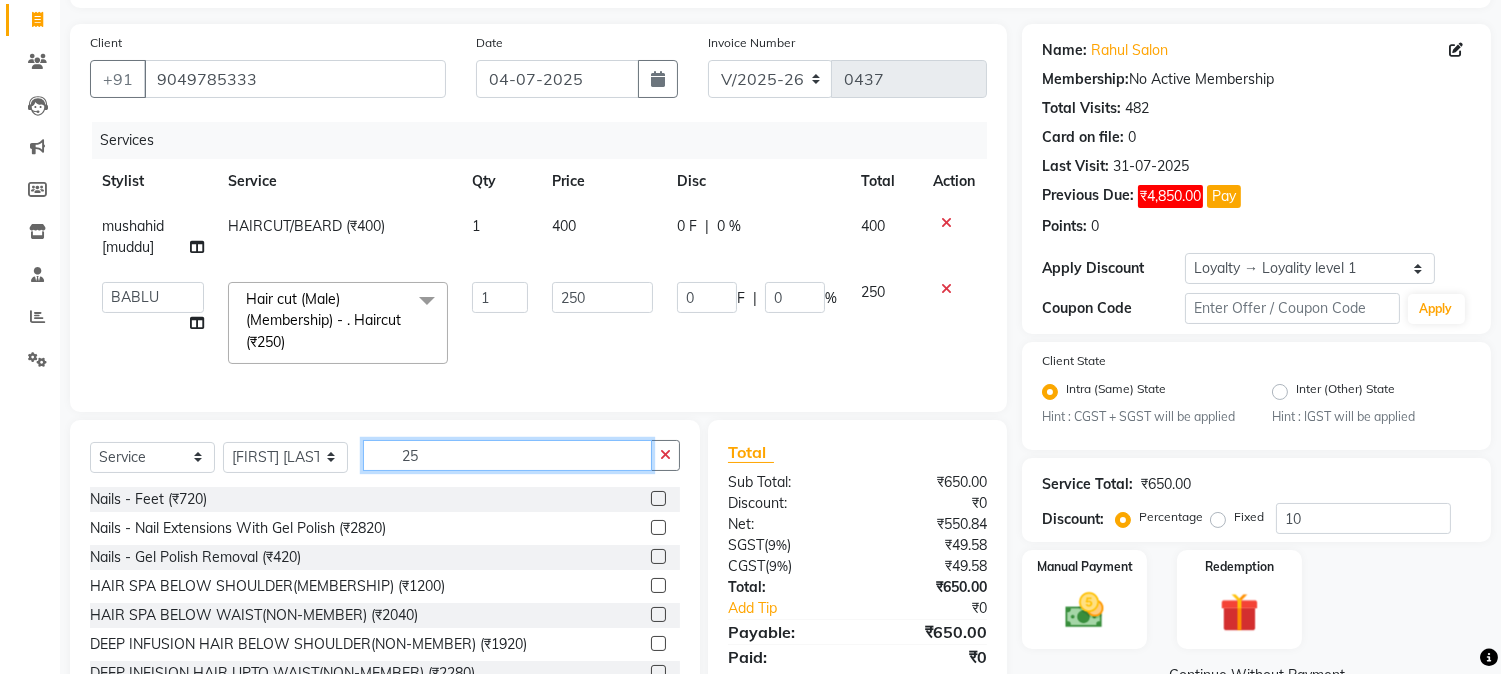 type on "250" 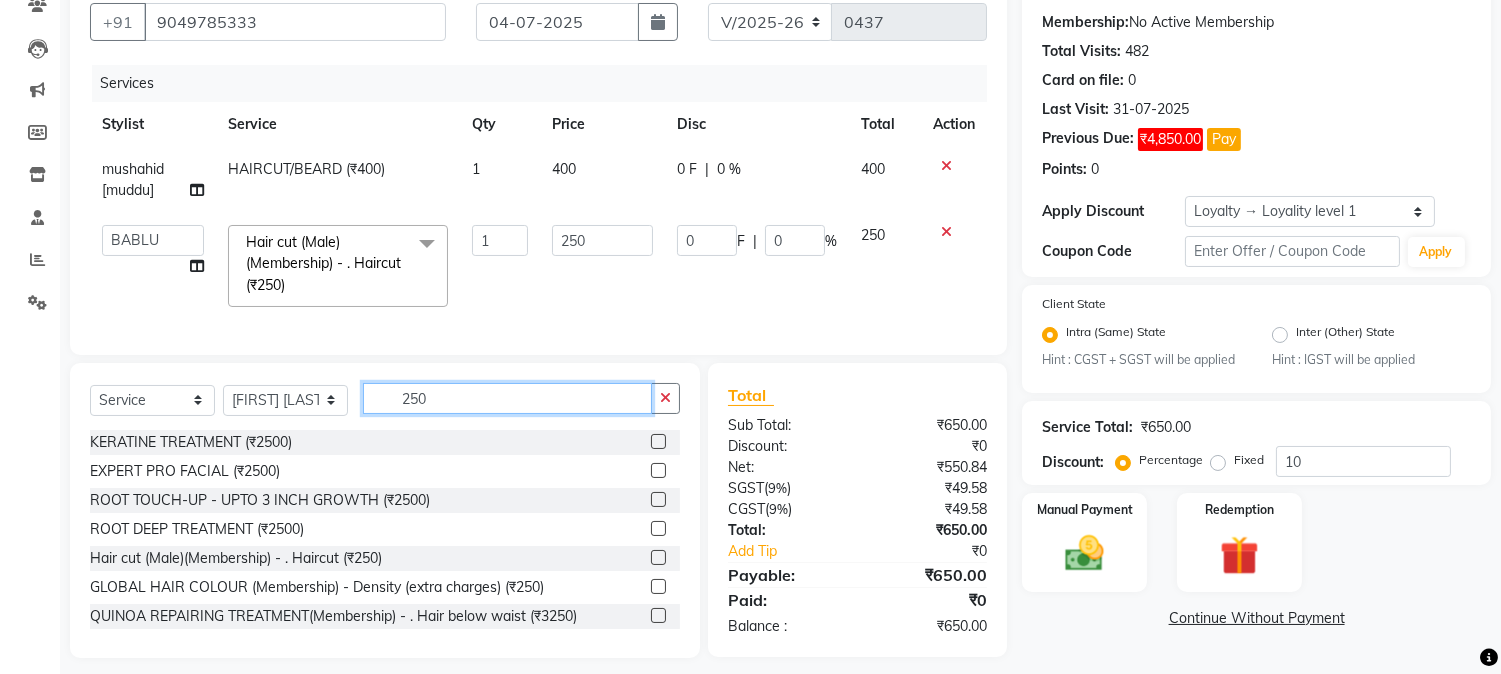 scroll, scrollTop: 214, scrollLeft: 0, axis: vertical 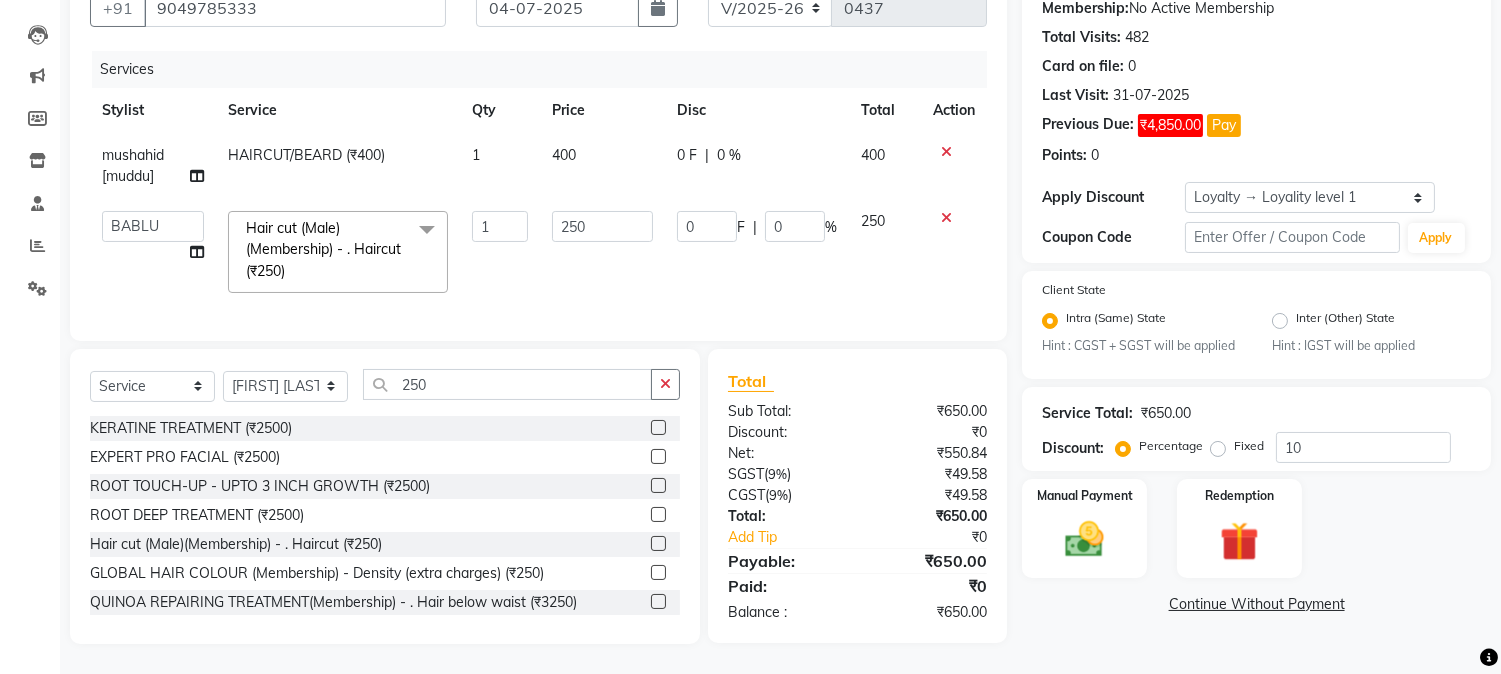 click 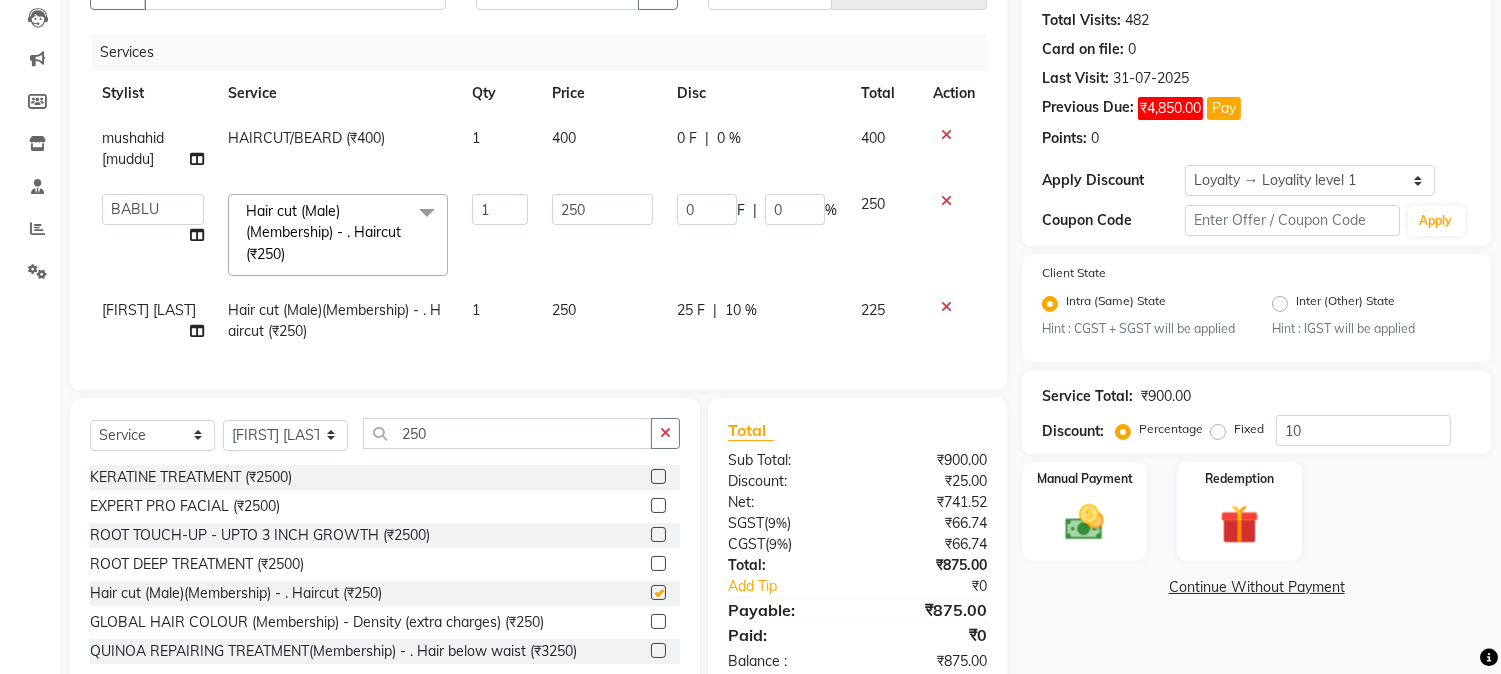 checkbox on "false" 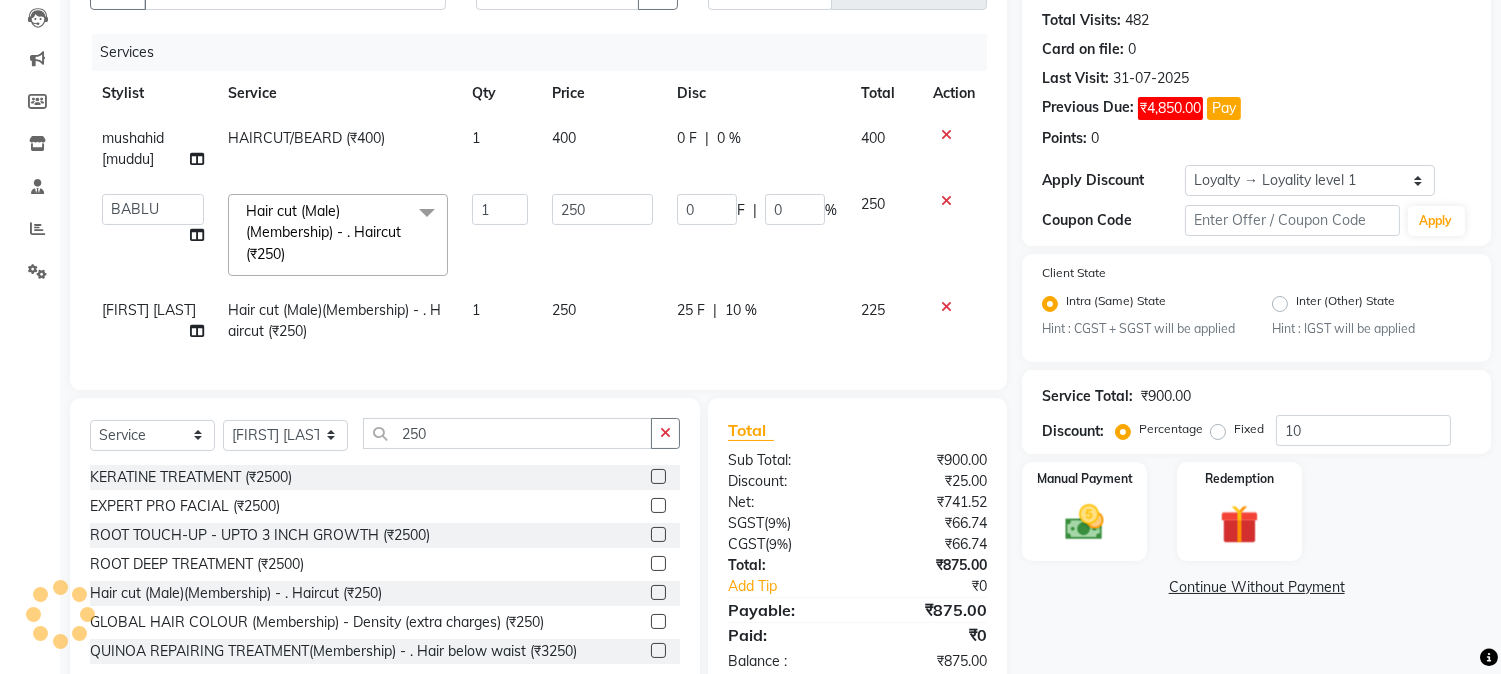 click on "25 F" 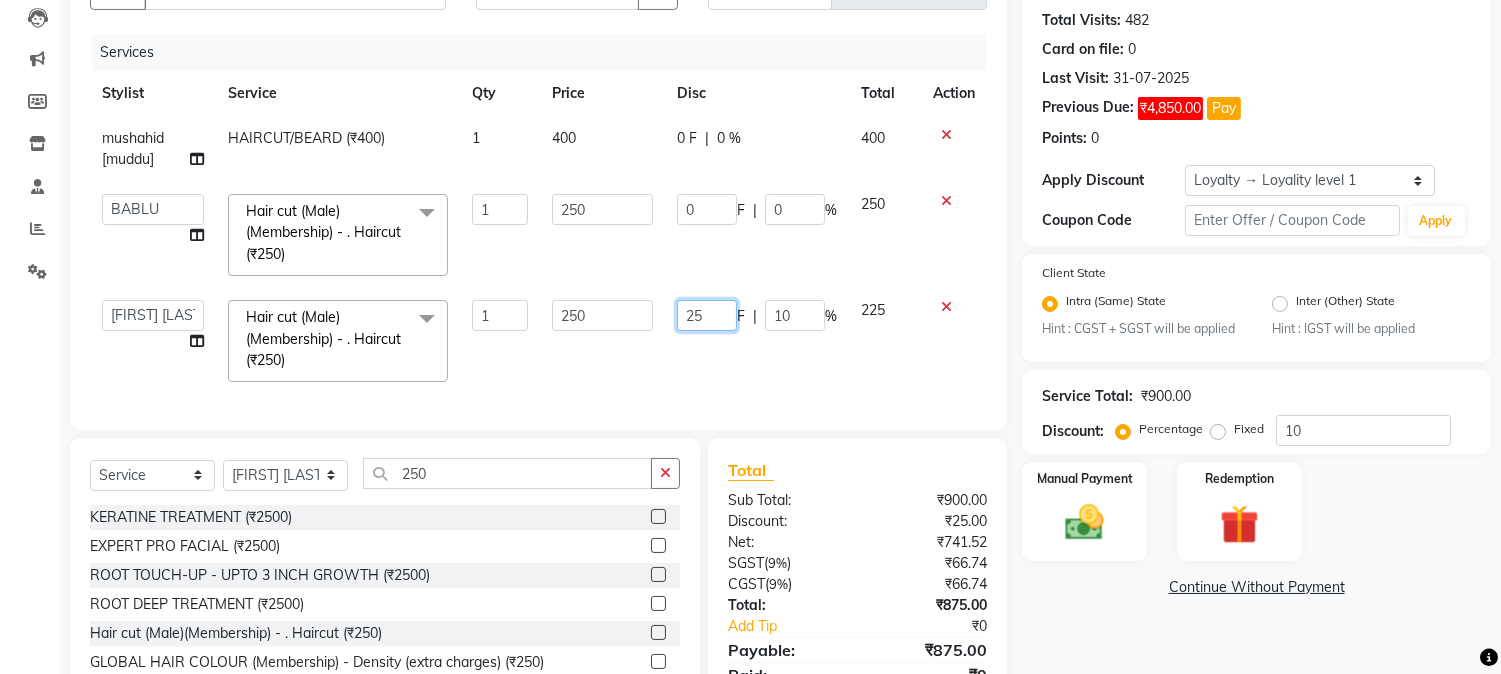 drag, startPoint x: 681, startPoint y: 314, endPoint x: 726, endPoint y: 308, distance: 45.39824 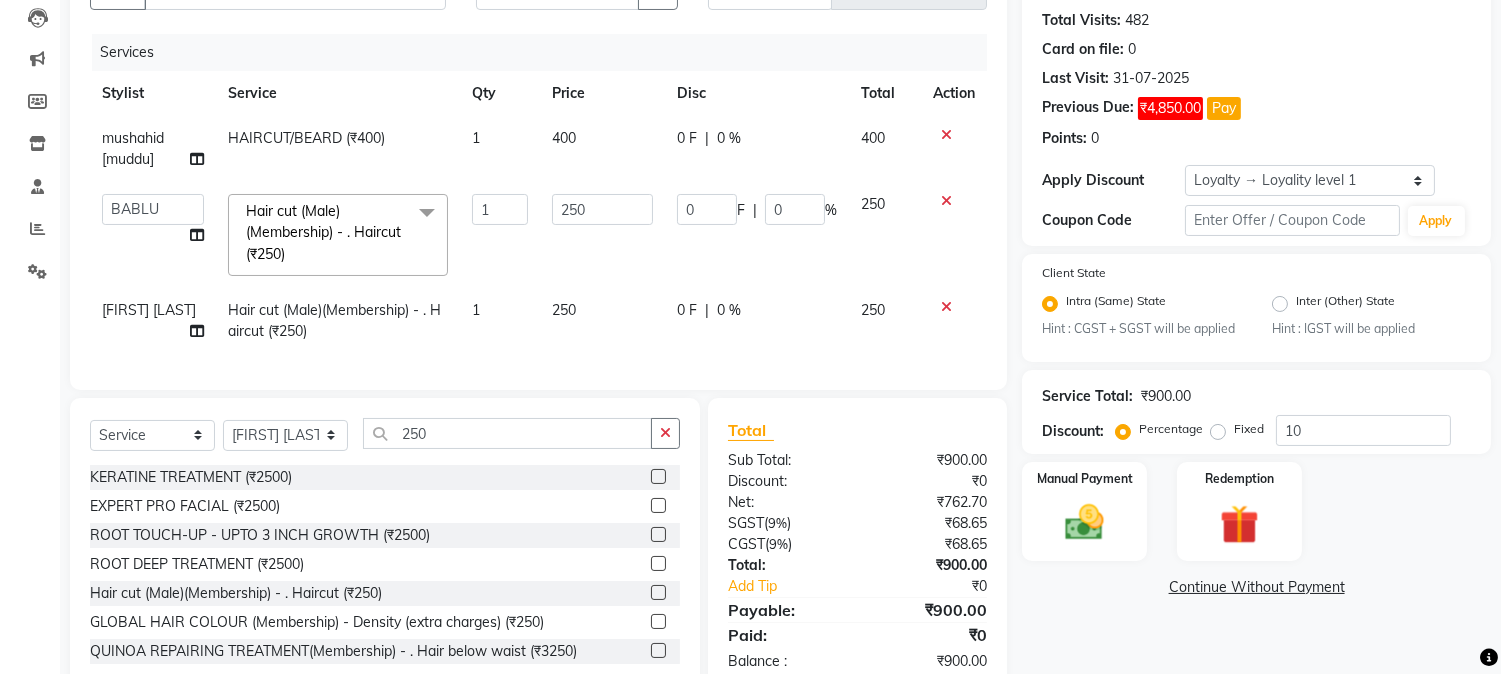click on "Services Stylist Service Qty Price Disc Total Action mushahid  [muddu] HAIRCUT/BEARD (₹400) 1 400 0 F | 0 % 400  AARMAN   AAYUSHI SHARMA   Akruti   AMAN    Amir   Arbaz   Asif Ansari   BABLU   Bandana   BHAGYESH   CHETAN   CHETAN BOISAR   furkan   GEETA   KISHOR   KISHOR JAMBHULKAR   kunal   mushahid  [muddu]   Nilam   NIRANJAN   Nisha Parmar   PRABHA    PUNAM   Rahul Sir   RAVI    RIMA   Rohit Tandel   SALONI   Sandy Sir   sarfaraz   shovib M.D   shreya   ZOYA  Hair cut (Male)(Membership)       -        . Haircut (₹250)  x Nails -  Hands (₹840) Nails -  Feet (₹720) Nails - Nail Extensions With Gel Polish (₹2820) Nails - Nail Art (₹300) Nails - Nail Extension Removal (₹960) Nails - Gel Polish Removal (₹420) MOLE (₹600) PUMING (₹4000) CRYSTAL PEDICURE (MEMBERSHIP) (₹1400) HIAR SPA ABOVE SHOULDER (MEMBERSHIP) (₹900) HAIR SPA ABOVE SHOULDER (NON-MEMBER) (₹1080) HAIR SPA BELOW SHOULDER(MEMBERSHIP) (₹1200) HAIR SPA BELOW SHOULDER(NON-MEMBER) (₹1440) PATCH TEST  (₹500) VATS (₹200)" 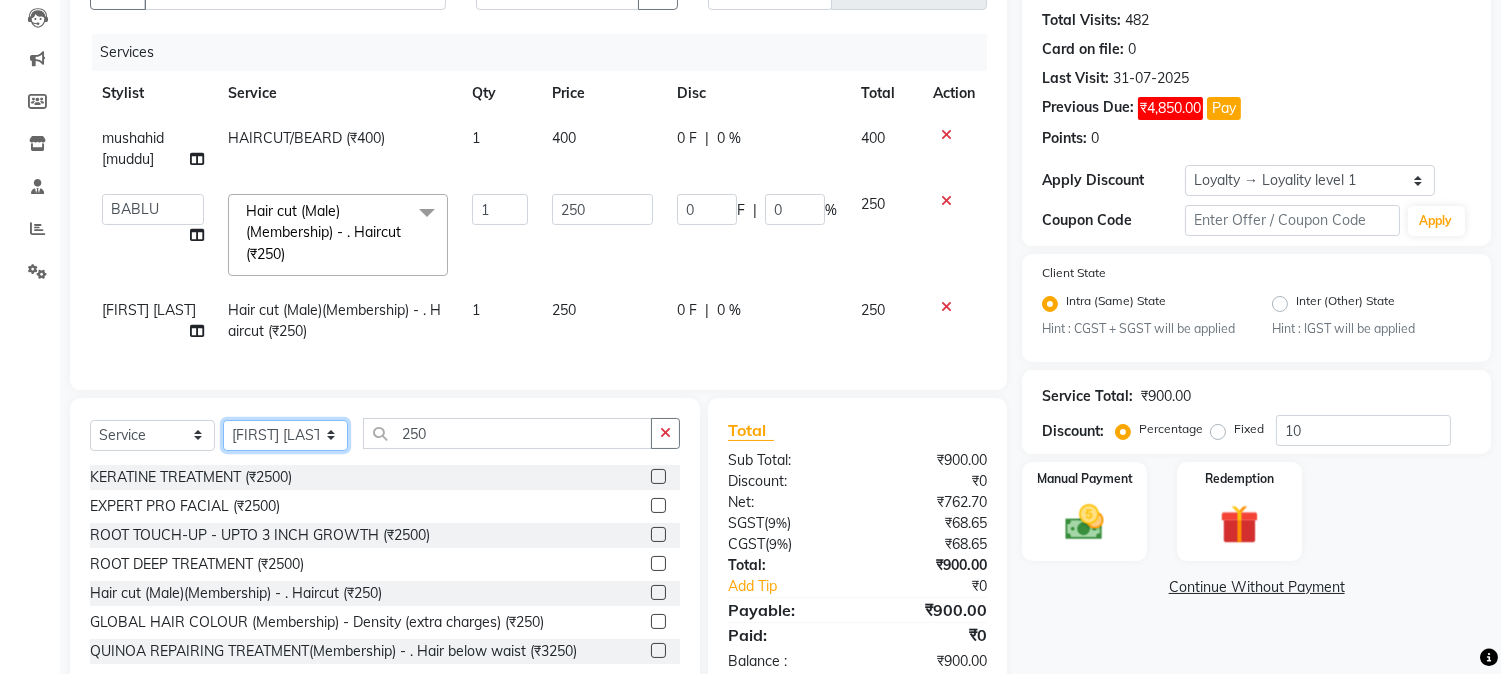 click on "Select Stylist AARMAN AAYUSHI SHARMA Akruti AMAN  Amir Arbaz Asif Ansari BABLU Bandana BHAGYESH CHETAN CHETAN BOISAR furkan GEETA KISHOR KISHOR JAMBHULKAR kunal mushahid  [muddu] Nilam NIRANJAN Nisha Parmar PRABHA  PUNAM Rahul Sir RAVI  RIMA Rohit Tandel SALONI Sandy Sir sarfaraz shovib M.D shreya ZOYA" 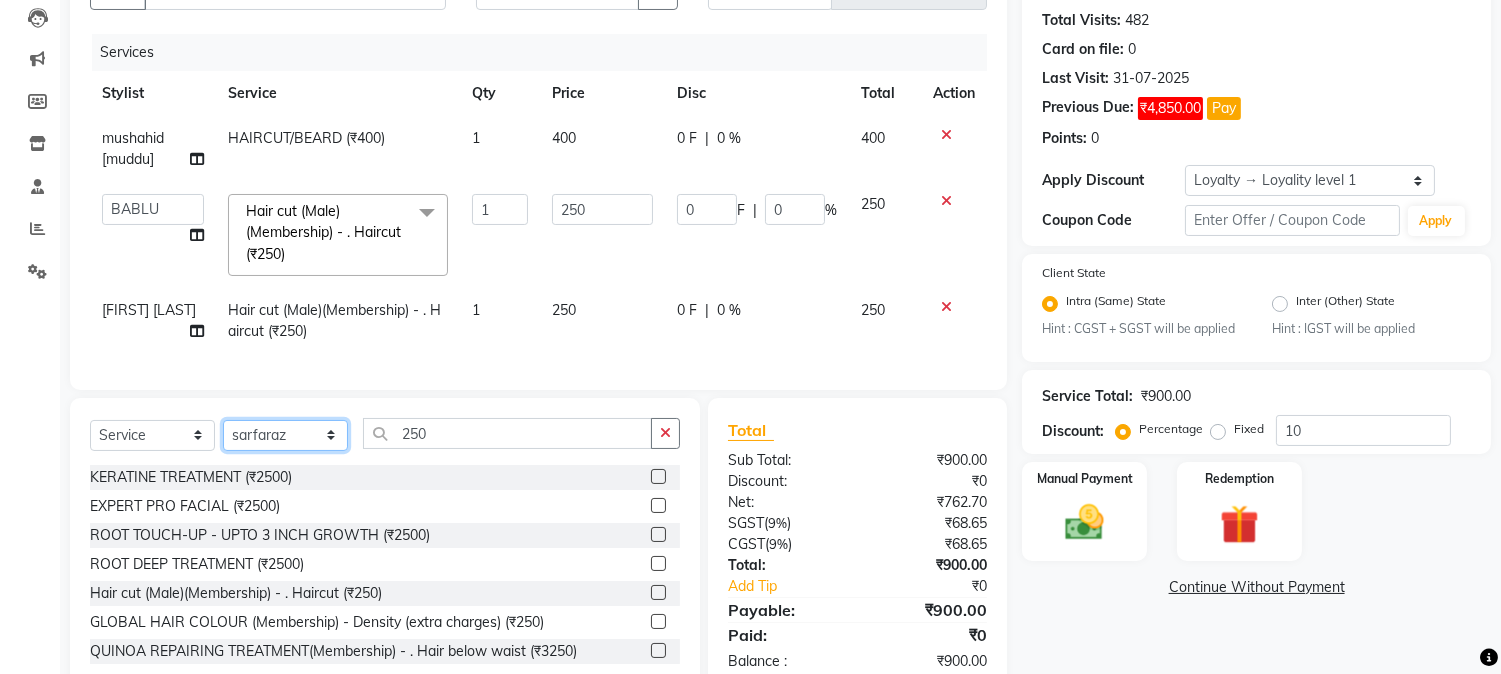 click on "Select Stylist AARMAN AAYUSHI SHARMA Akruti AMAN  Amir Arbaz Asif Ansari BABLU Bandana BHAGYESH CHETAN CHETAN BOISAR furkan GEETA KISHOR KISHOR JAMBHULKAR kunal mushahid  [muddu] Nilam NIRANJAN Nisha Parmar PRABHA  PUNAM Rahul Sir RAVI  RIMA Rohit Tandel SALONI Sandy Sir sarfaraz shovib M.D shreya ZOYA" 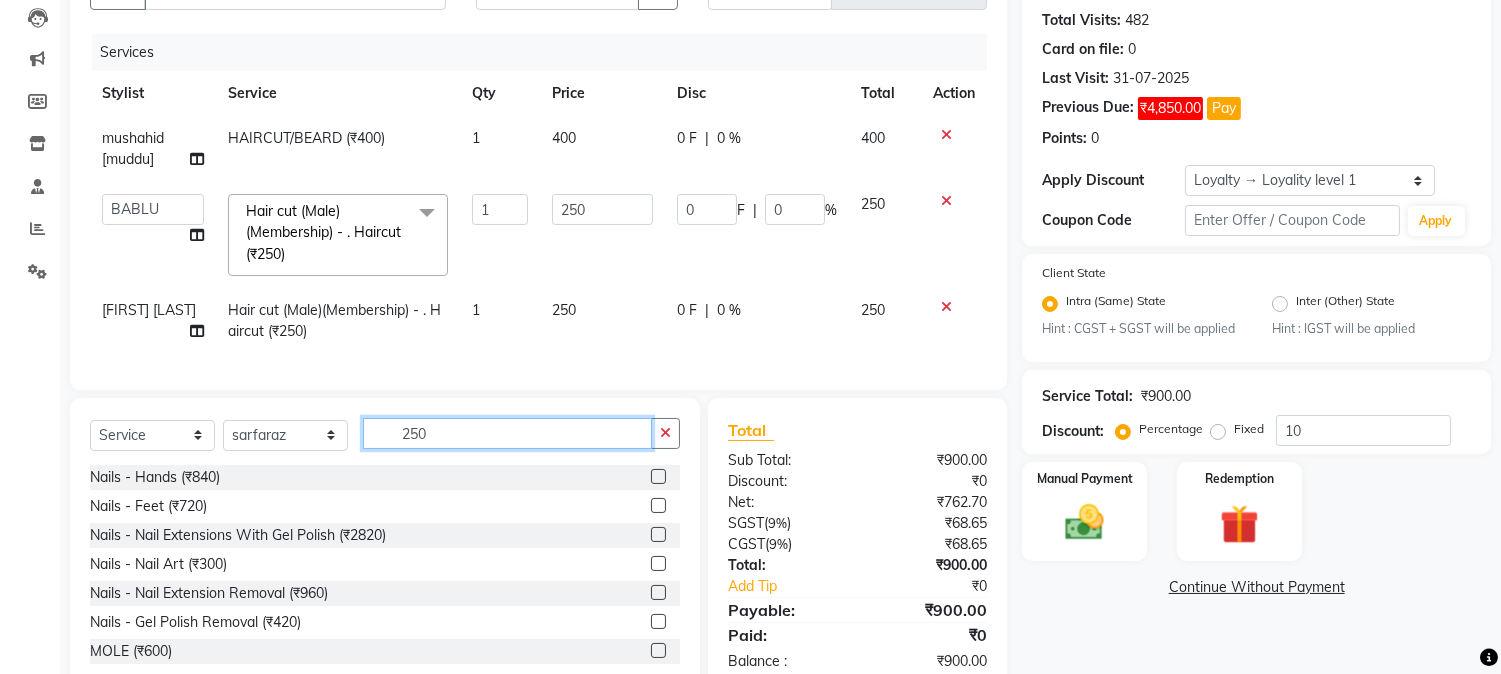 drag, startPoint x: 392, startPoint y: 456, endPoint x: 470, endPoint y: 441, distance: 79.429214 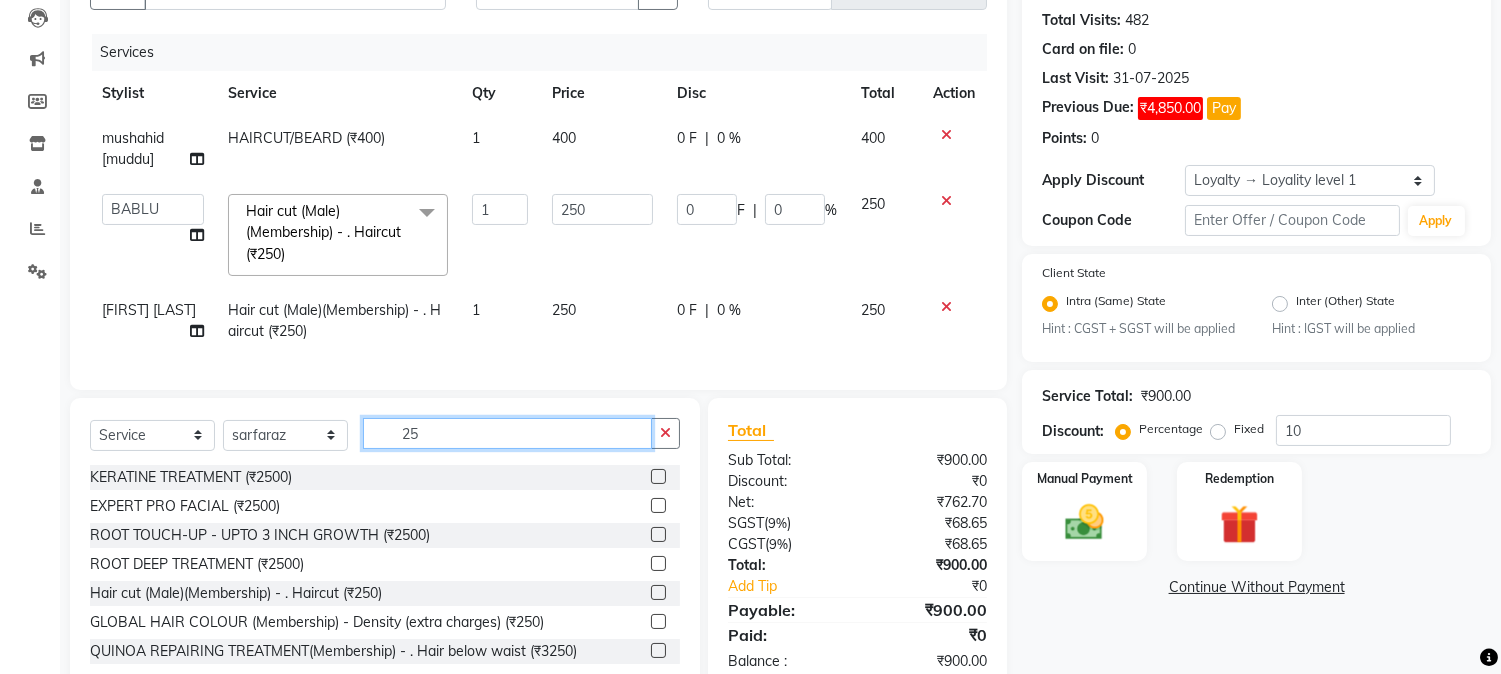 type on "250" 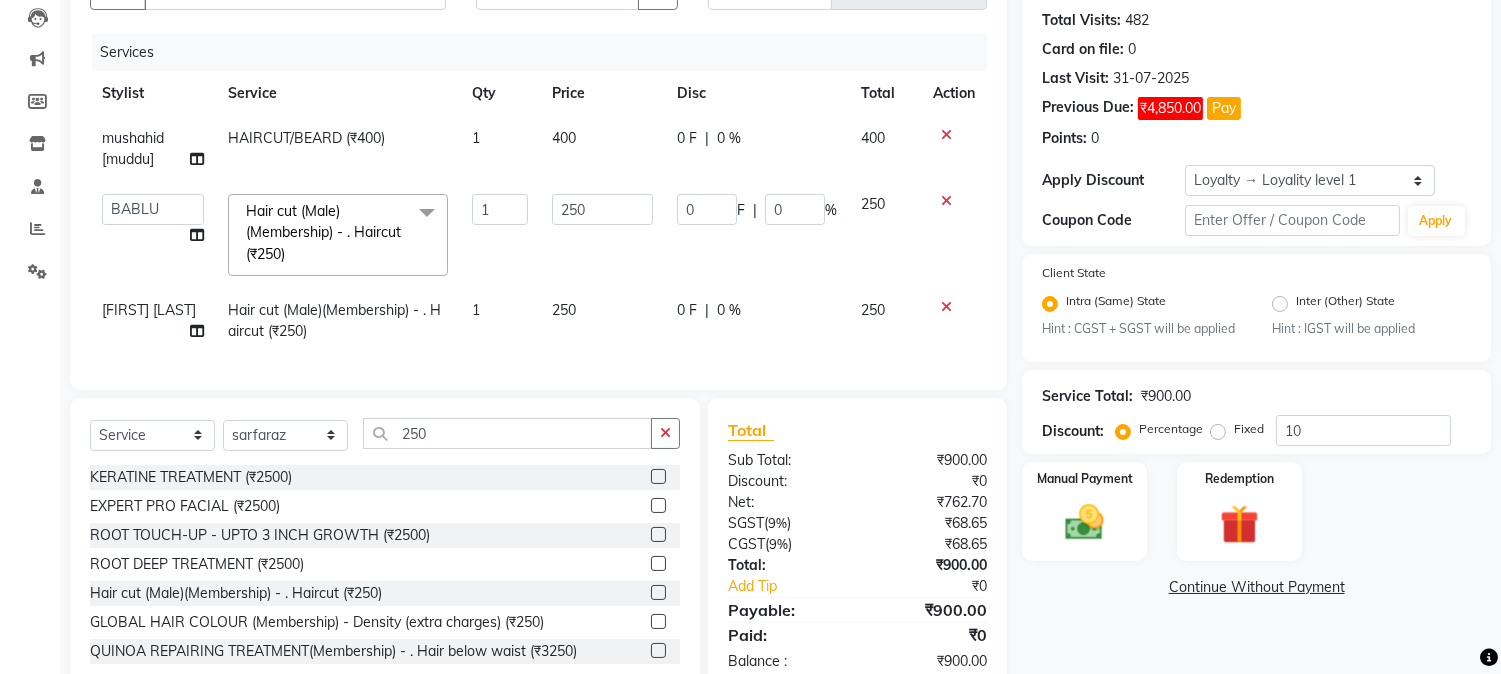 click 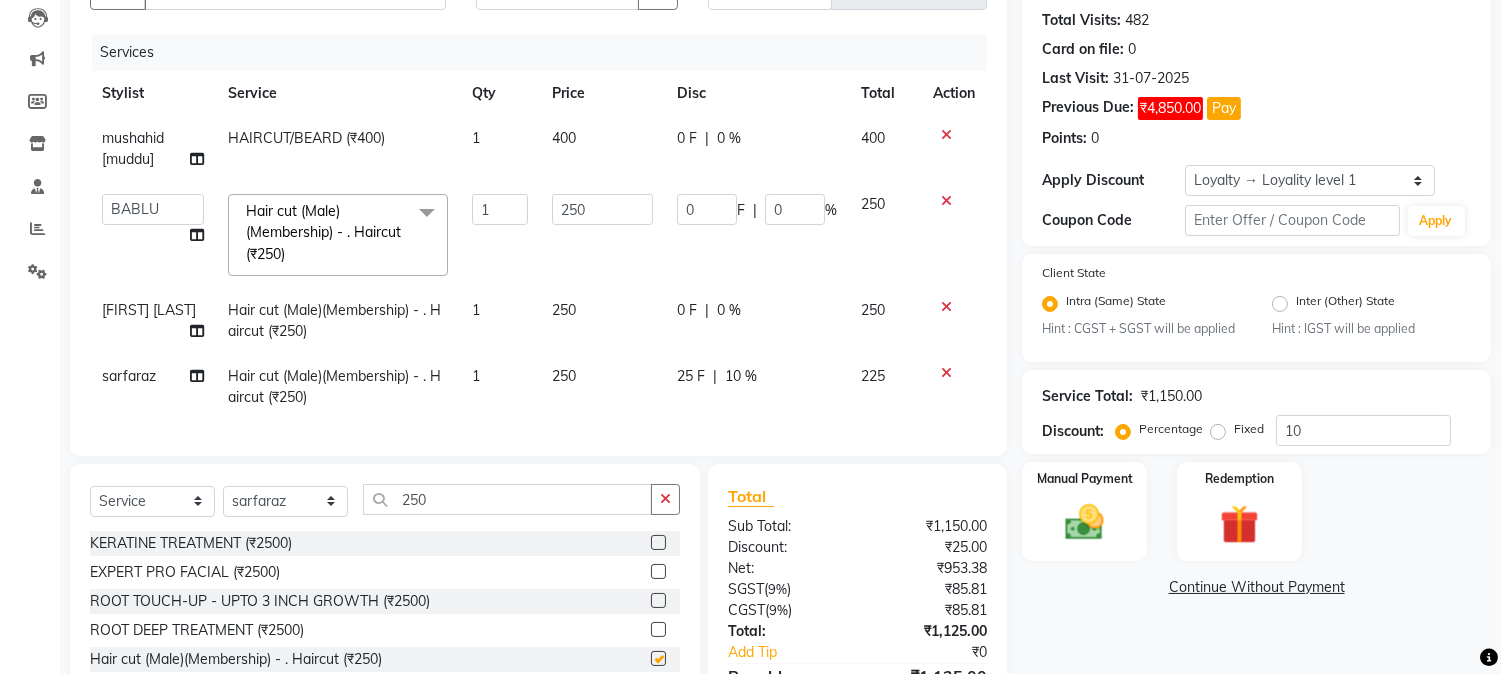 checkbox on "false" 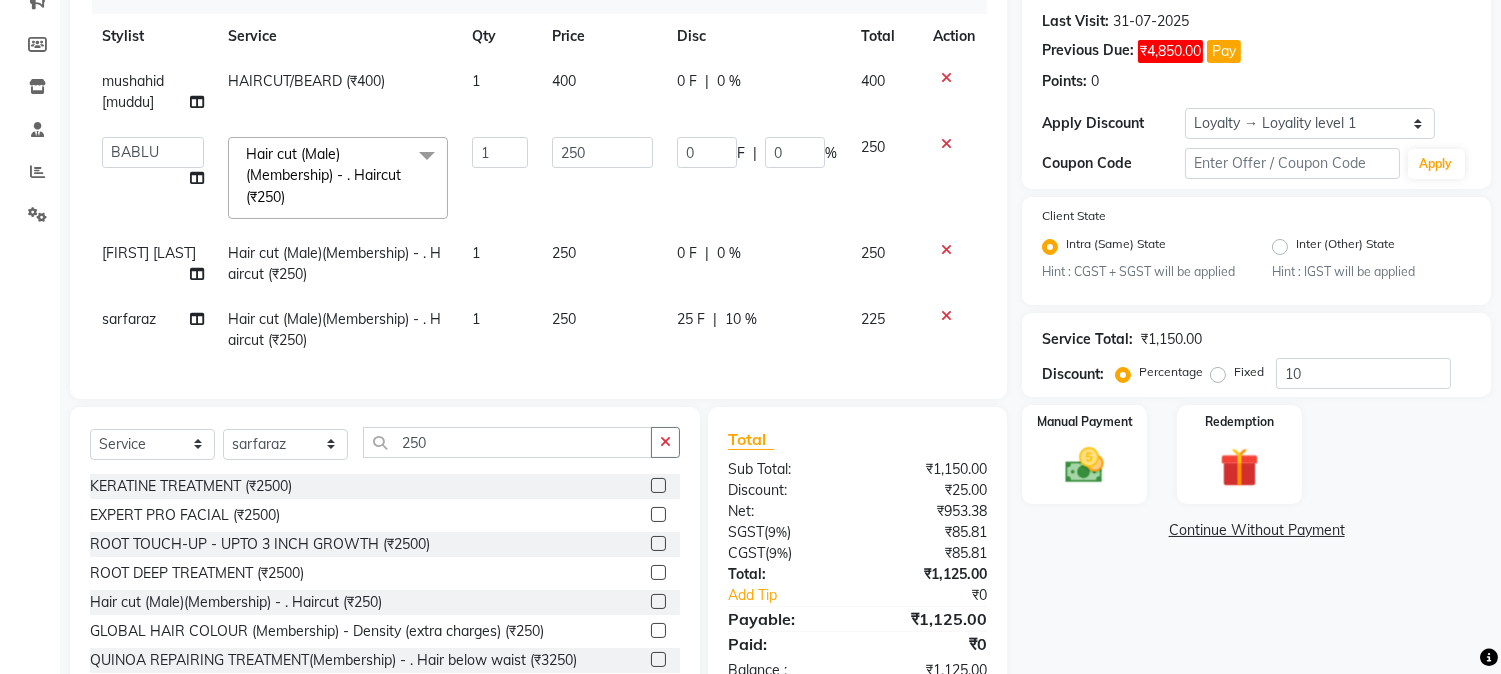 scroll, scrollTop: 325, scrollLeft: 0, axis: vertical 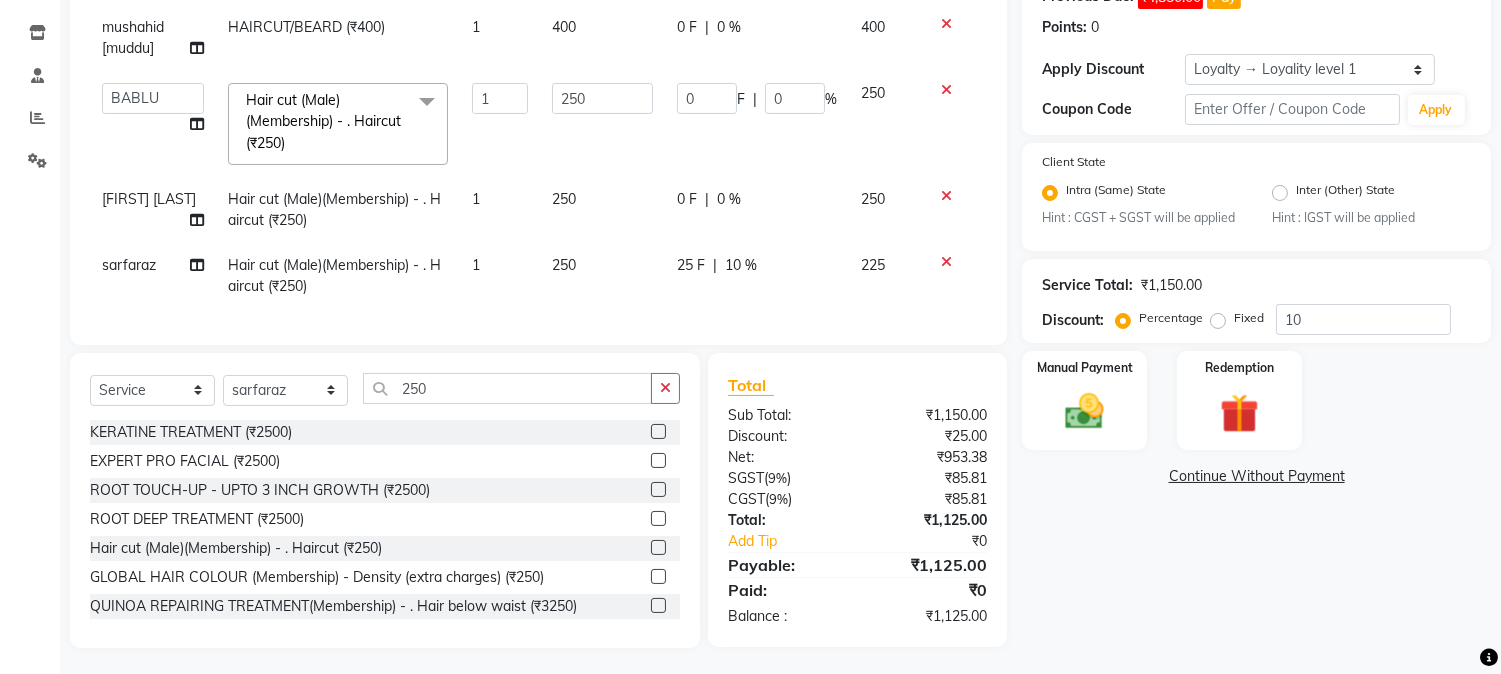 click on "25 F | 10 %" 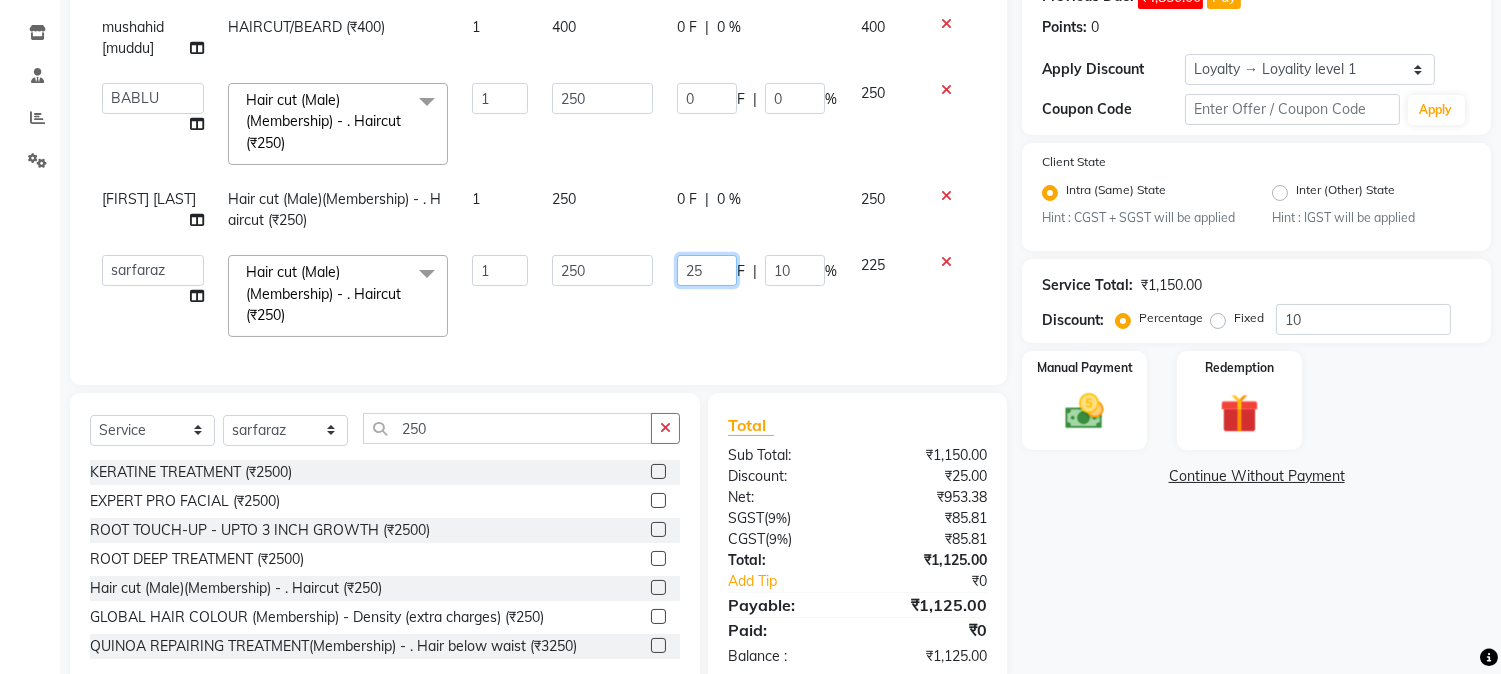 drag, startPoint x: 670, startPoint y: 273, endPoint x: 755, endPoint y: 274, distance: 85.00588 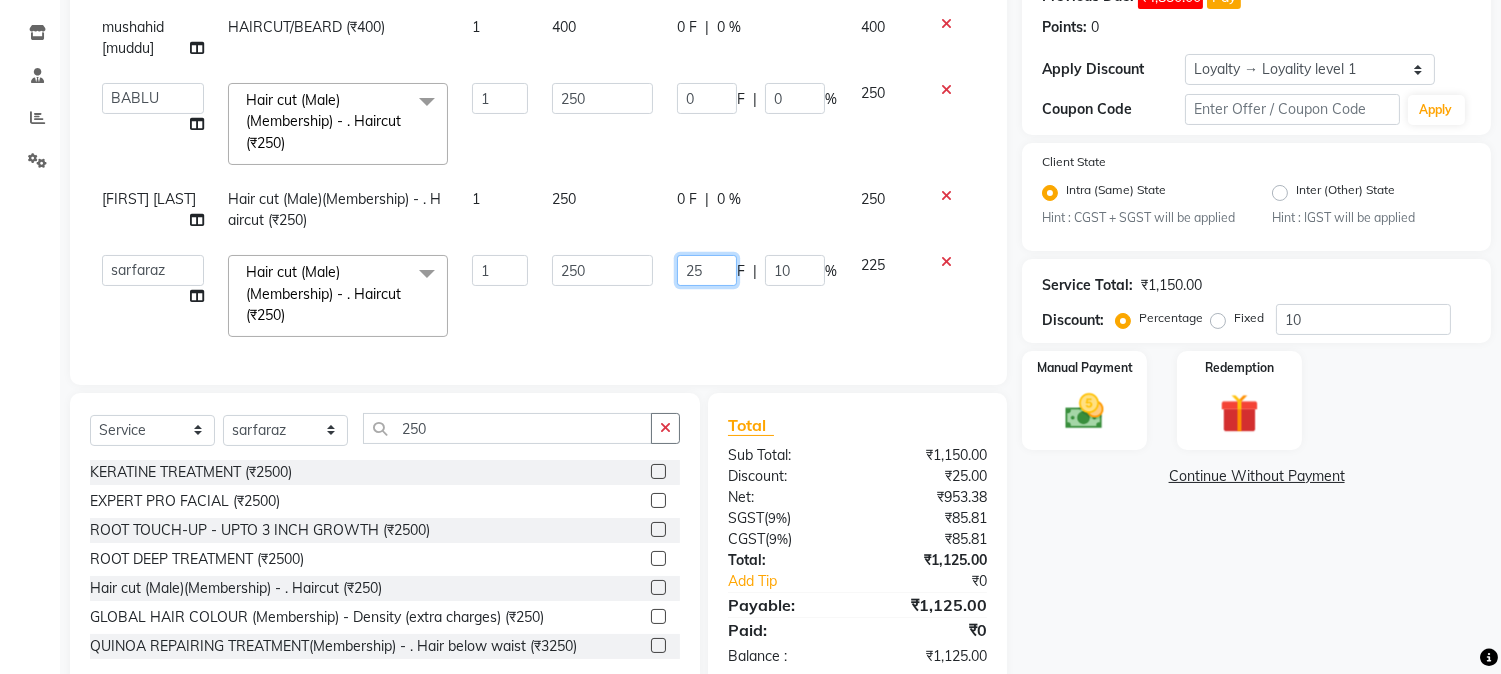 drag, startPoint x: 677, startPoint y: 270, endPoint x: 745, endPoint y: 270, distance: 68 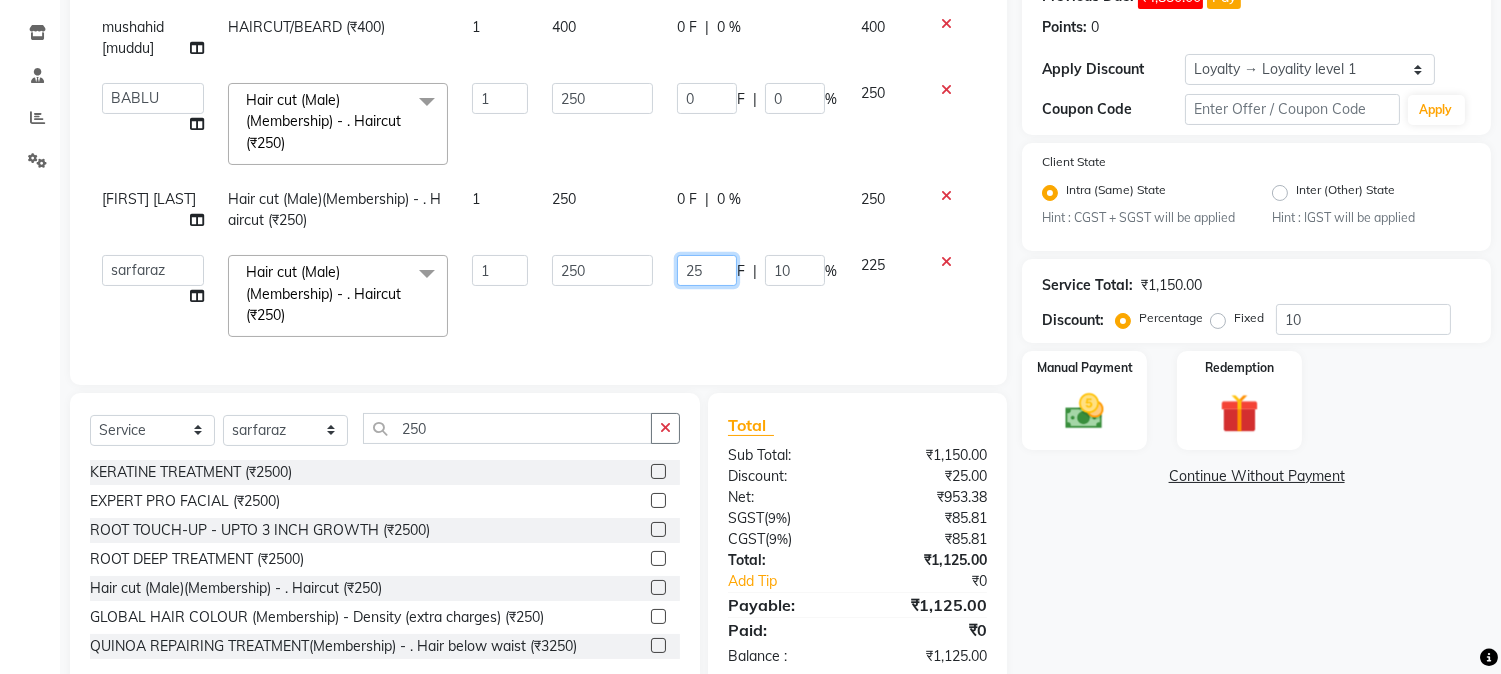 click on "25 F | 10 %" 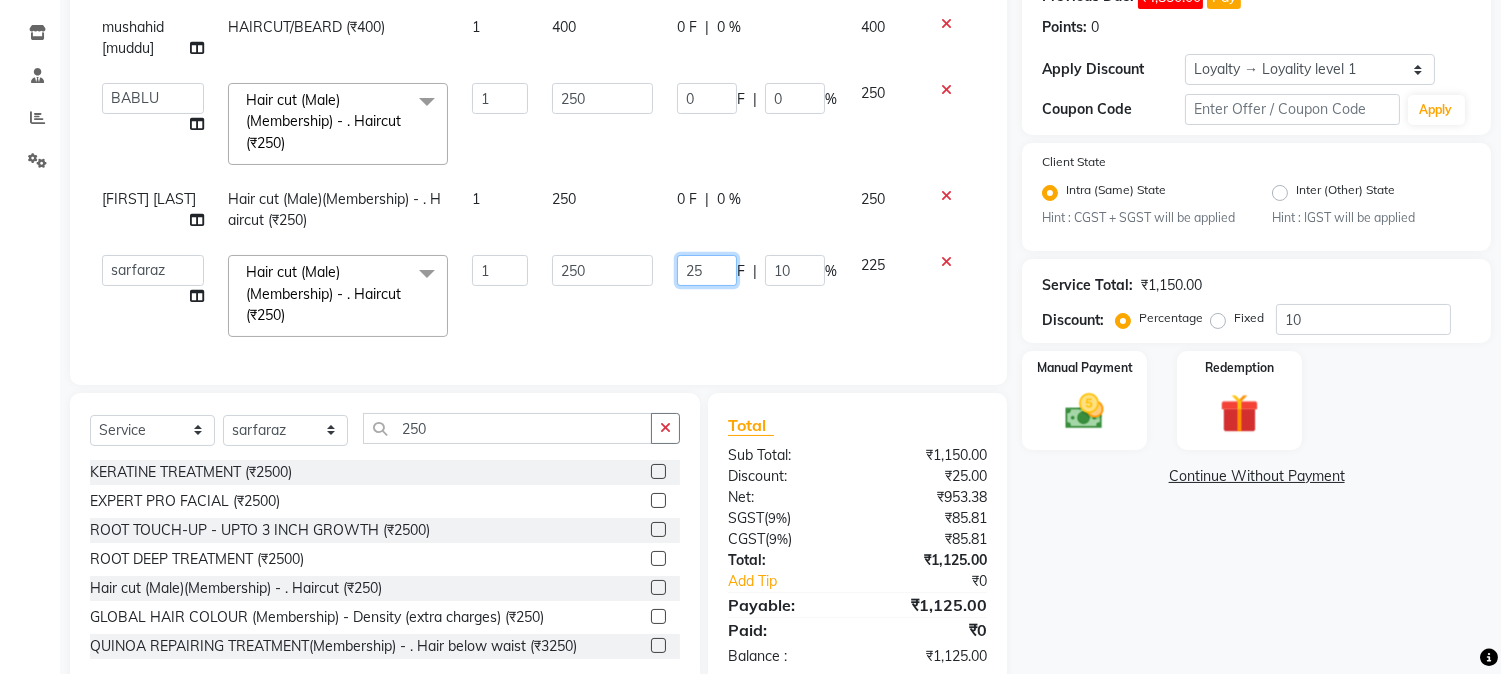 type 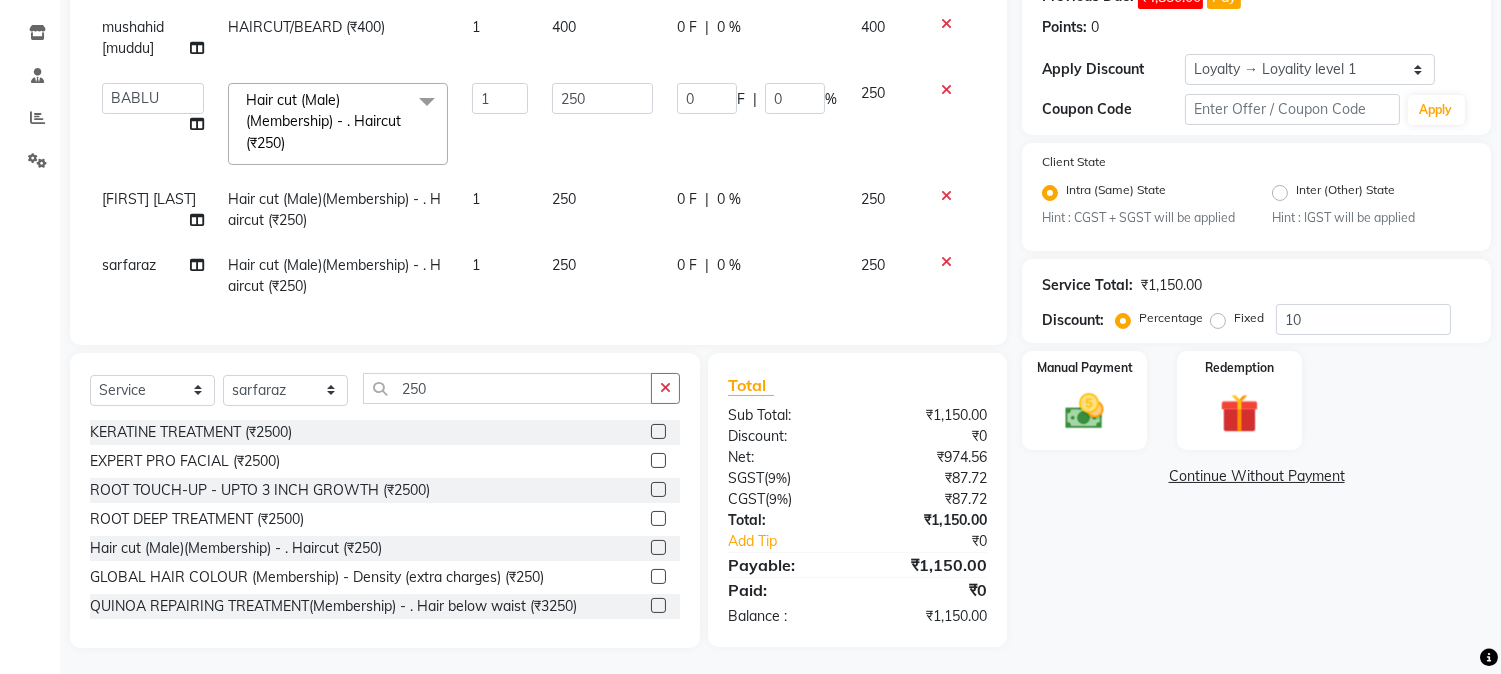 click on "Services Stylist Service Qty Price Disc Total Action mushahid  [muddu] HAIRCUT/BEARD (₹400) 1 400 0 F | 0 % 400  AARMAN   AAYUSHI SHARMA   Akruti   AMAN    Amir   Arbaz   Asif Ansari   BABLU   Bandana   BHAGYESH   CHETAN   CHETAN BOISAR   furkan   GEETA   KISHOR   KISHOR JAMBHULKAR   kunal   mushahid  [muddu]   Nilam   NIRANJAN   Nisha Parmar   PRABHA    PUNAM   Rahul Sir   RAVI    RIMA   Rohit Tandel   SALONI   Sandy Sir   sarfaraz   shovib M.D   shreya   ZOYA  Hair cut (Male)(Membership)       -        . Haircut (₹250)  x Nails -  Hands (₹840) Nails -  Feet (₹720) Nails - Nail Extensions With Gel Polish (₹2820) Nails - Nail Art (₹300) Nails - Nail Extension Removal (₹960) Nails - Gel Polish Removal (₹420) MOLE (₹600) PUMING (₹4000) CRYSTAL PEDICURE (MEMBERSHIP) (₹1400) HIAR SPA ABOVE SHOULDER (MEMBERSHIP) (₹900) HAIR SPA ABOVE SHOULDER (NON-MEMBER) (₹1080) HAIR SPA BELOW SHOULDER(MEMBERSHIP) (₹1200) HAIR SPA BELOW SHOULDER(NON-MEMBER) (₹1440) PATCH TEST  (₹500) VATS (₹200)" 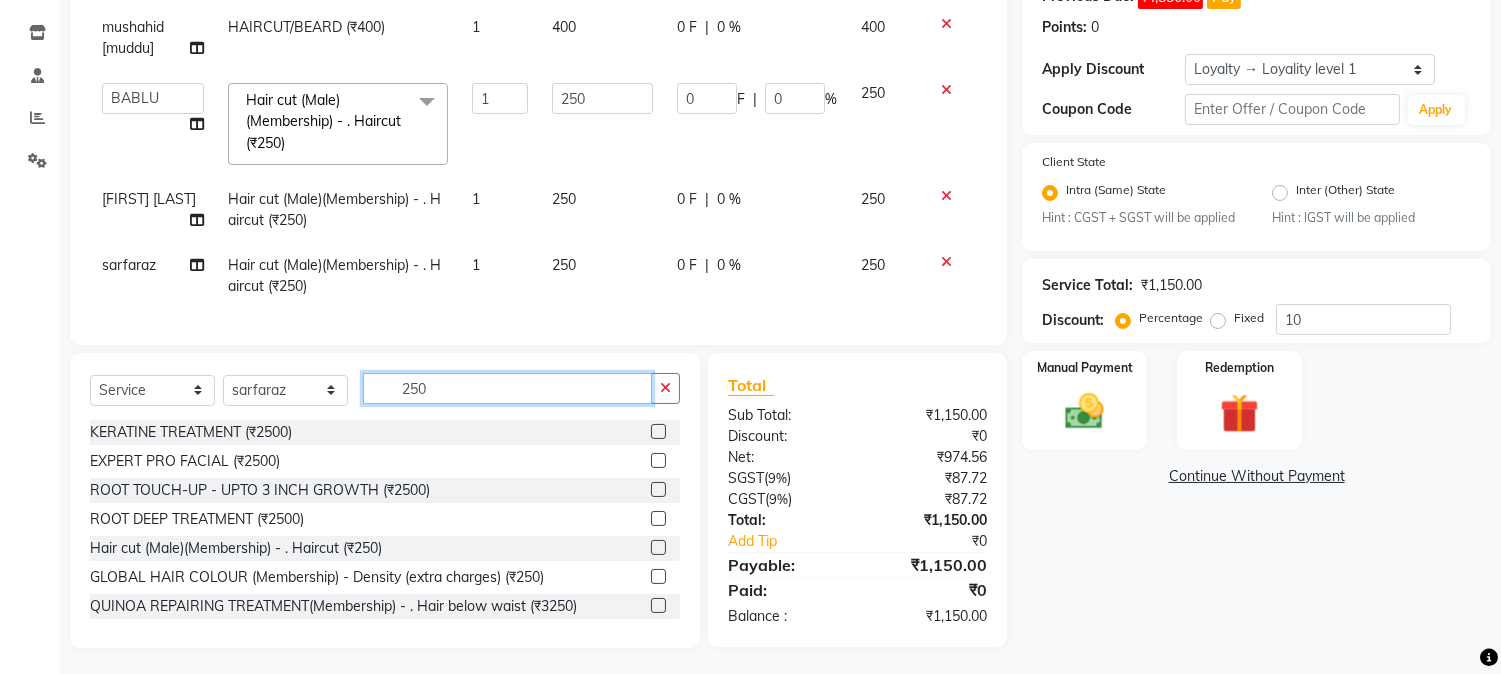 drag, startPoint x: 393, startPoint y: 405, endPoint x: 522, endPoint y: 404, distance: 129.00388 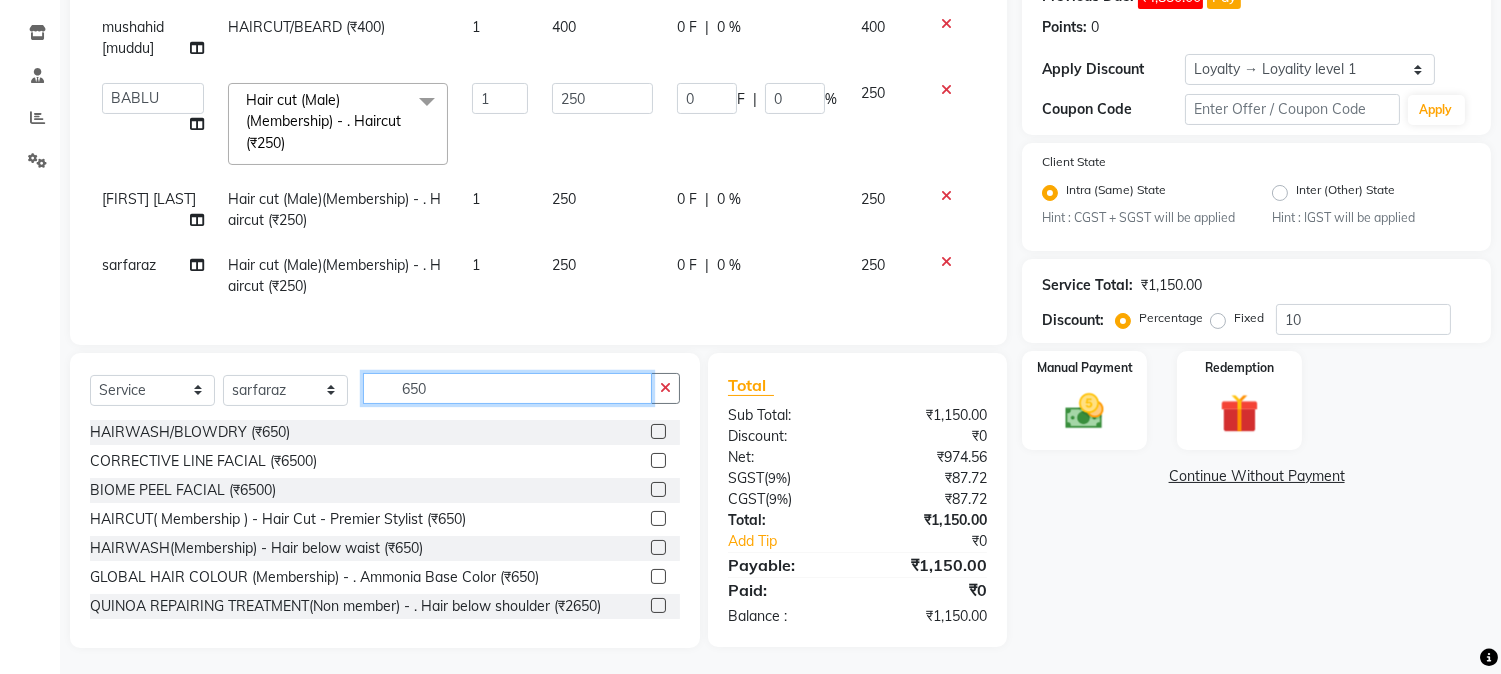 type on "650" 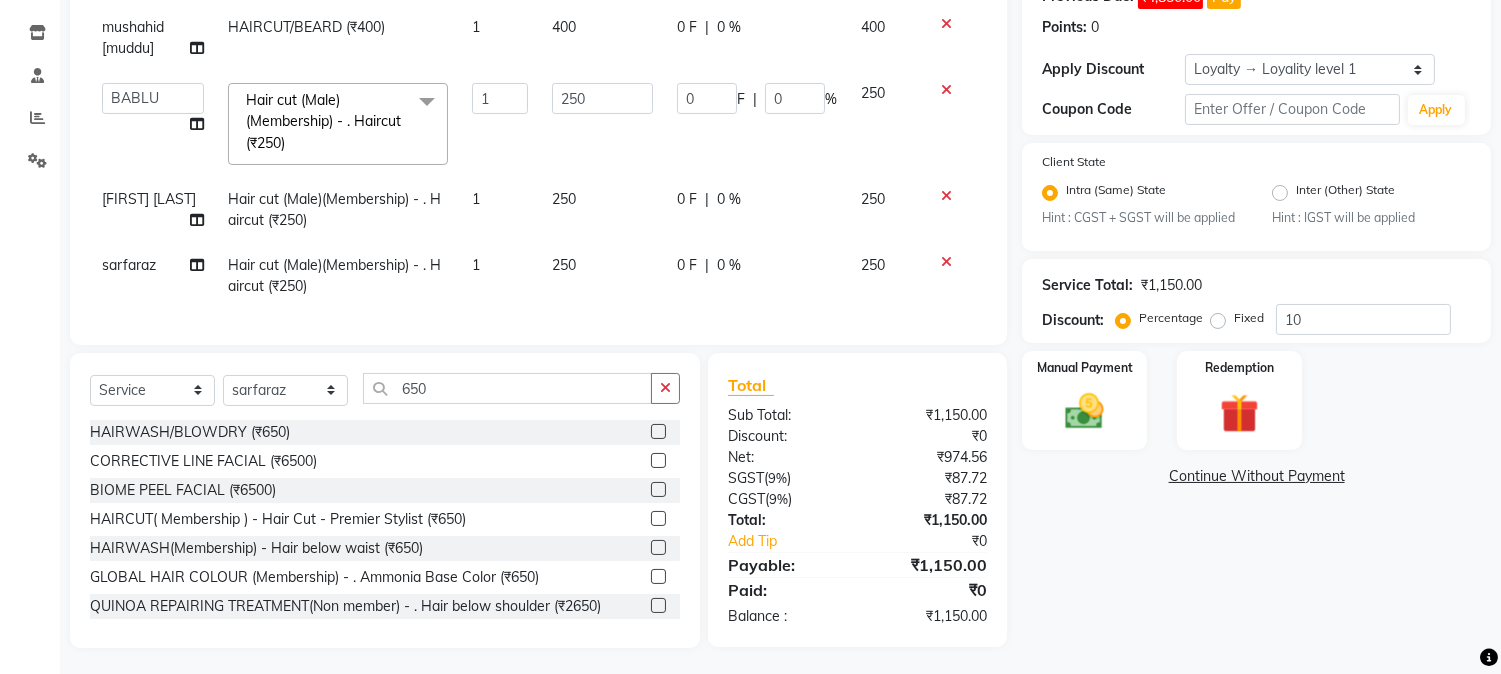 click 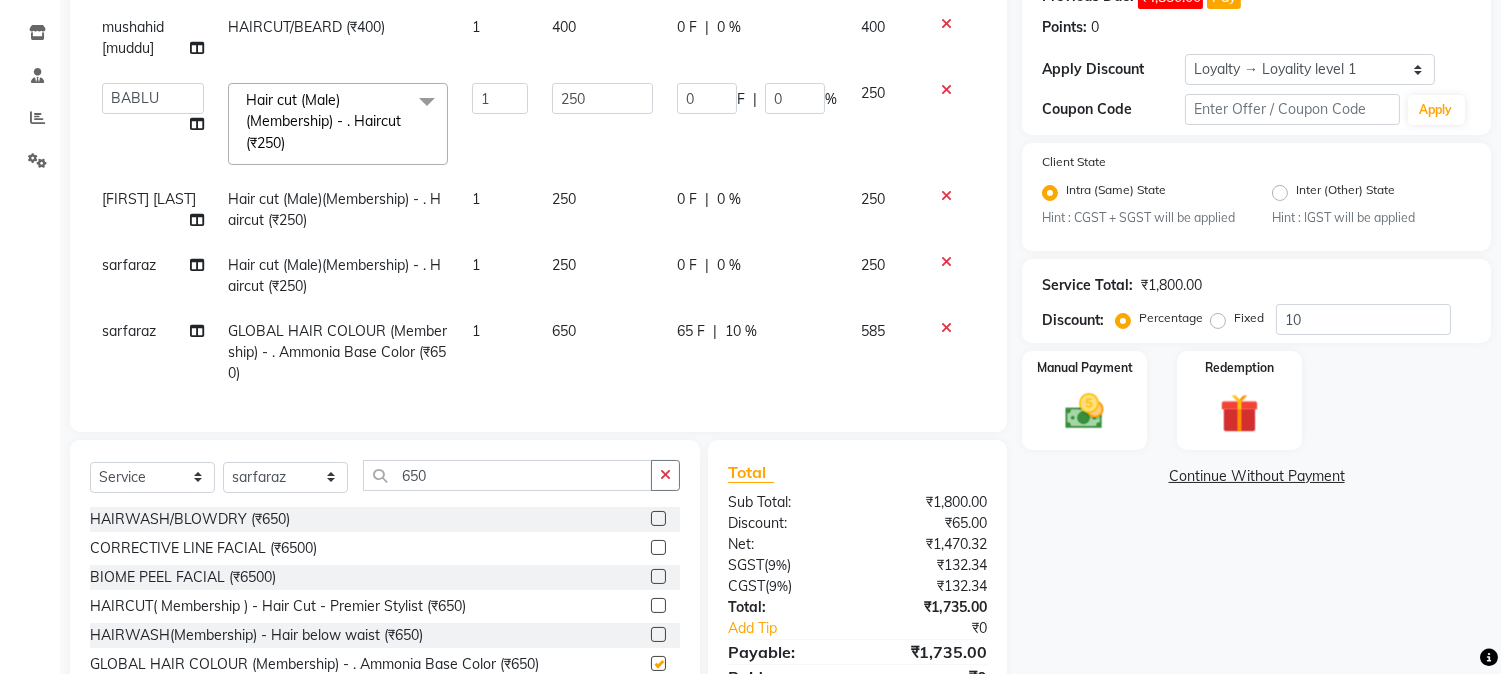 checkbox on "false" 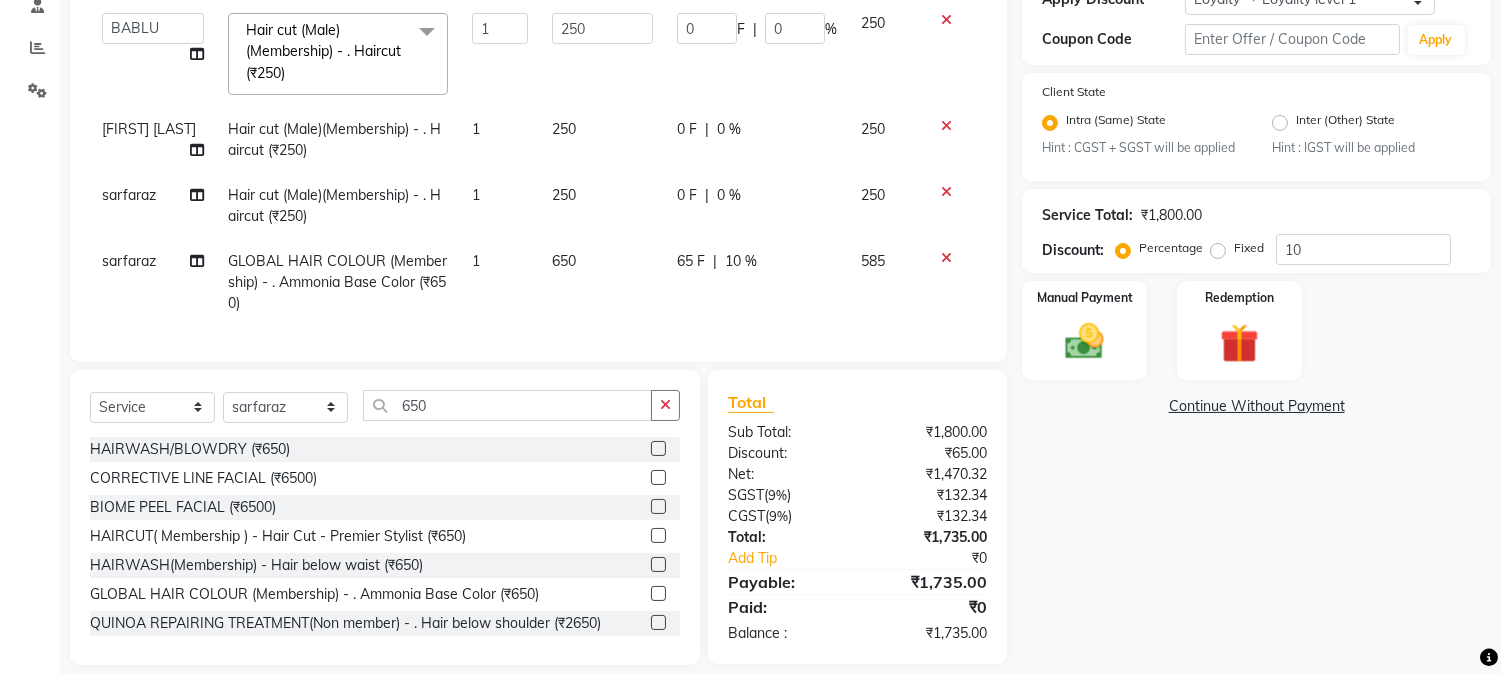 scroll, scrollTop: 426, scrollLeft: 0, axis: vertical 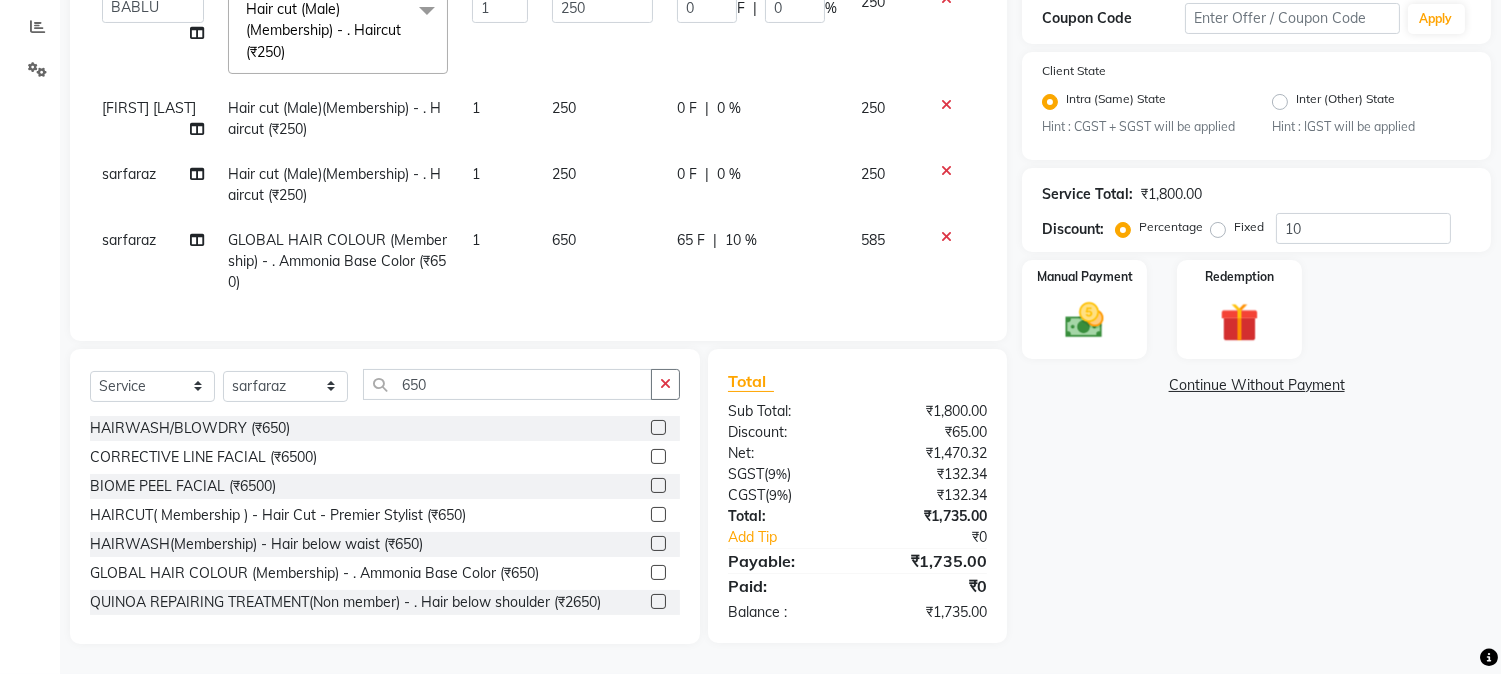 click on "65 F | 10 %" 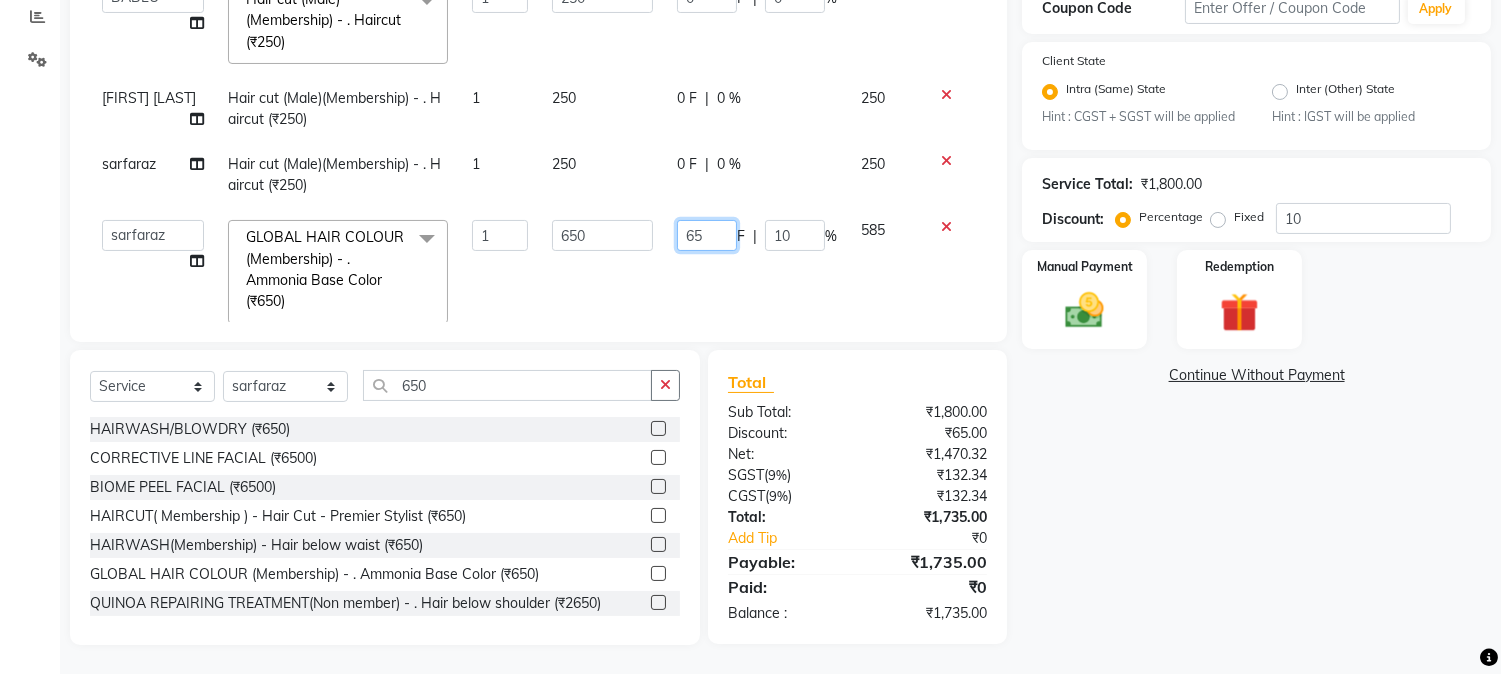drag, startPoint x: 666, startPoint y: 246, endPoint x: 732, endPoint y: 236, distance: 66.75328 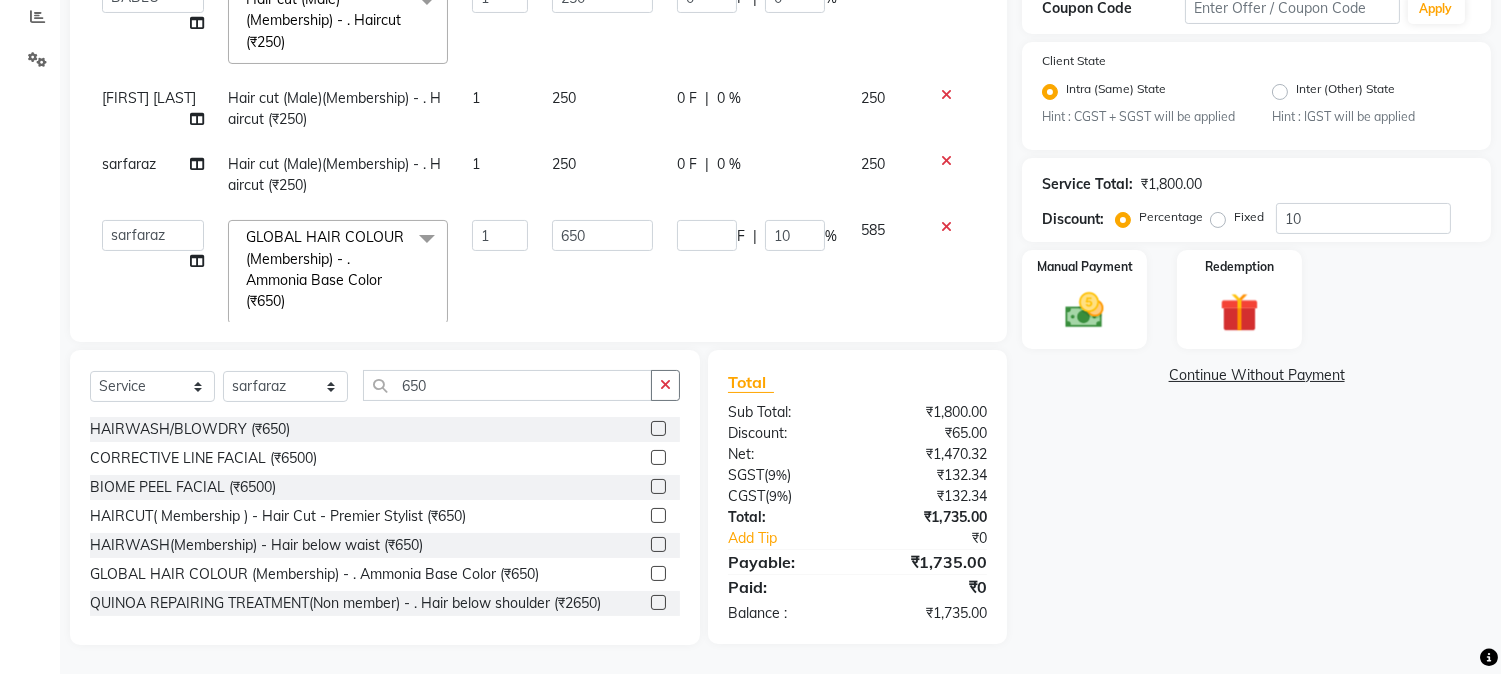 click on "F | 10 %" 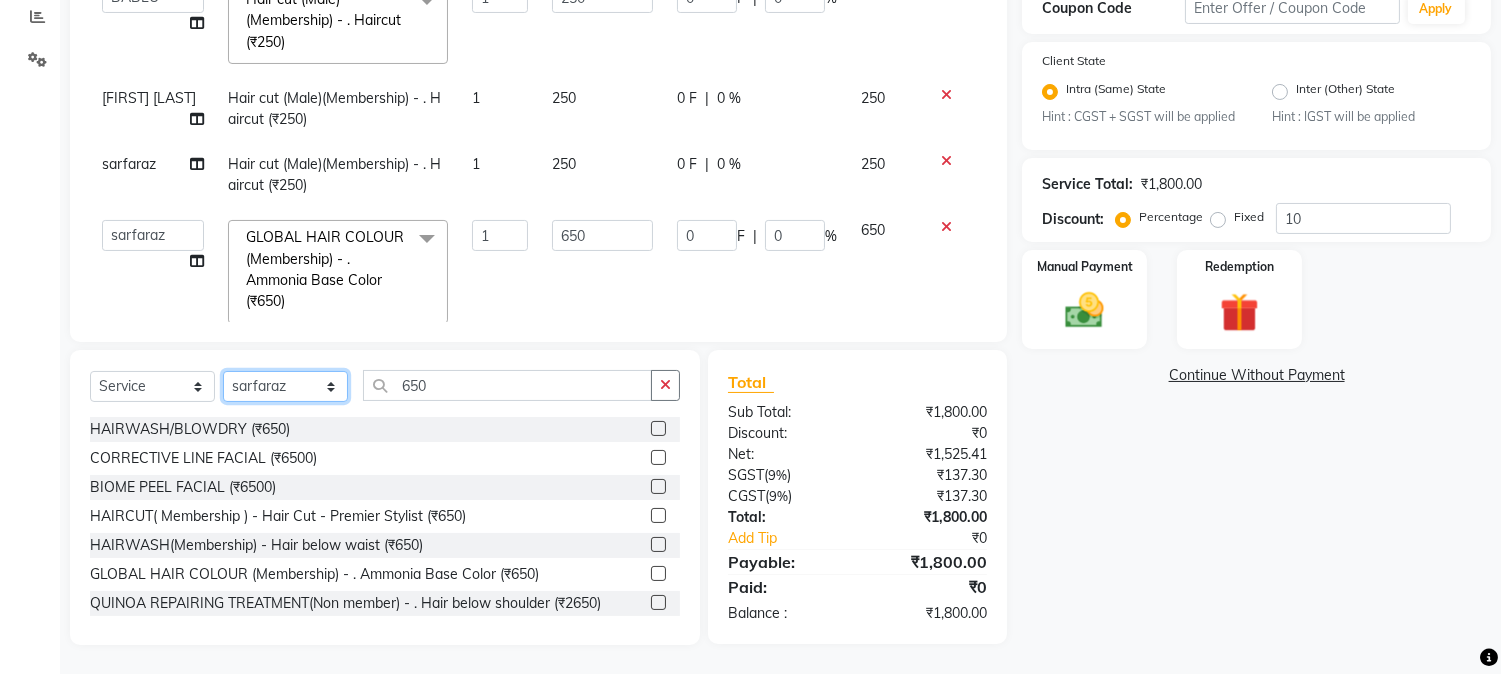 click on "Select Stylist AARMAN AAYUSHI SHARMA Akruti AMAN  Amir Arbaz Asif Ansari BABLU Bandana BHAGYESH CHETAN CHETAN BOISAR furkan GEETA KISHOR KISHOR JAMBHULKAR kunal mushahid  [muddu] Nilam NIRANJAN Nisha Parmar PRABHA  PUNAM Rahul Sir RAVI  RIMA Rohit Tandel SALONI Sandy Sir sarfaraz shovib M.D shreya ZOYA" 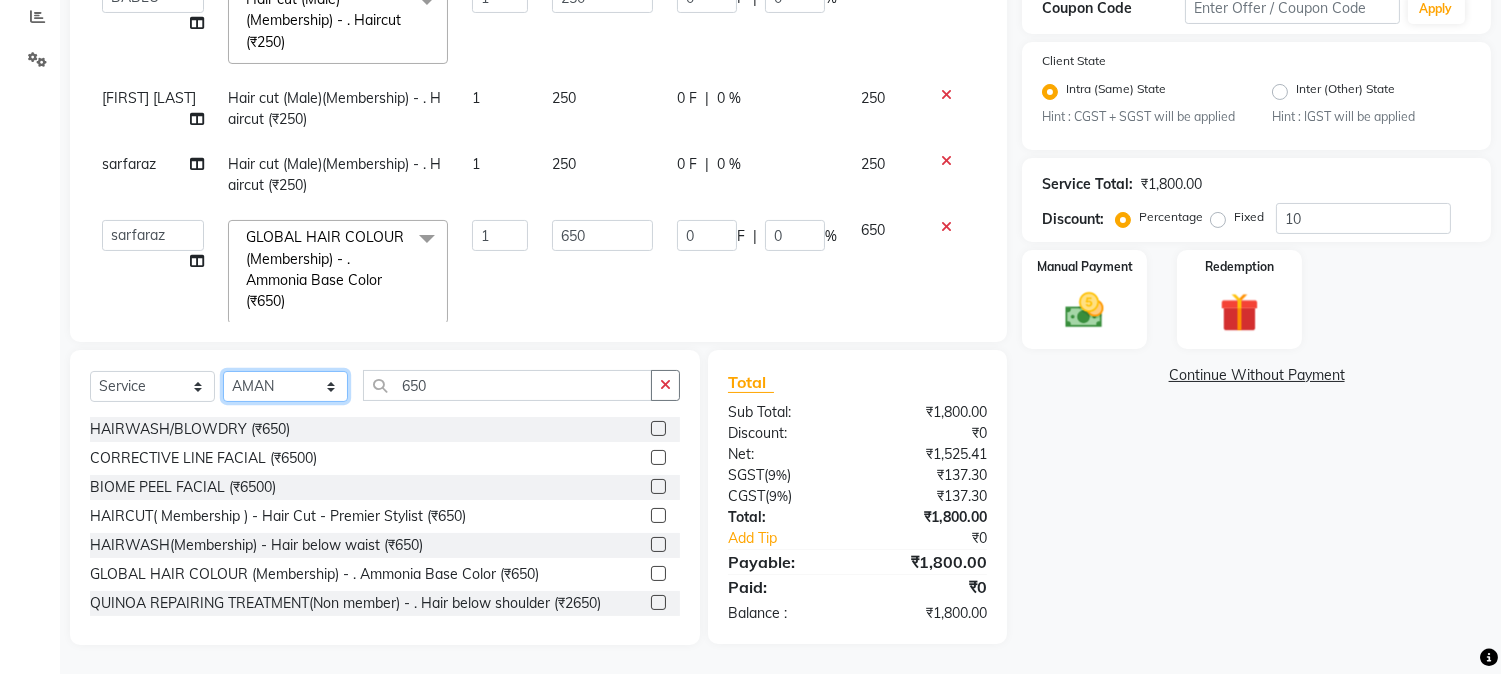 click on "Select Stylist AARMAN AAYUSHI SHARMA Akruti AMAN  Amir Arbaz Asif Ansari BABLU Bandana BHAGYESH CHETAN CHETAN BOISAR furkan GEETA KISHOR KISHOR JAMBHULKAR kunal mushahid  [muddu] Nilam NIRANJAN Nisha Parmar PRABHA  PUNAM Rahul Sir RAVI  RIMA Rohit Tandel SALONI Sandy Sir sarfaraz shovib M.D shreya ZOYA" 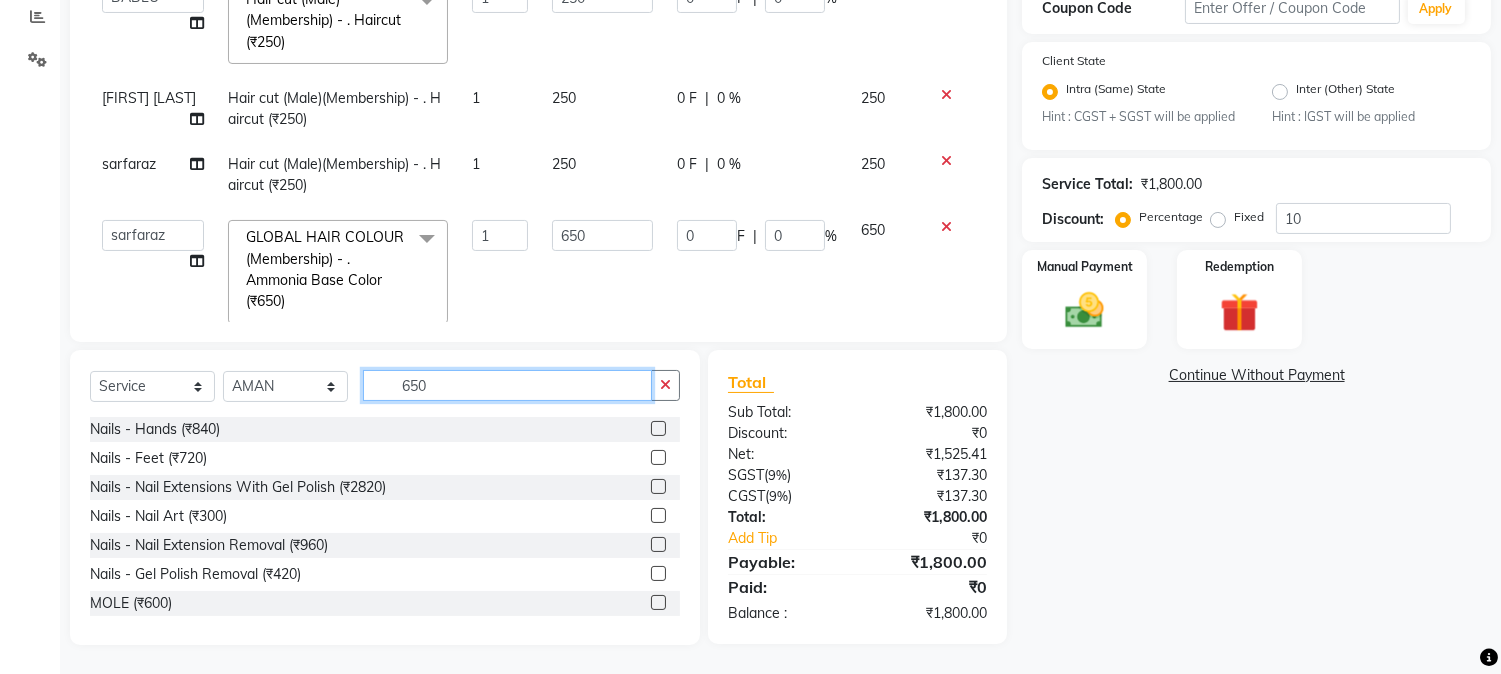 drag, startPoint x: 402, startPoint y: 383, endPoint x: 466, endPoint y: 380, distance: 64.070274 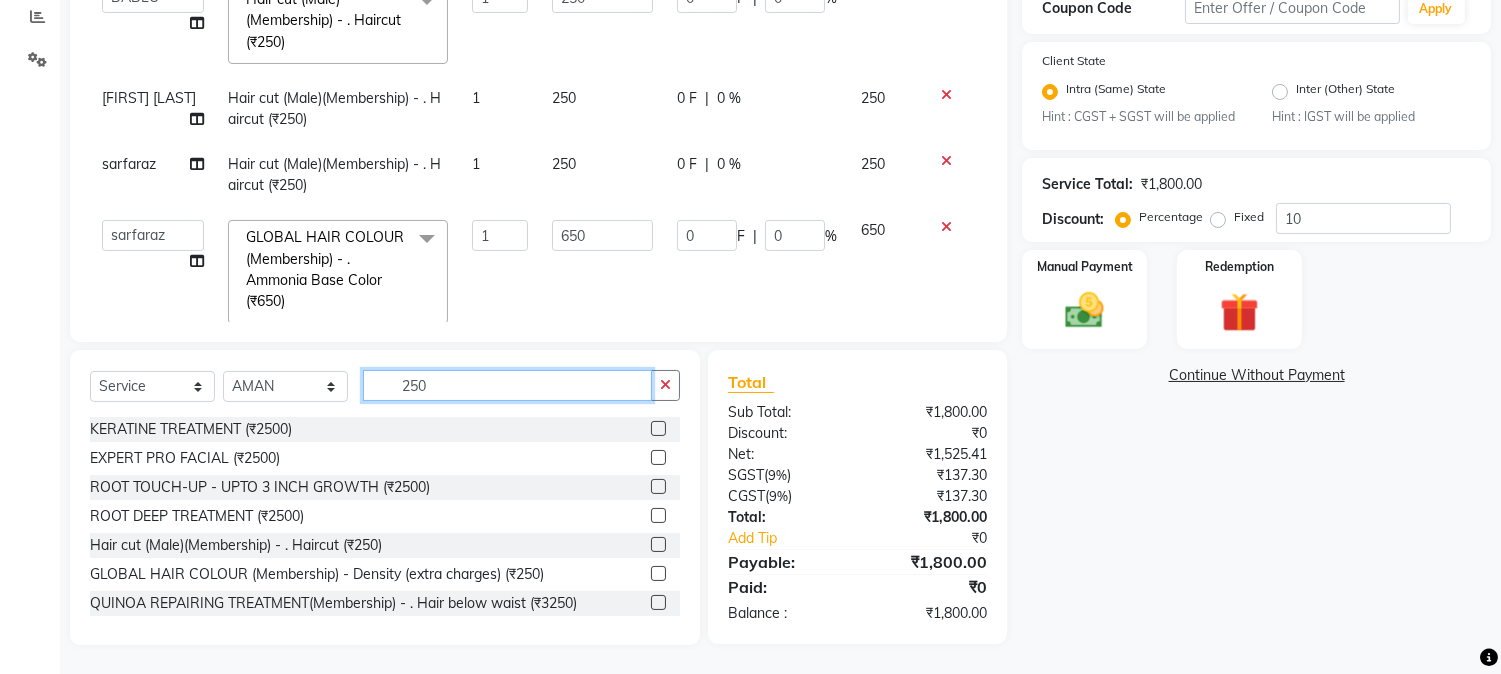 type on "250" 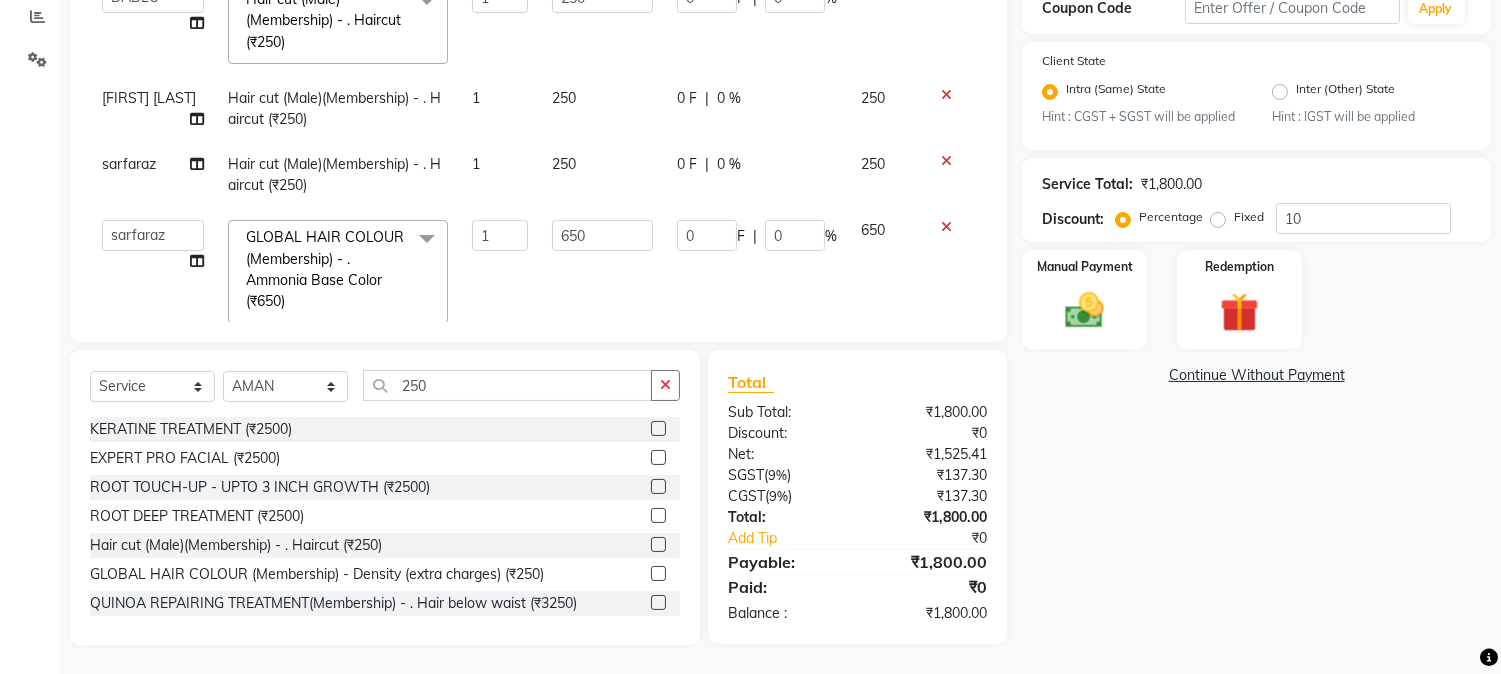 click 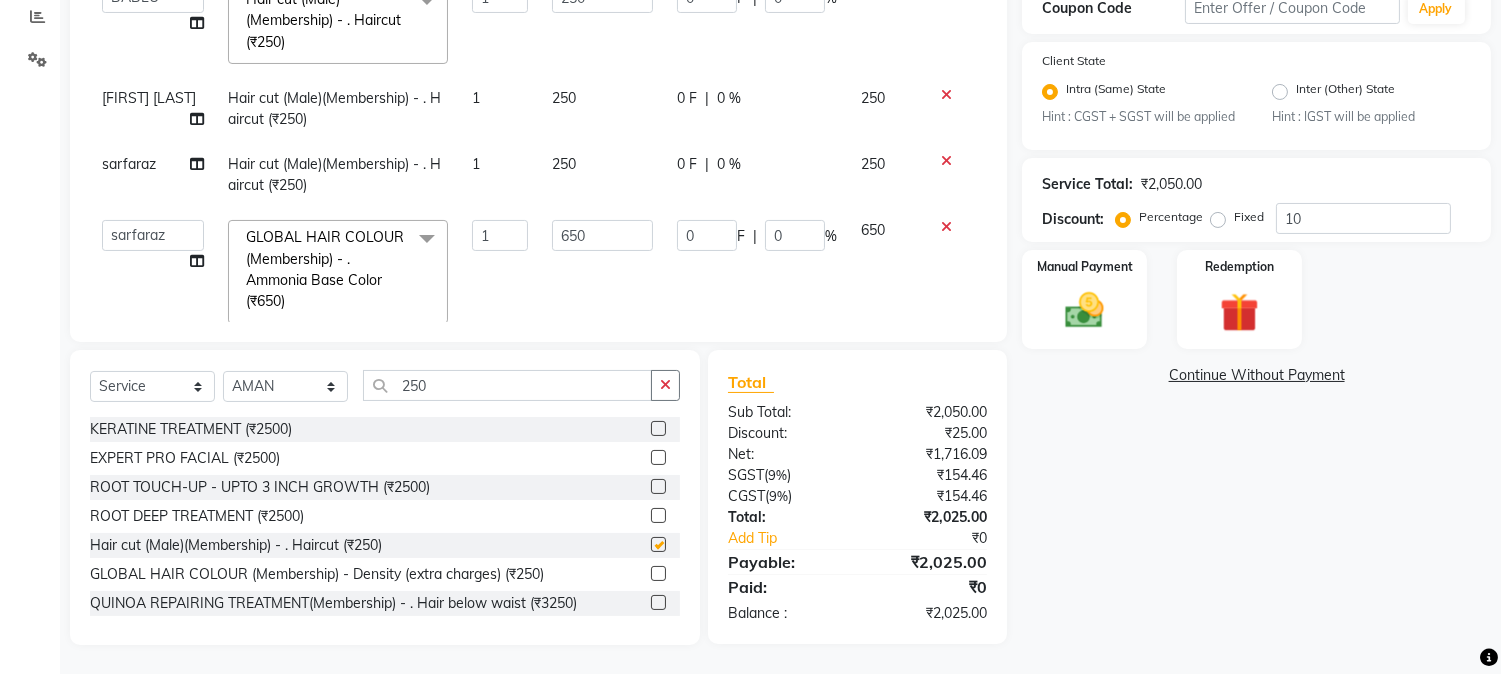 checkbox on "false" 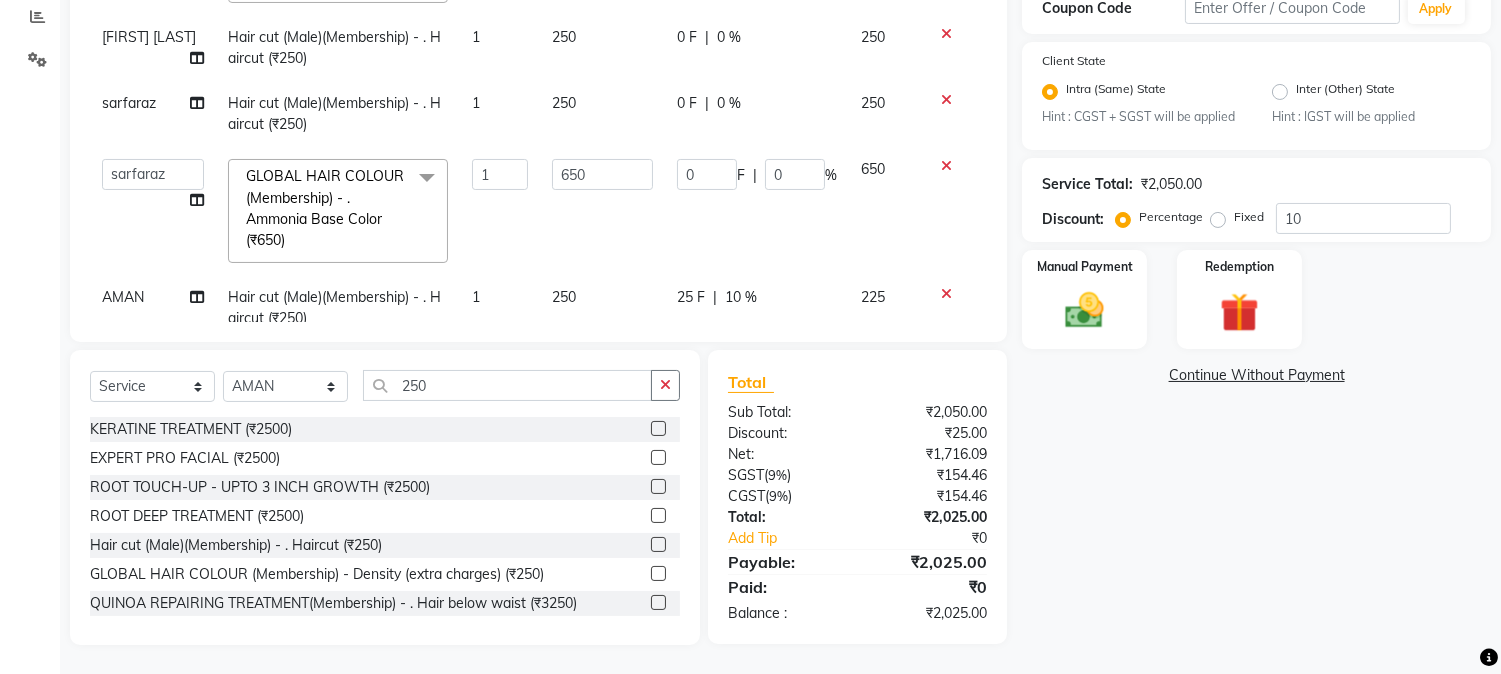scroll, scrollTop: 112, scrollLeft: 0, axis: vertical 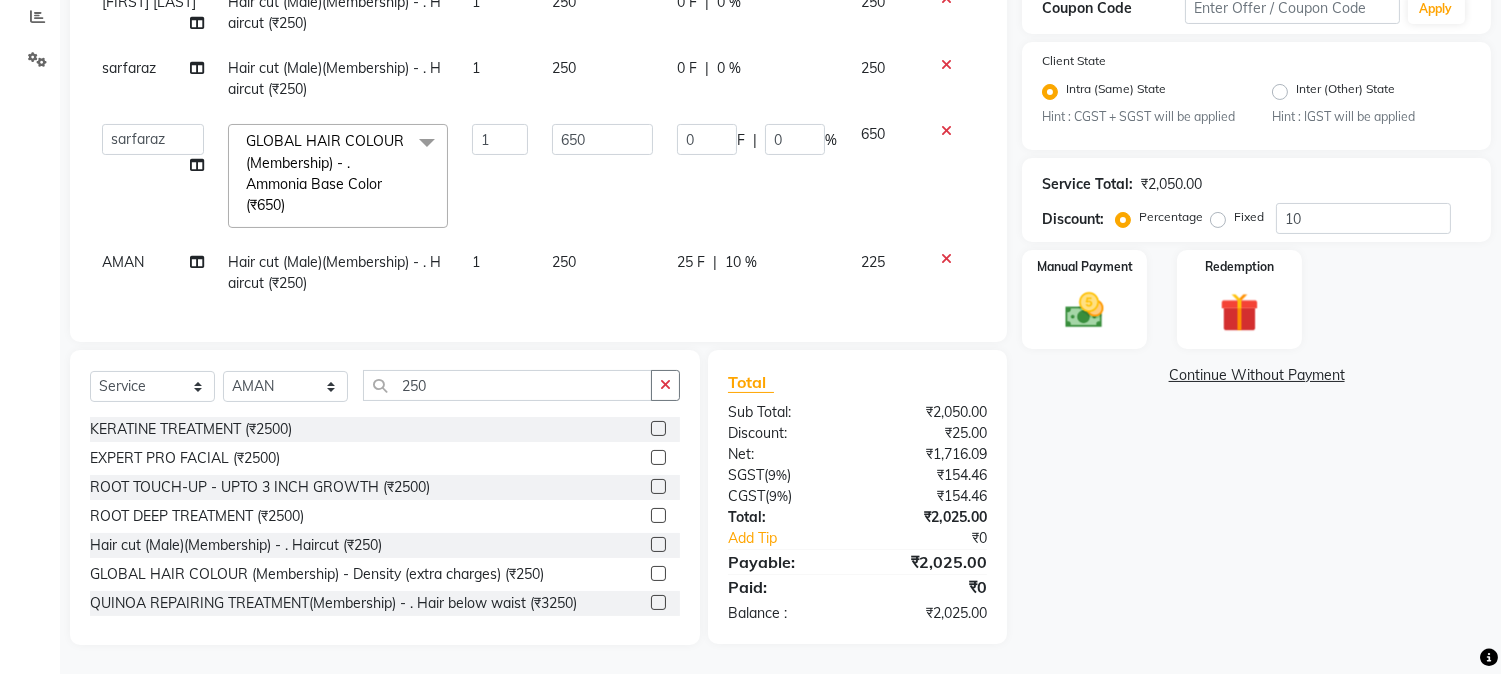 click on "25 F | 10 %" 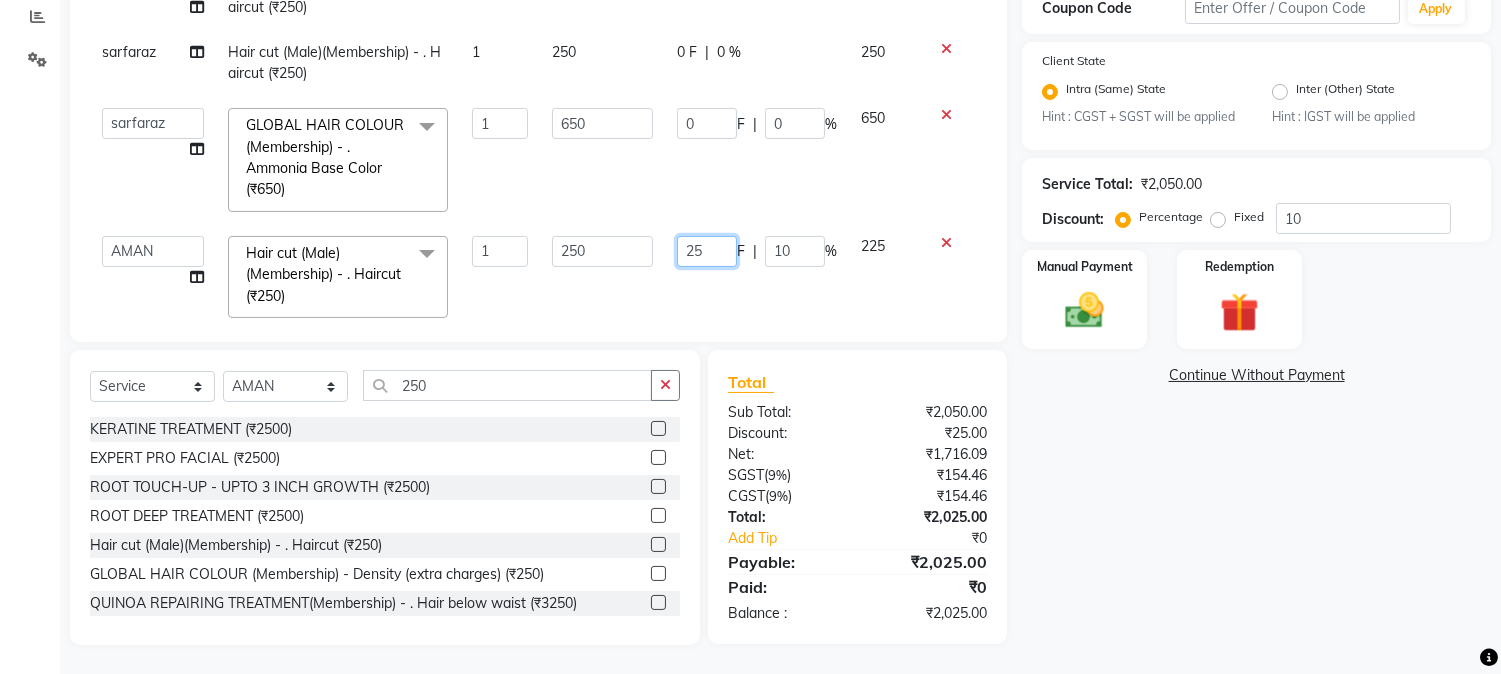 drag, startPoint x: 667, startPoint y: 254, endPoint x: 725, endPoint y: 255, distance: 58.00862 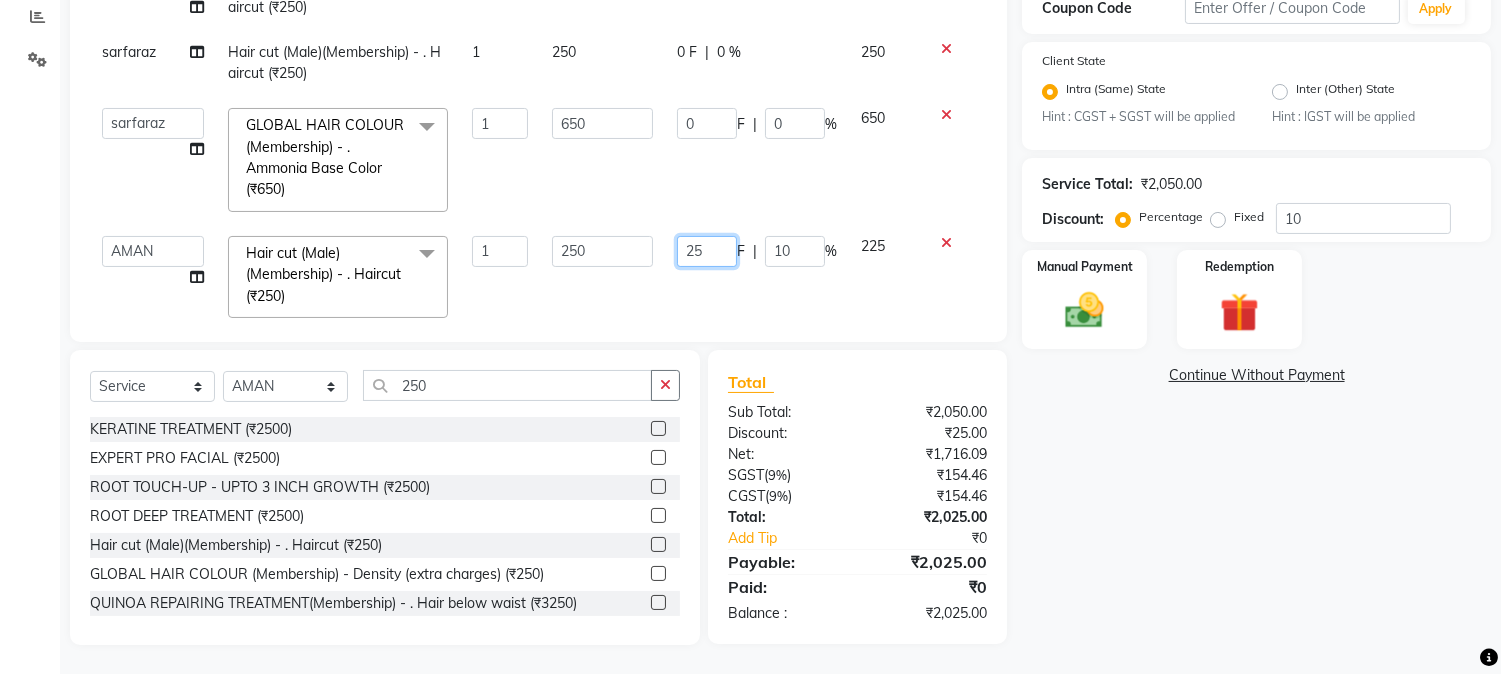 click on "25 F | 10 %" 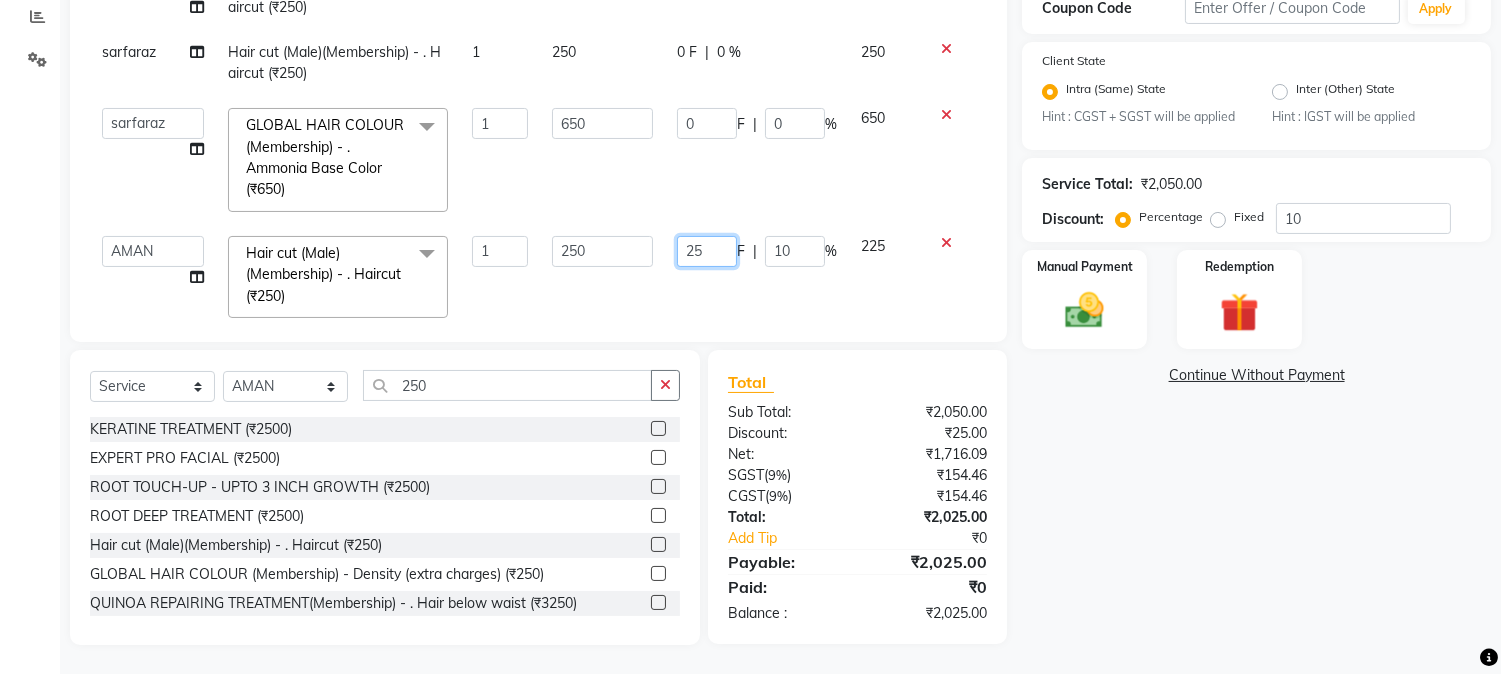 type 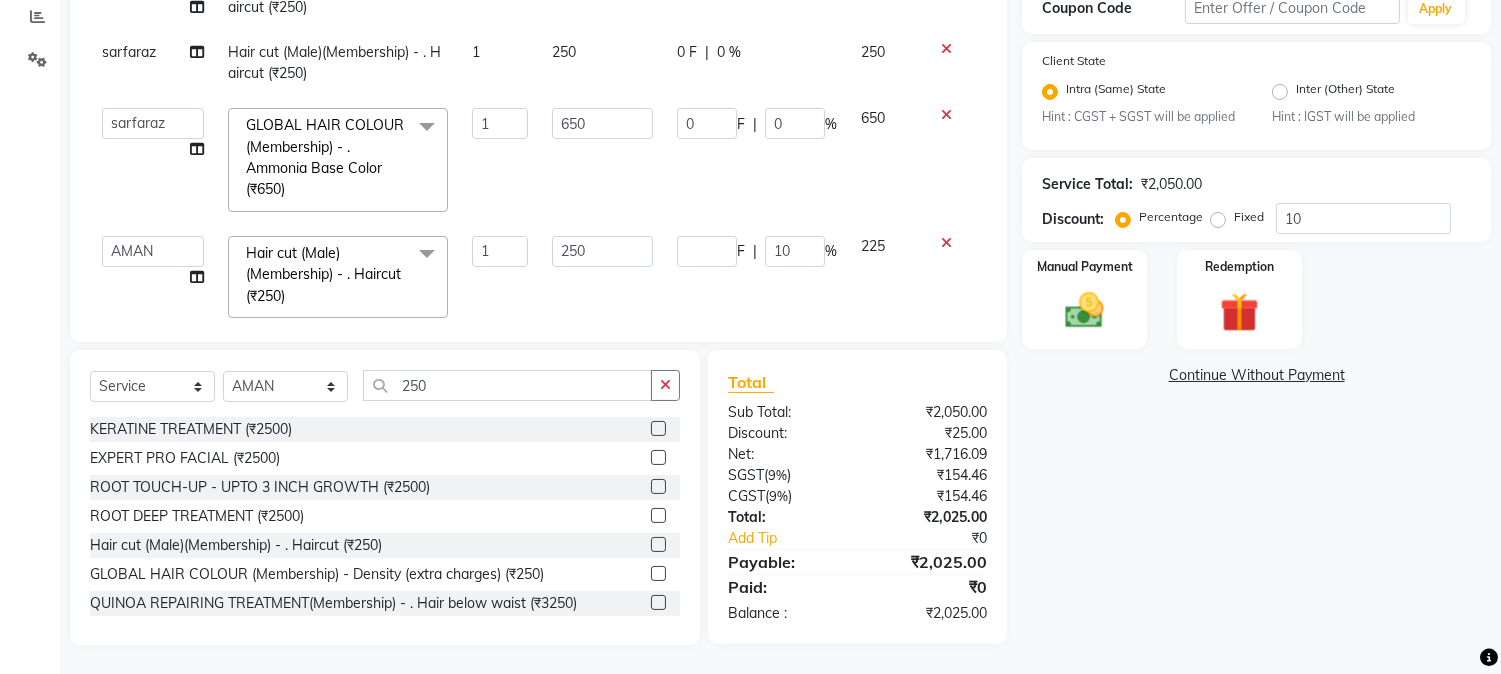 click on "F | 10 %" 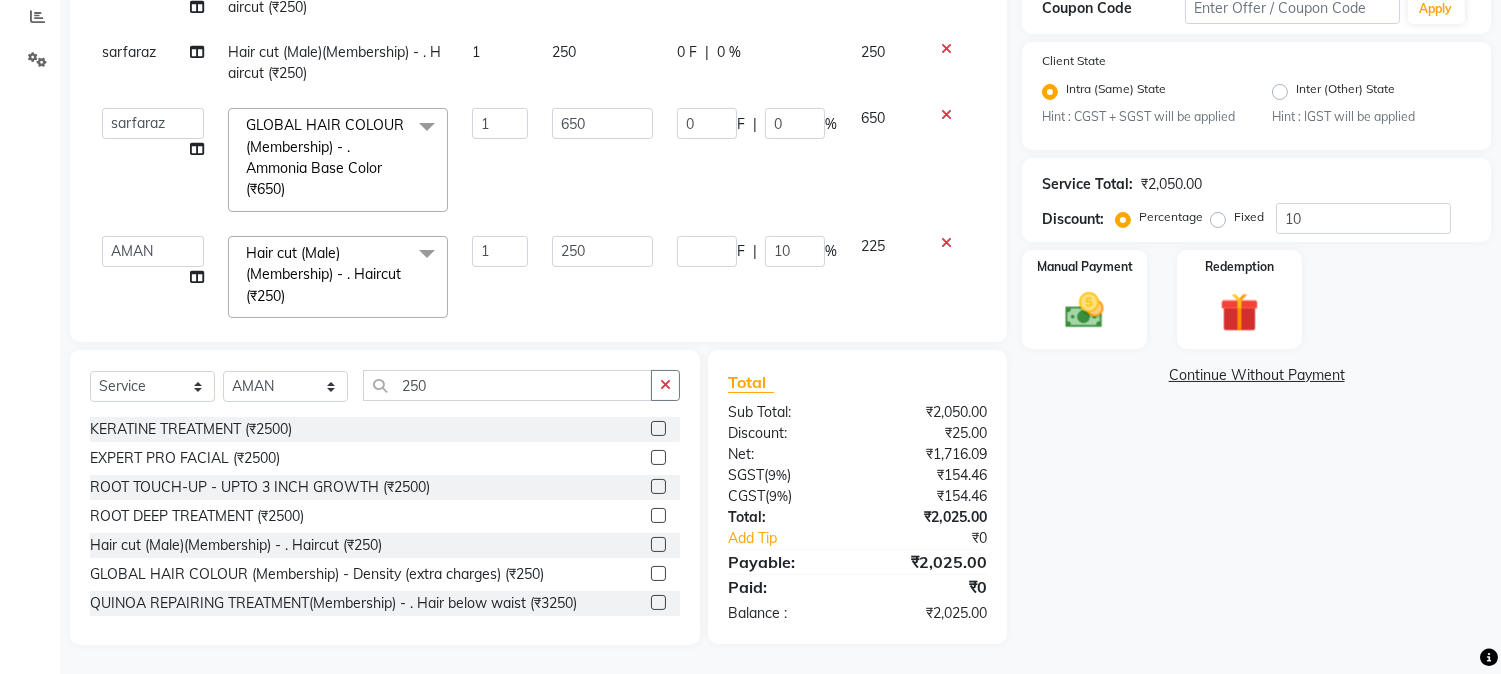 select on "27305" 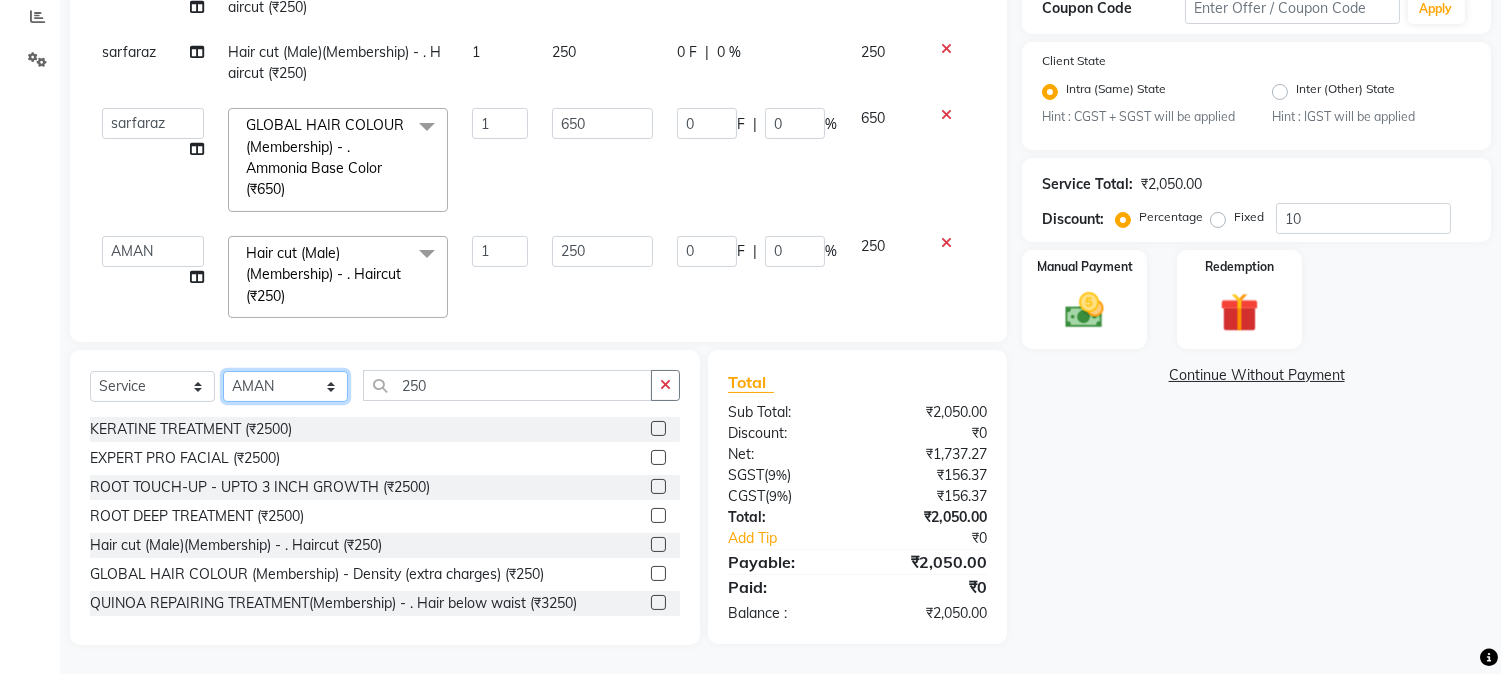 click on "Select Stylist AARMAN AAYUSHI SHARMA Akruti AMAN  Amir Arbaz Asif Ansari BABLU Bandana BHAGYESH CHETAN CHETAN BOISAR furkan GEETA KISHOR KISHOR JAMBHULKAR kunal mushahid  [muddu] Nilam NIRANJAN Nisha Parmar PRABHA  PUNAM Rahul Sir RAVI  RIMA Rohit Tandel SALONI Sandy Sir sarfaraz shovib M.D shreya ZOYA" 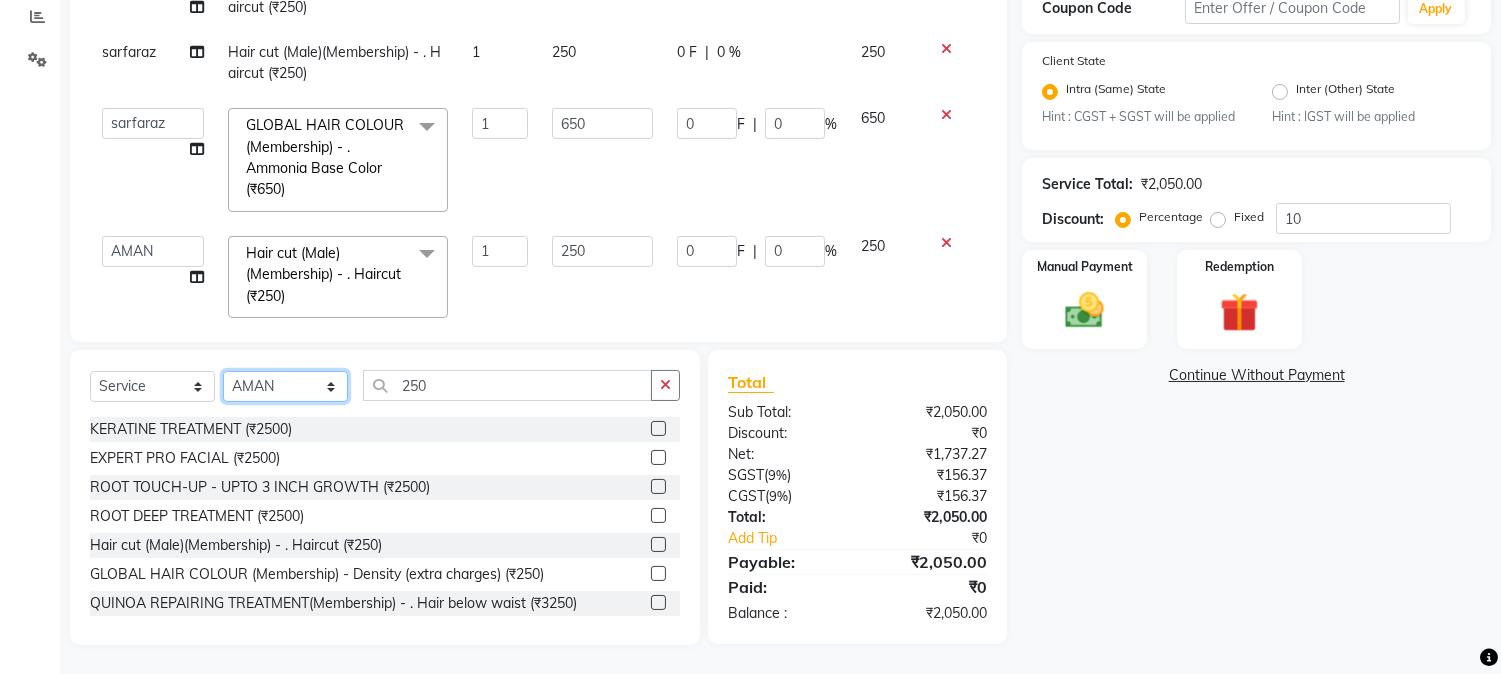 select on "22545" 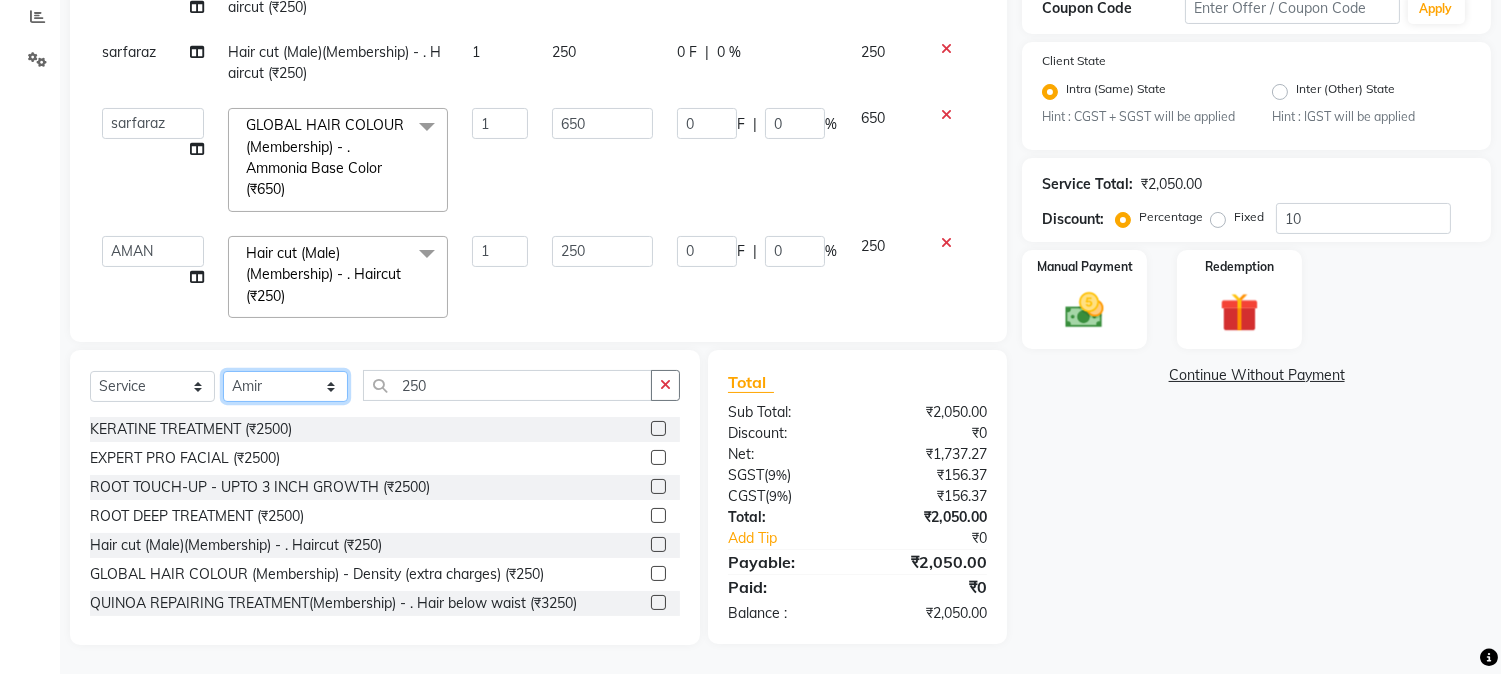 click on "Select Stylist AARMAN AAYUSHI SHARMA Akruti AMAN  Amir Arbaz Asif Ansari BABLU Bandana BHAGYESH CHETAN CHETAN BOISAR furkan GEETA KISHOR KISHOR JAMBHULKAR kunal mushahid  [muddu] Nilam NIRANJAN Nisha Parmar PRABHA  PUNAM Rahul Sir RAVI  RIMA Rohit Tandel SALONI Sandy Sir sarfaraz shovib M.D shreya ZOYA" 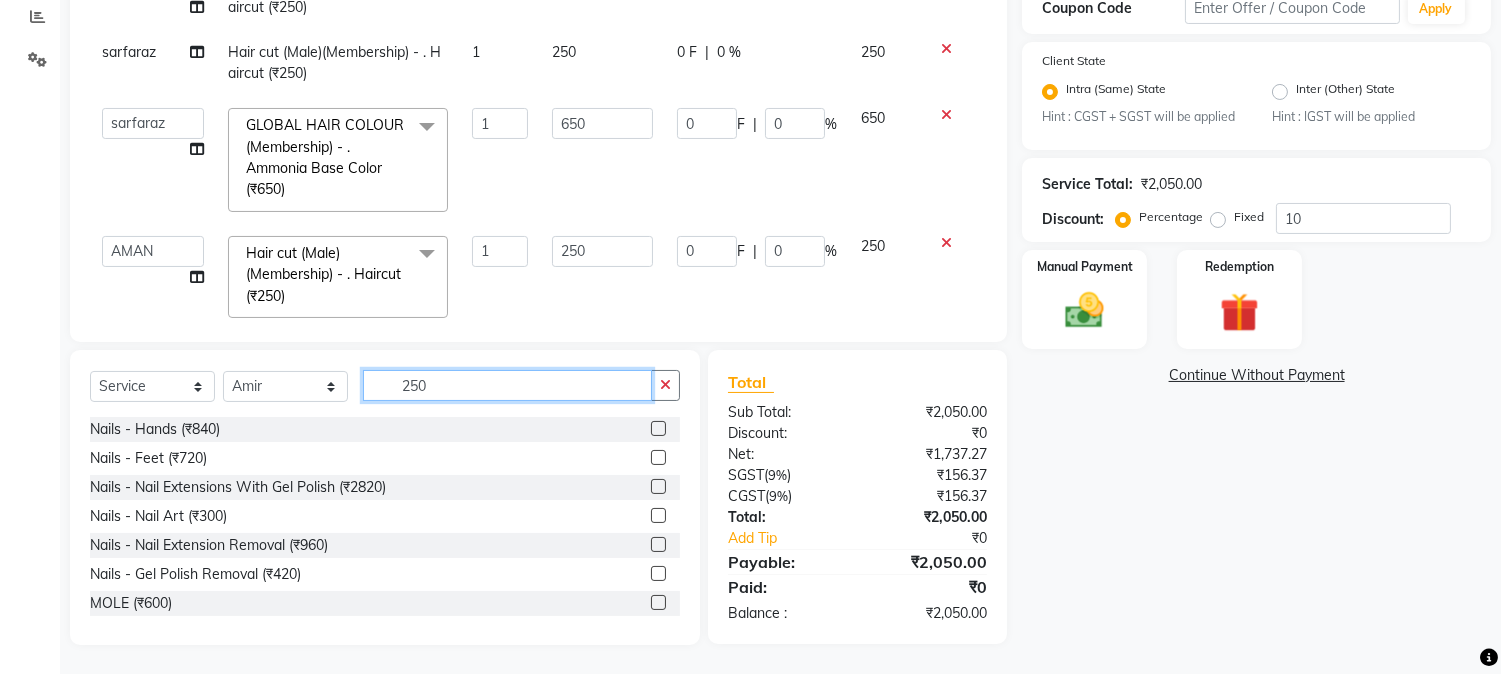 drag, startPoint x: 393, startPoint y: 384, endPoint x: 500, endPoint y: 385, distance: 107.00467 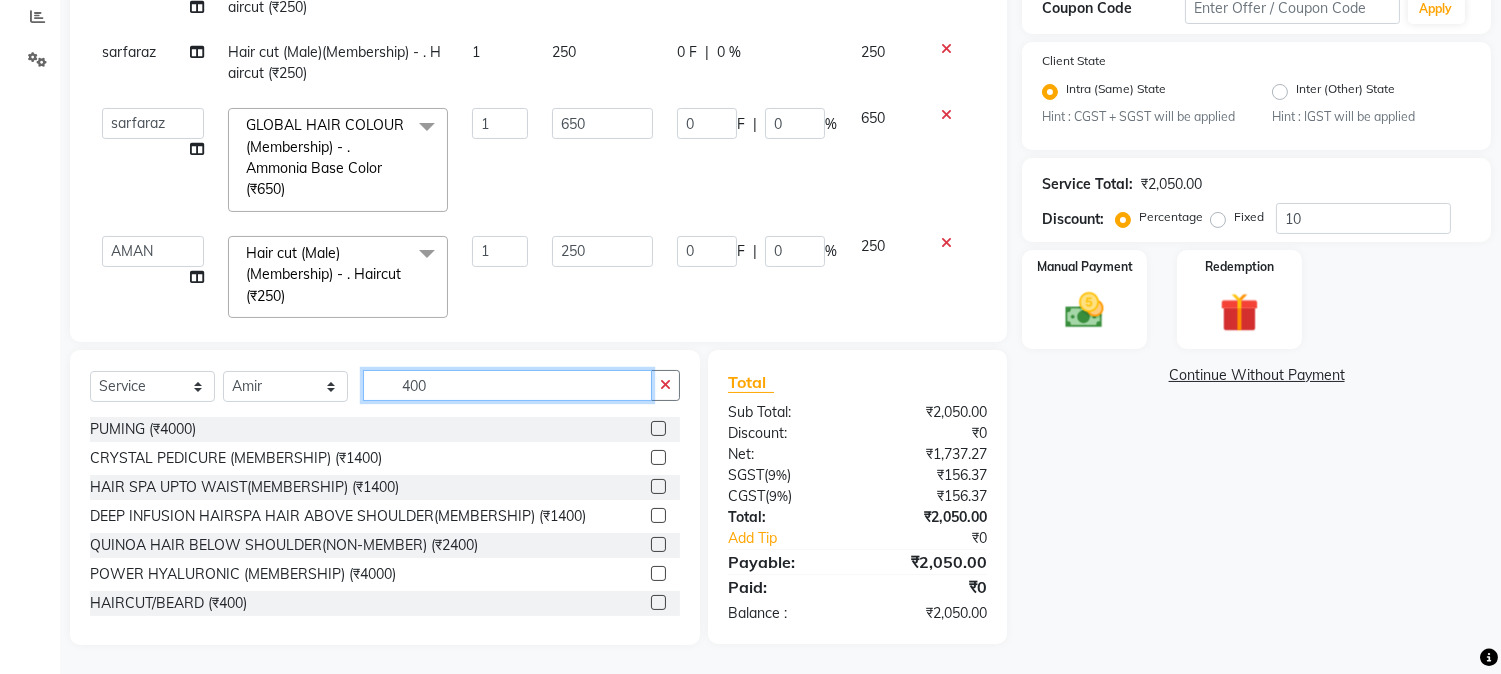 scroll, scrollTop: 153, scrollLeft: 0, axis: vertical 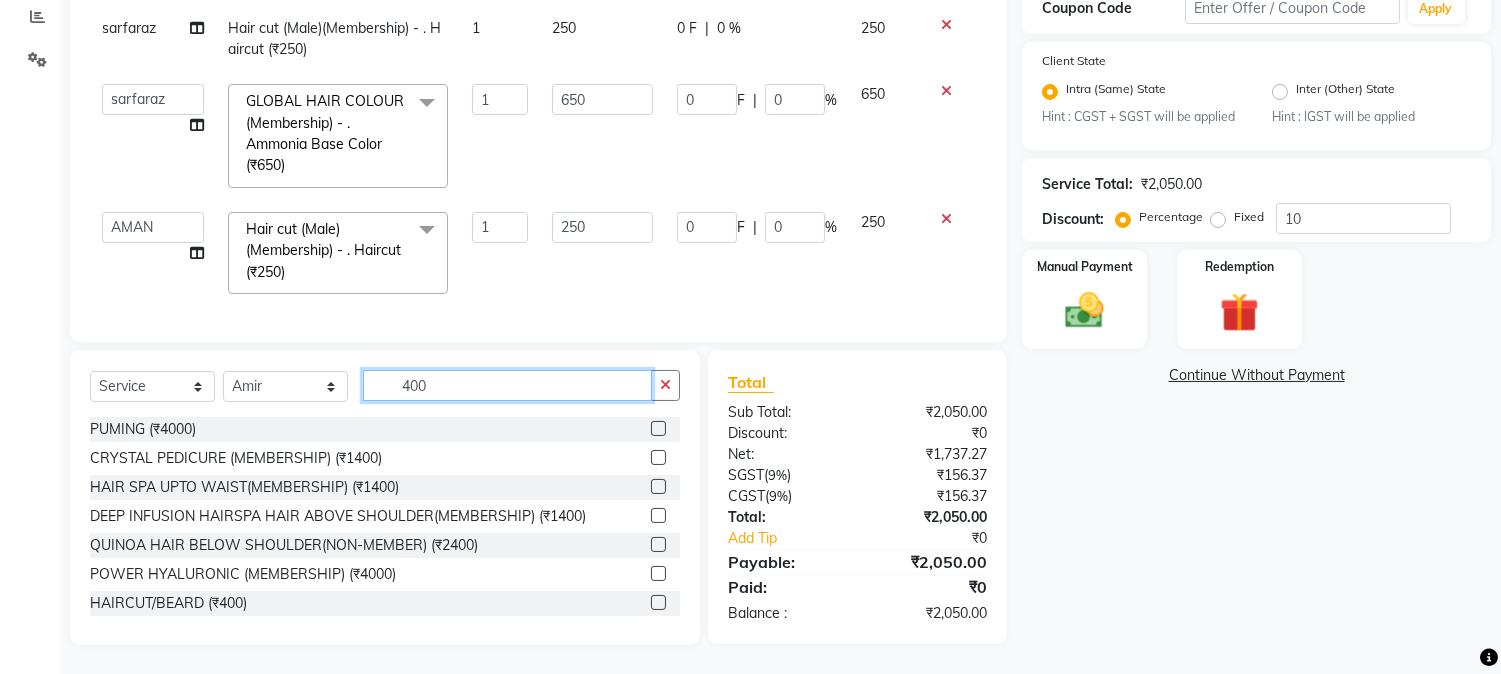 type on "400" 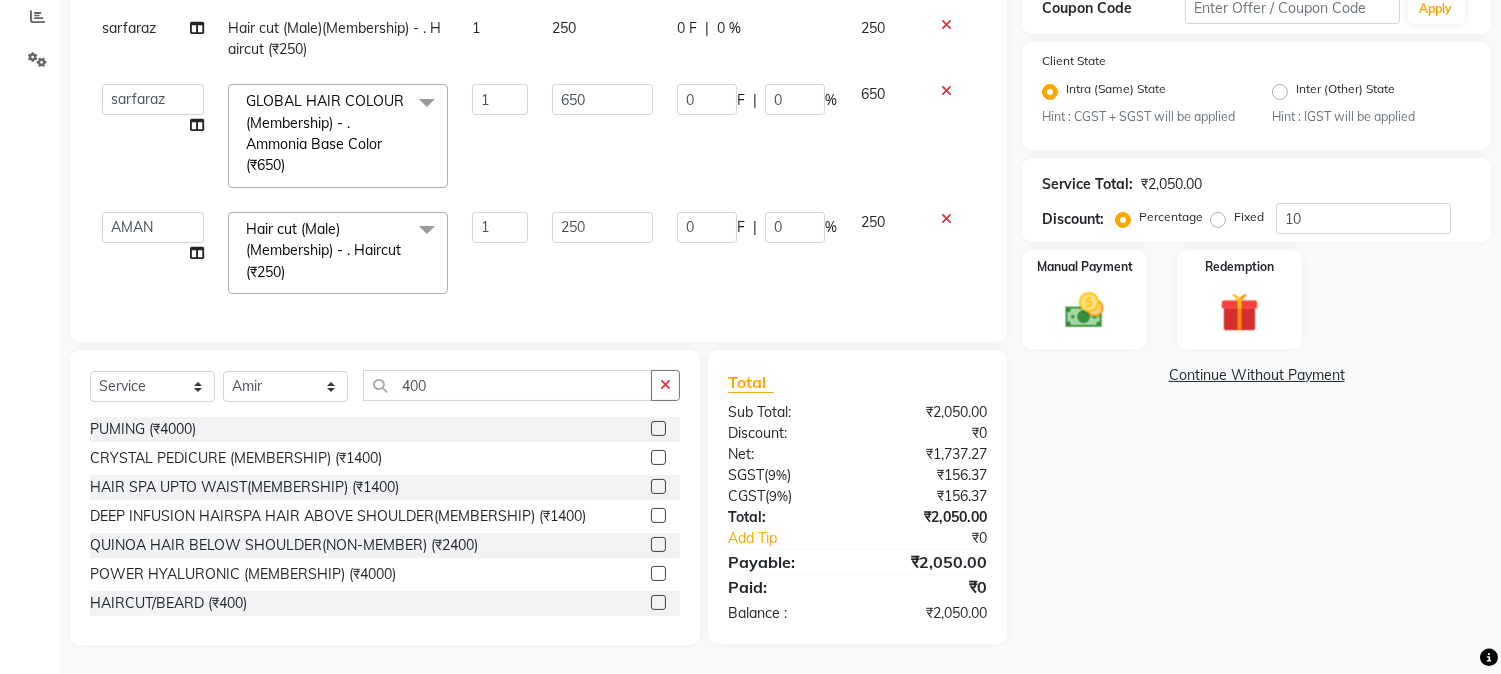 click 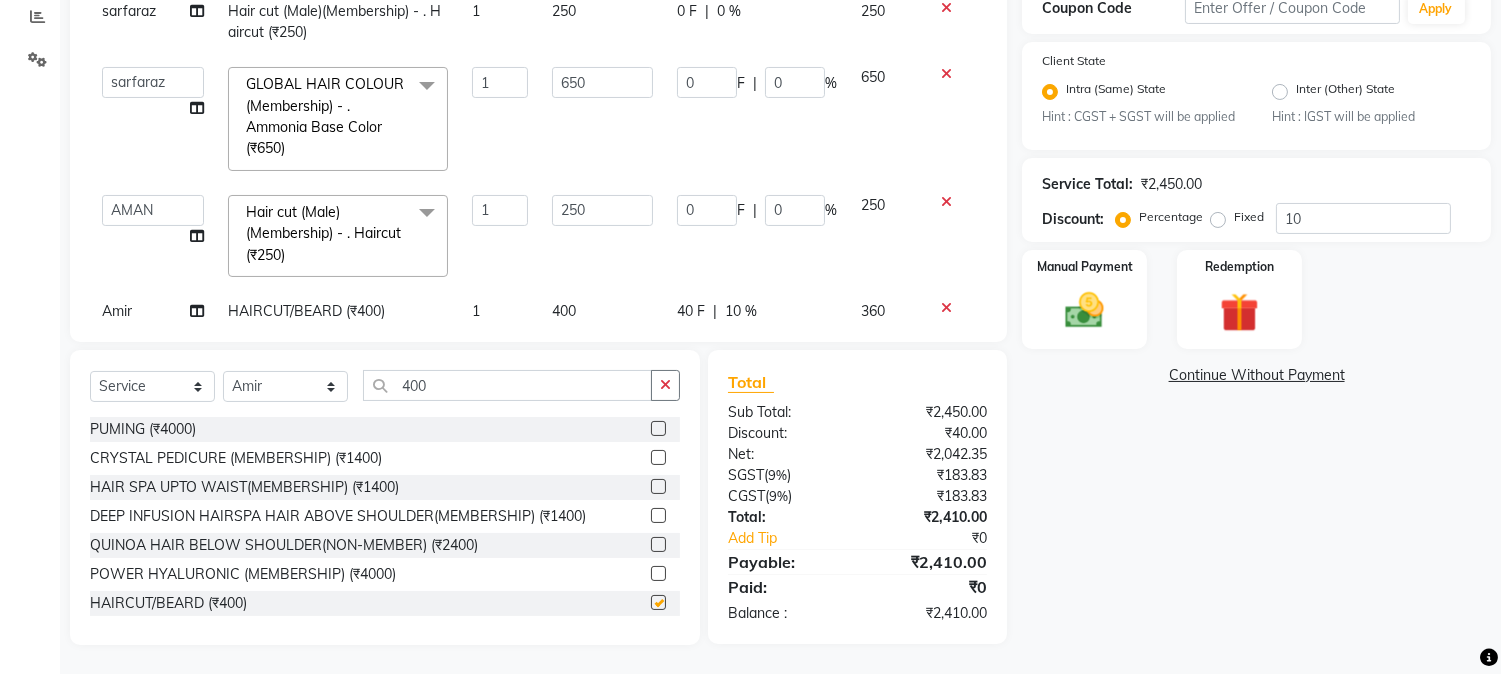 scroll, scrollTop: 197, scrollLeft: 0, axis: vertical 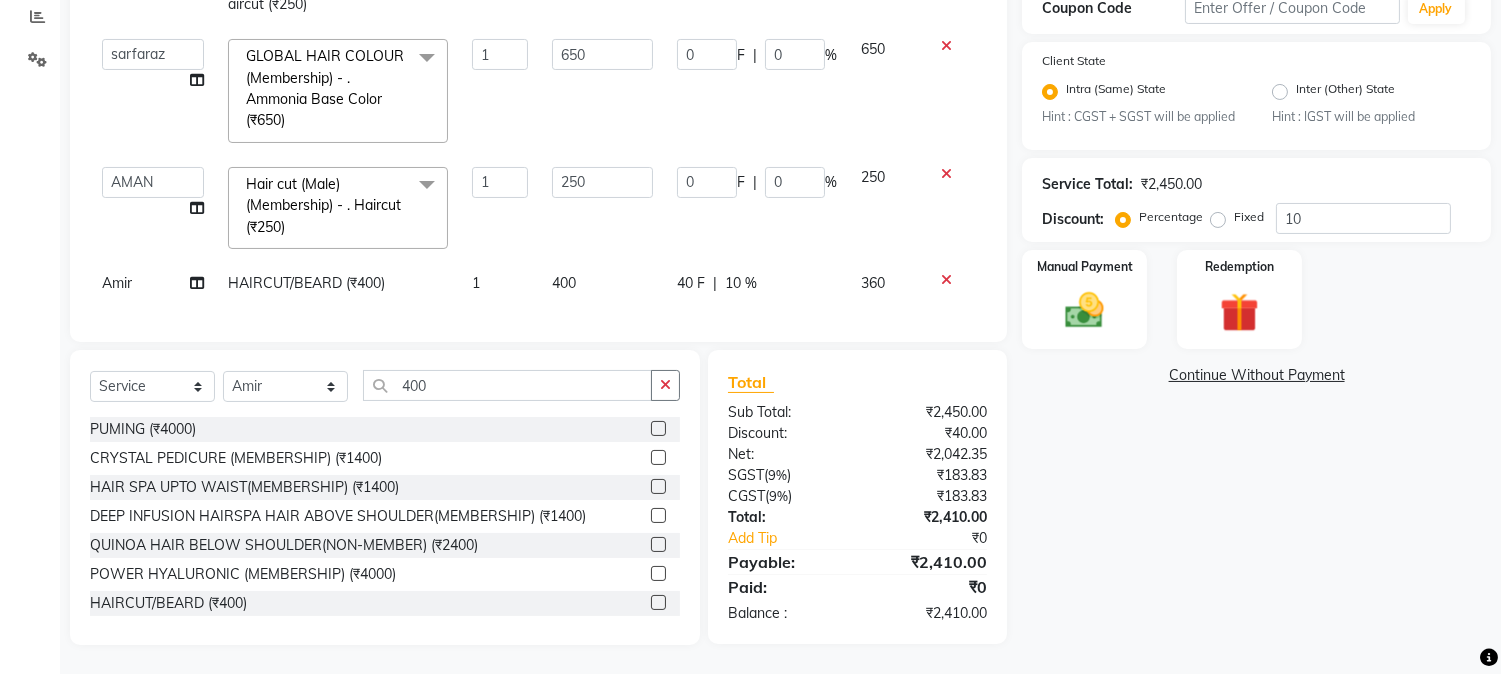 checkbox on "false" 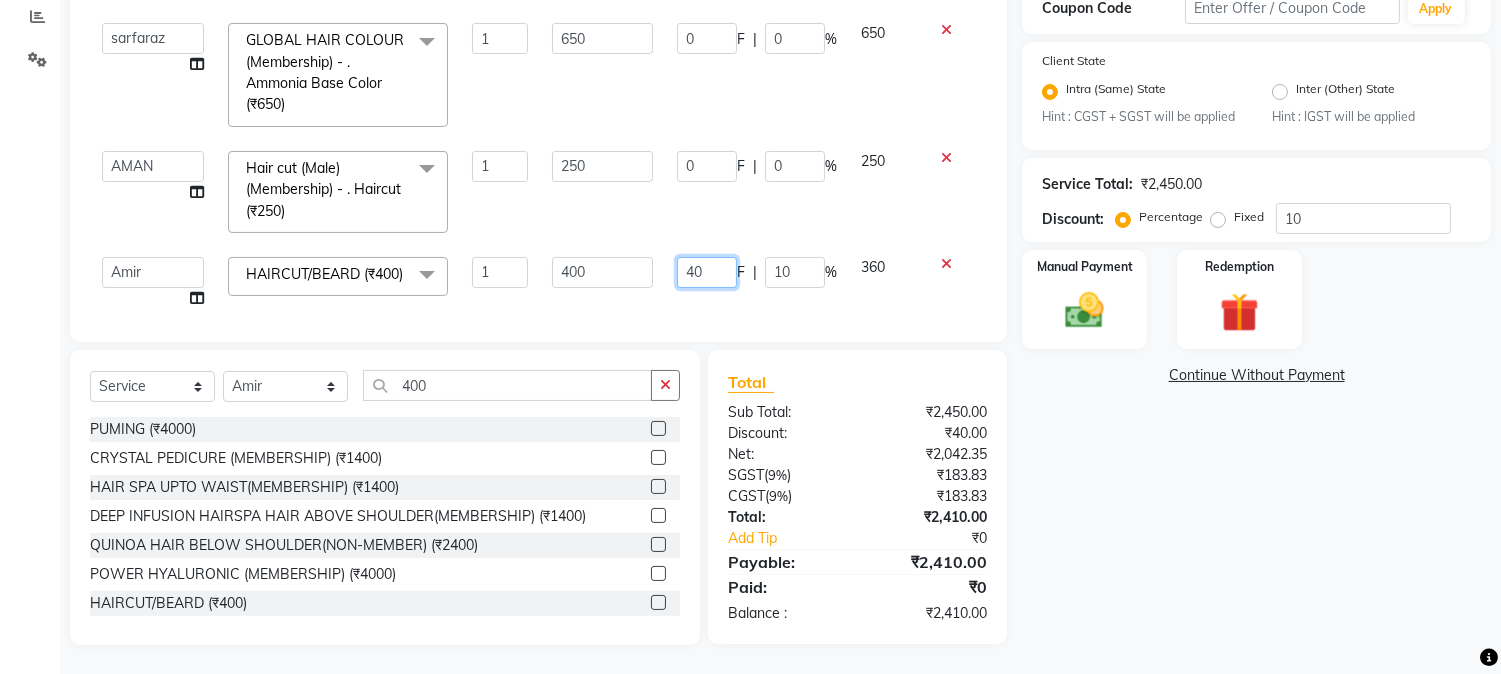 drag, startPoint x: 665, startPoint y: 272, endPoint x: 720, endPoint y: 263, distance: 55.7315 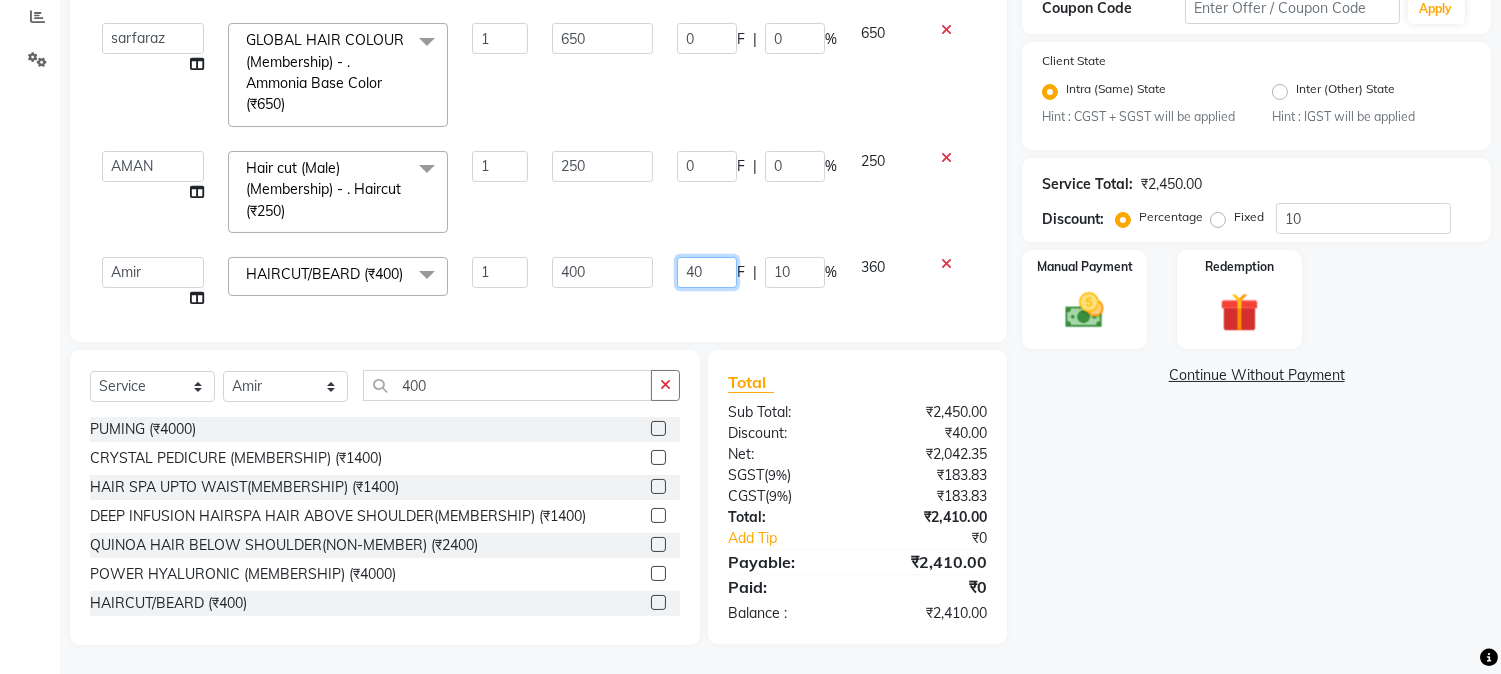 click on "40" 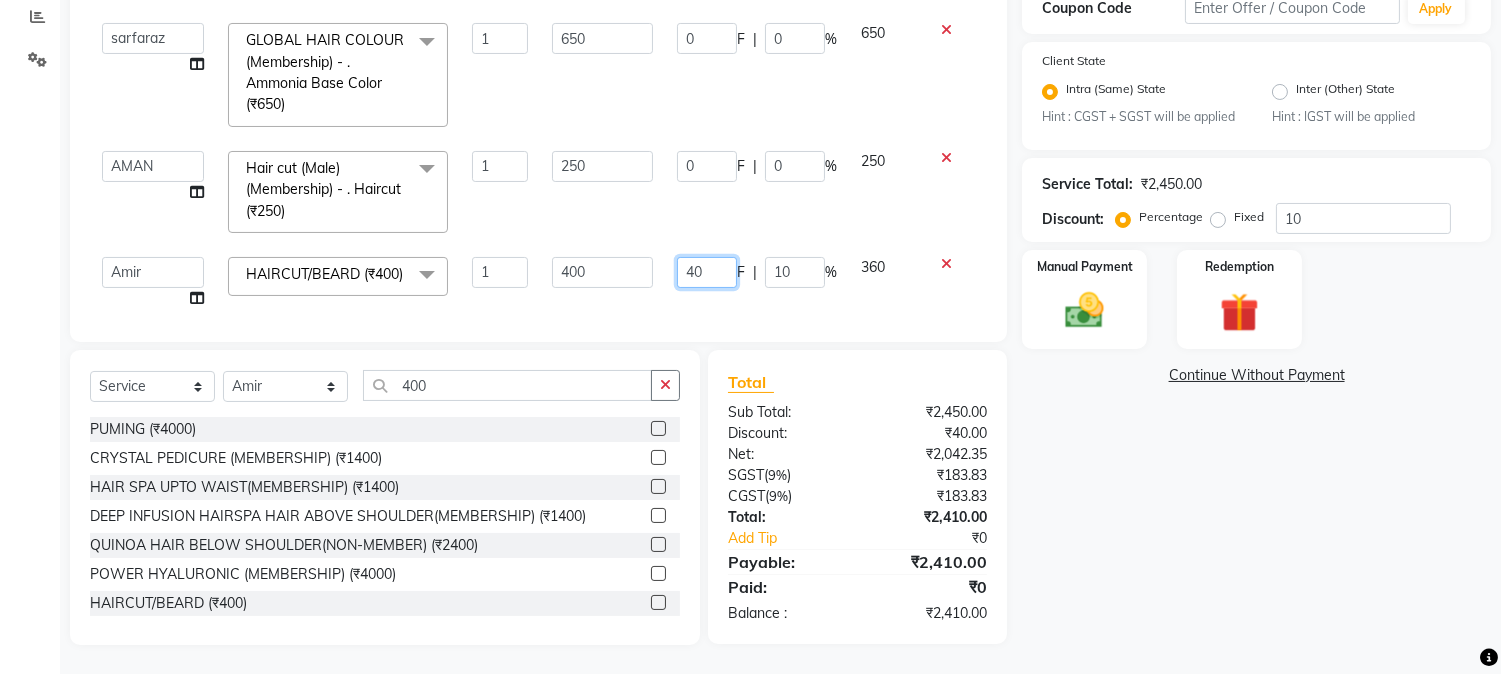 type 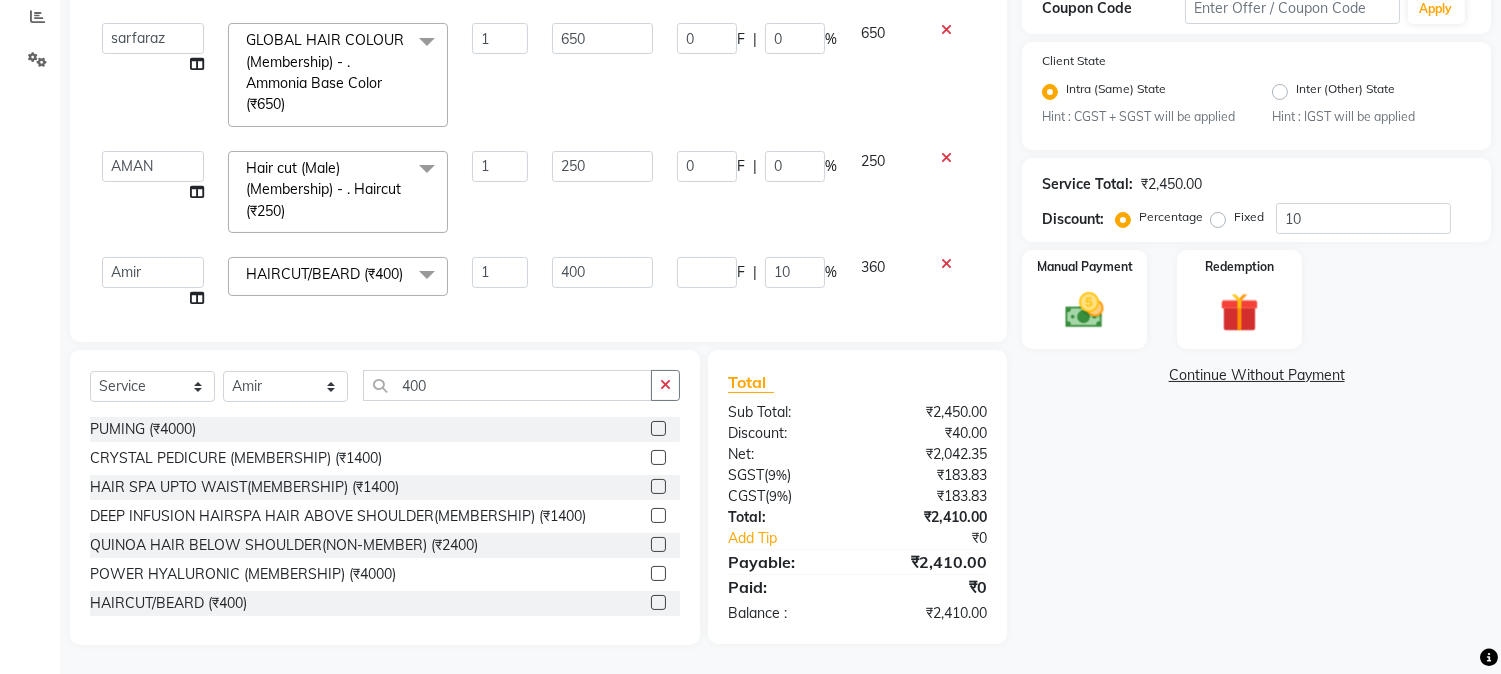 click on "Services Stylist Service Qty Price Disc Total Action mushahid  [muddu] HAIRCUT/BEARD (₹400) 1 400 0 F | 0 % 400  AARMAN   AAYUSHI SHARMA   Akruti   AMAN    Amir   Arbaz   Asif Ansari   BABLU   Bandana   BHAGYESH   CHETAN   CHETAN BOISAR   furkan   GEETA   KISHOR   KISHOR JAMBHULKAR   kunal   mushahid  [muddu]   Nilam   NIRANJAN   Nisha Parmar   PRABHA    PUNAM   Rahul Sir   RAVI    RIMA   Rohit Tandel   SALONI   Sandy Sir   sarfaraz   shovib M.D   shreya   ZOYA  Hair cut (Male)(Membership)       -        . Haircut (₹250)  x Nails -  Hands (₹840) Nails -  Feet (₹720) Nails - Nail Extensions With Gel Polish (₹2820) Nails - Nail Art (₹300) Nails - Nail Extension Removal (₹960) Nails - Gel Polish Removal (₹420) MOLE (₹600) PUMING (₹4000) CRYSTAL PEDICURE (MEMBERSHIP) (₹1400) HIAR SPA ABOVE SHOULDER (MEMBERSHIP) (₹900) HAIR SPA ABOVE SHOULDER (NON-MEMBER) (₹1080) HAIR SPA BELOW SHOULDER(MEMBERSHIP) (₹1200) HAIR SPA BELOW SHOULDER(NON-MEMBER) (₹1440) PATCH TEST  (₹500) VATS (₹200)" 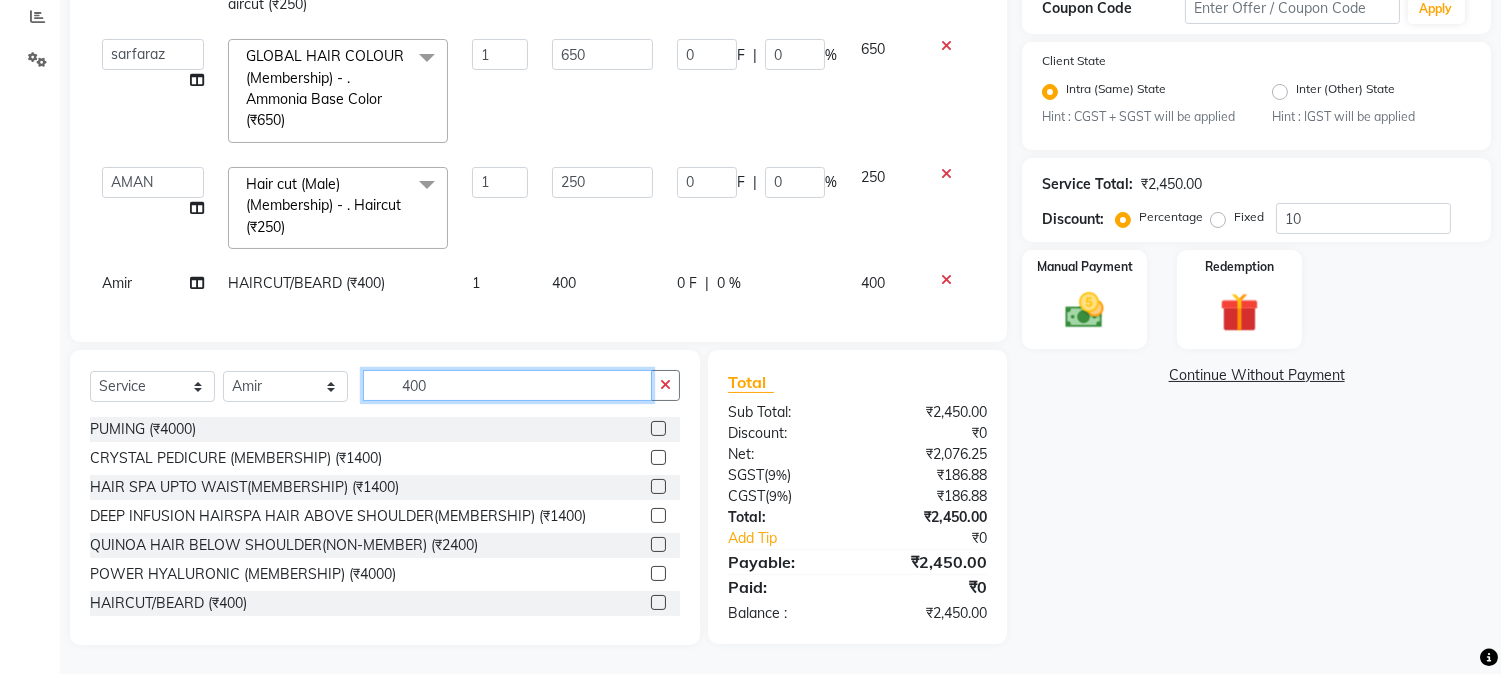 drag, startPoint x: 403, startPoint y: 375, endPoint x: 474, endPoint y: 380, distance: 71.17584 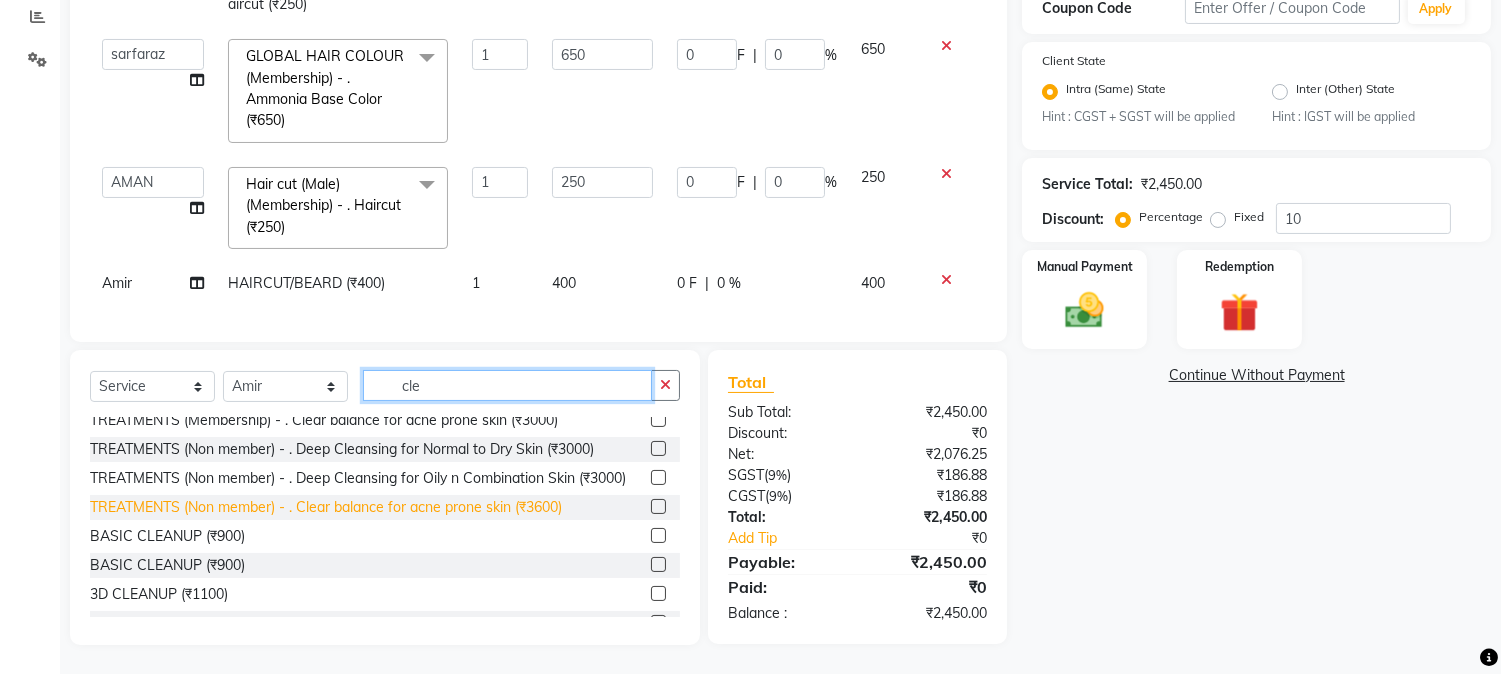 scroll, scrollTop: 500, scrollLeft: 0, axis: vertical 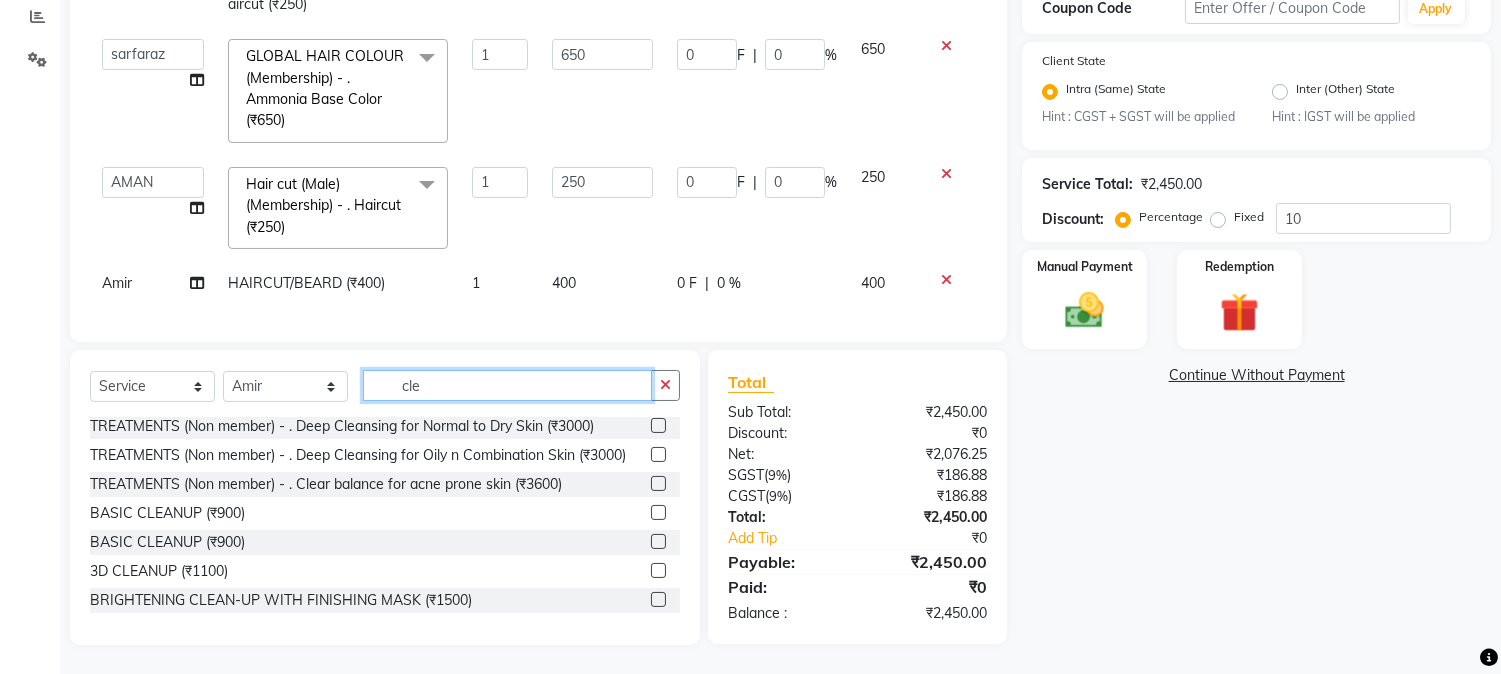type on "cle" 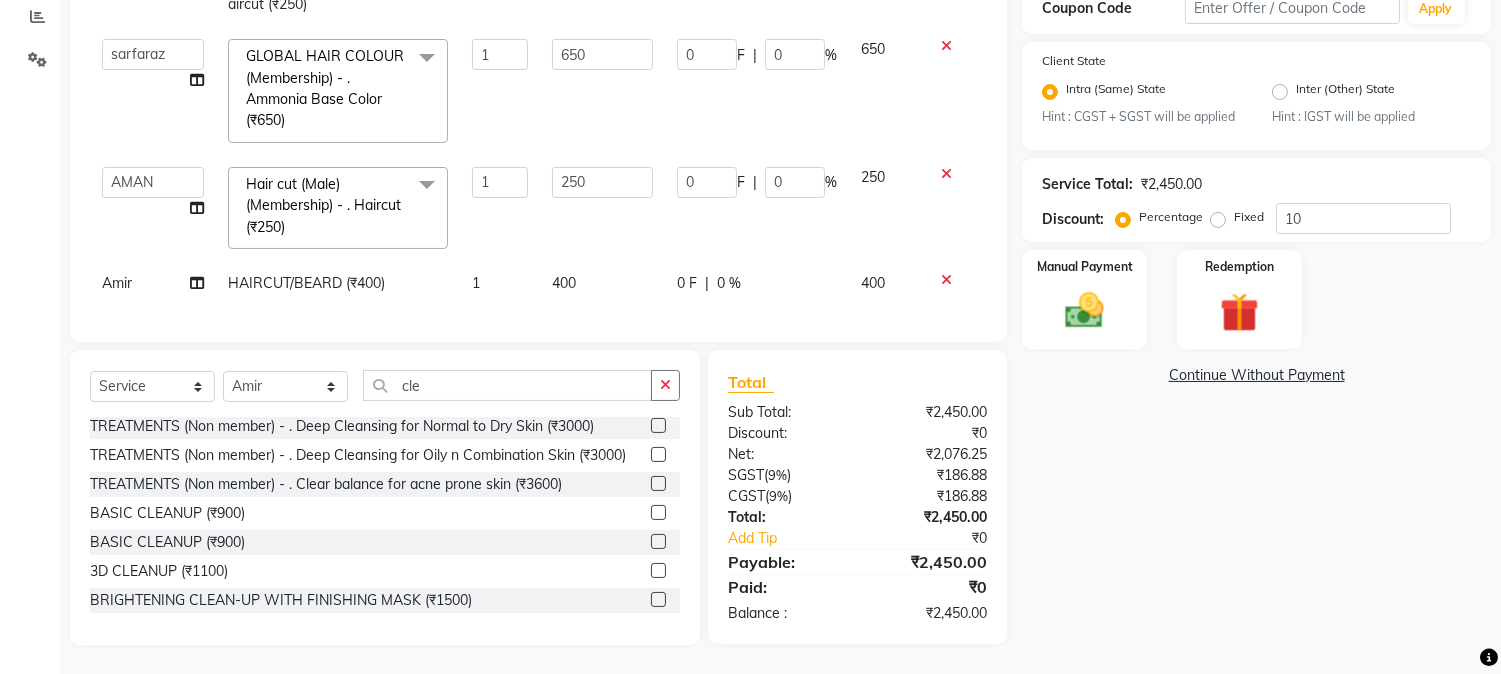 click 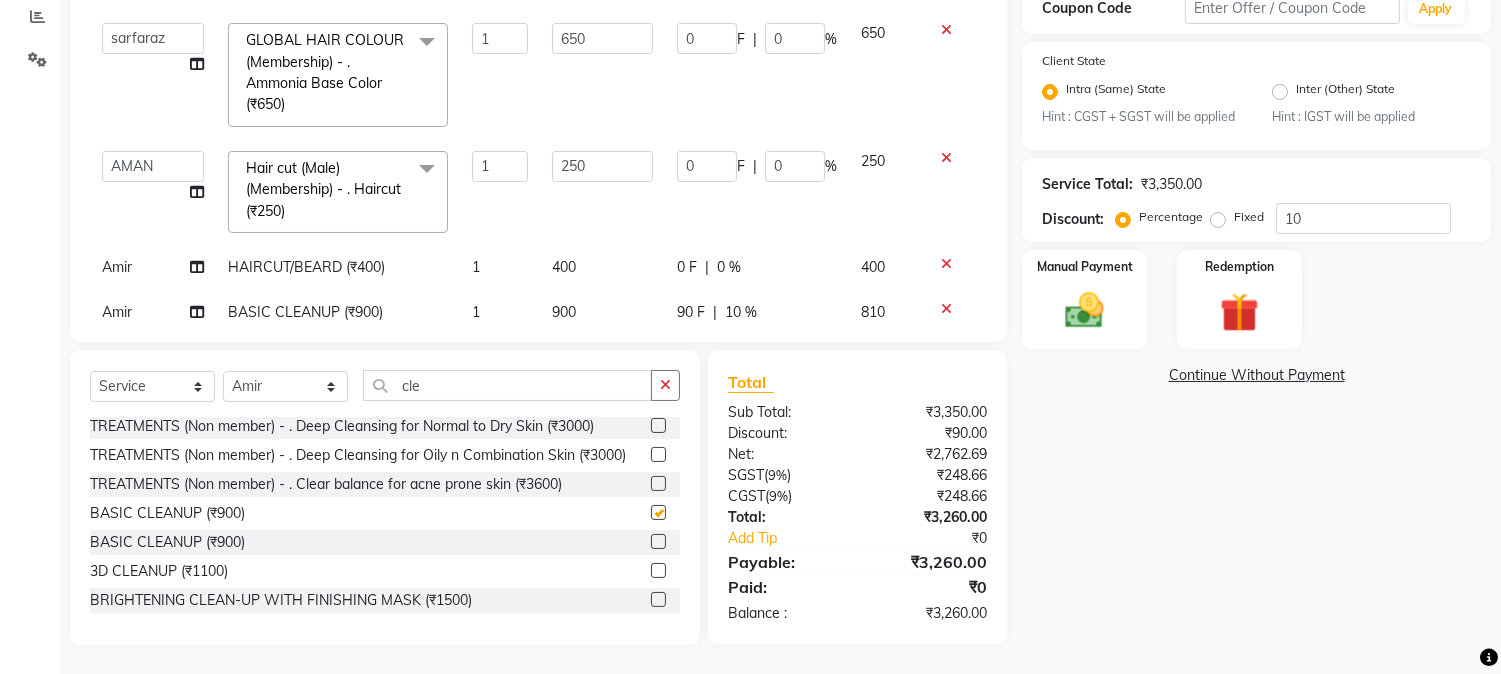 checkbox on "false" 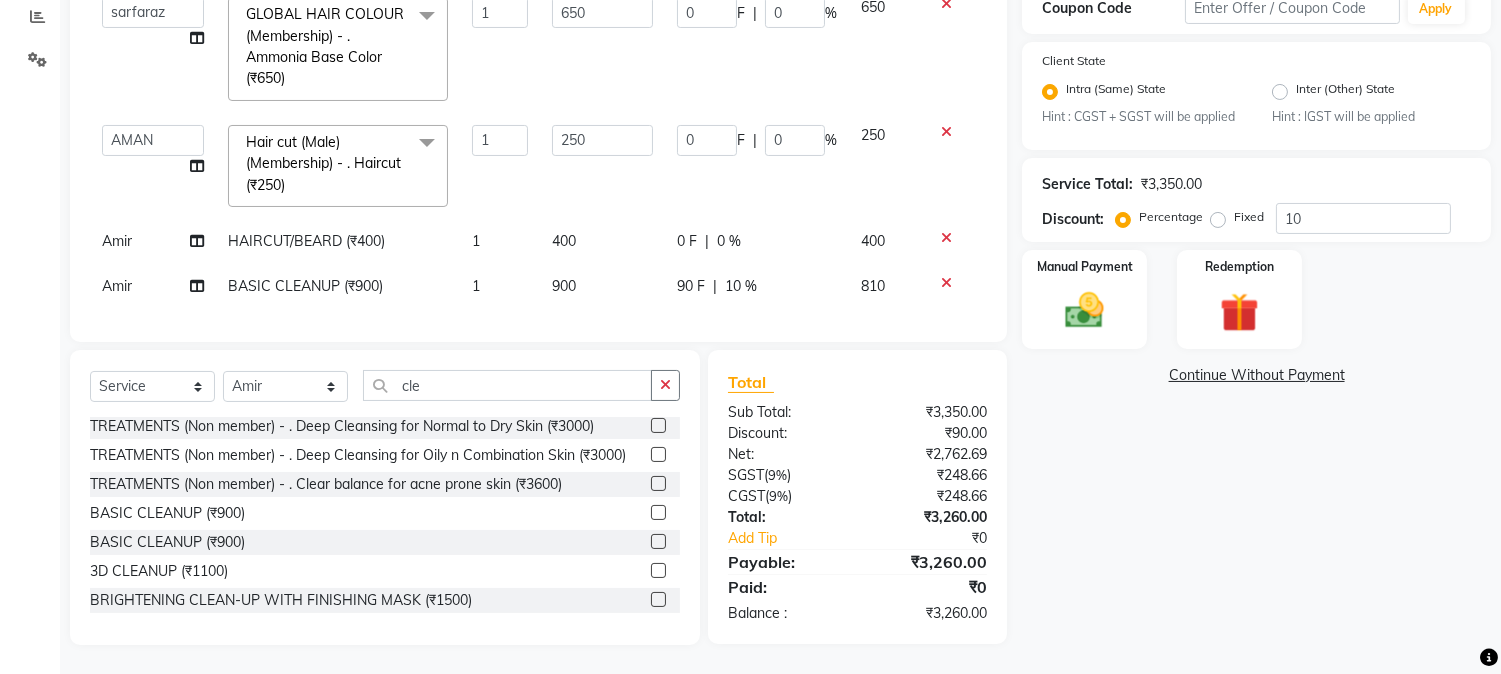 scroll, scrollTop: 243, scrollLeft: 0, axis: vertical 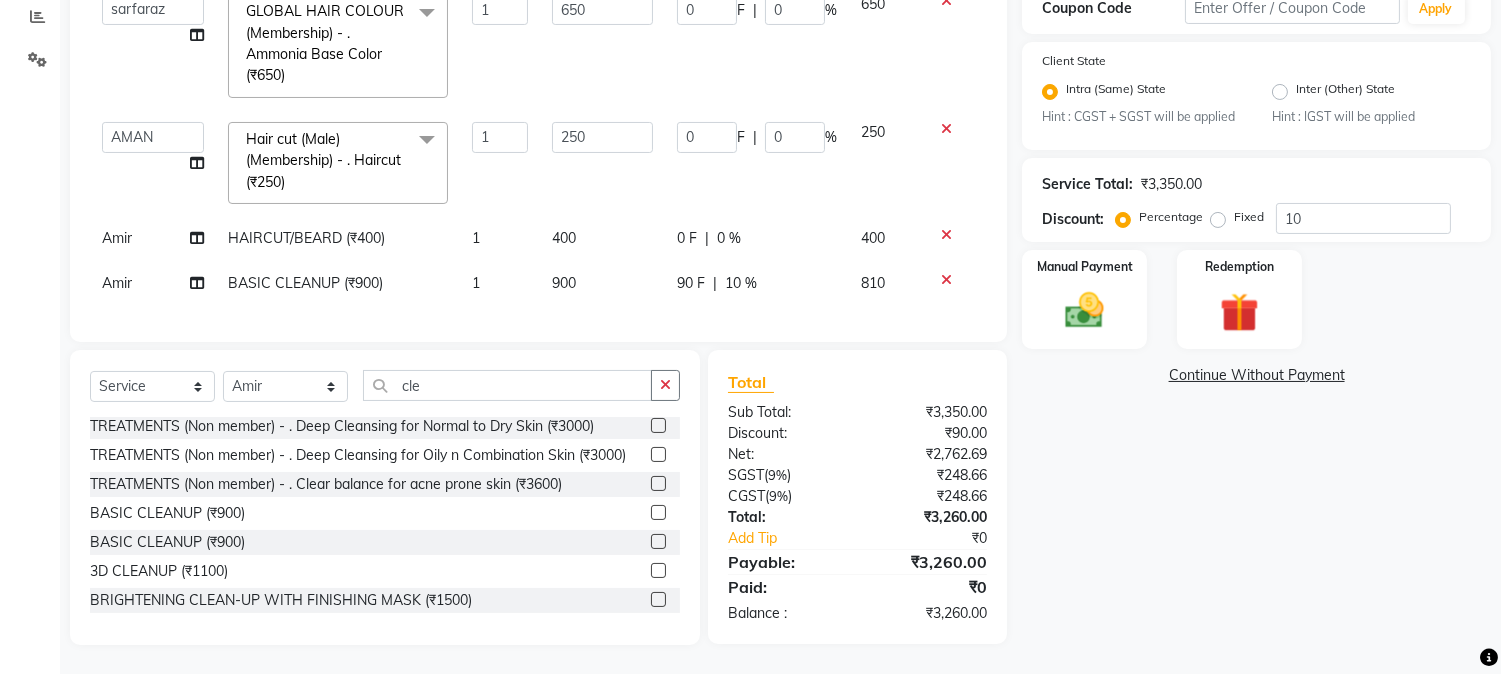 click on "90 F | 10 %" 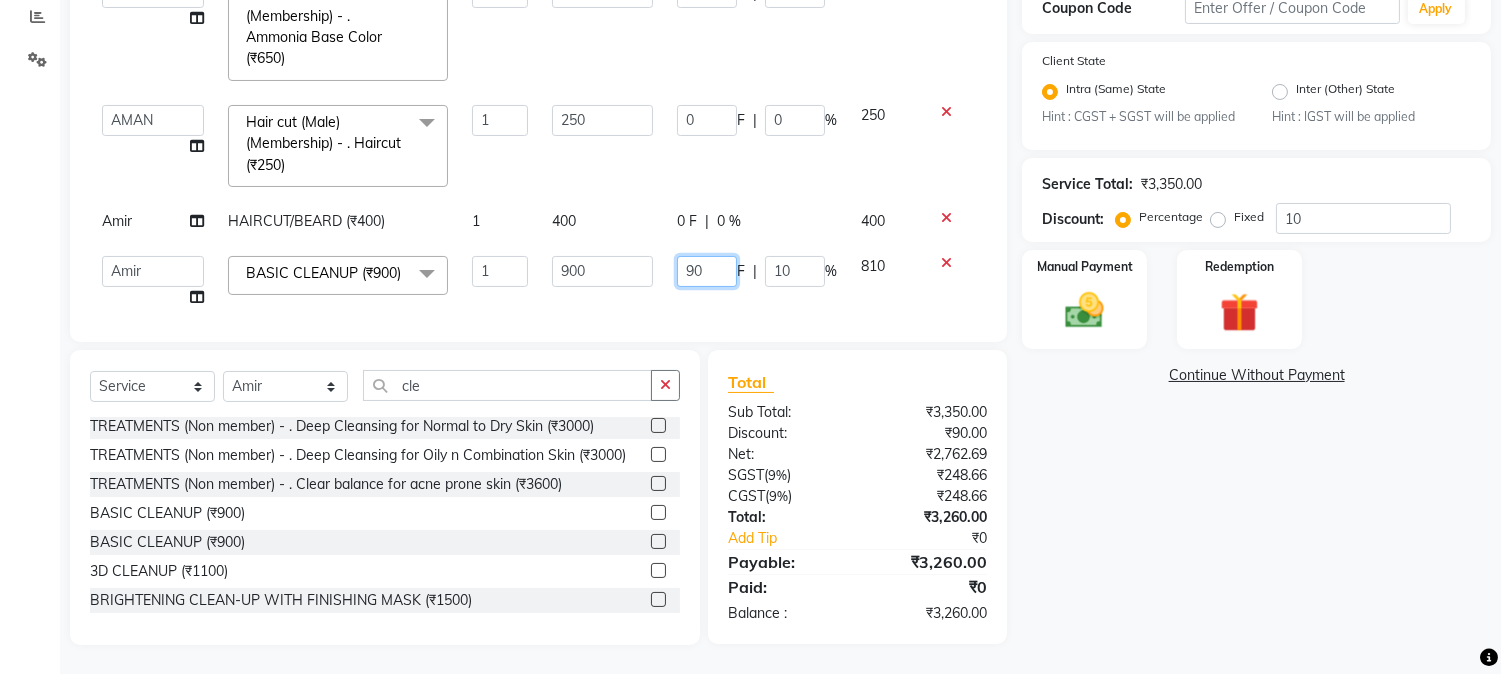 drag, startPoint x: 661, startPoint y: 271, endPoint x: 704, endPoint y: 268, distance: 43.104523 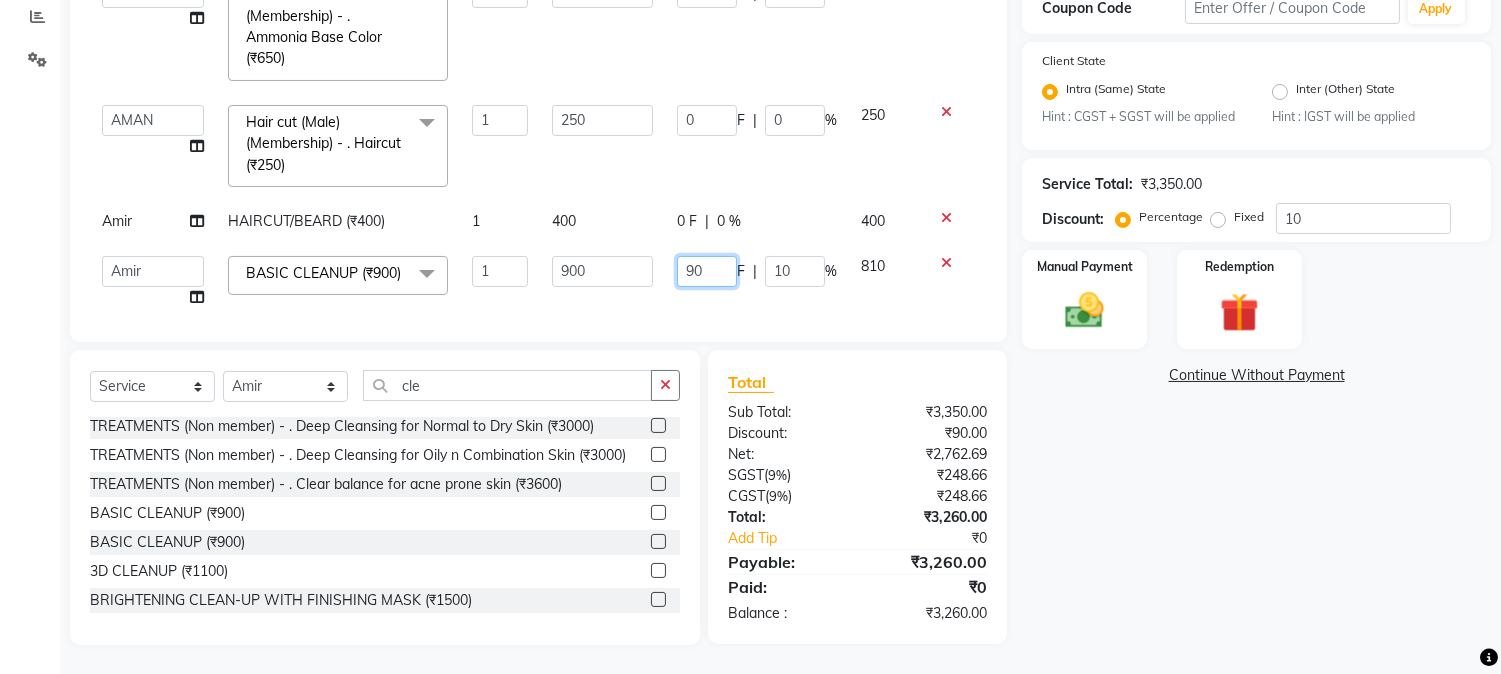 click on "90 F | 10 %" 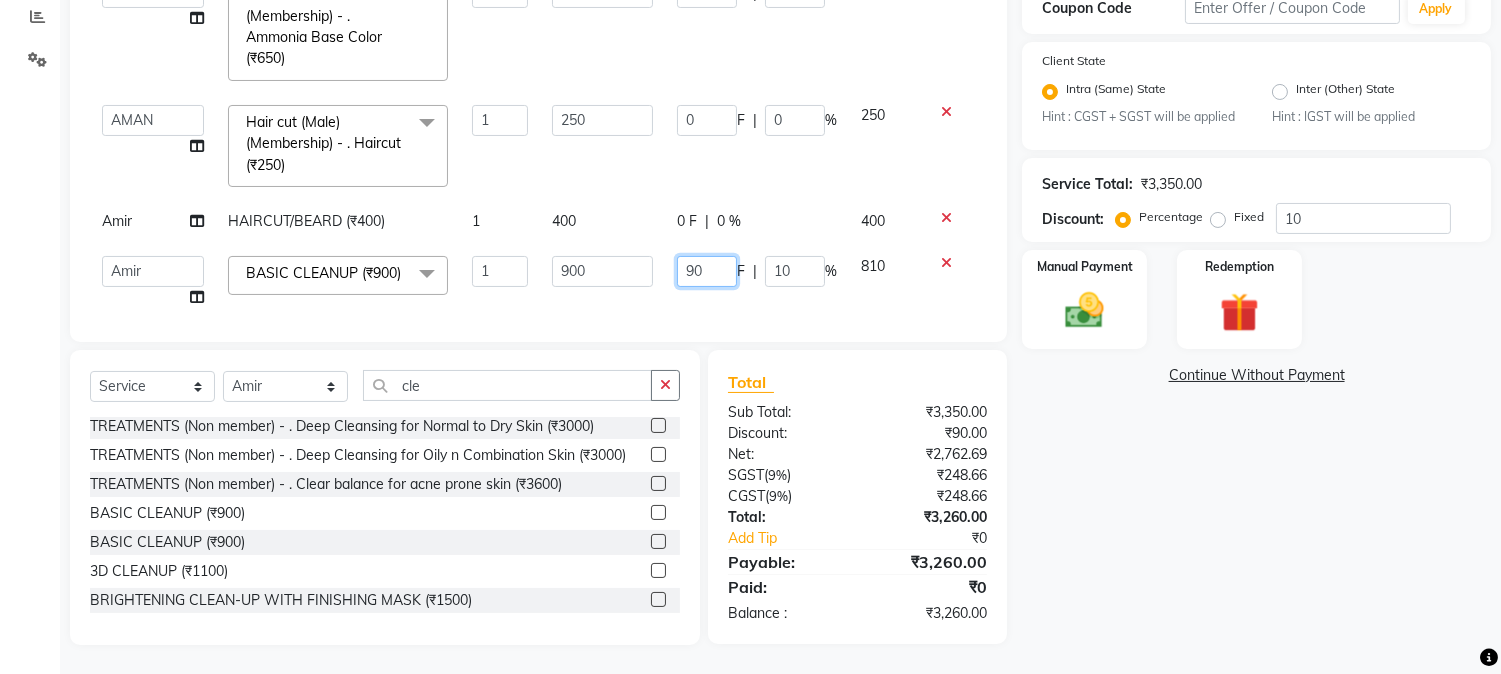 type 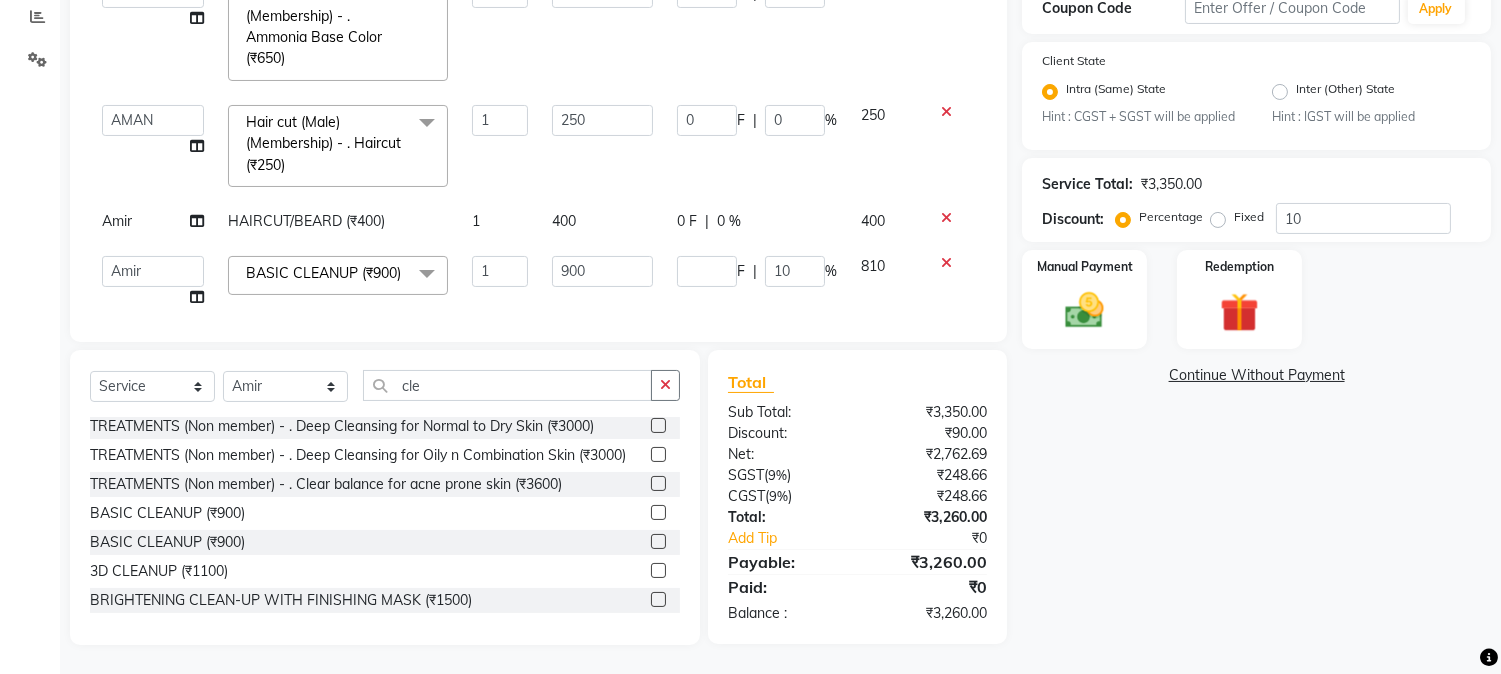 click on "Services Stylist Service Qty Price Disc Total Action mushahid  [muddu] HAIRCUT/BEARD (₹400) 1 400 0 F | 0 % 400  AARMAN   AAYUSHI SHARMA   Akruti   AMAN    Amir   Arbaz   Asif Ansari   BABLU   Bandana   BHAGYESH   CHETAN   CHETAN BOISAR   furkan   GEETA   KISHOR   KISHOR JAMBHULKAR   kunal   mushahid  [muddu]   Nilam   NIRANJAN   Nisha Parmar   PRABHA    PUNAM   Rahul Sir   RAVI    RIMA   Rohit Tandel   SALONI   Sandy Sir   sarfaraz   shovib M.D   shreya   ZOYA  Hair cut (Male)(Membership)       -        . Haircut (₹250)  x Nails -  Hands (₹840) Nails -  Feet (₹720) Nails - Nail Extensions With Gel Polish (₹2820) Nails - Nail Art (₹300) Nails - Nail Extension Removal (₹960) Nails - Gel Polish Removal (₹420) MOLE (₹600) PUMING (₹4000) CRYSTAL PEDICURE (MEMBERSHIP) (₹1400) HIAR SPA ABOVE SHOULDER (MEMBERSHIP) (₹900) HAIR SPA ABOVE SHOULDER (NON-MEMBER) (₹1080) HAIR SPA BELOW SHOULDER(MEMBERSHIP) (₹1200) HAIR SPA BELOW SHOULDER(NON-MEMBER) (₹1440) PATCH TEST  (₹500) VATS (₹200)" 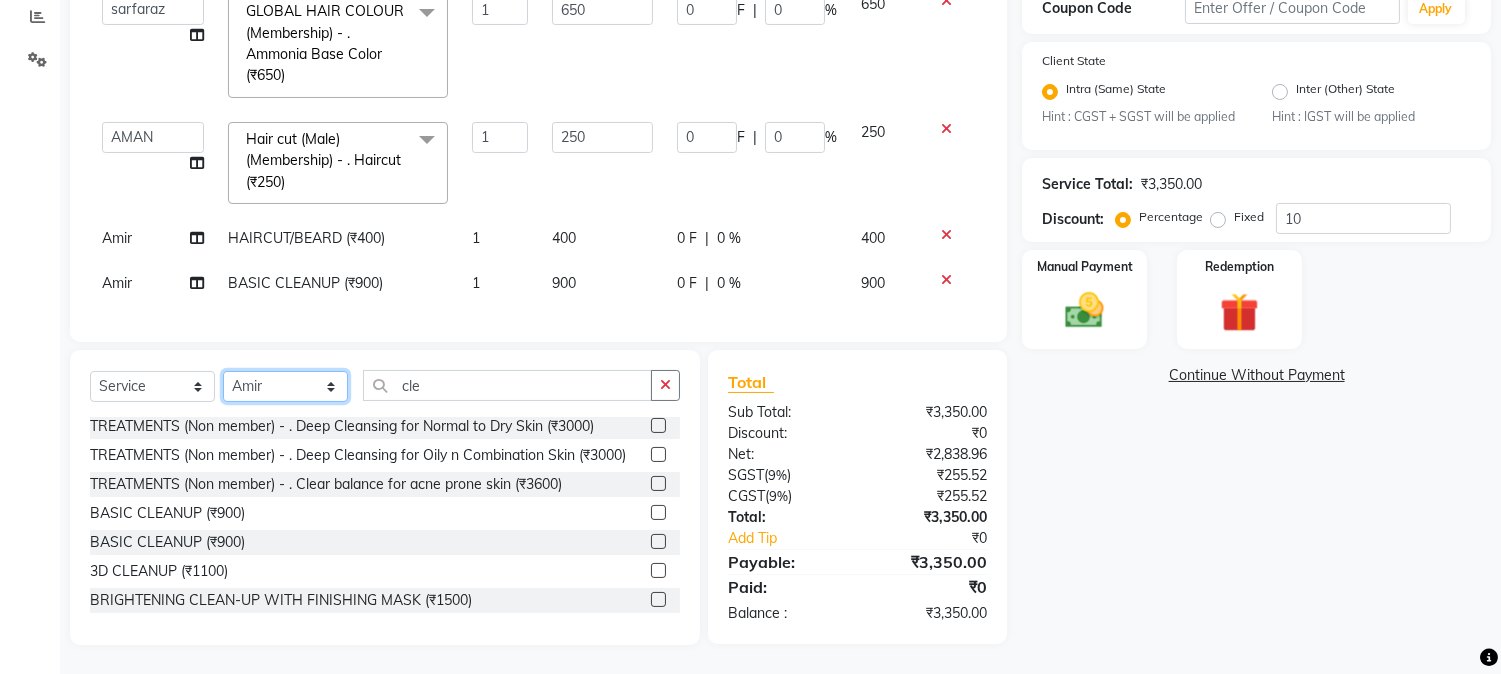 click on "Select Stylist AARMAN AAYUSHI SHARMA Akruti AMAN  Amir Arbaz Asif Ansari BABLU Bandana BHAGYESH CHETAN CHETAN BOISAR furkan GEETA KISHOR KISHOR JAMBHULKAR kunal mushahid  [muddu] Nilam NIRANJAN Nisha Parmar PRABHA  PUNAM Rahul Sir RAVI  RIMA Rohit Tandel SALONI Sandy Sir sarfaraz shovib M.D shreya ZOYA" 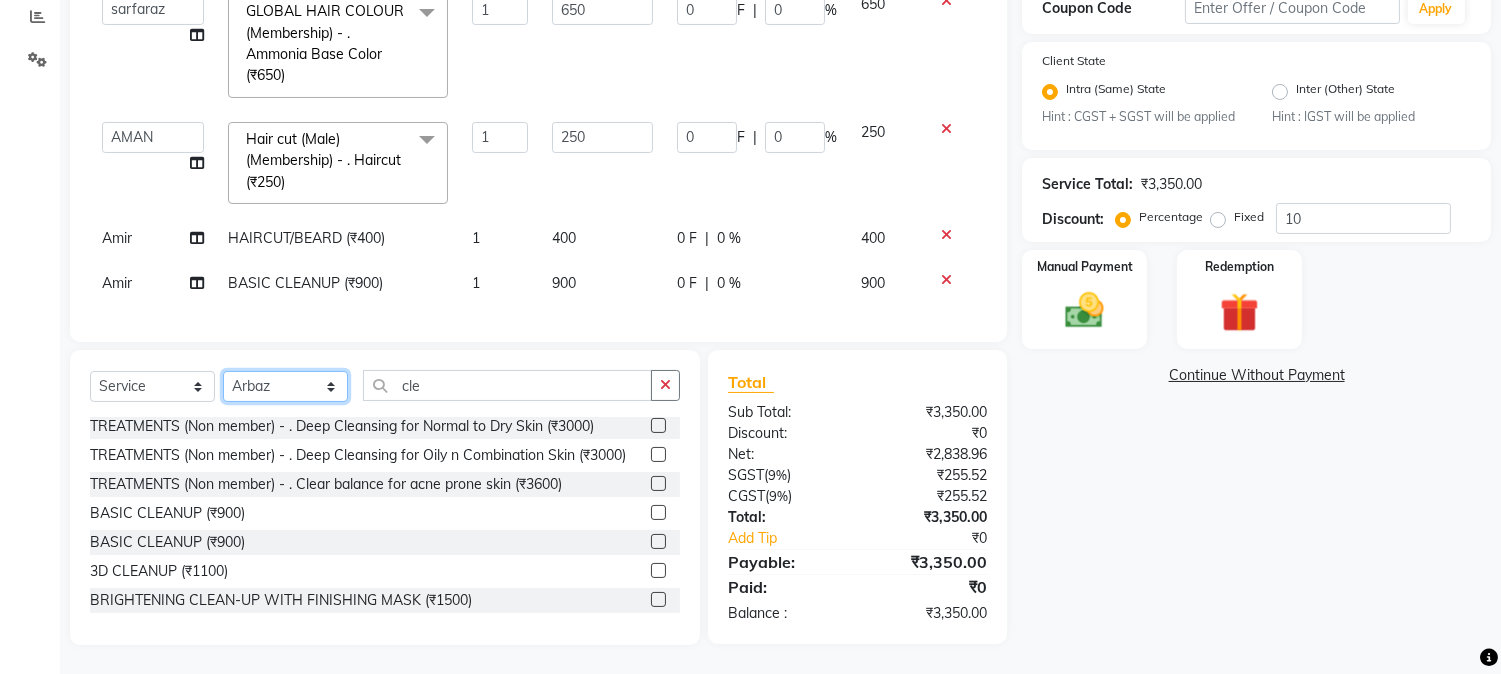 click on "Select Stylist AARMAN AAYUSHI SHARMA Akruti AMAN  Amir Arbaz Asif Ansari BABLU Bandana BHAGYESH CHETAN CHETAN BOISAR furkan GEETA KISHOR KISHOR JAMBHULKAR kunal mushahid  [muddu] Nilam NIRANJAN Nisha Parmar PRABHA  PUNAM Rahul Sir RAVI  RIMA Rohit Tandel SALONI Sandy Sir sarfaraz shovib M.D shreya ZOYA" 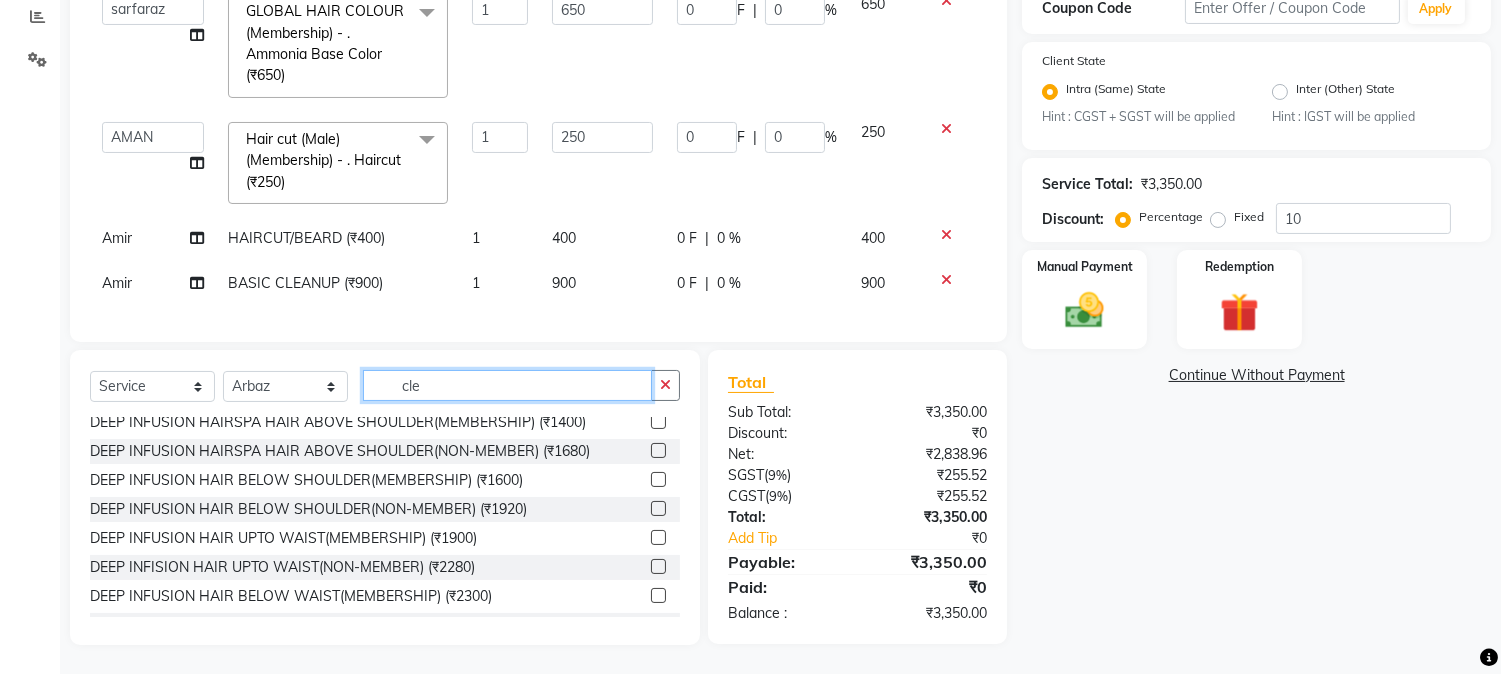 drag, startPoint x: 388, startPoint y: 380, endPoint x: 474, endPoint y: 382, distance: 86.023254 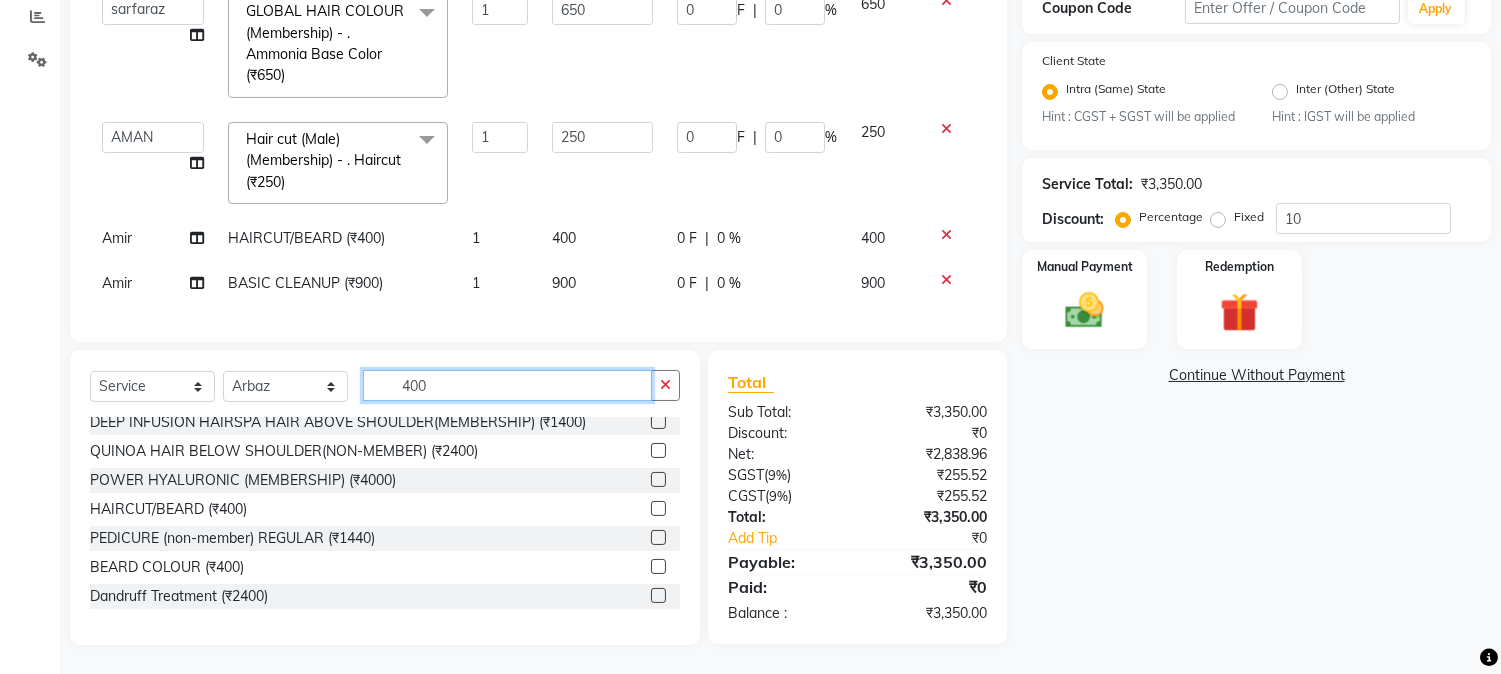 scroll, scrollTop: 94, scrollLeft: 0, axis: vertical 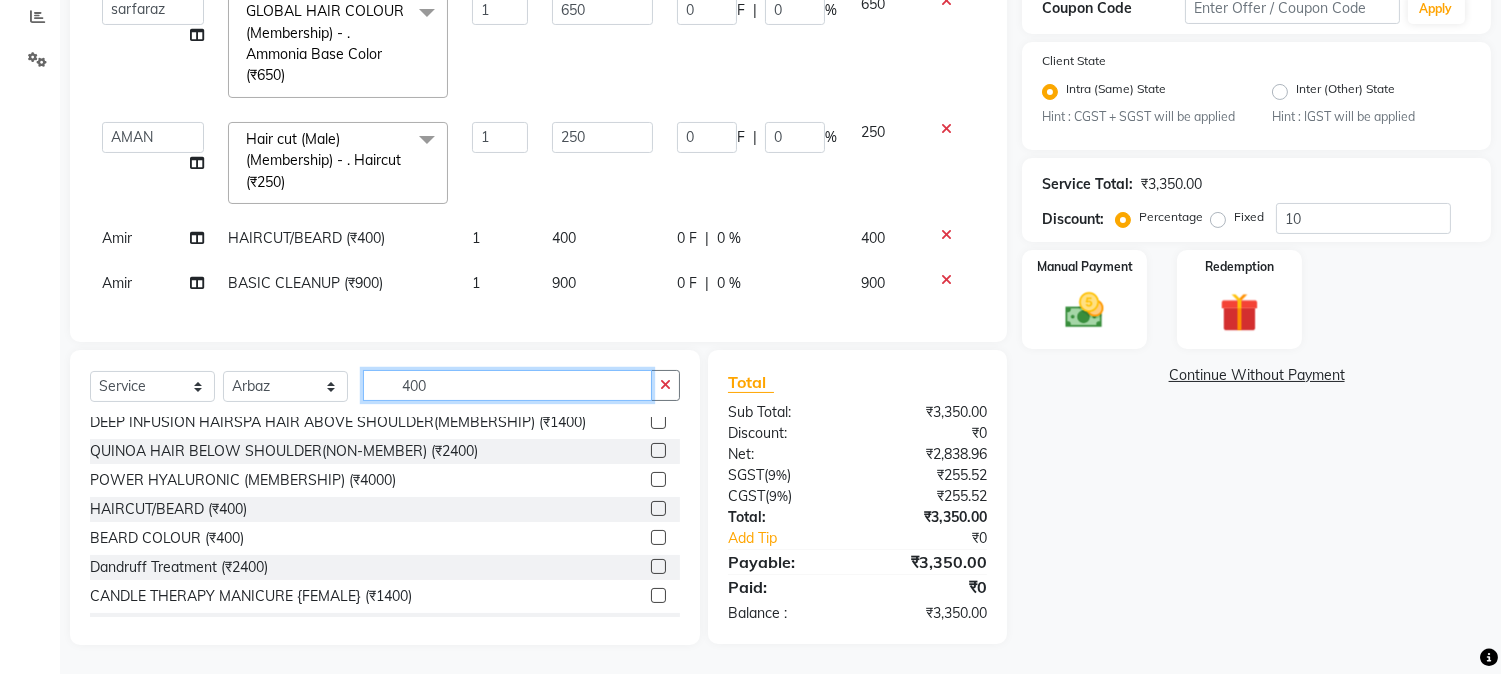 type on "400" 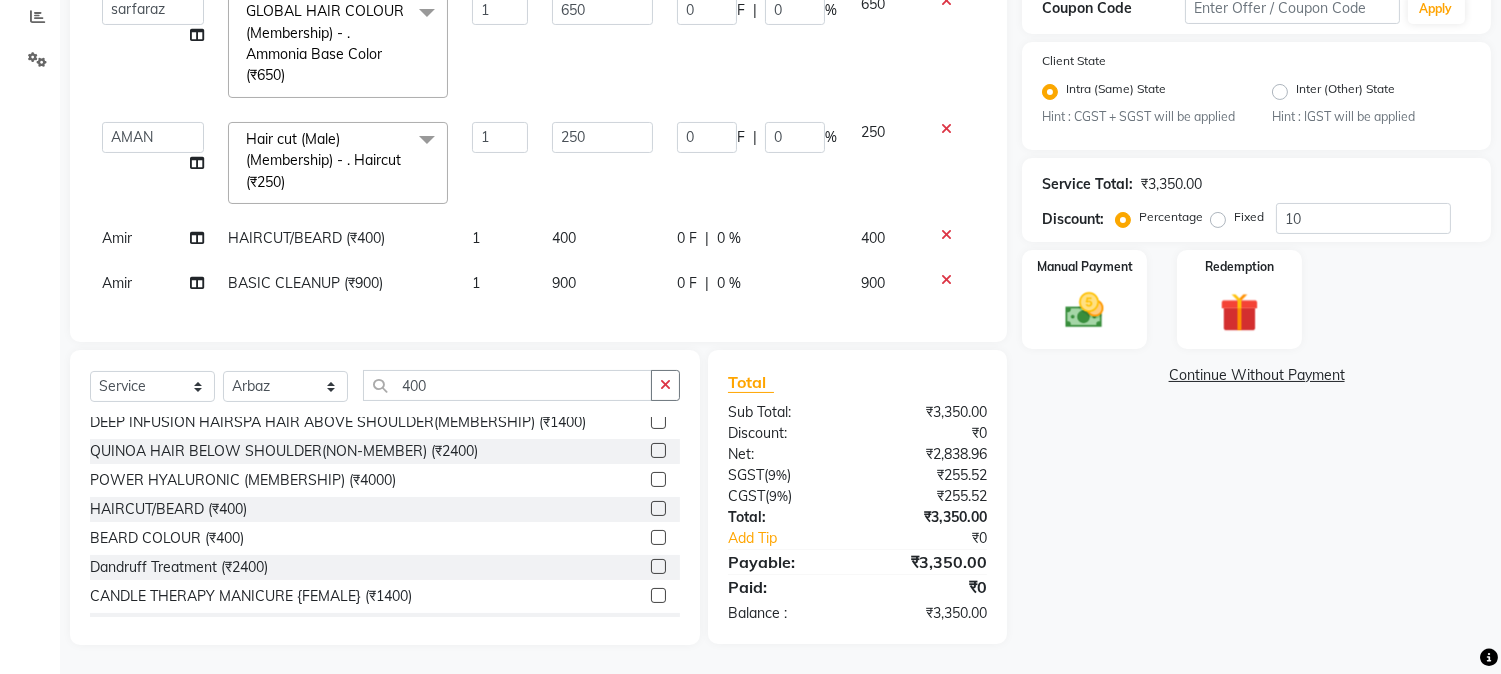 click 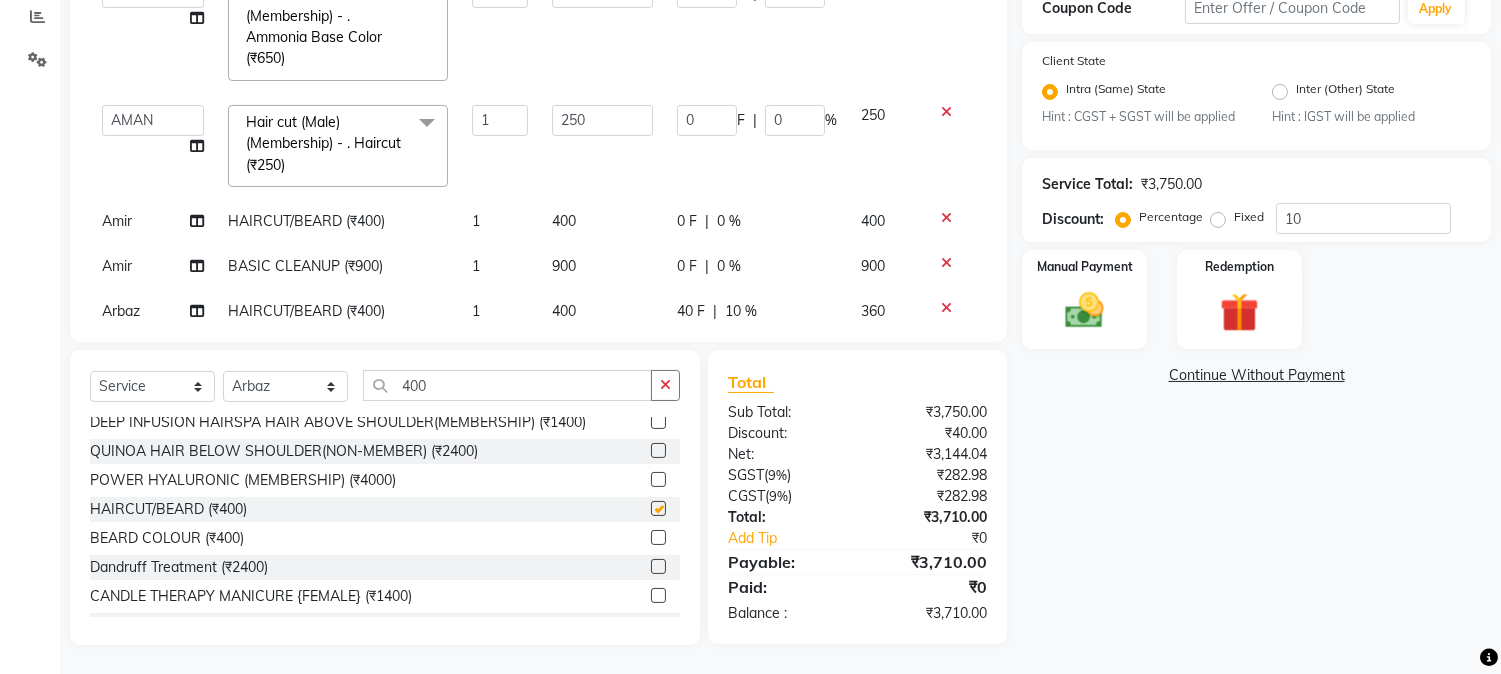 checkbox on "false" 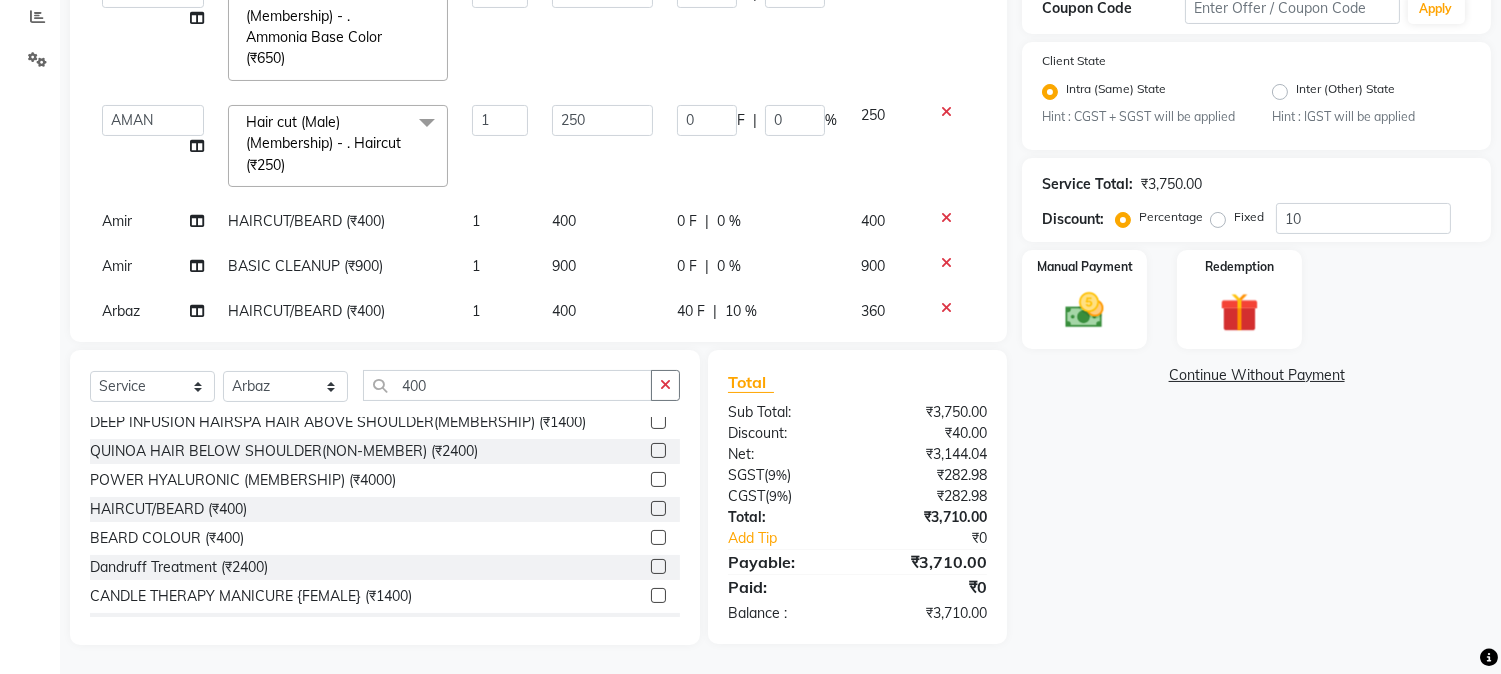scroll, scrollTop: 287, scrollLeft: 0, axis: vertical 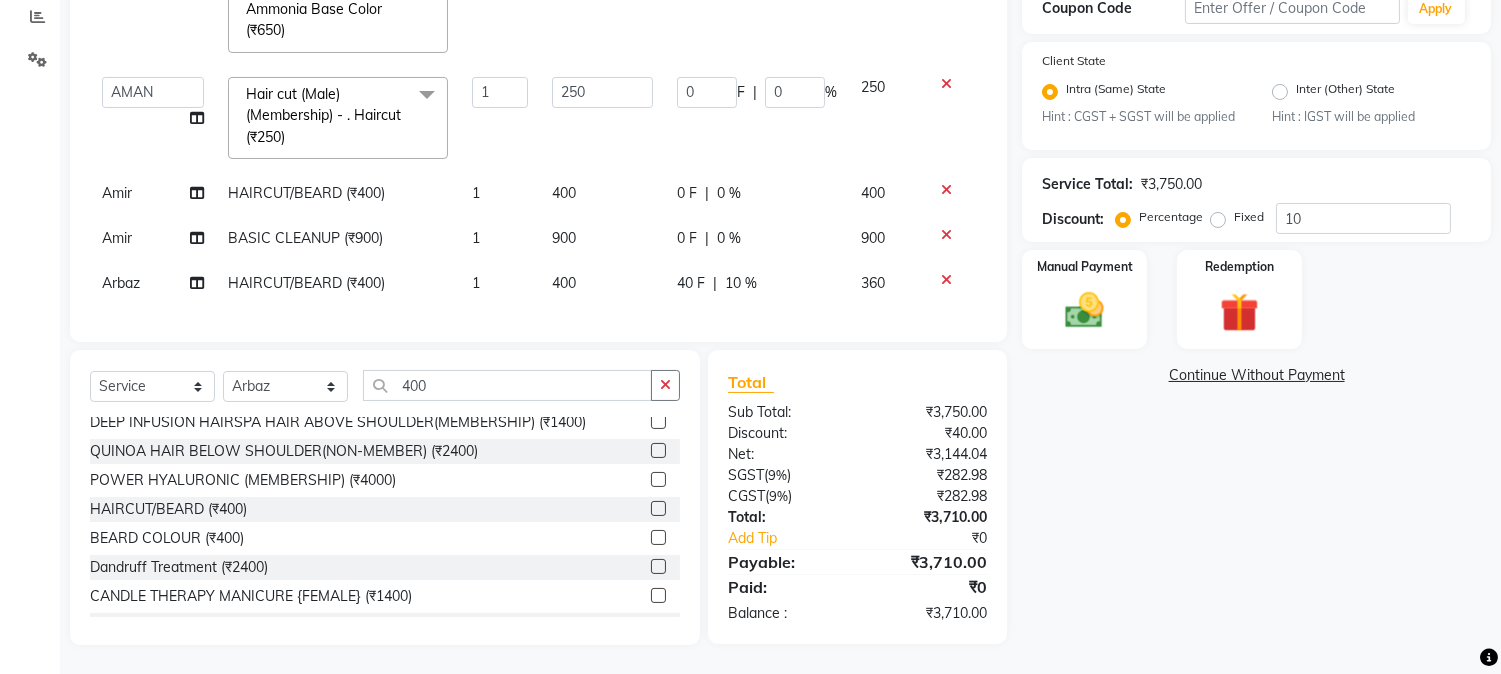 click on "Services Stylist Service Qty Price Disc Total Action mushahid  [muddu] HAIRCUT/BEARD (₹400) 1 400 0 F | 0 % 400  AARMAN   AAYUSHI SHARMA   Akruti   AMAN    Amir   Arbaz   Asif Ansari   BABLU   Bandana   BHAGYESH   CHETAN   CHETAN BOISAR   furkan   GEETA   KISHOR   KISHOR JAMBHULKAR   kunal   mushahid  [muddu]   Nilam   NIRANJAN   Nisha Parmar   PRABHA    PUNAM   Rahul Sir   RAVI    RIMA   Rohit Tandel   SALONI   Sandy Sir   sarfaraz   shovib M.D   shreya   ZOYA  Hair cut (Male)(Membership)       -        . Haircut (₹250)  x Nails -  Hands (₹840) Nails -  Feet (₹720) Nails - Nail Extensions With Gel Polish (₹2820) Nails - Nail Art (₹300) Nails - Nail Extension Removal (₹960) Nails - Gel Polish Removal (₹420) MOLE (₹600) PUMING (₹4000) CRYSTAL PEDICURE (MEMBERSHIP) (₹1400) HIAR SPA ABOVE SHOULDER (MEMBERSHIP) (₹900) HAIR SPA ABOVE SHOULDER (NON-MEMBER) (₹1080) HAIR SPA BELOW SHOULDER(MEMBERSHIP) (₹1200) HAIR SPA BELOW SHOULDER(NON-MEMBER) (₹1440) PATCH TEST  (₹500) VATS (₹200)" 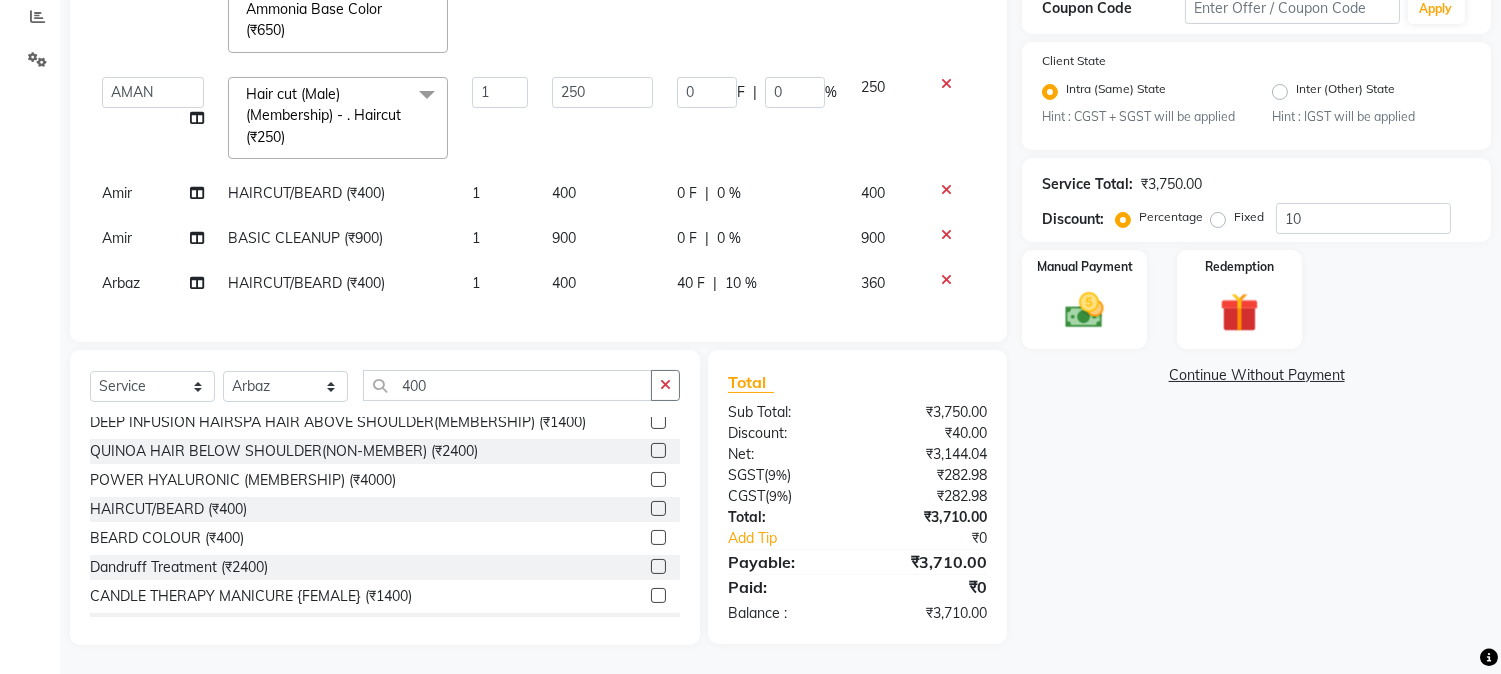 click on "40 F | 10 %" 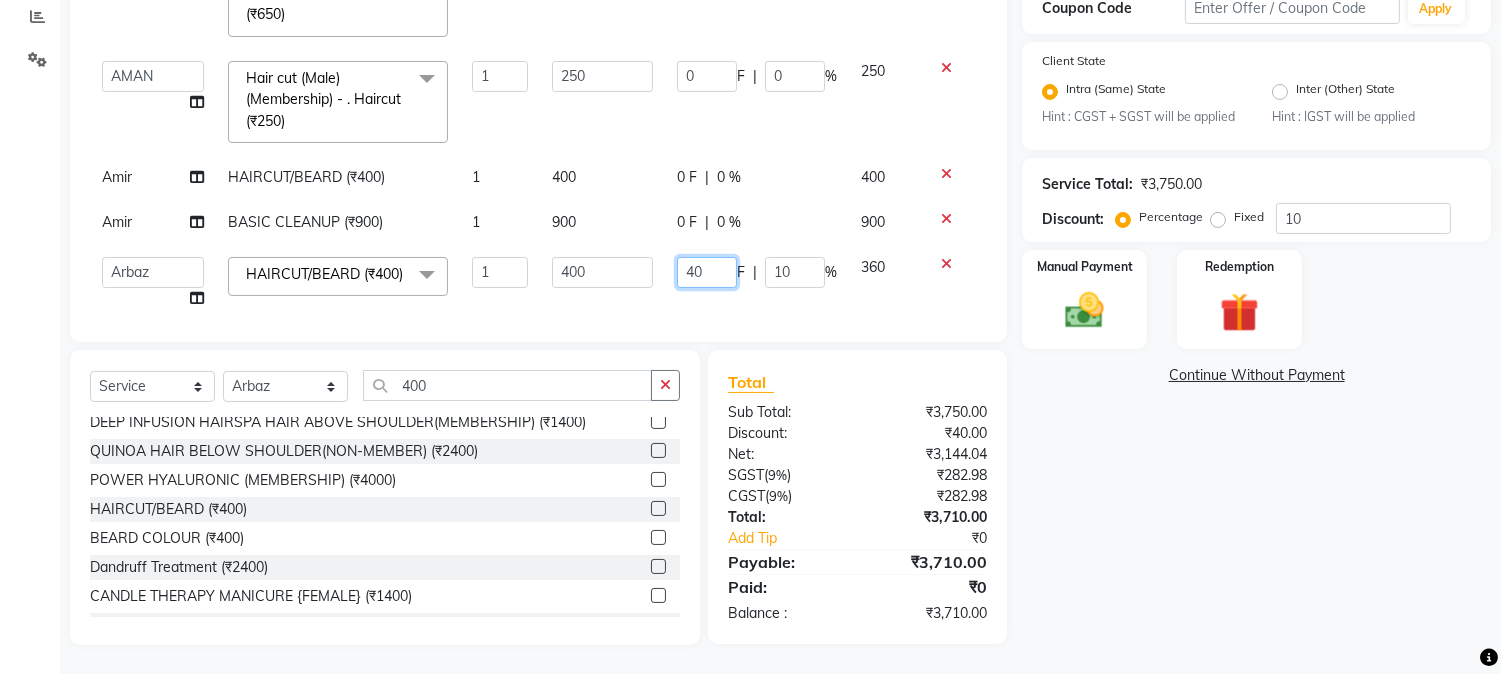 drag, startPoint x: 663, startPoint y: 271, endPoint x: 741, endPoint y: 273, distance: 78.025635 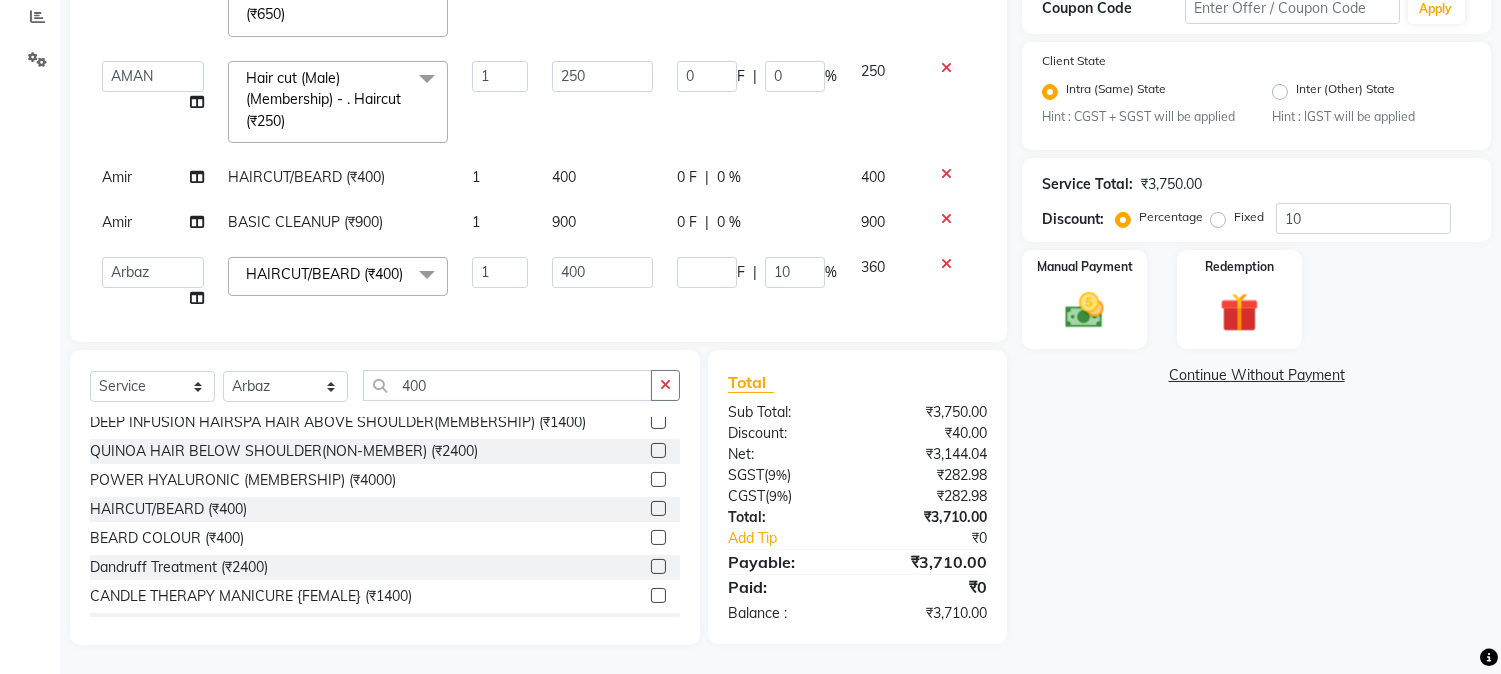 click on "F | 10 %" 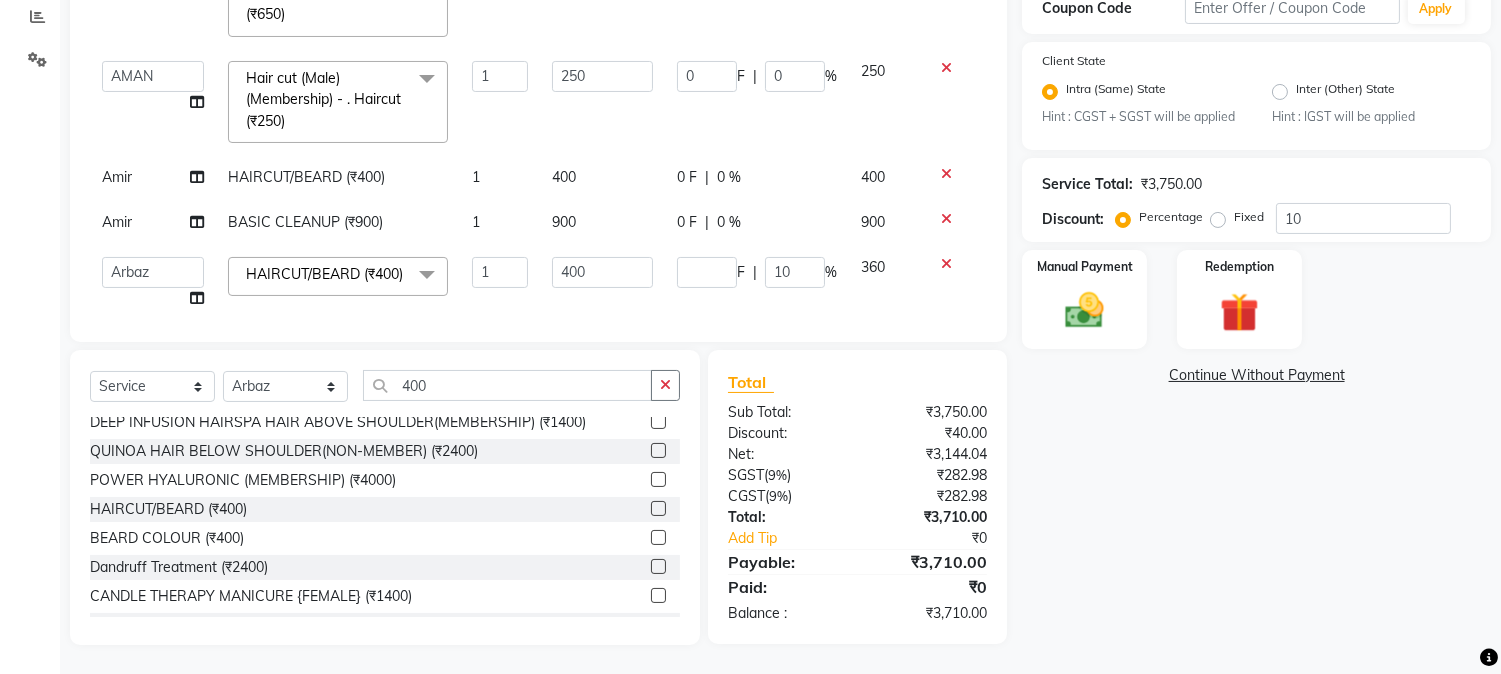 select on "50714" 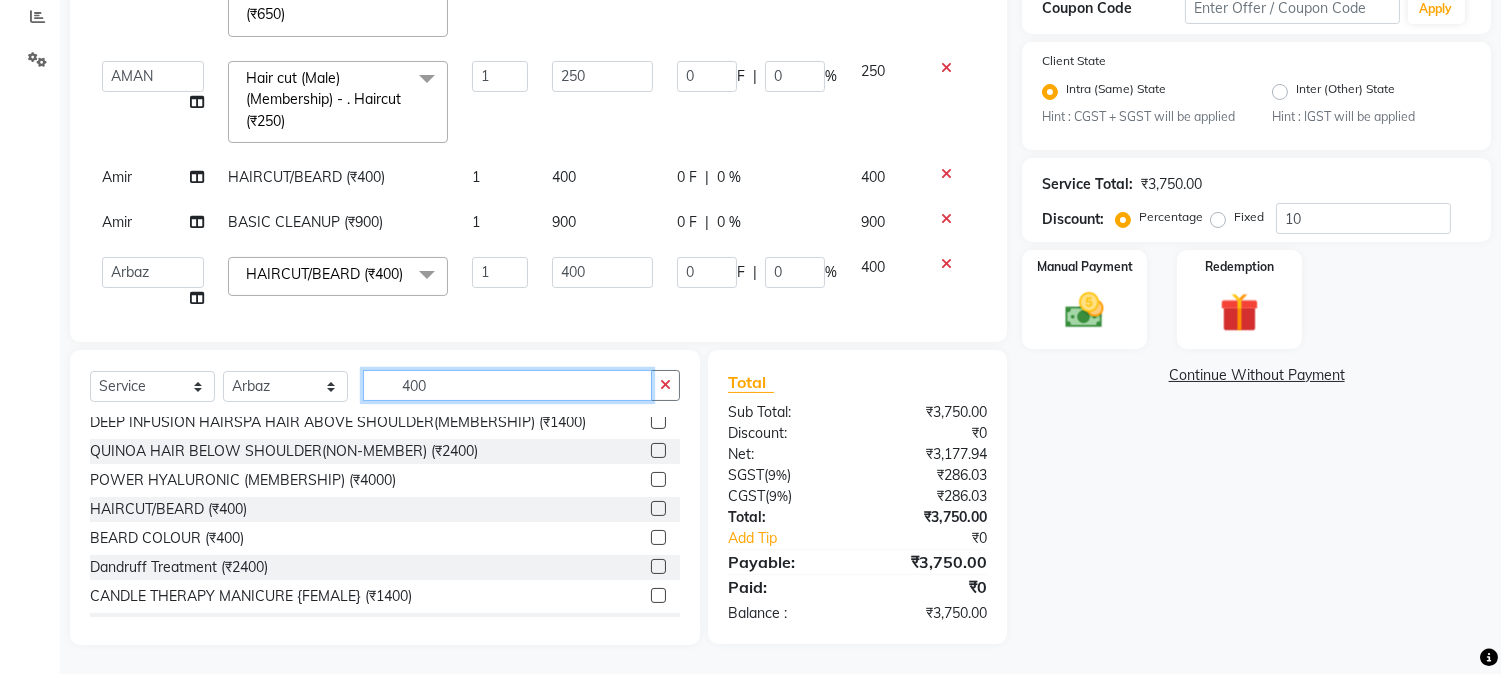 drag, startPoint x: 390, startPoint y: 381, endPoint x: 461, endPoint y: 385, distance: 71.11259 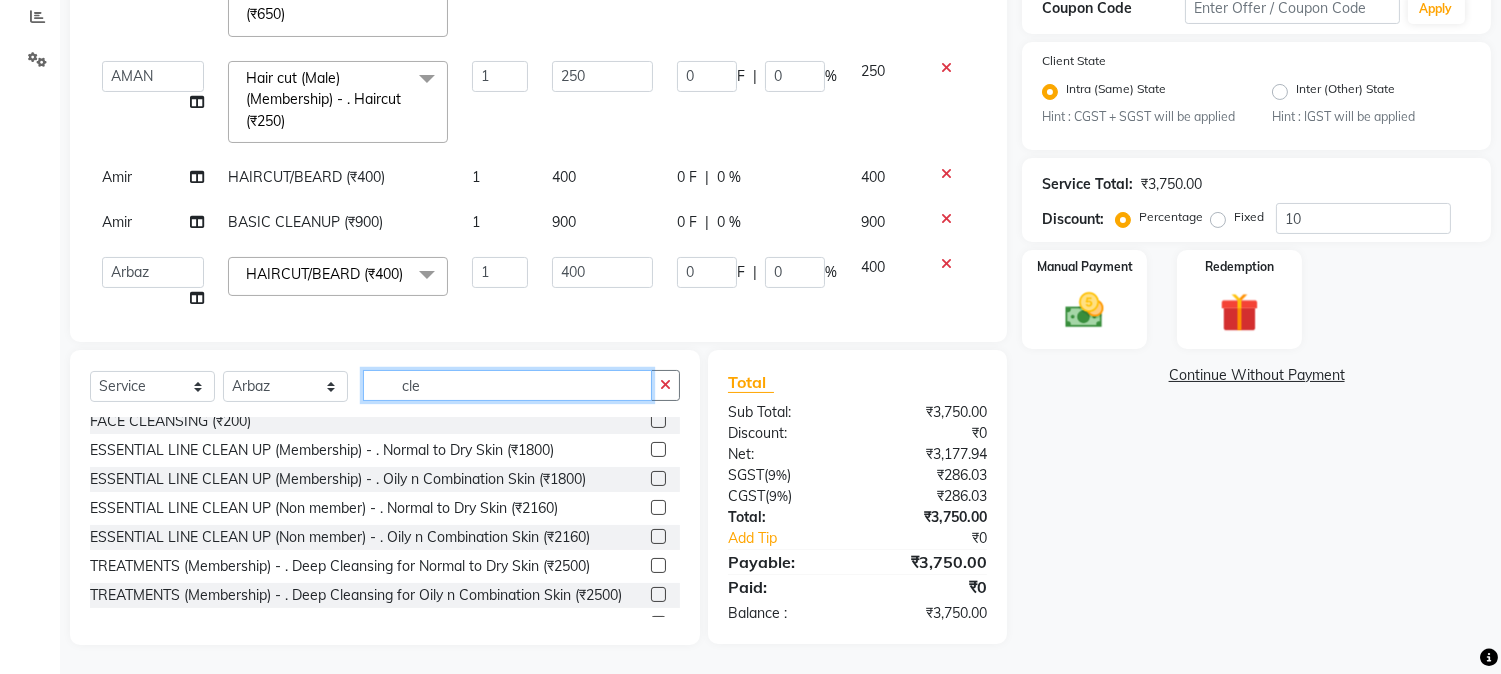 scroll, scrollTop: 500, scrollLeft: 0, axis: vertical 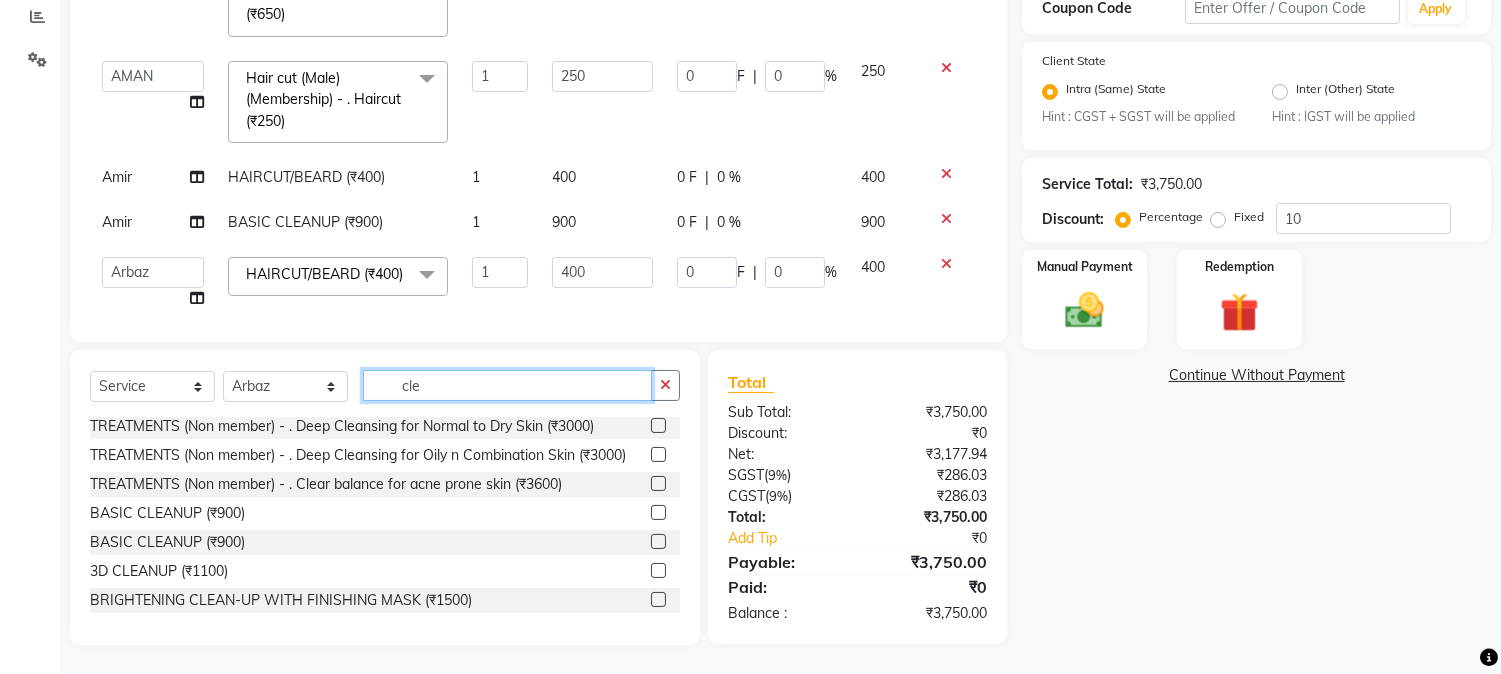 type on "cle" 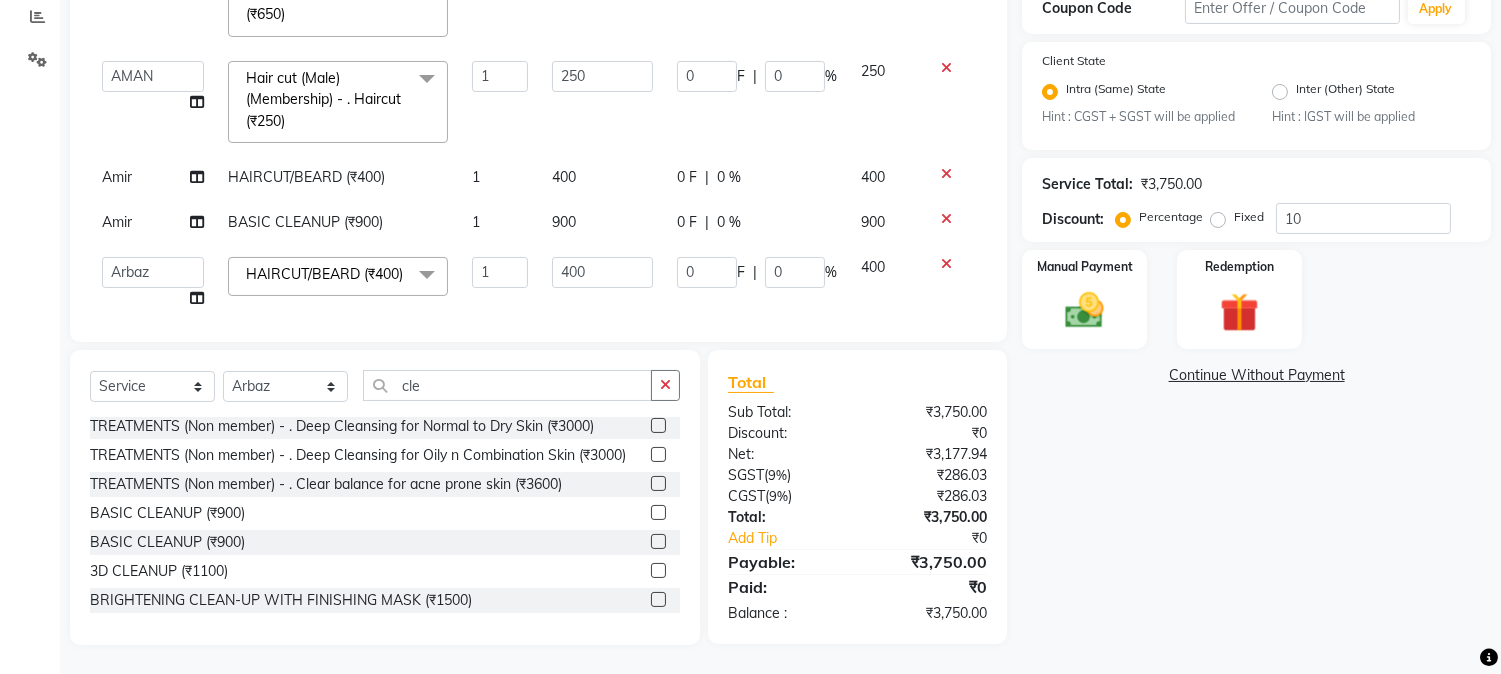 click 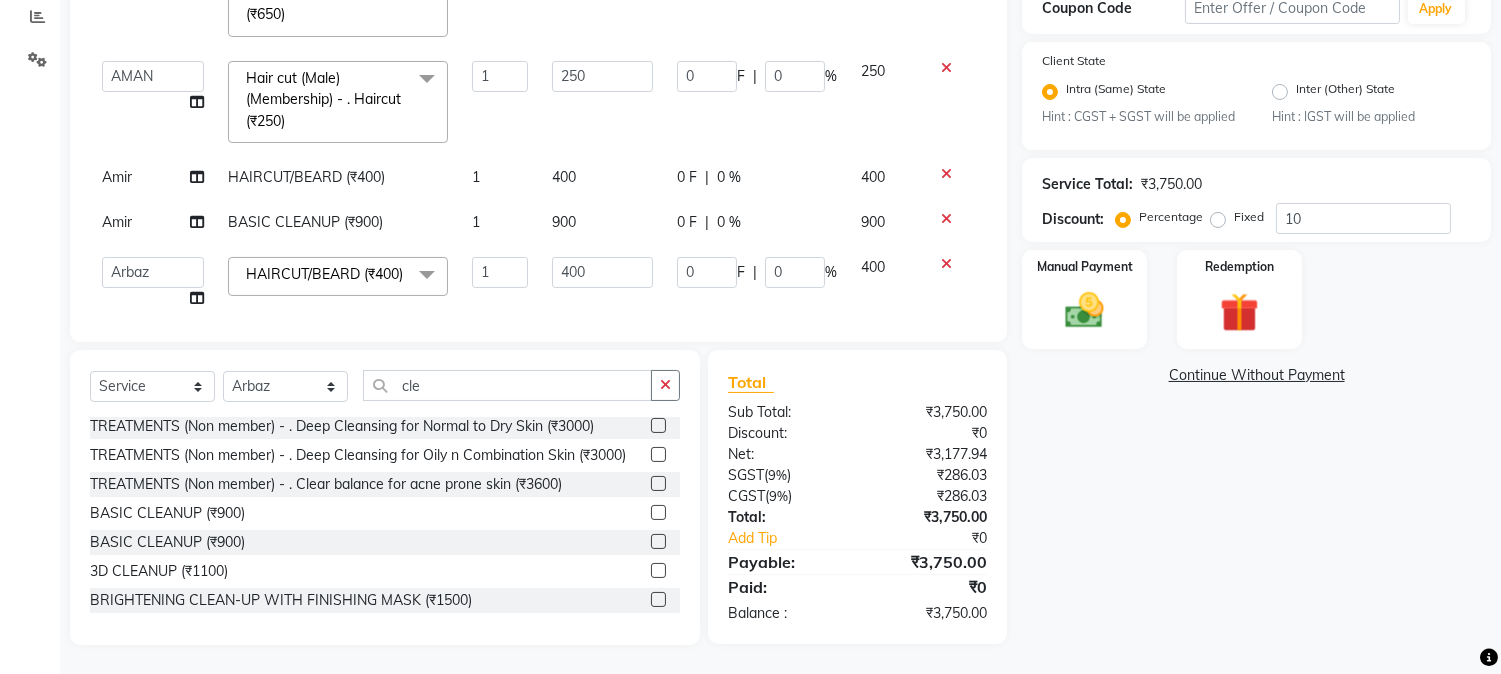 click at bounding box center [657, 513] 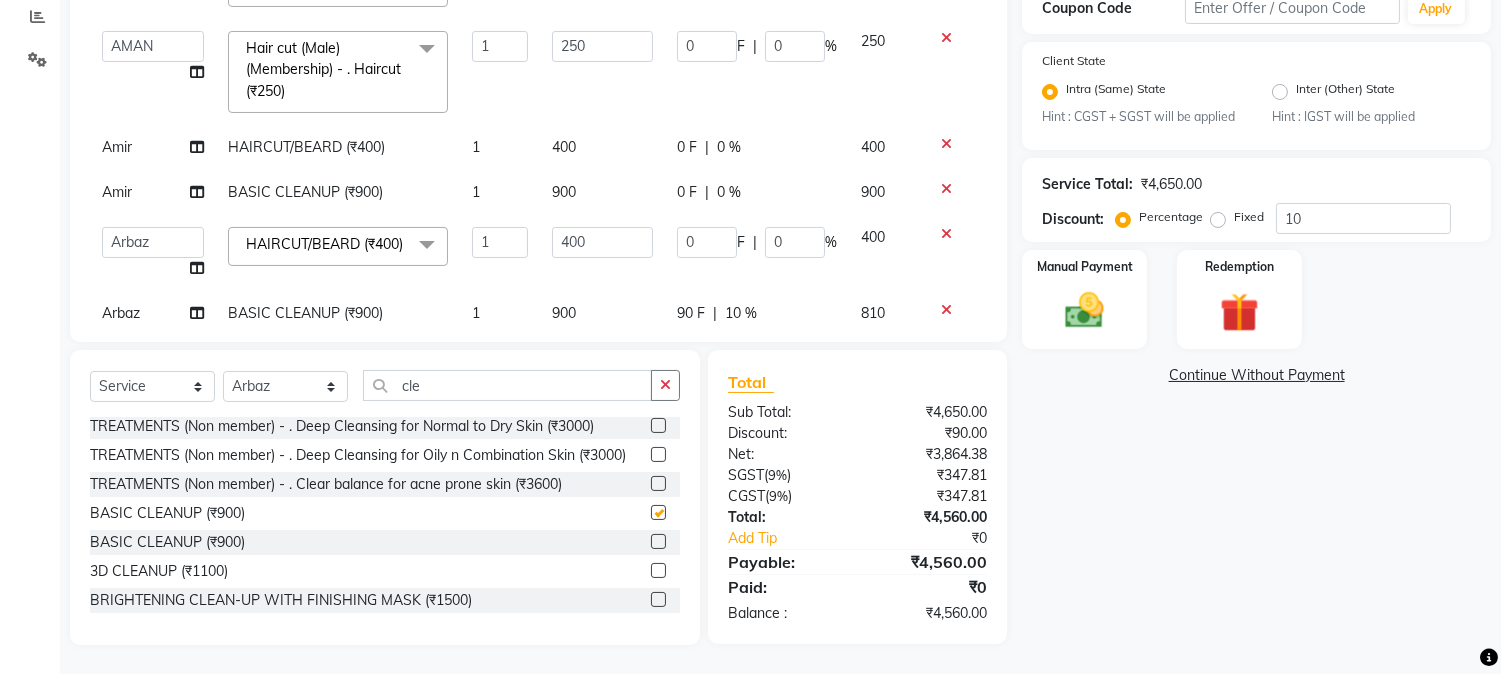 checkbox on "false" 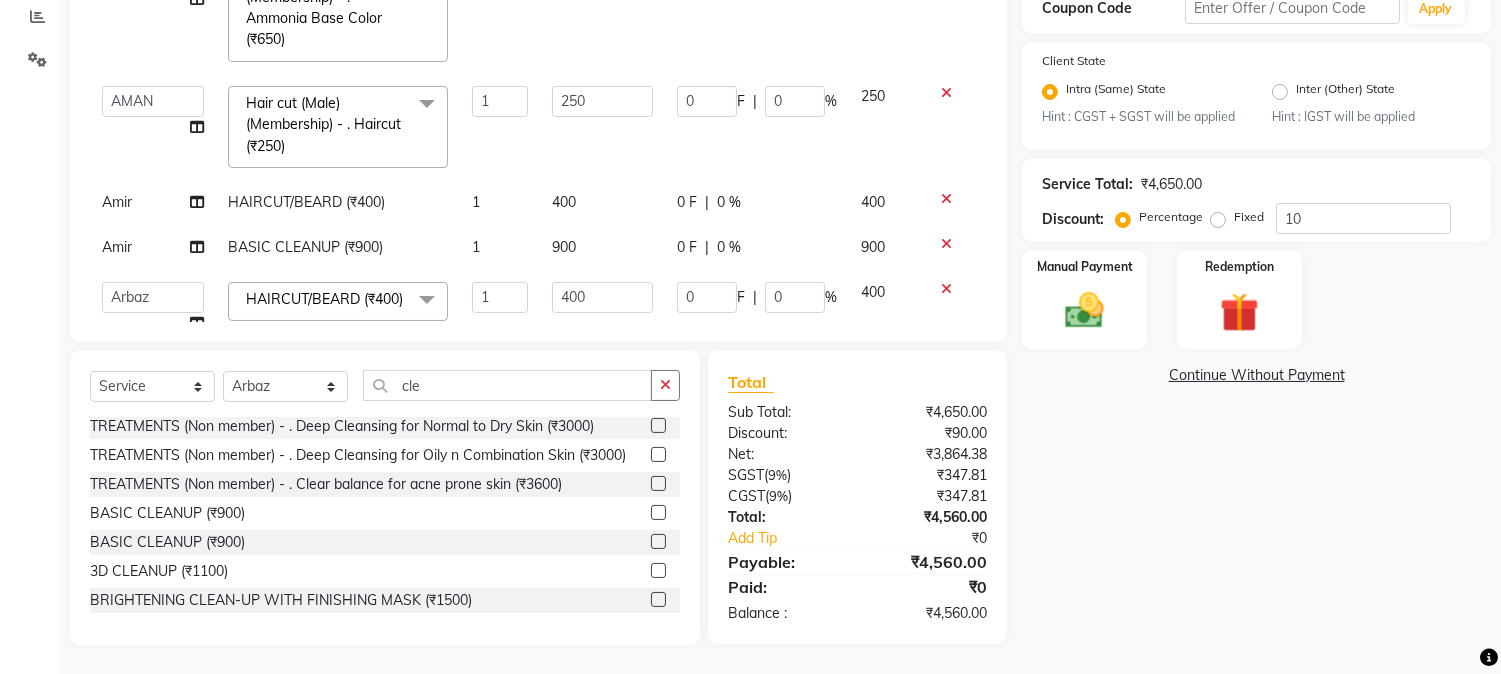 scroll, scrollTop: 373, scrollLeft: 0, axis: vertical 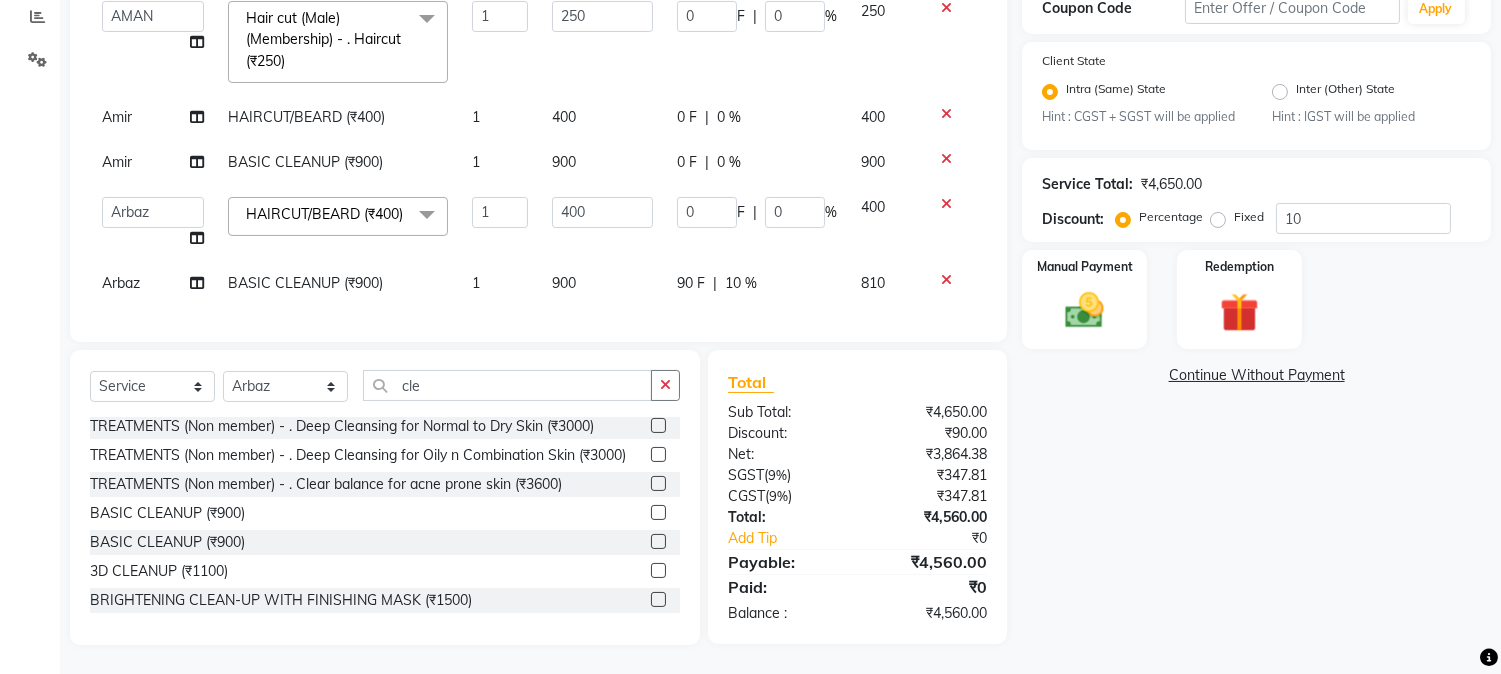click on "90 F | 10 %" 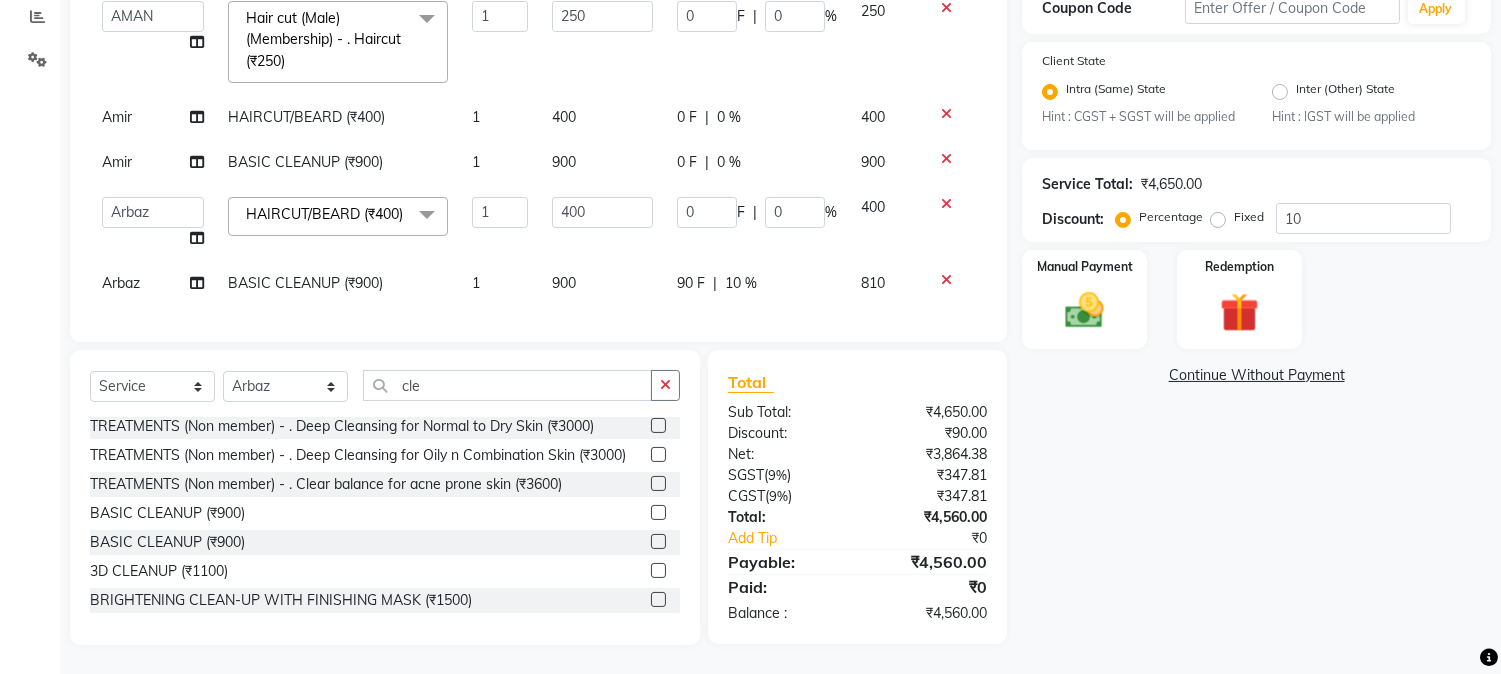 select on "50714" 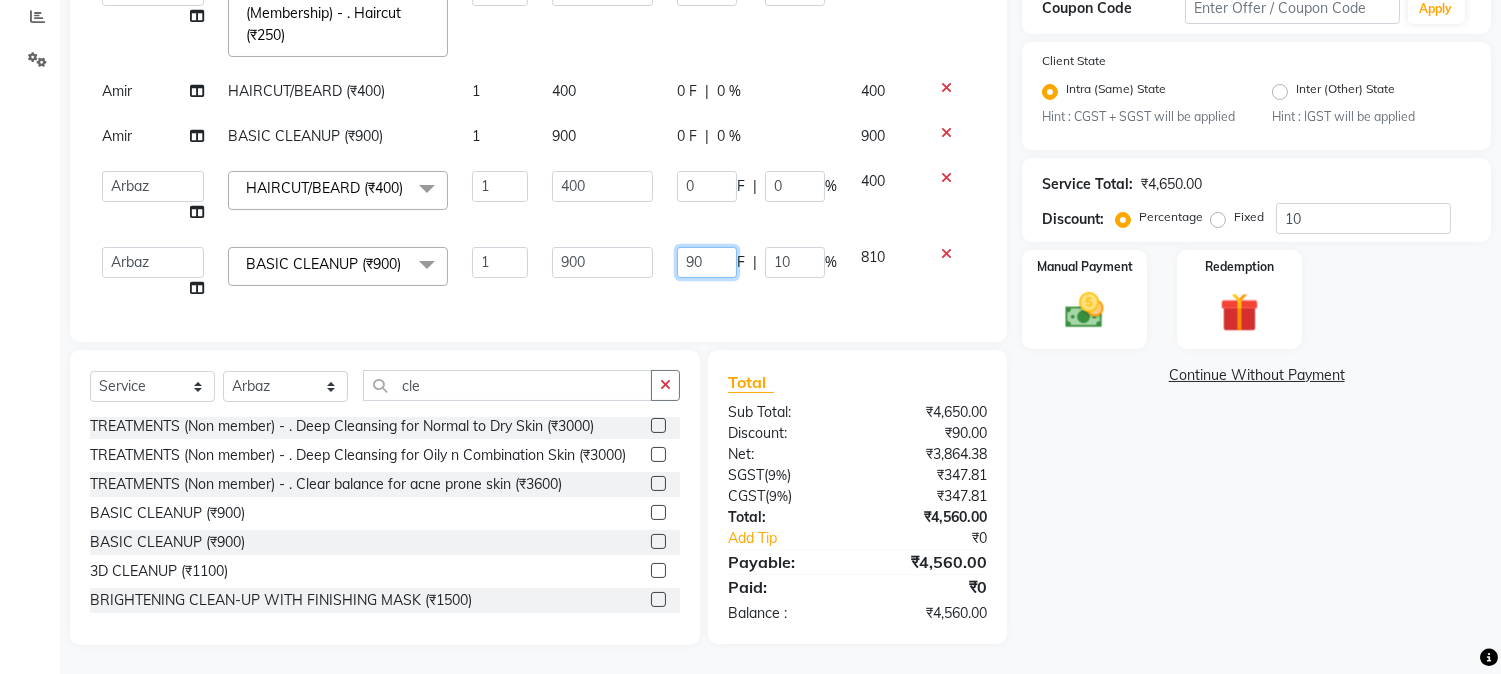drag, startPoint x: 666, startPoint y: 270, endPoint x: 734, endPoint y: 276, distance: 68.26419 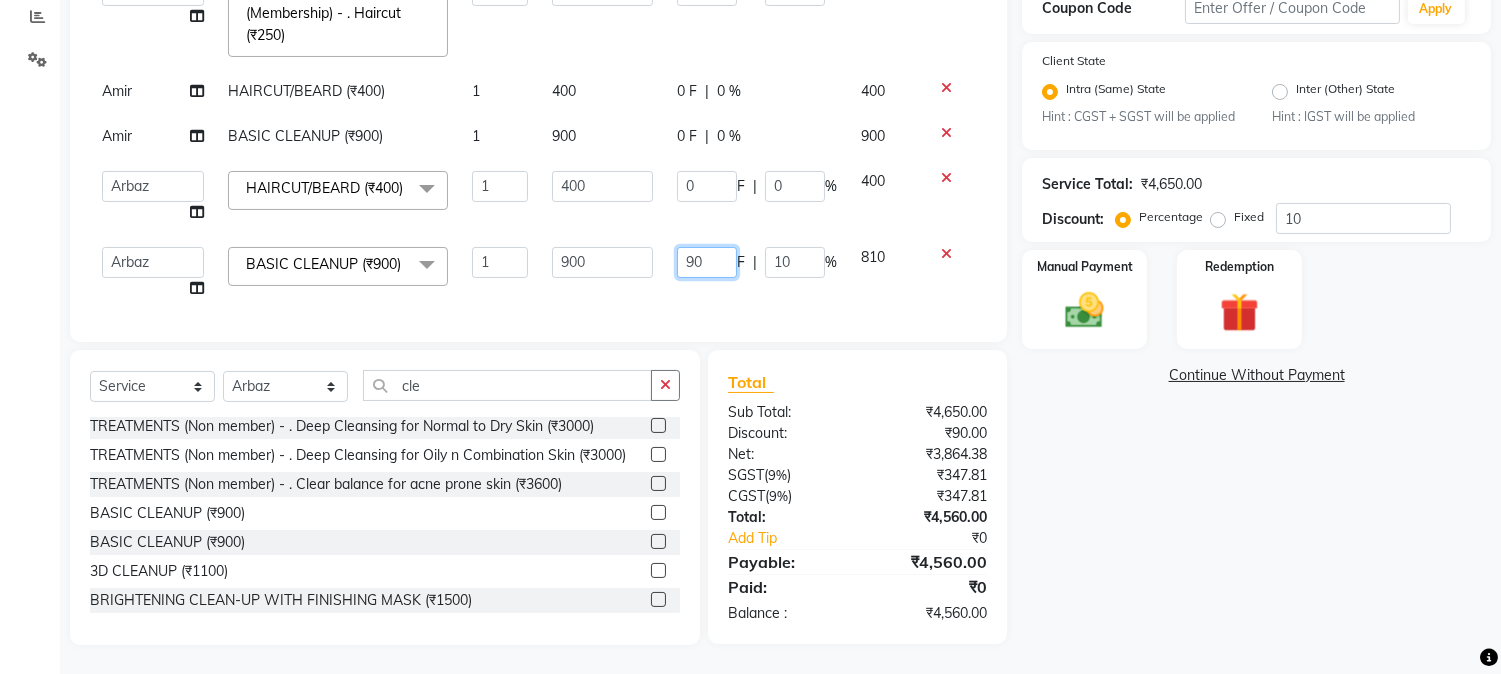 click on "90 F | 10 %" 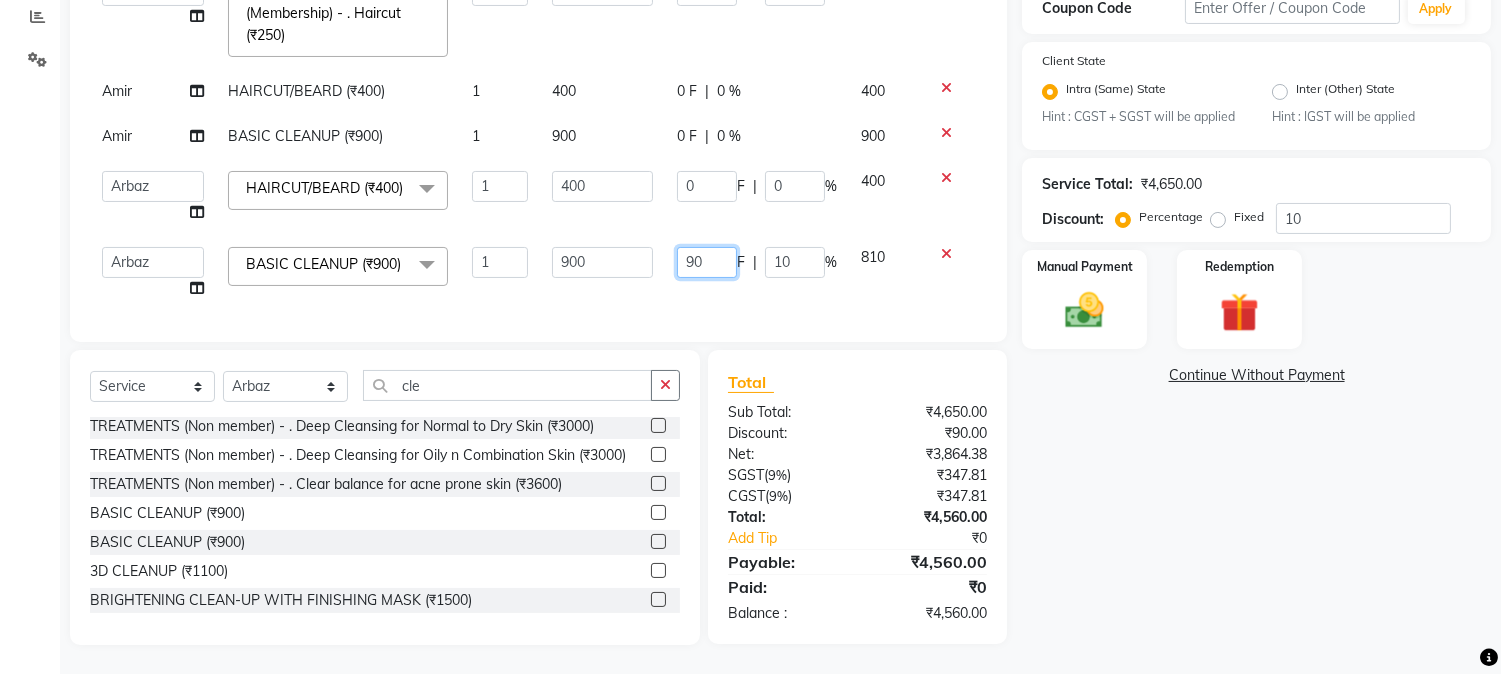 type 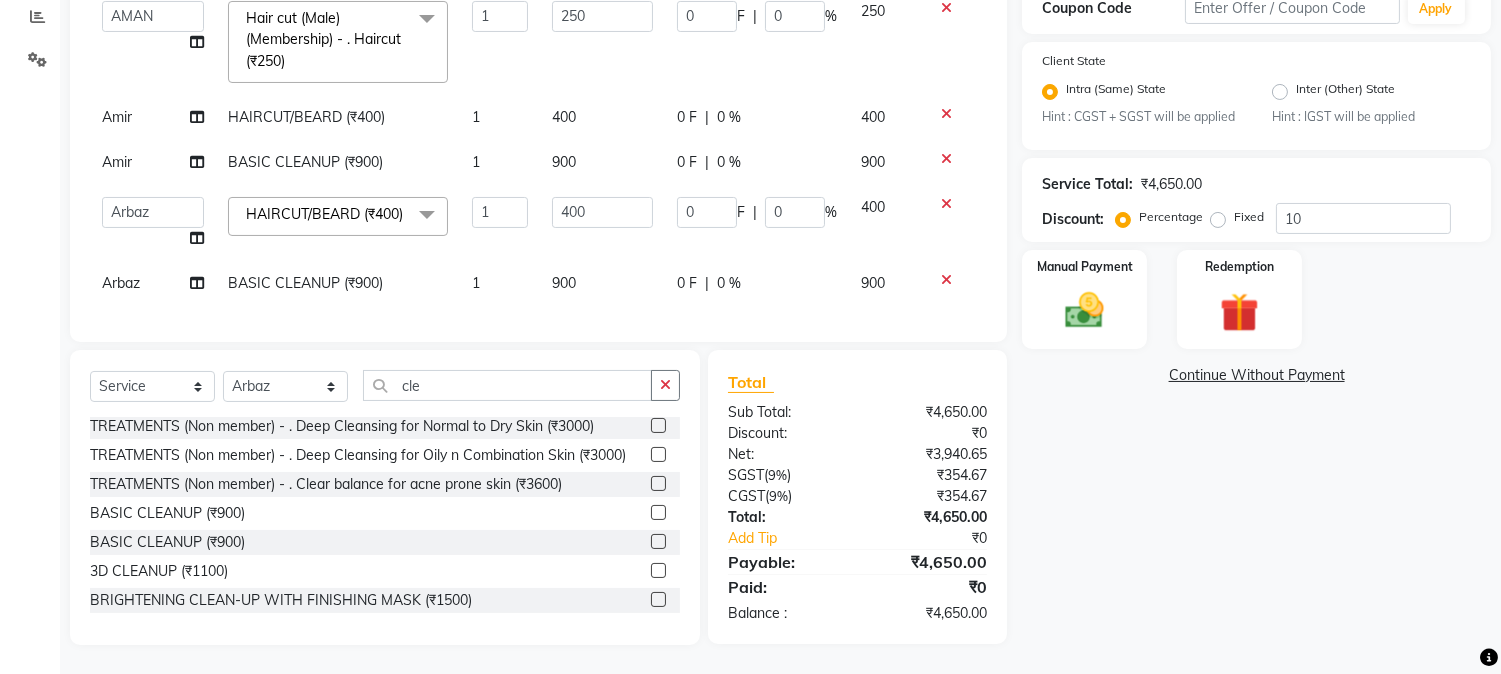 click on "Services Stylist Service Qty Price Disc Total Action mushahid  [muddu] HAIRCUT/BEARD (₹400) 1 400 0 F | 0 % 400  AARMAN   AAYUSHI SHARMA   Akruti   AMAN    Amir   Arbaz   Asif Ansari   BABLU   Bandana   BHAGYESH   CHETAN   CHETAN BOISAR   furkan   GEETA   KISHOR   KISHOR JAMBHULKAR   kunal   mushahid  [muddu]   Nilam   NIRANJAN   Nisha Parmar   PRABHA    PUNAM   Rahul Sir   RAVI    RIMA   Rohit Tandel   SALONI   Sandy Sir   sarfaraz   shovib M.D   shreya   ZOYA  Hair cut (Male)(Membership)       -        . Haircut (₹250)  x Nails -  Hands (₹840) Nails -  Feet (₹720) Nails - Nail Extensions With Gel Polish (₹2820) Nails - Nail Art (₹300) Nails - Nail Extension Removal (₹960) Nails - Gel Polish Removal (₹420) MOLE (₹600) PUMING (₹4000) CRYSTAL PEDICURE (MEMBERSHIP) (₹1400) HIAR SPA ABOVE SHOULDER (MEMBERSHIP) (₹900) HAIR SPA ABOVE SHOULDER (NON-MEMBER) (₹1080) HAIR SPA BELOW SHOULDER(MEMBERSHIP) (₹1200) HAIR SPA BELOW SHOULDER(NON-MEMBER) (₹1440) PATCH TEST  (₹500) VATS (₹200)" 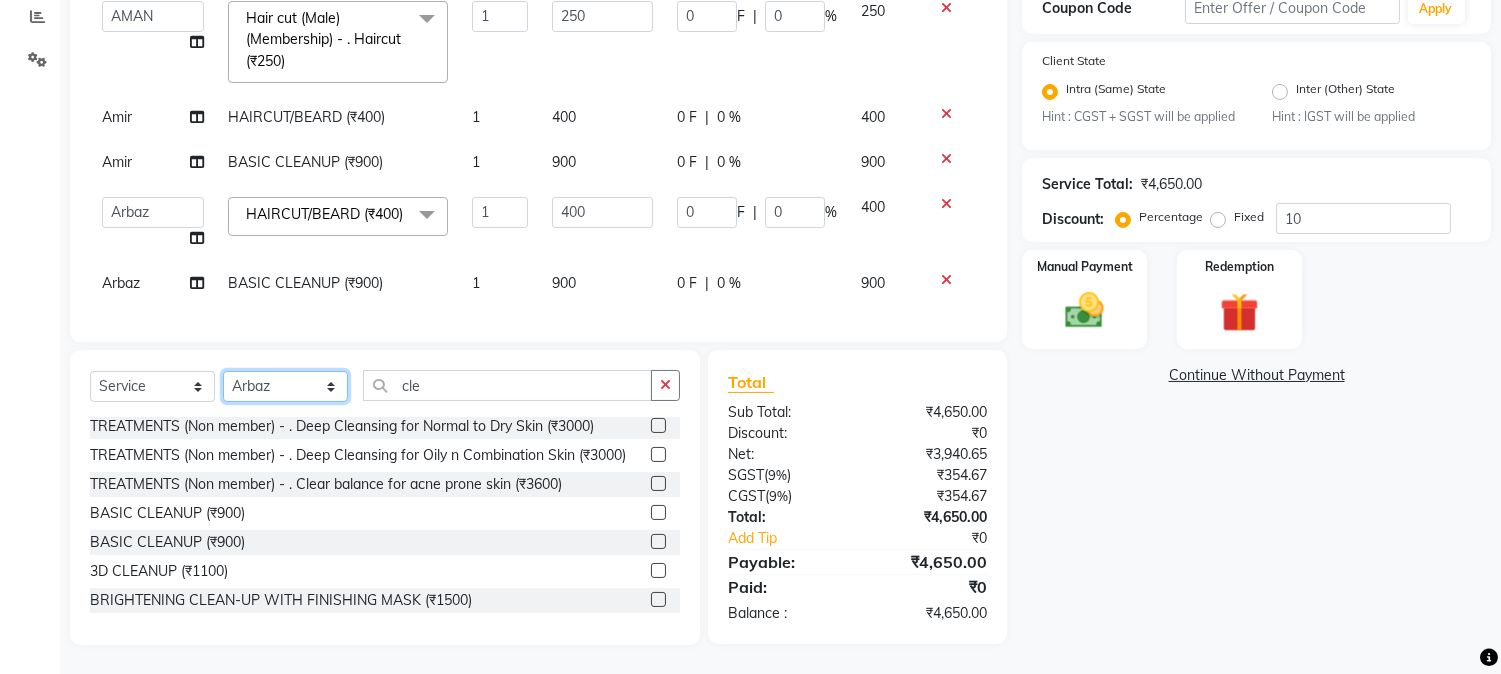 click on "Select Stylist AARMAN AAYUSHI SHARMA Akruti AMAN  Amir Arbaz Asif Ansari BABLU Bandana BHAGYESH CHETAN CHETAN BOISAR furkan GEETA KISHOR KISHOR JAMBHULKAR kunal mushahid  [muddu] Nilam NIRANJAN Nisha Parmar PRABHA  PUNAM Rahul Sir RAVI  RIMA Rohit Tandel SALONI Sandy Sir sarfaraz shovib M.D shreya ZOYA" 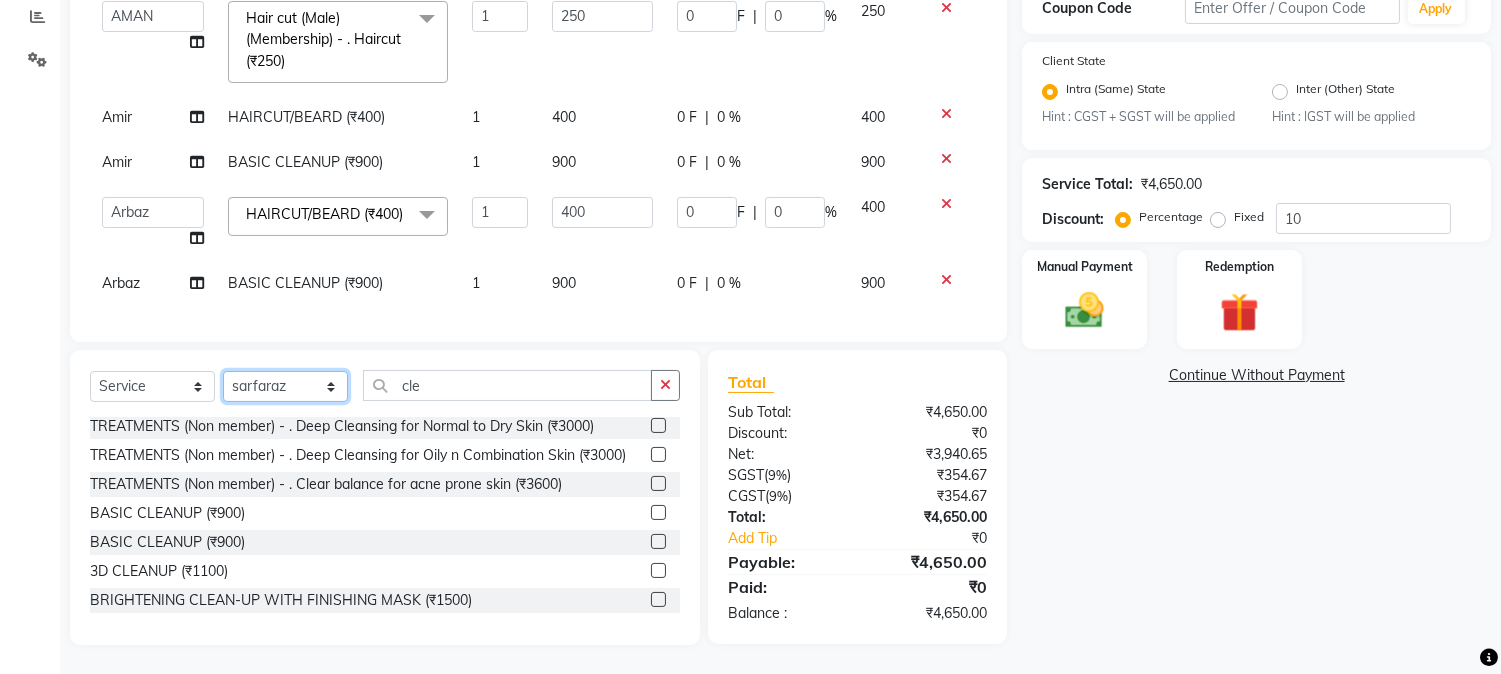 click on "Select Stylist AARMAN AAYUSHI SHARMA Akruti AMAN  Amir Arbaz Asif Ansari BABLU Bandana BHAGYESH CHETAN CHETAN BOISAR furkan GEETA KISHOR KISHOR JAMBHULKAR kunal mushahid  [muddu] Nilam NIRANJAN Nisha Parmar PRABHA  PUNAM Rahul Sir RAVI  RIMA Rohit Tandel SALONI Sandy Sir sarfaraz shovib M.D shreya ZOYA" 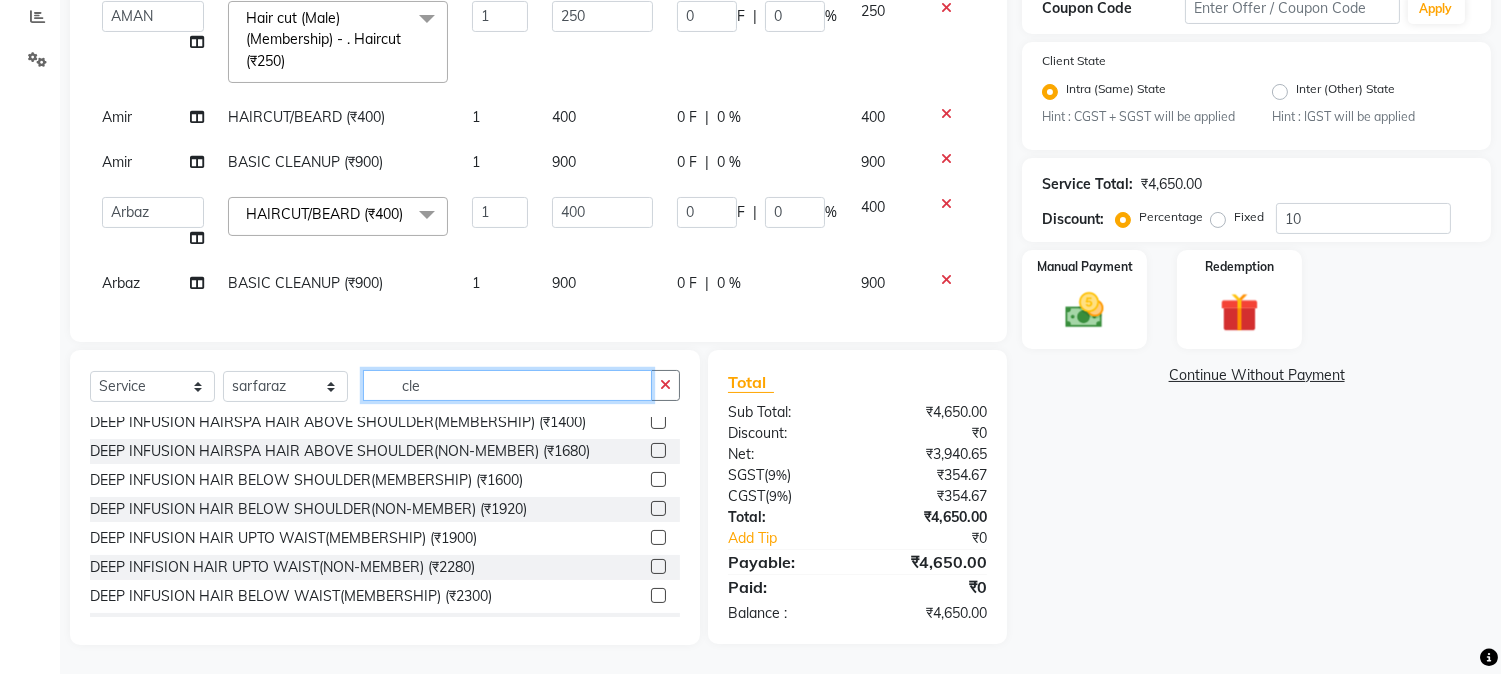 drag, startPoint x: 394, startPoint y: 385, endPoint x: 496, endPoint y: 378, distance: 102.239914 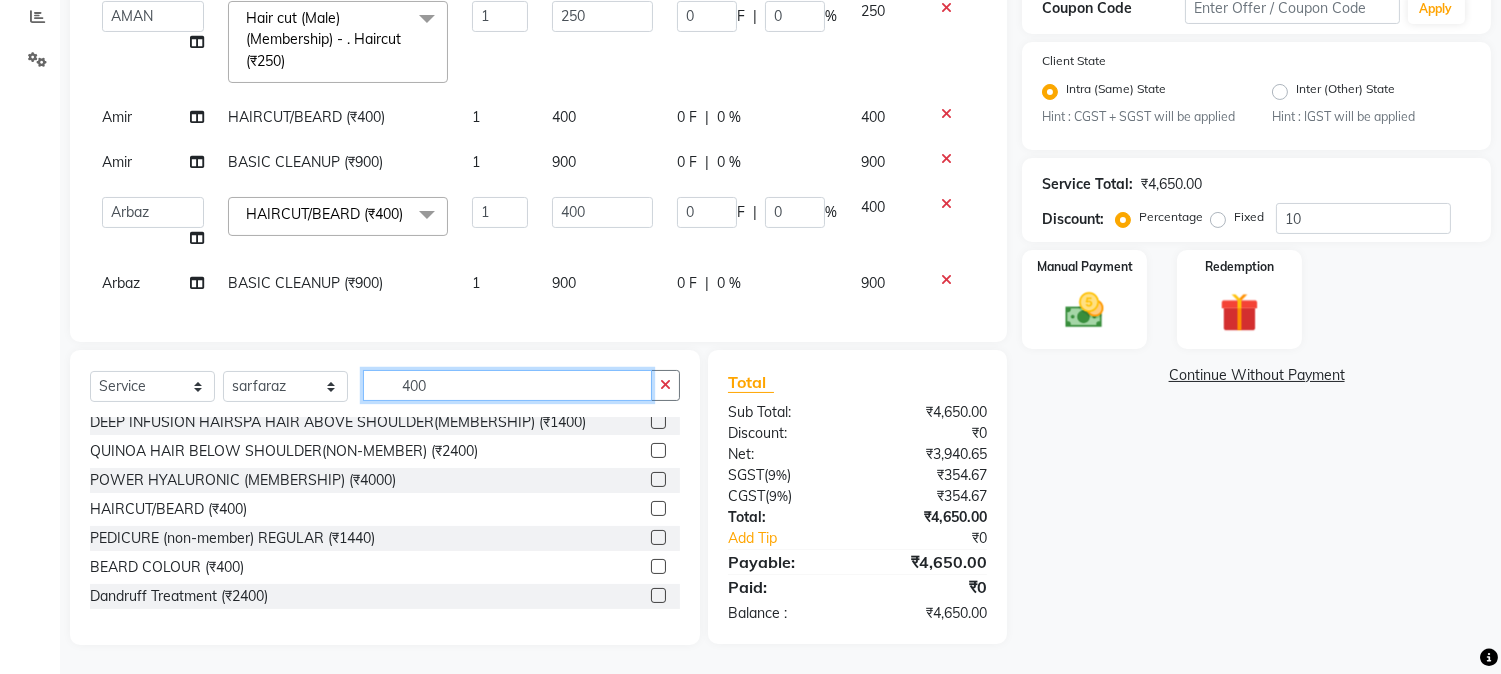 scroll, scrollTop: 94, scrollLeft: 0, axis: vertical 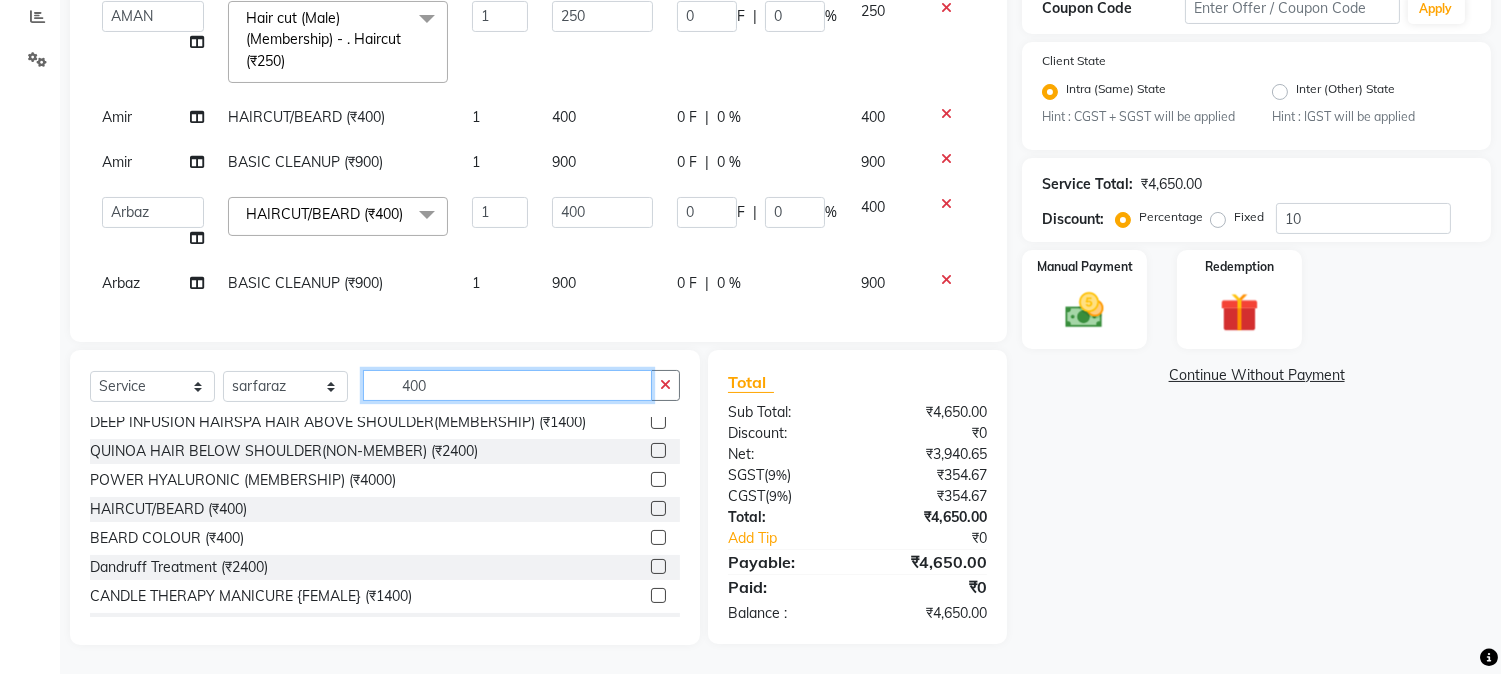 type on "400" 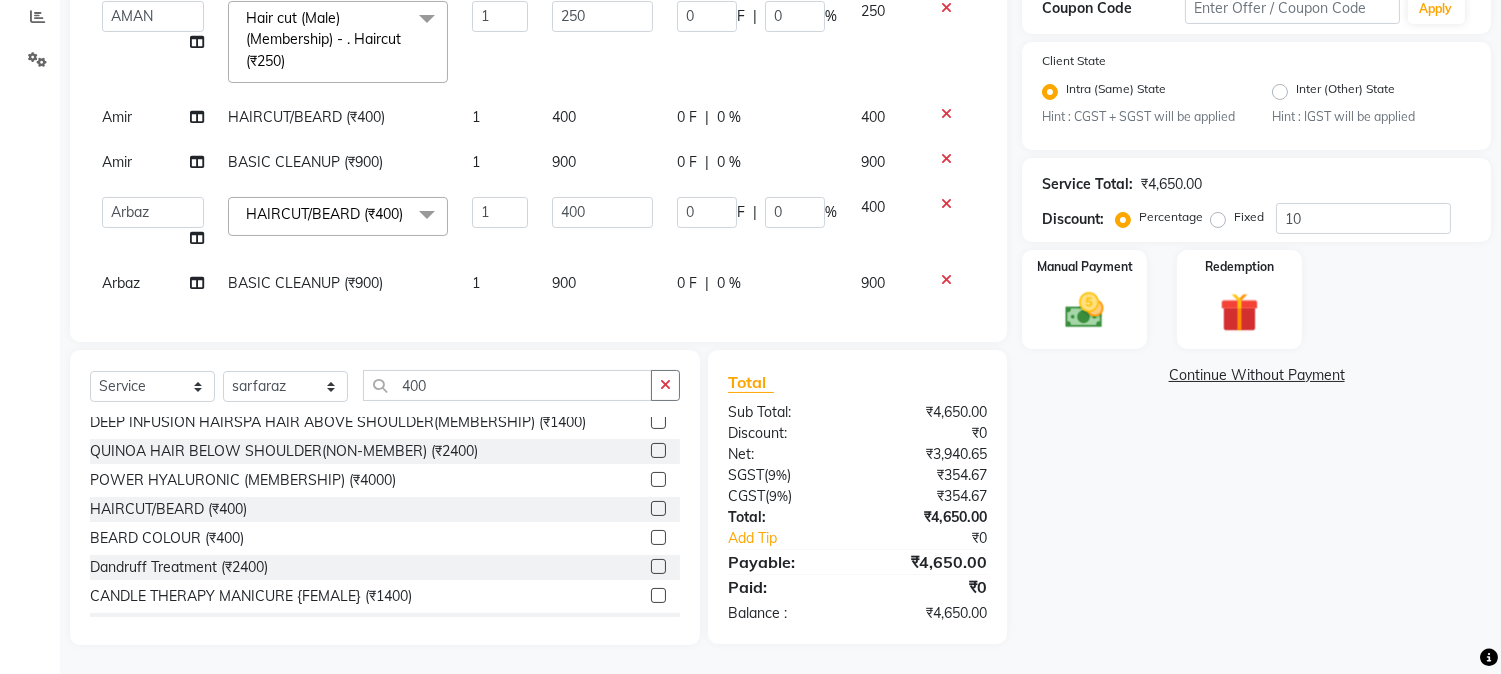 click 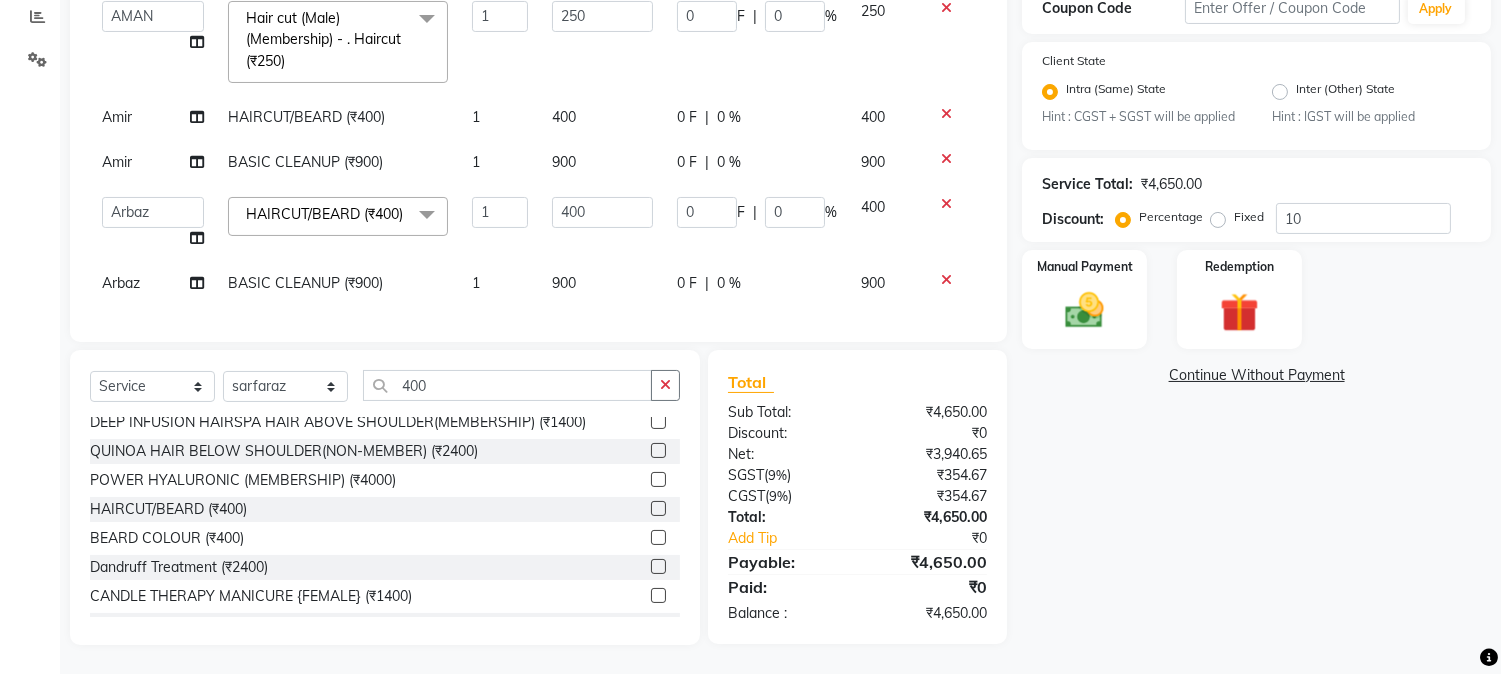click at bounding box center (657, 509) 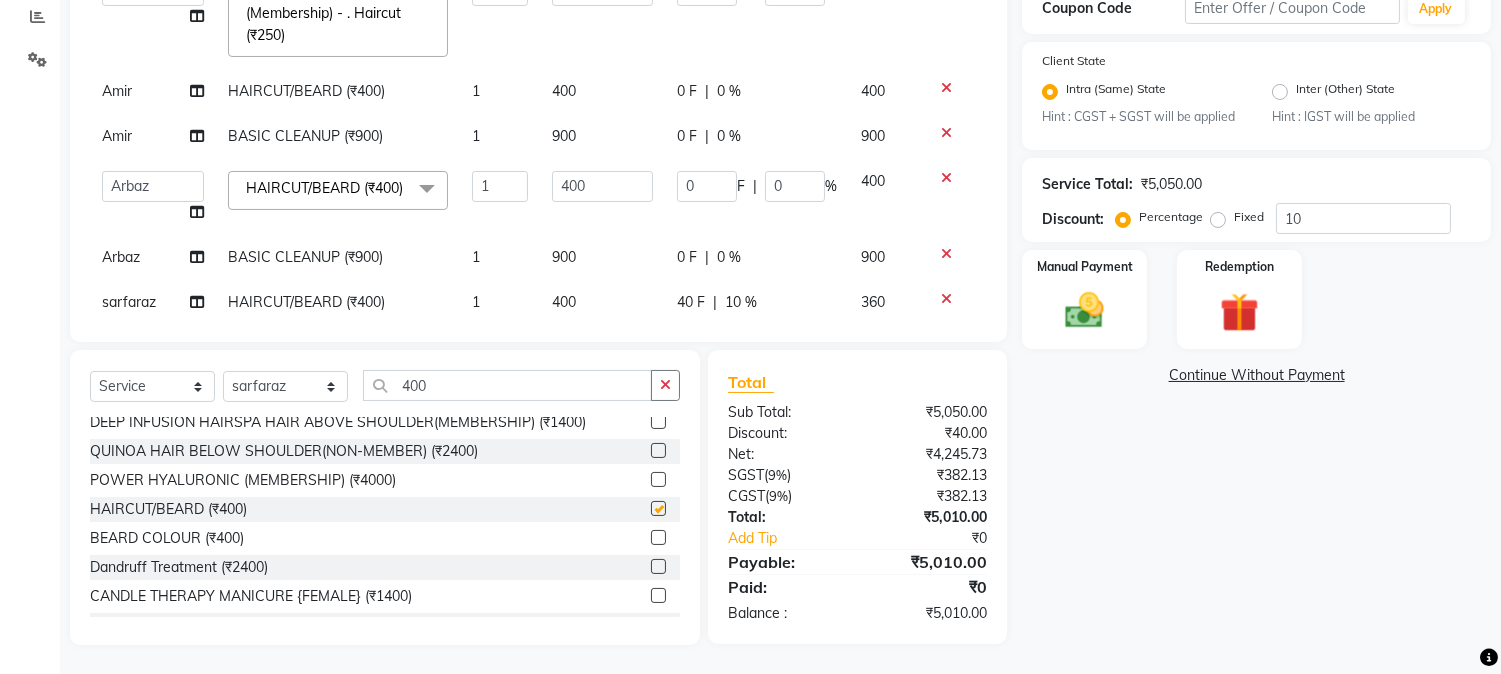 checkbox on "false" 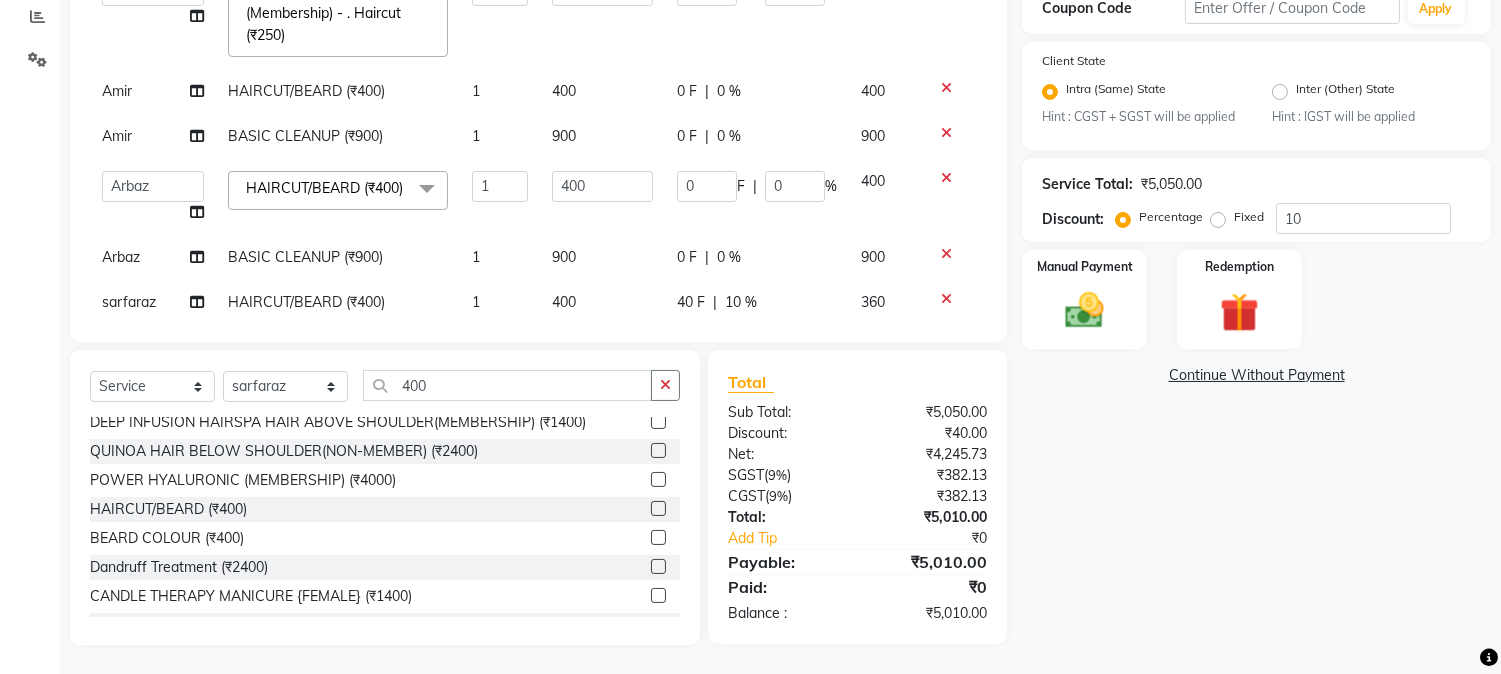 scroll, scrollTop: 417, scrollLeft: 0, axis: vertical 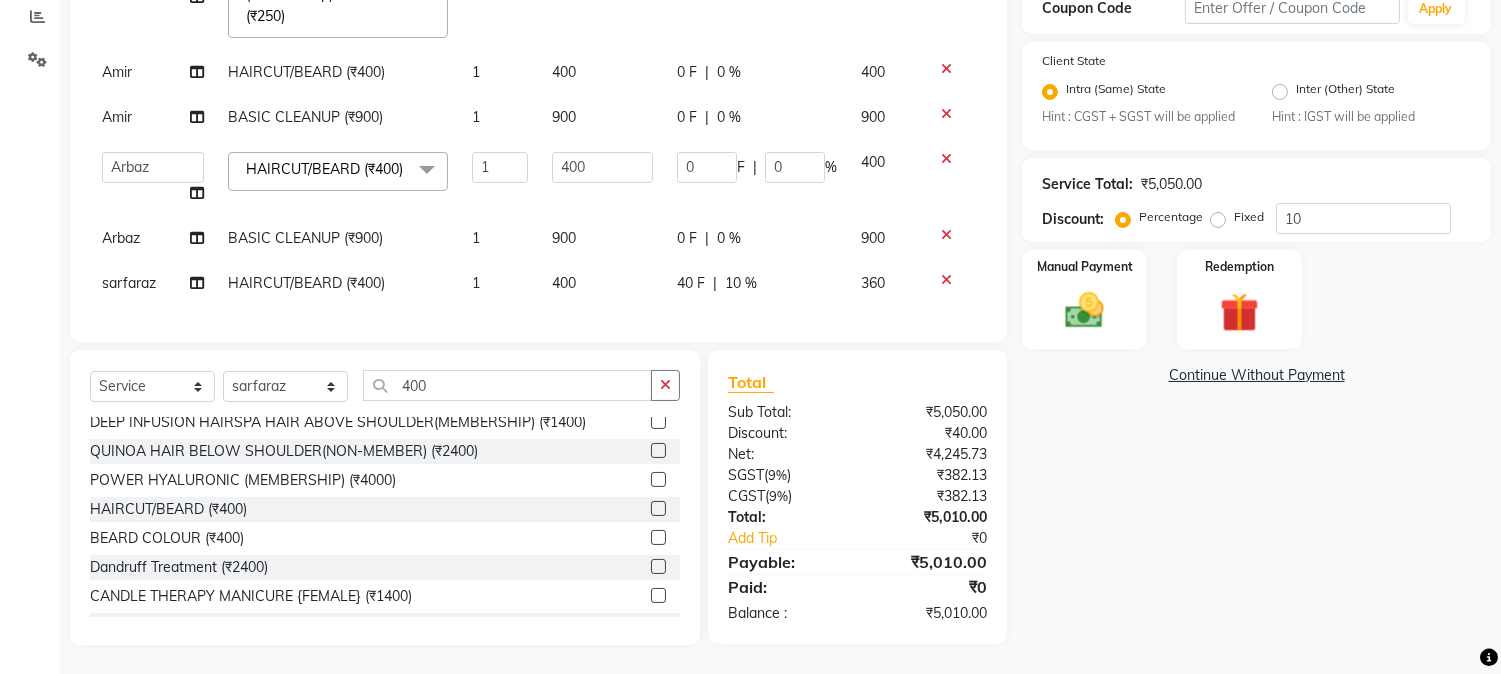 click on "400" 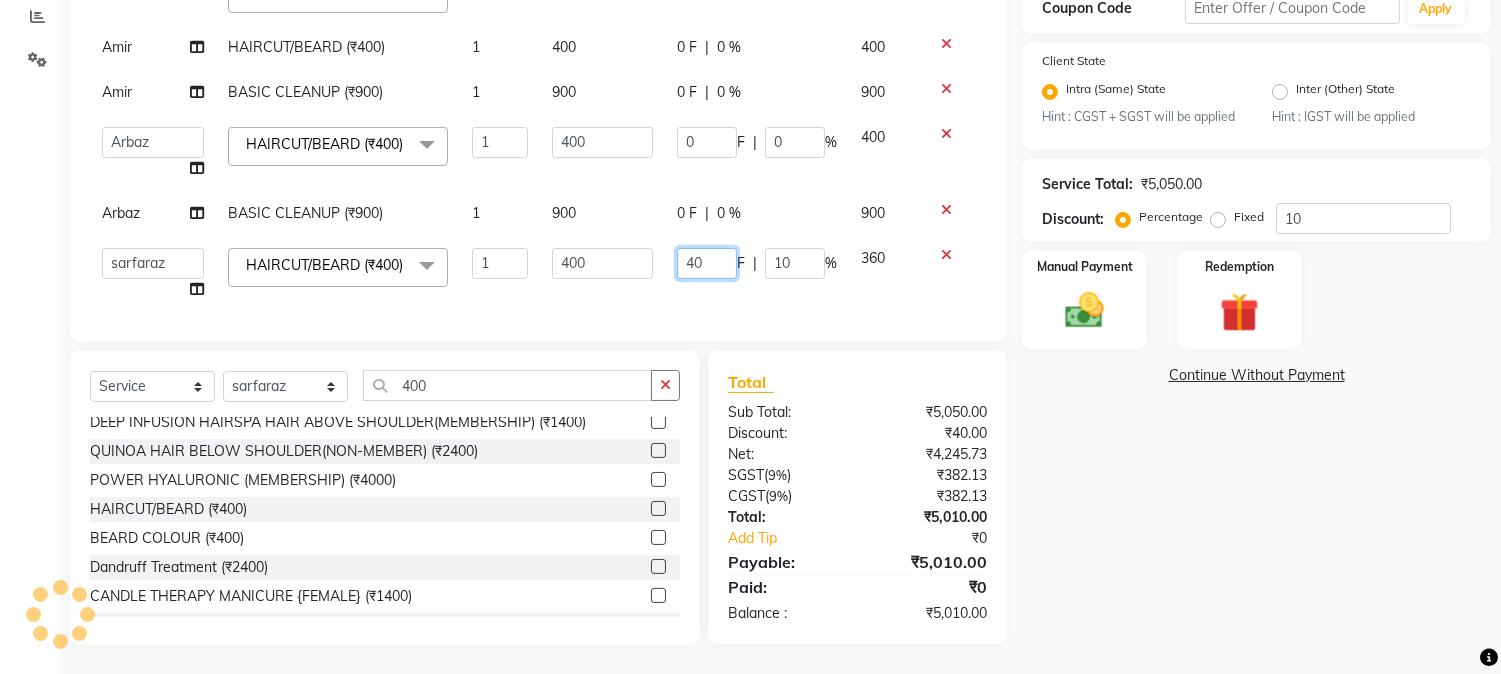drag, startPoint x: 665, startPoint y: 262, endPoint x: 712, endPoint y: 265, distance: 47.095646 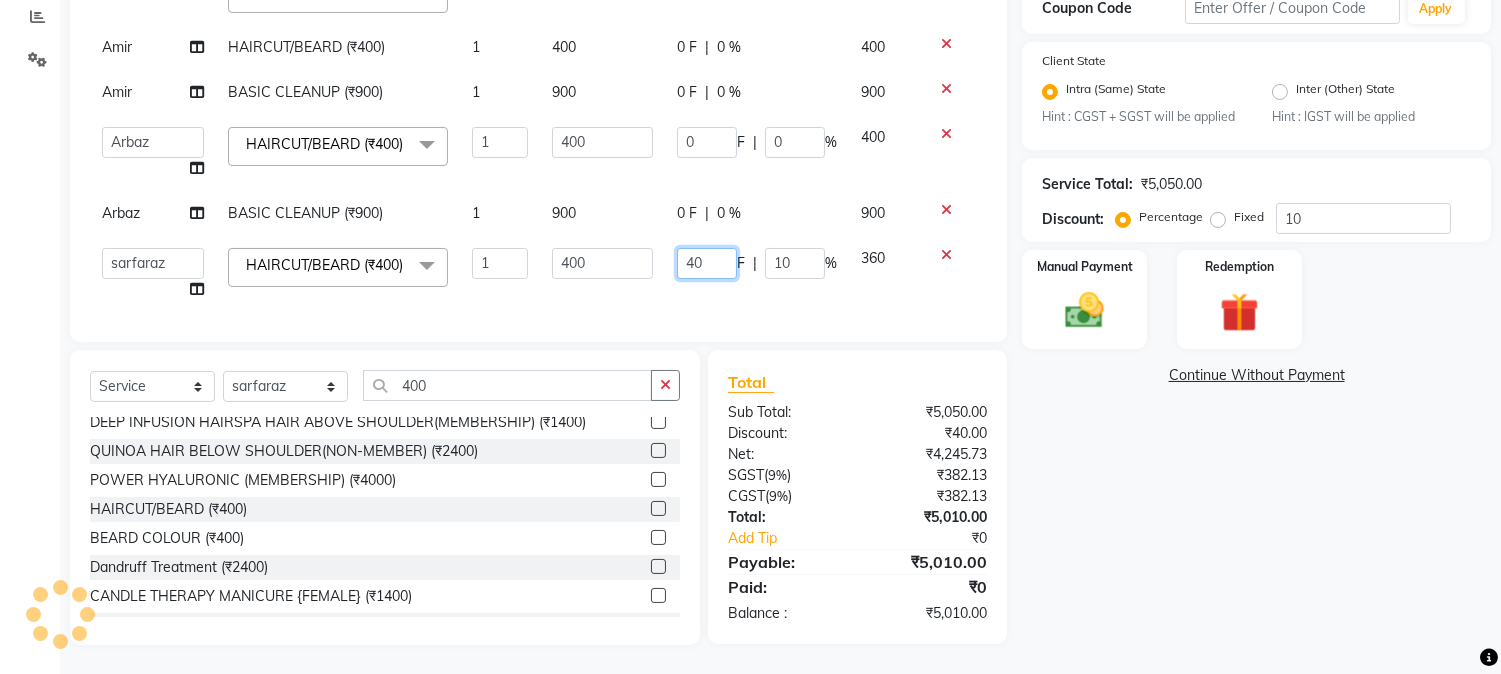 click on "40" 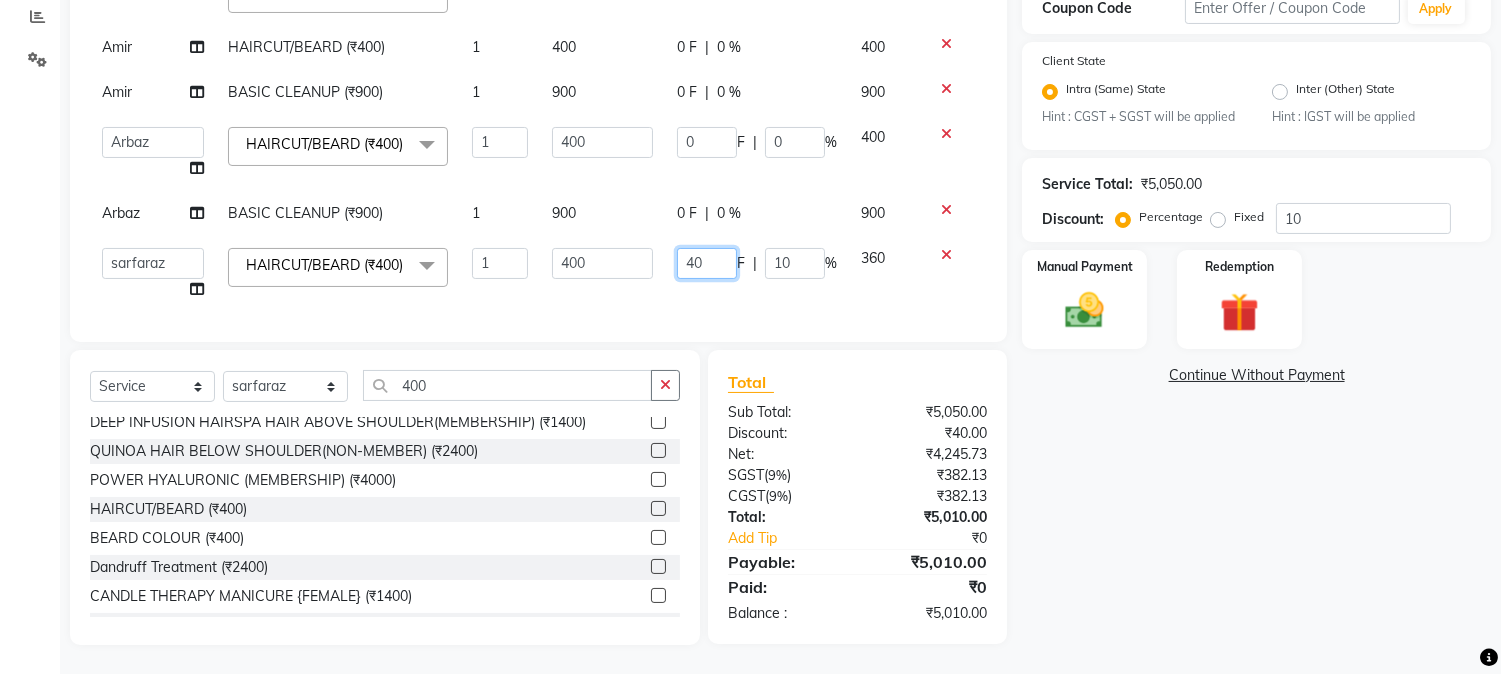 type 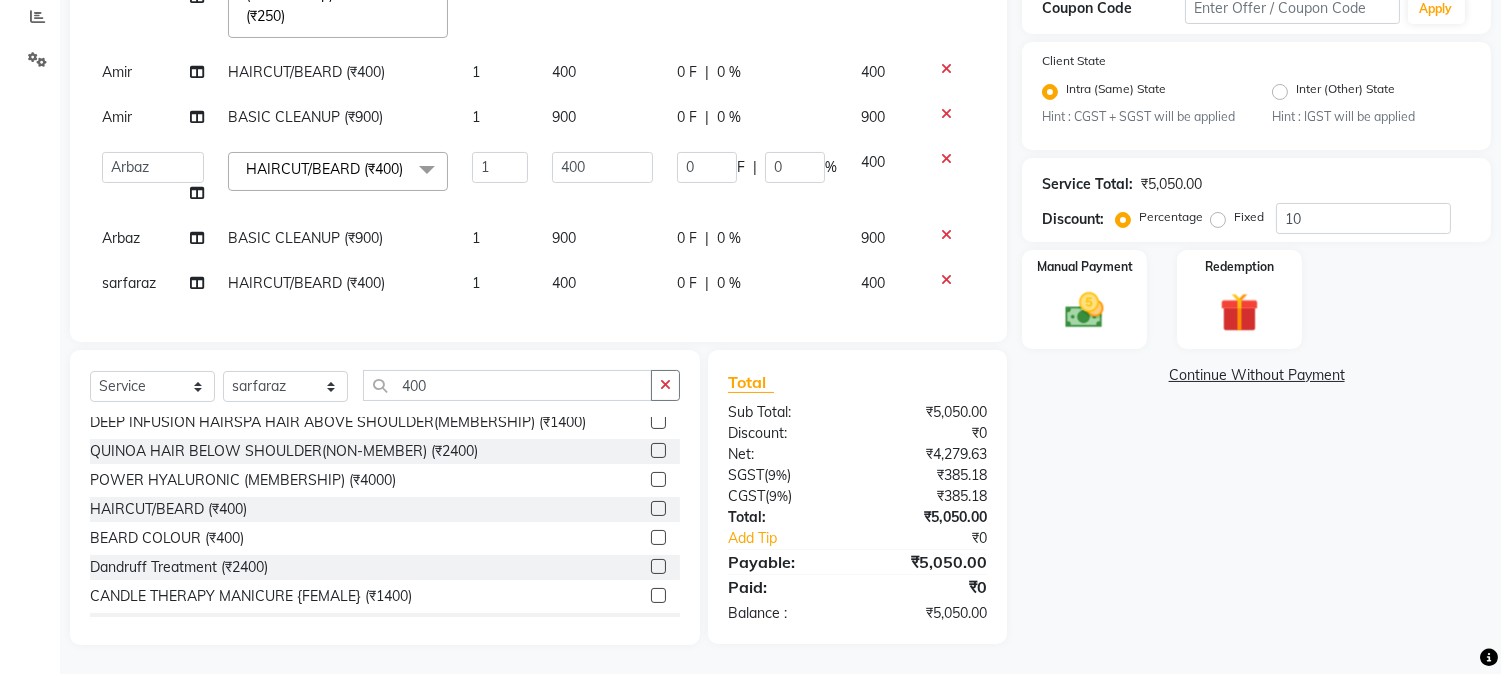 click on "Services Stylist Service Qty Price Disc Total Action mushahid  [muddu] HAIRCUT/BEARD (₹400) 1 400 0 F | 0 % 400  AARMAN   AAYUSHI SHARMA   Akruti   AMAN    Amir   Arbaz   Asif Ansari   BABLU   Bandana   BHAGYESH   CHETAN   CHETAN BOISAR   furkan   GEETA   KISHOR   KISHOR JAMBHULKAR   kunal   mushahid  [muddu]   Nilam   NIRANJAN   Nisha Parmar   PRABHA    PUNAM   Rahul Sir   RAVI    RIMA   Rohit Tandel   SALONI   Sandy Sir   sarfaraz   shovib M.D   shreya   ZOYA  Hair cut (Male)(Membership)       -        . Haircut (₹250)  x Nails -  Hands (₹840) Nails -  Feet (₹720) Nails - Nail Extensions With Gel Polish (₹2820) Nails - Nail Art (₹300) Nails - Nail Extension Removal (₹960) Nails - Gel Polish Removal (₹420) MOLE (₹600) PUMING (₹4000) CRYSTAL PEDICURE (MEMBERSHIP) (₹1400) HIAR SPA ABOVE SHOULDER (MEMBERSHIP) (₹900) HAIR SPA ABOVE SHOULDER (NON-MEMBER) (₹1080) HAIR SPA BELOW SHOULDER(MEMBERSHIP) (₹1200) HAIR SPA BELOW SHOULDER(NON-MEMBER) (₹1440) PATCH TEST  (₹500) VATS (₹200)" 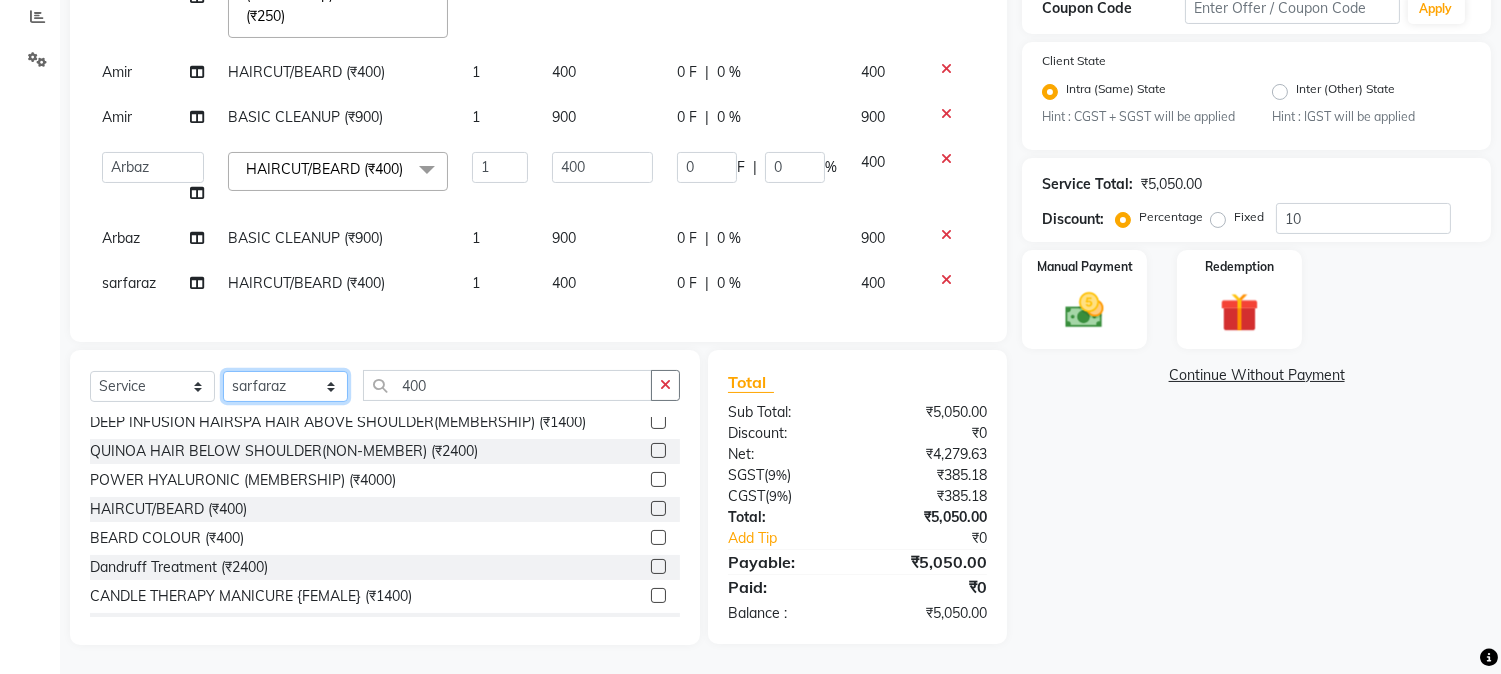 click on "Select Stylist AARMAN AAYUSHI SHARMA Akruti AMAN  Amir Arbaz Asif Ansari BABLU Bandana BHAGYESH CHETAN CHETAN BOISAR furkan GEETA KISHOR KISHOR JAMBHULKAR kunal mushahid  [muddu] Nilam NIRANJAN Nisha Parmar PRABHA  PUNAM Rahul Sir RAVI  RIMA Rohit Tandel SALONI Sandy Sir sarfaraz shovib M.D shreya ZOYA" 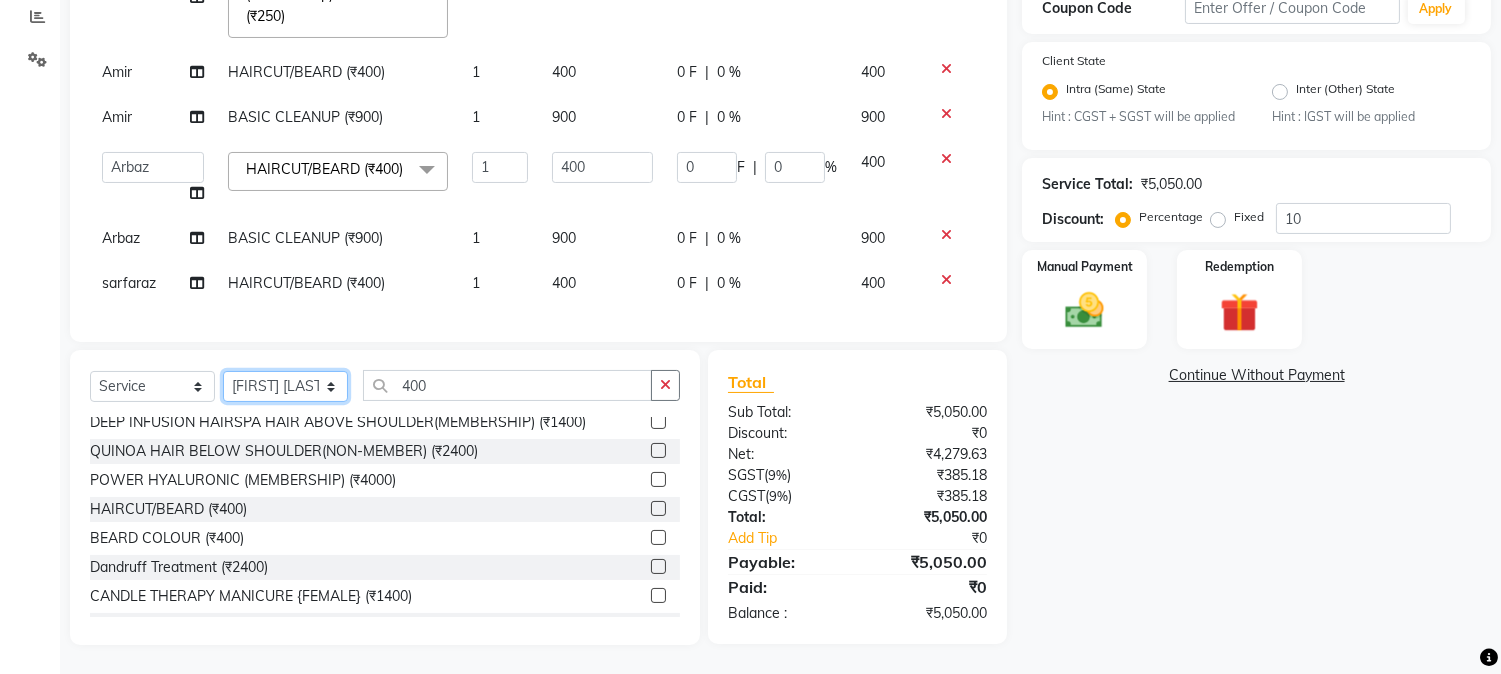 click on "Select Stylist AARMAN AAYUSHI SHARMA Akruti AMAN  Amir Arbaz Asif Ansari BABLU Bandana BHAGYESH CHETAN CHETAN BOISAR furkan GEETA KISHOR KISHOR JAMBHULKAR kunal mushahid  [muddu] Nilam NIRANJAN Nisha Parmar PRABHA  PUNAM Rahul Sir RAVI  RIMA Rohit Tandel SALONI Sandy Sir sarfaraz shovib M.D shreya ZOYA" 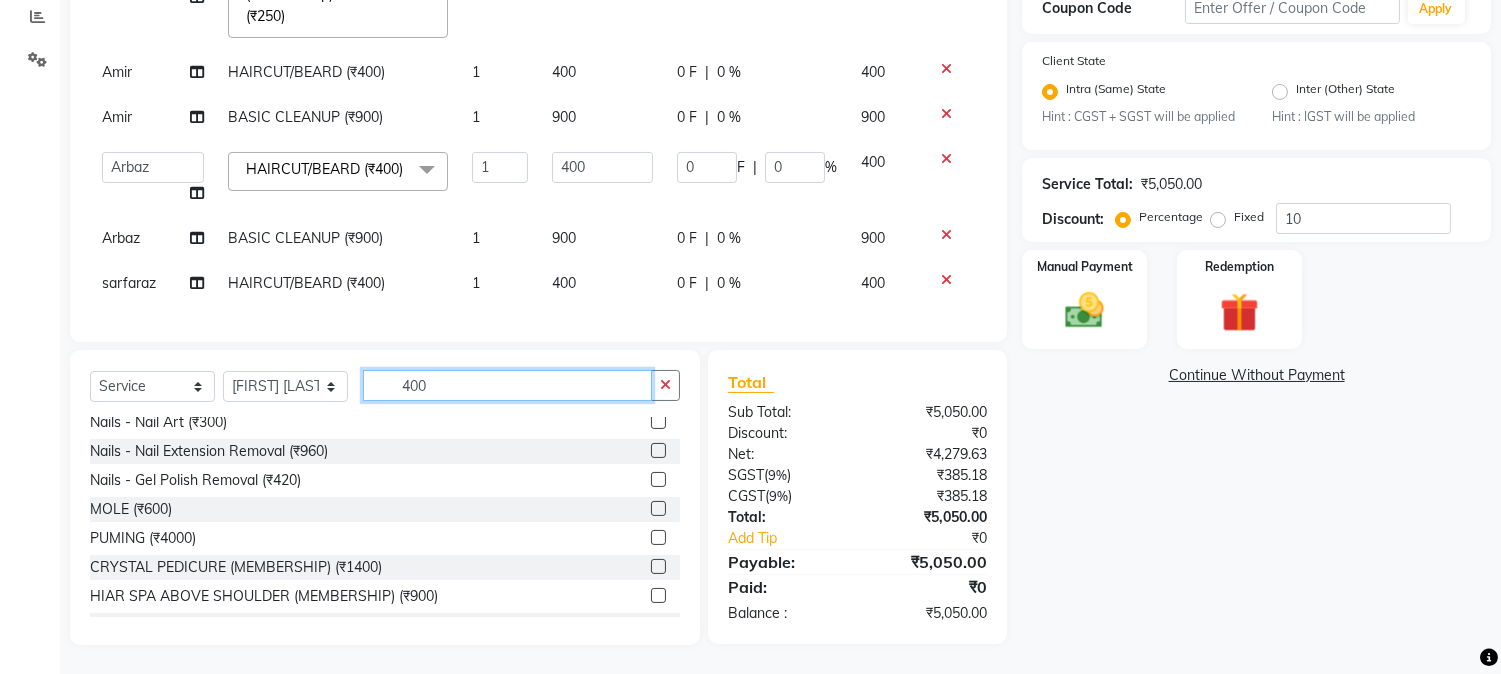 drag, startPoint x: 396, startPoint y: 380, endPoint x: 471, endPoint y: 382, distance: 75.026665 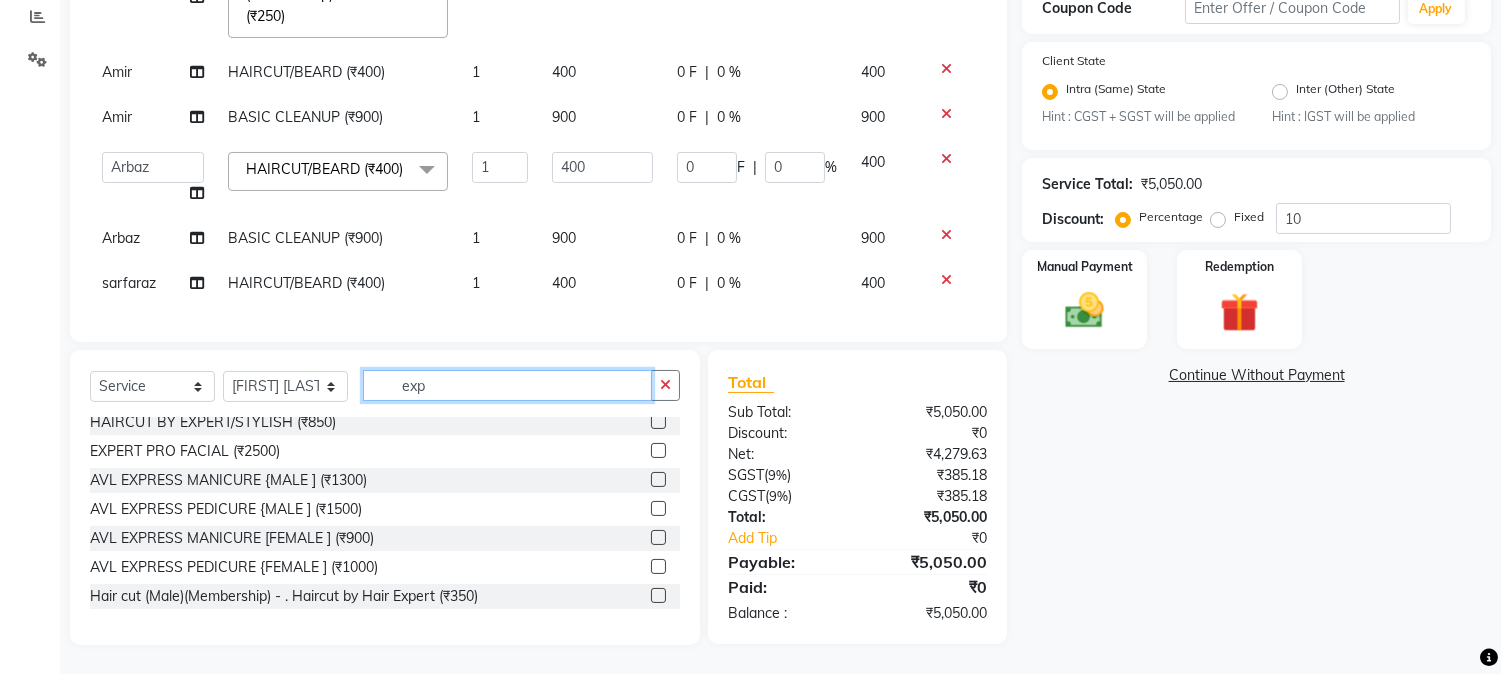 scroll, scrollTop: 0, scrollLeft: 0, axis: both 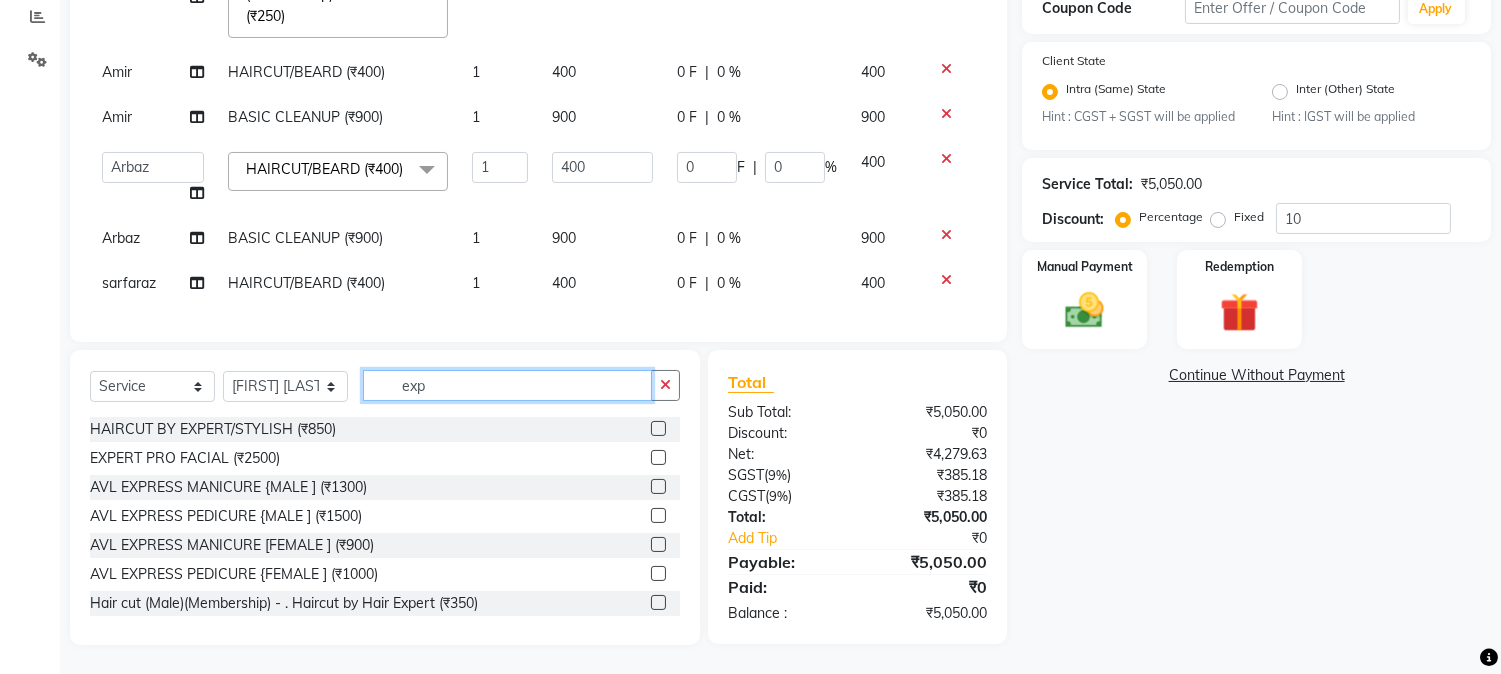 type on "exp" 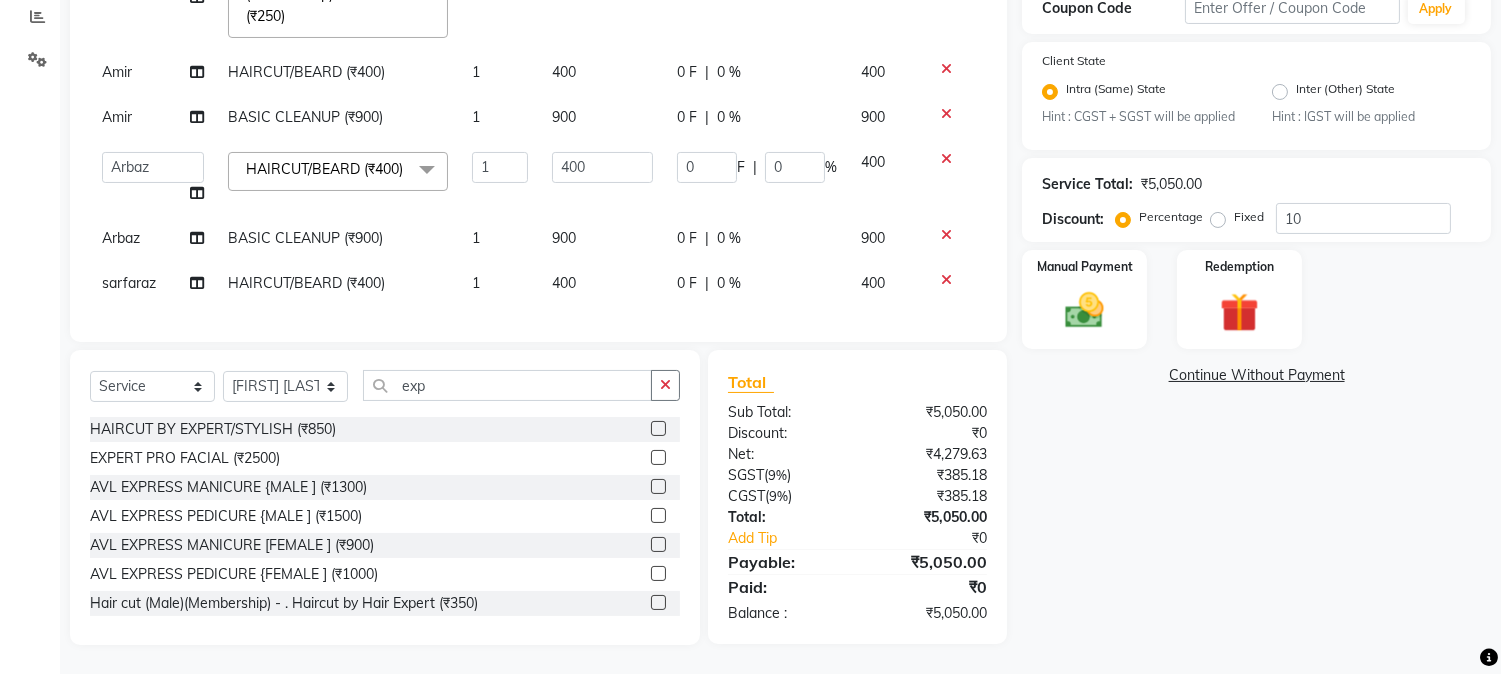 click 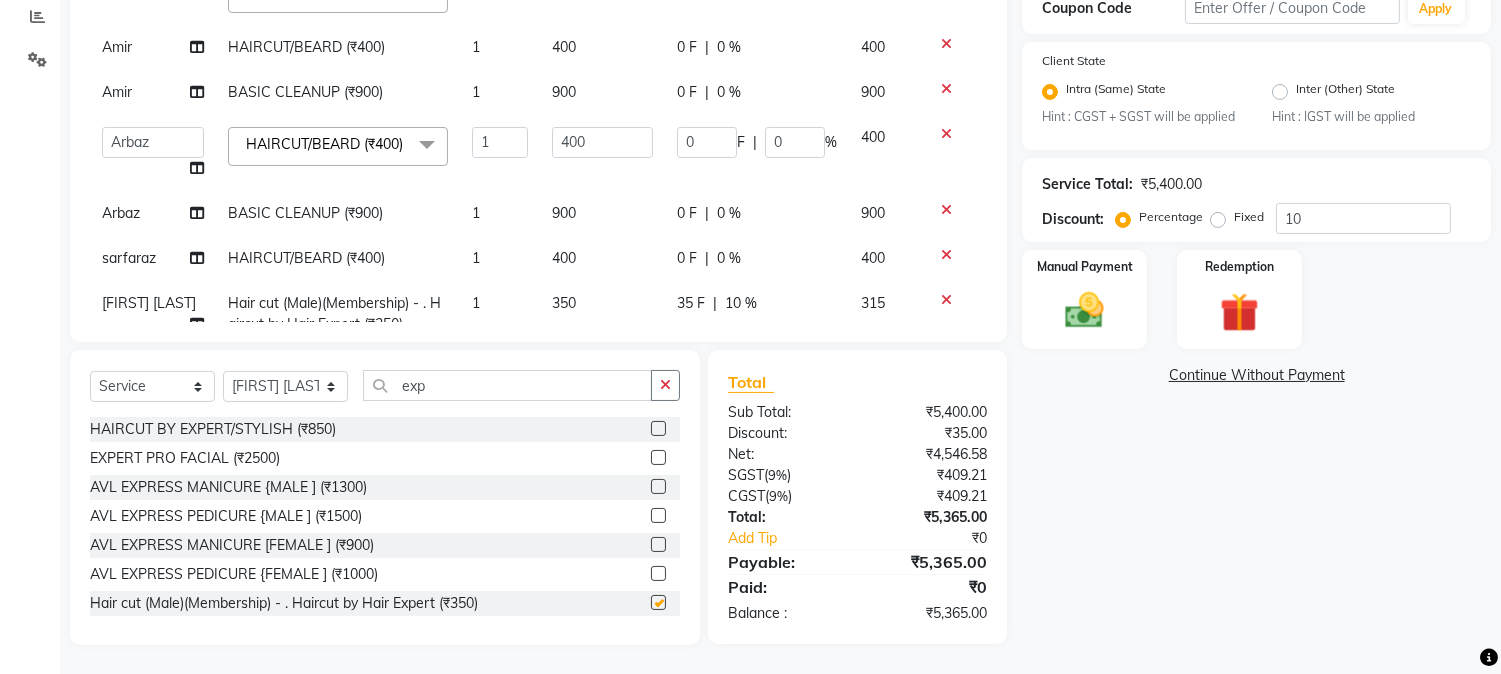 checkbox on "false" 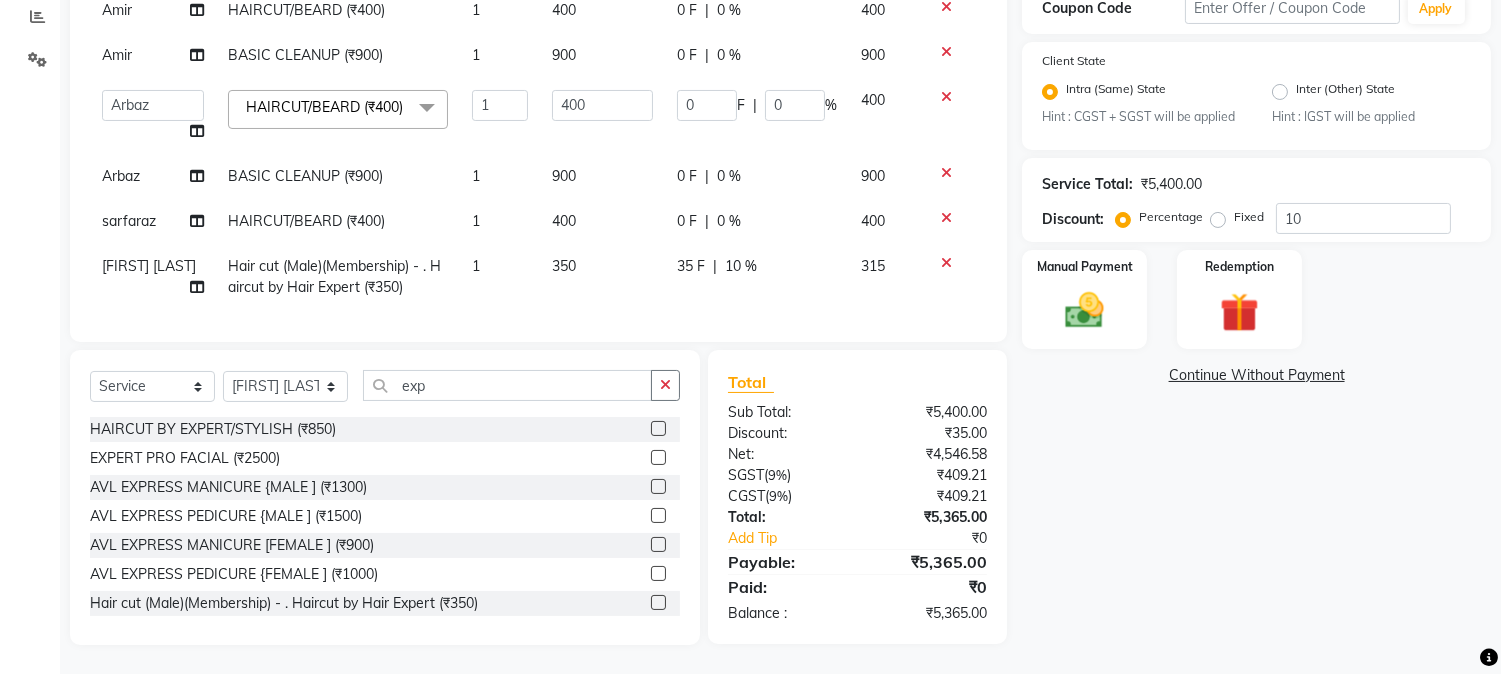 scroll, scrollTop: 483, scrollLeft: 0, axis: vertical 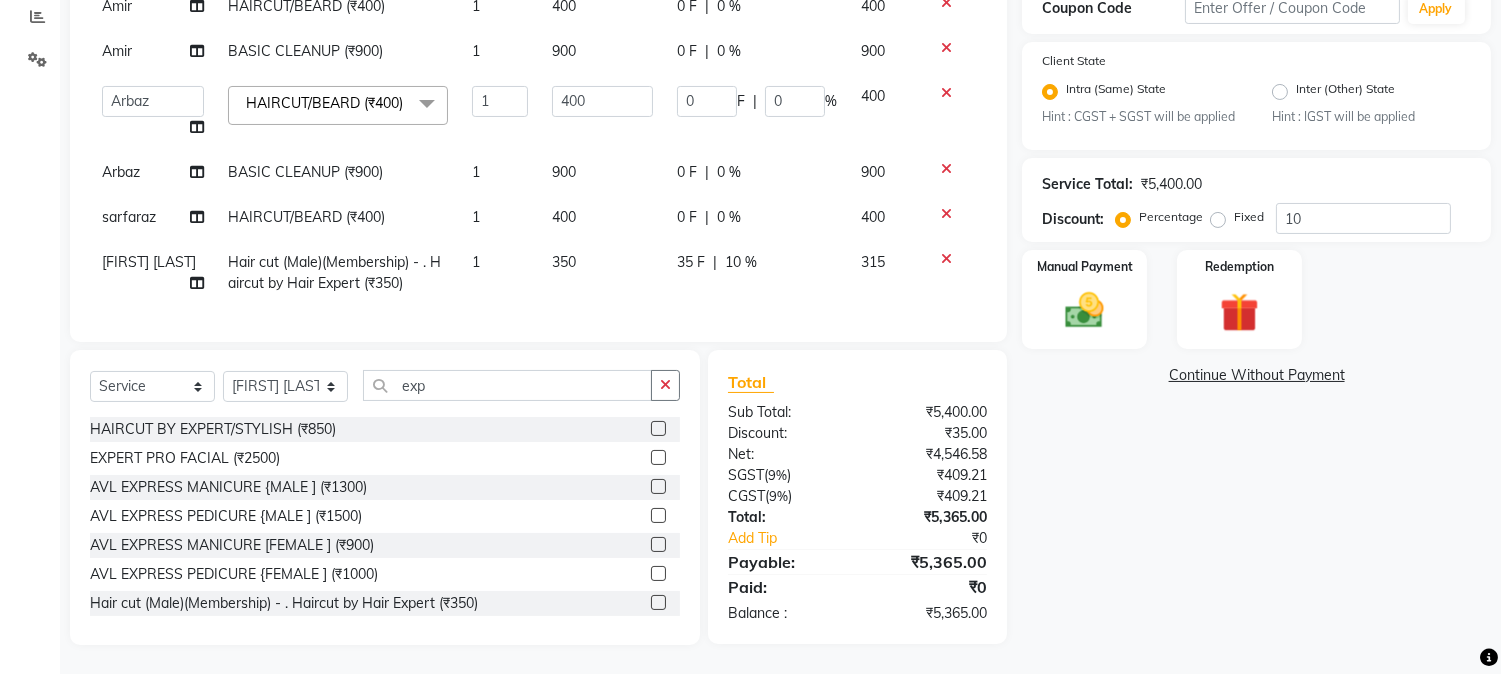 click on "35 F | 10 %" 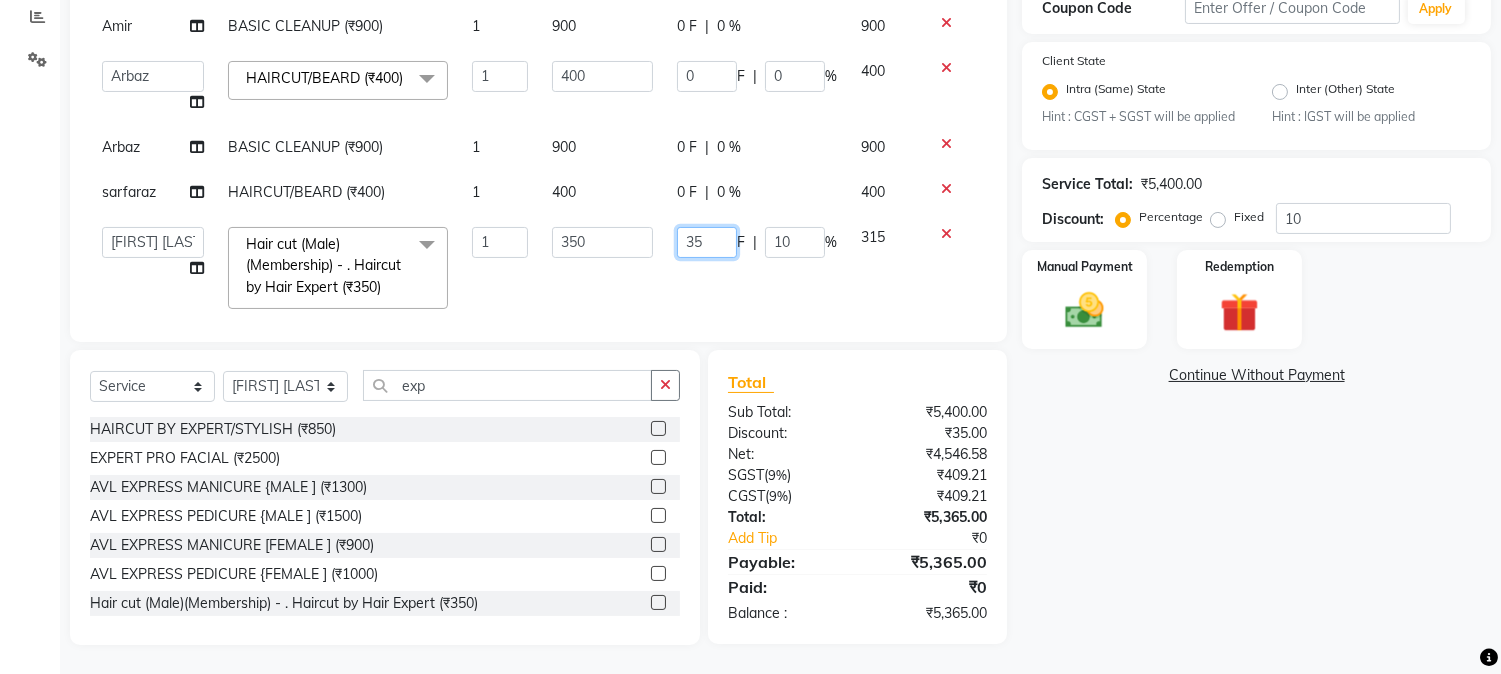 drag, startPoint x: 664, startPoint y: 252, endPoint x: 704, endPoint y: 252, distance: 40 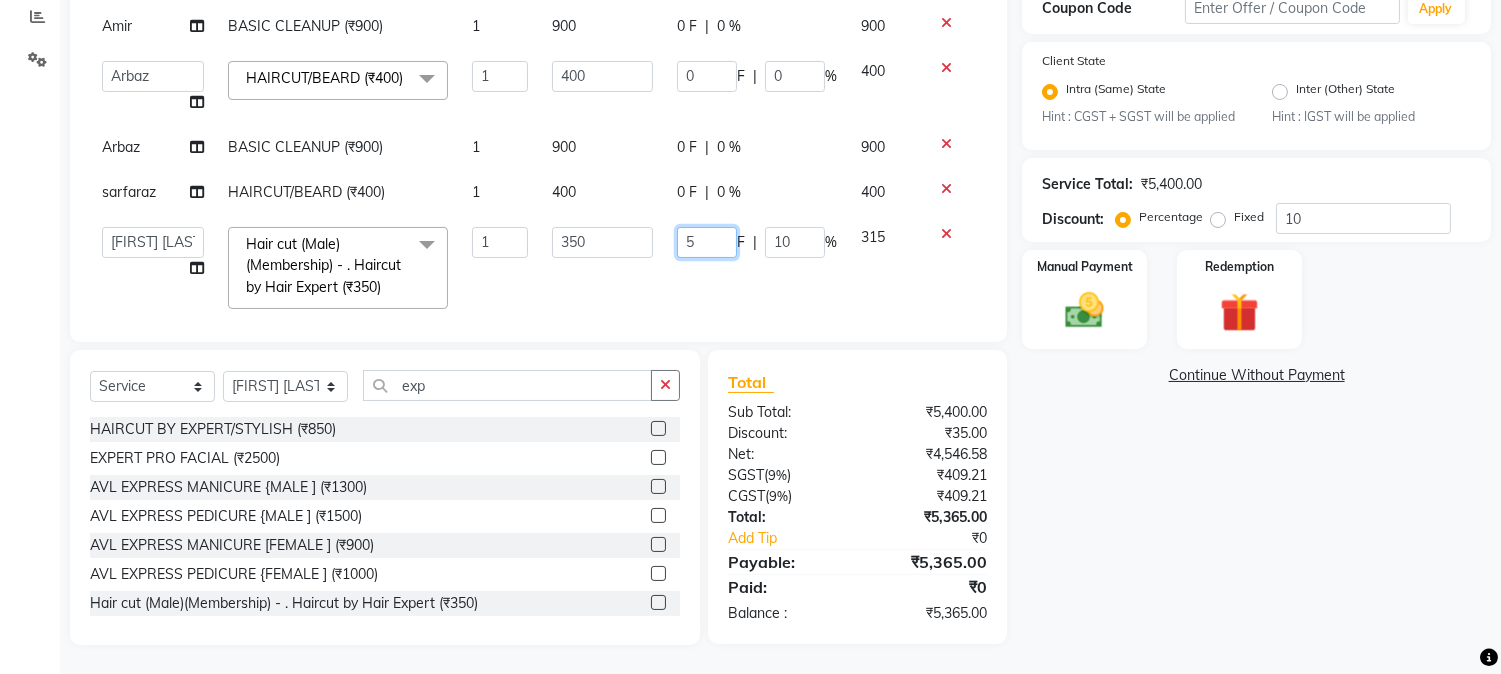 type on "50" 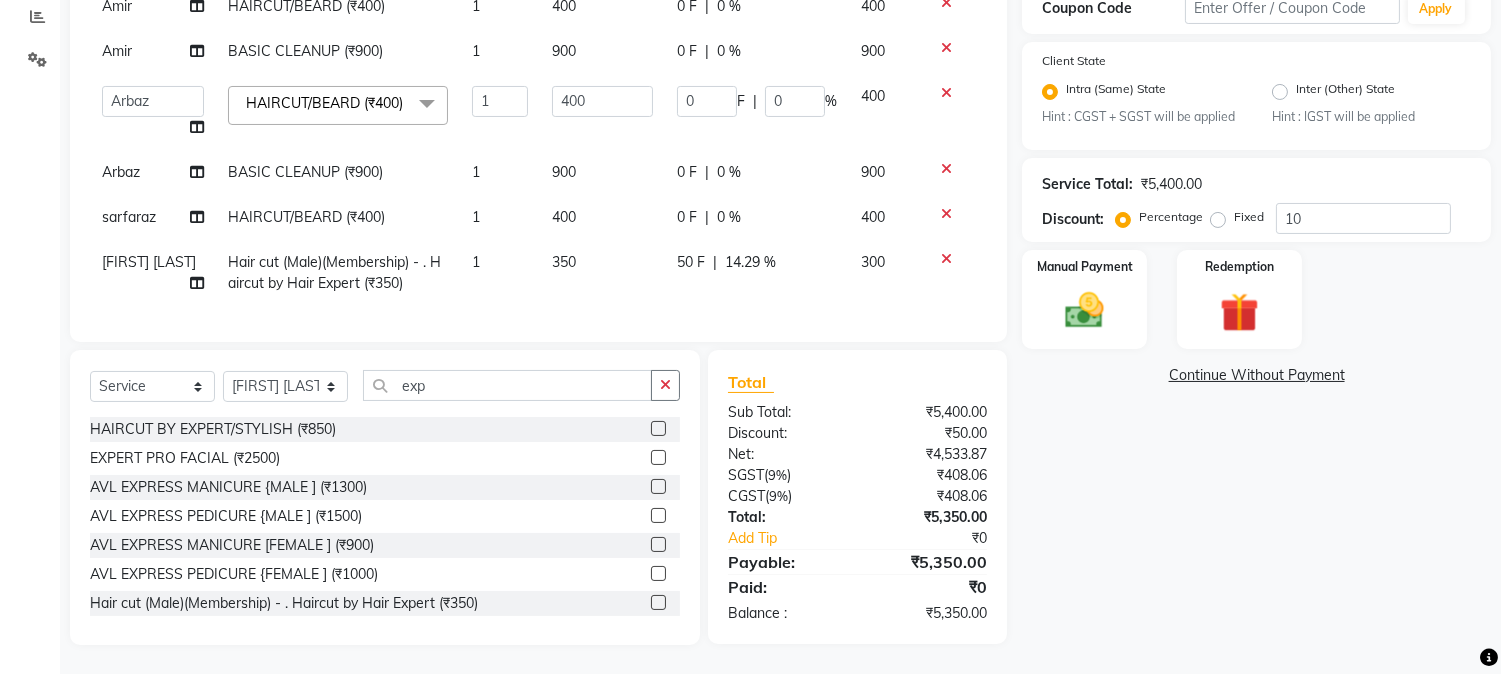 click on "Services Stylist Service Qty Price Disc Total Action mushahid  [muddu] HAIRCUT/BEARD (₹400) 1 400 0 F | 0 % 400  AARMAN   AAYUSHI SHARMA   Akruti   AMAN    Amir   Arbaz   Asif Ansari   BABLU   Bandana   BHAGYESH   CHETAN   CHETAN BOISAR   furkan   GEETA   KISHOR   KISHOR JAMBHULKAR   kunal   mushahid  [muddu]   Nilam   NIRANJAN   Nisha Parmar   PRABHA    PUNAM   Rahul Sir   RAVI    RIMA   Rohit Tandel   SALONI   Sandy Sir   sarfaraz   shovib M.D   shreya   ZOYA  Hair cut (Male)(Membership)       -        . Haircut (₹250)  x Nails -  Hands (₹840) Nails -  Feet (₹720) Nails - Nail Extensions With Gel Polish (₹2820) Nails - Nail Art (₹300) Nails - Nail Extension Removal (₹960) Nails - Gel Polish Removal (₹420) MOLE (₹600) PUMING (₹4000) CRYSTAL PEDICURE (MEMBERSHIP) (₹1400) HIAR SPA ABOVE SHOULDER (MEMBERSHIP) (₹900) HAIR SPA ABOVE SHOULDER (NON-MEMBER) (₹1080) HAIR SPA BELOW SHOULDER(MEMBERSHIP) (₹1200) HAIR SPA BELOW SHOULDER(NON-MEMBER) (₹1440) PATCH TEST  (₹500) VATS (₹200)" 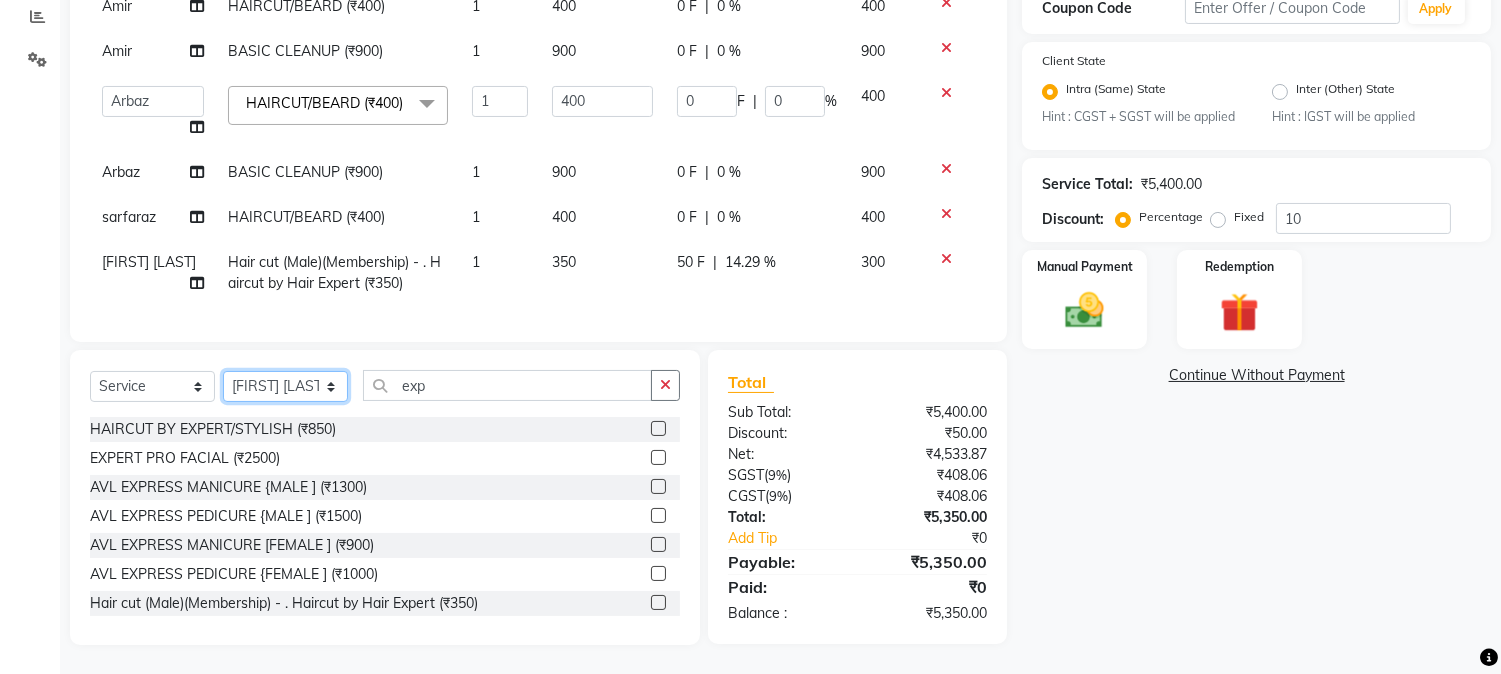 click on "Select Stylist AARMAN AAYUSHI SHARMA Akruti AMAN  Amir Arbaz Asif Ansari BABLU Bandana BHAGYESH CHETAN CHETAN BOISAR furkan GEETA KISHOR KISHOR JAMBHULKAR kunal mushahid  [muddu] Nilam NIRANJAN Nisha Parmar PRABHA  PUNAM Rahul Sir RAVI  RIMA Rohit Tandel SALONI Sandy Sir sarfaraz shovib M.D shreya ZOYA" 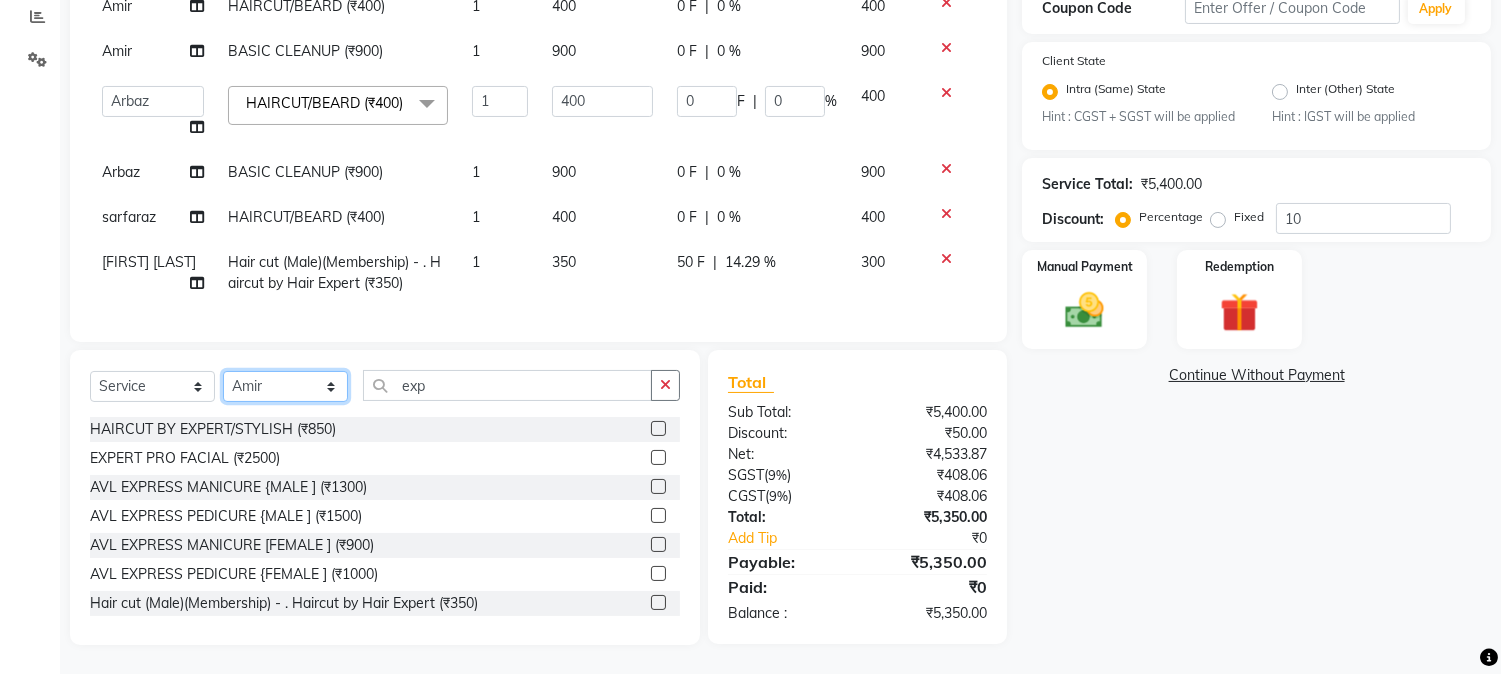 click on "Select Stylist AARMAN AAYUSHI SHARMA Akruti AMAN  Amir Arbaz Asif Ansari BABLU Bandana BHAGYESH CHETAN CHETAN BOISAR furkan GEETA KISHOR KISHOR JAMBHULKAR kunal mushahid  [muddu] Nilam NIRANJAN Nisha Parmar PRABHA  PUNAM Rahul Sir RAVI  RIMA Rohit Tandel SALONI Sandy Sir sarfaraz shovib M.D shreya ZOYA" 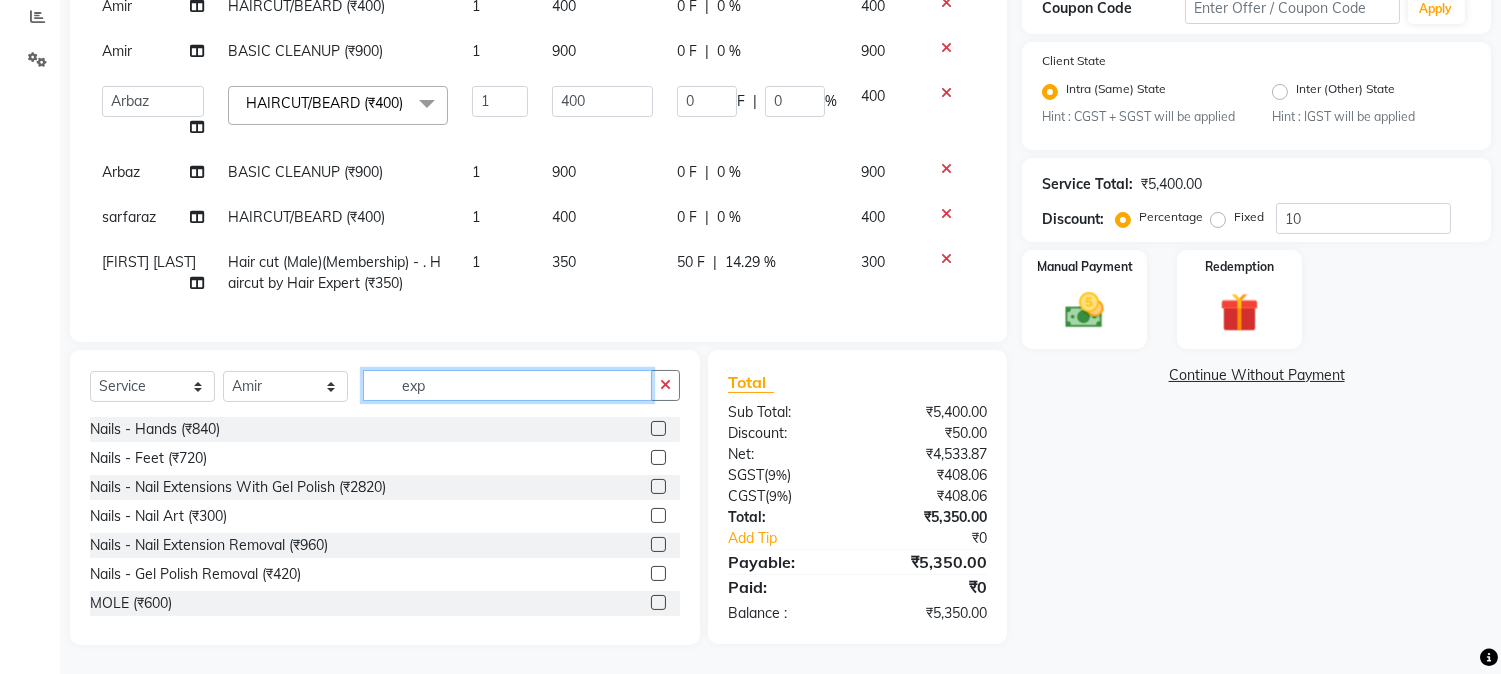 drag, startPoint x: 402, startPoint y: 383, endPoint x: 494, endPoint y: 374, distance: 92.43917 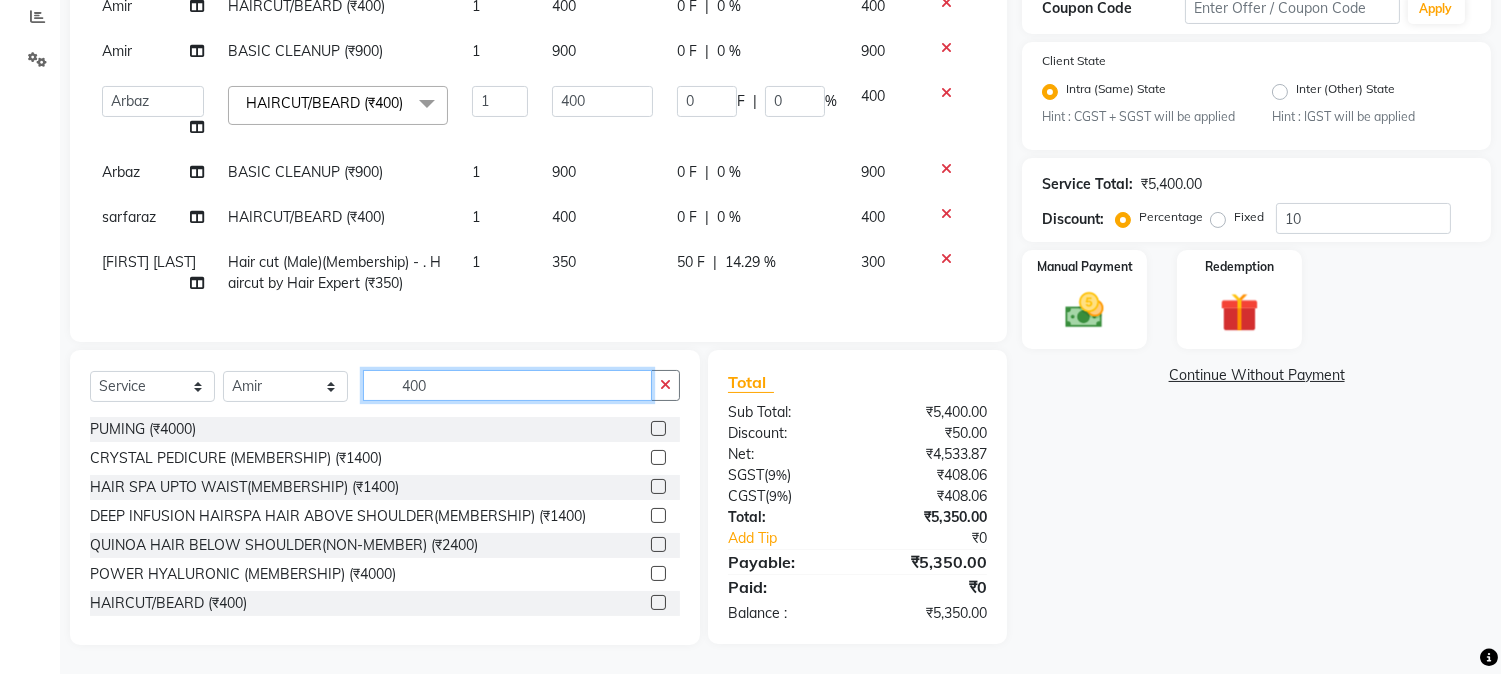 type on "400" 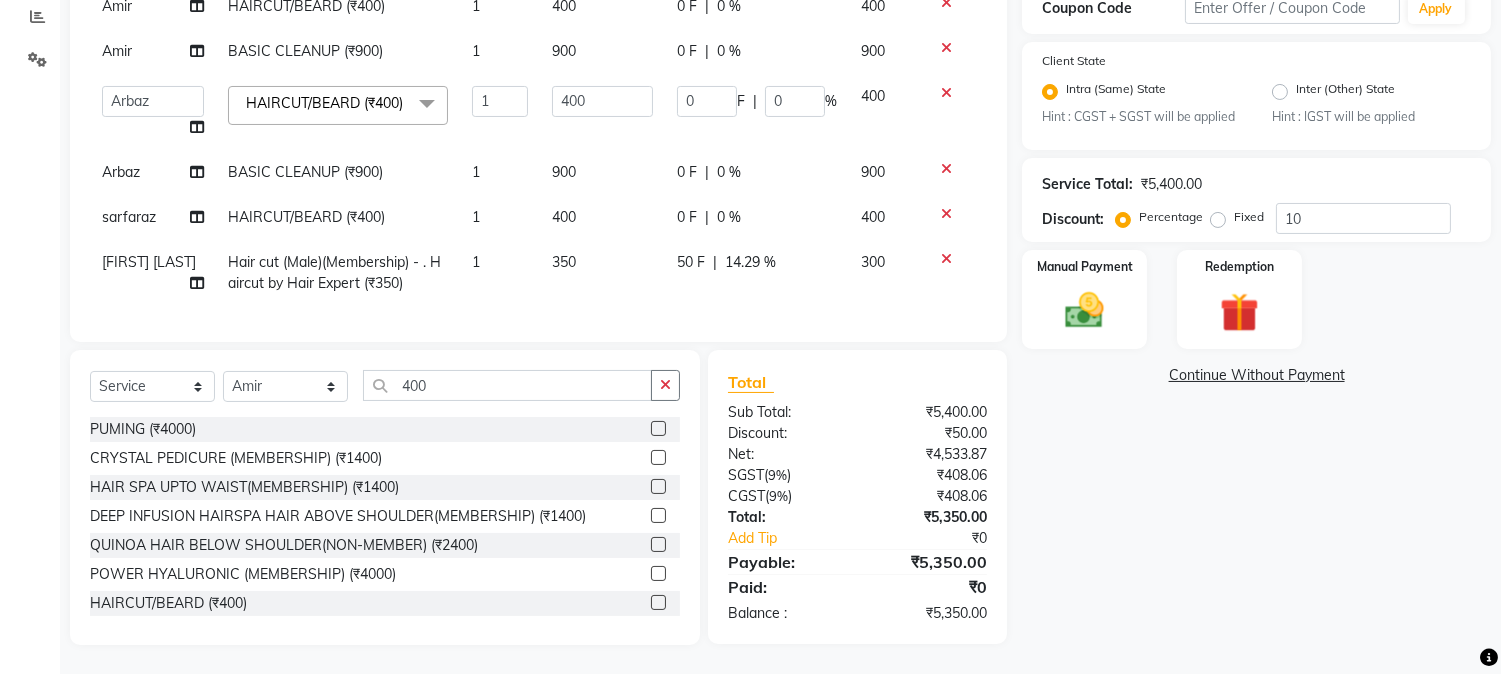 click 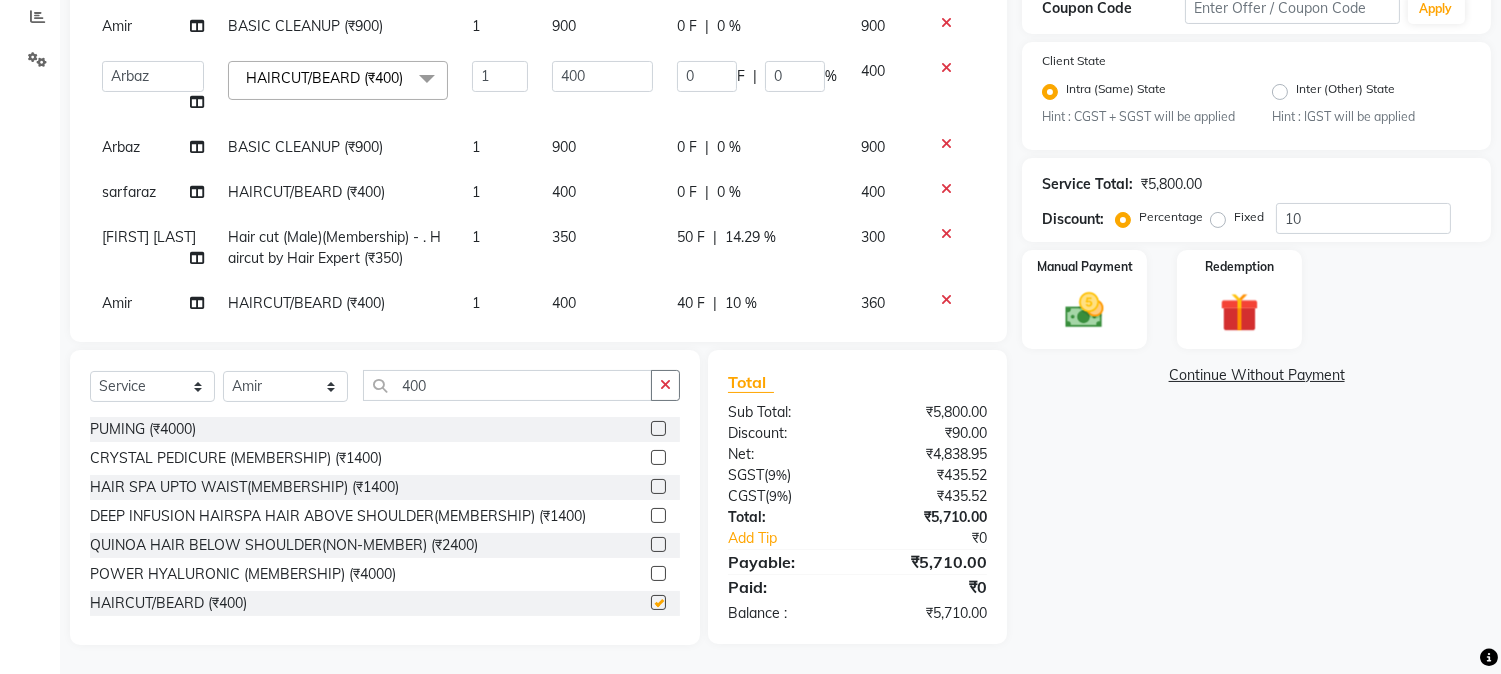 checkbox on "false" 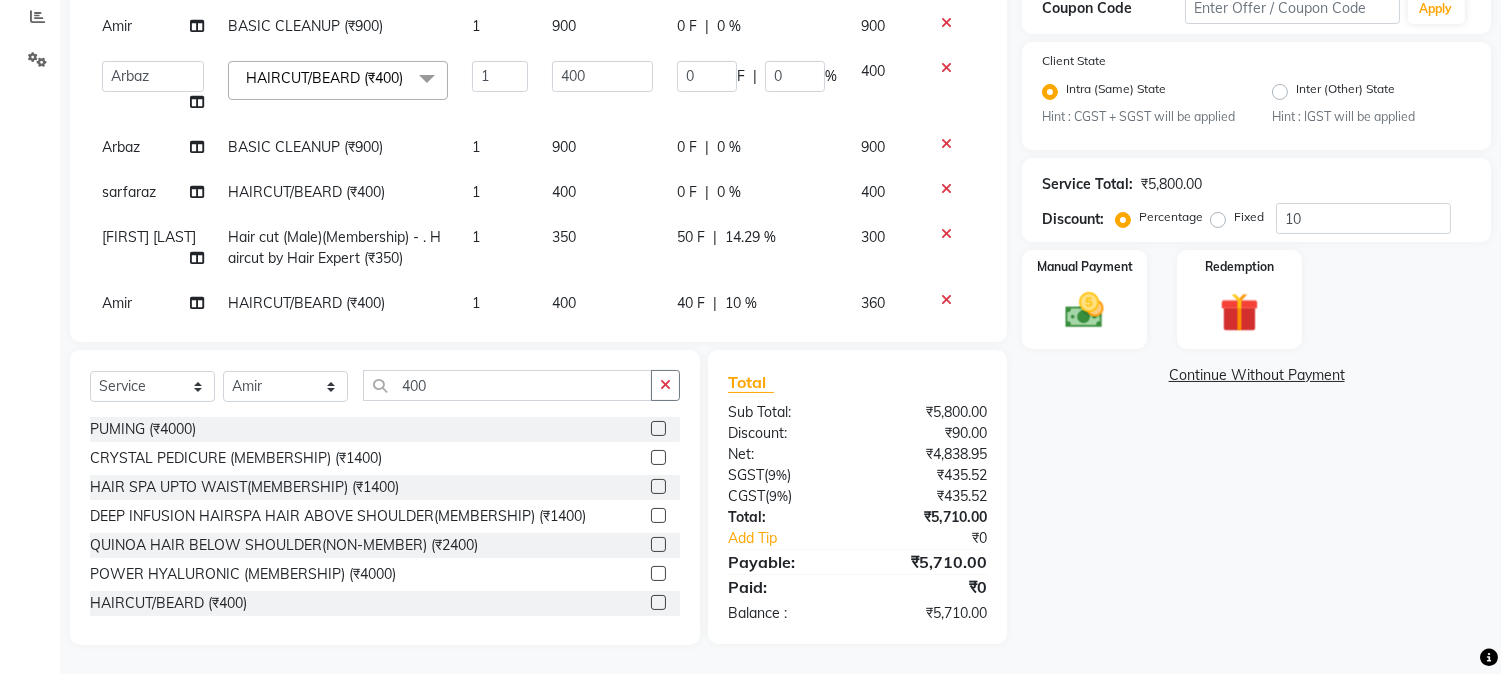 scroll, scrollTop: 528, scrollLeft: 0, axis: vertical 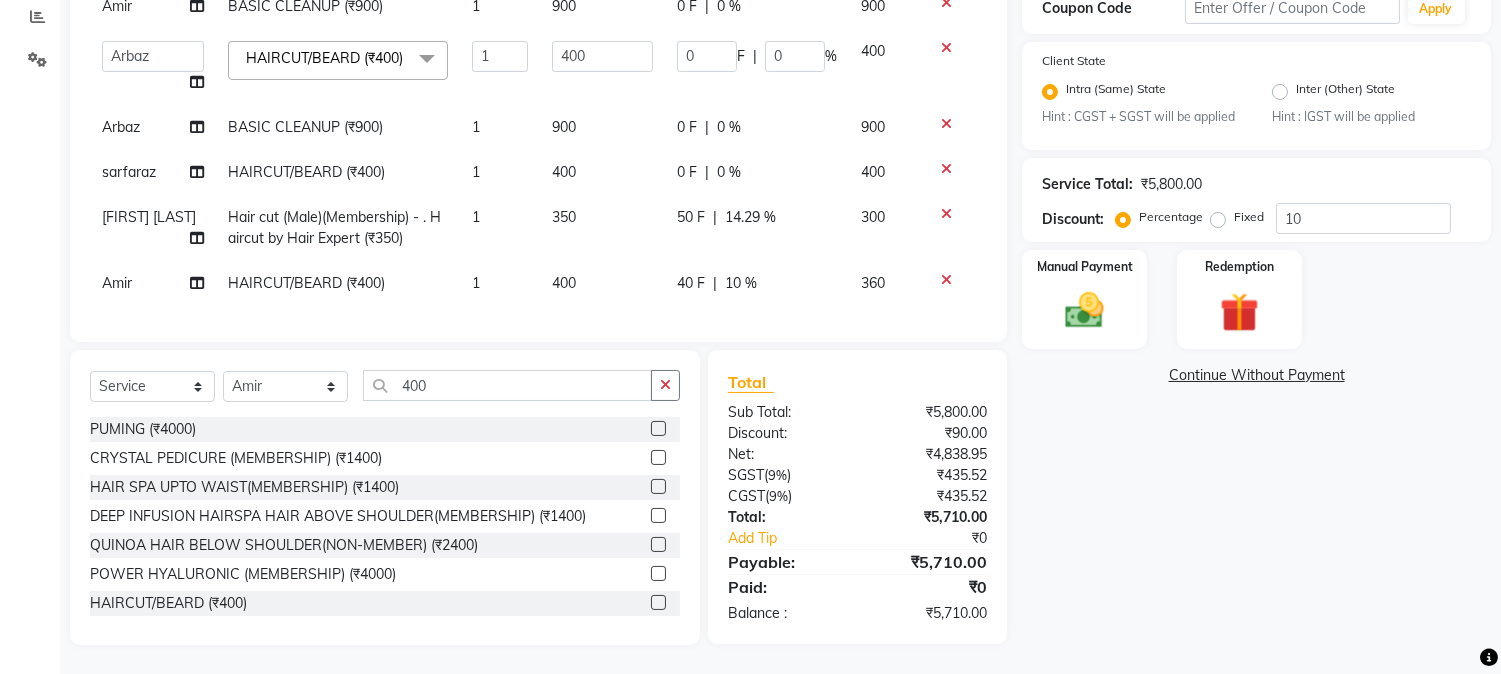 click on "40 F | 10 %" 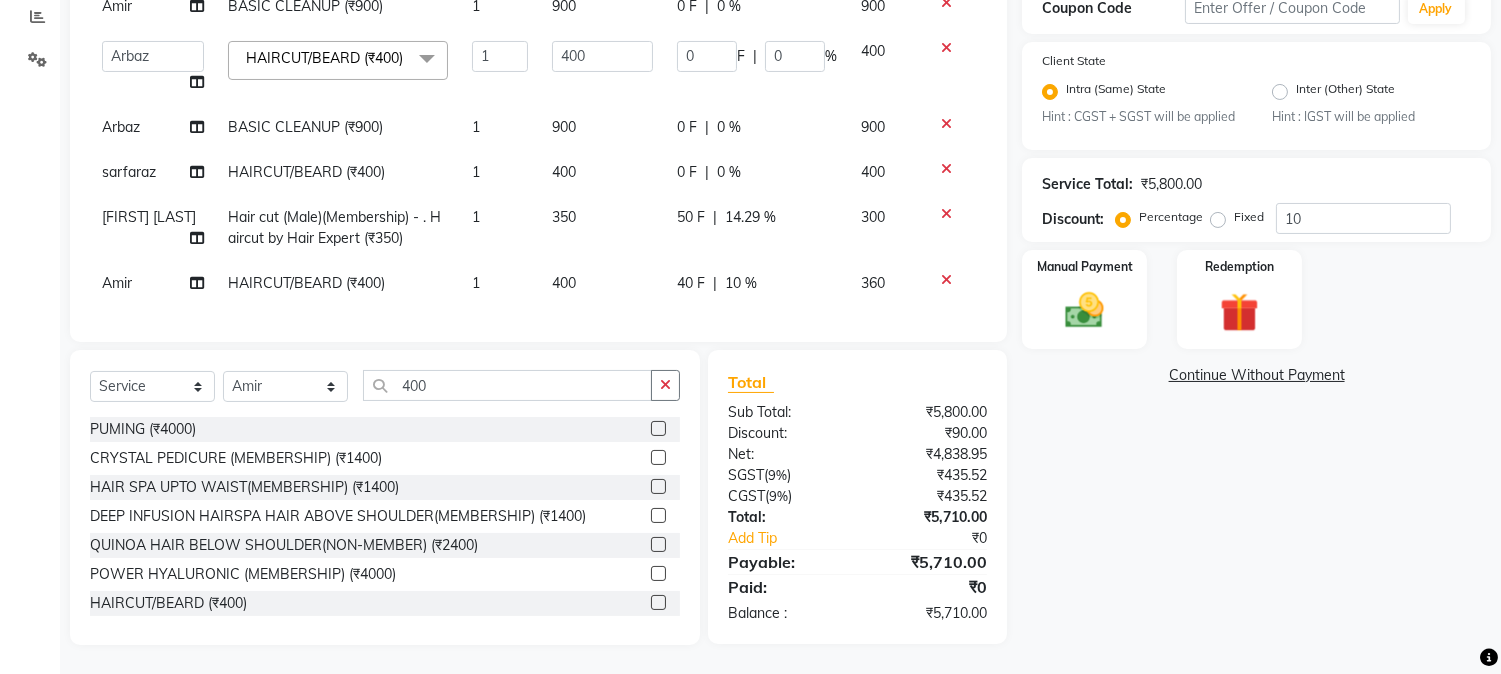 select on "22545" 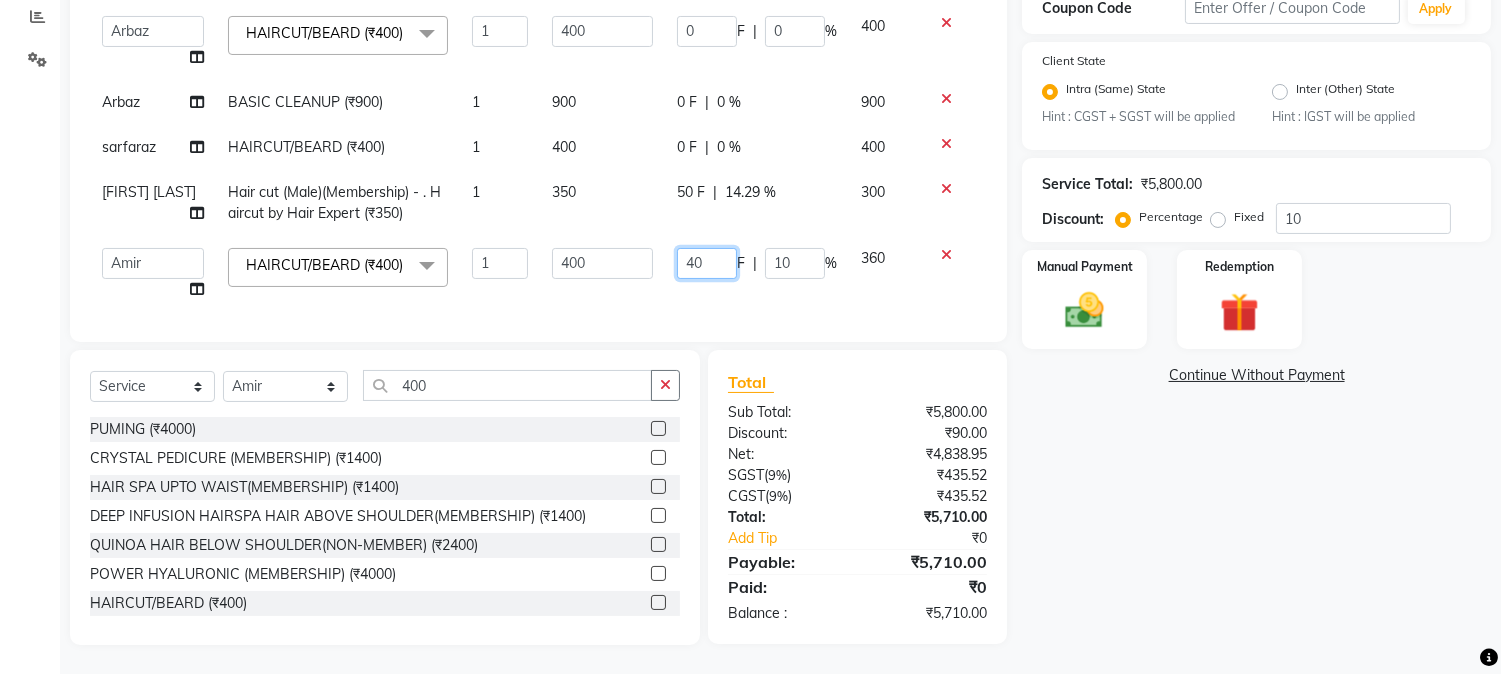 drag, startPoint x: 660, startPoint y: 277, endPoint x: 707, endPoint y: 275, distance: 47.042534 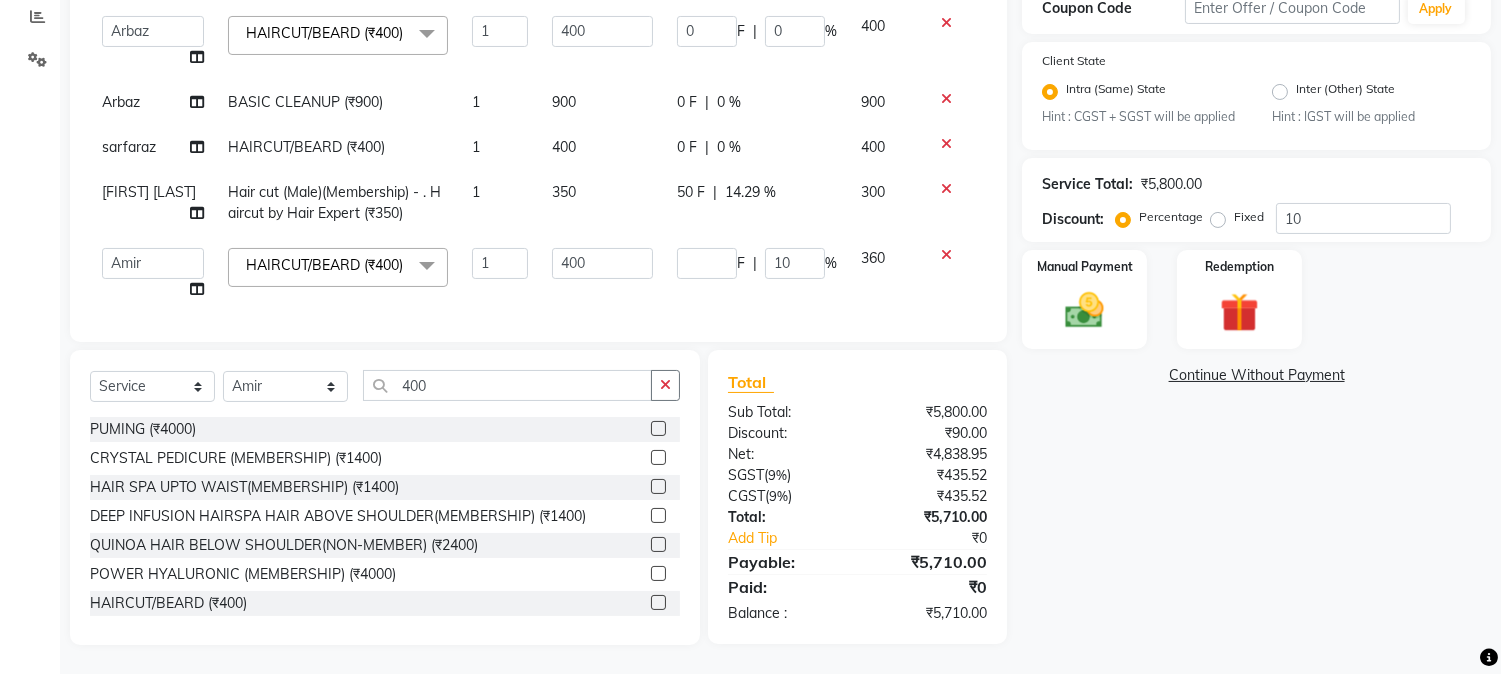 click on "Services Stylist Service Qty Price Disc Total Action mushahid  [muddu] HAIRCUT/BEARD (₹400) 1 400 0 F | 0 % 400  AARMAN   AAYUSHI SHARMA   Akruti   AMAN    Amir   Arbaz   Asif Ansari   BABLU   Bandana   BHAGYESH   CHETAN   CHETAN BOISAR   furkan   GEETA   KISHOR   KISHOR JAMBHULKAR   kunal   mushahid  [muddu]   Nilam   NIRANJAN   Nisha Parmar   PRABHA    PUNAM   Rahul Sir   RAVI    RIMA   Rohit Tandel   SALONI   Sandy Sir   sarfaraz   shovib M.D   shreya   ZOYA  Hair cut (Male)(Membership)       -        . Haircut (₹250)  x Nails -  Hands (₹840) Nails -  Feet (₹720) Nails - Nail Extensions With Gel Polish (₹2820) Nails - Nail Art (₹300) Nails - Nail Extension Removal (₹960) Nails - Gel Polish Removal (₹420) MOLE (₹600) PUMING (₹4000) CRYSTAL PEDICURE (MEMBERSHIP) (₹1400) HIAR SPA ABOVE SHOULDER (MEMBERSHIP) (₹900) HAIR SPA ABOVE SHOULDER (NON-MEMBER) (₹1080) HAIR SPA BELOW SHOULDER(MEMBERSHIP) (₹1200) HAIR SPA BELOW SHOULDER(NON-MEMBER) (₹1440) PATCH TEST  (₹500) VATS (₹200)" 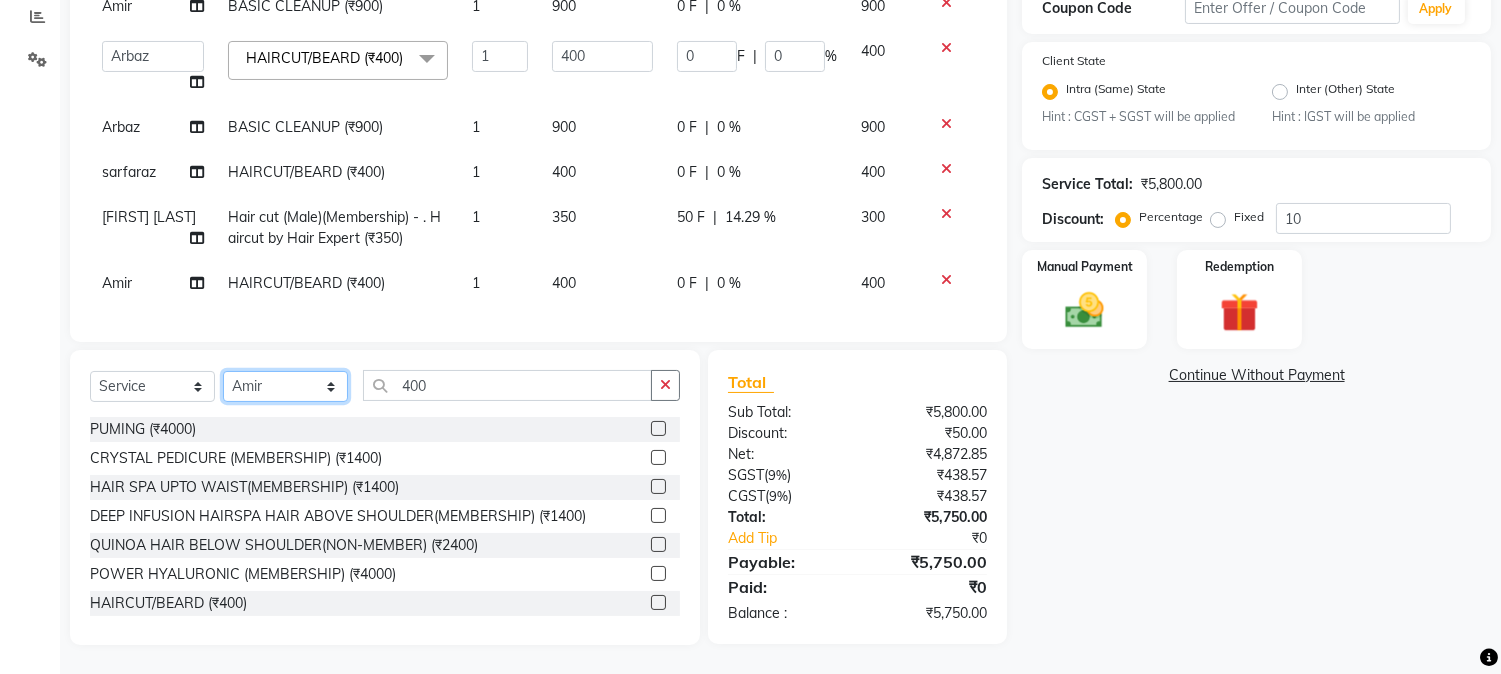 click on "Select Stylist AARMAN AAYUSHI SHARMA Akruti AMAN  Amir Arbaz Asif Ansari BABLU Bandana BHAGYESH CHETAN CHETAN BOISAR furkan GEETA KISHOR KISHOR JAMBHULKAR kunal mushahid  [muddu] Nilam NIRANJAN Nisha Parmar PRABHA  PUNAM Rahul Sir RAVI  RIMA Rohit Tandel SALONI Sandy Sir sarfaraz shovib M.D shreya ZOYA" 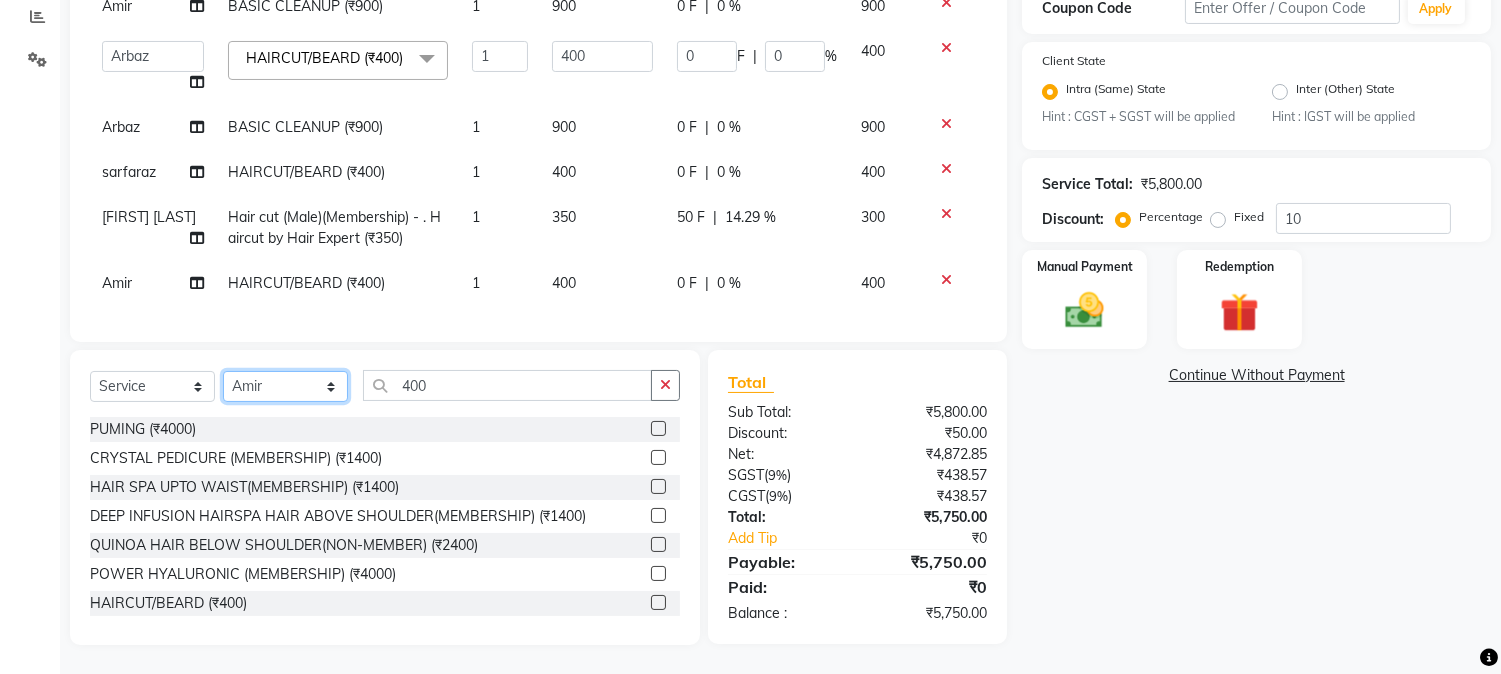 select on "61696" 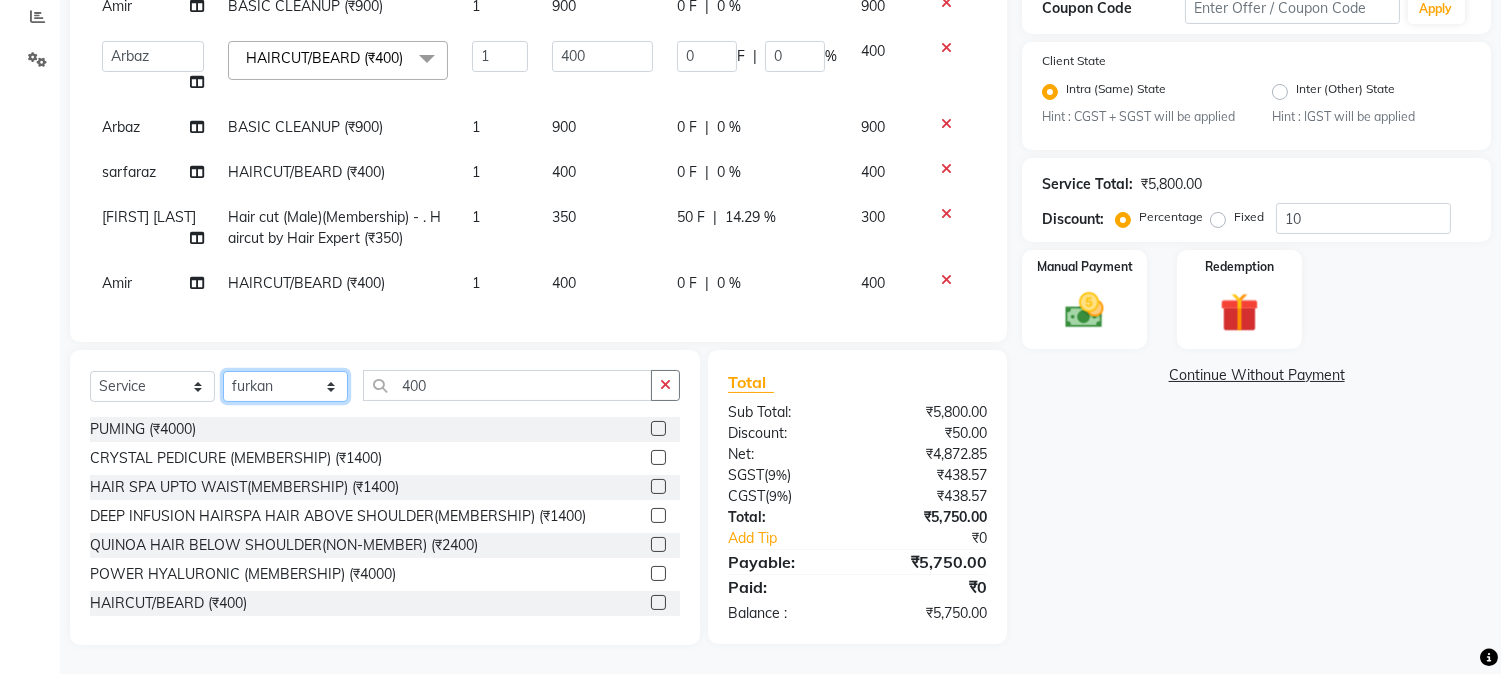click on "Select Stylist AARMAN AAYUSHI SHARMA Akruti AMAN  Amir Arbaz Asif Ansari BABLU Bandana BHAGYESH CHETAN CHETAN BOISAR furkan GEETA KISHOR KISHOR JAMBHULKAR kunal mushahid  [muddu] Nilam NIRANJAN Nisha Parmar PRABHA  PUNAM Rahul Sir RAVI  RIMA Rohit Tandel SALONI Sandy Sir sarfaraz shovib M.D shreya ZOYA" 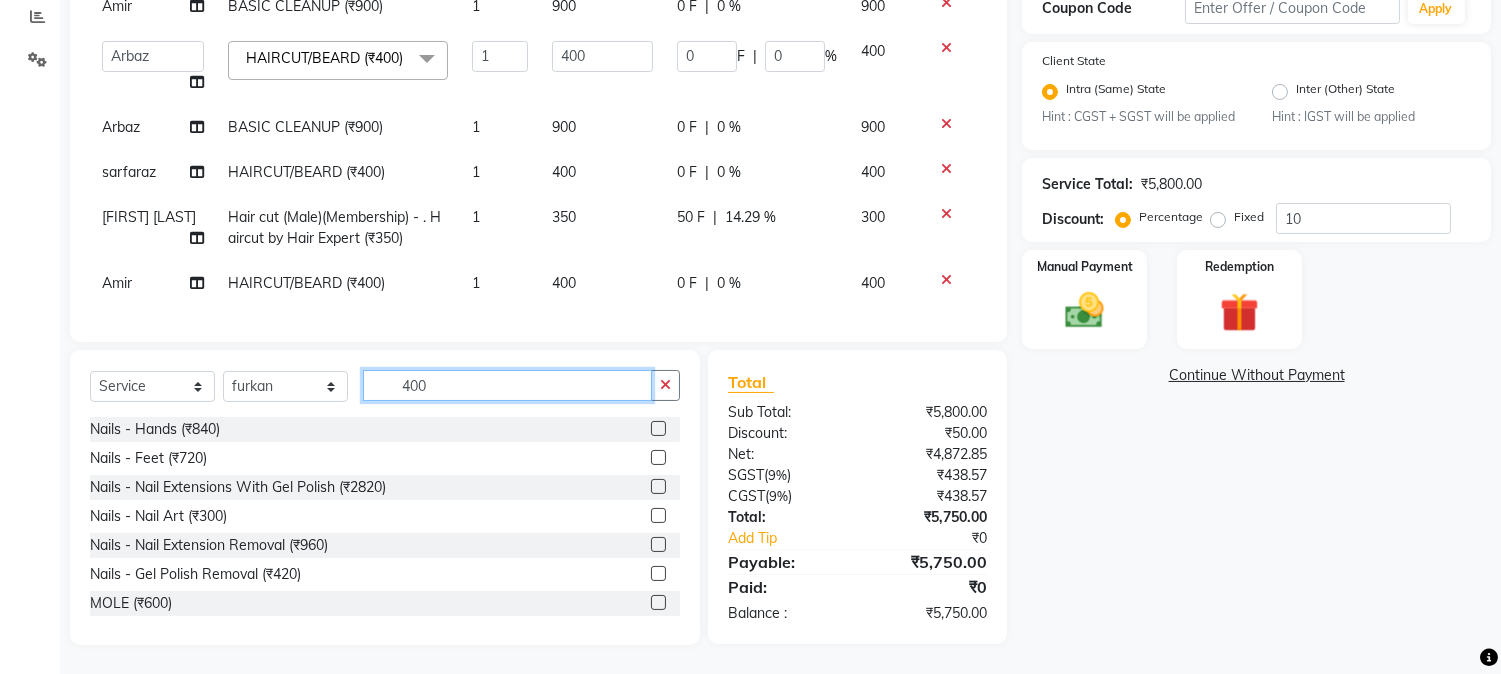 drag, startPoint x: 400, startPoint y: 386, endPoint x: 501, endPoint y: 385, distance: 101.00495 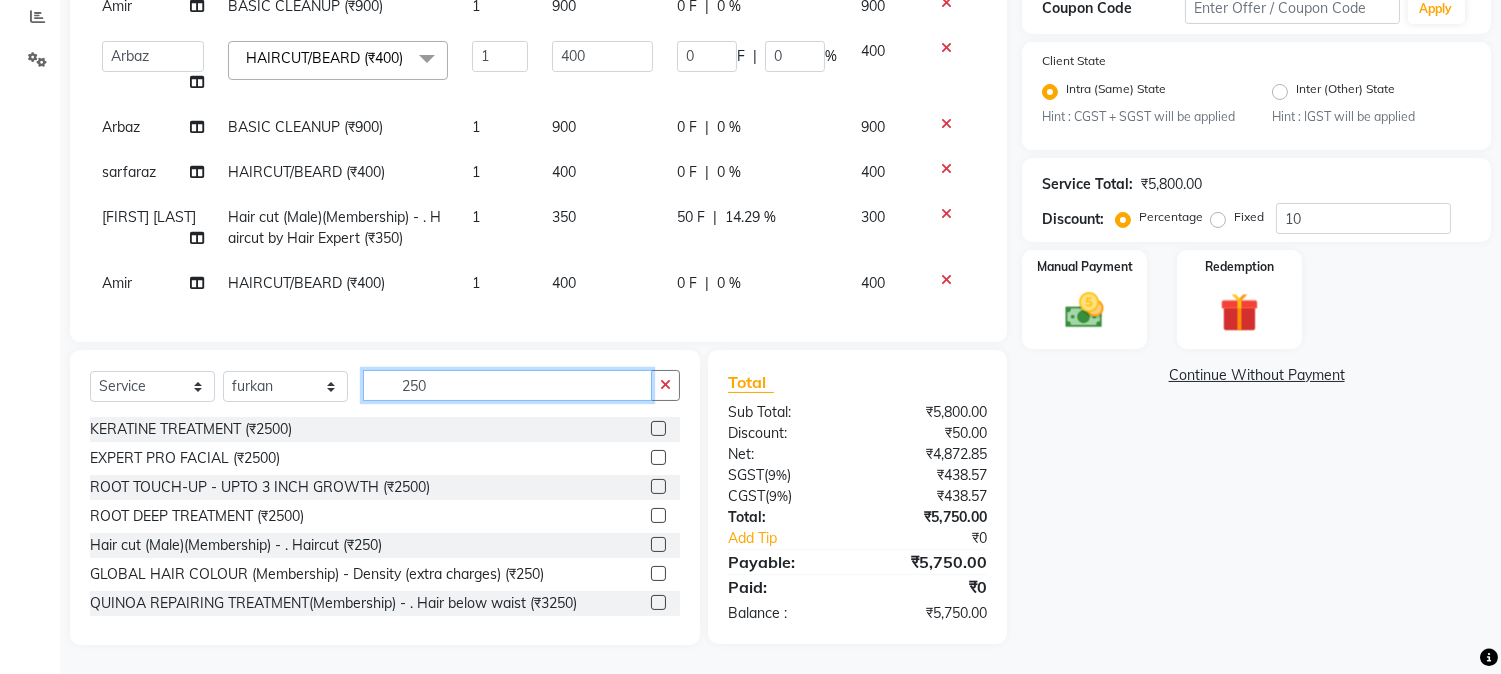 type on "250" 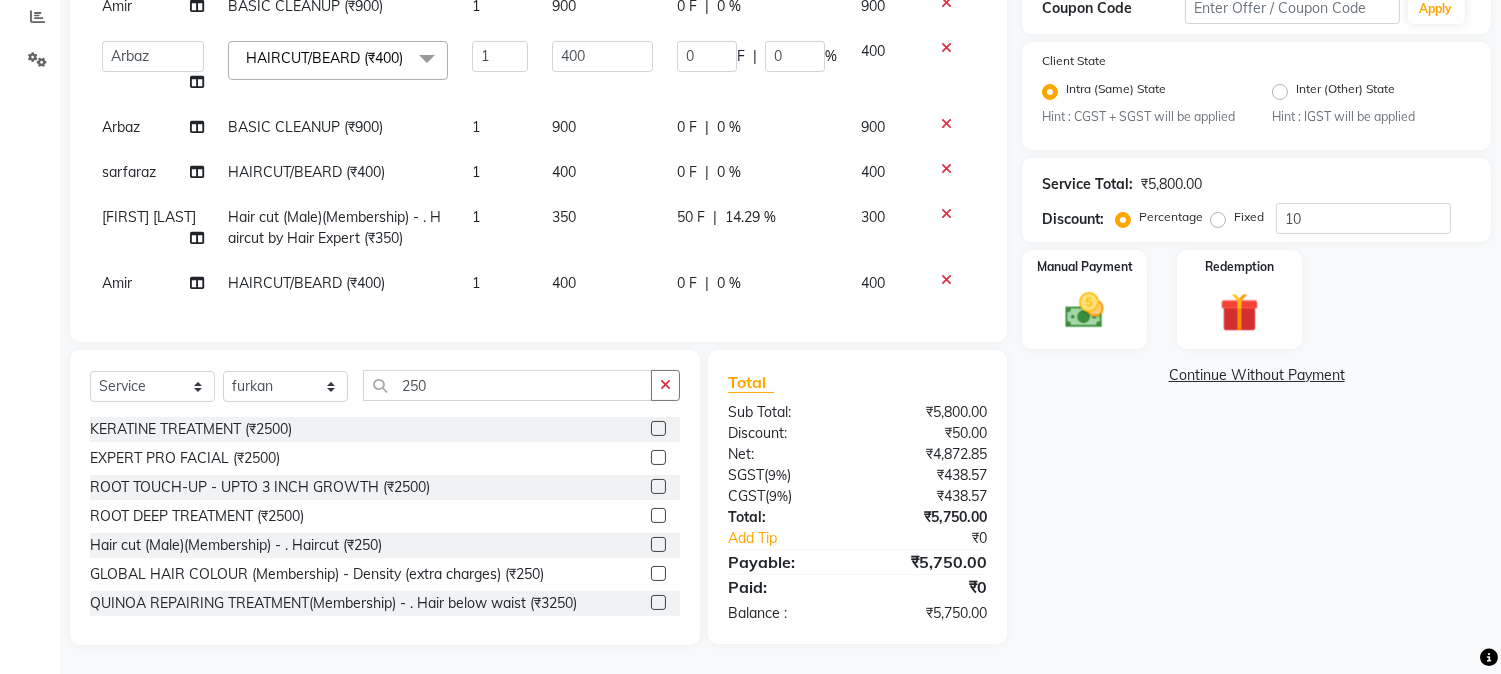 click 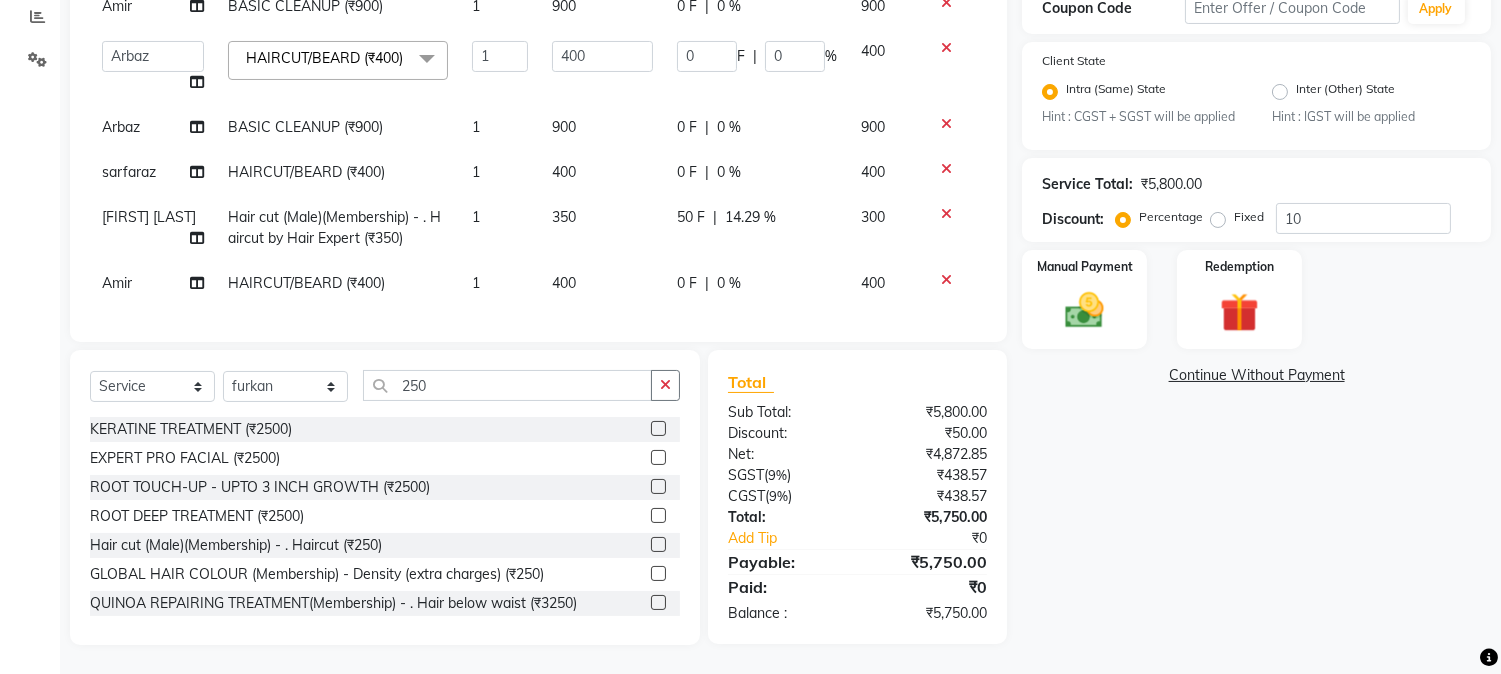 click at bounding box center [657, 545] 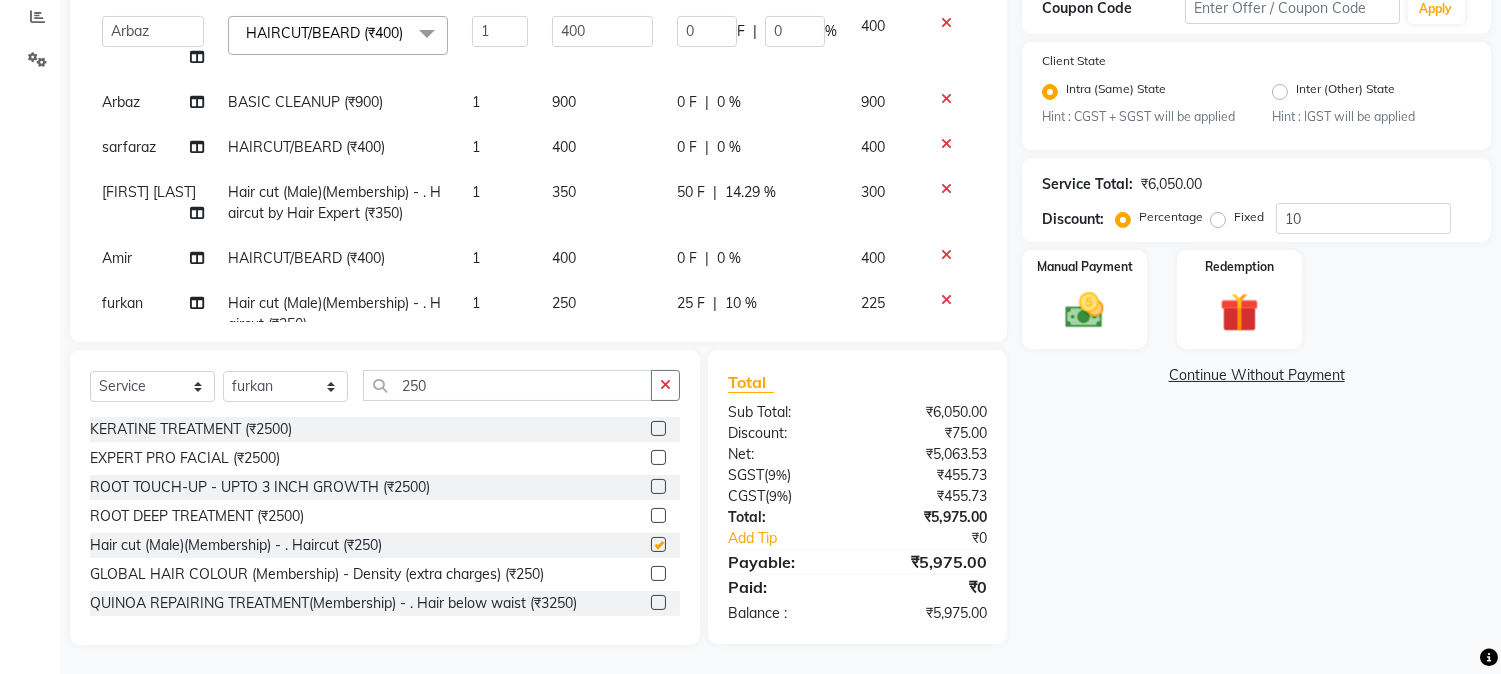 checkbox on "false" 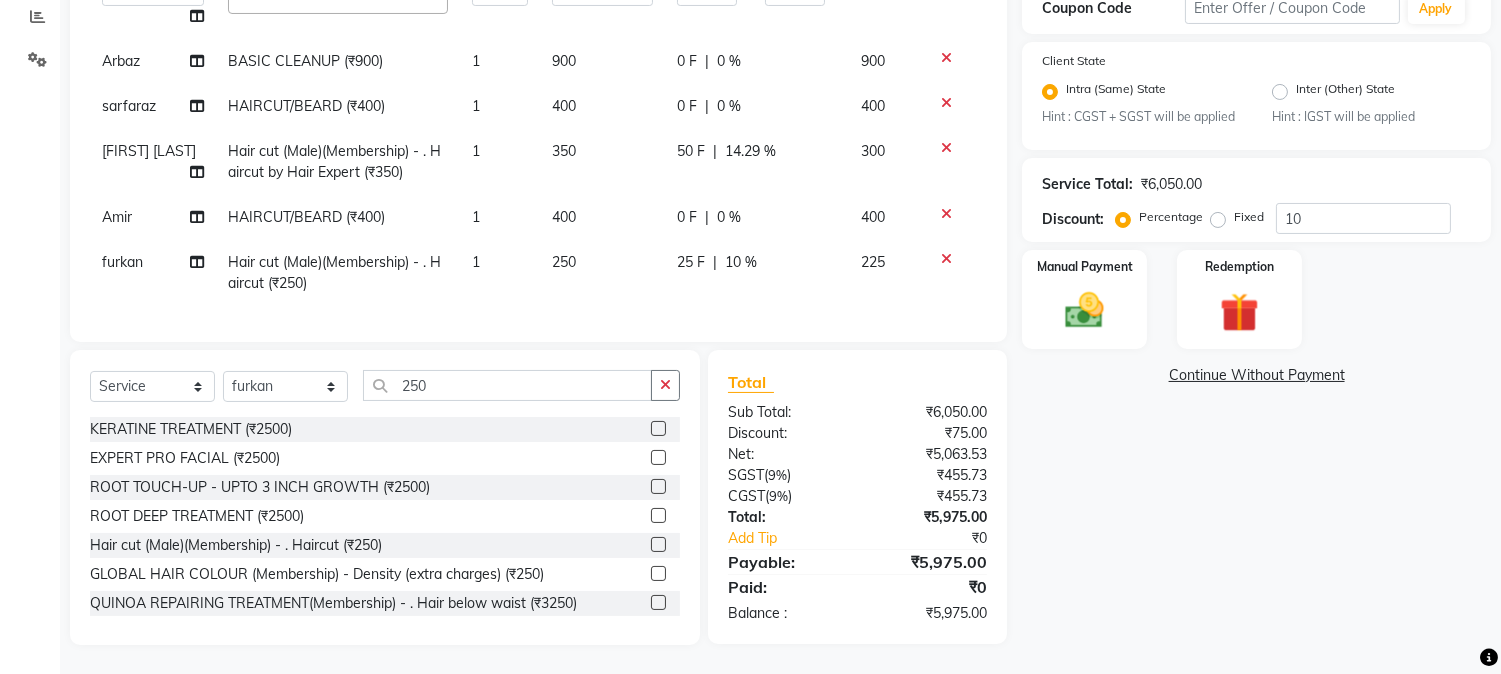 scroll, scrollTop: 594, scrollLeft: 0, axis: vertical 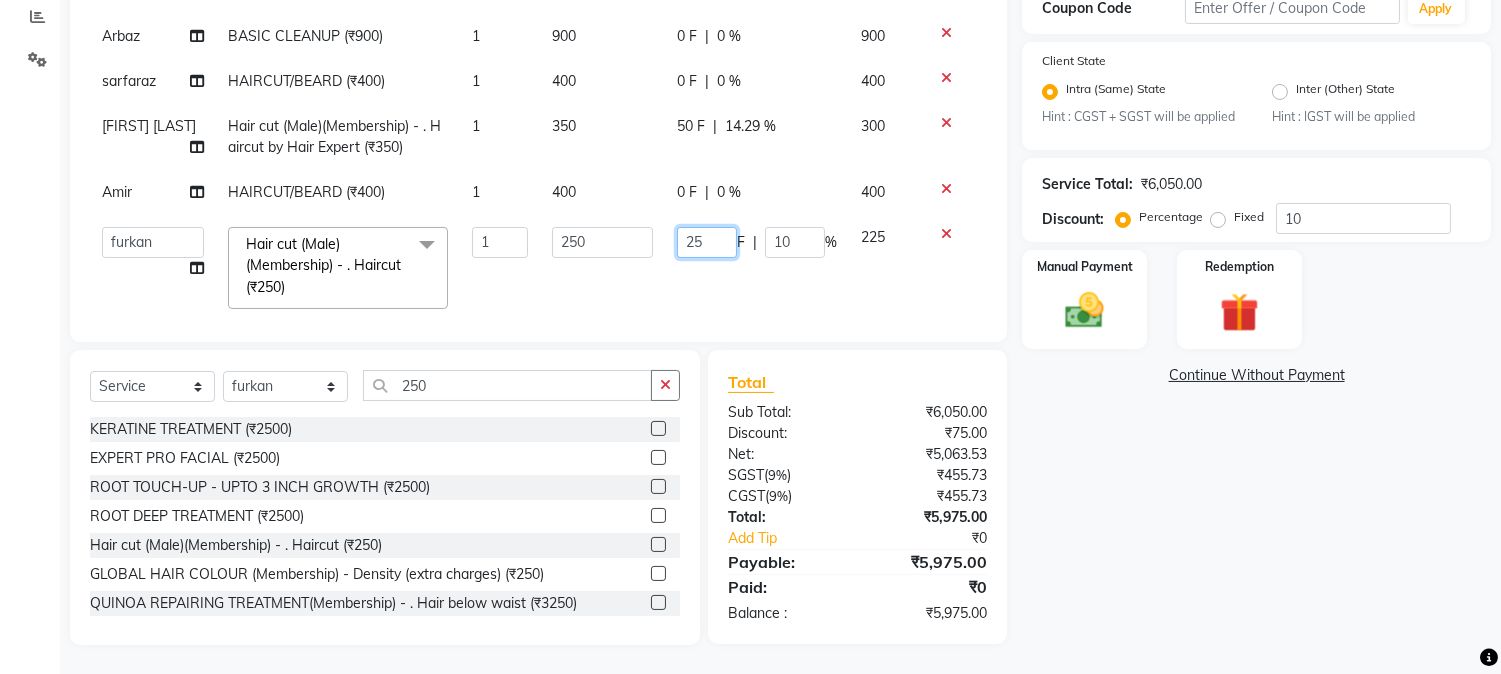 drag, startPoint x: 667, startPoint y: 242, endPoint x: 694, endPoint y: 243, distance: 27.018513 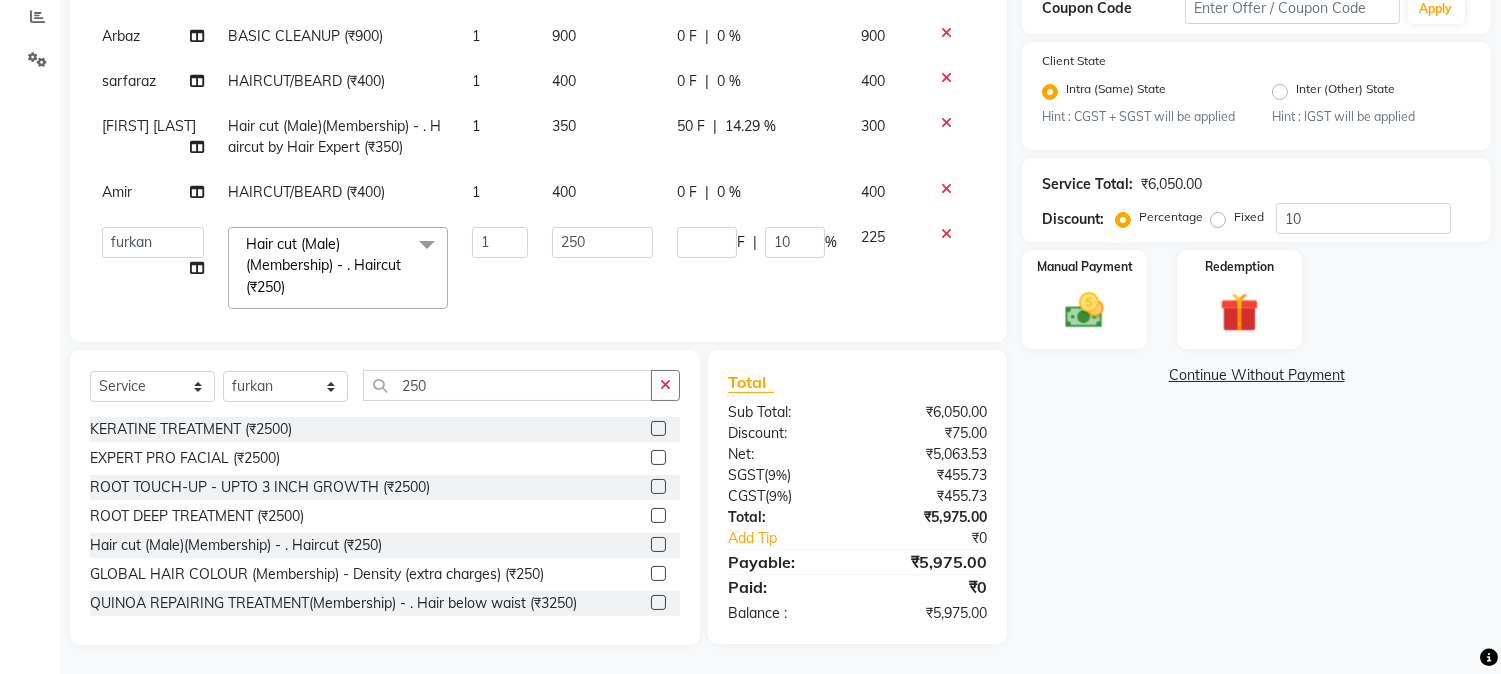 click on "F | 10 %" 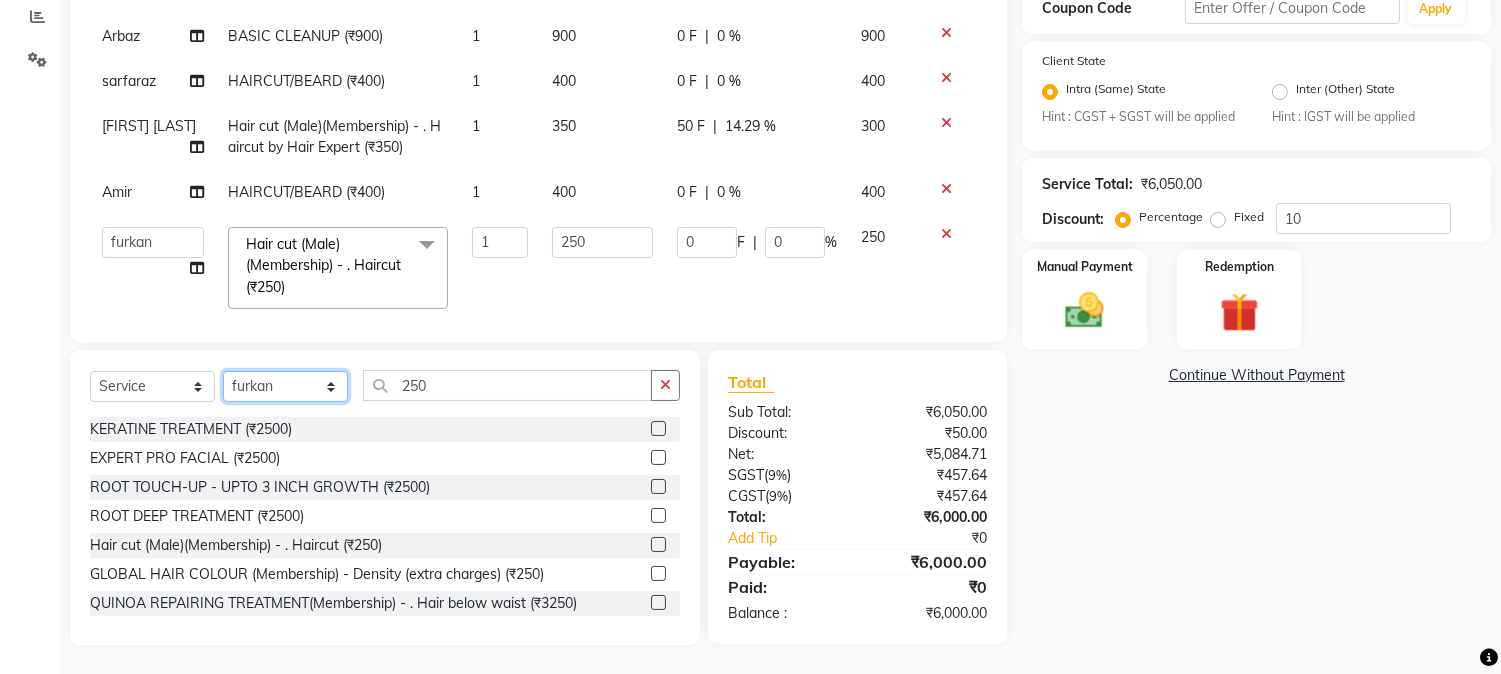 click on "Select Stylist AARMAN AAYUSHI SHARMA Akruti AMAN  Amir Arbaz Asif Ansari BABLU Bandana BHAGYESH CHETAN CHETAN BOISAR furkan GEETA KISHOR KISHOR JAMBHULKAR kunal mushahid  [muddu] Nilam NIRANJAN Nisha Parmar PRABHA  PUNAM Rahul Sir RAVI  RIMA Rohit Tandel SALONI Sandy Sir sarfaraz shovib M.D shreya ZOYA" 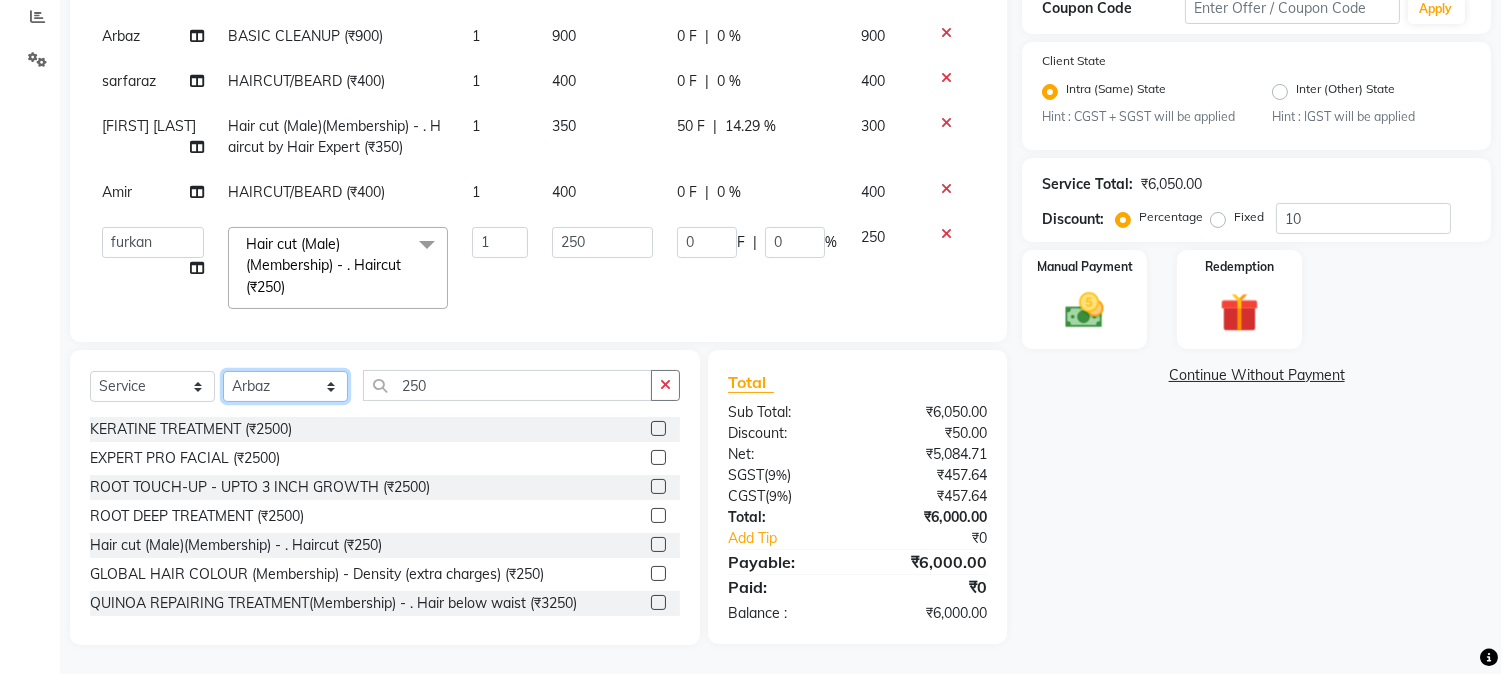 click on "Select Stylist AARMAN AAYUSHI SHARMA Akruti AMAN  Amir Arbaz Asif Ansari BABLU Bandana BHAGYESH CHETAN CHETAN BOISAR furkan GEETA KISHOR KISHOR JAMBHULKAR kunal mushahid  [muddu] Nilam NIRANJAN Nisha Parmar PRABHA  PUNAM Rahul Sir RAVI  RIMA Rohit Tandel SALONI Sandy Sir sarfaraz shovib M.D shreya ZOYA" 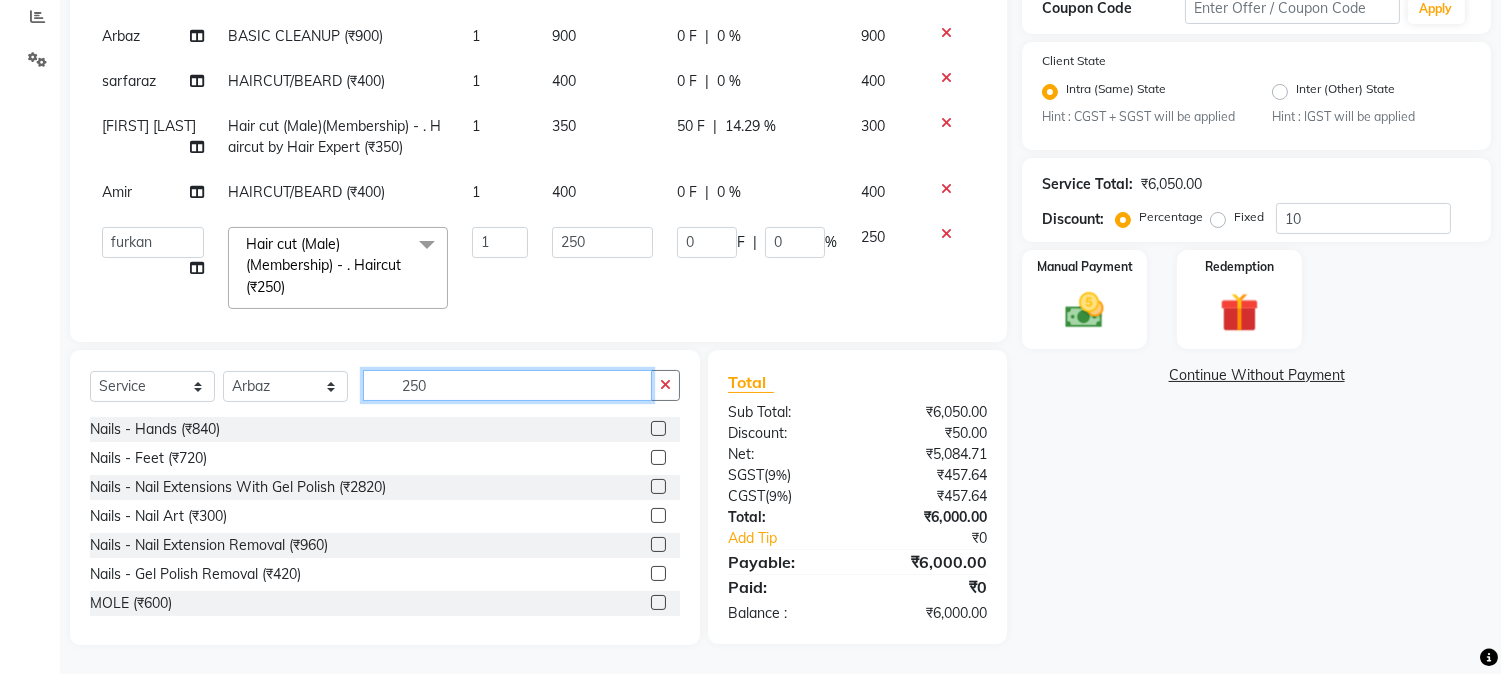 drag, startPoint x: 398, startPoint y: 387, endPoint x: 487, endPoint y: 388, distance: 89.005615 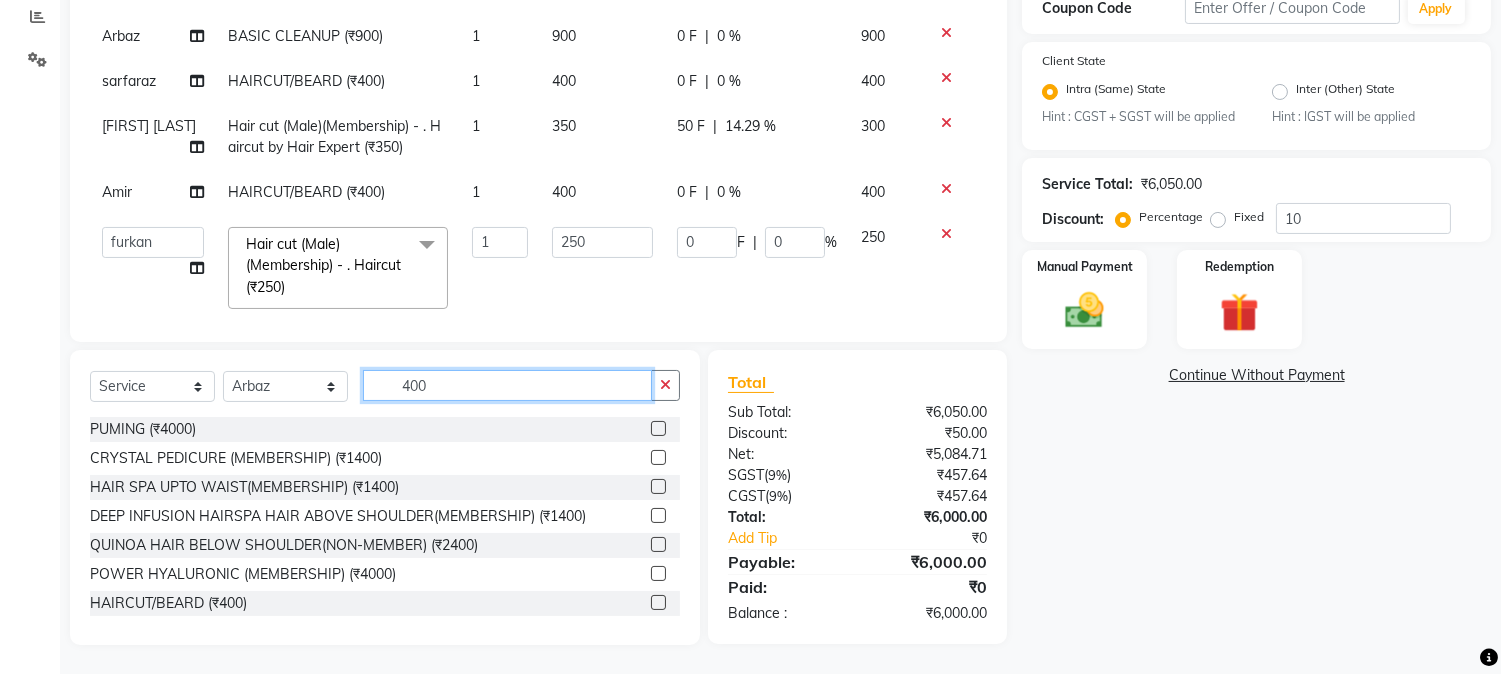type on "400" 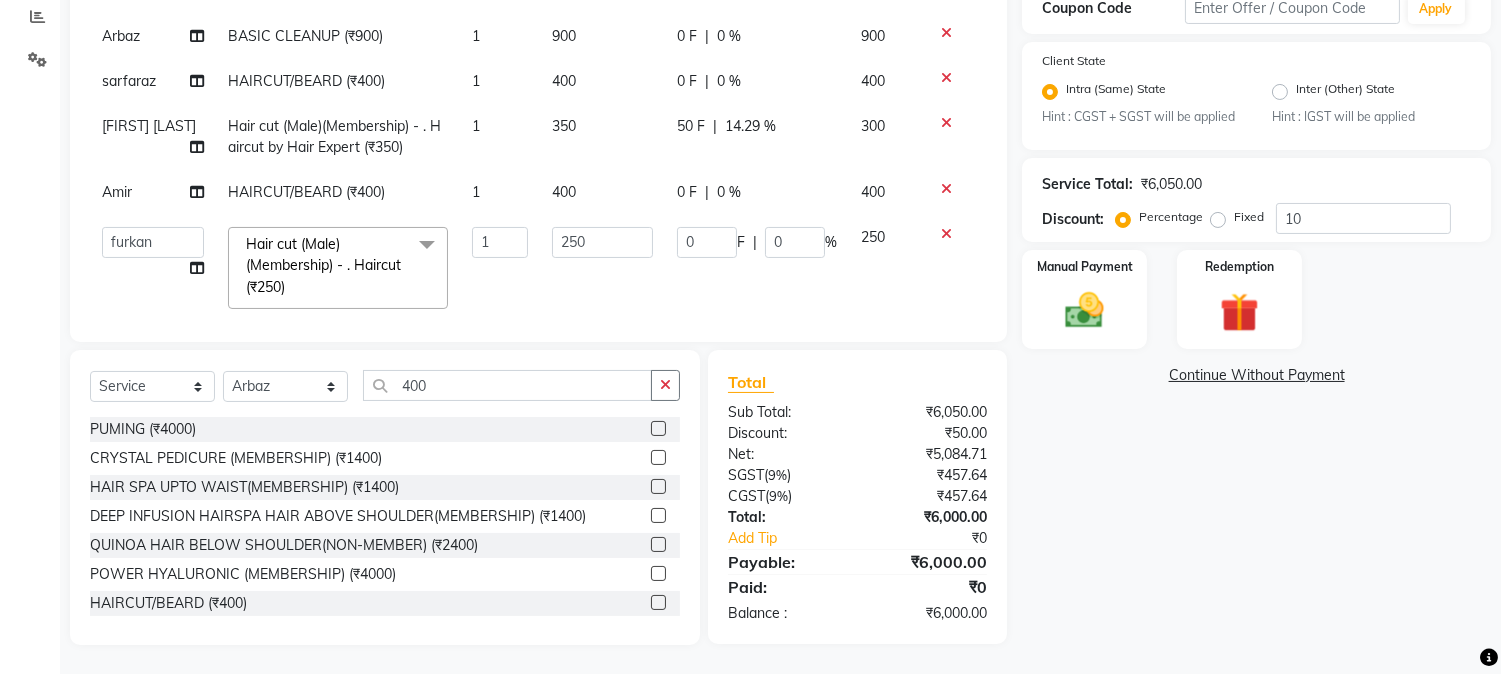 click 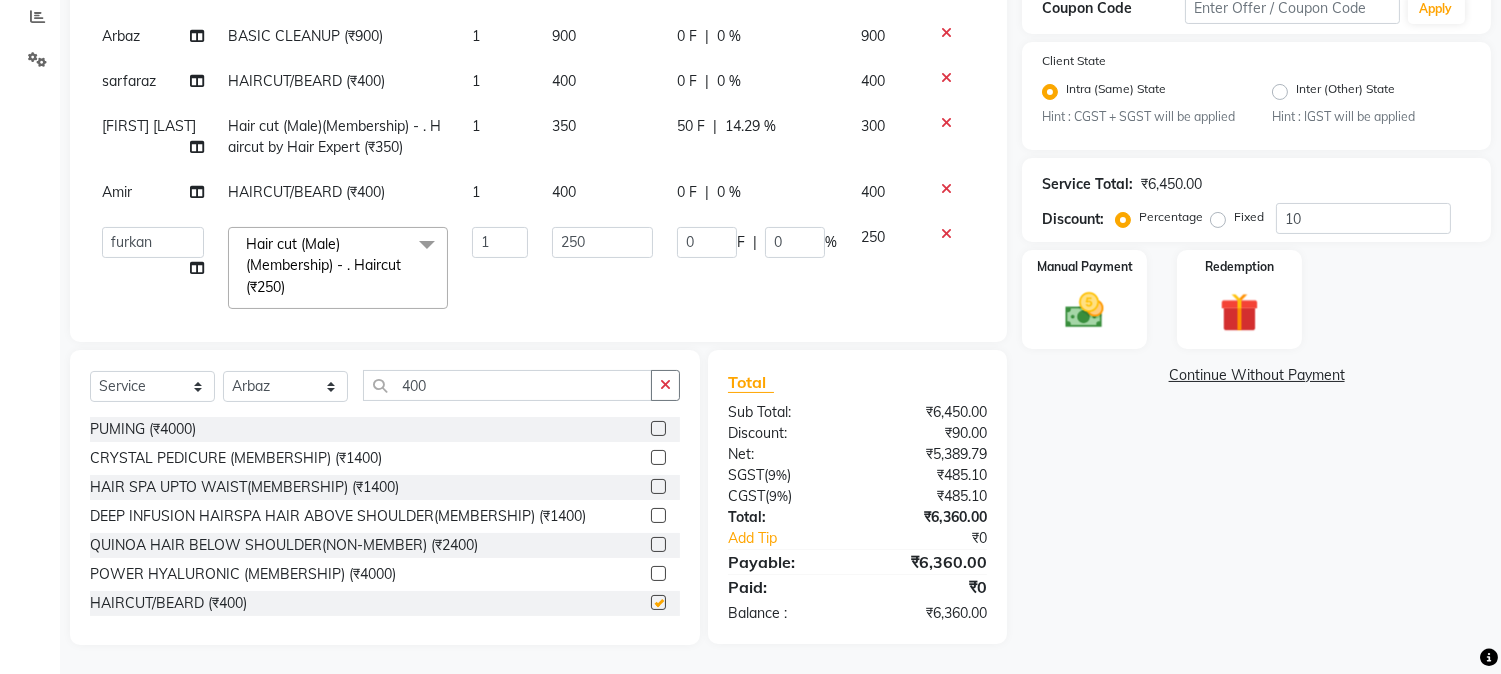 checkbox on "false" 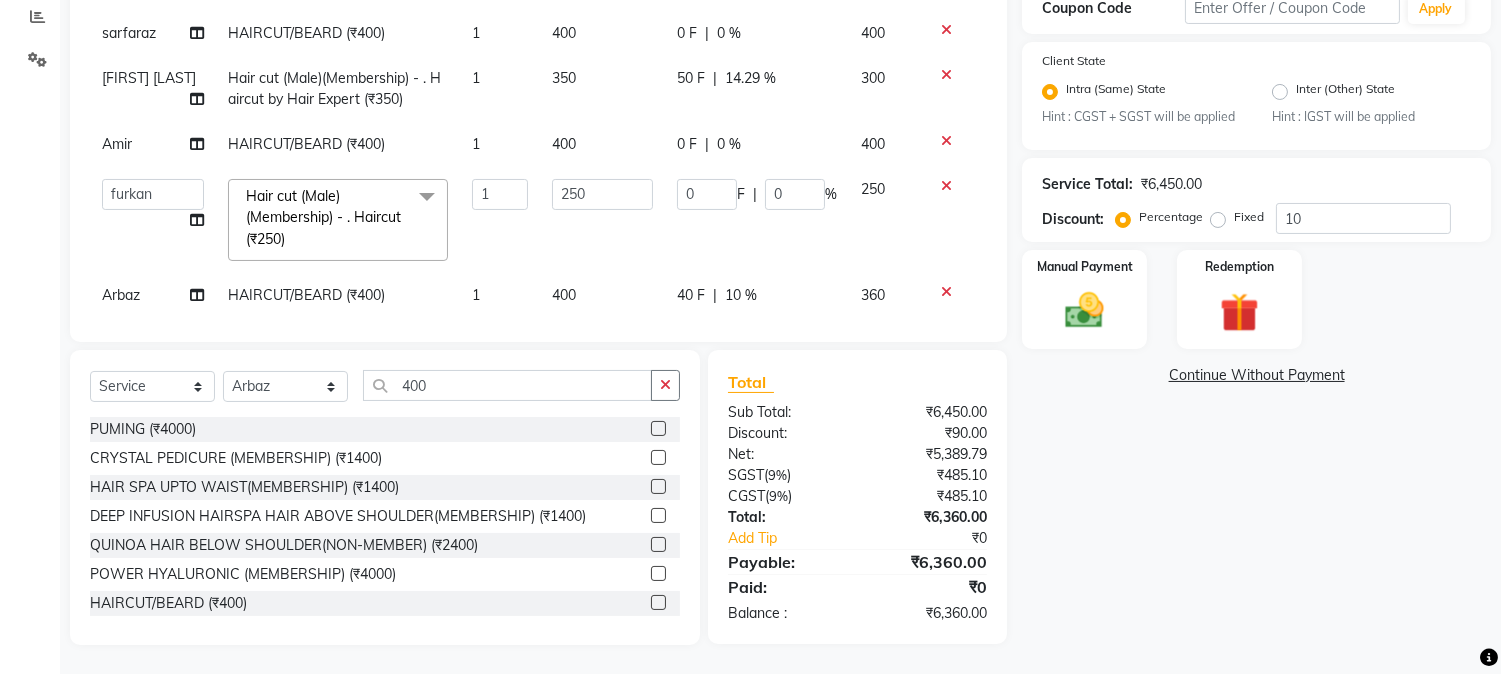 scroll, scrollTop: 680, scrollLeft: 0, axis: vertical 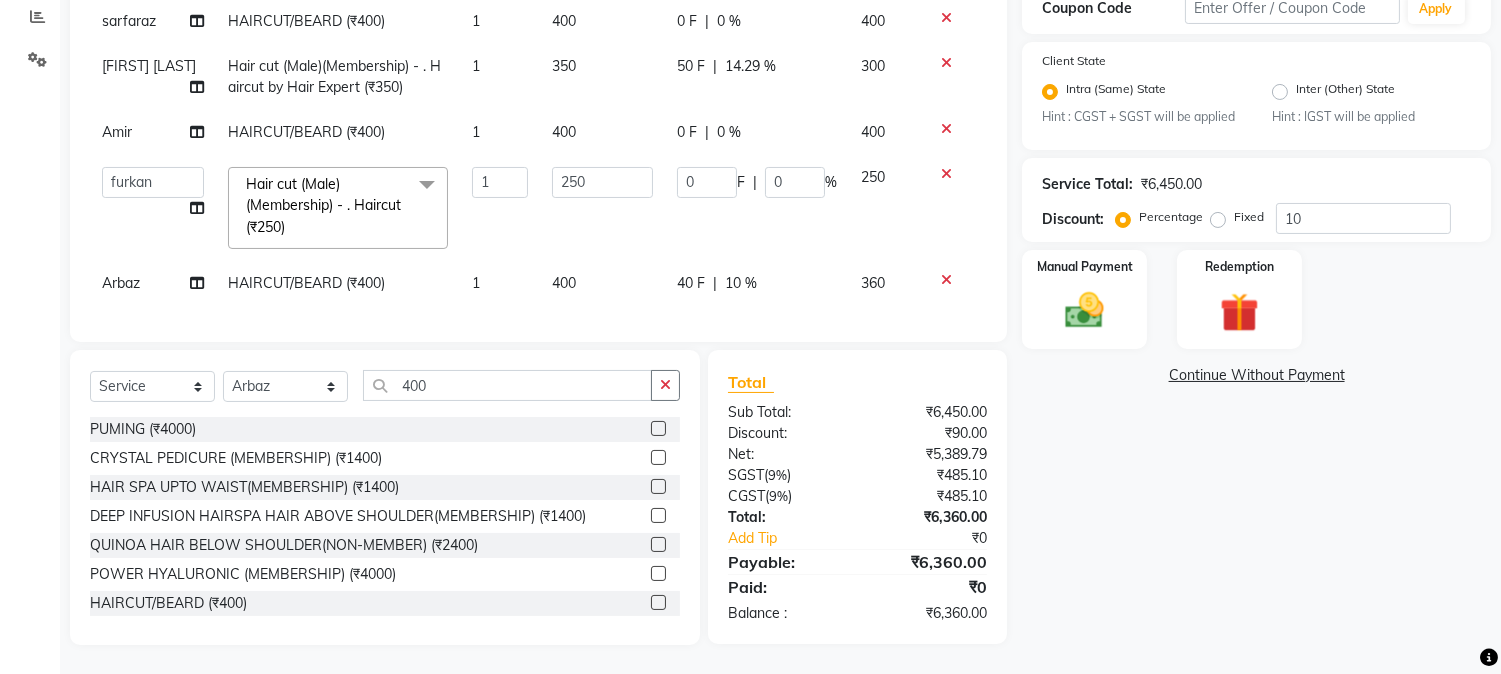 click on "40 F | 10 %" 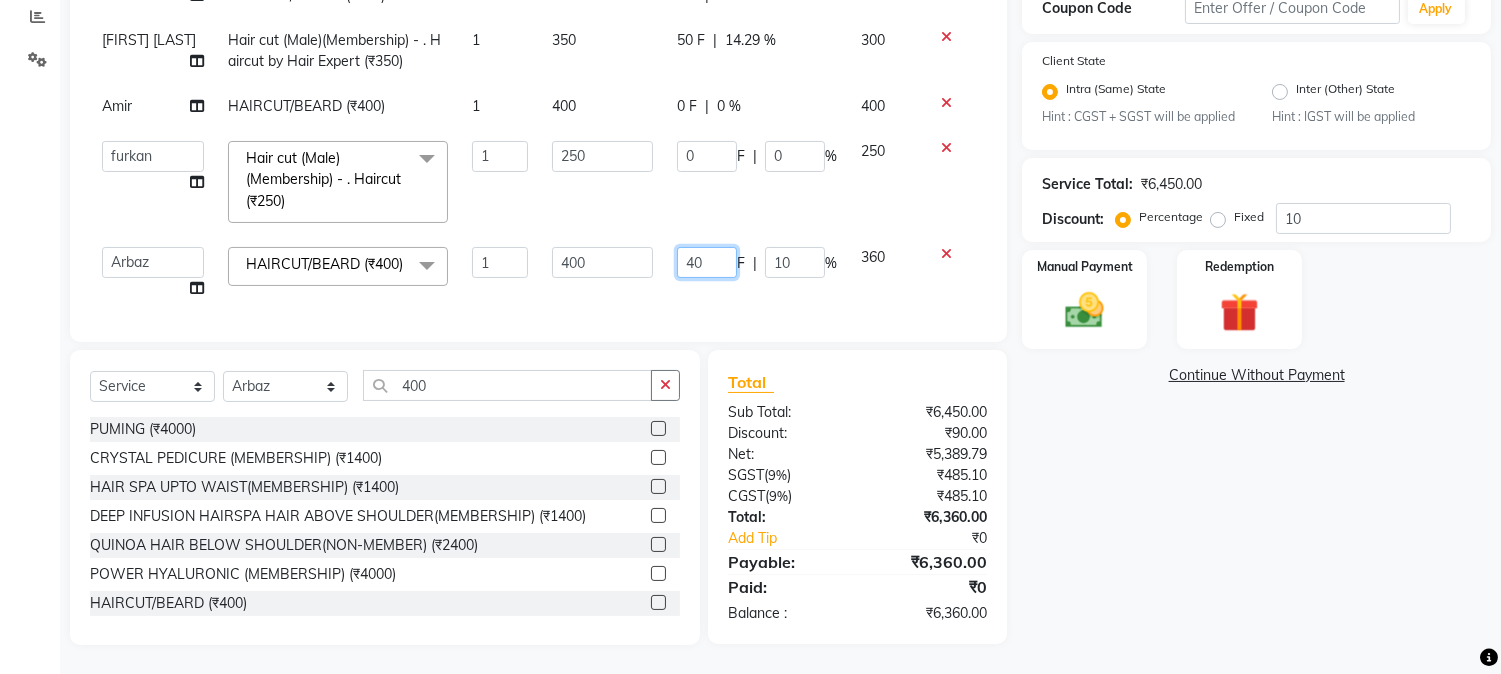 drag, startPoint x: 673, startPoint y: 273, endPoint x: 698, endPoint y: 265, distance: 26.24881 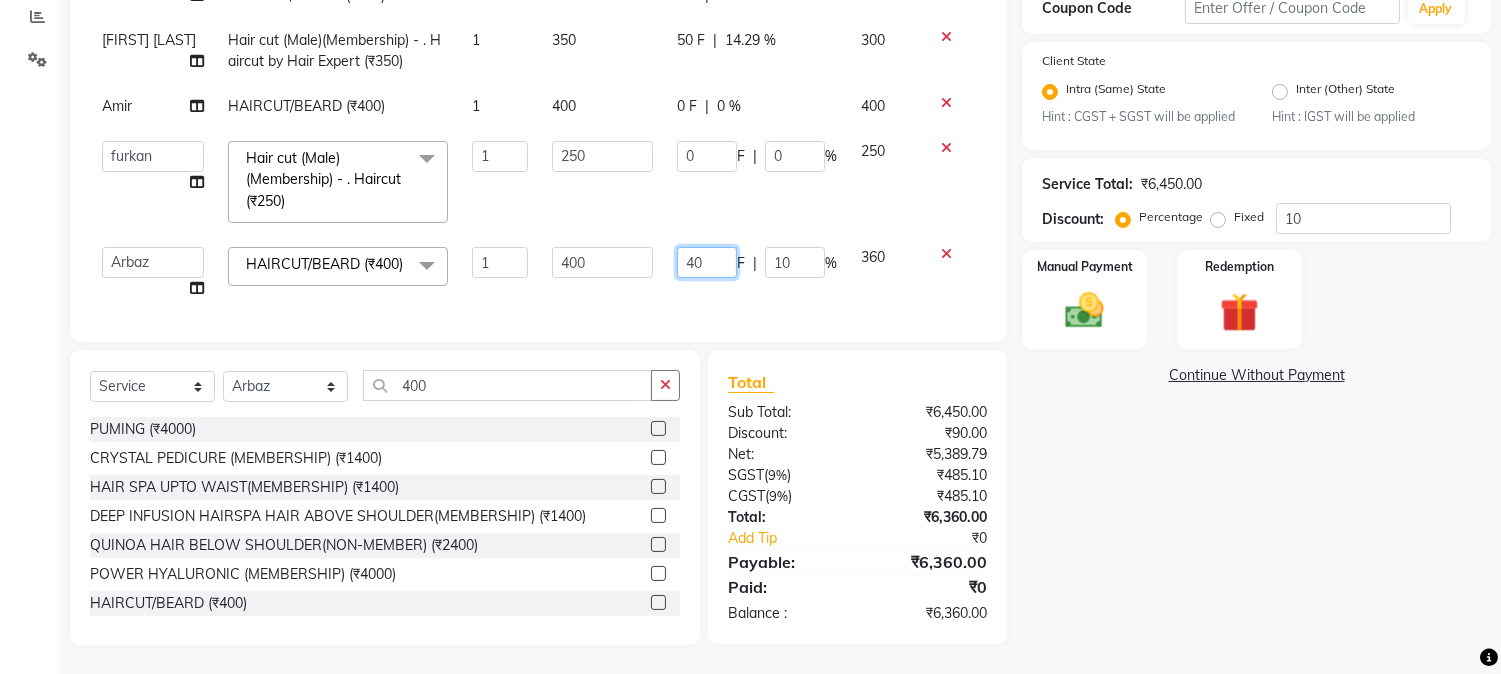 click on "40" 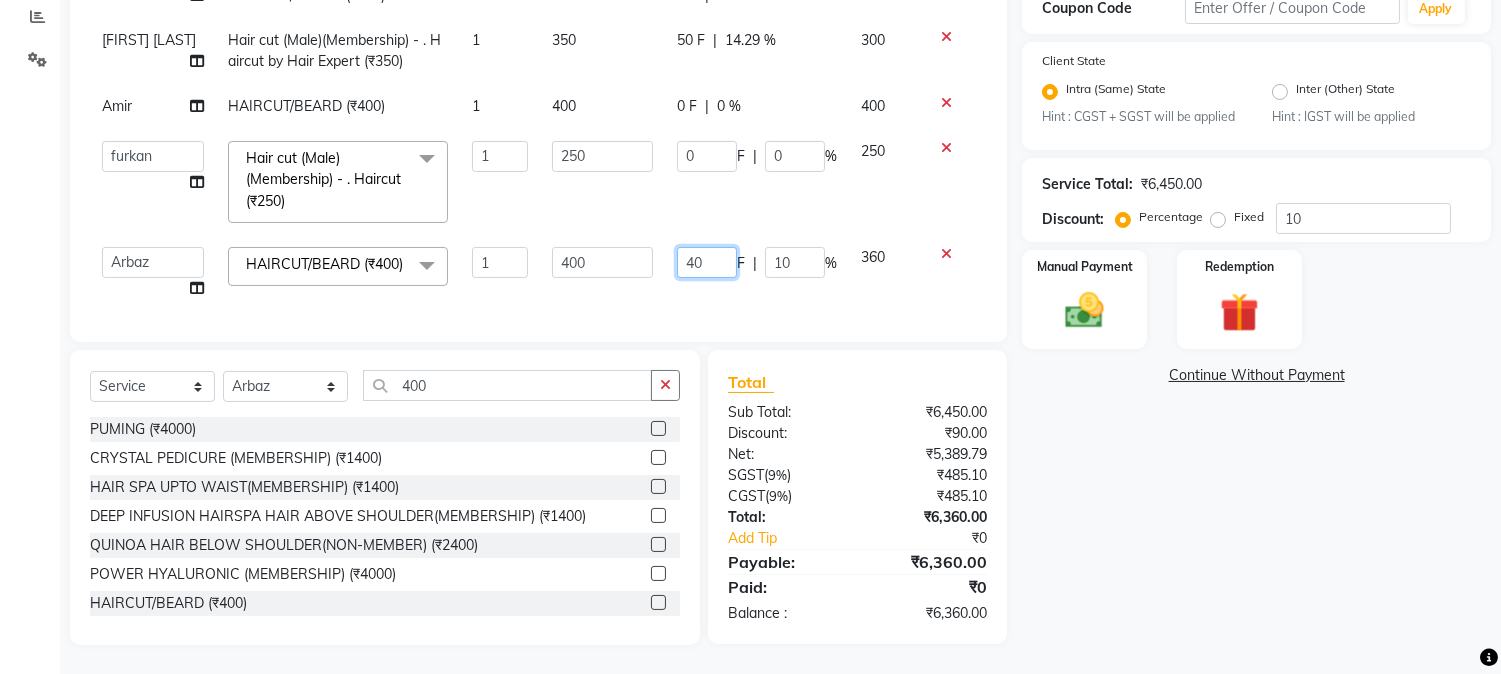 type 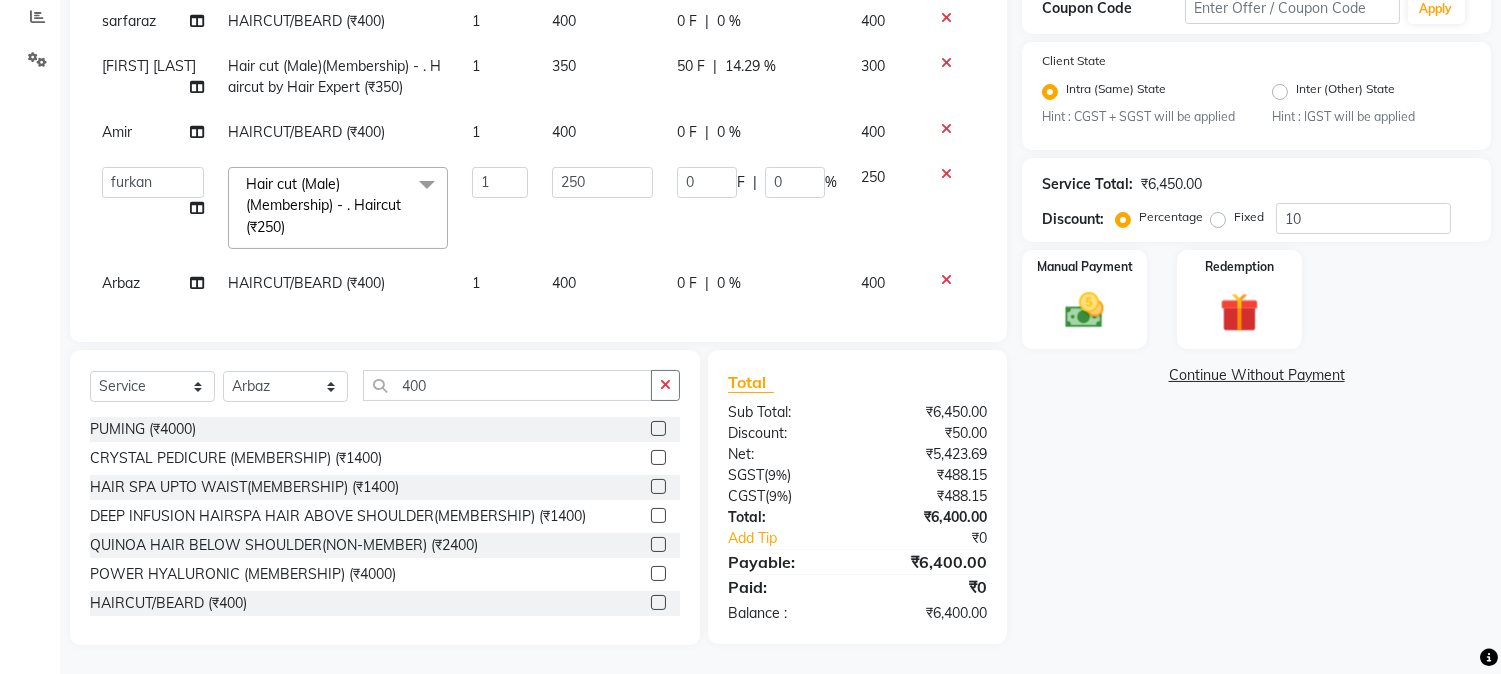 click on "Services Stylist Service Qty Price Disc Total Action mushahid  [muddu] HAIRCUT/BEARD (₹400) 1 400 0 F | 0 % 400  AARMAN   AAYUSHI SHARMA   Akruti   AMAN    Amir   Arbaz   Asif Ansari   BABLU   Bandana   BHAGYESH   CHETAN   CHETAN BOISAR   furkan   GEETA   KISHOR   KISHOR JAMBHULKAR   kunal   mushahid  [muddu]   Nilam   NIRANJAN   Nisha Parmar   PRABHA    PUNAM   Rahul Sir   RAVI    RIMA   Rohit Tandel   SALONI   Sandy Sir   sarfaraz   shovib M.D   shreya   ZOYA  Hair cut (Male)(Membership)       -        . Haircut (₹250)  x Nails -  Hands (₹840) Nails -  Feet (₹720) Nails - Nail Extensions With Gel Polish (₹2820) Nails - Nail Art (₹300) Nails - Nail Extension Removal (₹960) Nails - Gel Polish Removal (₹420) MOLE (₹600) PUMING (₹4000) CRYSTAL PEDICURE (MEMBERSHIP) (₹1400) HIAR SPA ABOVE SHOULDER (MEMBERSHIP) (₹900) HAIR SPA ABOVE SHOULDER (NON-MEMBER) (₹1080) HAIR SPA BELOW SHOULDER(MEMBERSHIP) (₹1200) HAIR SPA BELOW SHOULDER(NON-MEMBER) (₹1440) PATCH TEST  (₹500) VATS (₹200)" 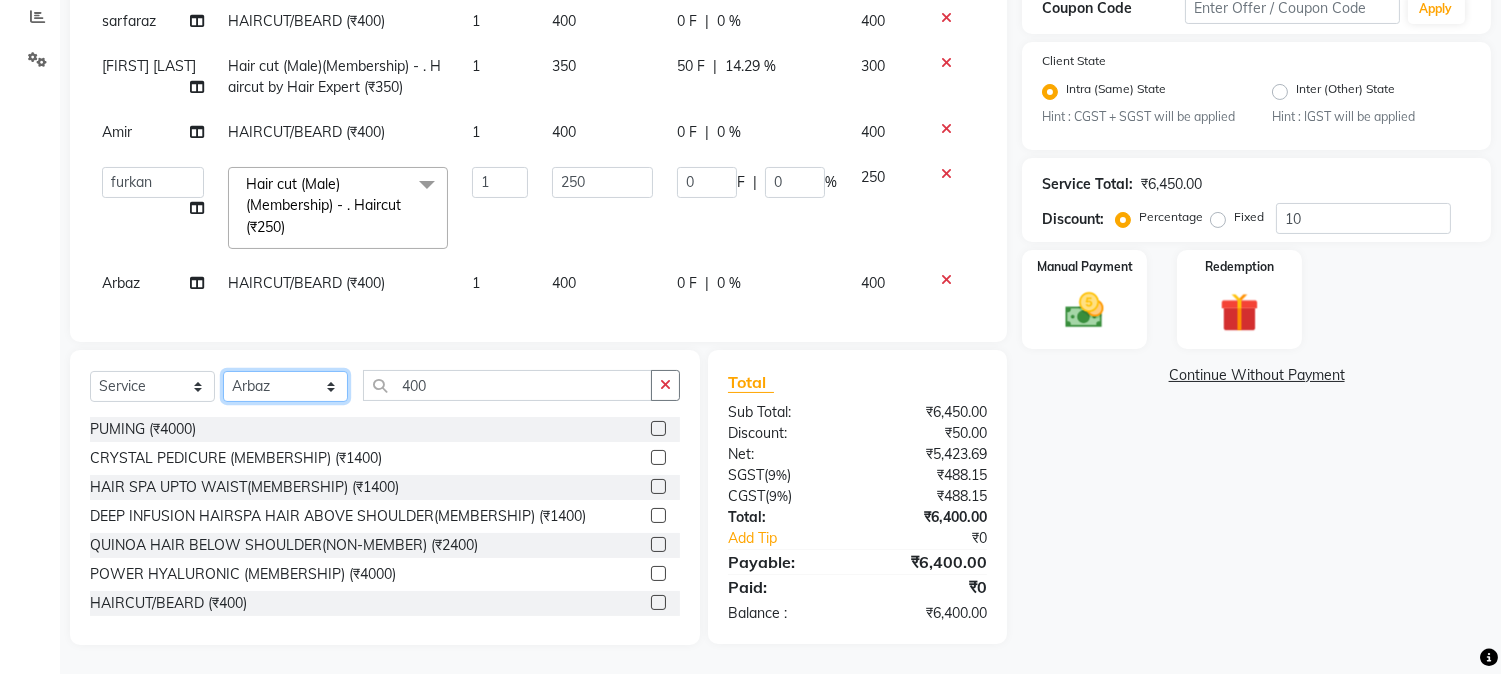 drag, startPoint x: 265, startPoint y: 386, endPoint x: 264, endPoint y: 373, distance: 13.038404 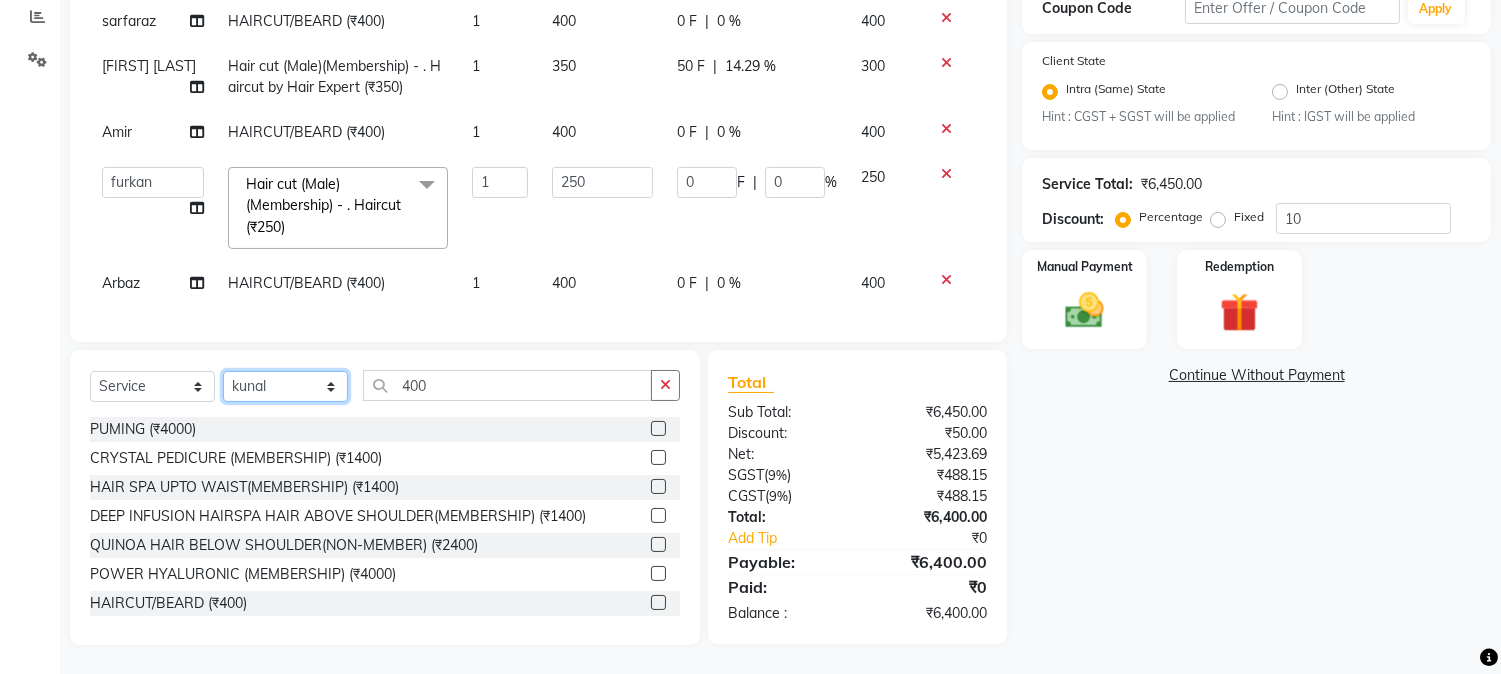 click on "Select Stylist AARMAN AAYUSHI SHARMA Akruti AMAN  Amir Arbaz Asif Ansari BABLU Bandana BHAGYESH CHETAN CHETAN BOISAR furkan GEETA KISHOR KISHOR JAMBHULKAR kunal mushahid  [muddu] Nilam NIRANJAN Nisha Parmar PRABHA  PUNAM Rahul Sir RAVI  RIMA Rohit Tandel SALONI Sandy Sir sarfaraz shovib M.D shreya ZOYA" 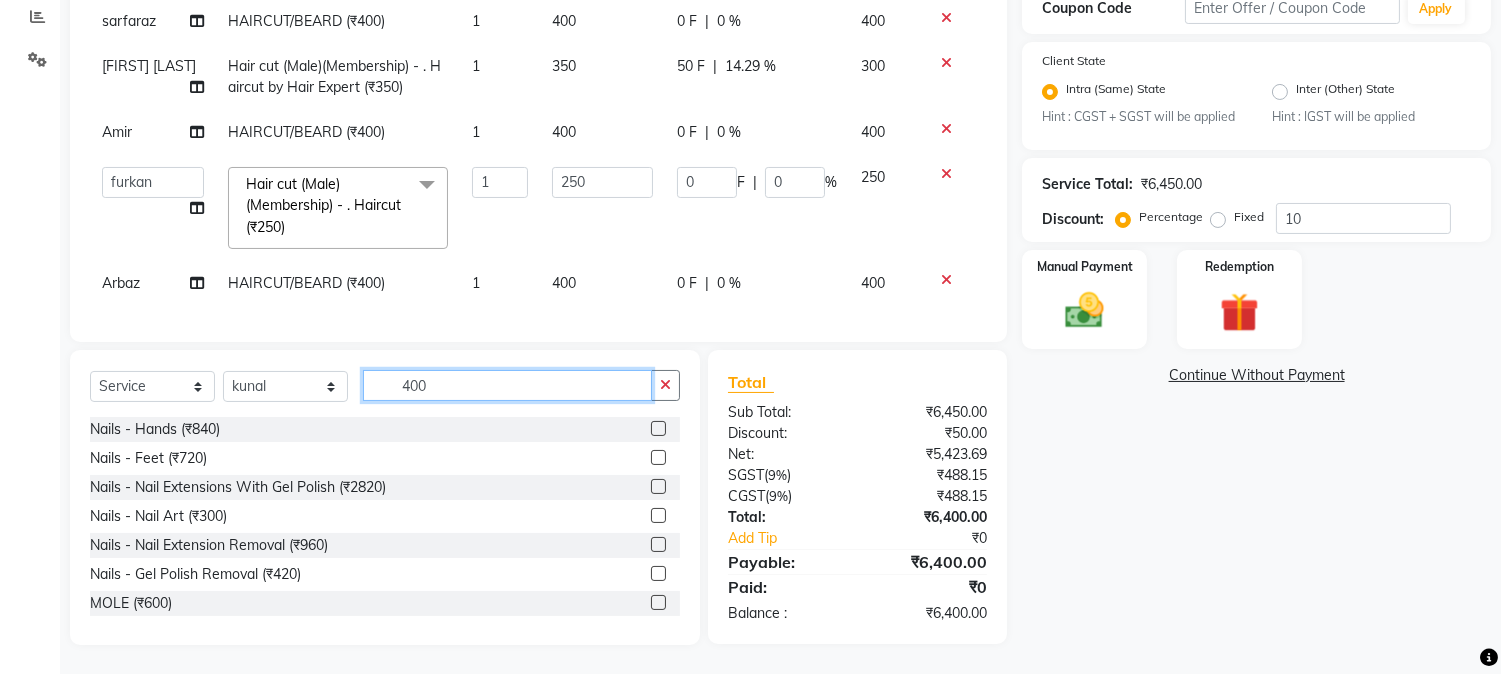 drag, startPoint x: 400, startPoint y: 386, endPoint x: 503, endPoint y: 383, distance: 103.04368 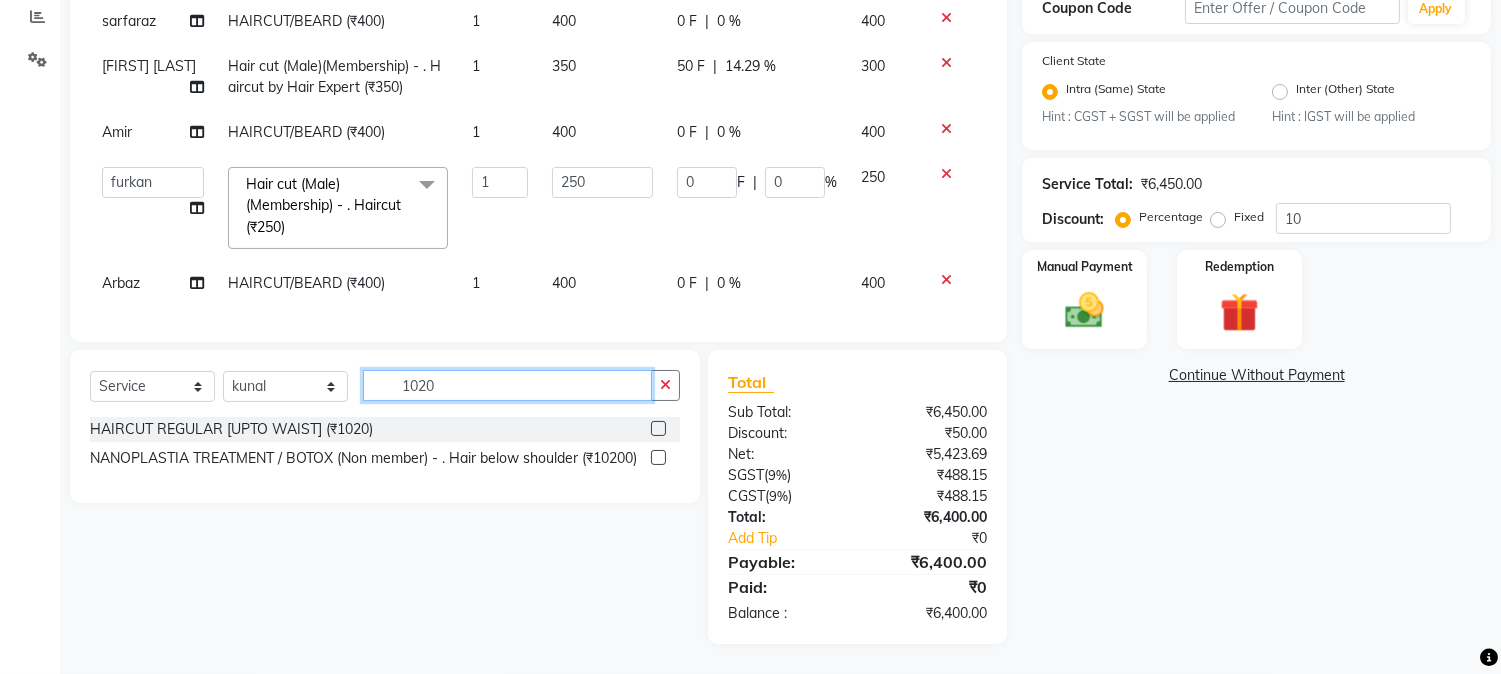 scroll, scrollTop: 425, scrollLeft: 0, axis: vertical 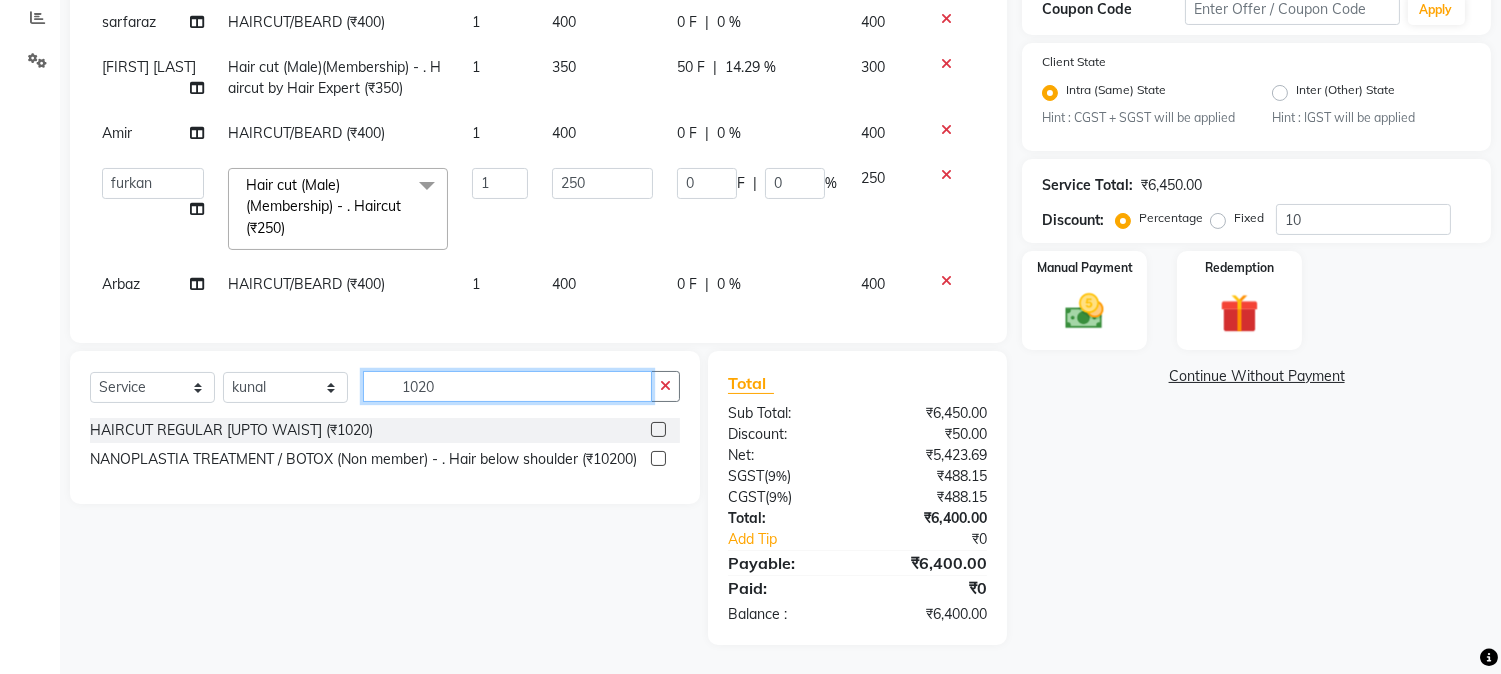 type on "1020" 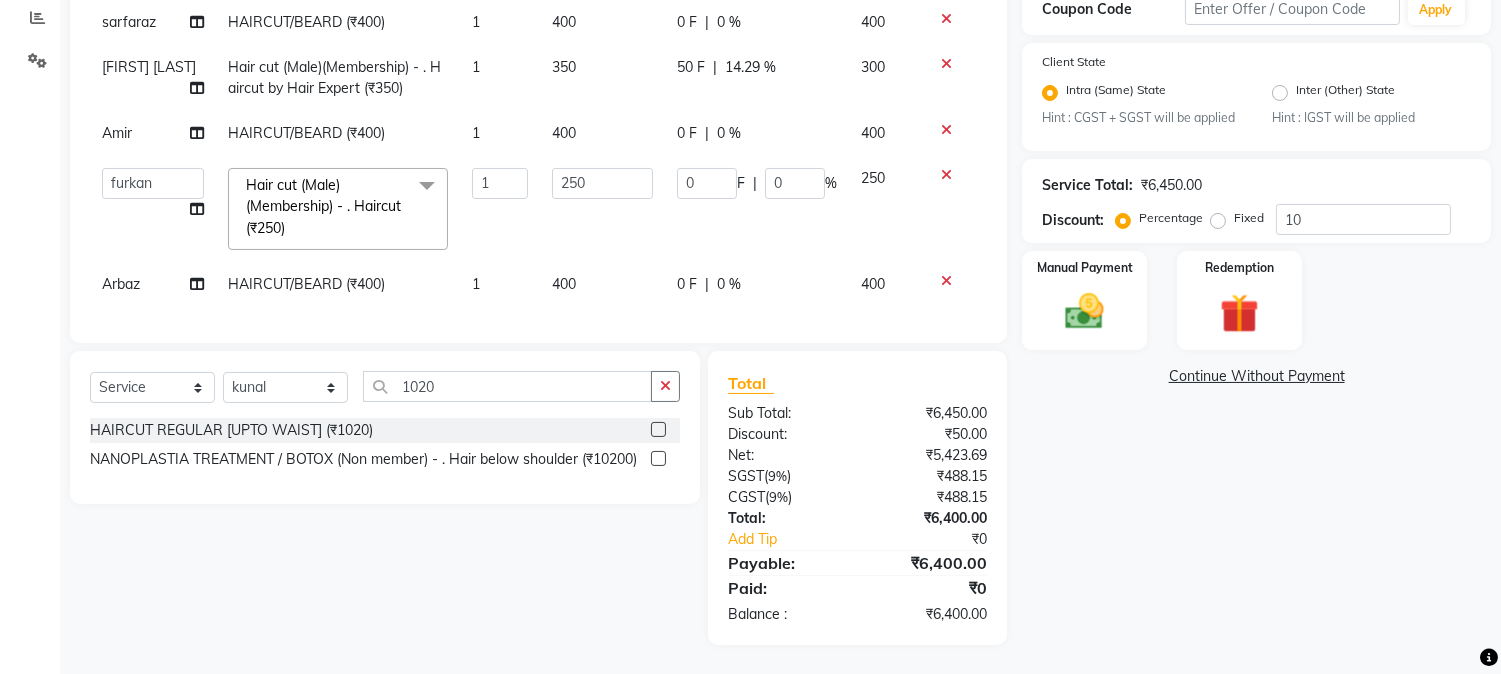 click 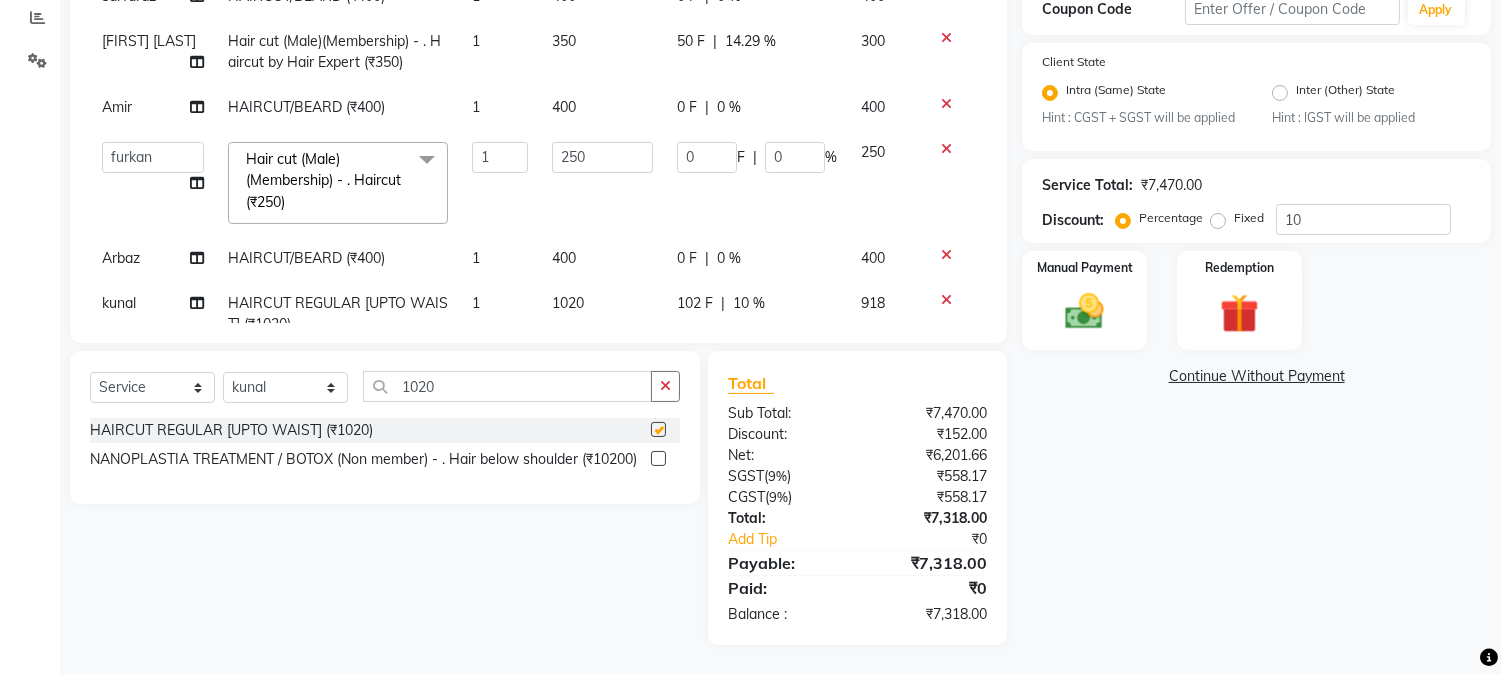 checkbox on "false" 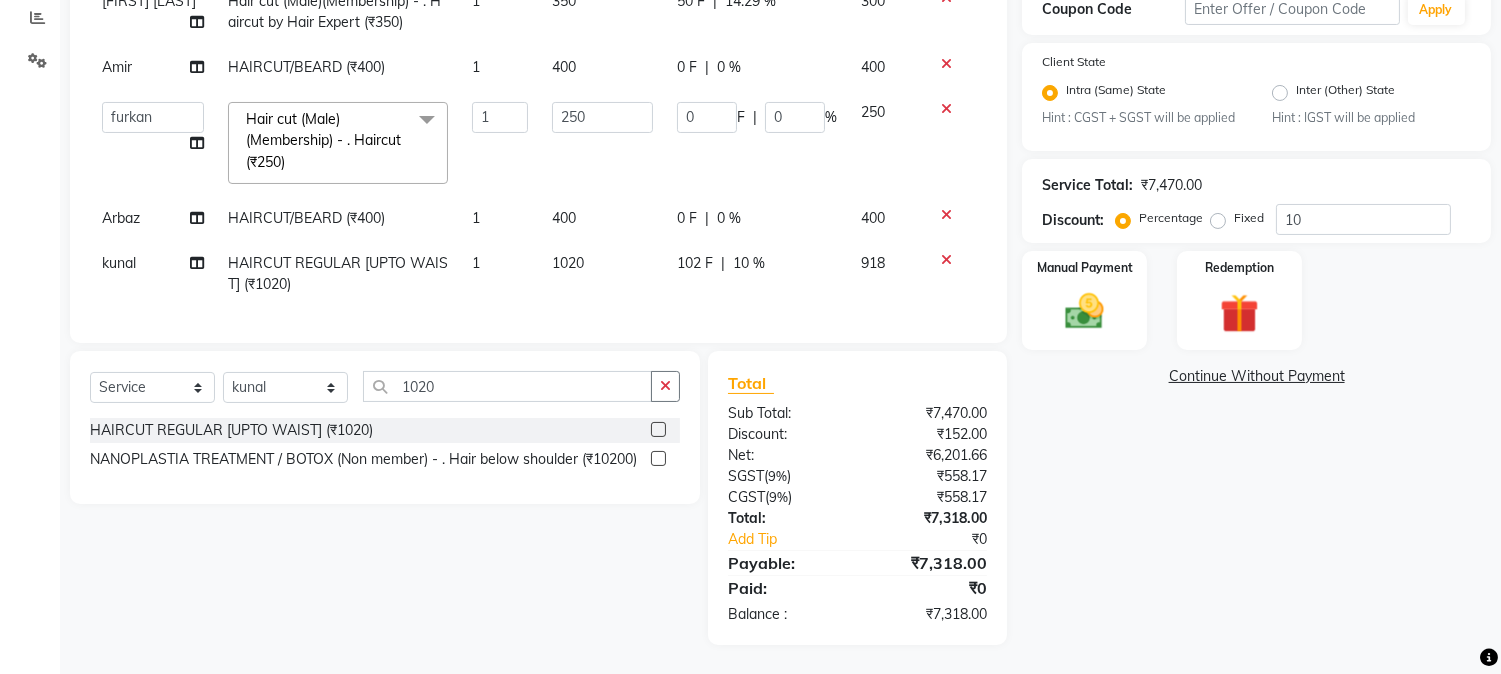 scroll, scrollTop: 746, scrollLeft: 0, axis: vertical 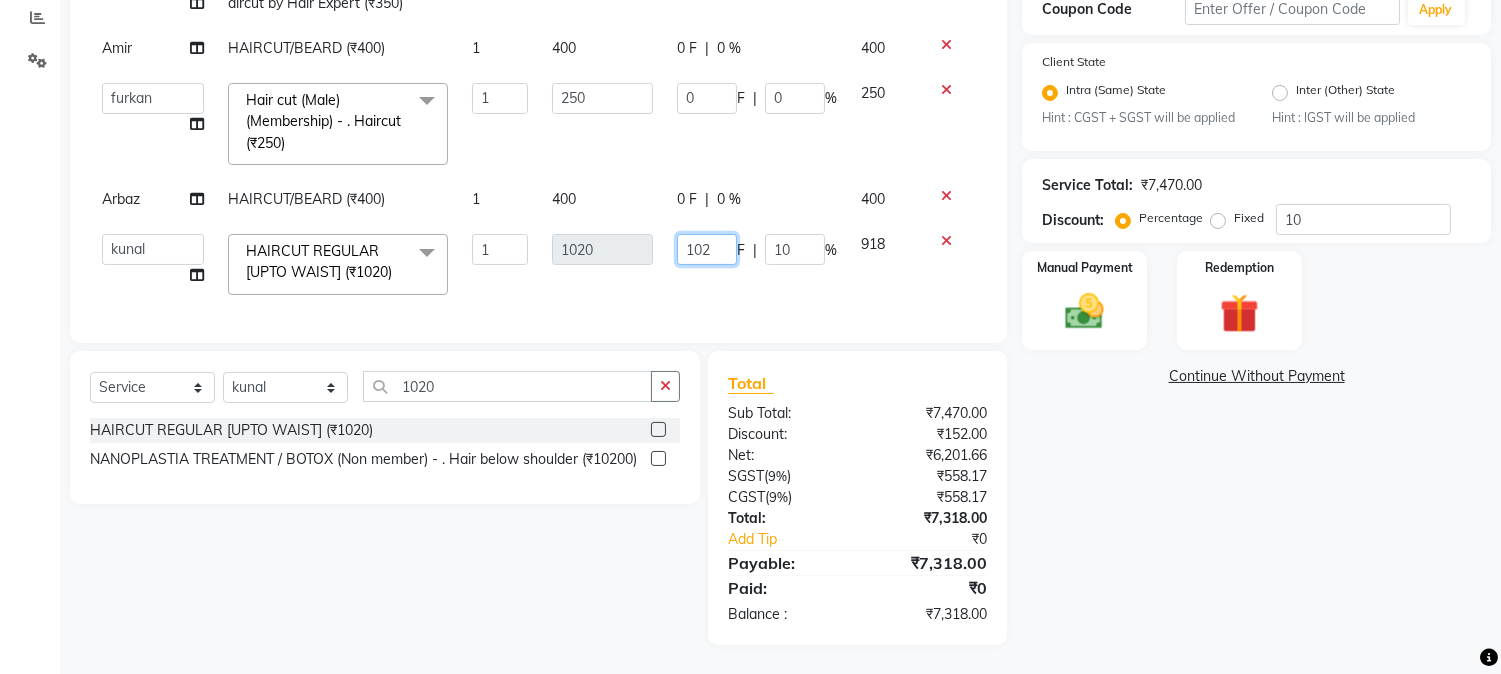 drag, startPoint x: 664, startPoint y: 243, endPoint x: 738, endPoint y: 243, distance: 74 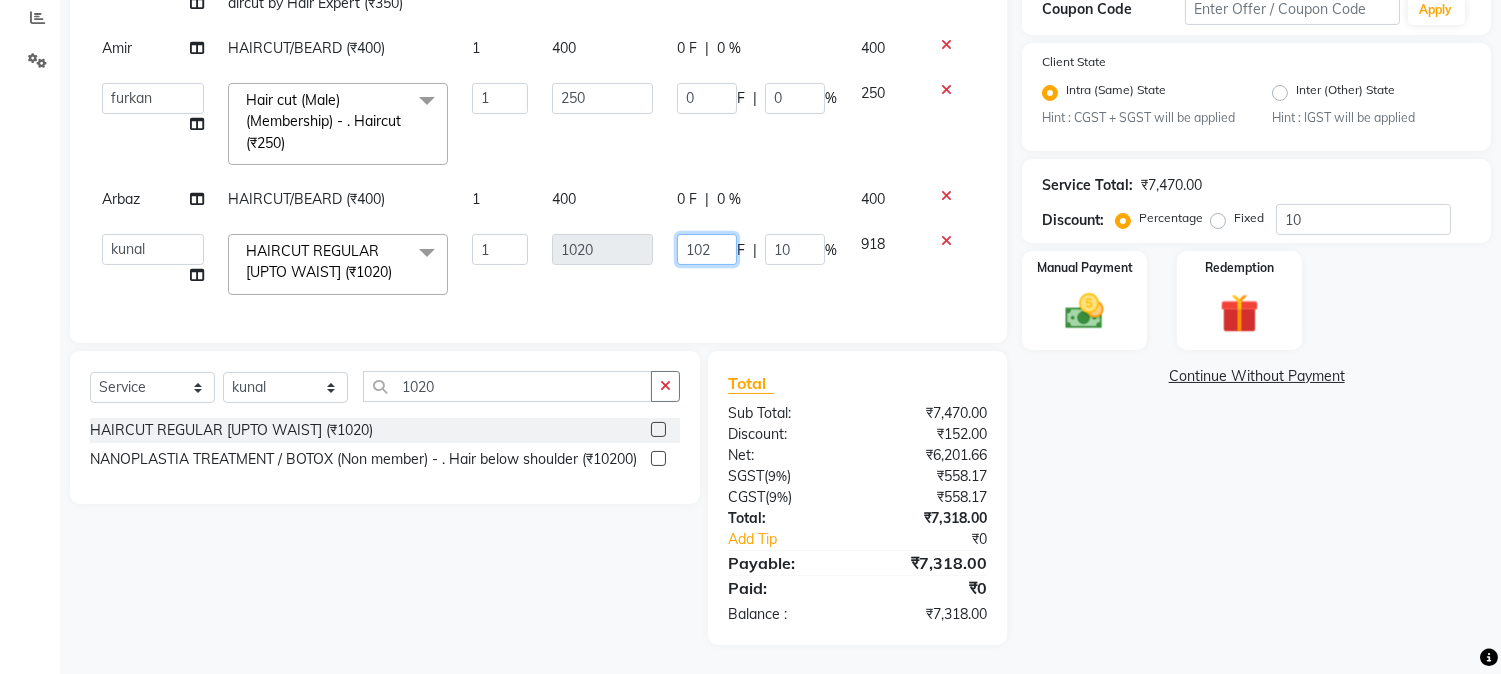 click on "102 F | 10 %" 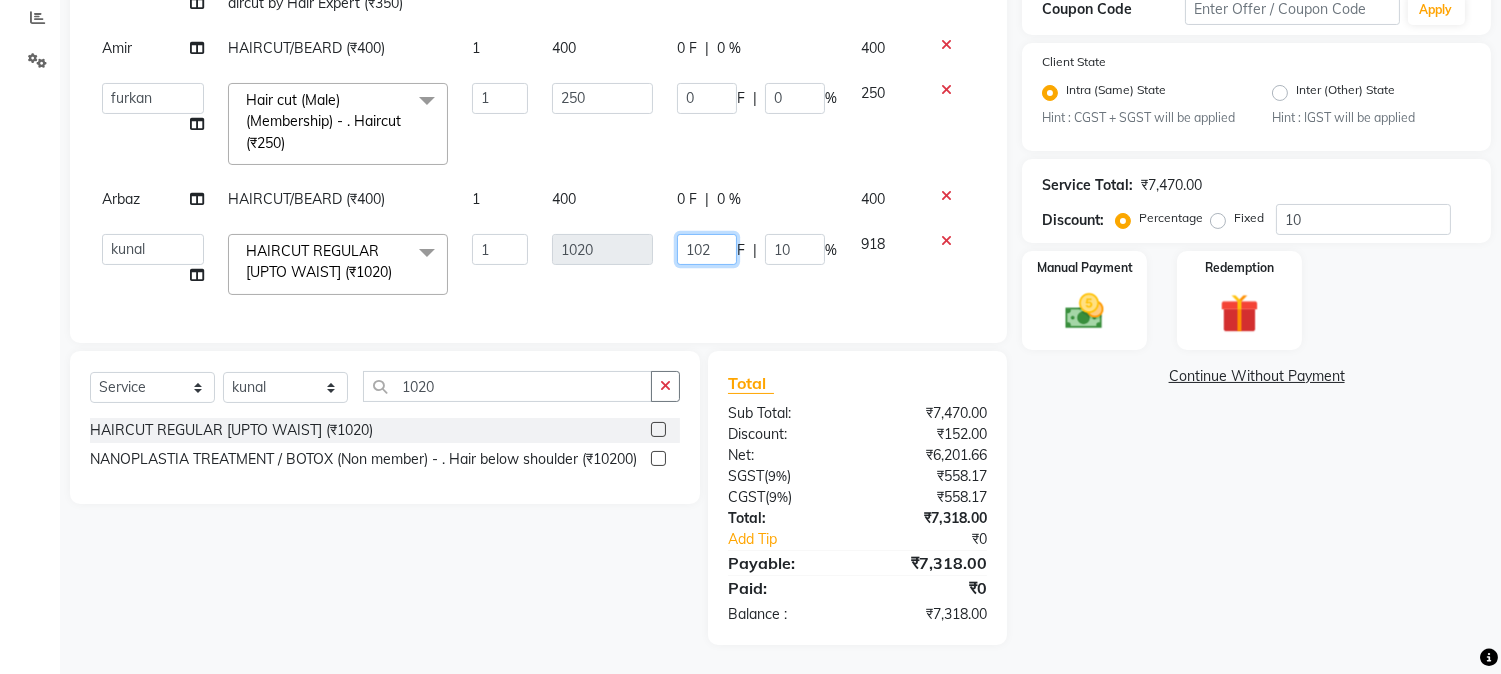 type 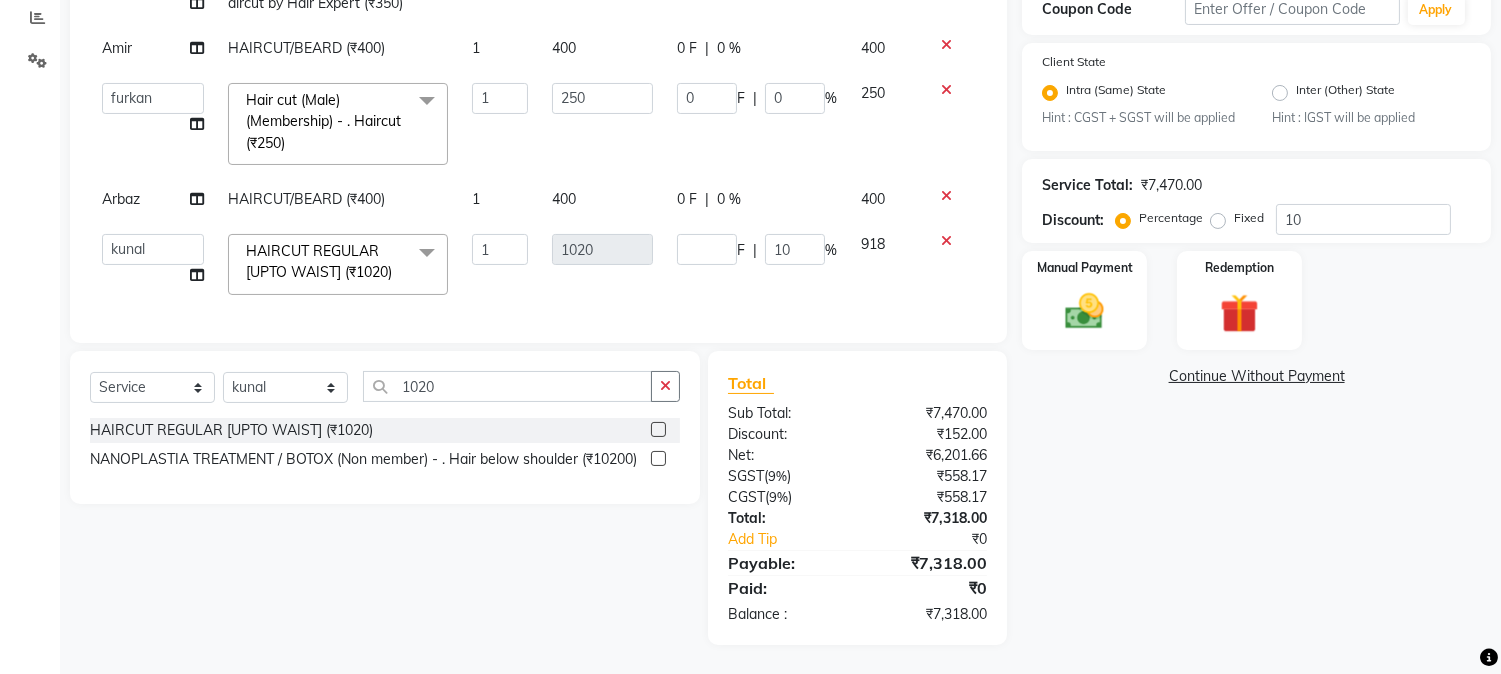 click on "F | 10 %" 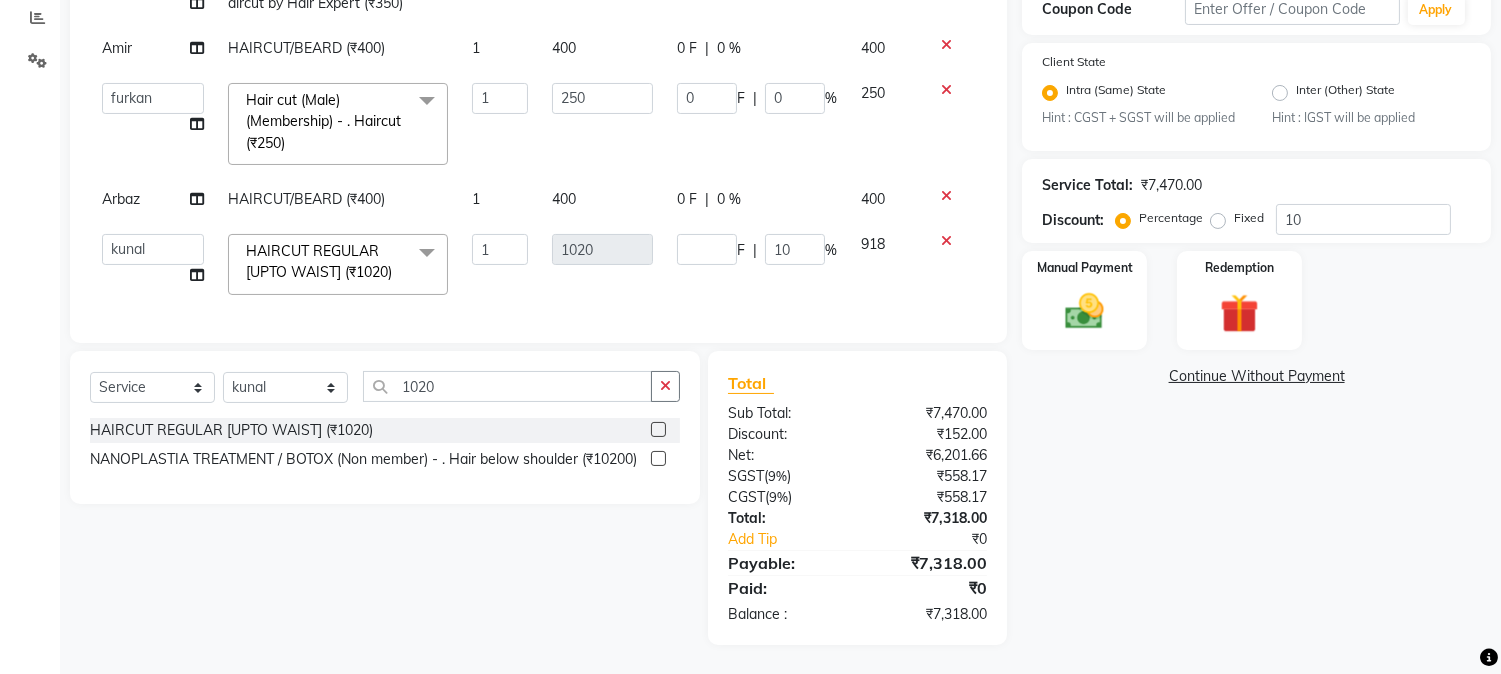 select on "78250" 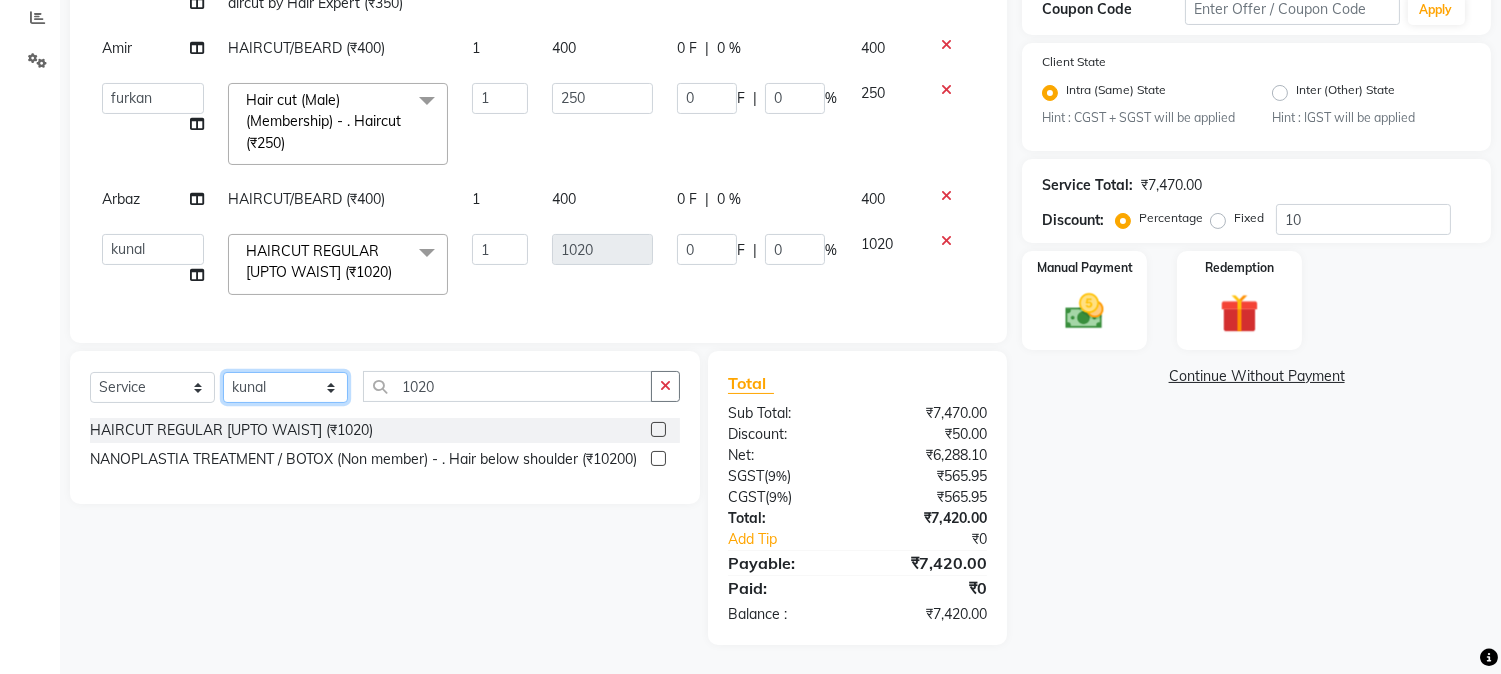 click on "Select Stylist AARMAN AAYUSHI SHARMA Akruti AMAN  Amir Arbaz Asif Ansari BABLU Bandana BHAGYESH CHETAN CHETAN BOISAR furkan GEETA KISHOR KISHOR JAMBHULKAR kunal mushahid  [muddu] Nilam NIRANJAN Nisha Parmar PRABHA  PUNAM Rahul Sir RAVI  RIMA Rohit Tandel SALONI Sandy Sir sarfaraz shovib M.D shreya ZOYA" 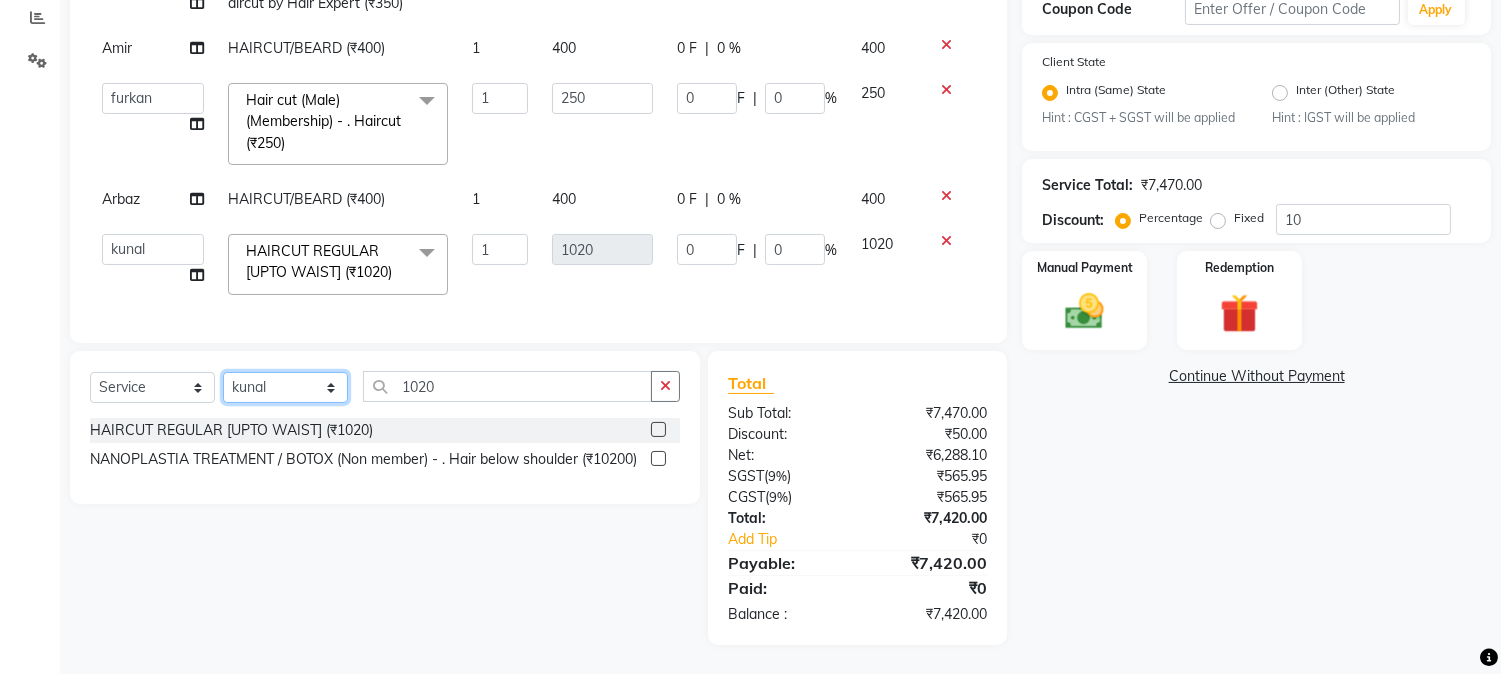 select on "21961" 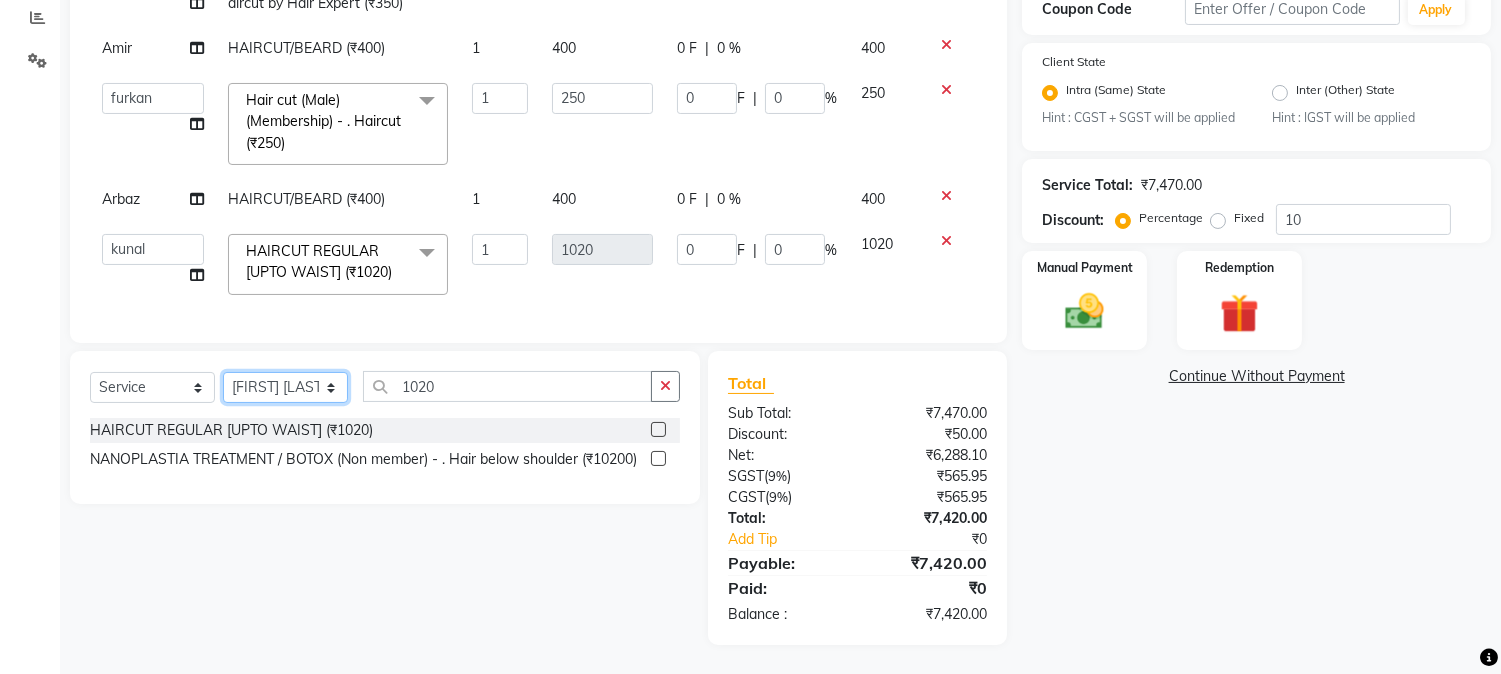 click on "Select Stylist AARMAN AAYUSHI SHARMA Akruti AMAN  Amir Arbaz Asif Ansari BABLU Bandana BHAGYESH CHETAN CHETAN BOISAR furkan GEETA KISHOR KISHOR JAMBHULKAR kunal mushahid  [muddu] Nilam NIRANJAN Nisha Parmar PRABHA  PUNAM Rahul Sir RAVI  RIMA Rohit Tandel SALONI Sandy Sir sarfaraz shovib M.D shreya ZOYA" 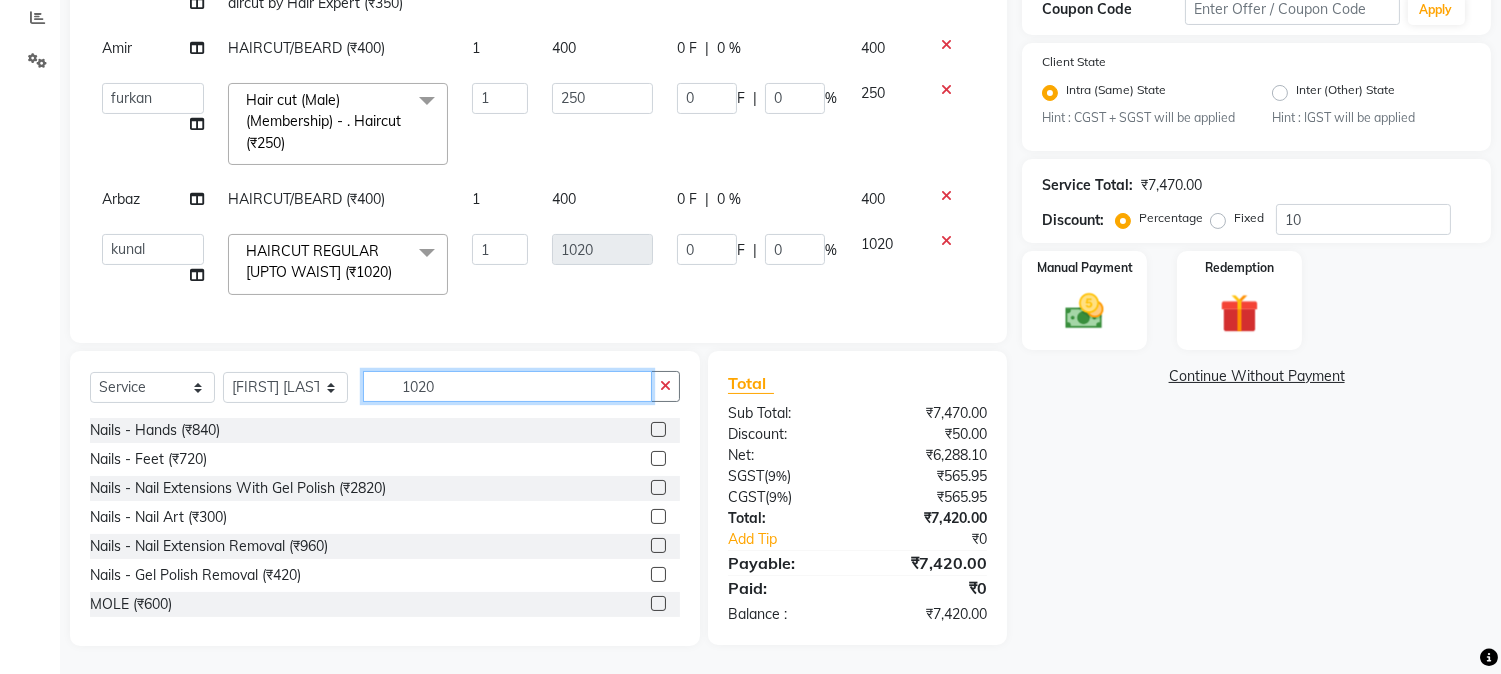 drag, startPoint x: 397, startPoint y: 390, endPoint x: 530, endPoint y: 388, distance: 133.01503 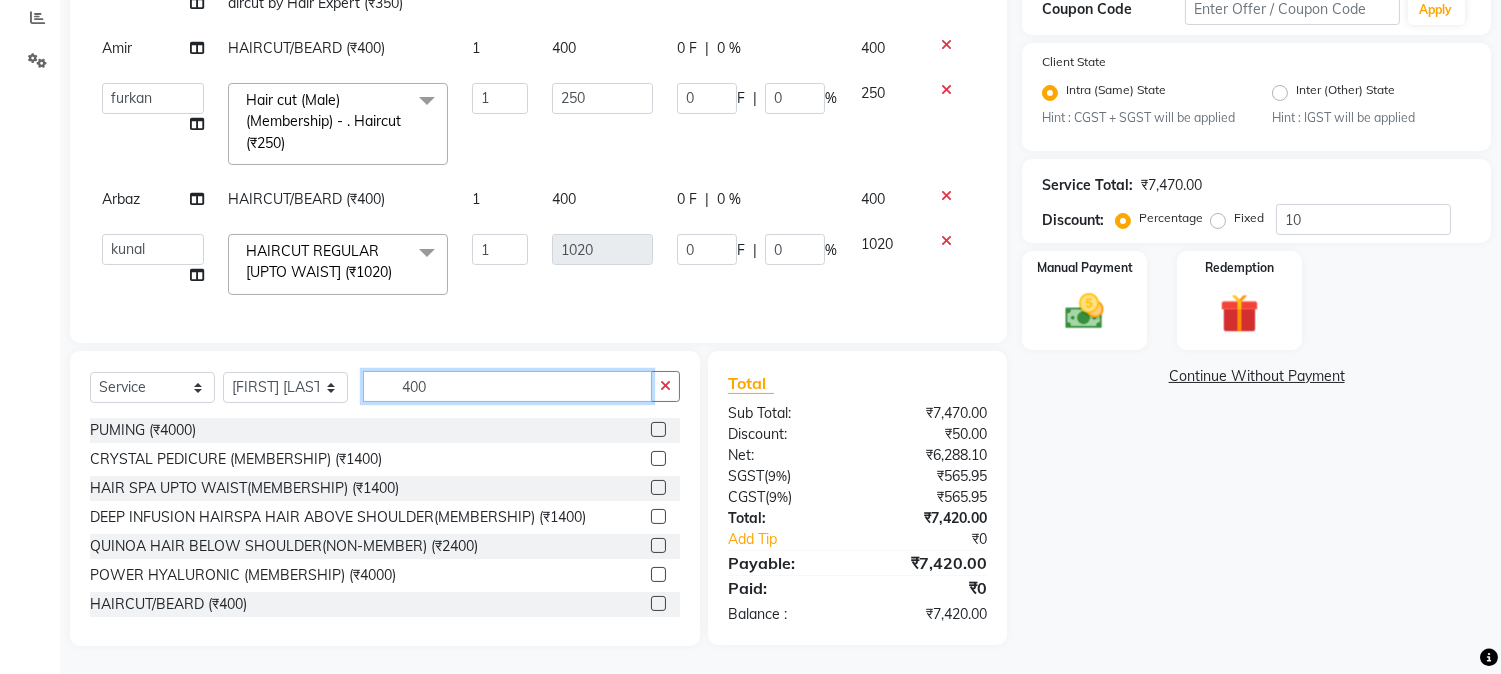 type on "400" 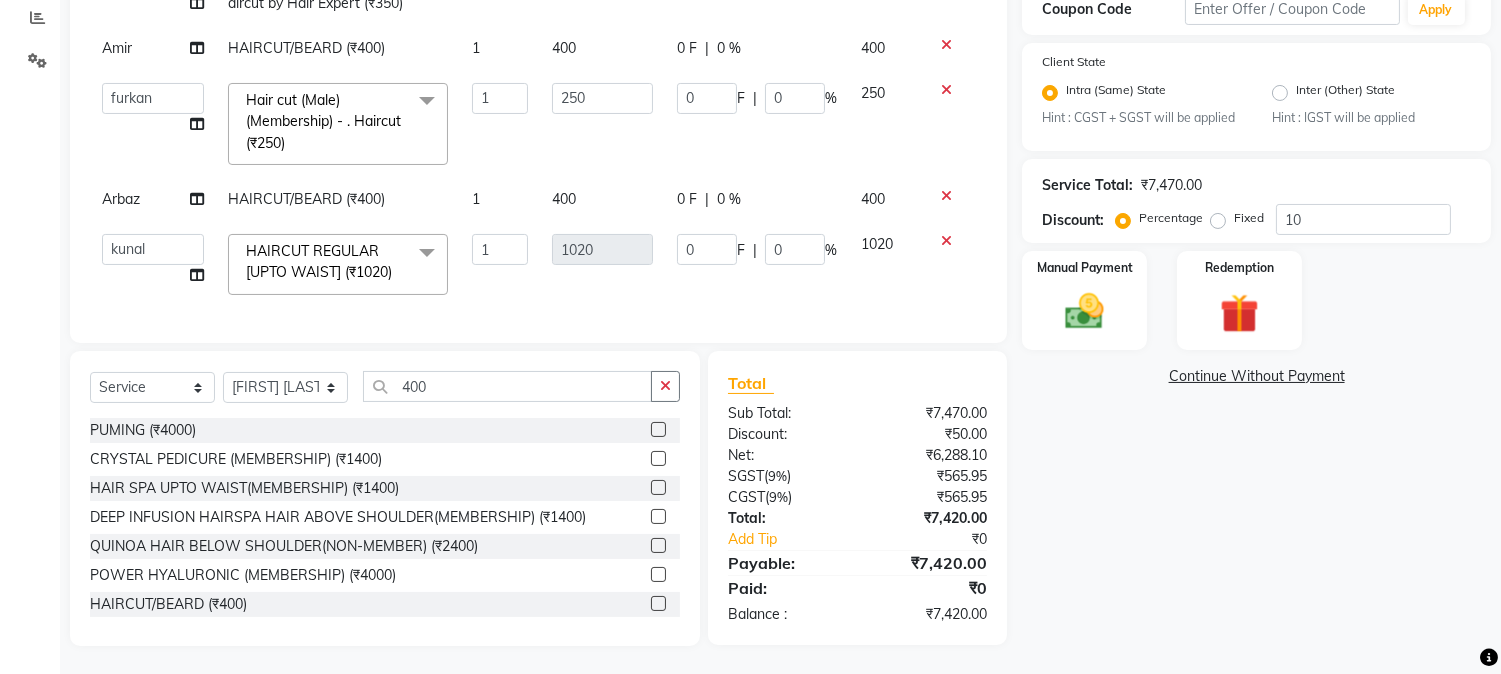 click 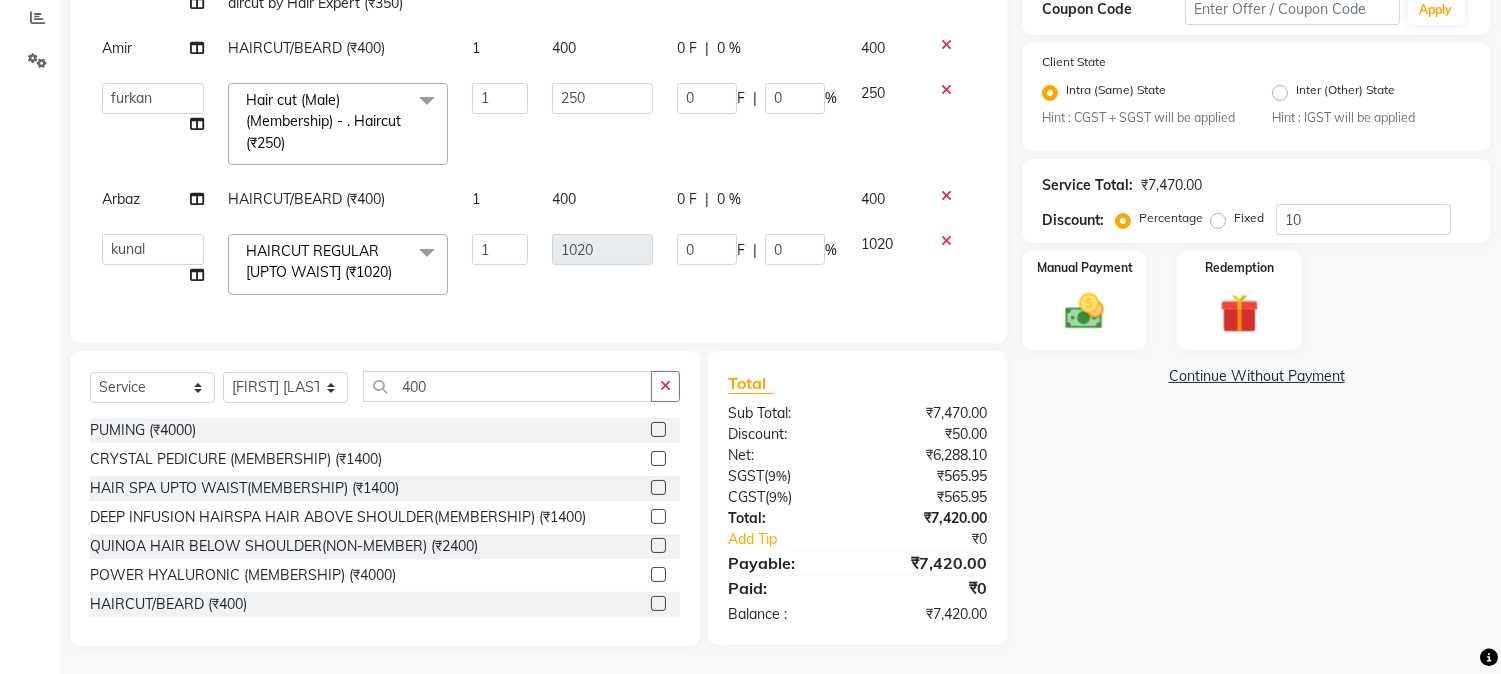click at bounding box center [657, 604] 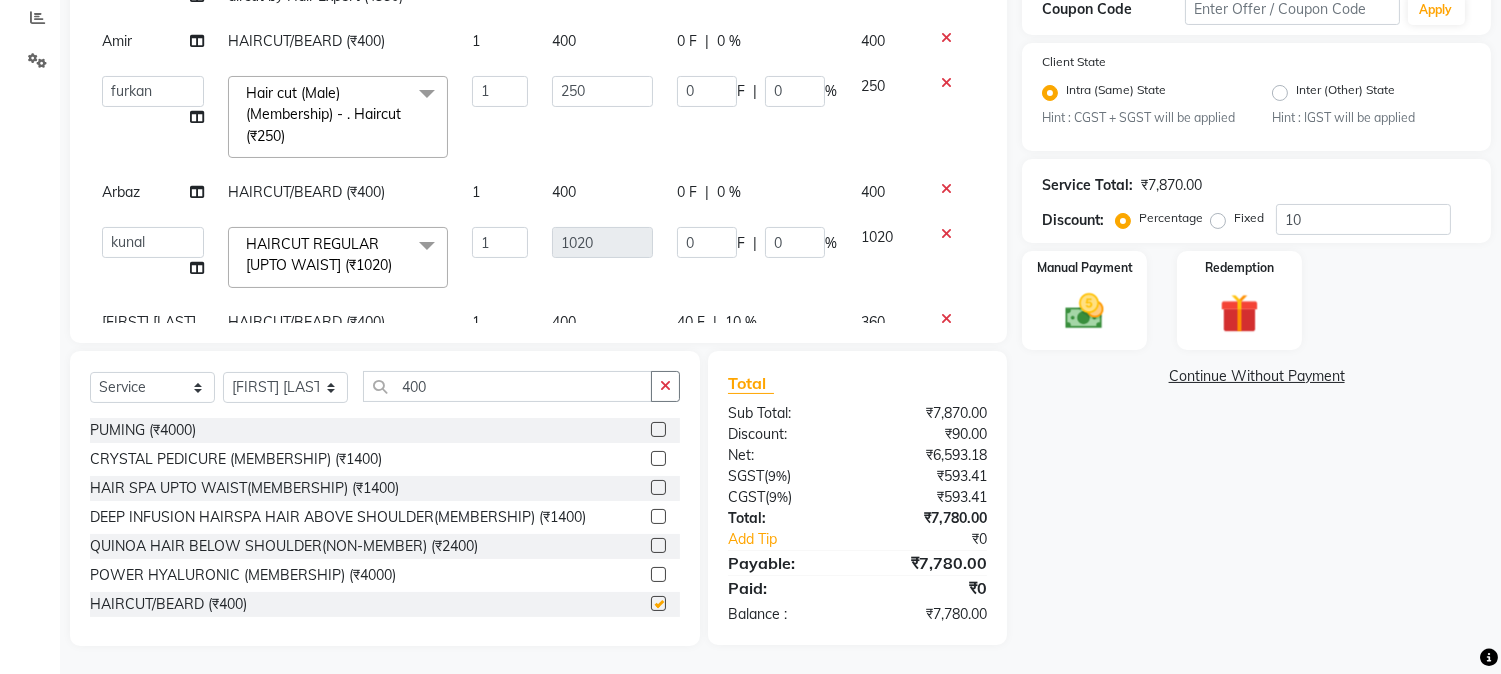 checkbox on "false" 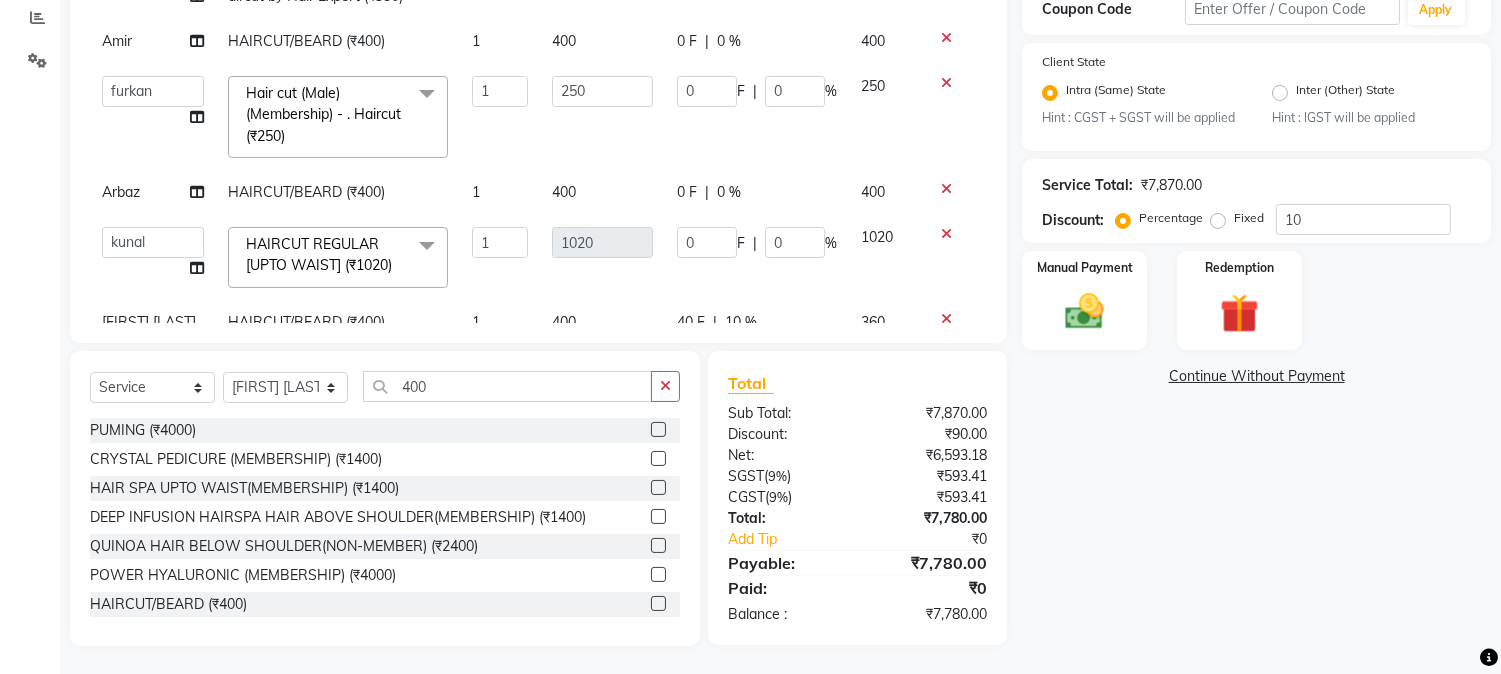 scroll, scrollTop: 810, scrollLeft: 0, axis: vertical 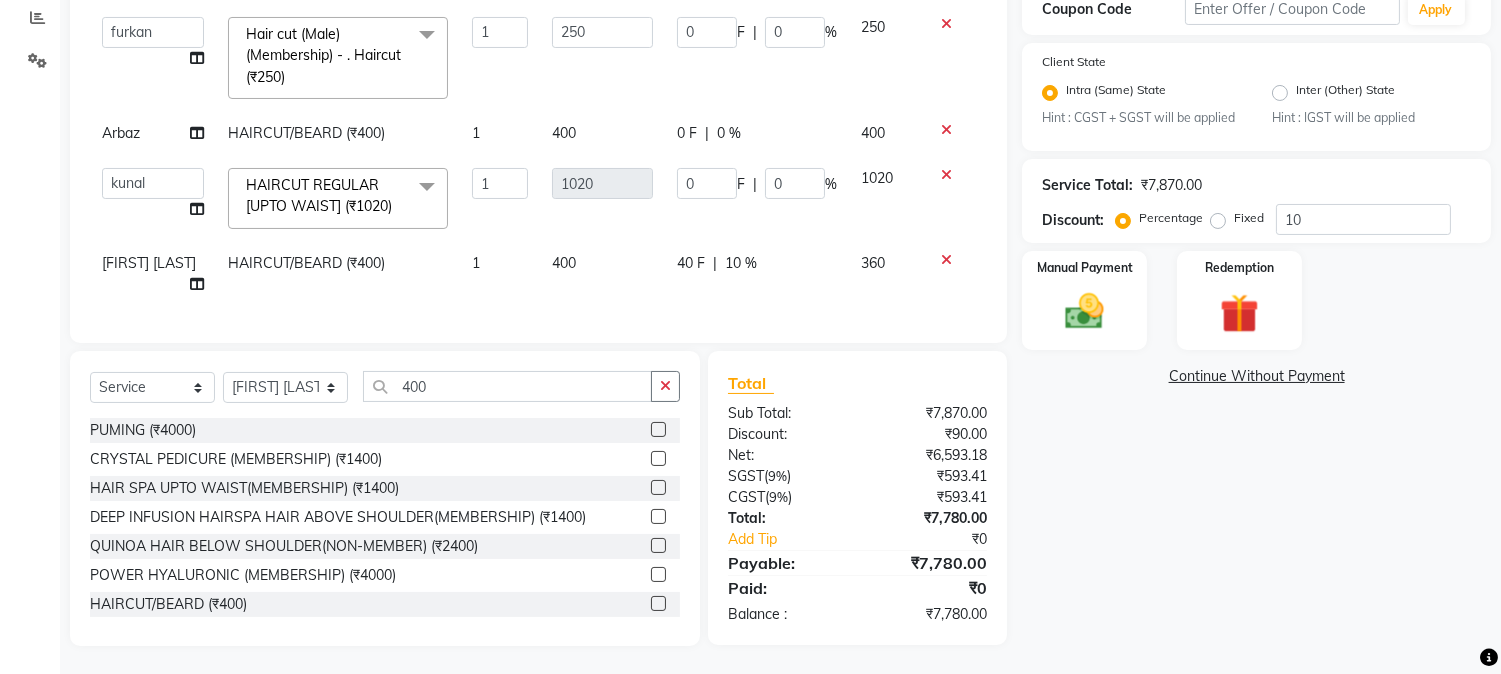click on "40 F | 10 %" 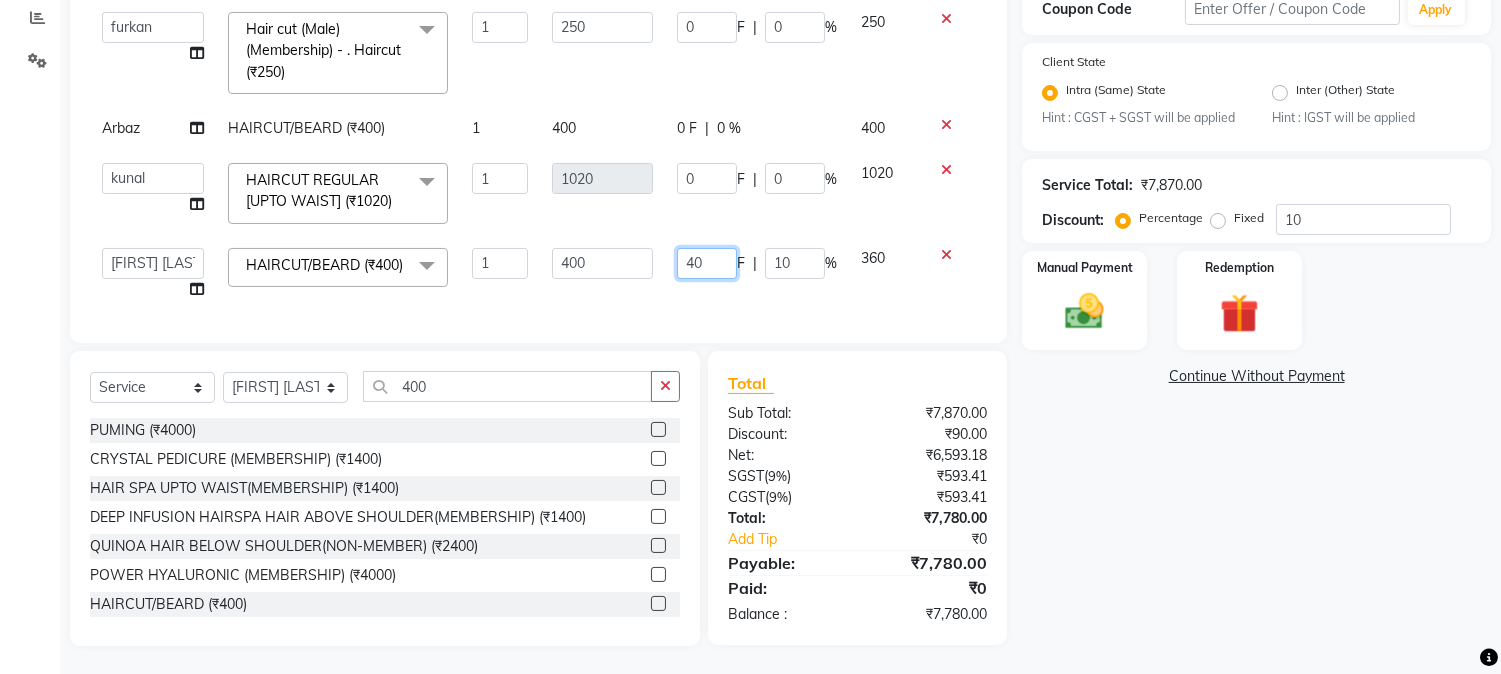 drag, startPoint x: 664, startPoint y: 271, endPoint x: 694, endPoint y: 270, distance: 30.016663 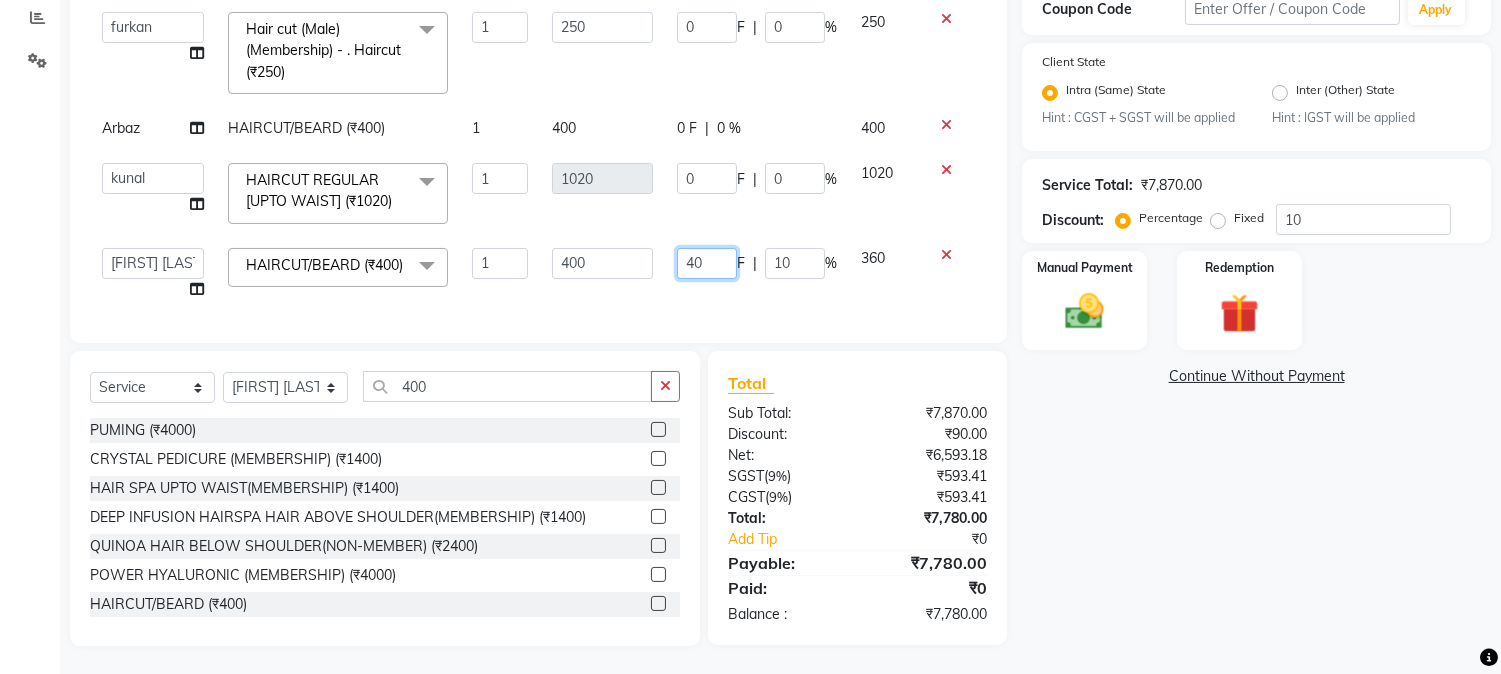 click on "40" 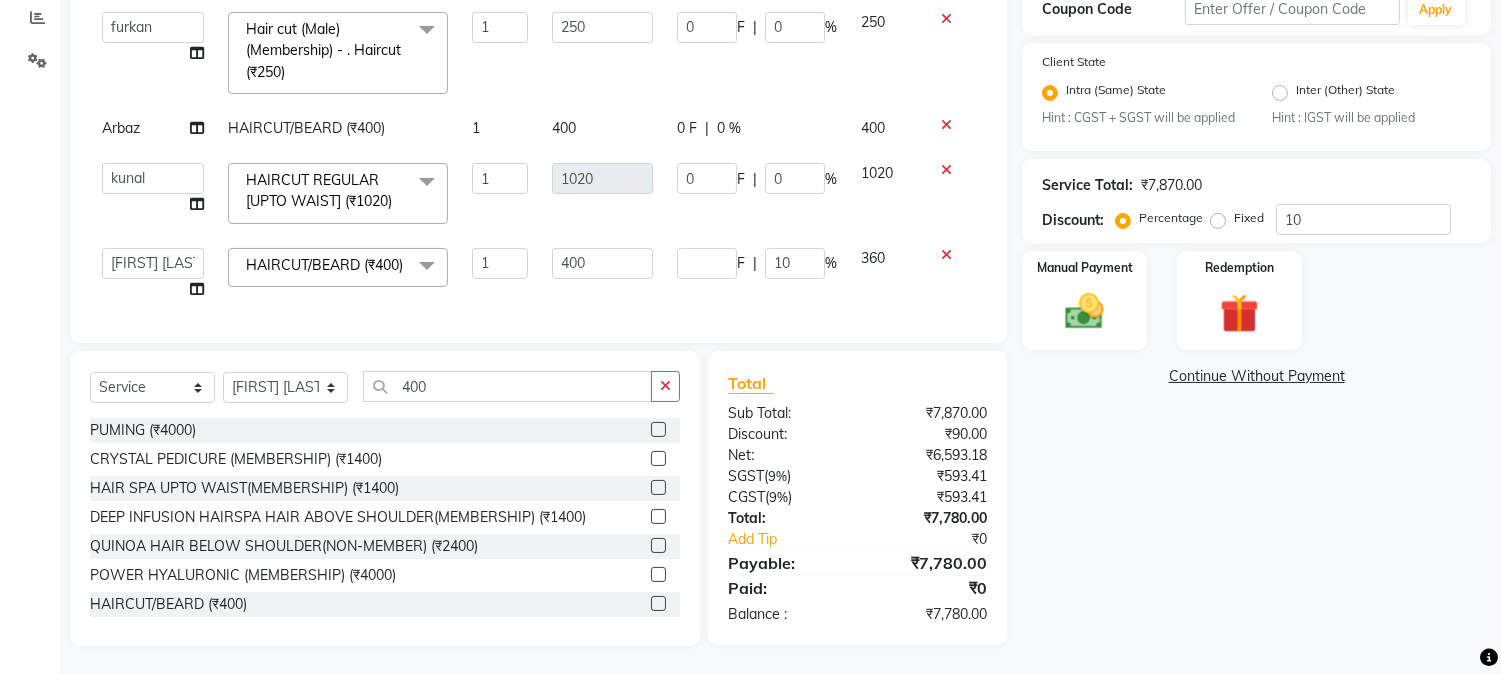 click on "Services Stylist Service Qty Price Disc Total Action mushahid  [muddu] HAIRCUT/BEARD (₹400) 1 400 0 F | 0 % 400  AARMAN   AAYUSHI SHARMA   Akruti   AMAN    Amir   Arbaz   Asif Ansari   BABLU   Bandana   BHAGYESH   CHETAN   CHETAN BOISAR   furkan   GEETA   KISHOR   KISHOR JAMBHULKAR   kunal   mushahid  [muddu]   Nilam   NIRANJAN   Nisha Parmar   PRABHA    PUNAM   Rahul Sir   RAVI    RIMA   Rohit Tandel   SALONI   Sandy Sir   sarfaraz   shovib M.D   shreya   ZOYA  Hair cut (Male)(Membership)       -        . Haircut (₹250)  x Nails -  Hands (₹840) Nails -  Feet (₹720) Nails - Nail Extensions With Gel Polish (₹2820) Nails - Nail Art (₹300) Nails - Nail Extension Removal (₹960) Nails - Gel Polish Removal (₹420) MOLE (₹600) PUMING (₹4000) CRYSTAL PEDICURE (MEMBERSHIP) (₹1400) HIAR SPA ABOVE SHOULDER (MEMBERSHIP) (₹900) HAIR SPA ABOVE SHOULDER (NON-MEMBER) (₹1080) HAIR SPA BELOW SHOULDER(MEMBERSHIP) (₹1200) HAIR SPA BELOW SHOULDER(NON-MEMBER) (₹1440) PATCH TEST  (₹500) VATS (₹200)" 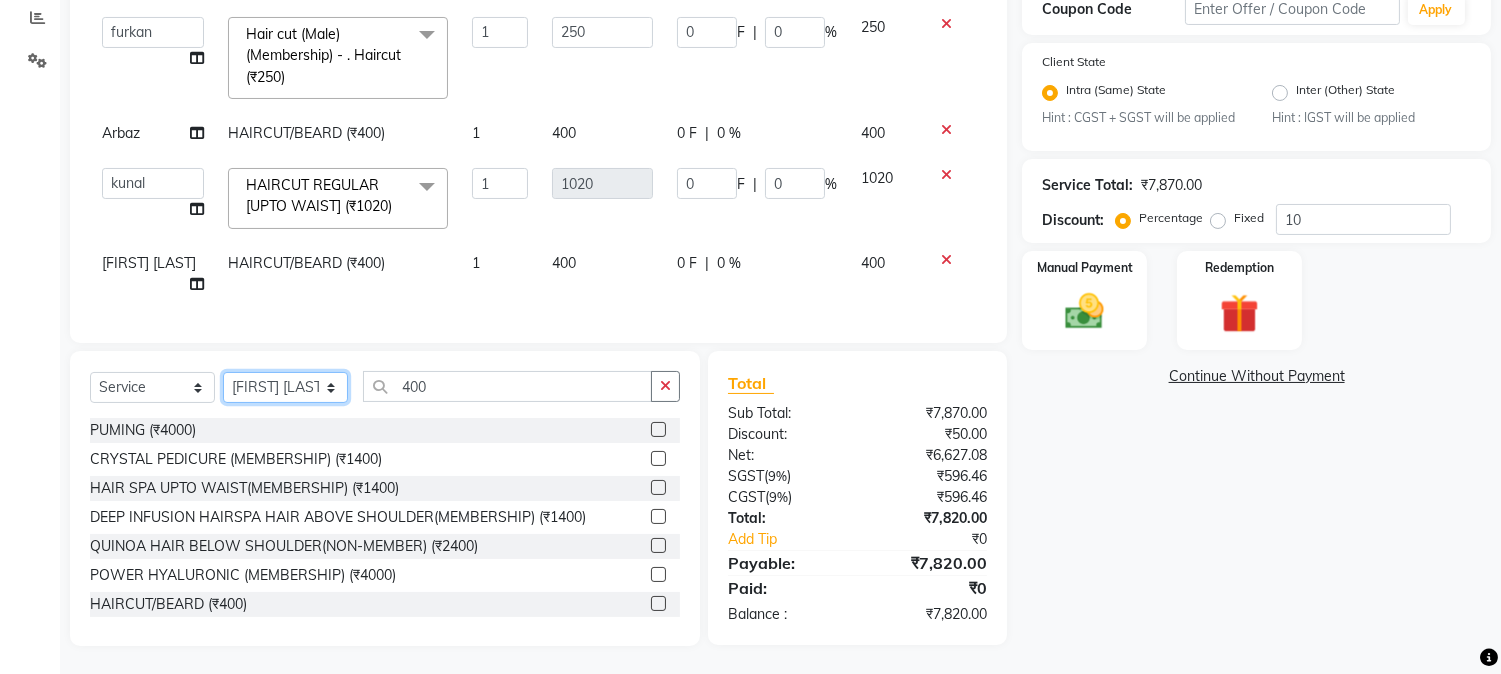 click on "Select Stylist AARMAN AAYUSHI SHARMA Akruti AMAN  Amir Arbaz Asif Ansari BABLU Bandana BHAGYESH CHETAN CHETAN BOISAR furkan GEETA KISHOR KISHOR JAMBHULKAR kunal mushahid  [muddu] Nilam NIRANJAN Nisha Parmar PRABHA  PUNAM Rahul Sir RAVI  RIMA Rohit Tandel SALONI Sandy Sir sarfaraz shovib M.D shreya ZOYA" 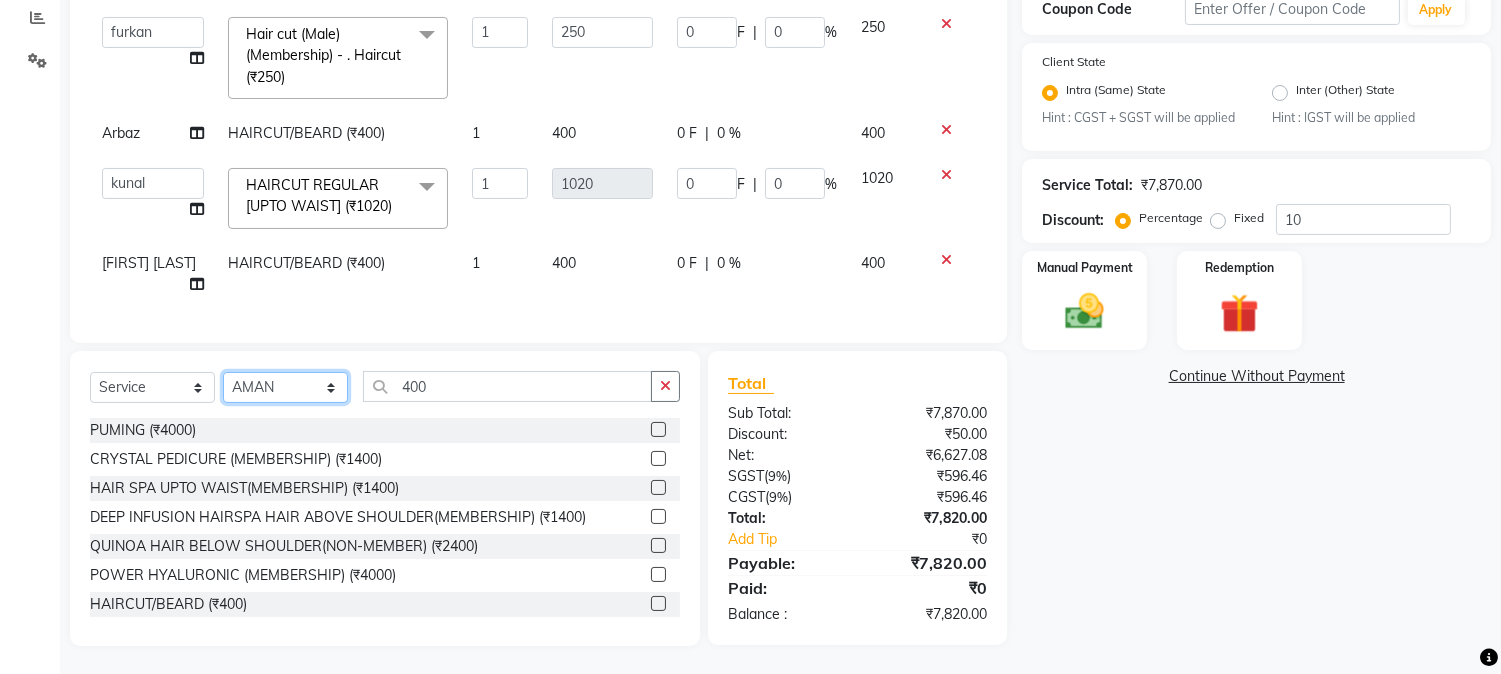 click on "Select Stylist AARMAN AAYUSHI SHARMA Akruti AMAN  Amir Arbaz Asif Ansari BABLU Bandana BHAGYESH CHETAN CHETAN BOISAR furkan GEETA KISHOR KISHOR JAMBHULKAR kunal mushahid  [muddu] Nilam NIRANJAN Nisha Parmar PRABHA  PUNAM Rahul Sir RAVI  RIMA Rohit Tandel SALONI Sandy Sir sarfaraz shovib M.D shreya ZOYA" 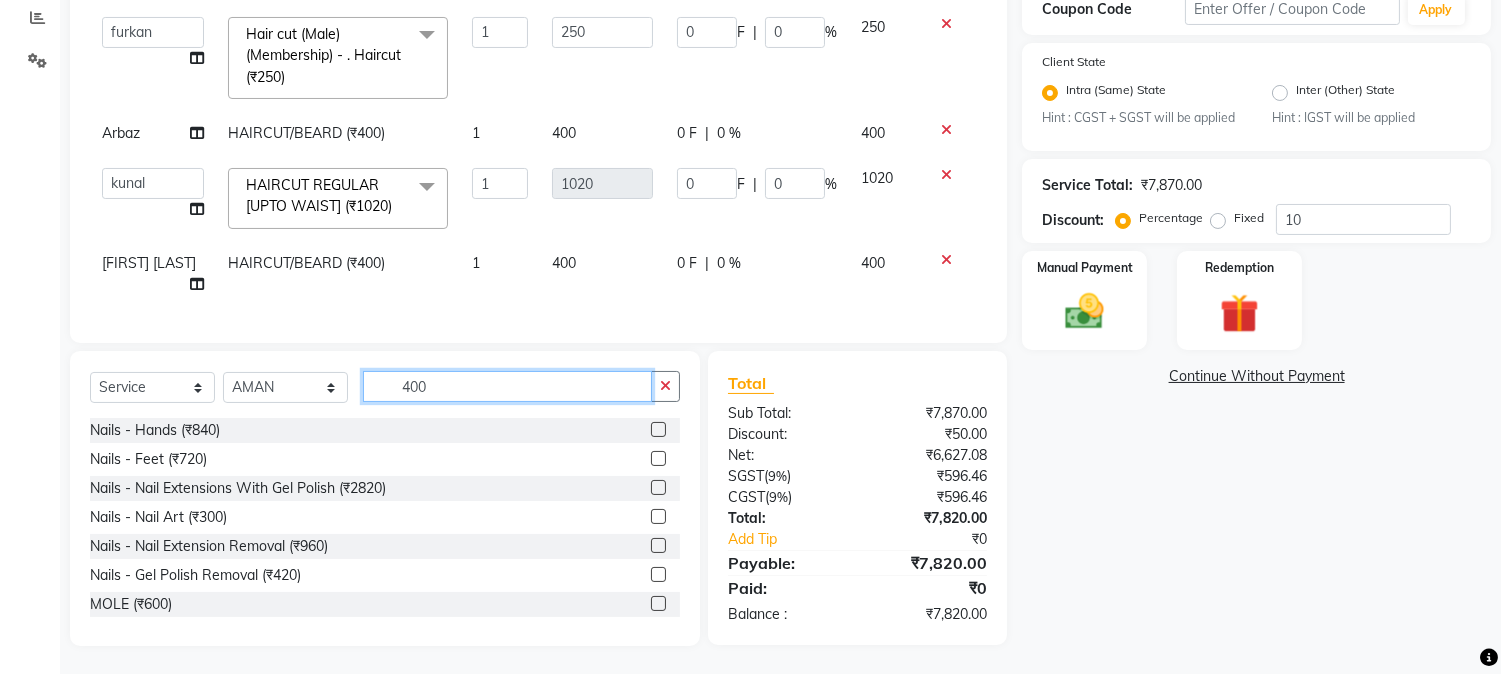 drag, startPoint x: 388, startPoint y: 381, endPoint x: 562, endPoint y: 386, distance: 174.07182 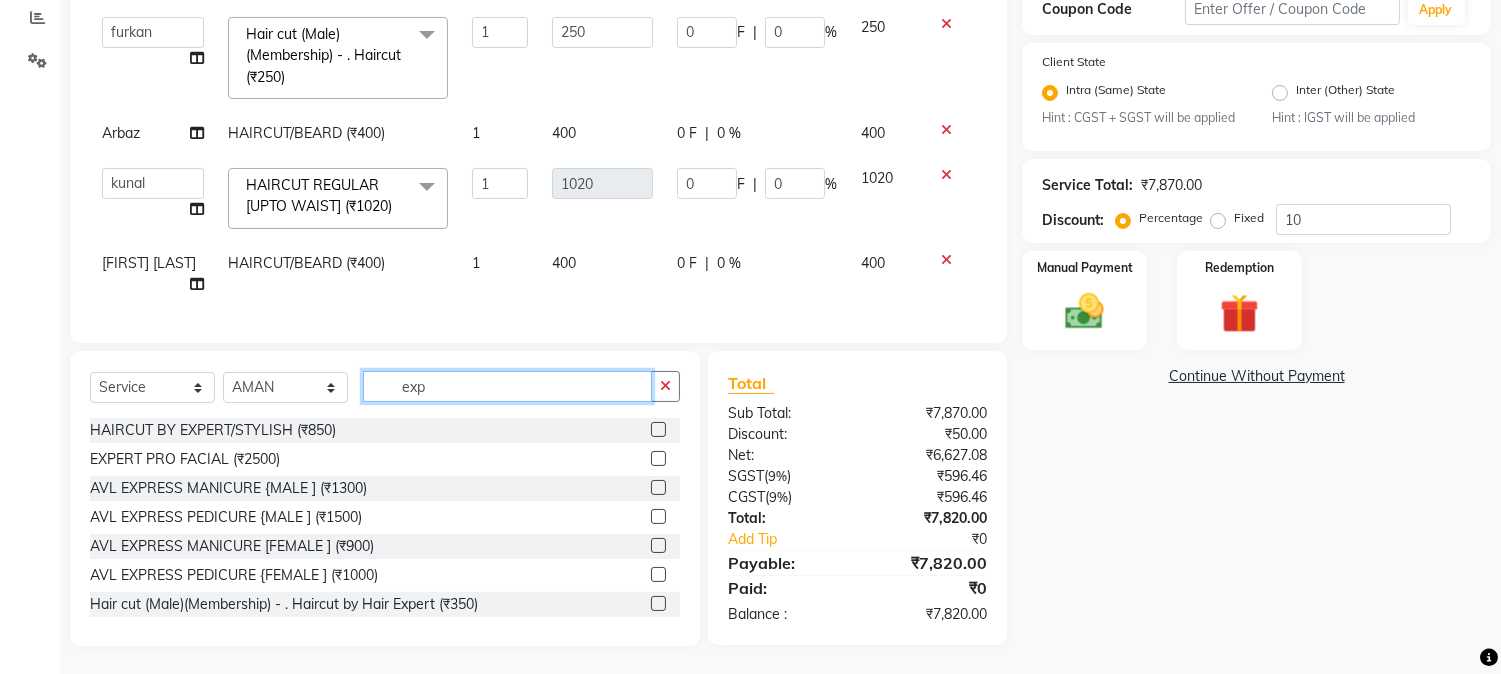 type on "exp" 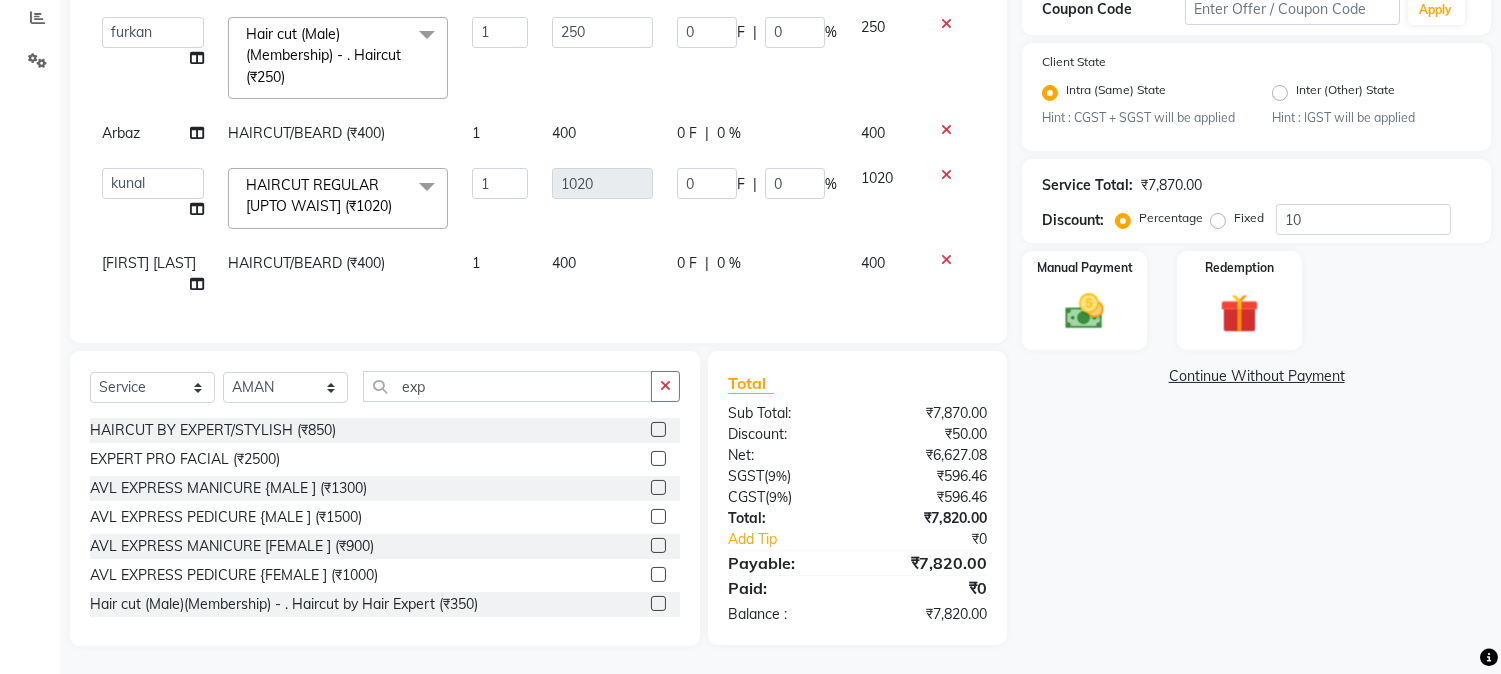 click 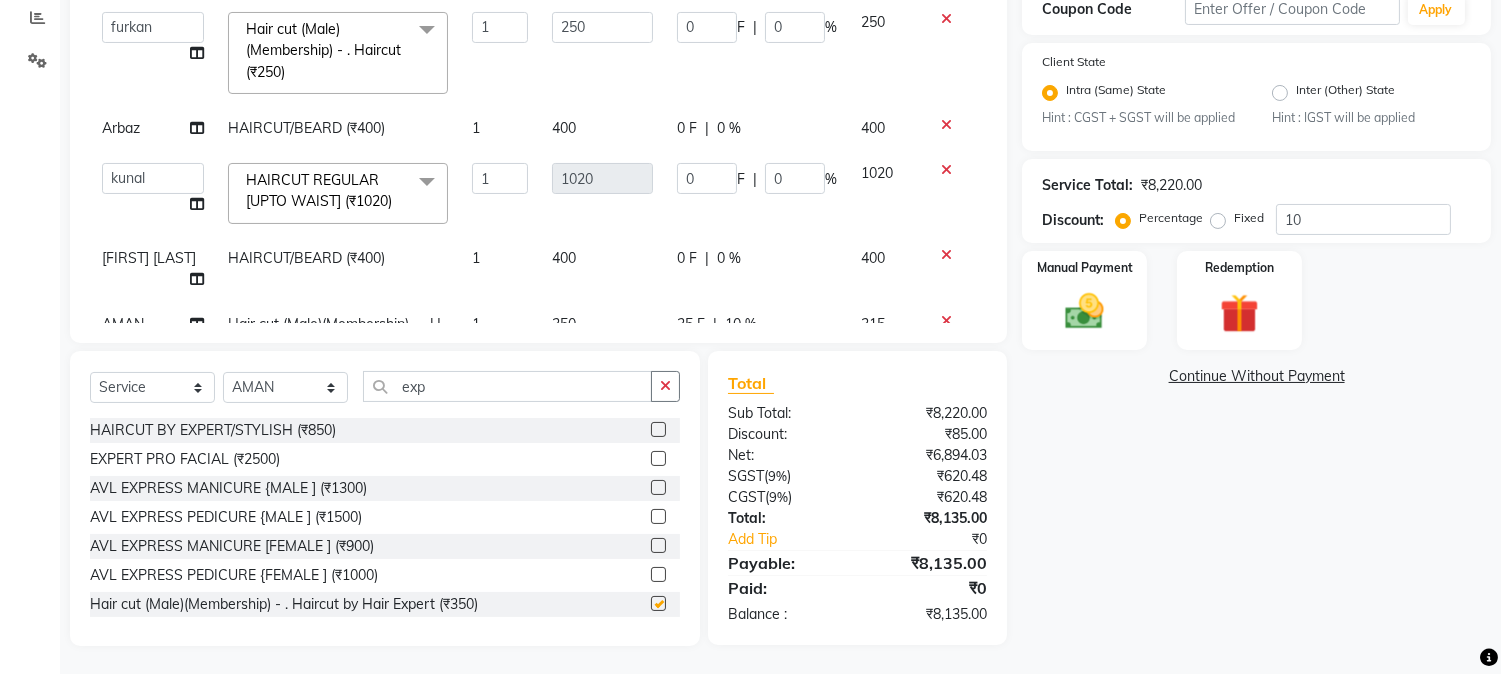 checkbox on "false" 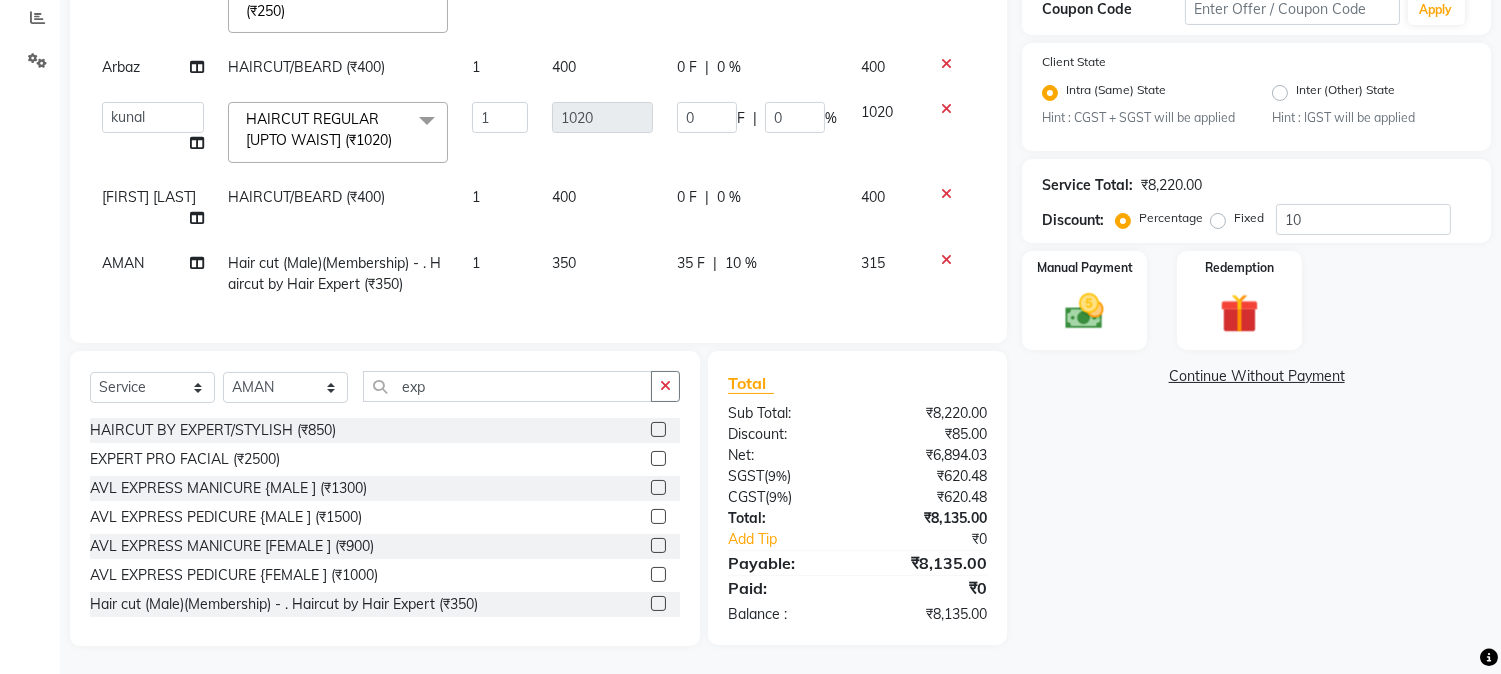scroll, scrollTop: 875, scrollLeft: 0, axis: vertical 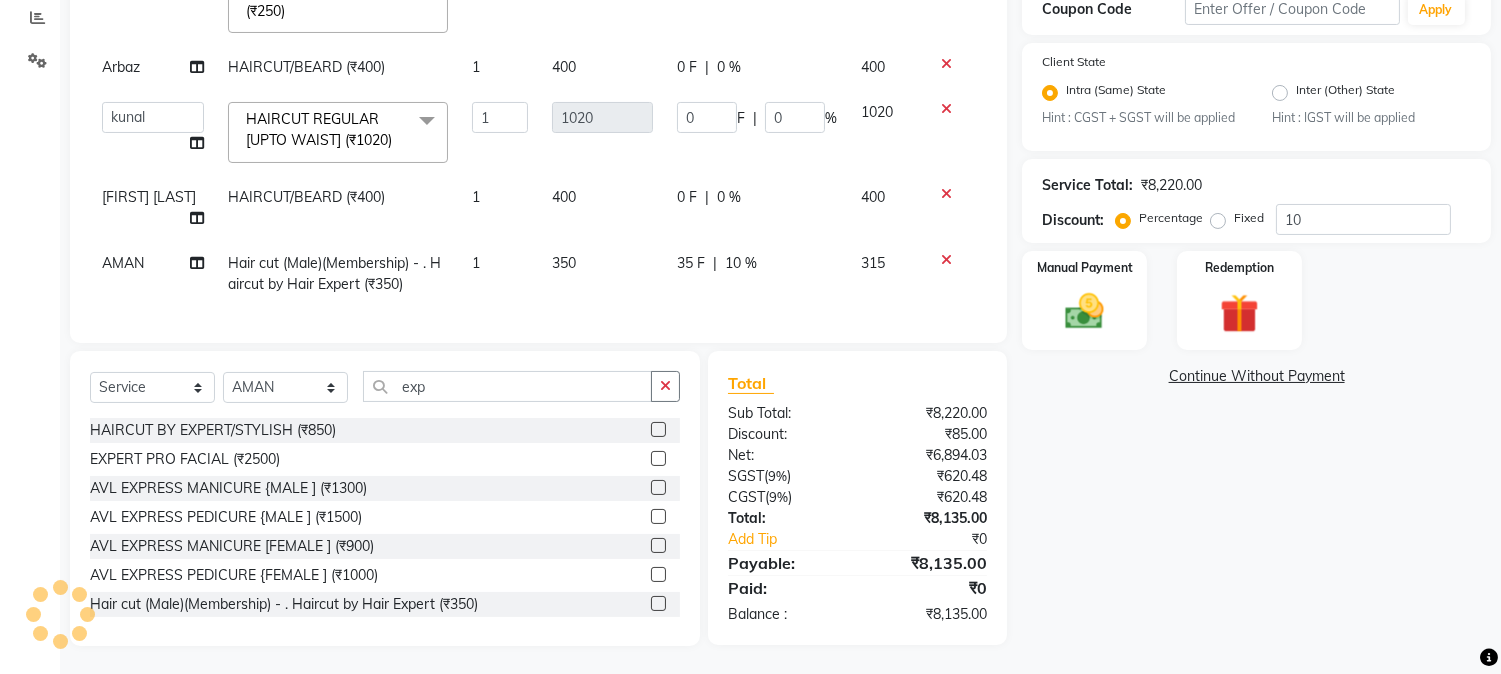 click on "35 F" 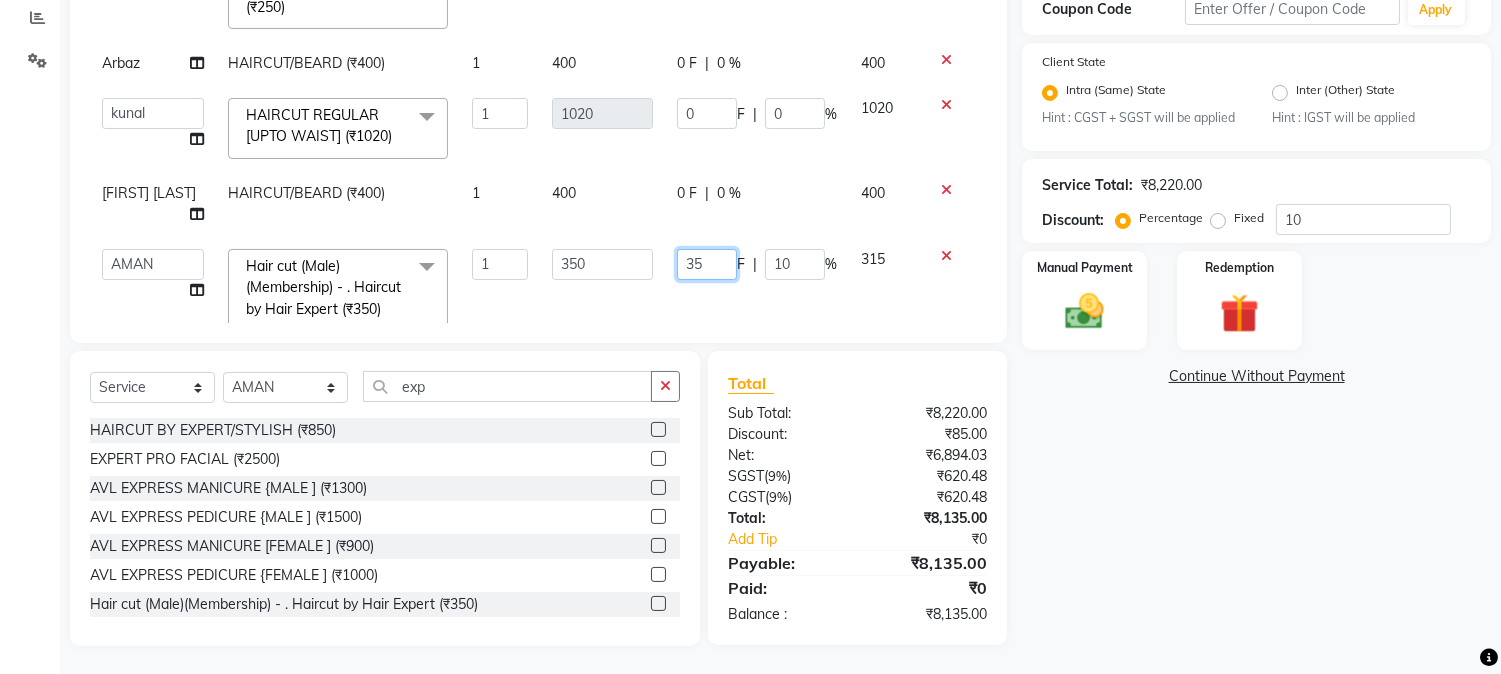 drag, startPoint x: 665, startPoint y: 243, endPoint x: 713, endPoint y: 243, distance: 48 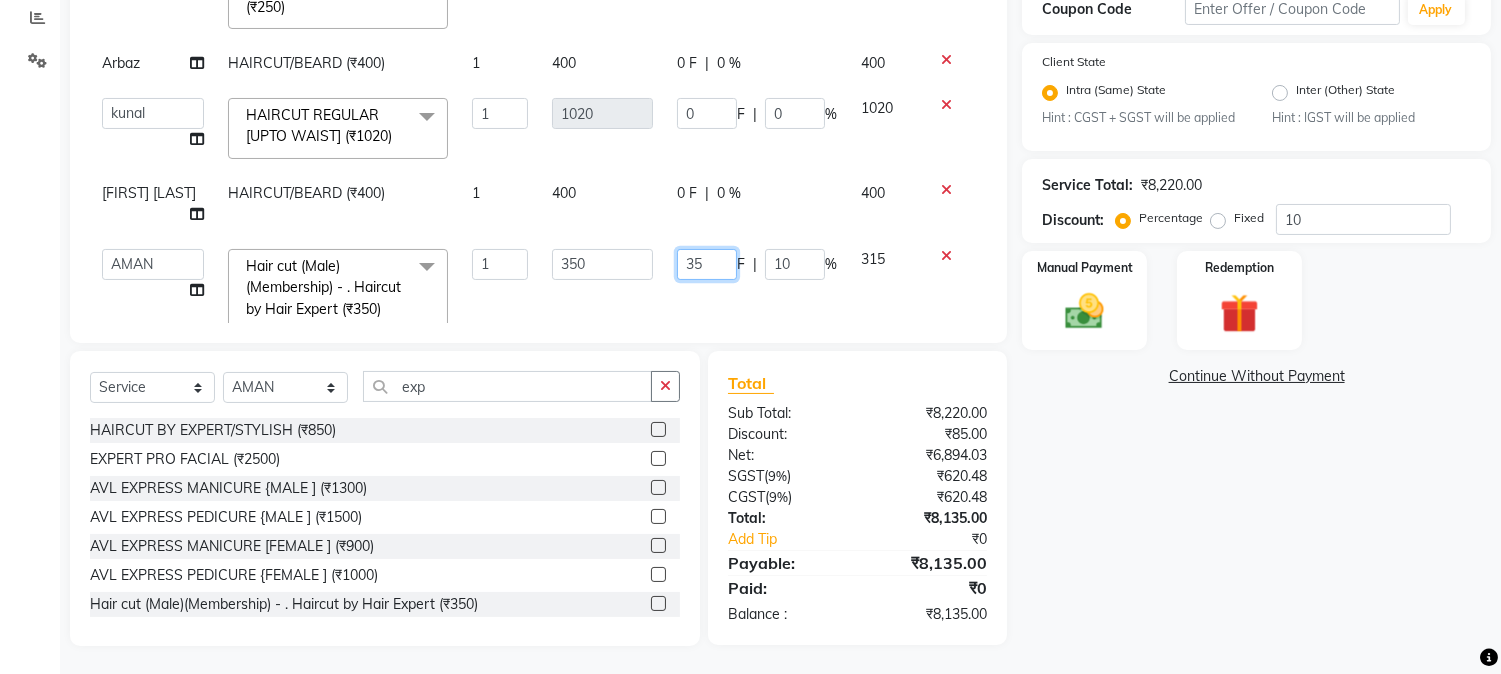 click on "35" 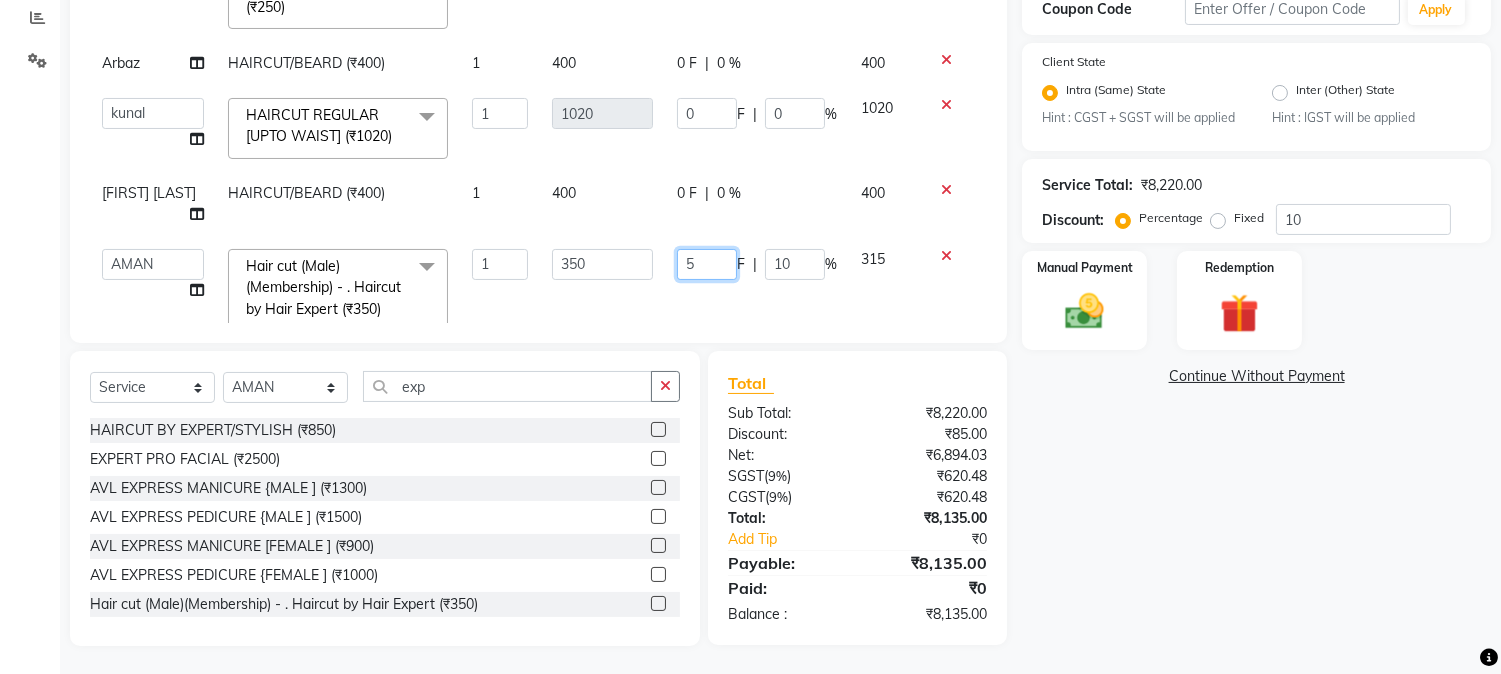 type on "50" 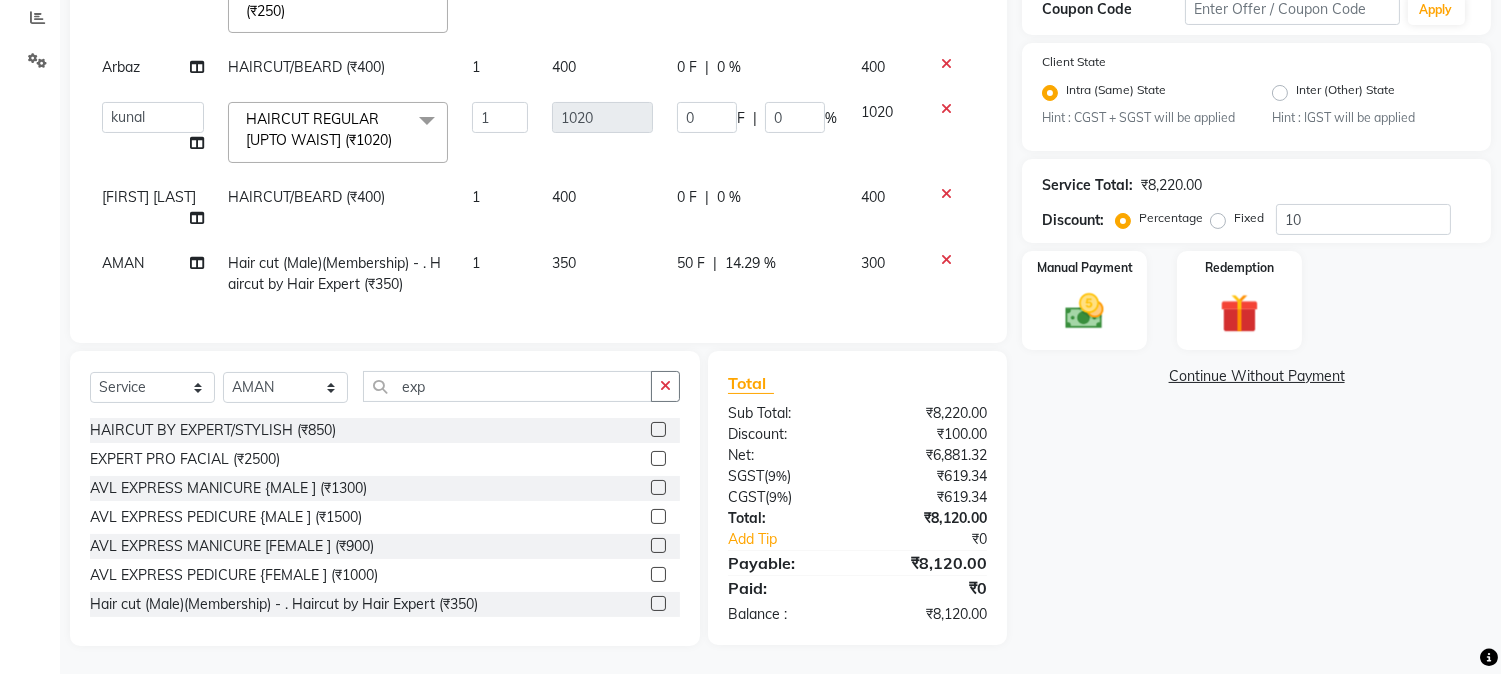 click on "Services Stylist Service Qty Price Disc Total Action mushahid  [muddu] HAIRCUT/BEARD (₹400) 1 400 0 F | 0 % 400  AARMAN   AAYUSHI SHARMA   Akruti   AMAN    Amir   Arbaz   Asif Ansari   BABLU   Bandana   BHAGYESH   CHETAN   CHETAN BOISAR   furkan   GEETA   KISHOR   KISHOR JAMBHULKAR   kunal   mushahid  [muddu]   Nilam   NIRANJAN   Nisha Parmar   PRABHA    PUNAM   Rahul Sir   RAVI    RIMA   Rohit Tandel   SALONI   Sandy Sir   sarfaraz   shovib M.D   shreya   ZOYA  Hair cut (Male)(Membership)       -        . Haircut (₹250)  x Nails -  Hands (₹840) Nails -  Feet (₹720) Nails - Nail Extensions With Gel Polish (₹2820) Nails - Nail Art (₹300) Nails - Nail Extension Removal (₹960) Nails - Gel Polish Removal (₹420) MOLE (₹600) PUMING (₹4000) CRYSTAL PEDICURE (MEMBERSHIP) (₹1400) HIAR SPA ABOVE SHOULDER (MEMBERSHIP) (₹900) HAIR SPA ABOVE SHOULDER (NON-MEMBER) (₹1080) HAIR SPA BELOW SHOULDER(MEMBERSHIP) (₹1200) HAIR SPA BELOW SHOULDER(NON-MEMBER) (₹1440) PATCH TEST  (₹500) VATS (₹200)" 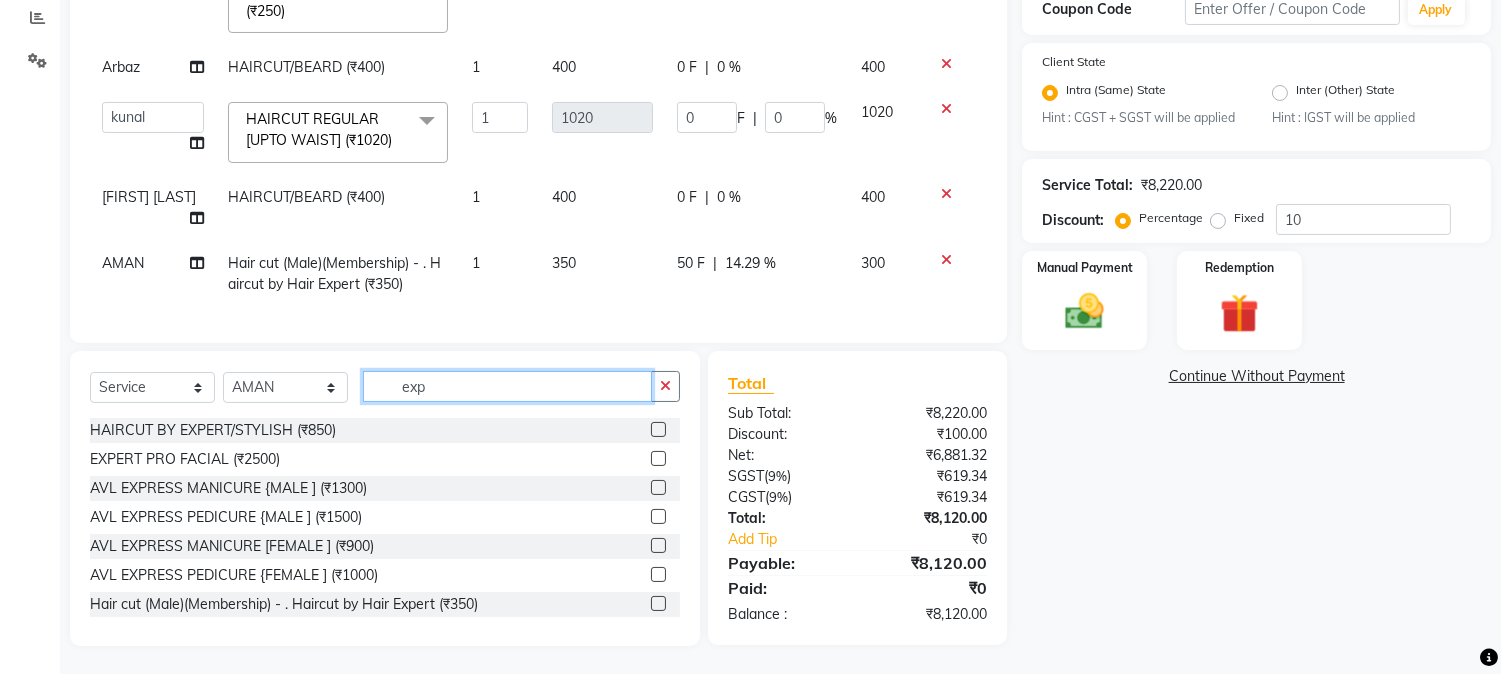 drag, startPoint x: 391, startPoint y: 384, endPoint x: 512, endPoint y: 374, distance: 121.41252 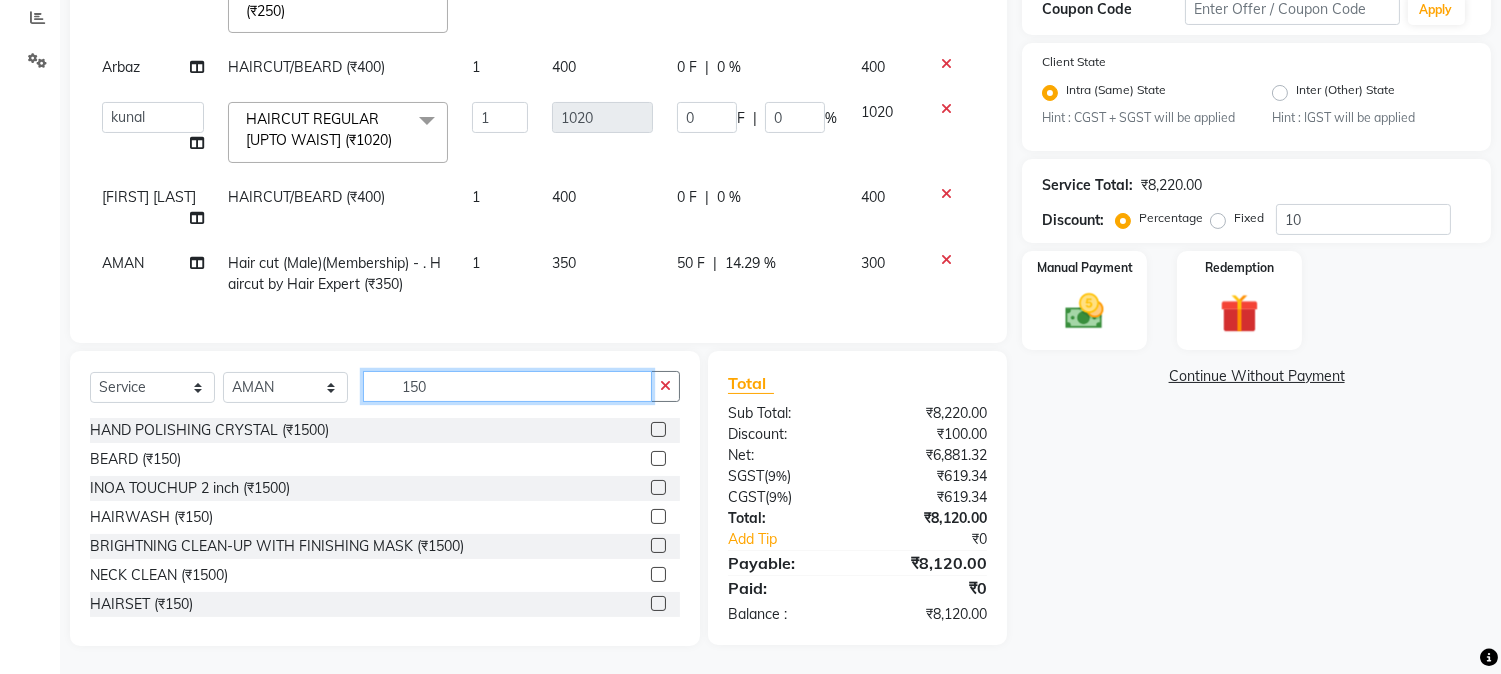 type on "150" 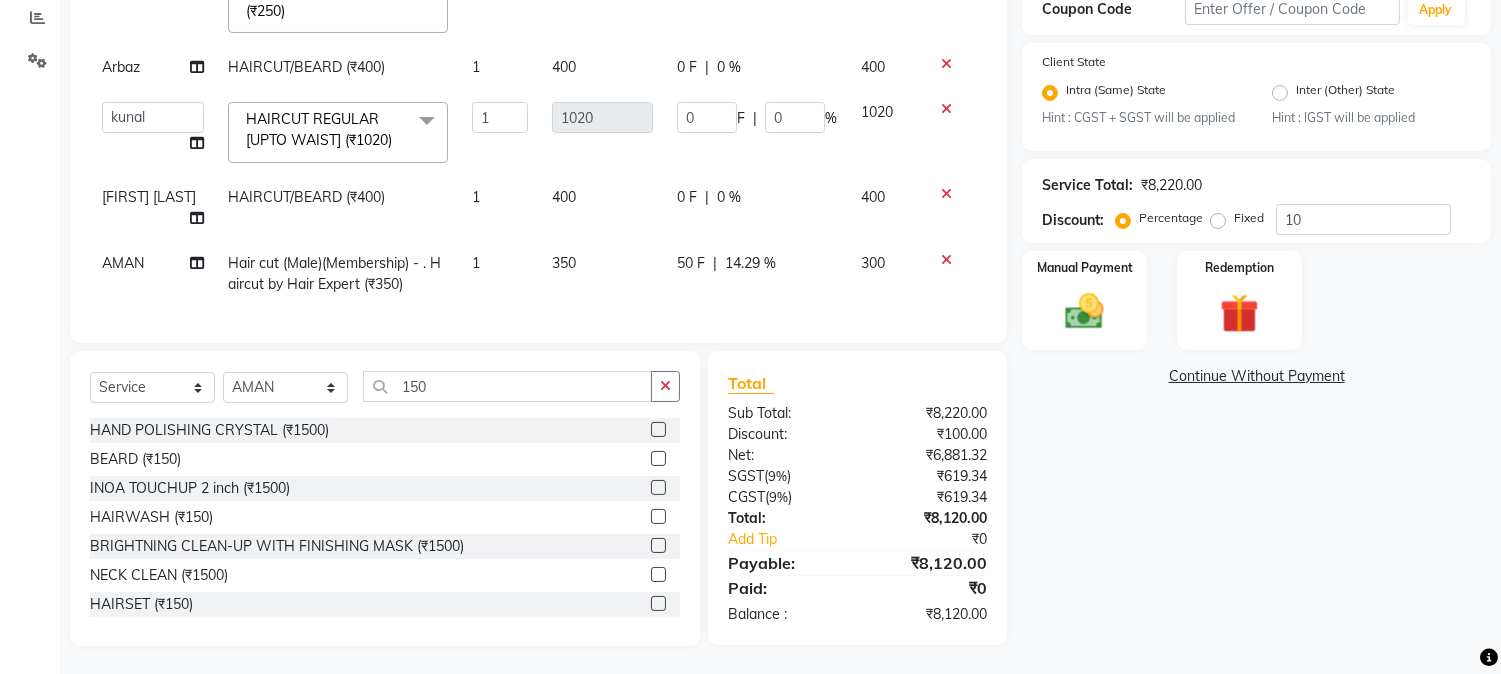 click 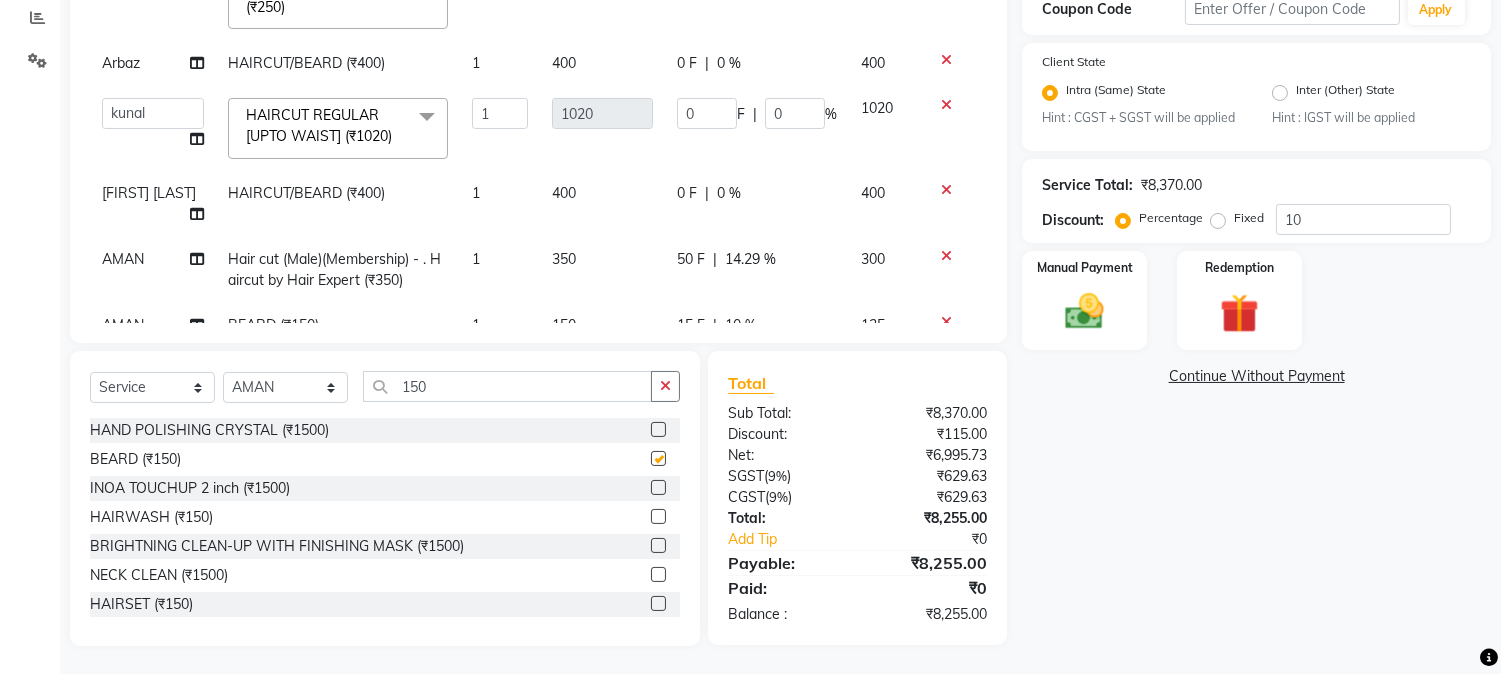 checkbox on "false" 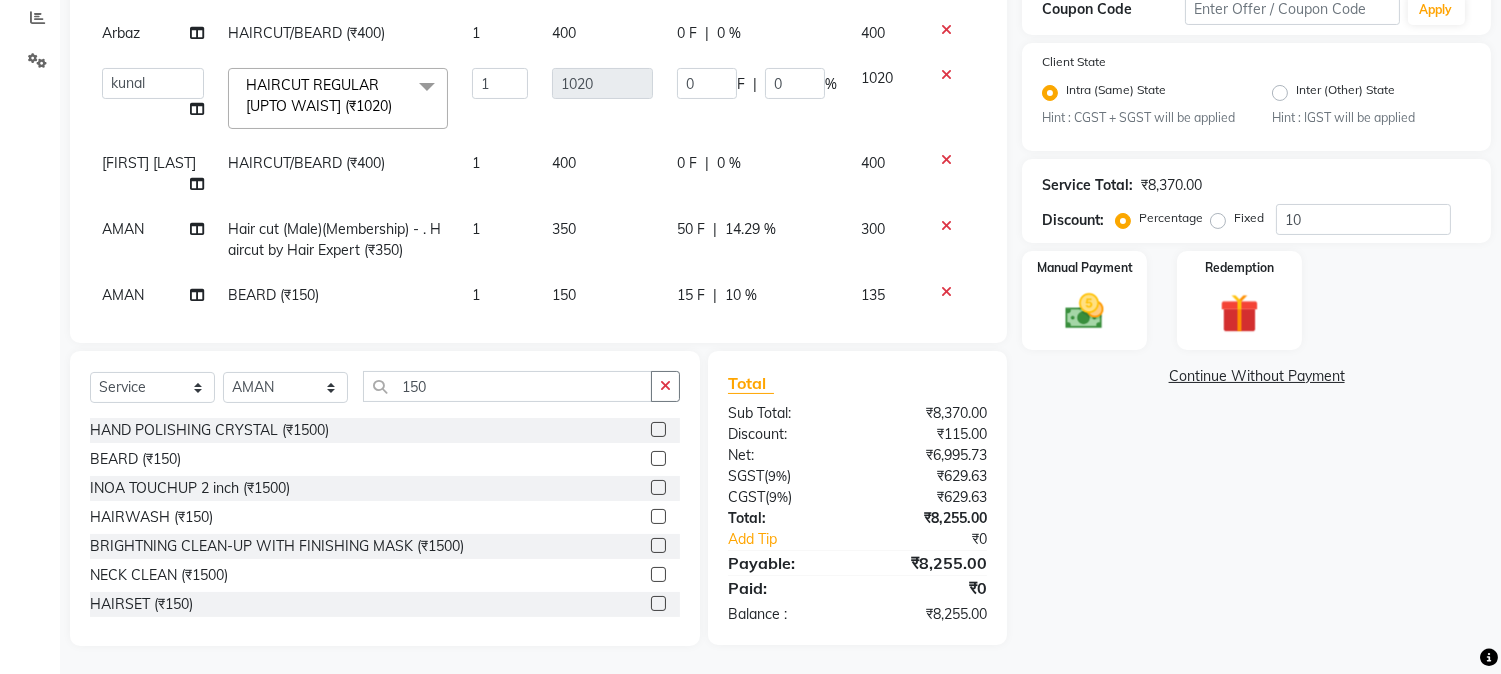 scroll, scrollTop: 921, scrollLeft: 0, axis: vertical 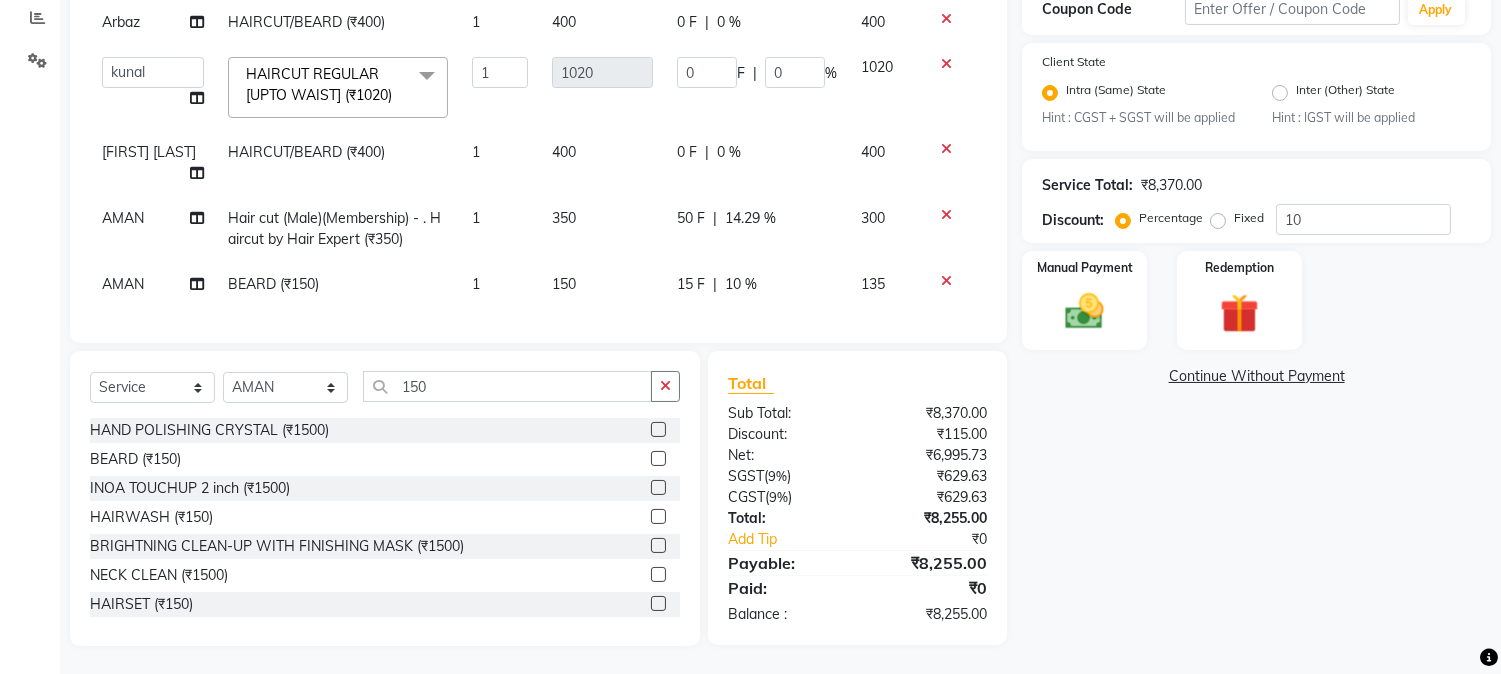 click on "15 F | 10 %" 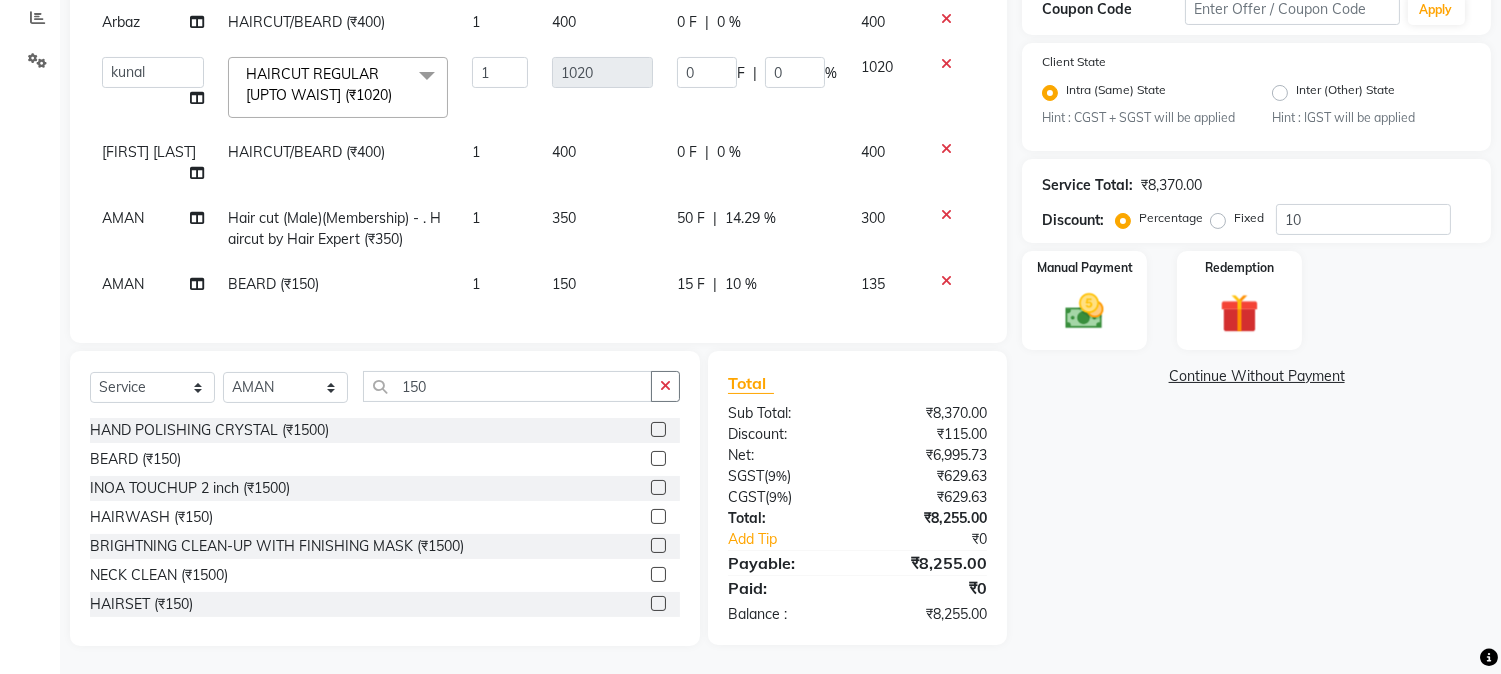 select on "27305" 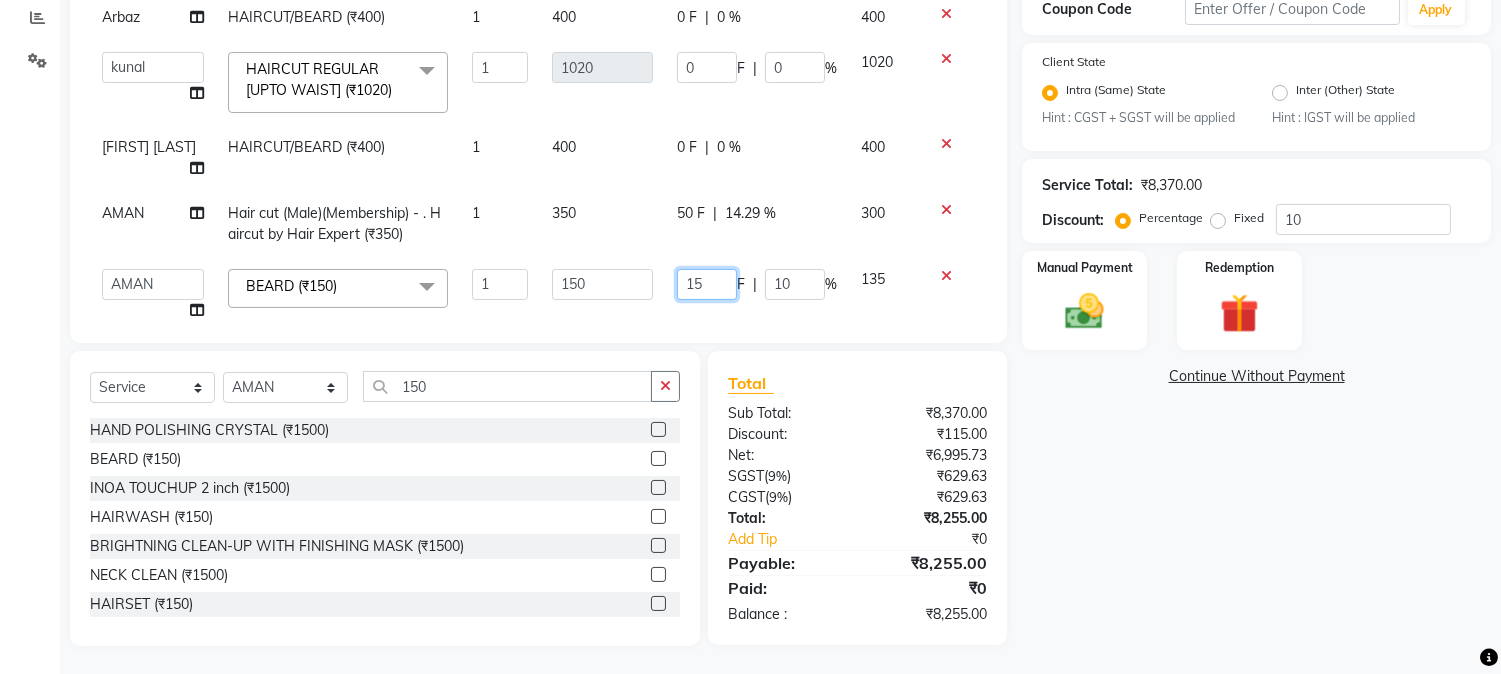 drag, startPoint x: 672, startPoint y: 276, endPoint x: 700, endPoint y: 275, distance: 28.01785 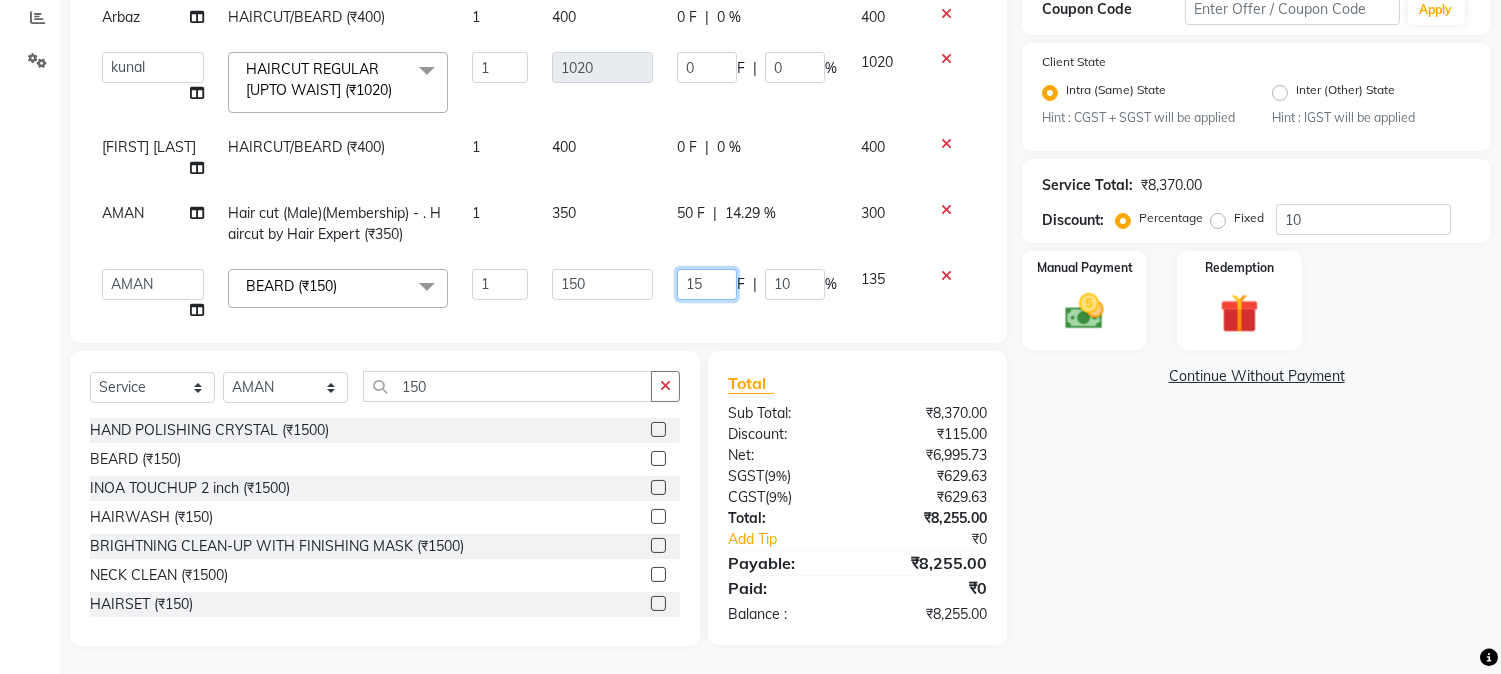 type 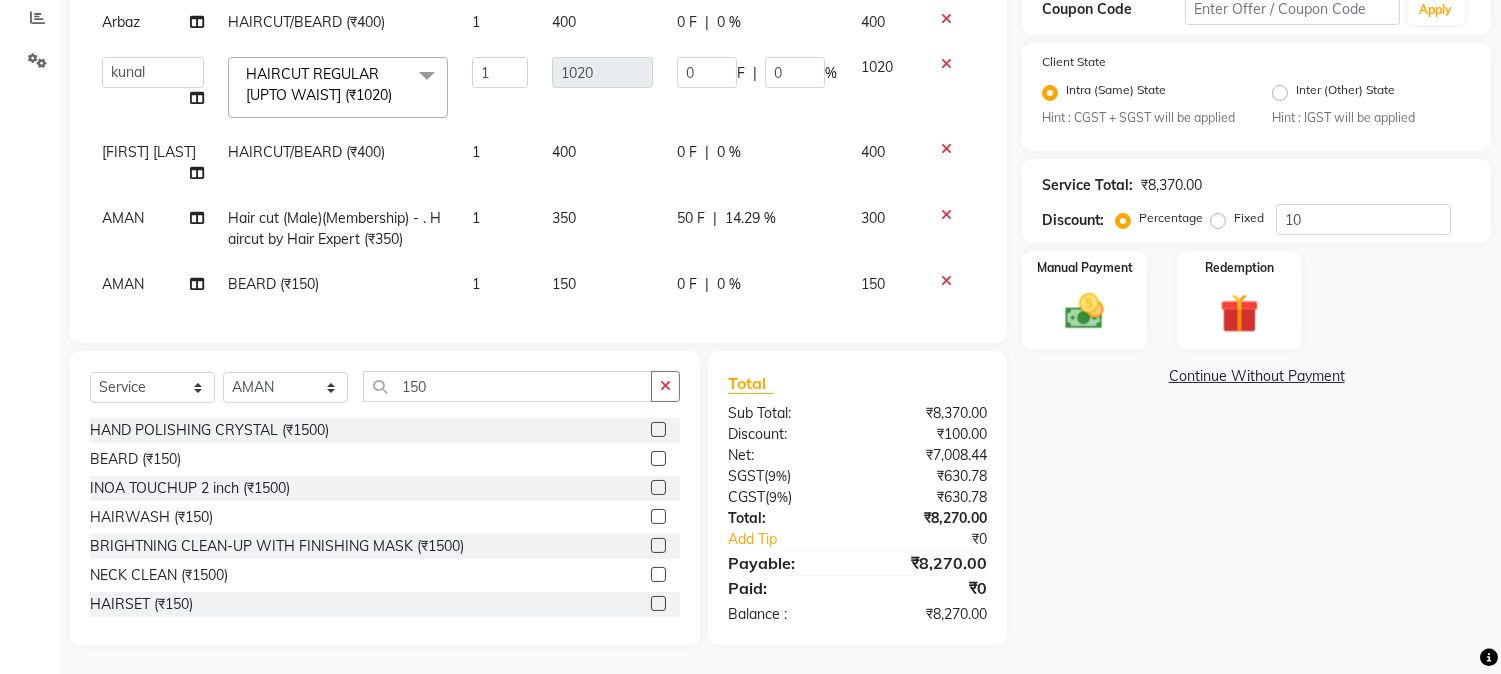 click on "Services Stylist Service Qty Price Disc Total Action mushahid  [muddu] HAIRCUT/BEARD (₹400) 1 400 0 F | 0 % 400  AARMAN   AAYUSHI SHARMA   Akruti   AMAN    Amir   Arbaz   Asif Ansari   BABLU   Bandana   BHAGYESH   CHETAN   CHETAN BOISAR   furkan   GEETA   KISHOR   KISHOR JAMBHULKAR   kunal   mushahid  [muddu]   Nilam   NIRANJAN   Nisha Parmar   PRABHA    PUNAM   Rahul Sir   RAVI    RIMA   Rohit Tandel   SALONI   Sandy Sir   sarfaraz   shovib M.D   shreya   ZOYA  Hair cut (Male)(Membership)       -        . Haircut (₹250)  x Nails -  Hands (₹840) Nails -  Feet (₹720) Nails - Nail Extensions With Gel Polish (₹2820) Nails - Nail Art (₹300) Nails - Nail Extension Removal (₹960) Nails - Gel Polish Removal (₹420) MOLE (₹600) PUMING (₹4000) CRYSTAL PEDICURE (MEMBERSHIP) (₹1400) HIAR SPA ABOVE SHOULDER (MEMBERSHIP) (₹900) HAIR SPA ABOVE SHOULDER (NON-MEMBER) (₹1080) HAIR SPA BELOW SHOULDER(MEMBERSHIP) (₹1200) HAIR SPA BELOW SHOULDER(NON-MEMBER) (₹1440) PATCH TEST  (₹500) VATS (₹200)" 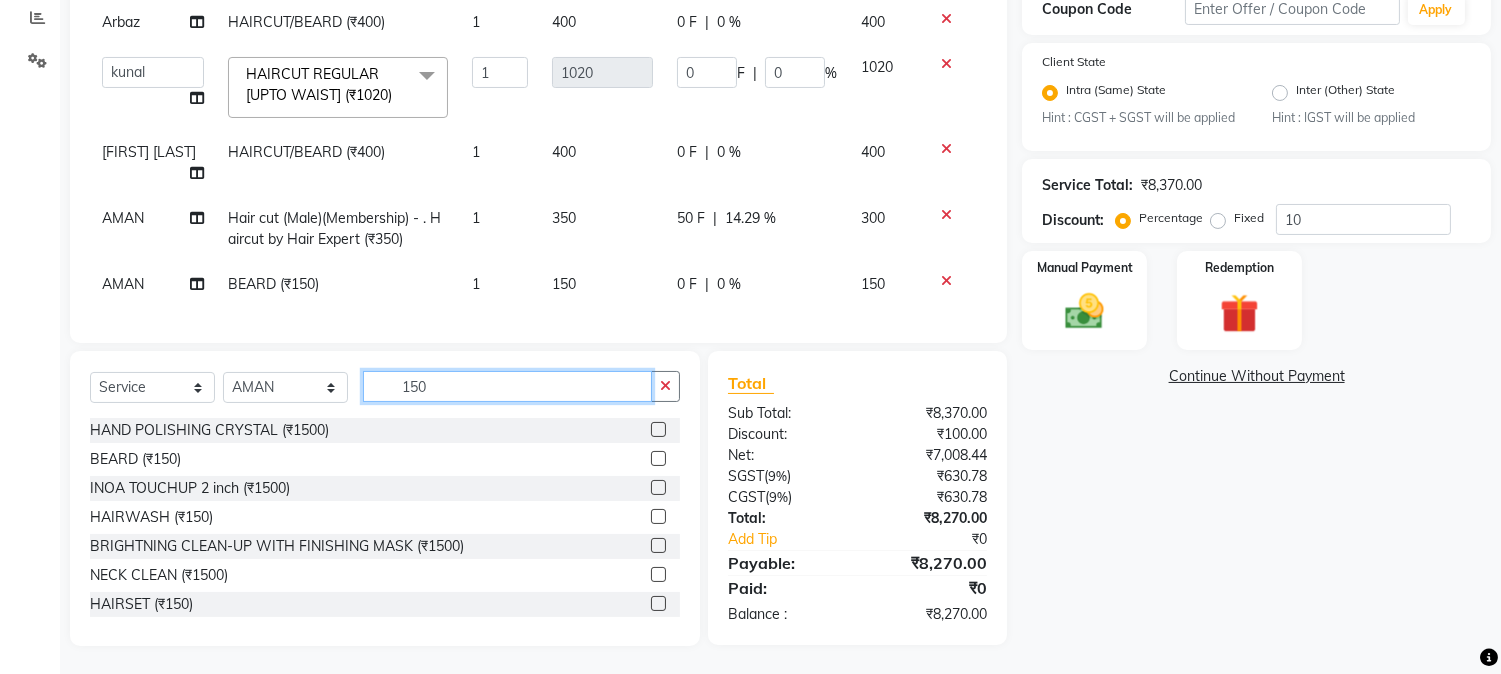 drag, startPoint x: 385, startPoint y: 383, endPoint x: 475, endPoint y: 383, distance: 90 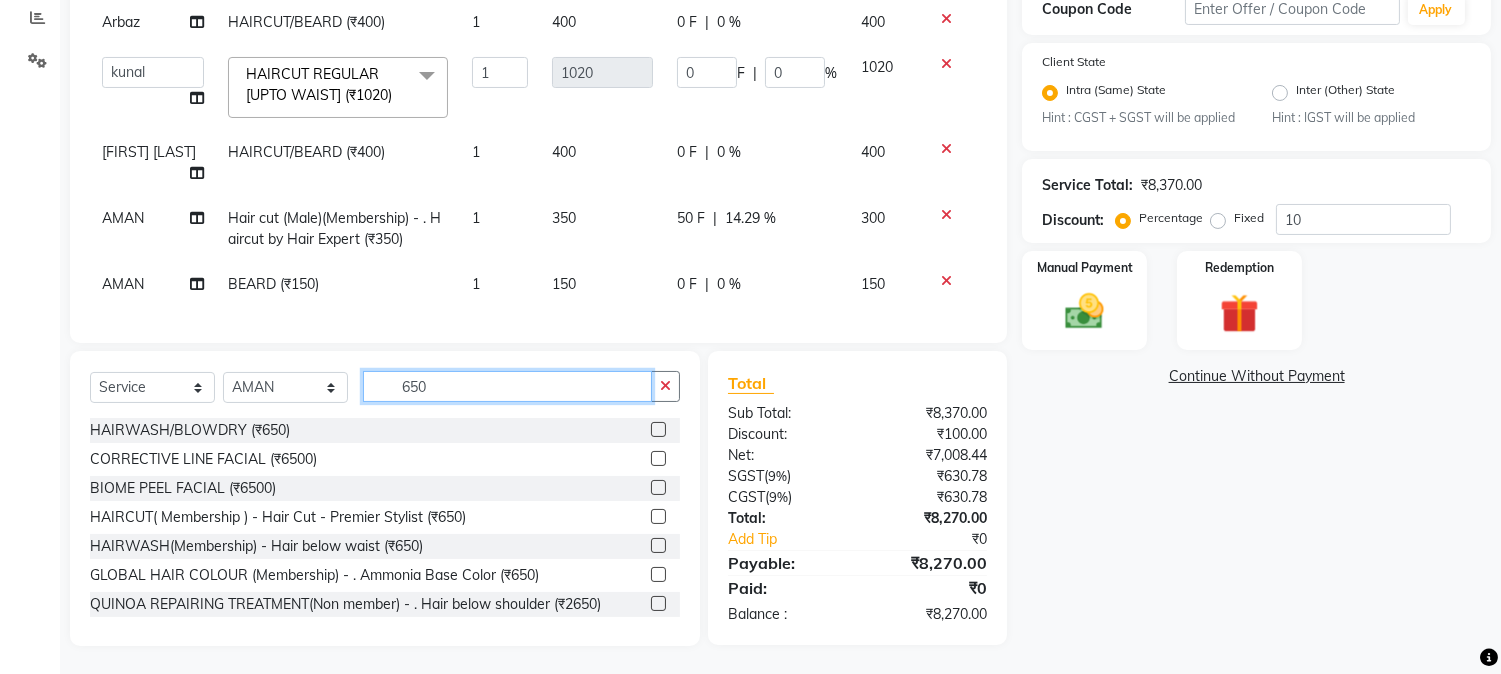 type on "650" 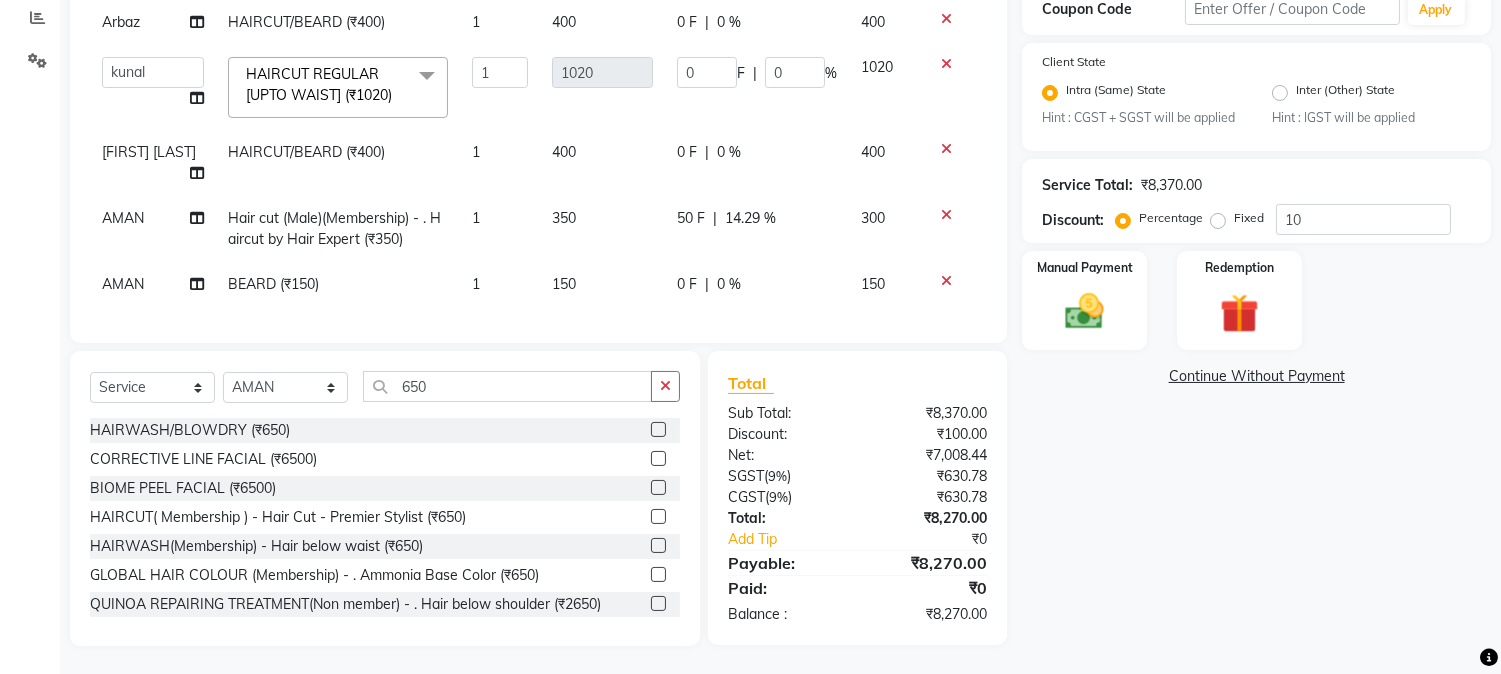 click 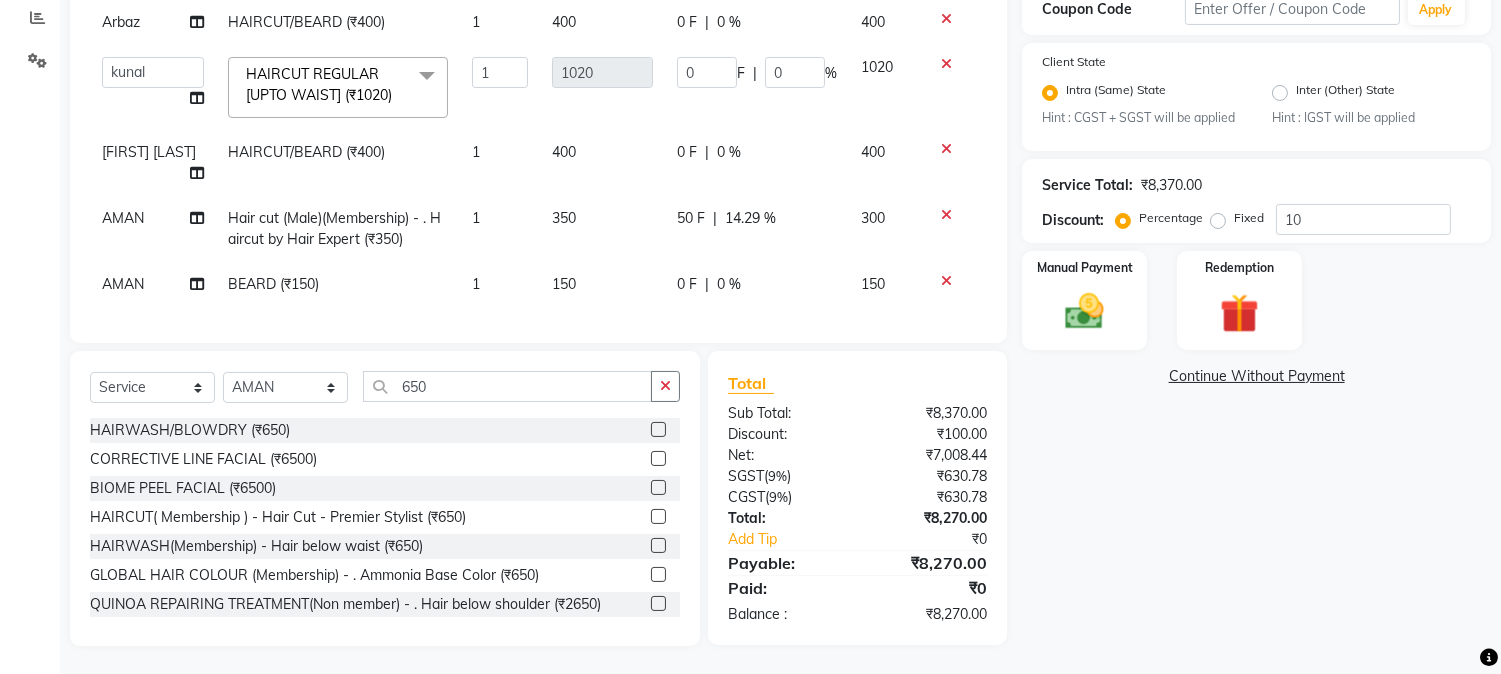 click at bounding box center [657, 575] 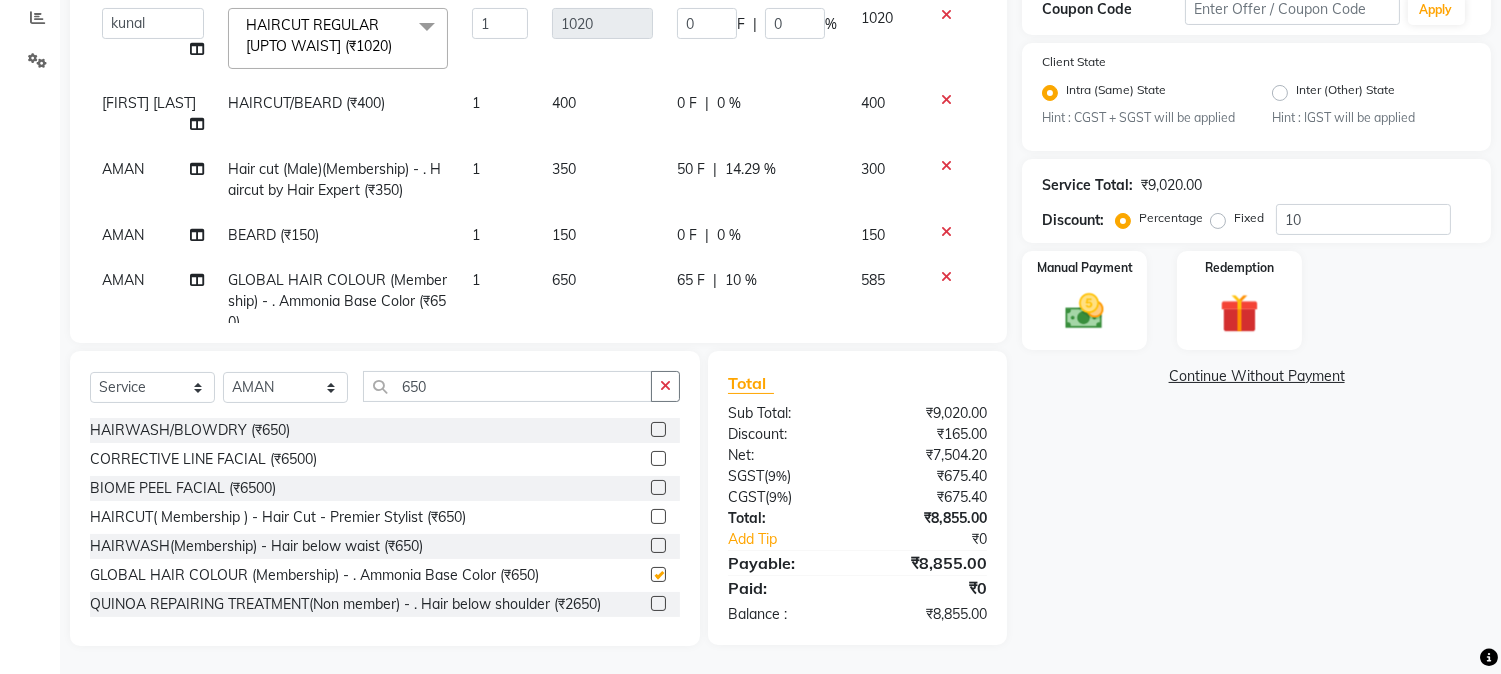 checkbox on "false" 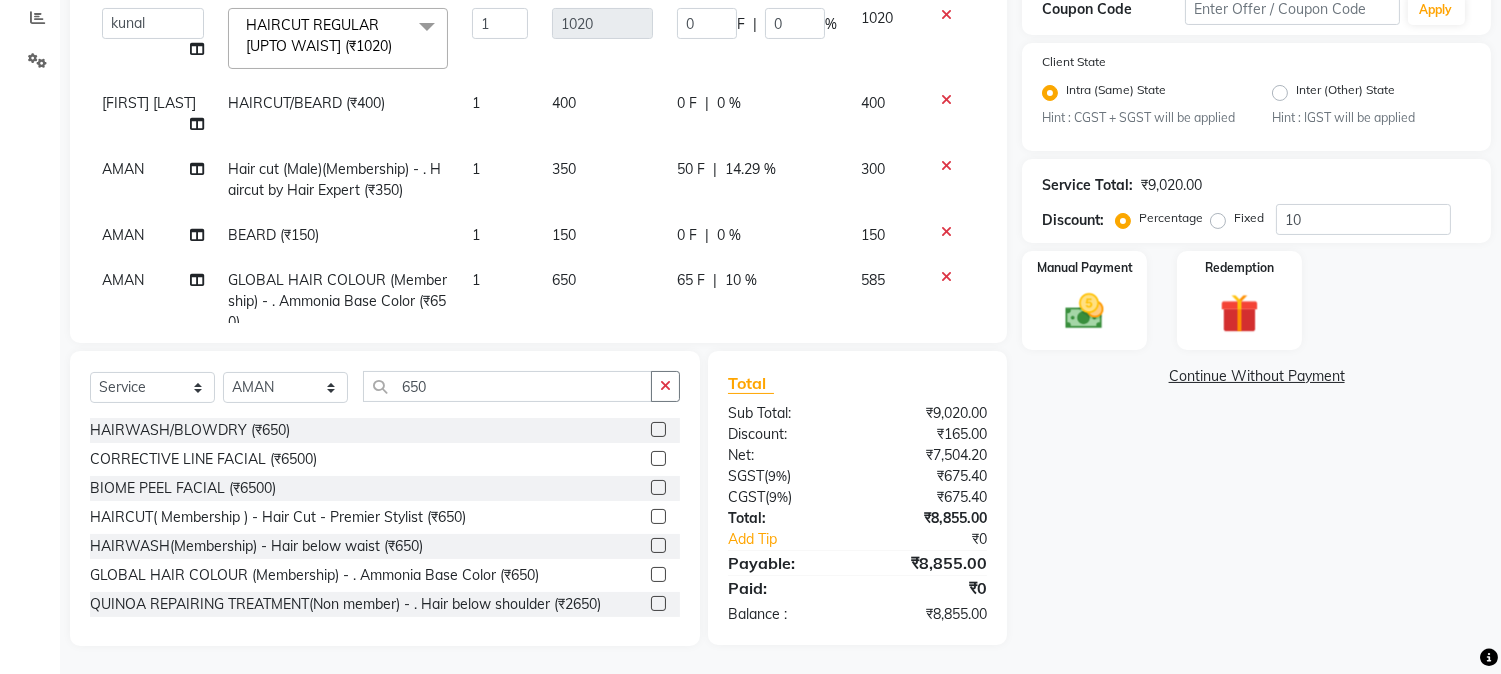 scroll, scrollTop: 1007, scrollLeft: 0, axis: vertical 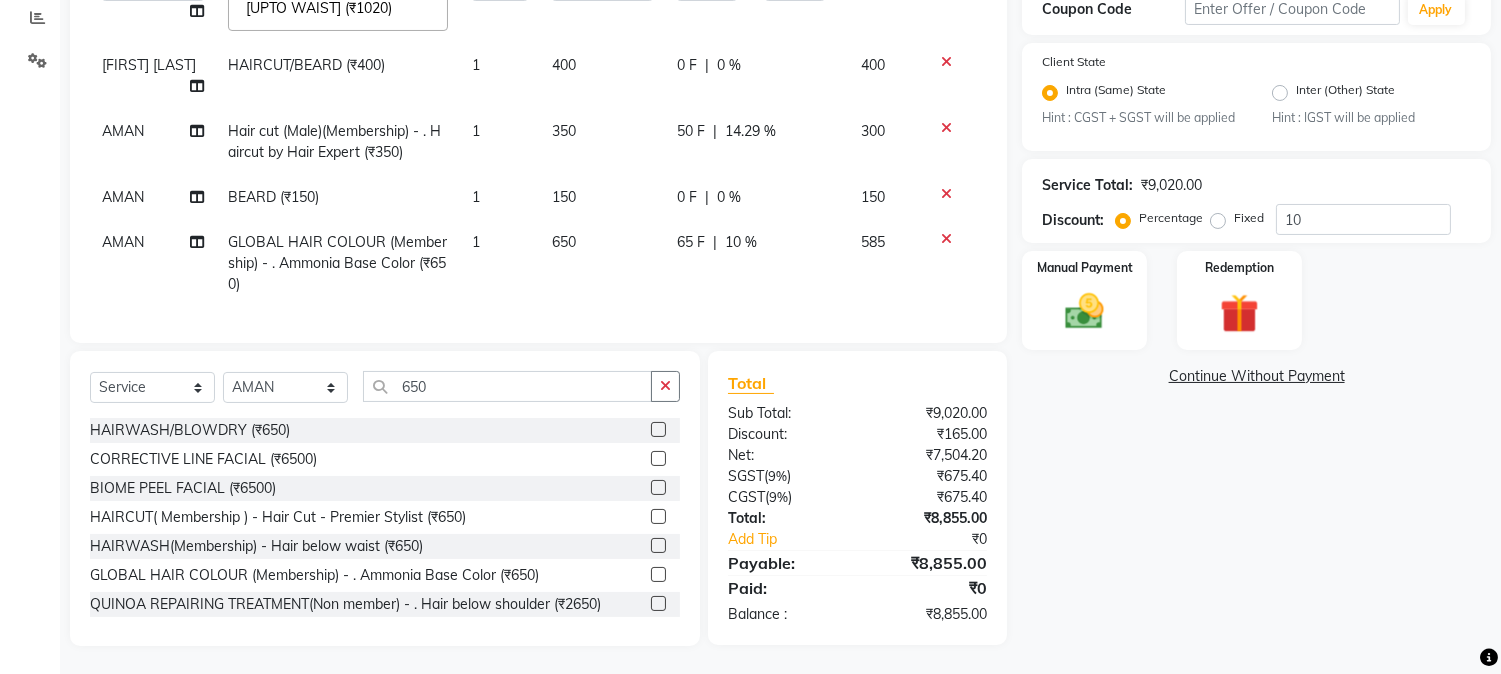 click on "65 F" 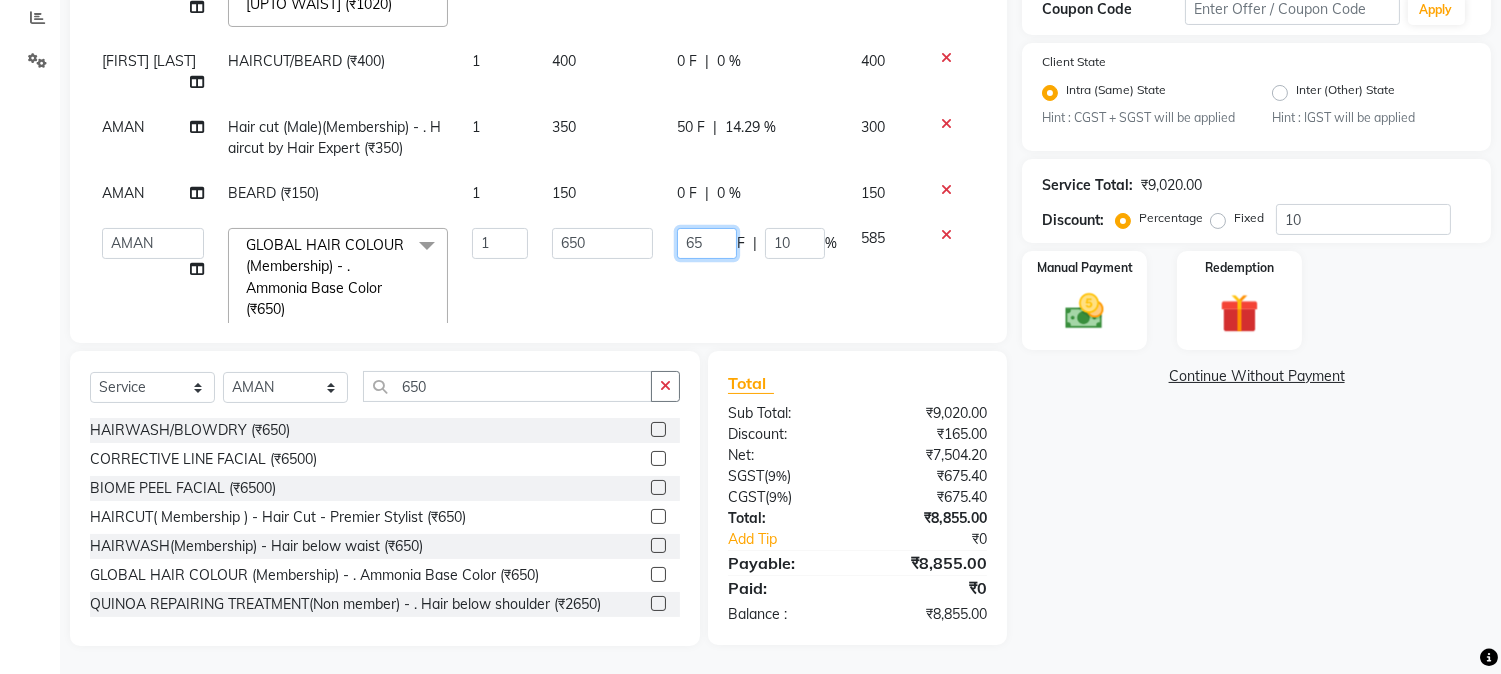 drag, startPoint x: 672, startPoint y: 228, endPoint x: 723, endPoint y: 222, distance: 51.351727 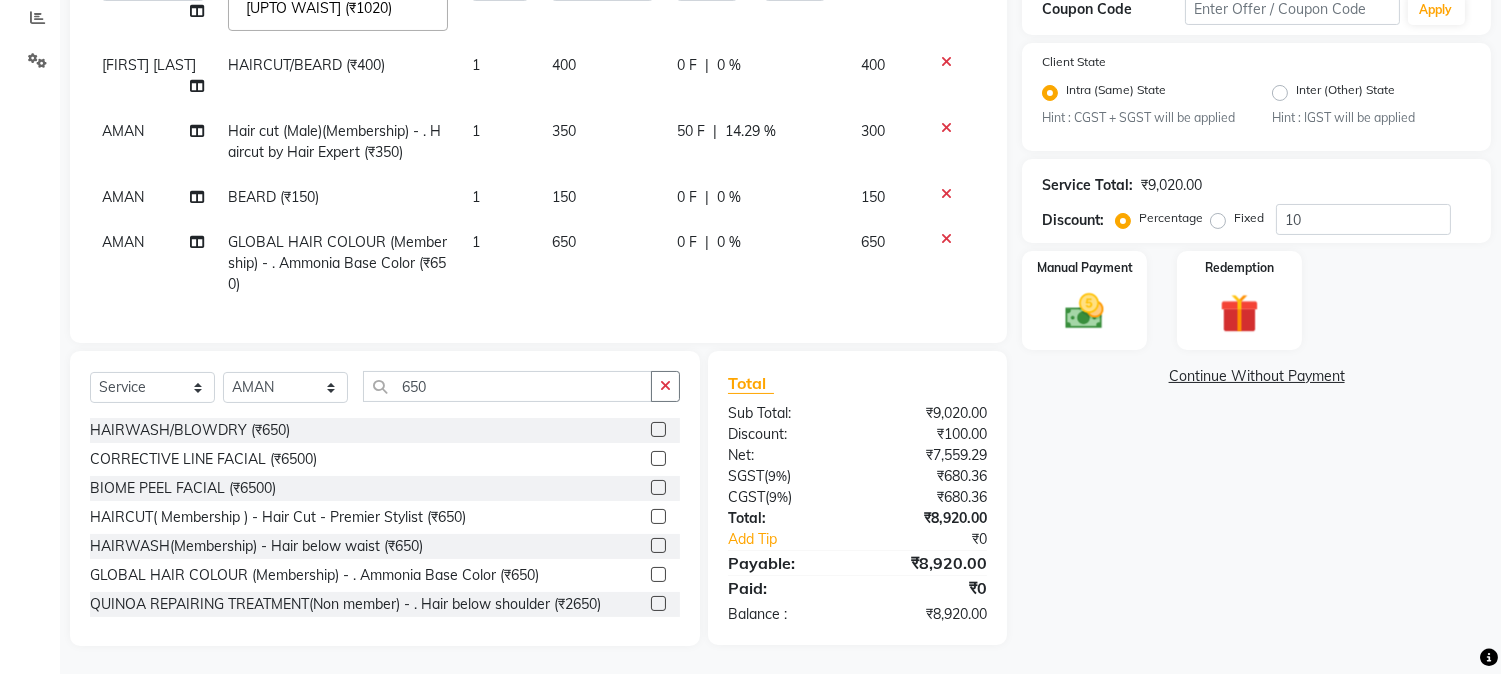 click on "650" 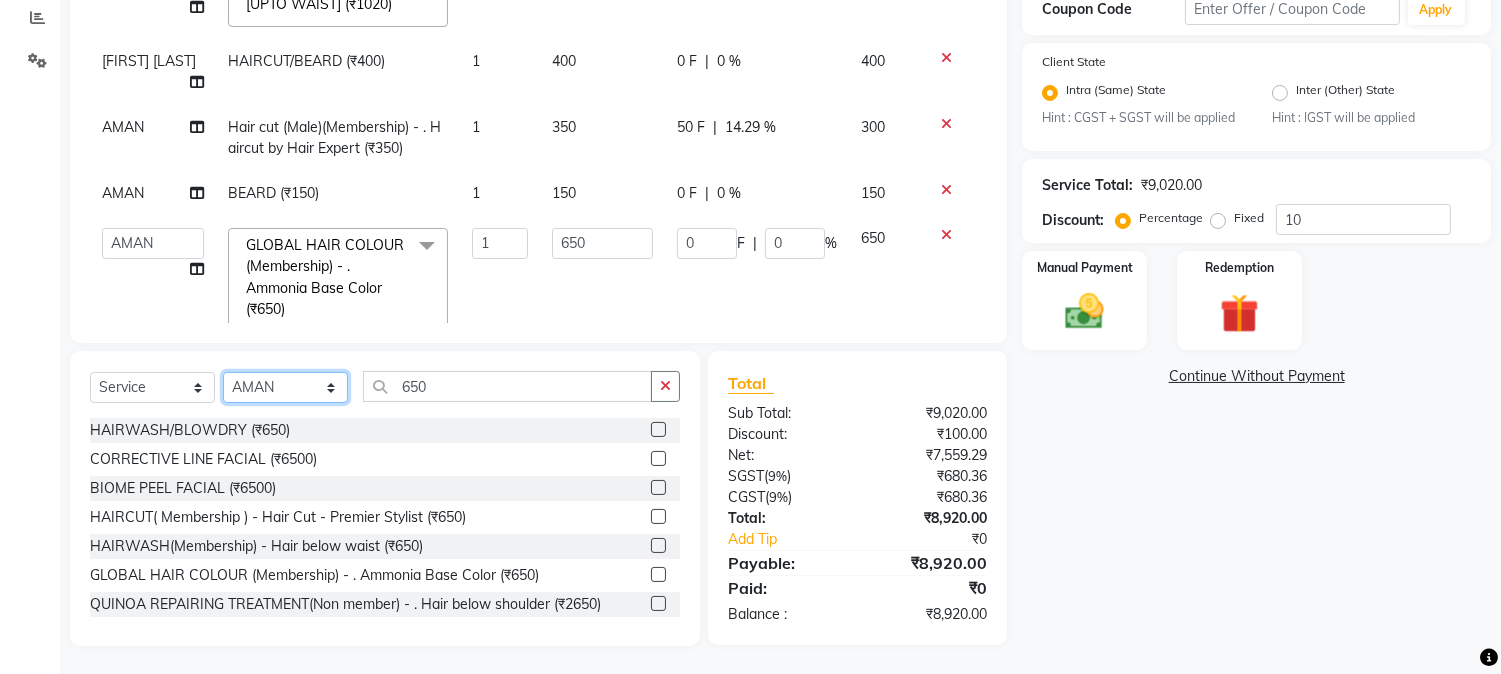 drag, startPoint x: 296, startPoint y: 387, endPoint x: 295, endPoint y: 373, distance: 14.035668 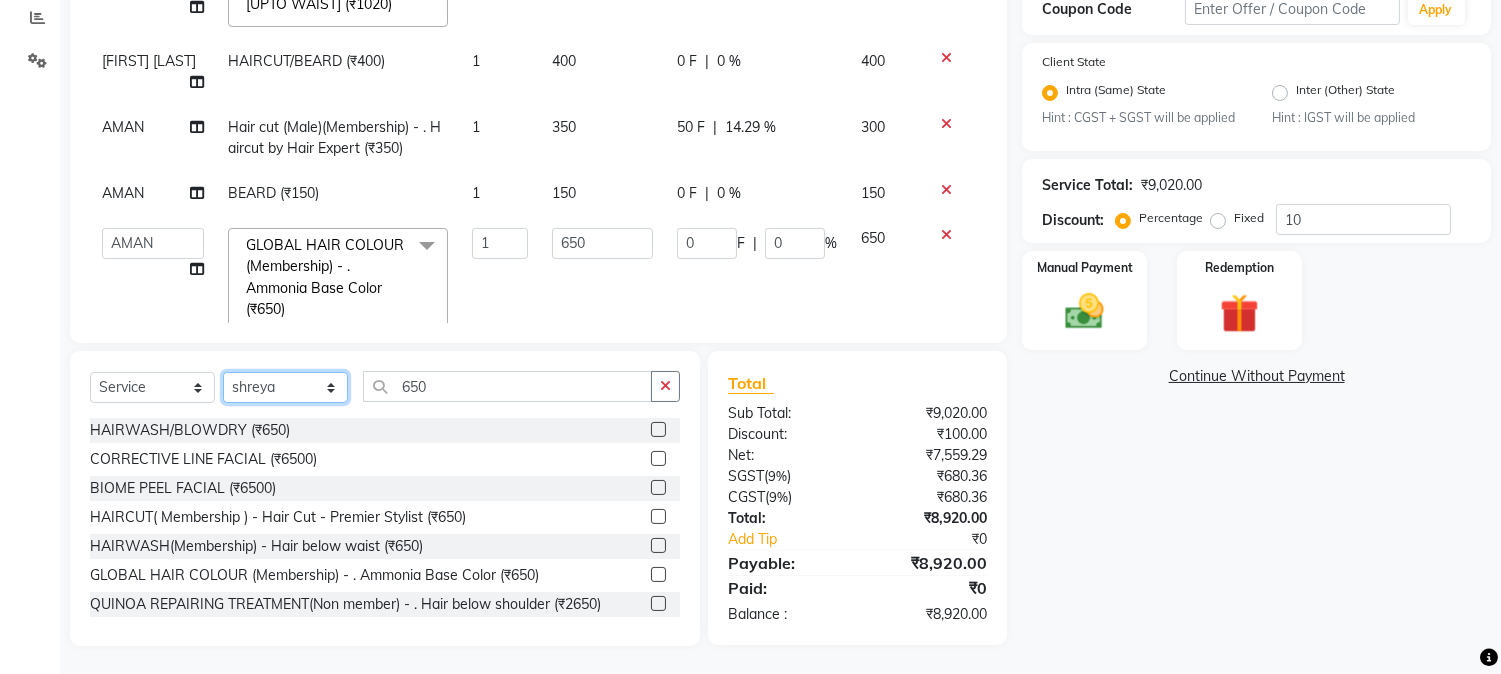 click on "Select Stylist AARMAN AAYUSHI SHARMA Akruti AMAN  Amir Arbaz Asif Ansari BABLU Bandana BHAGYESH CHETAN CHETAN BOISAR furkan GEETA KISHOR KISHOR JAMBHULKAR kunal mushahid  [muddu] Nilam NIRANJAN Nisha Parmar PRABHA  PUNAM Rahul Sir RAVI  RIMA Rohit Tandel SALONI Sandy Sir sarfaraz shovib M.D shreya ZOYA" 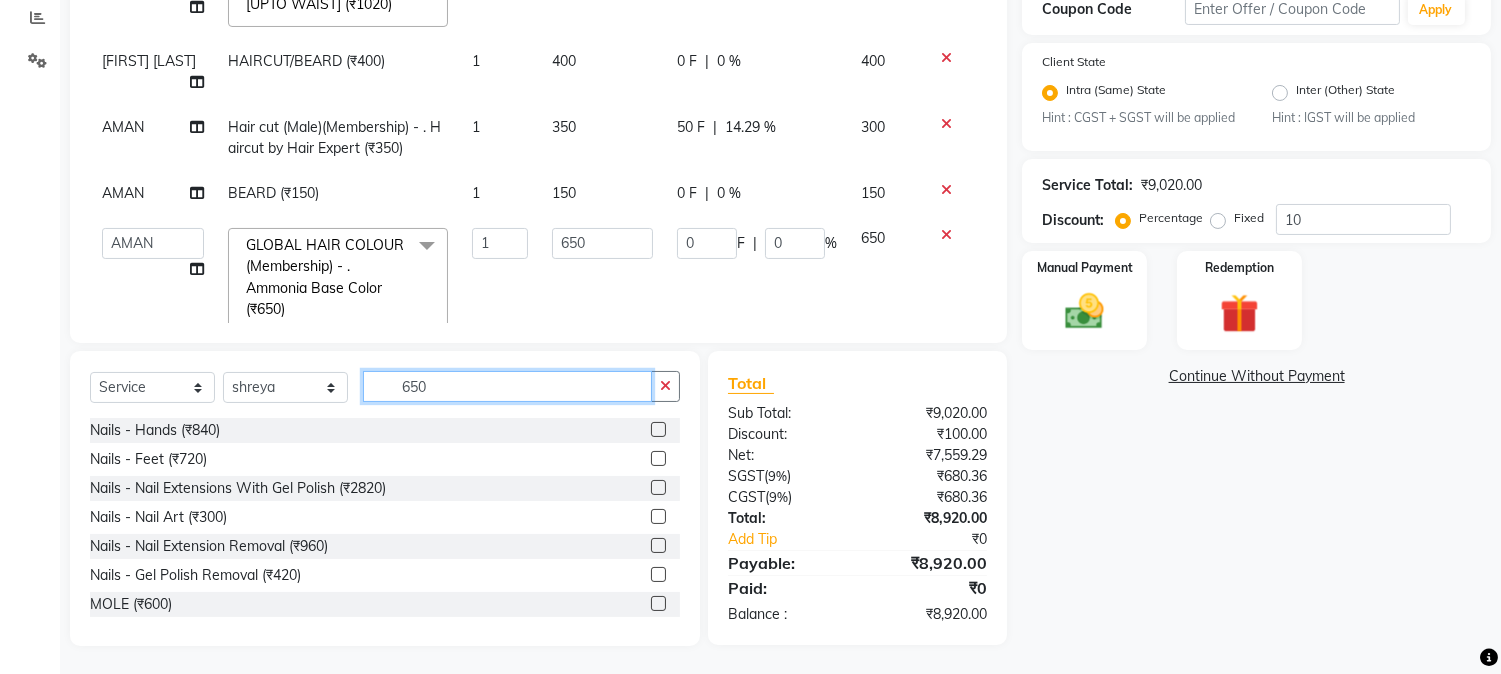 drag, startPoint x: 395, startPoint y: 385, endPoint x: 434, endPoint y: 392, distance: 39.623226 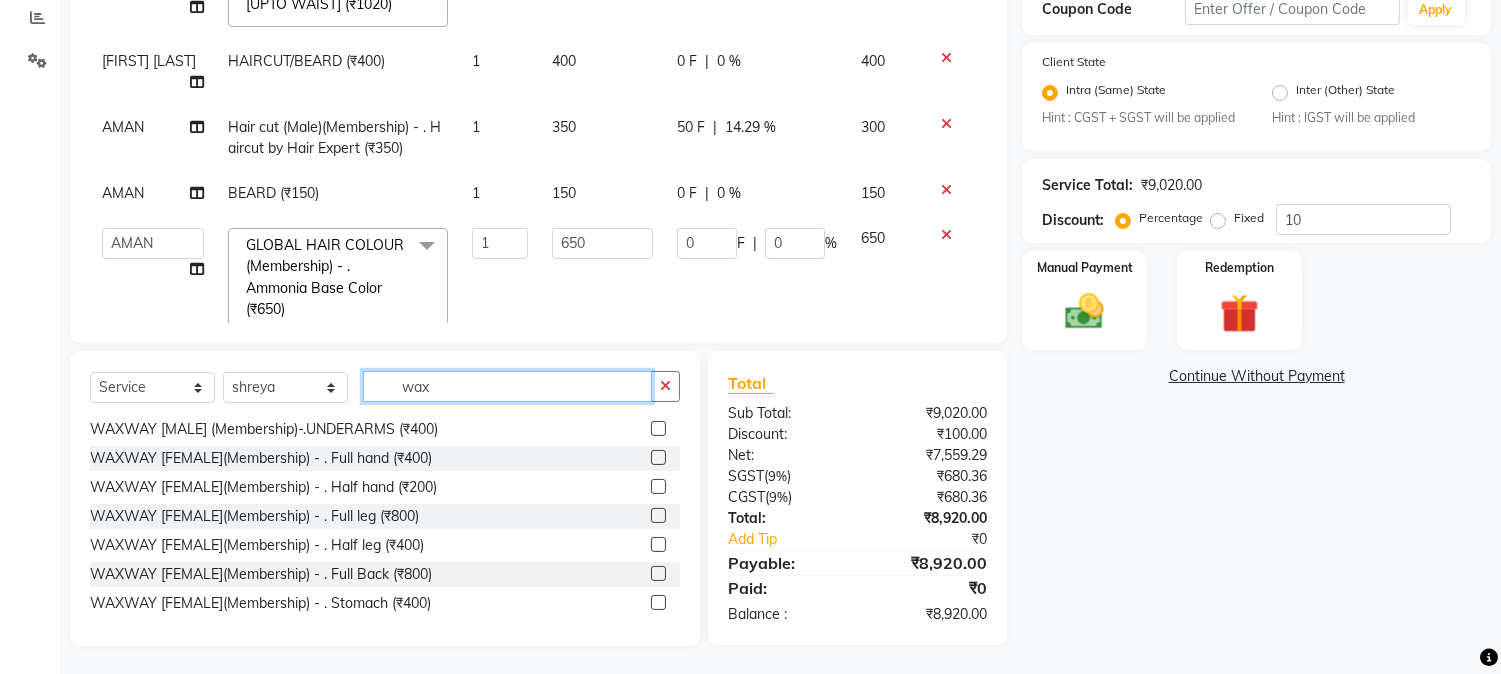 scroll, scrollTop: 222, scrollLeft: 0, axis: vertical 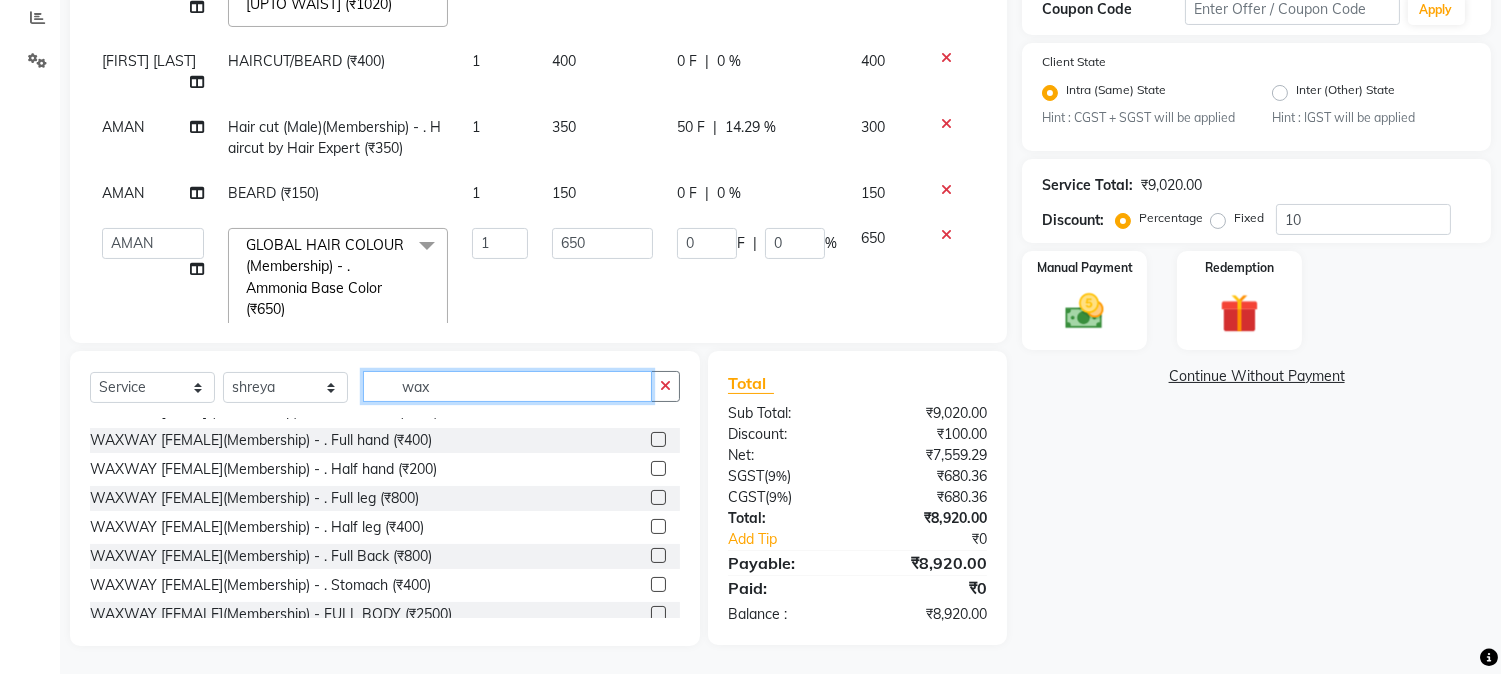 type on "wax" 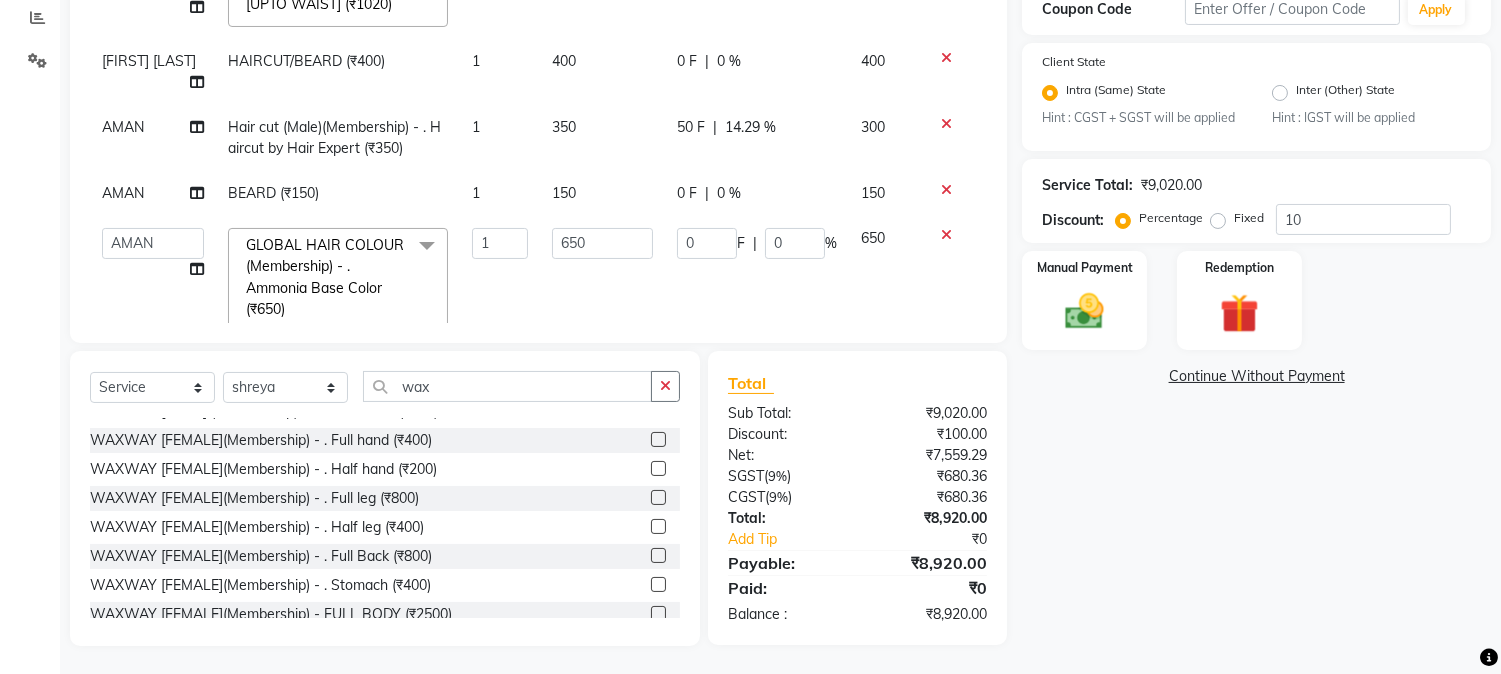 click 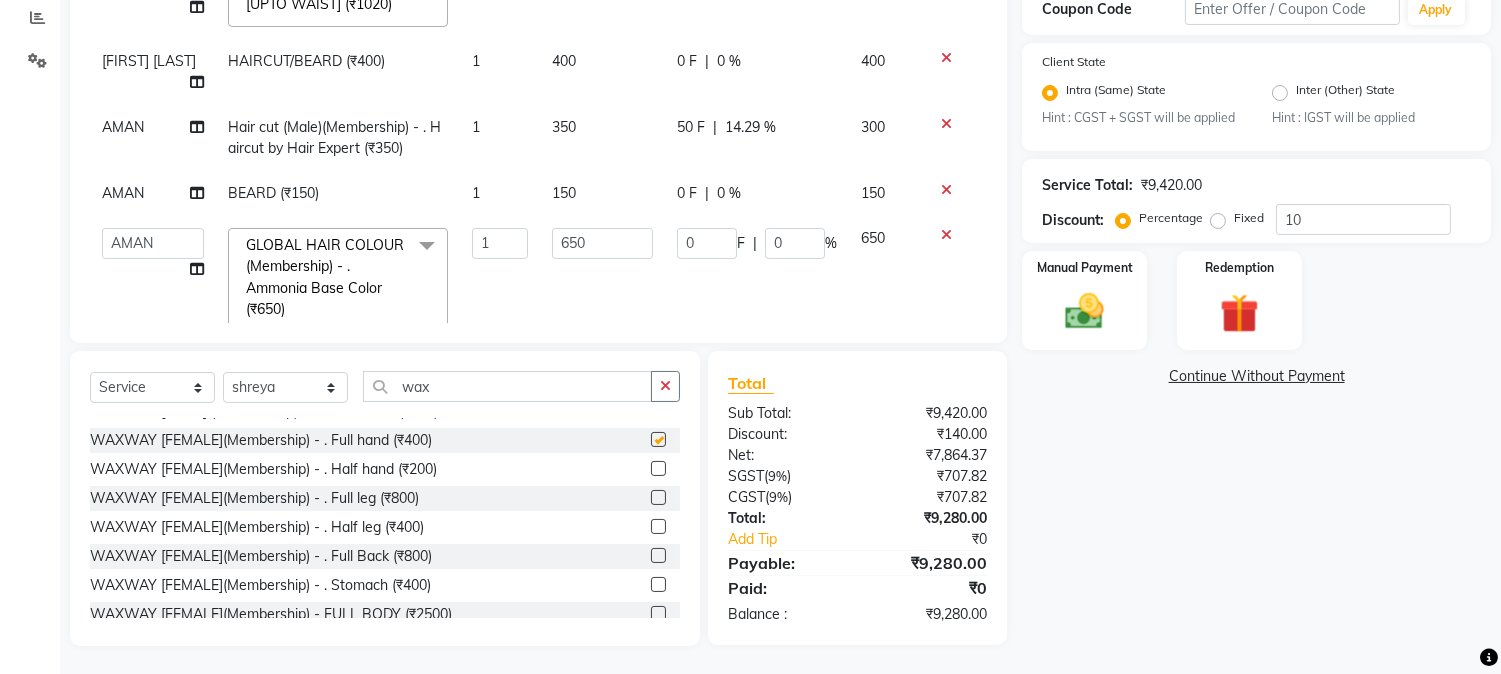 checkbox on "false" 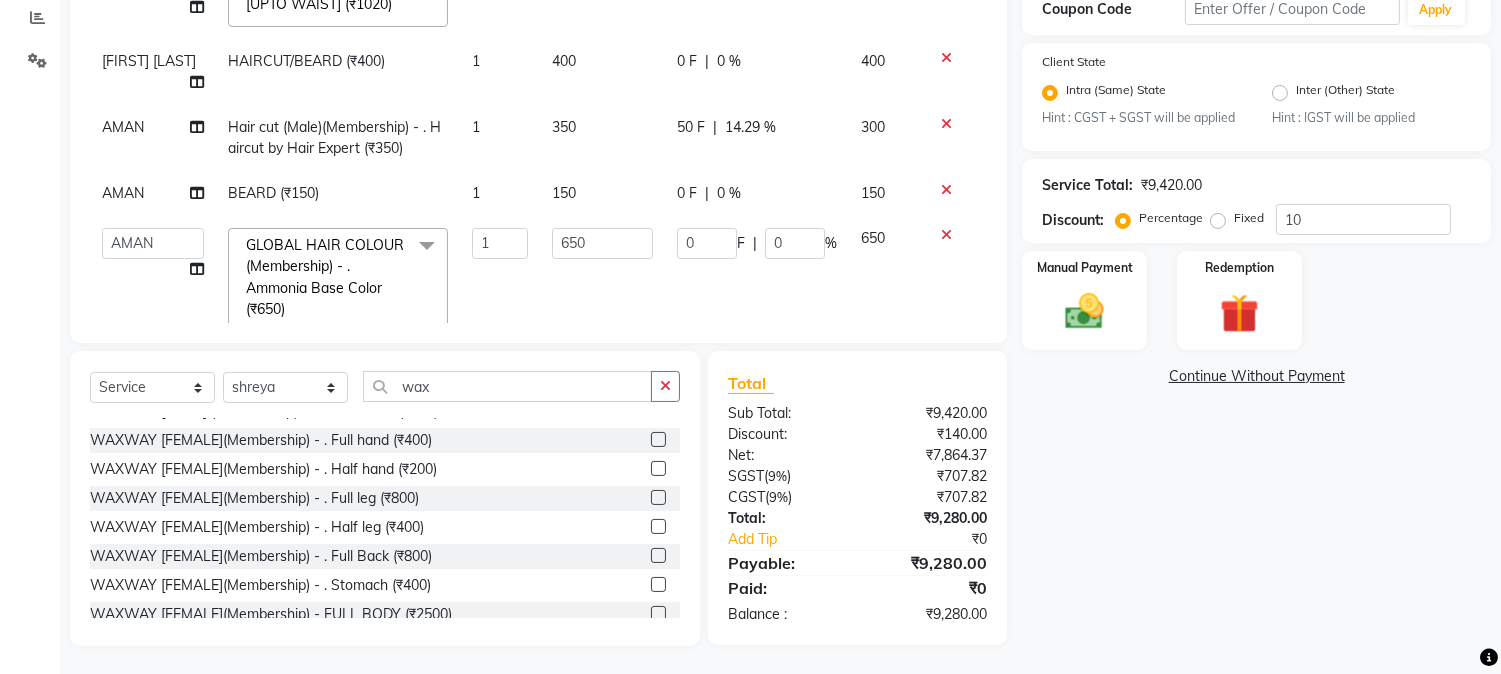 scroll, scrollTop: 1114, scrollLeft: 0, axis: vertical 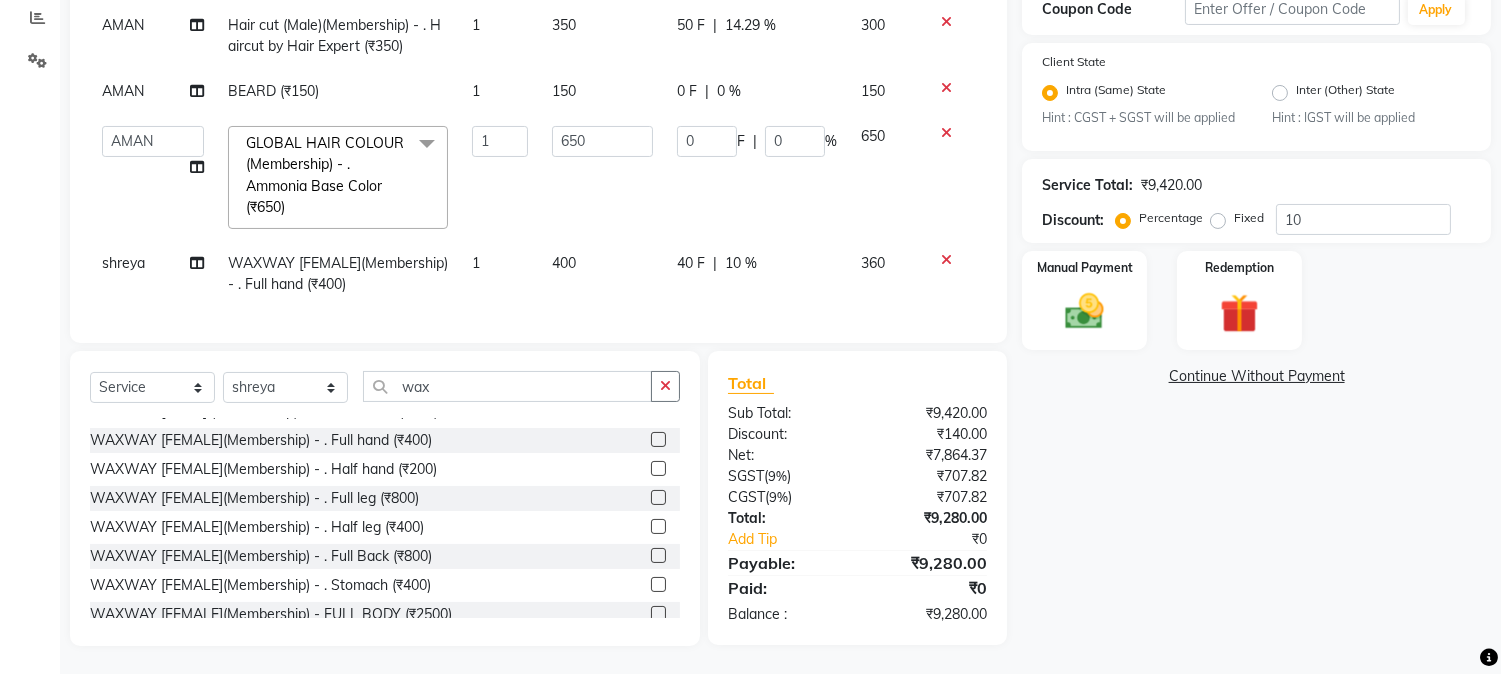 click on "40 F | 10 %" 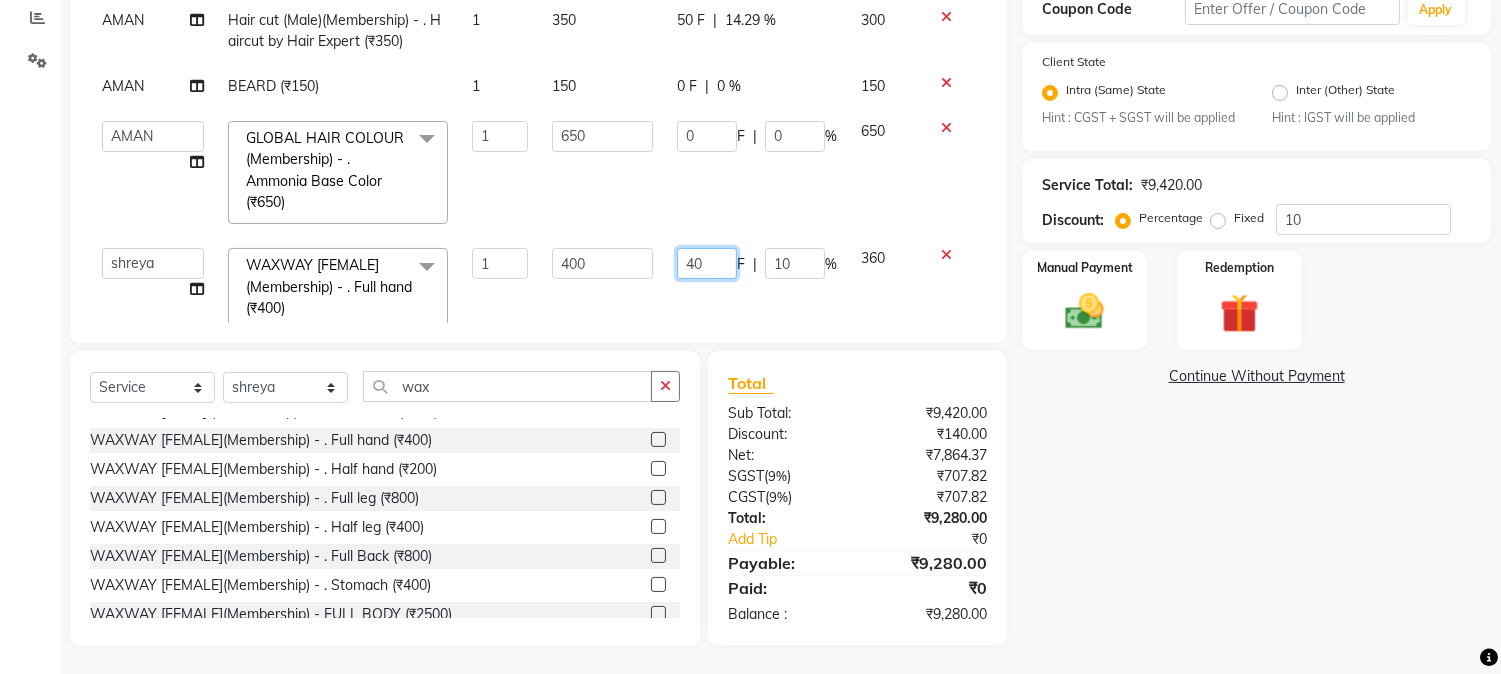drag, startPoint x: 675, startPoint y: 264, endPoint x: 707, endPoint y: 253, distance: 33.83785 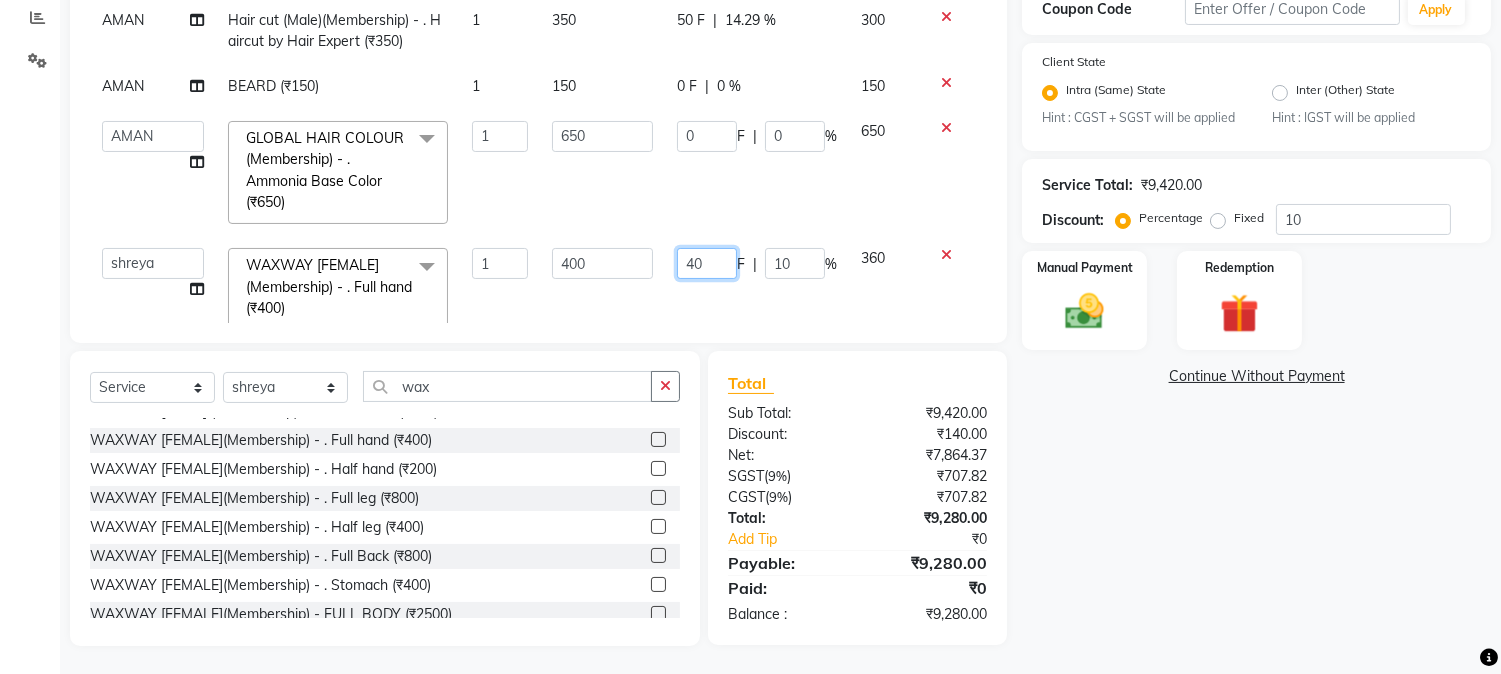 click on "40" 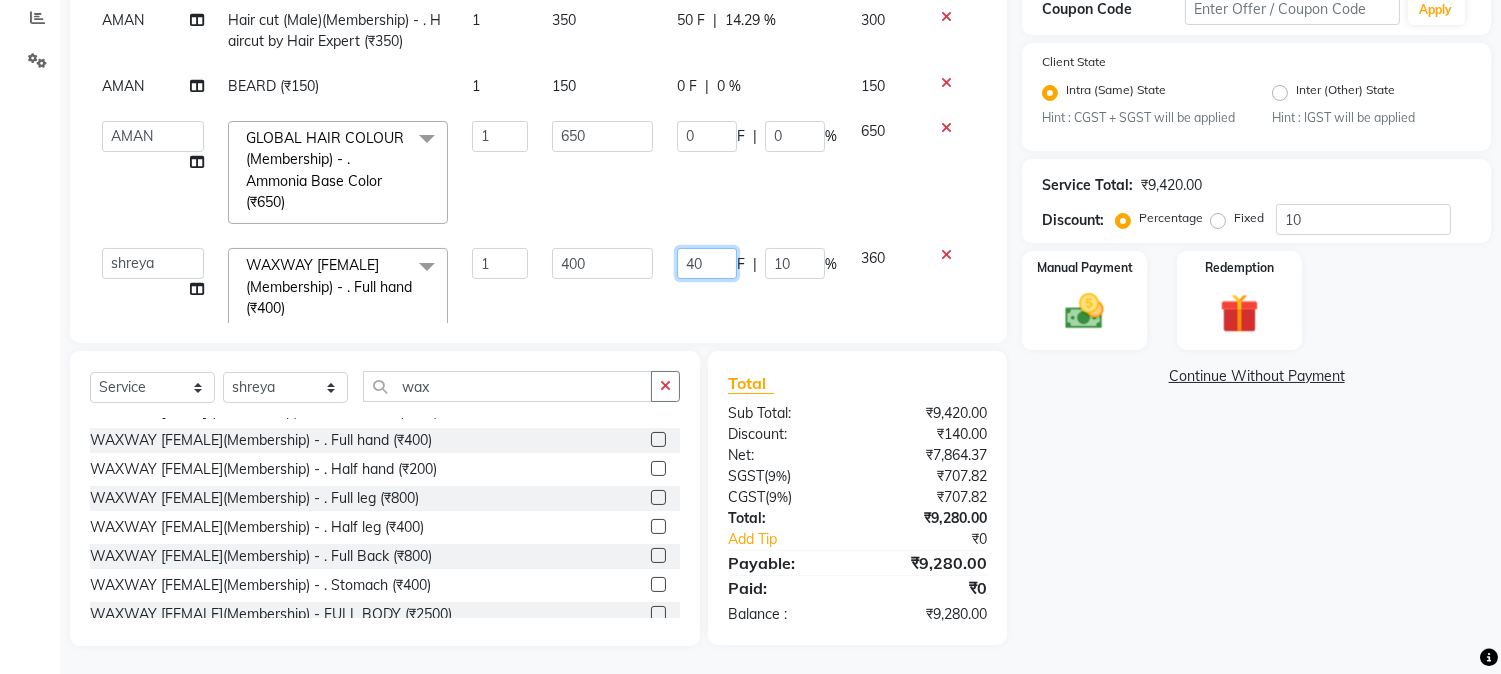 type 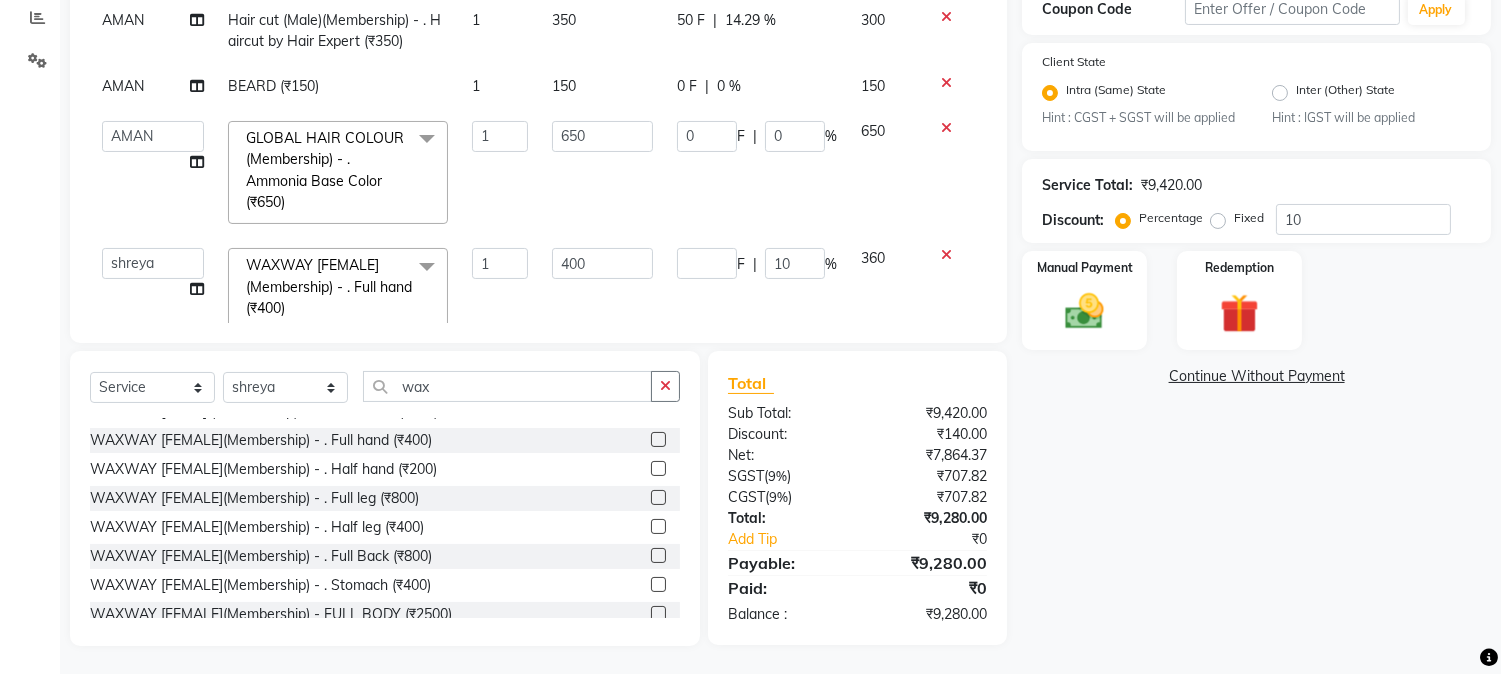 click on "Services Stylist Service Qty Price Disc Total Action mushahid  [muddu] HAIRCUT/BEARD (₹400) 1 400 0 F | 0 % 400  AARMAN   AAYUSHI SHARMA   Akruti   AMAN    Amir   Arbaz   Asif Ansari   BABLU   Bandana   BHAGYESH   CHETAN   CHETAN BOISAR   furkan   GEETA   KISHOR   KISHOR JAMBHULKAR   kunal   mushahid  [muddu]   Nilam   NIRANJAN   Nisha Parmar   PRABHA    PUNAM   Rahul Sir   RAVI    RIMA   Rohit Tandel   SALONI   Sandy Sir   sarfaraz   shovib M.D   shreya   ZOYA  Hair cut (Male)(Membership)       -        . Haircut (₹250)  x Nails -  Hands (₹840) Nails -  Feet (₹720) Nails - Nail Extensions With Gel Polish (₹2820) Nails - Nail Art (₹300) Nails - Nail Extension Removal (₹960) Nails - Gel Polish Removal (₹420) MOLE (₹600) PUMING (₹4000) CRYSTAL PEDICURE (MEMBERSHIP) (₹1400) HIAR SPA ABOVE SHOULDER (MEMBERSHIP) (₹900) HAIR SPA ABOVE SHOULDER (NON-MEMBER) (₹1080) HAIR SPA BELOW SHOULDER(MEMBERSHIP) (₹1200) HAIR SPA BELOW SHOULDER(NON-MEMBER) (₹1440) PATCH TEST  (₹500) VATS (₹200)" 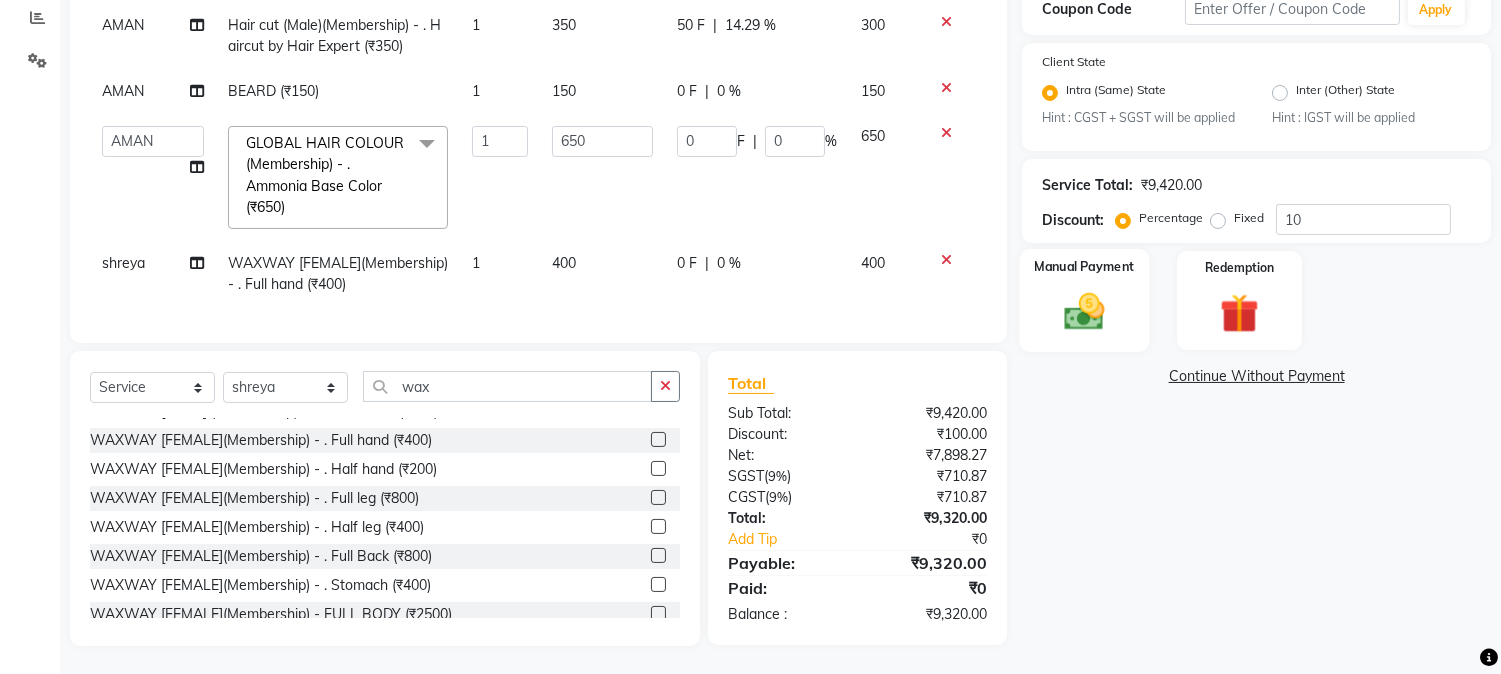 click on "Manual Payment" 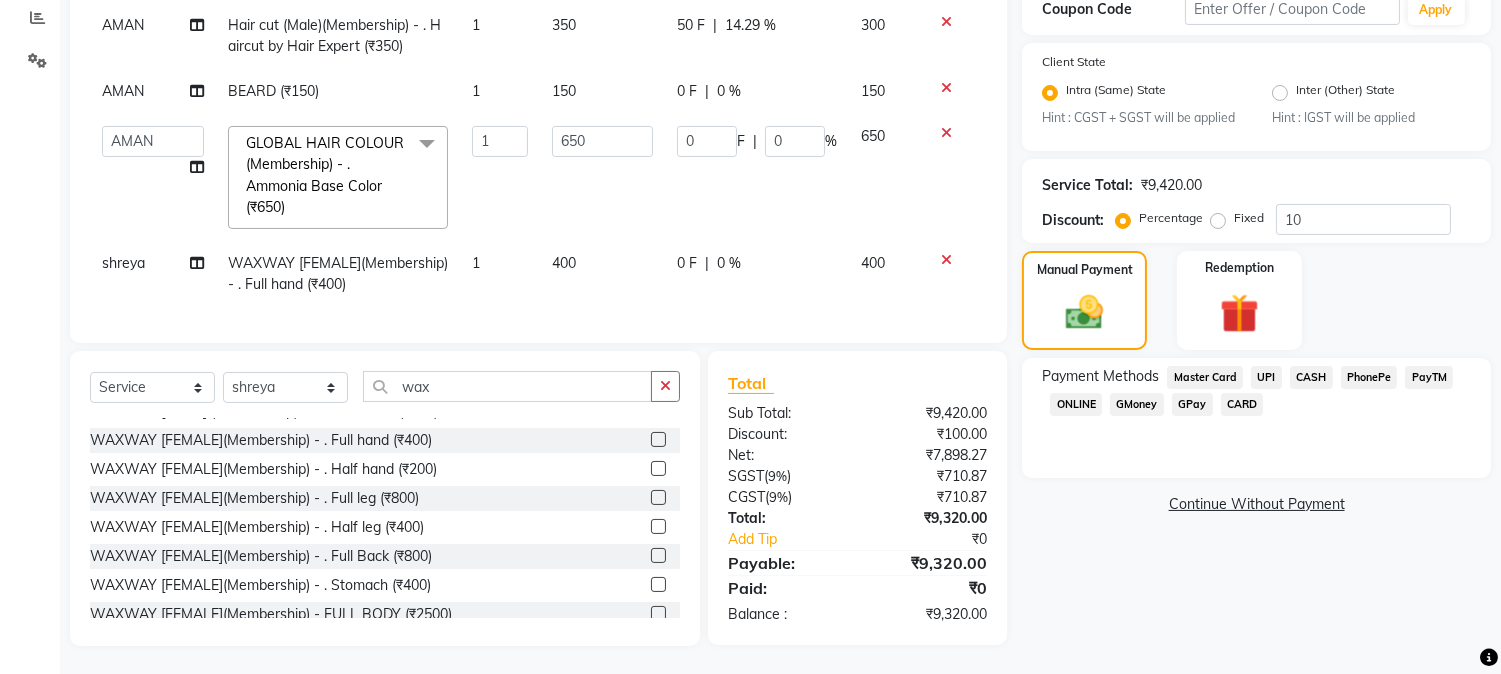 click on "GPay" 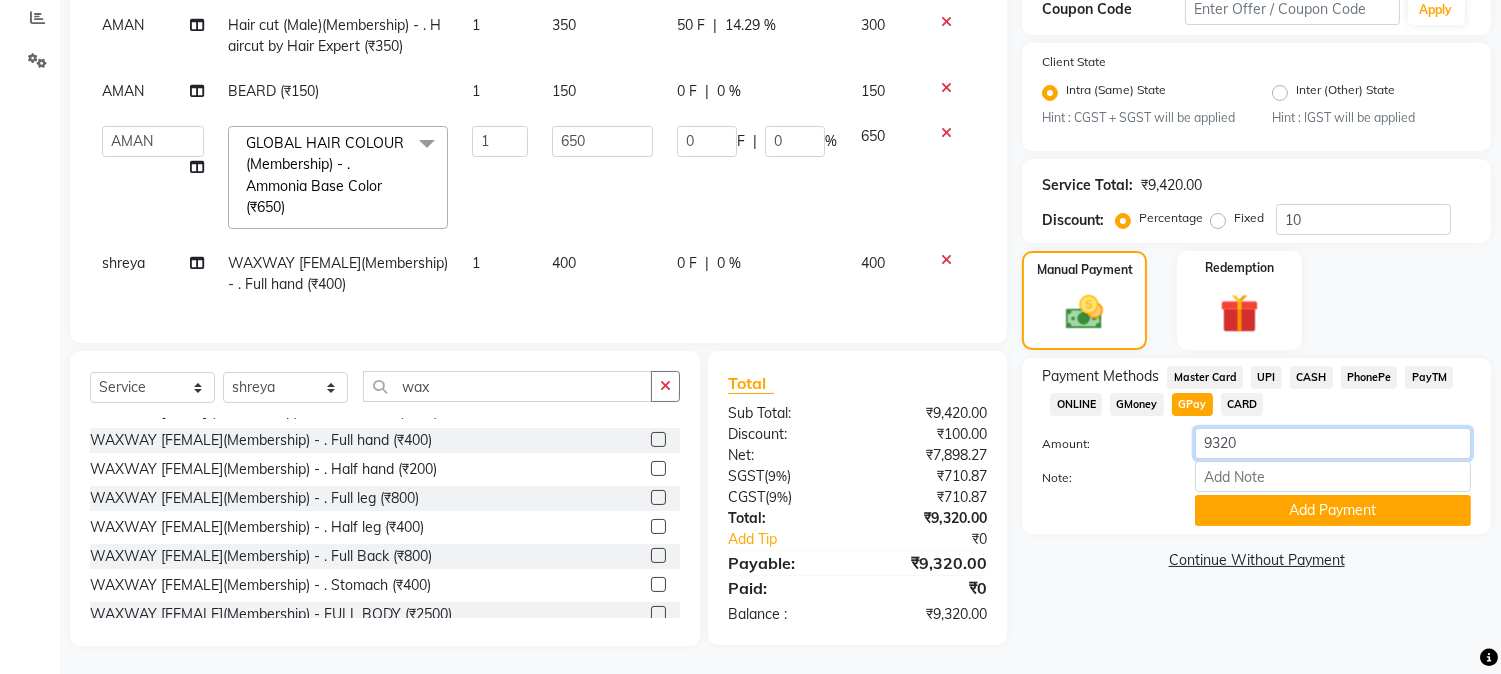 drag, startPoint x: 1202, startPoint y: 444, endPoint x: 1260, endPoint y: 446, distance: 58.034473 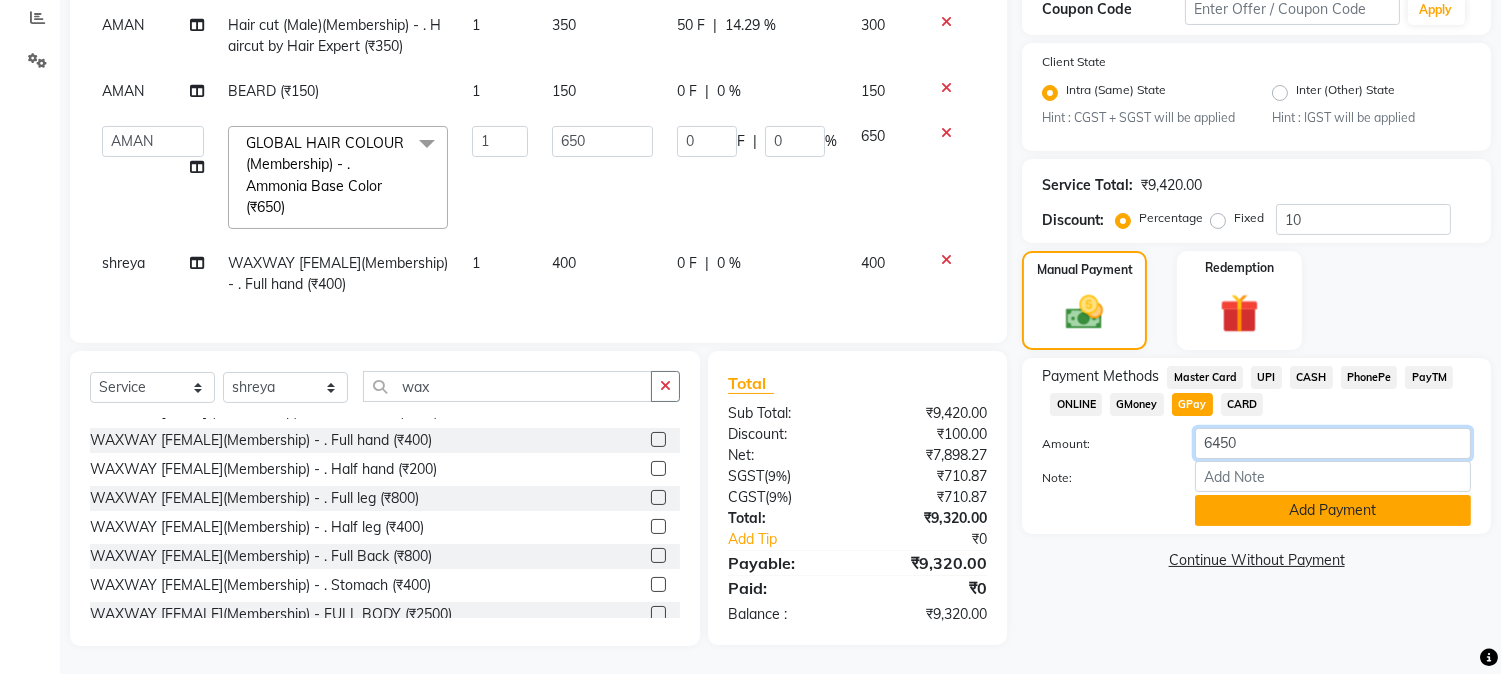 type on "6450" 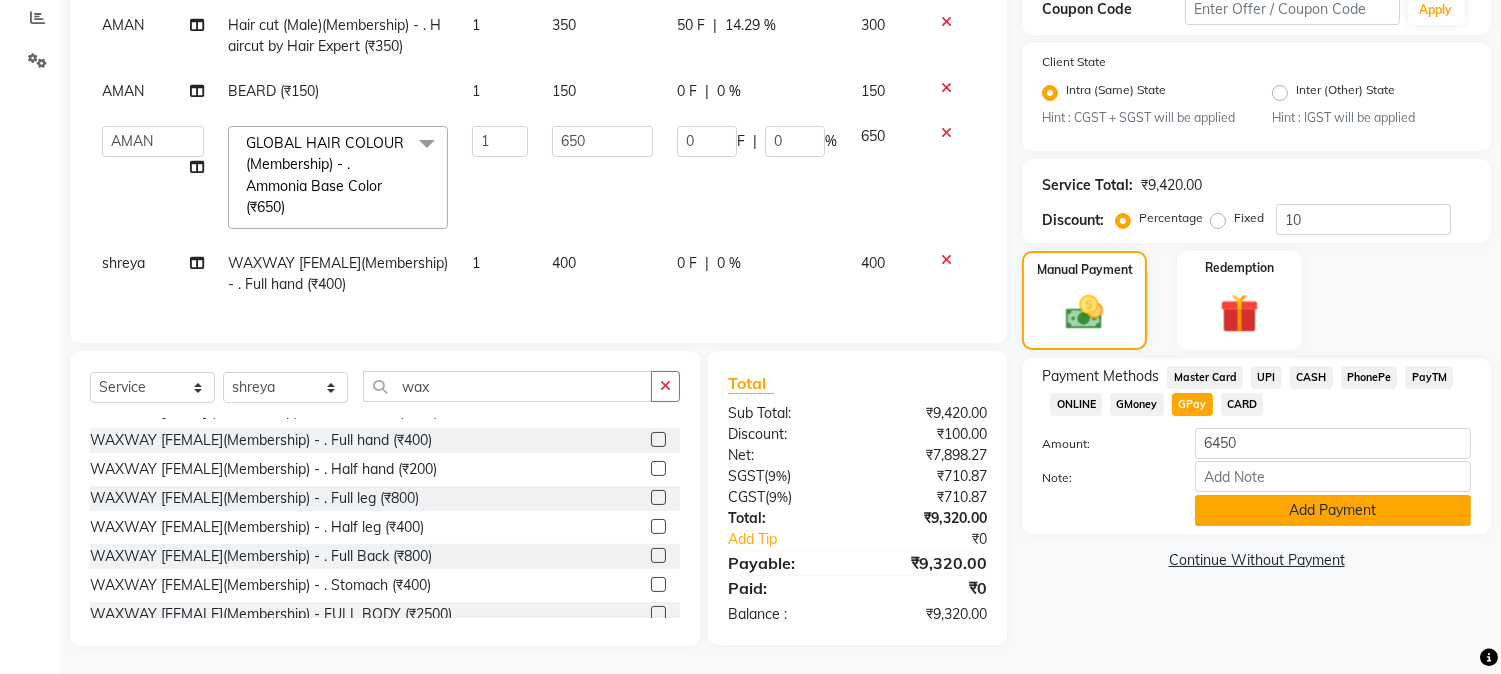 click on "Add Payment" 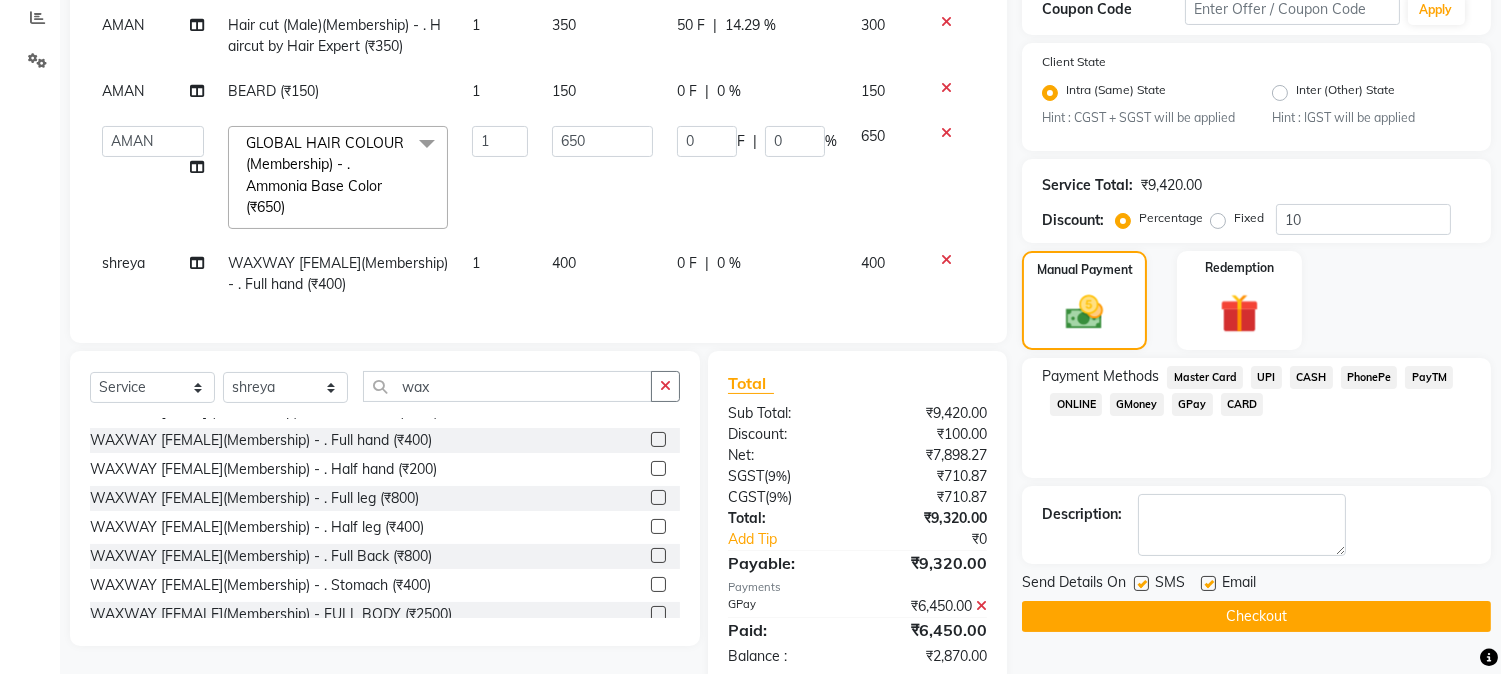 drag, startPoint x: 1318, startPoint y: 372, endPoint x: 1310, endPoint y: 425, distance: 53.600372 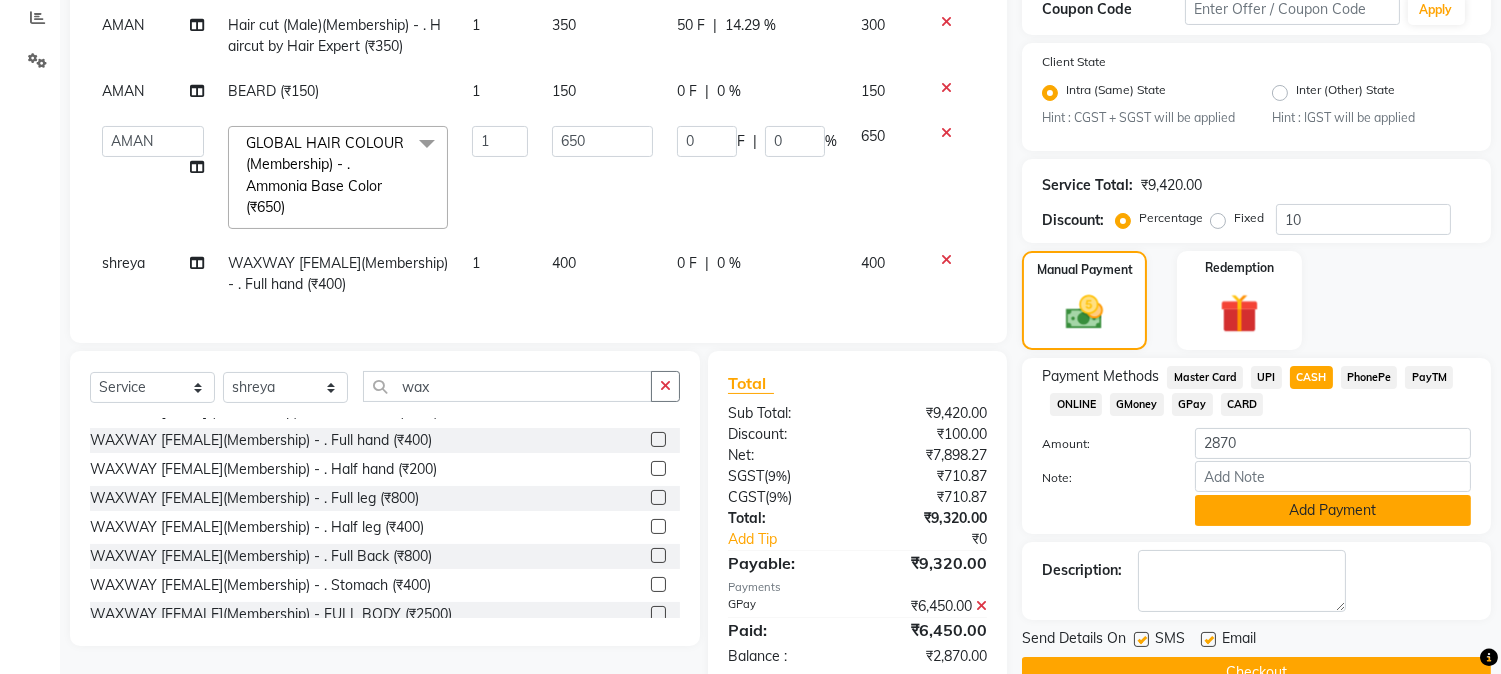 click on "Add Payment" 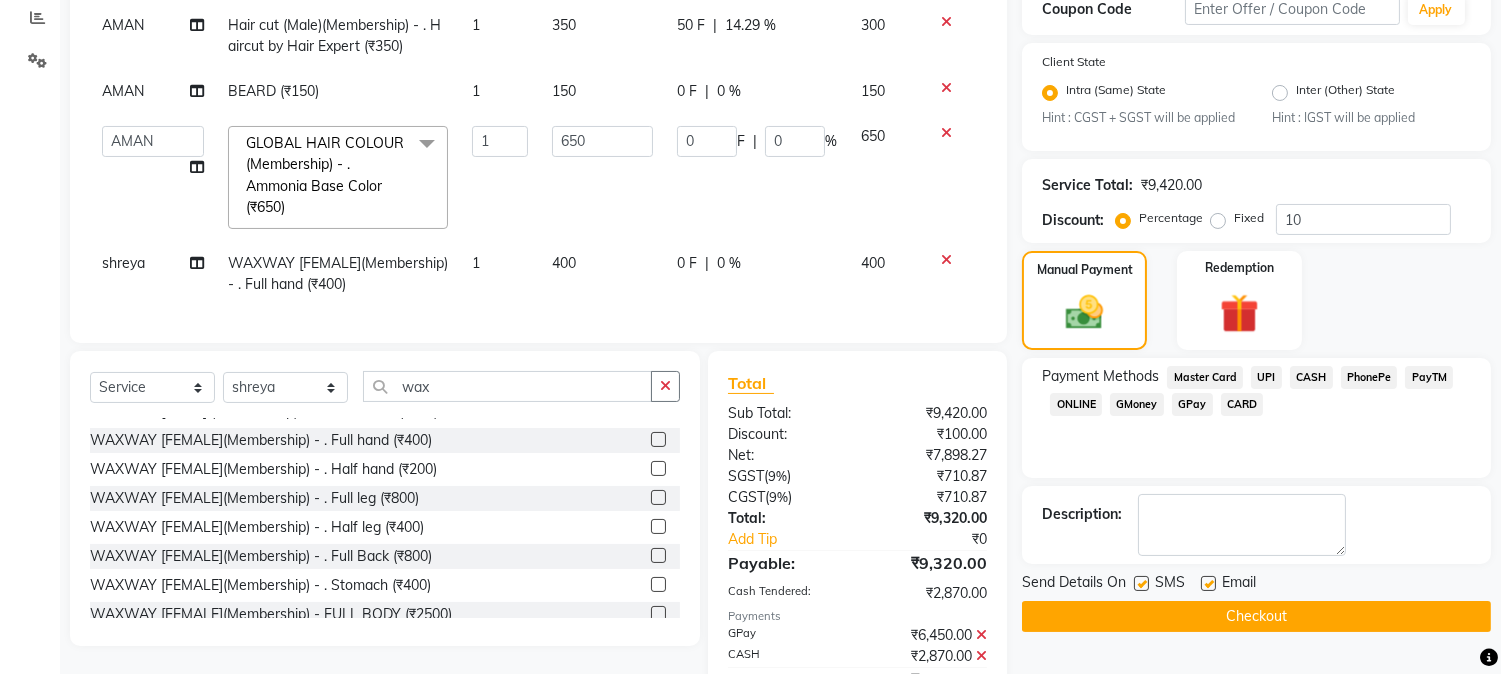 scroll, scrollTop: 517, scrollLeft: 0, axis: vertical 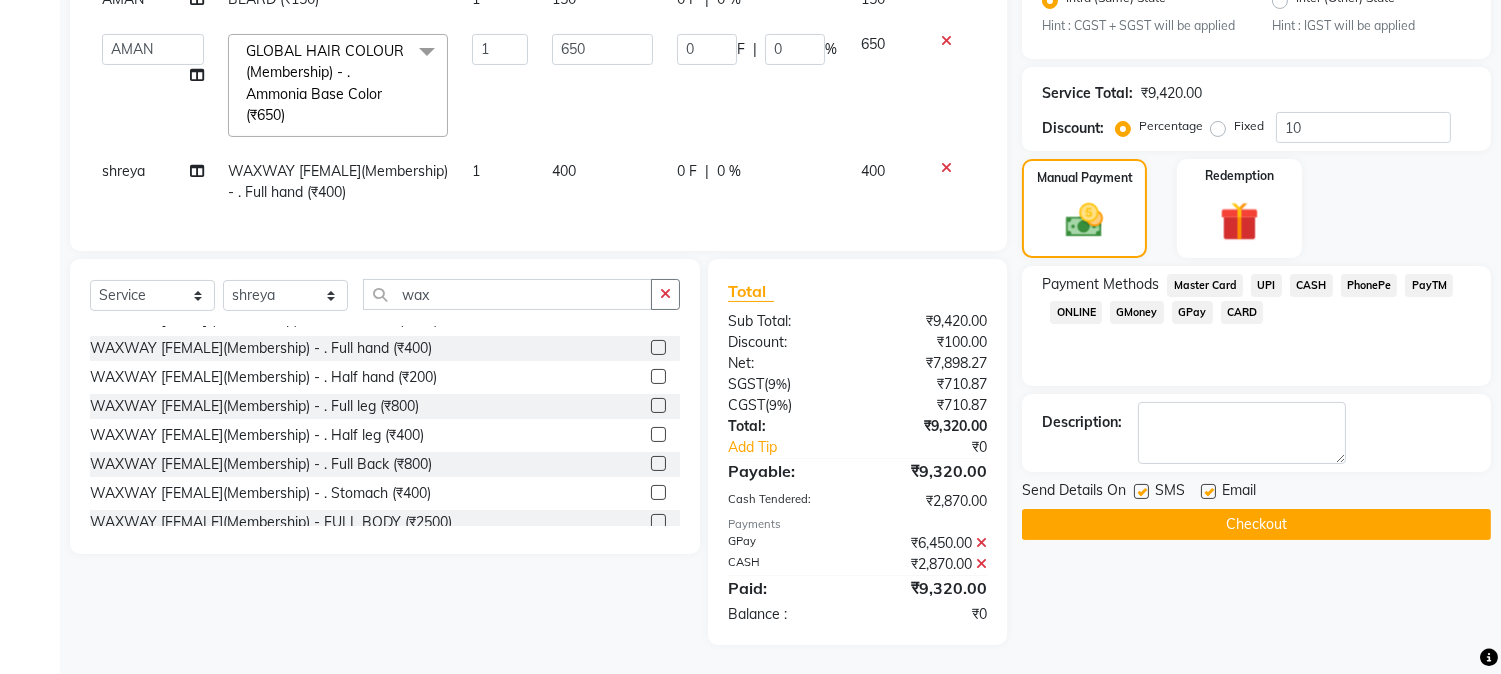 drag, startPoint x: 1207, startPoint y: 488, endPoint x: 1212, endPoint y: 503, distance: 15.811388 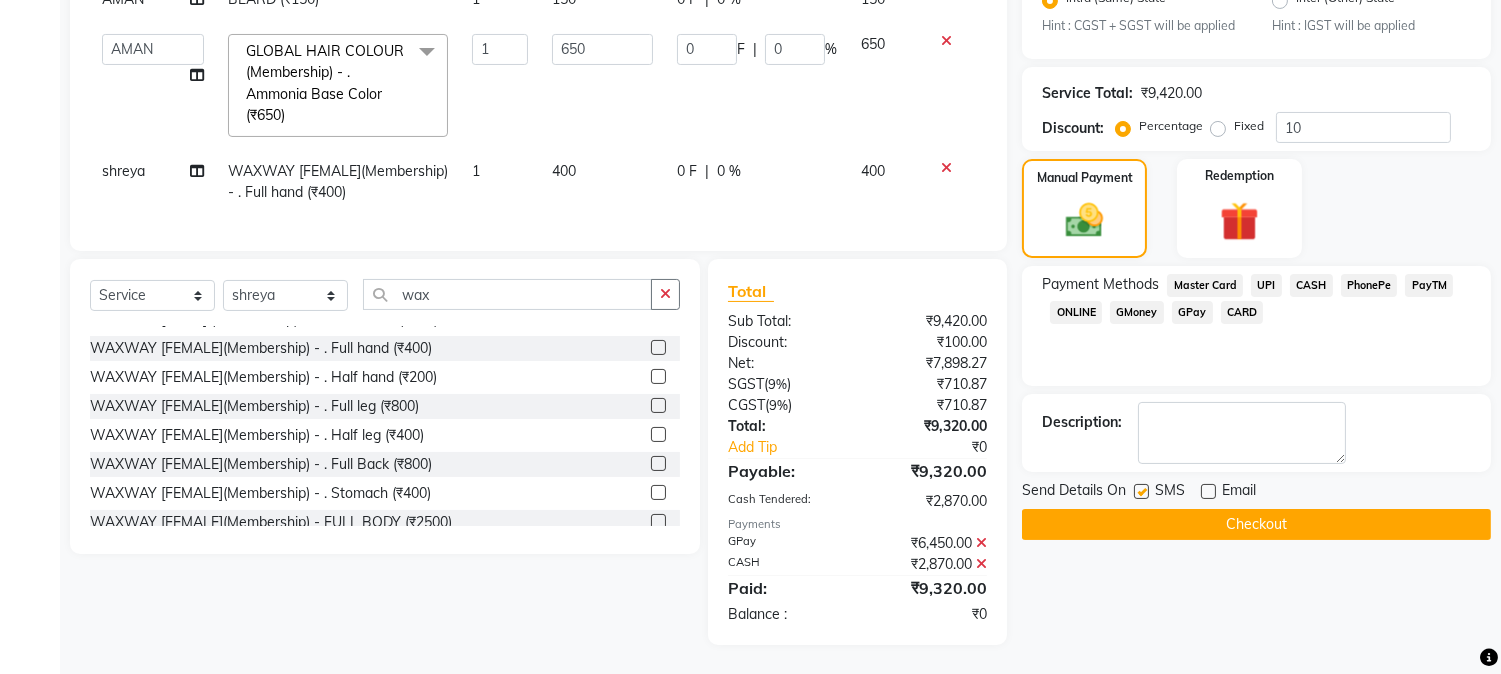 click on "Checkout" 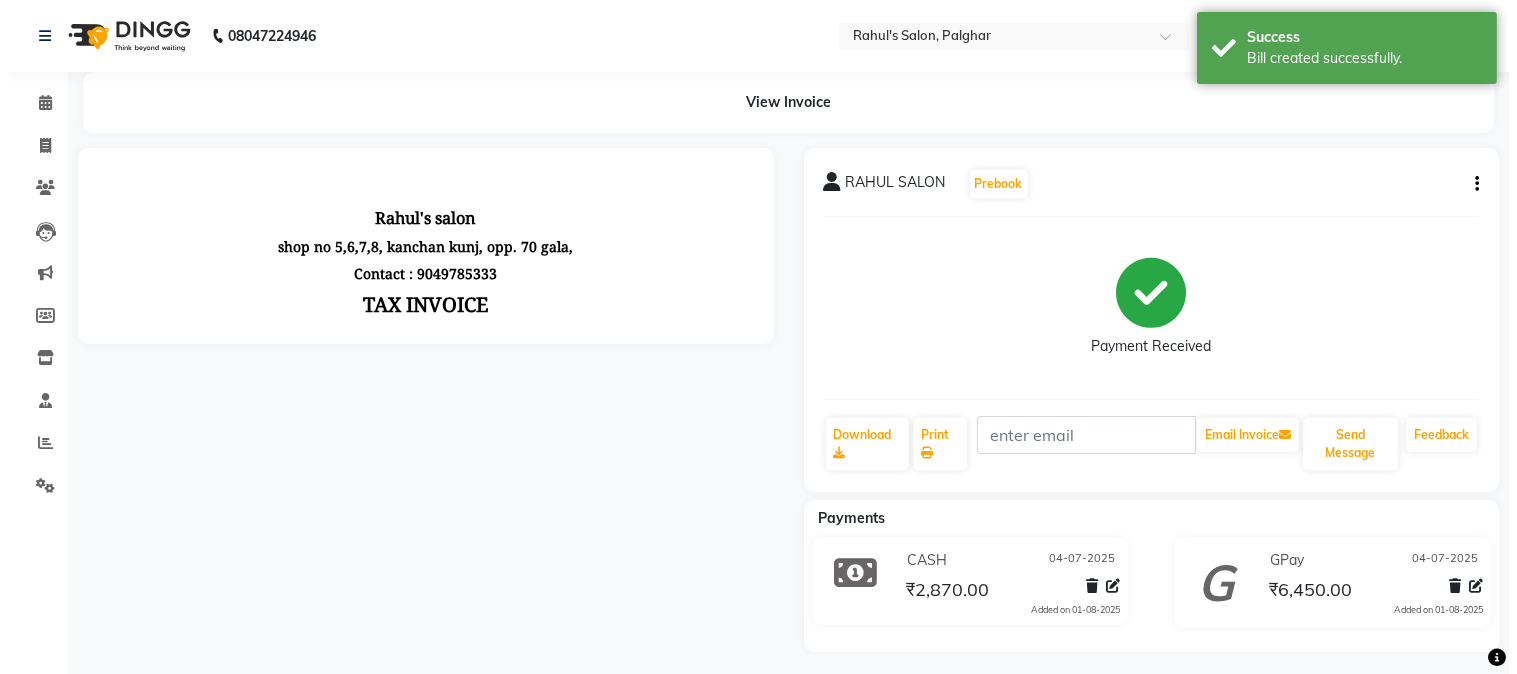 scroll, scrollTop: 0, scrollLeft: 0, axis: both 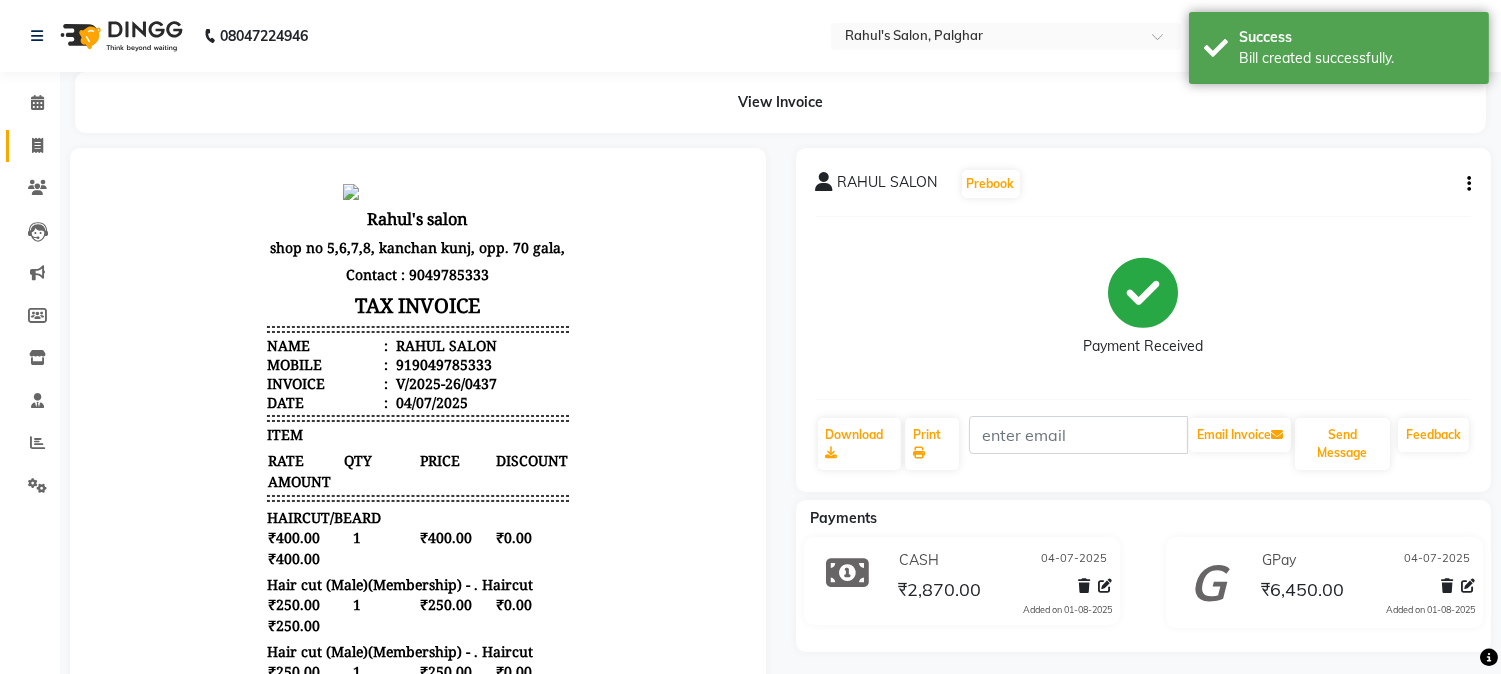 click on "Invoice" 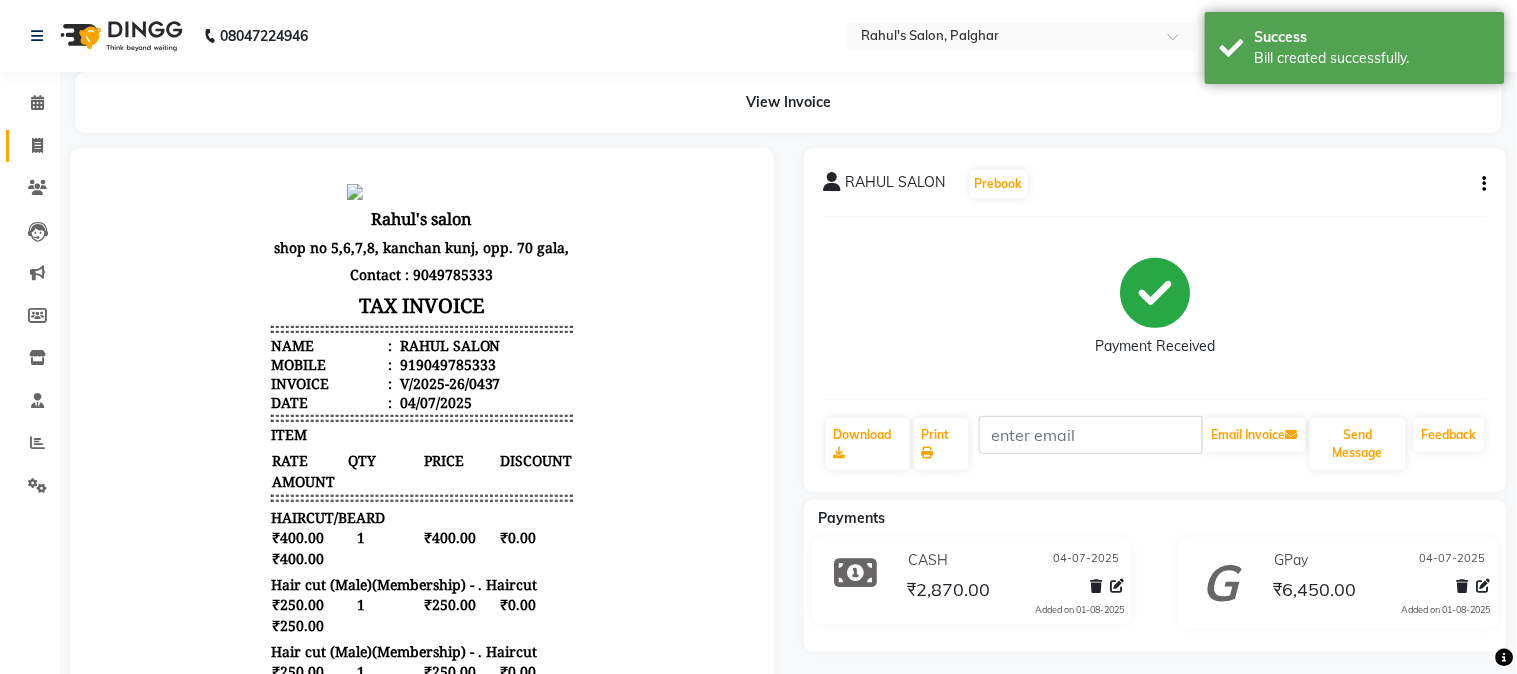 select on "4166" 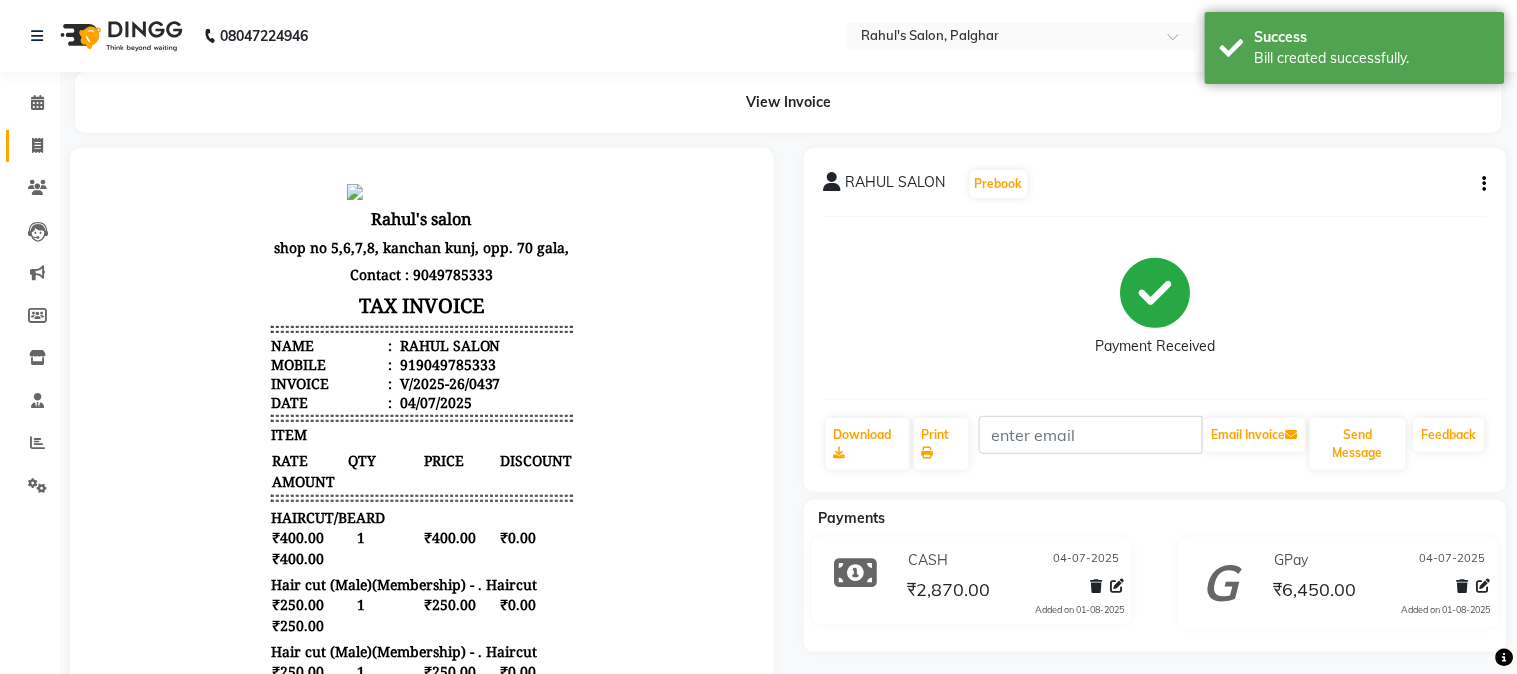 select on "service" 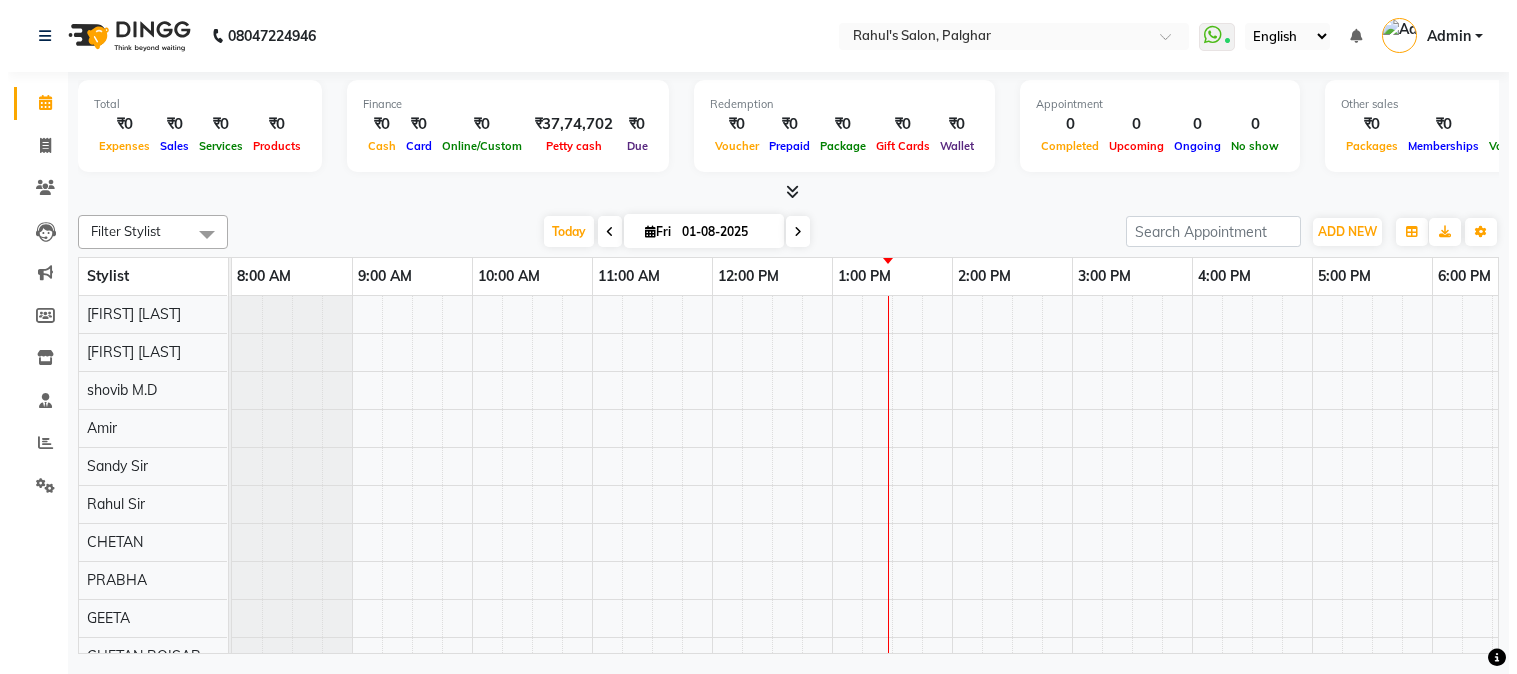 scroll, scrollTop: 0, scrollLeft: 0, axis: both 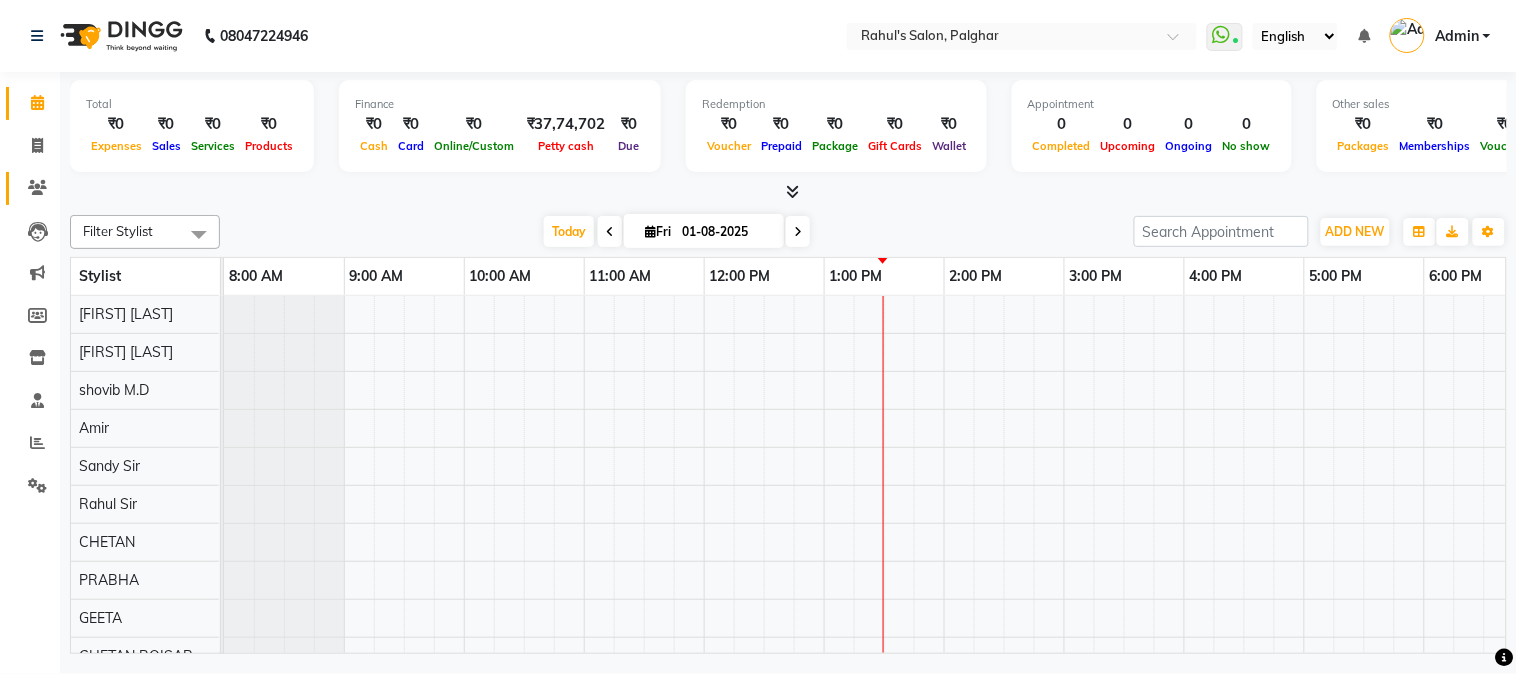 click on "Clients" 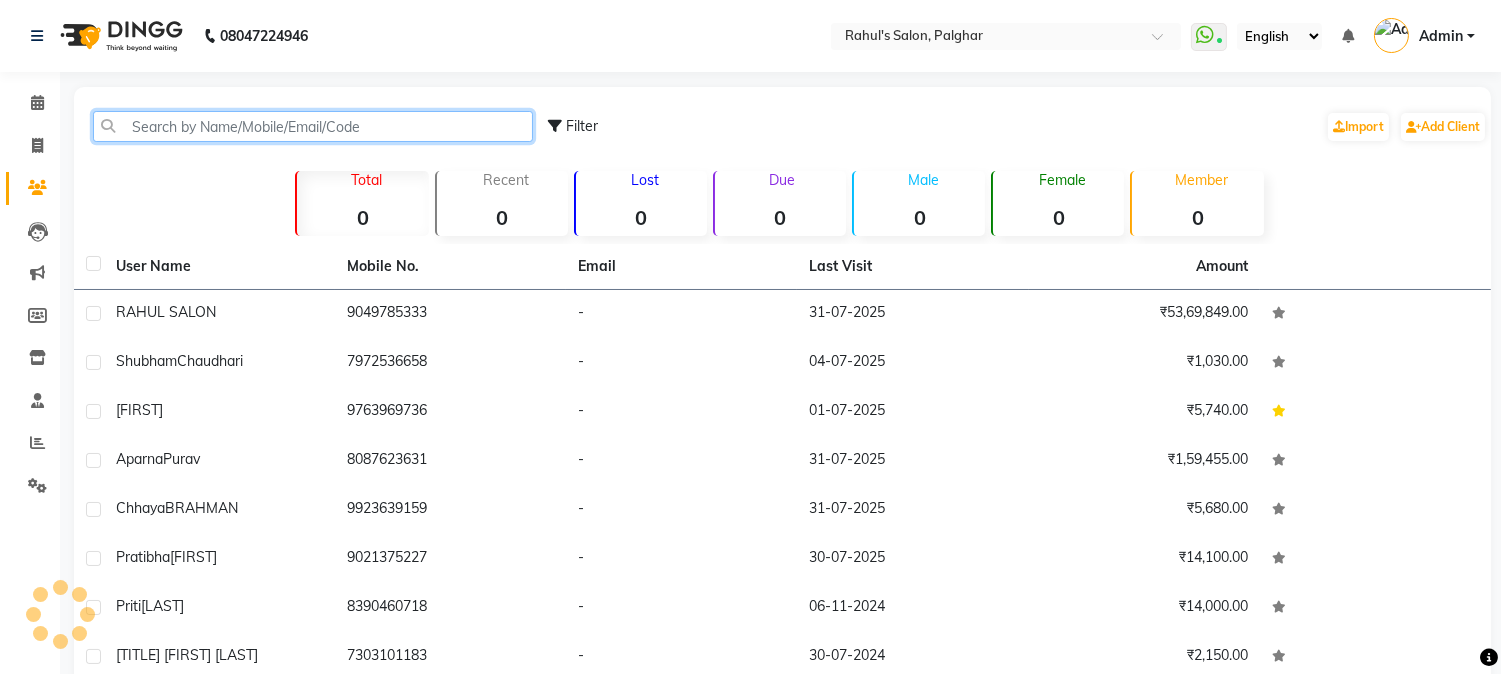 click 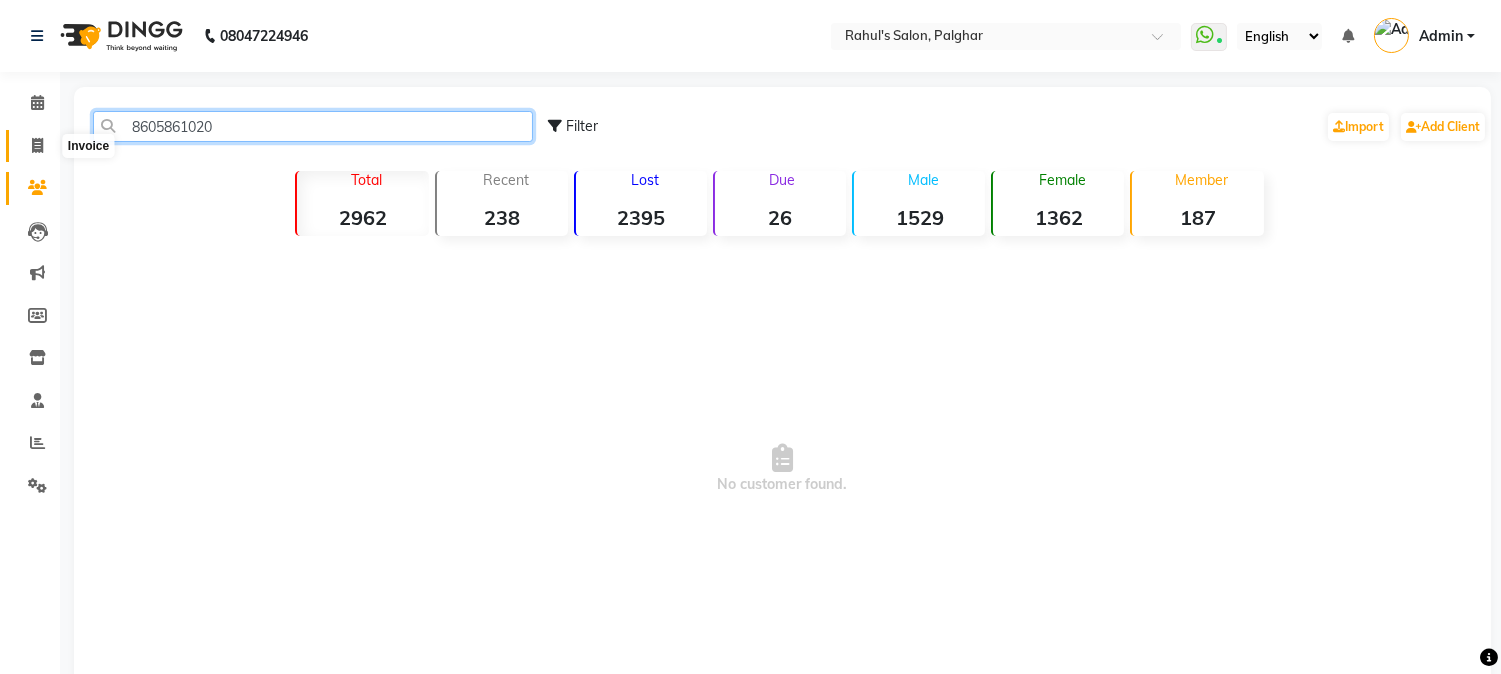 type on "8605861020" 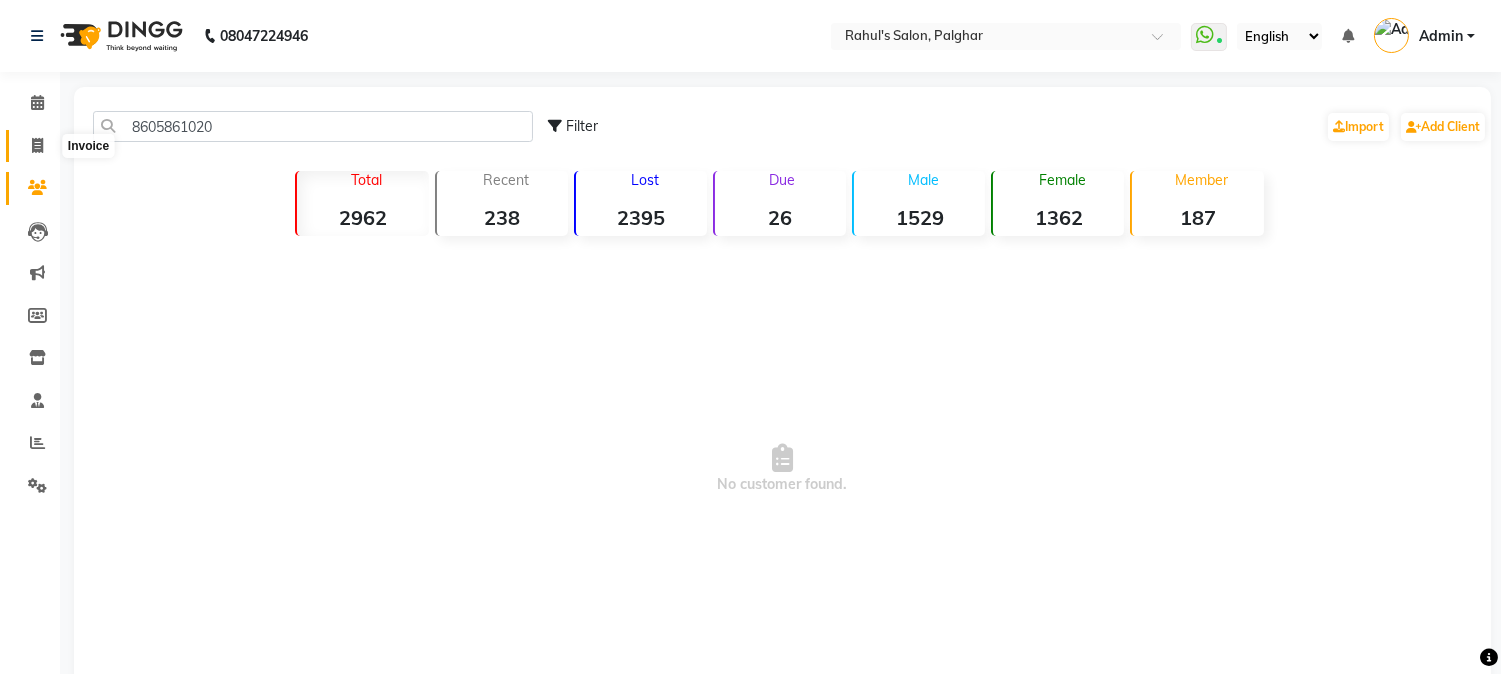 click 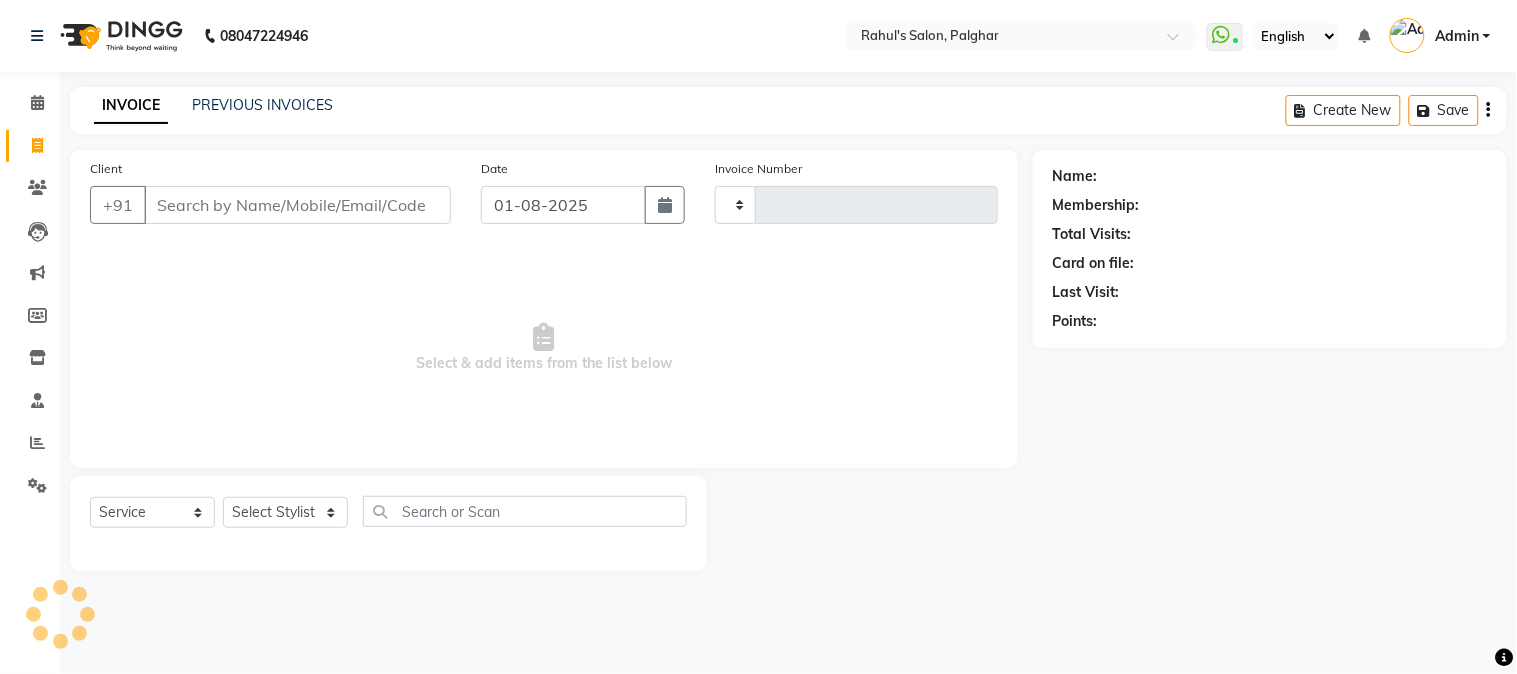 type on "0438" 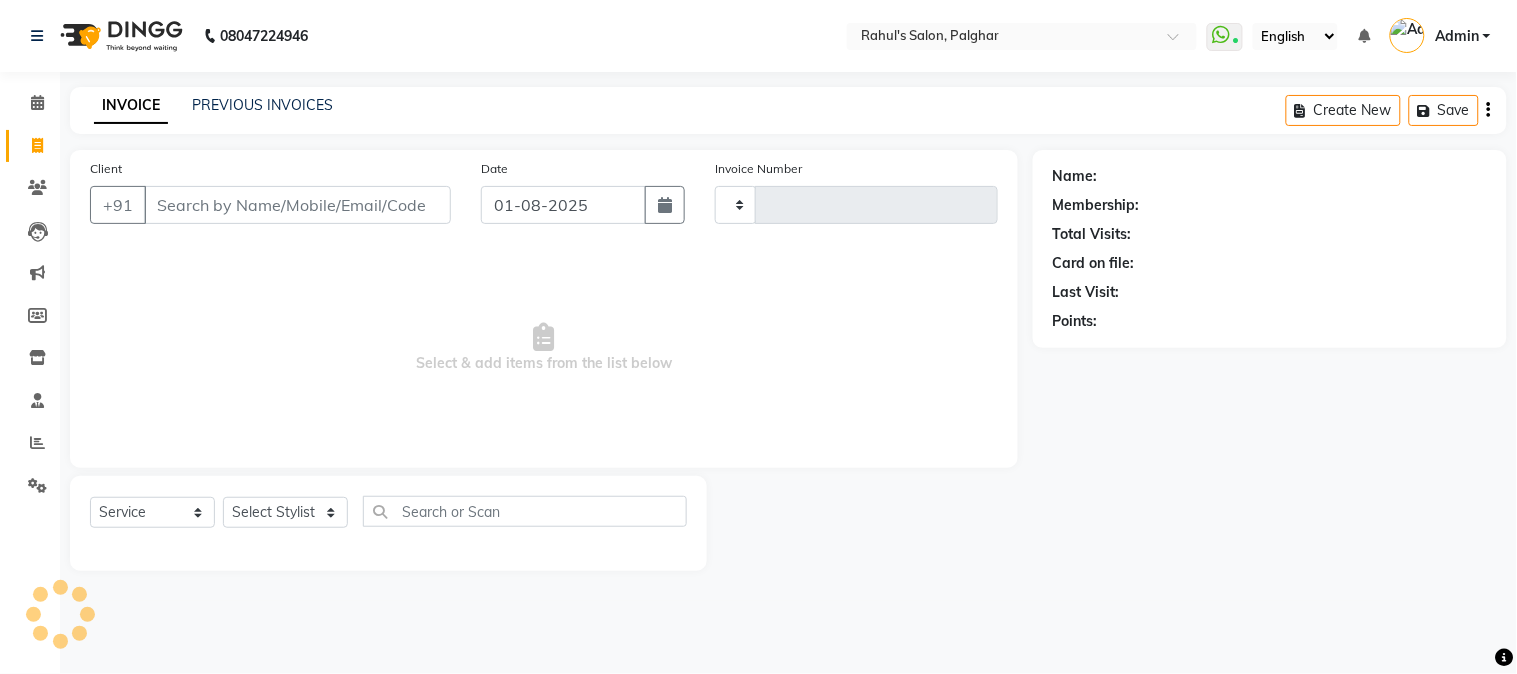 select on "4166" 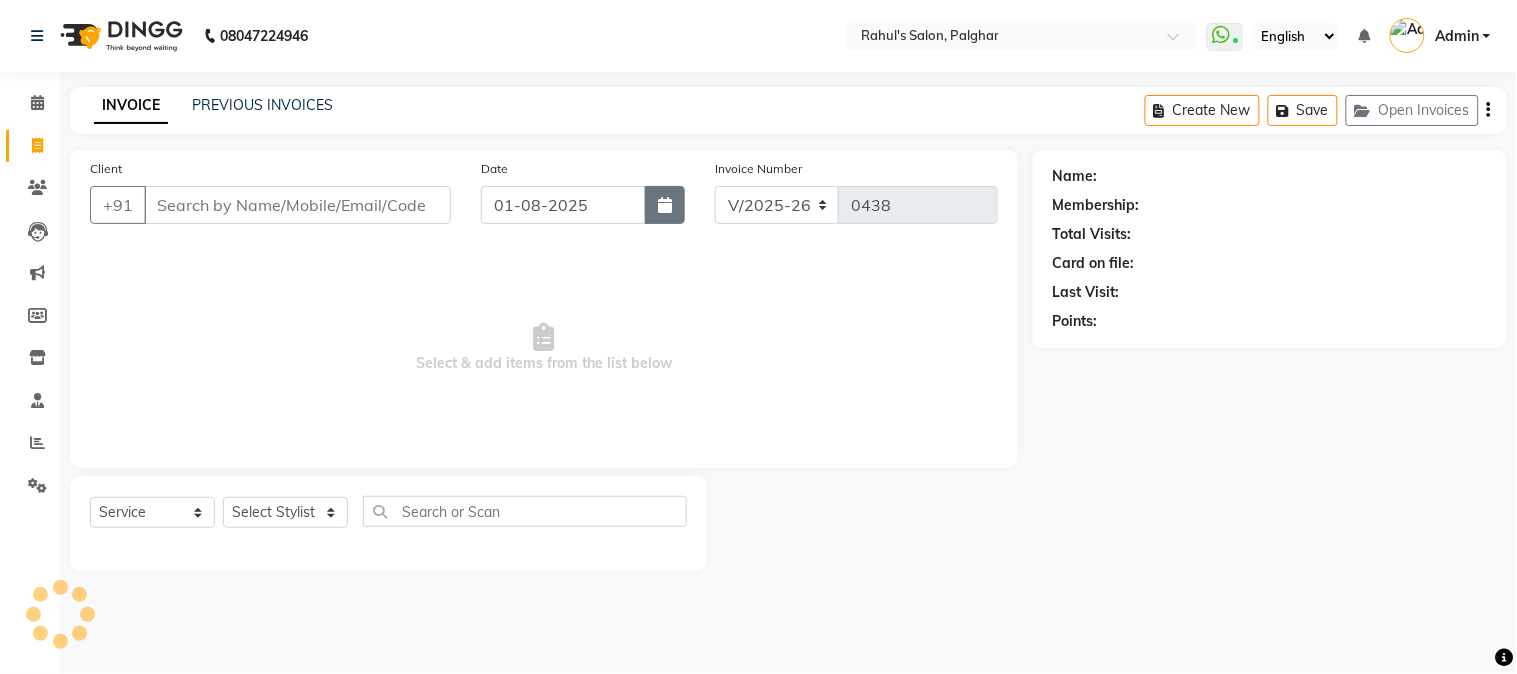 click 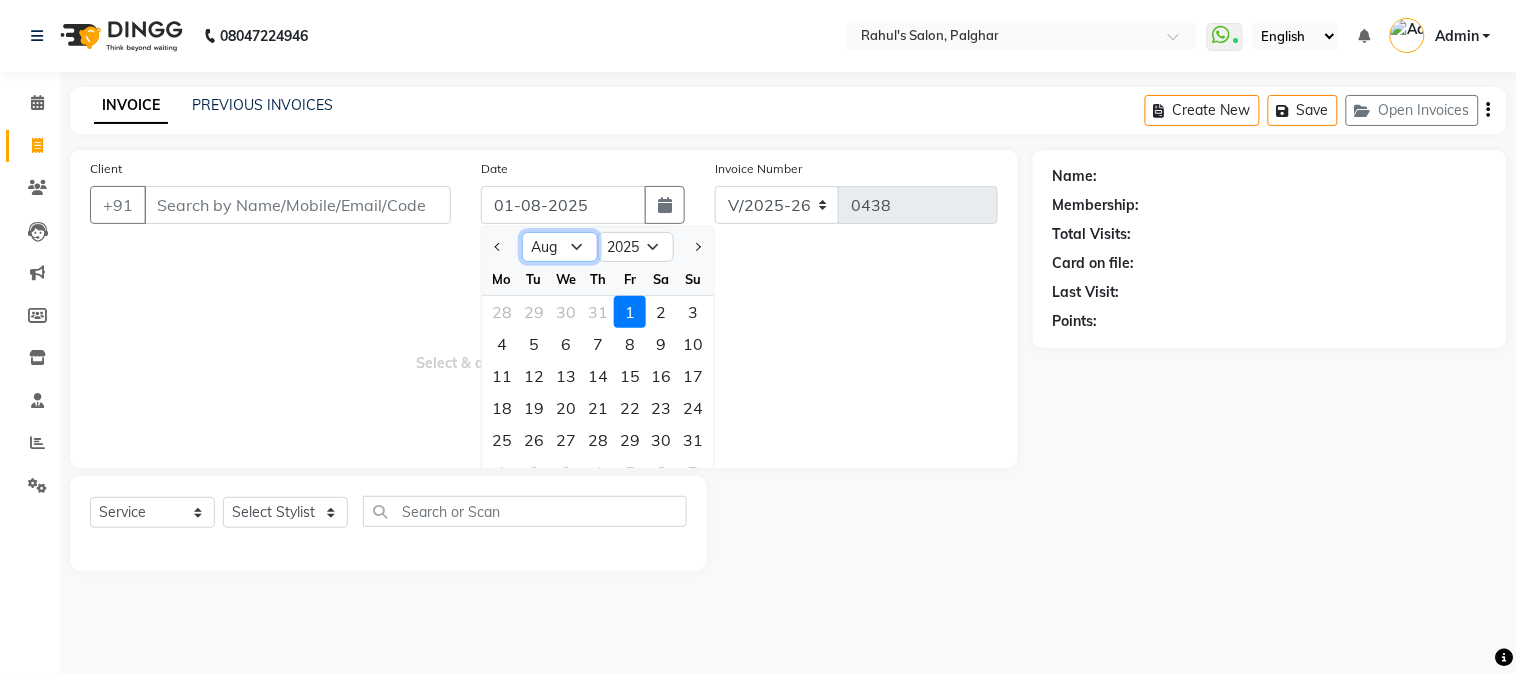 drag, startPoint x: 542, startPoint y: 238, endPoint x: 543, endPoint y: 251, distance: 13.038404 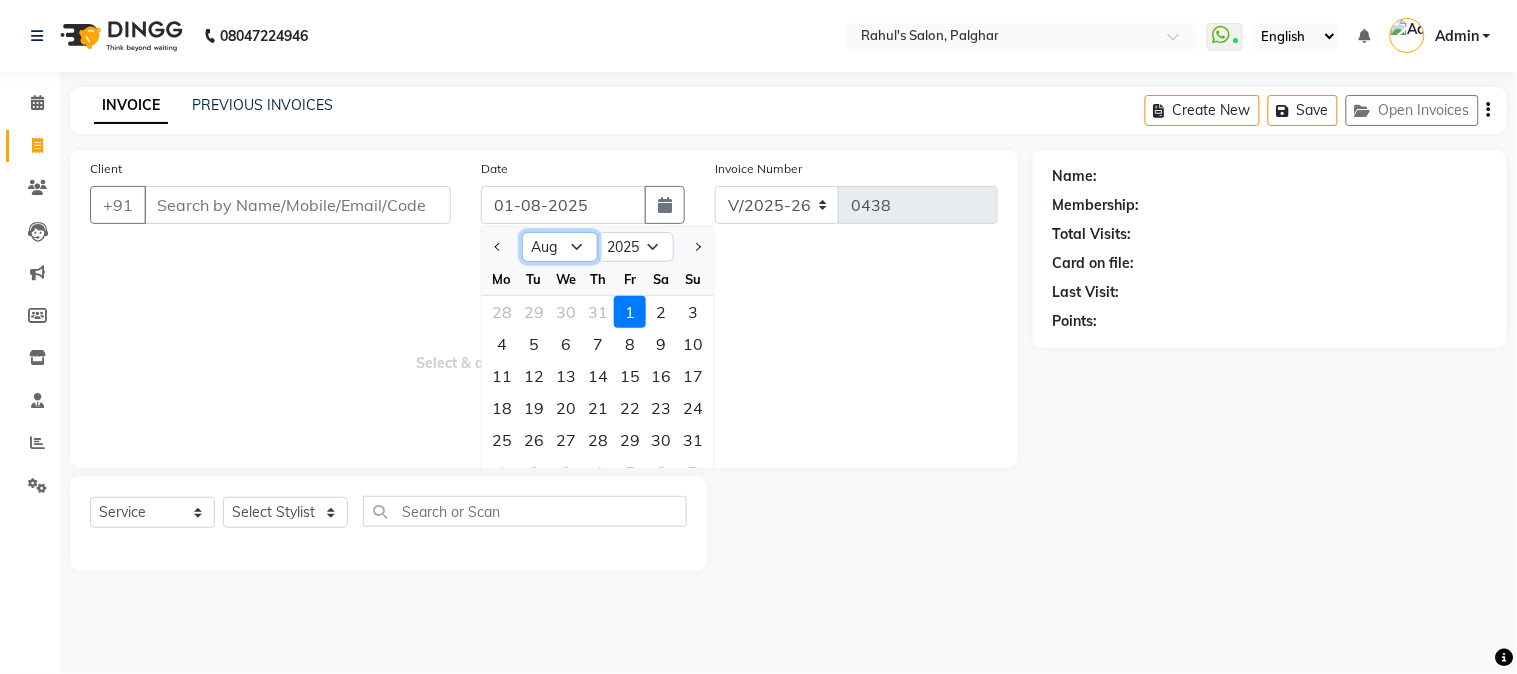 select on "7" 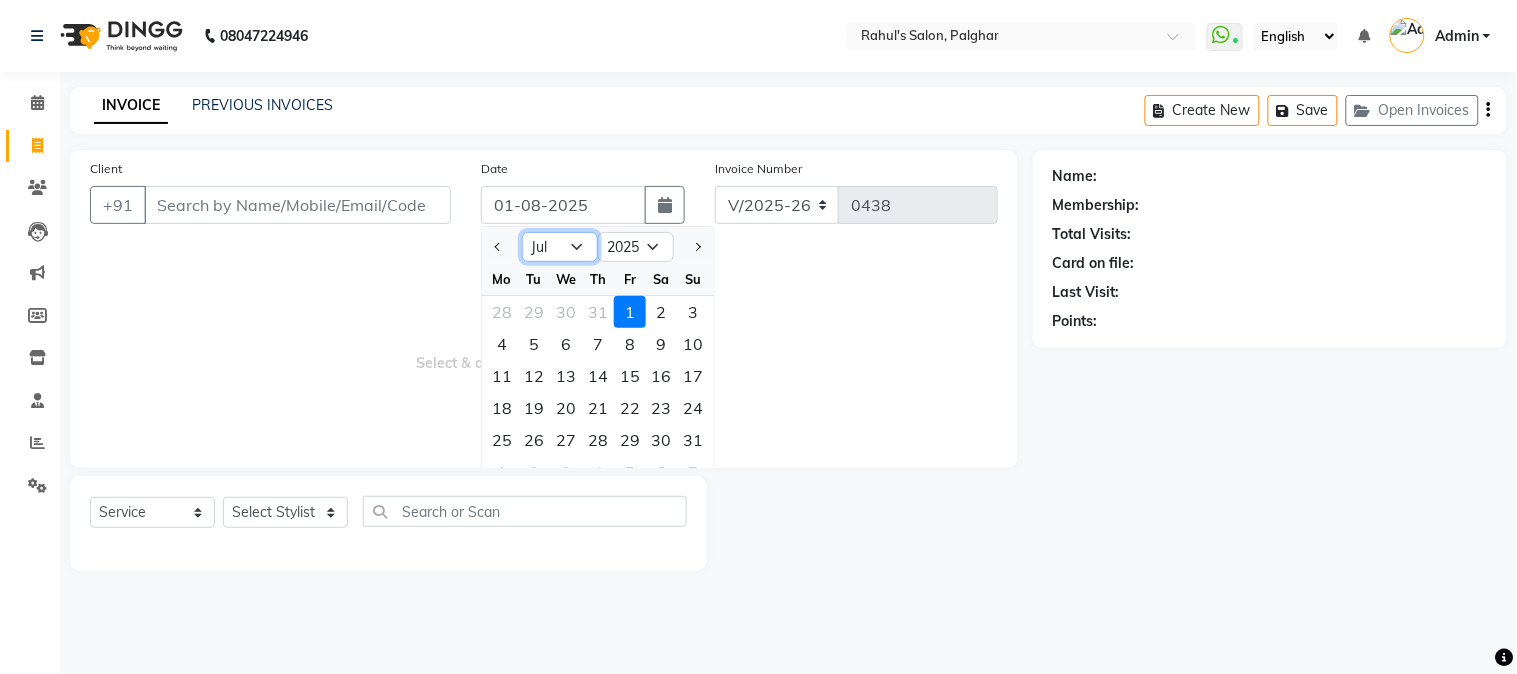 click on "Jan Feb Mar Apr May Jun Jul Aug Sep Oct Nov Dec" 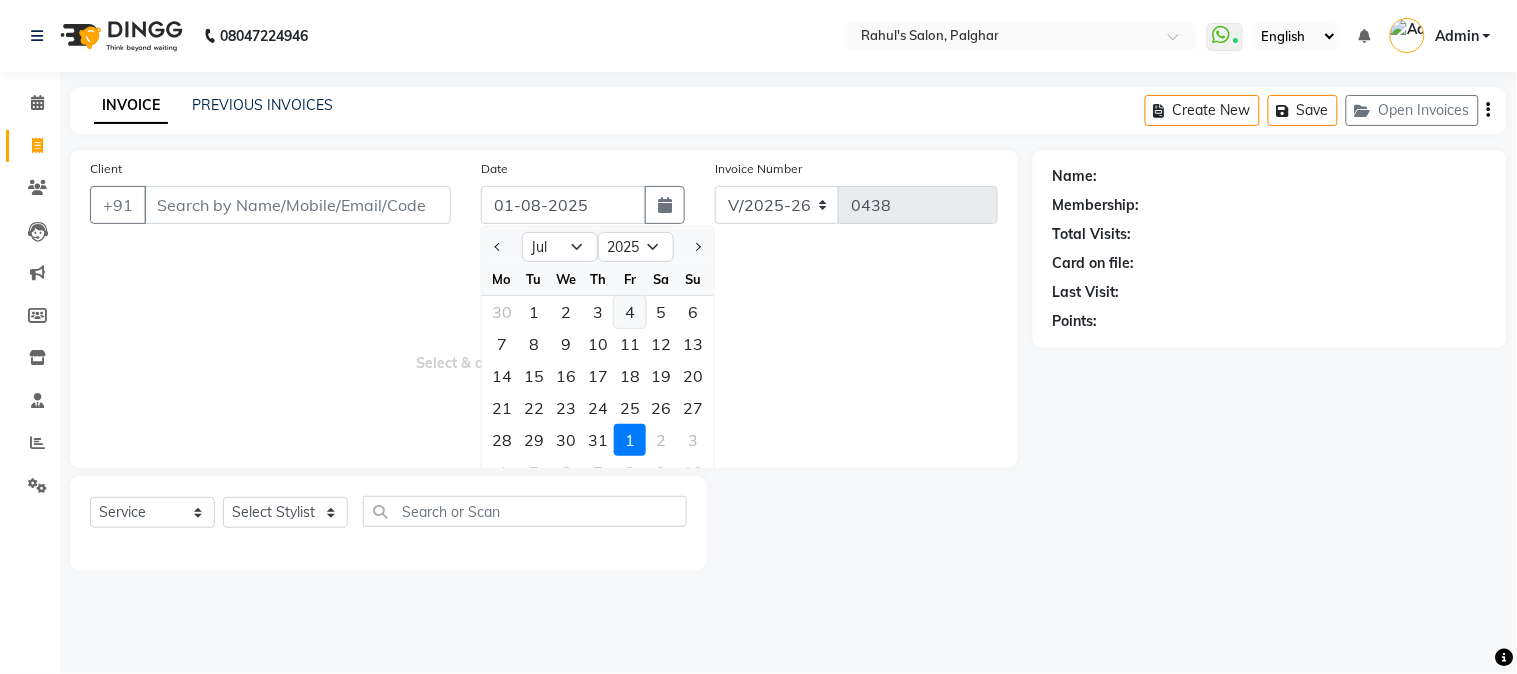 click on "4" 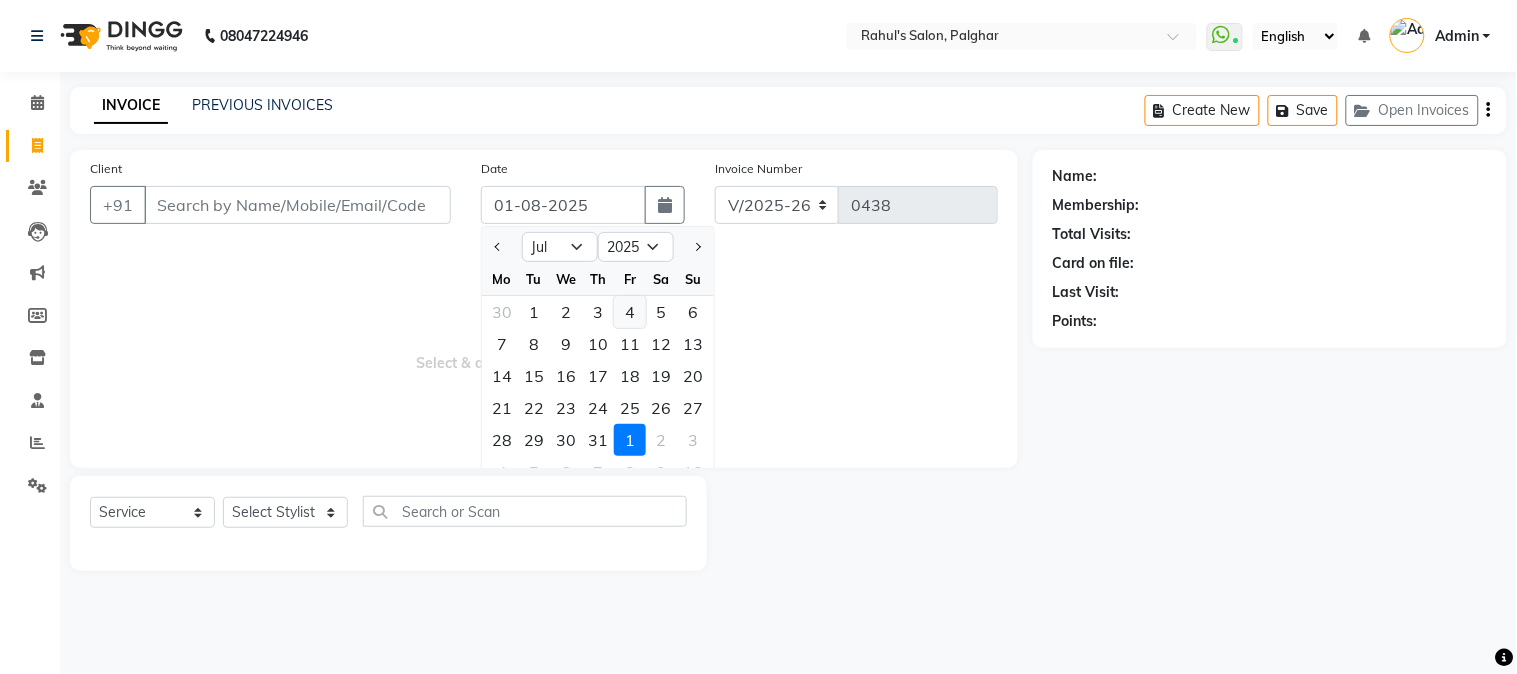 type on "04-07-2025" 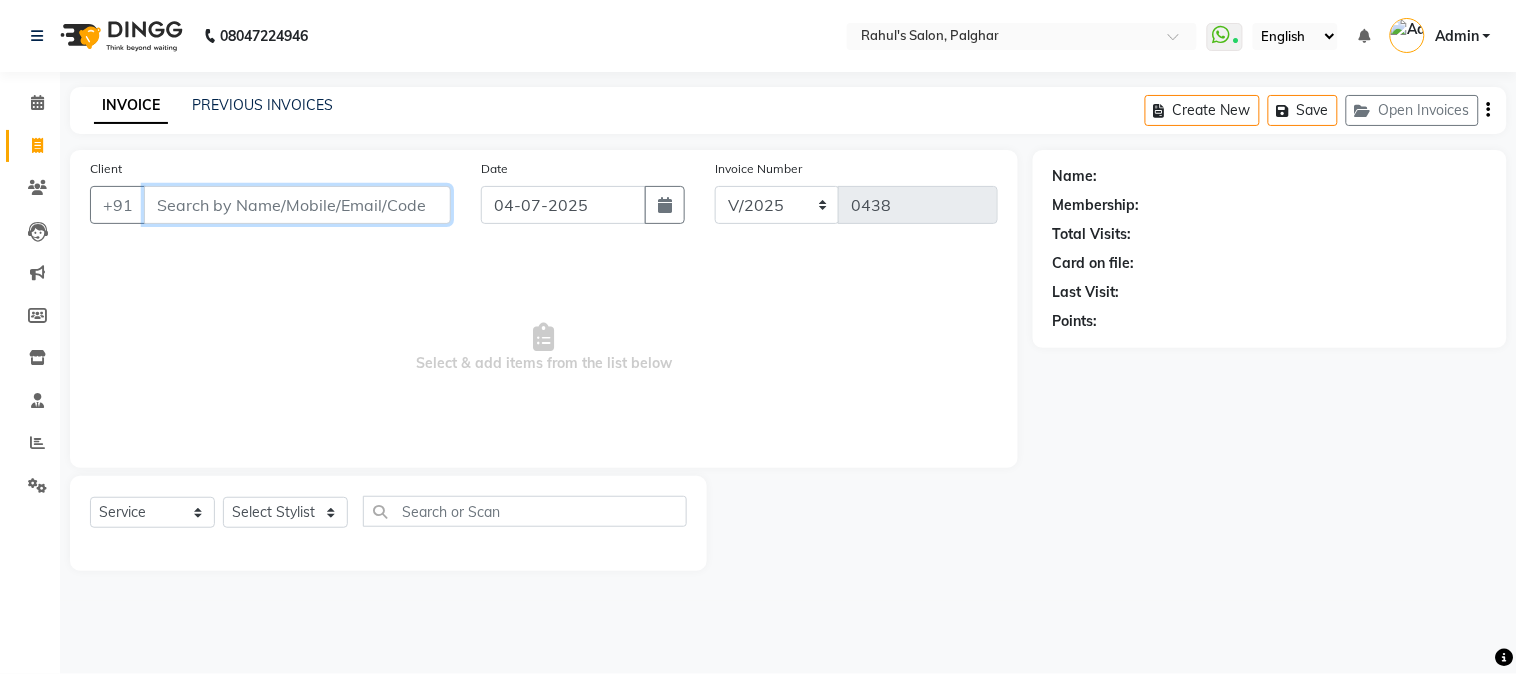 click on "Client" at bounding box center [297, 205] 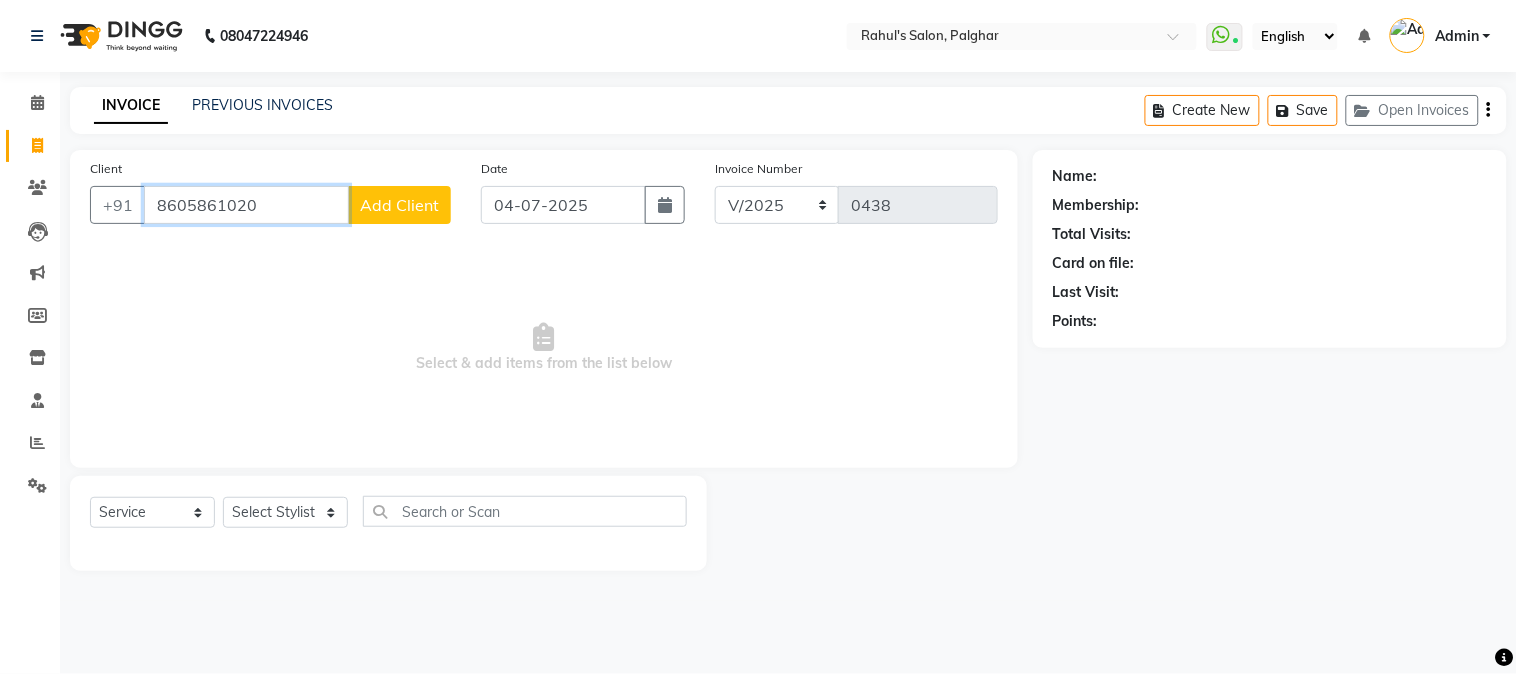 type on "8605861020" 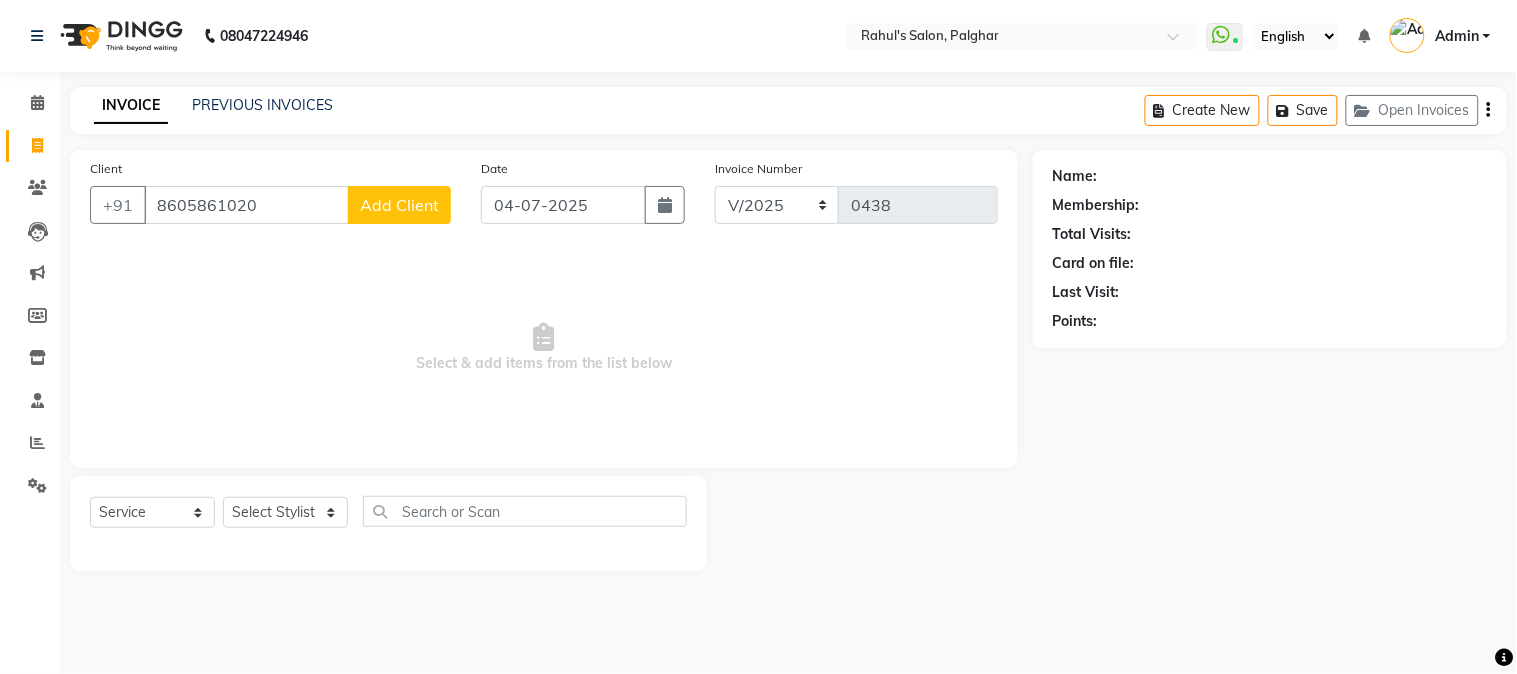 click on "Add Client" 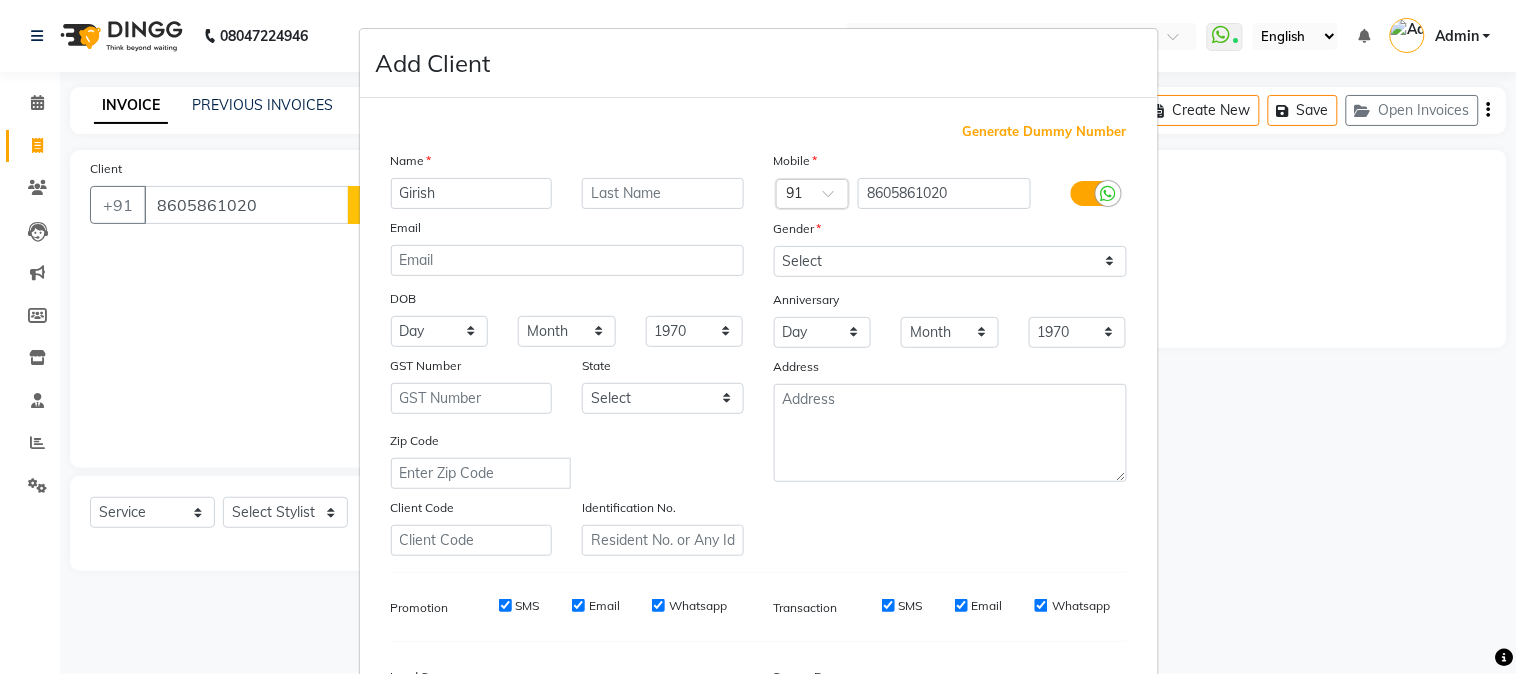 type on "Girish" 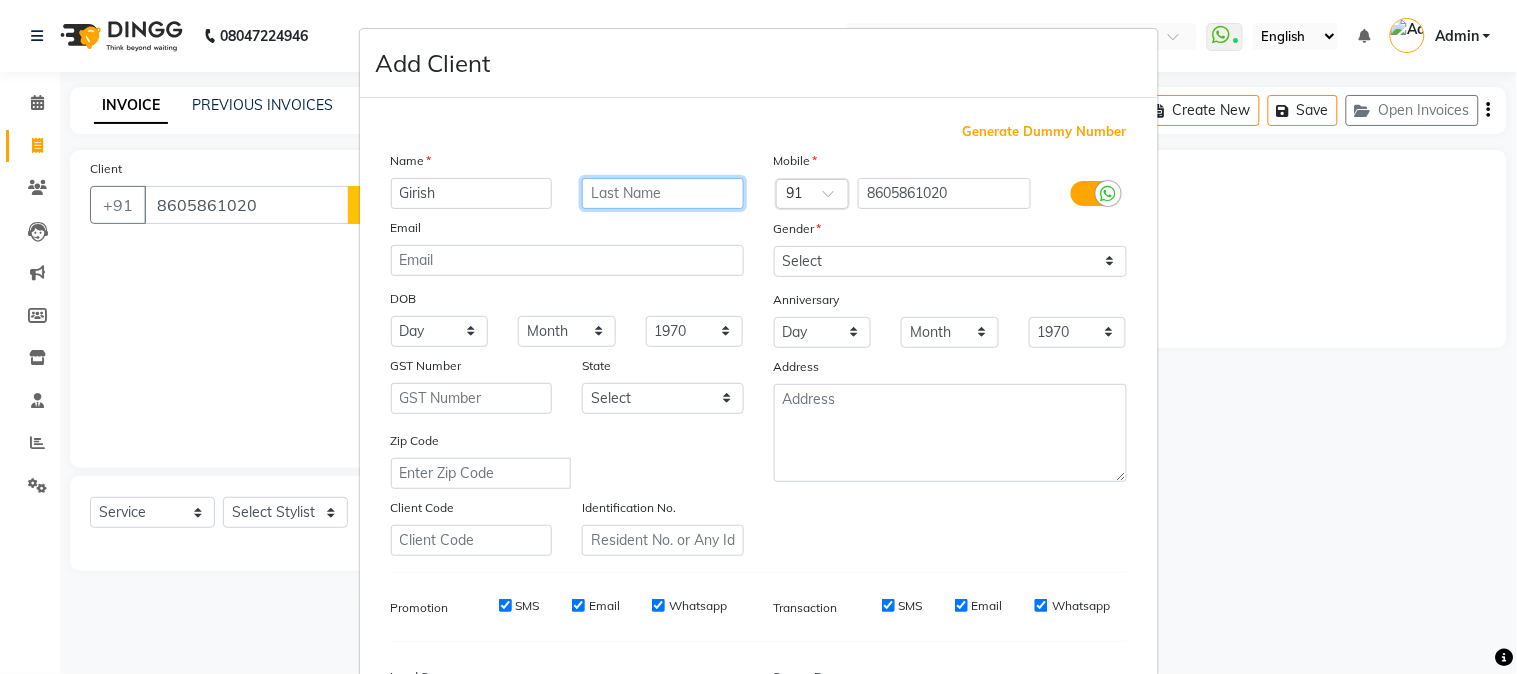 click at bounding box center [663, 193] 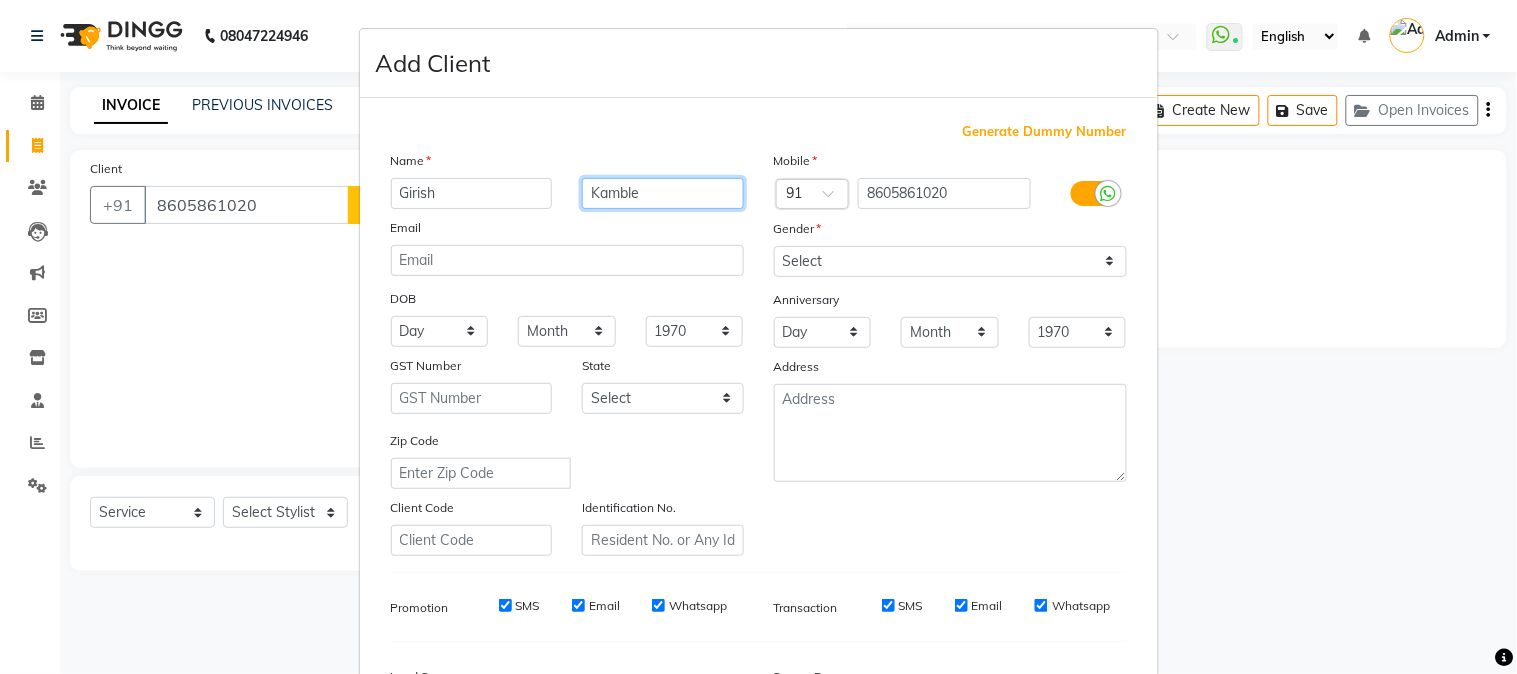 type on "Kamble" 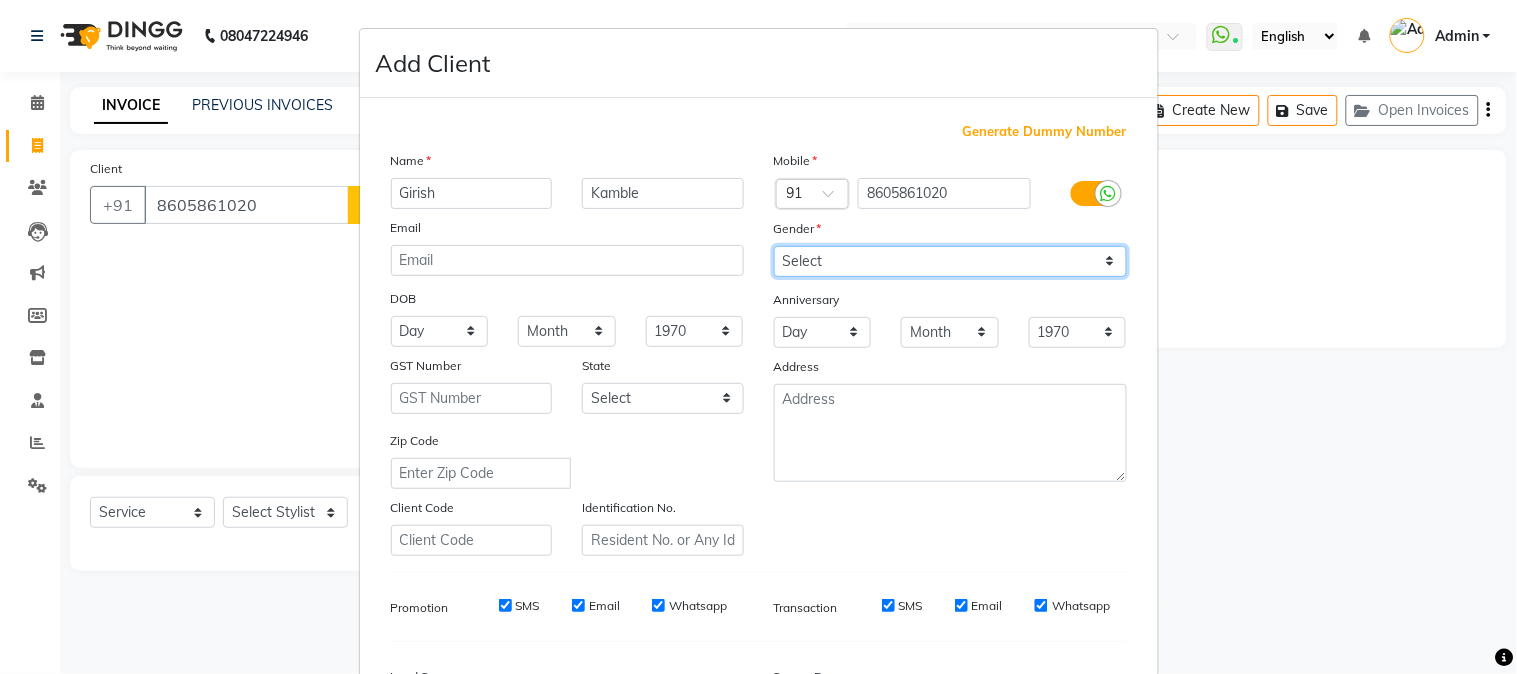 click on "Select Male Female Other Prefer Not To Say" at bounding box center [950, 261] 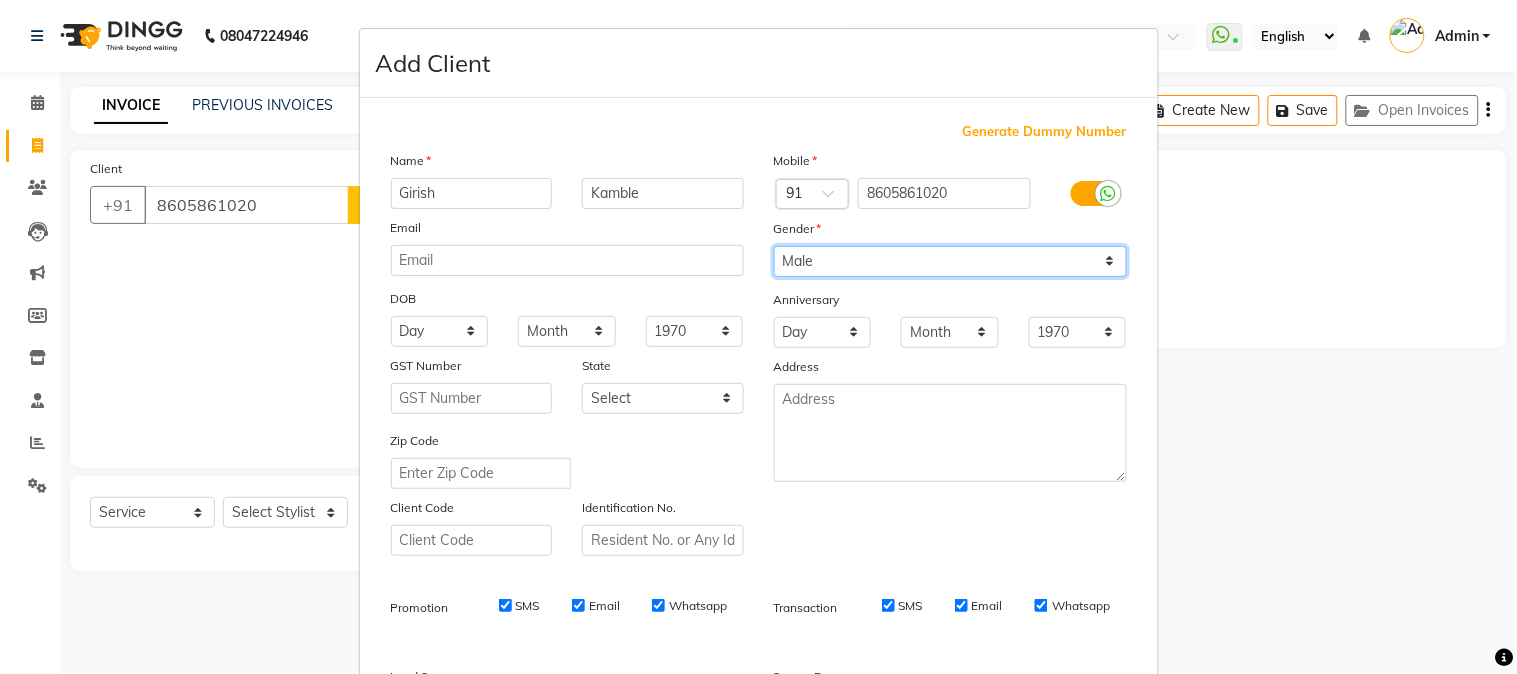 click on "Select Male Female Other Prefer Not To Say" at bounding box center (950, 261) 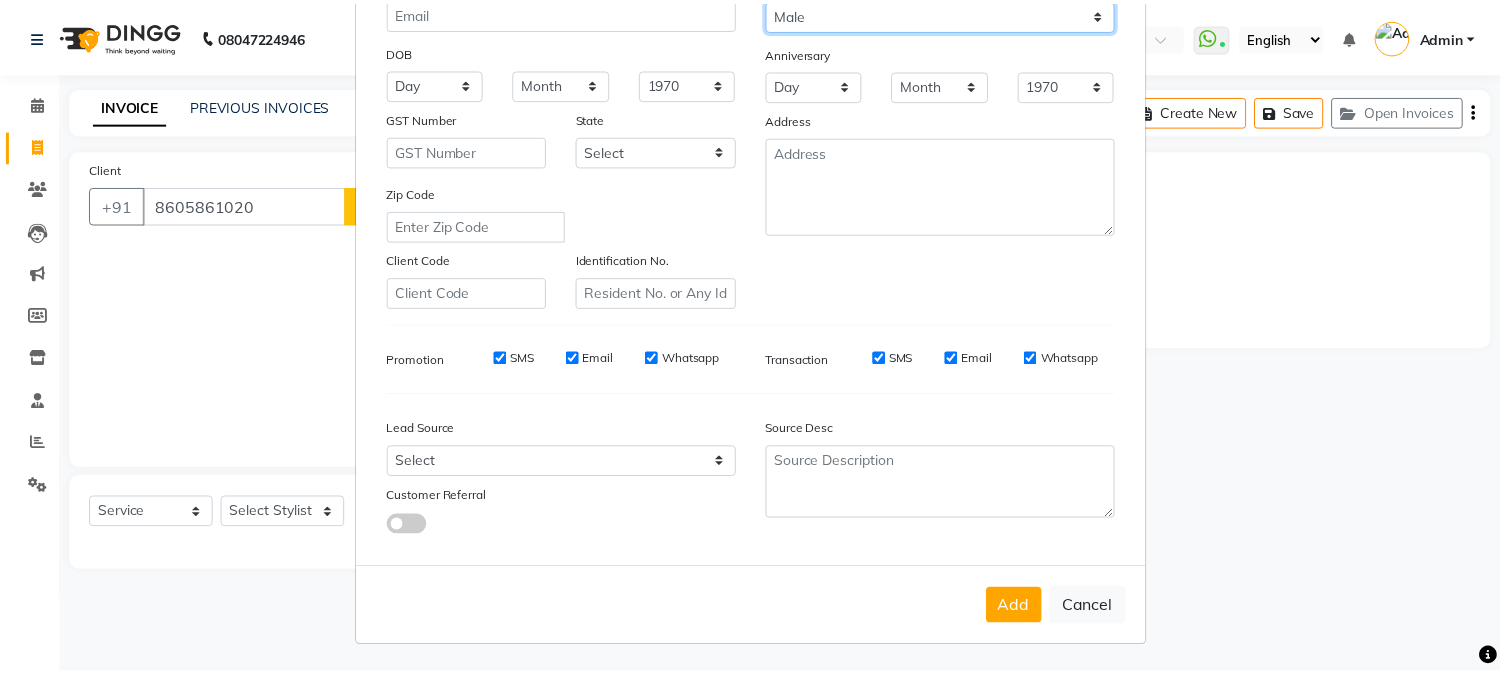 scroll, scrollTop: 250, scrollLeft: 0, axis: vertical 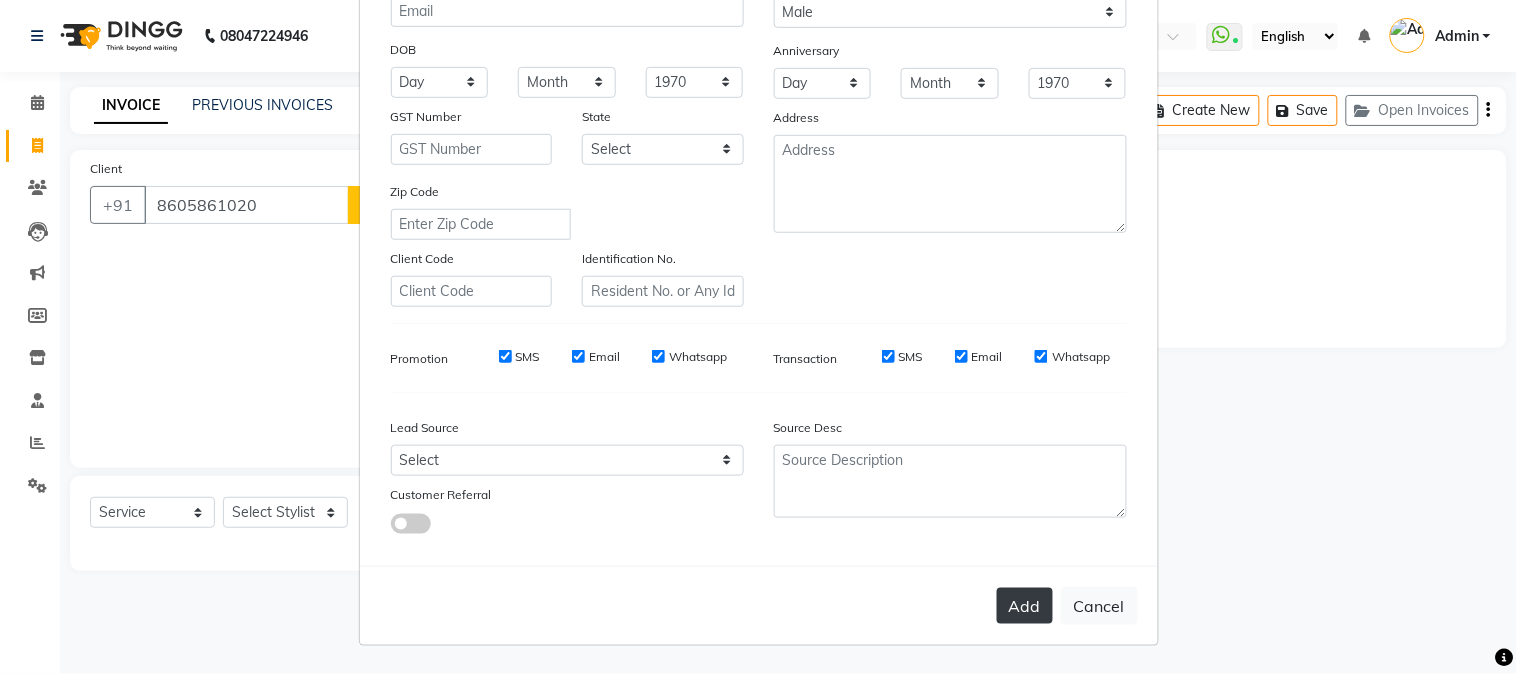 click on "Add" at bounding box center (1025, 606) 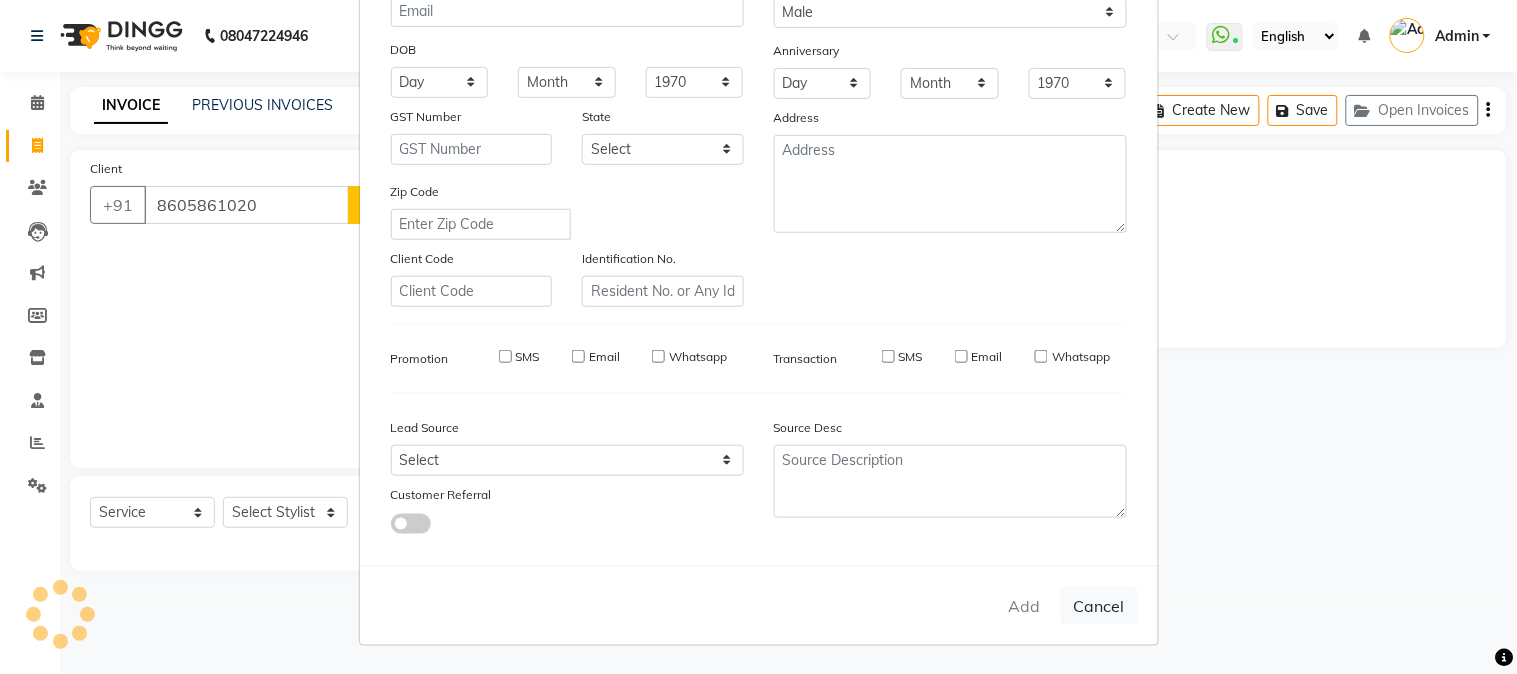 type 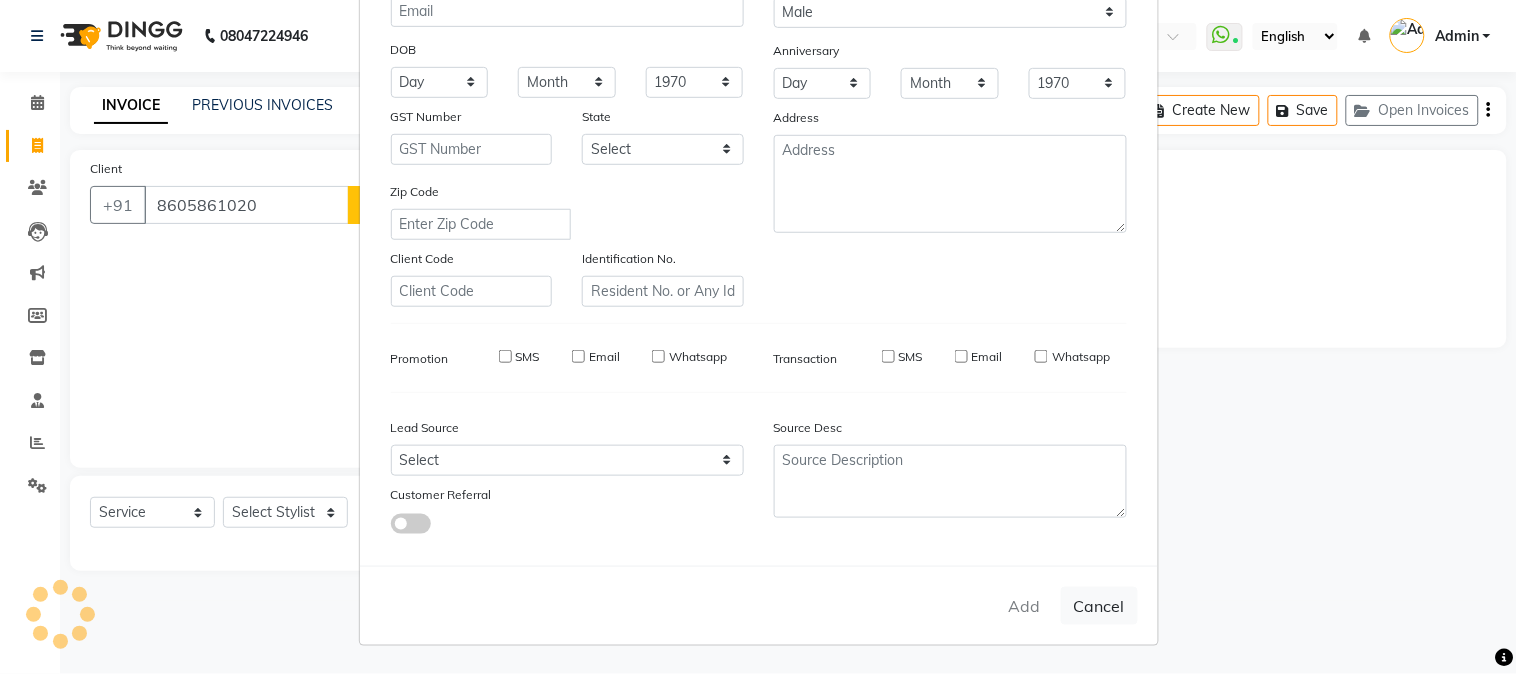 type 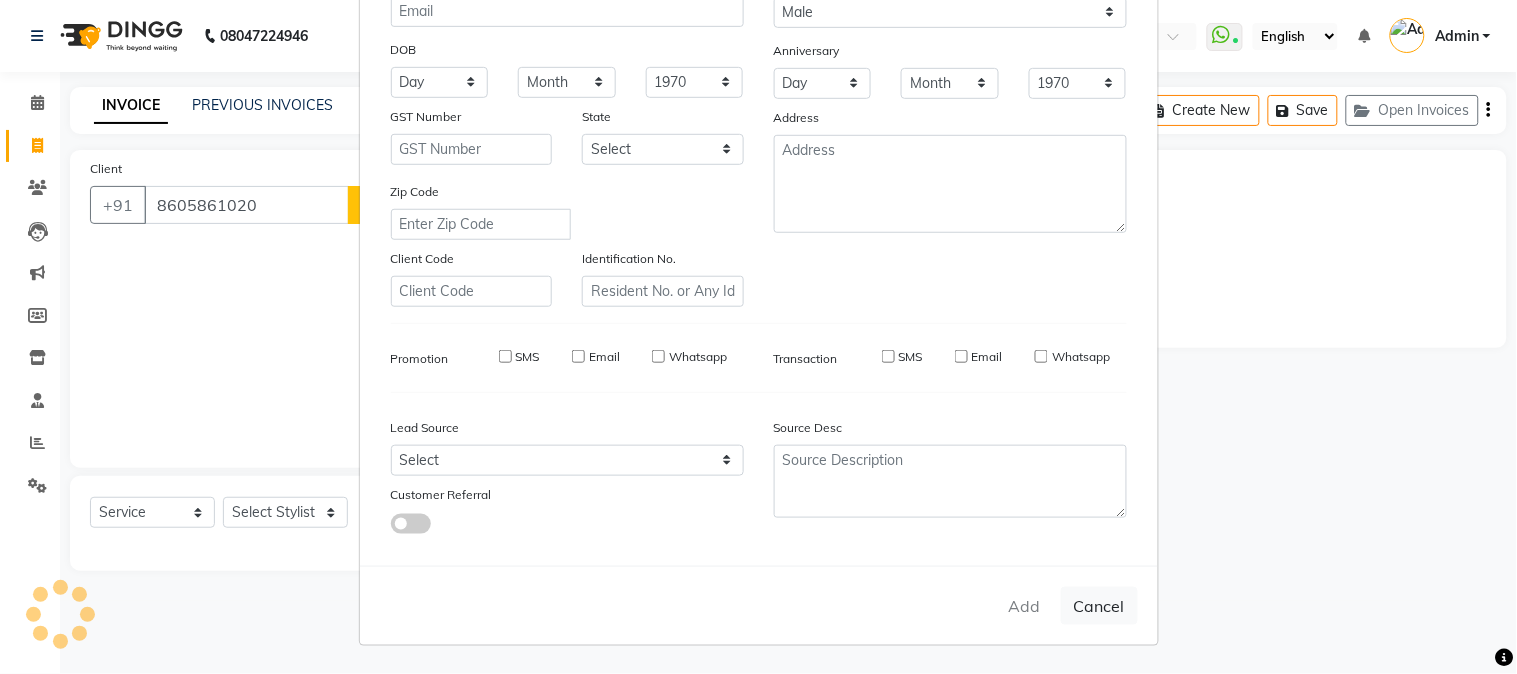 select 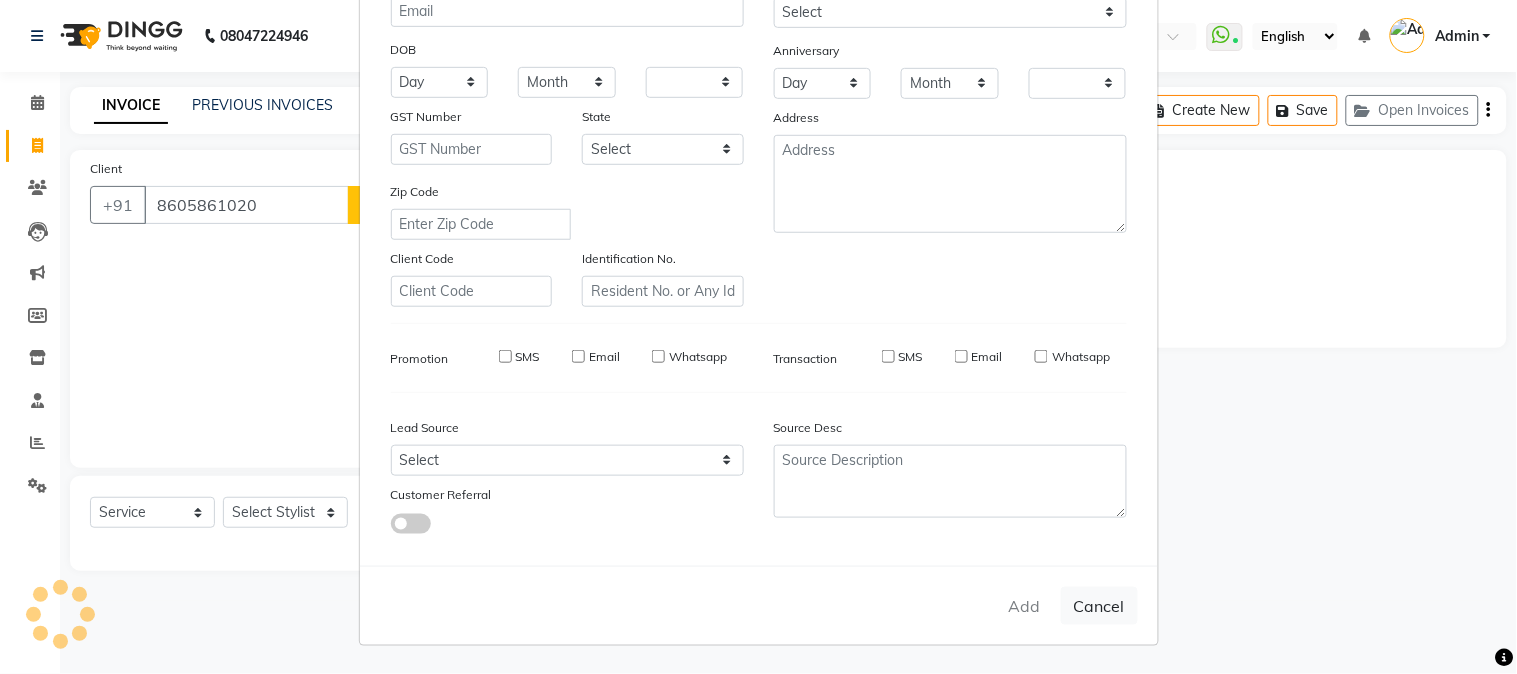 select on "1: Object" 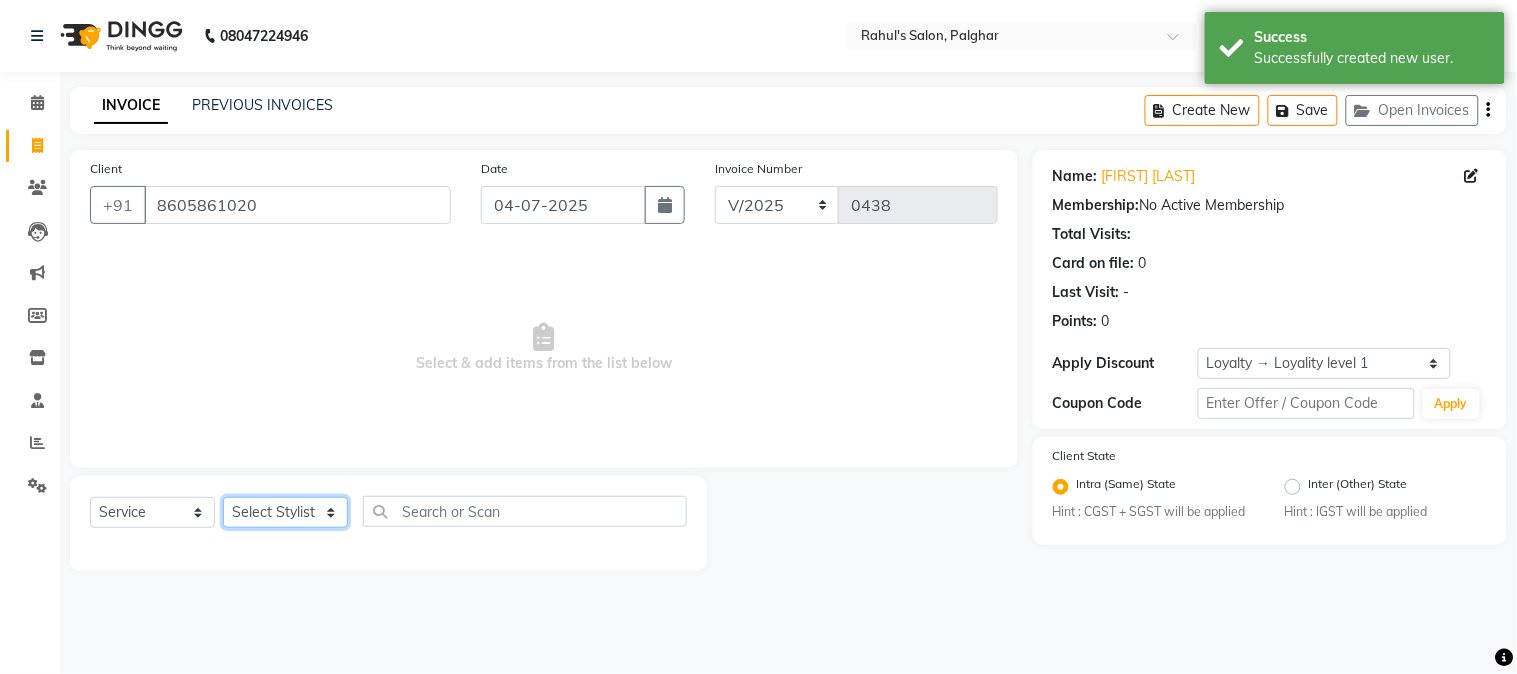 click on "Select Stylist AARMAN AAYUSHI SHARMA Akruti AMAN  Amir Arbaz Asif Ansari BABLU Bandana BHAGYESH CHETAN CHETAN BOISAR furkan GEETA KISHOR KISHOR JAMBHULKAR kunal mushahid  [muddu] Nilam NIRANJAN Nisha Parmar PRABHA  PUNAM Rahul Sir RAVI  RIMA Rohit Tandel SALONI Sandy Sir sarfaraz shovib M.D shreya ZOYA" 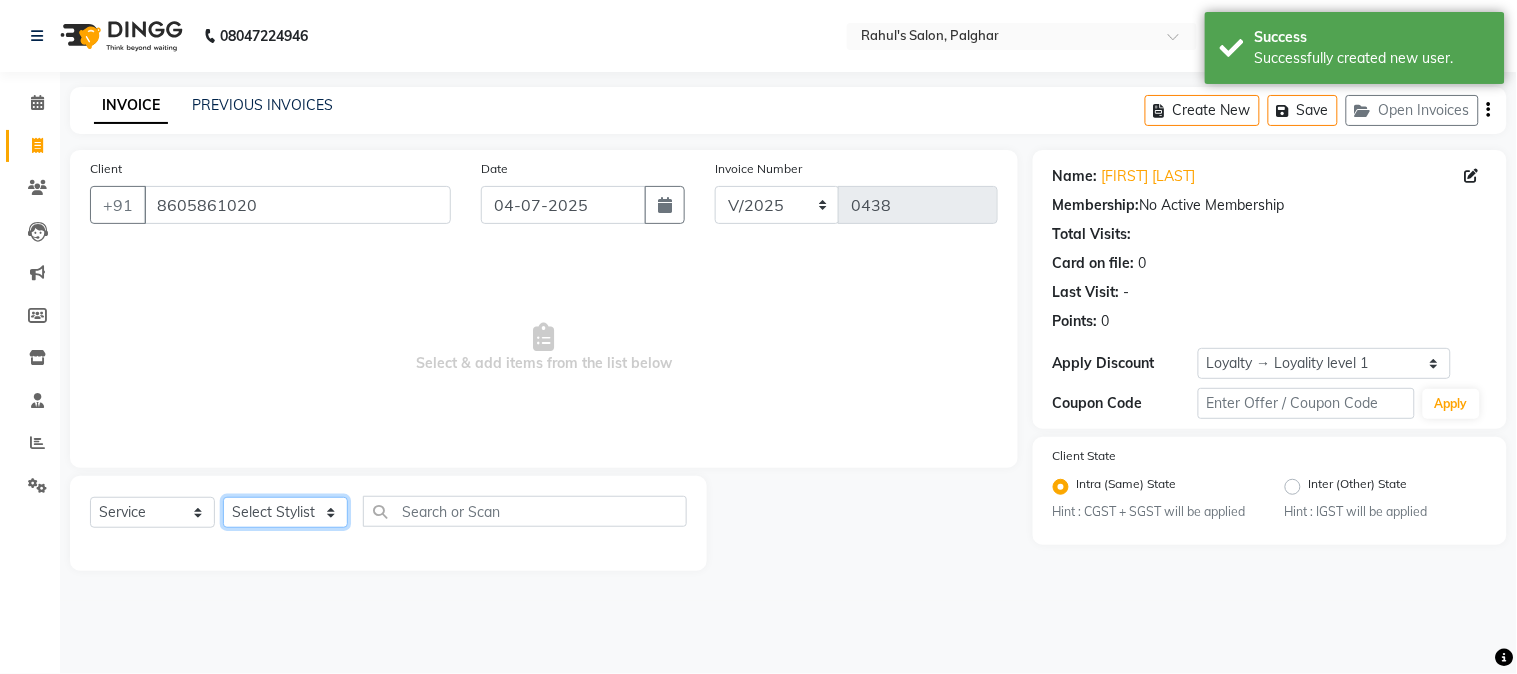select on "22545" 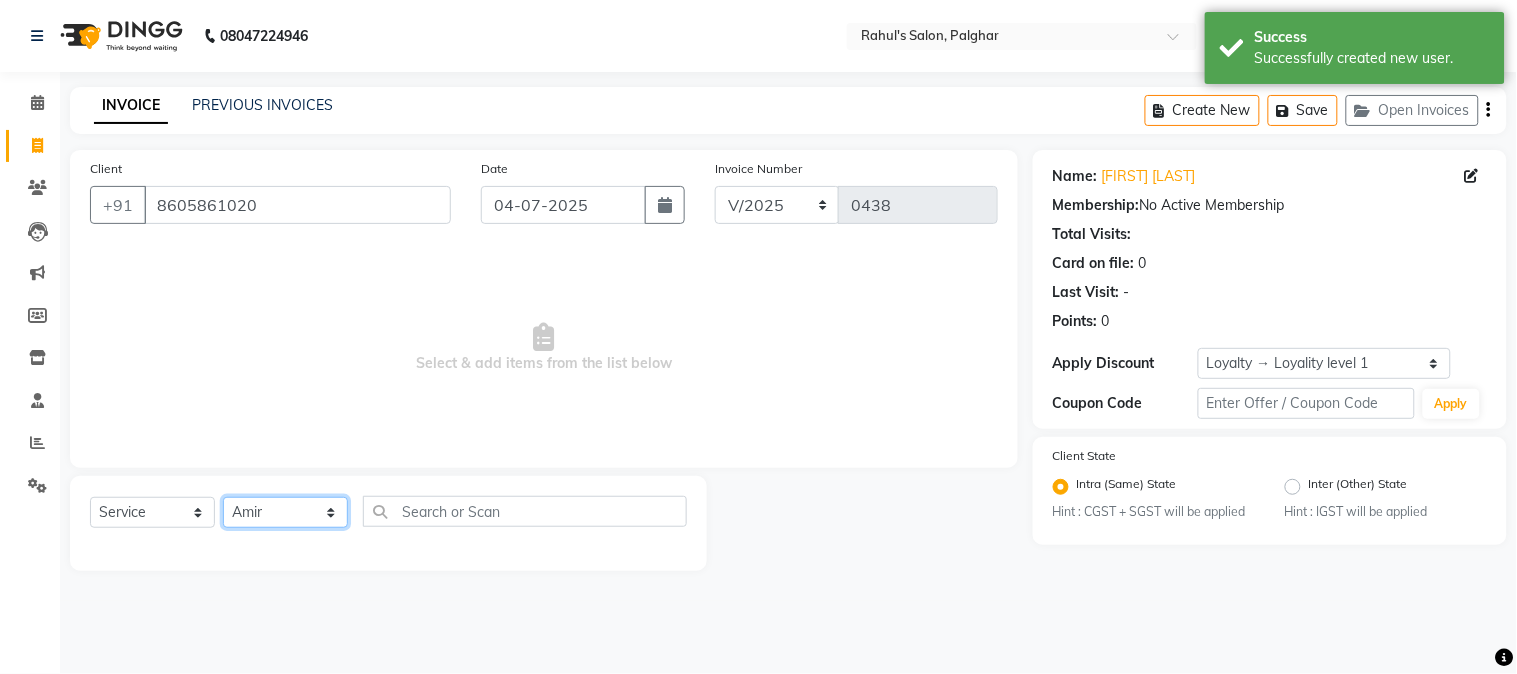 click on "Select Stylist AARMAN AAYUSHI SHARMA Akruti AMAN  Amir Arbaz Asif Ansari BABLU Bandana BHAGYESH CHETAN CHETAN BOISAR furkan GEETA KISHOR KISHOR JAMBHULKAR kunal mushahid  [muddu] Nilam NIRANJAN Nisha Parmar PRABHA  PUNAM Rahul Sir RAVI  RIMA Rohit Tandel SALONI Sandy Sir sarfaraz shovib M.D shreya ZOYA" 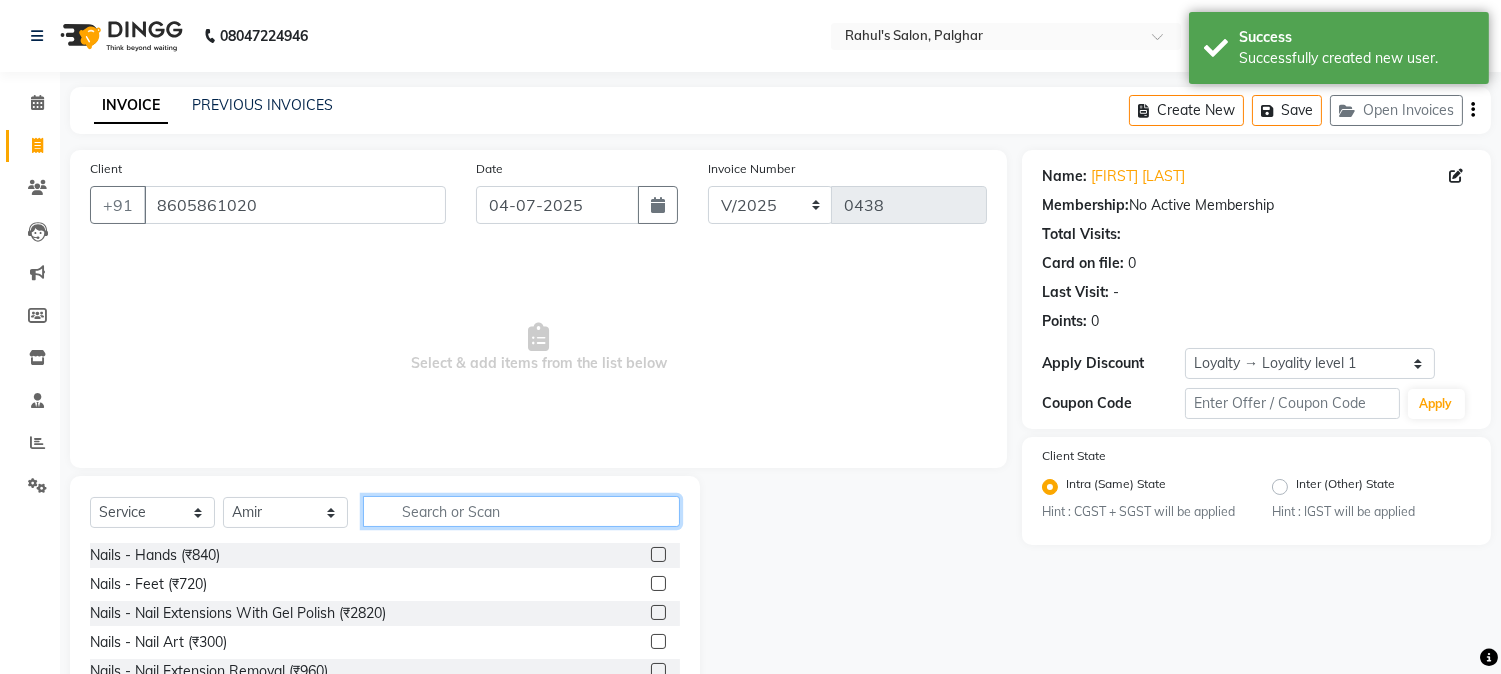 click 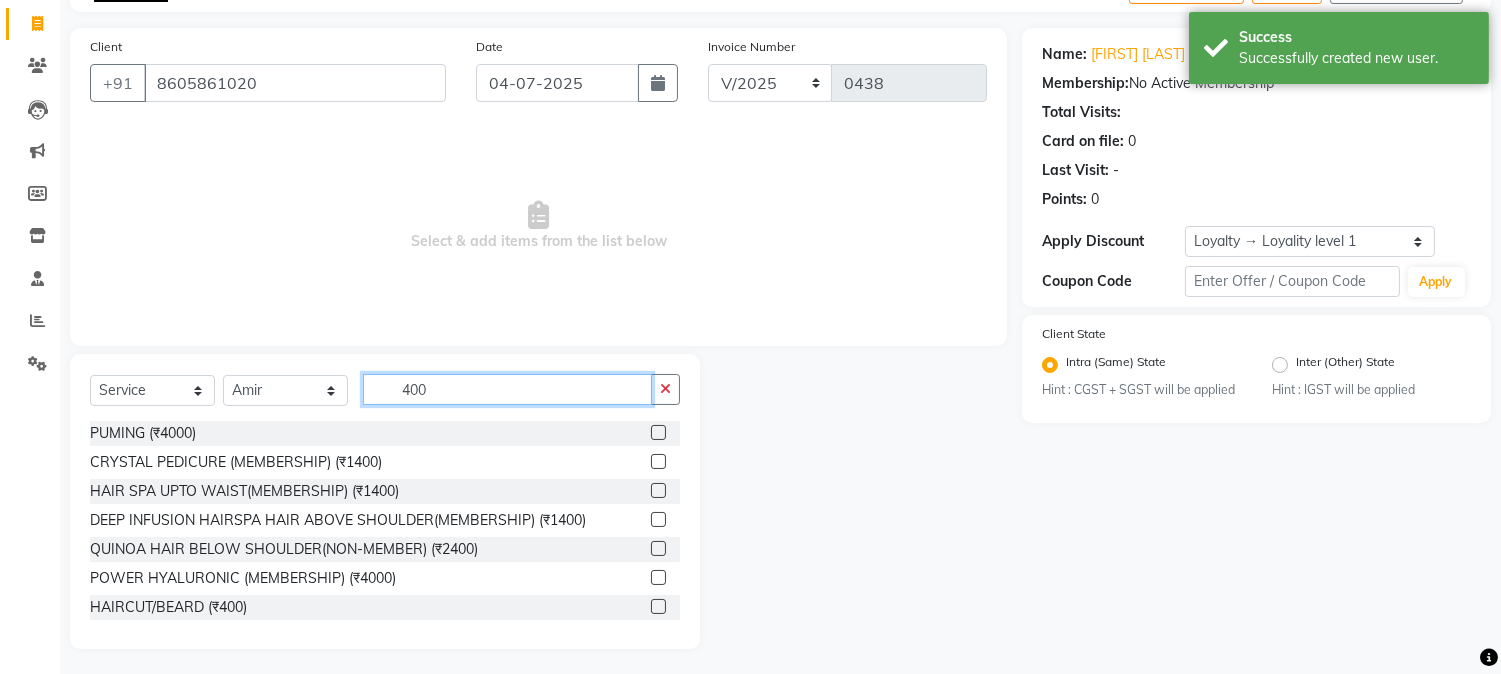 scroll, scrollTop: 126, scrollLeft: 0, axis: vertical 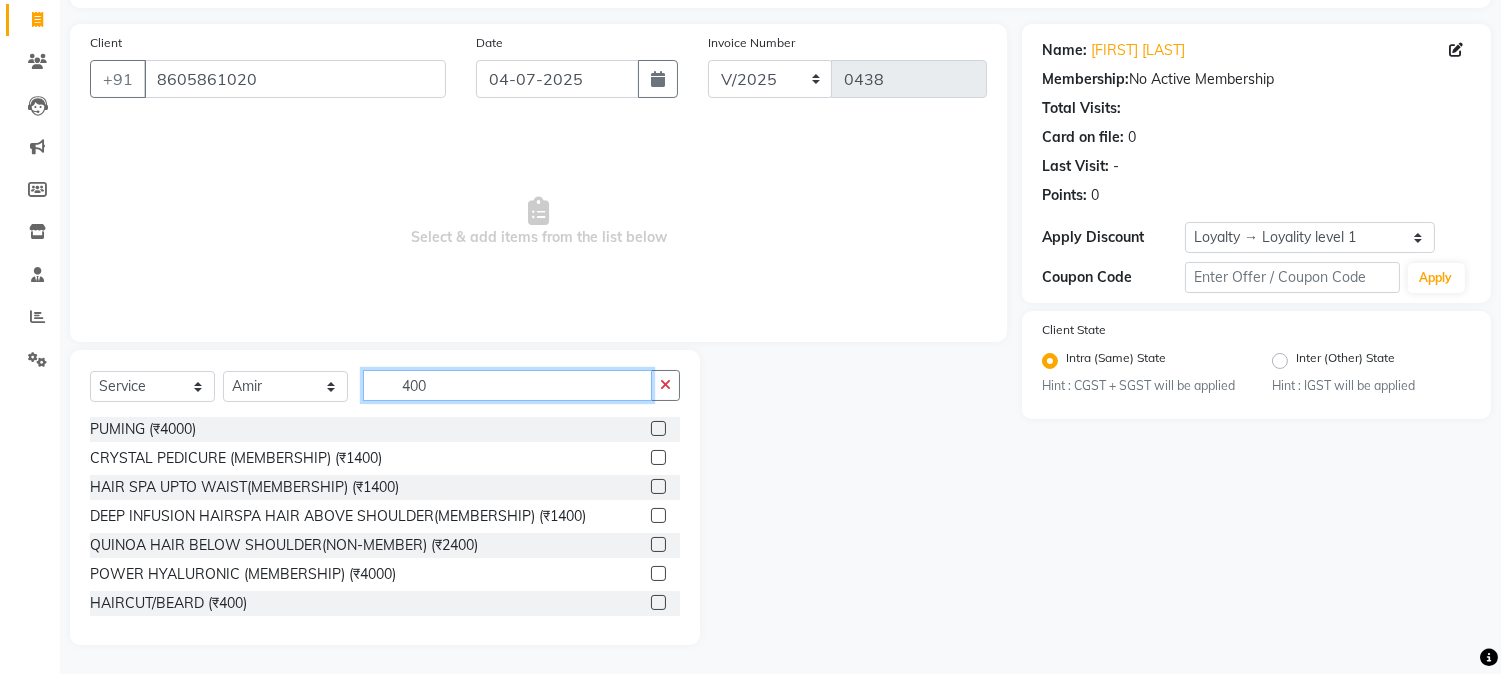 type on "400" 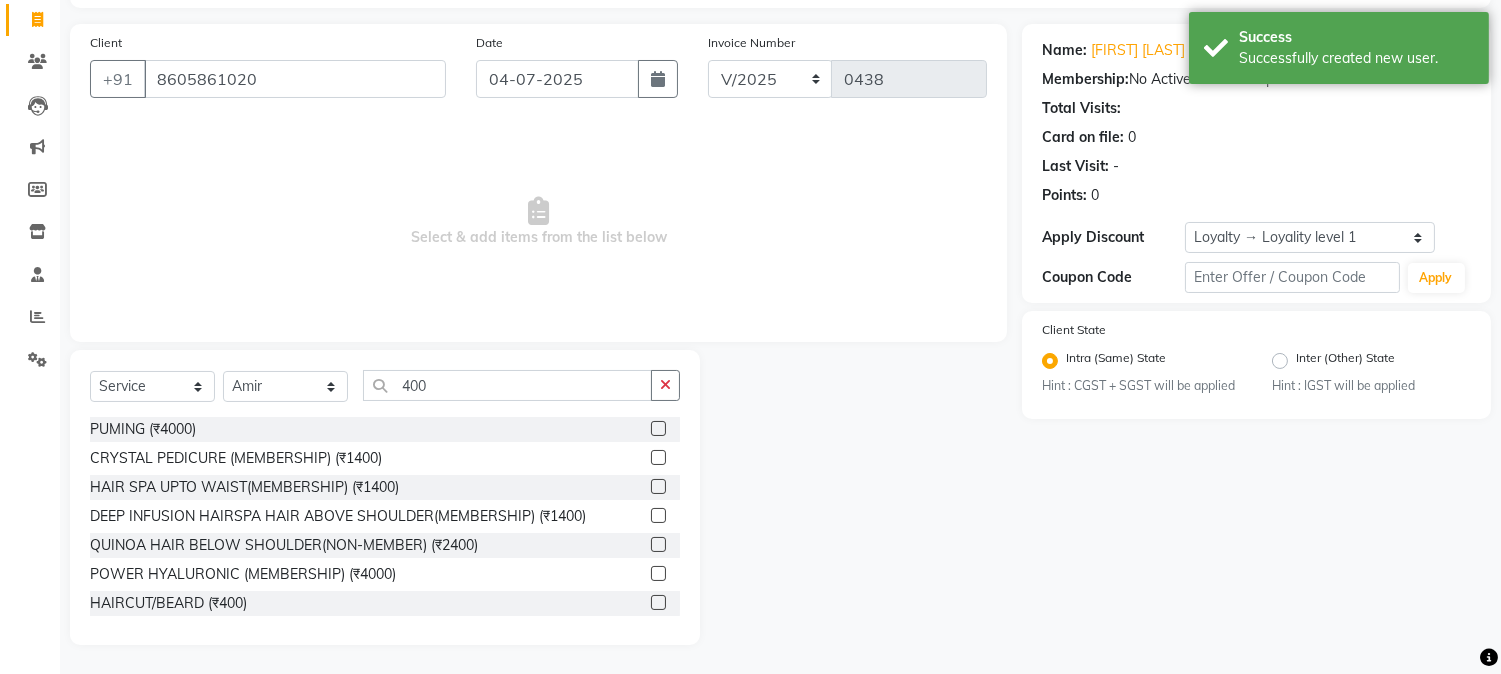 click 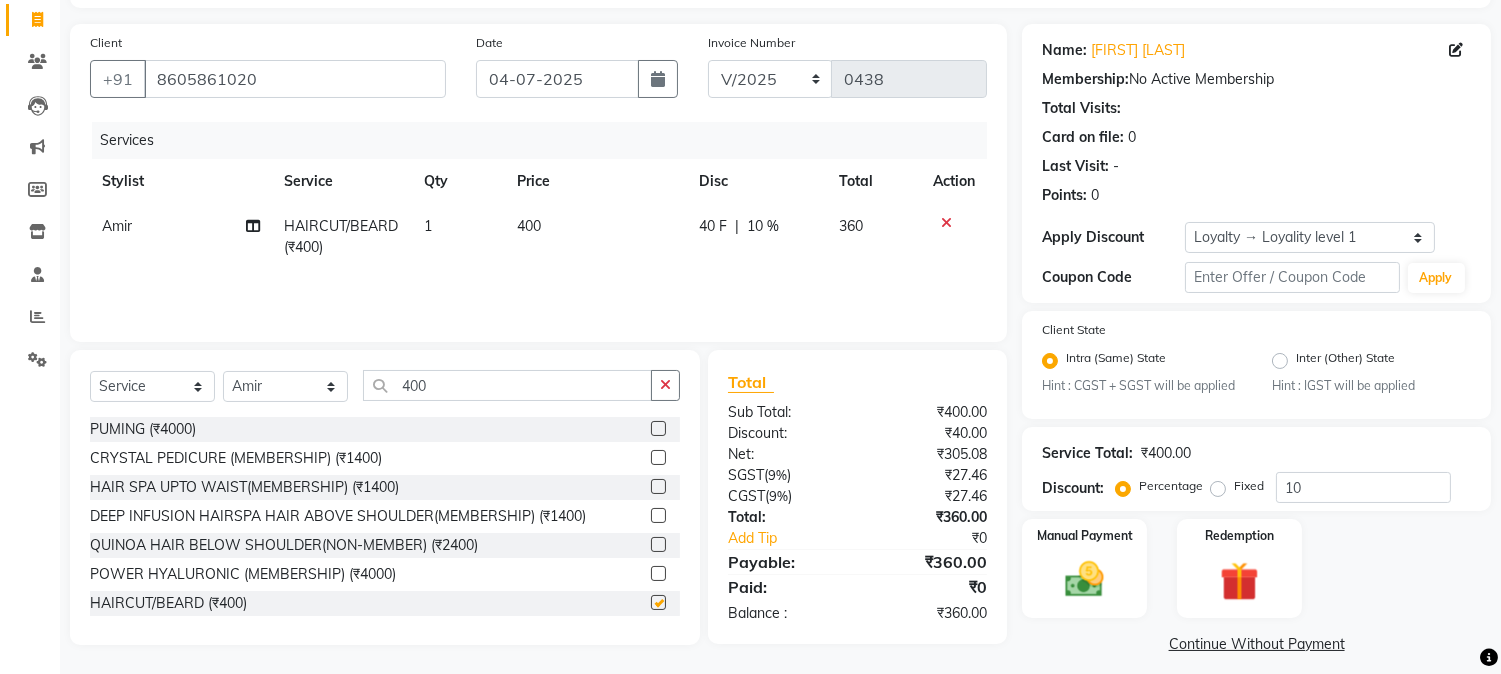checkbox on "false" 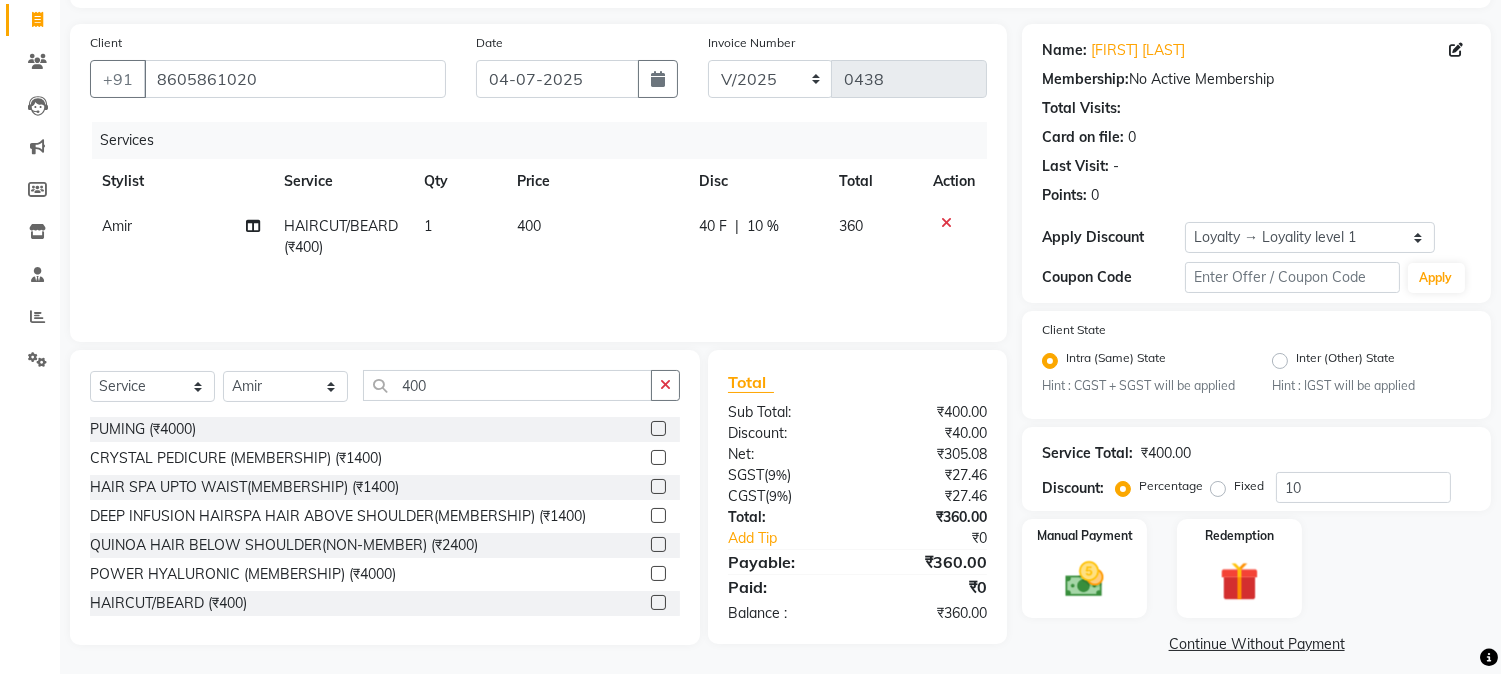 click on "40 F | 10 %" 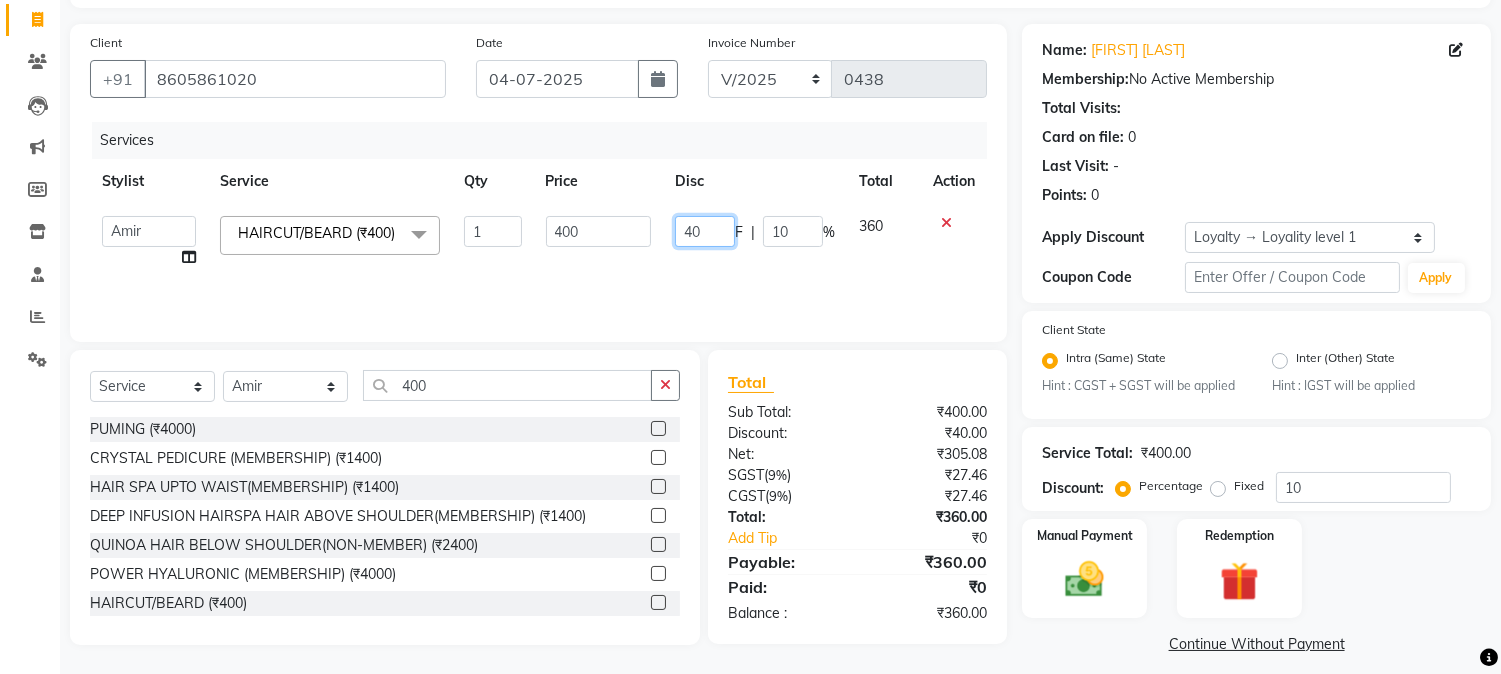 drag, startPoint x: 676, startPoint y: 231, endPoint x: 732, endPoint y: 227, distance: 56.142673 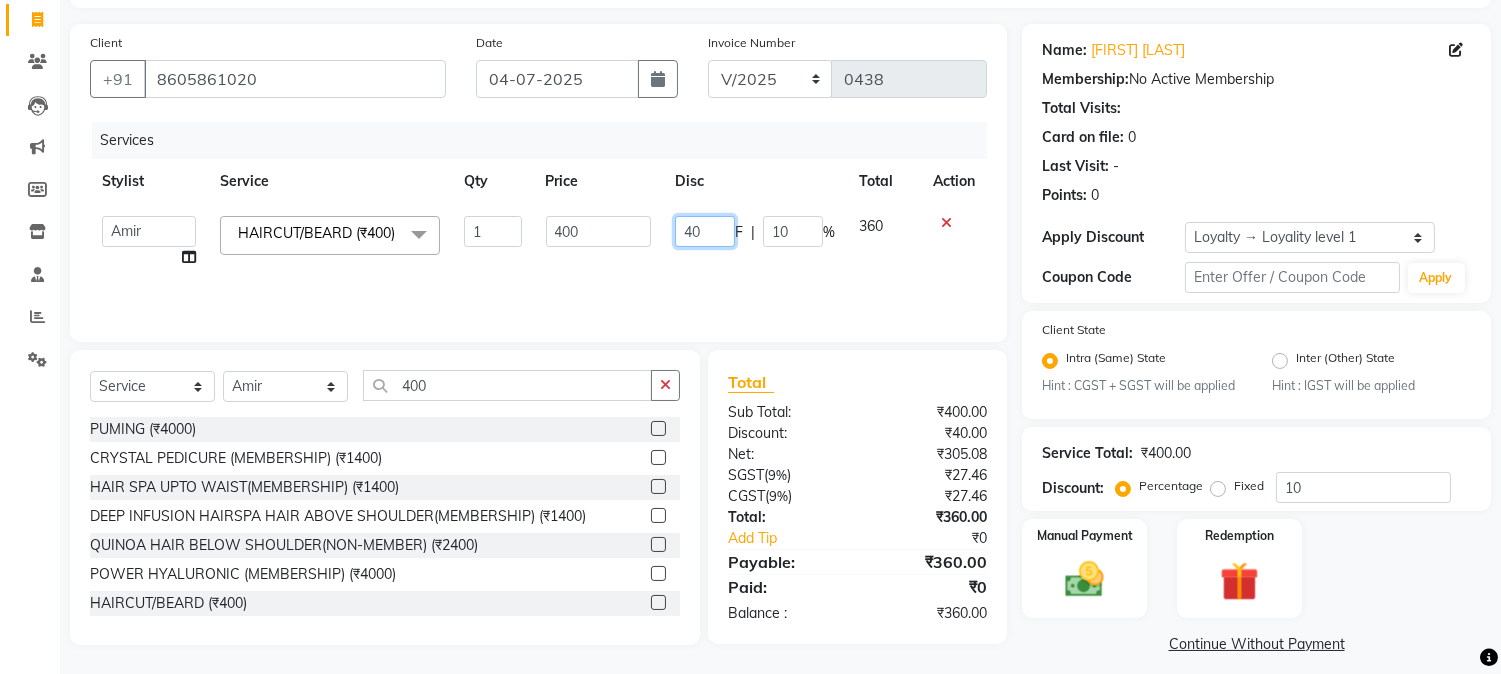 type 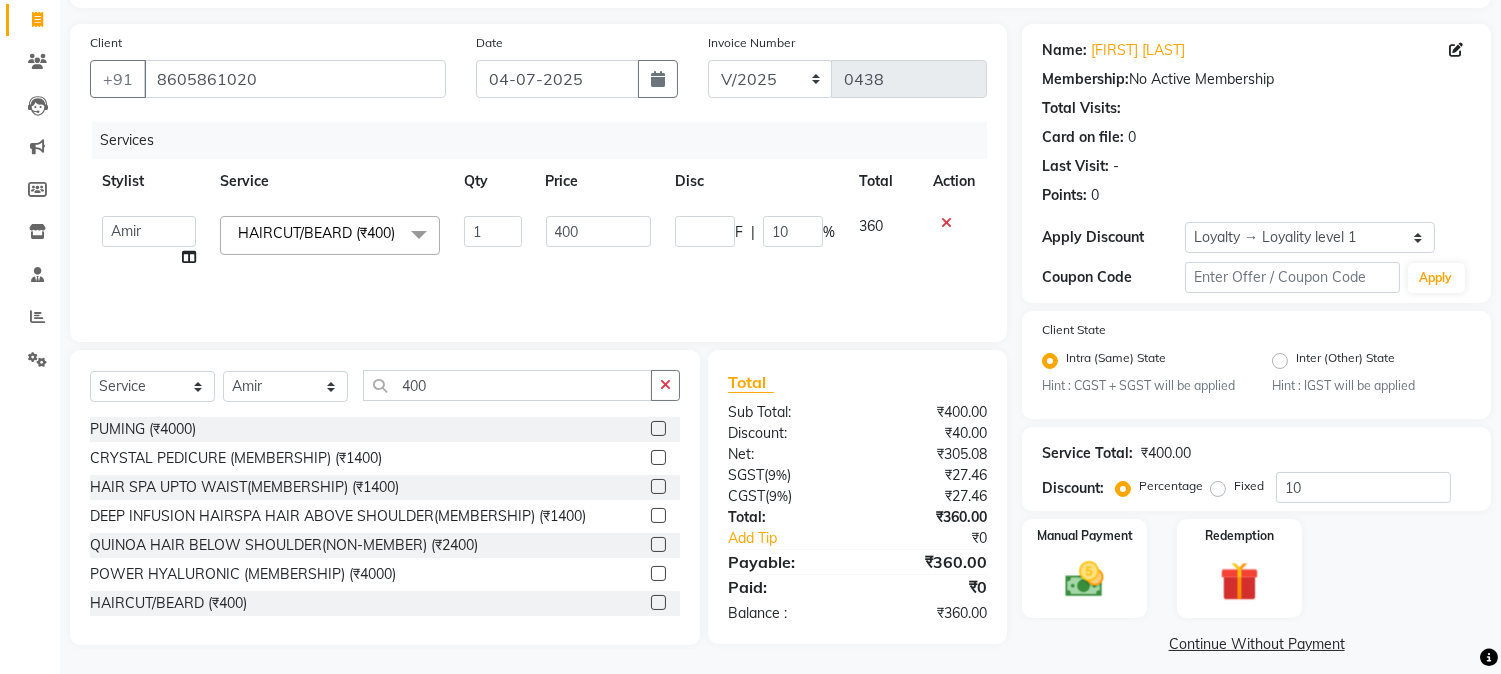 click on "F | 10 %" 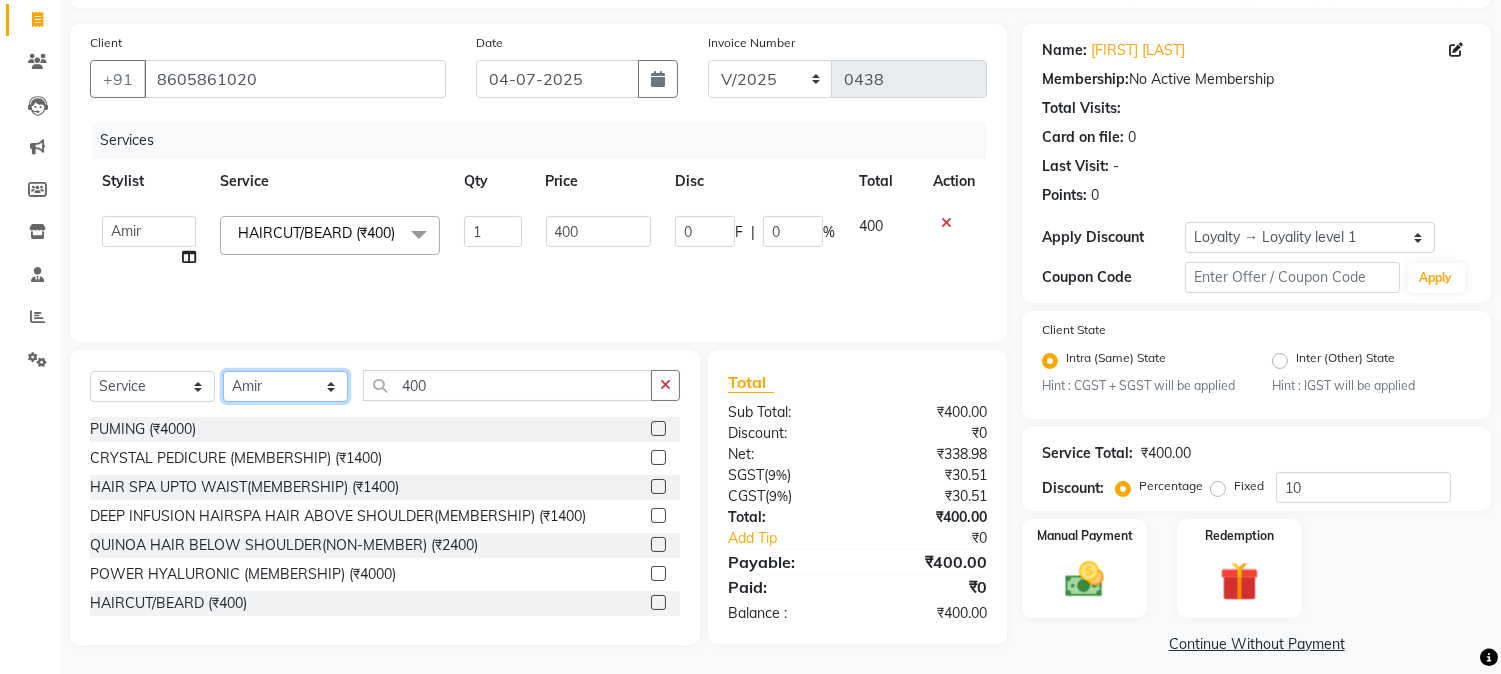 click on "Select Stylist AARMAN AAYUSHI SHARMA Akruti AMAN  Amir Arbaz Asif Ansari BABLU Bandana BHAGYESH CHETAN CHETAN BOISAR furkan GEETA KISHOR KISHOR JAMBHULKAR kunal mushahid  [muddu] Nilam NIRANJAN Nisha Parmar PRABHA  PUNAM Rahul Sir RAVI  RIMA Rohit Tandel SALONI Sandy Sir sarfaraz shovib M.D shreya ZOYA" 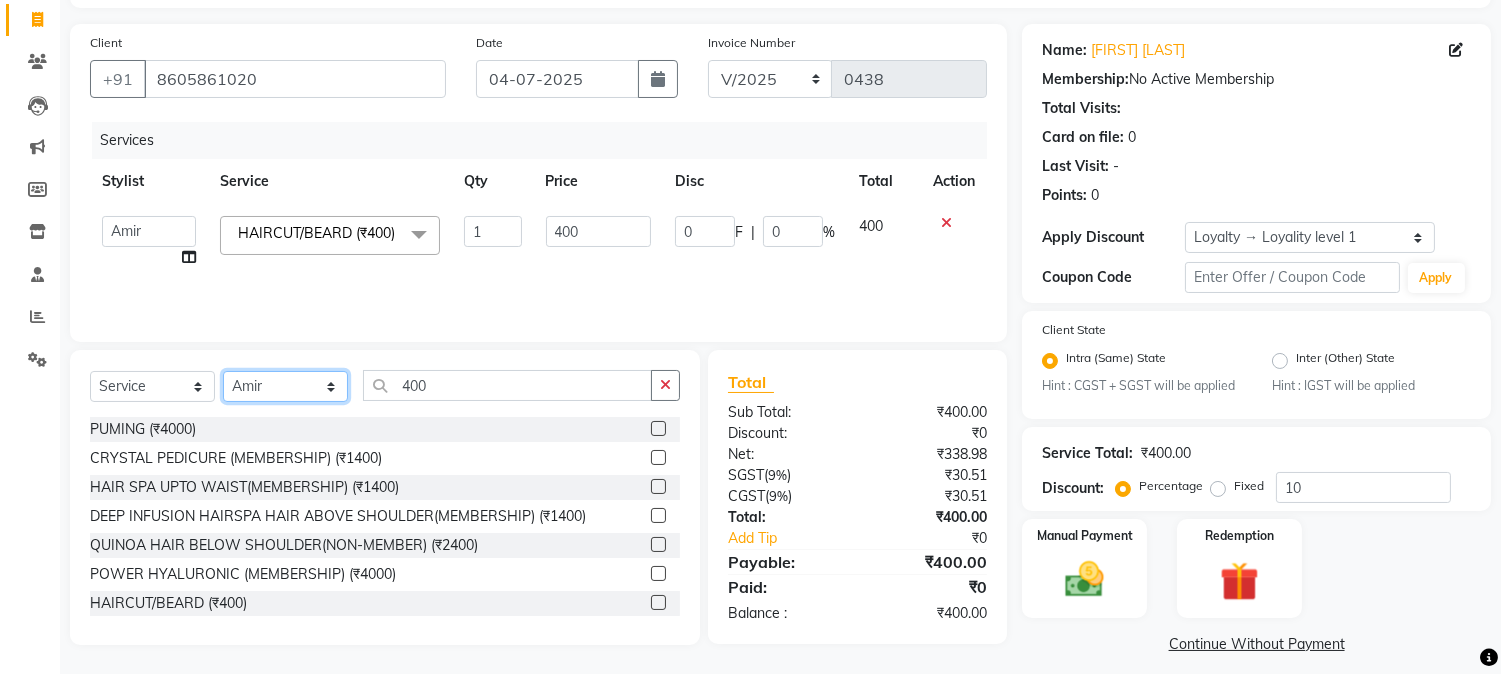 select on "84030" 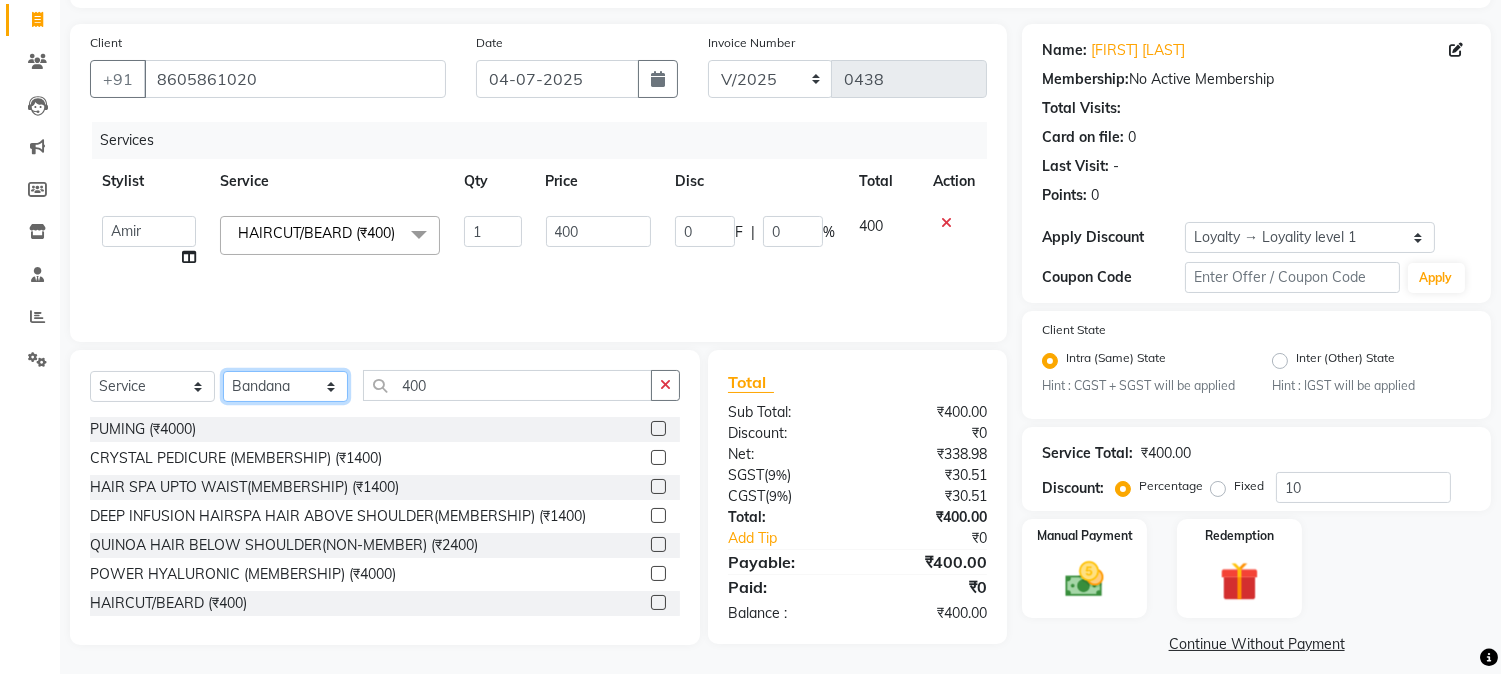 click on "Select Stylist AARMAN AAYUSHI SHARMA Akruti AMAN  Amir Arbaz Asif Ansari BABLU Bandana BHAGYESH CHETAN CHETAN BOISAR furkan GEETA KISHOR KISHOR JAMBHULKAR kunal mushahid  [muddu] Nilam NIRANJAN Nisha Parmar PRABHA  PUNAM Rahul Sir RAVI  RIMA Rohit Tandel SALONI Sandy Sir sarfaraz shovib M.D shreya ZOYA" 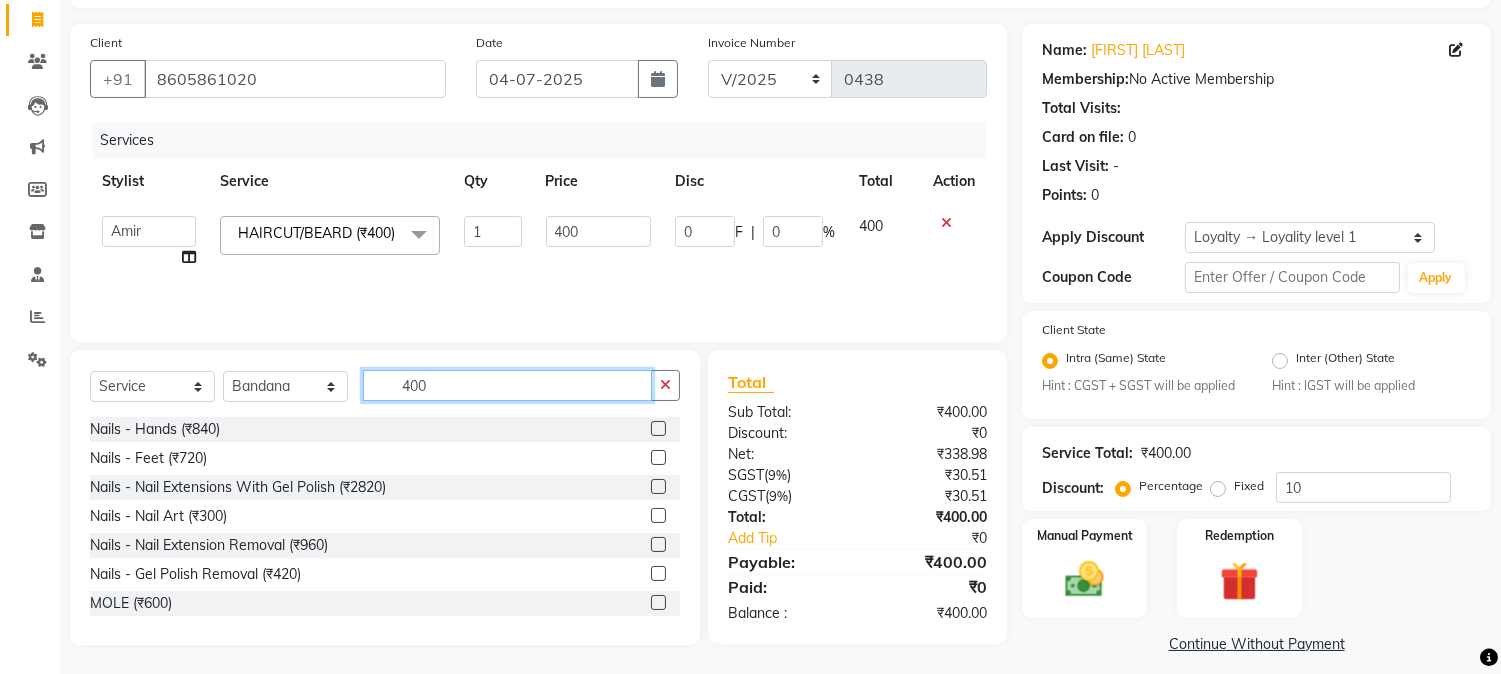 drag, startPoint x: 392, startPoint y: 382, endPoint x: 471, endPoint y: 375, distance: 79.30952 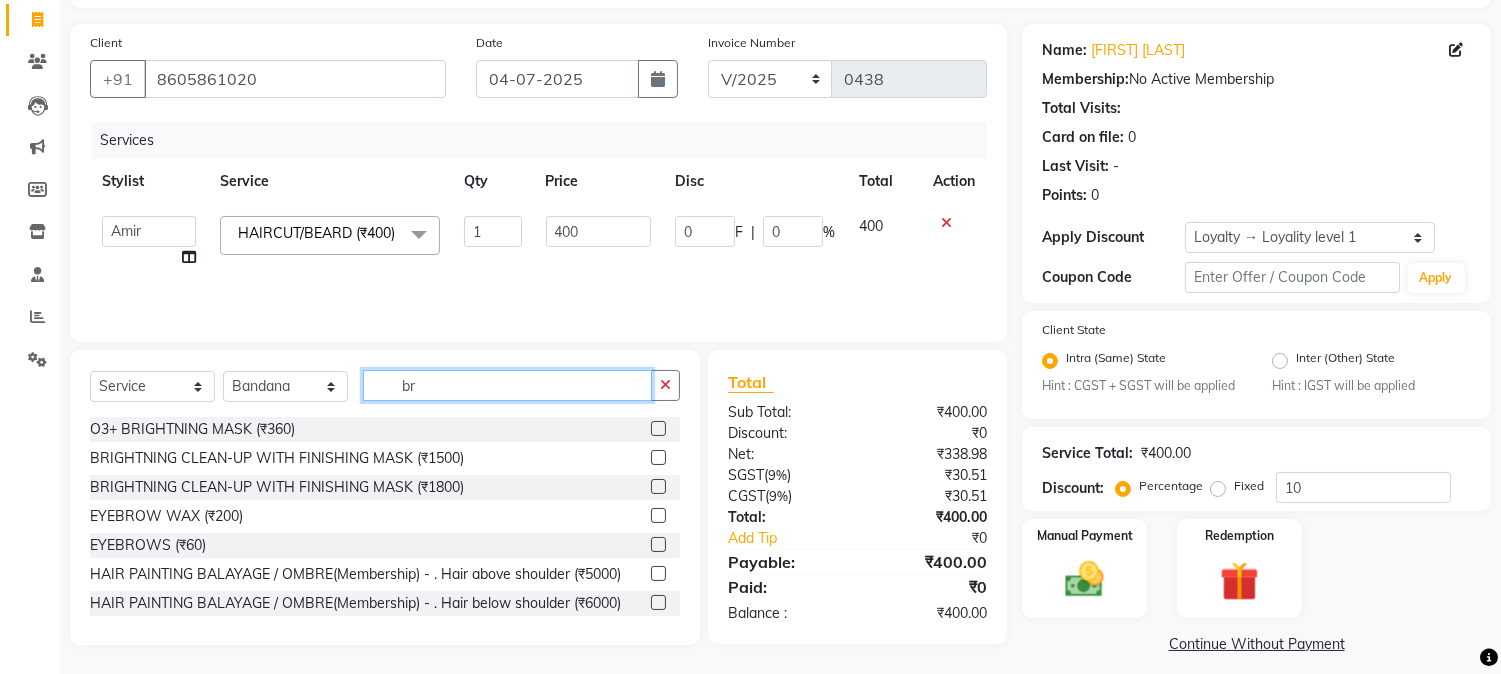 type on "br" 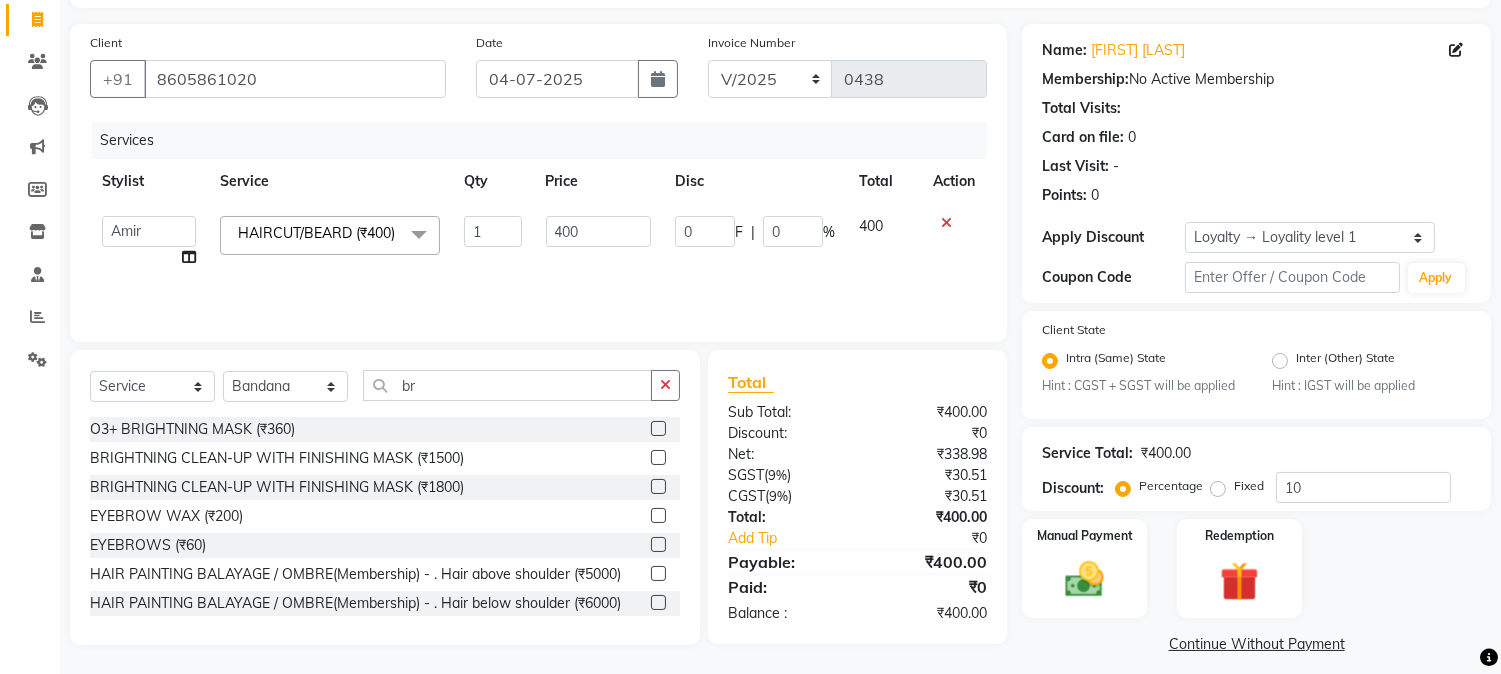 click 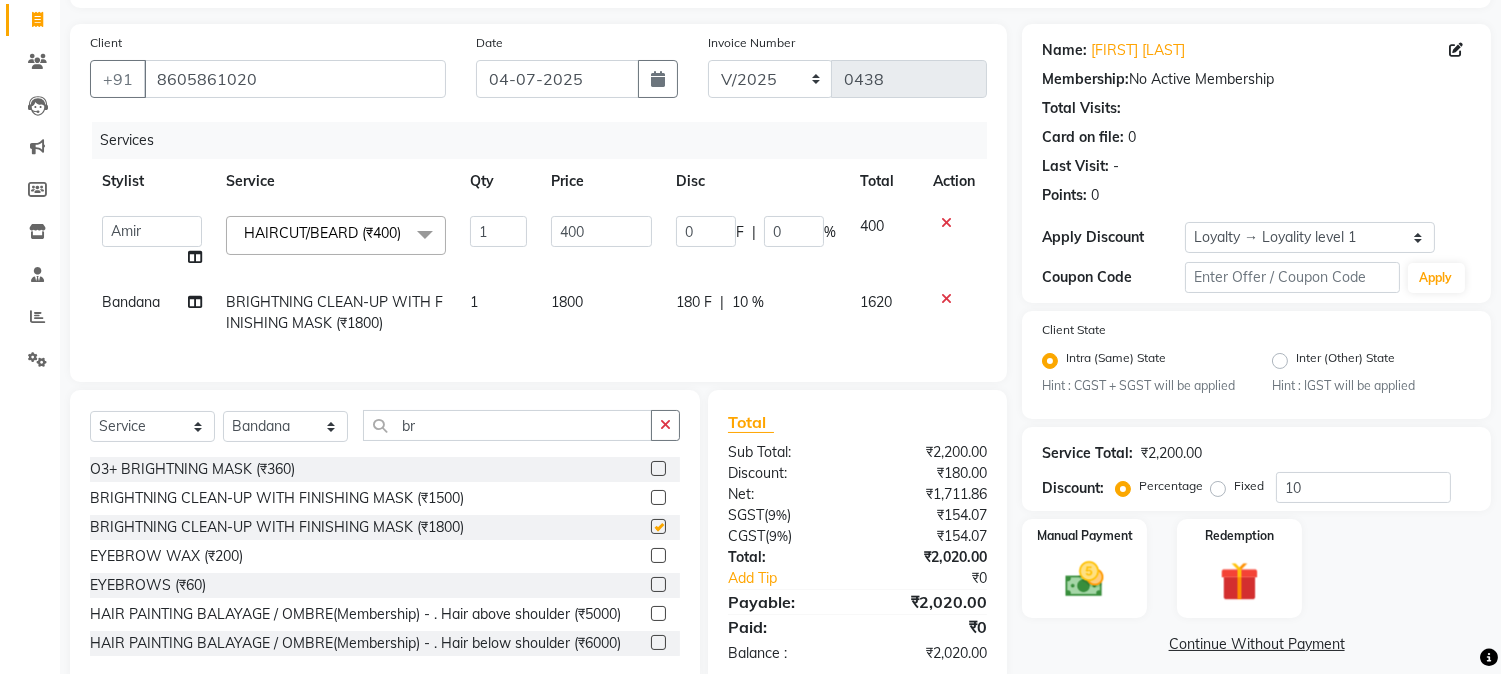 checkbox on "false" 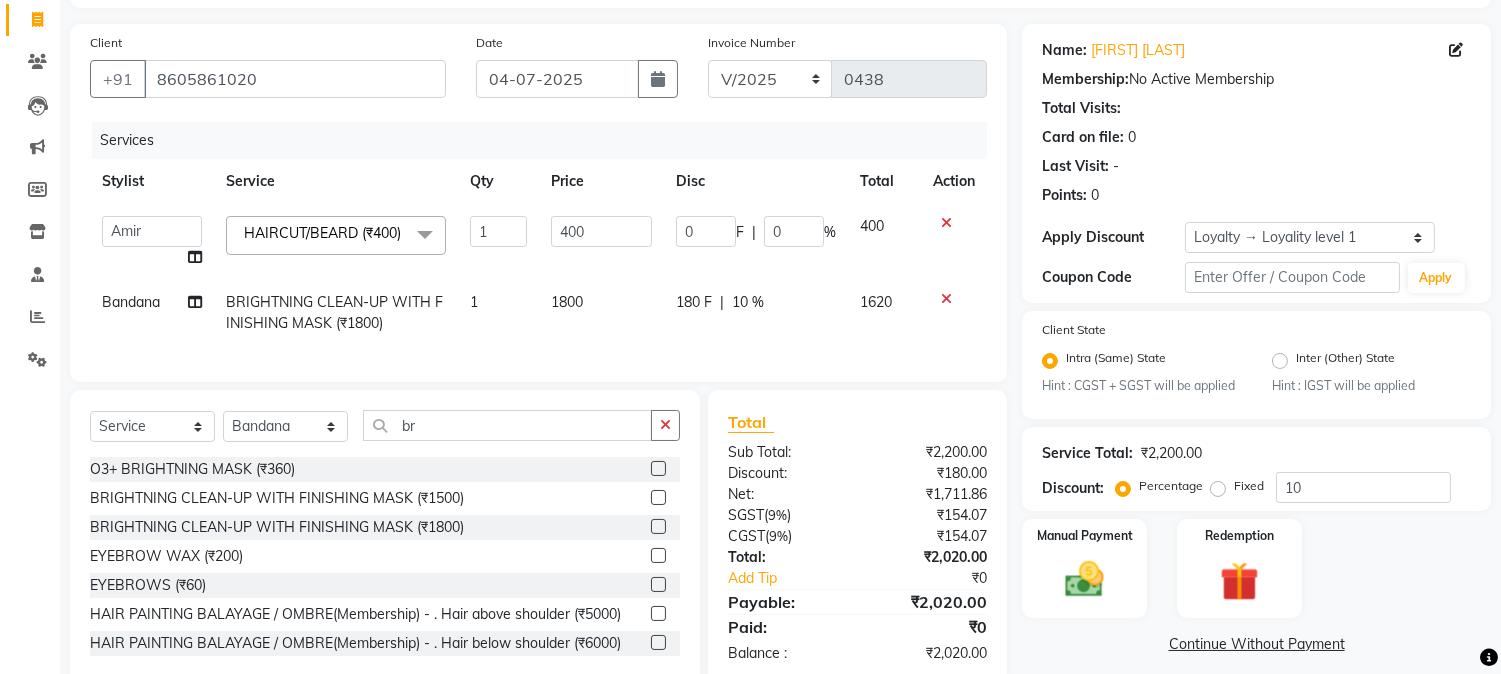 scroll, scrollTop: 192, scrollLeft: 0, axis: vertical 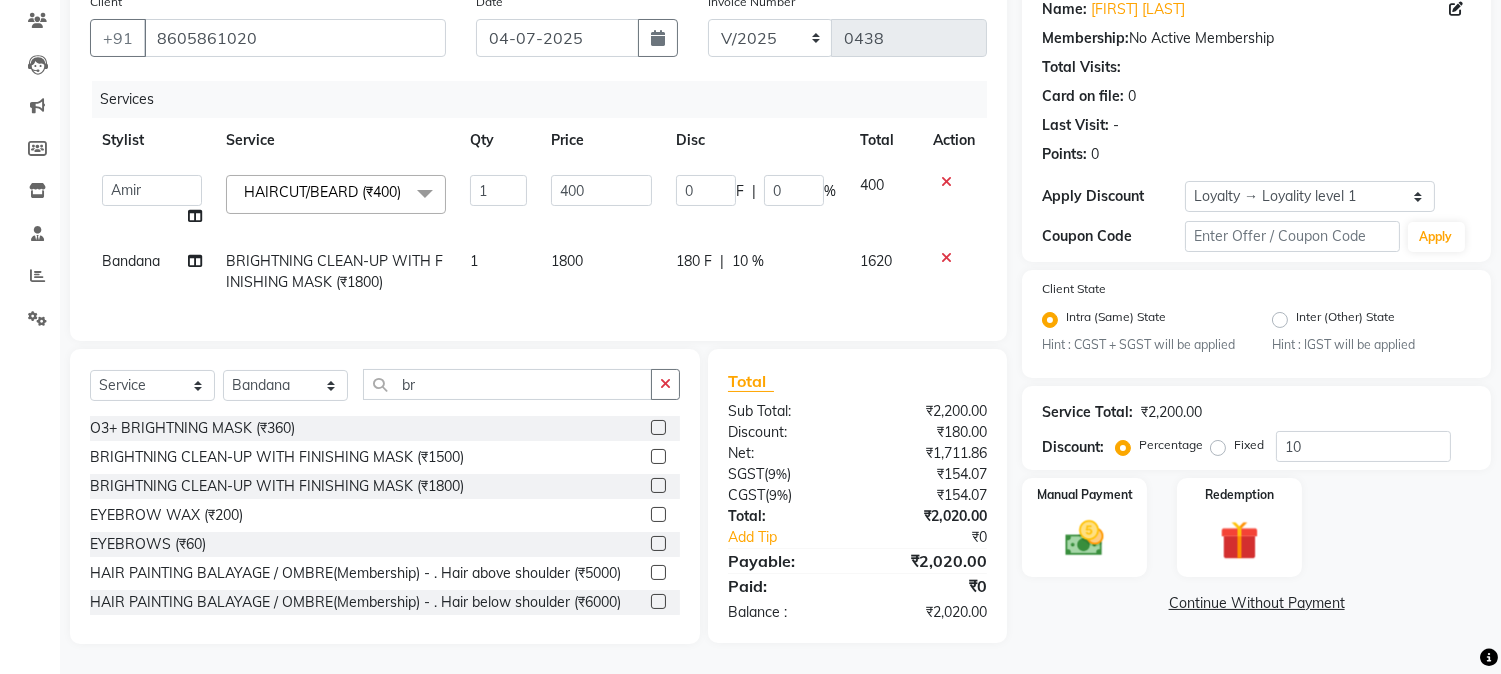 click on "180 F | 10 %" 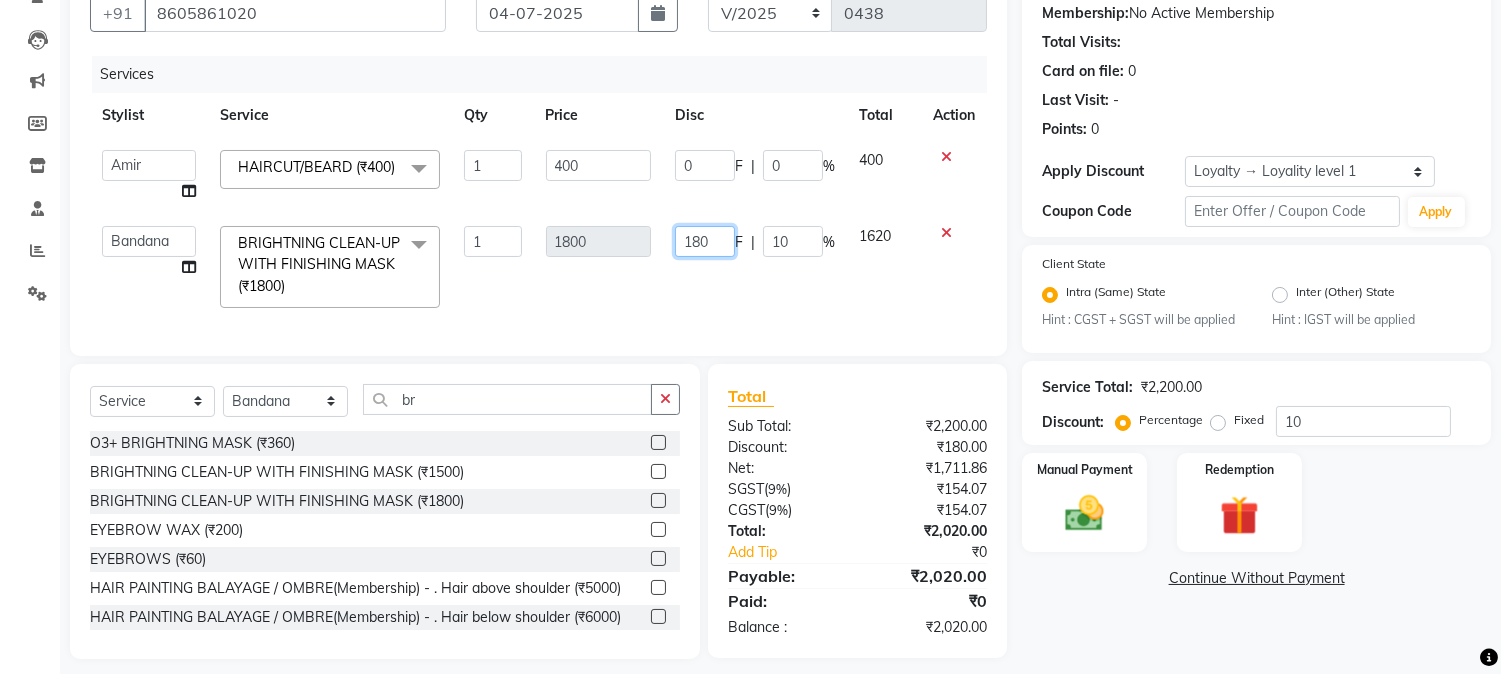 drag, startPoint x: 673, startPoint y: 253, endPoint x: 734, endPoint y: 241, distance: 62.169125 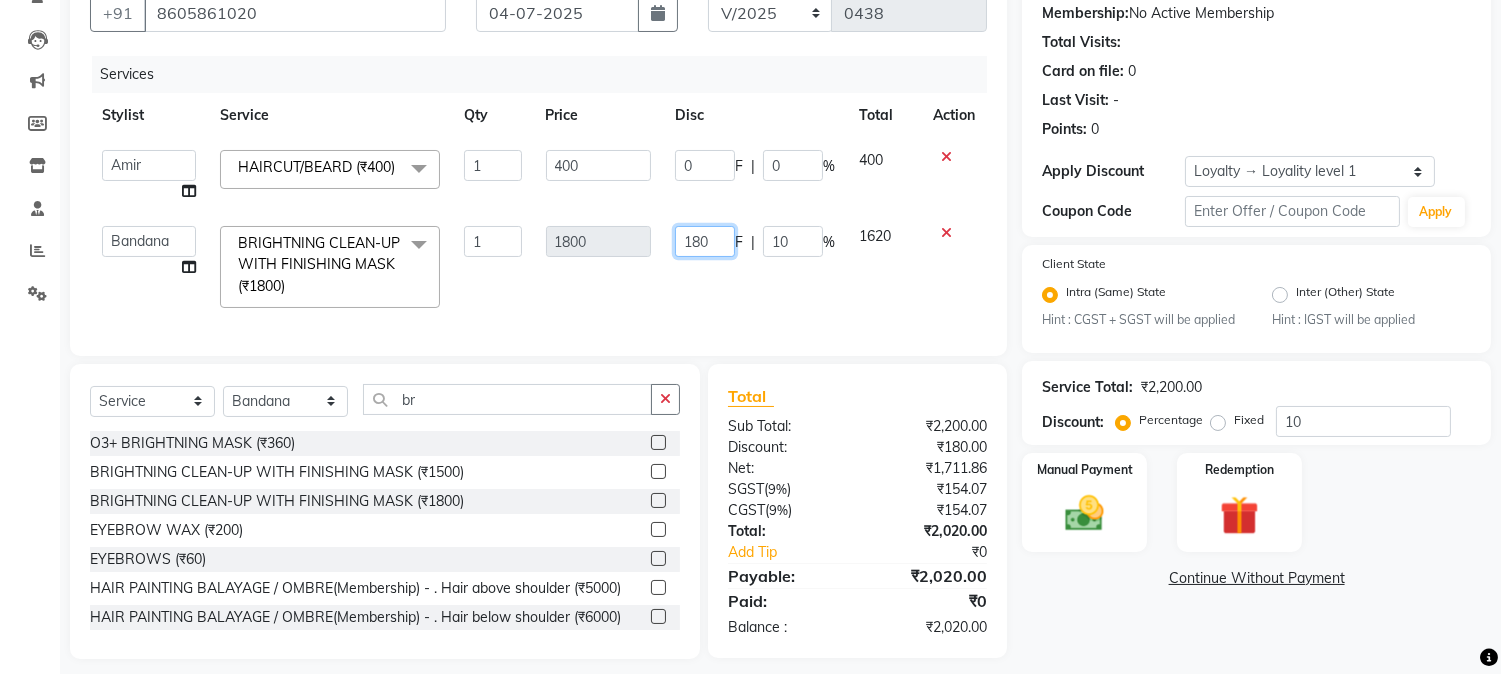 click on "180 F | 10 %" 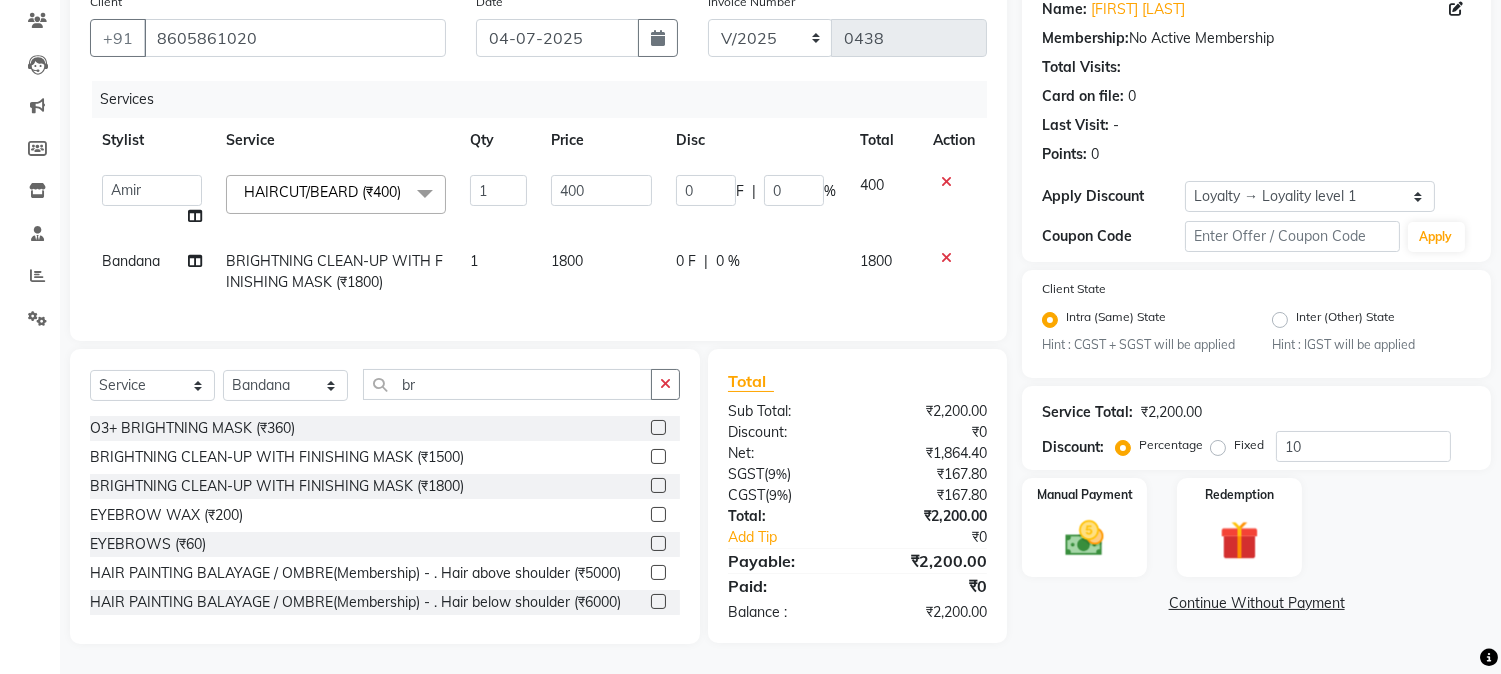 click on "0 F | 0 %" 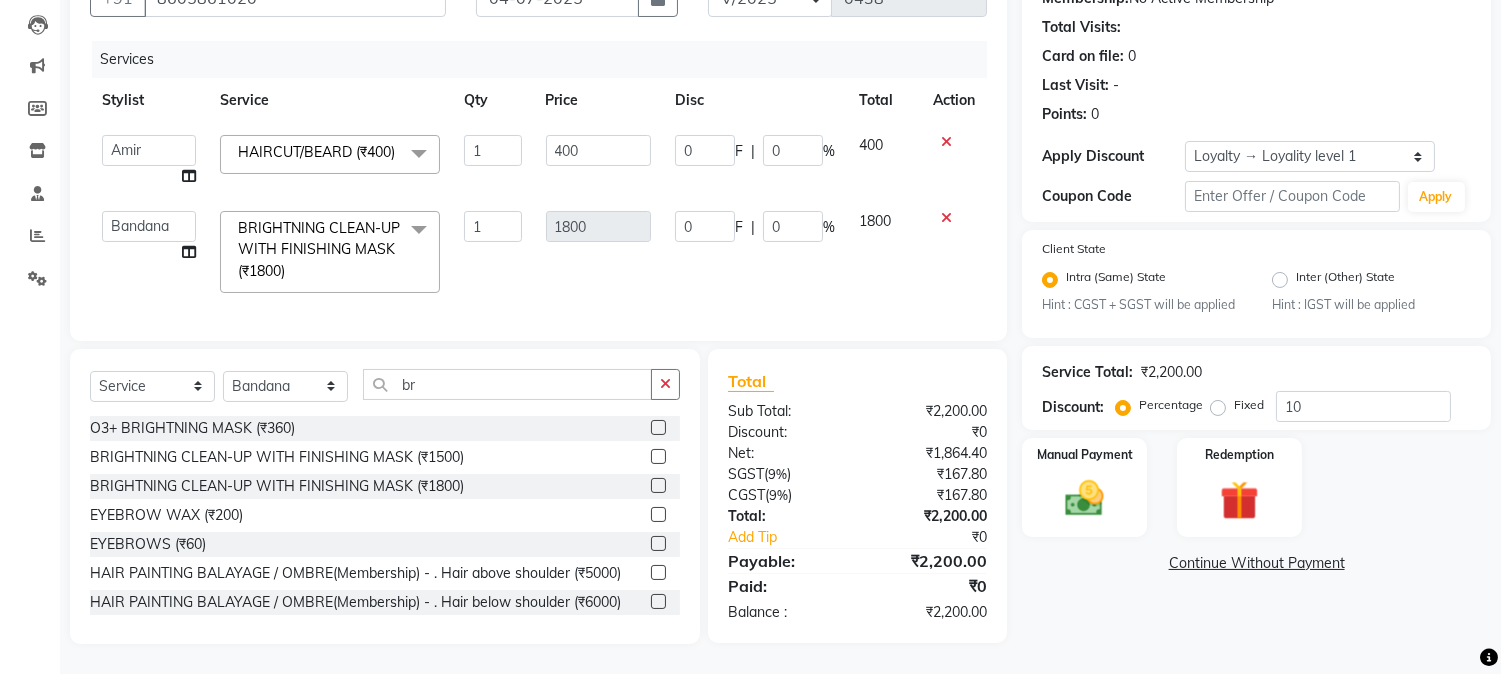 scroll, scrollTop: 233, scrollLeft: 0, axis: vertical 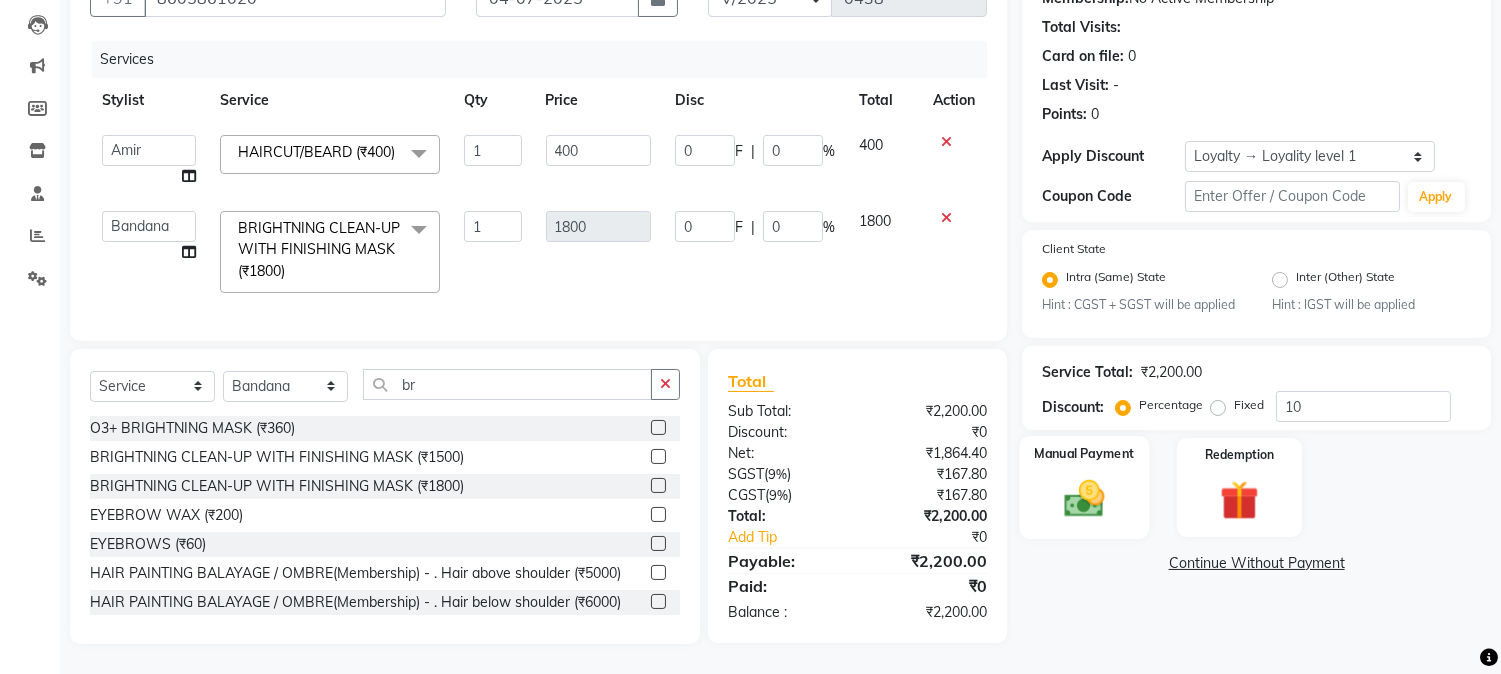 click 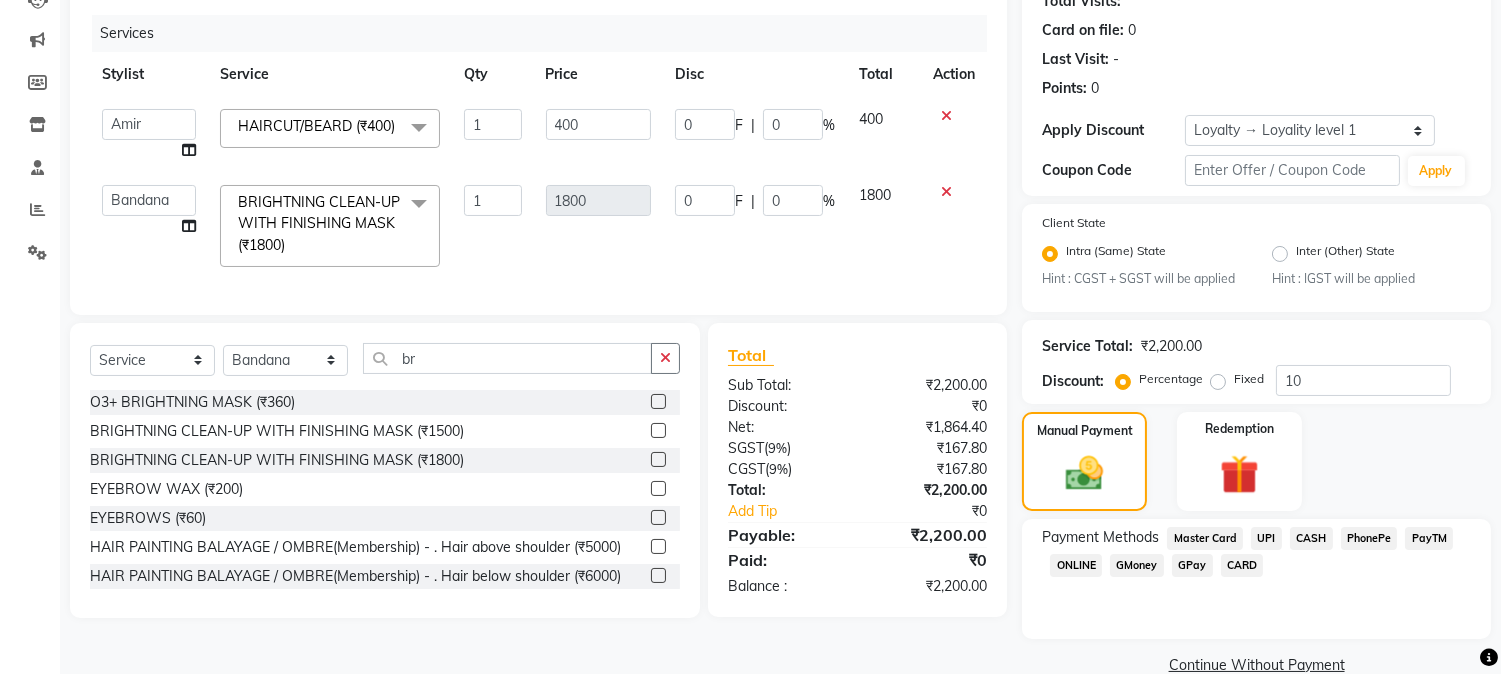 click on "GPay" 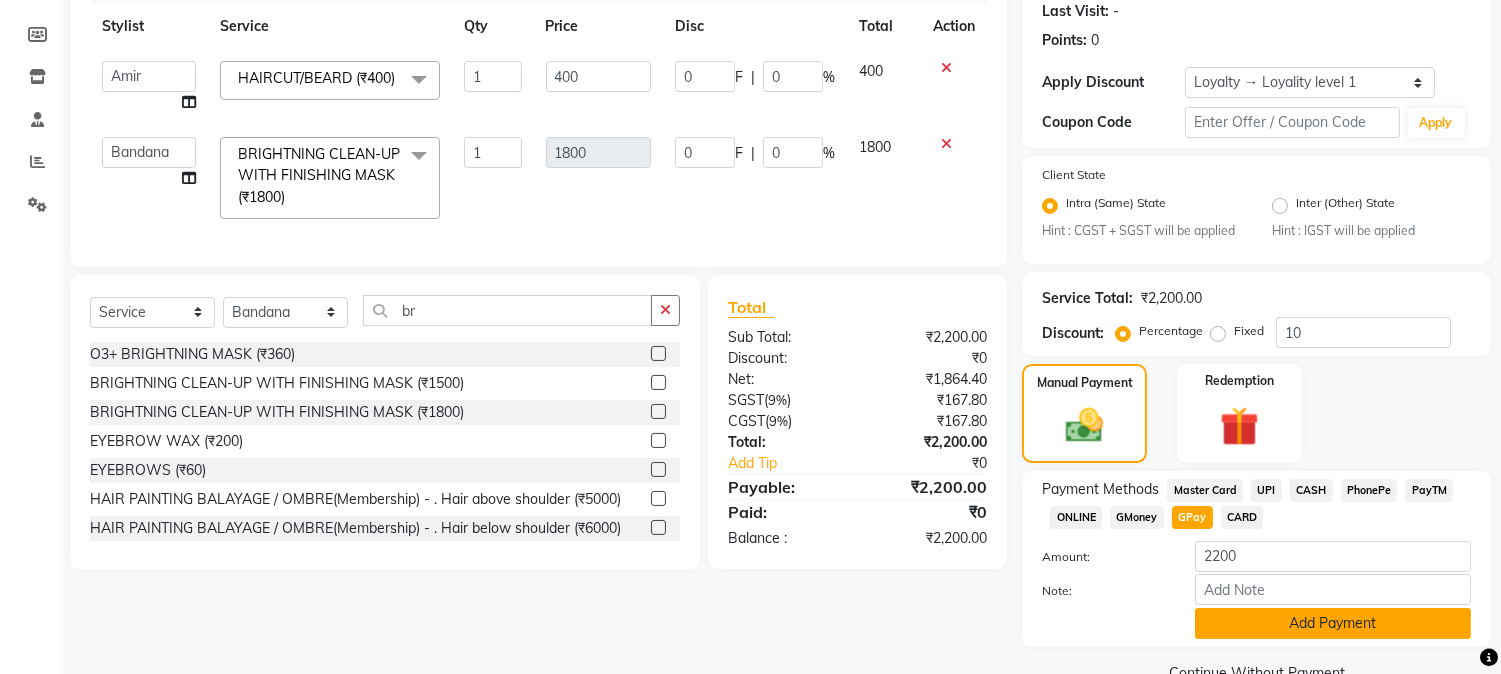 scroll, scrollTop: 325, scrollLeft: 0, axis: vertical 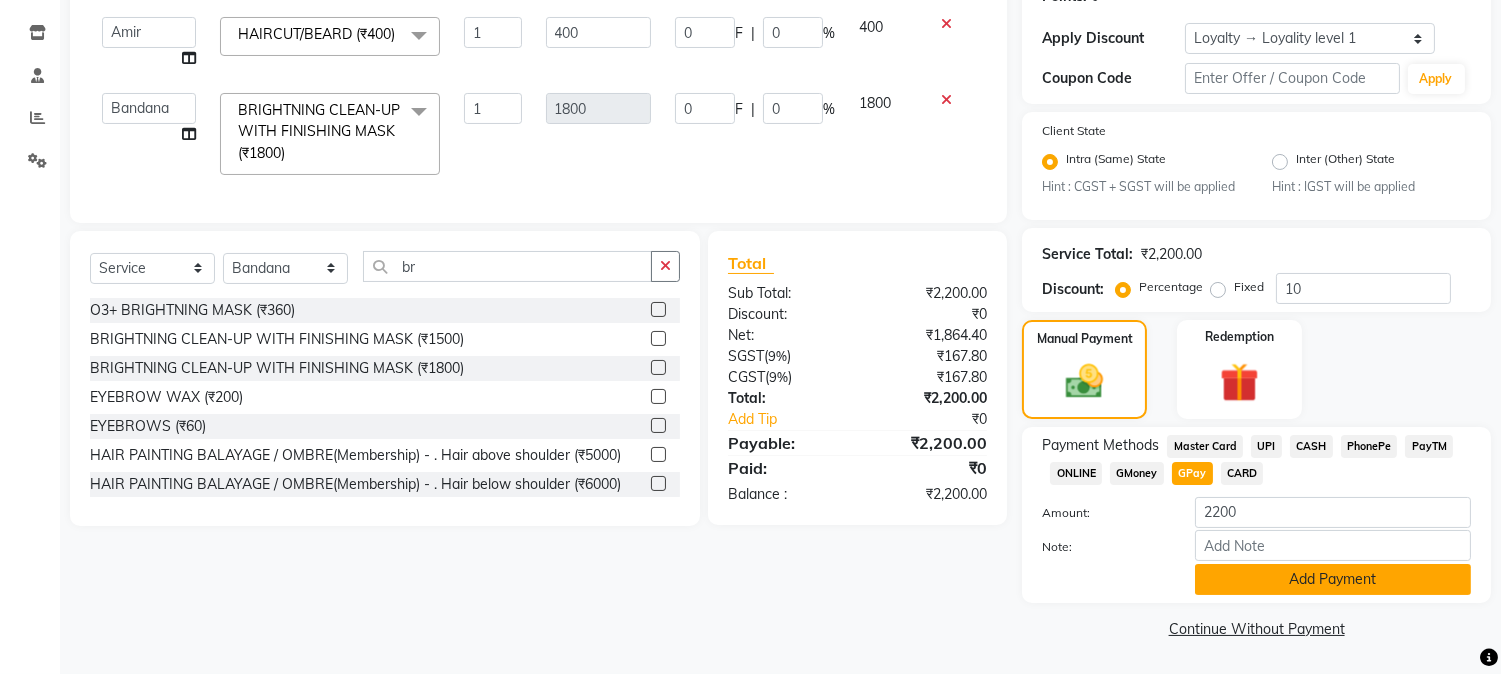 click on "Add Payment" 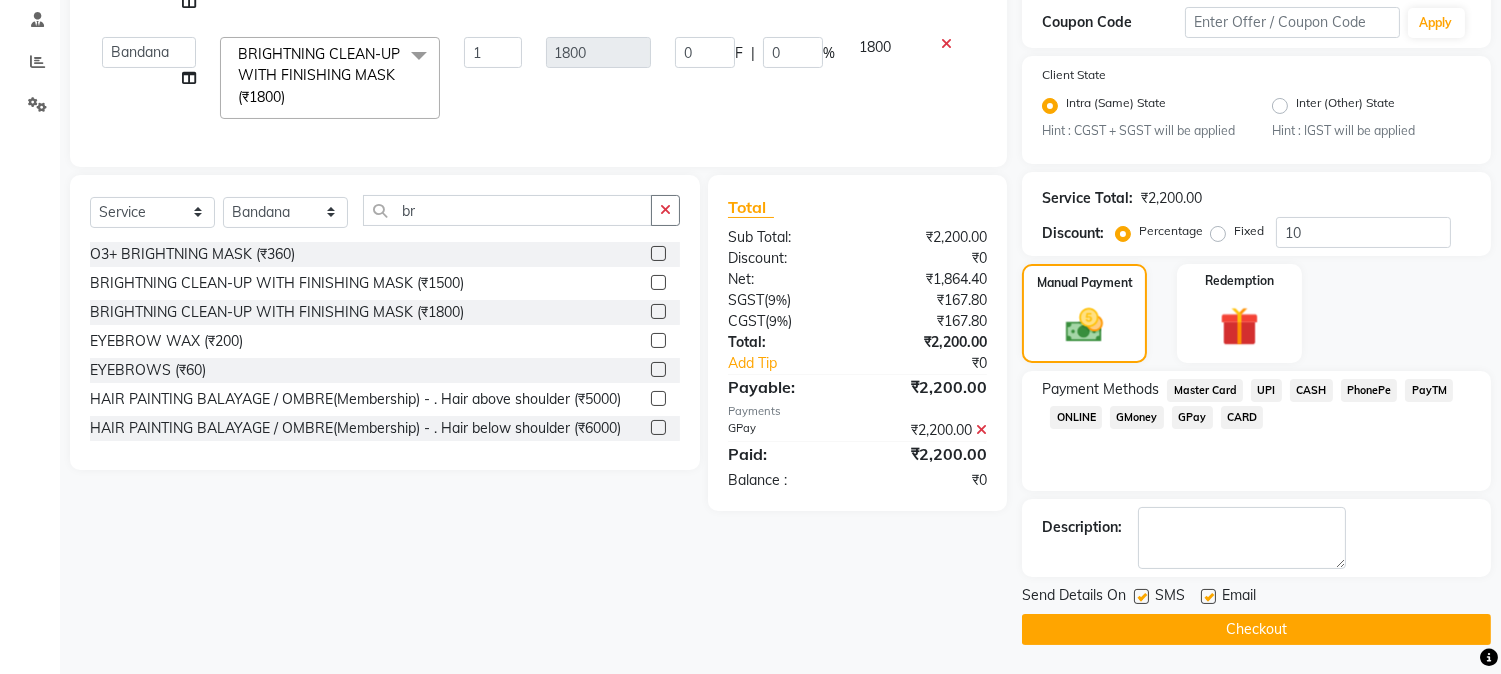 scroll, scrollTop: 382, scrollLeft: 0, axis: vertical 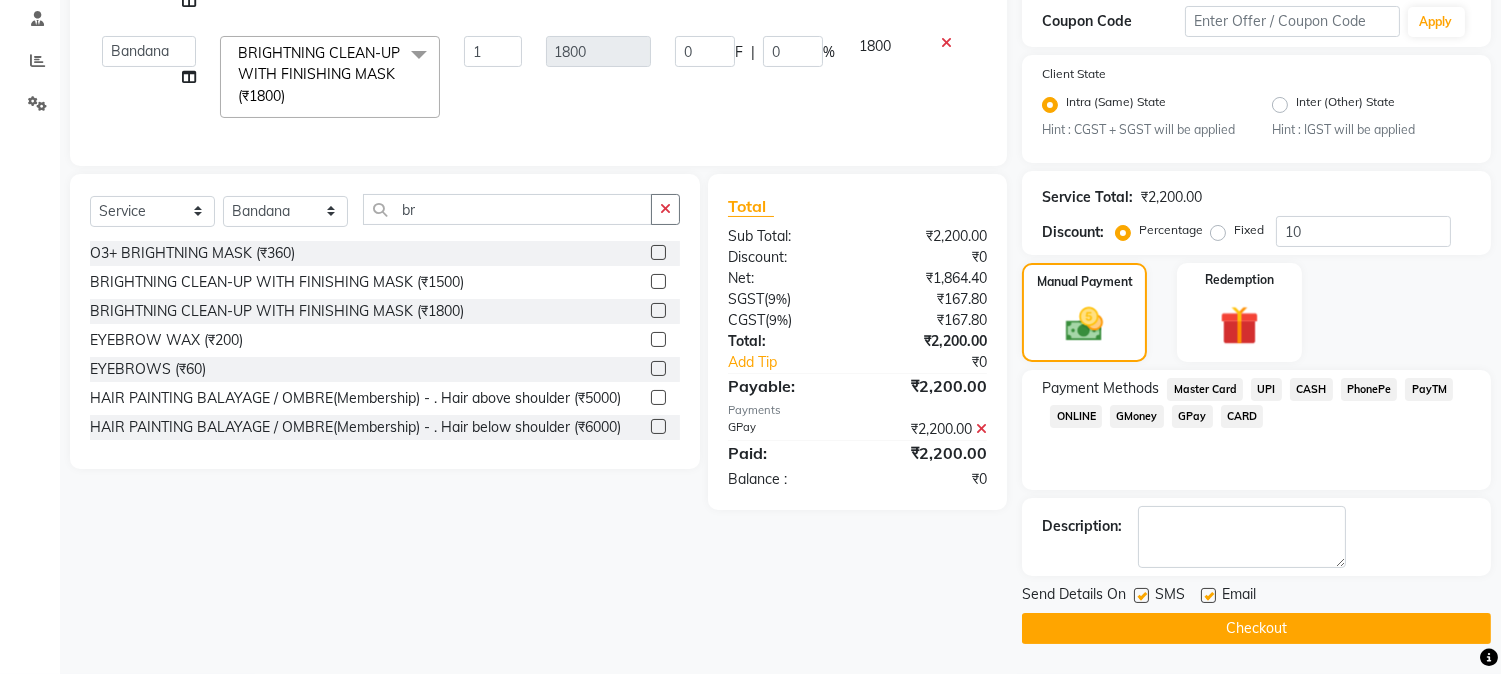 click 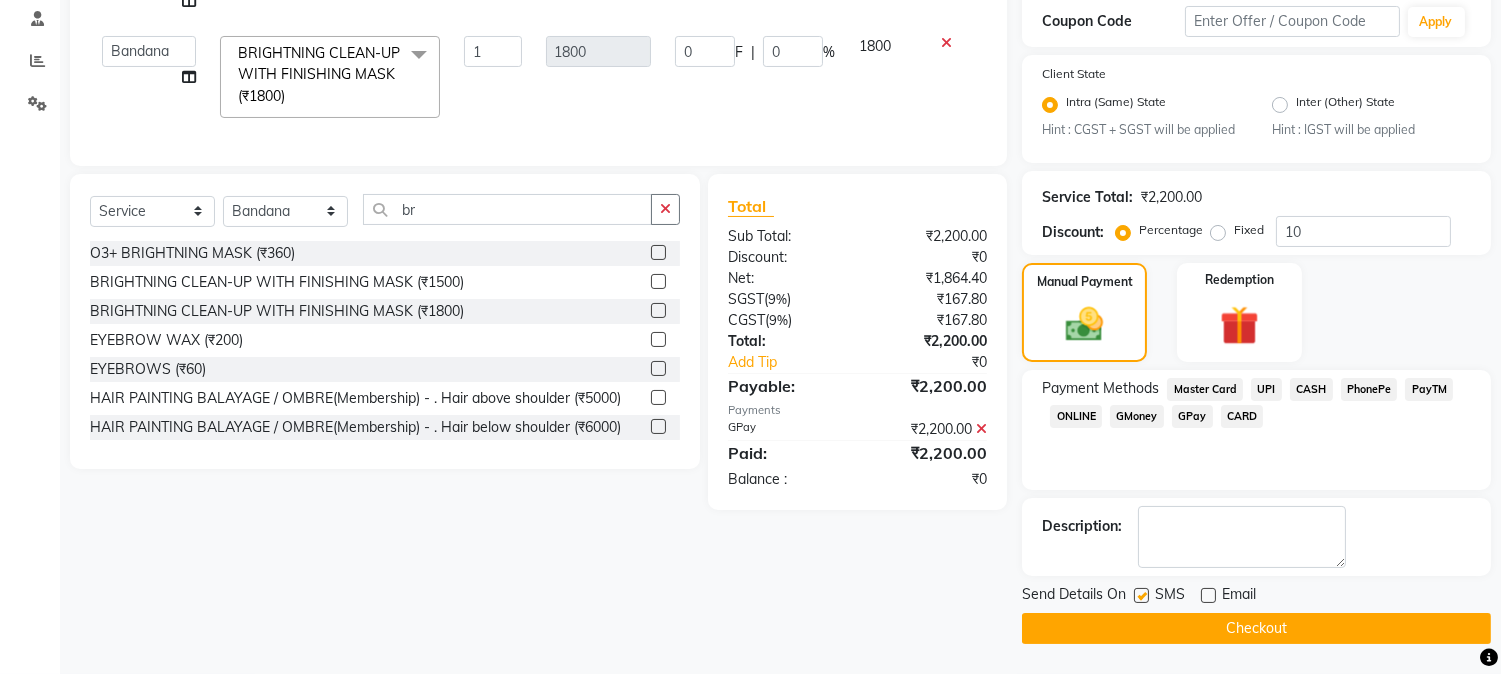 click on "Checkout" 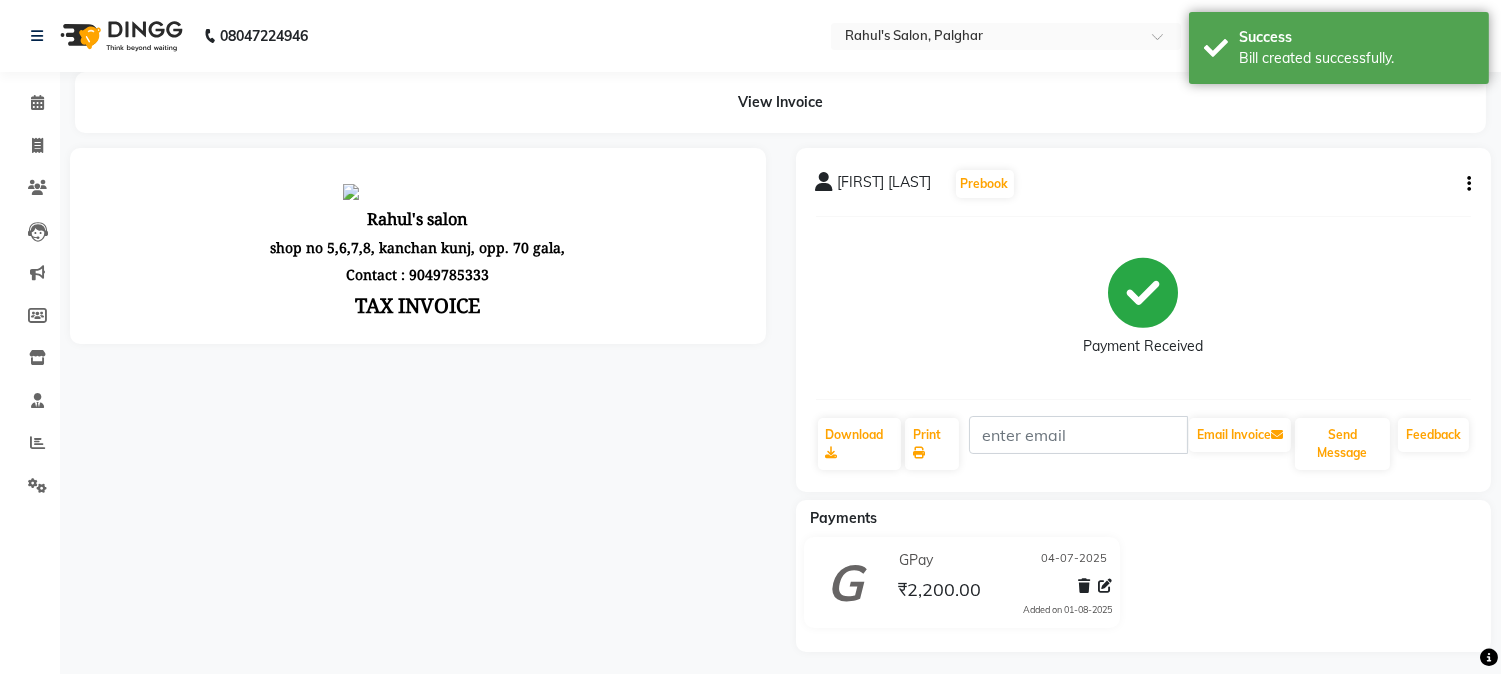 scroll, scrollTop: 0, scrollLeft: 0, axis: both 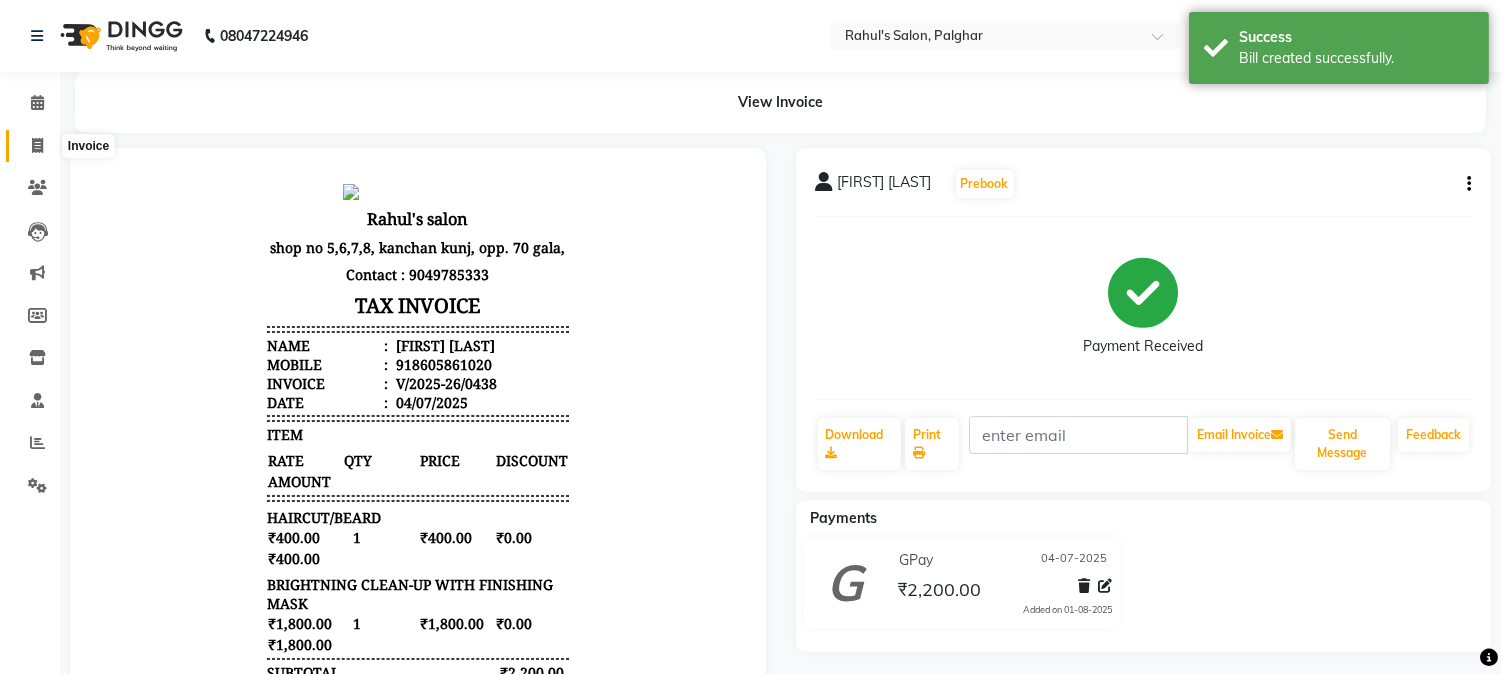 click 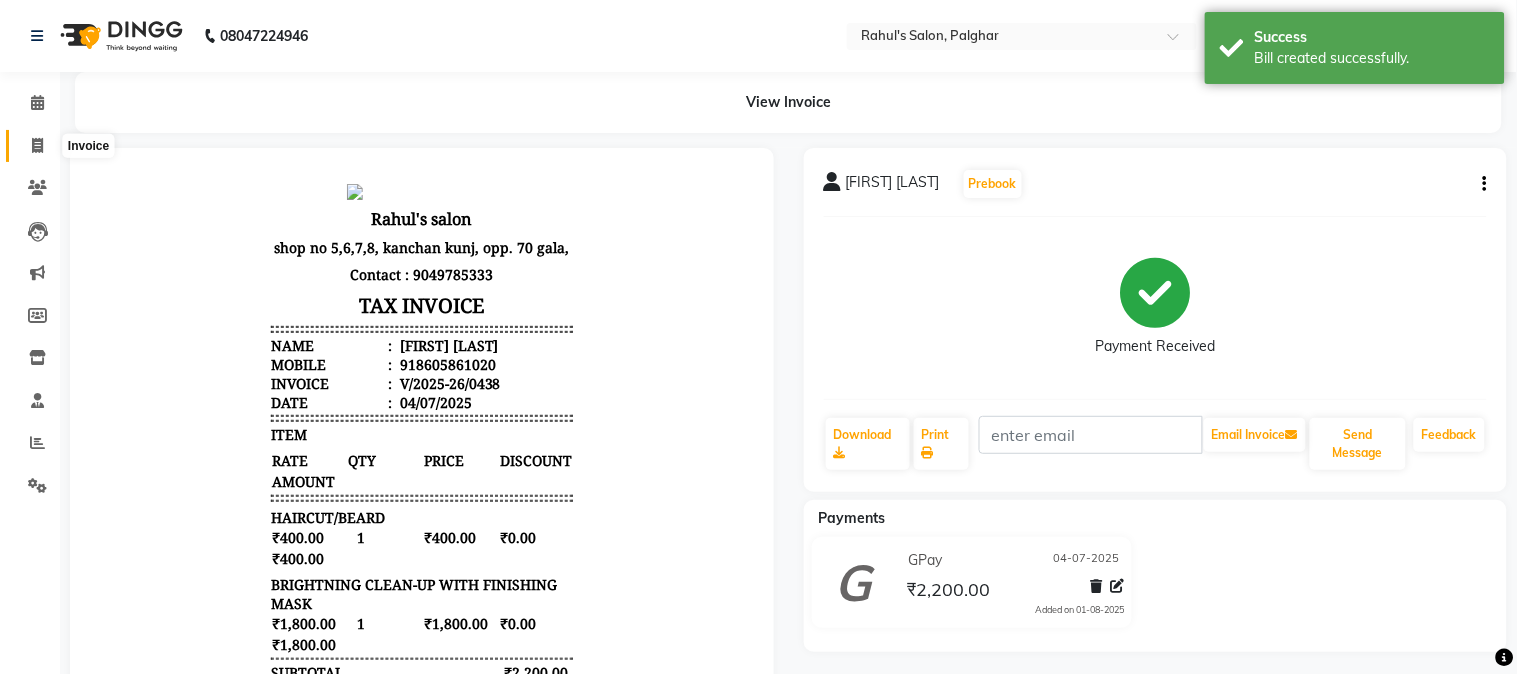 select on "service" 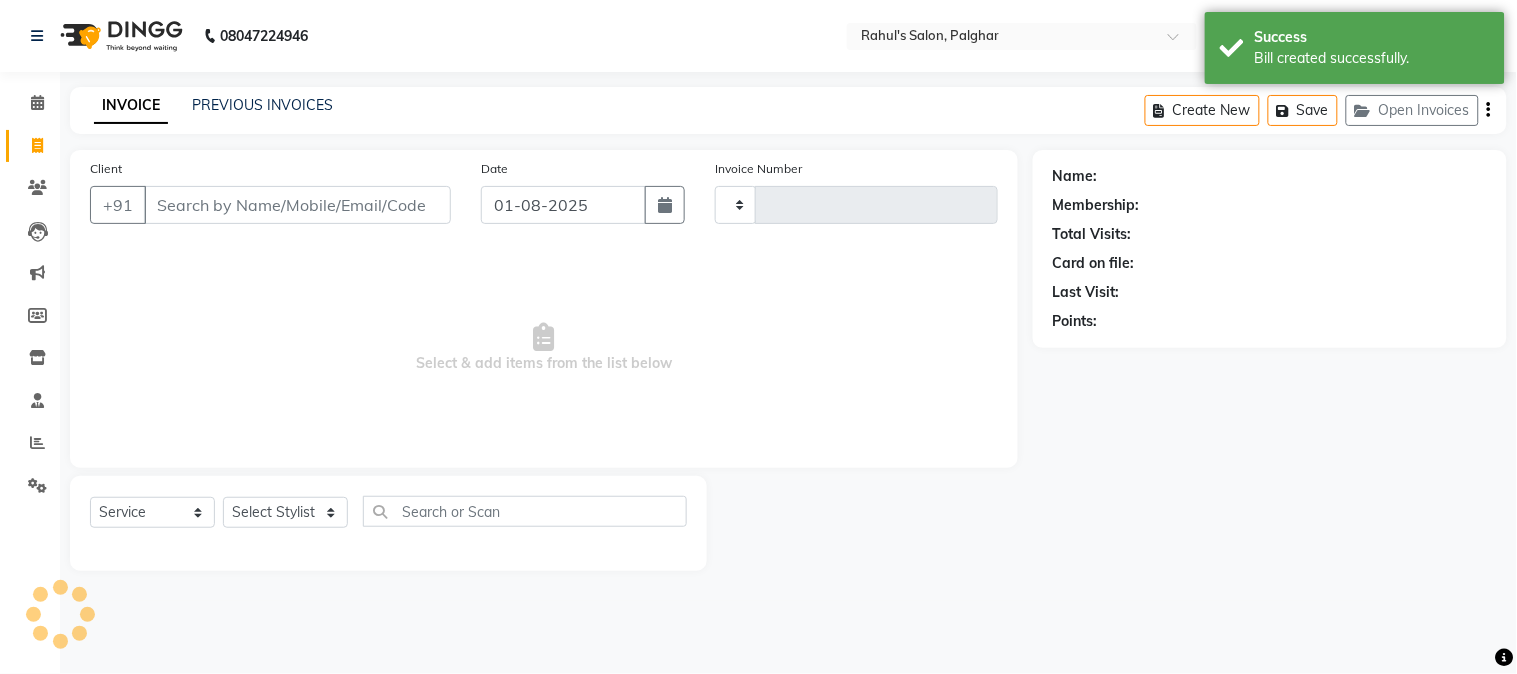 type on "0439" 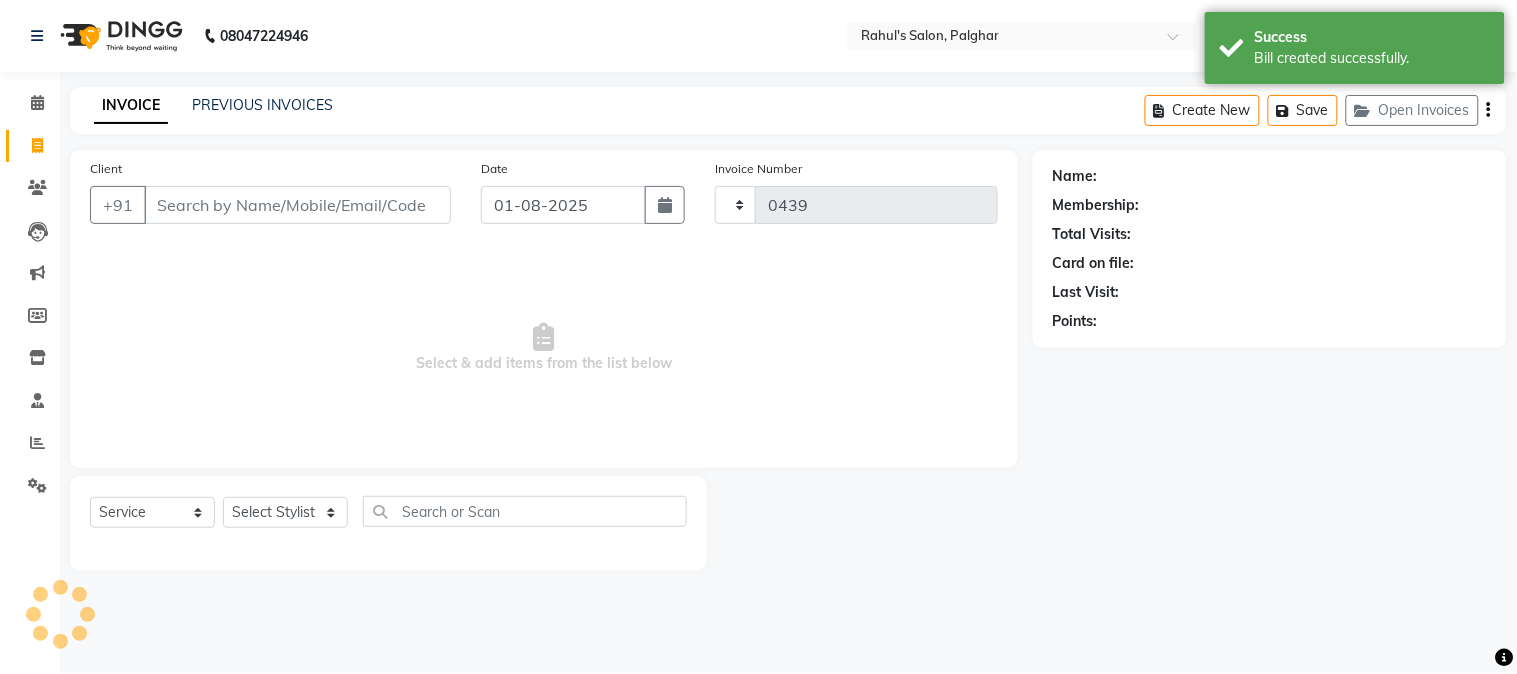 select on "4166" 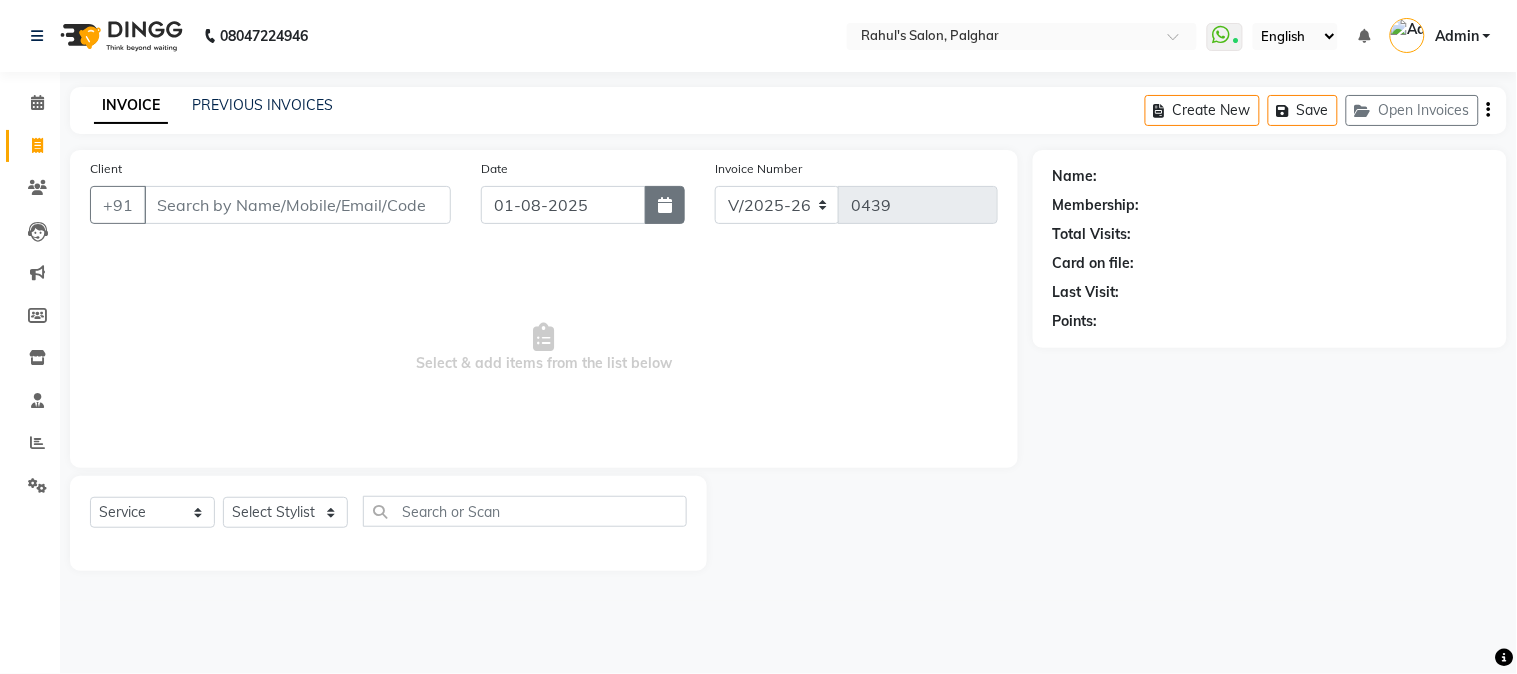 click 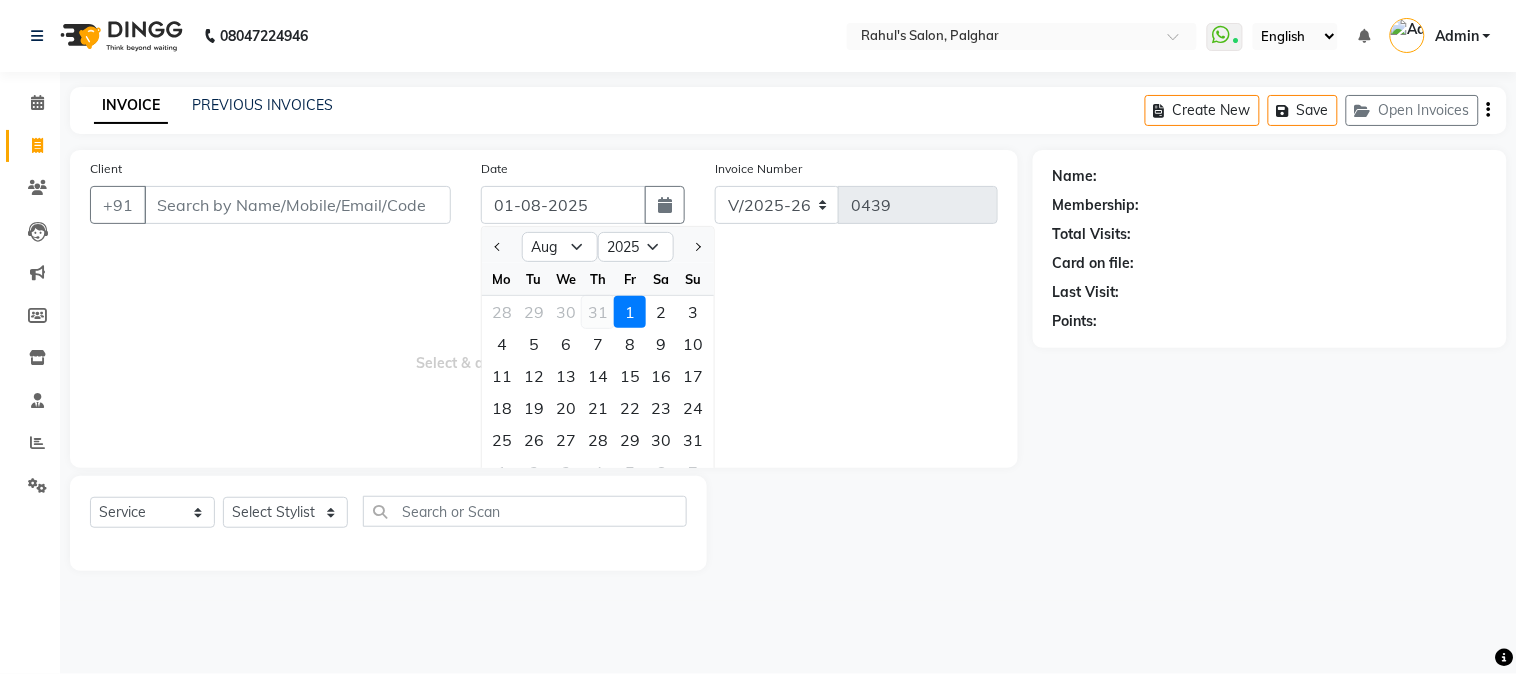 click on "31" 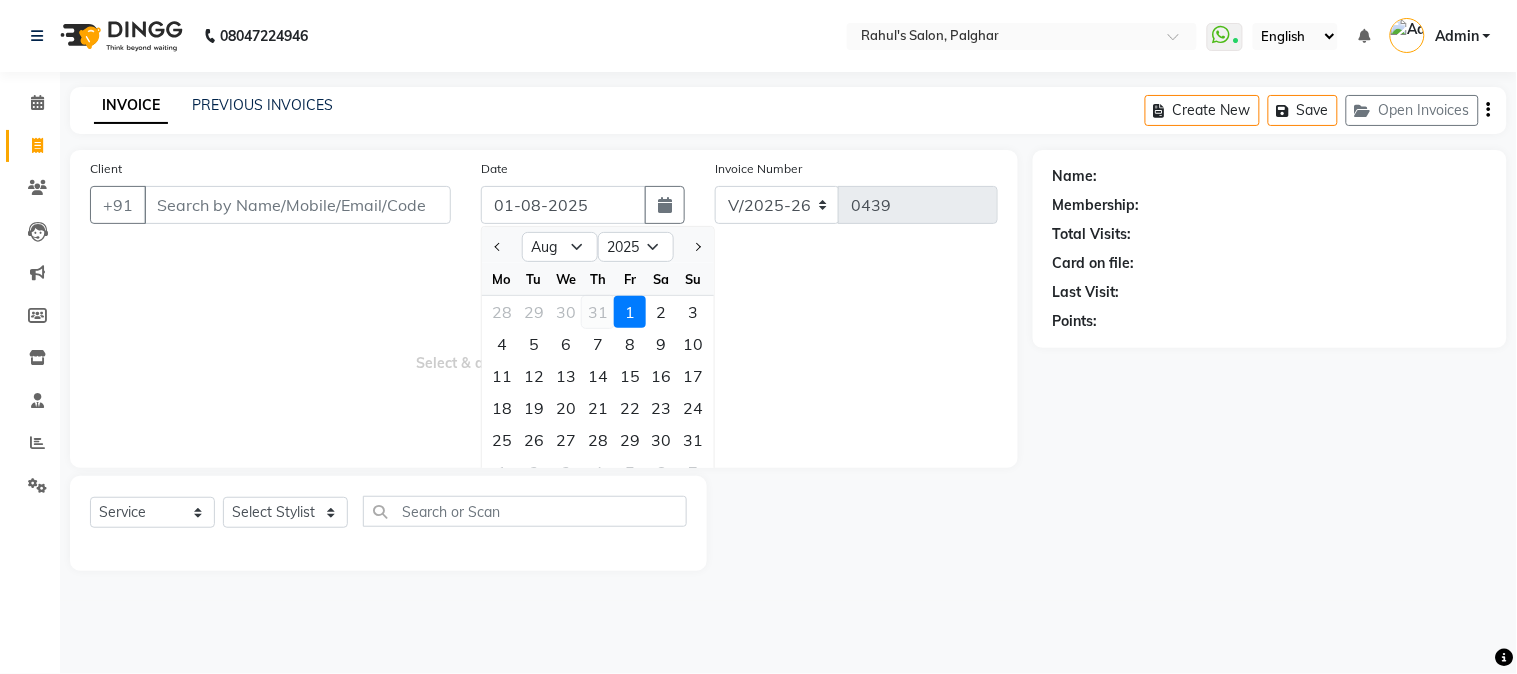 type on "31-07-2025" 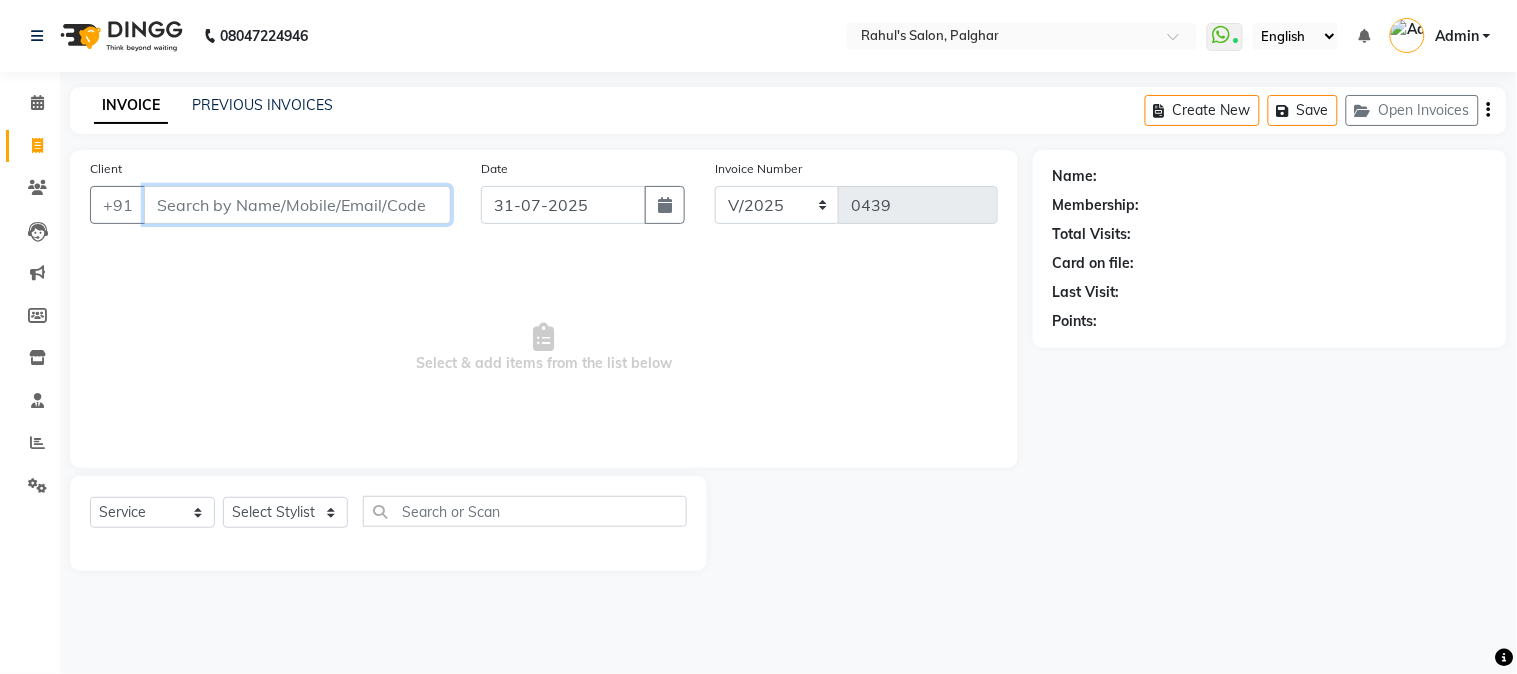 click on "Client" at bounding box center (297, 205) 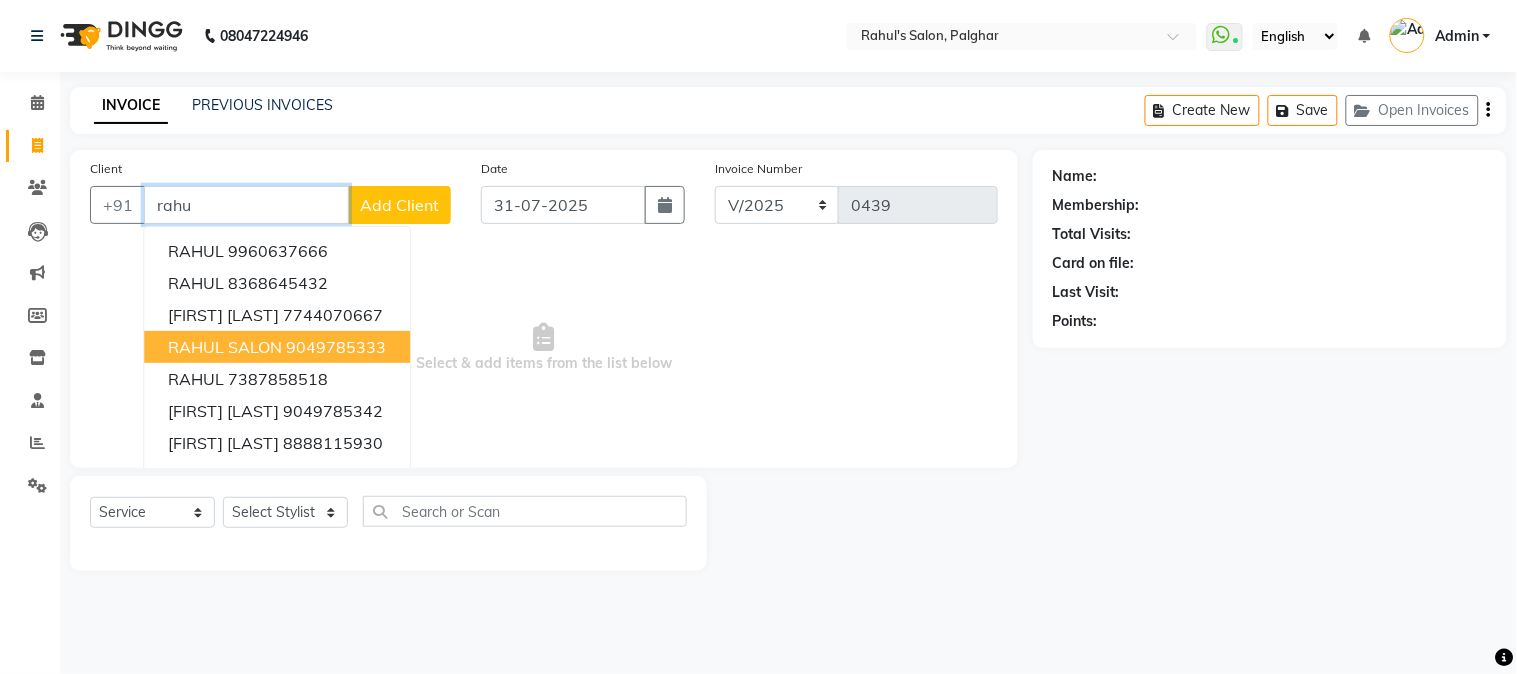 click on "RAHUL SALON" at bounding box center [225, 347] 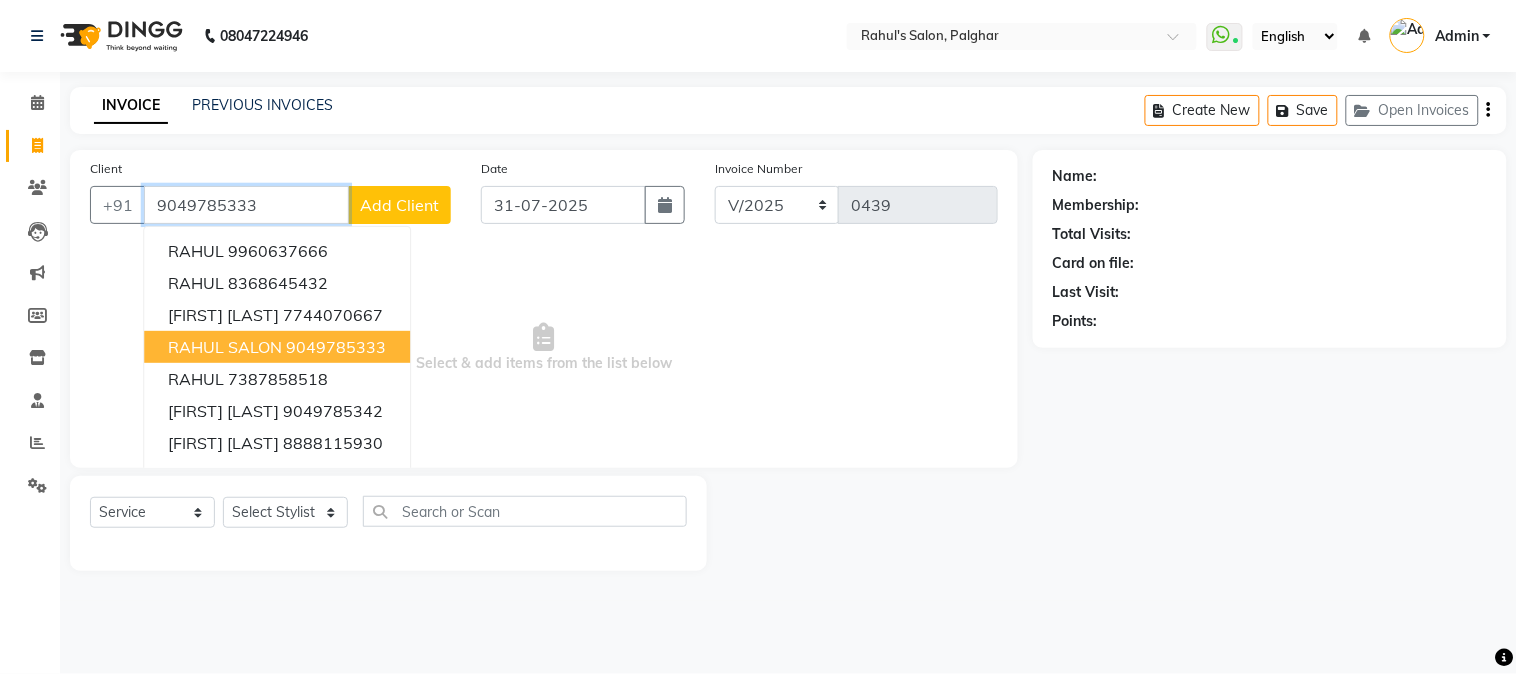 type on "9049785333" 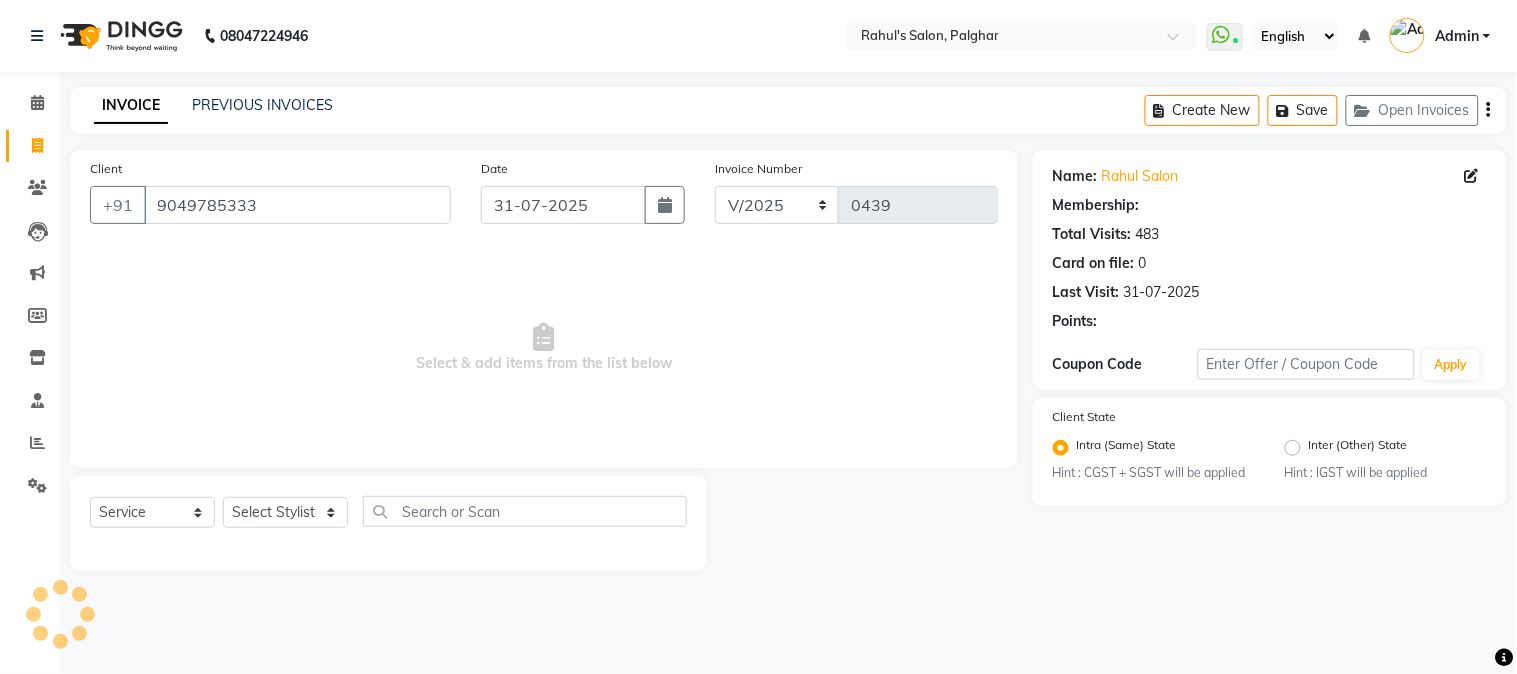 select on "1: Object" 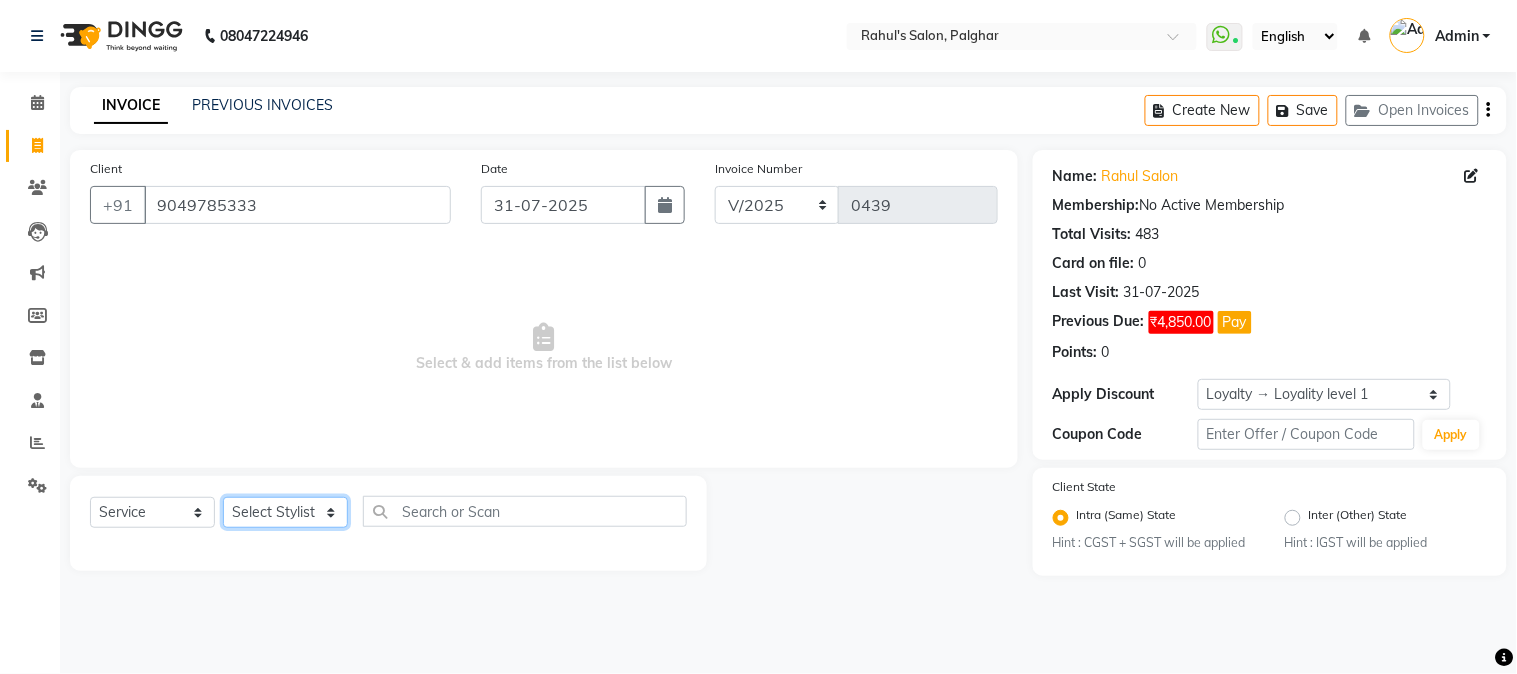 click on "Select Stylist AARMAN AAYUSHI SHARMA Akruti AMAN  Amir Arbaz Asif Ansari BABLU Bandana BHAGYESH CHETAN CHETAN BOISAR furkan GEETA KISHOR KISHOR JAMBHULKAR kunal mushahid  [muddu] Nilam NIRANJAN Nisha Parmar PRABHA  PUNAM Rahul Sir RAVI  RIMA Rohit Tandel SALONI Sandy Sir sarfaraz shovib M.D shreya ZOYA" 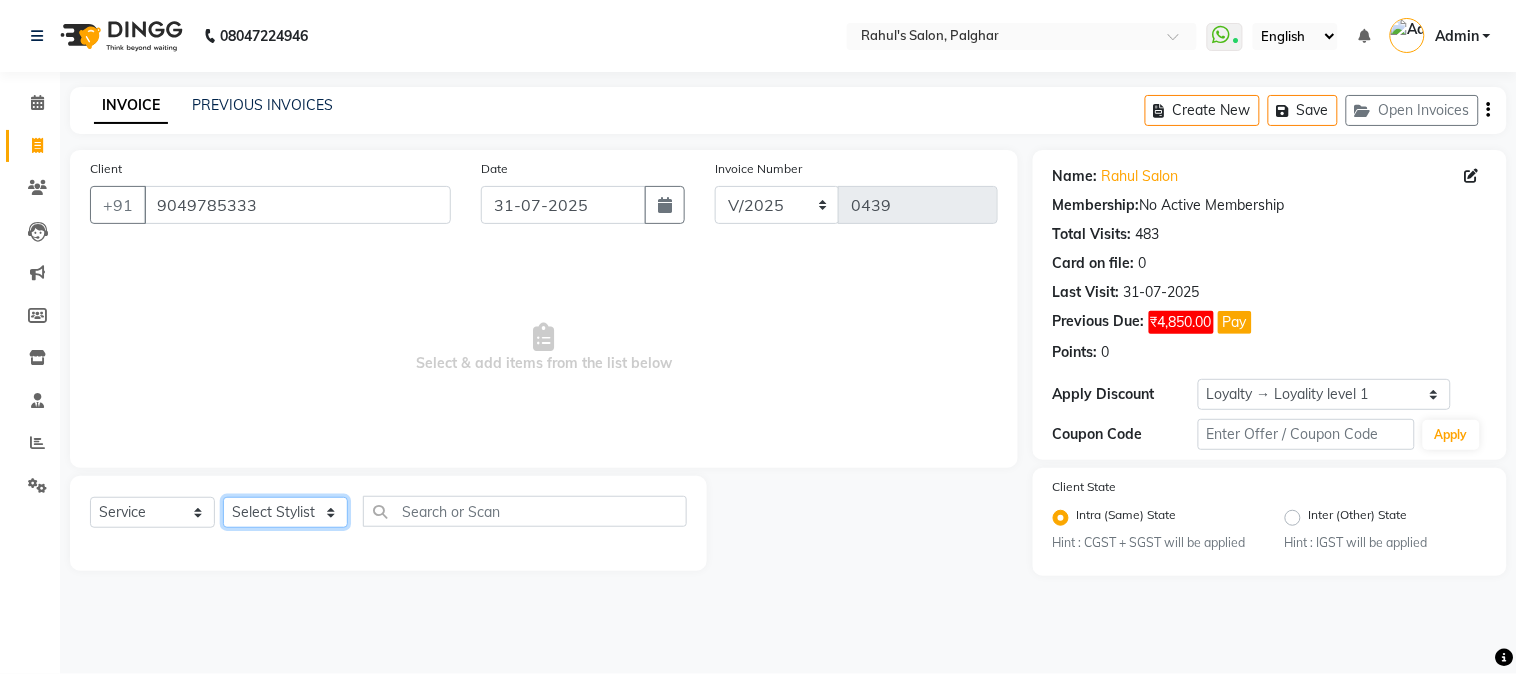 select on "21961" 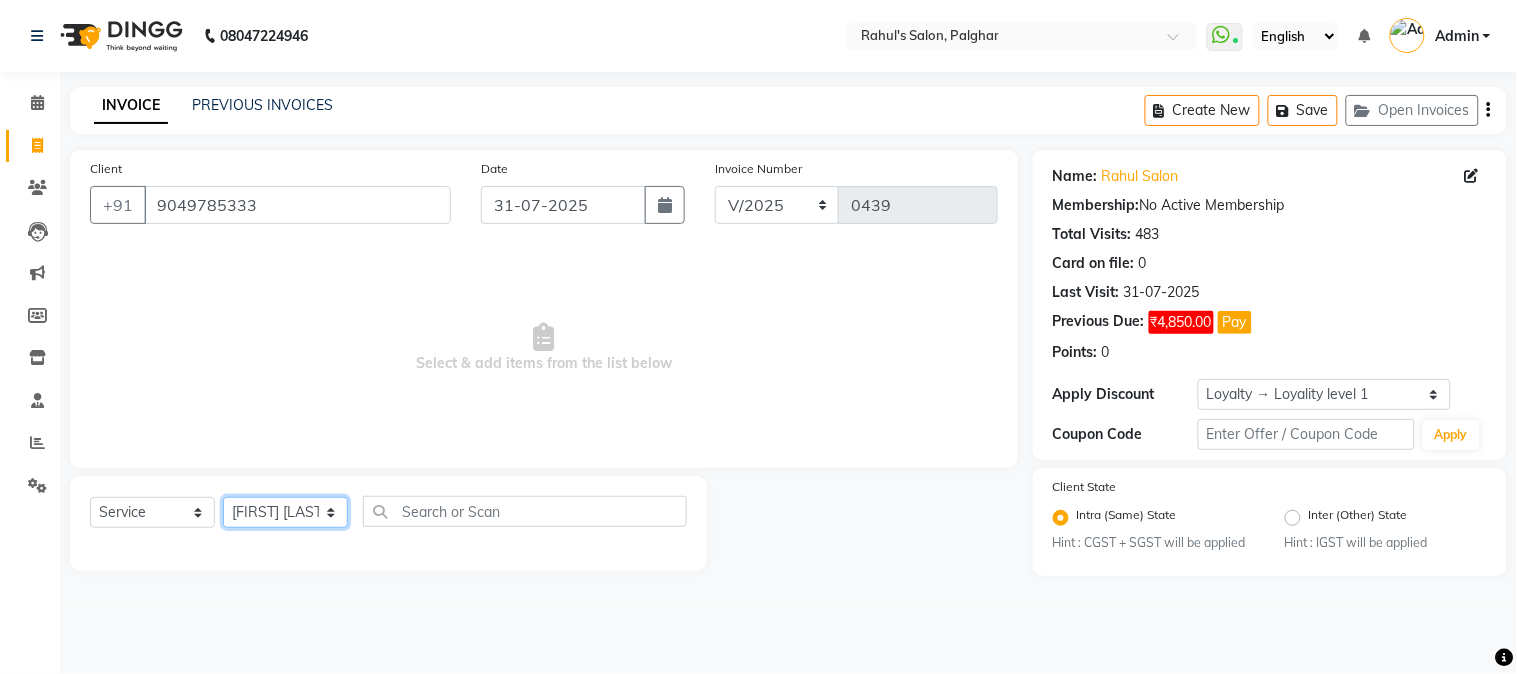 click on "Select Stylist AARMAN AAYUSHI SHARMA Akruti AMAN  Amir Arbaz Asif Ansari BABLU Bandana BHAGYESH CHETAN CHETAN BOISAR furkan GEETA KISHOR KISHOR JAMBHULKAR kunal mushahid  [muddu] Nilam NIRANJAN Nisha Parmar PRABHA  PUNAM Rahul Sir RAVI  RIMA Rohit Tandel SALONI Sandy Sir sarfaraz shovib M.D shreya ZOYA" 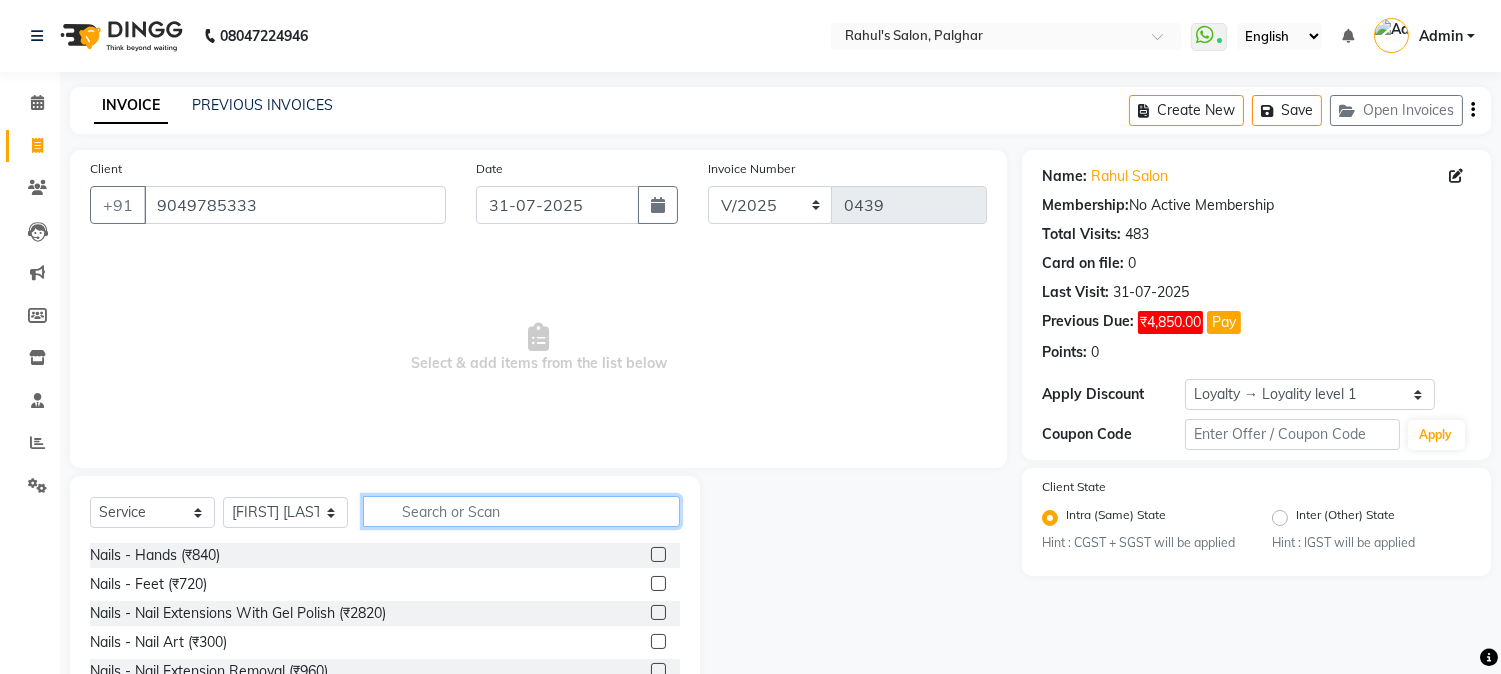click 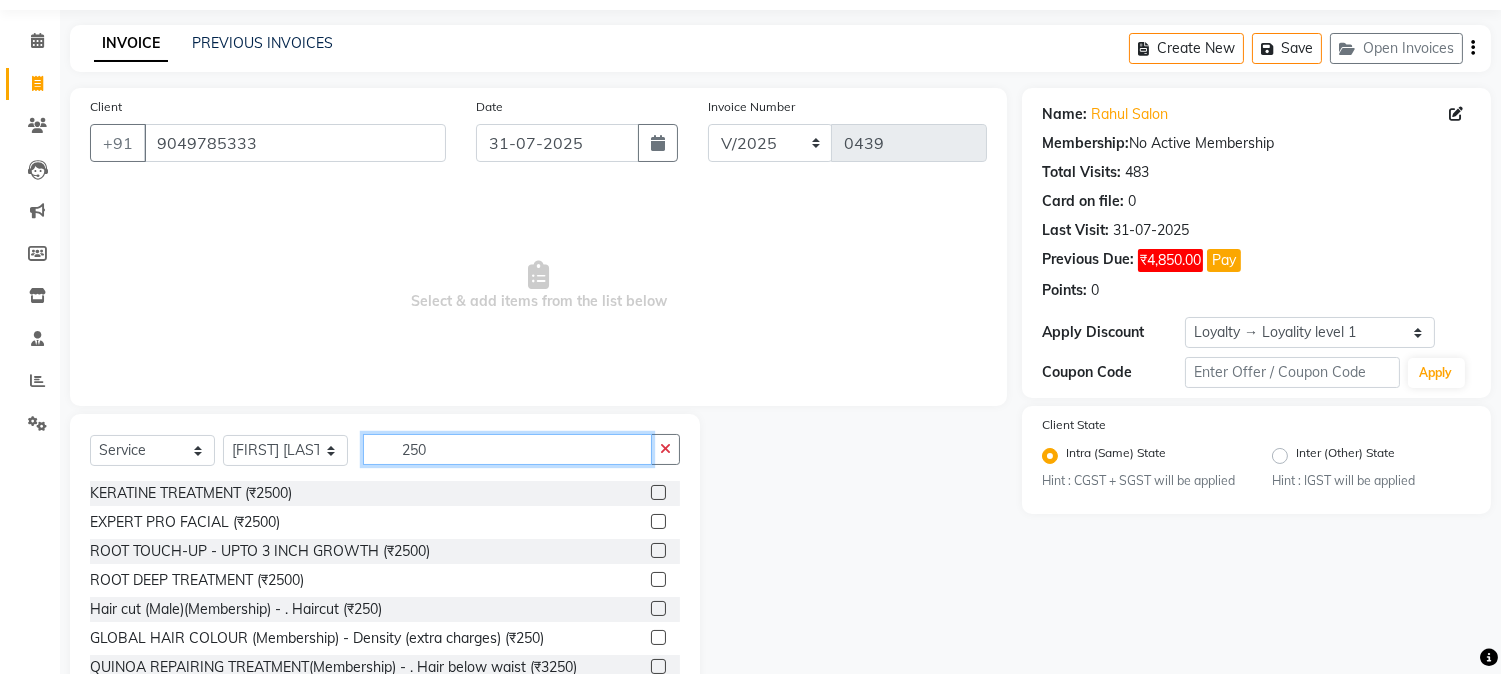 scroll, scrollTop: 126, scrollLeft: 0, axis: vertical 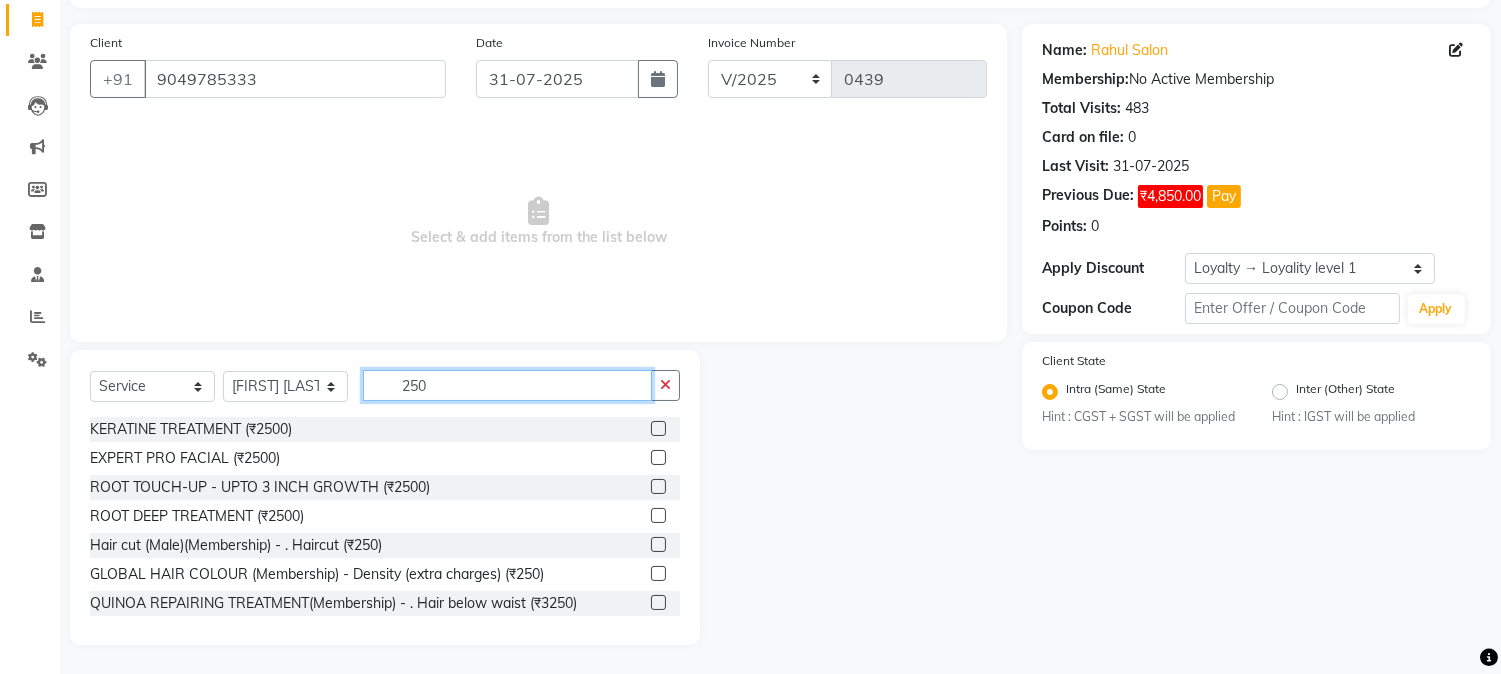 type on "250" 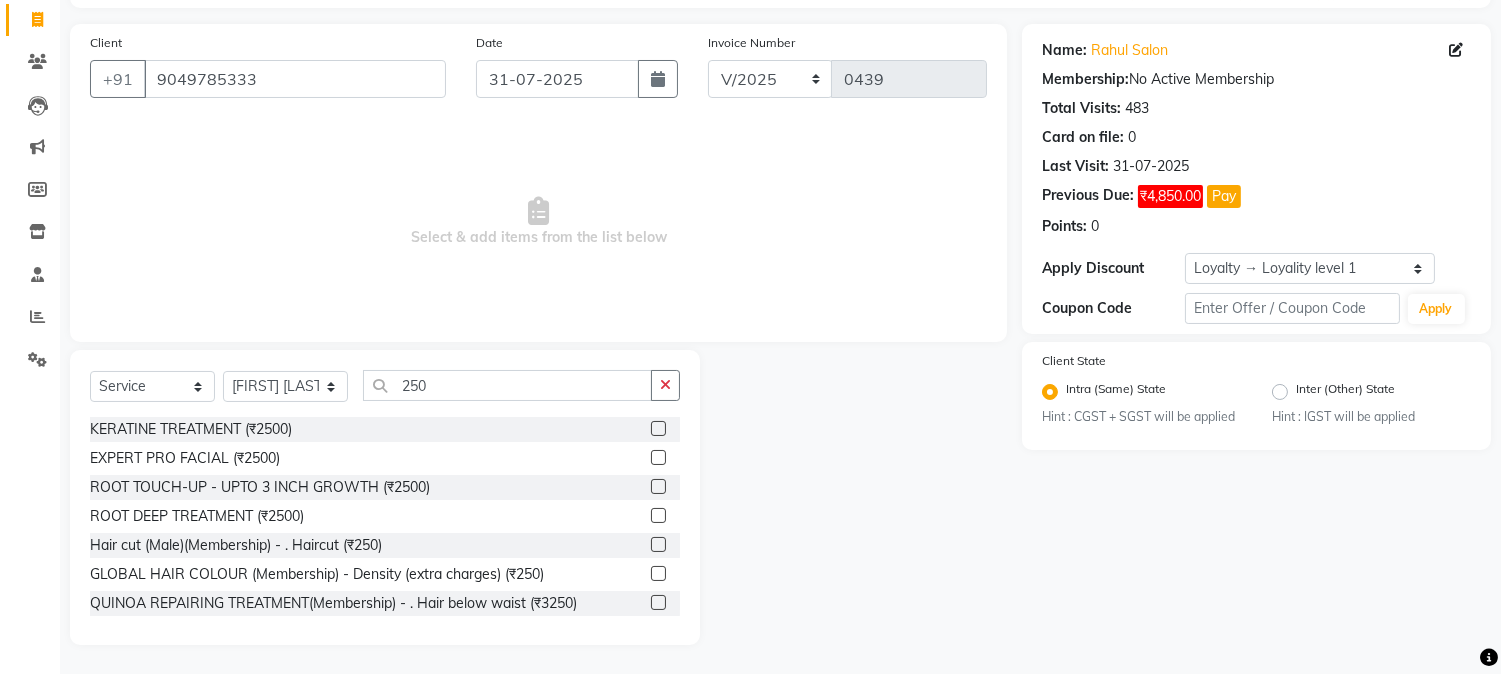 click 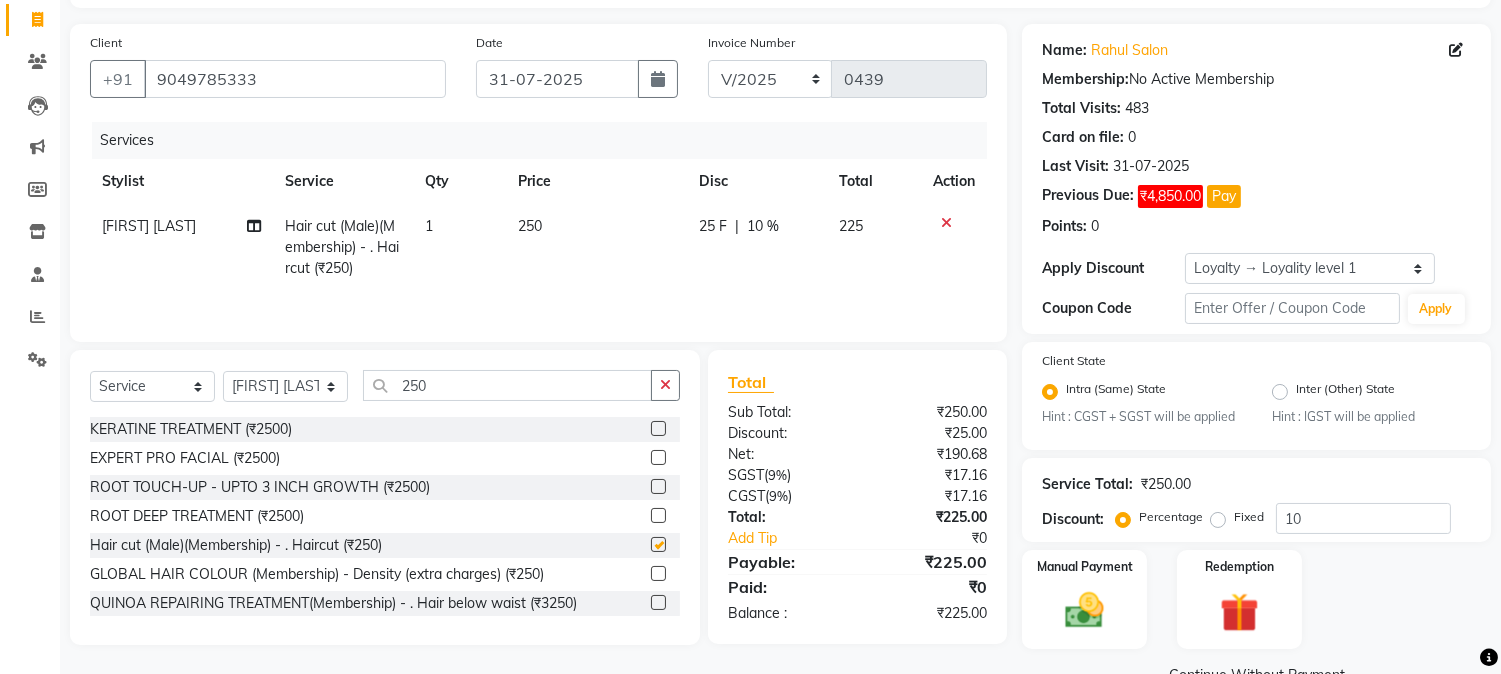 checkbox on "false" 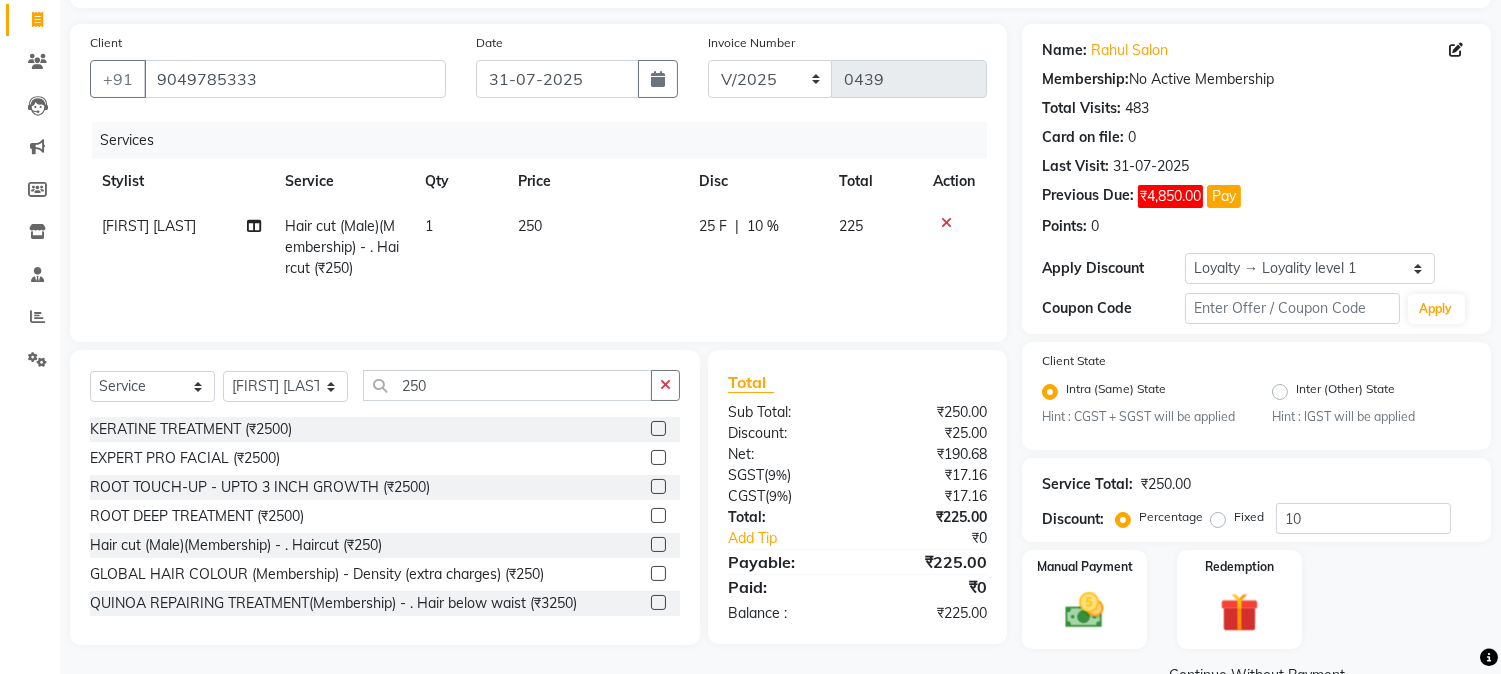click on "25 F" 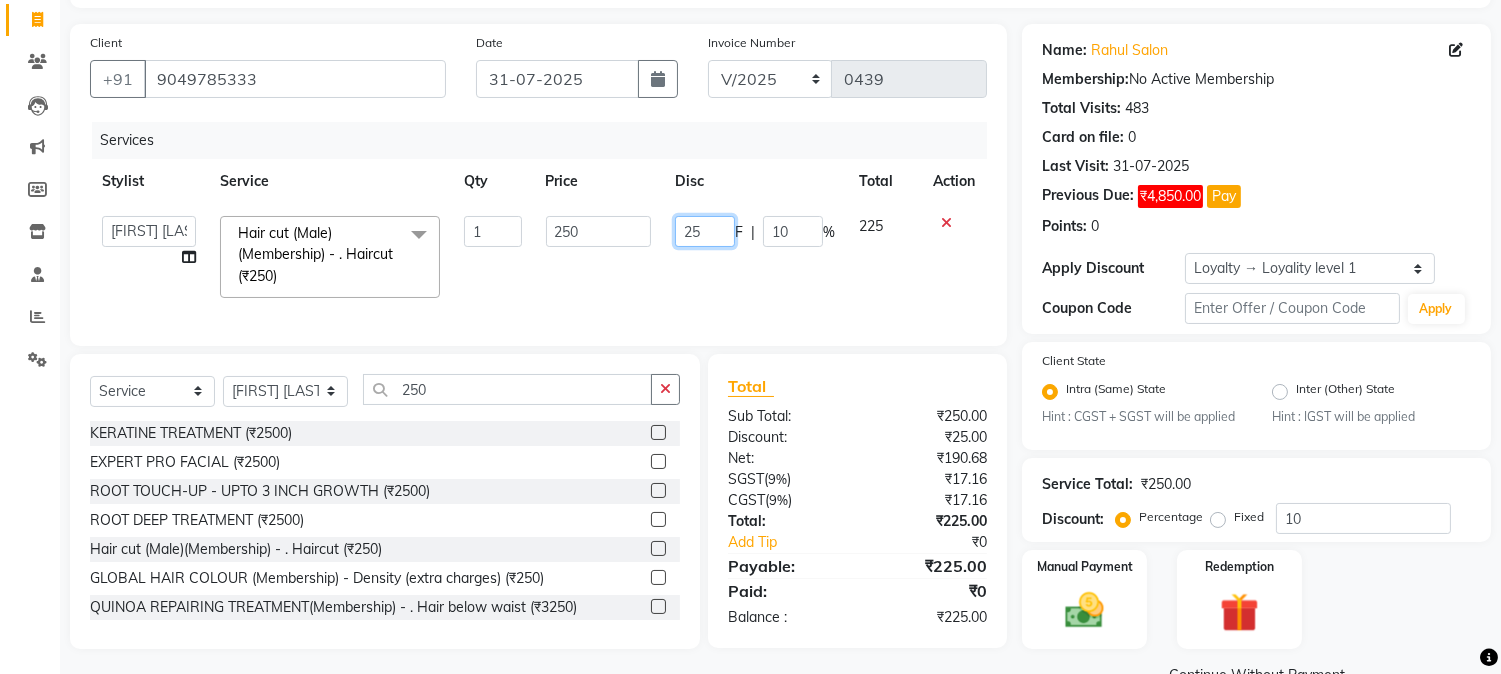 drag, startPoint x: 684, startPoint y: 224, endPoint x: 726, endPoint y: 227, distance: 42.107006 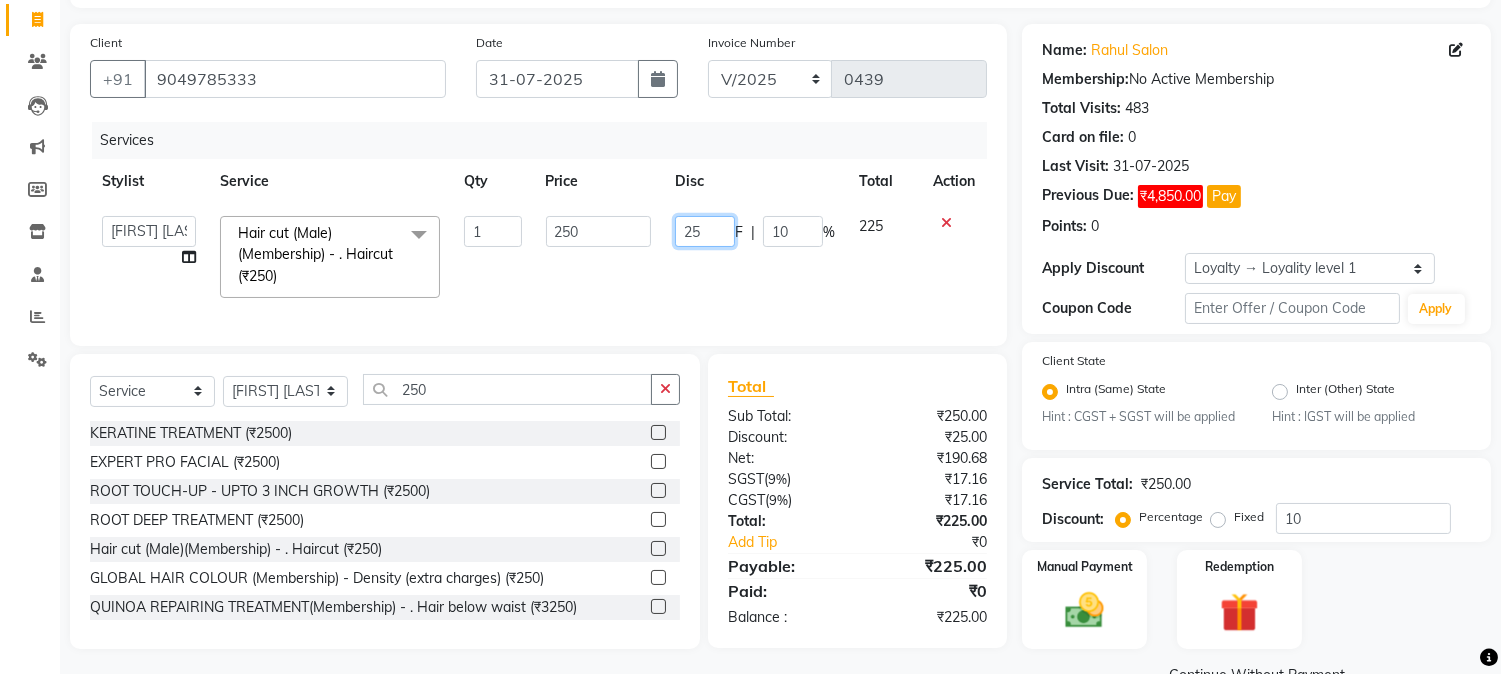 type 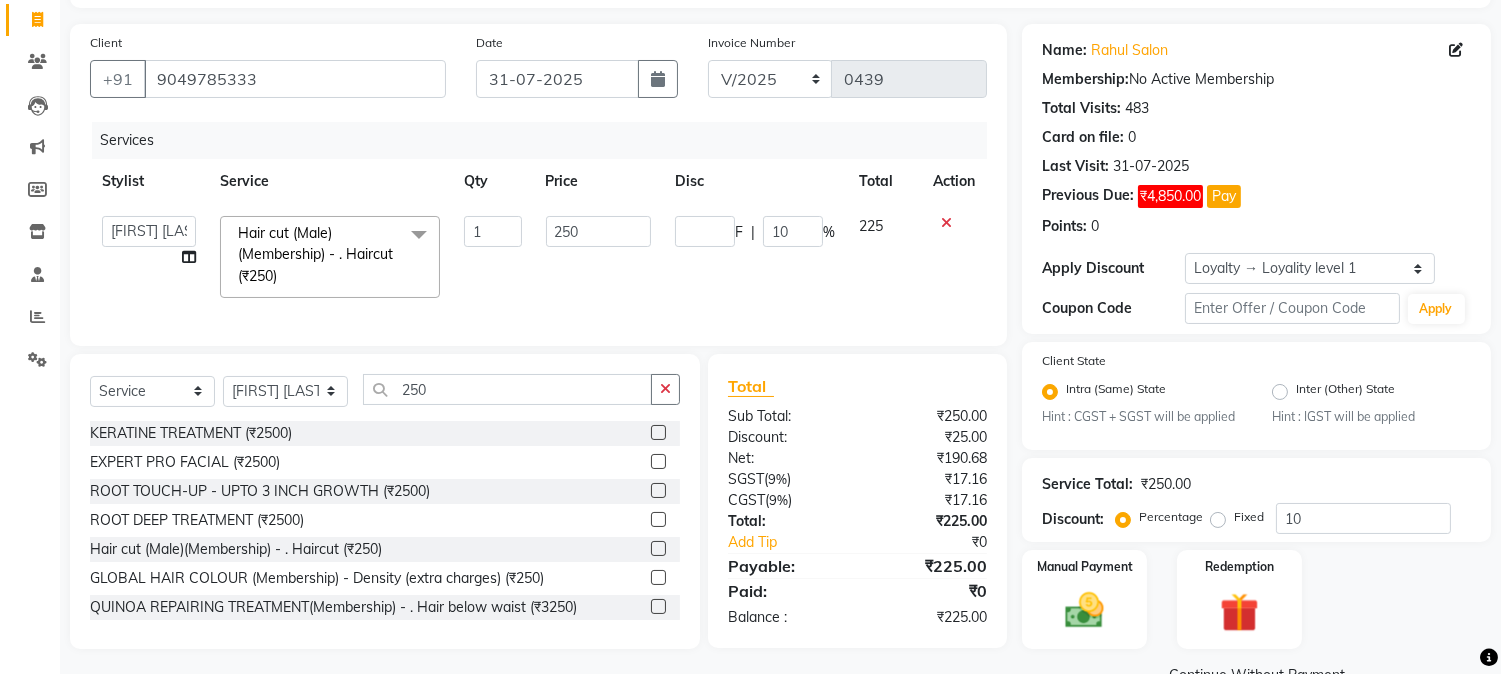 click on "Services Stylist Service Qty Price Disc Total Action  AARMAN   AAYUSHI SHARMA   Akruti   AMAN    Amir   Arbaz   Asif Ansari   BABLU   Bandana   BHAGYESH   CHETAN   CHETAN BOISAR   furkan   GEETA   KISHOR   KISHOR JAMBHULKAR   kunal   mushahid  [muddu]   Nilam   NIRANJAN   Nisha Parmar   PRABHA    PUNAM   Rahul Sir   RAVI    RIMA   Rohit Tandel   SALONI   Sandy Sir   sarfaraz   shovib M.D   shreya   ZOYA  Hair cut (Male)(Membership)       -        . Haircut (₹250)  x Nails -  Hands (₹840) Nails -  Feet (₹720) Nails - Nail Extensions With Gel Polish (₹2820) Nails - Nail Art (₹300) Nails - Nail Extension Removal (₹960) Nails - Gel Polish Removal (₹420) MOLE (₹600) PUMING (₹4000) CRYSTAL PEDICURE (MEMBERSHIP) (₹1400) HIAR SPA ABOVE SHOULDER (MEMBERSHIP) (₹900) HAIR SPA ABOVE SHOULDER (NON-MEMBER) (₹1080) HAIR SPA BELOW SHOULDER(MEMBERSHIP) (₹1200) HAIR SPA BELOW SHOULDER(NON-MEMBER) (₹1440) HAIR SPA UPTO WAIST(MEMBERSHIP) (₹1400) HAIR SPA UPTO WAIST(NON-MEMBER) (₹1680) 1 250 F | %" 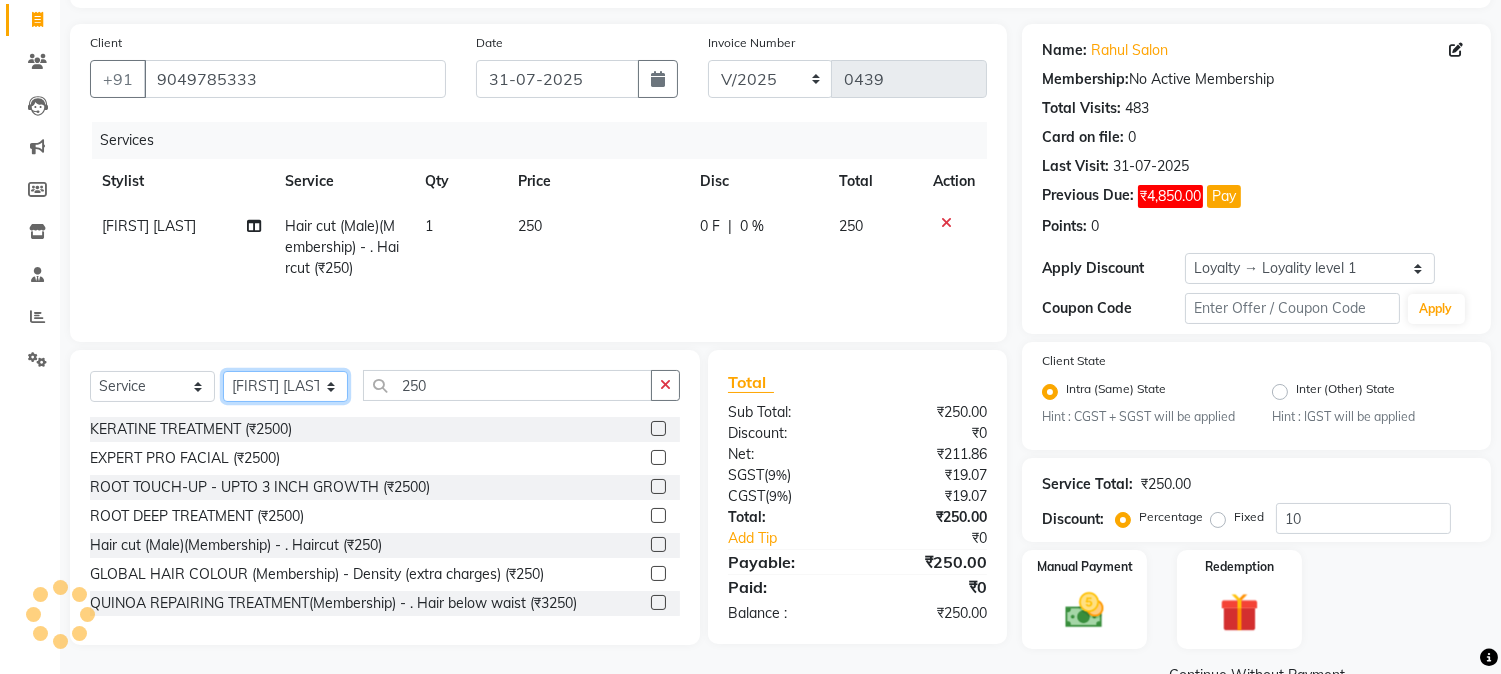 click on "Select Stylist AARMAN AAYUSHI SHARMA Akruti AMAN  Amir Arbaz Asif Ansari BABLU Bandana BHAGYESH CHETAN CHETAN BOISAR furkan GEETA KISHOR KISHOR JAMBHULKAR kunal mushahid  [muddu] Nilam NIRANJAN Nisha Parmar PRABHA  PUNAM Rahul Sir RAVI  RIMA Rohit Tandel SALONI Sandy Sir sarfaraz shovib M.D shreya ZOYA" 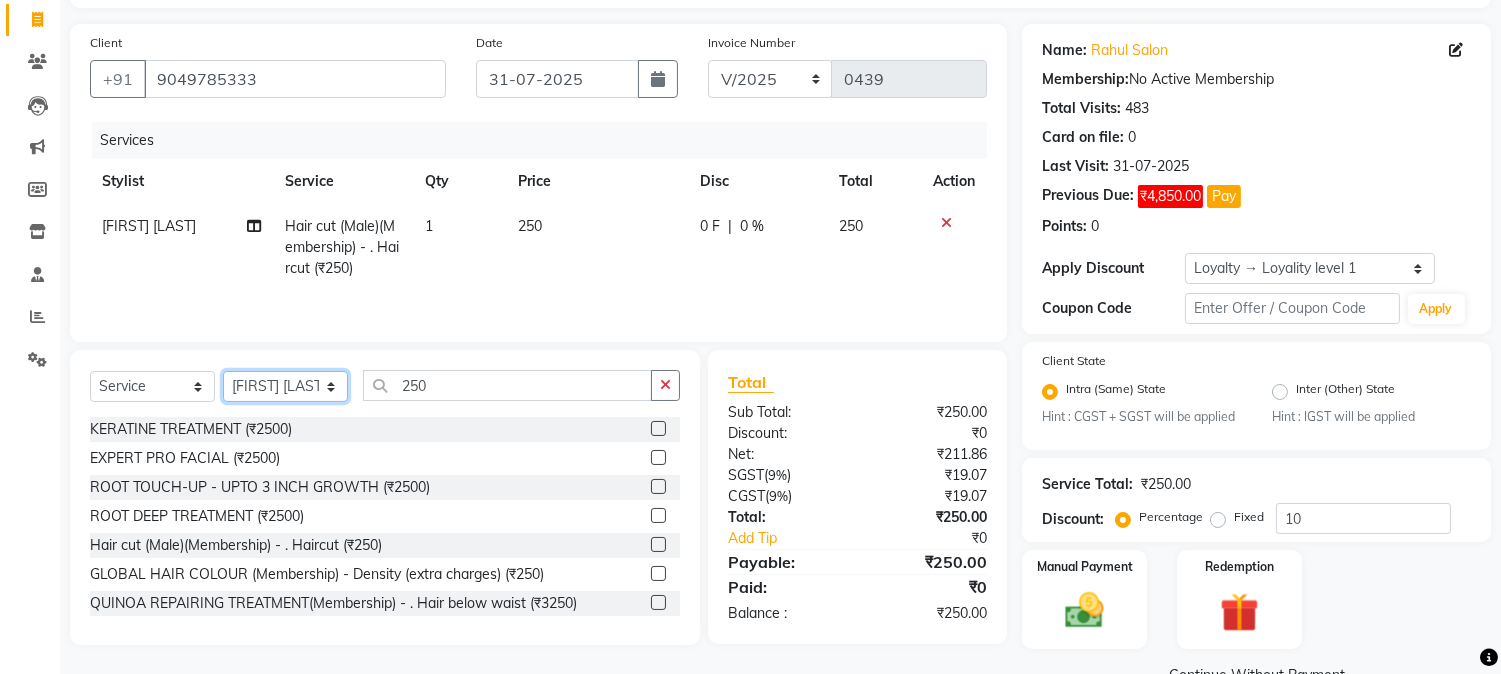select on "50714" 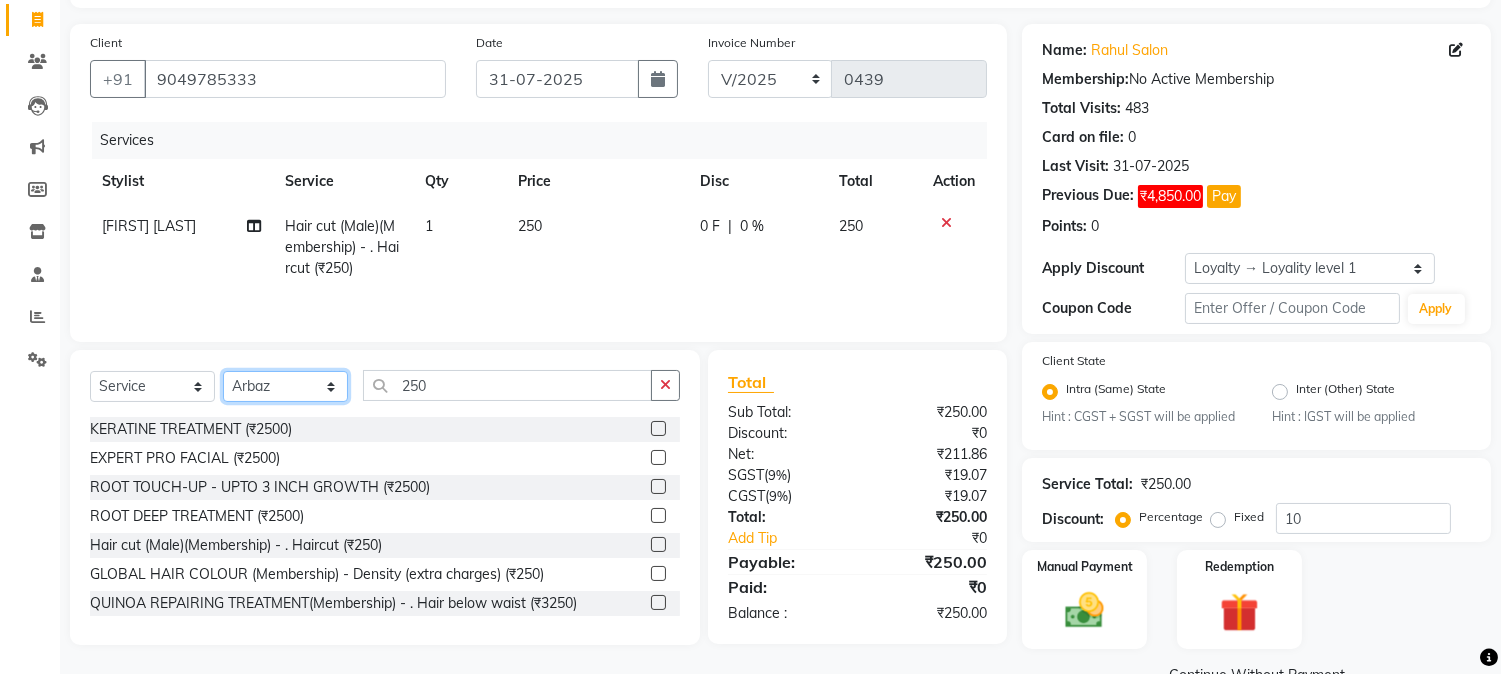 click on "Select Stylist AARMAN AAYUSHI SHARMA Akruti AMAN  Amir Arbaz Asif Ansari BABLU Bandana BHAGYESH CHETAN CHETAN BOISAR furkan GEETA KISHOR KISHOR JAMBHULKAR kunal mushahid  [muddu] Nilam NIRANJAN Nisha Parmar PRABHA  PUNAM Rahul Sir RAVI  RIMA Rohit Tandel SALONI Sandy Sir sarfaraz shovib M.D shreya ZOYA" 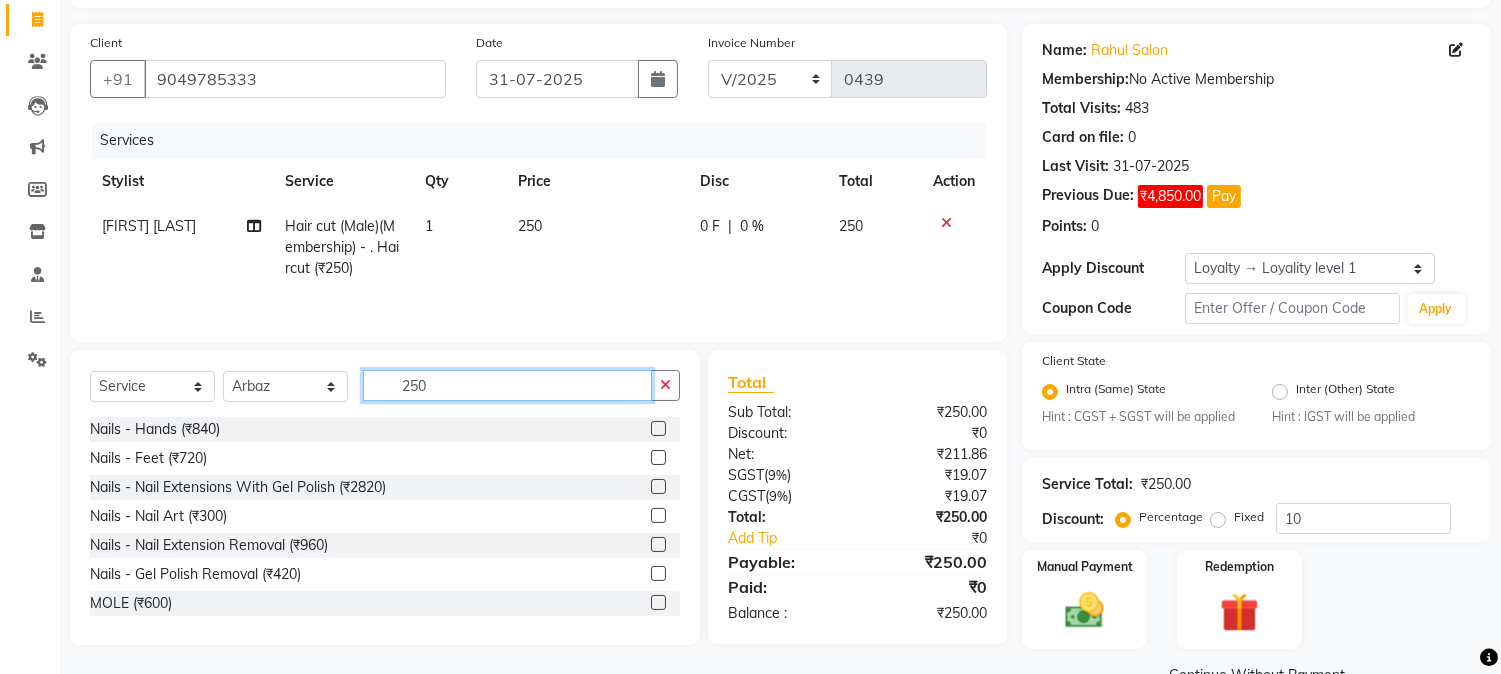 drag, startPoint x: 391, startPoint y: 383, endPoint x: 483, endPoint y: 381, distance: 92.021736 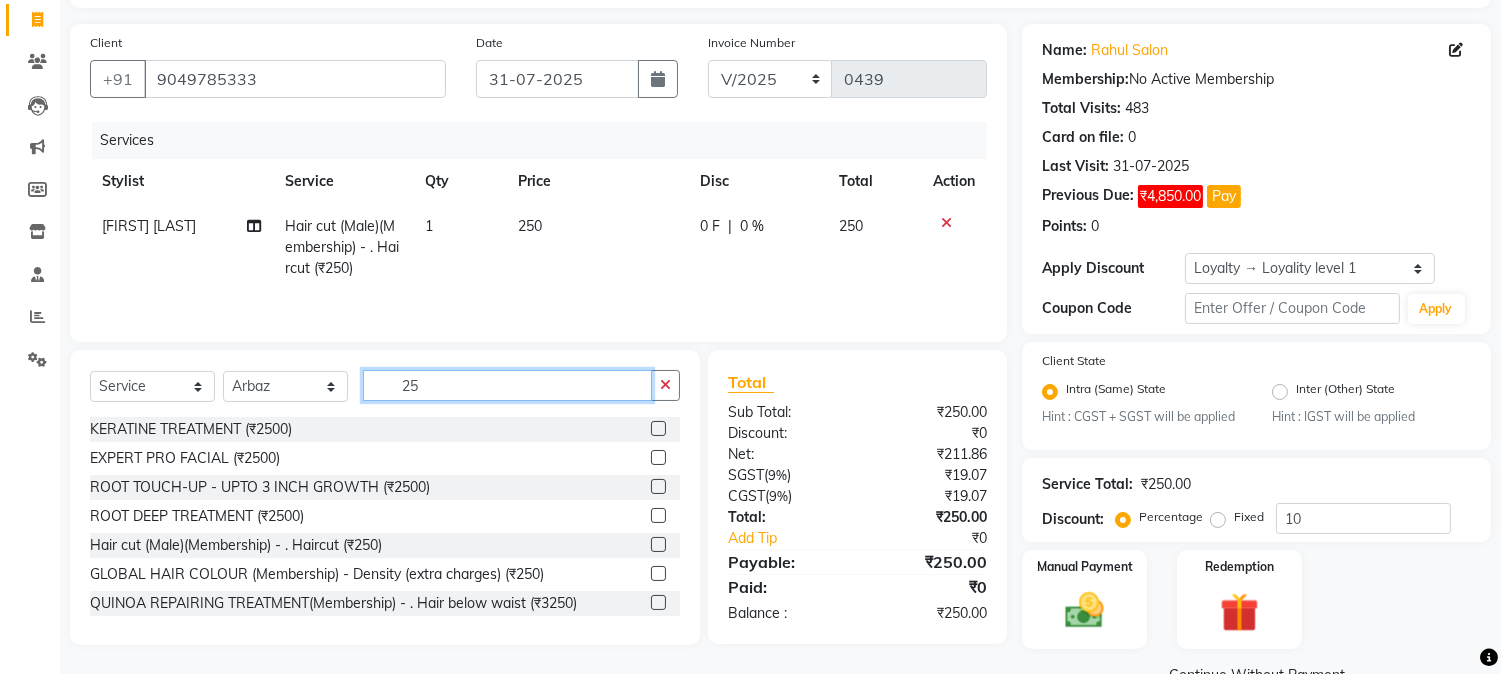 type on "250" 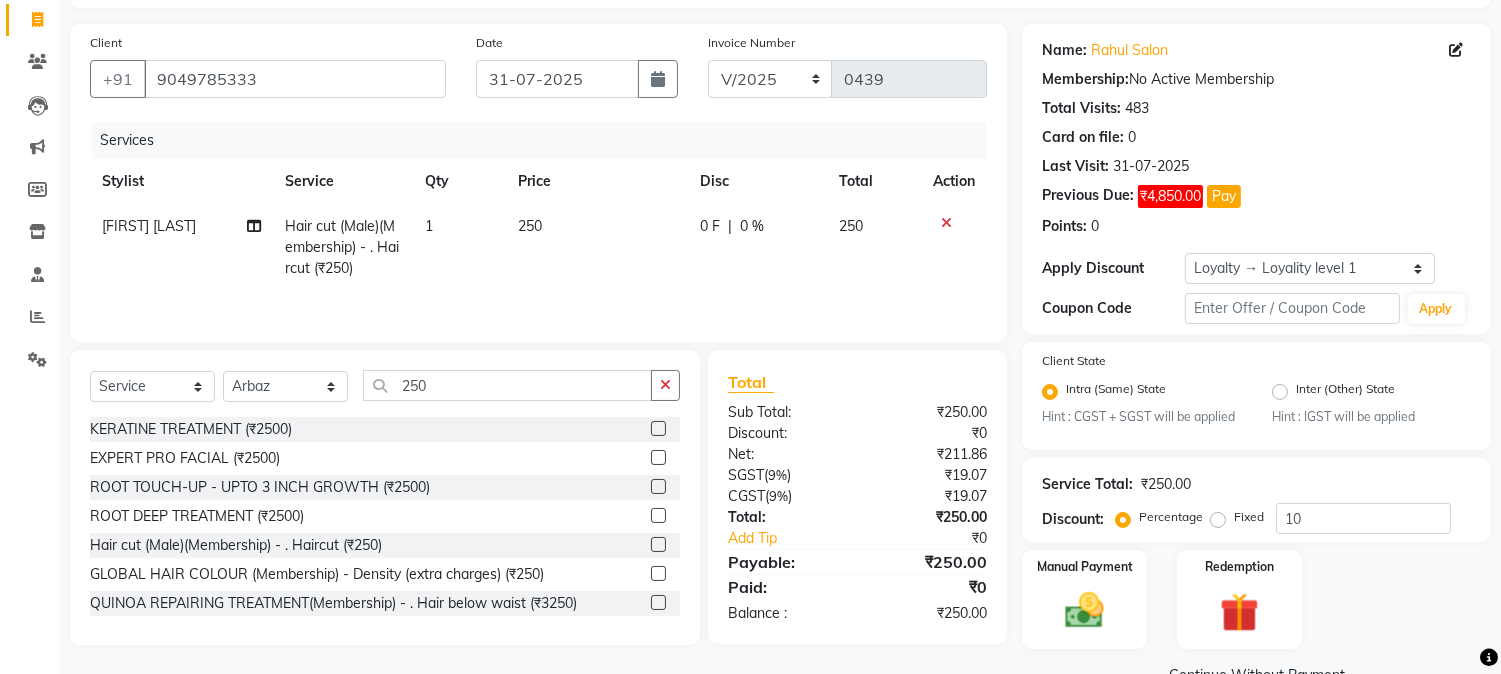 click 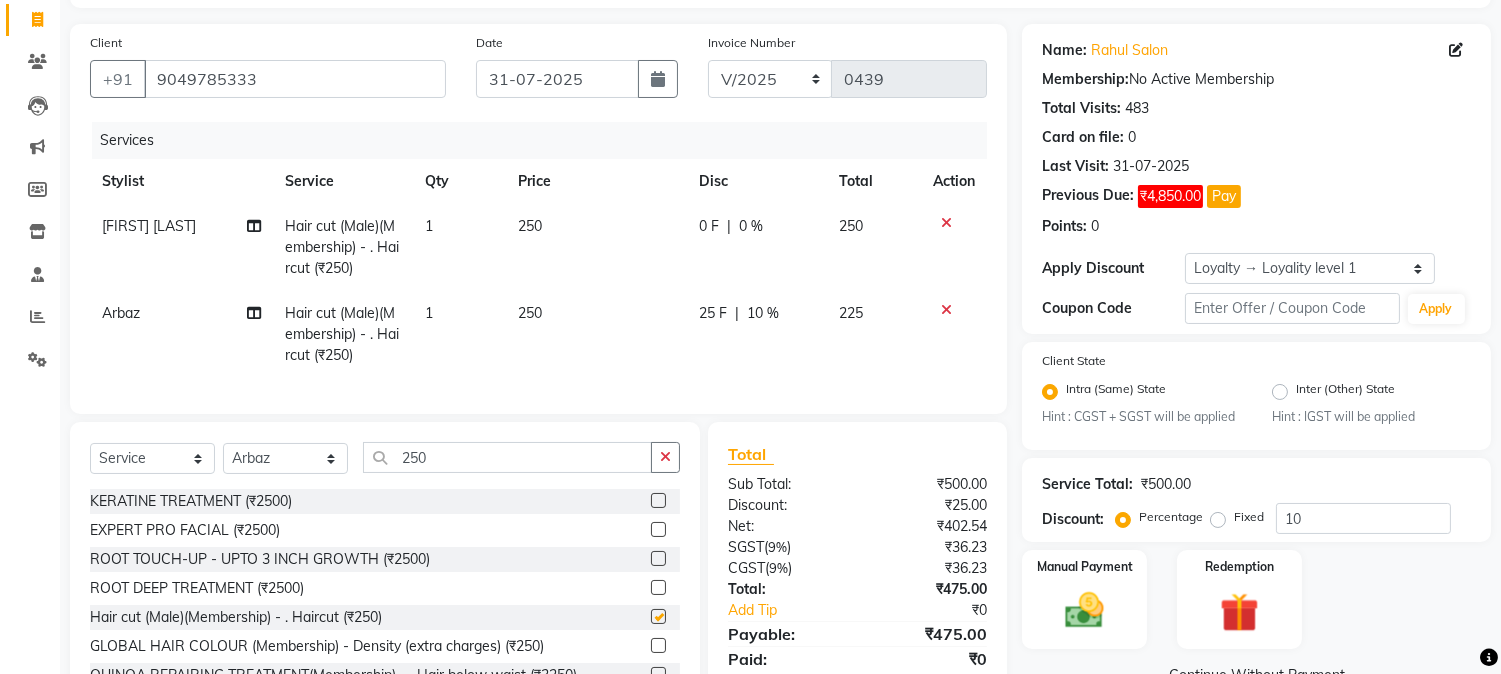 checkbox on "false" 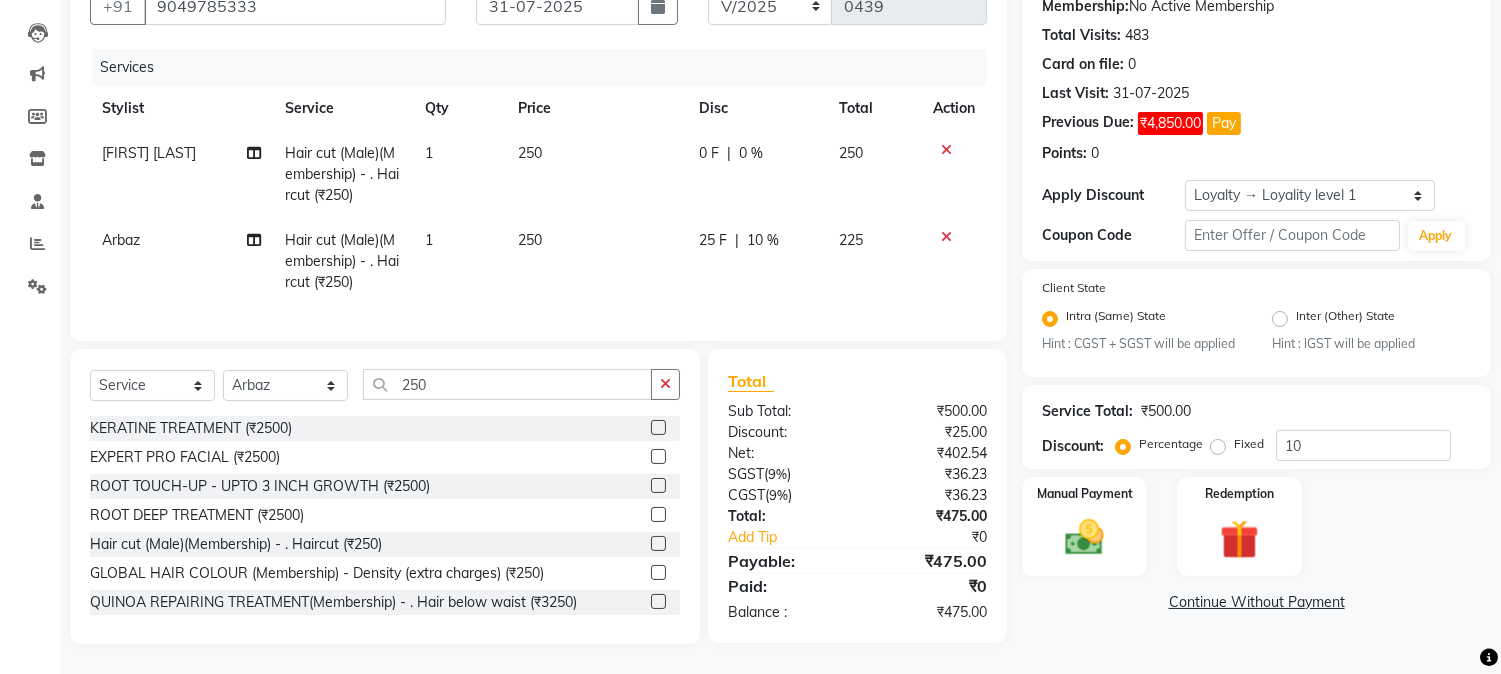 click on "25 F" 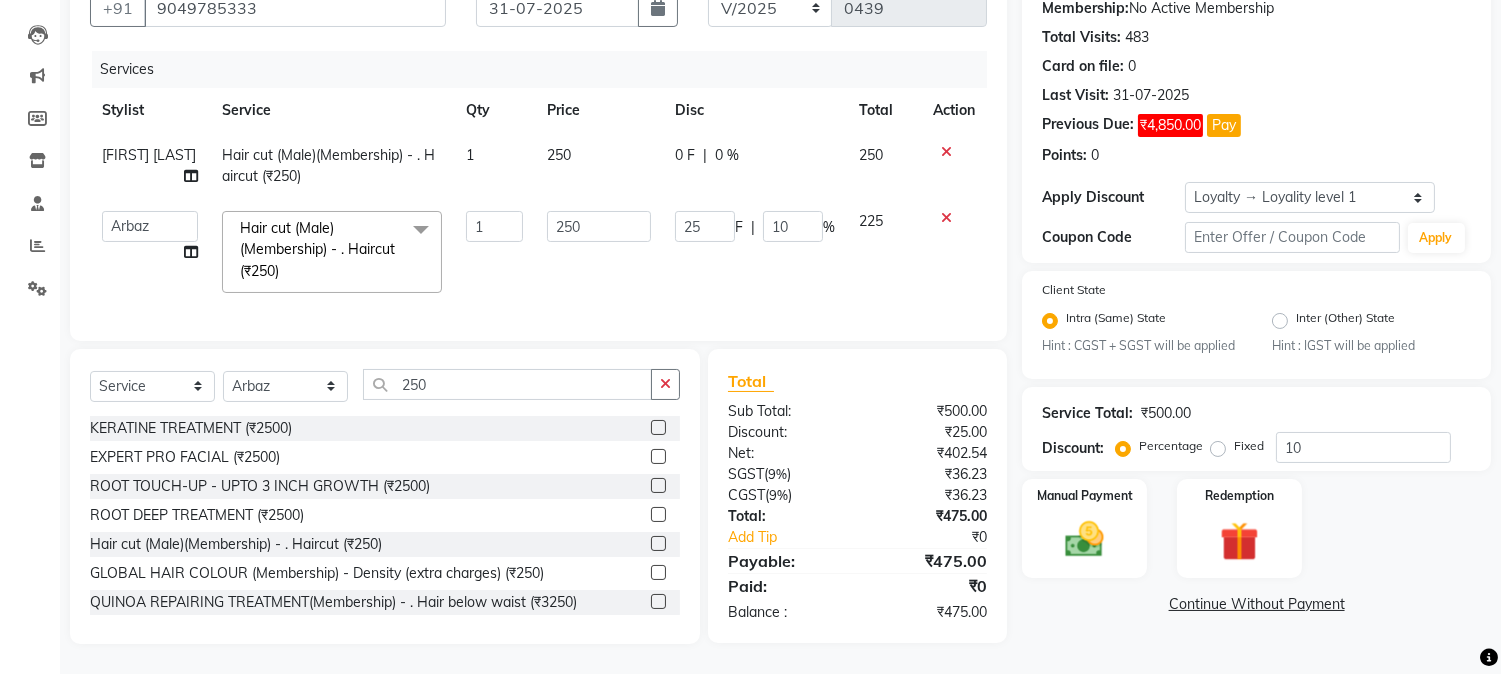 scroll, scrollTop: 214, scrollLeft: 0, axis: vertical 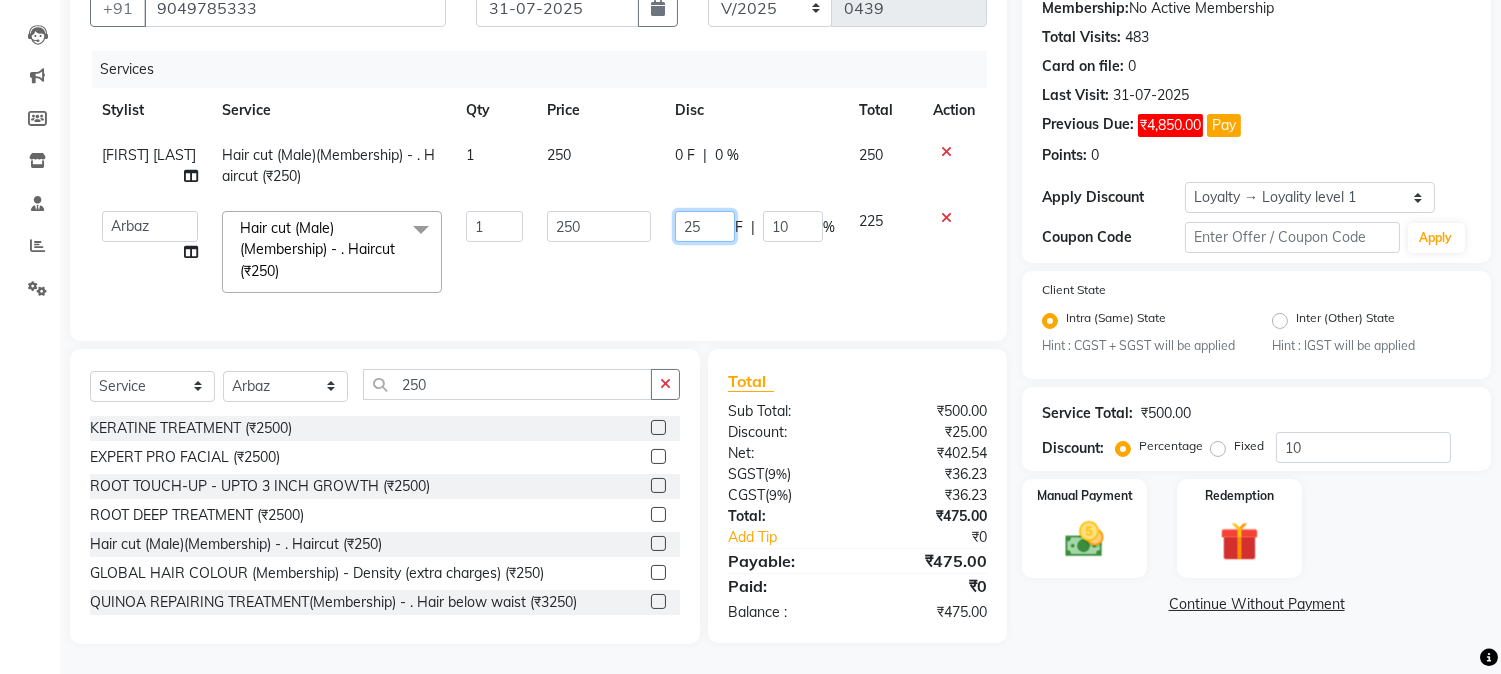 drag, startPoint x: 677, startPoint y: 206, endPoint x: 713, endPoint y: 204, distance: 36.05551 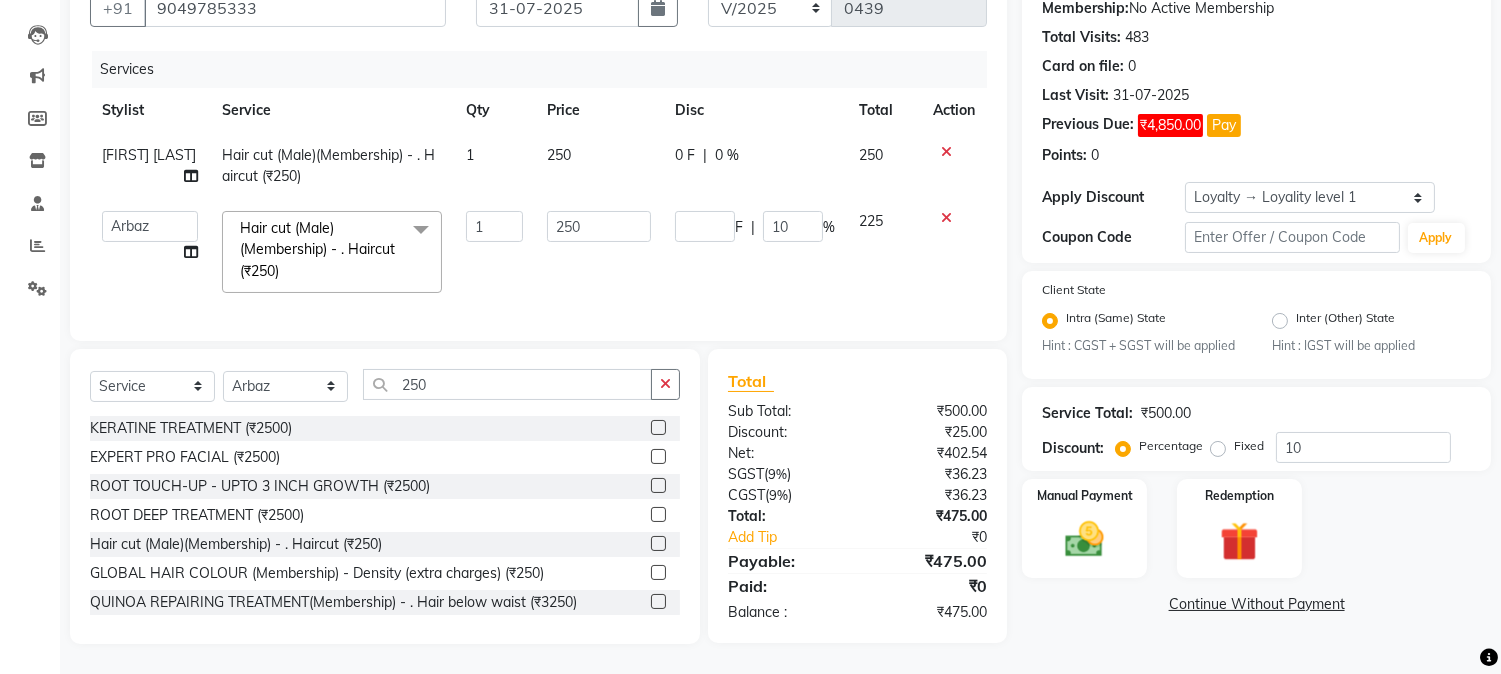 click on "F | 10 %" 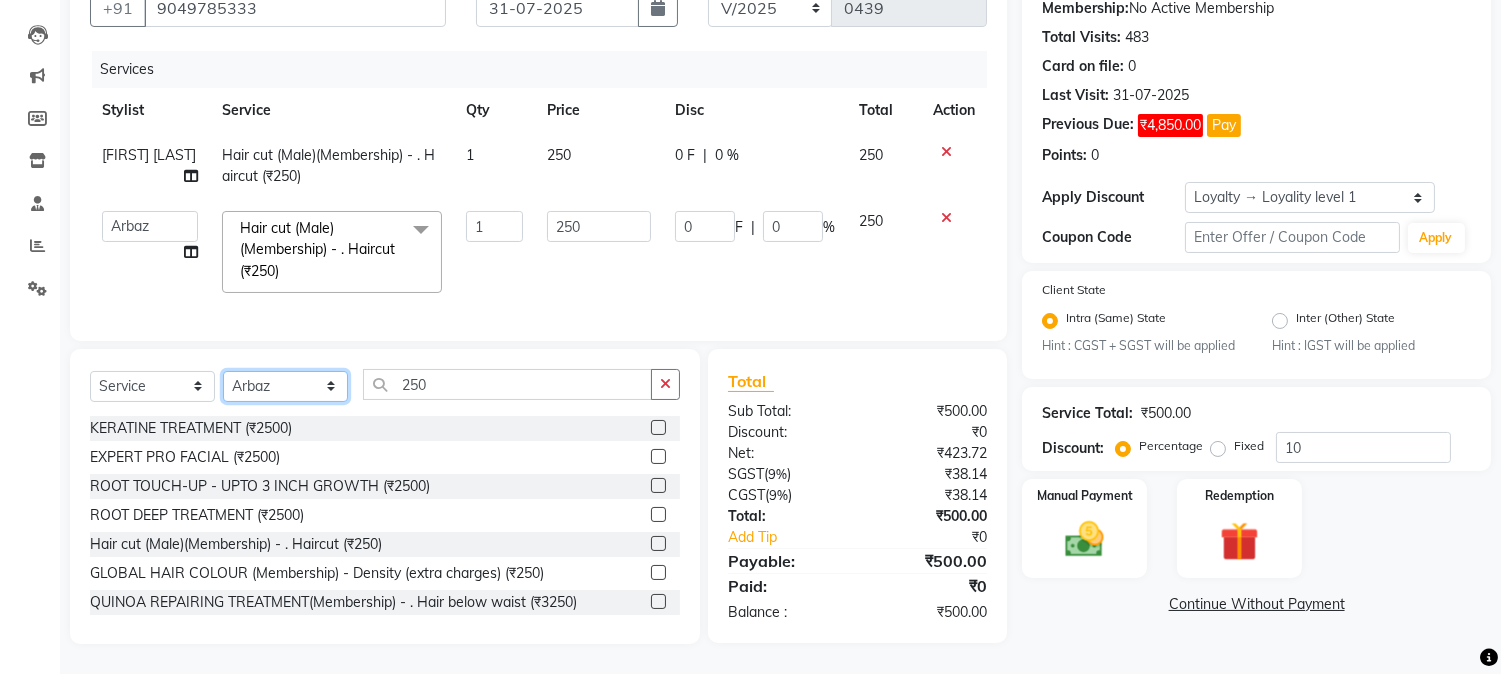 click on "Select Stylist AARMAN AAYUSHI SHARMA Akruti AMAN  Amir Arbaz Asif Ansari BABLU Bandana BHAGYESH CHETAN CHETAN BOISAR furkan GEETA KISHOR KISHOR JAMBHULKAR kunal mushahid  [muddu] Nilam NIRANJAN Nisha Parmar PRABHA  PUNAM Rahul Sir RAVI  RIMA Rohit Tandel SALONI Sandy Sir sarfaraz shovib M.D shreya ZOYA" 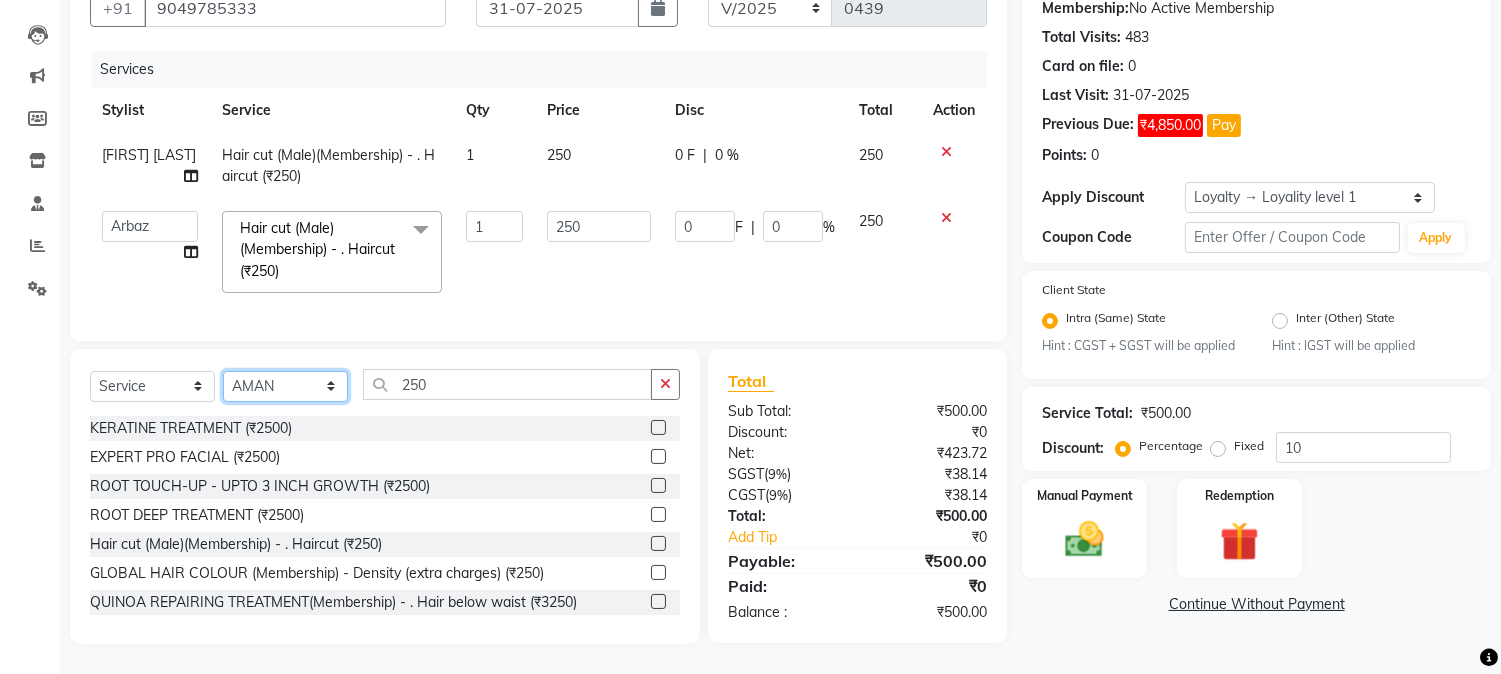 click on "Select Stylist AARMAN AAYUSHI SHARMA Akruti AMAN  Amir Arbaz Asif Ansari BABLU Bandana BHAGYESH CHETAN CHETAN BOISAR furkan GEETA KISHOR KISHOR JAMBHULKAR kunal mushahid  [muddu] Nilam NIRANJAN Nisha Parmar PRABHA  PUNAM Rahul Sir RAVI  RIMA Rohit Tandel SALONI Sandy Sir sarfaraz shovib M.D shreya ZOYA" 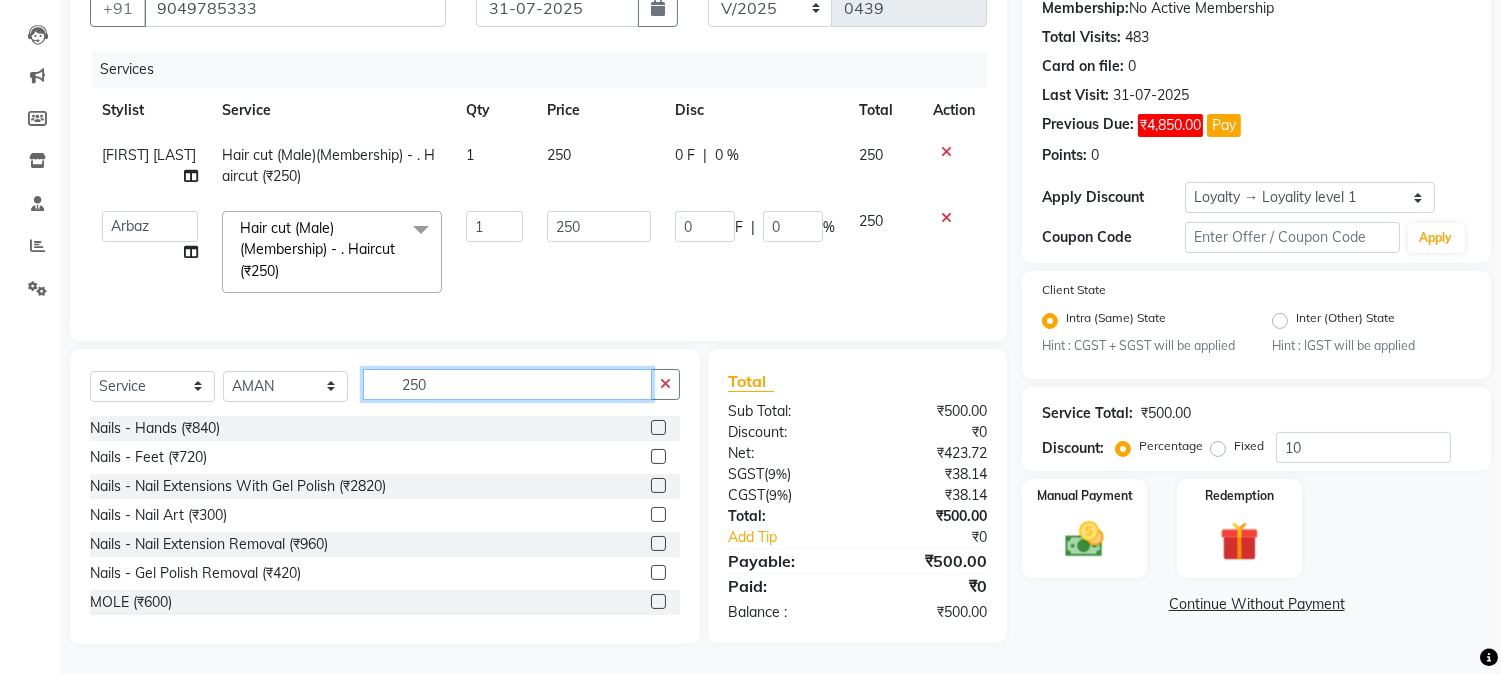 drag, startPoint x: 390, startPoint y: 384, endPoint x: 472, endPoint y: 380, distance: 82.0975 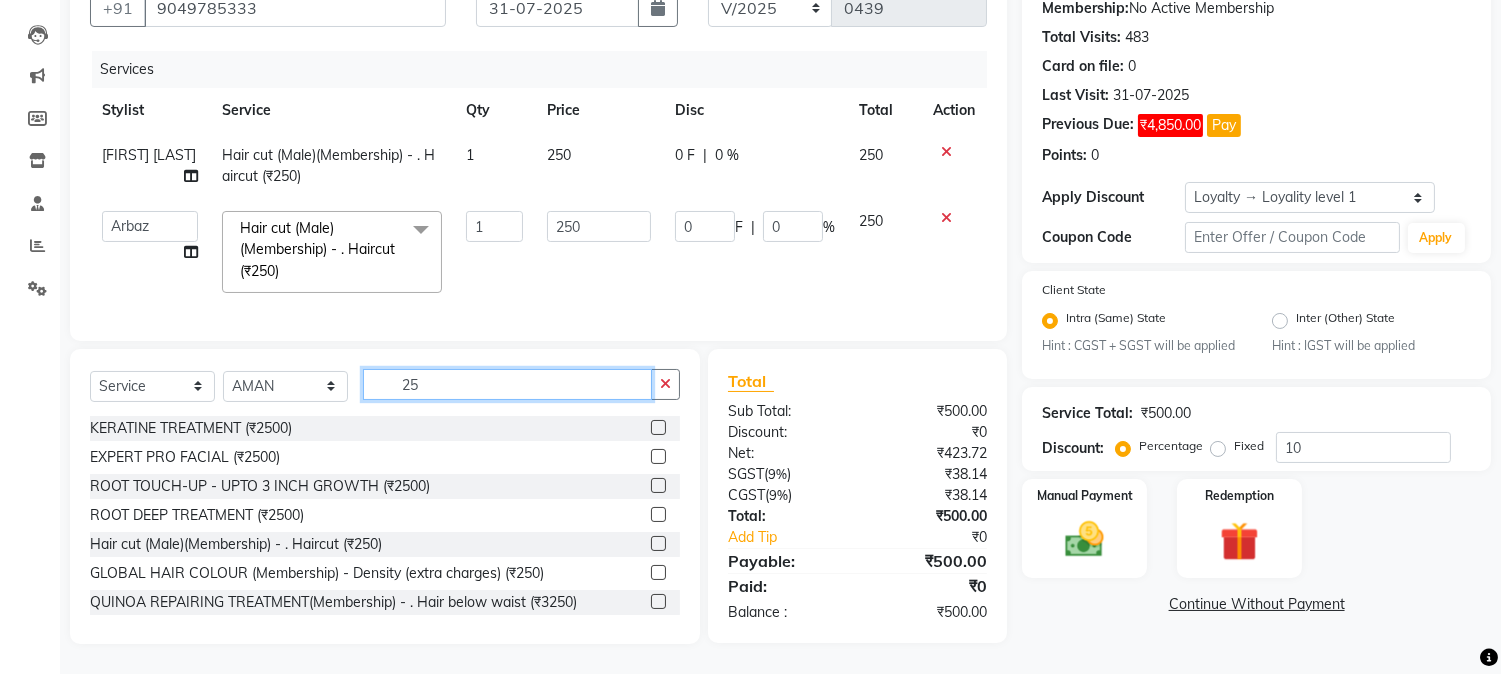 type on "250" 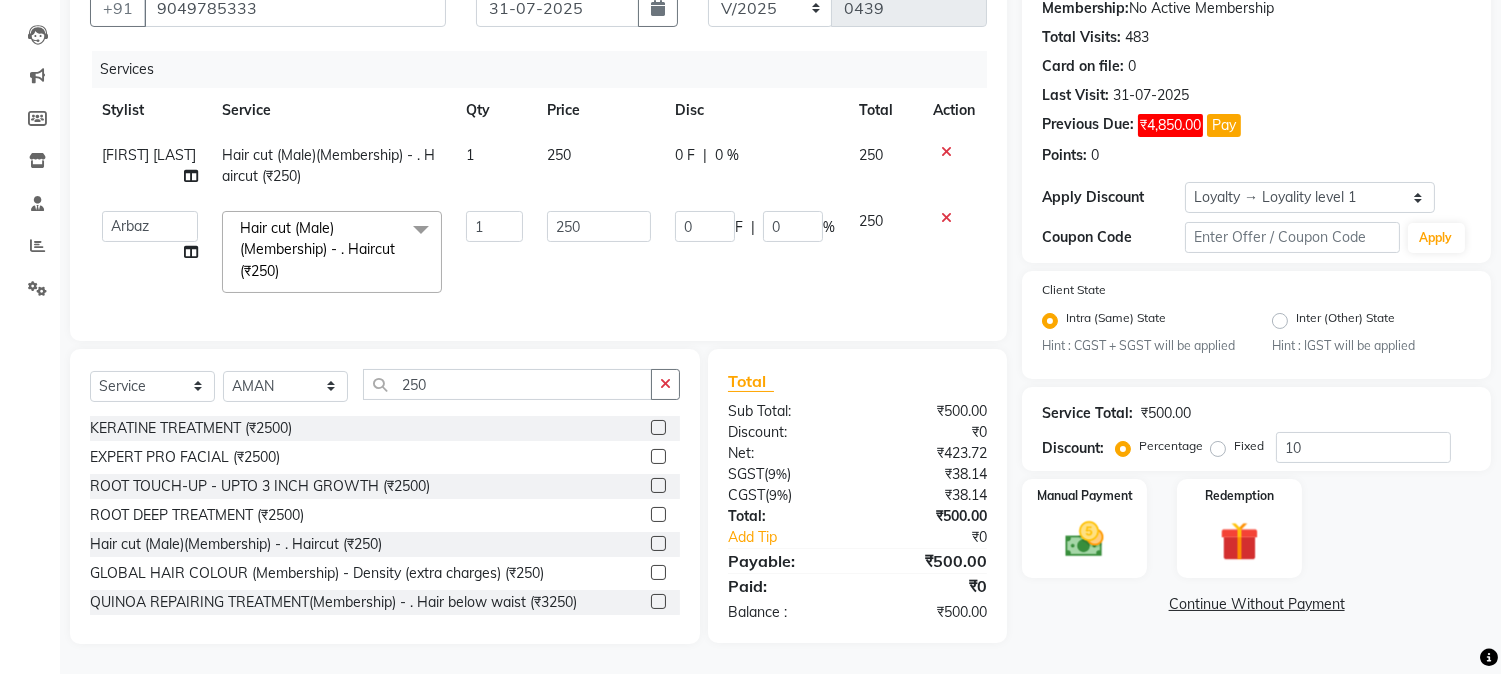 click 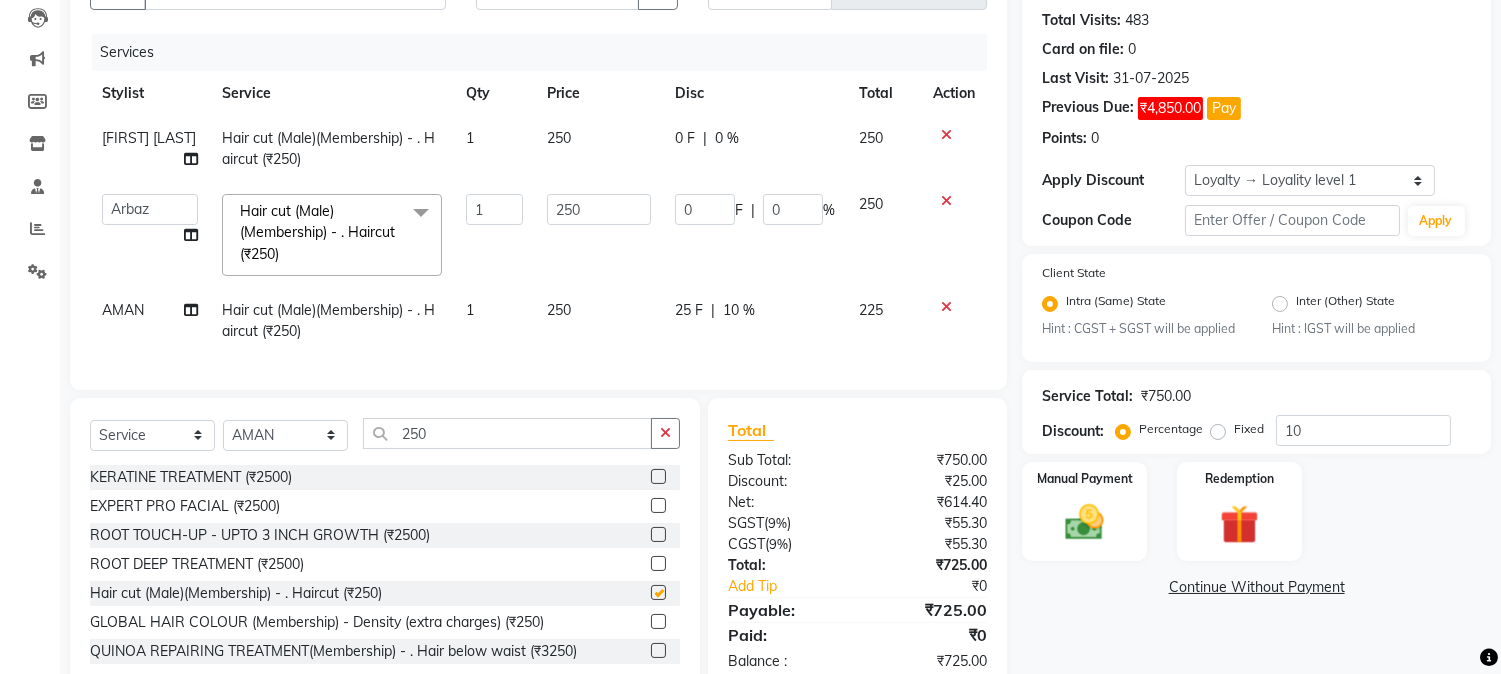 checkbox on "false" 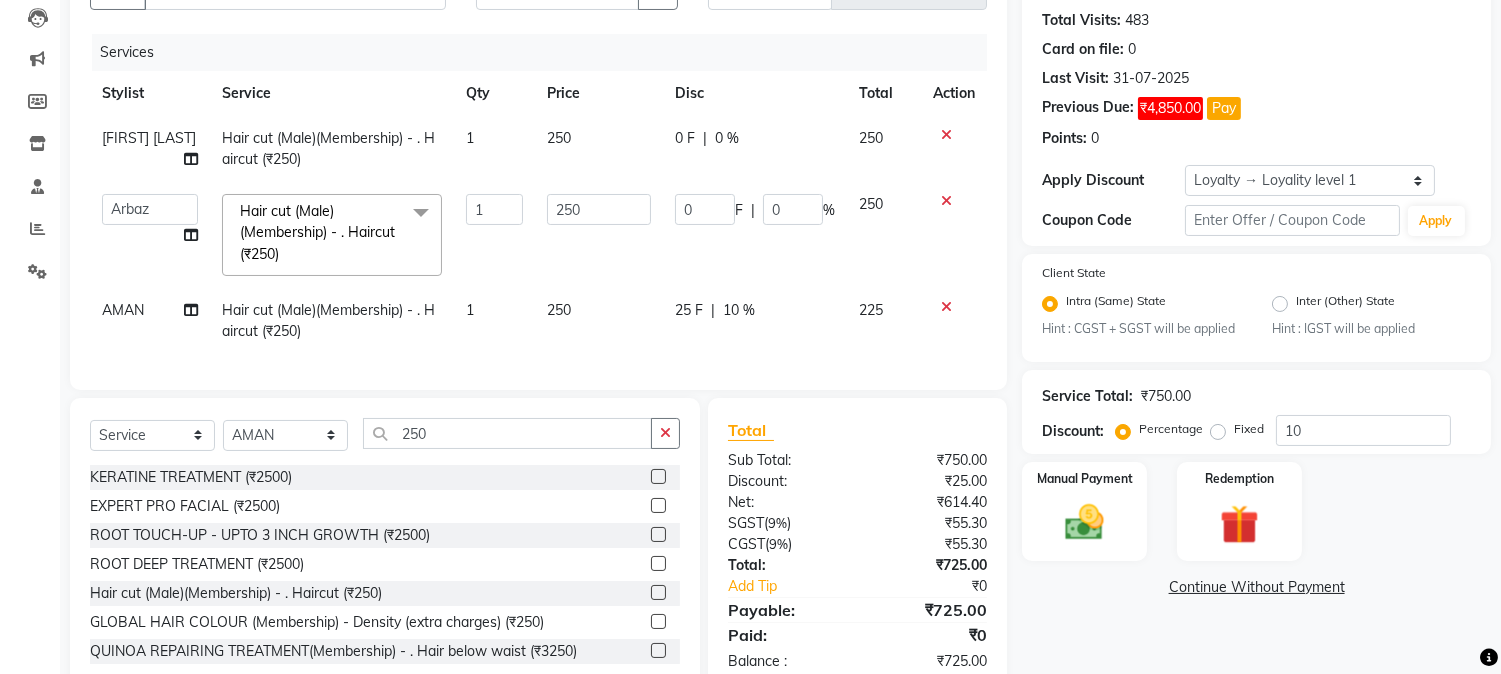 click on "25 F" 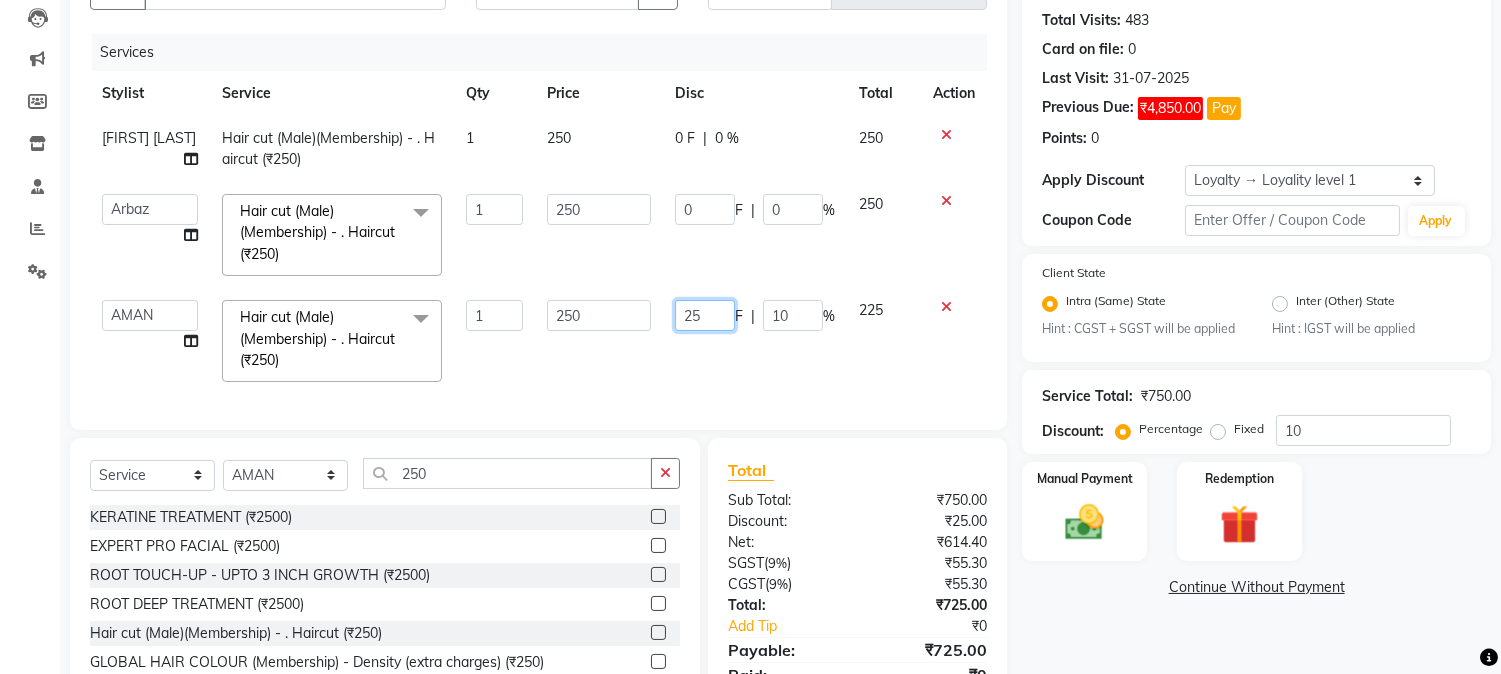 drag, startPoint x: 674, startPoint y: 314, endPoint x: 708, endPoint y: 312, distance: 34.058773 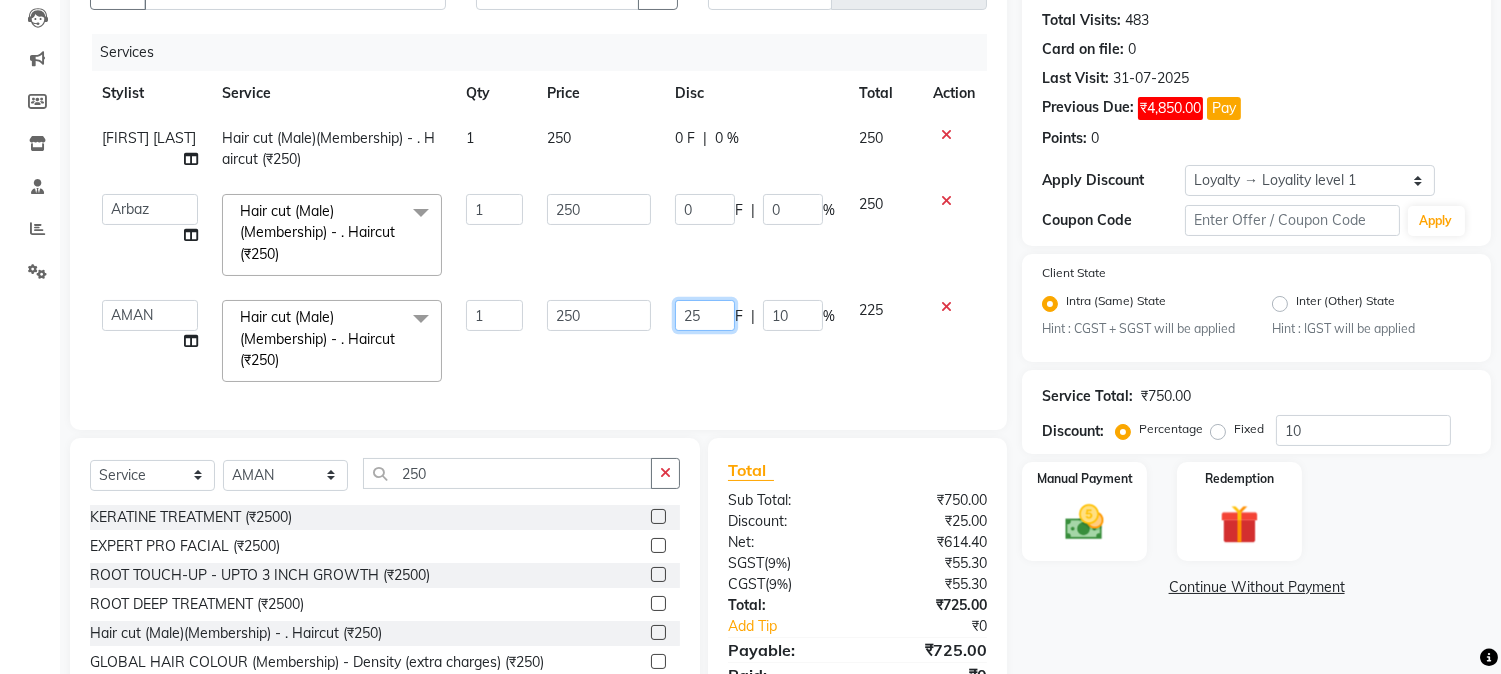type 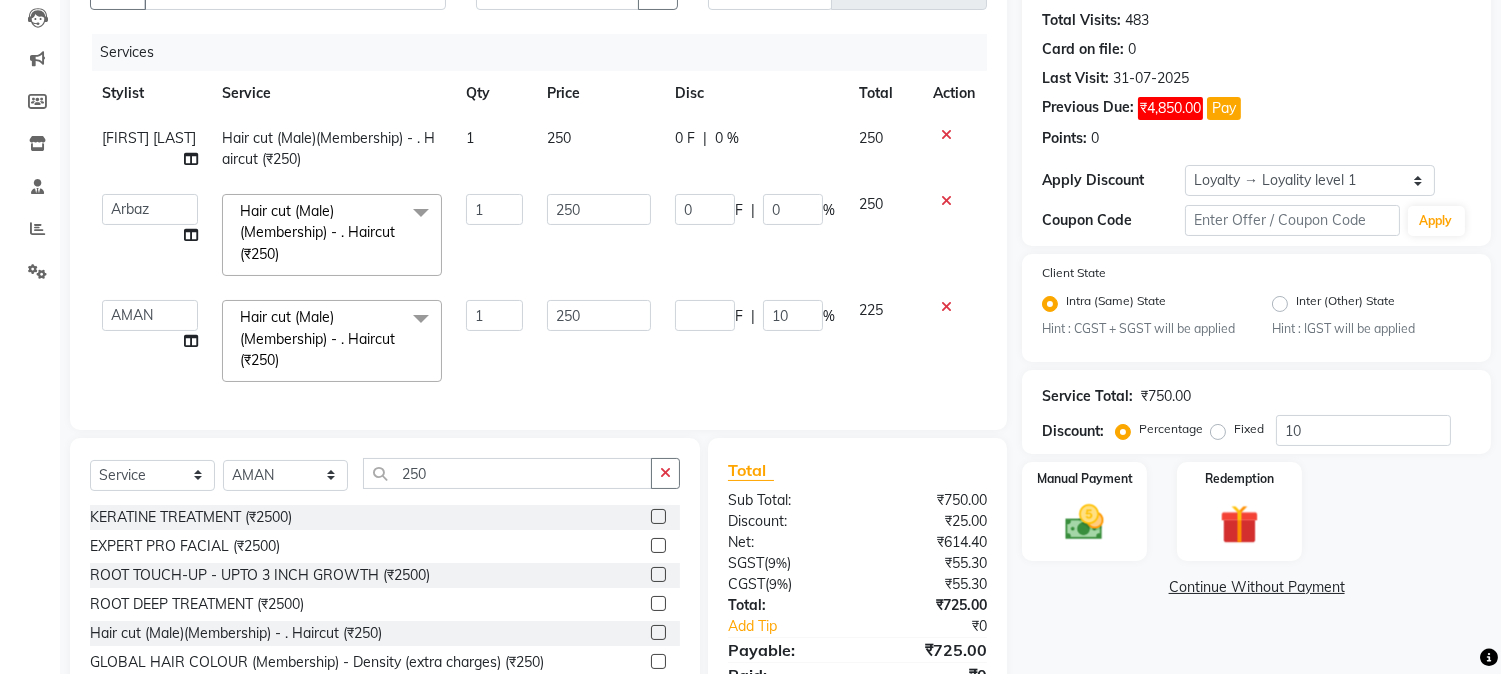 click on "Services Stylist Service Qty Price Disc Total Action Asif Ansari Hair cut (Male)(Membership)       -        . Haircut (₹250) 1 250 0 F | 0 % 250  AARMAN   AAYUSHI SHARMA   Akruti   AMAN    Amir   Arbaz   Asif Ansari   BABLU   Bandana   BHAGYESH   CHETAN   CHETAN BOISAR   furkan   GEETA   KISHOR   KISHOR JAMBHULKAR   kunal   mushahid  [muddu]   Nilam   NIRANJAN   Nisha Parmar   PRABHA    PUNAM   Rahul Sir   RAVI    RIMA   Rohit Tandel   SALONI   Sandy Sir   sarfaraz   shovib M.D   shreya   ZOYA  Hair cut (Male)(Membership)       -        . Haircut (₹250)  x Nails -  Hands (₹840) Nails -  Feet (₹720) Nails - Nail Extensions With Gel Polish (₹2820) Nails - Nail Art (₹300) Nails - Nail Extension Removal (₹960) Nails - Gel Polish Removal (₹420) MOLE (₹600) PUMING (₹4000) CRYSTAL PEDICURE (MEMBERSHIP) (₹1400) HIAR SPA ABOVE SHOULDER (MEMBERSHIP) (₹900) HAIR SPA ABOVE SHOULDER (NON-MEMBER) (₹1080) HAIR SPA BELOW SHOULDER(MEMBERSHIP) (₹1200) HAIR SPA BELOW SHOULDER(NON-MEMBER) (₹1440) 1" 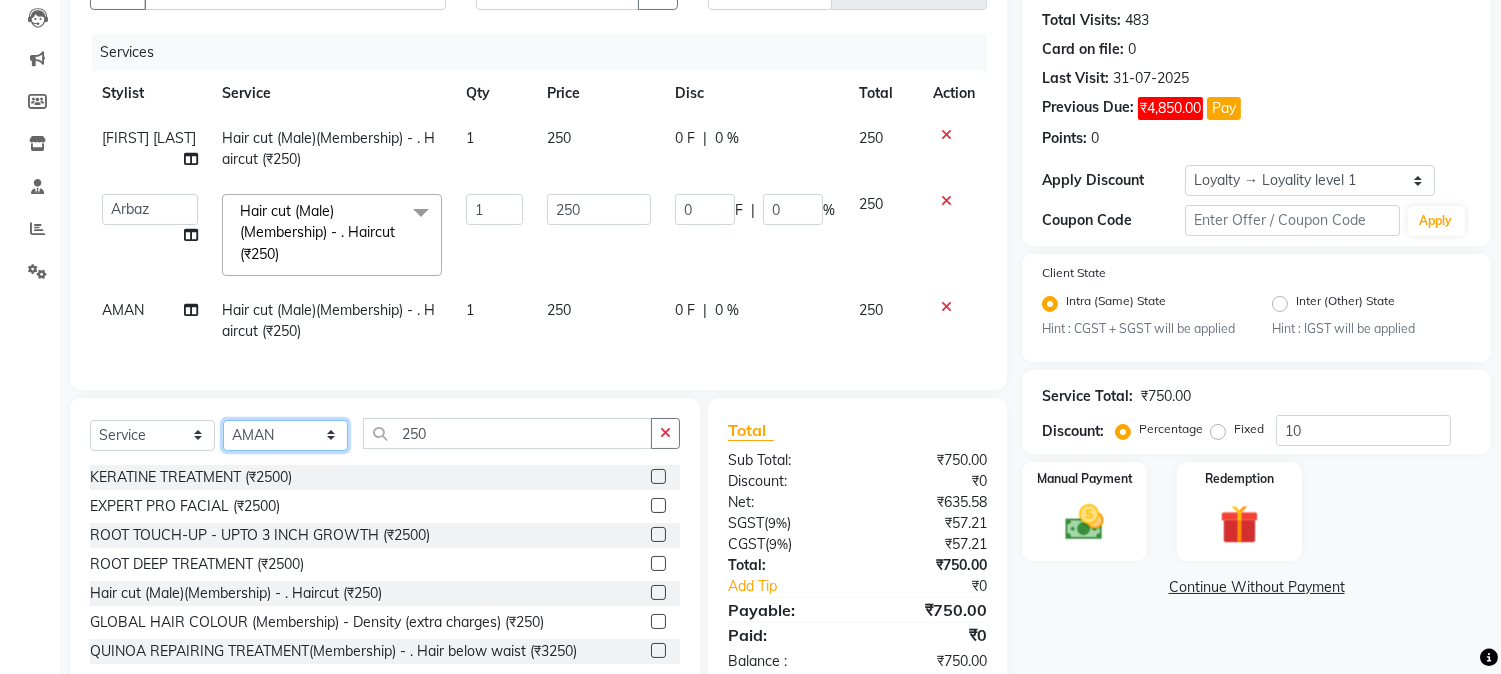 click on "Select Stylist AARMAN AAYUSHI SHARMA Akruti AMAN  Amir Arbaz Asif Ansari BABLU Bandana BHAGYESH CHETAN CHETAN BOISAR furkan GEETA KISHOR KISHOR JAMBHULKAR kunal mushahid  [muddu] Nilam NIRANJAN Nisha Parmar PRABHA  PUNAM Rahul Sir RAVI  RIMA Rohit Tandel SALONI Sandy Sir sarfaraz shovib M.D shreya ZOYA" 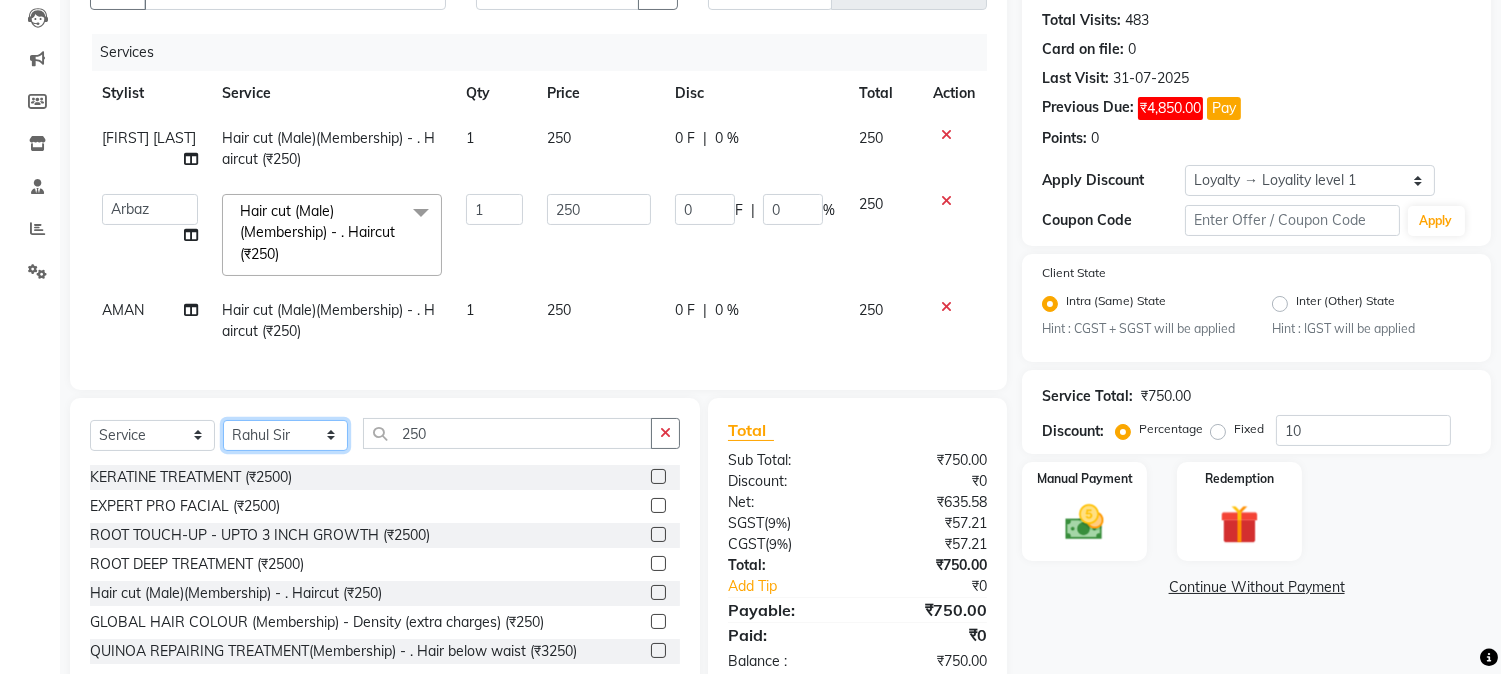 click on "Select Stylist AARMAN AAYUSHI SHARMA Akruti AMAN  Amir Arbaz Asif Ansari BABLU Bandana BHAGYESH CHETAN CHETAN BOISAR furkan GEETA KISHOR KISHOR JAMBHULKAR kunal mushahid  [muddu] Nilam NIRANJAN Nisha Parmar PRABHA  PUNAM Rahul Sir RAVI  RIMA Rohit Tandel SALONI Sandy Sir sarfaraz shovib M.D shreya ZOYA" 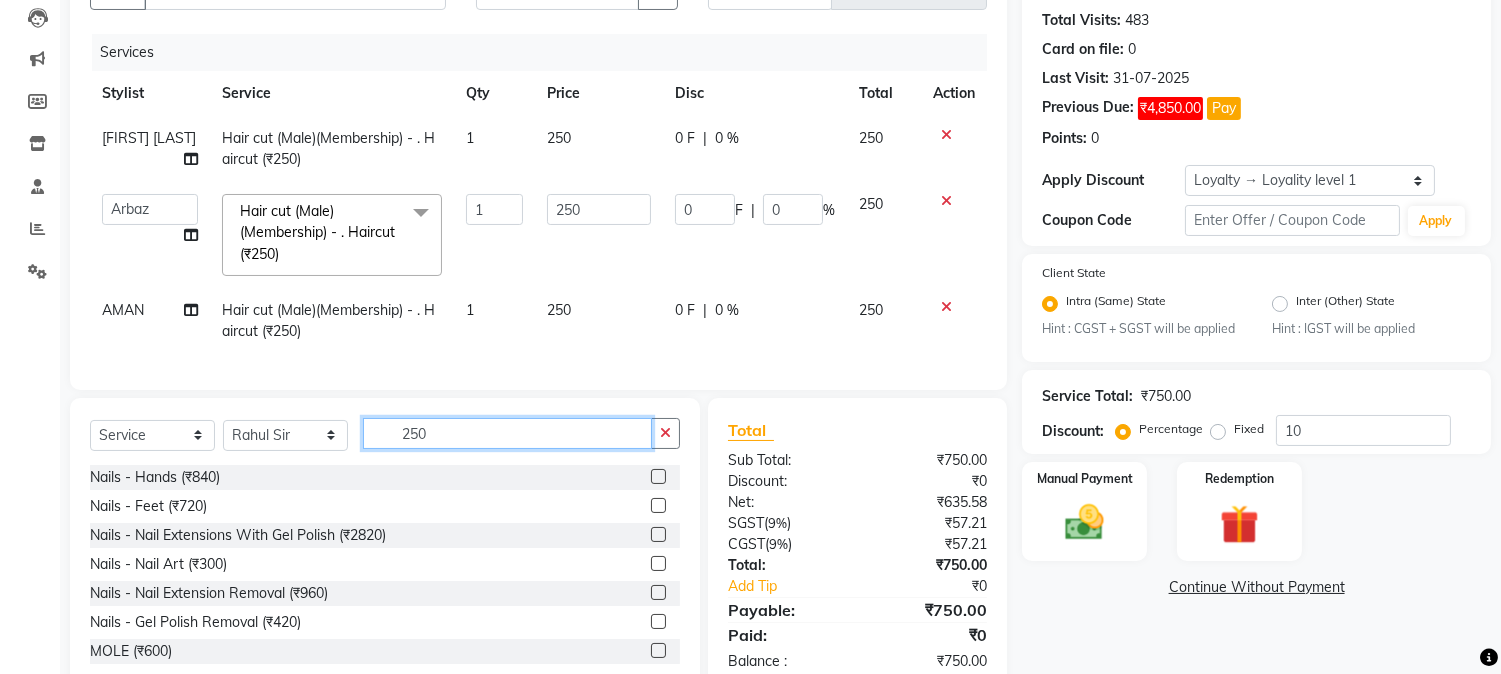 drag, startPoint x: 391, startPoint y: 446, endPoint x: 478, endPoint y: 456, distance: 87.57283 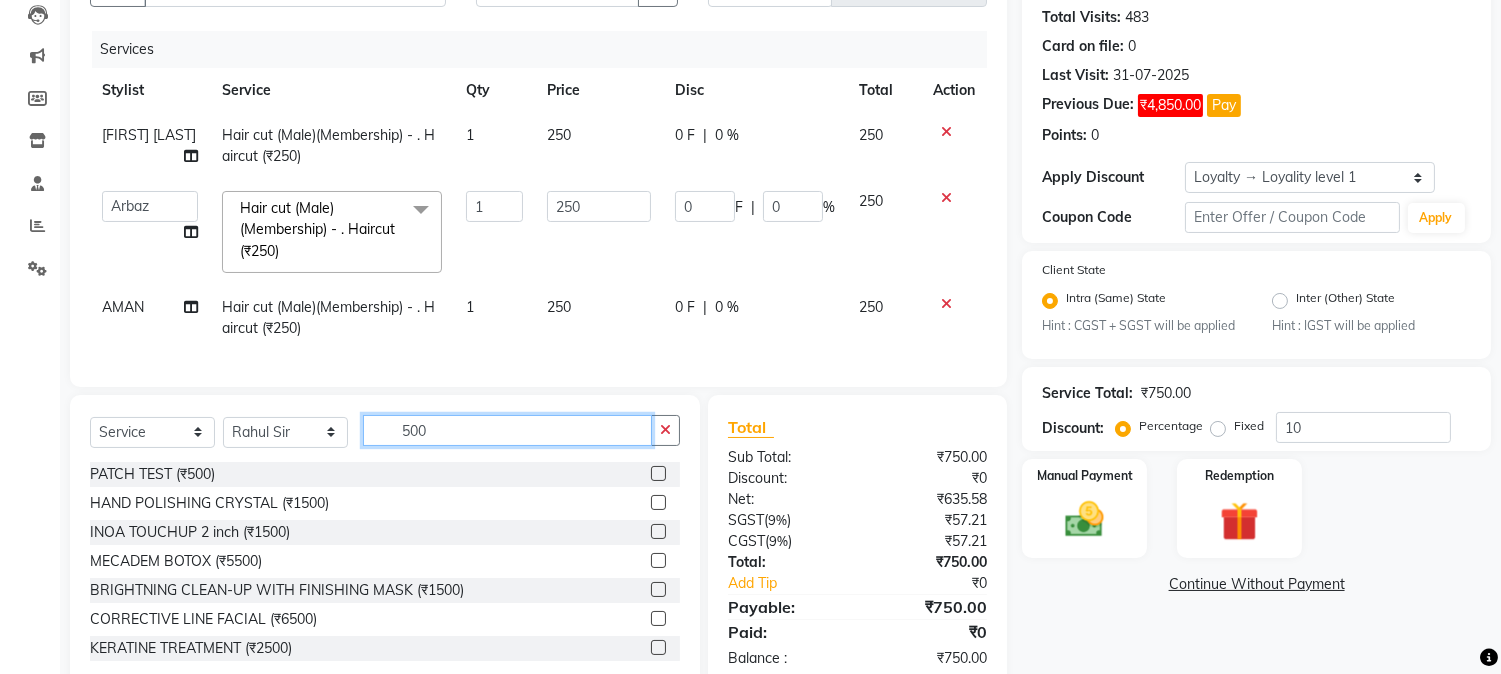 scroll, scrollTop: 280, scrollLeft: 0, axis: vertical 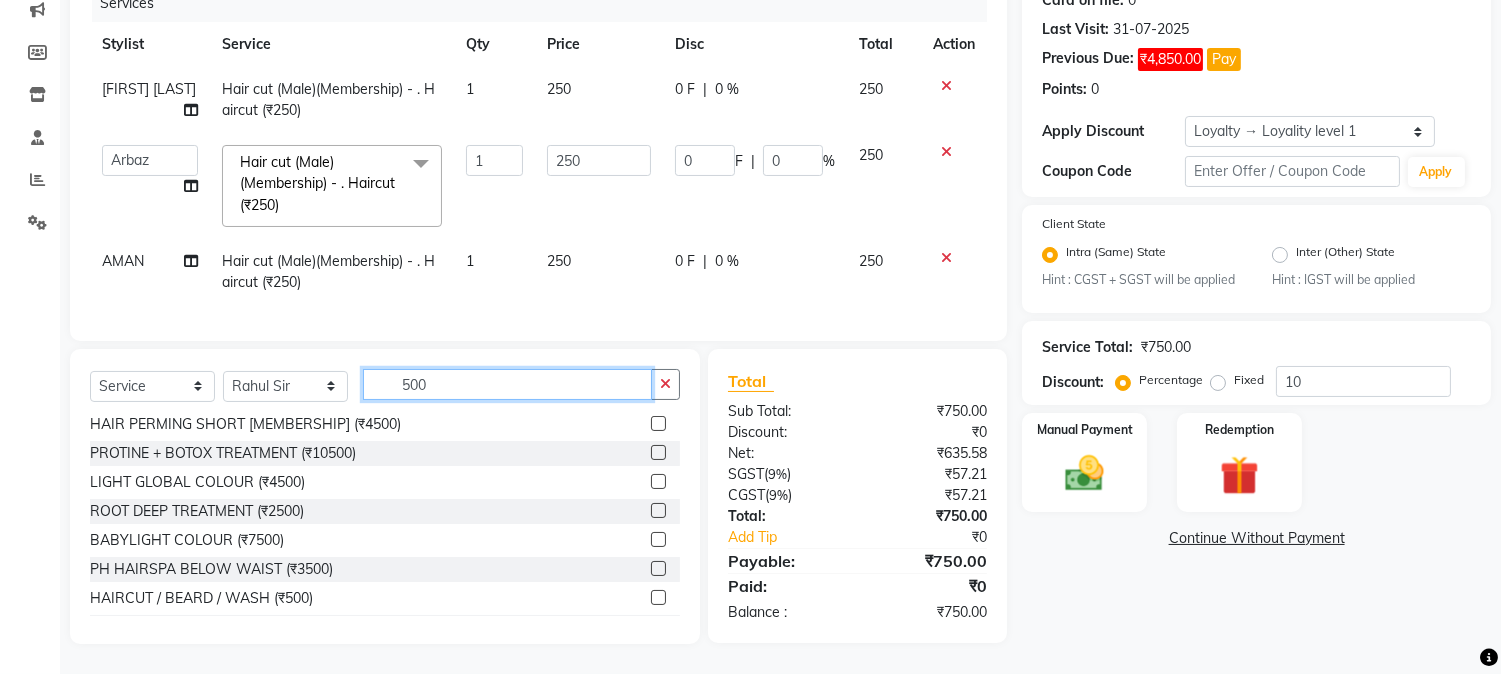 click on "Select  Service  Product  Membership  Package Voucher Prepaid Gift Card  Select Stylist AARMAN AAYUSHI SHARMA Akruti AMAN  Amir Arbaz Asif Ansari BABLU Bandana BHAGYESH CHETAN CHETAN BOISAR furkan GEETA KISHOR KISHOR JAMBHULKAR kunal mushahid  [muddu] Nilam NIRANJAN Nisha Parmar PRABHA  PUNAM Rahul Sir RAVI  RIMA Rohit Tandel SALONI Sandy Sir sarfaraz shovib M.D shreya ZOYA 500" 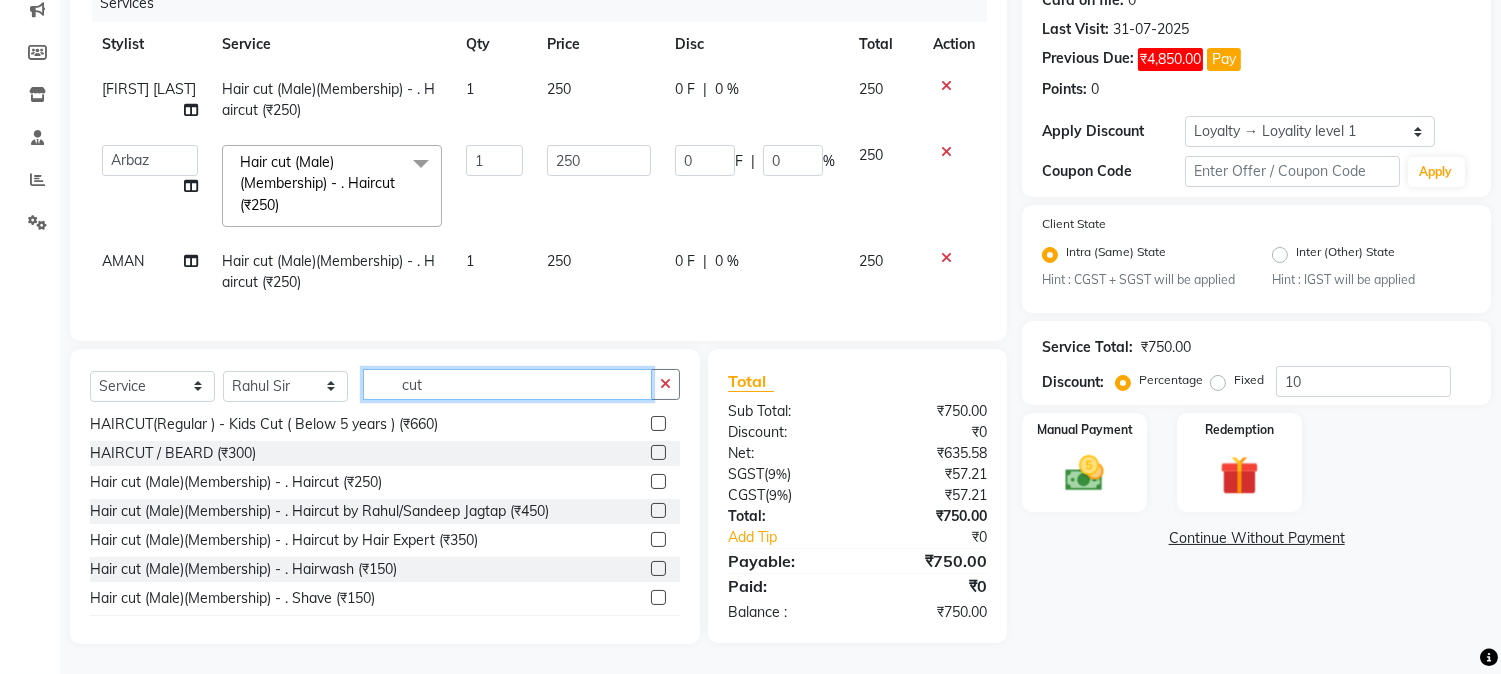 scroll, scrollTop: 0, scrollLeft: 0, axis: both 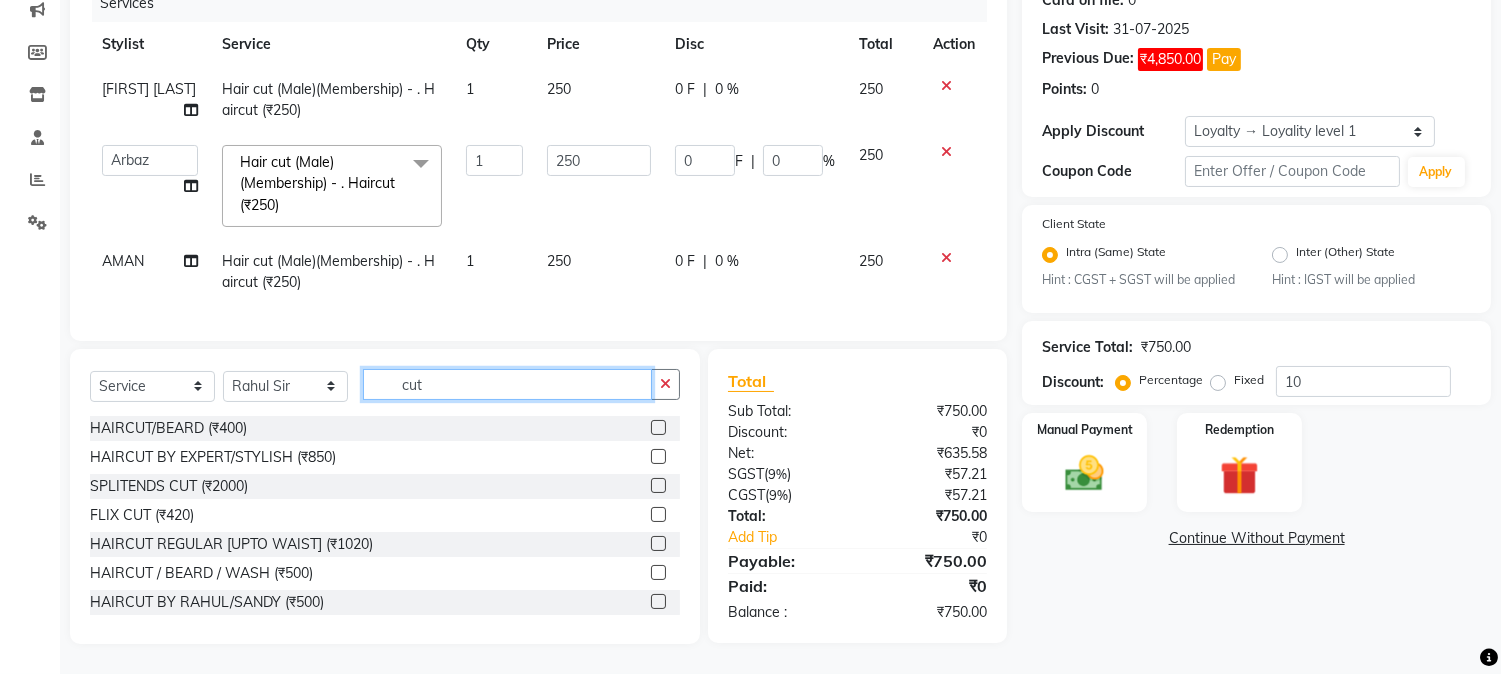 type on "cut" 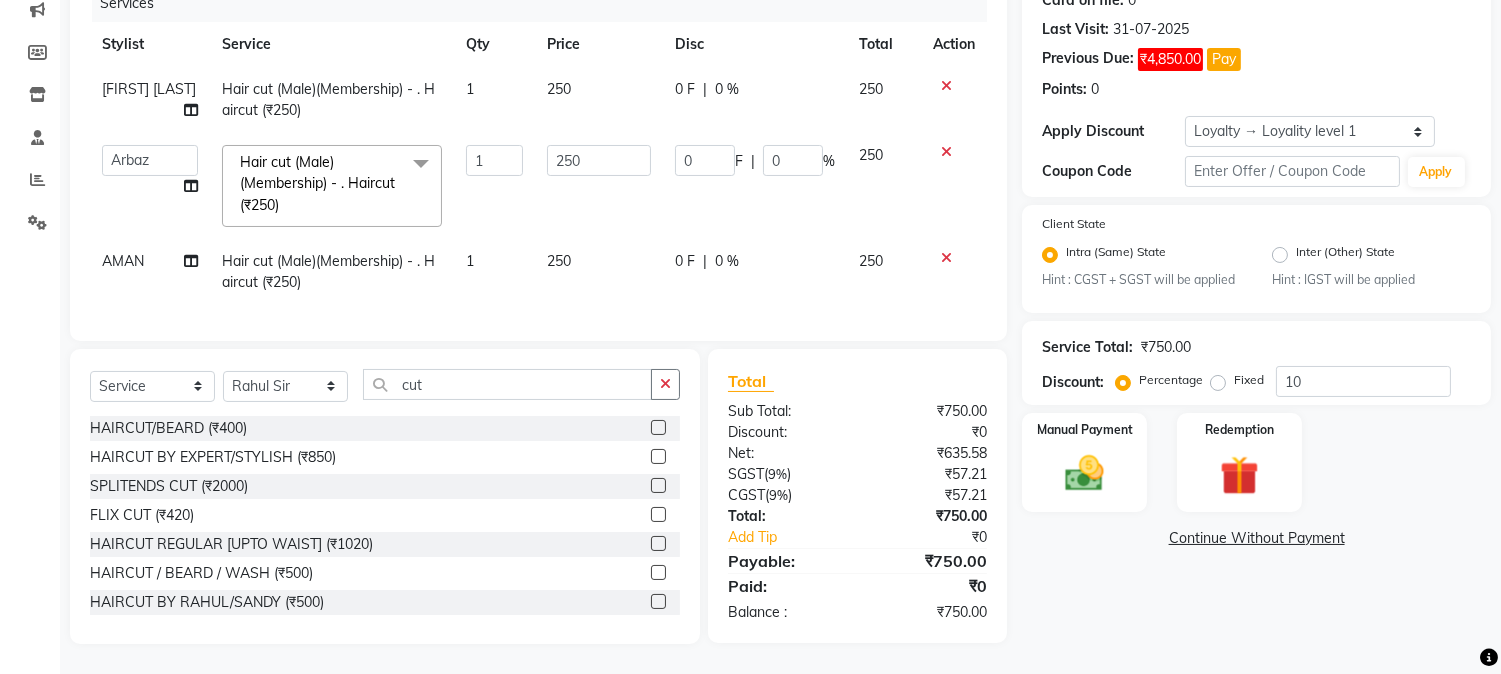 click 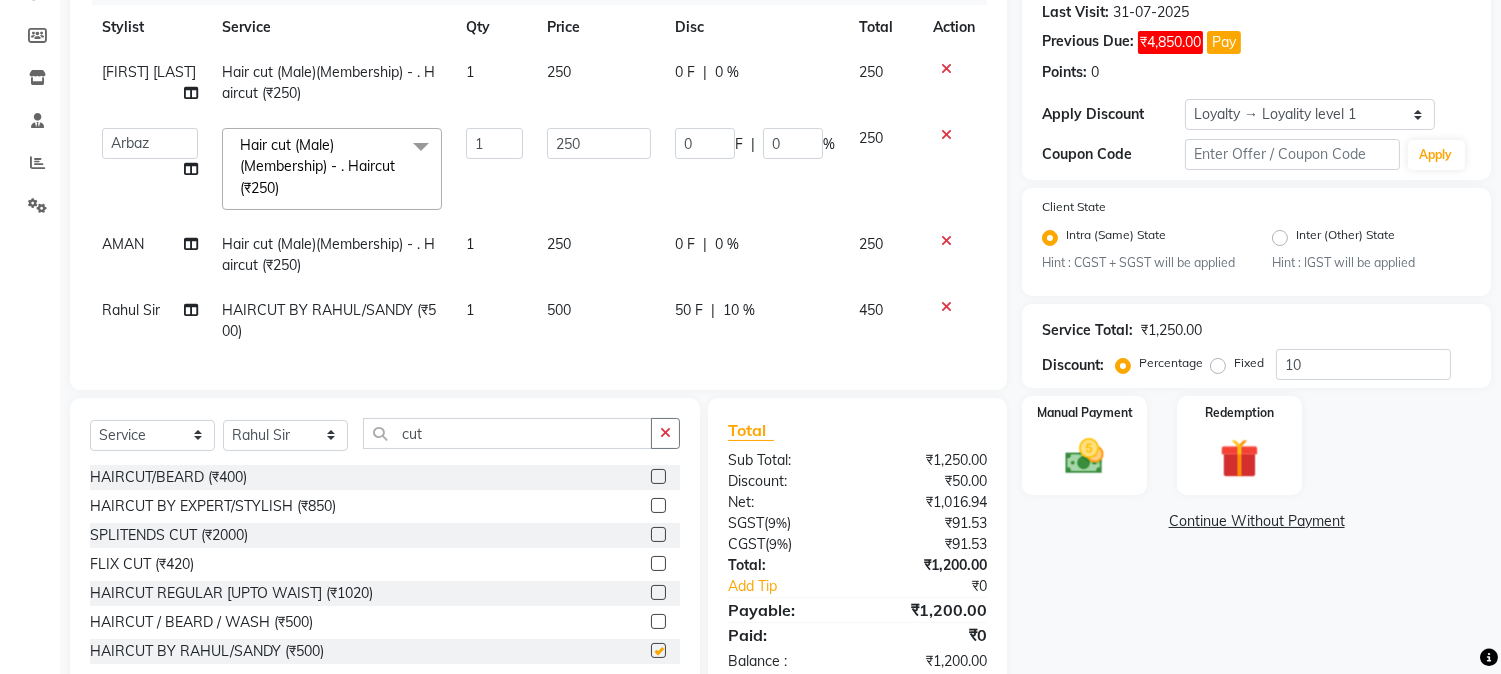 checkbox on "false" 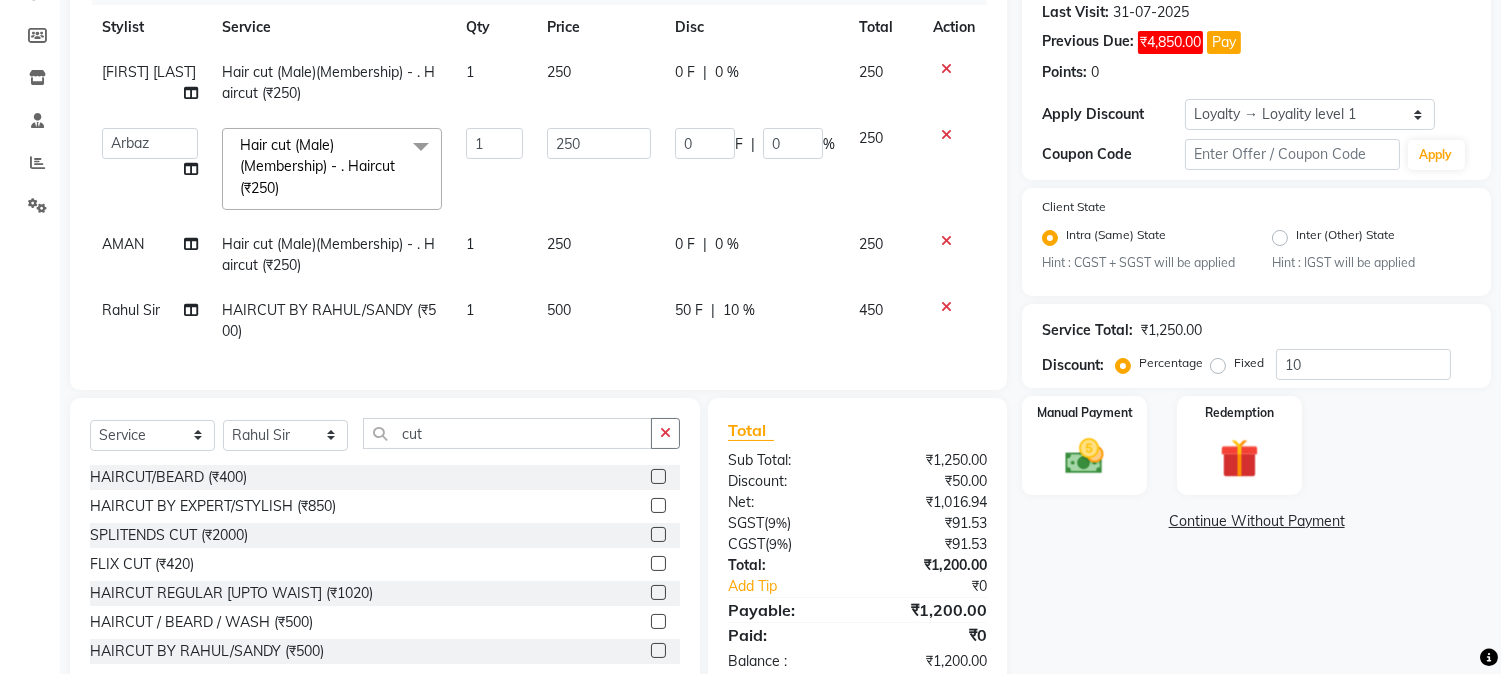click on "50 F | 10 %" 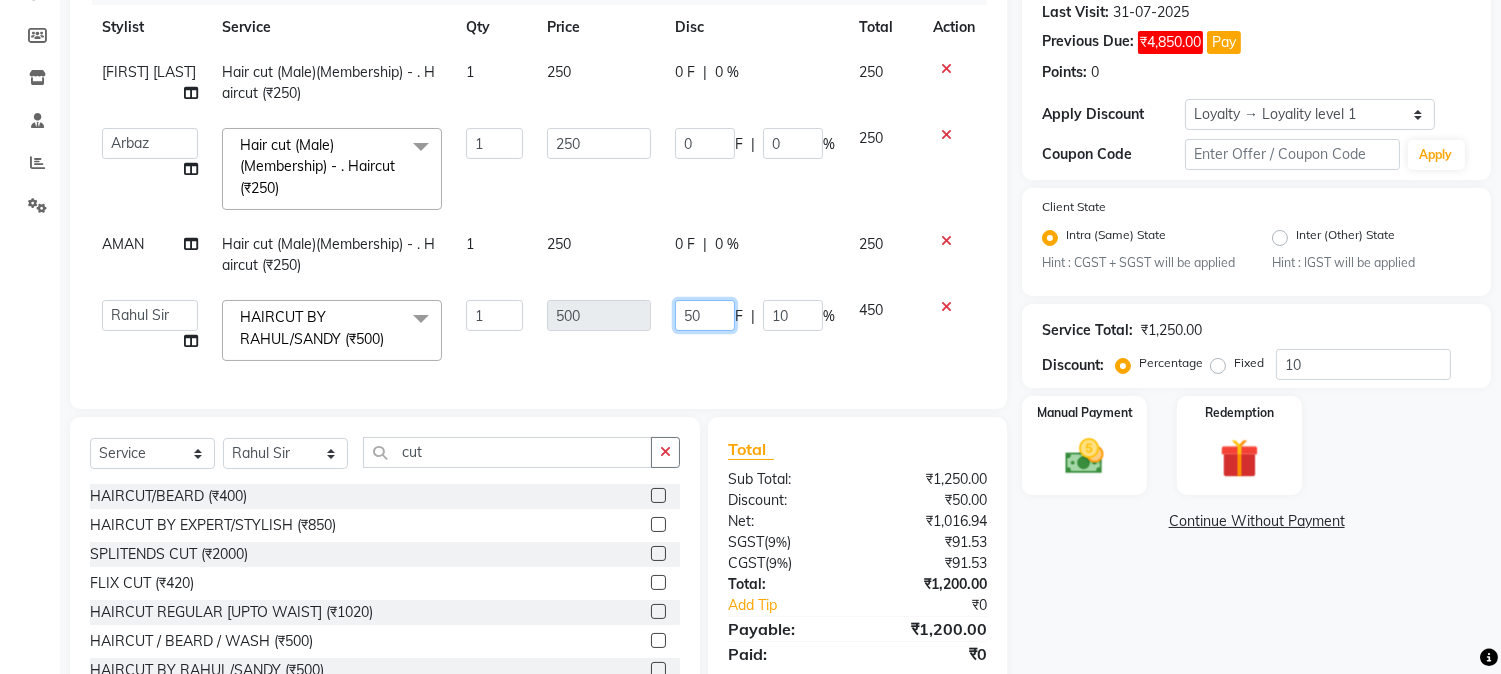 drag, startPoint x: 671, startPoint y: 311, endPoint x: 723, endPoint y: 311, distance: 52 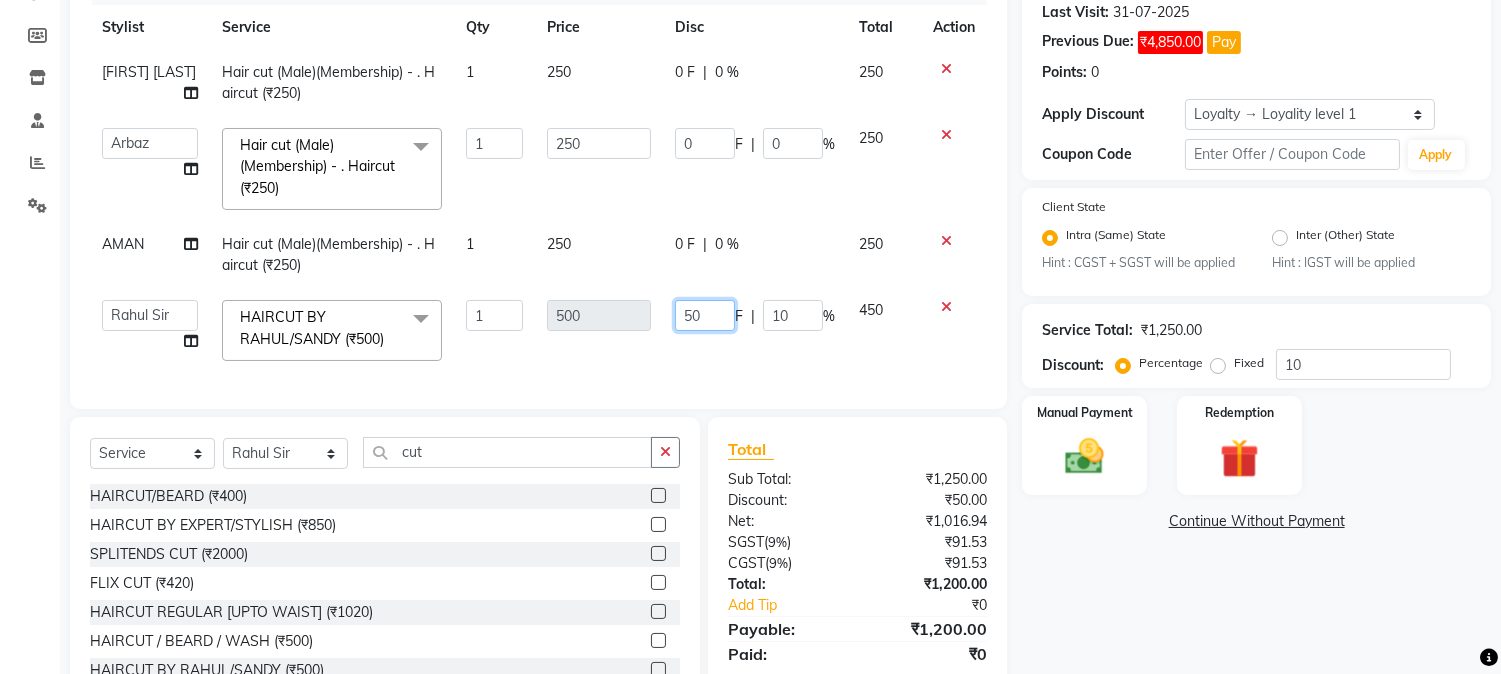 type 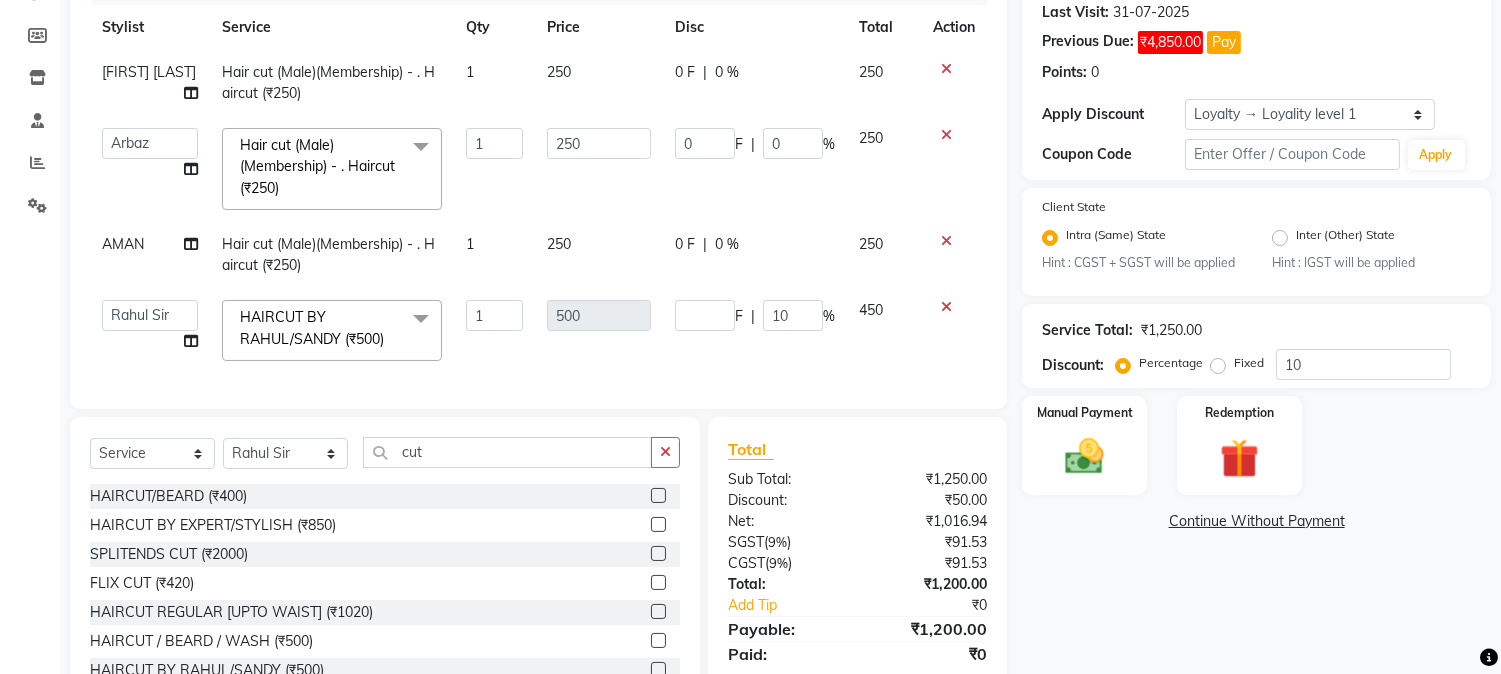 click on "Services Stylist Service Qty Price Disc Total Action Asif Ansari Hair cut (Male)(Membership)       -        . Haircut (₹250) 1 250 0 F | 0 % 250  AARMAN   AAYUSHI SHARMA   Akruti   AMAN    Amir   Arbaz   Asif Ansari   BABLU   Bandana   BHAGYESH   CHETAN   CHETAN BOISAR   furkan   GEETA   KISHOR   KISHOR JAMBHULKAR   kunal   mushahid  [muddu]   Nilam   NIRANJAN   Nisha Parmar   PRABHA    PUNAM   Rahul Sir   RAVI    RIMA   Rohit Tandel   SALONI   Sandy Sir   sarfaraz   shovib M.D   shreya   ZOYA  Hair cut (Male)(Membership)       -        . Haircut (₹250)  x Nails -  Hands (₹840) Nails -  Feet (₹720) Nails - Nail Extensions With Gel Polish (₹2820) Nails - Nail Art (₹300) Nails - Nail Extension Removal (₹960) Nails - Gel Polish Removal (₹420) MOLE (₹600) PUMING (₹4000) CRYSTAL PEDICURE (MEMBERSHIP) (₹1400) HIAR SPA ABOVE SHOULDER (MEMBERSHIP) (₹900) HAIR SPA ABOVE SHOULDER (NON-MEMBER) (₹1080) HAIR SPA BELOW SHOULDER(MEMBERSHIP) (₹1200) HAIR SPA BELOW SHOULDER(NON-MEMBER) (₹1440) 1" 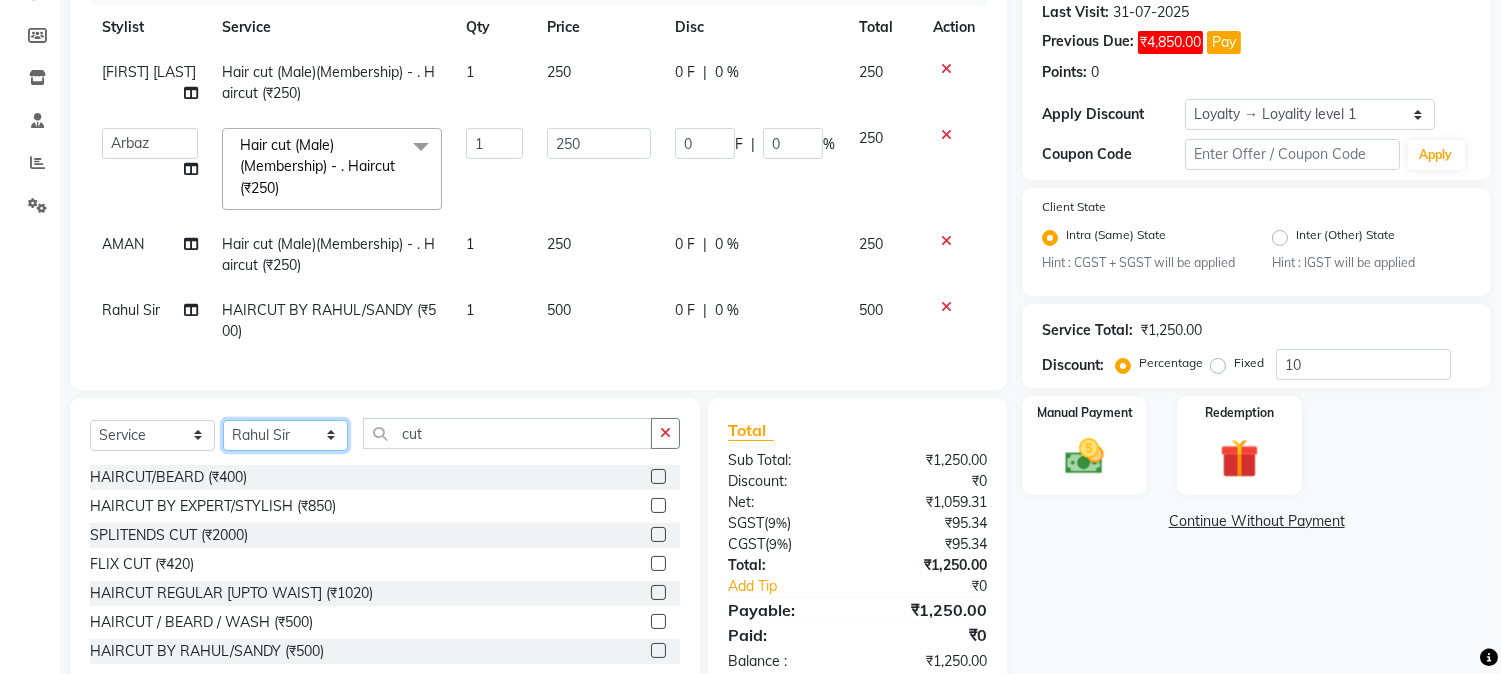 drag, startPoint x: 266, startPoint y: 450, endPoint x: 268, endPoint y: 436, distance: 14.142136 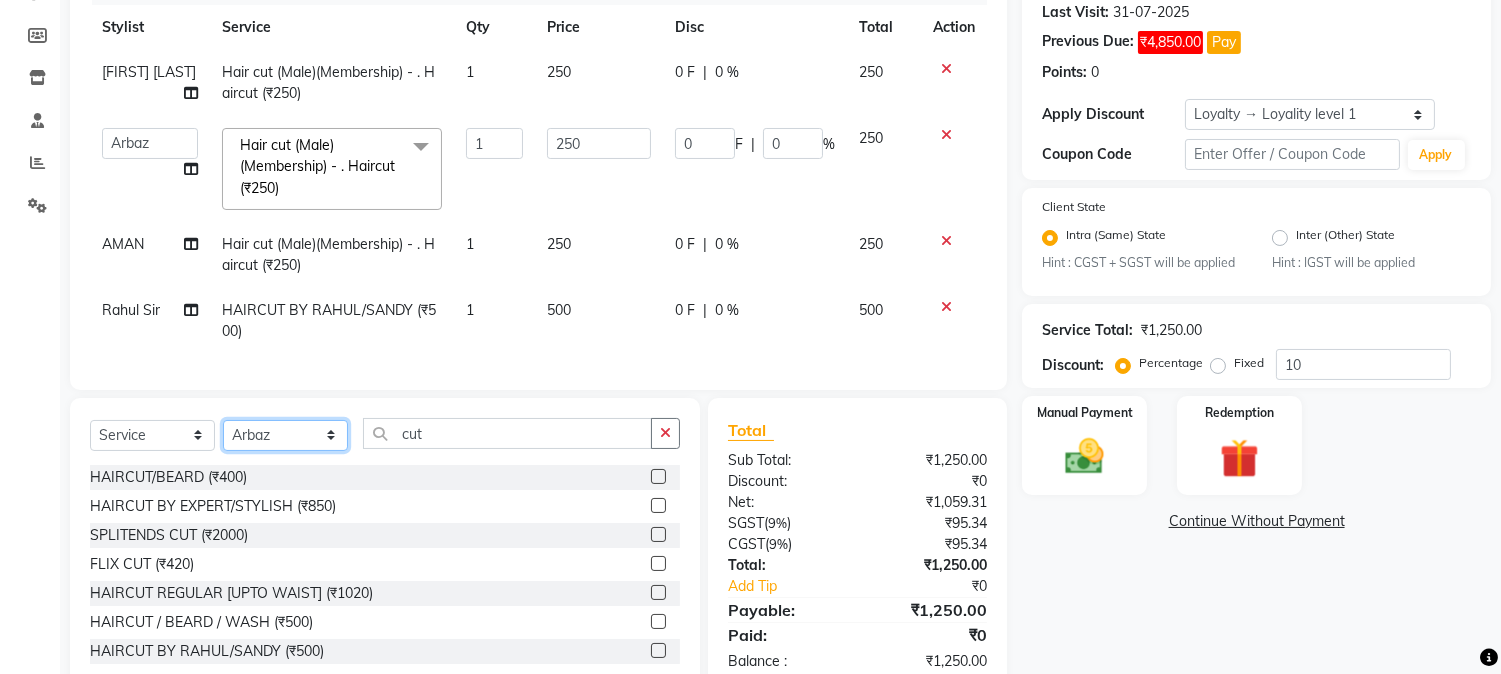 click on "Select Stylist AARMAN AAYUSHI SHARMA Akruti AMAN  Amir Arbaz Asif Ansari BABLU Bandana BHAGYESH CHETAN CHETAN BOISAR furkan GEETA KISHOR KISHOR JAMBHULKAR kunal mushahid  [muddu] Nilam NIRANJAN Nisha Parmar PRABHA  PUNAM Rahul Sir RAVI  RIMA Rohit Tandel SALONI Sandy Sir sarfaraz shovib M.D shreya ZOYA" 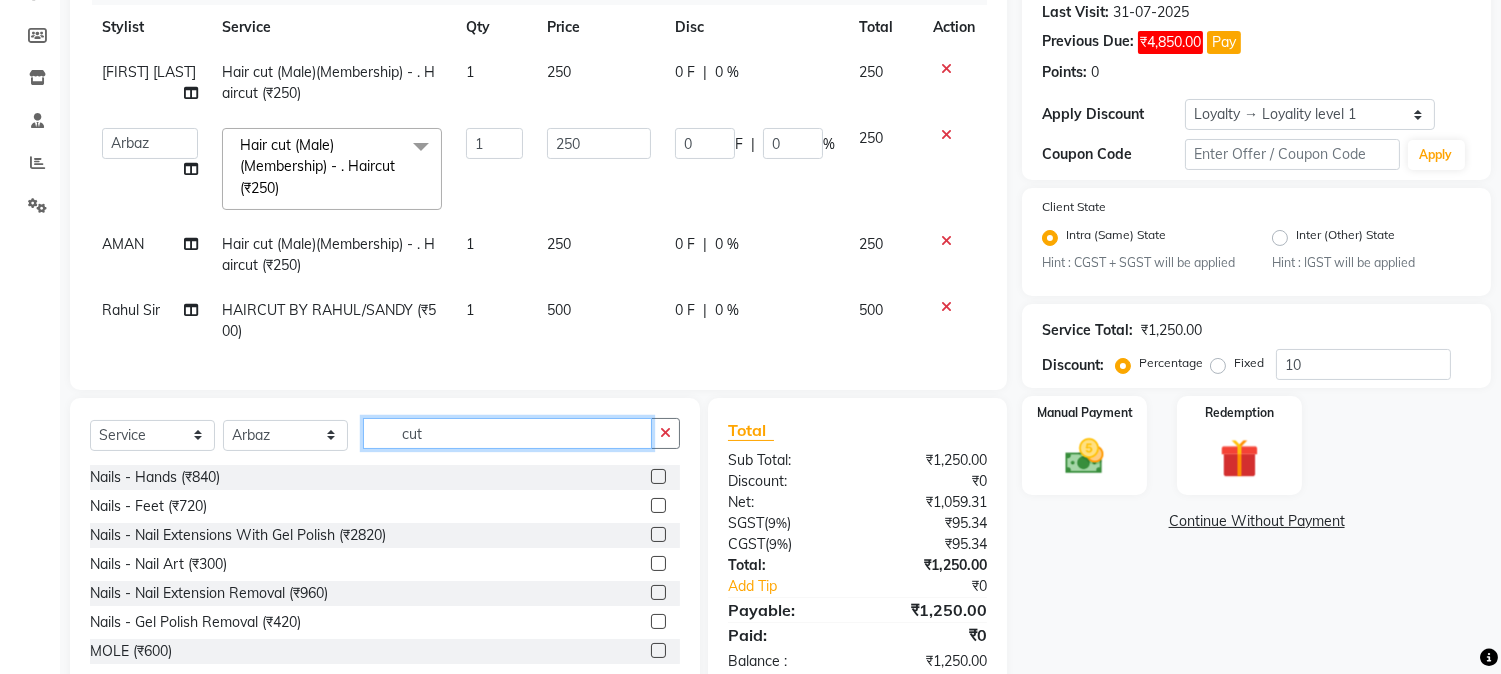 drag, startPoint x: 398, startPoint y: 456, endPoint x: 500, endPoint y: 457, distance: 102.0049 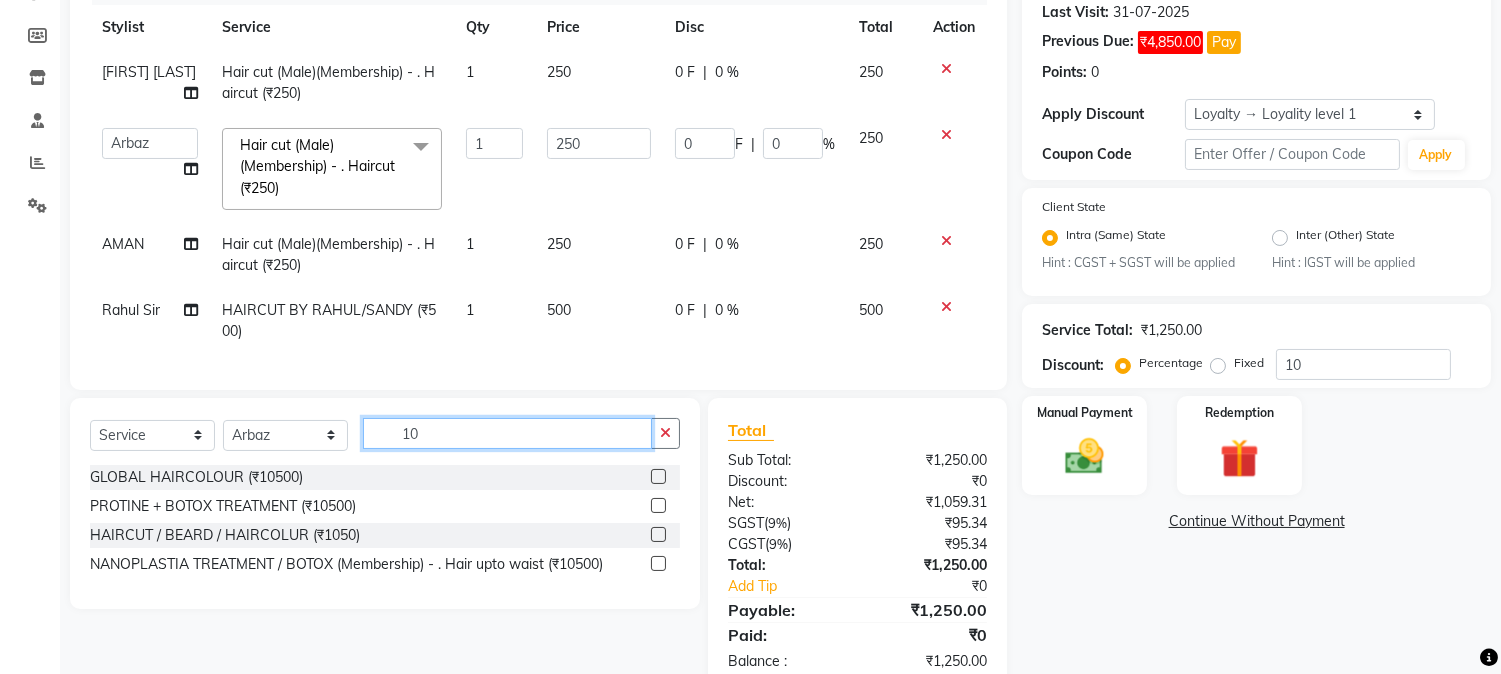 type on "1" 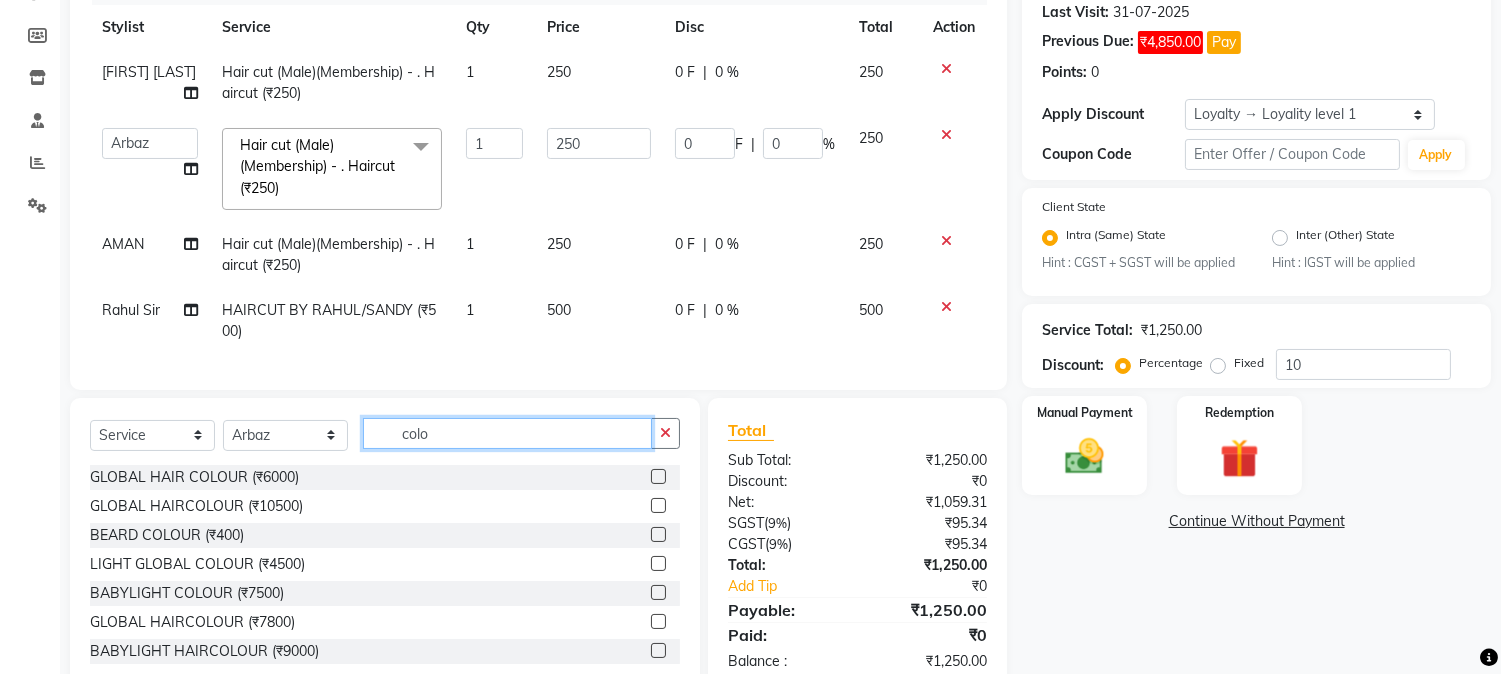 scroll, scrollTop: 111, scrollLeft: 0, axis: vertical 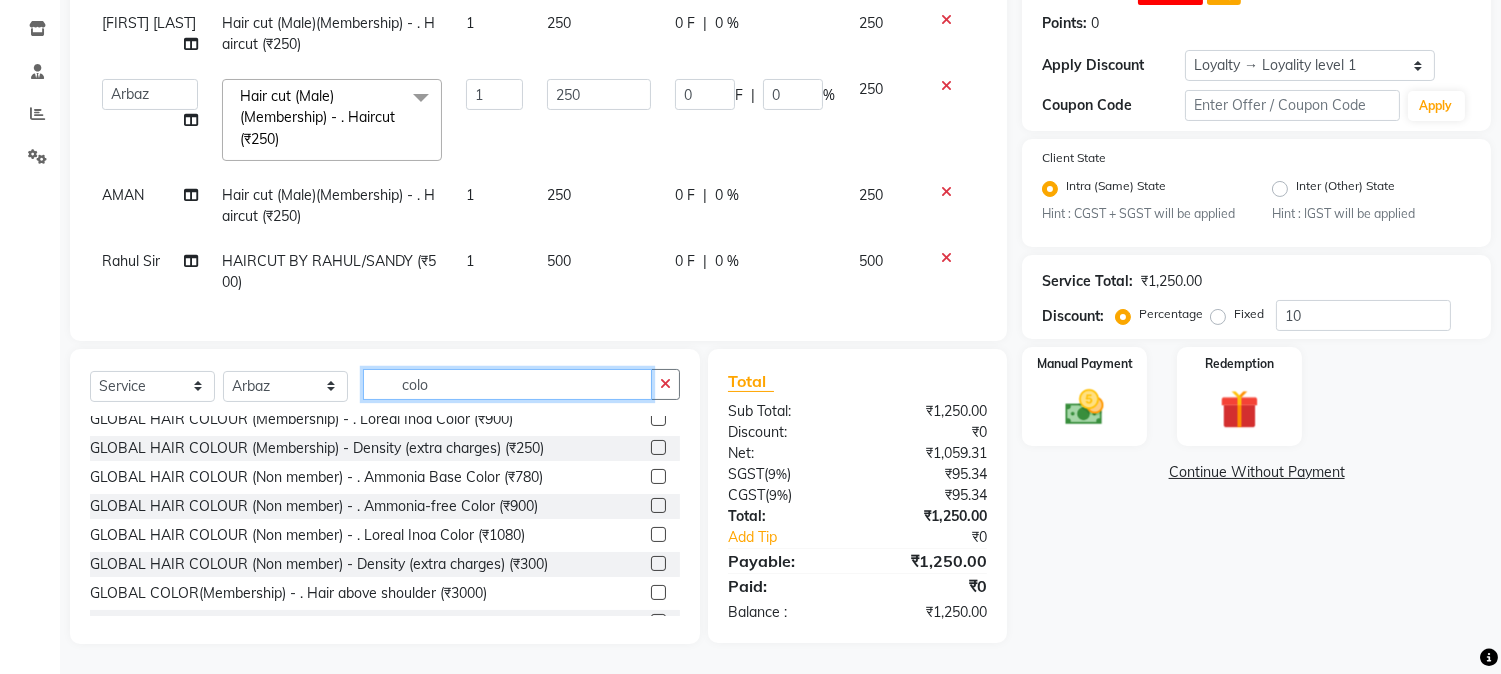 type on "colo" 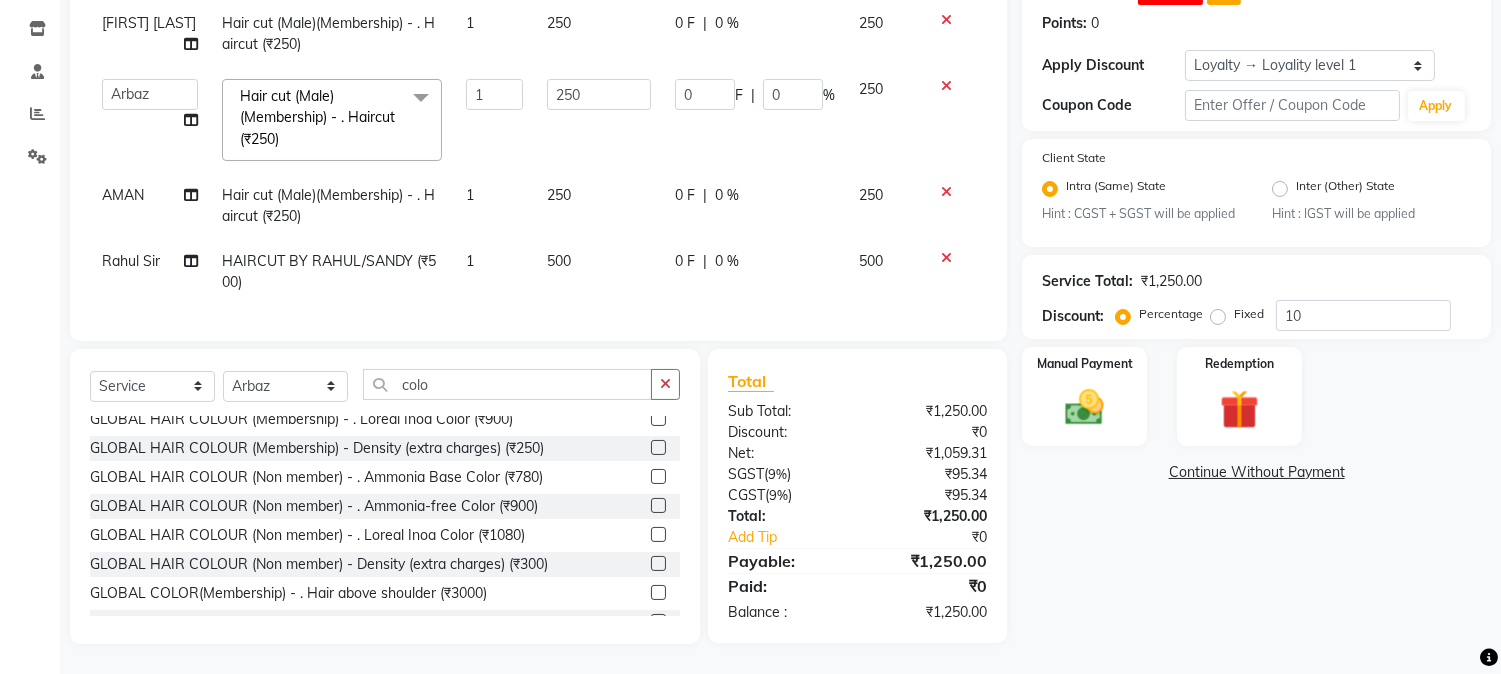 click 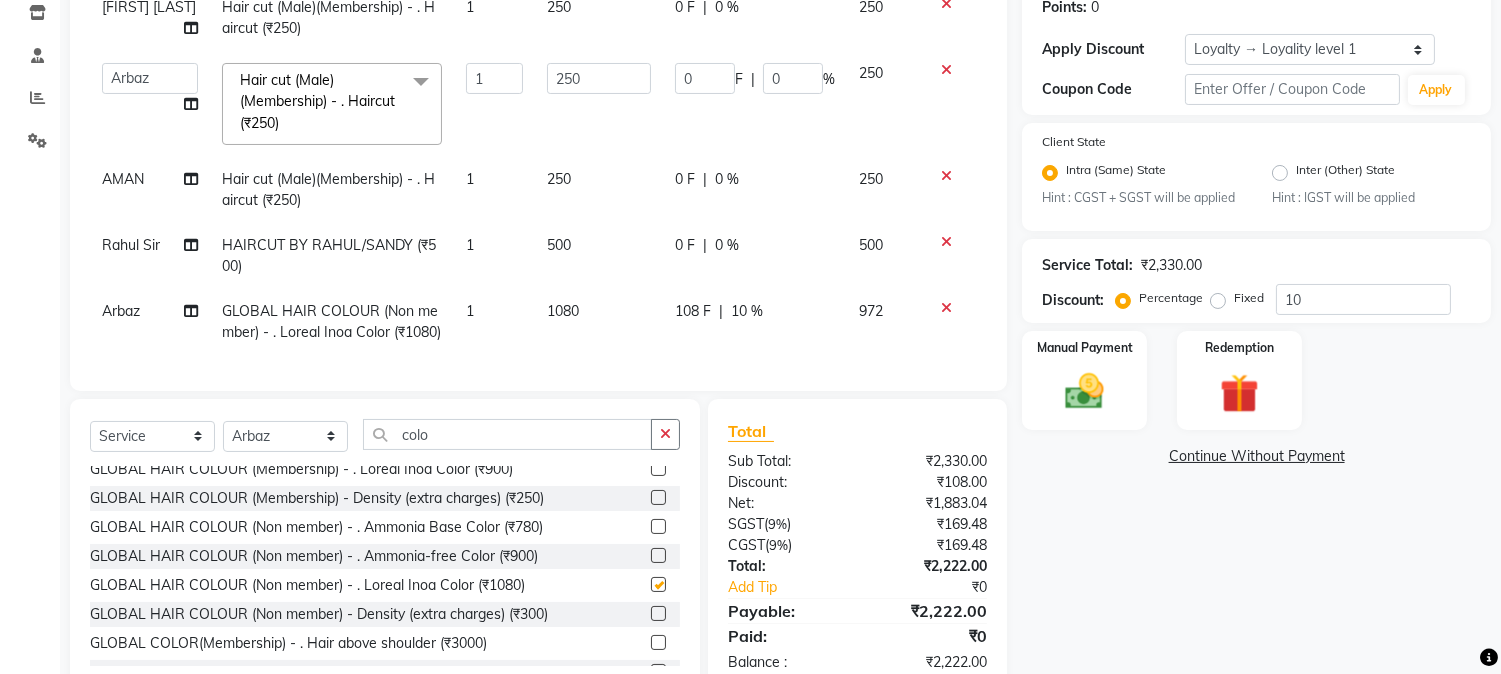 checkbox on "false" 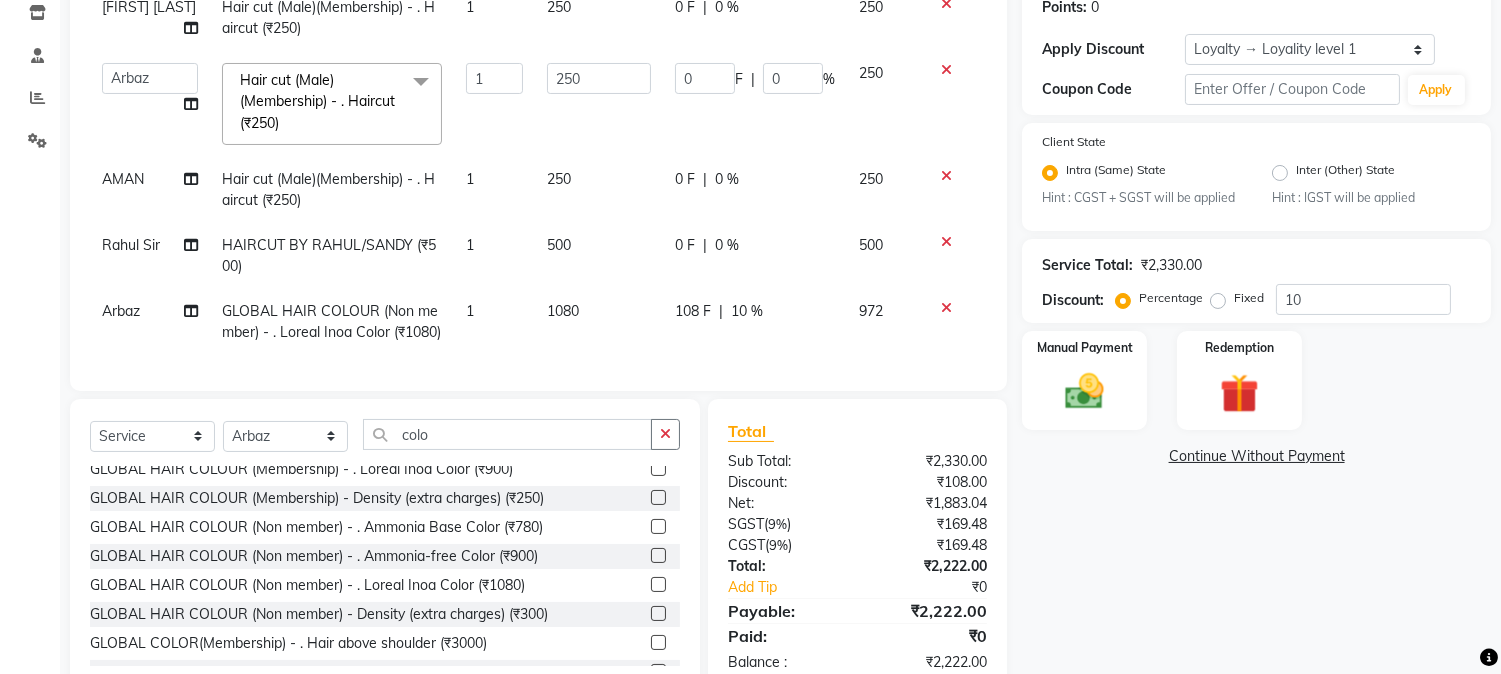 scroll, scrollTop: 5, scrollLeft: 0, axis: vertical 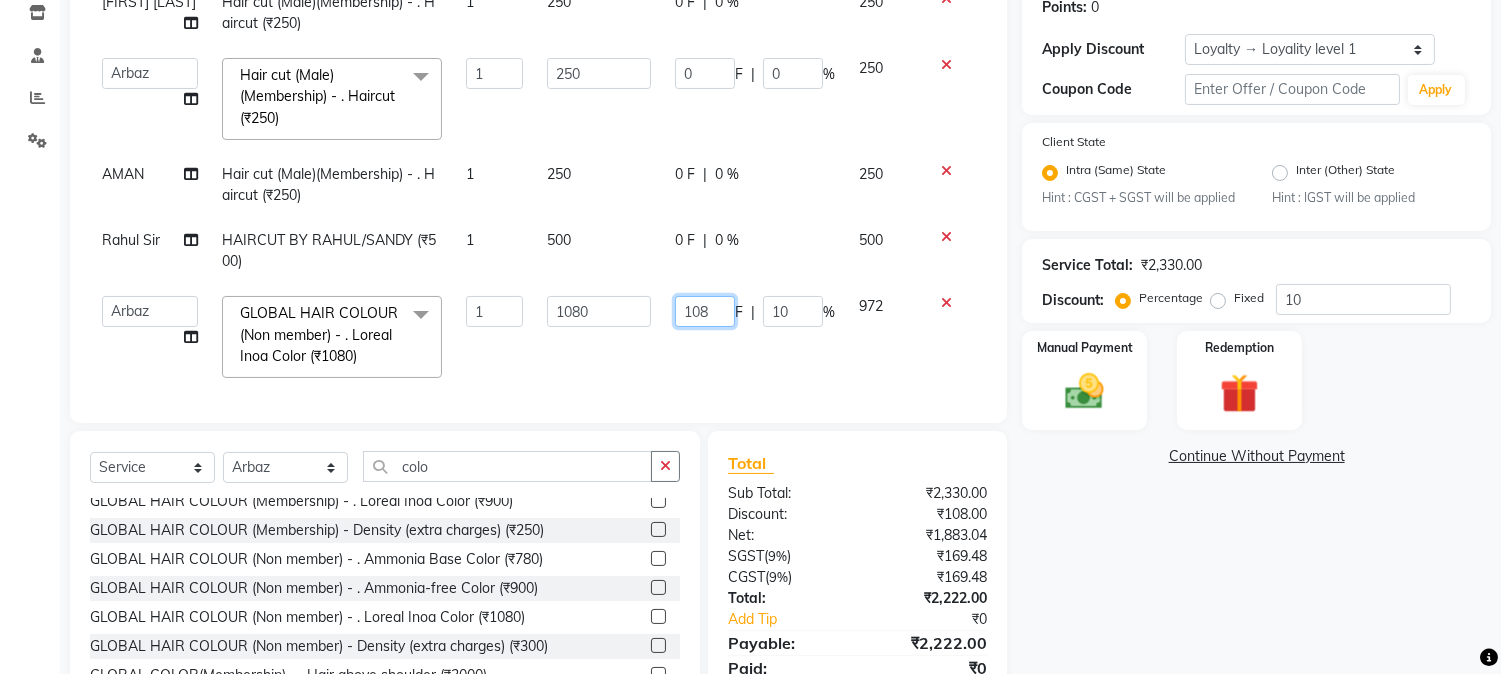 drag, startPoint x: 660, startPoint y: 304, endPoint x: 732, endPoint y: 312, distance: 72.443085 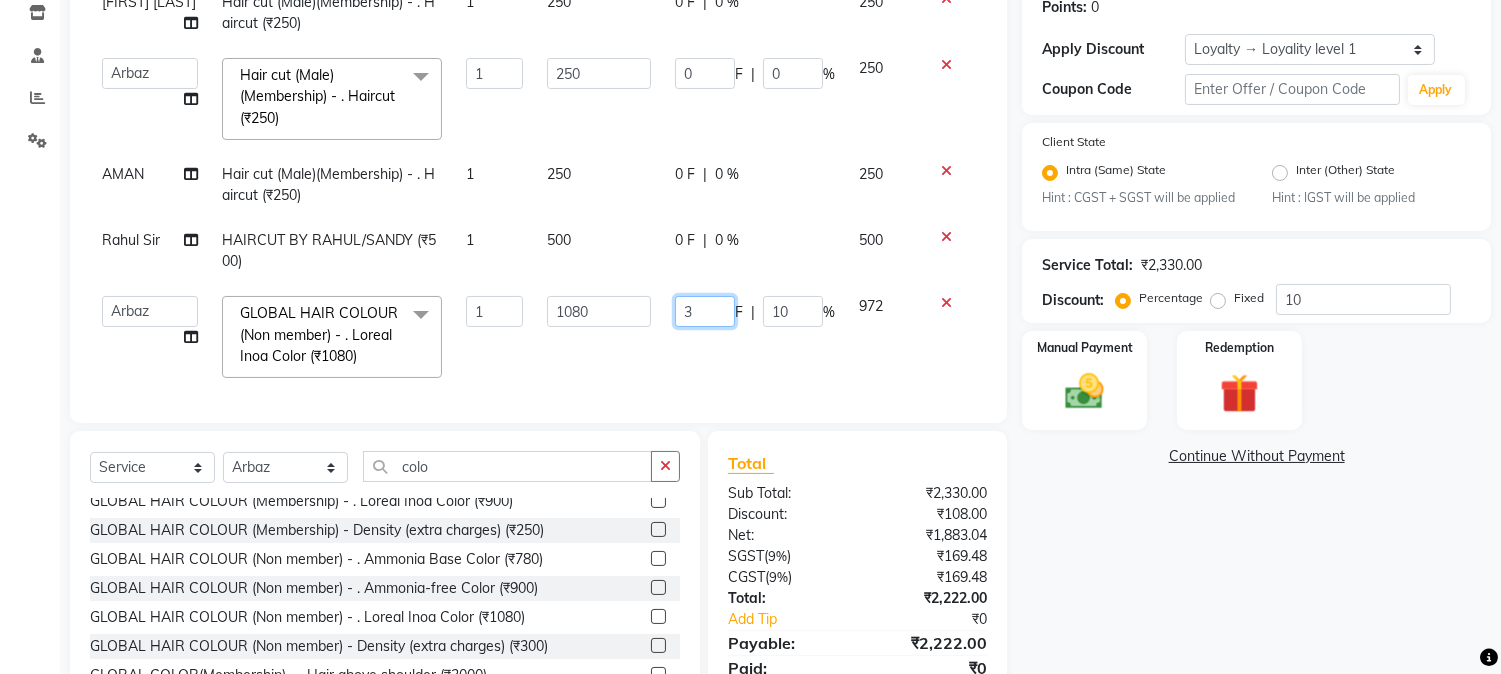 type on "30" 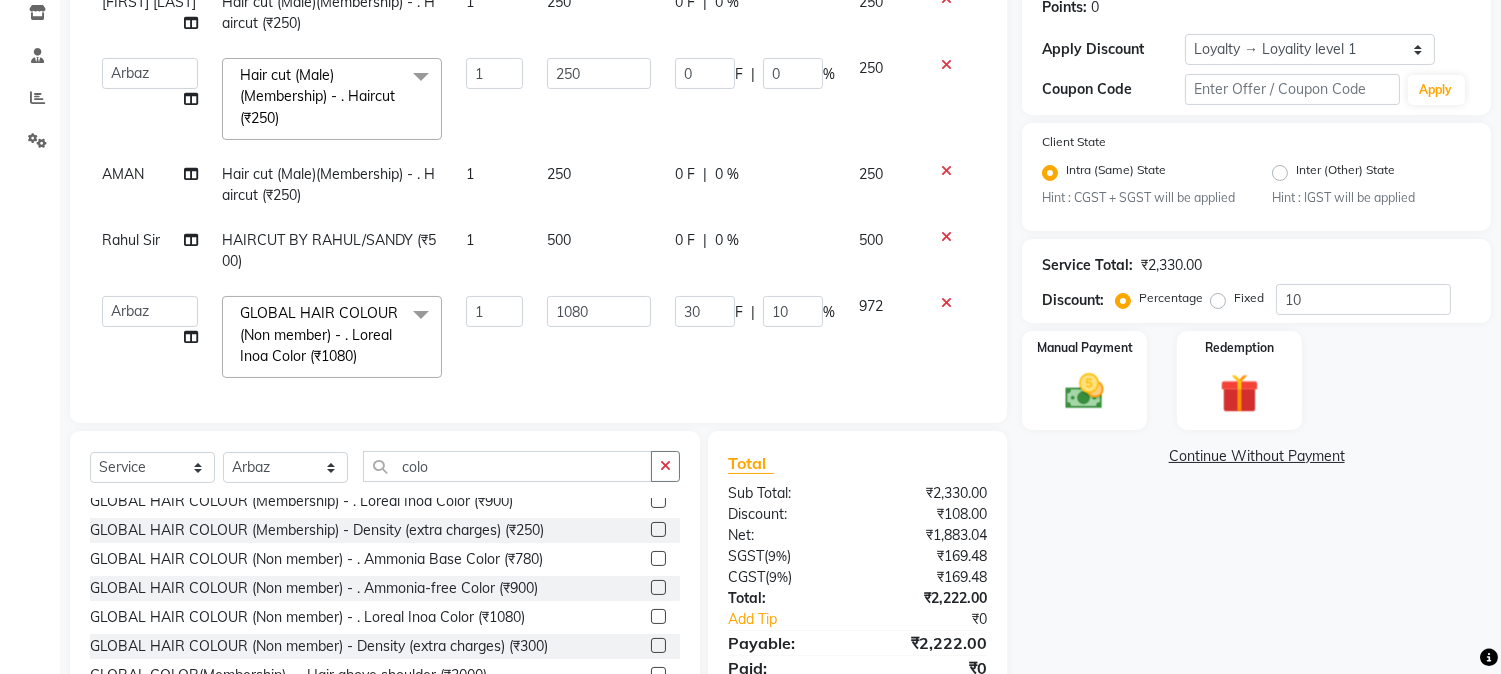click on "Services Stylist Service Qty Price Disc Total Action Asif Ansari Hair cut (Male)(Membership)       -        . Haircut (₹250) 1 250 0 F | 0 % 250  AARMAN   AAYUSHI SHARMA   Akruti   AMAN    Amir   Arbaz   Asif Ansari   BABLU   Bandana   BHAGYESH   CHETAN   CHETAN BOISAR   furkan   GEETA   KISHOR   KISHOR JAMBHULKAR   kunal   mushahid  [muddu]   Nilam   NIRANJAN   Nisha Parmar   PRABHA    PUNAM   Rahul Sir   RAVI    RIMA   Rohit Tandel   SALONI   Sandy Sir   sarfaraz   shovib M.D   shreya   ZOYA  Hair cut (Male)(Membership)       -        . Haircut (₹250)  x Nails -  Hands (₹840) Nails -  Feet (₹720) Nails - Nail Extensions With Gel Polish (₹2820) Nails - Nail Art (₹300) Nails - Nail Extension Removal (₹960) Nails - Gel Polish Removal (₹420) MOLE (₹600) PUMING (₹4000) CRYSTAL PEDICURE (MEMBERSHIP) (₹1400) HIAR SPA ABOVE SHOULDER (MEMBERSHIP) (₹900) HAIR SPA ABOVE SHOULDER (NON-MEMBER) (₹1080) HAIR SPA BELOW SHOULDER(MEMBERSHIP) (₹1200) HAIR SPA BELOW SHOULDER(NON-MEMBER) (₹1440) 1" 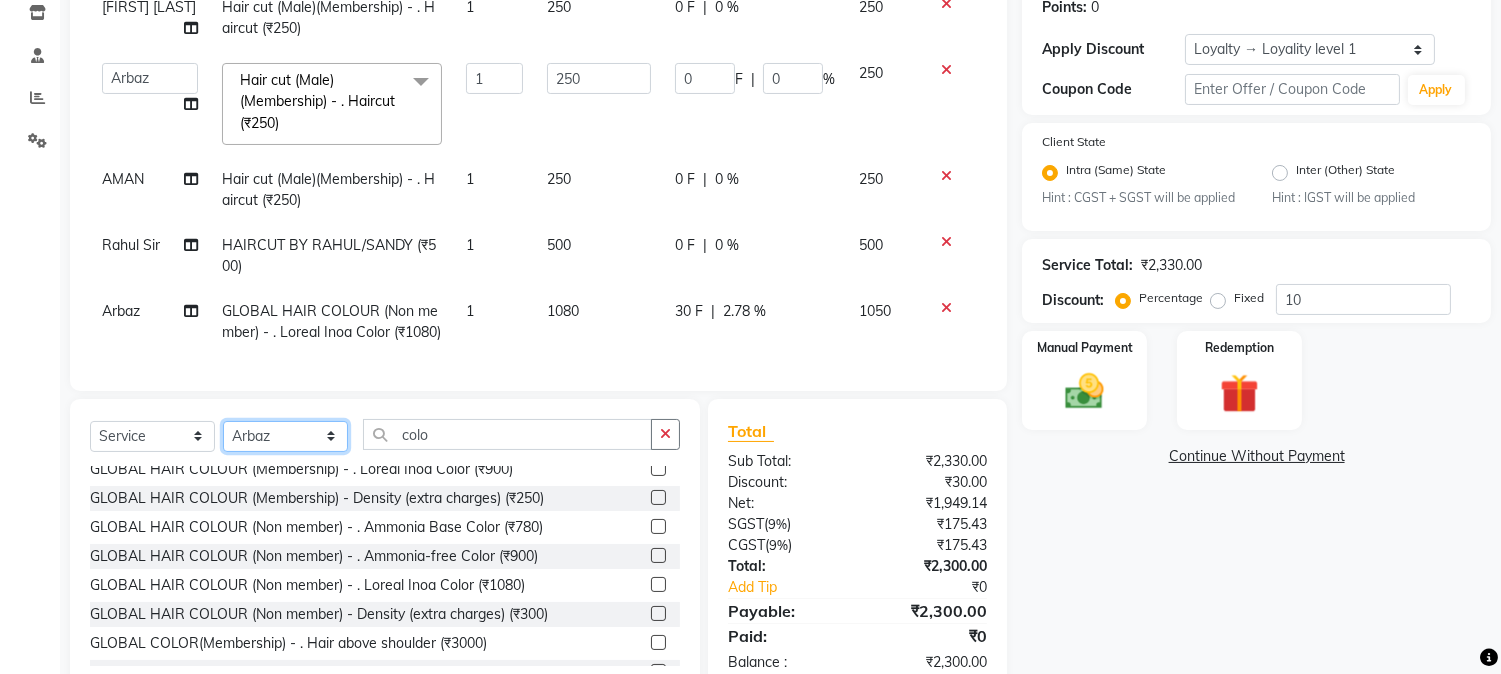 click on "Select Stylist AARMAN AAYUSHI SHARMA Akruti AMAN  Amir Arbaz Asif Ansari BABLU Bandana BHAGYESH CHETAN CHETAN BOISAR furkan GEETA KISHOR KISHOR JAMBHULKAR kunal mushahid  [muddu] Nilam NIRANJAN Nisha Parmar PRABHA  PUNAM Rahul Sir RAVI  RIMA Rohit Tandel SALONI Sandy Sir sarfaraz shovib M.D shreya ZOYA" 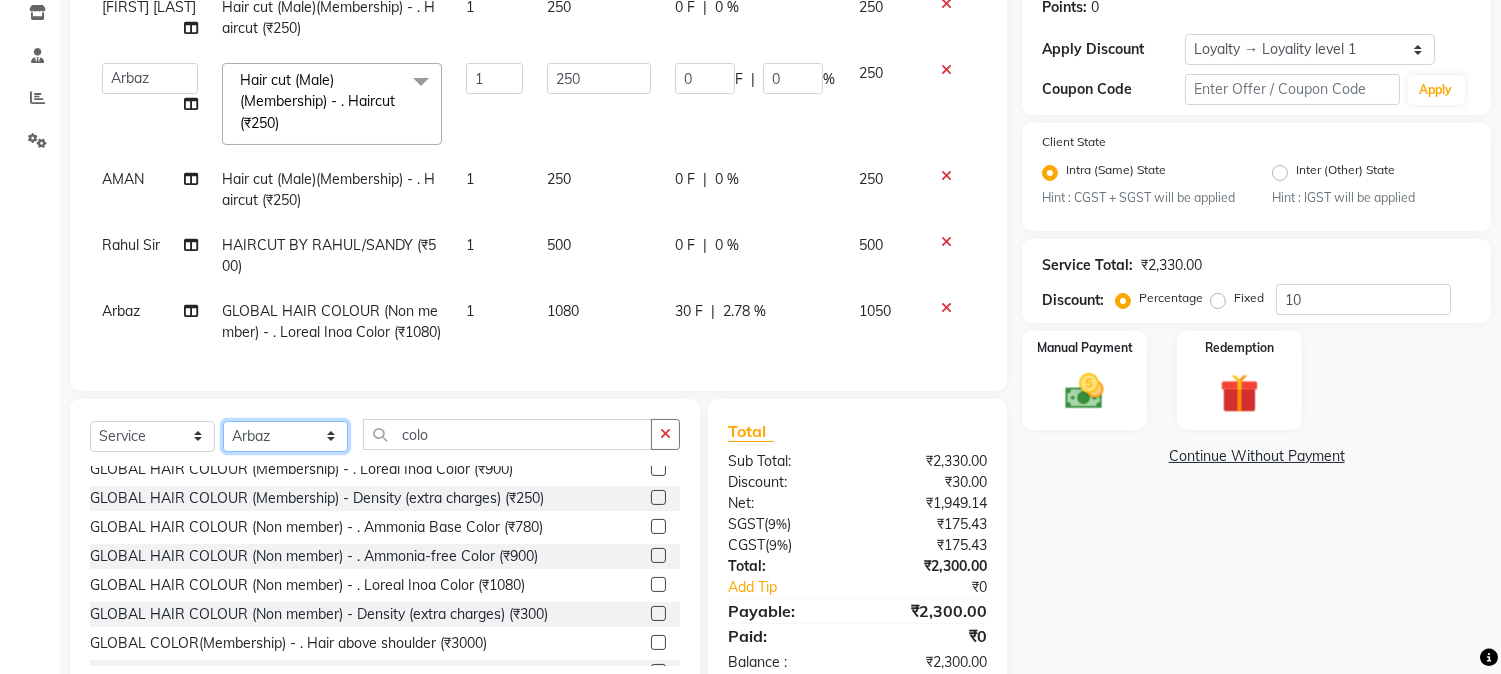 select on "26252" 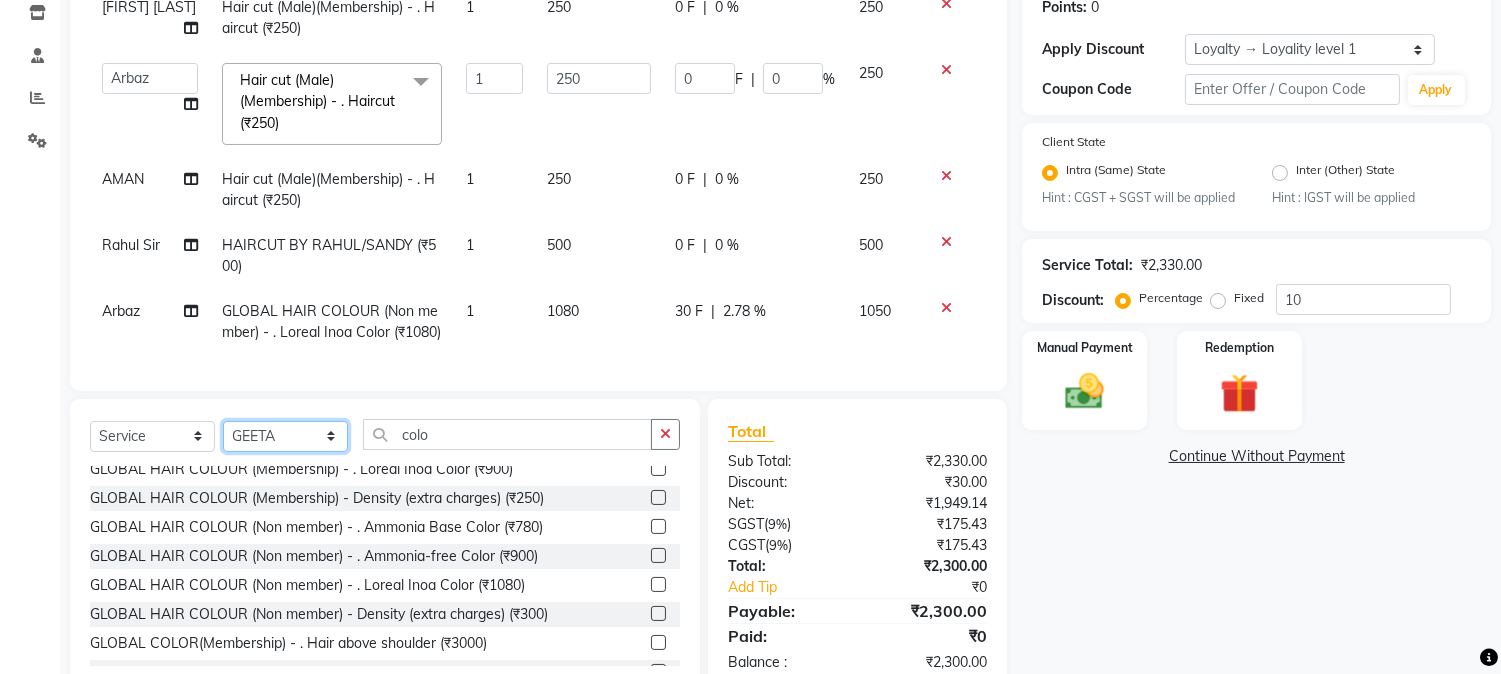 click on "Select Stylist AARMAN AAYUSHI SHARMA Akruti AMAN  Amir Arbaz Asif Ansari BABLU Bandana BHAGYESH CHETAN CHETAN BOISAR furkan GEETA KISHOR KISHOR JAMBHULKAR kunal mushahid  [muddu] Nilam NIRANJAN Nisha Parmar PRABHA  PUNAM Rahul Sir RAVI  RIMA Rohit Tandel SALONI Sandy Sir sarfaraz shovib M.D shreya ZOYA" 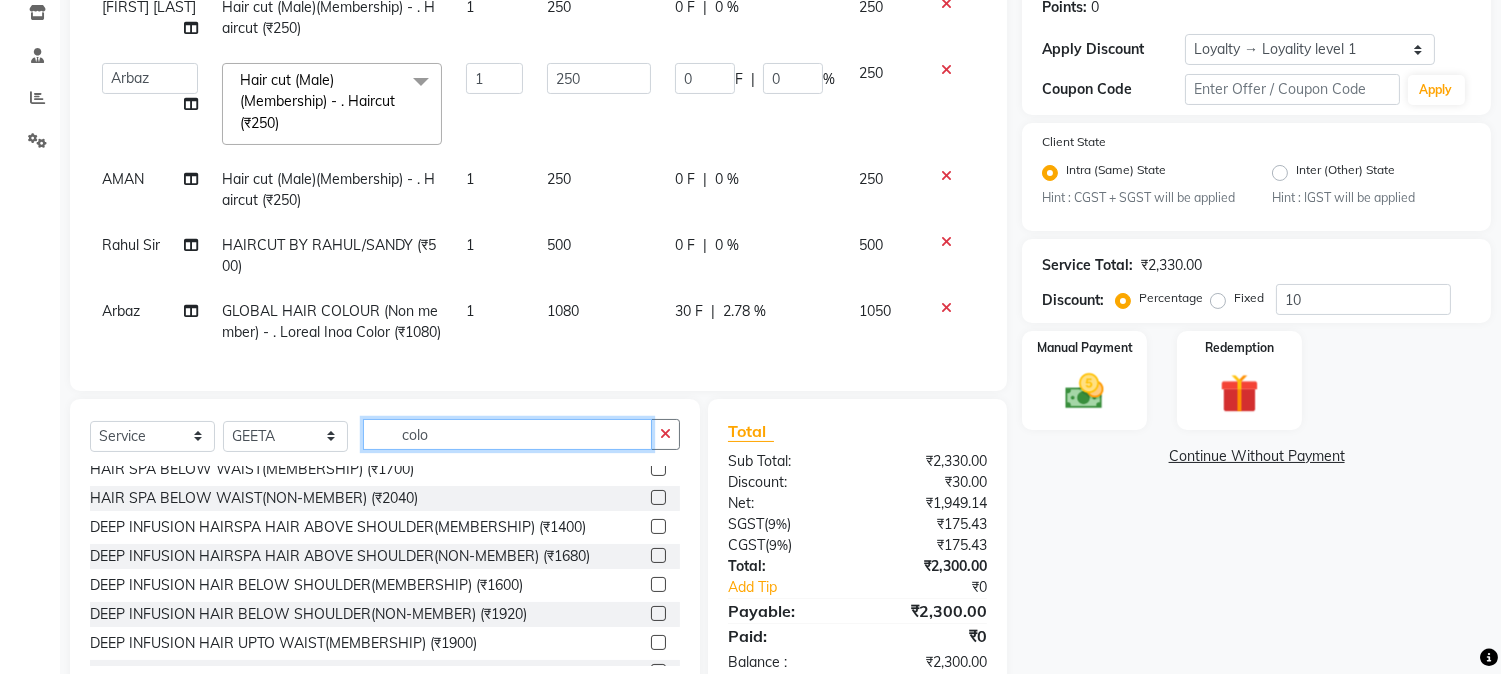 drag, startPoint x: 394, startPoint y: 453, endPoint x: 550, endPoint y: 468, distance: 156.7195 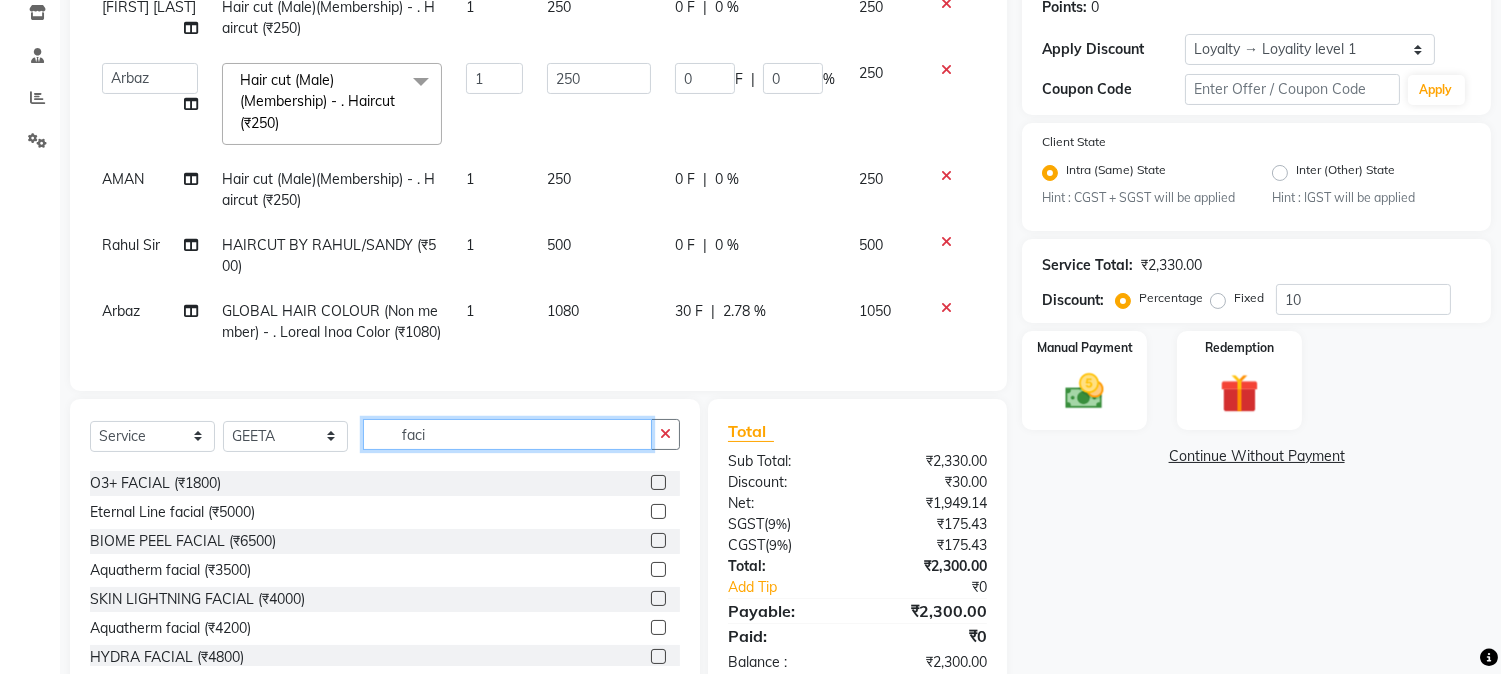 scroll, scrollTop: 222, scrollLeft: 0, axis: vertical 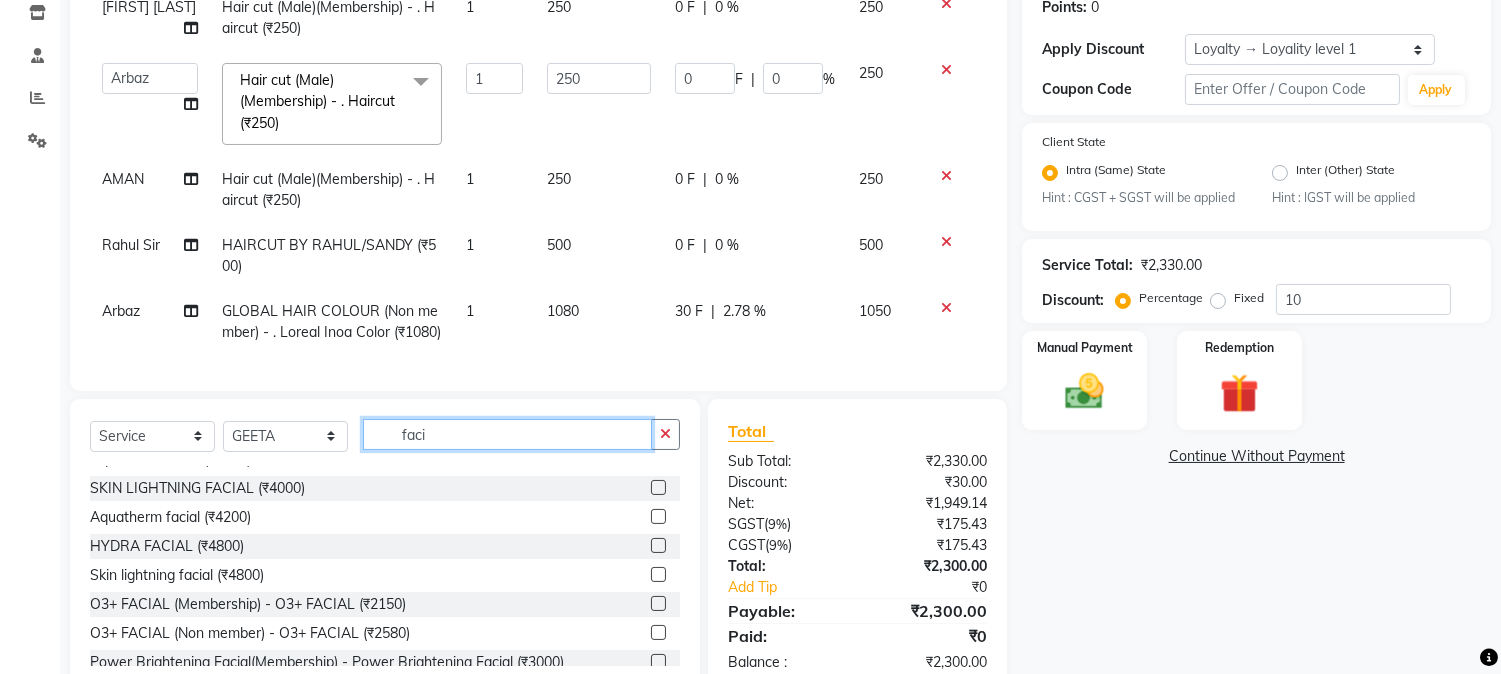 drag, startPoint x: 396, startPoint y: 452, endPoint x: 503, endPoint y: 448, distance: 107.07474 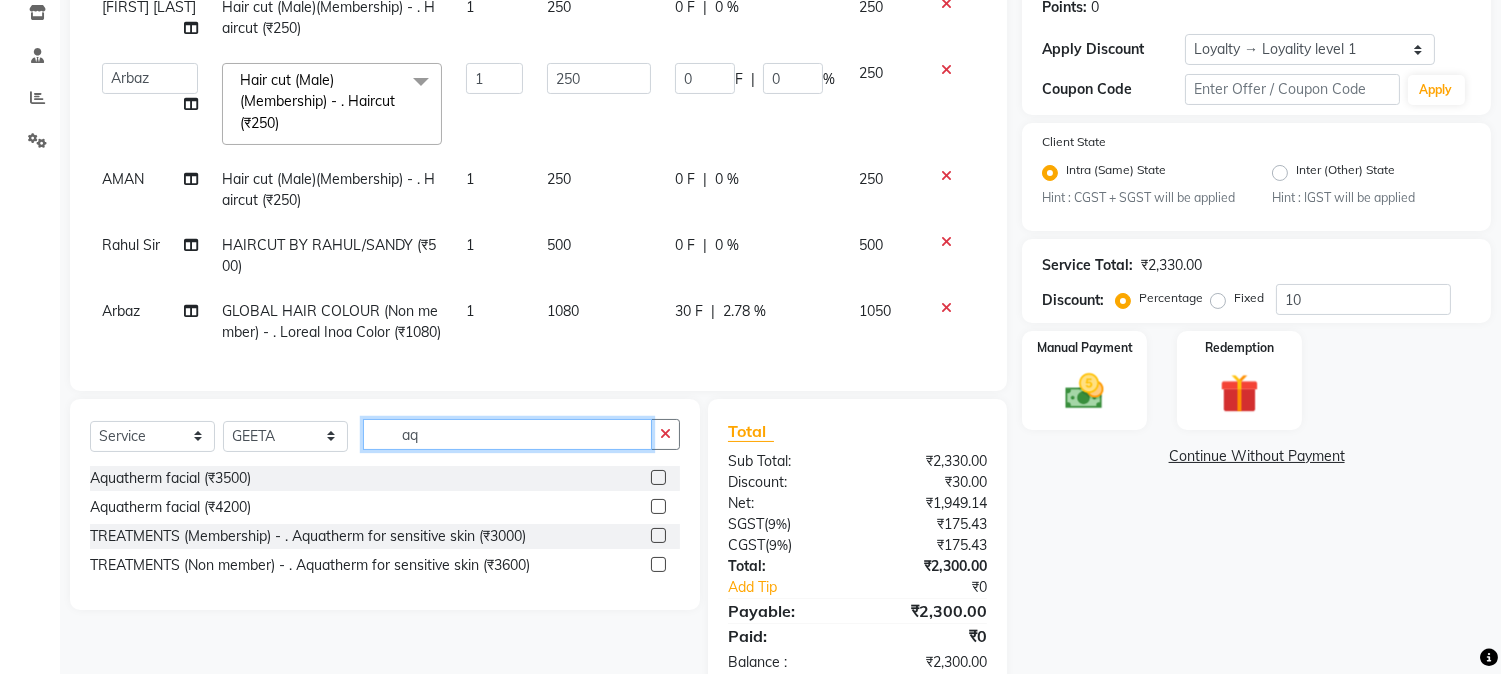 scroll, scrollTop: 0, scrollLeft: 0, axis: both 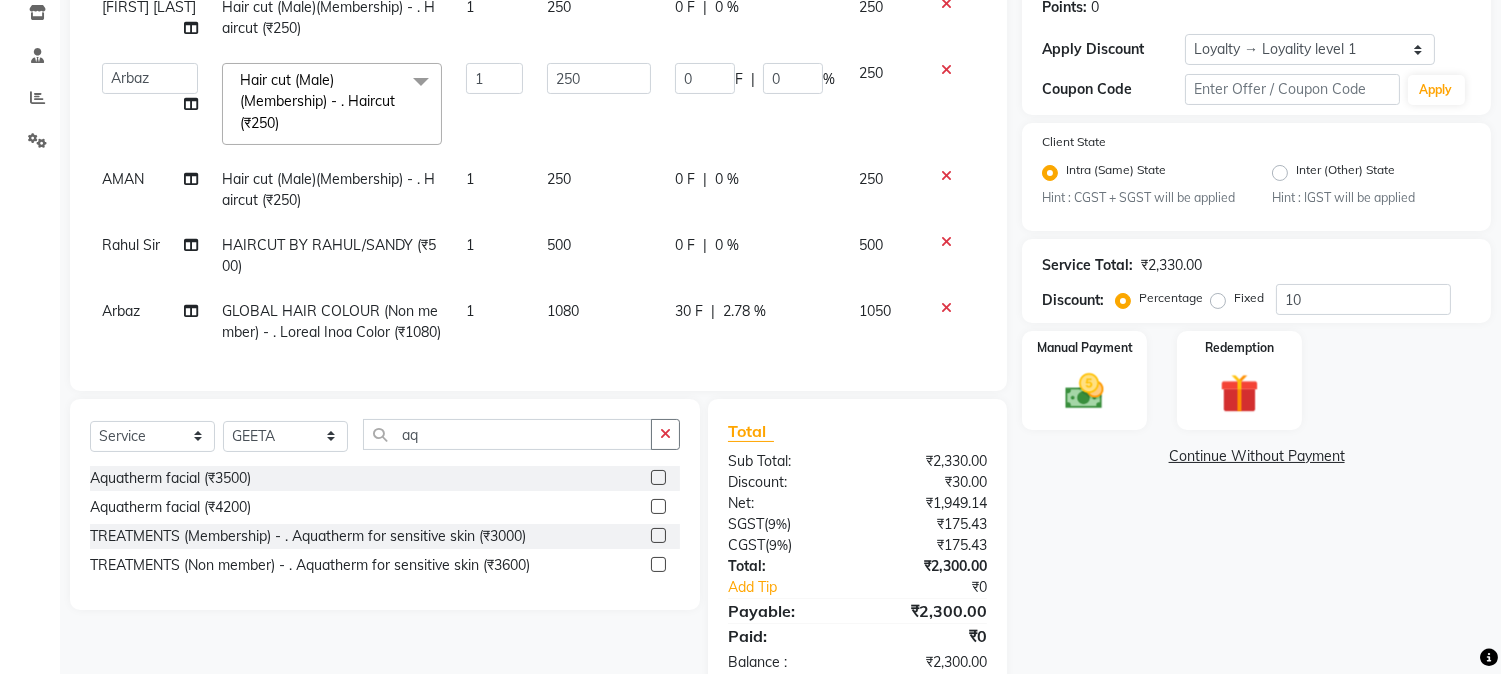 click 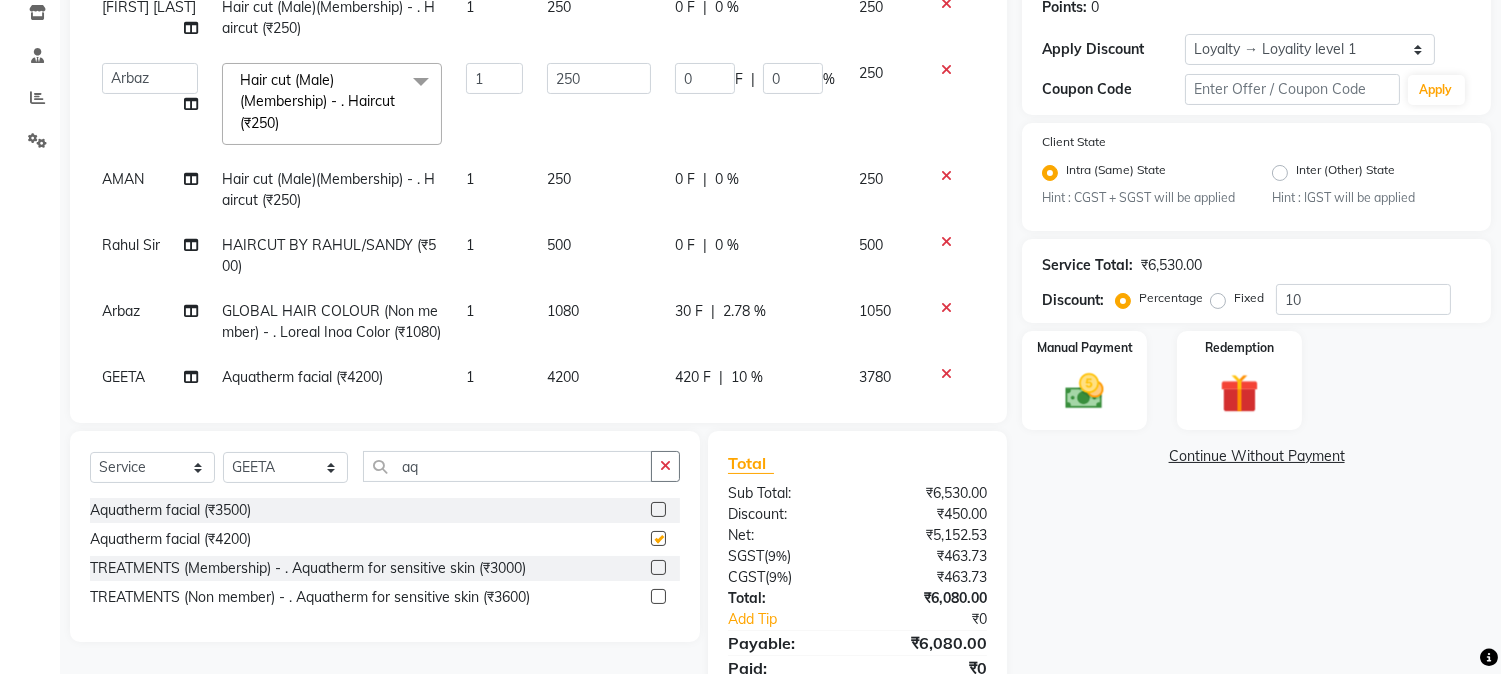 checkbox on "false" 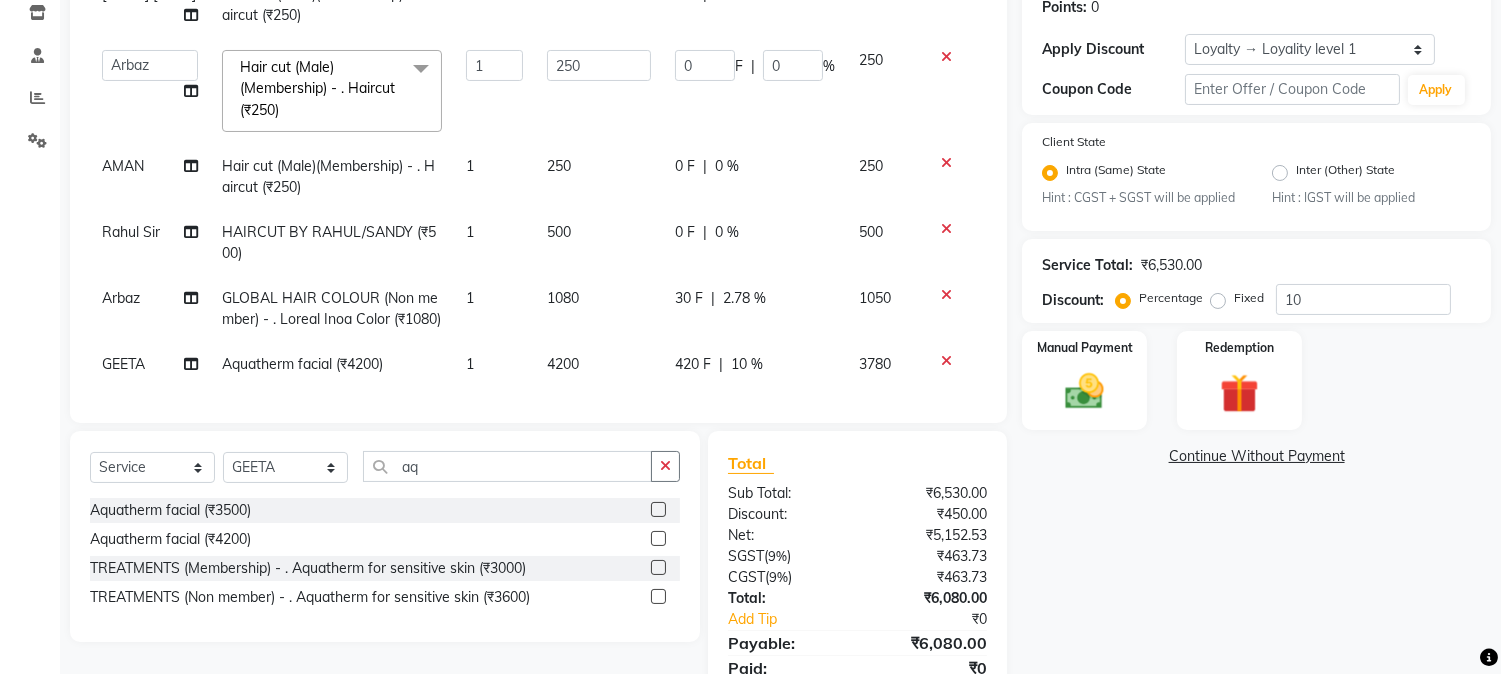 scroll, scrollTop: 51, scrollLeft: 0, axis: vertical 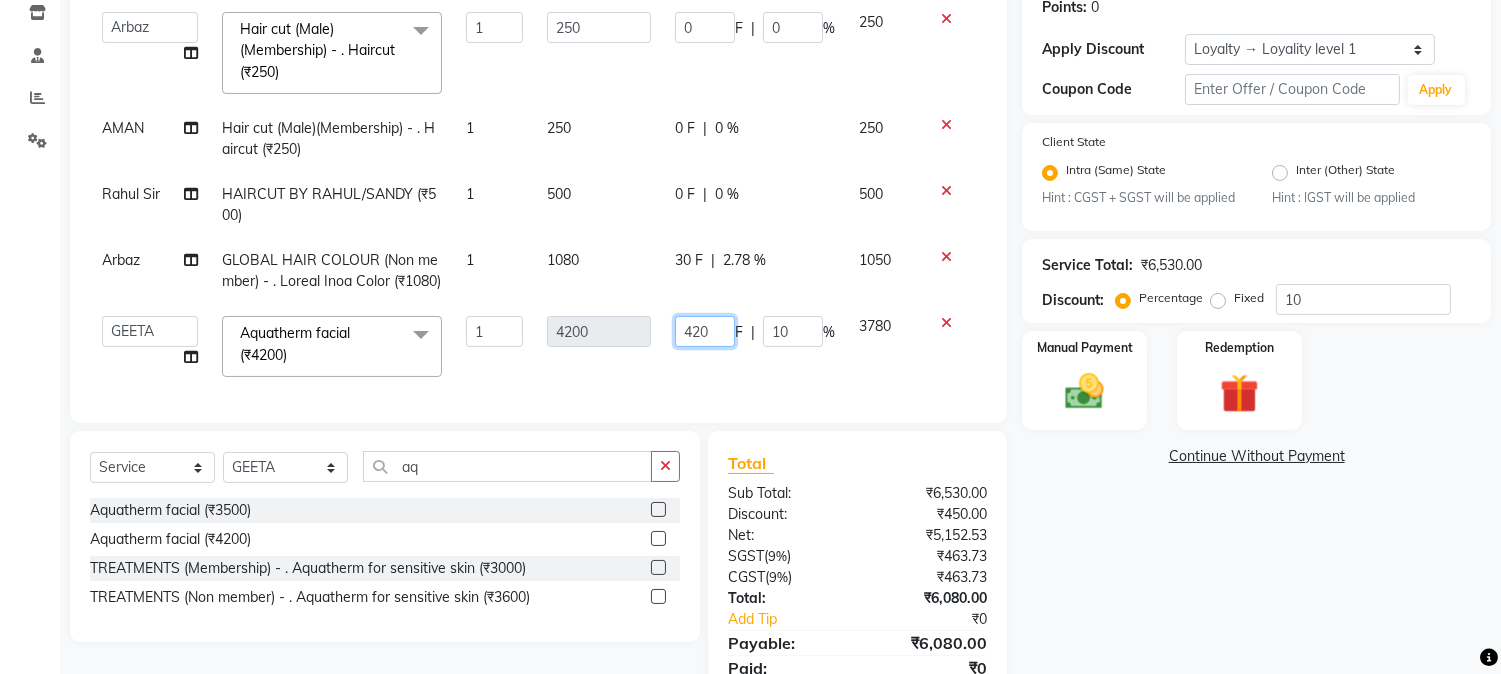 drag, startPoint x: 664, startPoint y: 347, endPoint x: 768, endPoint y: 343, distance: 104.0769 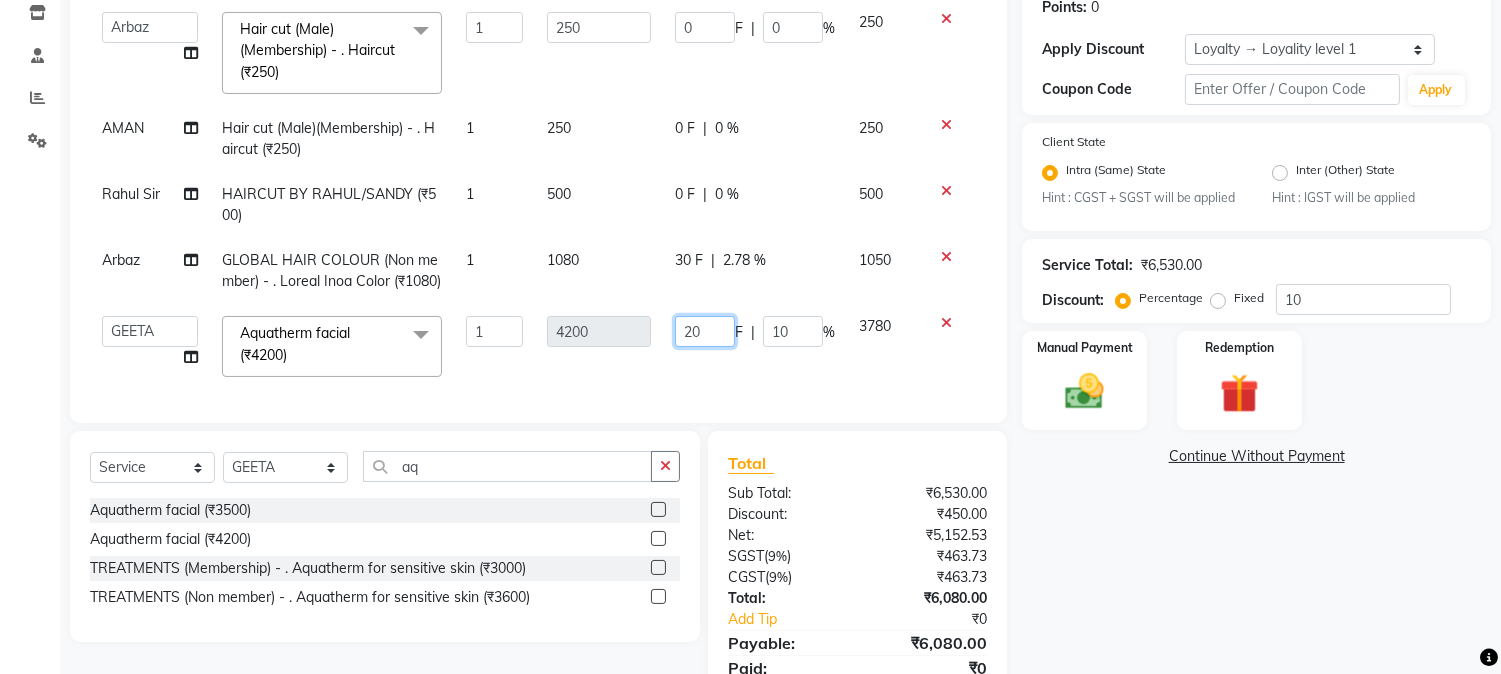 type on "200" 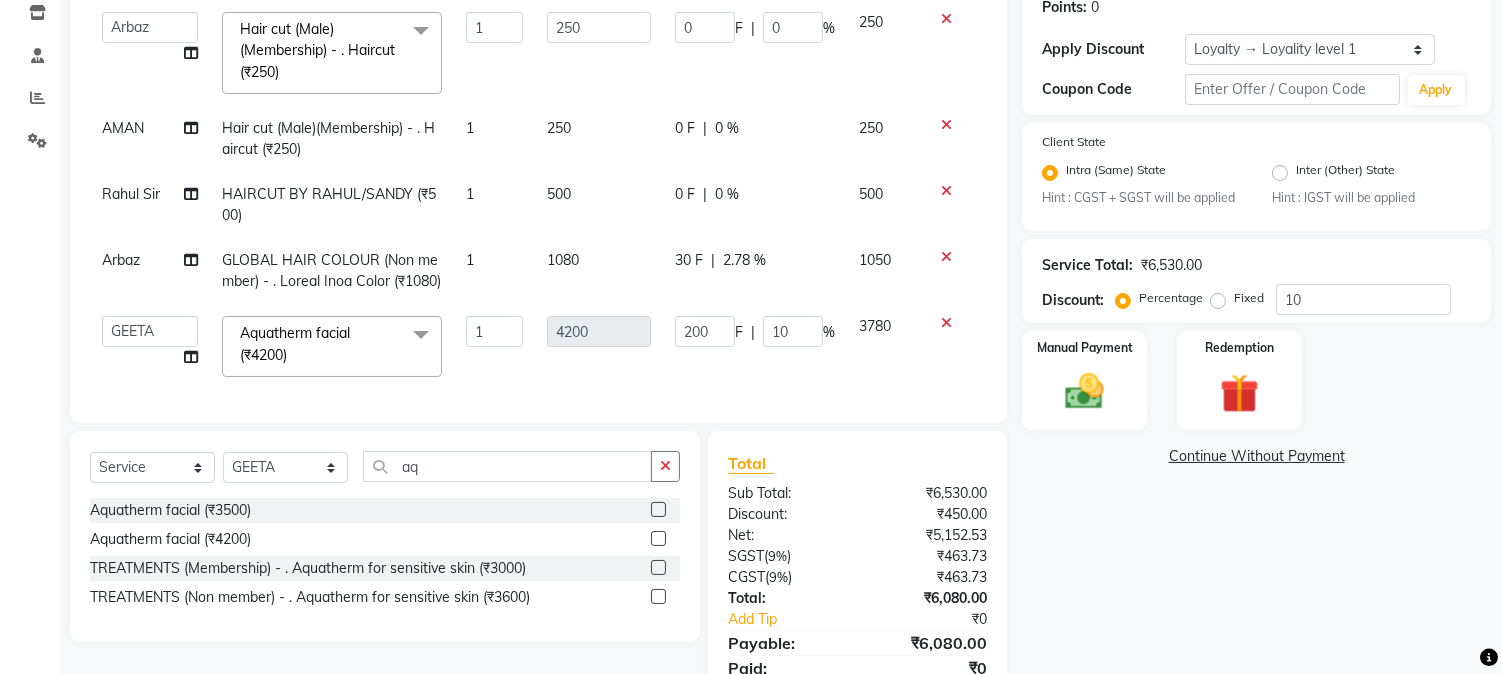 click on "Services Stylist Service Qty Price Disc Total Action Asif Ansari Hair cut (Male)(Membership)       -        . Haircut (₹250) 1 250 0 F | 0 % 250  AARMAN   AAYUSHI SHARMA   Akruti   AMAN    Amir   Arbaz   Asif Ansari   BABLU   Bandana   BHAGYESH   CHETAN   CHETAN BOISAR   furkan   GEETA   KISHOR   KISHOR JAMBHULKAR   kunal   mushahid  [muddu]   Nilam   NIRANJAN   Nisha Parmar   PRABHA    PUNAM   Rahul Sir   RAVI    RIMA   Rohit Tandel   SALONI   Sandy Sir   sarfaraz   shovib M.D   shreya   ZOYA  Hair cut (Male)(Membership)       -        . Haircut (₹250)  x Nails -  Hands (₹840) Nails -  Feet (₹720) Nails - Nail Extensions With Gel Polish (₹2820) Nails - Nail Art (₹300) Nails - Nail Extension Removal (₹960) Nails - Gel Polish Removal (₹420) MOLE (₹600) PUMING (₹4000) CRYSTAL PEDICURE (MEMBERSHIP) (₹1400) HIAR SPA ABOVE SHOULDER (MEMBERSHIP) (₹900) HAIR SPA ABOVE SHOULDER (NON-MEMBER) (₹1080) HAIR SPA BELOW SHOULDER(MEMBERSHIP) (₹1200) HAIR SPA BELOW SHOULDER(NON-MEMBER) (₹1440) 1" 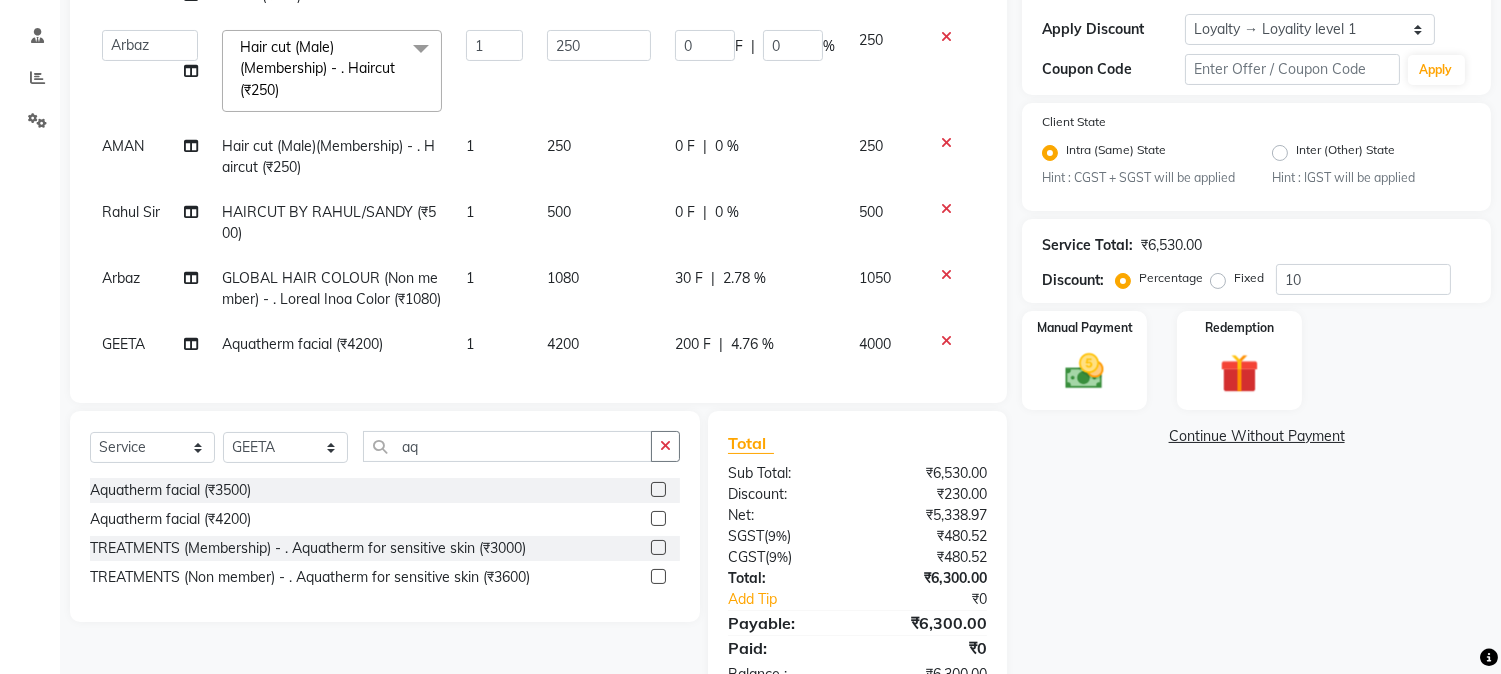 scroll, scrollTop: 425, scrollLeft: 0, axis: vertical 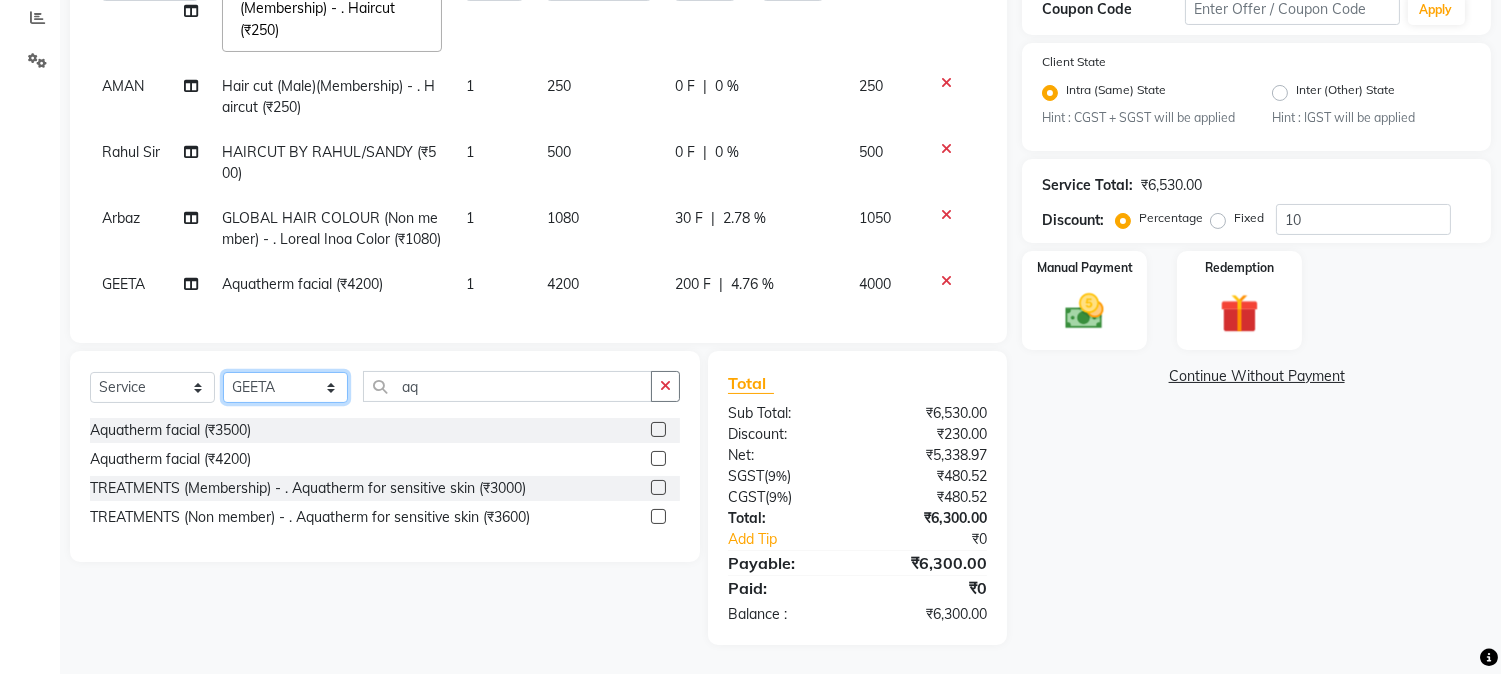 click on "Select Stylist AARMAN AAYUSHI SHARMA Akruti AMAN  Amir Arbaz Asif Ansari BABLU Bandana BHAGYESH CHETAN CHETAN BOISAR furkan GEETA KISHOR KISHOR JAMBHULKAR kunal mushahid  [muddu] Nilam NIRANJAN Nisha Parmar PRABHA  PUNAM Rahul Sir RAVI  RIMA Rohit Tandel SALONI Sandy Sir sarfaraz shovib M.D shreya ZOYA" 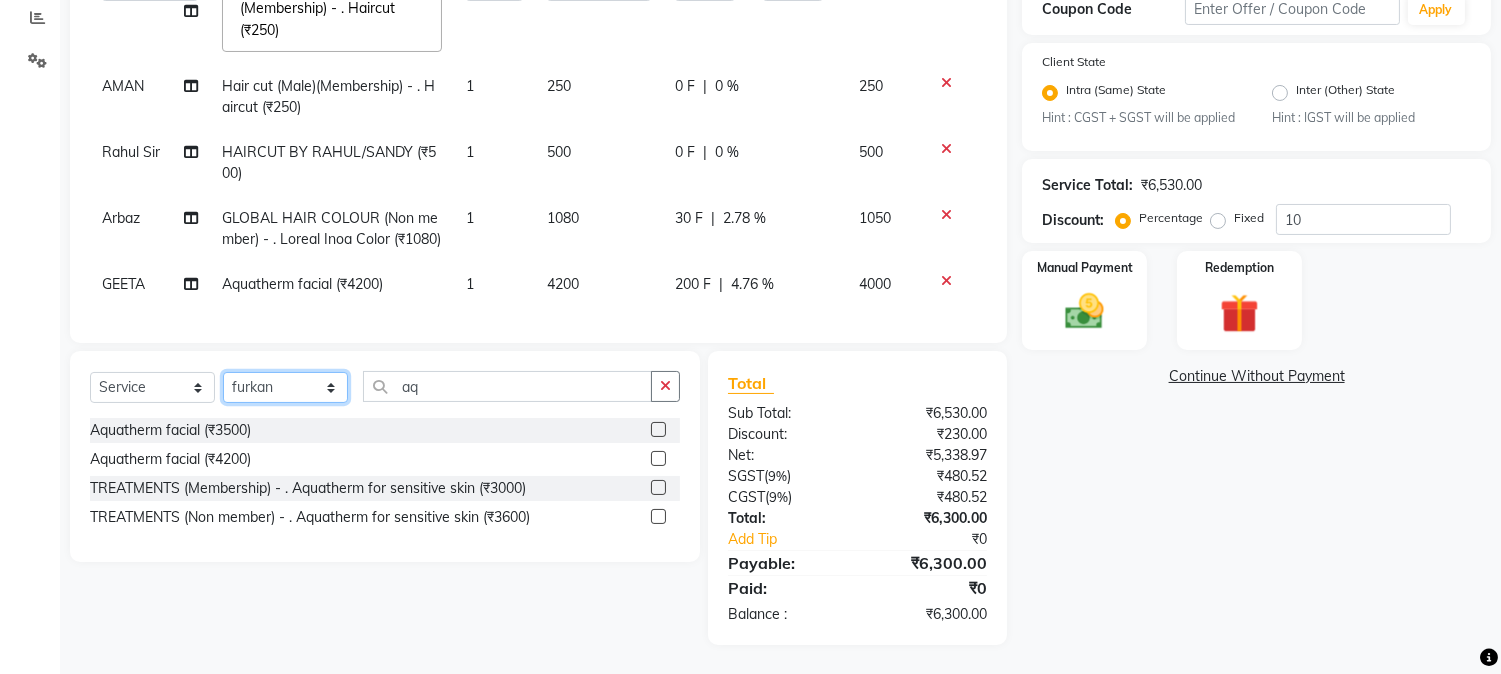 click on "Select Stylist AARMAN AAYUSHI SHARMA Akruti AMAN  Amir Arbaz Asif Ansari BABLU Bandana BHAGYESH CHETAN CHETAN BOISAR furkan GEETA KISHOR KISHOR JAMBHULKAR kunal mushahid  [muddu] Nilam NIRANJAN Nisha Parmar PRABHA  PUNAM Rahul Sir RAVI  RIMA Rohit Tandel SALONI Sandy Sir sarfaraz shovib M.D shreya ZOYA" 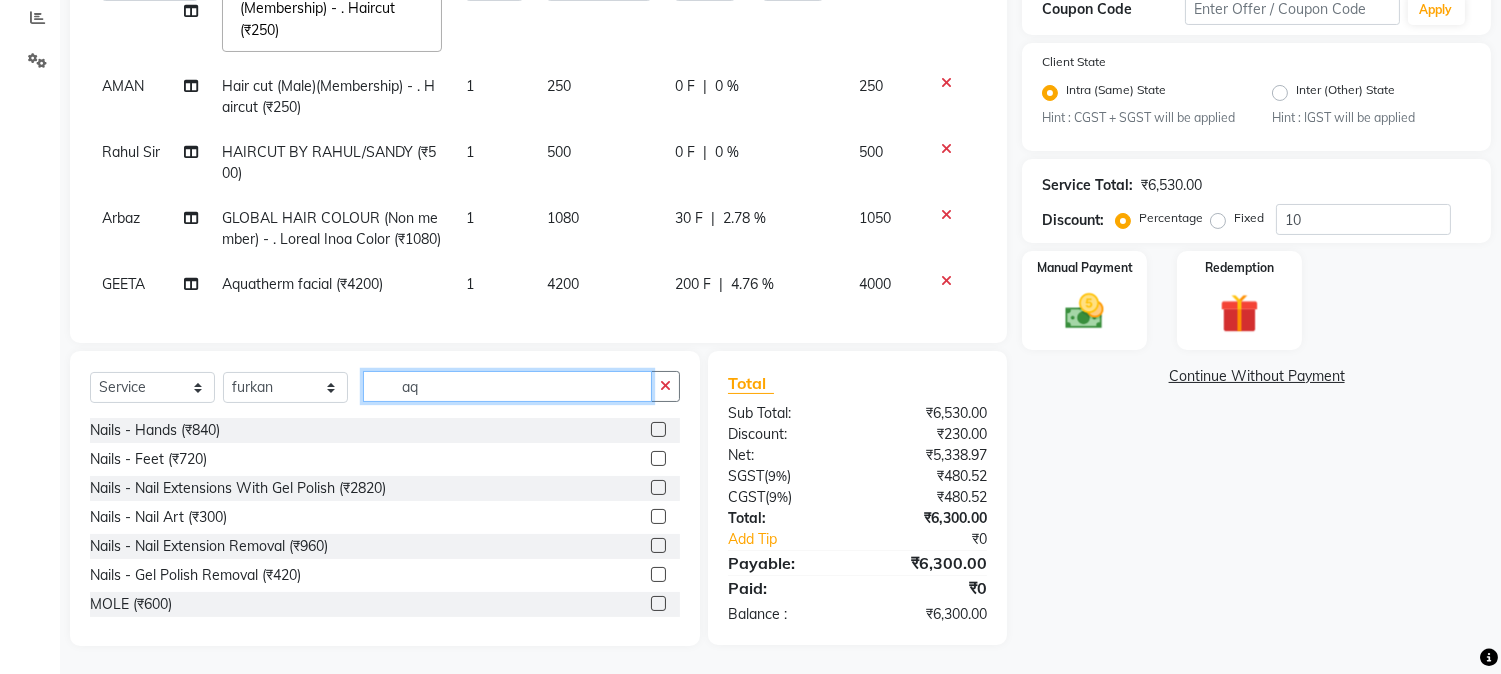 drag, startPoint x: 393, startPoint y: 383, endPoint x: 507, endPoint y: 385, distance: 114.01754 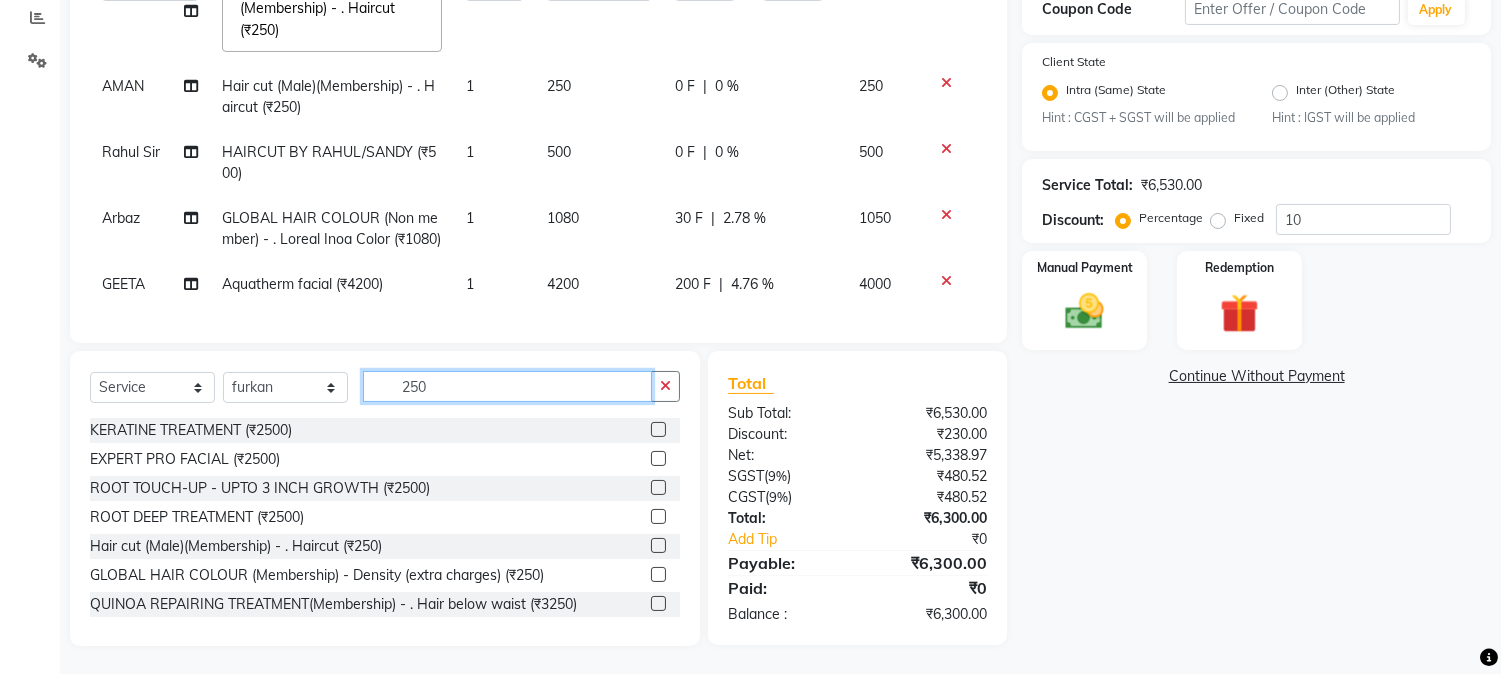 type on "250" 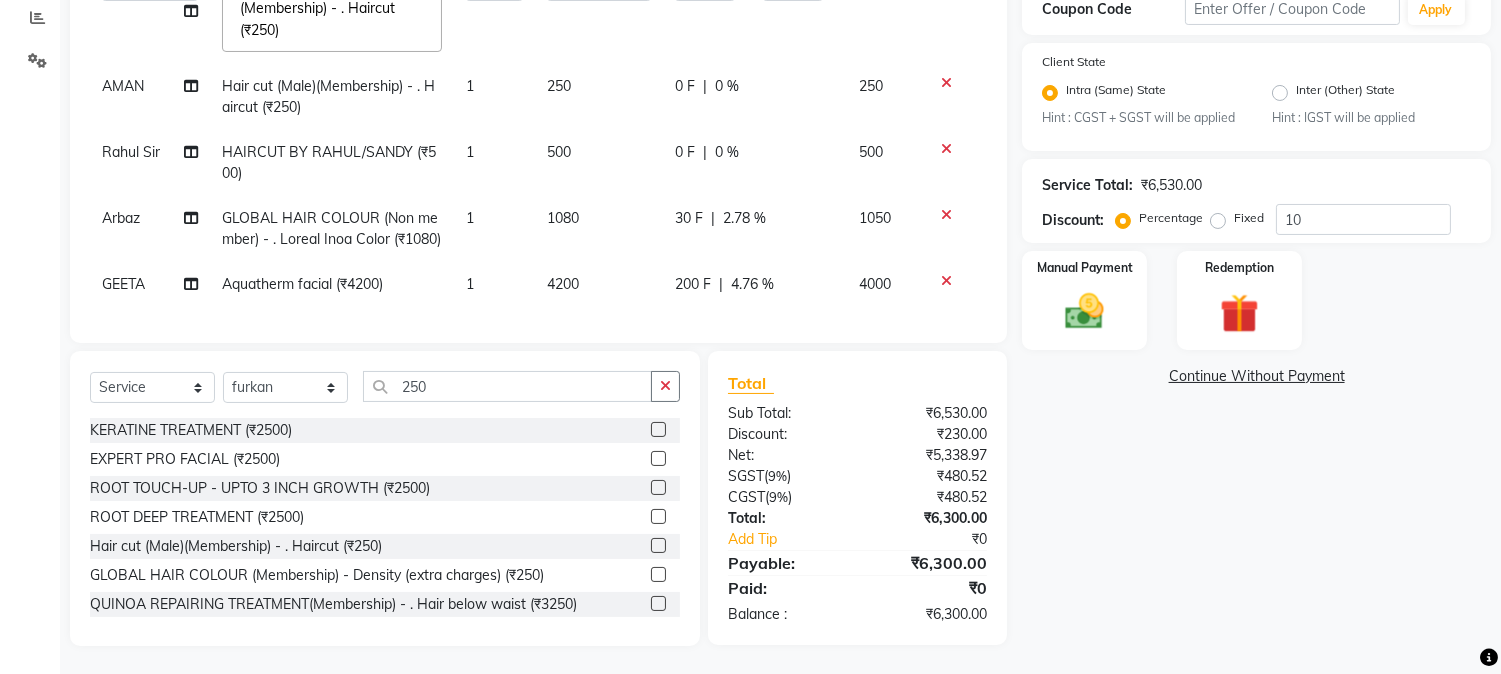 click 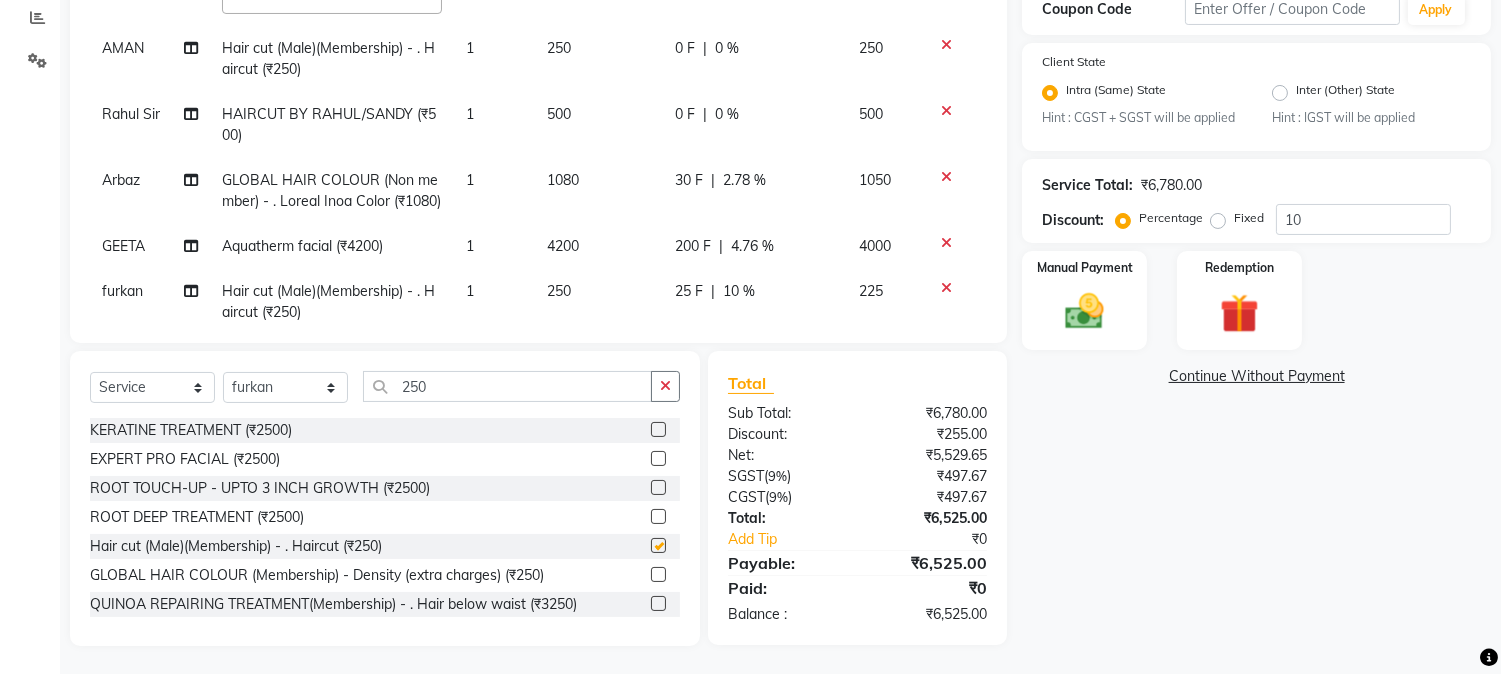 checkbox on "false" 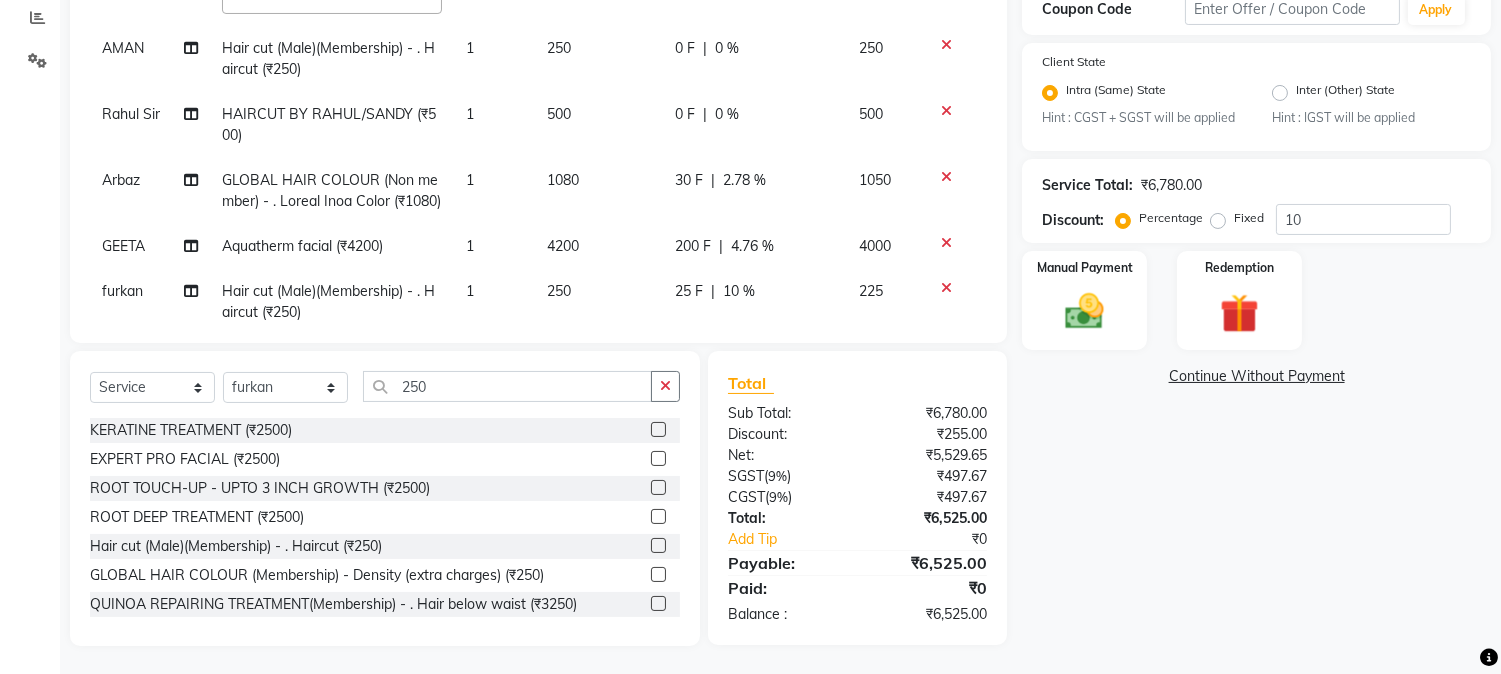 scroll, scrollTop: 116, scrollLeft: 0, axis: vertical 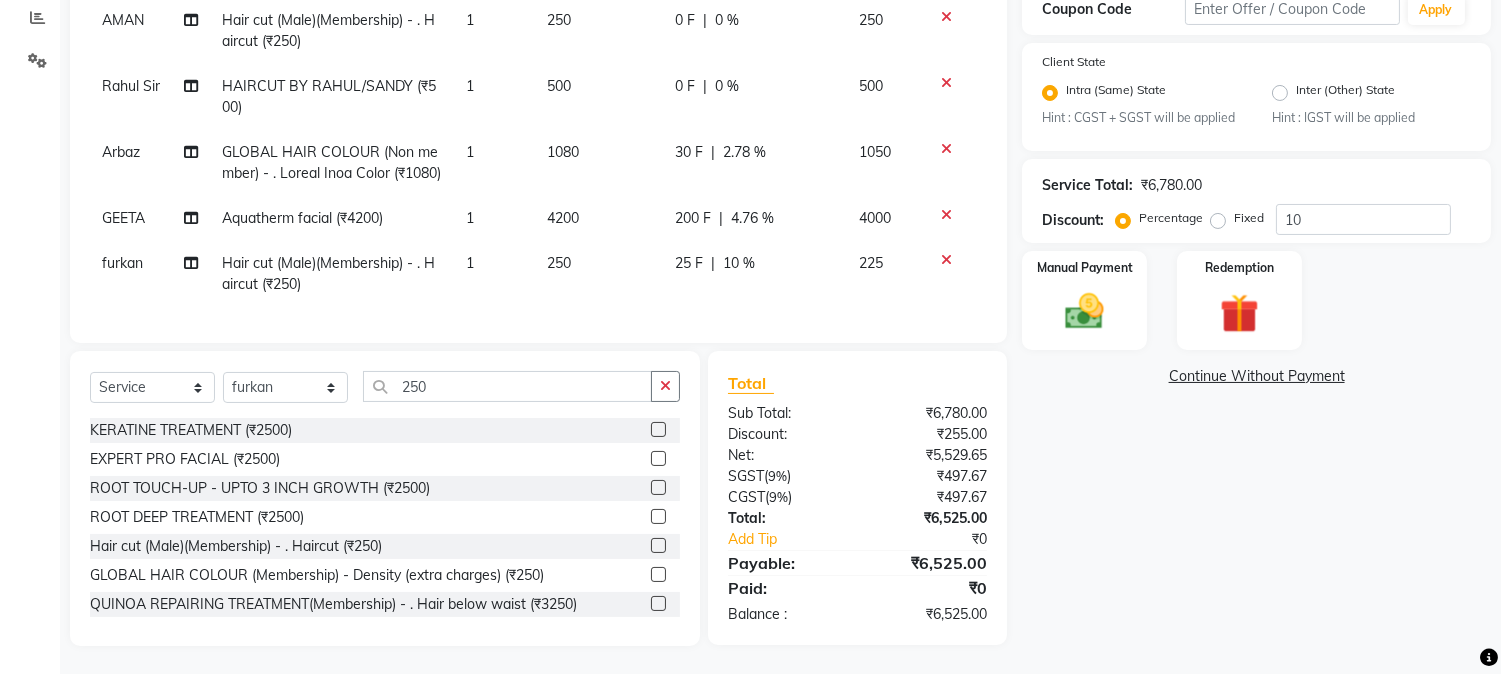 click on "25 F" 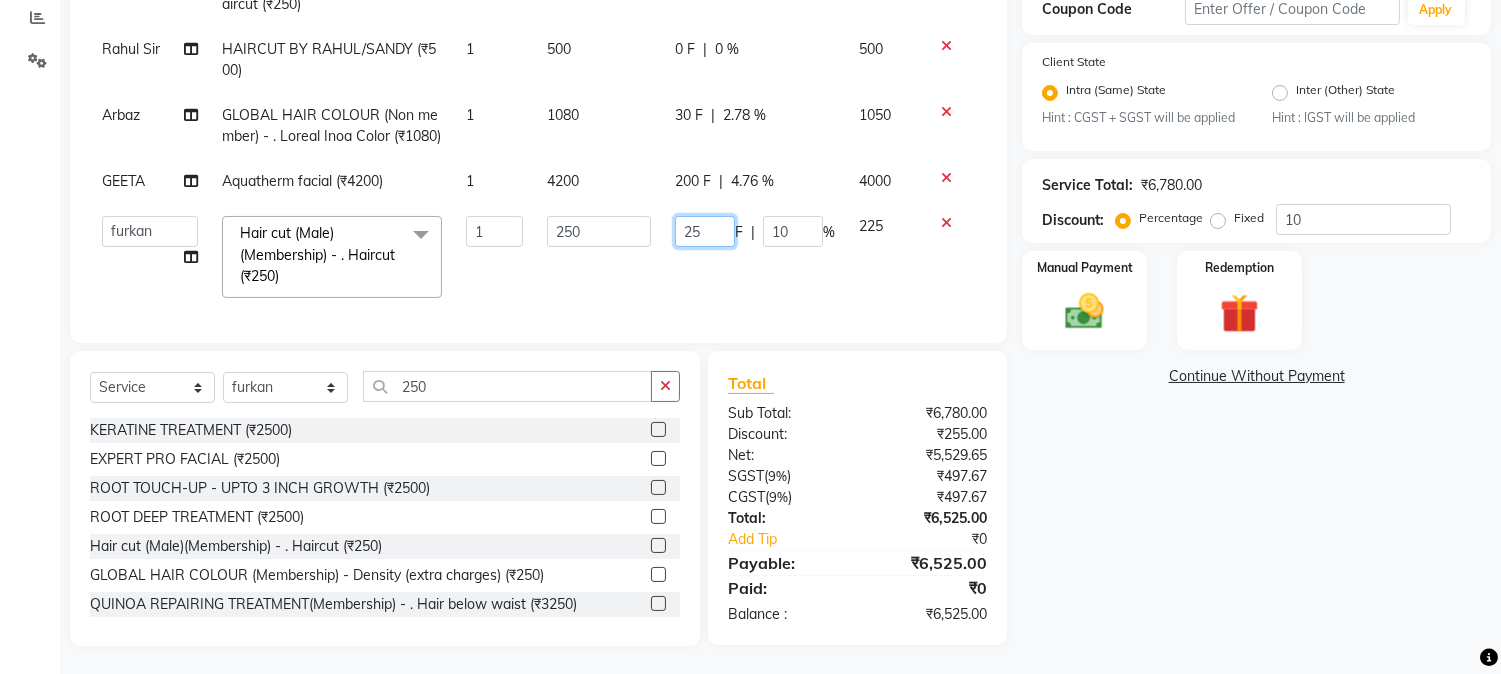 drag, startPoint x: 660, startPoint y: 240, endPoint x: 708, endPoint y: 241, distance: 48.010414 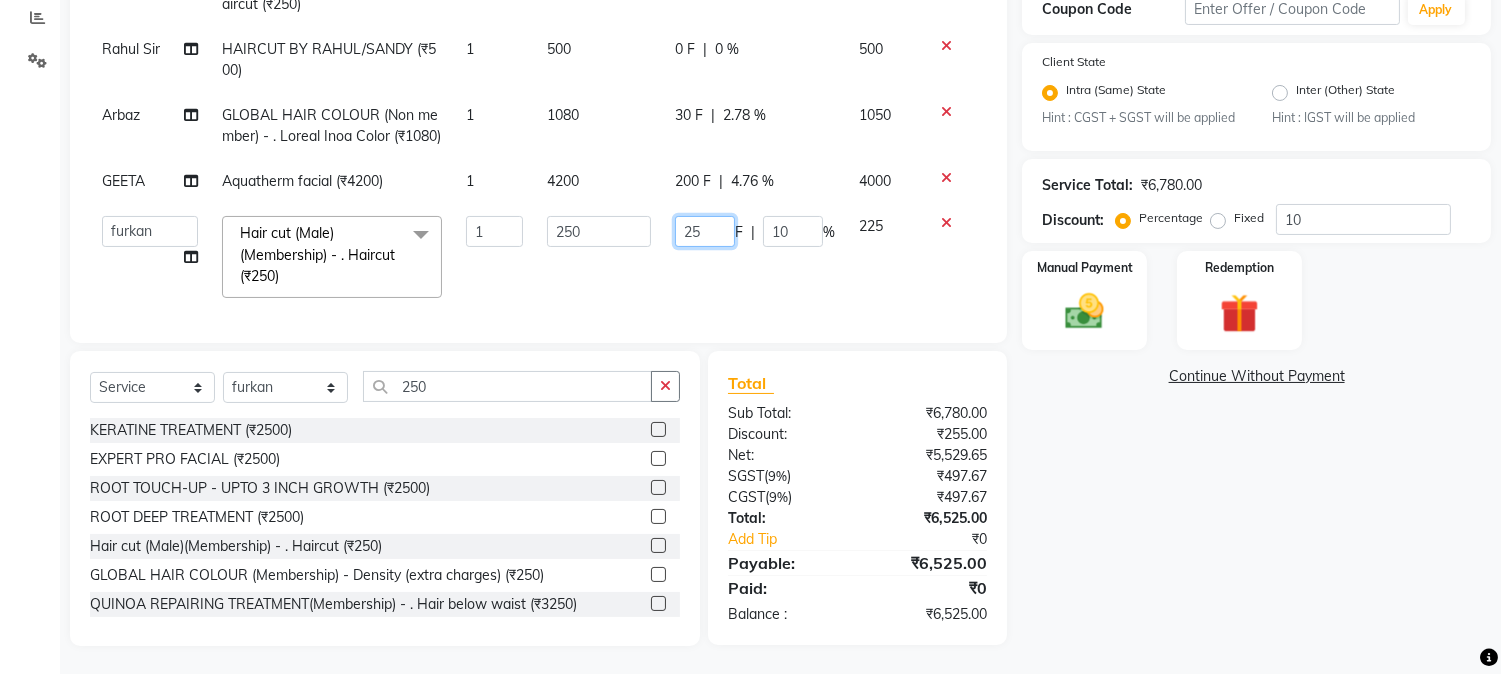 type 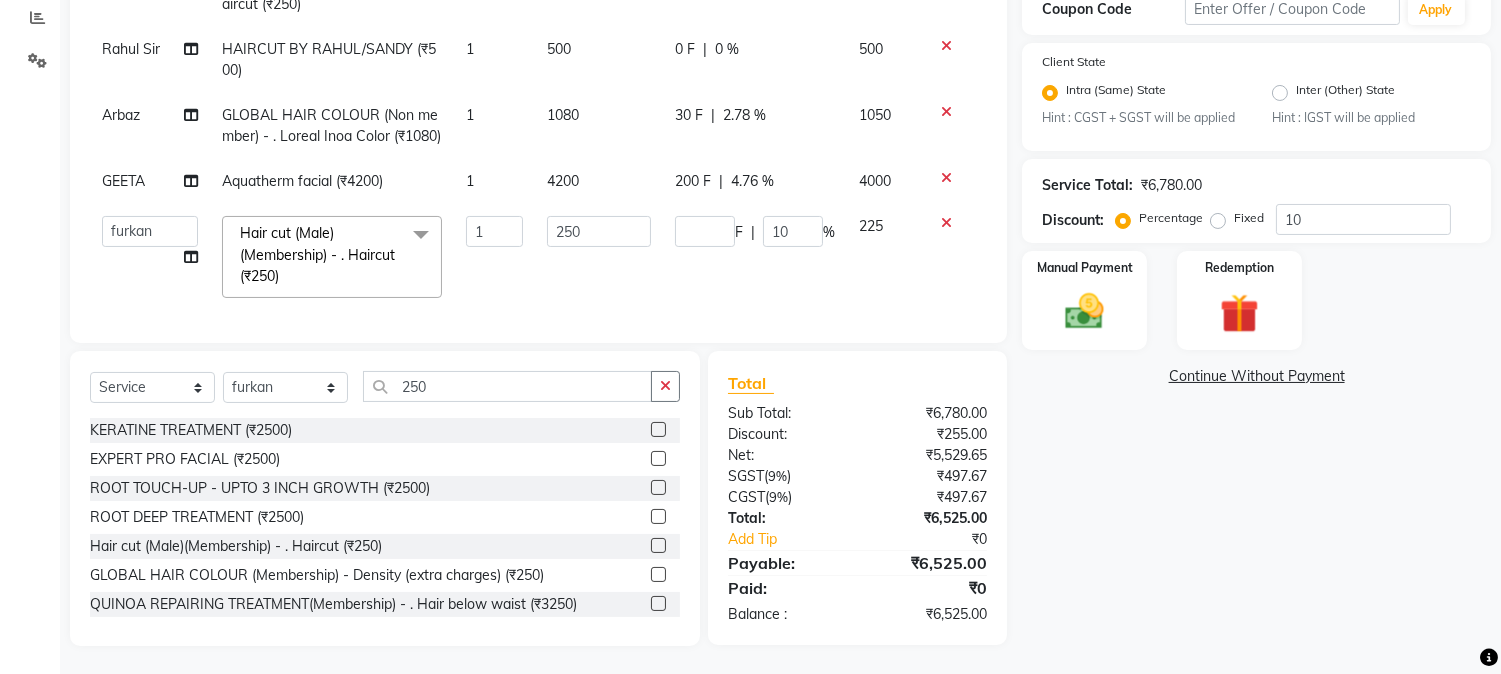 click on "Services Stylist Service Qty Price Disc Total Action Asif Ansari Hair cut (Male)(Membership)       -        . Haircut (₹250) 1 250 0 F | 0 % 250  AARMAN   AAYUSHI SHARMA   Akruti   AMAN    Amir   Arbaz   Asif Ansari   BABLU   Bandana   BHAGYESH   CHETAN   CHETAN BOISAR   furkan   GEETA   KISHOR   KISHOR JAMBHULKAR   kunal   mushahid  [muddu]   Nilam   NIRANJAN   Nisha Parmar   PRABHA    PUNAM   Rahul Sir   RAVI    RIMA   Rohit Tandel   SALONI   Sandy Sir   sarfaraz   shovib M.D   shreya   ZOYA  Hair cut (Male)(Membership)       -        . Haircut (₹250)  x Nails -  Hands (₹840) Nails -  Feet (₹720) Nails - Nail Extensions With Gel Polish (₹2820) Nails - Nail Art (₹300) Nails - Nail Extension Removal (₹960) Nails - Gel Polish Removal (₹420) MOLE (₹600) PUMING (₹4000) CRYSTAL PEDICURE (MEMBERSHIP) (₹1400) HIAR SPA ABOVE SHOULDER (MEMBERSHIP) (₹900) HAIR SPA ABOVE SHOULDER (NON-MEMBER) (₹1080) HAIR SPA BELOW SHOULDER(MEMBERSHIP) (₹1200) HAIR SPA BELOW SHOULDER(NON-MEMBER) (₹1440) 1" 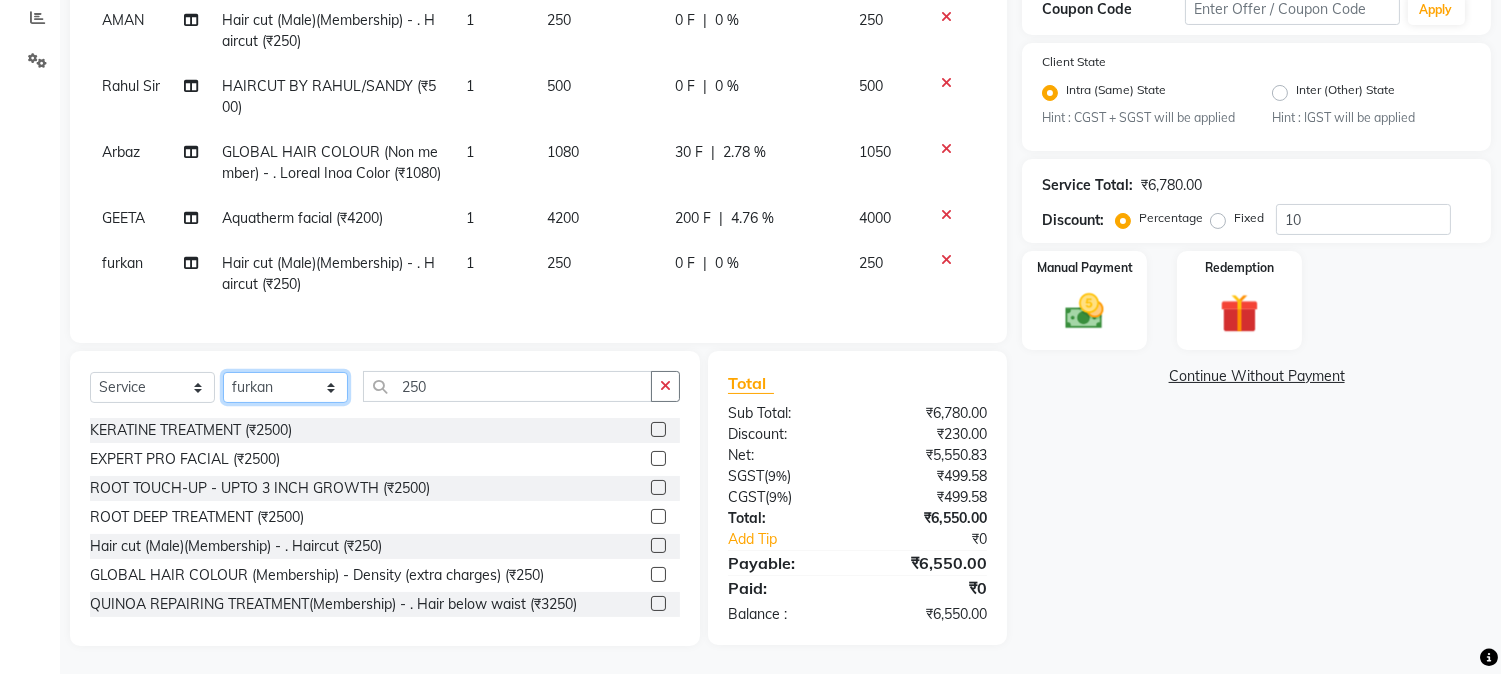 click on "Select Stylist AARMAN AAYUSHI SHARMA Akruti AMAN  Amir Arbaz Asif Ansari BABLU Bandana BHAGYESH CHETAN CHETAN BOISAR furkan GEETA KISHOR KISHOR JAMBHULKAR kunal mushahid  [muddu] Nilam NIRANJAN Nisha Parmar PRABHA  PUNAM Rahul Sir RAVI  RIMA Rohit Tandel SALONI Sandy Sir sarfaraz shovib M.D shreya ZOYA" 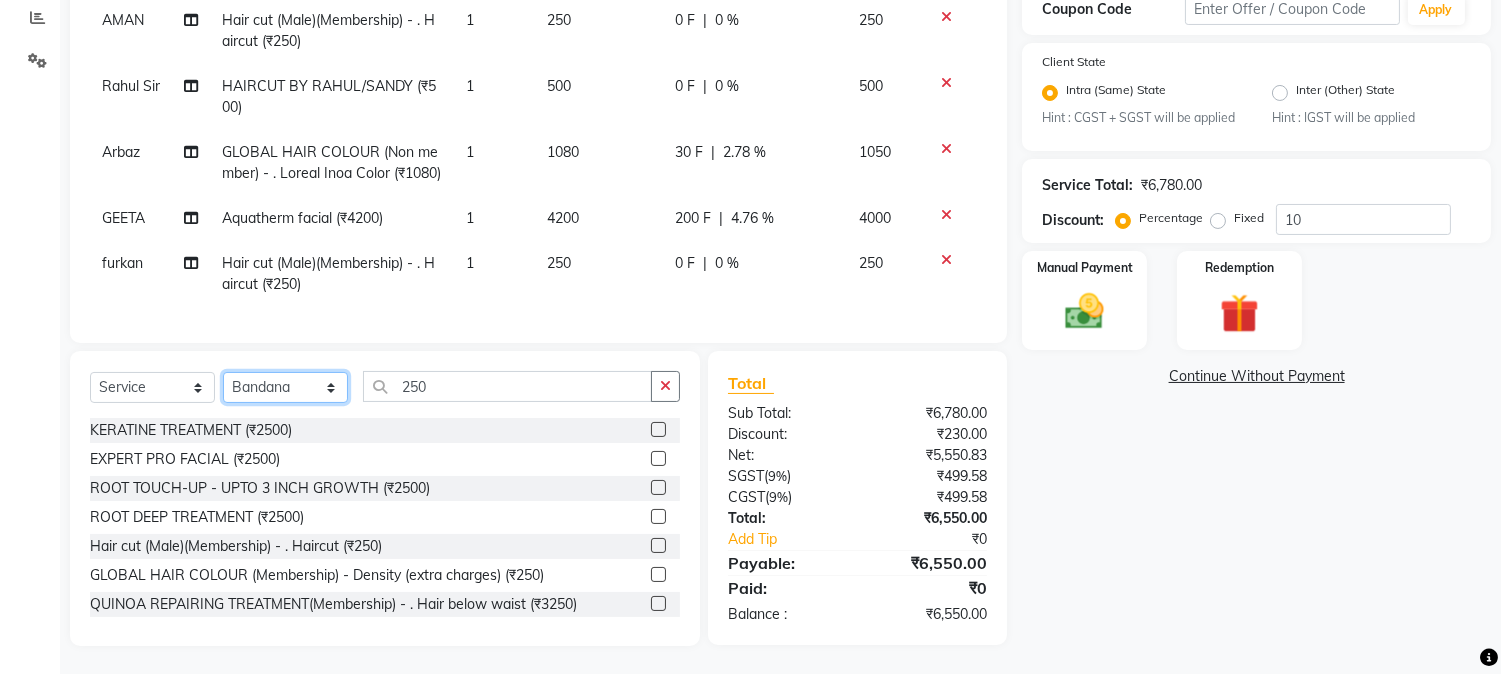 click on "Select Stylist AARMAN AAYUSHI SHARMA Akruti AMAN  Amir Arbaz Asif Ansari BABLU Bandana BHAGYESH CHETAN CHETAN BOISAR furkan GEETA KISHOR KISHOR JAMBHULKAR kunal mushahid  [muddu] Nilam NIRANJAN Nisha Parmar PRABHA  PUNAM Rahul Sir RAVI  RIMA Rohit Tandel SALONI Sandy Sir sarfaraz shovib M.D shreya ZOYA" 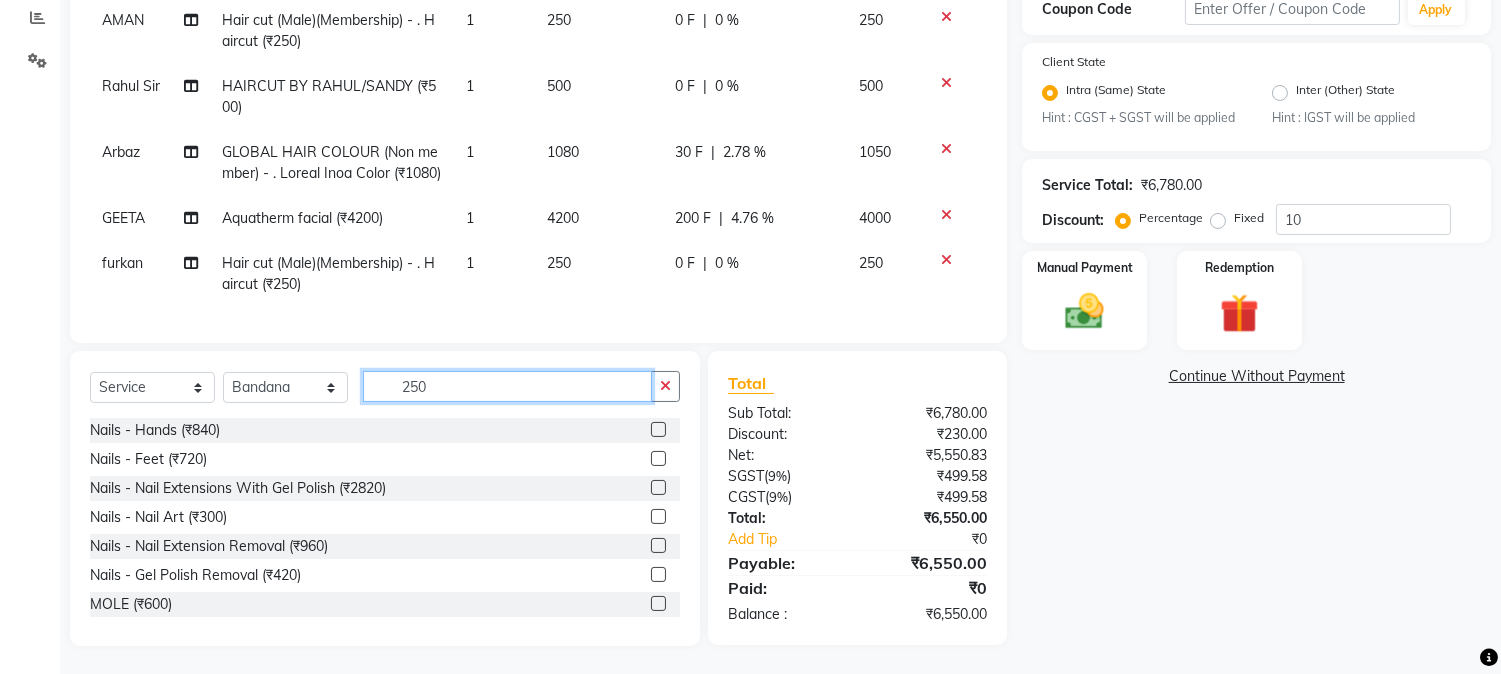 drag, startPoint x: 391, startPoint y: 387, endPoint x: 468, endPoint y: 393, distance: 77.23341 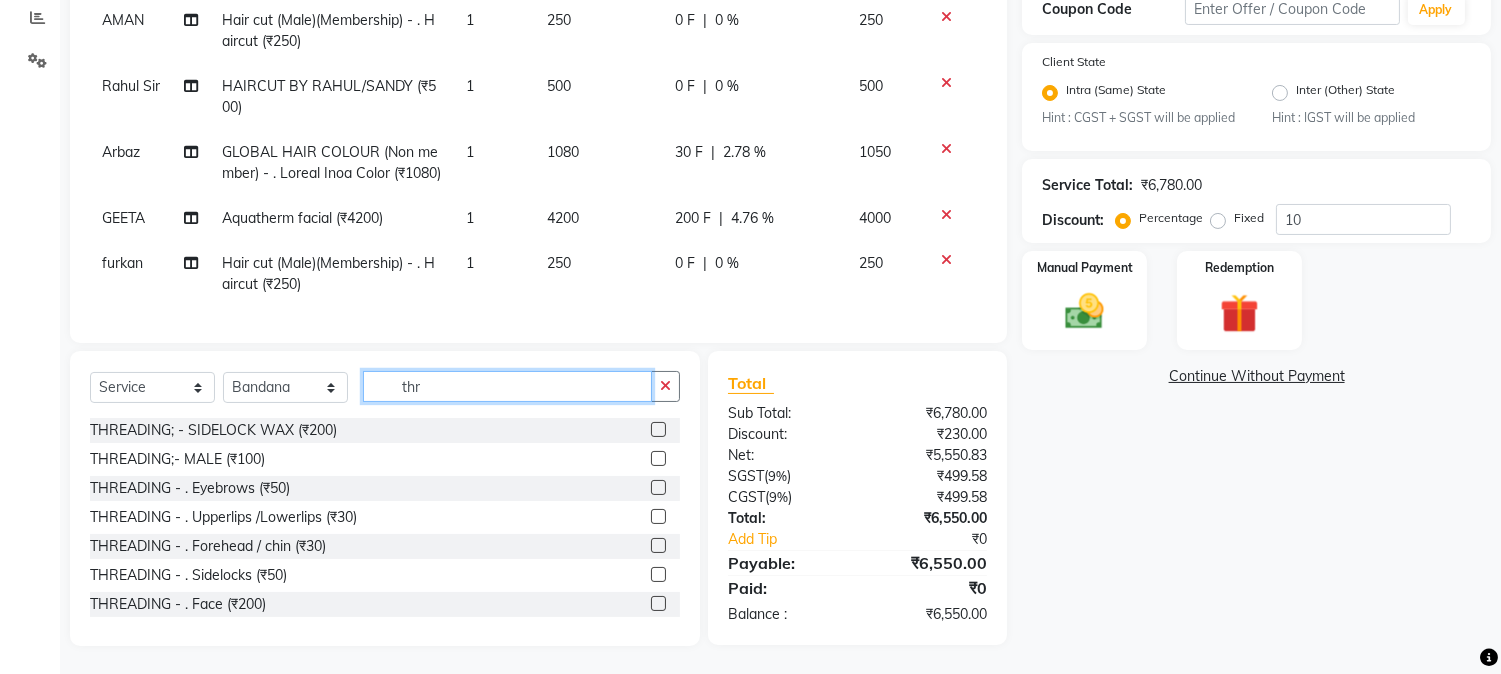 scroll, scrollTop: 32, scrollLeft: 0, axis: vertical 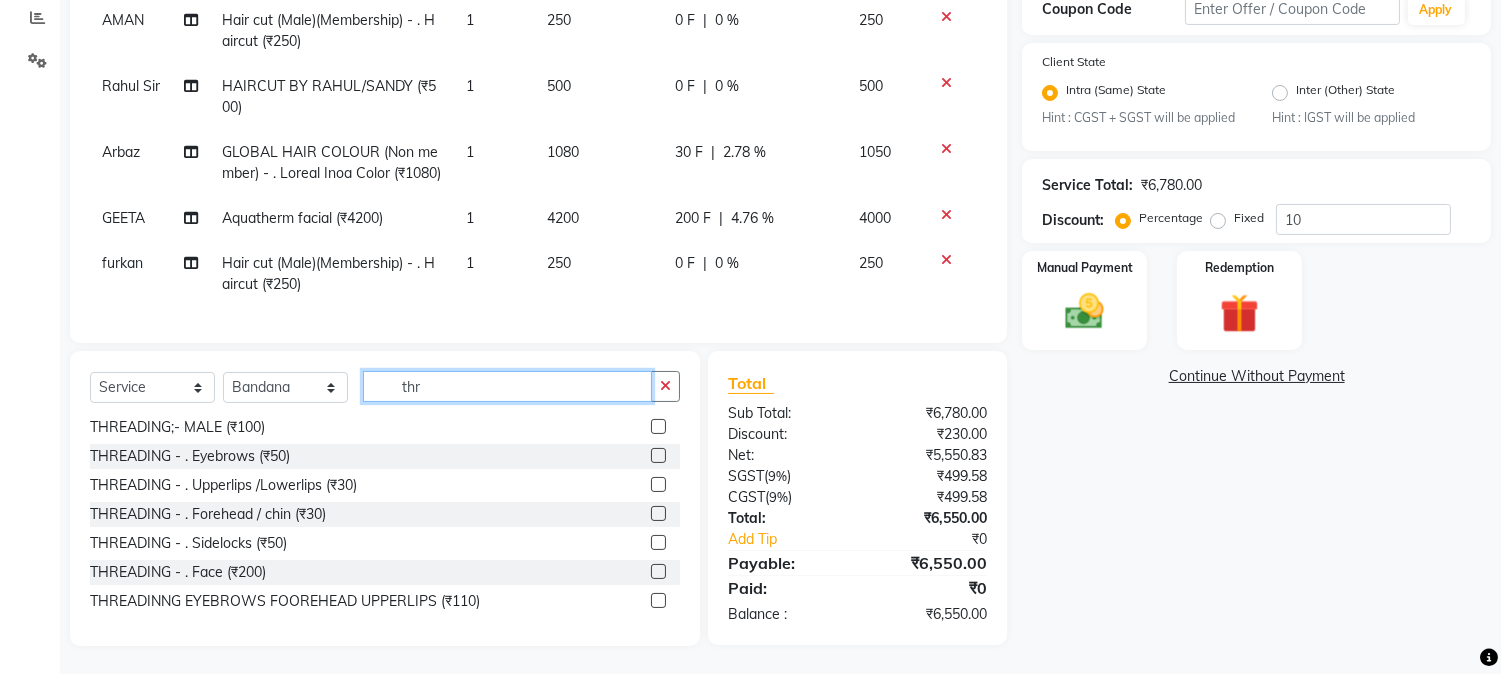 type on "thr" 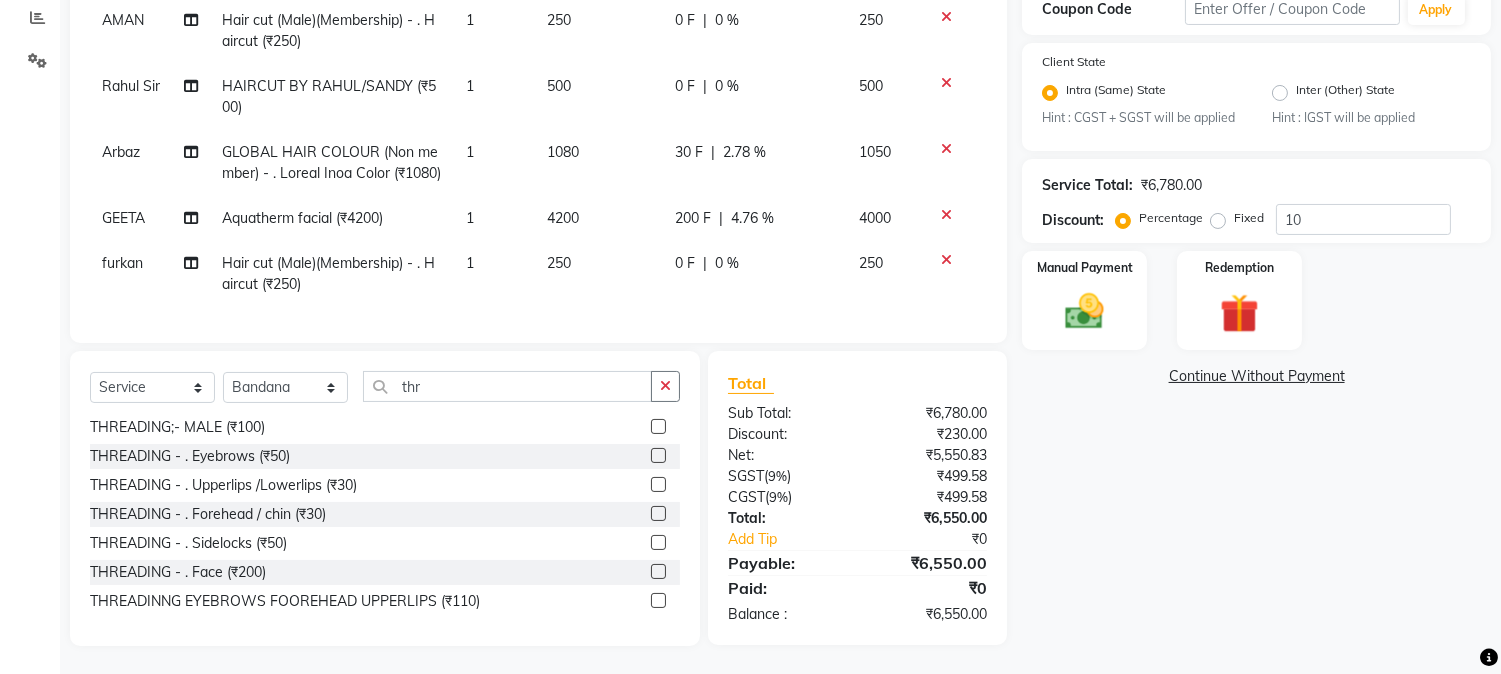 click 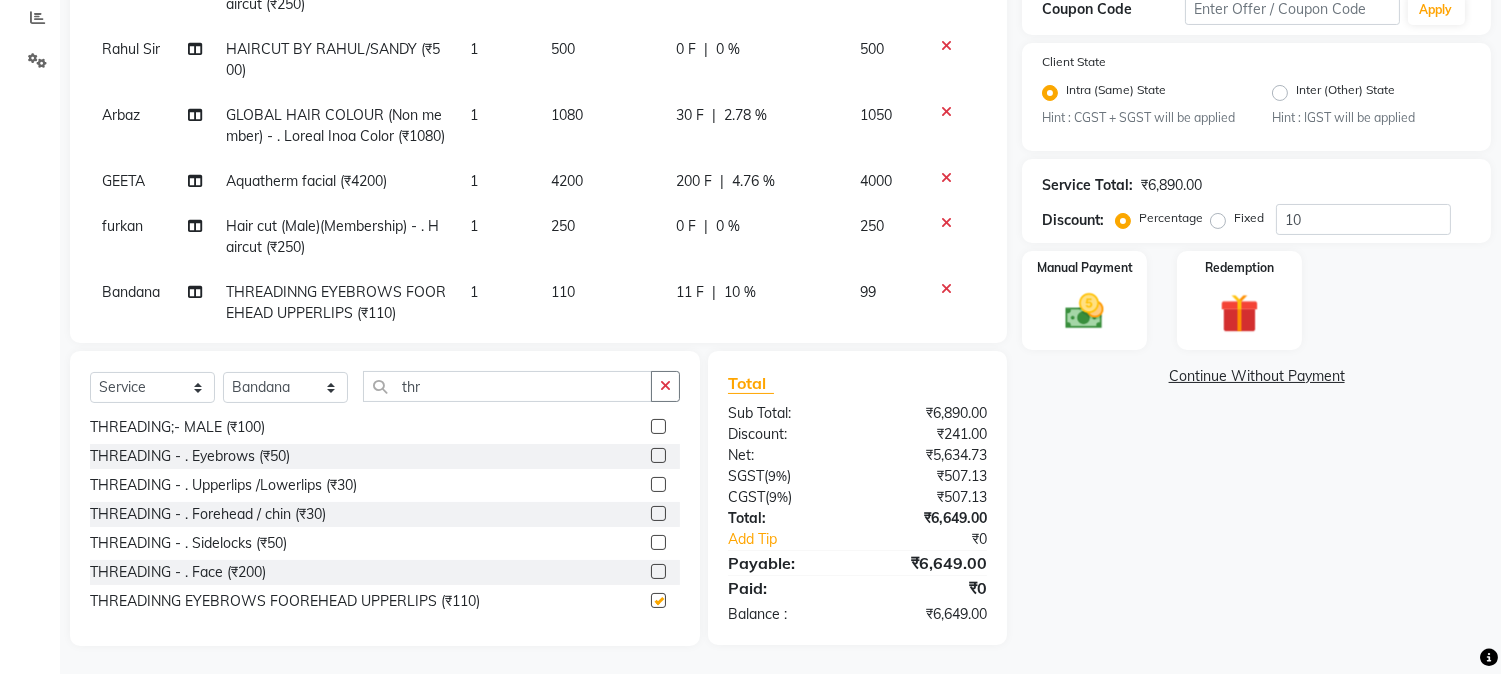 checkbox on "false" 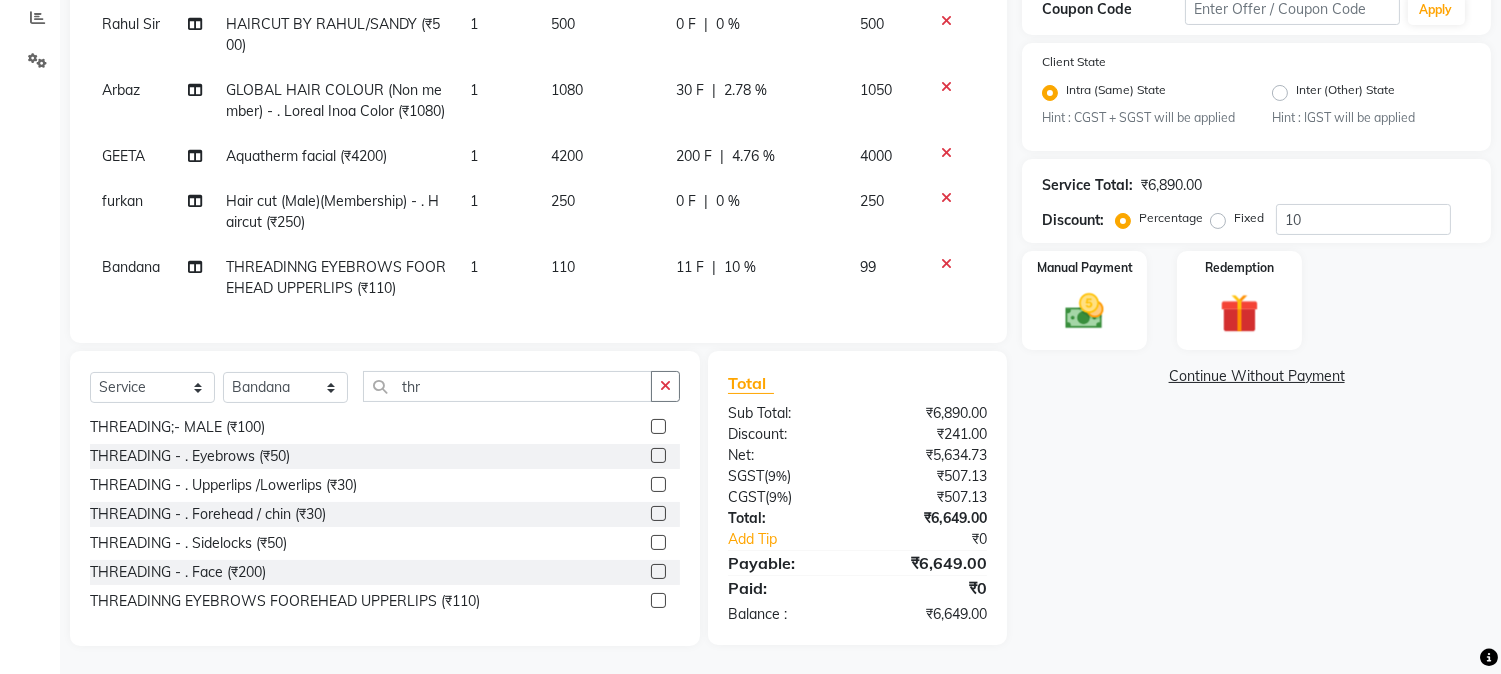 scroll, scrollTop: 182, scrollLeft: 0, axis: vertical 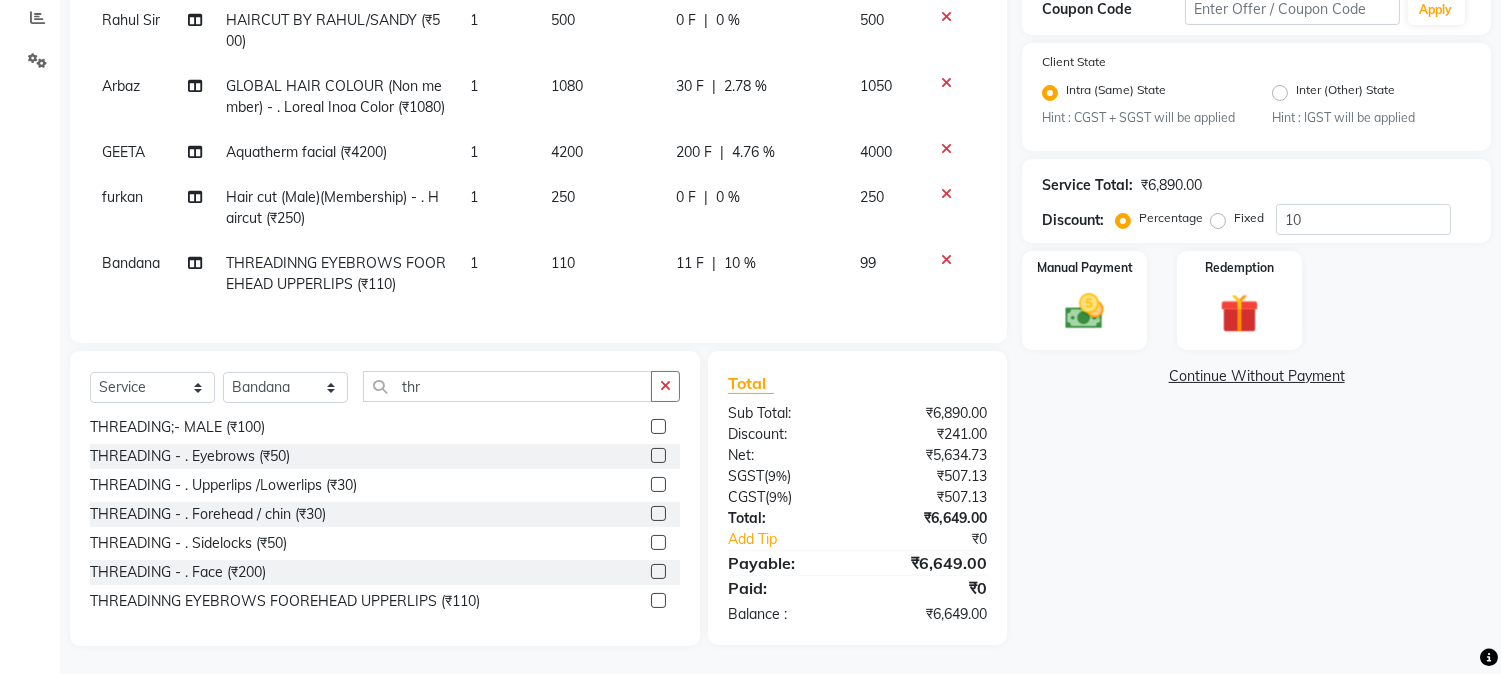 click on "11 F" 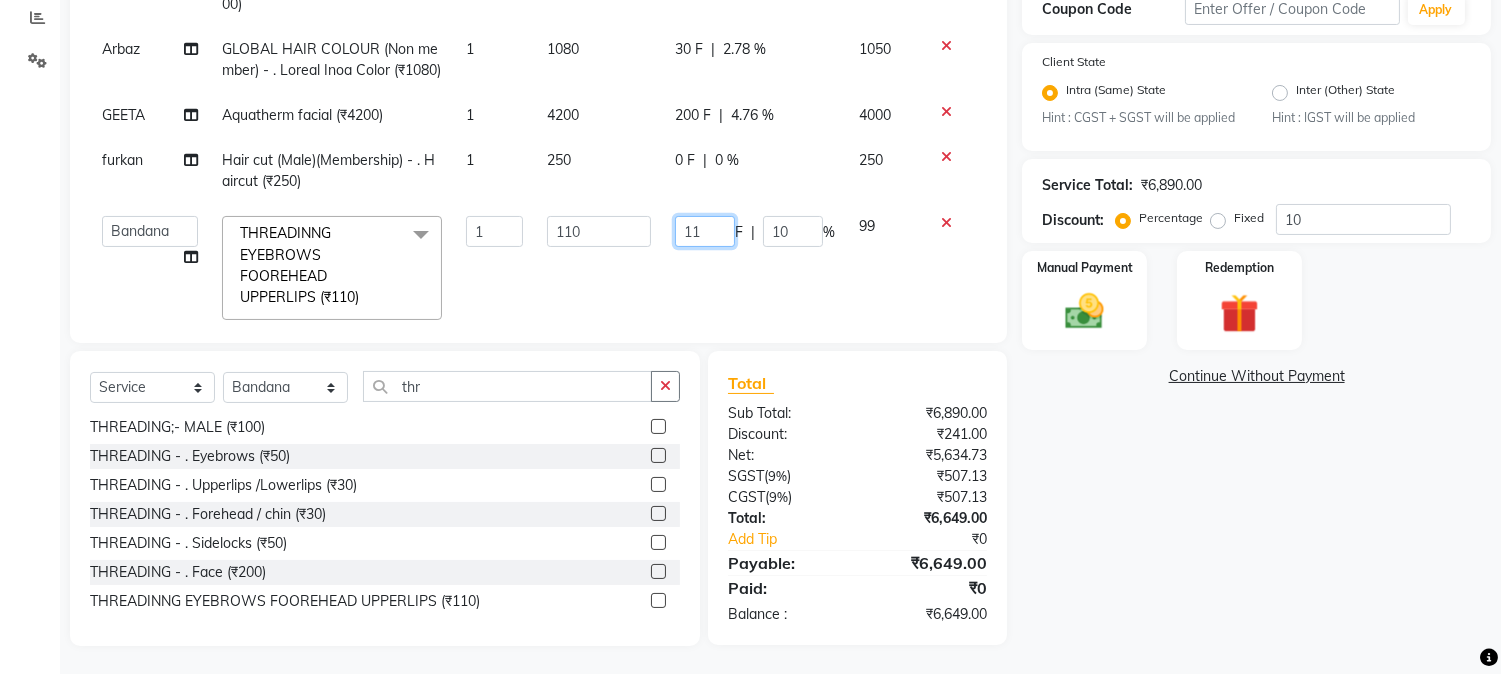 drag, startPoint x: 662, startPoint y: 244, endPoint x: 710, endPoint y: 244, distance: 48 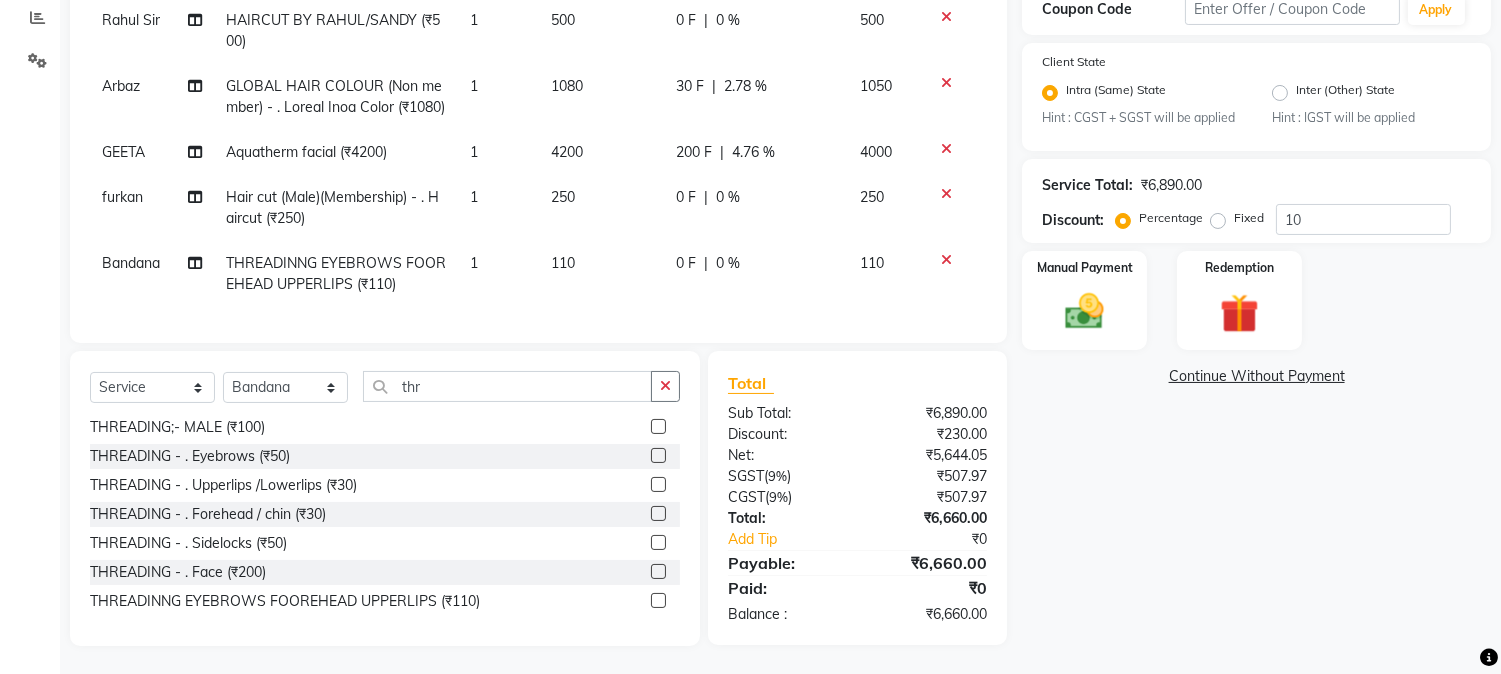 click on "Services Stylist Service Qty Price Disc Total Action Asif Ansari Hair cut (Male)(Membership)       -        . Haircut (₹250) 1 250 0 F | 0 % 250  AARMAN   AAYUSHI SHARMA   Akruti   AMAN    Amir   Arbaz   Asif Ansari   BABLU   Bandana   BHAGYESH   CHETAN   CHETAN BOISAR   furkan   GEETA   KISHOR   KISHOR JAMBHULKAR   kunal   mushahid  [muddu]   Nilam   NIRANJAN   Nisha Parmar   PRABHA    PUNAM   Rahul Sir   RAVI    RIMA   Rohit Tandel   SALONI   Sandy Sir   sarfaraz   shovib M.D   shreya   ZOYA  Hair cut (Male)(Membership)       -        . Haircut (₹250)  x Nails -  Hands (₹840) Nails -  Feet (₹720) Nails - Nail Extensions With Gel Polish (₹2820) Nails - Nail Art (₹300) Nails - Nail Extension Removal (₹960) Nails - Gel Polish Removal (₹420) MOLE (₹600) PUMING (₹4000) CRYSTAL PEDICURE (MEMBERSHIP) (₹1400) HIAR SPA ABOVE SHOULDER (MEMBERSHIP) (₹900) HAIR SPA ABOVE SHOULDER (NON-MEMBER) (₹1080) HAIR SPA BELOW SHOULDER(MEMBERSHIP) (₹1200) HAIR SPA BELOW SHOULDER(NON-MEMBER) (₹1440) 1" 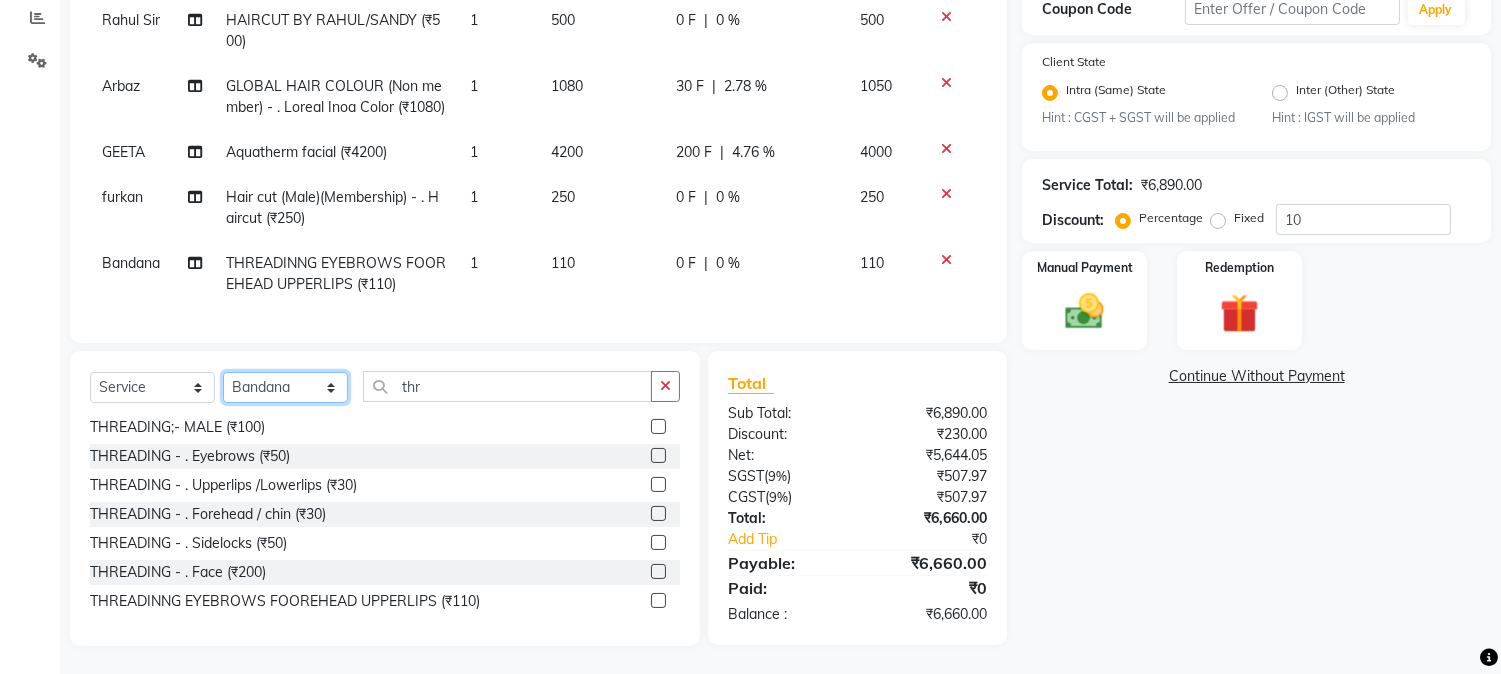 click on "Select Stylist AARMAN AAYUSHI SHARMA Akruti AMAN  Amir Arbaz Asif Ansari BABLU Bandana BHAGYESH CHETAN CHETAN BOISAR furkan GEETA KISHOR KISHOR JAMBHULKAR kunal mushahid  [muddu] Nilam NIRANJAN Nisha Parmar PRABHA  PUNAM Rahul Sir RAVI  RIMA Rohit Tandel SALONI Sandy Sir sarfaraz shovib M.D shreya ZOYA" 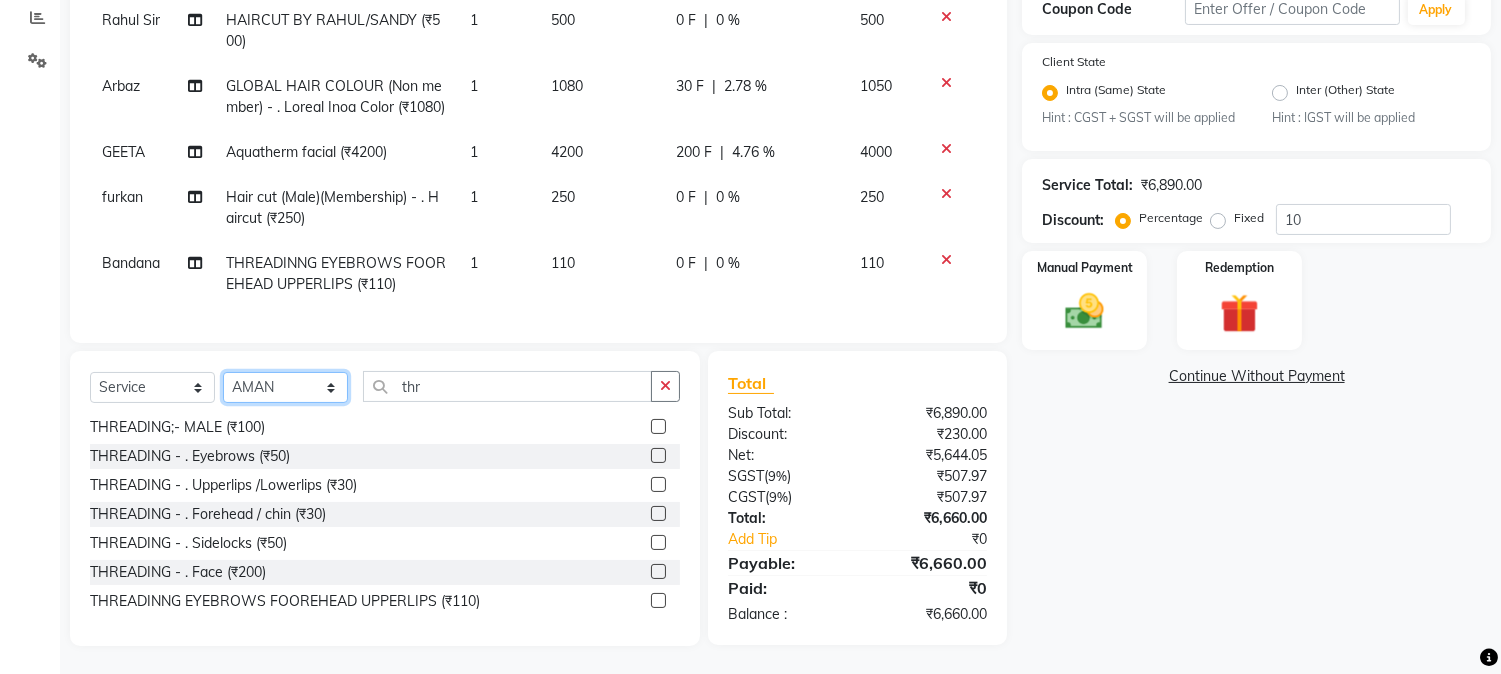 click on "Select Stylist AARMAN AAYUSHI SHARMA Akruti AMAN  Amir Arbaz Asif Ansari BABLU Bandana BHAGYESH CHETAN CHETAN BOISAR furkan GEETA KISHOR KISHOR JAMBHULKAR kunal mushahid  [muddu] Nilam NIRANJAN Nisha Parmar PRABHA  PUNAM Rahul Sir RAVI  RIMA Rohit Tandel SALONI Sandy Sir sarfaraz shovib M.D shreya ZOYA" 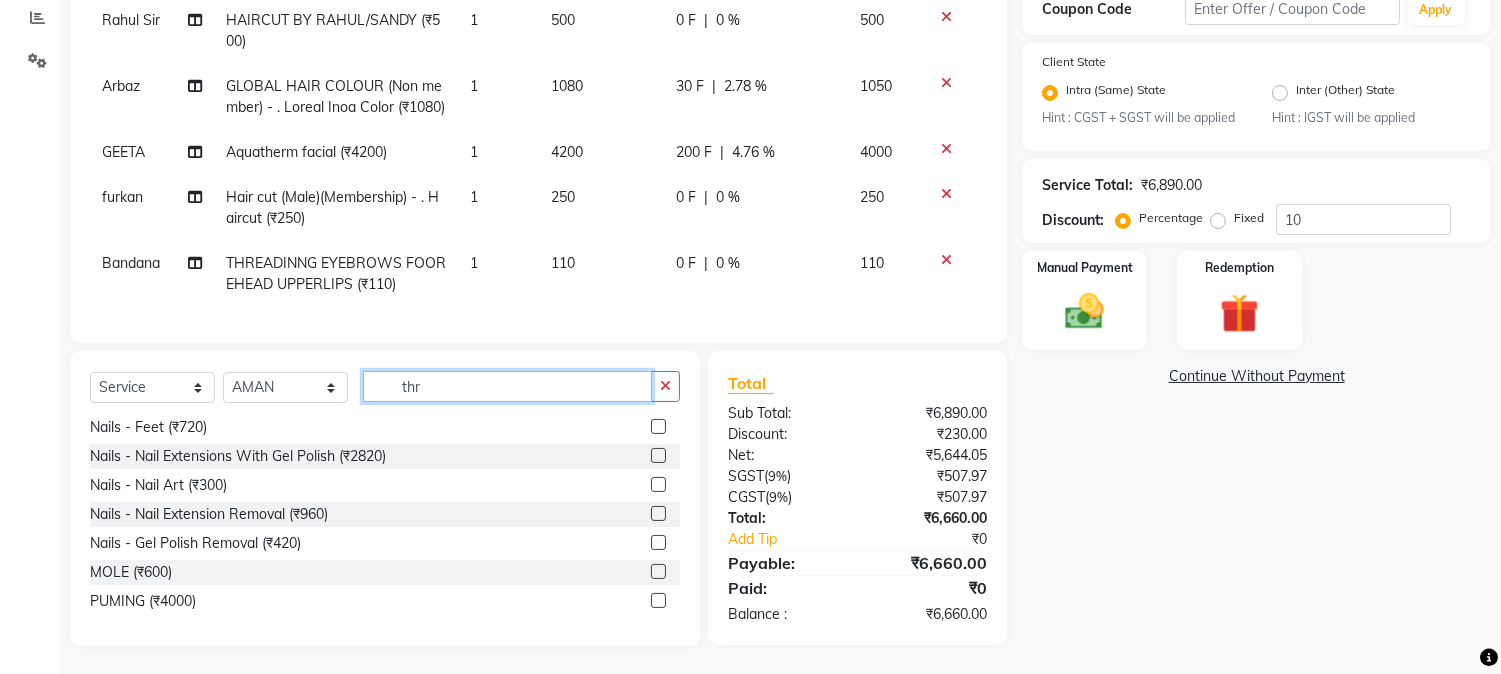 drag, startPoint x: 394, startPoint y: 376, endPoint x: 496, endPoint y: 381, distance: 102.122475 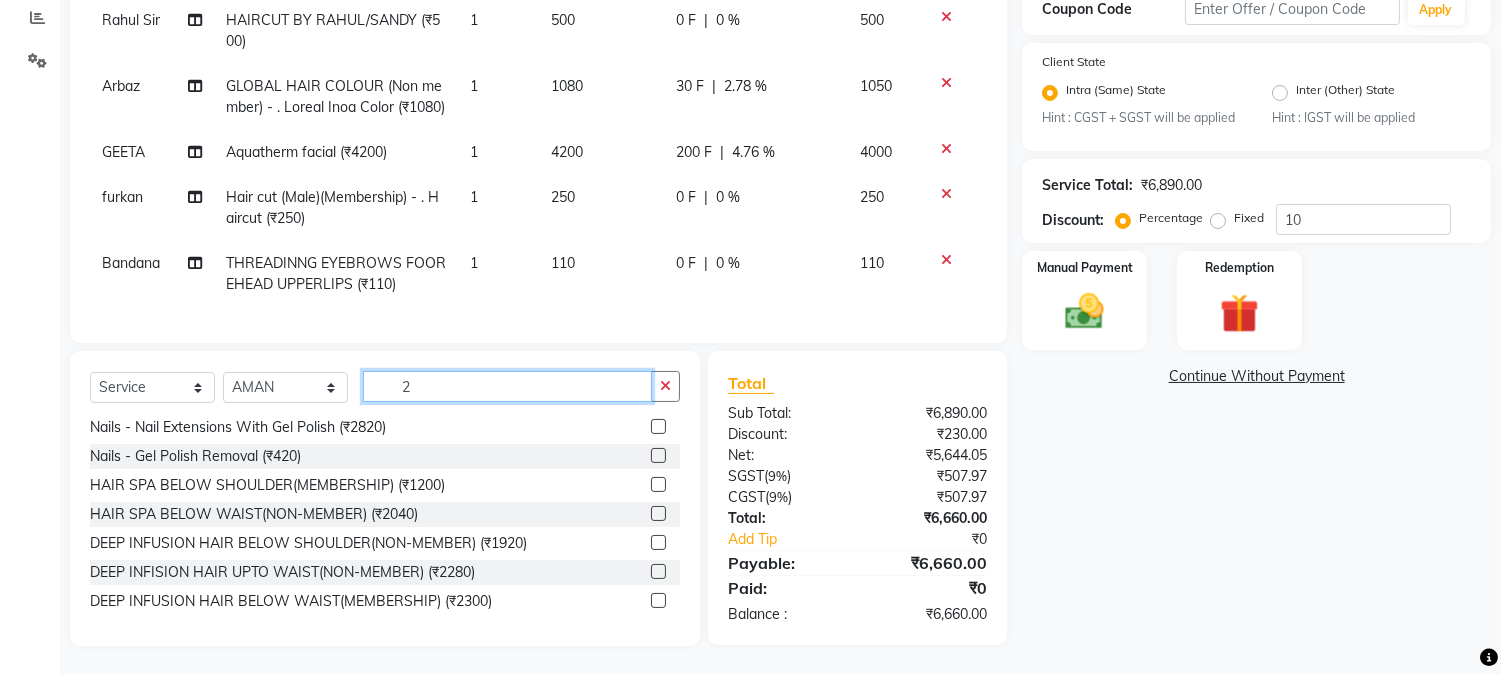 scroll, scrollTop: 3, scrollLeft: 0, axis: vertical 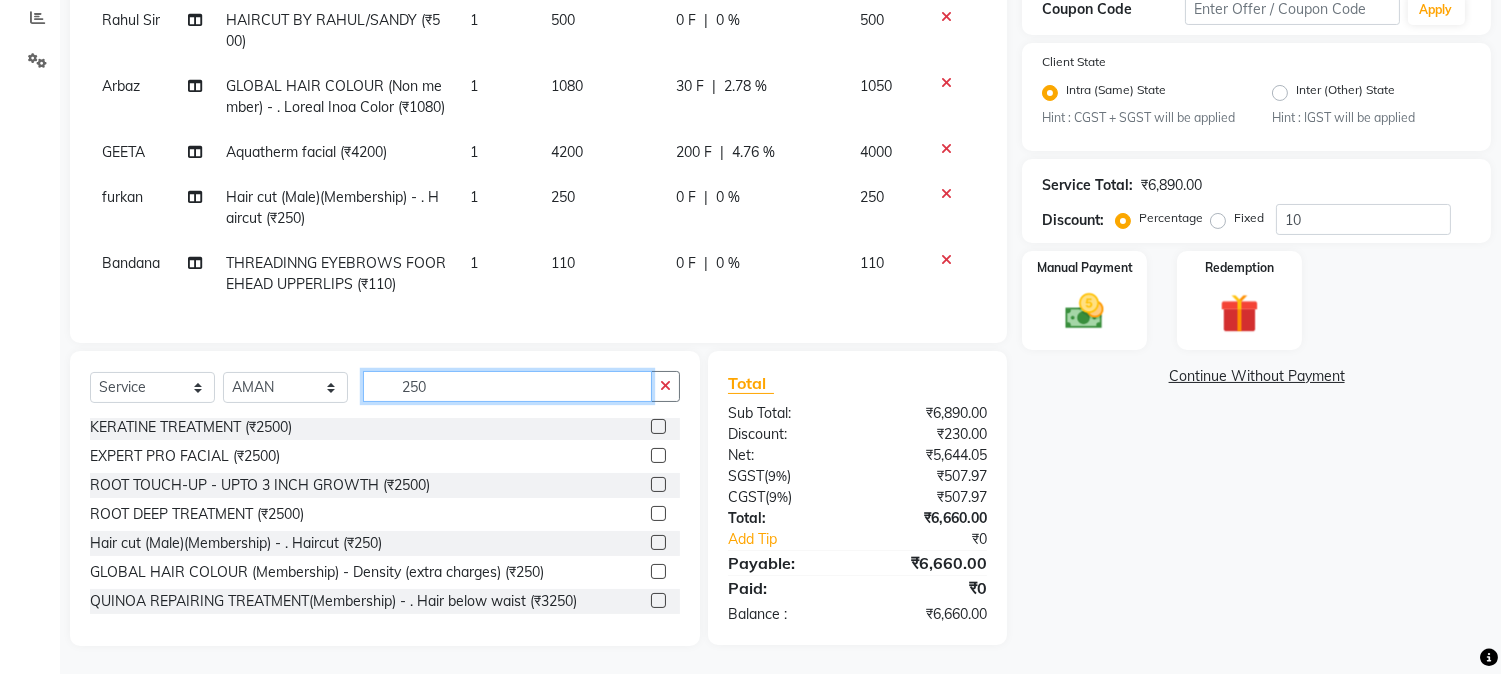 type on "250" 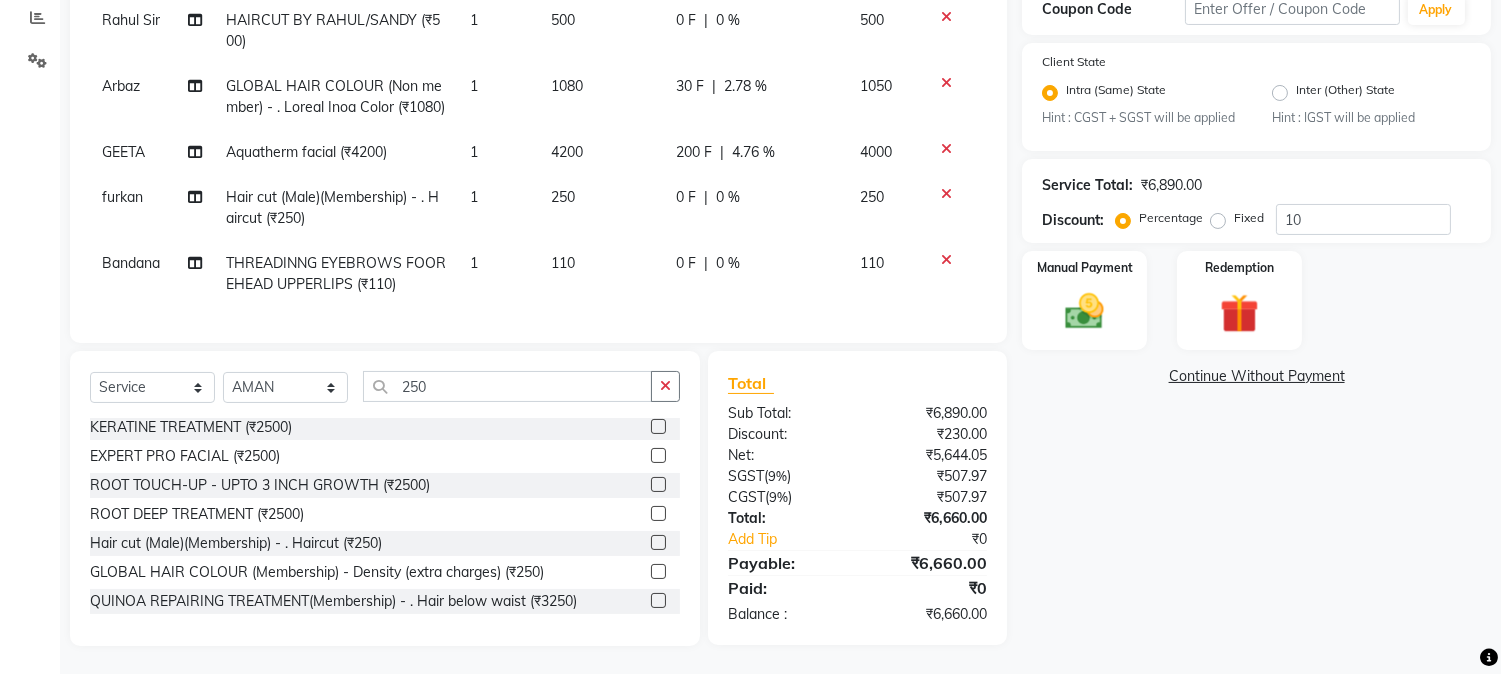 click 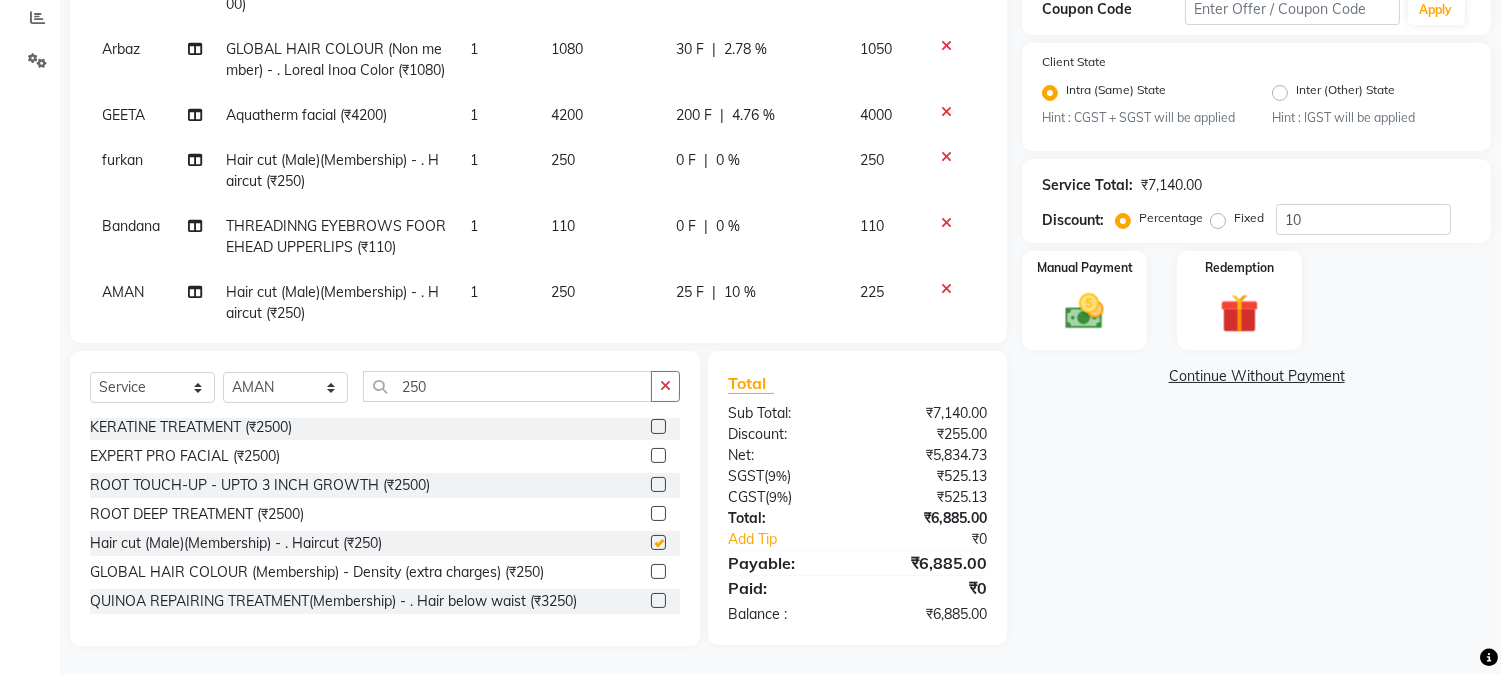 checkbox on "false" 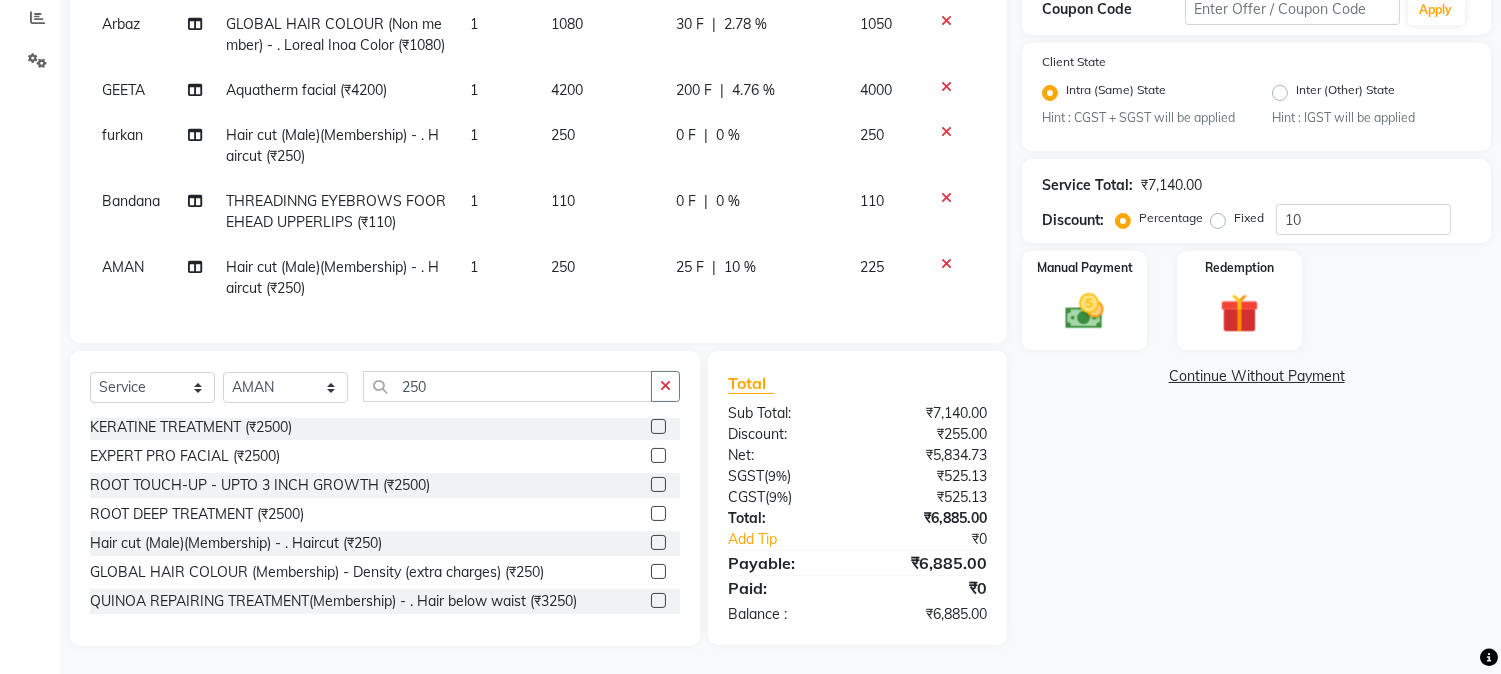 scroll, scrollTop: 248, scrollLeft: 0, axis: vertical 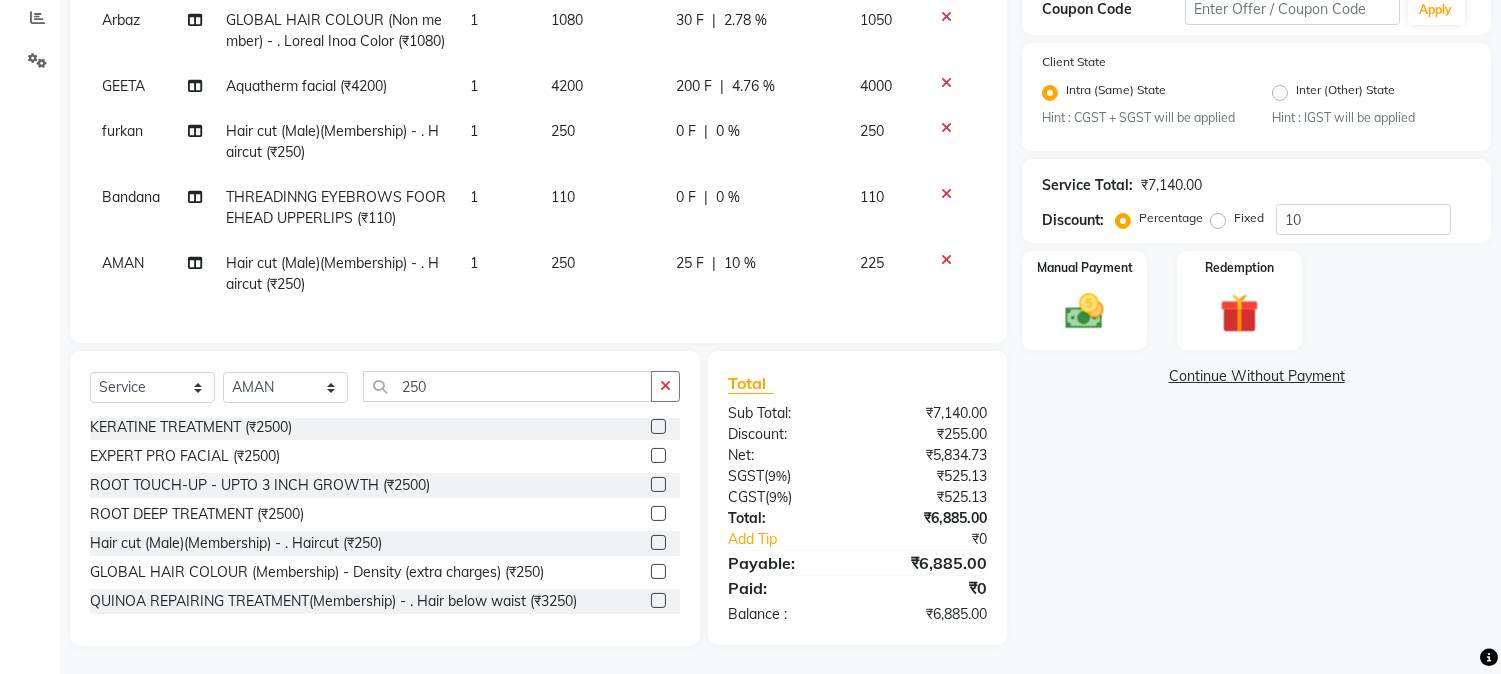 click on "25 F | 10 %" 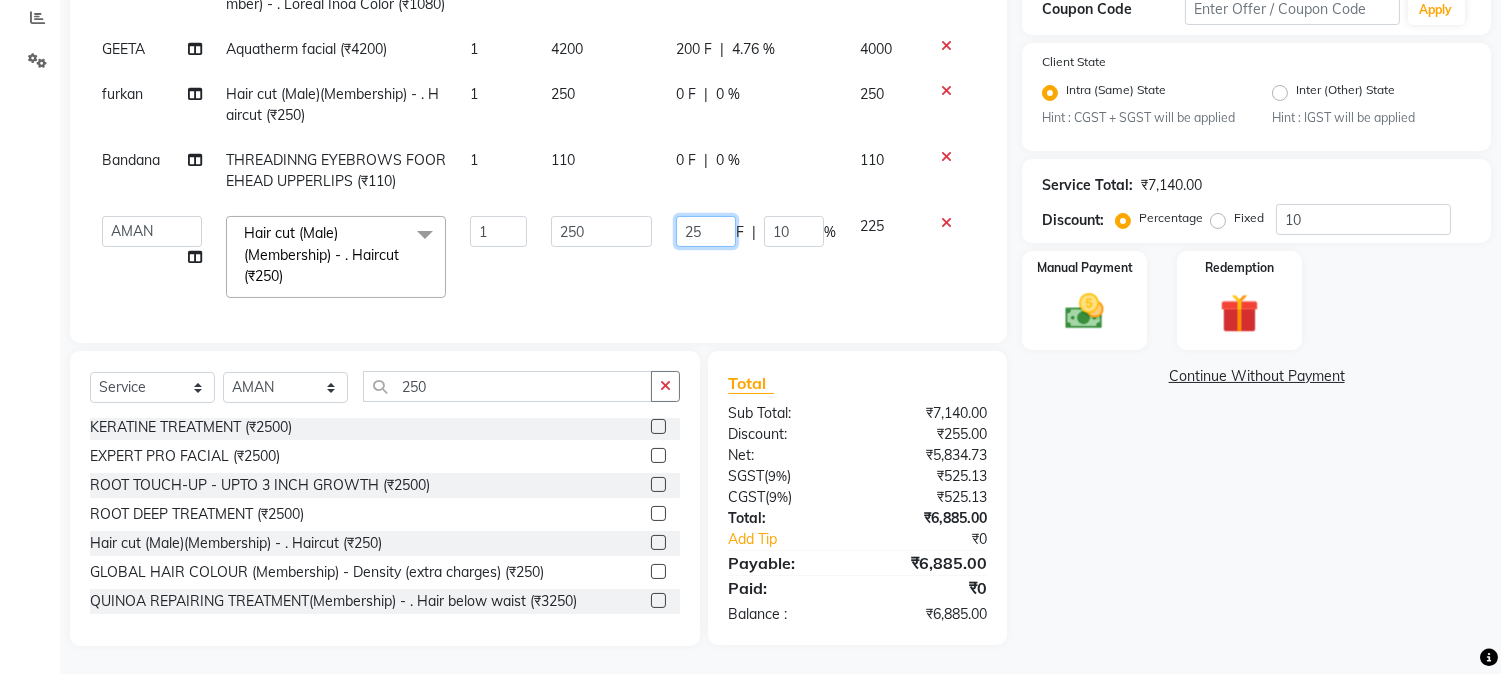 drag, startPoint x: 656, startPoint y: 243, endPoint x: 704, endPoint y: 250, distance: 48.507732 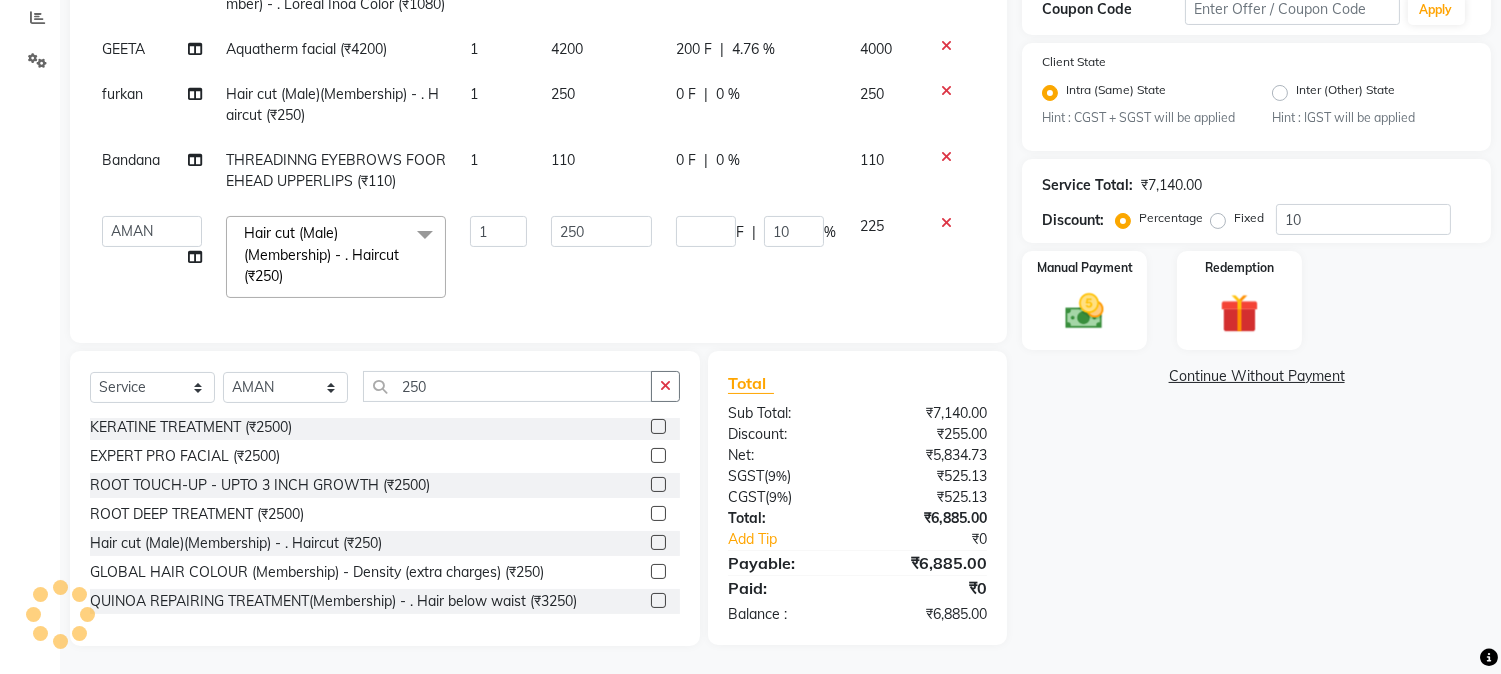 click on "Services Stylist Service Qty Price Disc Total Action Asif Ansari Hair cut (Male)(Membership)       -        . Haircut (₹250) 1 250 0 F | 0 % 250  AARMAN   AAYUSHI SHARMA   Akruti   AMAN    Amir   Arbaz   Asif Ansari   BABLU   Bandana   BHAGYESH   CHETAN   CHETAN BOISAR   furkan   GEETA   KISHOR   KISHOR JAMBHULKAR   kunal   mushahid  [muddu]   Nilam   NIRANJAN   Nisha Parmar   PRABHA    PUNAM   Rahul Sir   RAVI    RIMA   Rohit Tandel   SALONI   Sandy Sir   sarfaraz   shovib M.D   shreya   ZOYA  Hair cut (Male)(Membership)       -        . Haircut (₹250)  x Nails -  Hands (₹840) Nails -  Feet (₹720) Nails - Nail Extensions With Gel Polish (₹2820) Nails - Nail Art (₹300) Nails - Nail Extension Removal (₹960) Nails - Gel Polish Removal (₹420) MOLE (₹600) PUMING (₹4000) CRYSTAL PEDICURE (MEMBERSHIP) (₹1400) HIAR SPA ABOVE SHOULDER (MEMBERSHIP) (₹900) HAIR SPA ABOVE SHOULDER (NON-MEMBER) (₹1080) HAIR SPA BELOW SHOULDER(MEMBERSHIP) (₹1200) HAIR SPA BELOW SHOULDER(NON-MEMBER) (₹1440) 1" 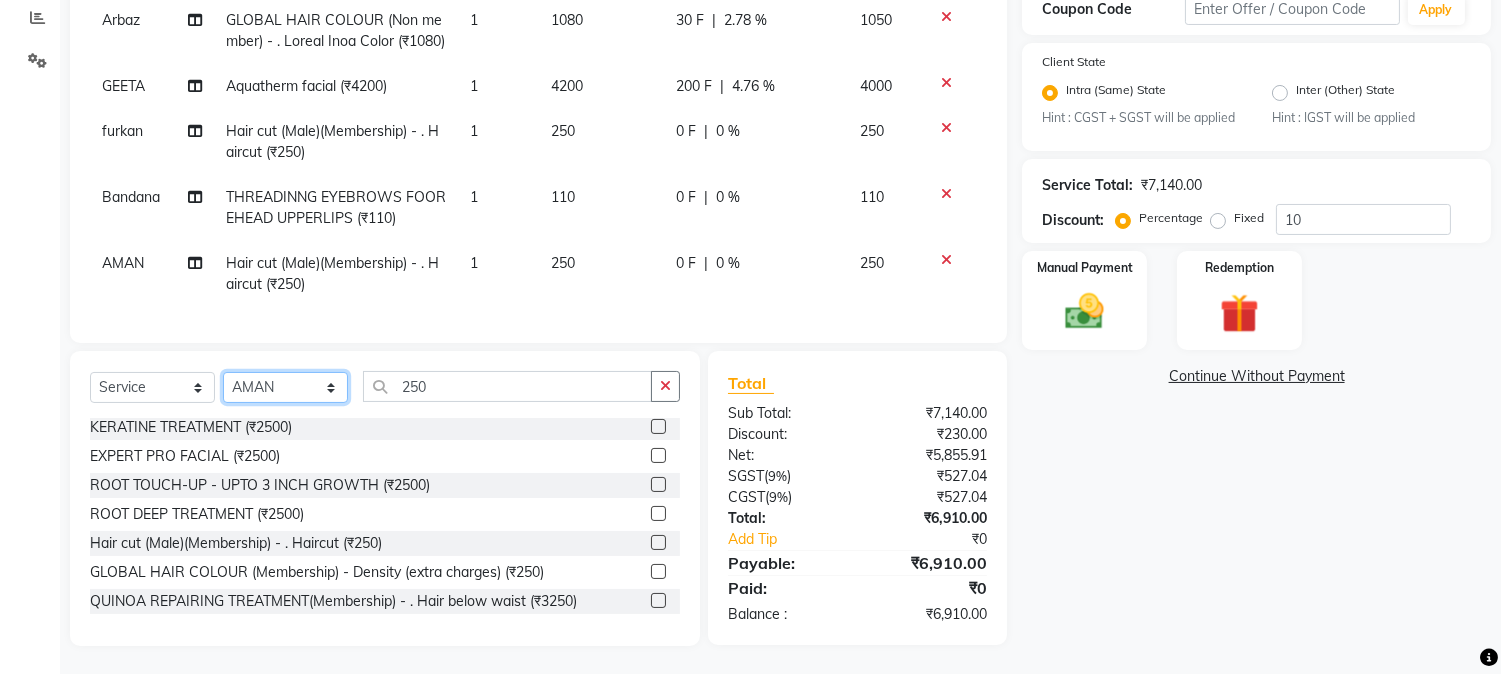 click on "Select Stylist AARMAN AAYUSHI SHARMA Akruti AMAN  Amir Arbaz Asif Ansari BABLU Bandana BHAGYESH CHETAN CHETAN BOISAR furkan GEETA KISHOR KISHOR JAMBHULKAR kunal mushahid  [muddu] Nilam NIRANJAN Nisha Parmar PRABHA  PUNAM Rahul Sir RAVI  RIMA Rohit Tandel SALONI Sandy Sir sarfaraz shovib M.D shreya ZOYA" 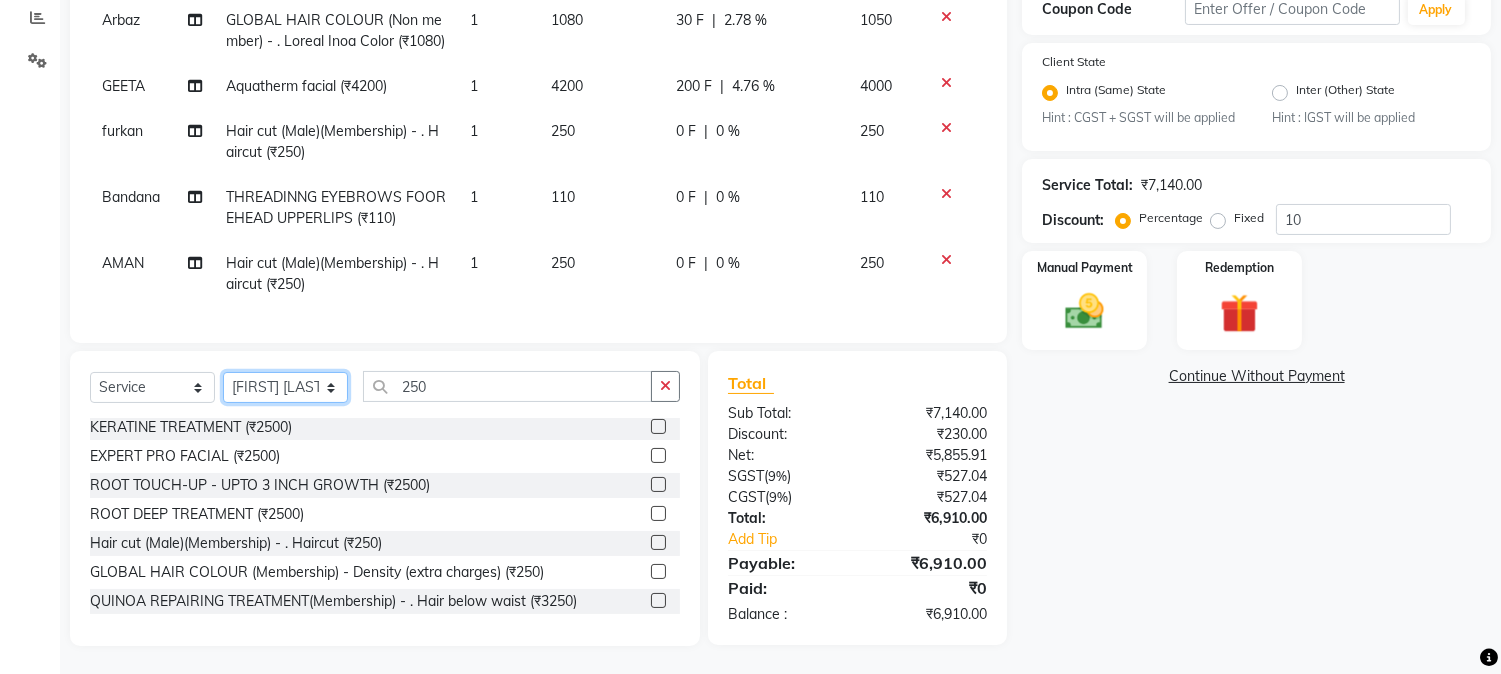 click on "Select Stylist AARMAN AAYUSHI SHARMA Akruti AMAN  Amir Arbaz Asif Ansari BABLU Bandana BHAGYESH CHETAN CHETAN BOISAR furkan GEETA KISHOR KISHOR JAMBHULKAR kunal mushahid  [muddu] Nilam NIRANJAN Nisha Parmar PRABHA  PUNAM Rahul Sir RAVI  RIMA Rohit Tandel SALONI Sandy Sir sarfaraz shovib M.D shreya ZOYA" 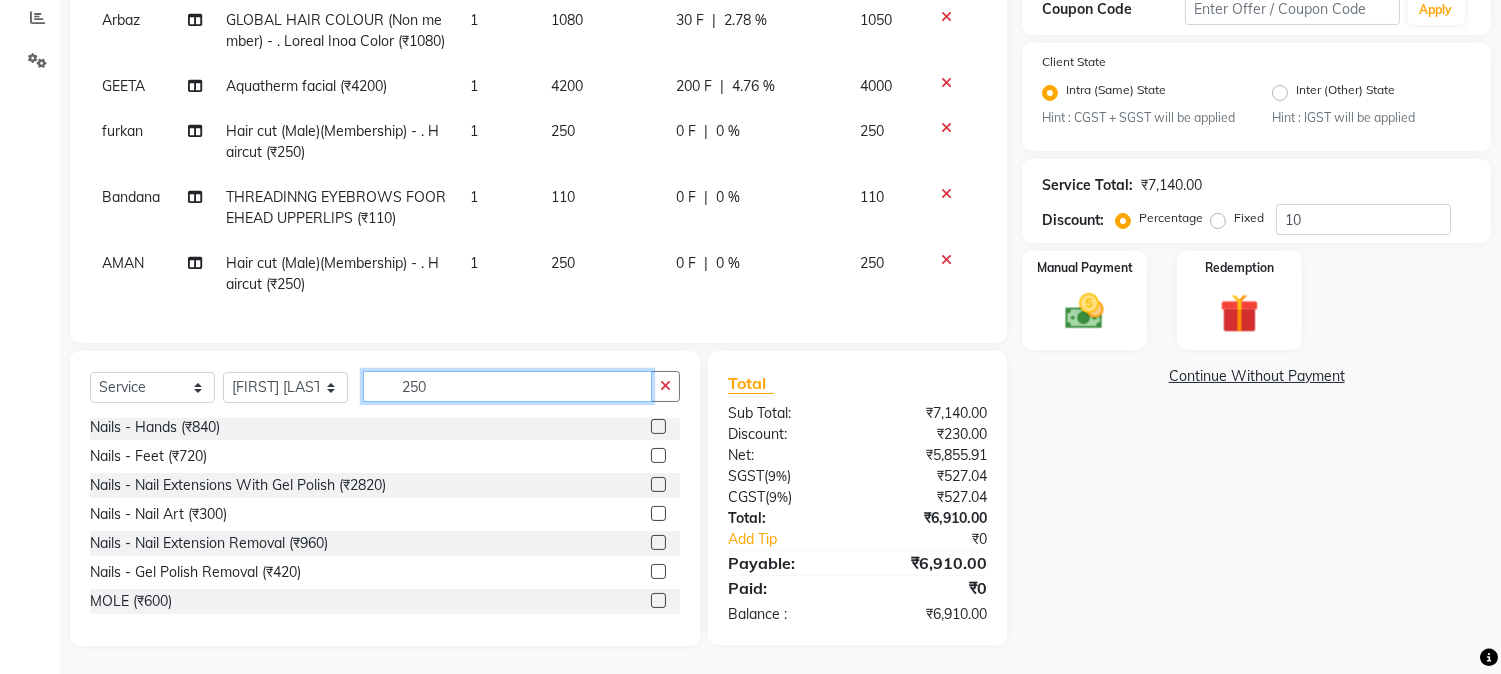 drag, startPoint x: 397, startPoint y: 382, endPoint x: 487, endPoint y: 391, distance: 90.44888 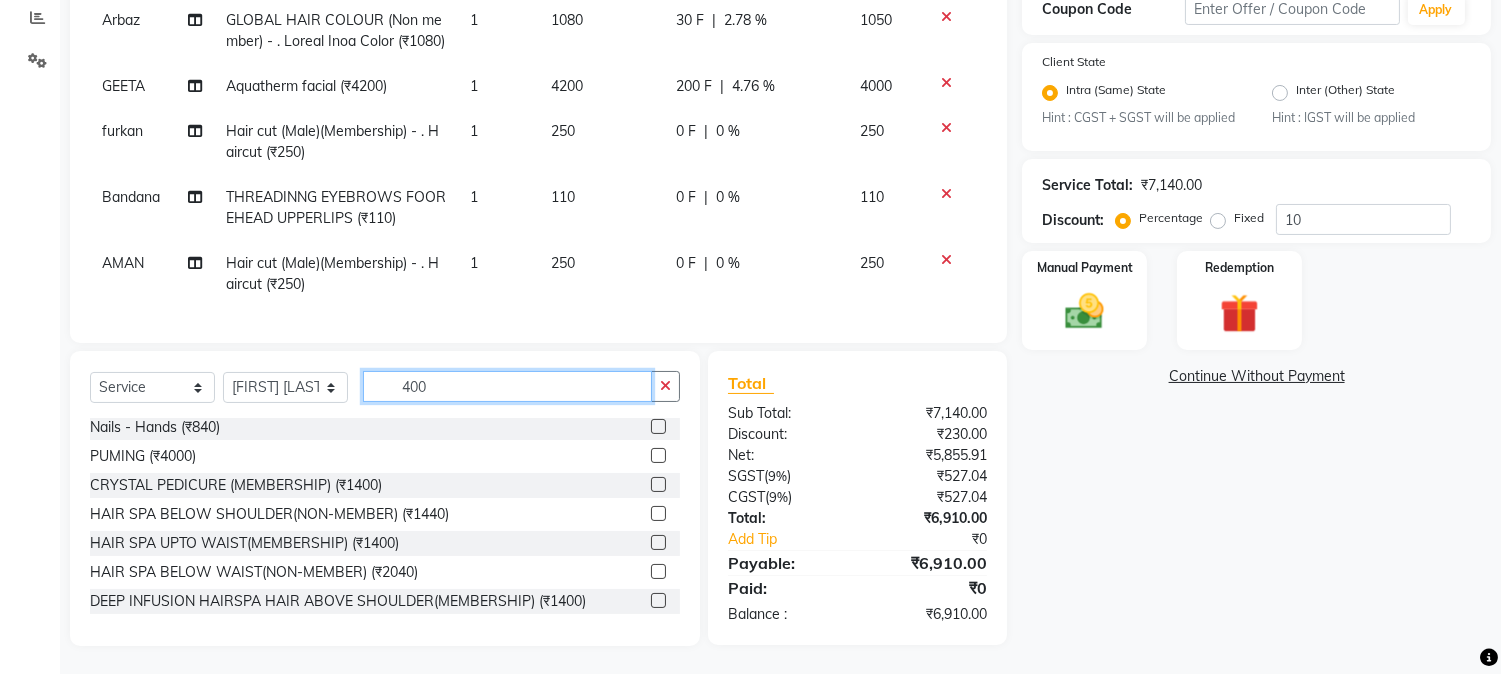 scroll, scrollTop: 0, scrollLeft: 0, axis: both 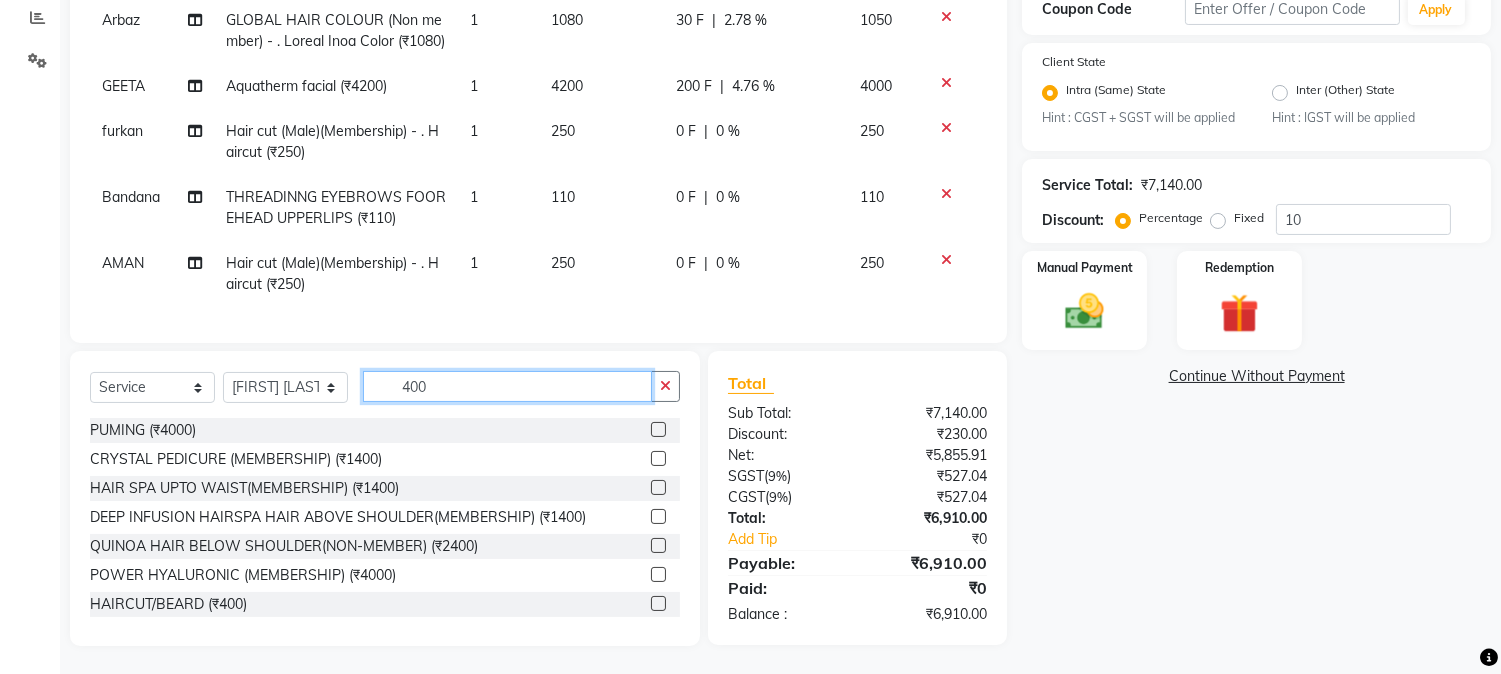 type on "400" 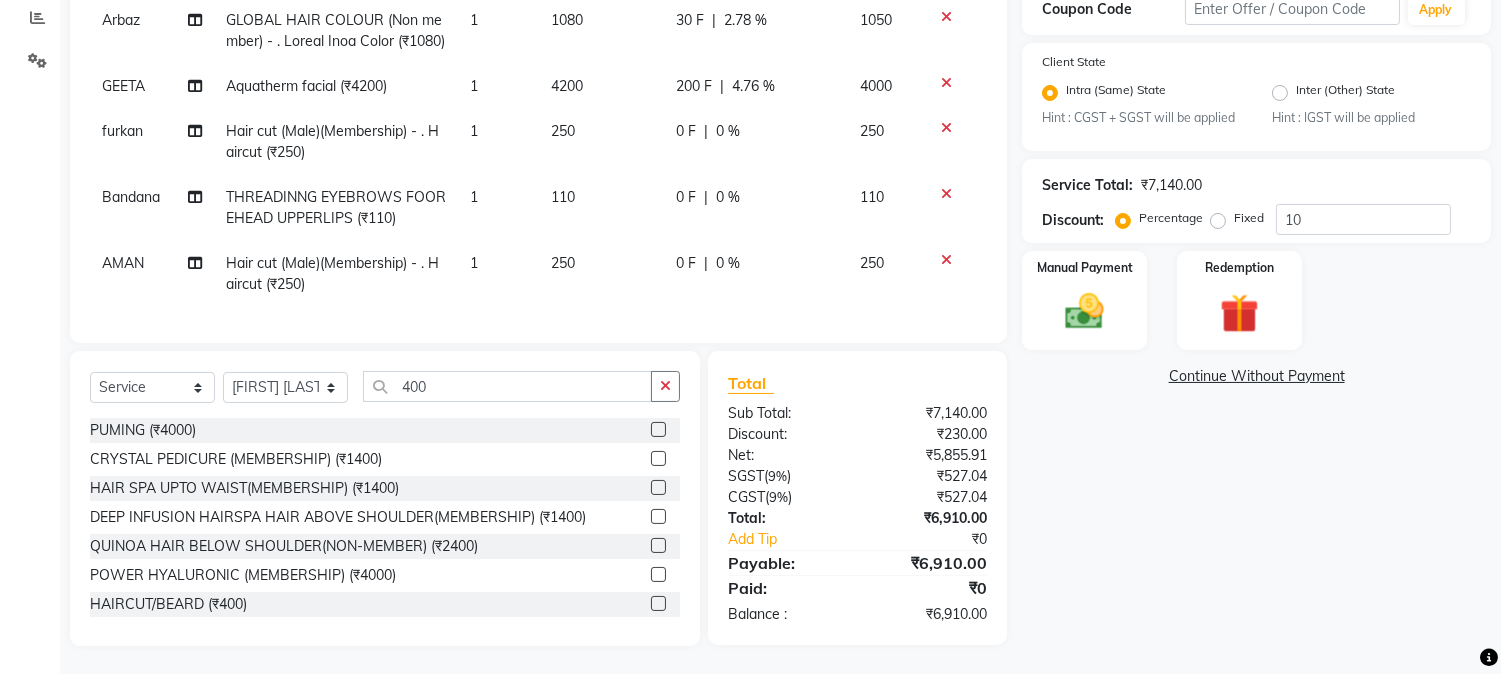 click 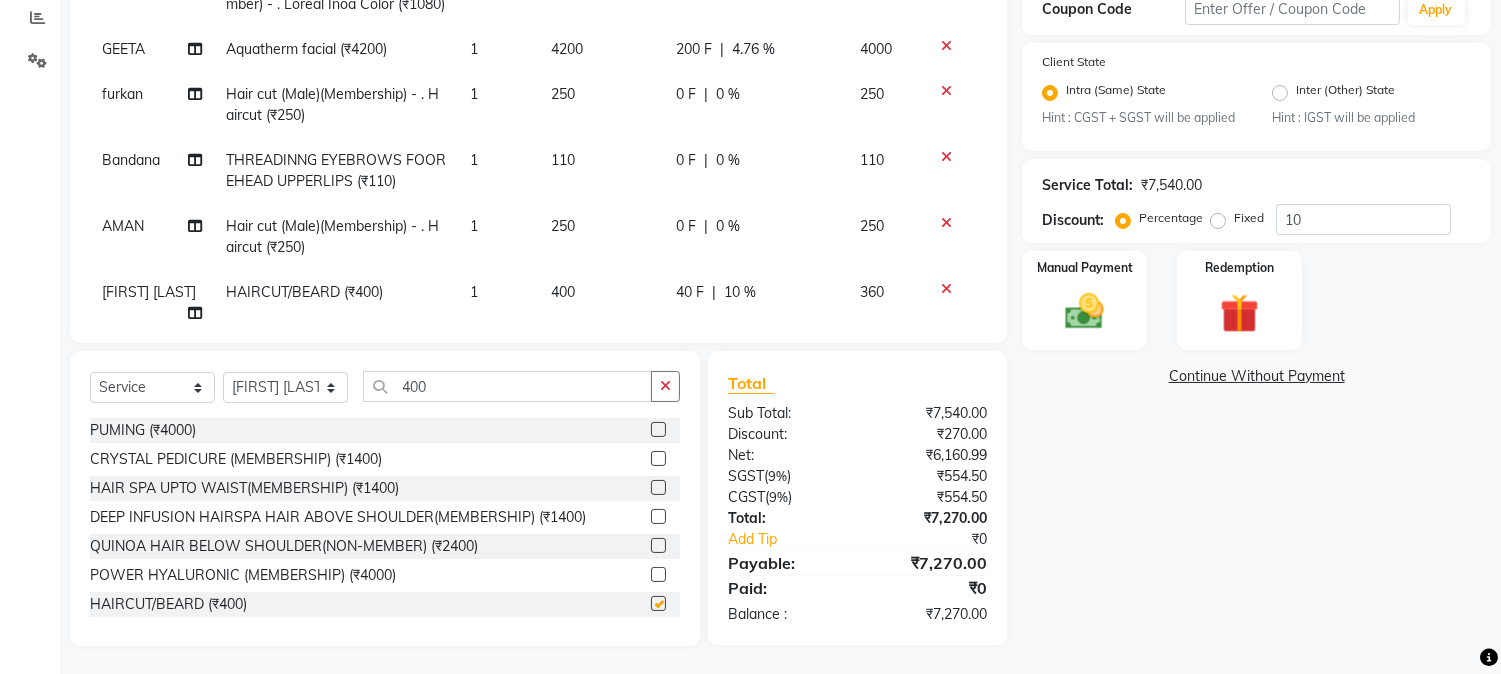 checkbox on "false" 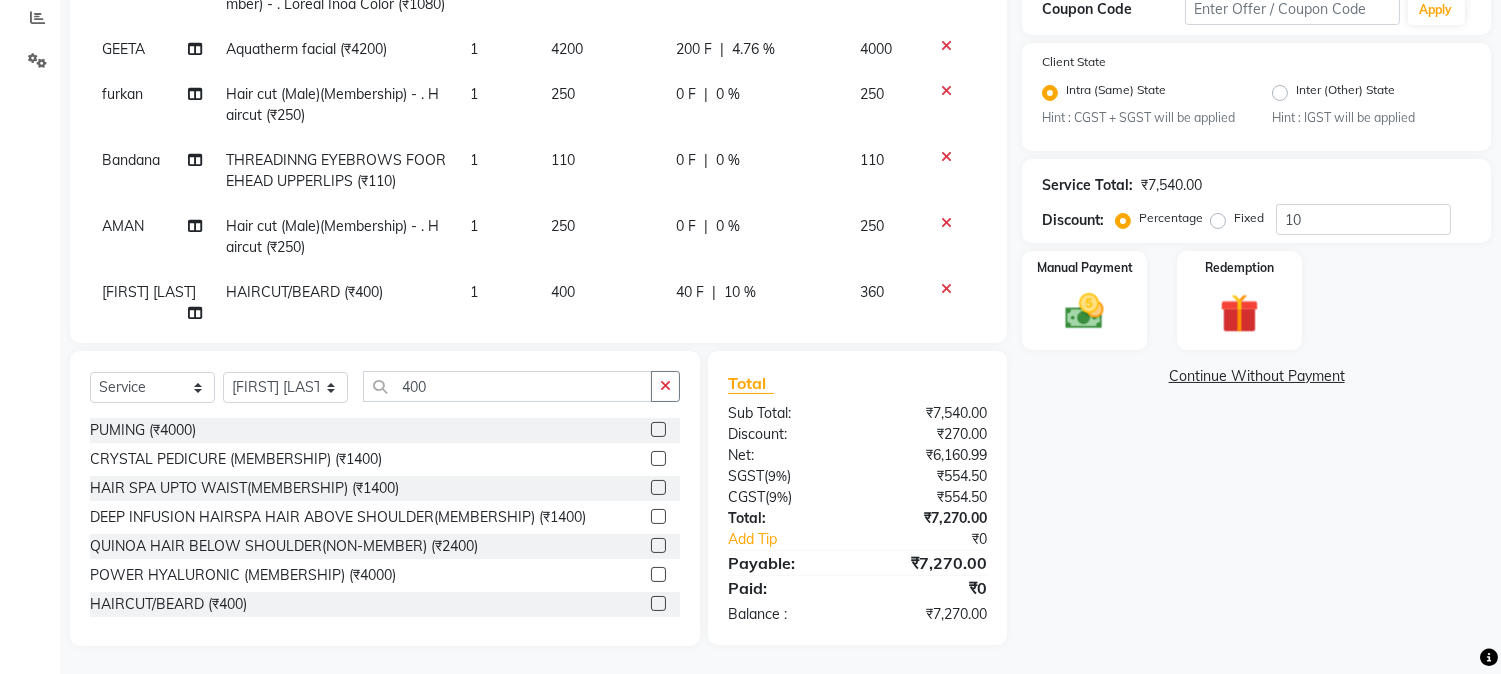 scroll, scrollTop: 293, scrollLeft: 0, axis: vertical 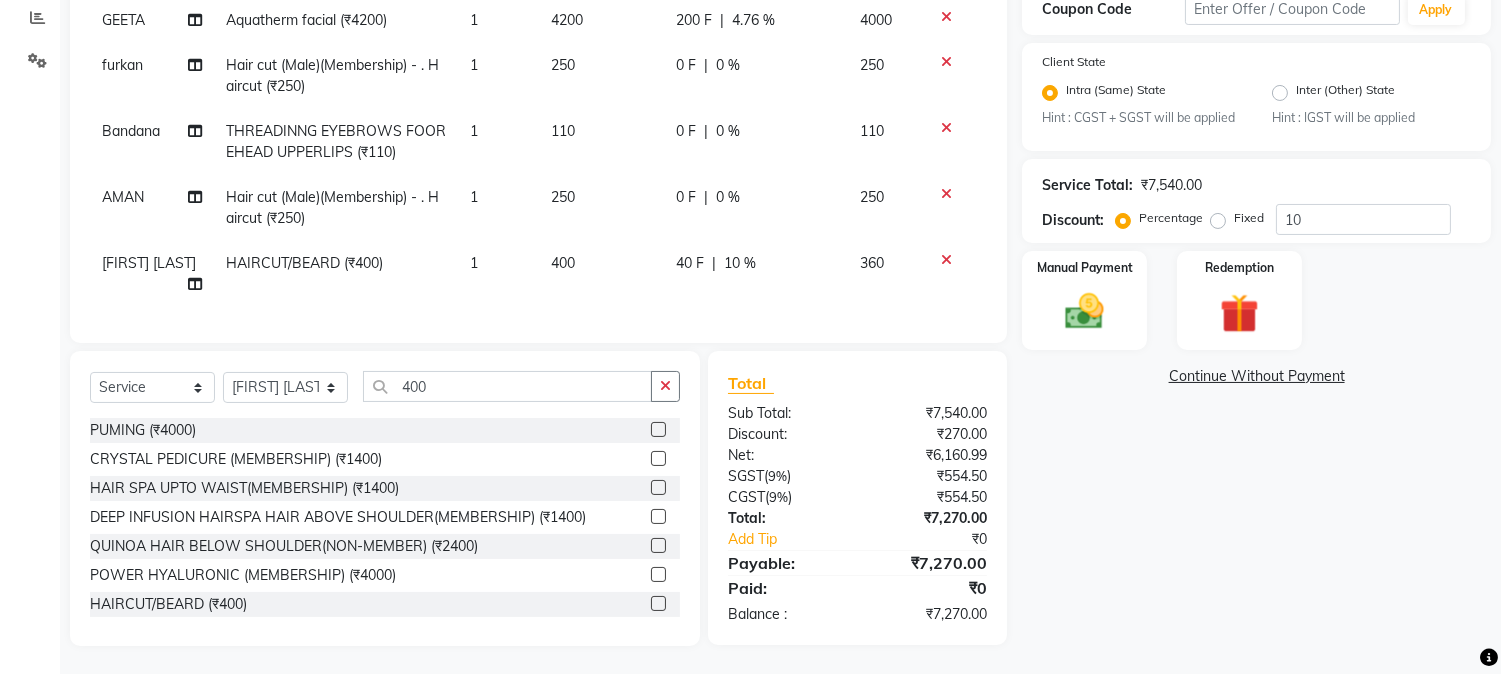 click on "40 F" 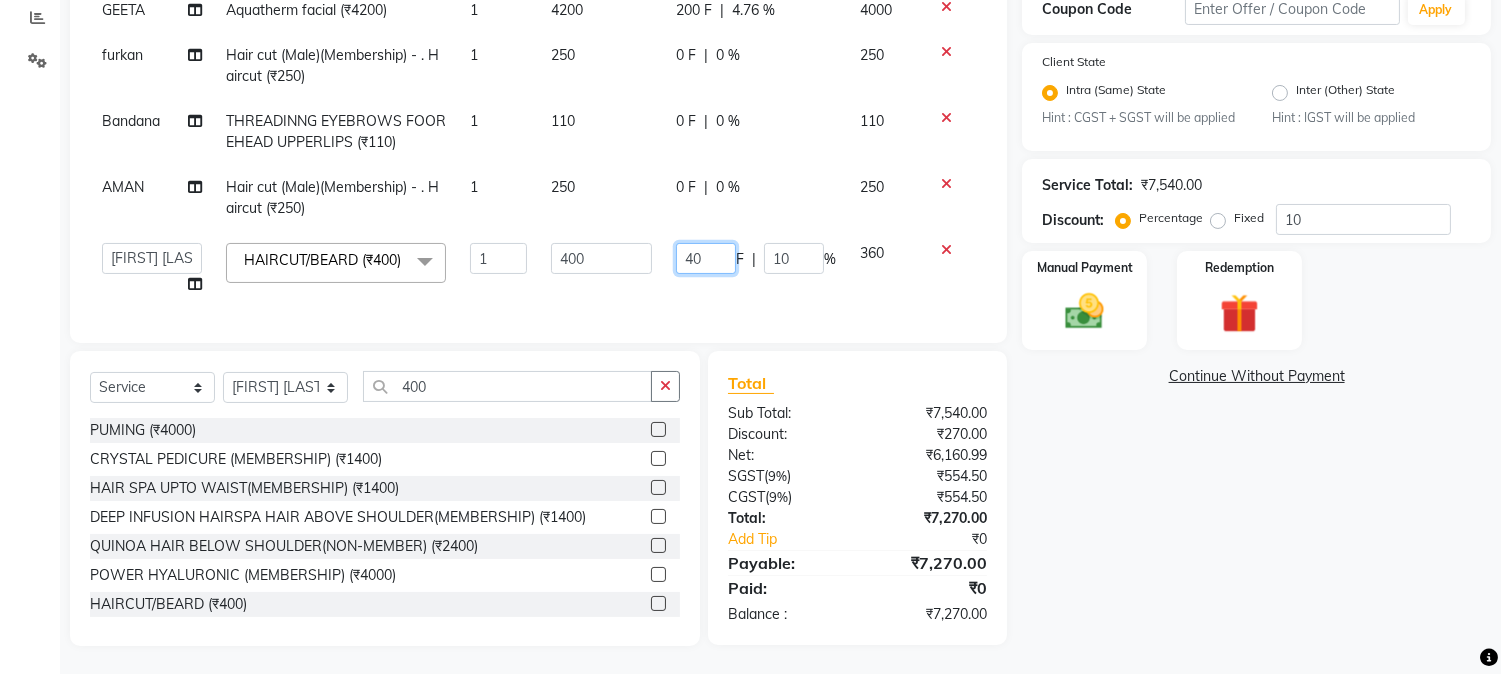 drag, startPoint x: 668, startPoint y: 264, endPoint x: 705, endPoint y: 264, distance: 37 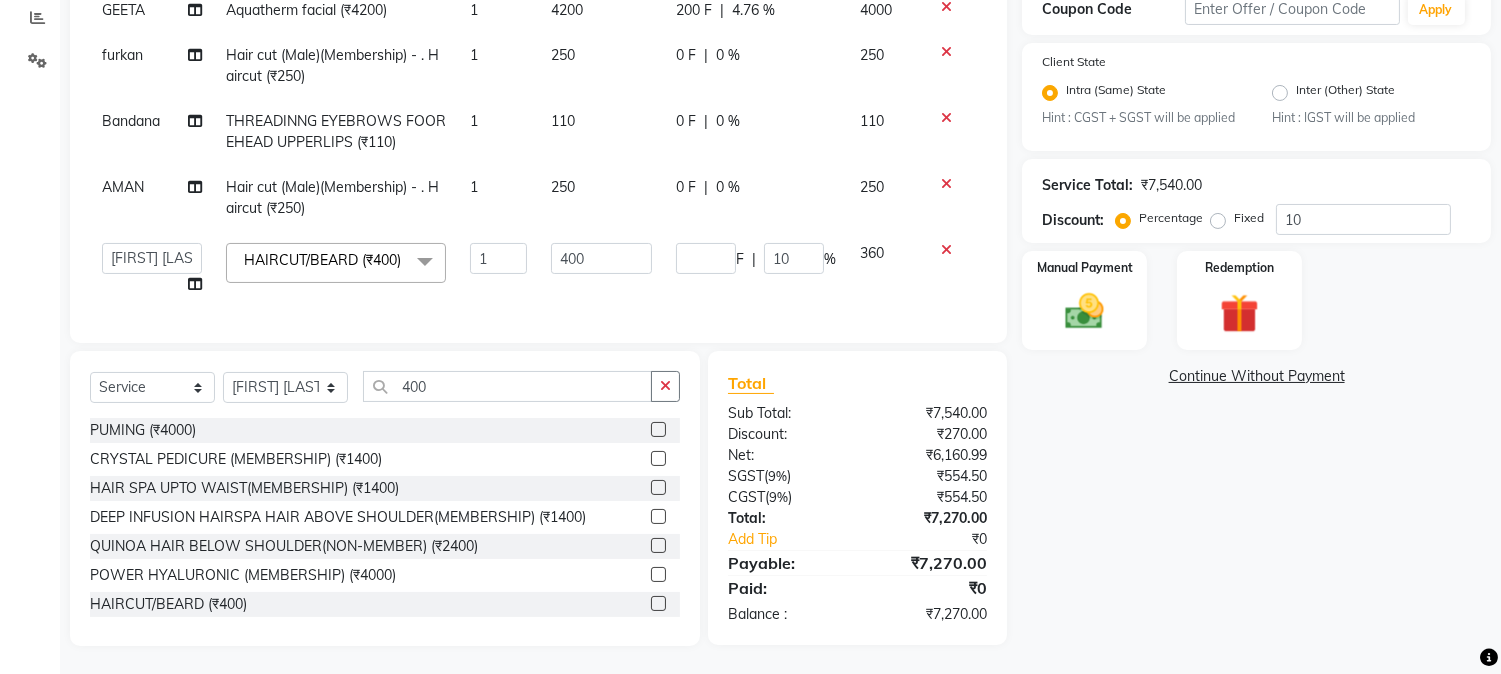 click on "Services Stylist Service Qty Price Disc Total Action Asif Ansari Hair cut (Male)(Membership)       -        . Haircut (₹250) 1 250 0 F | 0 % 250  AARMAN   AAYUSHI SHARMA   Akruti   AMAN    Amir   Arbaz   Asif Ansari   BABLU   Bandana   BHAGYESH   CHETAN   CHETAN BOISAR   furkan   GEETA   KISHOR   KISHOR JAMBHULKAR   kunal   mushahid  [muddu]   Nilam   NIRANJAN   Nisha Parmar   PRABHA    PUNAM   Rahul Sir   RAVI    RIMA   Rohit Tandel   SALONI   Sandy Sir   sarfaraz   shovib M.D   shreya   ZOYA  Hair cut (Male)(Membership)       -        . Haircut (₹250)  x Nails -  Hands (₹840) Nails -  Feet (₹720) Nails - Nail Extensions With Gel Polish (₹2820) Nails - Nail Art (₹300) Nails - Nail Extension Removal (₹960) Nails - Gel Polish Removal (₹420) MOLE (₹600) PUMING (₹4000) CRYSTAL PEDICURE (MEMBERSHIP) (₹1400) HIAR SPA ABOVE SHOULDER (MEMBERSHIP) (₹900) HAIR SPA ABOVE SHOULDER (NON-MEMBER) (₹1080) HAIR SPA BELOW SHOULDER(MEMBERSHIP) (₹1200) HAIR SPA BELOW SHOULDER(NON-MEMBER) (₹1440) 1" 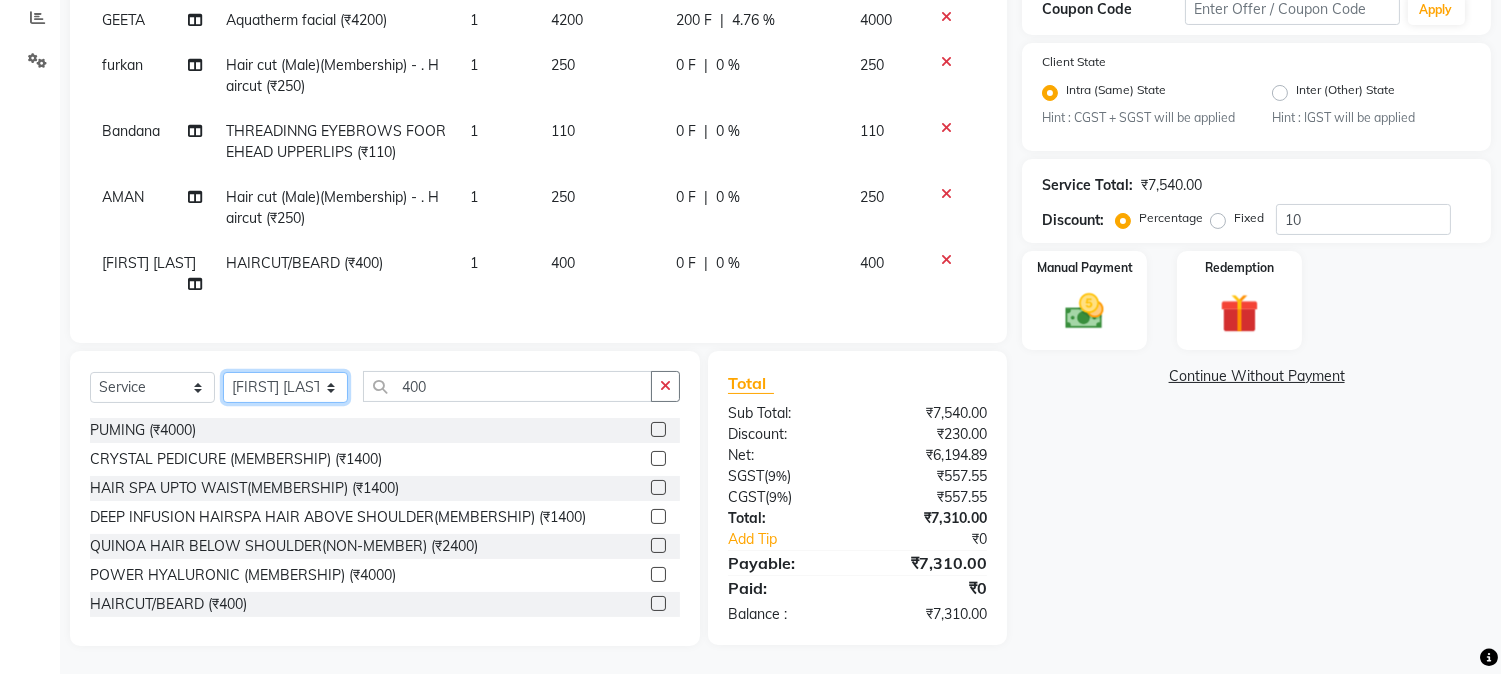 click on "Select Stylist AARMAN AAYUSHI SHARMA Akruti AMAN  Amir Arbaz Asif Ansari BABLU Bandana BHAGYESH CHETAN CHETAN BOISAR furkan GEETA KISHOR KISHOR JAMBHULKAR kunal mushahid  [muddu] Nilam NIRANJAN Nisha Parmar PRABHA  PUNAM Rahul Sir RAVI  RIMA Rohit Tandel SALONI Sandy Sir sarfaraz shovib M.D shreya ZOYA" 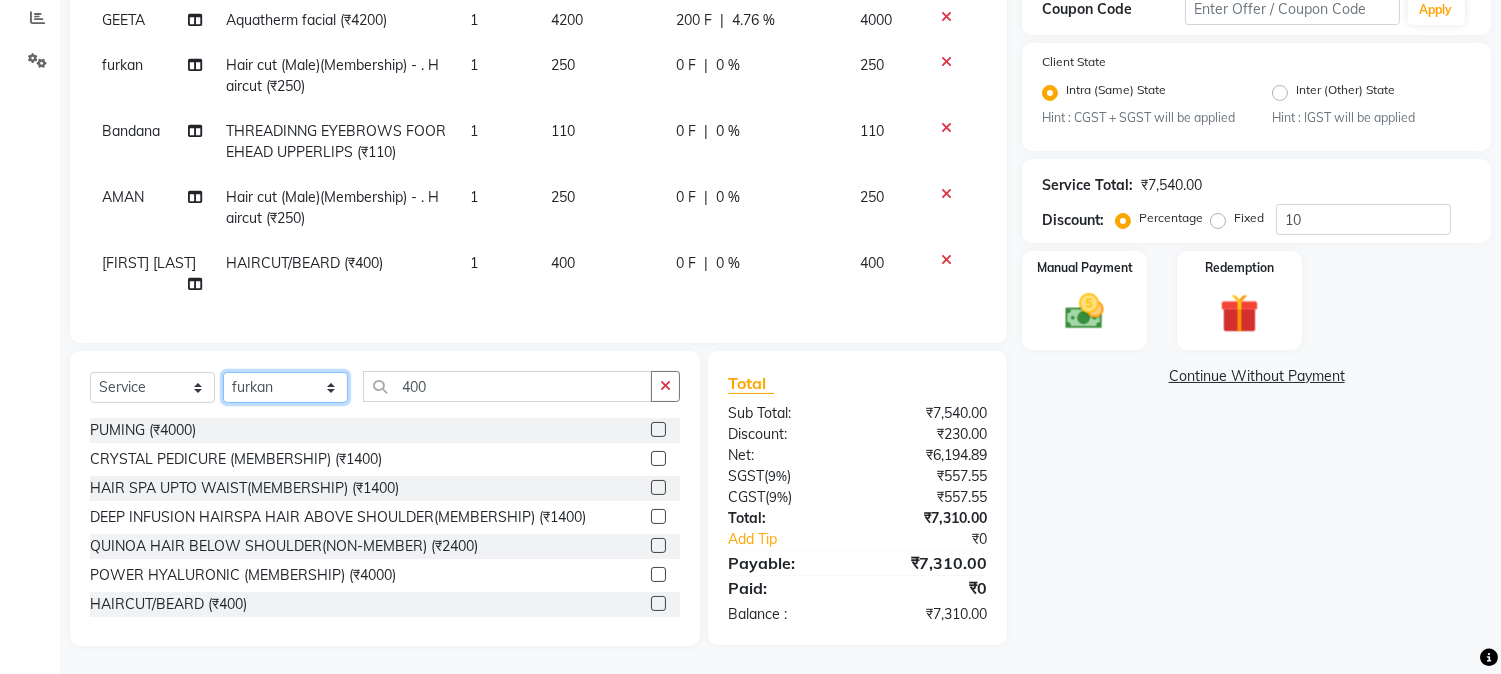 click on "Select Stylist AARMAN AAYUSHI SHARMA Akruti AMAN  Amir Arbaz Asif Ansari BABLU Bandana BHAGYESH CHETAN CHETAN BOISAR furkan GEETA KISHOR KISHOR JAMBHULKAR kunal mushahid  [muddu] Nilam NIRANJAN Nisha Parmar PRABHA  PUNAM Rahul Sir RAVI  RIMA Rohit Tandel SALONI Sandy Sir sarfaraz shovib M.D shreya ZOYA" 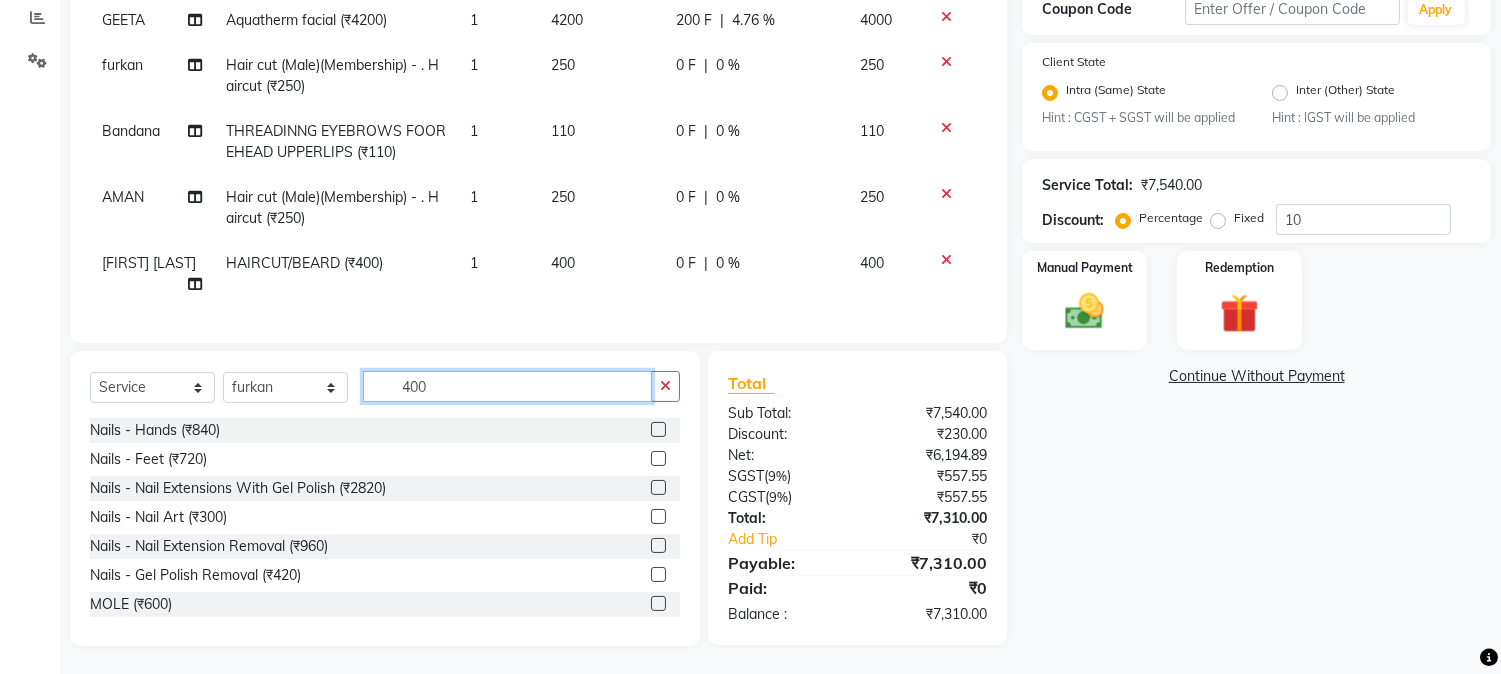 drag, startPoint x: 383, startPoint y: 386, endPoint x: 458, endPoint y: 386, distance: 75 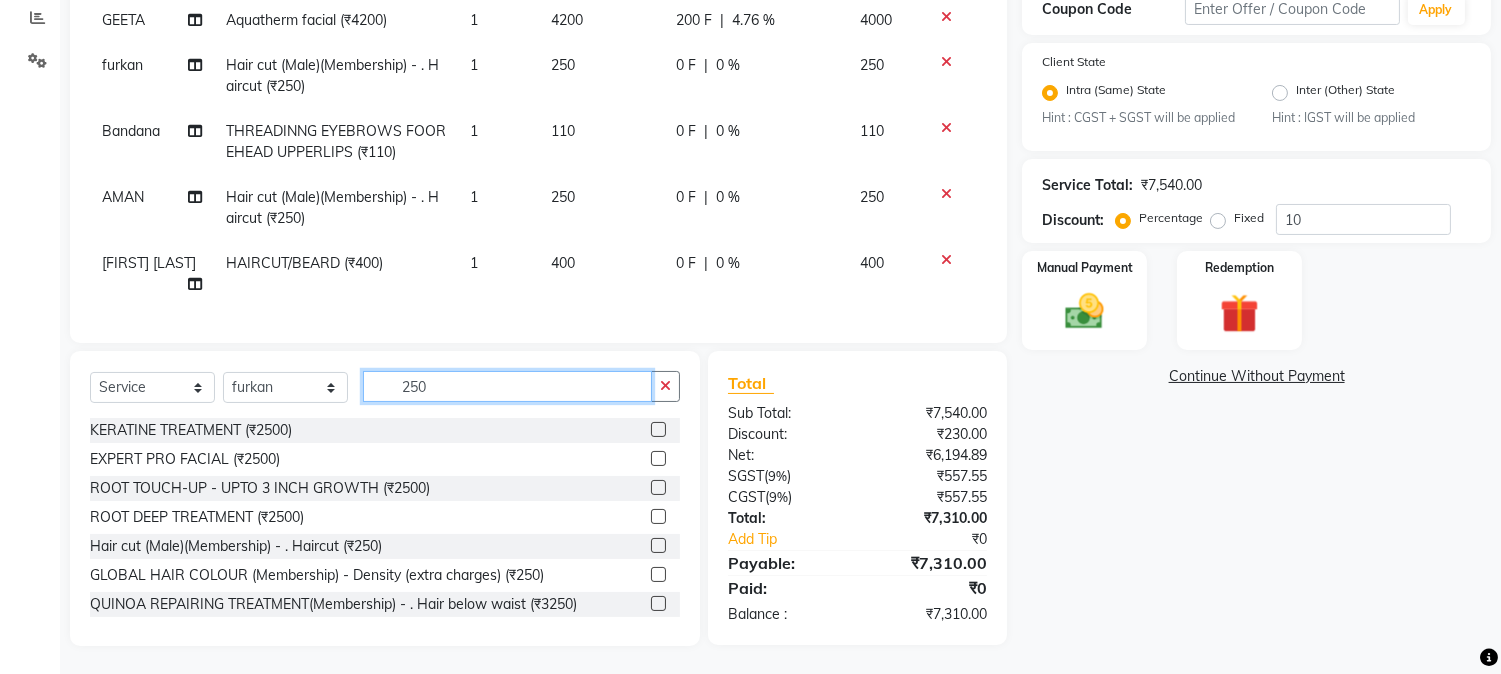 type on "250" 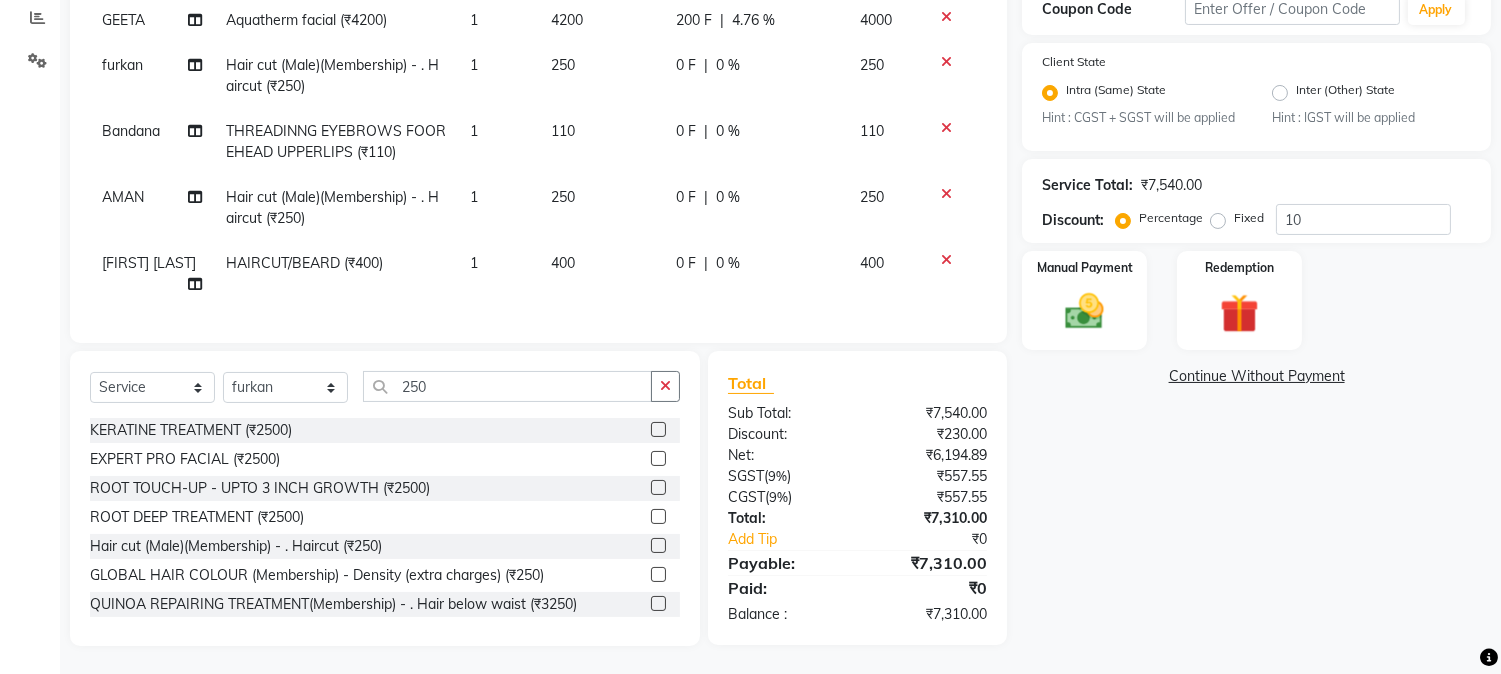 click 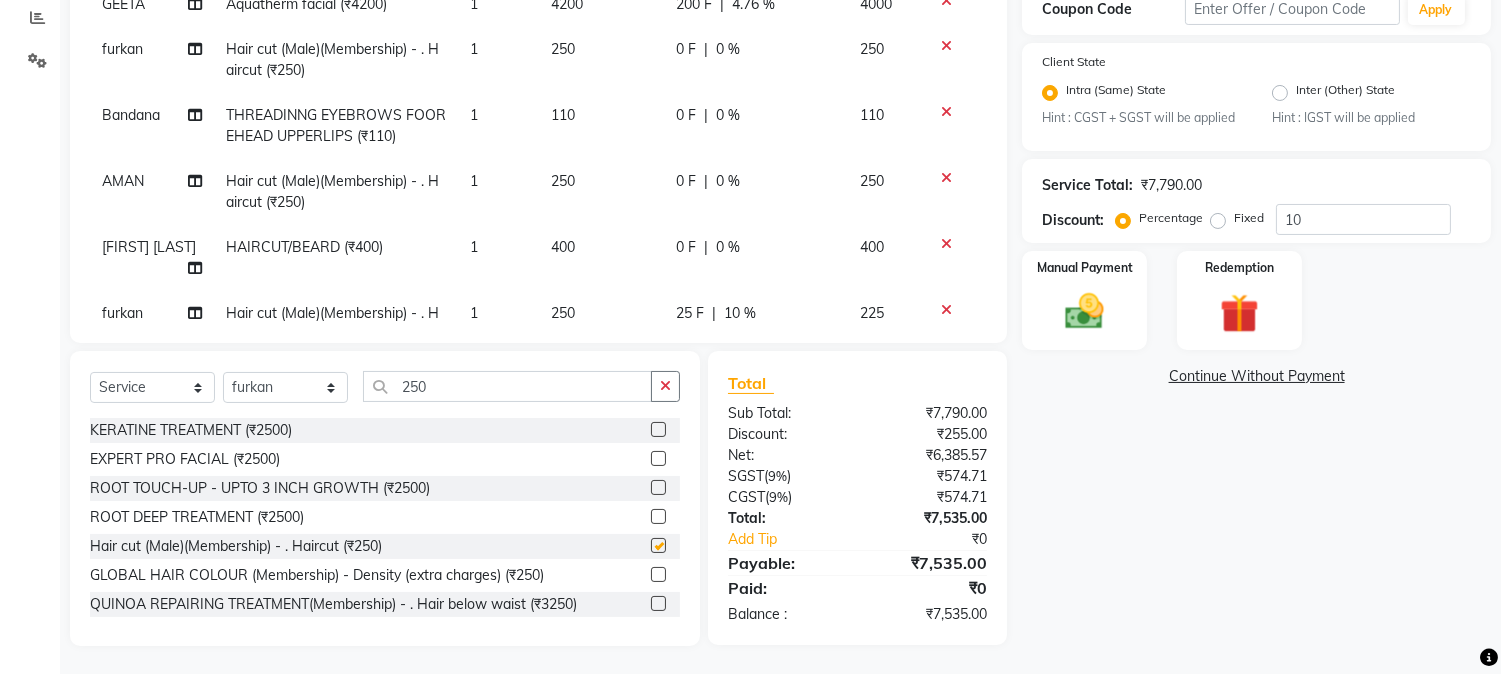 checkbox on "false" 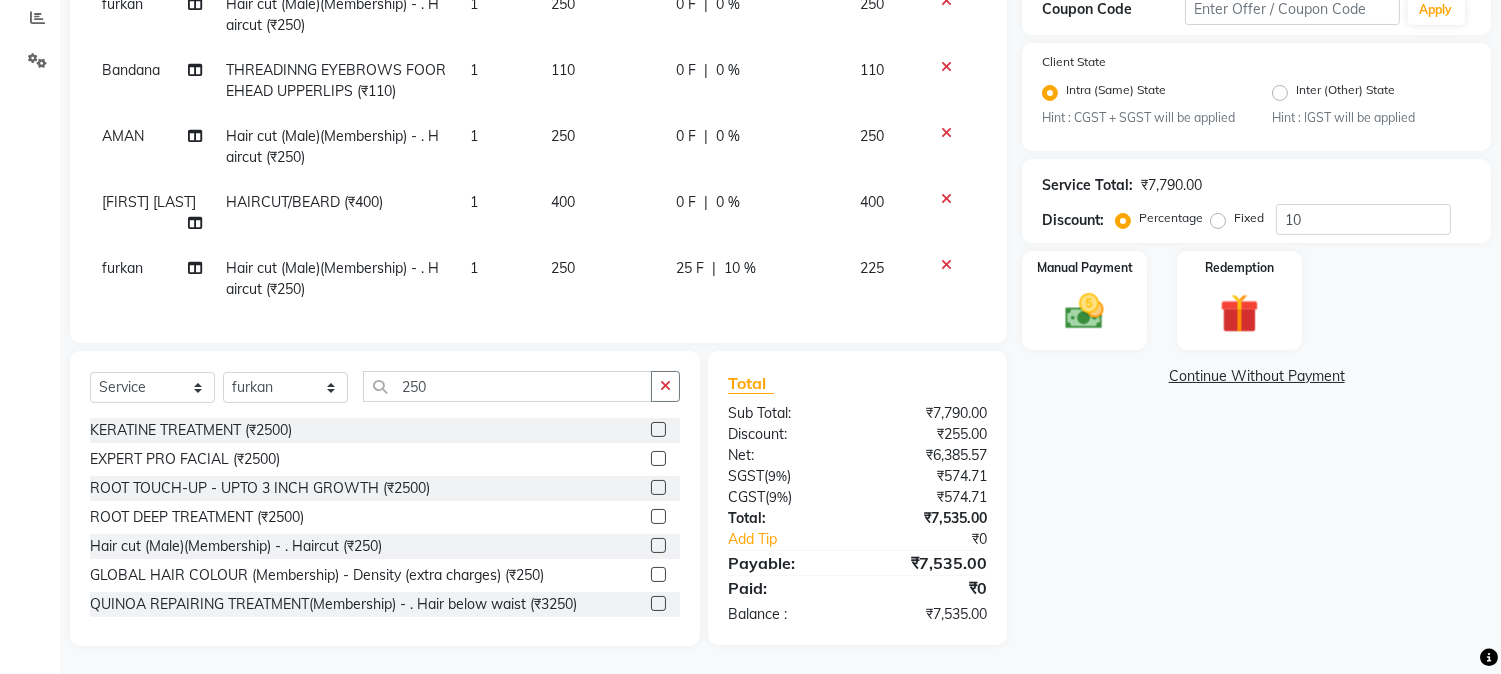 scroll, scrollTop: 360, scrollLeft: 0, axis: vertical 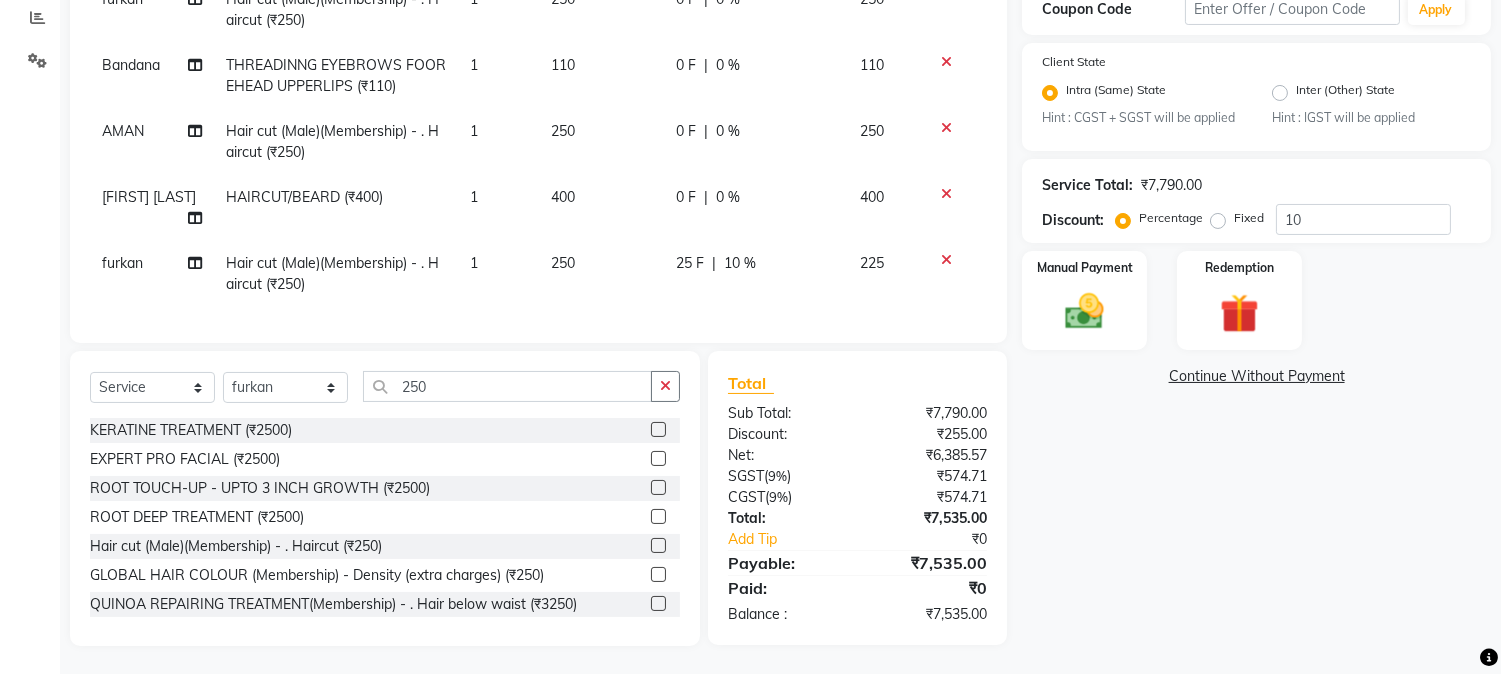 click on "25 F | 10 %" 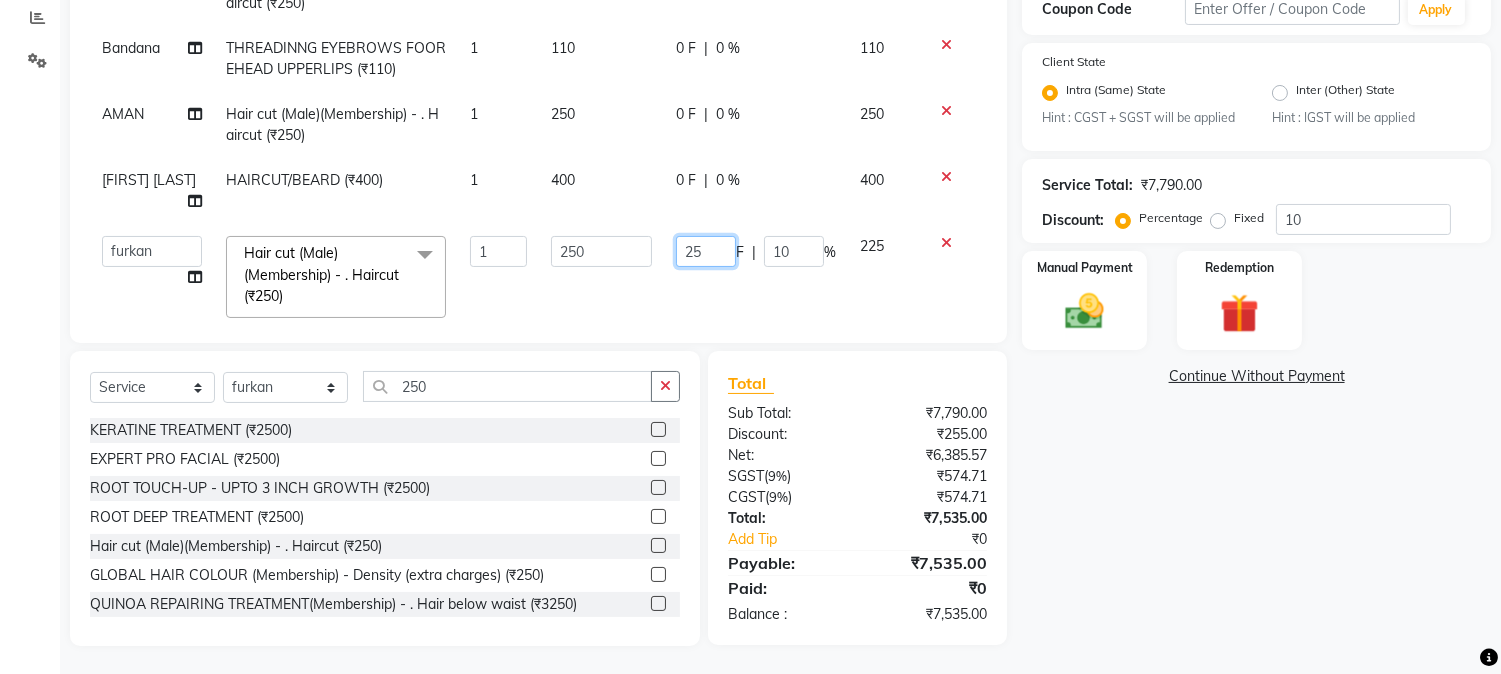 drag, startPoint x: 667, startPoint y: 255, endPoint x: 701, endPoint y: 248, distance: 34.713108 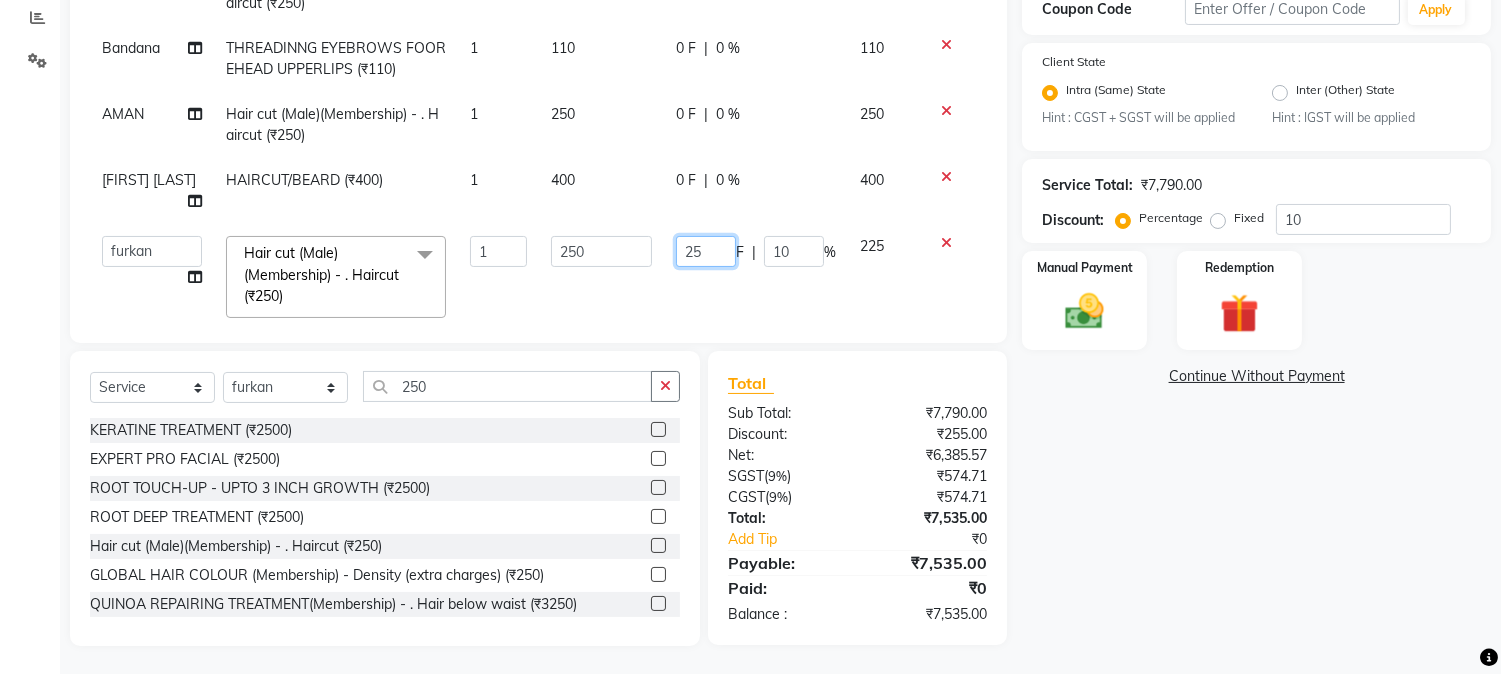 type 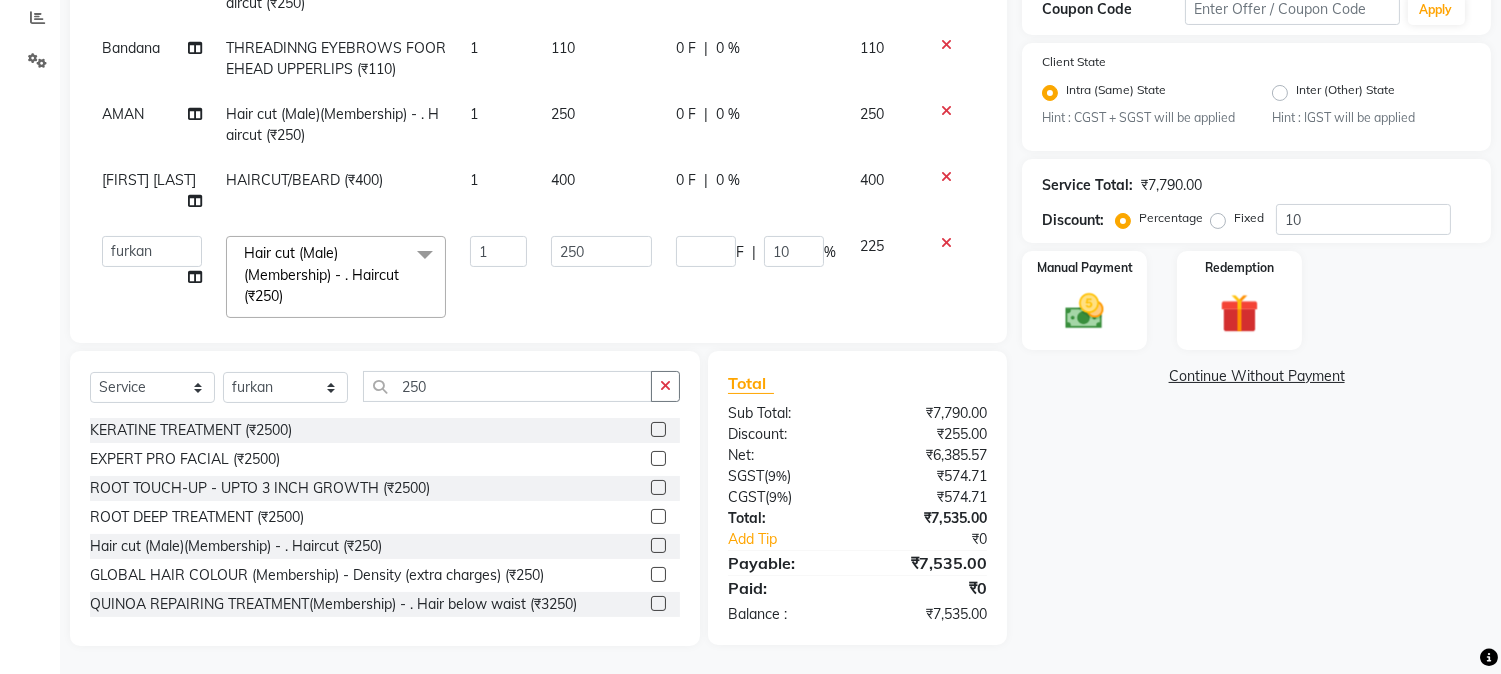 click on "F | 10 %" 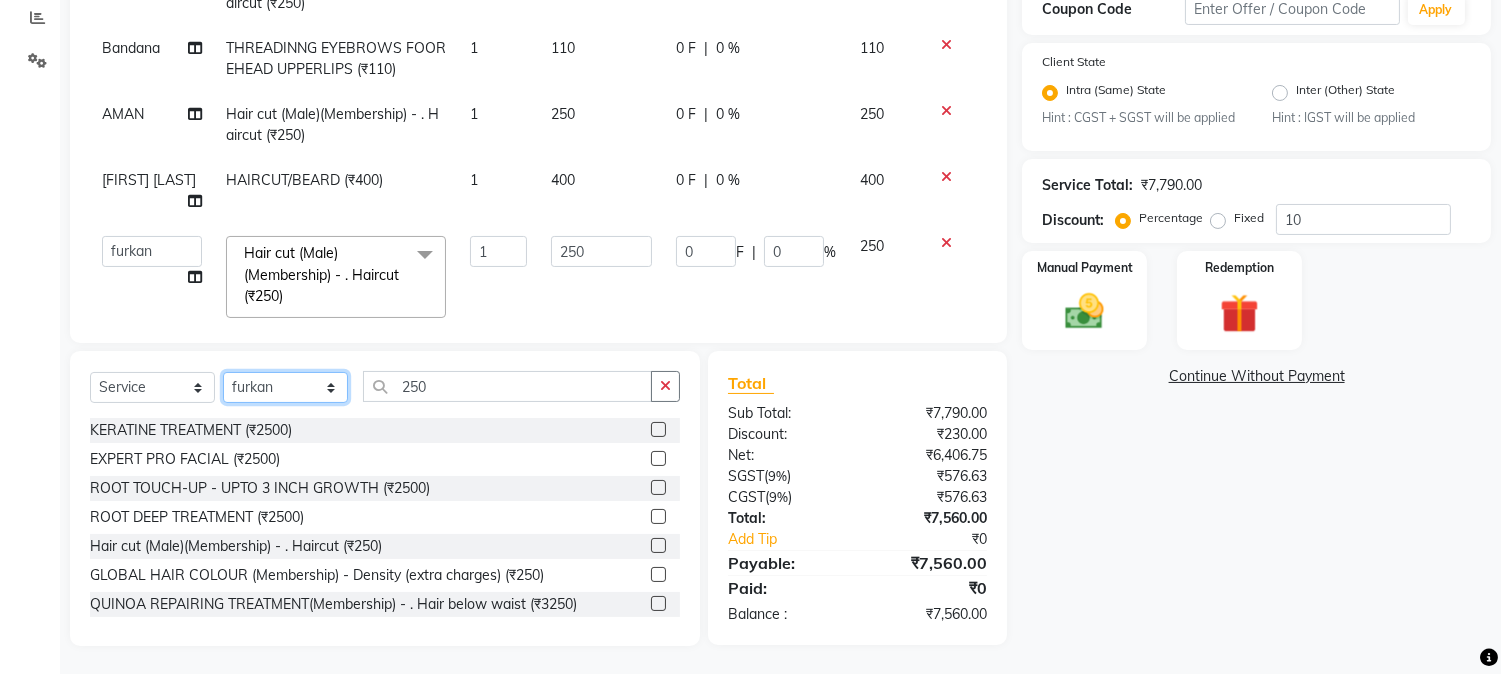 click on "Select Stylist AARMAN AAYUSHI SHARMA Akruti AMAN  Amir Arbaz Asif Ansari BABLU Bandana BHAGYESH CHETAN CHETAN BOISAR furkan GEETA KISHOR KISHOR JAMBHULKAR kunal mushahid  [muddu] Nilam NIRANJAN Nisha Parmar PRABHA  PUNAM Rahul Sir RAVI  RIMA Rohit Tandel SALONI Sandy Sir sarfaraz shovib M.D shreya ZOYA" 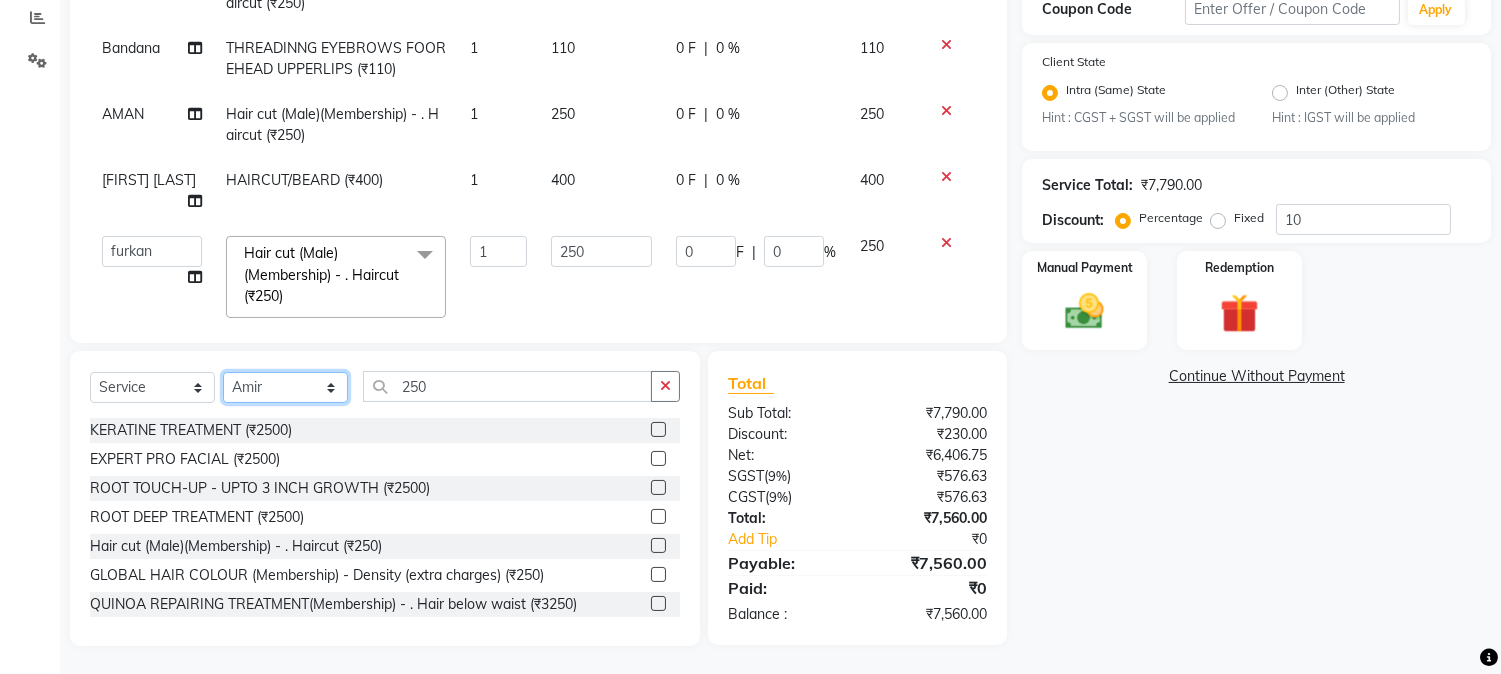 click on "Select Stylist AARMAN AAYUSHI SHARMA Akruti AMAN  Amir Arbaz Asif Ansari BABLU Bandana BHAGYESH CHETAN CHETAN BOISAR furkan GEETA KISHOR KISHOR JAMBHULKAR kunal mushahid  [muddu] Nilam NIRANJAN Nisha Parmar PRABHA  PUNAM Rahul Sir RAVI  RIMA Rohit Tandel SALONI Sandy Sir sarfaraz shovib M.D shreya ZOYA" 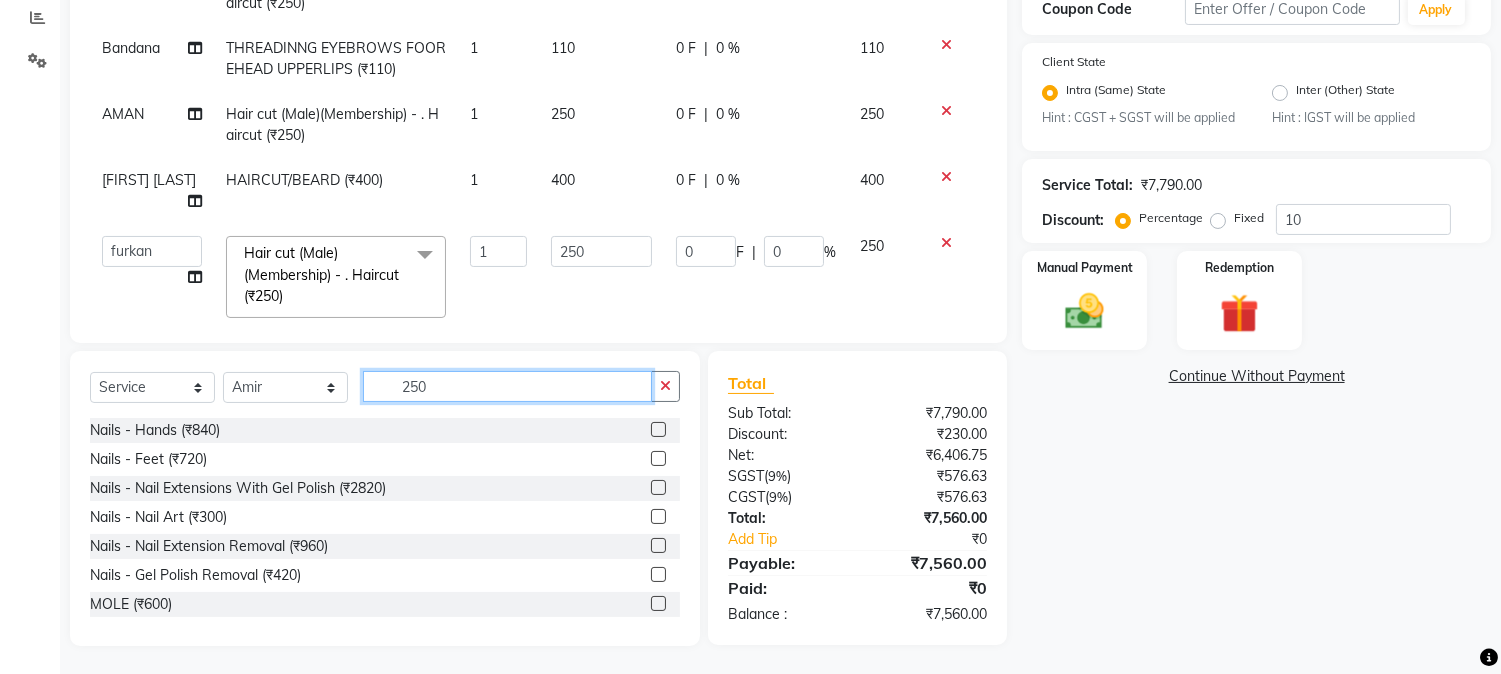 drag, startPoint x: 391, startPoint y: 382, endPoint x: 490, endPoint y: 387, distance: 99.12618 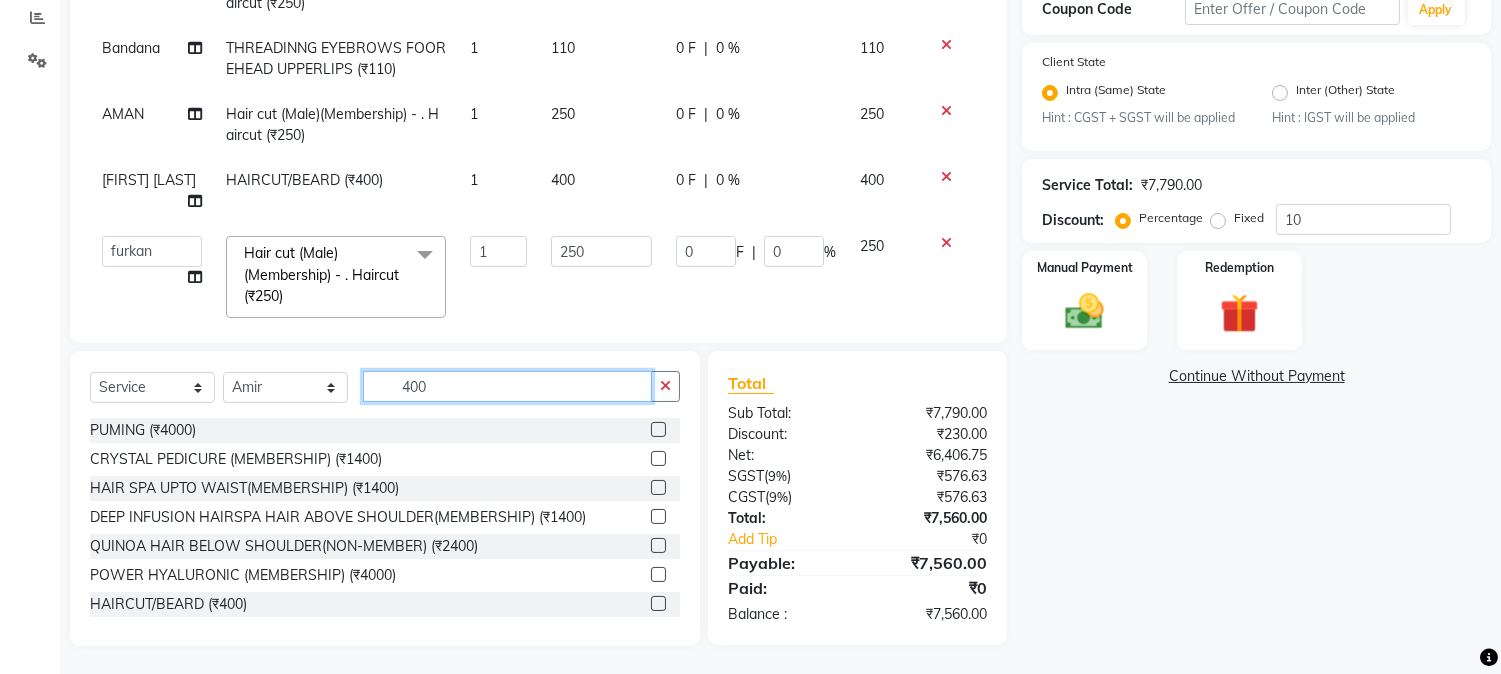 type on "400" 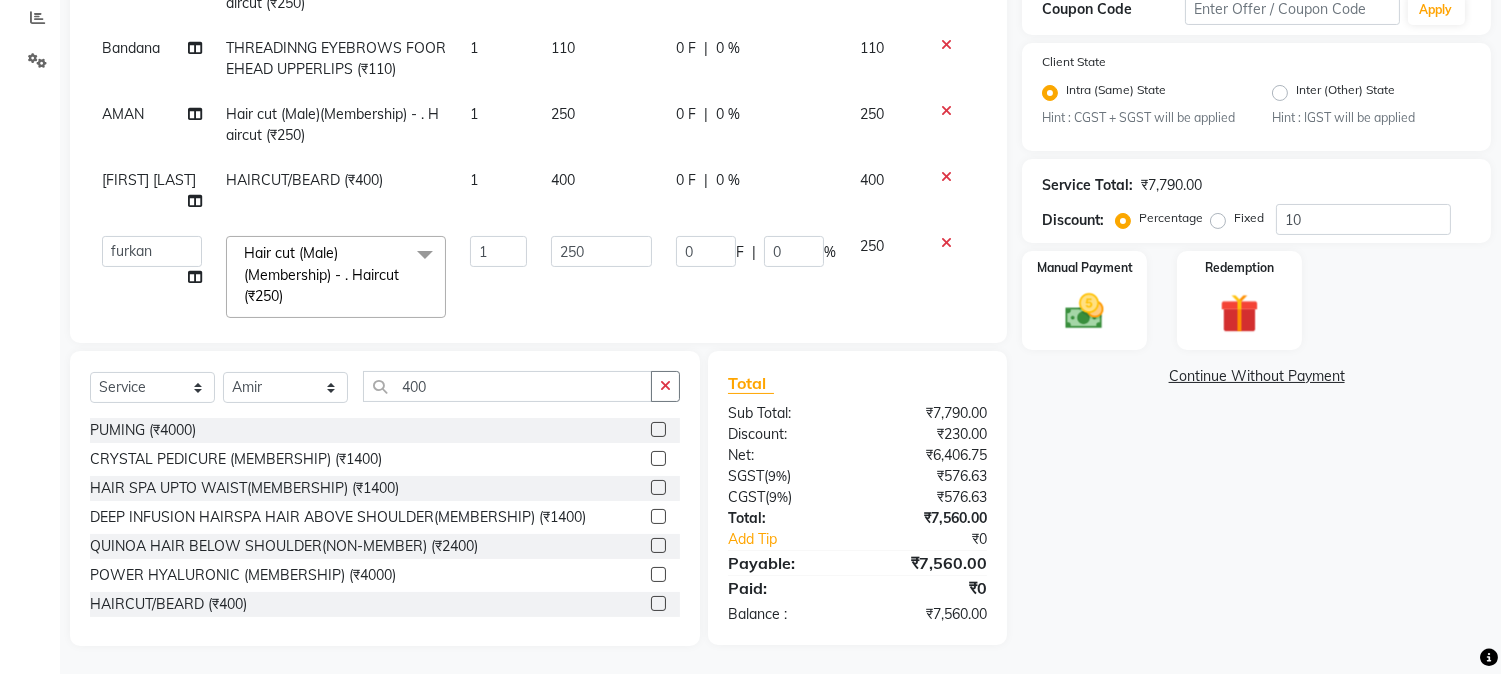 click 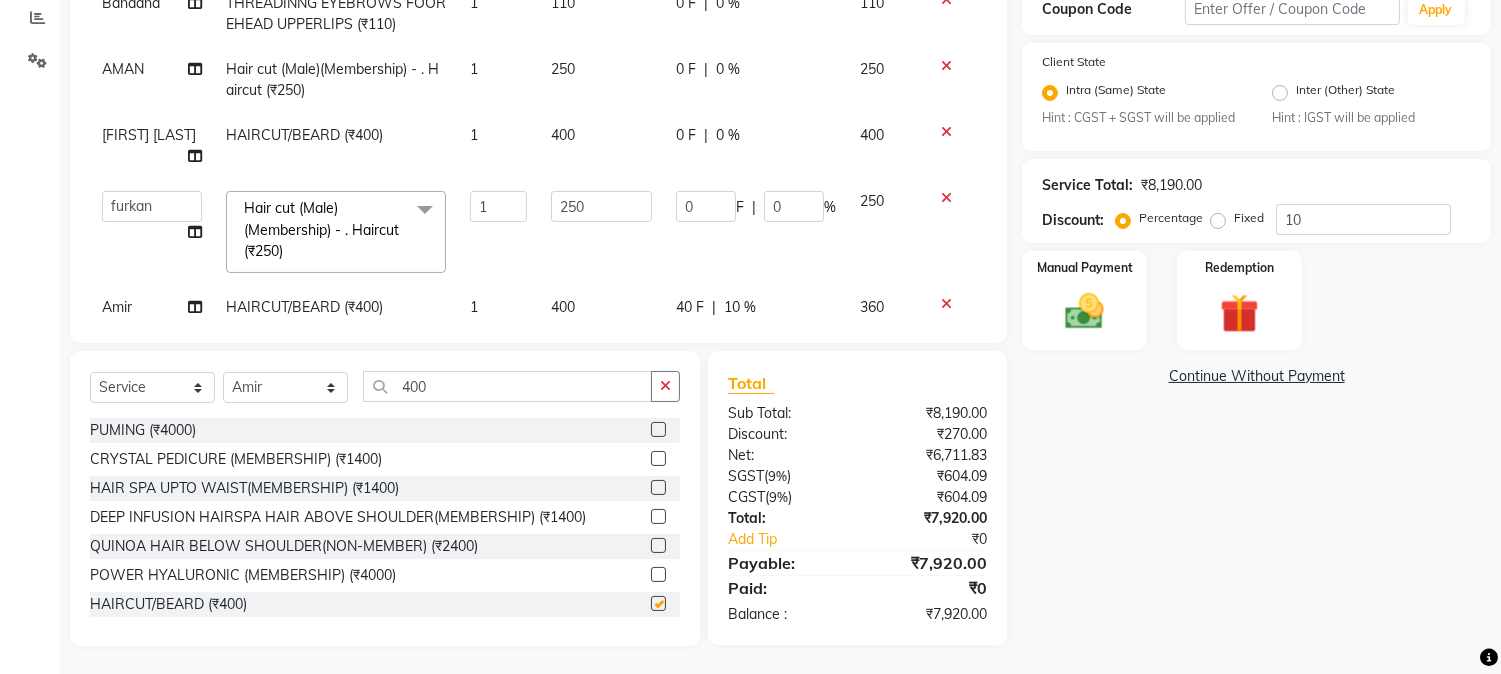 checkbox on "false" 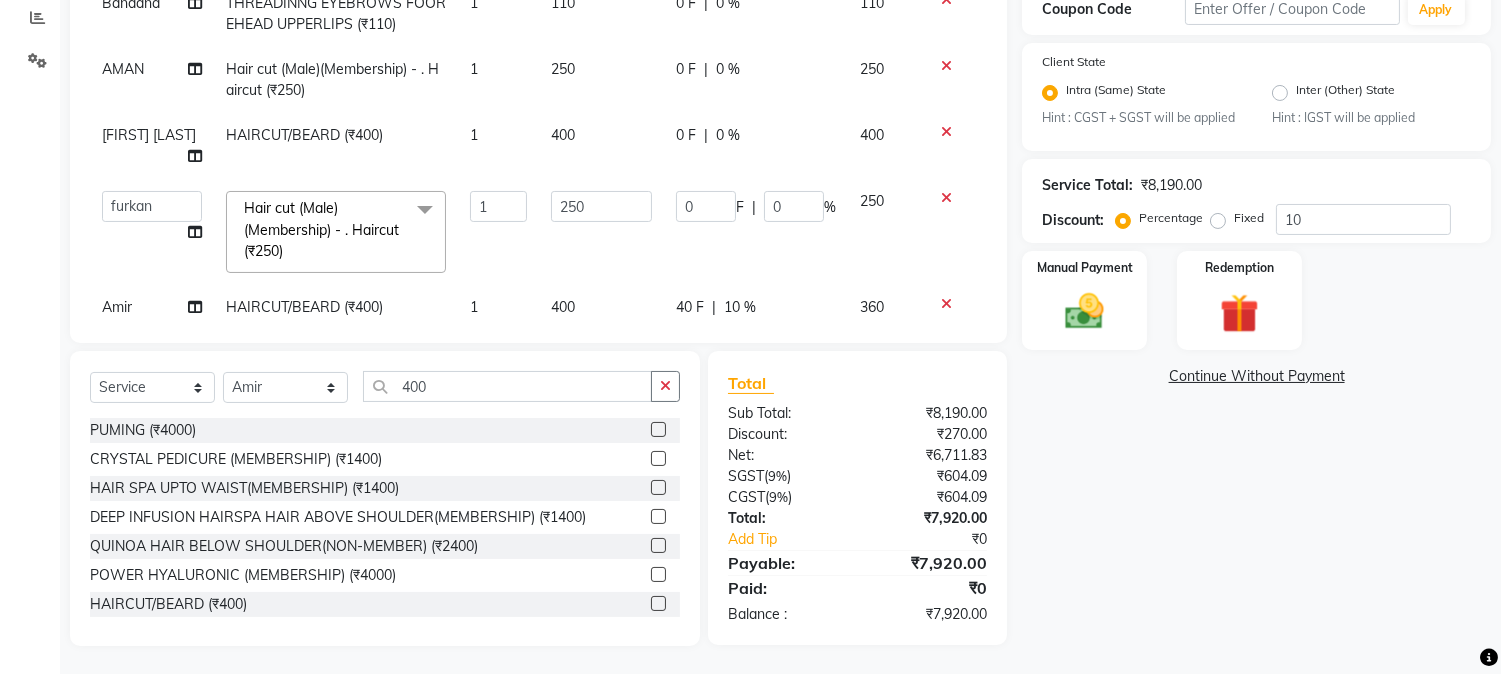 scroll, scrollTop: 445, scrollLeft: 0, axis: vertical 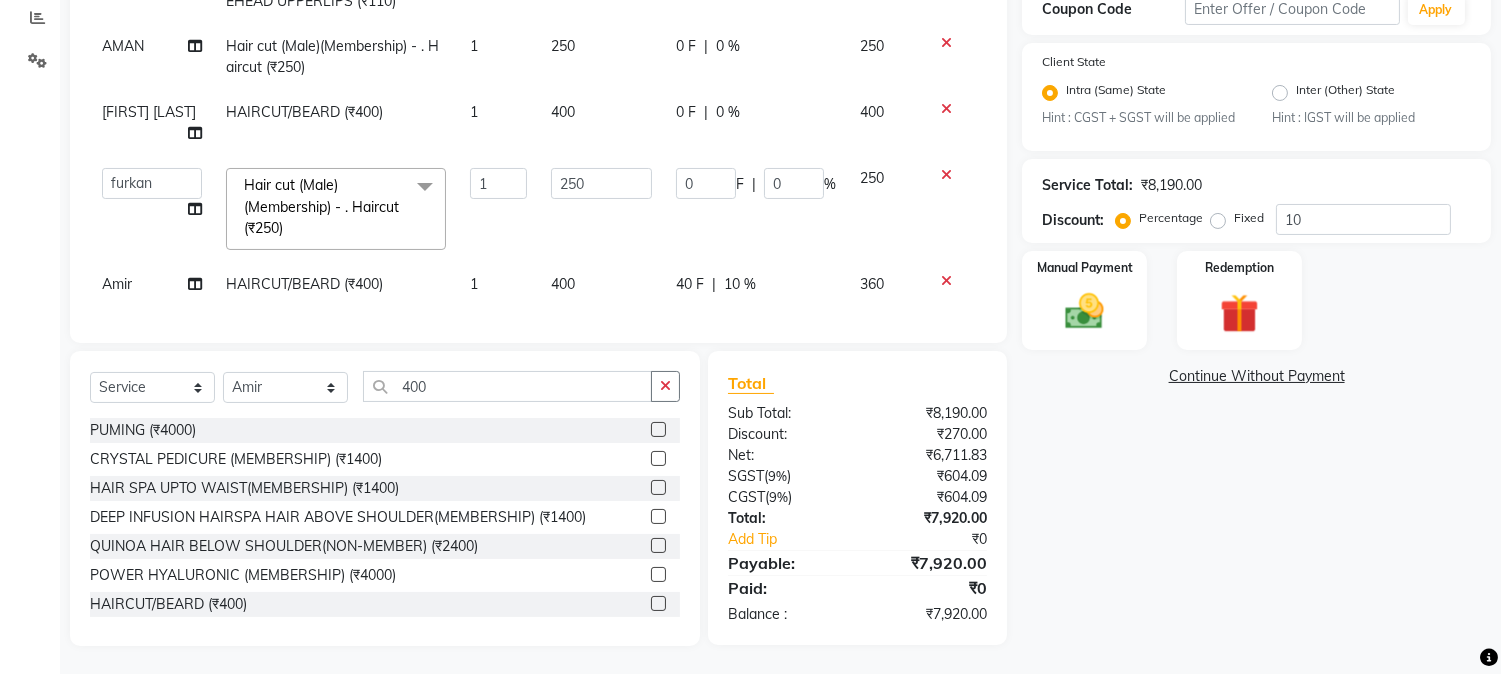 click on "40 F | 10 %" 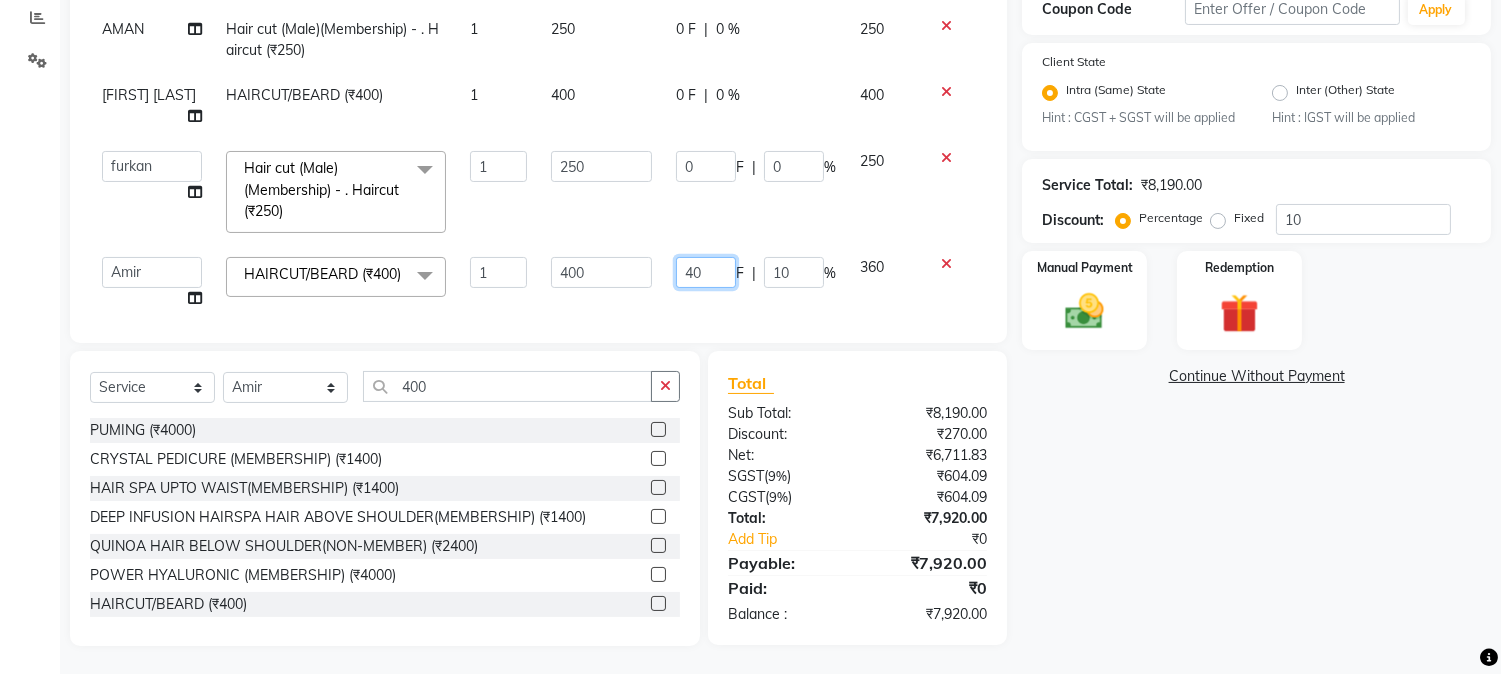 drag, startPoint x: 657, startPoint y: 270, endPoint x: 717, endPoint y: 272, distance: 60.033325 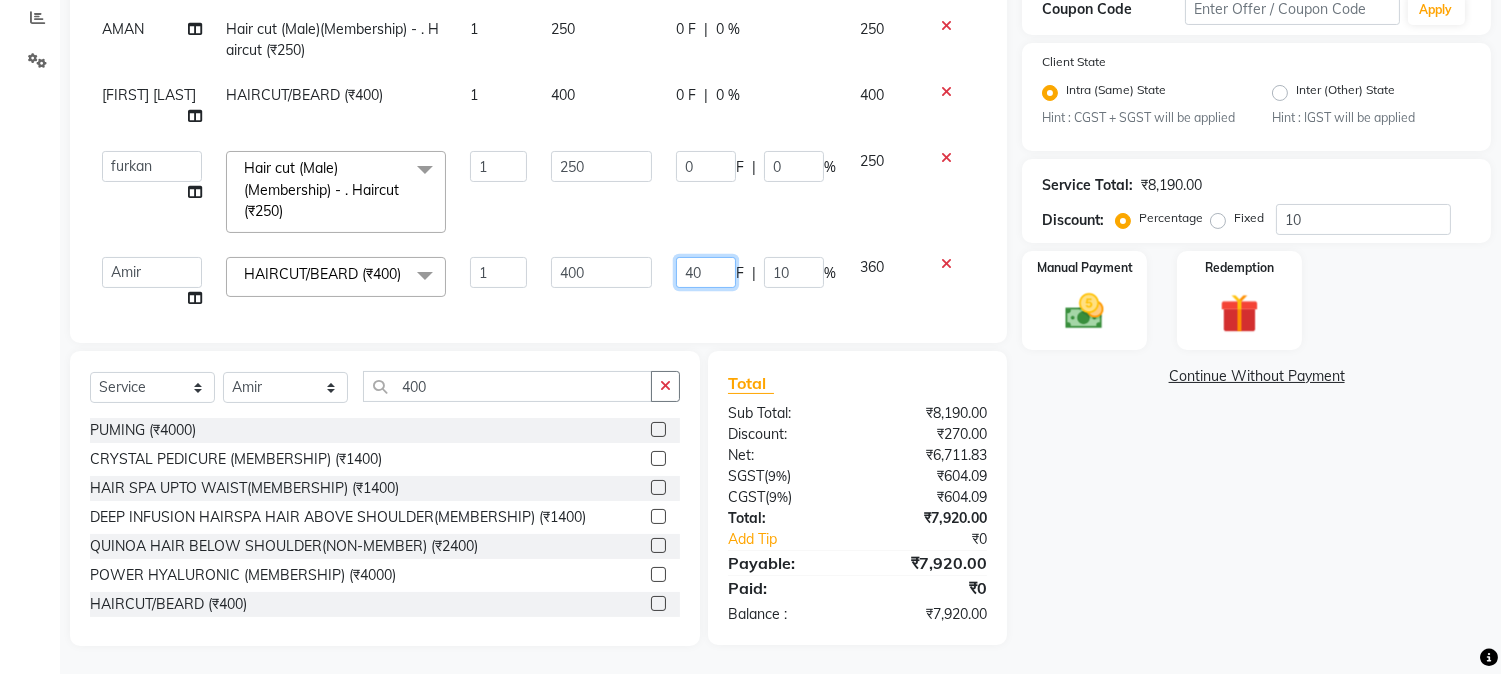 click on "40 F | 10 %" 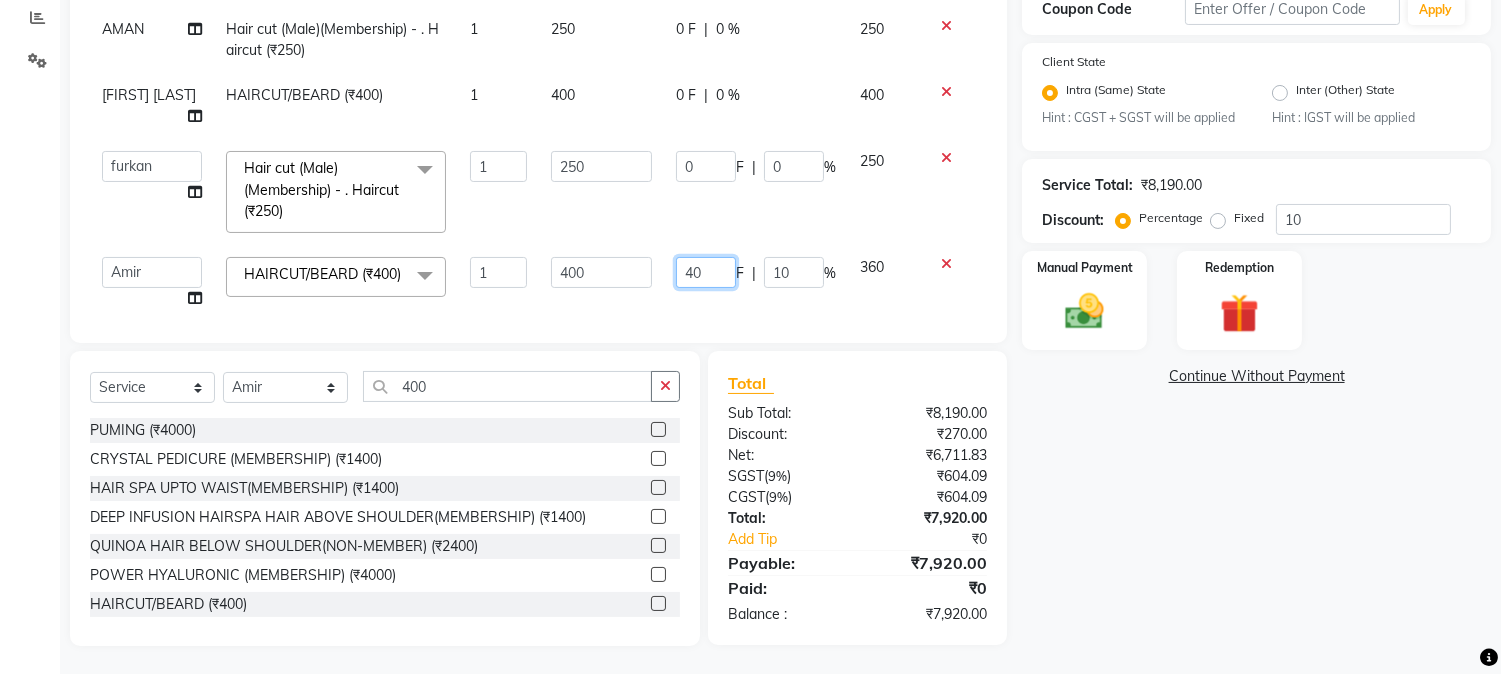 type 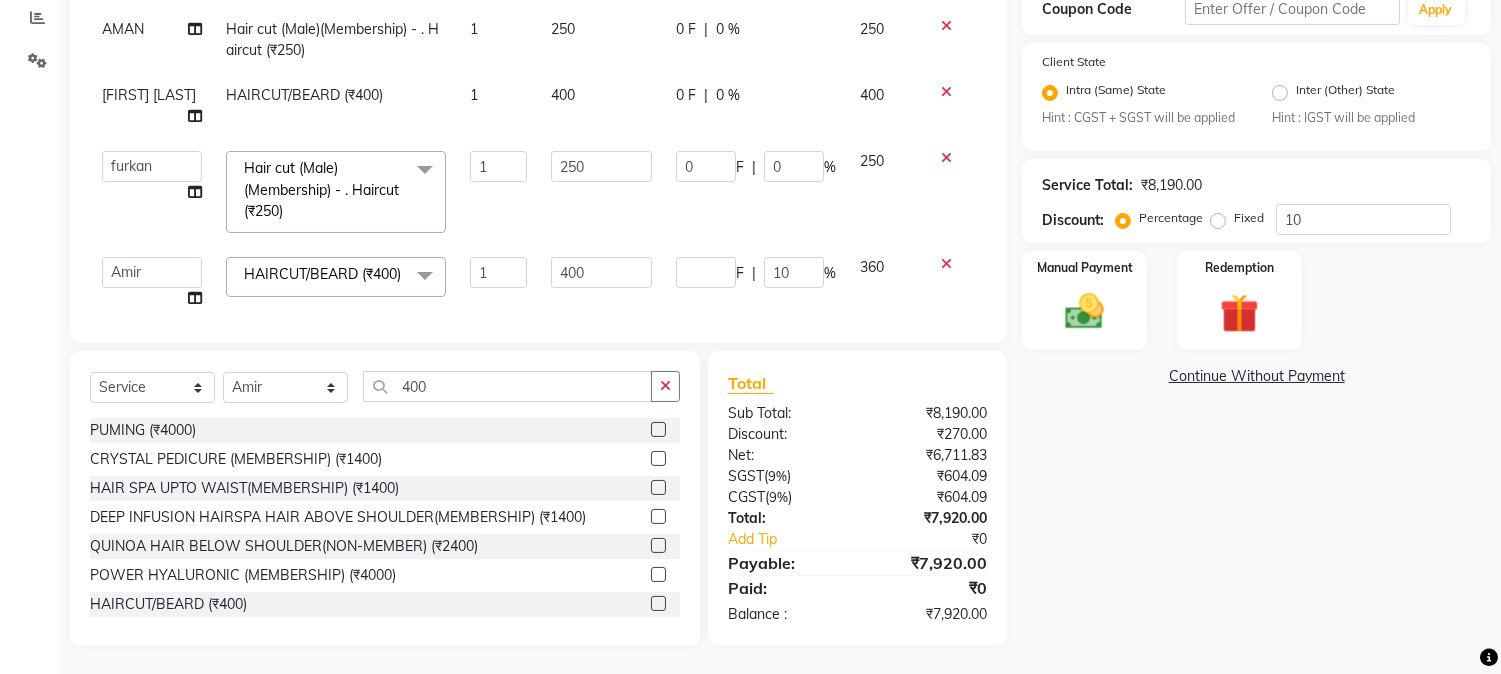 click on "Services Stylist Service Qty Price Disc Total Action Asif Ansari Hair cut (Male)(Membership)       -        . Haircut (₹250) 1 250 0 F | 0 % 250  AARMAN   AAYUSHI SHARMA   Akruti   AMAN    Amir   Arbaz   Asif Ansari   BABLU   Bandana   BHAGYESH   CHETAN   CHETAN BOISAR   furkan   GEETA   KISHOR   KISHOR JAMBHULKAR   kunal   mushahid  [muddu]   Nilam   NIRANJAN   Nisha Parmar   PRABHA    PUNAM   Rahul Sir   RAVI    RIMA   Rohit Tandel   SALONI   Sandy Sir   sarfaraz   shovib M.D   shreya   ZOYA  Hair cut (Male)(Membership)       -        . Haircut (₹250)  x Nails -  Hands (₹840) Nails -  Feet (₹720) Nails - Nail Extensions With Gel Polish (₹2820) Nails - Nail Art (₹300) Nails - Nail Extension Removal (₹960) Nails - Gel Polish Removal (₹420) MOLE (₹600) PUMING (₹4000) CRYSTAL PEDICURE (MEMBERSHIP) (₹1400) HIAR SPA ABOVE SHOULDER (MEMBERSHIP) (₹900) HAIR SPA ABOVE SHOULDER (NON-MEMBER) (₹1080) HAIR SPA BELOW SHOULDER(MEMBERSHIP) (₹1200) HAIR SPA BELOW SHOULDER(NON-MEMBER) (₹1440) 1" 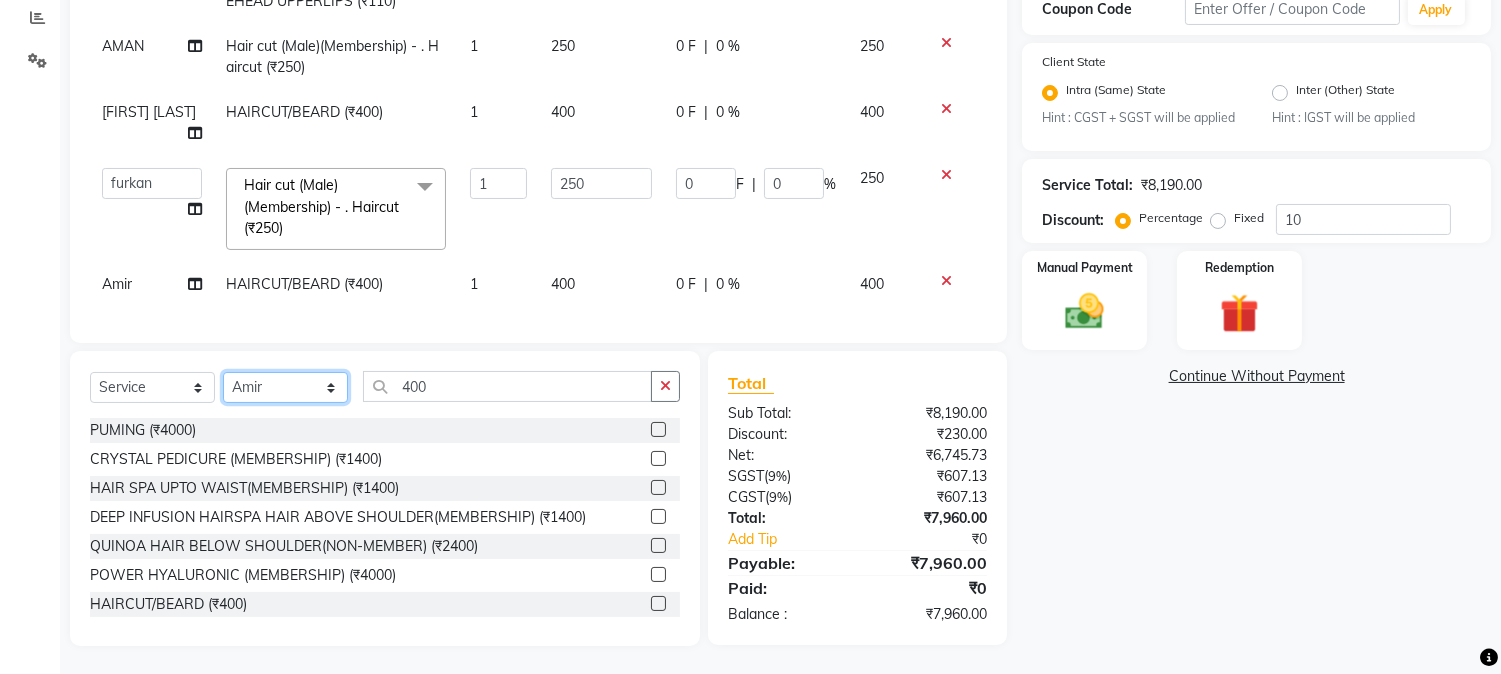 click on "Select Stylist AARMAN AAYUSHI SHARMA Akruti AMAN  Amir Arbaz Asif Ansari BABLU Bandana BHAGYESH CHETAN CHETAN BOISAR furkan GEETA KISHOR KISHOR JAMBHULKAR kunal mushahid  [muddu] Nilam NIRANJAN Nisha Parmar PRABHA  PUNAM Rahul Sir RAVI  RIMA Rohit Tandel SALONI Sandy Sir sarfaraz shovib M.D shreya ZOYA" 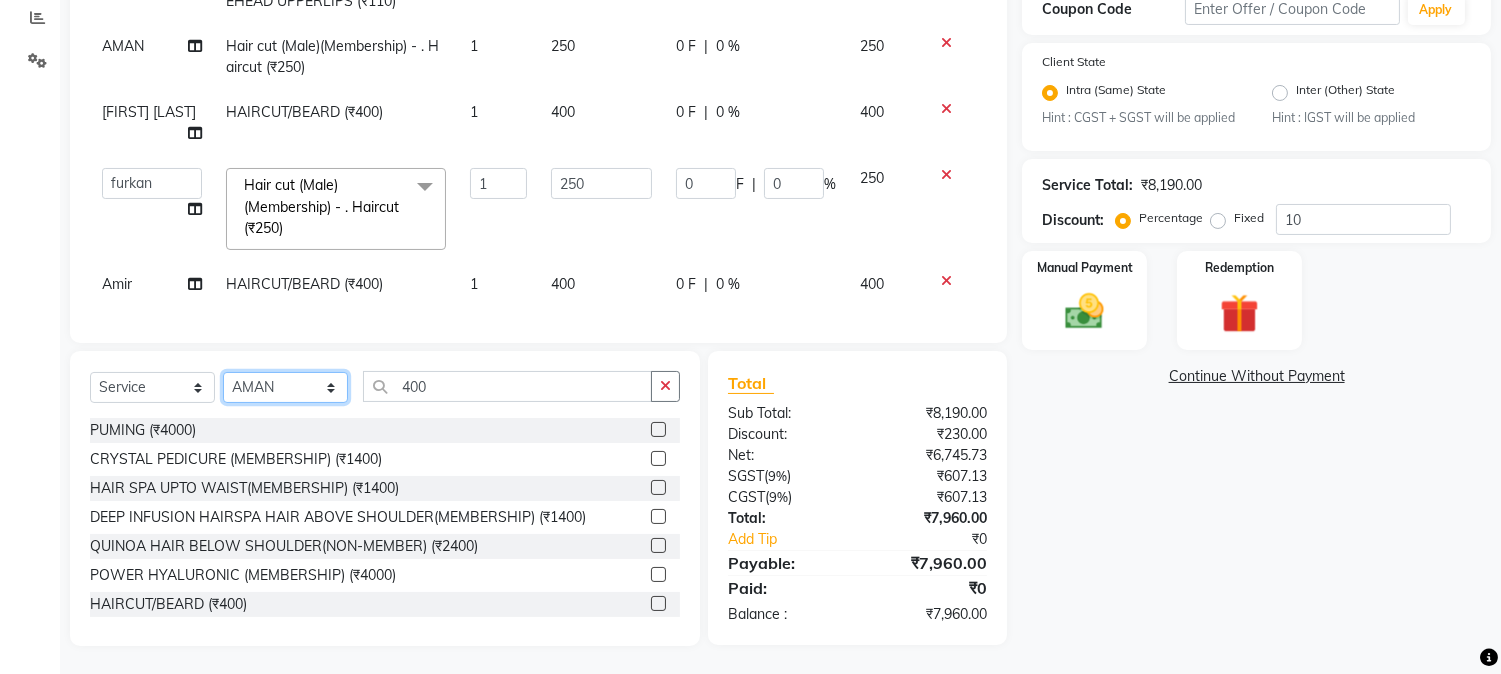 click on "Select Stylist AARMAN AAYUSHI SHARMA Akruti AMAN  Amir Arbaz Asif Ansari BABLU Bandana BHAGYESH CHETAN CHETAN BOISAR furkan GEETA KISHOR KISHOR JAMBHULKAR kunal mushahid  [muddu] Nilam NIRANJAN Nisha Parmar PRABHA  PUNAM Rahul Sir RAVI  RIMA Rohit Tandel SALONI Sandy Sir sarfaraz shovib M.D shreya ZOYA" 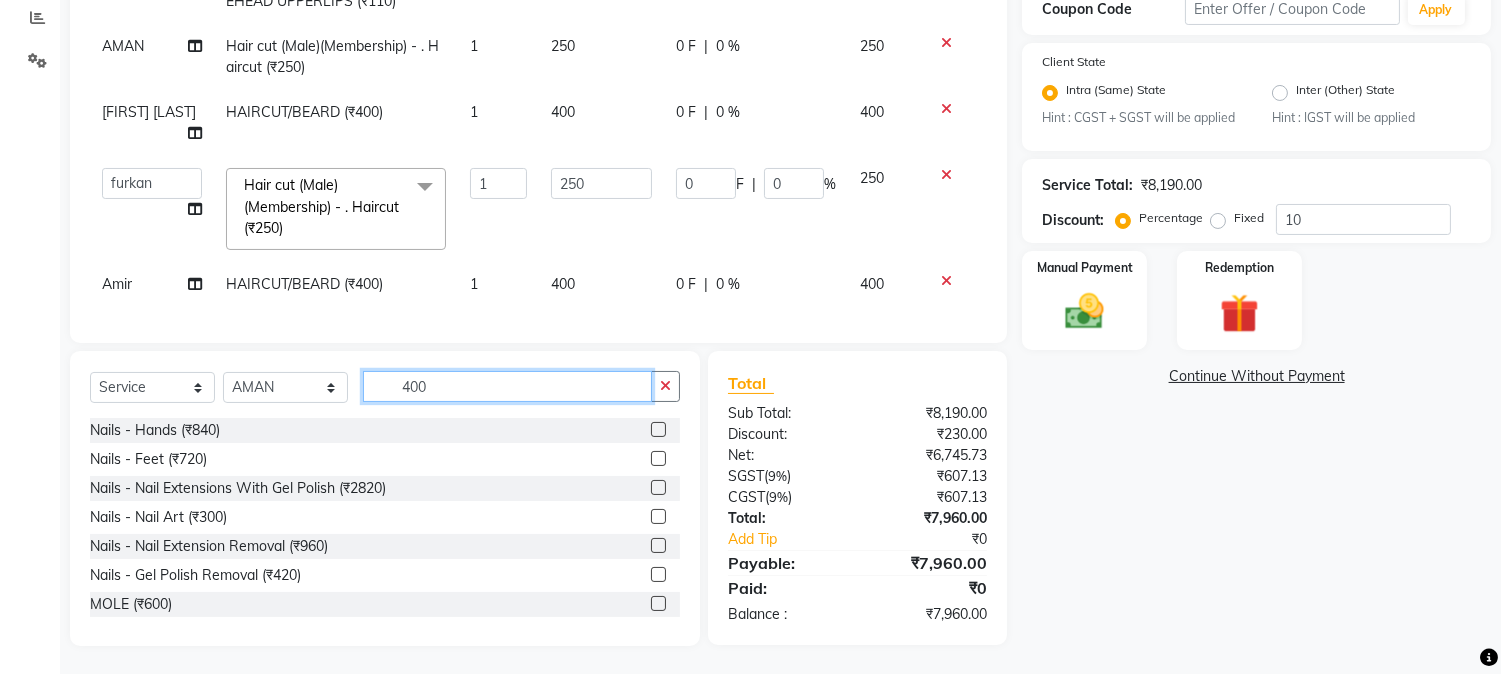 drag, startPoint x: 411, startPoint y: 382, endPoint x: 458, endPoint y: 382, distance: 47 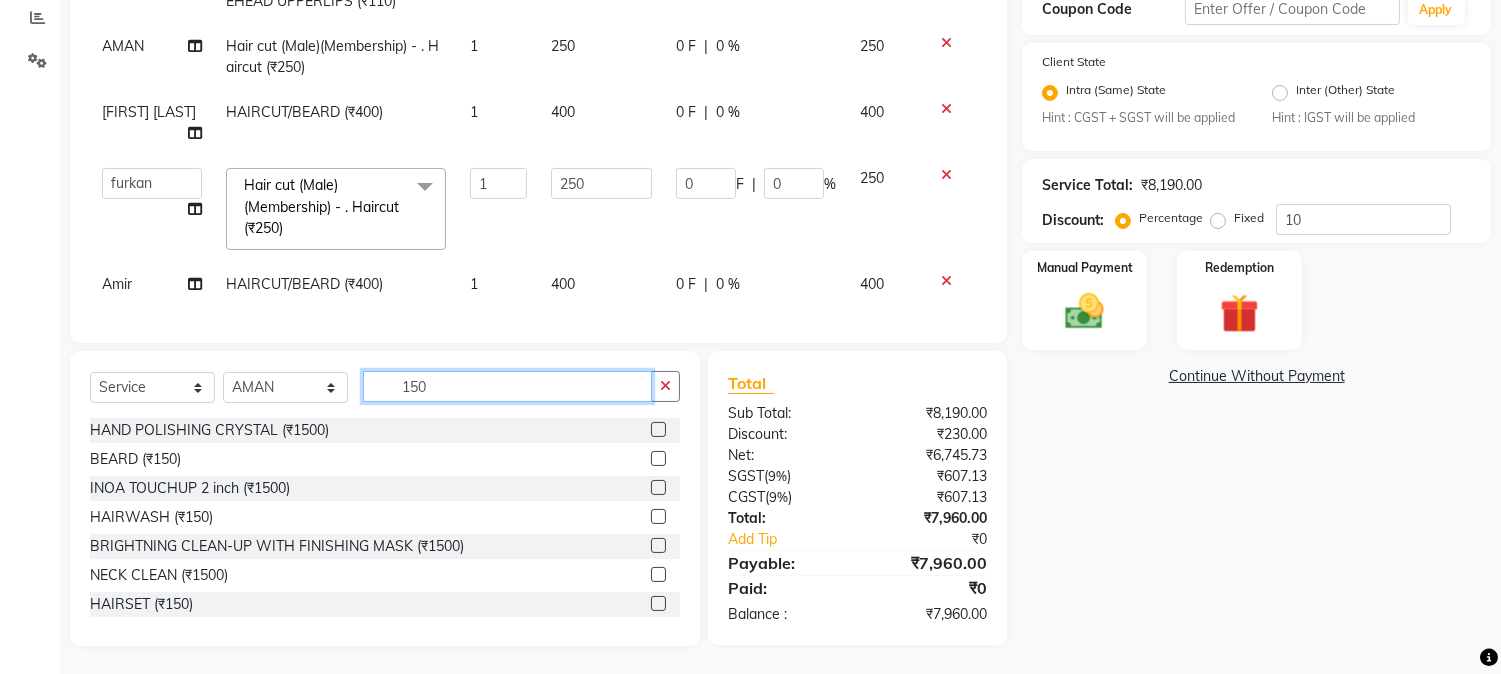 type on "150" 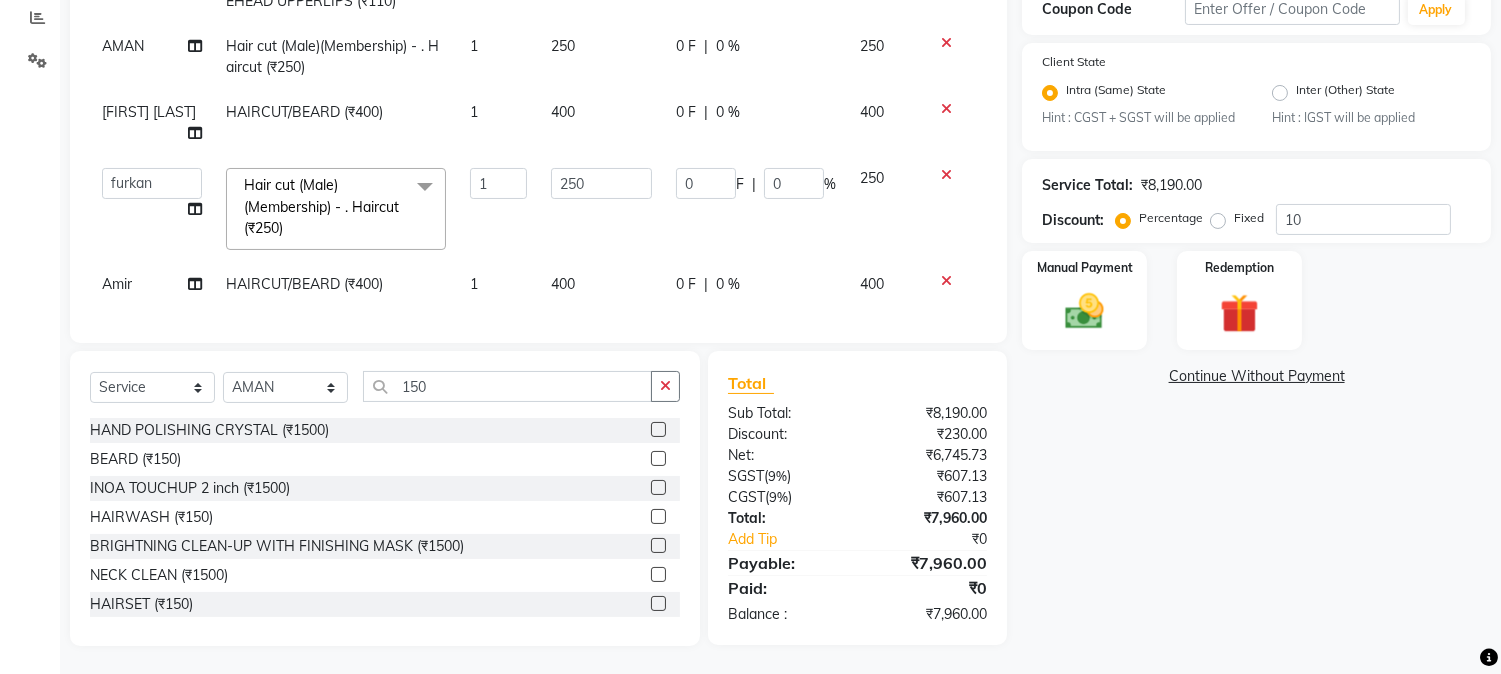 click 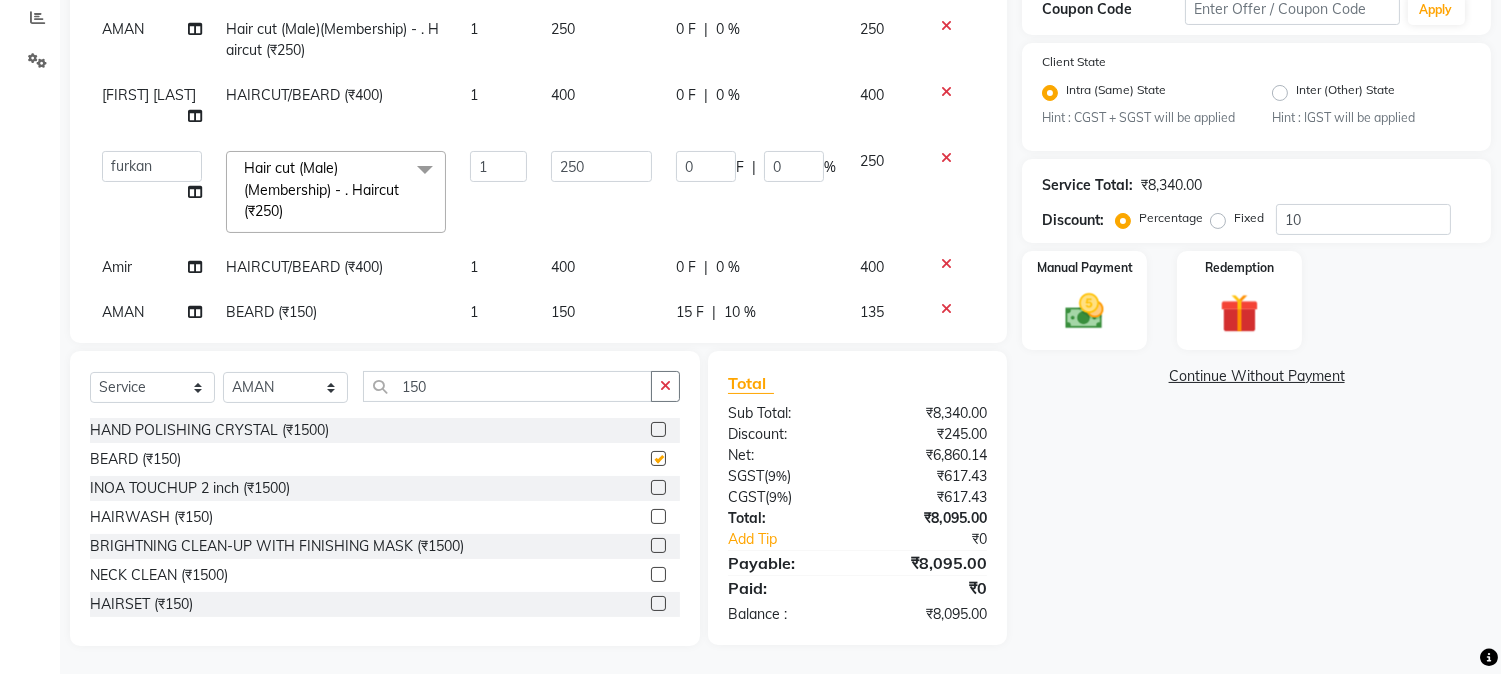 checkbox on "false" 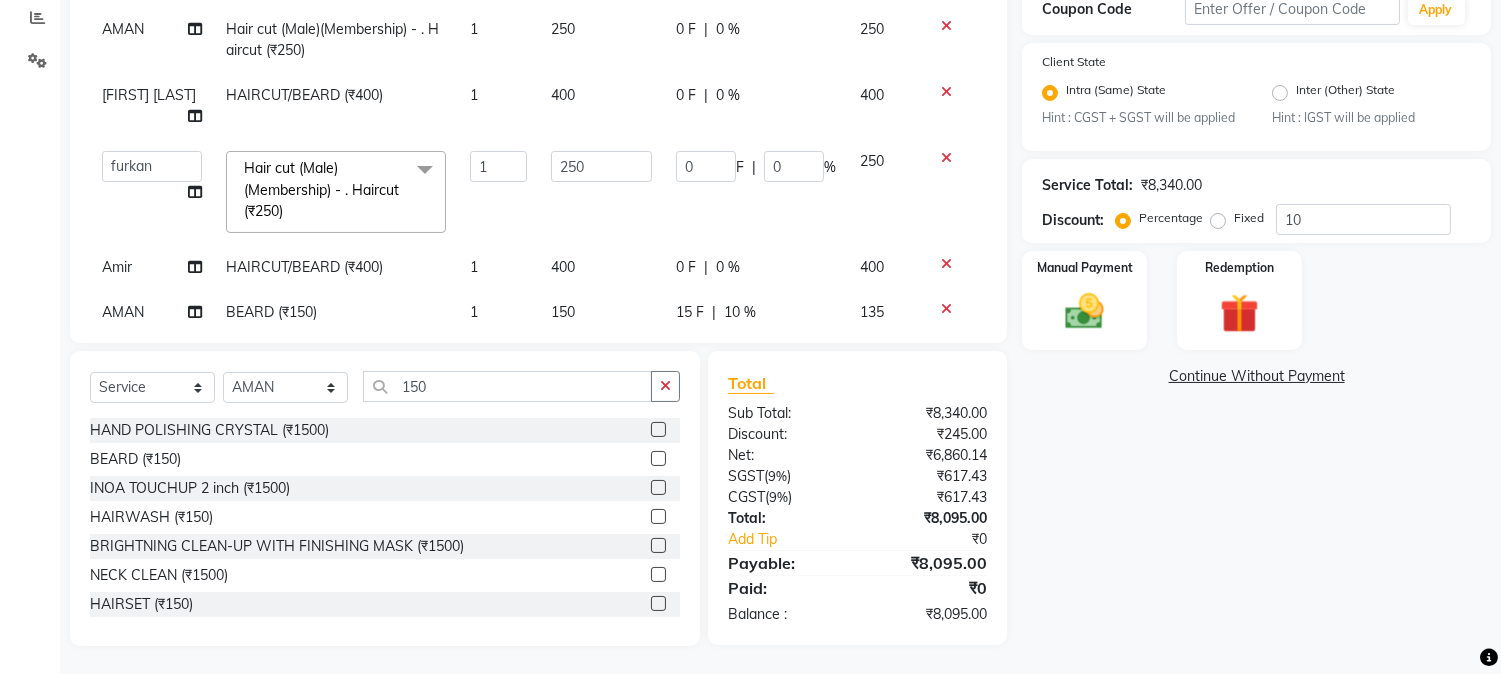 scroll, scrollTop: 490, scrollLeft: 0, axis: vertical 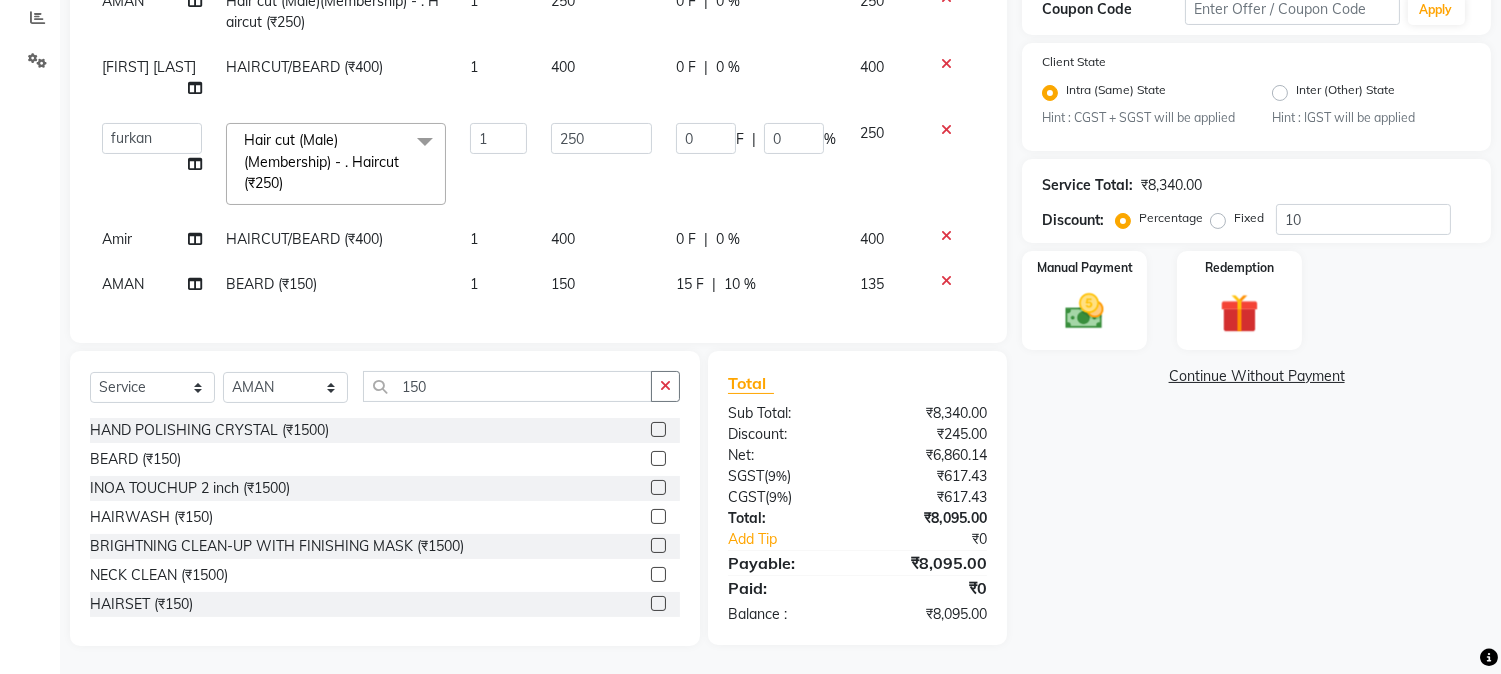 click on "15 F" 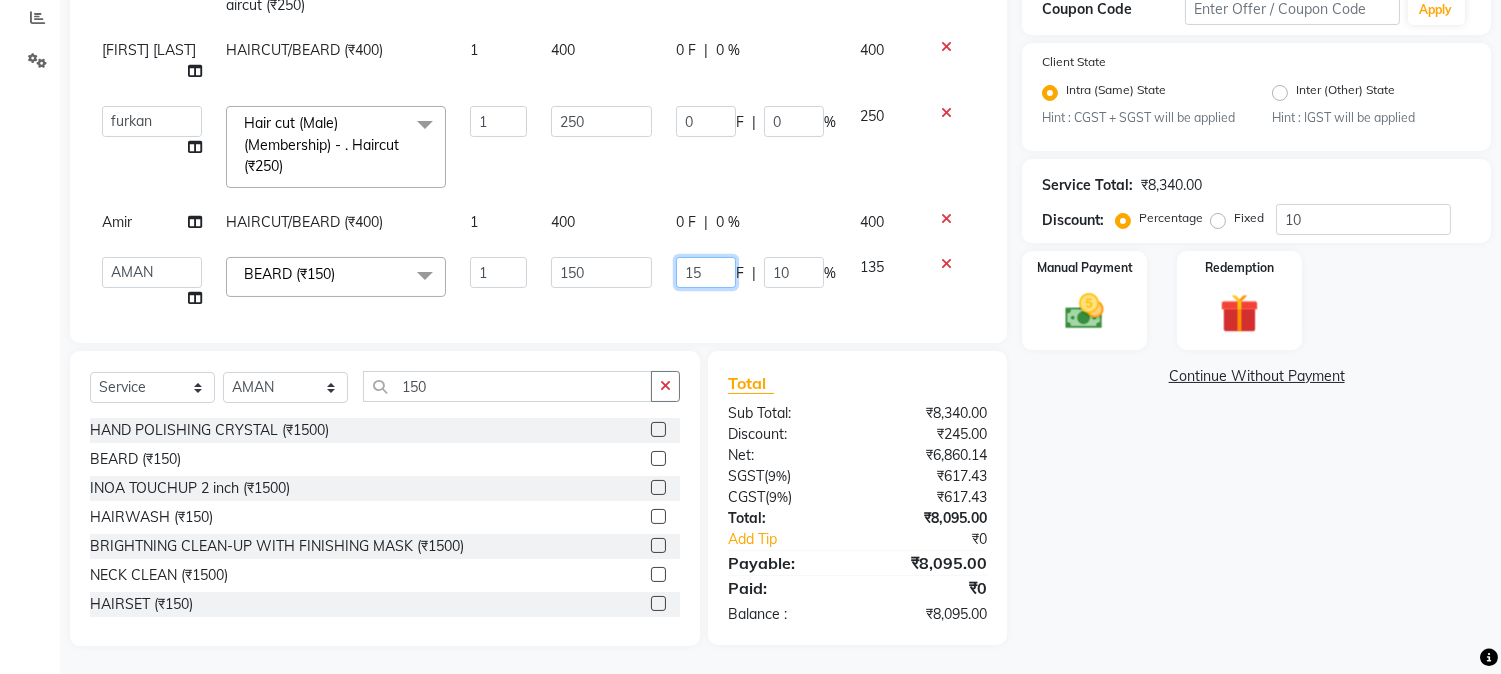 drag, startPoint x: 664, startPoint y: 275, endPoint x: 711, endPoint y: 275, distance: 47 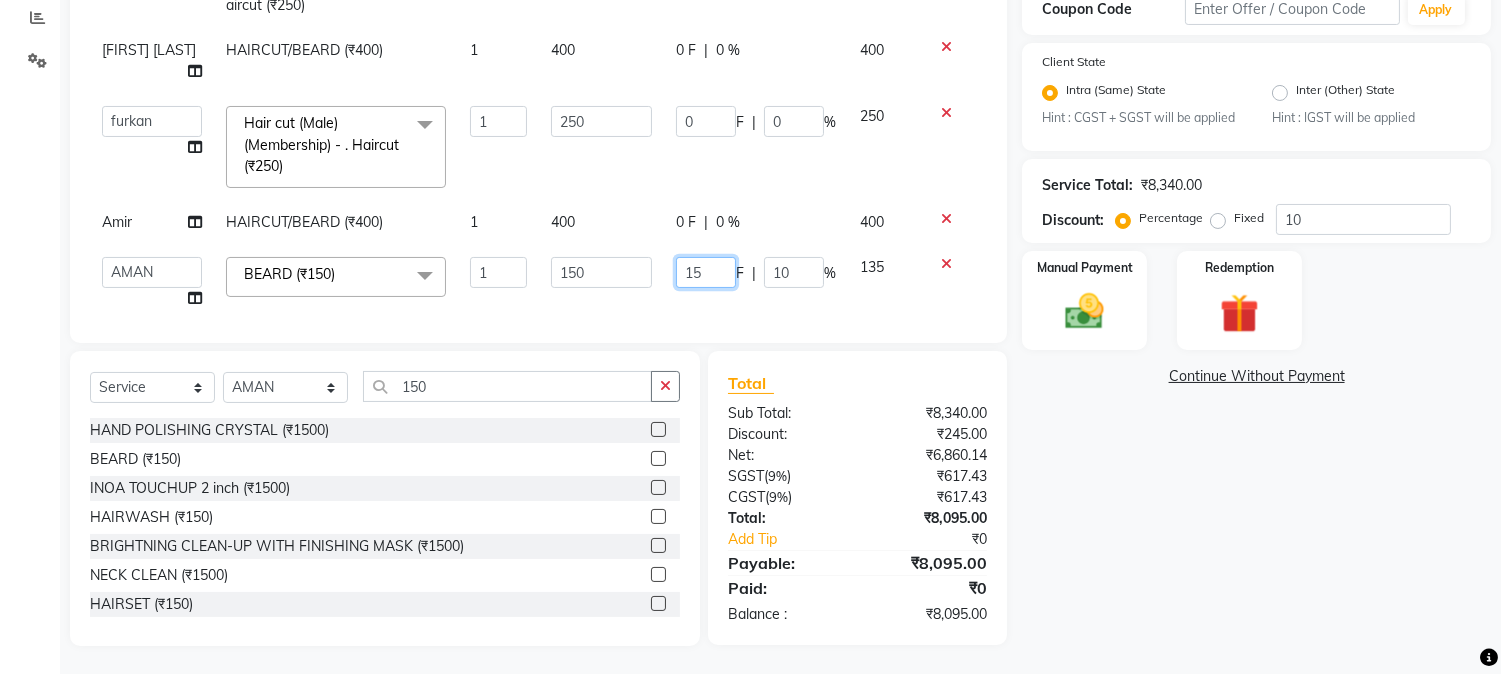click on "15" 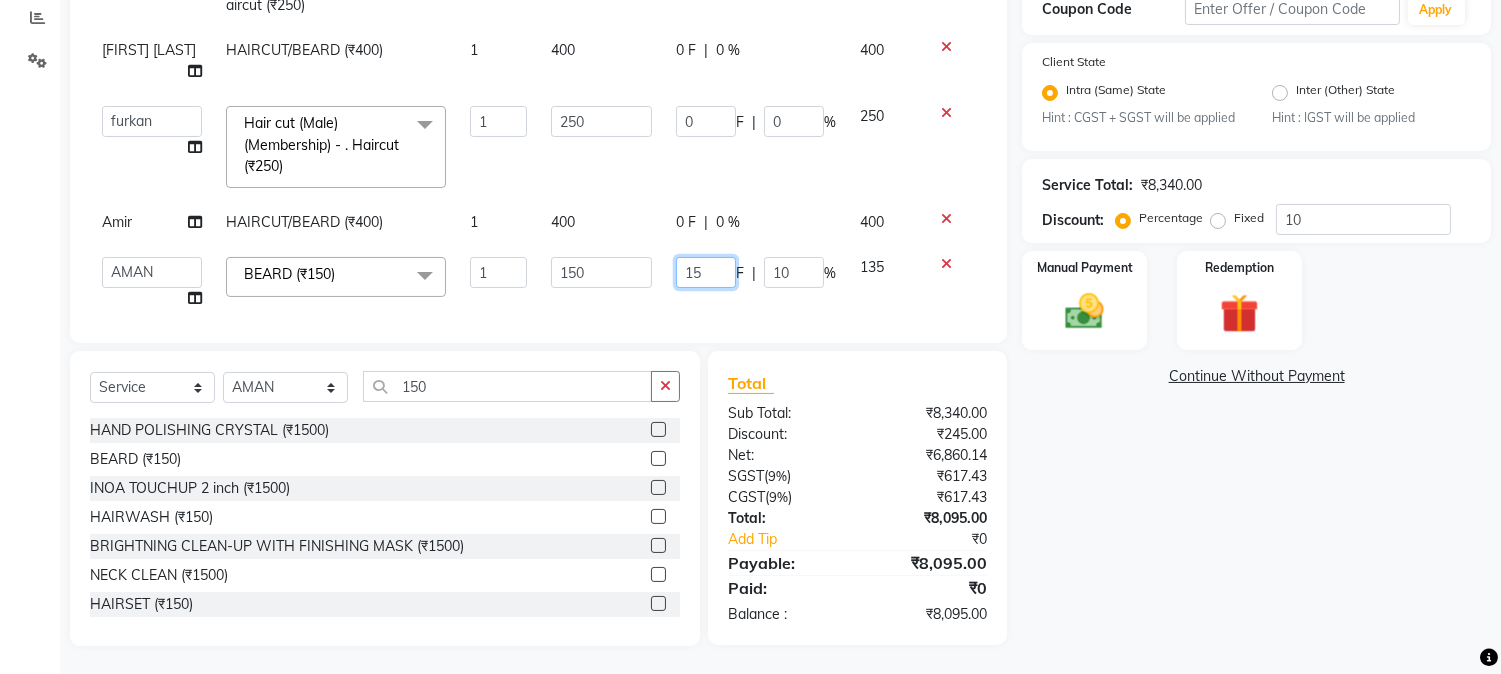 type 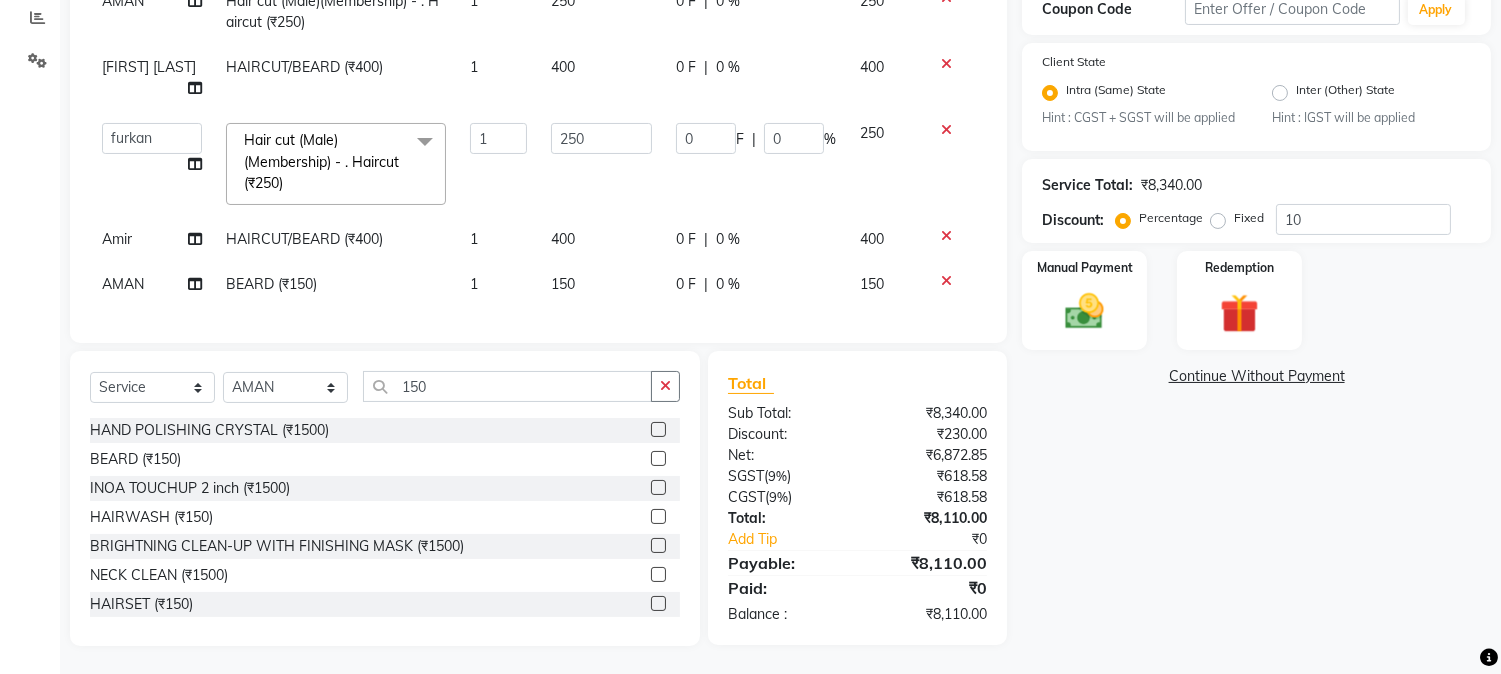 click on "Services Stylist Service Qty Price Disc Total Action Asif Ansari Hair cut (Male)(Membership)       -        . Haircut (₹250) 1 250 0 F | 0 % 250  AARMAN   AAYUSHI SHARMA   Akruti   AMAN    Amir   Arbaz   Asif Ansari   BABLU   Bandana   BHAGYESH   CHETAN   CHETAN BOISAR   furkan   GEETA   KISHOR   KISHOR JAMBHULKAR   kunal   mushahid  [muddu]   Nilam   NIRANJAN   Nisha Parmar   PRABHA    PUNAM   Rahul Sir   RAVI    RIMA   Rohit Tandel   SALONI   Sandy Sir   sarfaraz   shovib M.D   shreya   ZOYA  Hair cut (Male)(Membership)       -        . Haircut (₹250)  x Nails -  Hands (₹840) Nails -  Feet (₹720) Nails - Nail Extensions With Gel Polish (₹2820) Nails - Nail Art (₹300) Nails - Nail Extension Removal (₹960) Nails - Gel Polish Removal (₹420) MOLE (₹600) PUMING (₹4000) CRYSTAL PEDICURE (MEMBERSHIP) (₹1400) HIAR SPA ABOVE SHOULDER (MEMBERSHIP) (₹900) HAIR SPA ABOVE SHOULDER (NON-MEMBER) (₹1080) HAIR SPA BELOW SHOULDER(MEMBERSHIP) (₹1200) HAIR SPA BELOW SHOULDER(NON-MEMBER) (₹1440) 1" 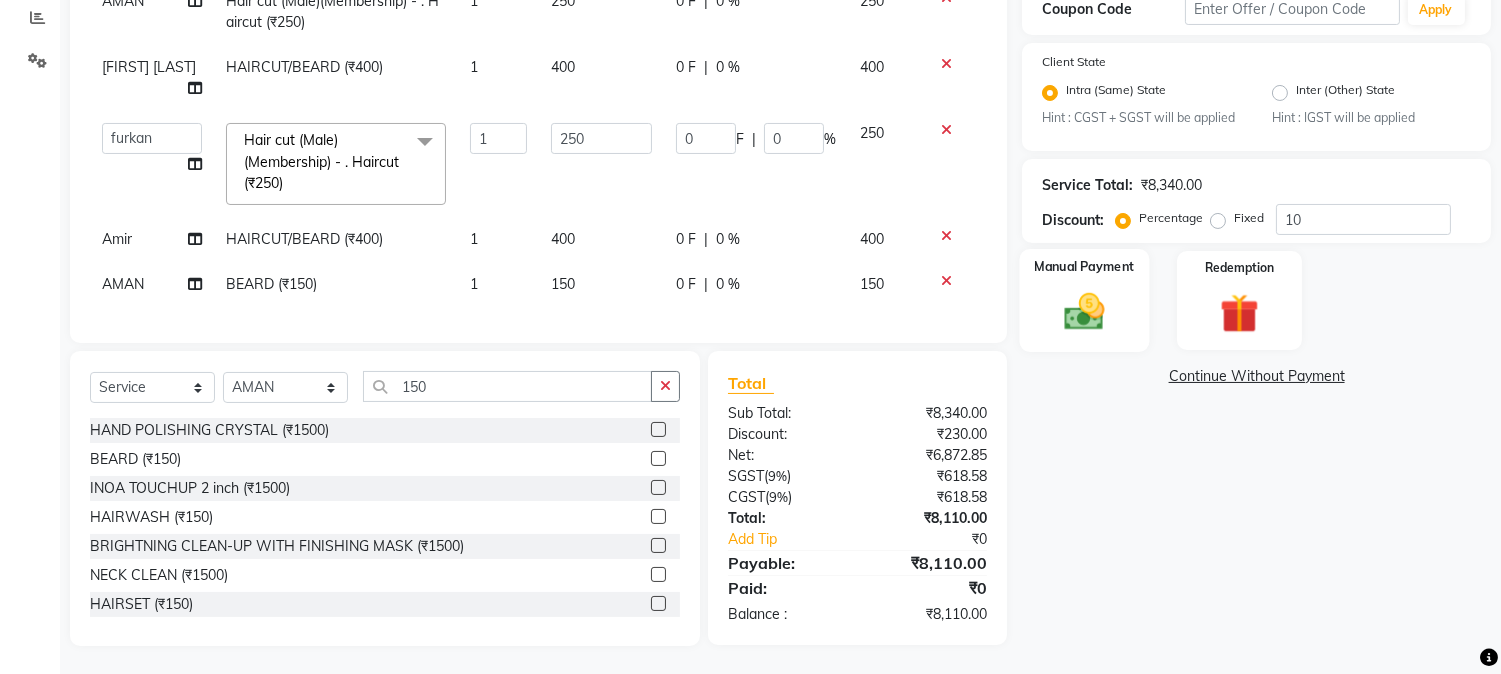 click 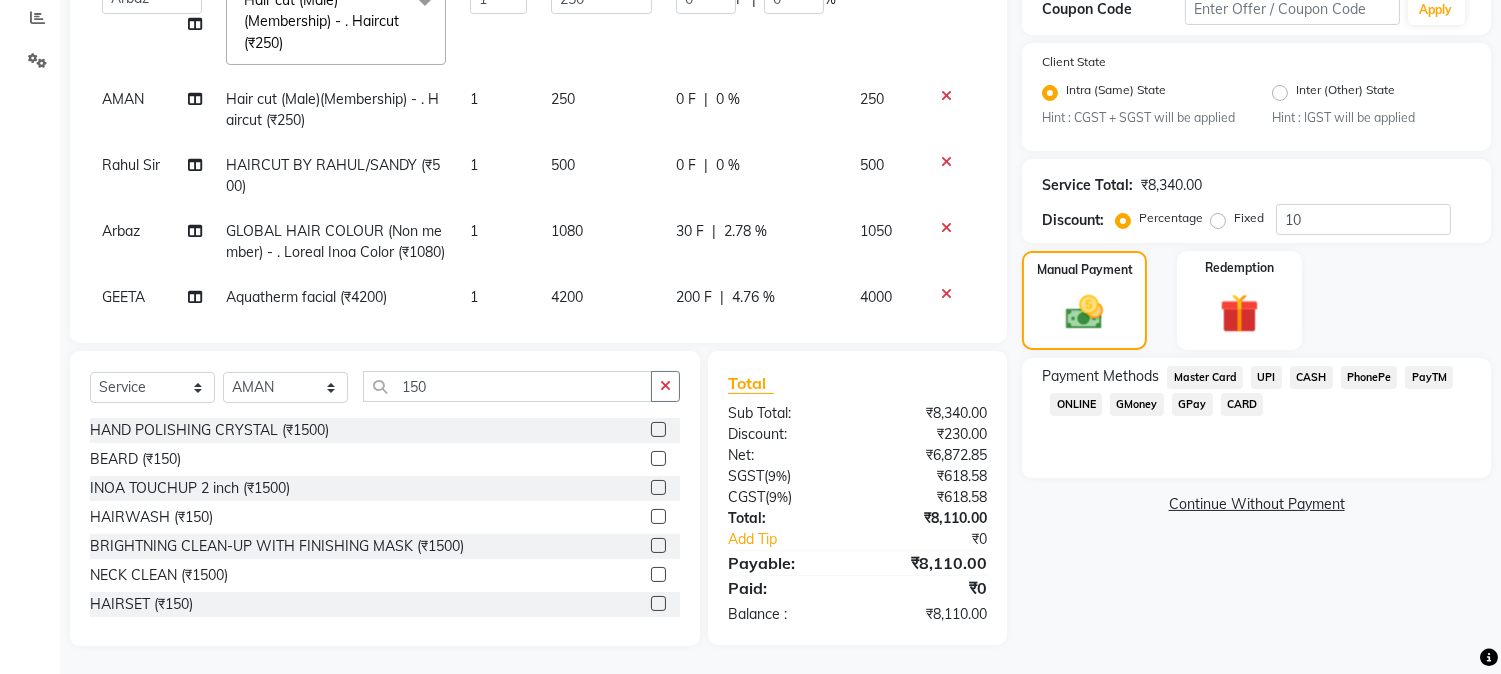 scroll, scrollTop: 0, scrollLeft: 0, axis: both 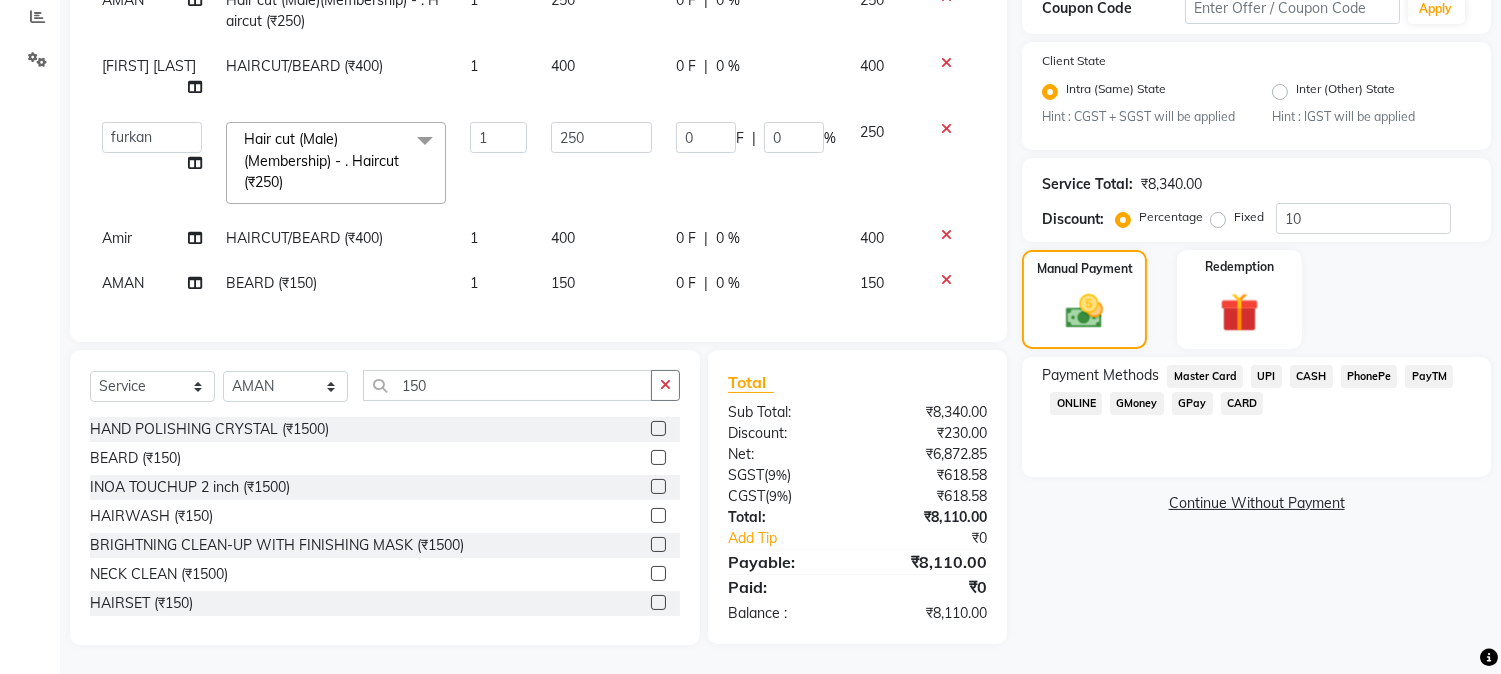click on "GPay" 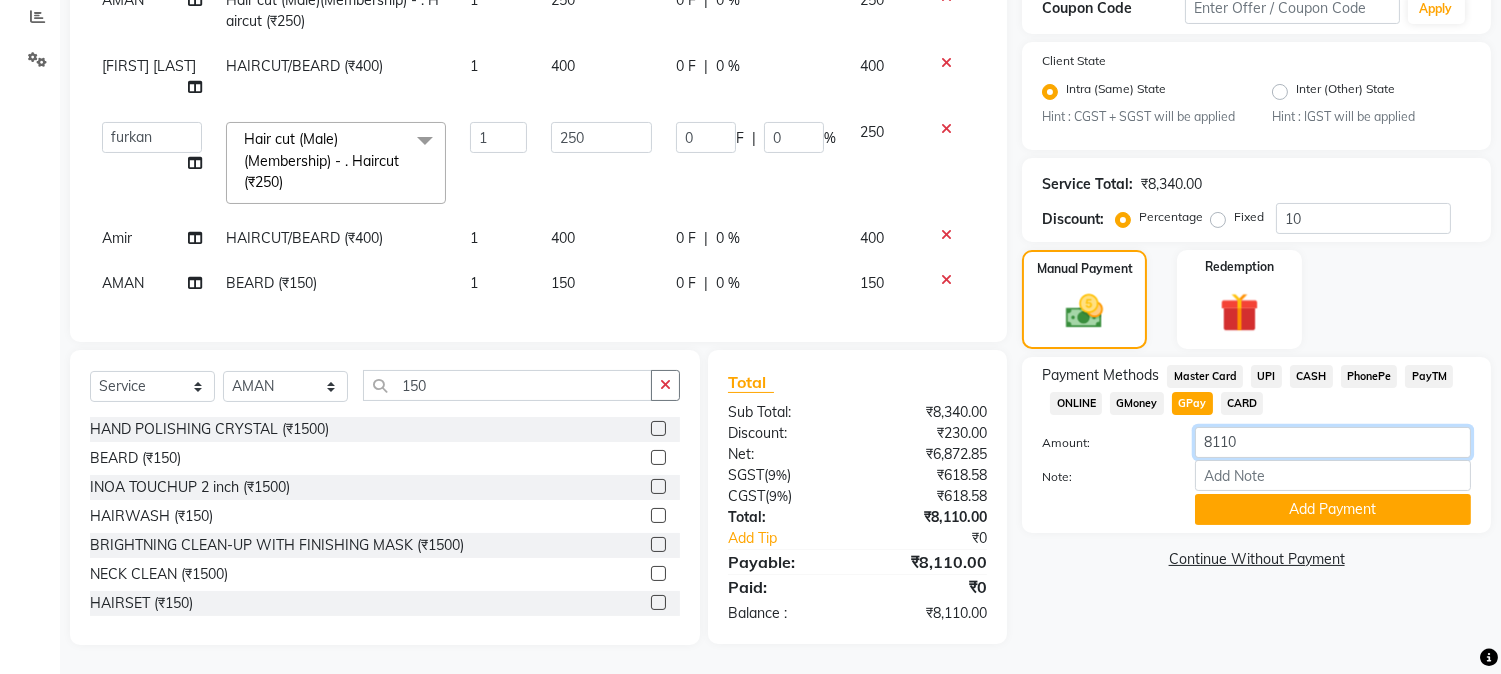 drag, startPoint x: 1205, startPoint y: 438, endPoint x: 1265, endPoint y: 435, distance: 60.074955 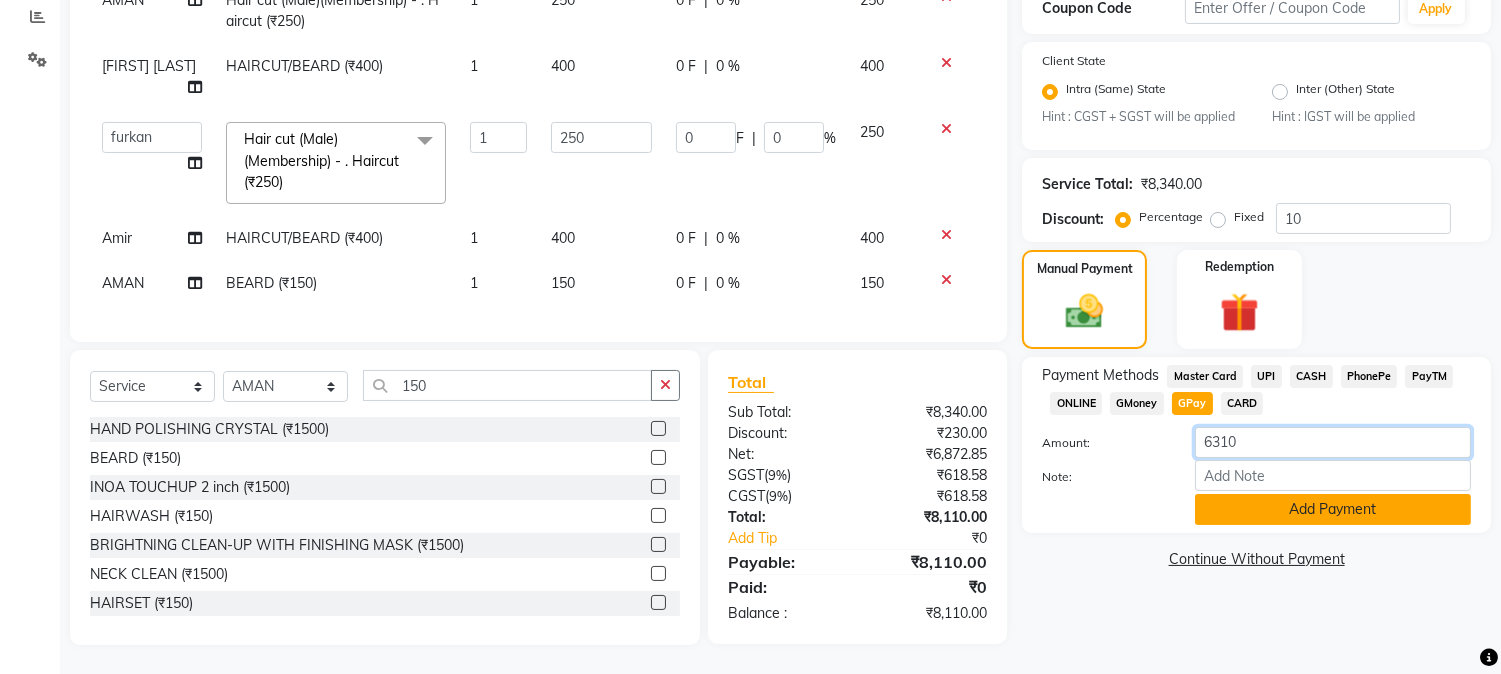 type on "6310" 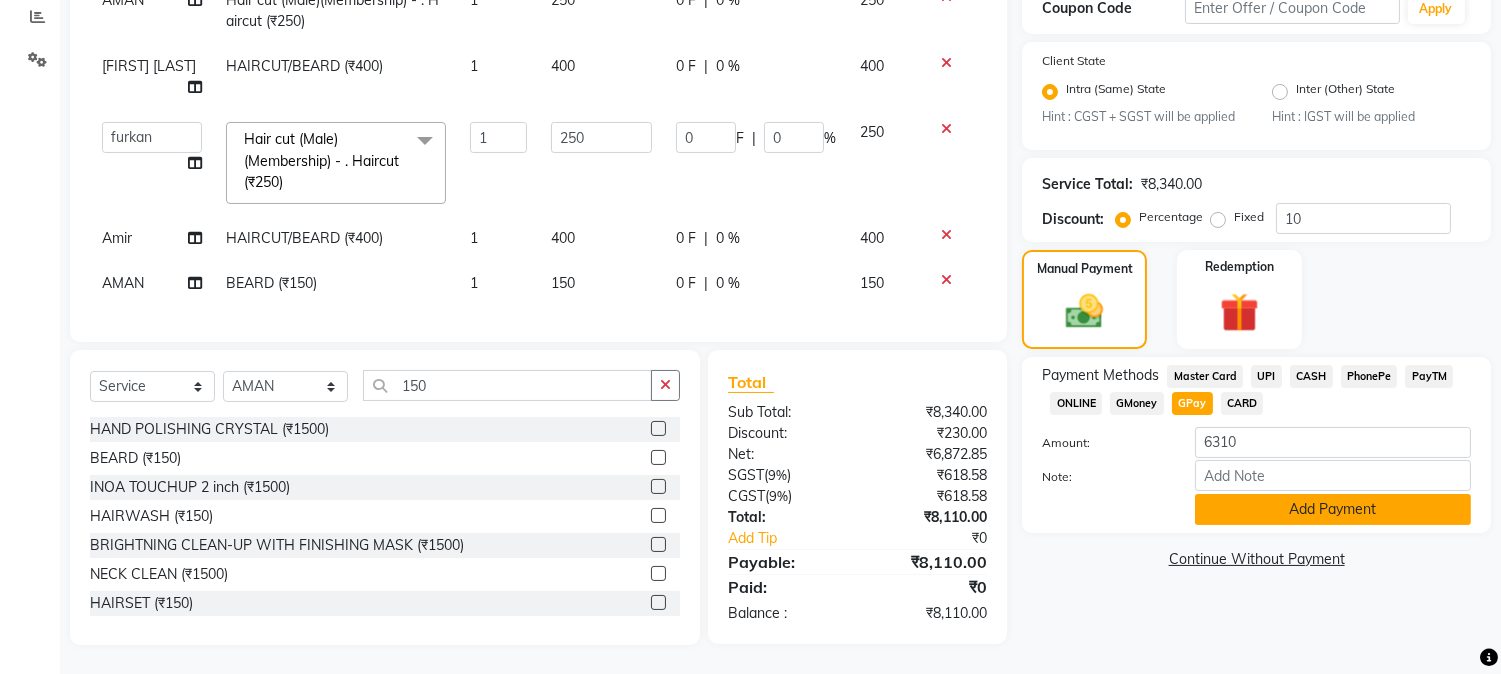click on "Add Payment" 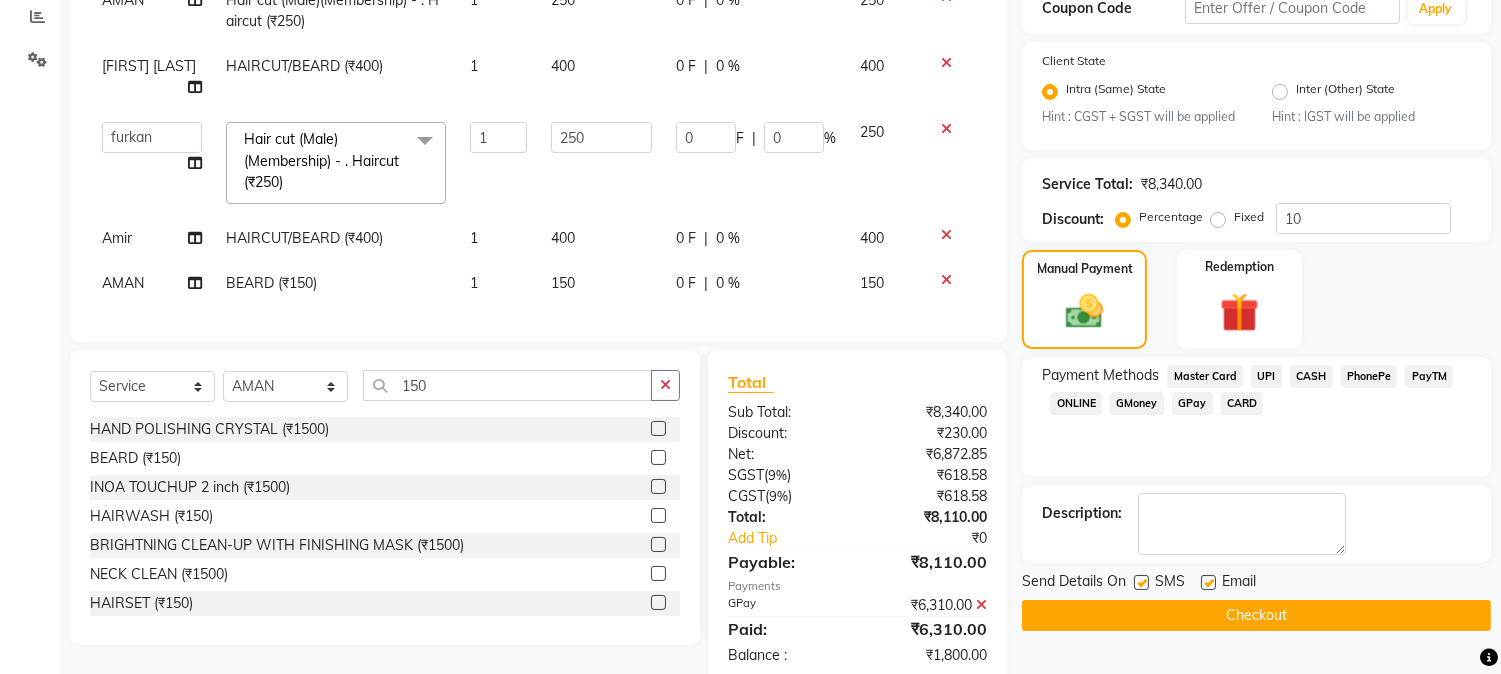 click on "CASH" 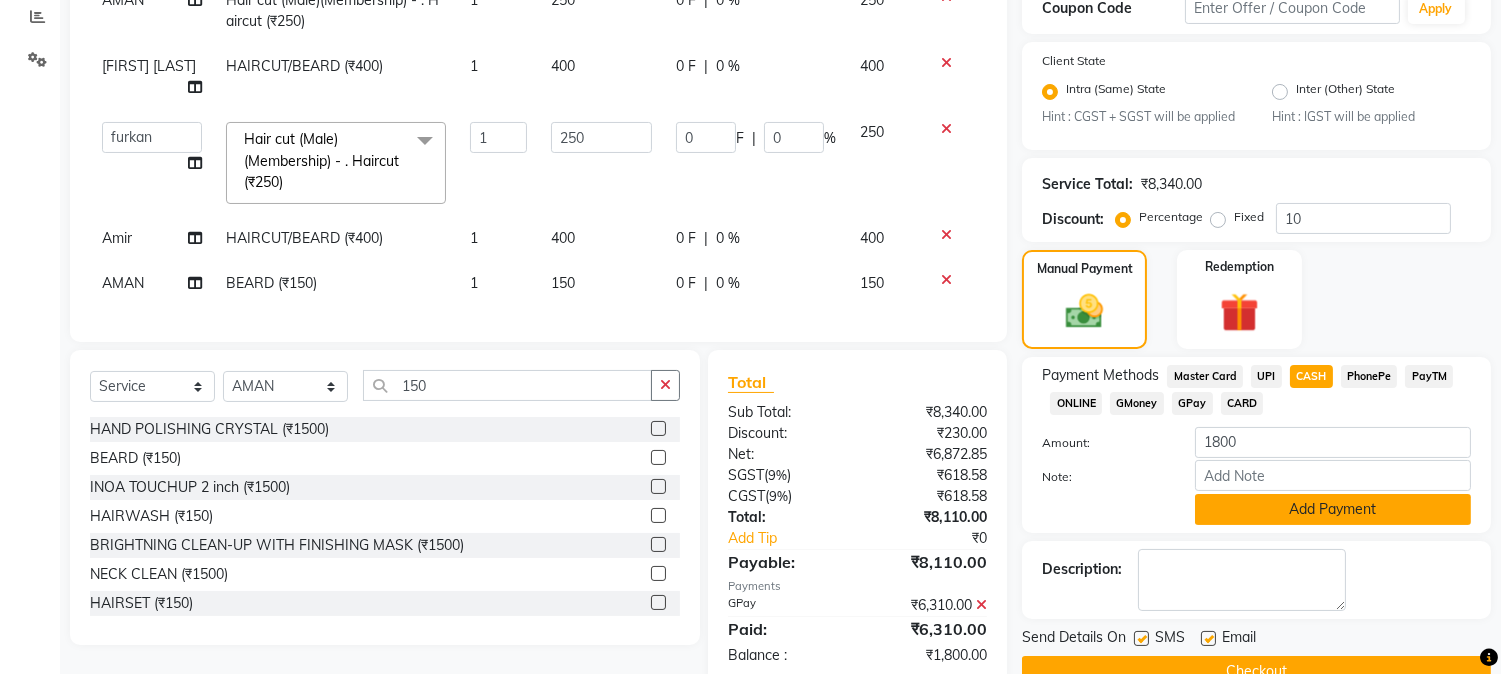 click on "Add Payment" 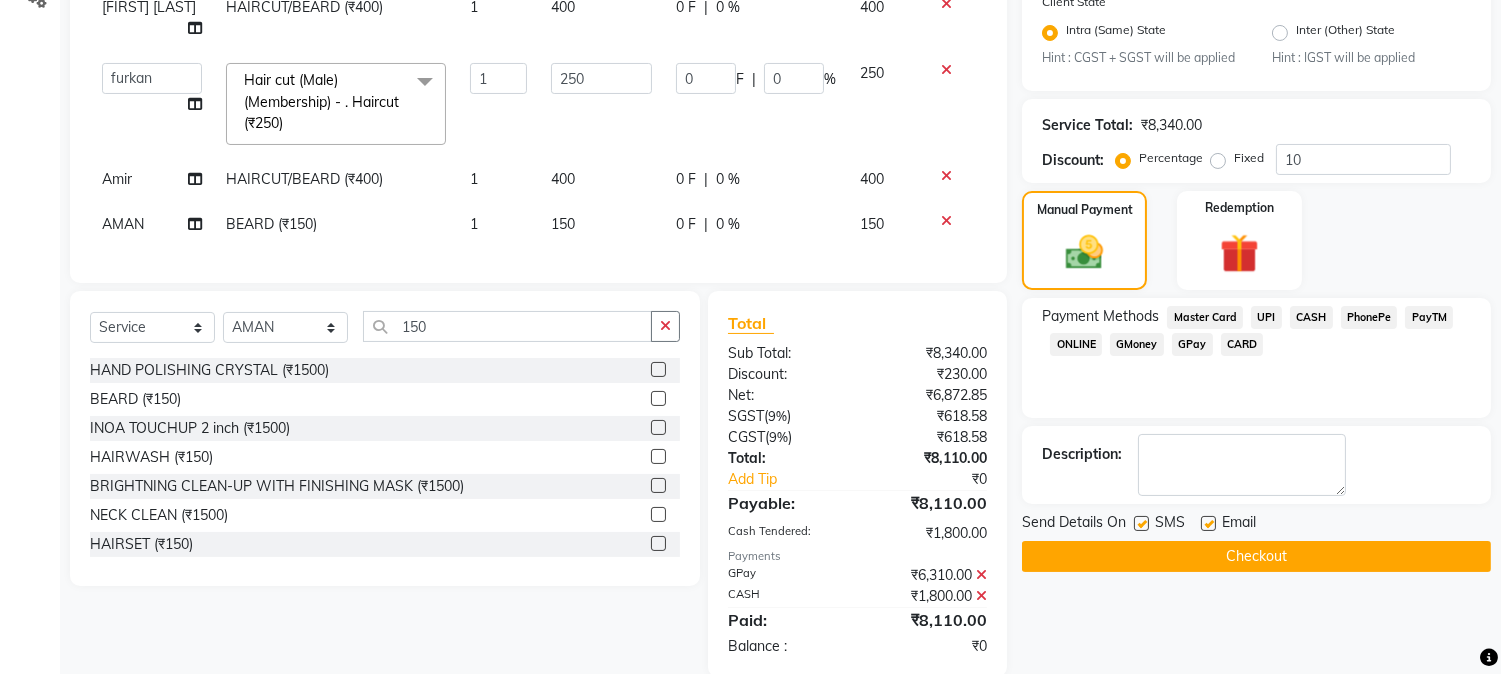 scroll, scrollTop: 517, scrollLeft: 0, axis: vertical 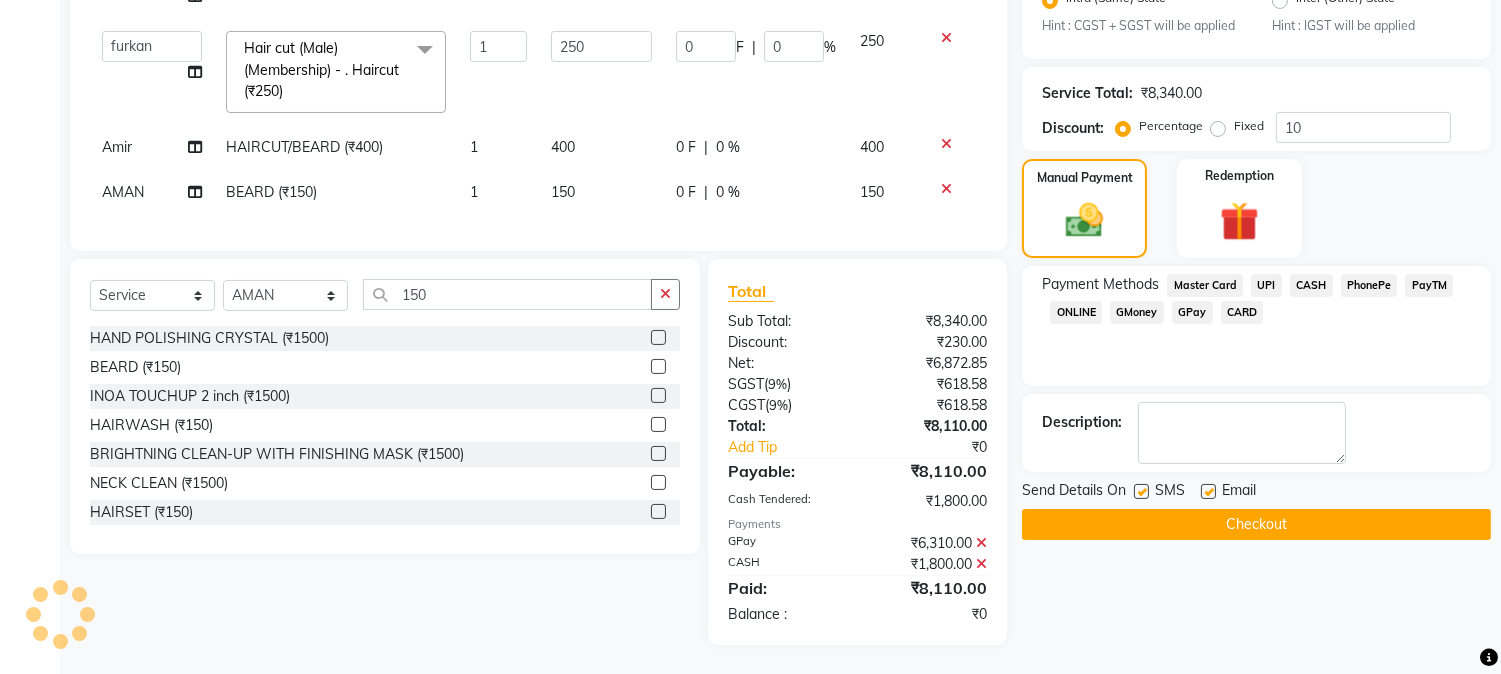 click 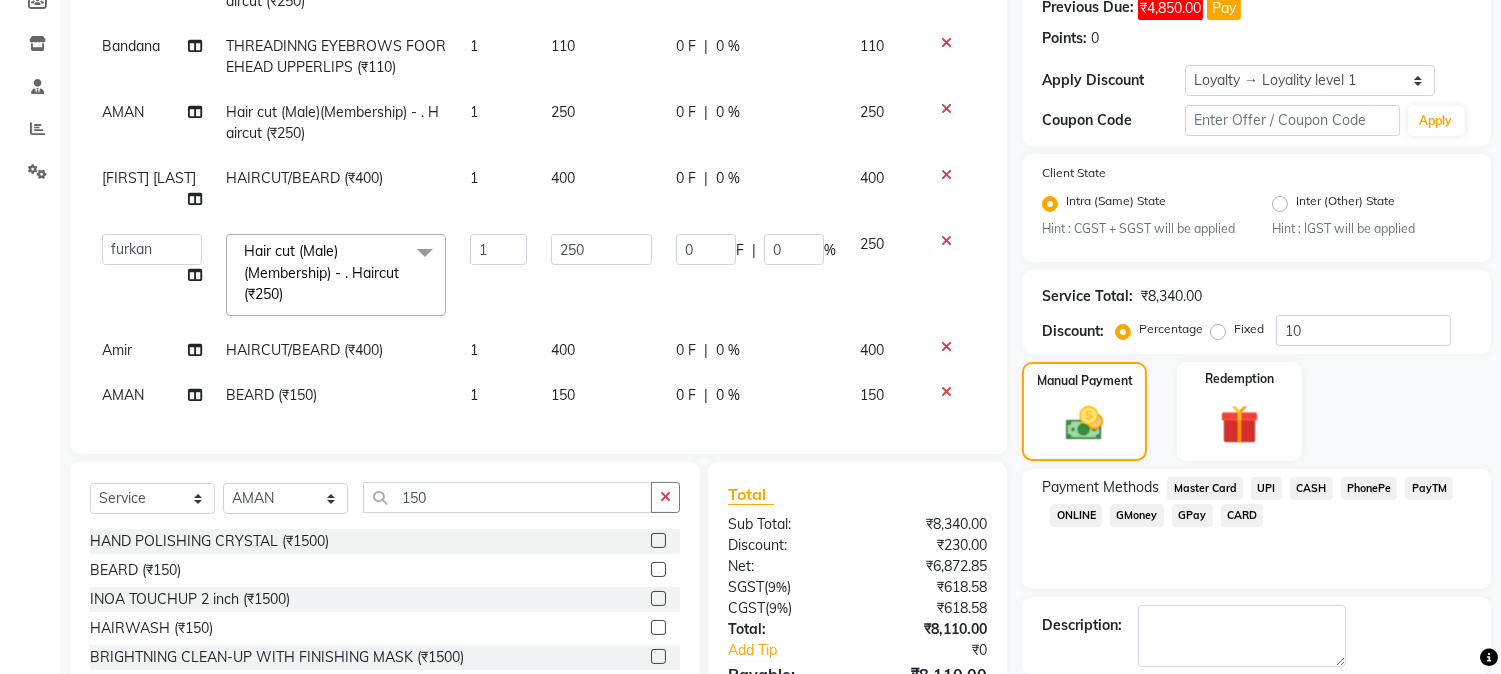 scroll, scrollTop: 517, scrollLeft: 0, axis: vertical 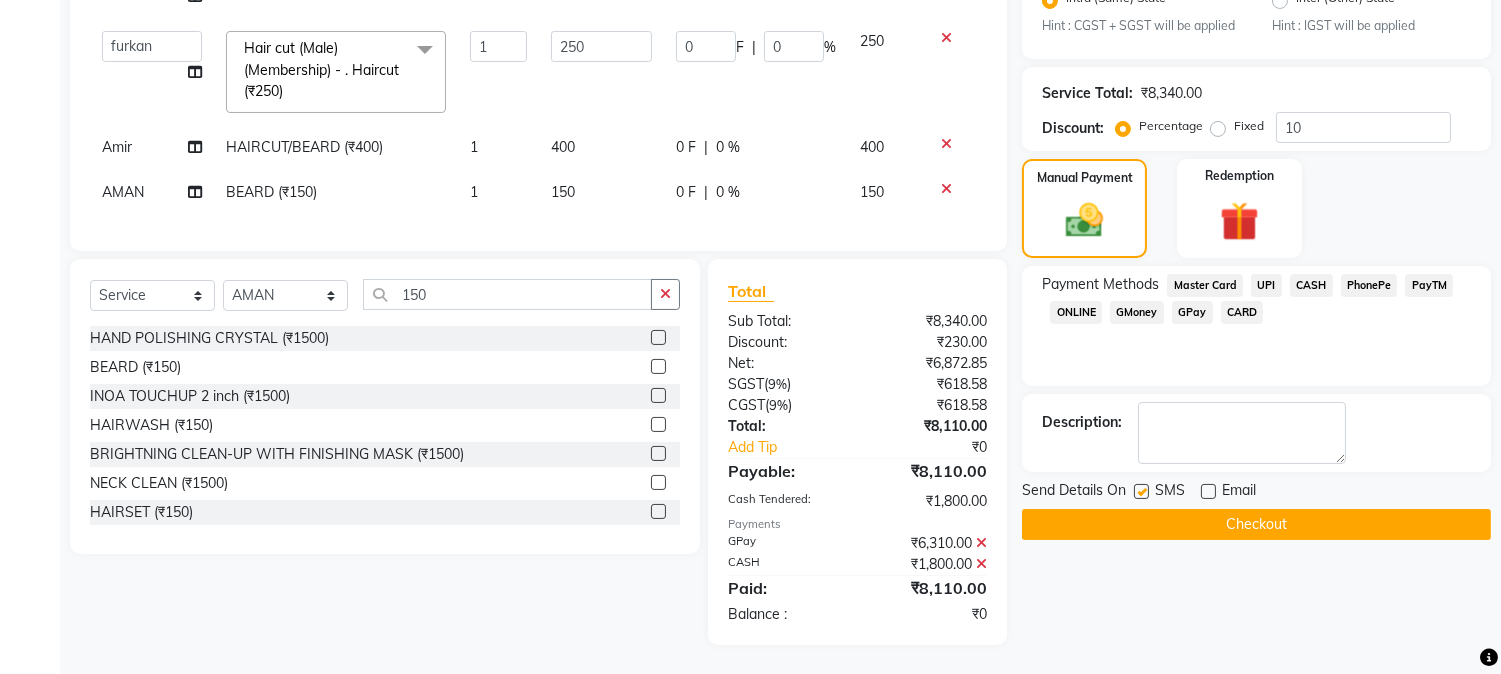 click on "Checkout" 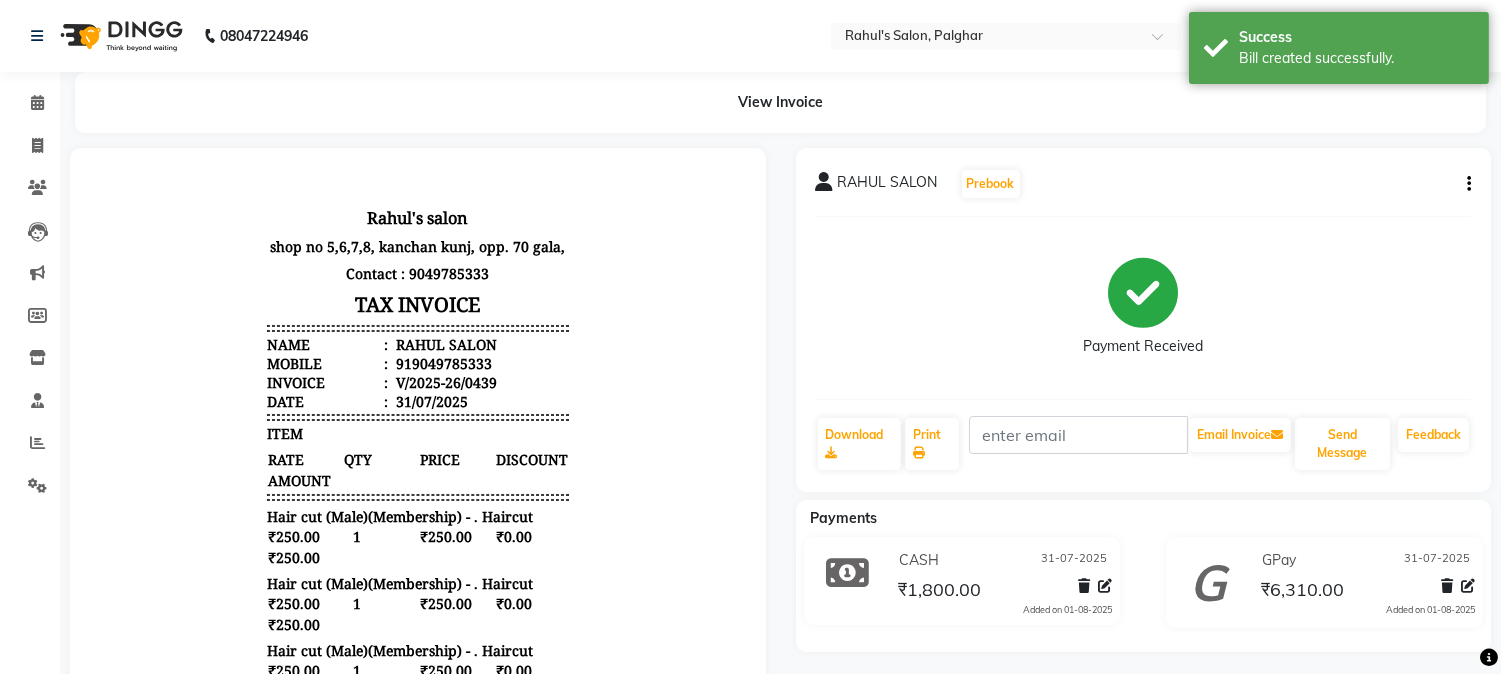 scroll, scrollTop: 0, scrollLeft: 0, axis: both 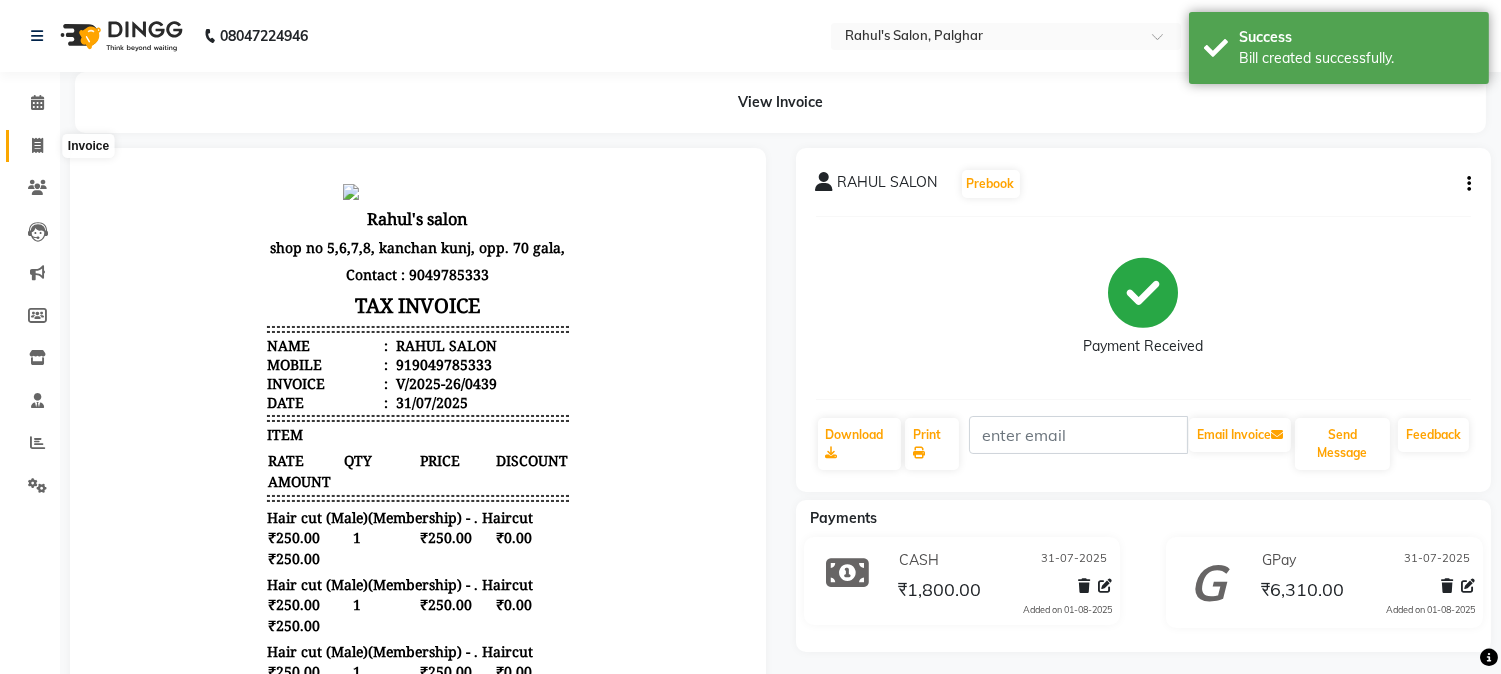 click 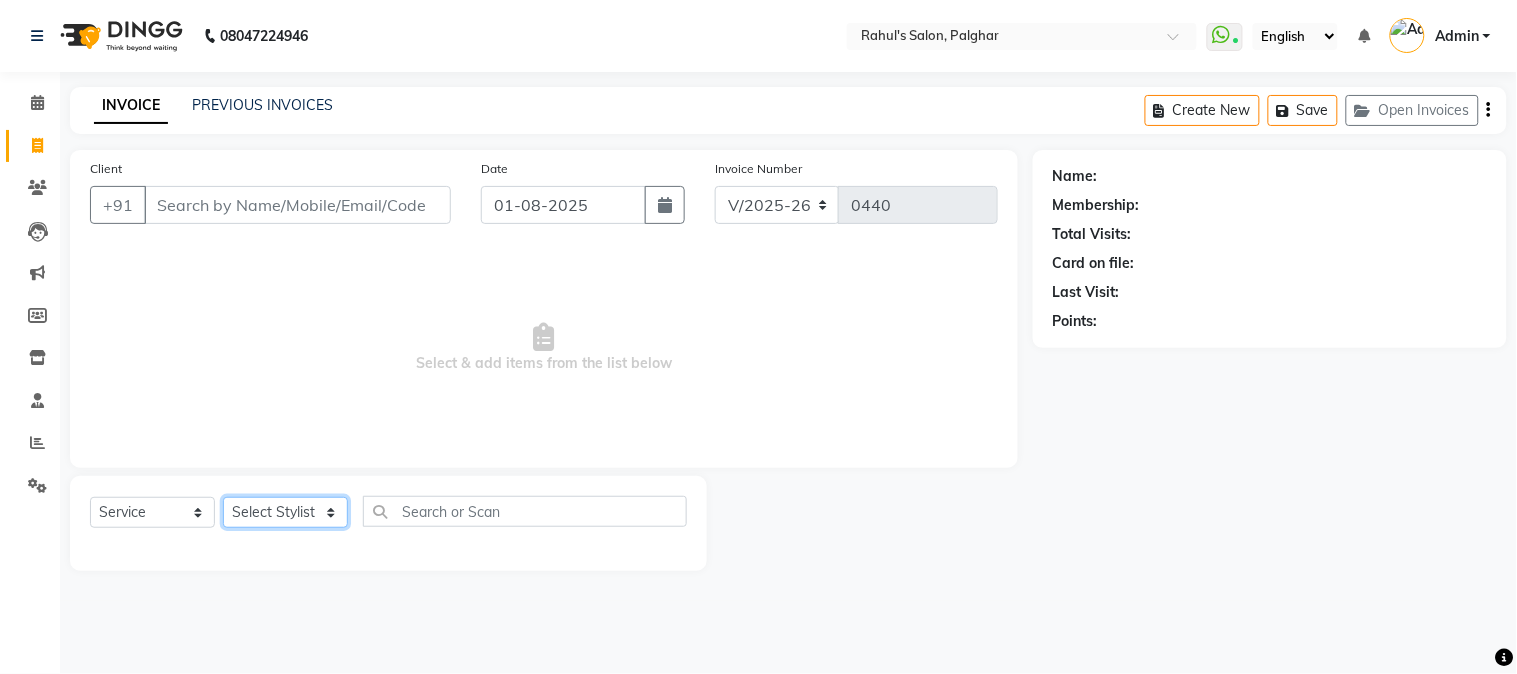 click on "Select Stylist AARMAN AAYUSHI SHARMA Akruti AMAN  Amir Arbaz Asif Ansari BABLU Bandana BHAGYESH CHETAN CHETAN BOISAR furkan GEETA KISHOR KISHOR JAMBHULKAR kunal mushahid  [muddu] Nilam NIRANJAN Nisha Parmar PRABHA  PUNAM Rahul Sir RAVI  RIMA Rohit Tandel SALONI Sandy Sir sarfaraz shovib M.D shreya ZOYA" 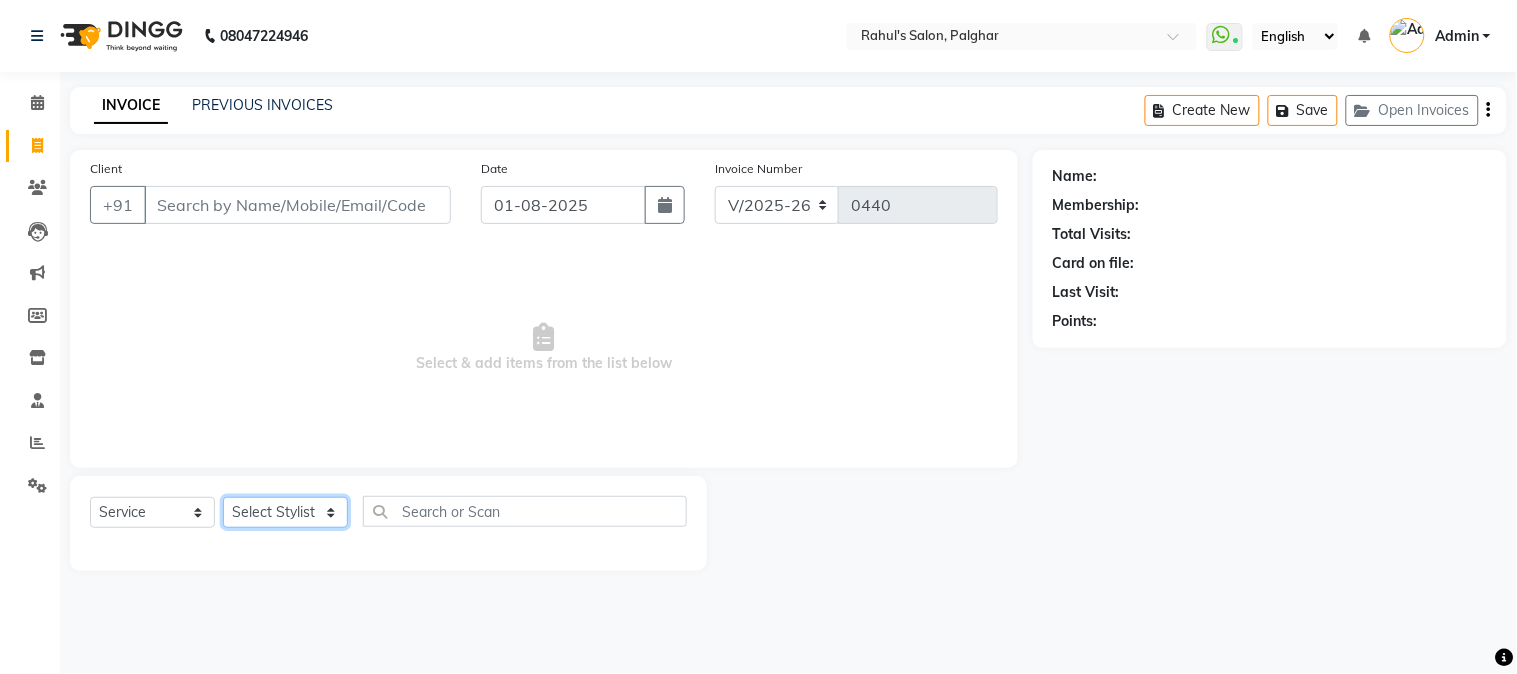 select on "50714" 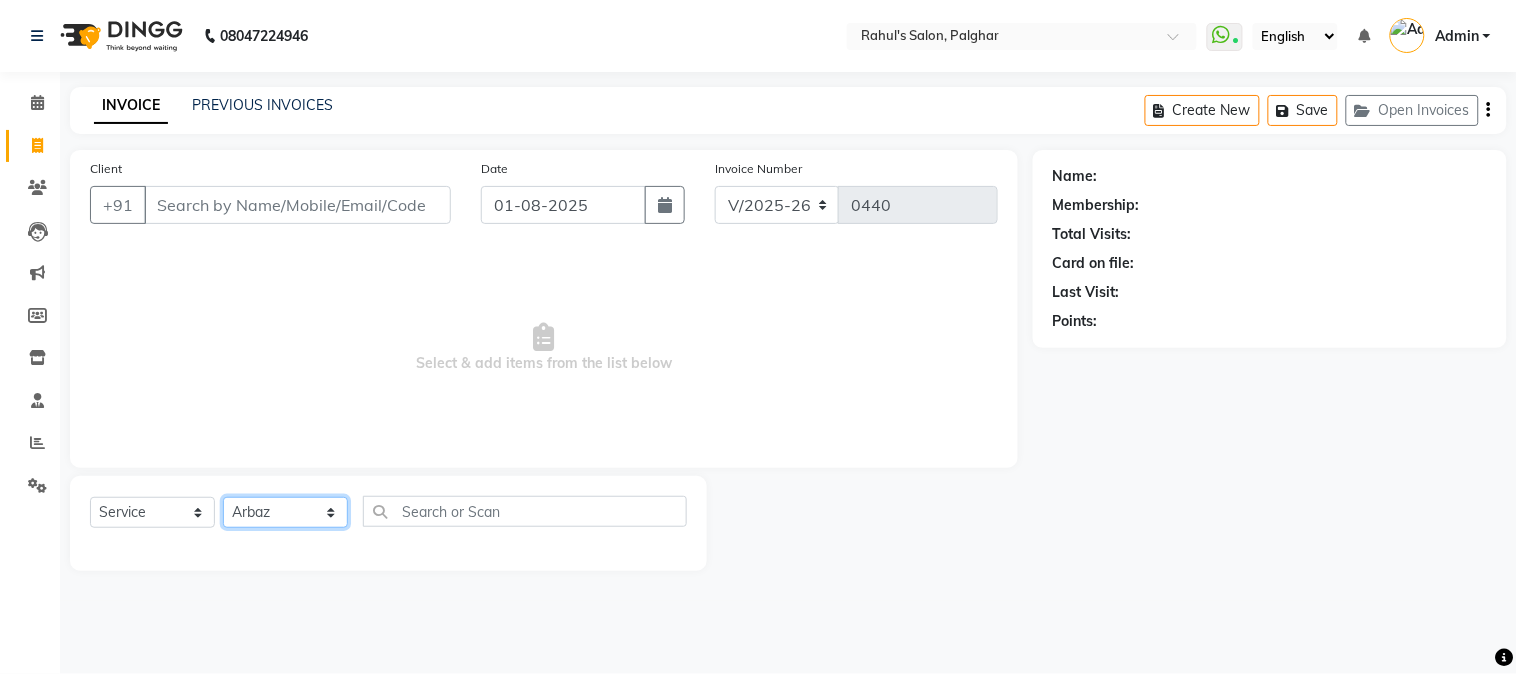 click on "Select Stylist AARMAN AAYUSHI SHARMA Akruti AMAN  Amir Arbaz Asif Ansari BABLU Bandana BHAGYESH CHETAN CHETAN BOISAR furkan GEETA KISHOR KISHOR JAMBHULKAR kunal mushahid  [muddu] Nilam NIRANJAN Nisha Parmar PRABHA  PUNAM Rahul Sir RAVI  RIMA Rohit Tandel SALONI Sandy Sir sarfaraz shovib M.D shreya ZOYA" 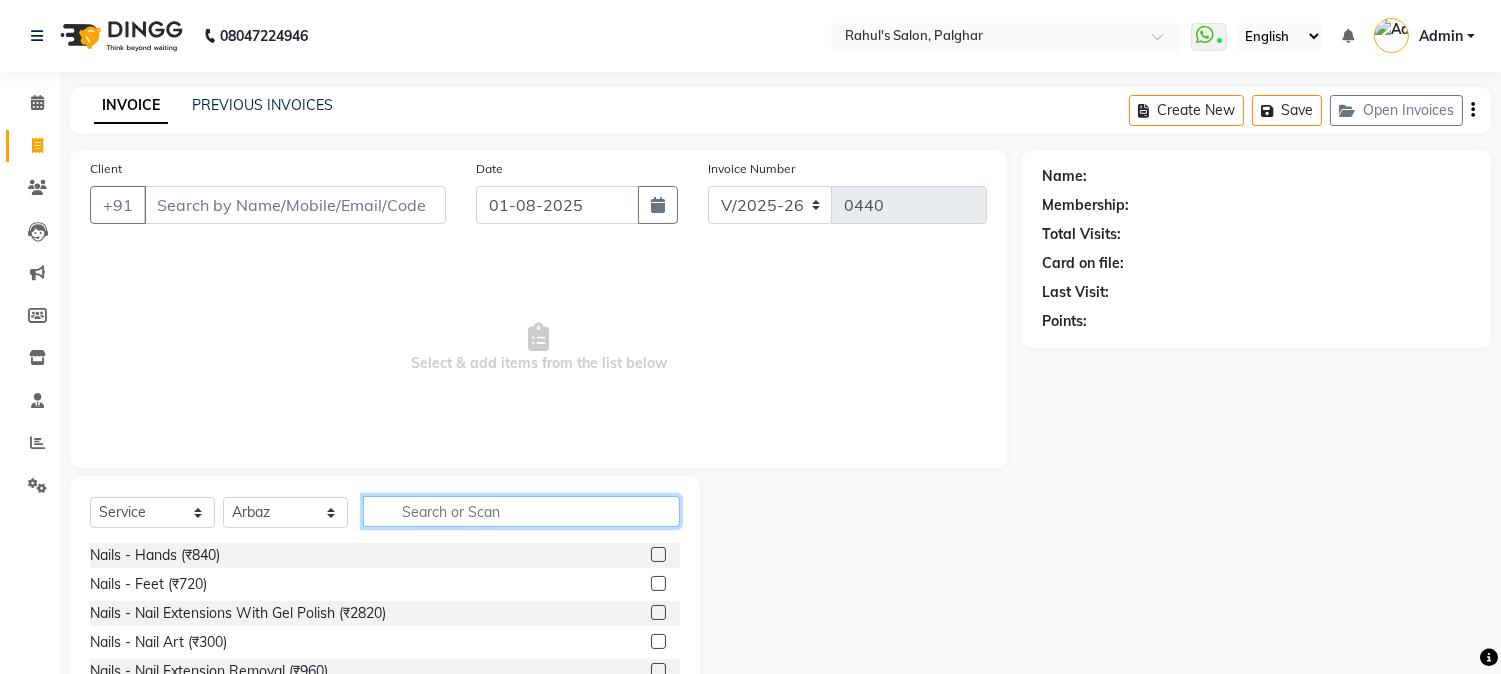 click 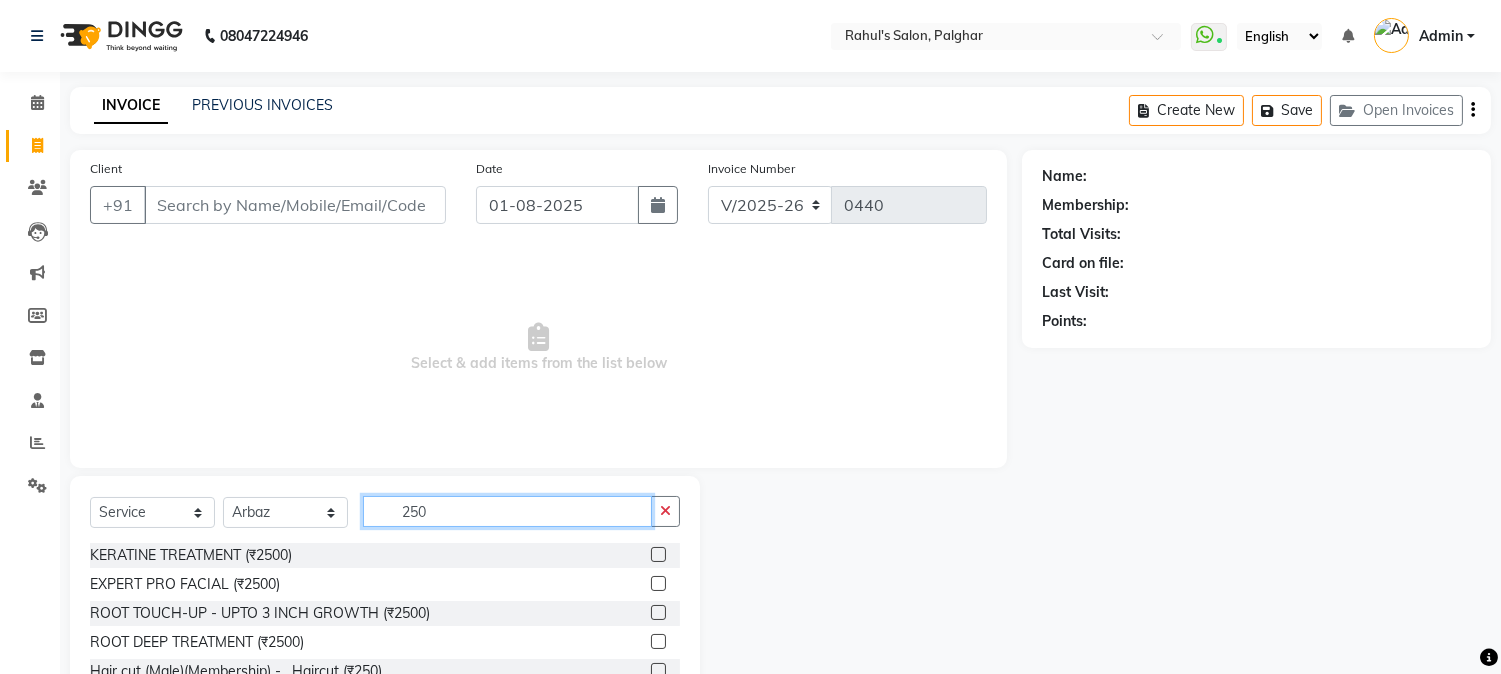type on "250" 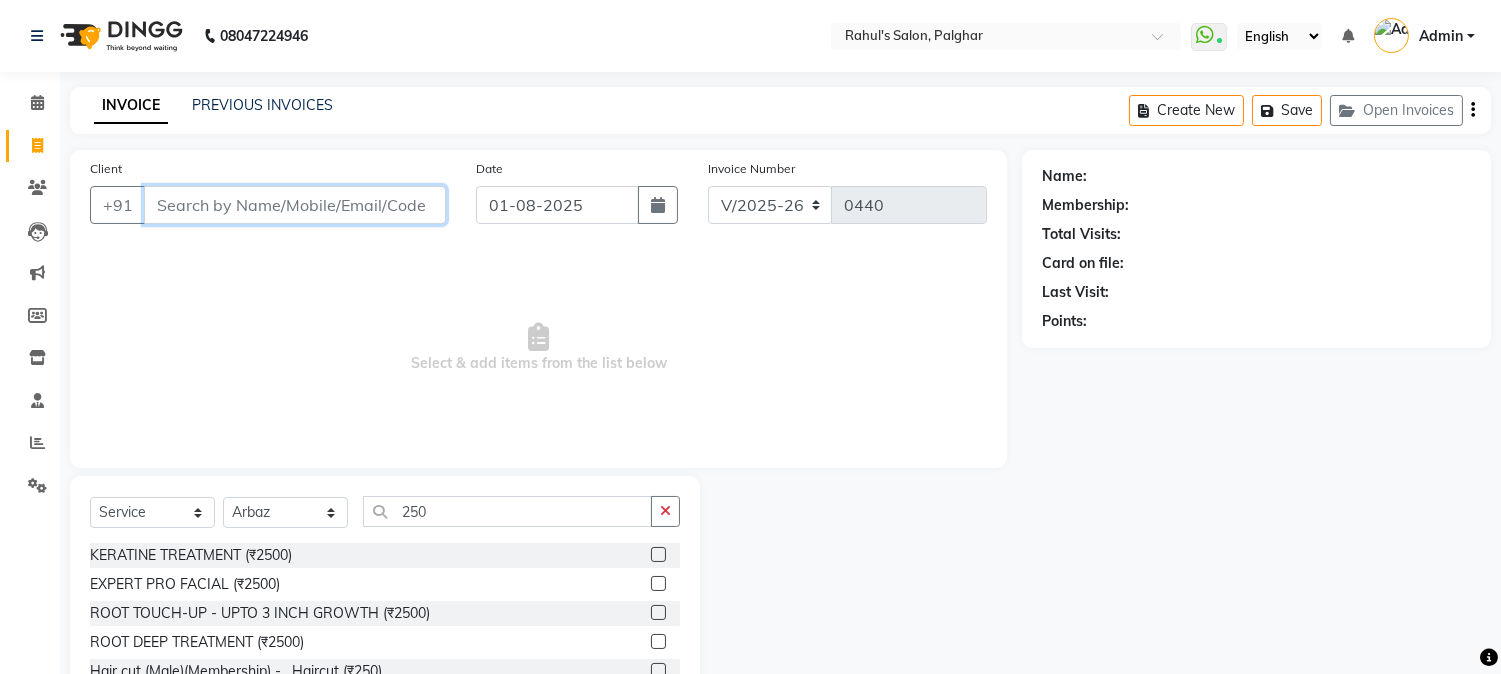 click on "Client" at bounding box center (295, 205) 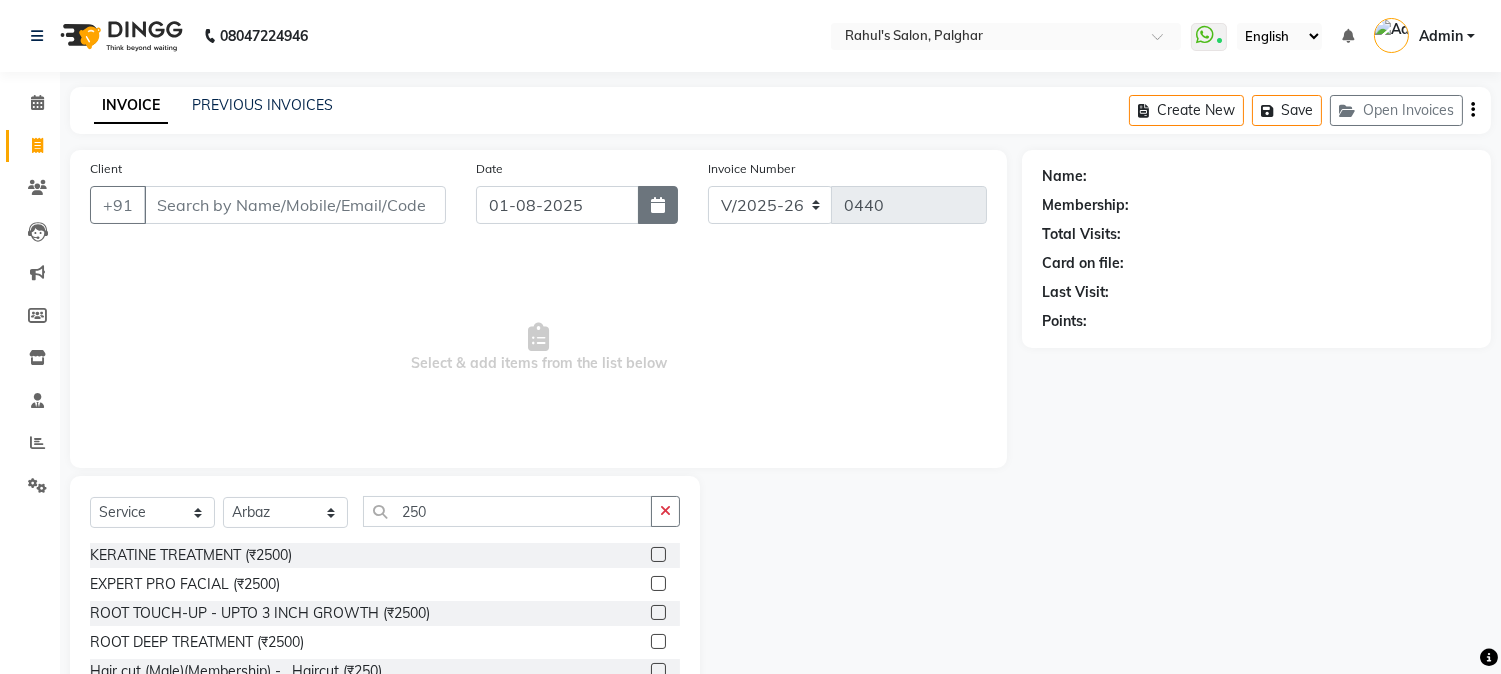 click 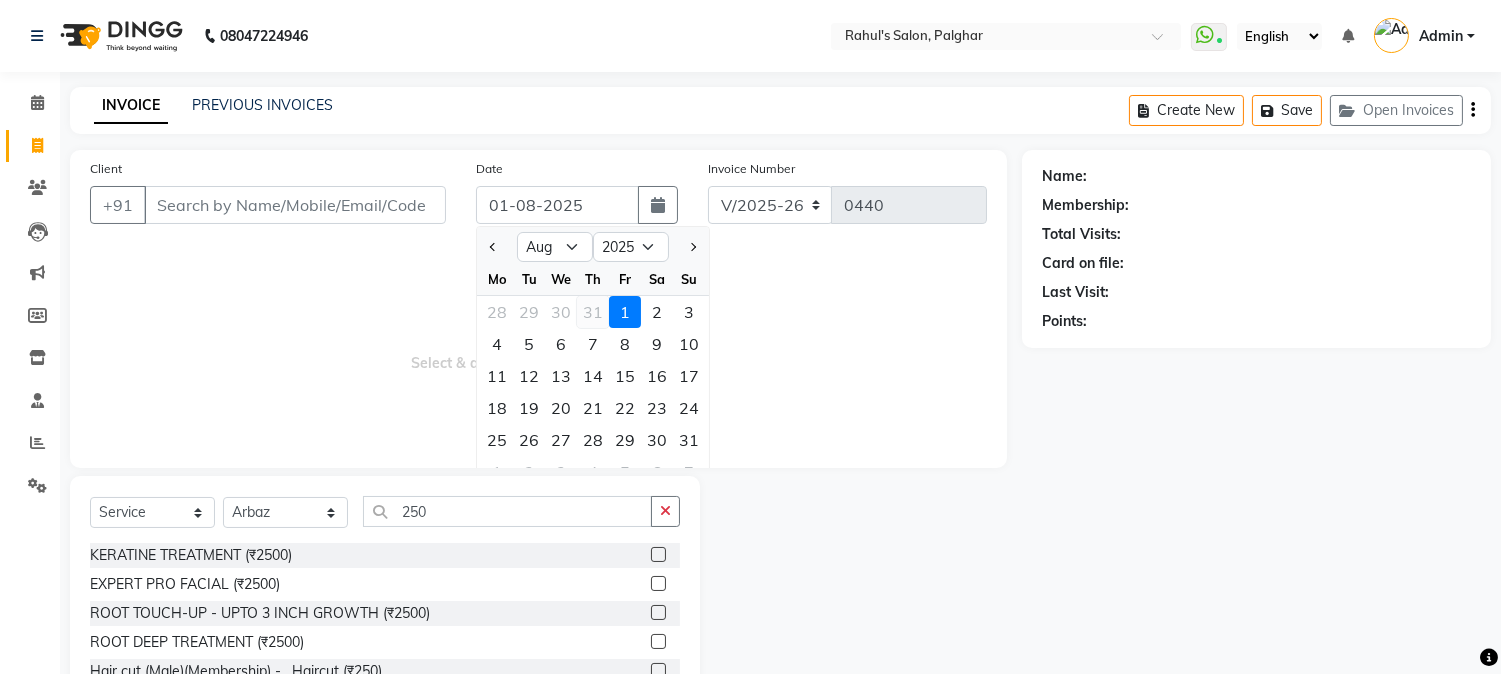 click on "31" 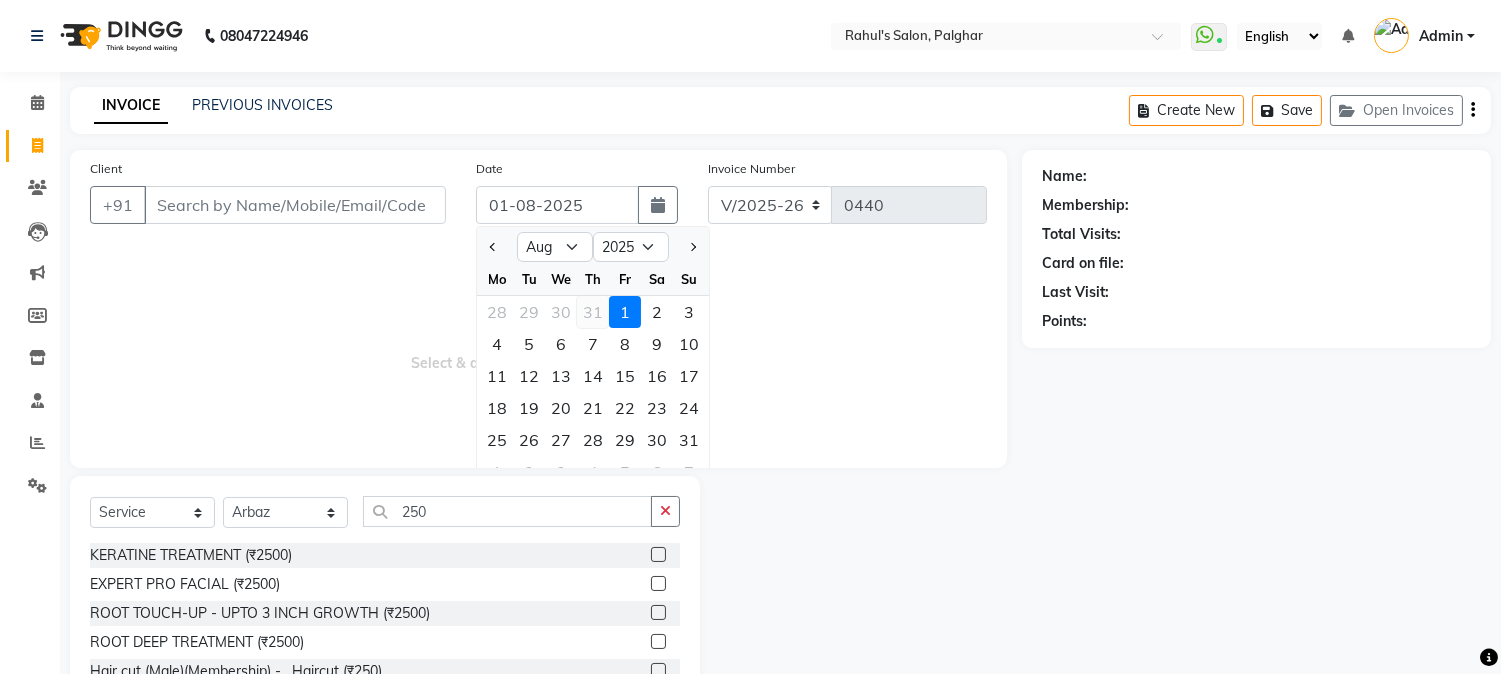 type on "31-07-2025" 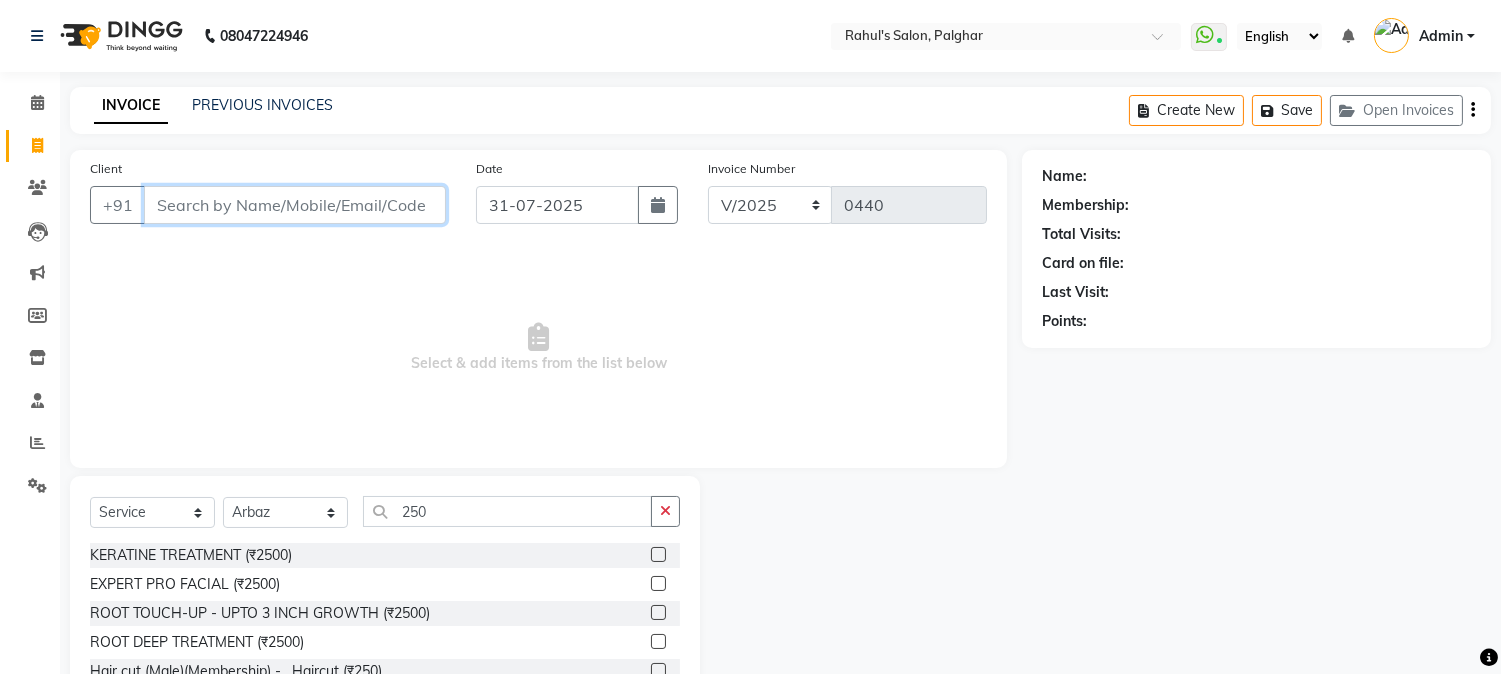click on "Client" at bounding box center (295, 205) 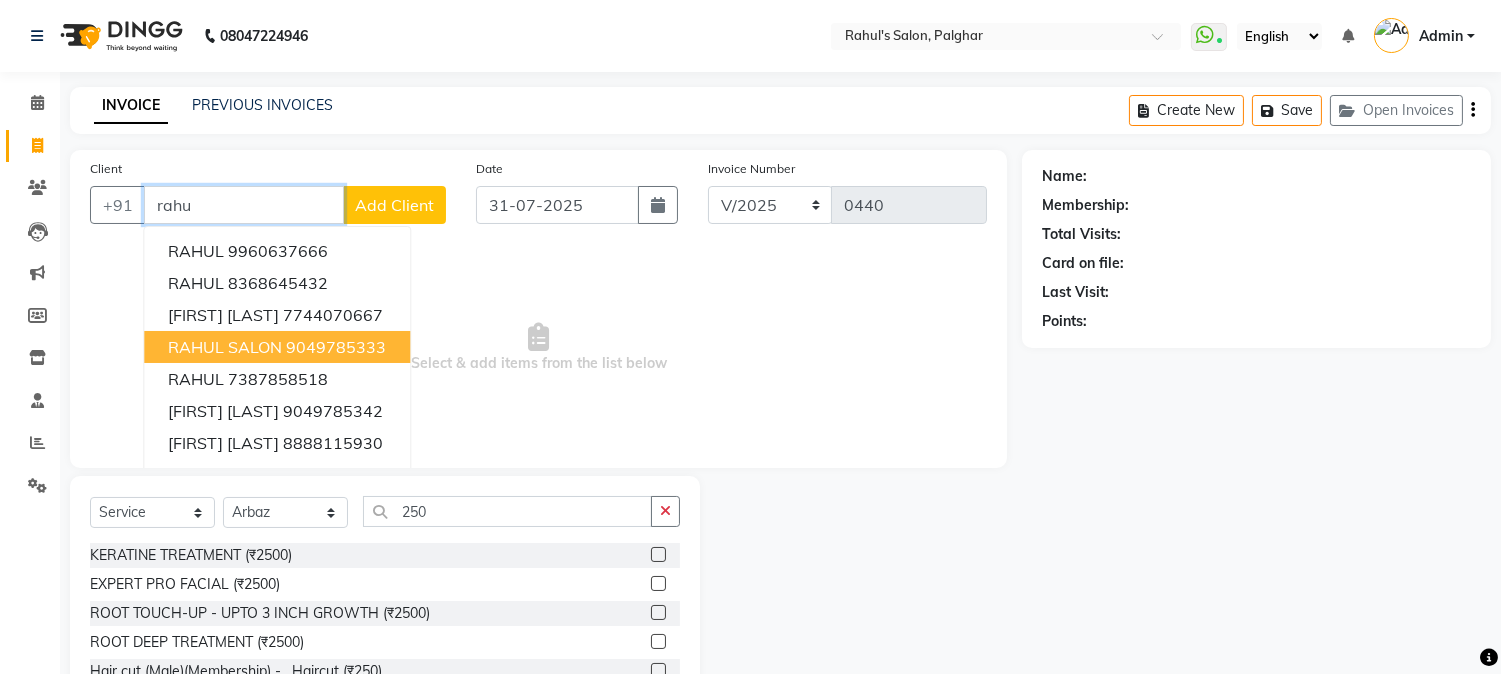 click on "9049785333" at bounding box center (336, 347) 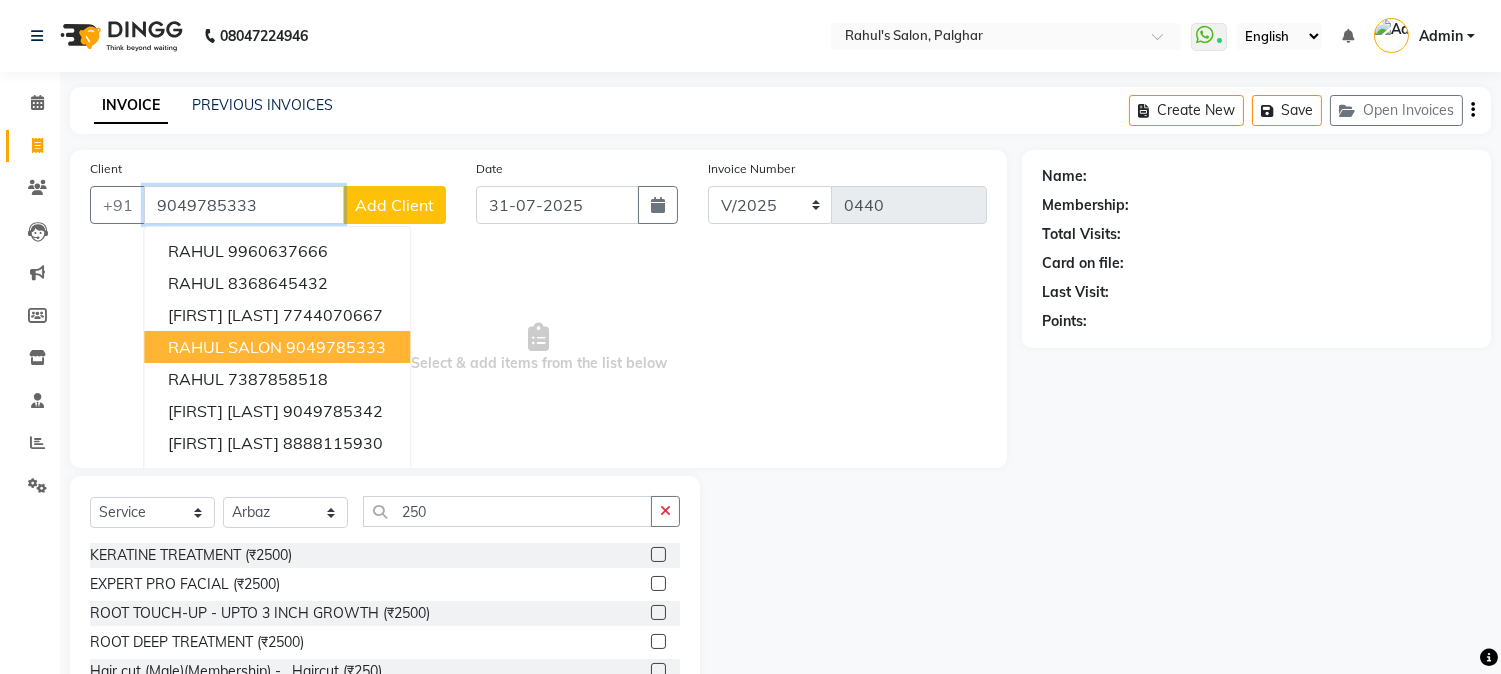 type on "9049785333" 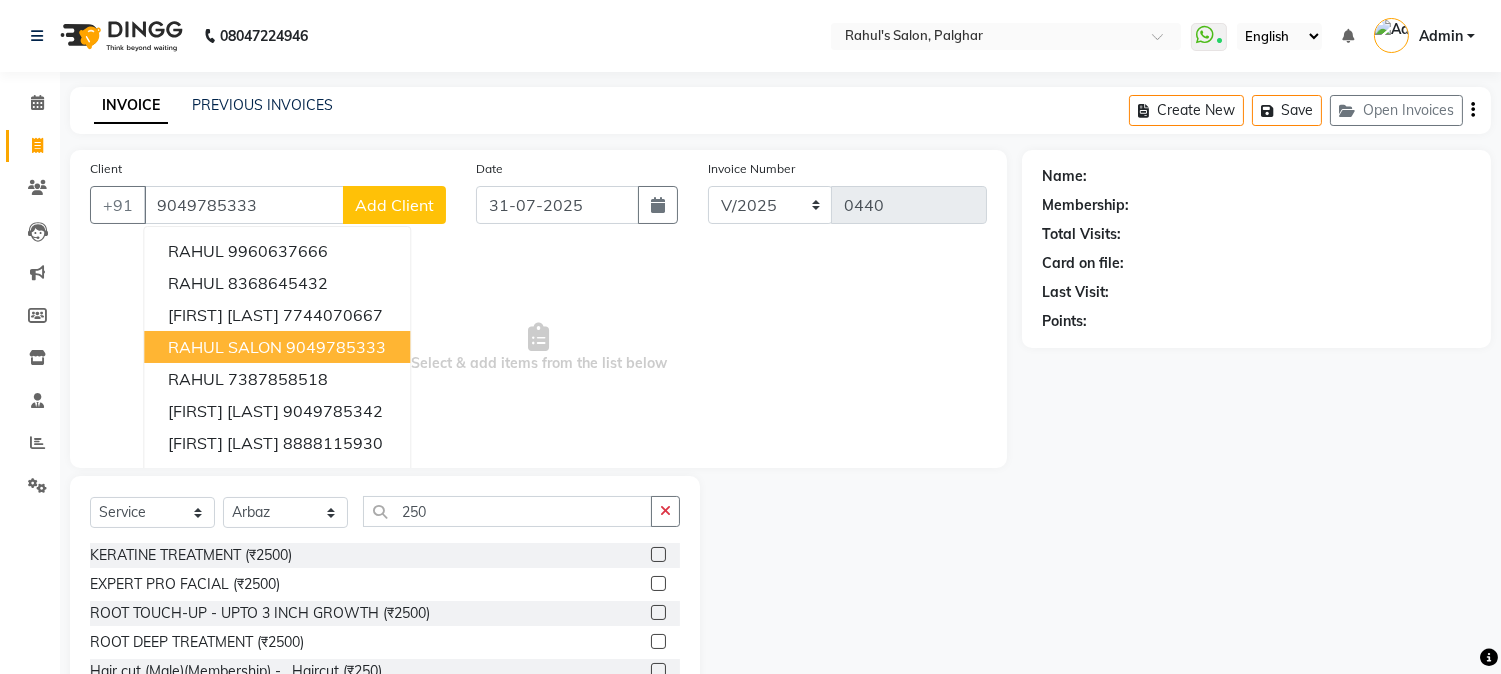 select on "1: Object" 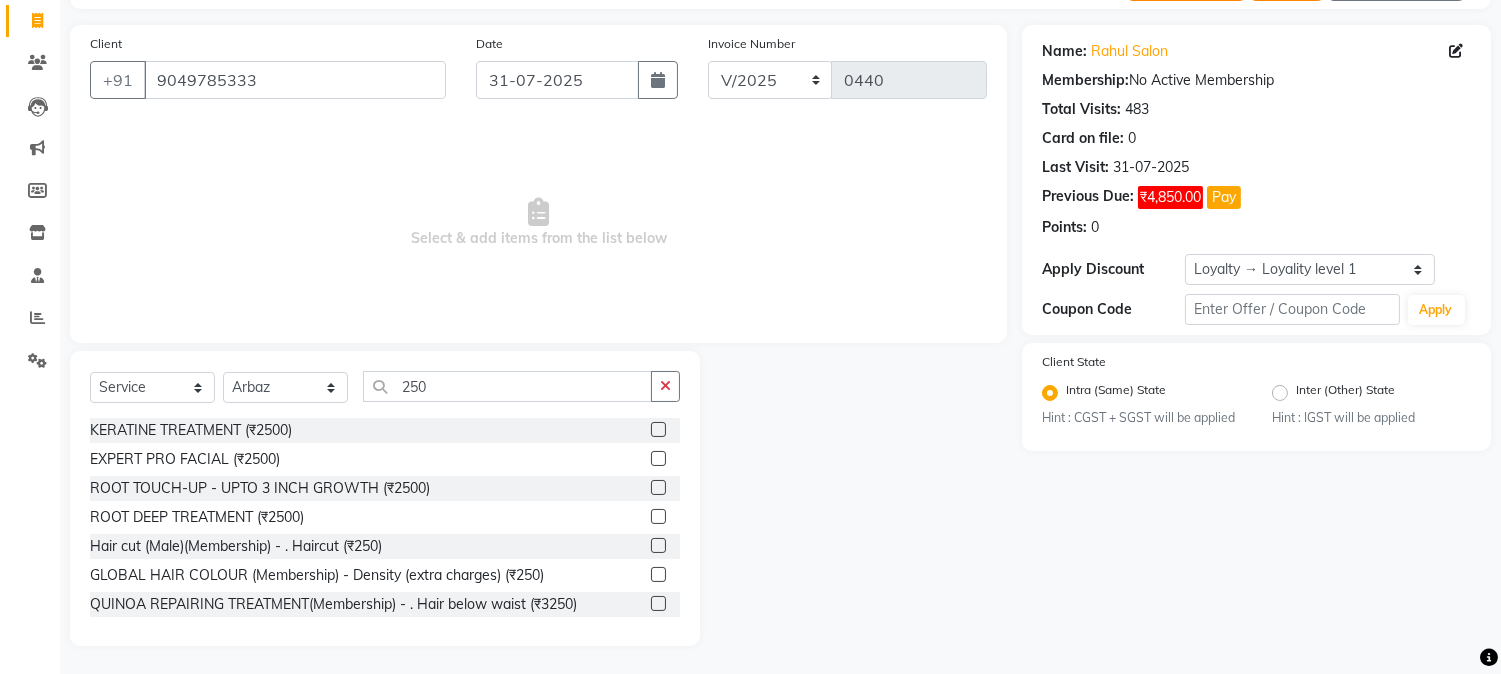 scroll, scrollTop: 126, scrollLeft: 0, axis: vertical 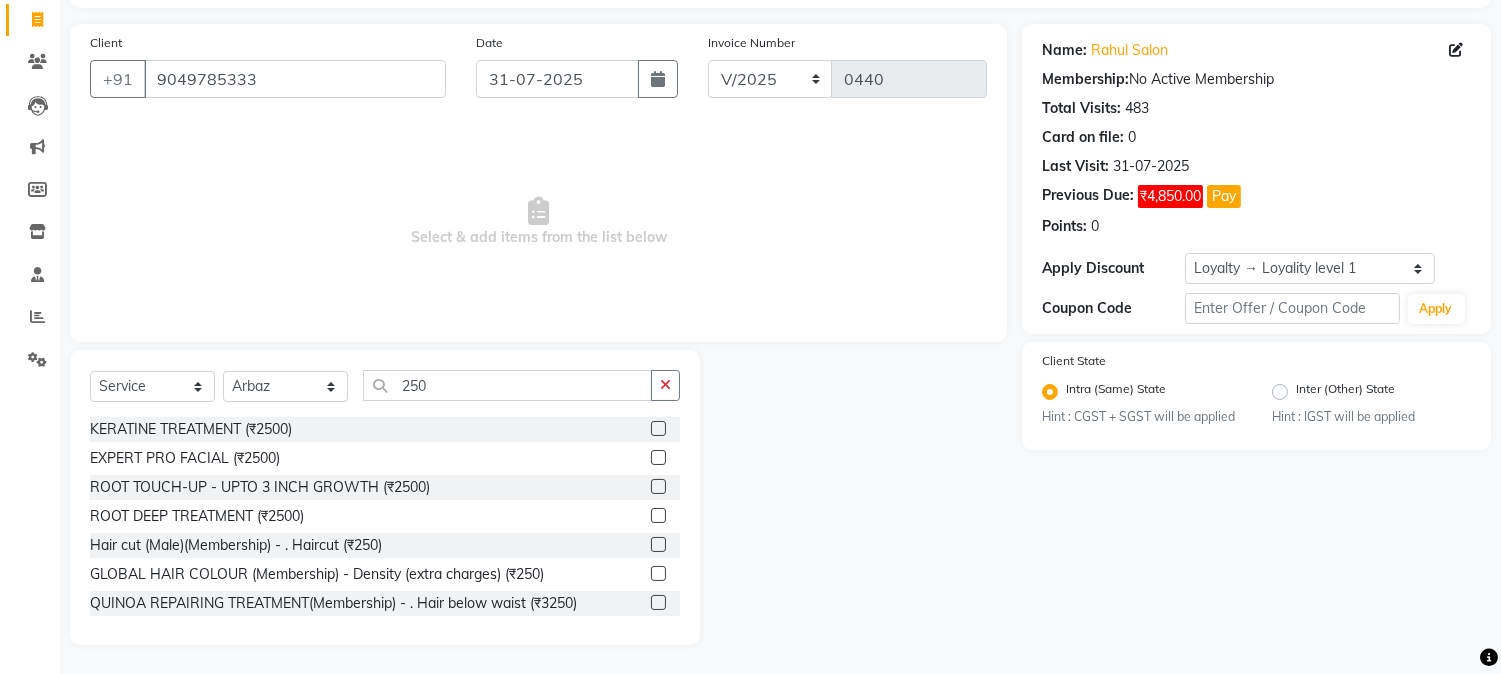 click 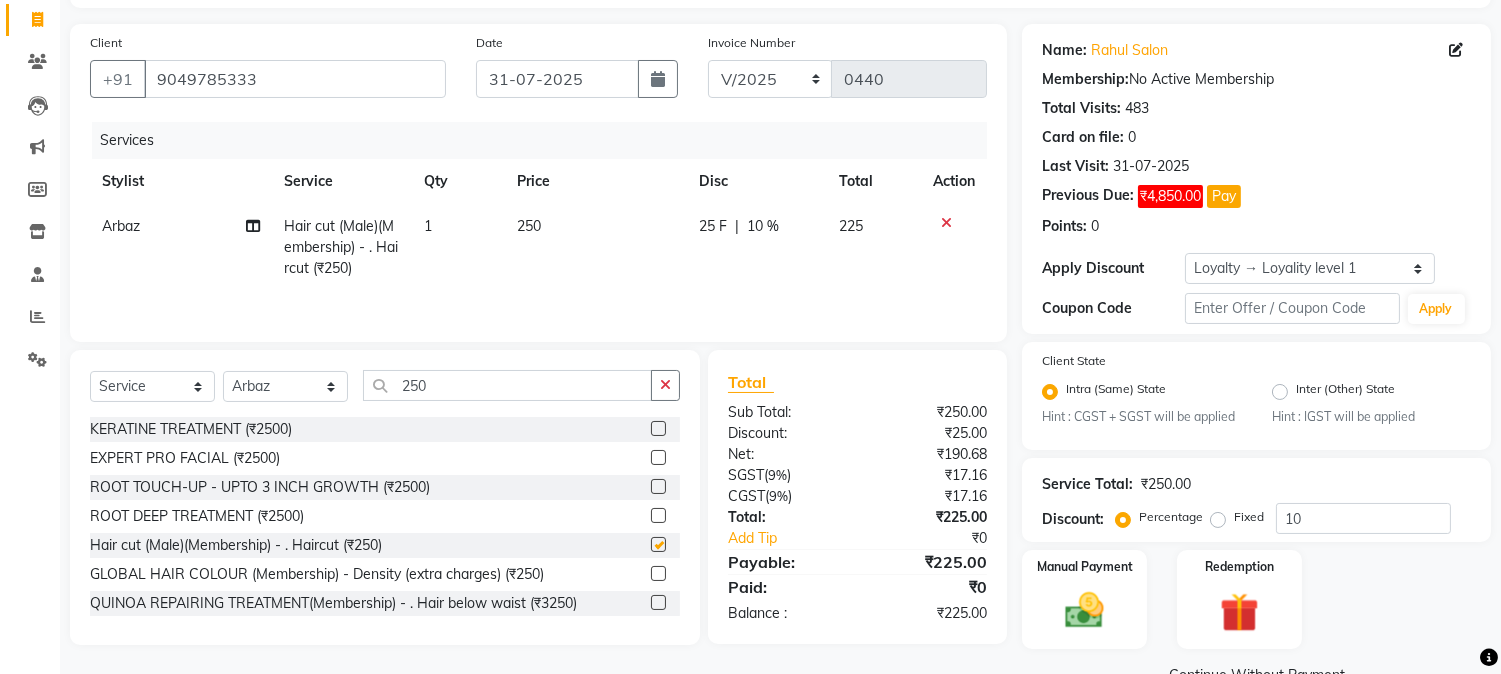 checkbox on "false" 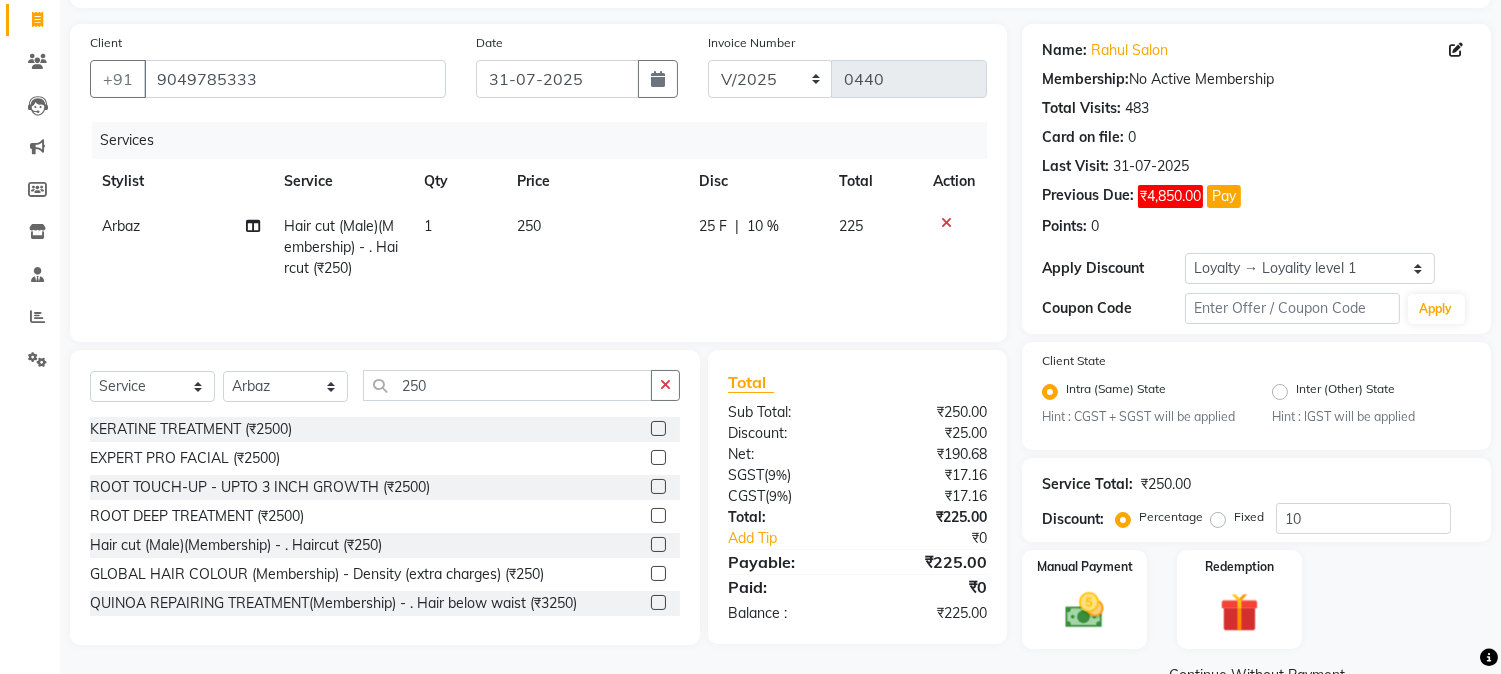 click on "25 F | 10 %" 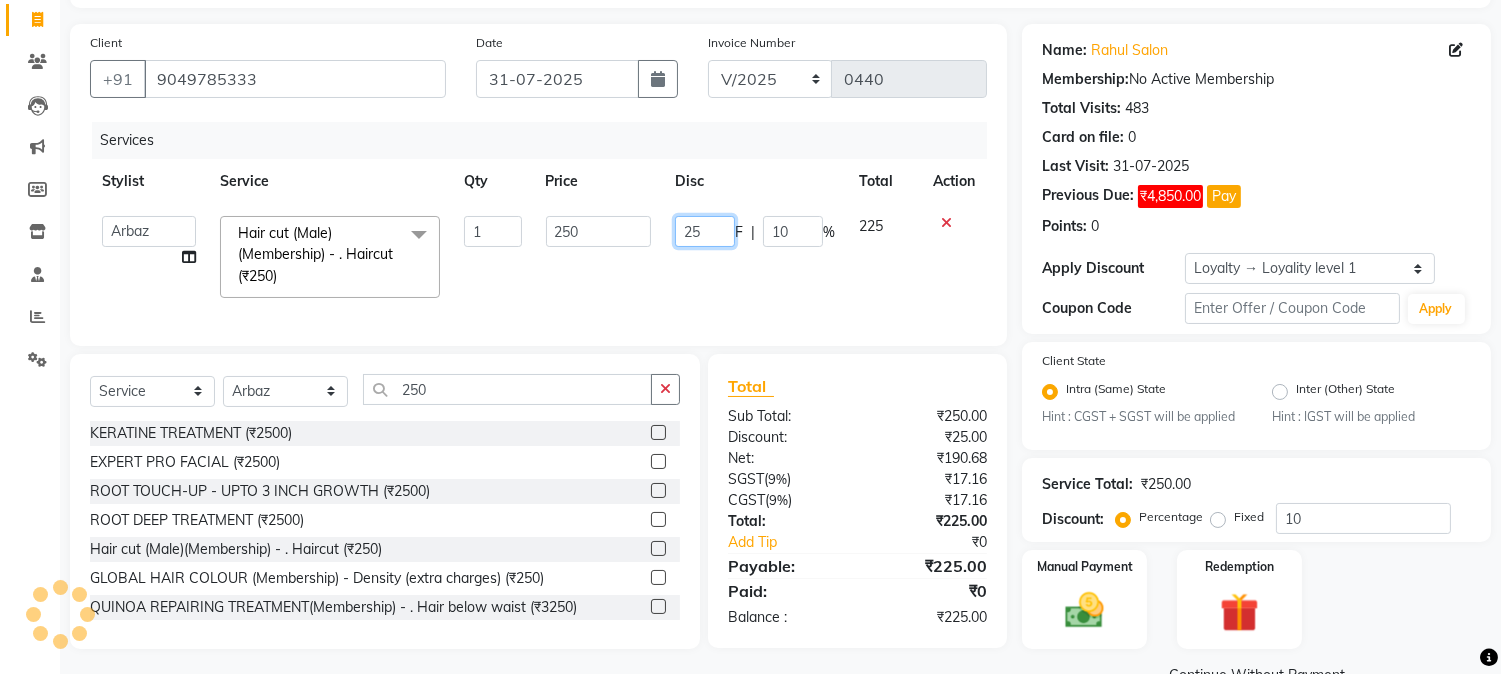 drag, startPoint x: 683, startPoint y: 230, endPoint x: 717, endPoint y: 234, distance: 34.234486 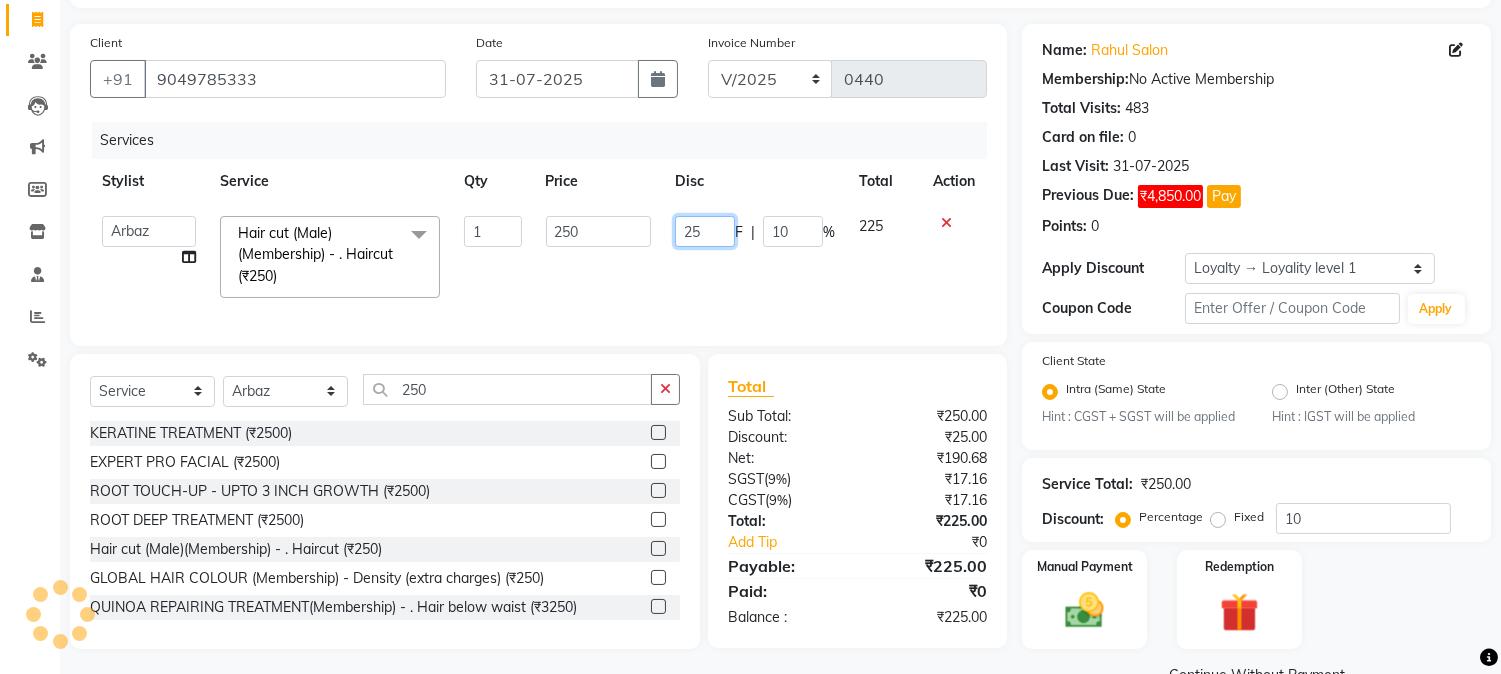 click on "25" 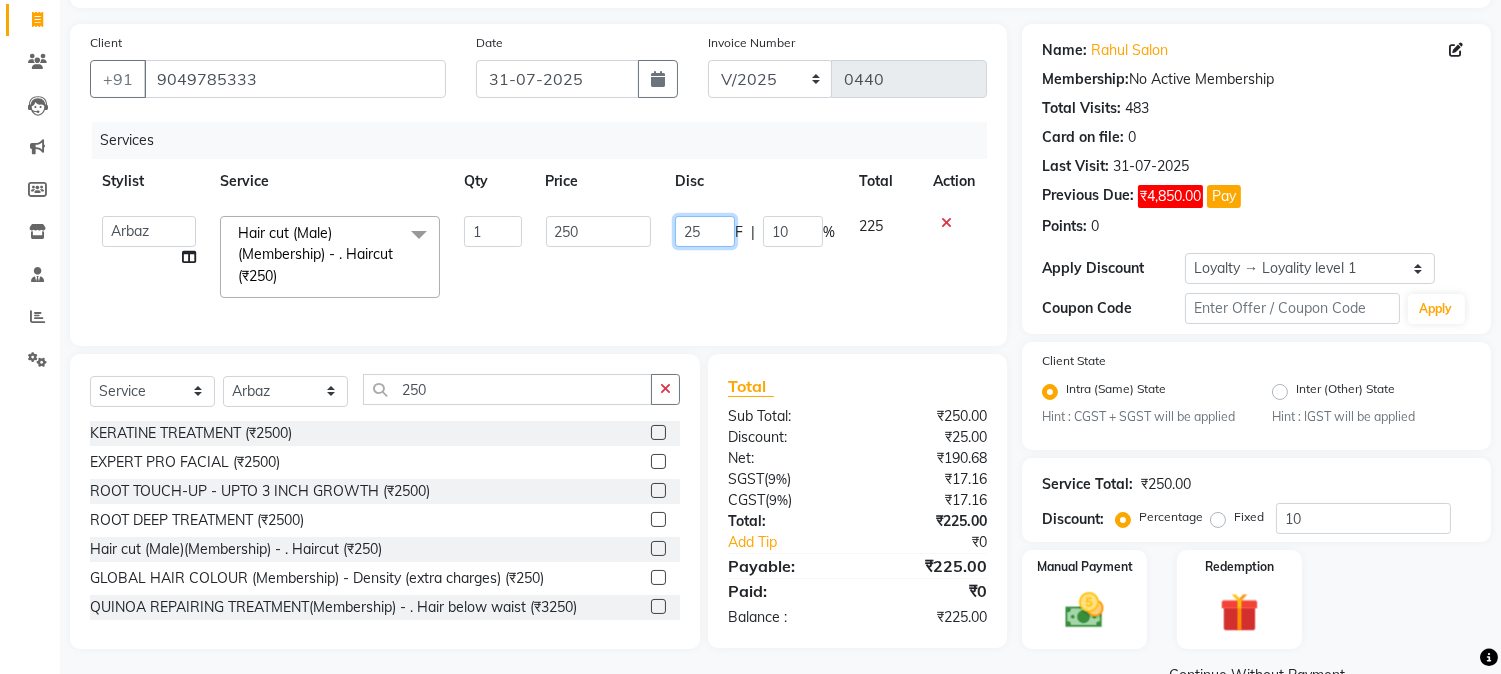 type 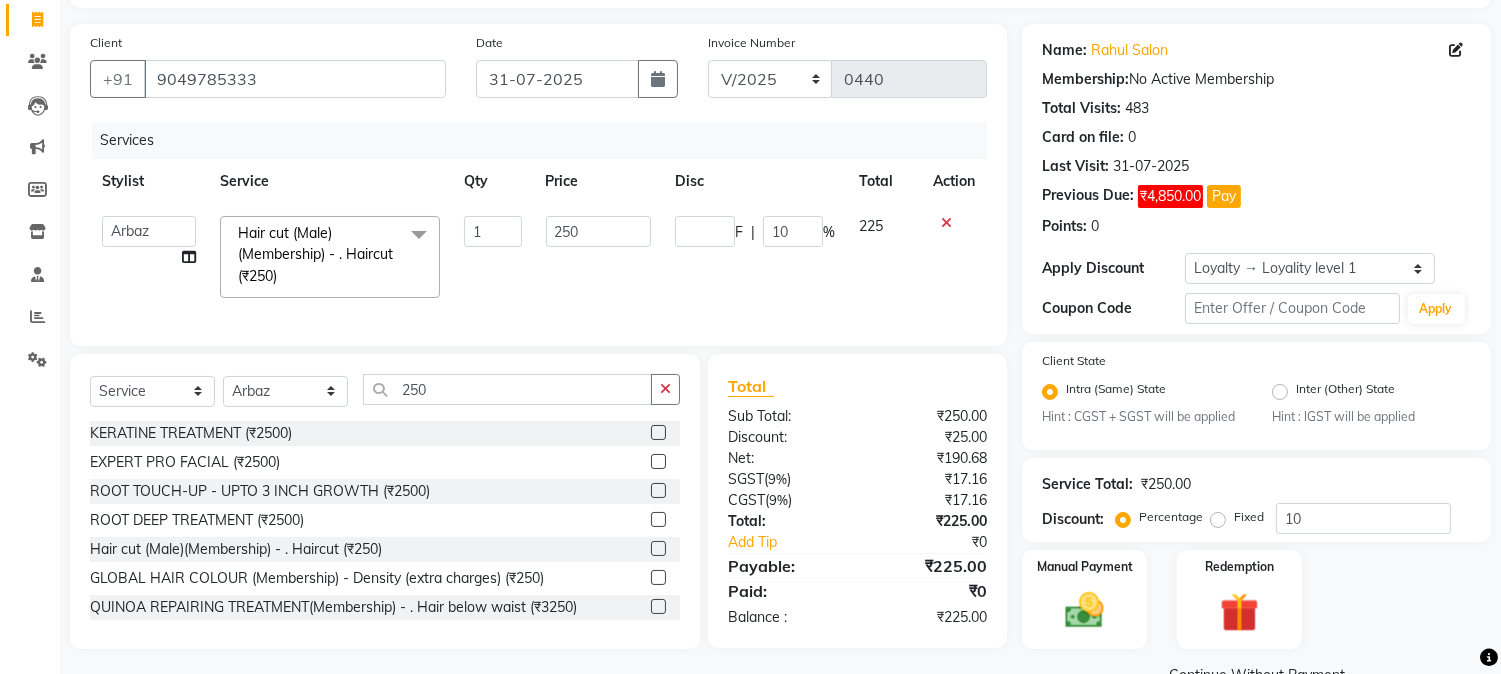 click on "Services Stylist Service Qty Price Disc Total Action  AARMAN   AAYUSHI SHARMA   Akruti   AMAN    Amir   Arbaz   Asif Ansari   BABLU   Bandana   BHAGYESH   CHETAN   CHETAN BOISAR   furkan   GEETA   KISHOR   KISHOR JAMBHULKAR   kunal   mushahid  [muddu]   Nilam   NIRANJAN   Nisha Parmar   PRABHA    PUNAM   Rahul Sir   RAVI    RIMA   Rohit Tandel   SALONI   Sandy Sir   sarfaraz   shovib M.D   shreya   ZOYA  Hair cut (Male)(Membership)       -        . Haircut (₹250)  x Nails -  Hands (₹840) Nails -  Feet (₹720) Nails - Nail Extensions With Gel Polish (₹2820) Nails - Nail Art (₹300) Nails - Nail Extension Removal (₹960) Nails - Gel Polish Removal (₹420) MOLE (₹600) PUMING (₹4000) CRYSTAL PEDICURE (MEMBERSHIP) (₹1400) HIAR SPA ABOVE SHOULDER (MEMBERSHIP) (₹900) HAIR SPA ABOVE SHOULDER (NON-MEMBER) (₹1080) HAIR SPA BELOW SHOULDER(MEMBERSHIP) (₹1200) HAIR SPA BELOW SHOULDER(NON-MEMBER) (₹1440) HAIR SPA UPTO WAIST(MEMBERSHIP) (₹1400) HAIR SPA UPTO WAIST(NON-MEMBER) (₹1680) 1 250 F | %" 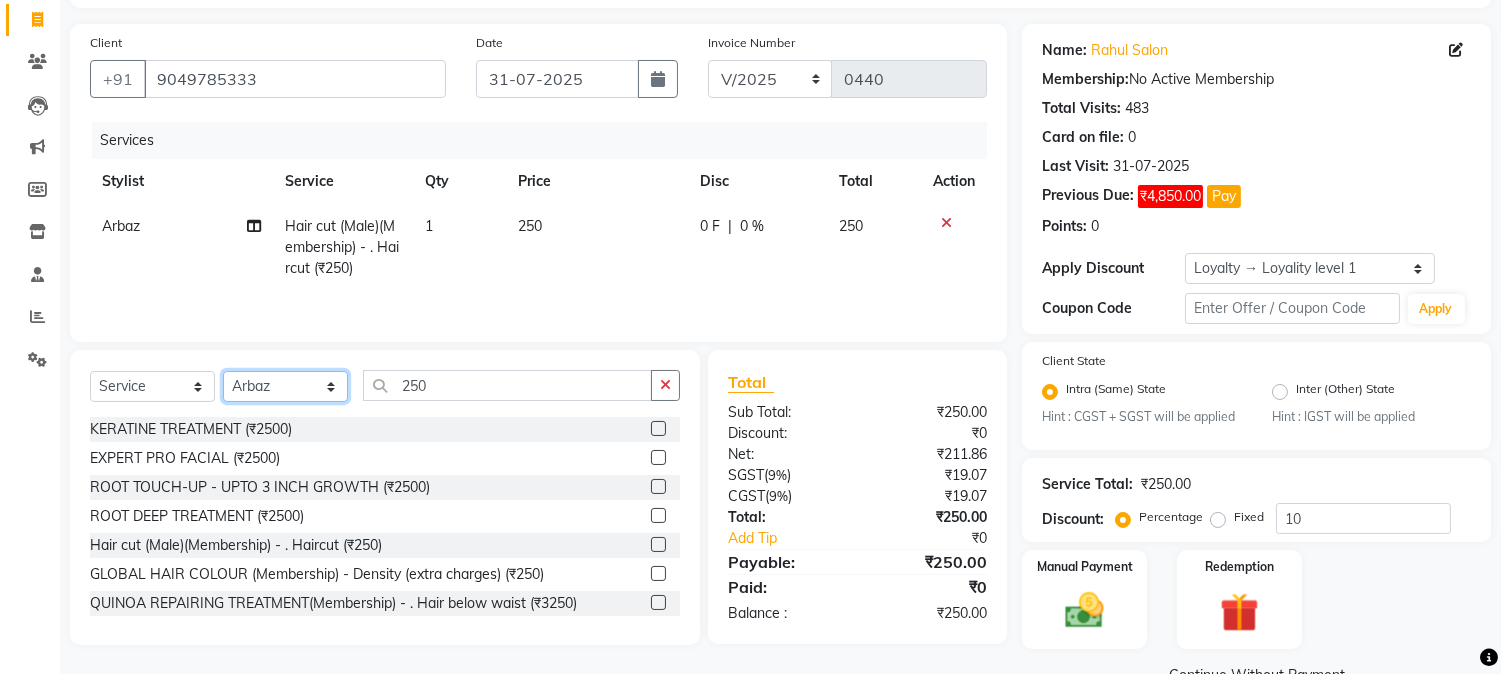 click on "Select Stylist AARMAN AAYUSHI SHARMA Akruti AMAN  Amir Arbaz Asif Ansari BABLU Bandana BHAGYESH CHETAN CHETAN BOISAR furkan GEETA KISHOR KISHOR JAMBHULKAR kunal mushahid  [muddu] Nilam NIRANJAN Nisha Parmar PRABHA  PUNAM Rahul Sir RAVI  RIMA Rohit Tandel SALONI Sandy Sir sarfaraz shovib M.D shreya ZOYA" 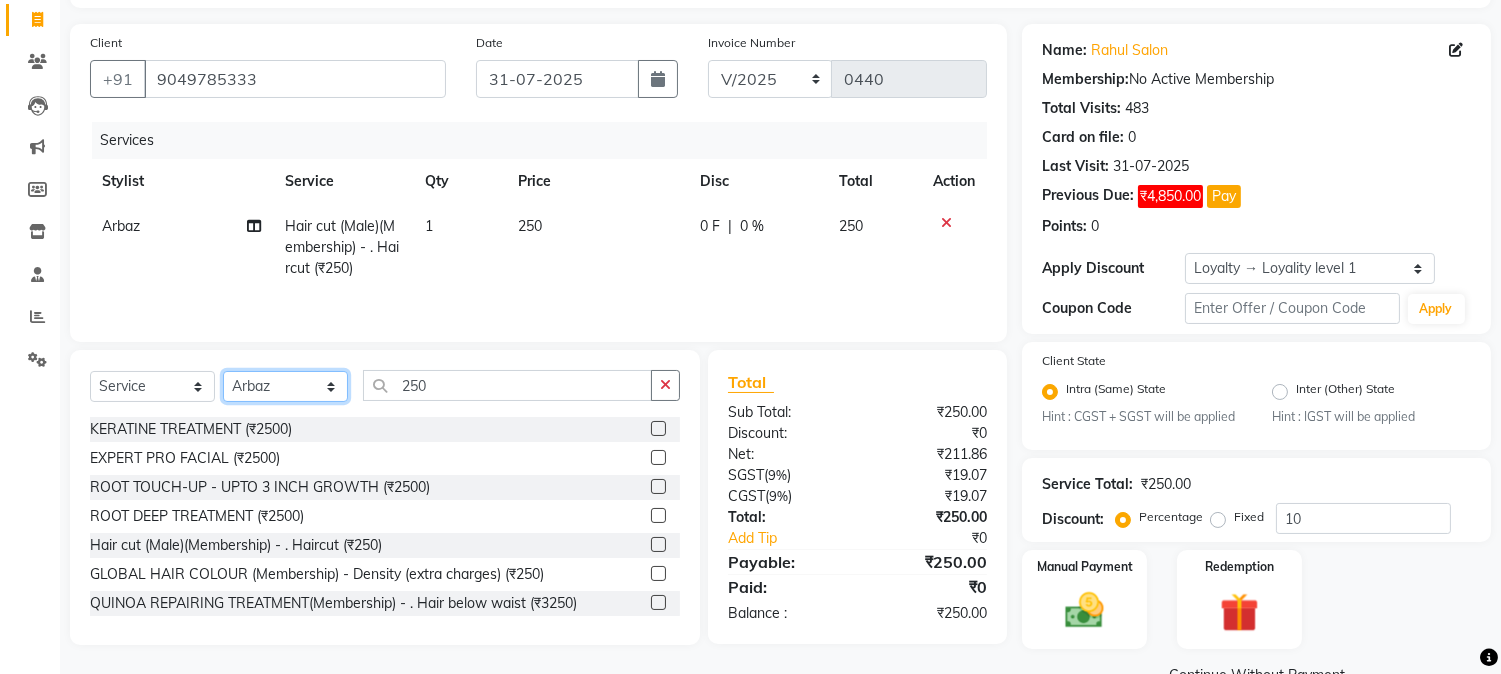 select on "22545" 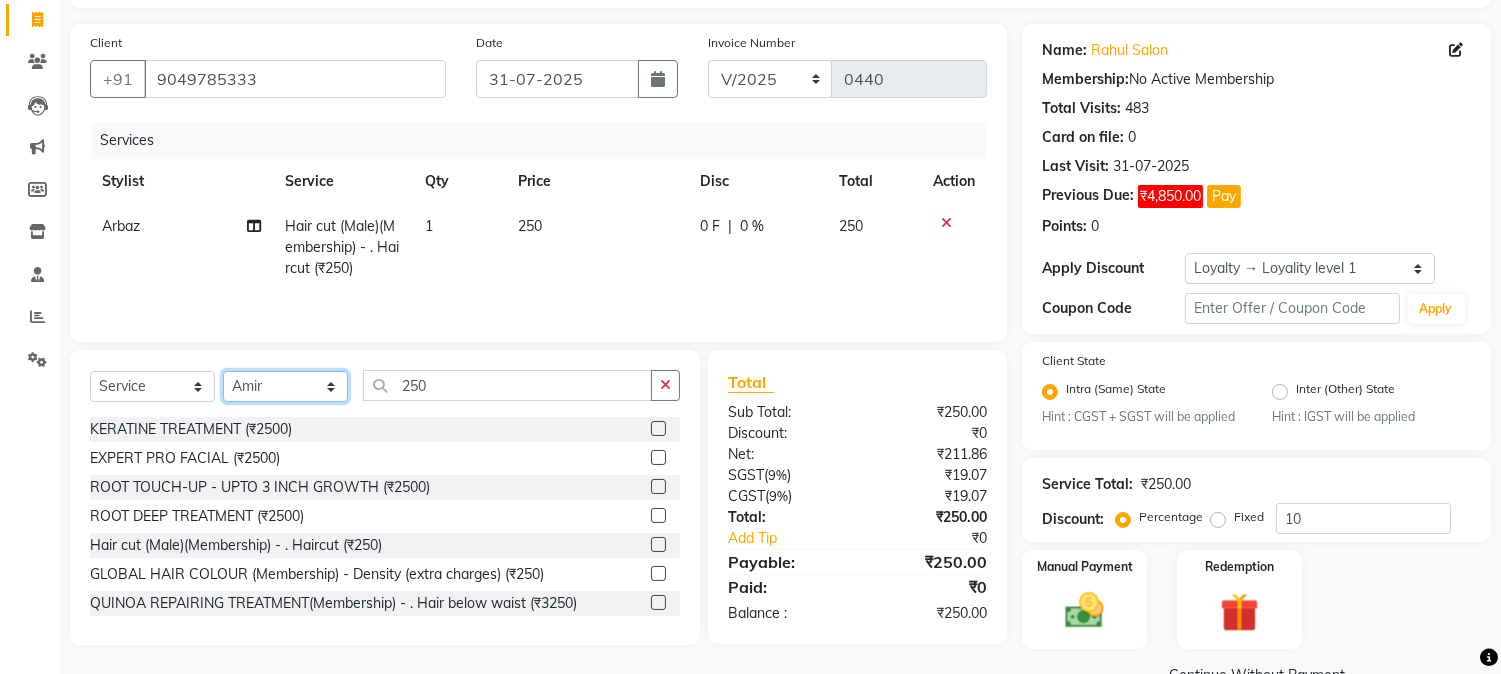 click on "Select Stylist AARMAN AAYUSHI SHARMA Akruti AMAN  Amir Arbaz Asif Ansari BABLU Bandana BHAGYESH CHETAN CHETAN BOISAR furkan GEETA KISHOR KISHOR JAMBHULKAR kunal mushahid  [muddu] Nilam NIRANJAN Nisha Parmar PRABHA  PUNAM Rahul Sir RAVI  RIMA Rohit Tandel SALONI Sandy Sir sarfaraz shovib M.D shreya ZOYA" 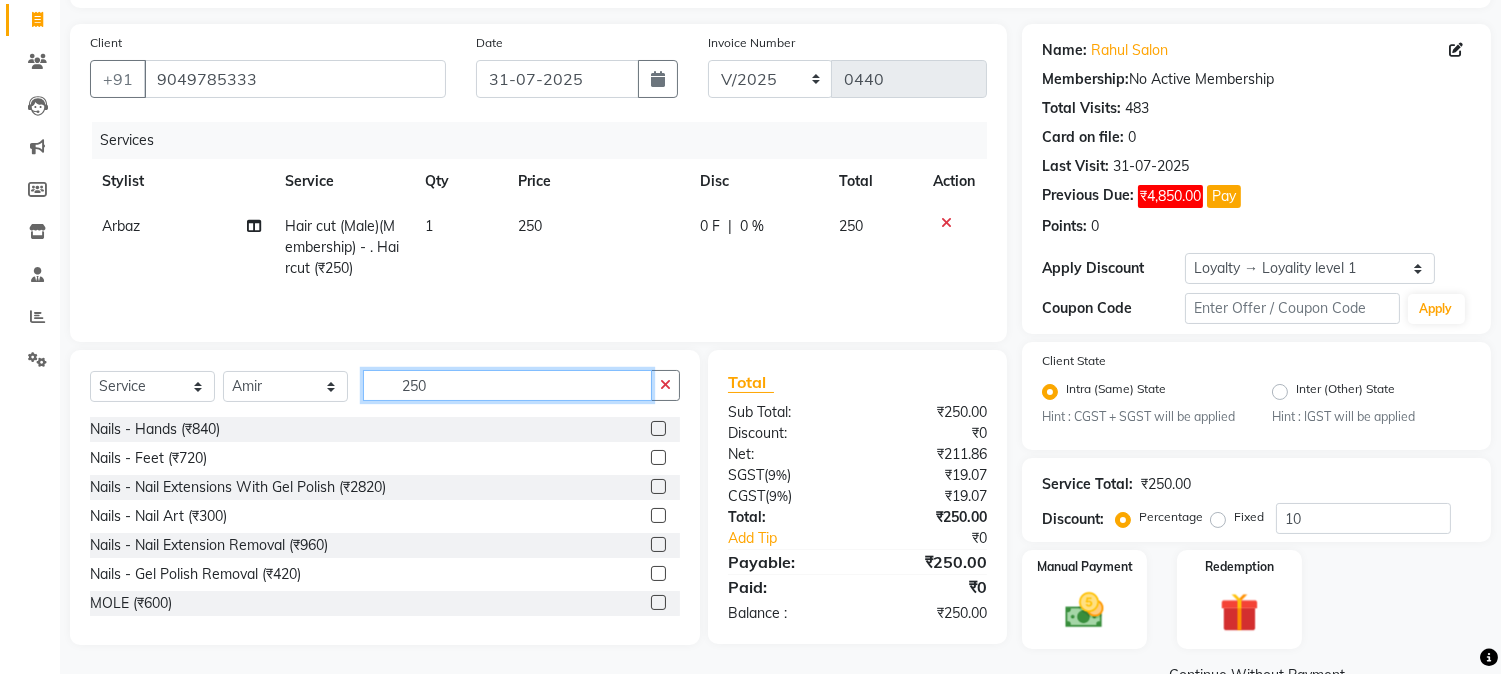 drag, startPoint x: 401, startPoint y: 391, endPoint x: 481, endPoint y: 384, distance: 80.305664 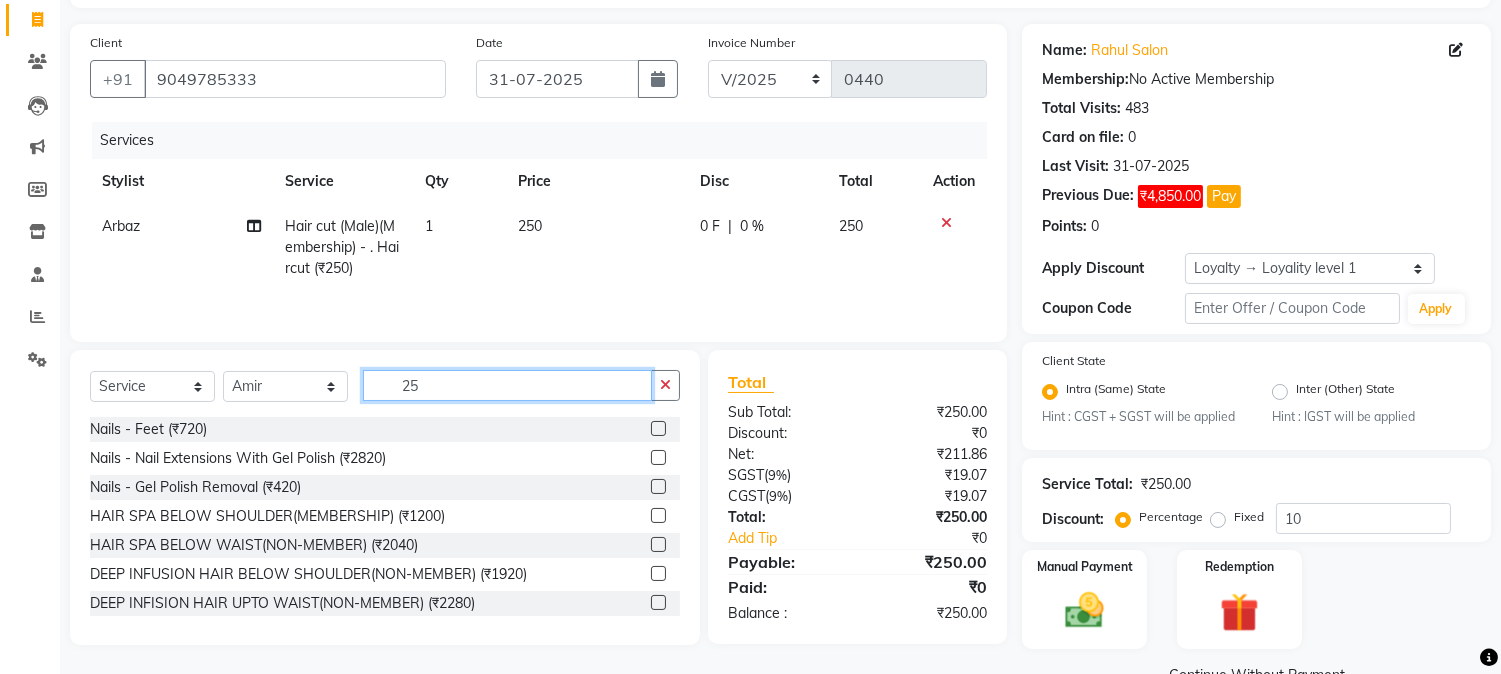 type on "250" 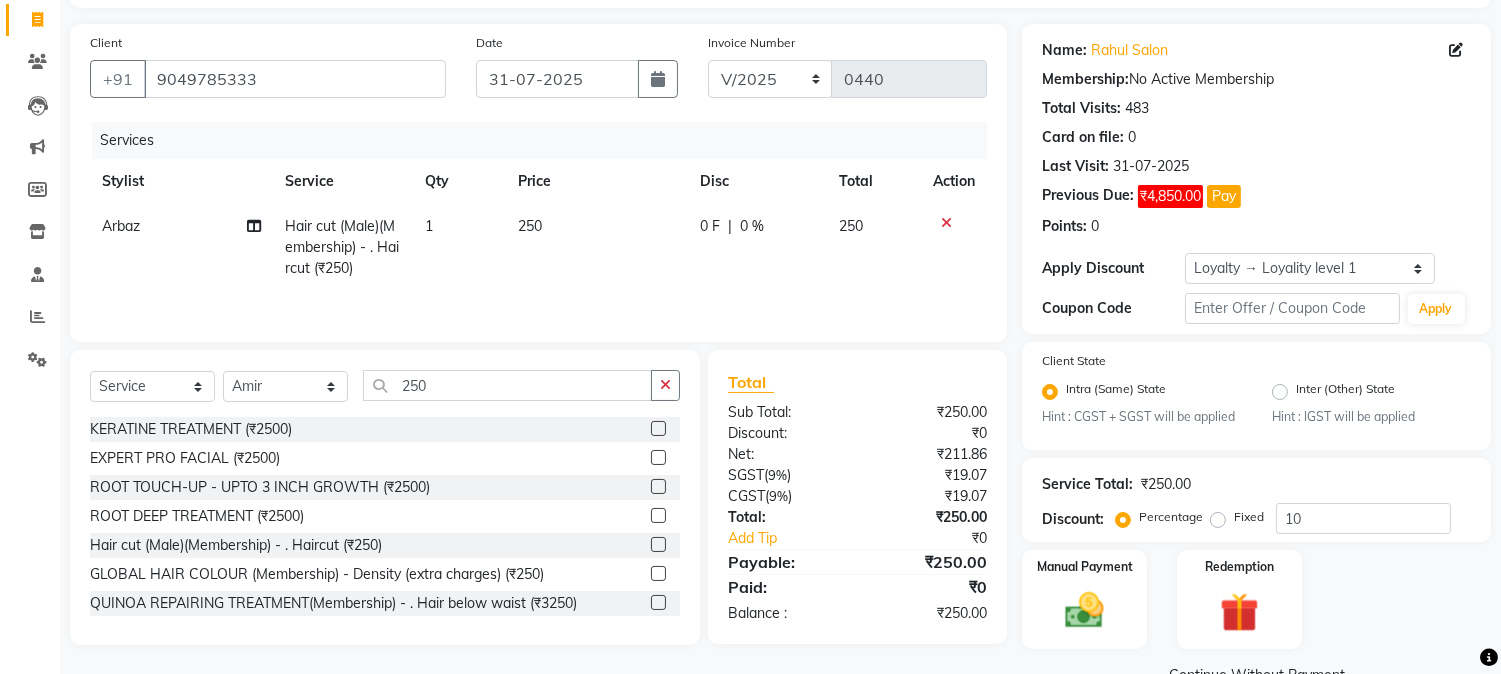 click 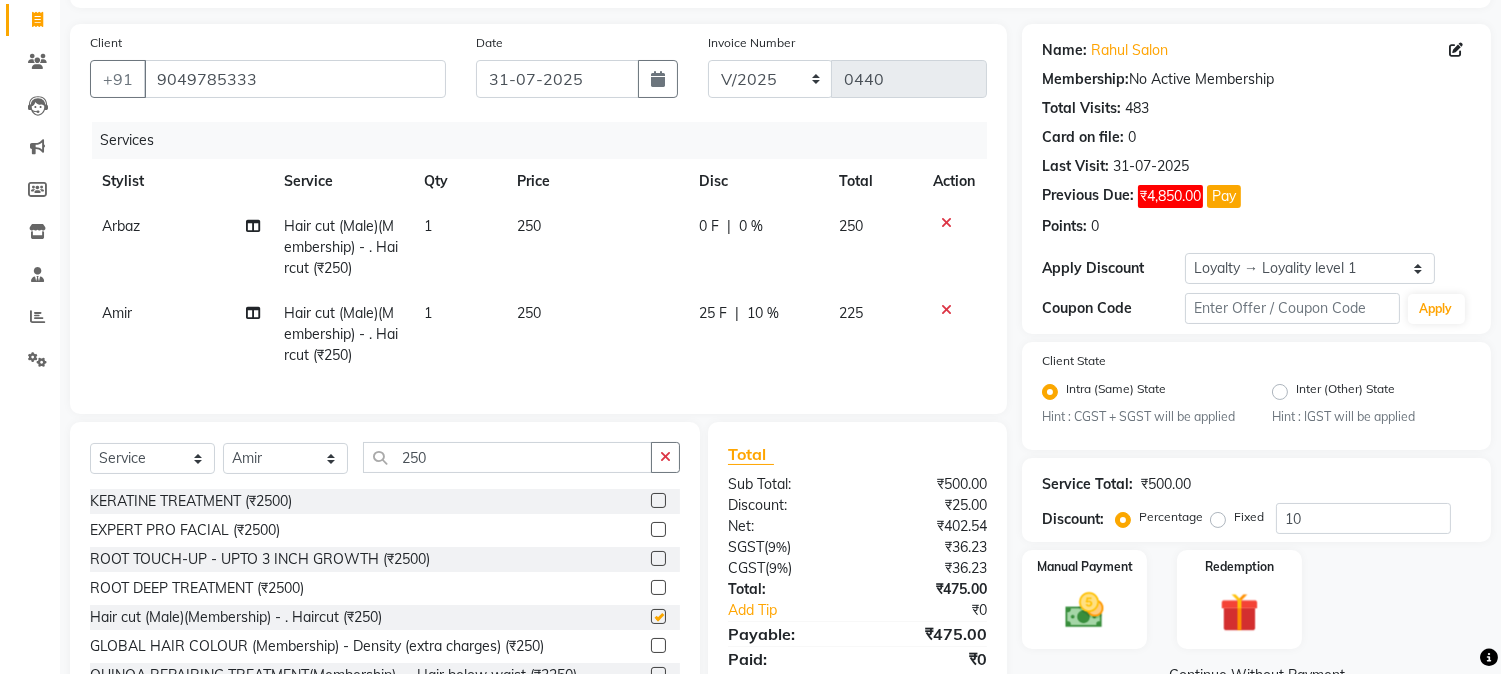 checkbox on "false" 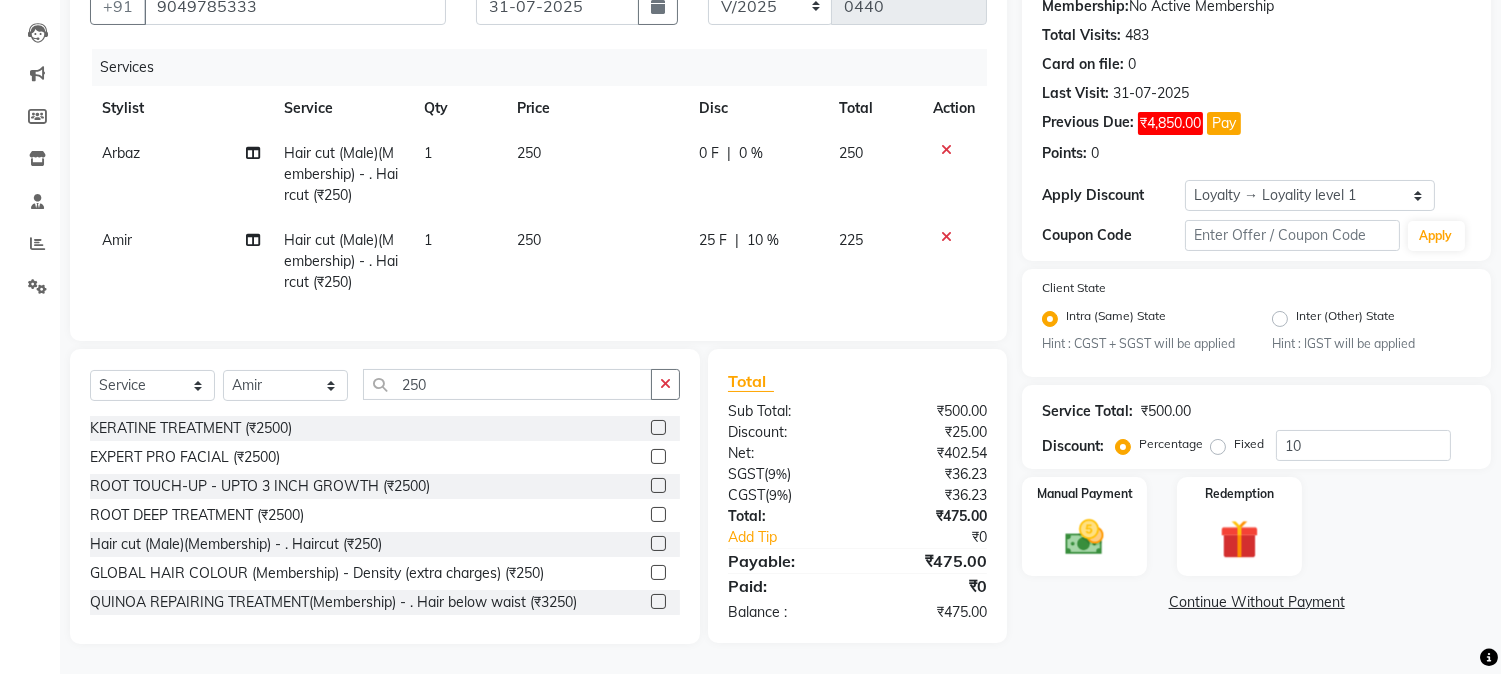 click on "25 F" 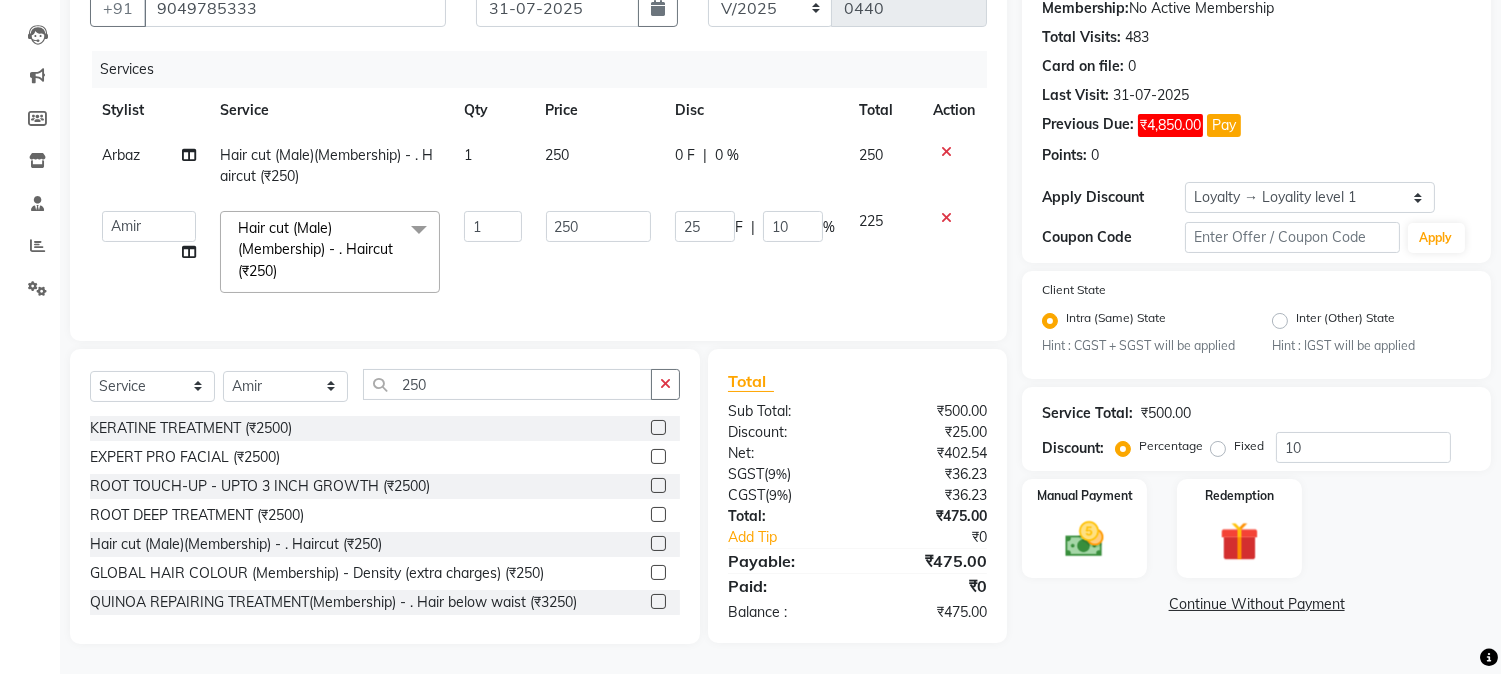 scroll, scrollTop: 214, scrollLeft: 0, axis: vertical 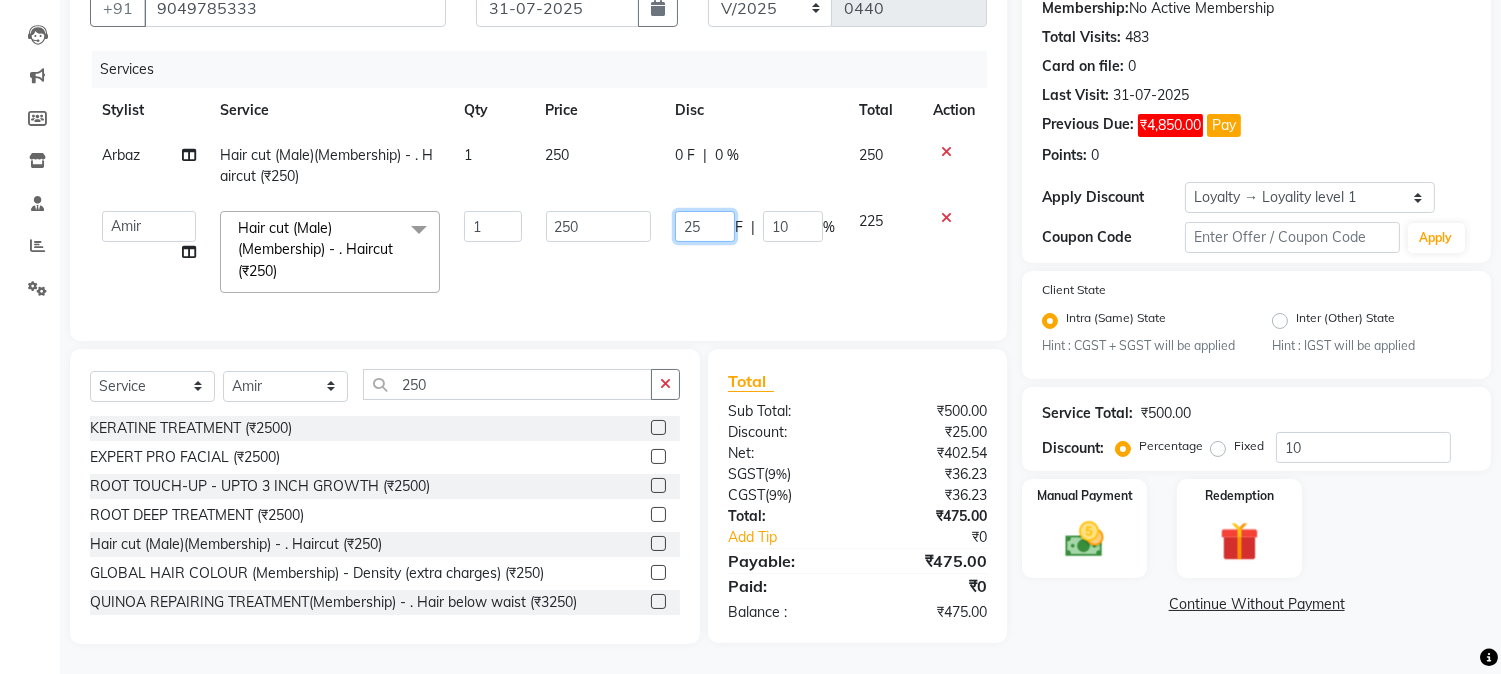 drag, startPoint x: 681, startPoint y: 216, endPoint x: 706, endPoint y: 216, distance: 25 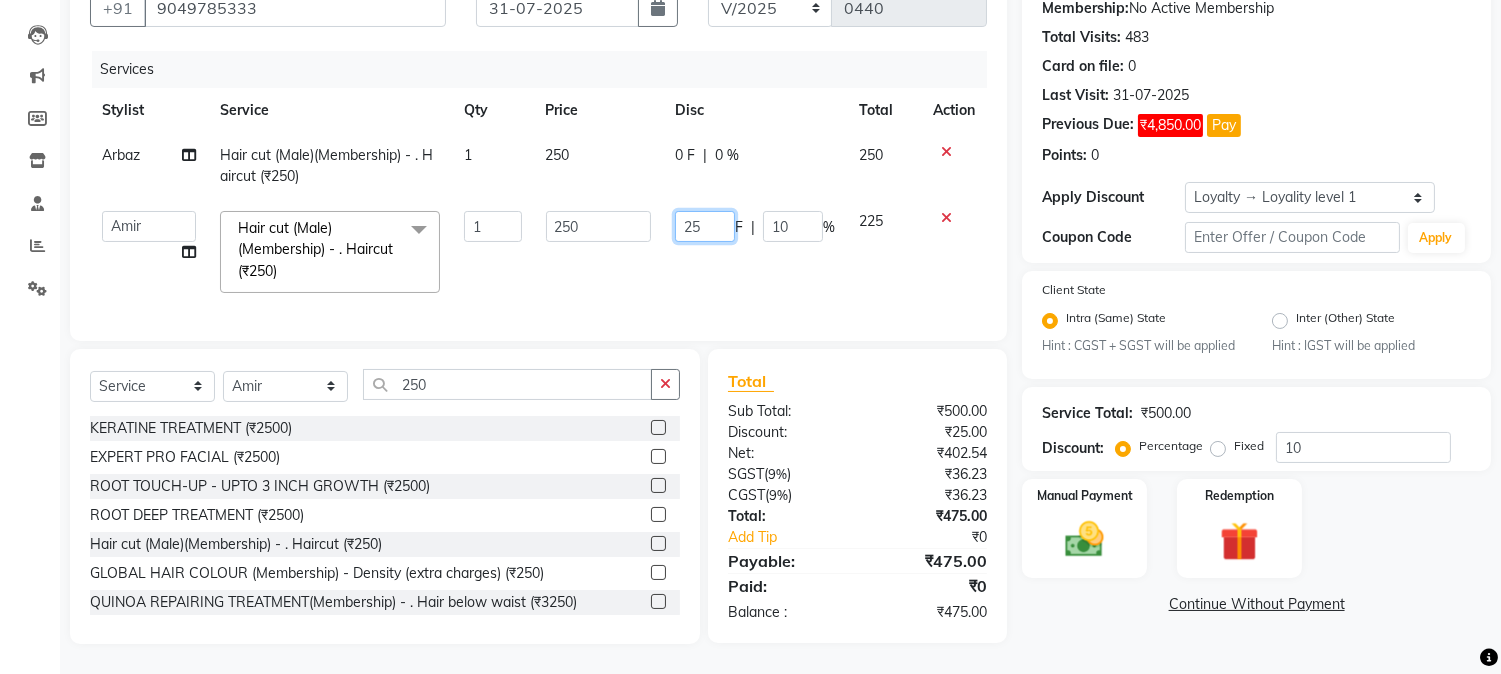 type 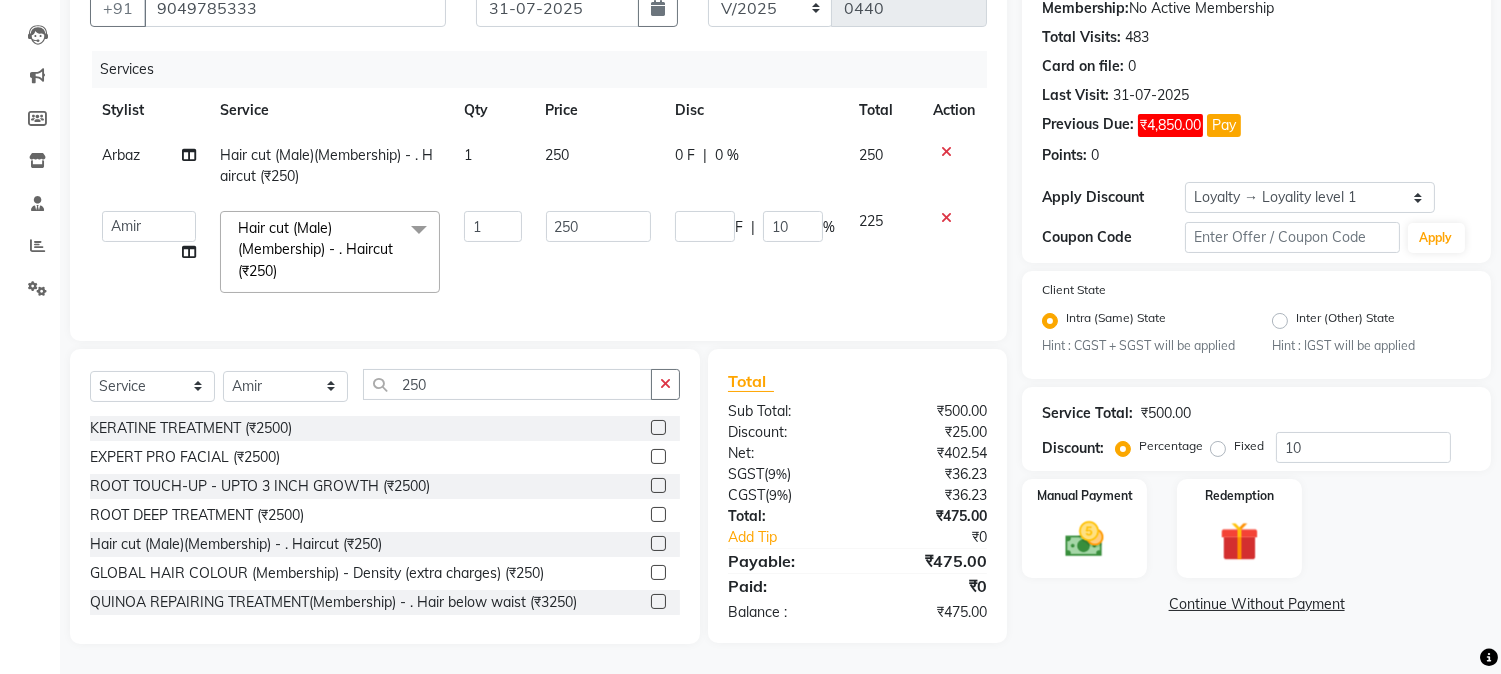 click on "Services Stylist Service Qty Price Disc Total Action [FIRST] [FIRST] [LAST] [FIRST] [FIRST] [FIRST] [FIRST] [FIRST] [LAST] [FIRST] [FIRST] [FIRST] [FIRST] [FIRST] [FIRST] [FIRST] [FIRST] [FIRST] [FIRST] [FIRST] [FIRST] [FIRST] [LAST] [FIRST] [FIRST] [FIRST] [FIRST] [FIRST] [FIRST] [FIRST] [FIRST] [FIRST] [FIRST] [FIRST] [FIRST] [FIRST] [FIRST] [FIRST] [FIRST] [FIRST] Hair cut (Male)(Membership) - . Haircut ([CURRENCY][PRICE])  x Nails - Hands ([CURRENCY][PRICE]) Nails - Feet ([CURRENCY][PRICE]) Nails - Nail Extensions With Gel Polish ([CURRENCY][PRICE]) Nails - Nail Art ([CURRENCY][PRICE]) Nails - Nail Extension Removal ([CURRENCY][PRICE]) Nails - Gel Polish Removal ([CURRENCY][PRICE]) MOLE ([CURRENCY][PRICE]) PUMING ([CURRENCY][PRICE]) CRYSTAL PEDICURE (MEMBERSHIP) ([CURRENCY][PRICE]) HIAR SPA ABOVE SHOULDER (MEMBERSHIP) ([CURRENCY][PRICE]) HAIR SPA ABOVE SHOULDER (NON-MEMBER) ([CURRENCY][PRICE]) HAIR SPA BELOW SHOULDER(MEMBERSHIP) ([CURRENCY][PRICE]) HAIR SPA BELOW SHOULDER(NON-MEMBER) ([CURRENCY][PRICE]) HAIR SPA UPTO WAIST(MEMBERSHIP) ([CURRENCY][PRICE]) HAIR SPA UPTO WAIST(NON-MEMBER) ([CURRENCY][PRICE]) HAIR SPA BELOW WAIST(MEMBERSHIP) ([CURRENCY][PRICE]) PATCH TEST ([CURRENCY][PRICE])" 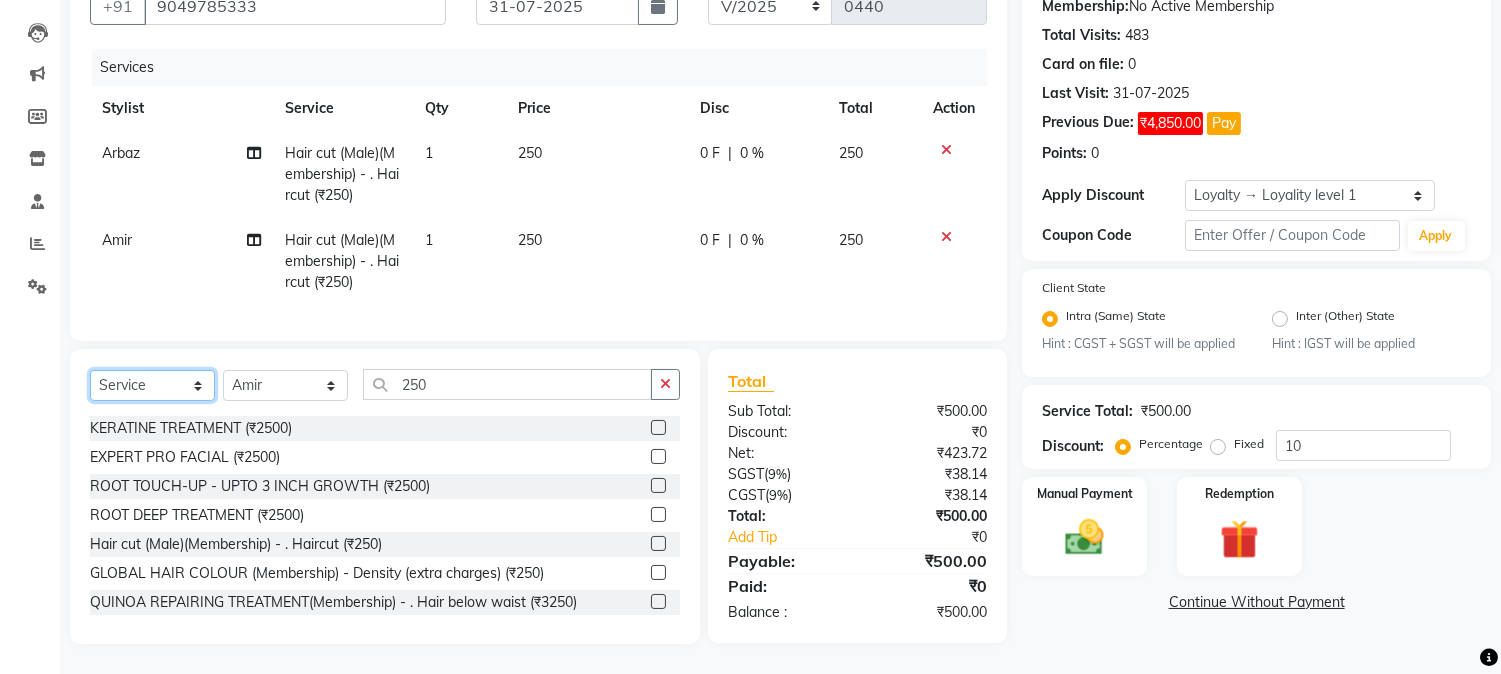 click on "Select  Service  Product  Membership  Package Voucher Prepaid Gift Card" 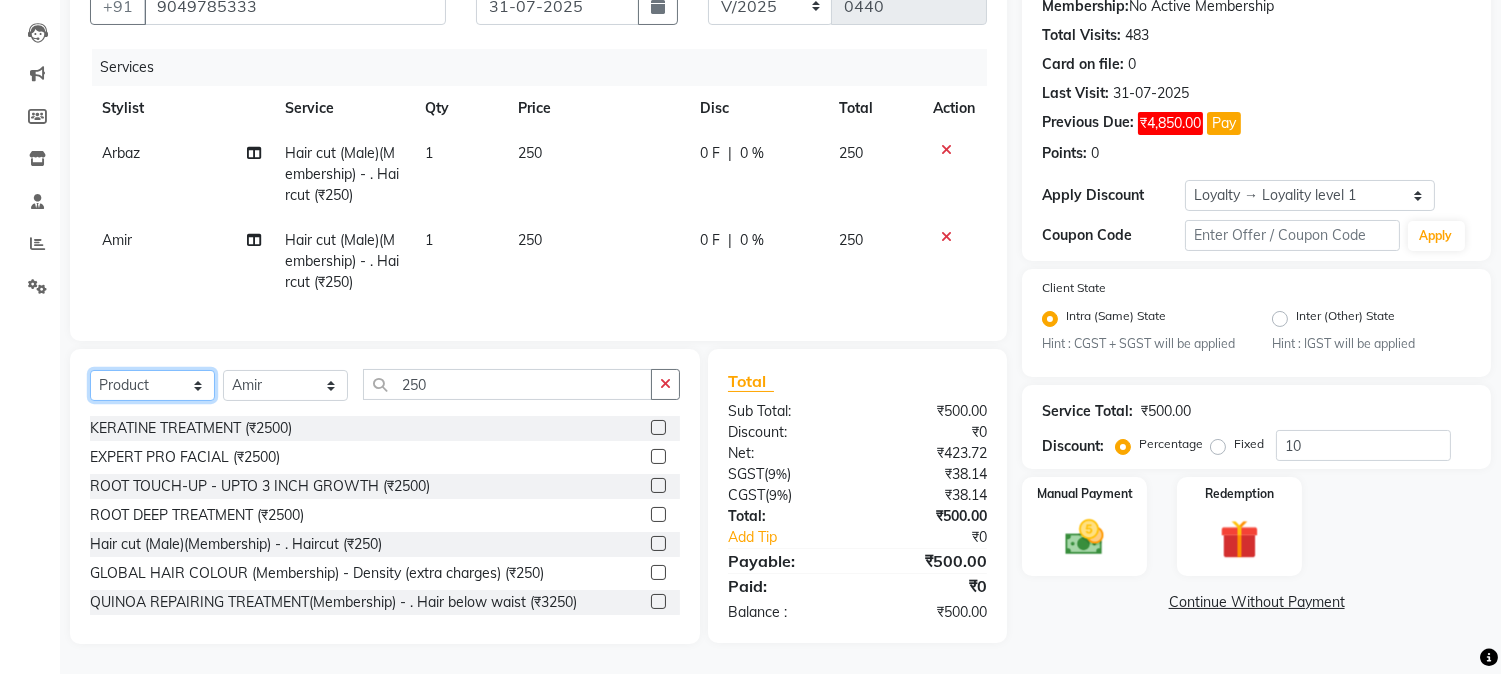 click on "Select  Service  Product  Membership  Package Voucher Prepaid Gift Card" 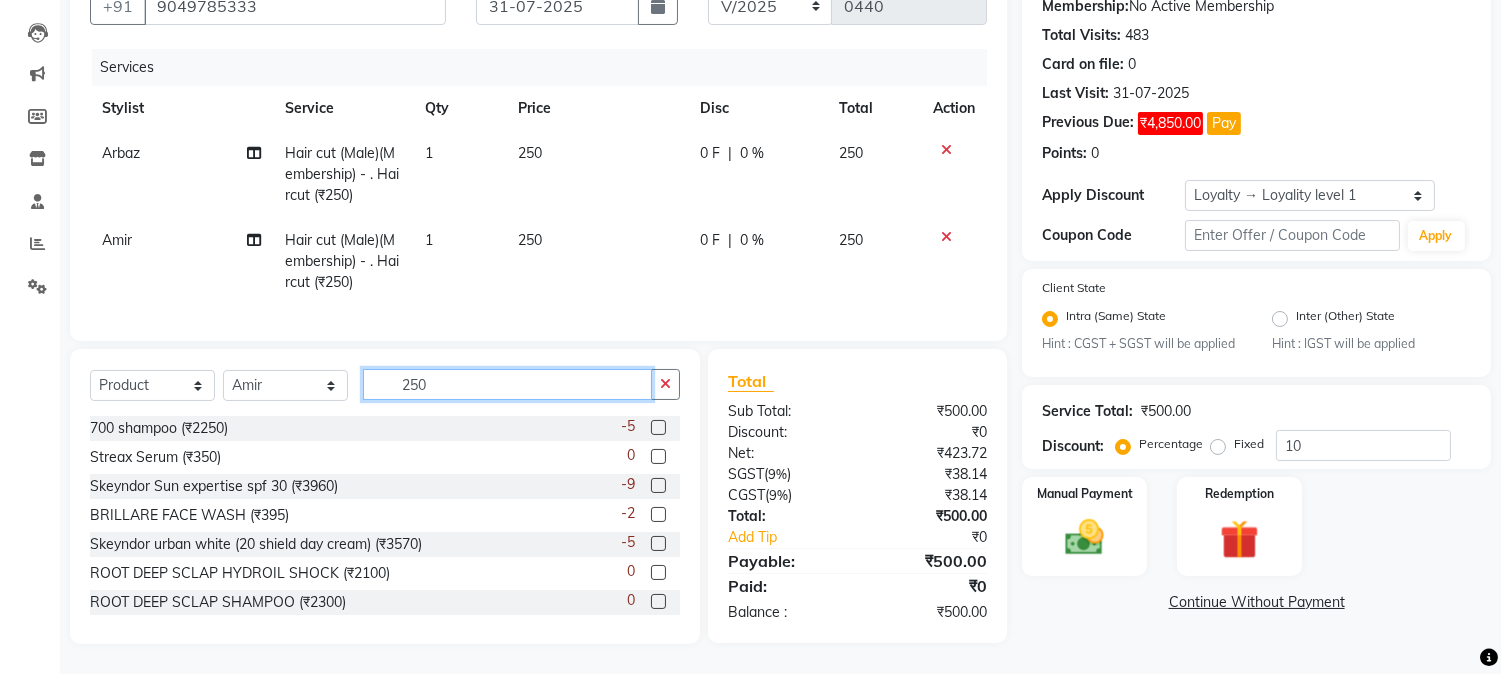 drag, startPoint x: 392, startPoint y: 383, endPoint x: 440, endPoint y: 384, distance: 48.010414 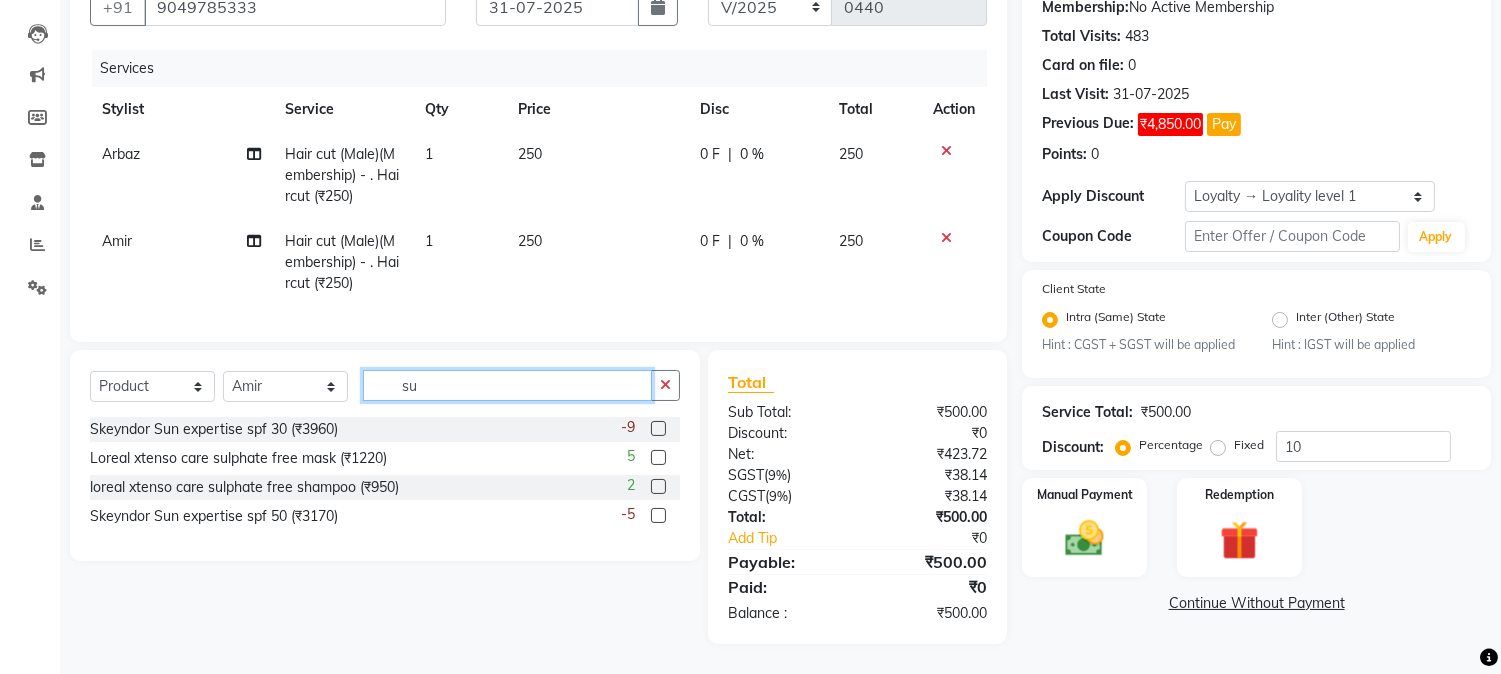 type on "s" 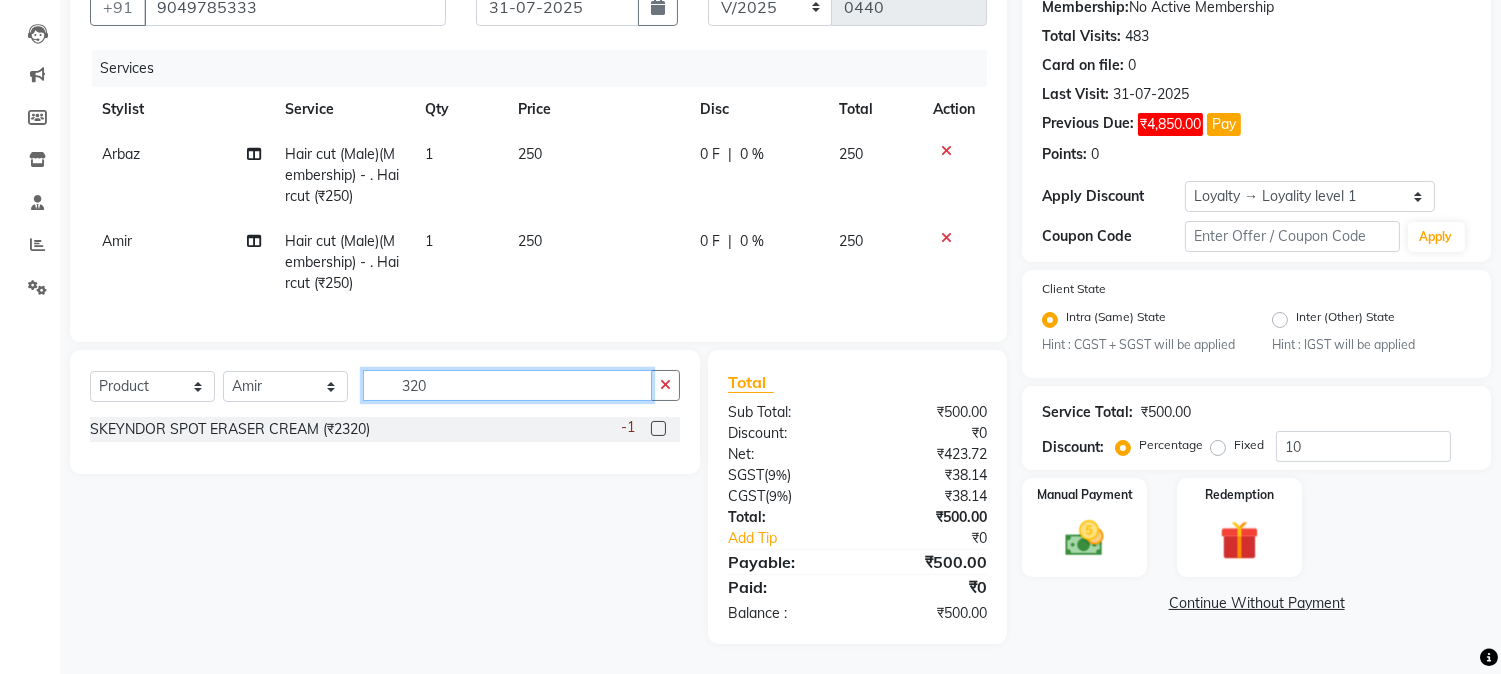 drag, startPoint x: 398, startPoint y: 384, endPoint x: 528, endPoint y: 390, distance: 130.13838 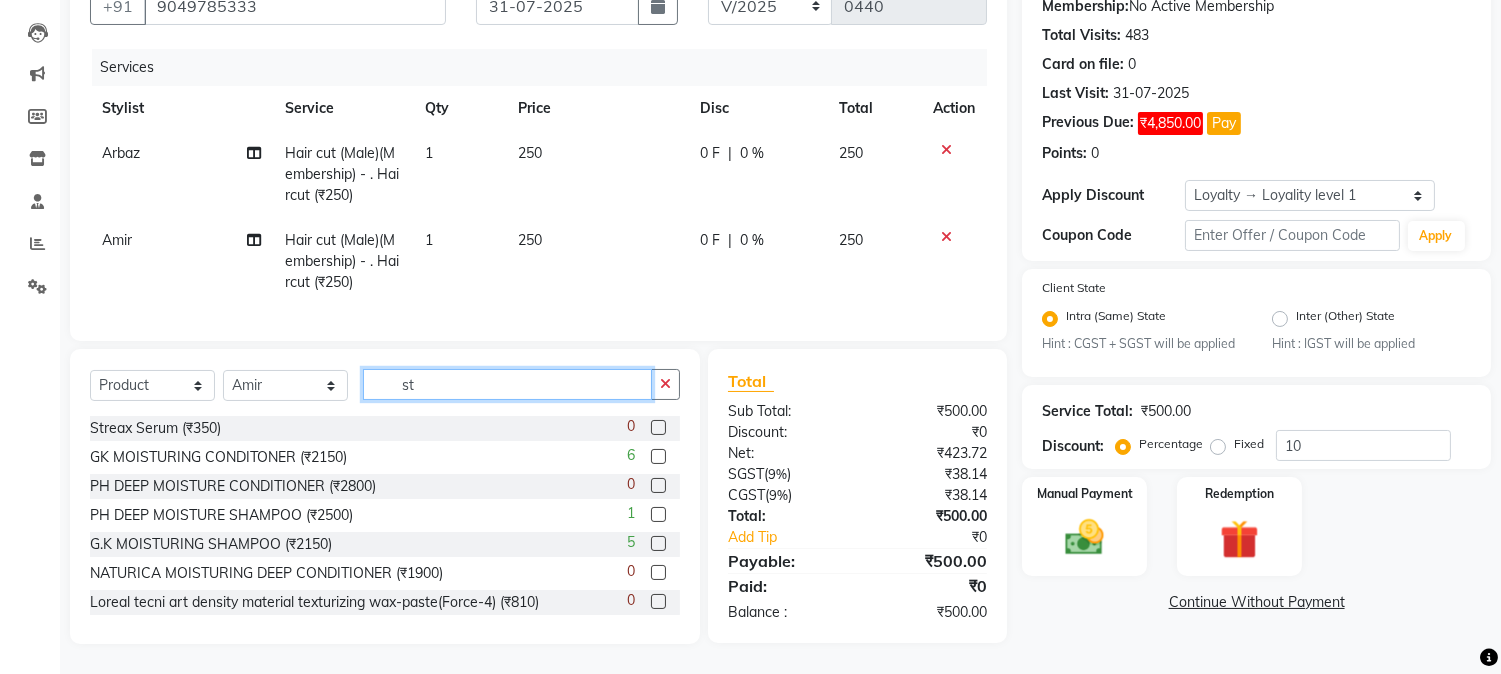 type on "st" 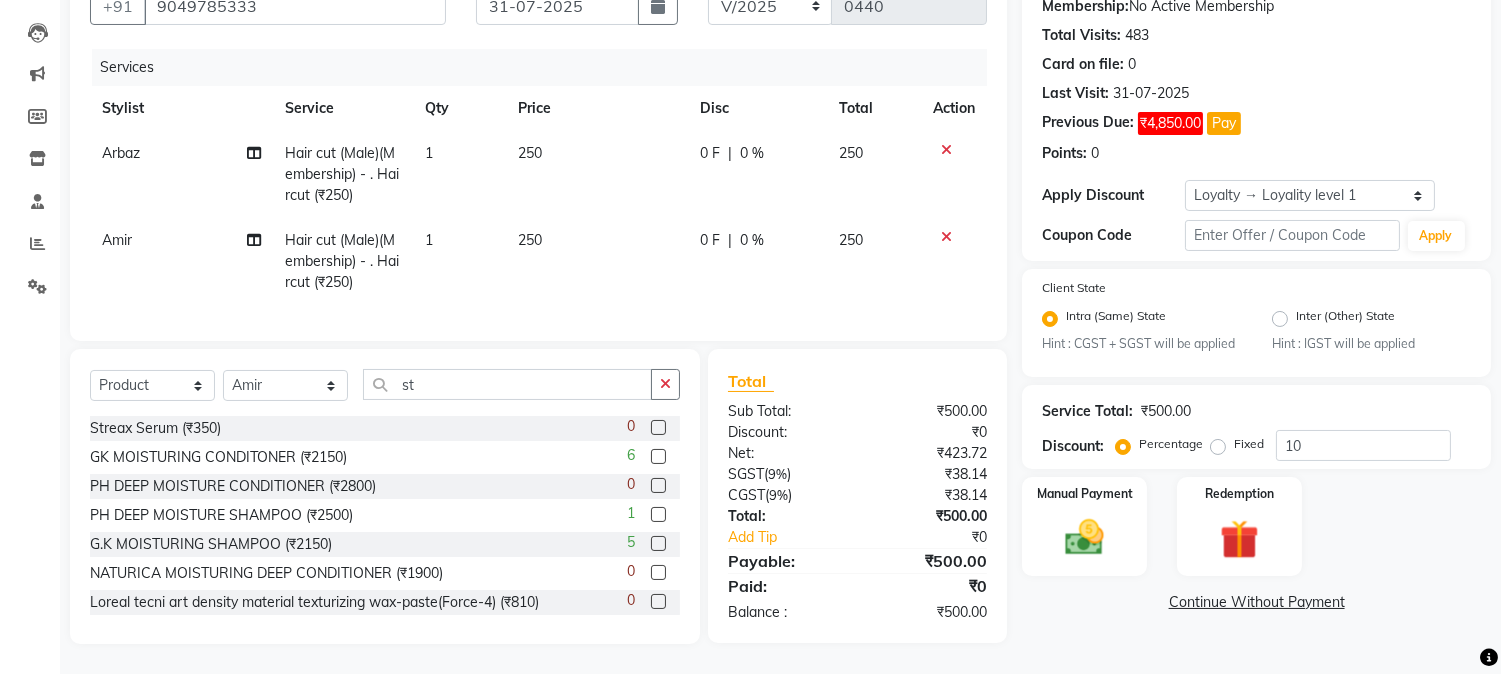 click 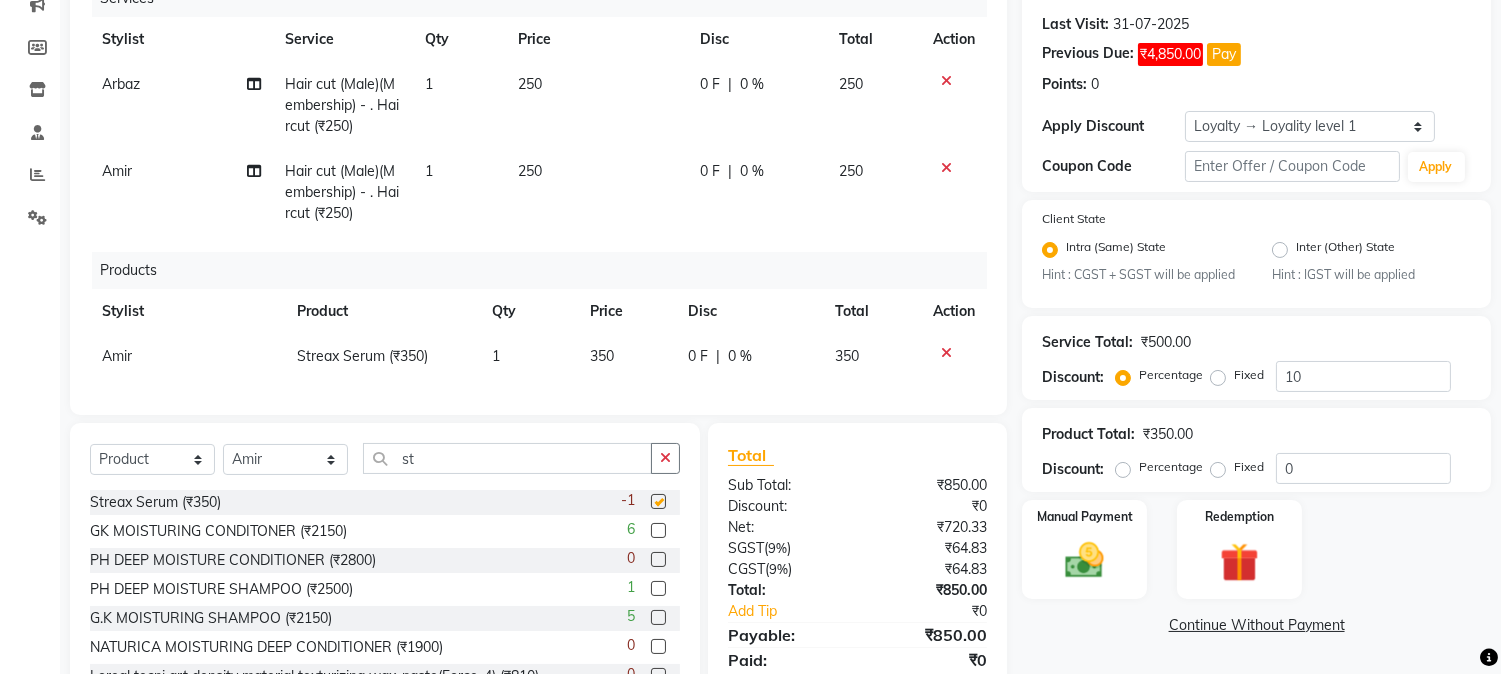 checkbox on "false" 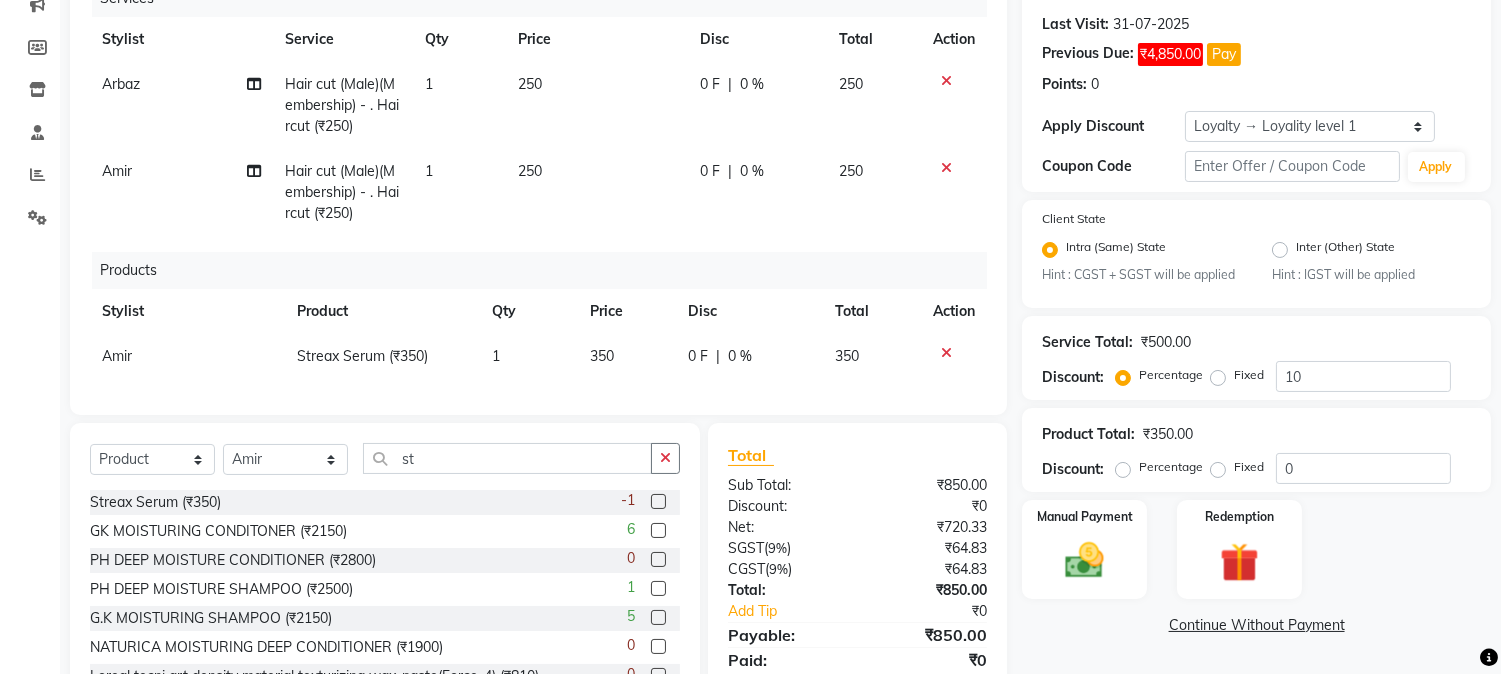 scroll, scrollTop: 358, scrollLeft: 0, axis: vertical 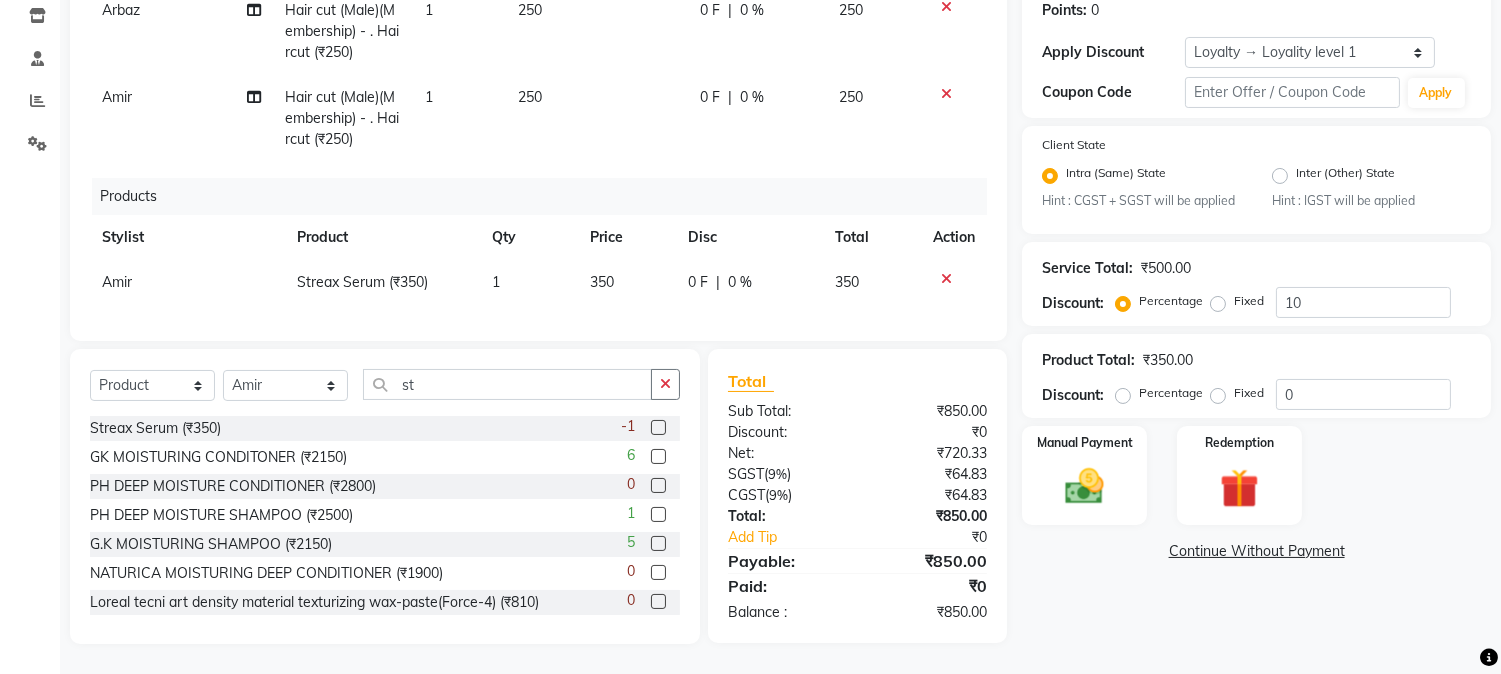 click on "0 F | 0 %" 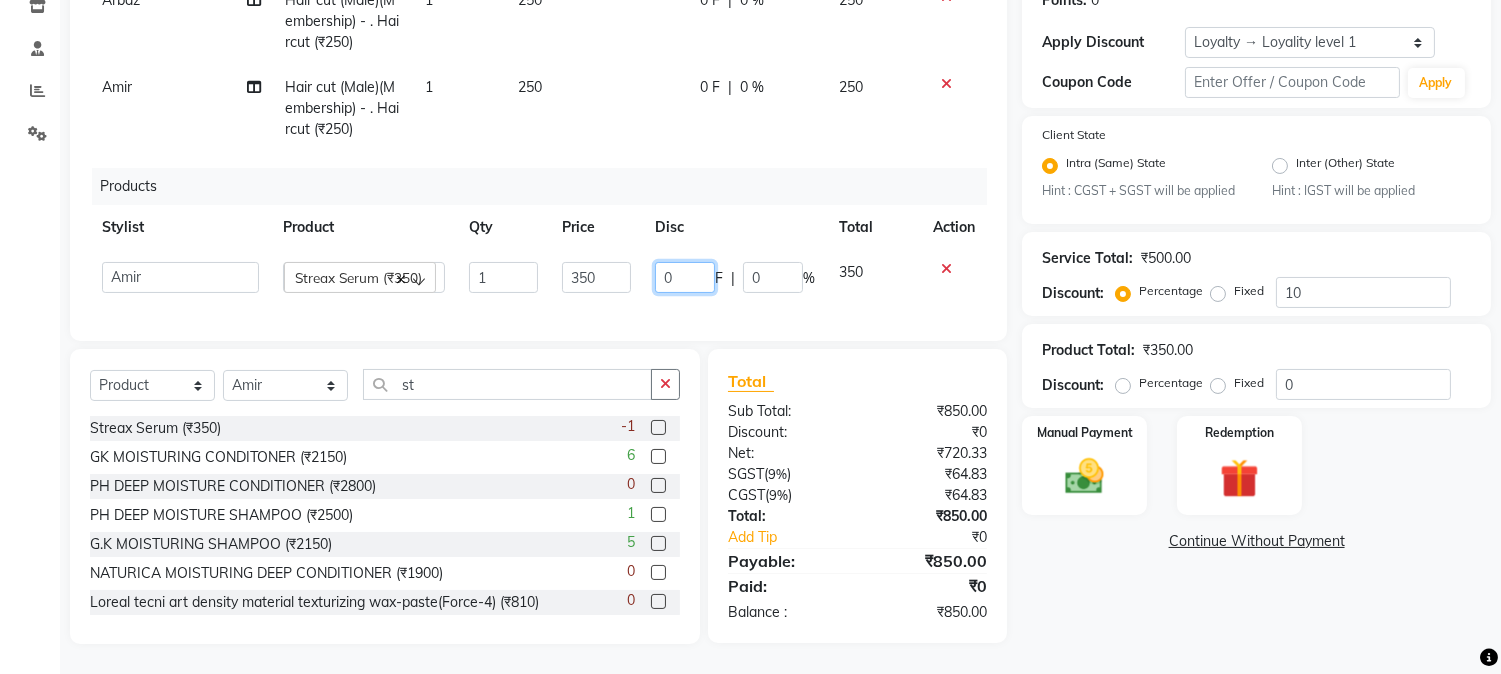 drag, startPoint x: 660, startPoint y: 268, endPoint x: 695, endPoint y: 268, distance: 35 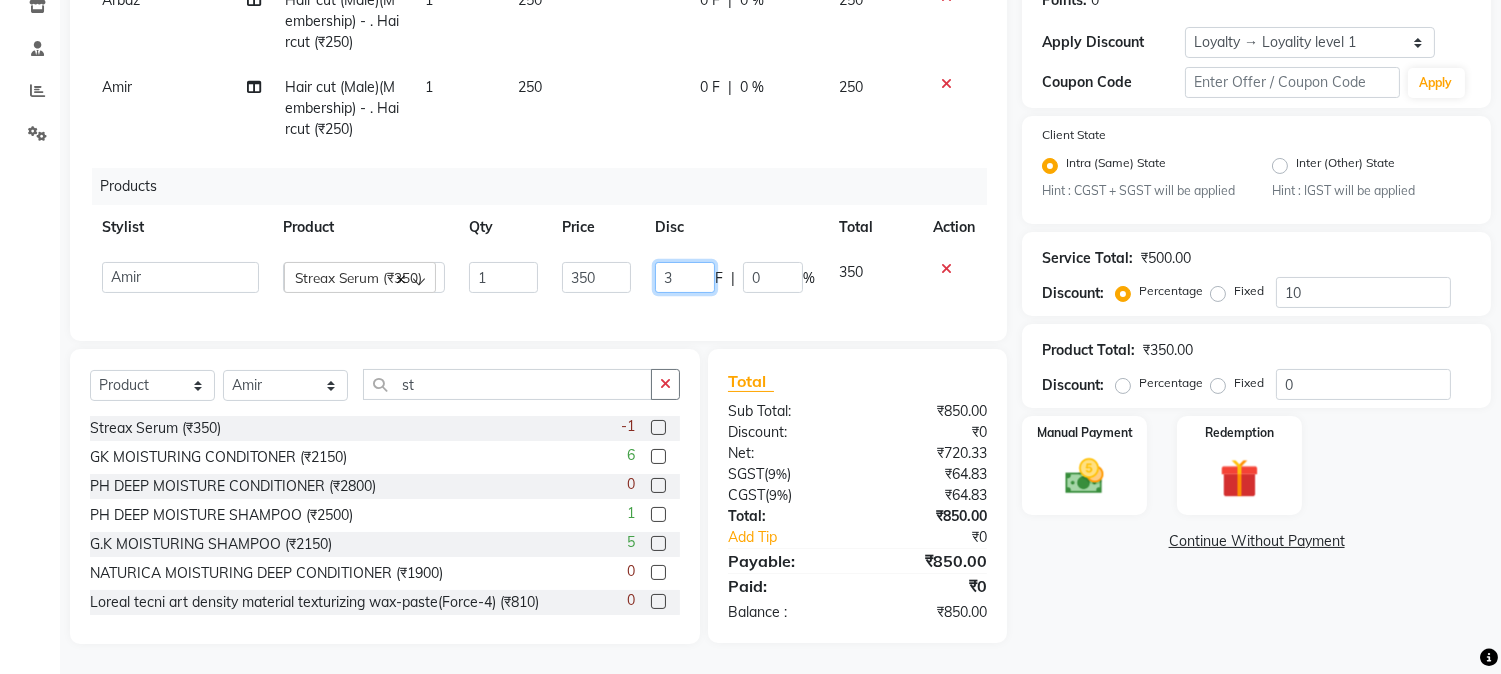type on "30" 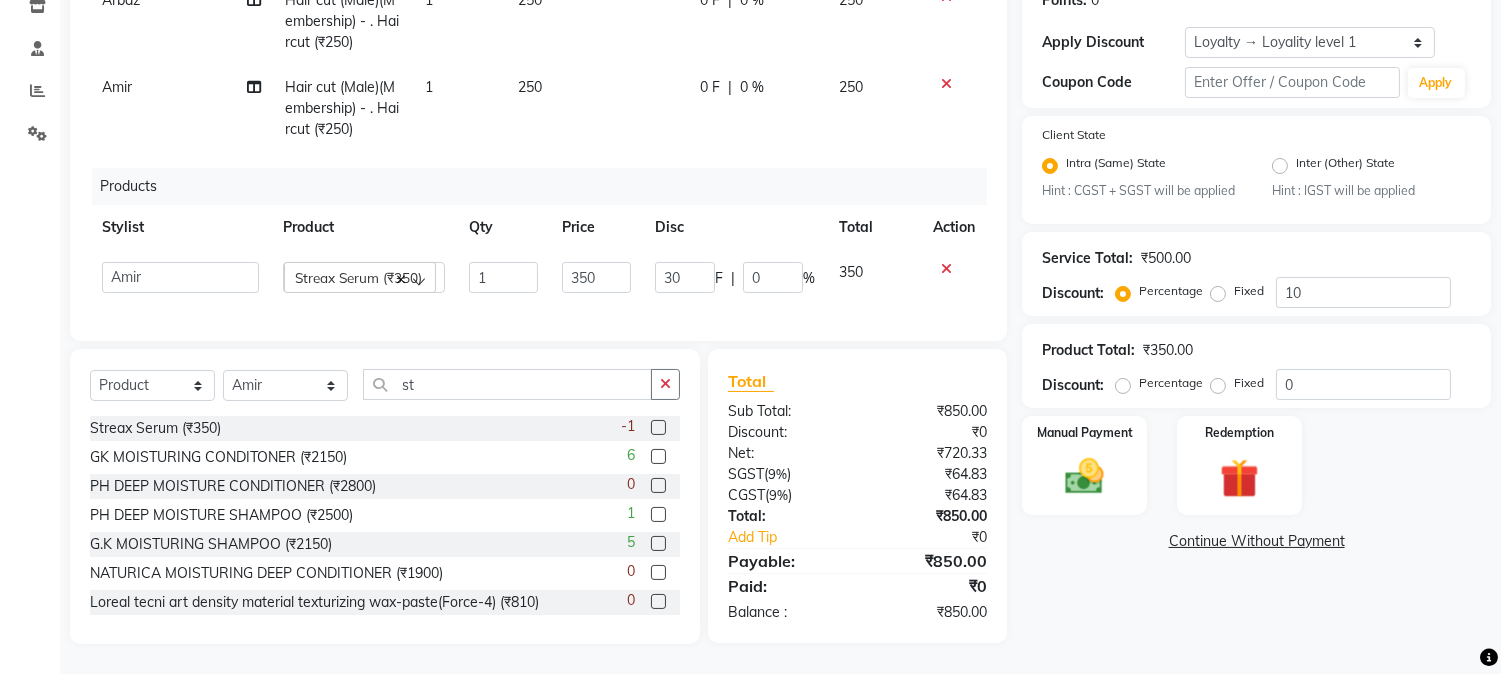 click on "Services Stylist Service Qty Price Disc Total Action Arbaz Hair cut (Male)(Membership)       -        . Haircut (₹250) 1 250 0 F | 0 % 250 Amir Hair cut (Male)(Membership)       -        . Haircut (₹250) 1 250 0 F | 0 % 250 Products Stylist Product Qty Price Disc Total Action  AARMAN   AAYUSHI SHARMA   Akruti   AMAN    Amir   Arbaz   Asif Ansari   BABLU   Bandana   BHAGYESH   CHETAN   CHETAN BOISAR   furkan   GEETA   KISHOR   KISHOR JAMBHULKAR   kunal   mushahid  [muddu]   Nilam   NIRANJAN   Nisha Parmar   PRABHA    PUNAM   Rahul Sir   RAVI    RIMA   Rohit Tandel   SALONI   Sandy Sir   sarfaraz   shovib M.D   shreya   ZOYA   Streax Serum (₹350)  1 350 30 F | 0 % 350" 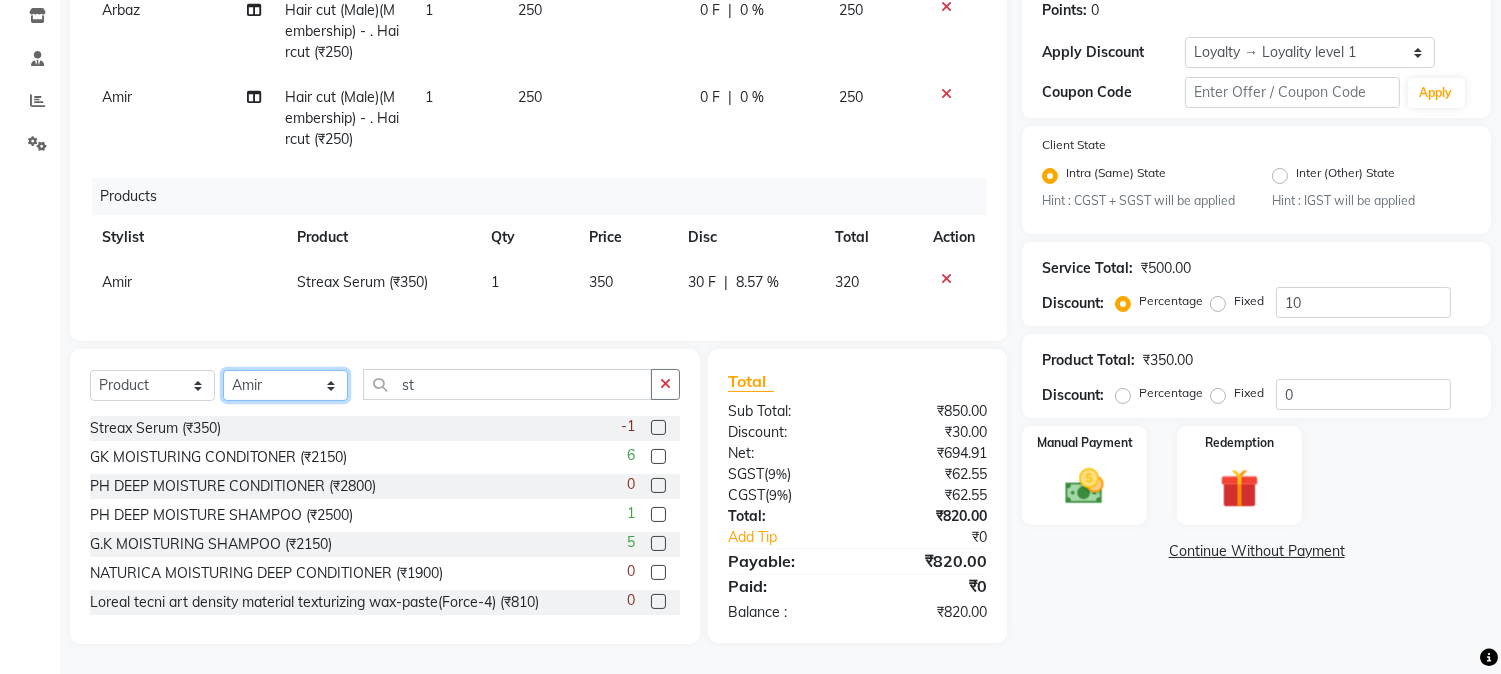 click on "Select Stylist AARMAN AAYUSHI SHARMA Akruti AMAN  Amir Arbaz Asif Ansari BABLU Bandana BHAGYESH CHETAN CHETAN BOISAR furkan GEETA KISHOR KISHOR JAMBHULKAR kunal mushahid  [muddu] Nilam NIRANJAN Nisha Parmar PRABHA  PUNAM Rahul Sir RAVI  RIMA Rohit Tandel SALONI Sandy Sir sarfaraz shovib M.D shreya ZOYA" 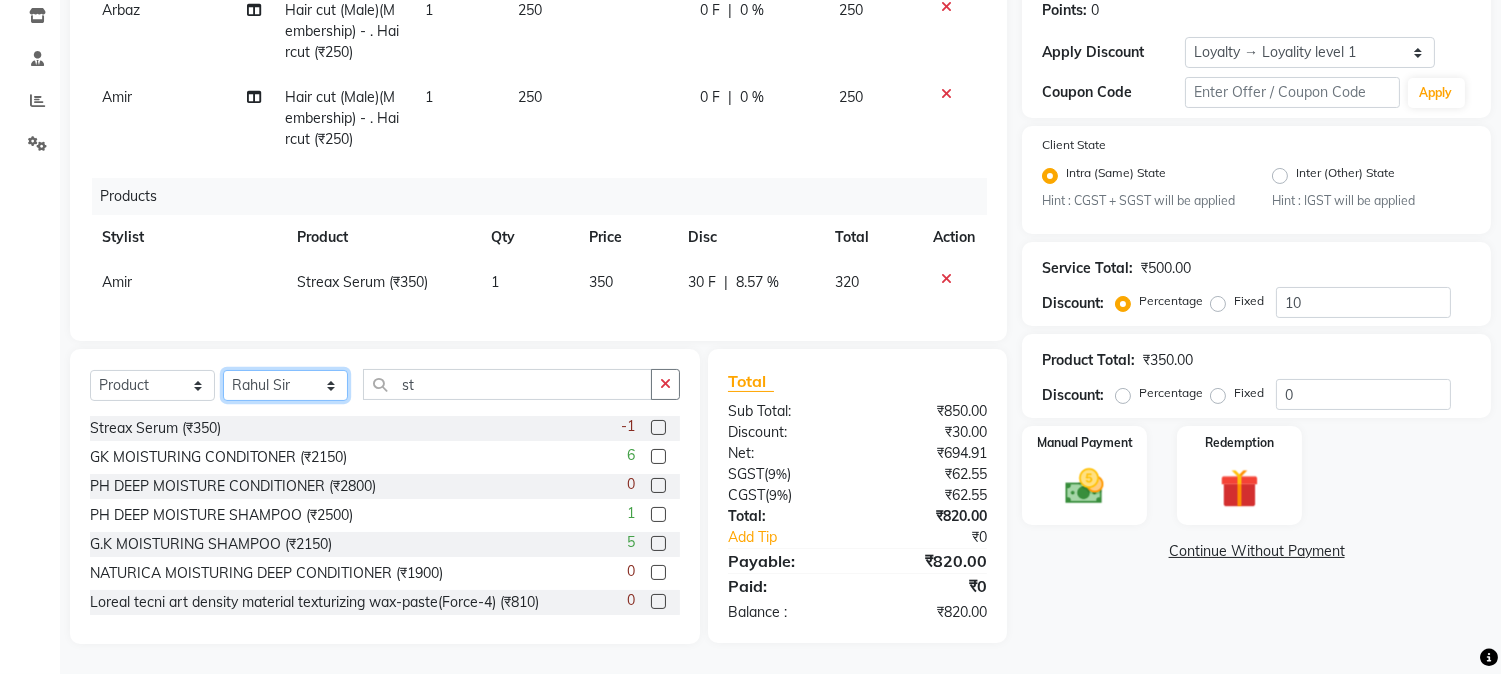 click on "Select Stylist AARMAN AAYUSHI SHARMA Akruti AMAN  Amir Arbaz Asif Ansari BABLU Bandana BHAGYESH CHETAN CHETAN BOISAR furkan GEETA KISHOR KISHOR JAMBHULKAR kunal mushahid  [muddu] Nilam NIRANJAN Nisha Parmar PRABHA  PUNAM Rahul Sir RAVI  RIMA Rohit Tandel SALONI Sandy Sir sarfaraz shovib M.D shreya ZOYA" 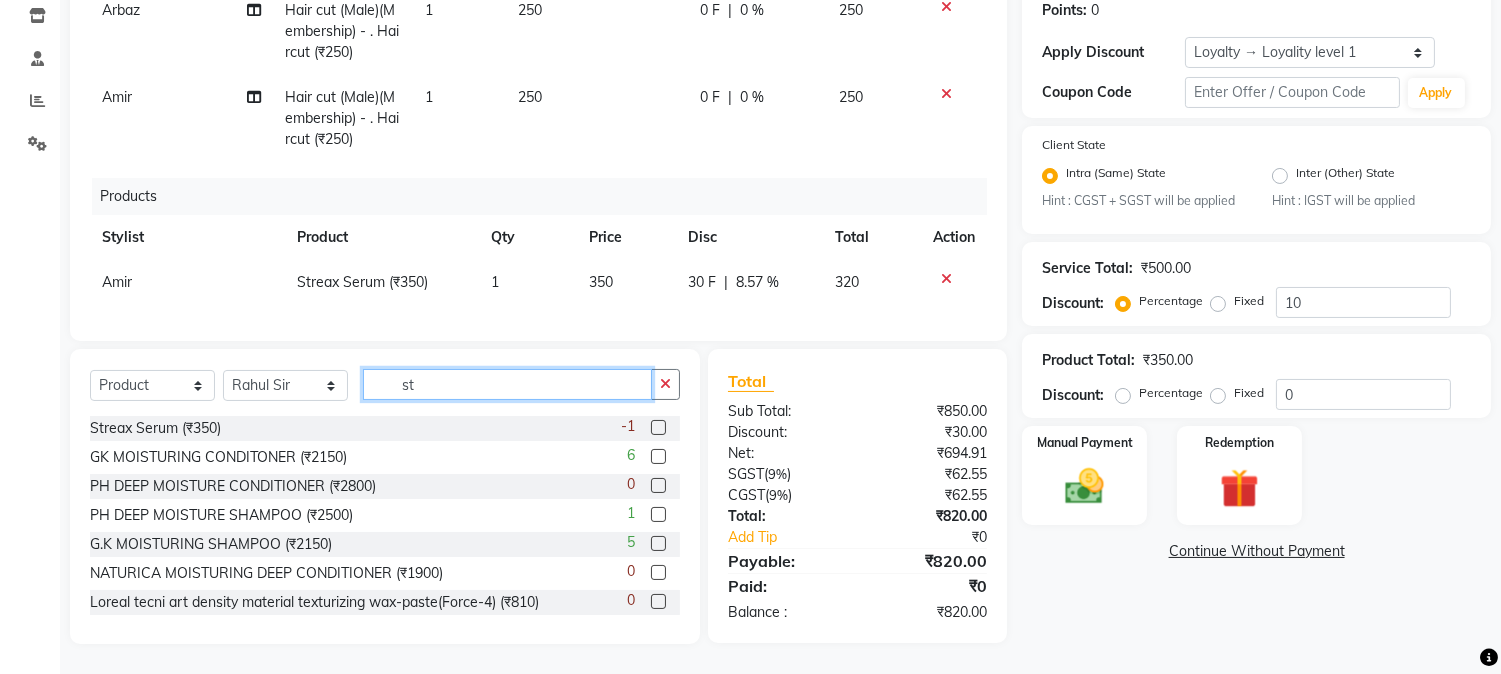 drag, startPoint x: 394, startPoint y: 380, endPoint x: 473, endPoint y: 380, distance: 79 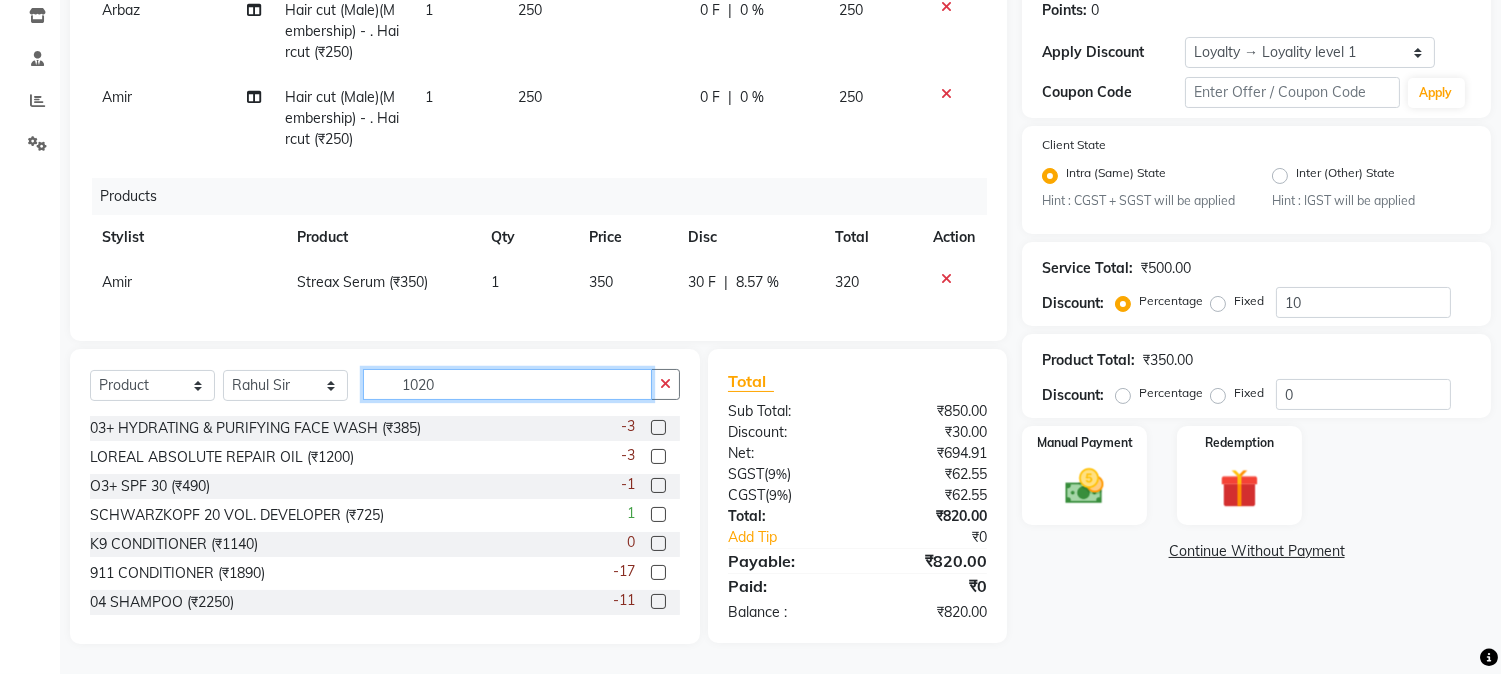 scroll, scrollTop: 118, scrollLeft: 0, axis: vertical 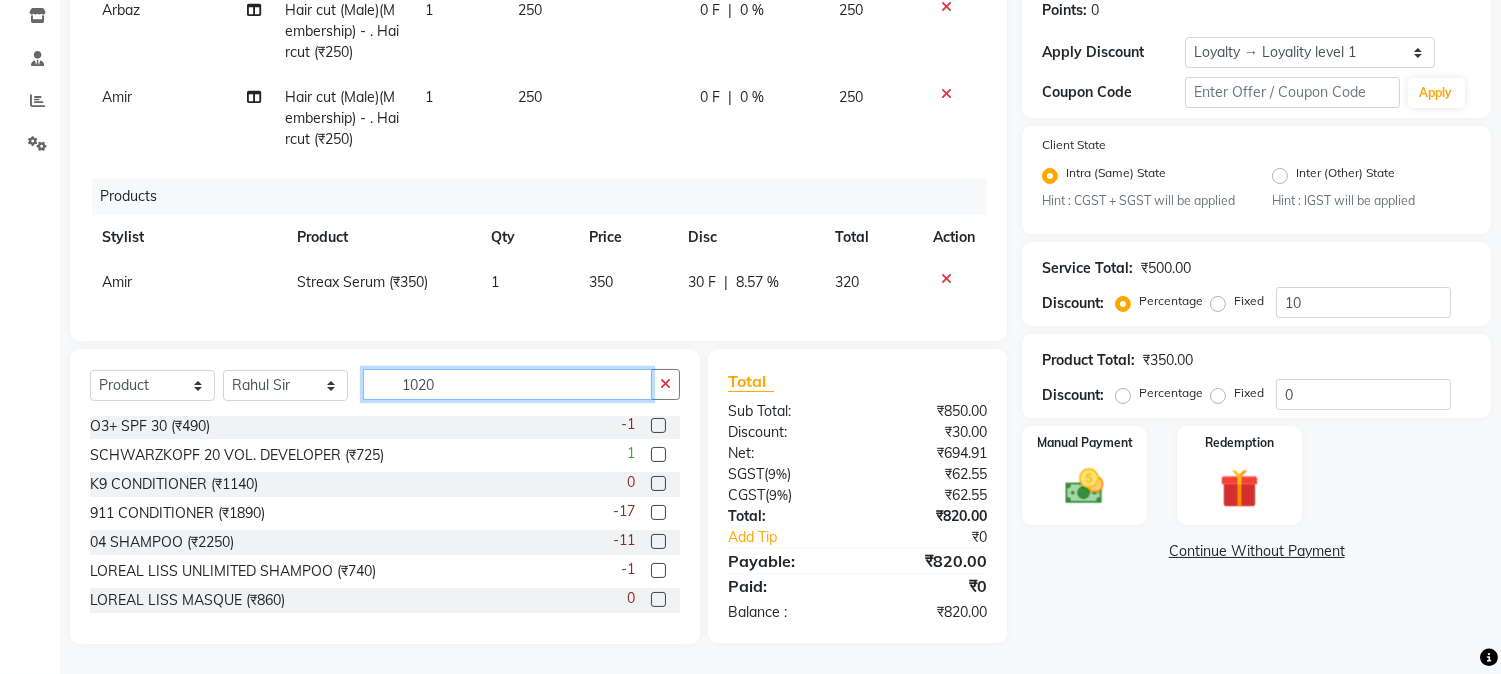 drag, startPoint x: 397, startPoint y: 384, endPoint x: 475, endPoint y: 382, distance: 78.025635 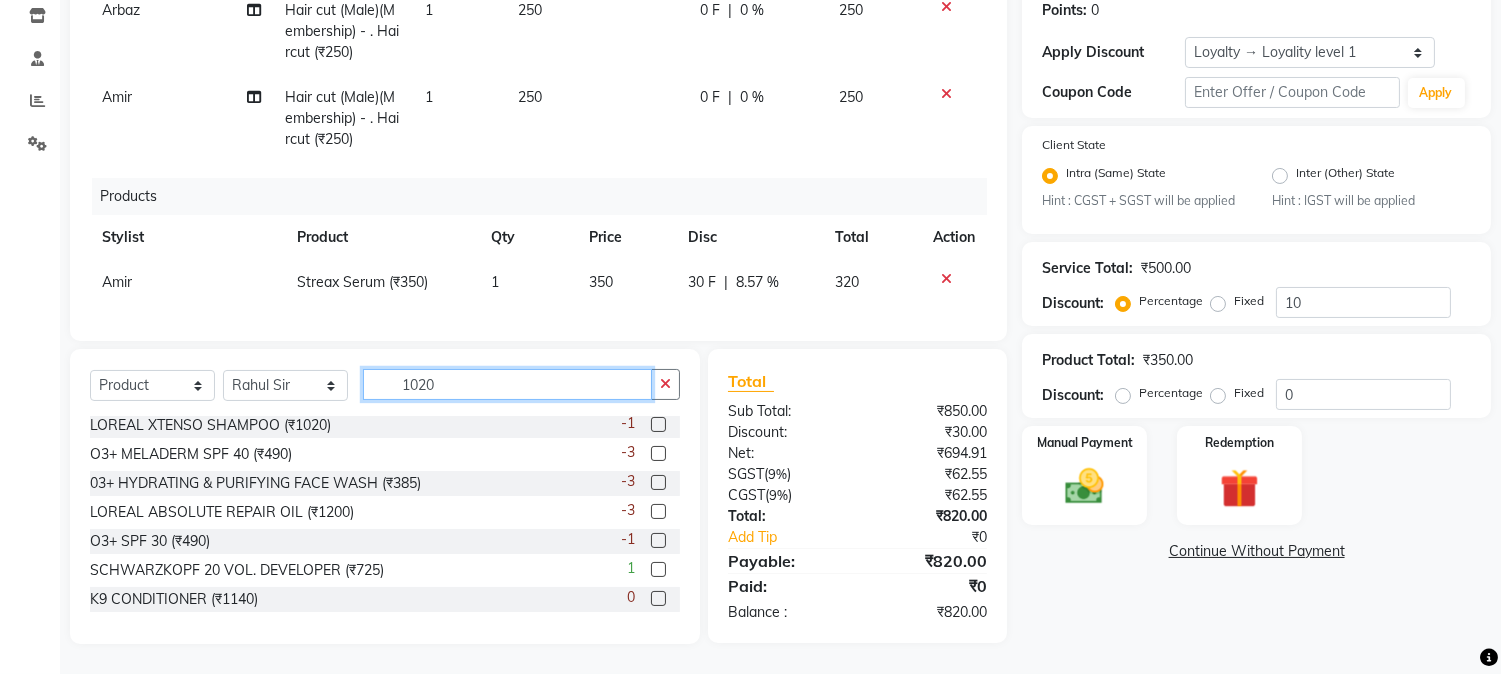 scroll, scrollTop: 0, scrollLeft: 0, axis: both 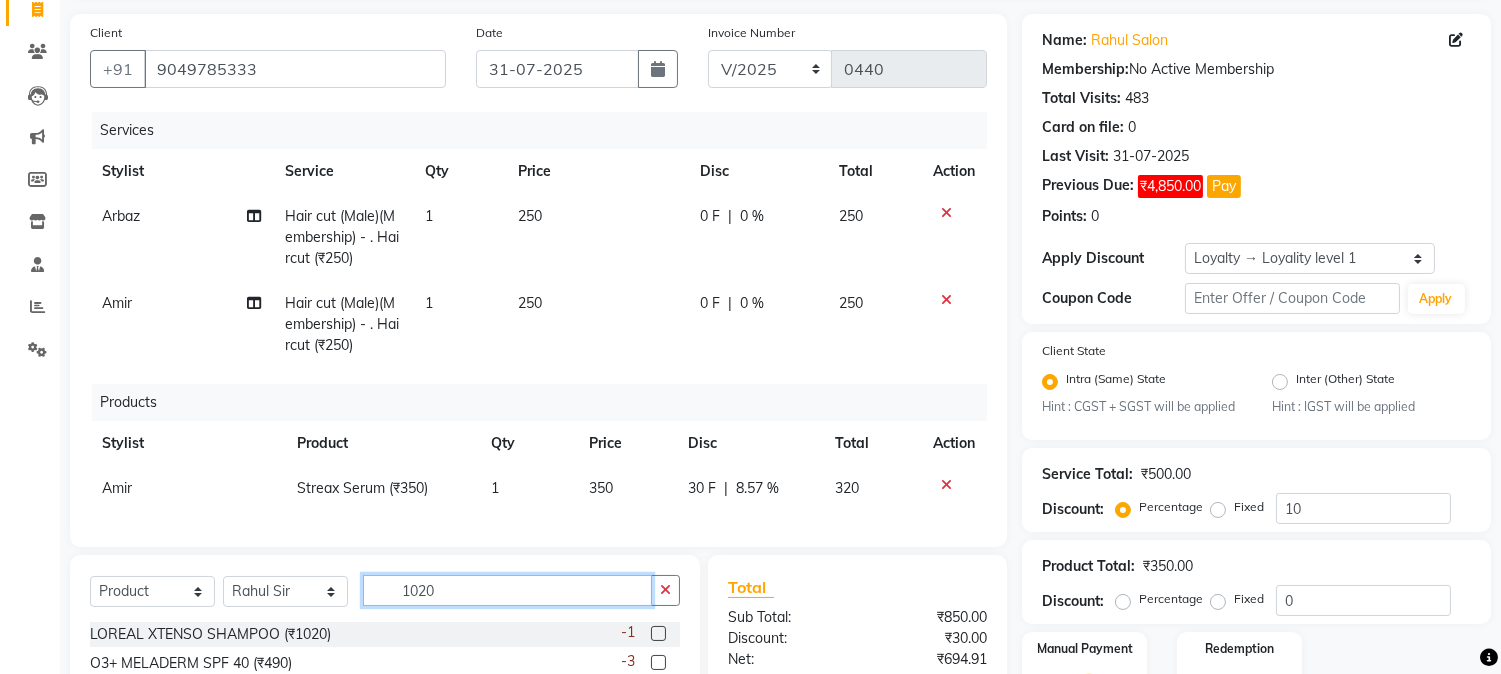 drag, startPoint x: 402, startPoint y: 603, endPoint x: 508, endPoint y: 606, distance: 106.04244 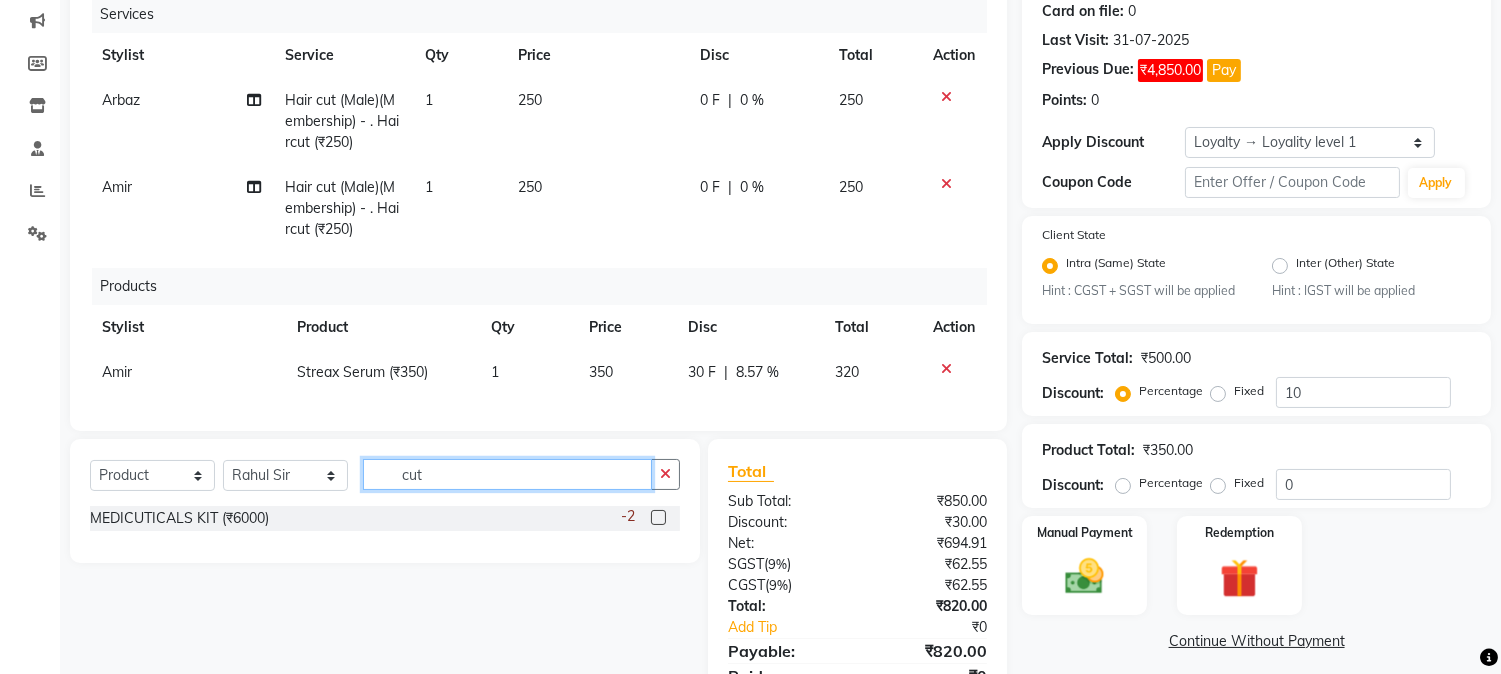 scroll, scrollTop: 357, scrollLeft: 0, axis: vertical 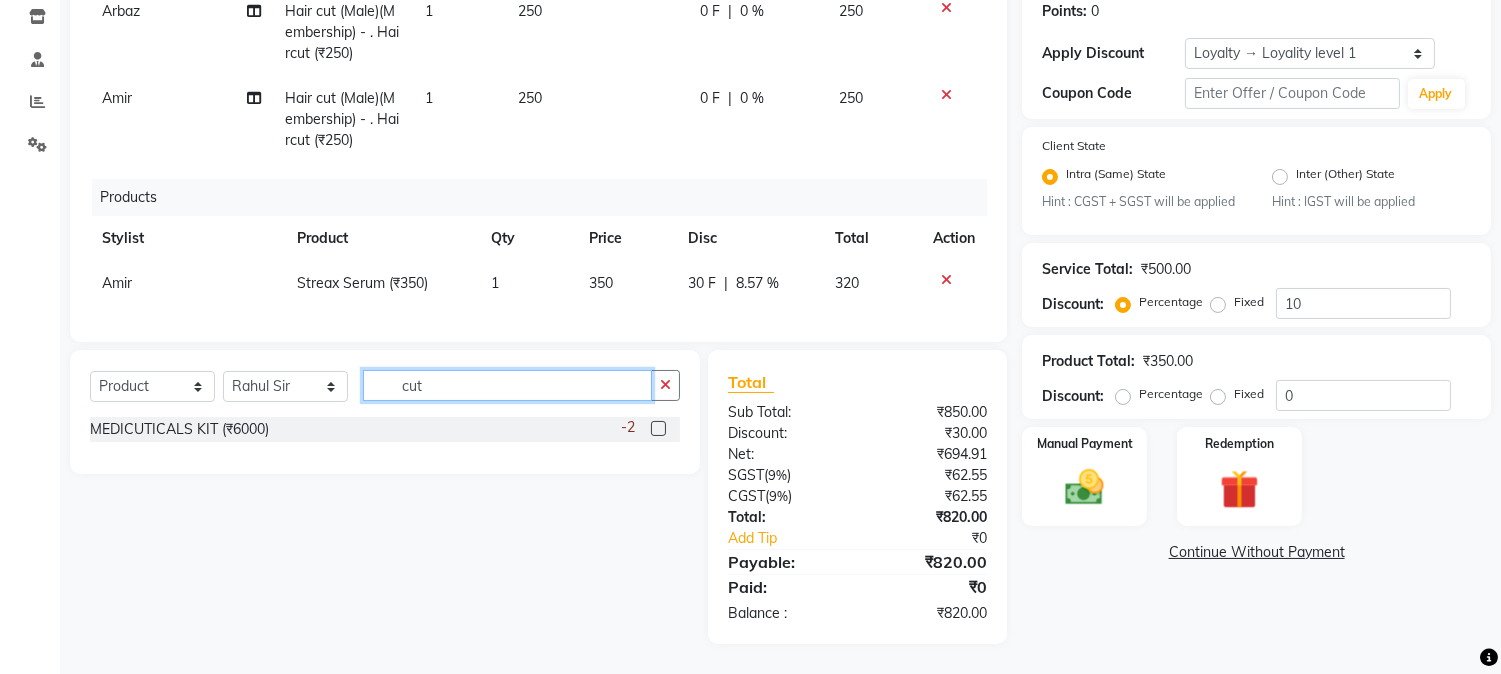 type on "cut" 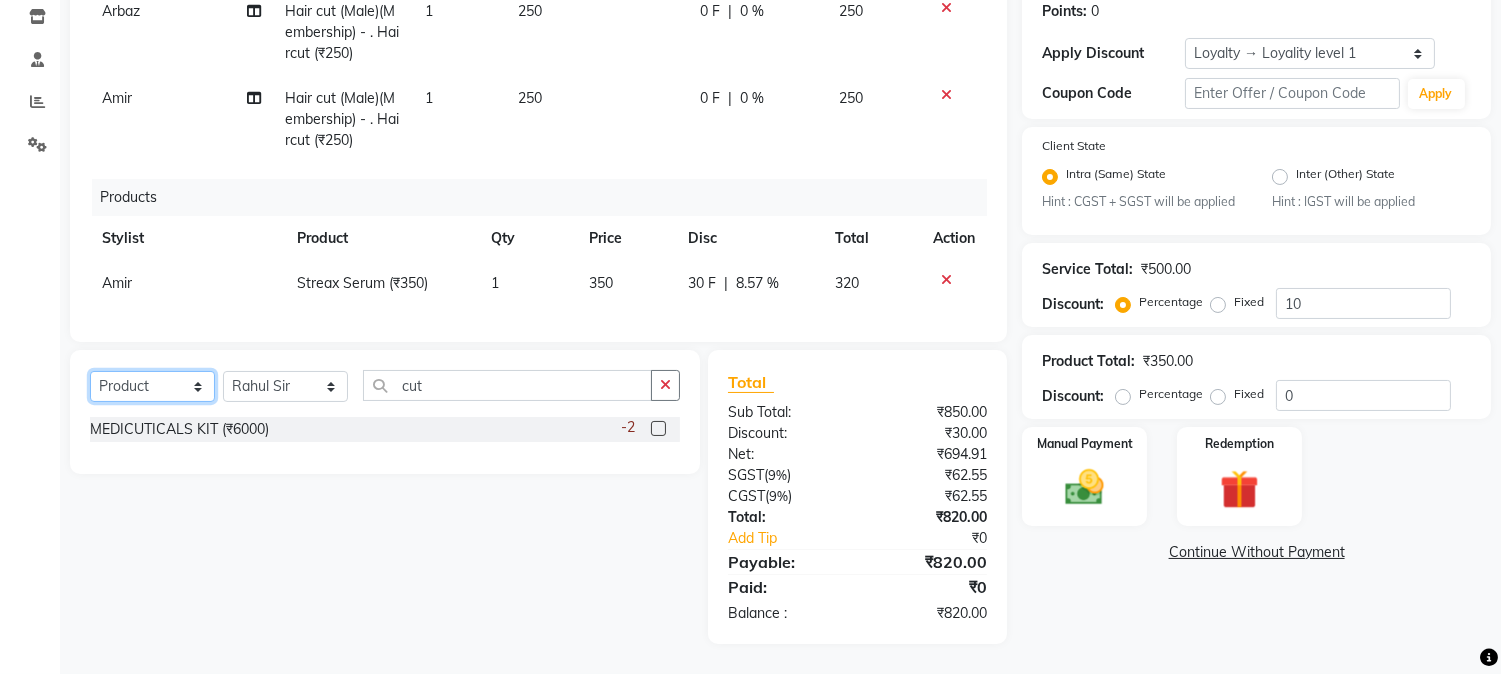 click on "Select  Service  Product  Membership  Package Voucher Prepaid Gift Card" 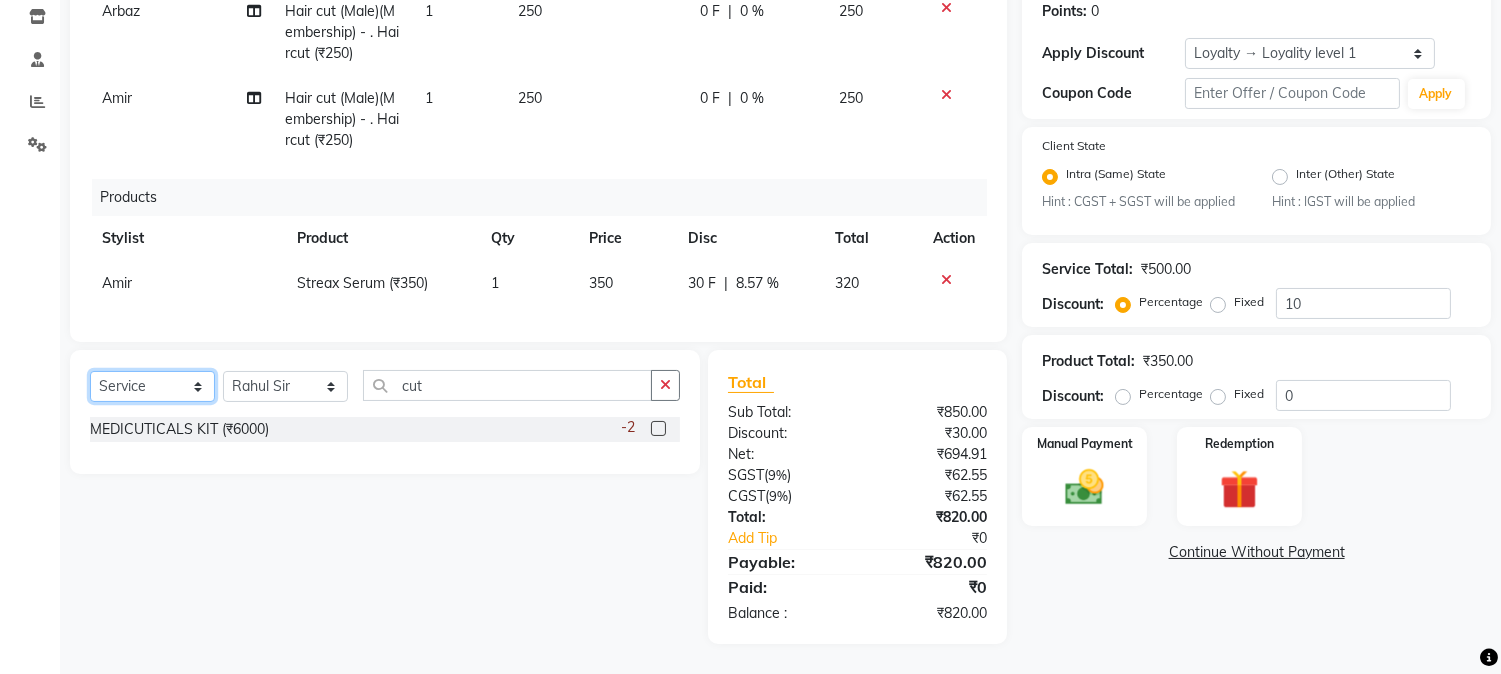 click on "Select  Service  Product  Membership  Package Voucher Prepaid Gift Card" 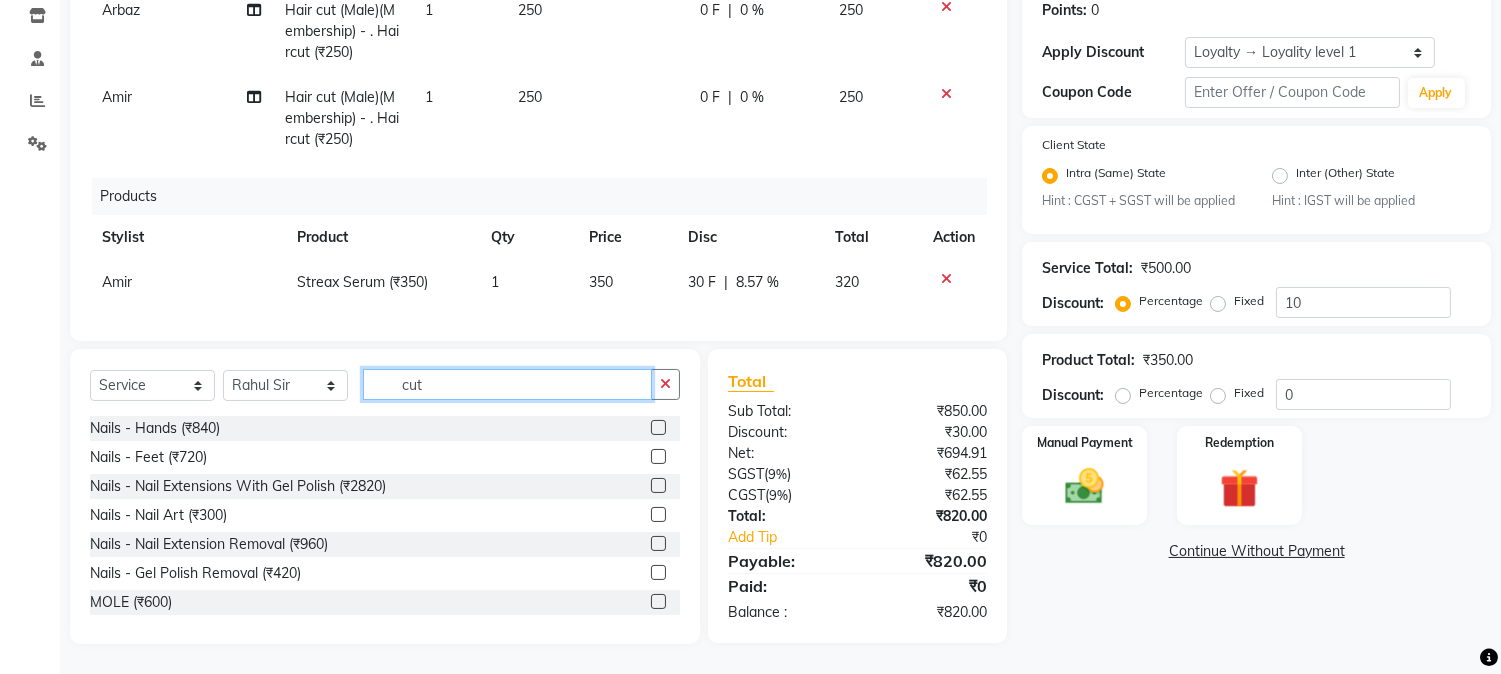 drag, startPoint x: 392, startPoint y: 384, endPoint x: 476, endPoint y: 378, distance: 84.21401 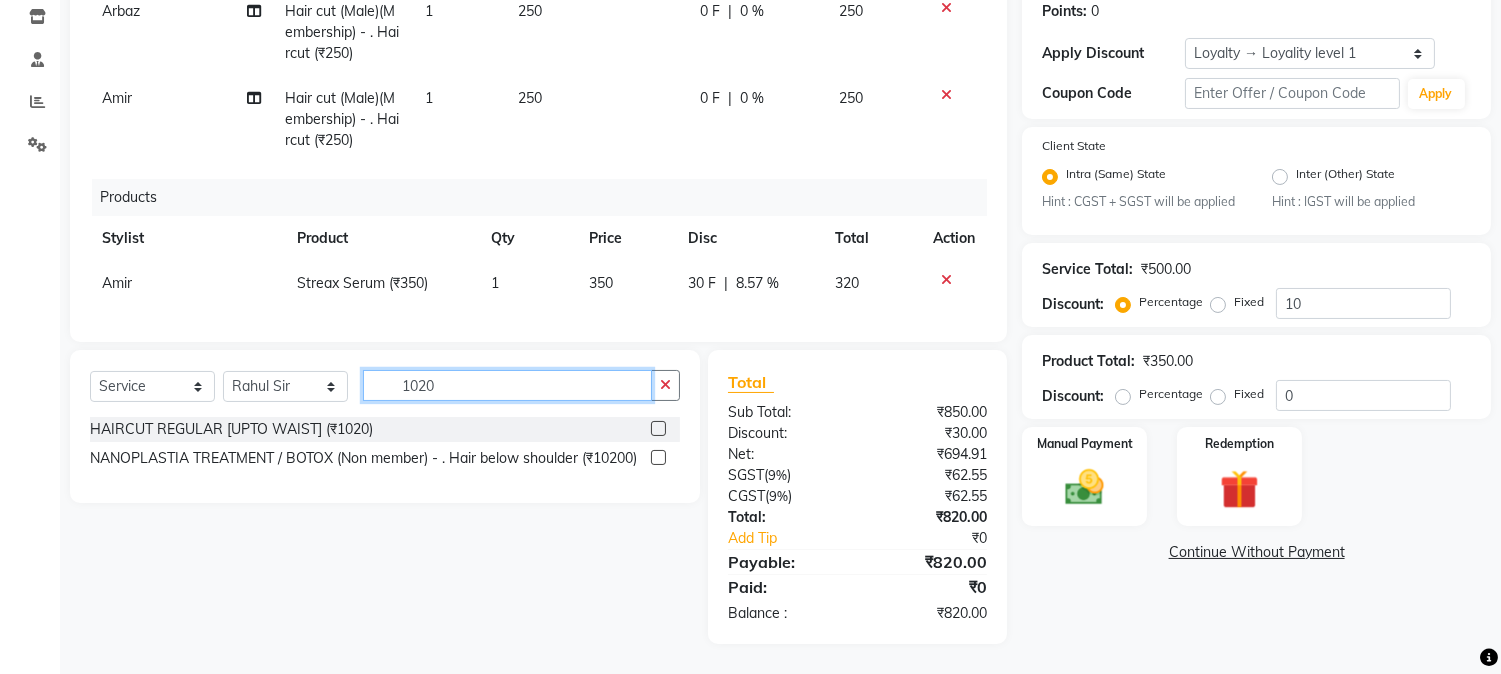 type on "1020" 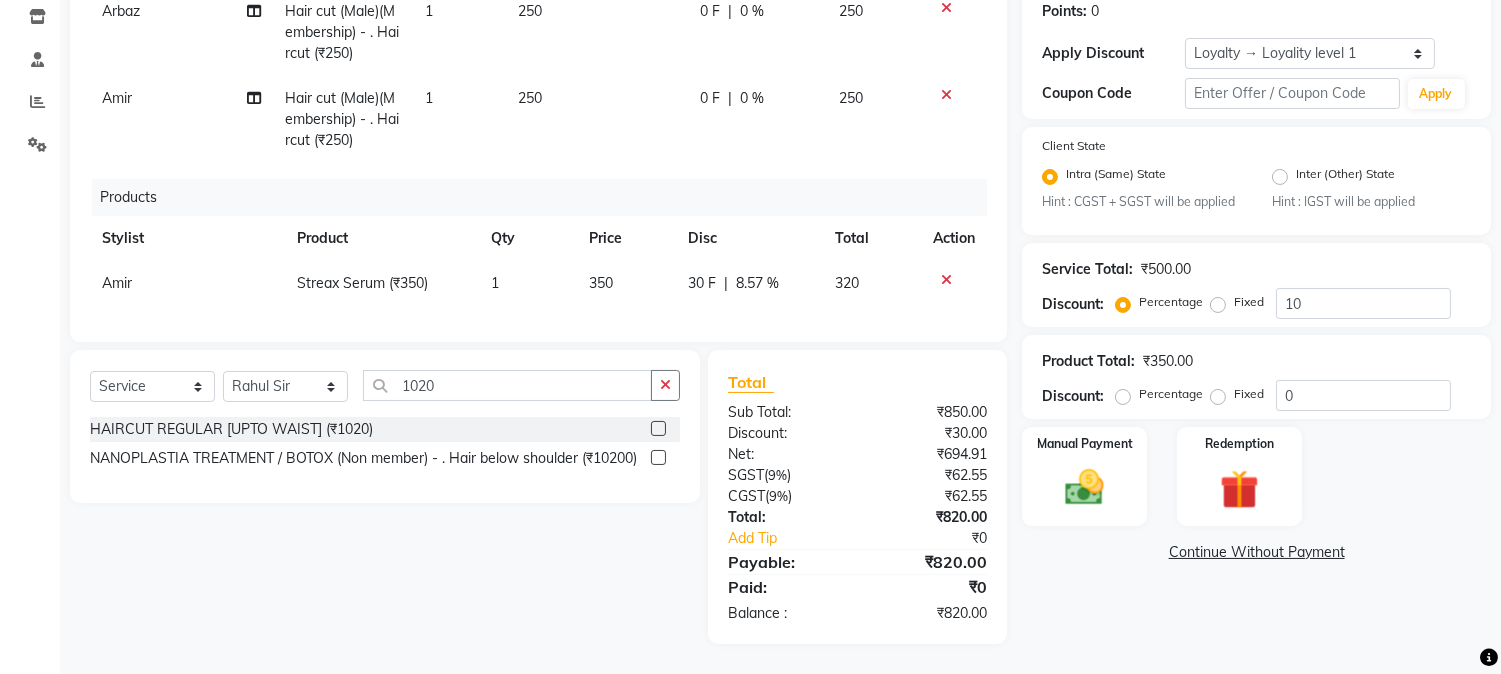click 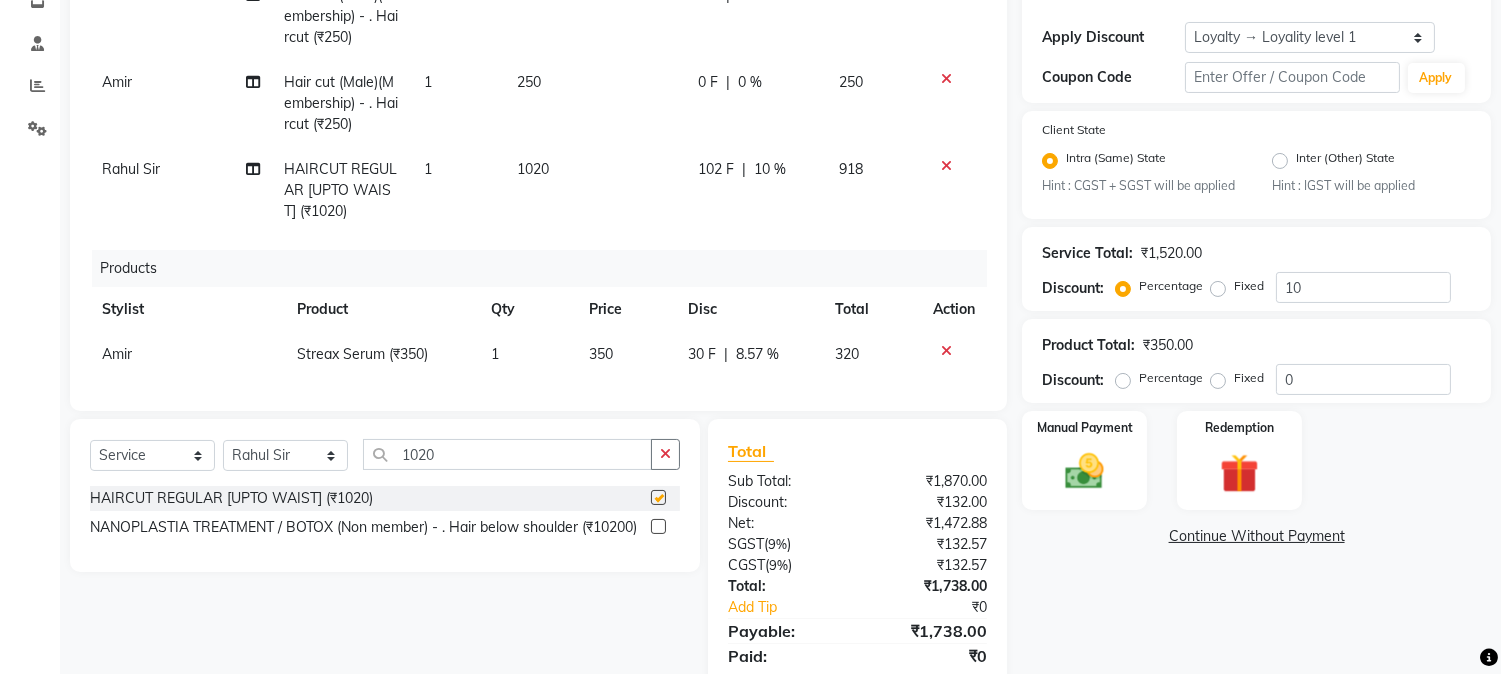 checkbox on "false" 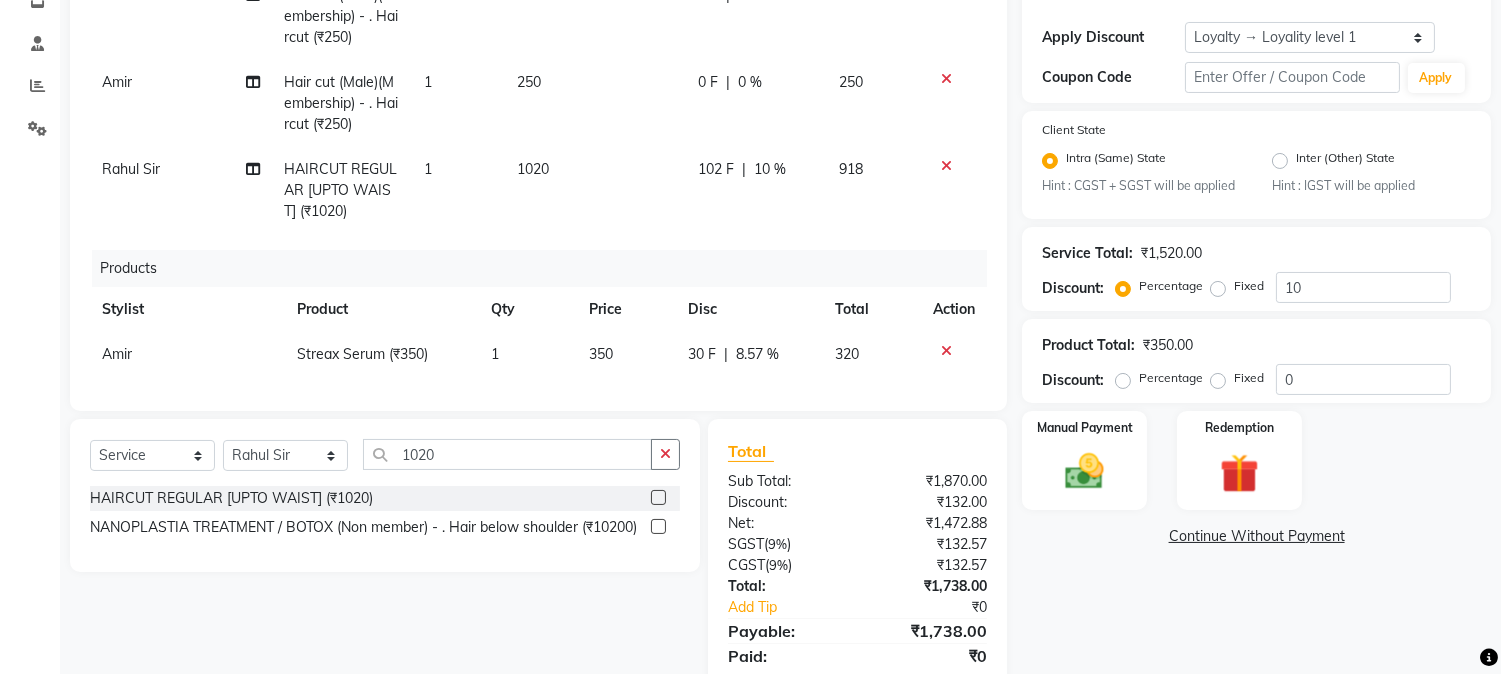 scroll, scrollTop: 18, scrollLeft: 0, axis: vertical 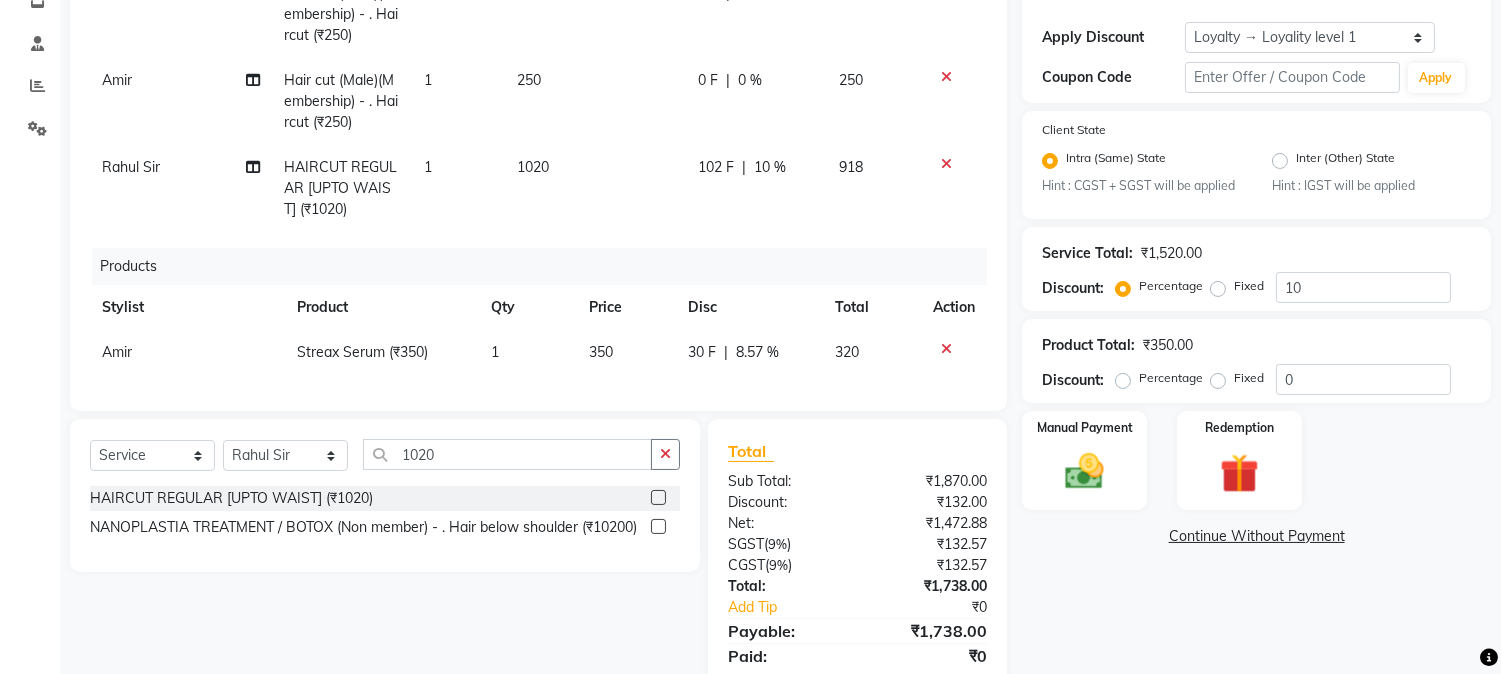 drag, startPoint x: 672, startPoint y: 134, endPoint x: 688, endPoint y: 152, distance: 24.083189 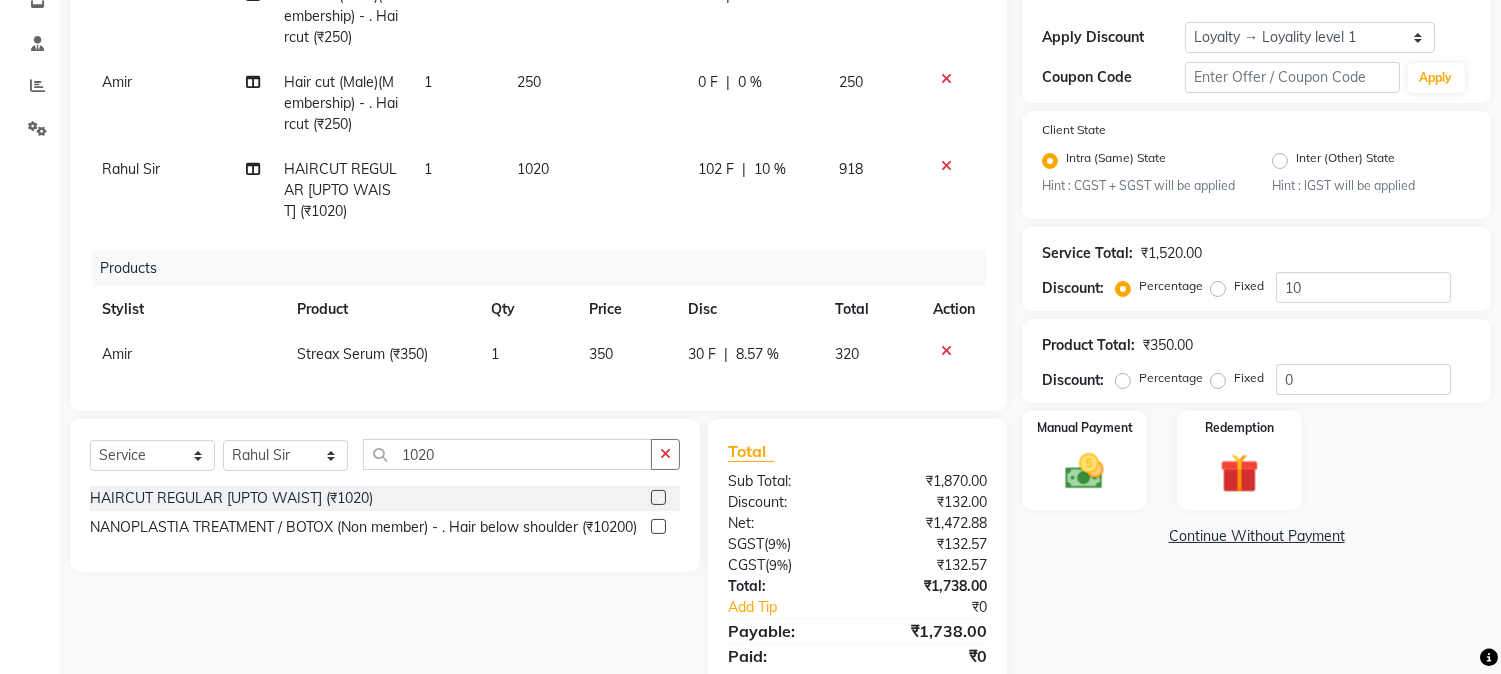 select on "22756" 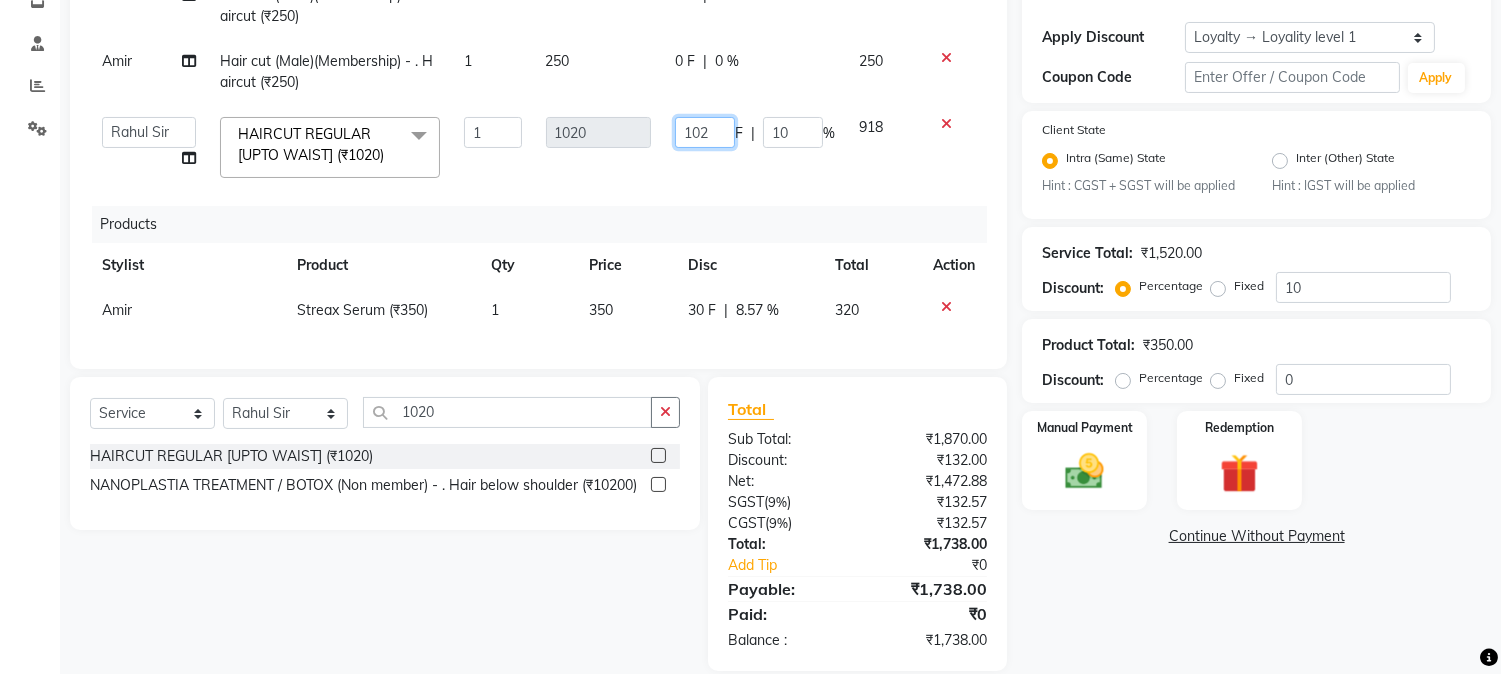 drag, startPoint x: 676, startPoint y: 134, endPoint x: 781, endPoint y: 138, distance: 105.076164 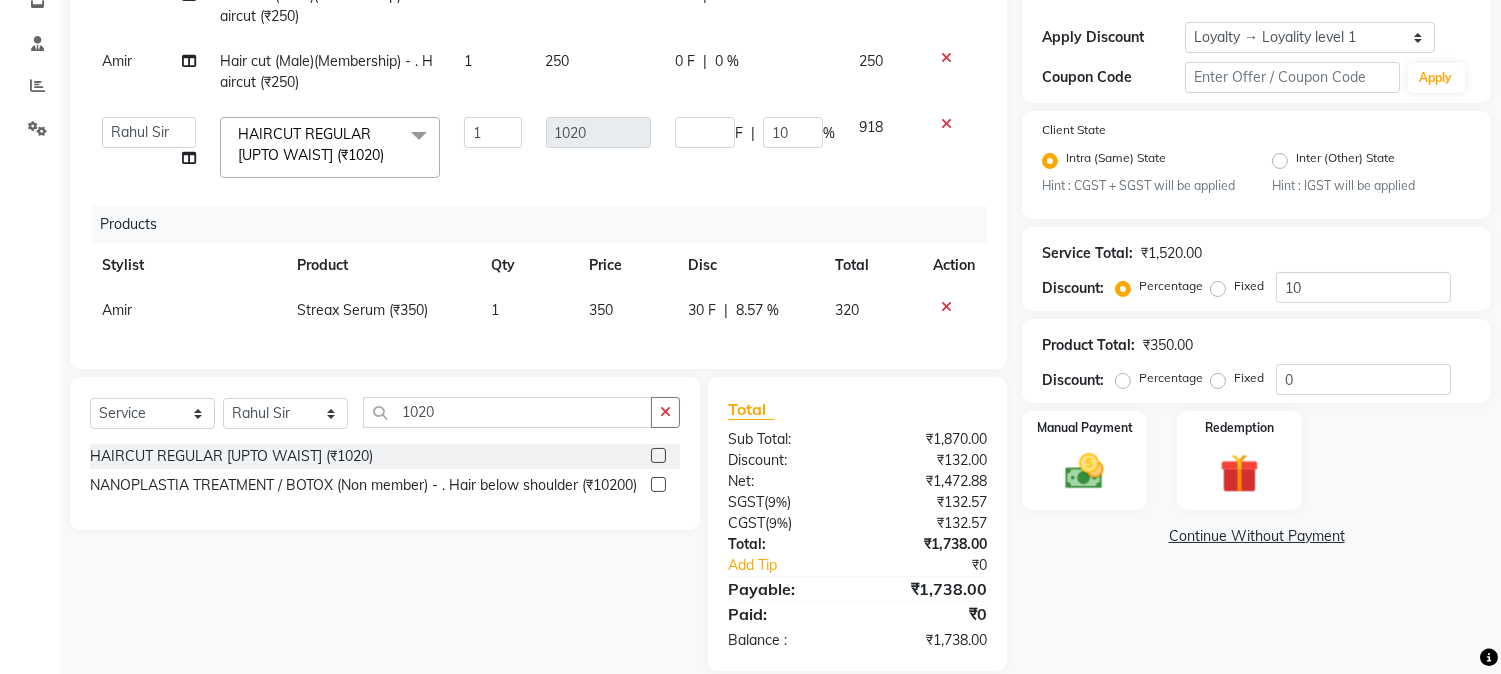 click on "F | 10 %" 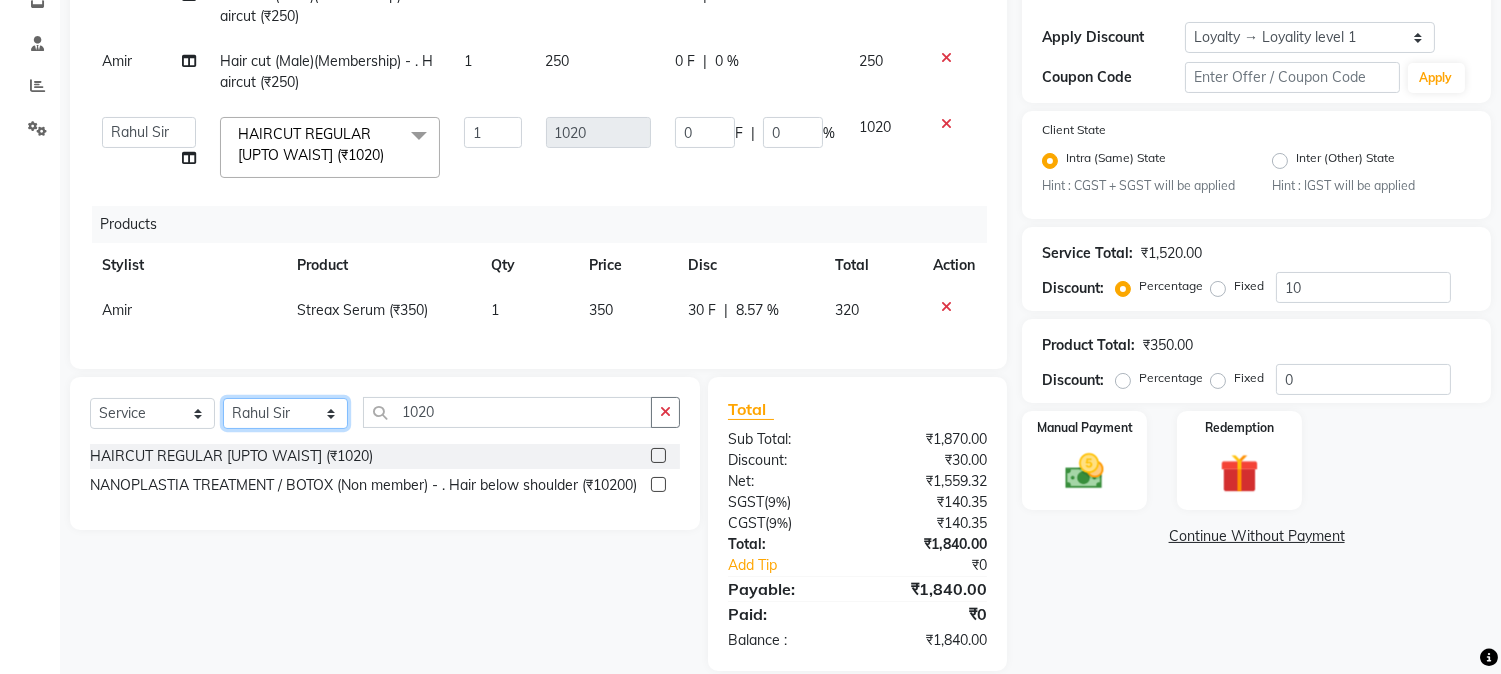 click on "Select Stylist AARMAN AAYUSHI SHARMA Akruti AMAN  Amir Arbaz Asif Ansari BABLU Bandana BHAGYESH CHETAN CHETAN BOISAR furkan GEETA KISHOR KISHOR JAMBHULKAR kunal mushahid  [muddu] Nilam NIRANJAN Nisha Parmar PRABHA  PUNAM Rahul Sir RAVI  RIMA Rohit Tandel SALONI Sandy Sir sarfaraz shovib M.D shreya ZOYA" 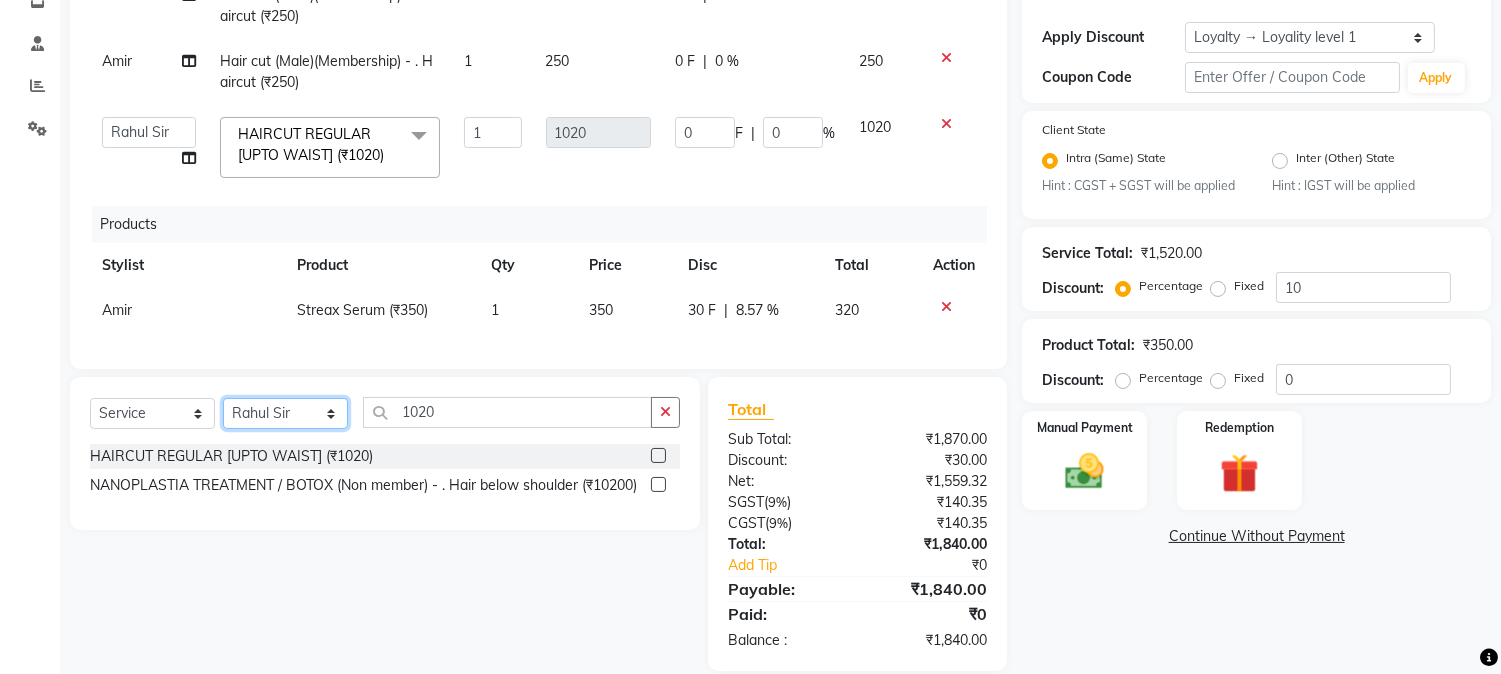 select on "21961" 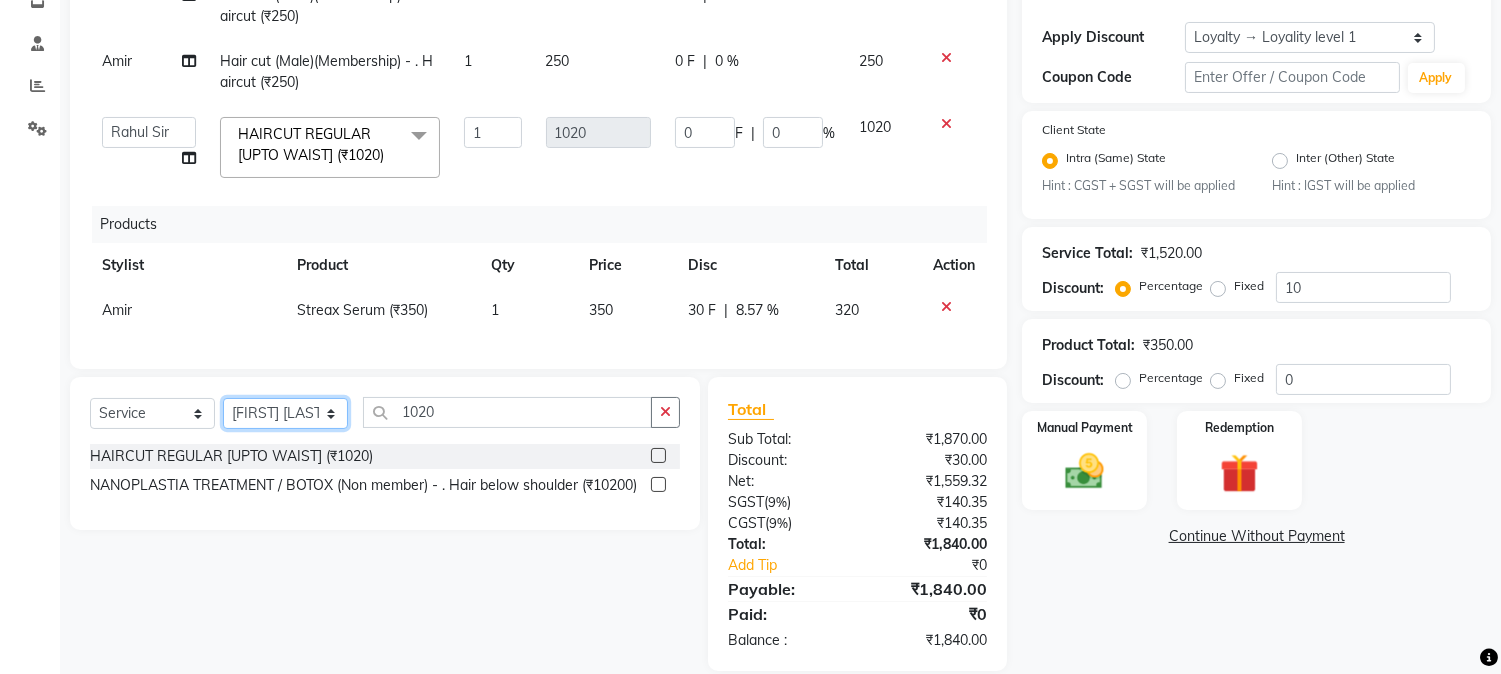 click on "Select Stylist AARMAN AAYUSHI SHARMA Akruti AMAN  Amir Arbaz Asif Ansari BABLU Bandana BHAGYESH CHETAN CHETAN BOISAR furkan GEETA KISHOR KISHOR JAMBHULKAR kunal mushahid  [muddu] Nilam NIRANJAN Nisha Parmar PRABHA  PUNAM Rahul Sir RAVI  RIMA Rohit Tandel SALONI Sandy Sir sarfaraz shovib M.D shreya ZOYA" 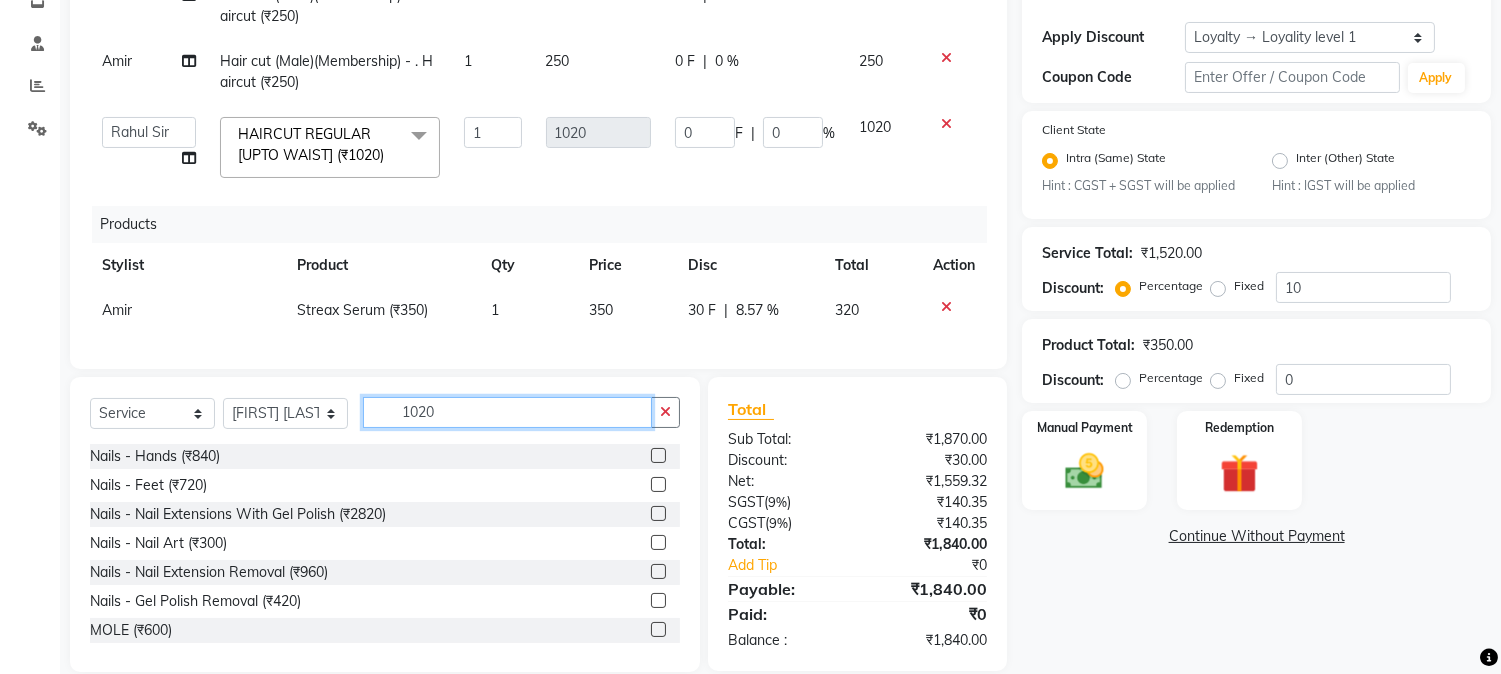 drag, startPoint x: 397, startPoint y: 410, endPoint x: 504, endPoint y: 412, distance: 107.01869 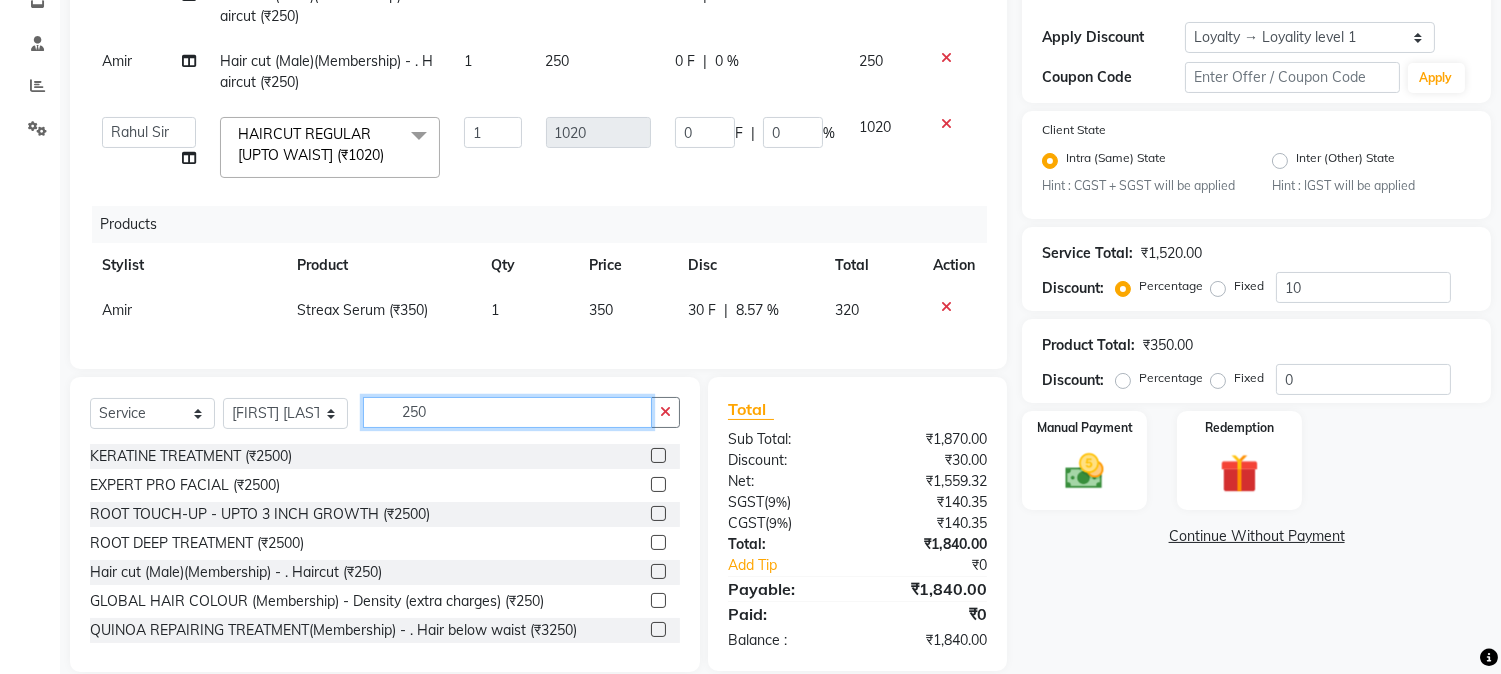 type on "250" 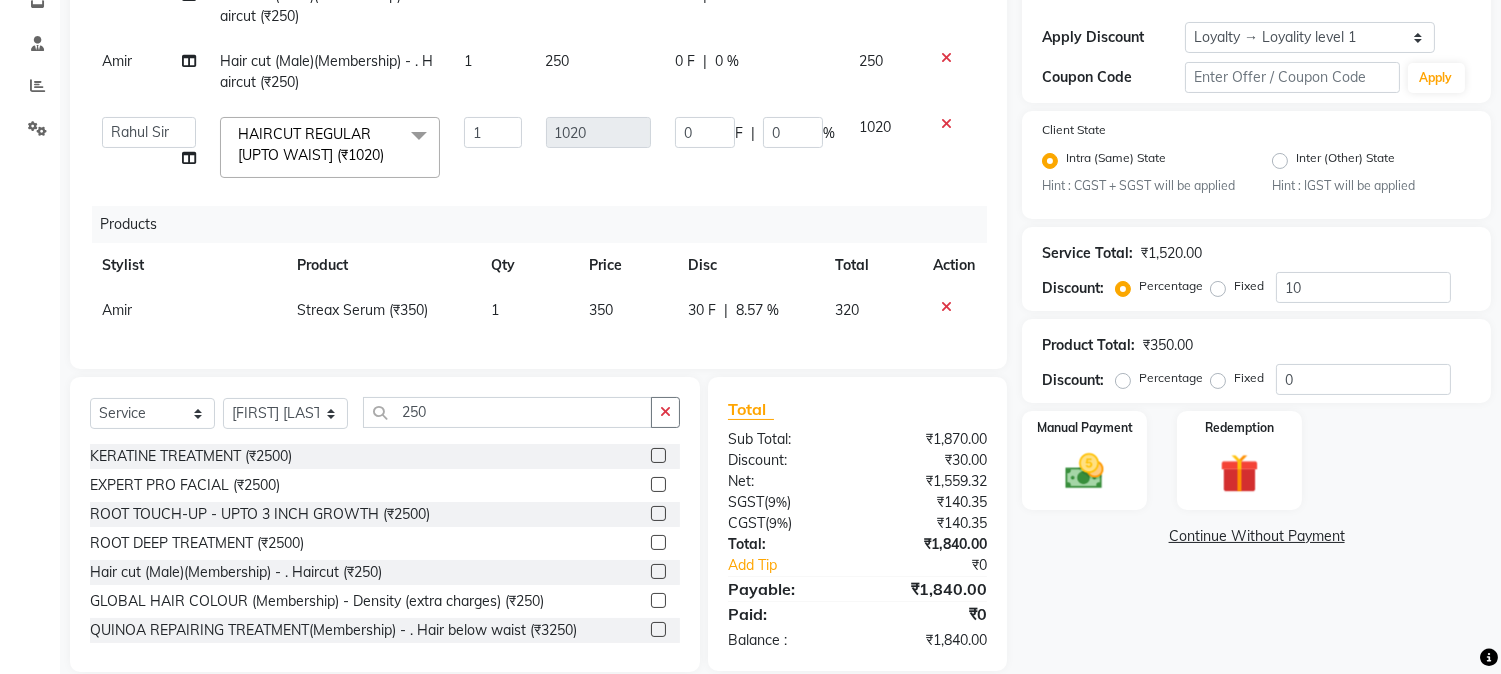 click 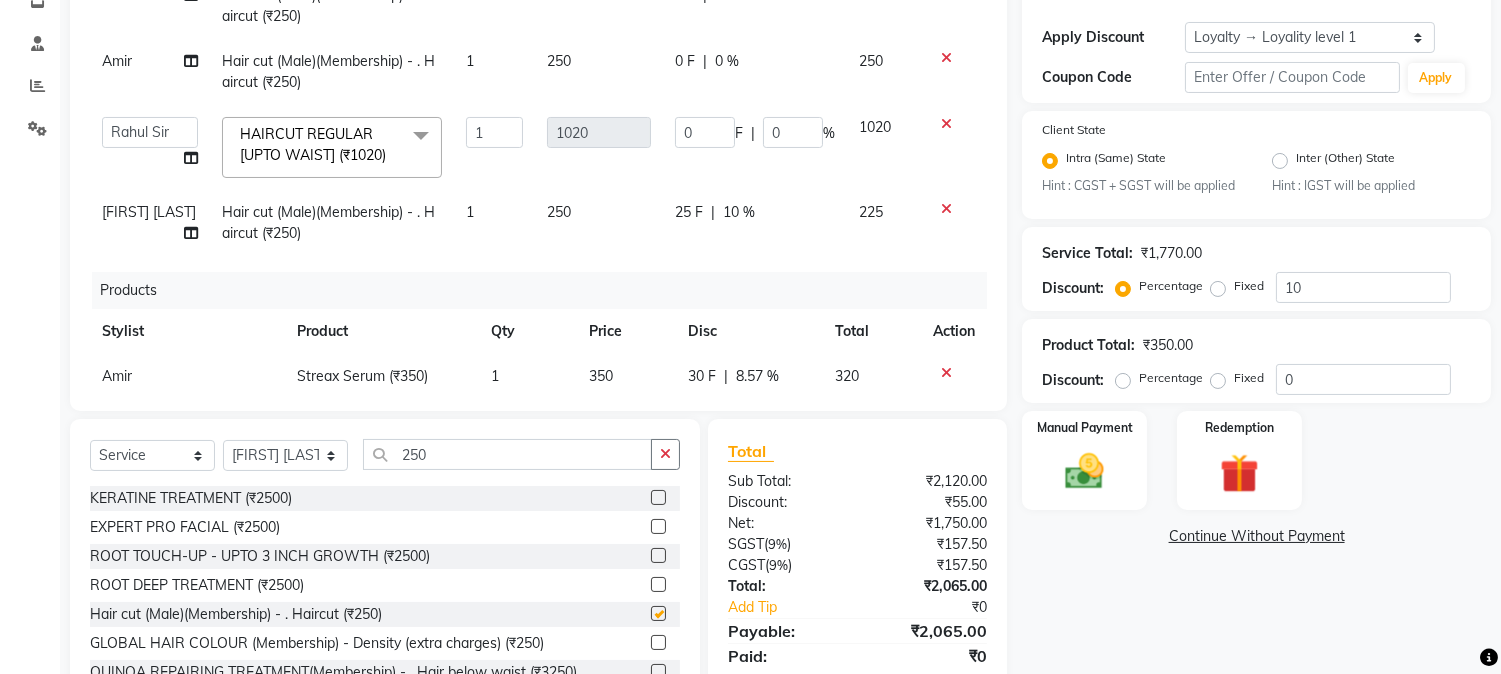 checkbox on "false" 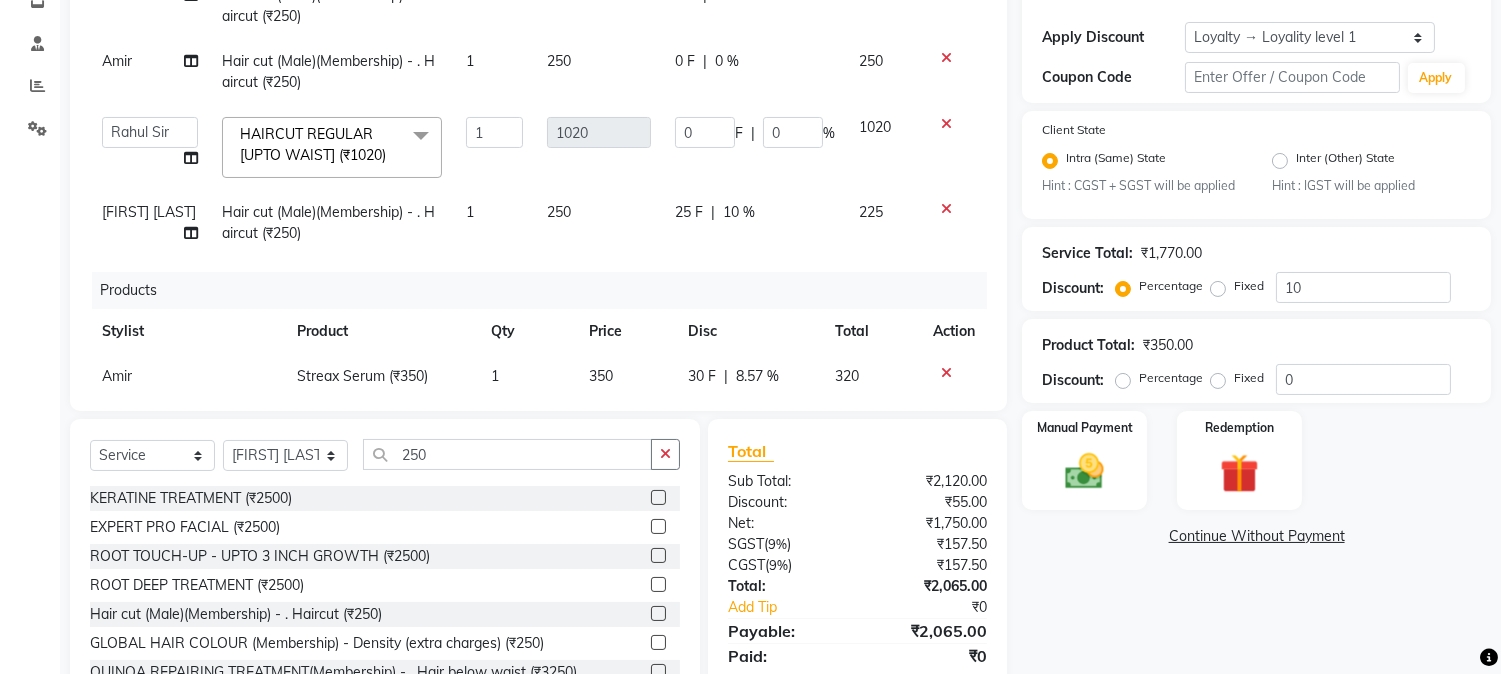 scroll, scrollTop: 40, scrollLeft: 0, axis: vertical 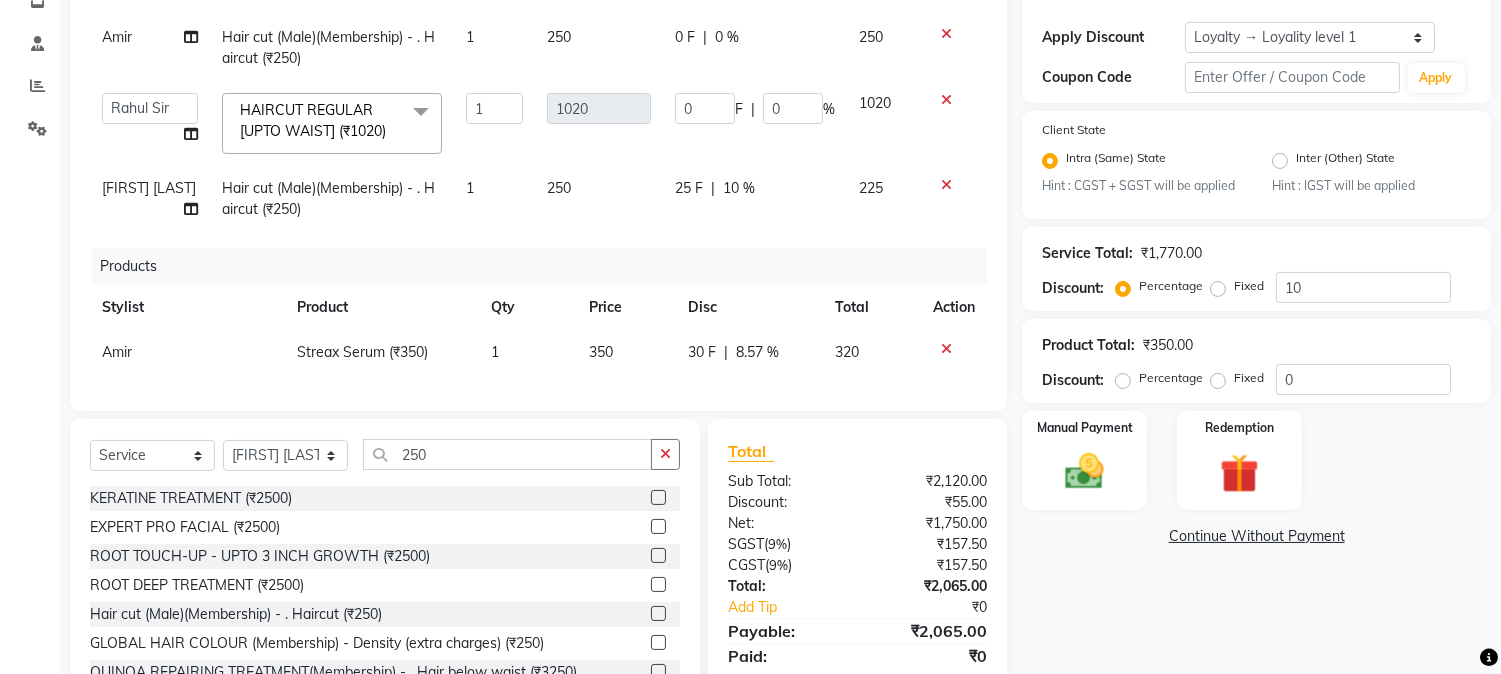 click on "25 F | 10 %" 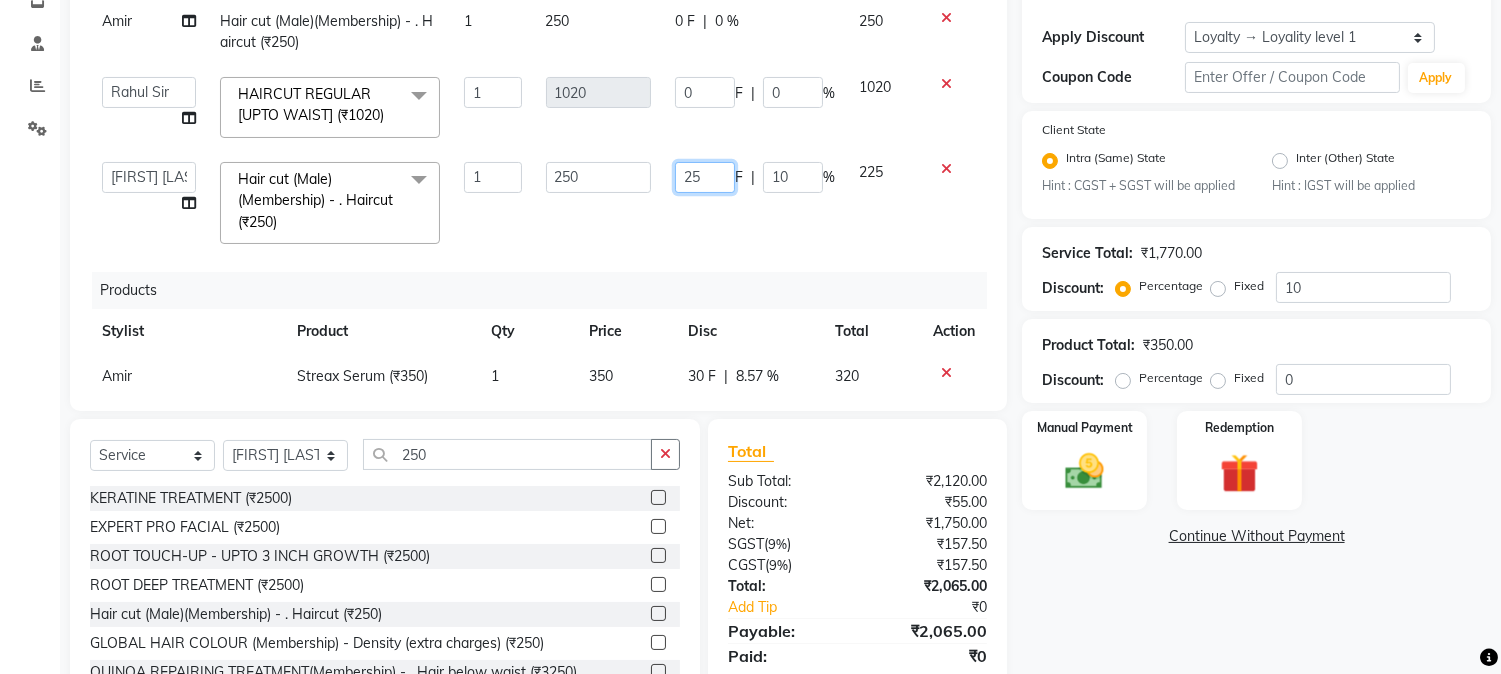 drag, startPoint x: 656, startPoint y: 176, endPoint x: 724, endPoint y: 175, distance: 68.007355 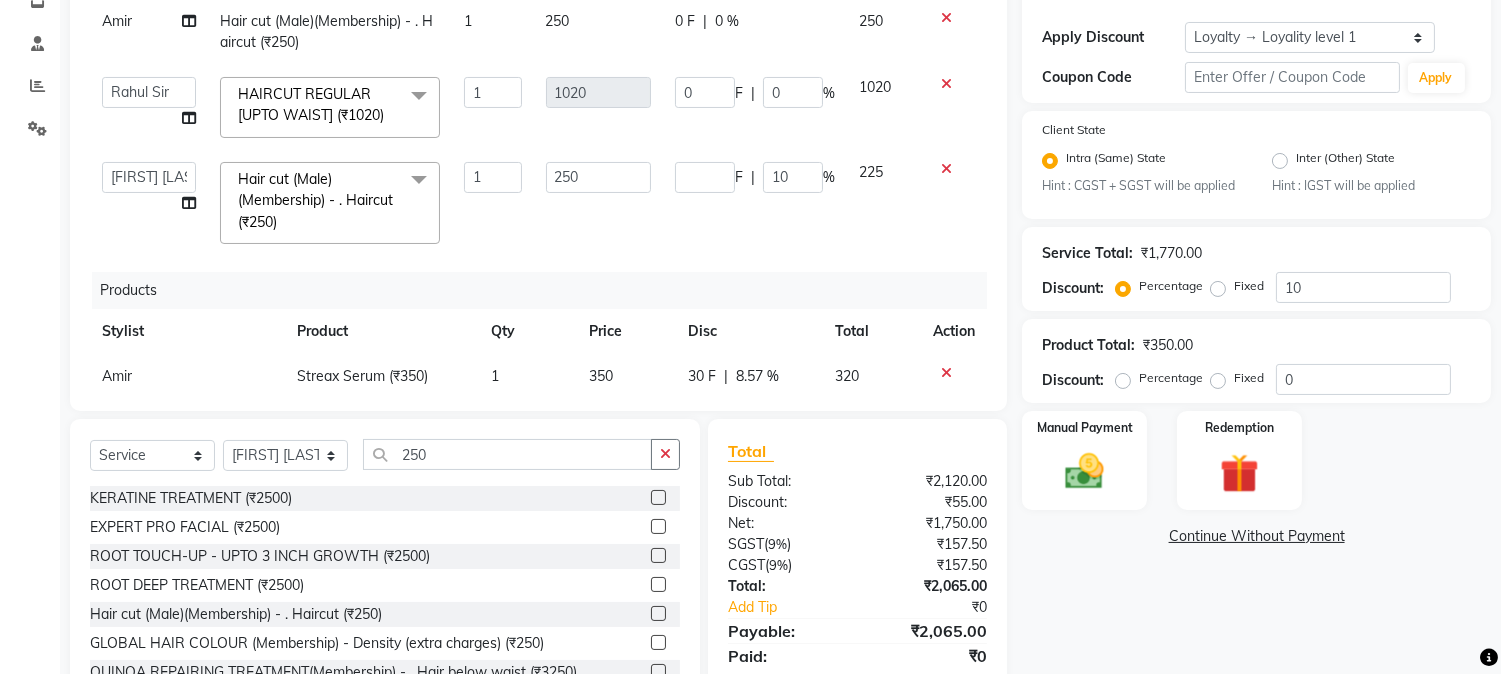 click on "Services Stylist Service Qty Price Disc Total Action Arbaz Hair cut (Male)(Membership)       -        . Haircut (₹250) 1 250 0 F | 0 % 250 Amir Hair cut (Male)(Membership)       -        . Haircut (₹250) 1 250 0 F | 0 % 250  AARMAN   AAYUSHI SHARMA   Akruti   AMAN    Amir   Arbaz   Asif Ansari   BABLU   Bandana   BHAGYESH   CHETAN   CHETAN BOISAR   furkan   GEETA   KISHOR   KISHOR JAMBHULKAR   kunal   mushahid  [muddu]   Nilam   NIRANJAN   Nisha Parmar   PRABHA    PUNAM   Rahul Sir   RAVI    RIMA   Rohit Tandel   SALONI   Sandy Sir   sarfaraz   shovib M.D   shreya   ZOYA  HAIRCUT REGULAR [UPTO WAIST] (₹1020)  x Nails -  Hands (₹840) Nails -  Feet (₹720) Nails - Nail Extensions With Gel Polish (₹2820) Nails - Nail Art (₹300) Nails - Nail Extension Removal (₹960) Nails - Gel Polish Removal (₹420) MOLE (₹600) PUMING (₹4000) CRYSTAL PEDICURE (MEMBERSHIP) (₹1400) HIAR SPA ABOVE SHOULDER (MEMBERSHIP) (₹900) HAIR SPA ABOVE SHOULDER (NON-MEMBER) (₹1080) PATCH TEST  (₹500) BEARD (₹150)" 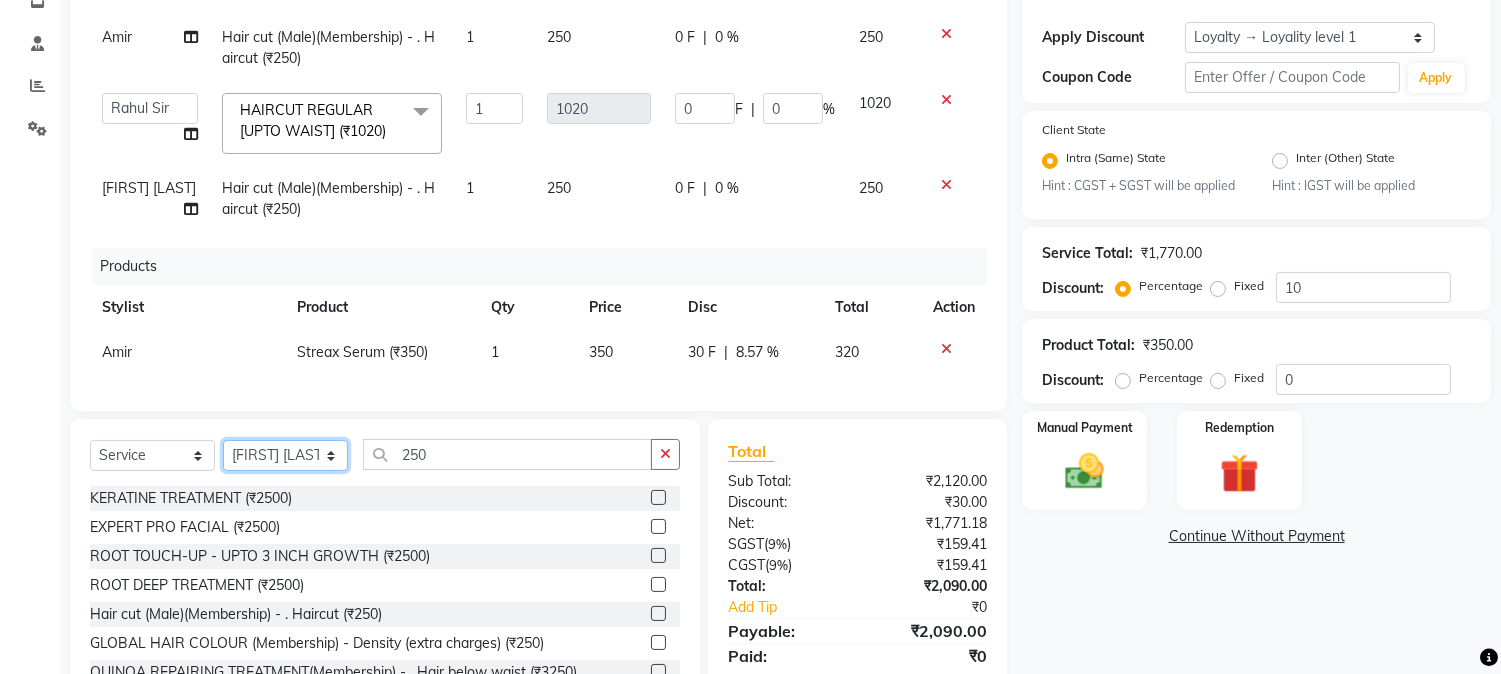 click on "Select Stylist AARMAN AAYUSHI SHARMA Akruti AMAN  Amir Arbaz Asif Ansari BABLU Bandana BHAGYESH CHETAN CHETAN BOISAR furkan GEETA KISHOR KISHOR JAMBHULKAR kunal mushahid  [muddu] Nilam NIRANJAN Nisha Parmar PRABHA  PUNAM Rahul Sir RAVI  RIMA Rohit Tandel SALONI Sandy Sir sarfaraz shovib M.D shreya ZOYA" 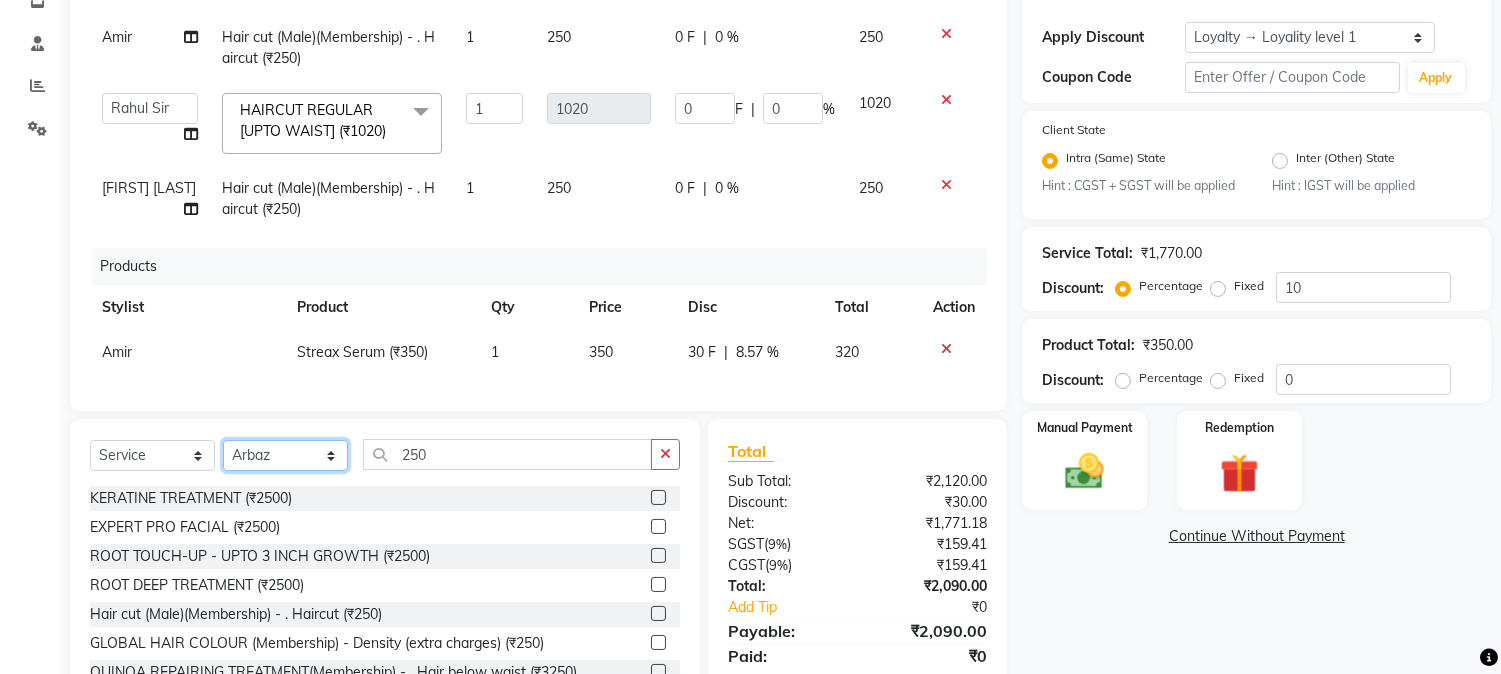 click on "Select Stylist AARMAN AAYUSHI SHARMA Akruti AMAN  Amir Arbaz Asif Ansari BABLU Bandana BHAGYESH CHETAN CHETAN BOISAR furkan GEETA KISHOR KISHOR JAMBHULKAR kunal mushahid  [muddu] Nilam NIRANJAN Nisha Parmar PRABHA  PUNAM Rahul Sir RAVI  RIMA Rohit Tandel SALONI Sandy Sir sarfaraz shovib M.D shreya ZOYA" 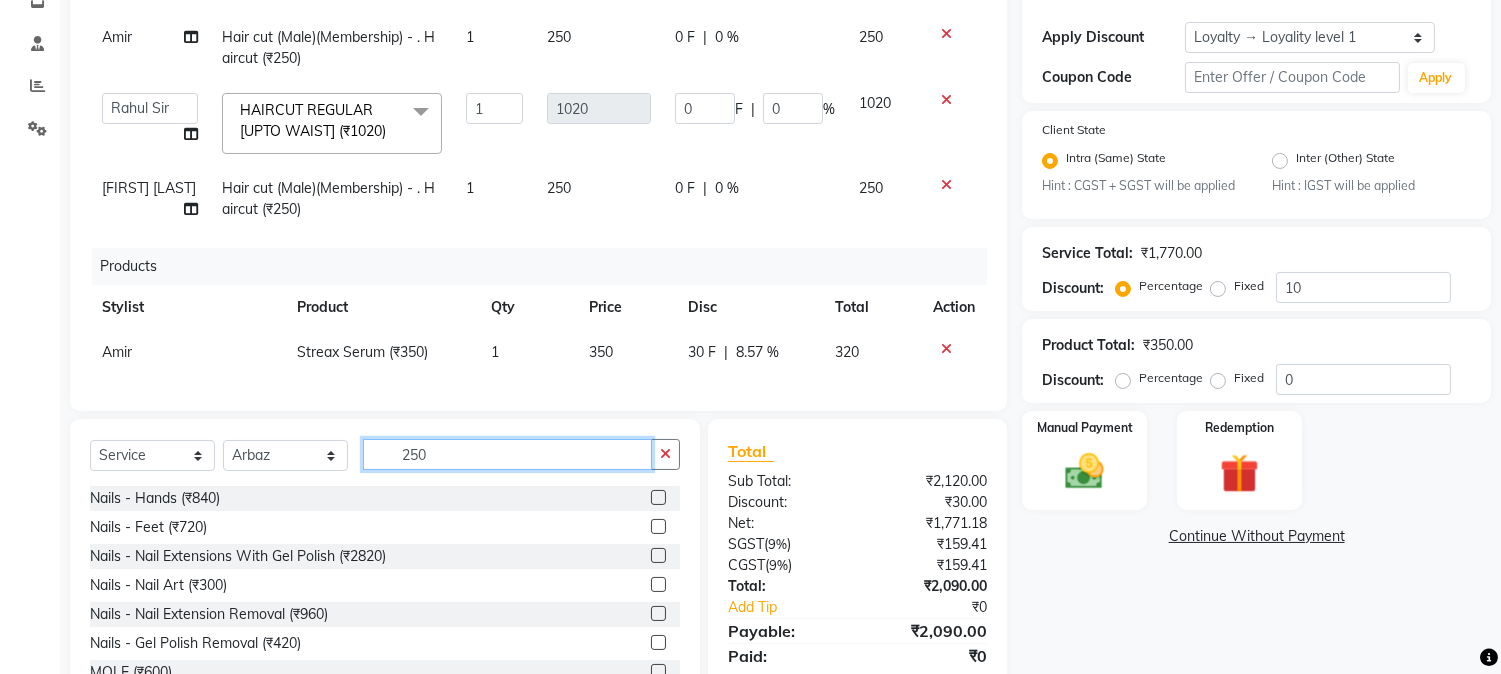 drag, startPoint x: 397, startPoint y: 456, endPoint x: 480, endPoint y: 456, distance: 83 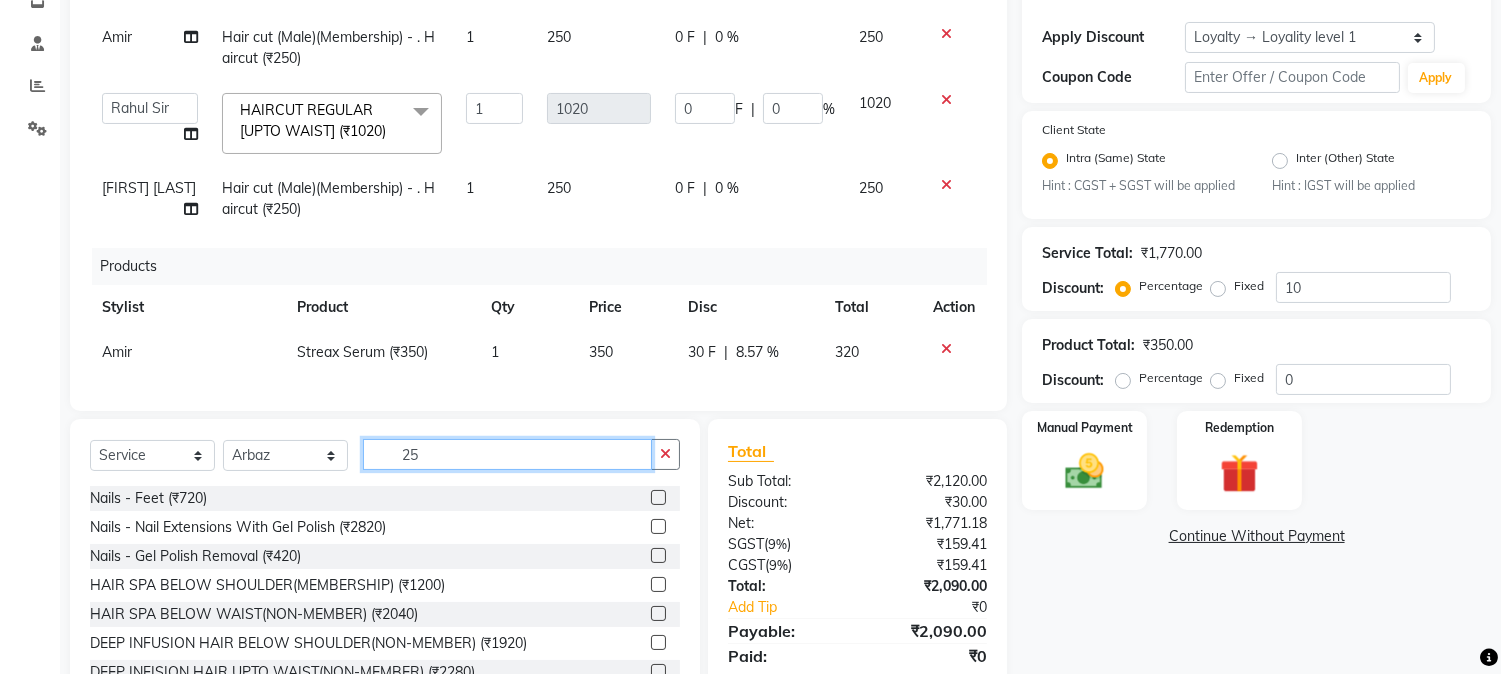 type on "250" 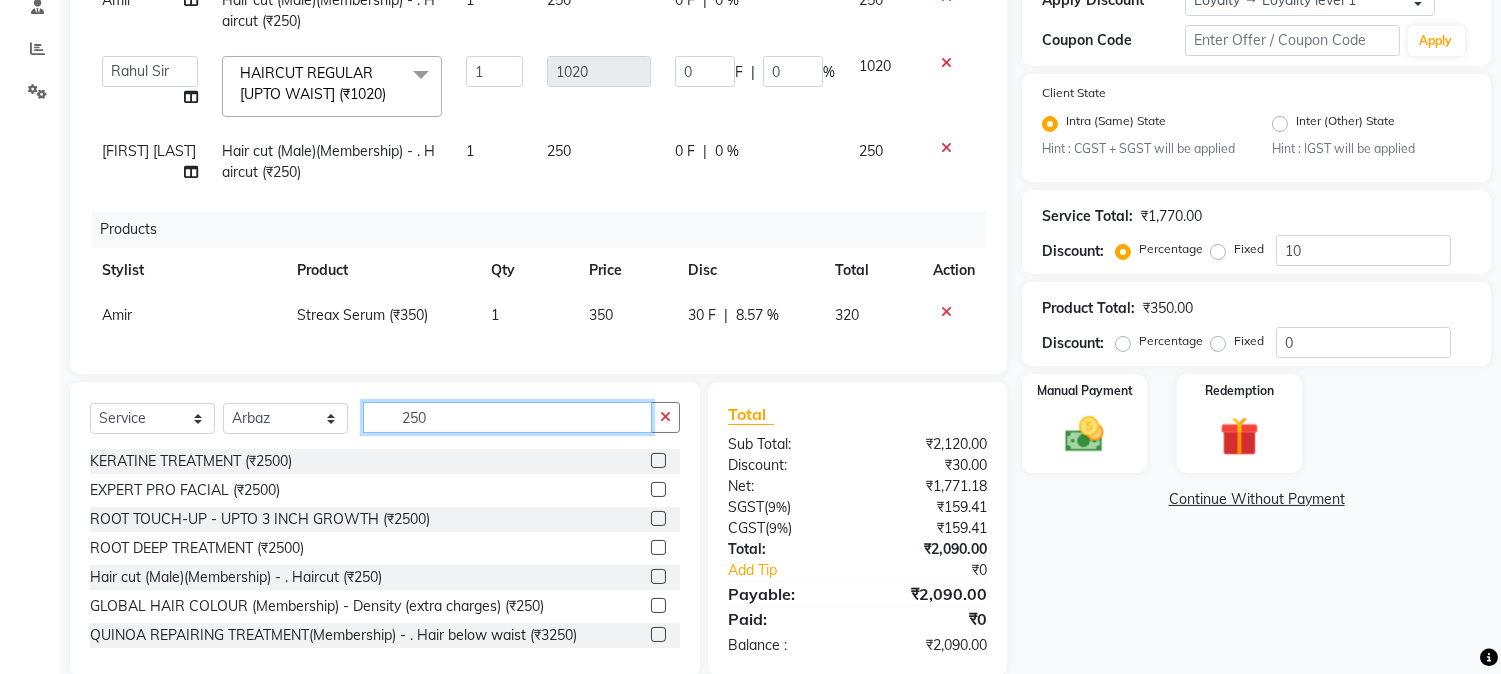 scroll, scrollTop: 426, scrollLeft: 0, axis: vertical 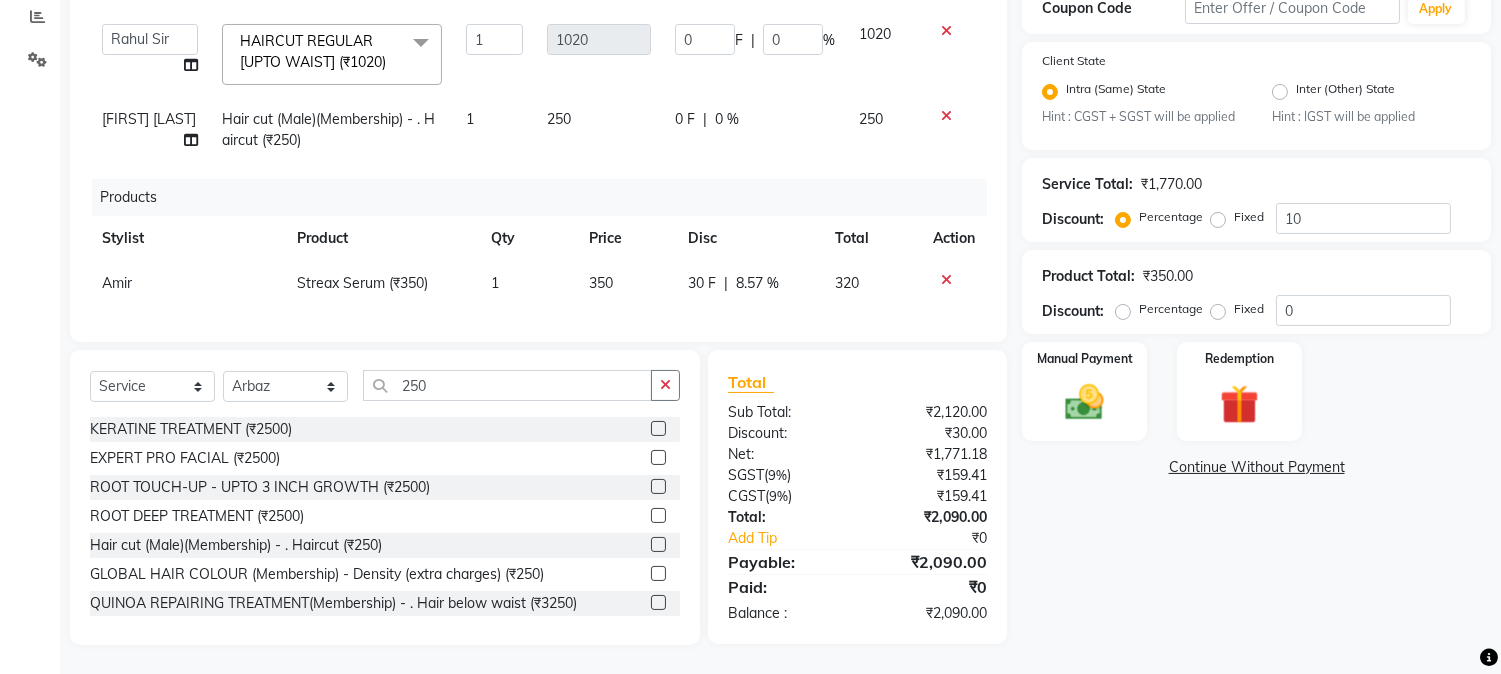 click 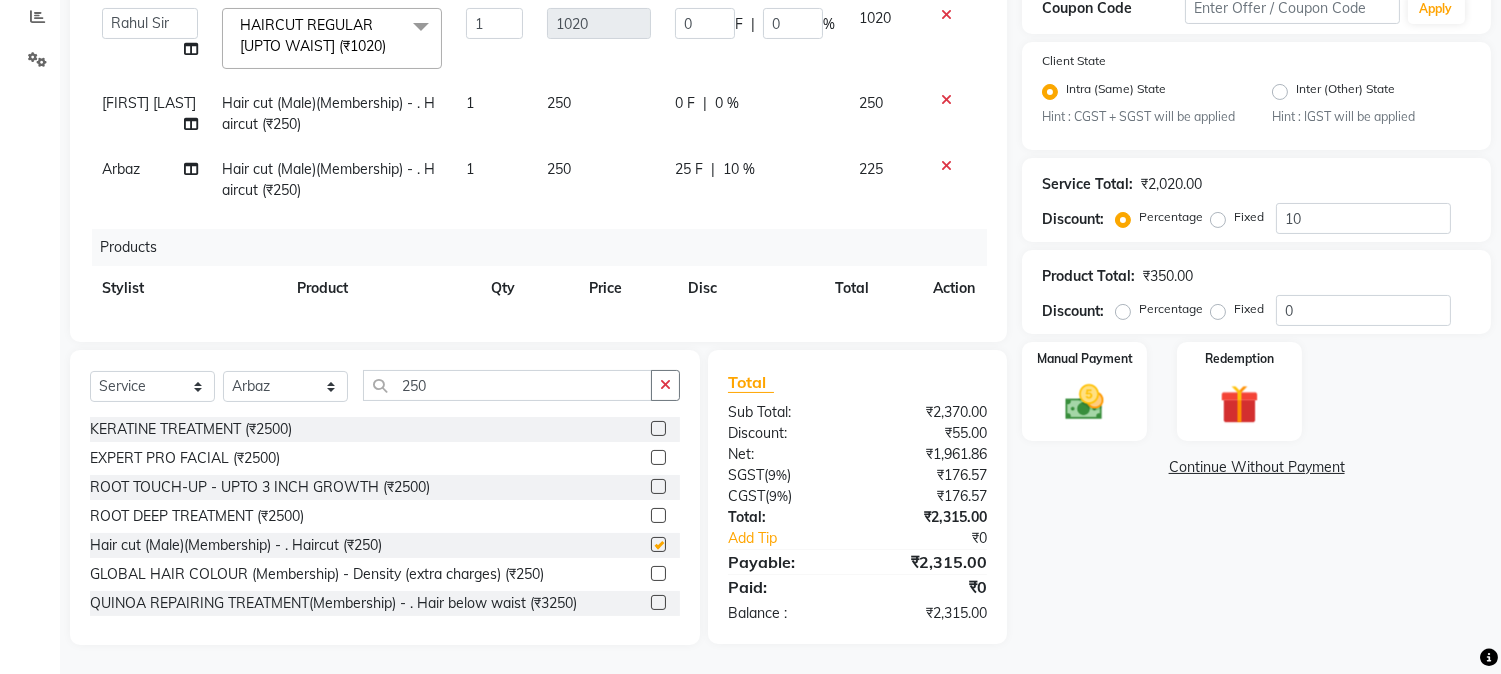 checkbox on "false" 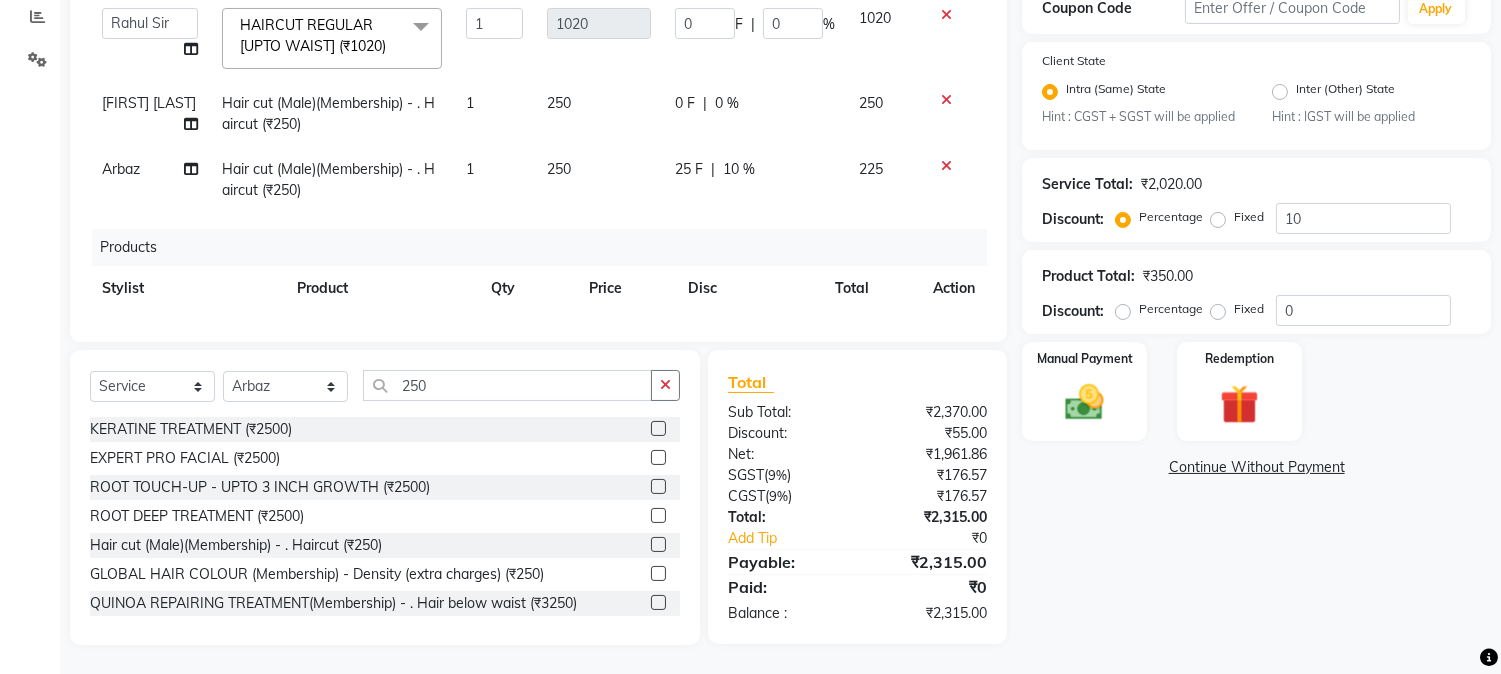 click on "25 F" 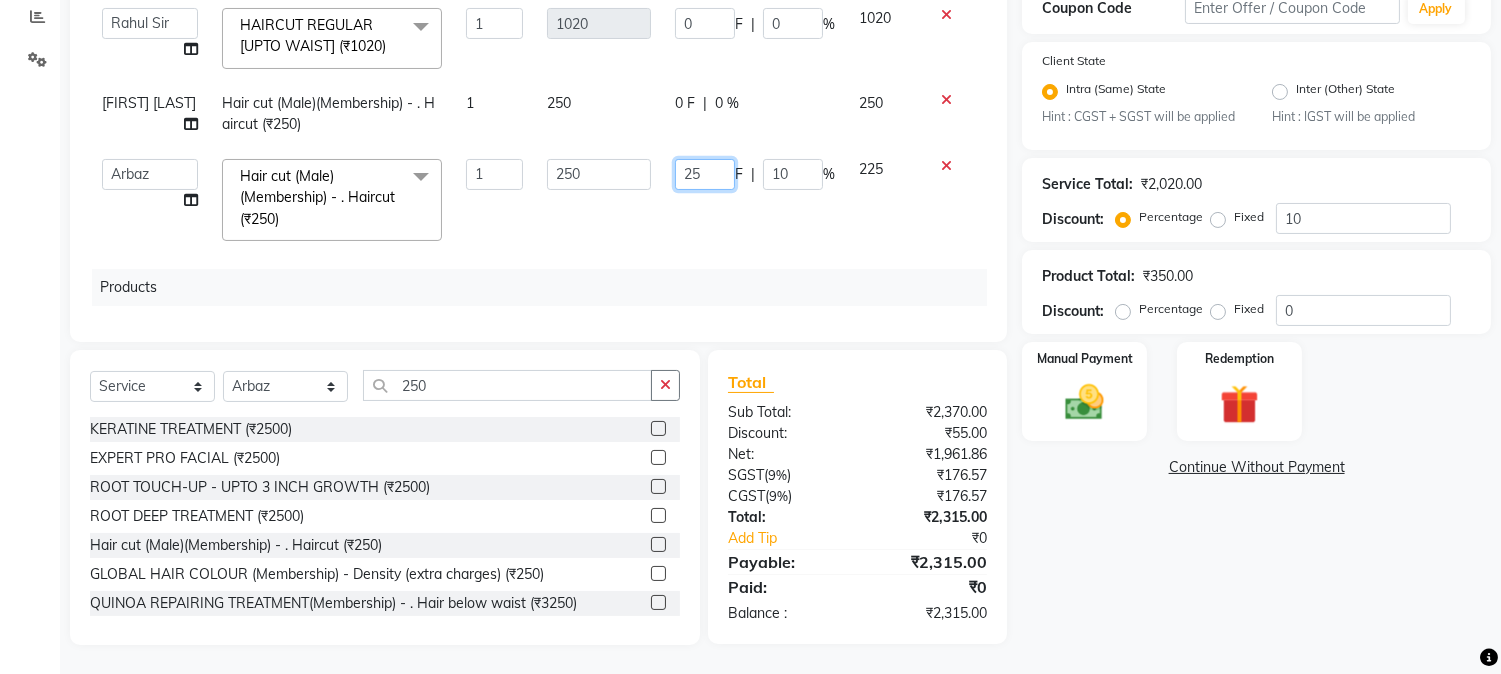 drag, startPoint x: 664, startPoint y: 172, endPoint x: 698, endPoint y: 173, distance: 34.0147 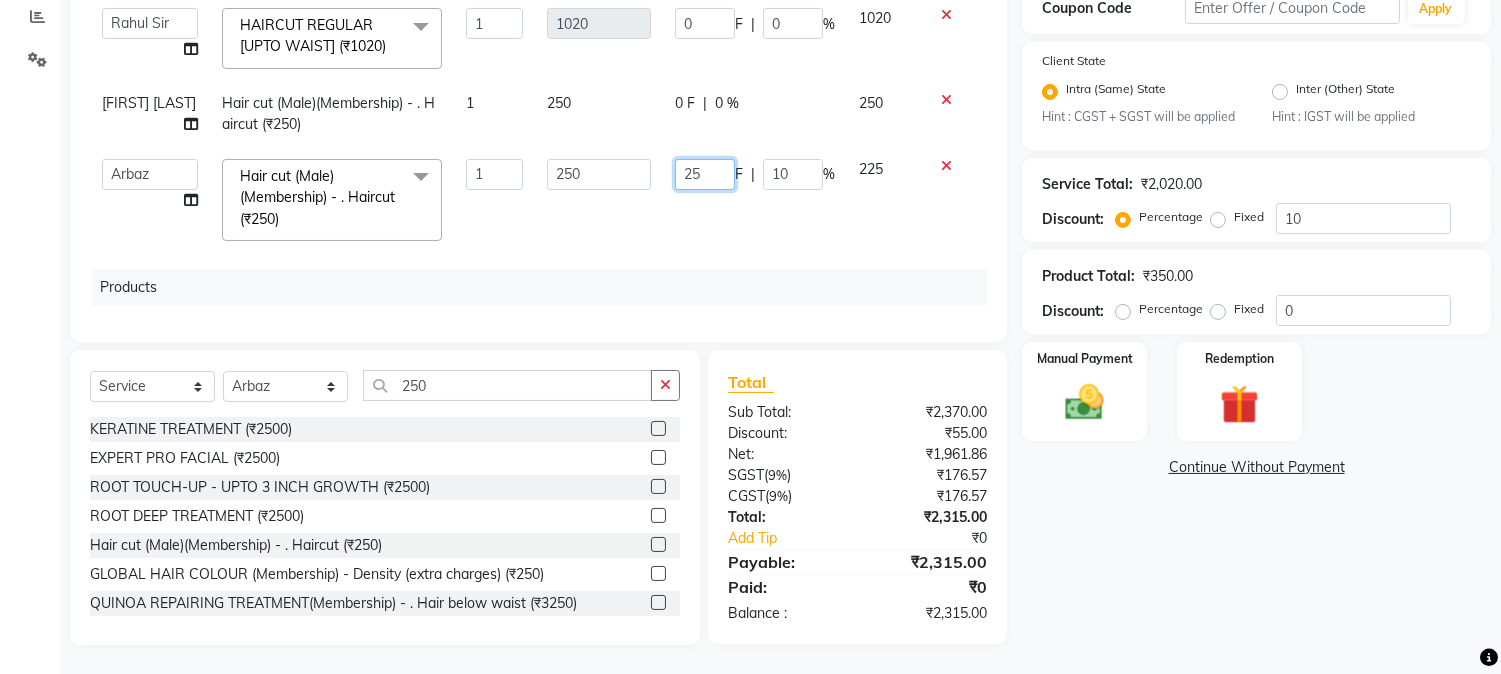 type 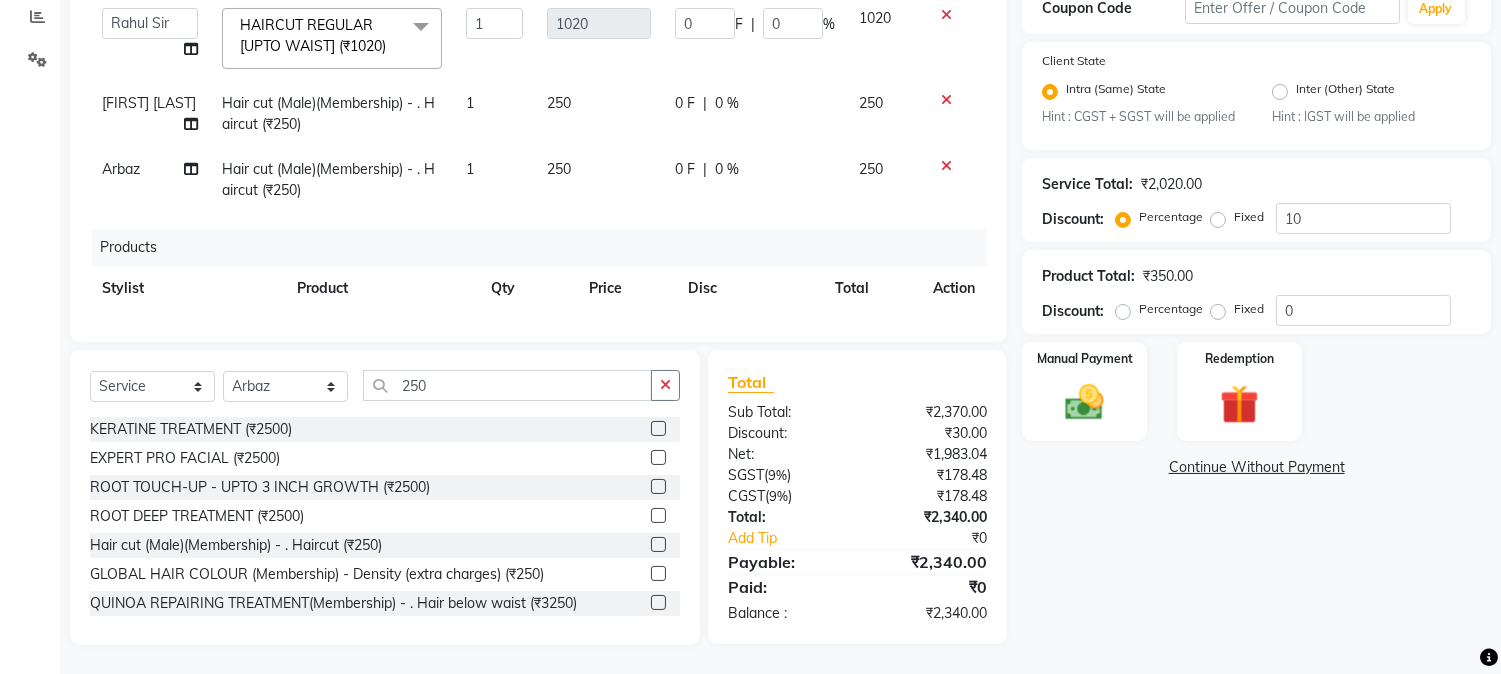click on "Services Stylist Service Qty Price Disc Total Action Arbaz Hair cut (Male)(Membership)       -        . Haircut (₹250) 1 250 0 F | 0 % 250 Amir Hair cut (Male)(Membership)       -        . Haircut (₹250) 1 250 0 F | 0 % 250  AARMAN   AAYUSHI SHARMA   Akruti   AMAN    Amir   Arbaz   Asif Ansari   BABLU   Bandana   BHAGYESH   CHETAN   CHETAN BOISAR   furkan   GEETA   KISHOR   KISHOR JAMBHULKAR   kunal   mushahid  [muddu]   Nilam   NIRANJAN   Nisha Parmar   PRABHA    PUNAM   Rahul Sir   RAVI    RIMA   Rohit Tandel   SALONI   Sandy Sir   sarfaraz   shovib M.D   shreya   ZOYA  HAIRCUT REGULAR [UPTO WAIST] (₹1020)  x Nails -  Hands (₹840) Nails -  Feet (₹720) Nails - Nail Extensions With Gel Polish (₹2820) Nails - Nail Art (₹300) Nails - Nail Extension Removal (₹960) Nails - Gel Polish Removal (₹420) MOLE (₹600) PUMING (₹4000) CRYSTAL PEDICURE (MEMBERSHIP) (₹1400) HIAR SPA ABOVE SHOULDER (MEMBERSHIP) (₹900) HAIR SPA ABOVE SHOULDER (NON-MEMBER) (₹1080) PATCH TEST  (₹500) BEARD (₹150)" 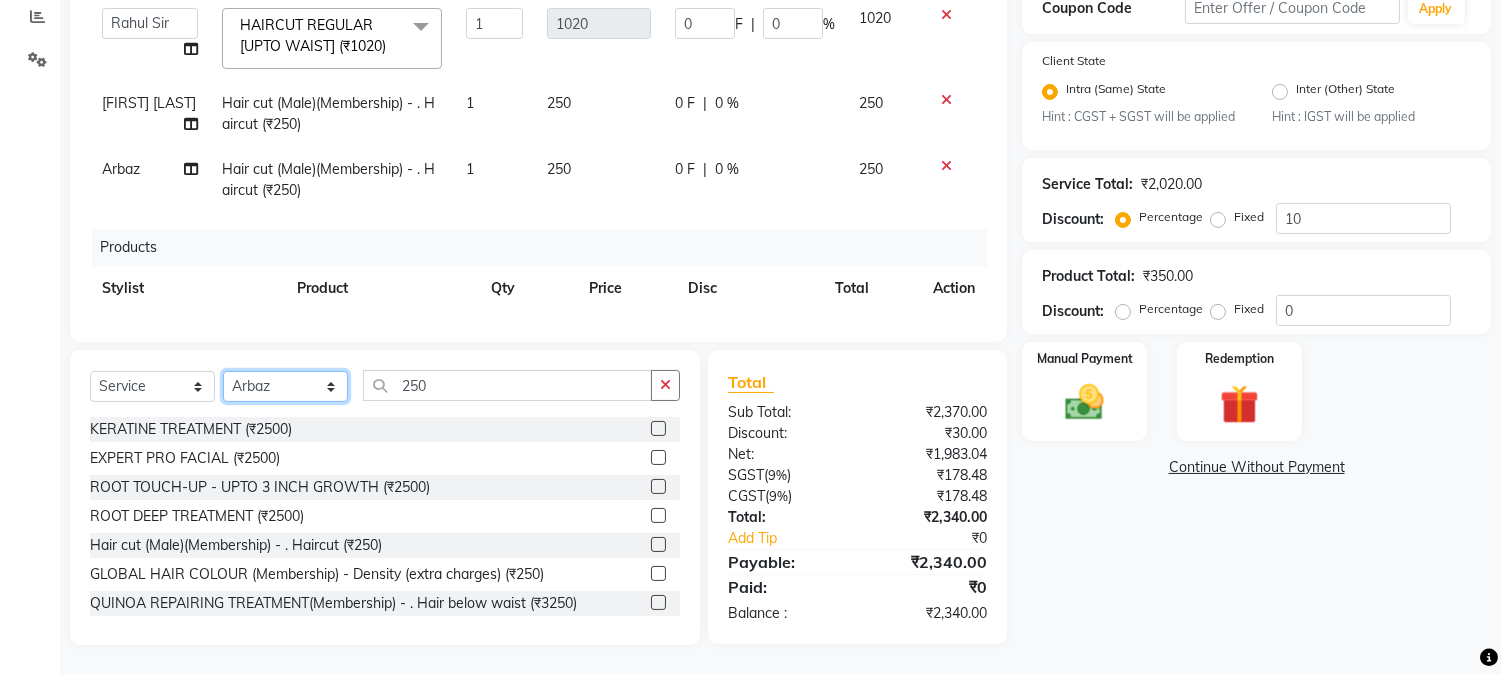 click on "Select Stylist AARMAN AAYUSHI SHARMA Akruti AMAN  Amir Arbaz Asif Ansari BABLU Bandana BHAGYESH CHETAN CHETAN BOISAR furkan GEETA KISHOR KISHOR JAMBHULKAR kunal mushahid  [muddu] Nilam NIRANJAN Nisha Parmar PRABHA  PUNAM Rahul Sir RAVI  RIMA Rohit Tandel SALONI Sandy Sir sarfaraz shovib M.D shreya ZOYA" 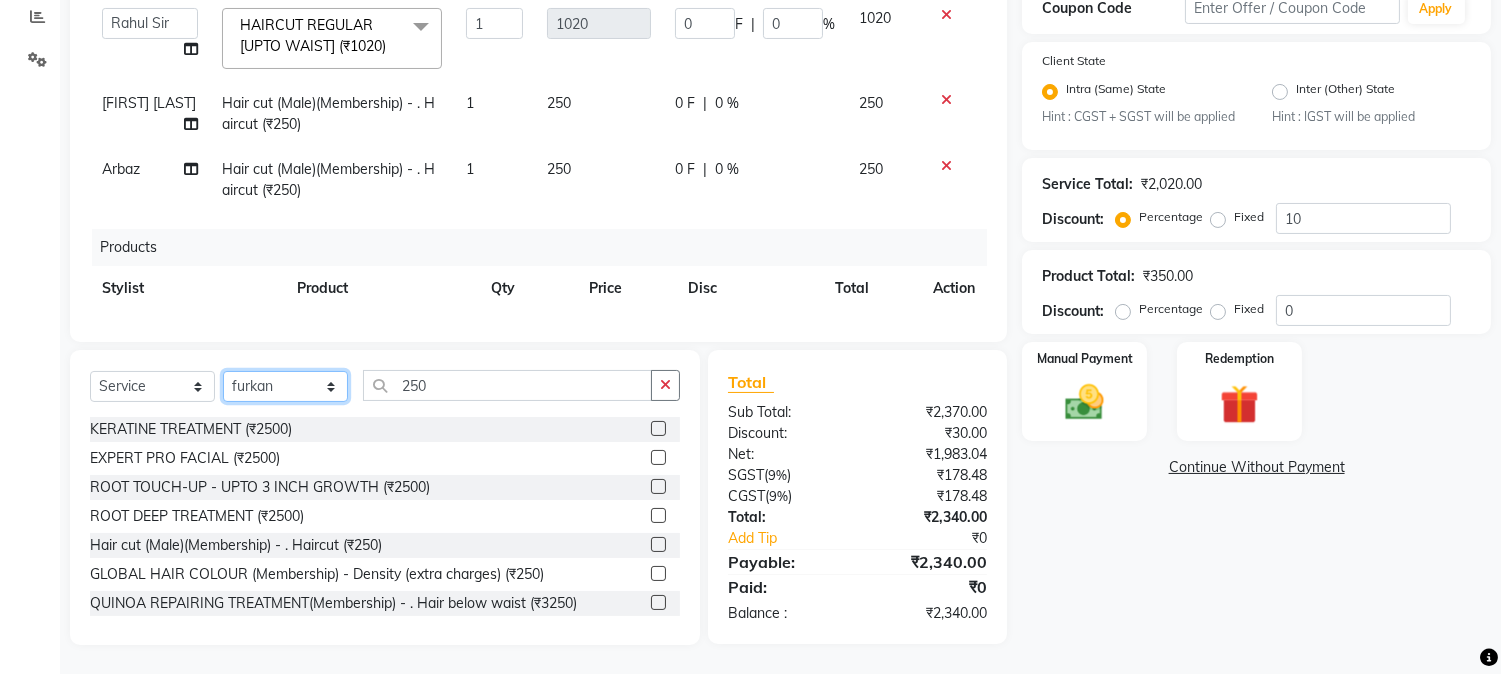 click on "Select Stylist AARMAN AAYUSHI SHARMA Akruti AMAN  Amir Arbaz Asif Ansari BABLU Bandana BHAGYESH CHETAN CHETAN BOISAR furkan GEETA KISHOR KISHOR JAMBHULKAR kunal mushahid  [muddu] Nilam NIRANJAN Nisha Parmar PRABHA  PUNAM Rahul Sir RAVI  RIMA Rohit Tandel SALONI Sandy Sir sarfaraz shovib M.D shreya ZOYA" 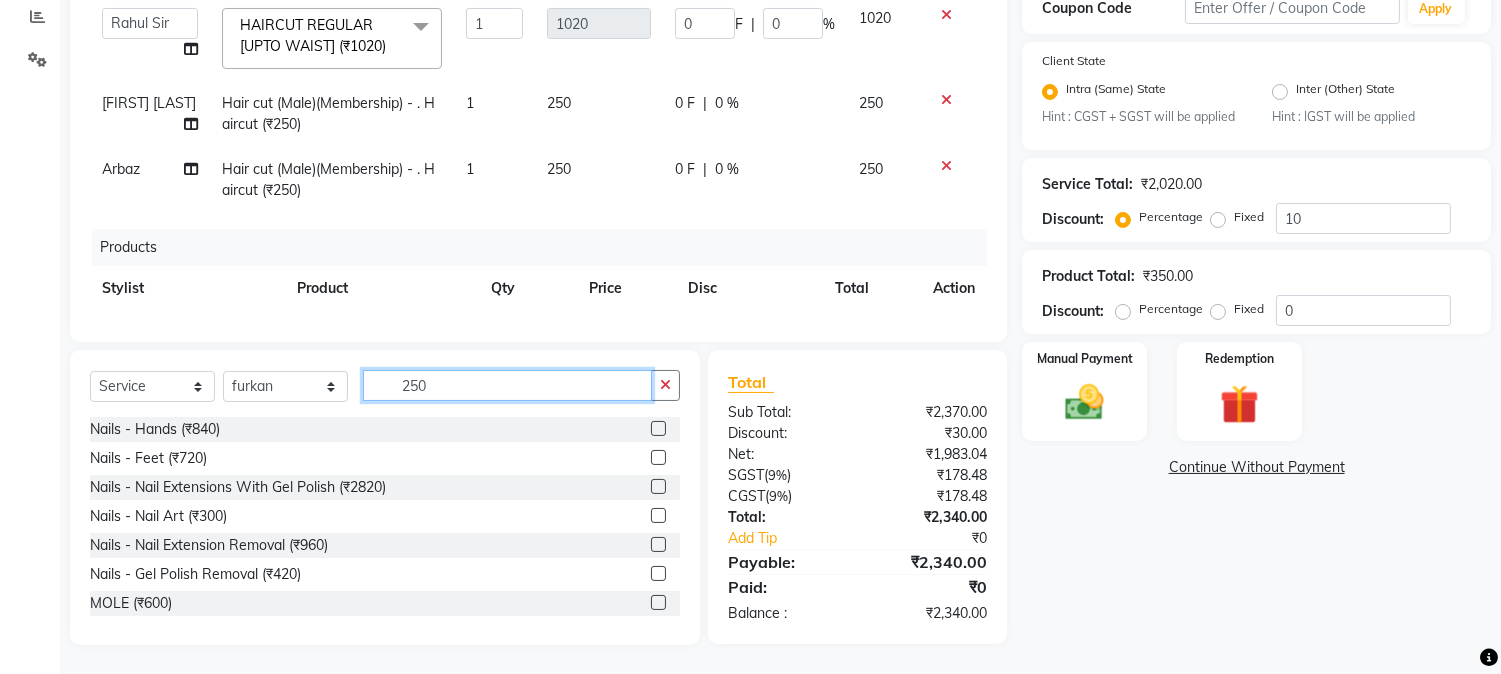 drag, startPoint x: 401, startPoint y: 380, endPoint x: 461, endPoint y: 380, distance: 60 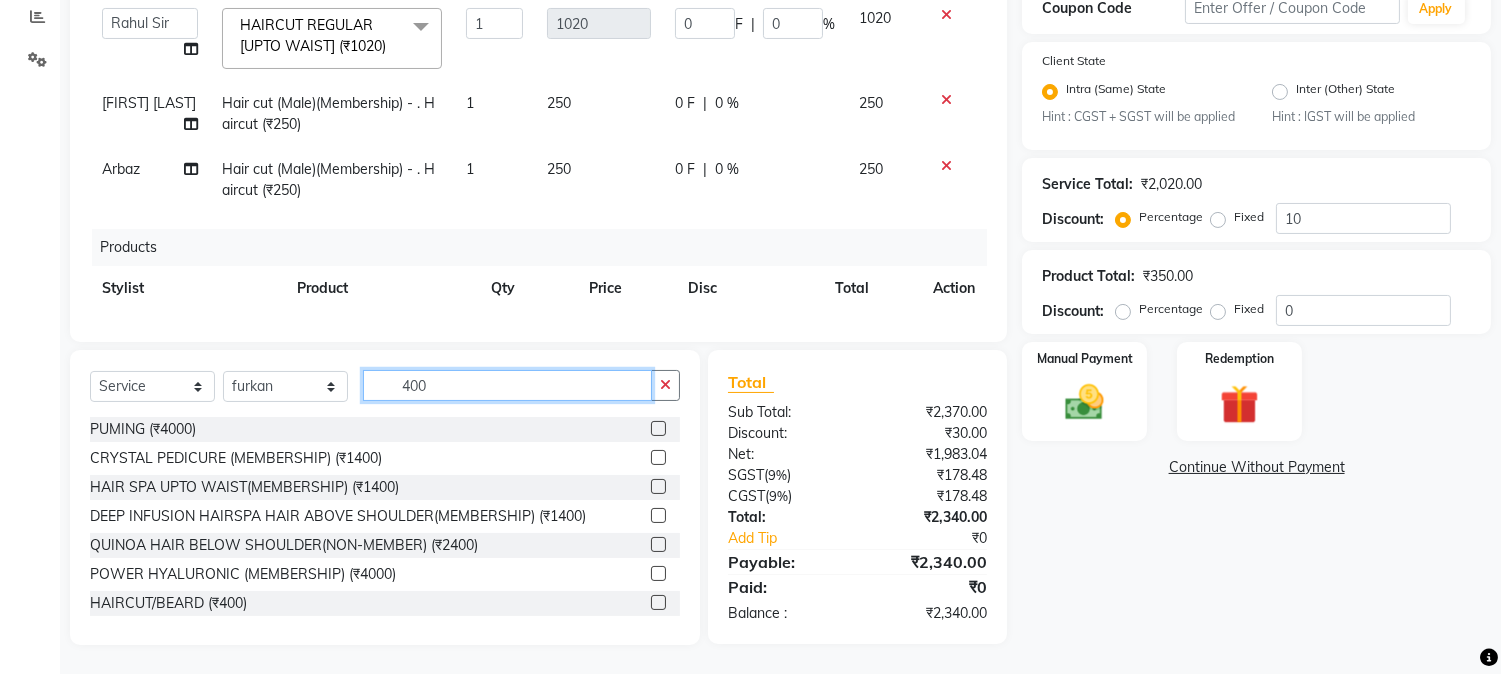 type on "400" 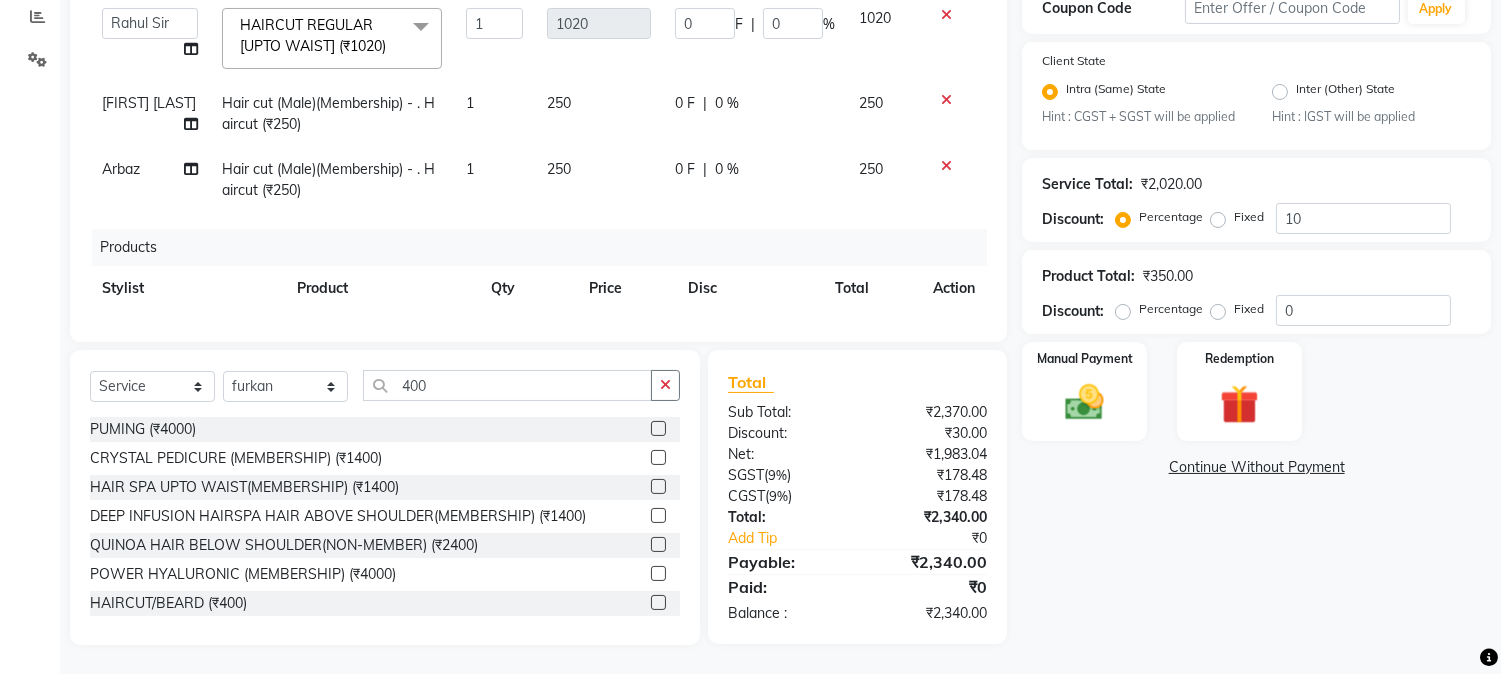 click 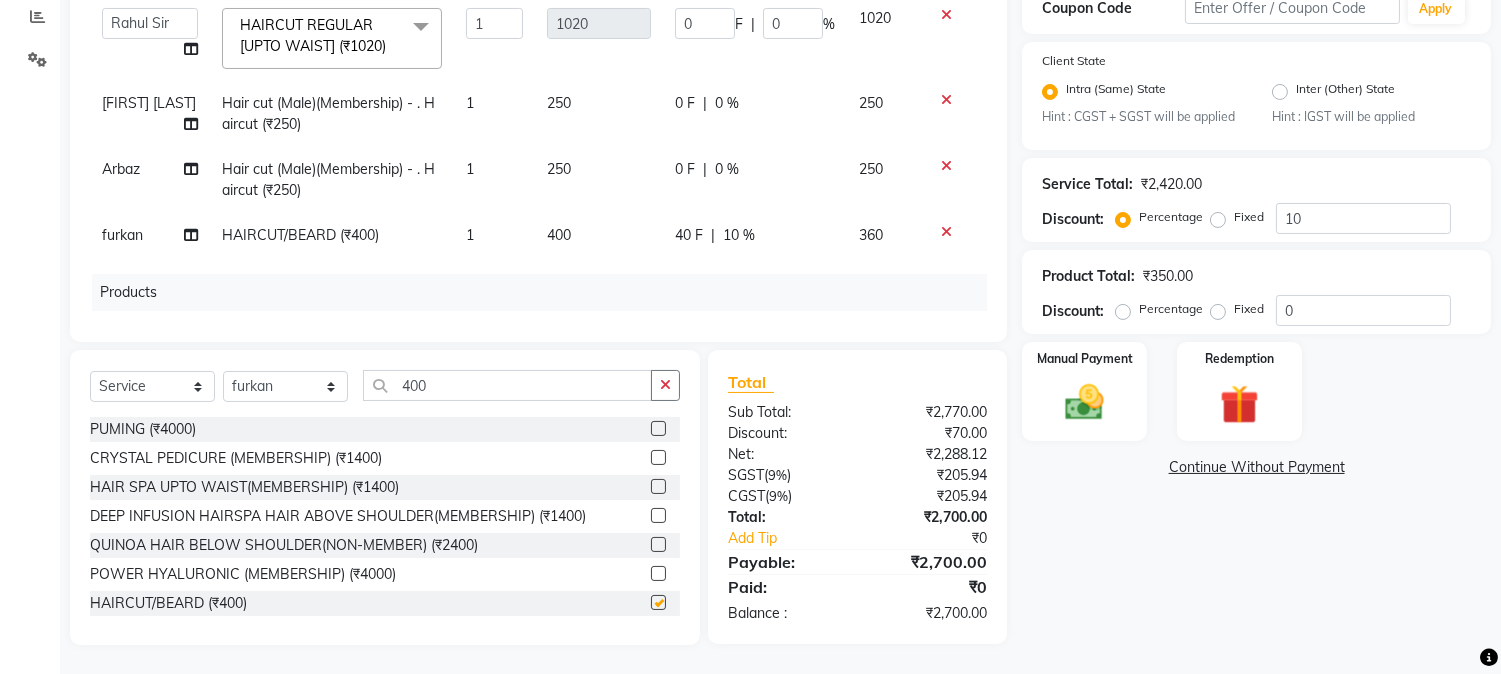 checkbox on "false" 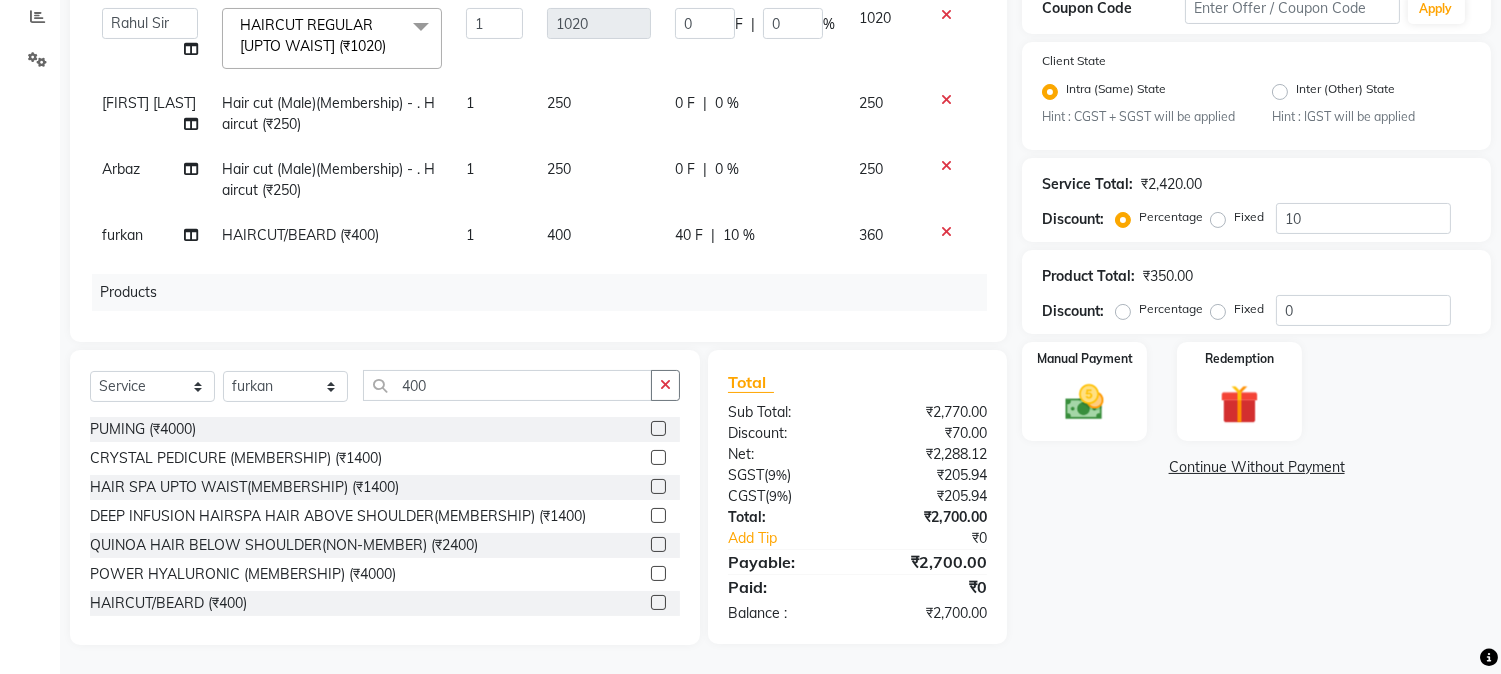 click on "40 F" 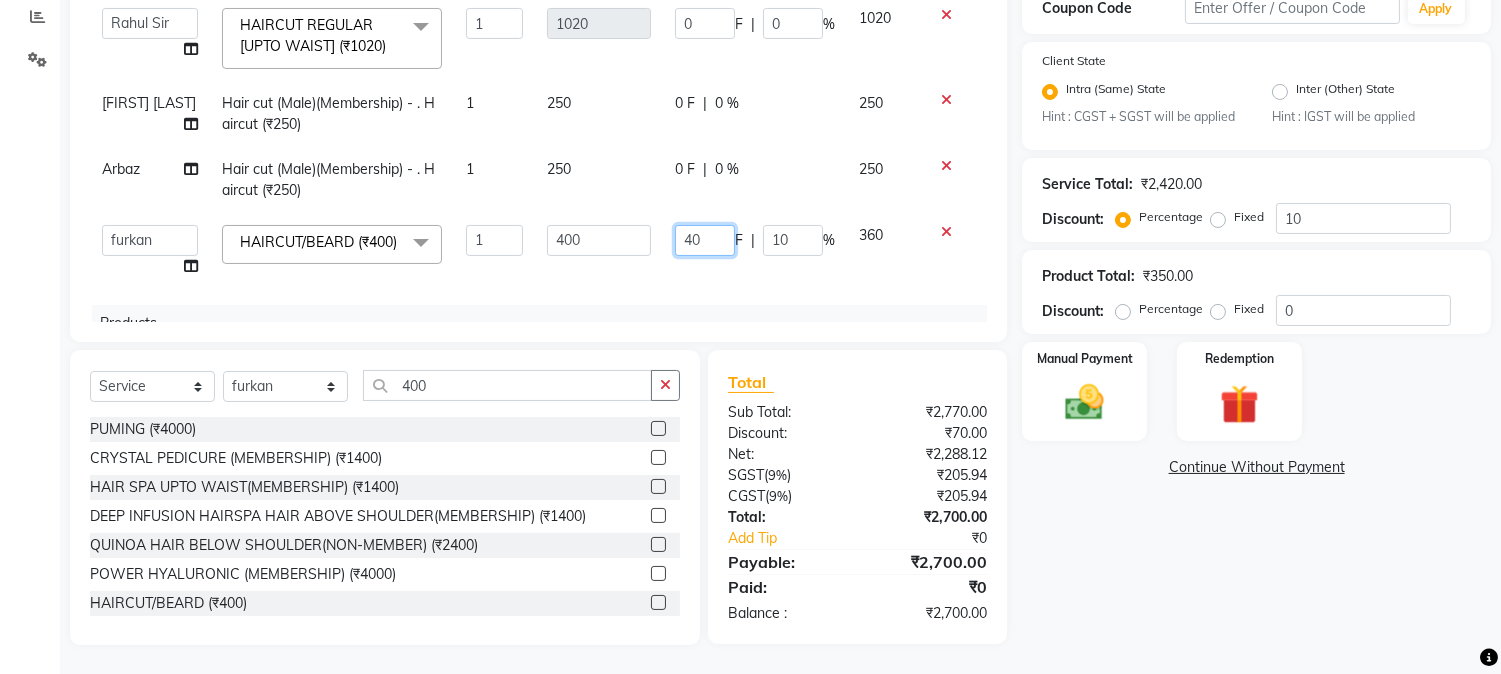 drag, startPoint x: 664, startPoint y: 240, endPoint x: 707, endPoint y: 240, distance: 43 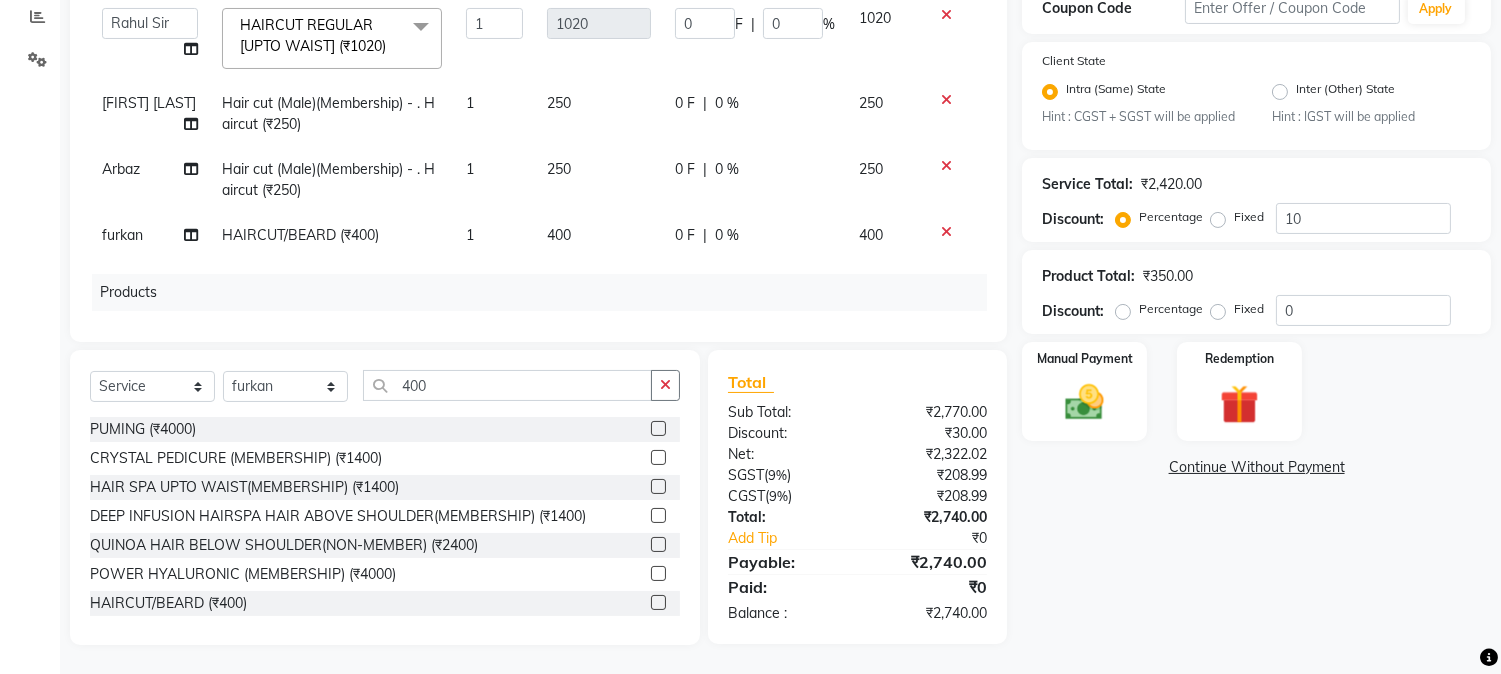 click on "Services Stylist Service Qty Price Disc Total Action Arbaz Hair cut (Male)(Membership)       -        . Haircut (₹250) 1 250 0 F | 0 % 250 Amir Hair cut (Male)(Membership)       -        . Haircut (₹250) 1 250 0 F | 0 % 250  AARMAN   AAYUSHI SHARMA   Akruti   AMAN    Amir   Arbaz   Asif Ansari   BABLU   Bandana   BHAGYESH   CHETAN   CHETAN BOISAR   furkan   GEETA   KISHOR   KISHOR JAMBHULKAR   kunal   mushahid  [muddu]   Nilam   NIRANJAN   Nisha Parmar   PRABHA    PUNAM   Rahul Sir   RAVI    RIMA   Rohit Tandel   SALONI   Sandy Sir   sarfaraz   shovib M.D   shreya   ZOYA  HAIRCUT REGULAR [UPTO WAIST] (₹1020)  x Nails -  Hands (₹840) Nails -  Feet (₹720) Nails - Nail Extensions With Gel Polish (₹2820) Nails - Nail Art (₹300) Nails - Nail Extension Removal (₹960) Nails - Gel Polish Removal (₹420) MOLE (₹600) PUMING (₹4000) CRYSTAL PEDICURE (MEMBERSHIP) (₹1400) HIAR SPA ABOVE SHOULDER (MEMBERSHIP) (₹900) HAIR SPA ABOVE SHOULDER (NON-MEMBER) (₹1080) PATCH TEST  (₹500) BEARD (₹150)" 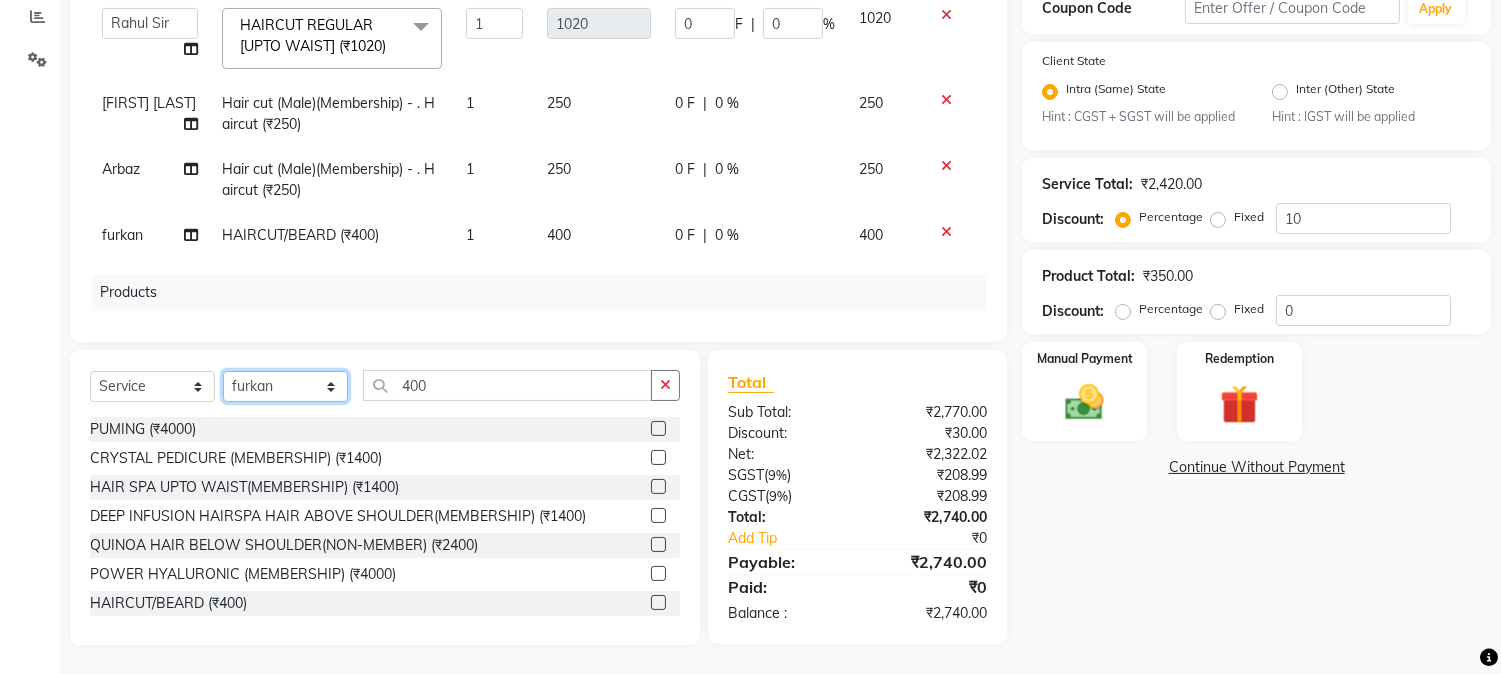 click on "Select Stylist AARMAN AAYUSHI SHARMA Akruti AMAN  Amir Arbaz Asif Ansari BABLU Bandana BHAGYESH CHETAN CHETAN BOISAR furkan GEETA KISHOR KISHOR JAMBHULKAR kunal mushahid  [muddu] Nilam NIRANJAN Nisha Parmar PRABHA  PUNAM Rahul Sir RAVI  RIMA Rohit Tandel SALONI Sandy Sir sarfaraz shovib M.D shreya ZOYA" 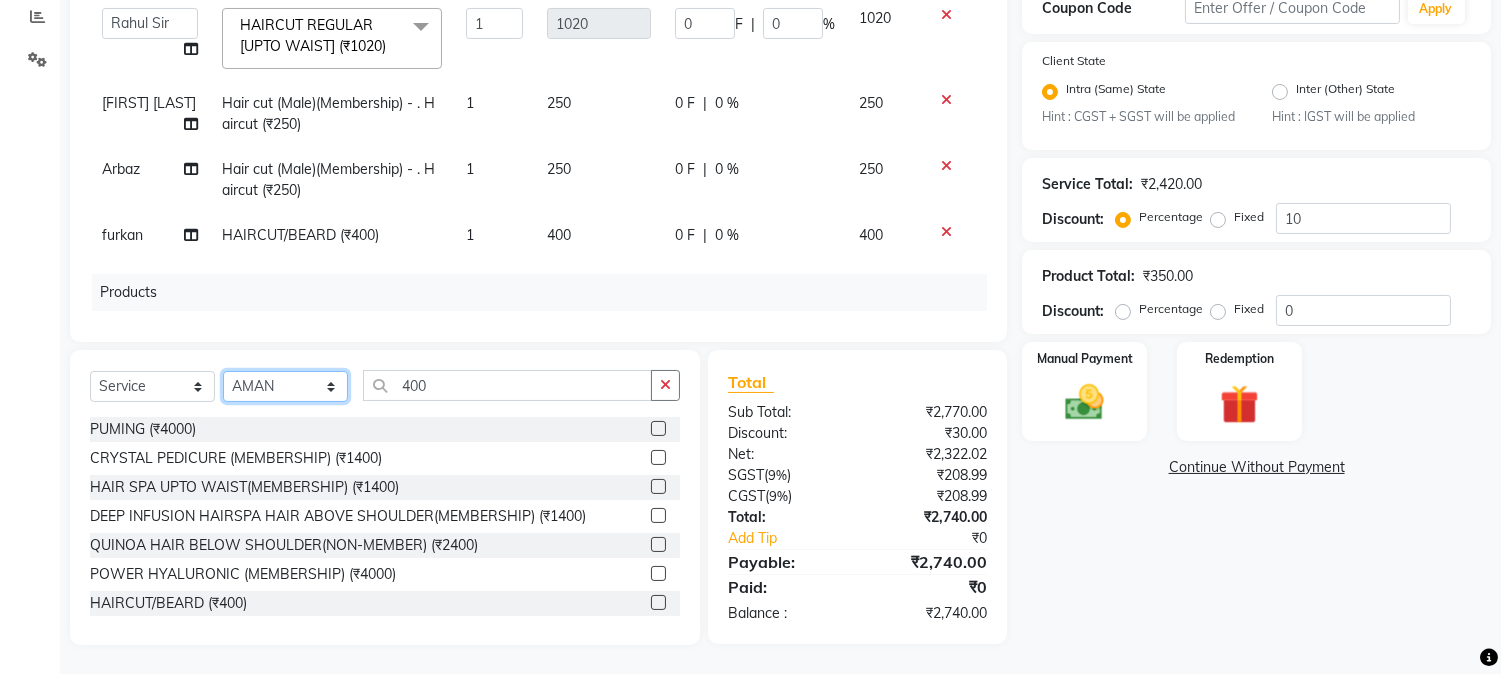click on "Select Stylist AARMAN AAYUSHI SHARMA Akruti AMAN  Amir Arbaz Asif Ansari BABLU Bandana BHAGYESH CHETAN CHETAN BOISAR furkan GEETA KISHOR KISHOR JAMBHULKAR kunal mushahid  [muddu] Nilam NIRANJAN Nisha Parmar PRABHA  PUNAM Rahul Sir RAVI  RIMA Rohit Tandel SALONI Sandy Sir sarfaraz shovib M.D shreya ZOYA" 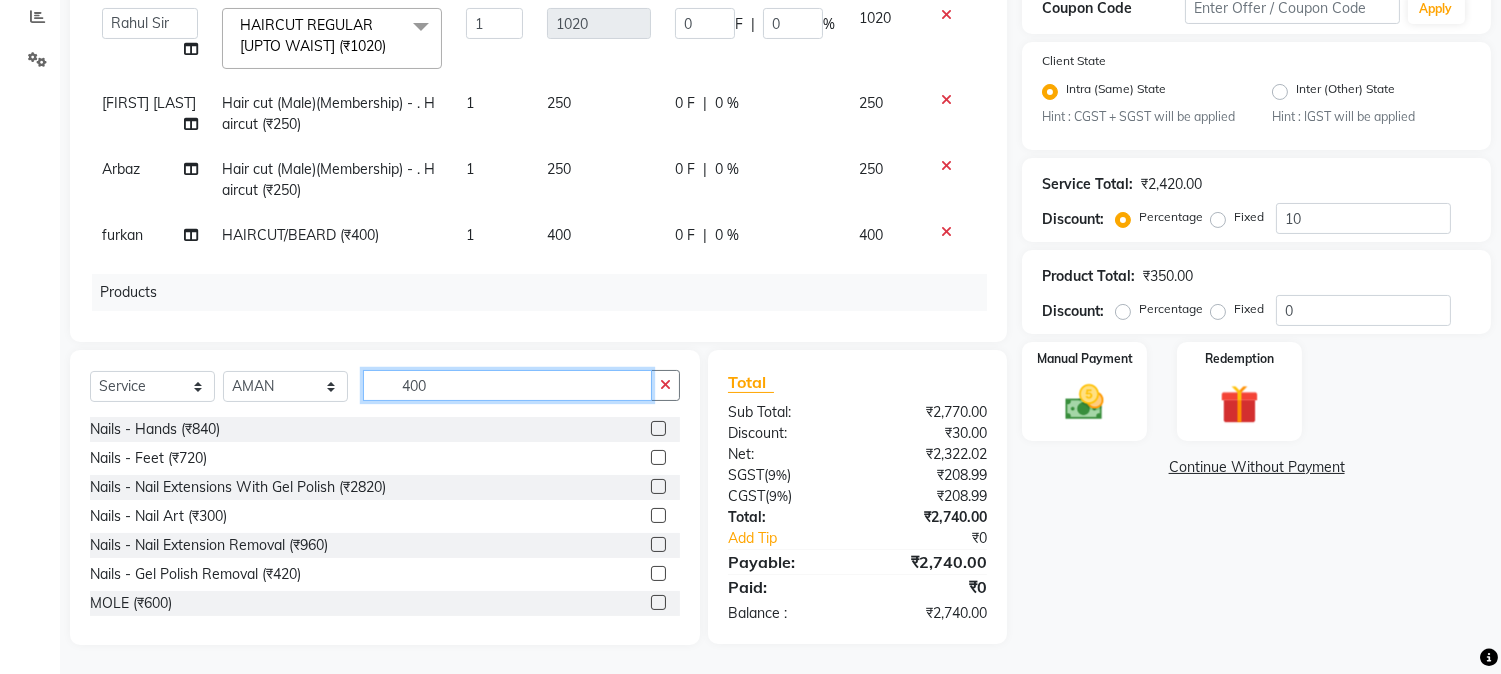 drag, startPoint x: 400, startPoint y: 395, endPoint x: 466, endPoint y: 390, distance: 66.189125 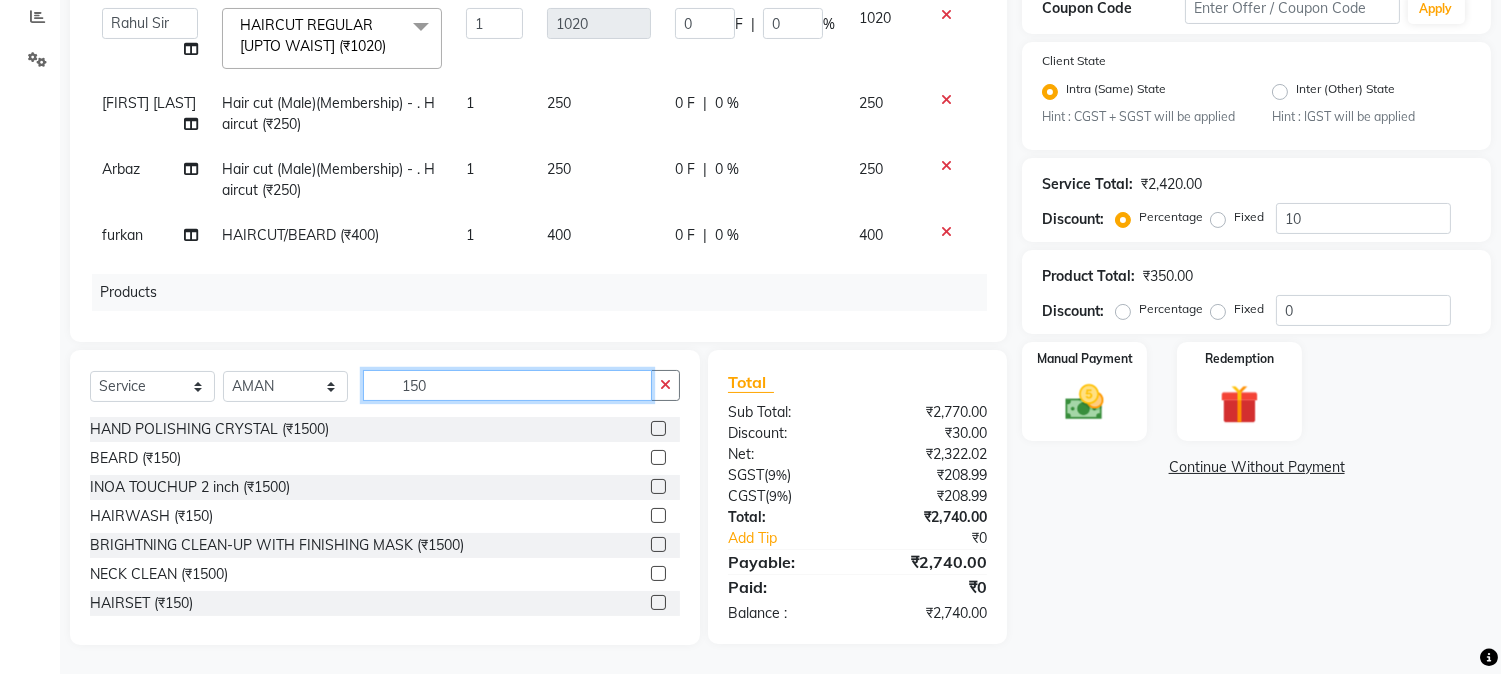 type on "150" 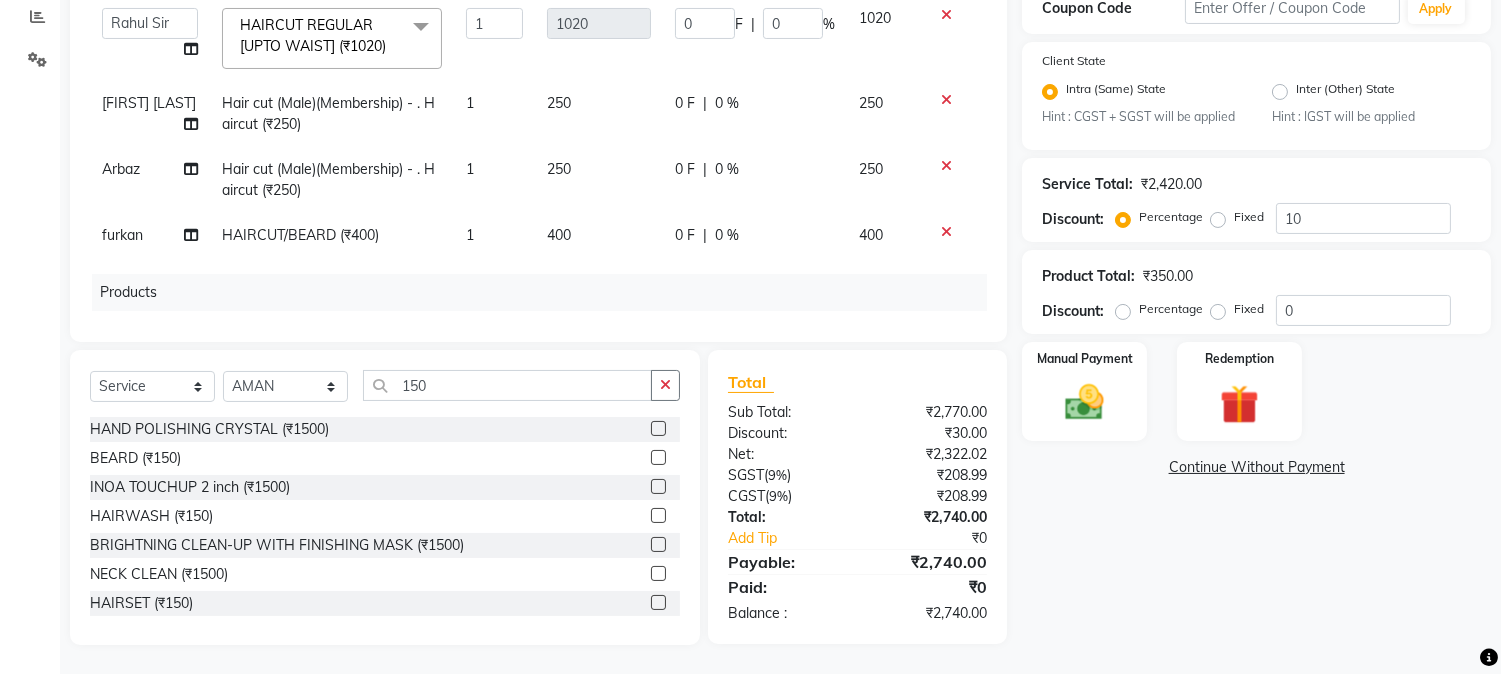 click 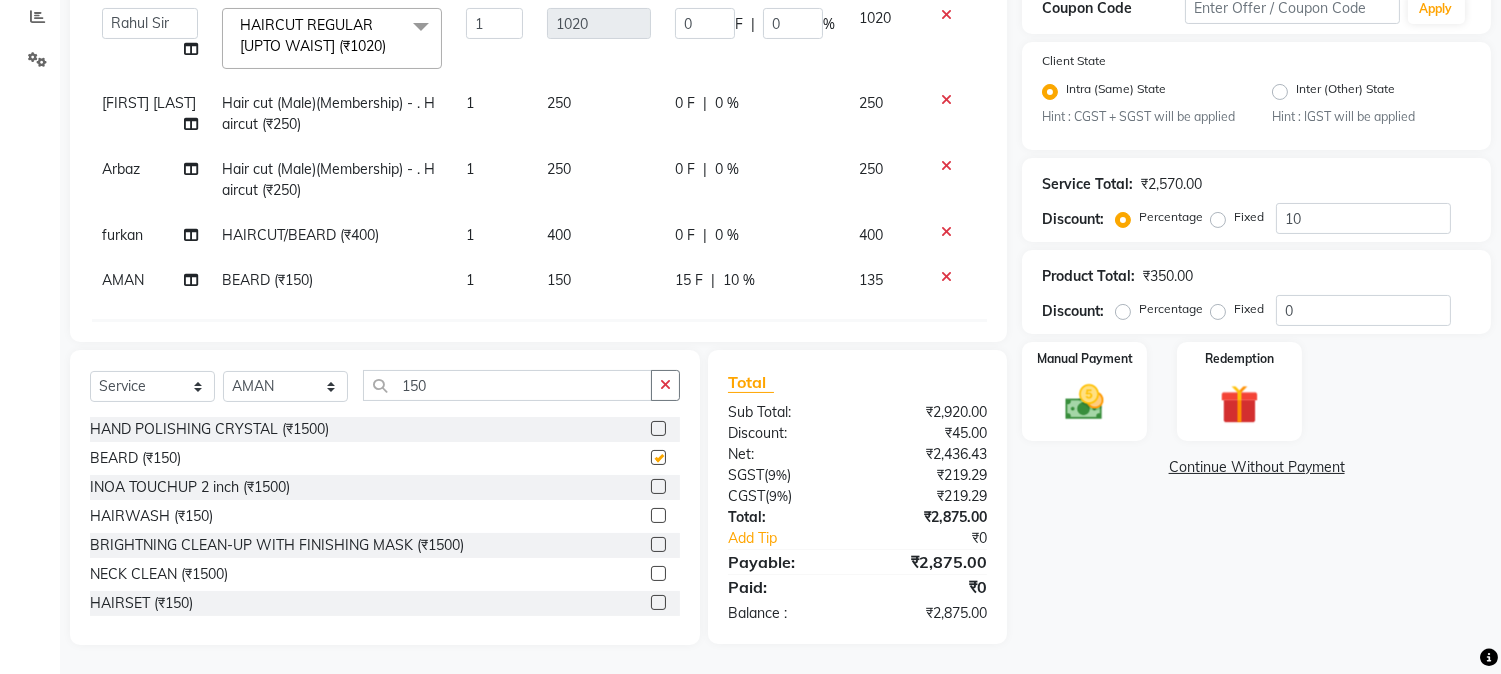 checkbox on "false" 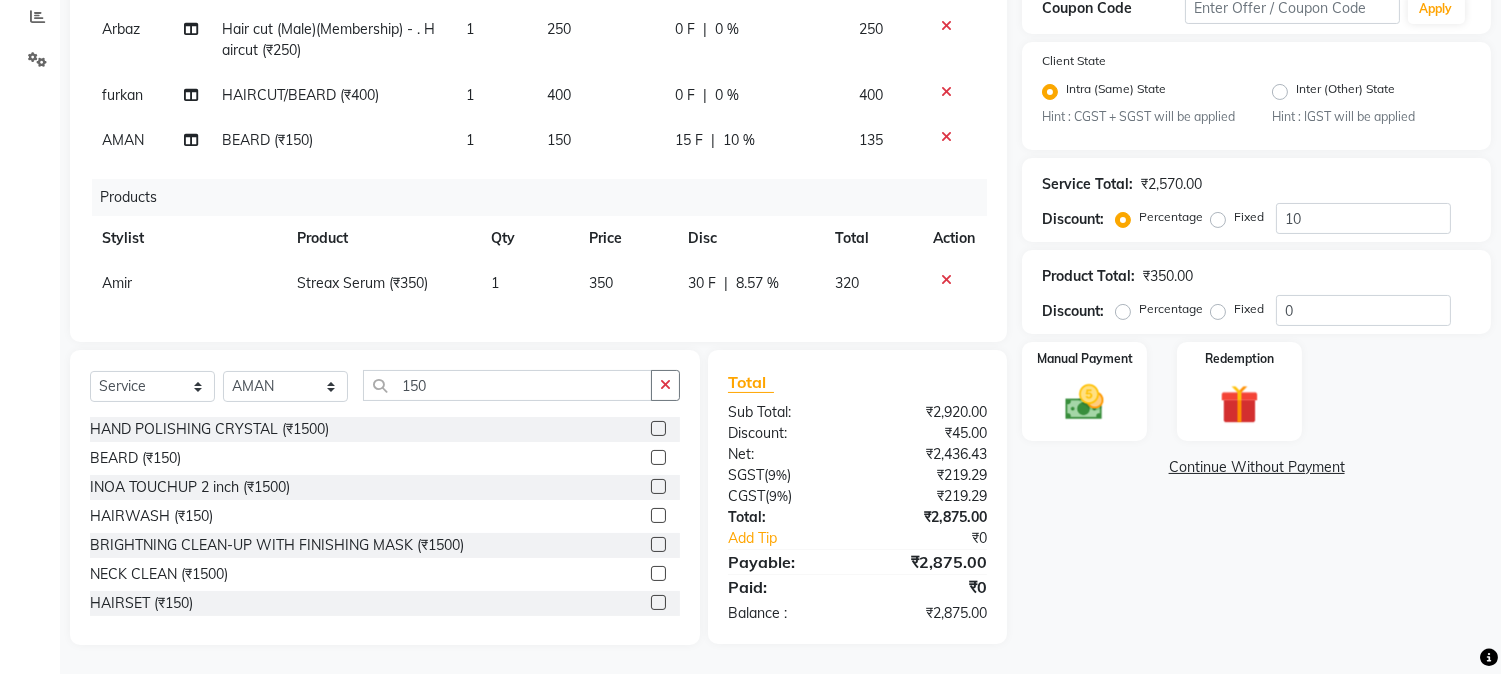 scroll, scrollTop: 196, scrollLeft: 0, axis: vertical 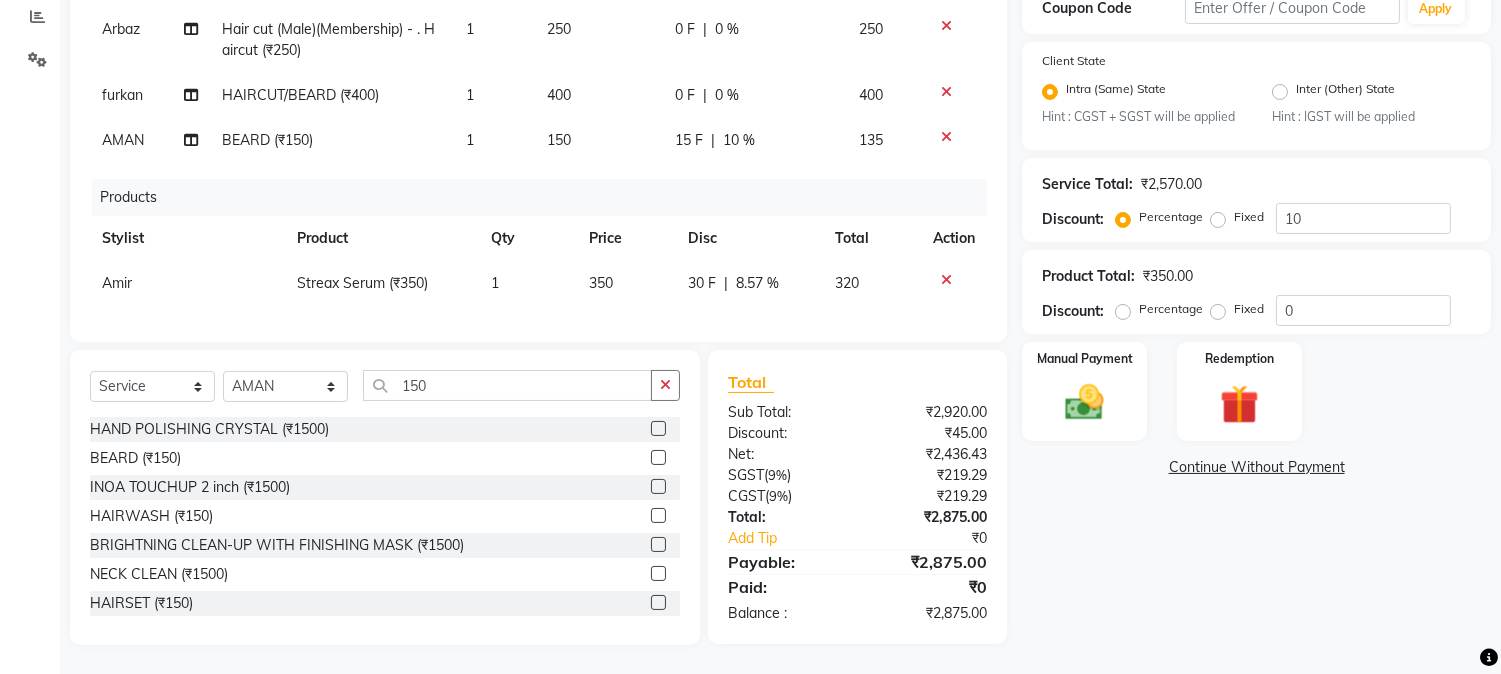 click on "15 F | 10 %" 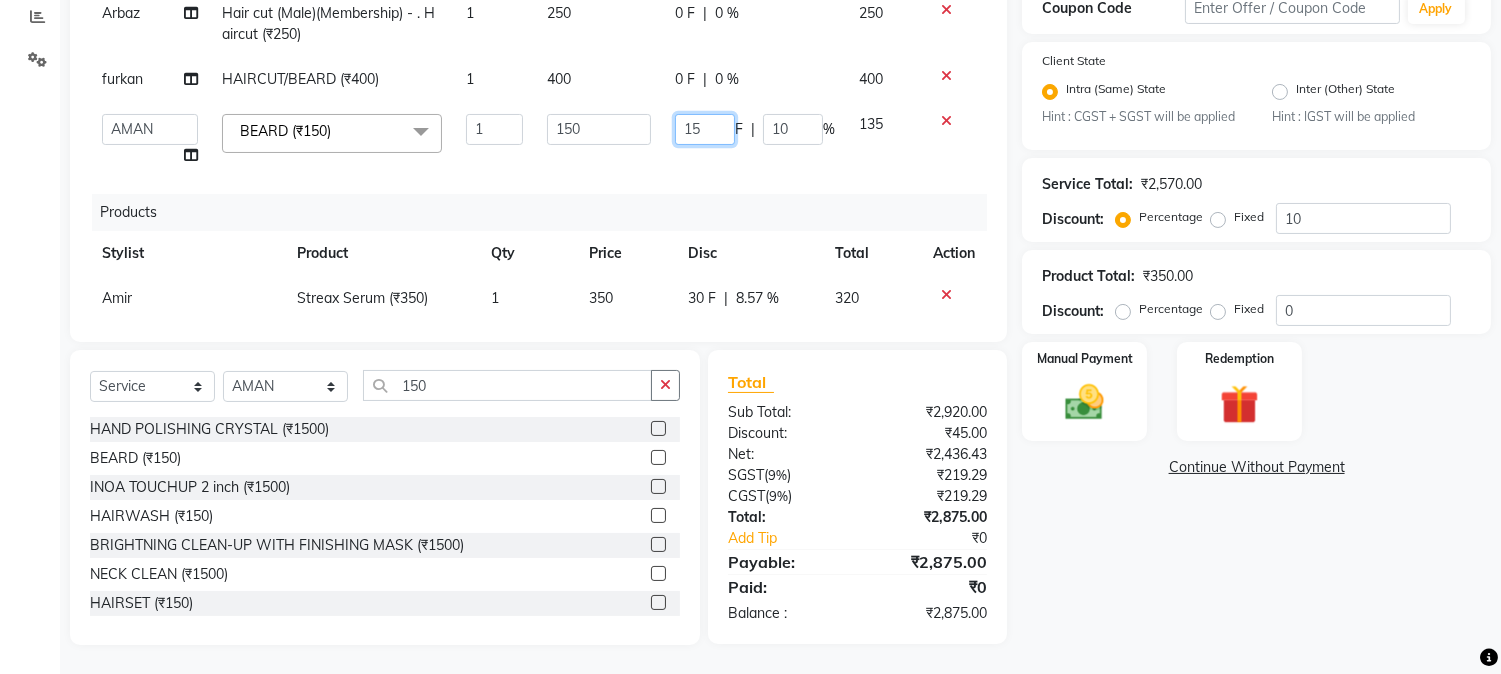 drag, startPoint x: 661, startPoint y: 123, endPoint x: 748, endPoint y: 123, distance: 87 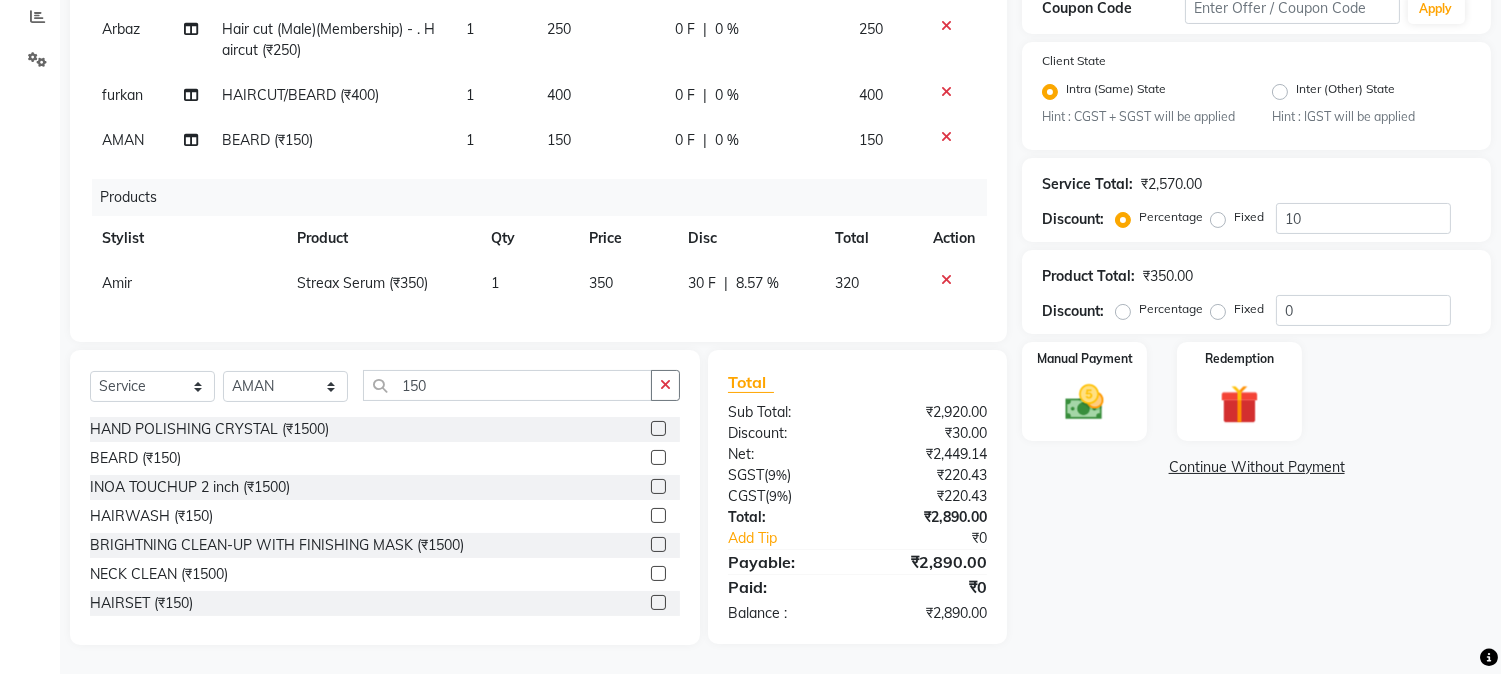 click on "Services Stylist Service Qty Price Disc Total Action Arbaz Hair cut (Male)(Membership)       -        . Haircut (₹250) 1 250 0 F | 0 % 250 Amir Hair cut (Male)(Membership)       -        . Haircut (₹250) 1 250 0 F | 0 % 250  AARMAN   AAYUSHI SHARMA   Akruti   AMAN    Amir   Arbaz   Asif Ansari   BABLU   Bandana   BHAGYESH   CHETAN   CHETAN BOISAR   furkan   GEETA   KISHOR   KISHOR JAMBHULKAR   kunal   mushahid  [muddu]   Nilam   NIRANJAN   Nisha Parmar   PRABHA    PUNAM   Rahul Sir   RAVI    RIMA   Rohit Tandel   SALONI   Sandy Sir   sarfaraz   shovib M.D   shreya   ZOYA  HAIRCUT REGULAR [UPTO WAIST] (₹1020)  x Nails -  Hands (₹840) Nails -  Feet (₹720) Nails - Nail Extensions With Gel Polish (₹2820) Nails - Nail Art (₹300) Nails - Nail Extension Removal (₹960) Nails - Gel Polish Removal (₹420) MOLE (₹600) PUMING (₹4000) CRYSTAL PEDICURE (MEMBERSHIP) (₹1400) HIAR SPA ABOVE SHOULDER (MEMBERSHIP) (₹900) HAIR SPA ABOVE SHOULDER (NON-MEMBER) (₹1080) PATCH TEST  (₹500) BEARD (₹150)" 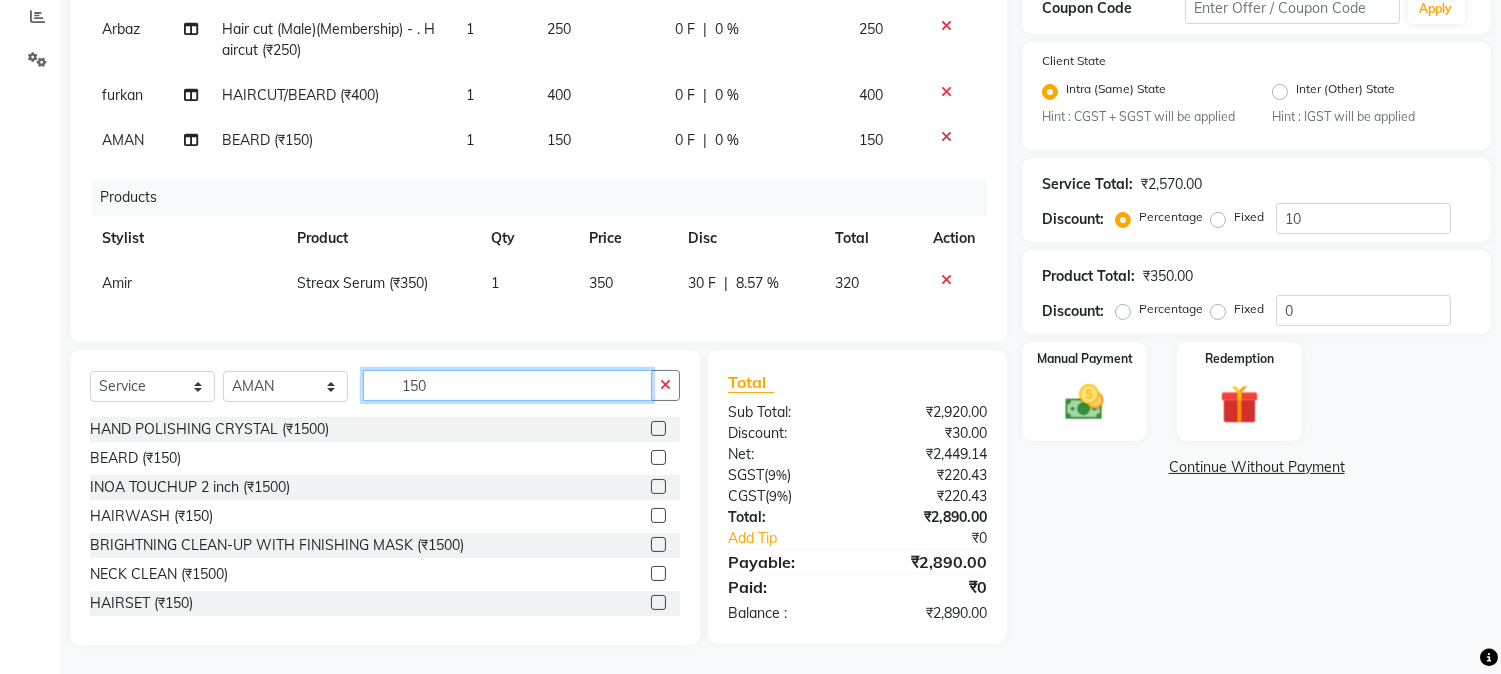 drag, startPoint x: 385, startPoint y: 375, endPoint x: 514, endPoint y: 384, distance: 129.31357 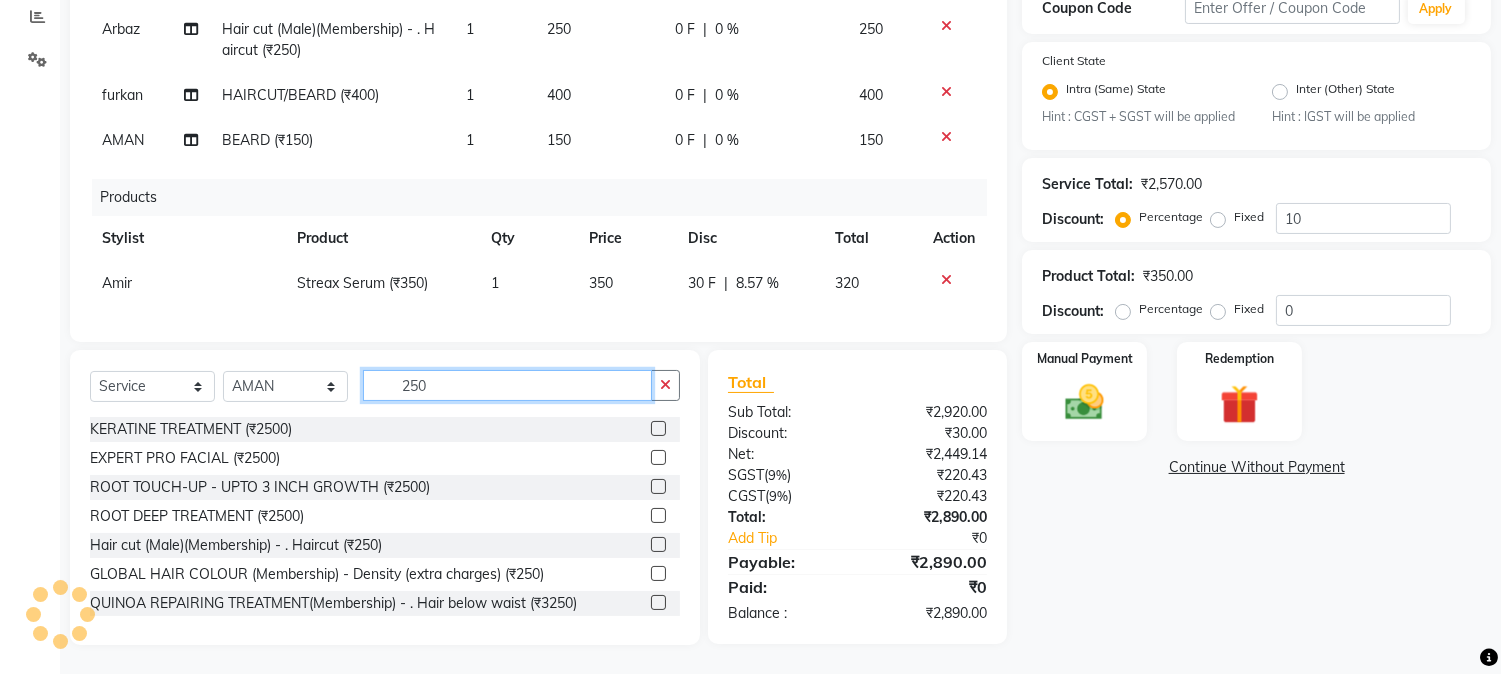 type on "250" 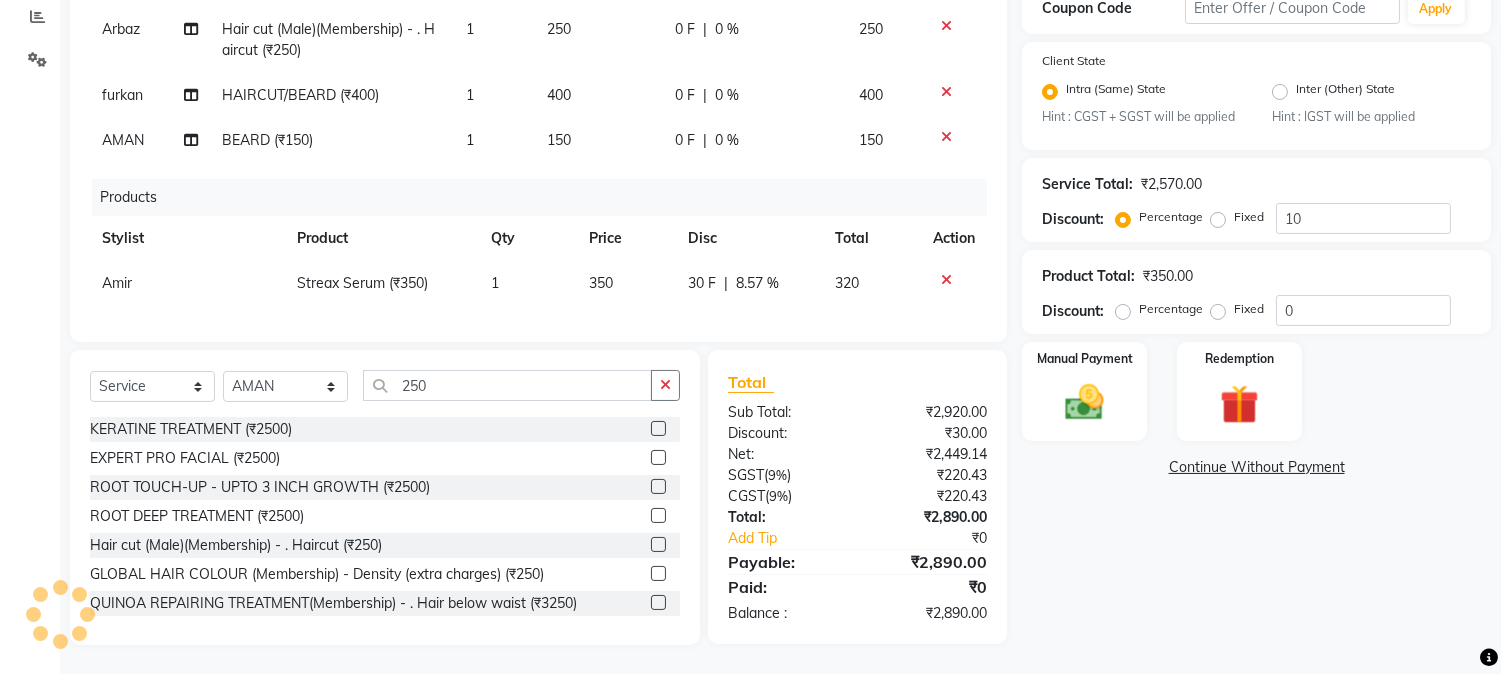 drag, startPoint x: 636, startPoint y: 541, endPoint x: 674, endPoint y: 357, distance: 187.88295 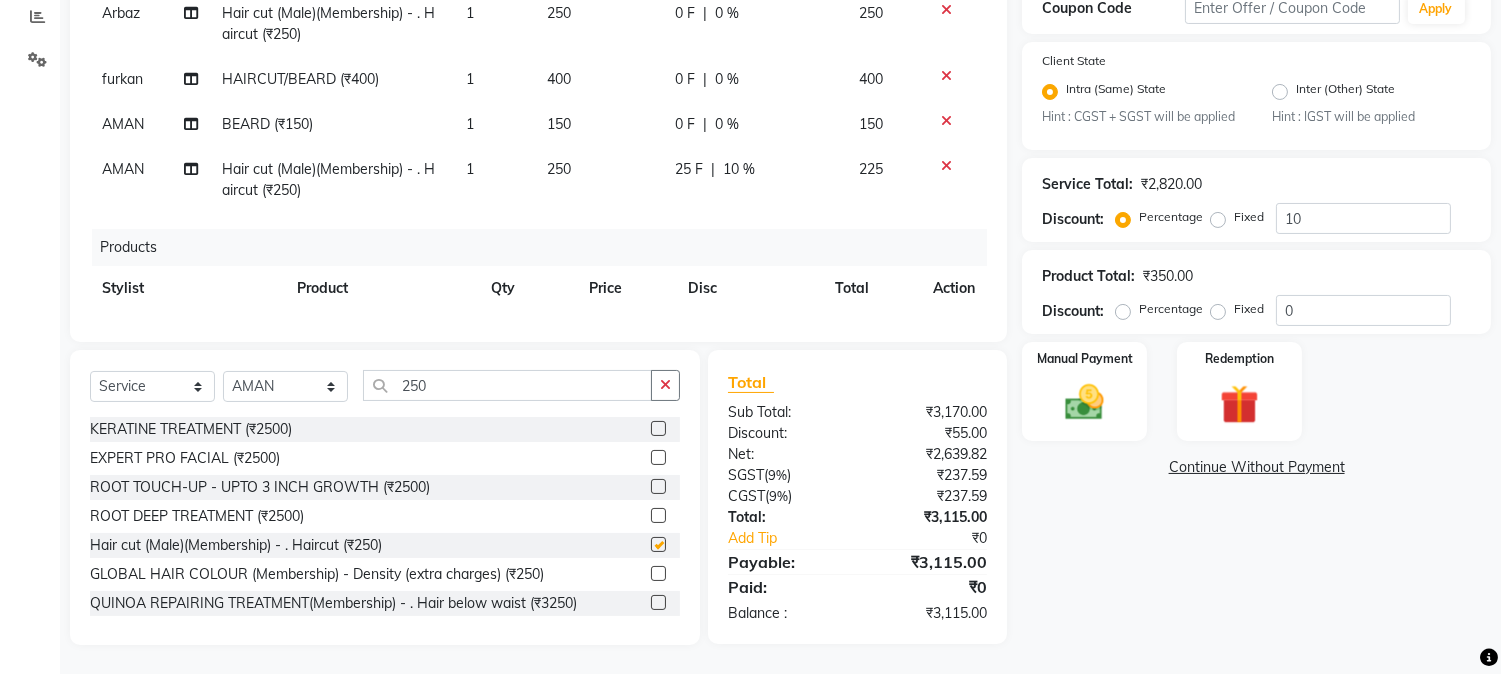 checkbox on "false" 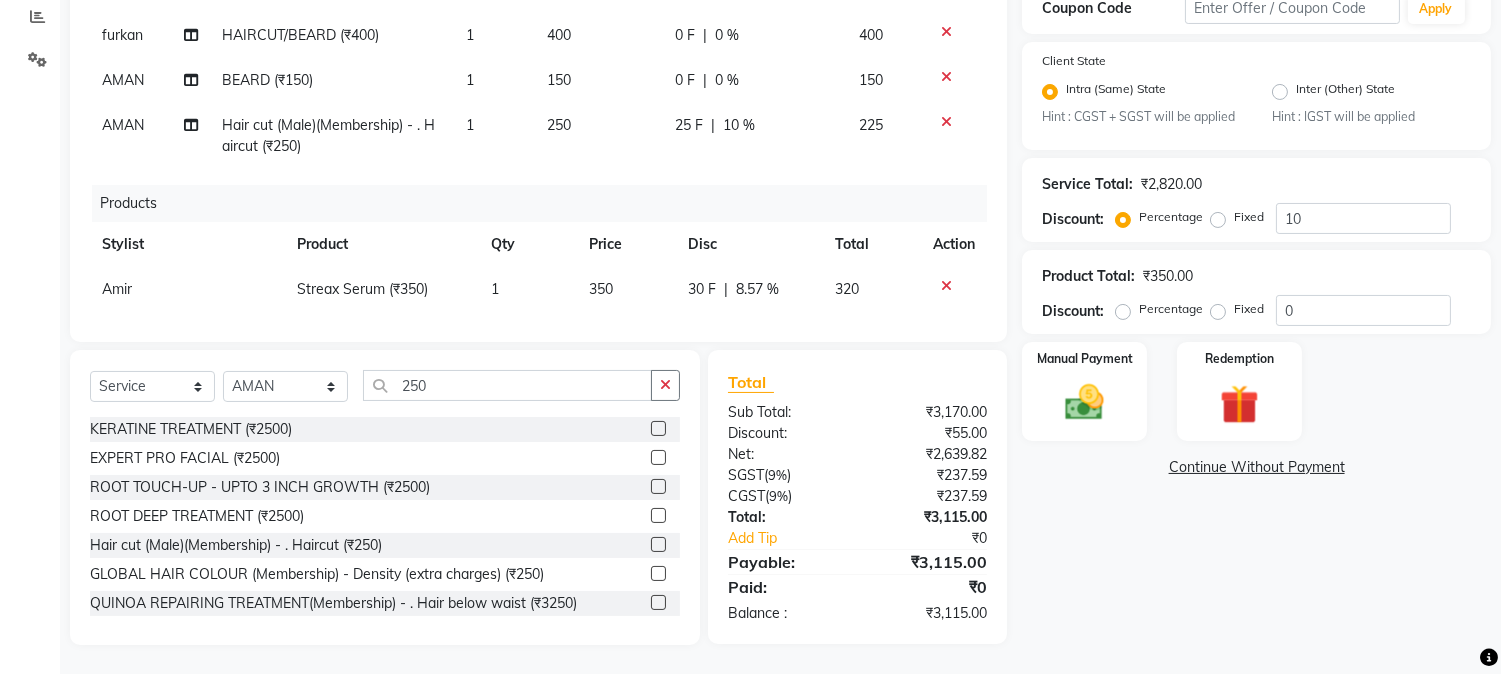 scroll, scrollTop: 262, scrollLeft: 0, axis: vertical 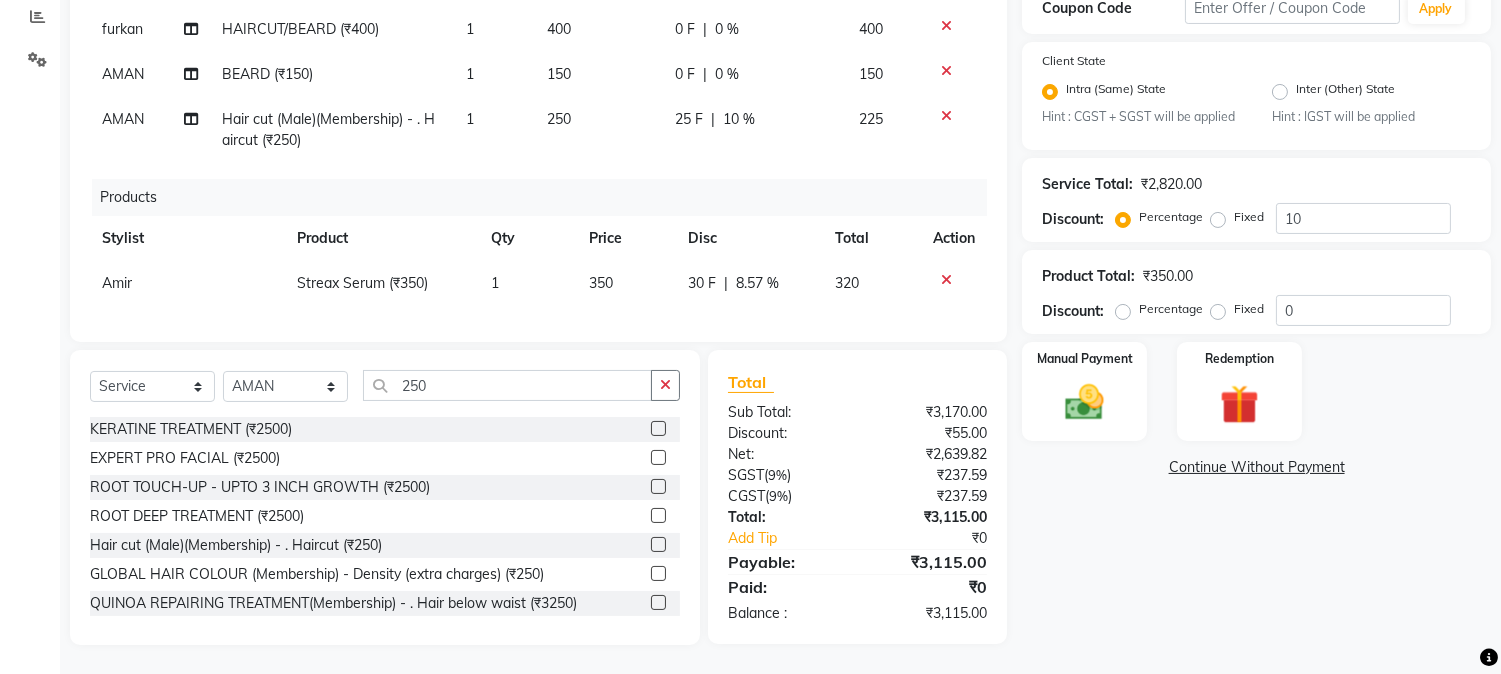 click on "25 F | 10 %" 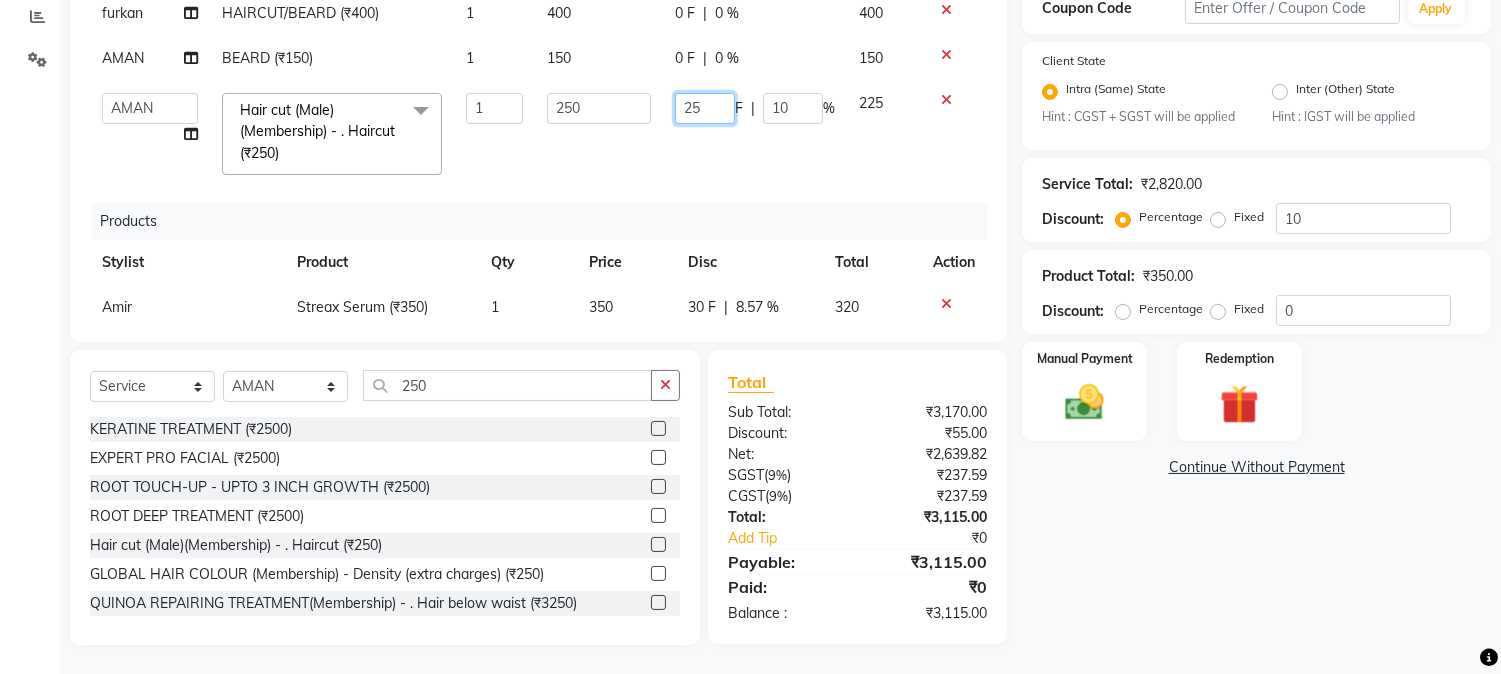 drag, startPoint x: 660, startPoint y: 116, endPoint x: 715, endPoint y: 112, distance: 55.145264 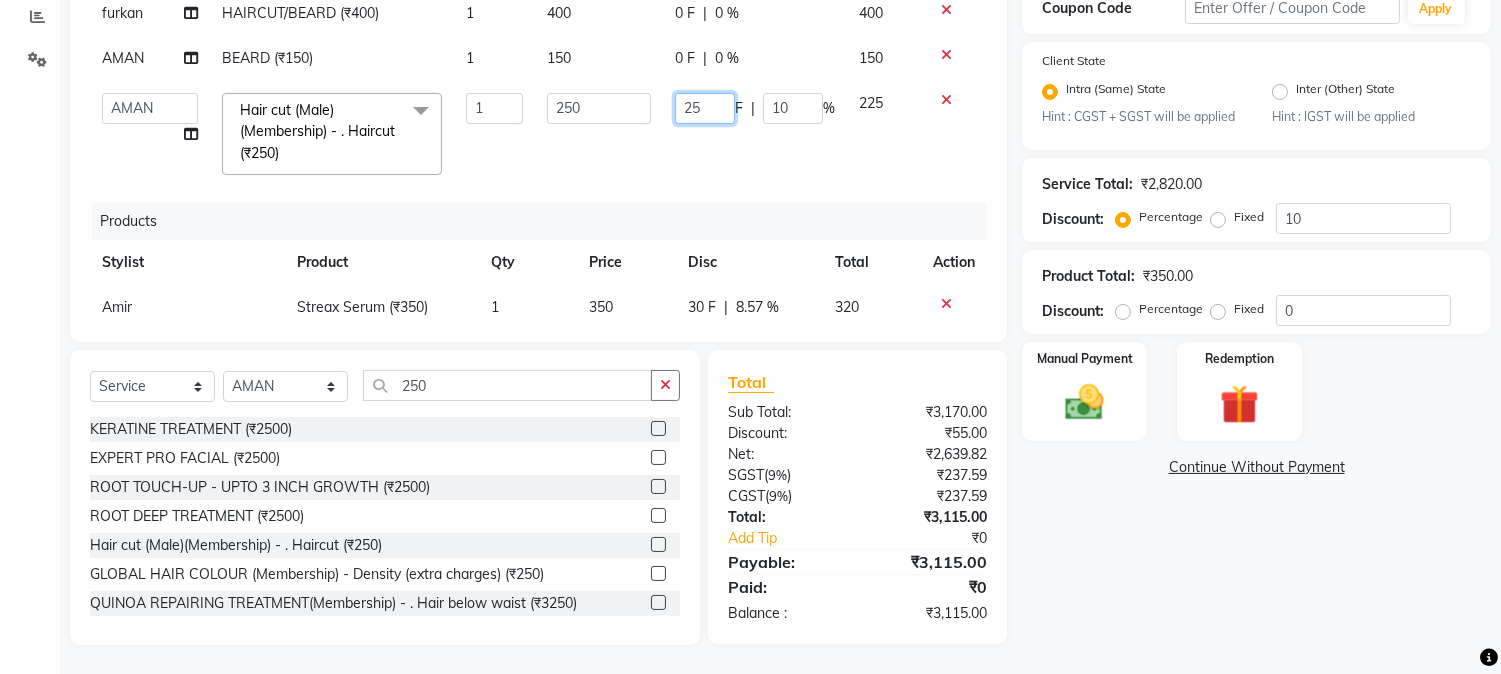 type 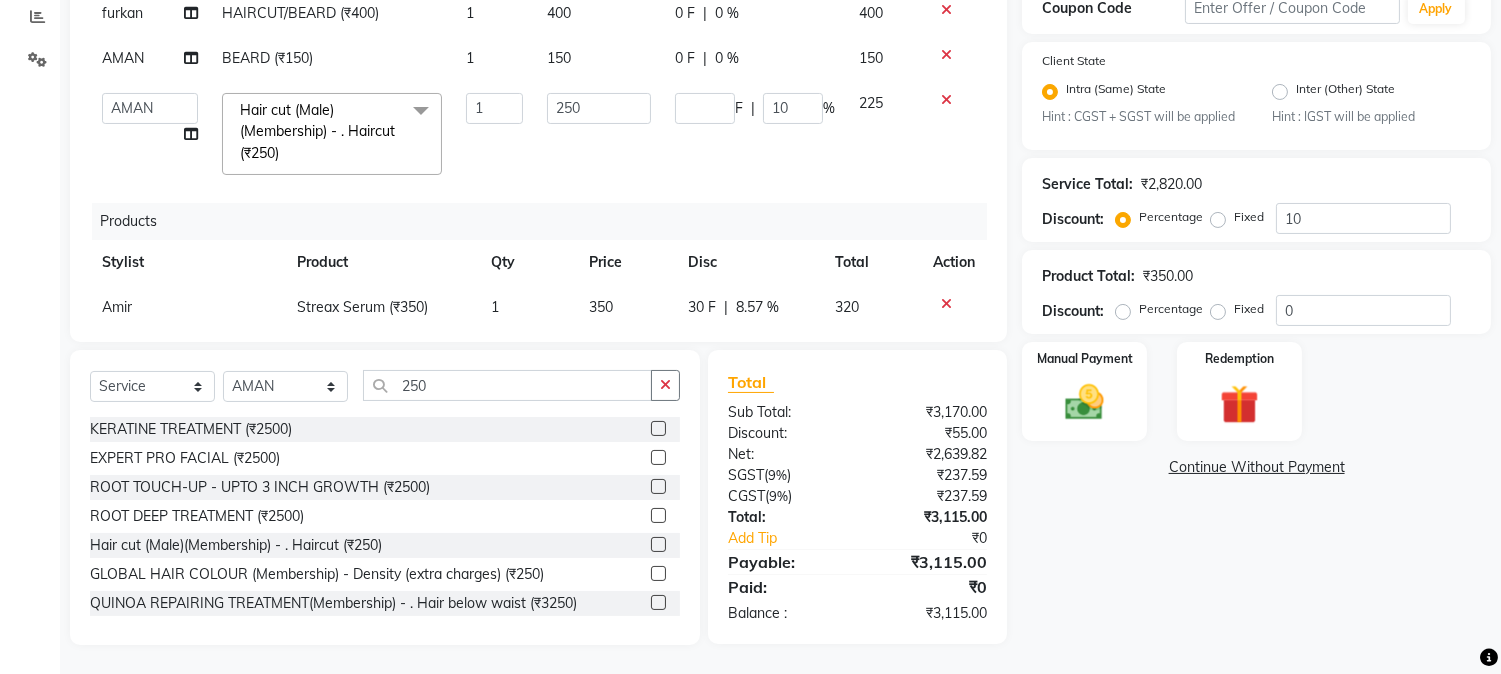 click on "Services Stylist Service Qty Price Disc Total Action Arbaz Hair cut (Male)(Membership)       -        . Haircut (₹250) 1 250 0 F | 0 % 250 Amir Hair cut (Male)(Membership)       -        . Haircut (₹250) 1 250 0 F | 0 % 250  AARMAN   AAYUSHI SHARMA   Akruti   AMAN    Amir   Arbaz   Asif Ansari   BABLU   Bandana   BHAGYESH   CHETAN   CHETAN BOISAR   furkan   GEETA   KISHOR   KISHOR JAMBHULKAR   kunal   mushahid  [muddu]   Nilam   NIRANJAN   Nisha Parmar   PRABHA    PUNAM   Rahul Sir   RAVI    RIMA   Rohit Tandel   SALONI   Sandy Sir   sarfaraz   shovib M.D   shreya   ZOYA  HAIRCUT REGULAR [UPTO WAIST] (₹1020)  x Nails -  Hands (₹840) Nails -  Feet (₹720) Nails - Nail Extensions With Gel Polish (₹2820) Nails - Nail Art (₹300) Nails - Nail Extension Removal (₹960) Nails - Gel Polish Removal (₹420) MOLE (₹600) PUMING (₹4000) CRYSTAL PEDICURE (MEMBERSHIP) (₹1400) HIAR SPA ABOVE SHOULDER (MEMBERSHIP) (₹900) HAIR SPA ABOVE SHOULDER (NON-MEMBER) (₹1080) PATCH TEST  (₹500) BEARD (₹150)" 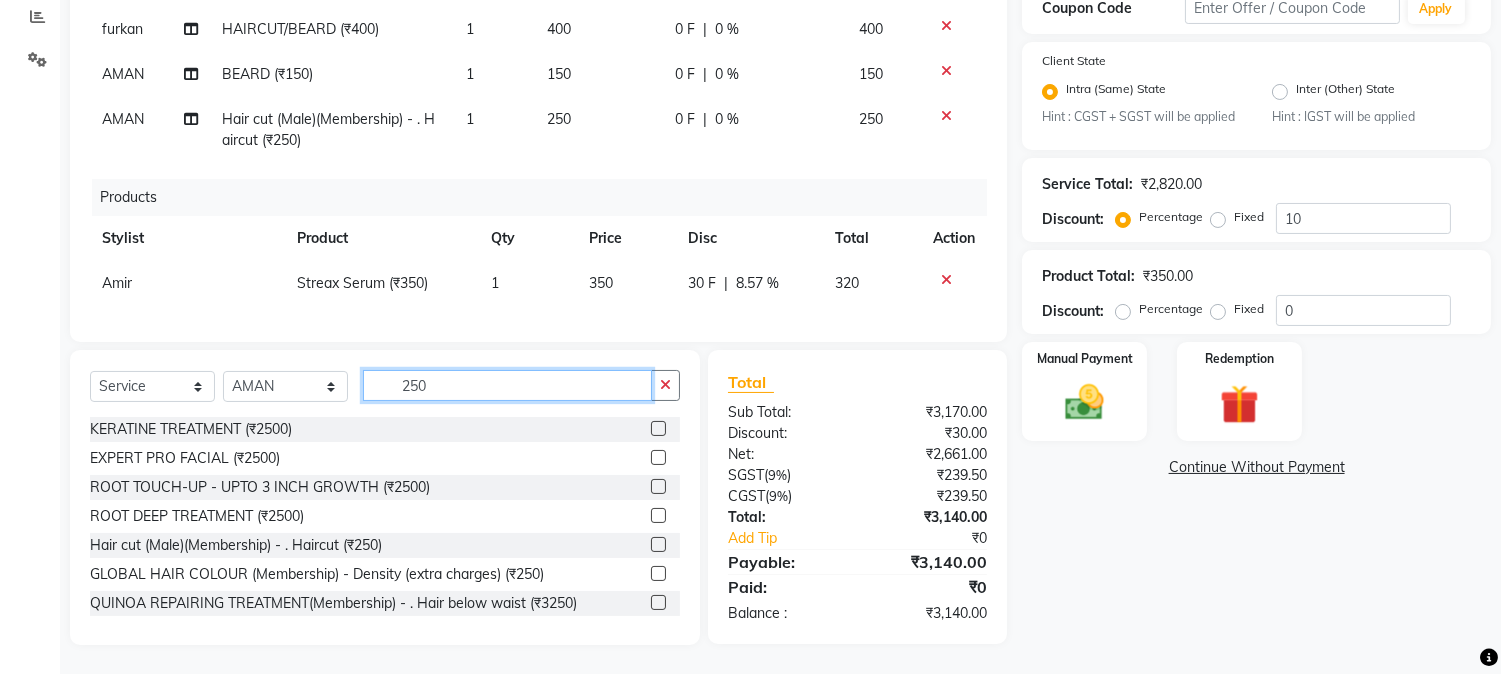 drag, startPoint x: 383, startPoint y: 382, endPoint x: 453, endPoint y: 380, distance: 70.028564 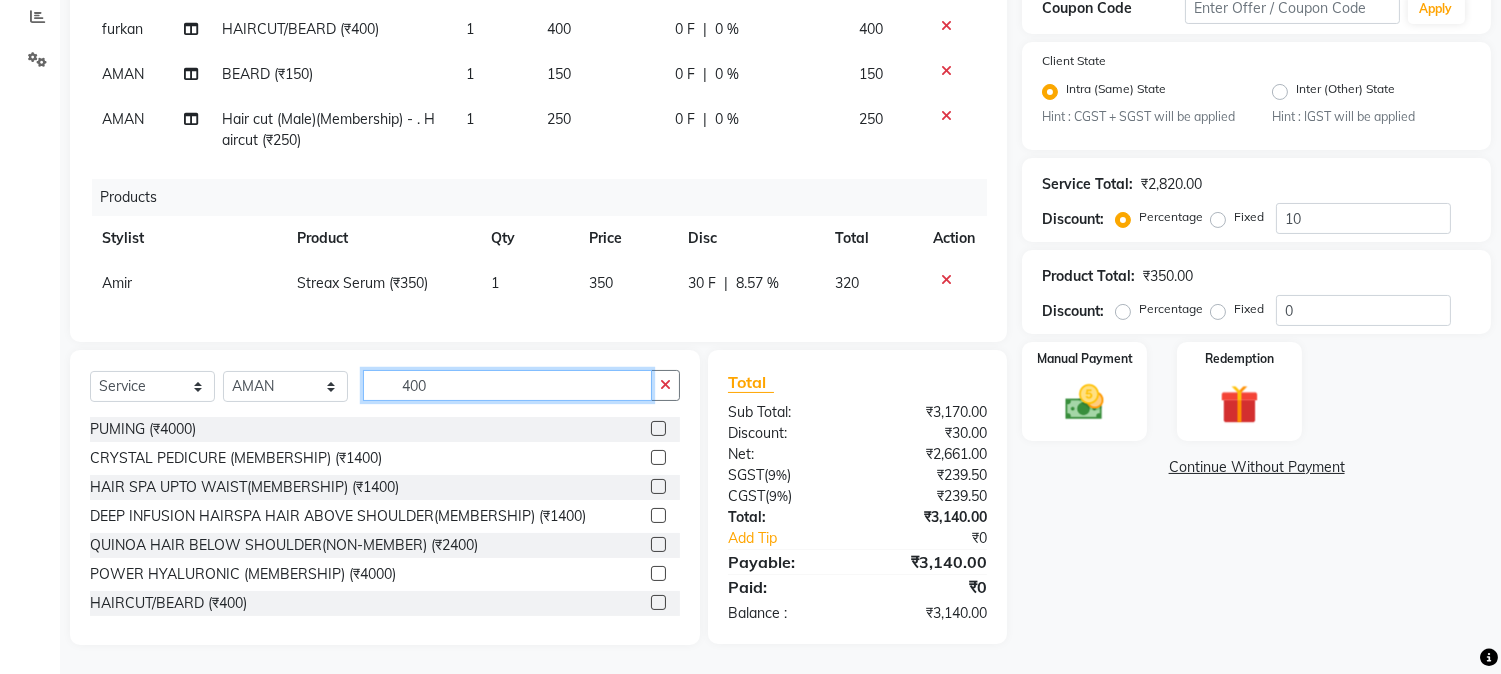 type on "400" 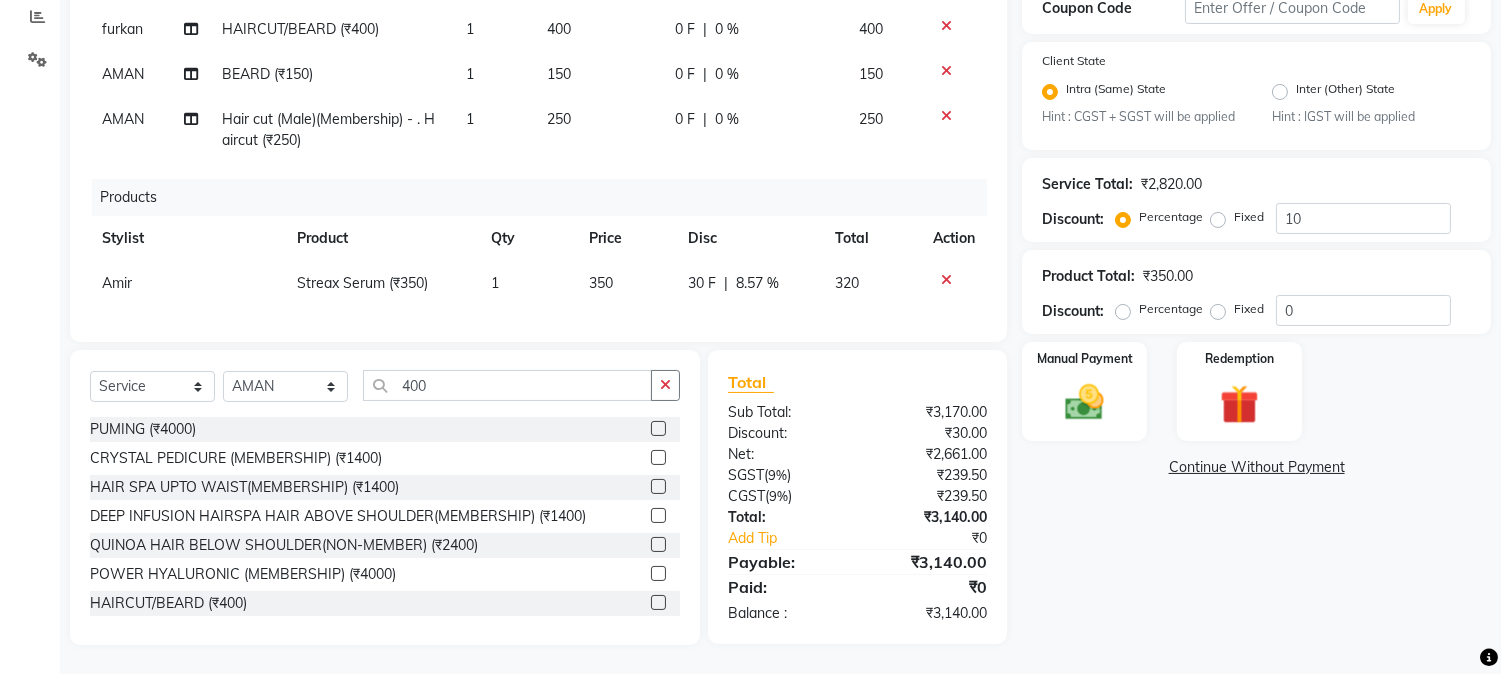 click 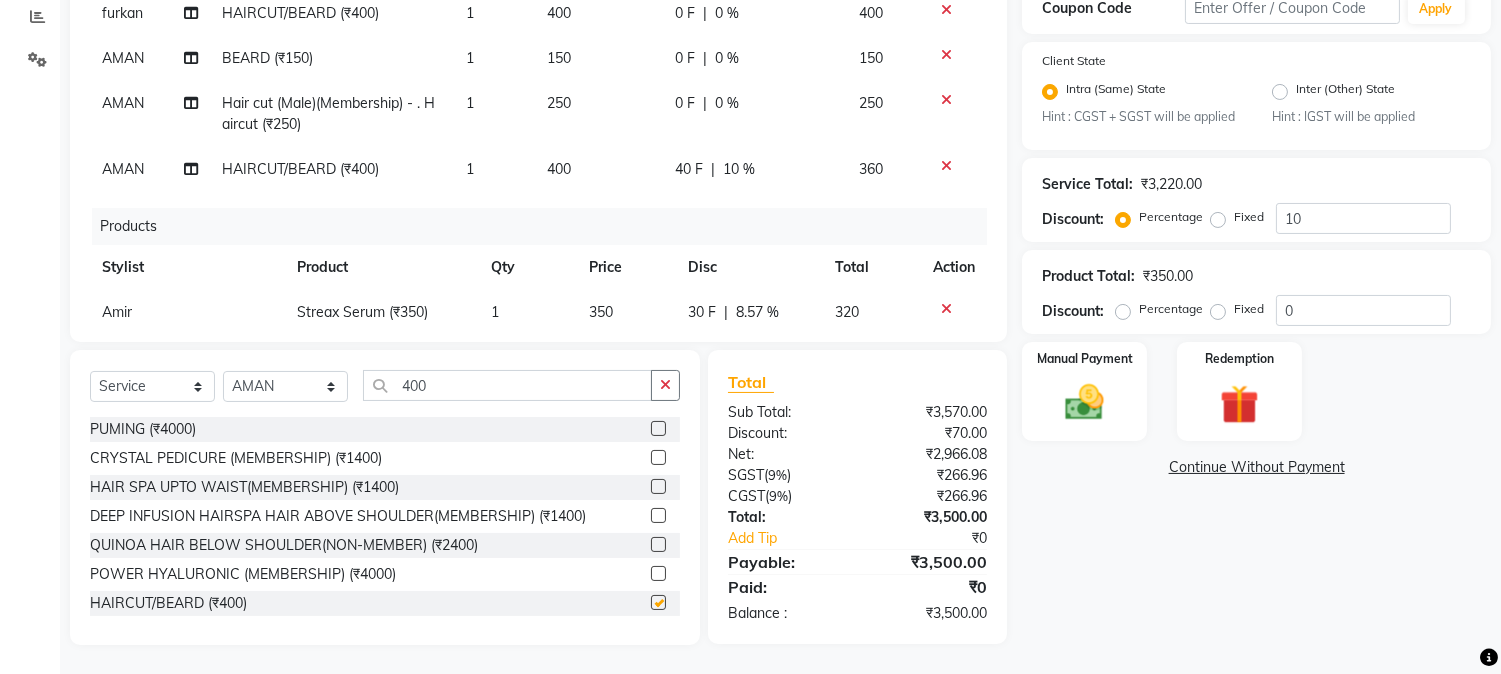 checkbox on "false" 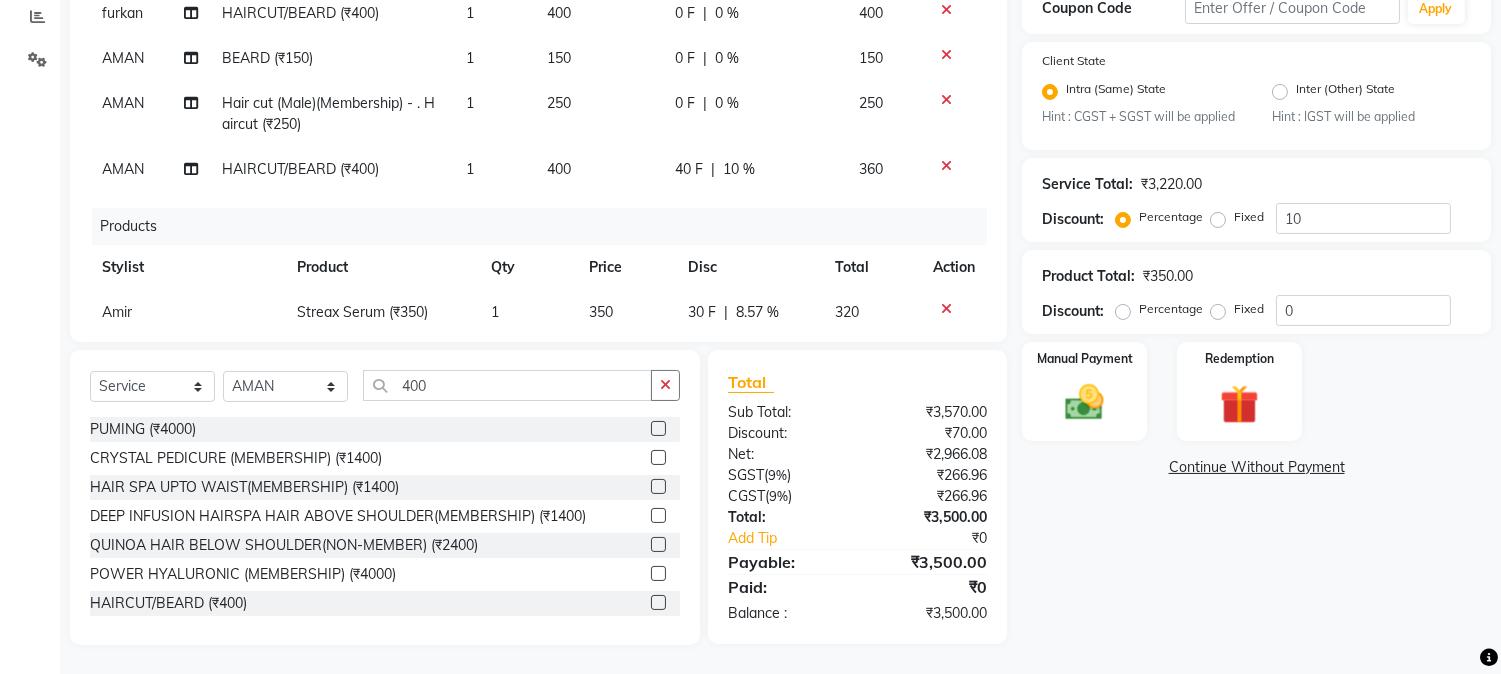 click on "Services Stylist Service Qty Price Disc Total Action Arbaz Hair cut (Male)(Membership)       -        . Haircut (₹250) 1 250 0 F | 0 % 250 Amir Hair cut (Male)(Membership)       -        . Haircut (₹250) 1 250 0 F | 0 % 250  AARMAN   AAYUSHI SHARMA   Akruti   AMAN    Amir   Arbaz   Asif Ansari   BABLU   Bandana   BHAGYESH   CHETAN   CHETAN BOISAR   furkan   GEETA   KISHOR   KISHOR JAMBHULKAR   kunal   mushahid  [muddu]   Nilam   NIRANJAN   Nisha Parmar   PRABHA    PUNAM   Rahul Sir   RAVI    RIMA   Rohit Tandel   SALONI   Sandy Sir   sarfaraz   shovib M.D   shreya   ZOYA  HAIRCUT REGULAR [UPTO WAIST] (₹1020)  x Nails -  Hands (₹840) Nails -  Feet (₹720) Nails - Nail Extensions With Gel Polish (₹2820) Nails - Nail Art (₹300) Nails - Nail Extension Removal (₹960) Nails - Gel Polish Removal (₹420) MOLE (₹600) PUMING (₹4000) CRYSTAL PEDICURE (MEMBERSHIP) (₹1400) HIAR SPA ABOVE SHOULDER (MEMBERSHIP) (₹900) HAIR SPA ABOVE SHOULDER (NON-MEMBER) (₹1080) PATCH TEST  (₹500) BEARD (₹150)" 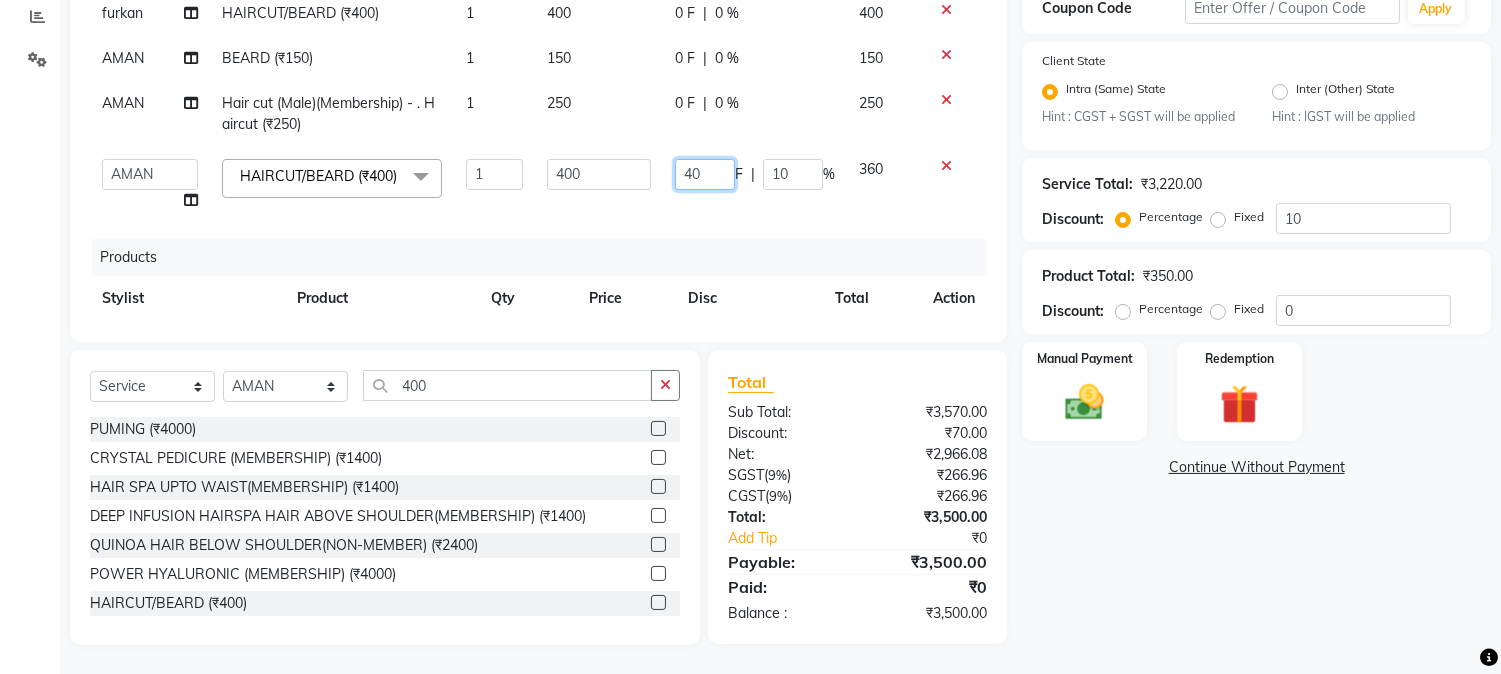 drag, startPoint x: 665, startPoint y: 175, endPoint x: 757, endPoint y: 175, distance: 92 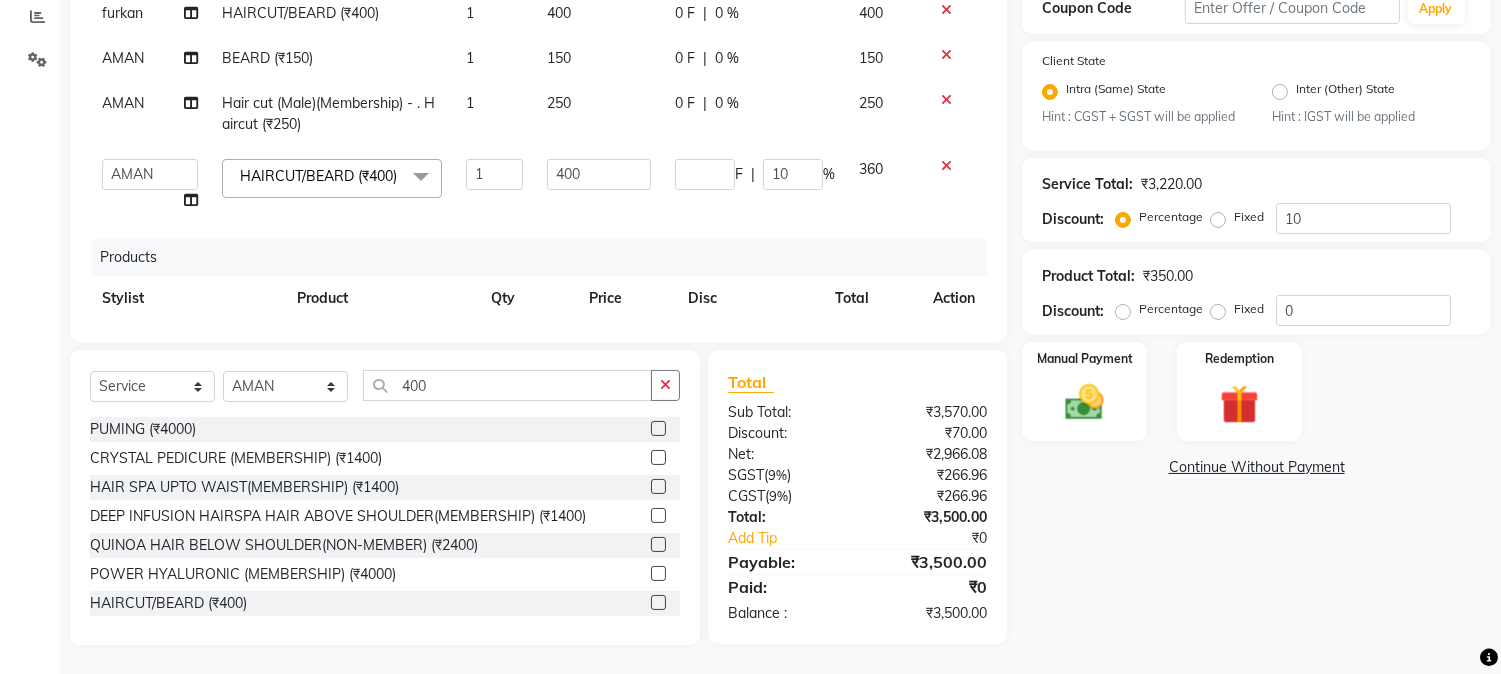 click on "Services Stylist Service Qty Price Disc Total Action Arbaz Hair cut (Male)(Membership)       -        . Haircut (₹250) 1 250 0 F | 0 % 250 Amir Hair cut (Male)(Membership)       -        . Haircut (₹250) 1 250 0 F | 0 % 250  AARMAN   AAYUSHI SHARMA   Akruti   AMAN    Amir   Arbaz   Asif Ansari   BABLU   Bandana   BHAGYESH   CHETAN   CHETAN BOISAR   furkan   GEETA   KISHOR   KISHOR JAMBHULKAR   kunal   mushahid  [muddu]   Nilam   NIRANJAN   Nisha Parmar   PRABHA    PUNAM   Rahul Sir   RAVI    RIMA   Rohit Tandel   SALONI   Sandy Sir   sarfaraz   shovib M.D   shreya   ZOYA  HAIRCUT REGULAR [UPTO WAIST] (₹1020)  x Nails -  Hands (₹840) Nails -  Feet (₹720) Nails - Nail Extensions With Gel Polish (₹2820) Nails - Nail Art (₹300) Nails - Nail Extension Removal (₹960) Nails - Gel Polish Removal (₹420) MOLE (₹600) PUMING (₹4000) CRYSTAL PEDICURE (MEMBERSHIP) (₹1400) HIAR SPA ABOVE SHOULDER (MEMBERSHIP) (₹900) HAIR SPA ABOVE SHOULDER (NON-MEMBER) (₹1080) PATCH TEST  (₹500) BEARD (₹150)" 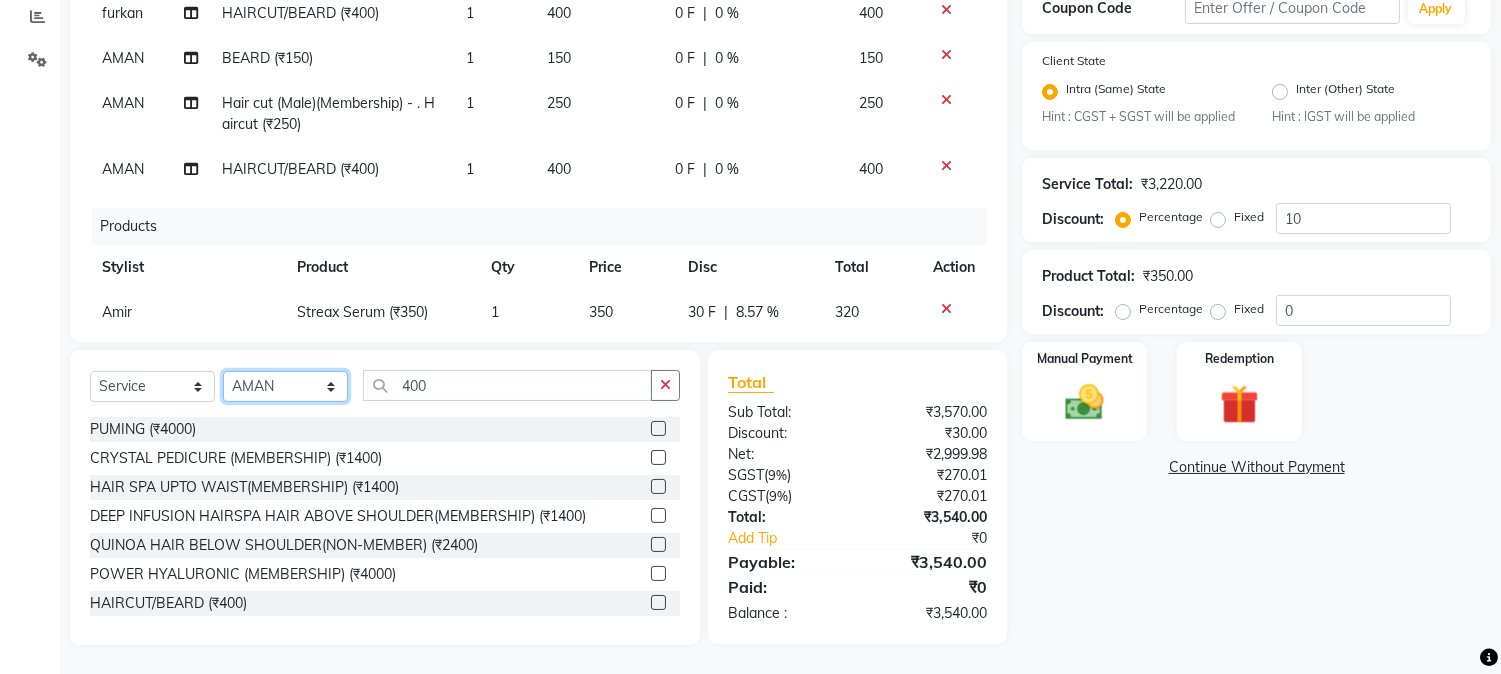 click on "Select Stylist AARMAN AAYUSHI SHARMA Akruti AMAN  Amir Arbaz Asif Ansari BABLU Bandana BHAGYESH CHETAN CHETAN BOISAR furkan GEETA KISHOR KISHOR JAMBHULKAR kunal mushahid  [muddu] Nilam NIRANJAN Nisha Parmar PRABHA  PUNAM Rahul Sir RAVI  RIMA Rohit Tandel SALONI Sandy Sir sarfaraz shovib M.D shreya ZOYA" 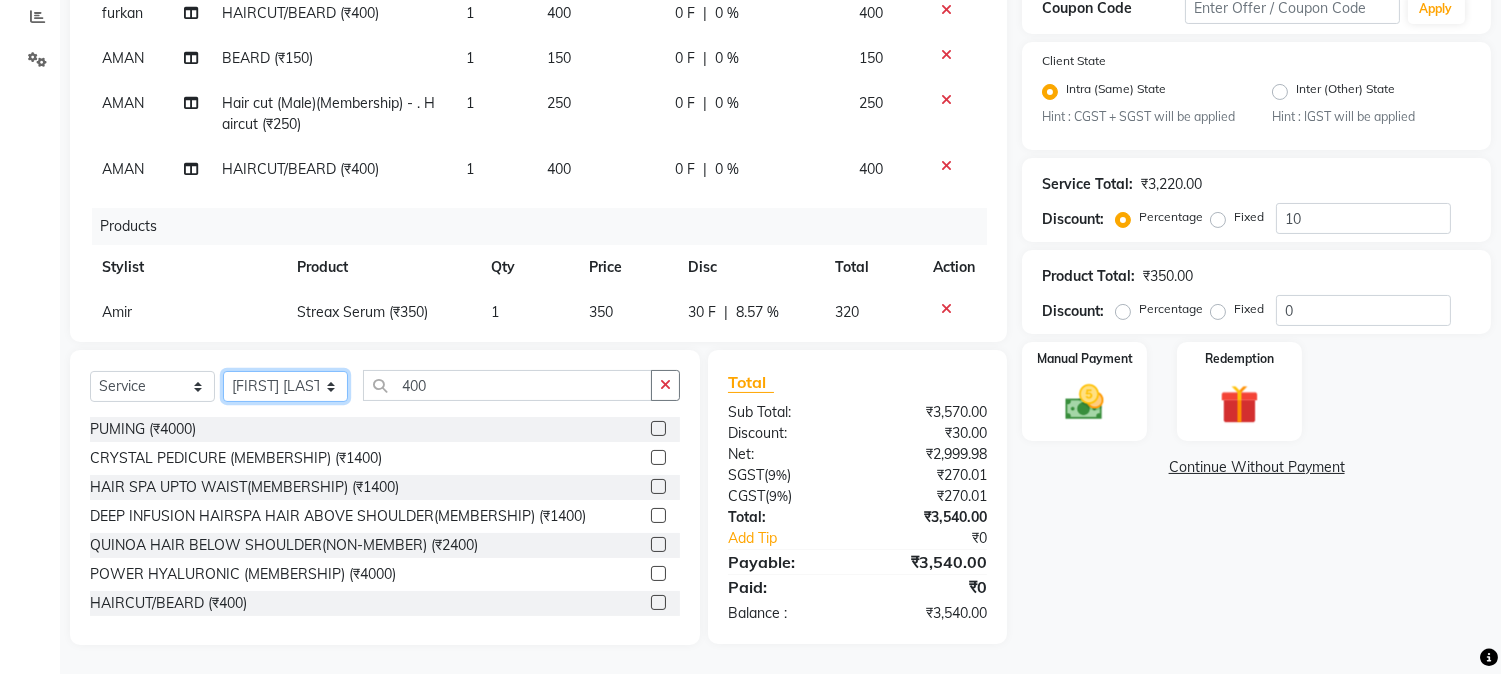 click on "Select Stylist AARMAN AAYUSHI SHARMA Akruti AMAN  Amir Arbaz Asif Ansari BABLU Bandana BHAGYESH CHETAN CHETAN BOISAR furkan GEETA KISHOR KISHOR JAMBHULKAR kunal mushahid  [muddu] Nilam NIRANJAN Nisha Parmar PRABHA  PUNAM Rahul Sir RAVI  RIMA Rohit Tandel SALONI Sandy Sir sarfaraz shovib M.D shreya ZOYA" 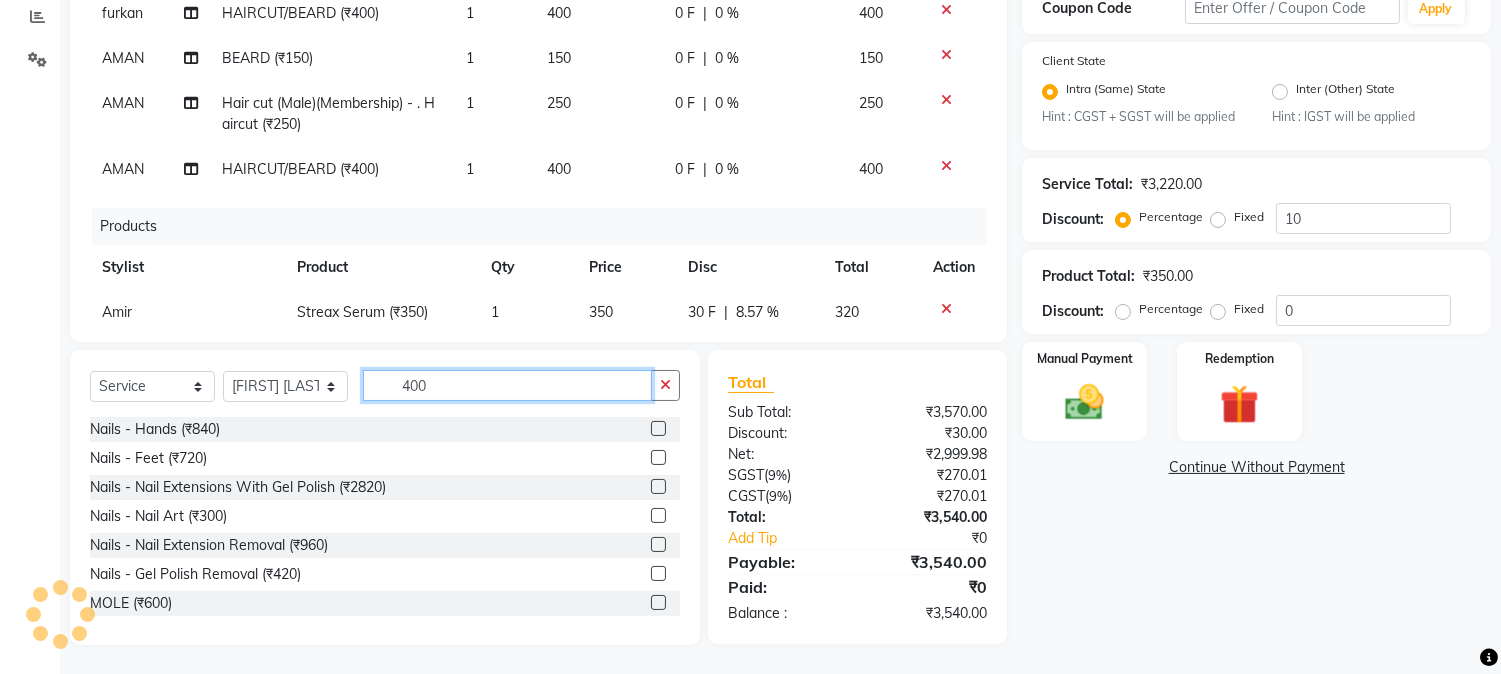 drag, startPoint x: 403, startPoint y: 396, endPoint x: 465, endPoint y: 385, distance: 62.968246 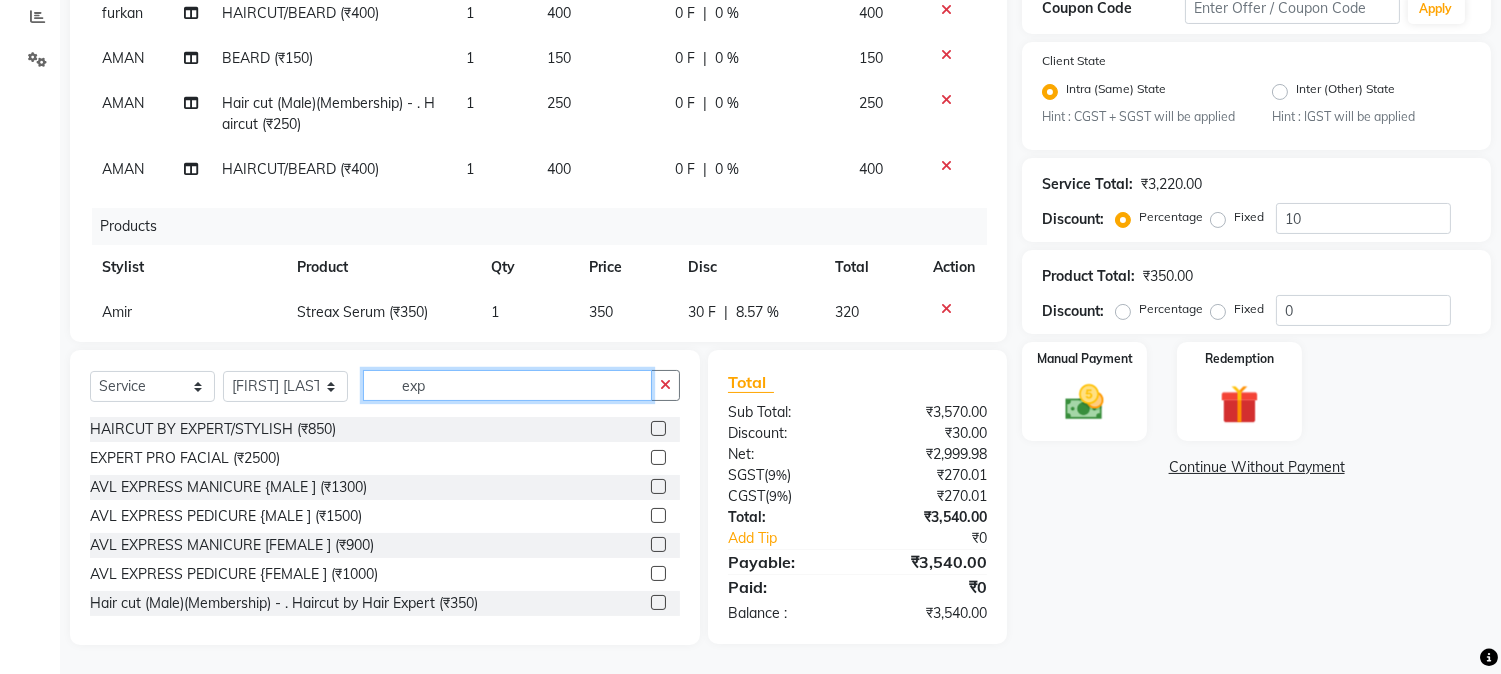type on "exp" 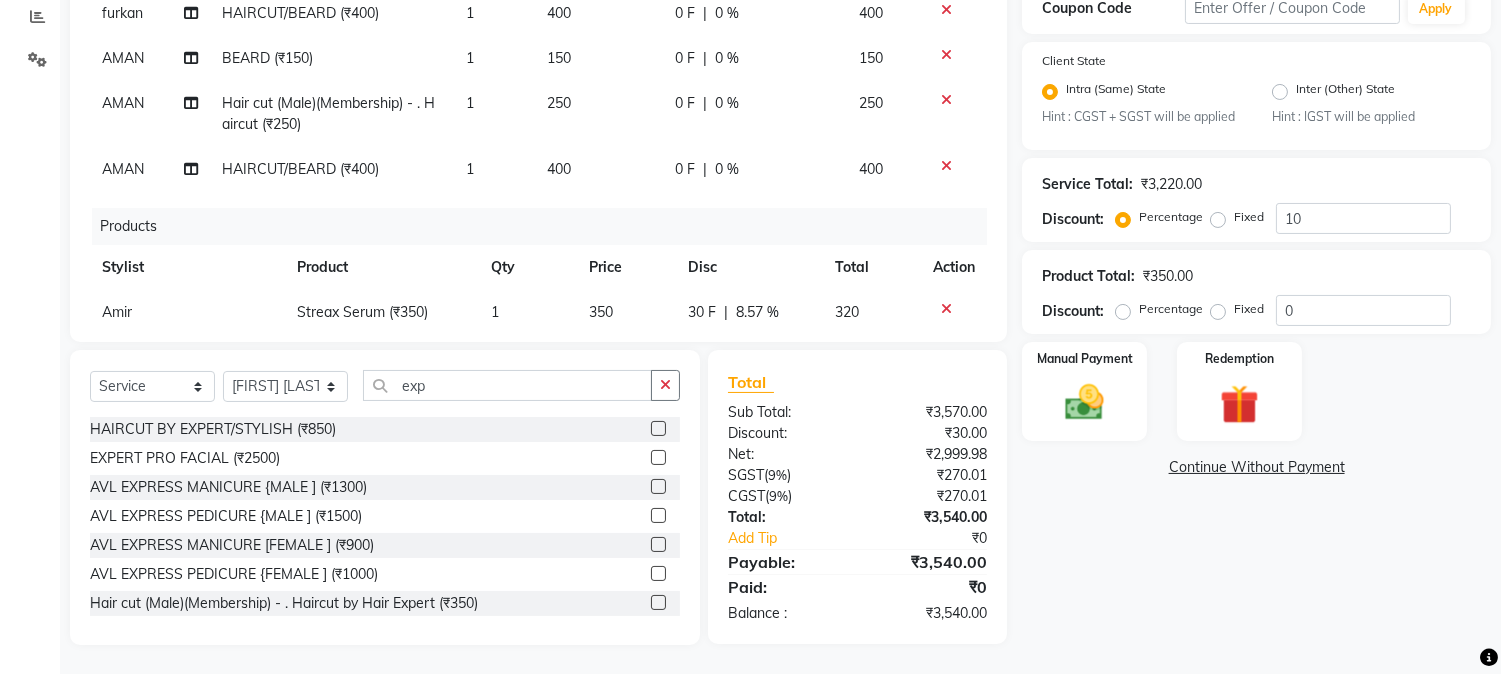 click 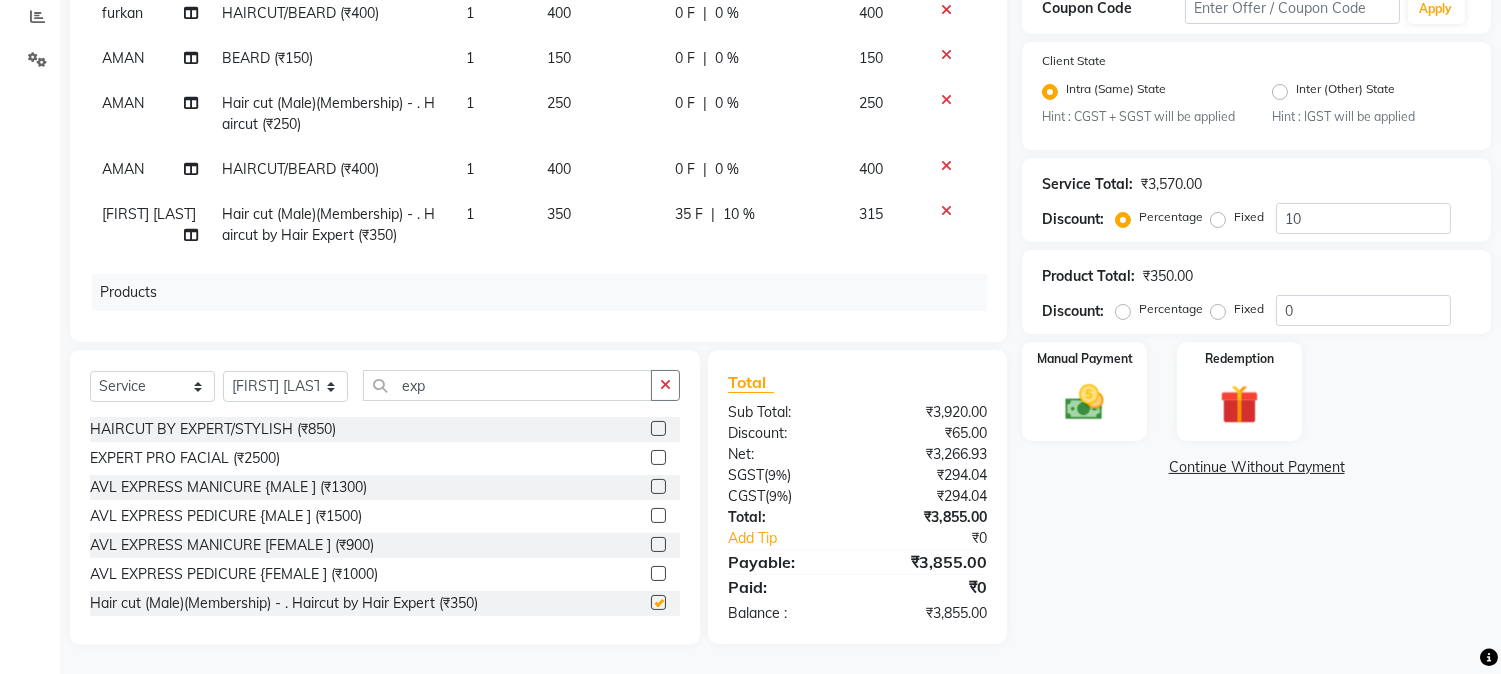 checkbox on "false" 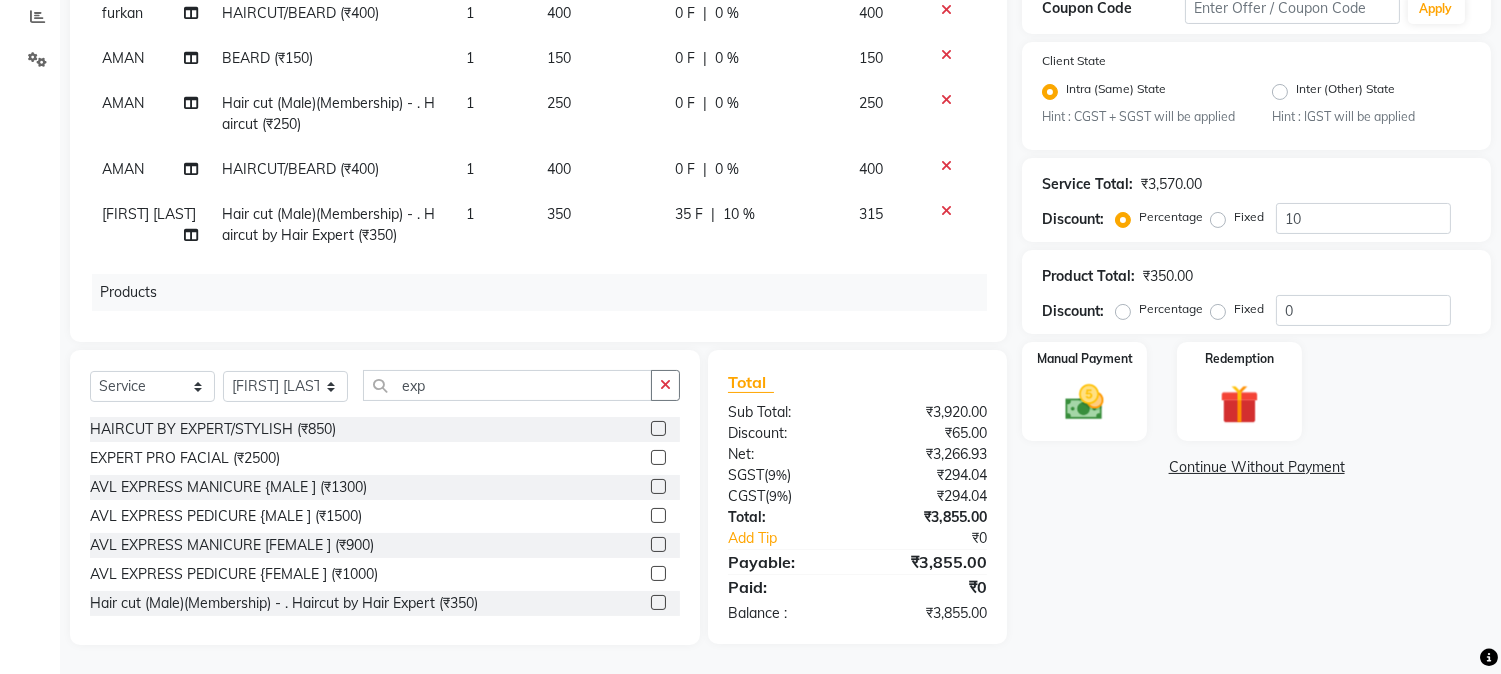 click on "35 F | 10 %" 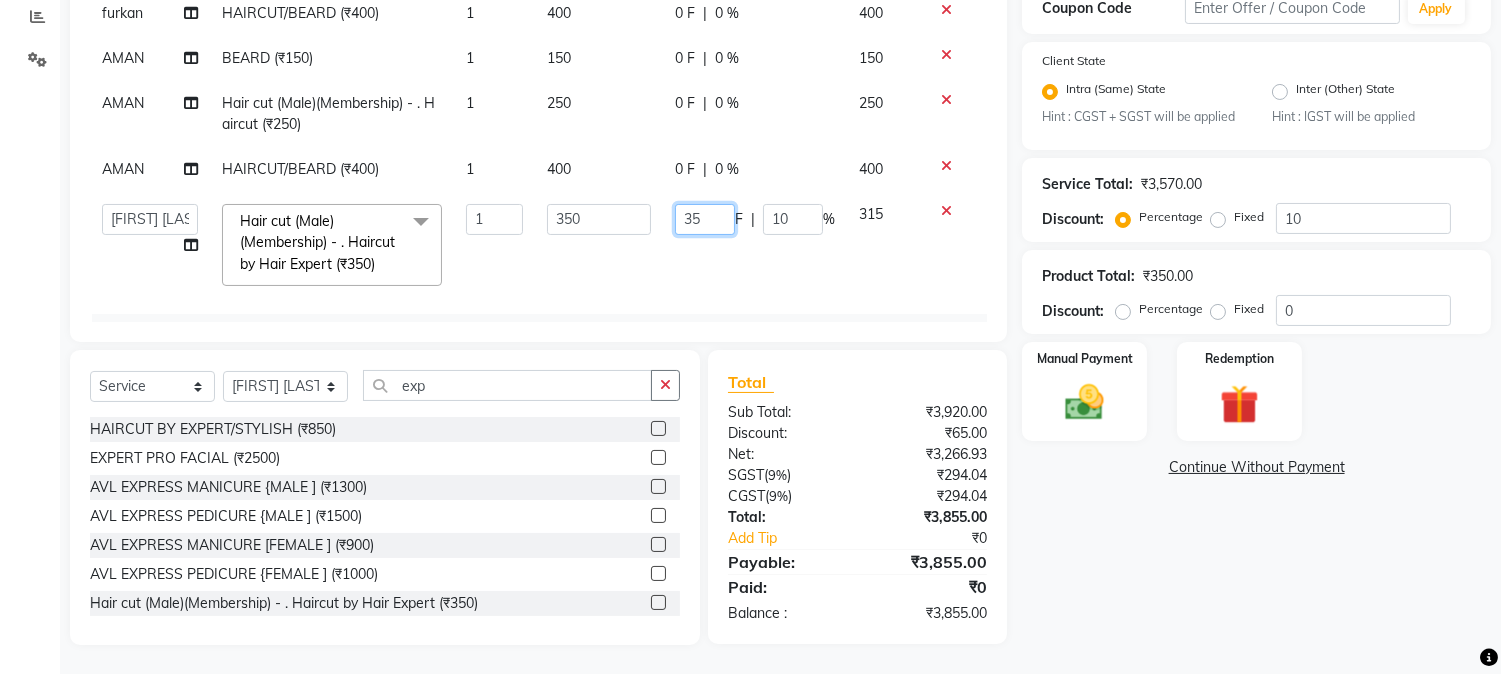 drag, startPoint x: 658, startPoint y: 221, endPoint x: 737, endPoint y: 218, distance: 79.05694 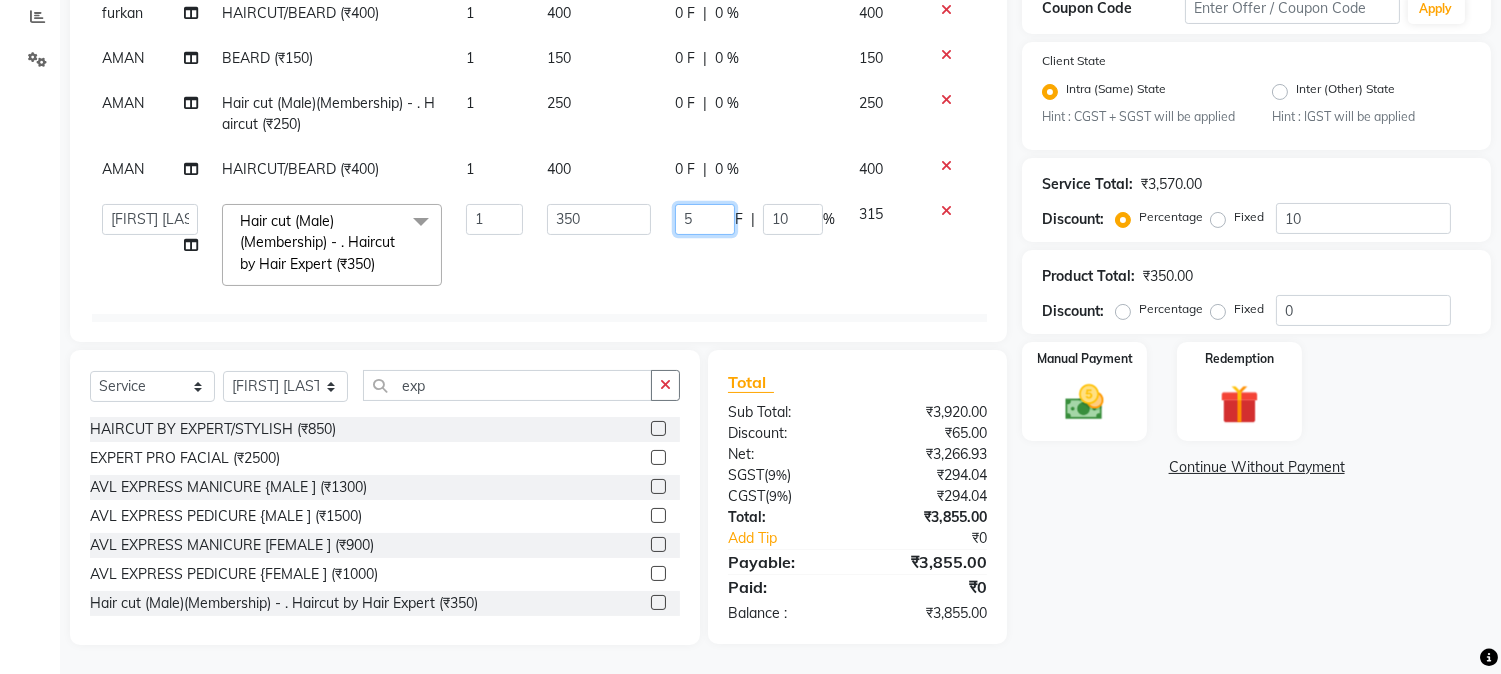 type on "50" 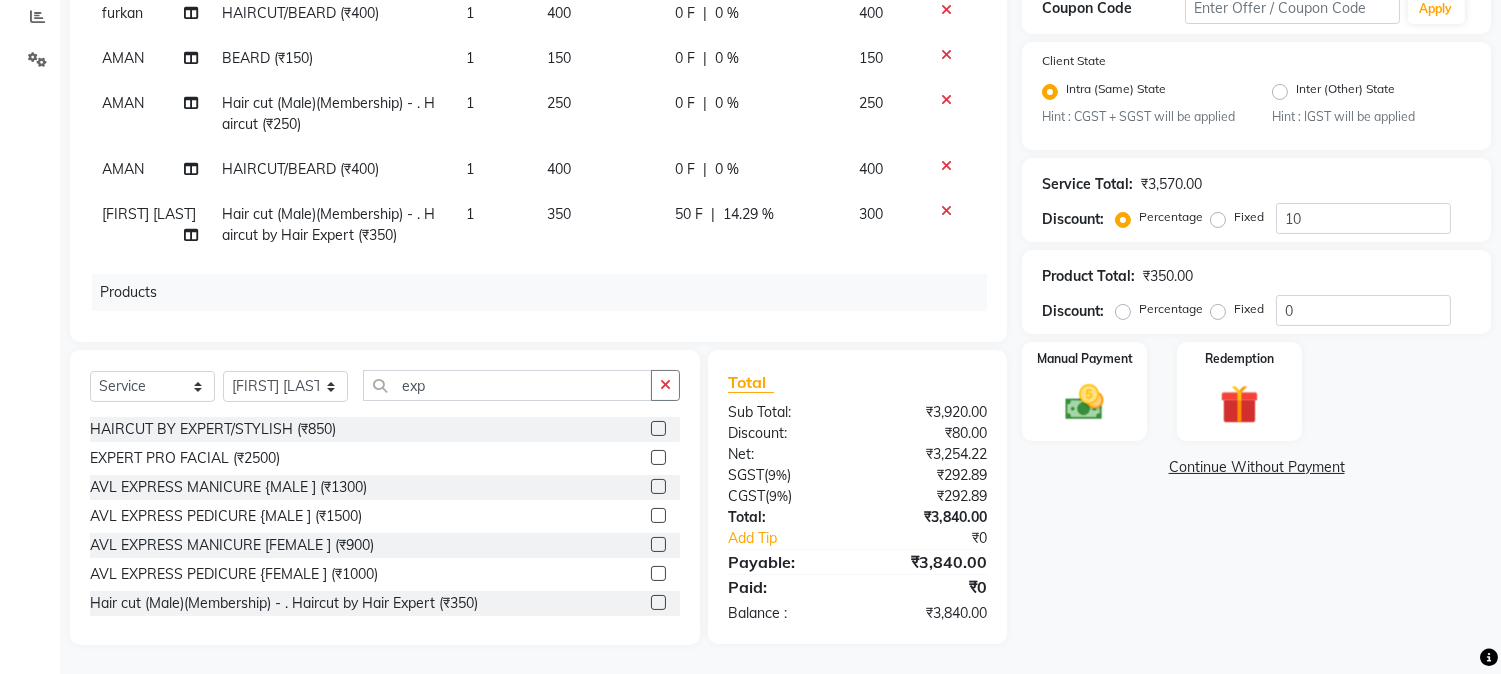 click on "50 F | 14.29 %" 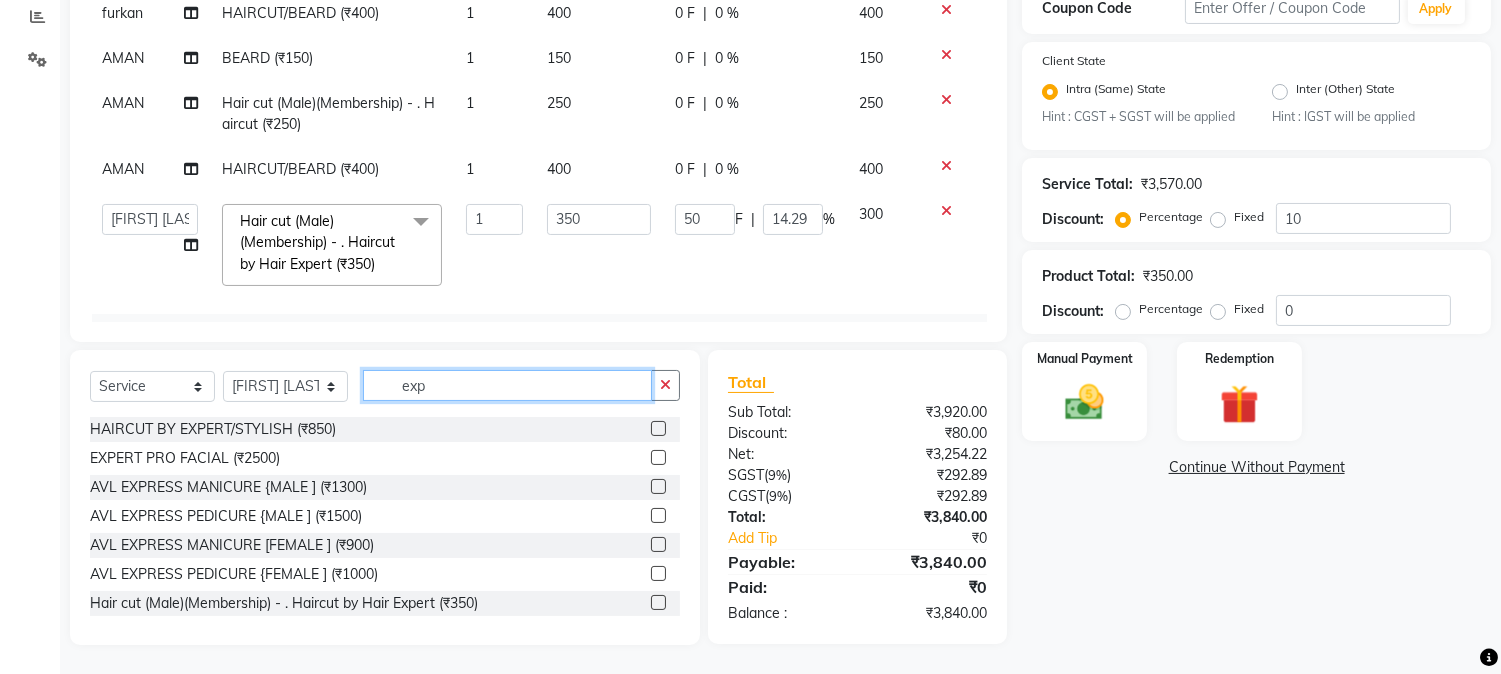 drag, startPoint x: 395, startPoint y: 387, endPoint x: 491, endPoint y: 380, distance: 96.25487 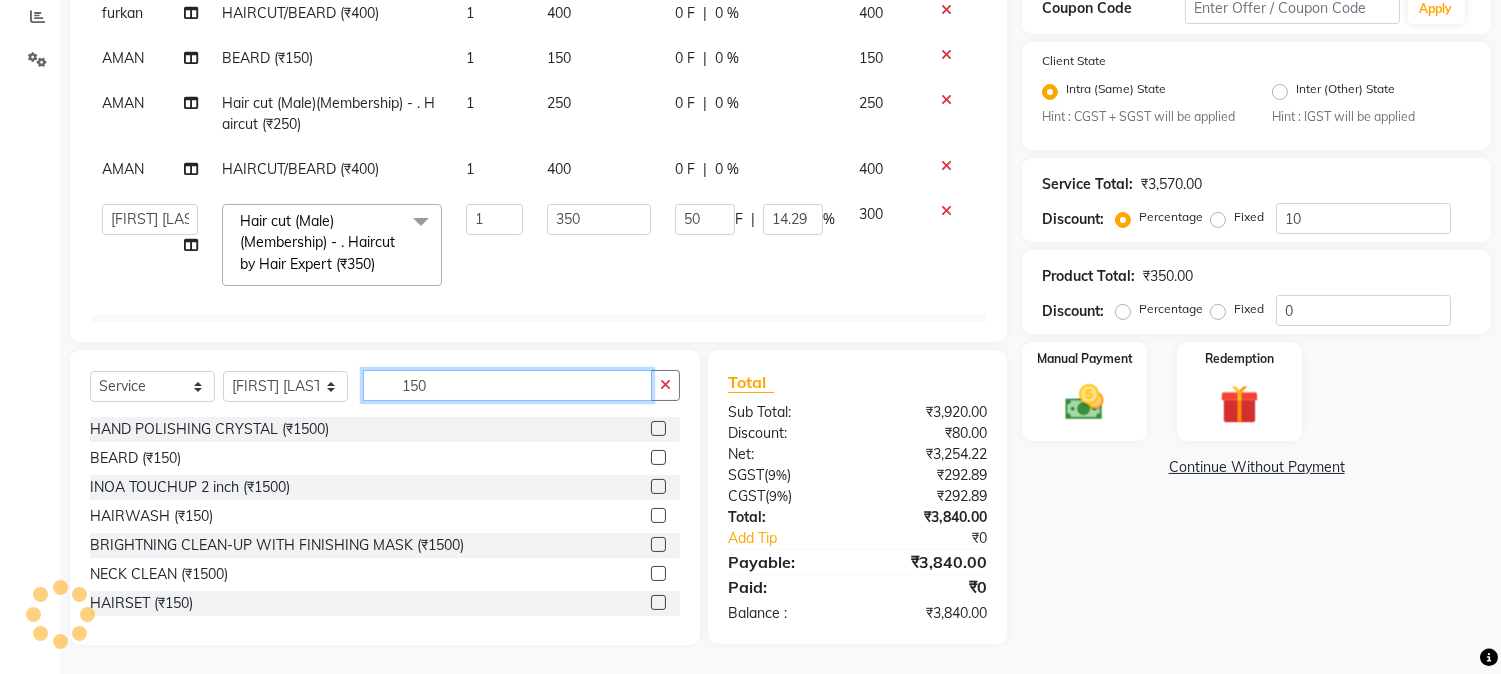 type on "150" 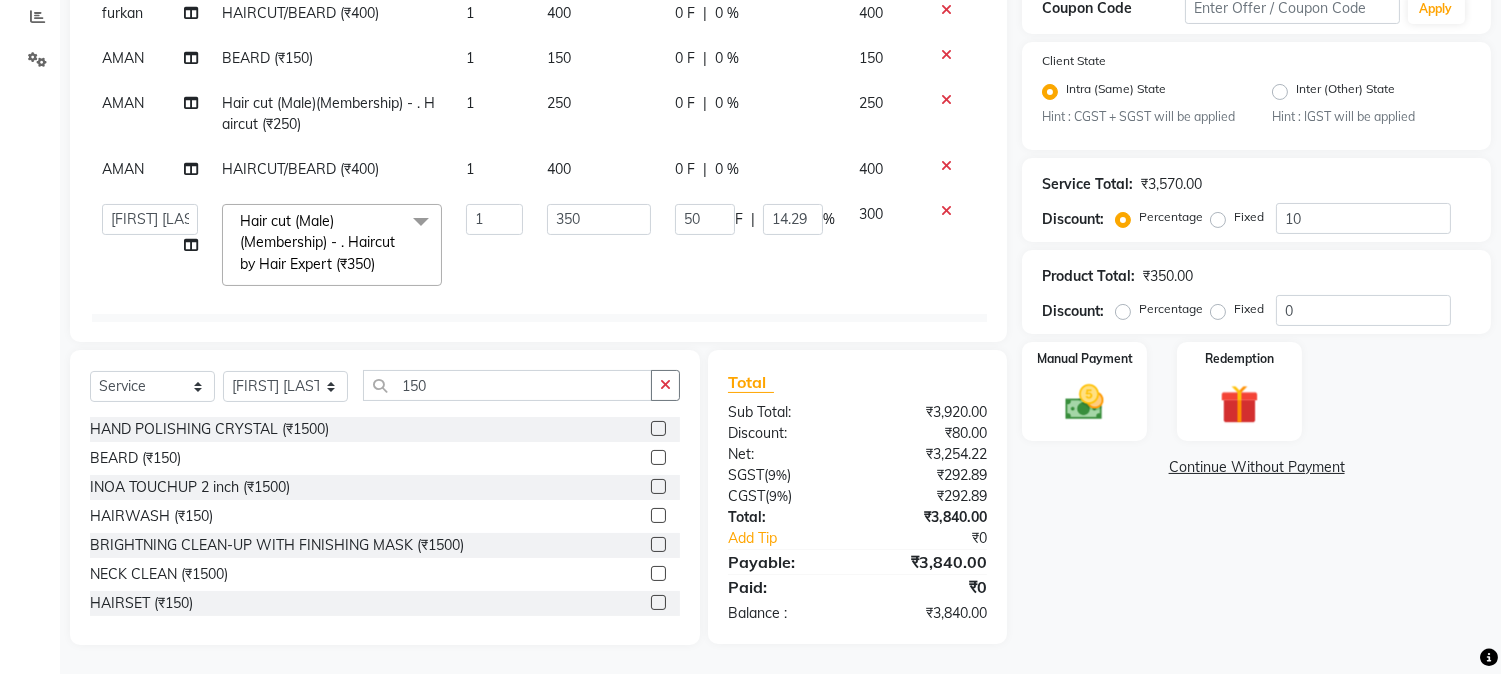 click 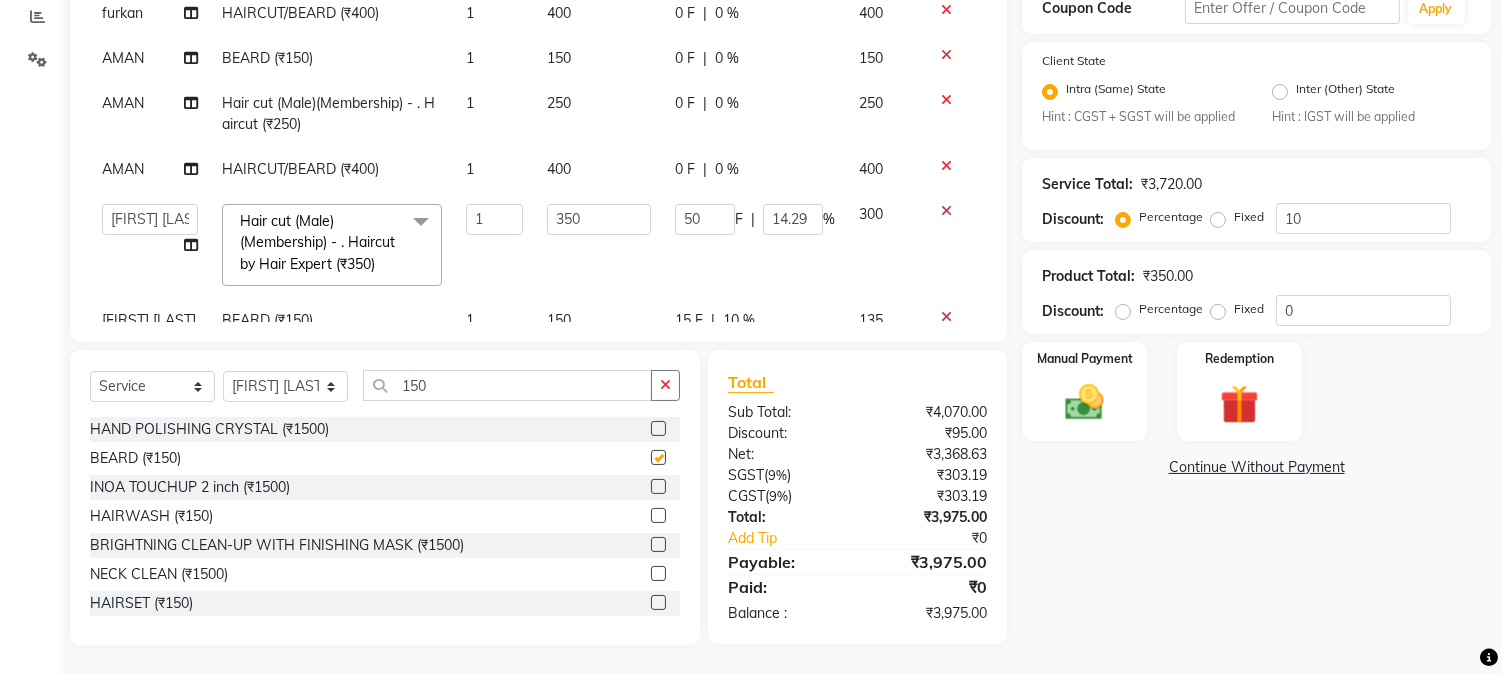 checkbox on "false" 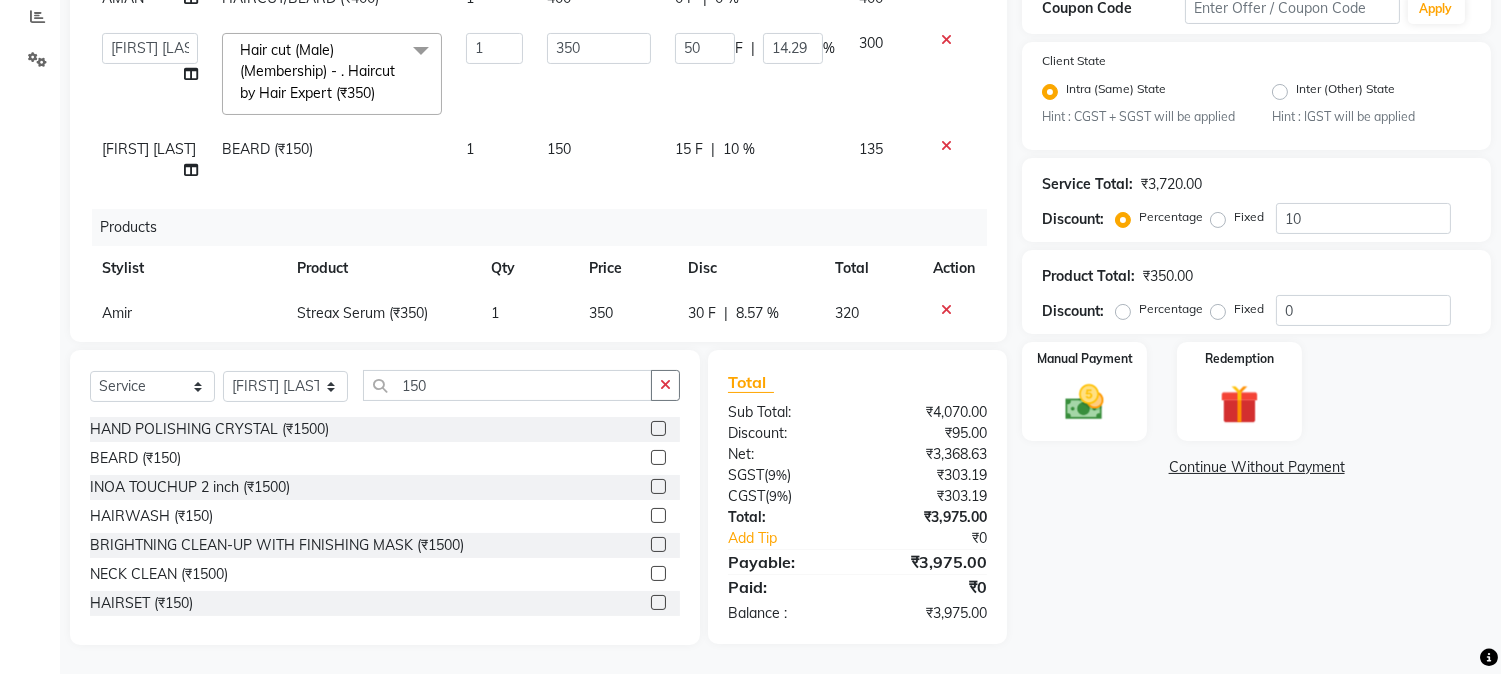 scroll, scrollTop: 458, scrollLeft: 0, axis: vertical 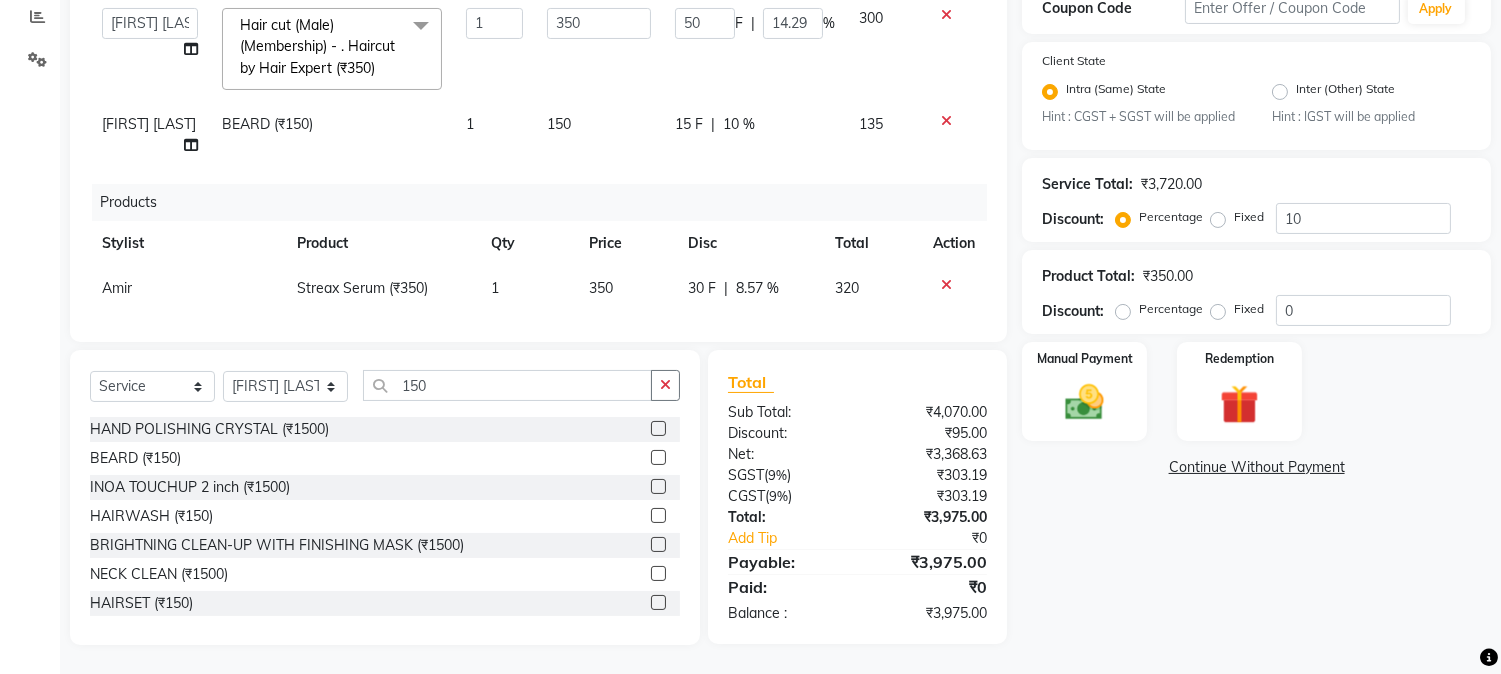 click on "15 F | 10 %" 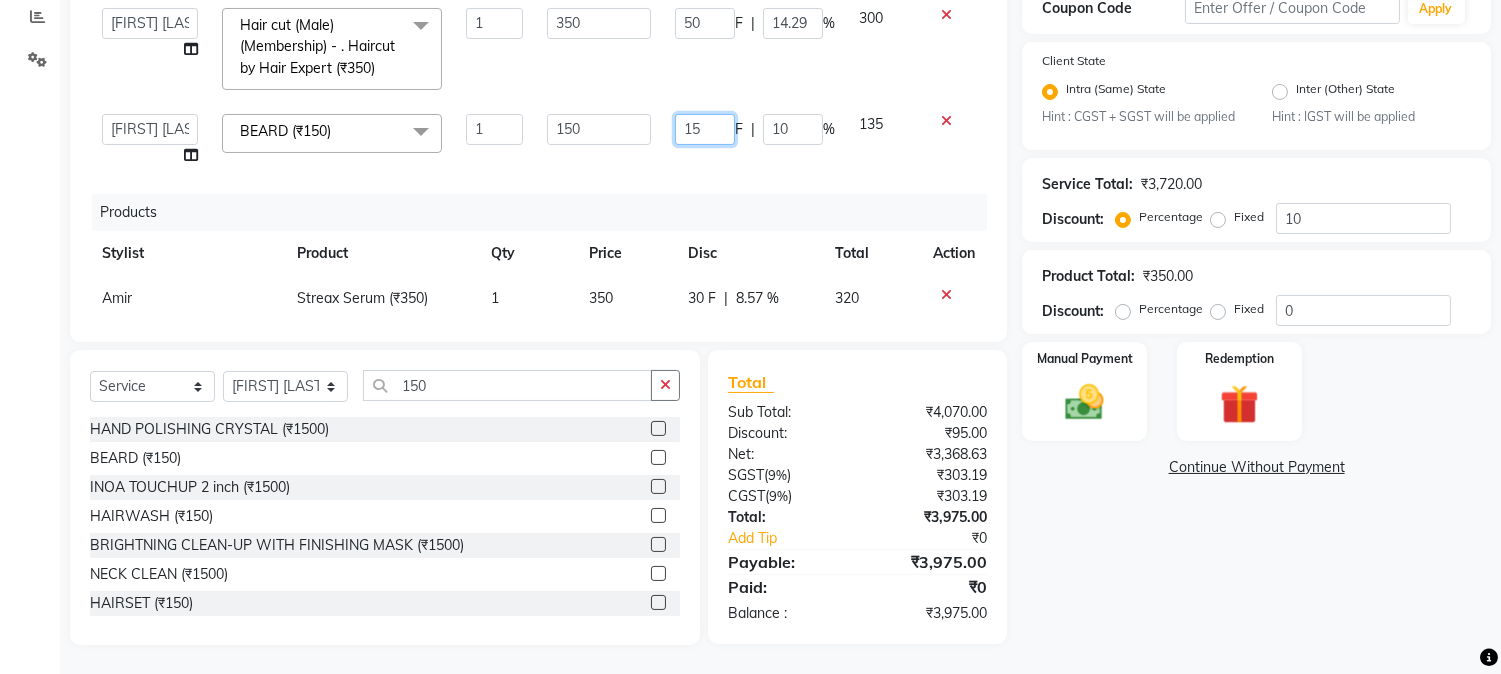 drag, startPoint x: 658, startPoint y: 125, endPoint x: 740, endPoint y: 131, distance: 82.219215 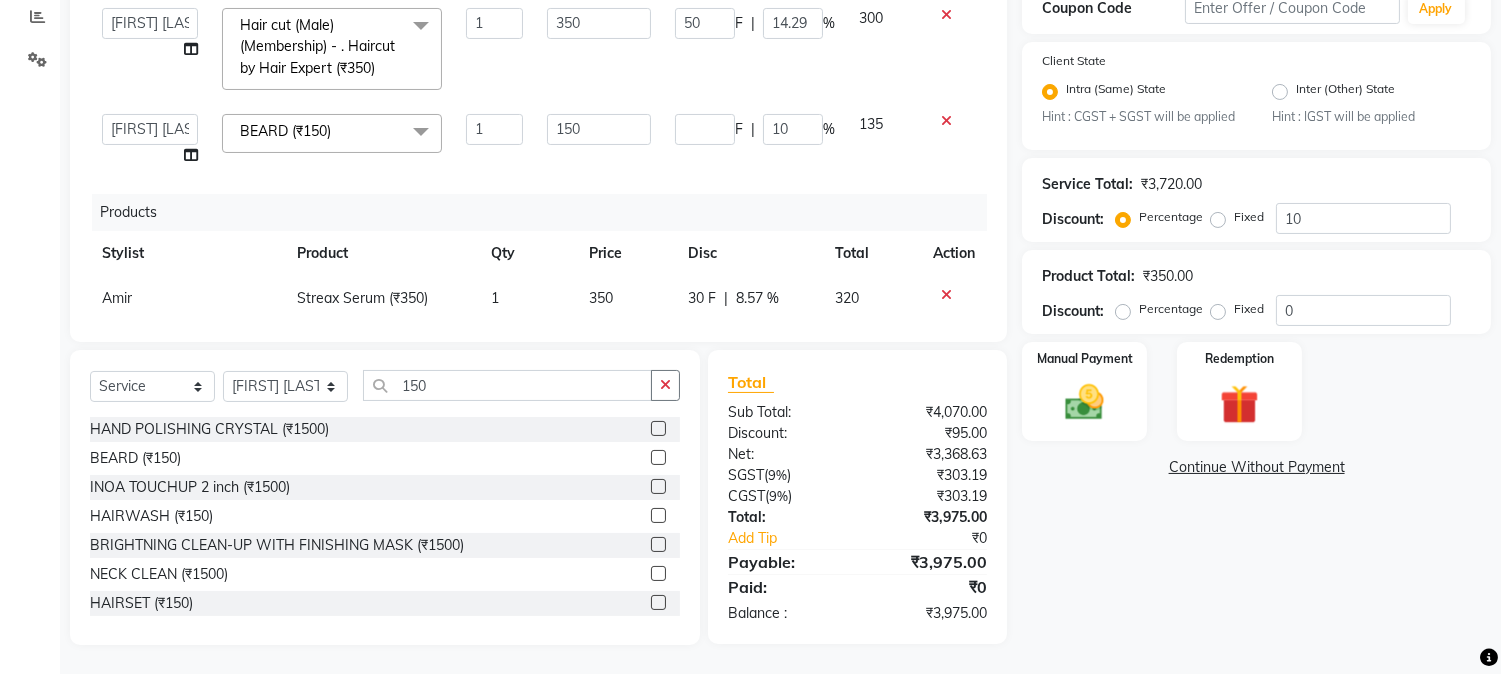 click on "Services Stylist Service Qty Price Disc Total Action Arbaz Hair cut (Male)(Membership)       -        . Haircut (₹250) 1 250 0 F | 0 % 250 Amir Hair cut (Male)(Membership)       -        . Haircut (₹250) 1 250 0 F | 0 % 250  AARMAN   AAYUSHI SHARMA   Akruti   AMAN    Amir   Arbaz   Asif Ansari   BABLU   Bandana   BHAGYESH   CHETAN   CHETAN BOISAR   furkan   GEETA   KISHOR   KISHOR JAMBHULKAR   kunal   mushahid  [muddu]   Nilam   NIRANJAN   Nisha Parmar   PRABHA    PUNAM   Rahul Sir   RAVI    RIMA   Rohit Tandel   SALONI   Sandy Sir   sarfaraz   shovib M.D   shreya   ZOYA  HAIRCUT REGULAR [UPTO WAIST] (₹1020)  x Nails -  Hands (₹840) Nails -  Feet (₹720) Nails - Nail Extensions With Gel Polish (₹2820) Nails - Nail Art (₹300) Nails - Nail Extension Removal (₹960) Nails - Gel Polish Removal (₹420) MOLE (₹600) PUMING (₹4000) CRYSTAL PEDICURE (MEMBERSHIP) (₹1400) HIAR SPA ABOVE SHOULDER (MEMBERSHIP) (₹900) HAIR SPA ABOVE SHOULDER (NON-MEMBER) (₹1080) PATCH TEST  (₹500) BEARD (₹150)" 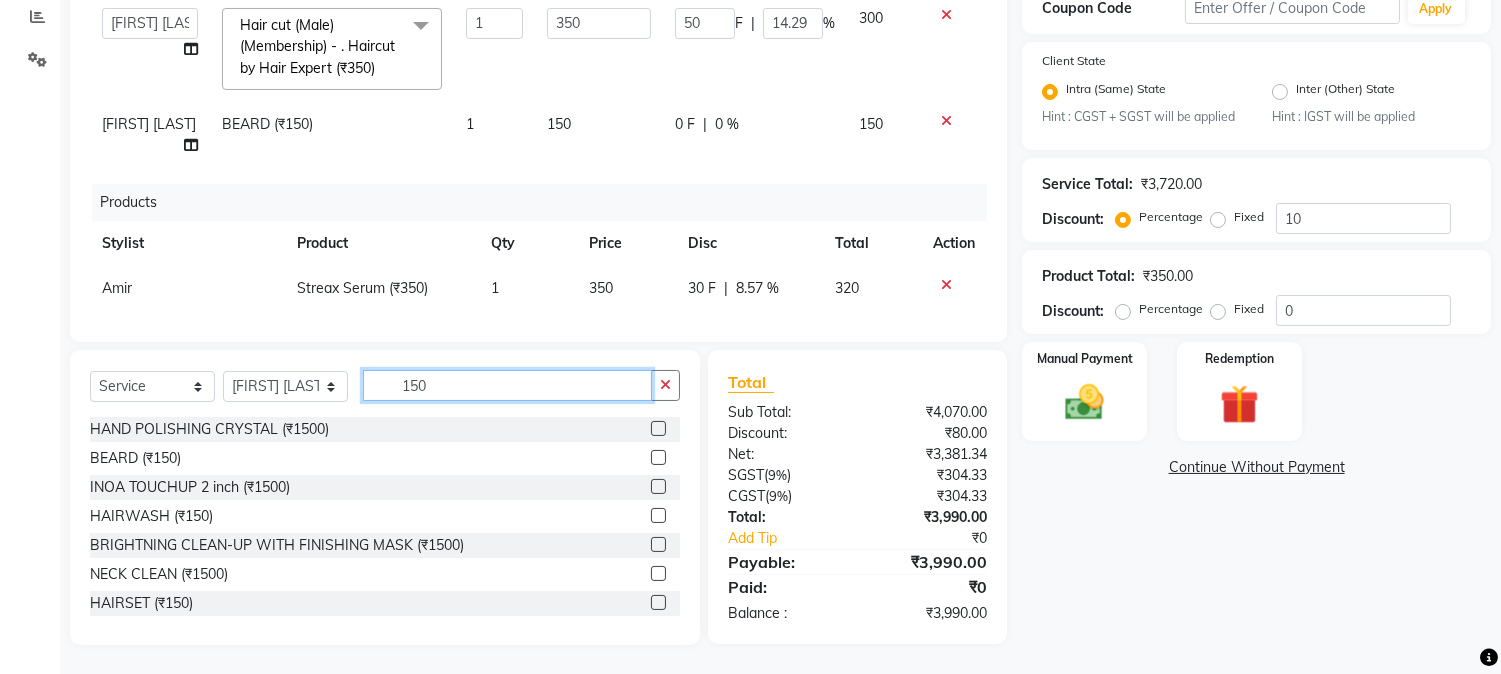 drag, startPoint x: 394, startPoint y: 380, endPoint x: 461, endPoint y: 374, distance: 67.26812 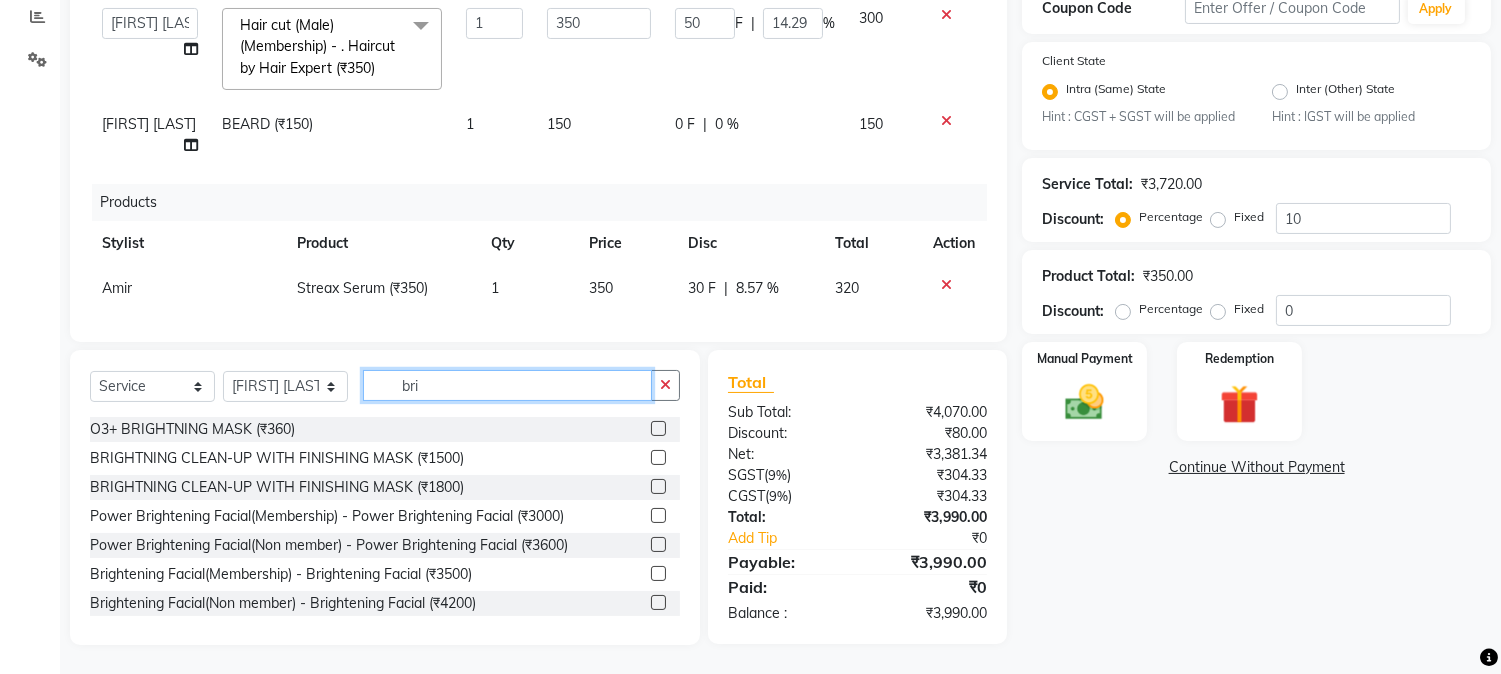 type on "bri" 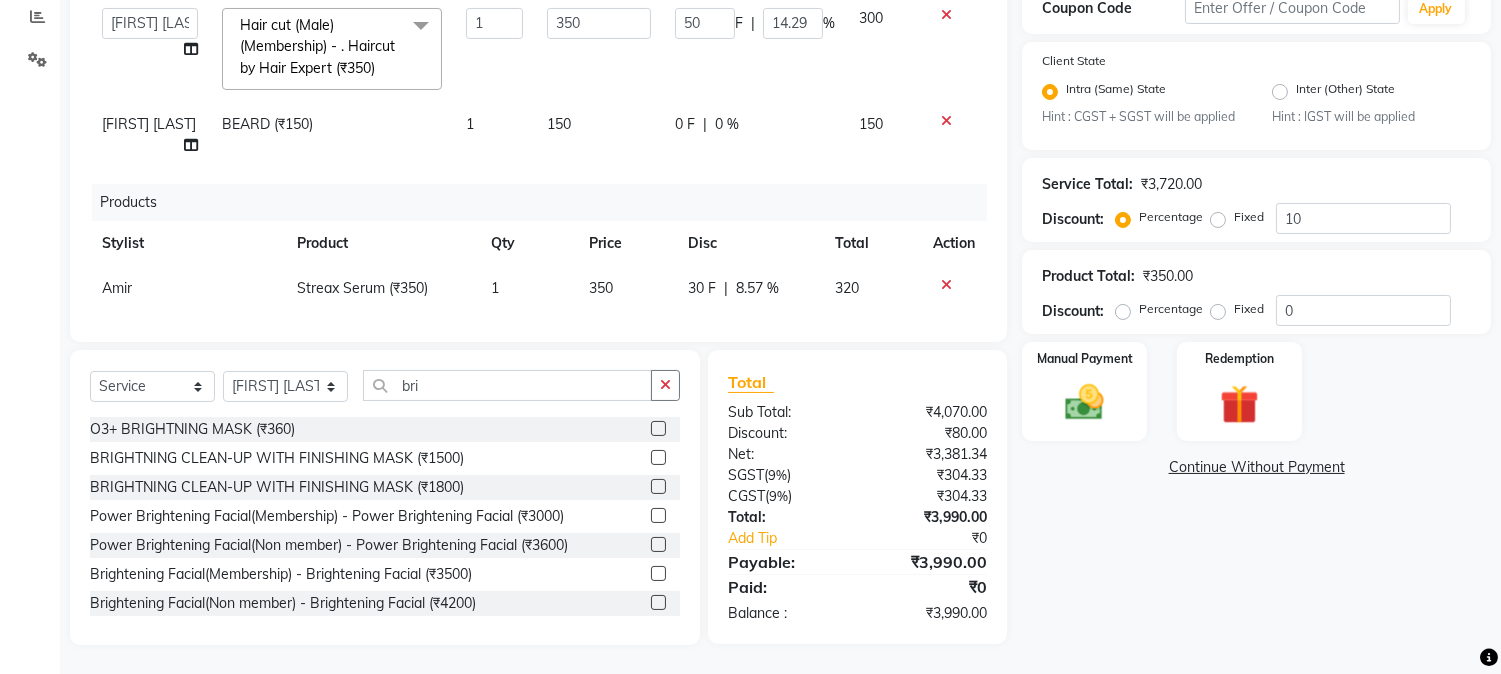 click 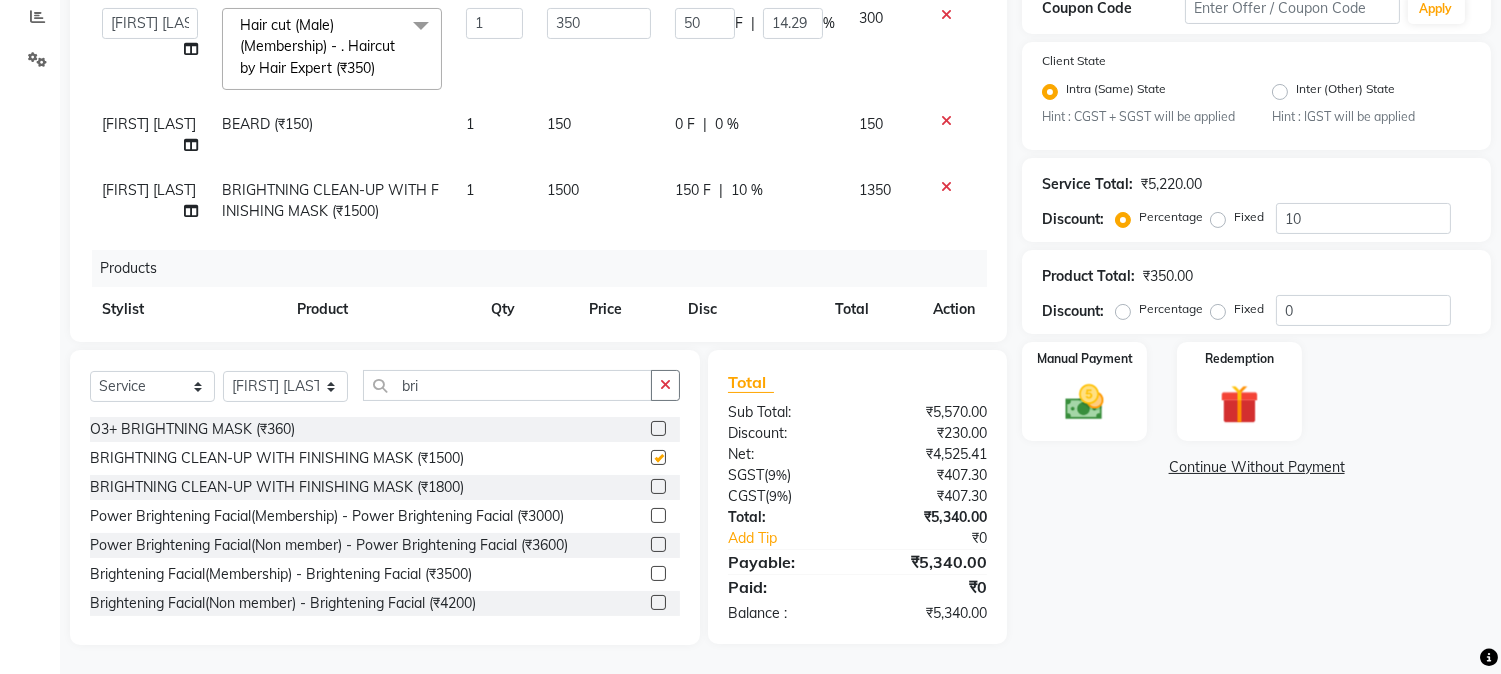 checkbox on "false" 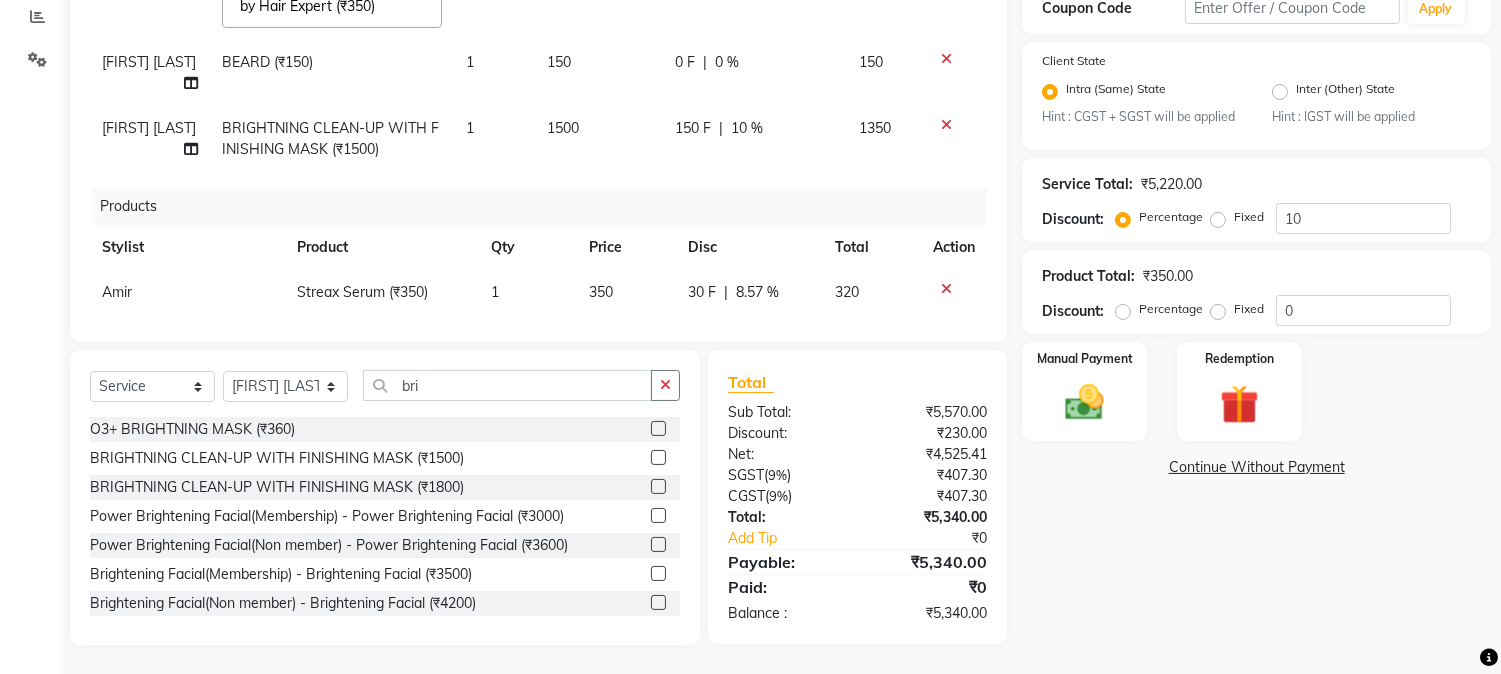 scroll, scrollTop: 524, scrollLeft: 0, axis: vertical 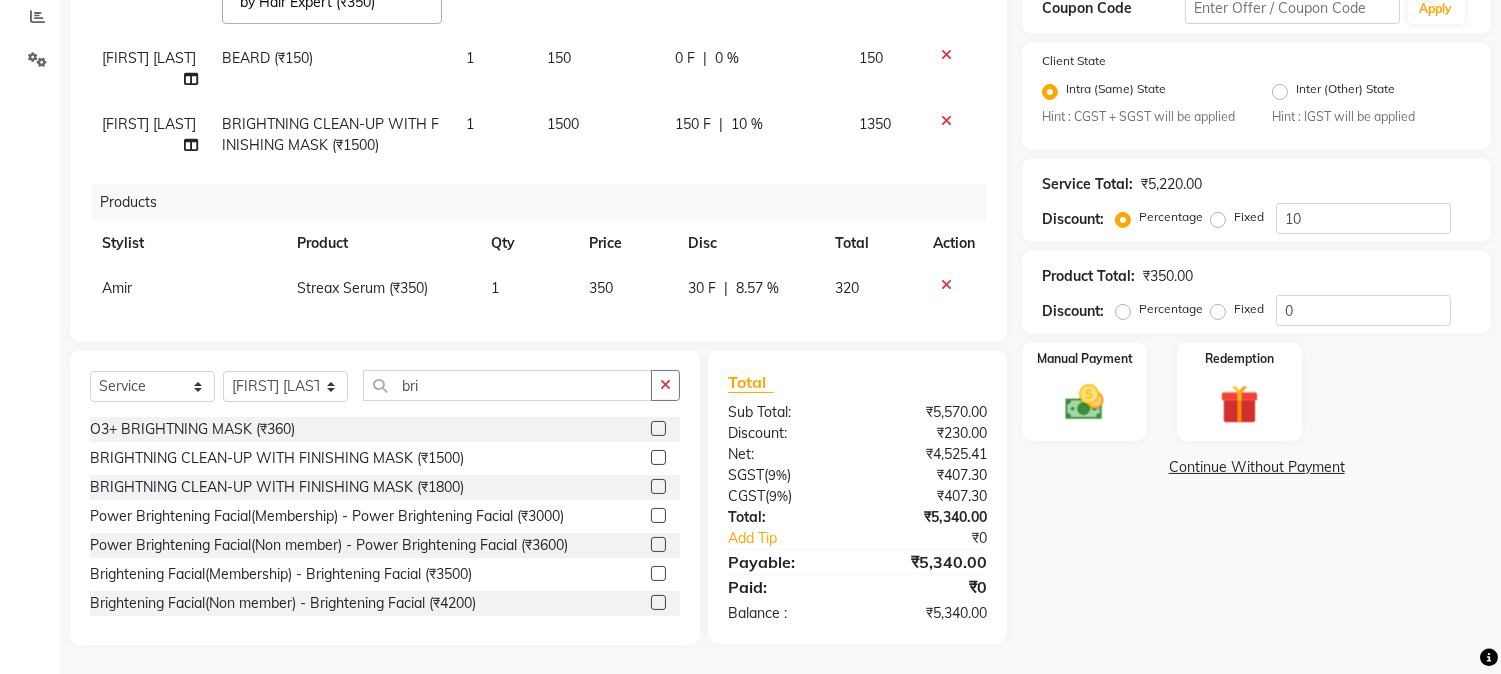 click on "150 F | 10 %" 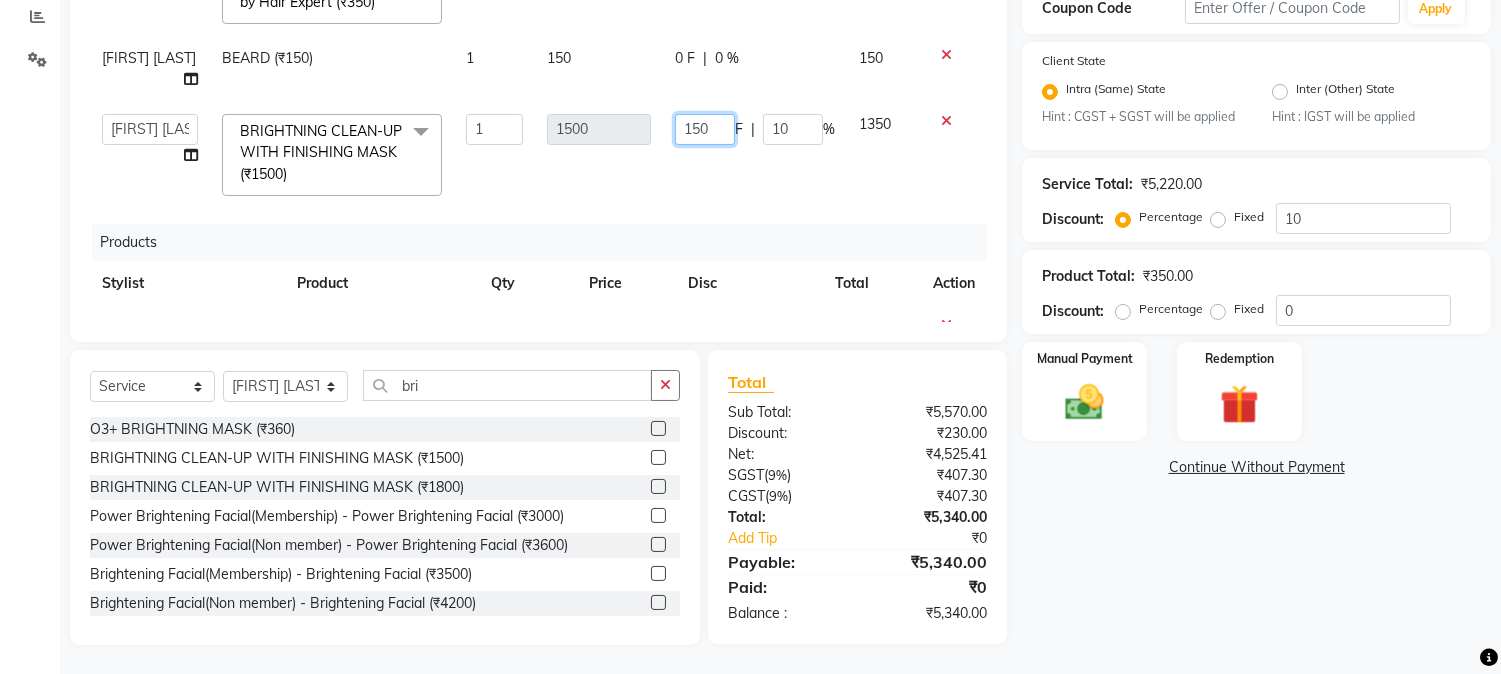 drag, startPoint x: 665, startPoint y: 110, endPoint x: 740, endPoint y: 110, distance: 75 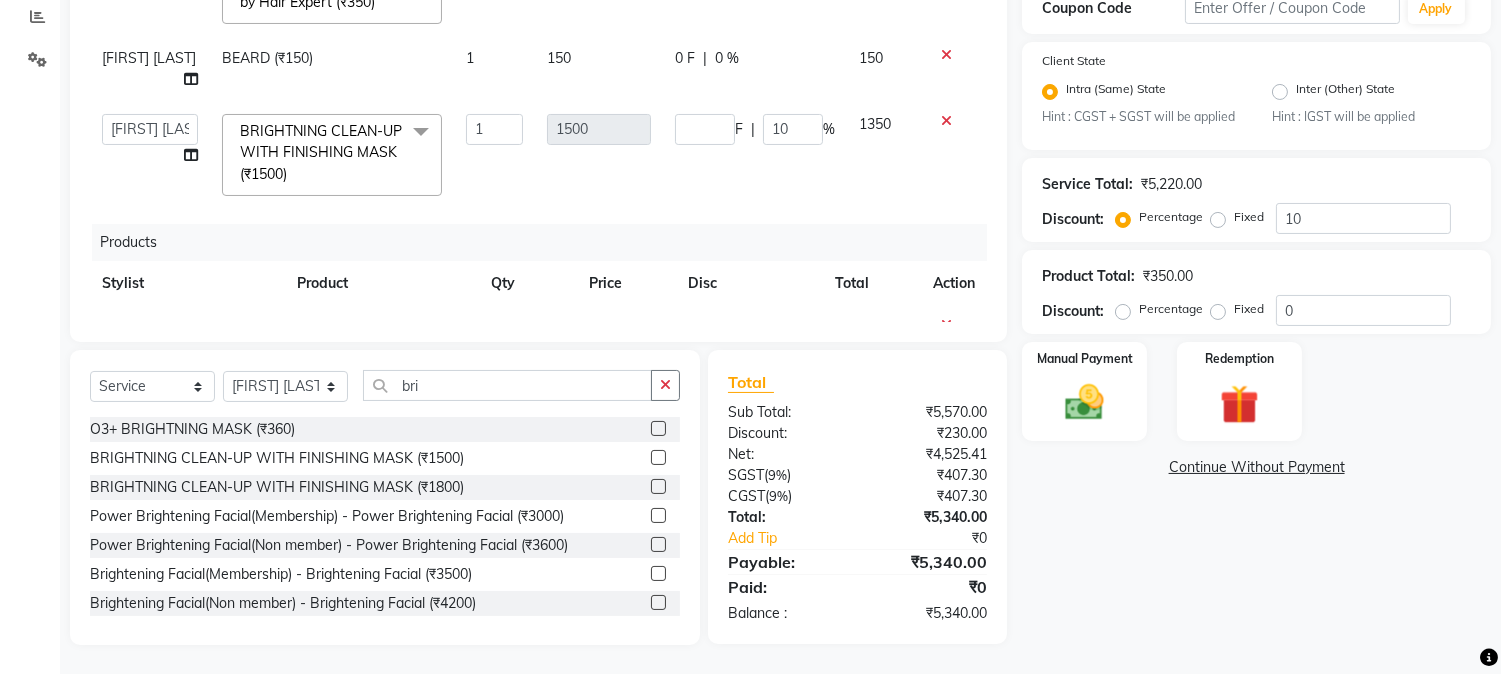 click on "F | 10 %" 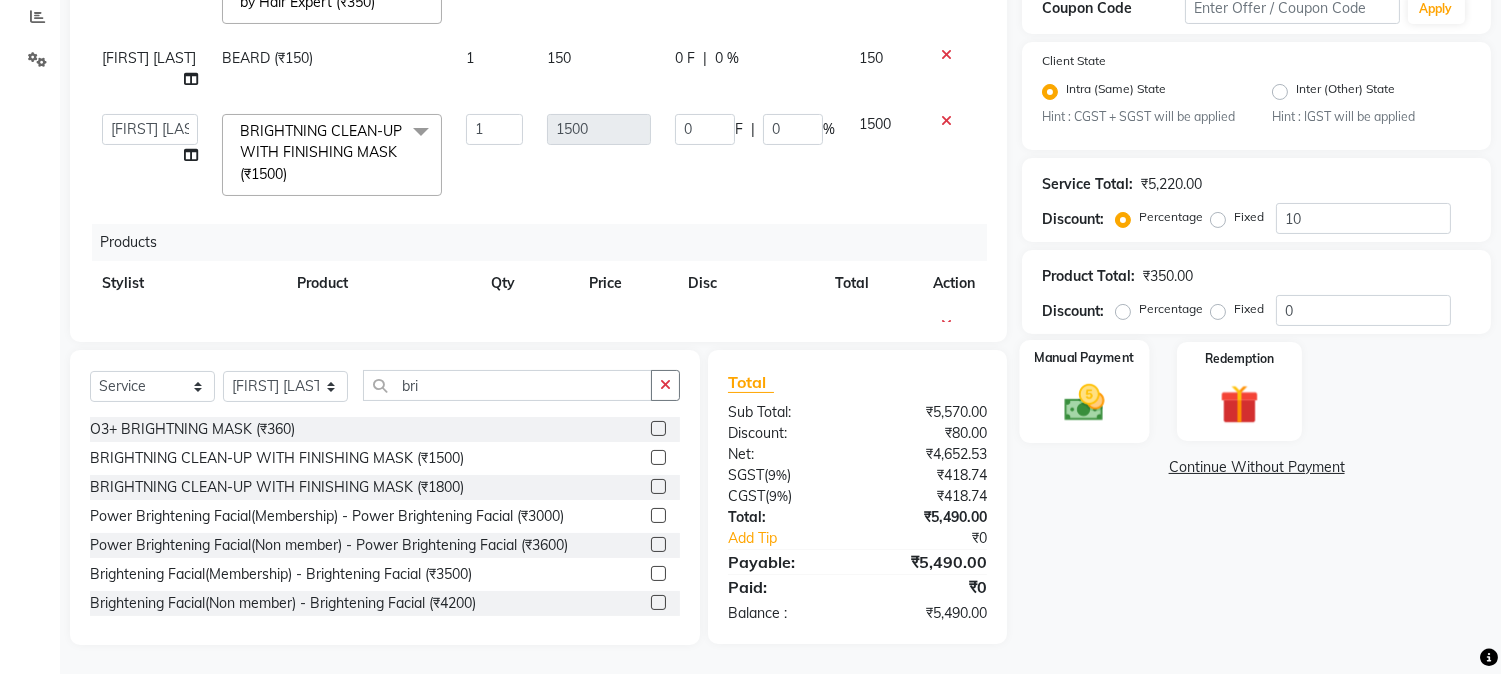 click on "Manual Payment" 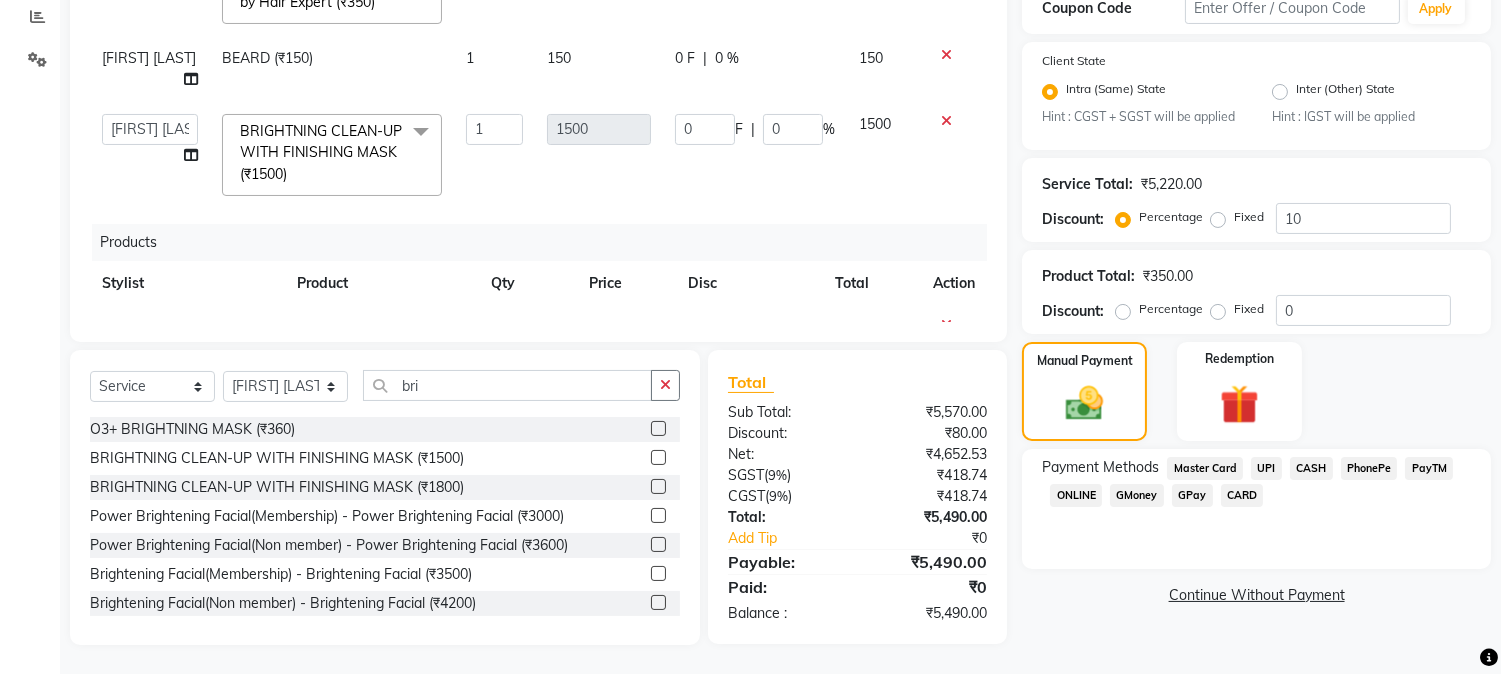 click on "GPay" 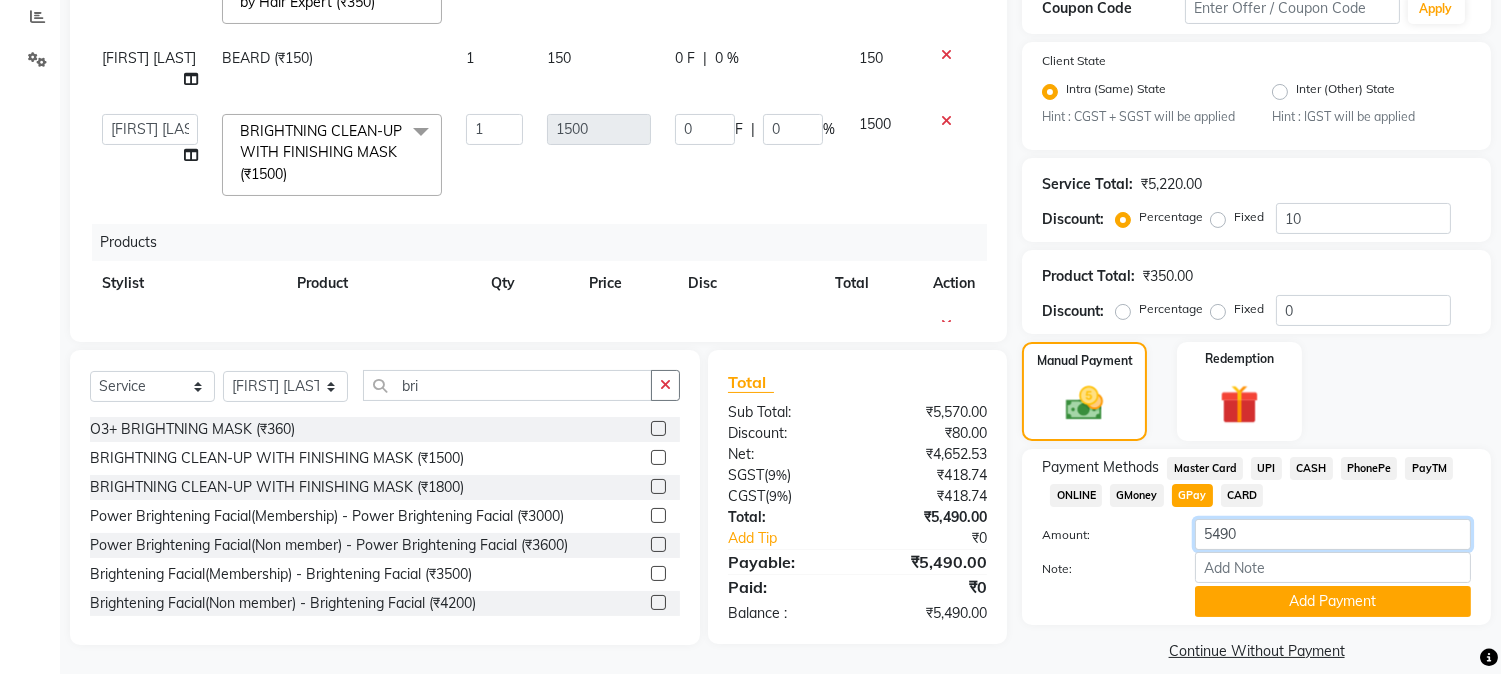 drag, startPoint x: 1205, startPoint y: 532, endPoint x: 1304, endPoint y: 516, distance: 100.28459 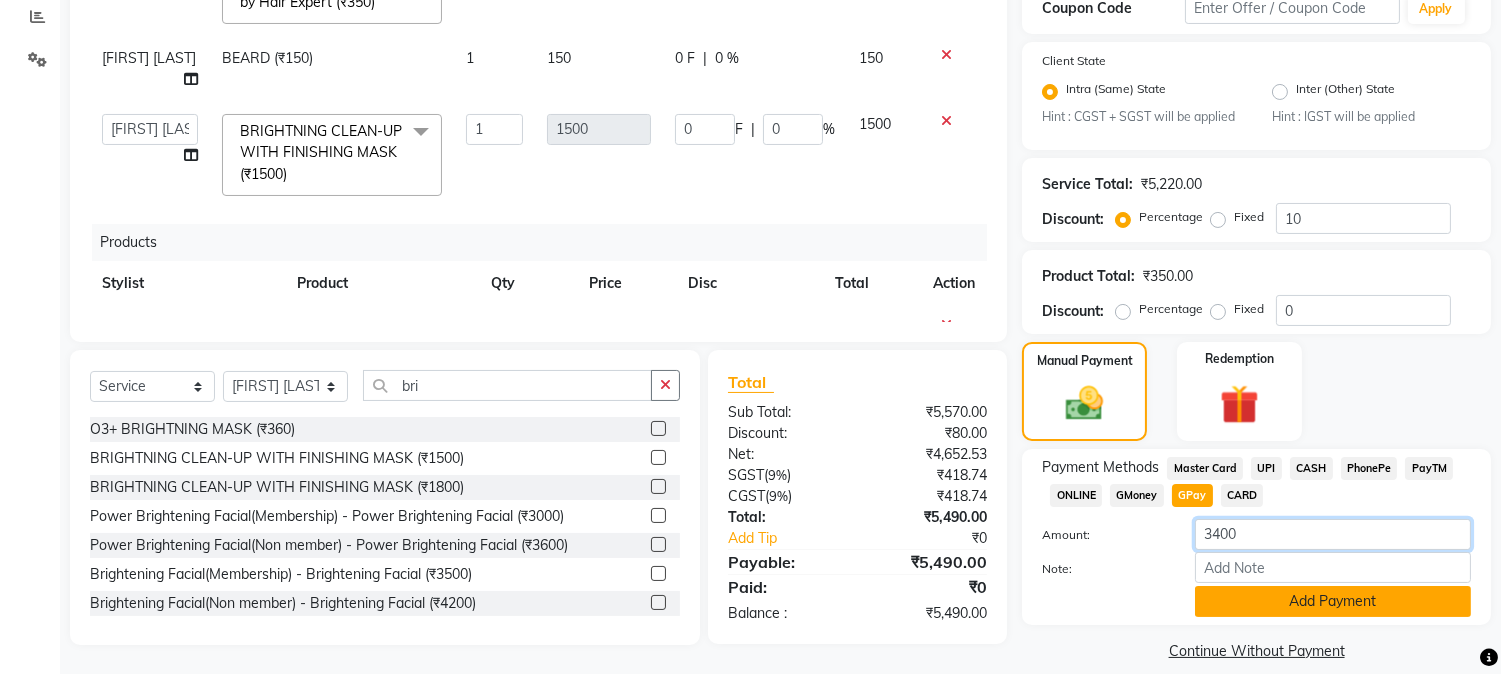 type on "3400" 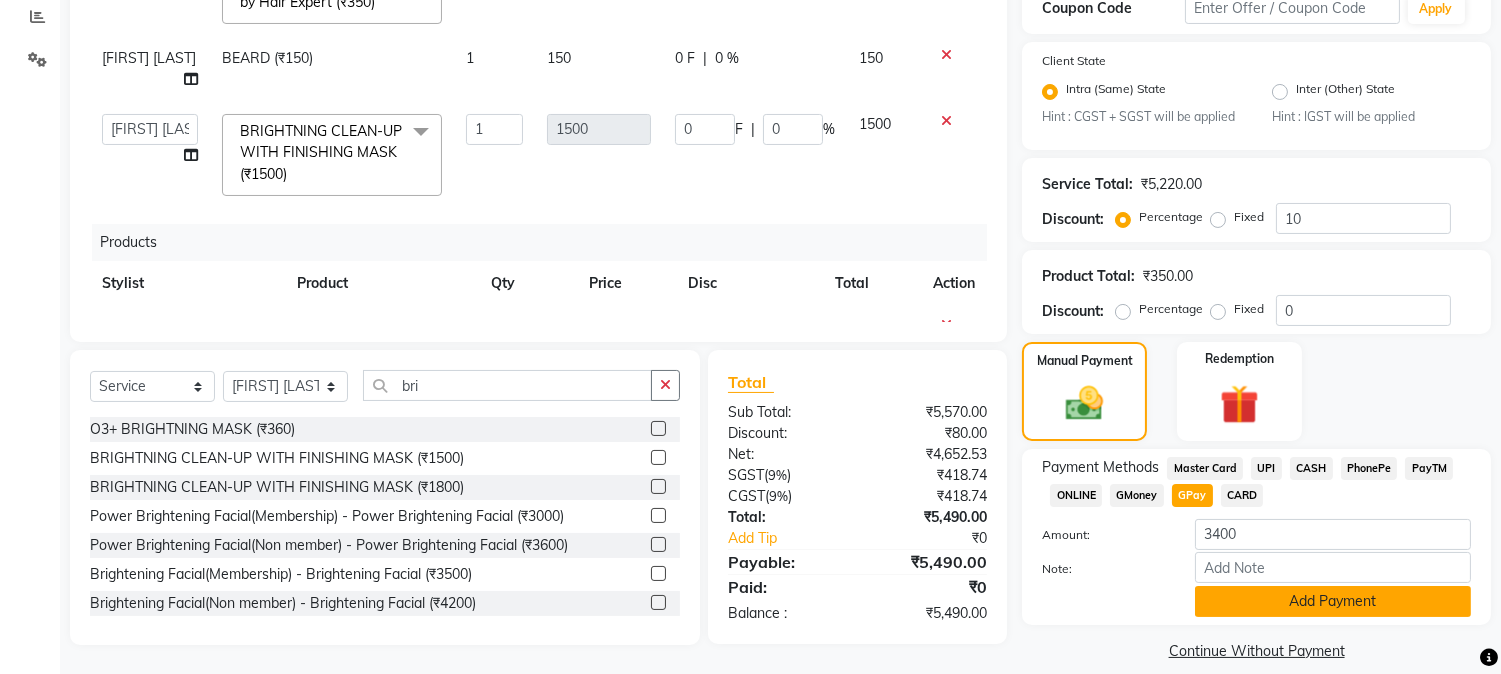 click on "Add Payment" 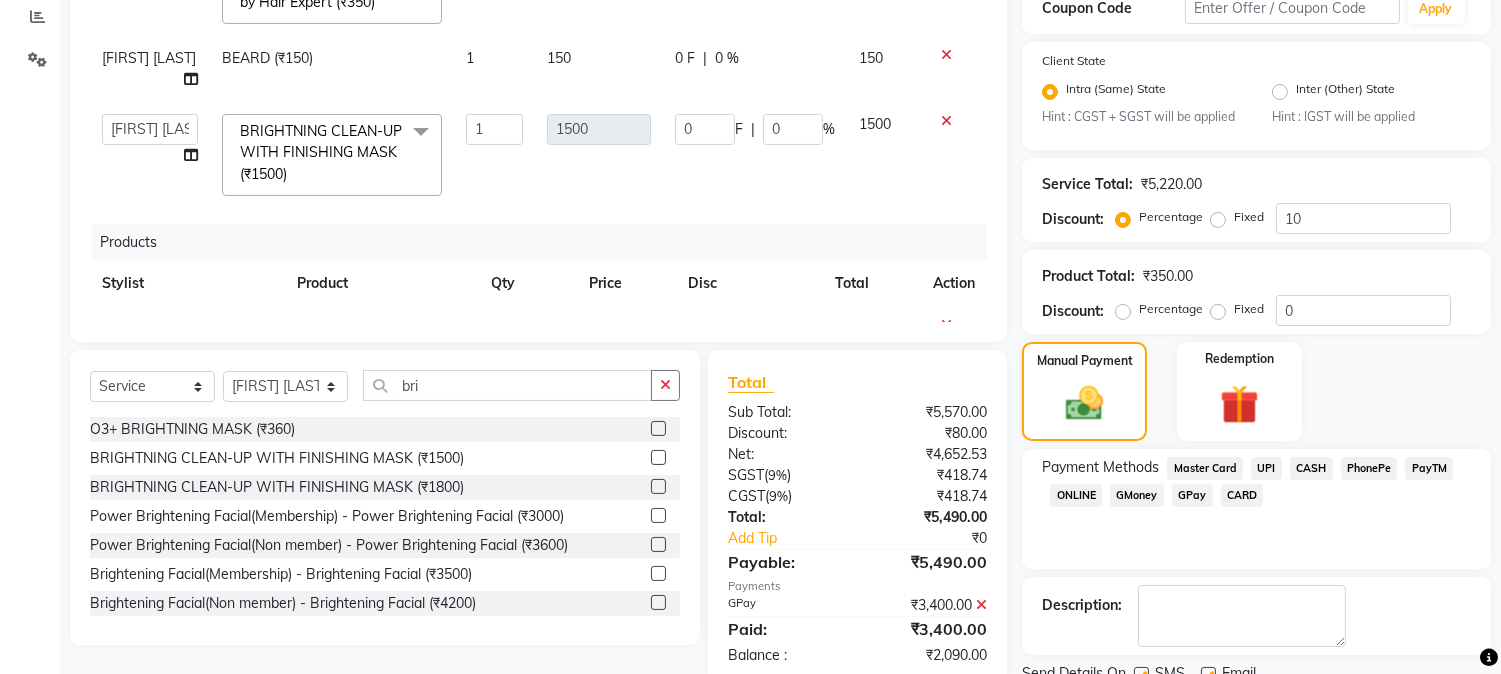 click on "CASH" 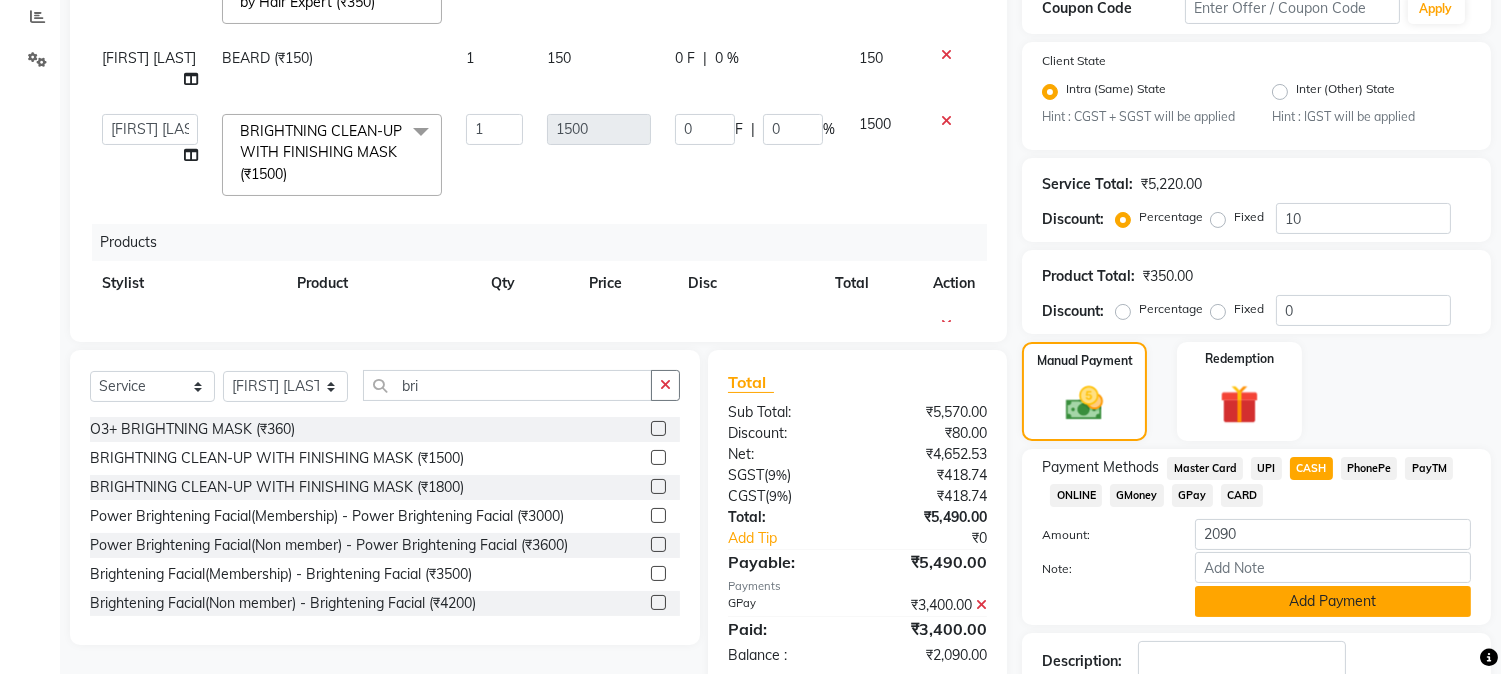 click on "Add Payment" 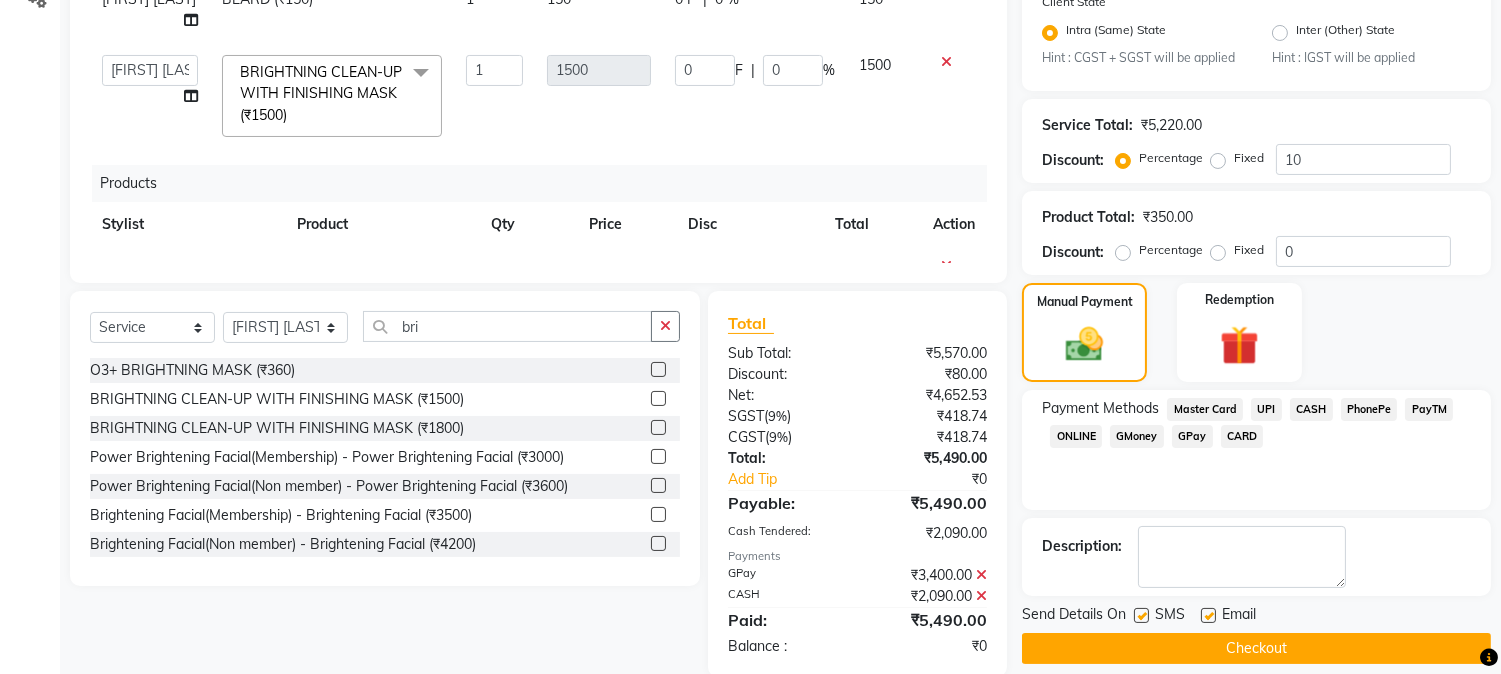 scroll, scrollTop: 517, scrollLeft: 0, axis: vertical 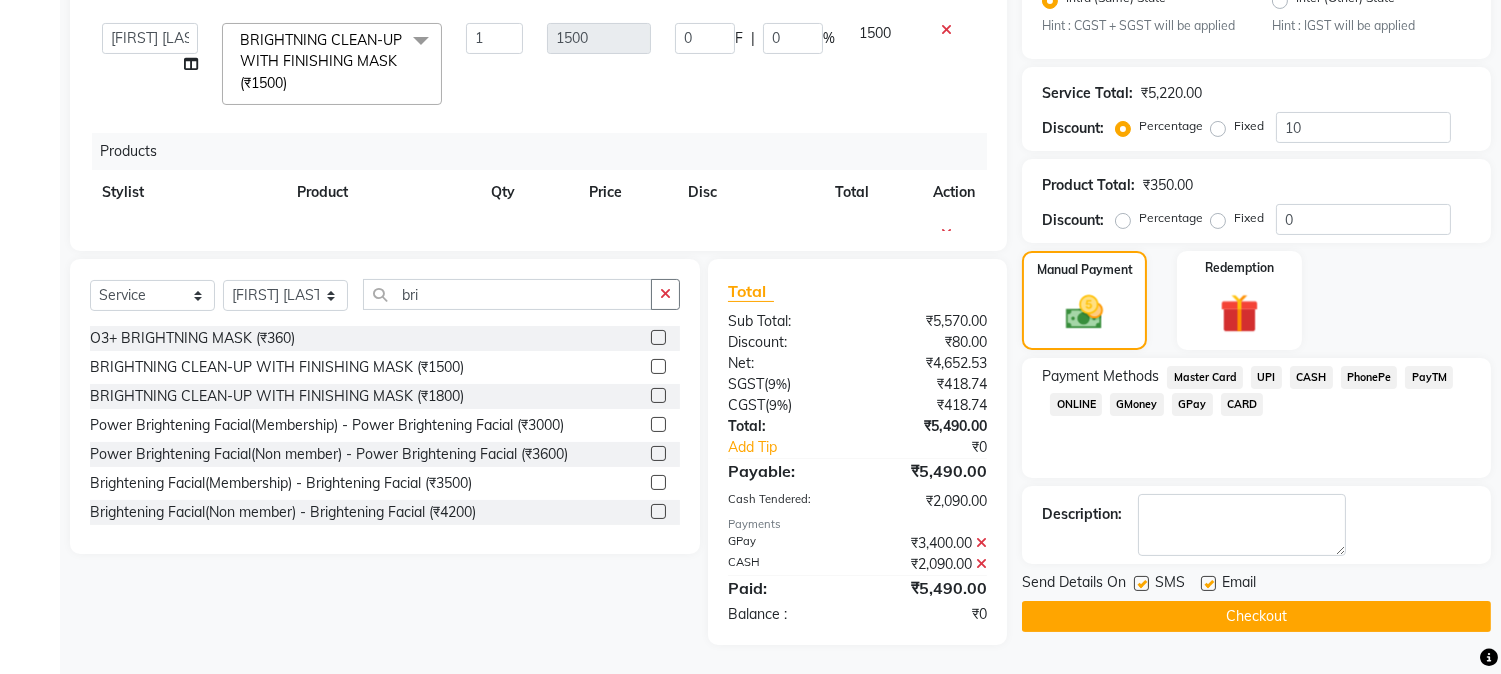click 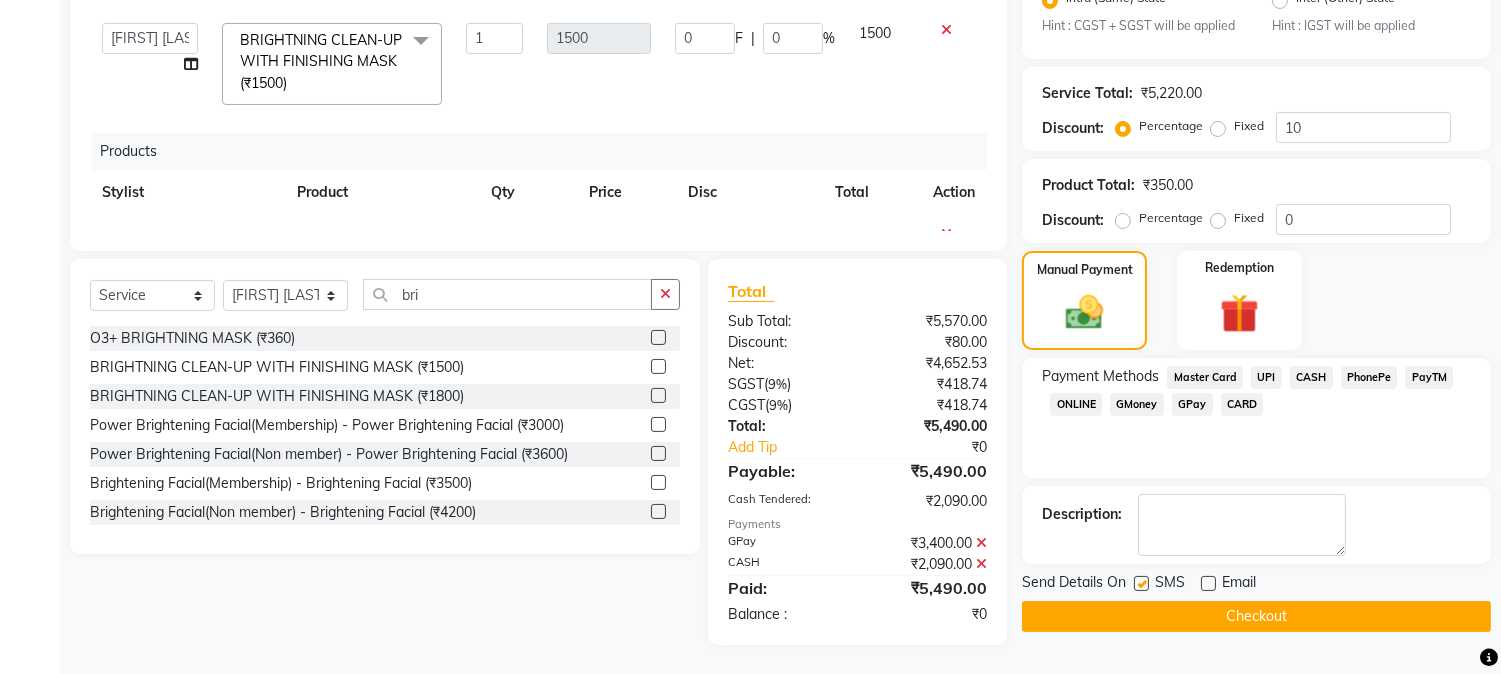 click on "Checkout" 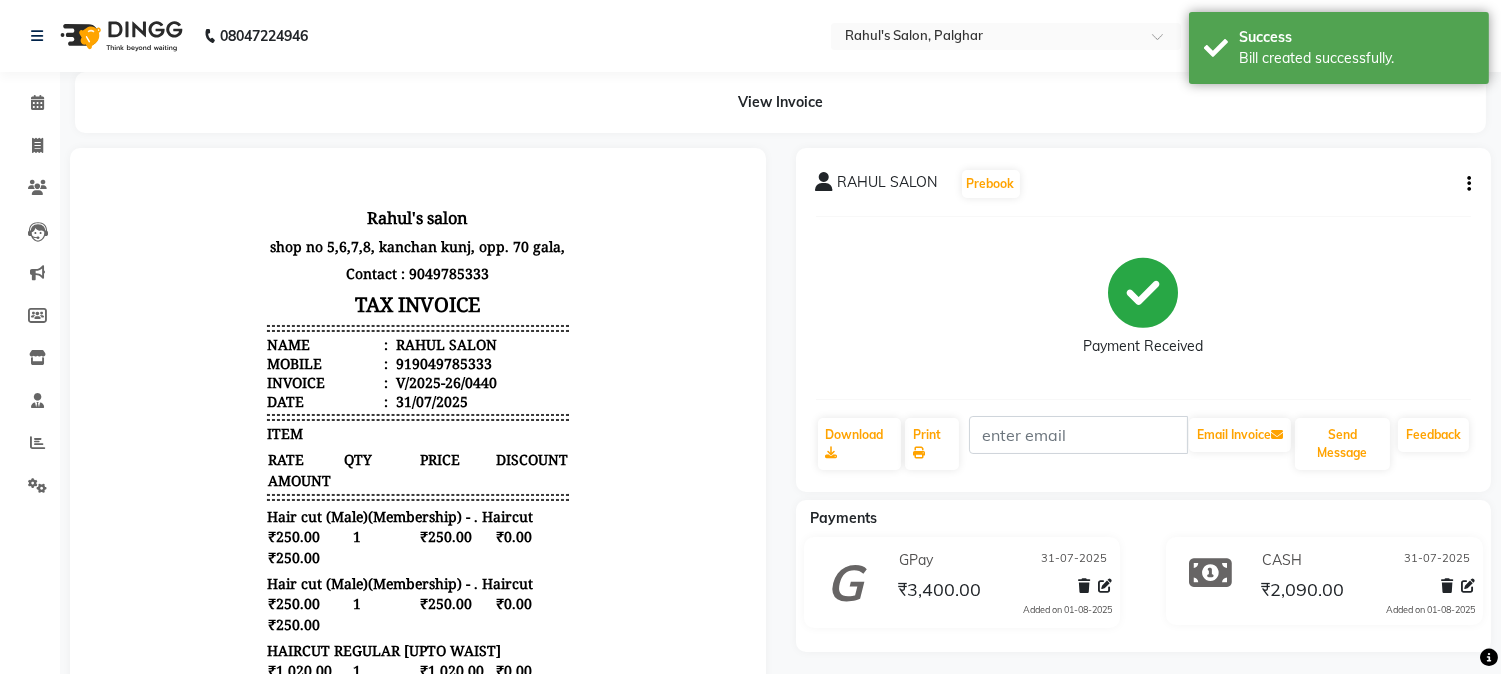 scroll, scrollTop: 0, scrollLeft: 0, axis: both 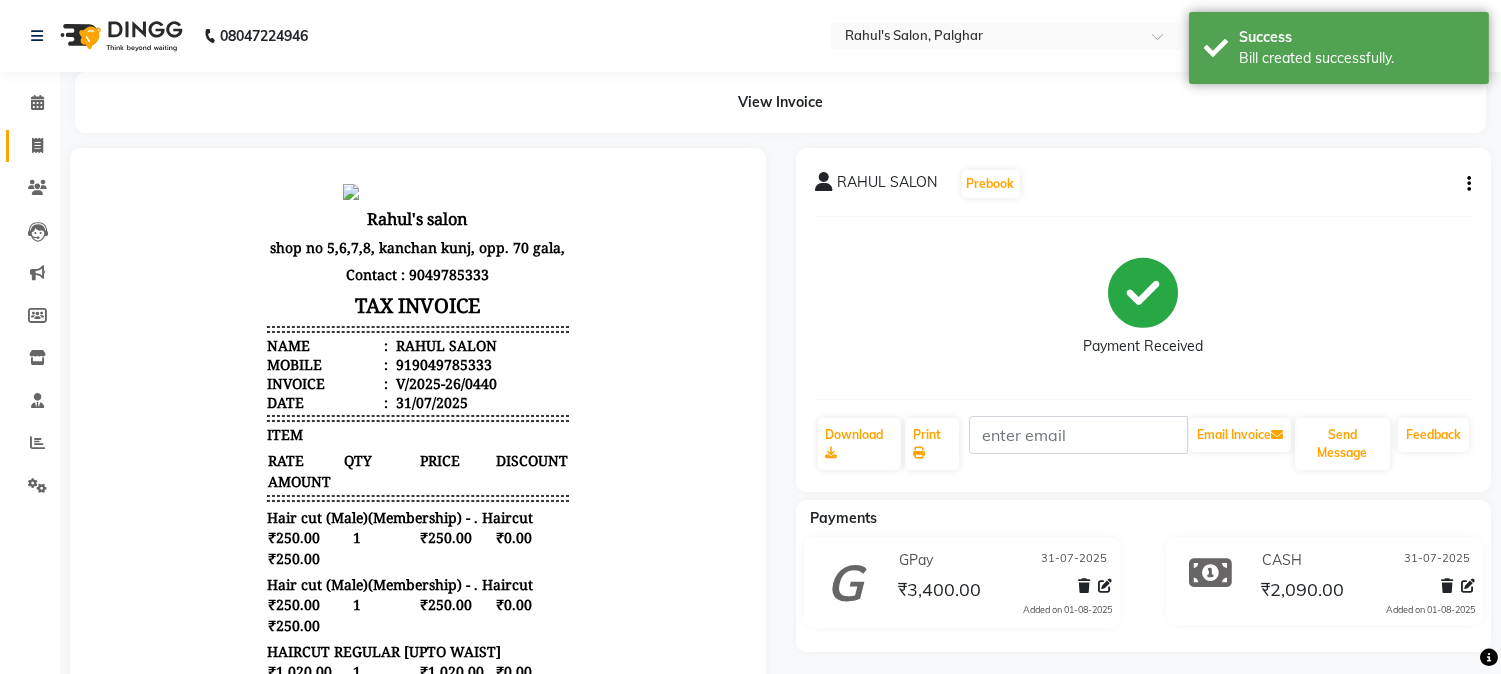 click on "Invoice" 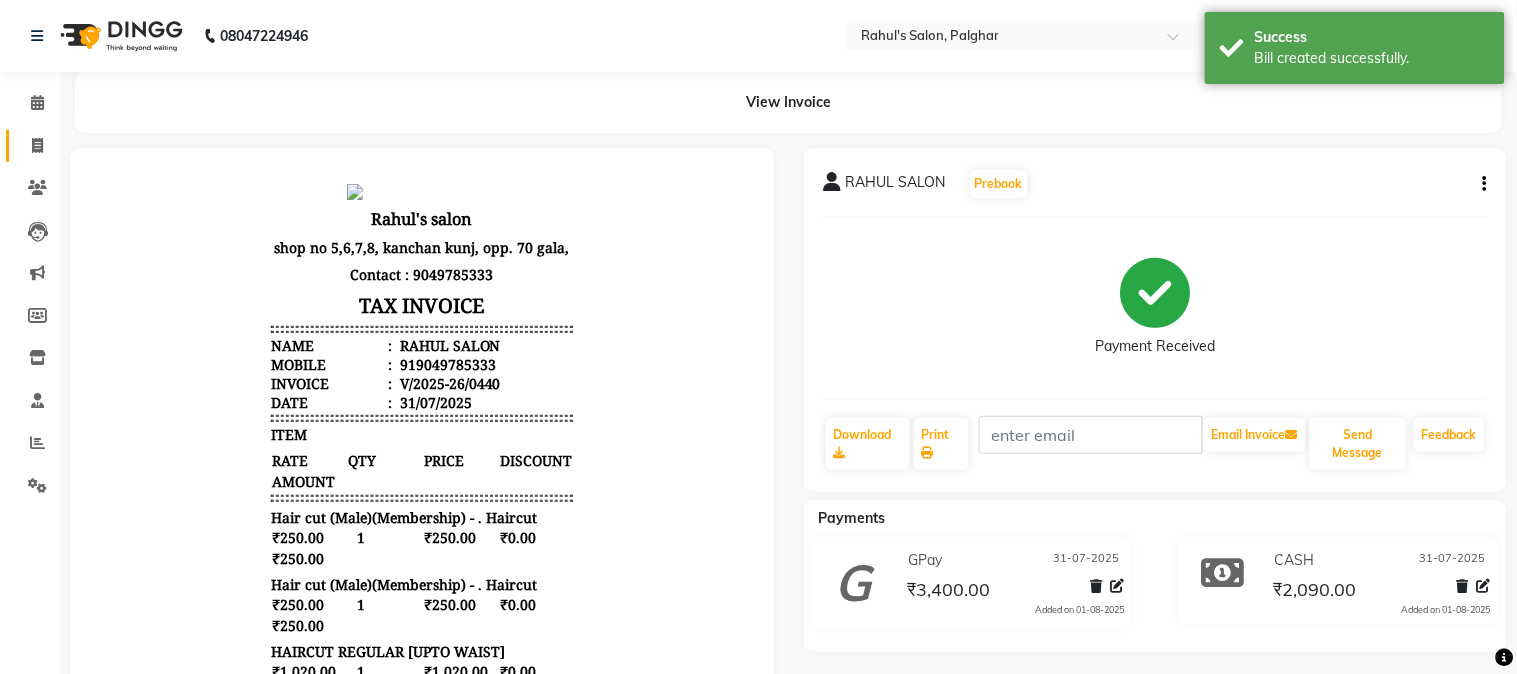 select on "service" 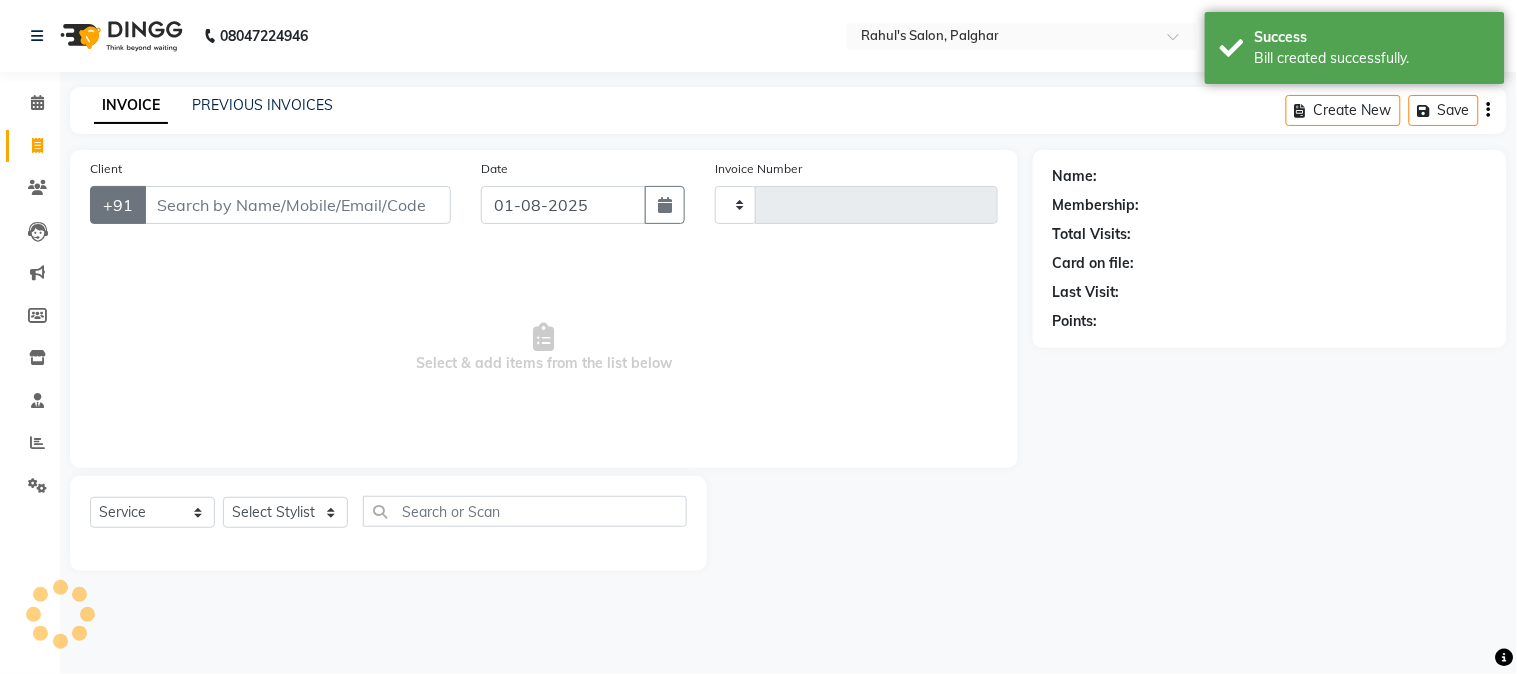type on "0441" 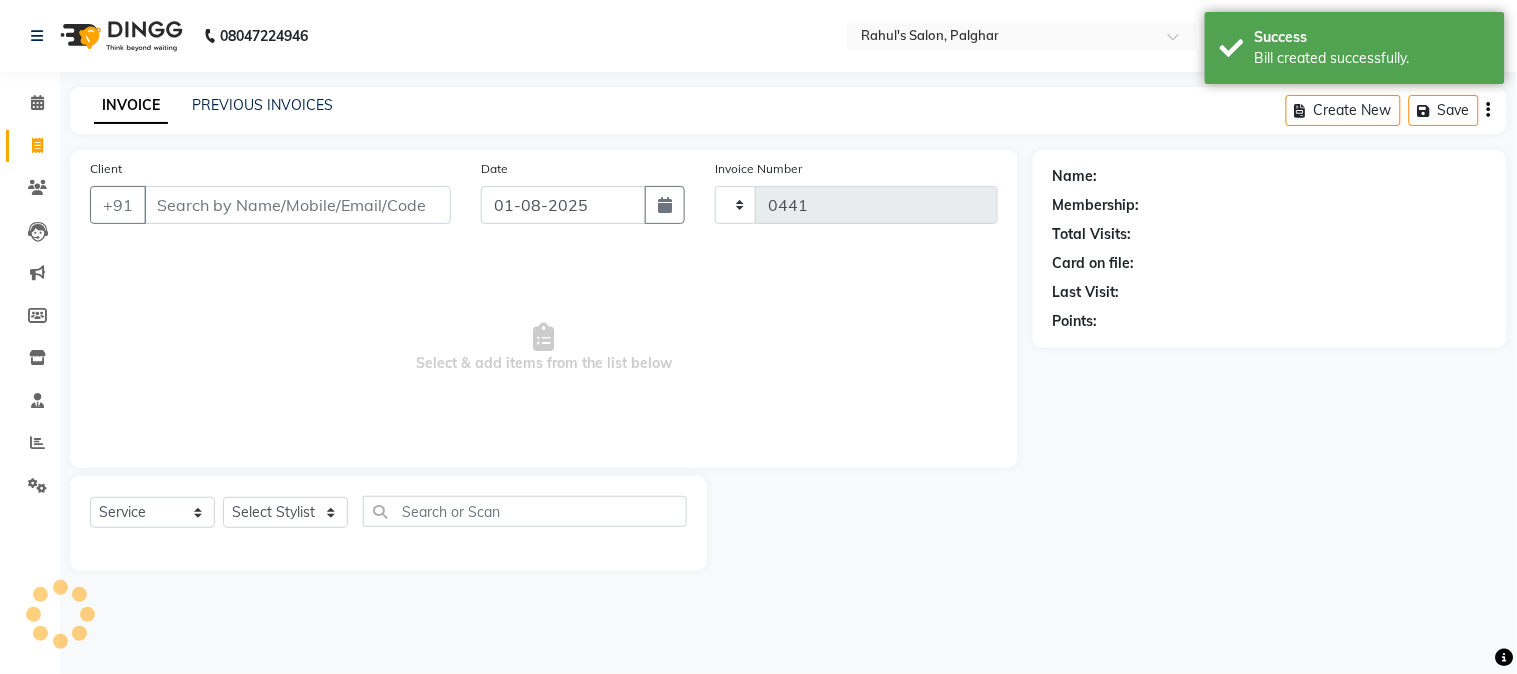 select on "4166" 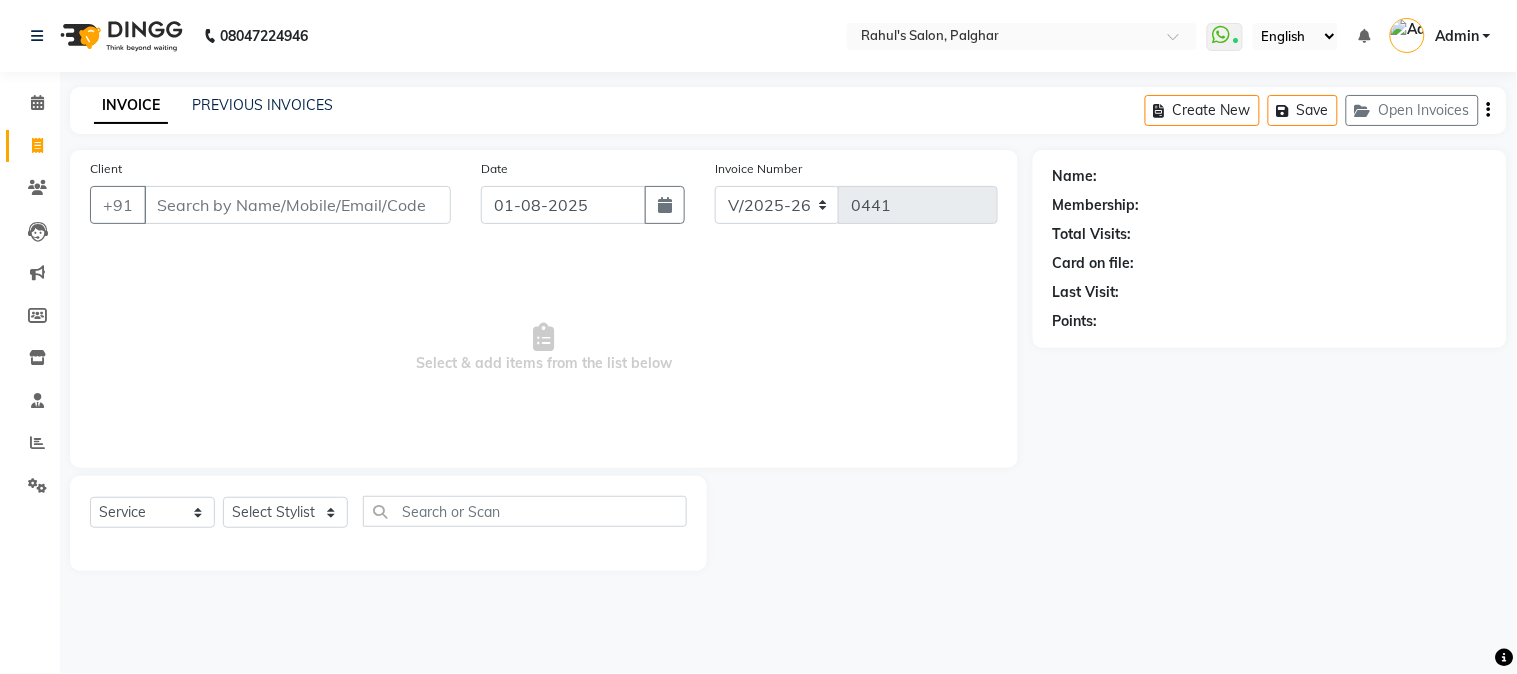 click on "Client" at bounding box center (297, 205) 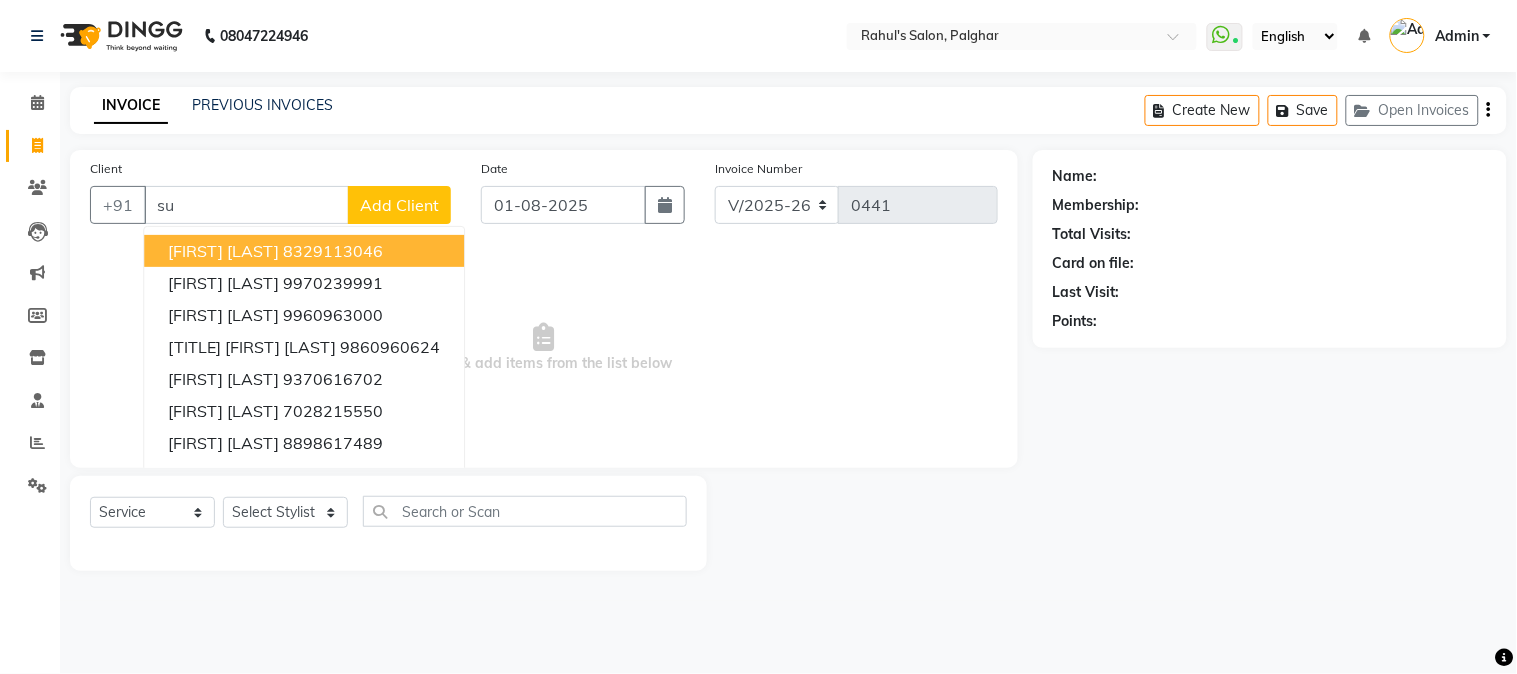 type on "s" 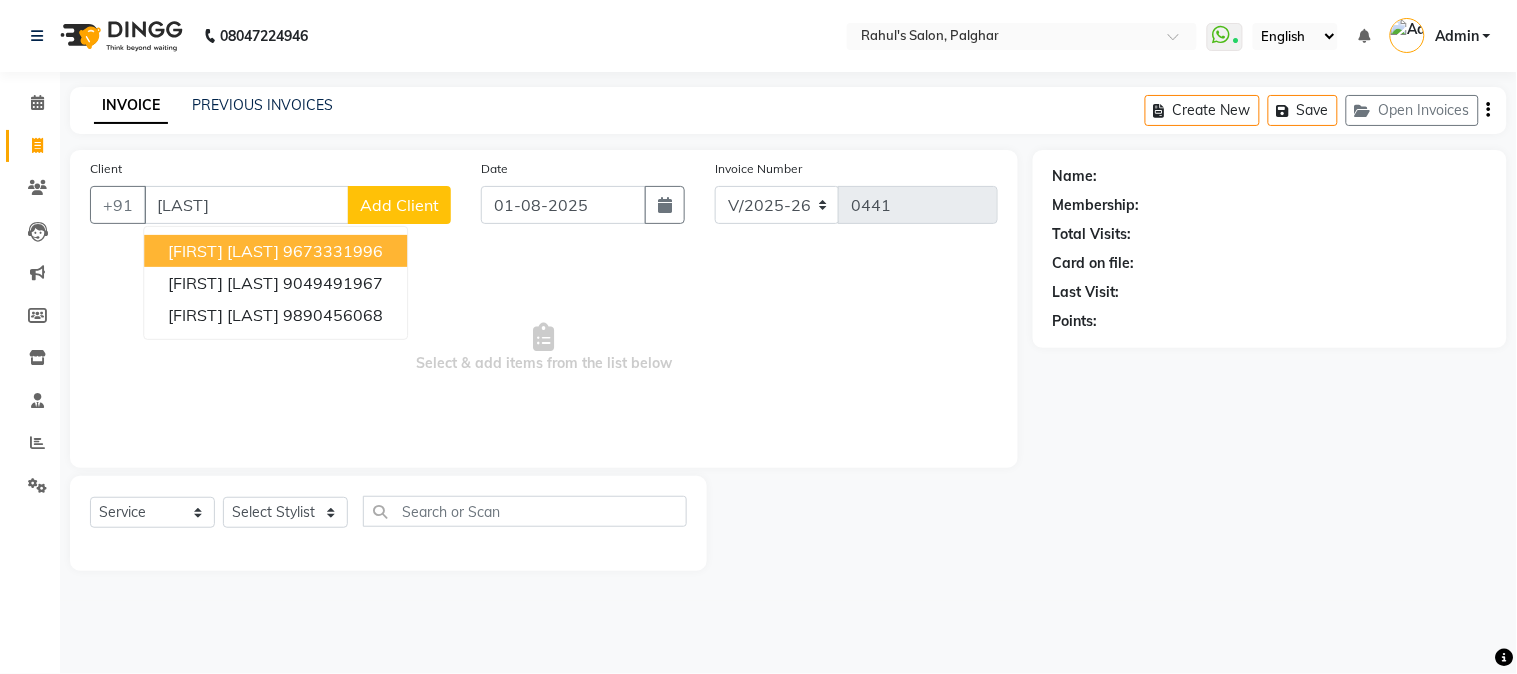 click on "[FIRST] [LAST] [PHONE]" at bounding box center [275, 251] 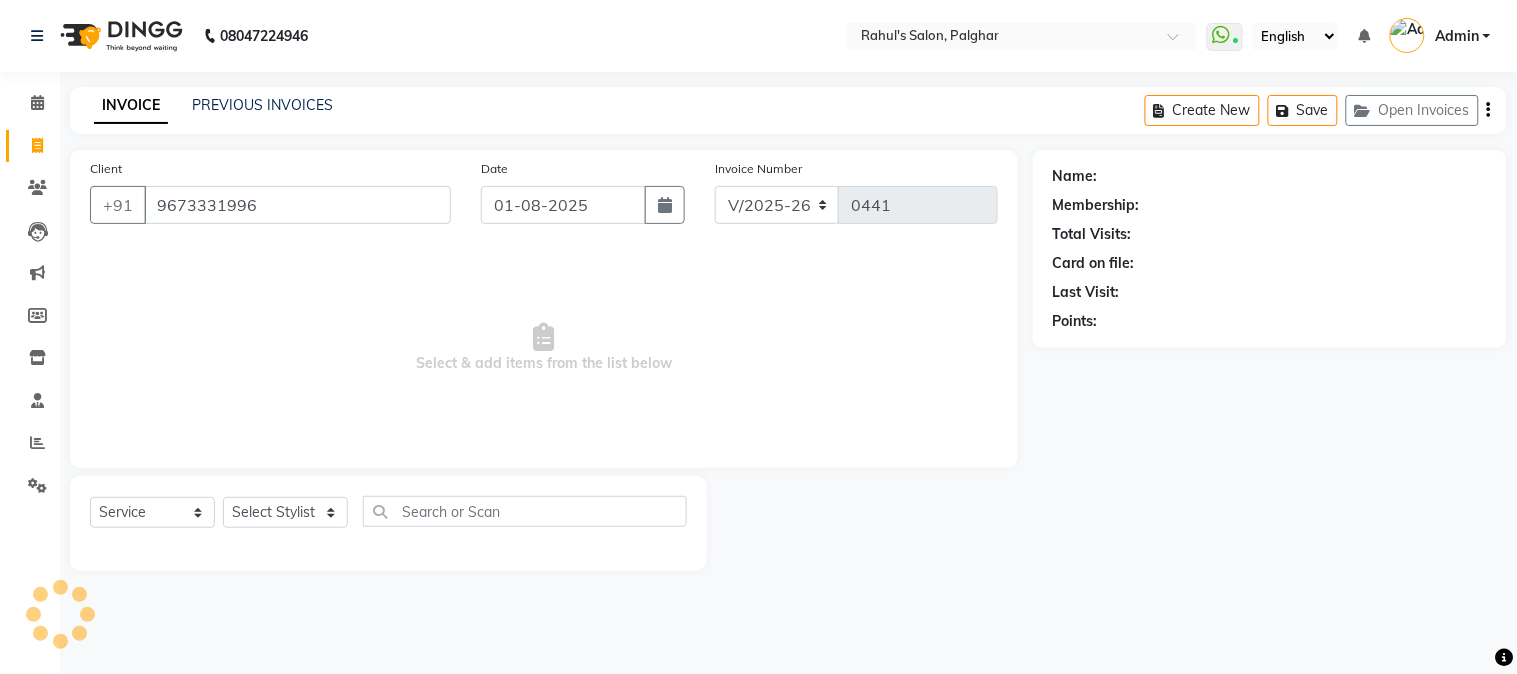 type on "9673331996" 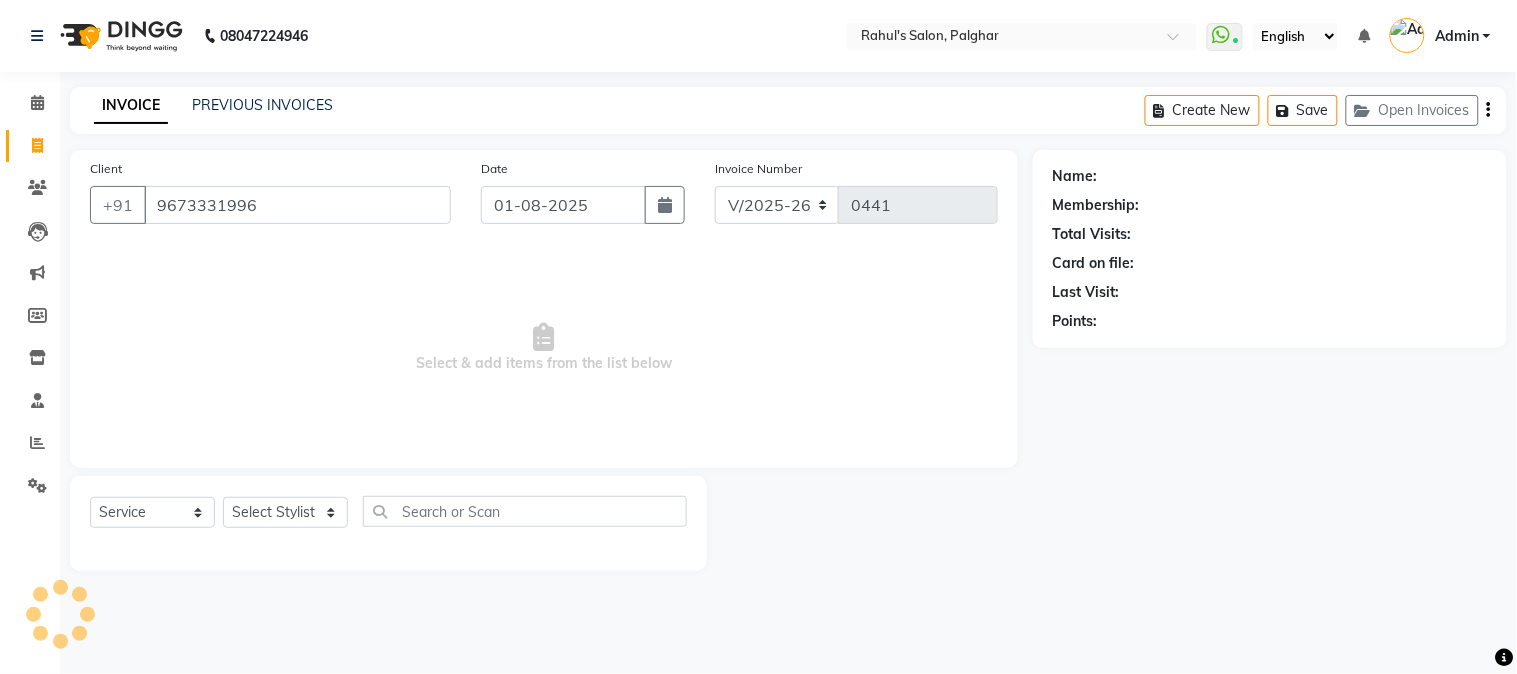 select on "1: Object" 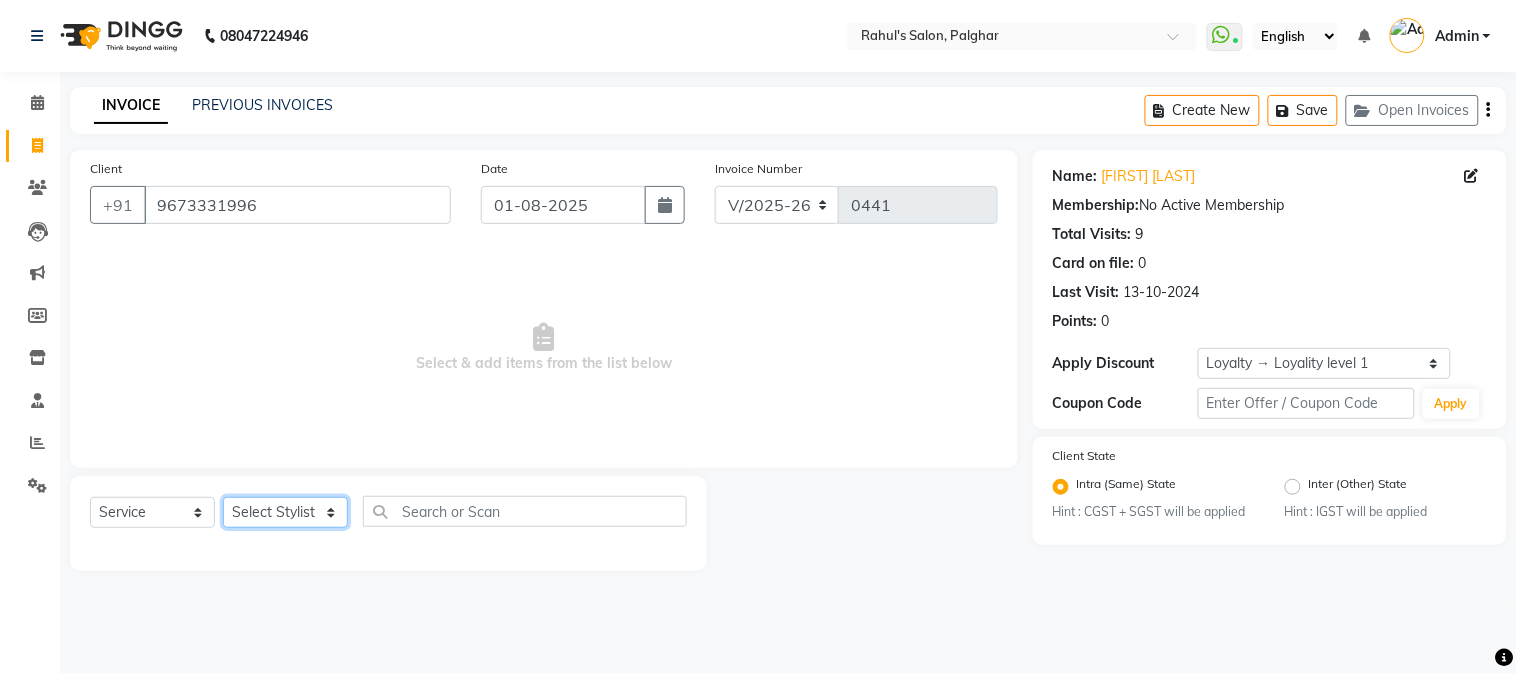 click on "Select Stylist AARMAN AAYUSHI SHARMA Akruti AMAN  Amir Arbaz Asif Ansari BABLU Bandana BHAGYESH CHETAN CHETAN BOISAR furkan GEETA KISHOR KISHOR JAMBHULKAR kunal mushahid  [muddu] Nilam NIRANJAN Nisha Parmar PRABHA  PUNAM Rahul Sir RAVI  RIMA Rohit Tandel SALONI Sandy Sir sarfaraz shovib M.D shreya ZOYA" 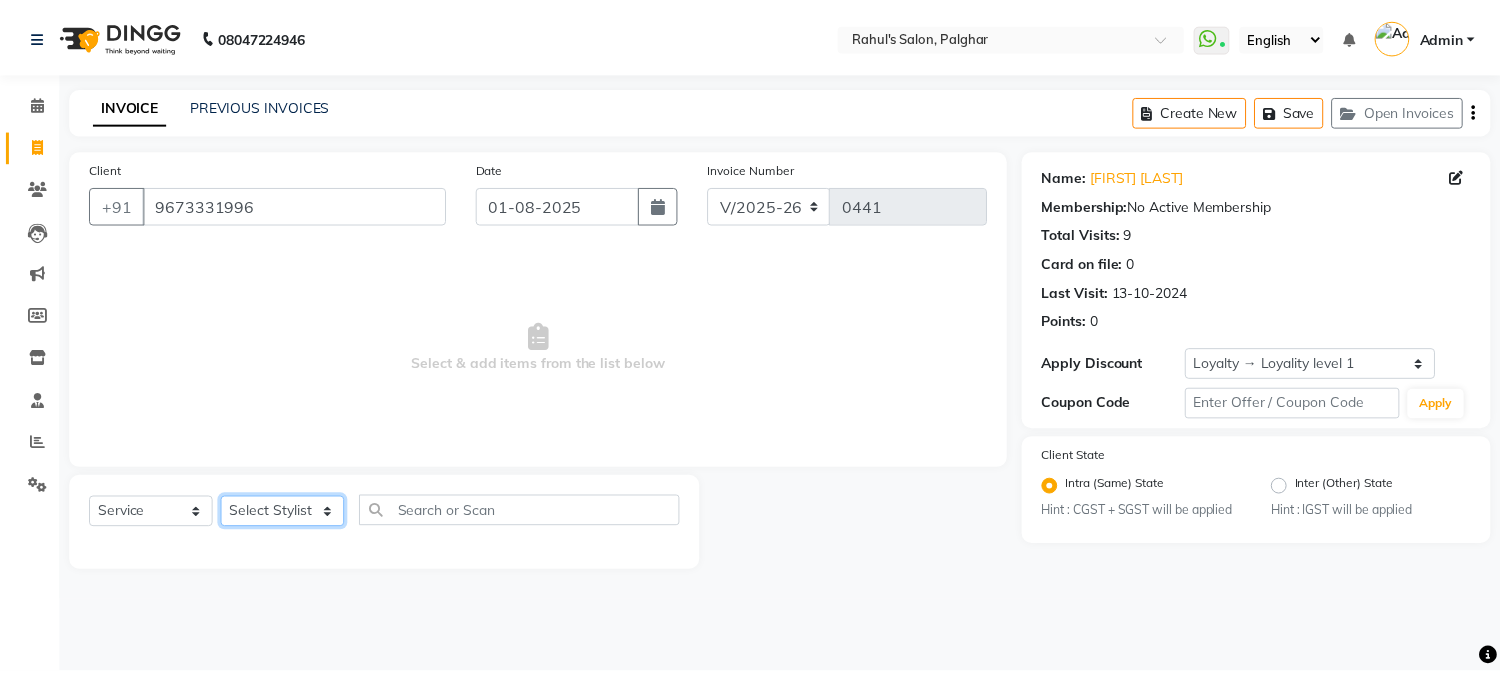 type 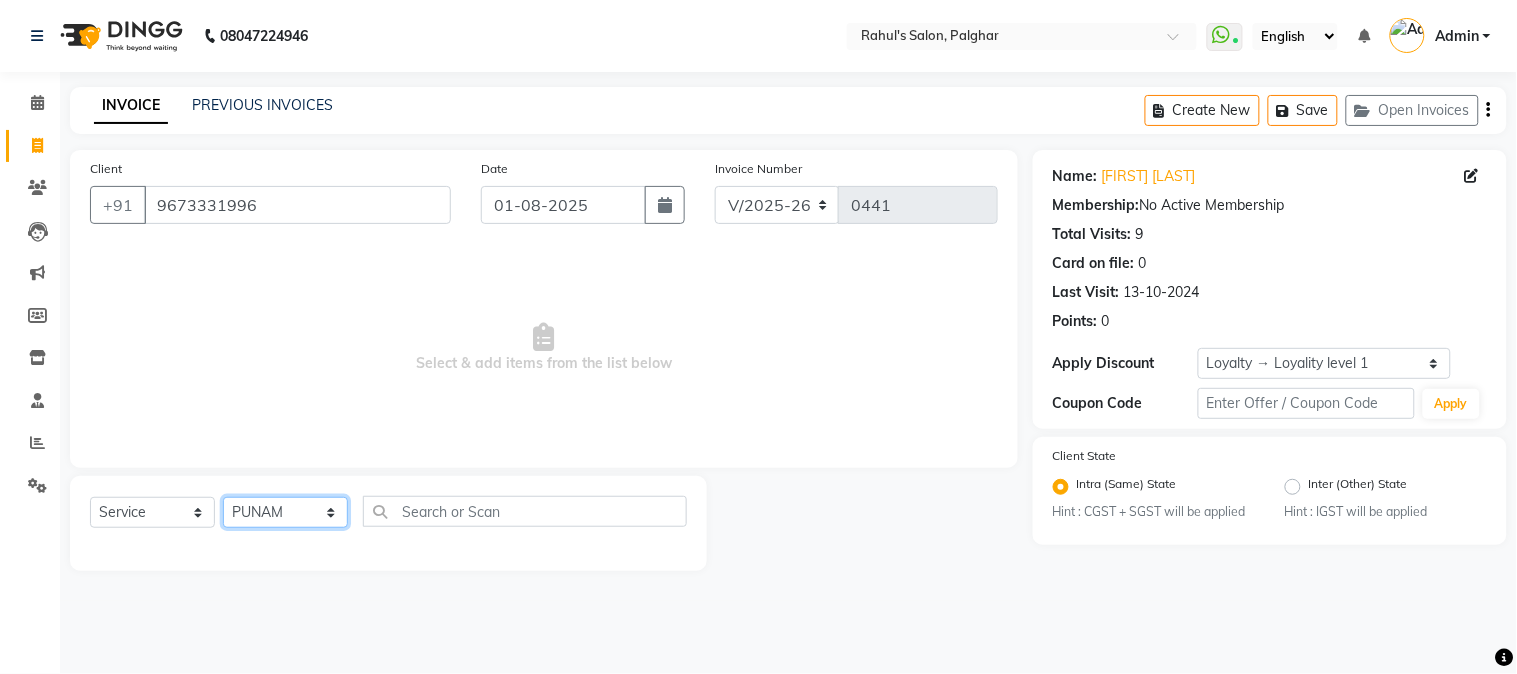 click on "Select Stylist AARMAN AAYUSHI SHARMA Akruti AMAN  Amir Arbaz Asif Ansari BABLU Bandana BHAGYESH CHETAN CHETAN BOISAR furkan GEETA KISHOR KISHOR JAMBHULKAR kunal mushahid  [muddu] Nilam NIRANJAN Nisha Parmar PRABHA  PUNAM Rahul Sir RAVI  RIMA Rohit Tandel SALONI Sandy Sir sarfaraz shovib M.D shreya ZOYA" 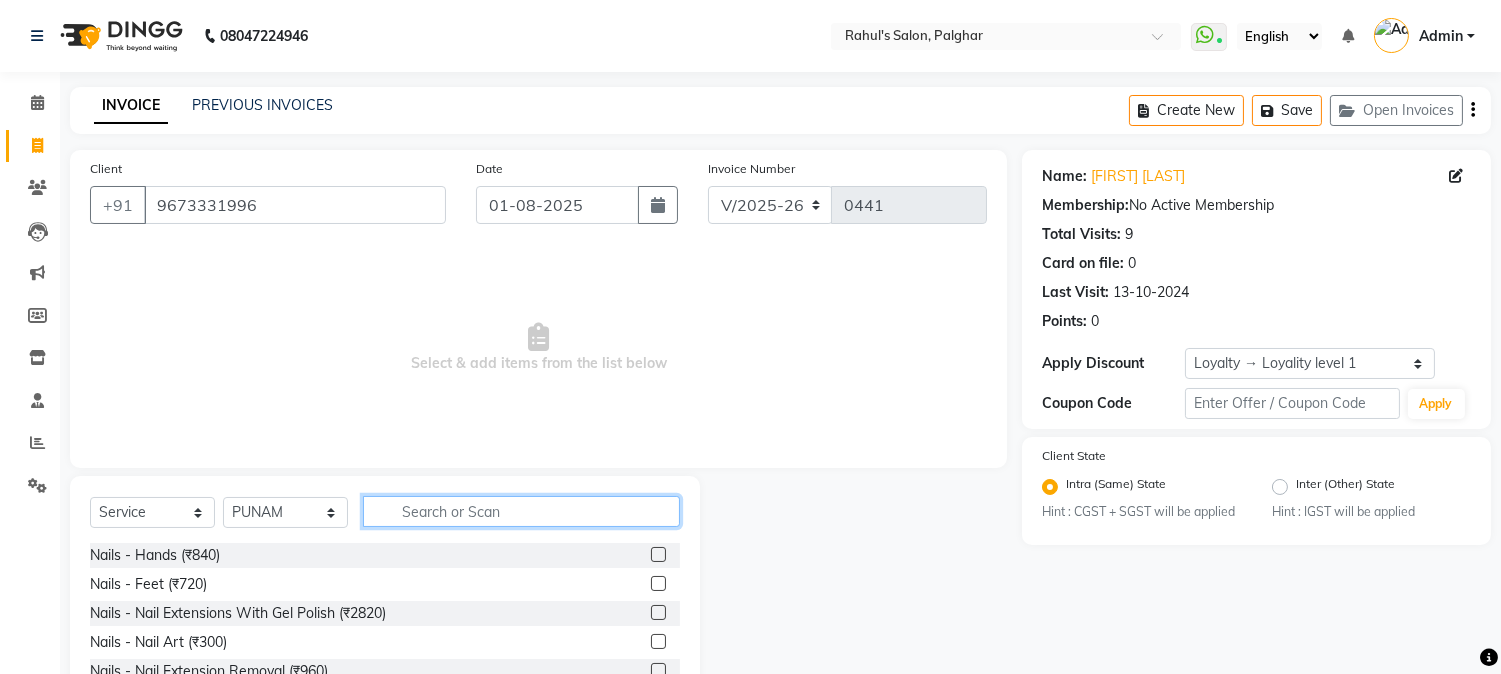click 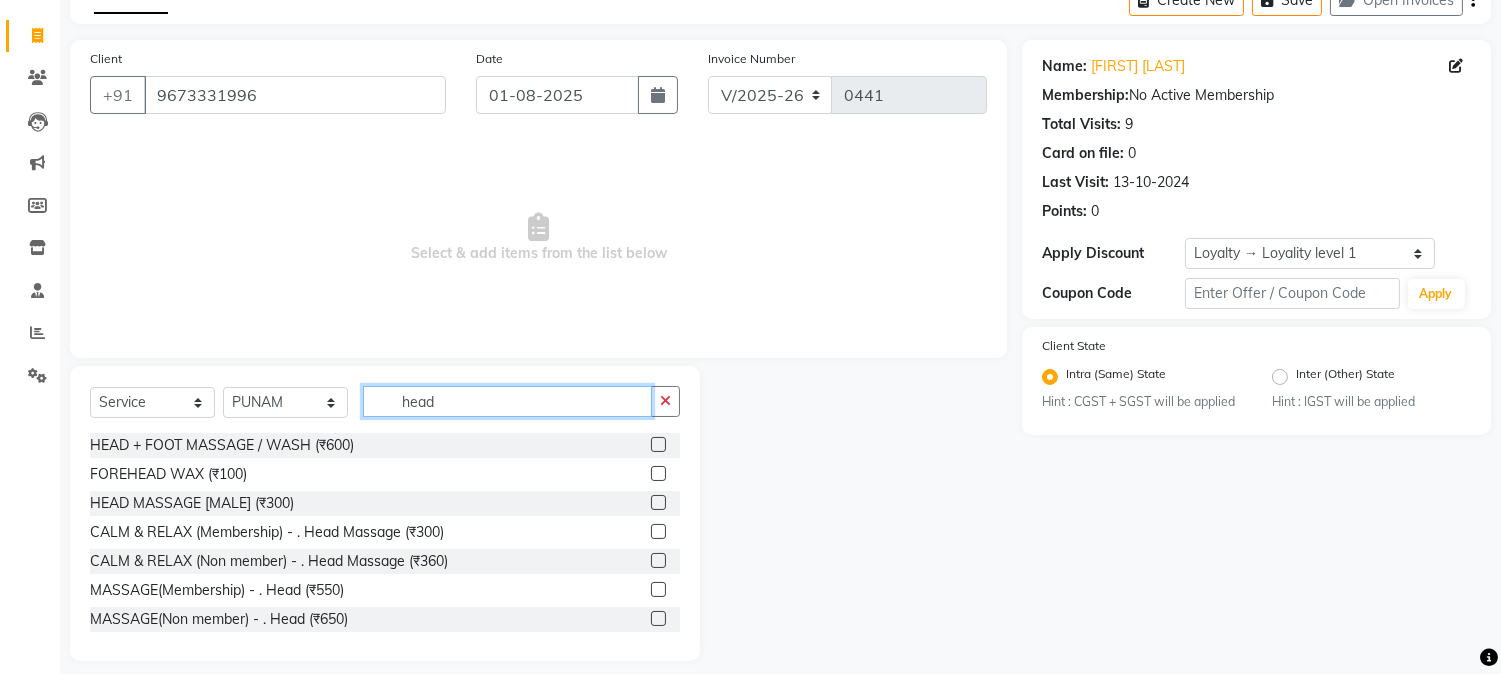 scroll, scrollTop: 126, scrollLeft: 0, axis: vertical 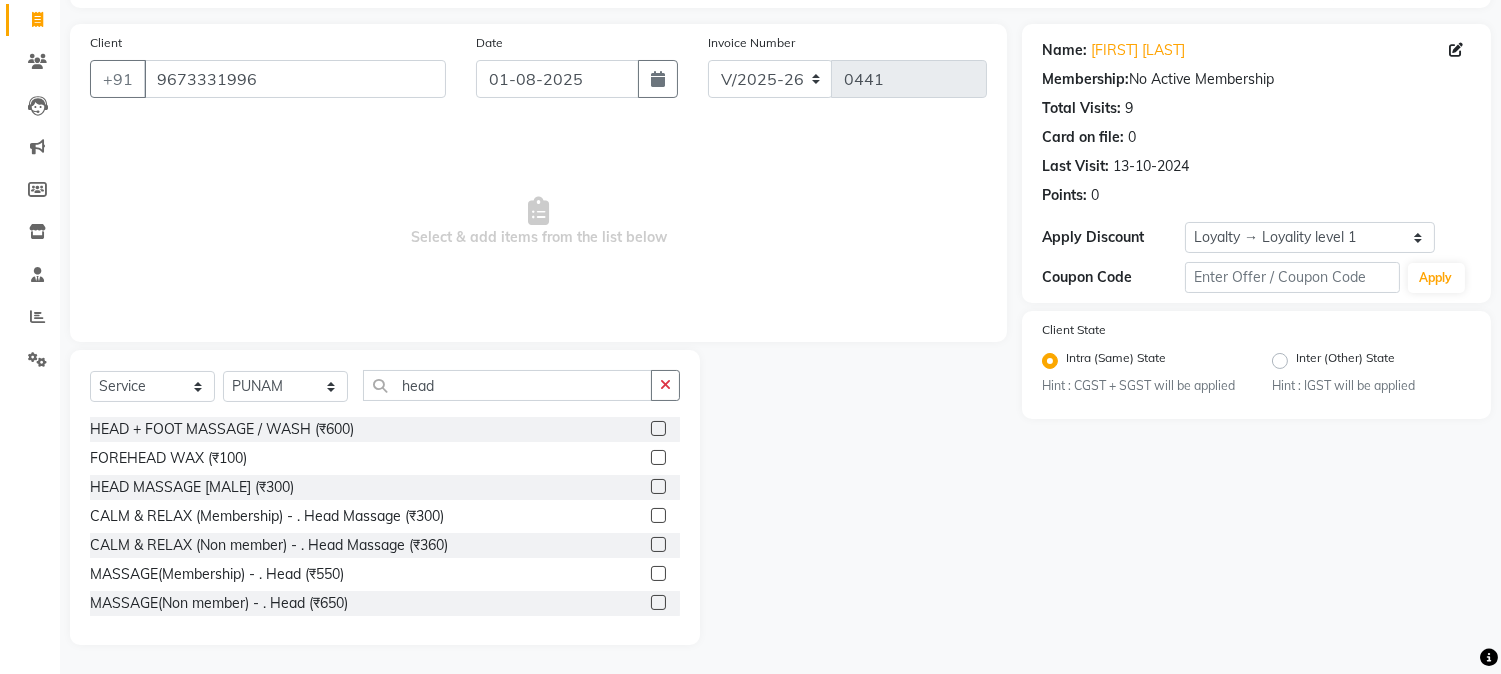 click 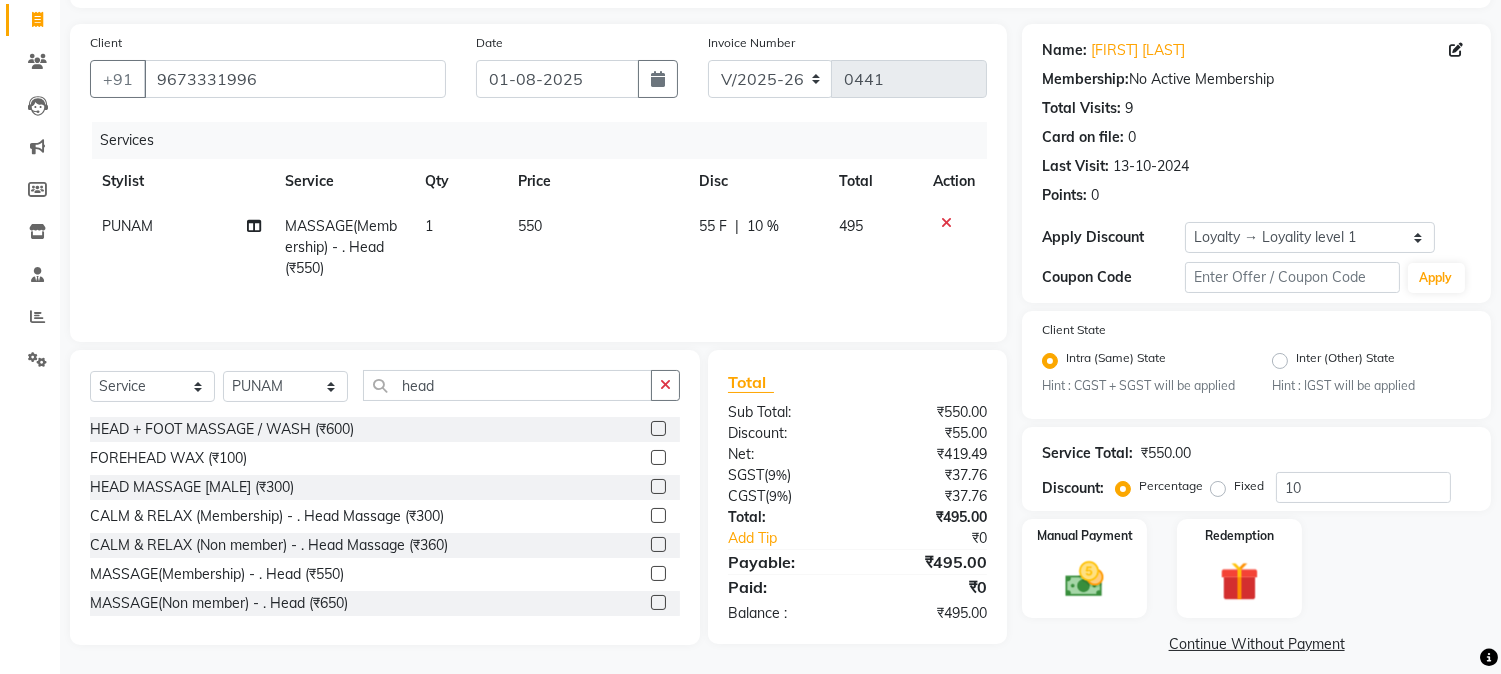 click on "55 F | 10 %" 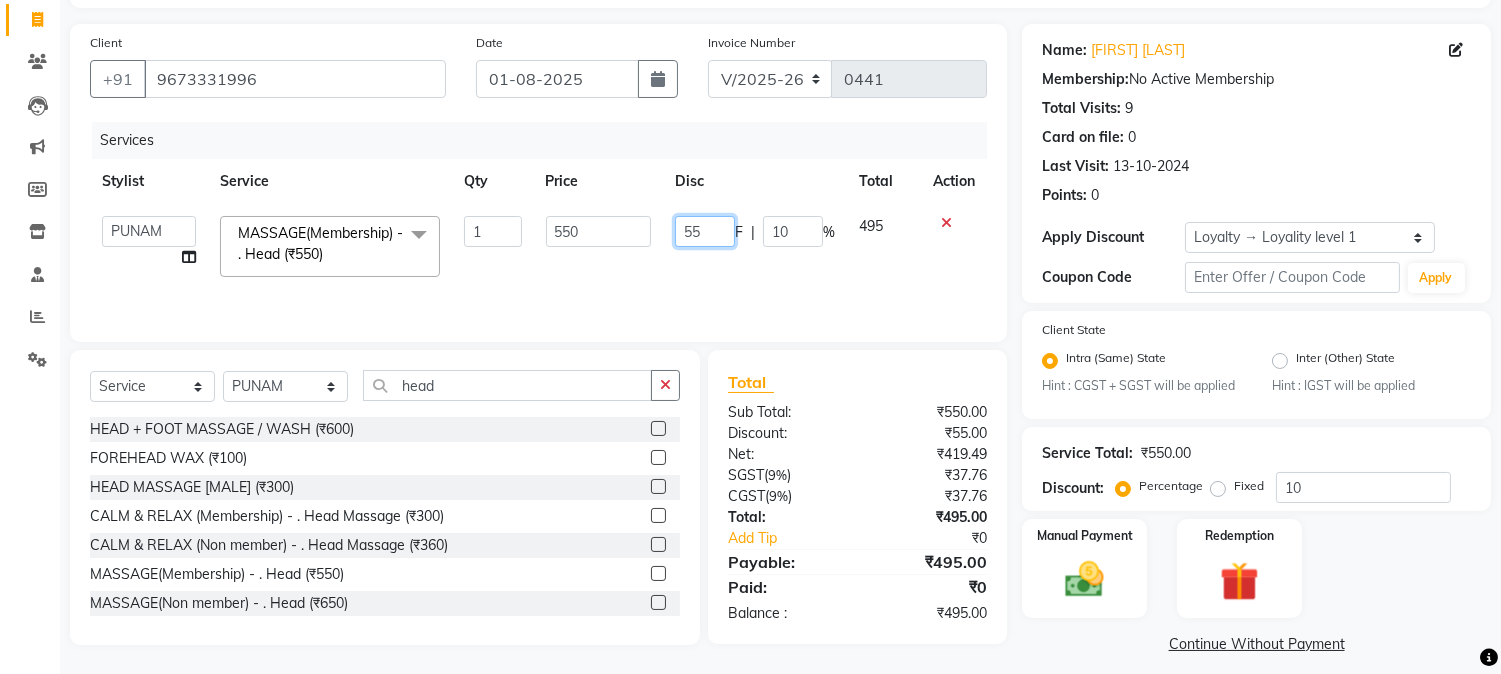 click on "55" 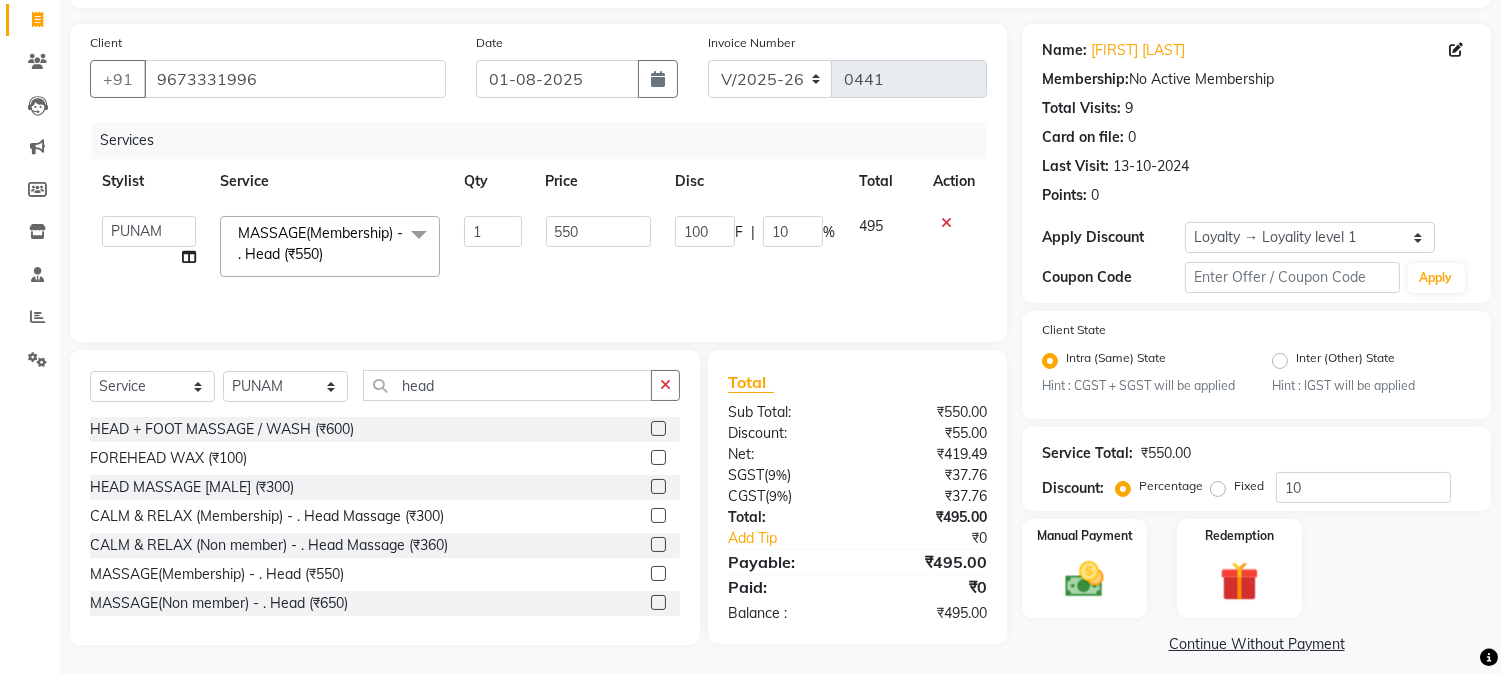 click on "100 F | 10 %" 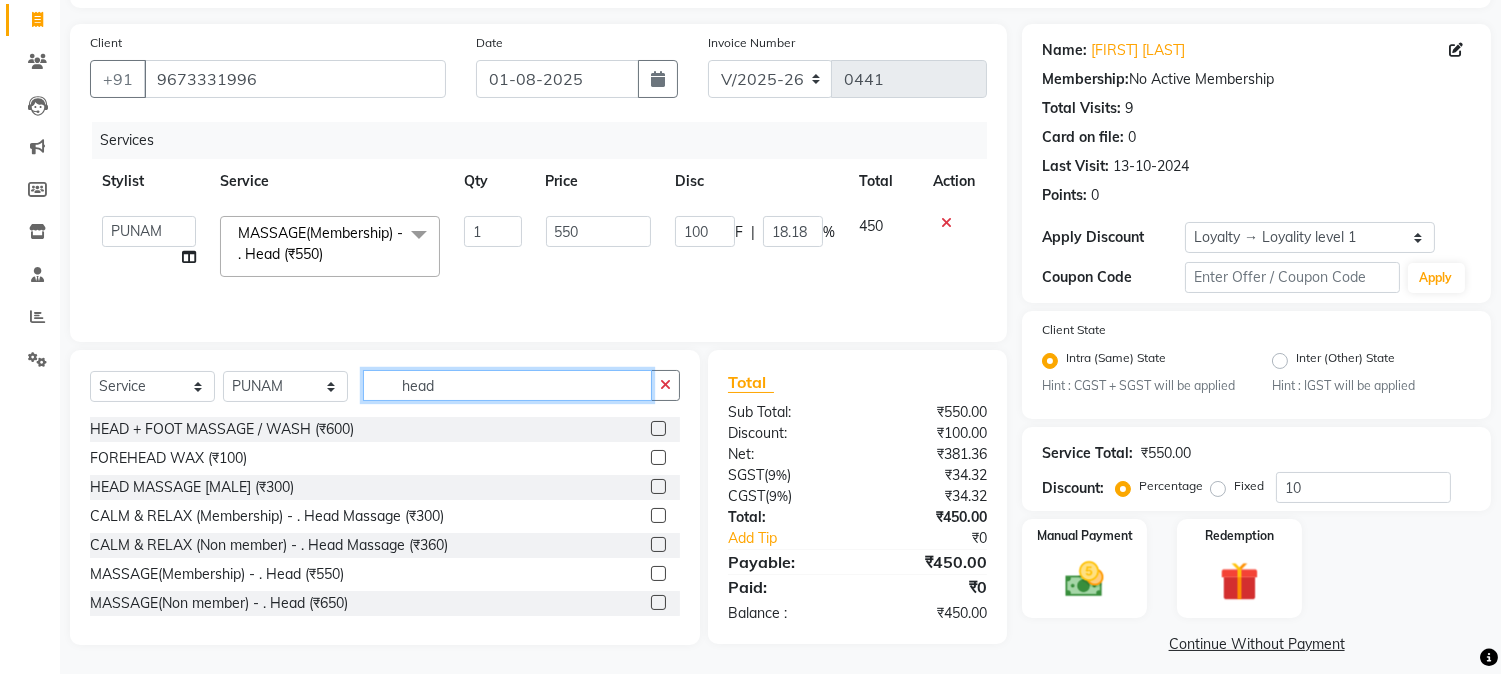 drag, startPoint x: 452, startPoint y: 378, endPoint x: 383, endPoint y: 390, distance: 70.035706 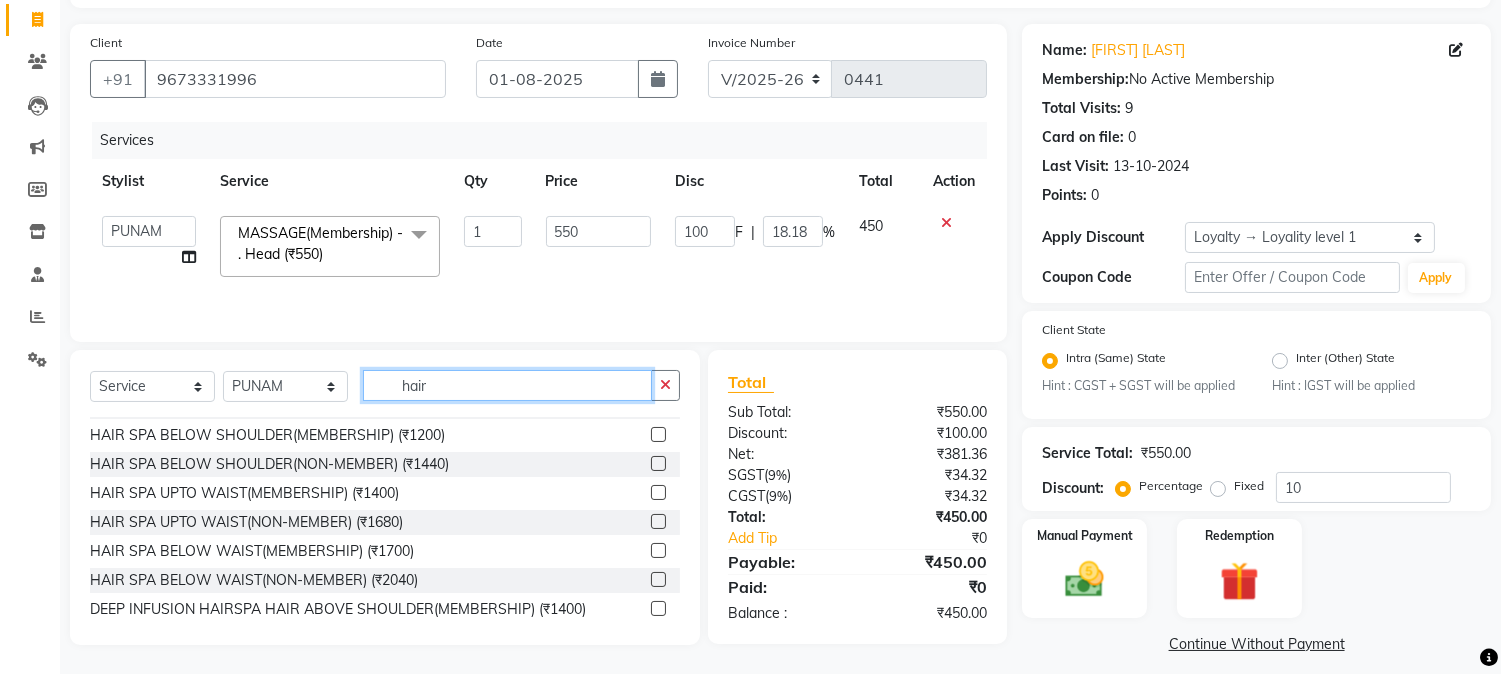 scroll, scrollTop: 0, scrollLeft: 0, axis: both 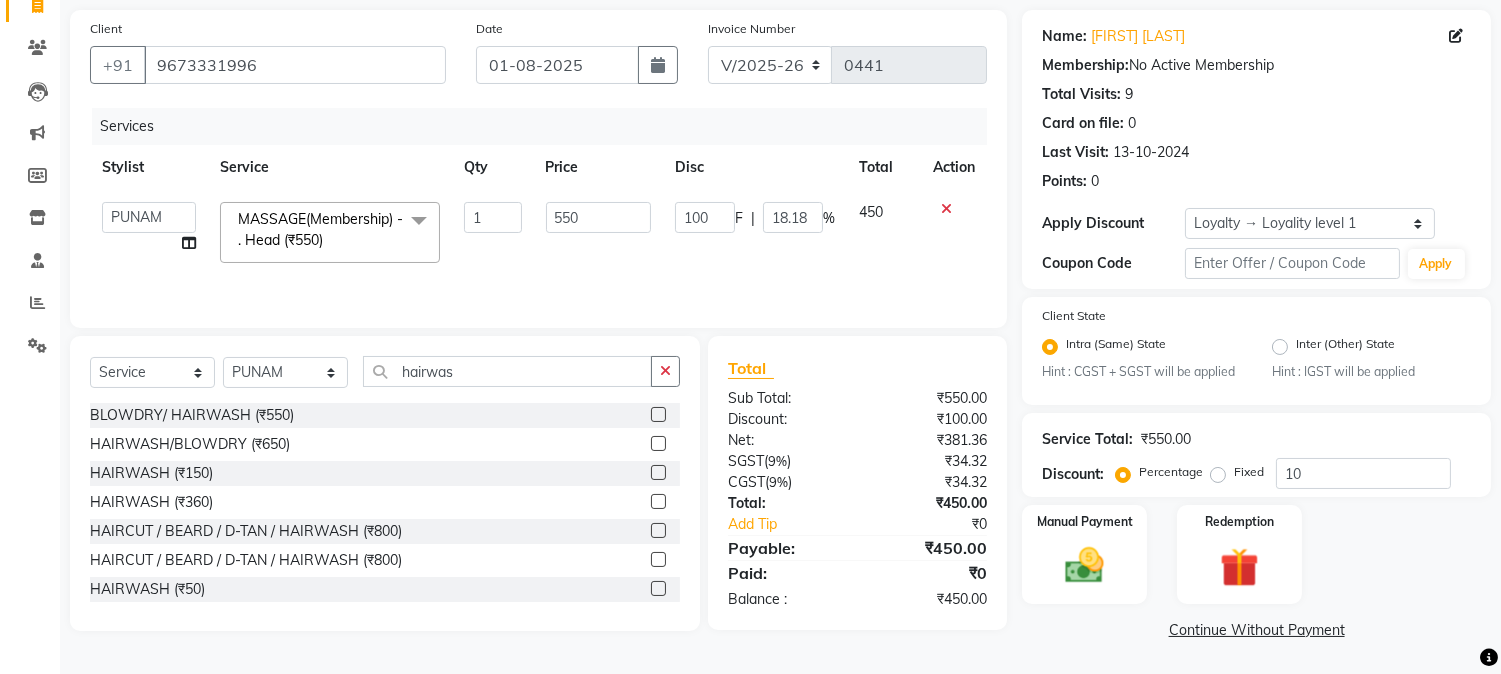 click 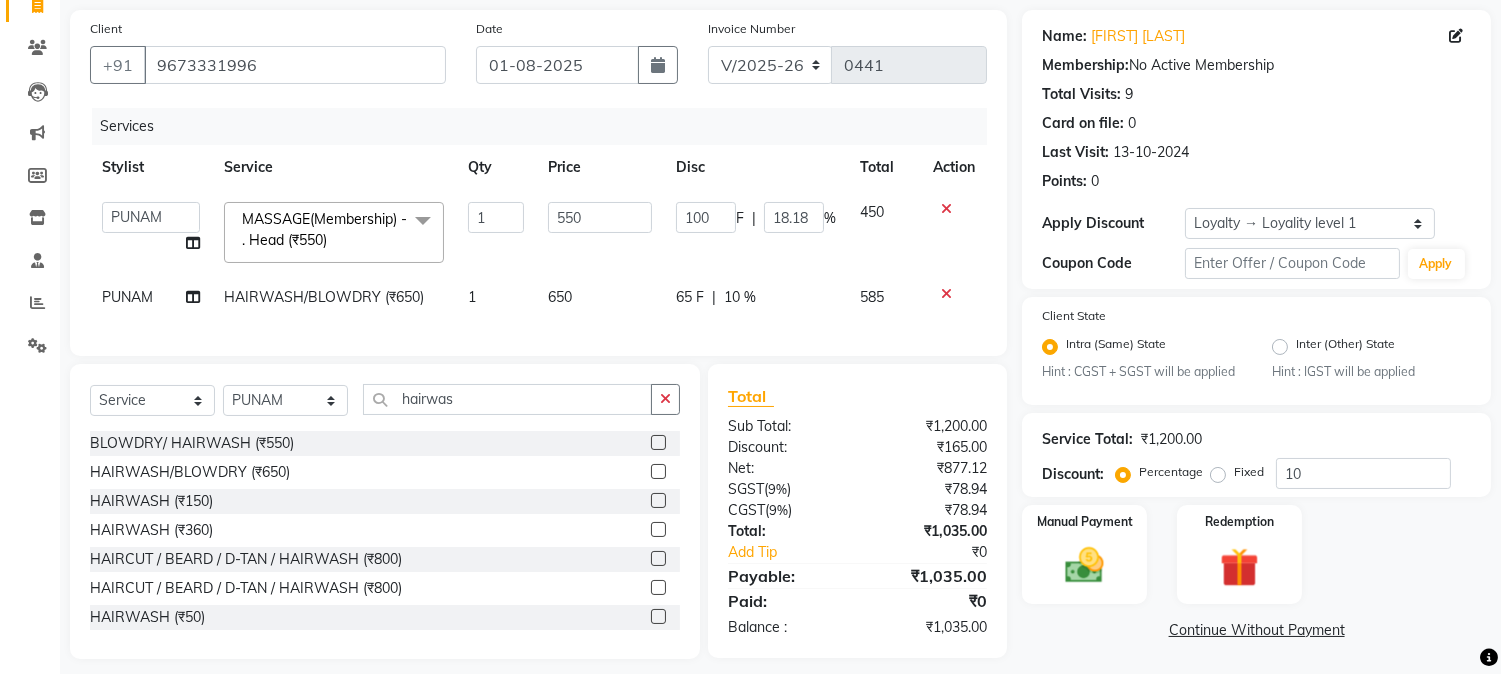 click on "65 F | 10 %" 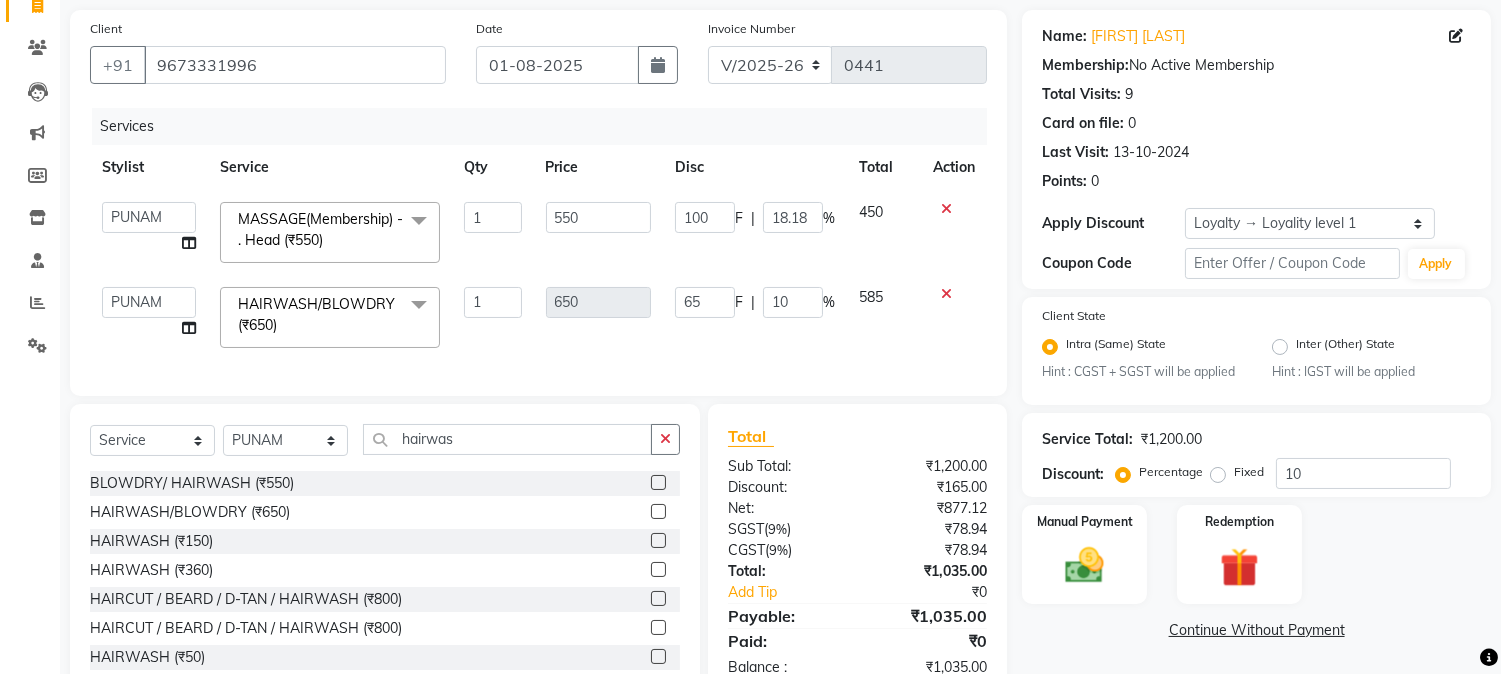 click on "65 F | 10 %" 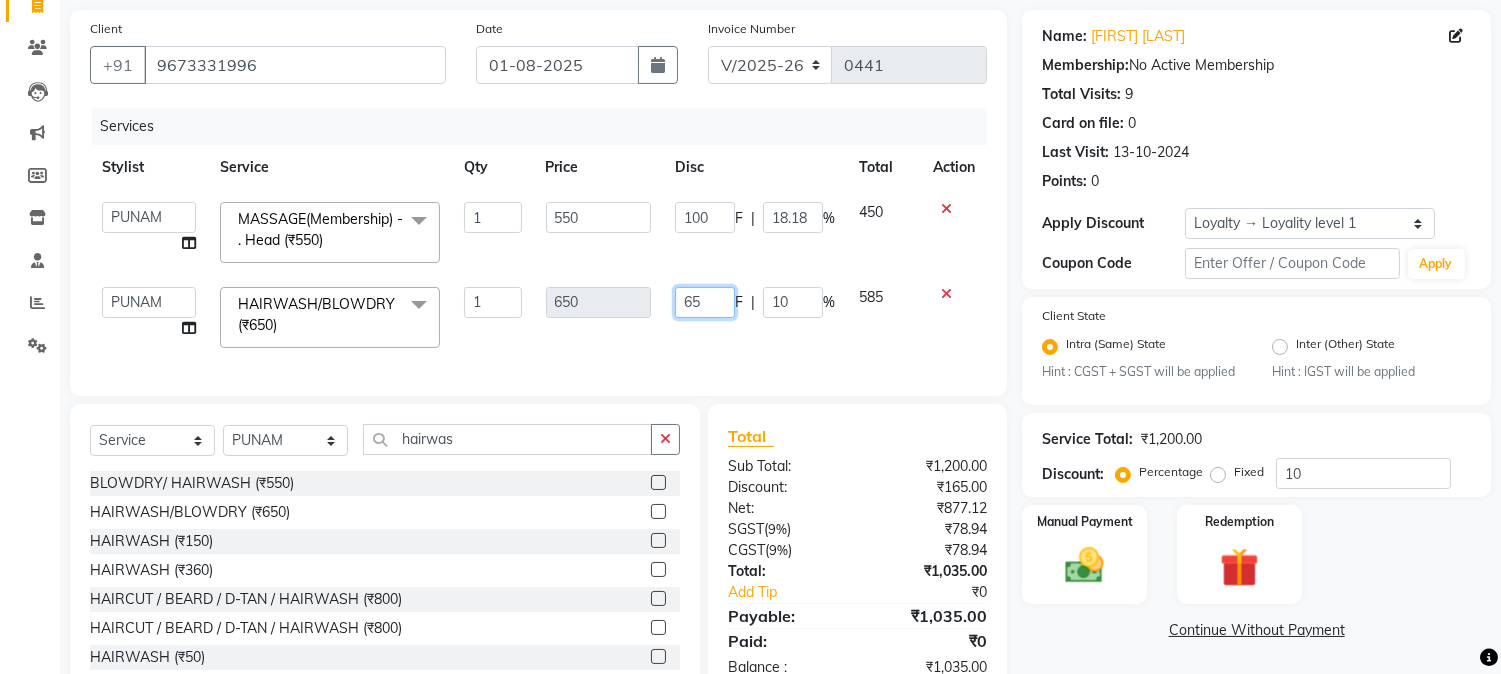 click on "65" 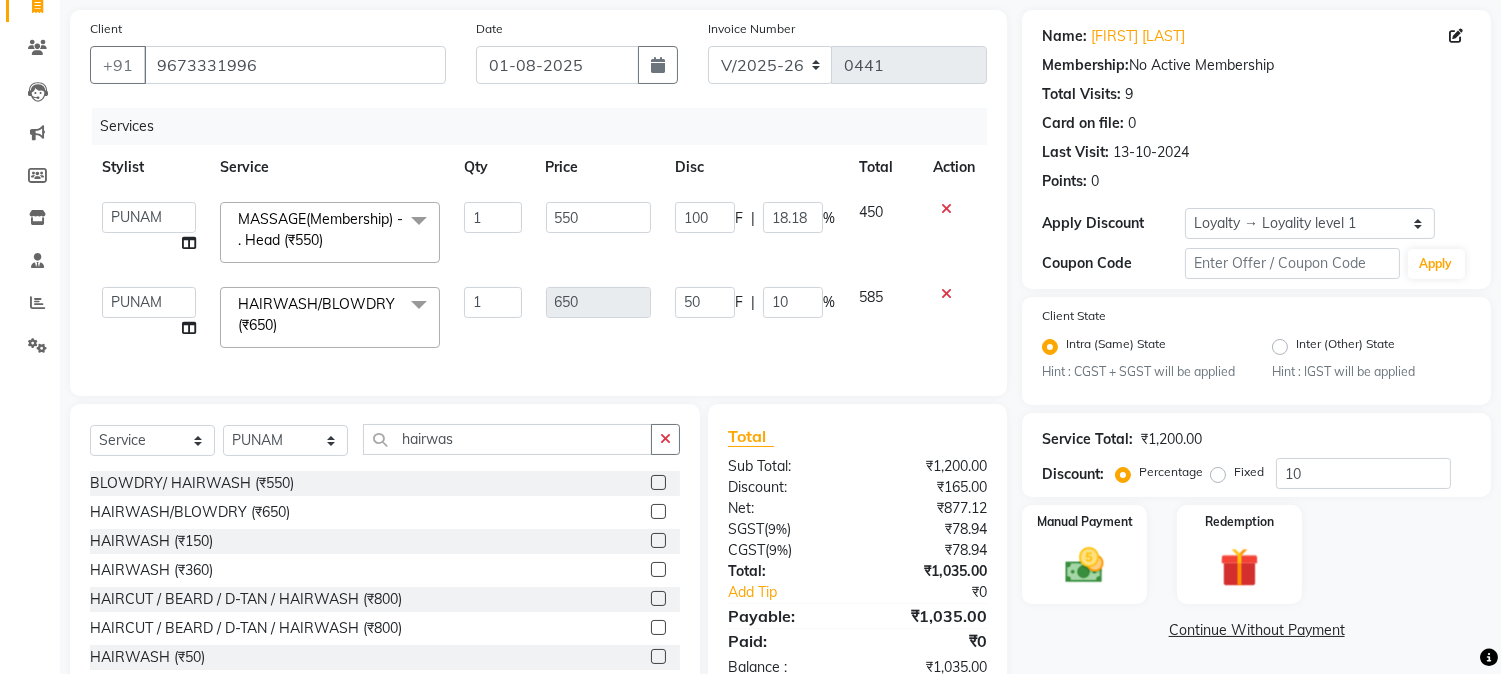 click on "Services Stylist Service Qty Price Disc Total Action [FIRST] [FIRST] [LAST] [FIRST] [FIRST] [FIRST] [FIRST] [FIRST] [LAST] [FIRST] [FIRST] [FIRST] [FIRST] [FIRST] [FIRST] [FIRST] [FIRST] [FIRST] [FIRST] [FIRST] [FIRST] [FIRST] [LAST] [FIRST] [FIRST] [FIRST] [FIRST] [FIRST] [FIRST] [FIRST] [FIRST] [FIRST] [FIRST] [FIRST] [FIRST] [FIRST] [FIRST] [FIRST] [FIRST] [FIRST] MASSAGE(Membership) - . Head ([CURRENCY][PRICE])  x Nails - Hands ([CURRENCY][PRICE]) Nails - Feet ([CURRENCY][PRICE]) Nails - Nail Extensions With Gel Polish ([CURRENCY][PRICE]) Nails - Nail Art ([CURRENCY][PRICE]) Nails - Nail Extension Removal ([CURRENCY][PRICE]) Nails - Gel Polish Removal ([CURRENCY][PRICE]) MOLE ([CURRENCY][PRICE]) PUMING ([CURRENCY][PRICE]) CRYSTAL PEDICURE (MEMBERSHIP) ([CURRENCY][PRICE]) HIAR SPA ABOVE SHOULDER (MEMBERSHIP) ([CURRENCY][PRICE]) HAIR SPA ABOVE SHOULDER (NON-MEMBER) ([CURRENCY][PRICE]) HAIR SPA BELOW SHOULDER(MEMBERSHIP) ([CURRENCY][PRICE]) HAIR SPA BELOW SHOULDER(NON-MEMBER) ([CURRENCY][PRICE]) HAIR SPA UPTO WAIST(MEMBERSHIP) ([CURRENCY][PRICE]) HAIR SPA UPTO WAIST(NON-MEMBER) ([CURRENCY][PRICE]) PATCH TEST ([CURRENCY][PRICE]) 1" 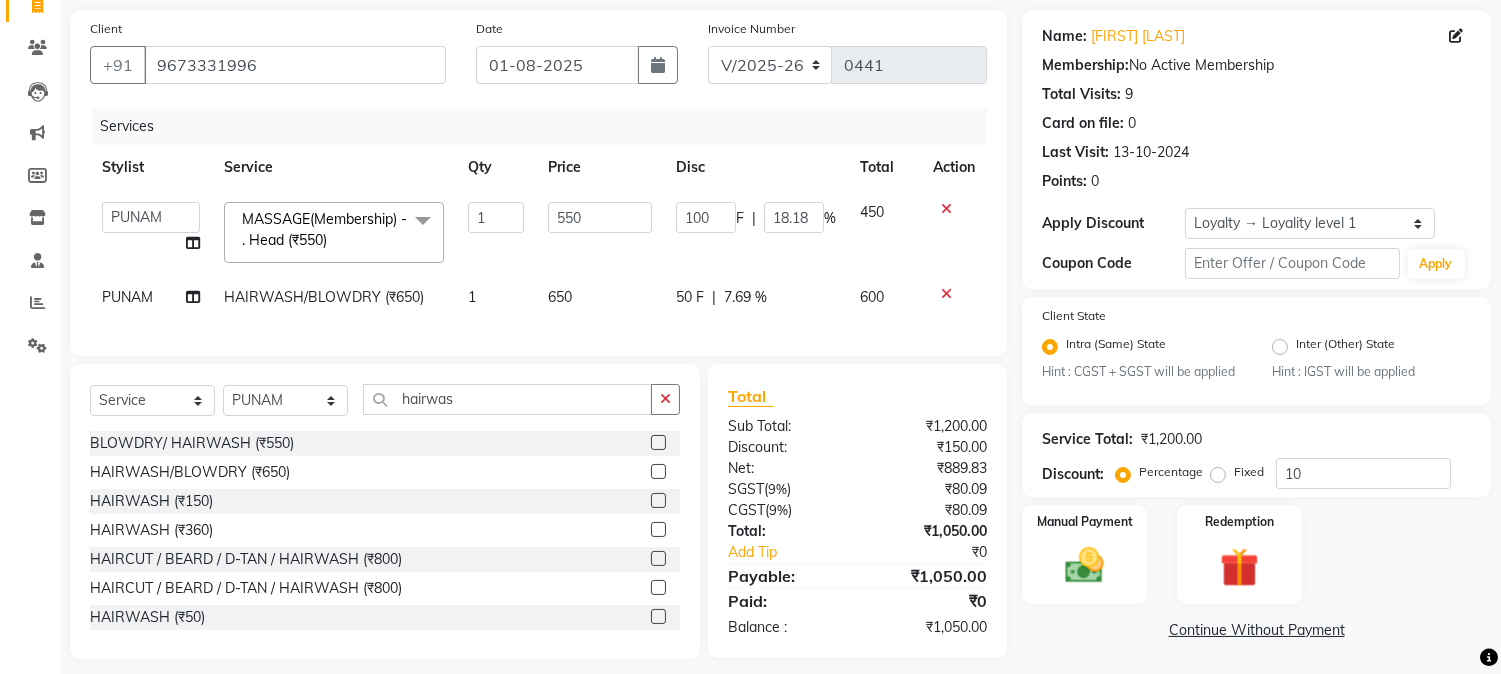 scroll, scrollTop: 171, scrollLeft: 0, axis: vertical 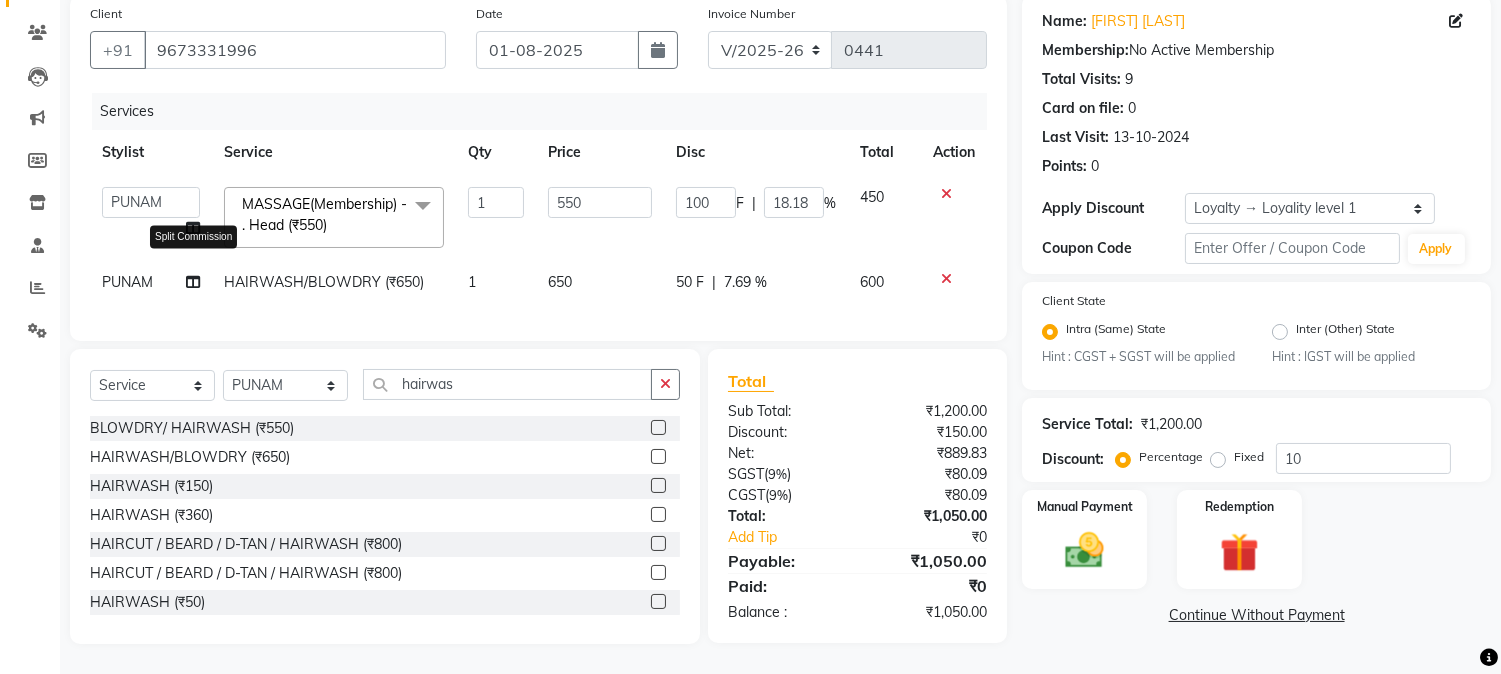 click 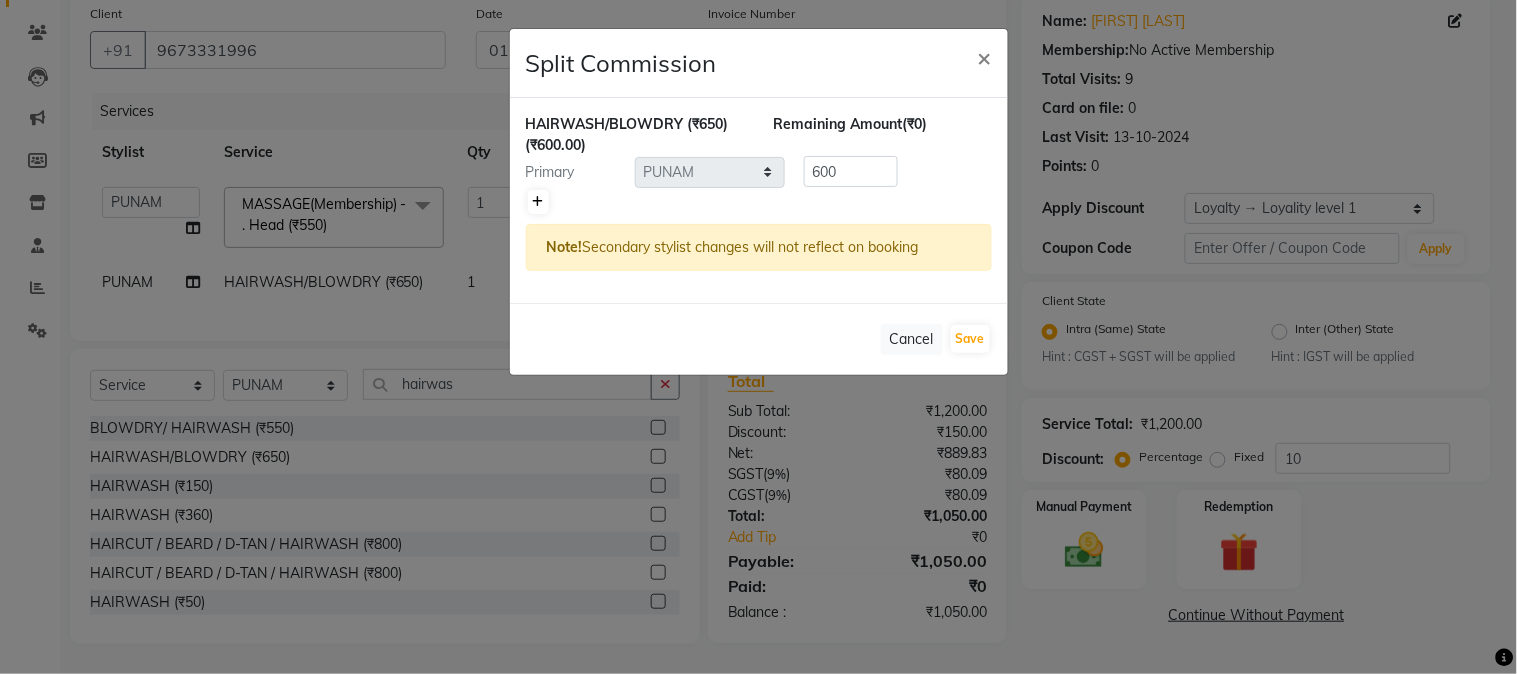 click 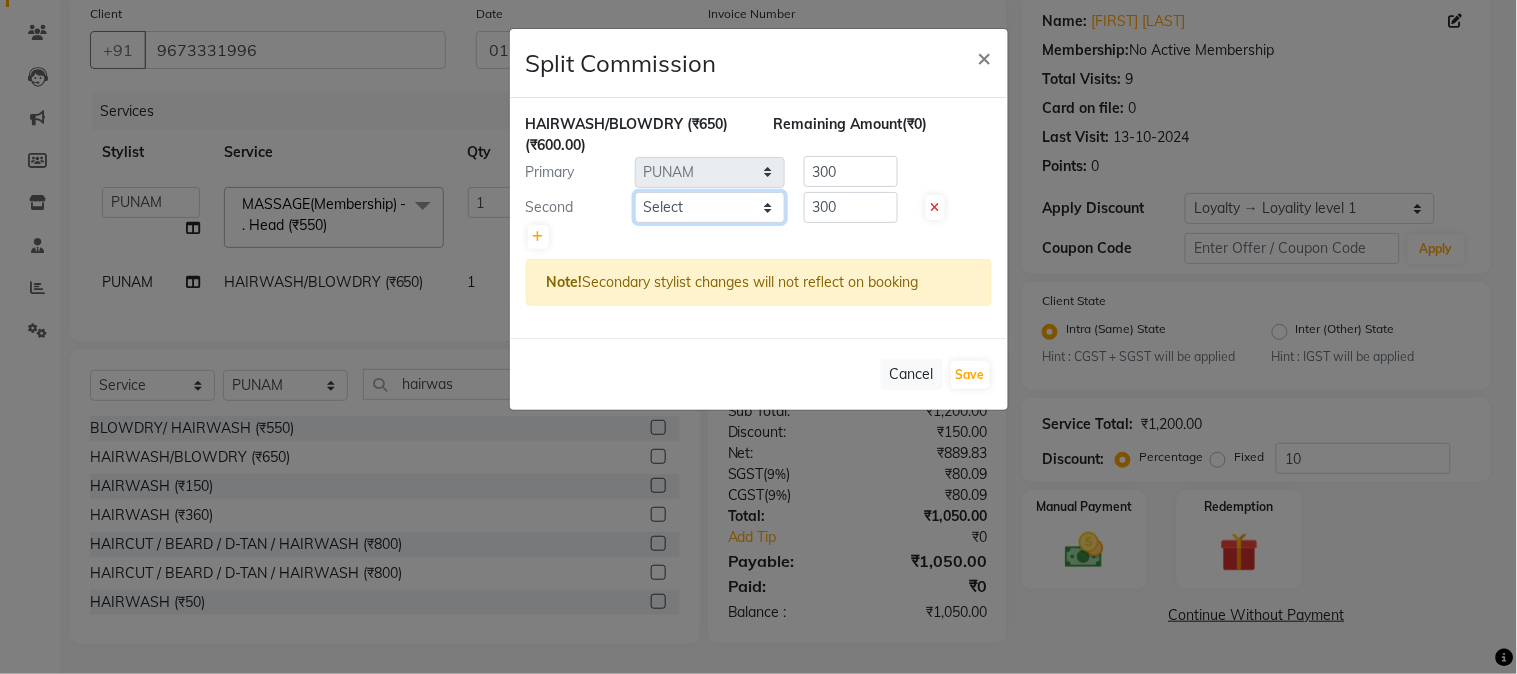 click on "Select  AARMAN   AAYUSHI SHARMA   Akruti   AMAN    Amir   Arbaz   Asif Ansari   BABLU   Bandana   BHAGYESH   CHETAN   CHETAN BOISAR   furkan   GEETA   KISHOR   KISHOR JAMBHULKAR   kunal   mushahid  [muddu]   Nilam   NIRANJAN   Nisha Parmar   PRABHA    PUNAM   Rahul Sir   RAVI    RIMA   Rohit Tandel   SALONI   Sandy Sir   sarfaraz   shovib M.D   shreya   ZOYA" 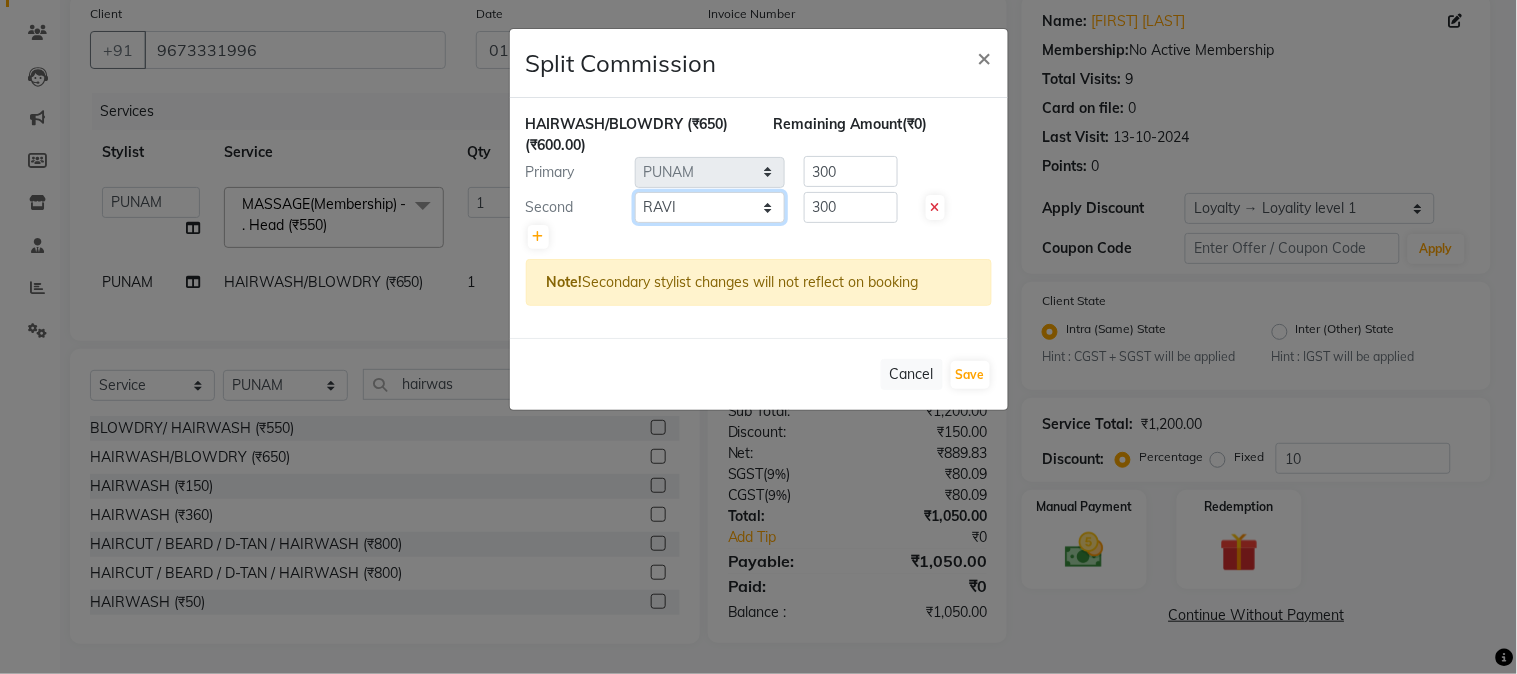 click on "Select  AARMAN   AAYUSHI SHARMA   Akruti   AMAN    Amir   Arbaz   Asif Ansari   BABLU   Bandana   BHAGYESH   CHETAN   CHETAN BOISAR   furkan   GEETA   KISHOR   KISHOR JAMBHULKAR   kunal   mushahid  [muddu]   Nilam   NIRANJAN   Nisha Parmar   PRABHA    PUNAM   Rahul Sir   RAVI    RIMA   Rohit Tandel   SALONI   Sandy Sir   sarfaraz   shovib M.D   shreya   ZOYA" 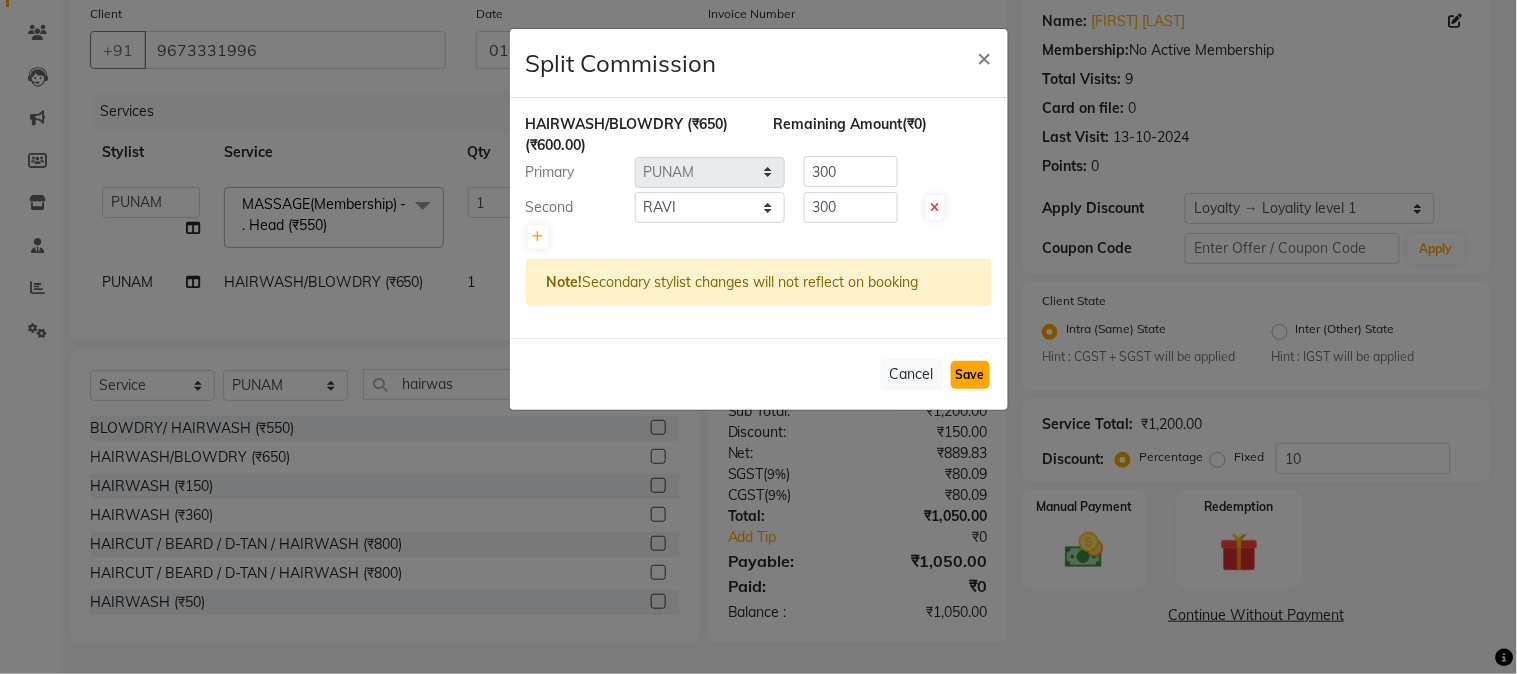 click on "Save" 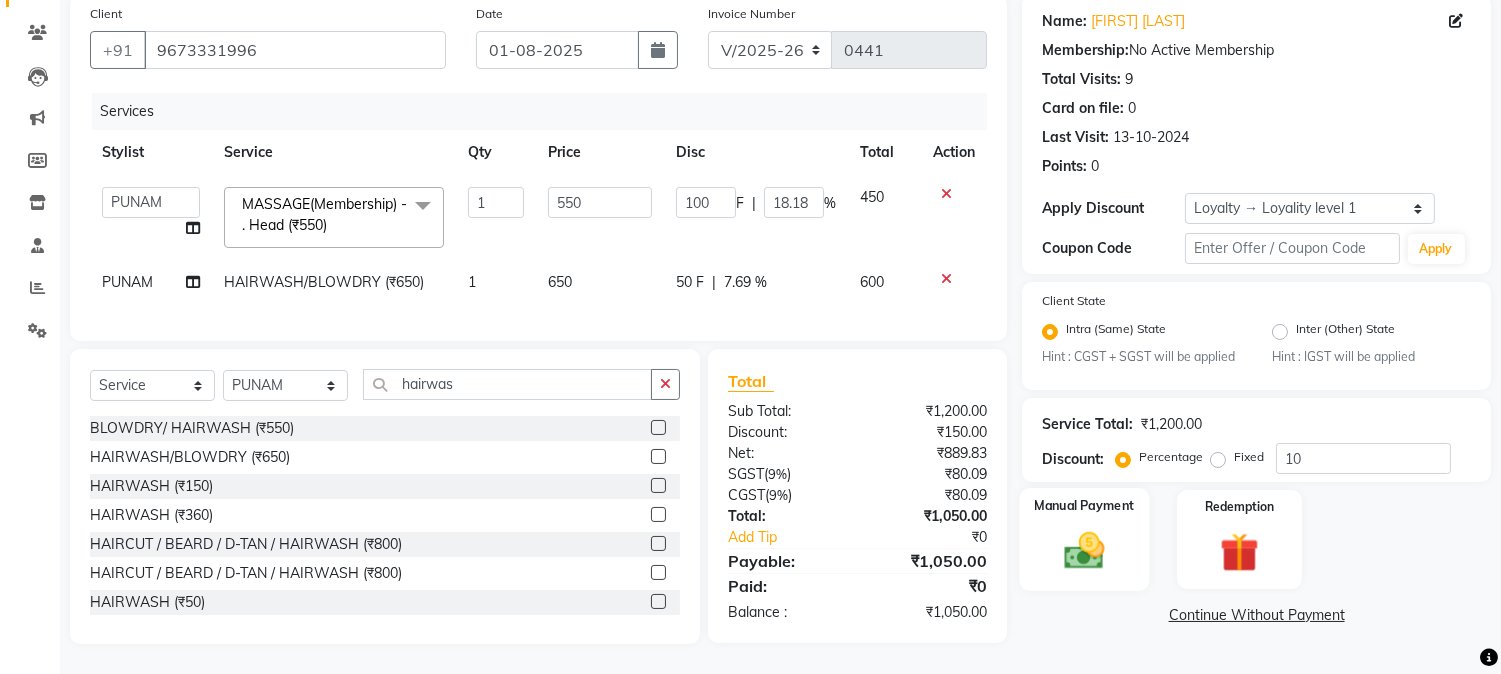 click 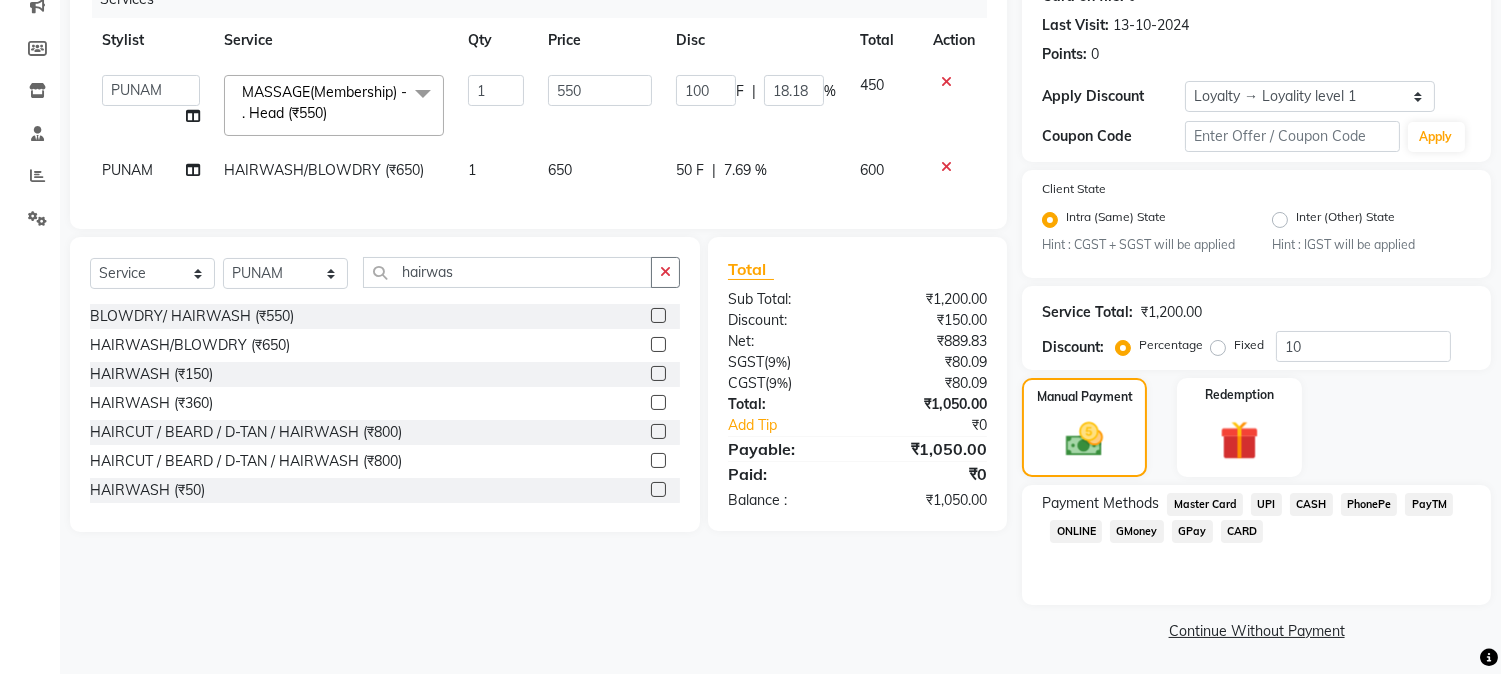 scroll, scrollTop: 268, scrollLeft: 0, axis: vertical 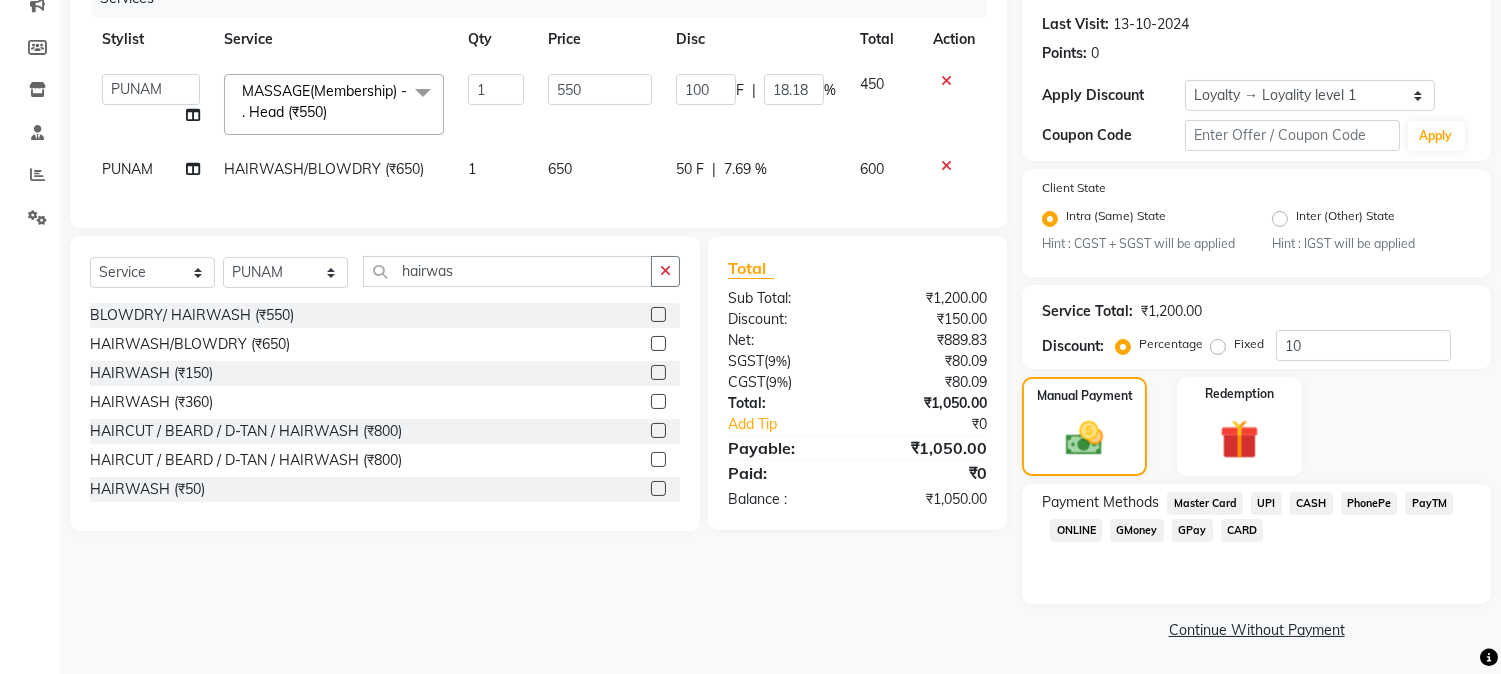 click on "GPay" 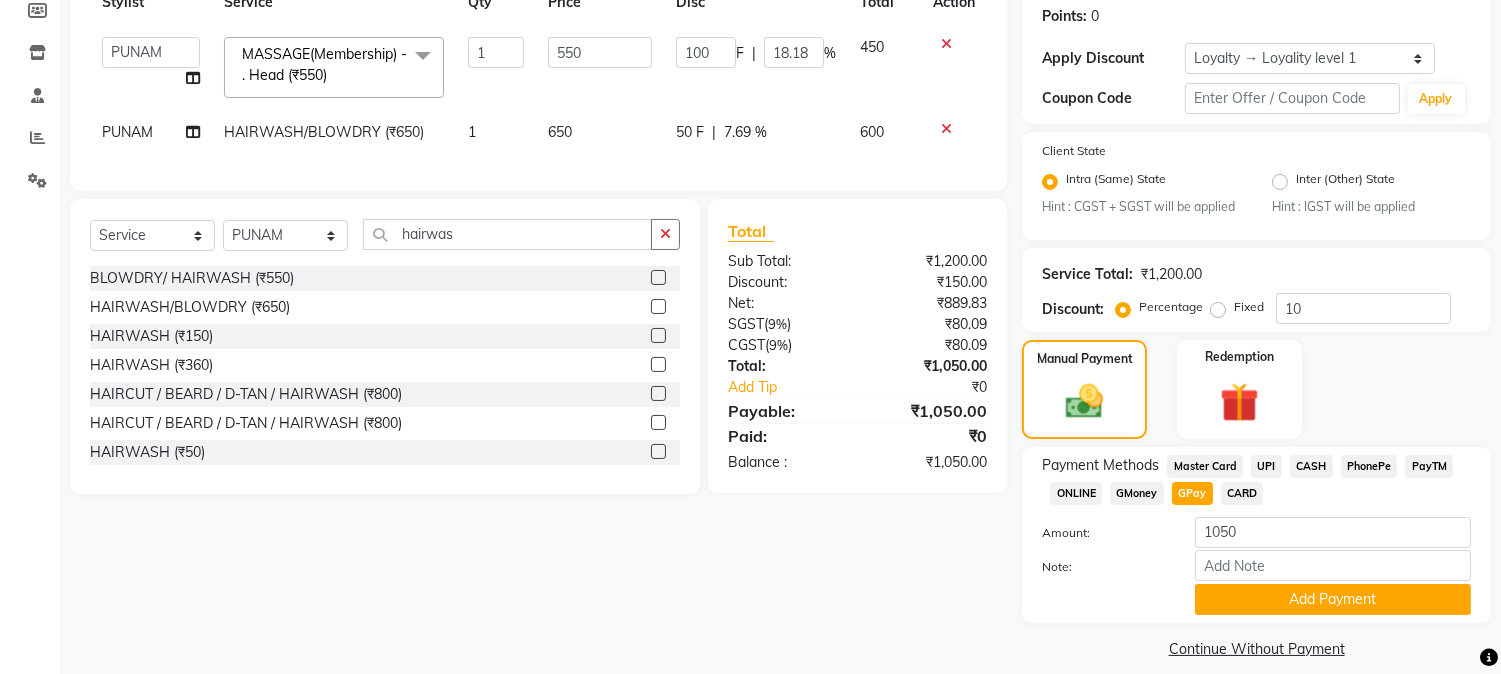 scroll, scrollTop: 325, scrollLeft: 0, axis: vertical 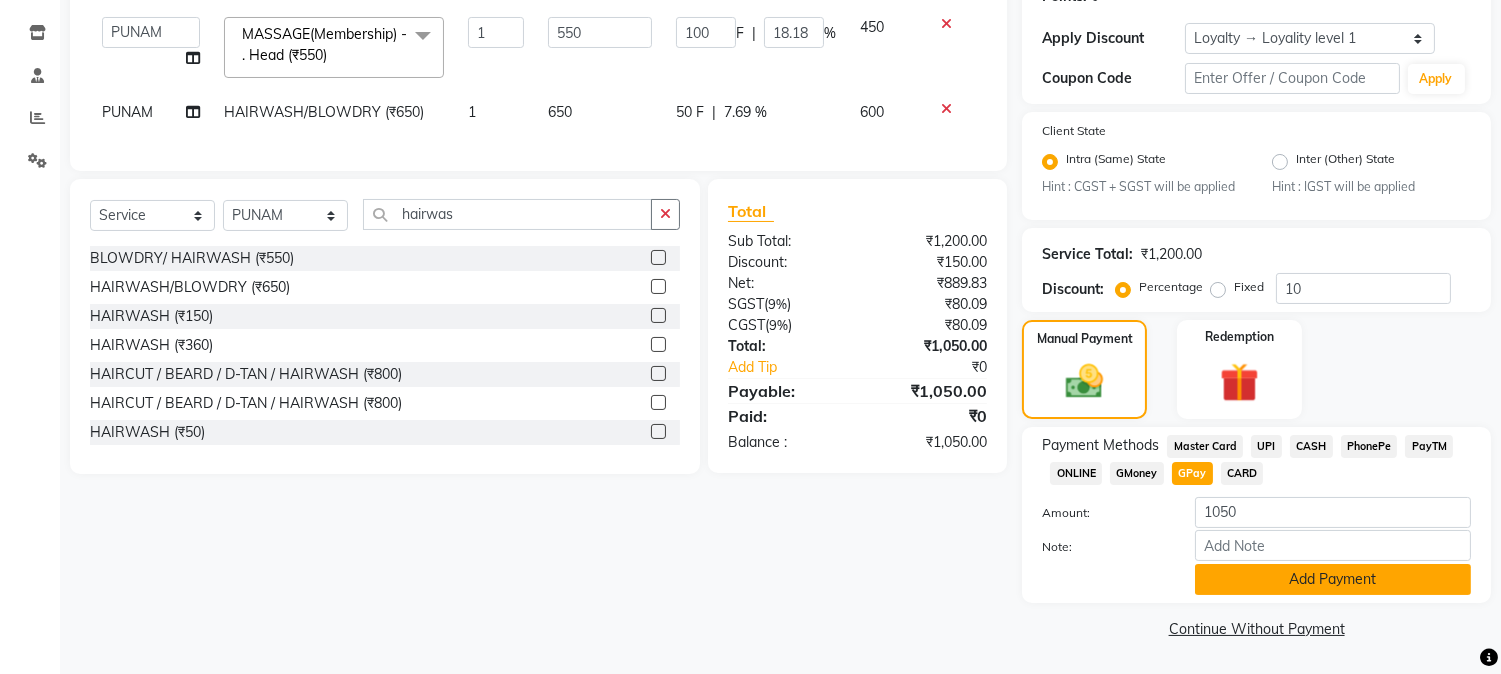 click on "Add Payment" 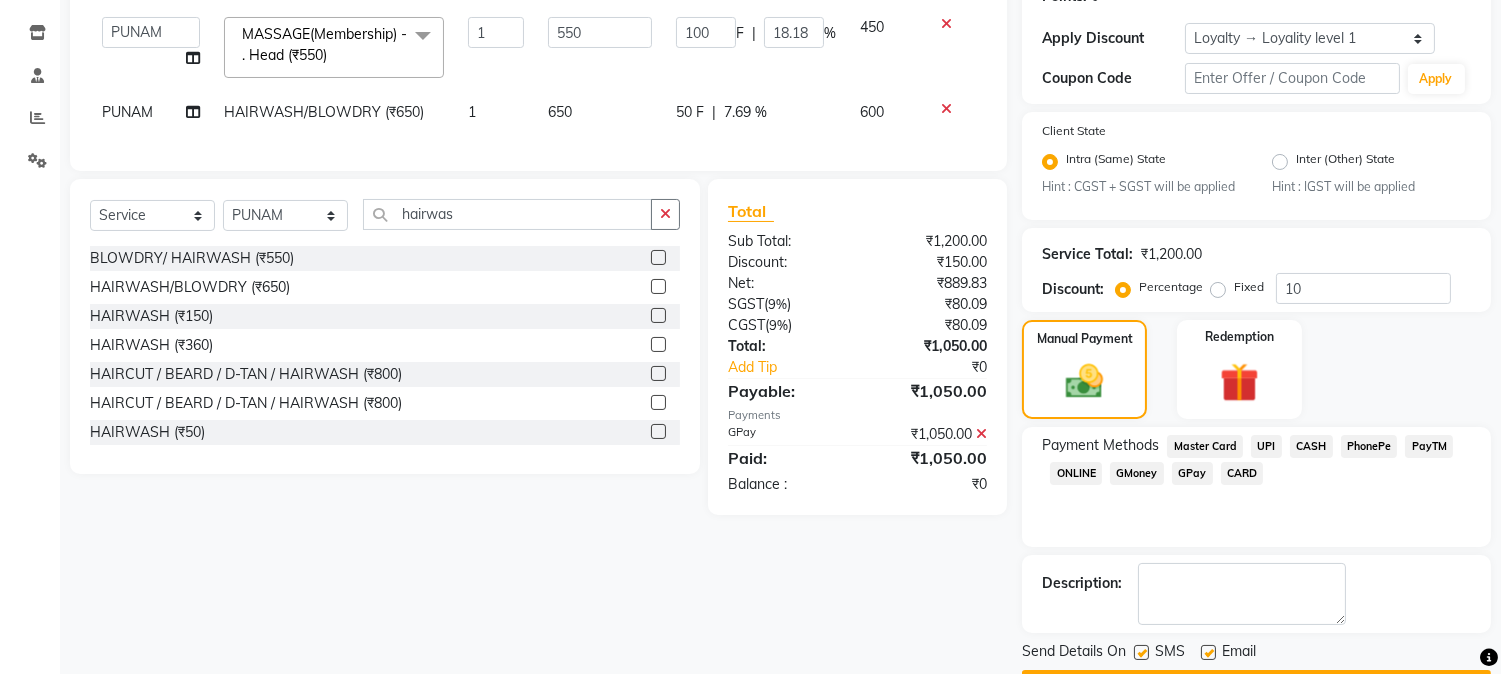 click 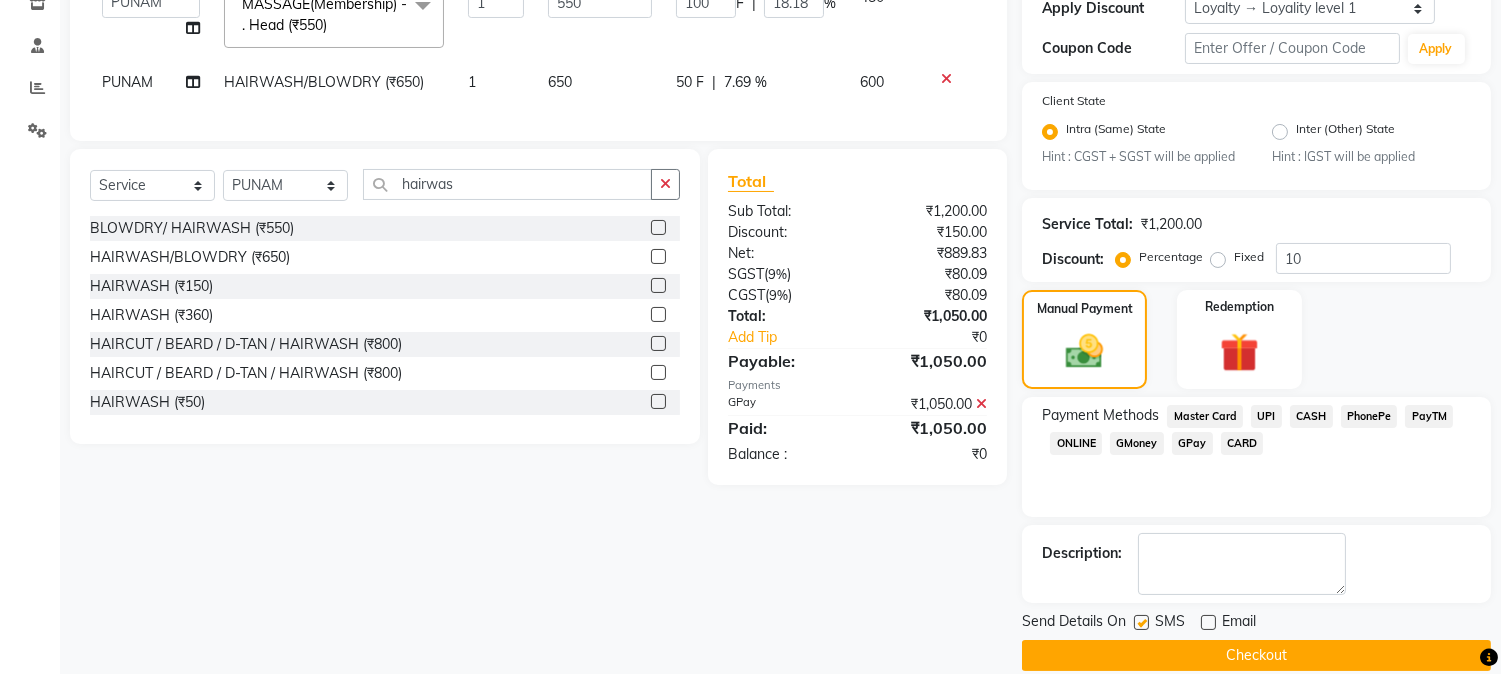 scroll, scrollTop: 382, scrollLeft: 0, axis: vertical 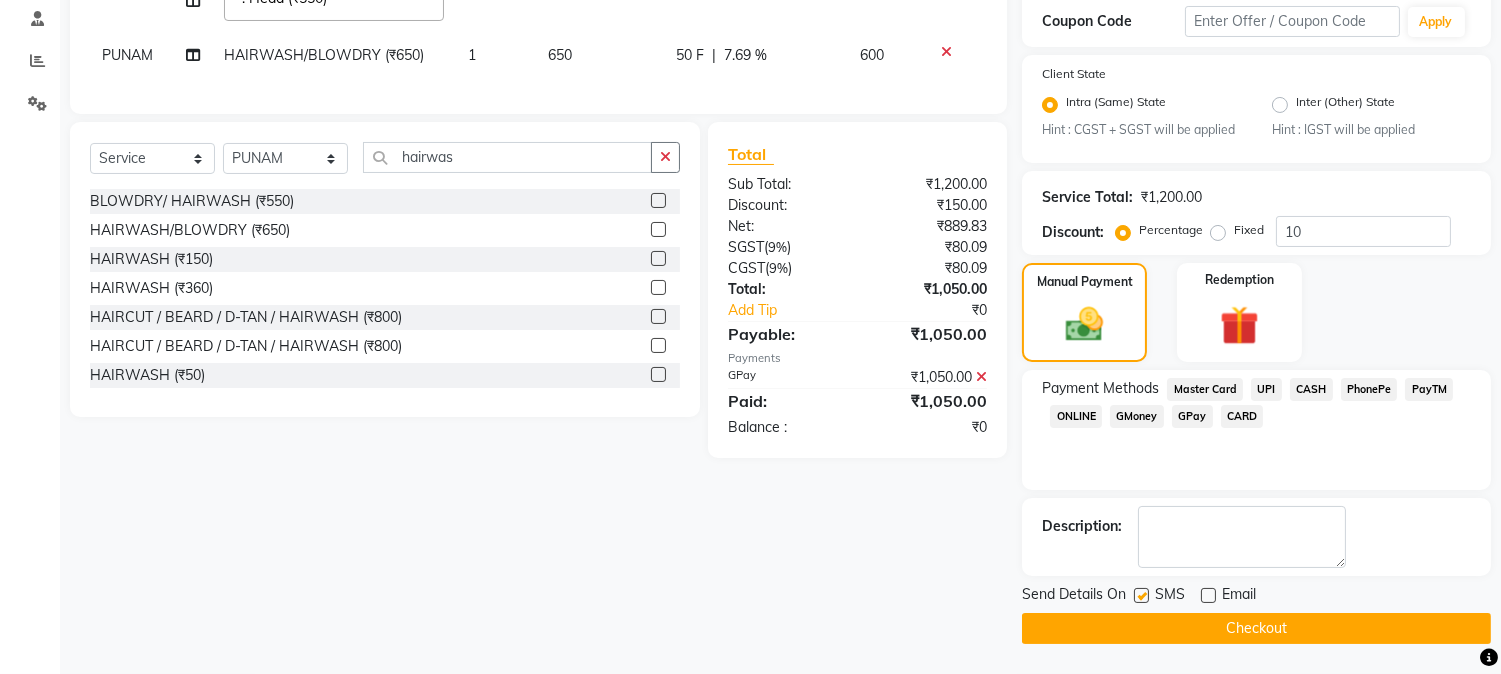 drag, startPoint x: 1178, startPoint y: 621, endPoint x: 1155, endPoint y: 567, distance: 58.694122 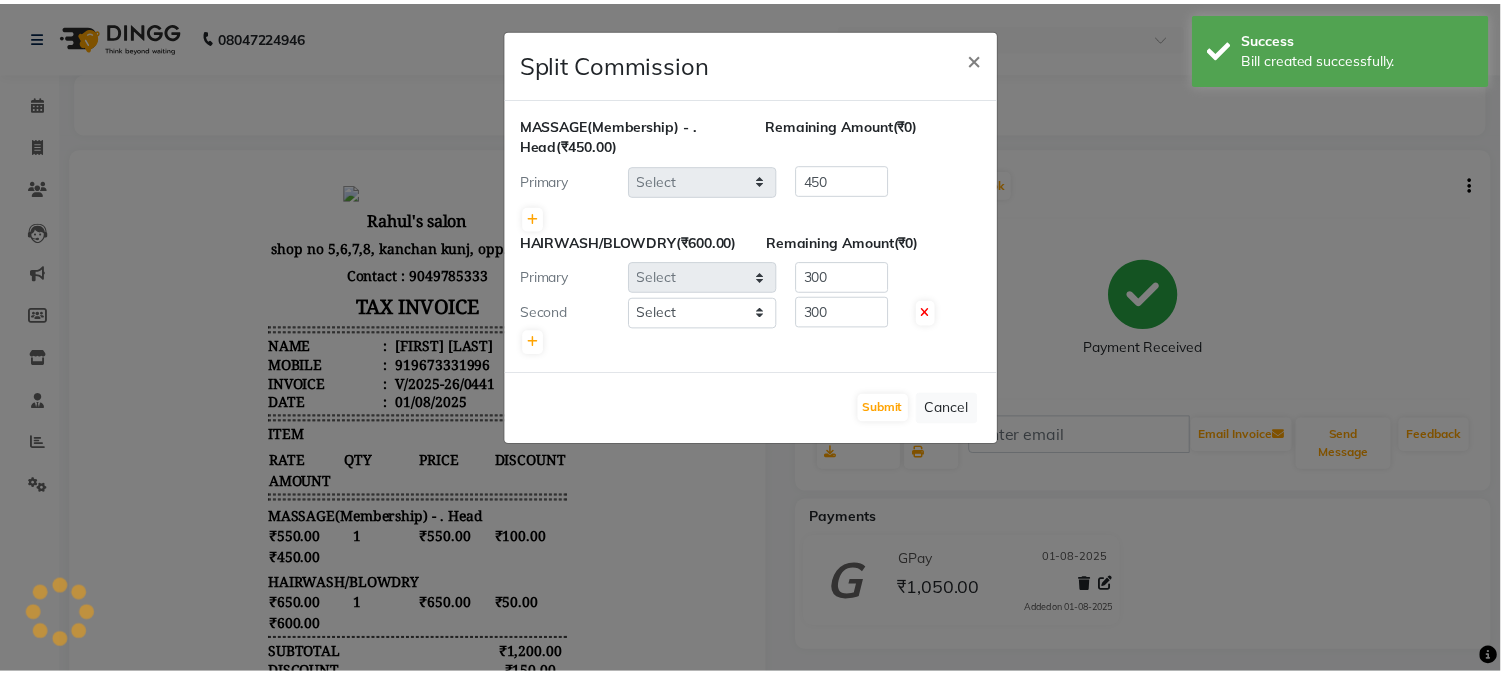 scroll, scrollTop: 0, scrollLeft: 0, axis: both 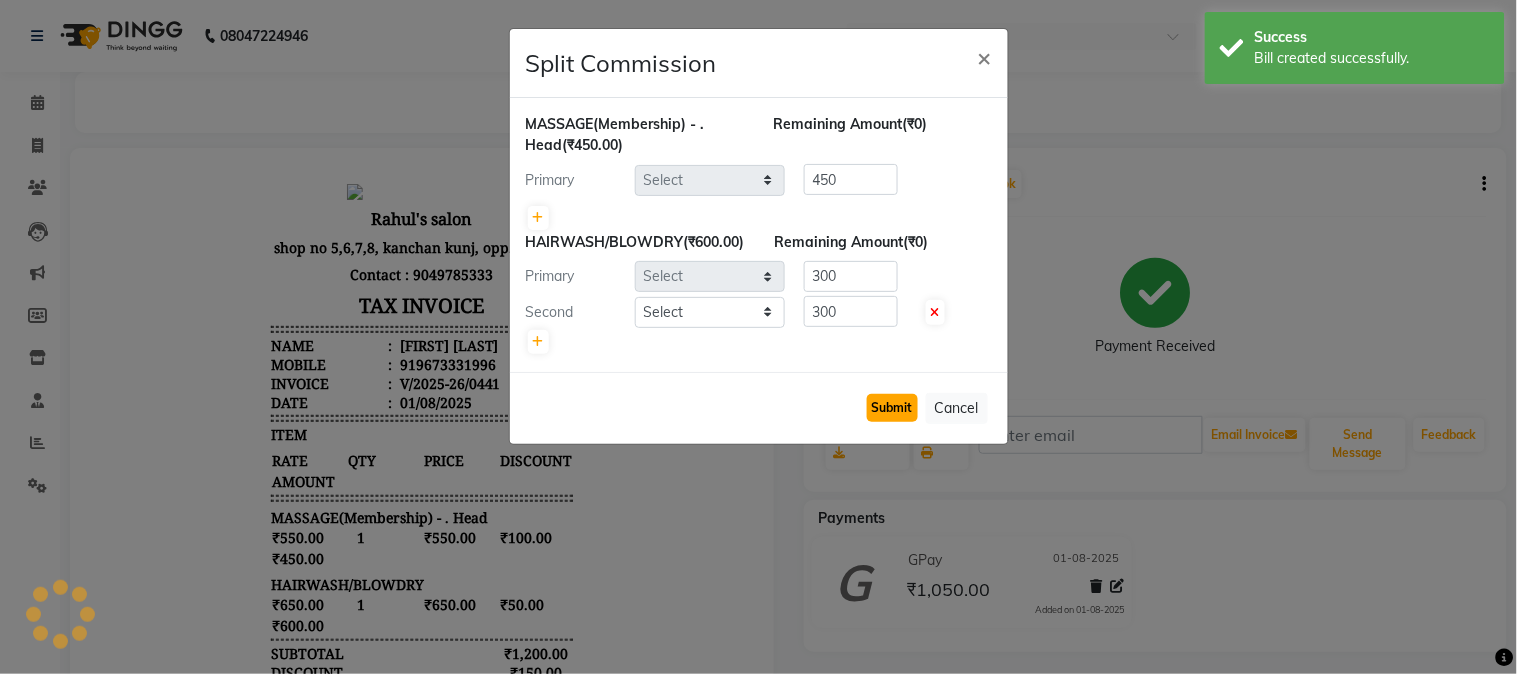 click on "Submit" 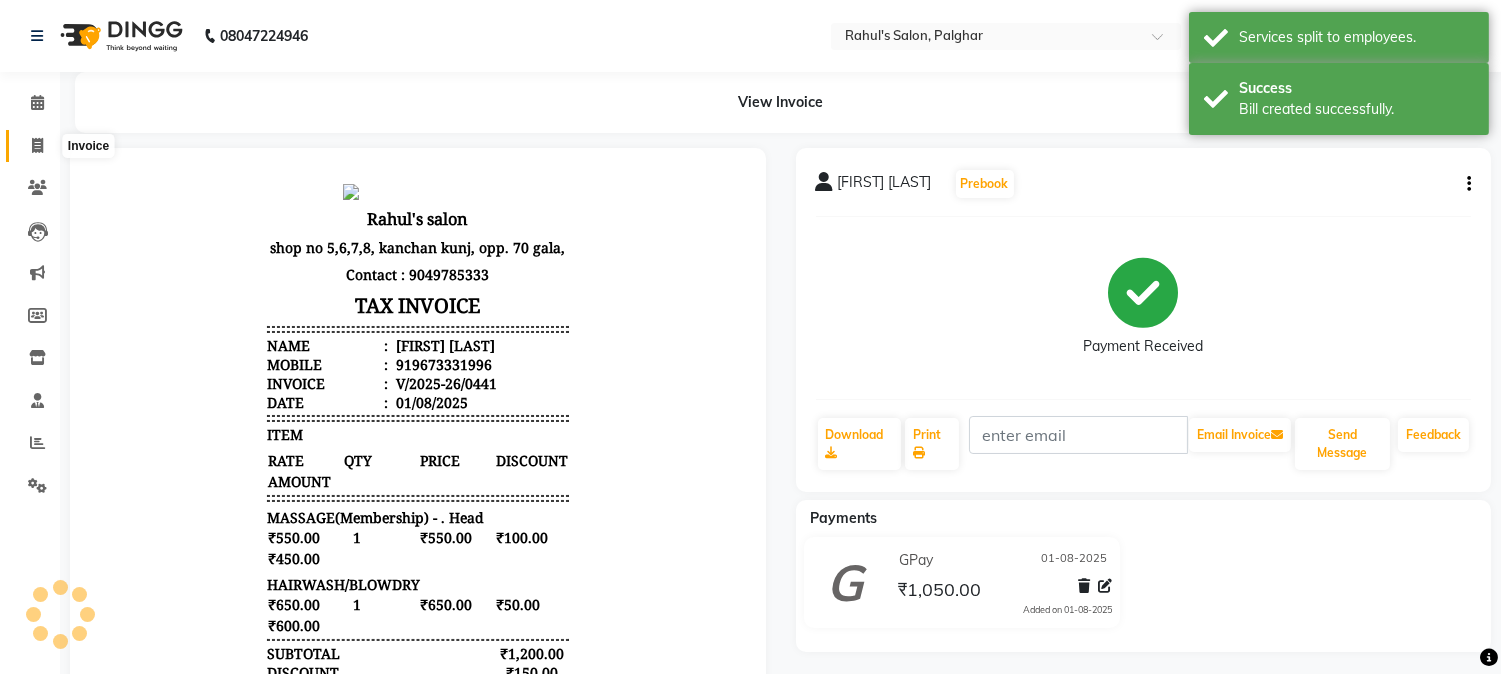 click 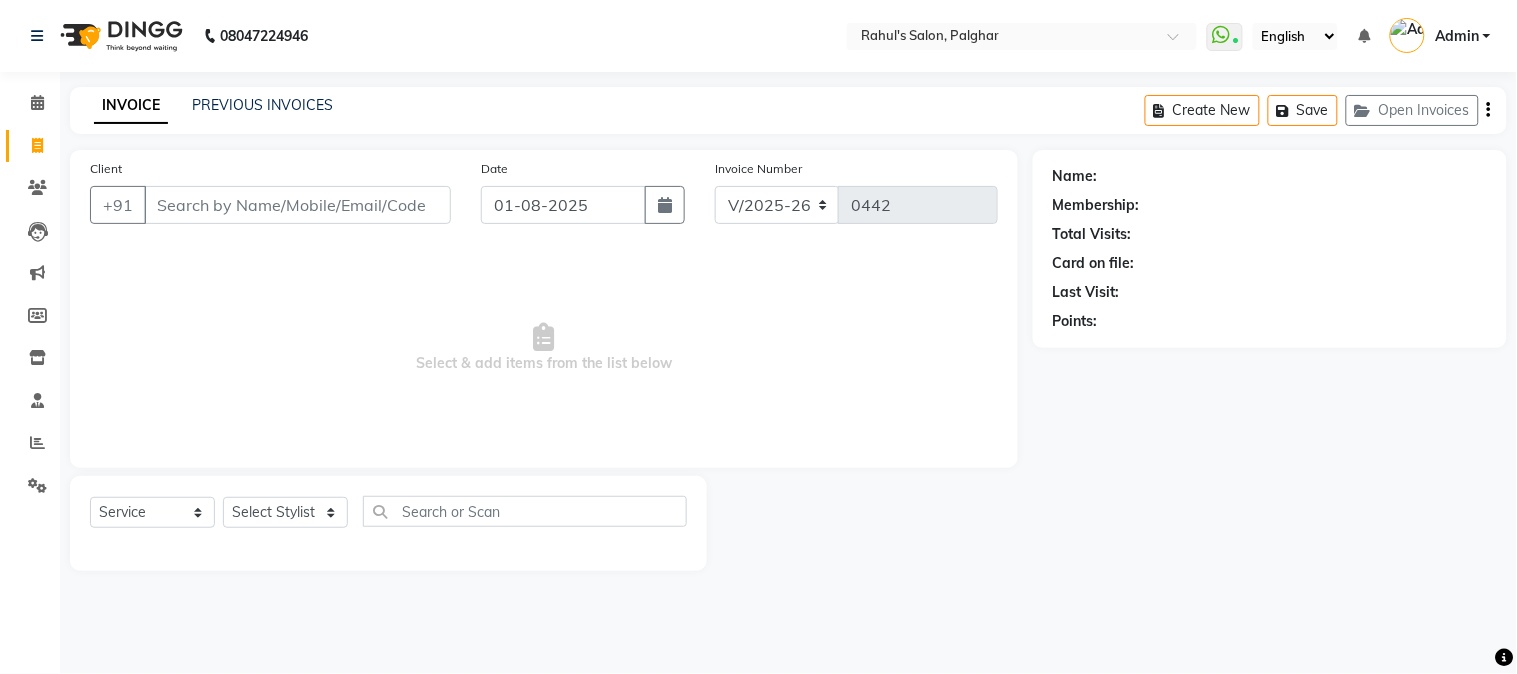click on "Client" at bounding box center [297, 205] 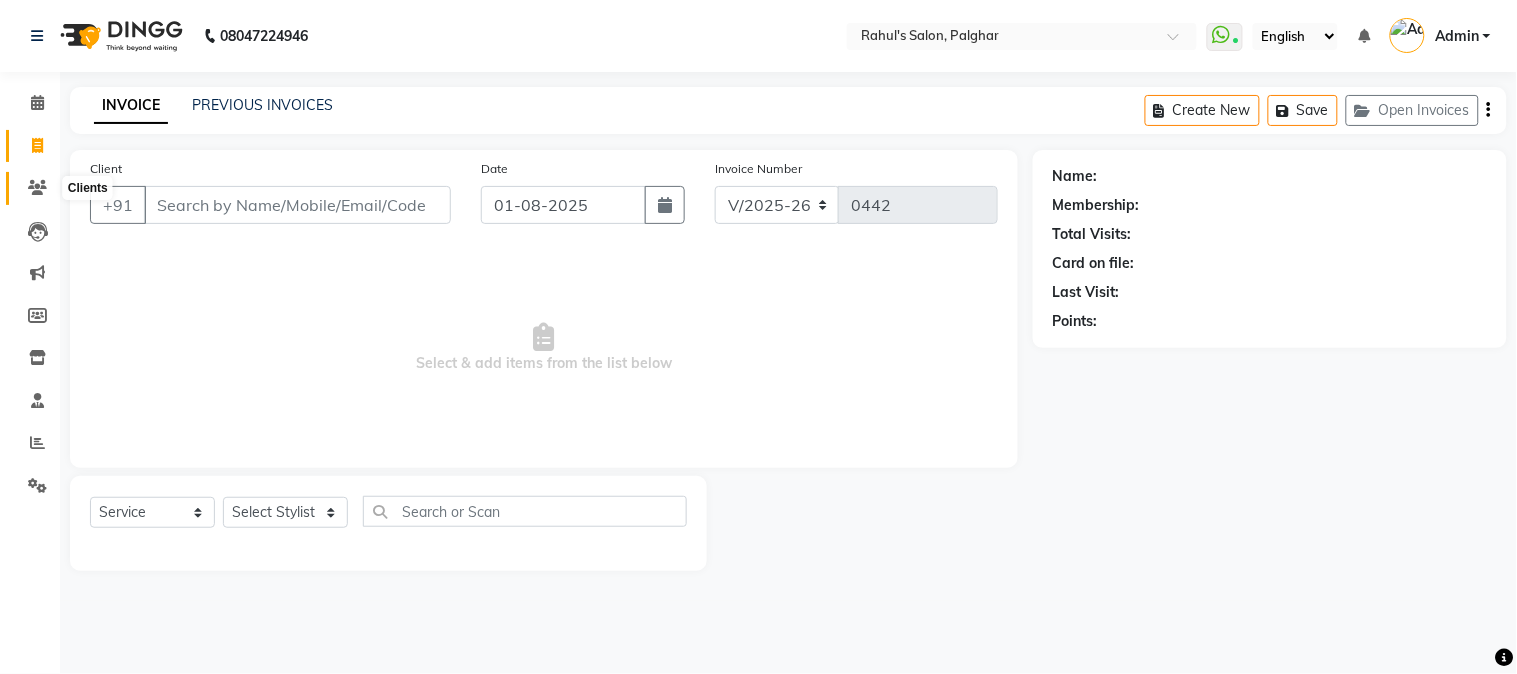click 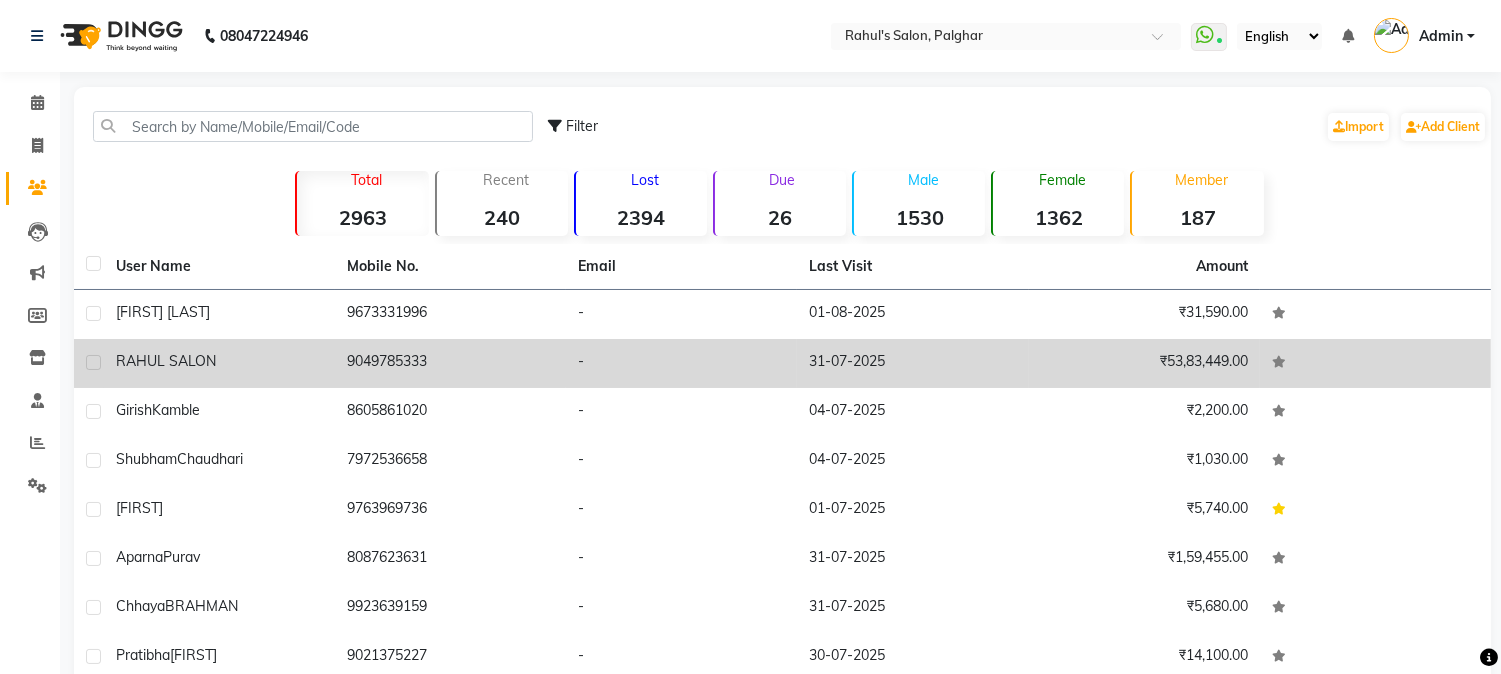 click on "9049785333" 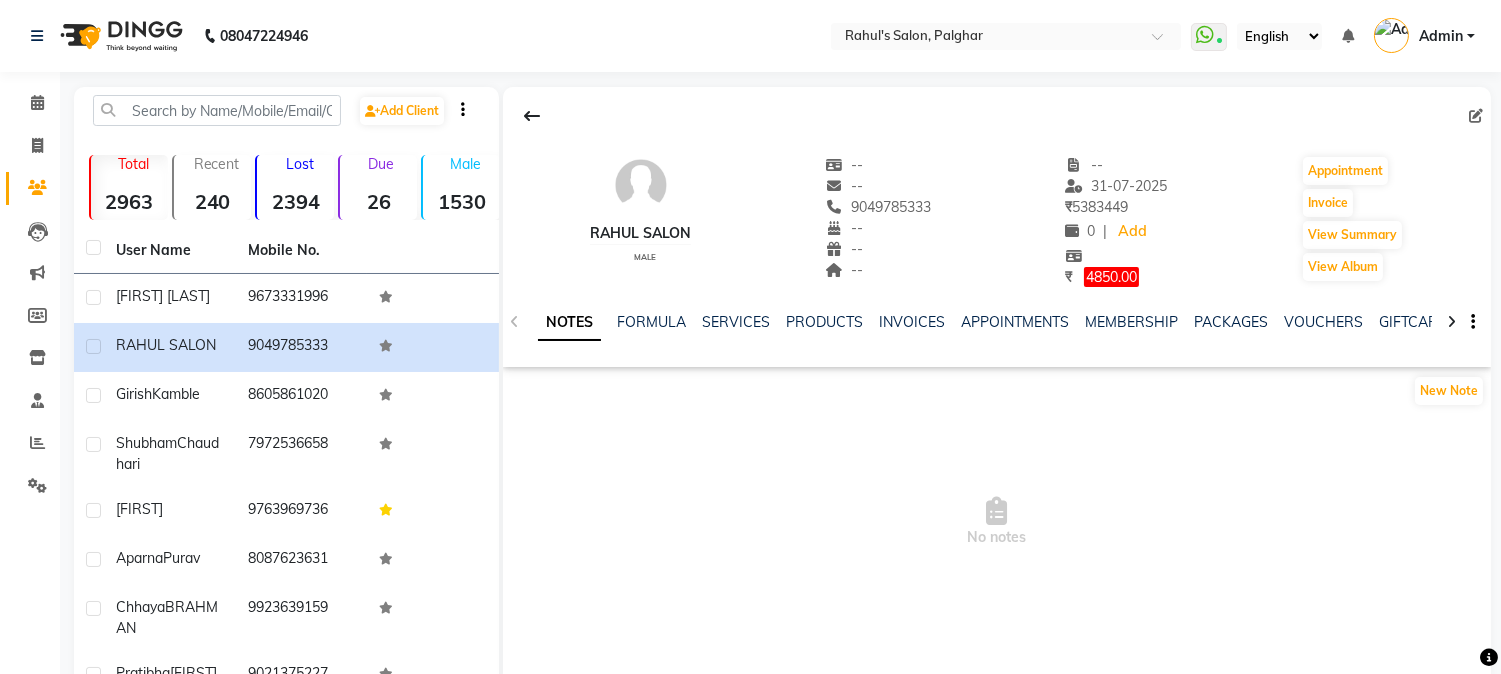 click on "INVOICES" 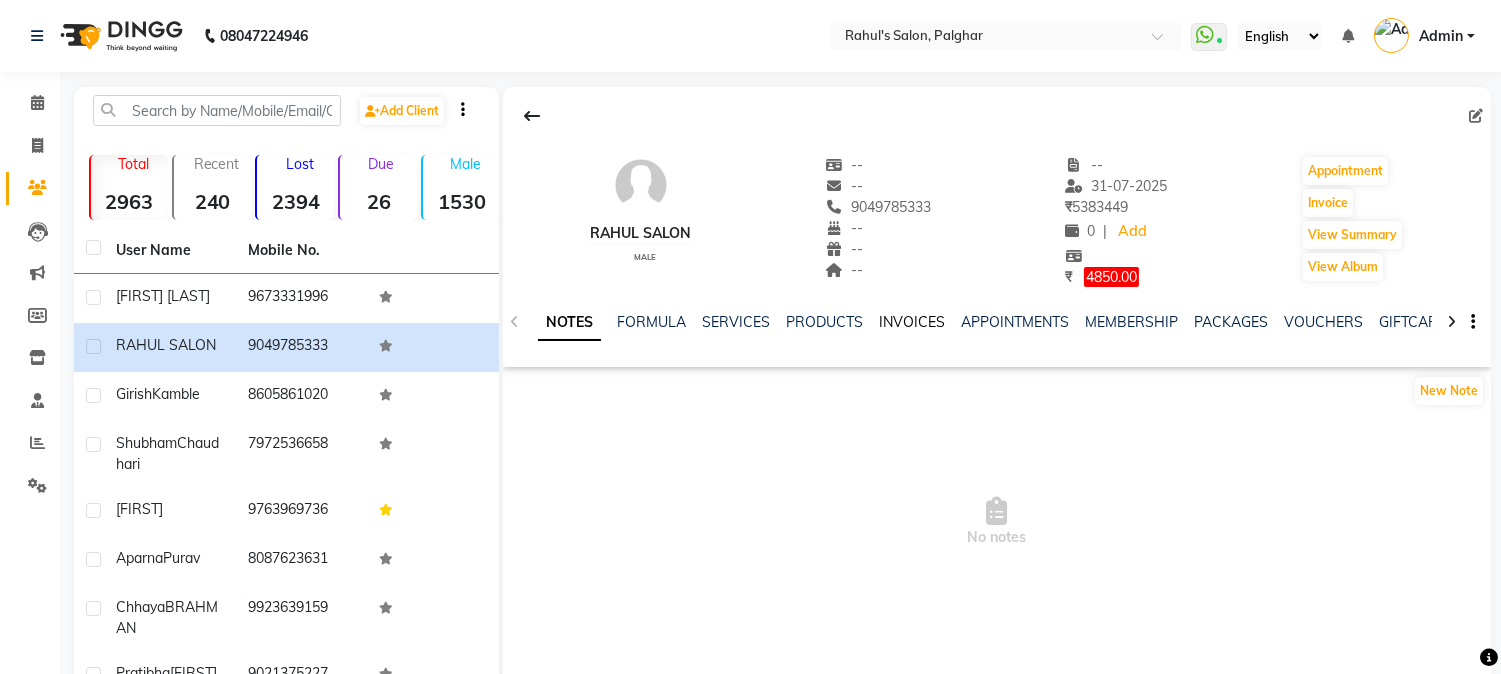 click on "INVOICES" 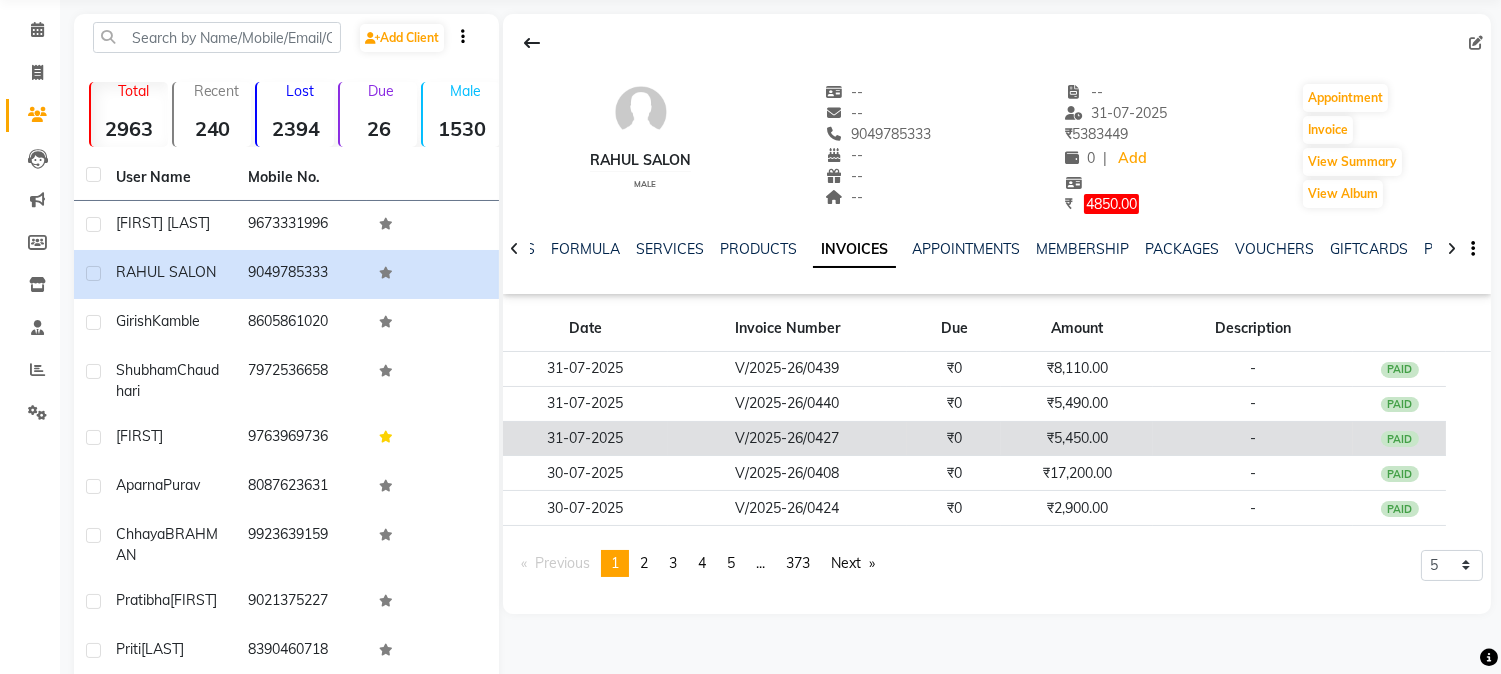 scroll, scrollTop: 111, scrollLeft: 0, axis: vertical 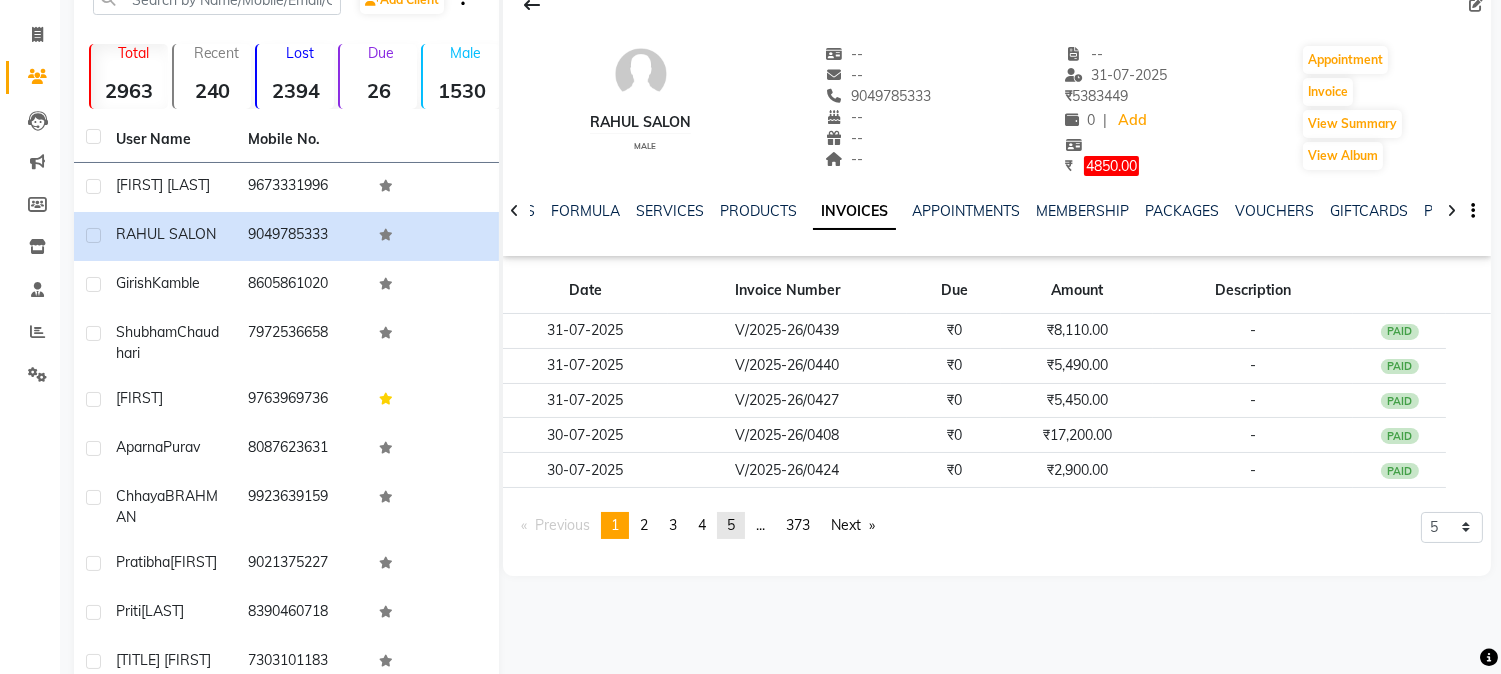 click on "5" 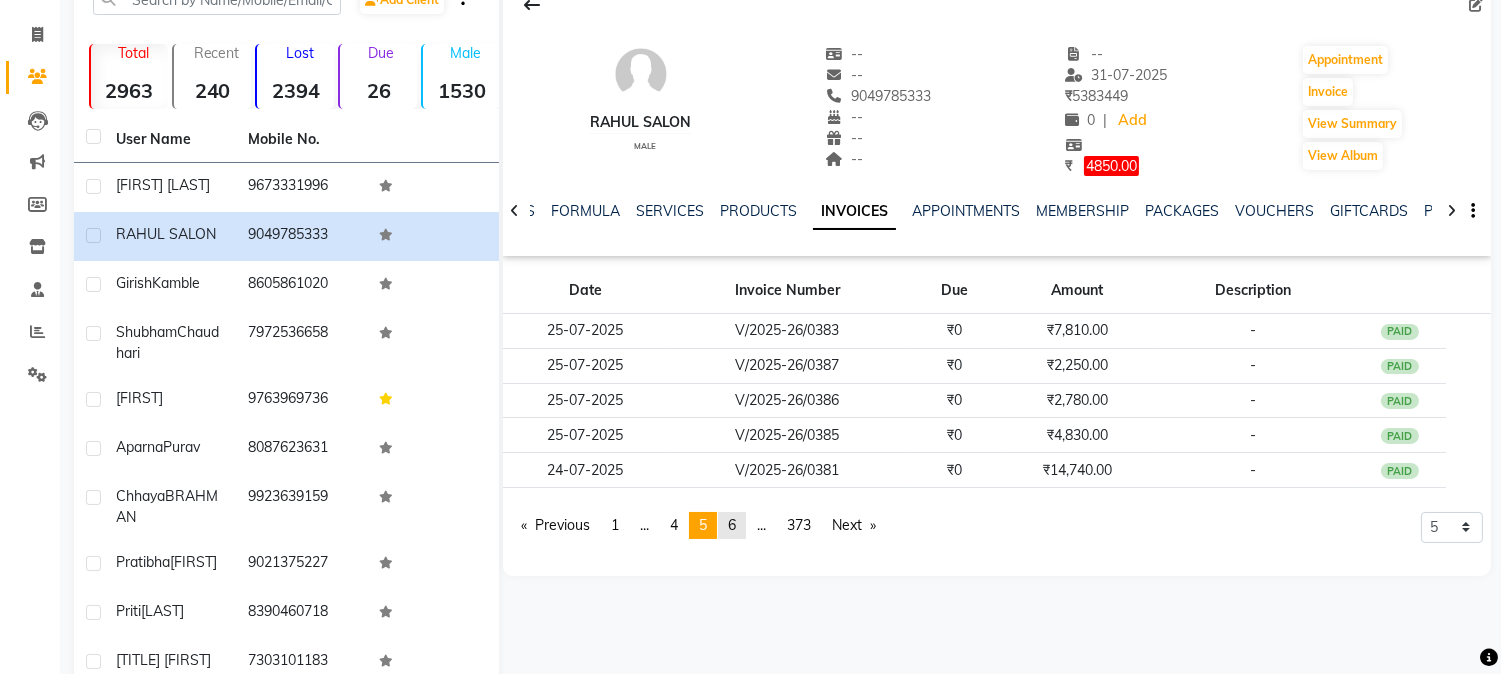 click on "6" 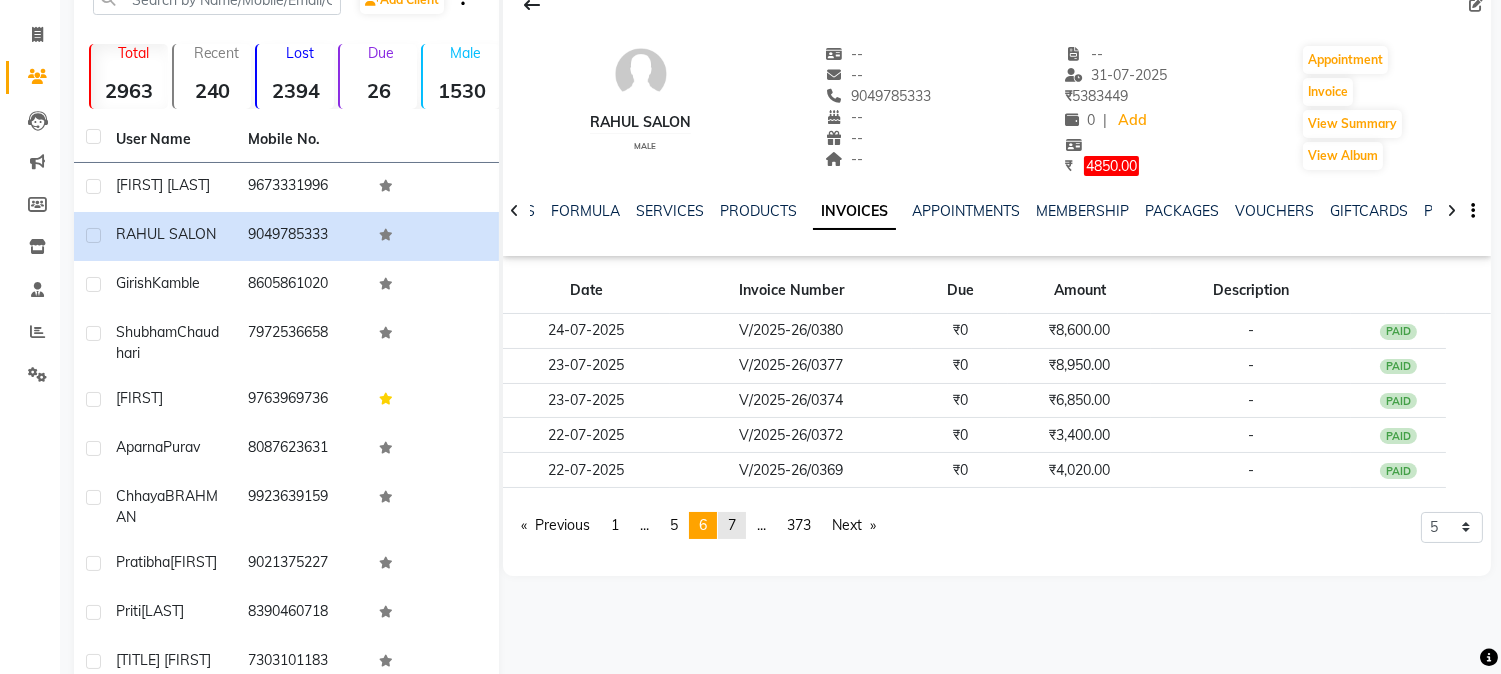 click on "page  7" 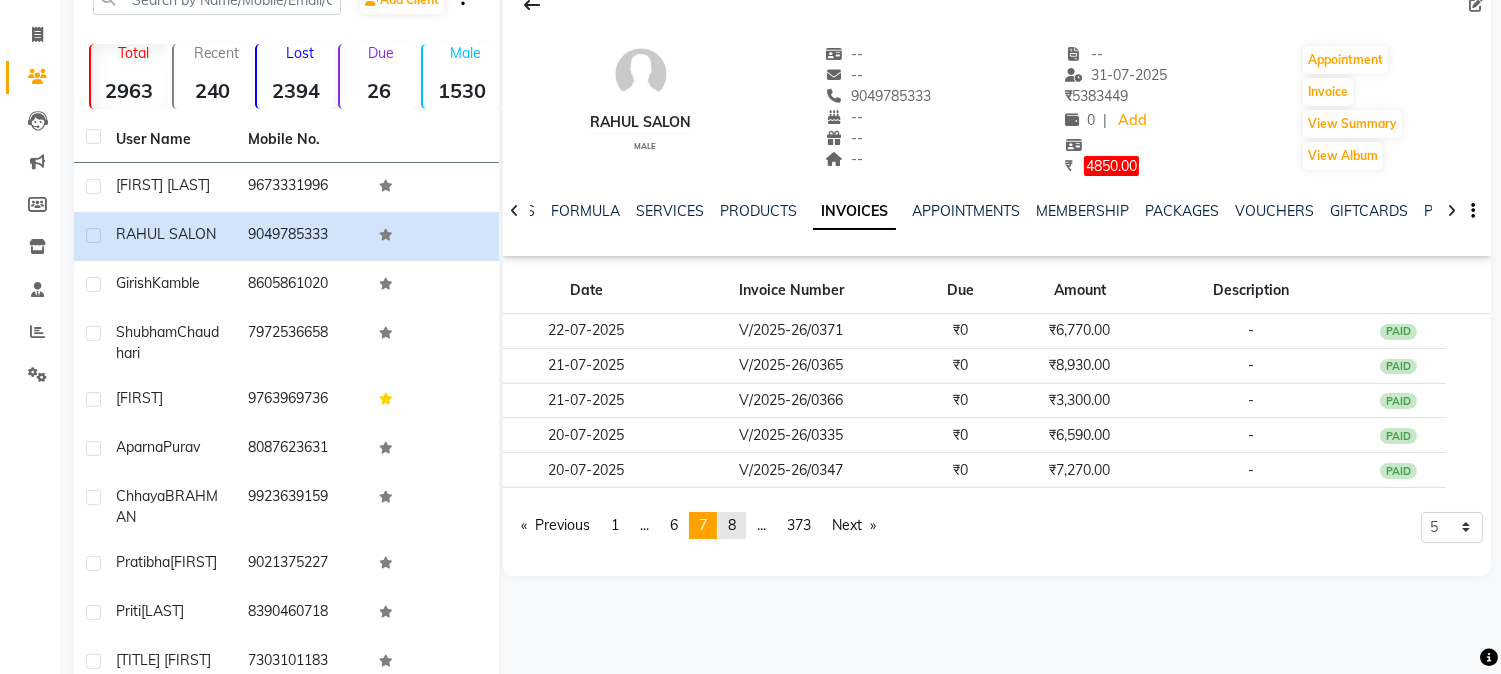 click on "page  8" 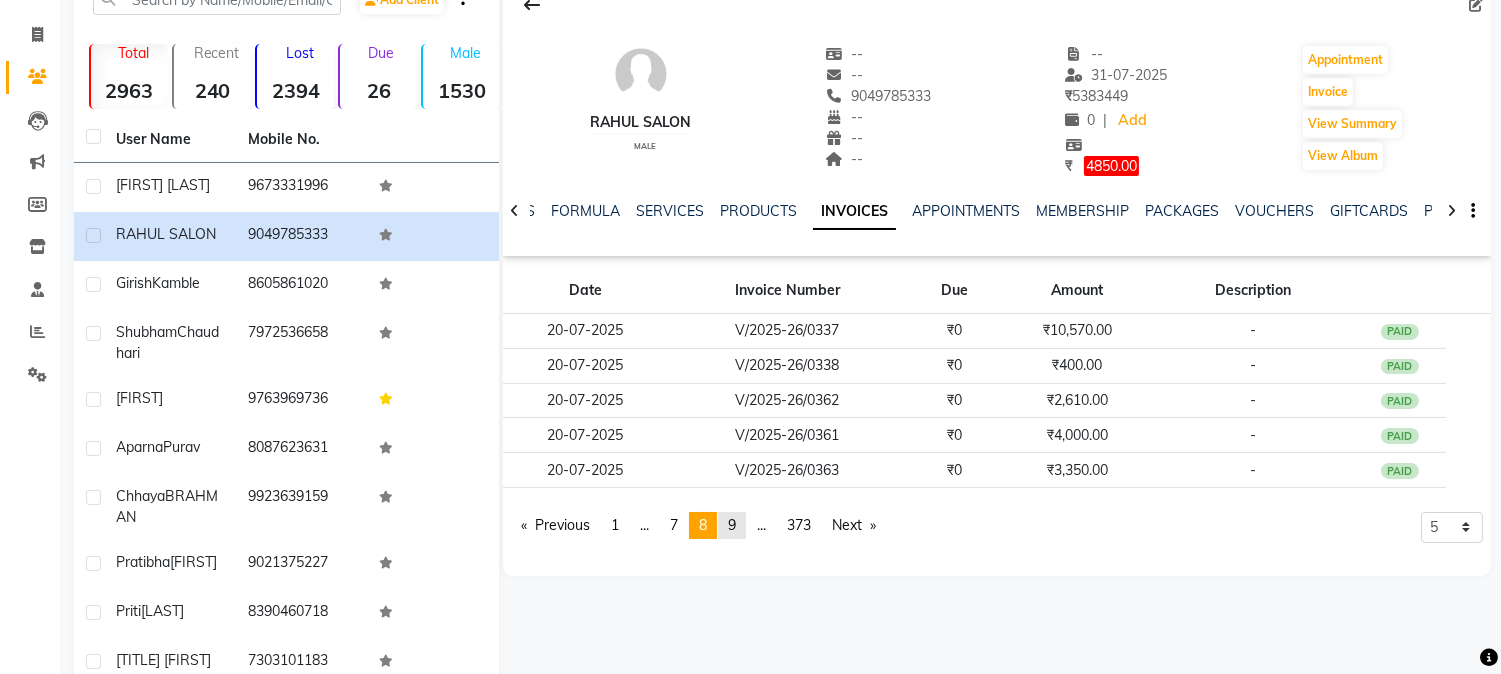 click on "page  9" 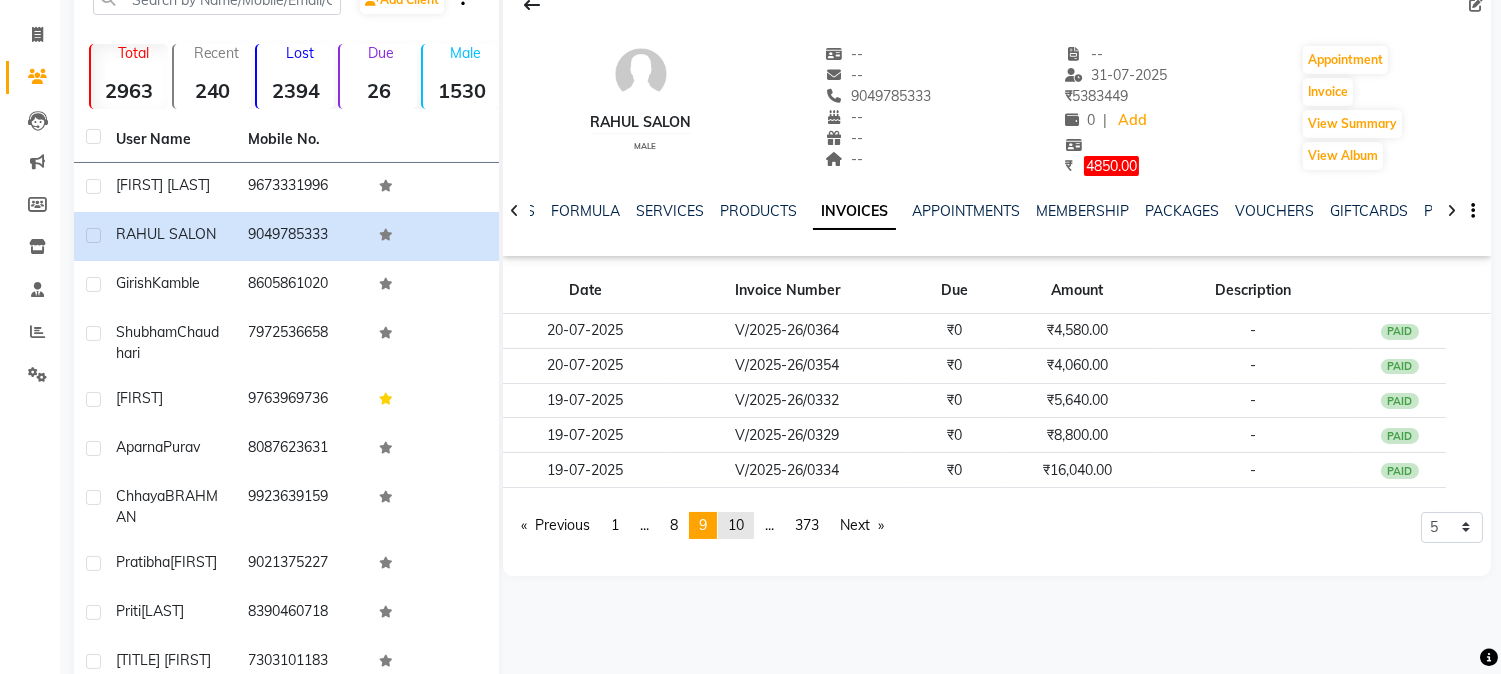 click on "page  10" 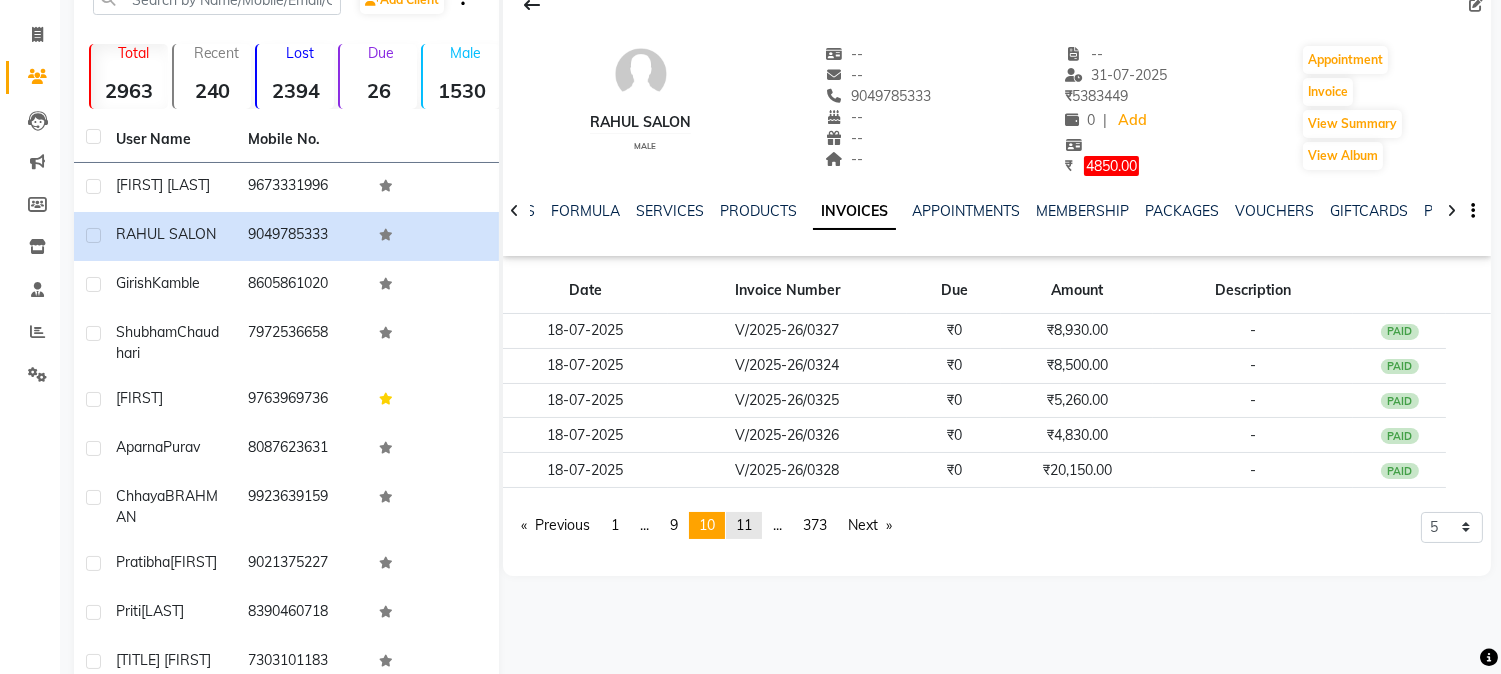 click on "You're on page  10" 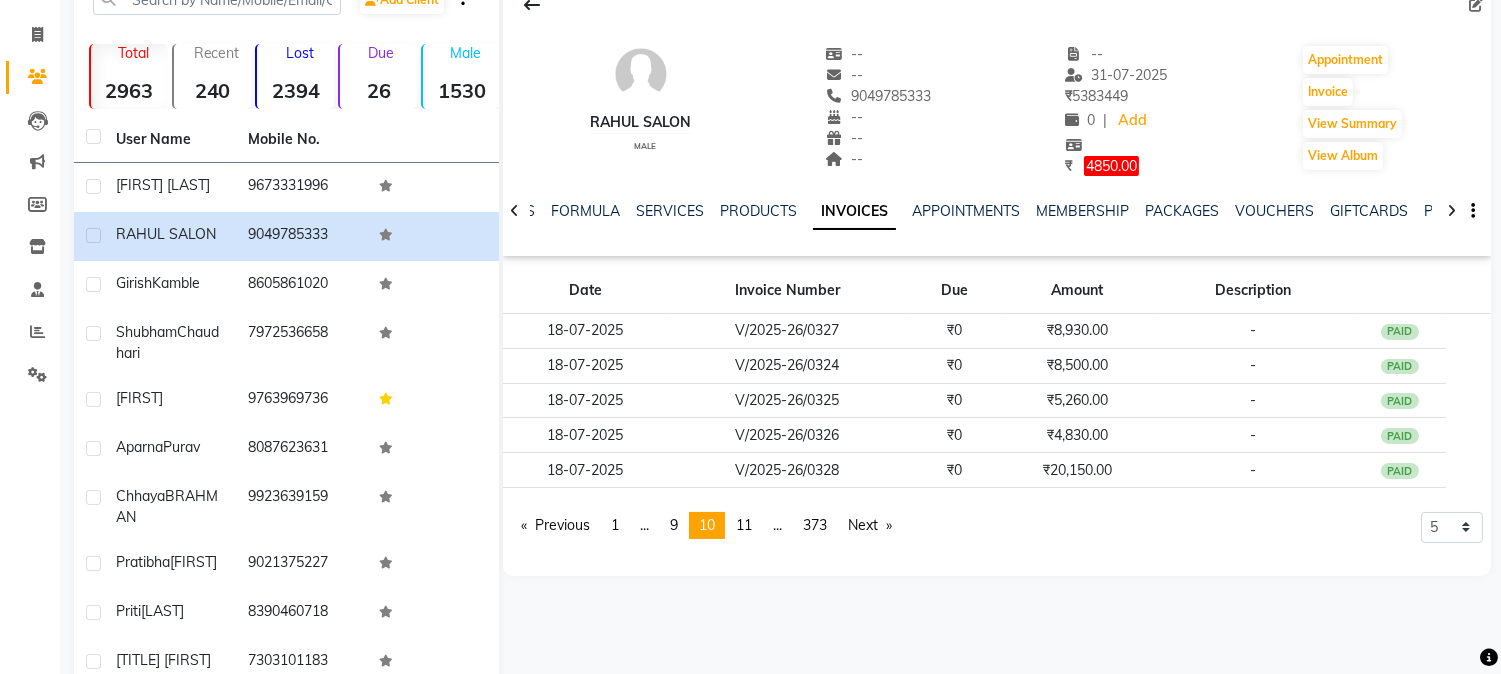 click on "You're on page  10" 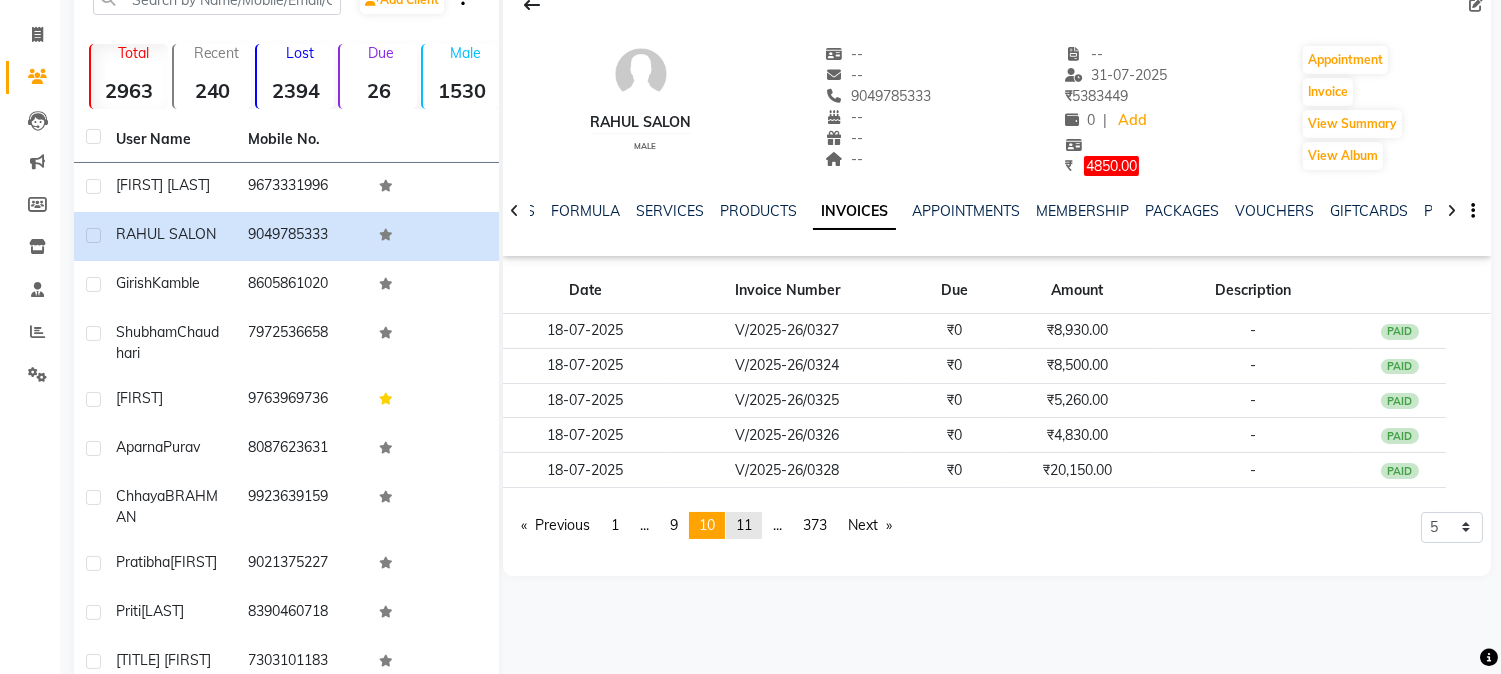 click on "11" 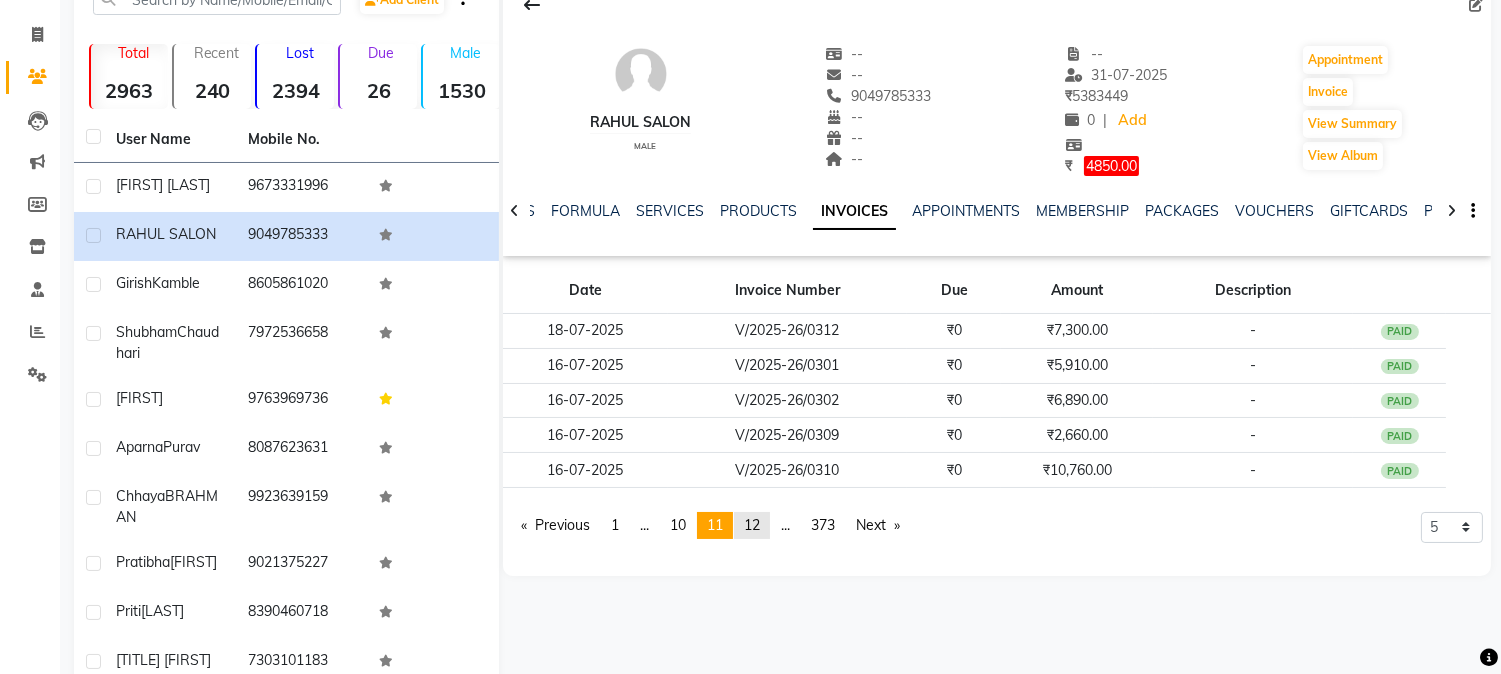 click on "page  12" 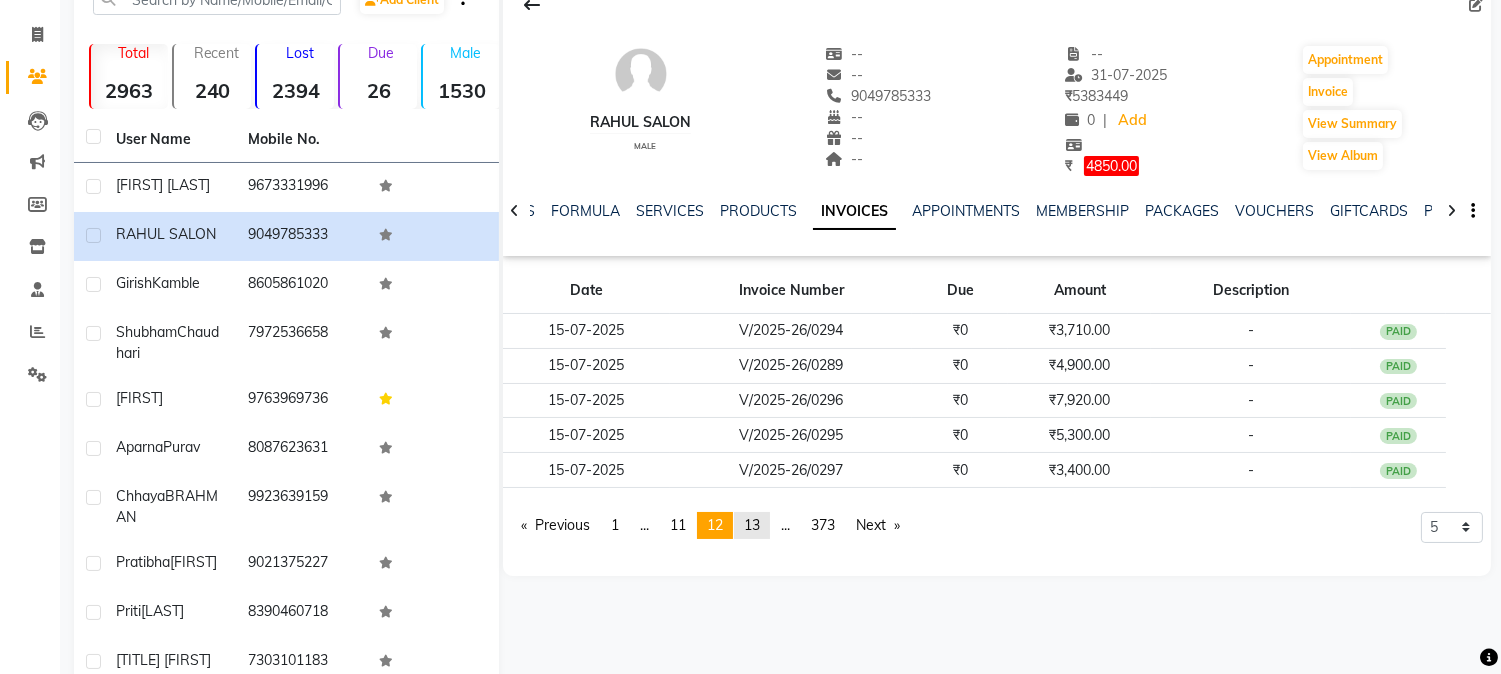 click on "page  13" 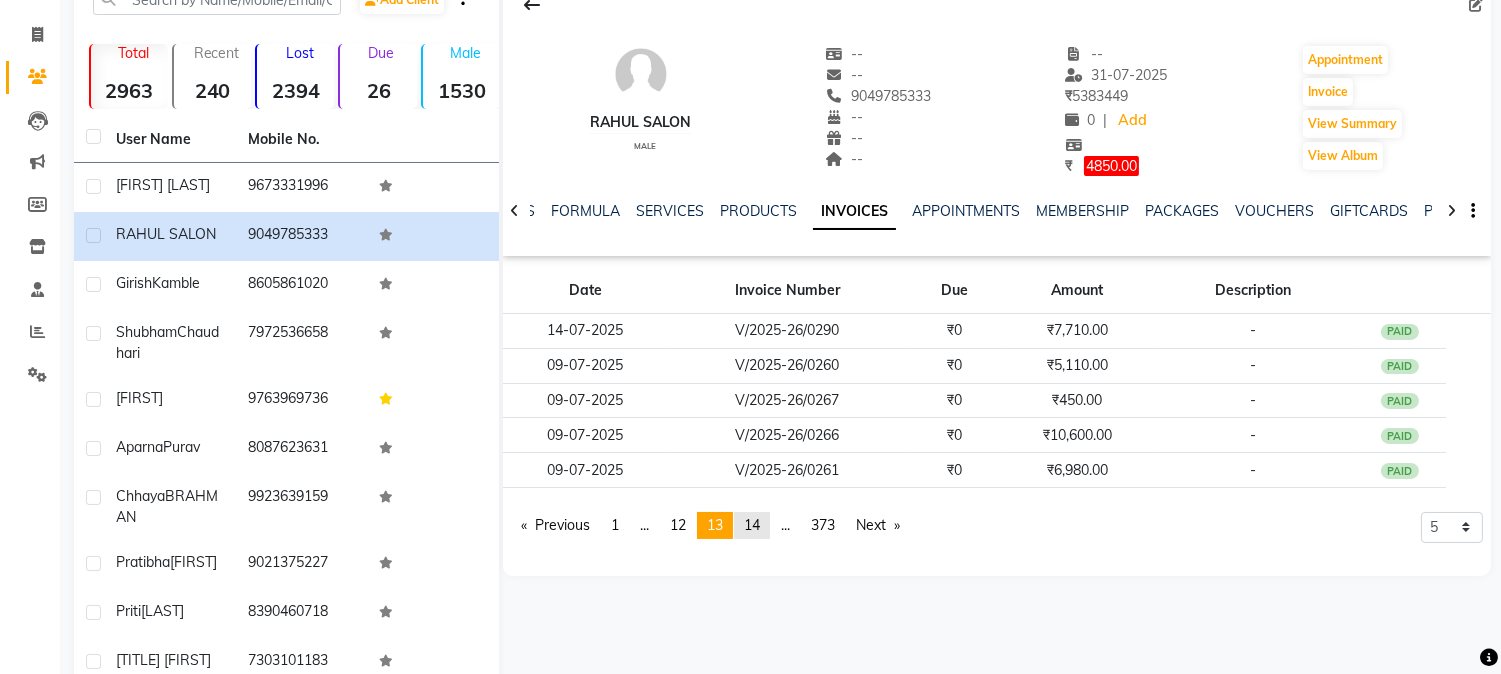 click on "page  14" 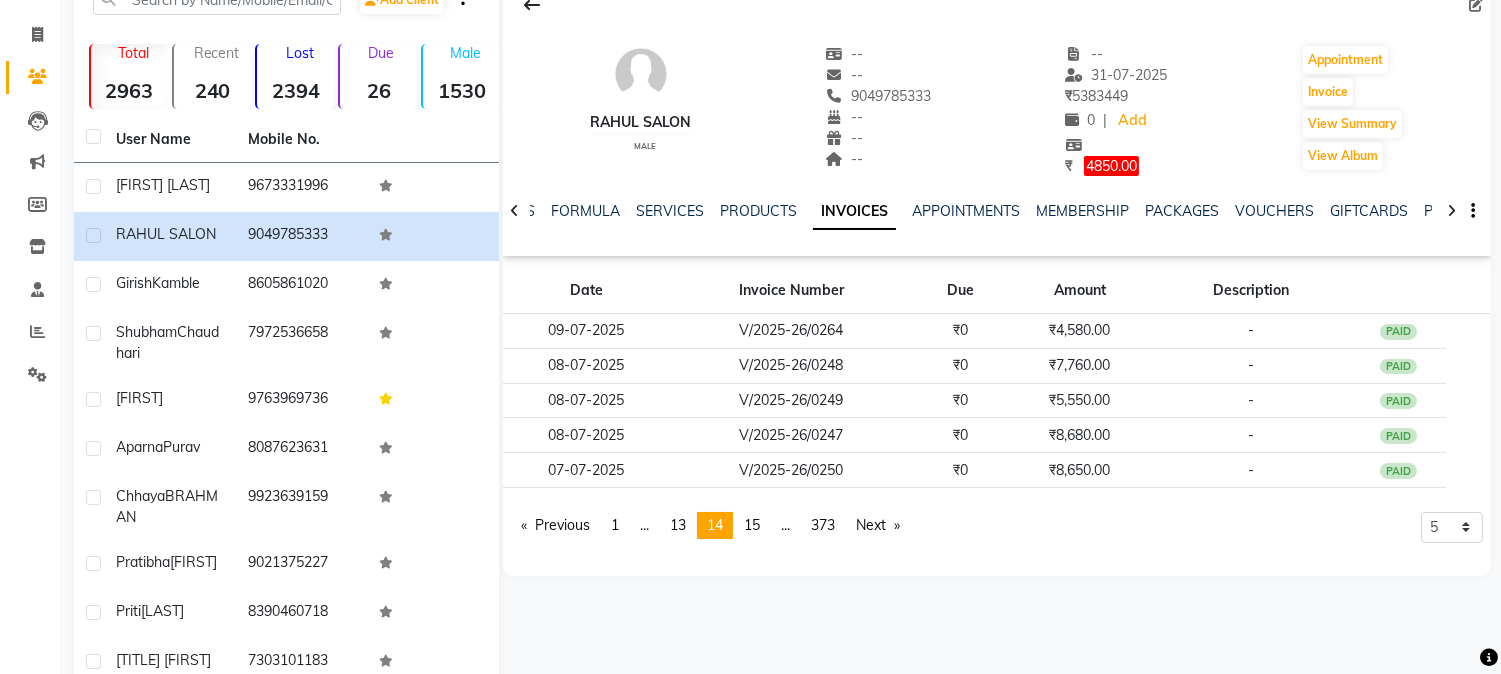 click on "14" 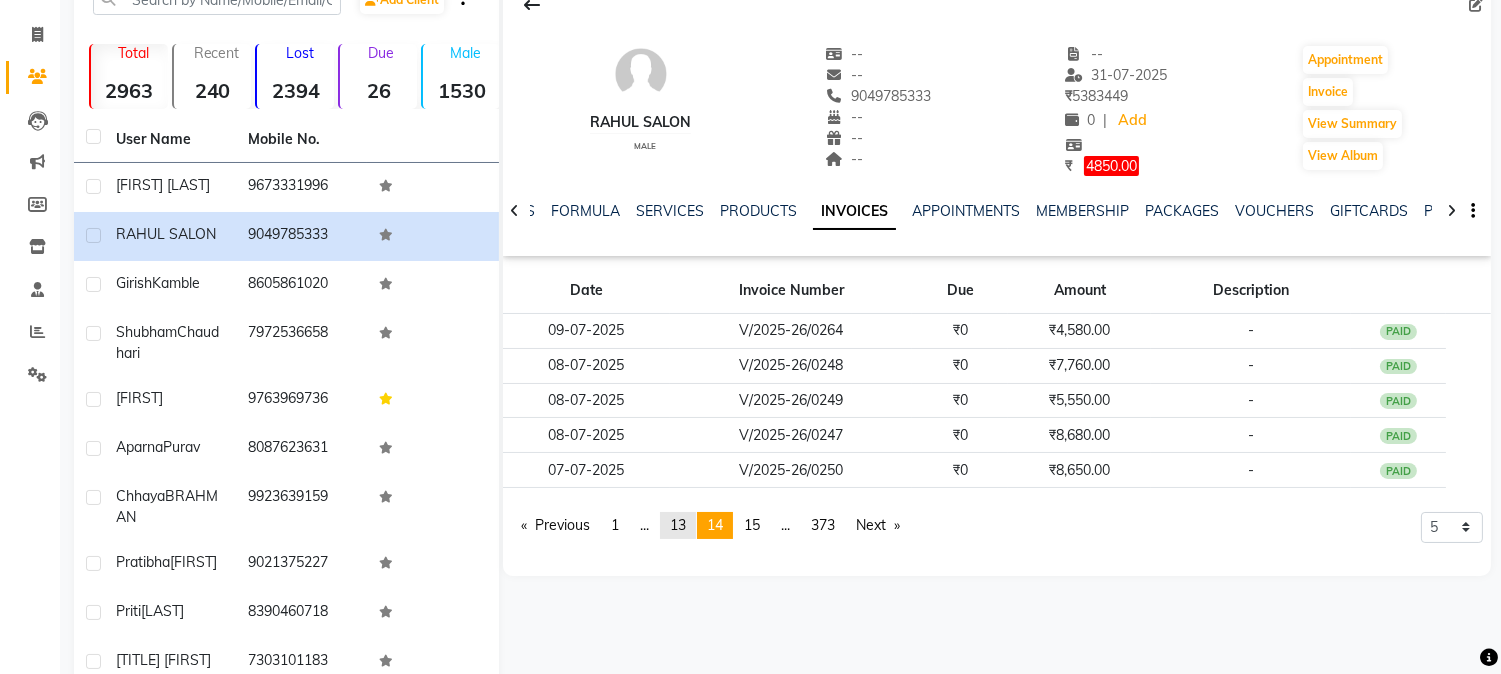 click on "page  13" 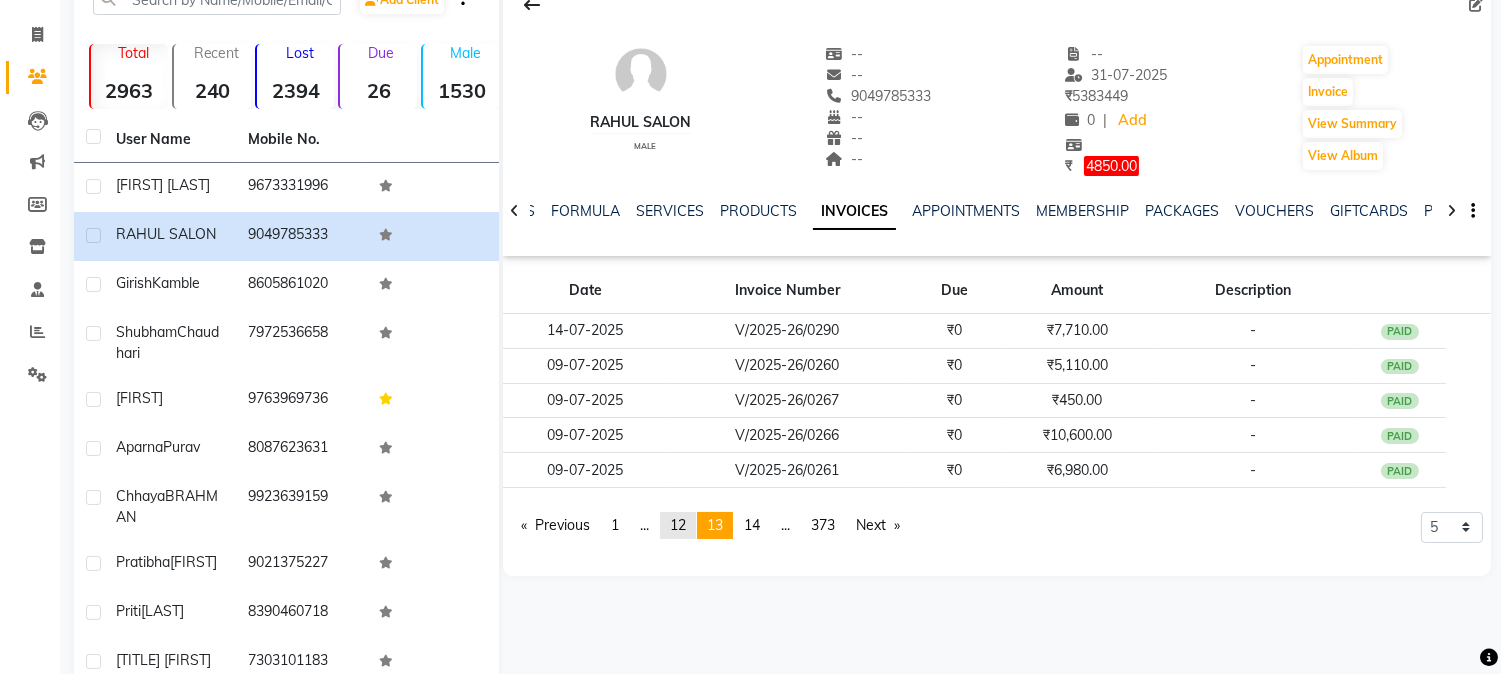 click on "page  12" 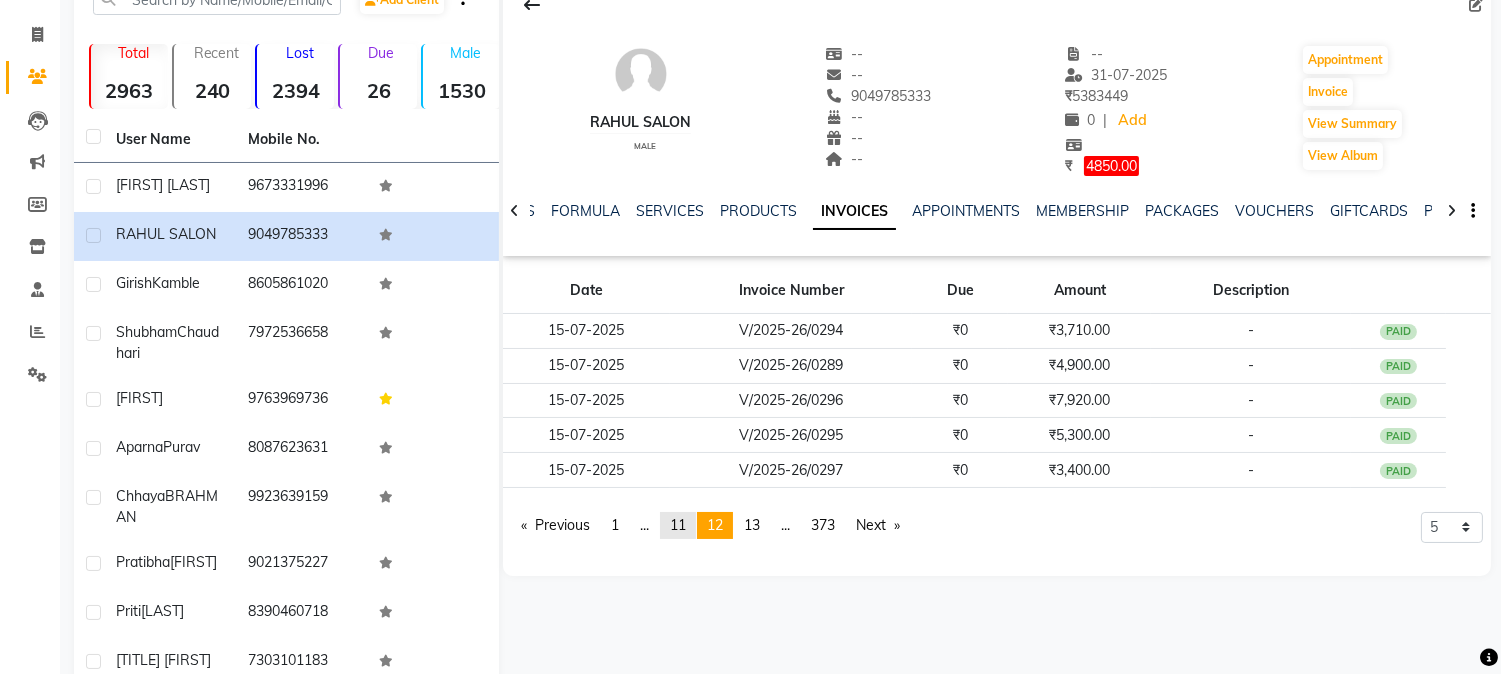click on "page  11" 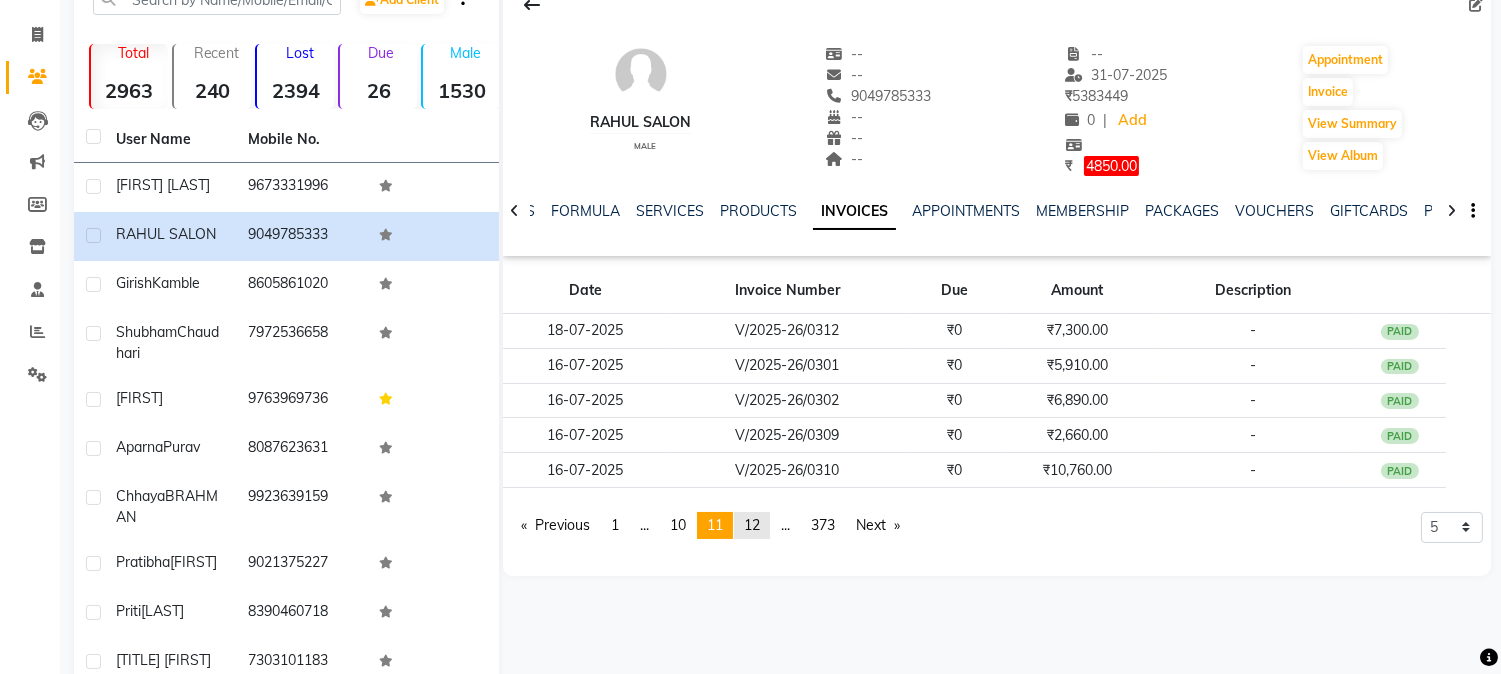 click on "12" 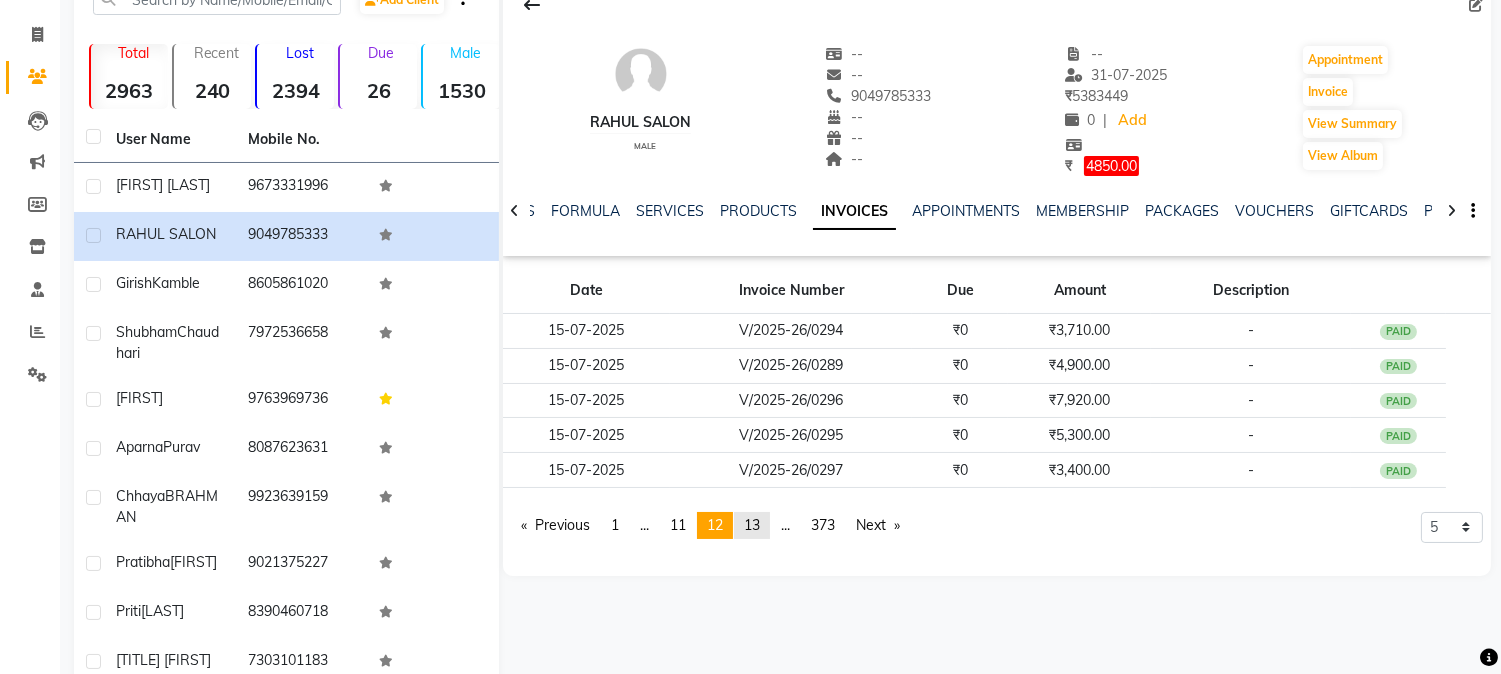click on "13" 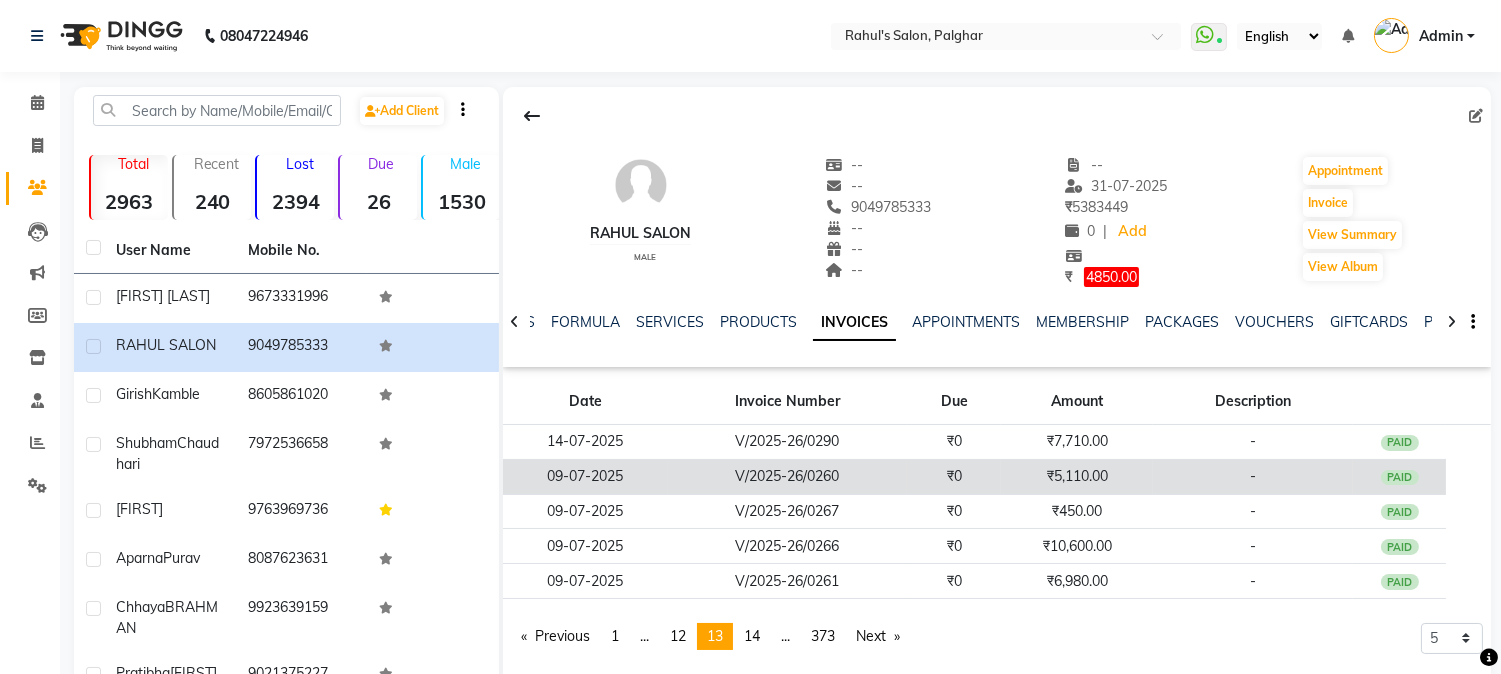 scroll, scrollTop: 208, scrollLeft: 0, axis: vertical 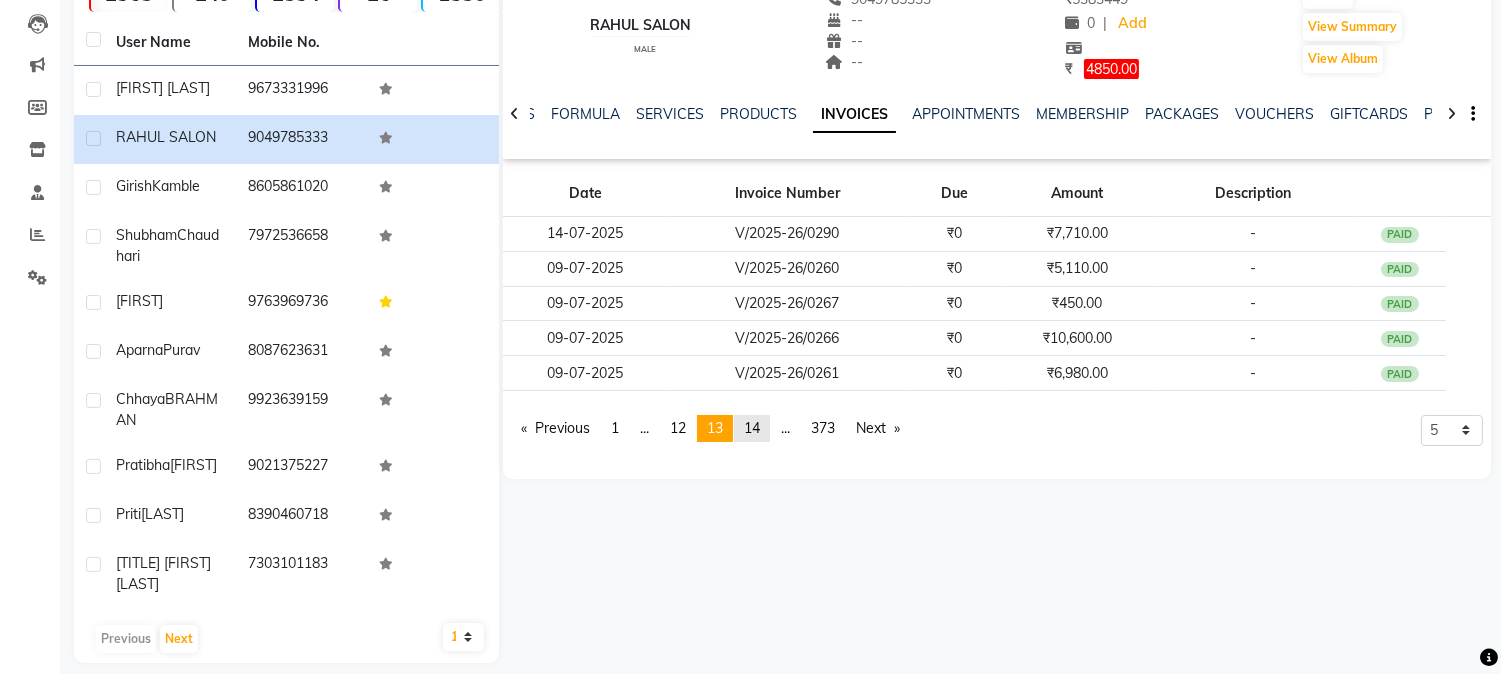 click on "14" 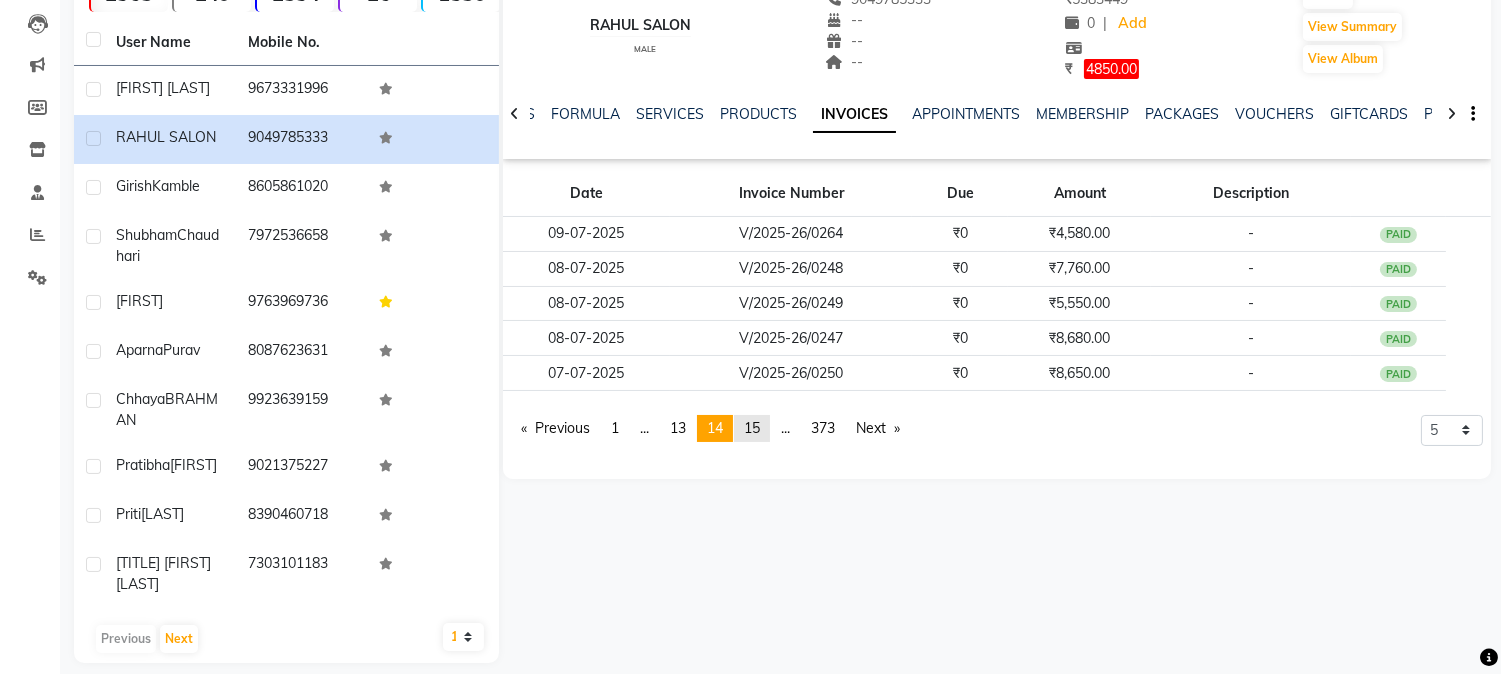 click on "15" 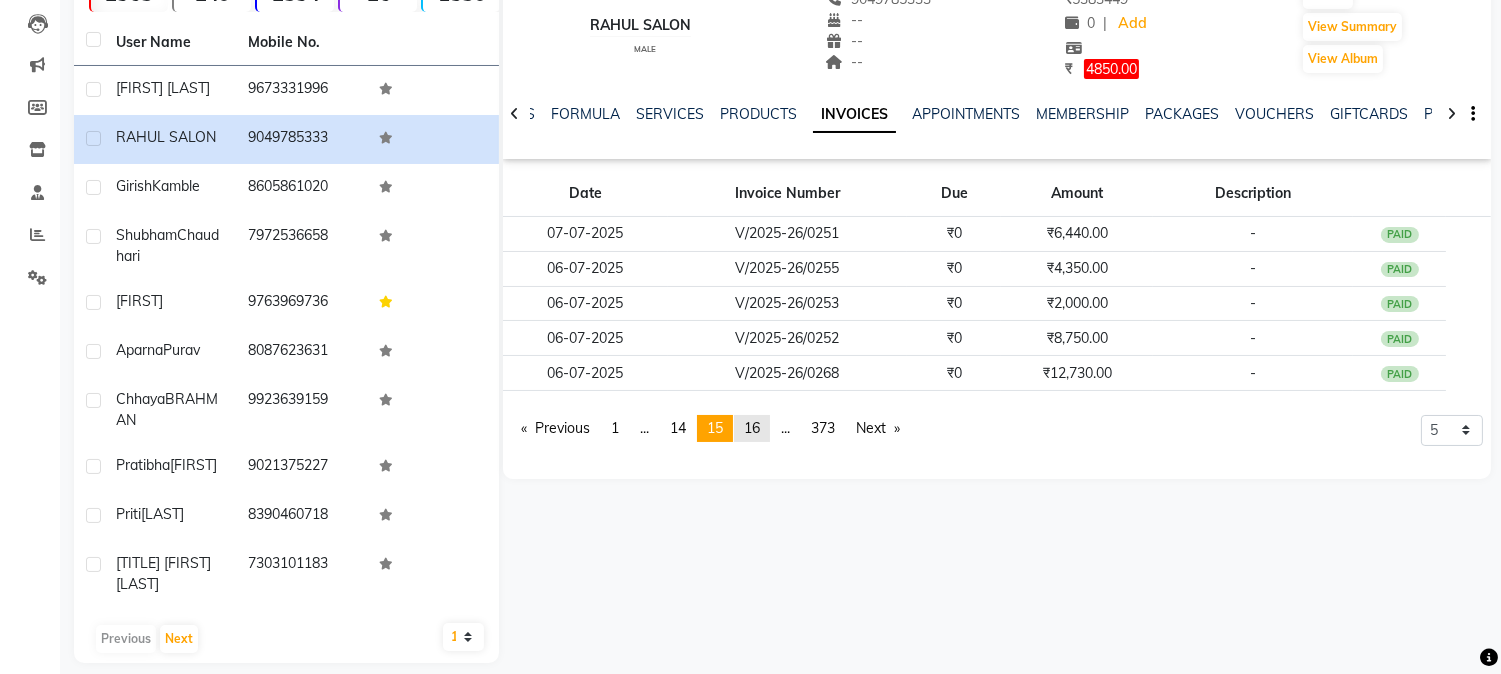 click on "16" 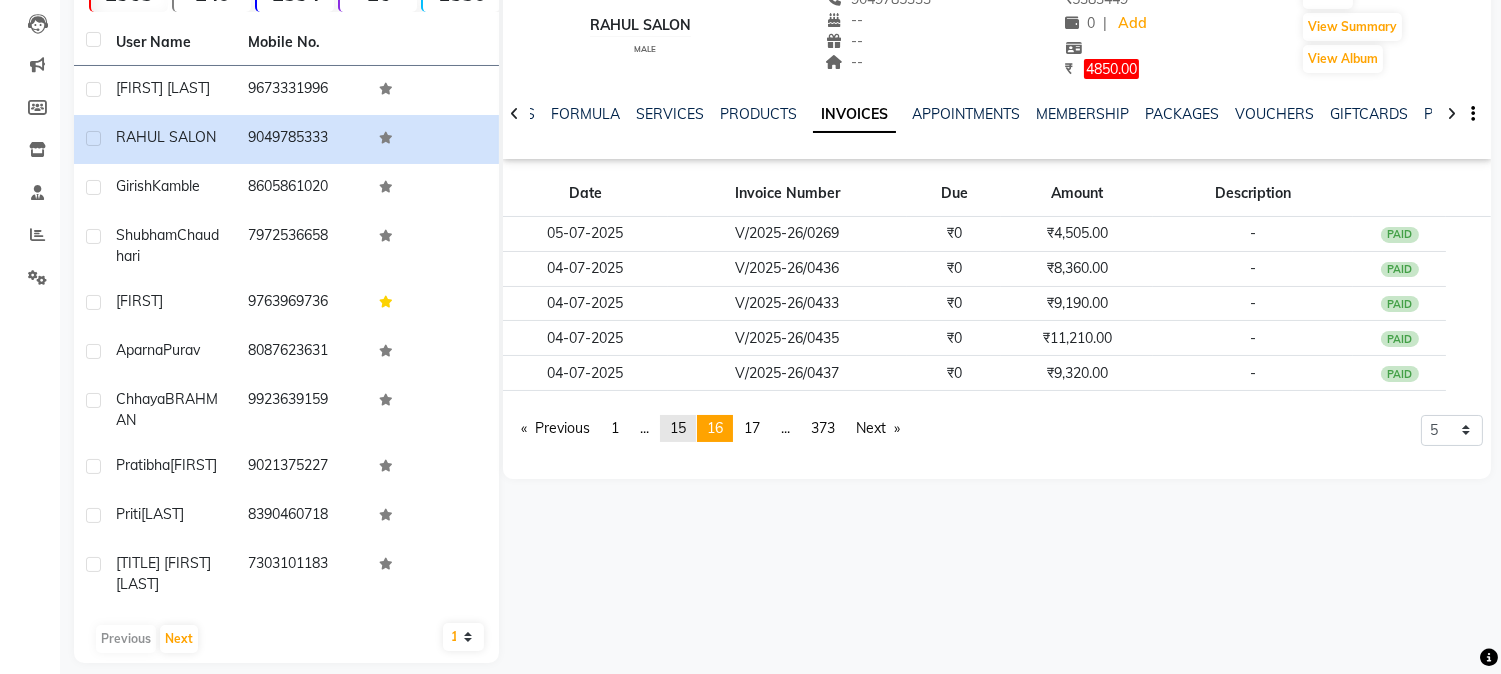 click on "15" 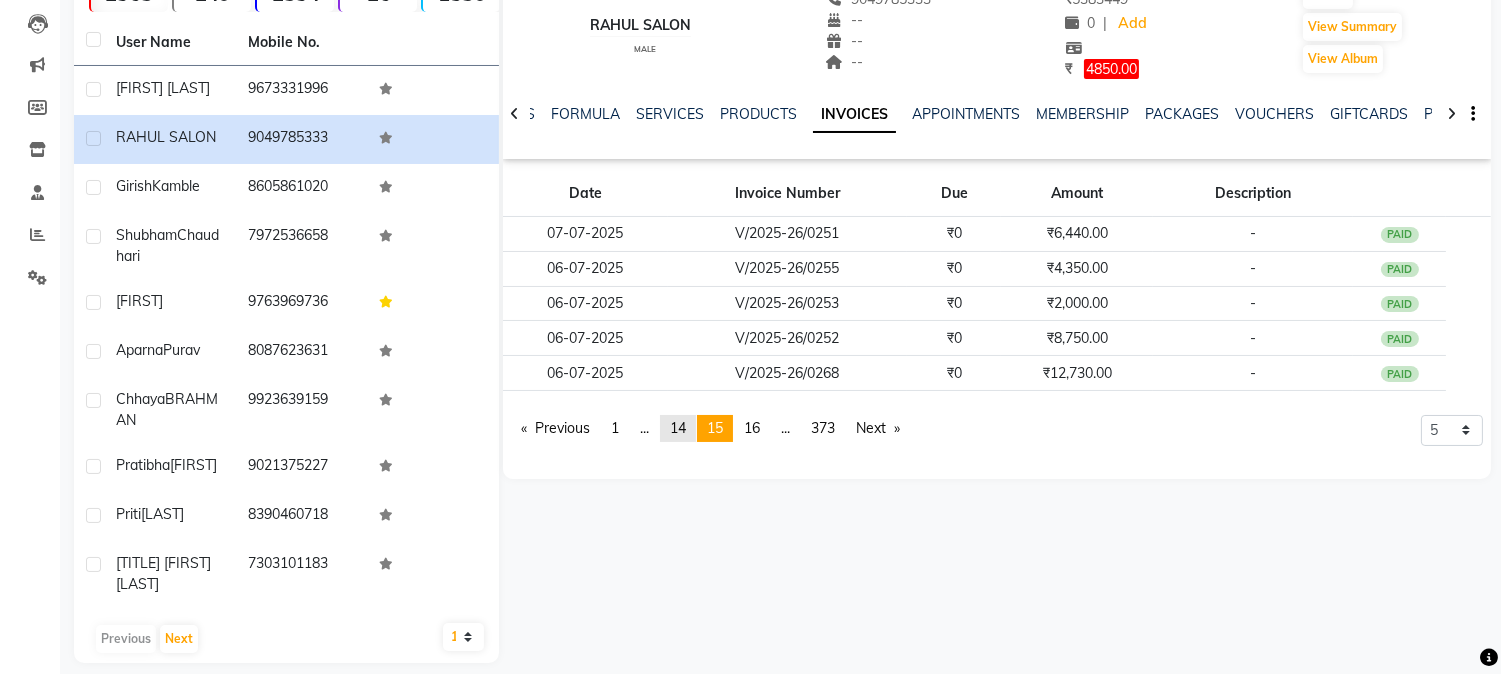 click on "14" 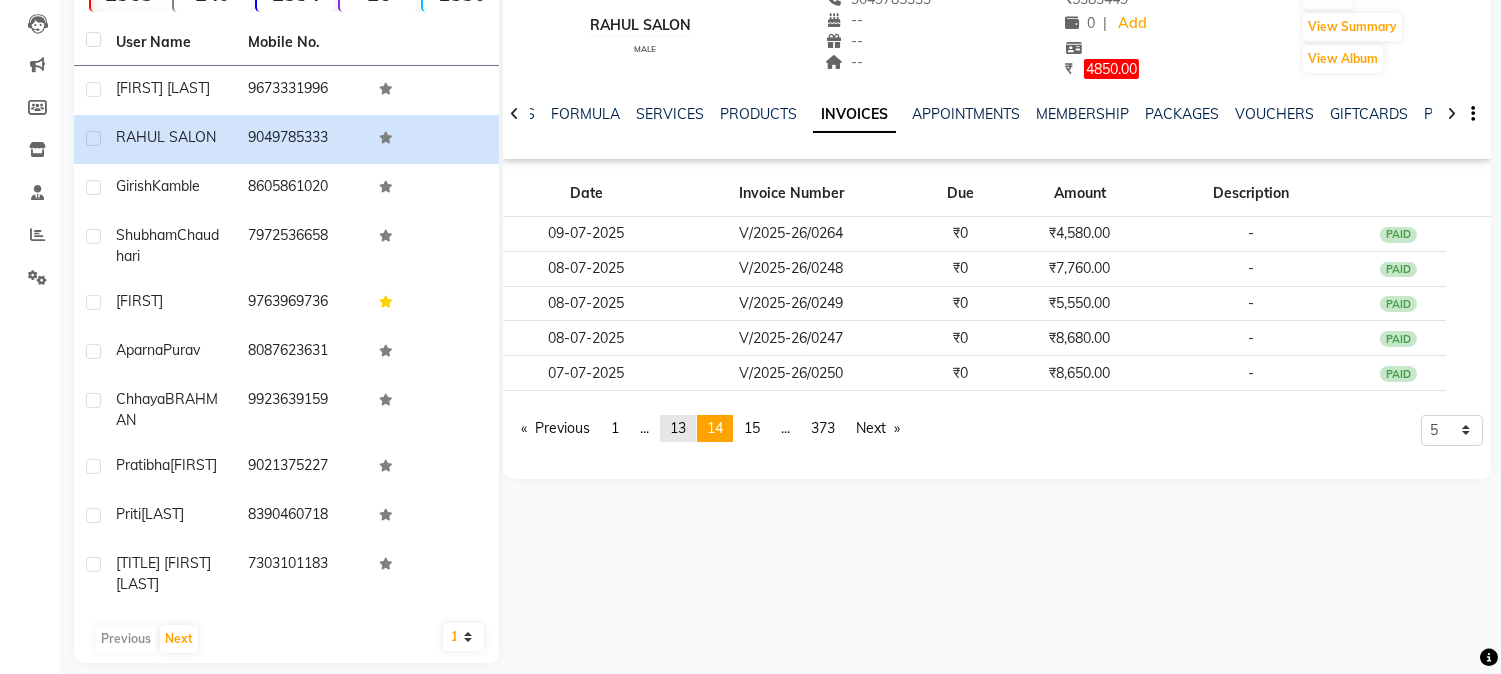 click on "13" 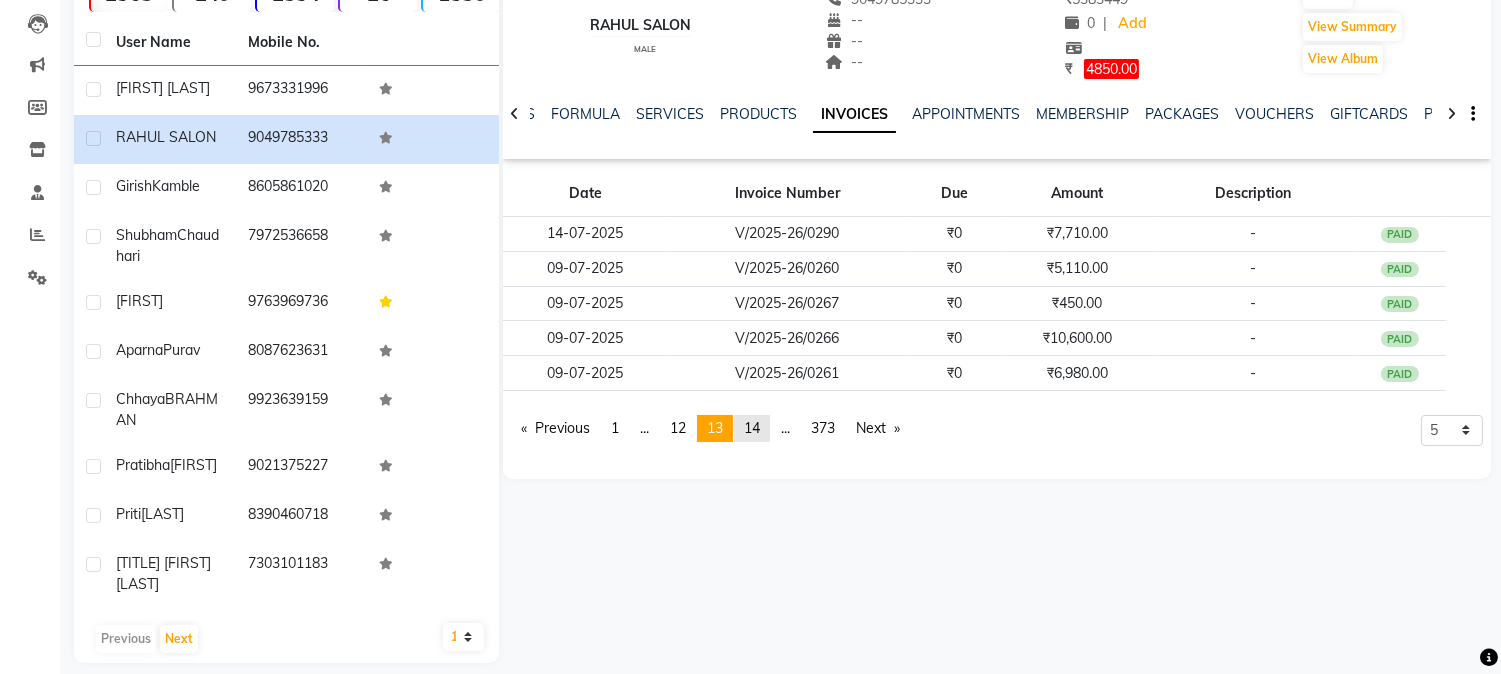 click on "page  14" 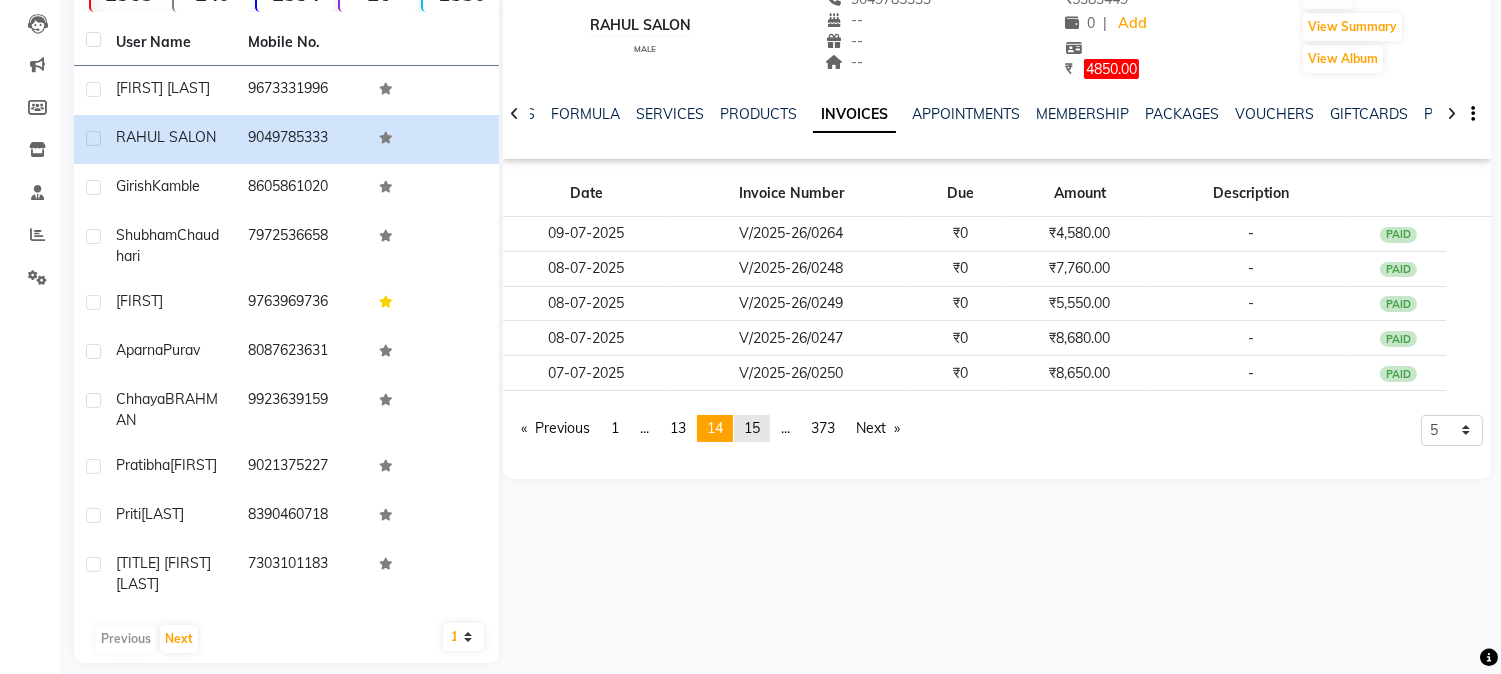 click on "page  15" 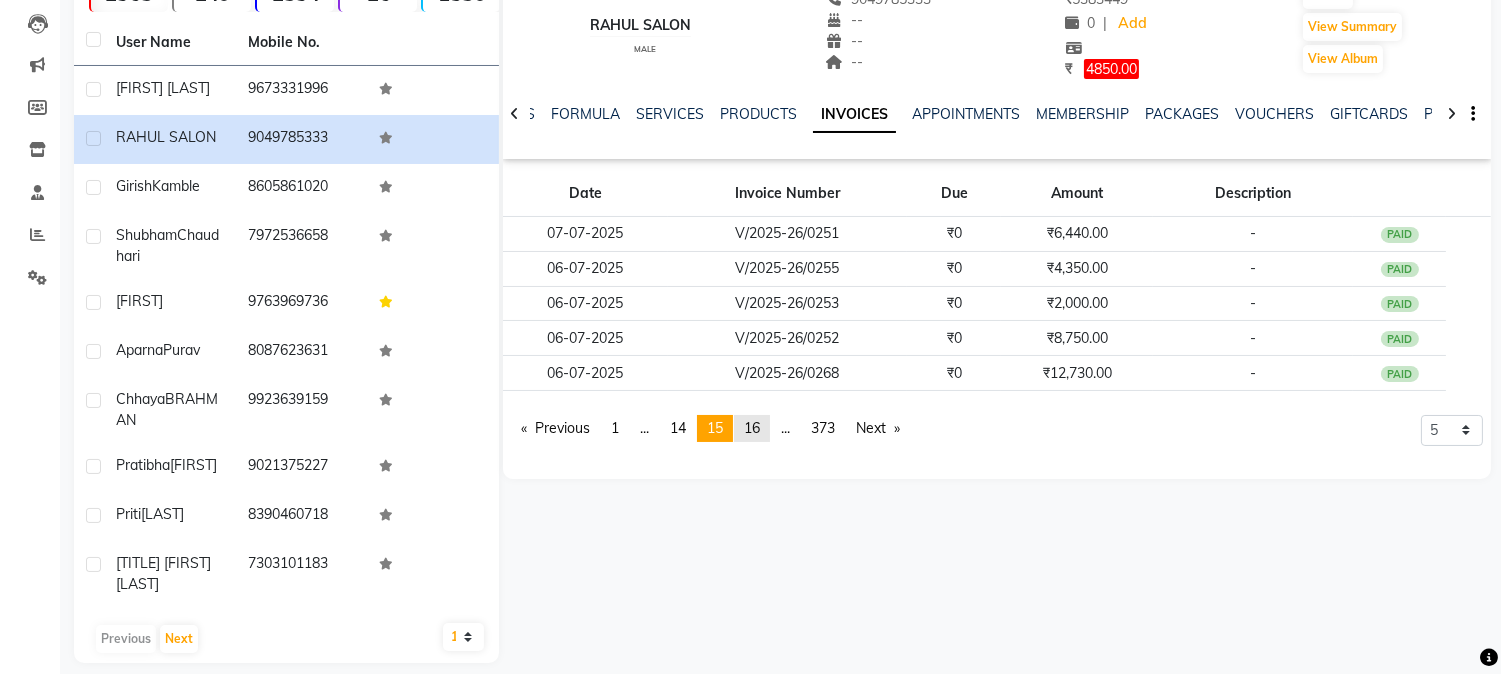 click on "page  16" 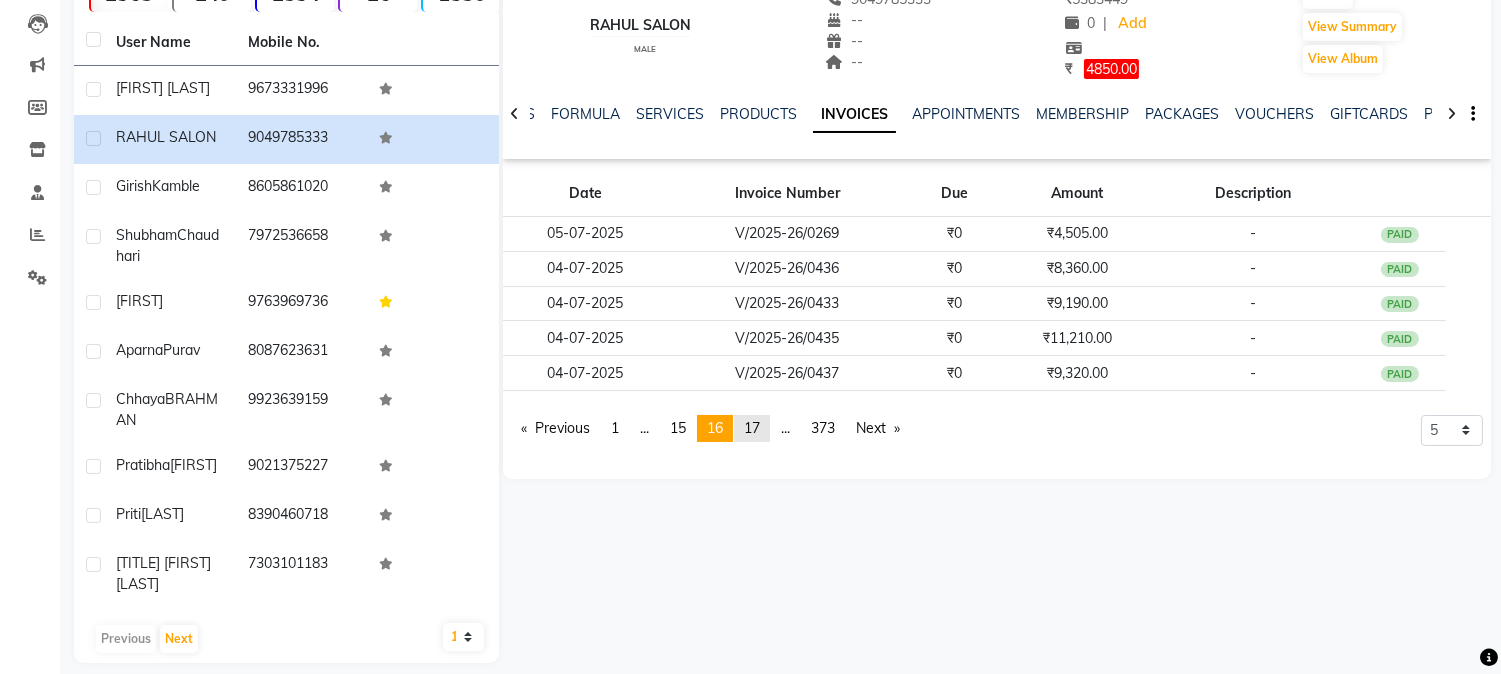 click on "page  17" 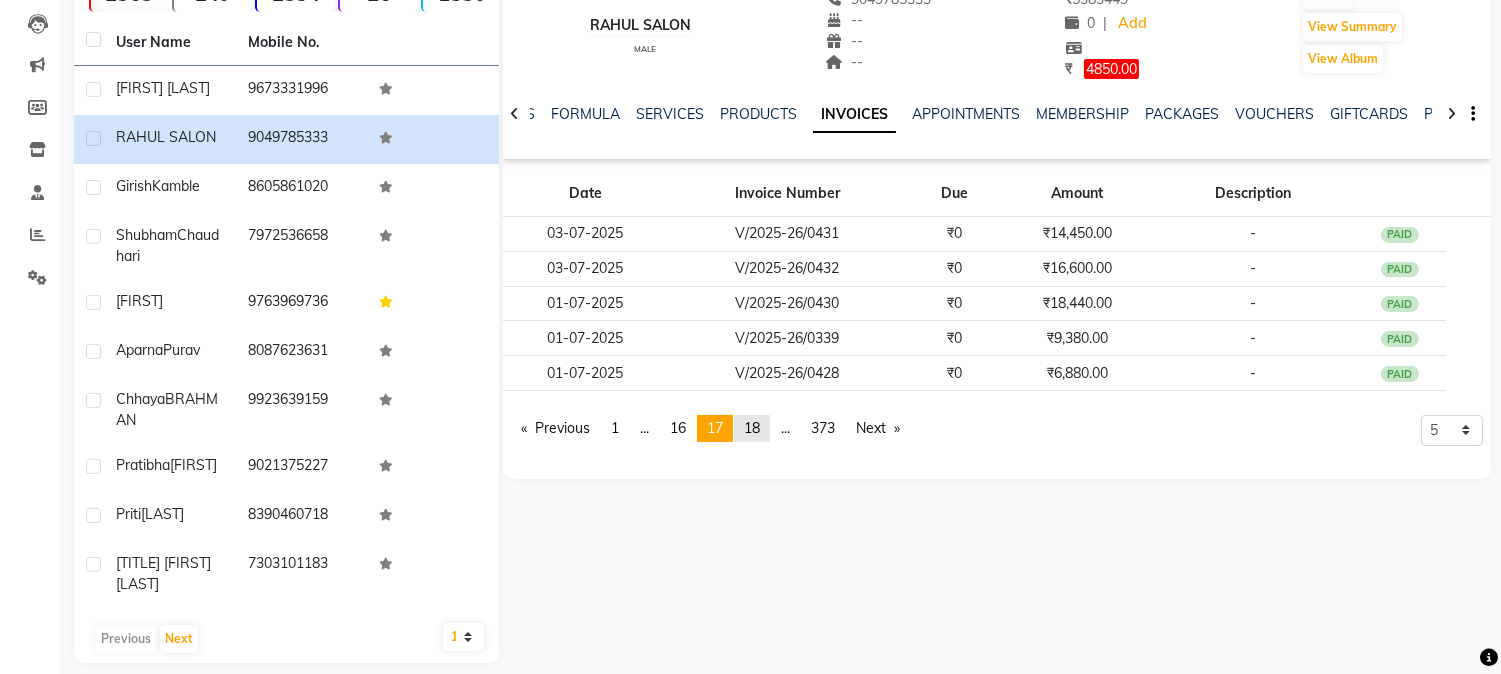 click on "page  18" 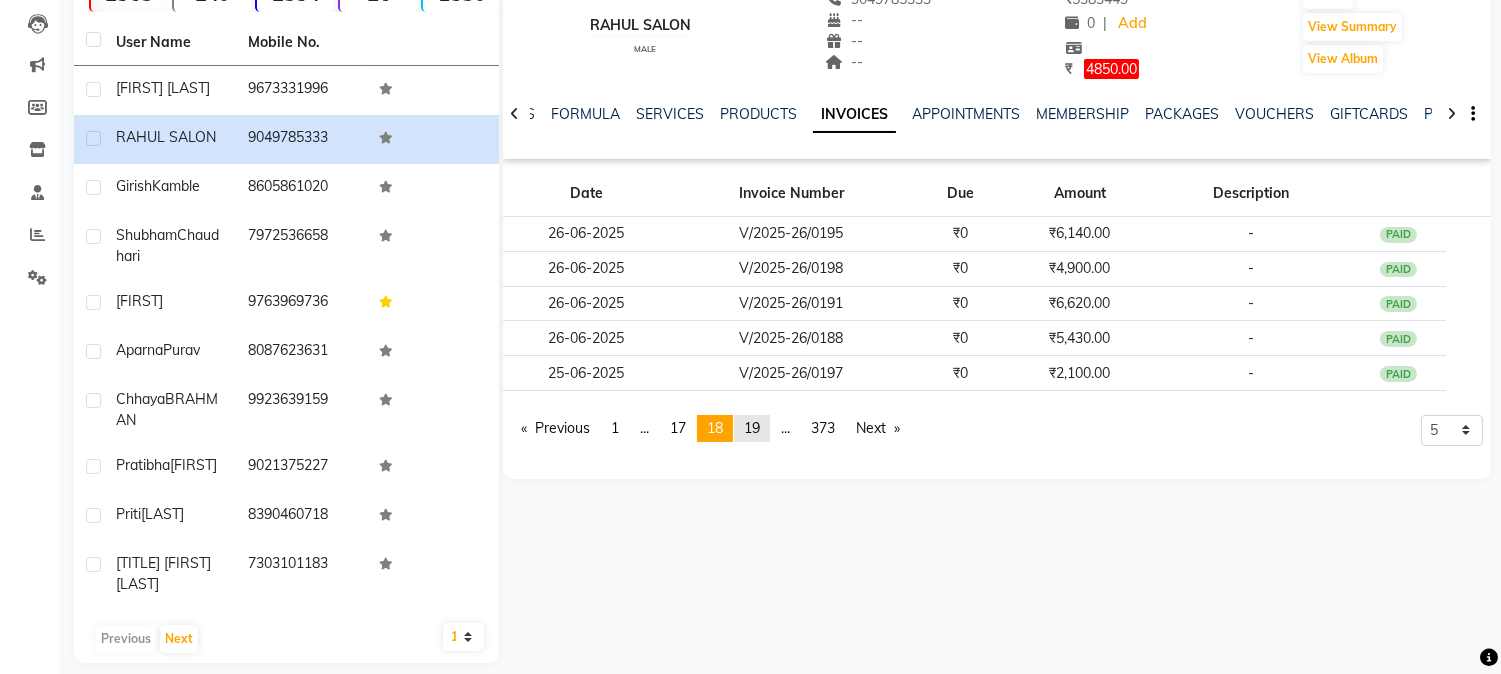 click on "page  19" 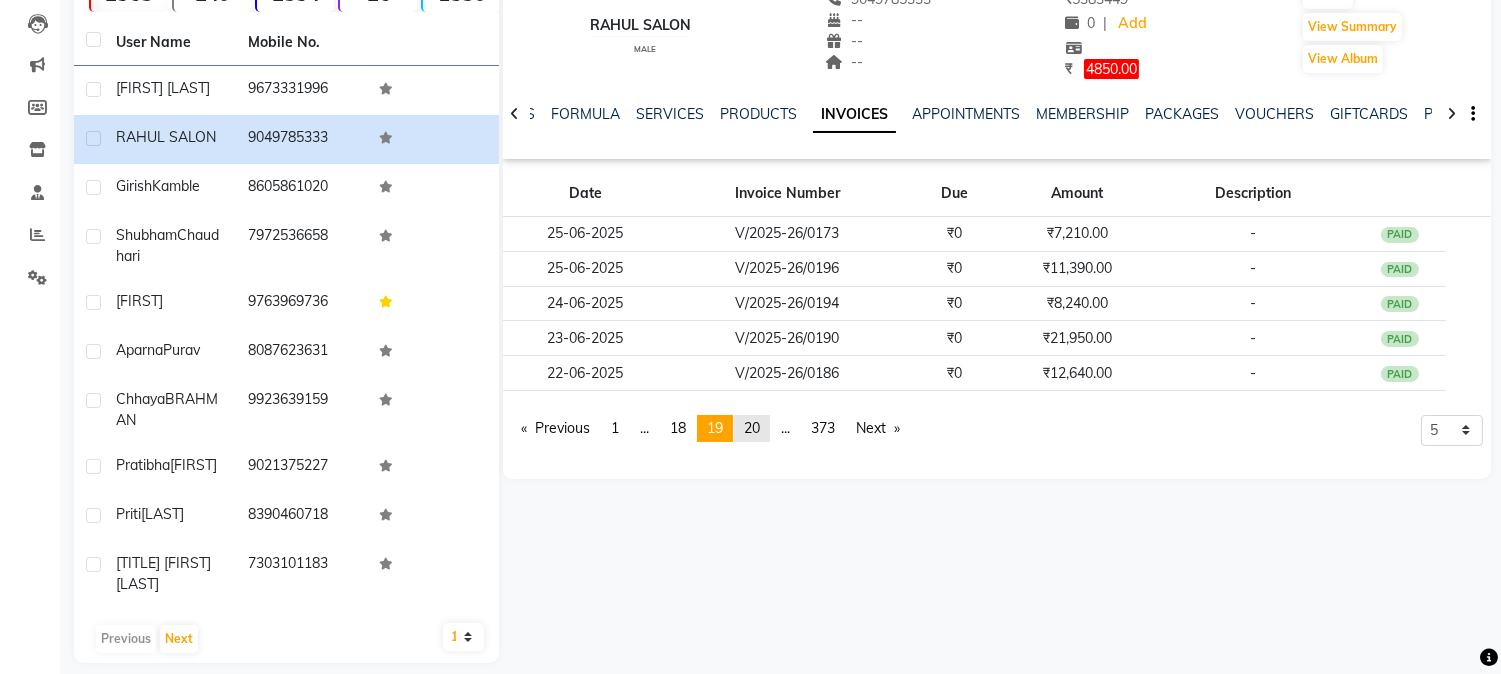 click on "page  20" 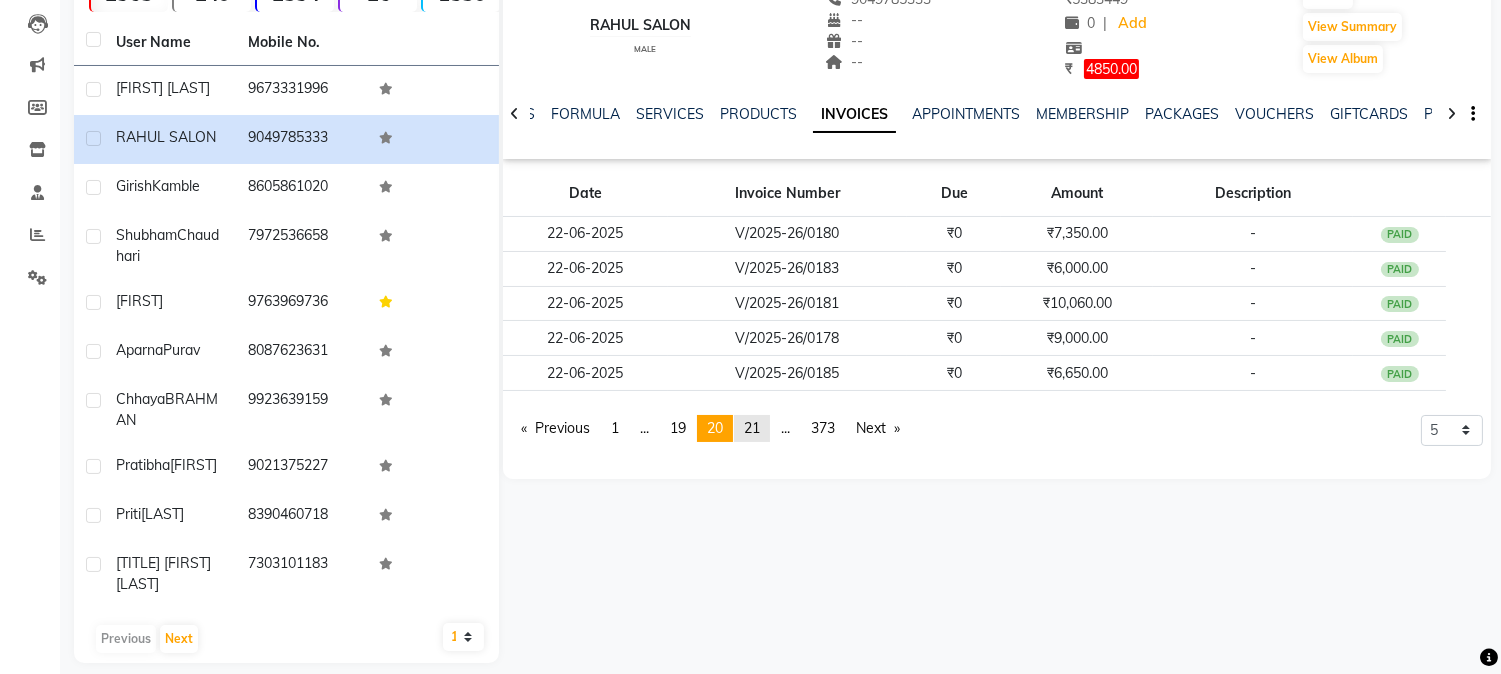 click on "page  21" 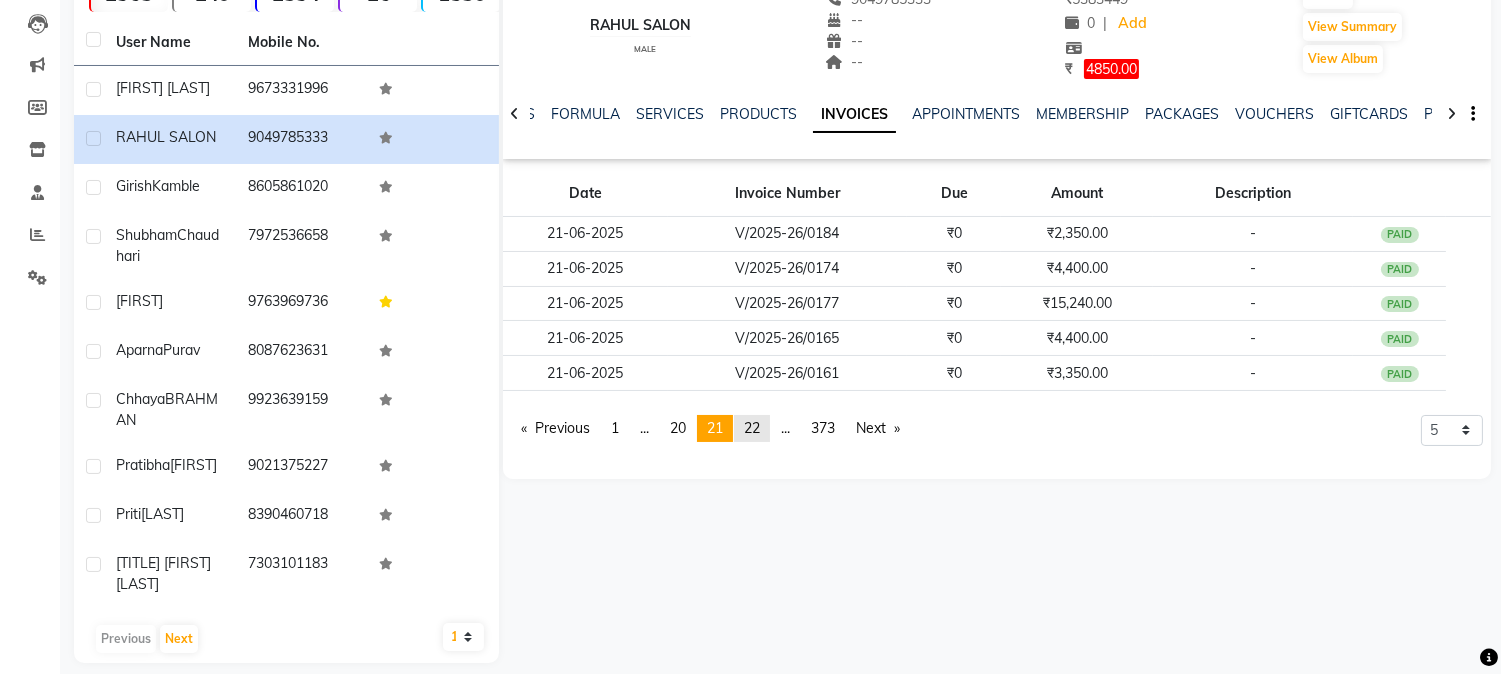 click on "page  22" 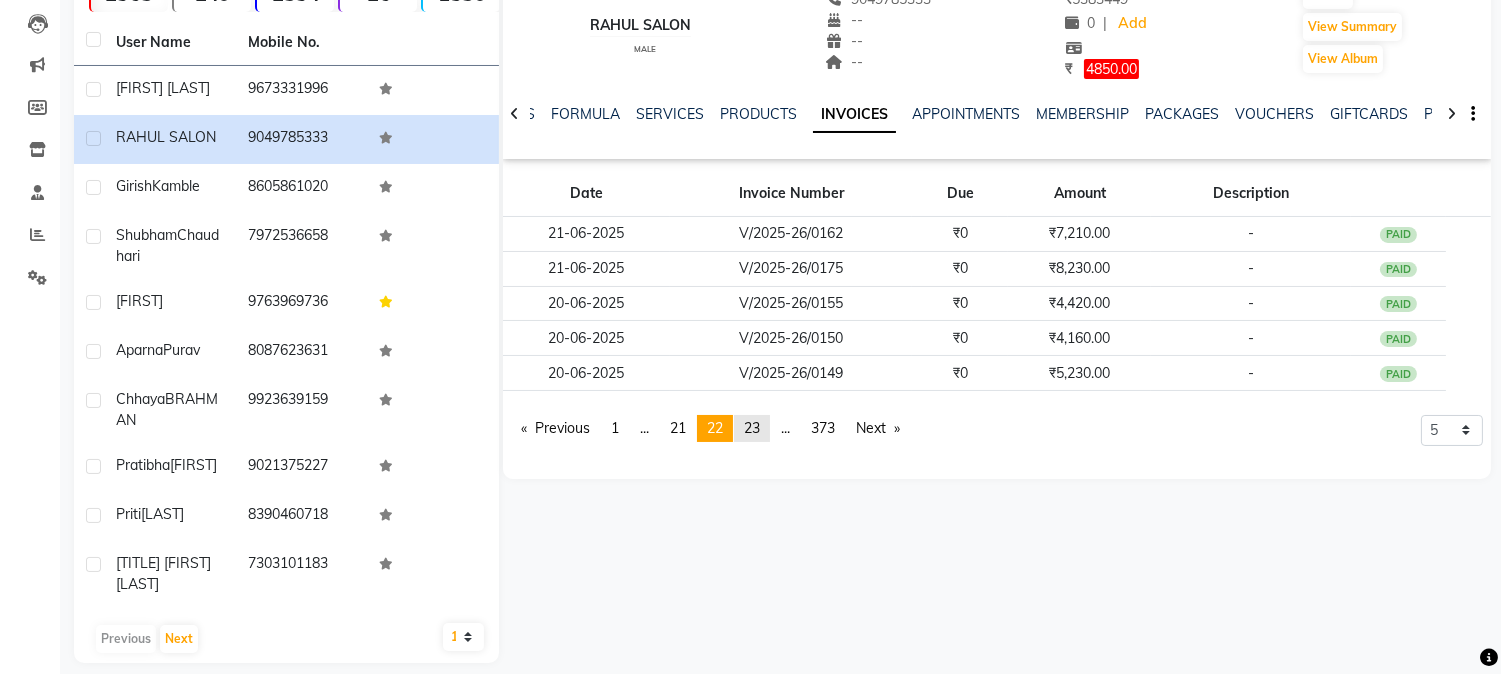 click on "page  23" 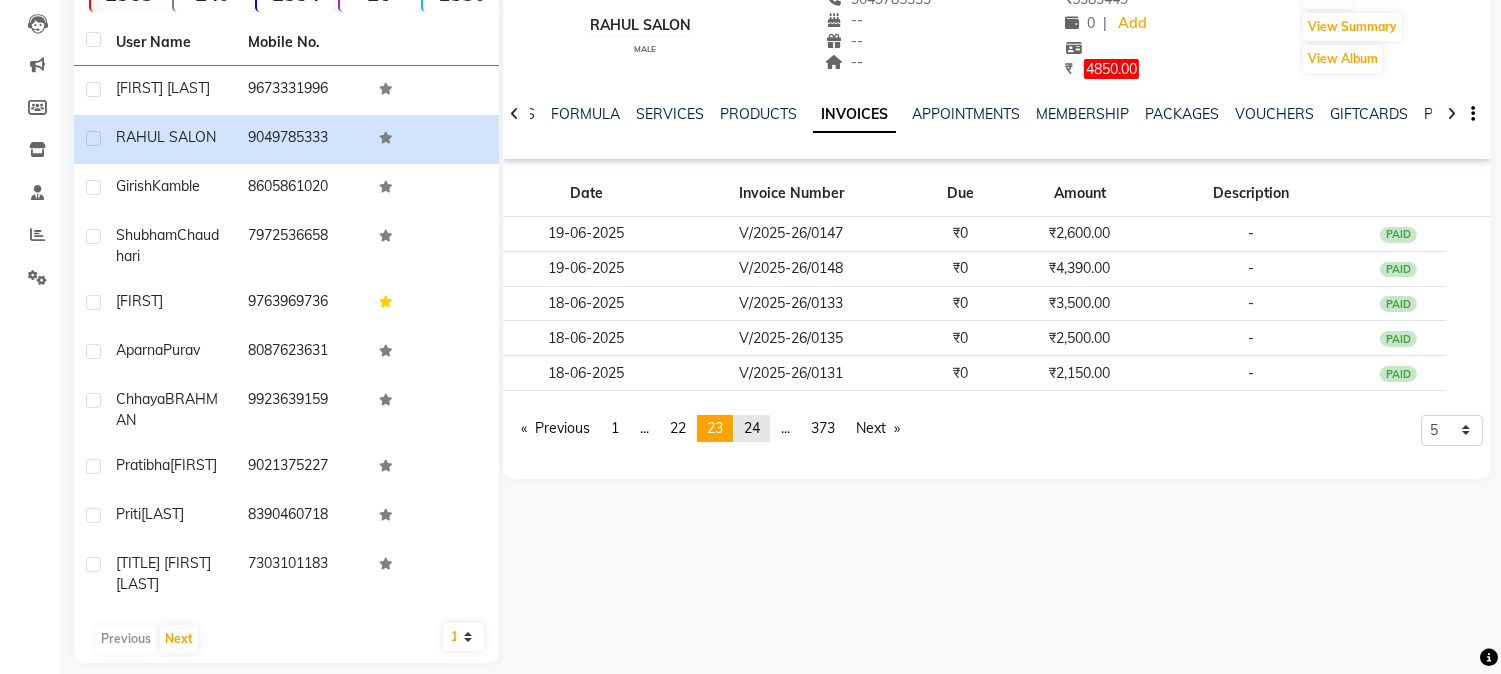 click on "page  24" 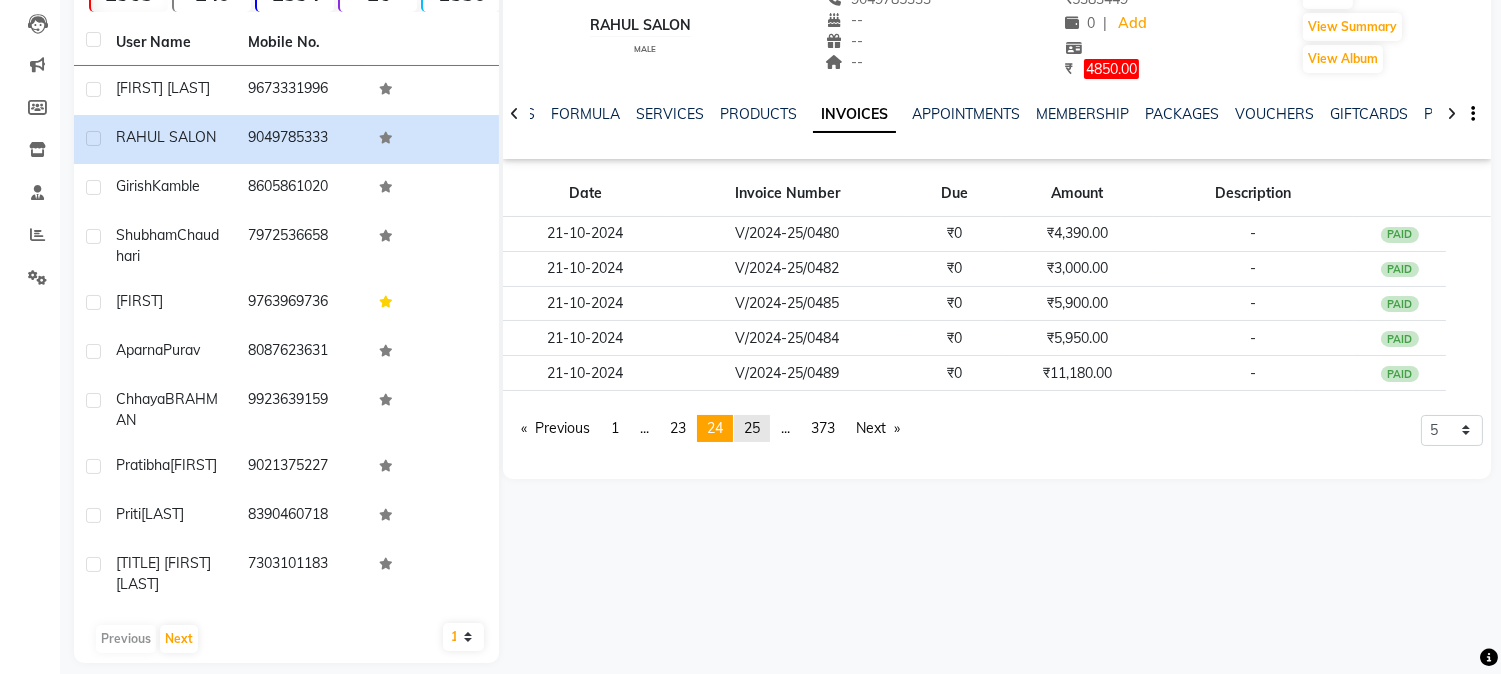 click on "page  25" 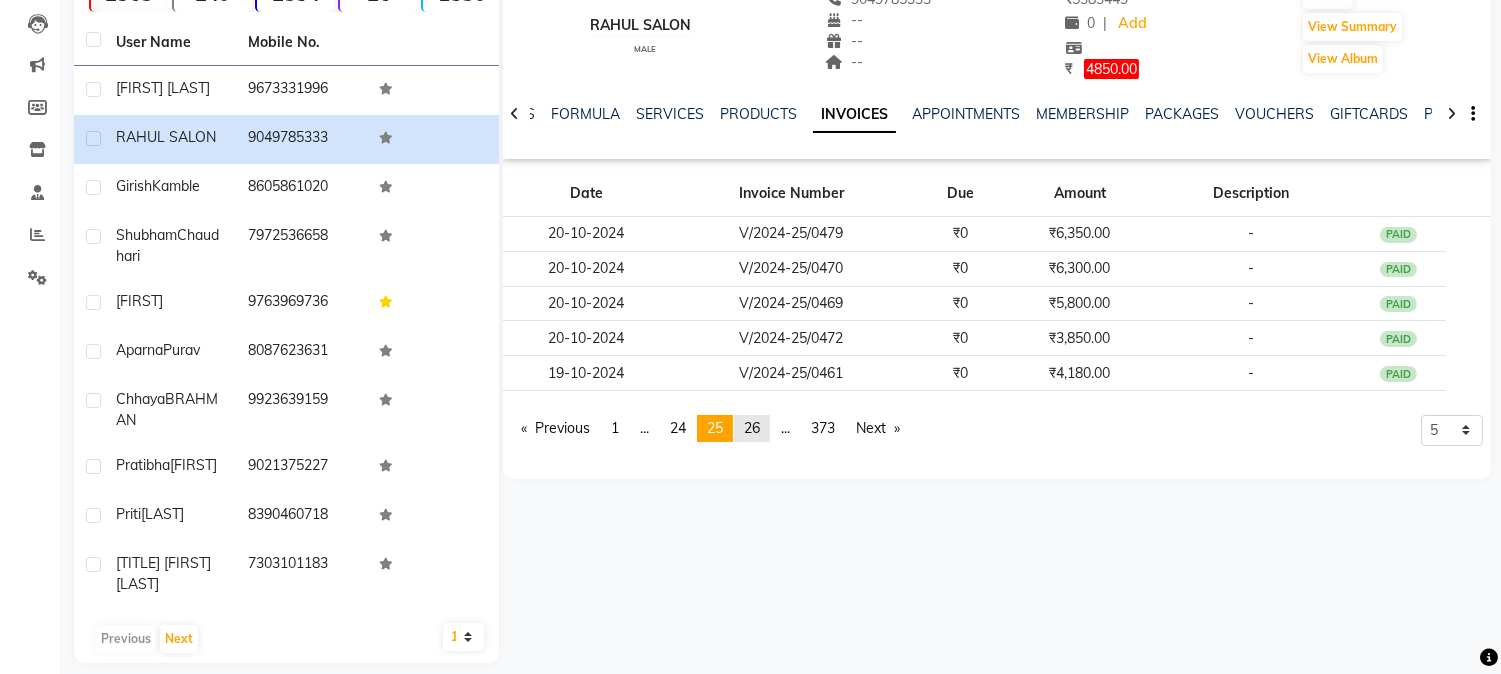click on "page  26" 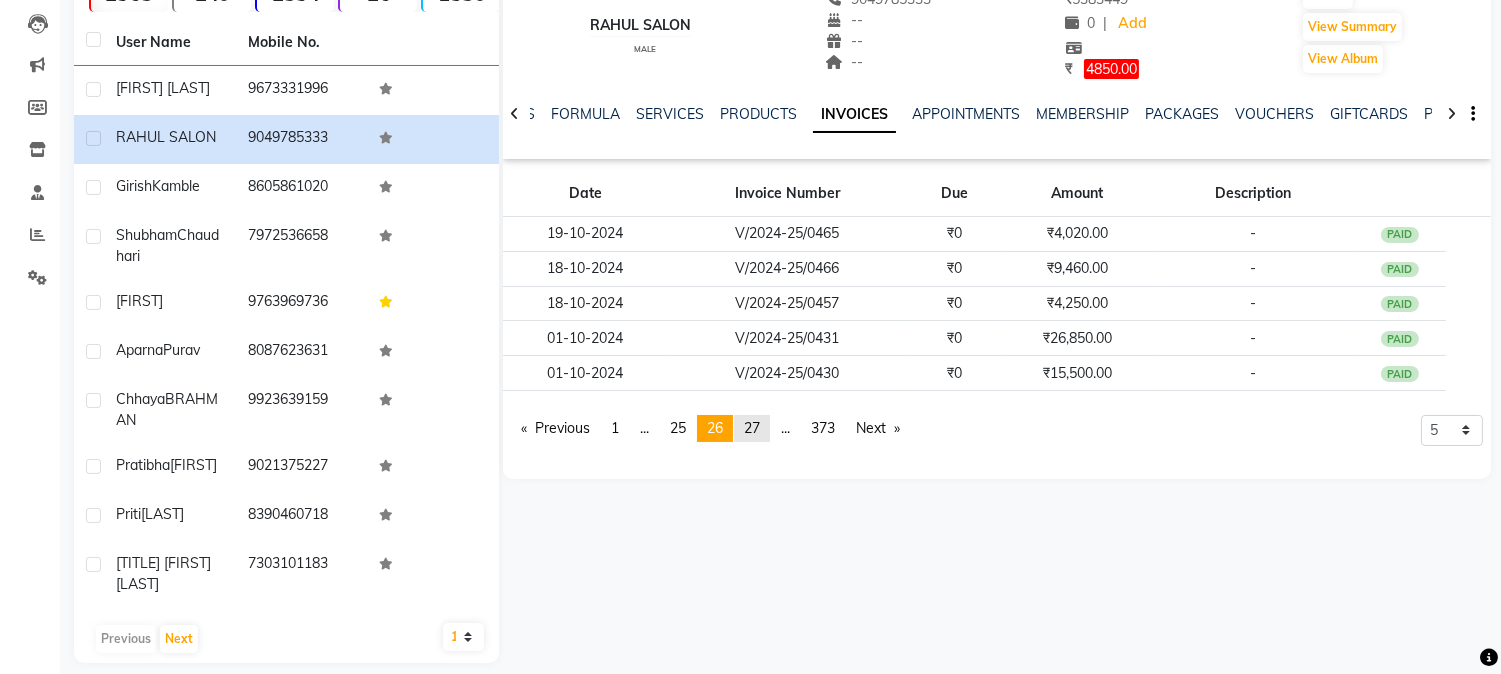 click on "page  27" 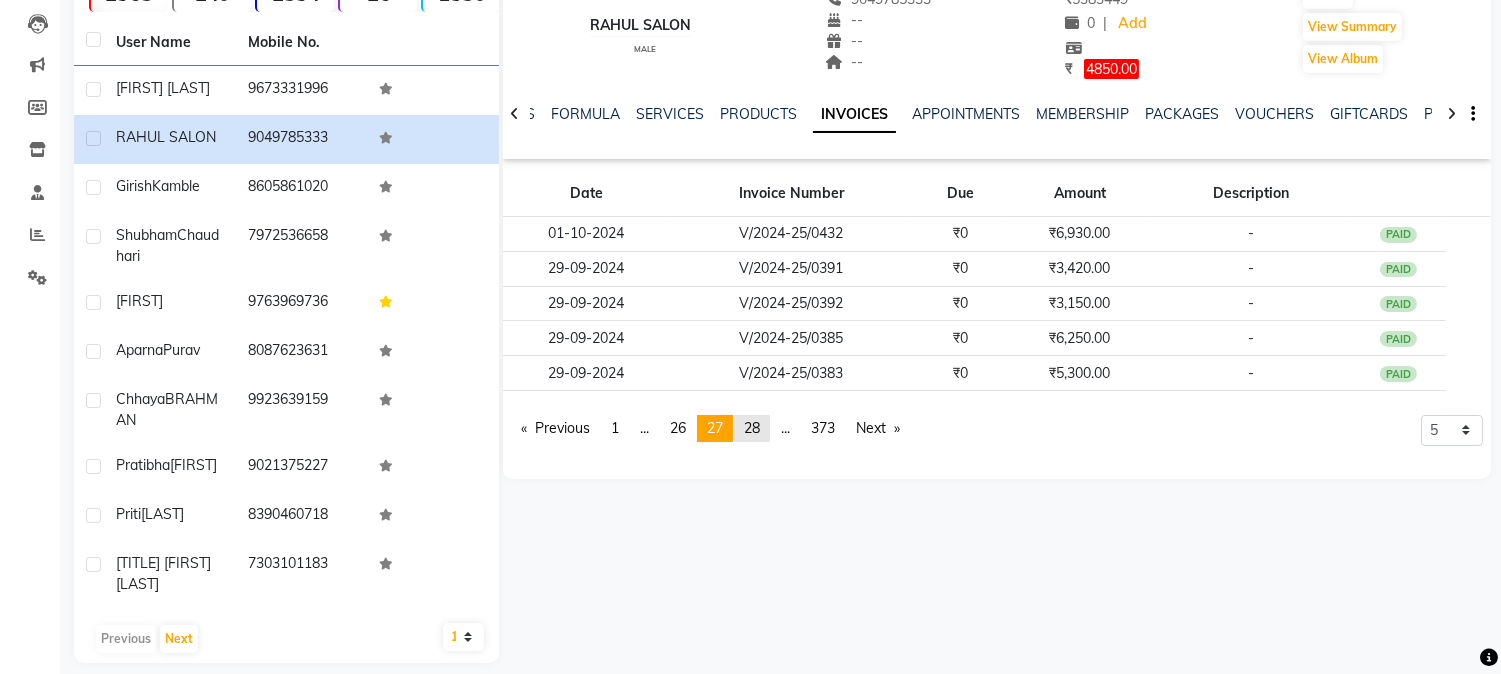 click on "page  28" 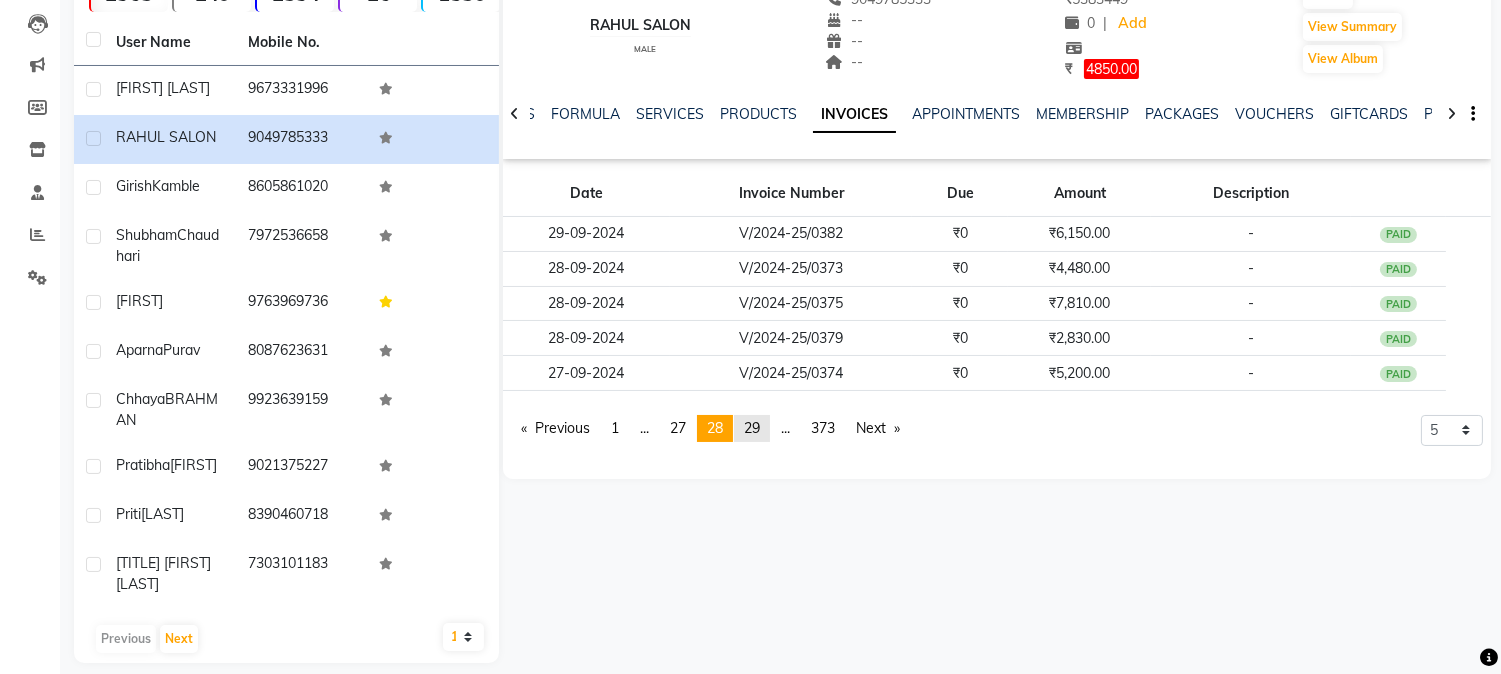click on "page  29" 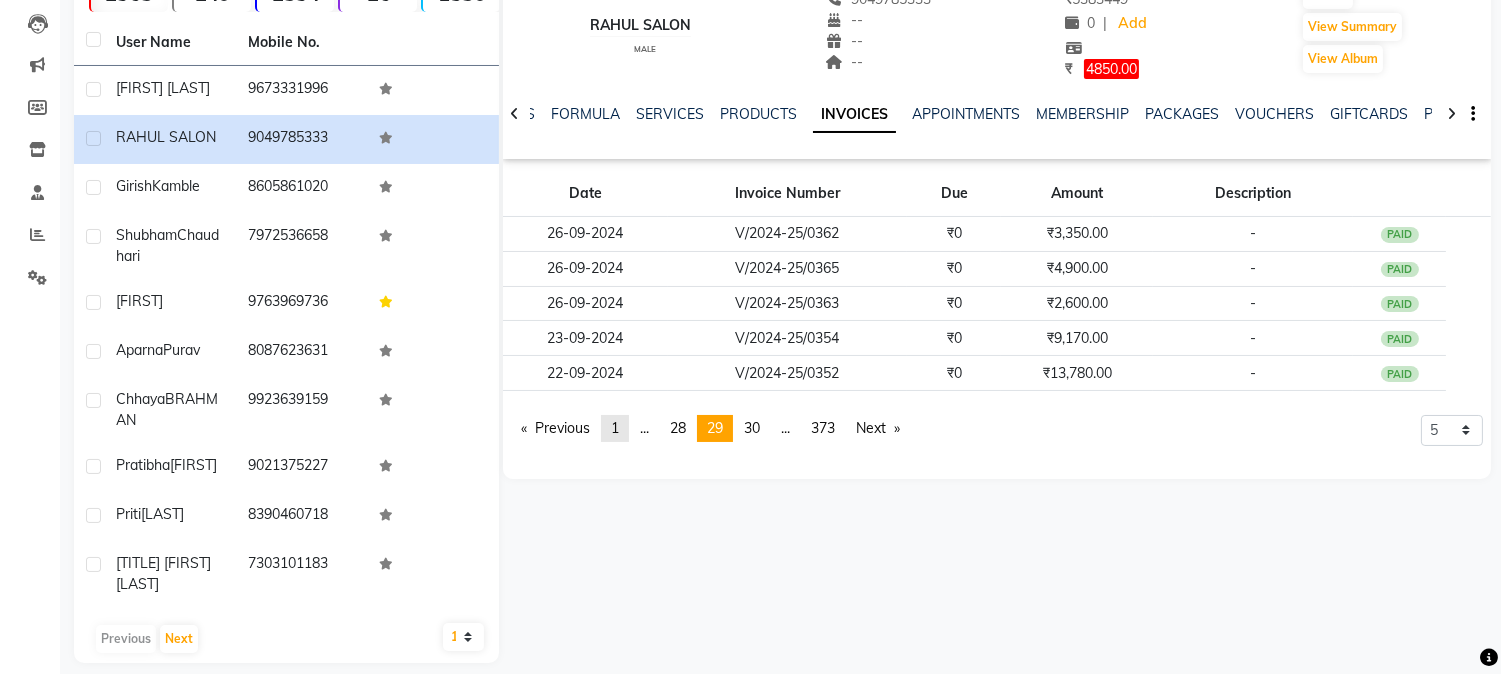 click on "1" 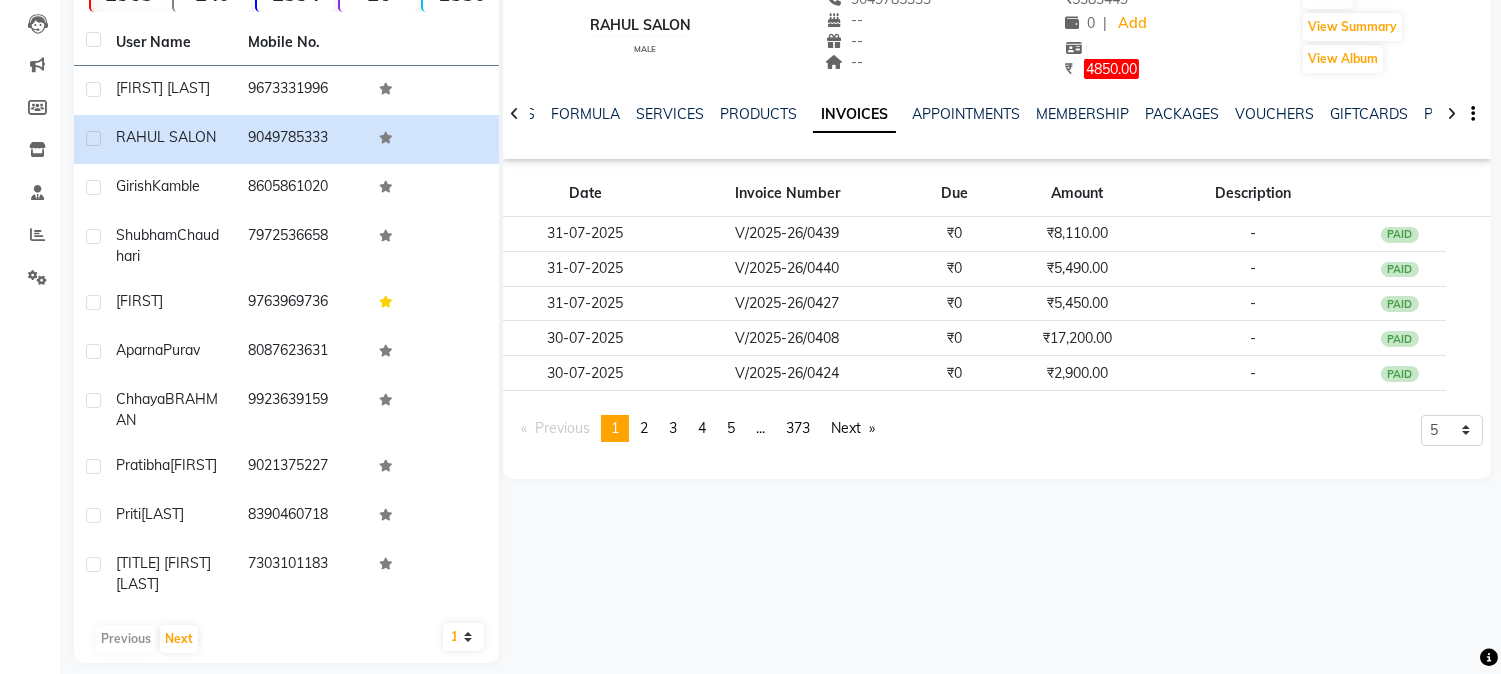 click on "1" 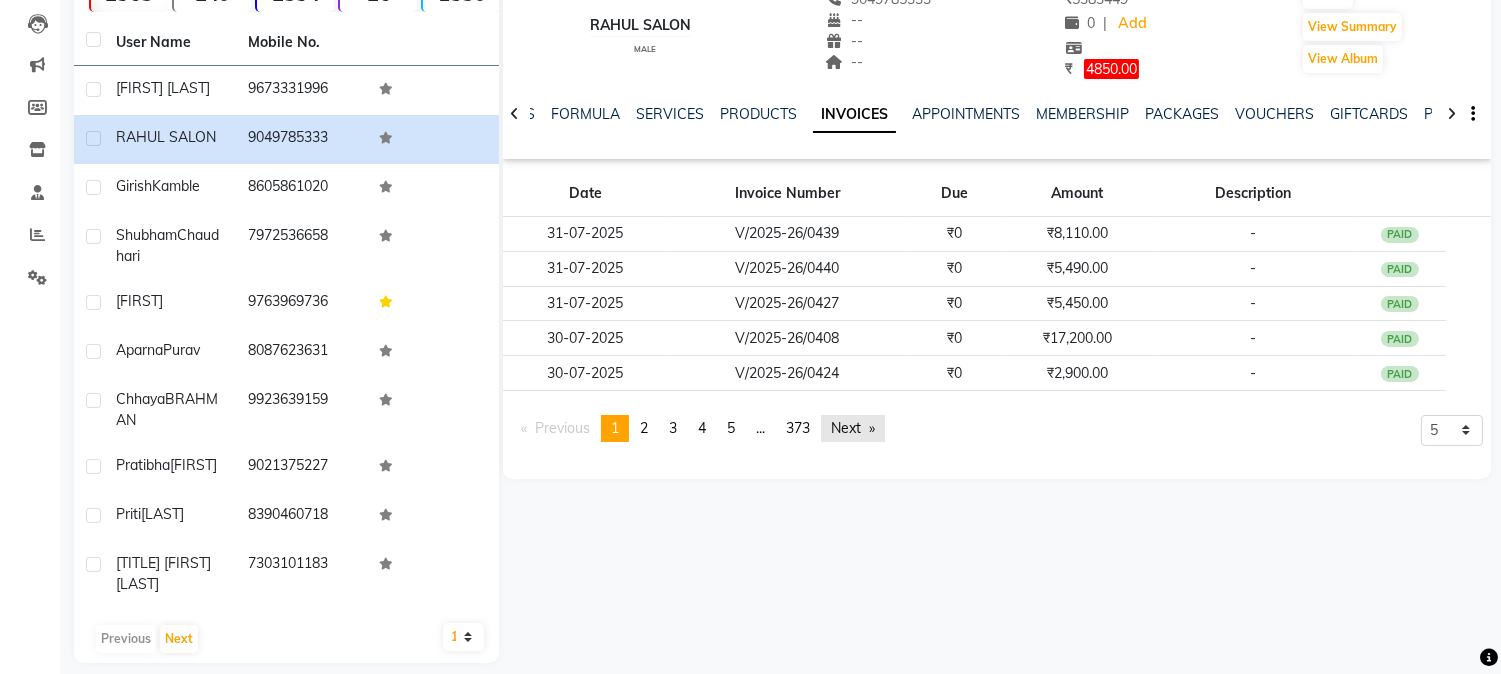 click on "Next  page" 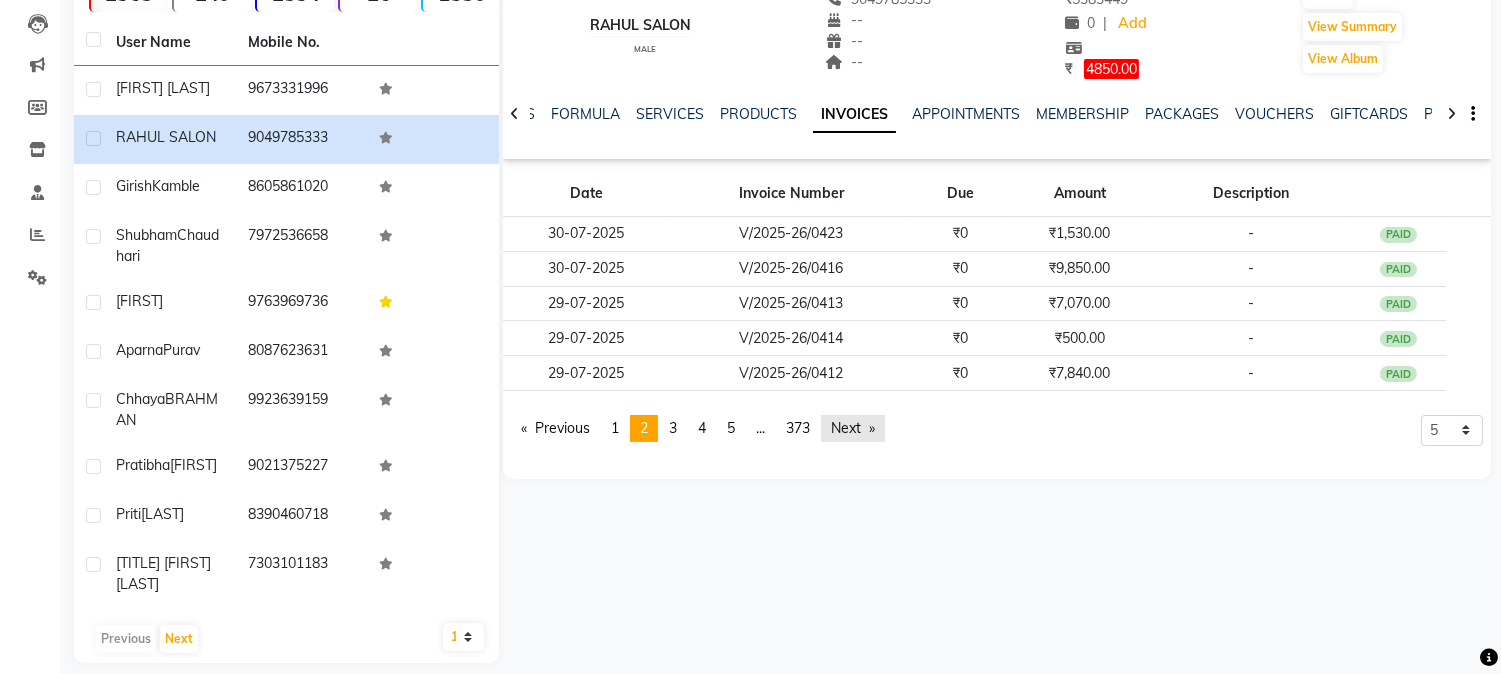 click on "Next  page" 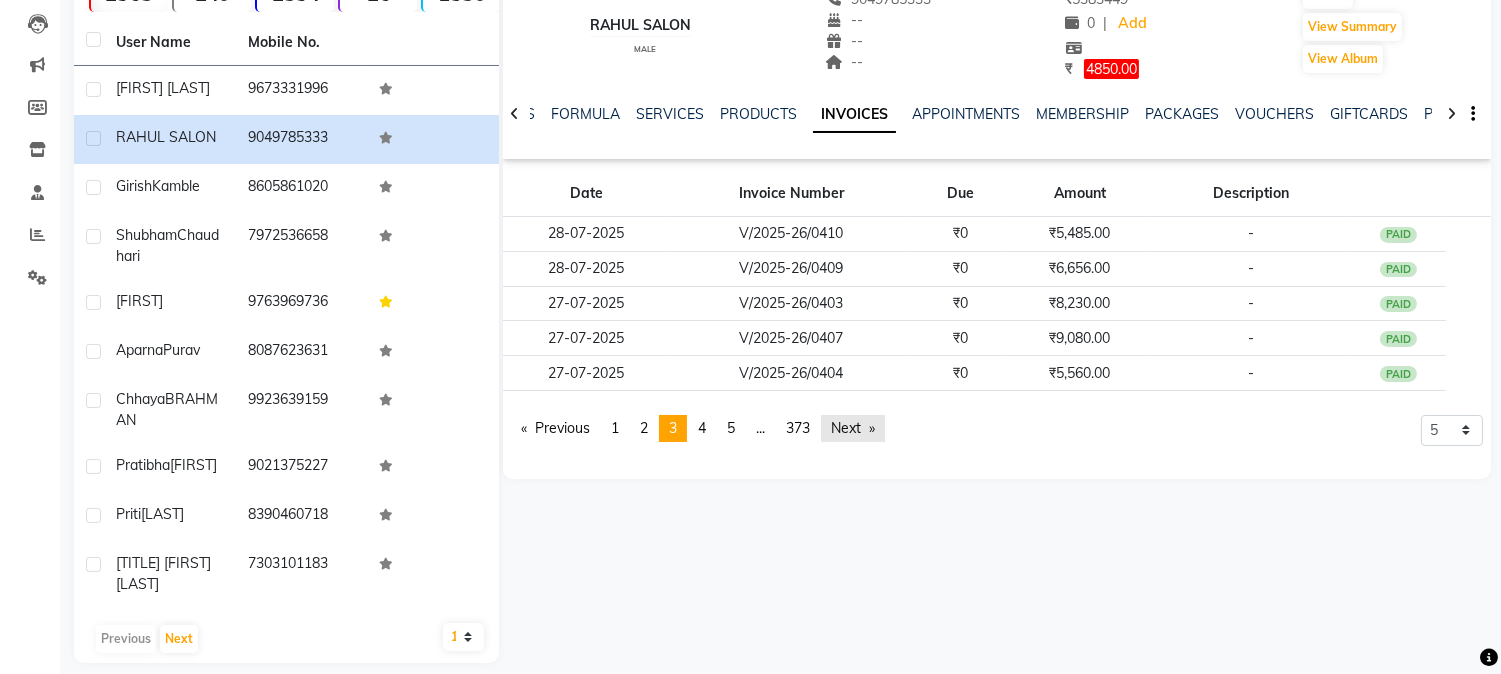 click on "Next  page" 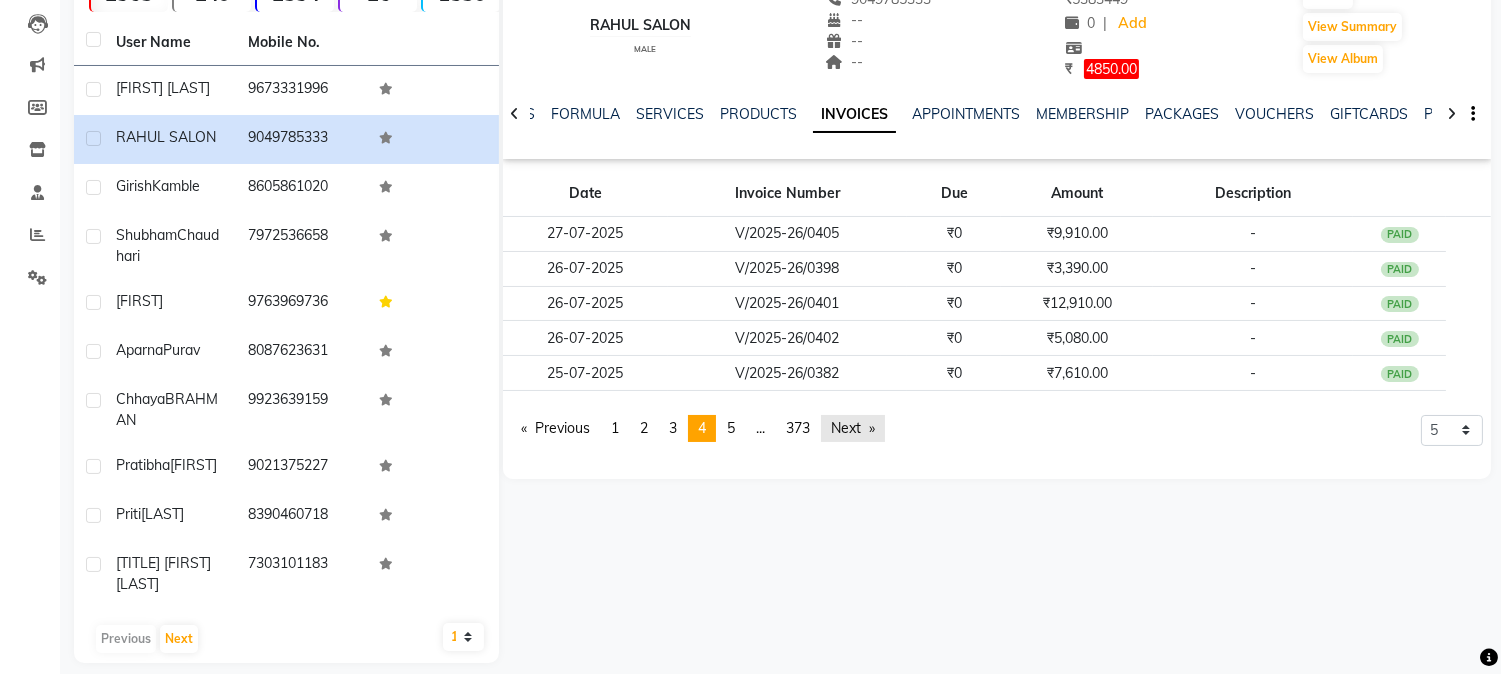 click on "Next  page" 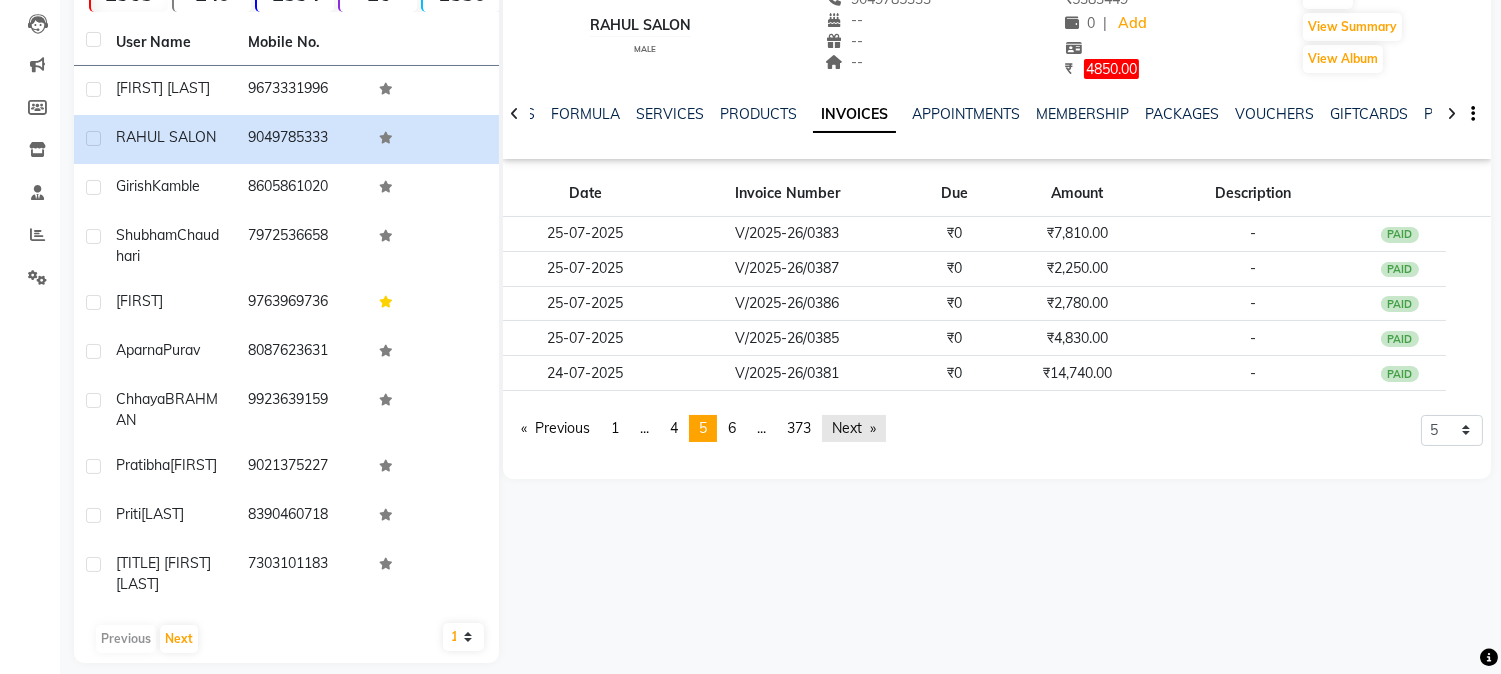 click on "Next  page" 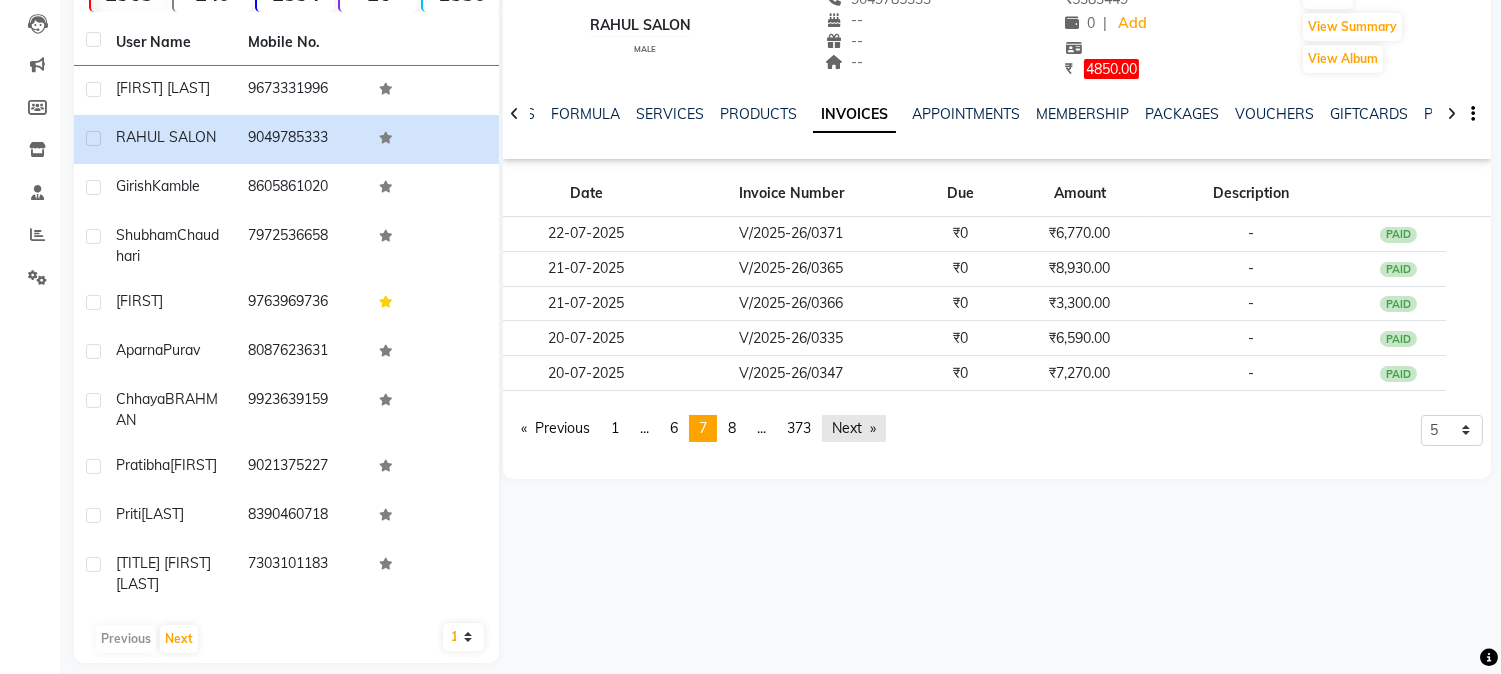 click on "Next  page" 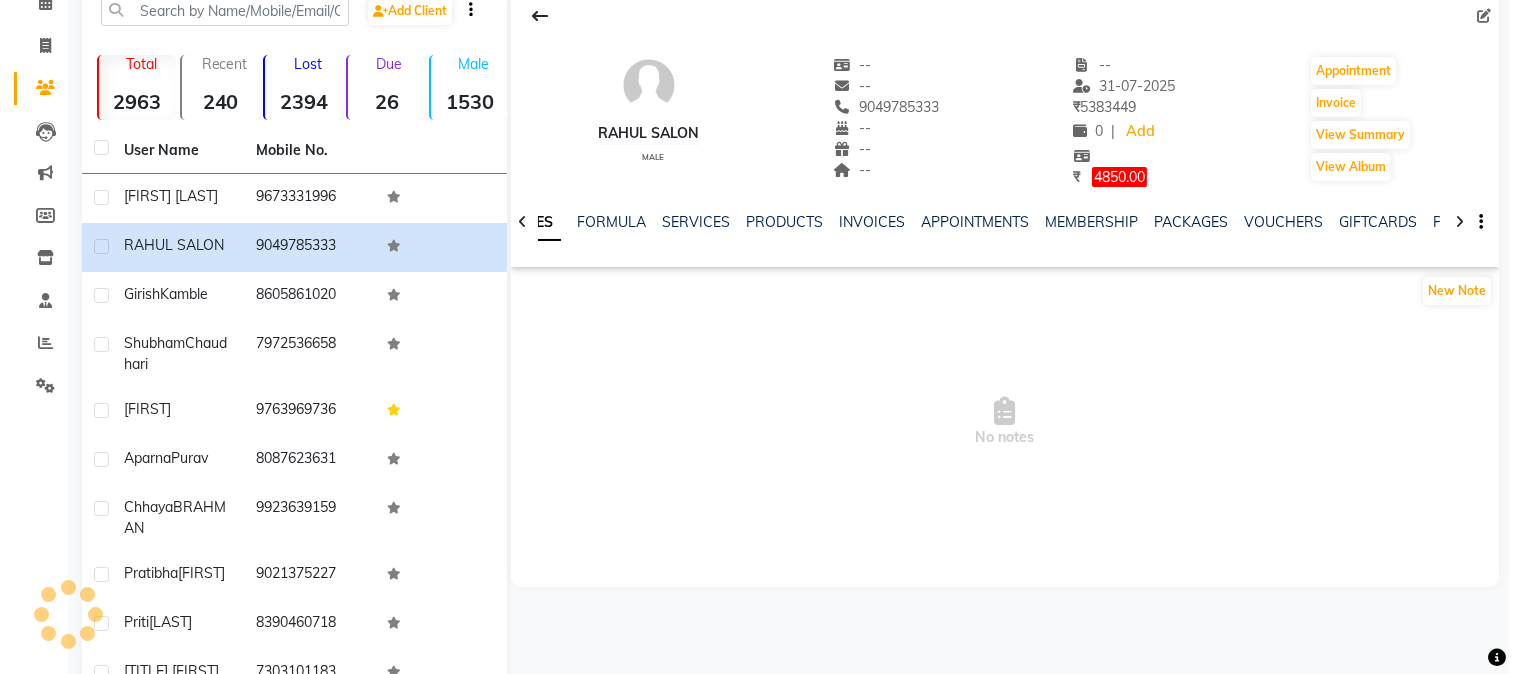 scroll, scrollTop: 0, scrollLeft: 0, axis: both 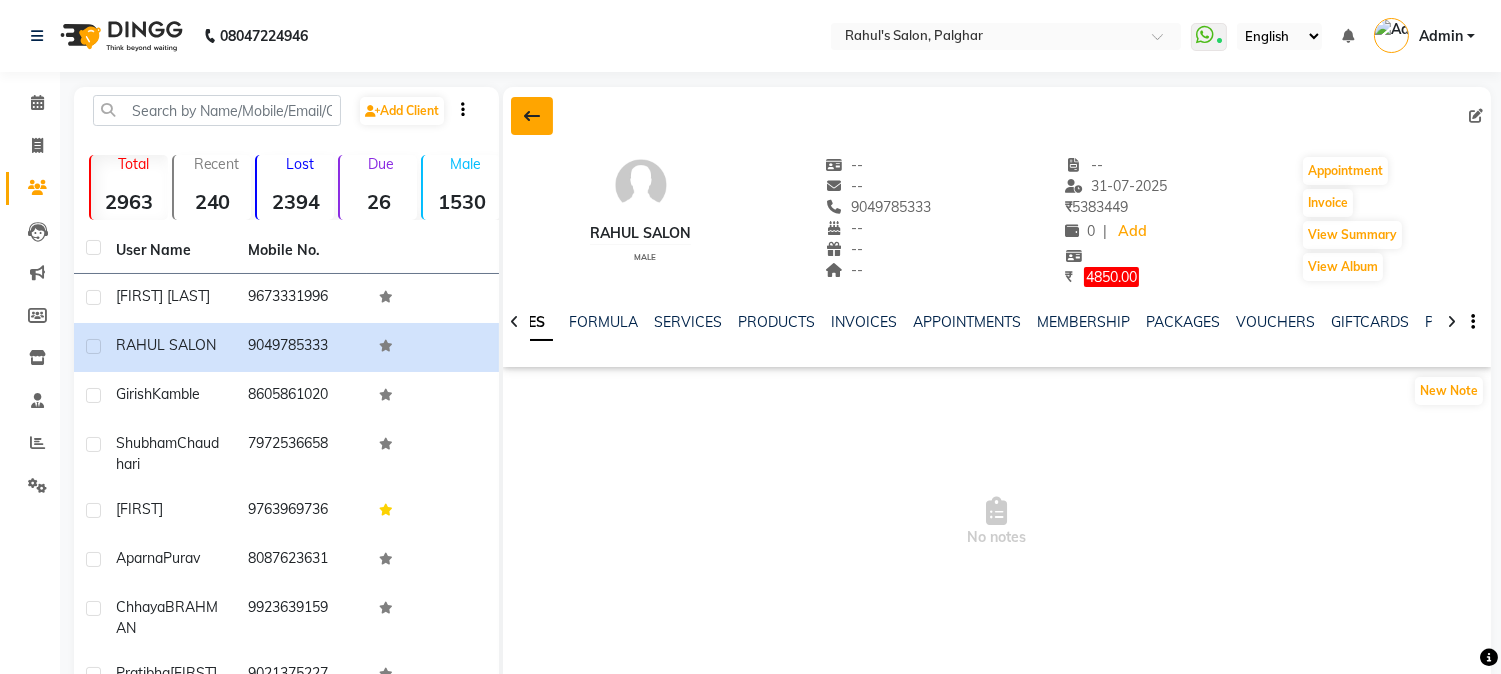 click 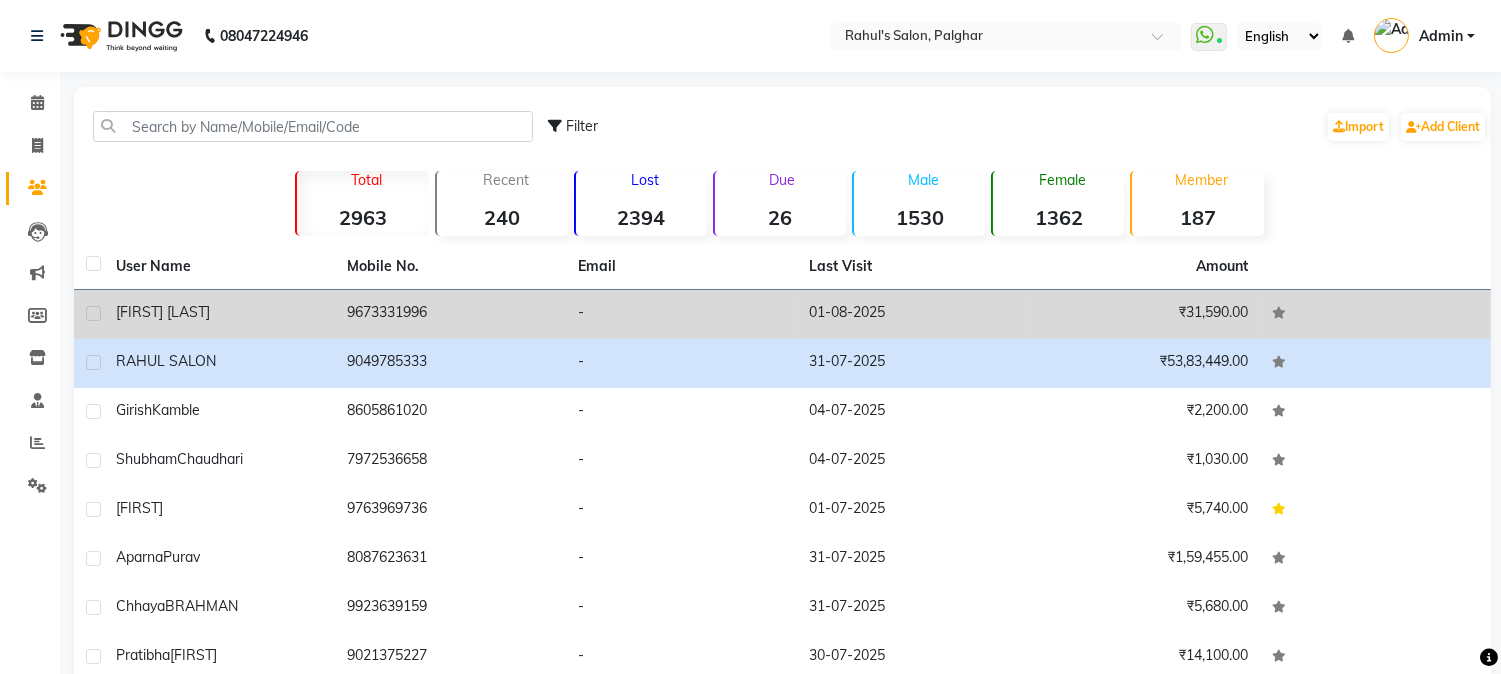 click on "01-08-2025" 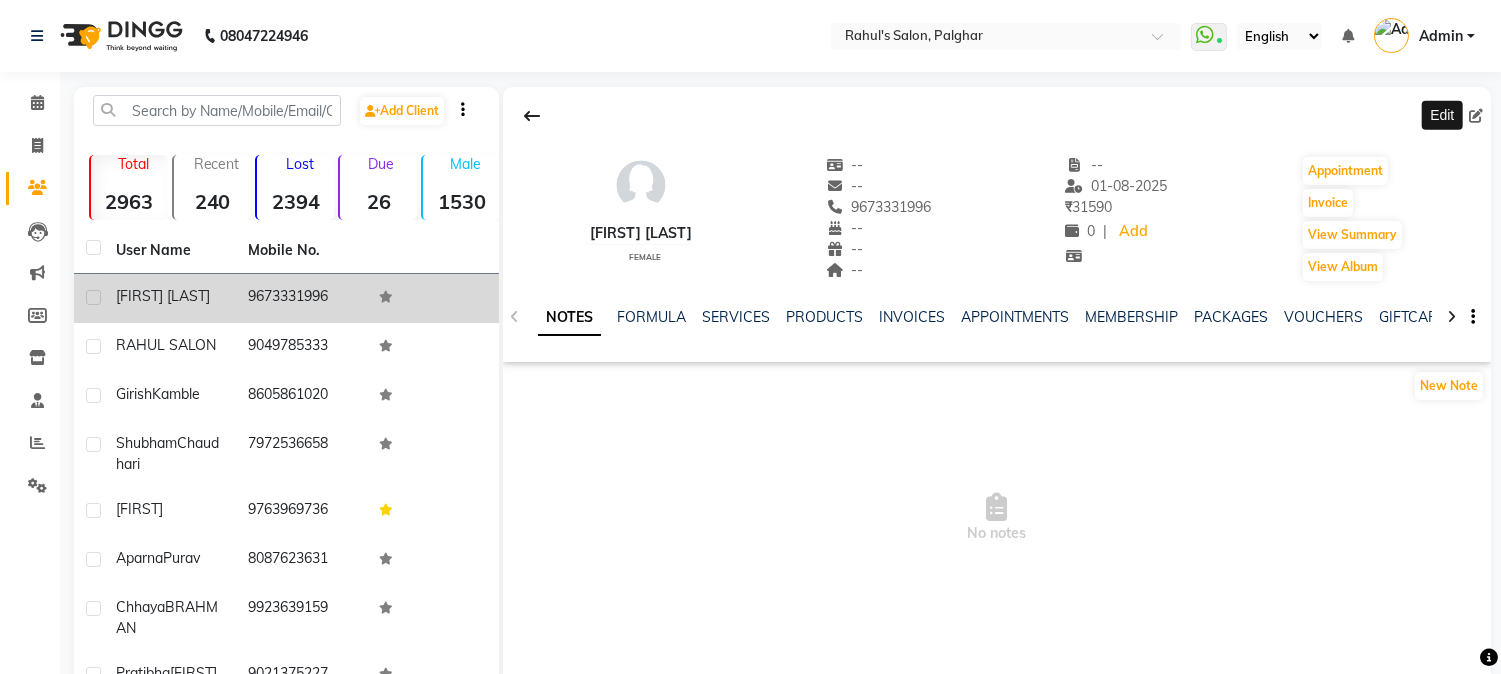 click 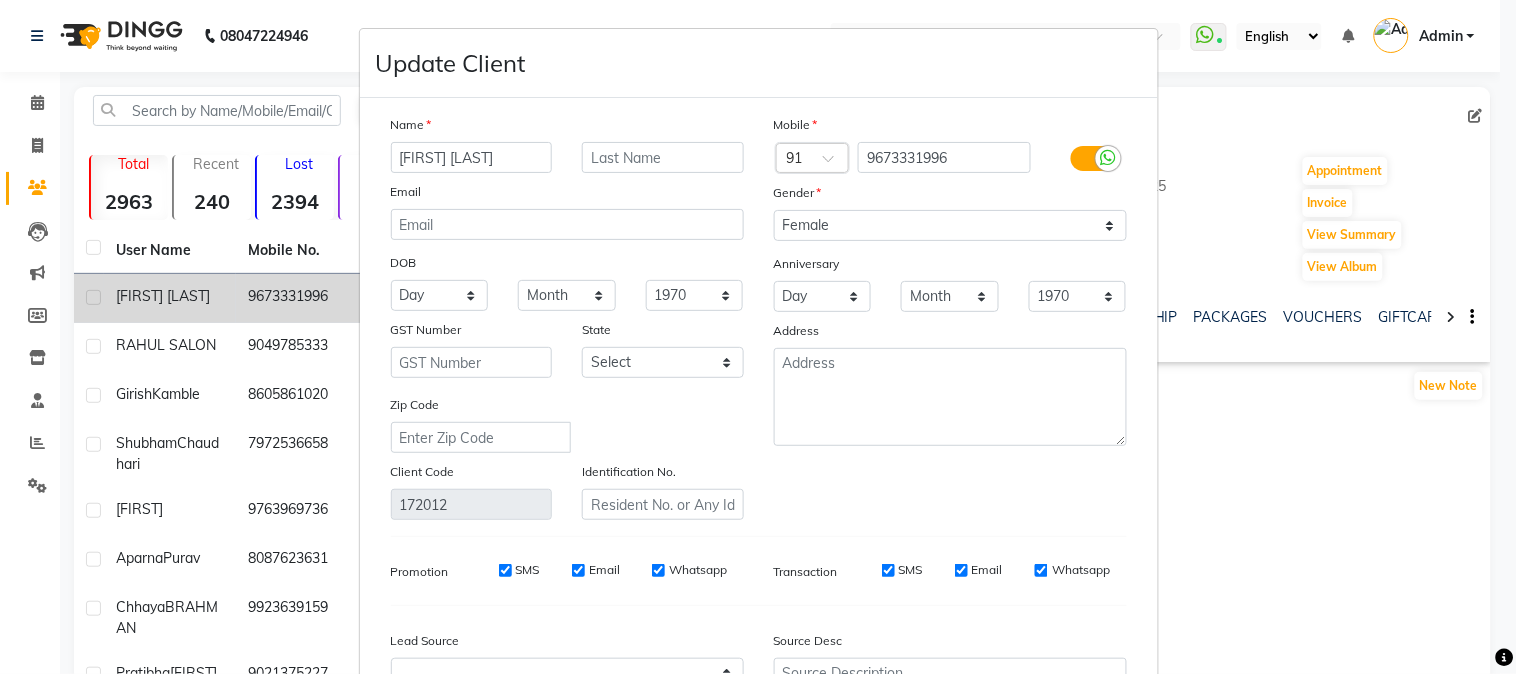 click on "Update Client Name [FIRST] [LAST] Email DOB Day 01 02 03 04 05 06 07 08 09 10 11 12 13 14 15 16 17 18 19 20 21 22 23 24 25 26 27 28 29 30 31 Month January February March April May June July August September October November December 1940 1941 1942 1943 1944 1945 1946 1947 1948 1949 1950 1951 1952 1953 1954 1955 1956 1957 1958 1959 1960 1961 1962 1963 1964 1965 1966 1967 1968 1969 1970 1971 1972 1973 1974 1975 1976 1977 1978 1979 1980 1981 1982 1983 1984 1985 1986 1987 1988 1989 1990 1991 1992 1993 1994 1995 1996 1997 1998 1999 2000 2001 2002 2003 2004 2005 2006 2007 2008 2009 2010 2011 2012 2013 2014 2015 2016 2017 2018 2019 2020 2021 2022 2023 2024 GST Number State Select Andaman and Nicobar Islands Andhra Pradesh Arunachal Pradesh Assam Bihar Chandigarh Chhattisgarh Dadra and Nagar Haveli Daman and Diu Delhi Goa Gujarat Haryana Himachal Pradesh Jammu and Kashmir Jharkhand Karnataka Kerala Lakshadweep Madhya Pradesh Maharashtra Manipur Meghalaya Mizoram Nagaland Odisha Pondicherry Punjab Rajasthan Sikkim ×" at bounding box center (758, 337) 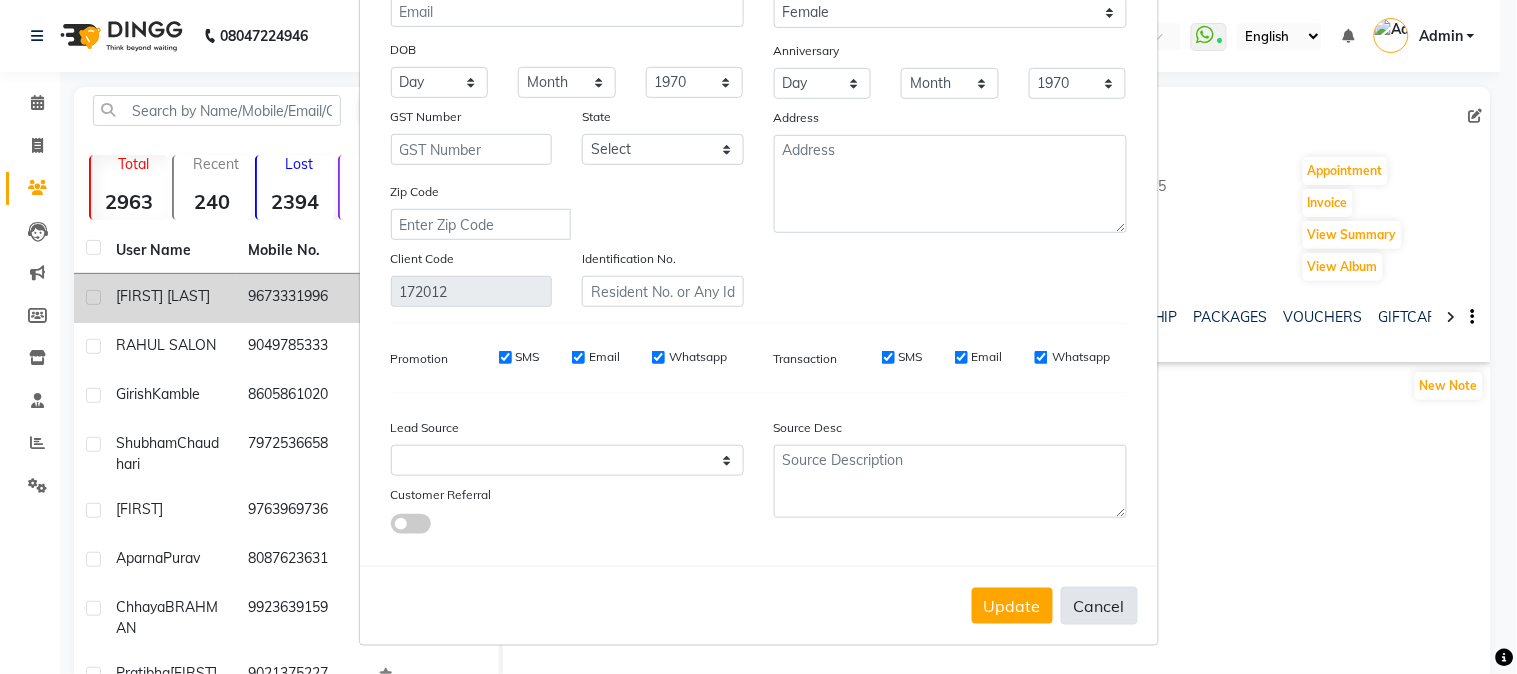 click on "Cancel" at bounding box center [1099, 606] 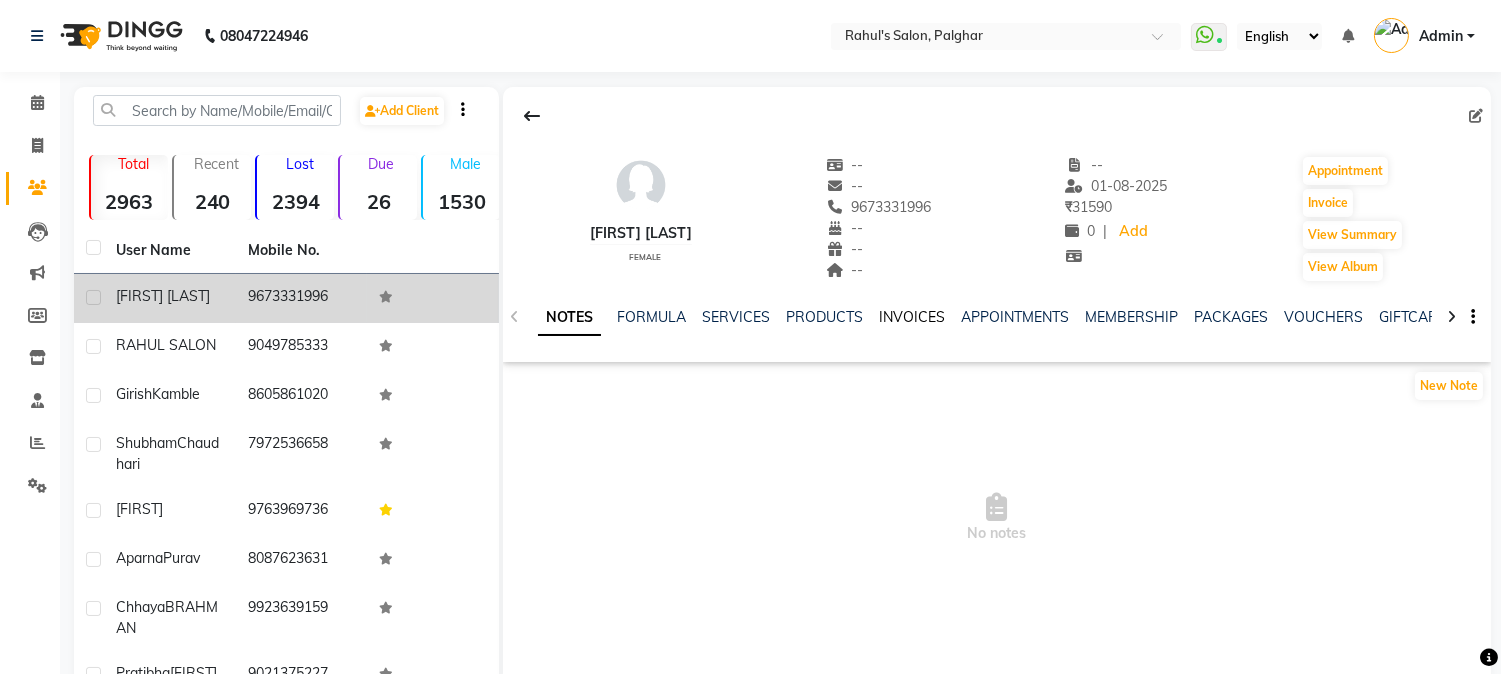 click on "INVOICES" 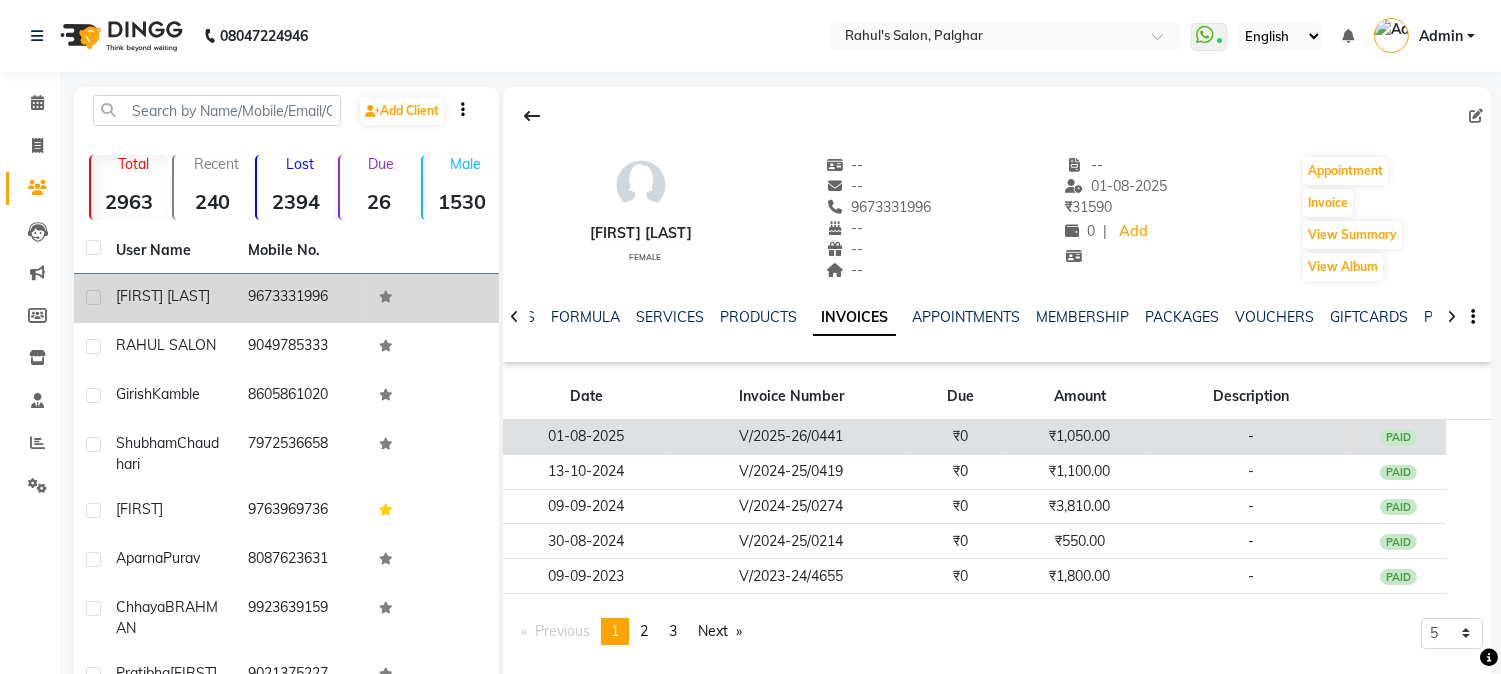 click on "01-08-2025" 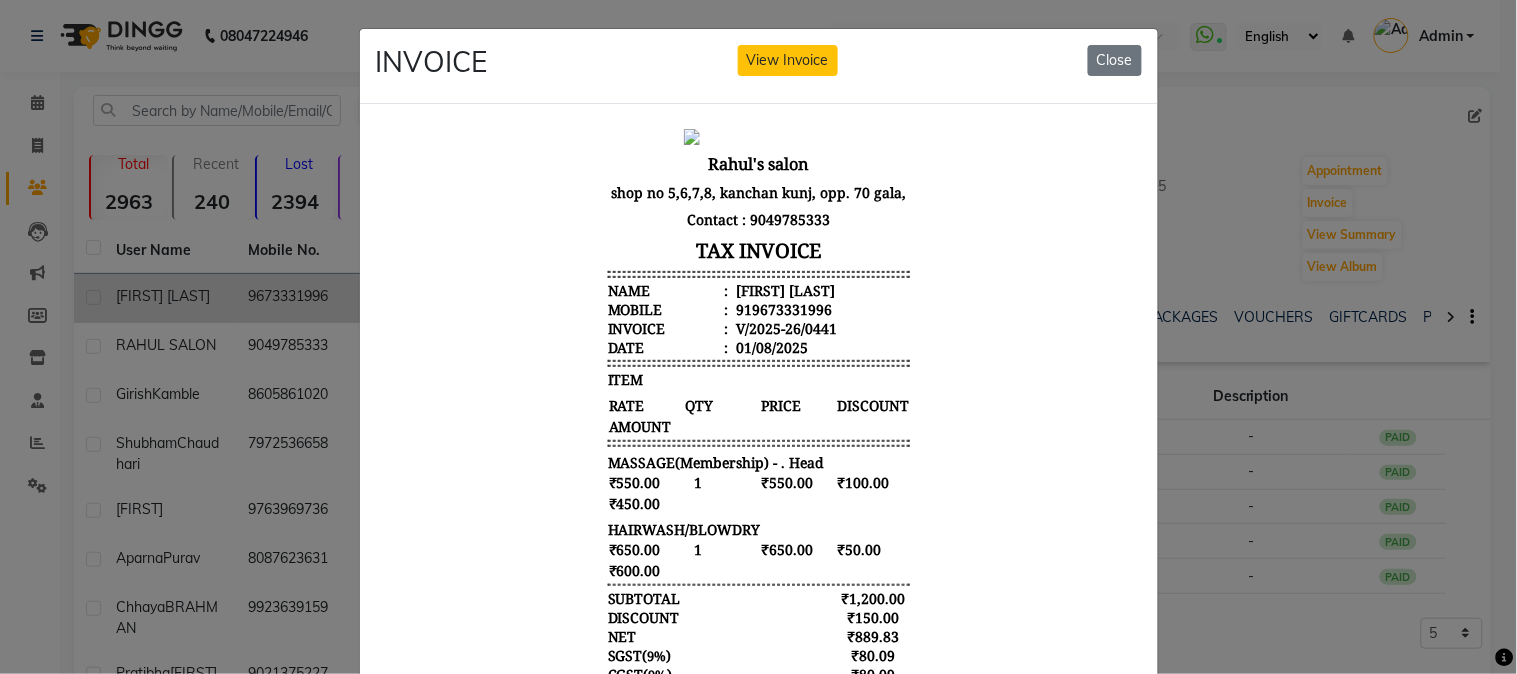 scroll, scrollTop: 15, scrollLeft: 0, axis: vertical 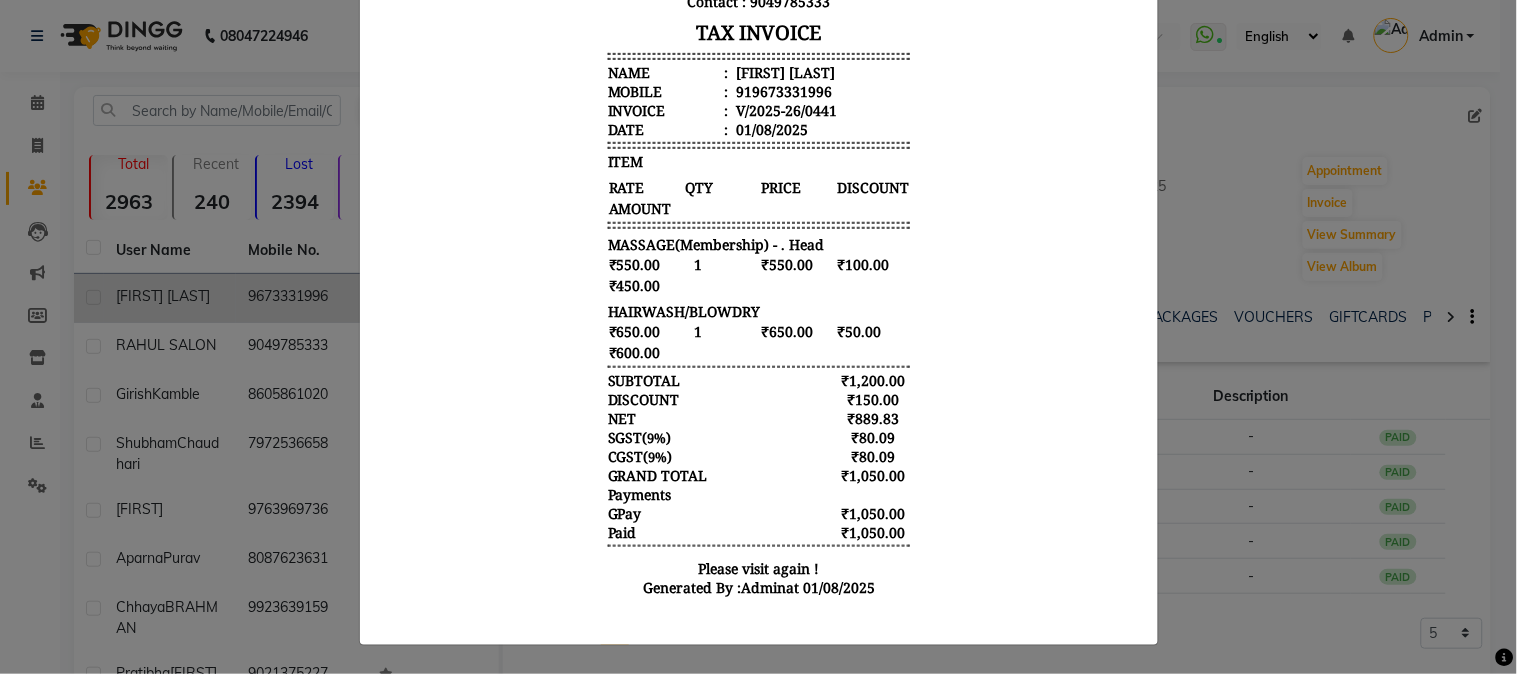 click on "INVOICE View Invoice Close" 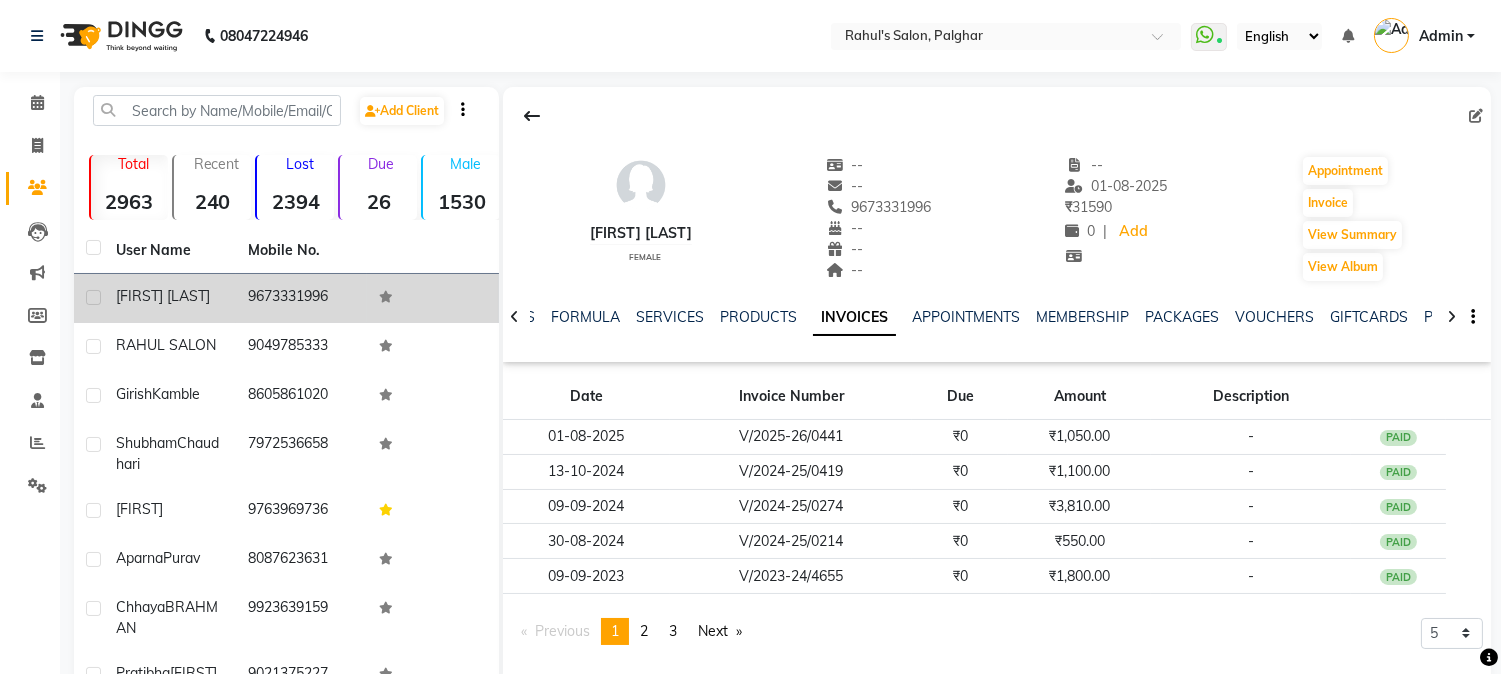click 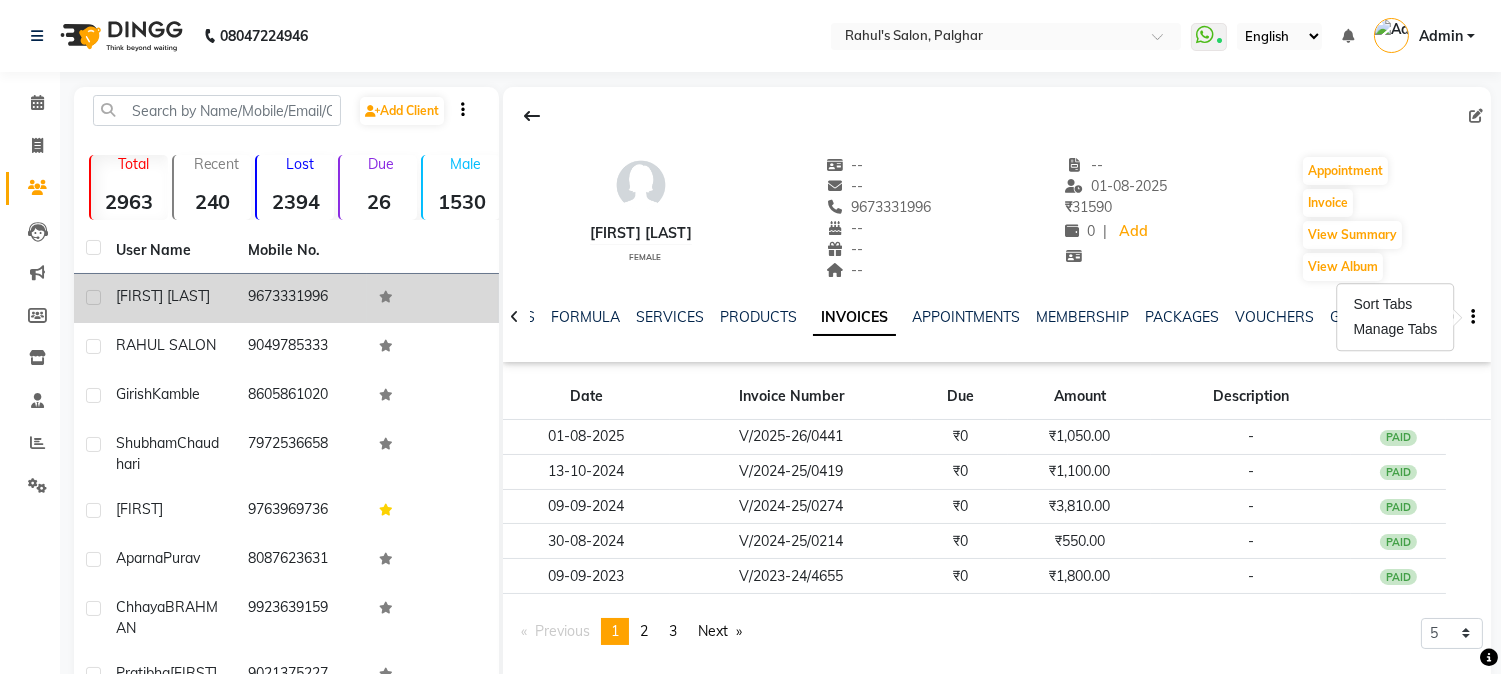 click 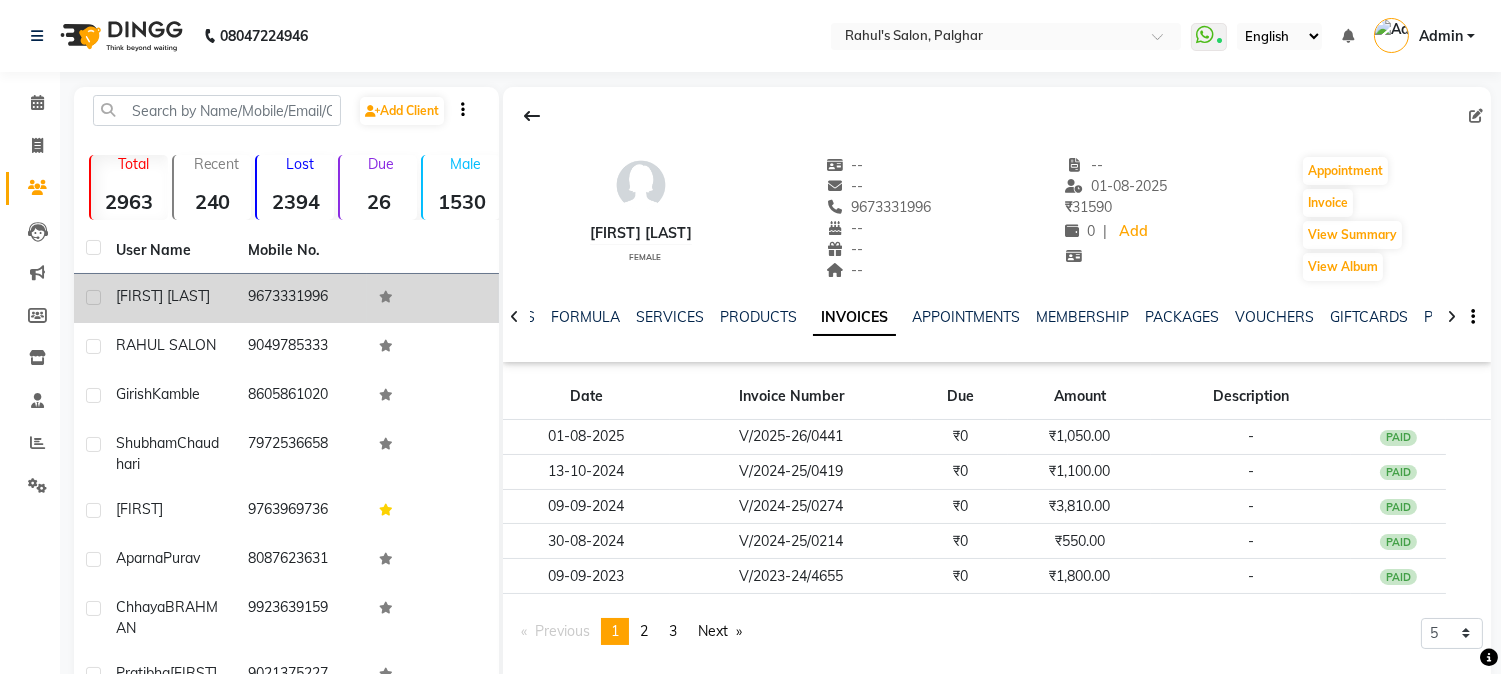 drag, startPoint x: 587, startPoint y: 433, endPoint x: 975, endPoint y: 114, distance: 502.2997 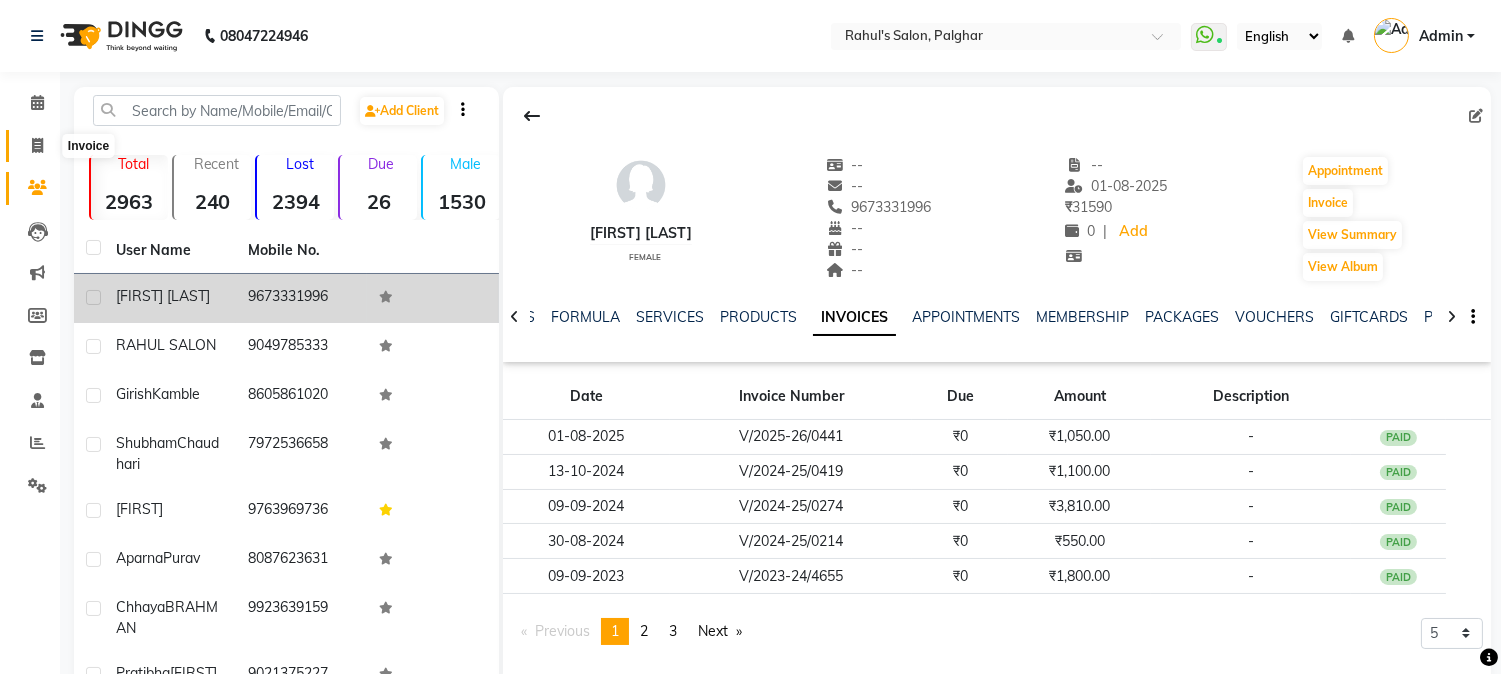 click 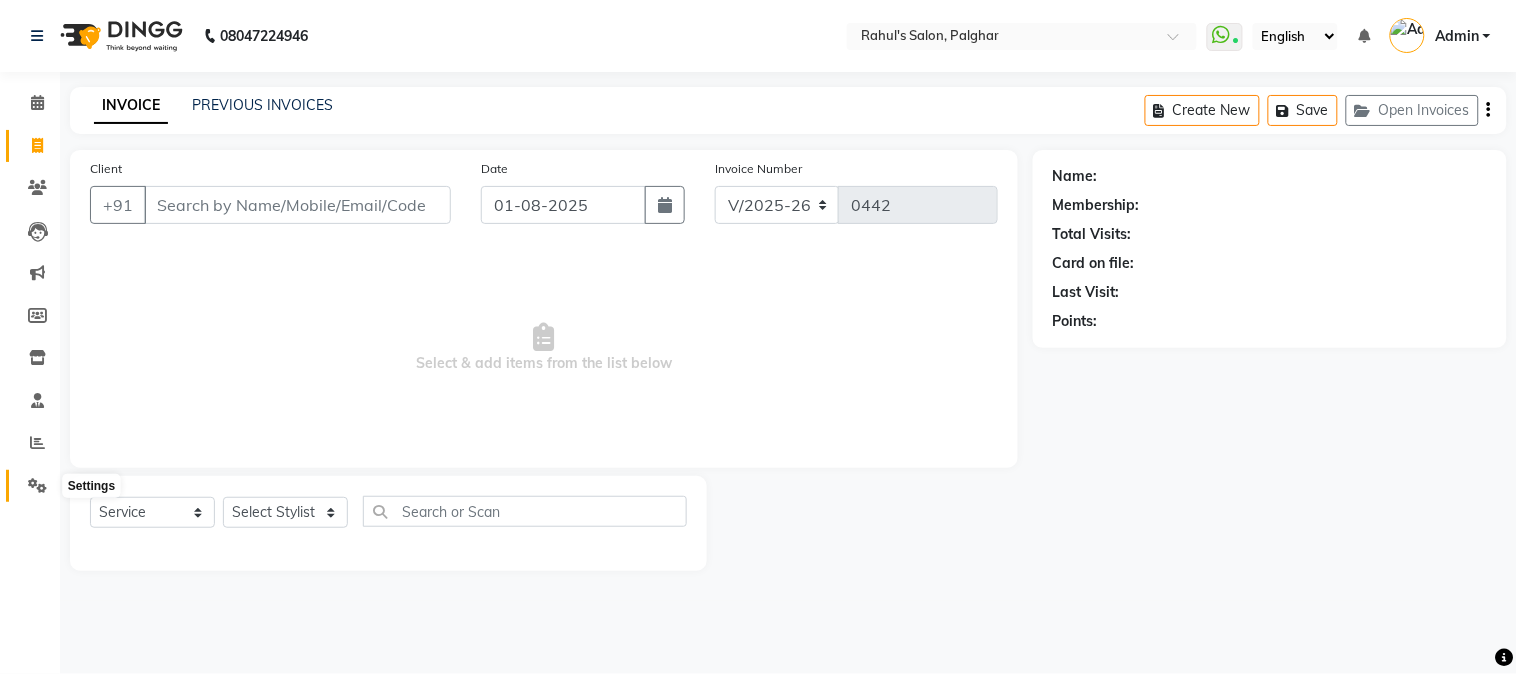 click 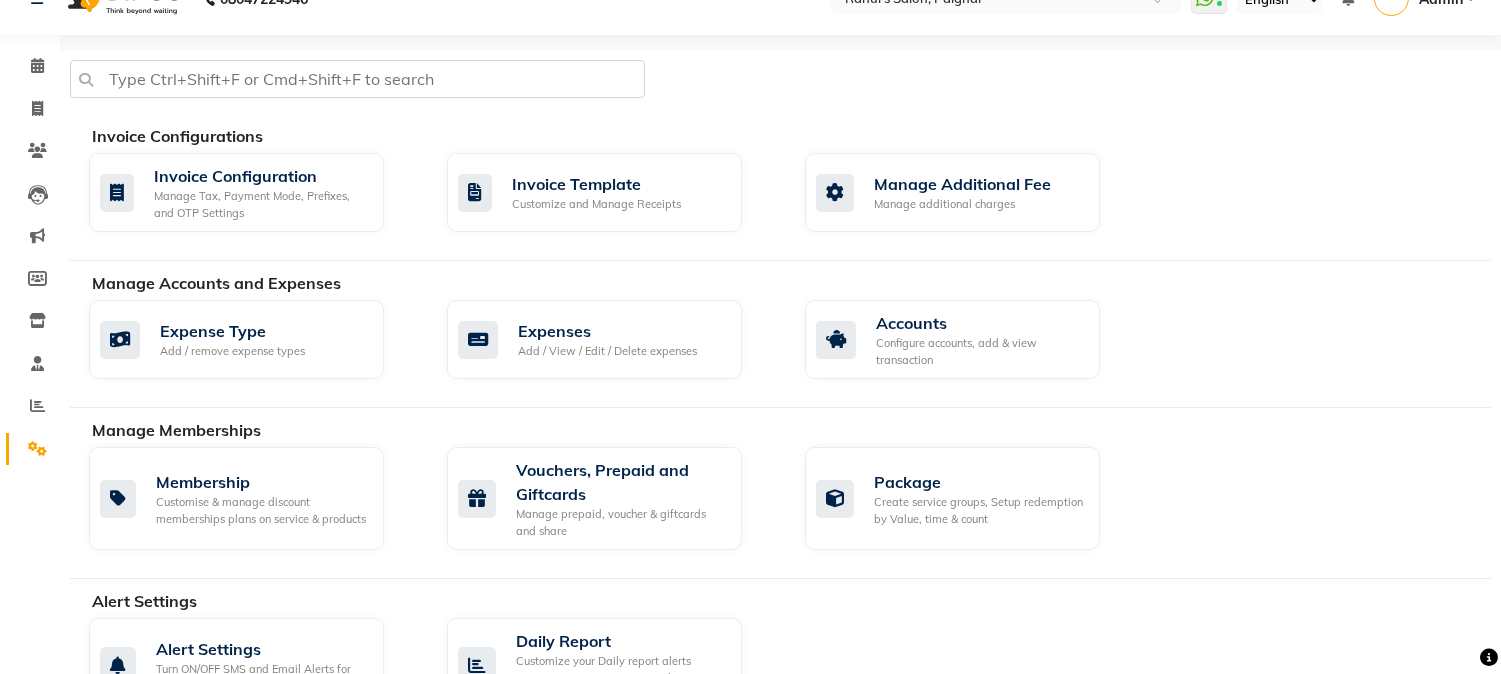 scroll, scrollTop: 0, scrollLeft: 0, axis: both 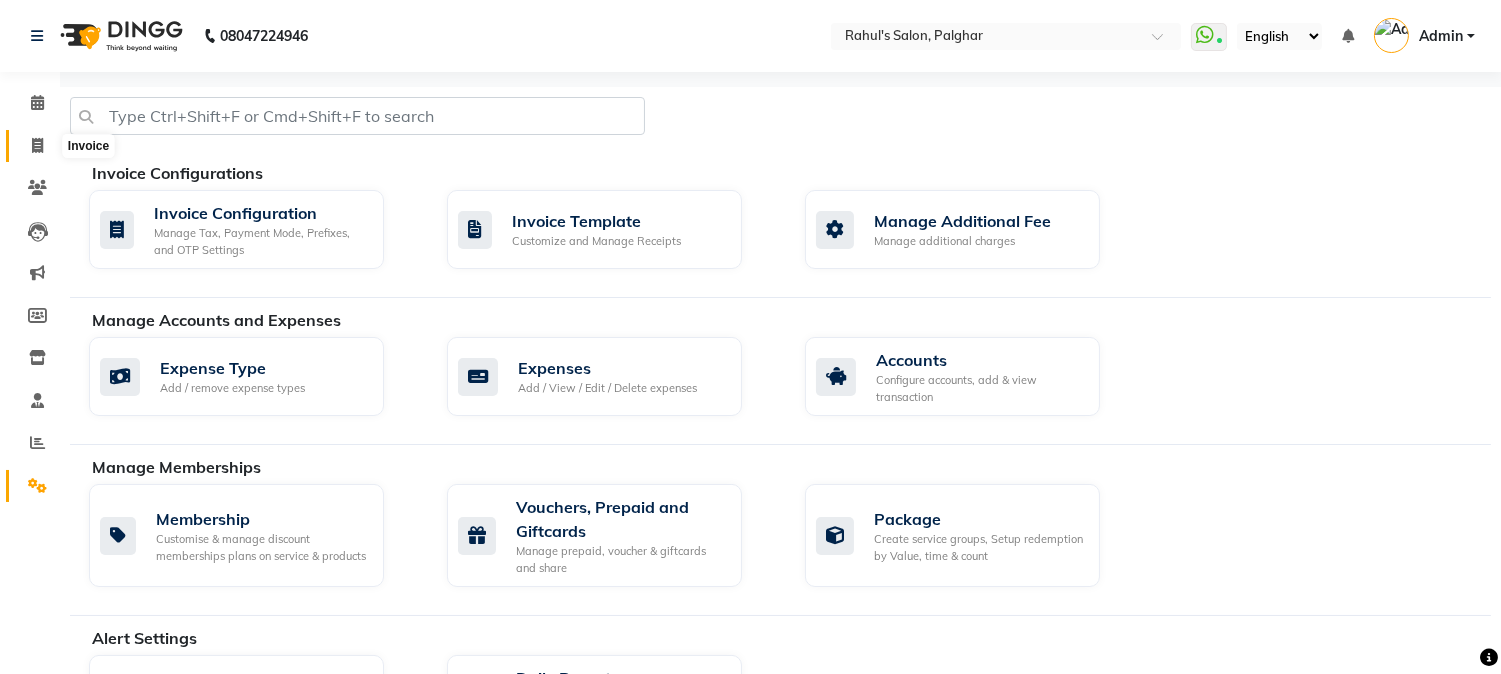 click 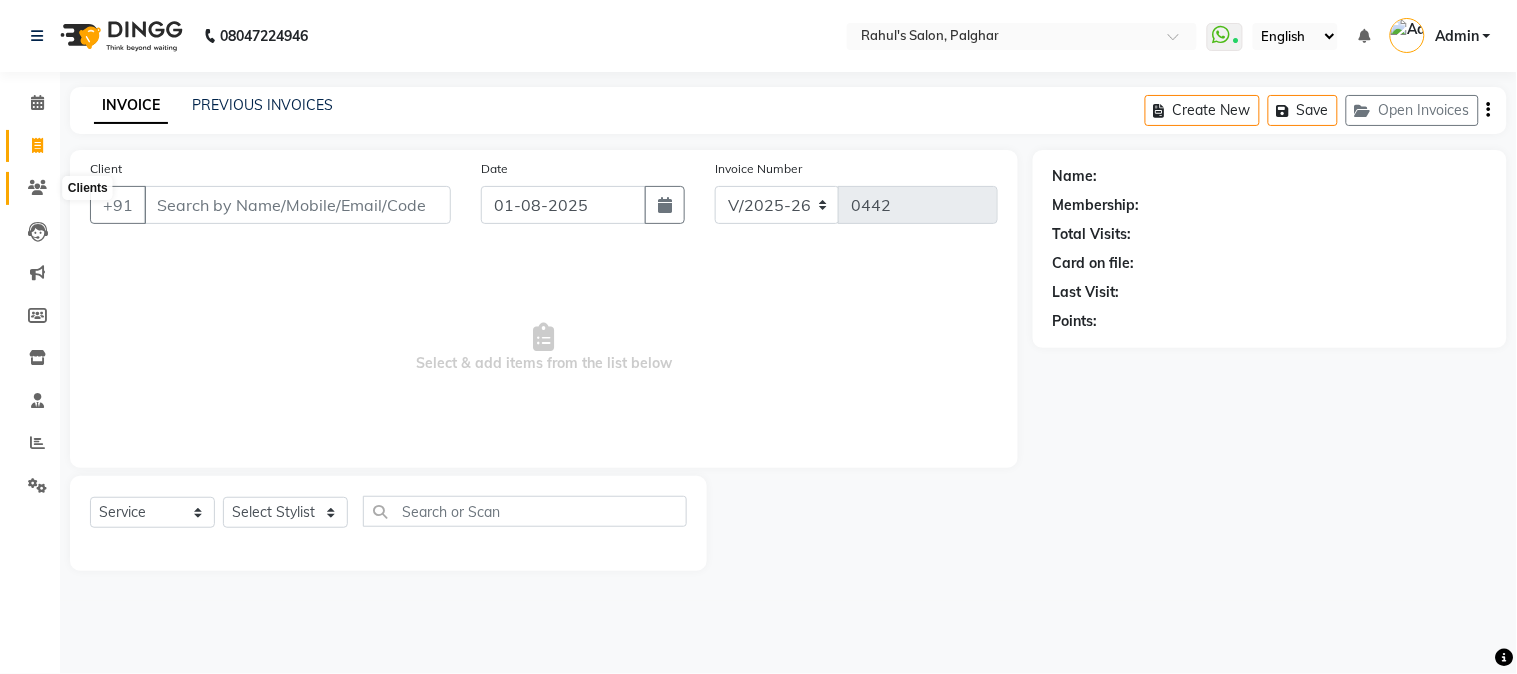 click 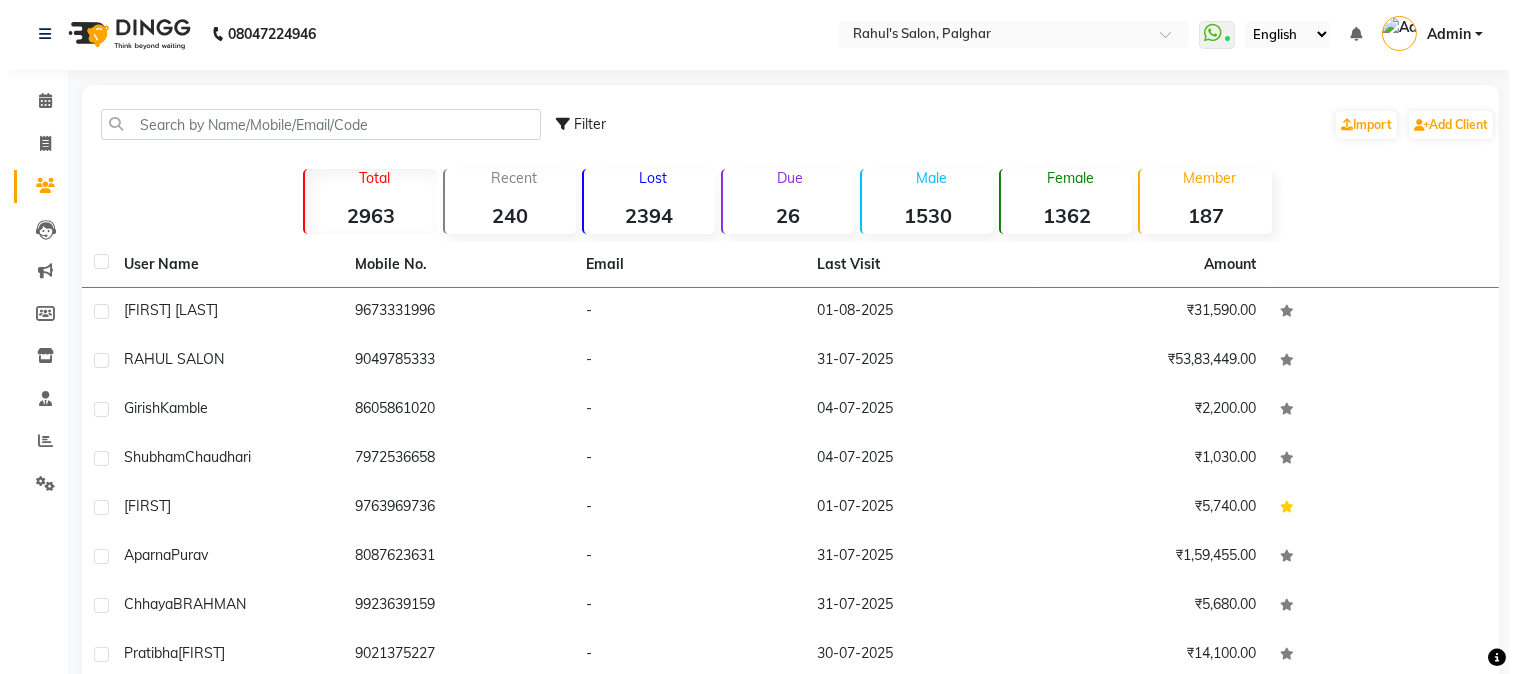 scroll, scrollTop: 0, scrollLeft: 0, axis: both 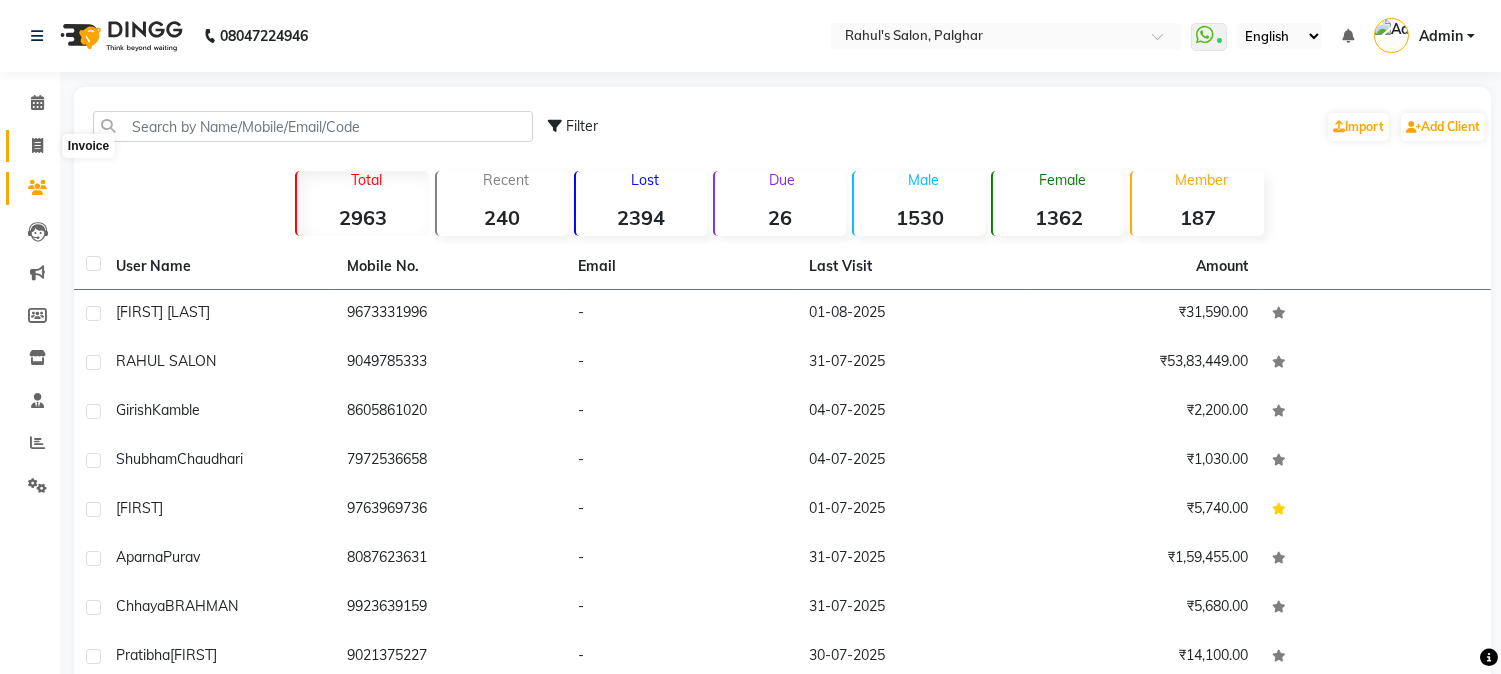 click 